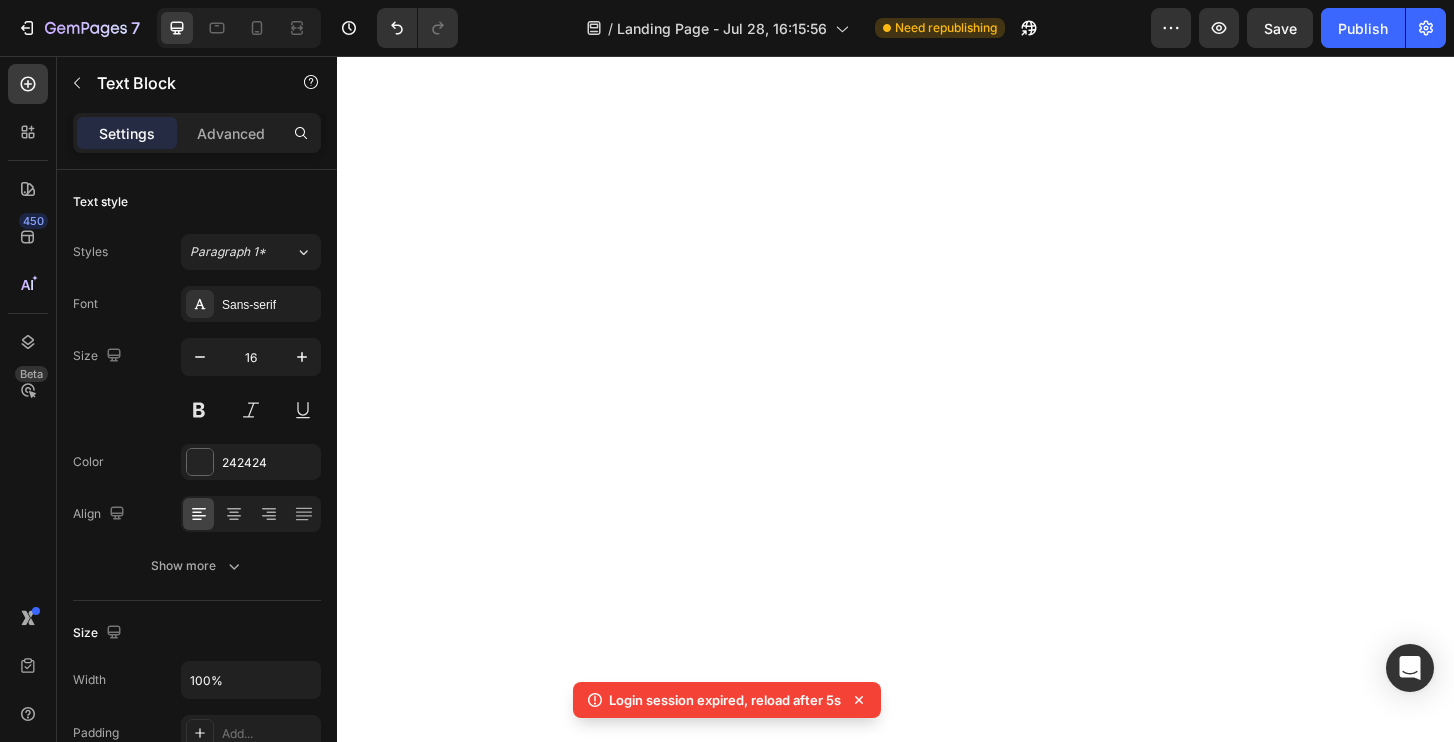 scroll, scrollTop: 0, scrollLeft: 0, axis: both 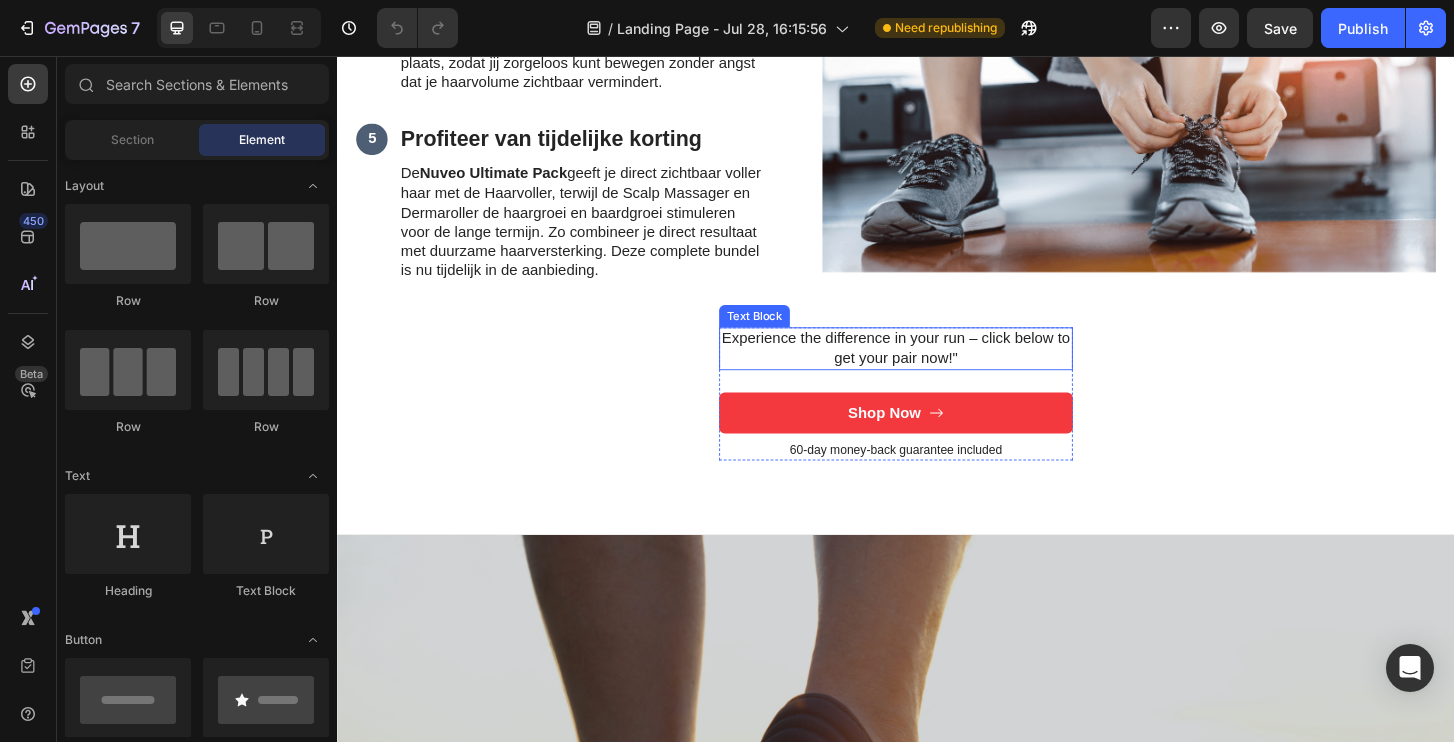 click on "Experience the difference in your run – click below to get your pair now!"" at bounding box center (937, 370) 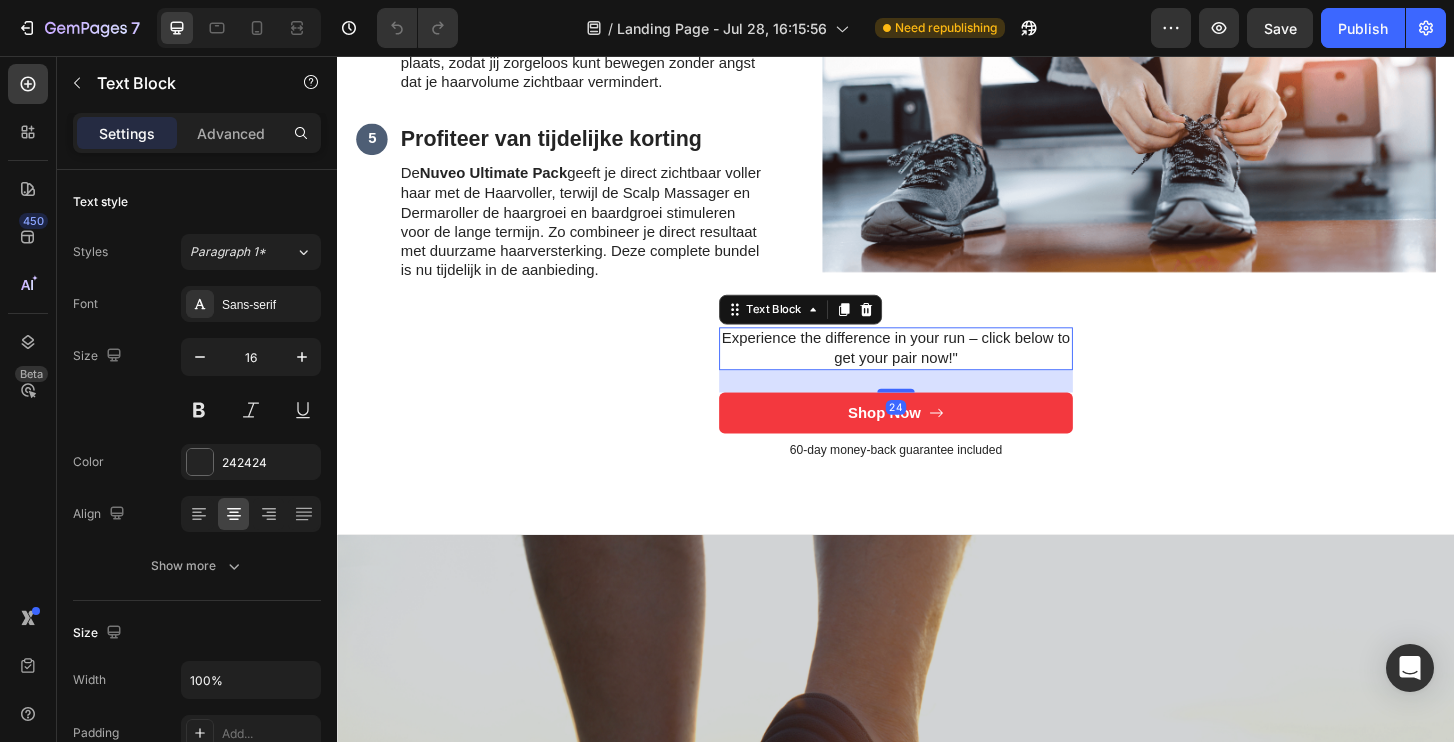 click on "Experience the difference in your run – click below to get your pair now!"" at bounding box center [937, 370] 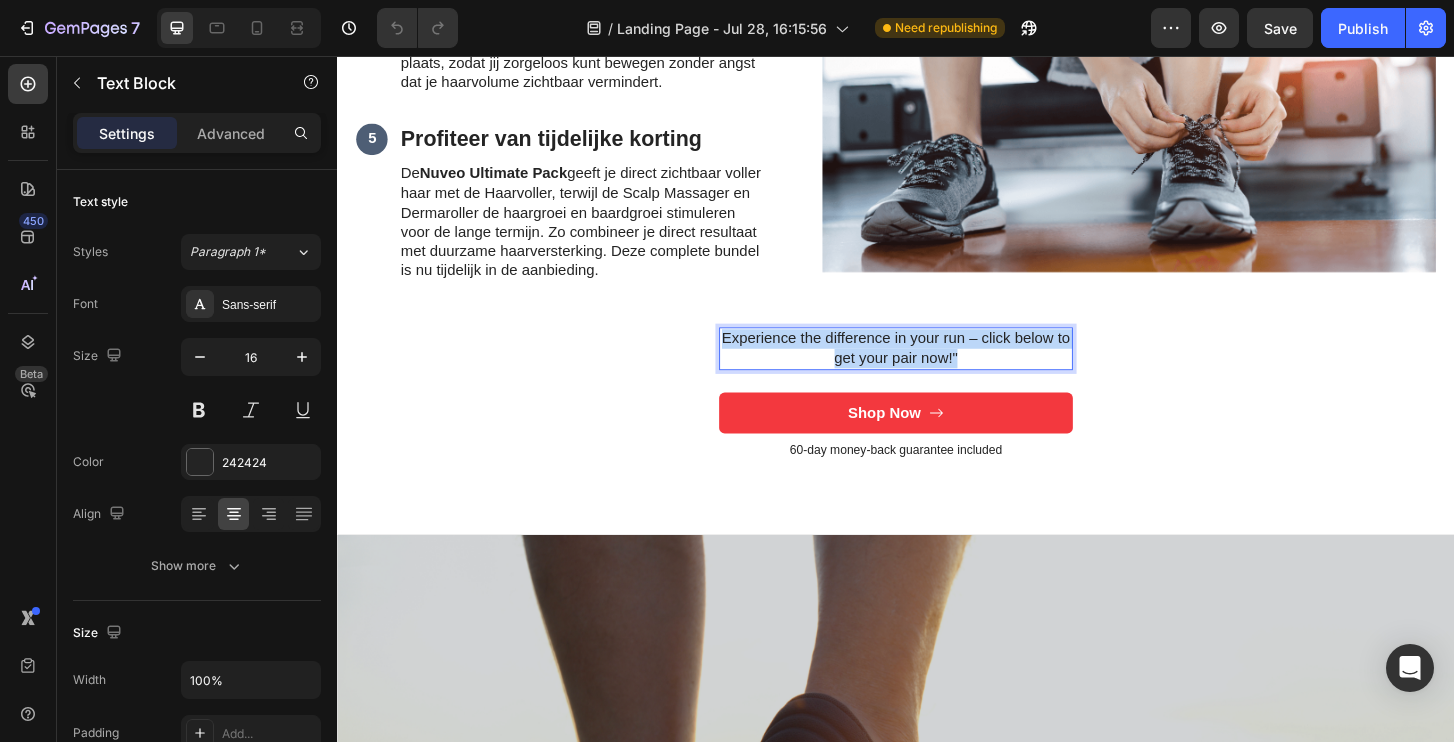 click on "Experience the difference in your run – click below to get your pair now!"" at bounding box center (937, 370) 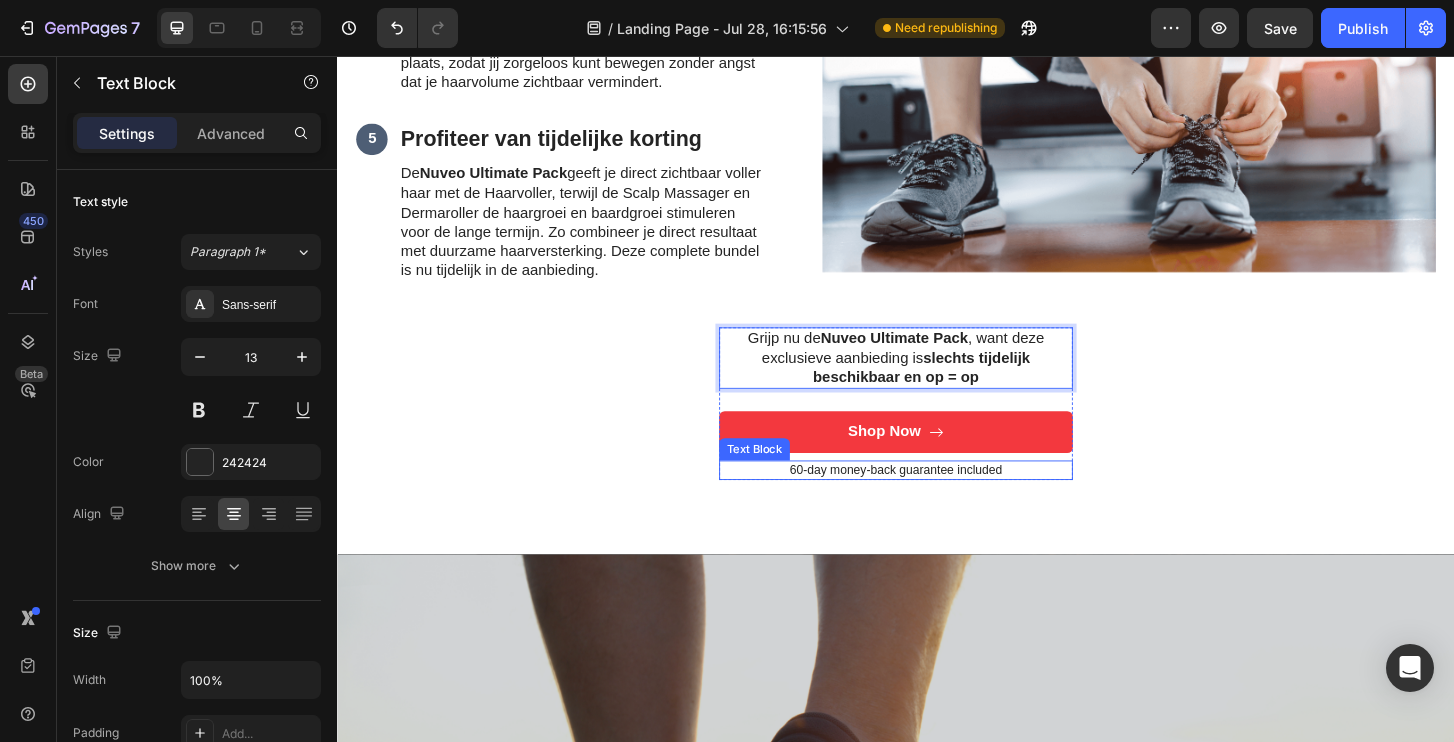 click on "60-day money-back guarantee included" at bounding box center (937, 500) 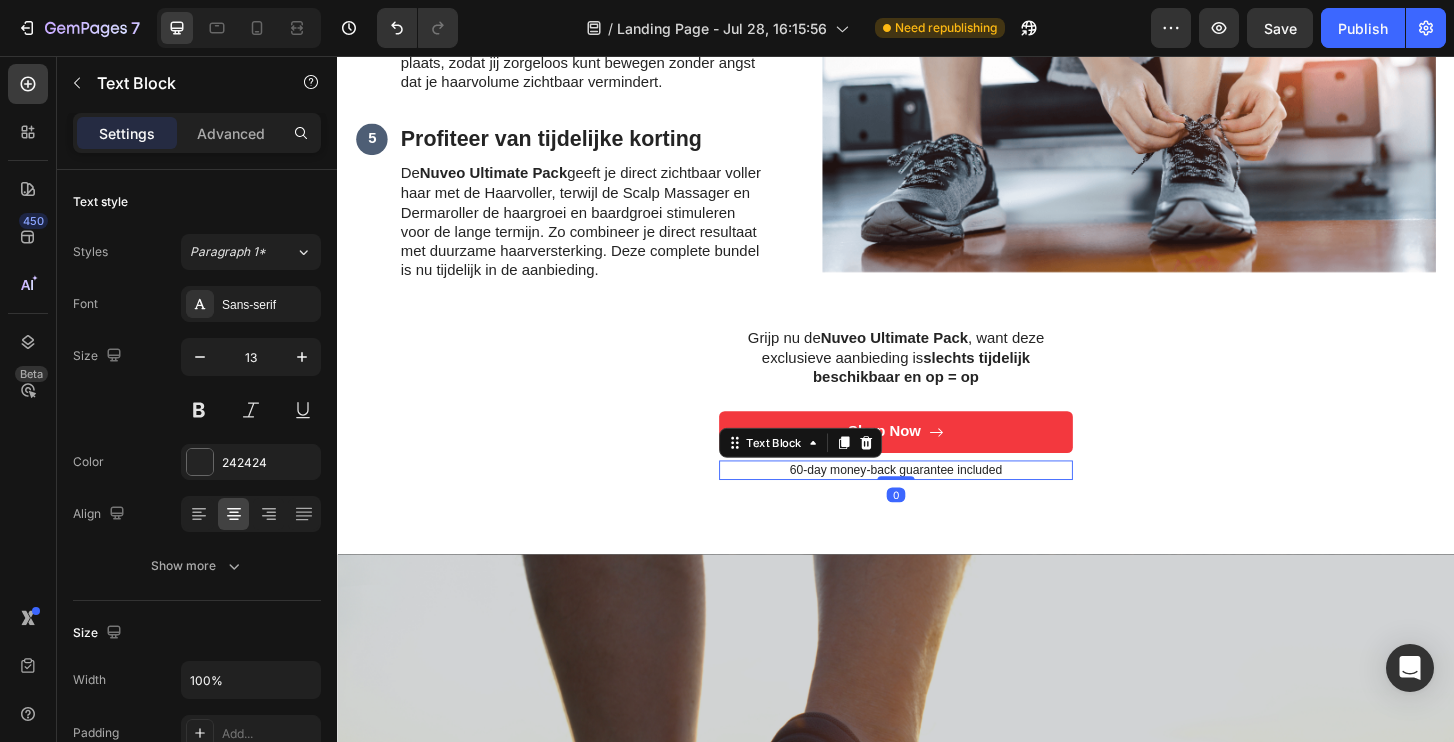 click on "60-day money-back guarantee included" at bounding box center (937, 500) 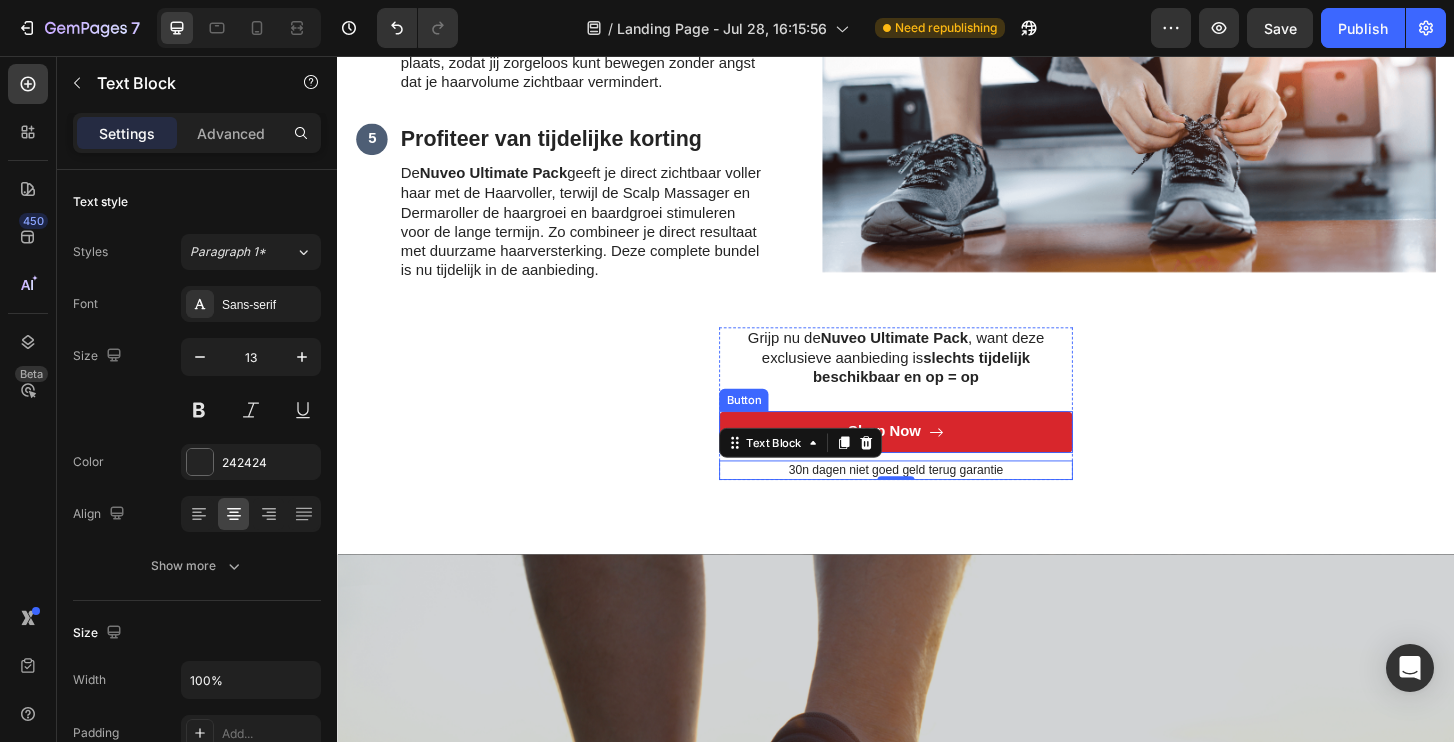 click on "Shop Now" at bounding box center (936, 459) 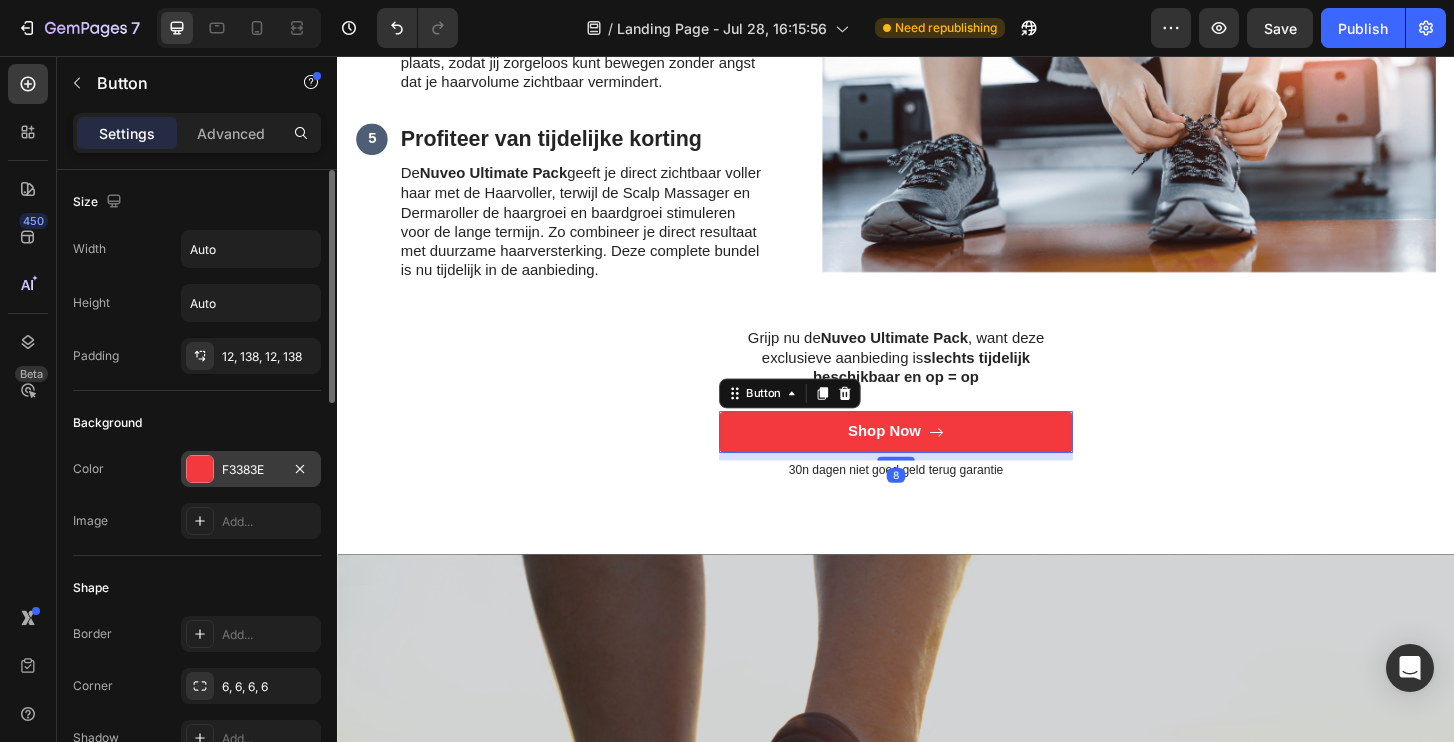 click on "F3383E" at bounding box center [251, 469] 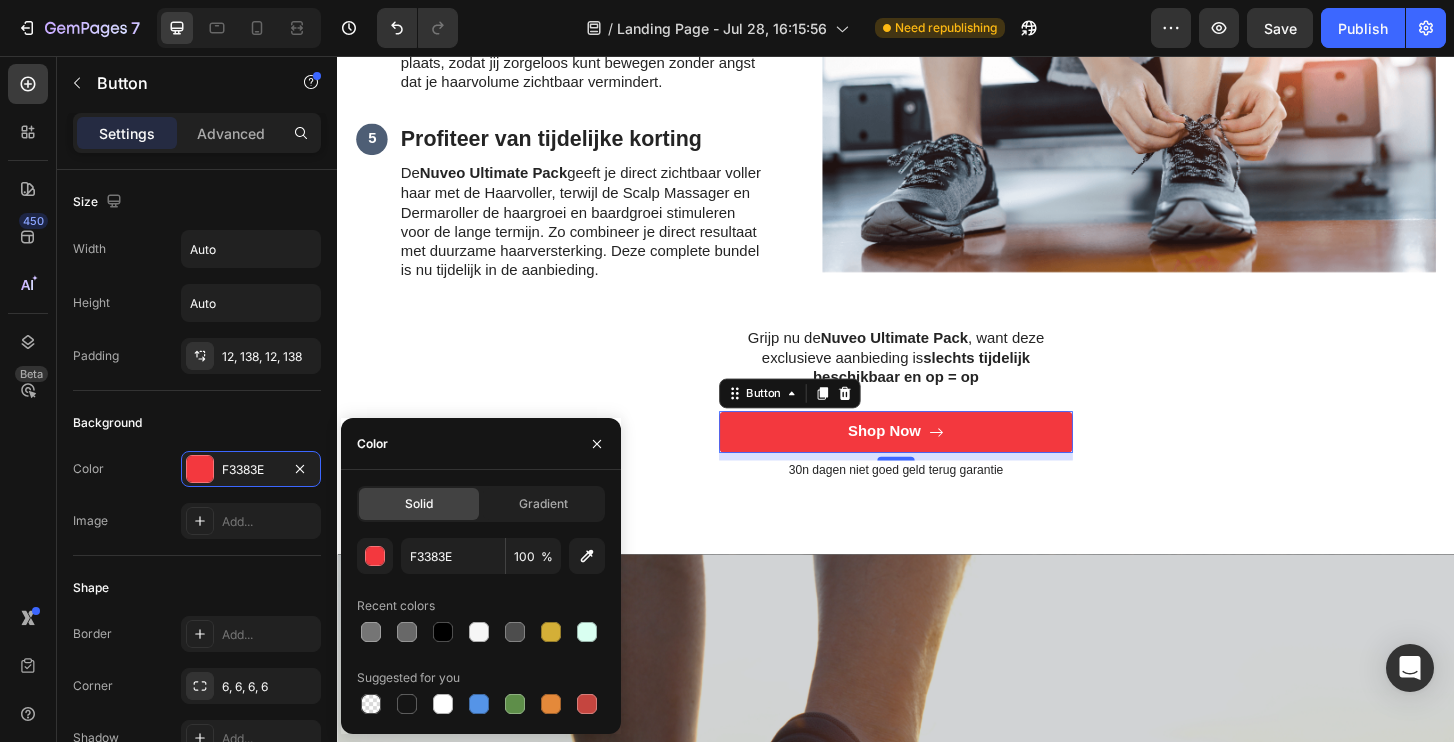 click on "F3383E 100 % Recent colors Suggested for you" at bounding box center [481, 628] 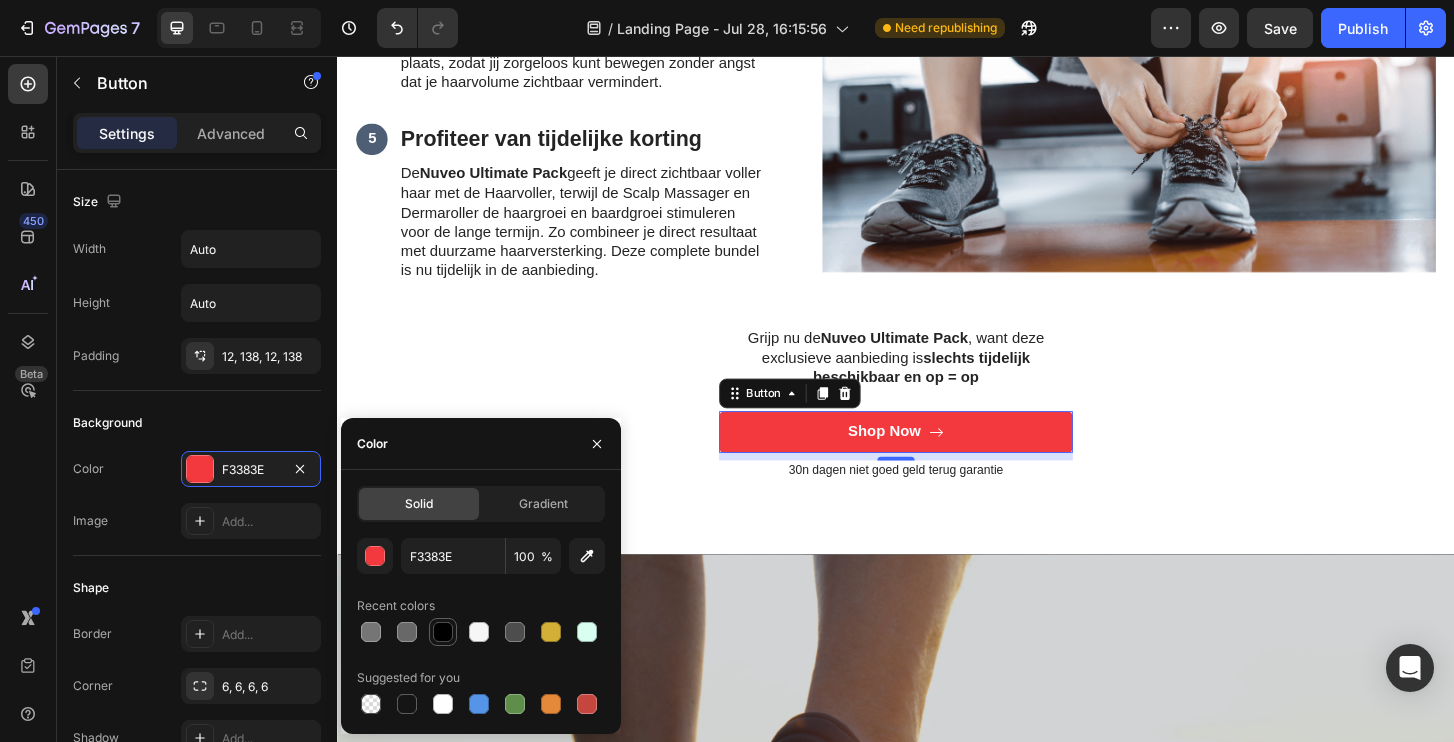 click at bounding box center (443, 632) 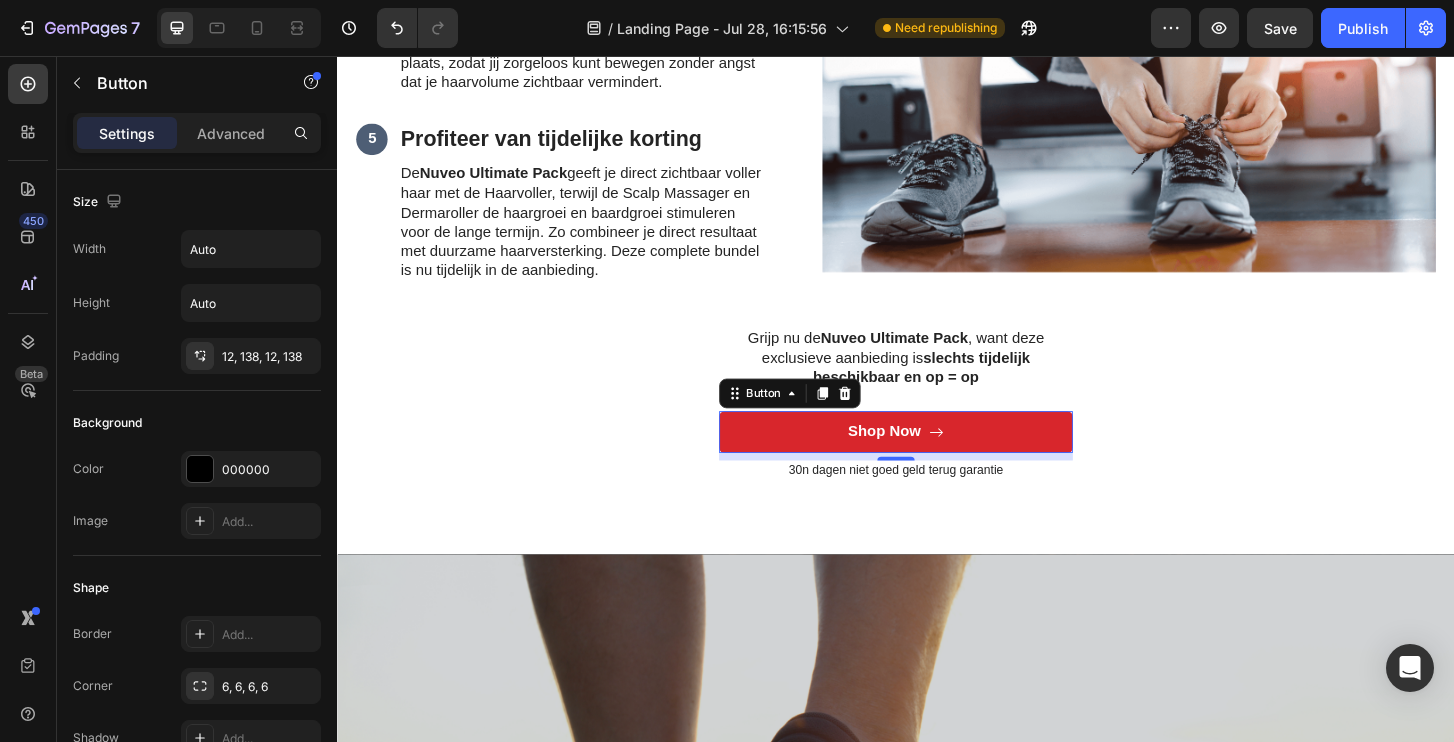 click on "Shop Now" at bounding box center [936, 459] 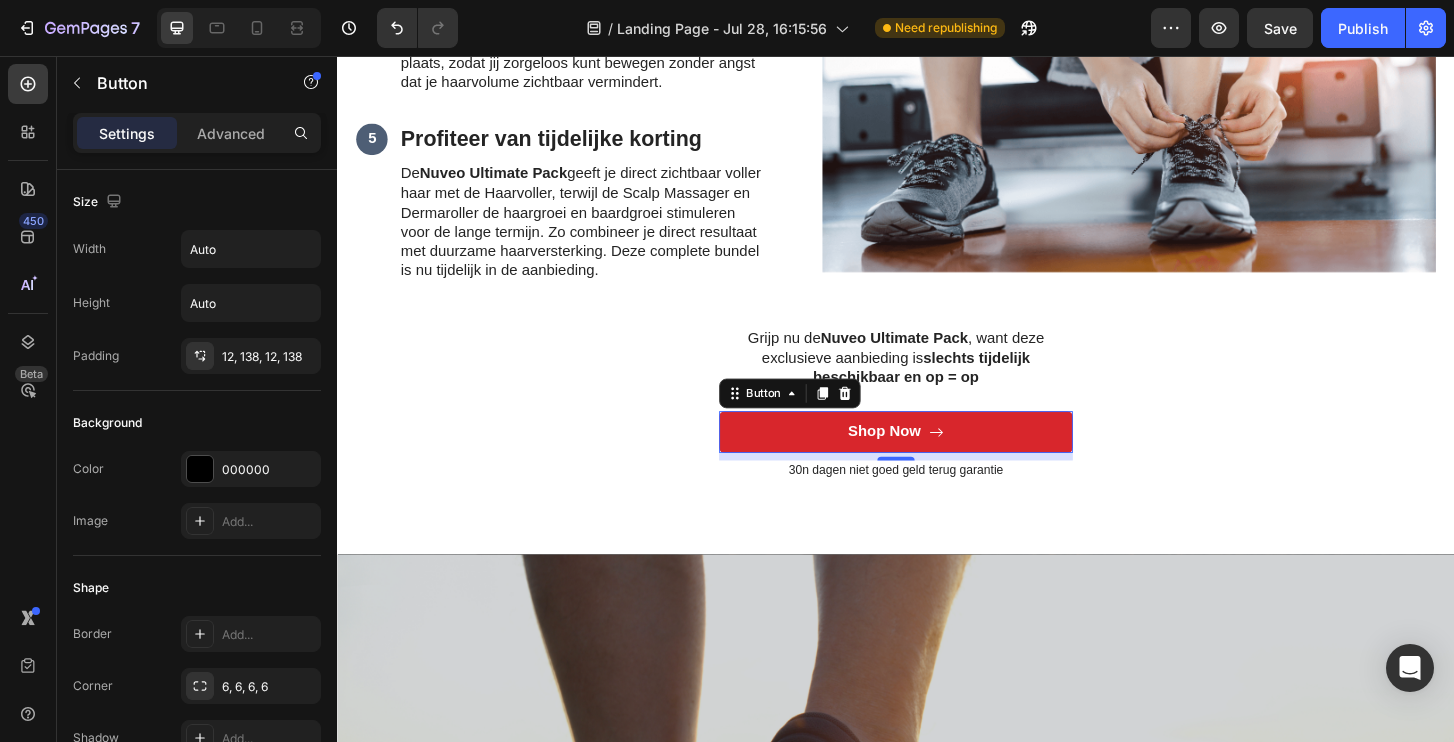click on "Shop Now" at bounding box center (936, 459) 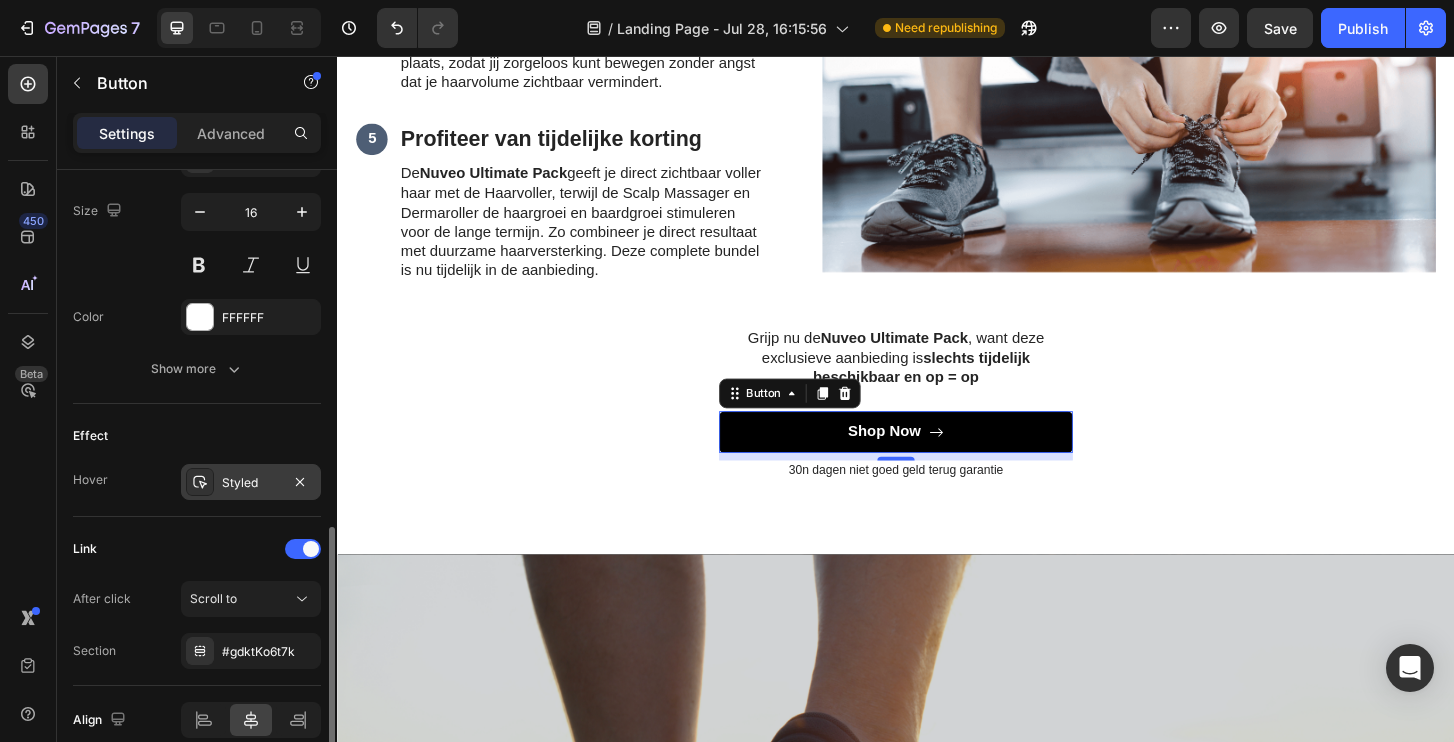 scroll, scrollTop: 984, scrollLeft: 0, axis: vertical 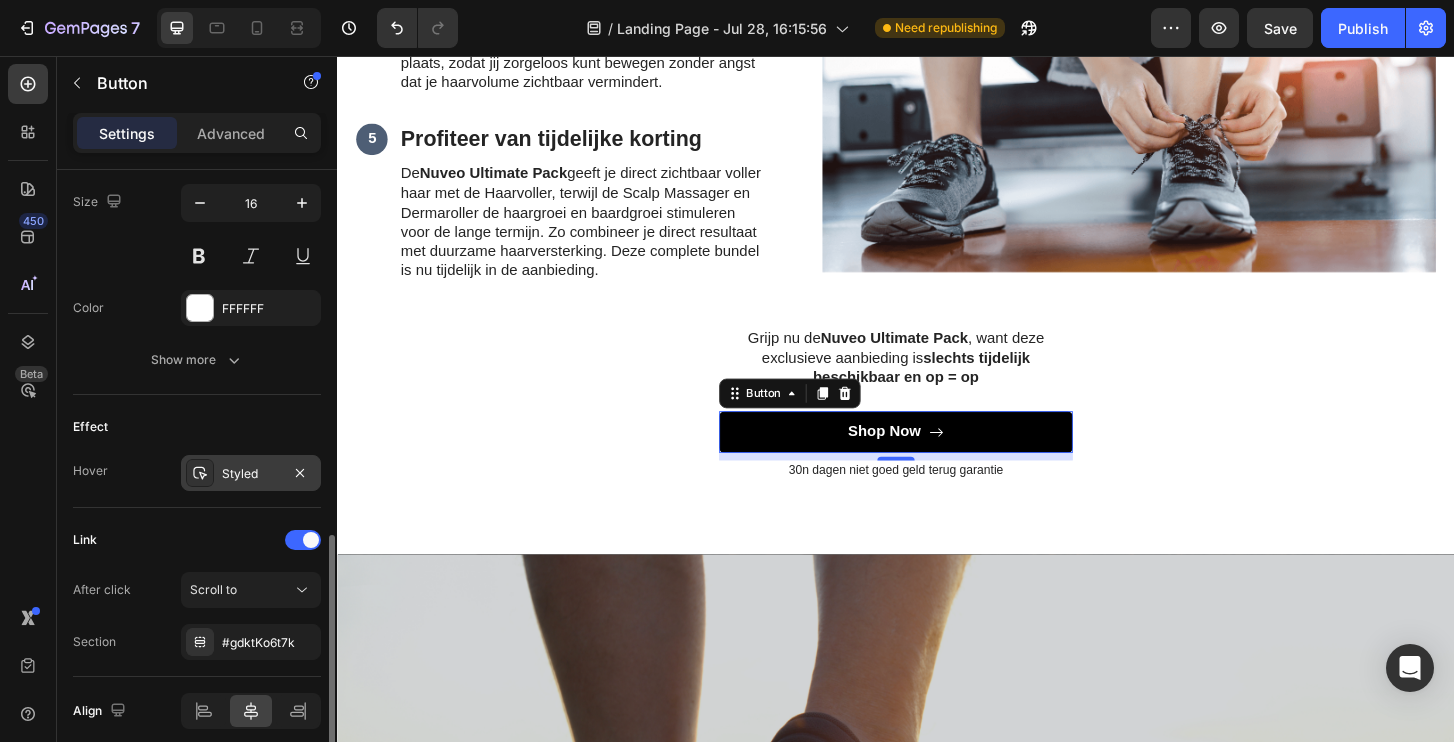 click on "Styled" at bounding box center [251, 474] 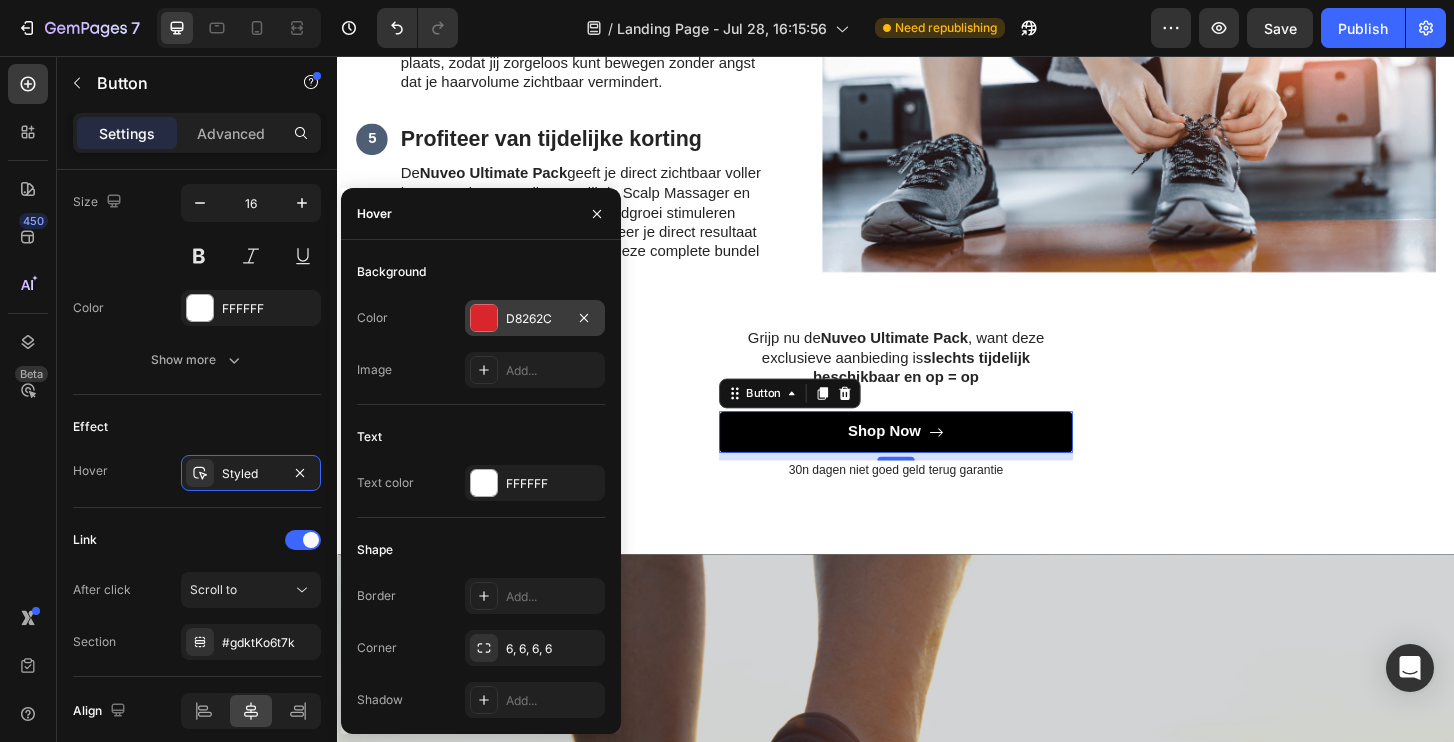 click on "D8262C" at bounding box center [535, 318] 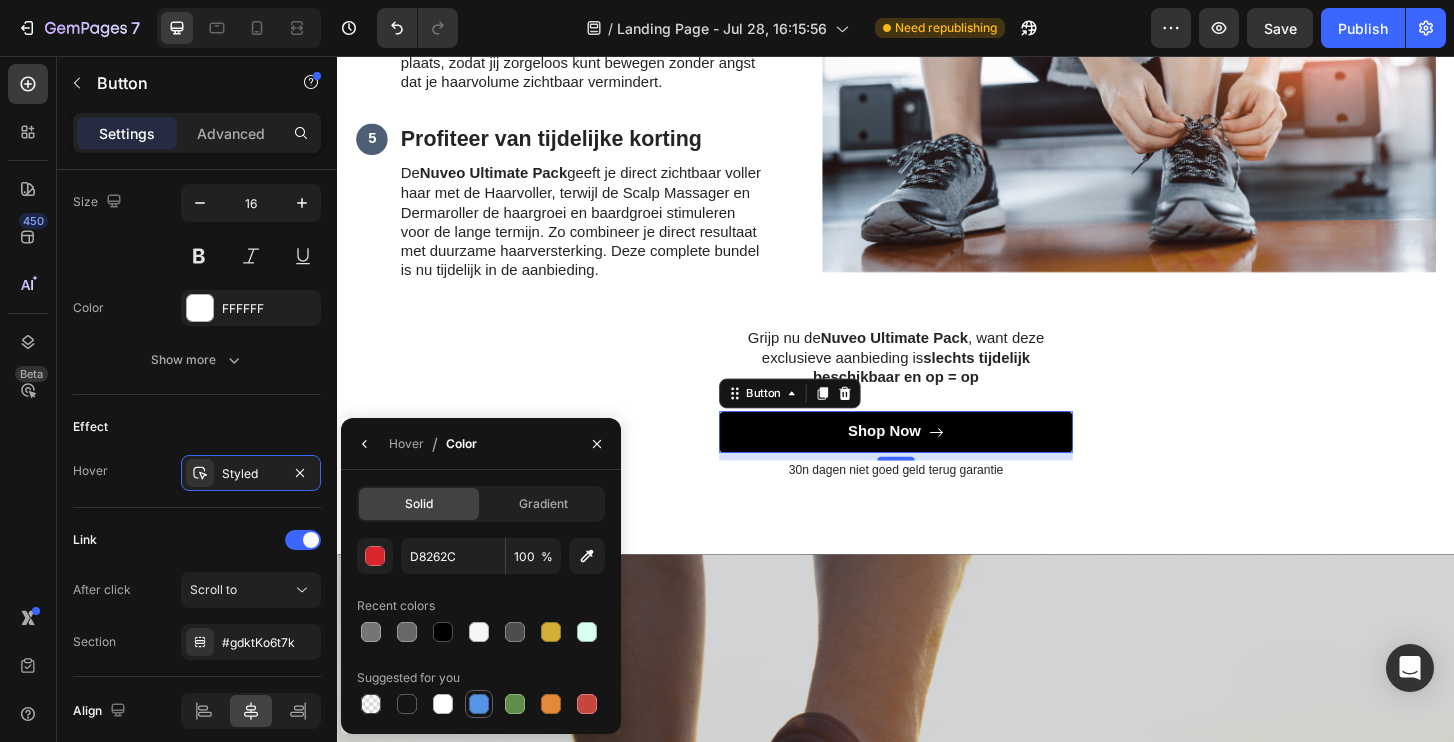 click at bounding box center (479, 704) 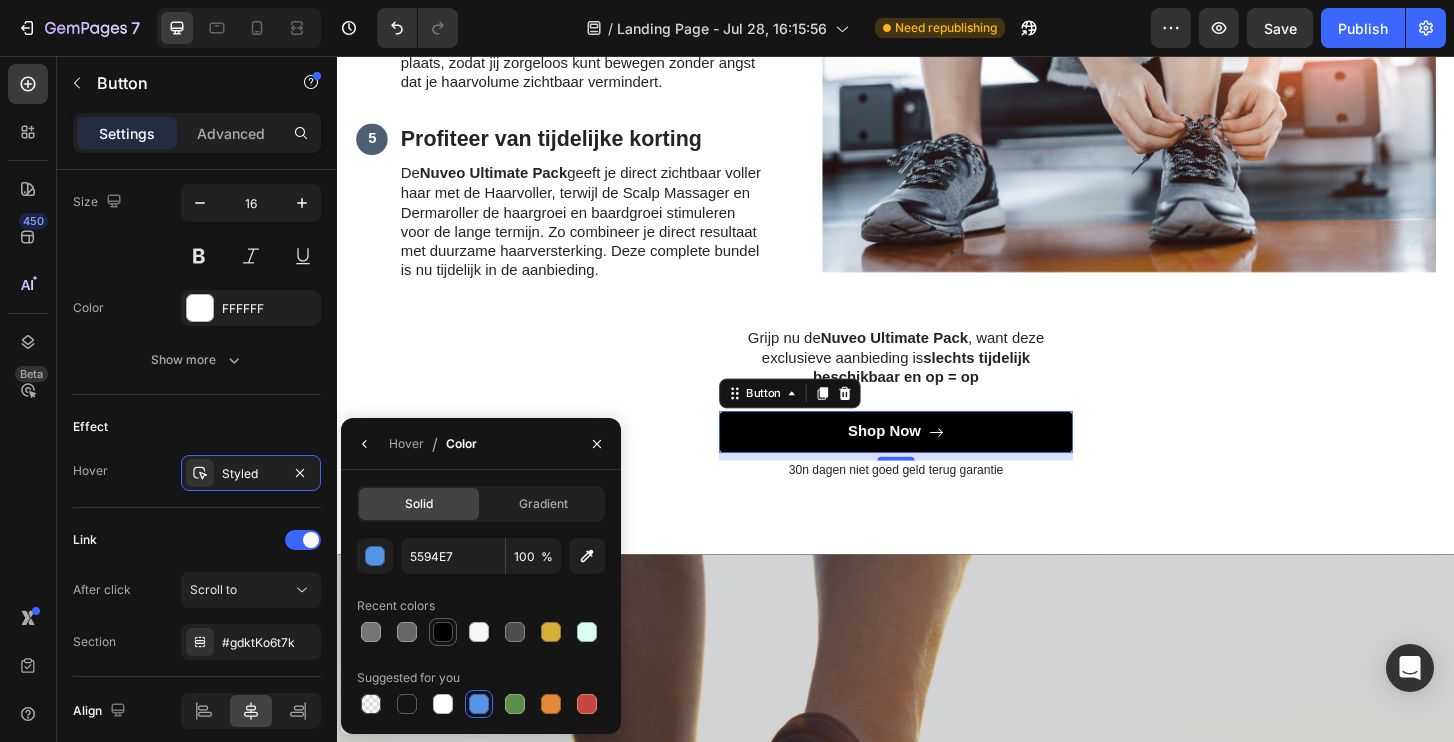 click at bounding box center [443, 632] 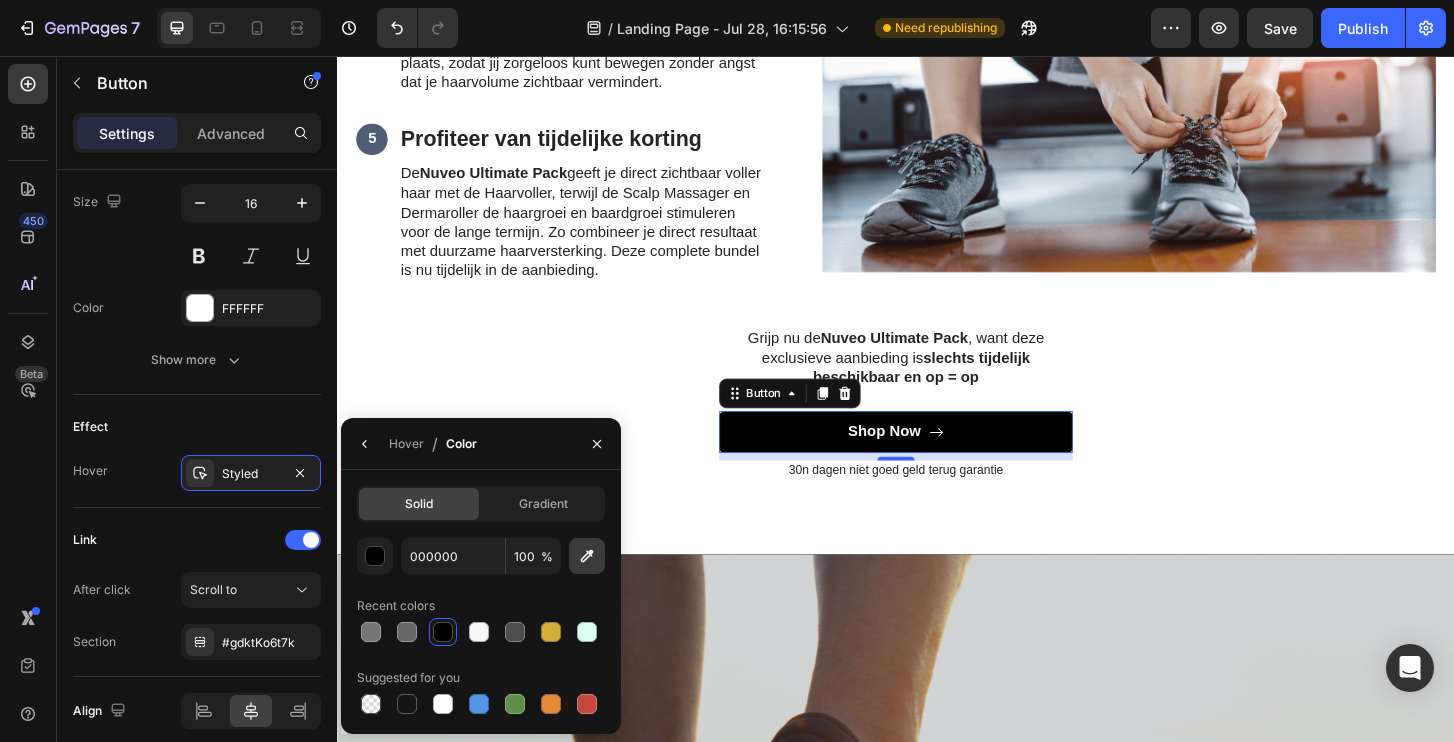 click at bounding box center (587, 556) 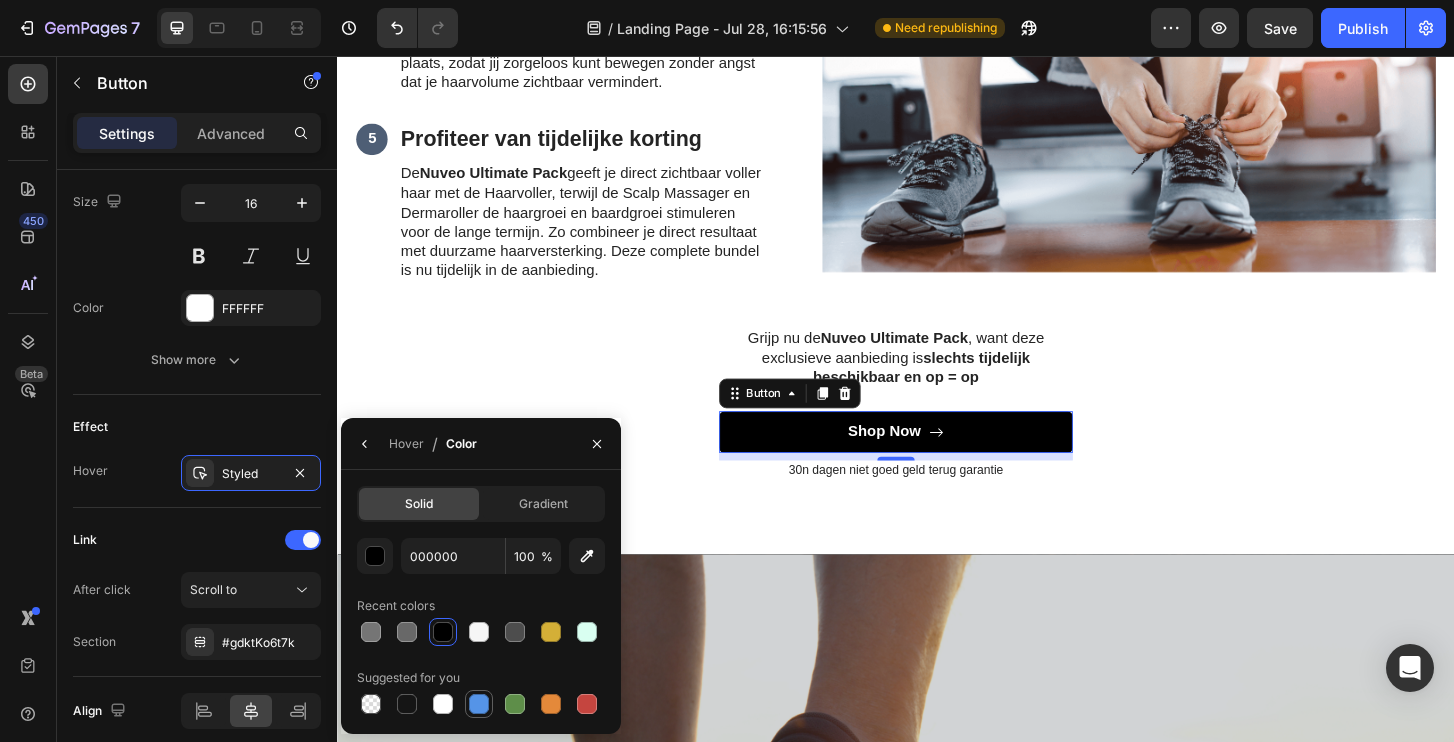 type on "3C68A2" 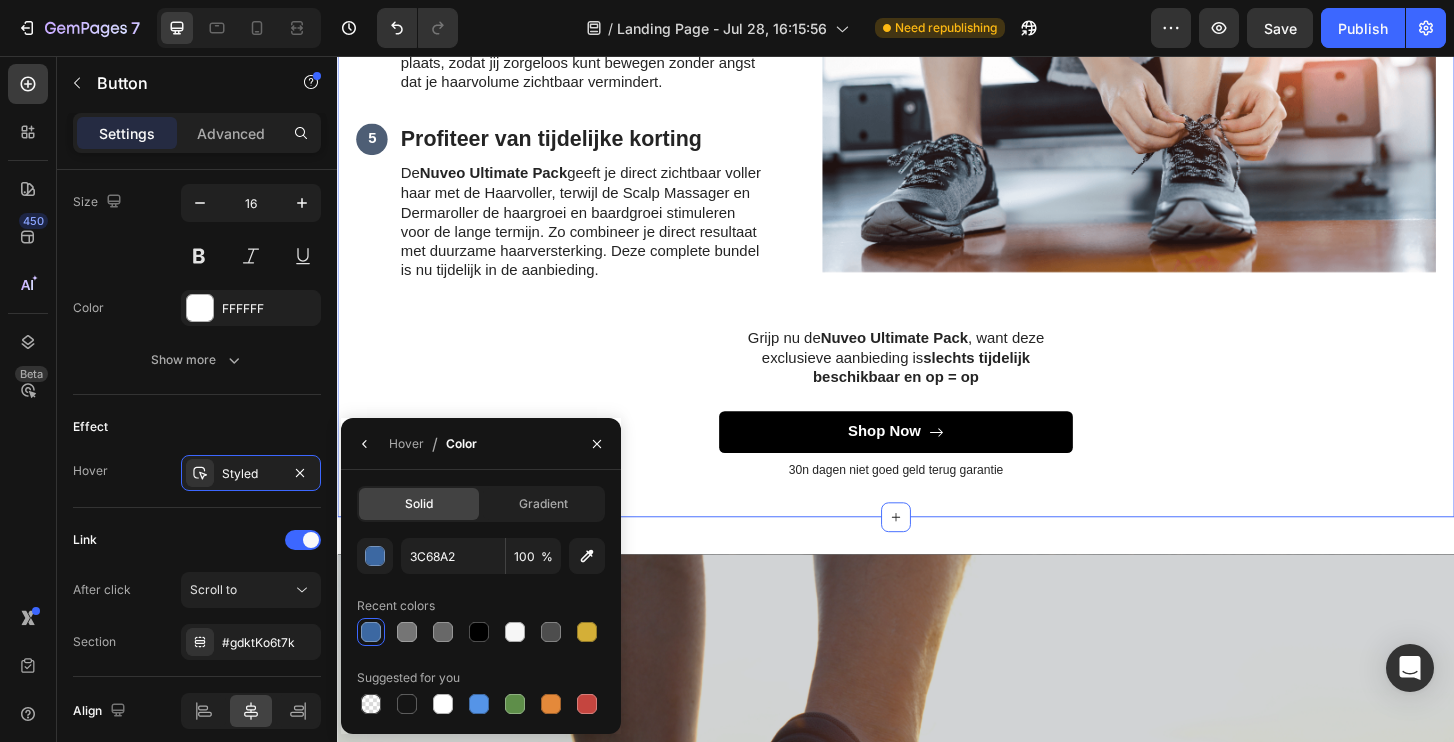 click on "5 REDENEN WAAROM JIJ NUVéO NU NODIG HEBT Heading Row Image Ik had al van alles geprobeerd – haarvezels, dure lotions, zelfs minoxidil. Niks gaf me echt een boost. Tot ik Nuvéo ontdekte. Super makkelijk aan te brengen, geen geklieder en het resultaat is direct zichtbaar. Mijn haar lijkt voller en ik voel me weer zeker als ik in de spiegel kijk. Text Block Row 1 Text Block Super Natuurlijk Heading Niemand gaat zien dat het niet je echte haar is. Zelfs barbers kunnen het niet onderscheiden, omdat het perfect met je haar blend. Text Block Row 2 Text Block Goedkoop en geen bijwerkingen Heading Wil je geen duizenden euro's kwijt voor een transplantatie of minoxidil gebruiken dat onder andere je testosteron verlaagd en andere nare bijwerkingen heeft. Text Block Row 3 Text Block Wees weer zelfverzekerd in sociale situaties Heading Bang dat vrouwen afknappen op je dunne haar of dat je op een feestje staat en iemand kijkt zo tegen je kale achterhoofd aan? Met nuv Text Block Row Row 4 Text Block Zweet- en waterproof" at bounding box center (937, -30) 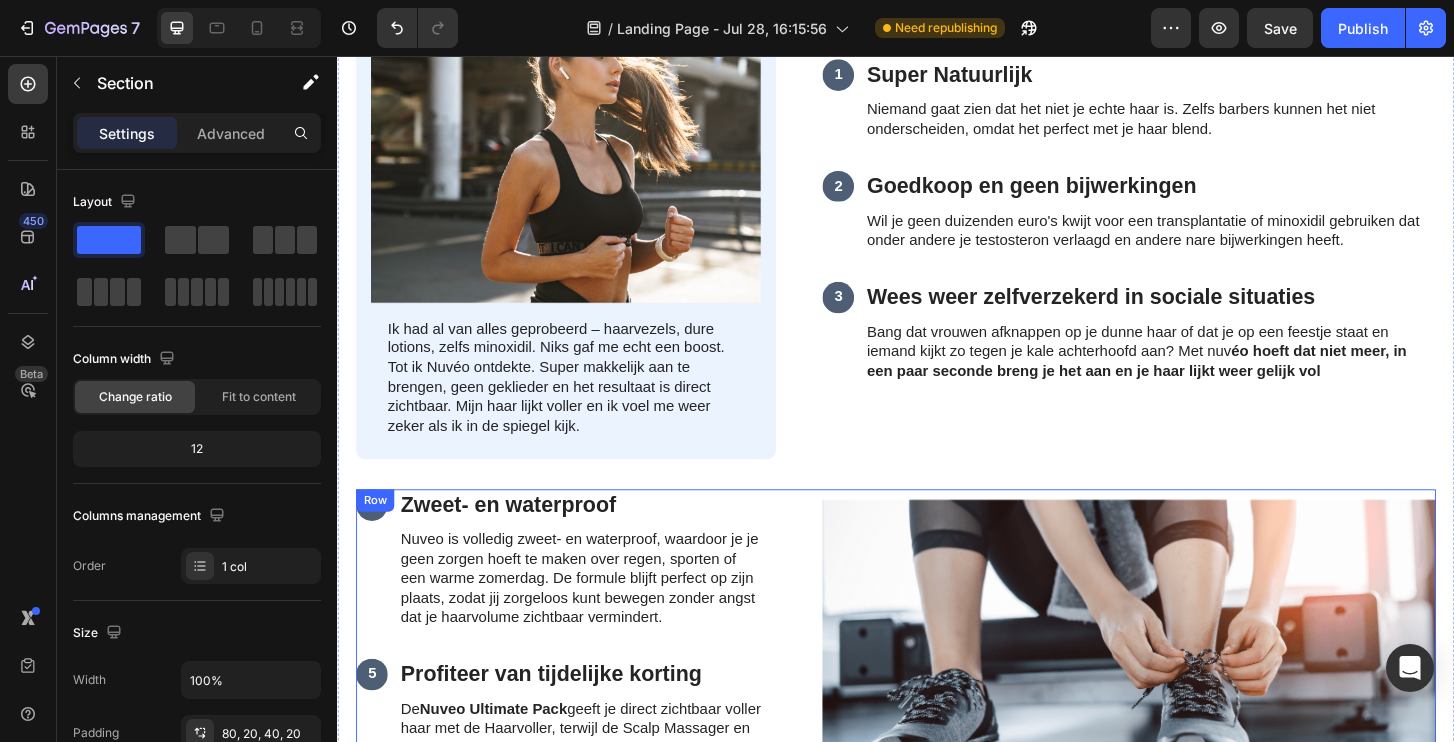 scroll, scrollTop: 5927, scrollLeft: 0, axis: vertical 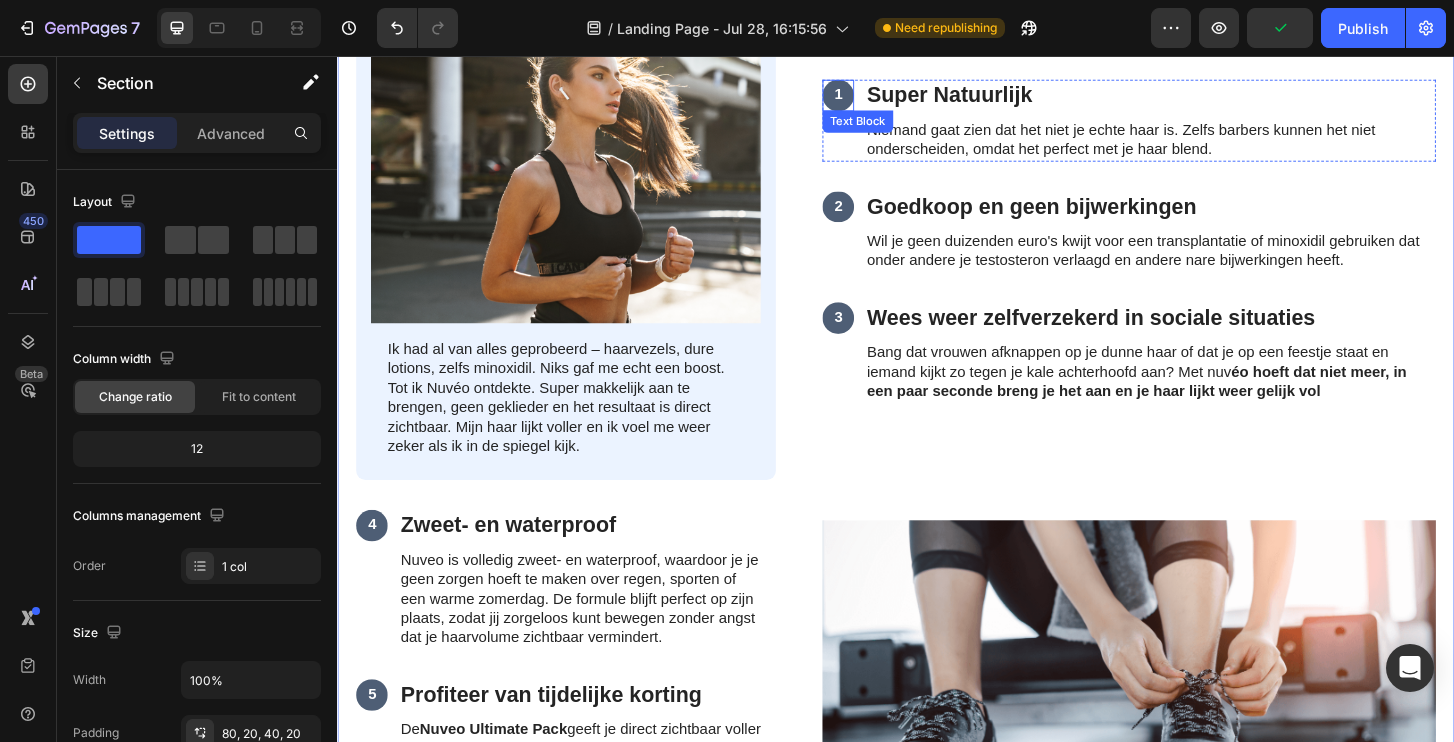click on "1" at bounding box center [875, 97] 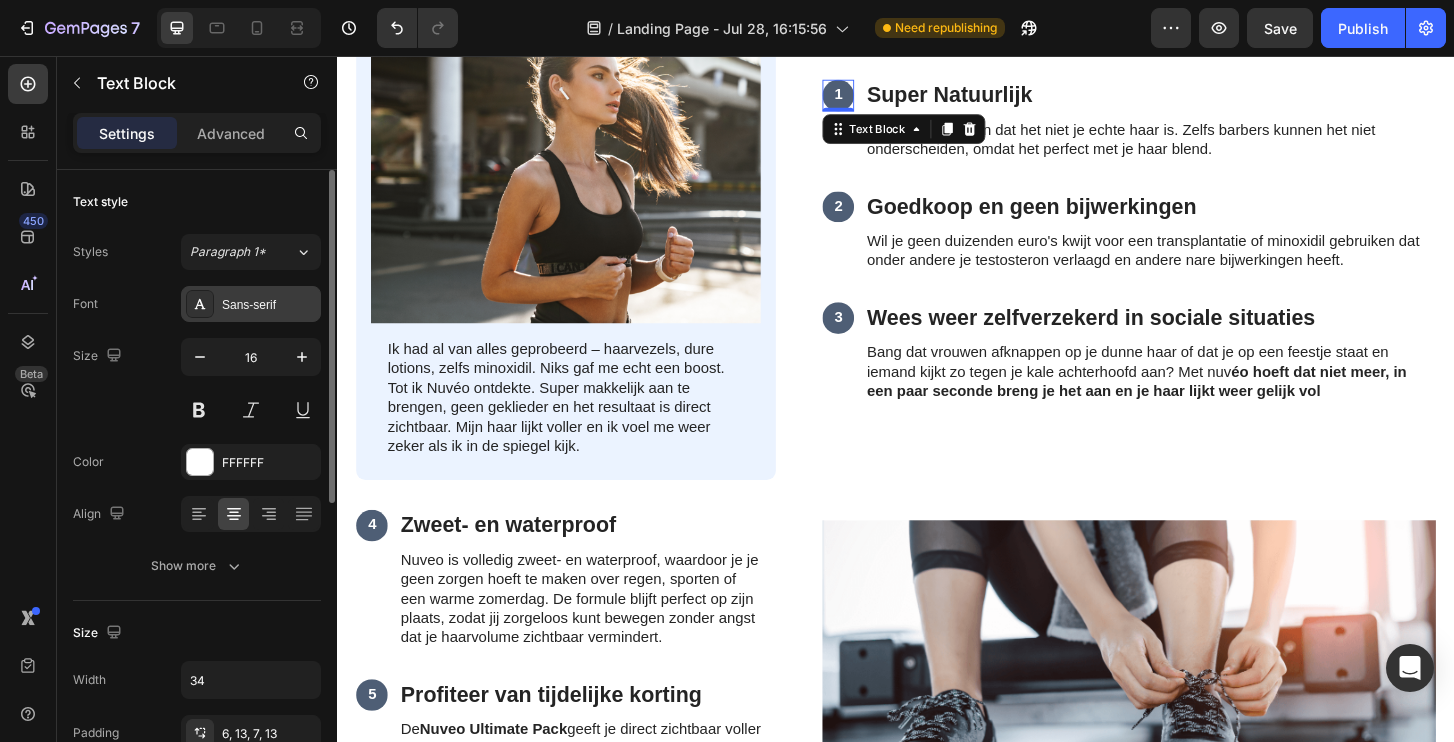 click on "Sans-serif" at bounding box center [269, 305] 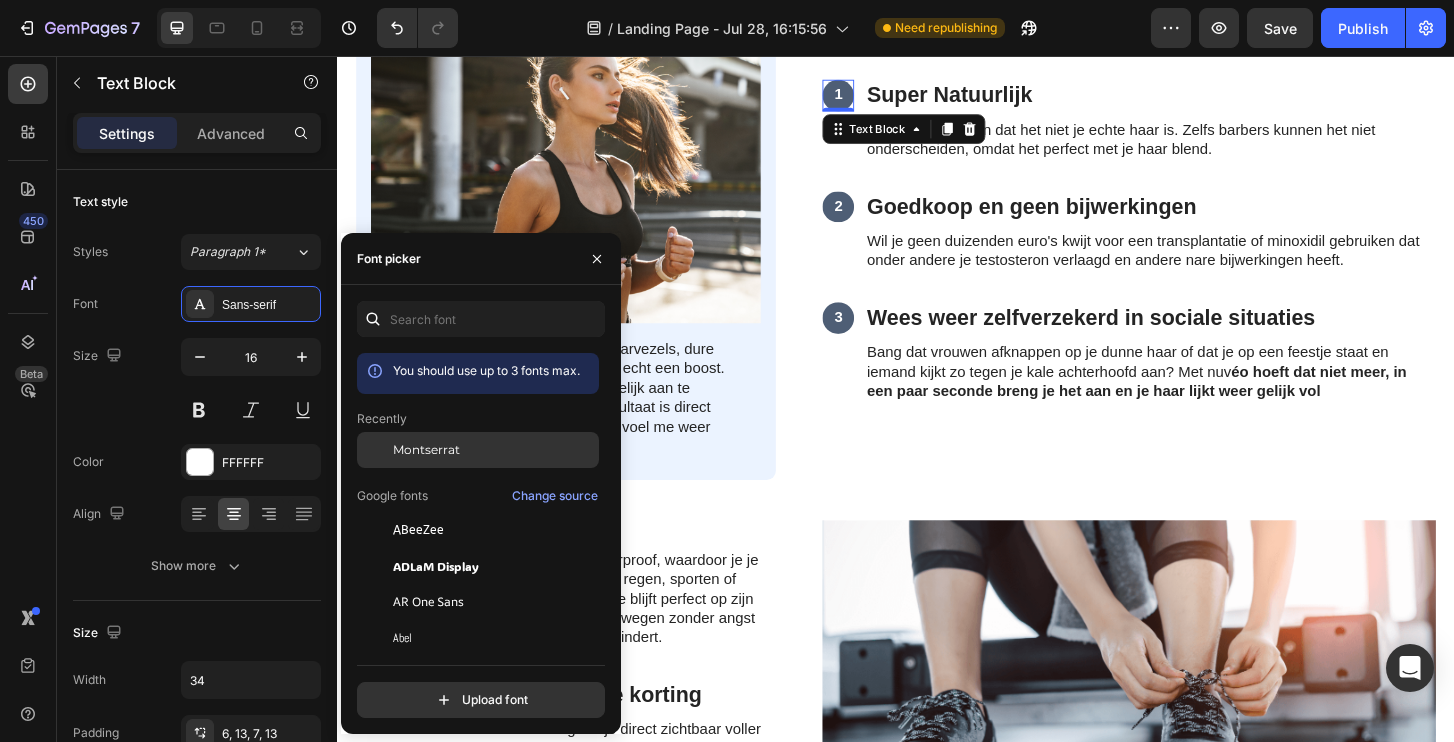 click on "Montserrat" at bounding box center (426, 450) 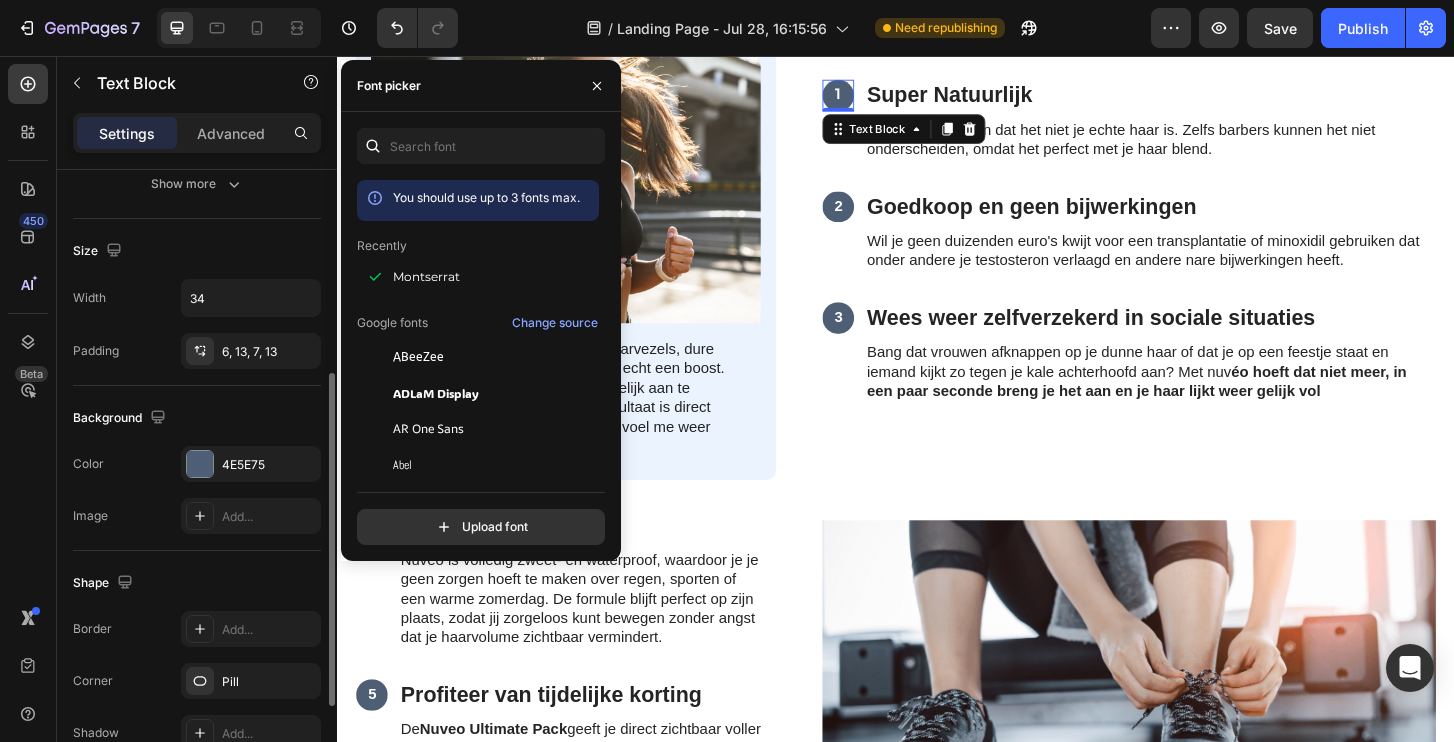 scroll, scrollTop: 383, scrollLeft: 0, axis: vertical 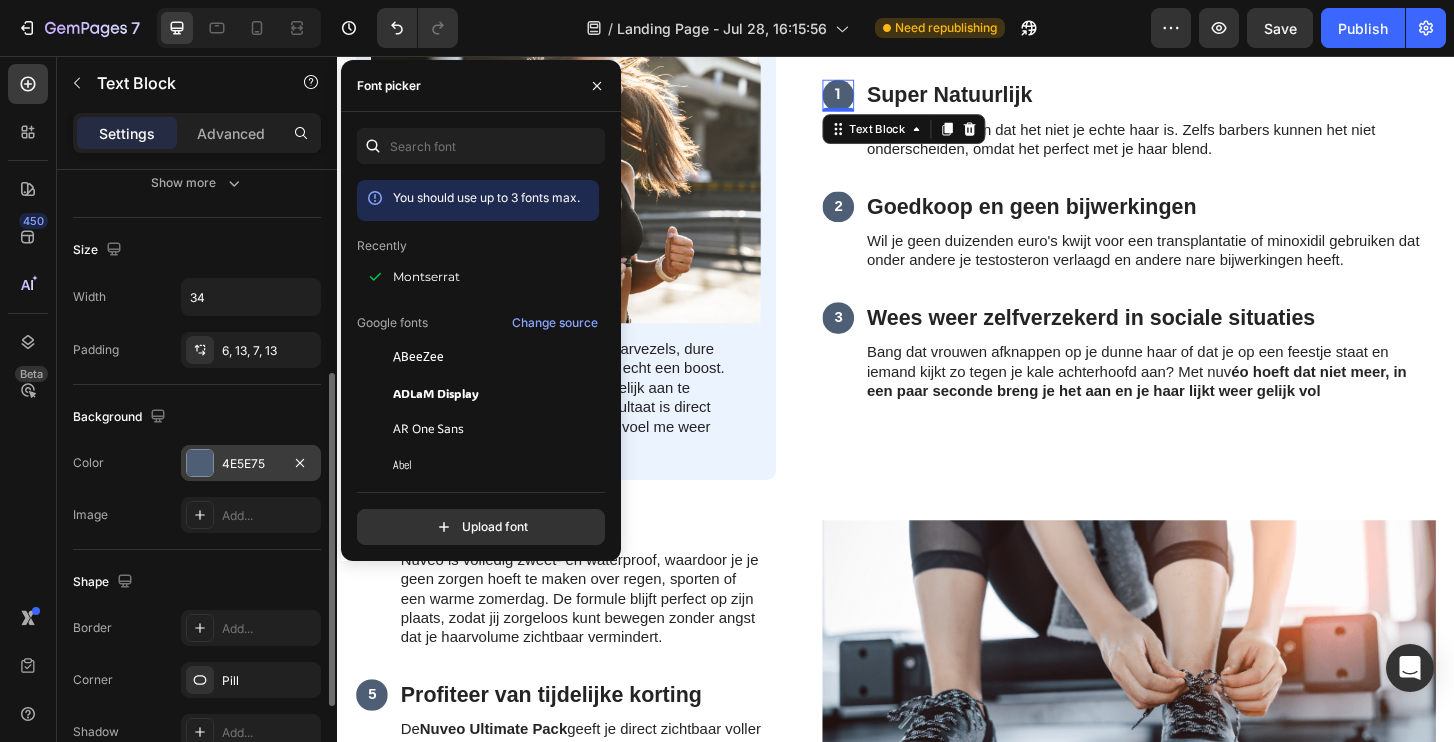 click on "4E5E75" at bounding box center (251, 463) 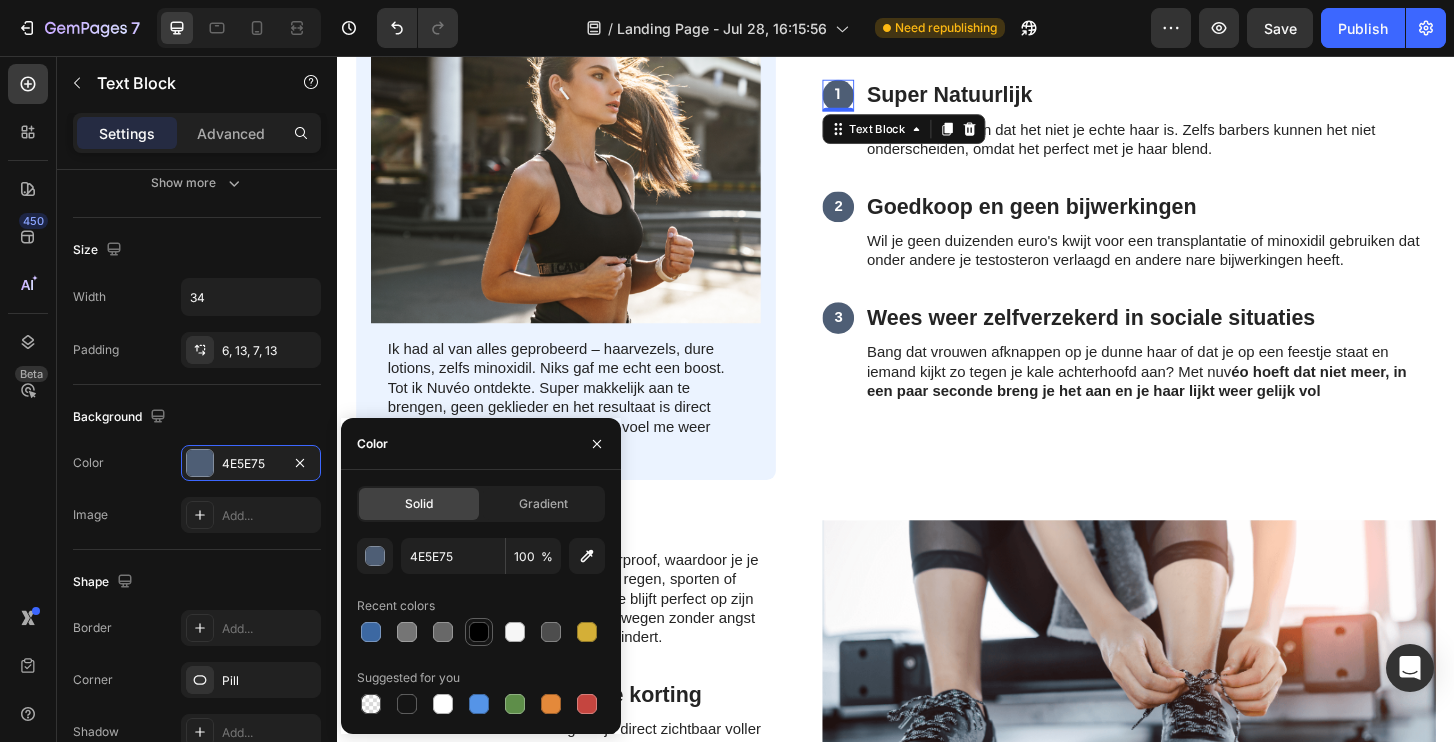 click at bounding box center (479, 632) 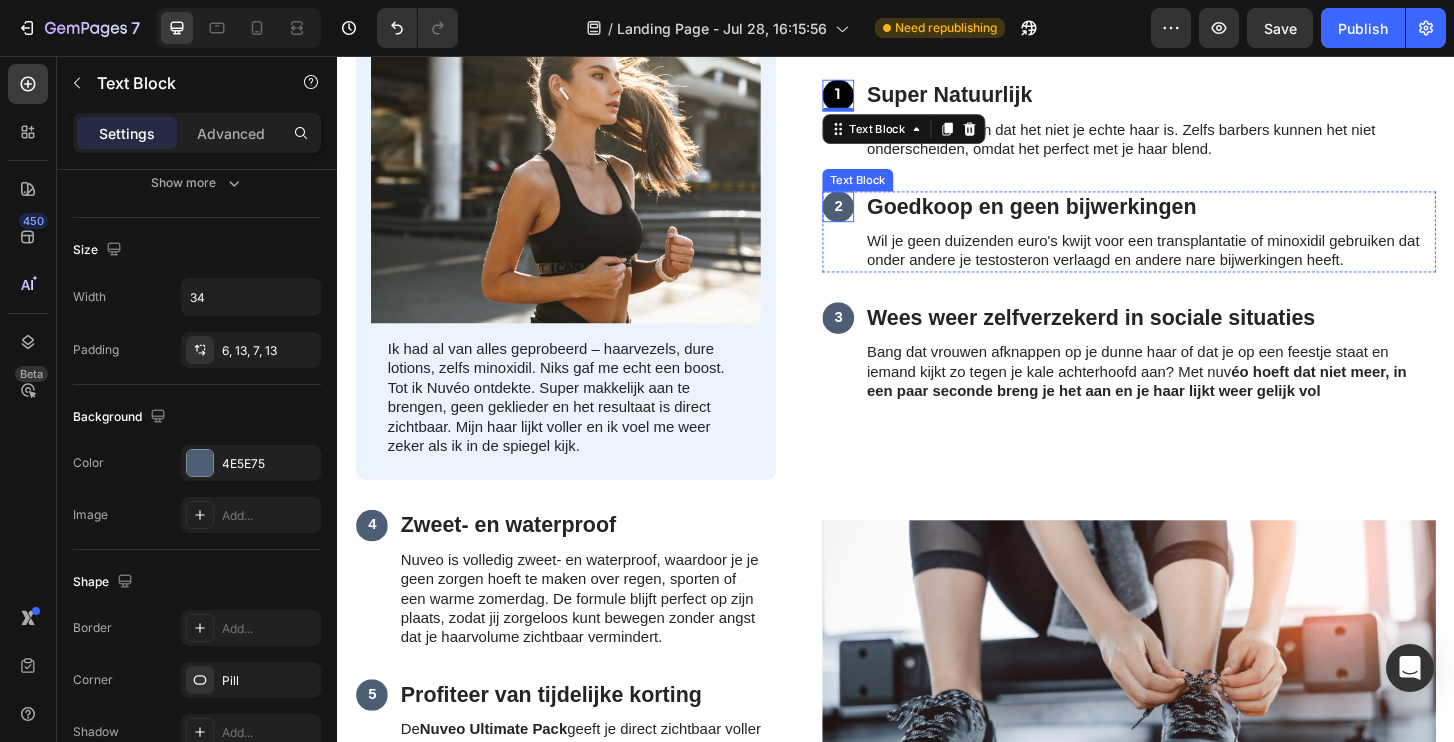 click on "2" at bounding box center [875, 218] 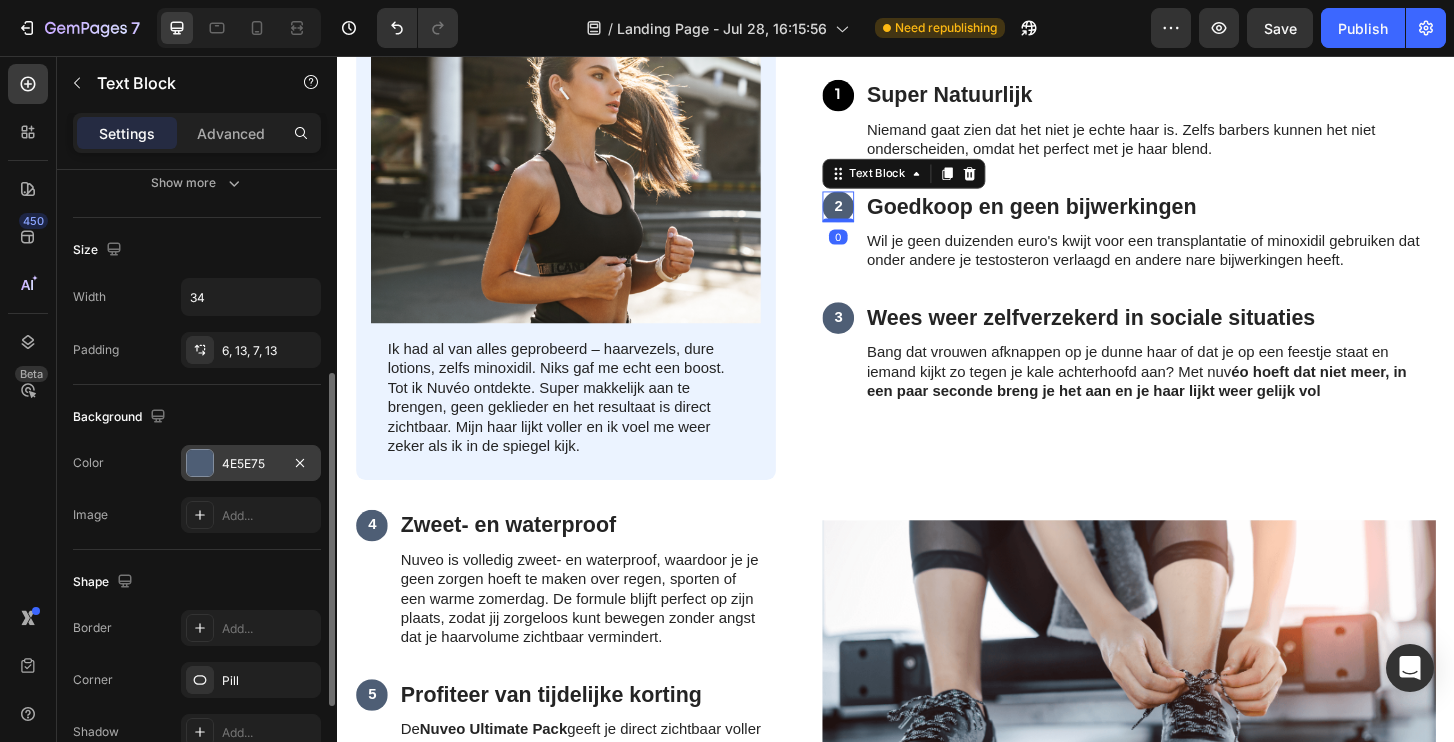 click on "4E5E75" at bounding box center (251, 463) 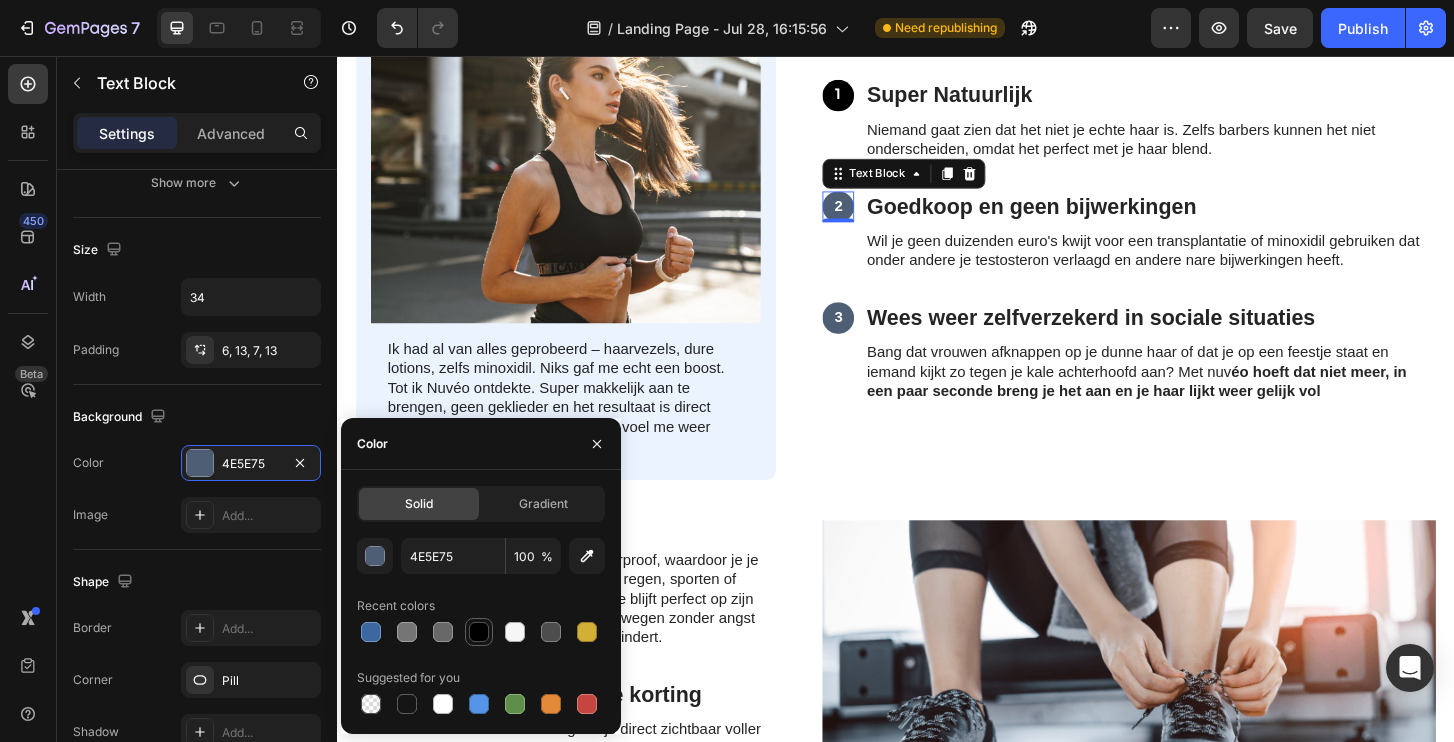 click at bounding box center [479, 632] 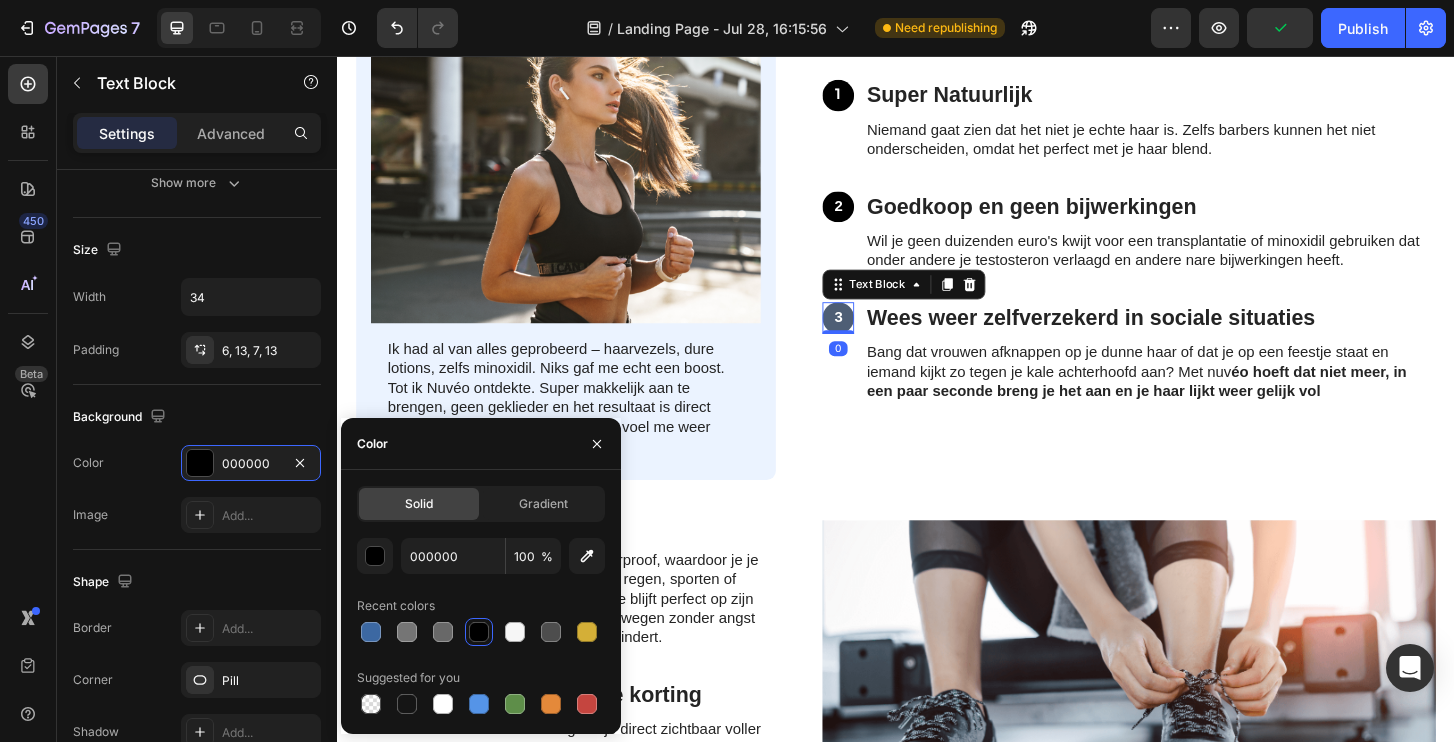 click on "3" at bounding box center (875, 336) 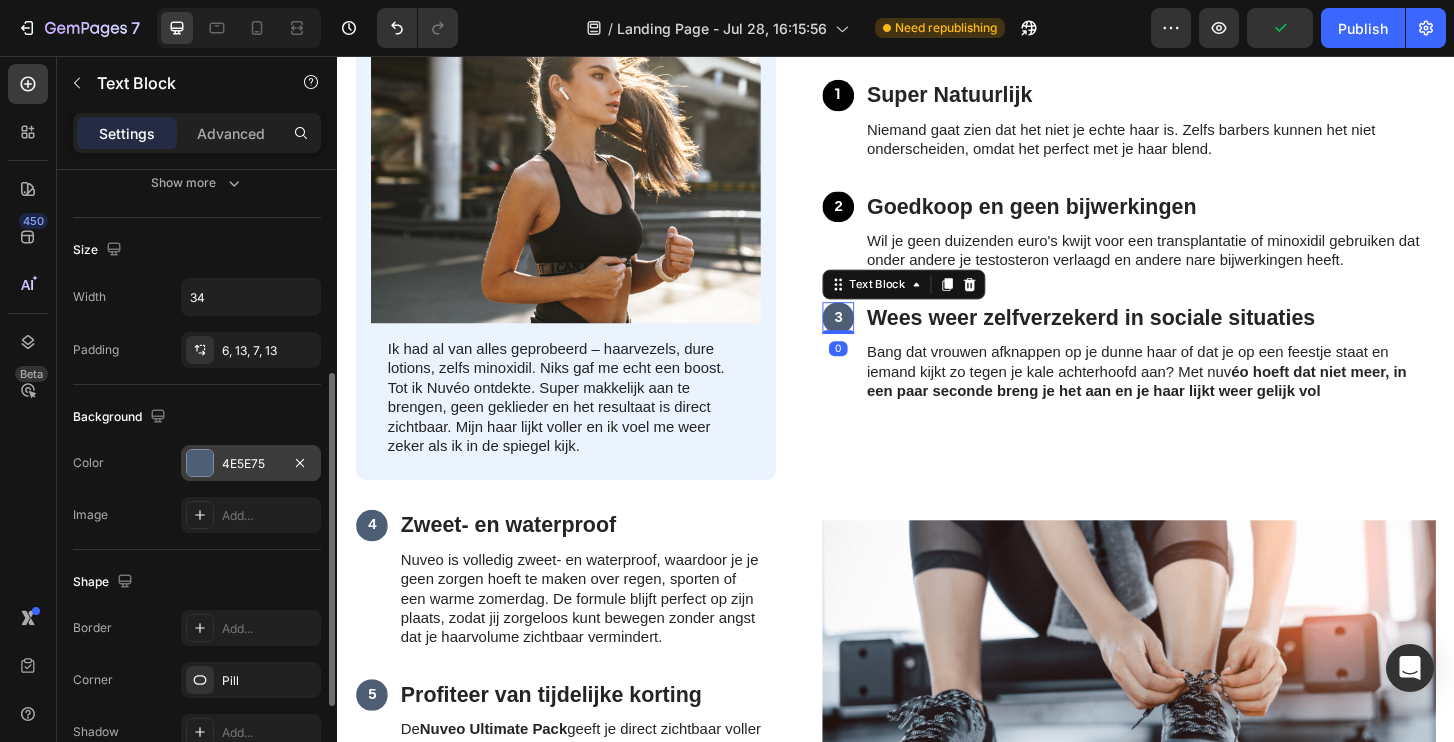 click on "4E5E75" at bounding box center (251, 464) 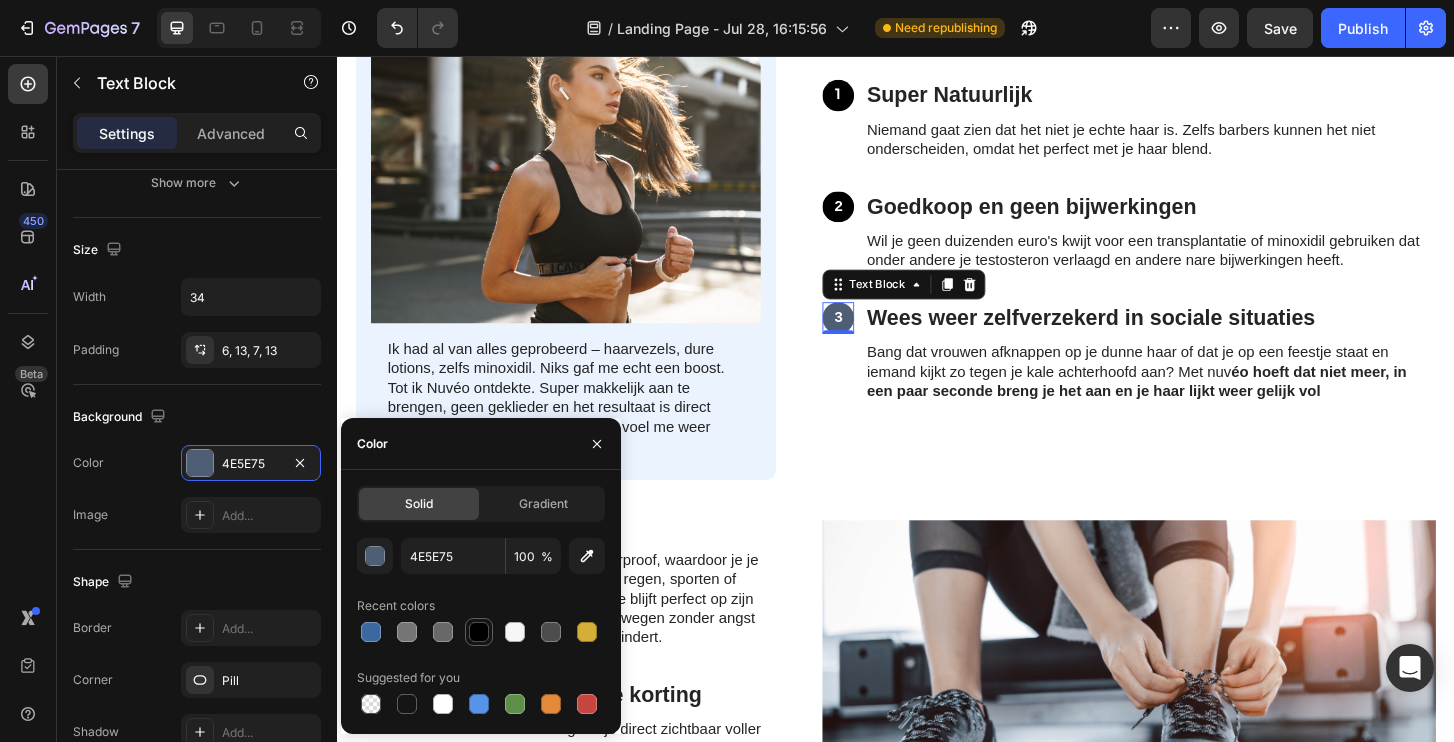 click at bounding box center (479, 632) 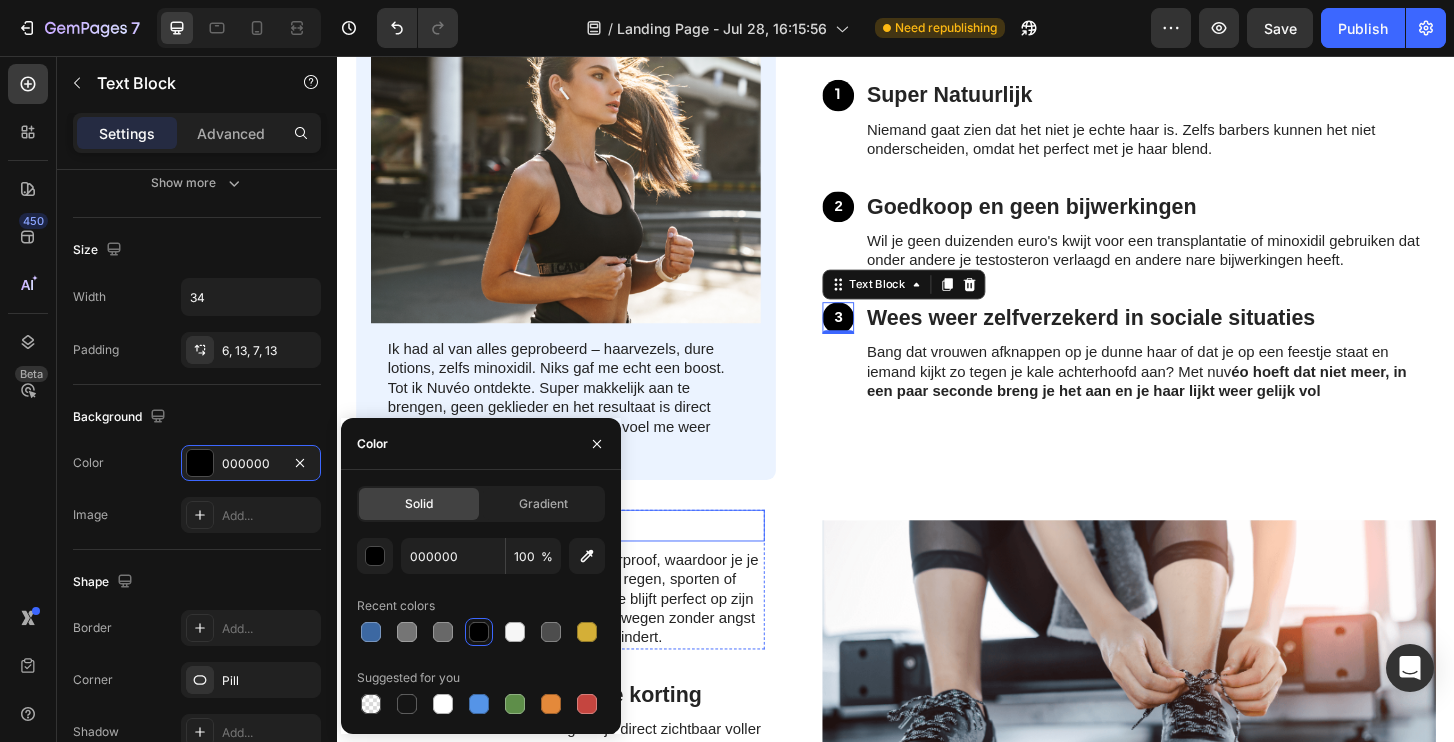 click on "5 REDENEN WAAROM JIJ NUVéO NU NODIG HEBT Heading Row Image Ik had al van alles geprobeerd – haarvezels, dure lotions, zelfs minoxidil. Niks gaf me echt een boost. Tot ik Nuvéo ontdekte. Super makkelijk aan te brengen, geen geklieder en het resultaat is direct zichtbaar. Mijn haar lijkt voller en ik voel me weer zeker als ik in de spiegel kijk. Text Block Row 1 Text Block Super Natuurlijk Heading Niemand gaat zien dat het niet je echte haar is. Zelfs barbers kunnen het niet onderscheiden, omdat het perfect met je haar blend. Text Block Row 2 Text Block Goedkoop en geen bijwerkingen Heading Wil je geen duizenden euro's kwijt voor een transplantatie of minoxidil gebruiken dat onder andere je testosteron verlaagd en andere nare bijwerkingen heeft. Text Block Row 3 Text Block   0 Wees weer zelfverzekerd in sociale situaties Heading Bang dat vrouwen afknappen op je dunne haar of dat je op een feestje staat en iemand kijkt zo tegen je kale achterhoofd aan? Met nuv Text Block Row Row 4 Text Block Heading Row 5" at bounding box center (937, 484) 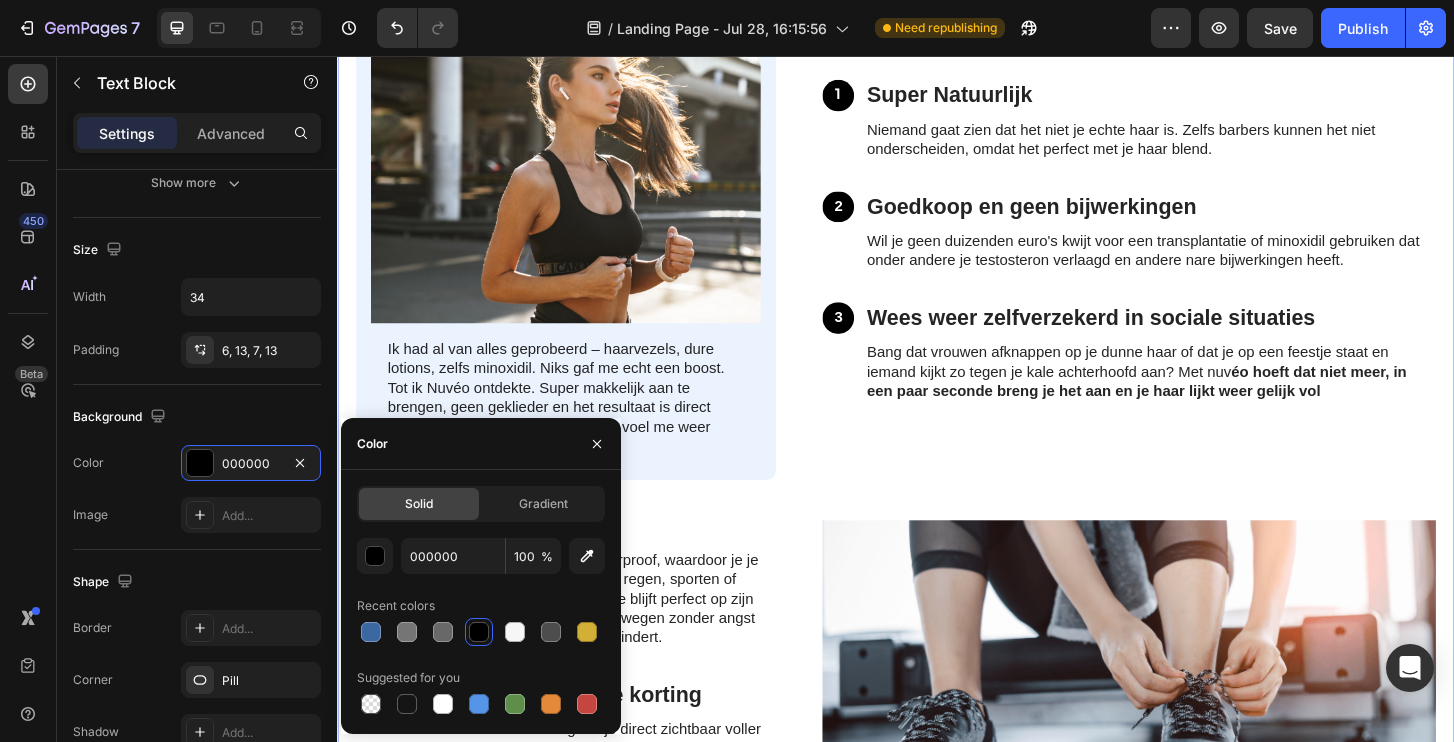 scroll, scrollTop: 0, scrollLeft: 0, axis: both 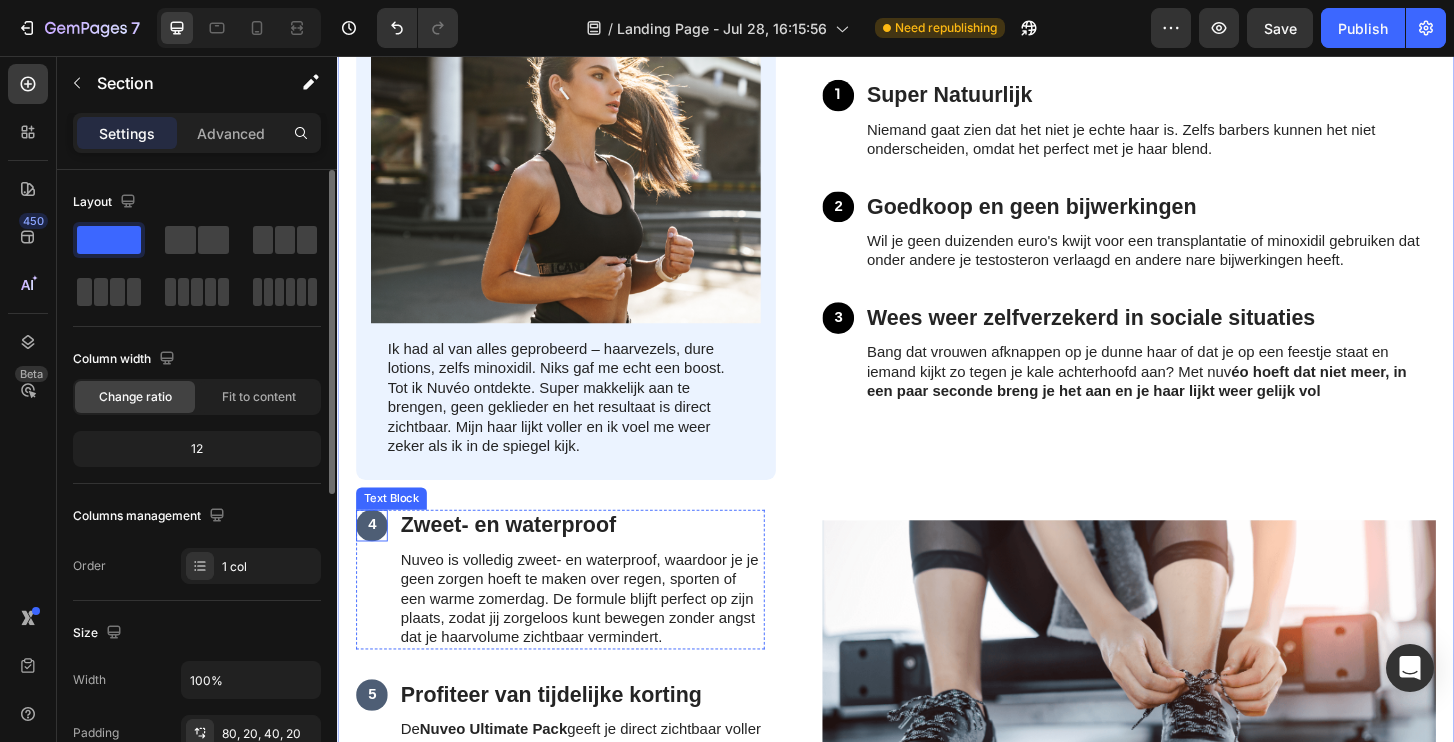 click on "4" at bounding box center [374, 559] 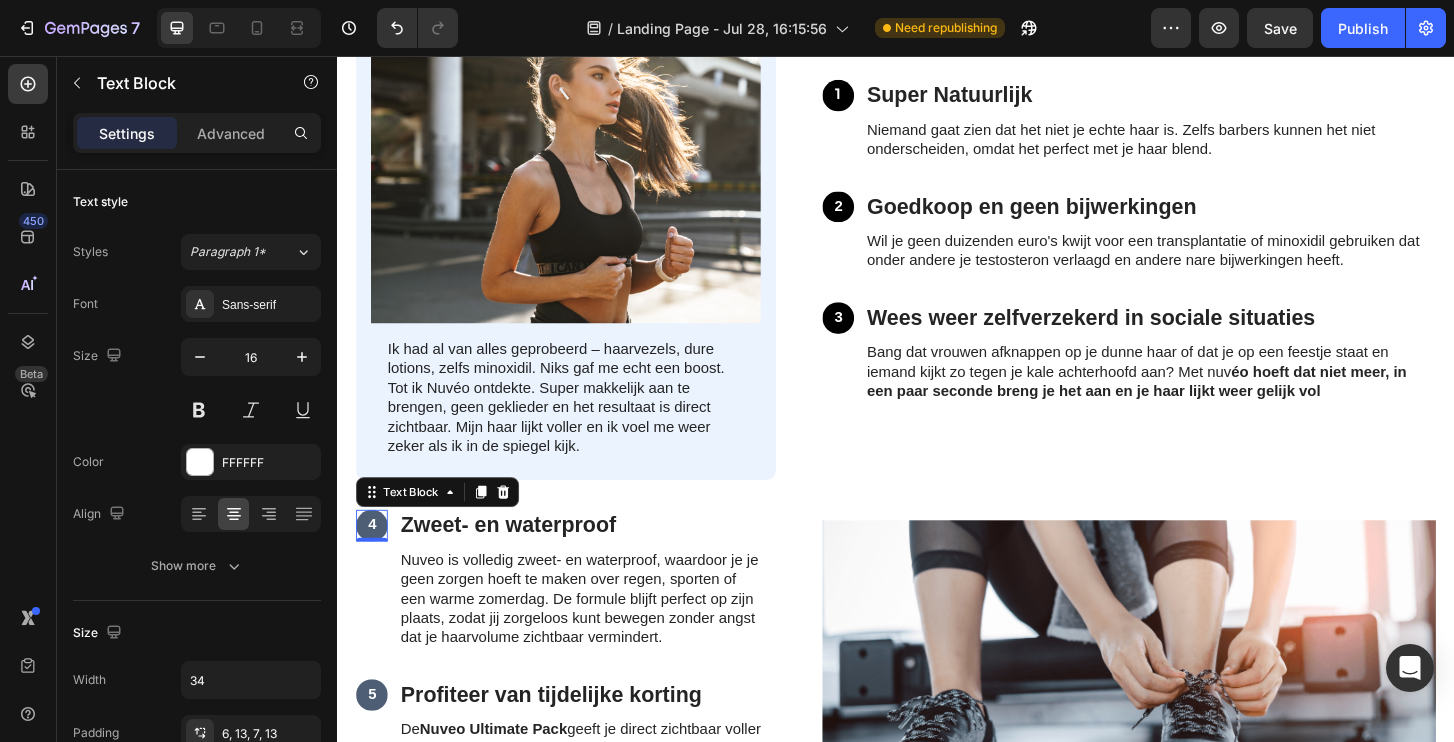 click on "4" at bounding box center (374, 559) 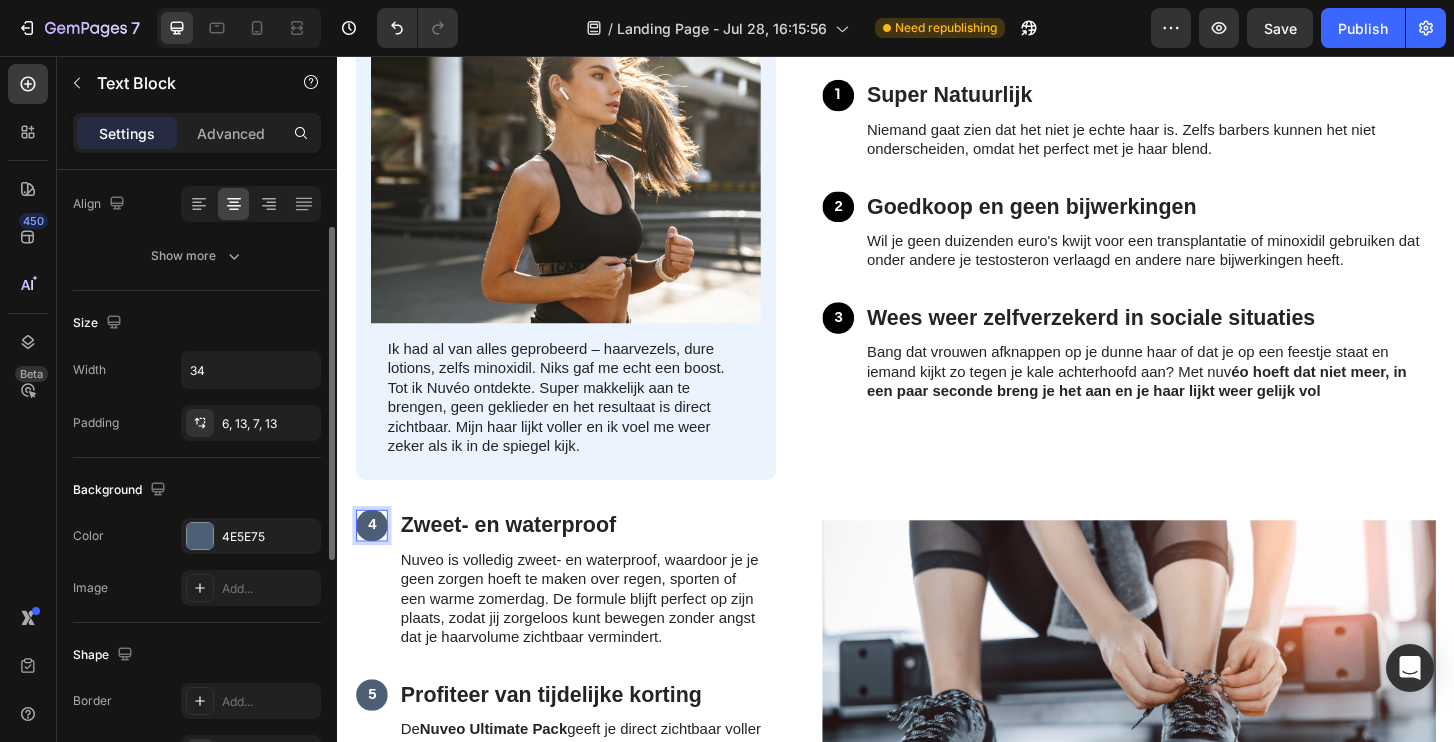scroll, scrollTop: 339, scrollLeft: 0, axis: vertical 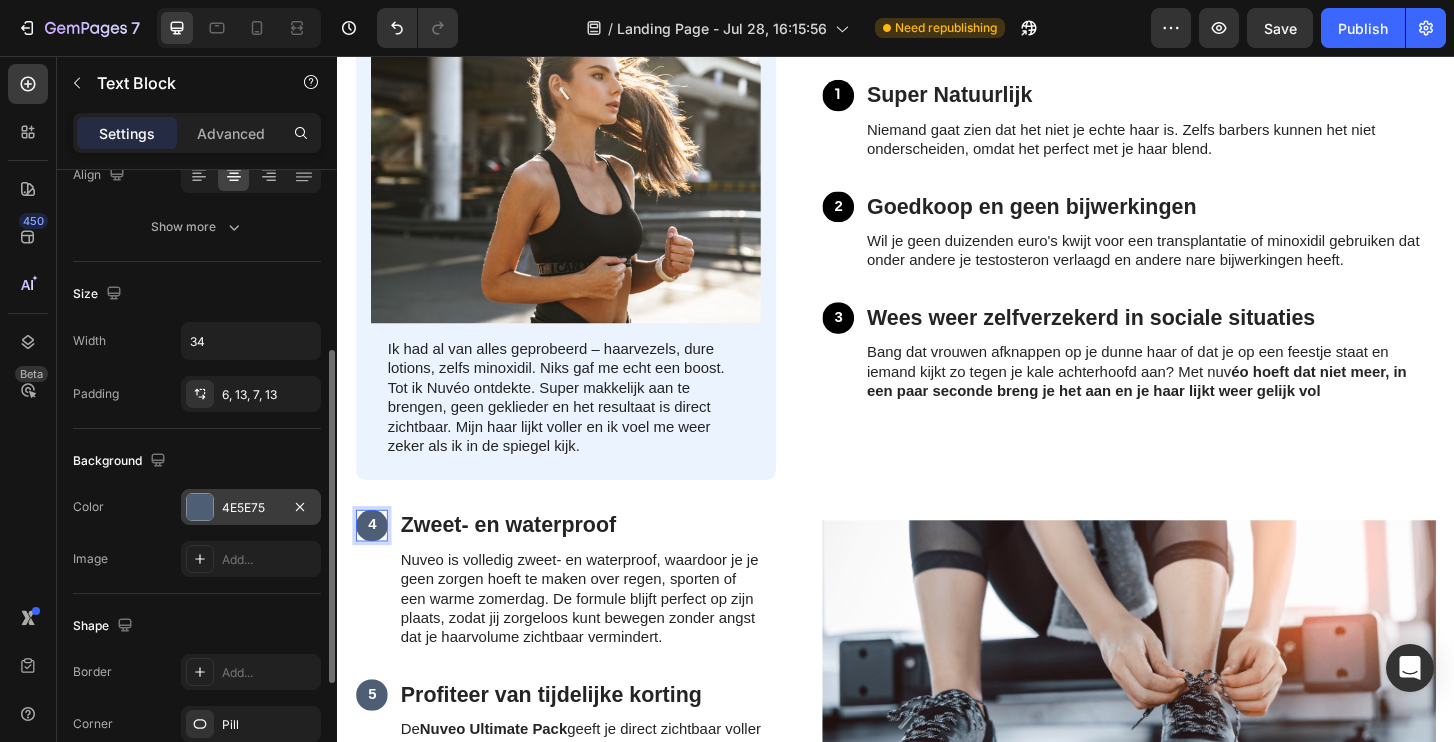 click at bounding box center [200, 507] 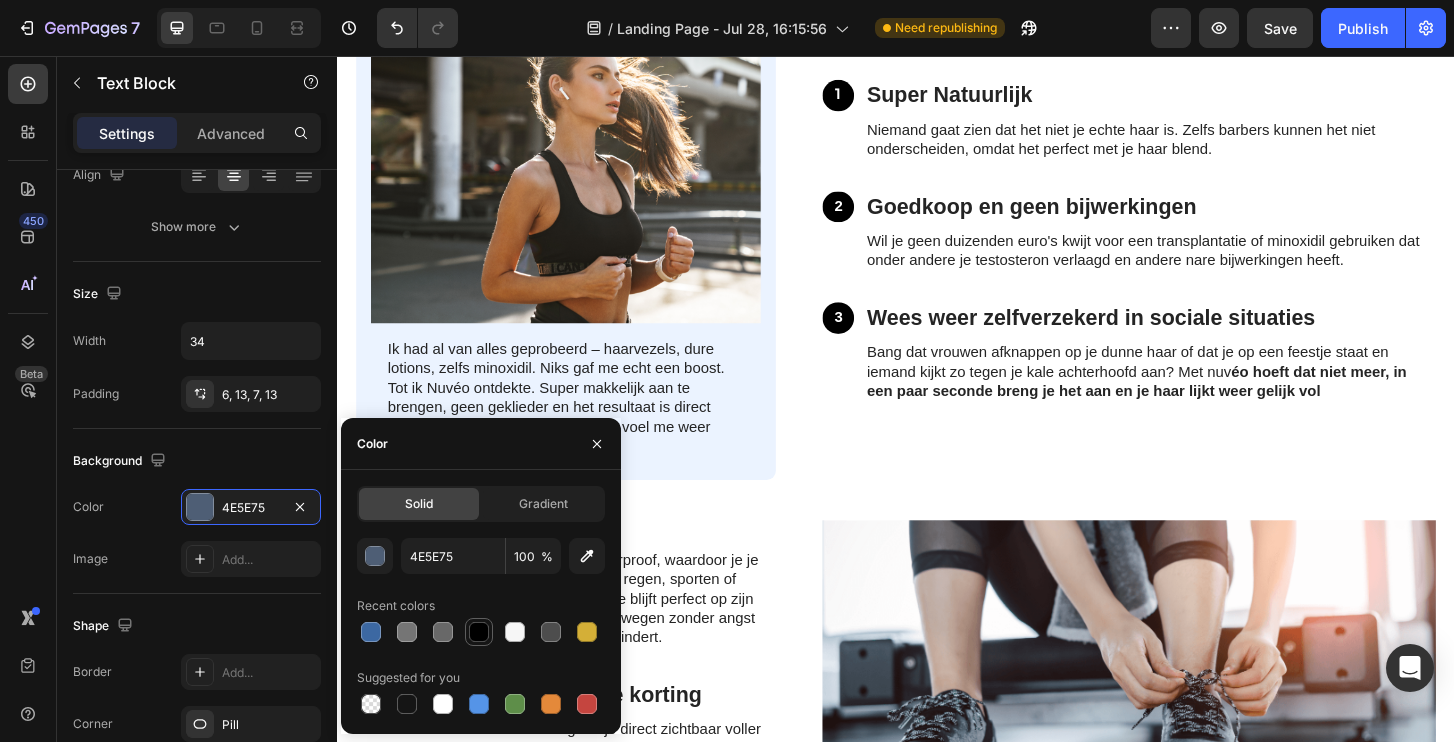 click at bounding box center (479, 632) 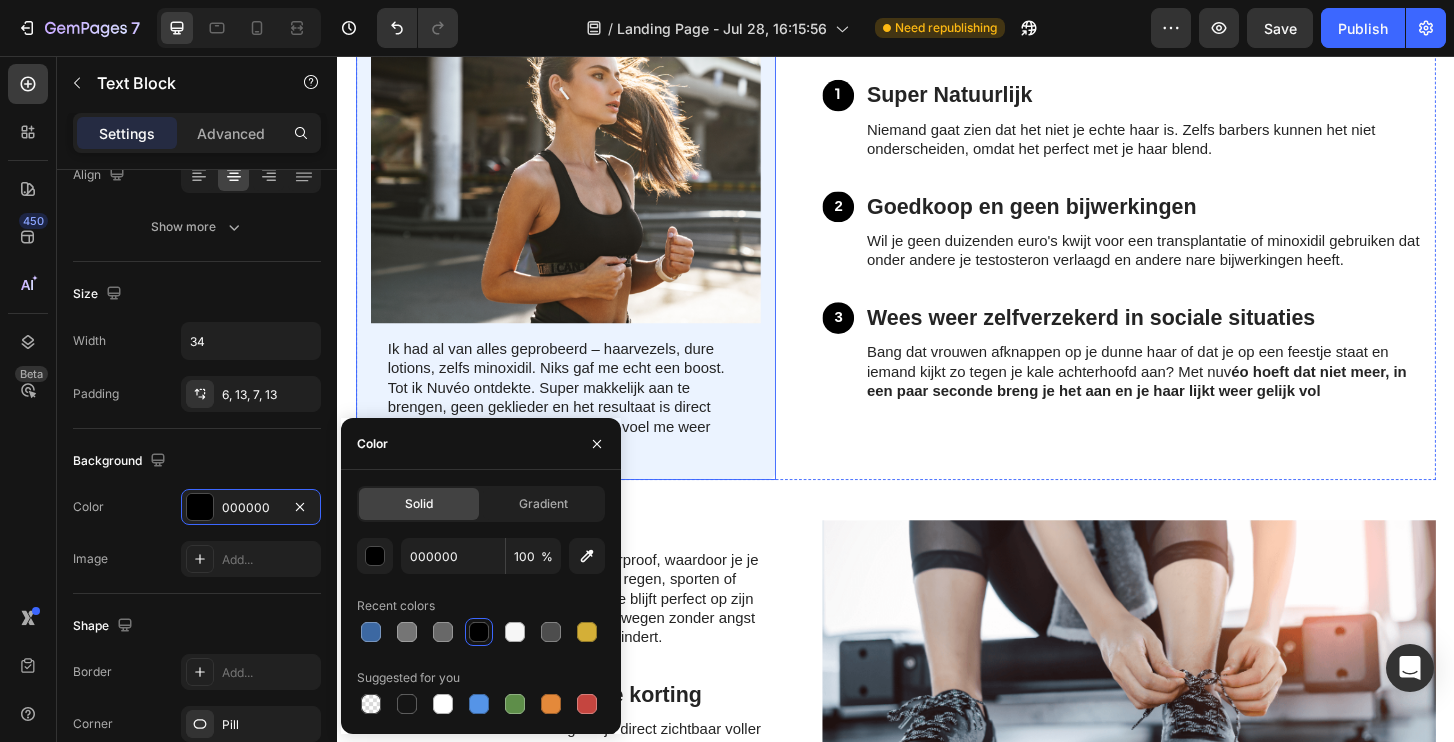 click on "Image Ik had al van alles geprobeerd – haarvezels, dure lotions, zelfs minoxidil. Niks gaf me echt een boost. Tot ik Nuvéo ontdekte. Super makkelijk aan te brengen, geen geklieder en het resultaat is direct zichtbaar. Mijn haar lijkt voller en ik voel me weer zeker als ik in de spiegel kijk. Text Block Row" at bounding box center [582, 254] 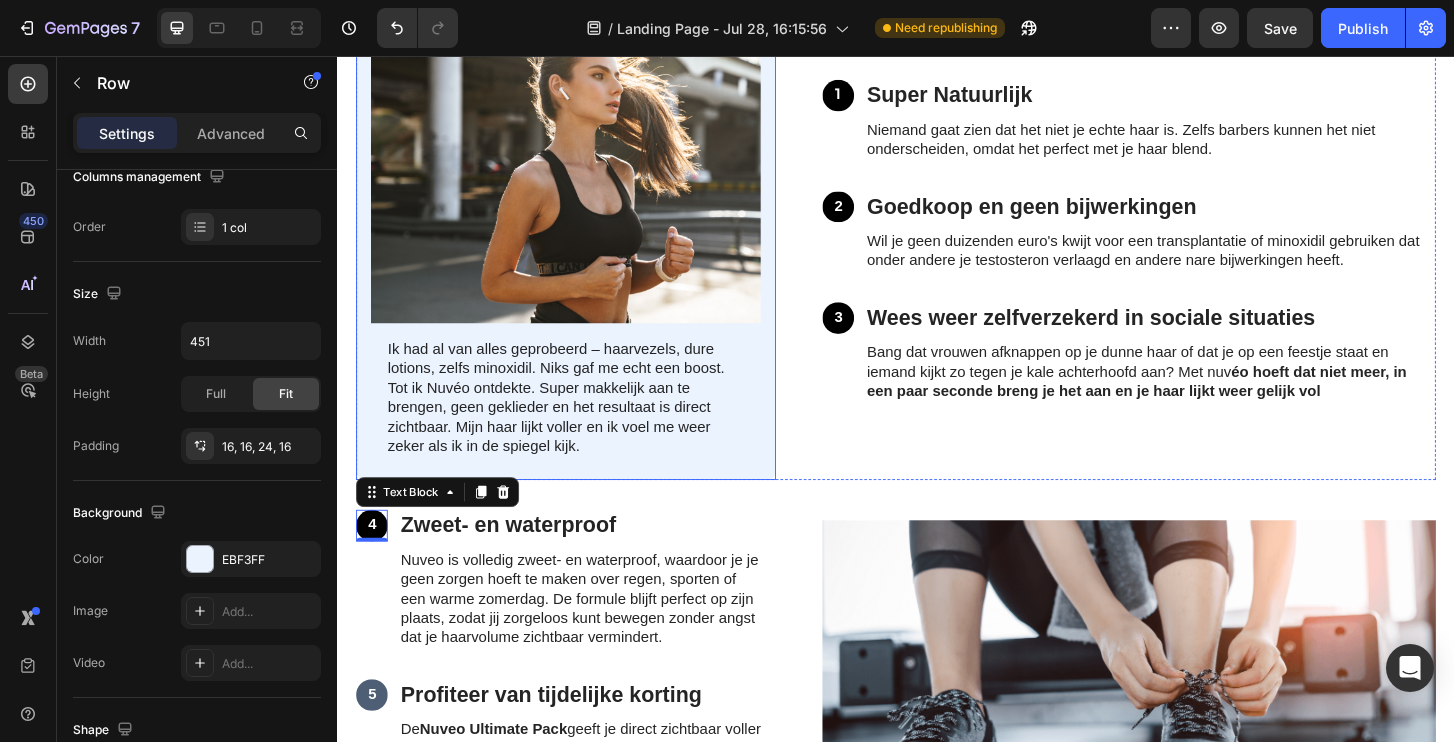 scroll, scrollTop: 0, scrollLeft: 0, axis: both 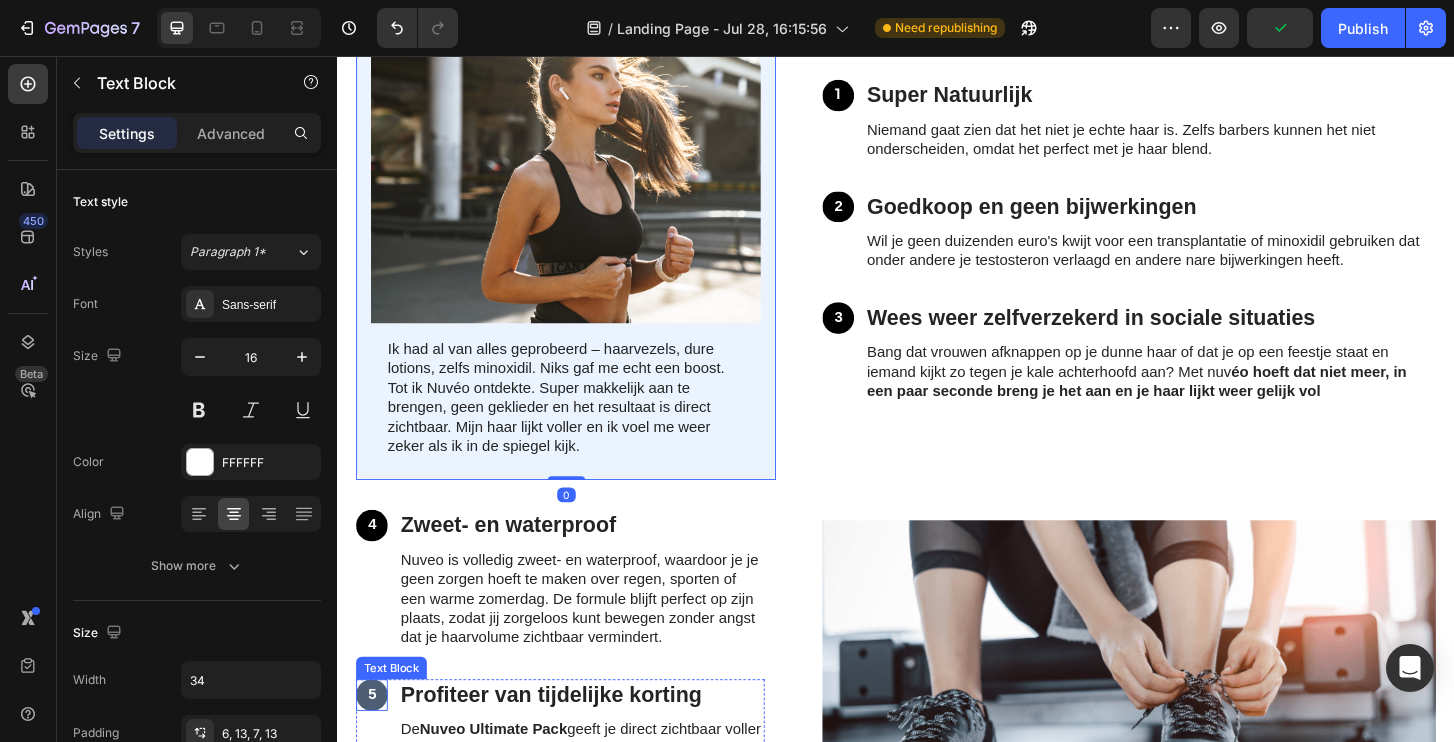 click on "5" at bounding box center (374, 741) 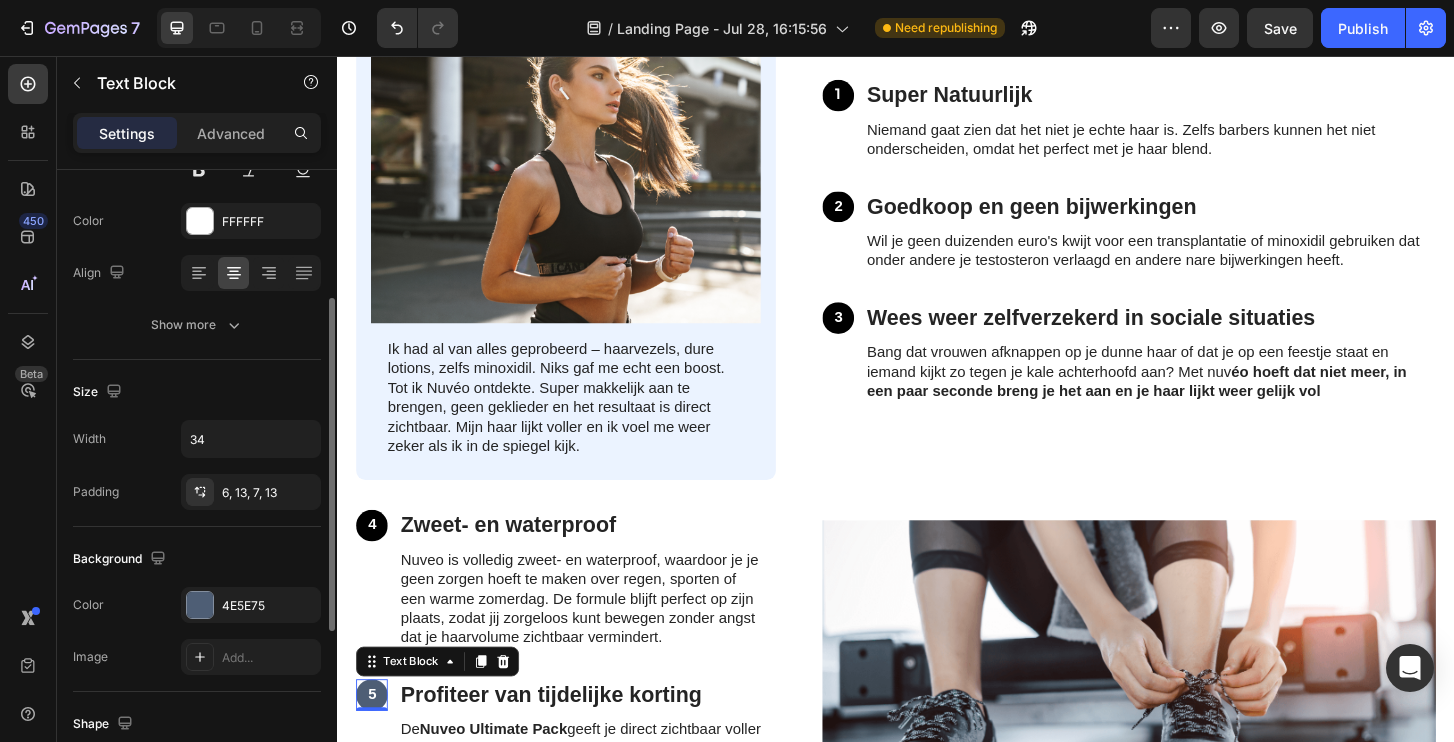 scroll, scrollTop: 248, scrollLeft: 0, axis: vertical 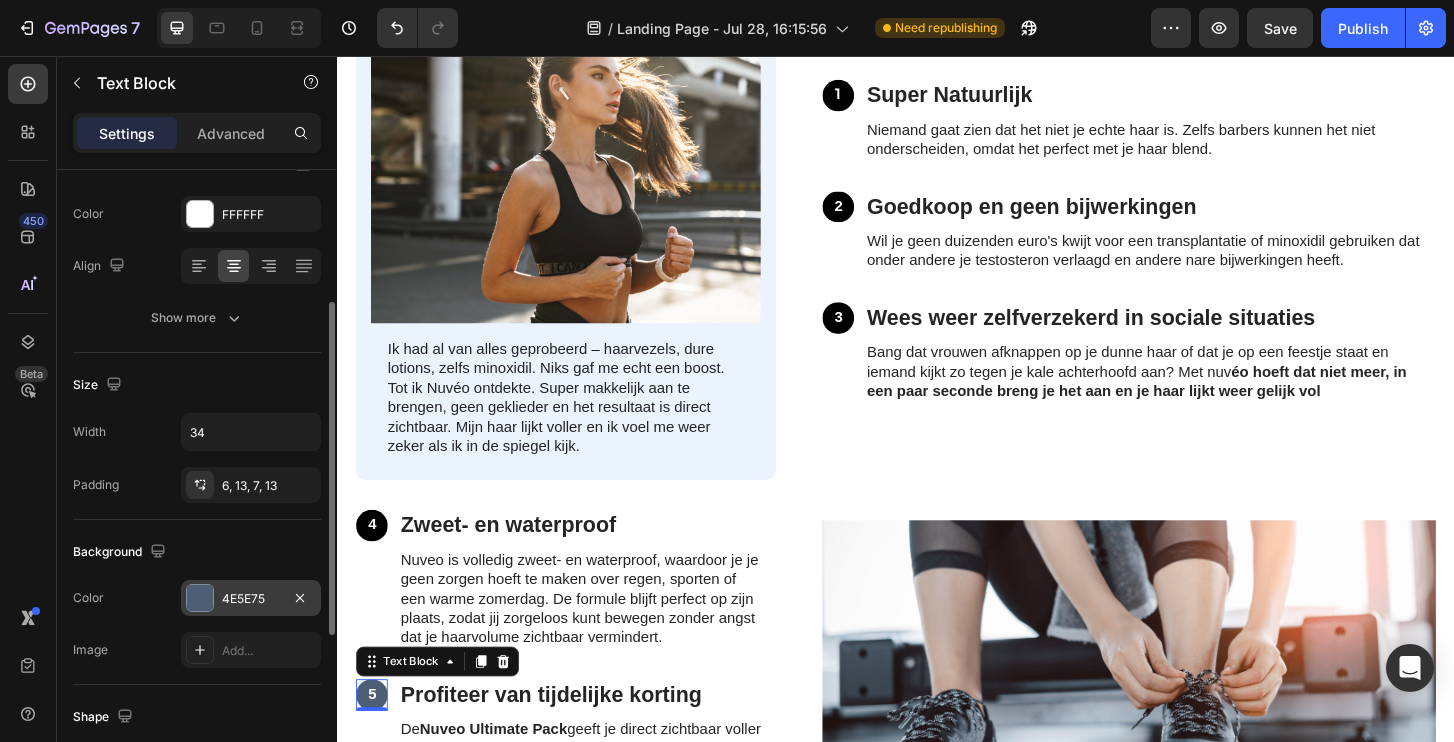 click on "4E5E75" at bounding box center [251, 599] 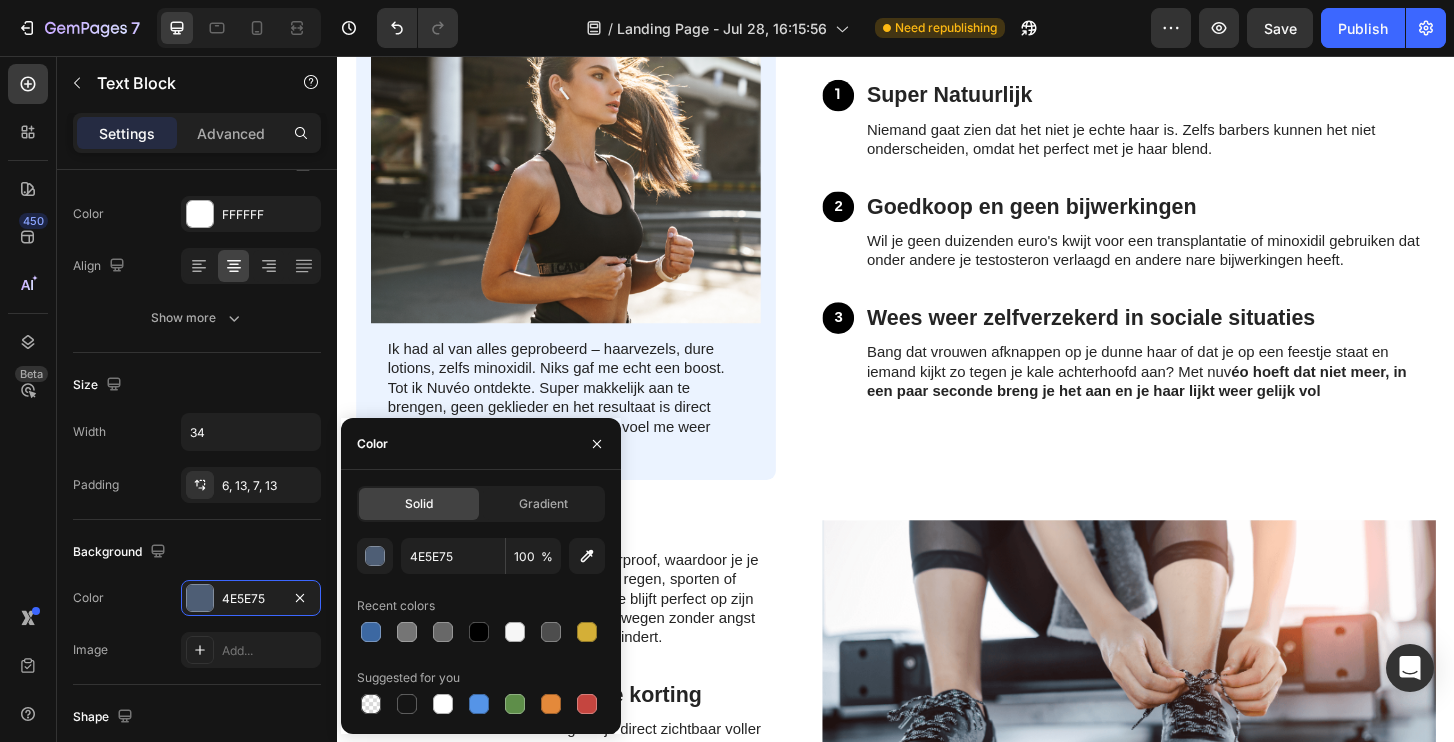 click 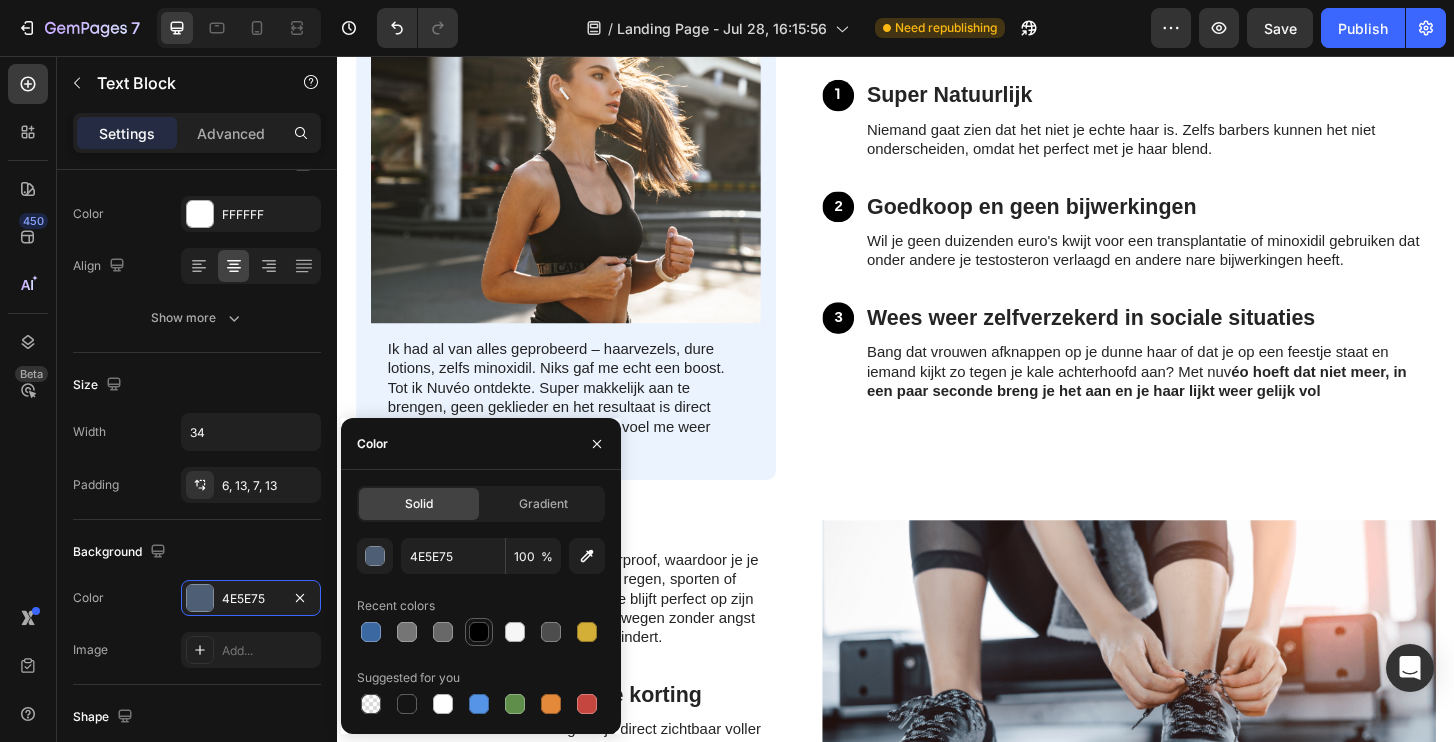 click at bounding box center [479, 632] 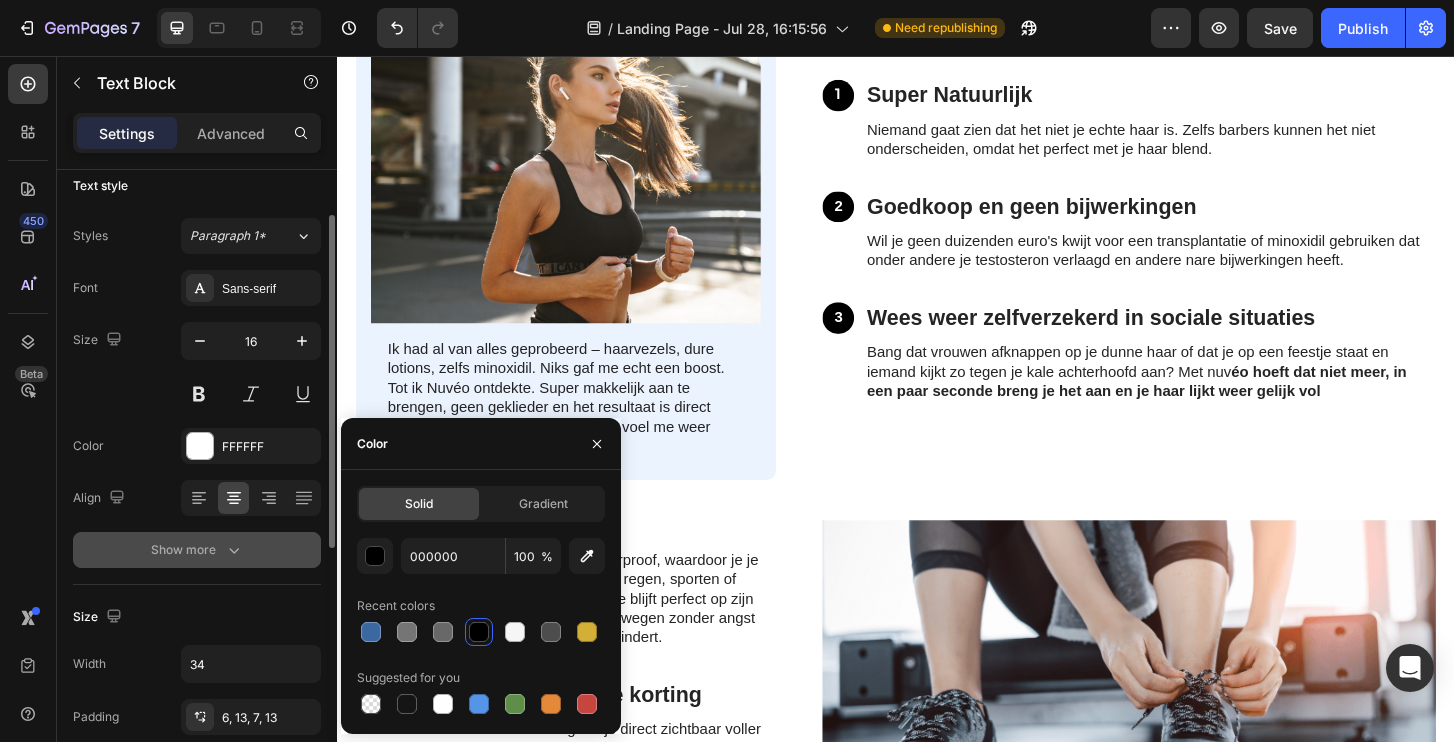 scroll, scrollTop: 0, scrollLeft: 0, axis: both 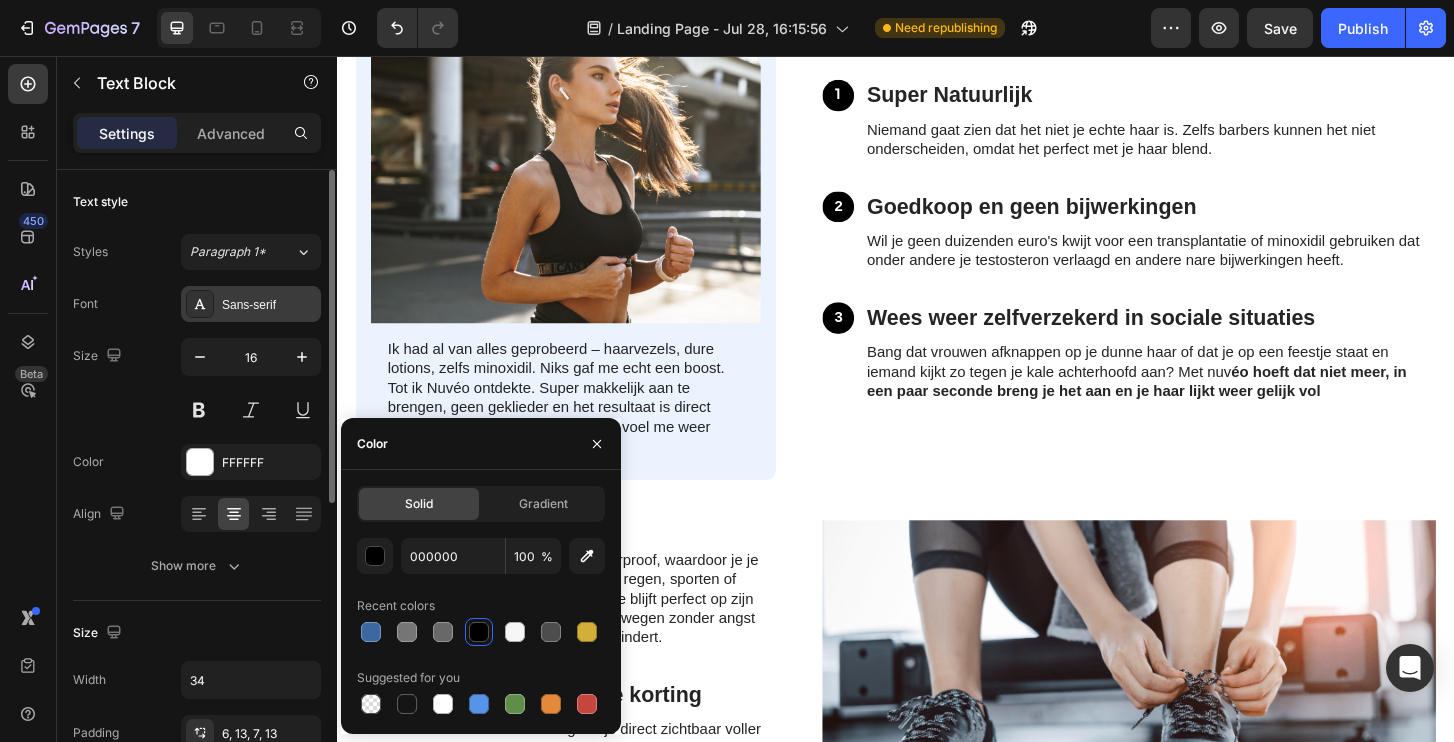 click on "Sans-serif" at bounding box center [269, 305] 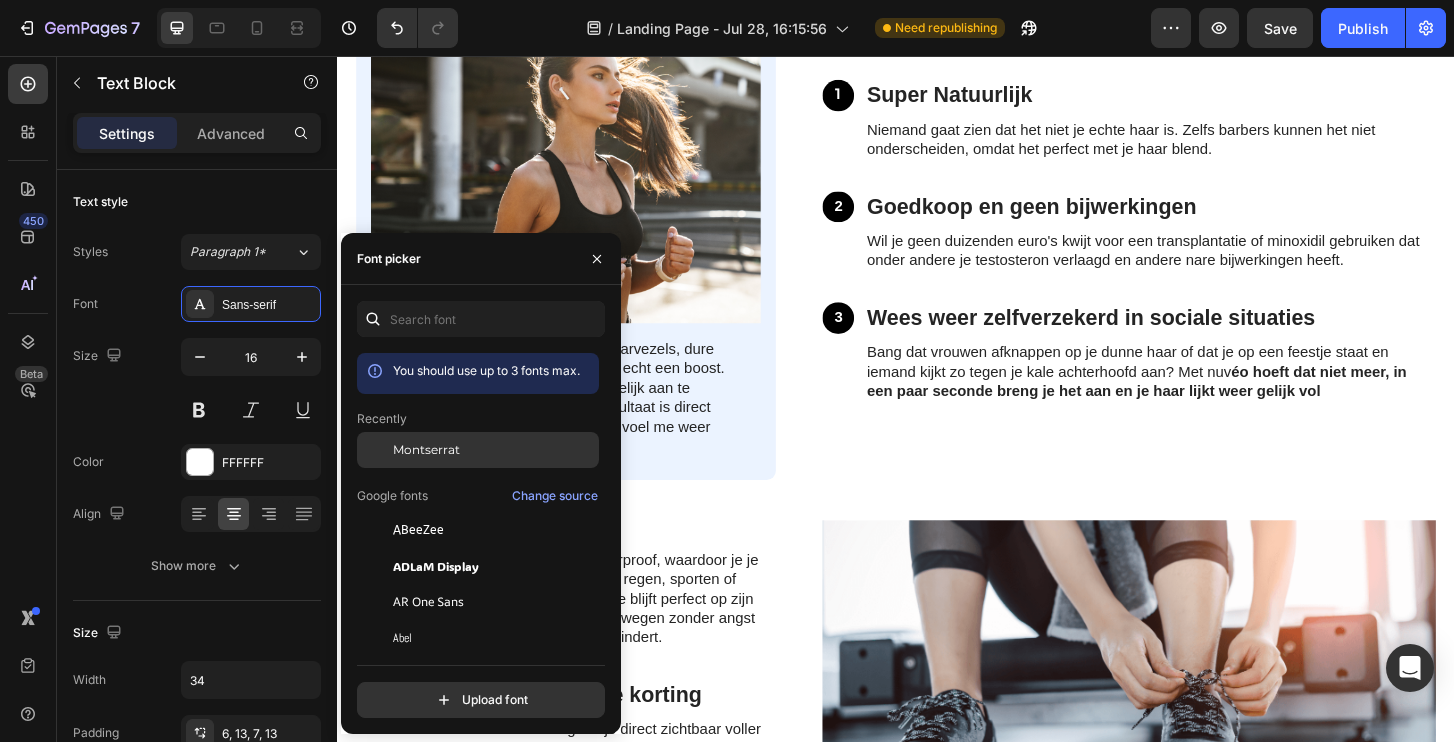 click on "Montserrat" 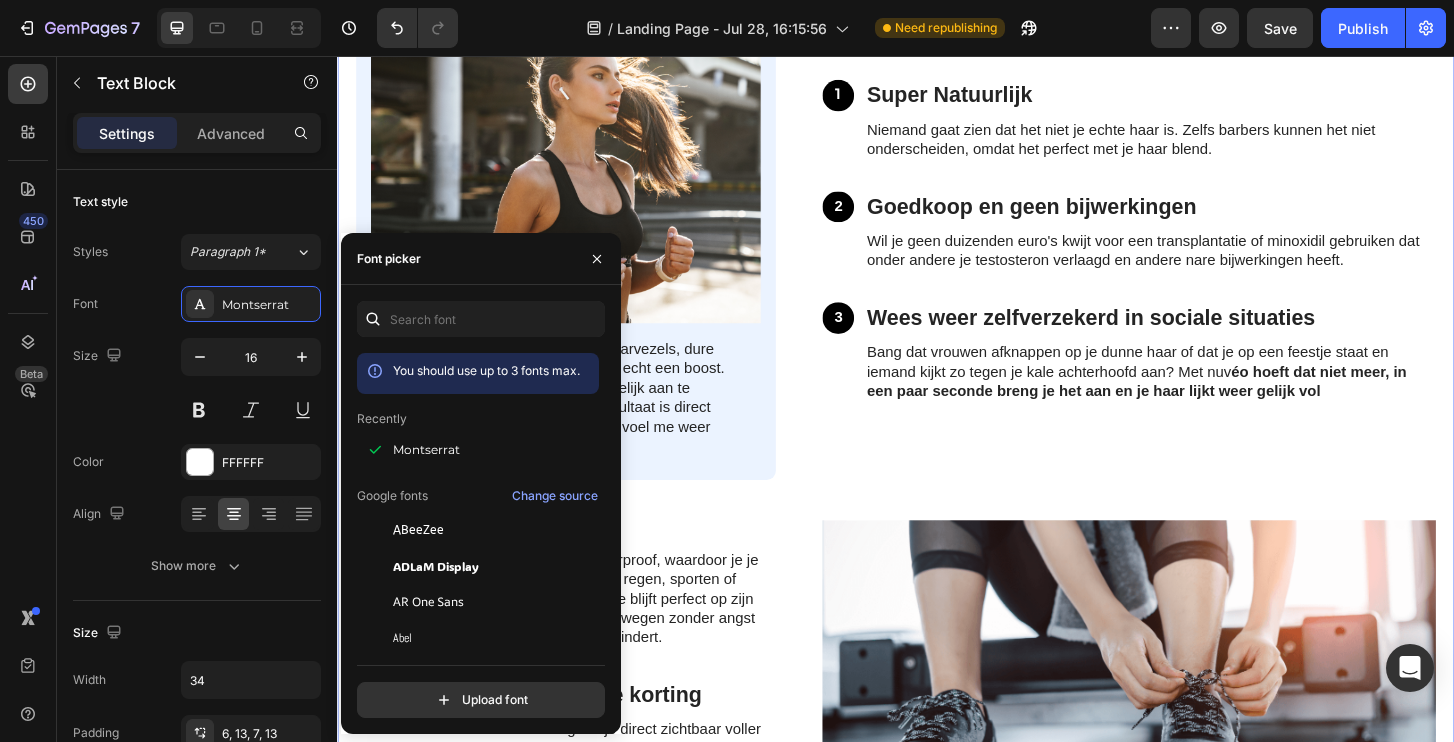 click on "5 REDENEN WAAROM JIJ NUVéO NU NODIG HEBT Heading Row Image Ik had al van alles geprobeerd – haarvezels, dure lotions, zelfs minoxidil. Niks gaf me echt een boost. Tot ik Nuvéo ontdekte. Super makkelijk aan te brengen, geen geklieder en het resultaat is direct zichtbaar. Mijn haar lijkt voller en ik voel me weer zeker als ik in de spiegel kijk. Text Block Row 1 Text Block Super Natuurlijk Heading Niemand gaat zien dat het niet je echte haar is. Zelfs barbers kunnen het niet onderscheiden, omdat het perfect met je haar blend. Text Block Row 2 Text Block Goedkoop en geen bijwerkingen Heading Wil je geen duizenden euro's kwijt voor een transplantatie of minoxidil gebruiken dat onder andere je testosteron verlaagd en andere nare bijwerkingen heeft. Text Block Row 3 Text Block Wees weer zelfverzekerd in sociale situaties Heading Bang dat vrouwen afknappen op je dunne haar of dat je op een feestje staat en iemand kijkt zo tegen je kale achterhoofd aan? Met nuv Text Block Row Row 4 Text Block Zweet- en waterproof" at bounding box center (937, 484) 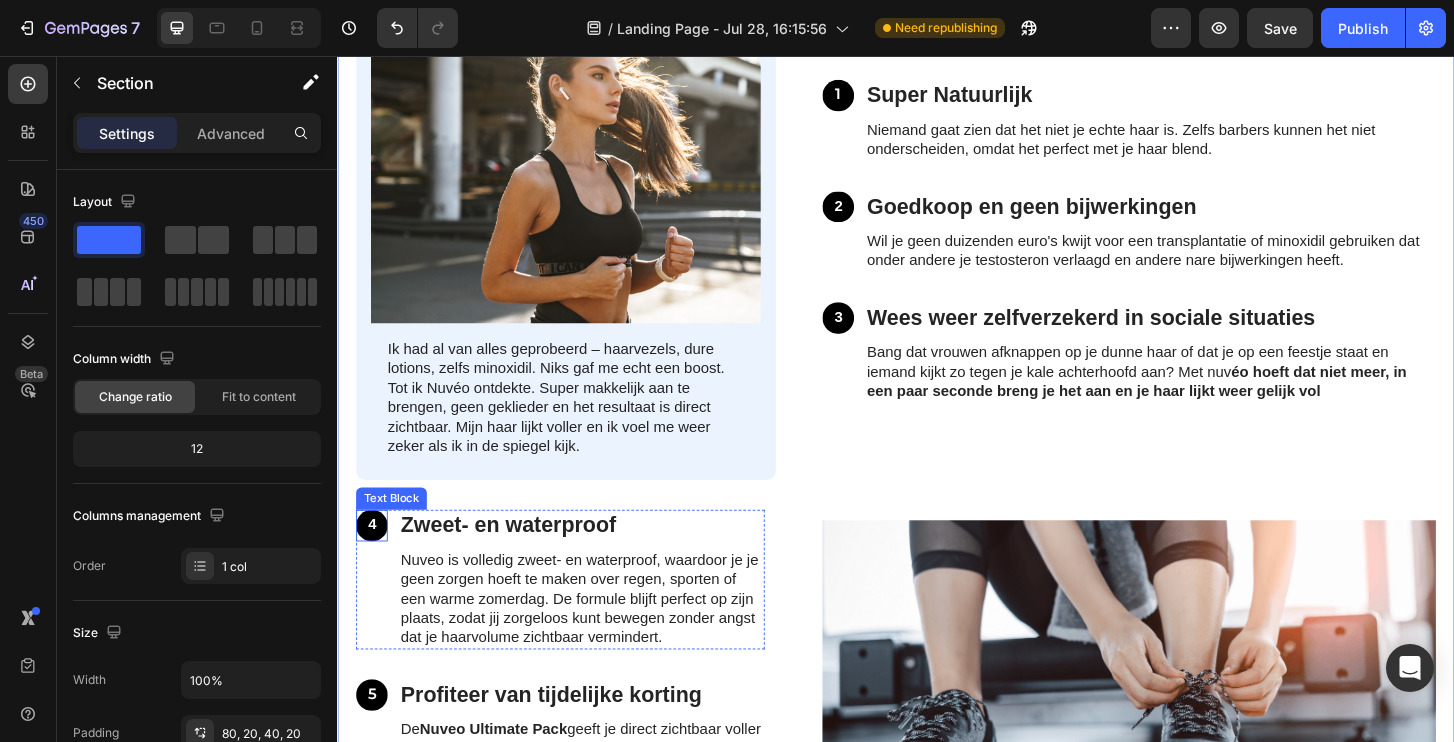 click on "4" at bounding box center (374, 559) 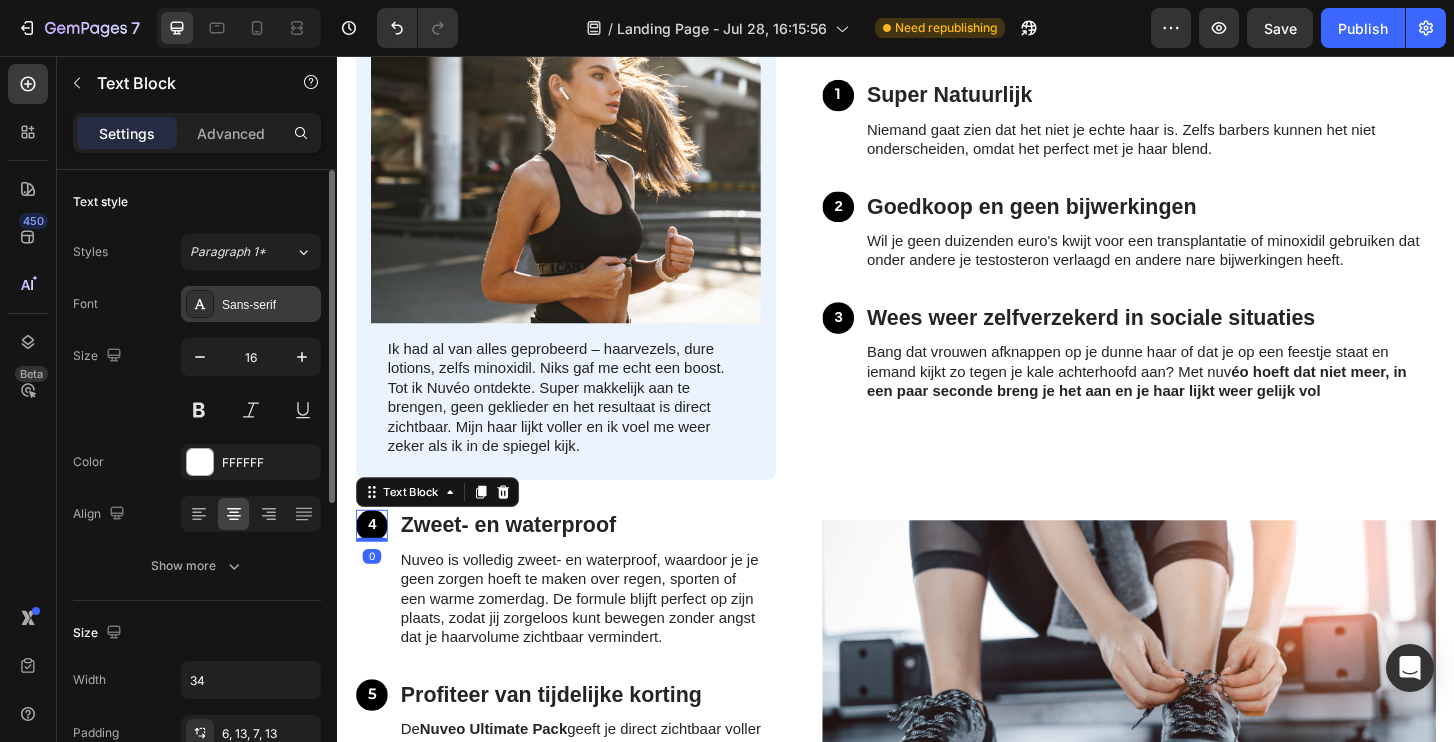 click on "Sans-serif" at bounding box center [269, 305] 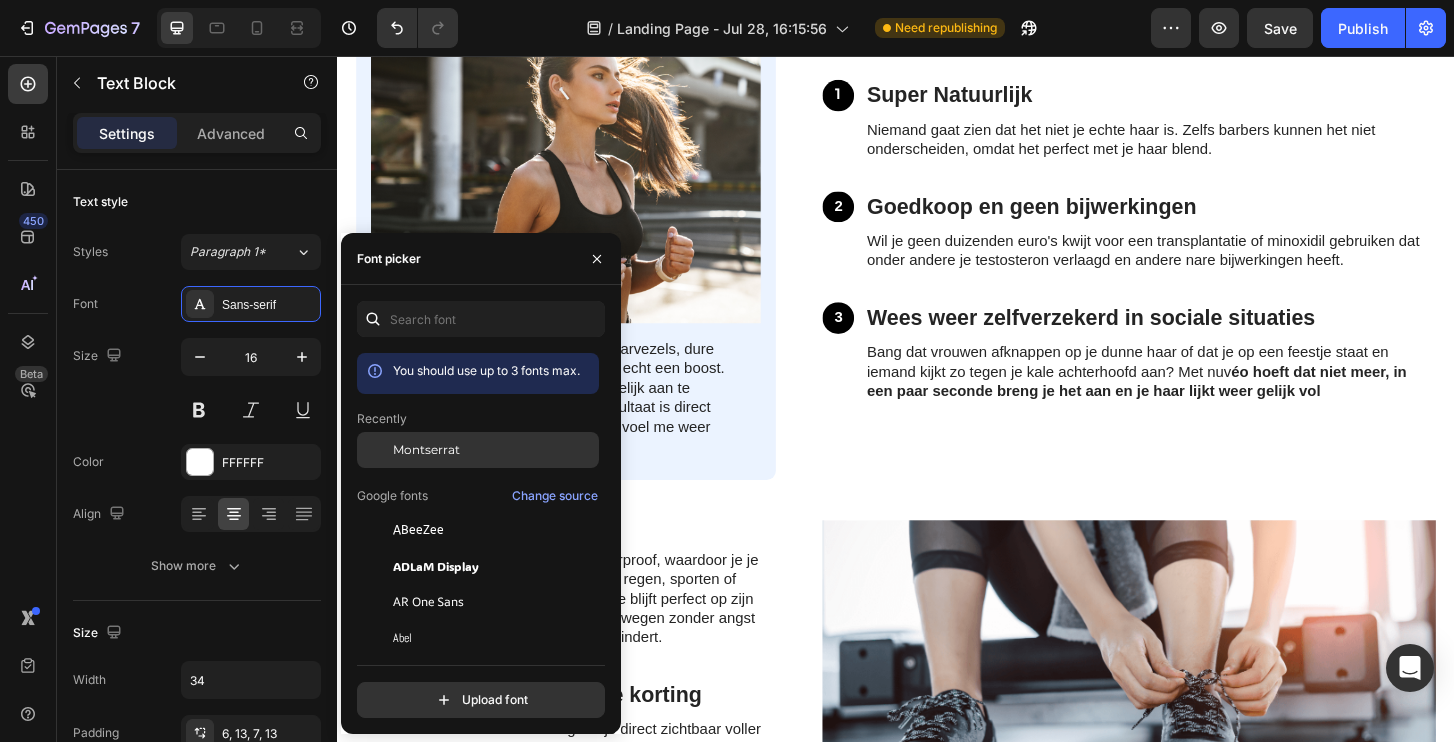 click on "Montserrat" 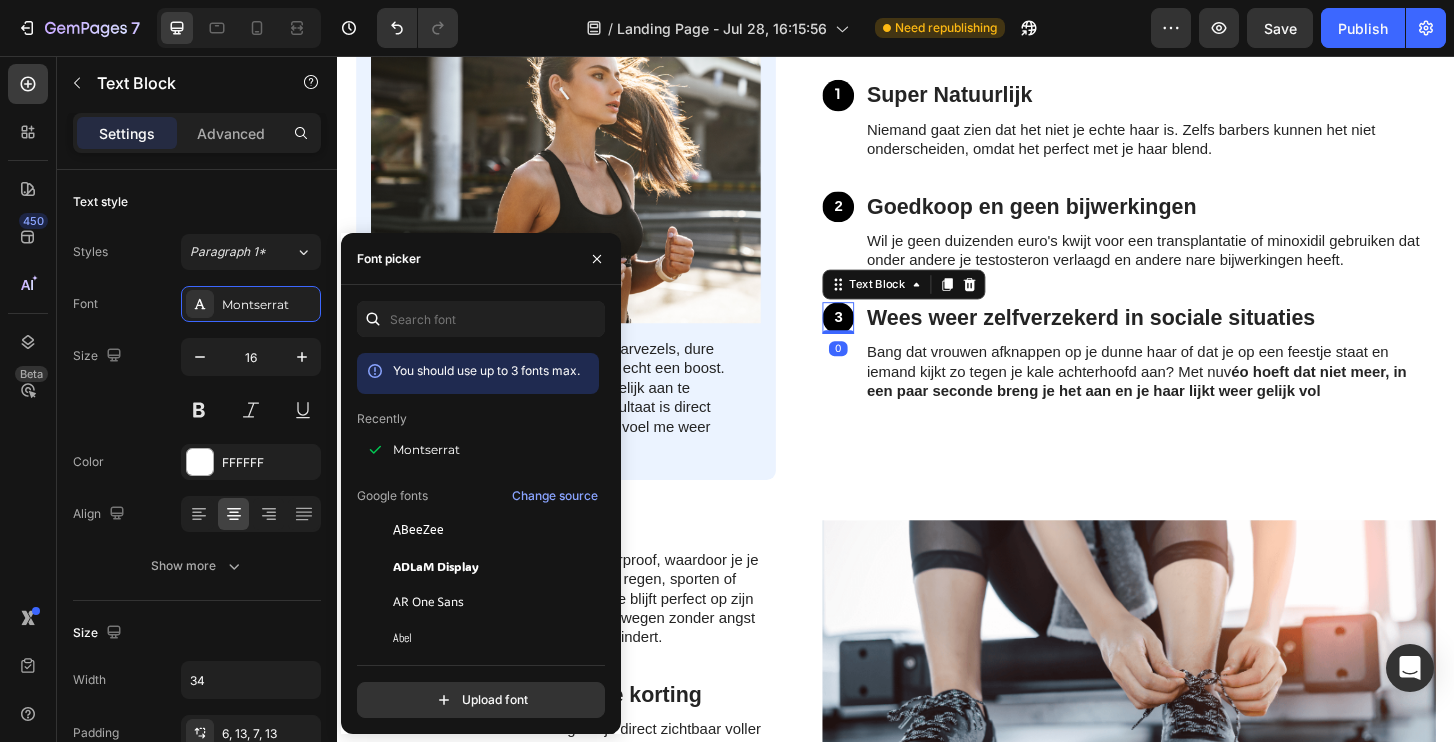 click on "3" at bounding box center [875, 336] 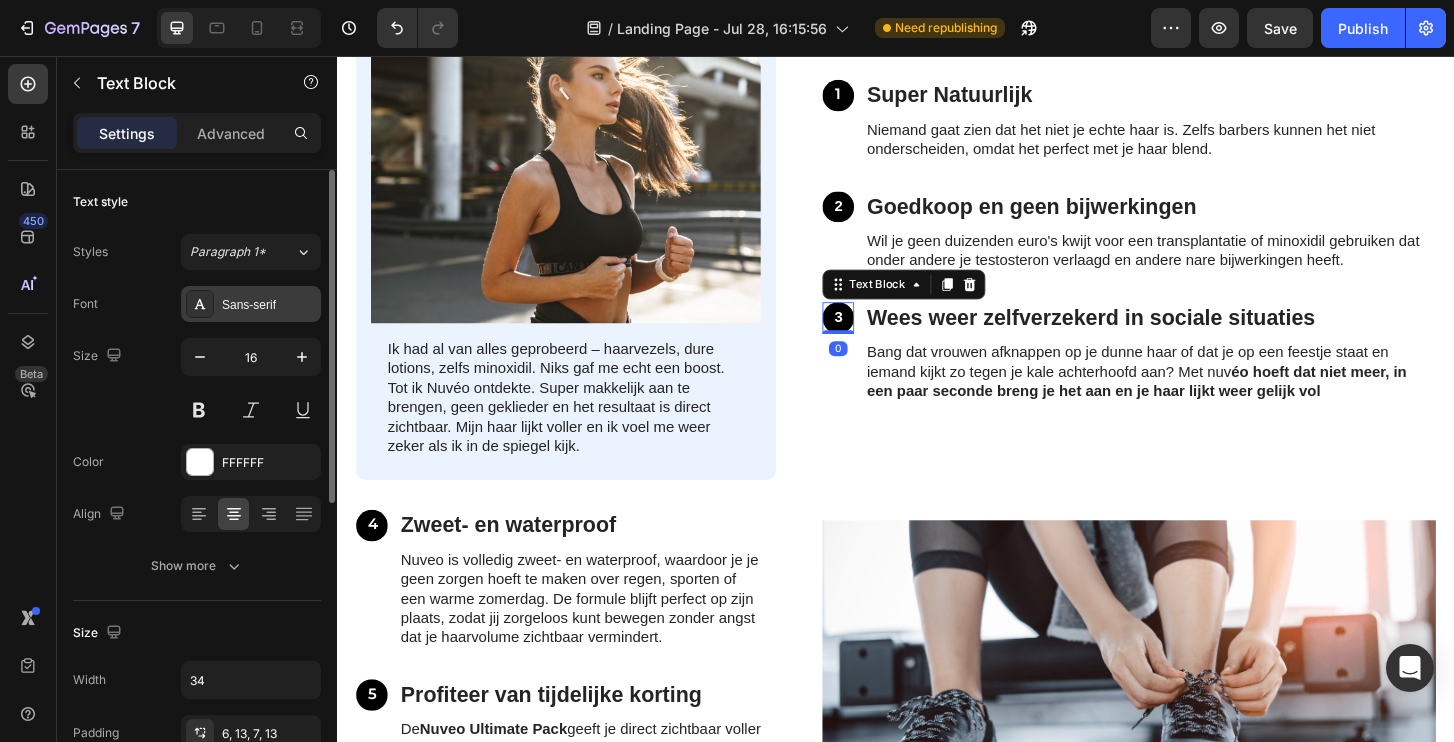 click on "Sans-serif" at bounding box center [269, 305] 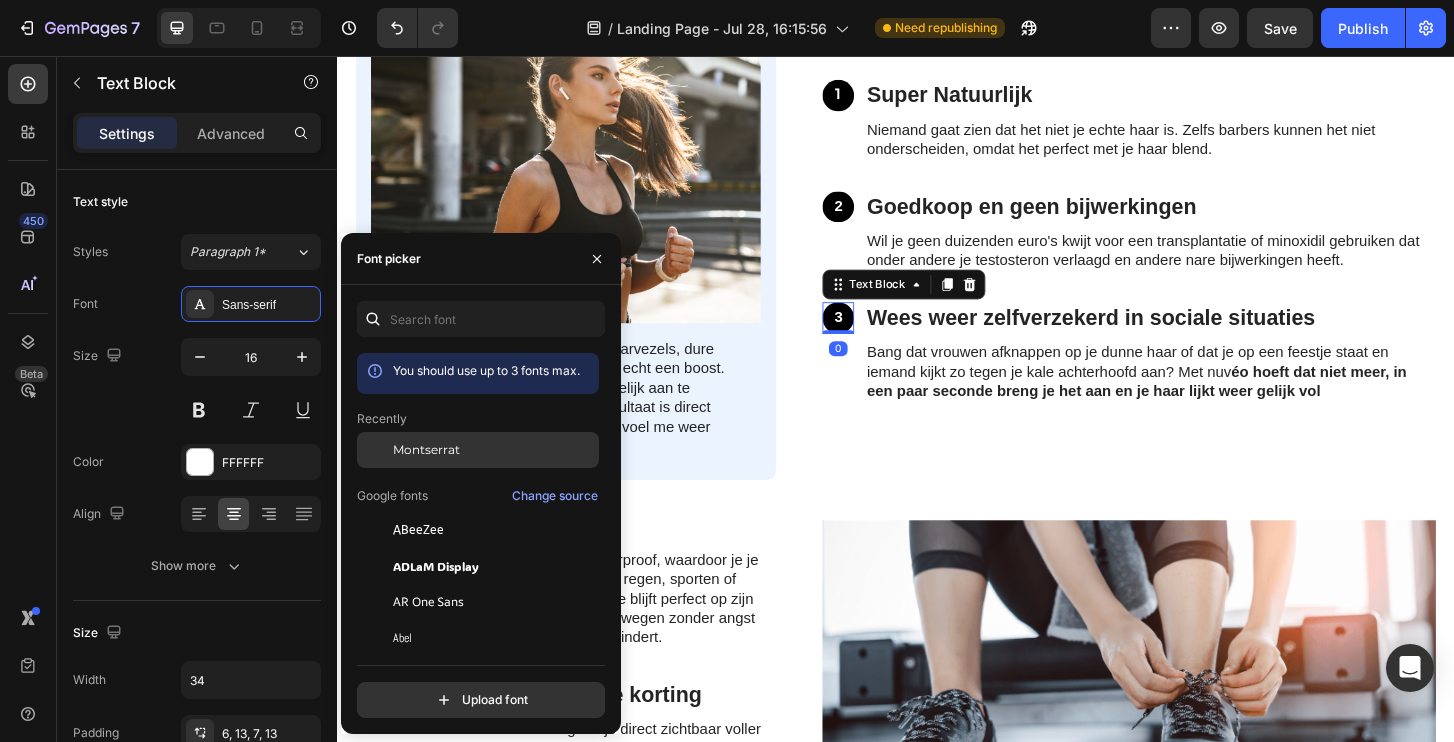 click on "Montserrat" at bounding box center [426, 450] 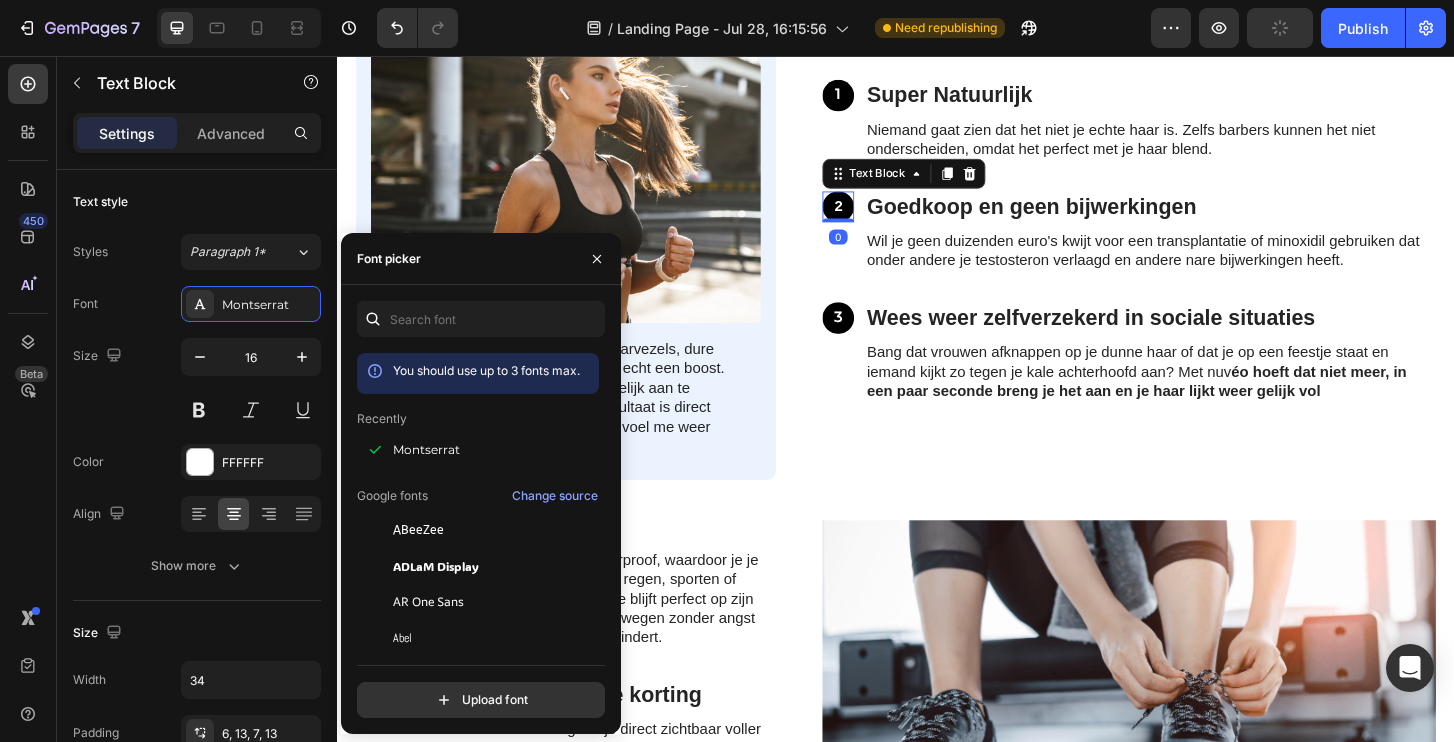 click on "2" at bounding box center (875, 218) 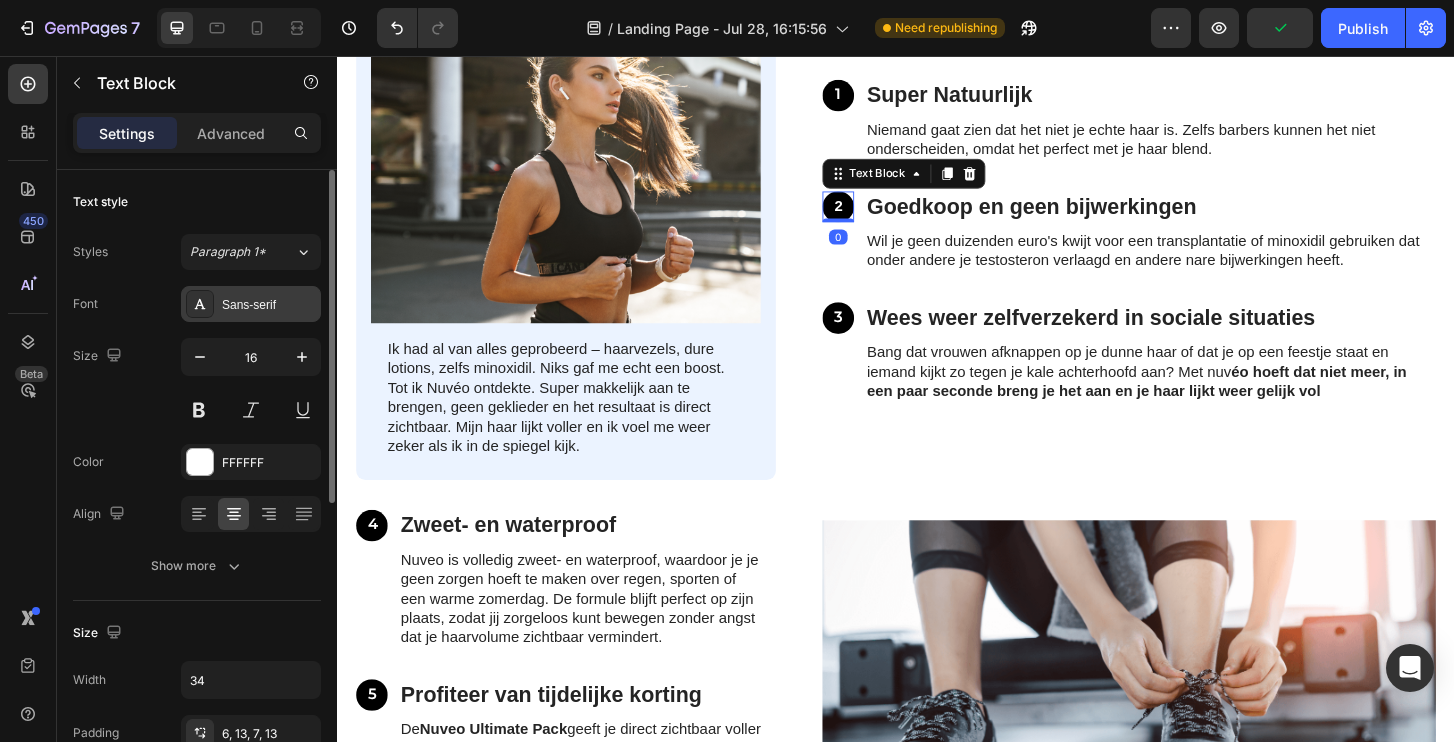 click on "Sans-serif" at bounding box center (251, 304) 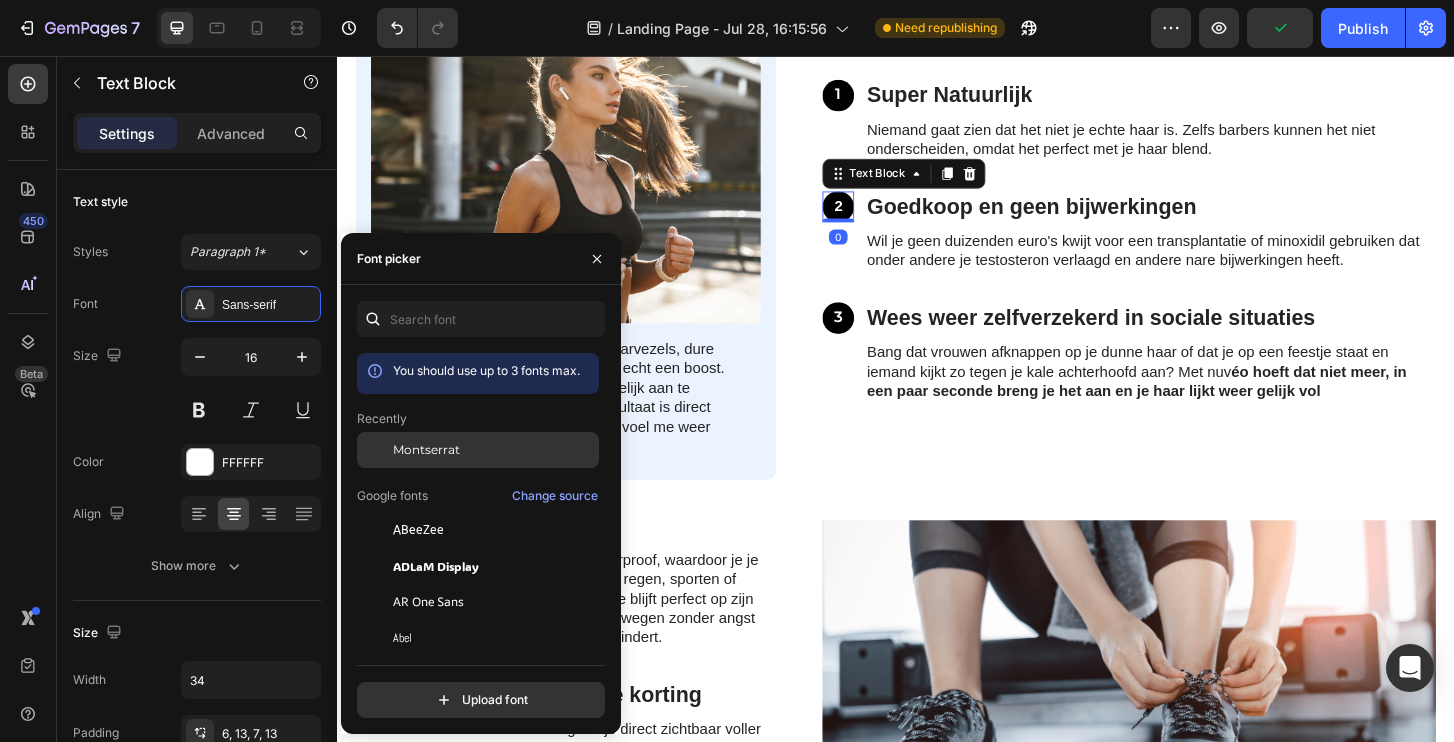 click on "Montserrat" 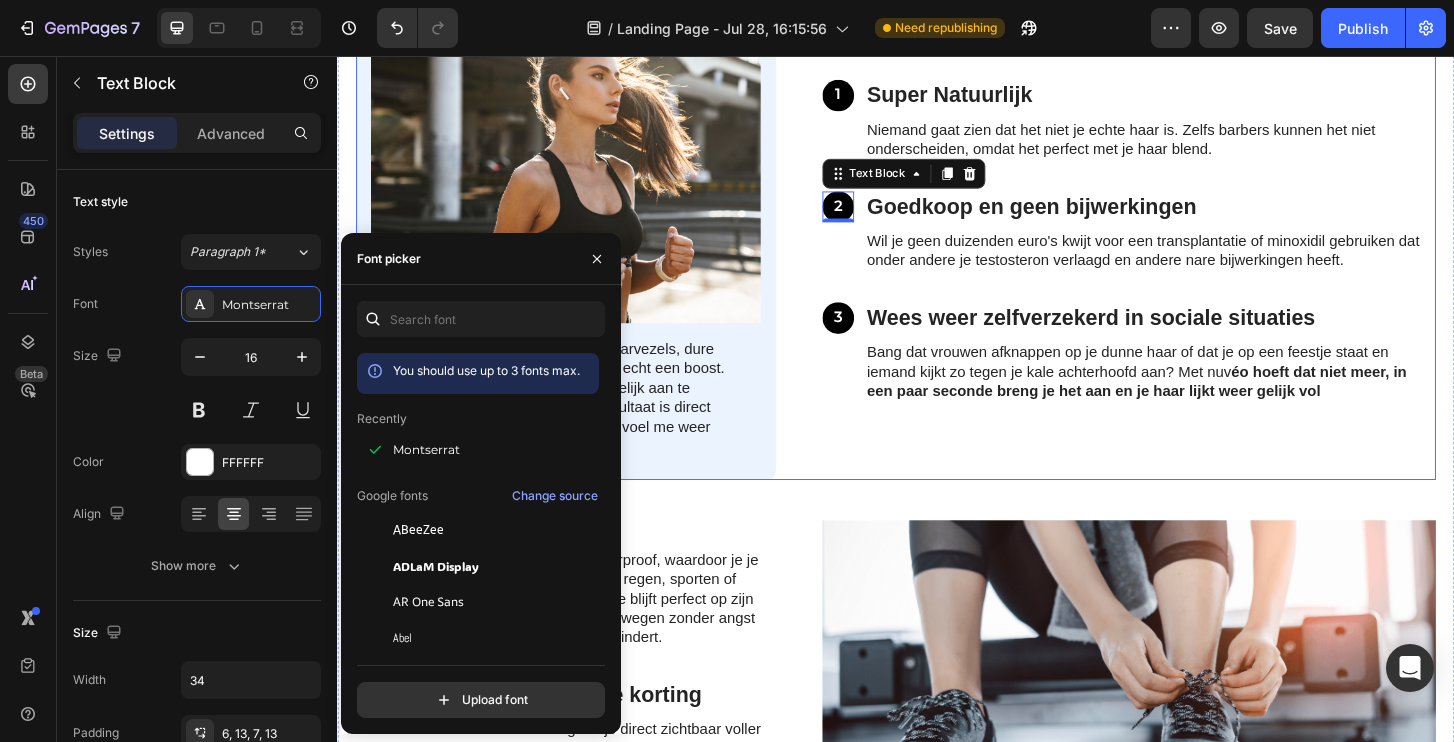 click on "Image Ik had al van alles geprobeerd – haarvezels, dure lotions, zelfs minoxidil. Niks gaf me echt een boost. Tot ik Nuvéo ontdekte. Super makkelijk aan te brengen, geen geklieder en het resultaat is direct zichtbaar. Mijn haar lijkt voller en ik voel me weer zeker als ik in de spiegel kijk. Text Block Row" at bounding box center (592, 254) 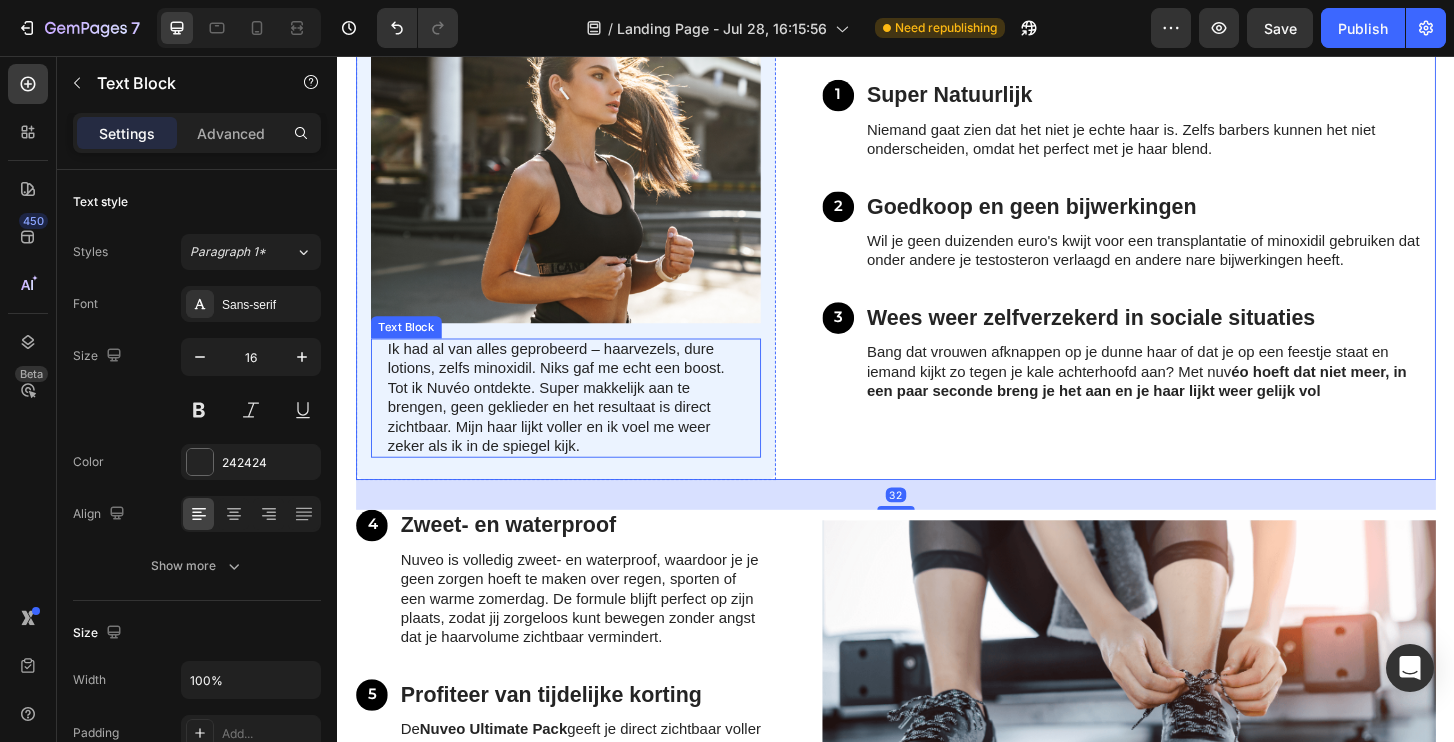 click on "Ik had al van alles geprobeerd – haarvezels, dure lotions, zelfs minoxidil. Niks gaf me echt een boost. Tot ik Nuvéo ontdekte. Super makkelijk aan te brengen, geen geklieder en het resultaat is direct zichtbaar. Mijn haar lijkt voller en ik voel me weer zeker als ik in de spiegel kijk." at bounding box center (582, 423) 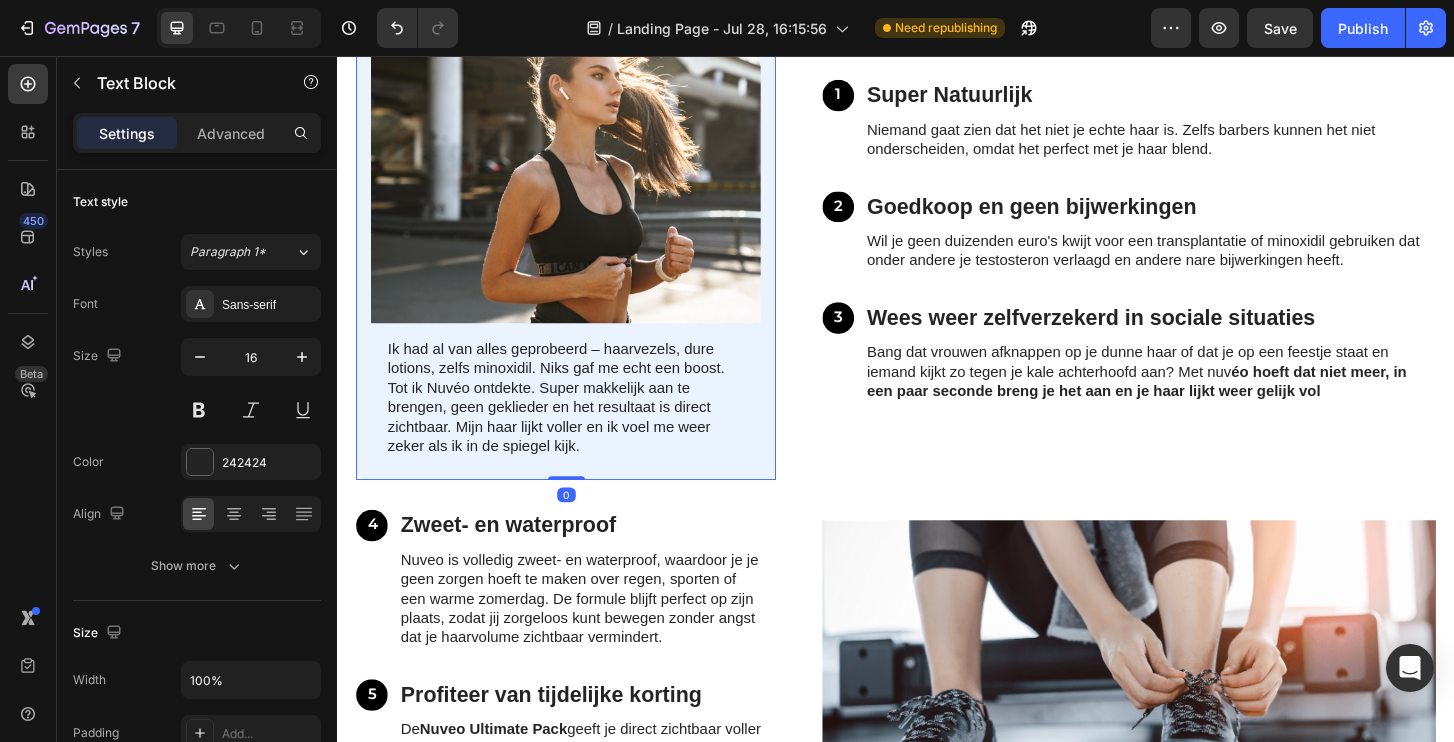 click on "Image Ik had al van alles geprobeerd – haarvezels, dure lotions, zelfs minoxidil. Niks gaf me echt een boost. Tot ik Nuvéo ontdekte. Super makkelijk aan te brengen, geen geklieder en het resultaat is direct zichtbaar. Mijn haar lijkt voller en ik voel me weer zeker als ik in de spiegel kijk. Text Block Row   0" at bounding box center (582, 254) 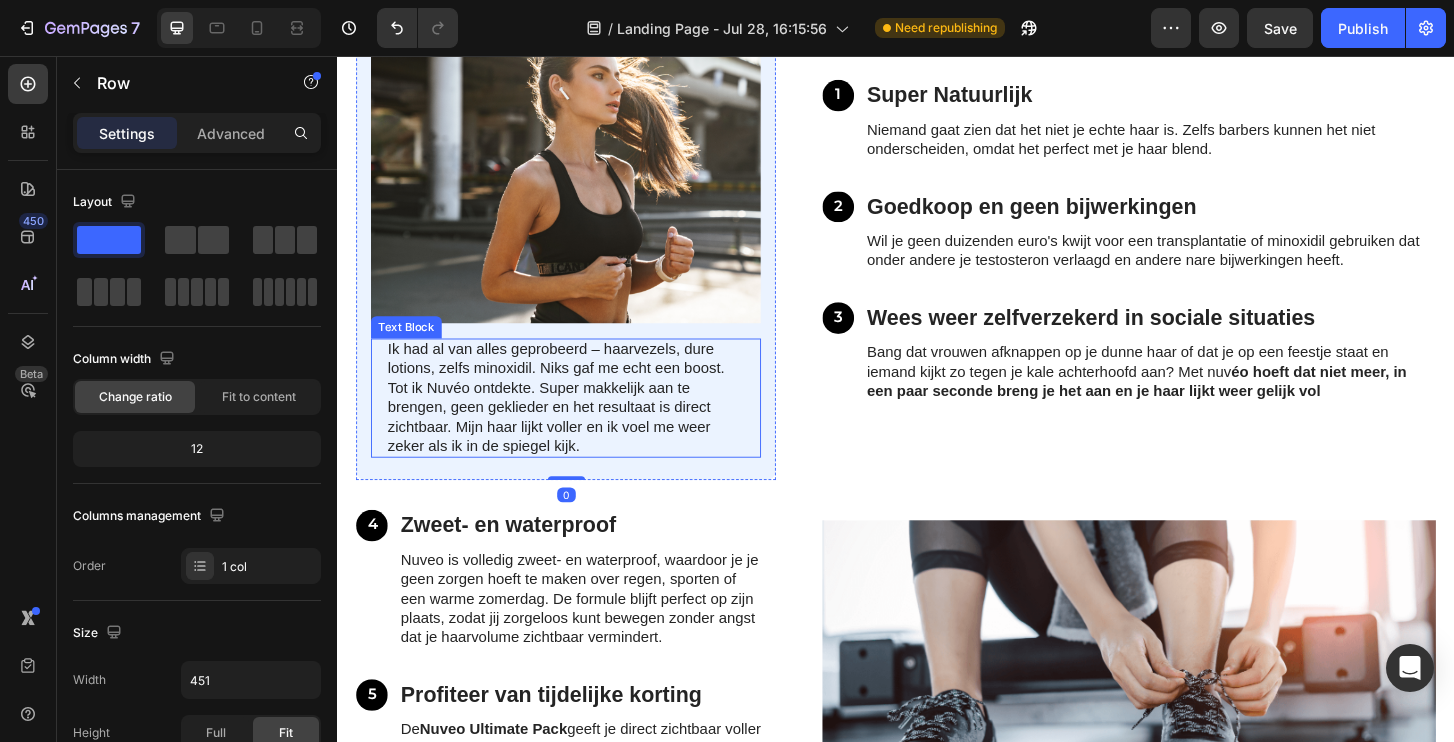click on "Ik had al van alles geprobeerd – haarvezels, dure lotions, zelfs minoxidil. Niks gaf me echt een boost. Tot ik Nuvéo ontdekte. Super makkelijk aan te brengen, geen geklieder en het resultaat is direct zichtbaar. Mijn haar lijkt voller en ik voel me weer zeker als ik in de spiegel kijk." at bounding box center (582, 423) 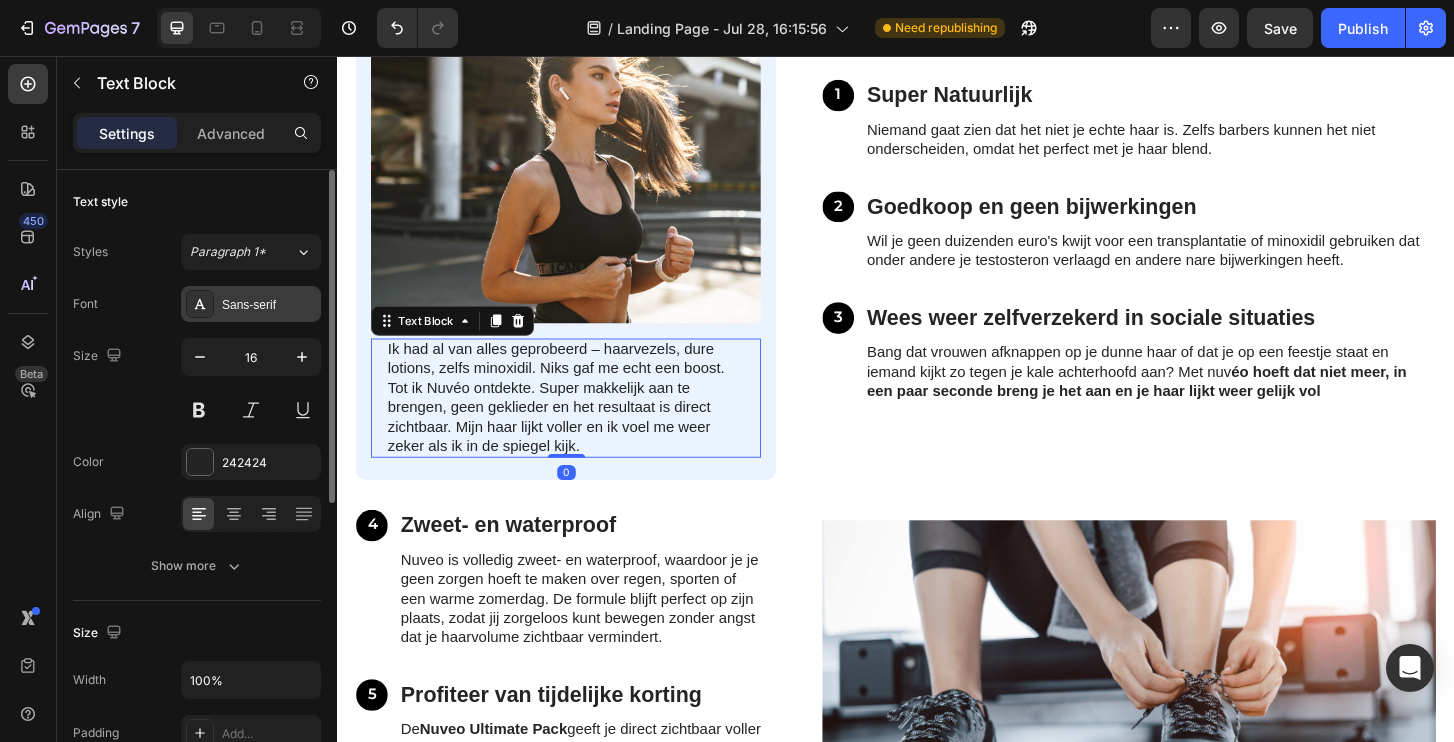 click on "Sans-serif" at bounding box center [269, 305] 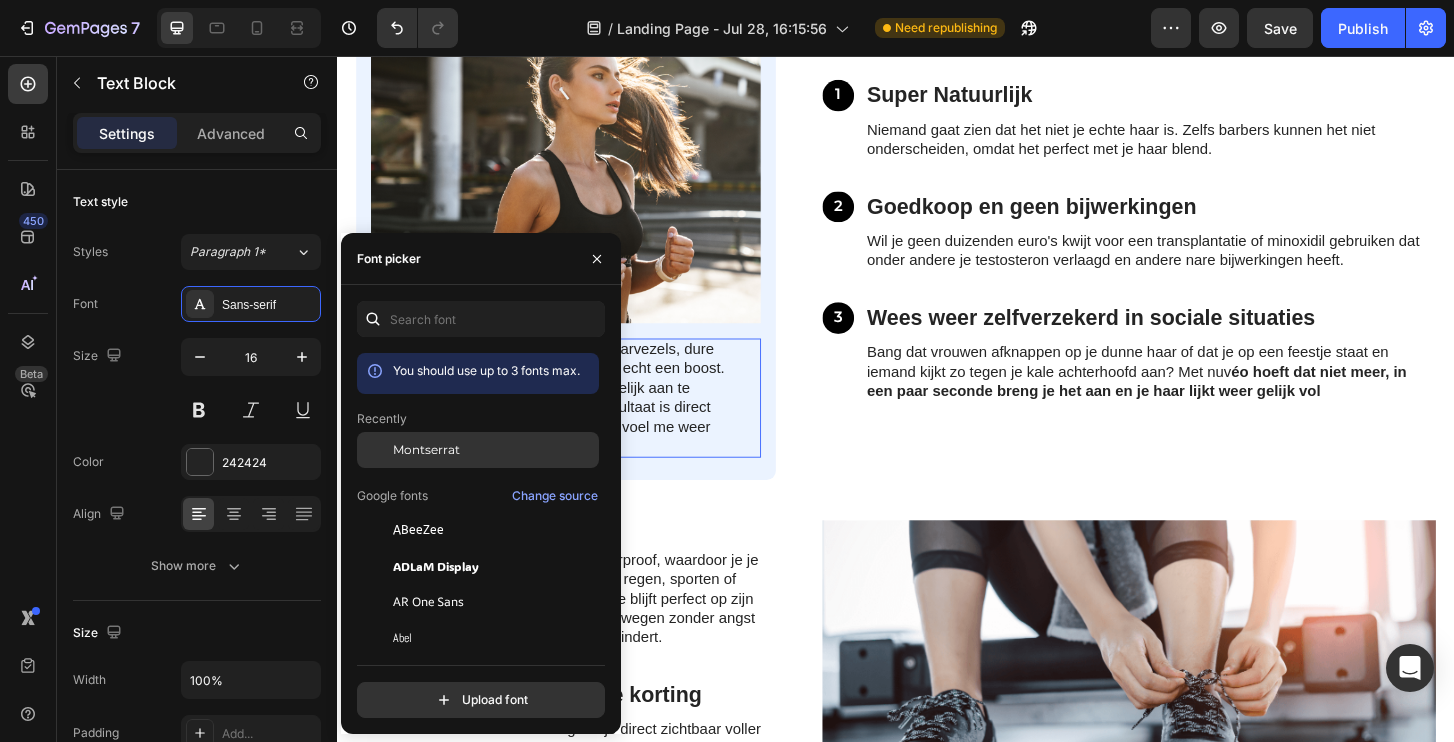 click on "Montserrat" at bounding box center (494, 450) 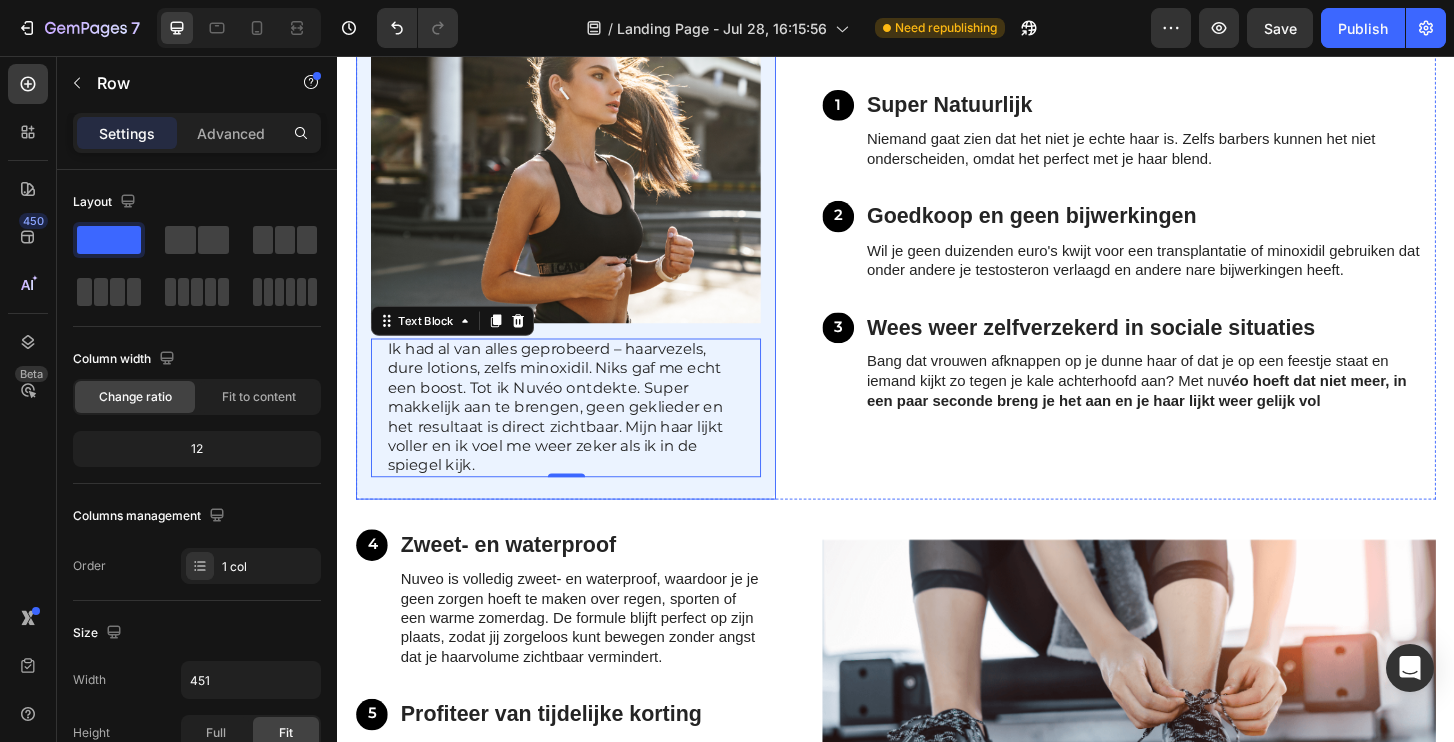 click on "Image Ik had al van alles geprobeerd – haarvezels, dure lotions, zelfs minoxidil. Niks gaf me echt een boost. Tot ik Nuvéo ontdekte. Super makkelijk aan te brengen, geen geklieder en het resultaat is direct zichtbaar. Mijn haar lijkt voller en ik voel me weer zeker als ik in de spiegel kijk. Text Block   0 Row" at bounding box center [582, 265] 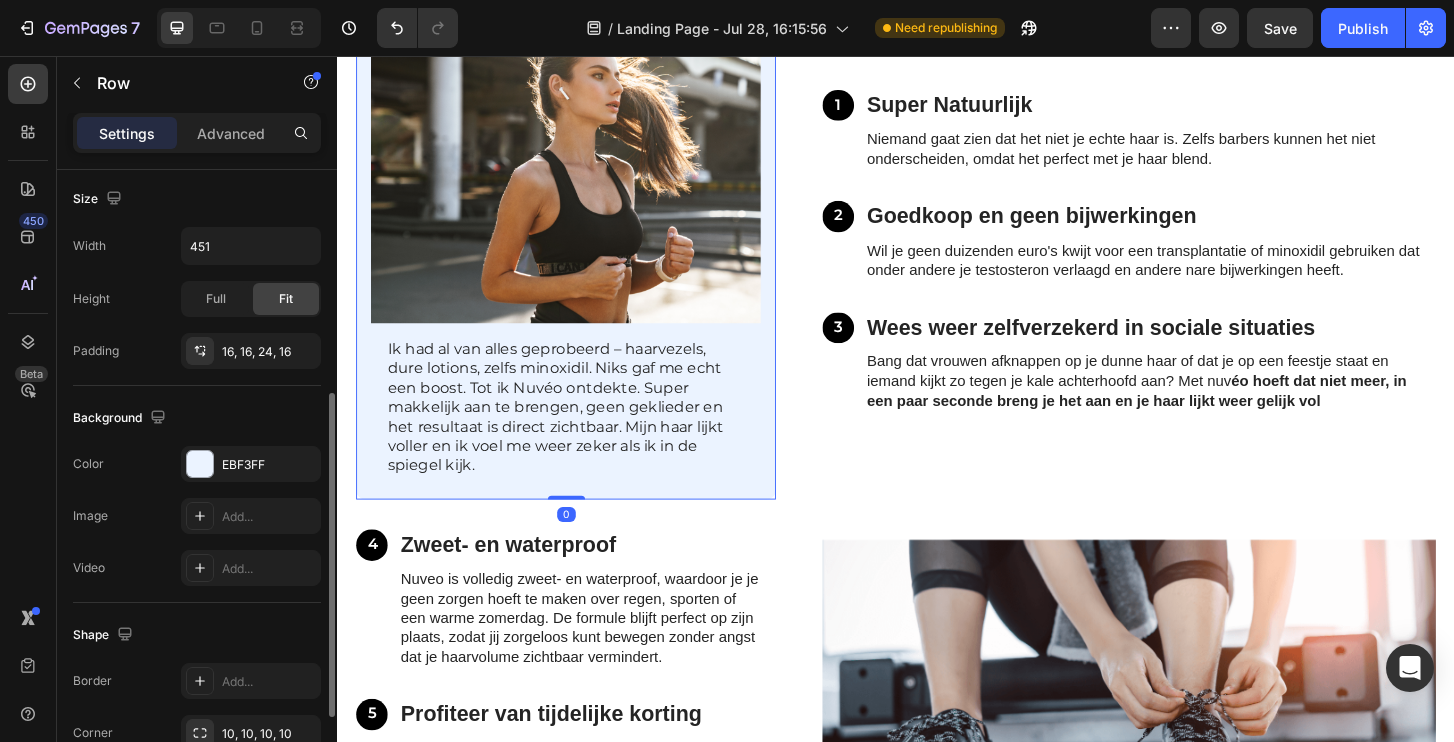 scroll, scrollTop: 591, scrollLeft: 0, axis: vertical 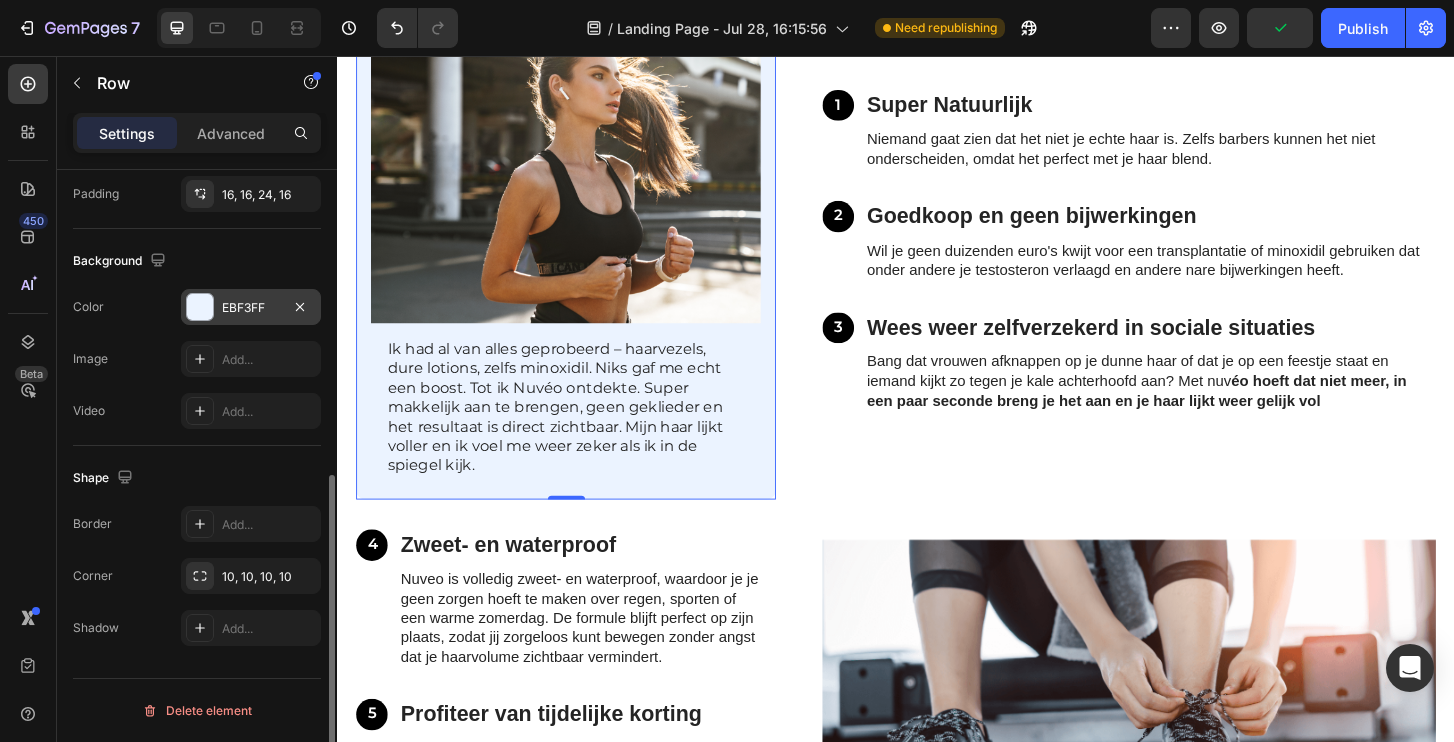 click on "EBF3FF" at bounding box center [251, 308] 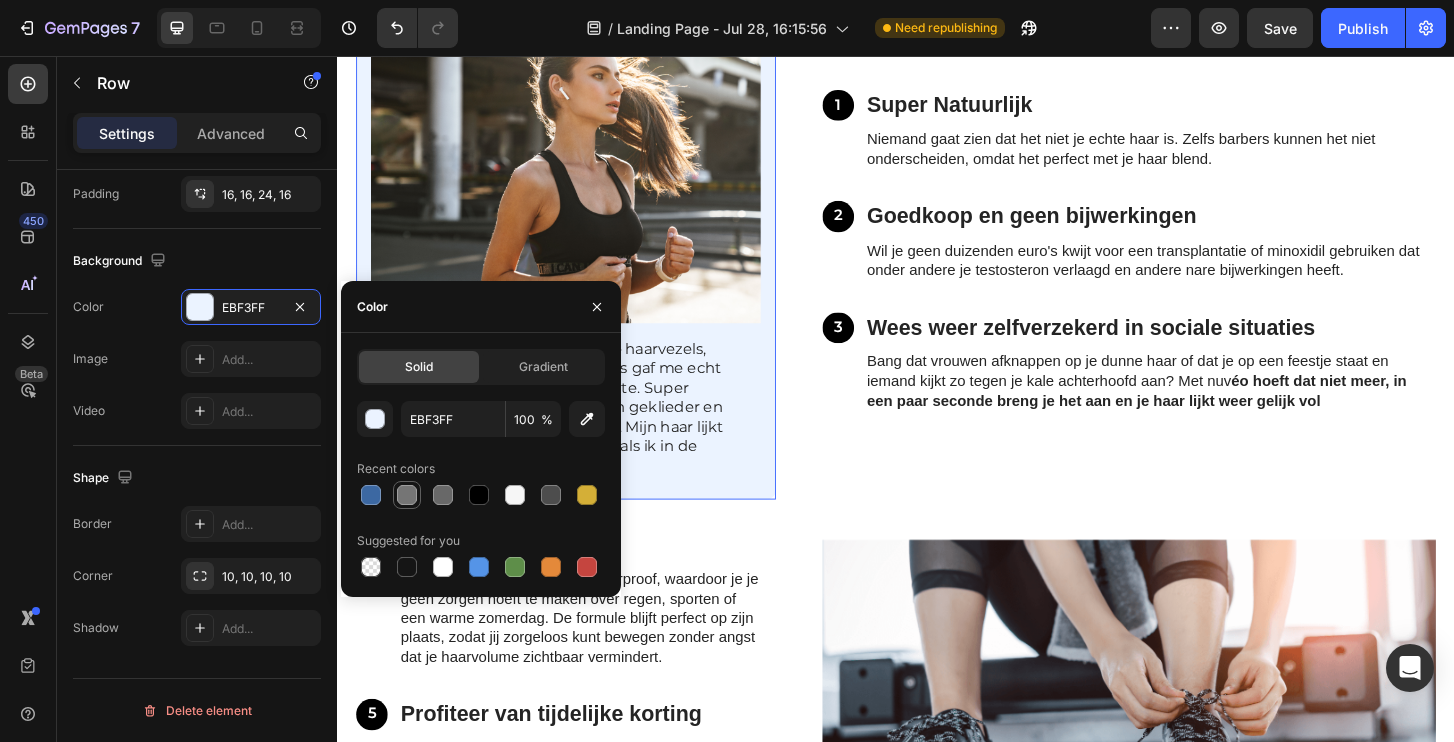 click at bounding box center (407, 495) 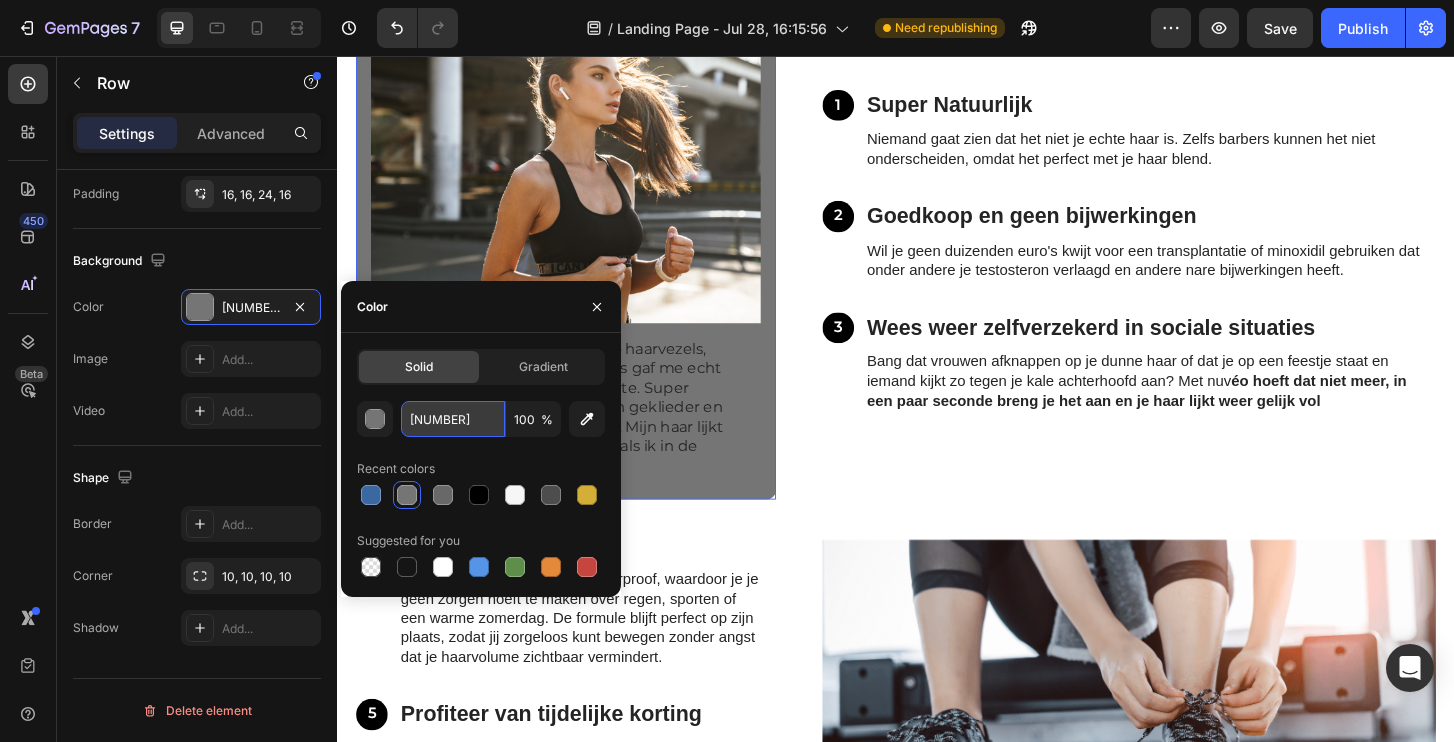 click on "757575" at bounding box center [453, 419] 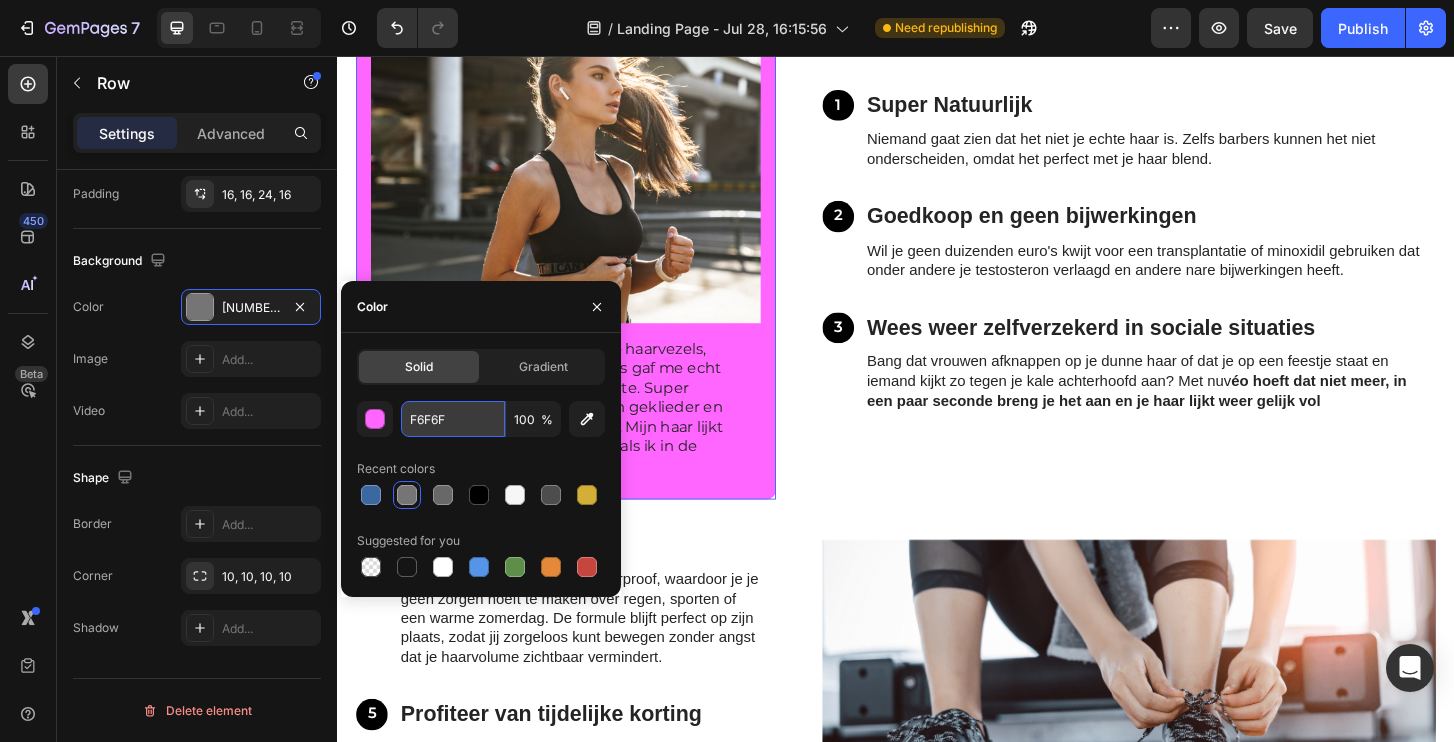 type on "F6F6F6" 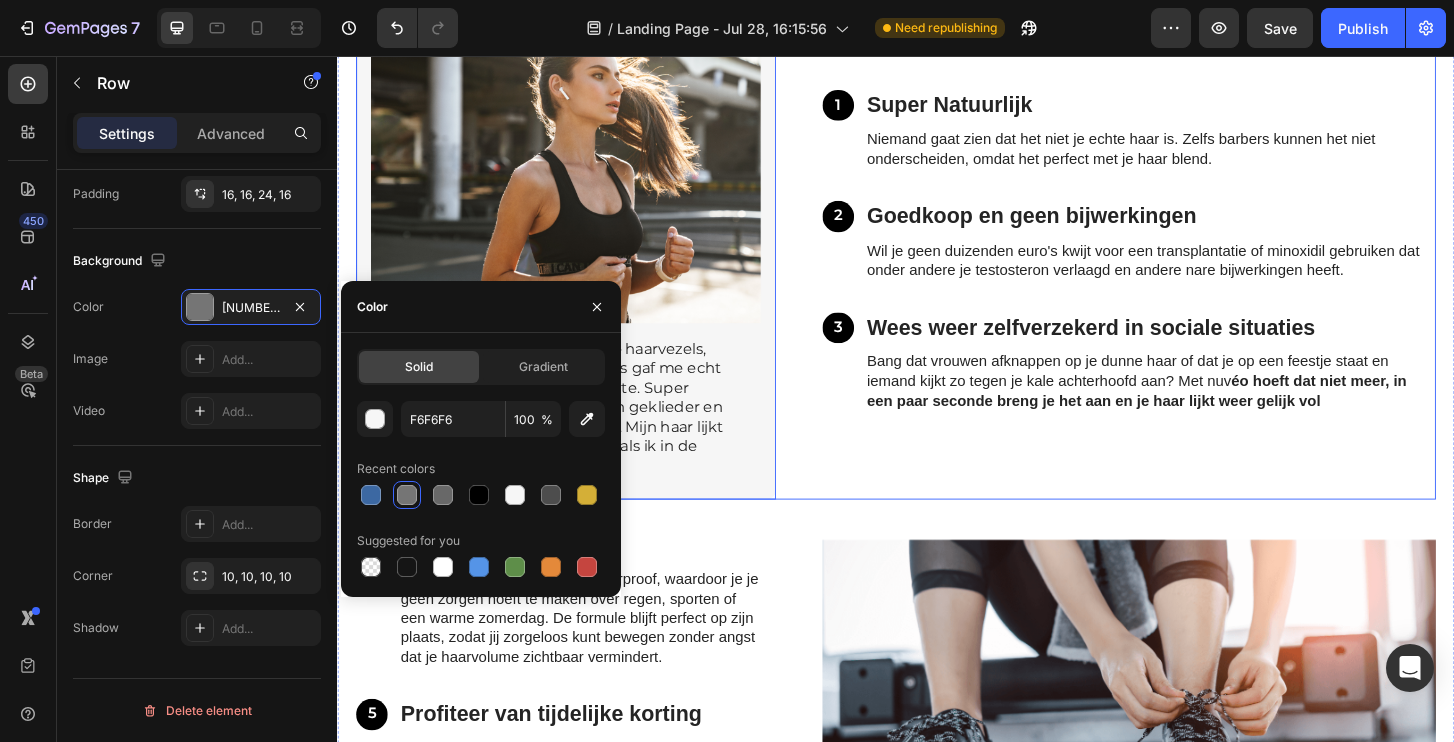 click on "Image Ik had al van alles geprobeerd – haarvezels, dure lotions, zelfs minoxidil. Niks gaf me echt een boost. Tot ik Nuvéo ontdekte. Super makkelijk aan te brengen, geen geklieder en het resultaat is direct zichtbaar. Mijn haar lijkt voller en ik voel me weer zeker als ik in de spiegel kijk. Text Block Row   0 1 Text Block Super Natuurlijk Heading Niemand gaat zien dat het niet je echte haar is. Zelfs barbers kunnen het niet onderscheiden, omdat het perfect met je haar blend. Text Block Row 2 Text Block Goedkoop en geen bijwerkingen Heading Wil je geen duizenden euro's kwijt voor een transplantatie of minoxidil gebruiken dat onder andere je testosteron verlaagd en andere nare bijwerkingen heeft. Text Block Row 3 Text Block Wees weer zelfverzekerd in sociale situaties Heading Bang dat vrouwen afknappen op je dunne haar of dat je op een feestje staat en iemand kijkt zo tegen je kale achterhoofd aan? Met nuv éo hoeft dat niet meer, in een paar seconde breng je het aan en je haar lijkt weer gelijk vol Row Row" at bounding box center [937, 265] 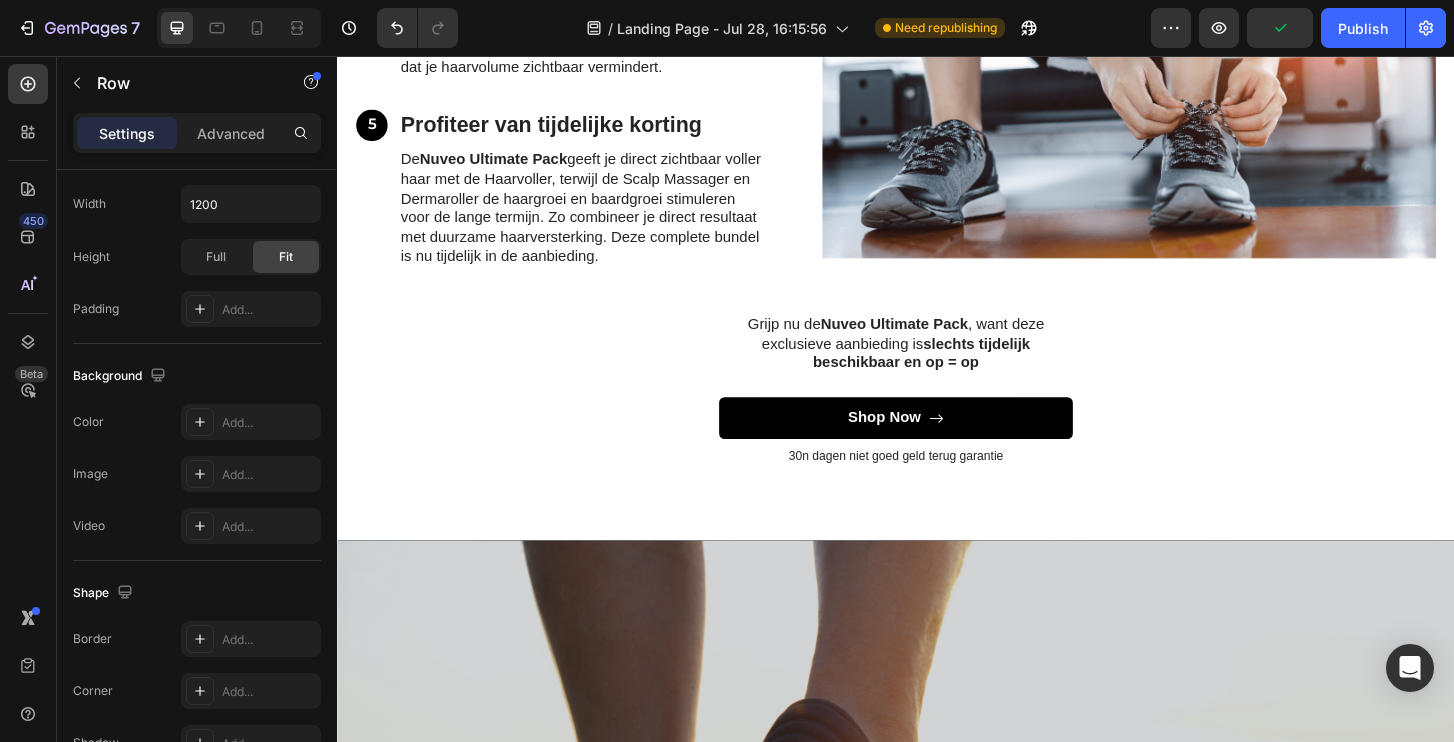 scroll, scrollTop: 6582, scrollLeft: 0, axis: vertical 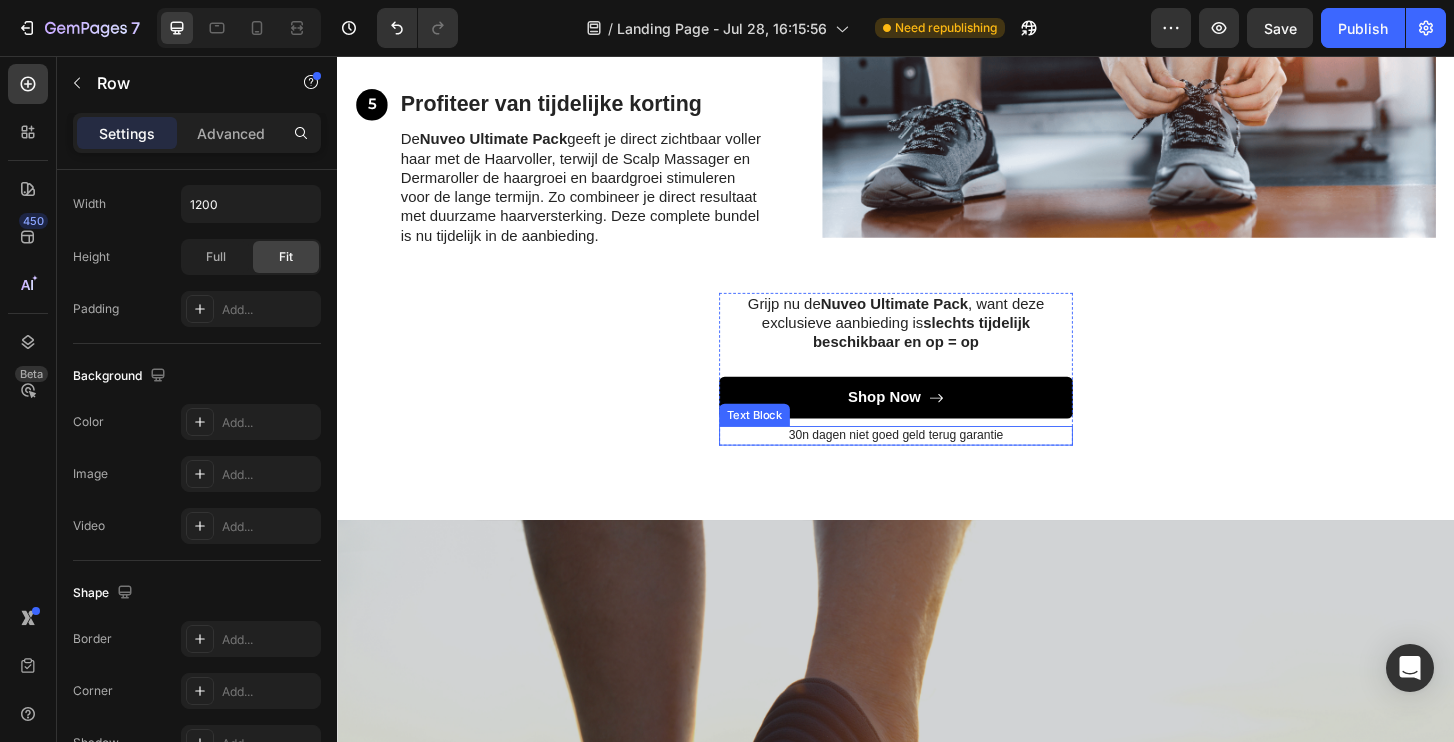 click on "30n dagen niet goed geld terug garantie" at bounding box center [937, 463] 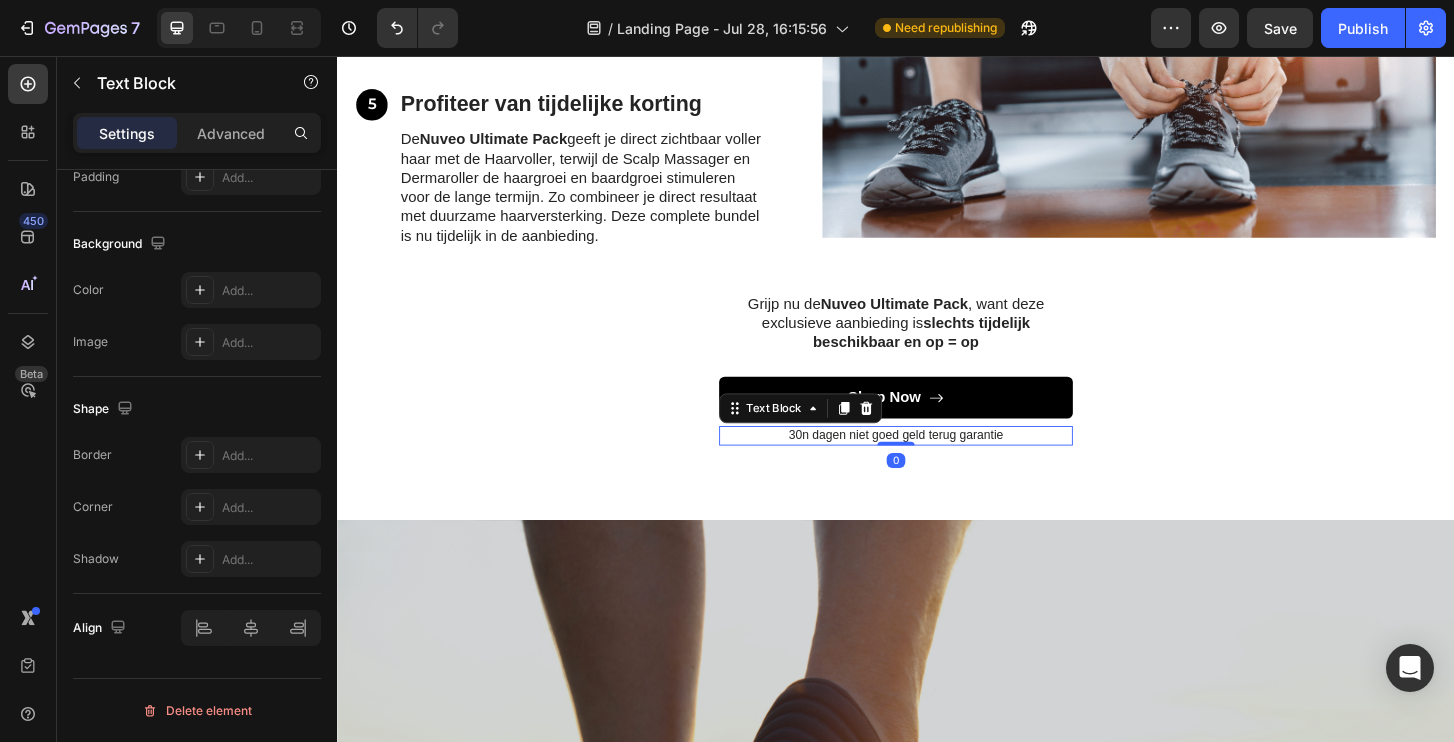 scroll, scrollTop: 0, scrollLeft: 0, axis: both 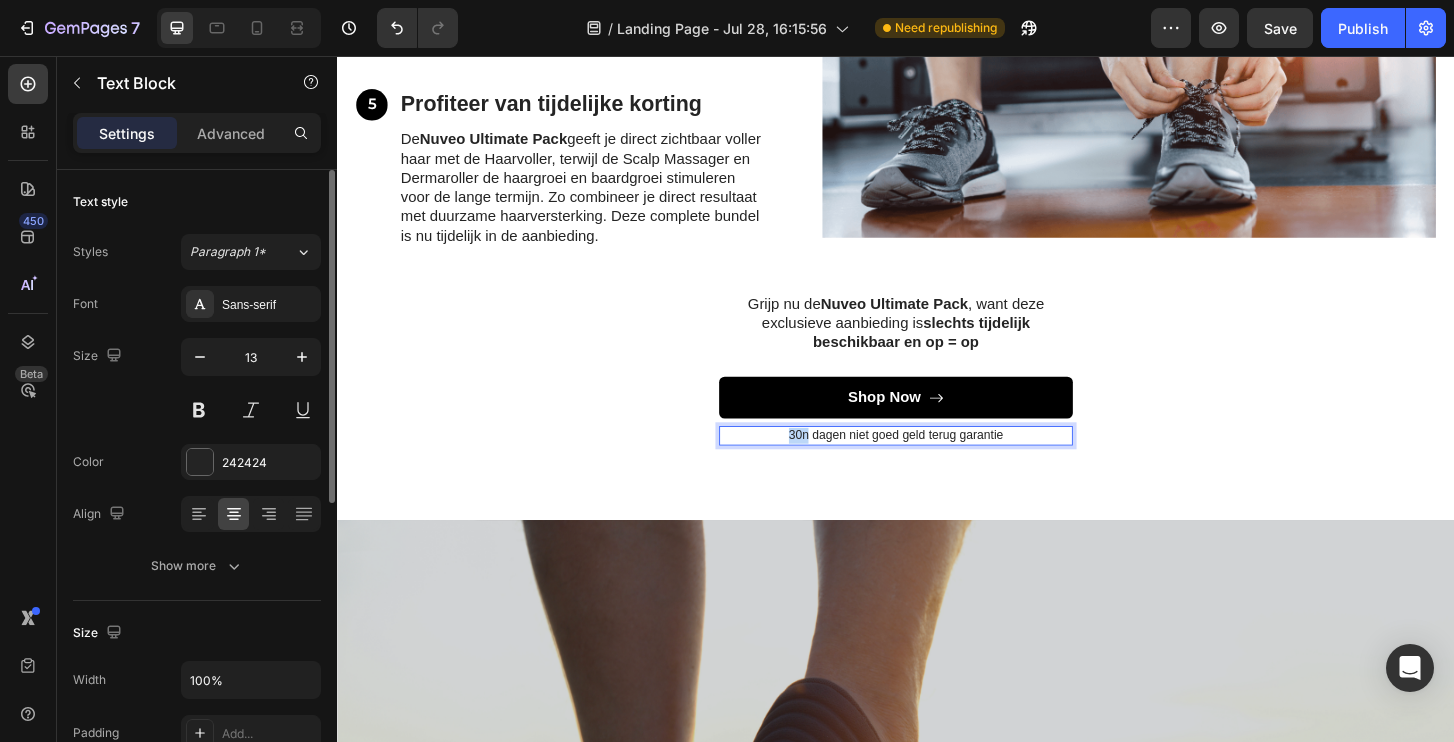 click on "30n dagen niet goed geld terug garantie" at bounding box center (937, 463) 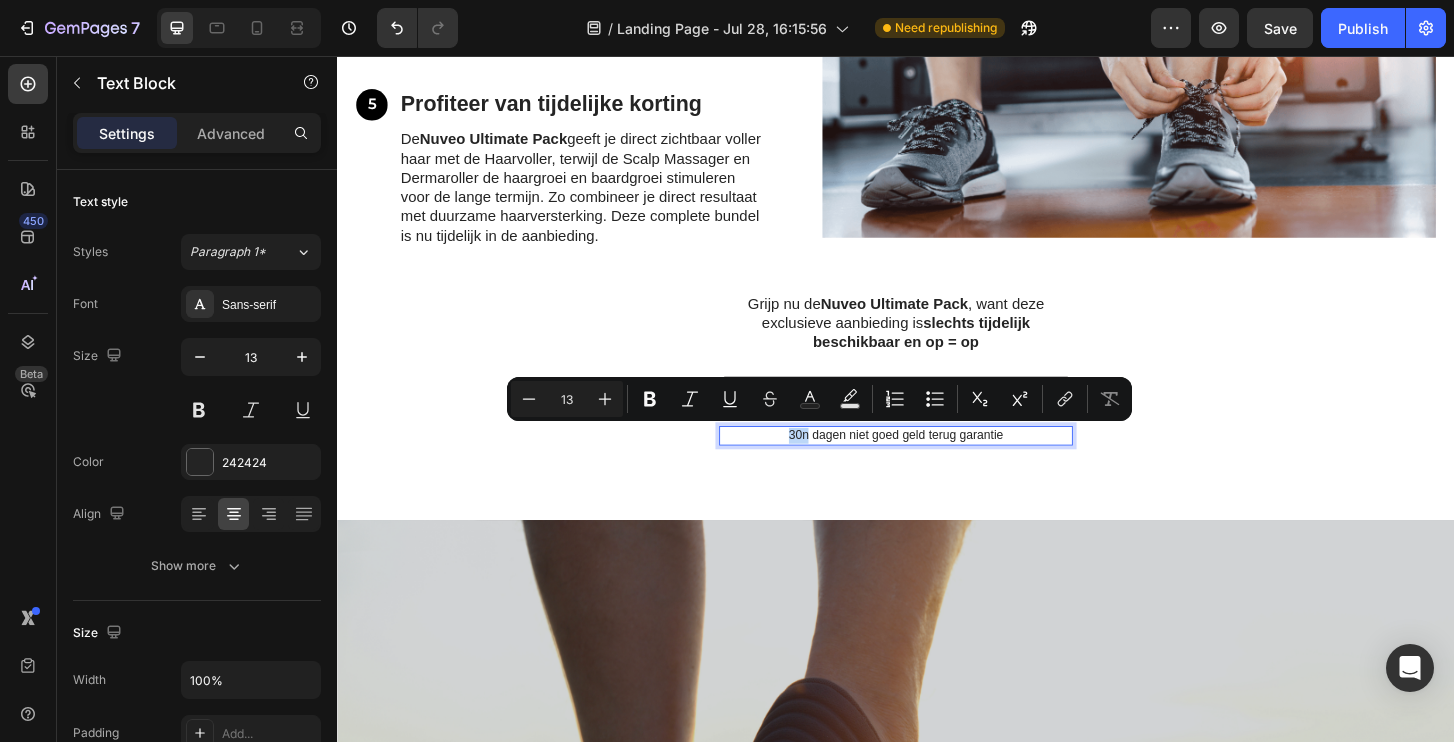 click on "30n dagen niet goed geld terug garantie" at bounding box center (937, 463) 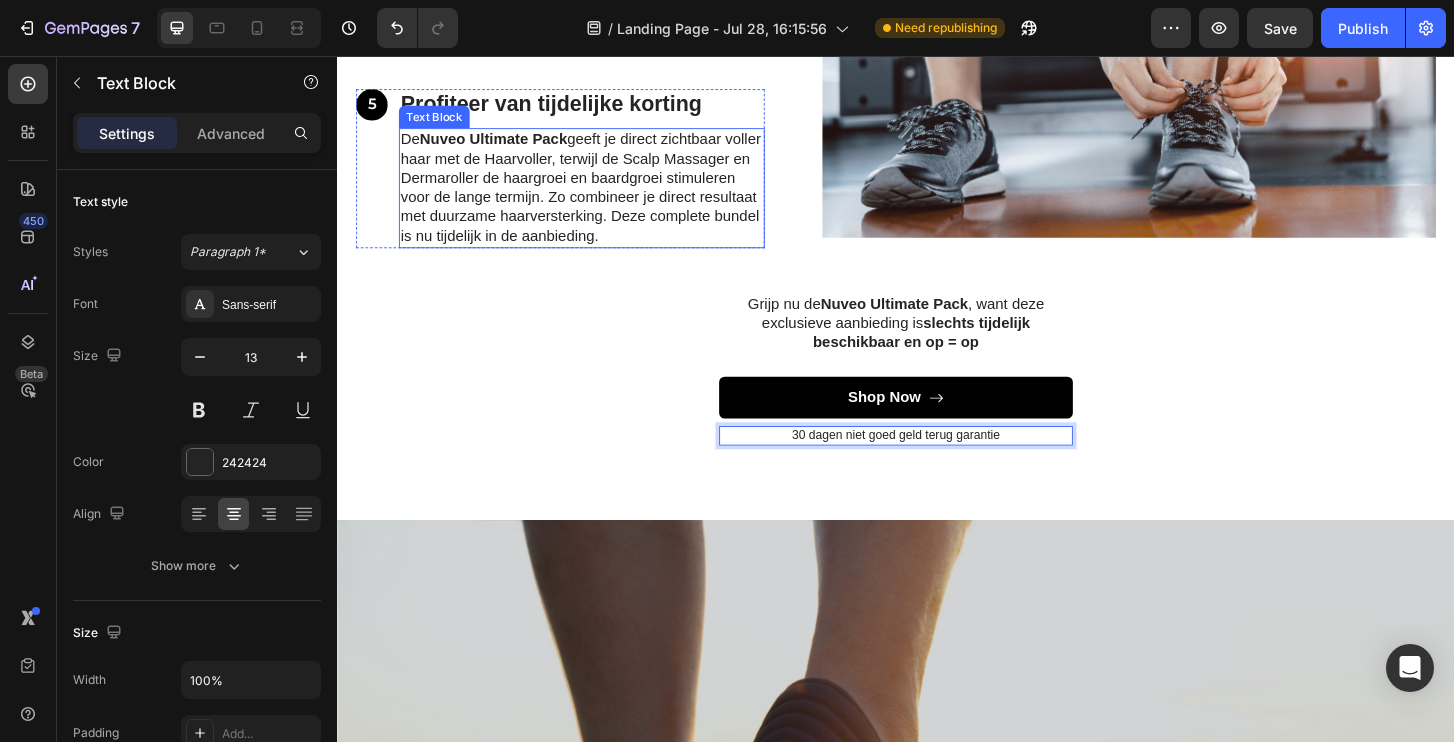 click on "De  Nuveo Ultimate Pack  geeft je direct zichtbaar voller haar met de Haarvoller, terwijl de Scalp Massager en Dermaroller de haargroei en baardgroei stimuleren voor de lange termijn. Zo combineer je direct resultaat met duurzame haarversterking. Deze complete bundel is nu tijdelijk in de aanbieding." at bounding box center (599, 197) 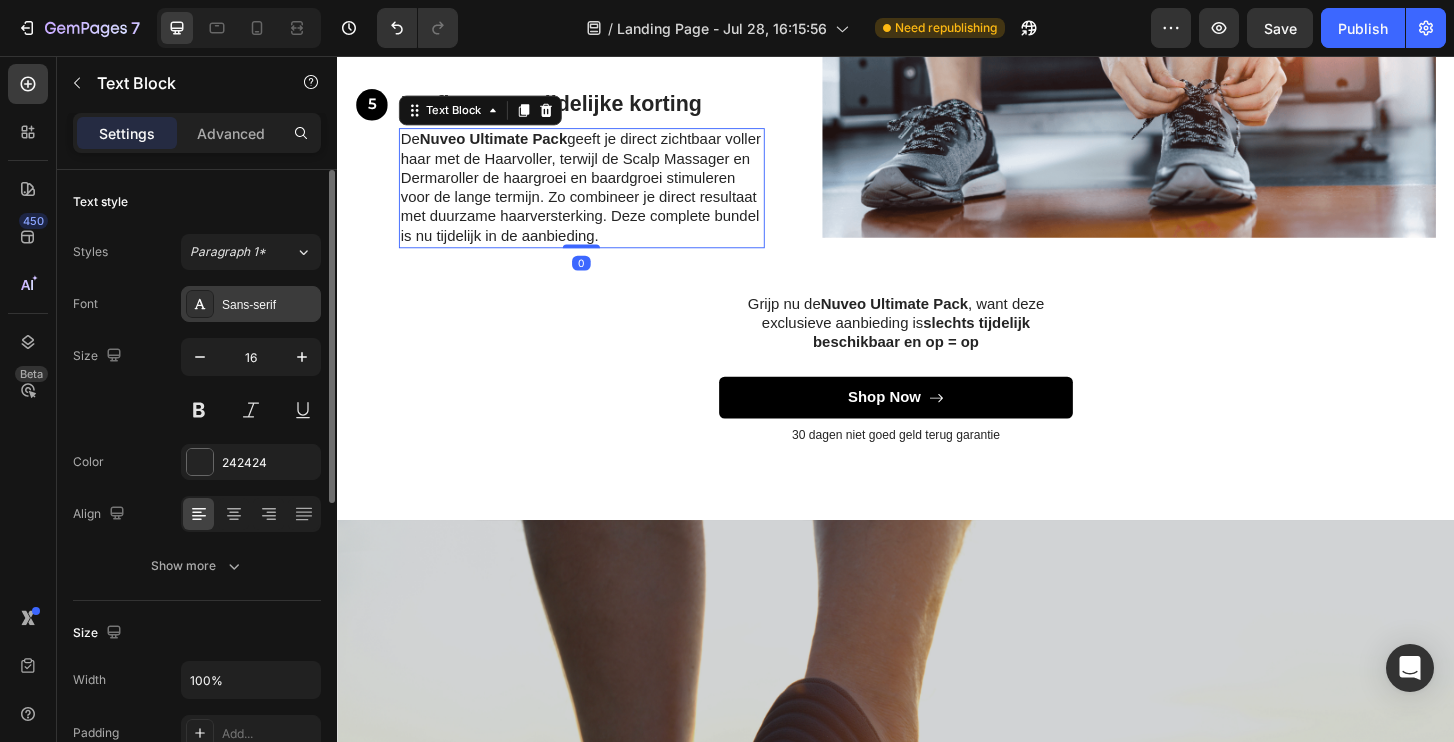 click on "Sans-serif" at bounding box center (269, 305) 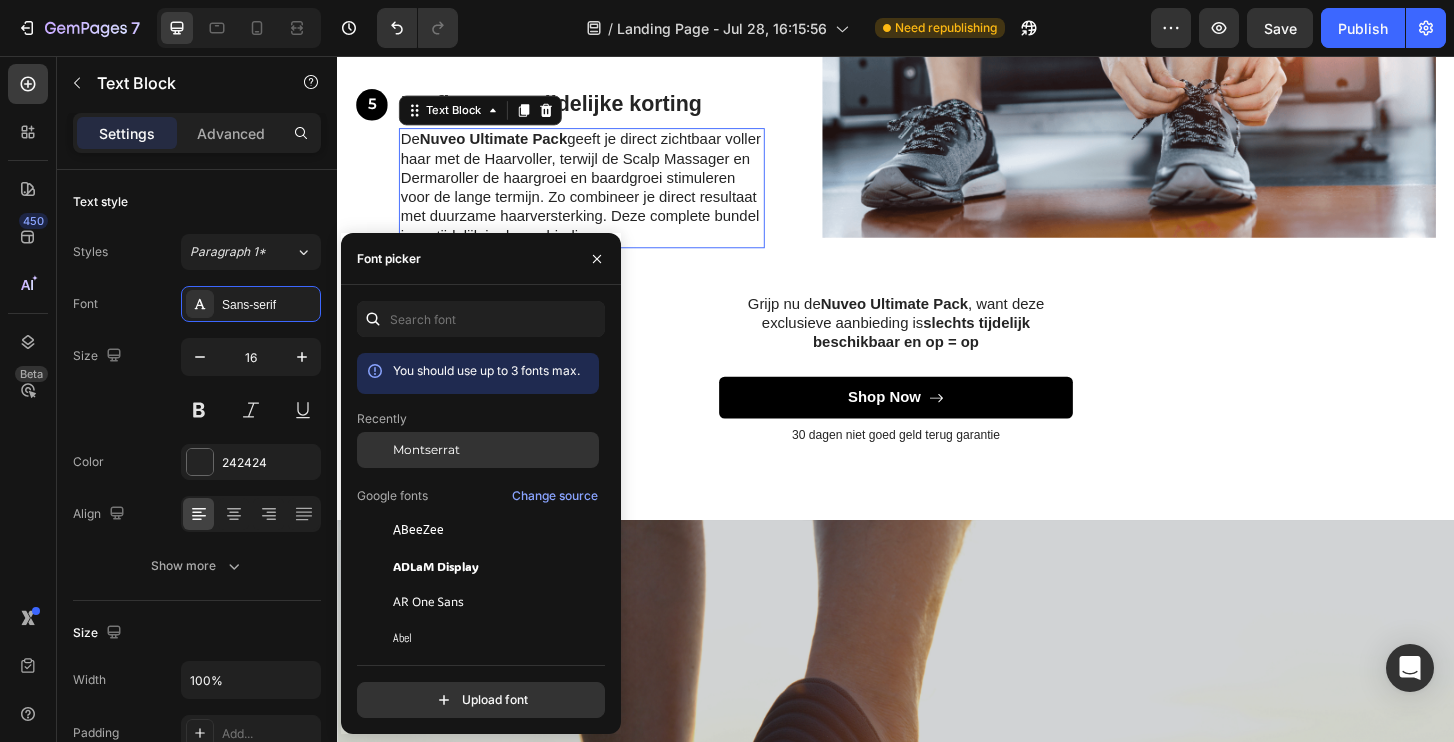 click on "Montserrat" 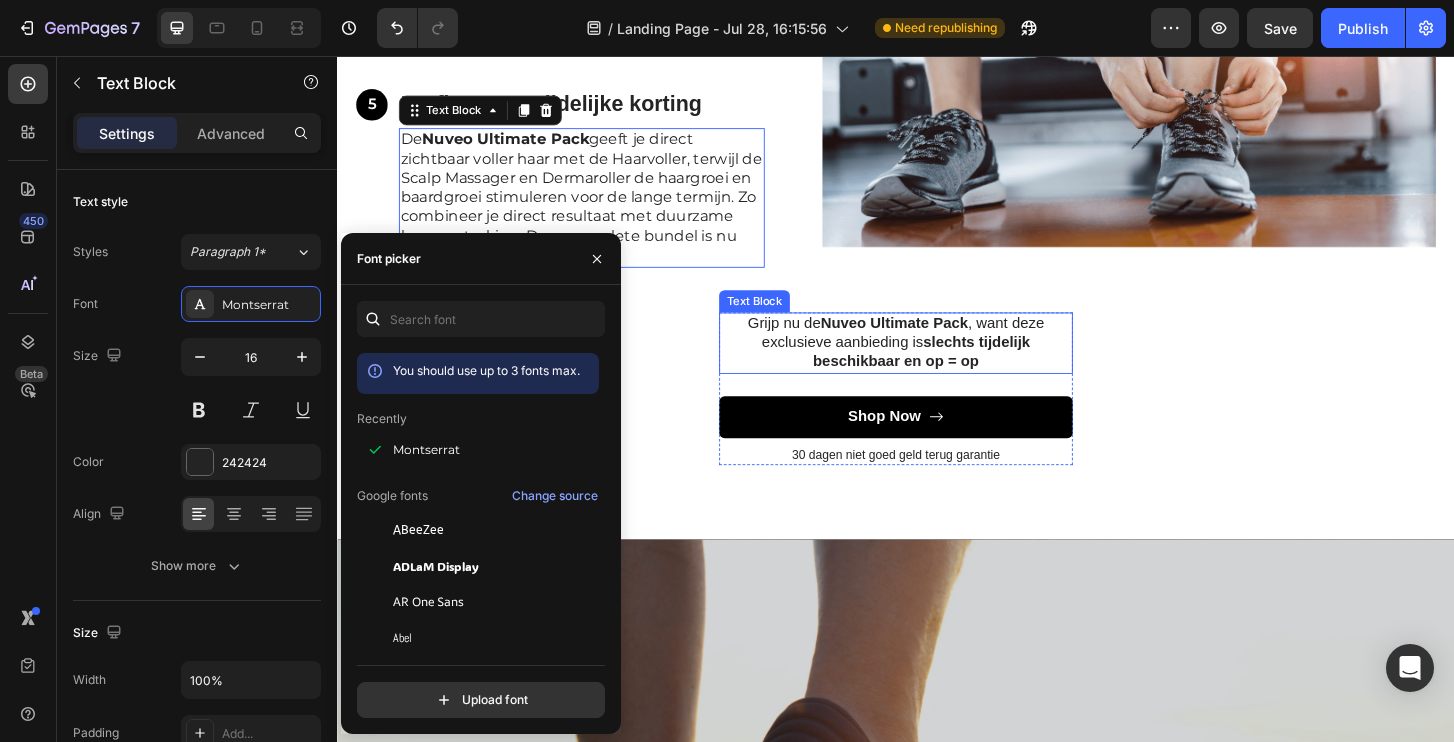 click on "Grijp nu de  Nuveo Ultimate Pack , want deze exclusieve aanbieding is  slechts tijdelijk beschikbaar en op = op" at bounding box center [937, 364] 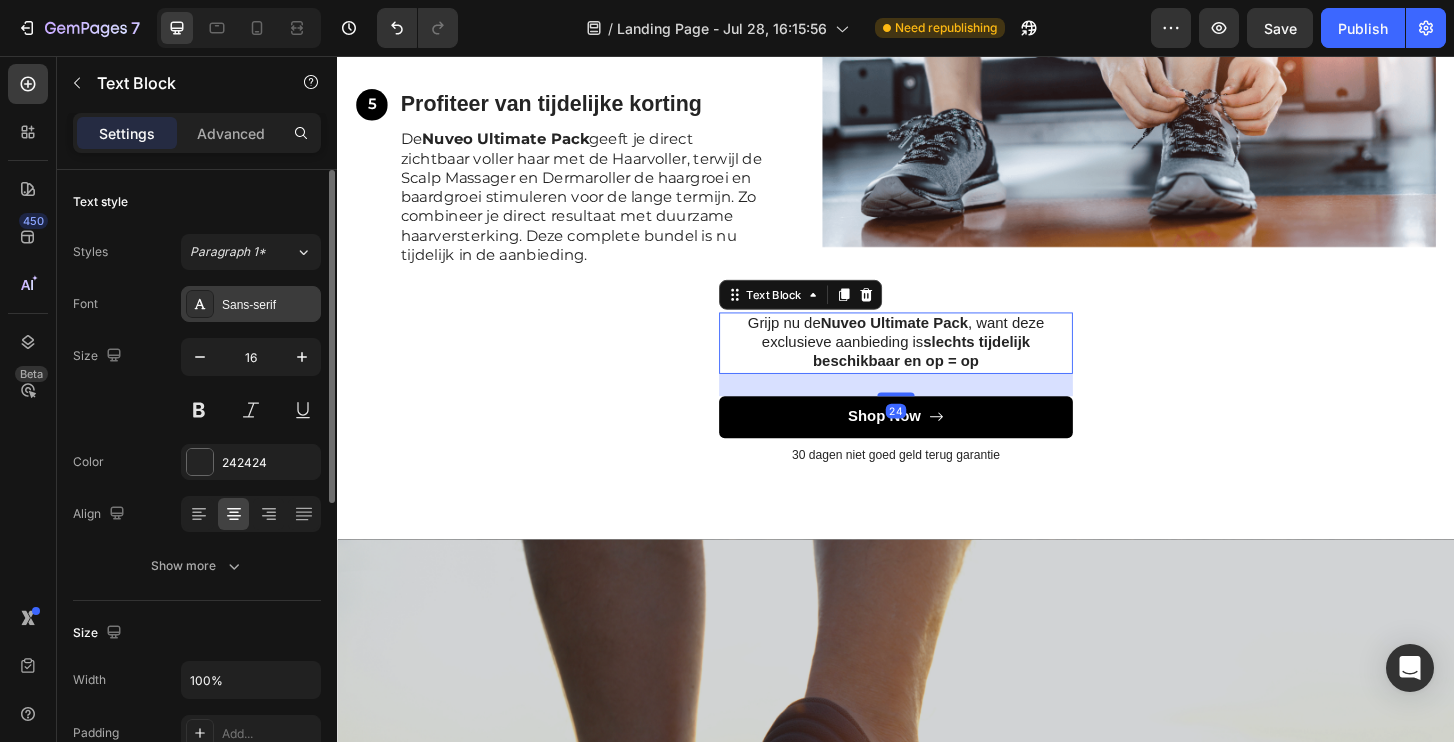 click 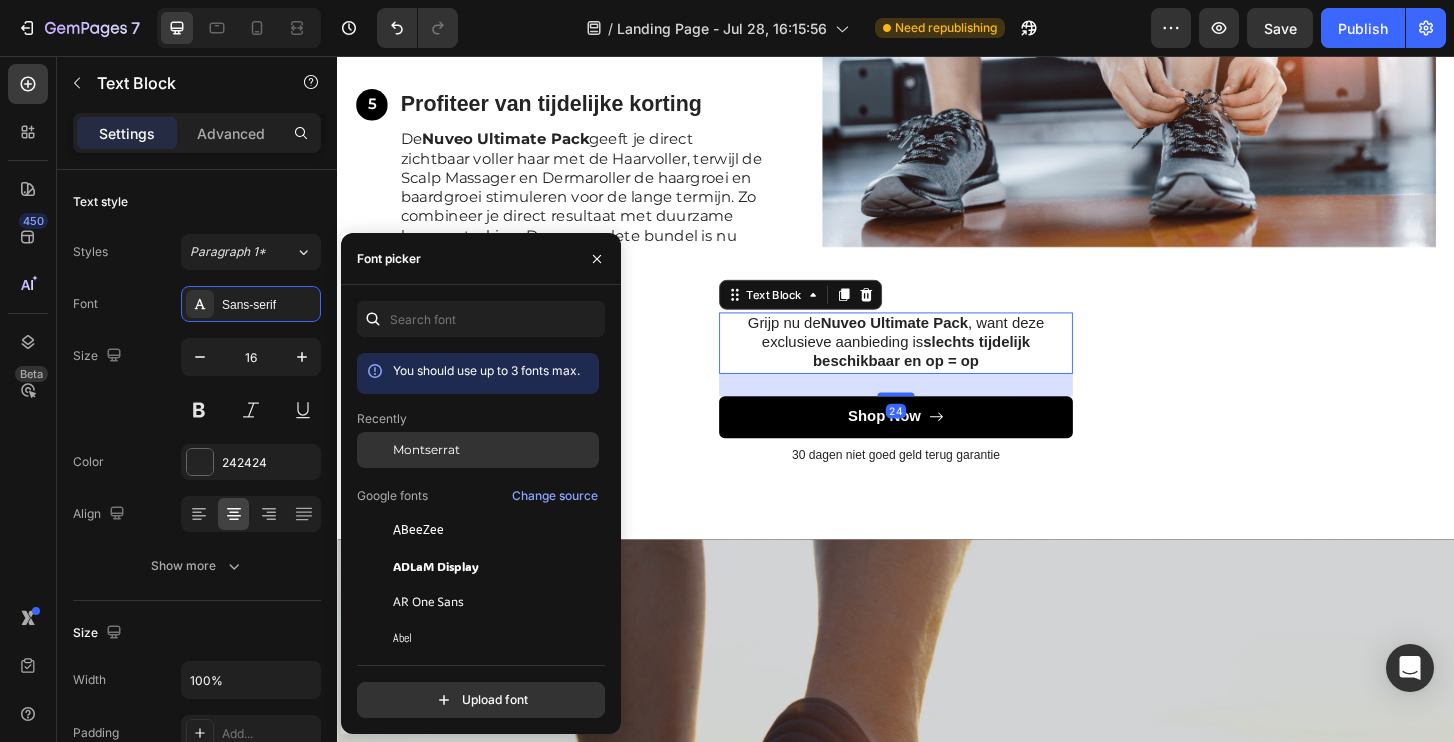 click on "Montserrat" 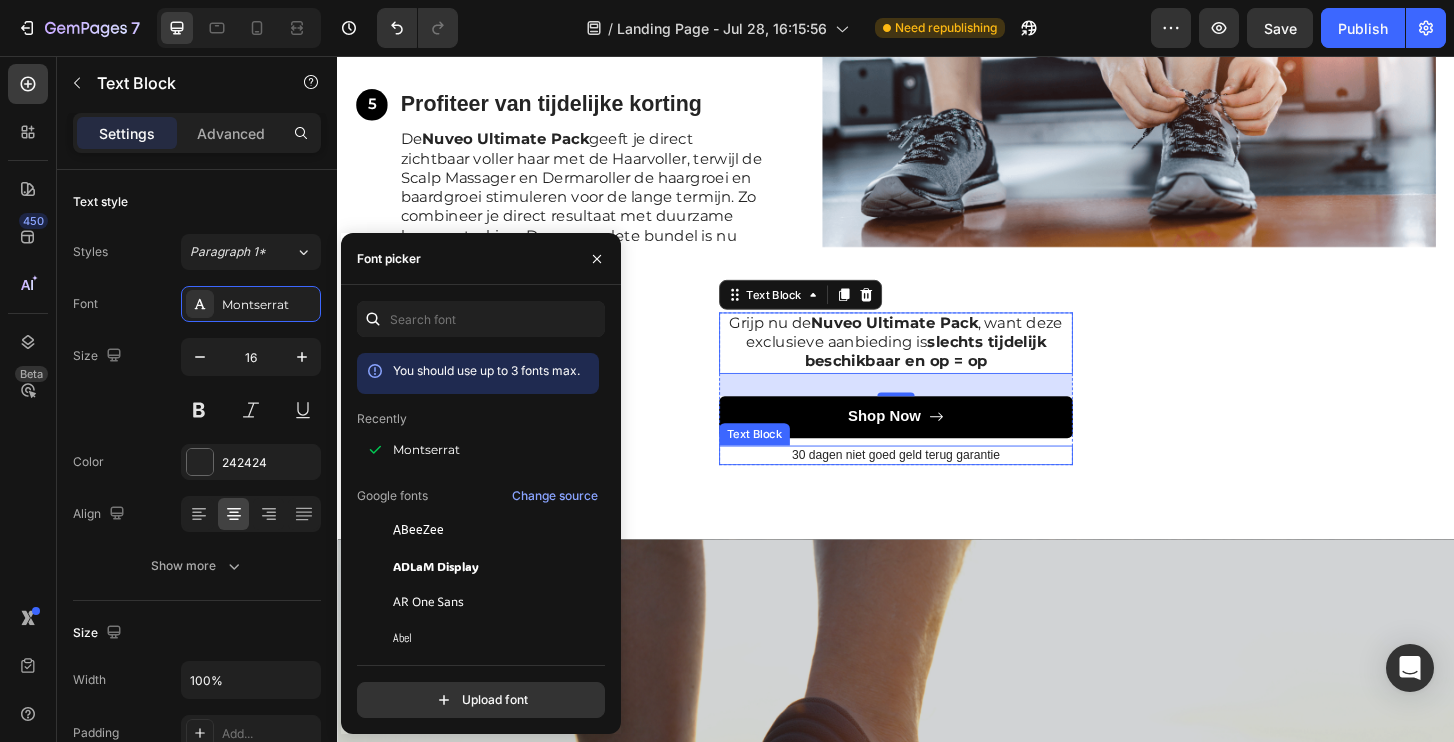 click on "30 dagen niet goed geld terug garantie" at bounding box center [937, 484] 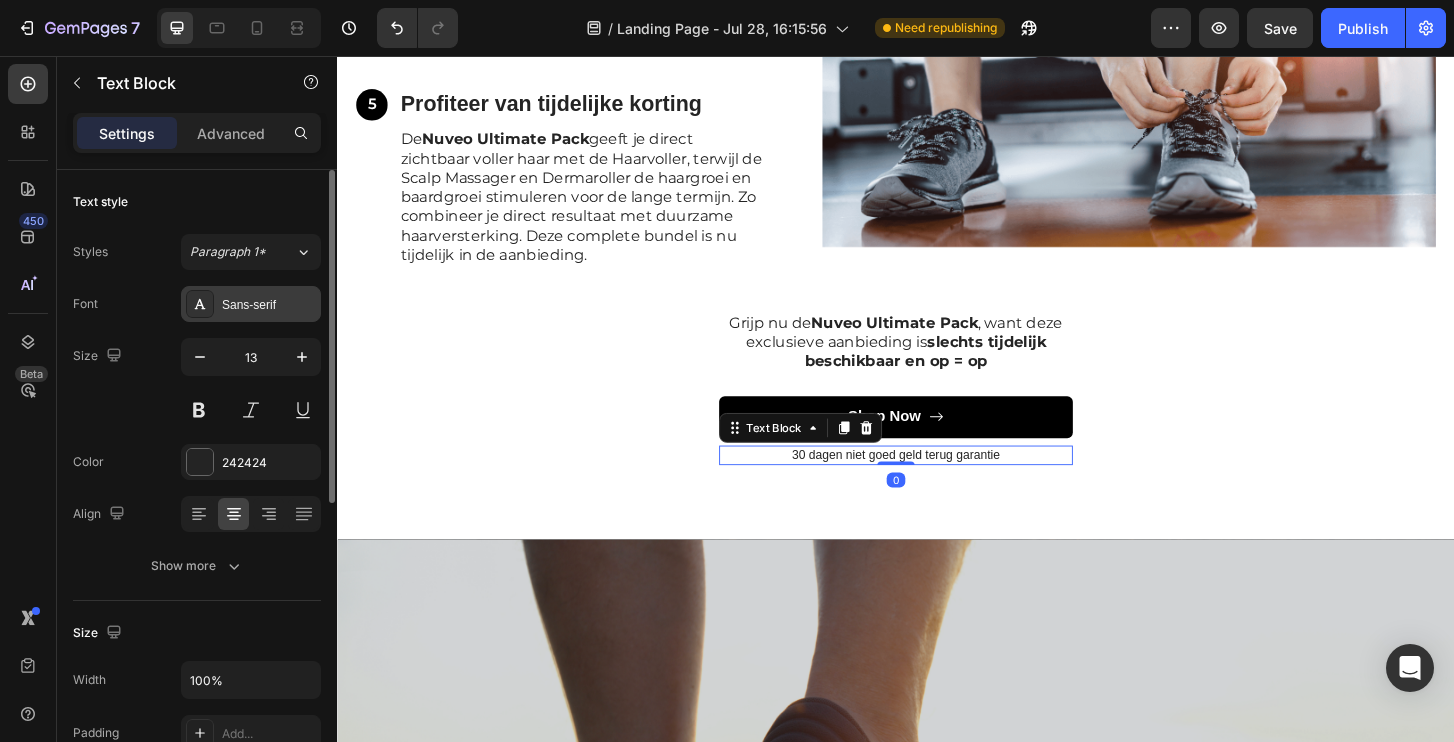 click on "Sans-serif" at bounding box center [251, 304] 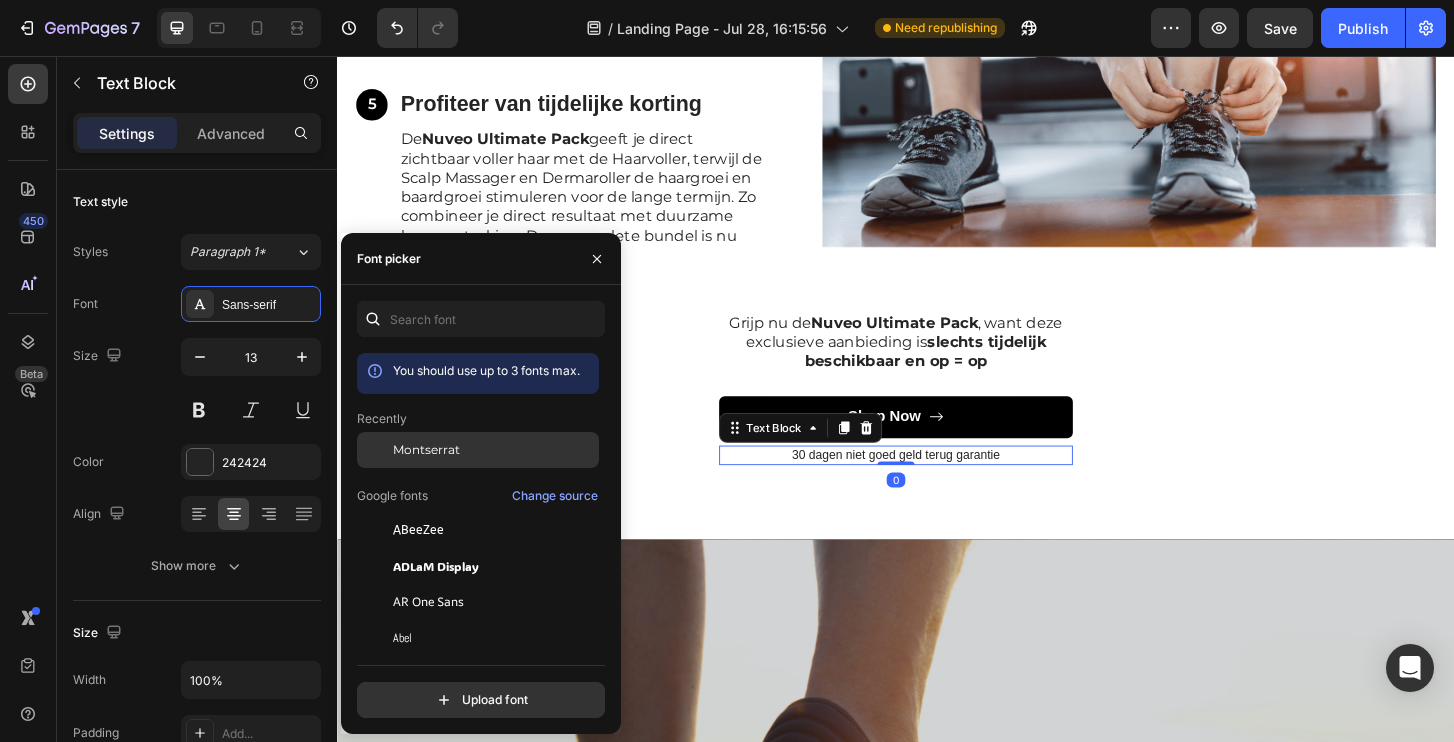 click on "Montserrat" at bounding box center [494, 450] 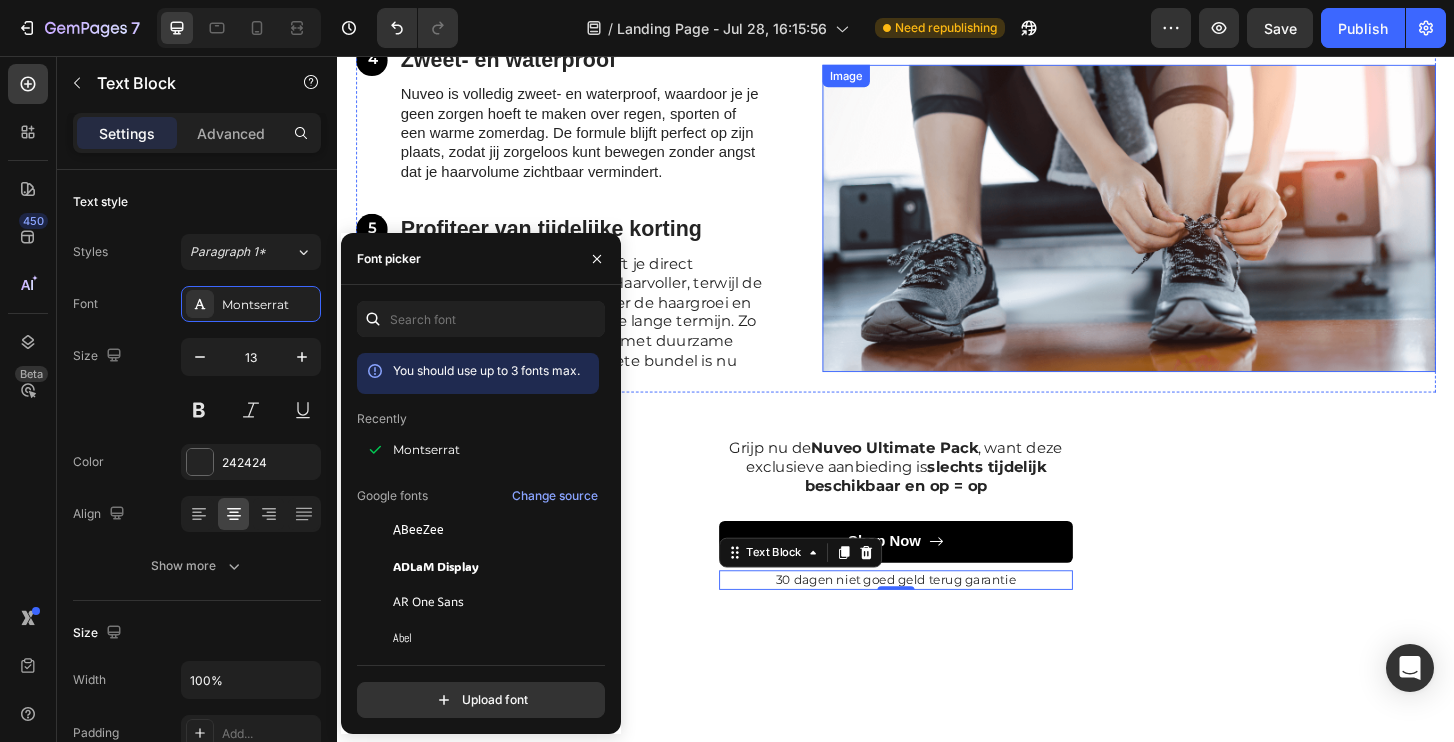 scroll, scrollTop: 6131, scrollLeft: 0, axis: vertical 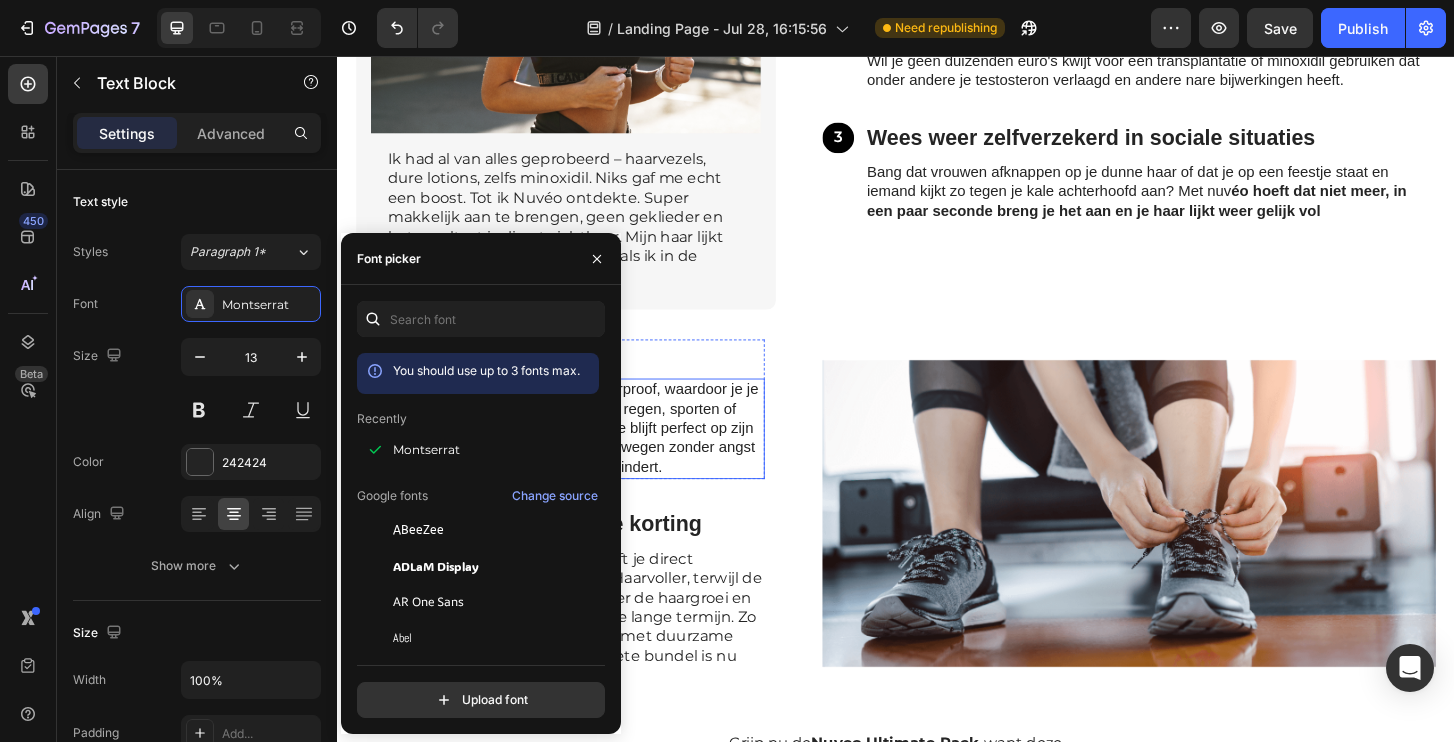 click on "Nuveo is volledig zweet- en waterproof, waardoor je je geen zorgen hoeft te maken over regen, sporten of een warme zomerdag. De formule blijft perfect op zijn plaats, zodat jij zorgeloos kunt bewegen zonder angst dat je haarvolume zichtbaar vermindert." at bounding box center (599, 456) 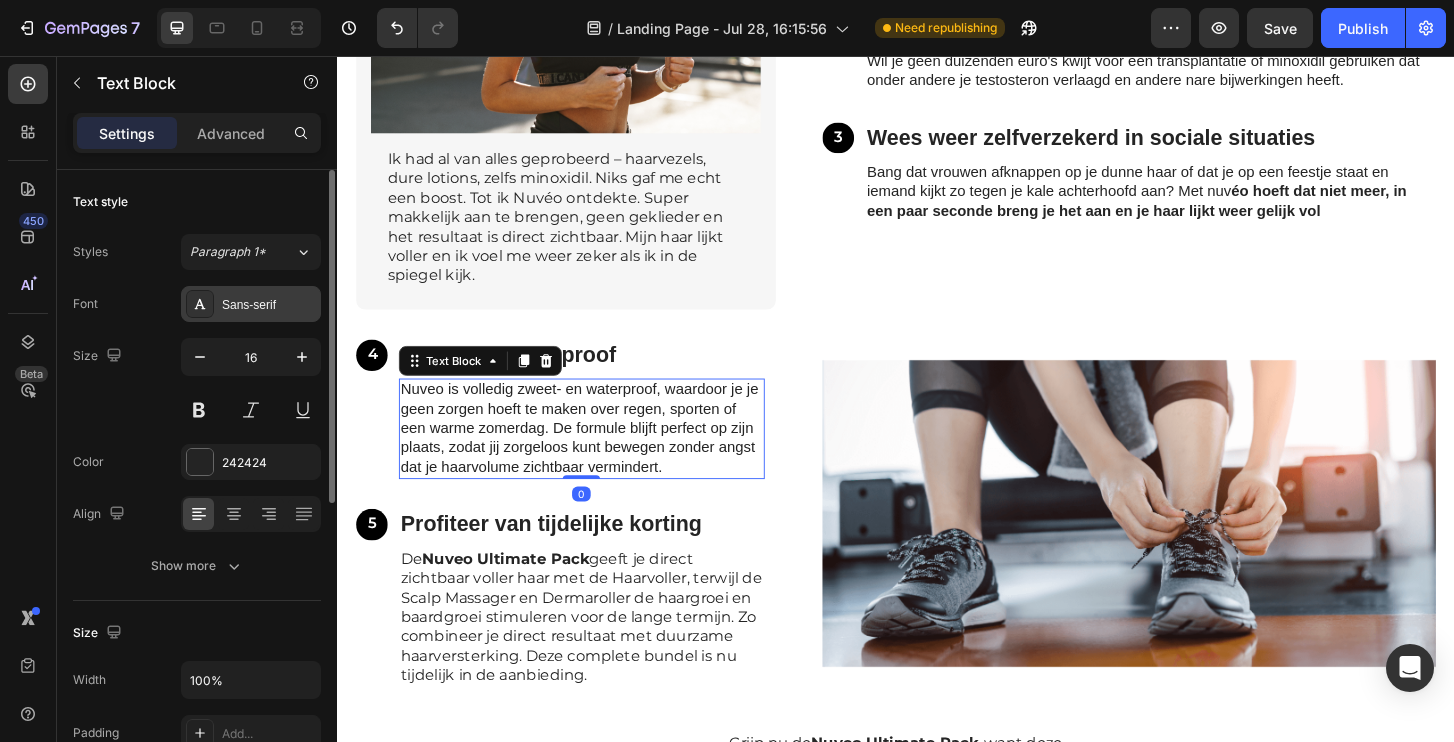 click on "Sans-serif" at bounding box center (251, 304) 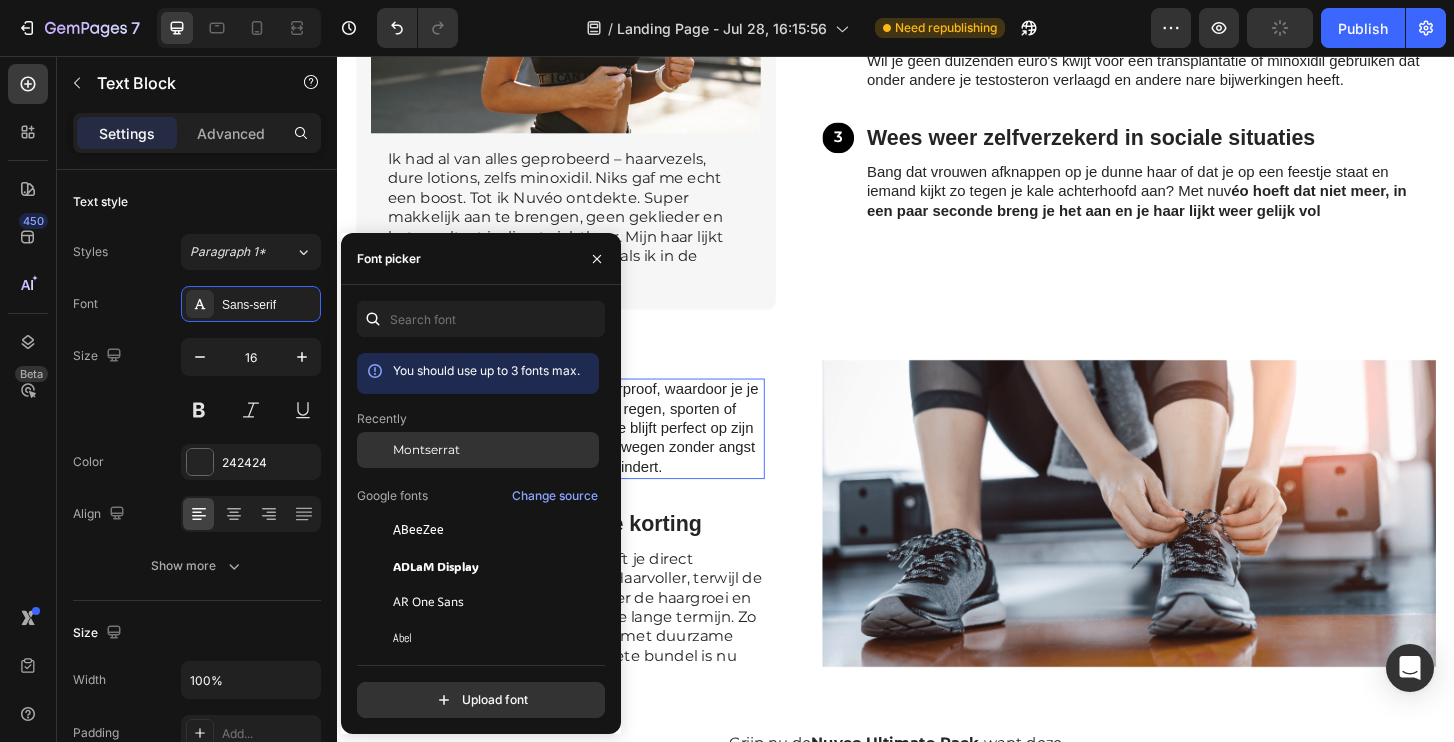 click on "Montserrat" at bounding box center (494, 450) 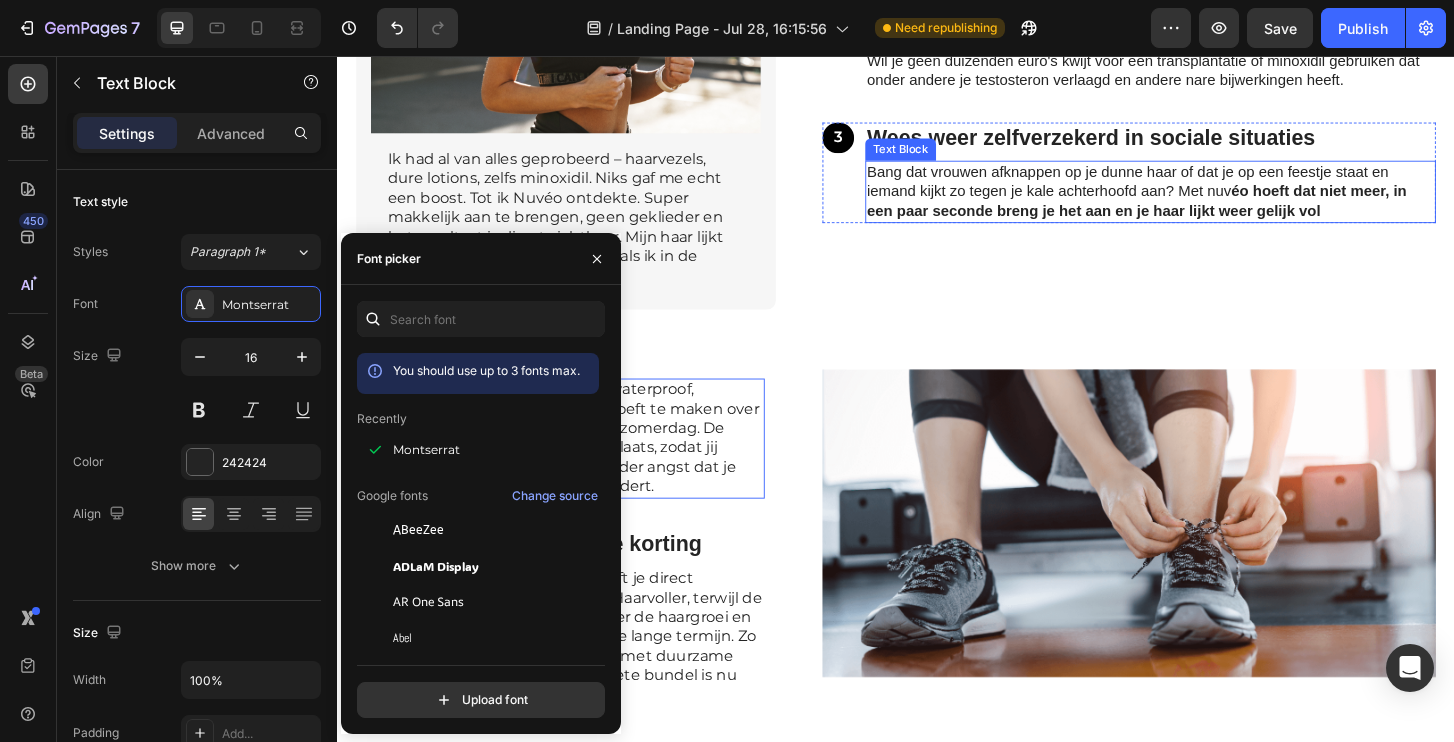 click on "Bang dat vrouwen afknappen op je dunne haar of dat je op een feestje staat en iemand kijkt zo tegen je kale achterhoofd aan? Met nuv éo hoeft dat niet meer, in een paar seconde breng je het aan en je haar lijkt weer gelijk vol" at bounding box center [1210, 201] 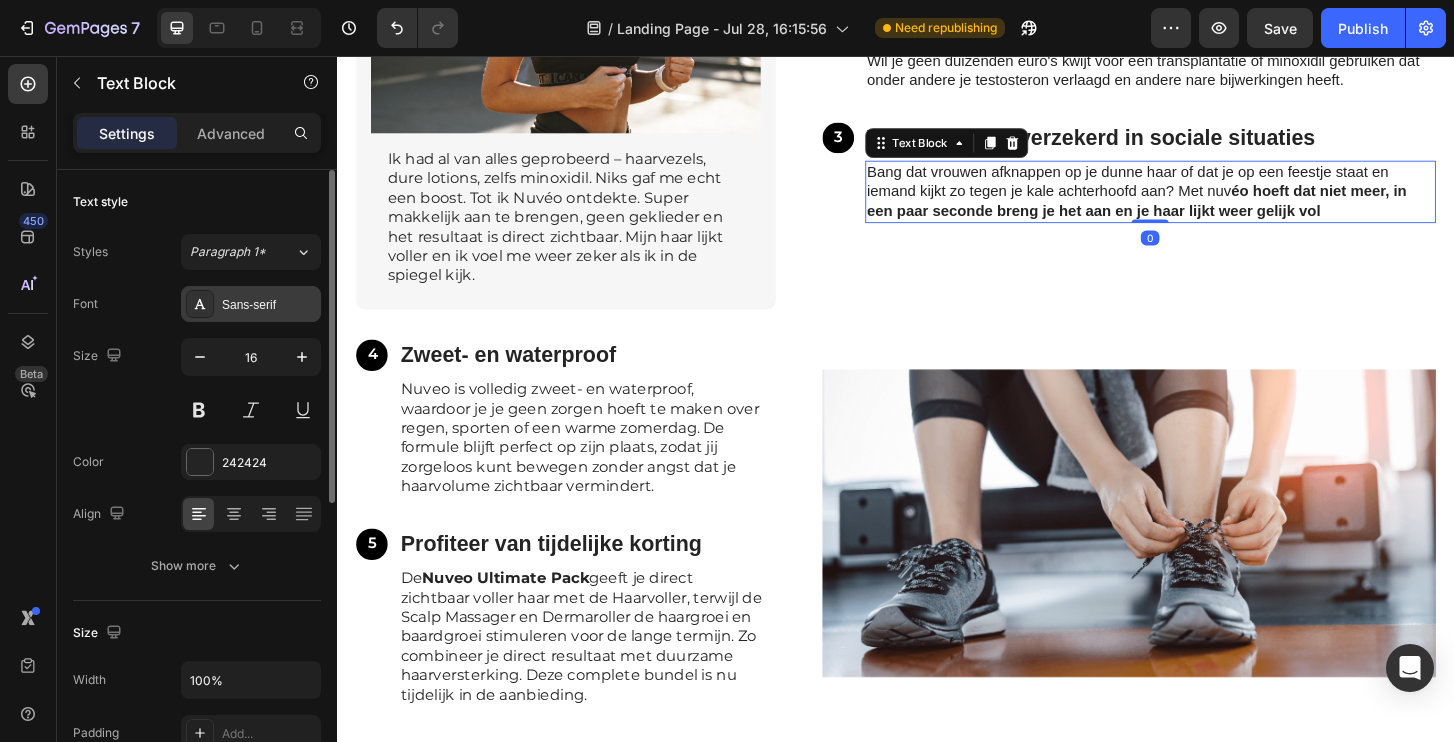 click on "Sans-serif" at bounding box center [251, 304] 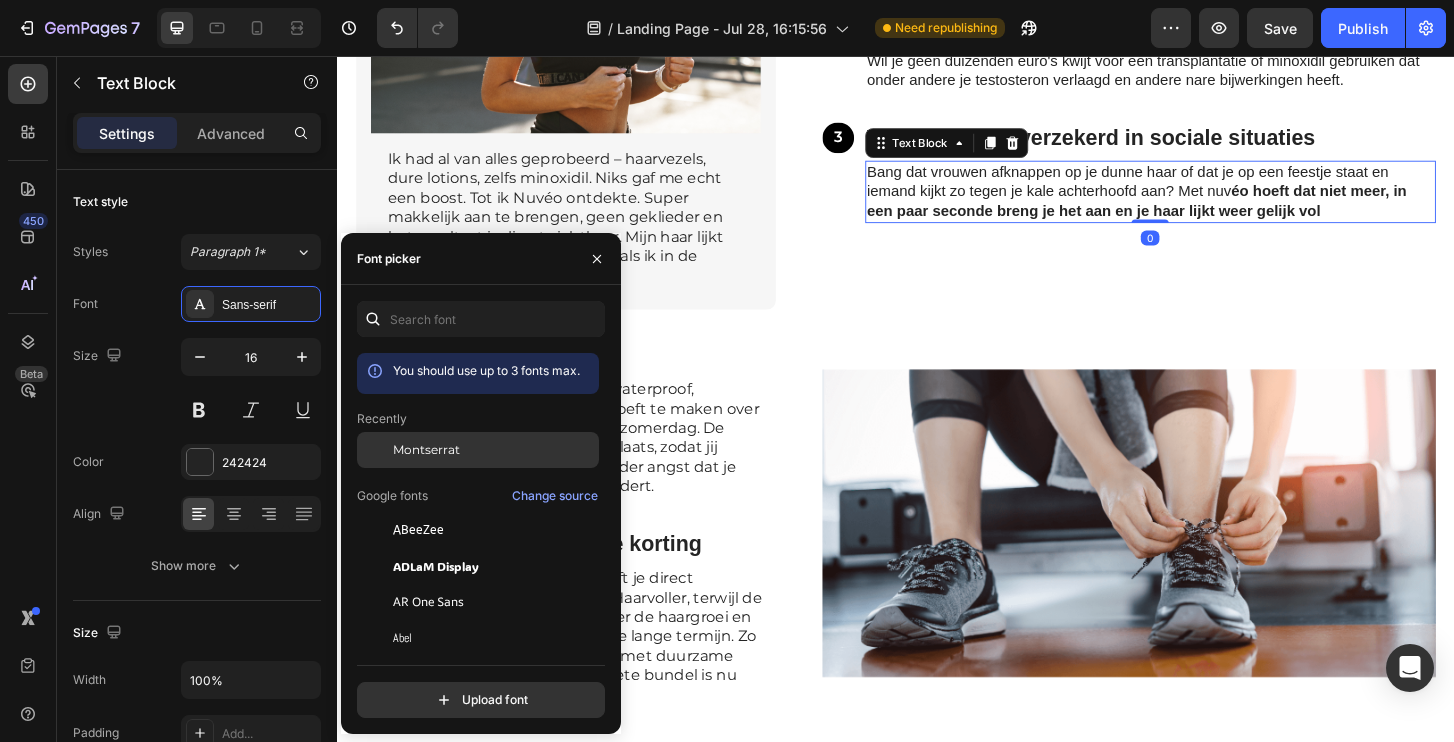 click on "Montserrat" 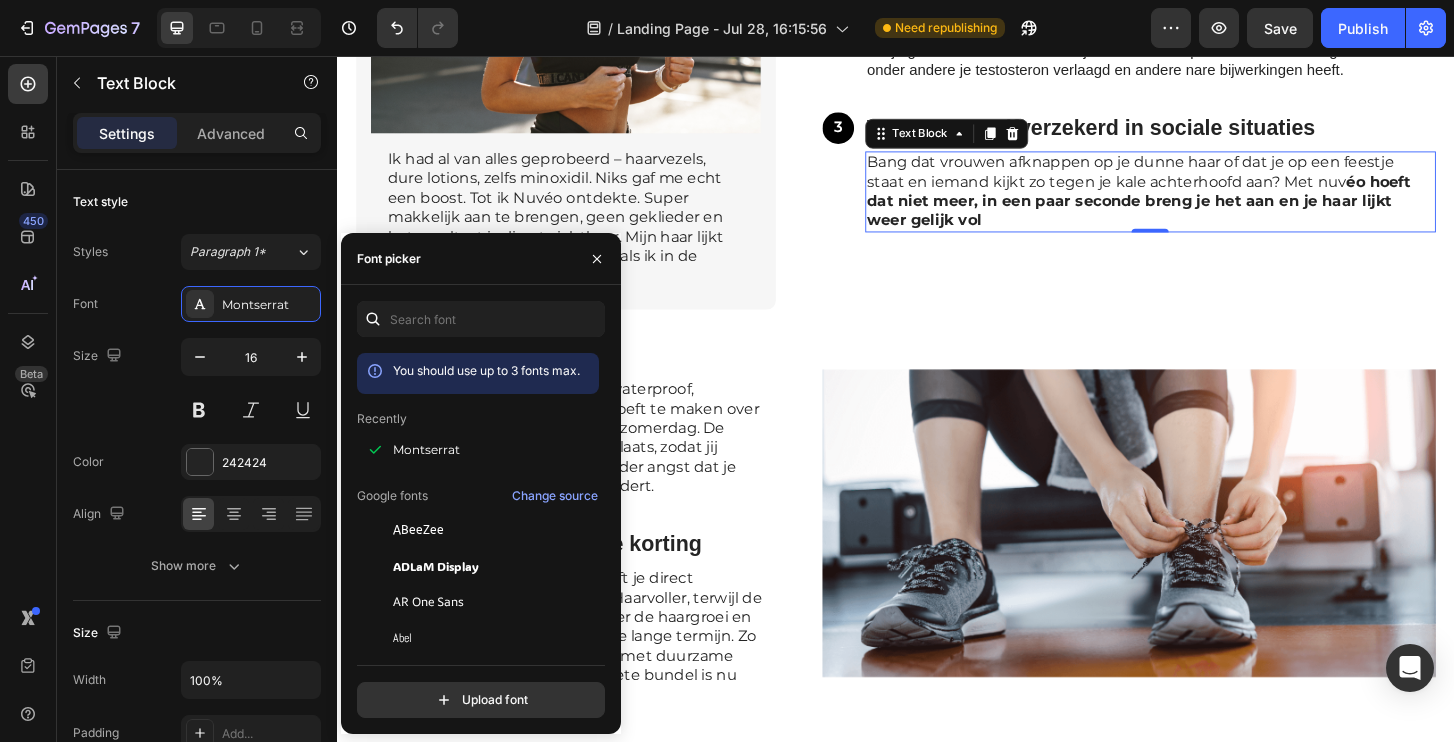 click on "Bang dat vrouwen afknappen op je dunne haar of dat je op een feestje staat en iemand kijkt zo tegen je kale achterhoofd aan? Met nuv éo hoeft dat niet meer, in een paar seconde breng je het aan en je haar lijkt weer gelijk vol" at bounding box center (1210, 201) 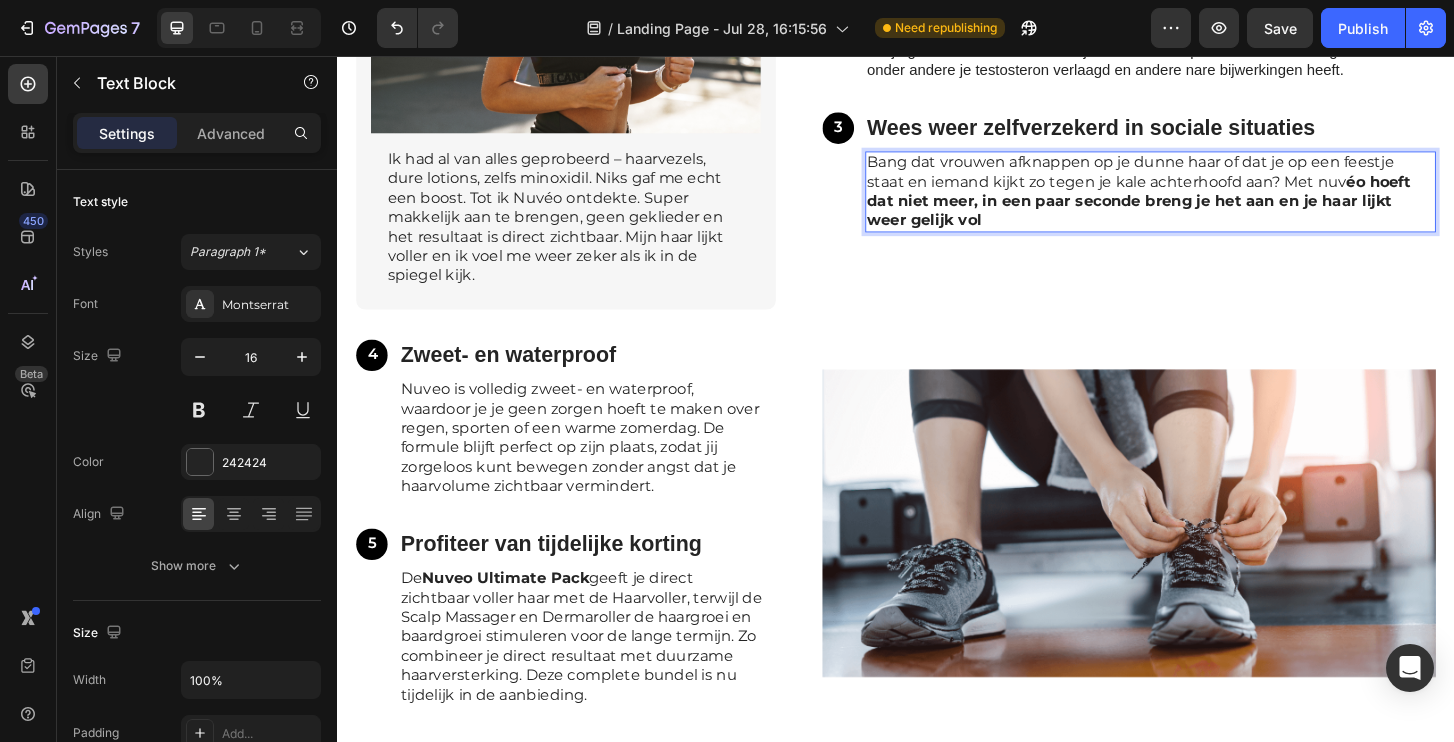 click on "Bang dat vrouwen afknappen op je dunne haar of dat je op een feestje staat en iemand kijkt zo tegen je kale achterhoofd aan? Met nuv éo hoeft dat niet meer, in een paar seconde breng je het aan en je haar lijkt weer gelijk vol" at bounding box center [1210, 201] 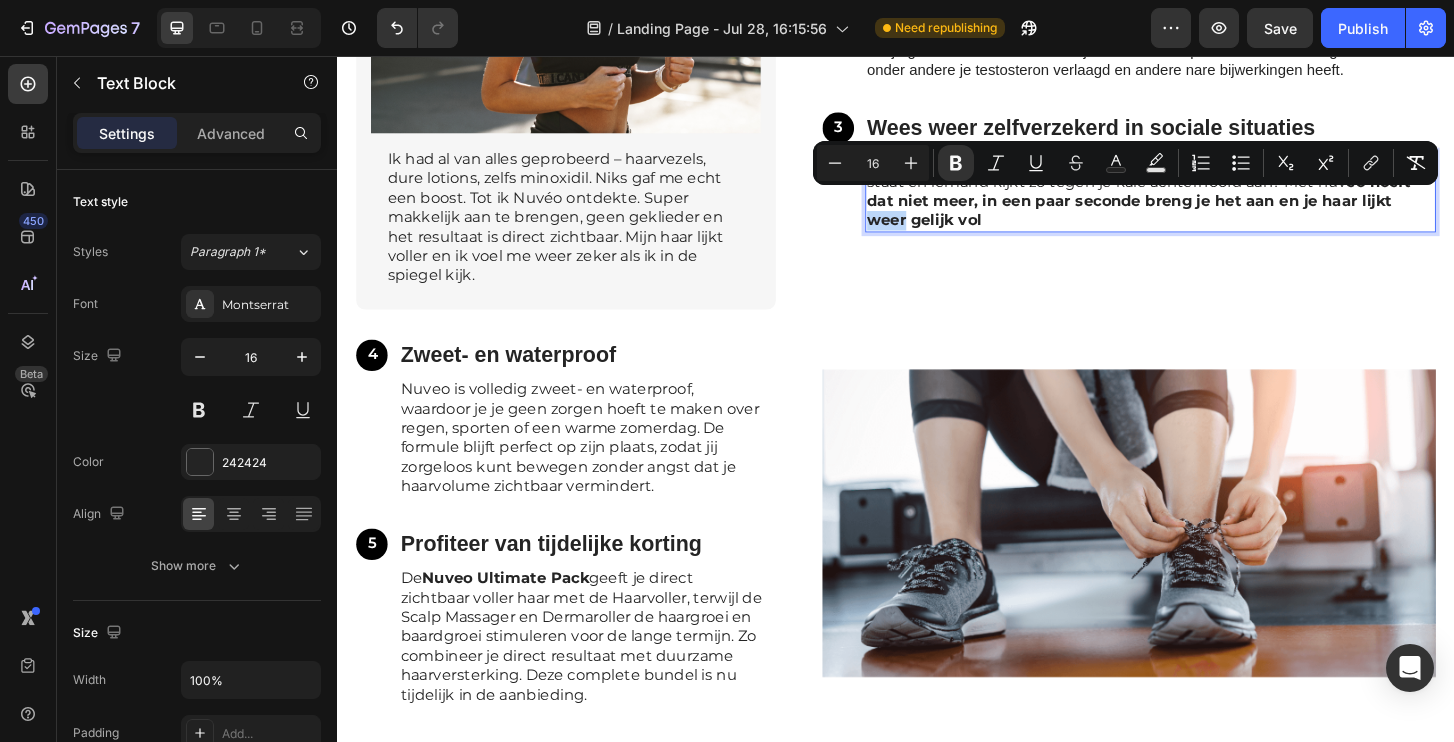 click on "éo hoeft dat niet meer, in een paar seconde breng je het aan en je haar lijkt weer gelijk vol" at bounding box center (1198, 211) 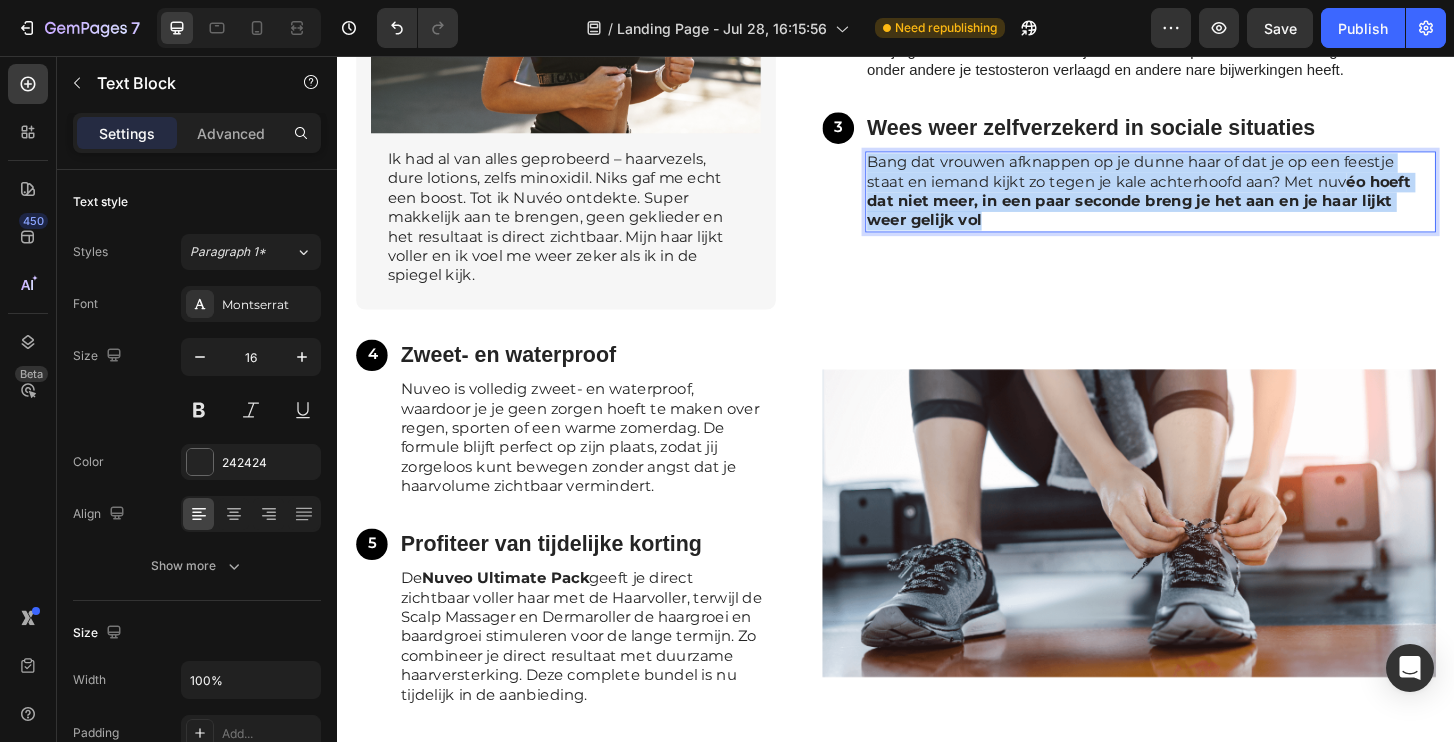 click on "éo hoeft dat niet meer, in een paar seconde breng je het aan en je haar lijkt weer gelijk vol" at bounding box center (1198, 211) 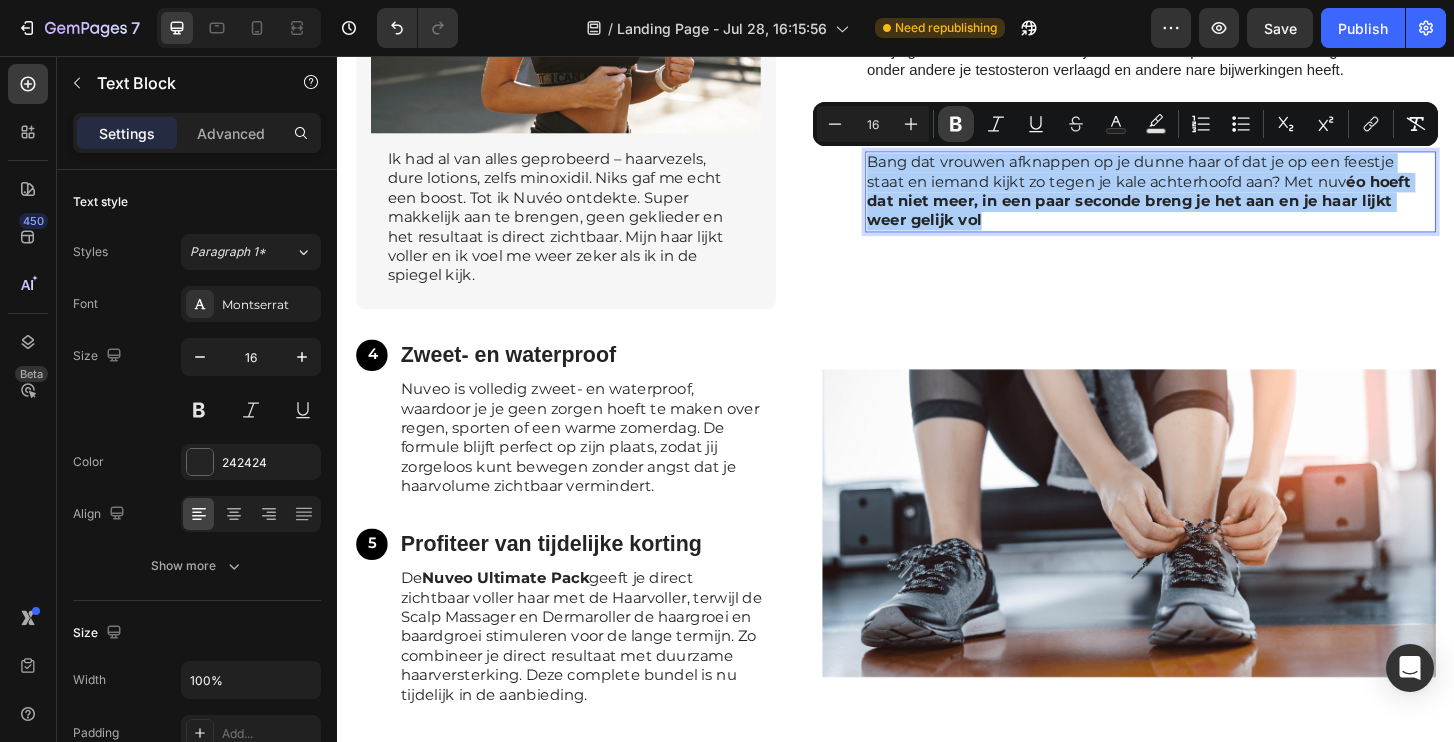 click 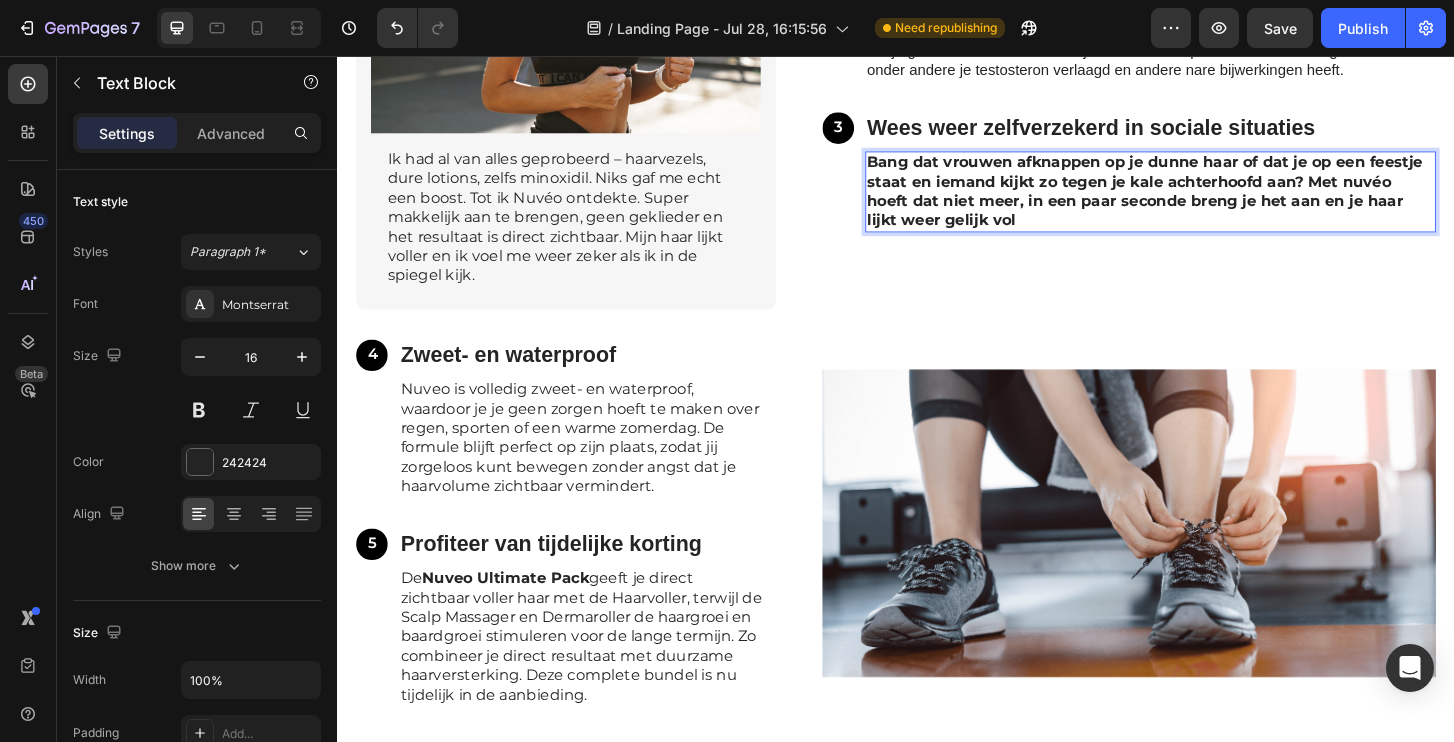 click on "Wees weer zelfverzekerd in sociale situaties" at bounding box center (1210, 133) 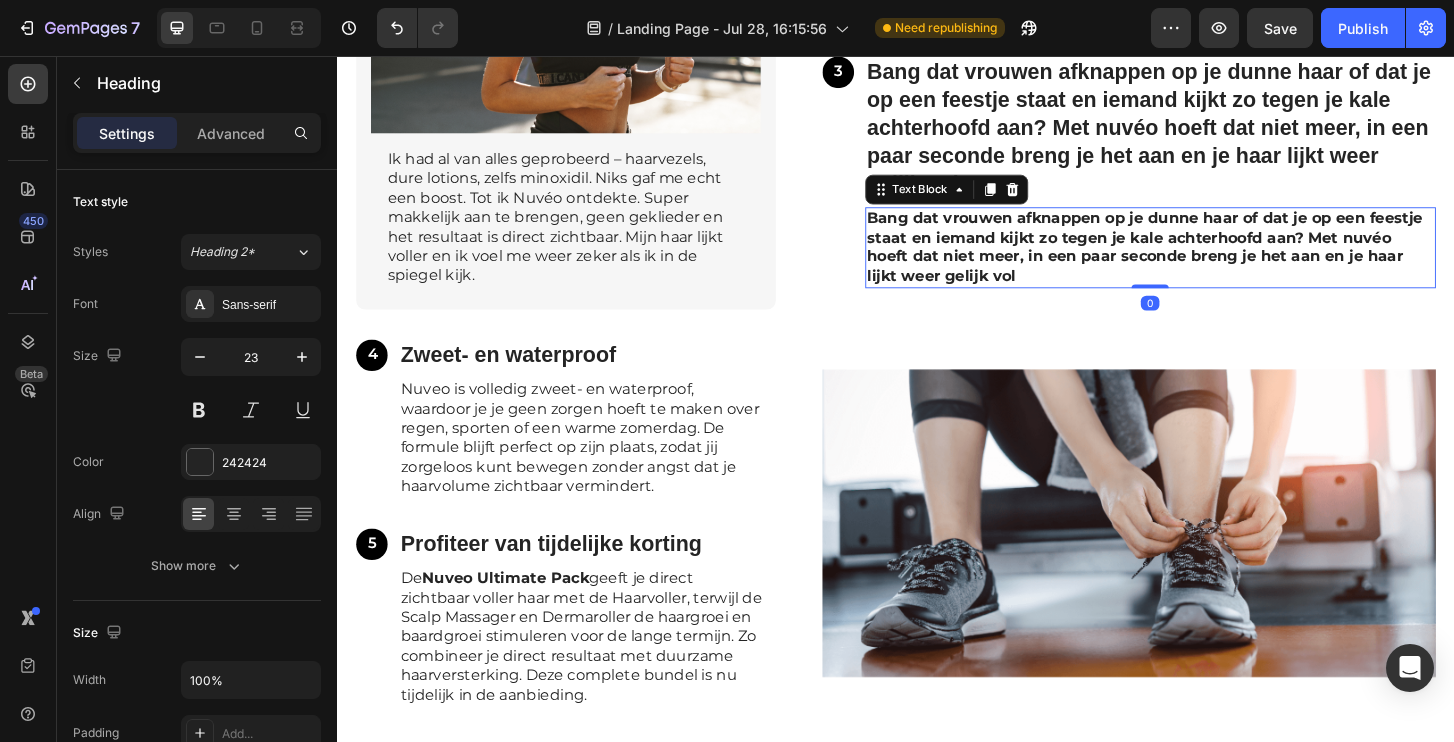 click on "Bang dat vrouwen afknappen op je dunne haar of dat je op een feestje staat en iemand kijkt zo tegen je kale achterhoofd aan? Met nuvéo hoeft dat niet meer, in een paar seconde breng je het aan en je haar lijkt weer gelijk vol" at bounding box center [1204, 260] 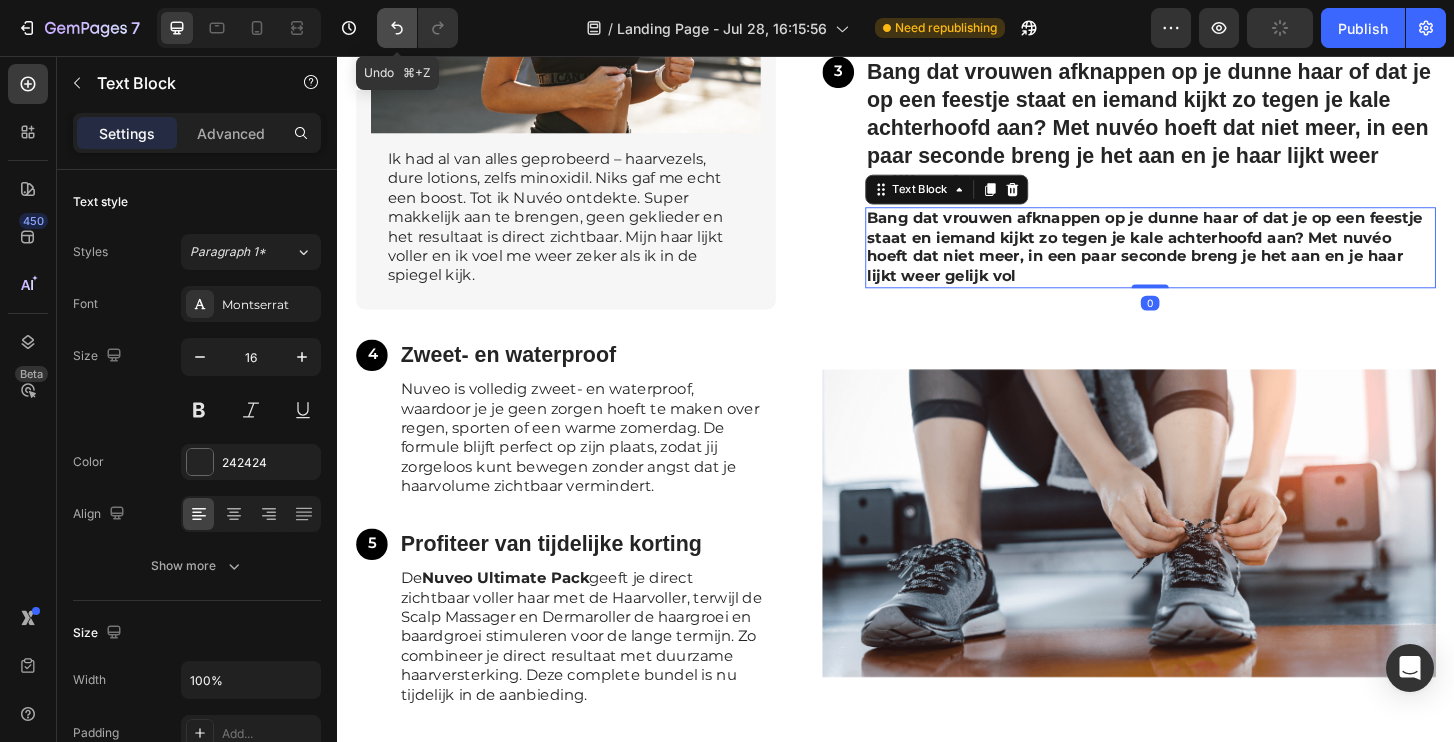 click 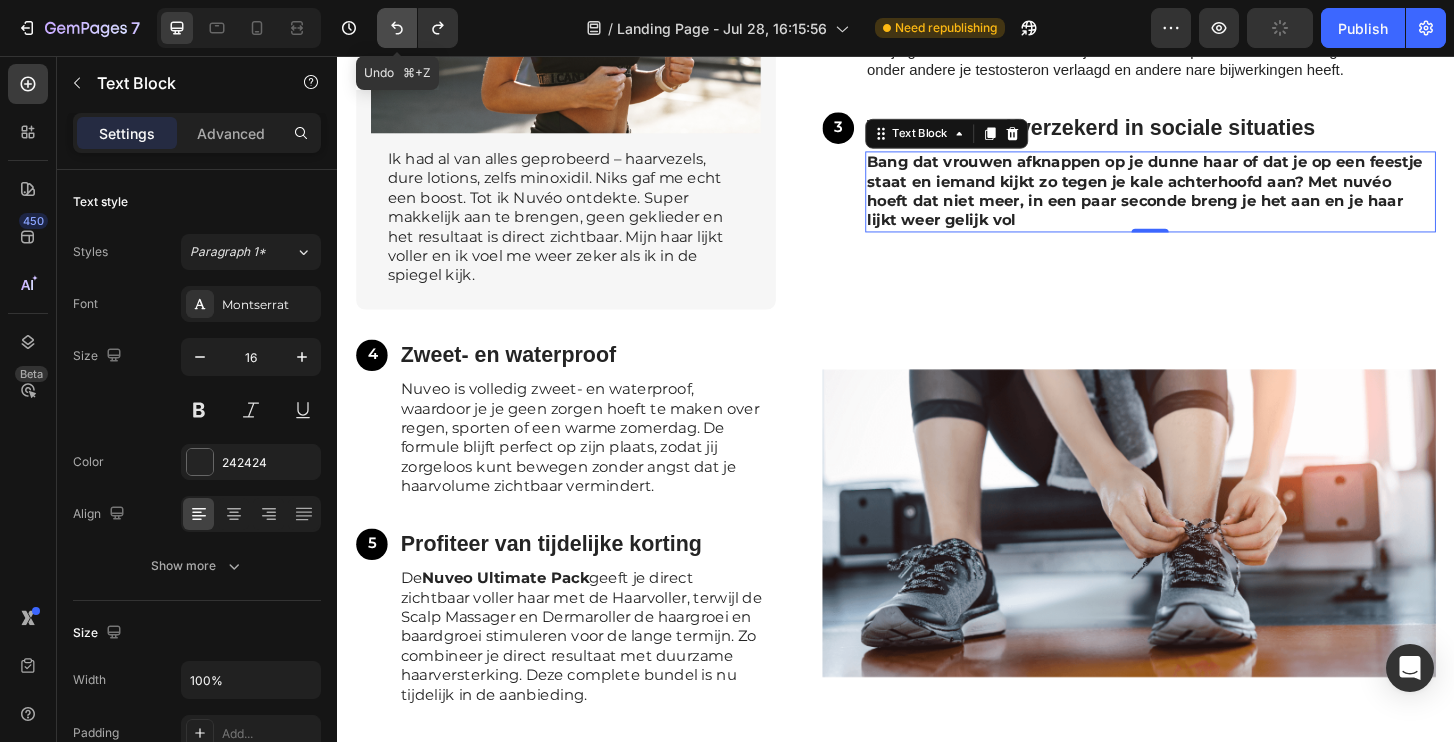 click 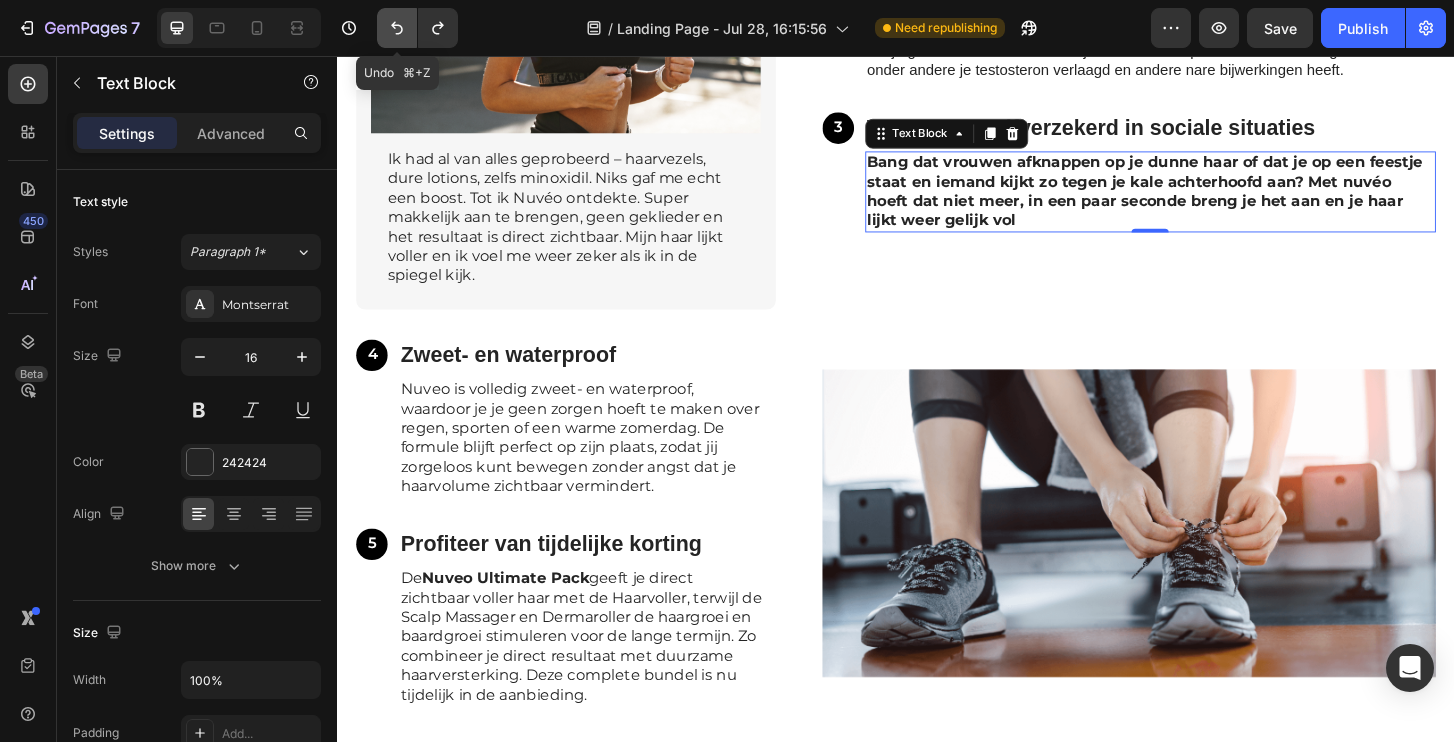 click 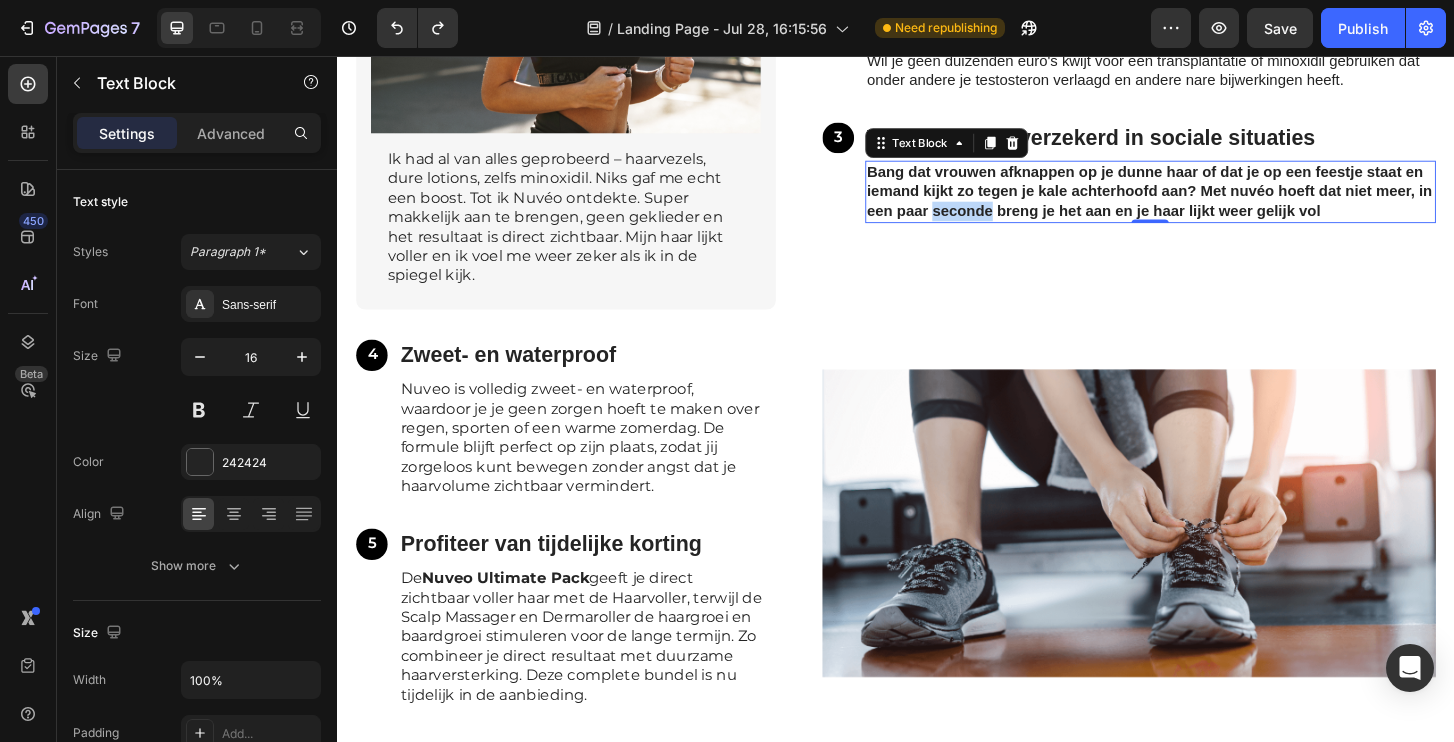 click on "Bang dat vrouwen afknappen op je dunne haar of dat je op een feestje staat en iemand kijkt zo tegen je kale achterhoofd aan? Met nuvéo hoeft dat niet meer, in een paar seconde breng je het aan en je haar lijkt weer gelijk vol" at bounding box center [1209, 200] 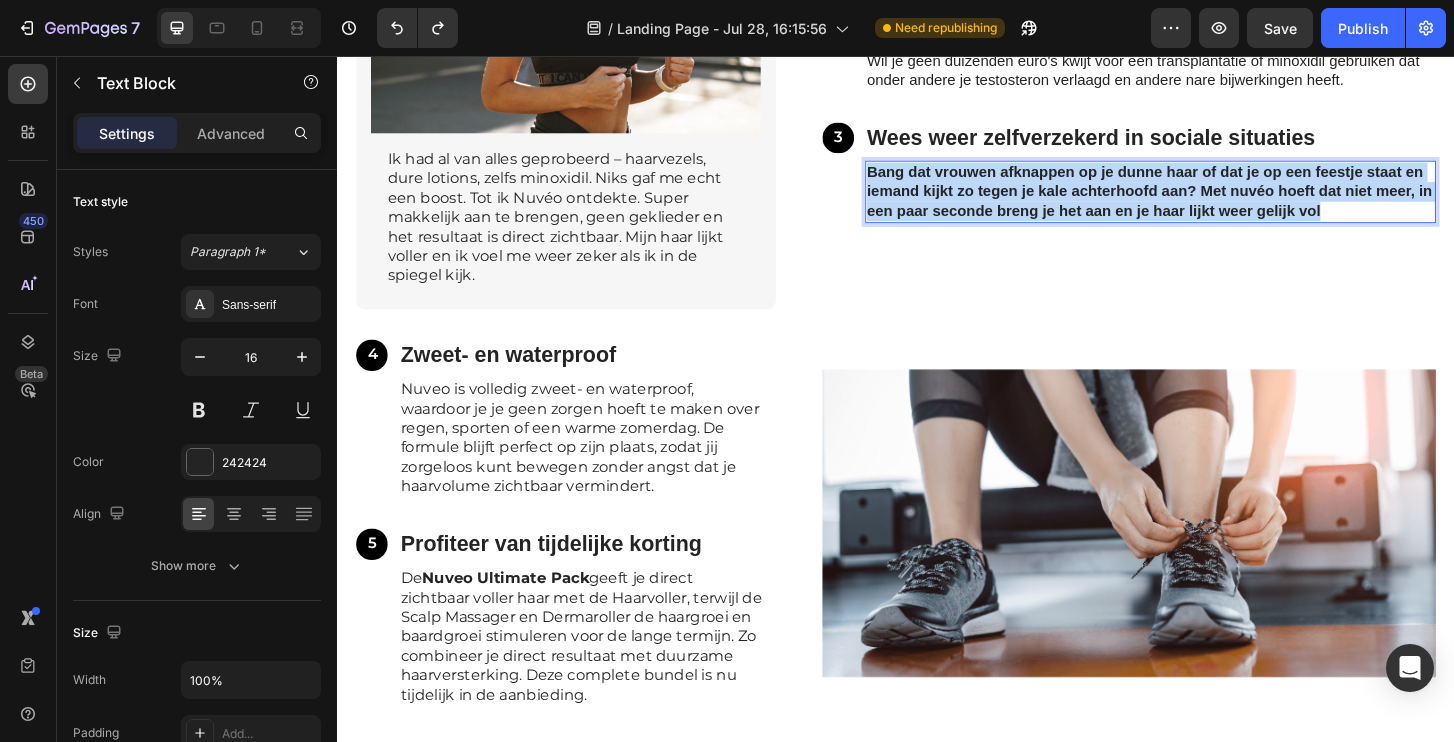 click on "Bang dat vrouwen afknappen op je dunne haar of dat je op een feestje staat en iemand kijkt zo tegen je kale achterhoofd aan? Met nuvéo hoeft dat niet meer, in een paar seconde breng je het aan en je haar lijkt weer gelijk vol" at bounding box center (1209, 200) 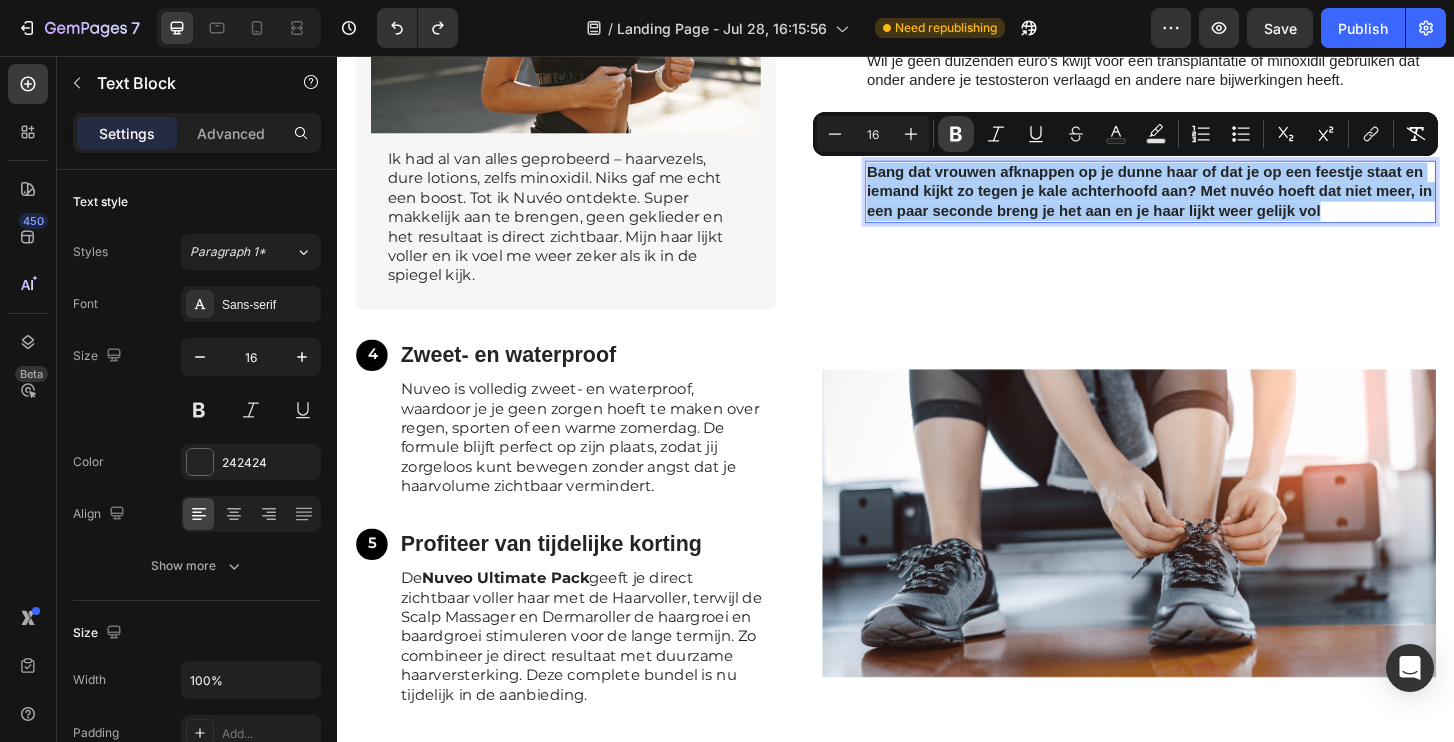 click 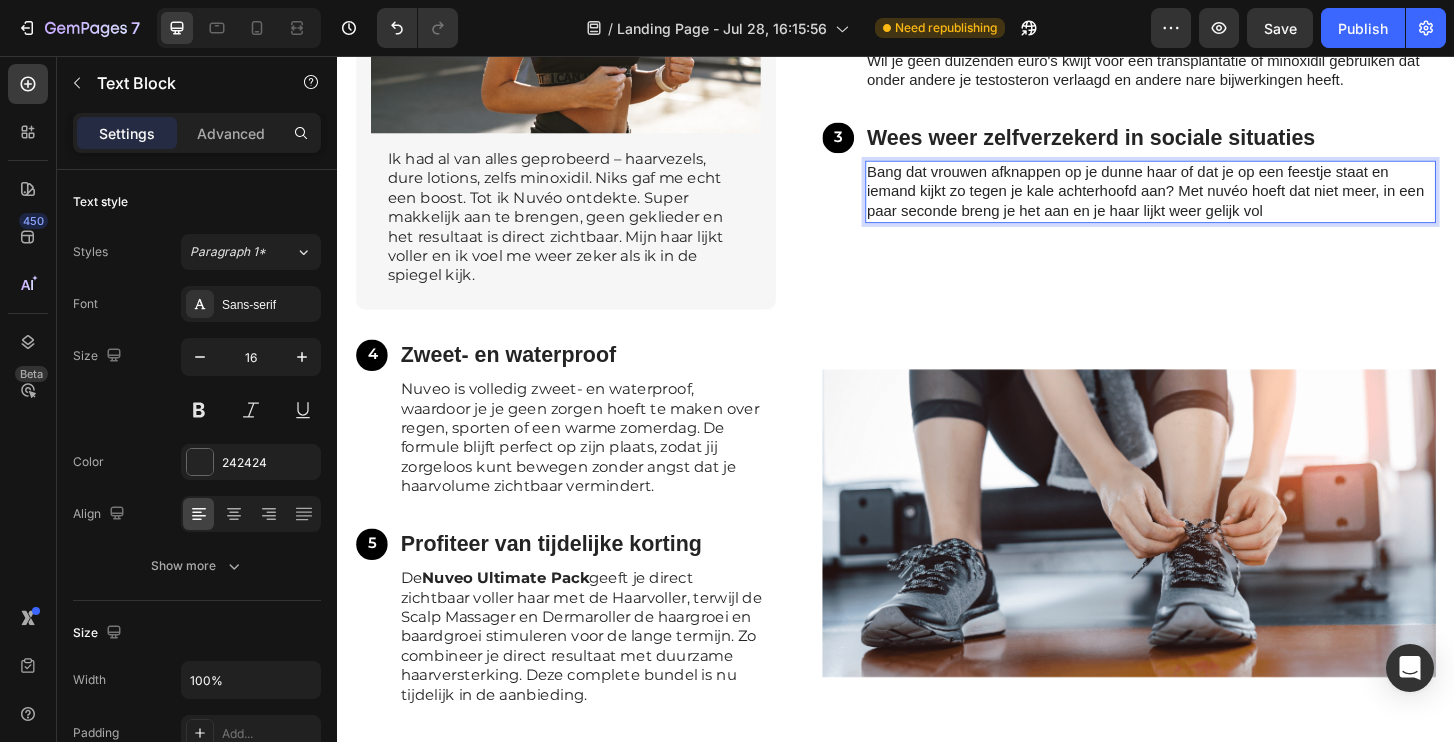 click on "Bang dat vrouwen afknappen op je dunne haar of dat je op een feestje staat en iemand kijkt zo tegen je kale achterhoofd aan? Met nuvéo hoeft dat niet meer, in een paar seconde breng je het aan en je haar lijkt weer gelijk vol" at bounding box center (1210, 201) 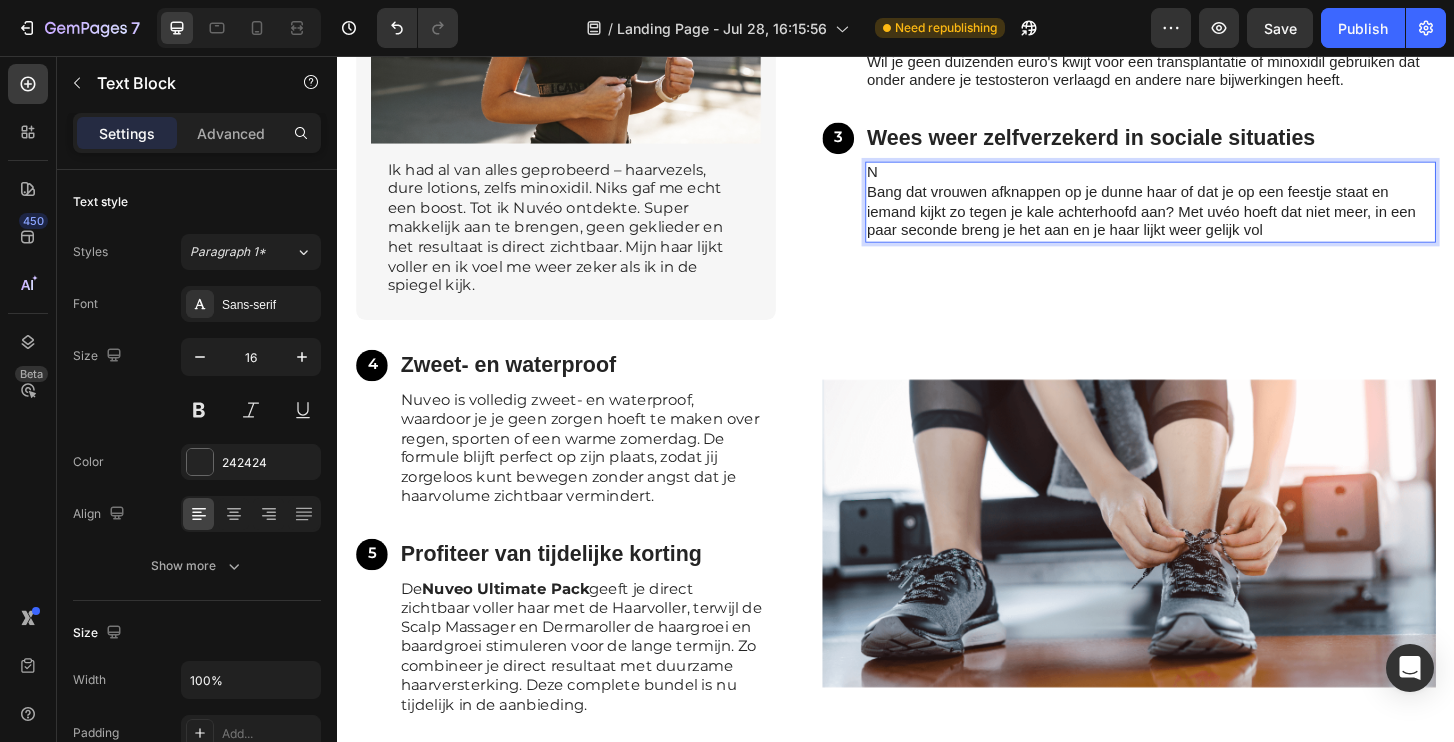 scroll, scrollTop: 6131, scrollLeft: 0, axis: vertical 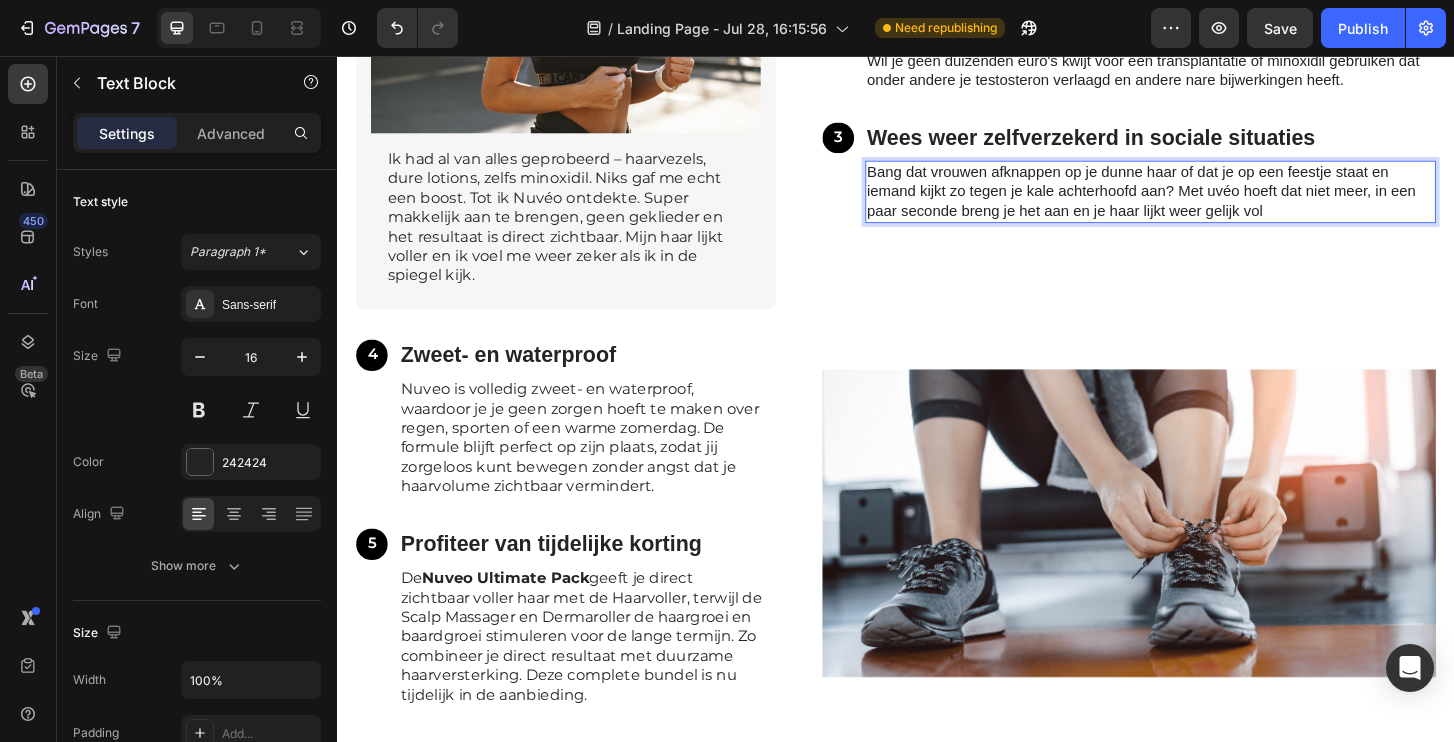 click on "Bang dat vrouwen afknappen op je dunne haar of dat je op een feestje staat en iemand kijkt zo tegen je kale achterhoofd aan? Met uvéo hoeft dat niet meer, in een paar seconde breng je het aan en je haar lijkt weer gelijk vol" at bounding box center (1210, 201) 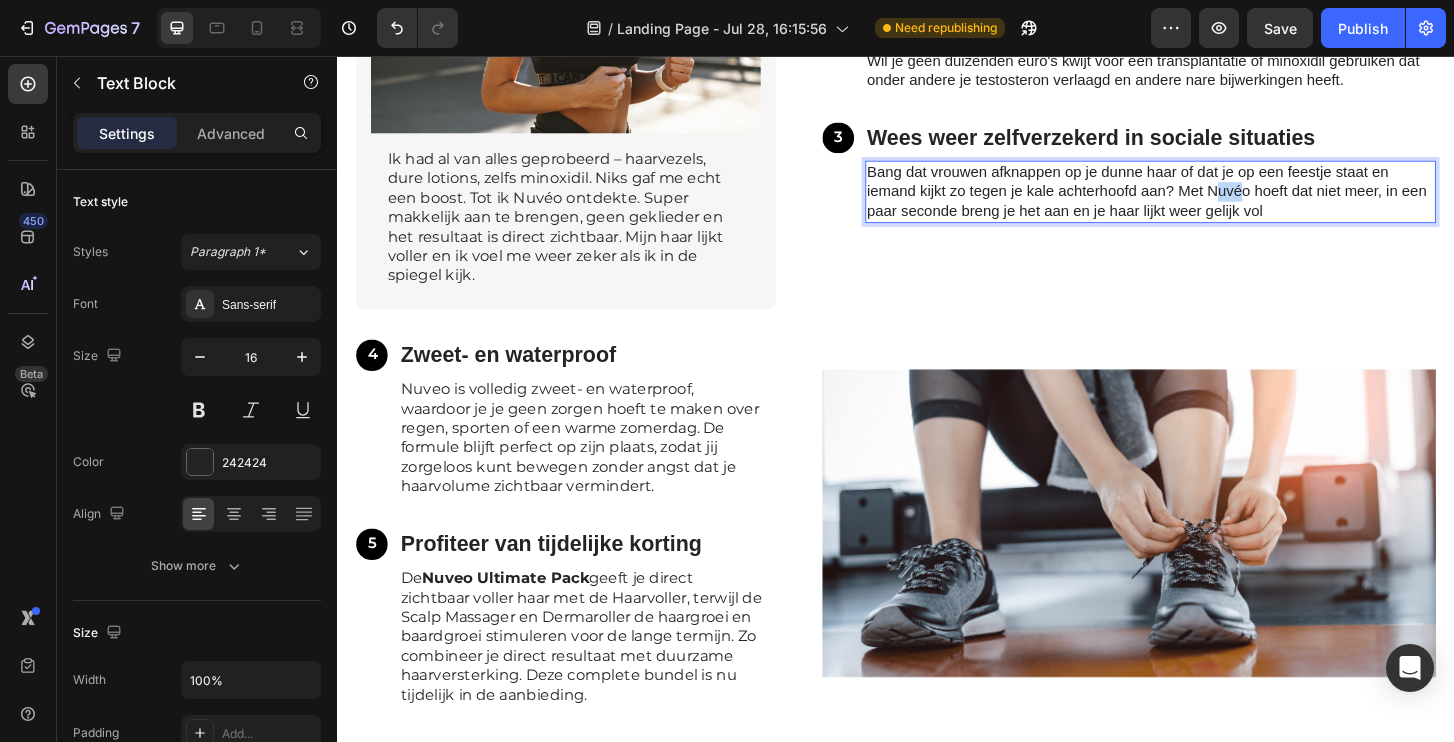 drag, startPoint x: 1313, startPoint y: 197, endPoint x: 1290, endPoint y: 197, distance: 23 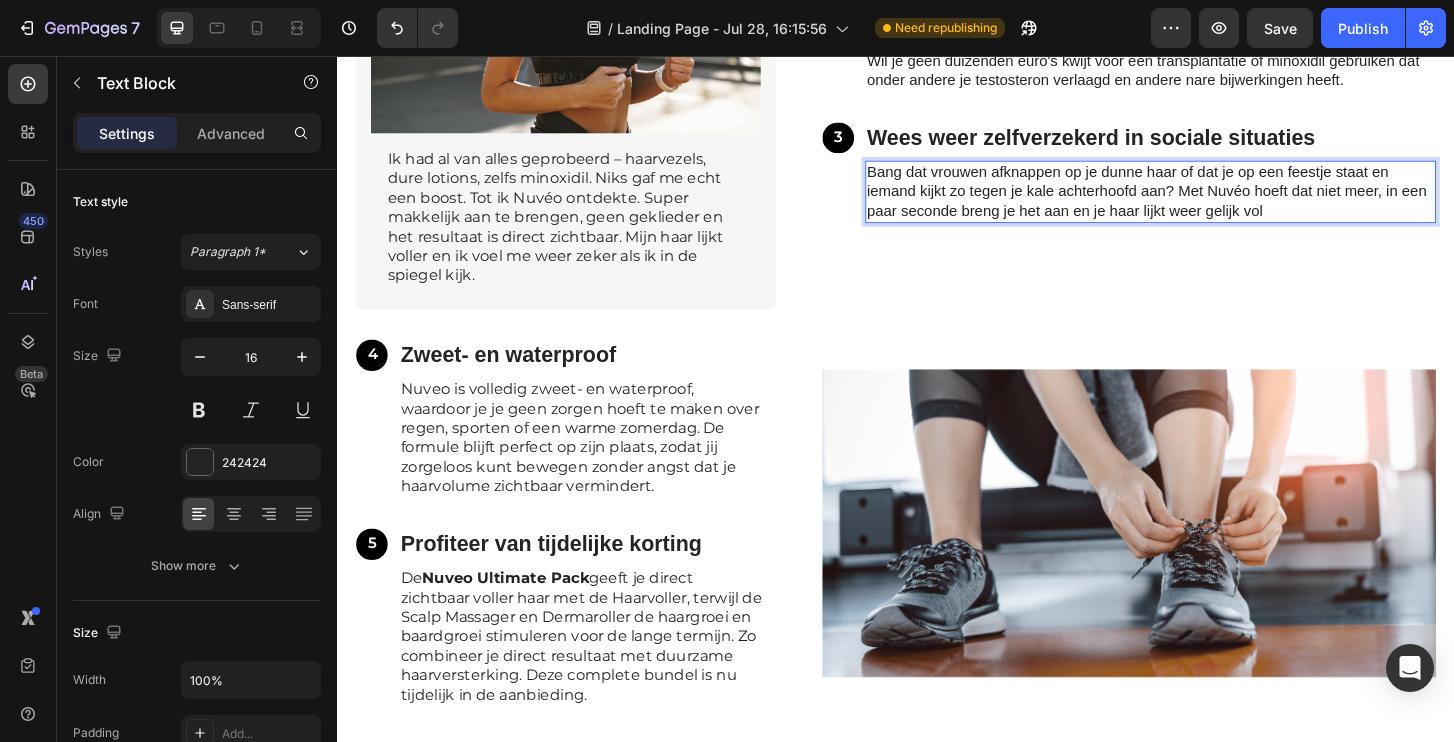 click on "Bang dat vrouwen afknappen op je dunne haar of dat je op een feestje staat en iemand kijkt zo tegen je kale achterhoofd aan? Met Nuvéo hoeft dat niet meer, in een paar seconde breng je het aan en je haar lijkt weer gelijk vol" at bounding box center [1210, 201] 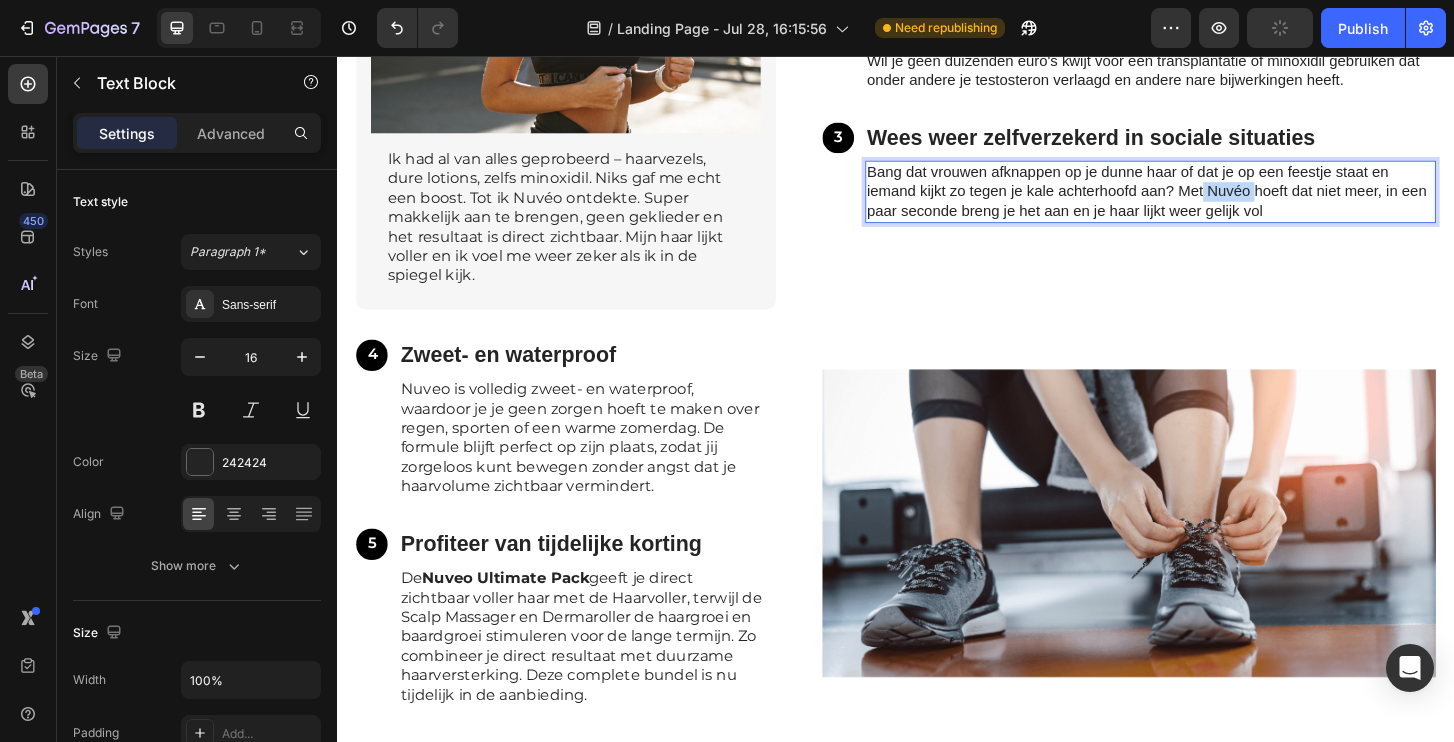 drag, startPoint x: 1317, startPoint y: 204, endPoint x: 1267, endPoint y: 204, distance: 50 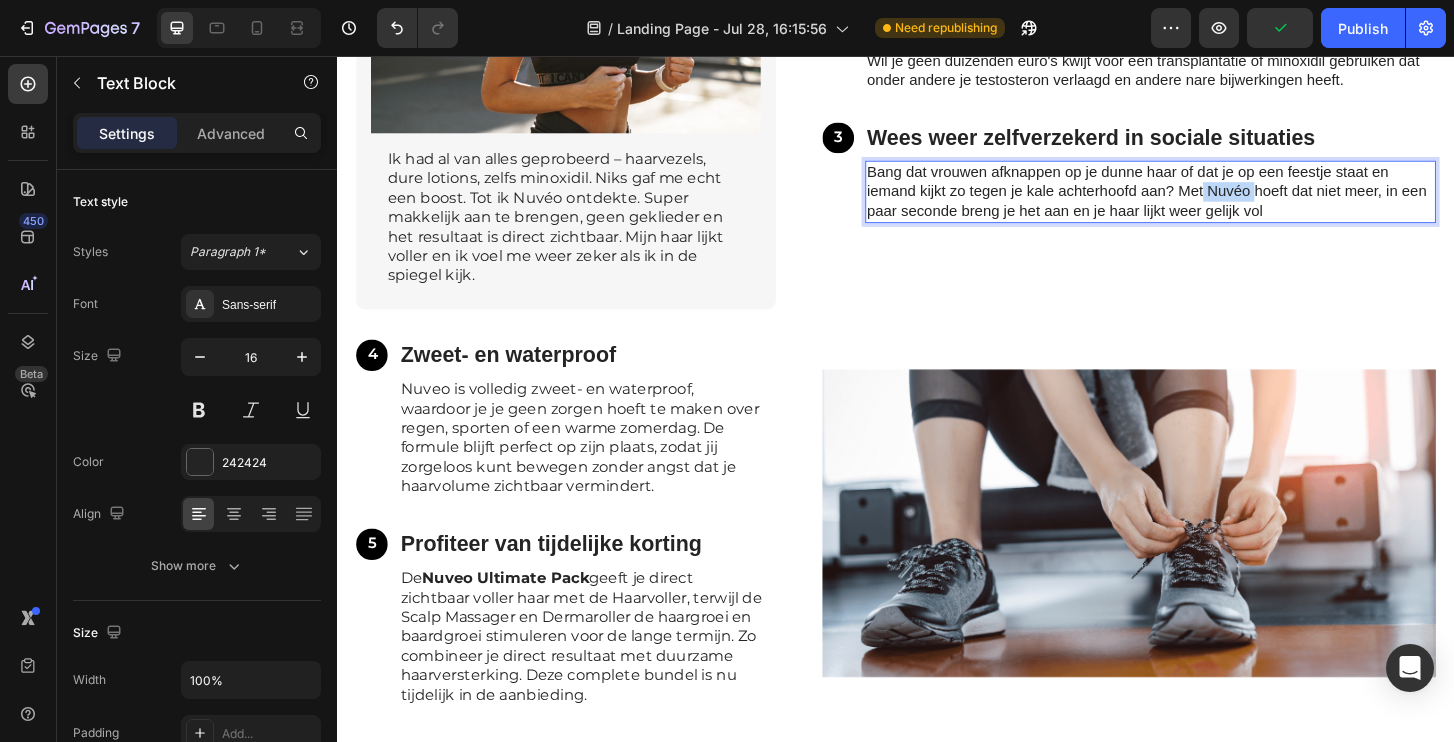 click on "Bang dat vrouwen afknappen op je dunne haar of dat je op een feestje staat en iemand kijkt zo tegen je kale achterhoofd aan? Met Nuvéo hoeft dat niet meer, in een paar seconde breng je het aan en je haar lijkt weer gelijk vol" at bounding box center (1210, 201) 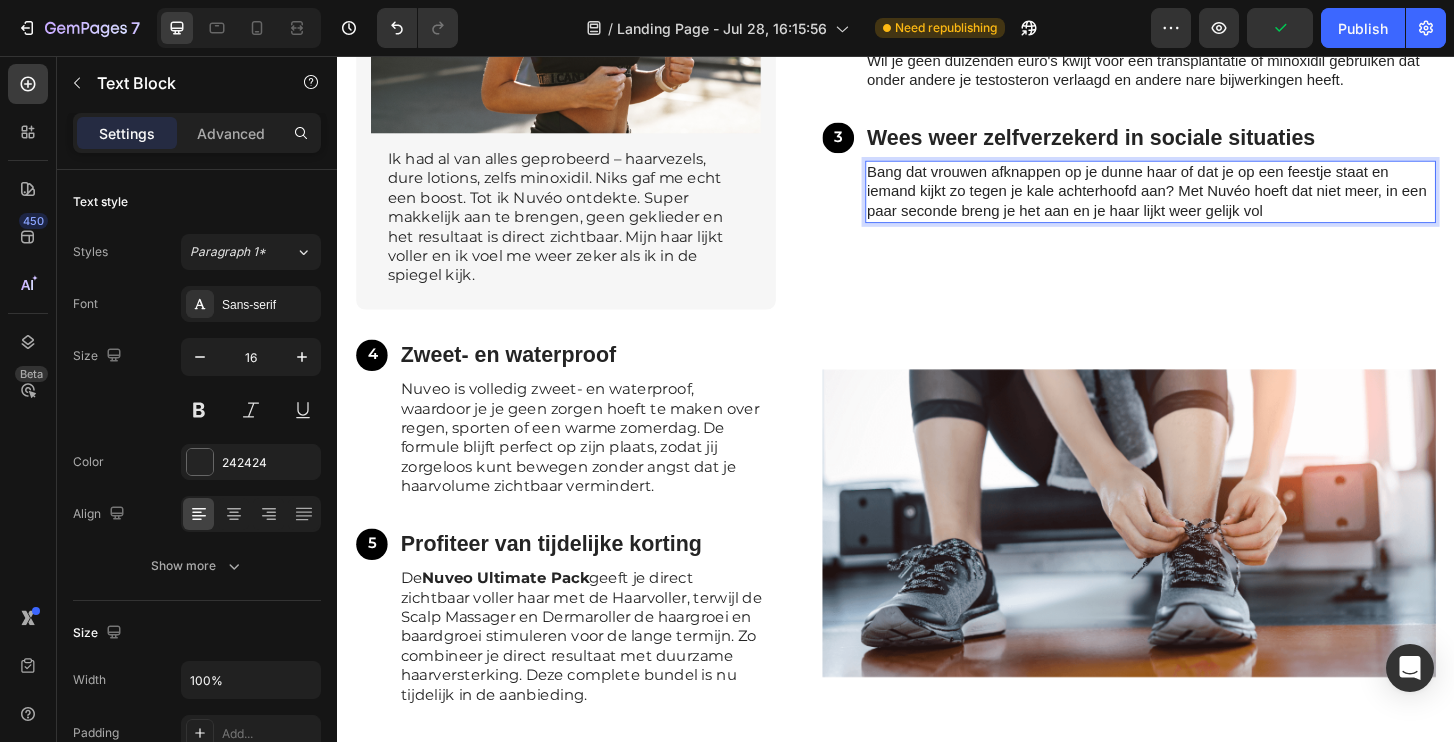 click on "Bang dat vrouwen afknappen op je dunne haar of dat je op een feestje staat en iemand kijkt zo tegen je kale achterhoofd aan? Met Nuvéo hoeft dat niet meer, in een paar seconde breng je het aan en je haar lijkt weer gelijk vol" at bounding box center [1210, 201] 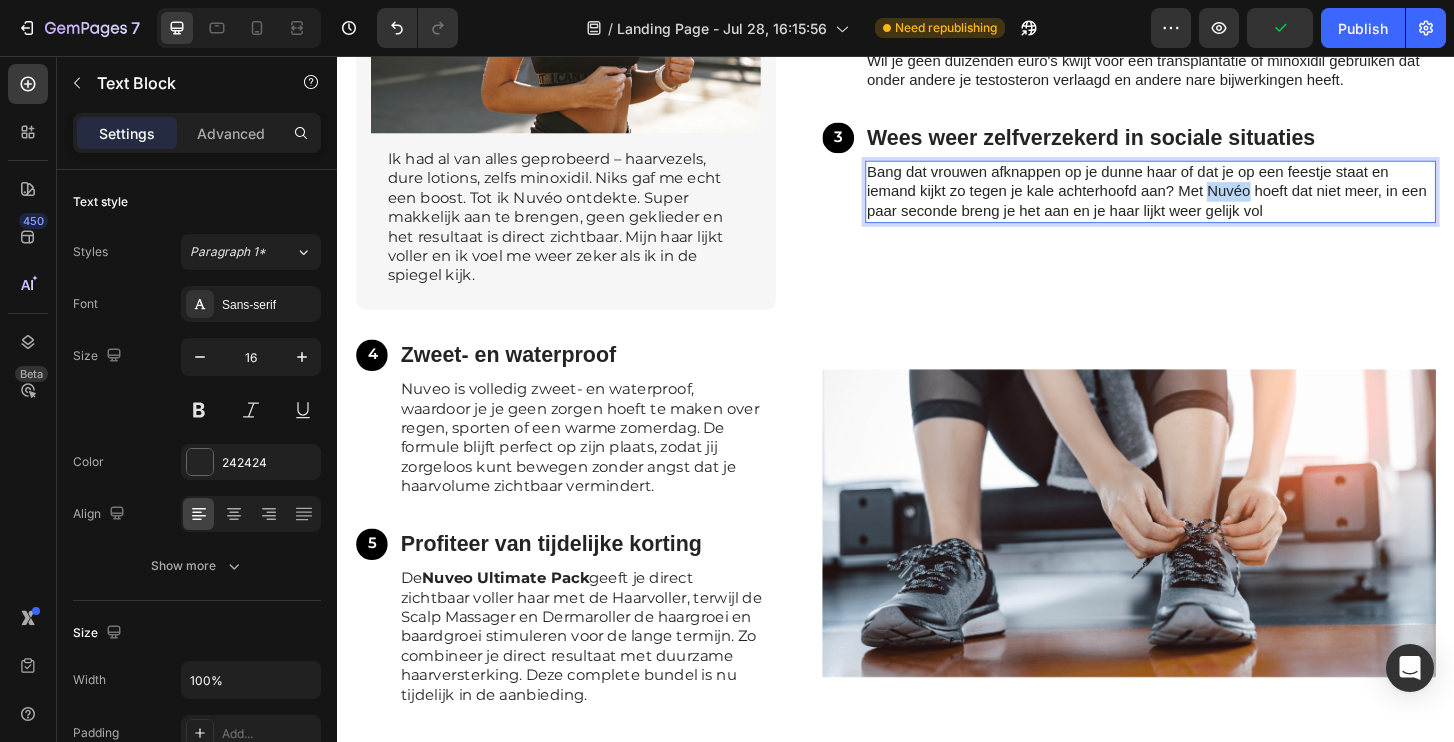 click on "Bang dat vrouwen afknappen op je dunne haar of dat je op een feestje staat en iemand kijkt zo tegen je kale achterhoofd aan? Met Nuvéo hoeft dat niet meer, in een paar seconde breng je het aan en je haar lijkt weer gelijk vol" at bounding box center (1210, 201) 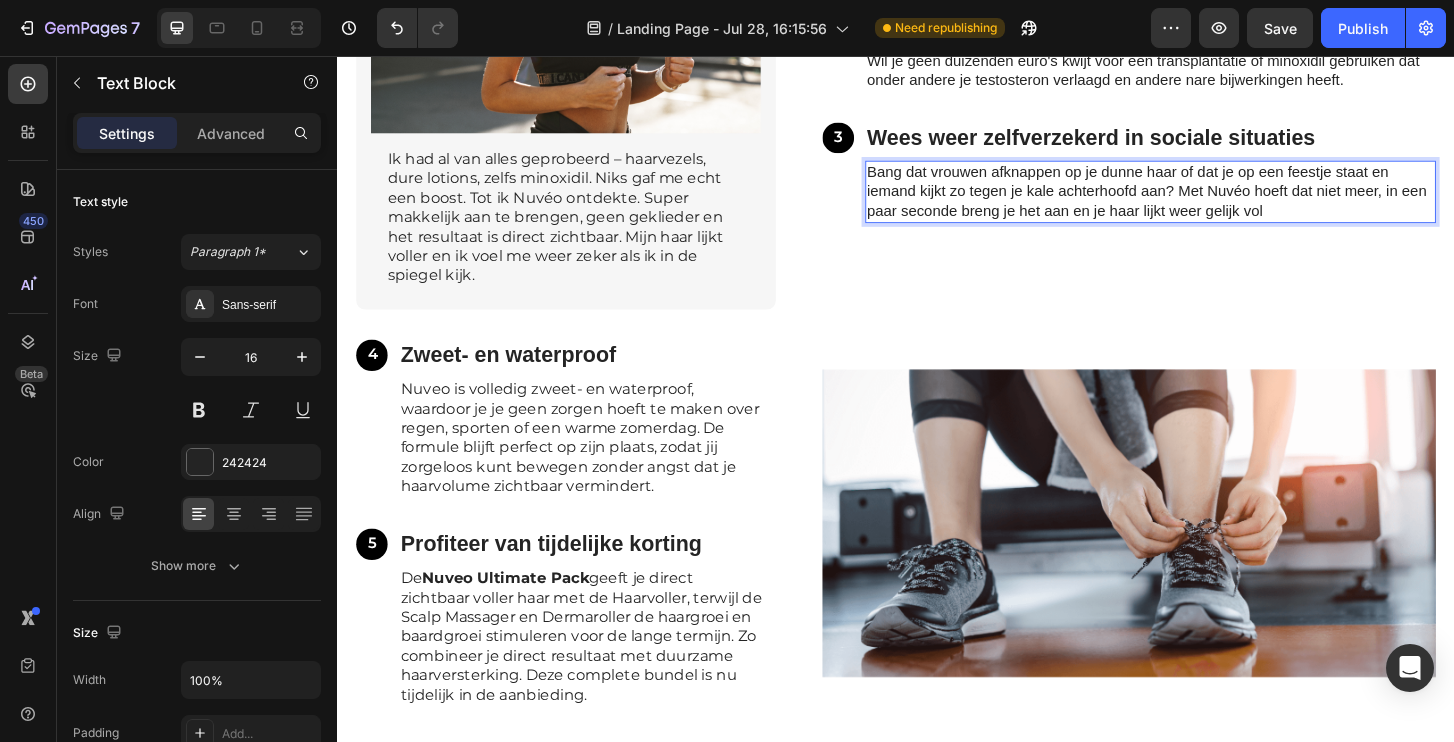 click on "Bang dat vrouwen afknappen op je dunne haar of dat je op een feestje staat en iemand kijkt zo tegen je kale achterhoofd aan? Met Nuvéo hoeft dat niet meer, in een paar seconde breng je het aan en je haar lijkt weer gelijk vol" at bounding box center [1210, 201] 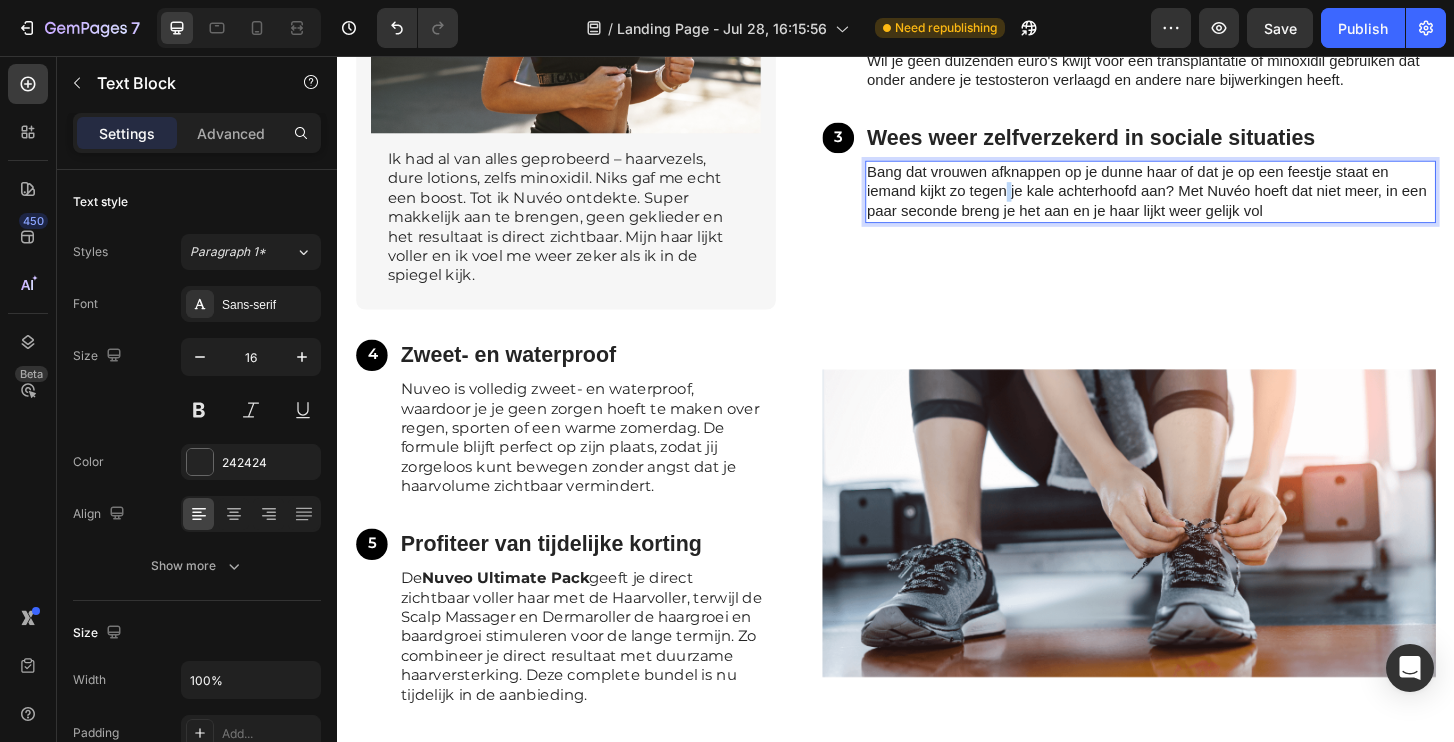 click on "Bang dat vrouwen afknappen op je dunne haar of dat je op een feestje staat en iemand kijkt zo tegen je kale achterhoofd aan? Met Nuvéo hoeft dat niet meer, in een paar seconde breng je het aan en je haar lijkt weer gelijk vol" at bounding box center (1210, 201) 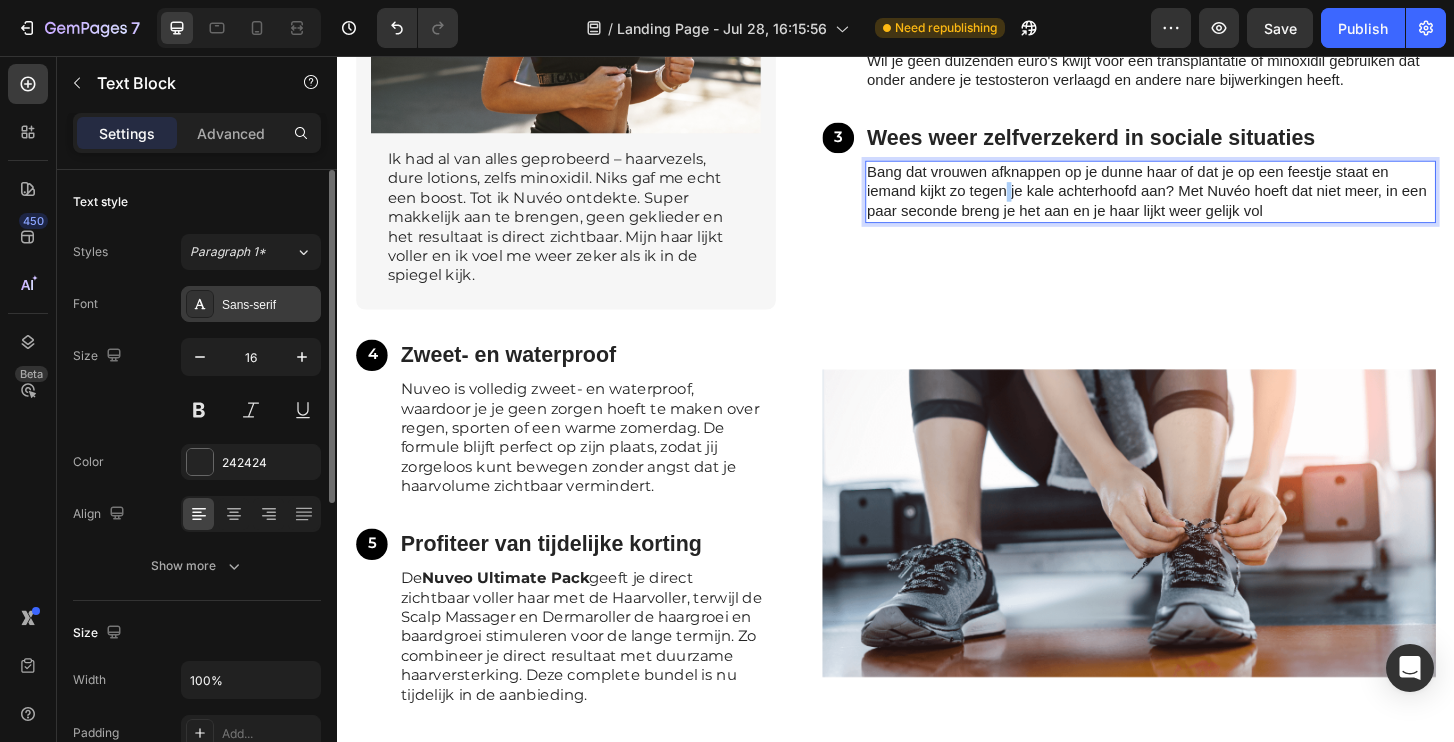 click on "Sans-serif" at bounding box center (251, 304) 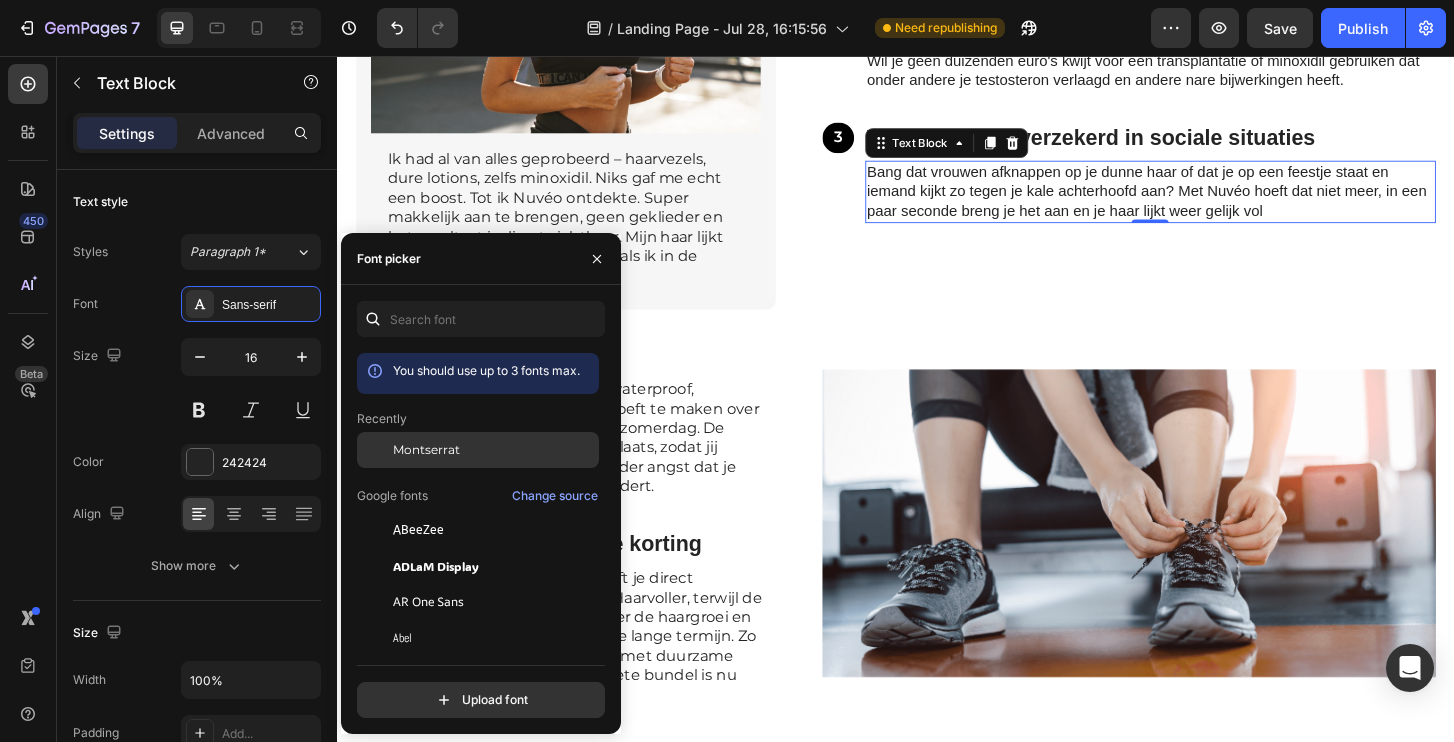 click on "Montserrat" at bounding box center (426, 450) 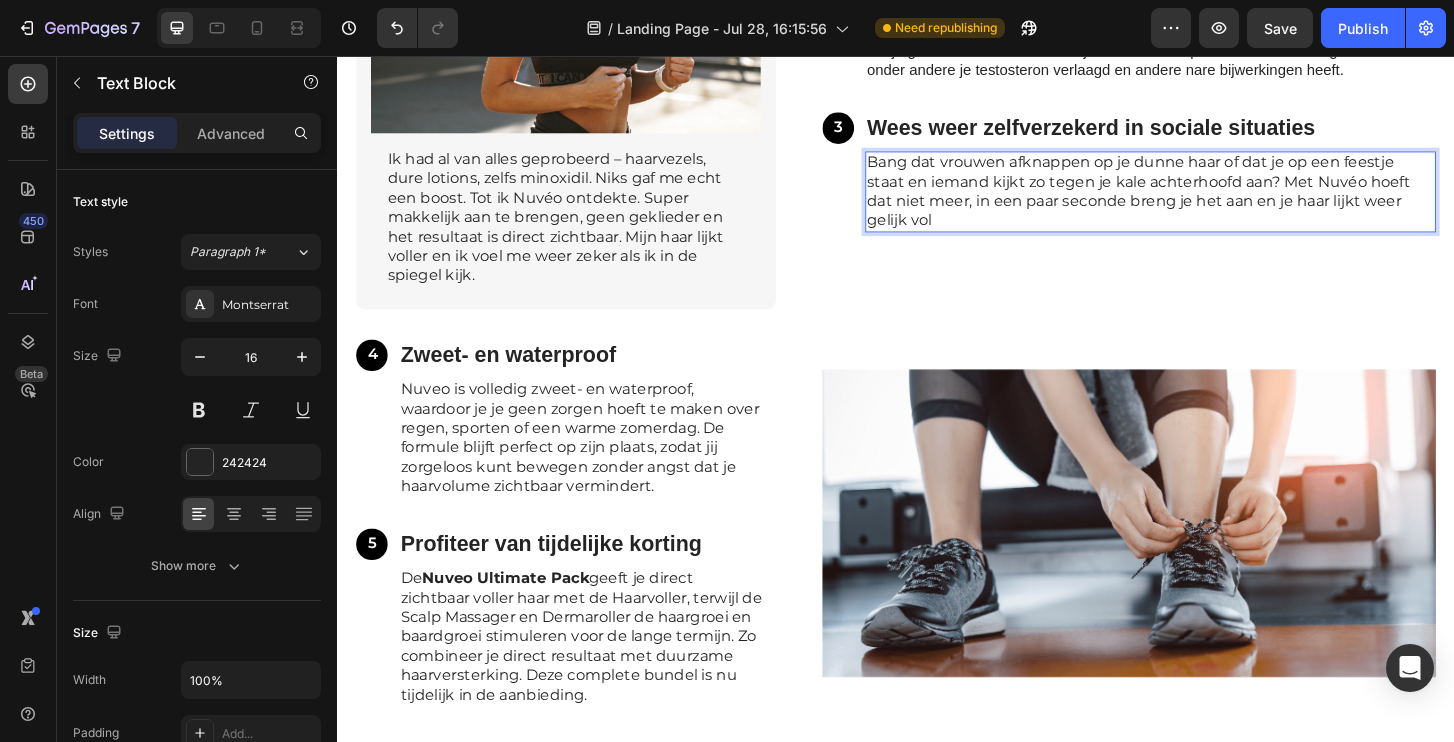 click on "Bang dat vrouwen afknappen op je dunne haar of dat je op een feestje staat en iemand kijkt zo tegen je kale achterhoofd aan? Met Nuvéo hoeft dat niet meer, in een paar seconde breng je het aan en je haar lijkt weer gelijk vol" at bounding box center [1210, 201] 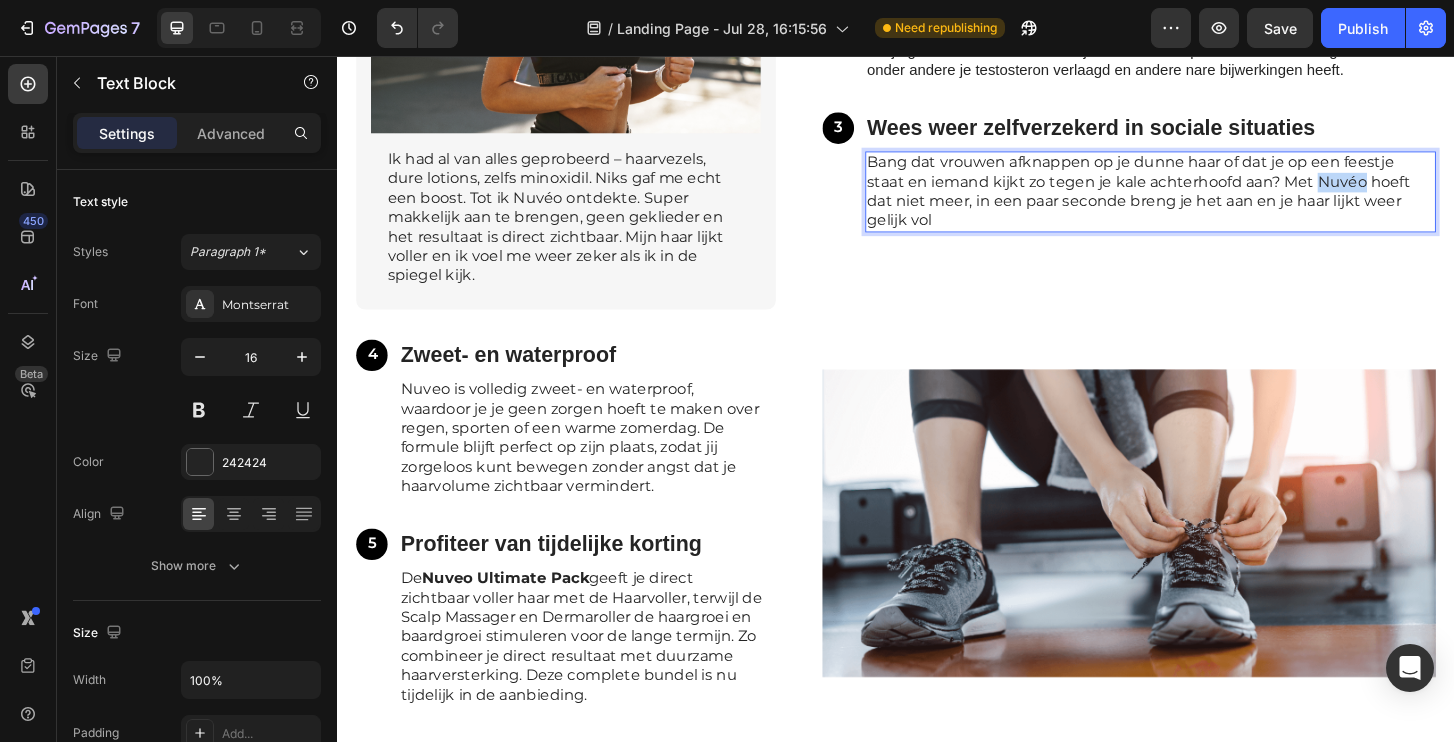 click on "Bang dat vrouwen afknappen op je dunne haar of dat je op een feestje staat en iemand kijkt zo tegen je kale achterhoofd aan? Met Nuvéo hoeft dat niet meer, in een paar seconde breng je het aan en je haar lijkt weer gelijk vol" at bounding box center (1210, 201) 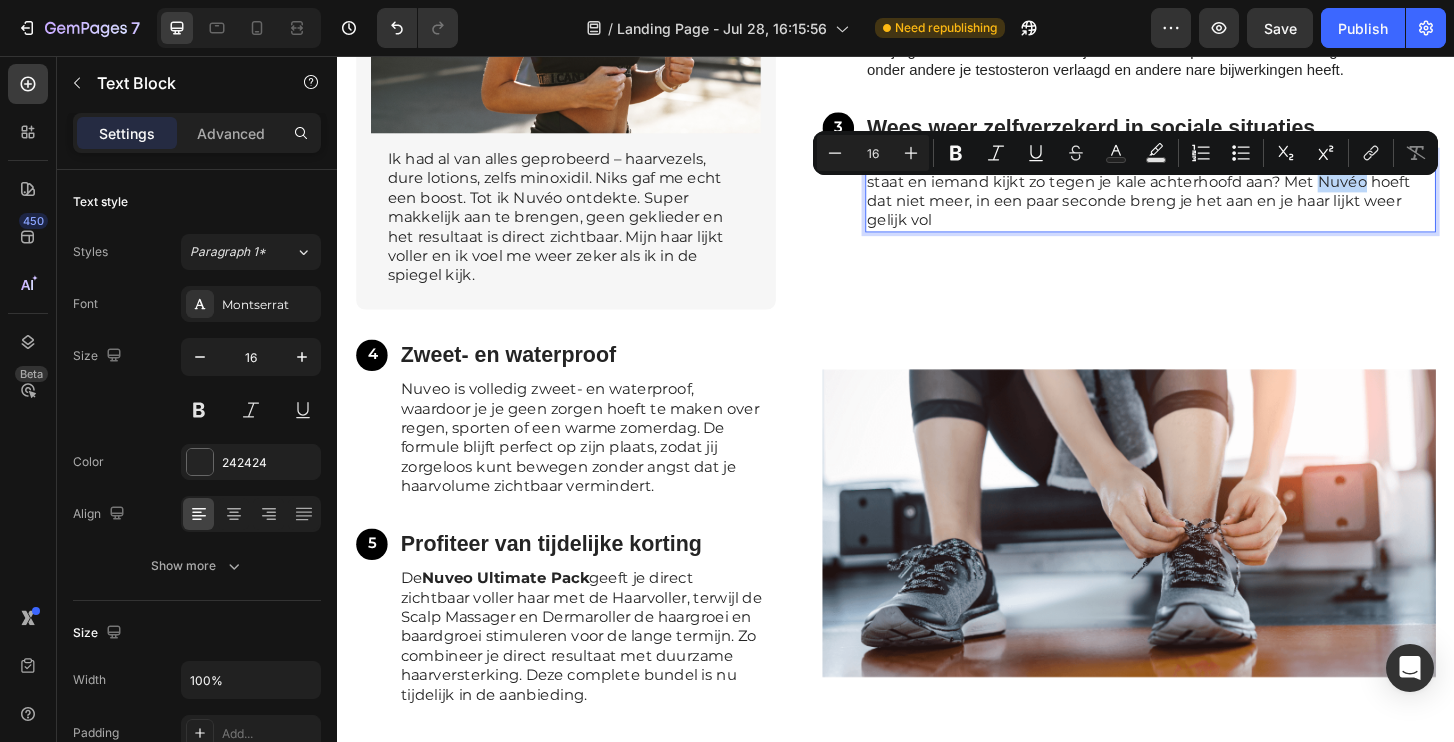 click on "Bang dat vrouwen afknappen op je dunne haar of dat je op een feestje staat en iemand kijkt zo tegen je kale achterhoofd aan? Met Nuvéo hoeft dat niet meer, in een paar seconde breng je het aan en je haar lijkt weer gelijk vol" at bounding box center (1210, 201) 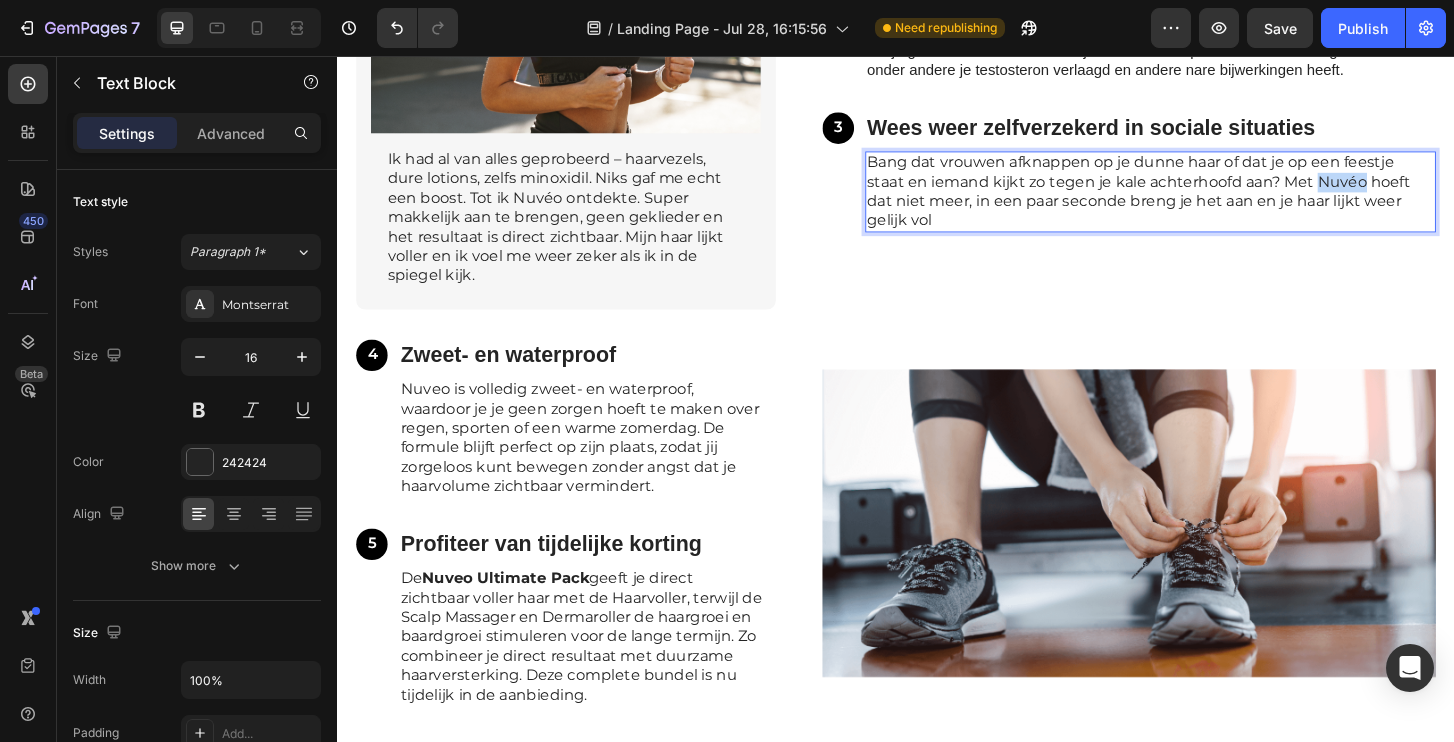 click on "Bang dat vrouwen afknappen op je dunne haar of dat je op een feestje staat en iemand kijkt zo tegen je kale achterhoofd aan? Met Nuvéo hoeft dat niet meer, in een paar seconde breng je het aan en je haar lijkt weer gelijk vol" at bounding box center [1210, 201] 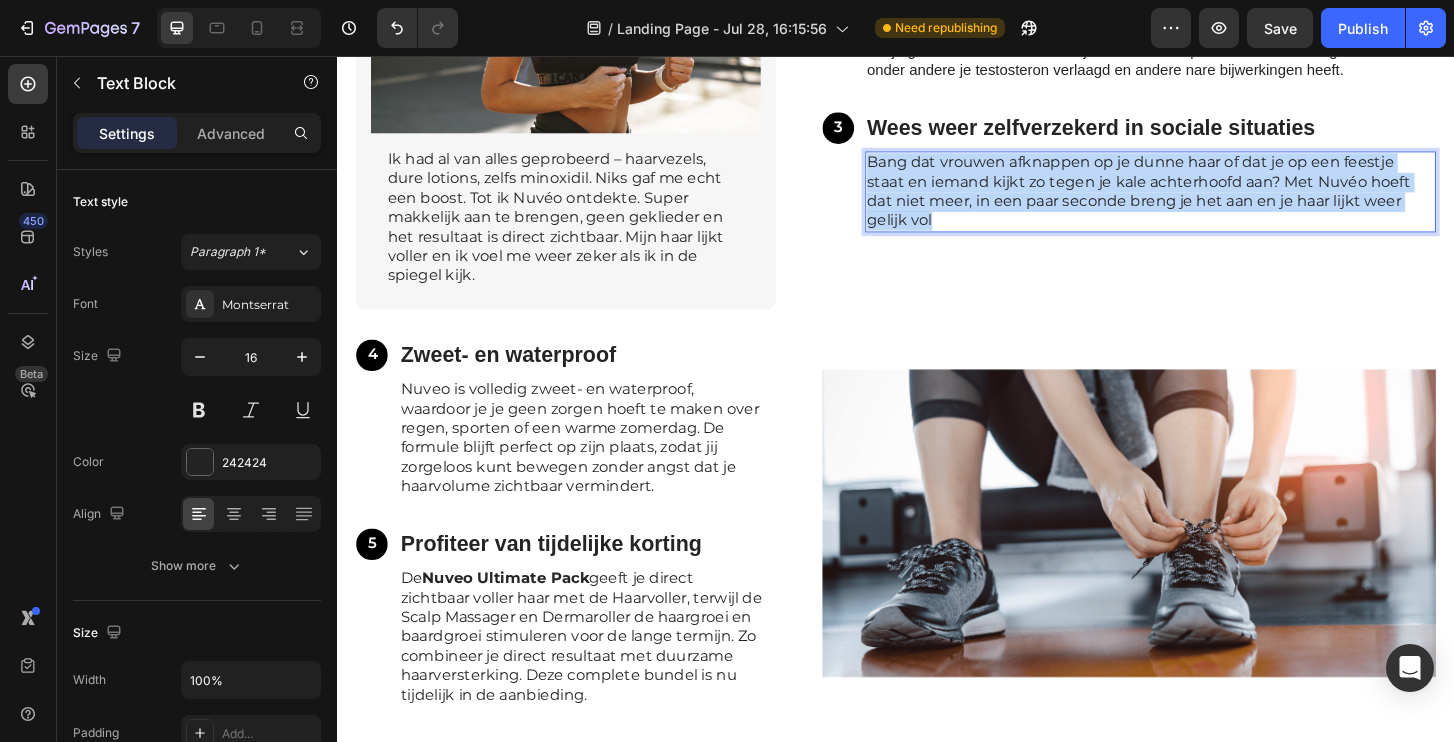 click on "Bang dat vrouwen afknappen op je dunne haar of dat je op een feestje staat en iemand kijkt zo tegen je kale achterhoofd aan? Met Nuvéo hoeft dat niet meer, in een paar seconde breng je het aan en je haar lijkt weer gelijk vol" at bounding box center [1210, 201] 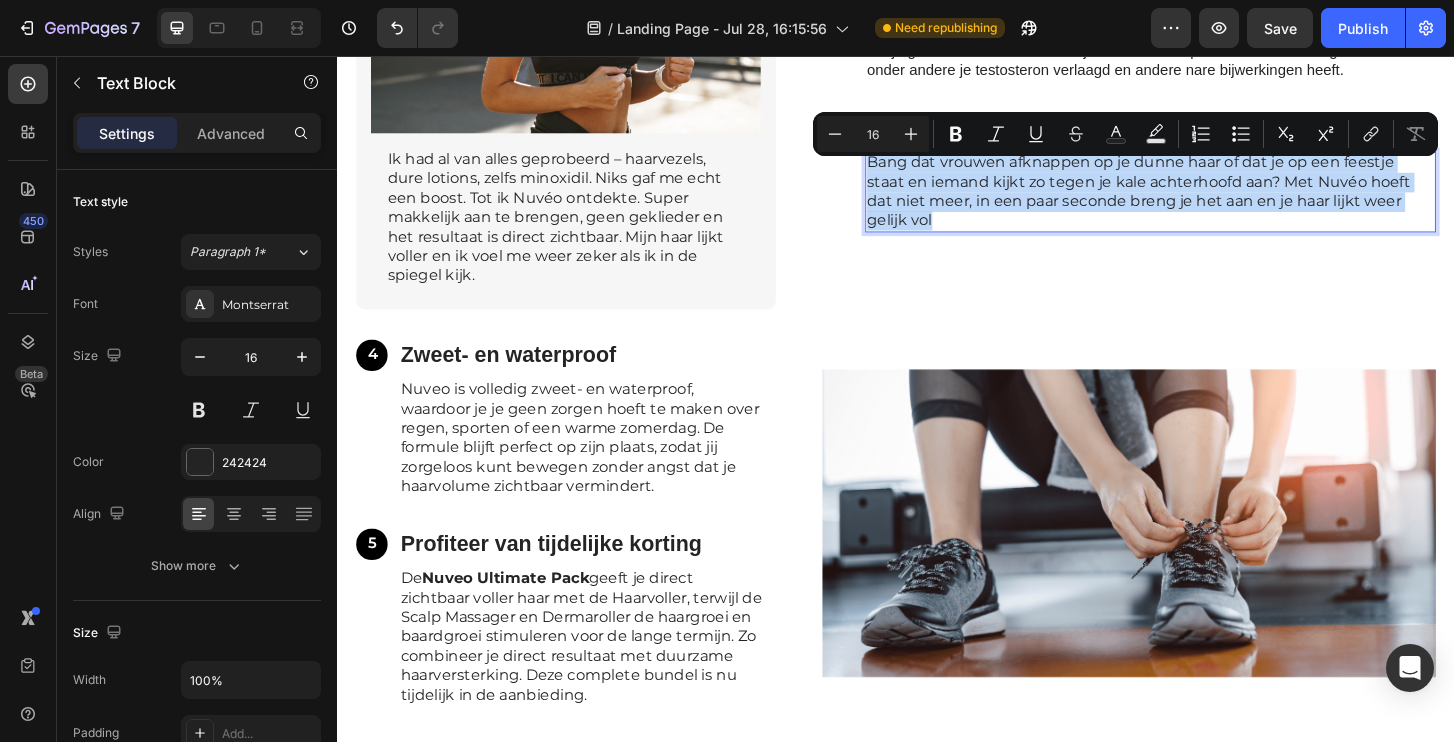 click on "Bang dat vrouwen afknappen op je dunne haar of dat je op een feestje staat en iemand kijkt zo tegen je kale achterhoofd aan? Met Nuvéo hoeft dat niet meer, in een paar seconde breng je het aan en je haar lijkt weer gelijk vol" at bounding box center [1210, 201] 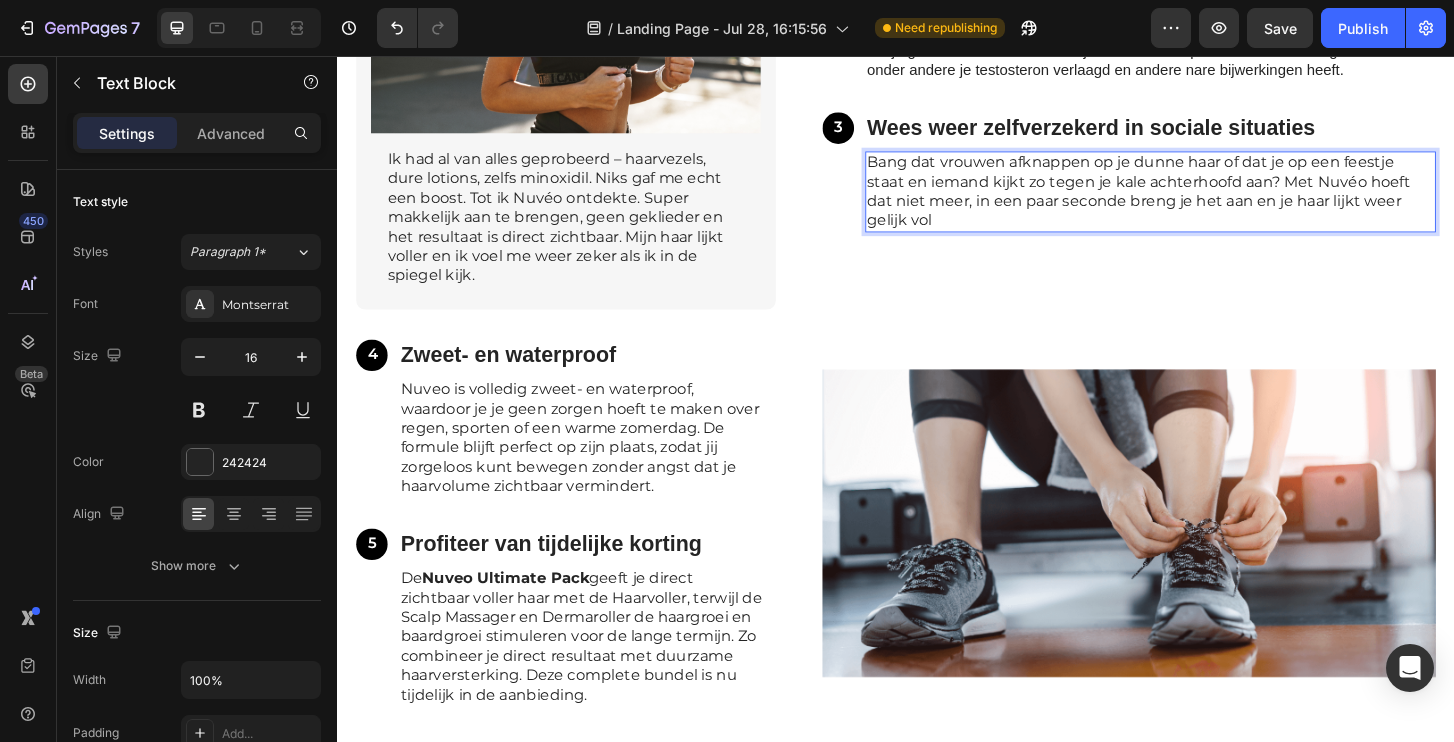 click on "Bang dat vrouwen afknappen op je dunne haar of dat je op een feestje staat en iemand kijkt zo tegen je kale achterhoofd aan? Met Nuvéo hoeft dat niet meer, in een paar seconde breng je het aan en je haar lijkt weer gelijk vol" at bounding box center [1210, 201] 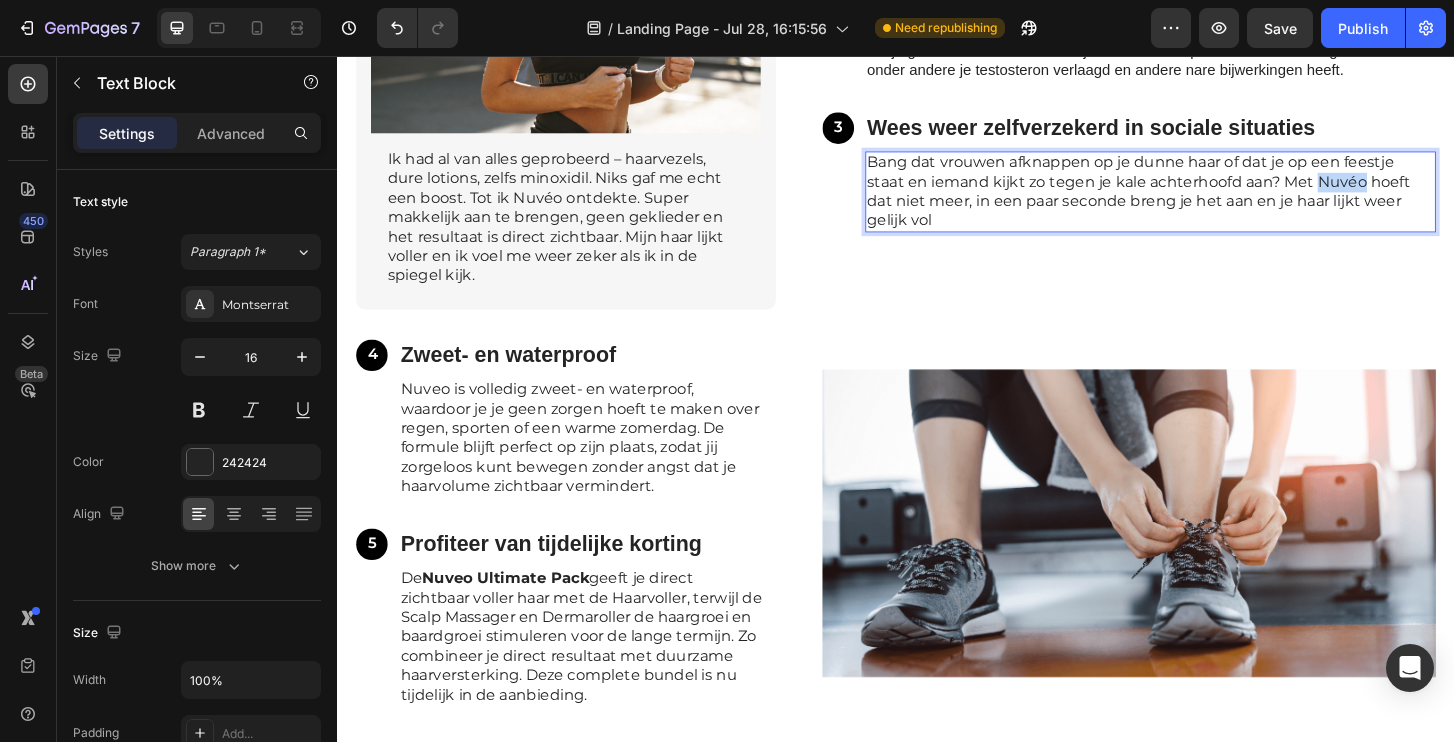 click on "Bang dat vrouwen afknappen op je dunne haar of dat je op een feestje staat en iemand kijkt zo tegen je kale achterhoofd aan? Met Nuvéo hoeft dat niet meer, in een paar seconde breng je het aan en je haar lijkt weer gelijk vol" at bounding box center (1210, 201) 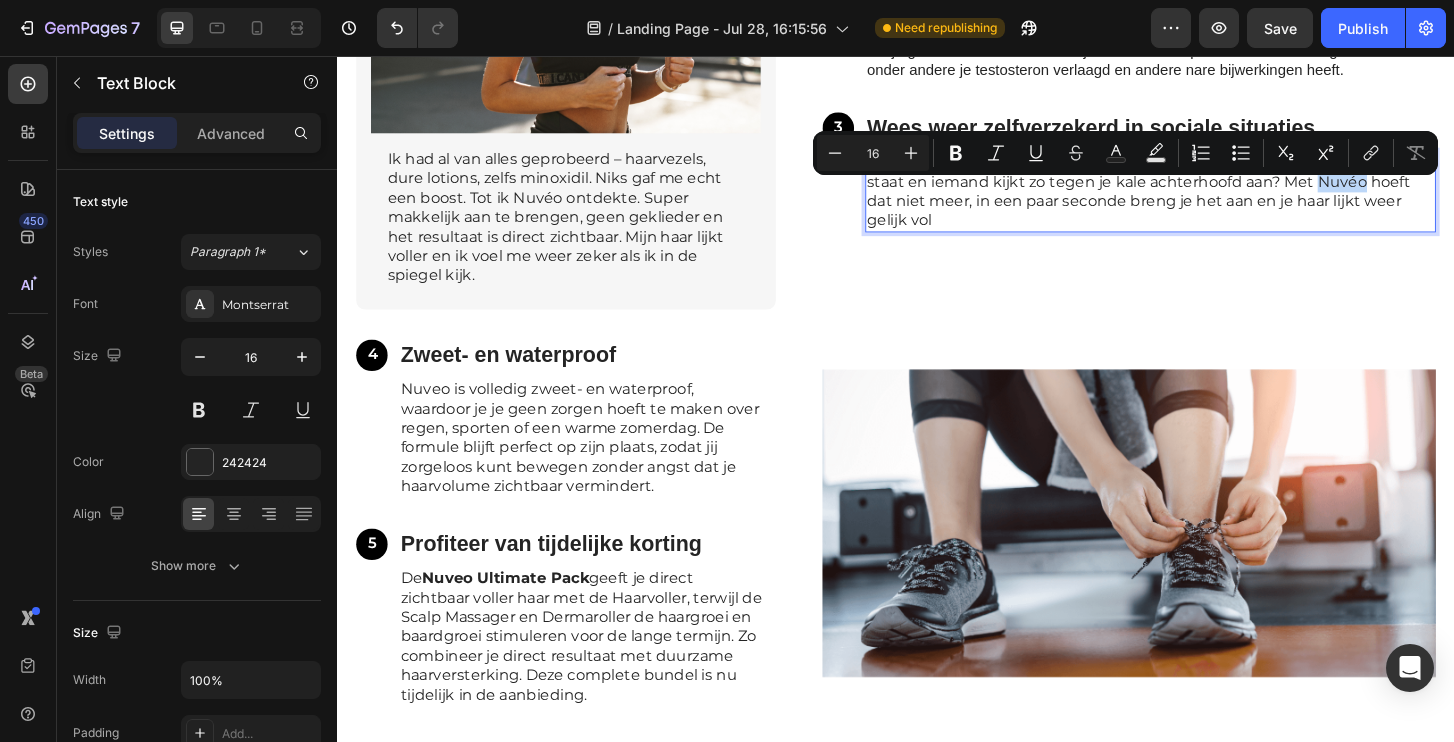 copy on "Nuvéo" 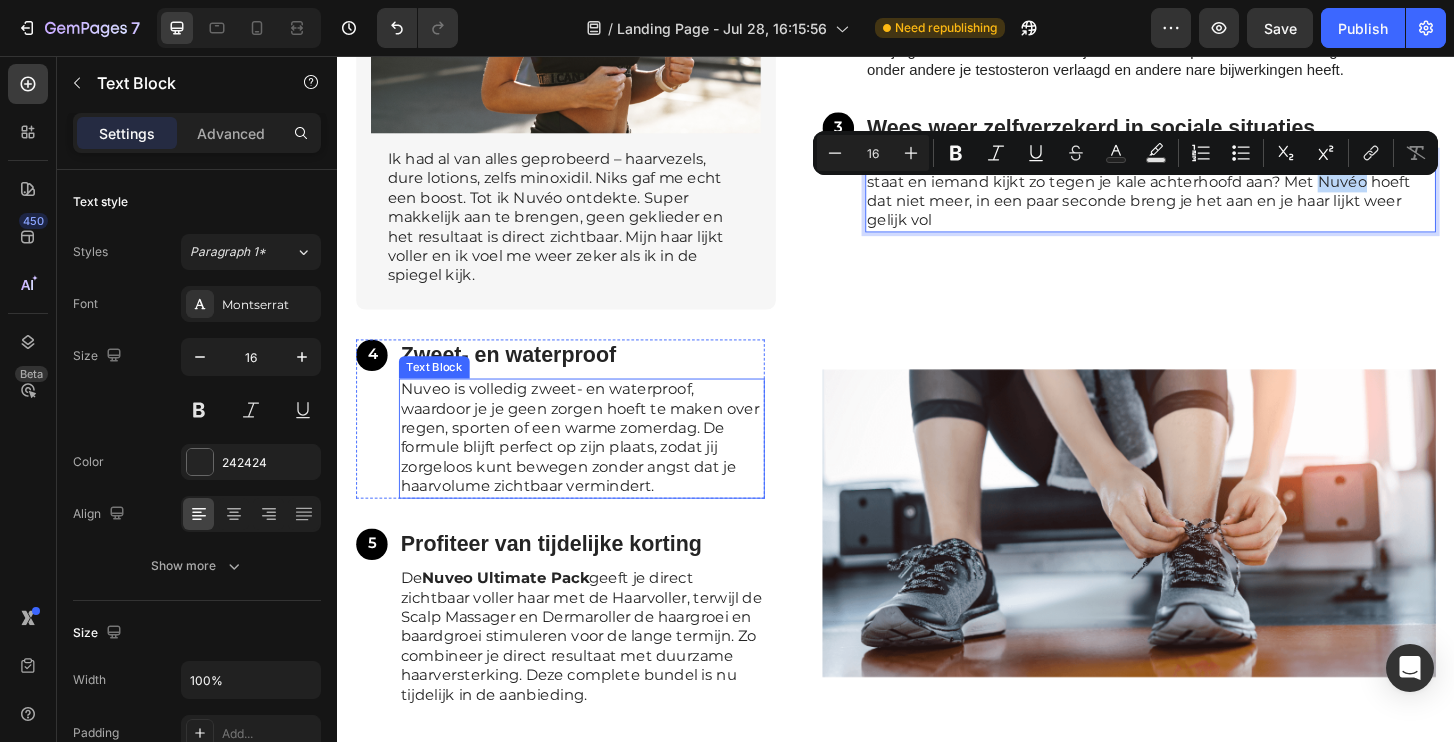 click on "Nuveo is volledig zweet- en waterproof, waardoor je je geen zorgen hoeft te maken over regen, sporten of een warme zomerdag. De formule blijft perfect op zijn plaats, zodat jij zorgeloos kunt bewegen zonder angst dat je haarvolume zichtbaar vermindert." at bounding box center (599, 466) 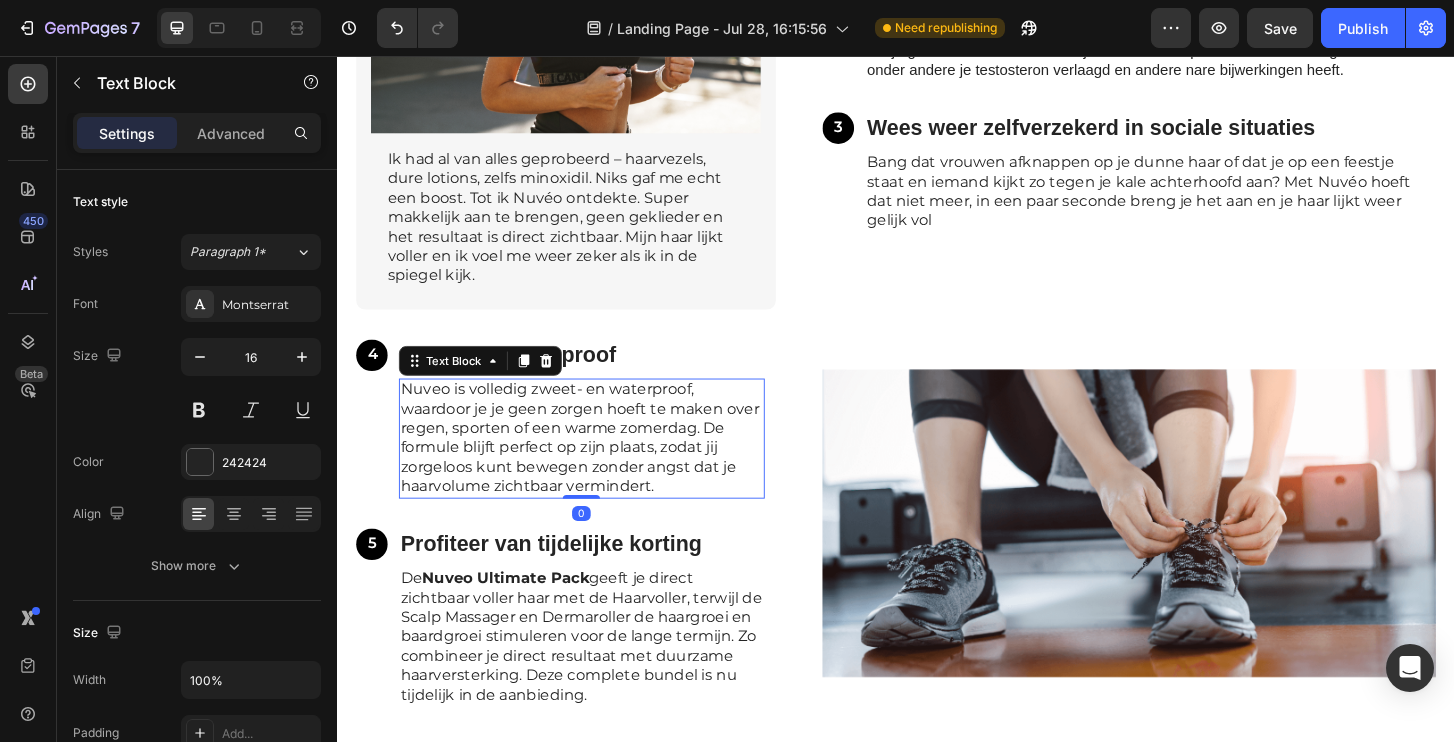 click on "Nuveo is volledig zweet- en waterproof, waardoor je je geen zorgen hoeft te maken over regen, sporten of een warme zomerdag. De formule blijft perfect op zijn plaats, zodat jij zorgeloos kunt bewegen zonder angst dat je haarvolume zichtbaar vermindert." at bounding box center [599, 466] 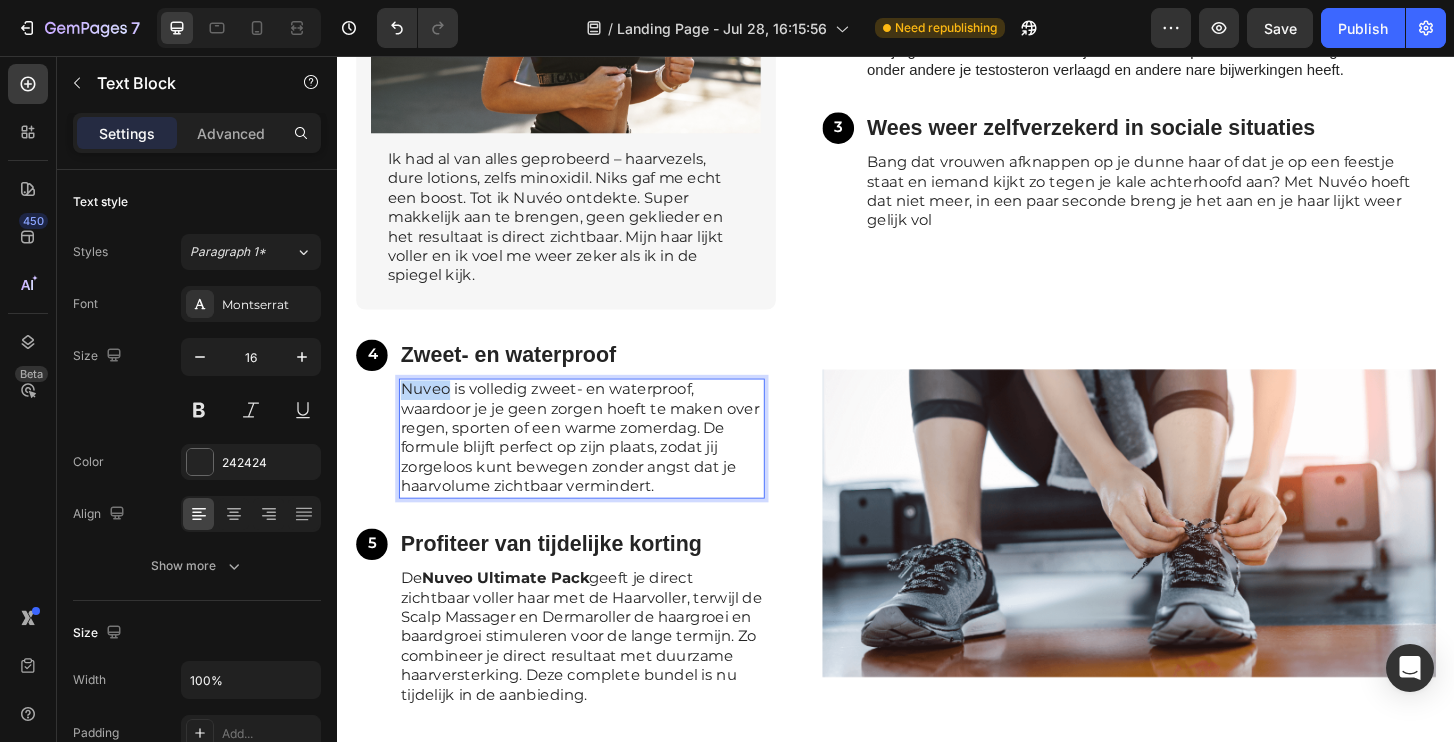 click on "Nuveo is volledig zweet- en waterproof, waardoor je je geen zorgen hoeft te maken over regen, sporten of een warme zomerdag. De formule blijft perfect op zijn plaats, zodat jij zorgeloos kunt bewegen zonder angst dat je haarvolume zichtbaar vermindert." at bounding box center [599, 466] 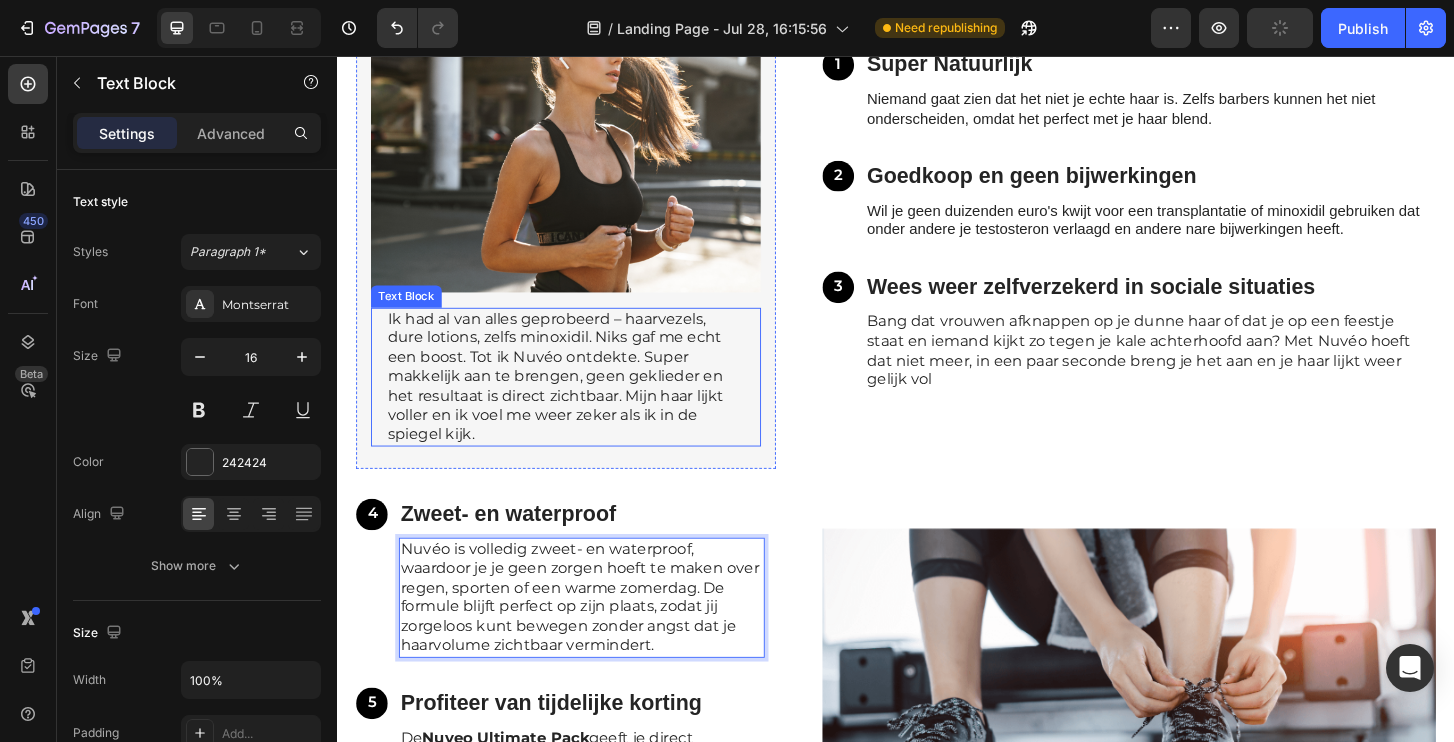 scroll, scrollTop: 5858, scrollLeft: 0, axis: vertical 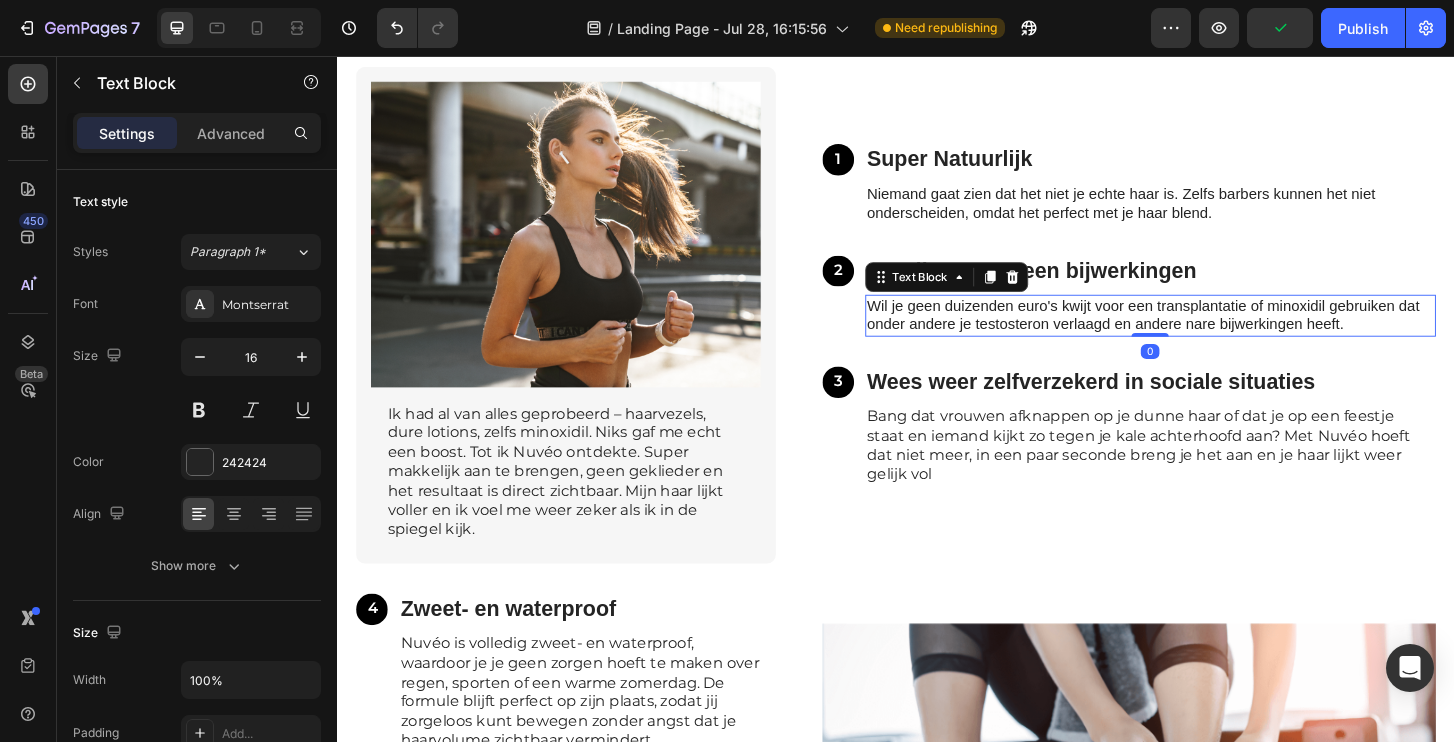 click on "Wil je geen duizenden euro's kwijt voor een transplantatie of minoxidil gebruiken dat onder andere je testosteron verlaagd en andere nare bijwerkingen heeft." at bounding box center (1210, 335) 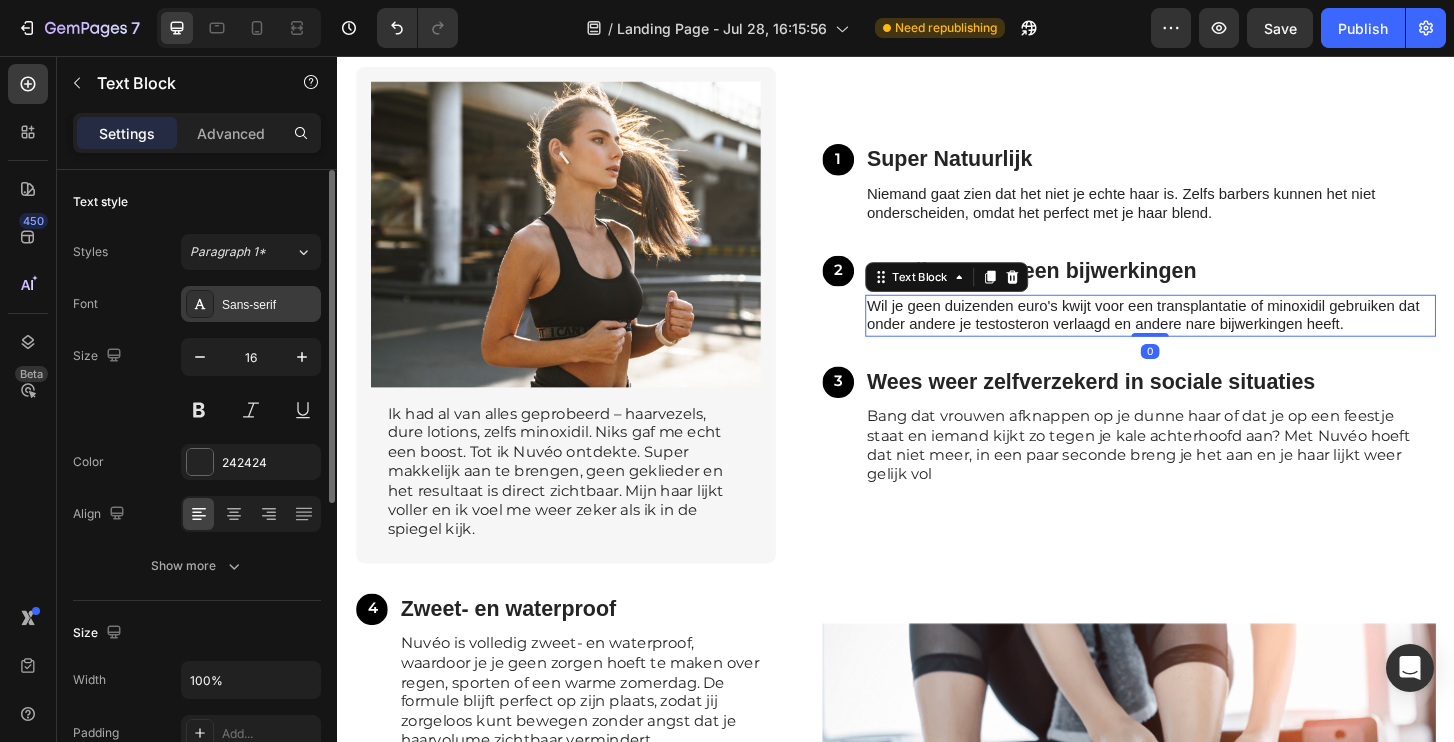 click on "Sans-serif" at bounding box center (269, 305) 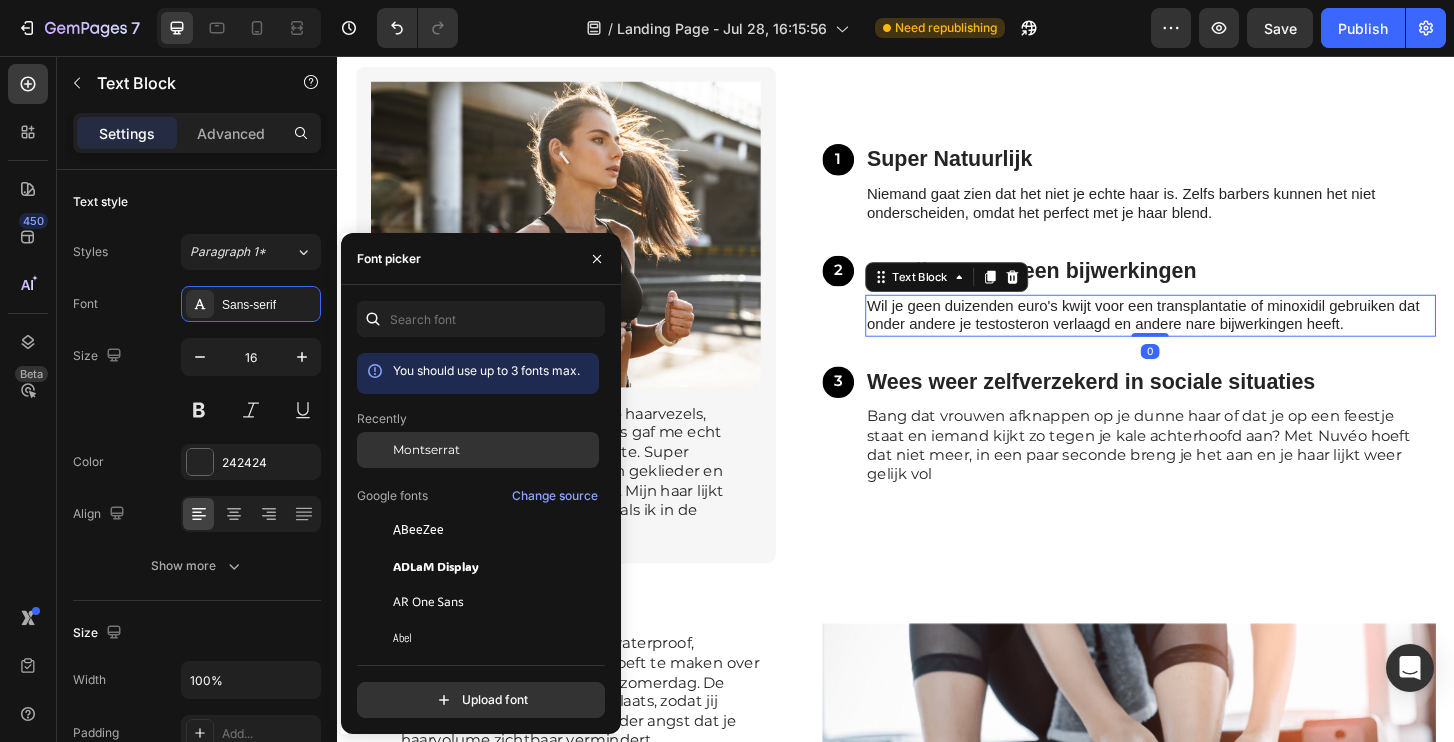 click on "Montserrat" at bounding box center (426, 450) 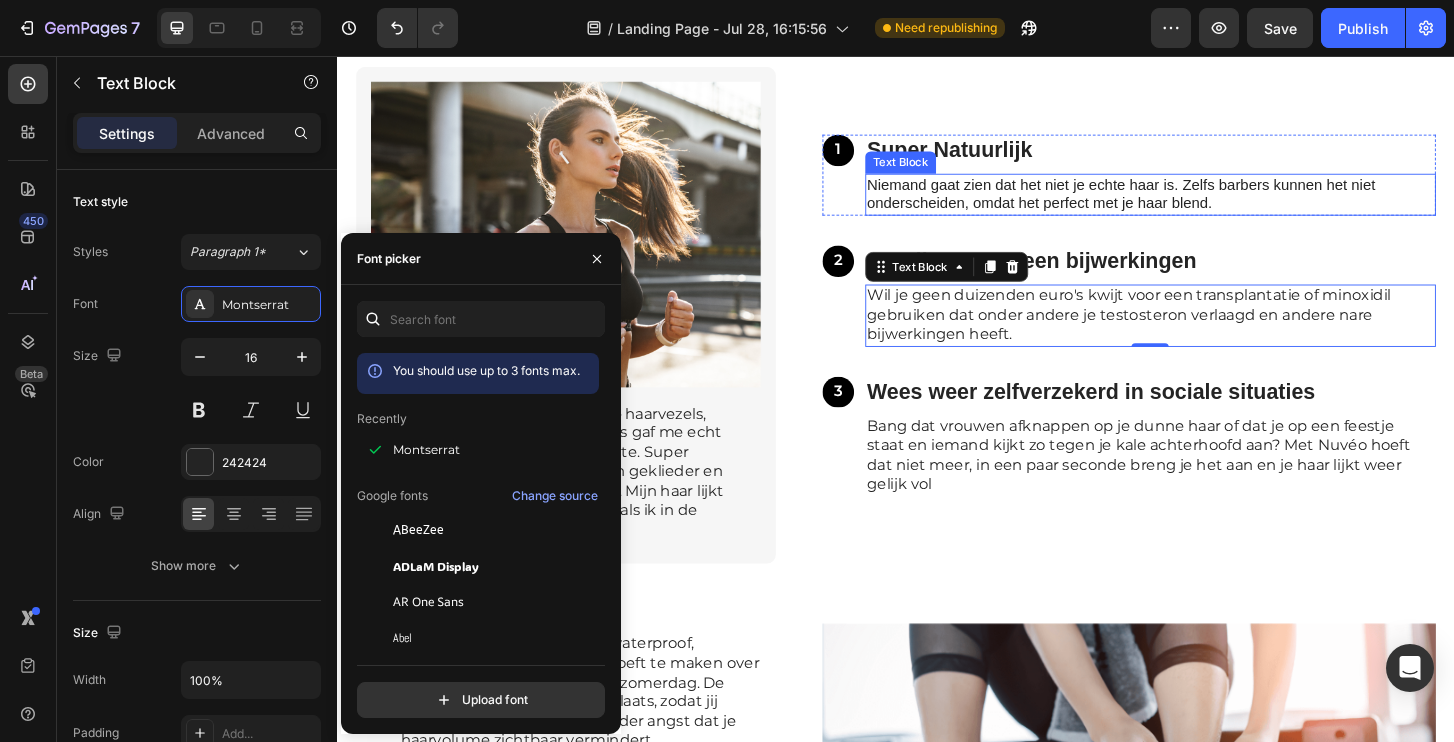 click on "Niemand gaat zien dat het niet je echte haar is. Zelfs barbers kunnen het niet onderscheiden, omdat het perfect met je haar blend." at bounding box center (1210, 205) 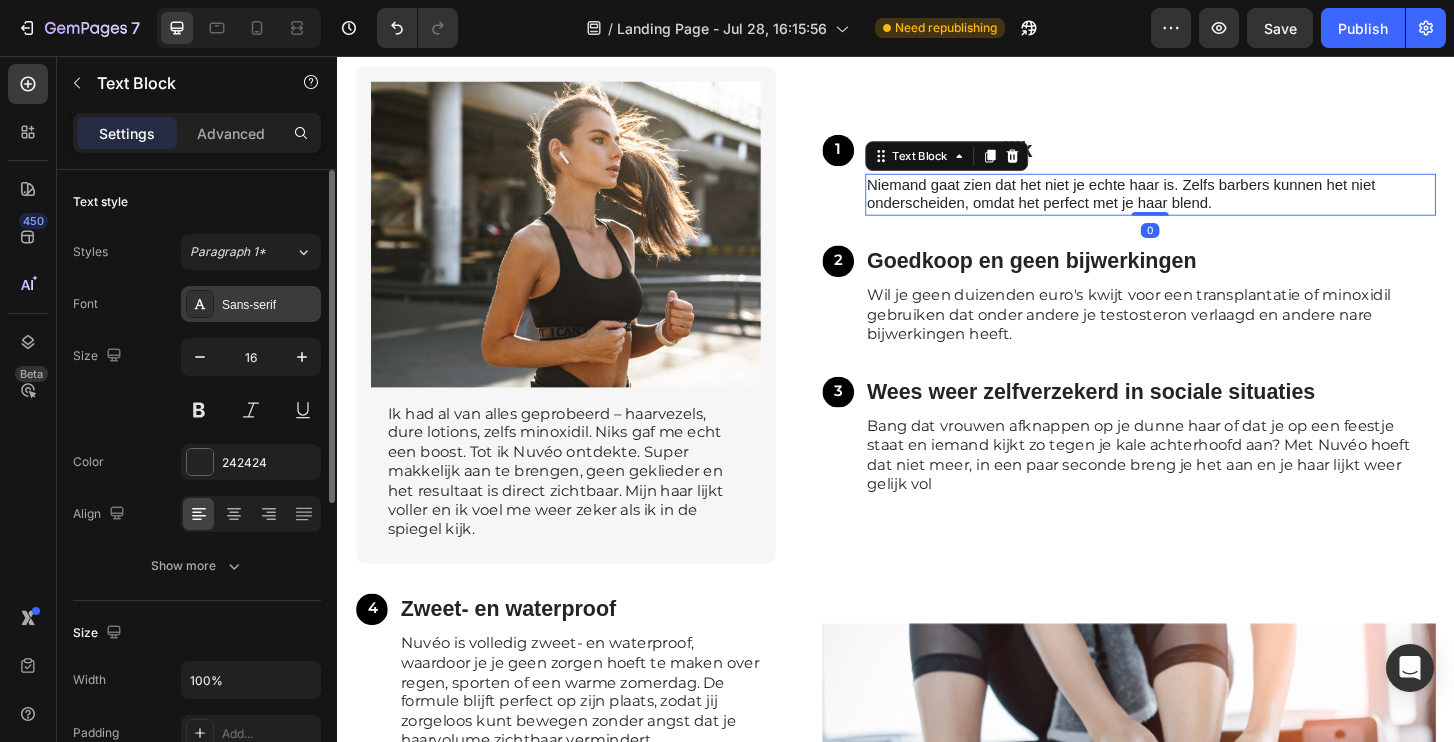 click on "Sans-serif" at bounding box center [251, 304] 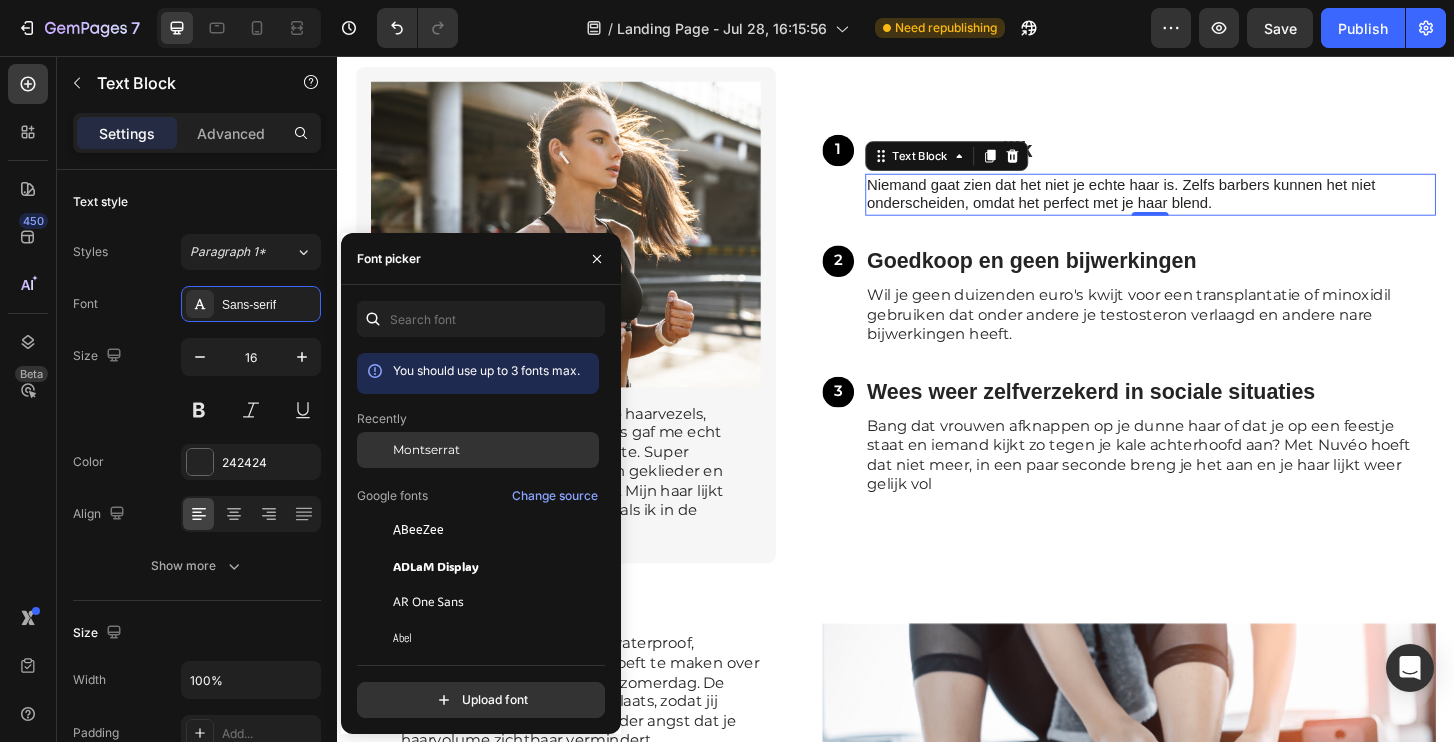 click on "Montserrat" at bounding box center [426, 450] 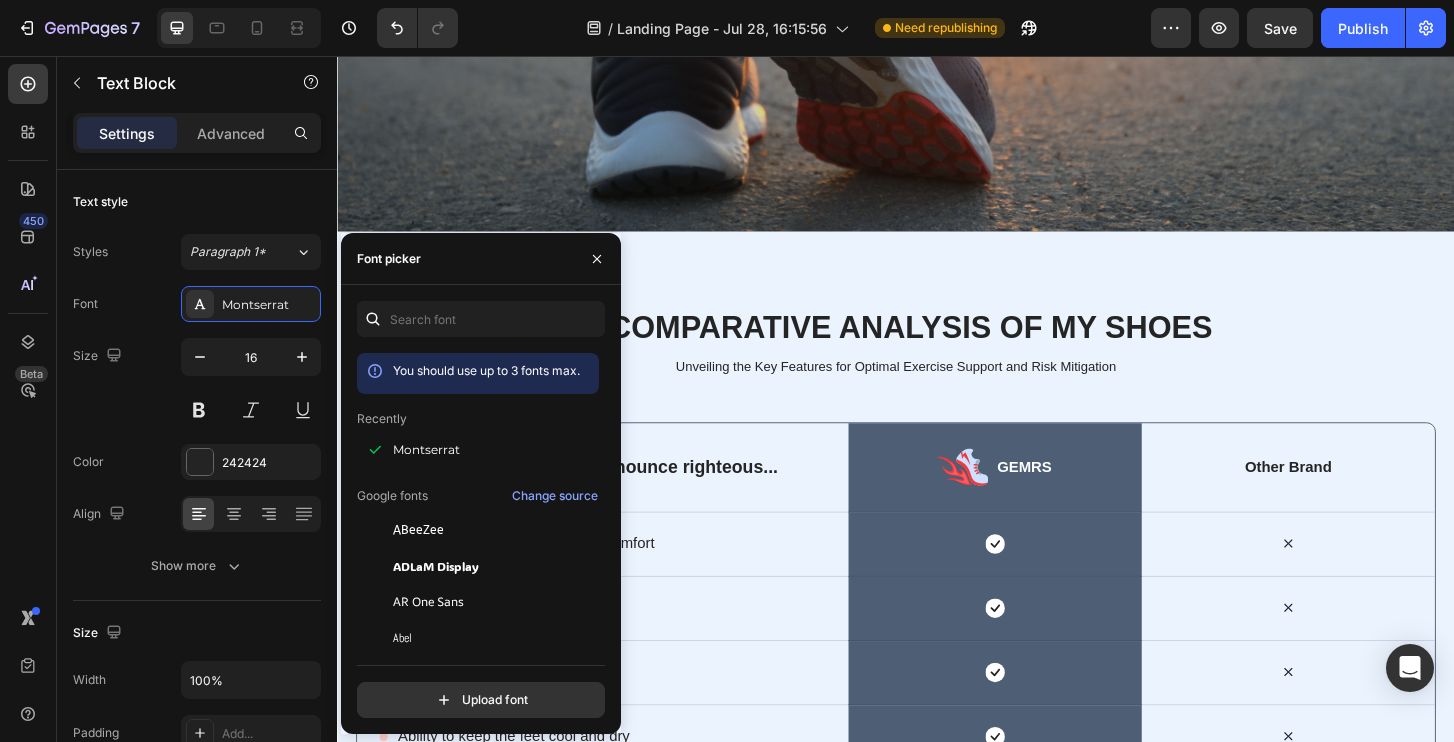scroll, scrollTop: 7708, scrollLeft: 0, axis: vertical 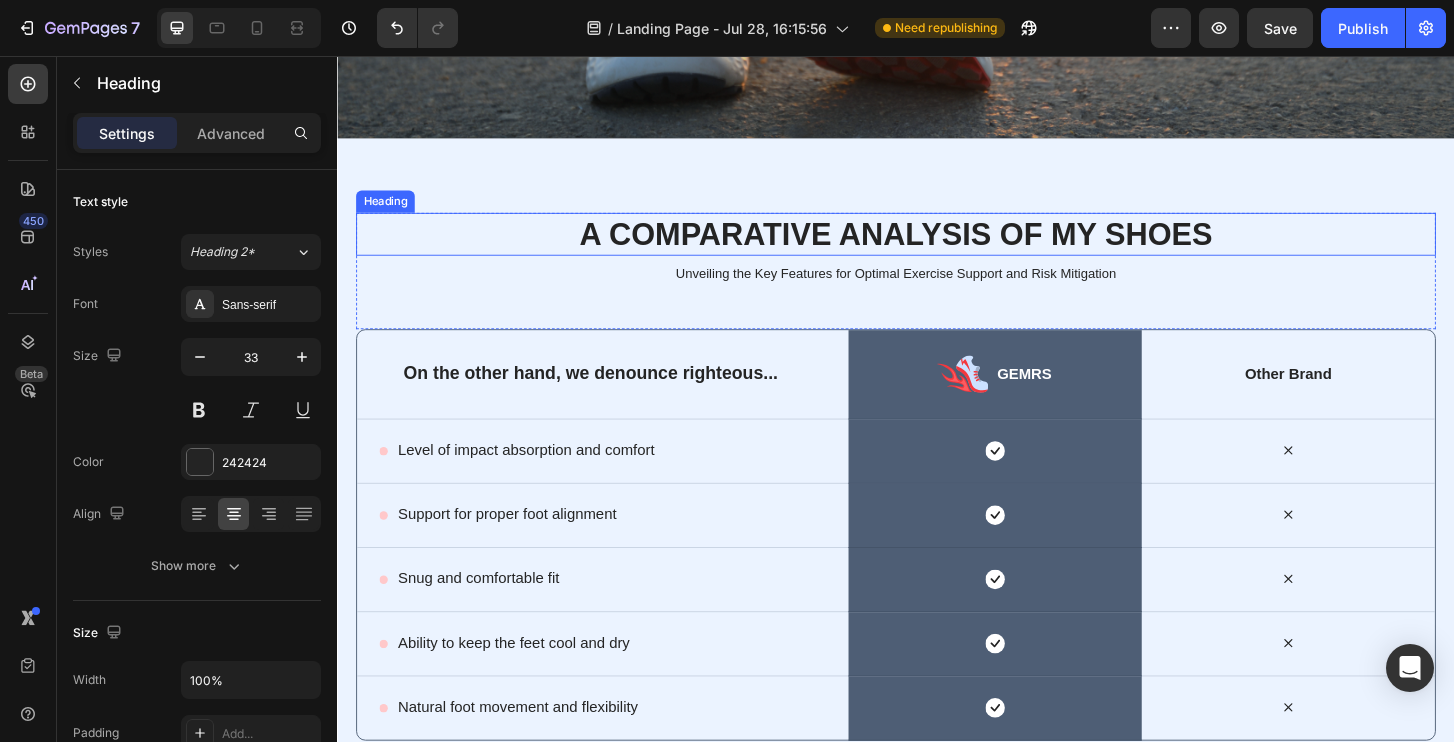 click on "A Comparative Analysis of My Shoes" at bounding box center [937, 247] 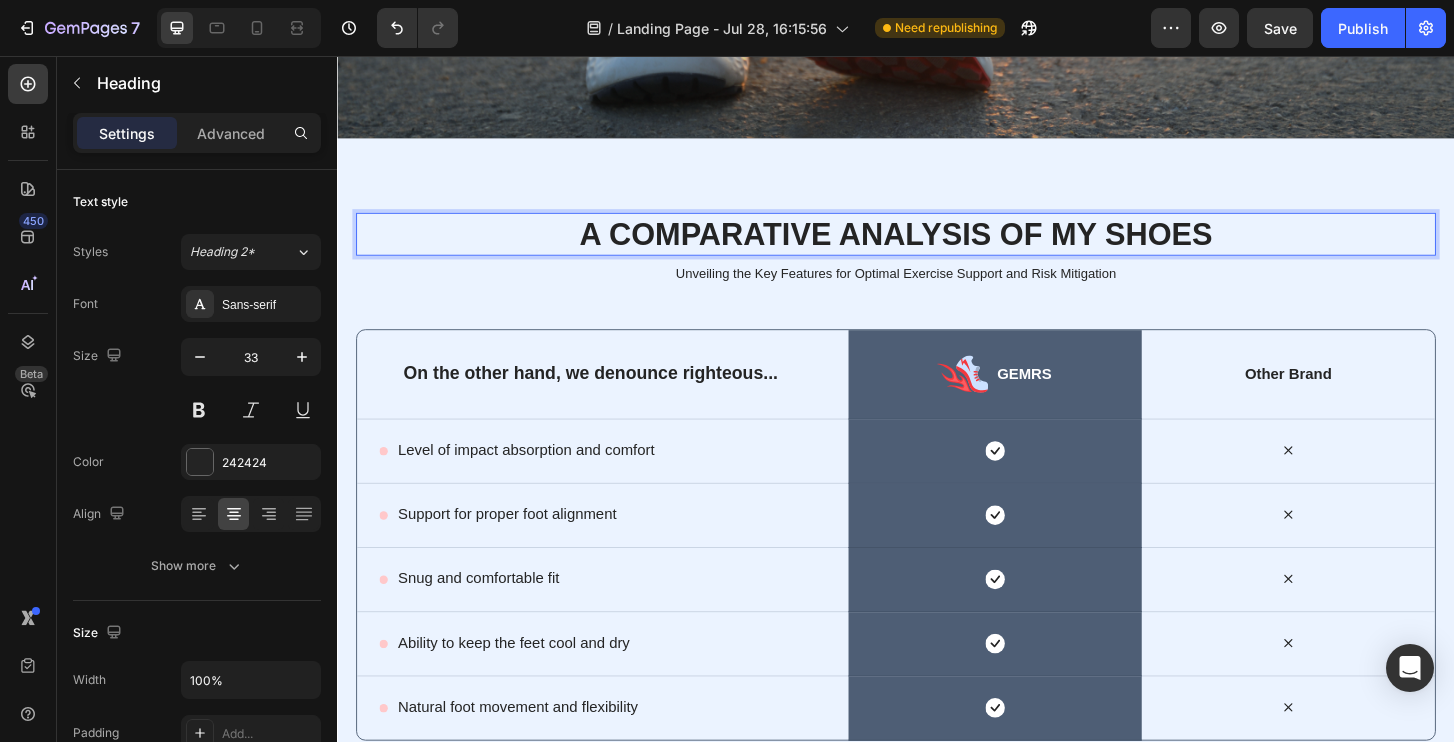 click on "A Comparative Analysis of My Shoes" at bounding box center (937, 247) 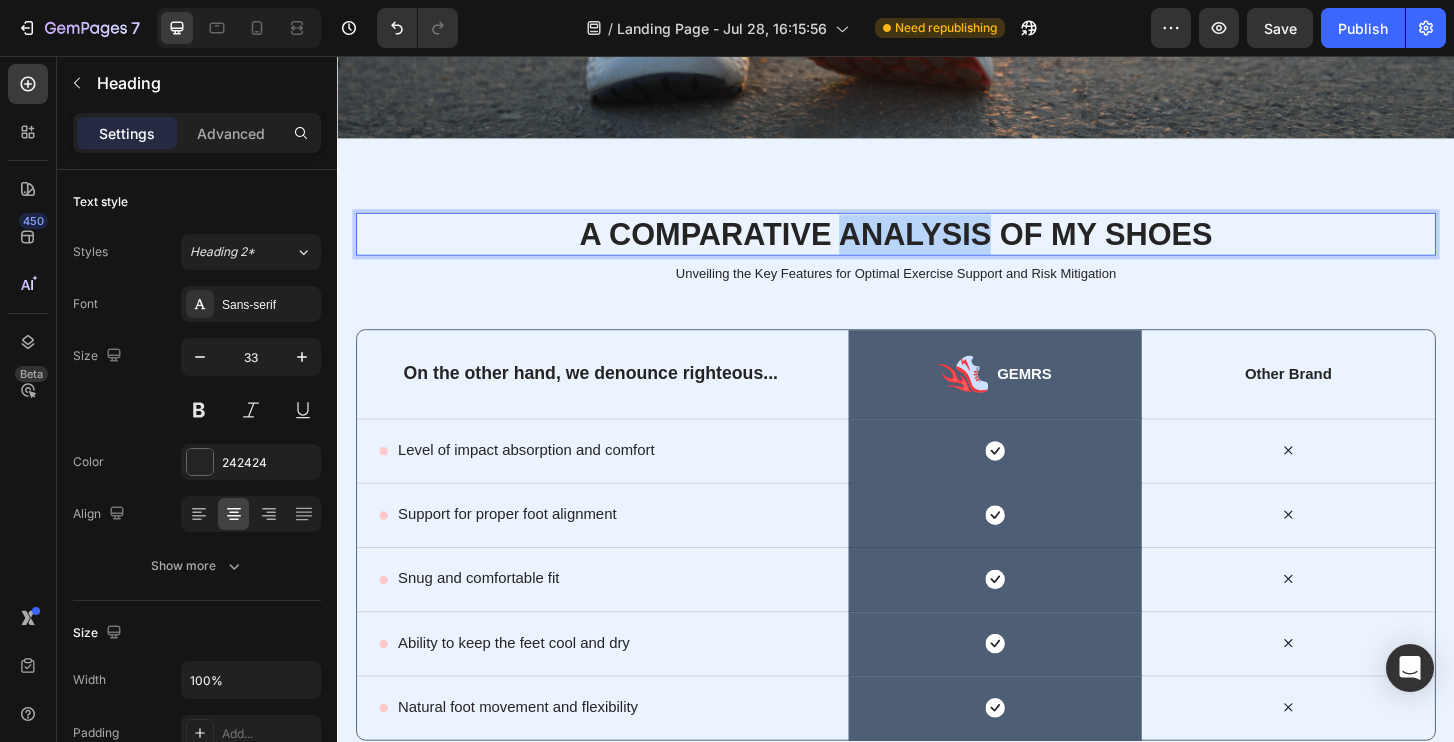 click on "A Comparative Analysis of My Shoes" at bounding box center (937, 247) 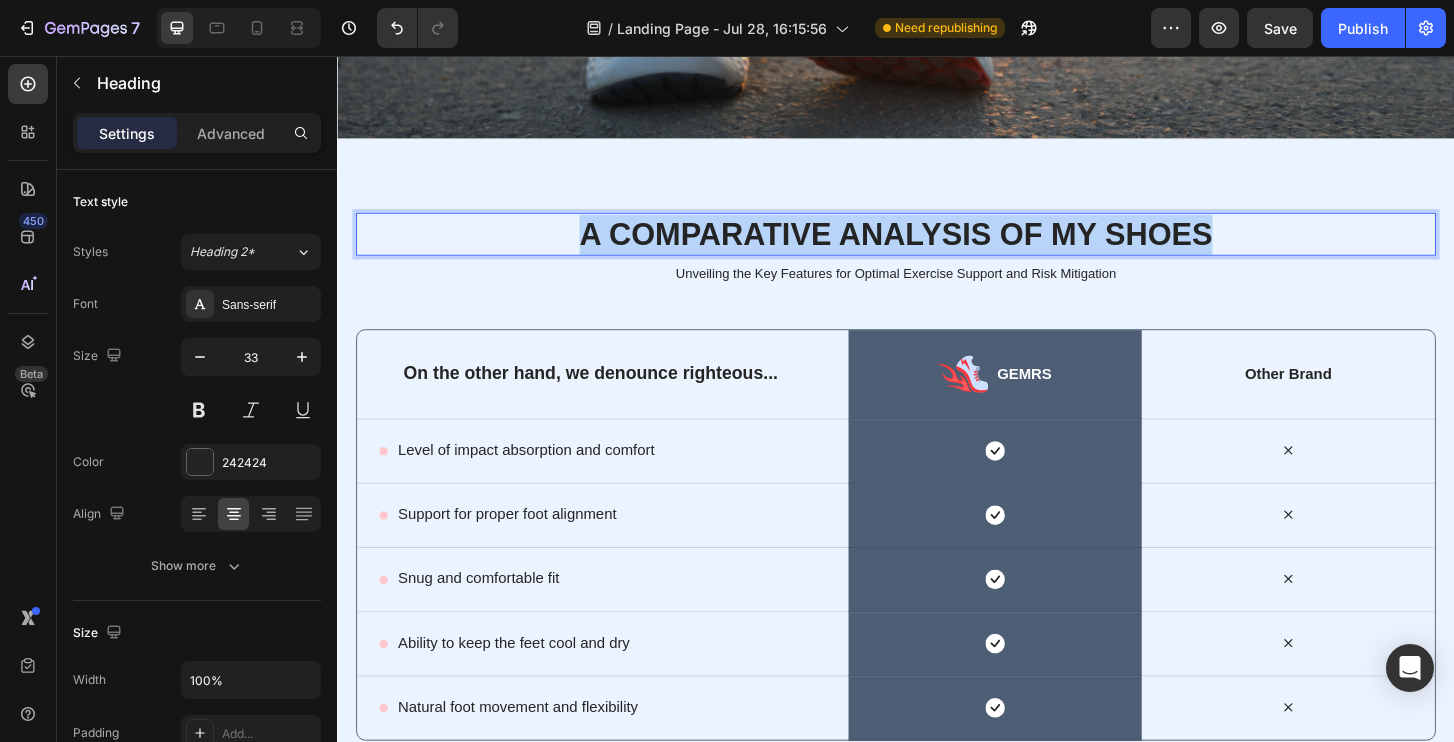 click on "A Comparative Analysis of My Shoes" at bounding box center (937, 247) 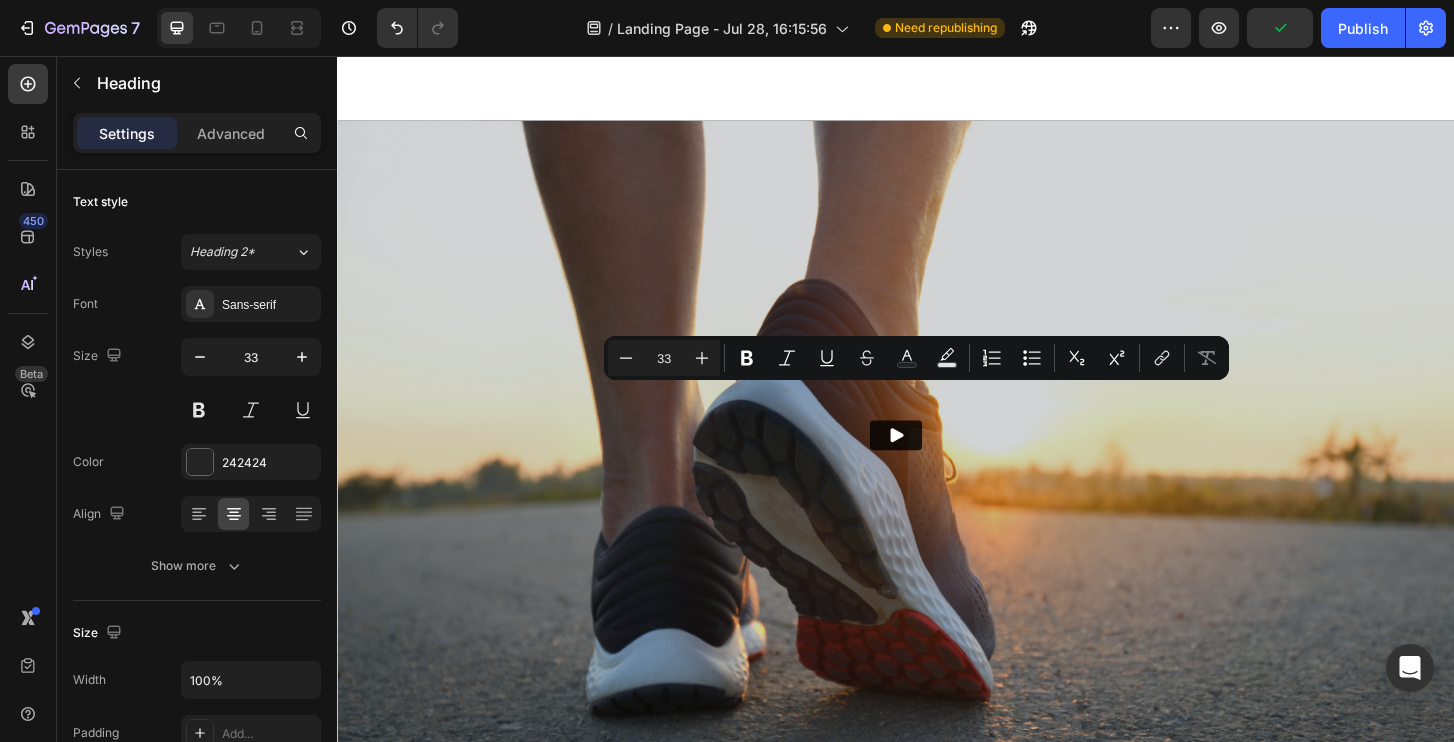 type on "16" 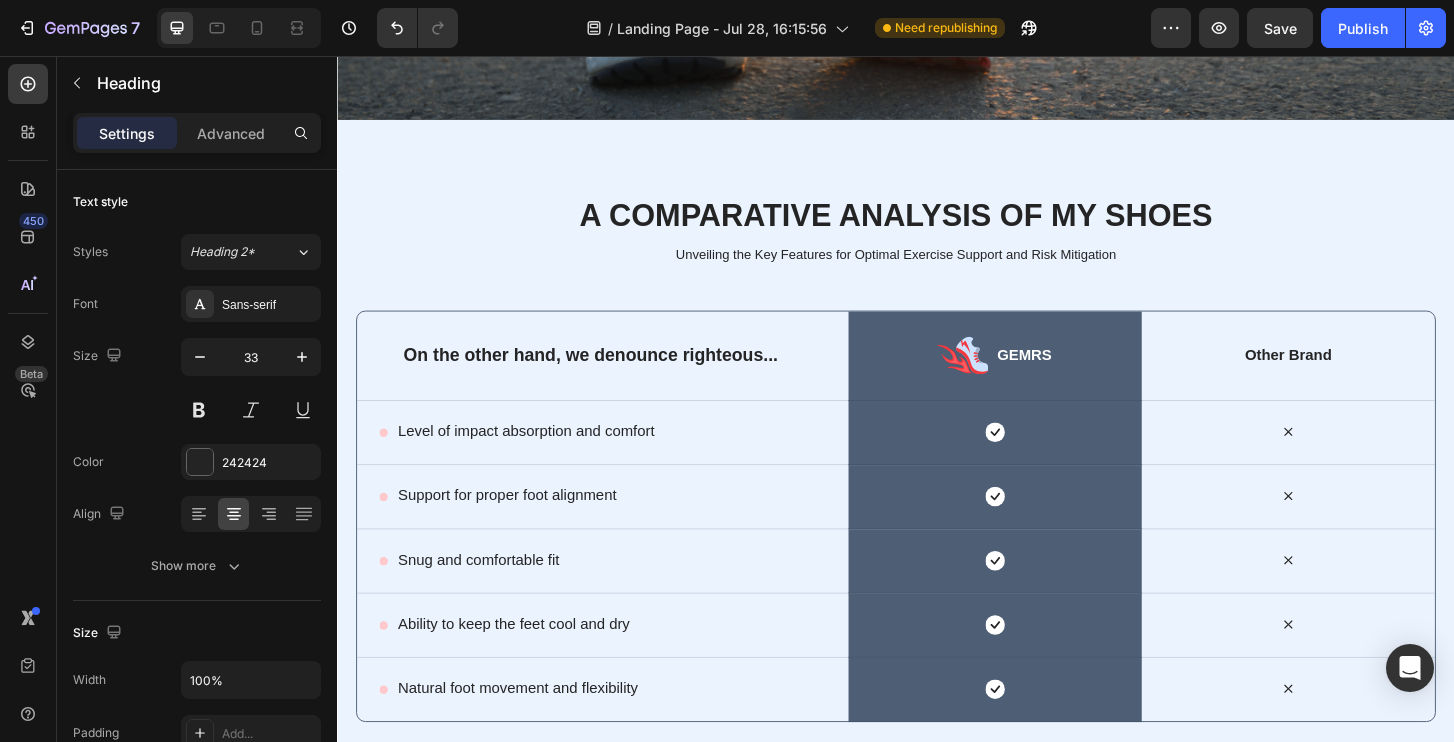scroll, scrollTop: 7701, scrollLeft: 0, axis: vertical 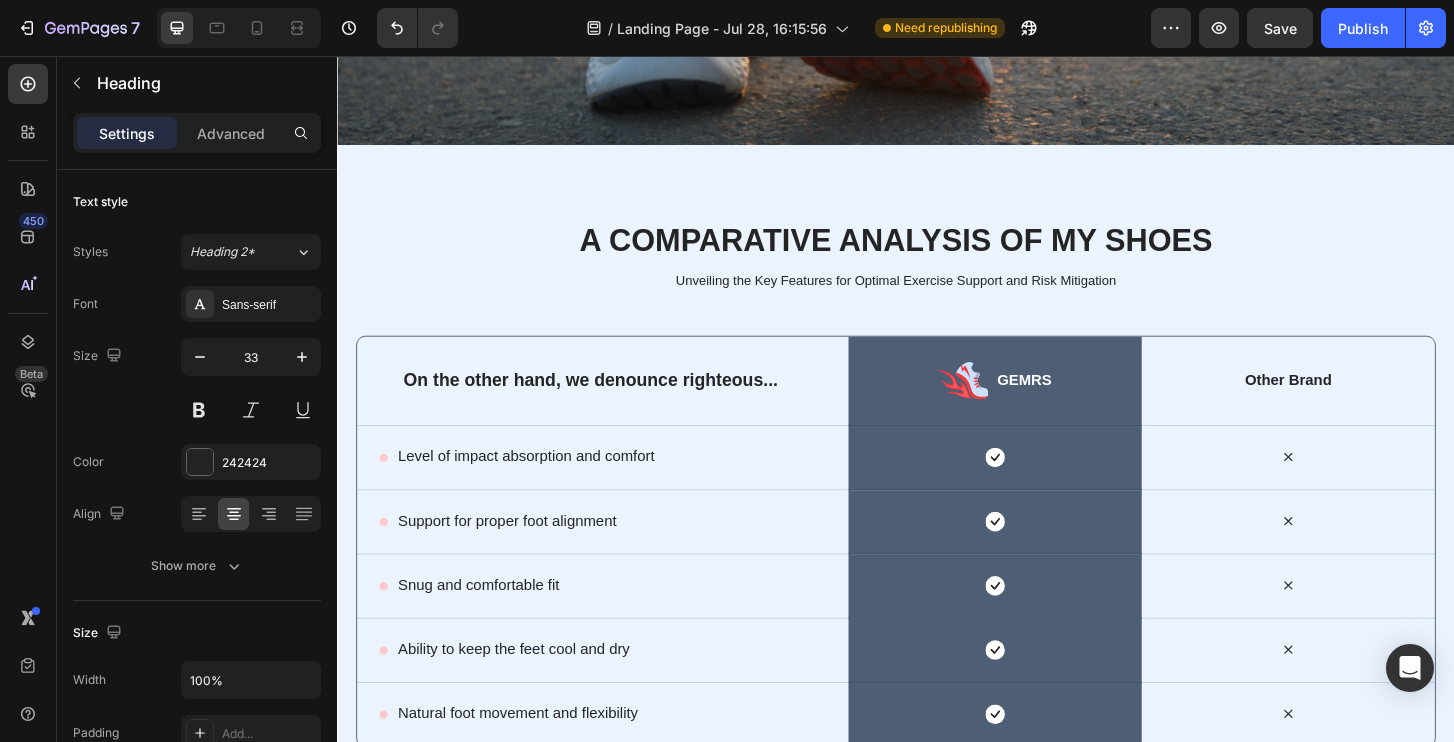 click on "A Comparative Analysis of My Shoes" at bounding box center (937, 254) 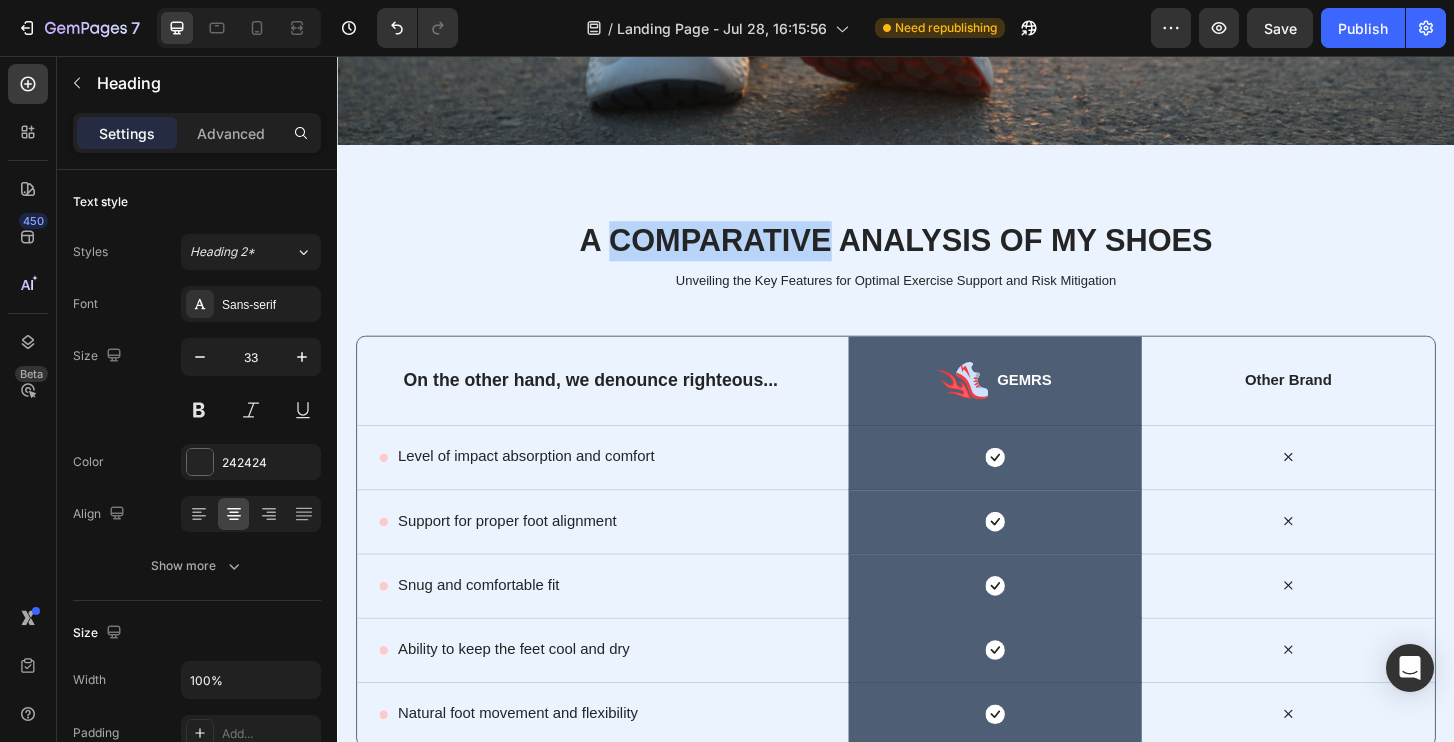 click on "A Comparative Analysis of My Shoes" at bounding box center [937, 254] 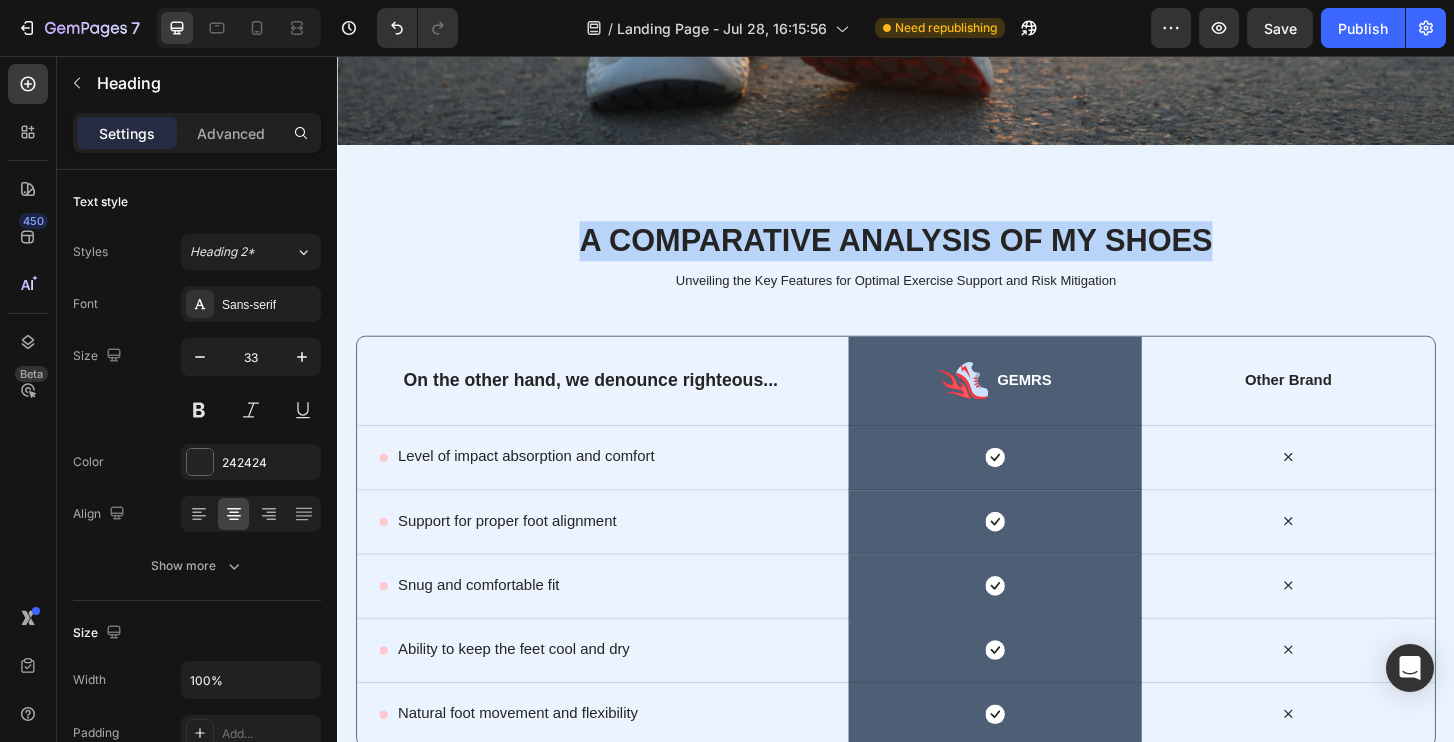 click on "A Comparative Analysis of My Shoes" at bounding box center [937, 254] 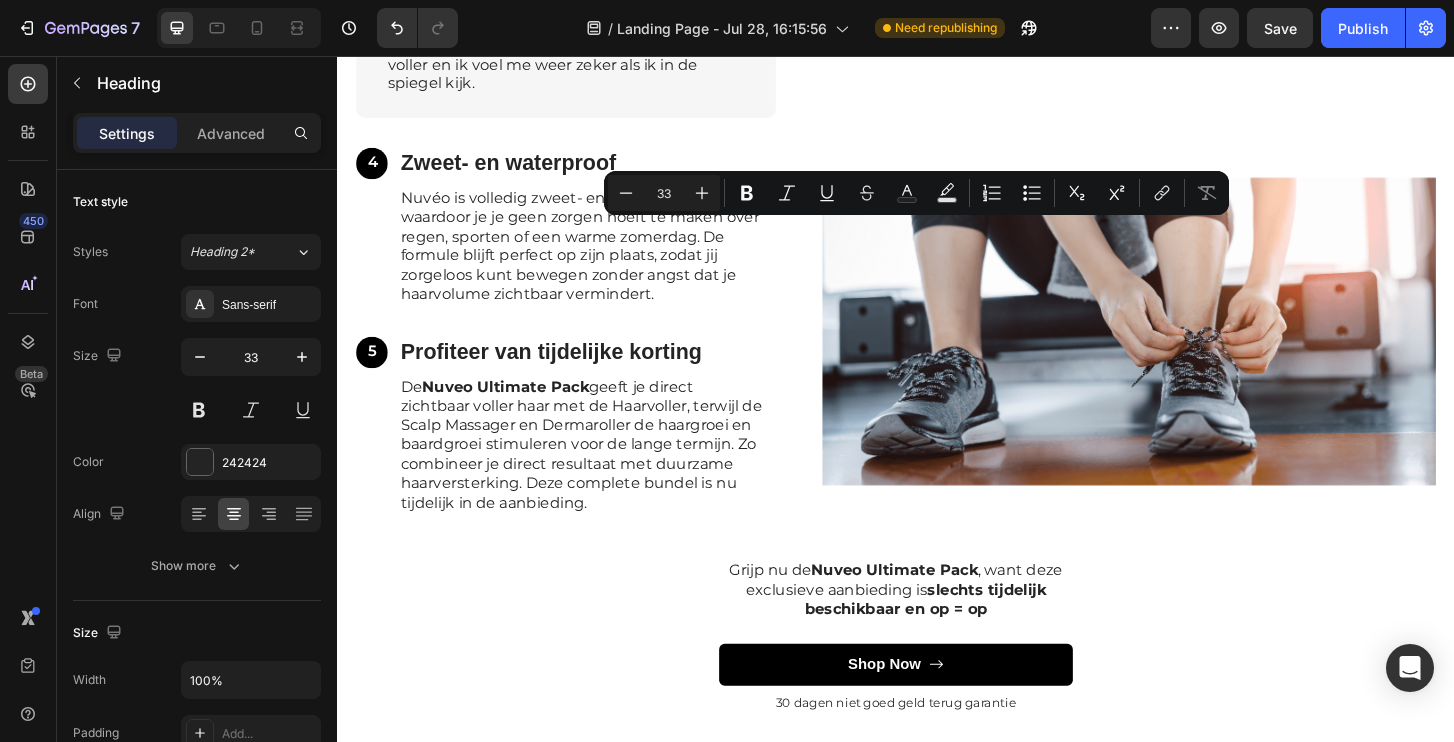 type on "16" 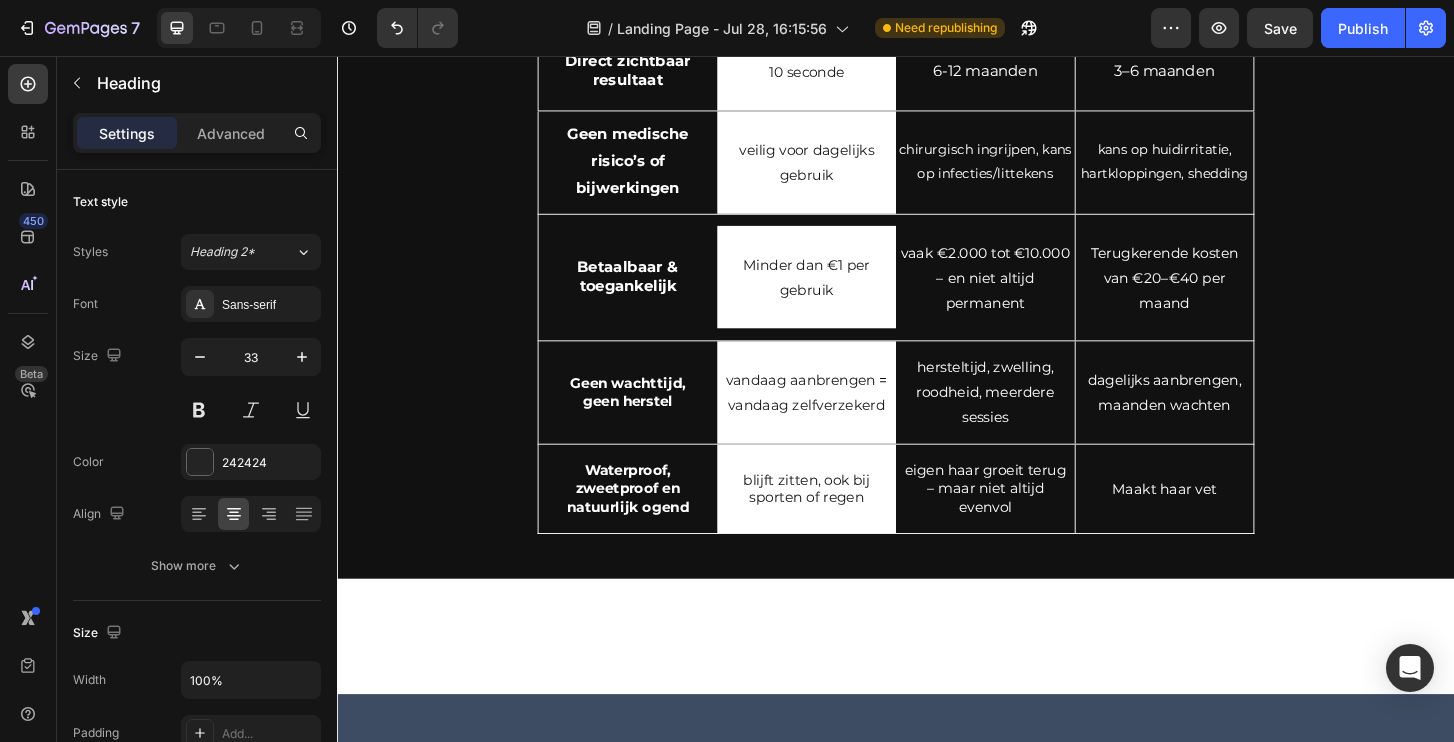 scroll, scrollTop: 3199, scrollLeft: 0, axis: vertical 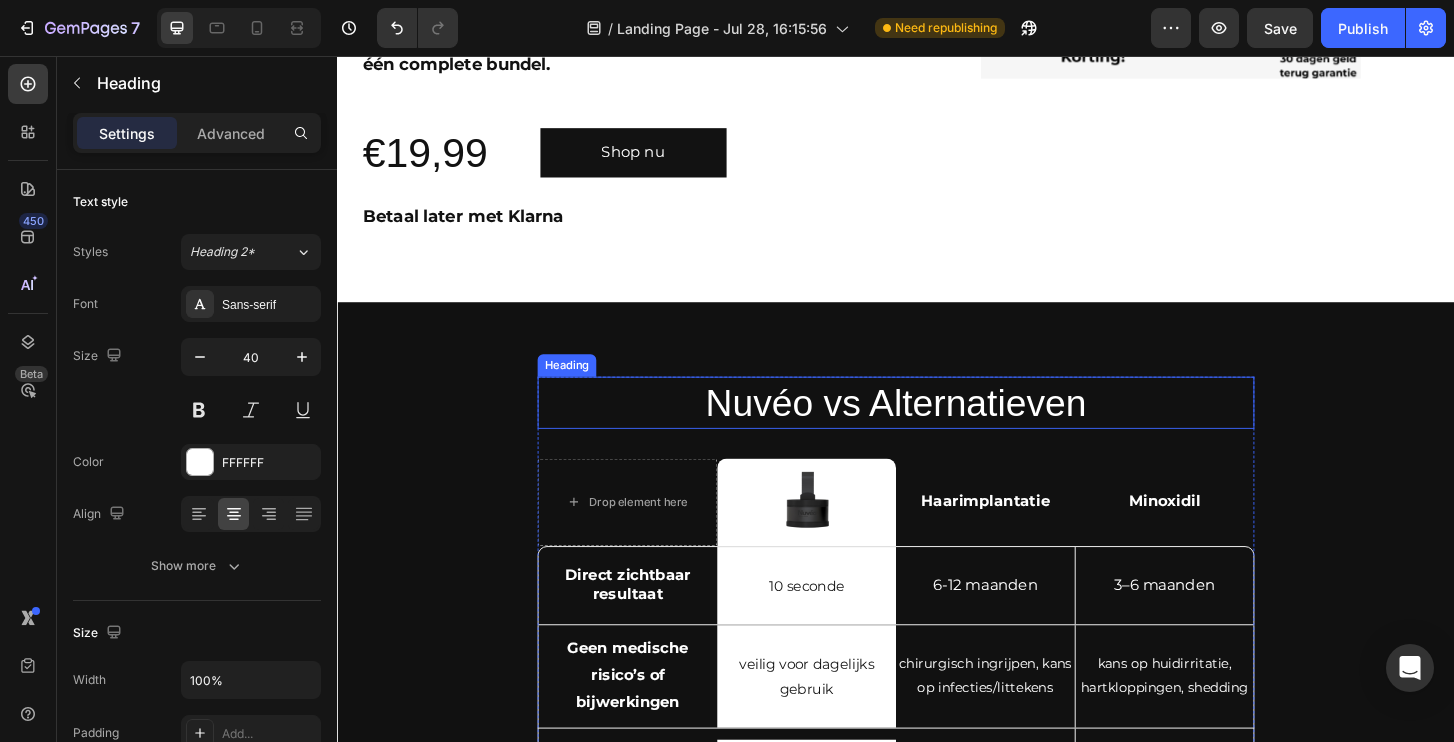 click on "Nuvéo vs Alternatieven" at bounding box center (937, 428) 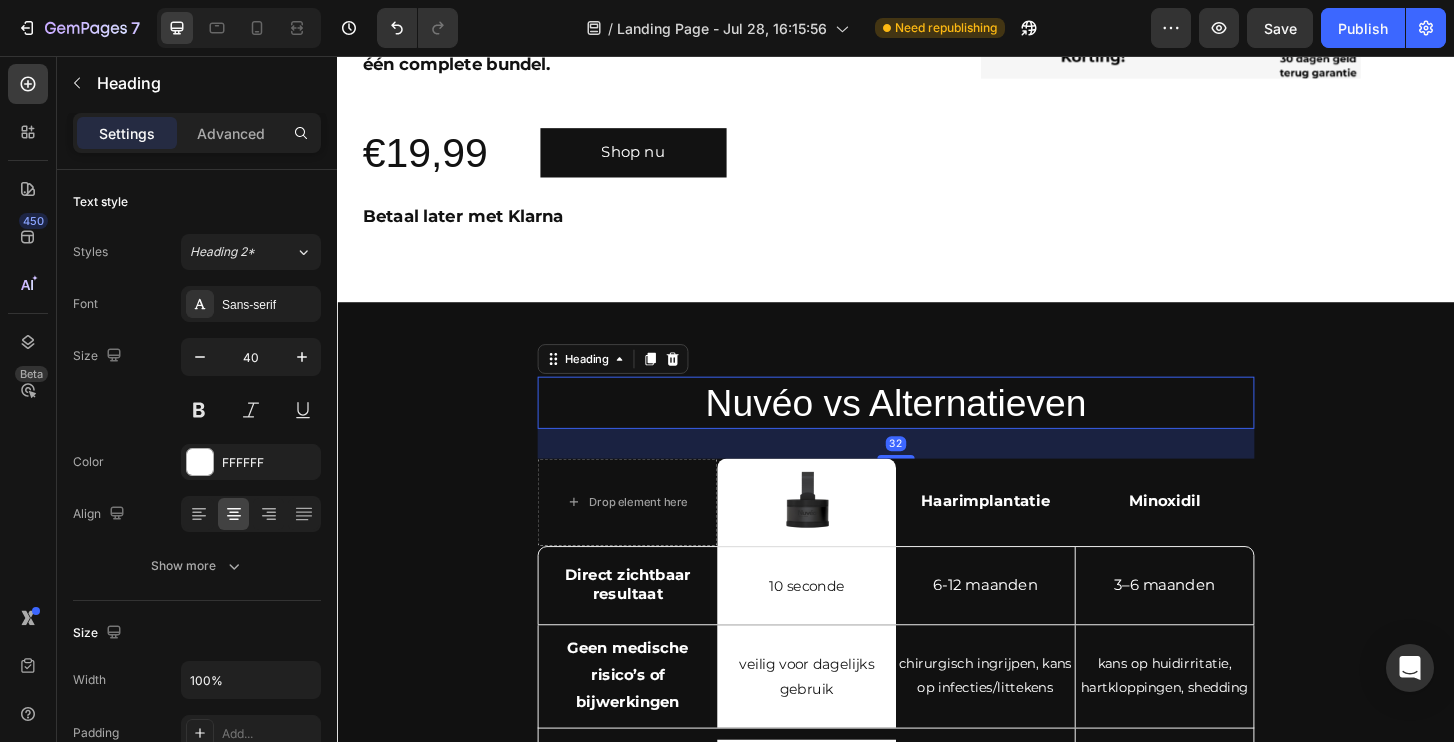 click on "Nuvéo vs Alternatieven" at bounding box center (937, 428) 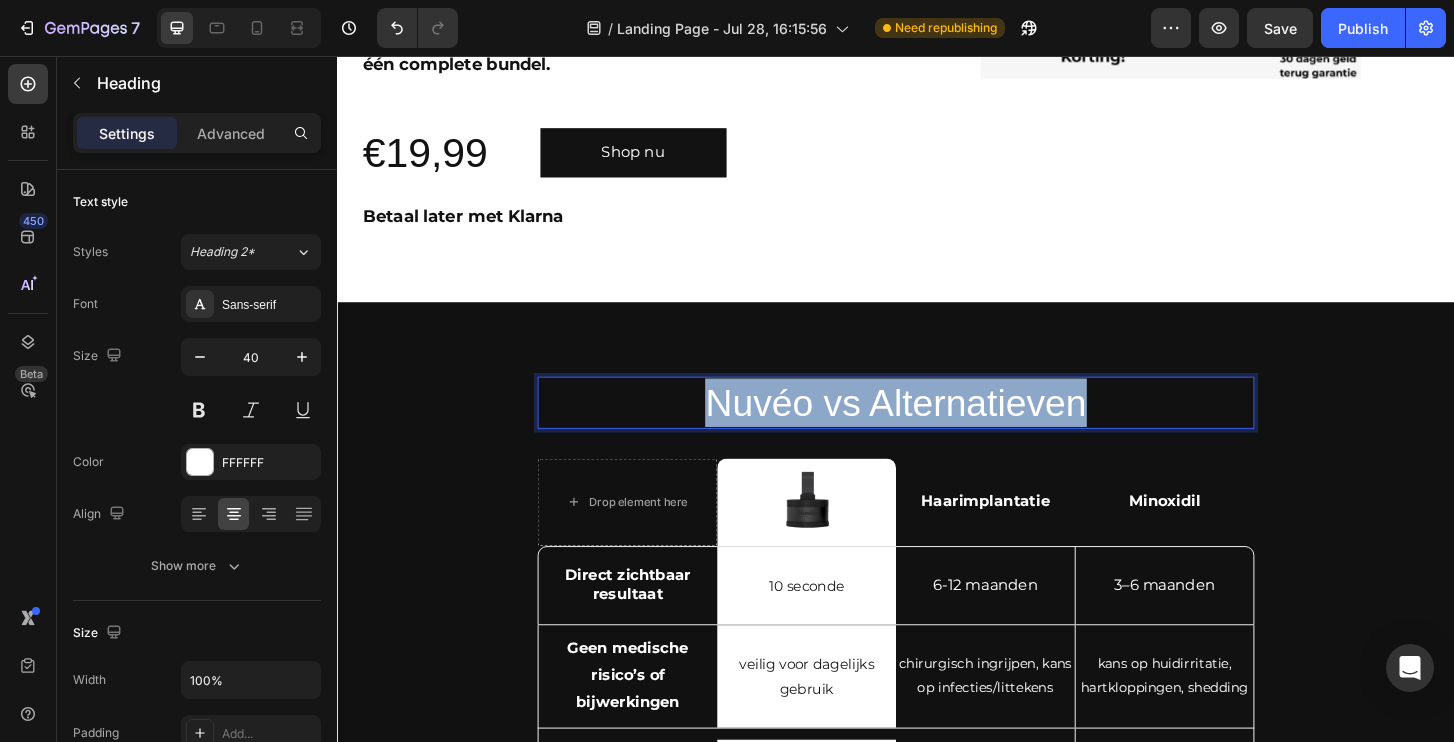 click on "Nuvéo vs Alternatieven" at bounding box center (937, 428) 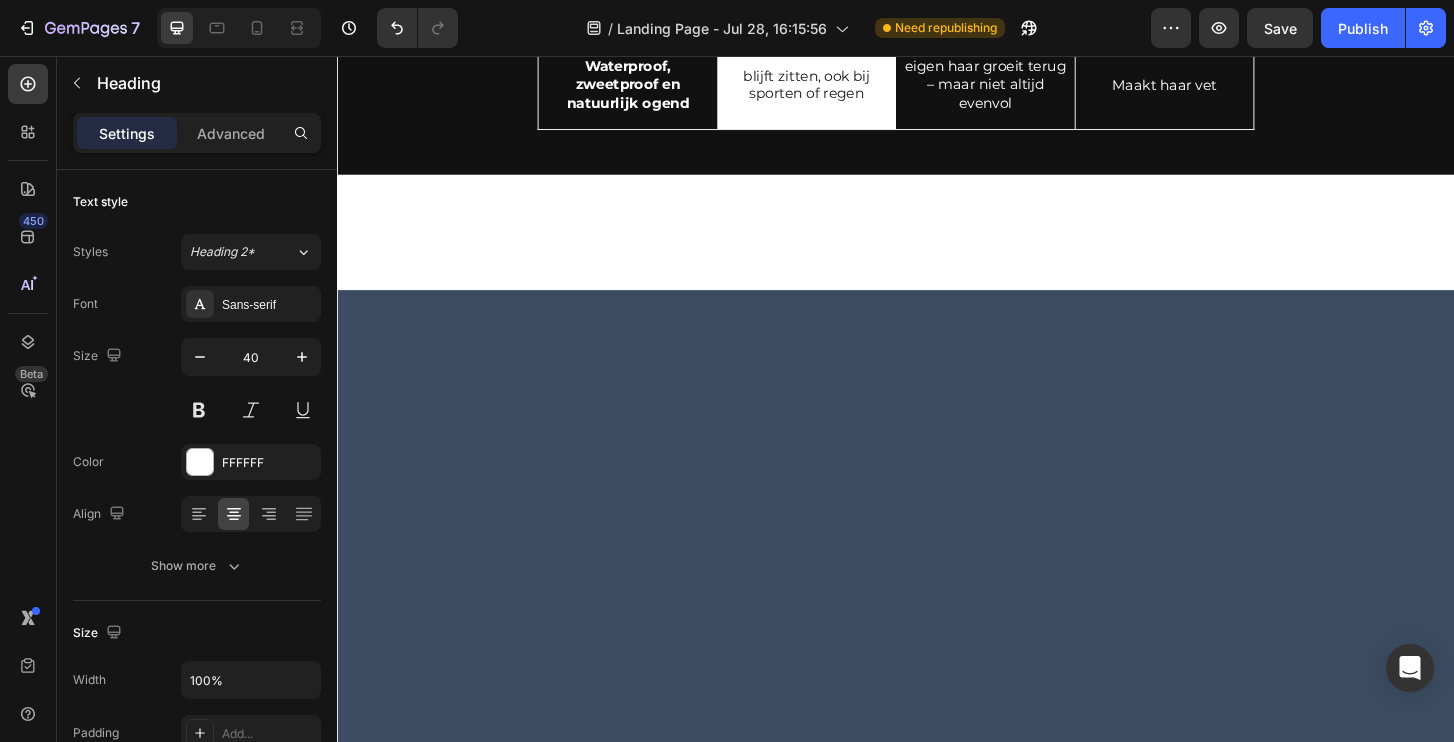 type on "16" 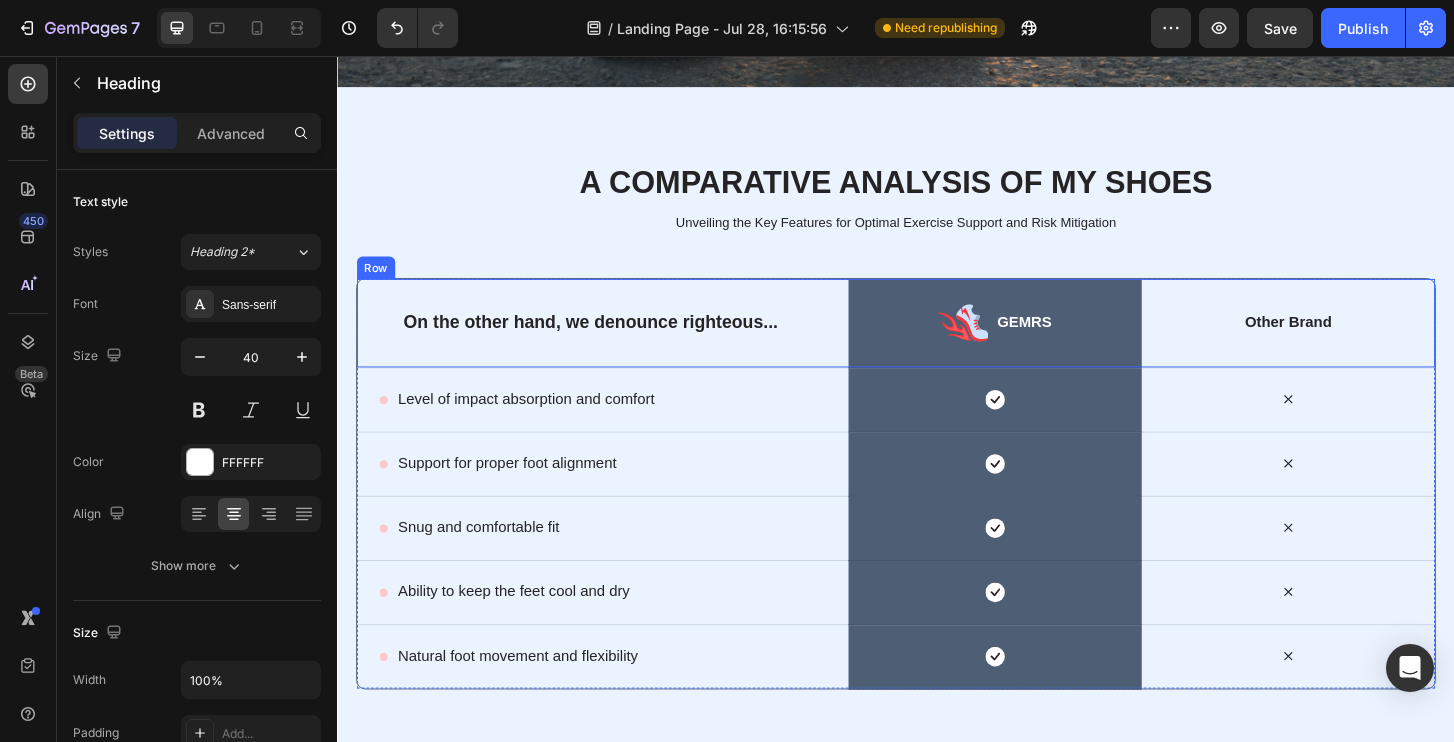 scroll, scrollTop: 7742, scrollLeft: 0, axis: vertical 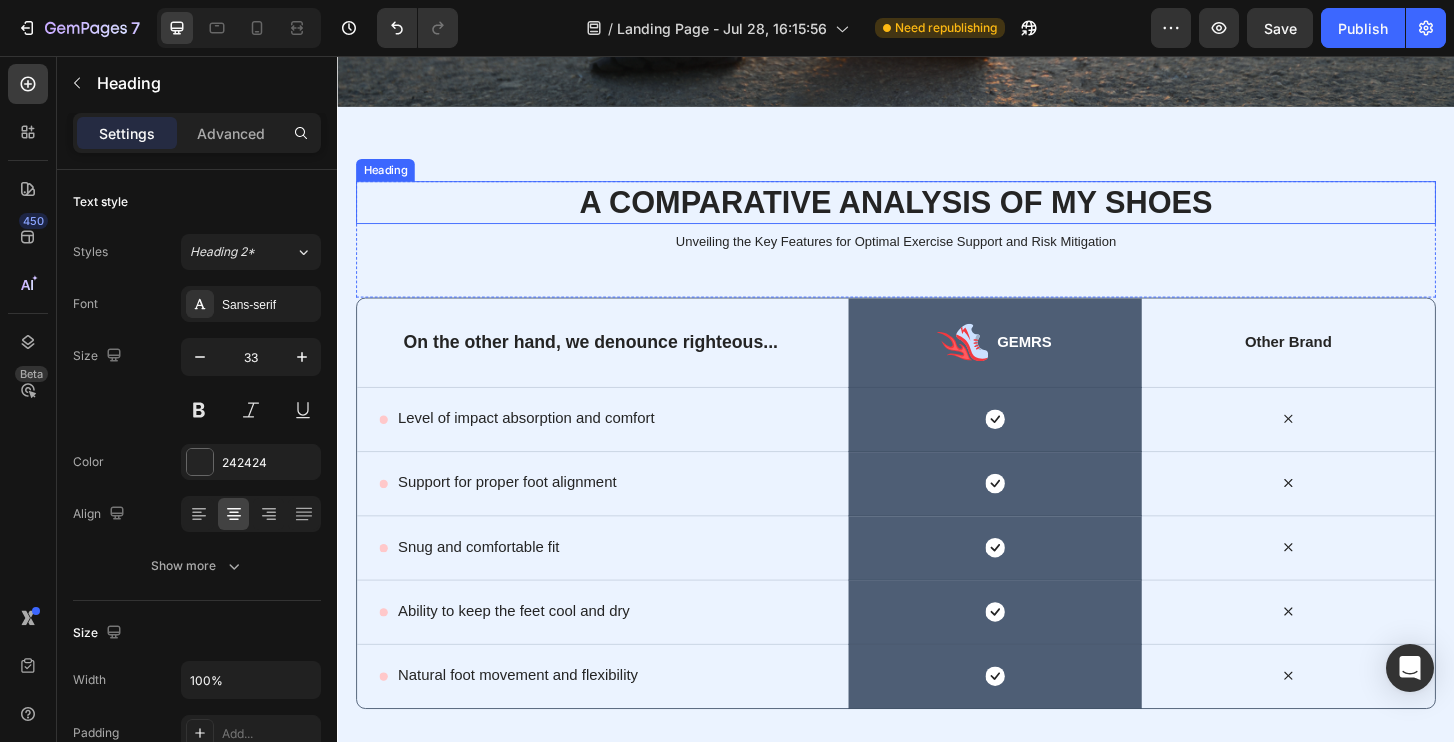 click on "A Comparative Analysis of My Shoes" at bounding box center (937, 213) 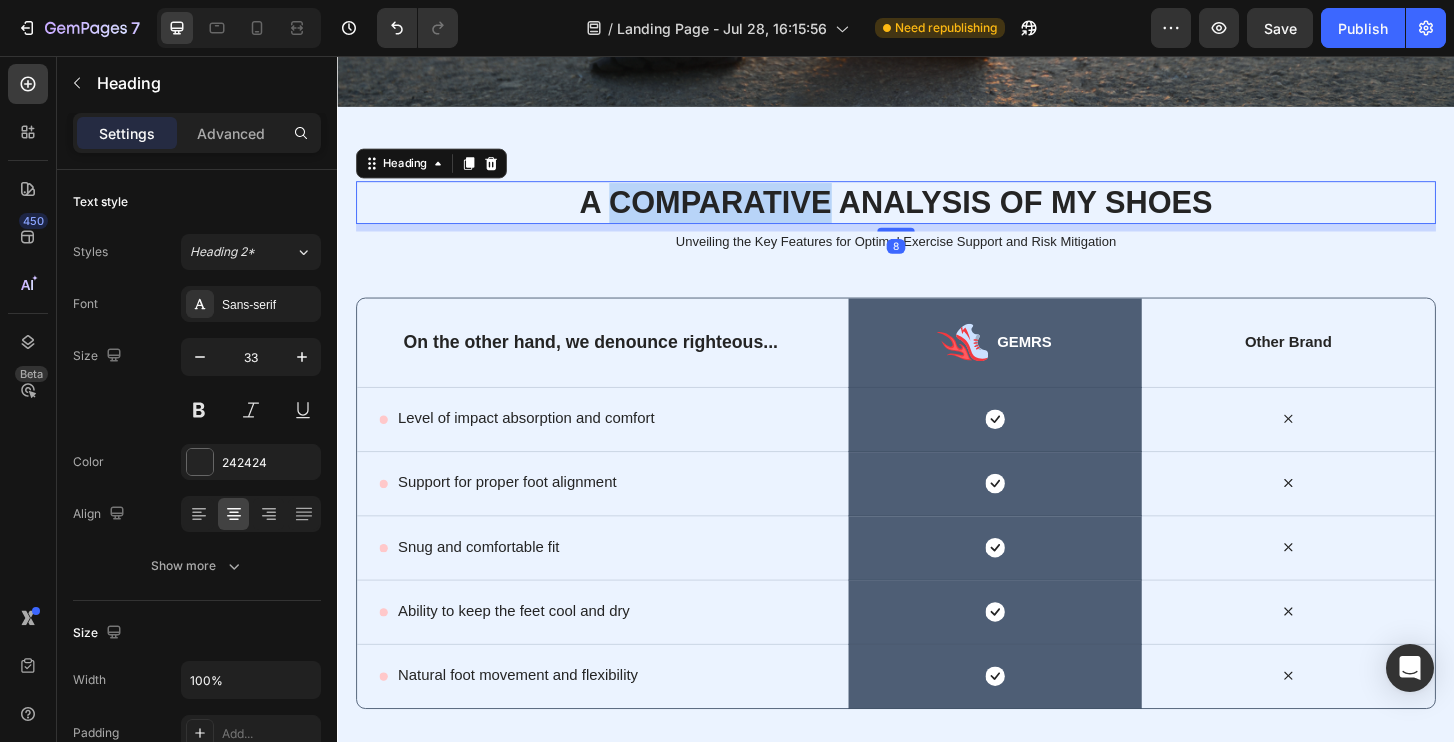 click on "A Comparative Analysis of My Shoes" at bounding box center (937, 213) 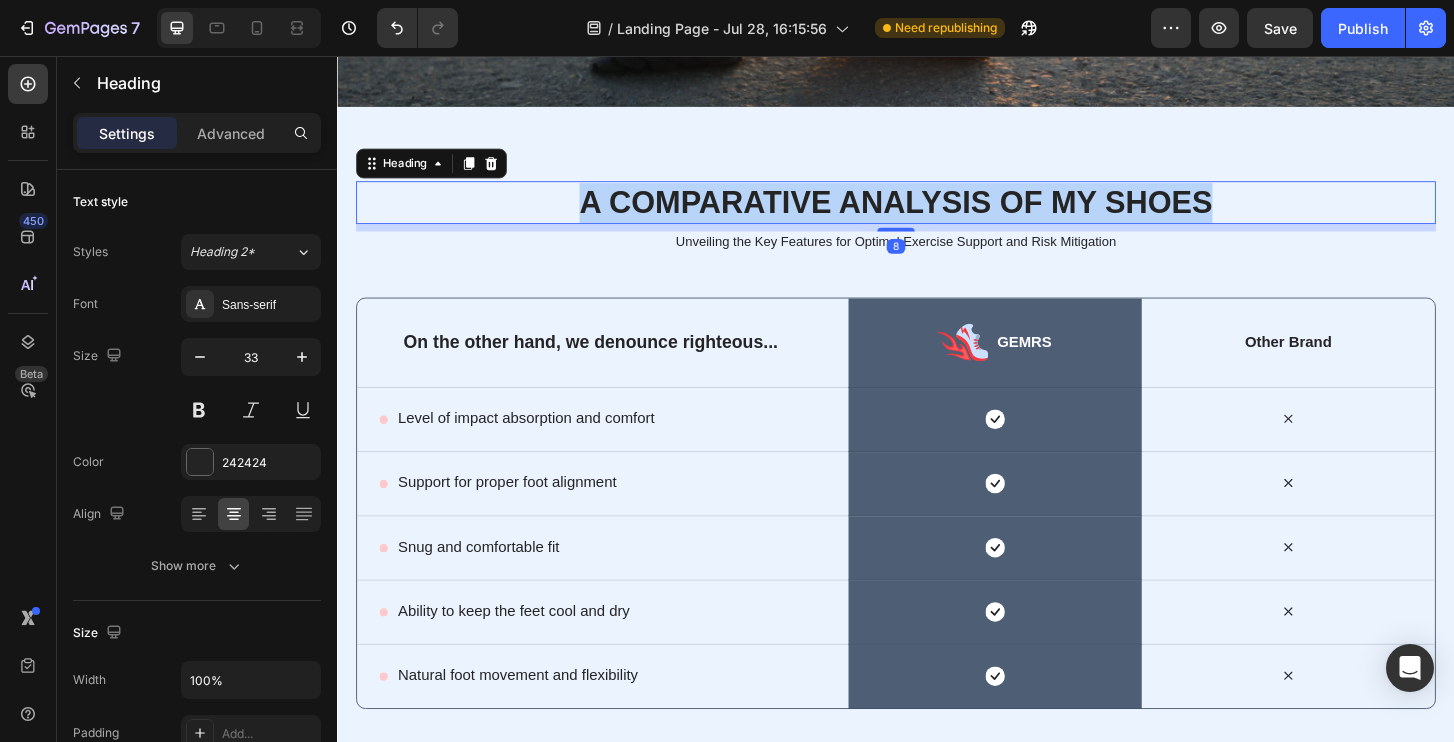 click on "A Comparative Analysis of My Shoes" at bounding box center (937, 213) 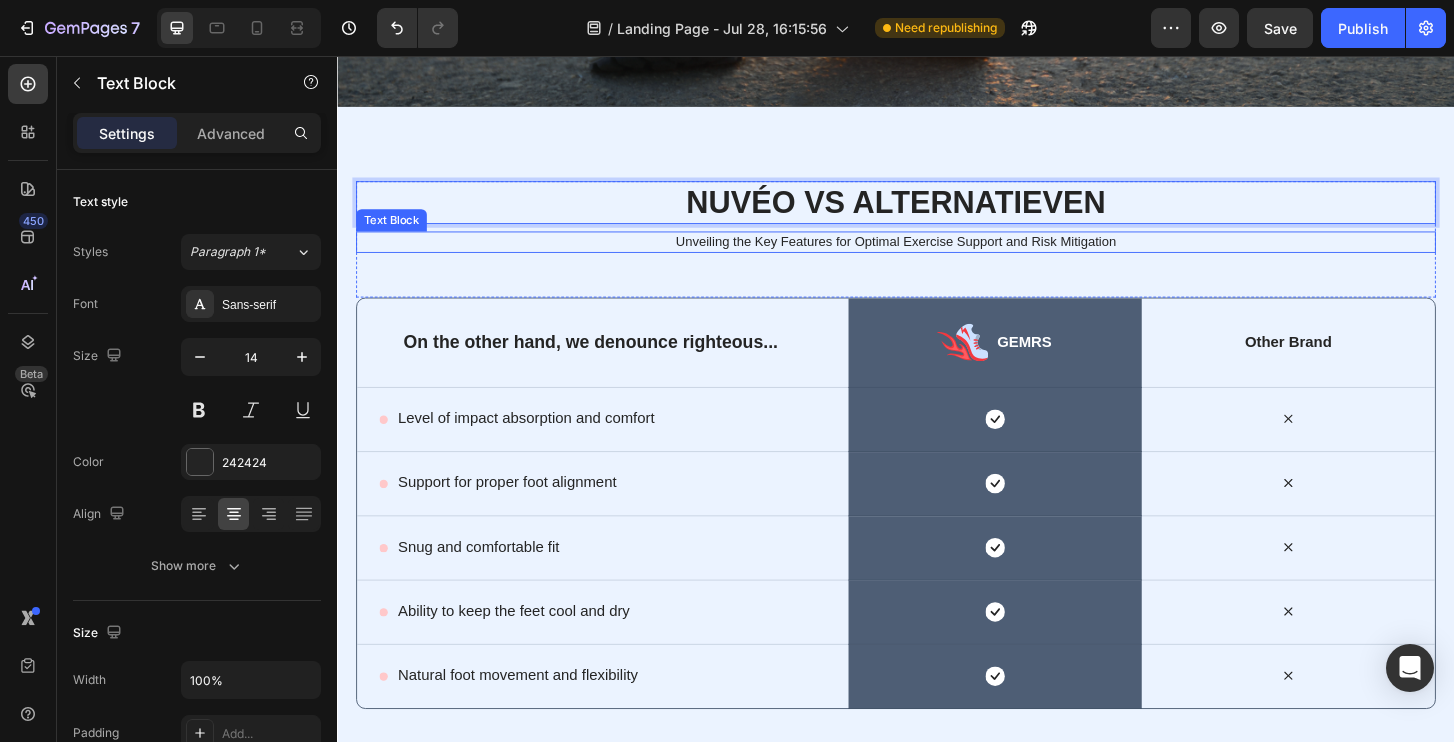 click on "Unveiling the Key Features for Optimal Exercise Support and Risk Mitigation" at bounding box center [937, 255] 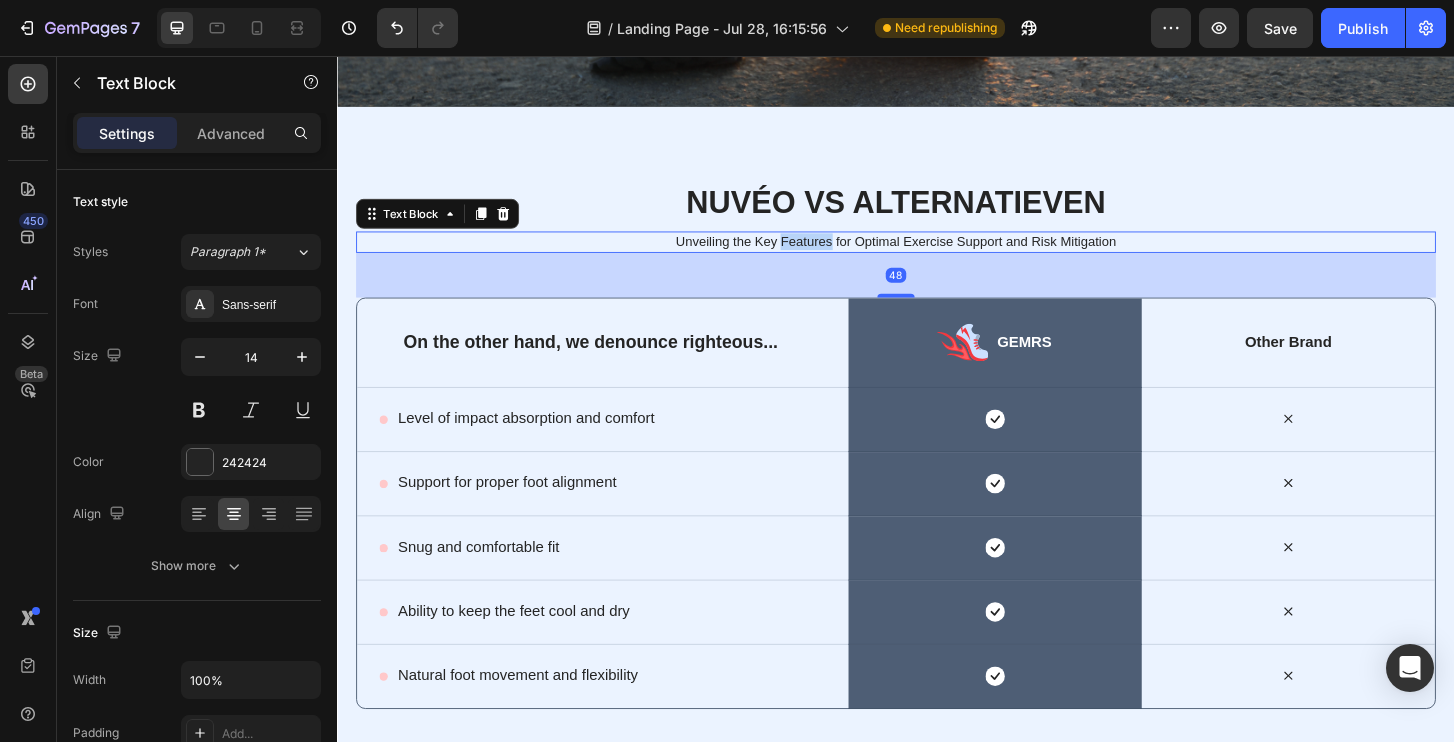click on "Unveiling the Key Features for Optimal Exercise Support and Risk Mitigation" at bounding box center (937, 255) 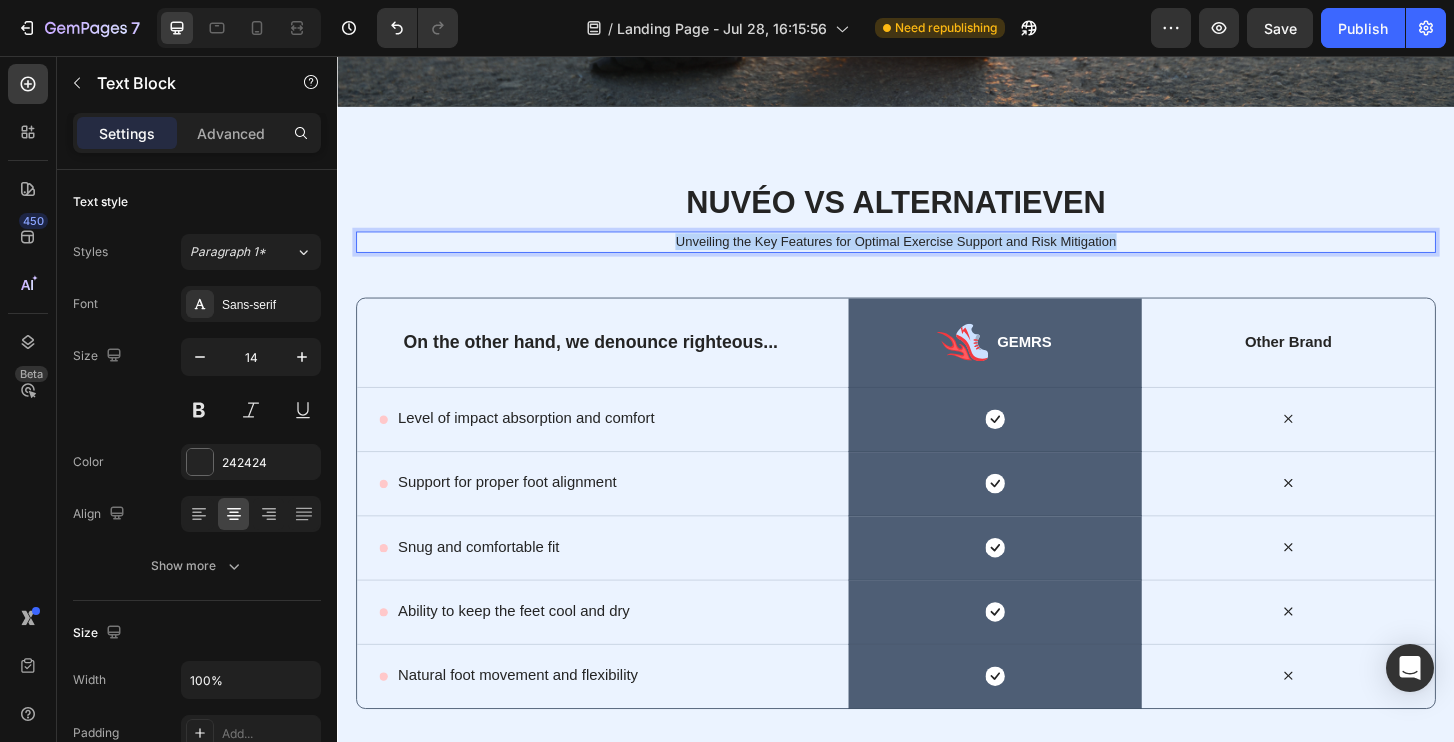 click on "Unveiling the Key Features for Optimal Exercise Support and Risk Mitigation" at bounding box center (937, 255) 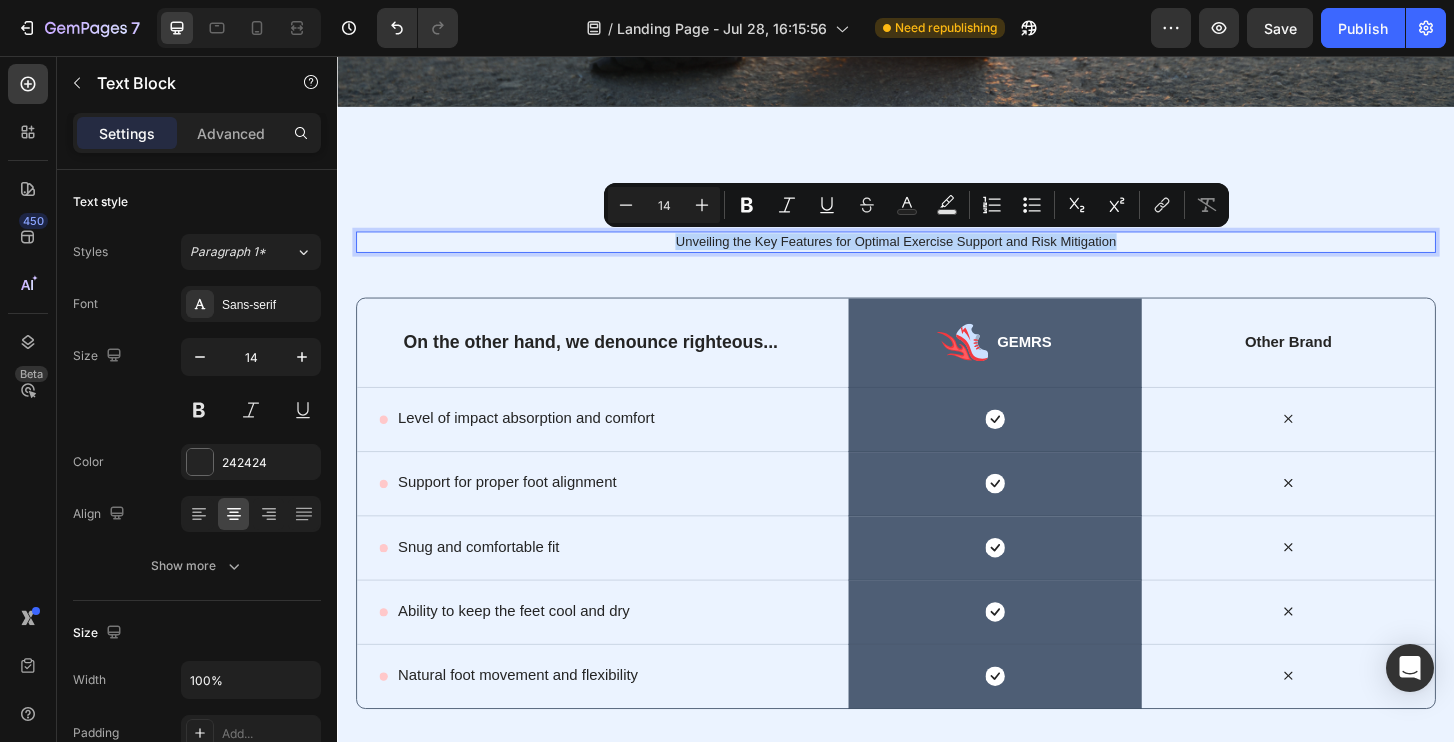 copy on "Unveiling the Key Features for Optimal Exercise Support and Risk Mitigation" 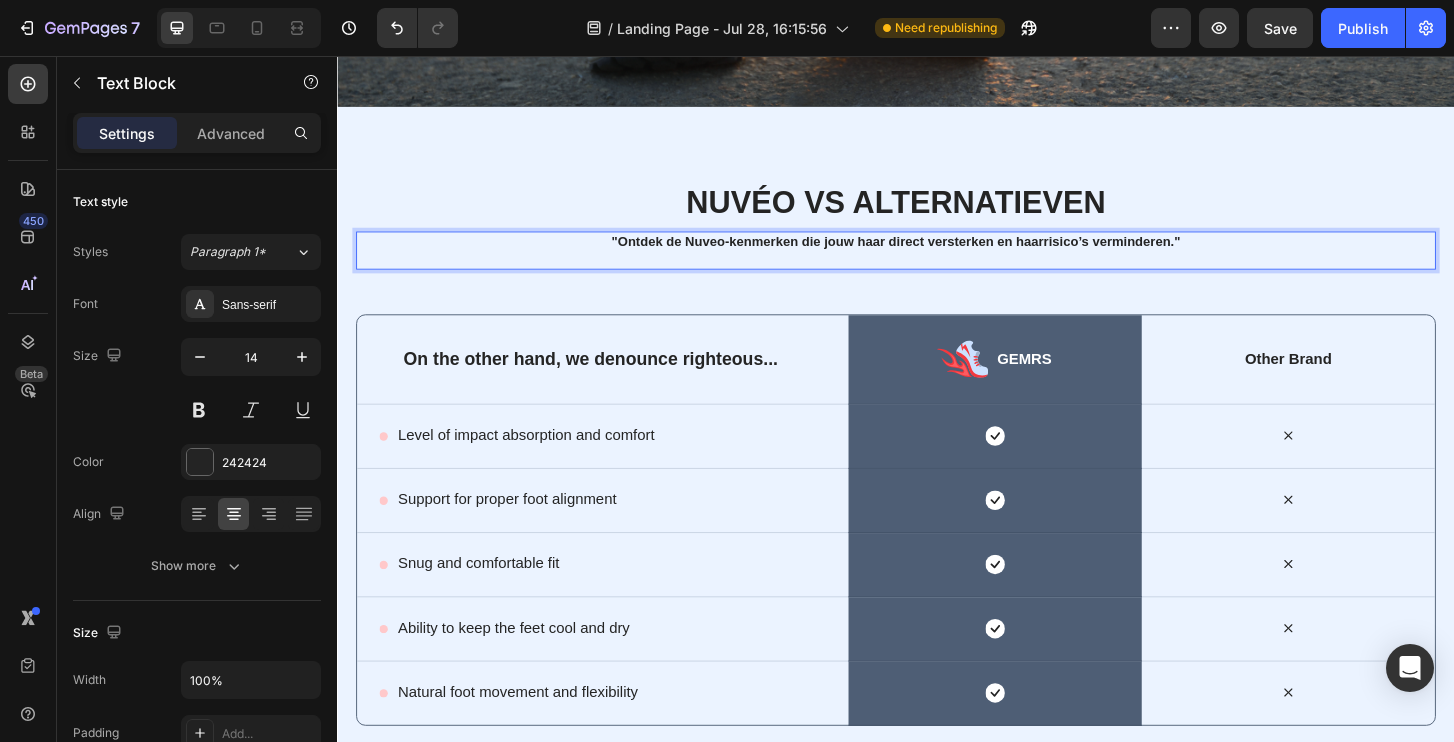 click on ""Ontdek de Nuveo-kenmerken die jouw haar direct versterken en haarrisico’s verminderen."" at bounding box center [936, 255] 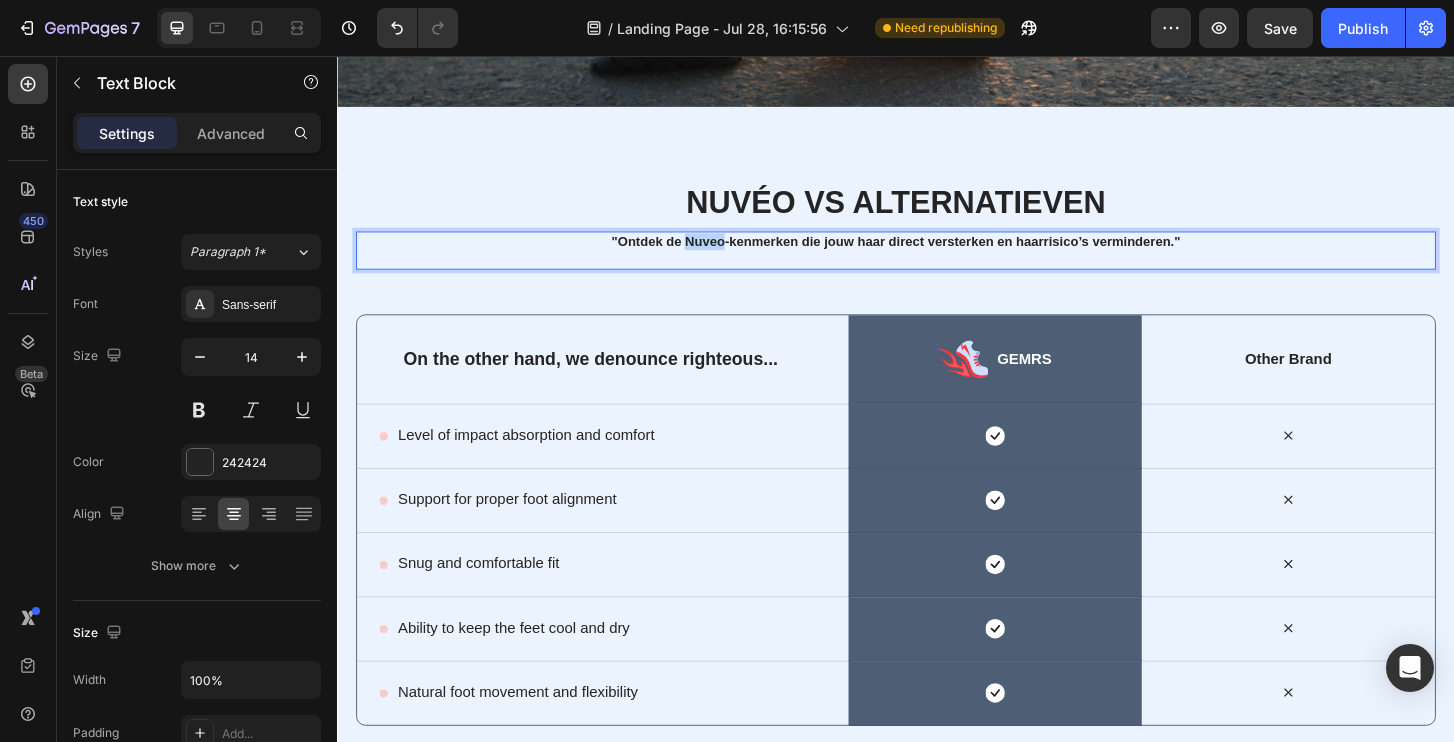 click on ""Ontdek de Nuveo-kenmerken die jouw haar direct versterken en haarrisico’s verminderen."" at bounding box center (936, 255) 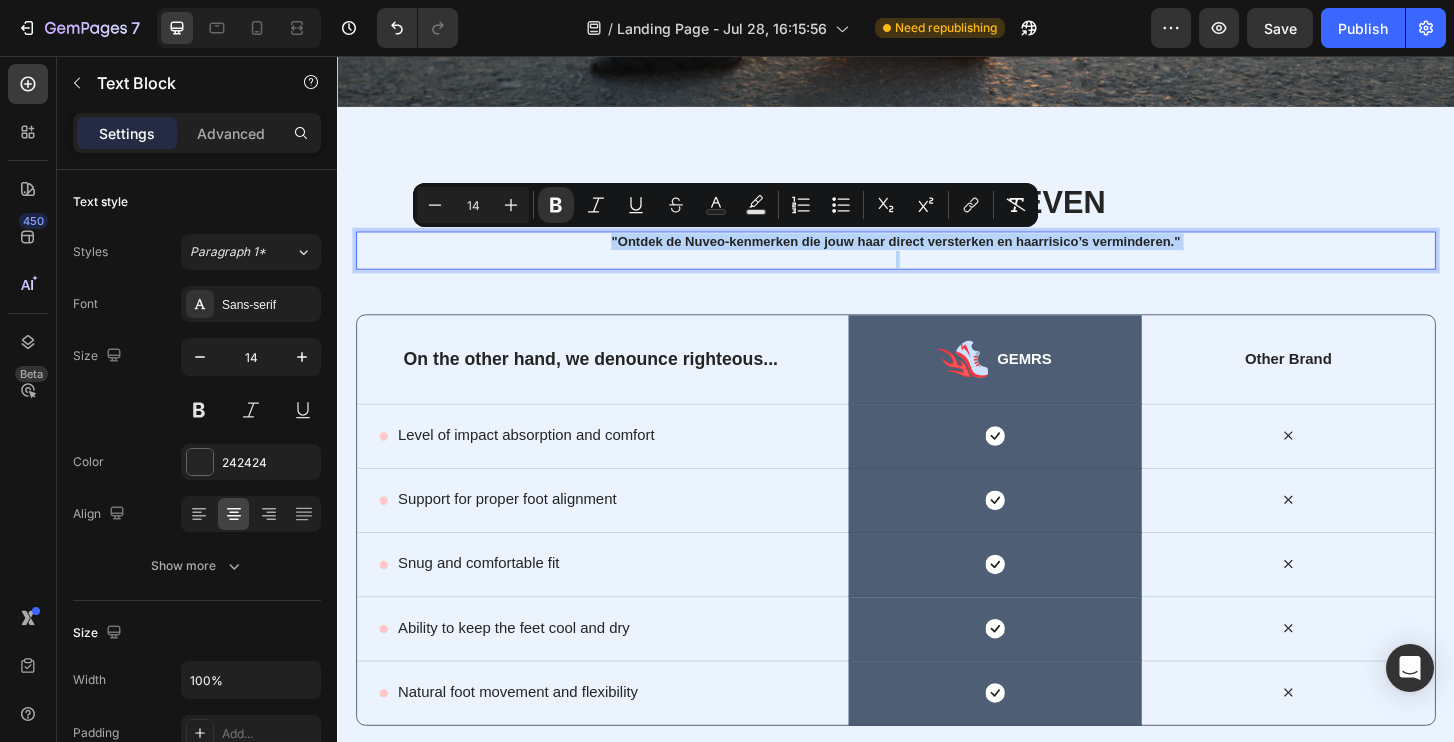 click on ""Ontdek de Nuveo-kenmerken die jouw haar direct versterken en haarrisico’s verminderen."" at bounding box center [936, 255] 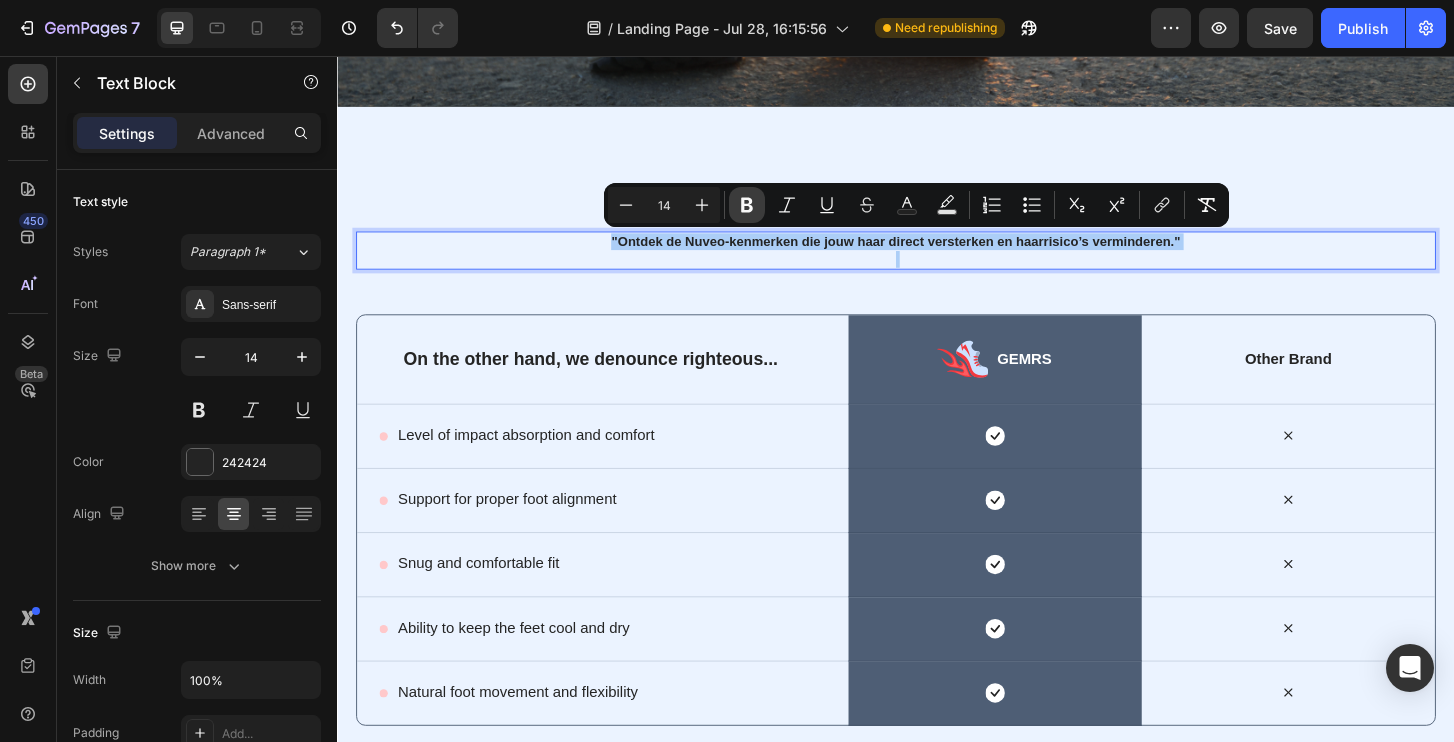 click 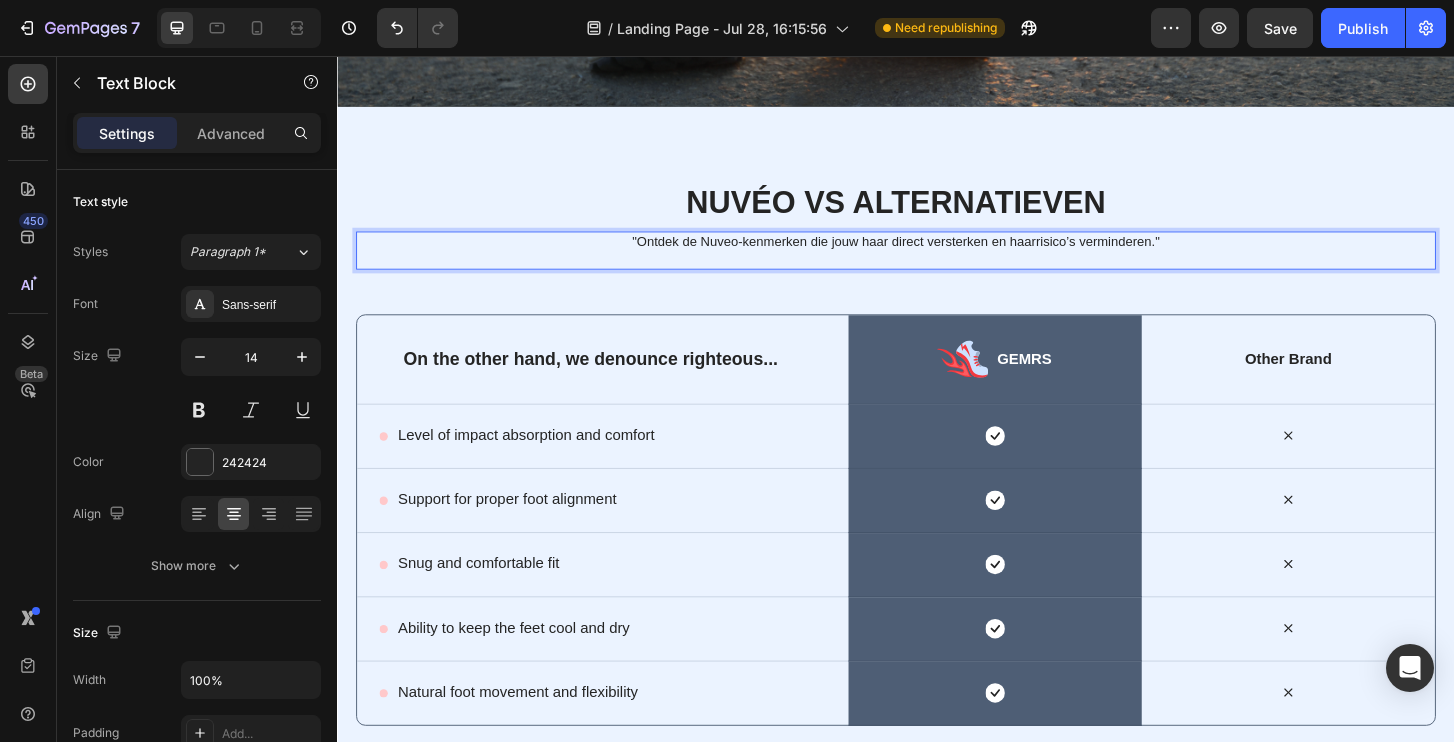 click on ""Ontdek de Nuveo-kenmerken die jouw haar direct versterken en haarrisico’s verminderen."" at bounding box center [937, 255] 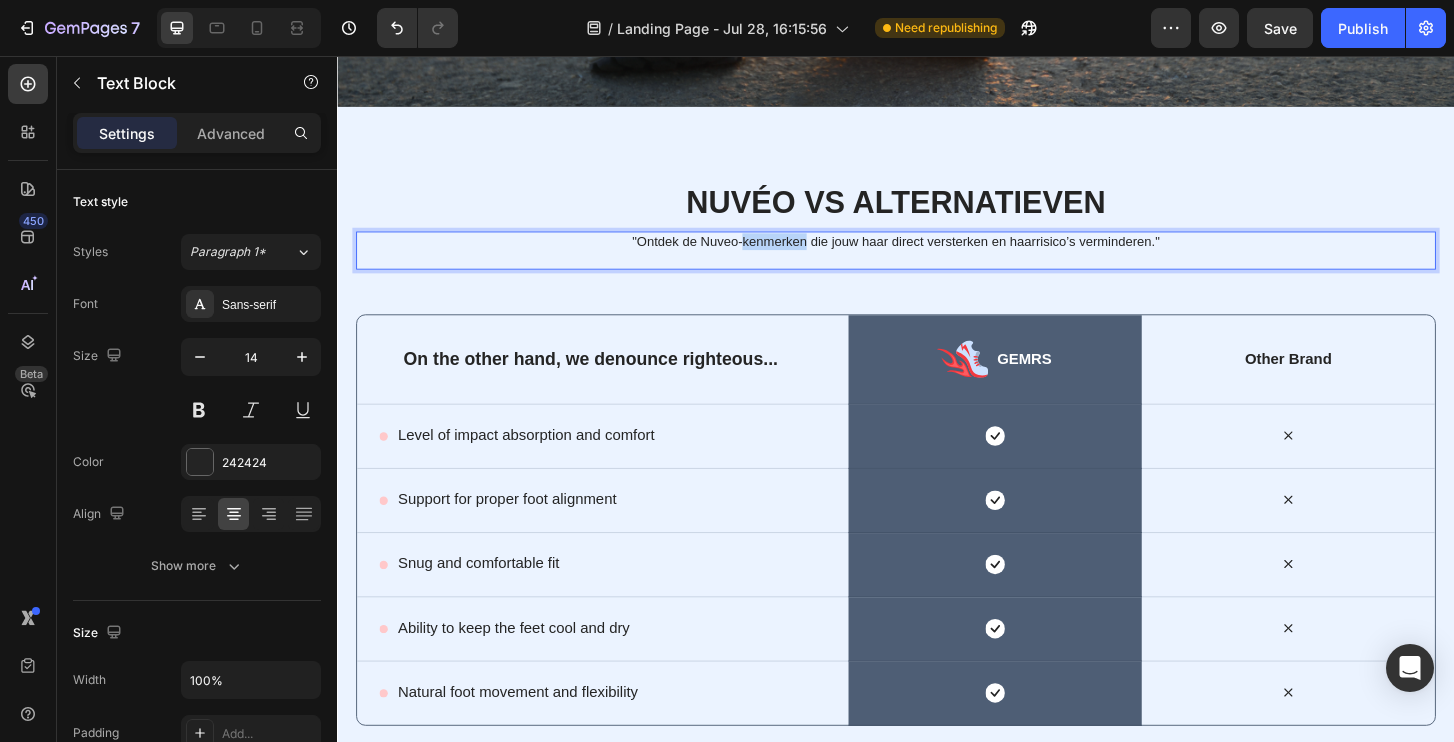 click on ""Ontdek de Nuveo-kenmerken die jouw haar direct versterken en haarrisico’s verminderen."" at bounding box center [937, 255] 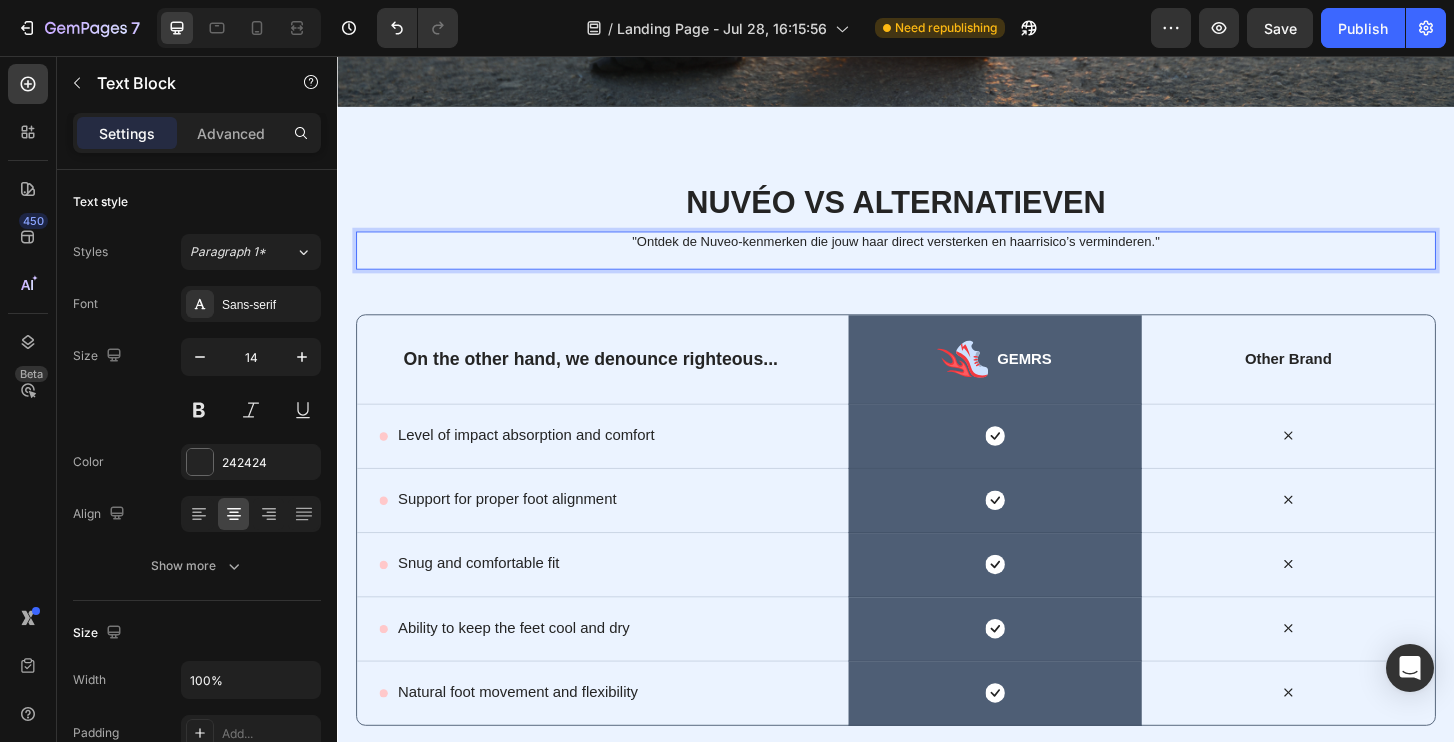 click on ""Ontdek de Nuveo-kenmerken die jouw haar direct versterken en haarrisico’s verminderen."" at bounding box center [937, 255] 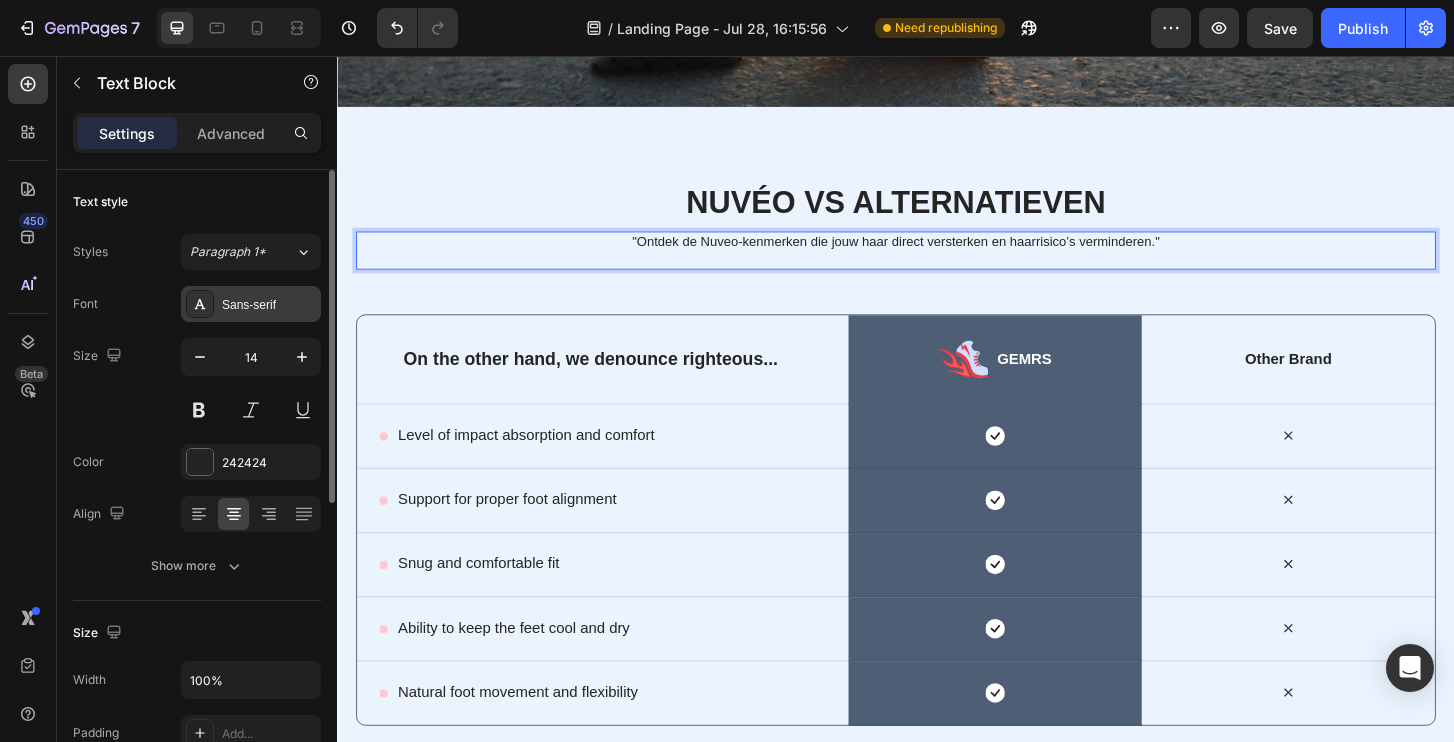 click on "Sans-serif" at bounding box center (251, 304) 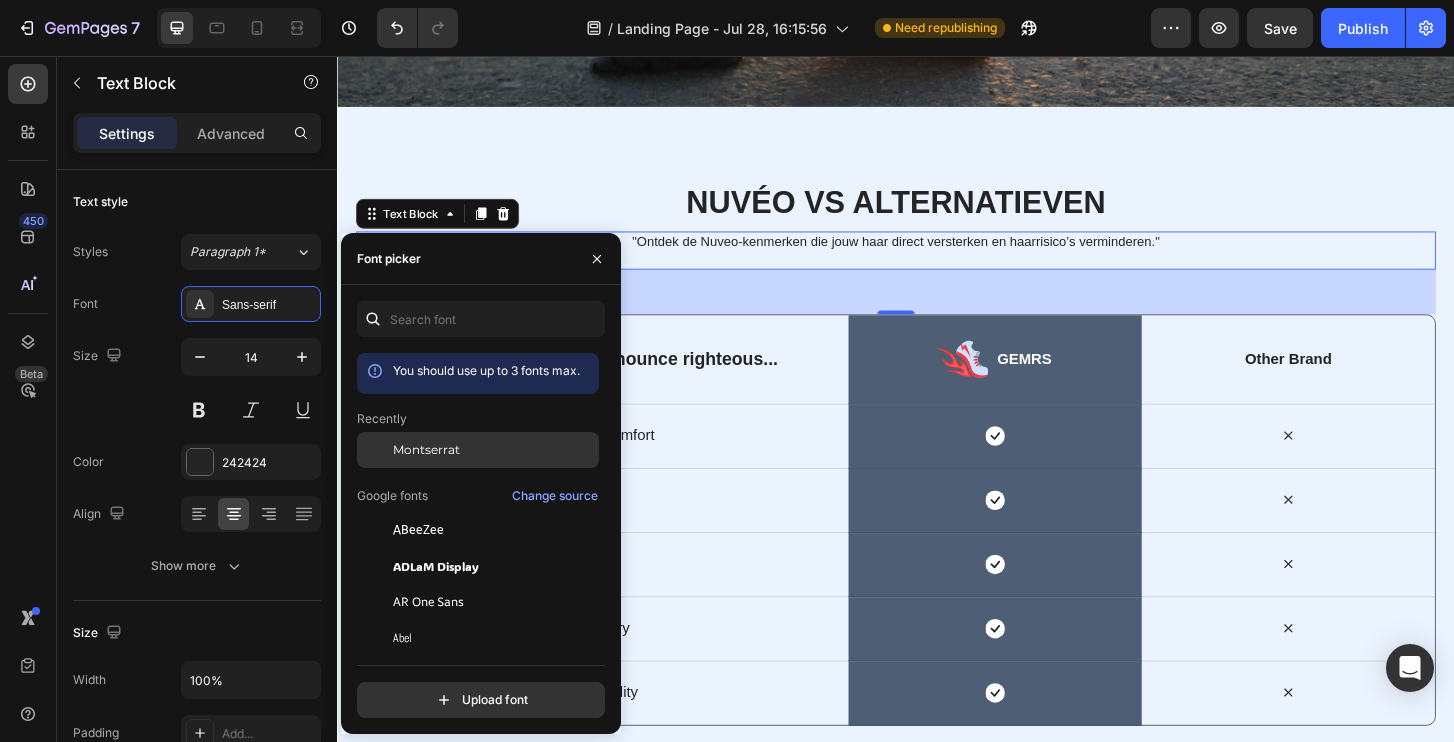 click on "Montserrat" 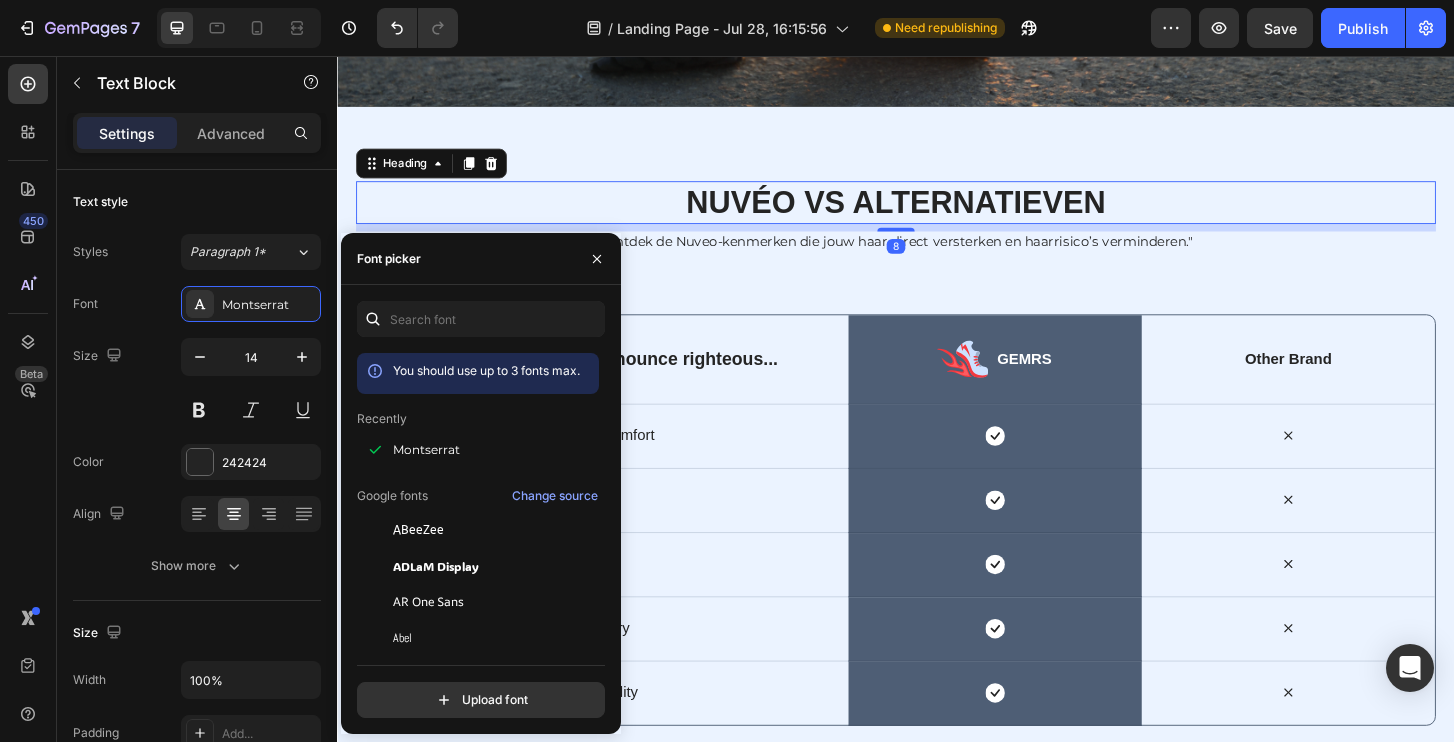 click on "Nuvéo vs Alternatieven" at bounding box center [937, 213] 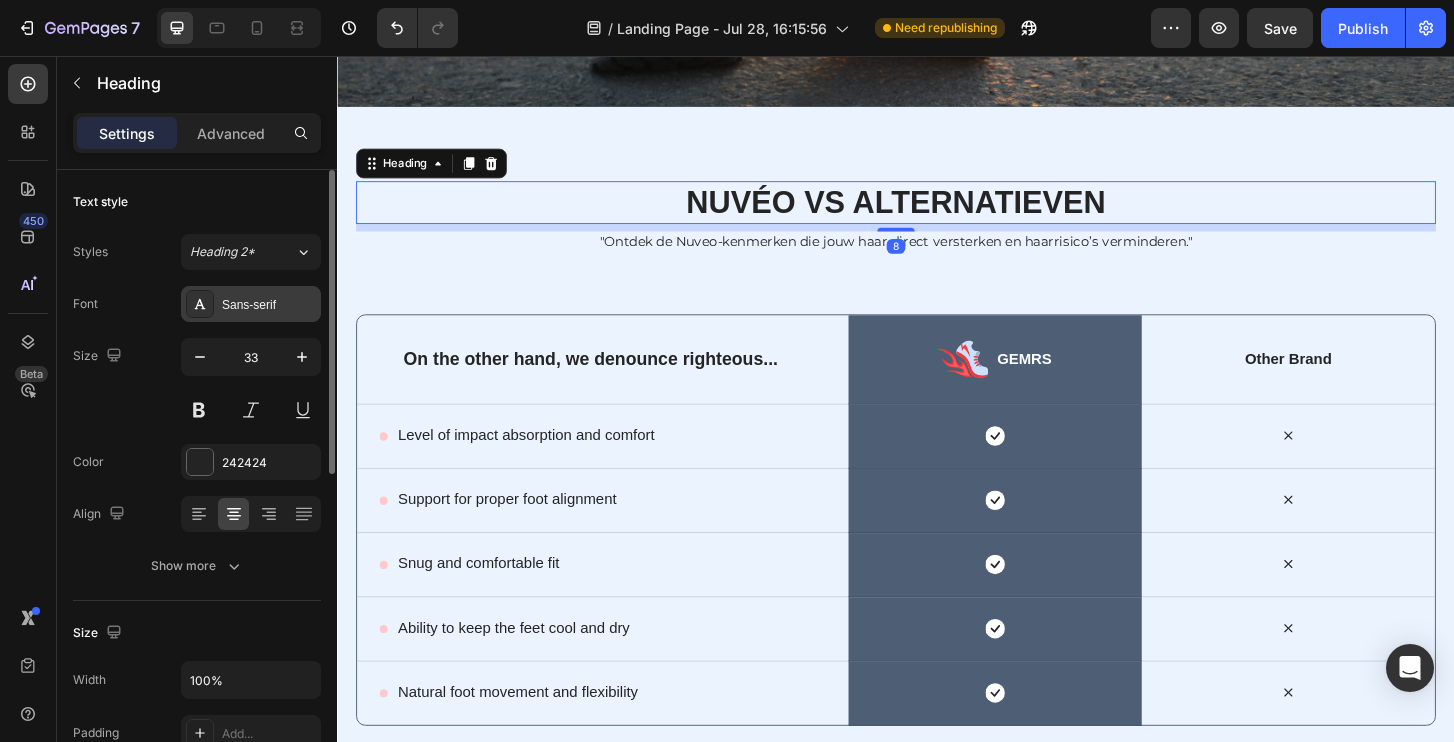 click on "Sans-serif" at bounding box center (251, 304) 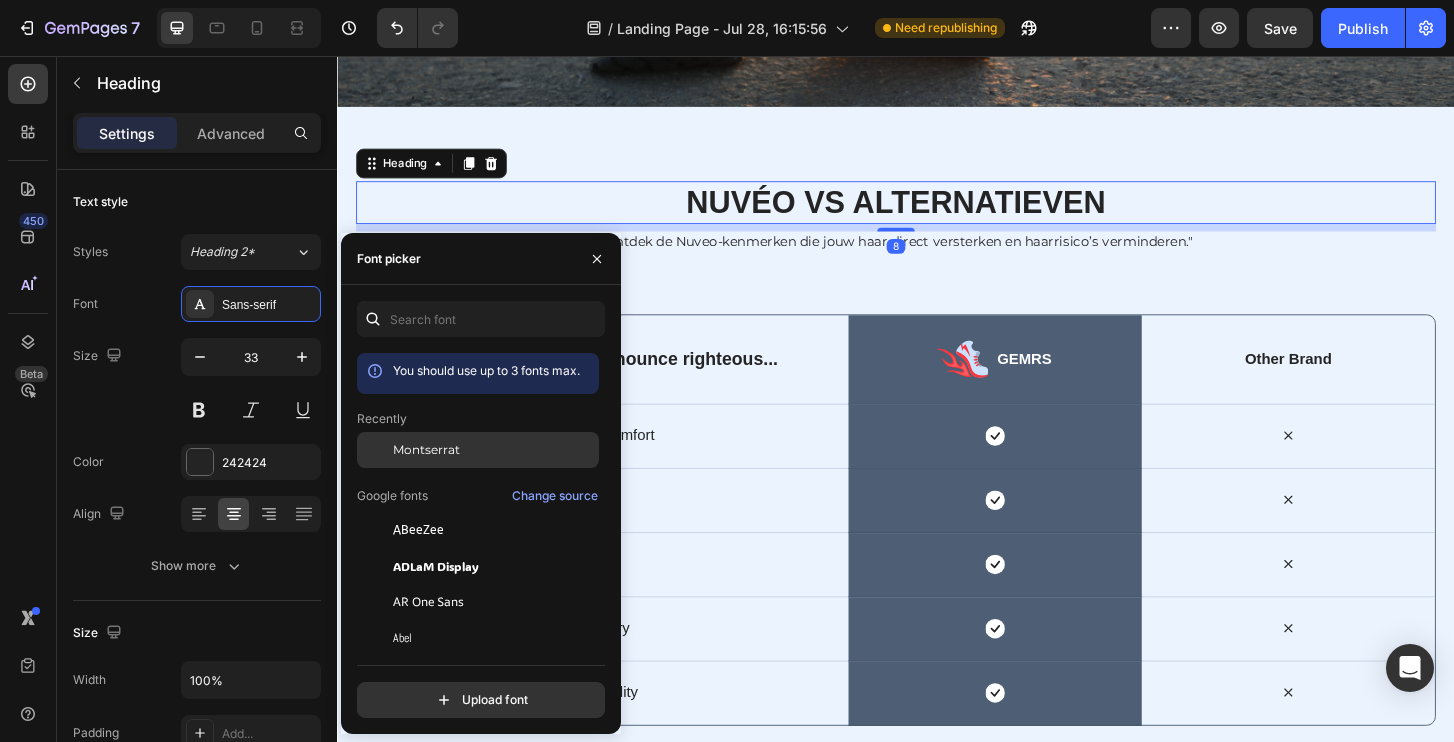 click on "Montserrat" at bounding box center (494, 450) 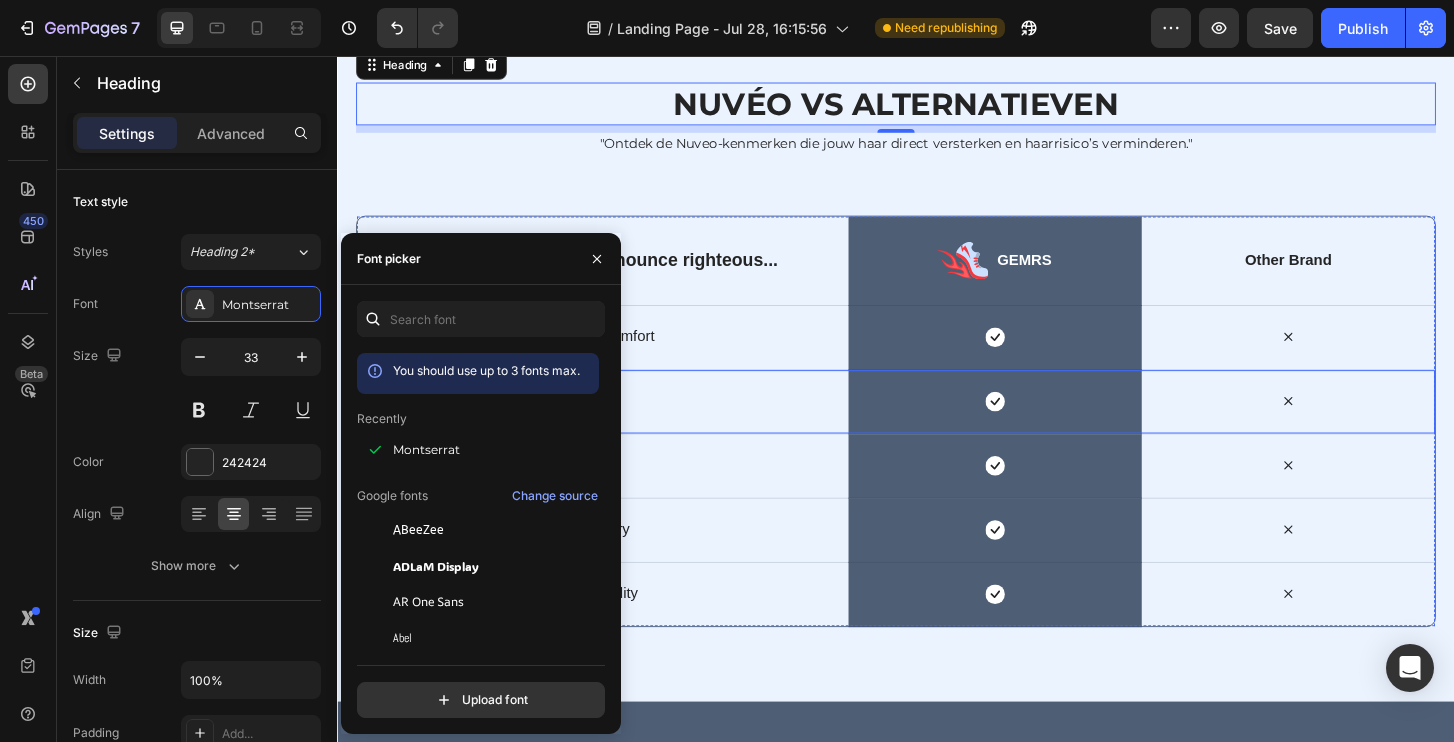 scroll, scrollTop: 7863, scrollLeft: 0, axis: vertical 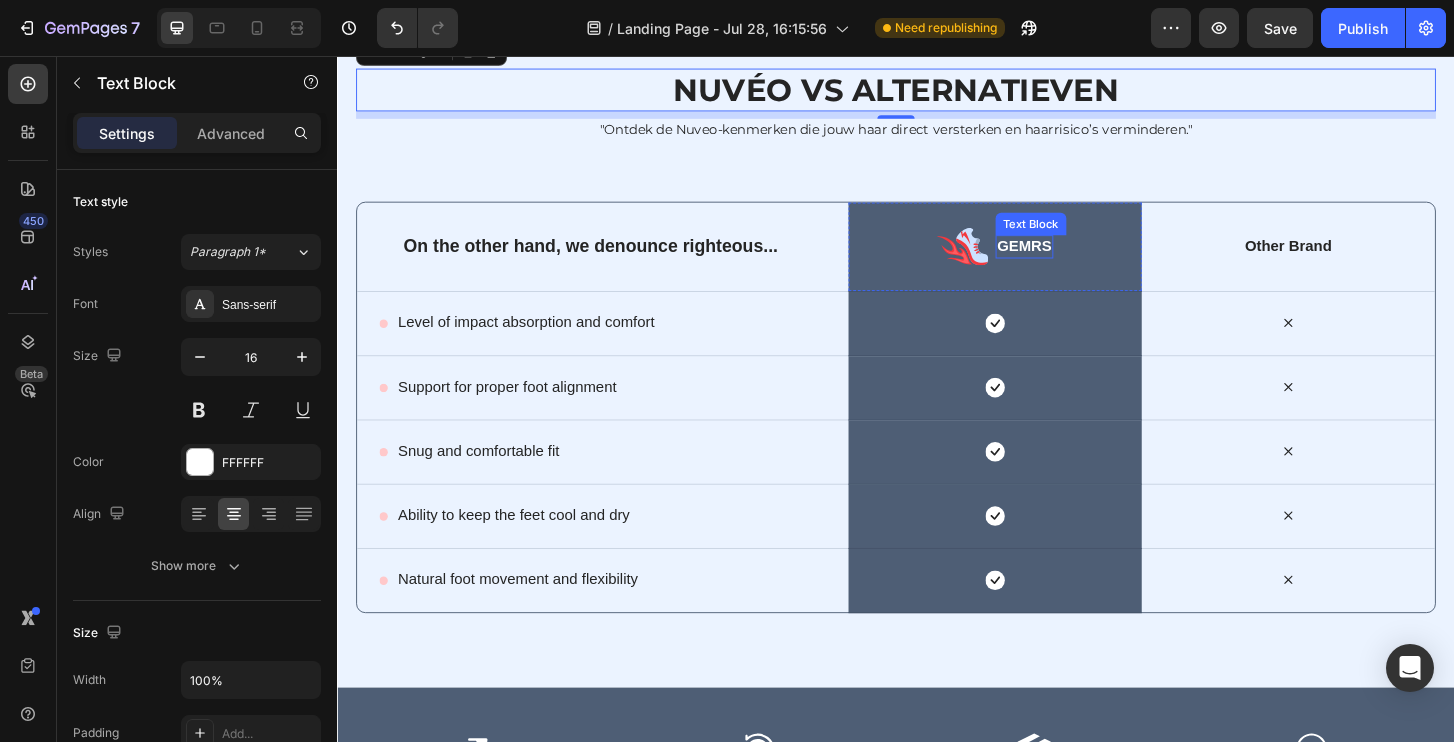 click on "GEMRS" at bounding box center (1075, 260) 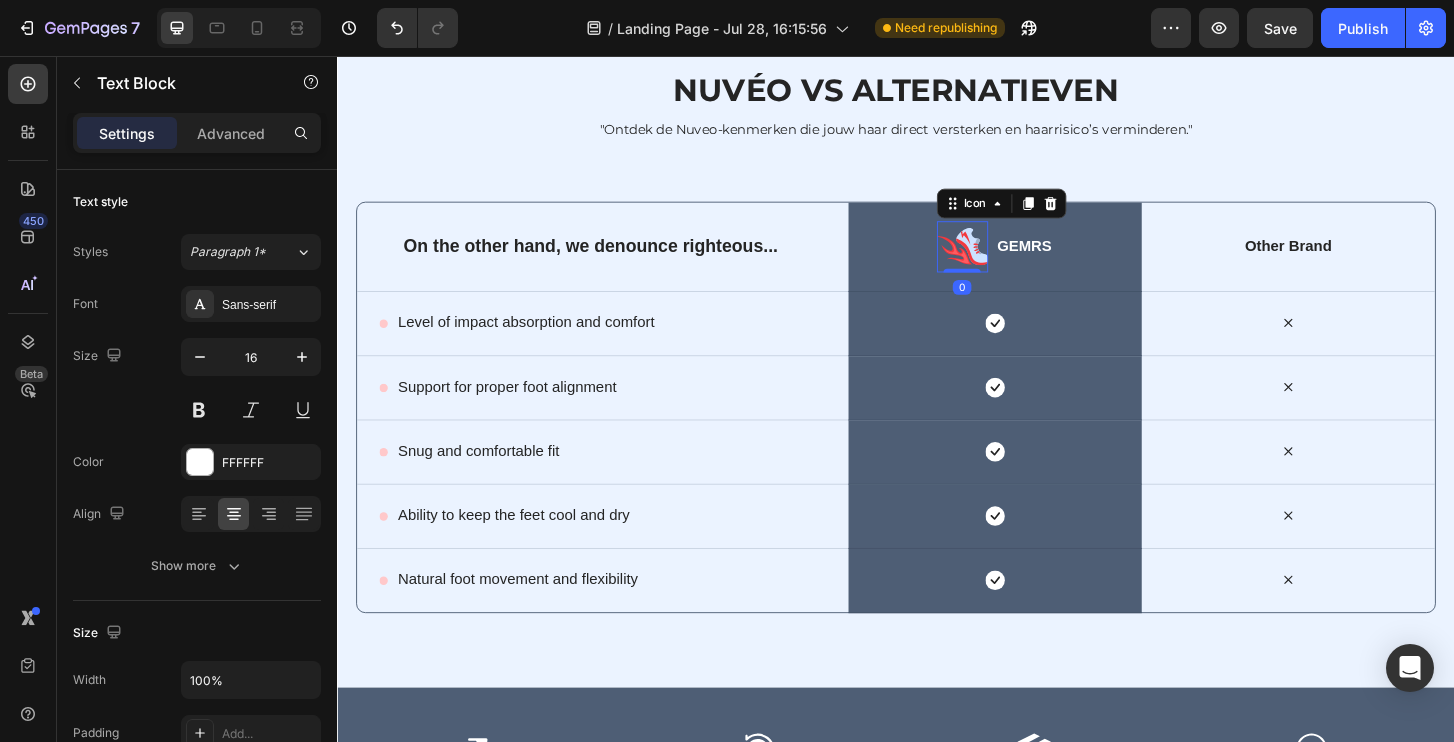 click 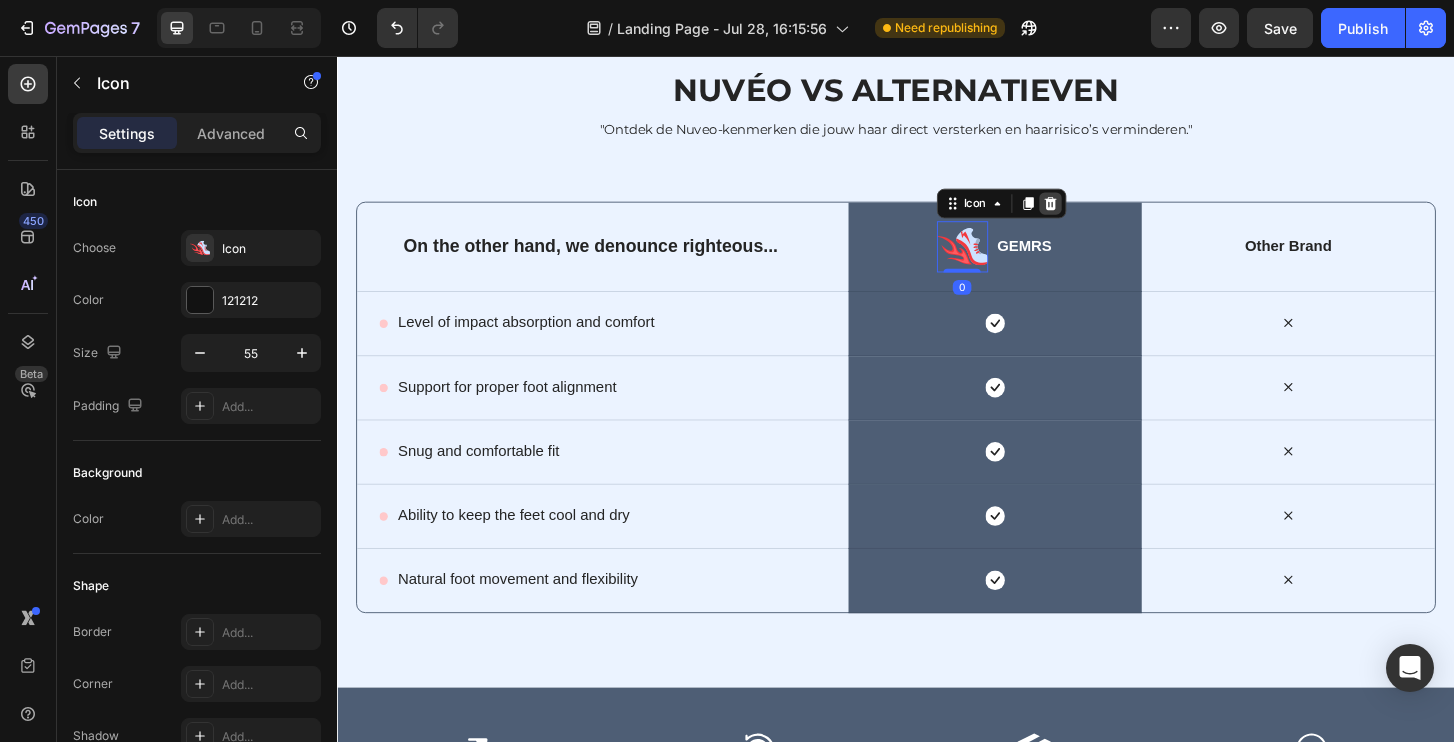click at bounding box center (1103, 214) 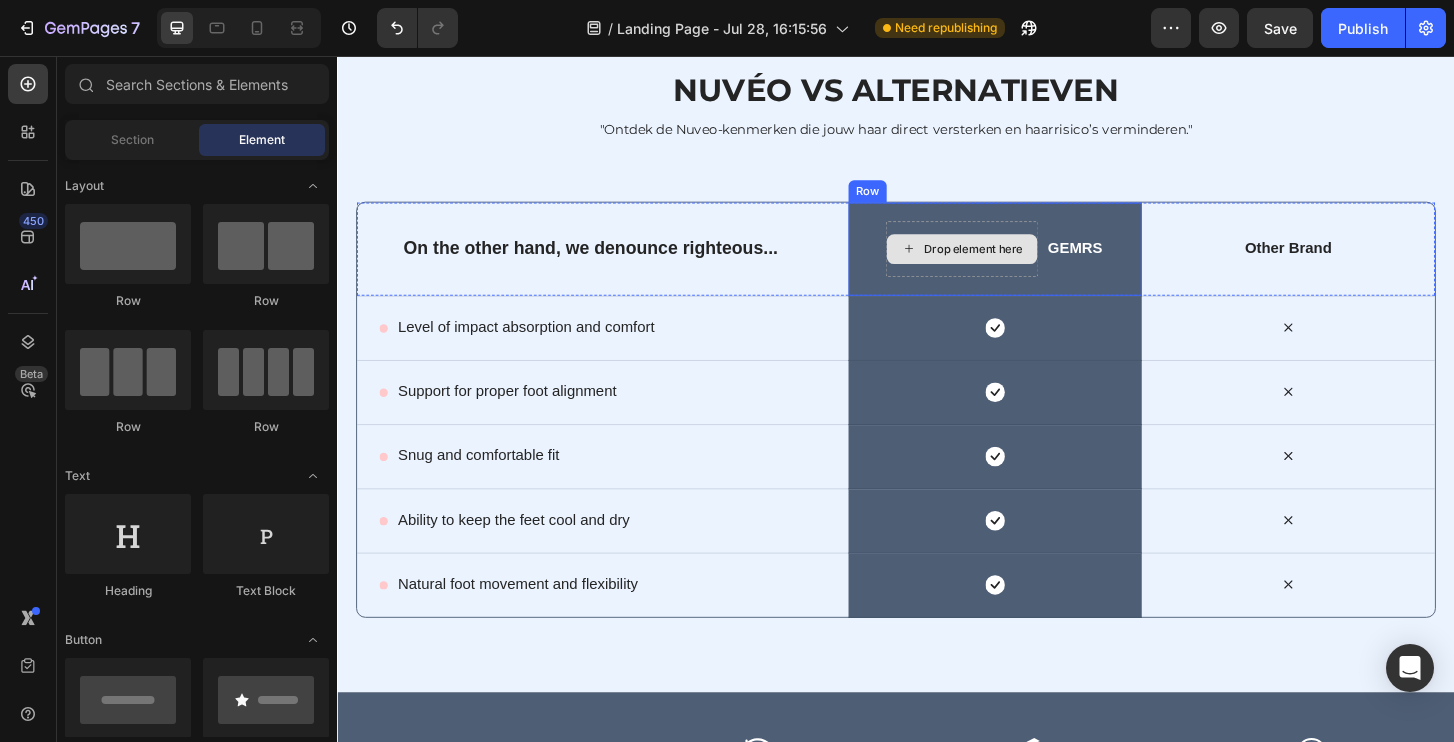 click on "Drop element here" at bounding box center (1020, 263) 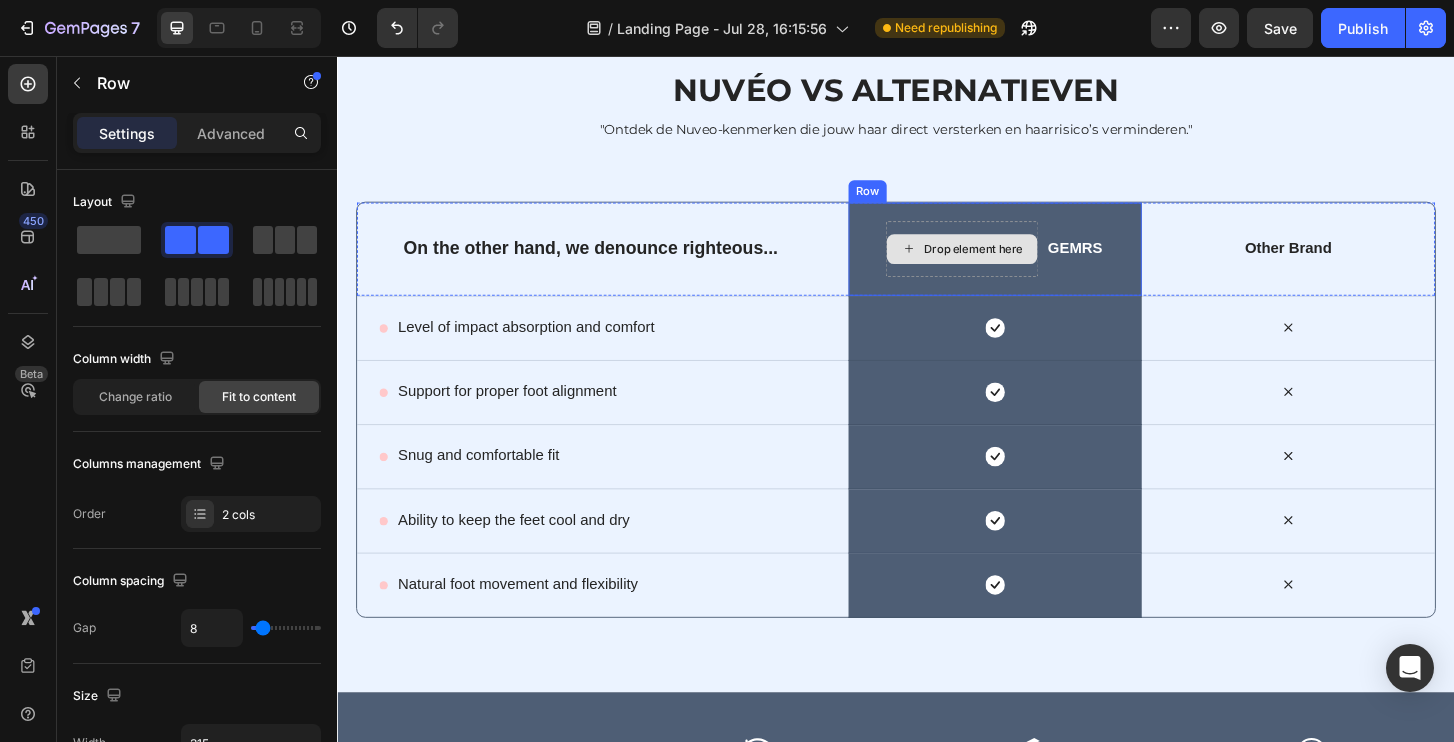 click on "Drop element here" at bounding box center (1008, 263) 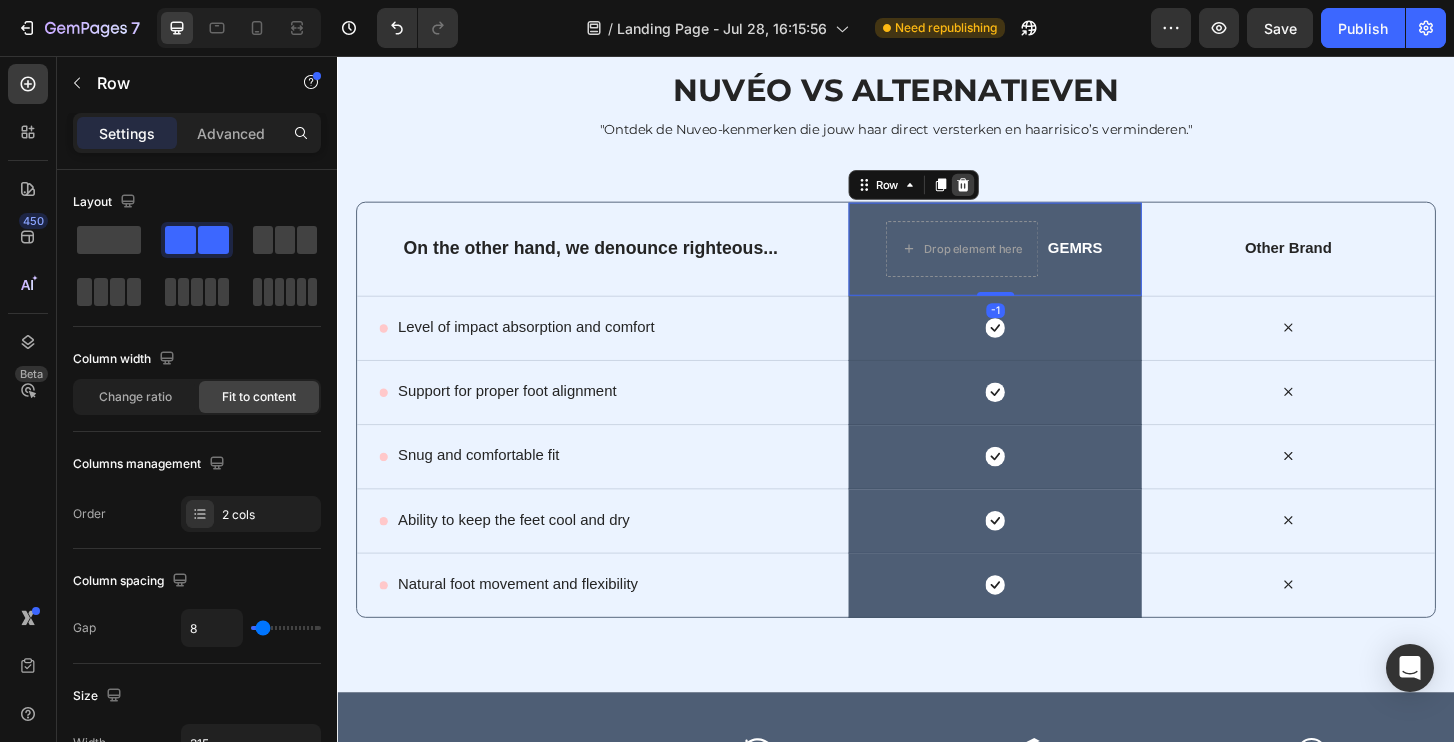 click 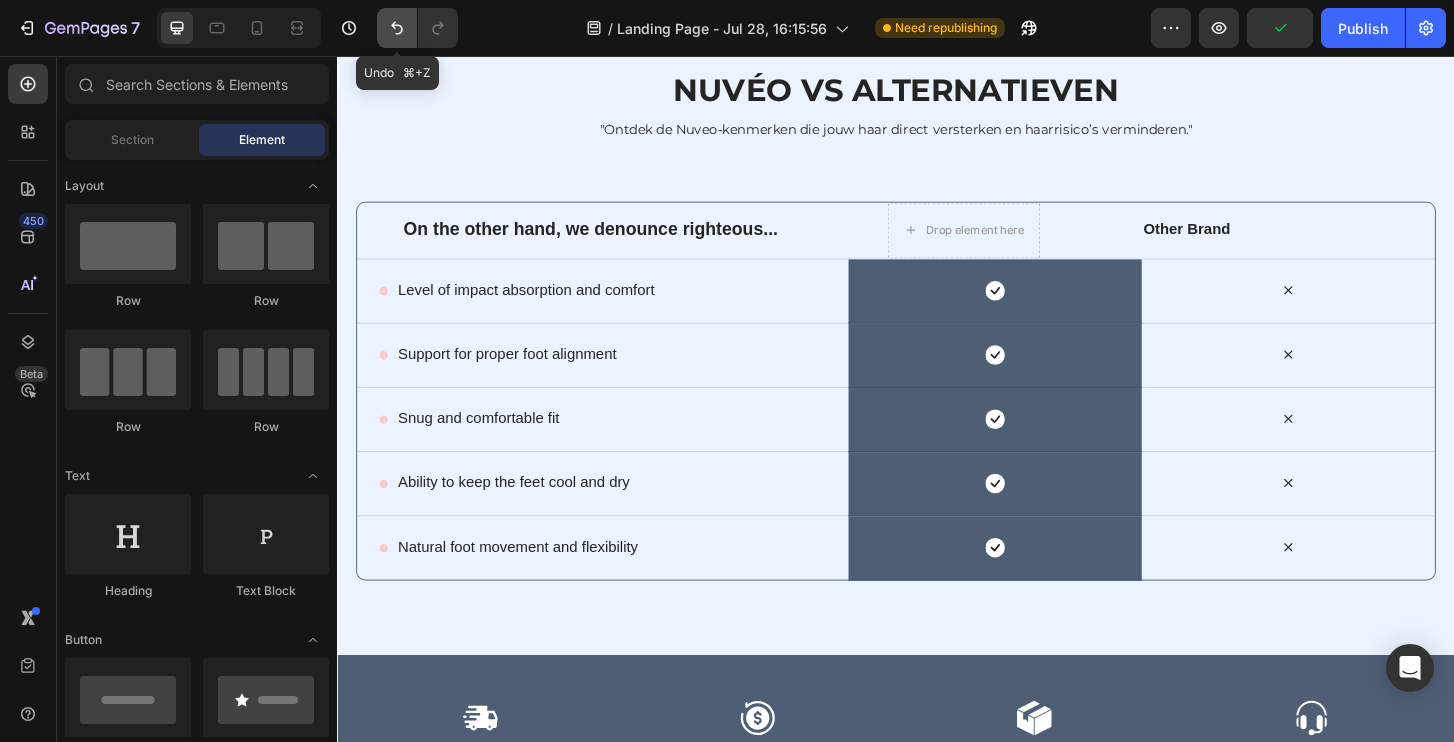 click 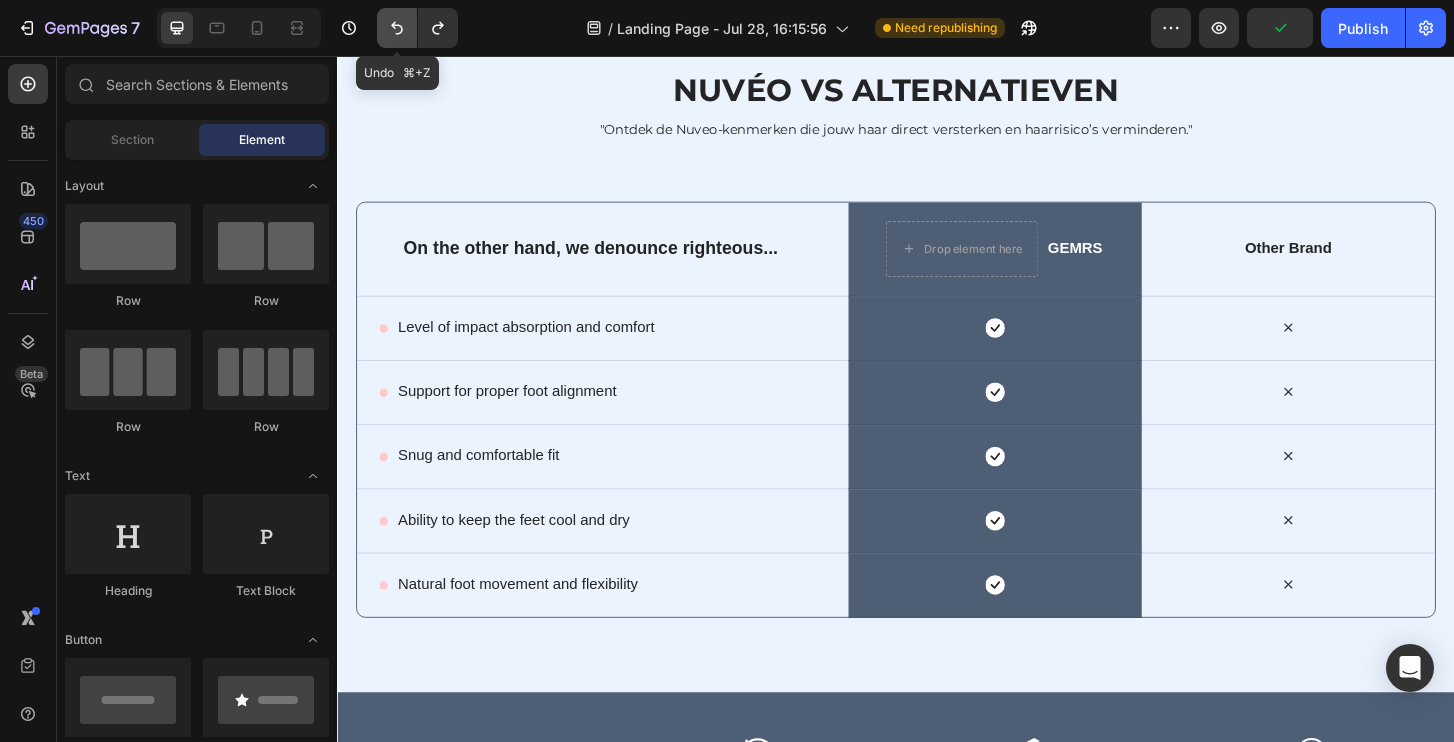 click 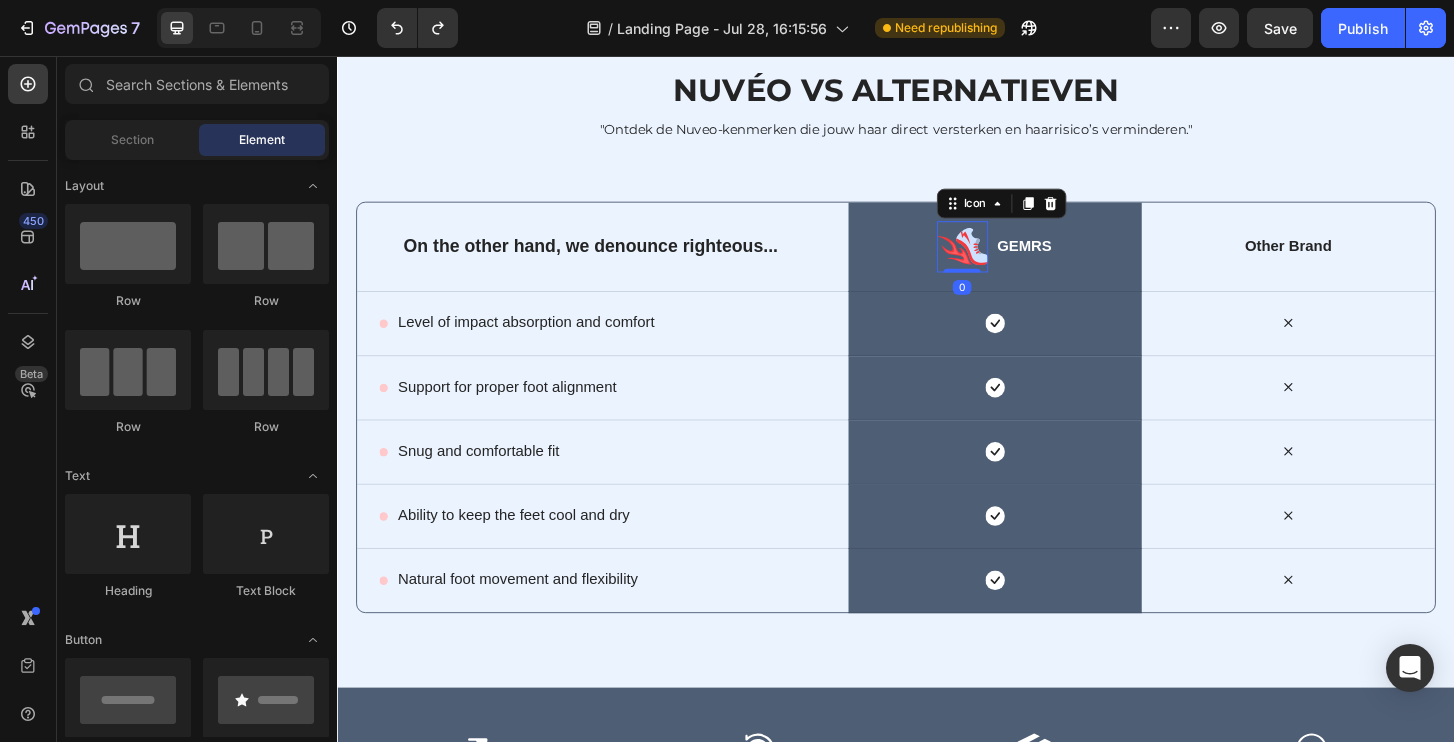 click 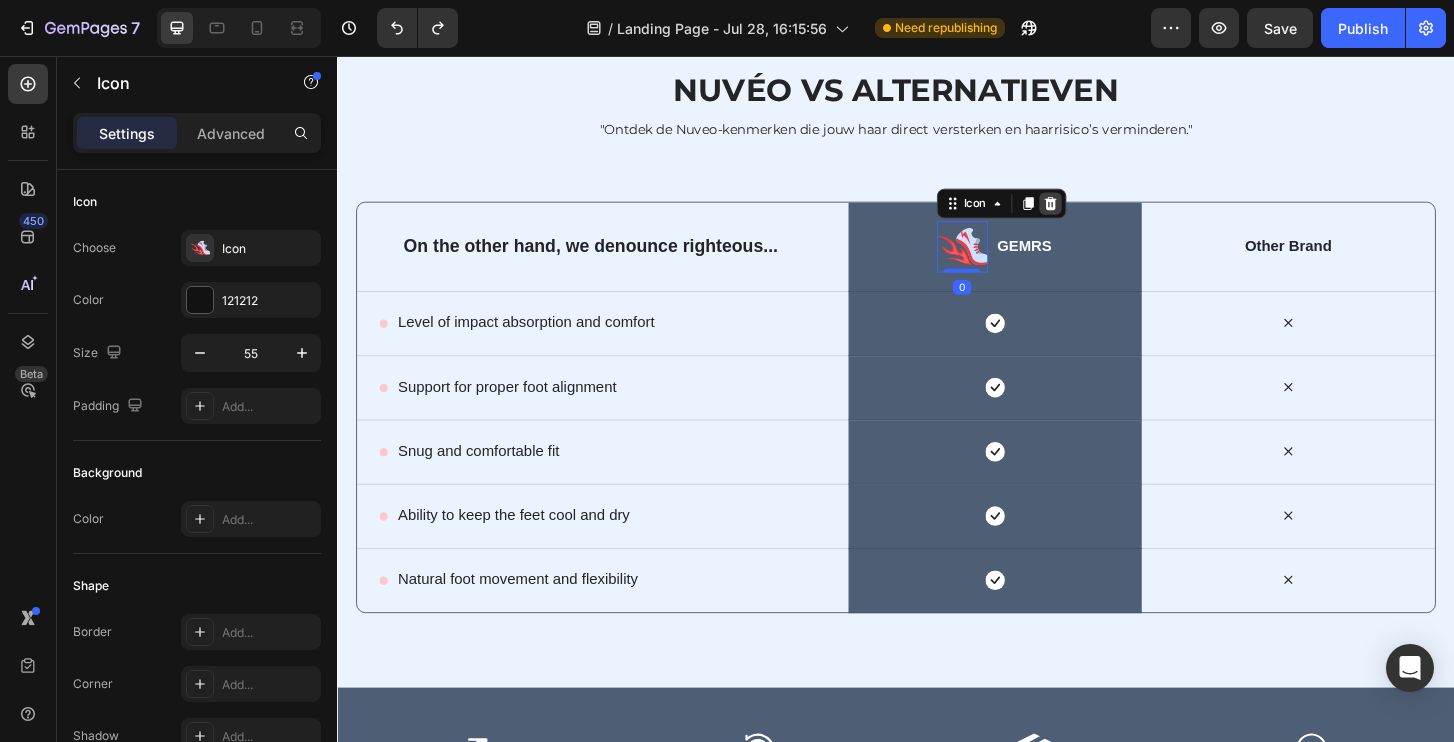 click 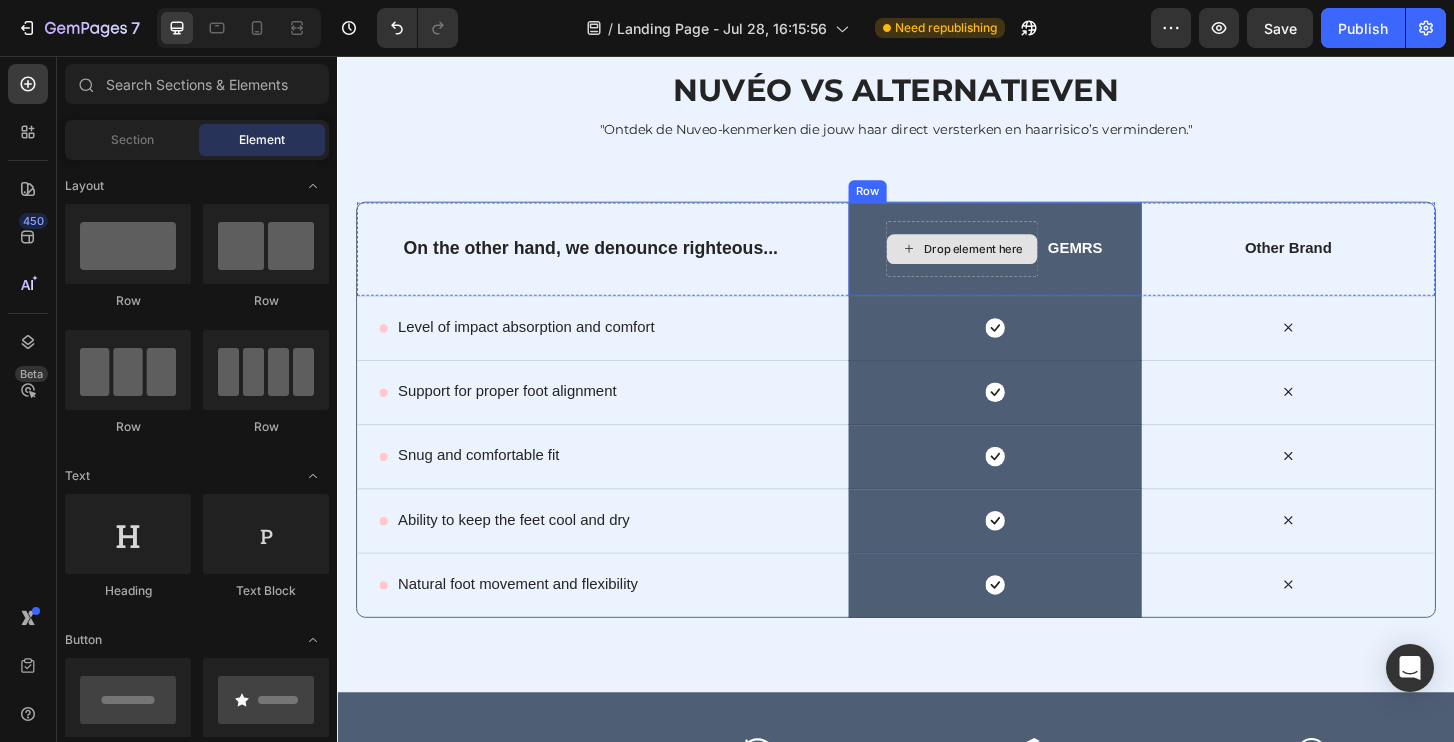 click on "Drop element here" at bounding box center (1020, 263) 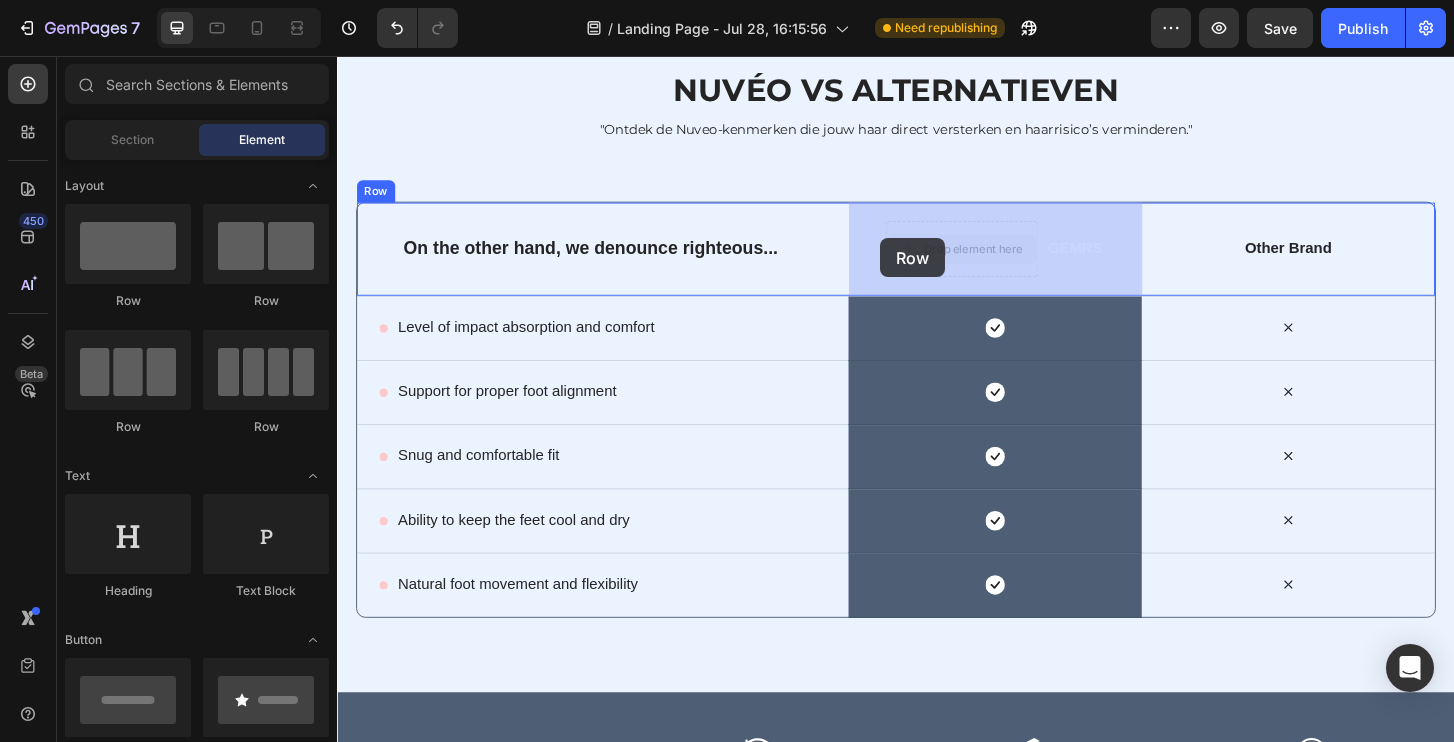 drag, startPoint x: 1032, startPoint y: 264, endPoint x: 920, endPoint y: 252, distance: 112.64102 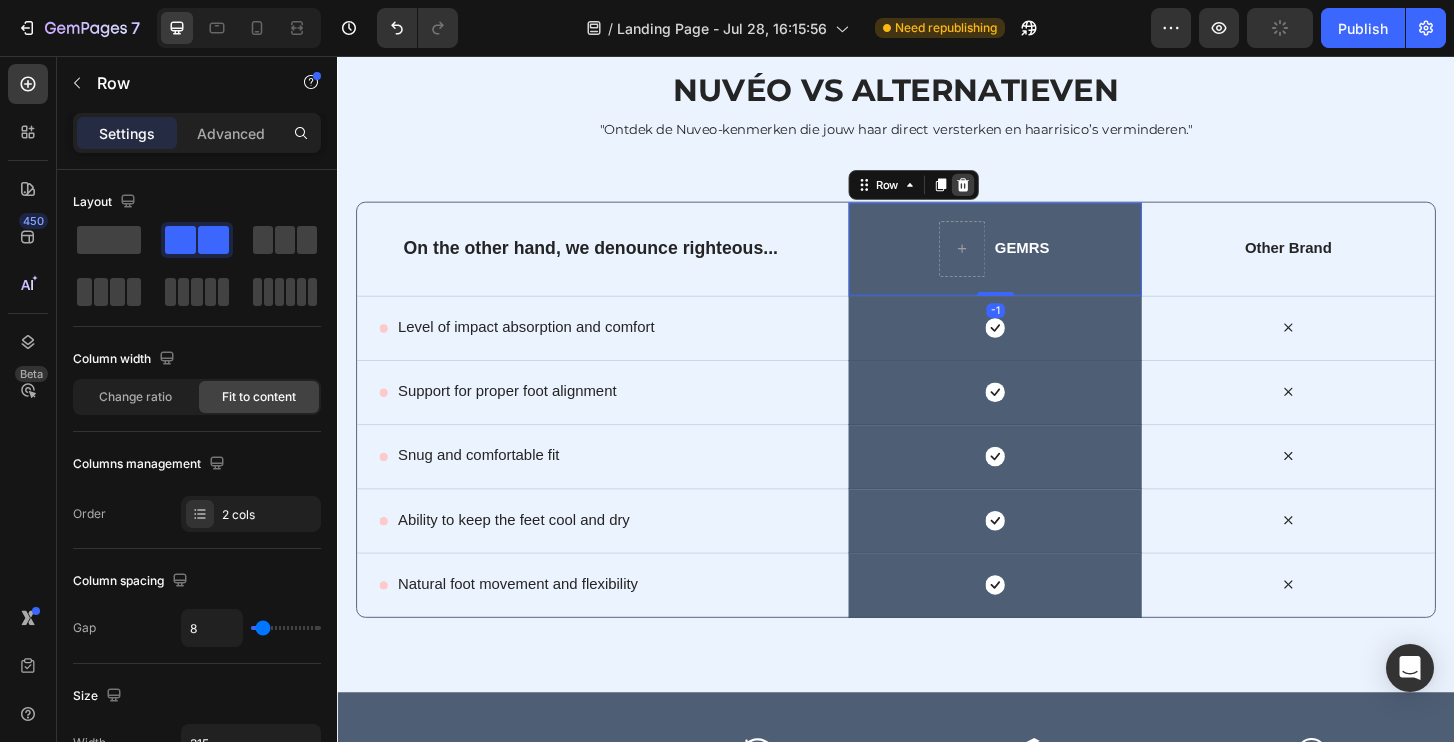 click 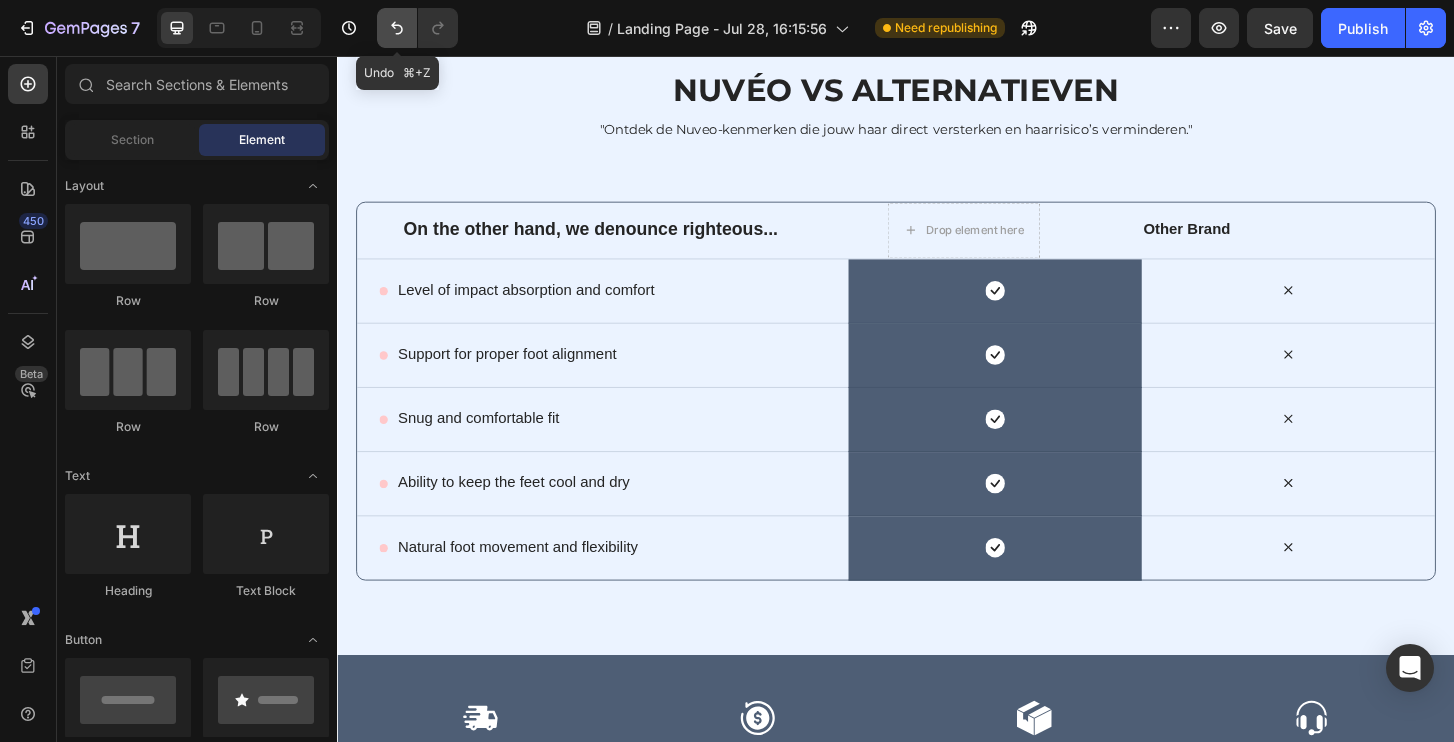 click 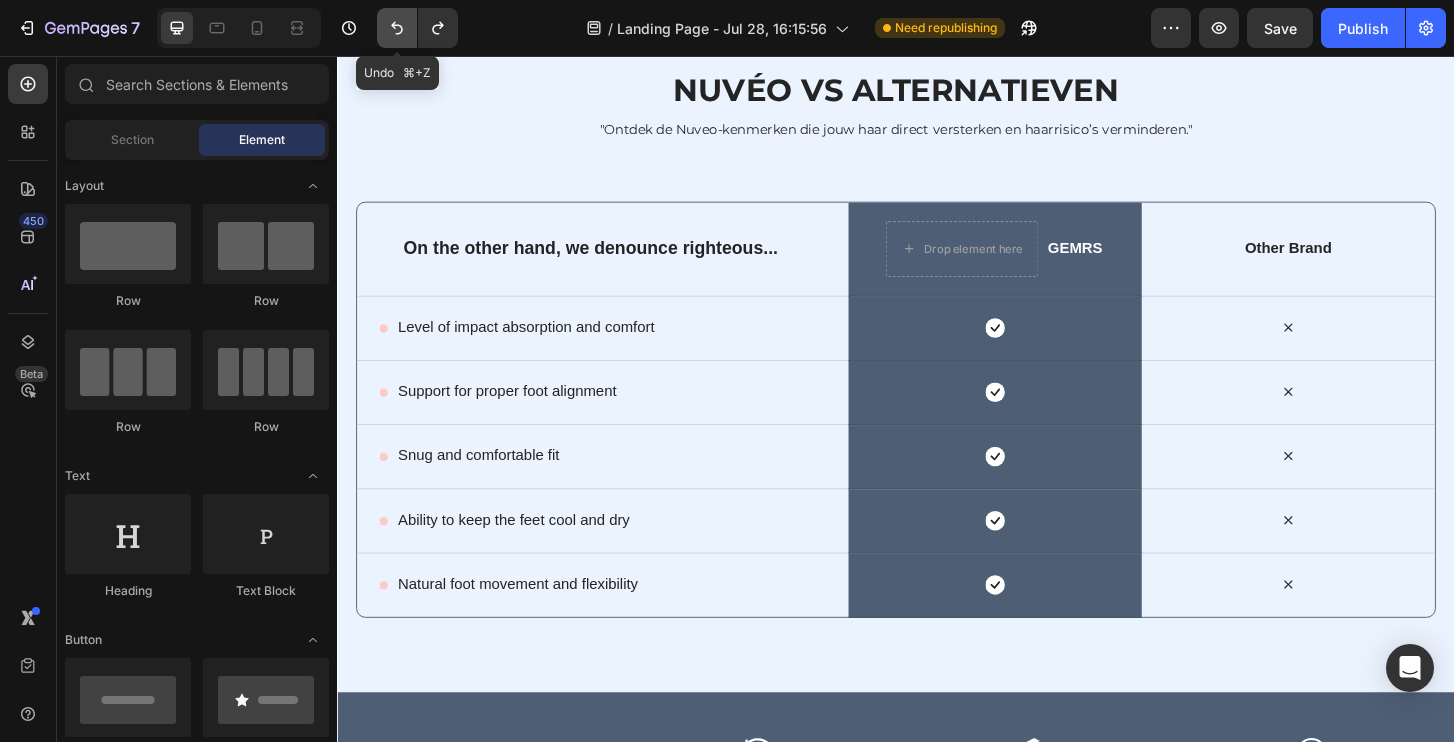click 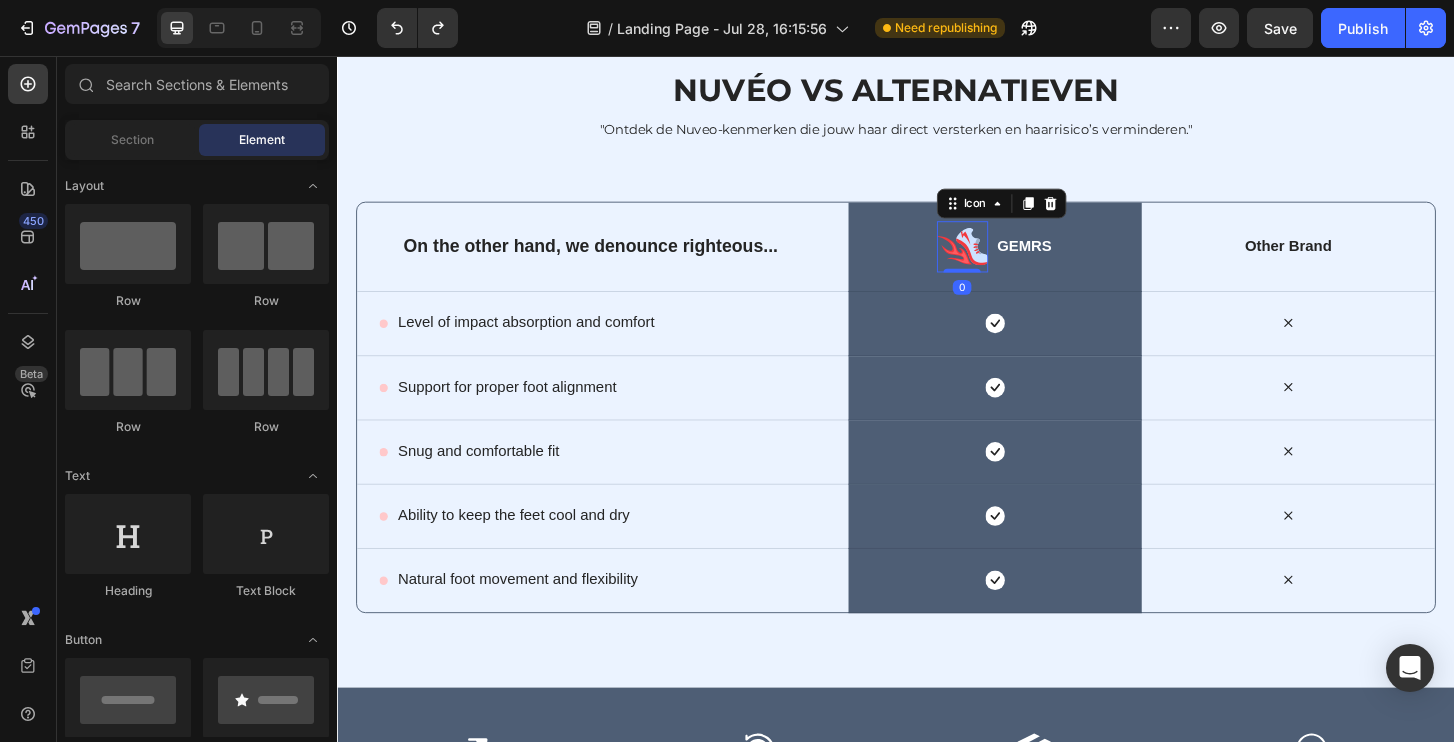 click 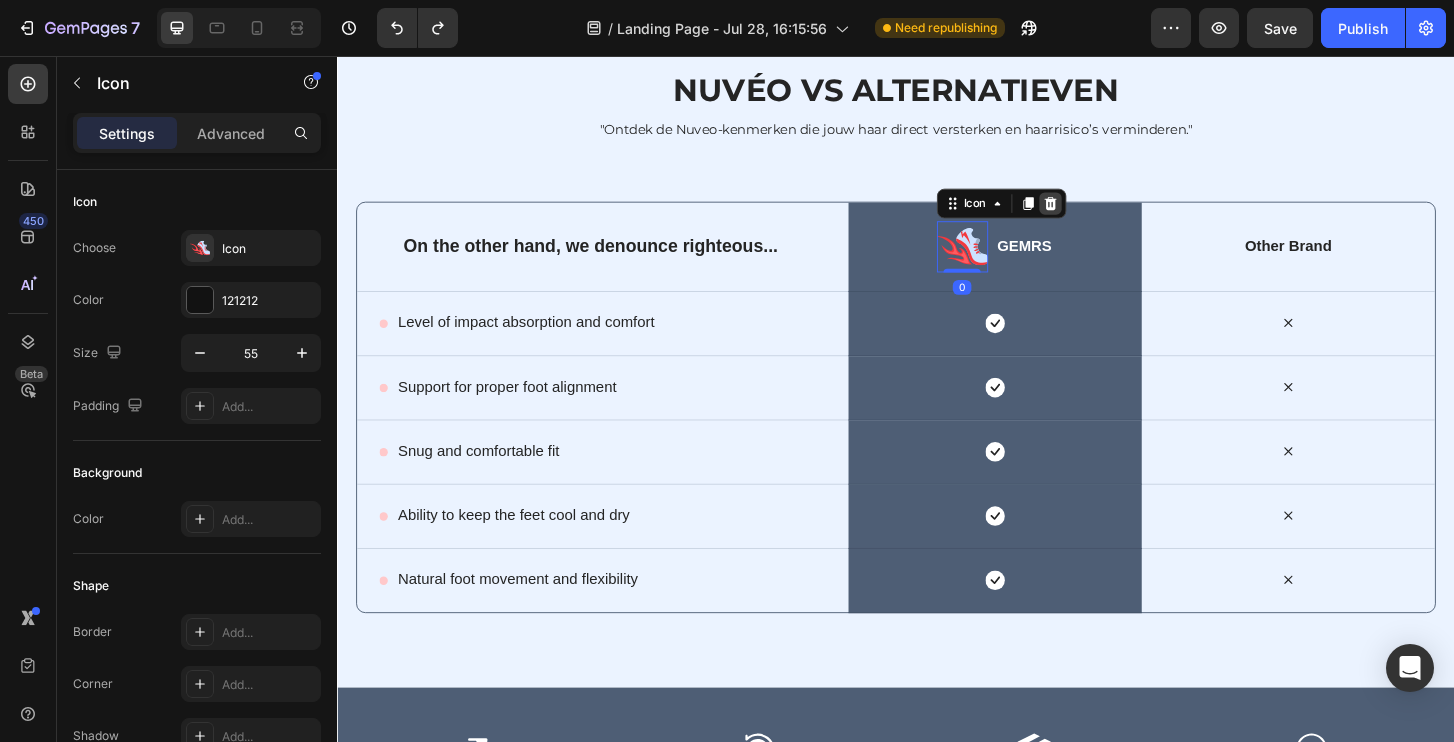 click at bounding box center (1103, 214) 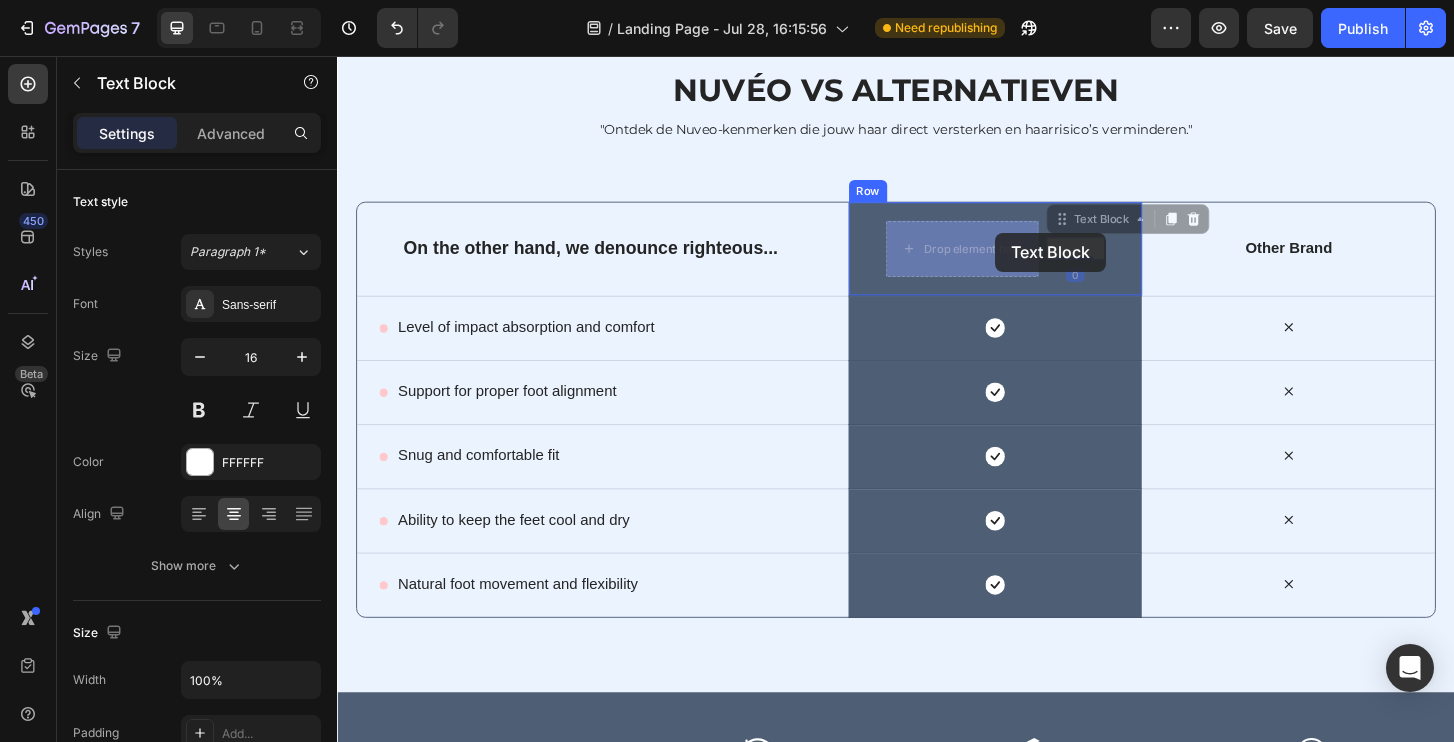 drag, startPoint x: 1141, startPoint y: 252, endPoint x: 1044, endPoint y: 246, distance: 97.18539 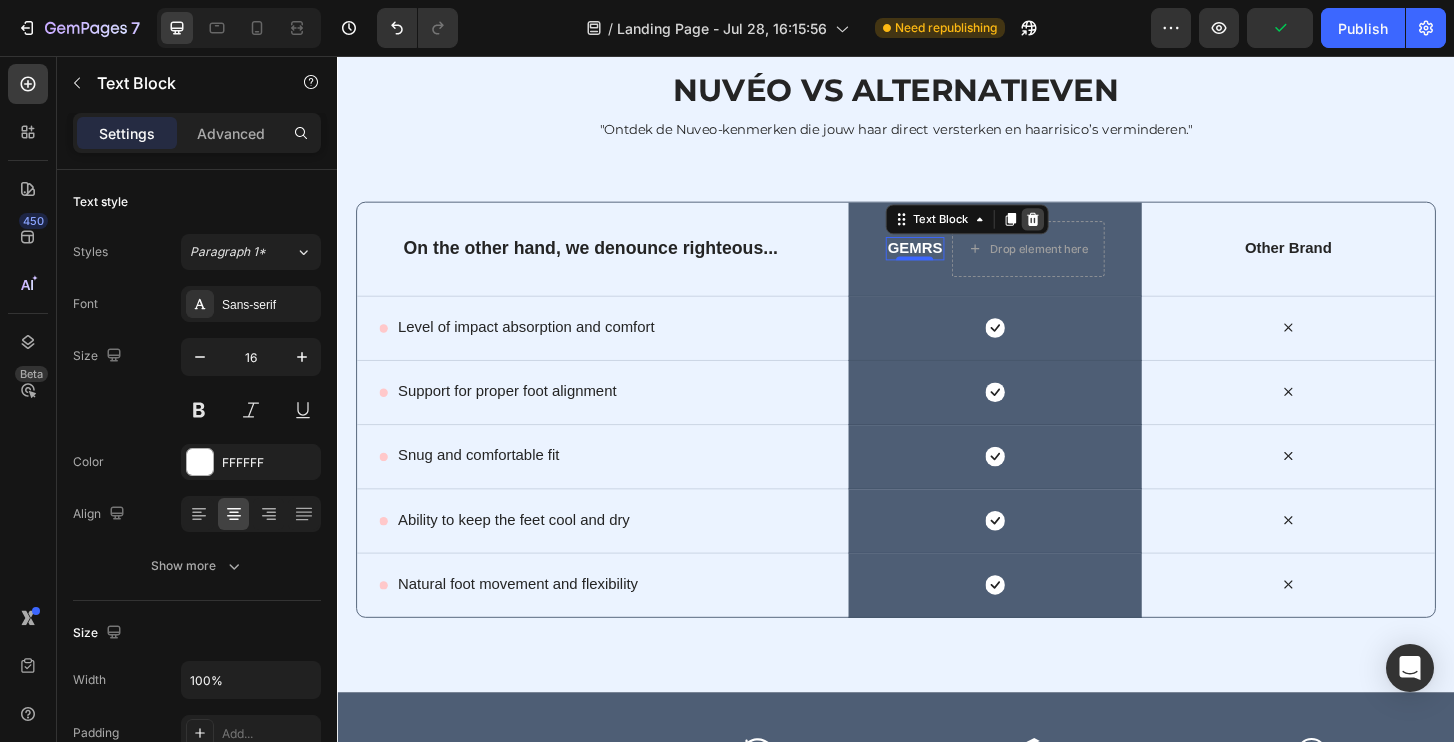 click at bounding box center (1084, 231) 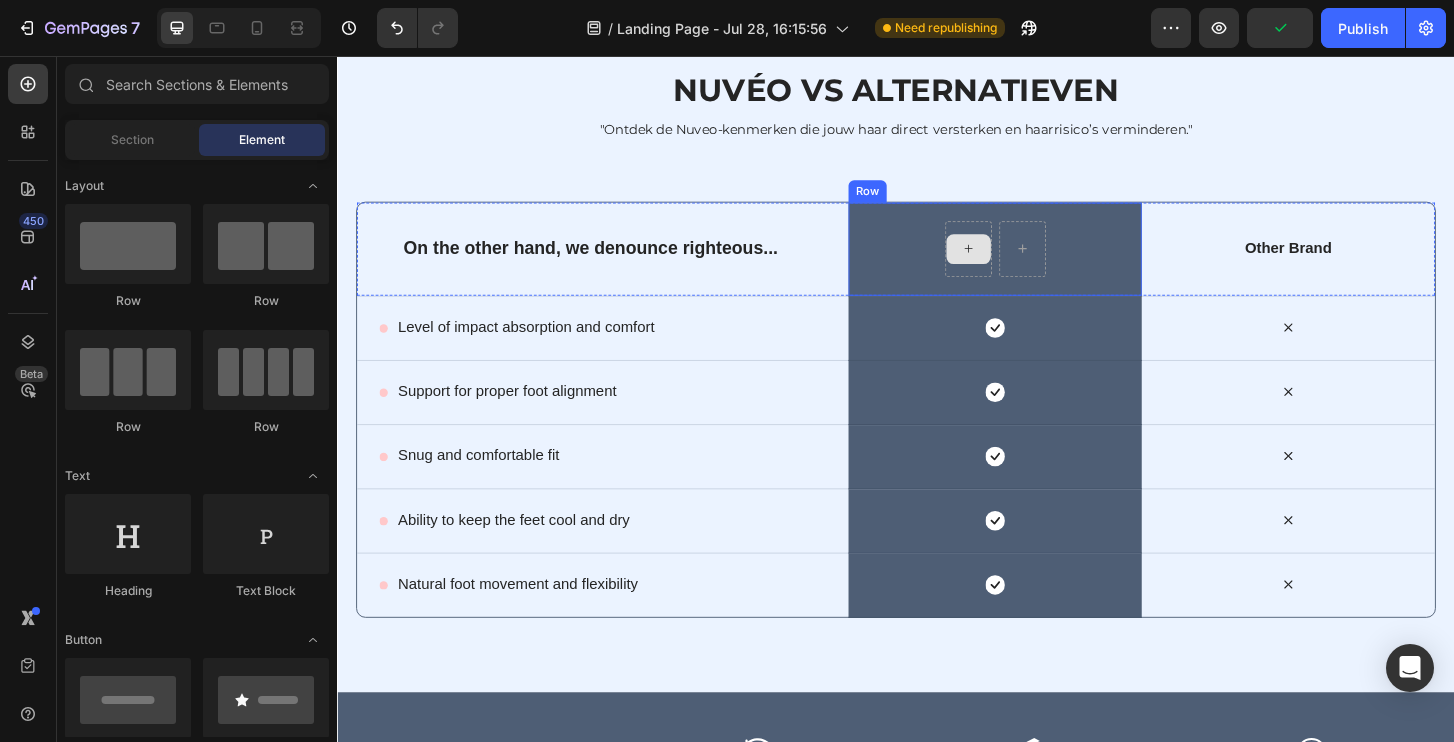 click 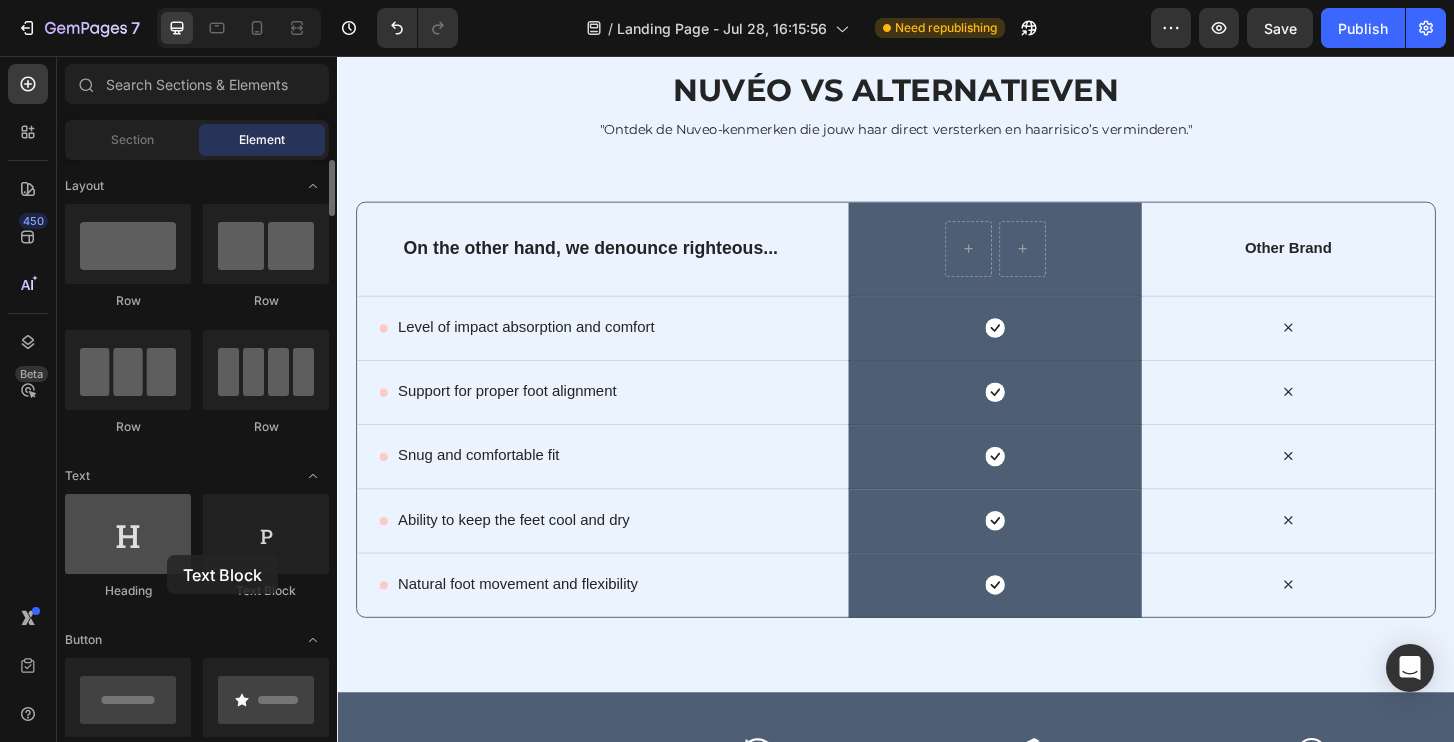 drag, startPoint x: 258, startPoint y: 555, endPoint x: 169, endPoint y: 559, distance: 89.08984 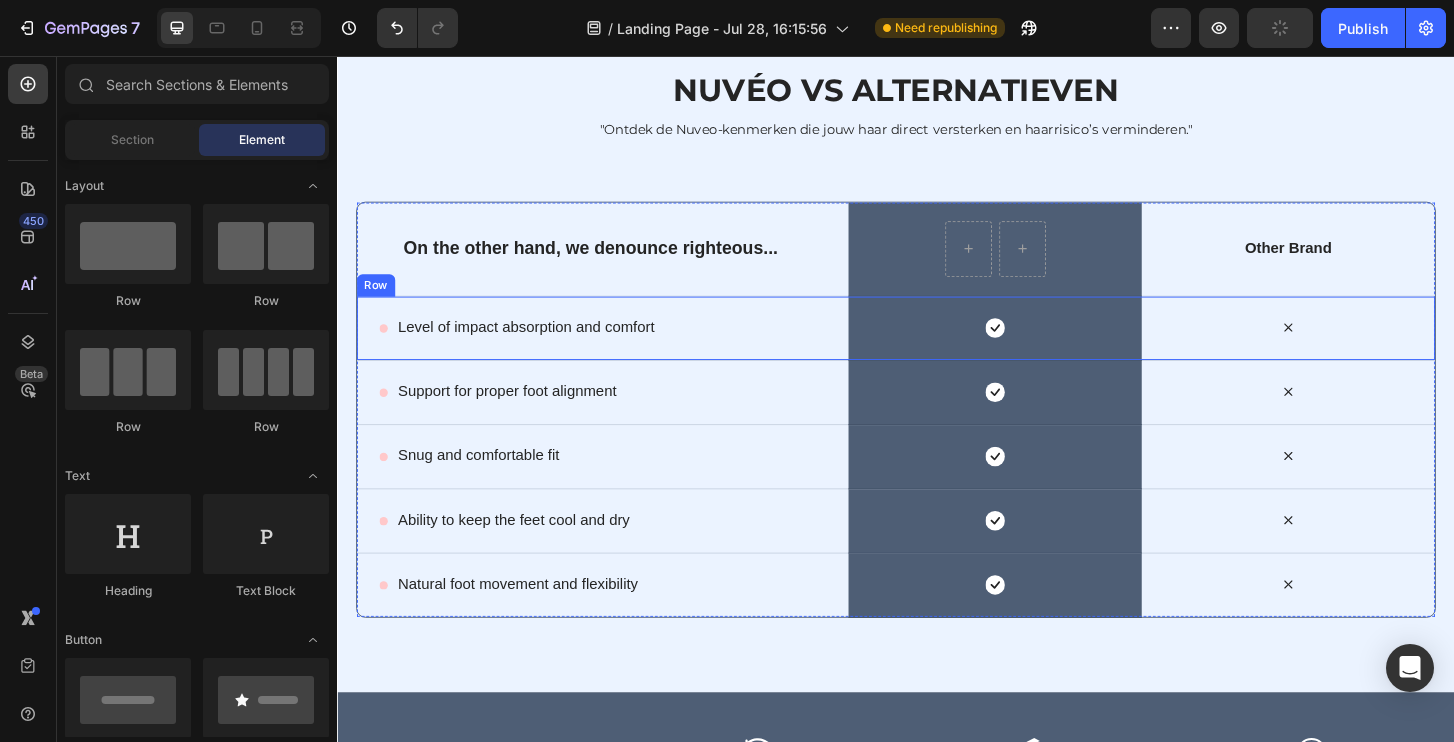 drag, startPoint x: 1015, startPoint y: 268, endPoint x: 820, endPoint y: 319, distance: 201.55893 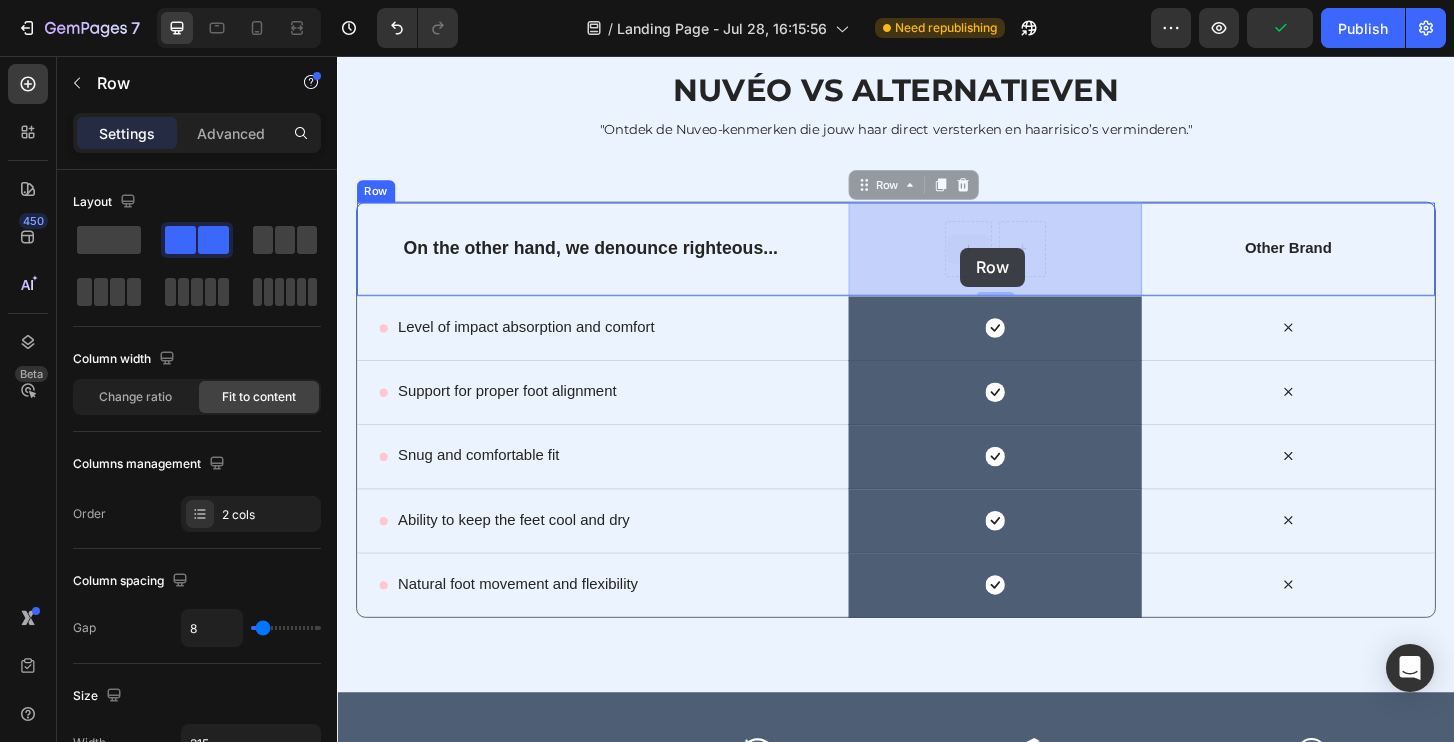 drag, startPoint x: 1018, startPoint y: 245, endPoint x: 987, endPoint y: 254, distance: 32.280025 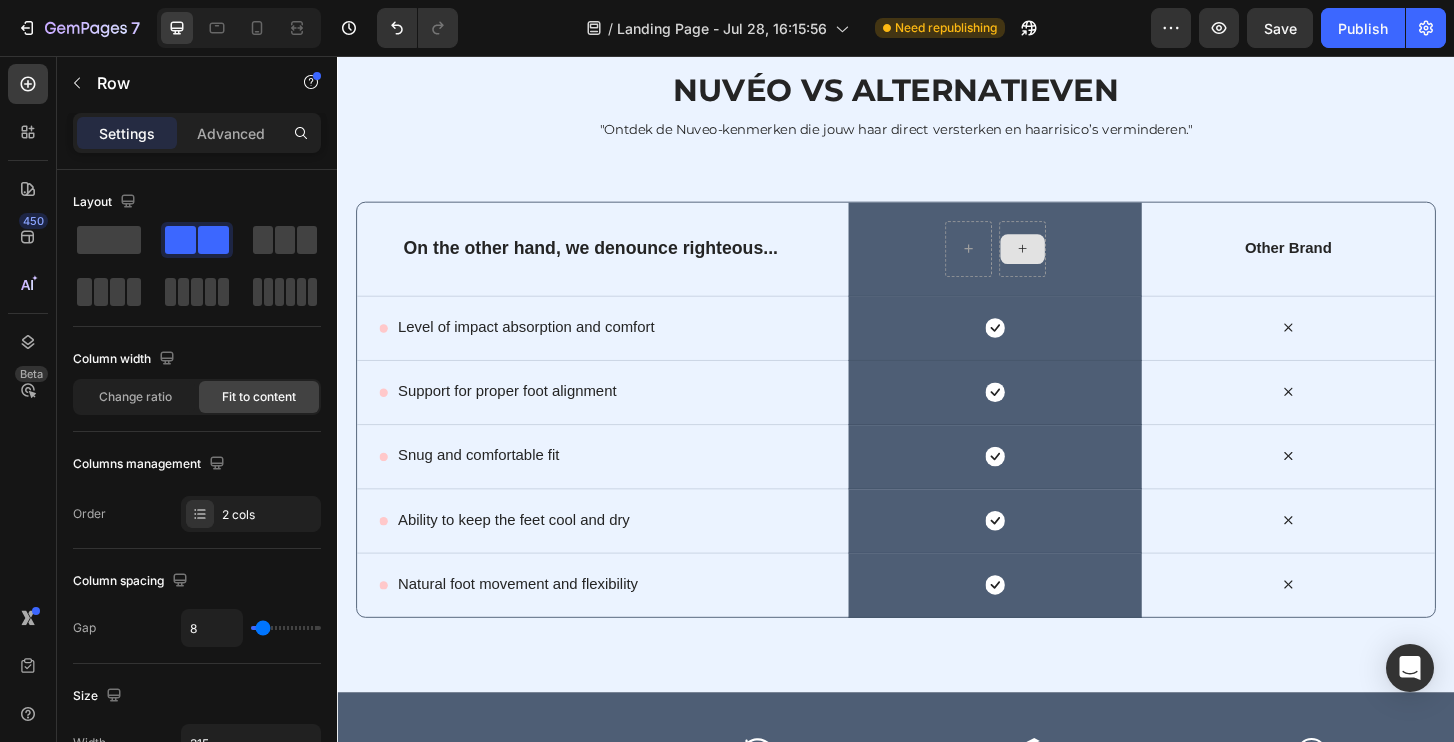 click 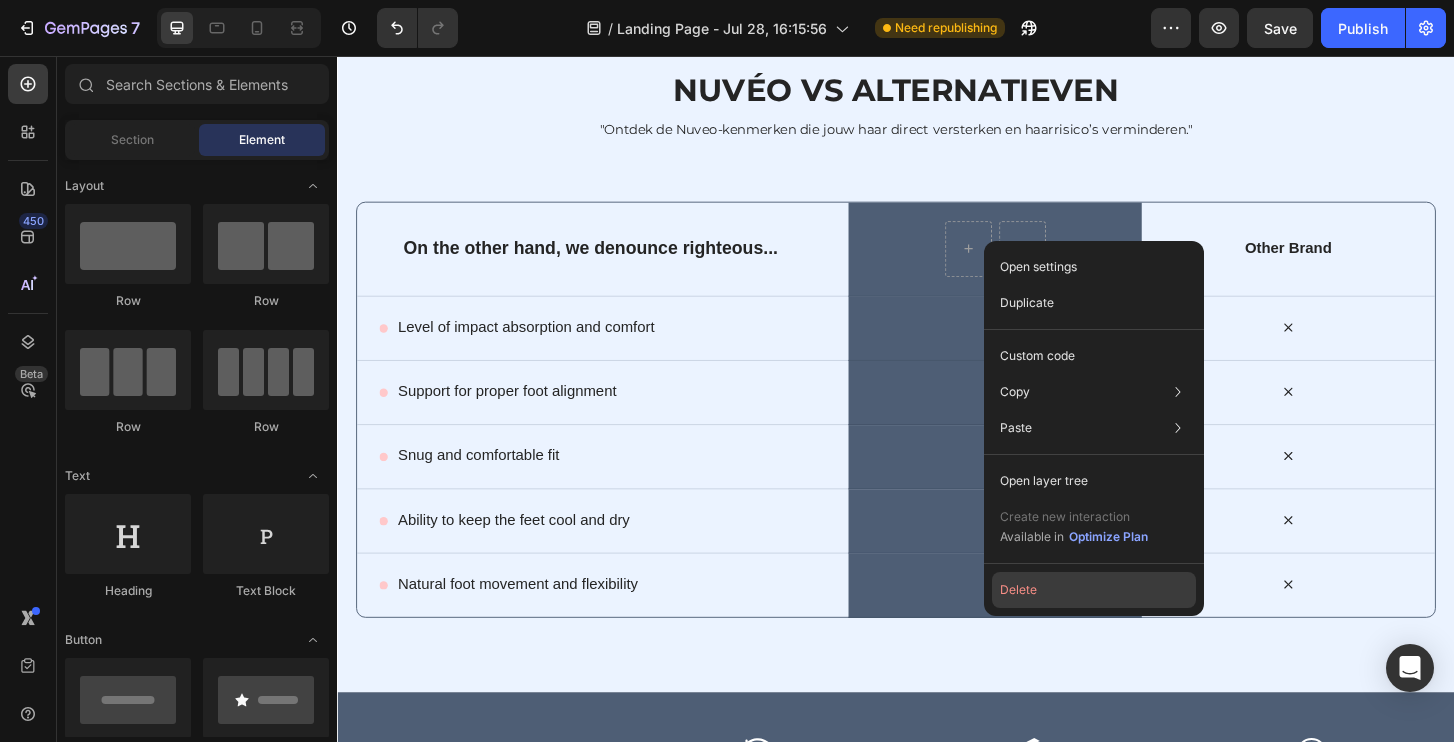 click on "Delete" 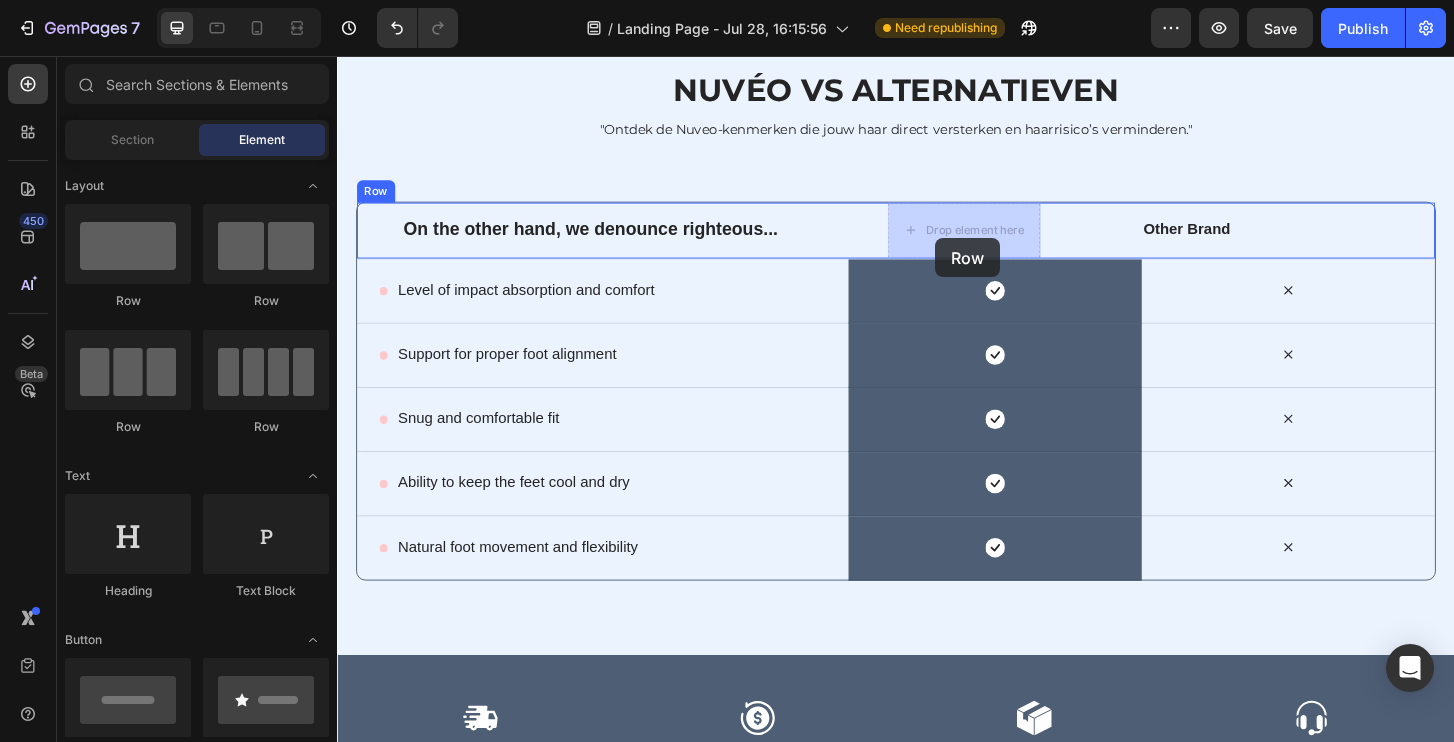 drag, startPoint x: 478, startPoint y: 332, endPoint x: 979, endPoint y: 252, distance: 507.34702 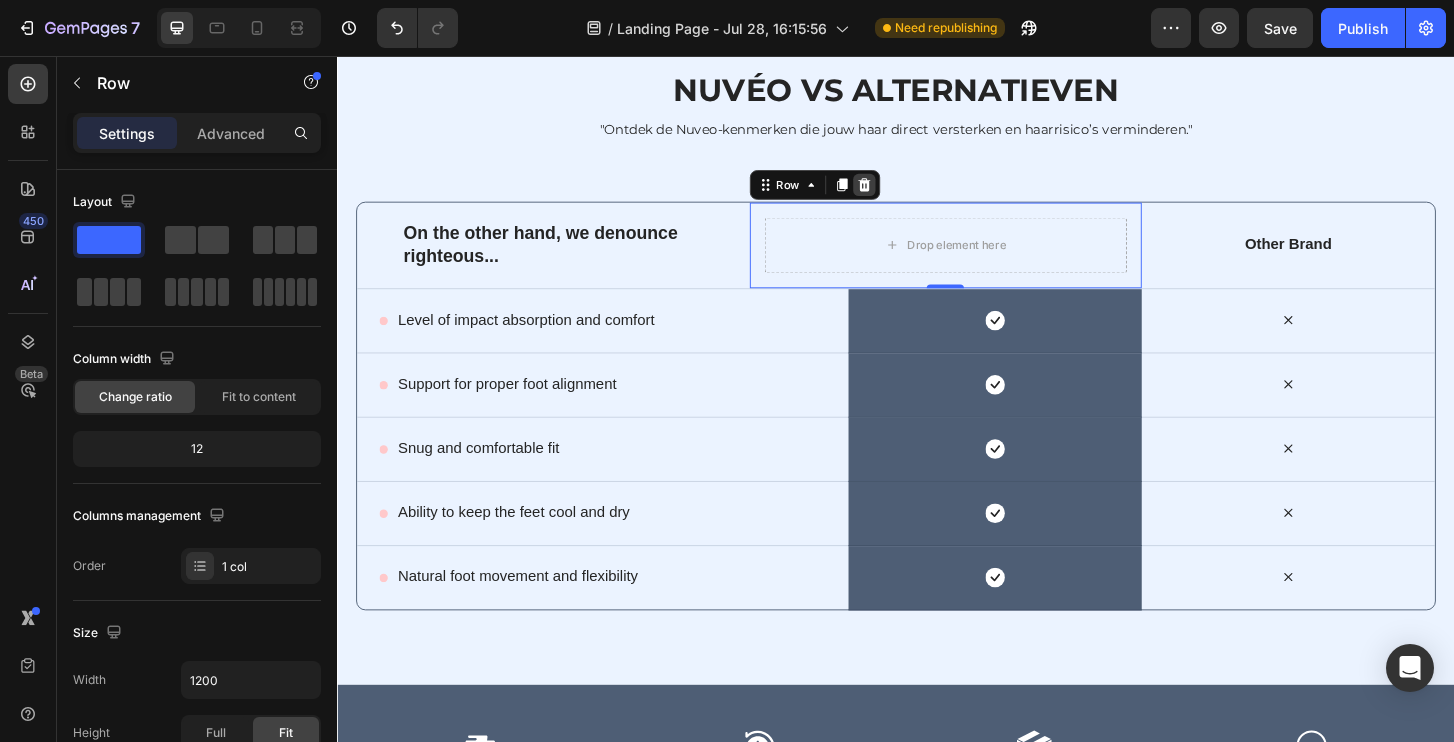 click 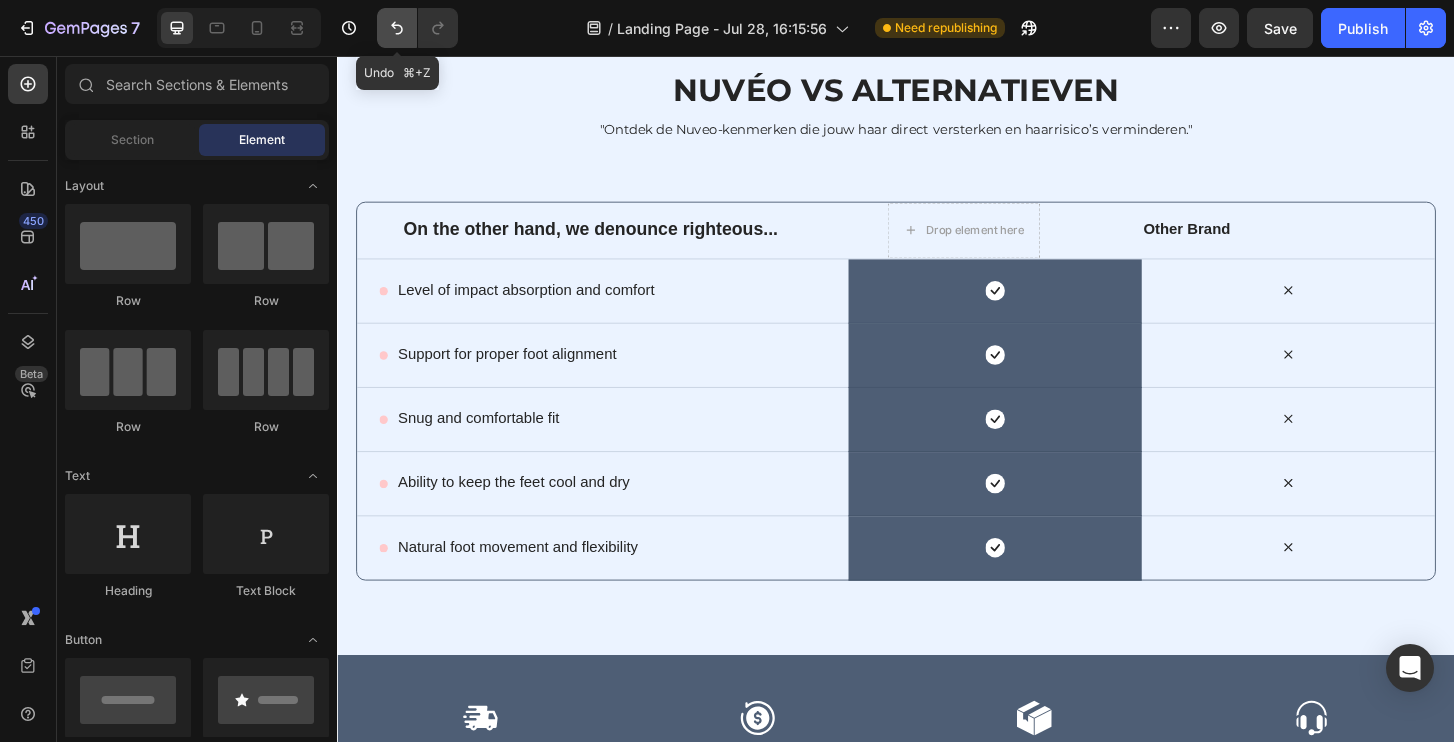 click 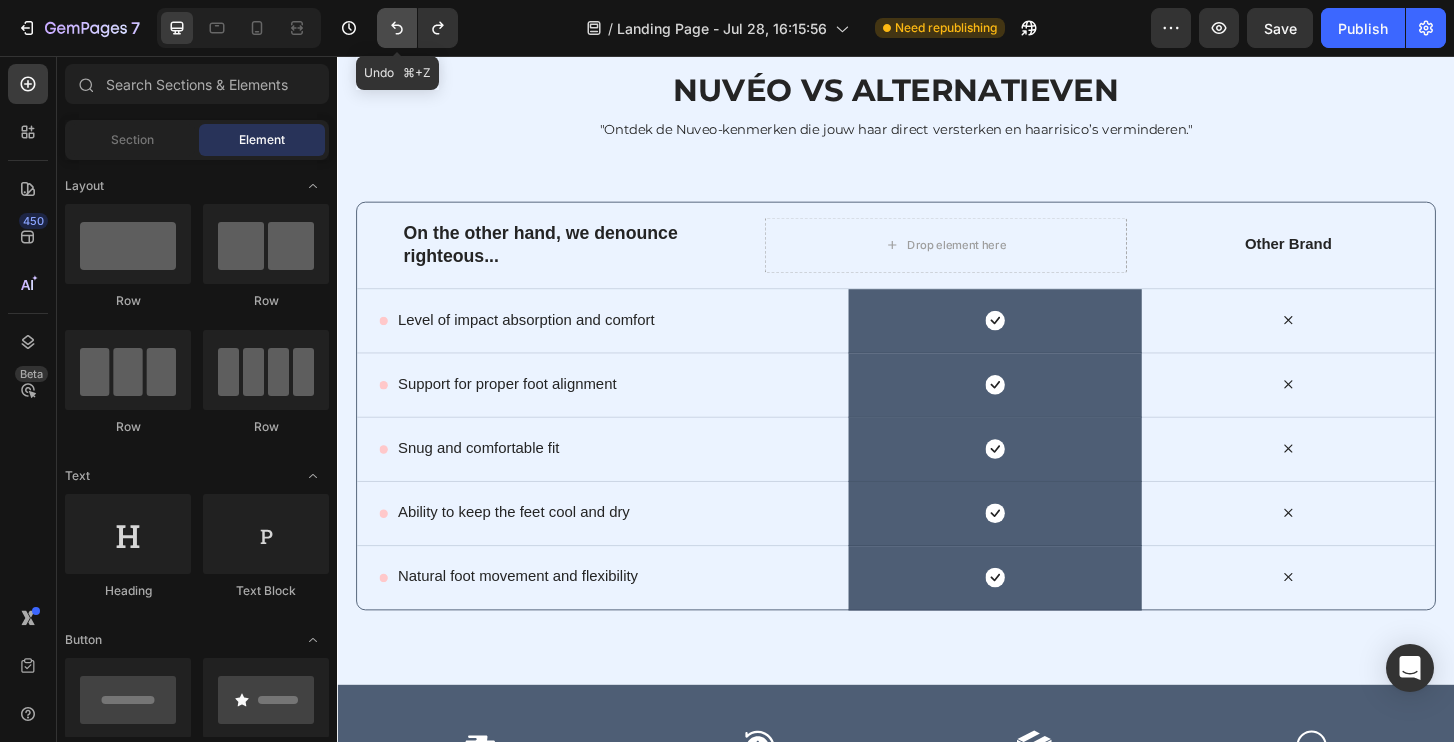 click 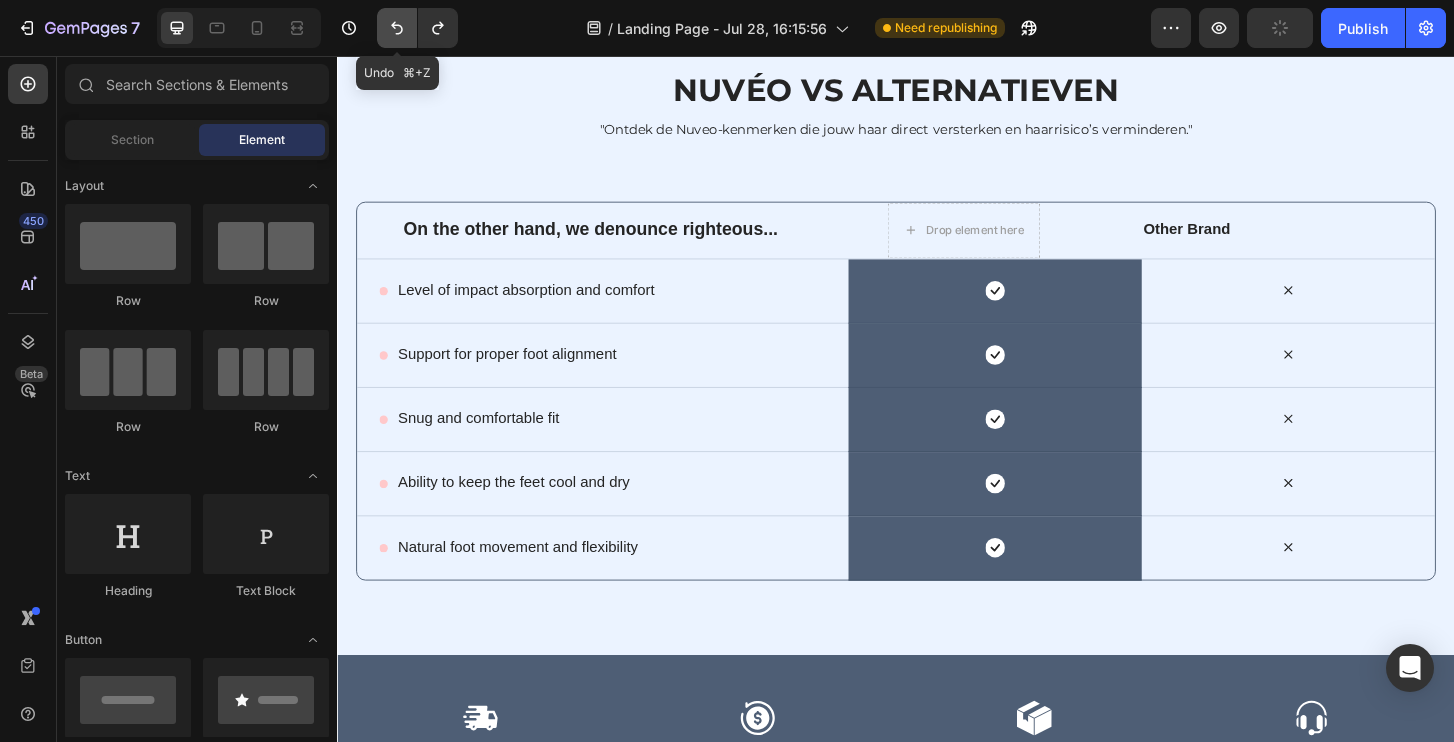 click 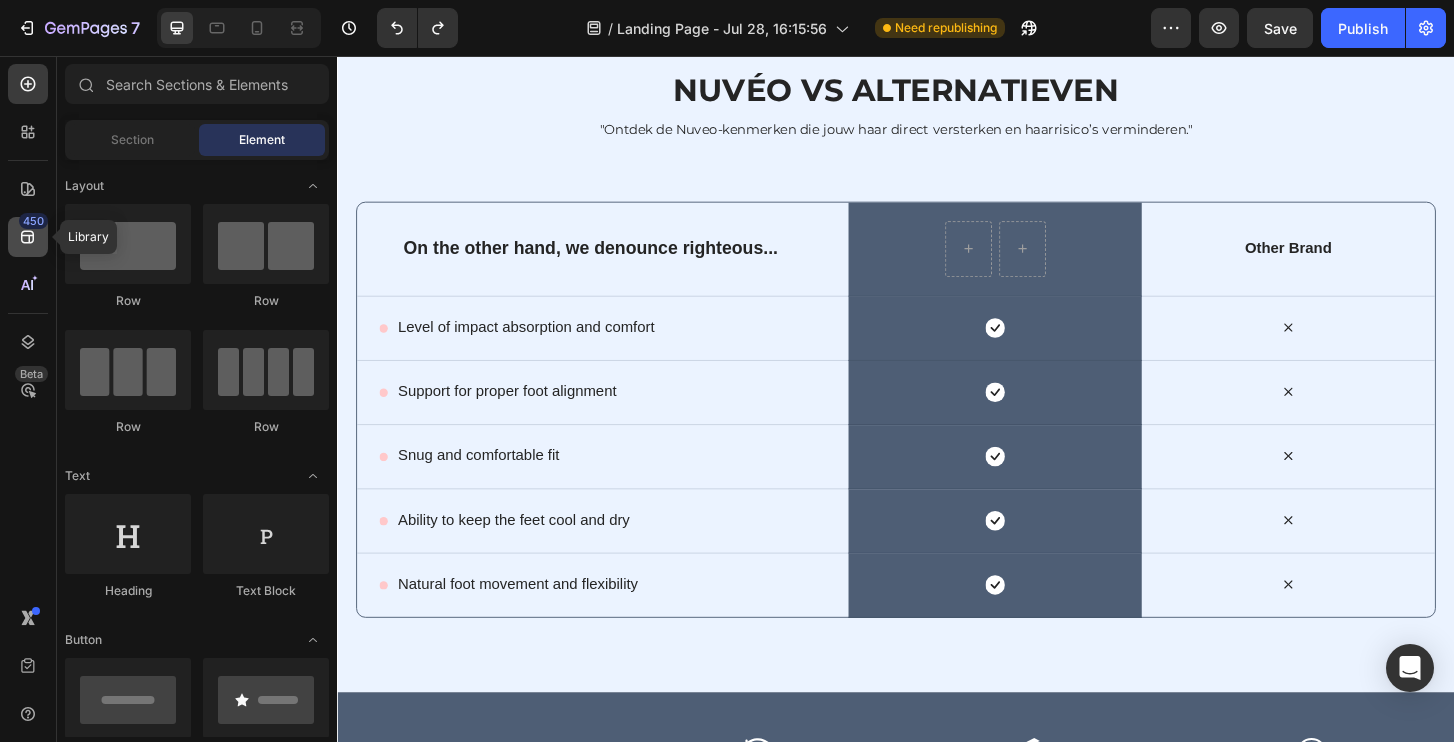 click 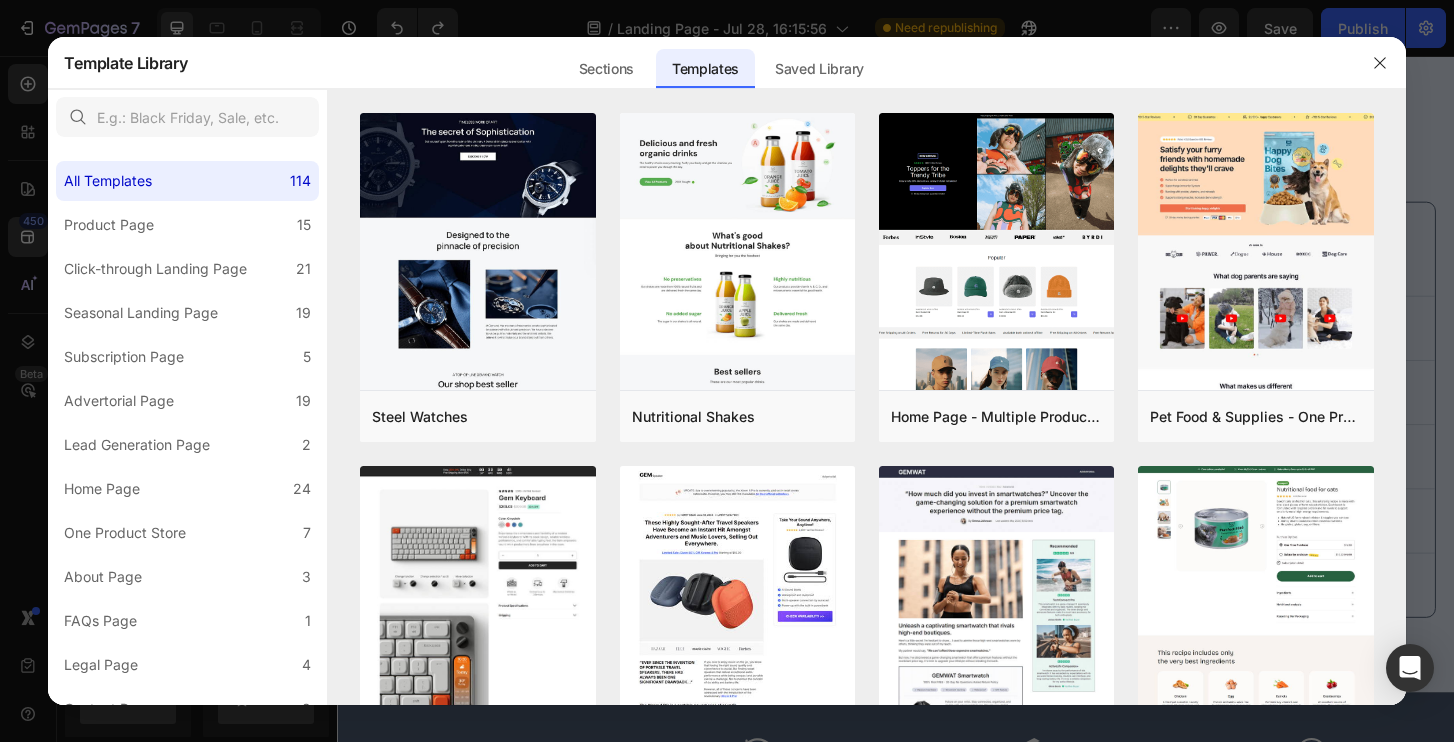 click at bounding box center [727, 371] 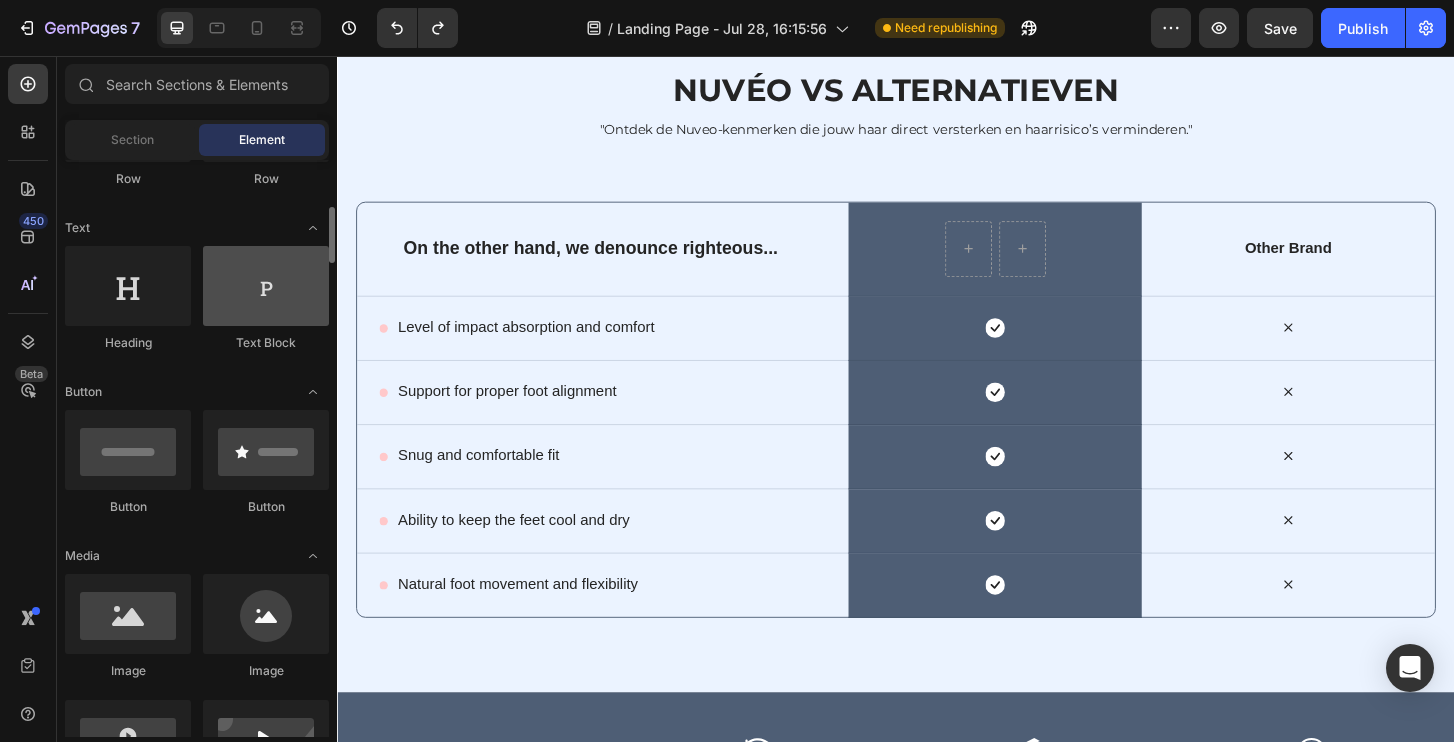 scroll, scrollTop: 269, scrollLeft: 0, axis: vertical 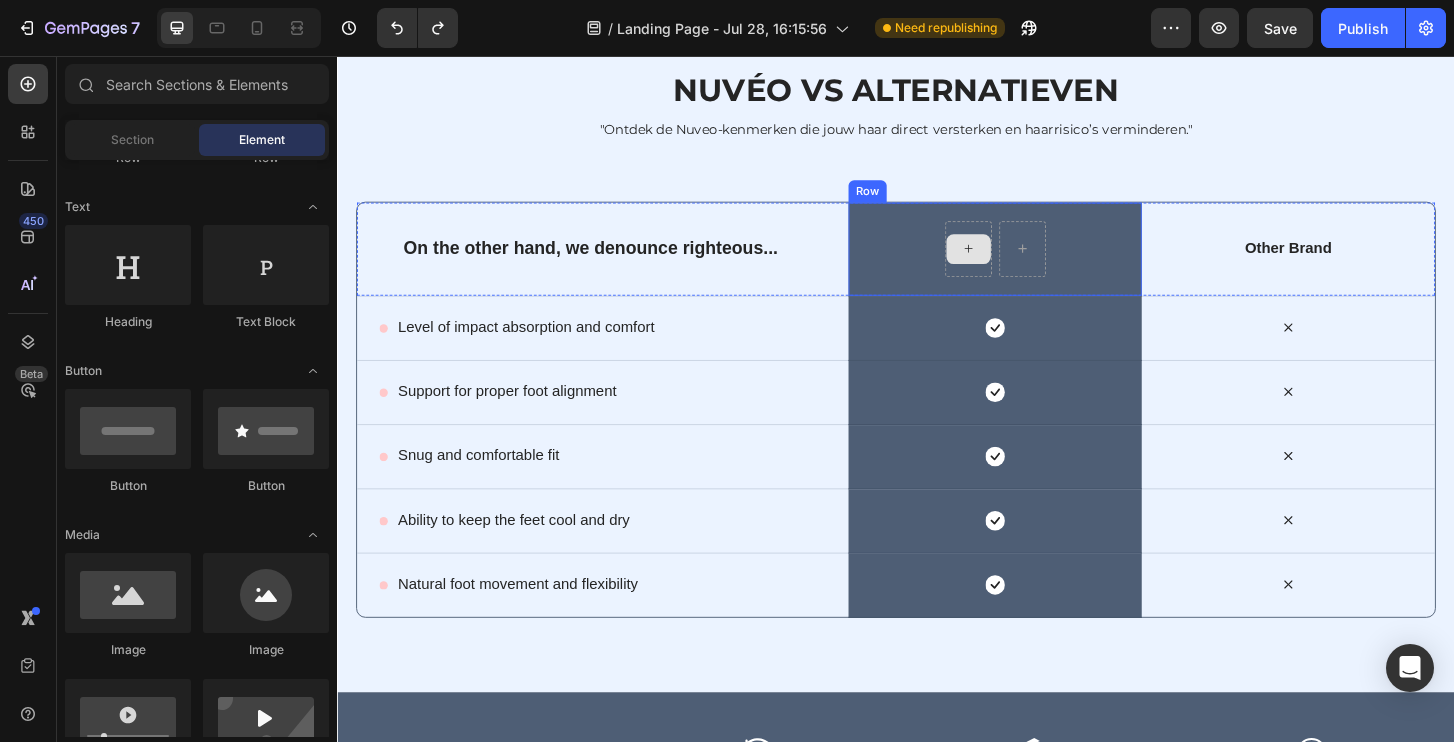 click 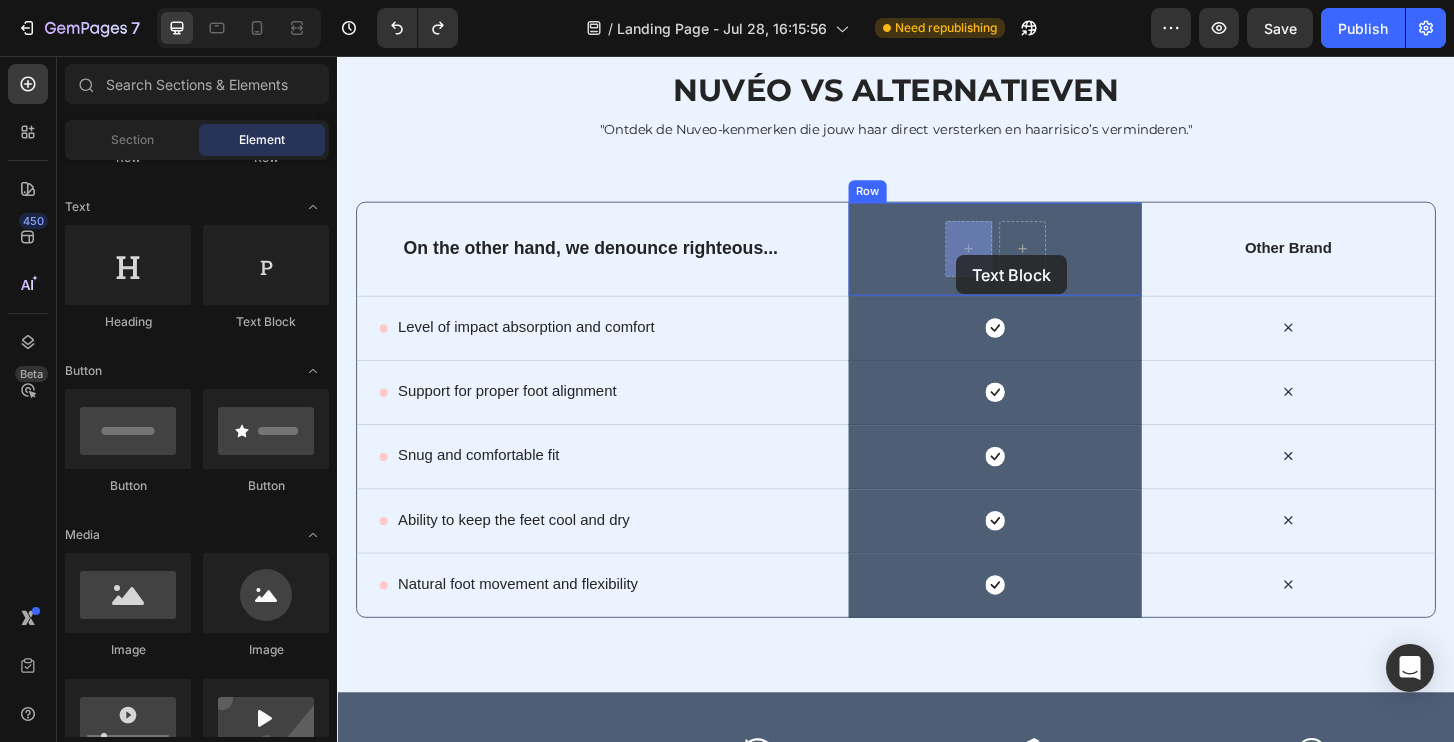 drag, startPoint x: 583, startPoint y: 357, endPoint x: 1011, endPoint y: 267, distance: 437.36026 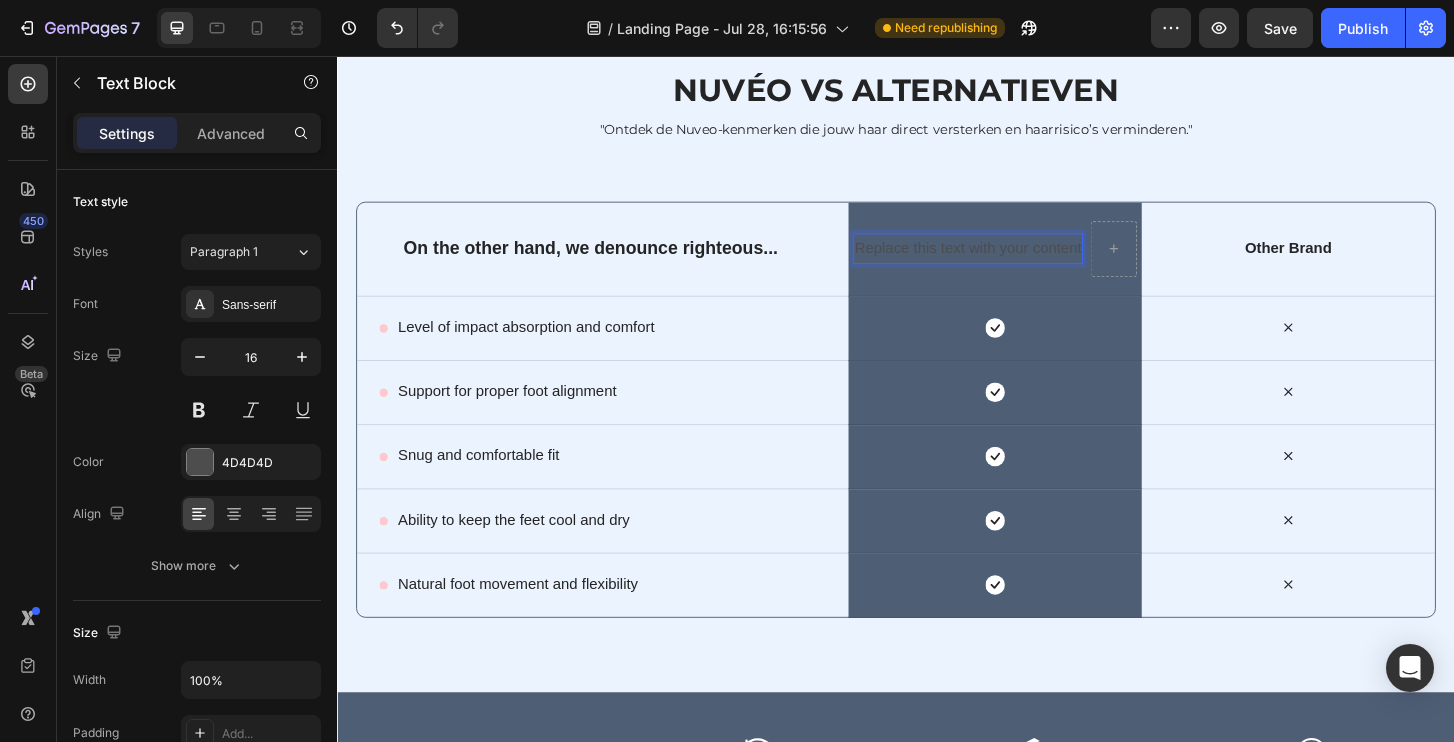 click on "Replace this text with your content" at bounding box center [1015, 262] 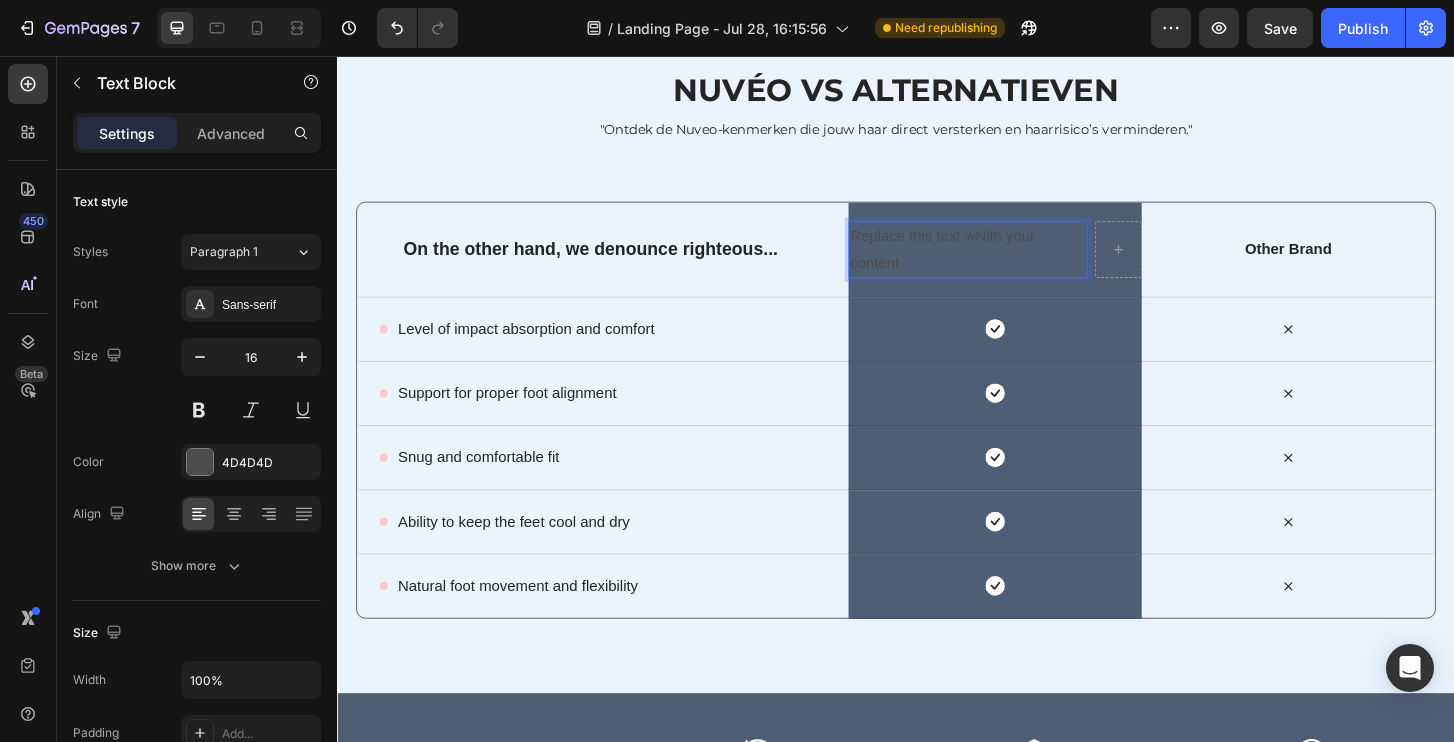 scroll, scrollTop: 7849, scrollLeft: 0, axis: vertical 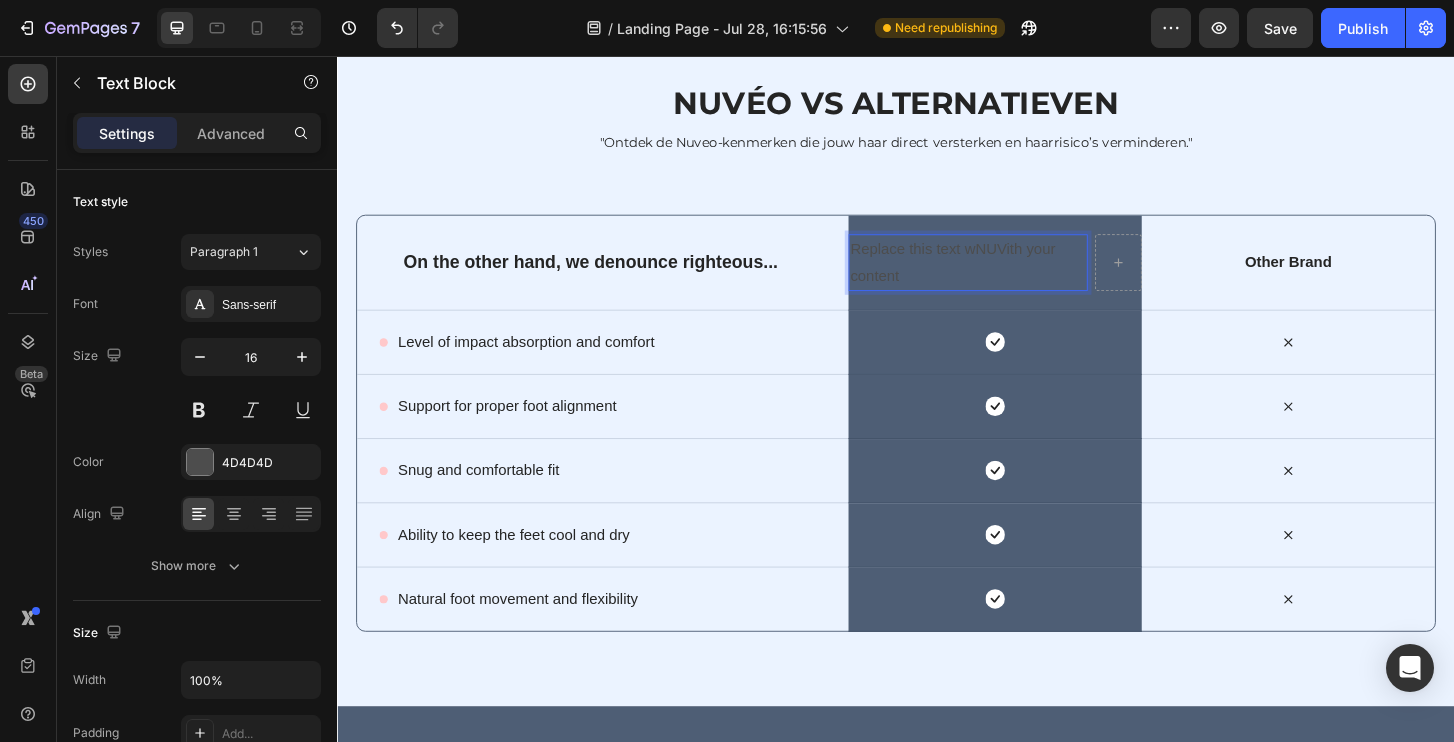 click on "Replace this text wNUVith your content" at bounding box center (1014, 278) 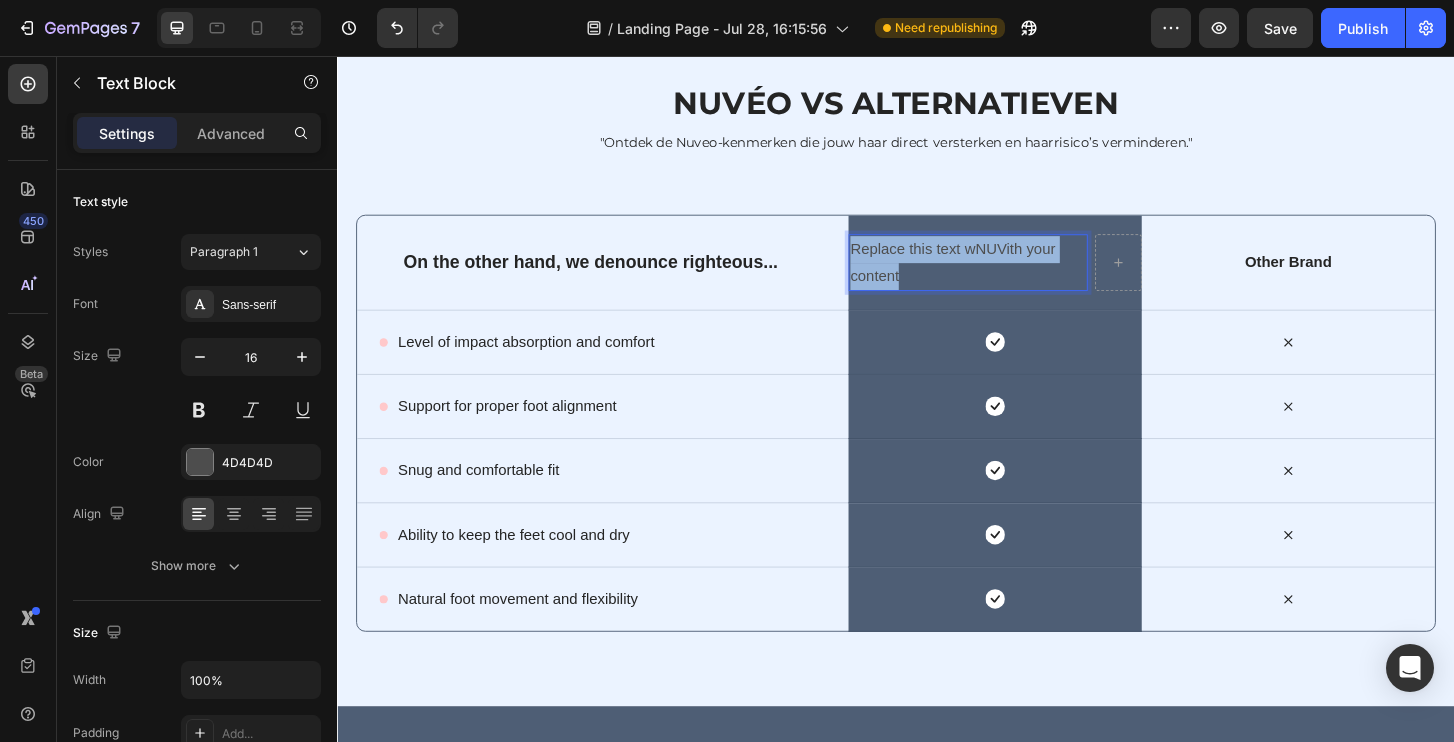 click on "Replace this text wNUVith your content" at bounding box center (1014, 278) 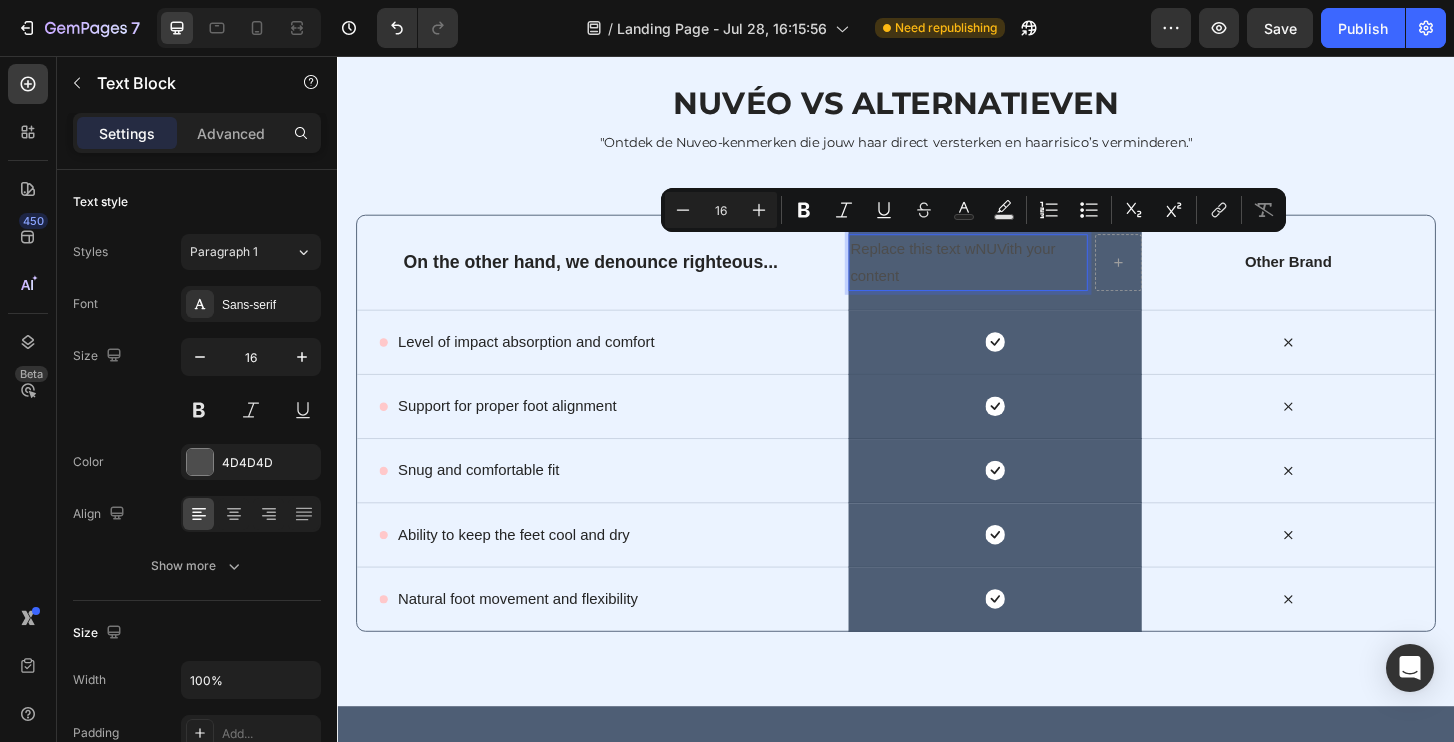 scroll, scrollTop: 7863, scrollLeft: 0, axis: vertical 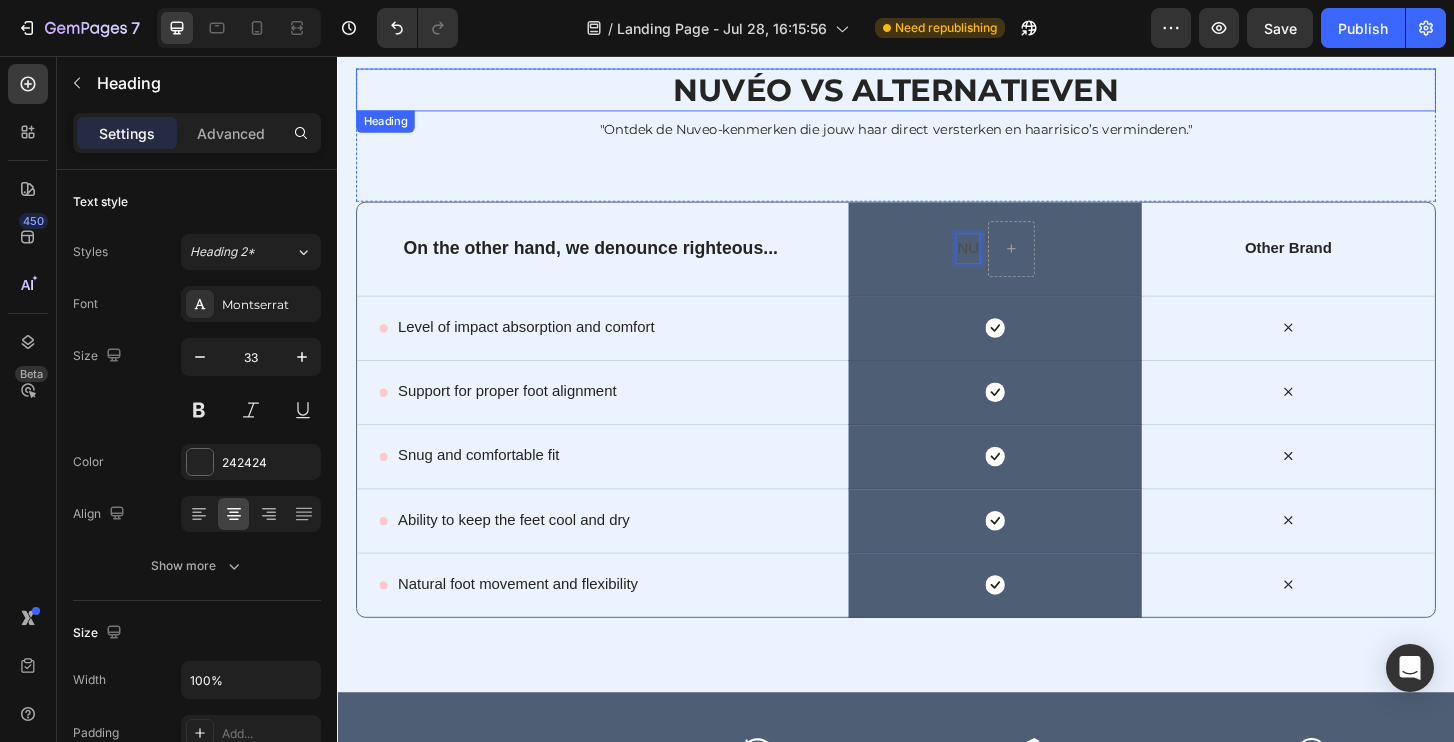 click on "Nuvéo vs Alternatieven" at bounding box center [937, 92] 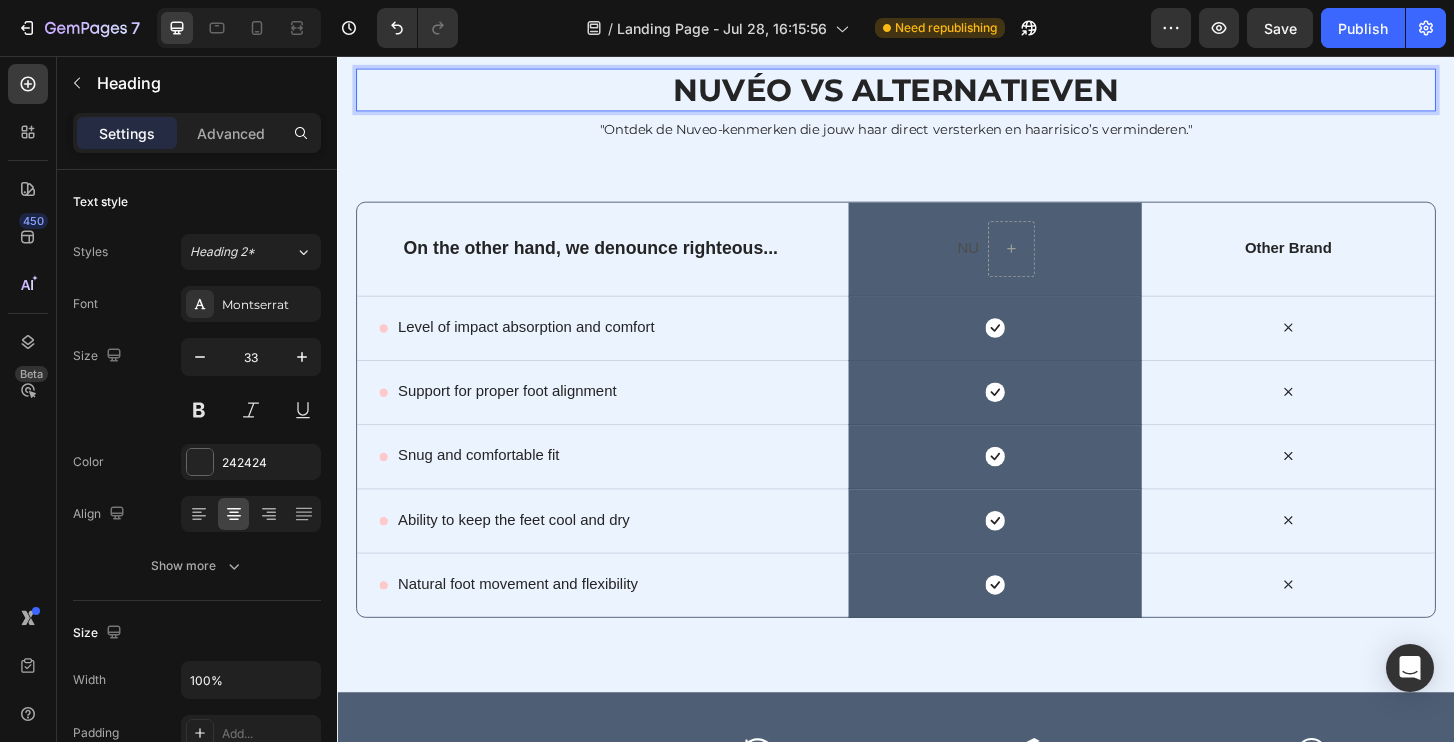 click on "Nuvéo vs Alternatieven" at bounding box center (937, 92) 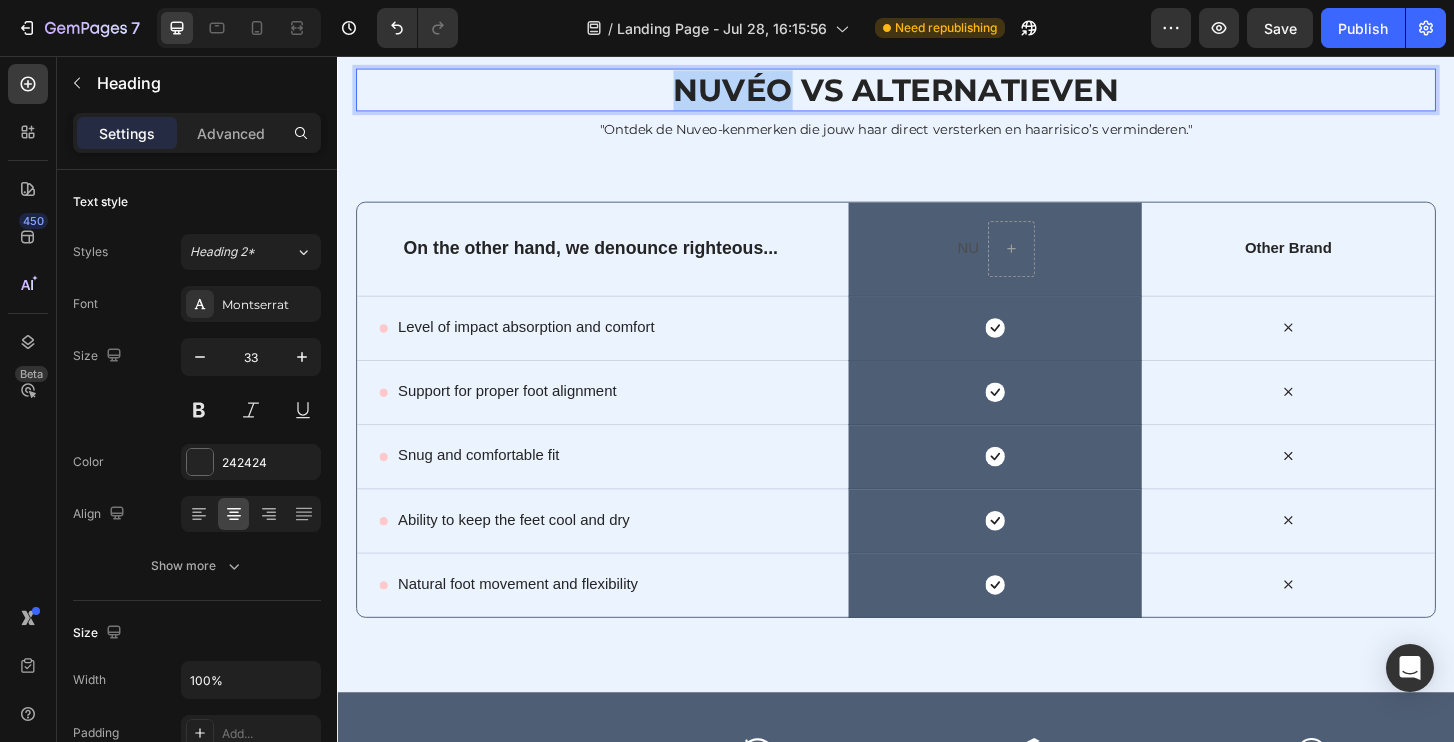 click on "Nuvéo vs Alternatieven" at bounding box center [937, 92] 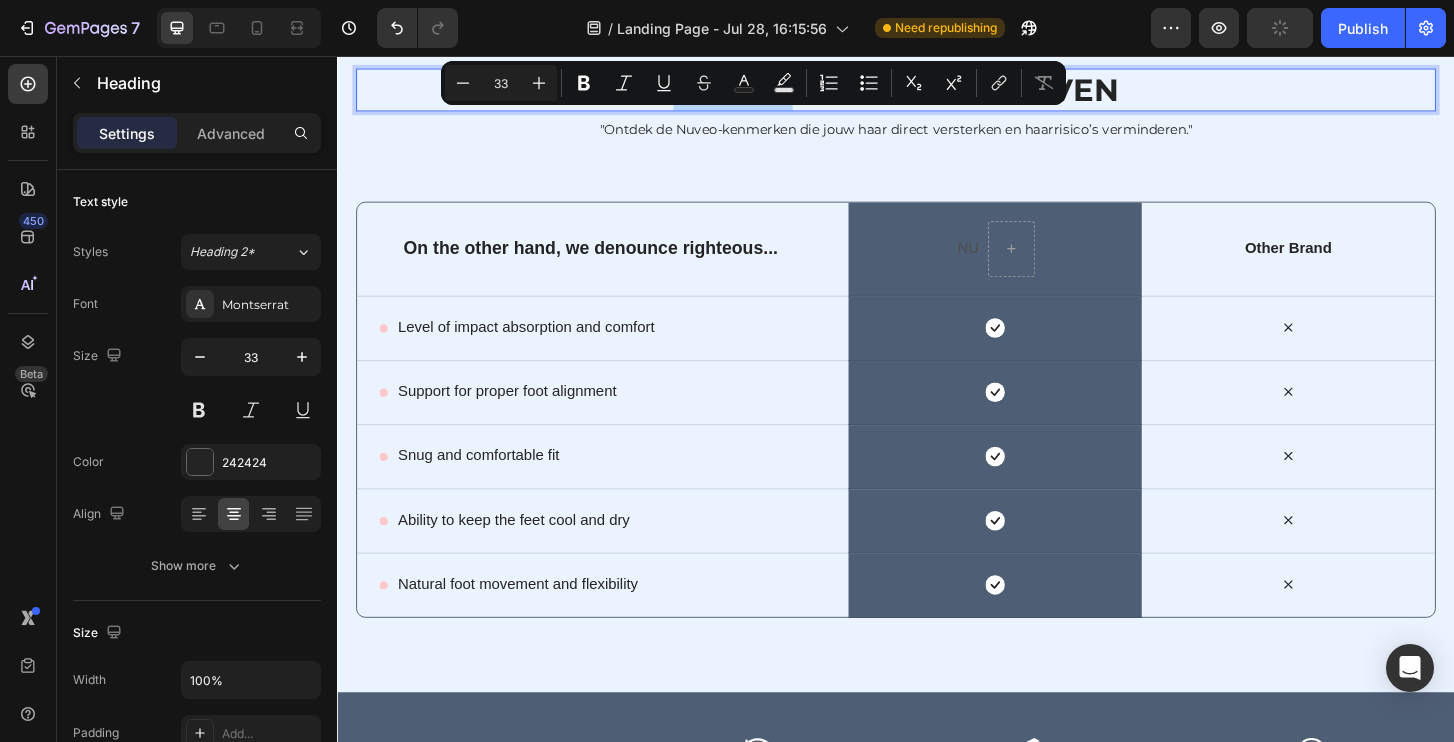 copy on "Nuvéo" 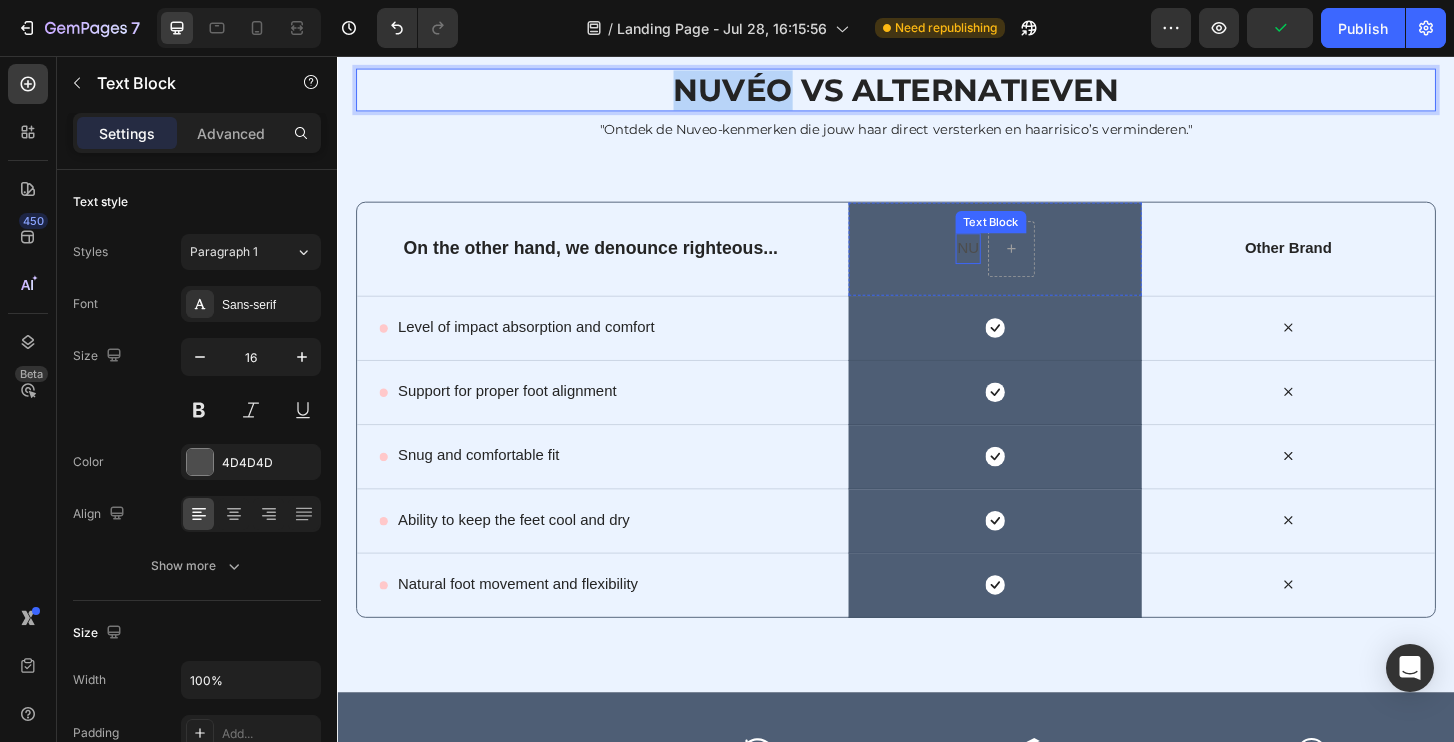 click on "NU" at bounding box center [1014, 262] 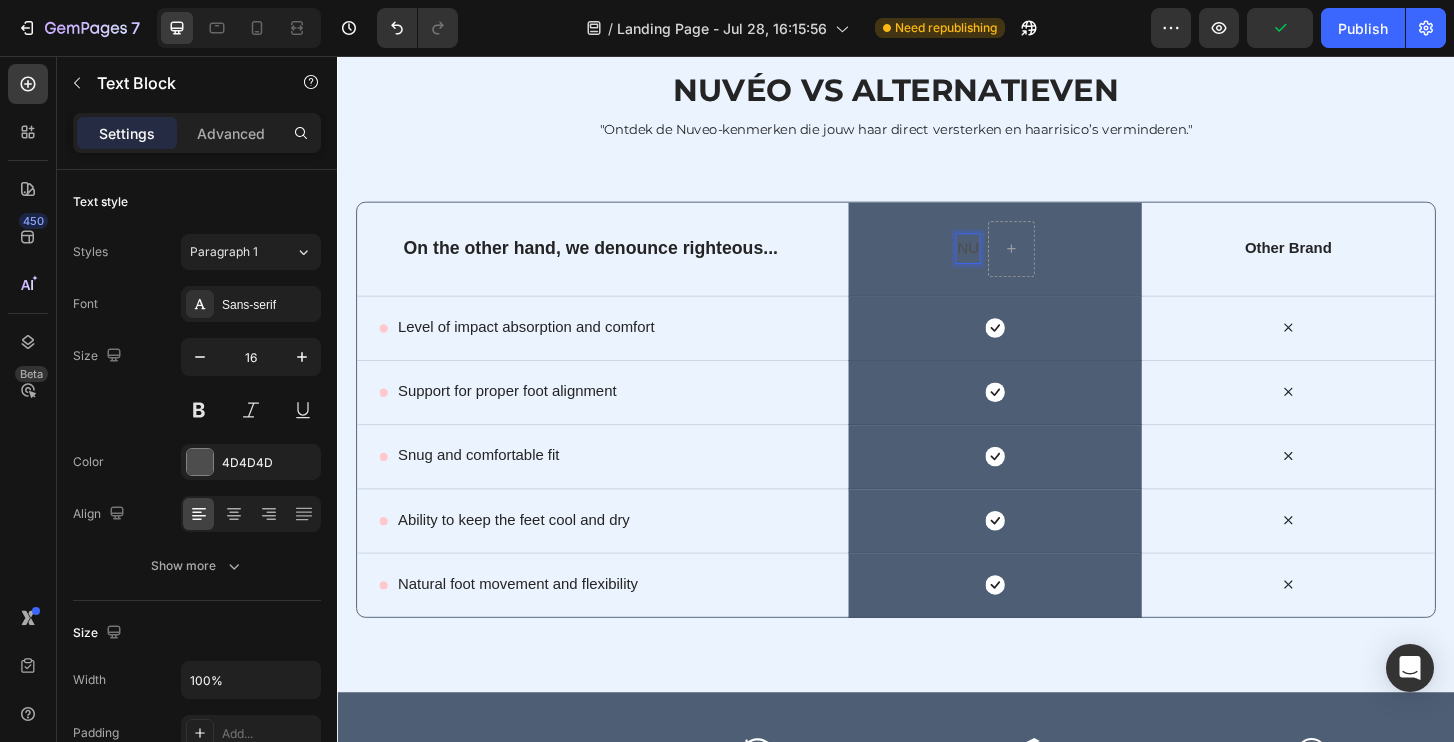 click on "NU" at bounding box center [1014, 262] 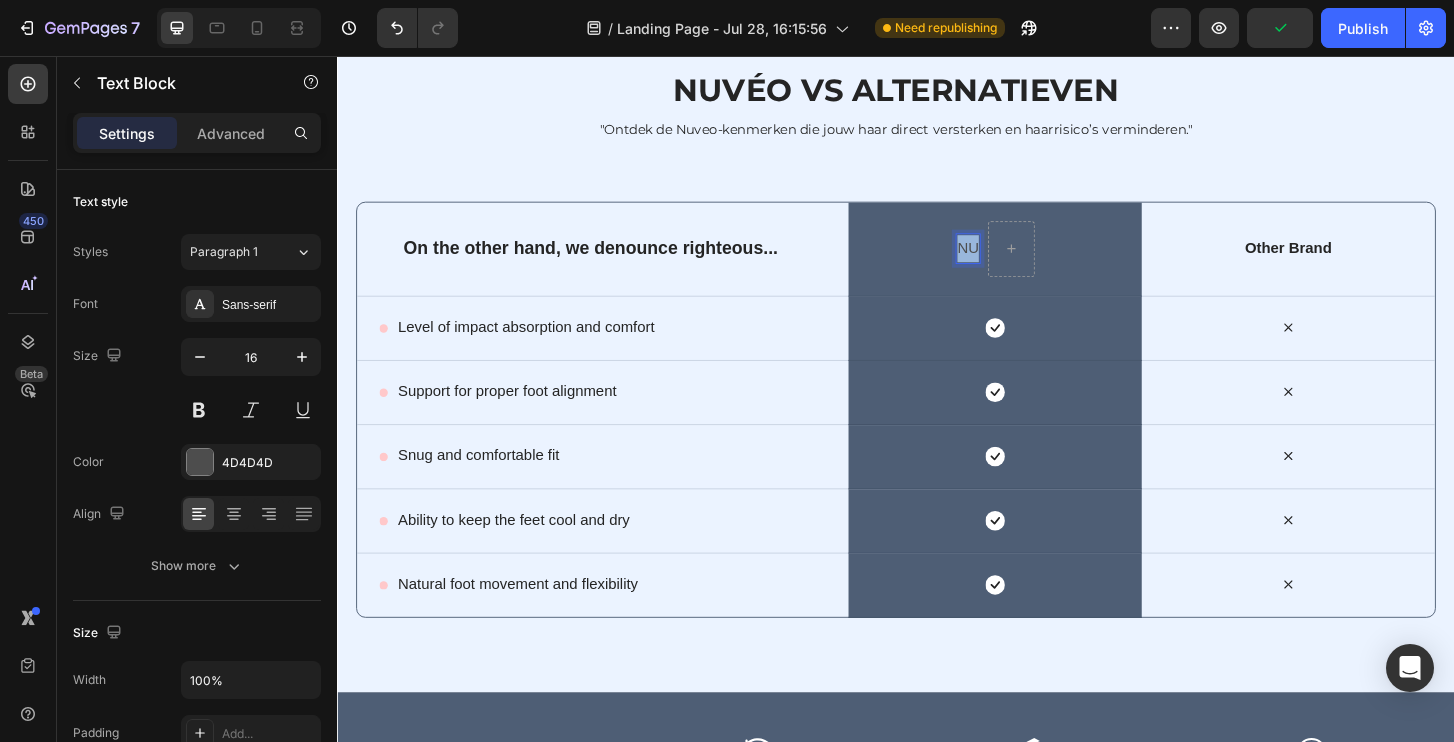 click on "NU" at bounding box center [1014, 262] 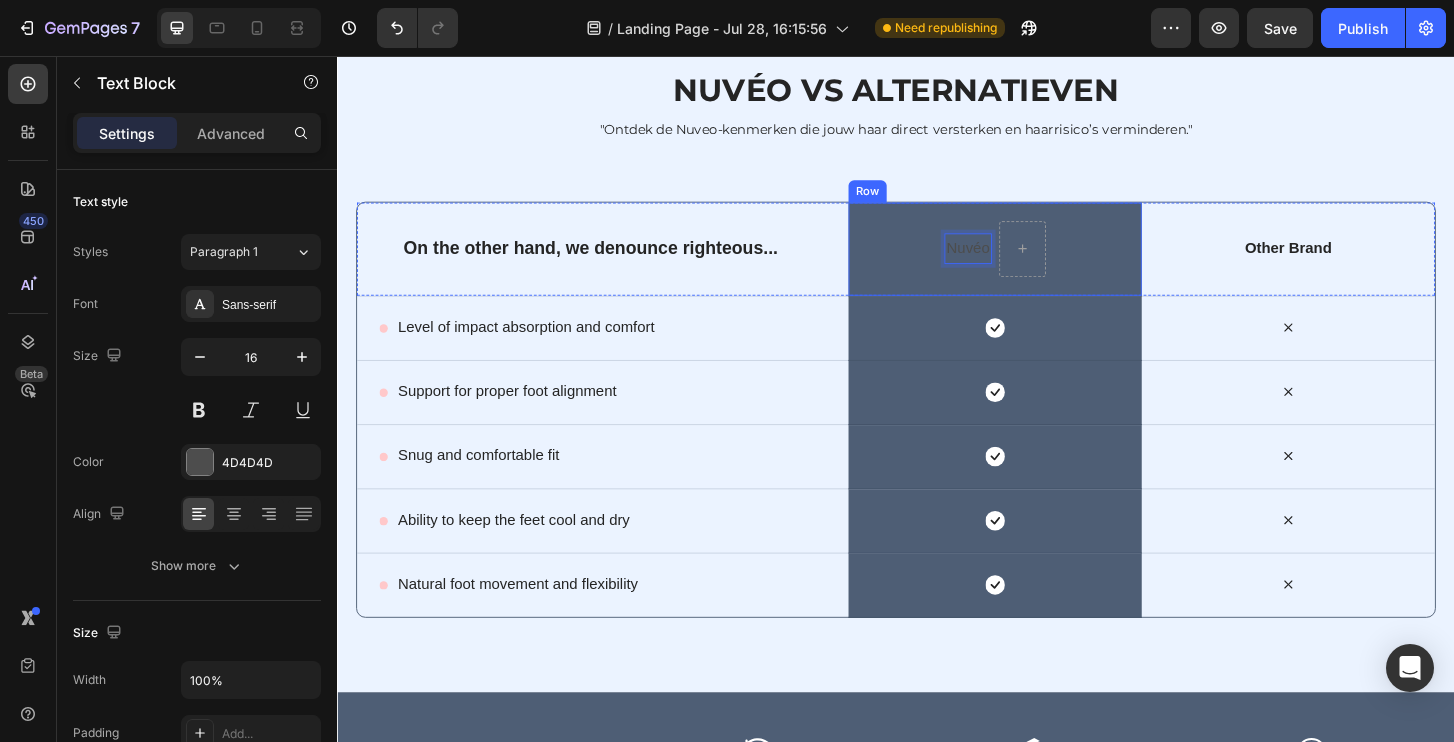 click on "Nuvéo Text Block   0
Row" at bounding box center [1043, 263] 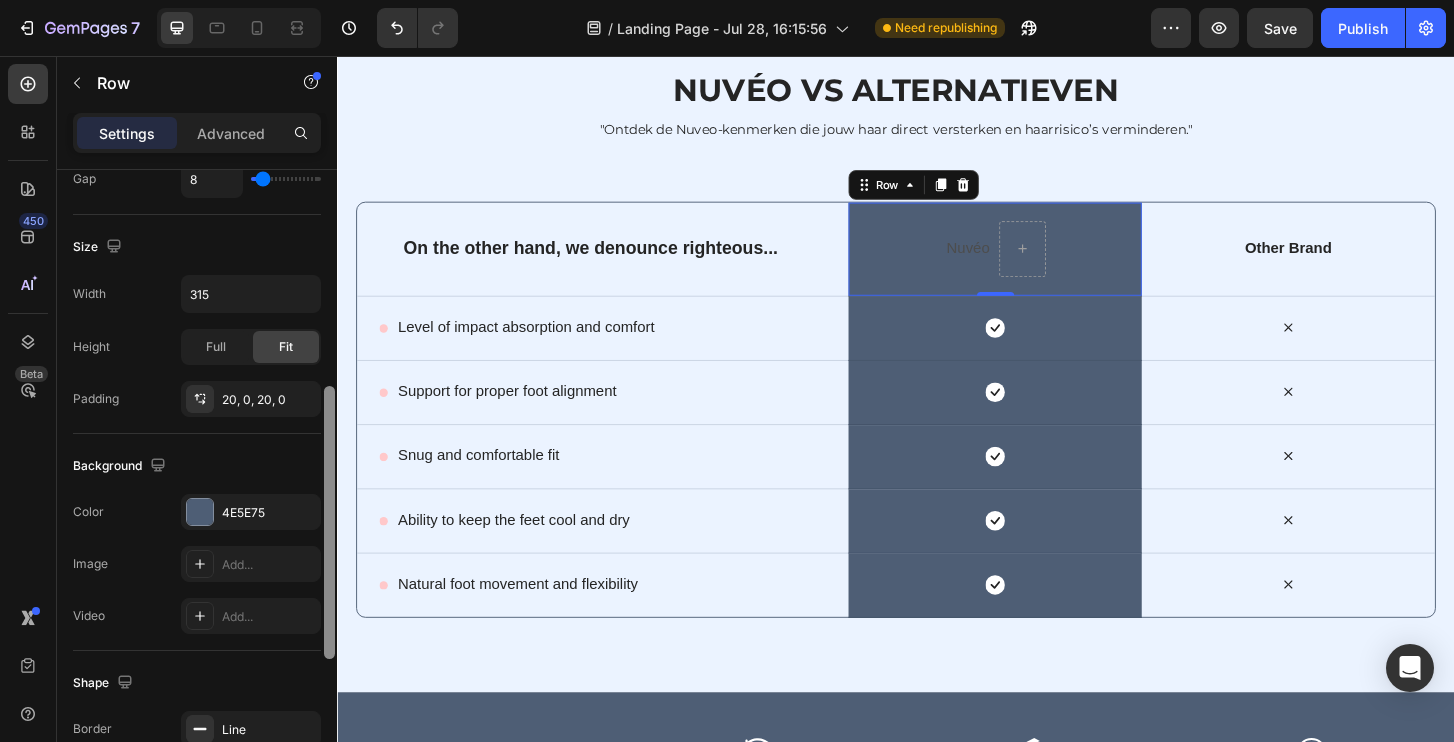 scroll, scrollTop: 477, scrollLeft: 0, axis: vertical 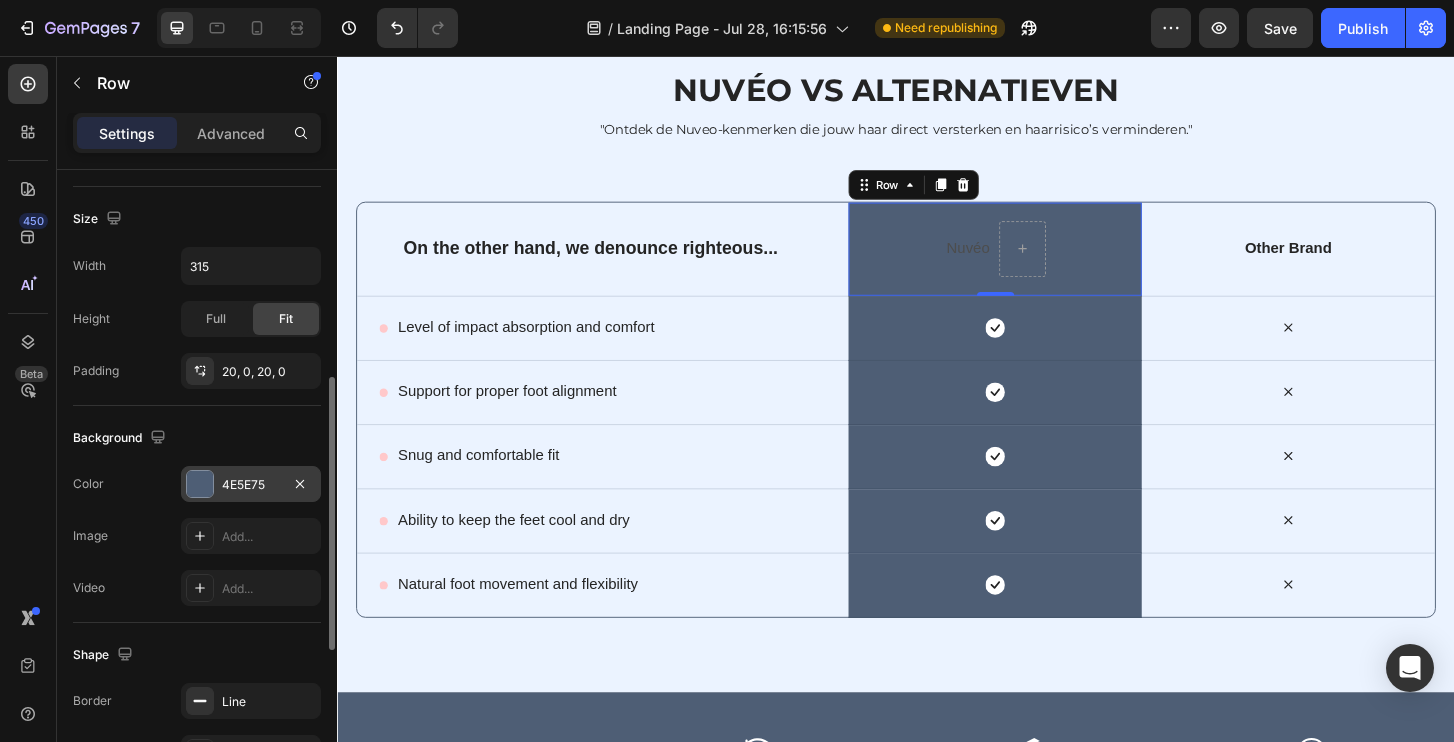 click on "4E5E75" at bounding box center [251, 485] 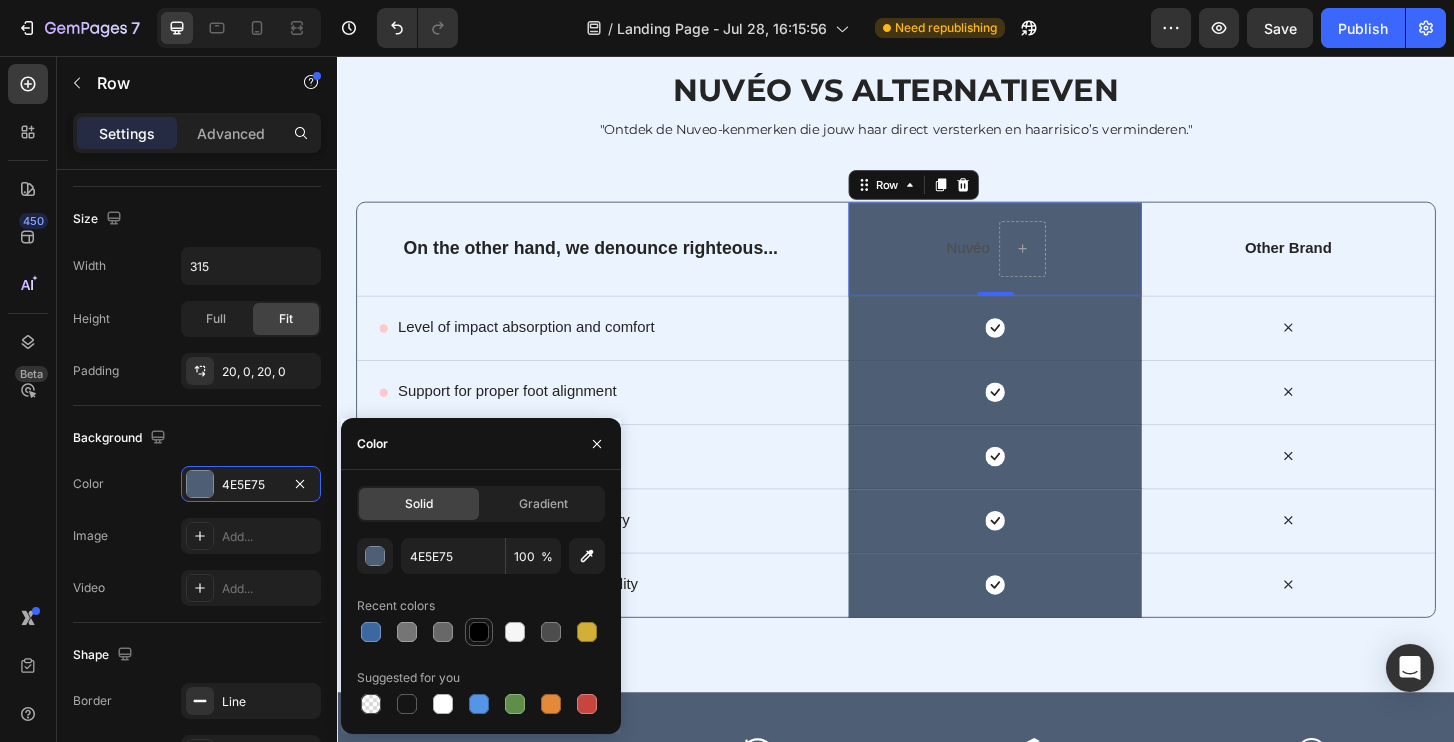 click at bounding box center [479, 632] 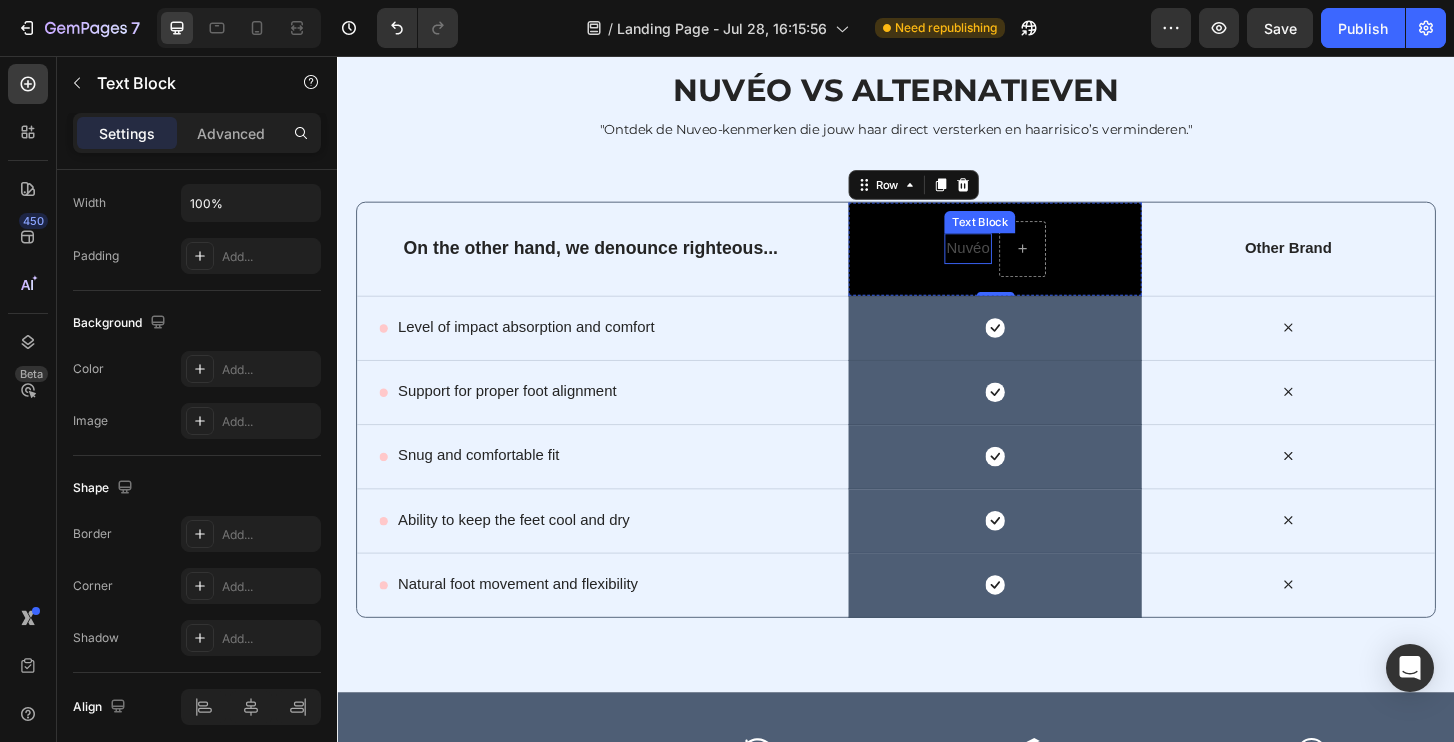 click on "Nuvéo" at bounding box center (1014, 262) 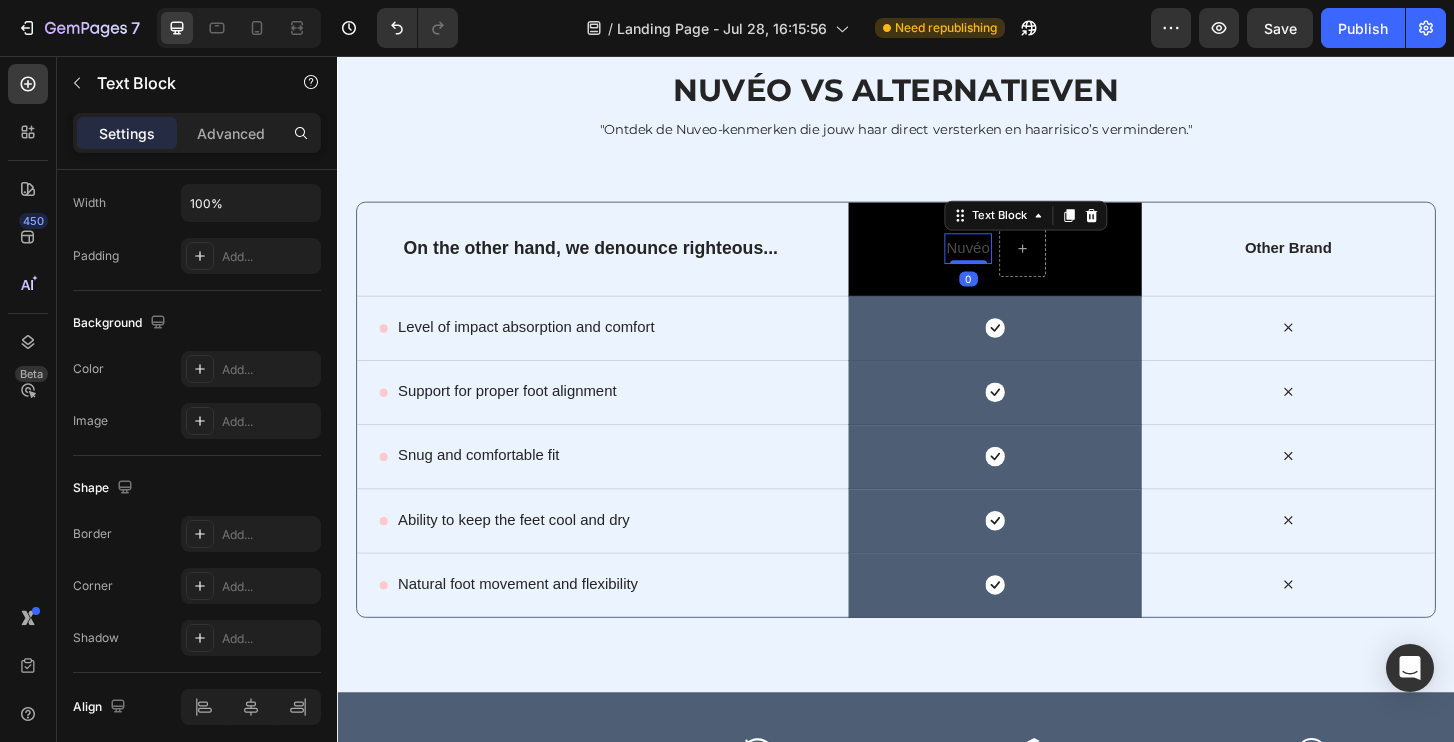 scroll, scrollTop: 0, scrollLeft: 0, axis: both 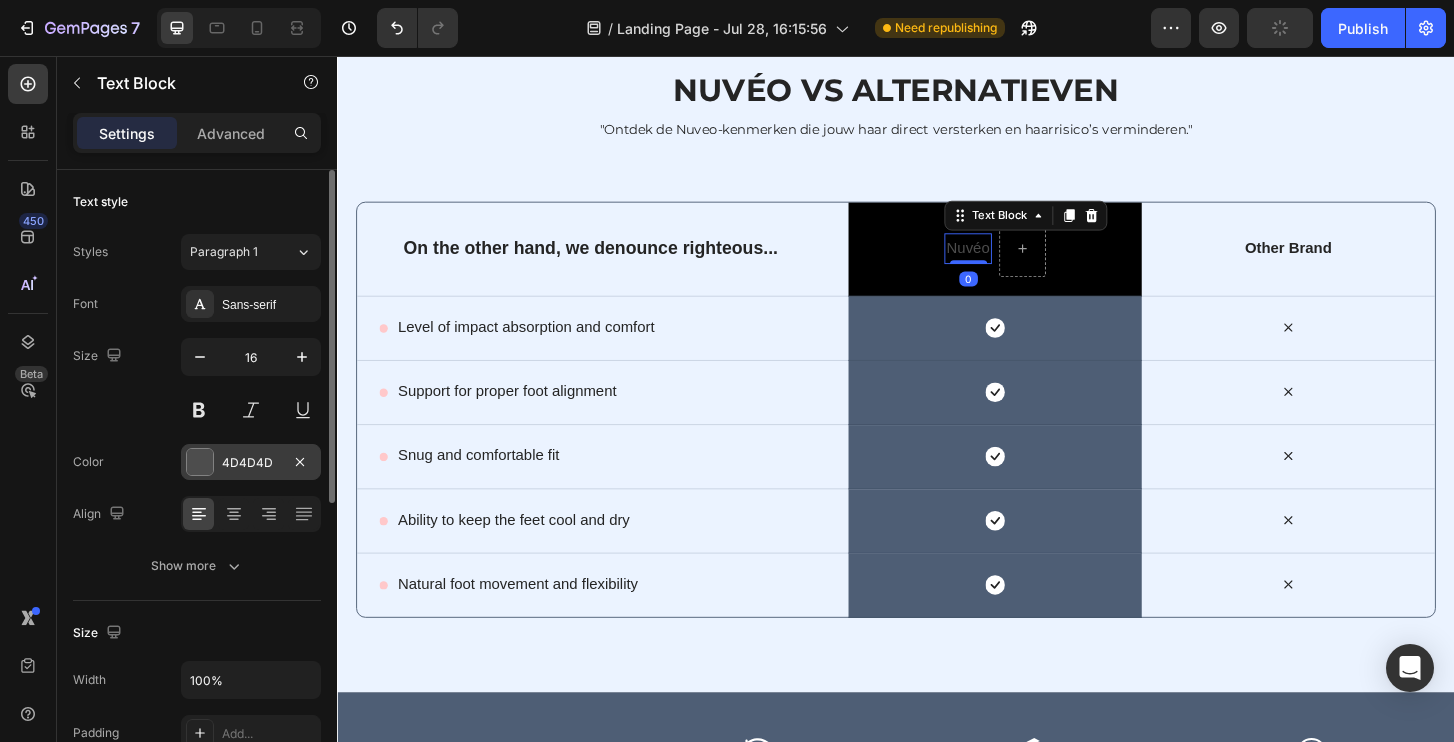 click on "4D4D4D" at bounding box center (251, 463) 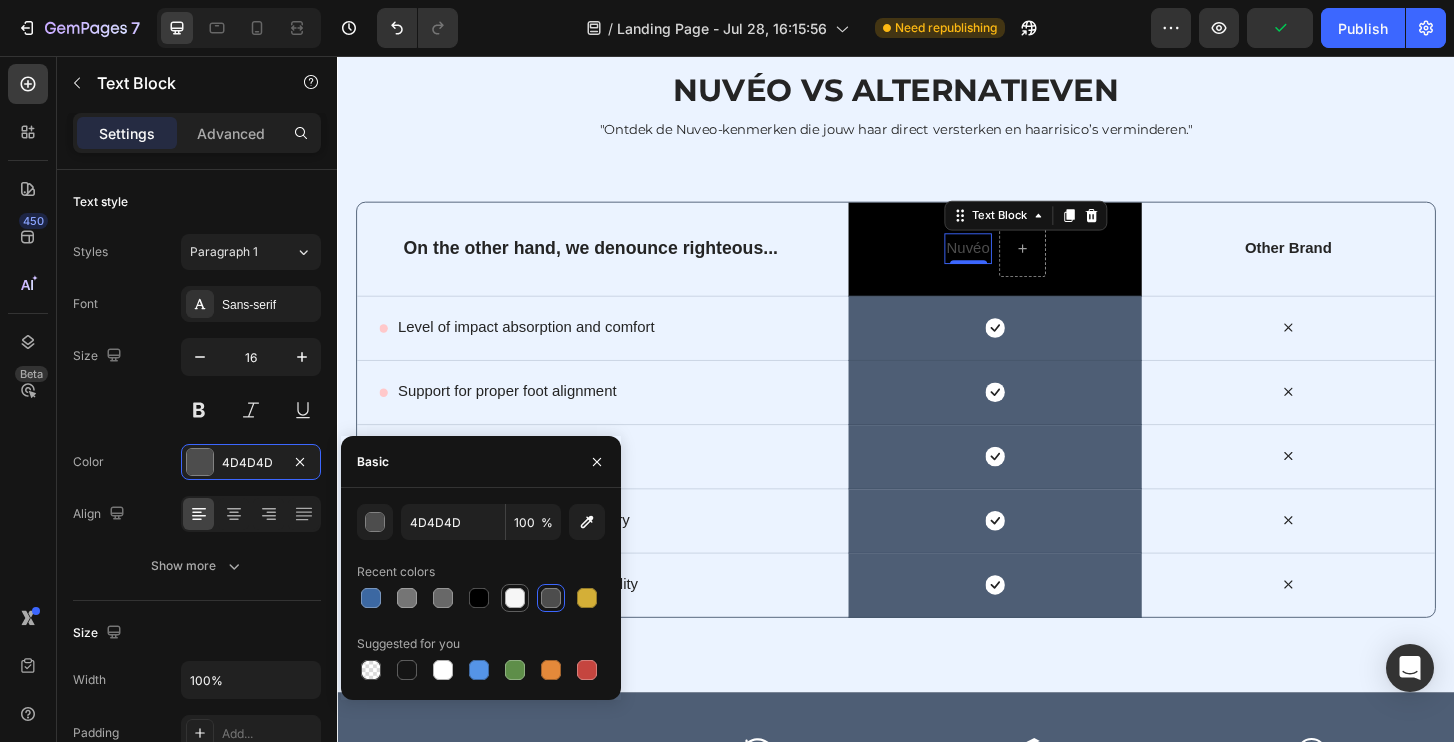 click at bounding box center (515, 598) 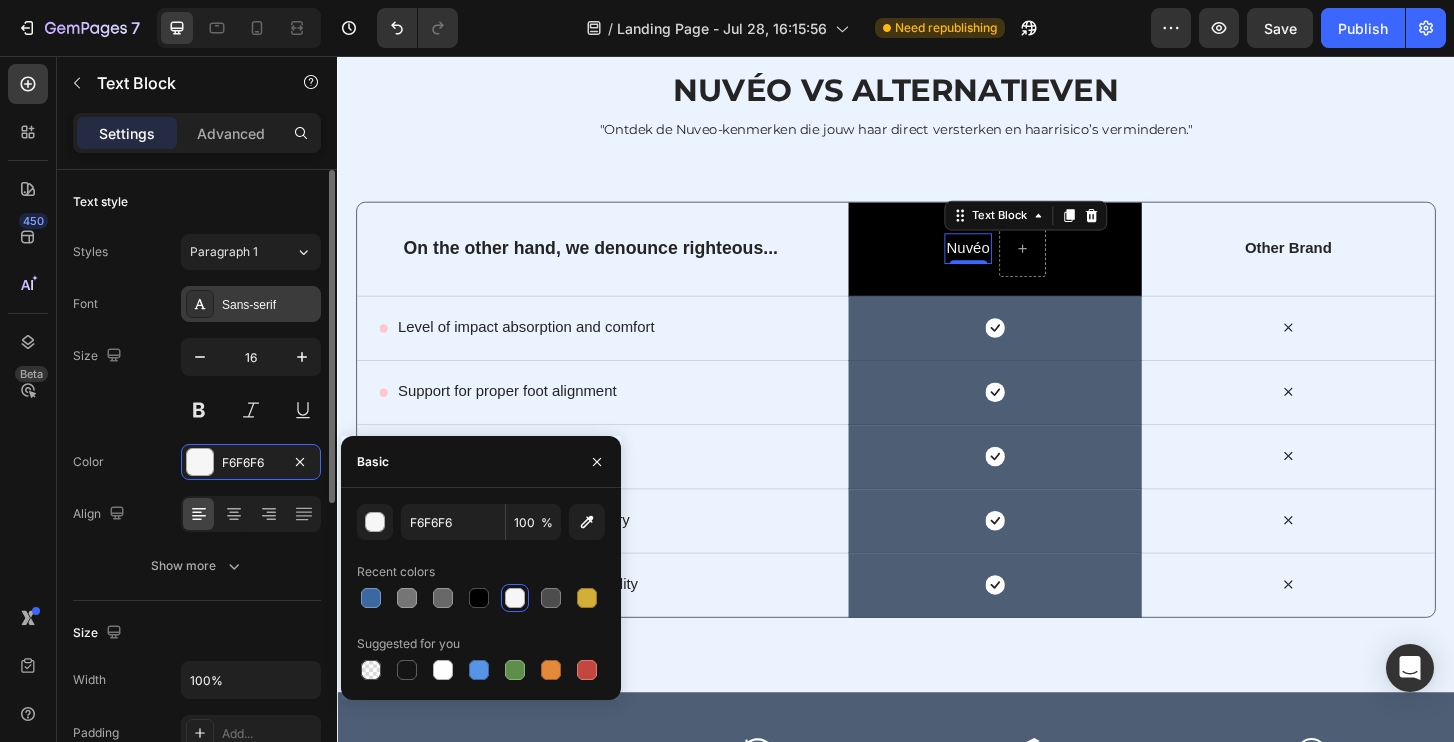 click on "Sans-serif" at bounding box center (269, 305) 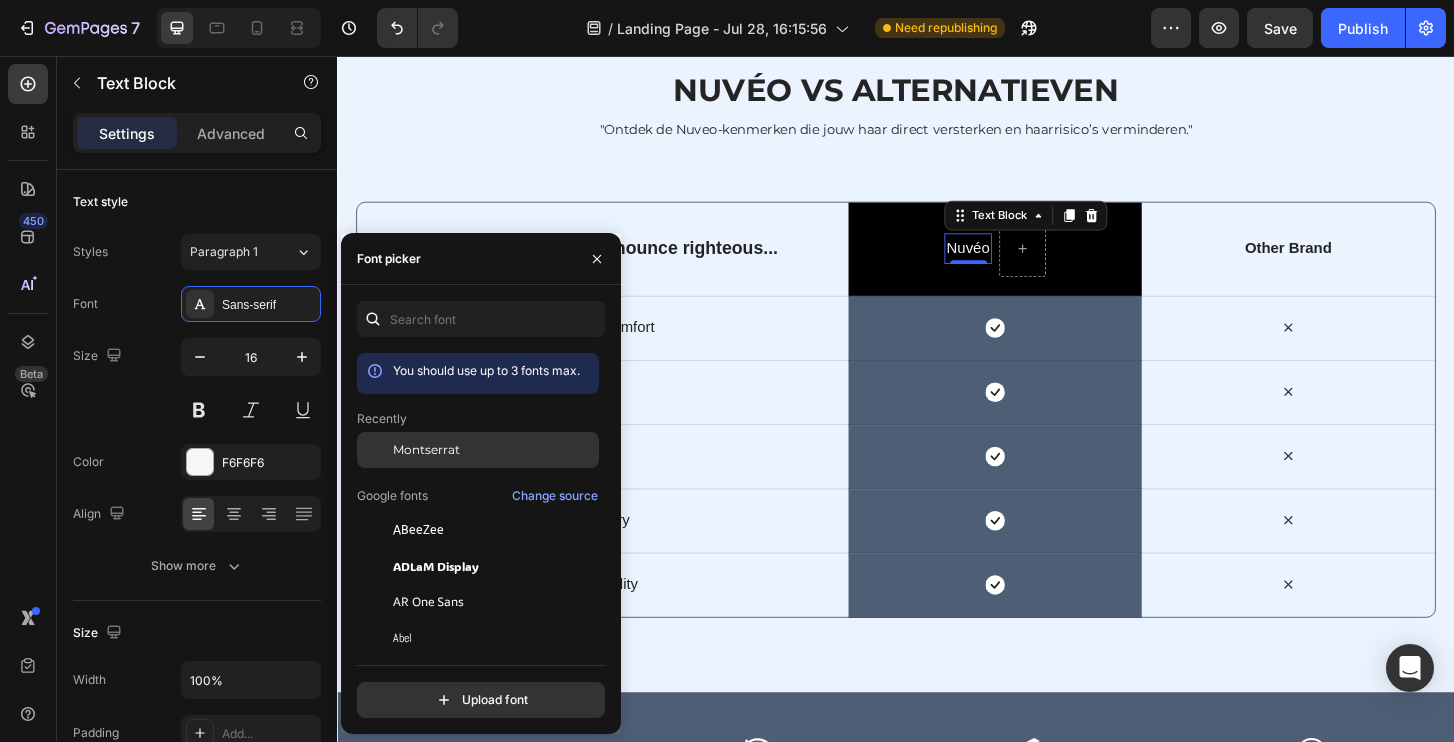 click on "Montserrat" at bounding box center (494, 450) 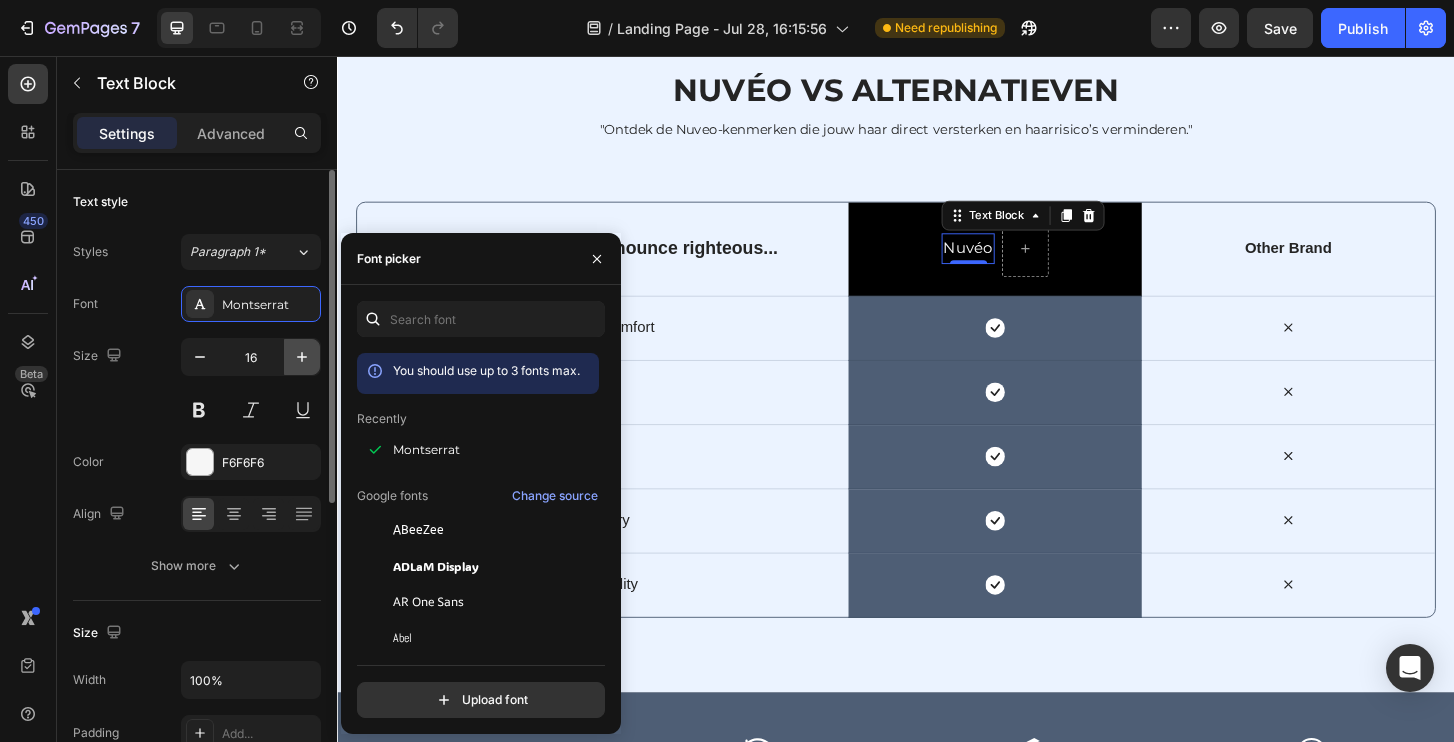 click 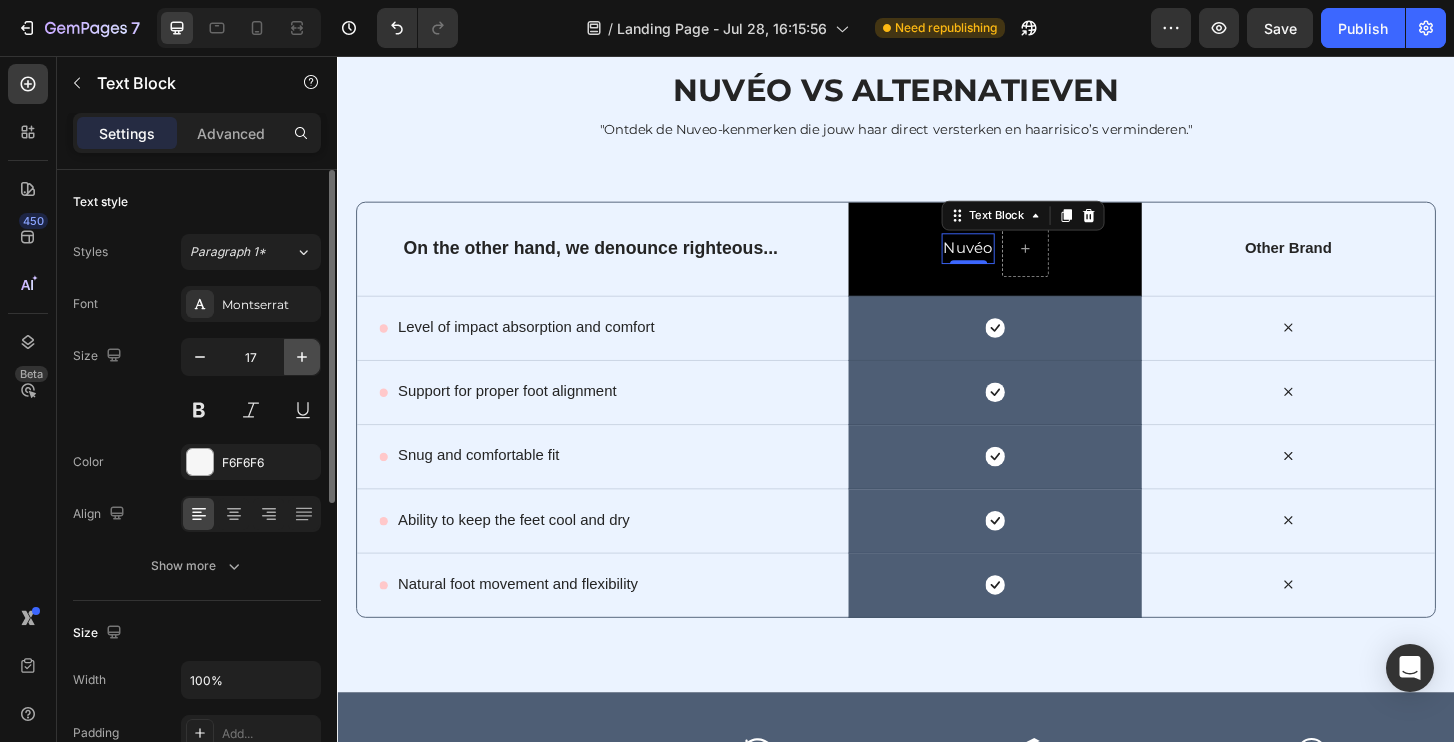 click 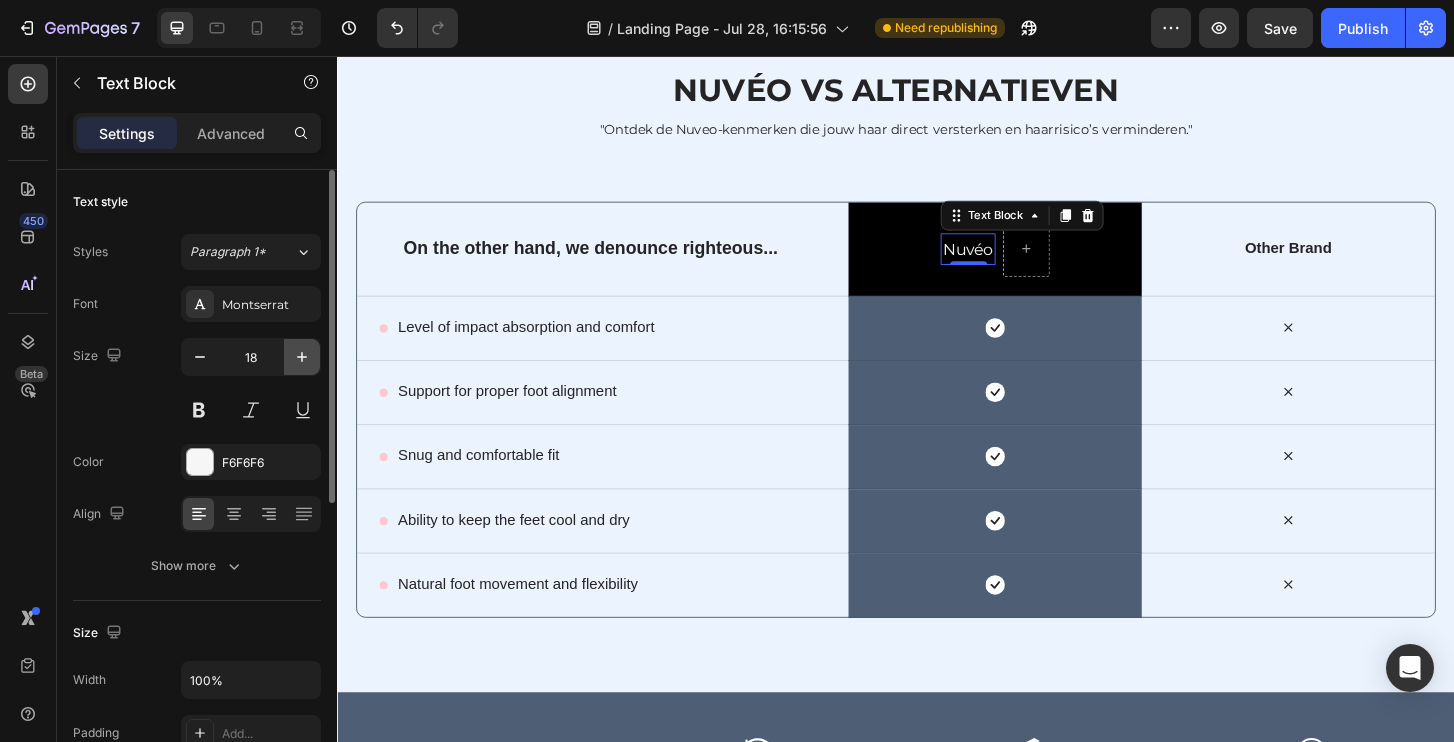 click 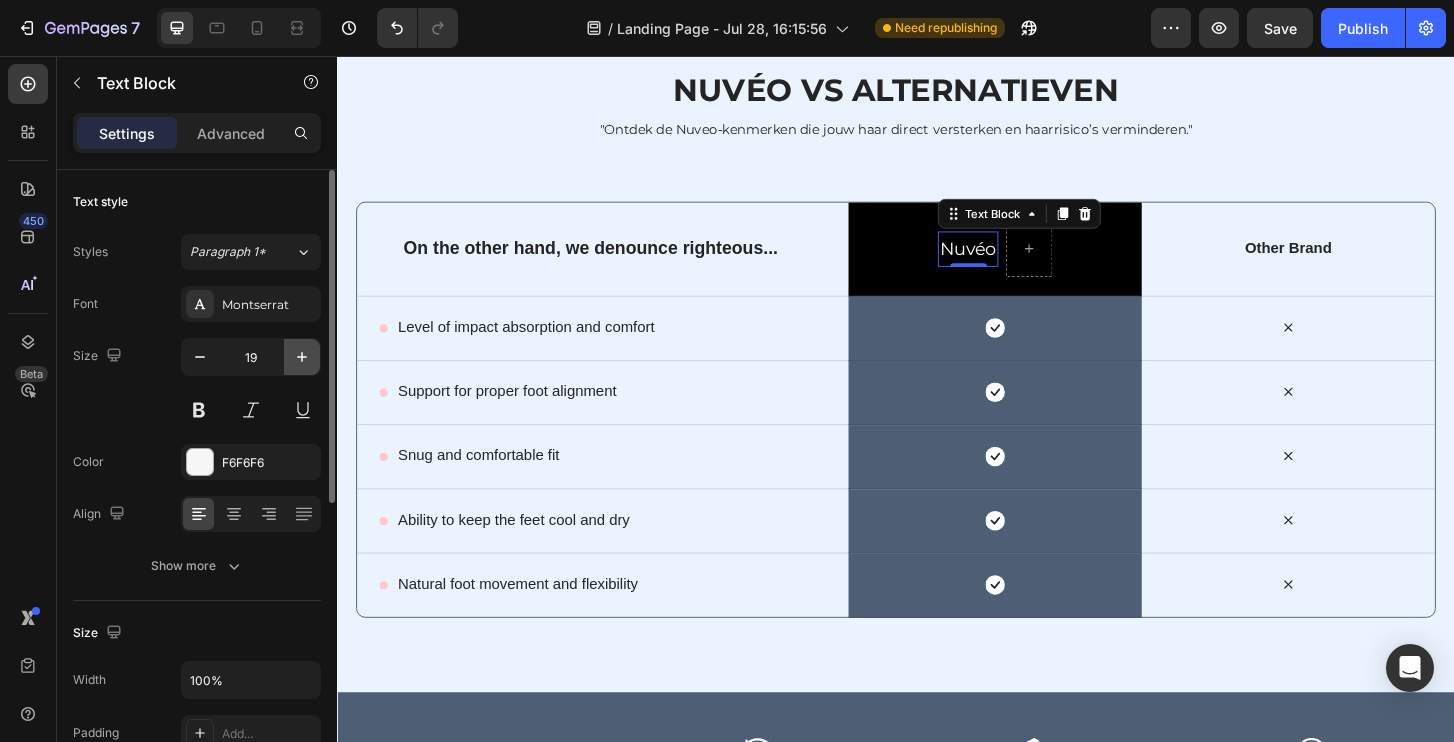 click 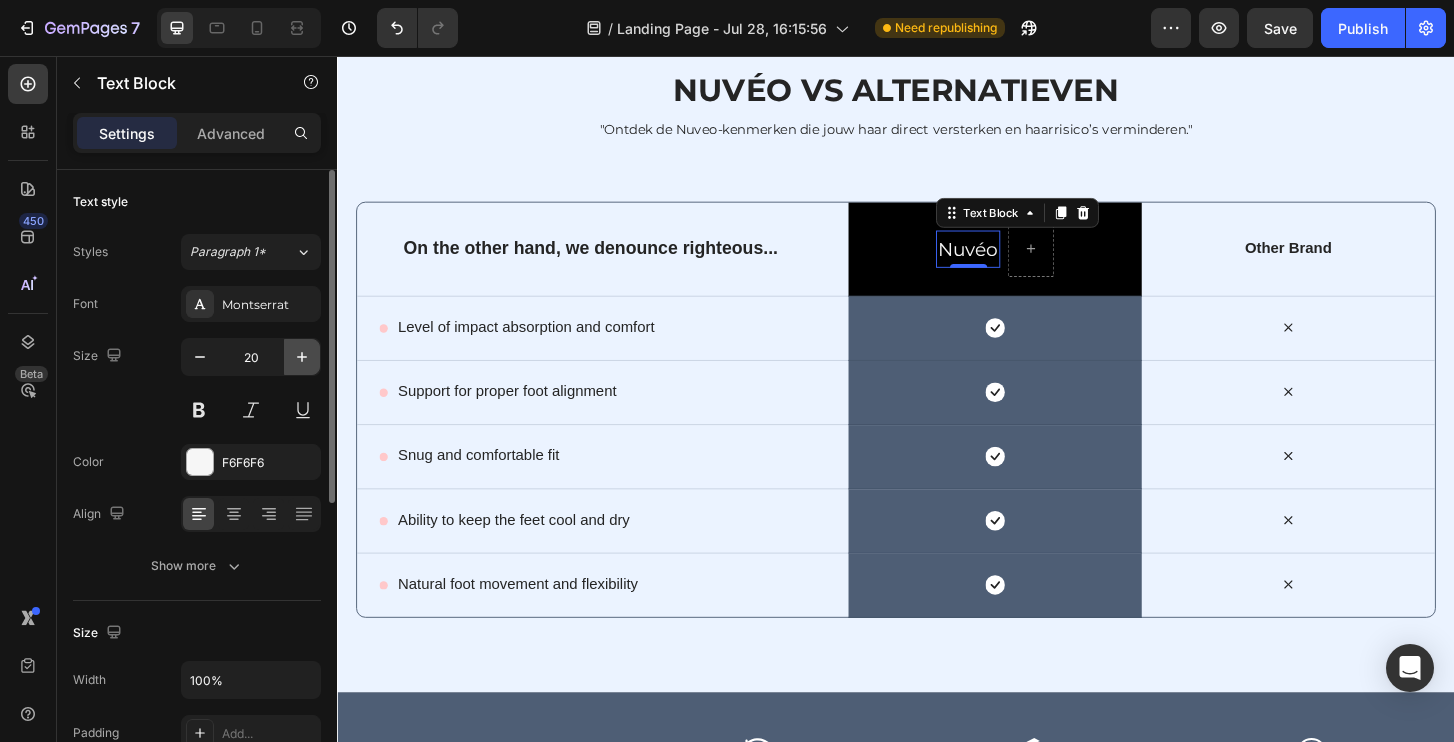 click 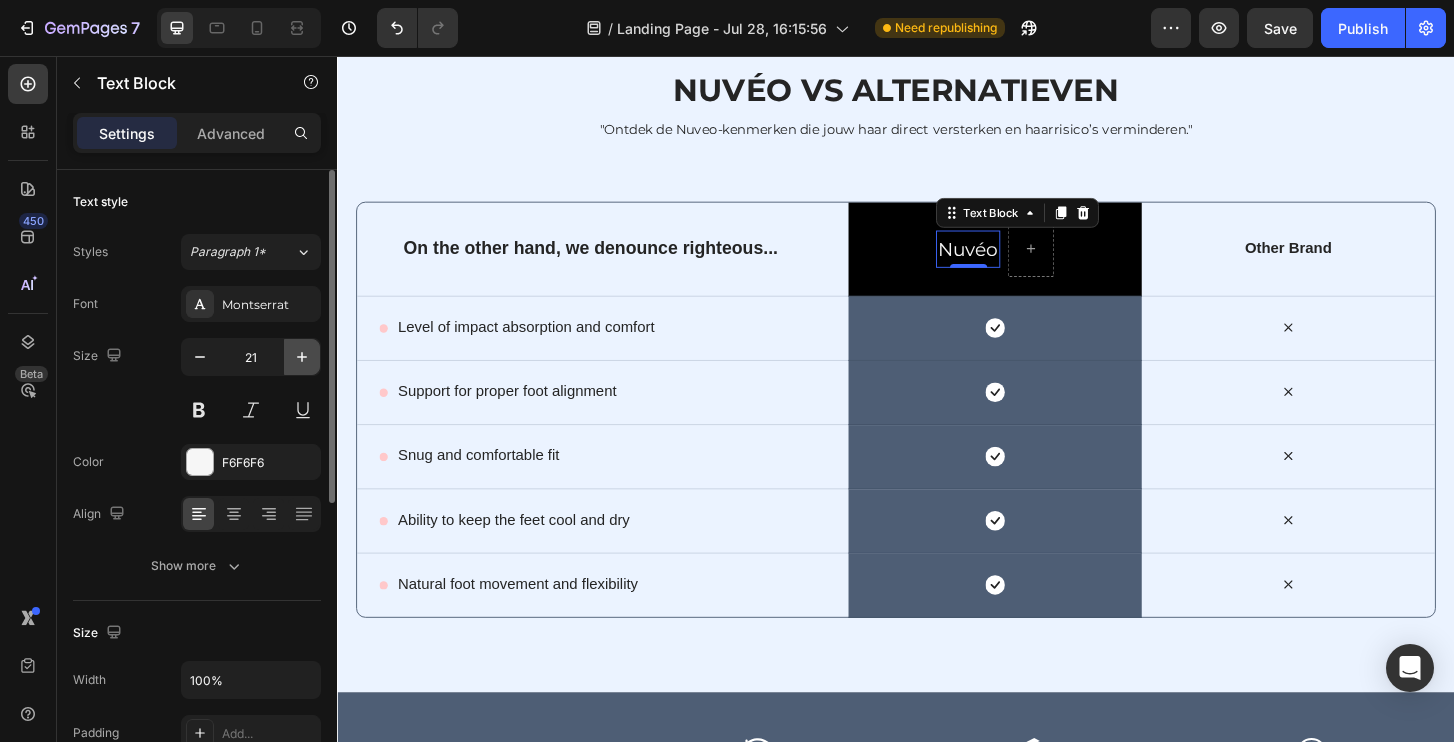 click 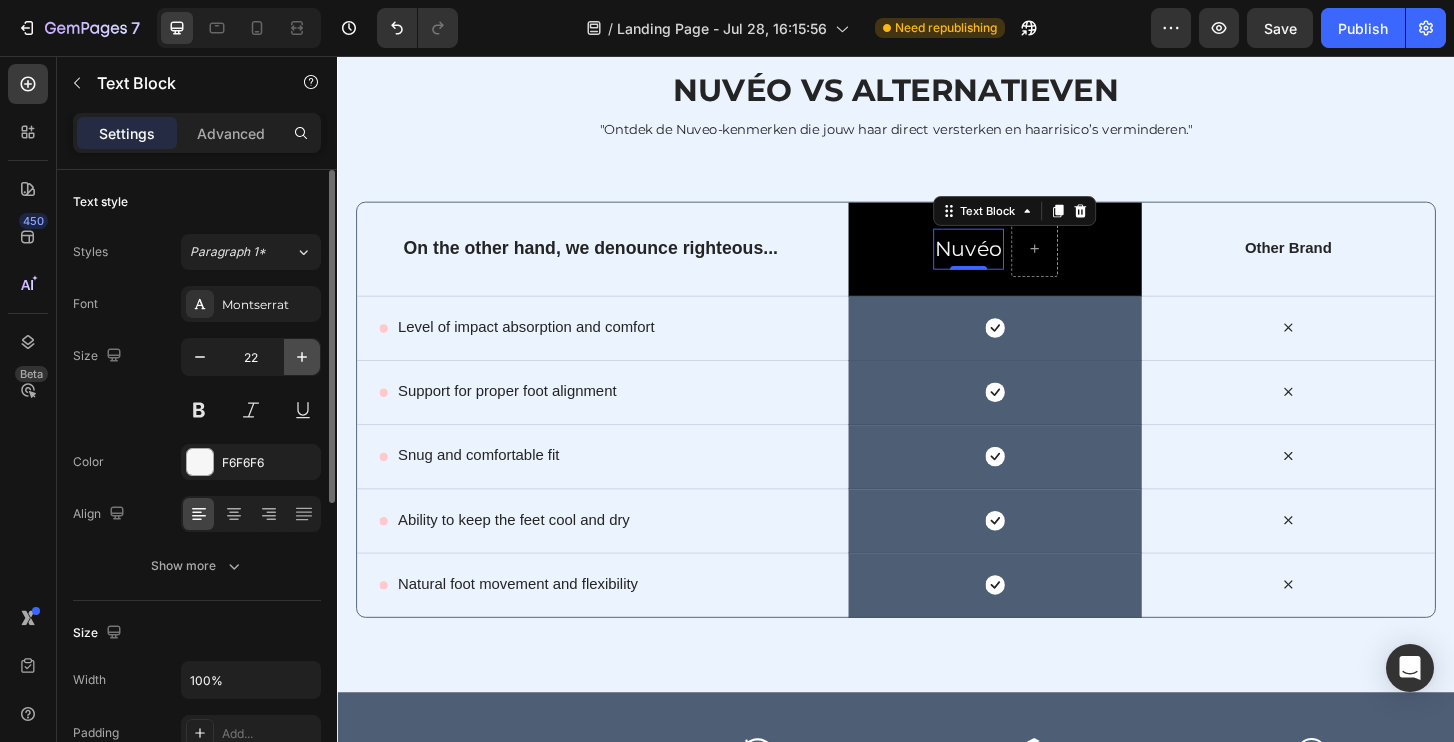 click 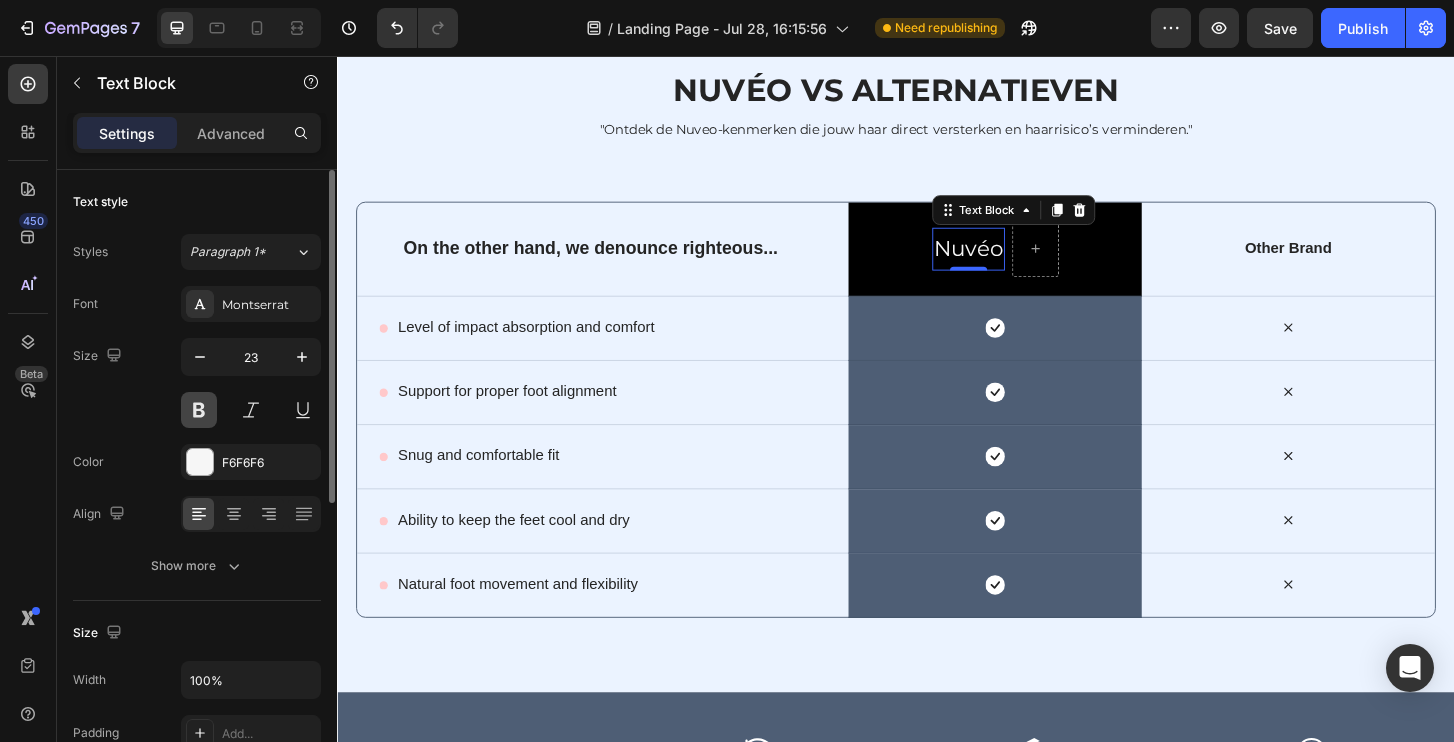 click at bounding box center (199, 410) 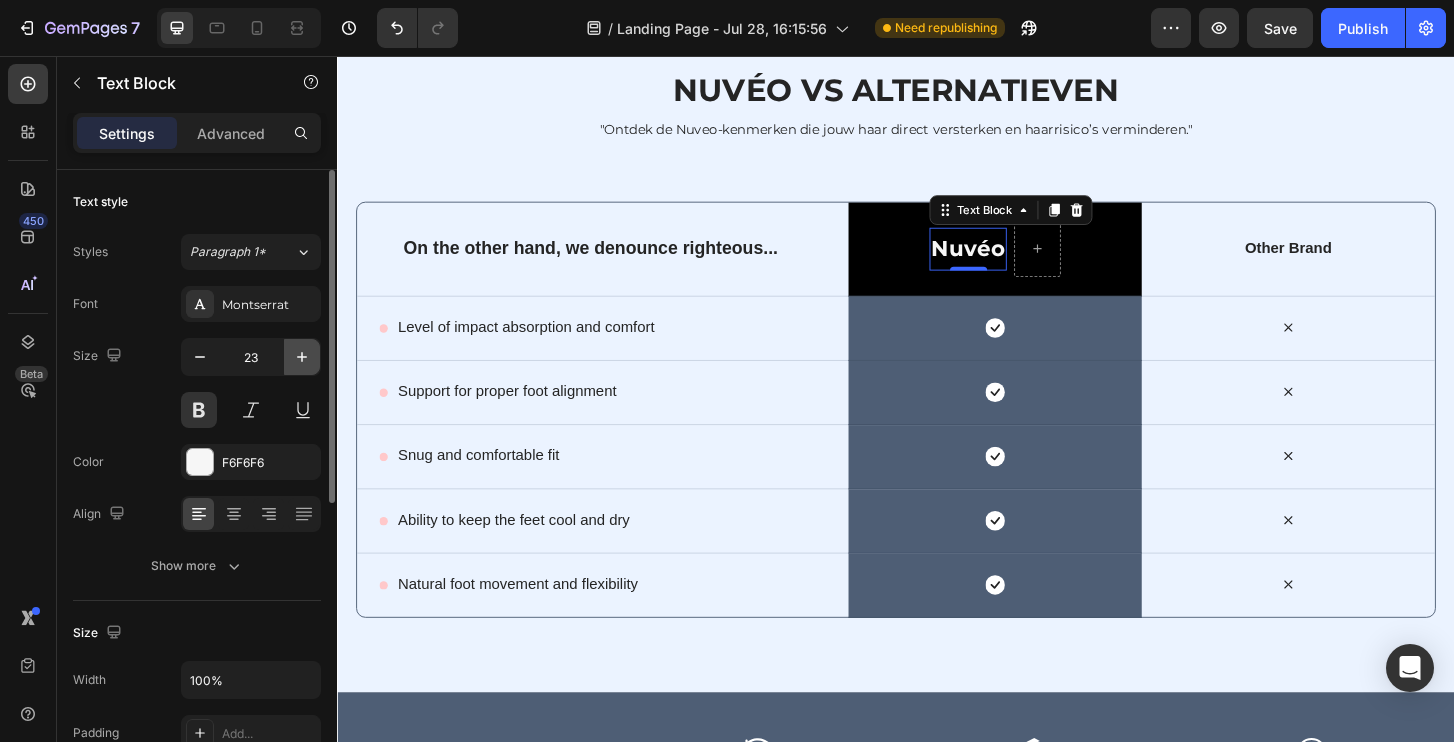 click at bounding box center (302, 357) 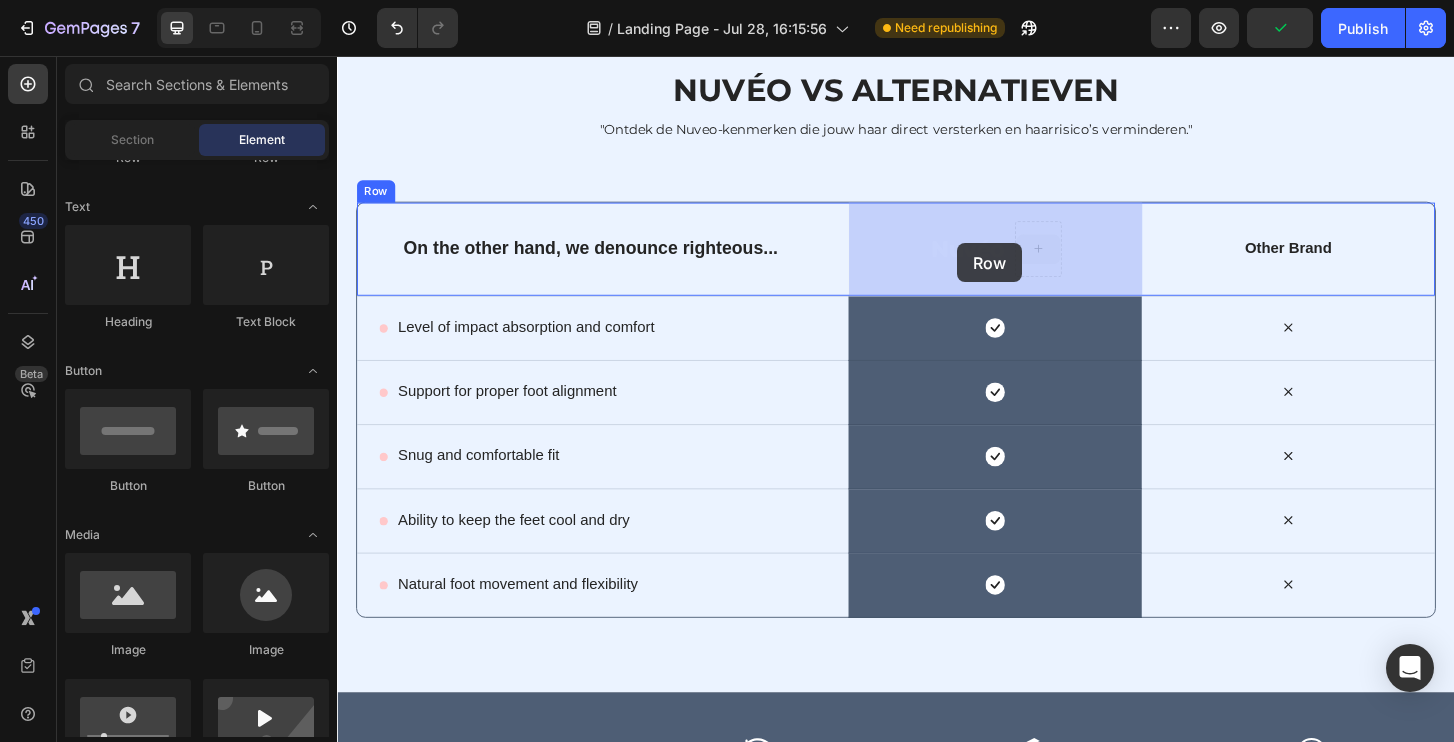 drag, startPoint x: 1099, startPoint y: 273, endPoint x: 1003, endPoint y: 257, distance: 97.3242 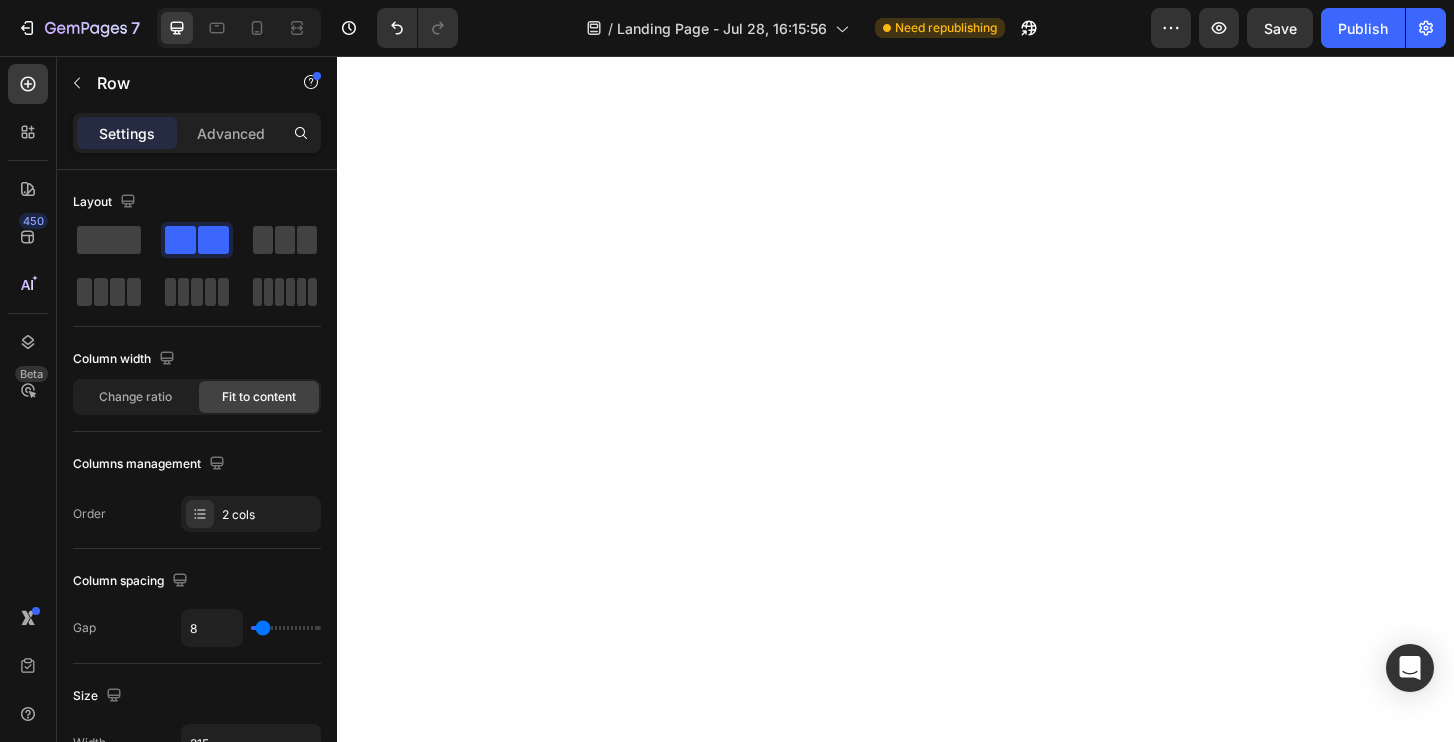 scroll, scrollTop: 0, scrollLeft: 0, axis: both 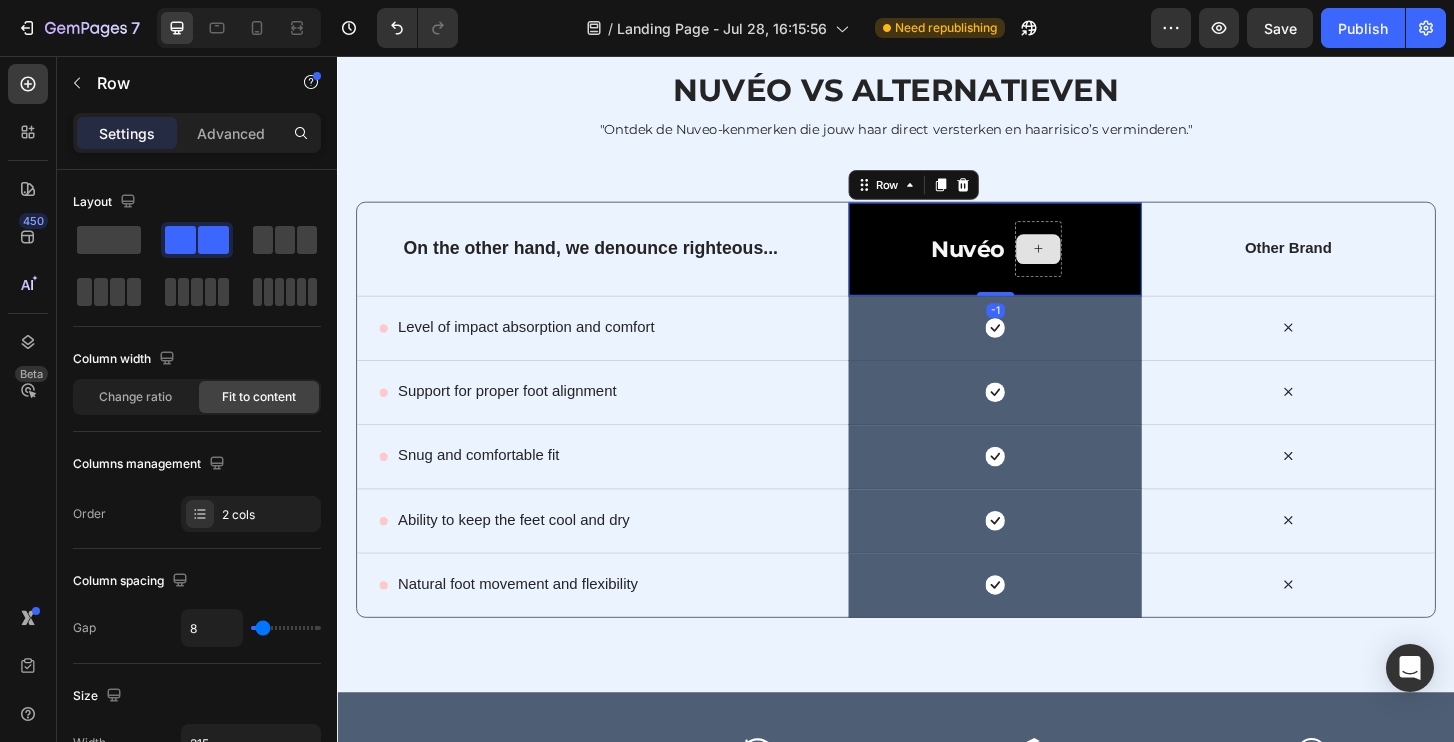 click at bounding box center (1090, 263) 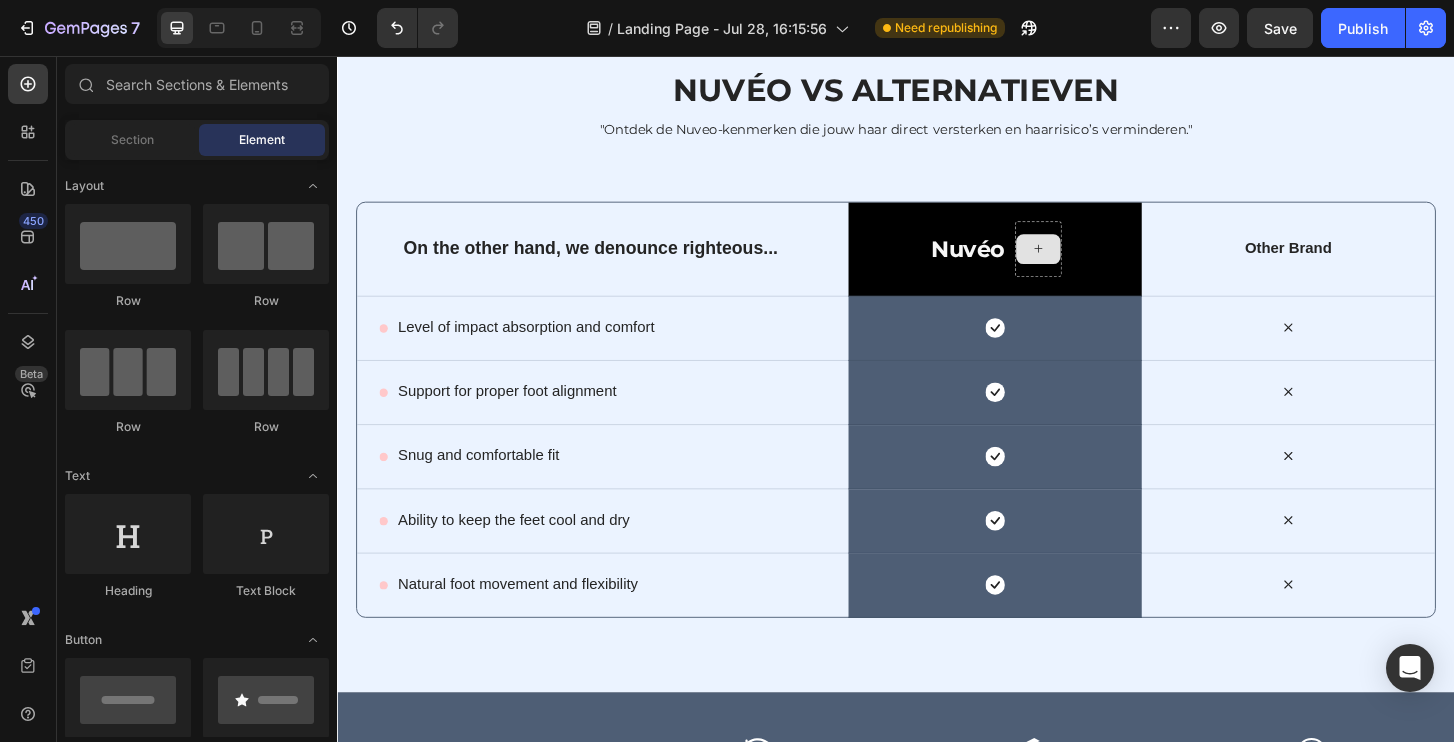 click at bounding box center (1090, 263) 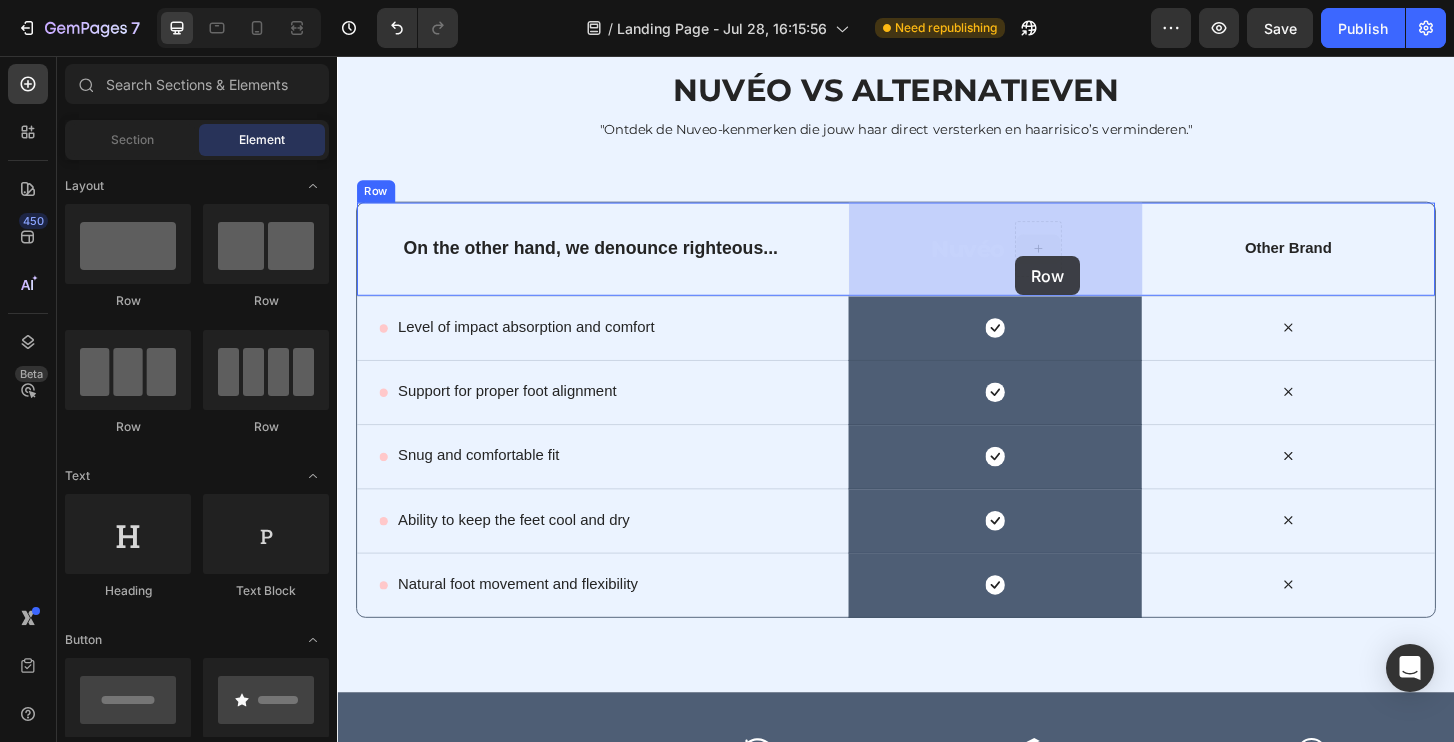 drag, startPoint x: 1084, startPoint y: 272, endPoint x: 1064, endPoint y: 272, distance: 20 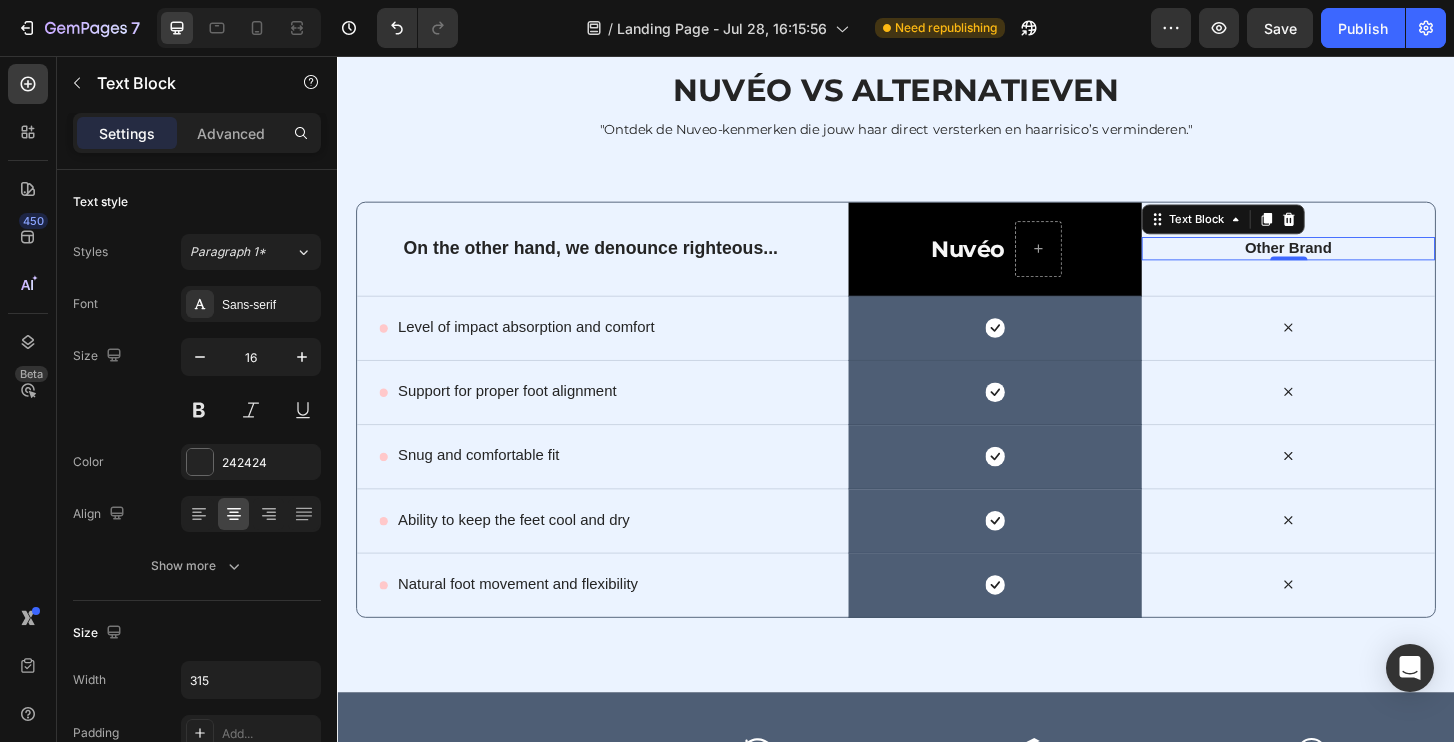 click on "Other Brand" at bounding box center [1358, 262] 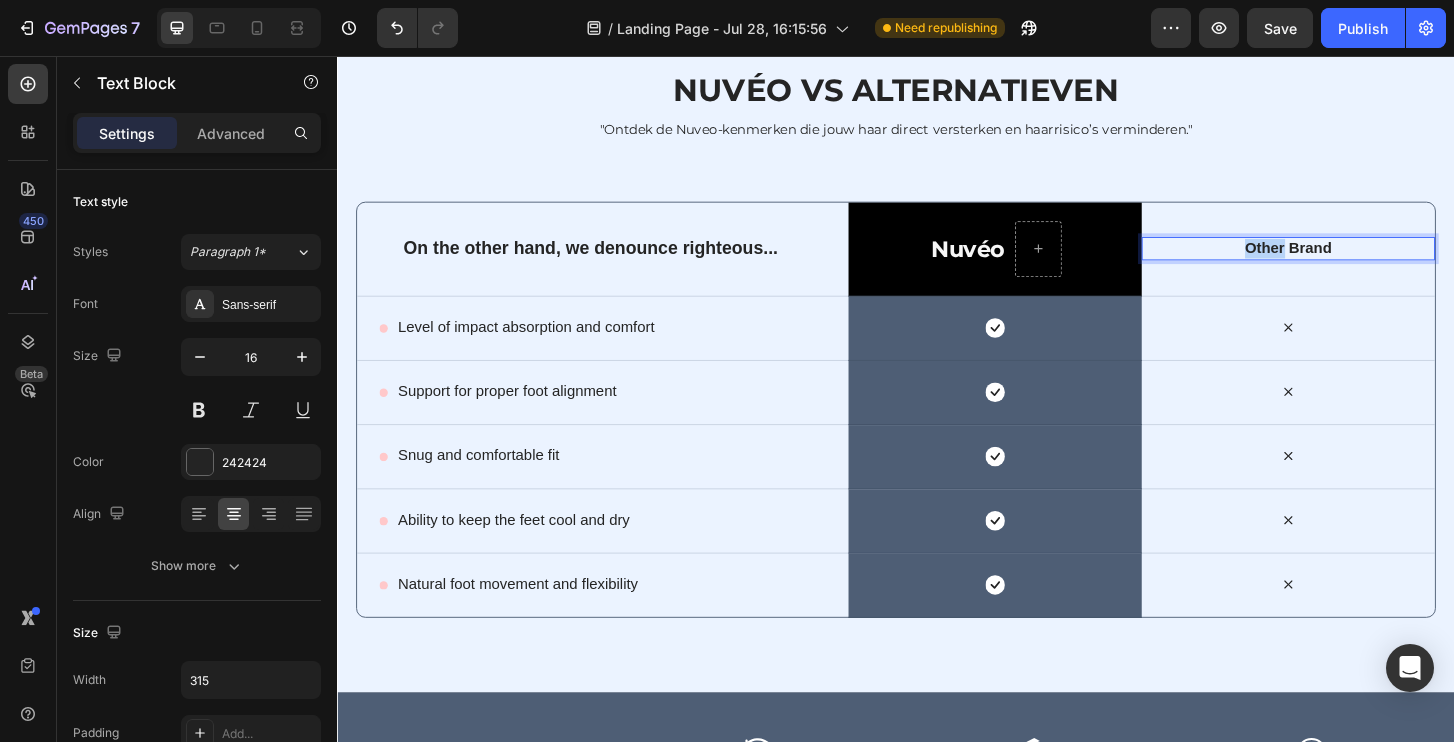 click on "Other Brand" at bounding box center (1358, 262) 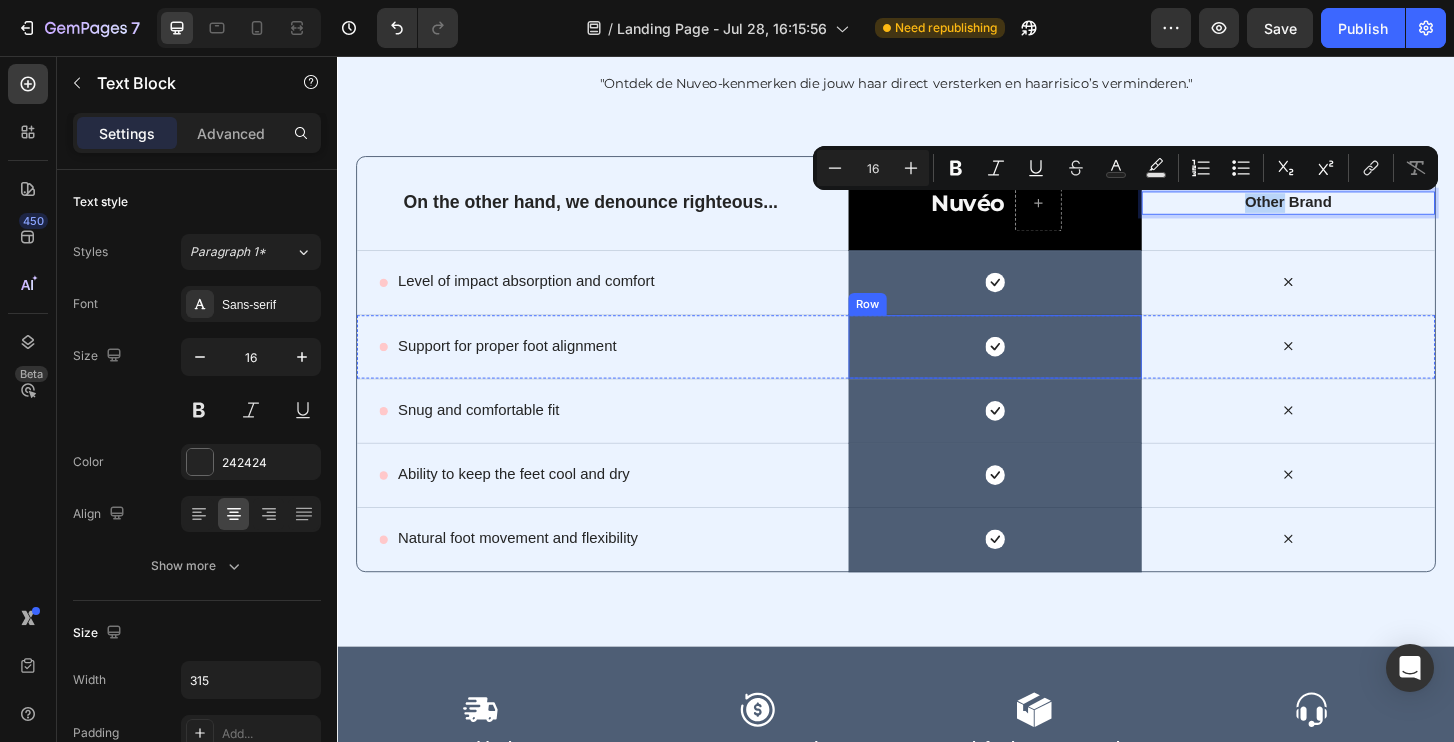 scroll, scrollTop: 7915, scrollLeft: 0, axis: vertical 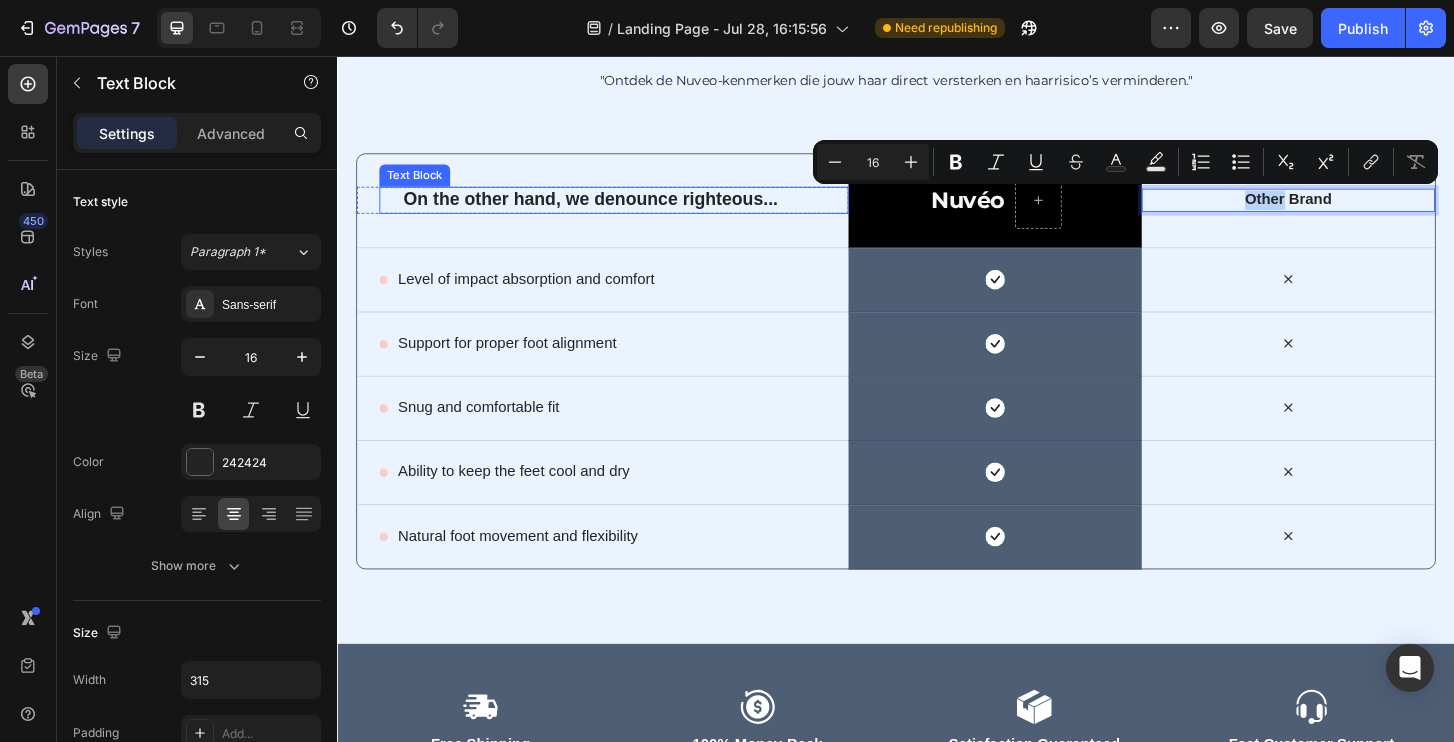 click on "On the other hand, we denounce righteous..." at bounding box center [646, 210] 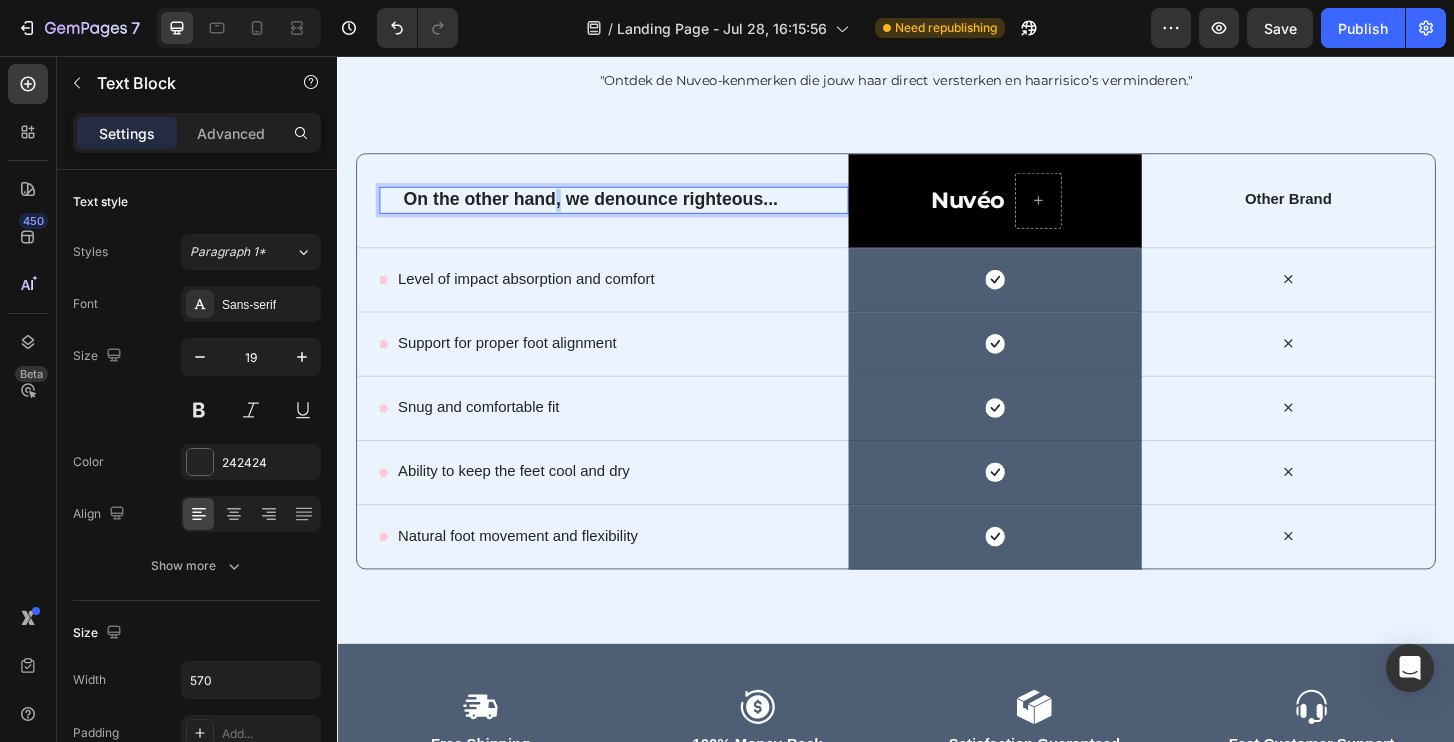 click on "On the other hand, we denounce righteous..." at bounding box center (646, 210) 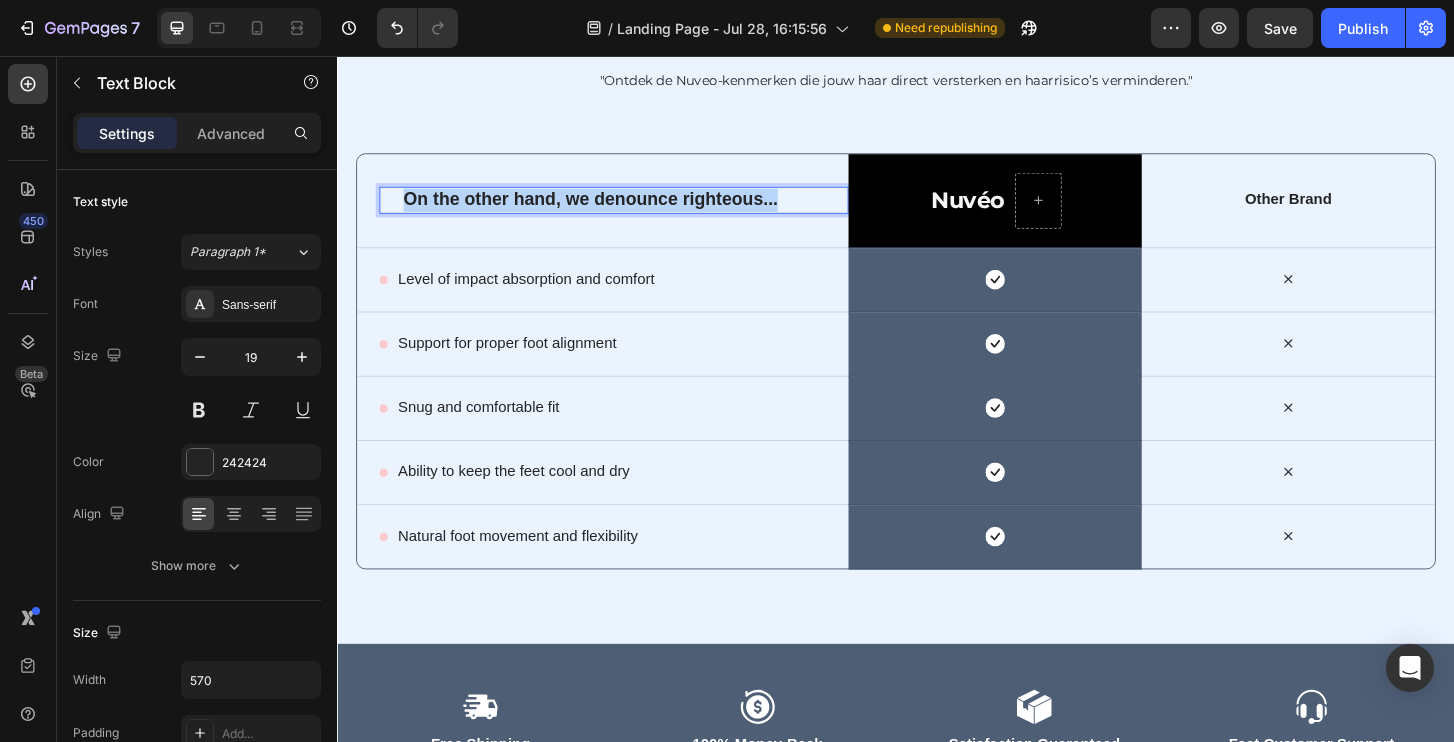click on "On the other hand, we denounce righteous..." at bounding box center [646, 210] 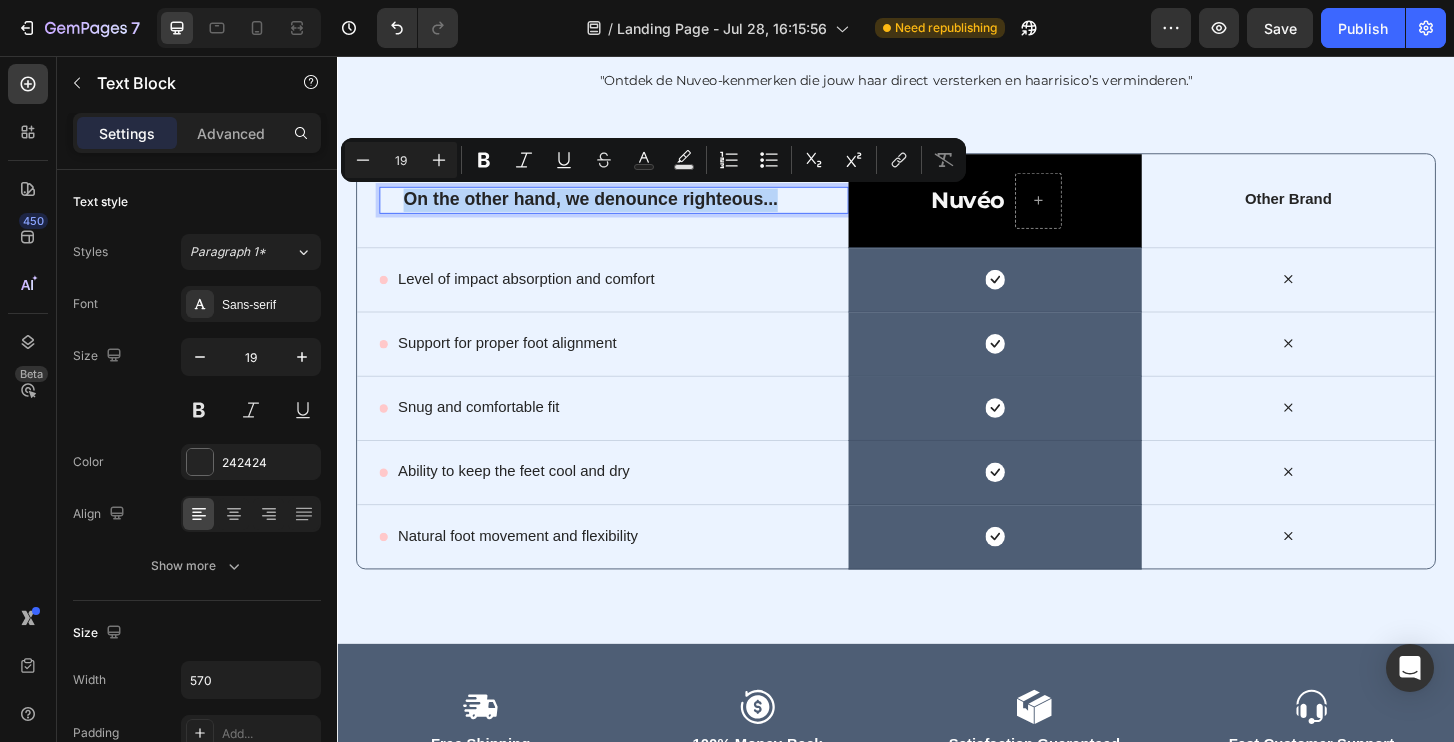 copy on "On the other hand, we denounce righteous..." 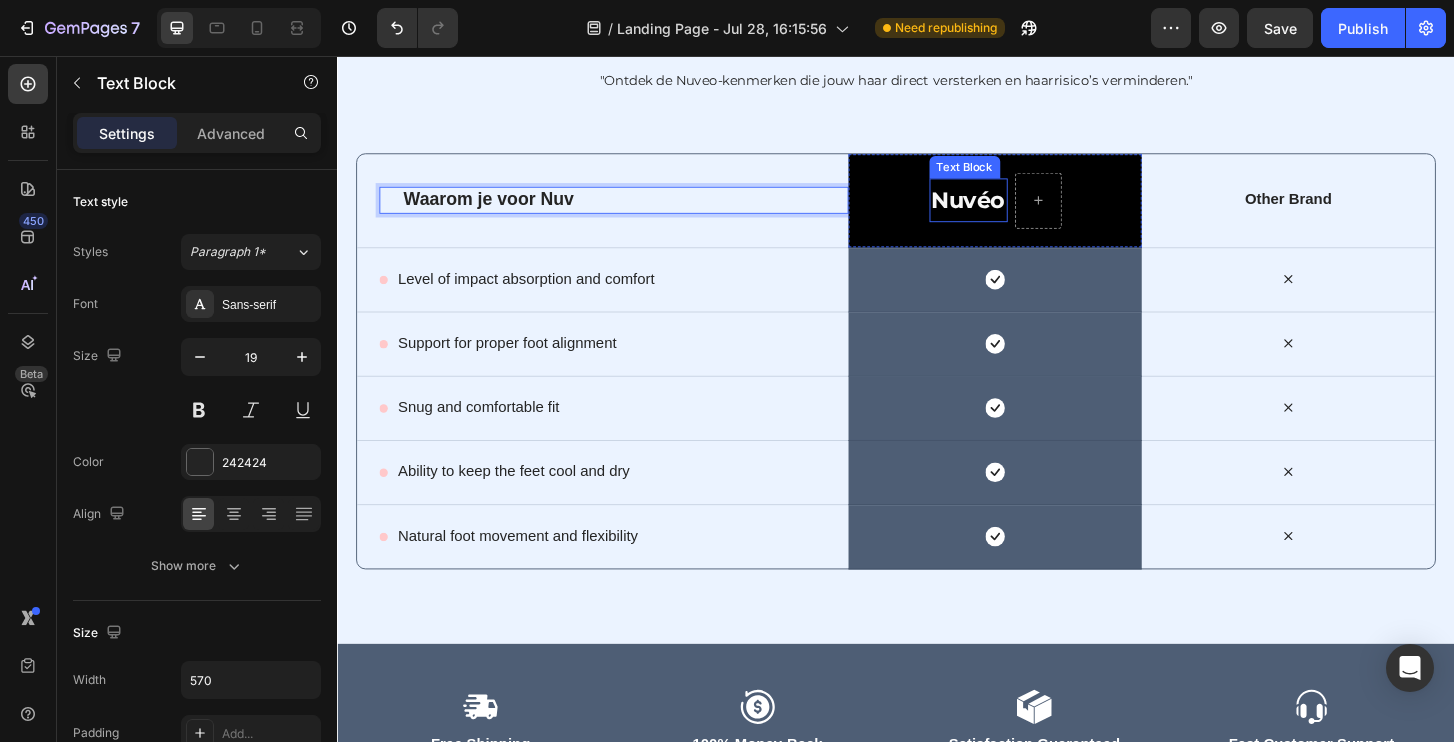 click on "Nuvéo" at bounding box center (1015, 210) 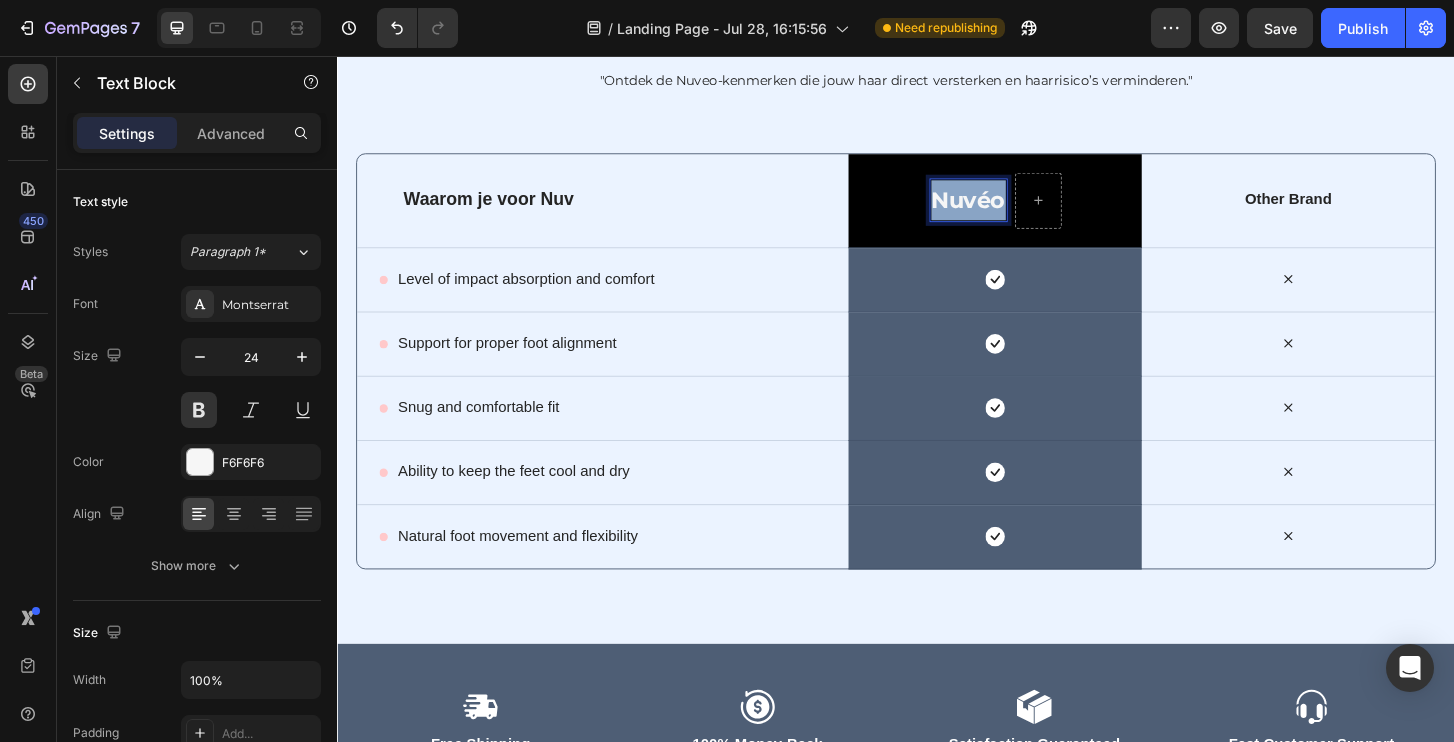 click on "Nuvéo" at bounding box center (1015, 210) 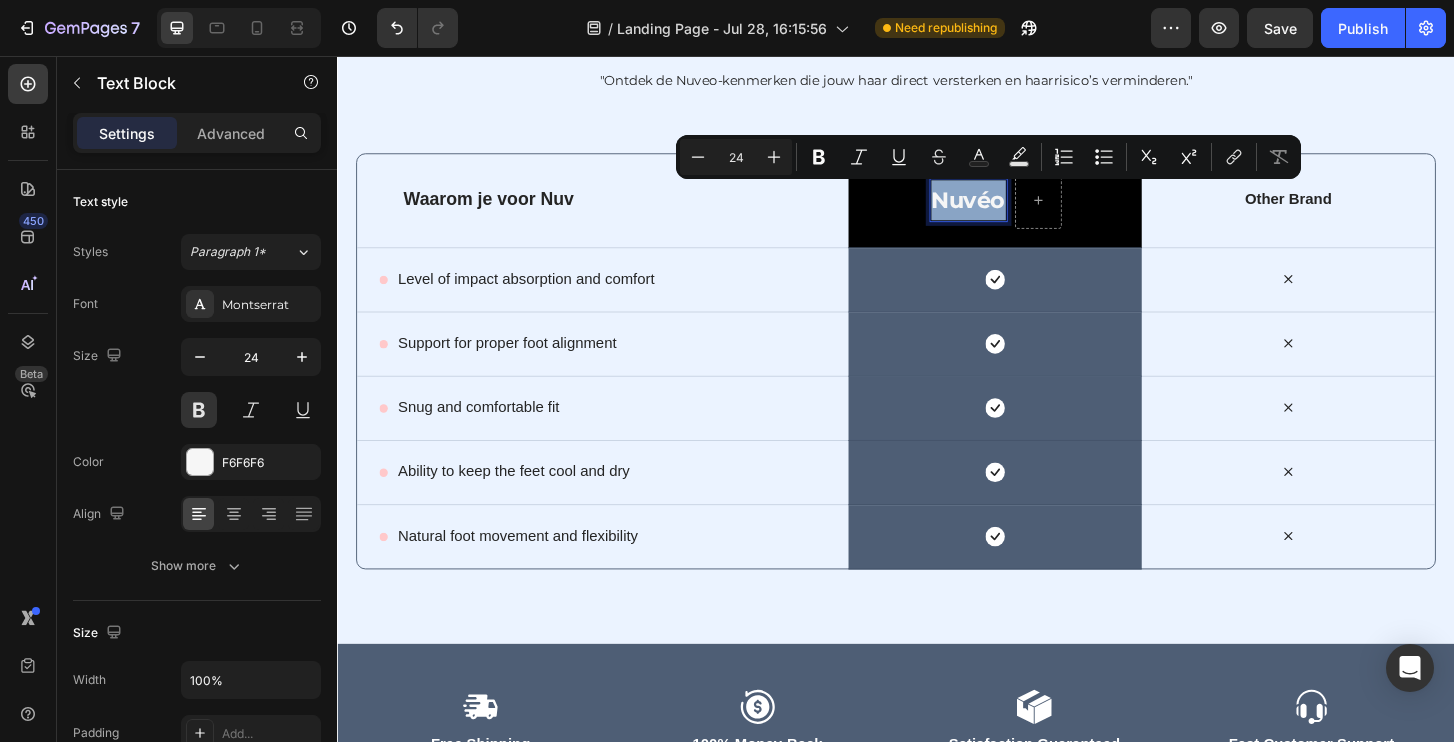 click on "Nuvéo" at bounding box center [1015, 210] 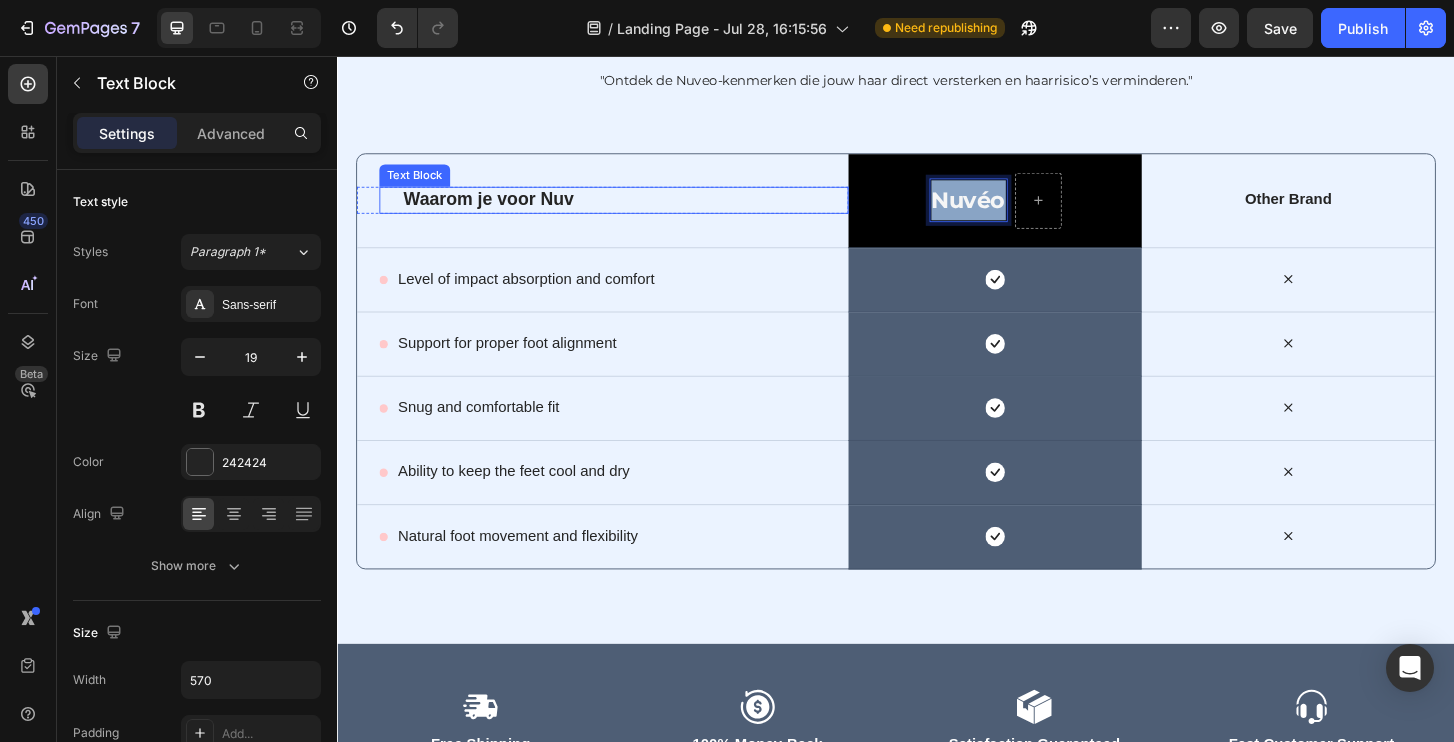 click on "Waarom je voor Nuv" at bounding box center (646, 210) 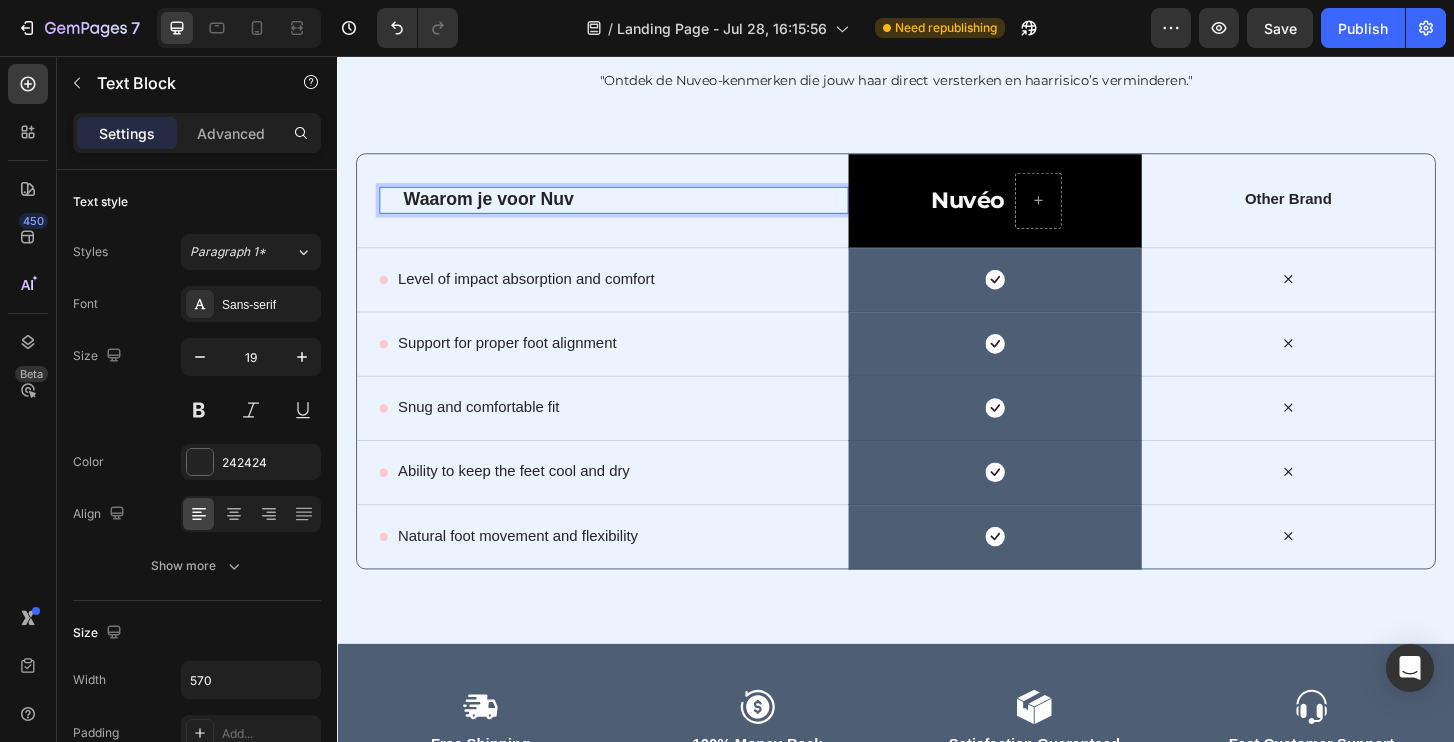 click on "Waarom je voor Nuv" at bounding box center [646, 210] 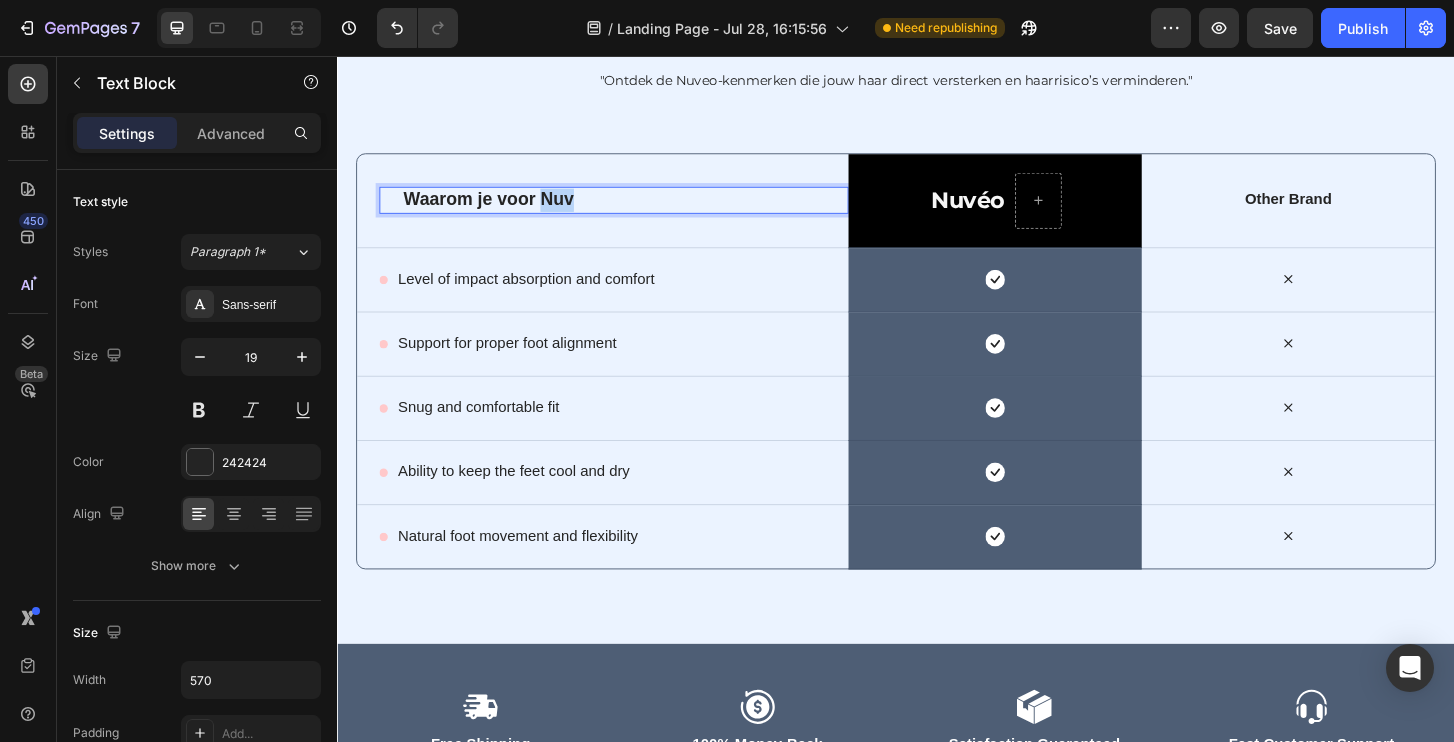 click on "Waarom je voor Nuv" at bounding box center [646, 210] 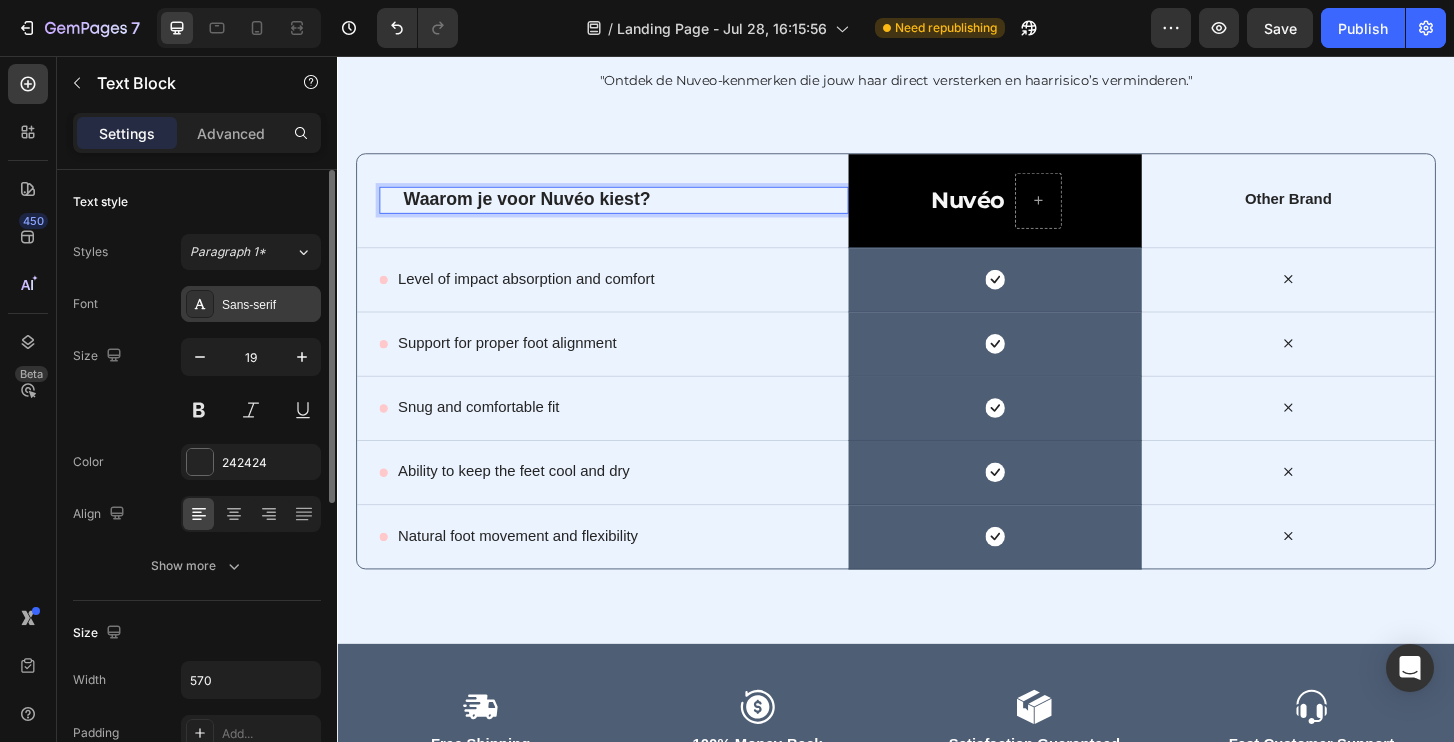 click on "Sans-serif" at bounding box center (251, 304) 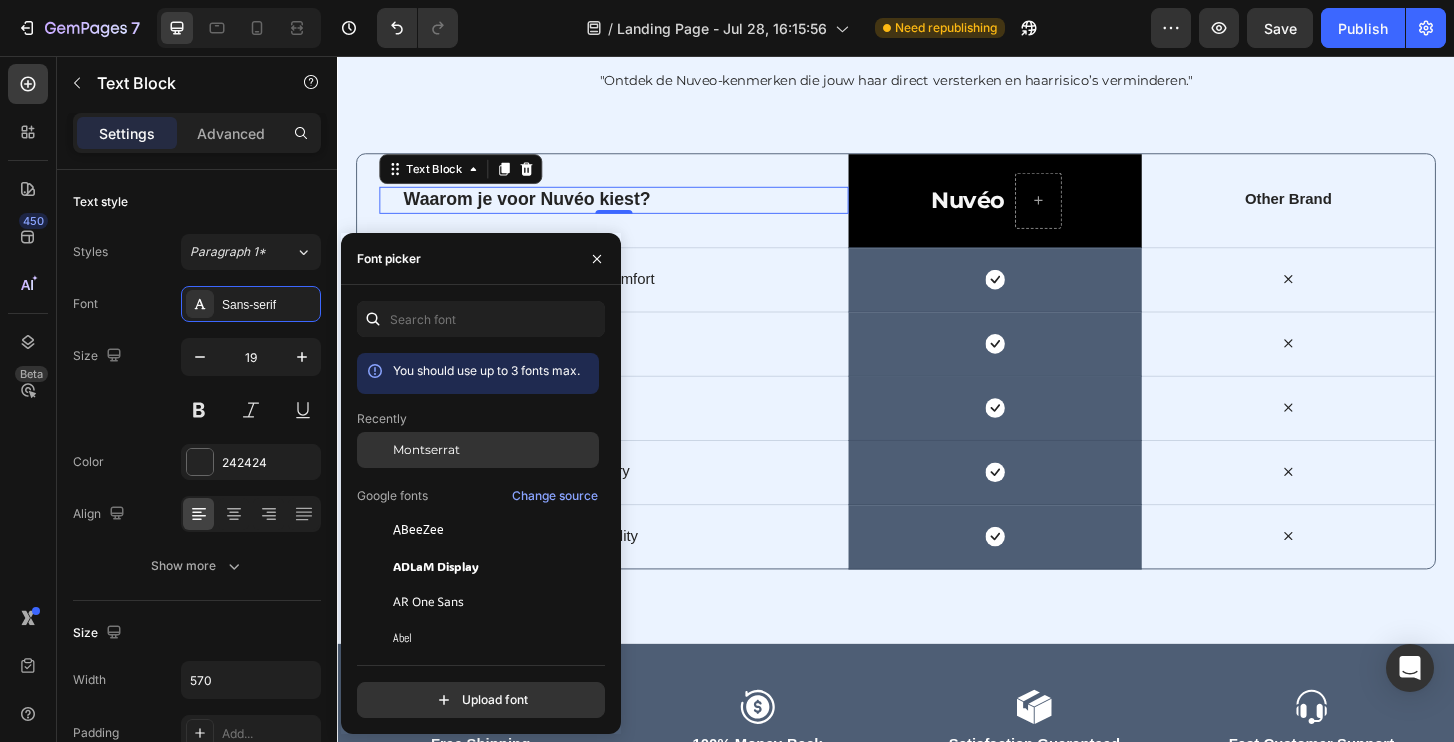 click on "Montserrat" at bounding box center (426, 450) 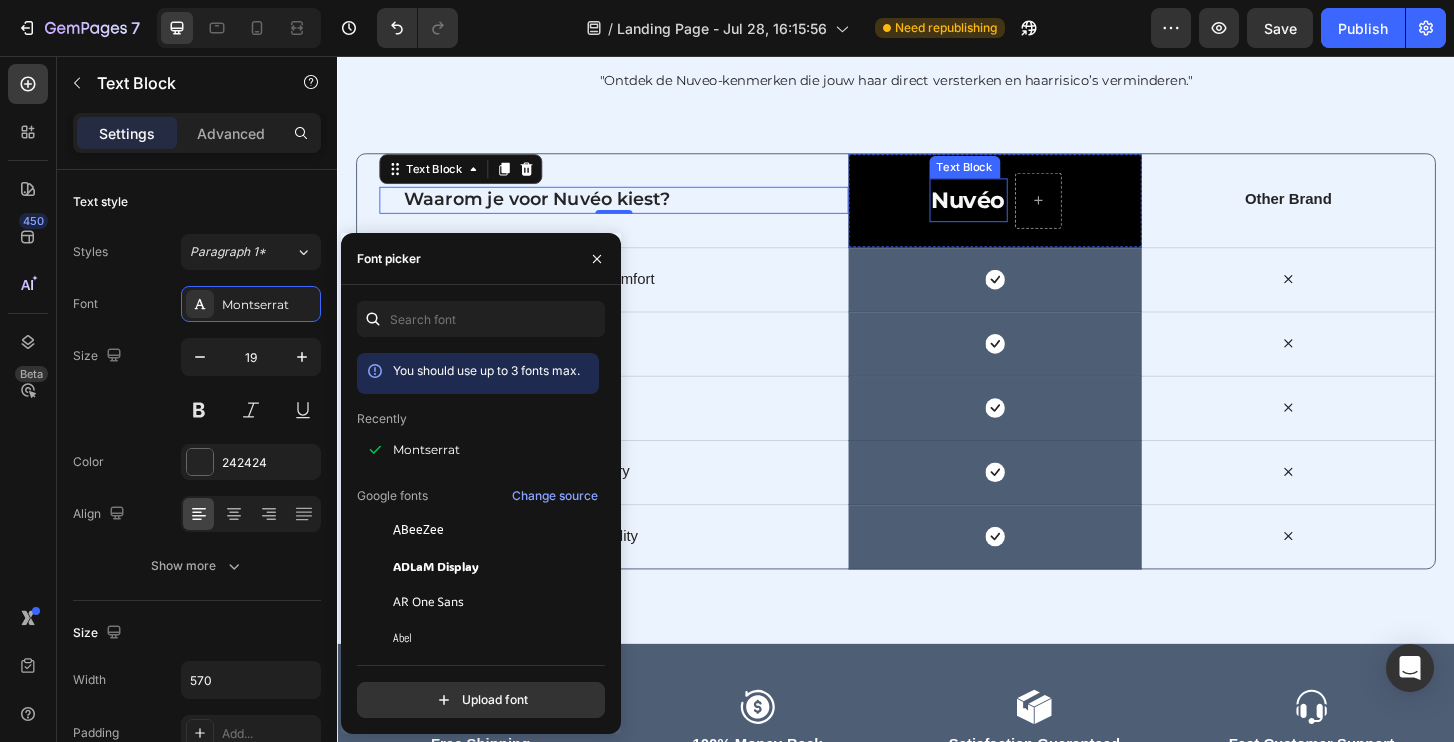 click on "Nuvéo" at bounding box center (1015, 210) 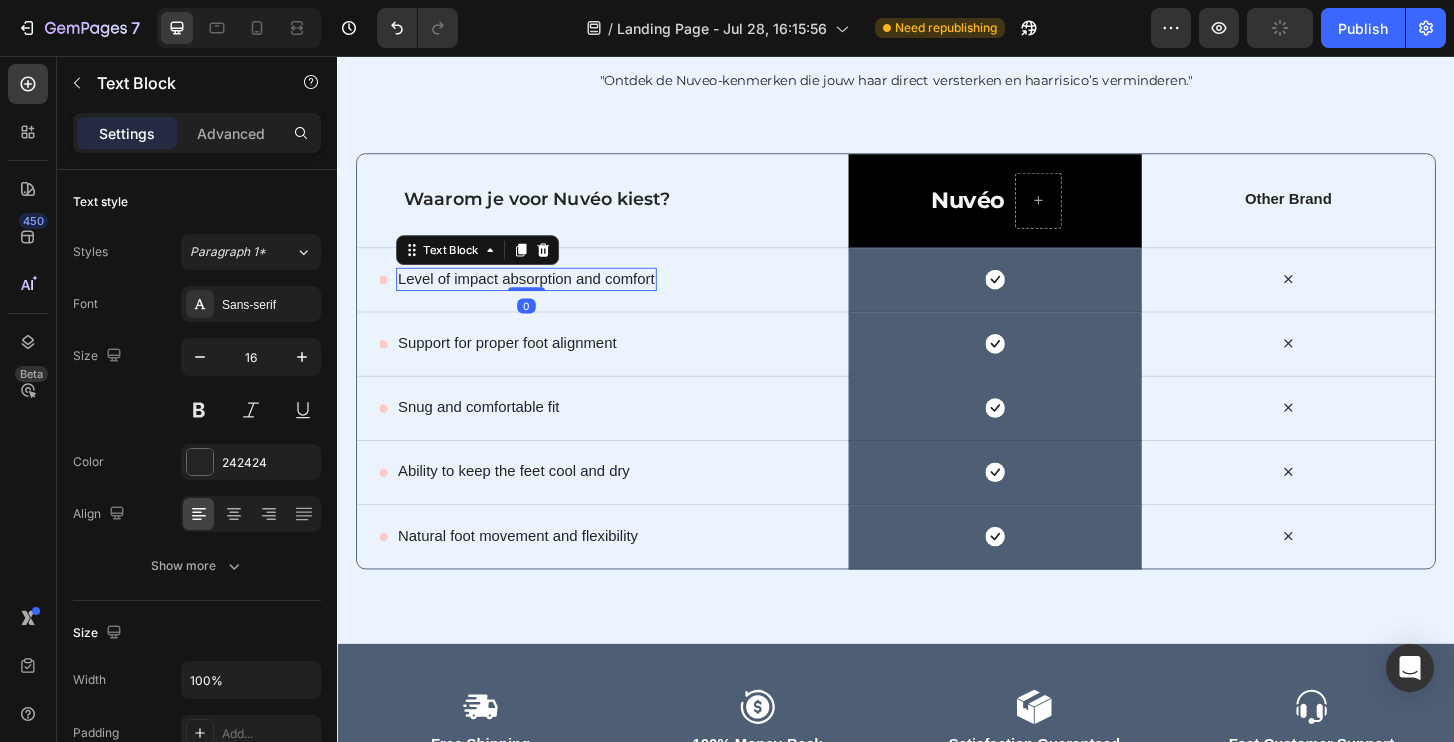 click on "Level of impact absorption and comfort" at bounding box center [540, 295] 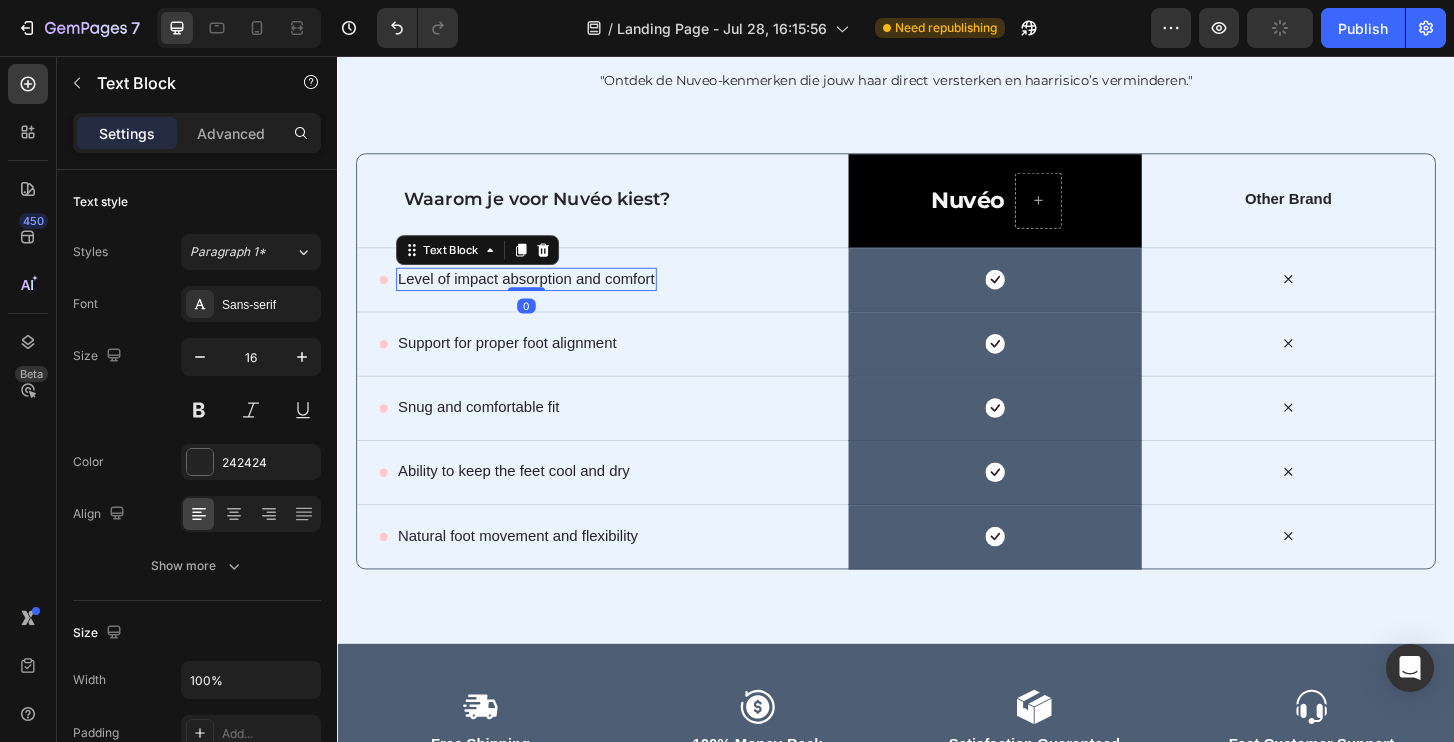click on "Level of impact absorption and comfort" at bounding box center (540, 295) 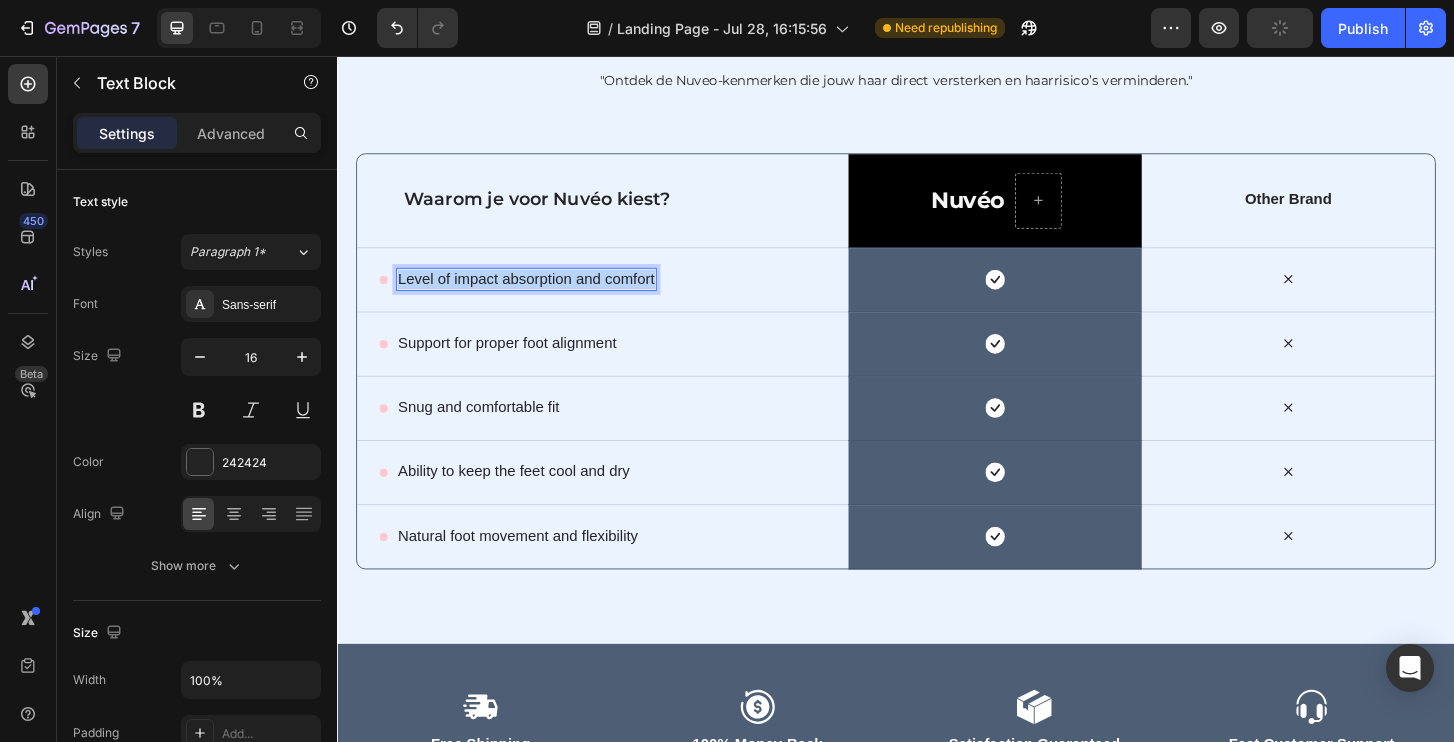 click on "Level of impact absorption and comfort" at bounding box center (540, 295) 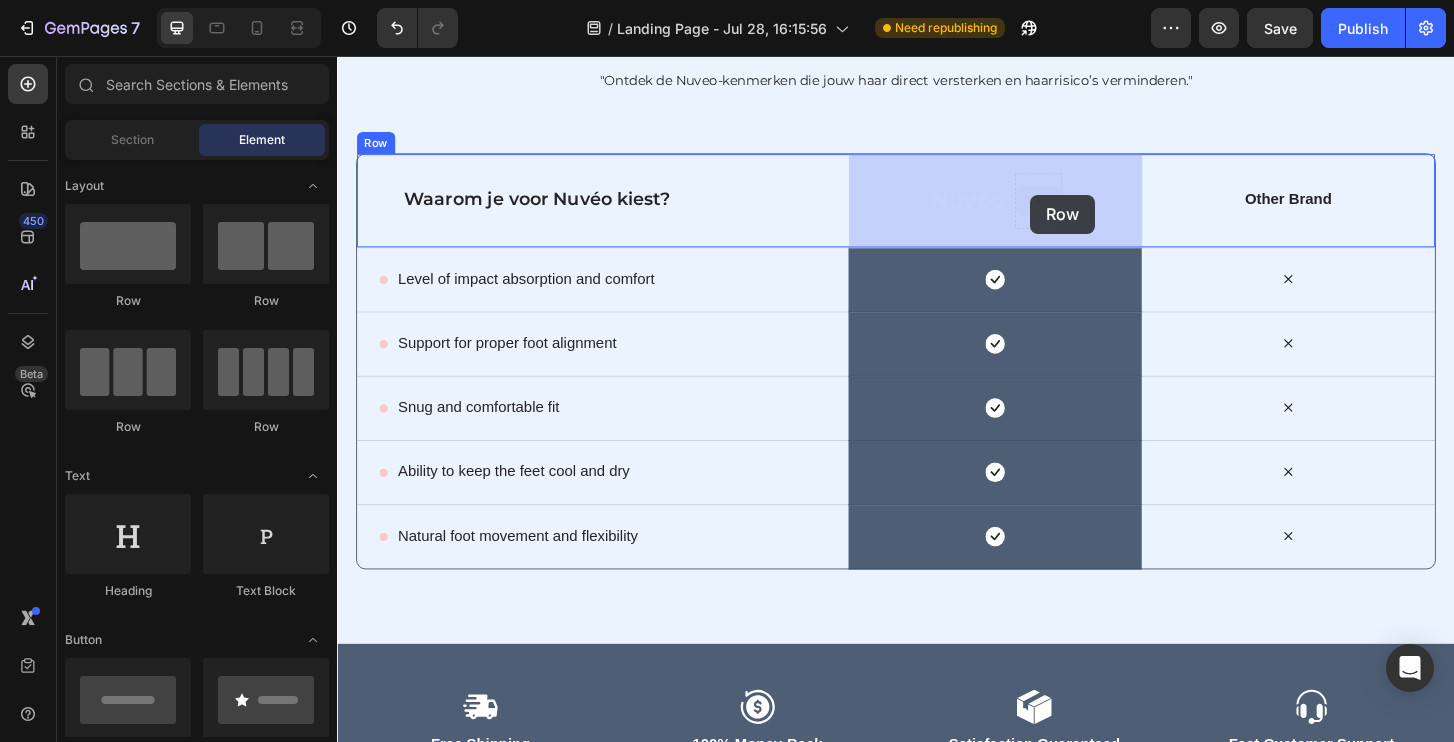 drag, startPoint x: 1098, startPoint y: 214, endPoint x: 1081, endPoint y: 207, distance: 18.384777 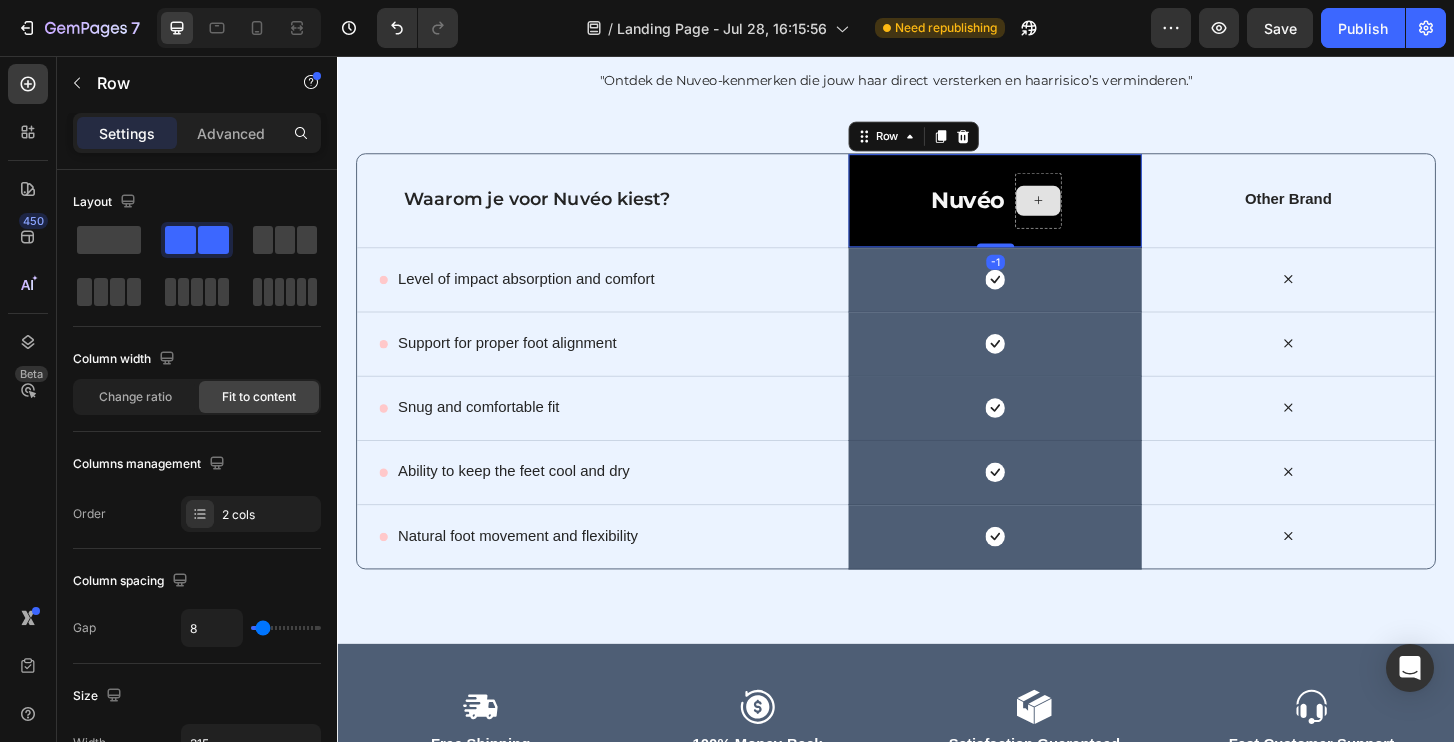 click at bounding box center [1090, 211] 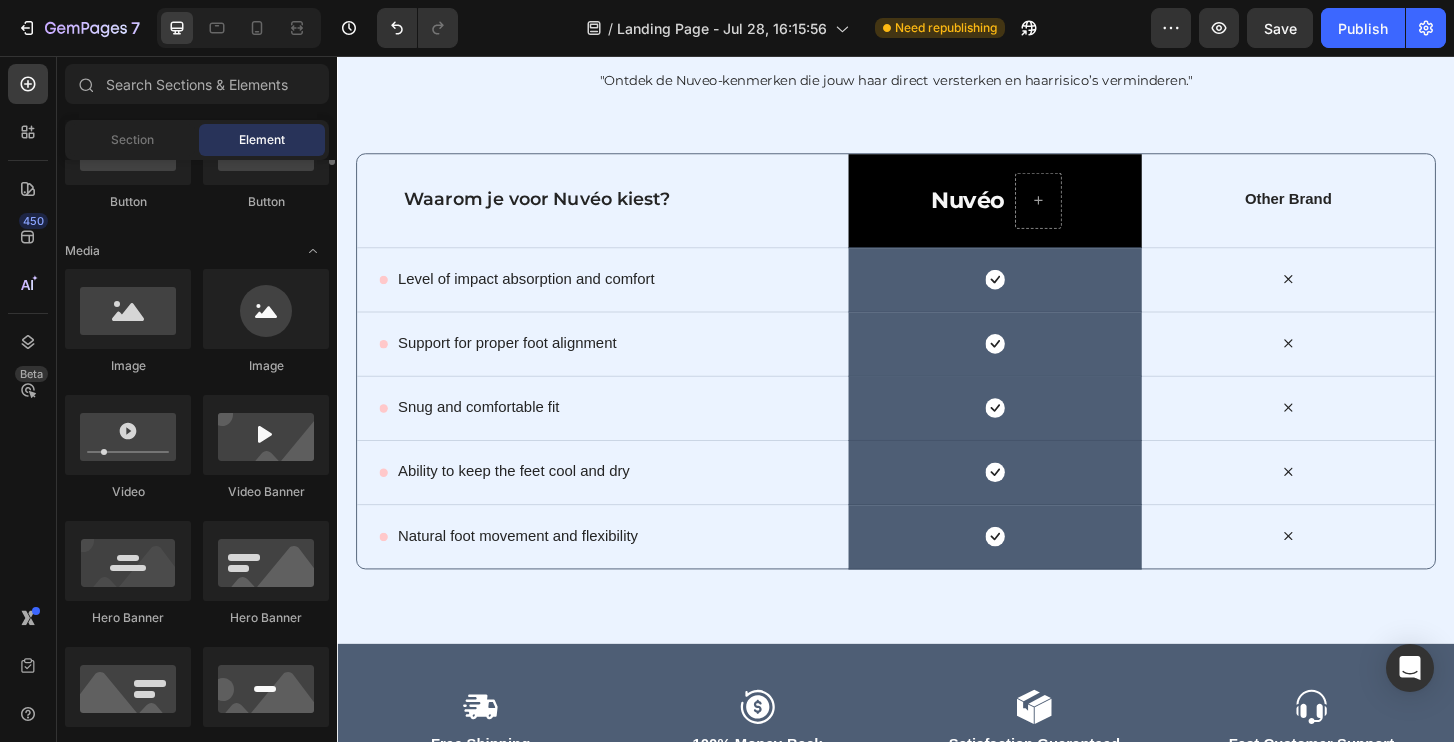 scroll, scrollTop: 0, scrollLeft: 0, axis: both 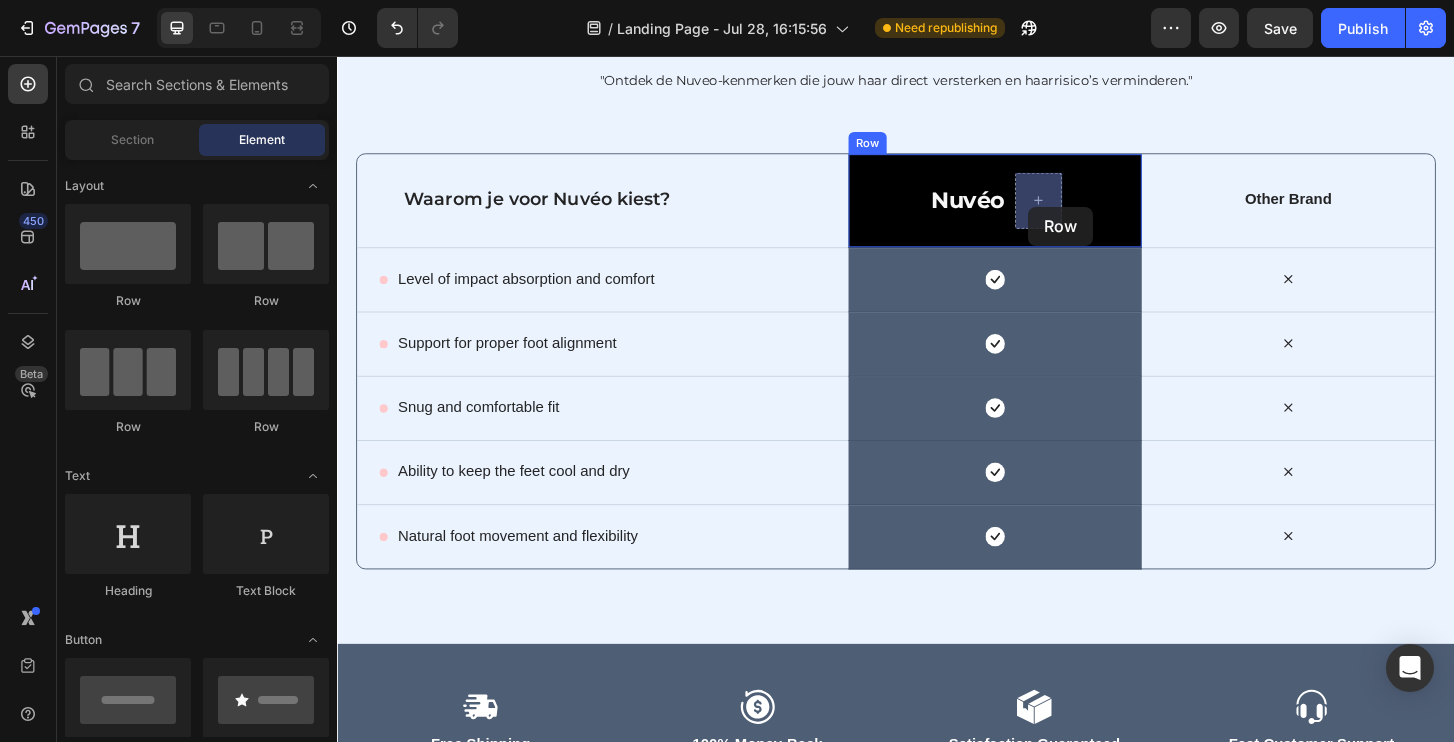 drag, startPoint x: 450, startPoint y: 292, endPoint x: 1079, endPoint y: 215, distance: 633.6955 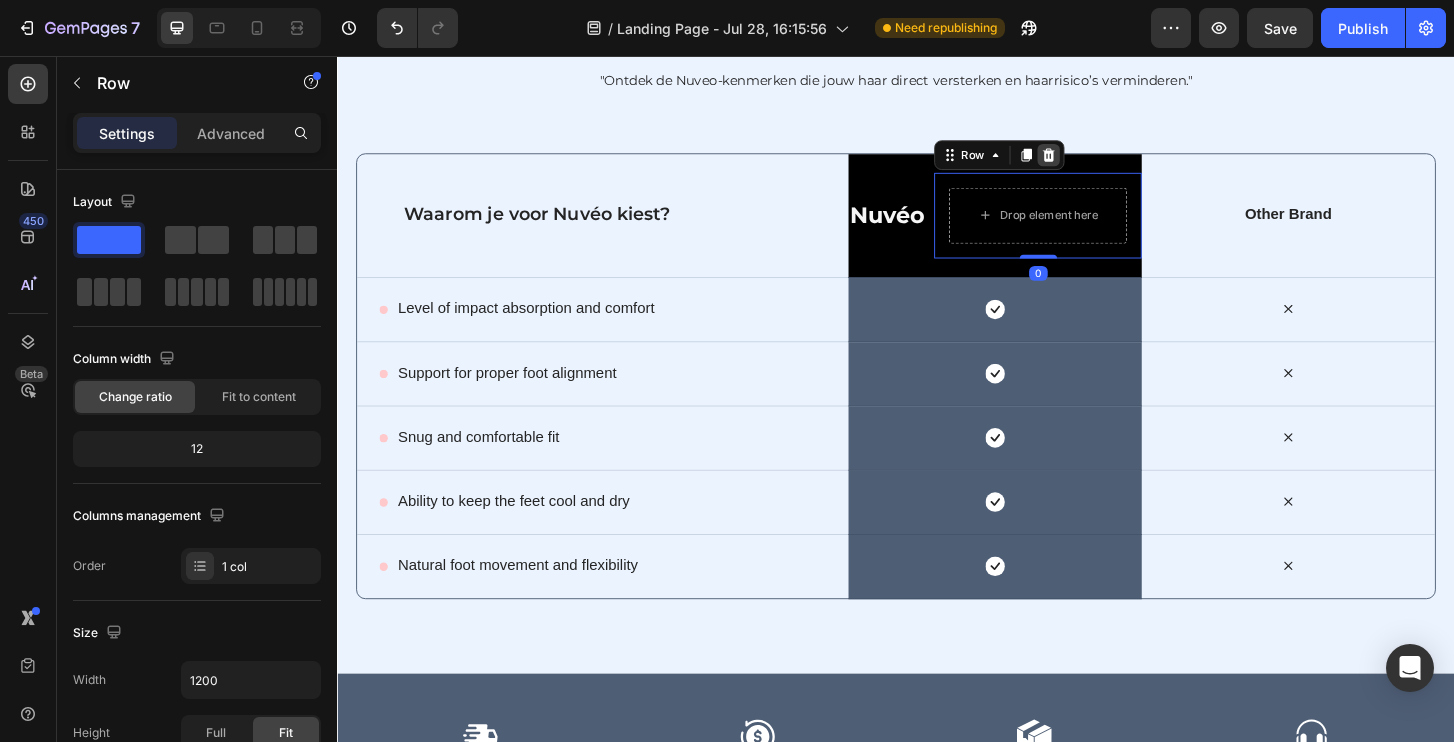 click 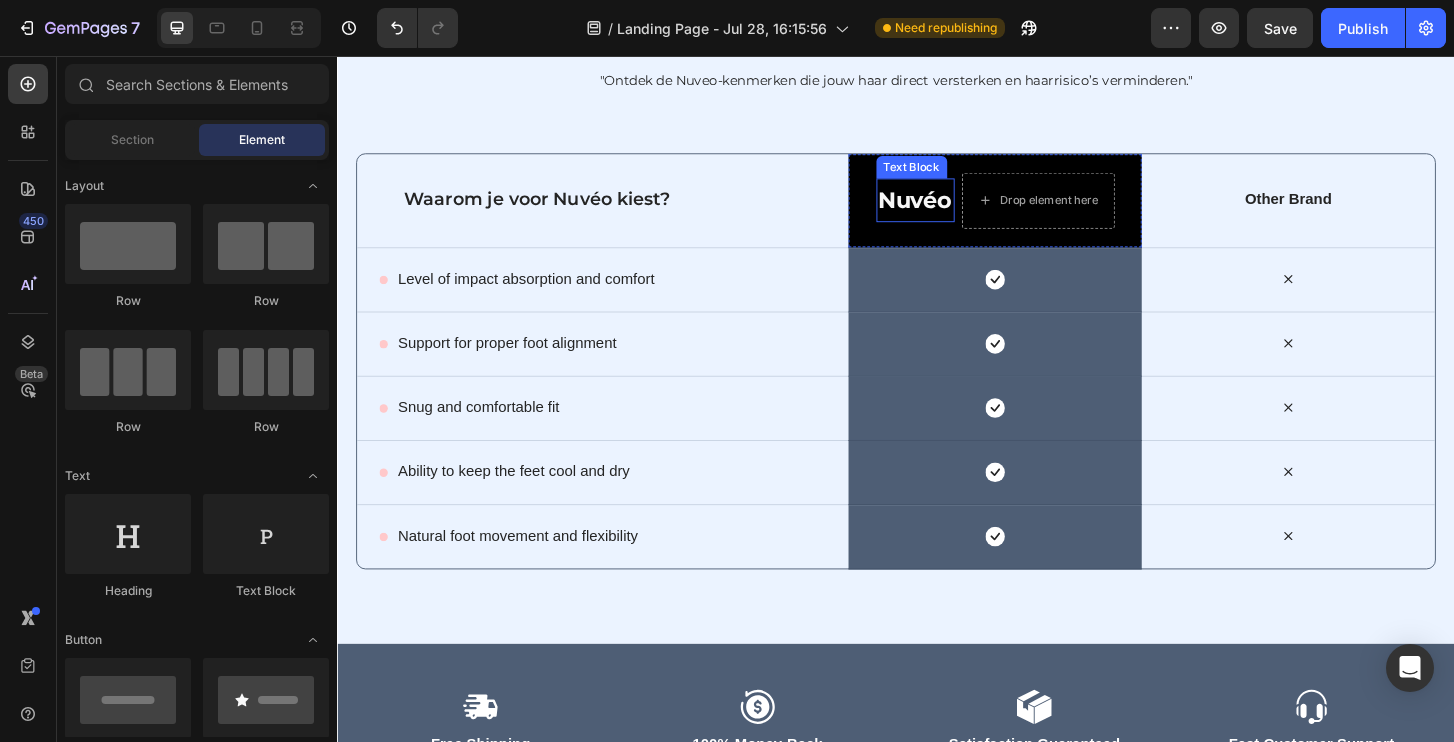 click on "Nuvéo" at bounding box center (958, 210) 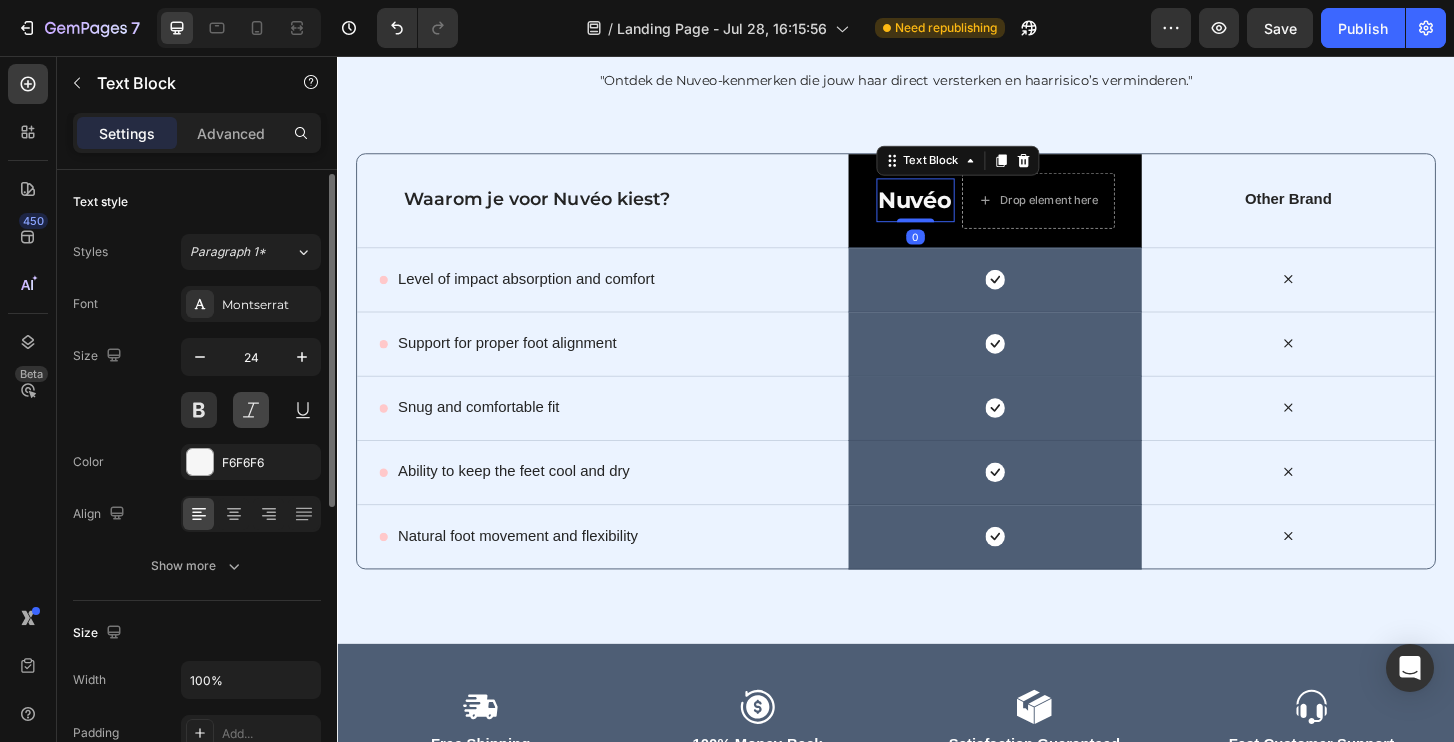 scroll, scrollTop: 18, scrollLeft: 0, axis: vertical 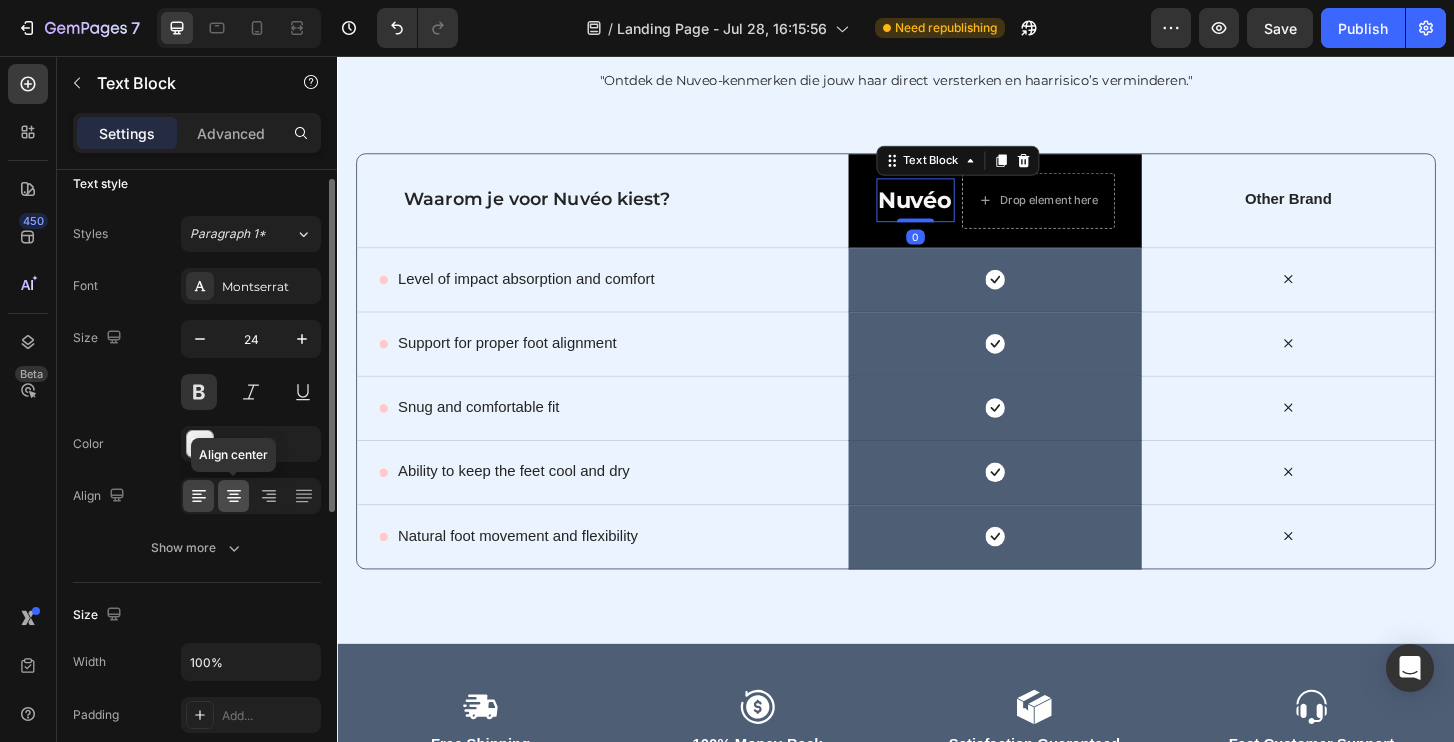 click 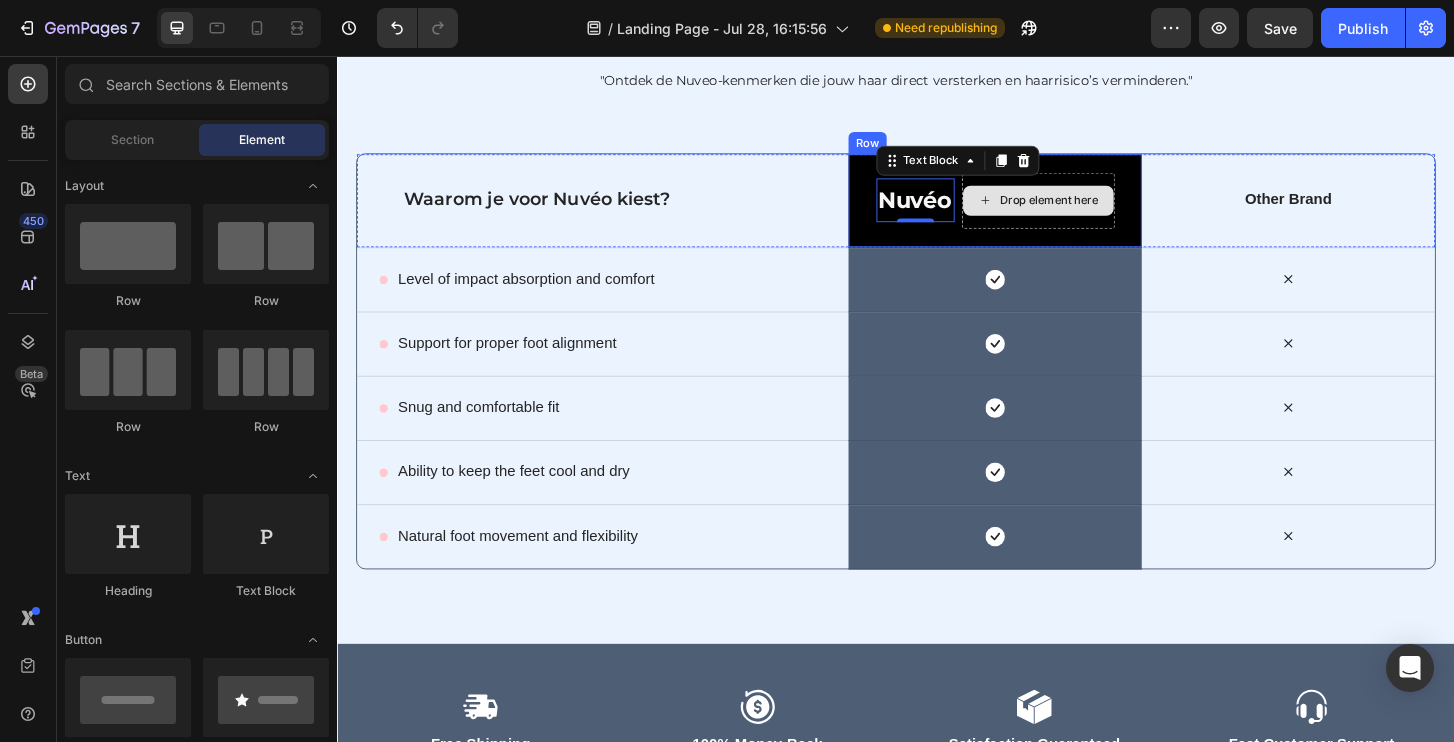 click on "Drop element here" at bounding box center [1090, 211] 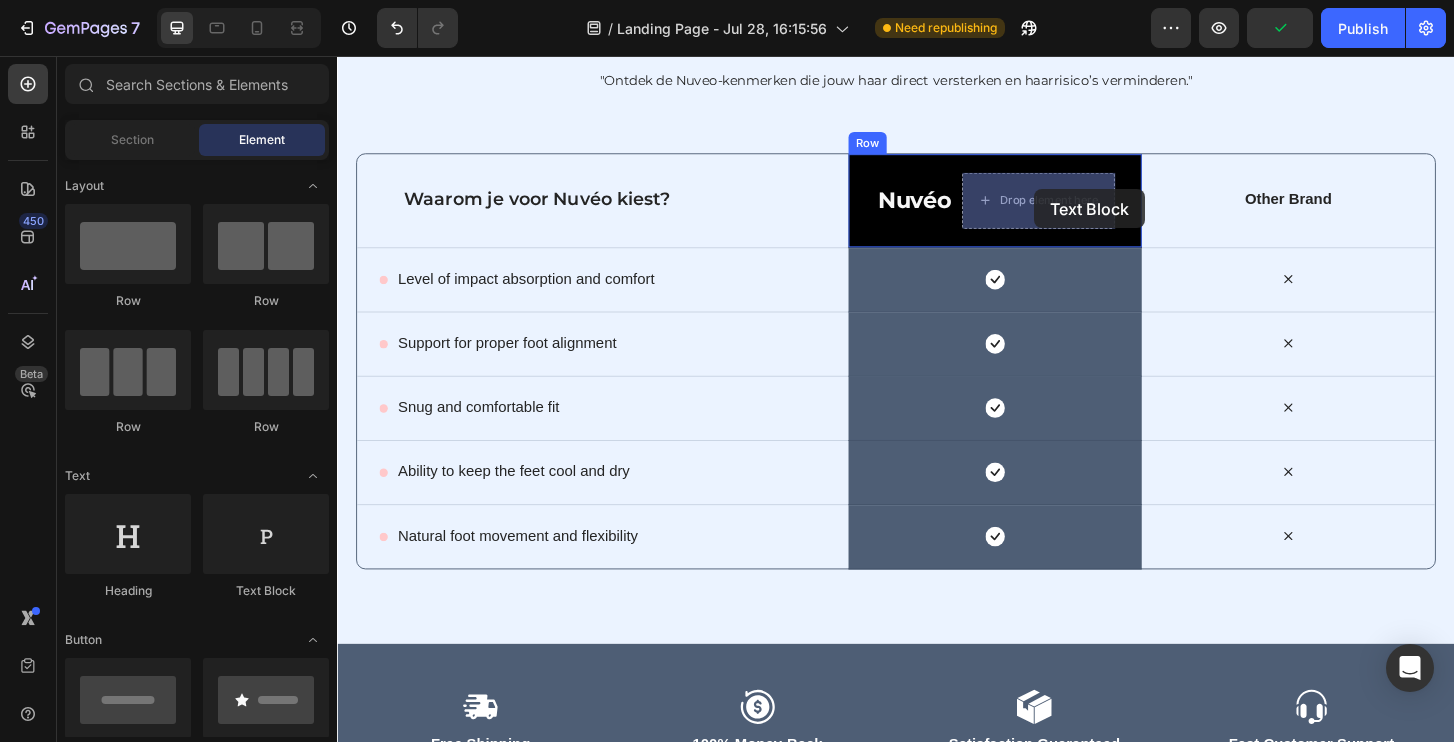 drag, startPoint x: 557, startPoint y: 626, endPoint x: 1086, endPoint y: 203, distance: 677.3256 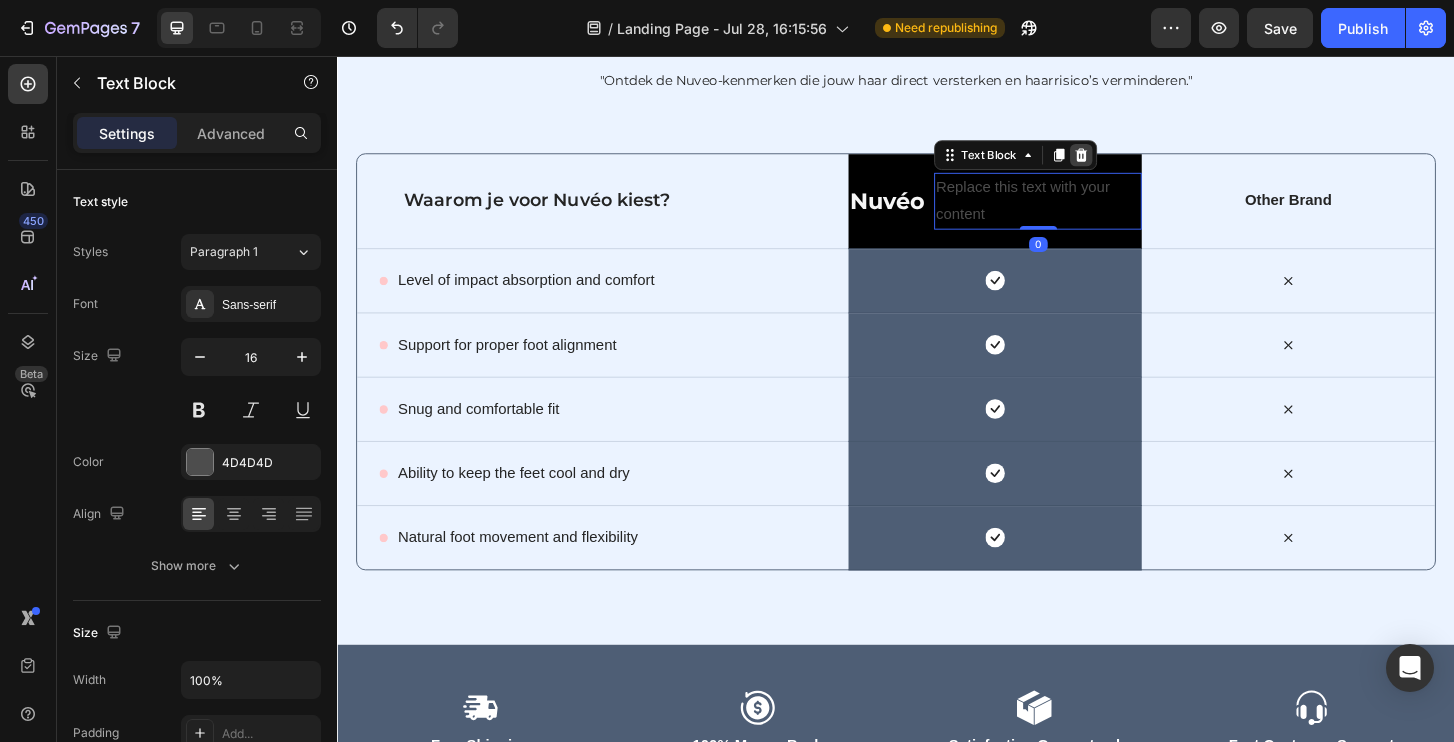 click 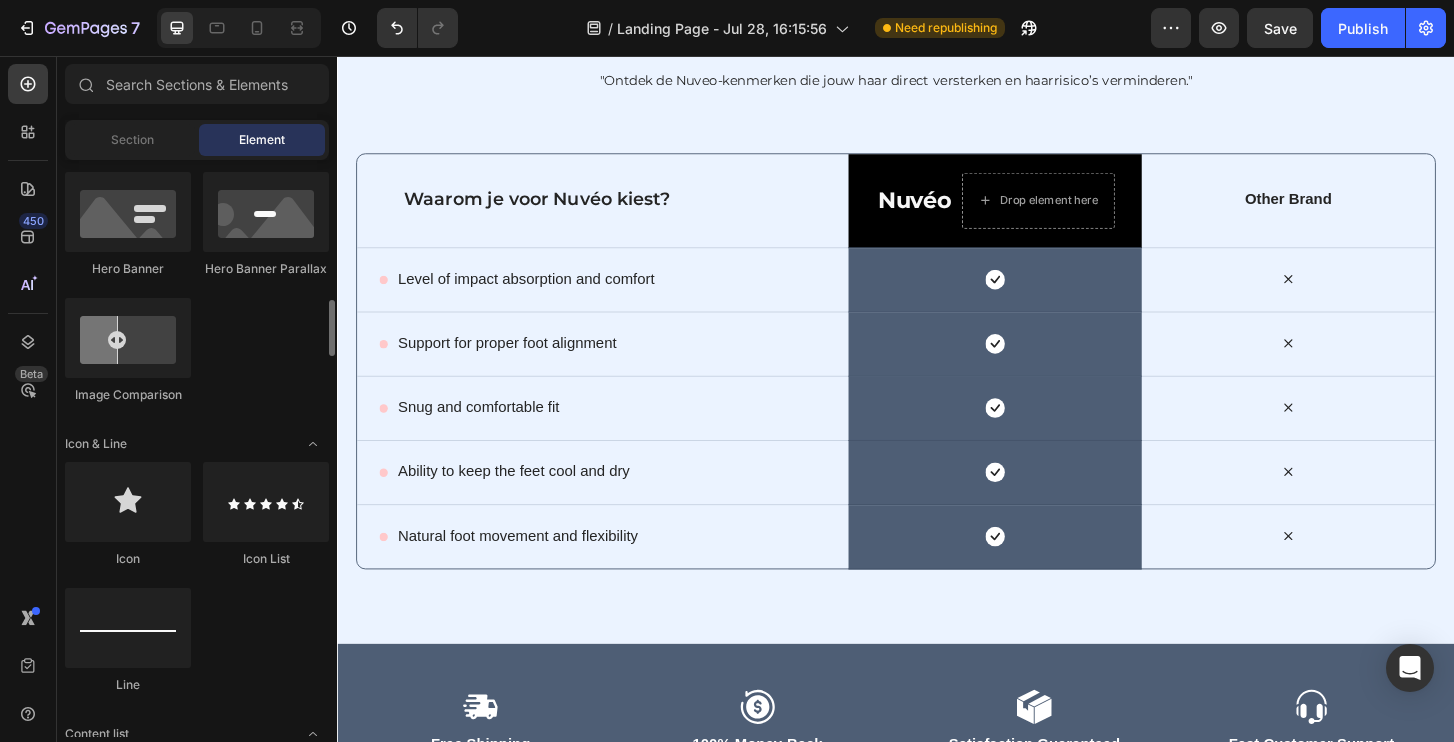 scroll, scrollTop: 1114, scrollLeft: 0, axis: vertical 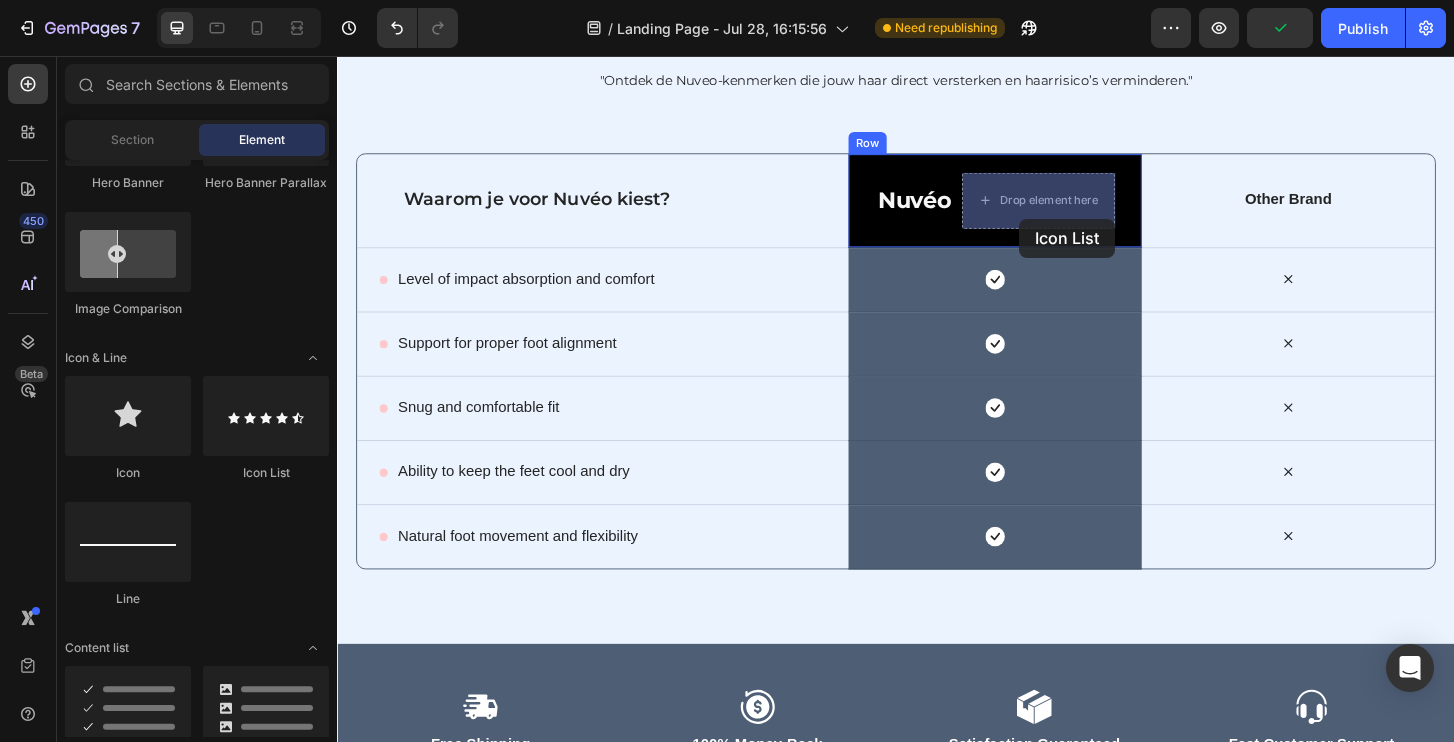 drag, startPoint x: 572, startPoint y: 483, endPoint x: 1067, endPoint y: 213, distance: 563.8484 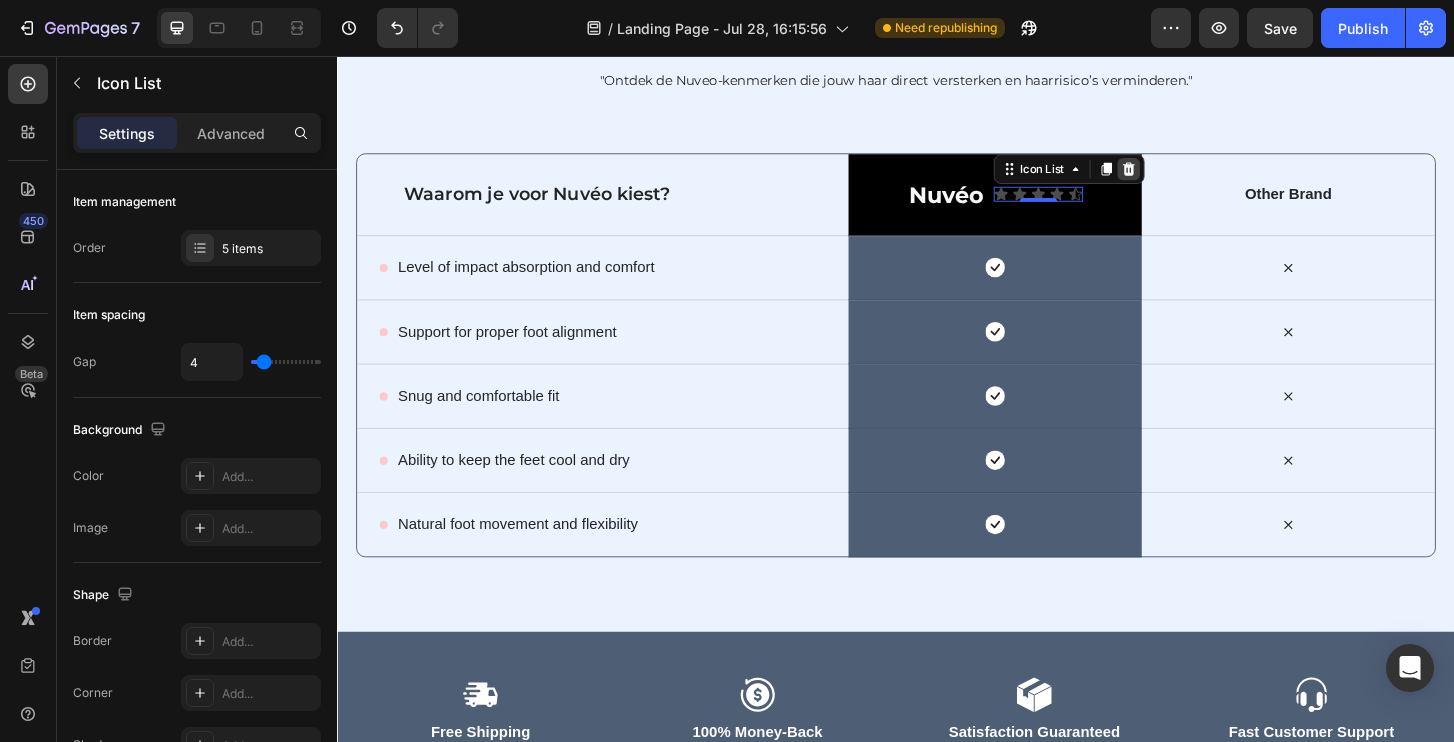 click 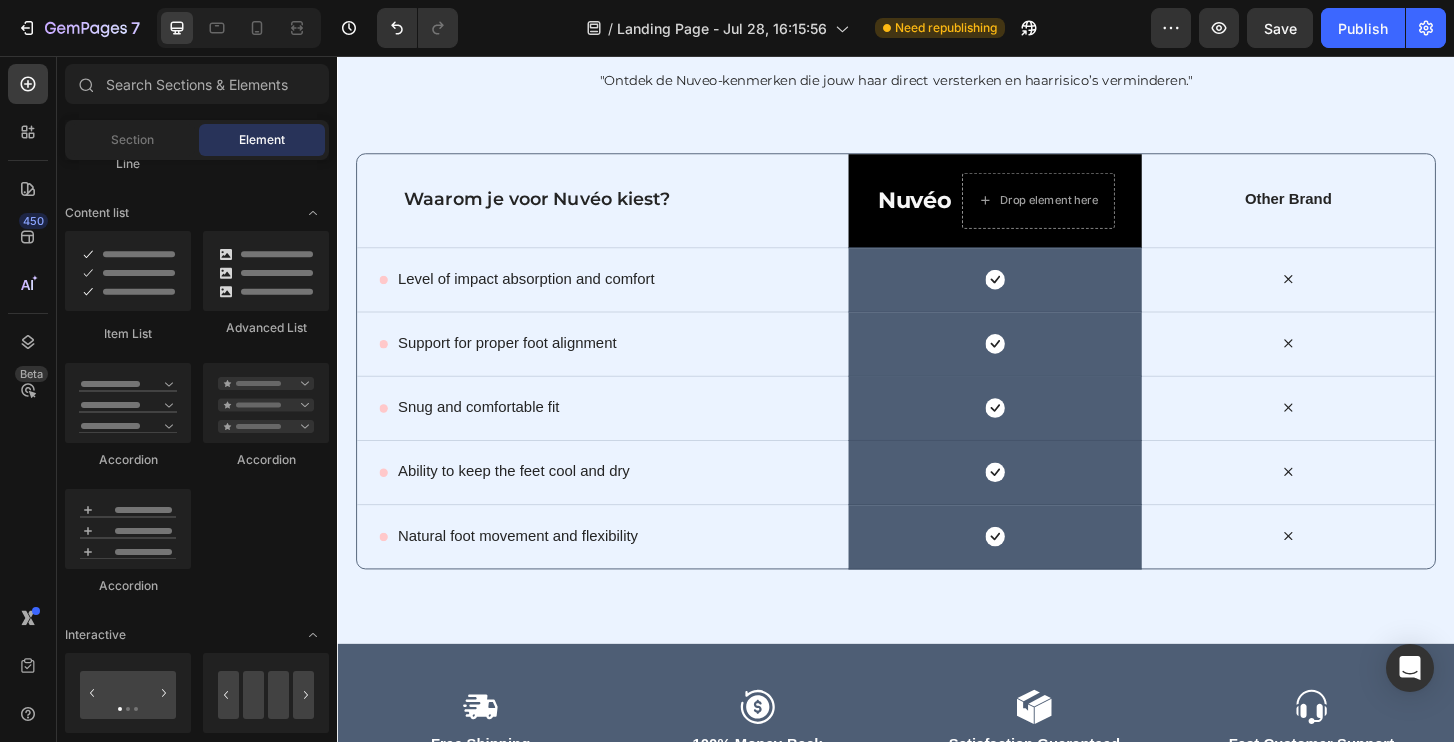 scroll, scrollTop: 0, scrollLeft: 0, axis: both 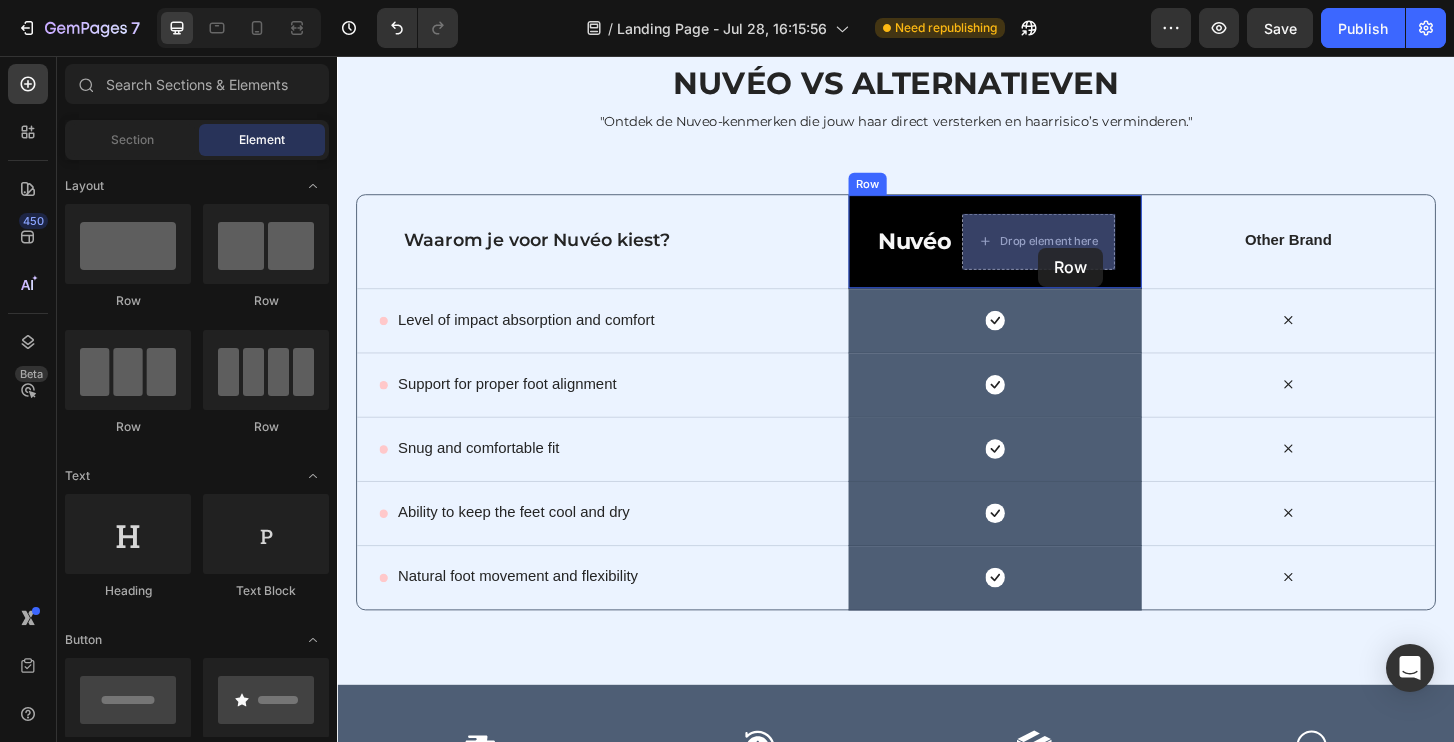 drag, startPoint x: 514, startPoint y: 307, endPoint x: 1089, endPoint y: 263, distance: 576.681 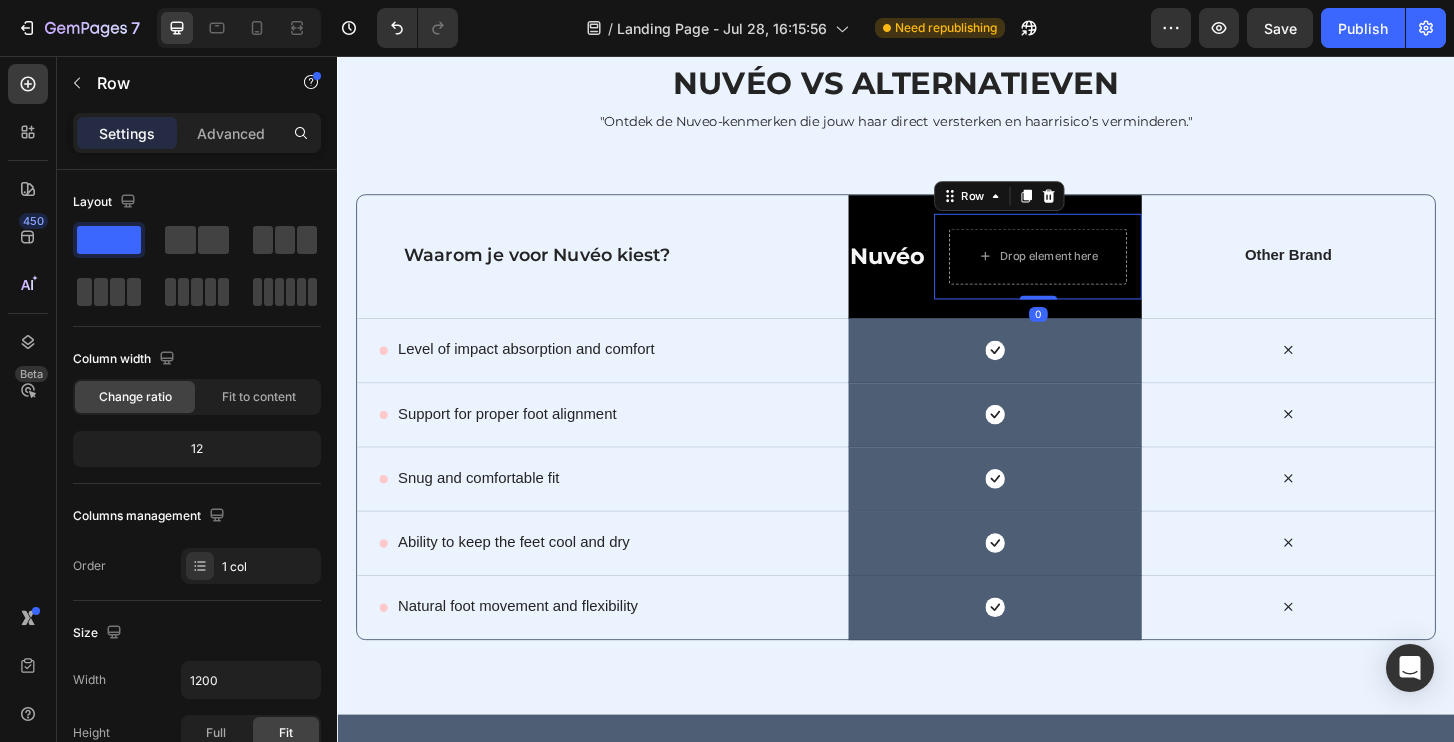 click on "Row" at bounding box center (1048, 206) 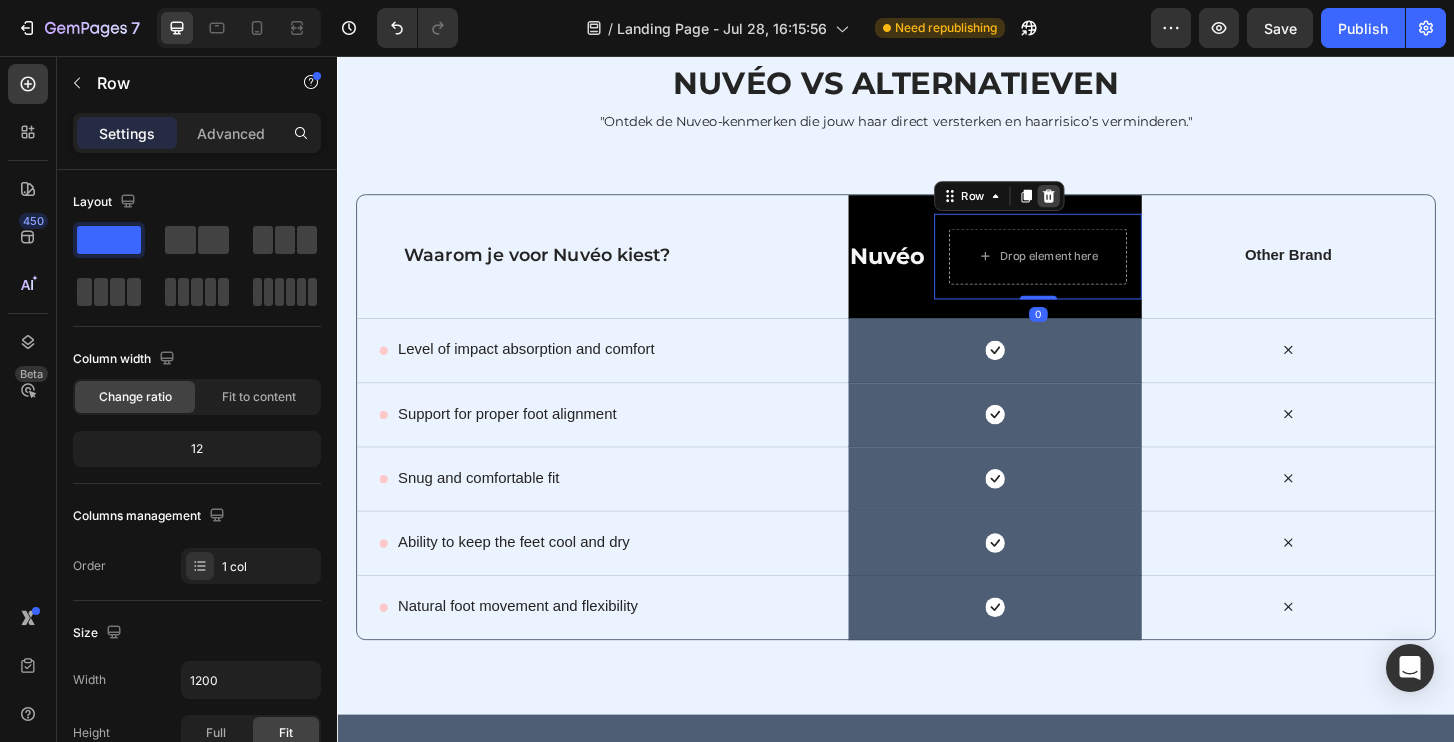 click 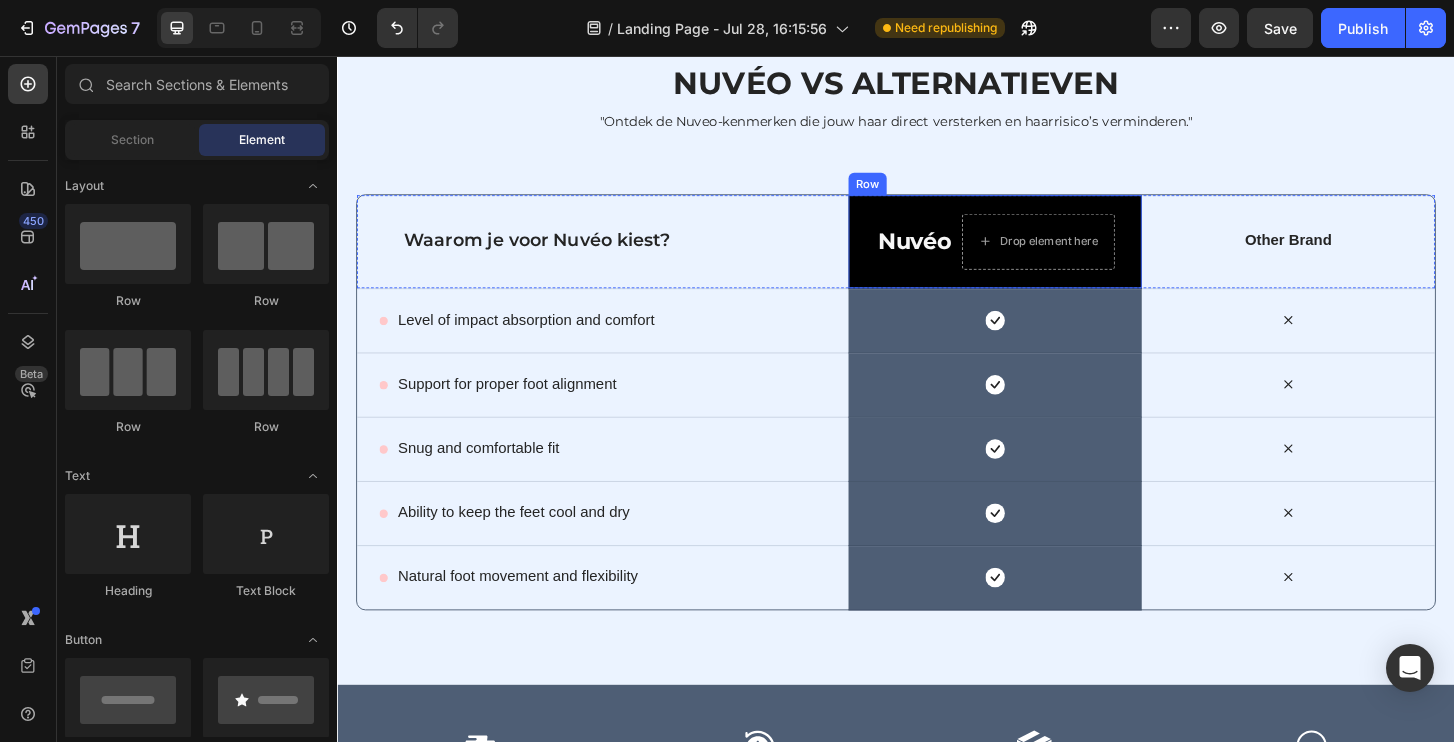 click on "Nuvéo Text Block
Drop element here Row" at bounding box center (1043, 255) 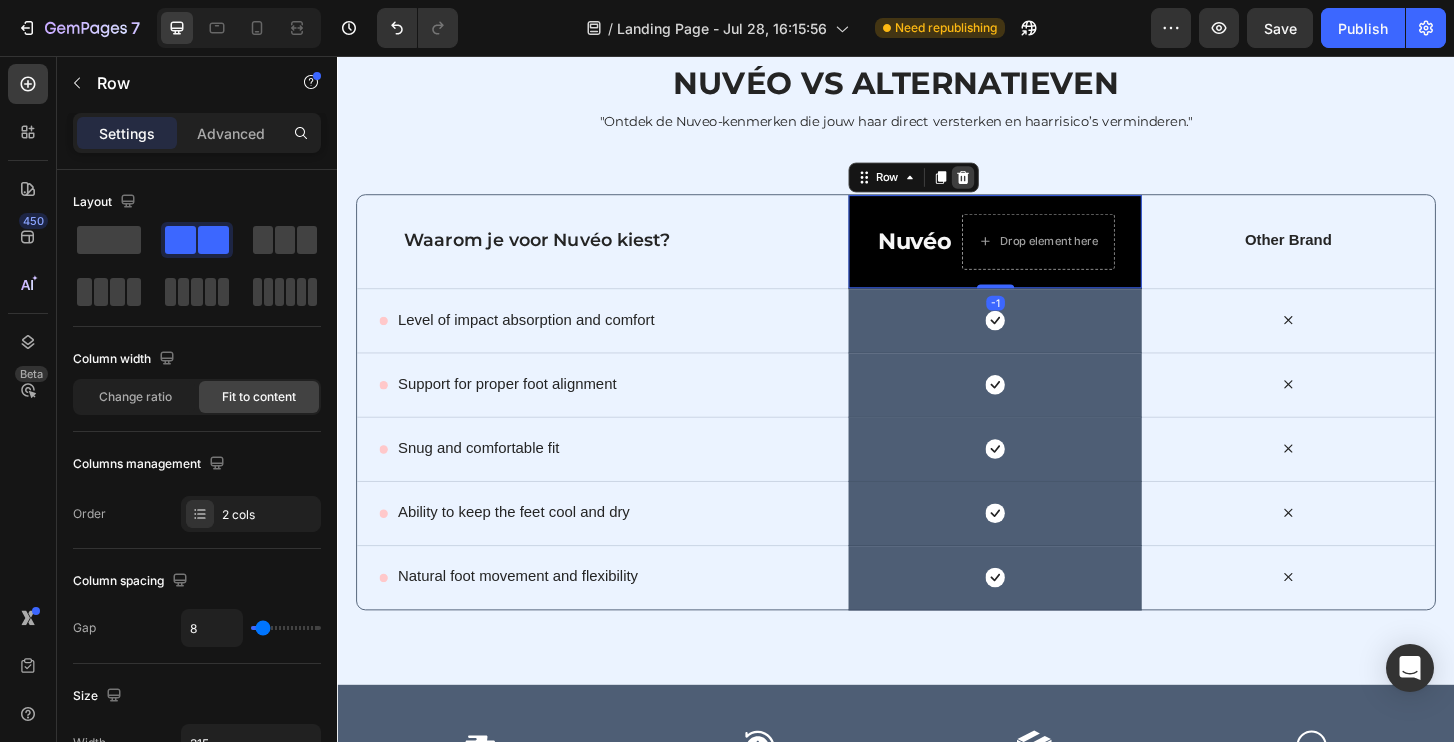 click at bounding box center [1009, 186] 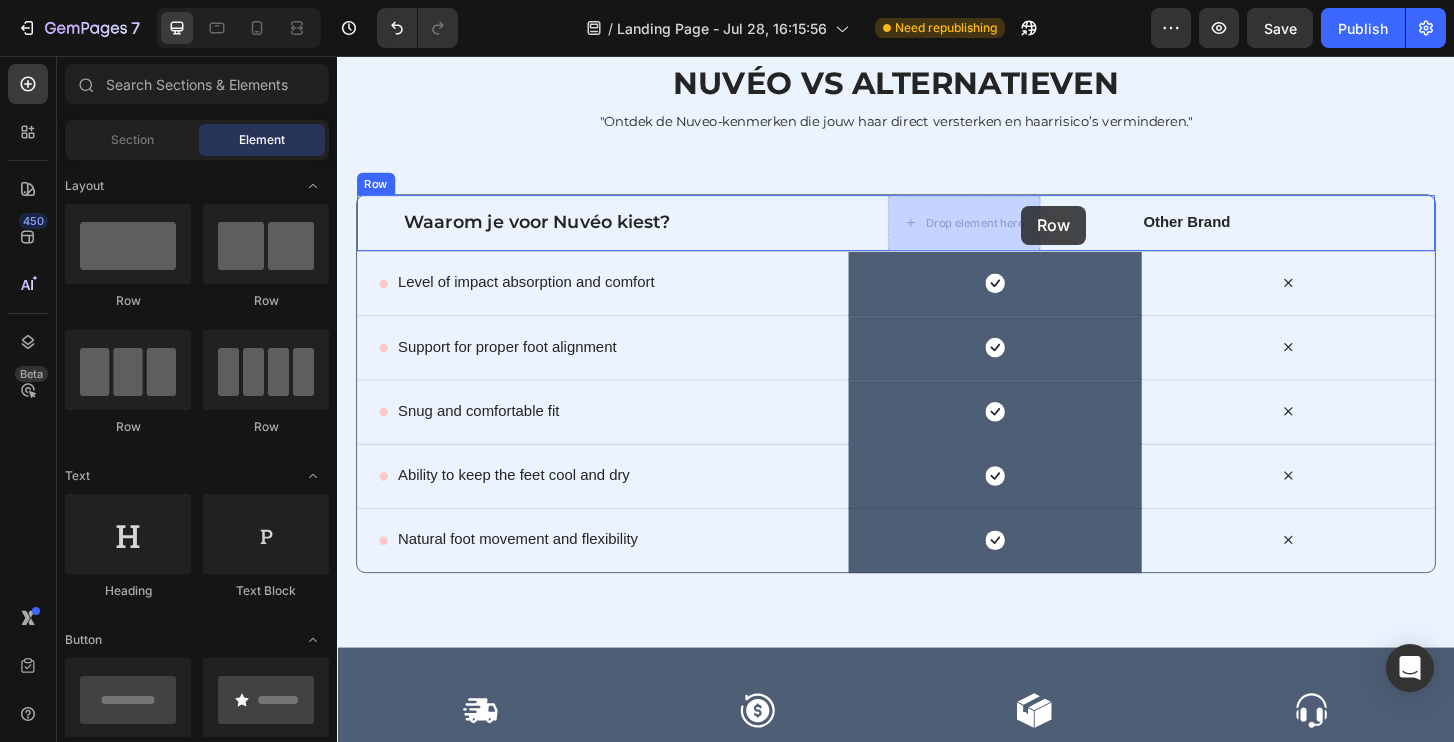 drag, startPoint x: 462, startPoint y: 325, endPoint x: 1071, endPoint y: 217, distance: 618.5022 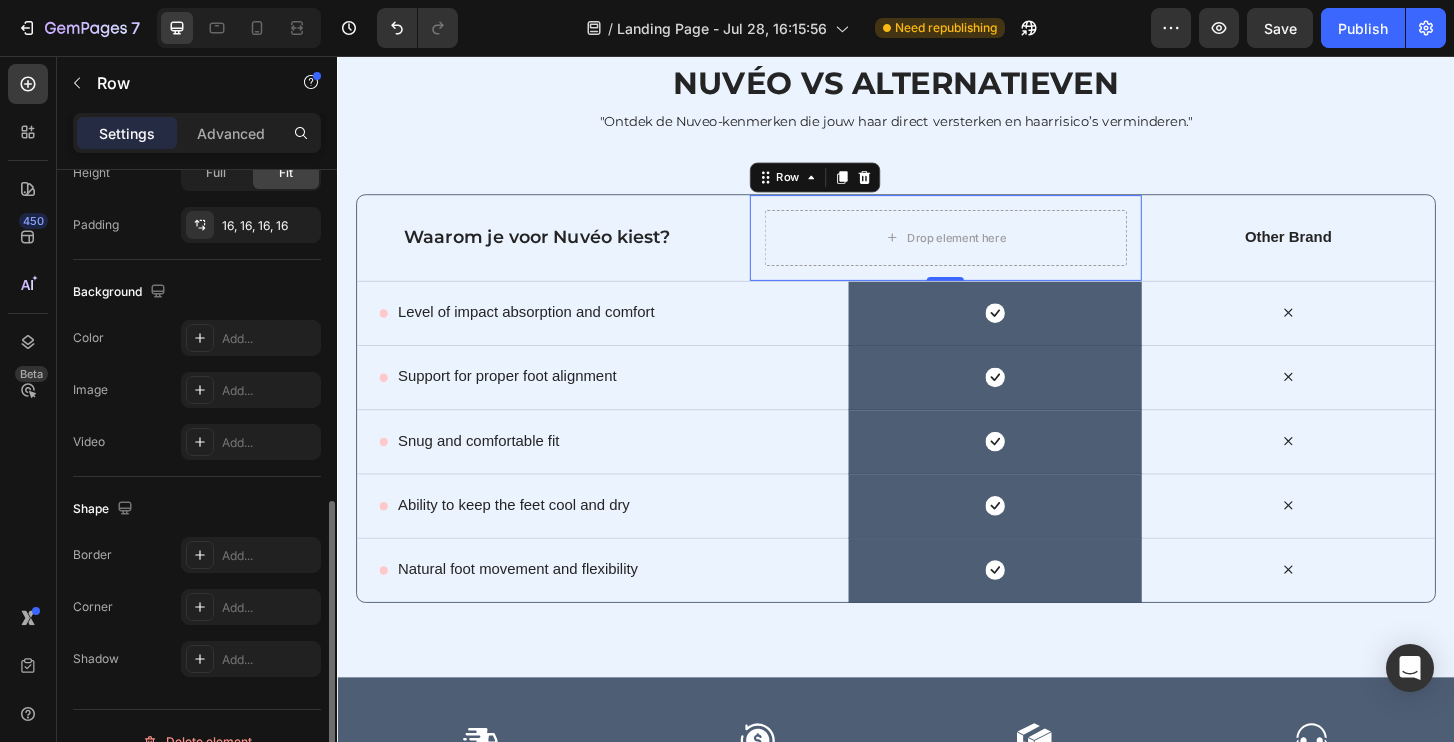 scroll, scrollTop: 591, scrollLeft: 0, axis: vertical 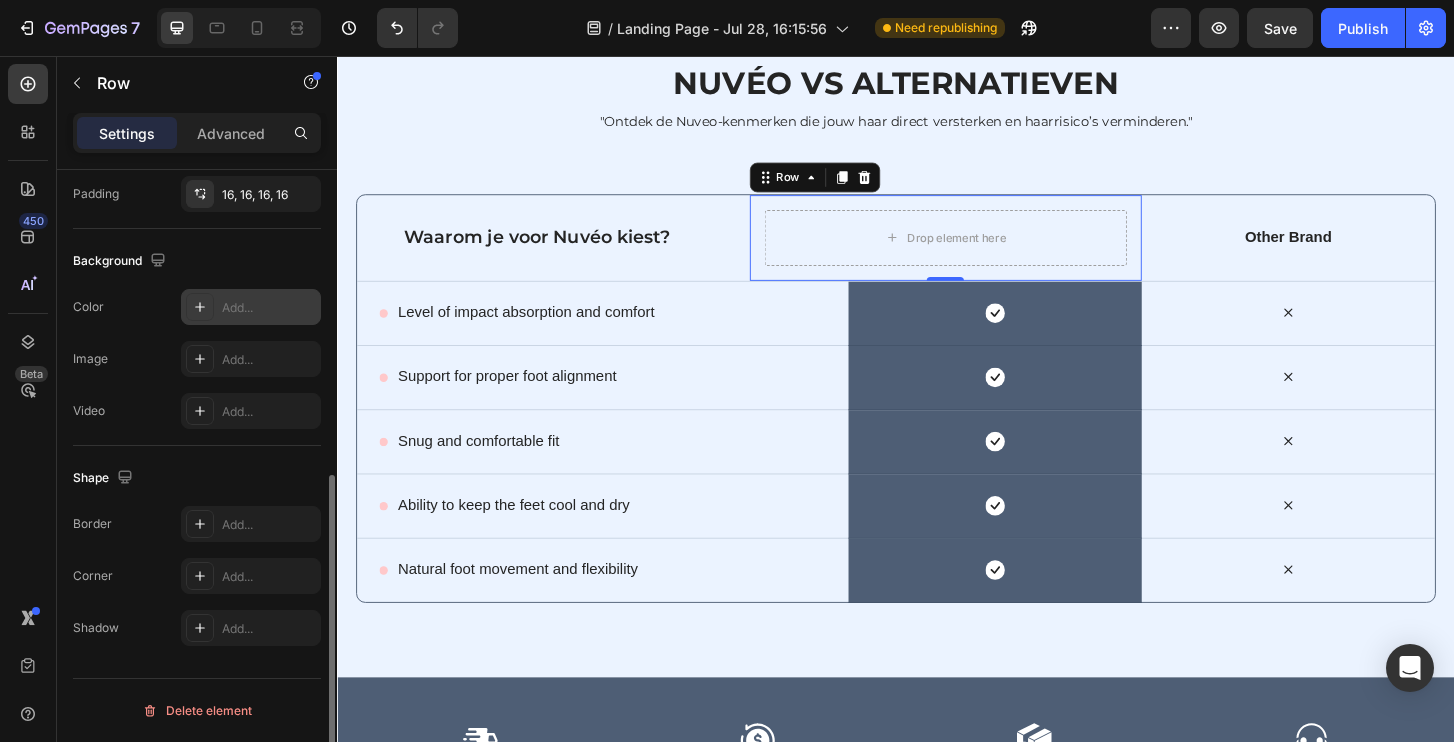 click on "Add..." at bounding box center [269, 308] 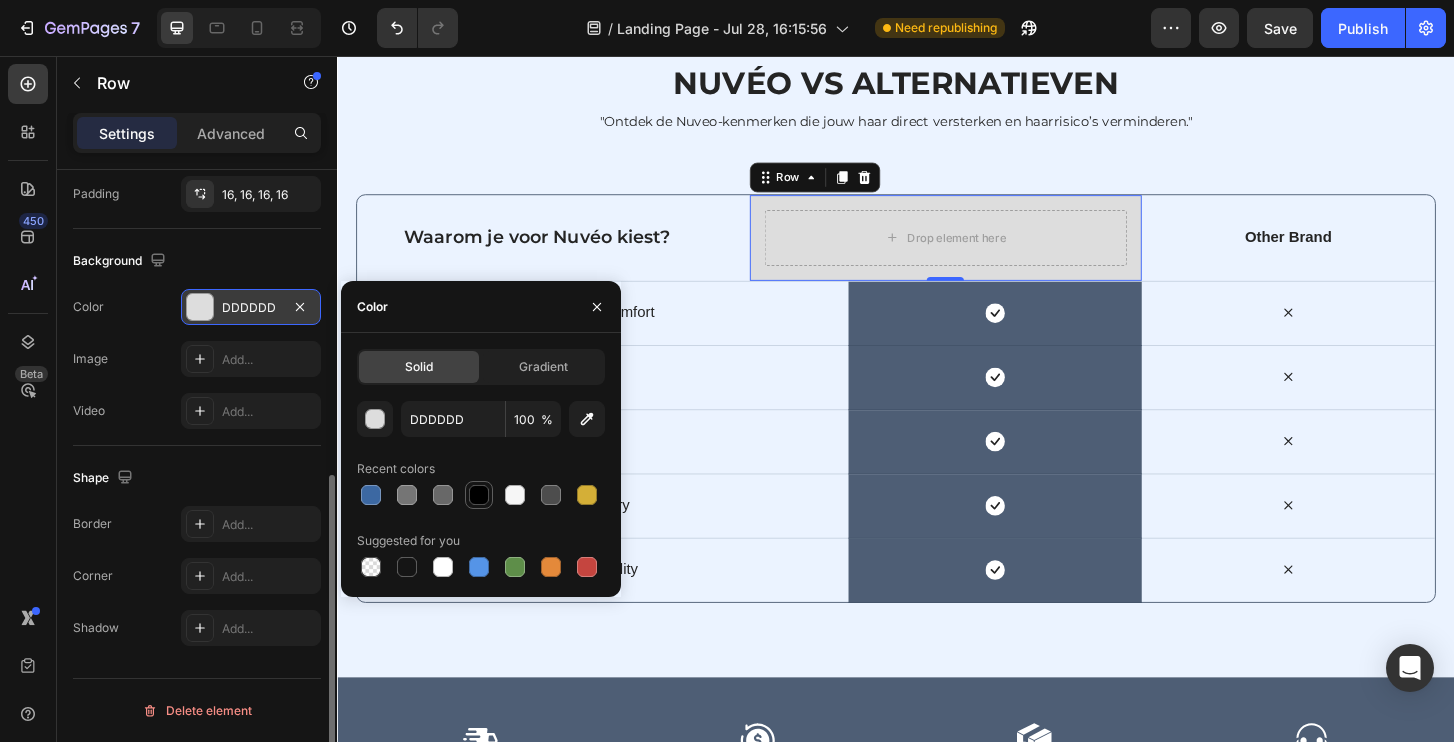 click at bounding box center [479, 495] 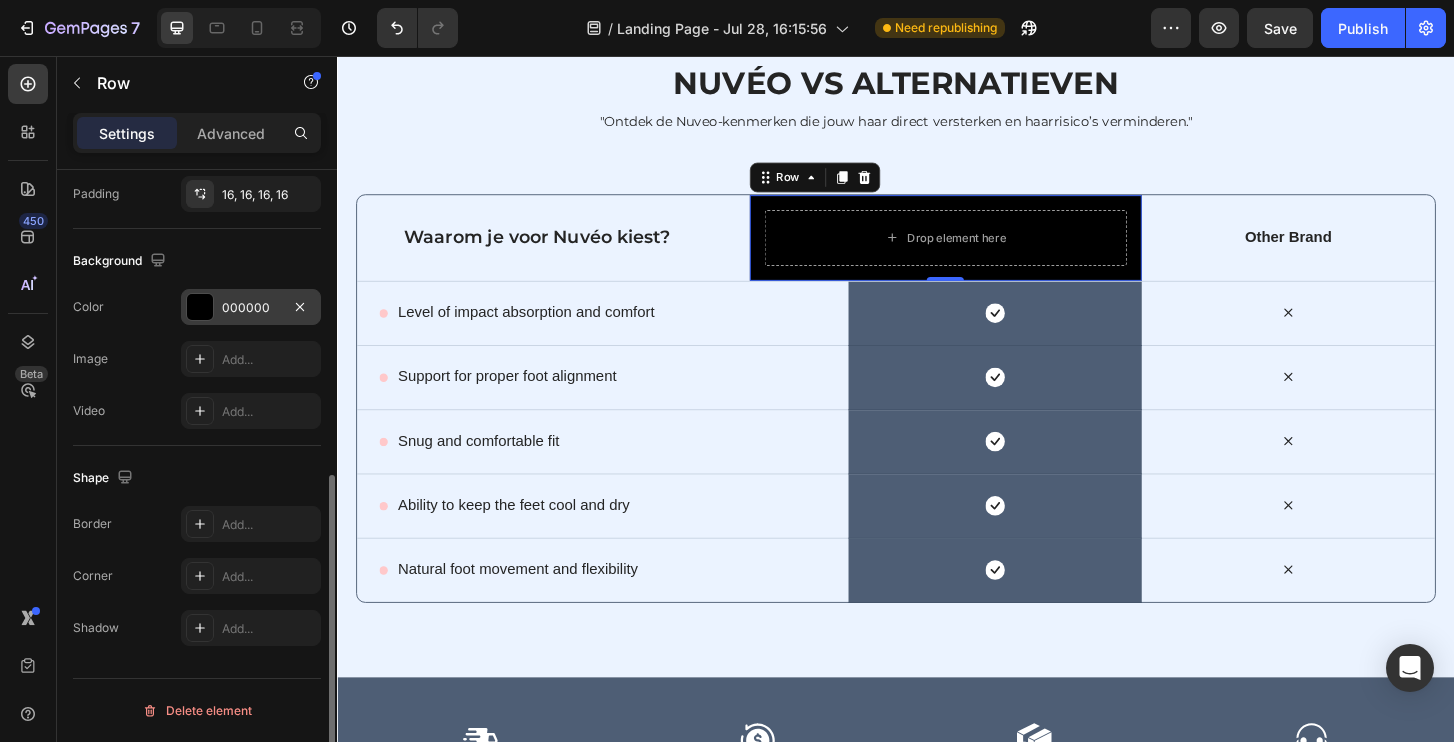 click on "Drop element here Row   0" at bounding box center (991, 251) 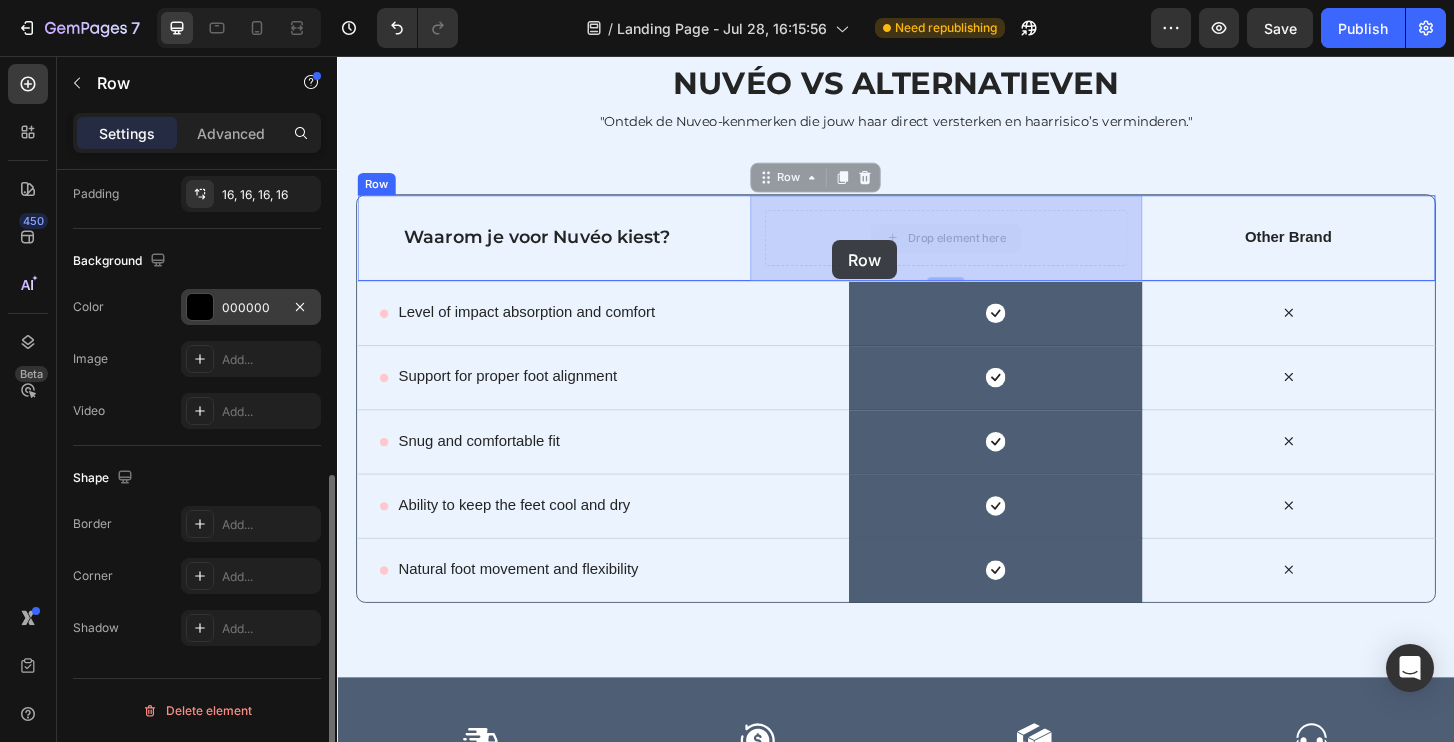 drag, startPoint x: 780, startPoint y: 255, endPoint x: 868, endPoint y: 254, distance: 88.005684 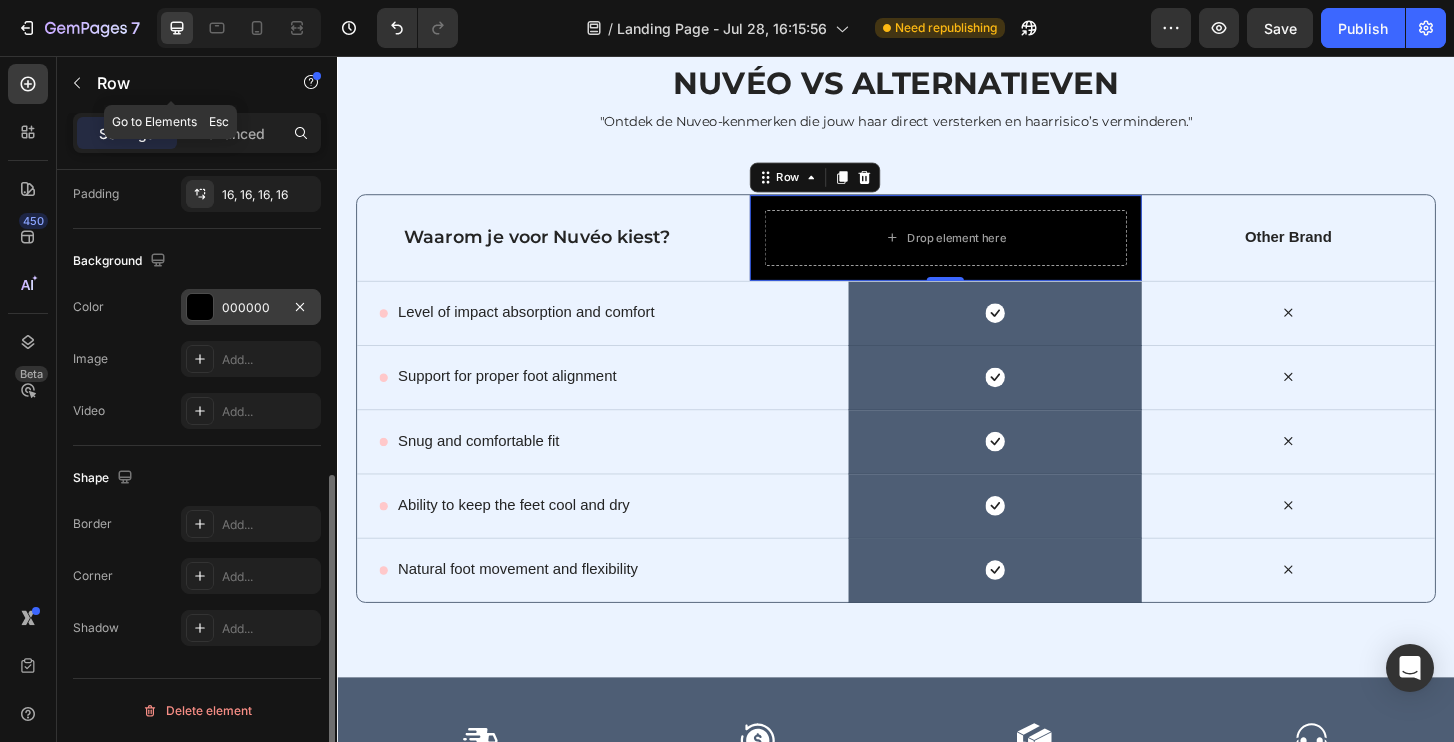 click on "Row" 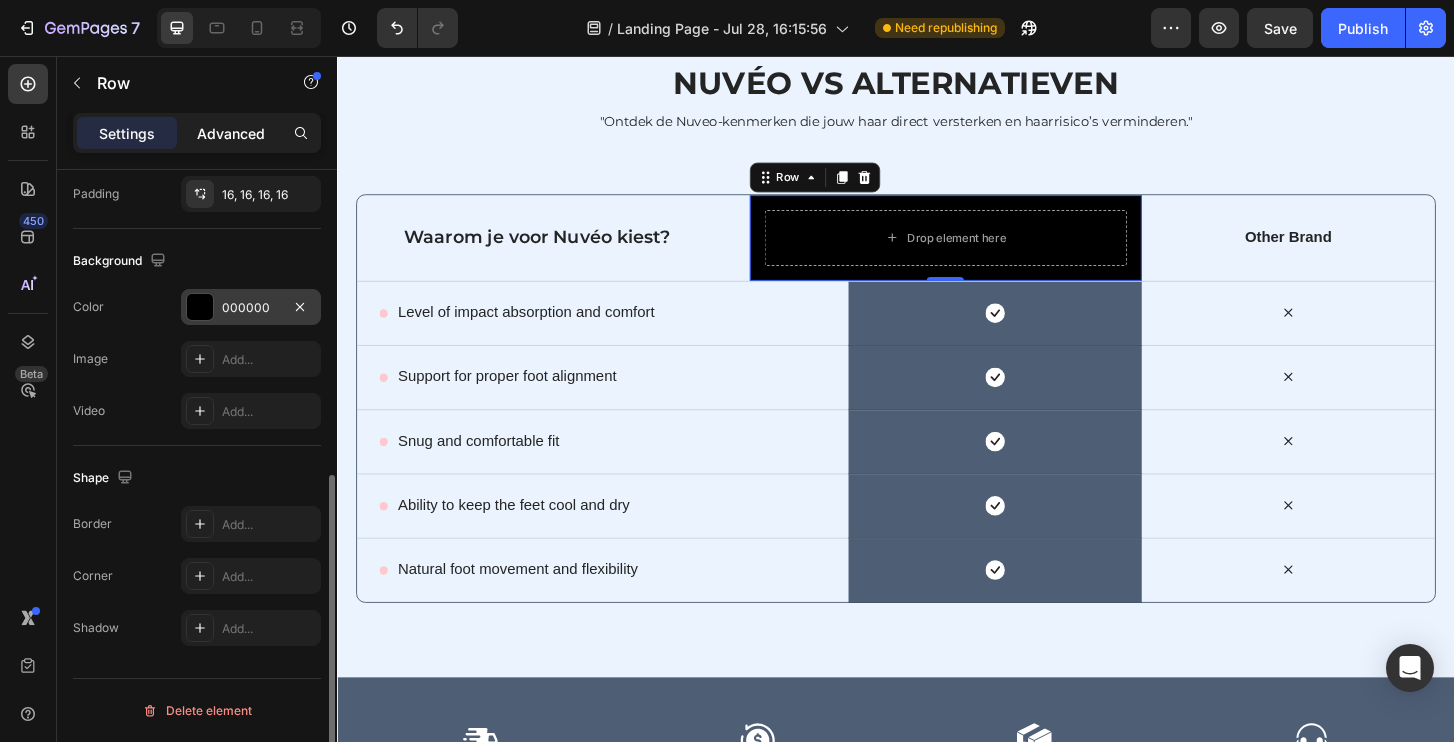 click on "Advanced" at bounding box center (231, 133) 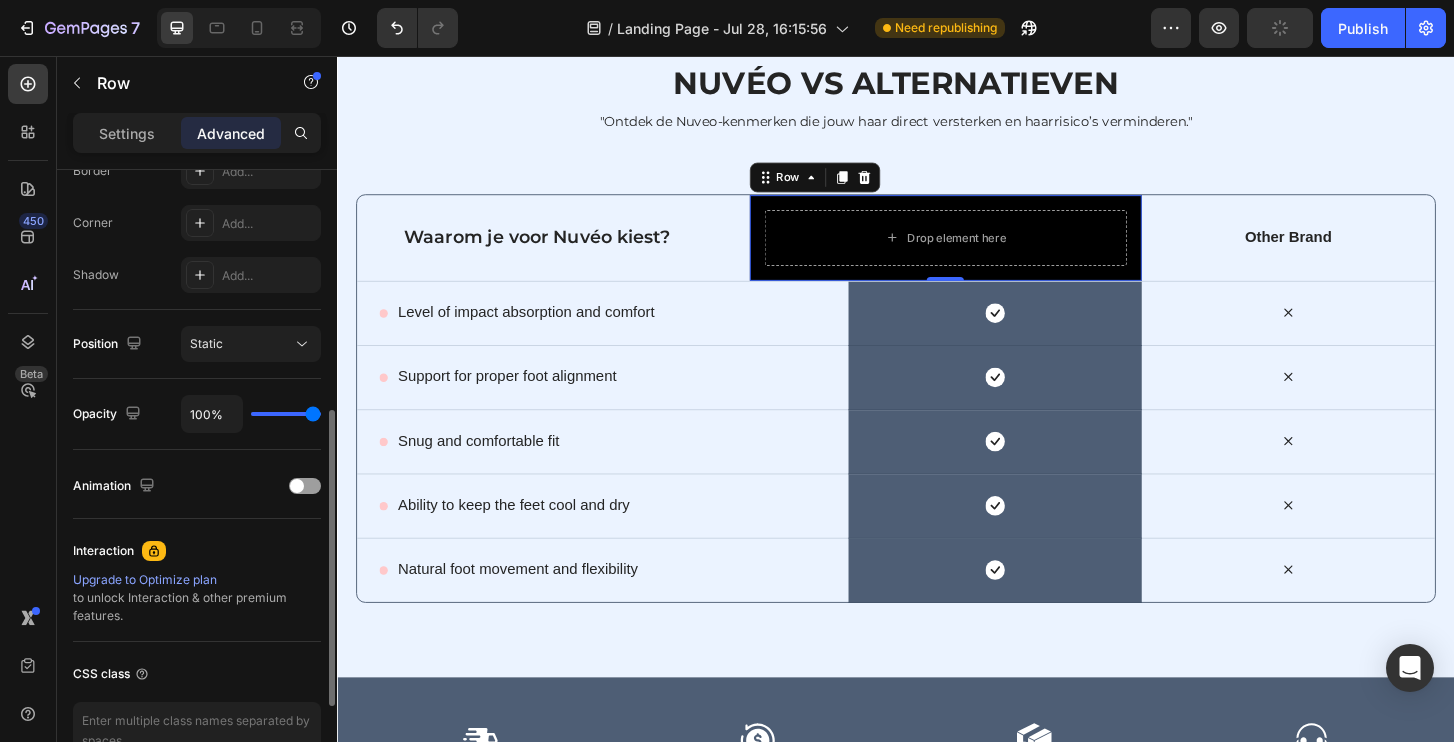 scroll, scrollTop: 0, scrollLeft: 0, axis: both 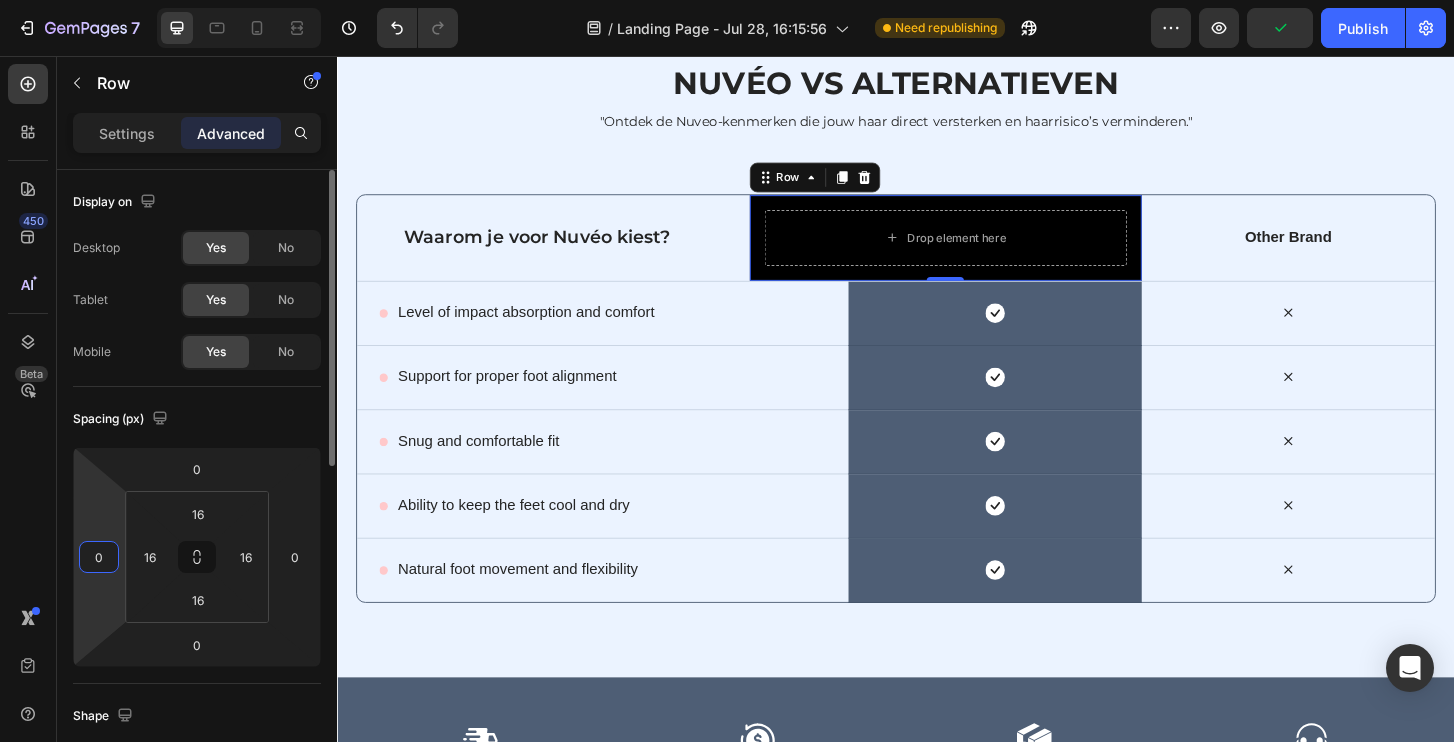 click on "0" at bounding box center [99, 557] 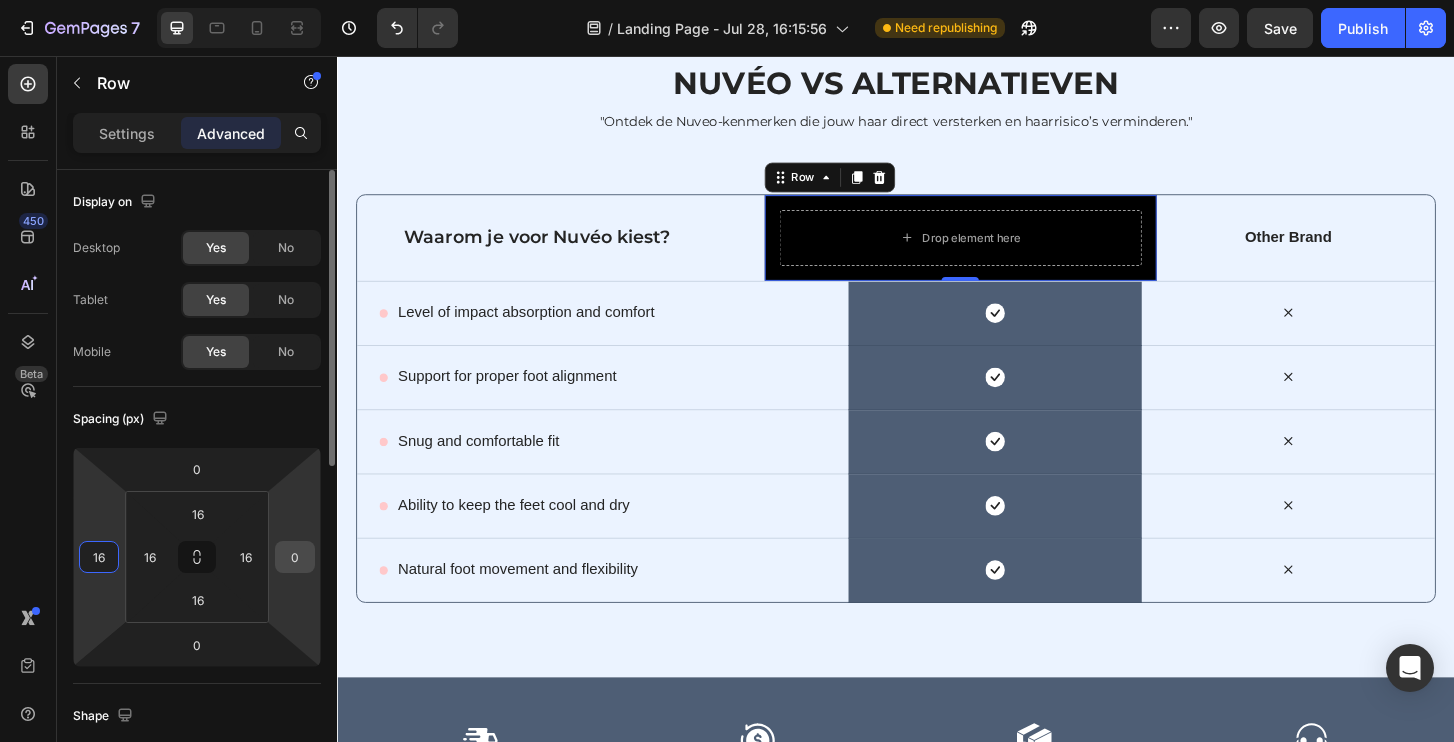 type on "16" 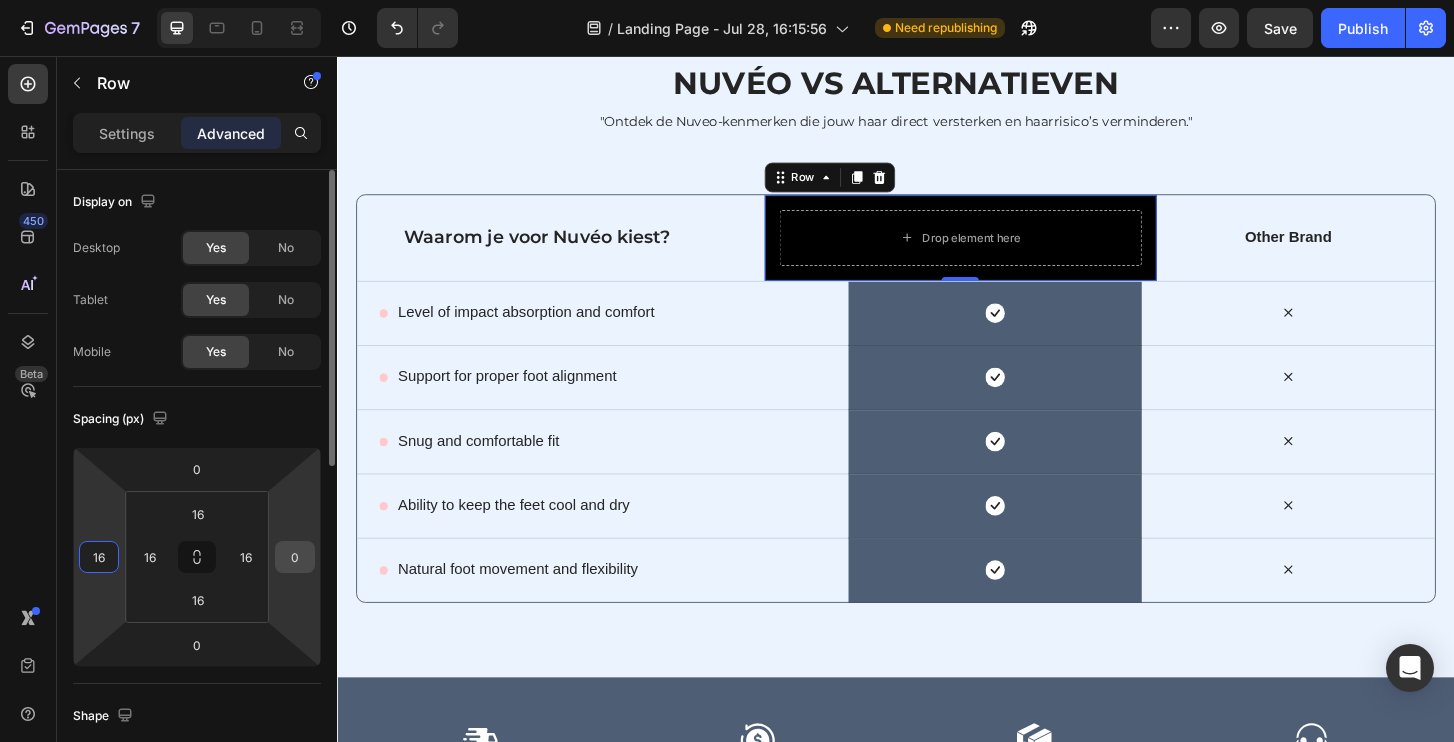 click on "0" at bounding box center [295, 557] 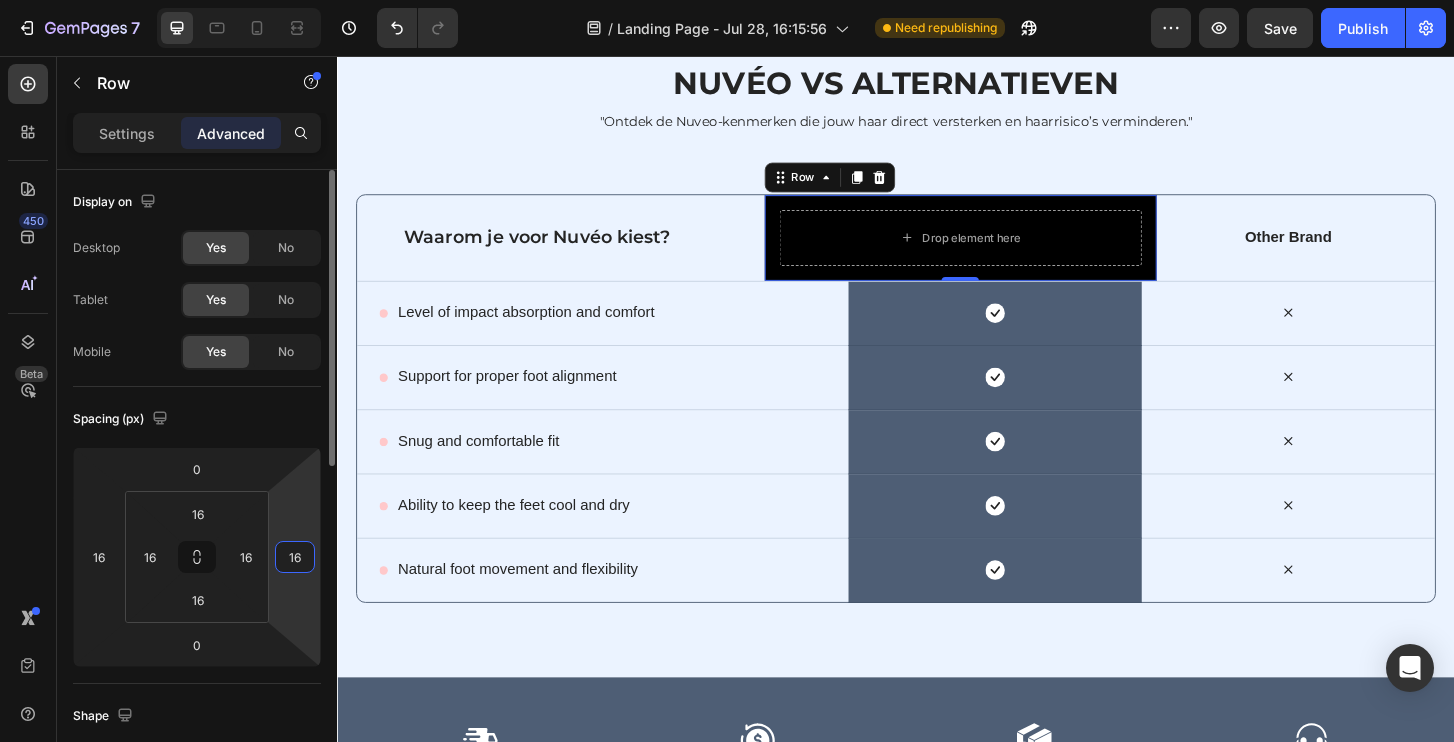 type on "1" 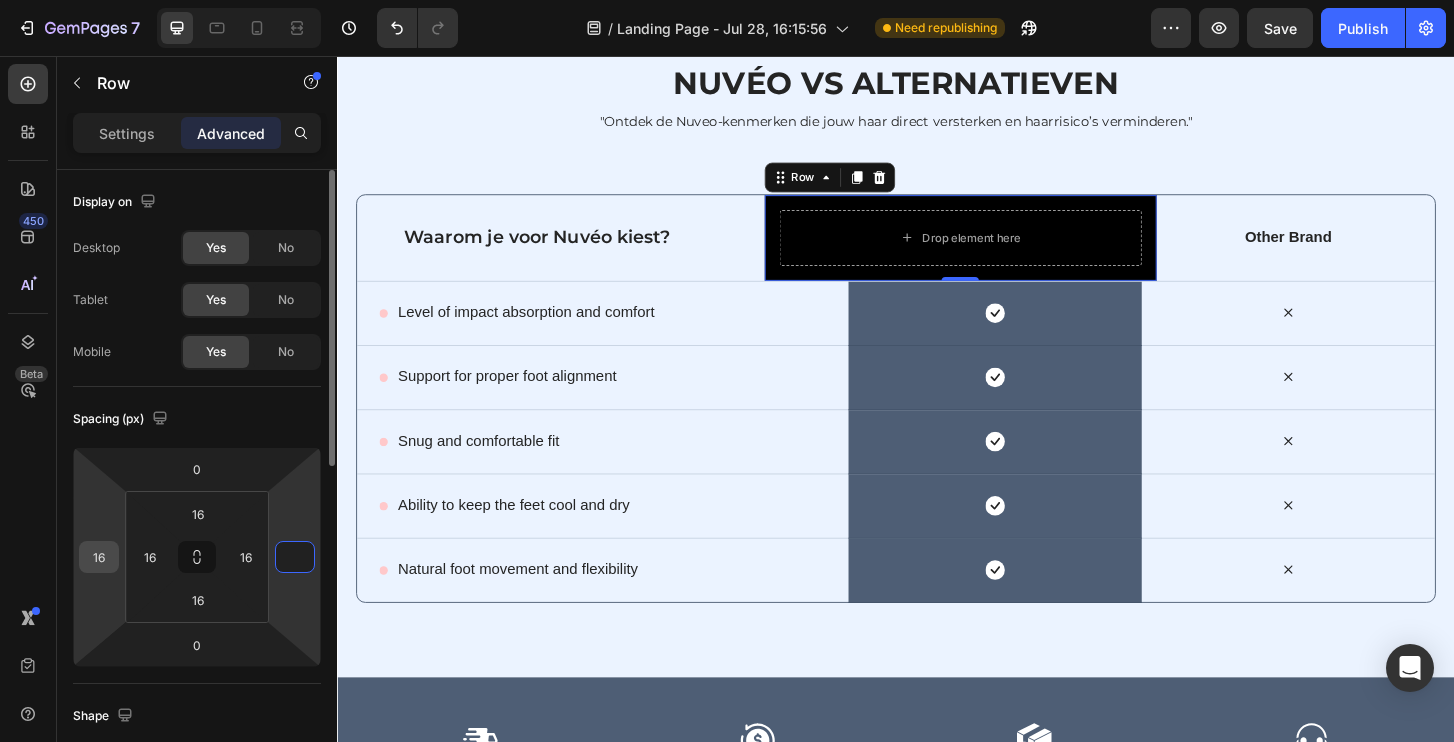 type on "0" 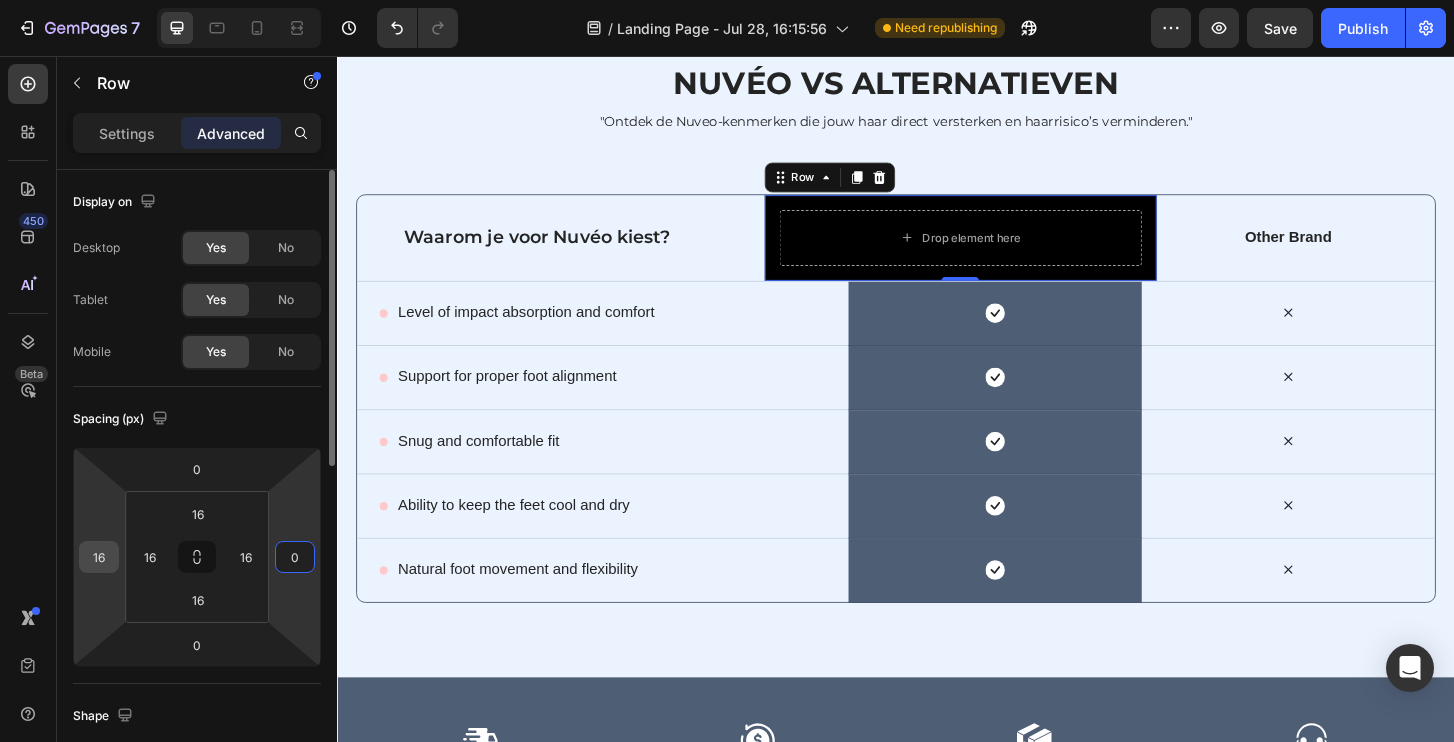 click on "16" at bounding box center (99, 557) 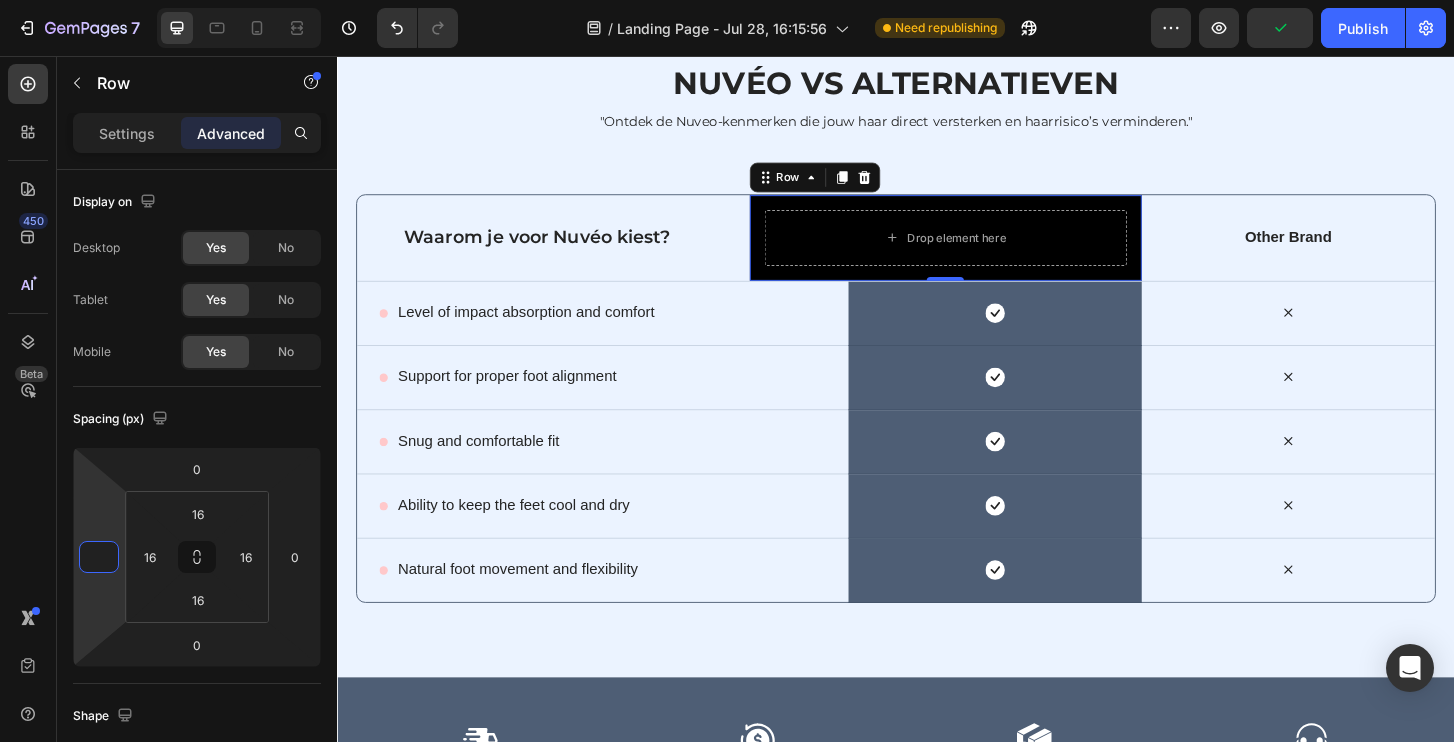 type on "0" 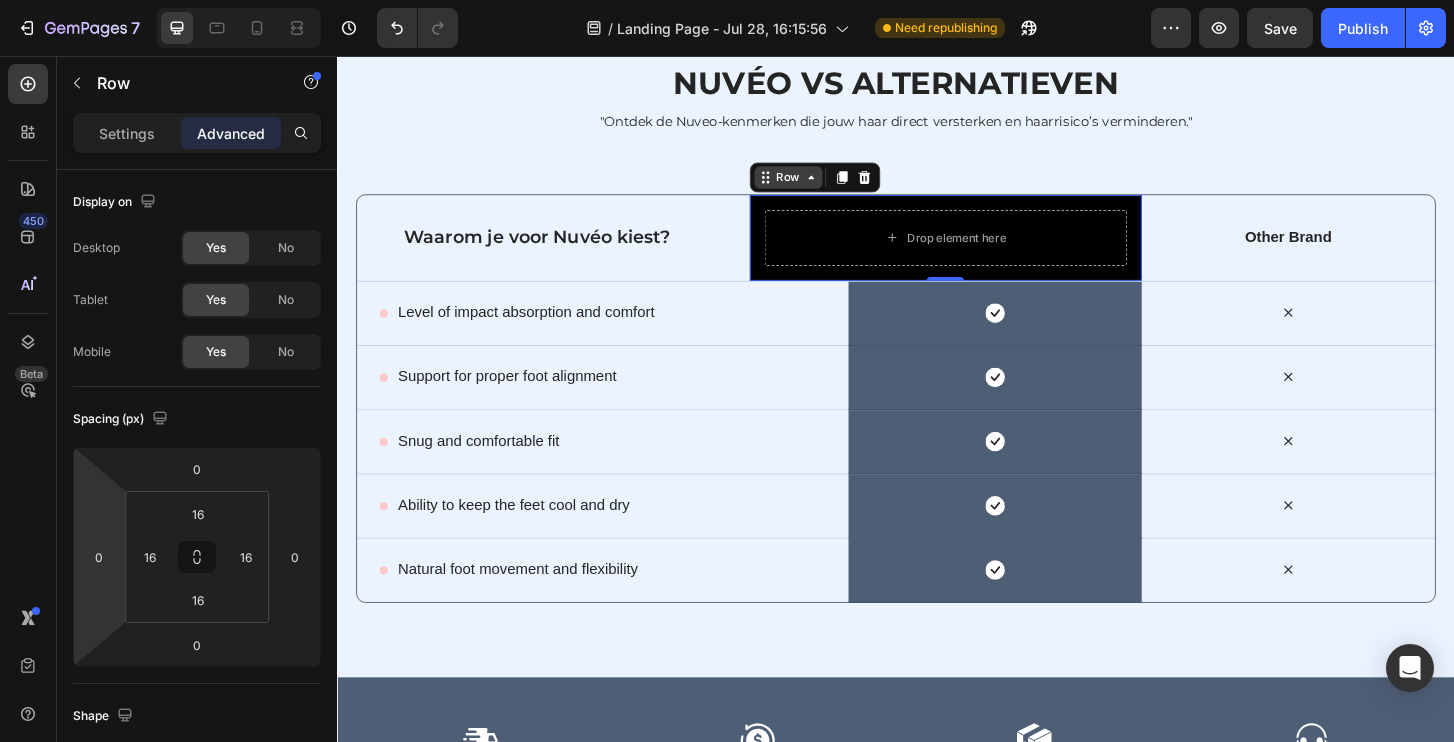 click on "Row" at bounding box center (821, 186) 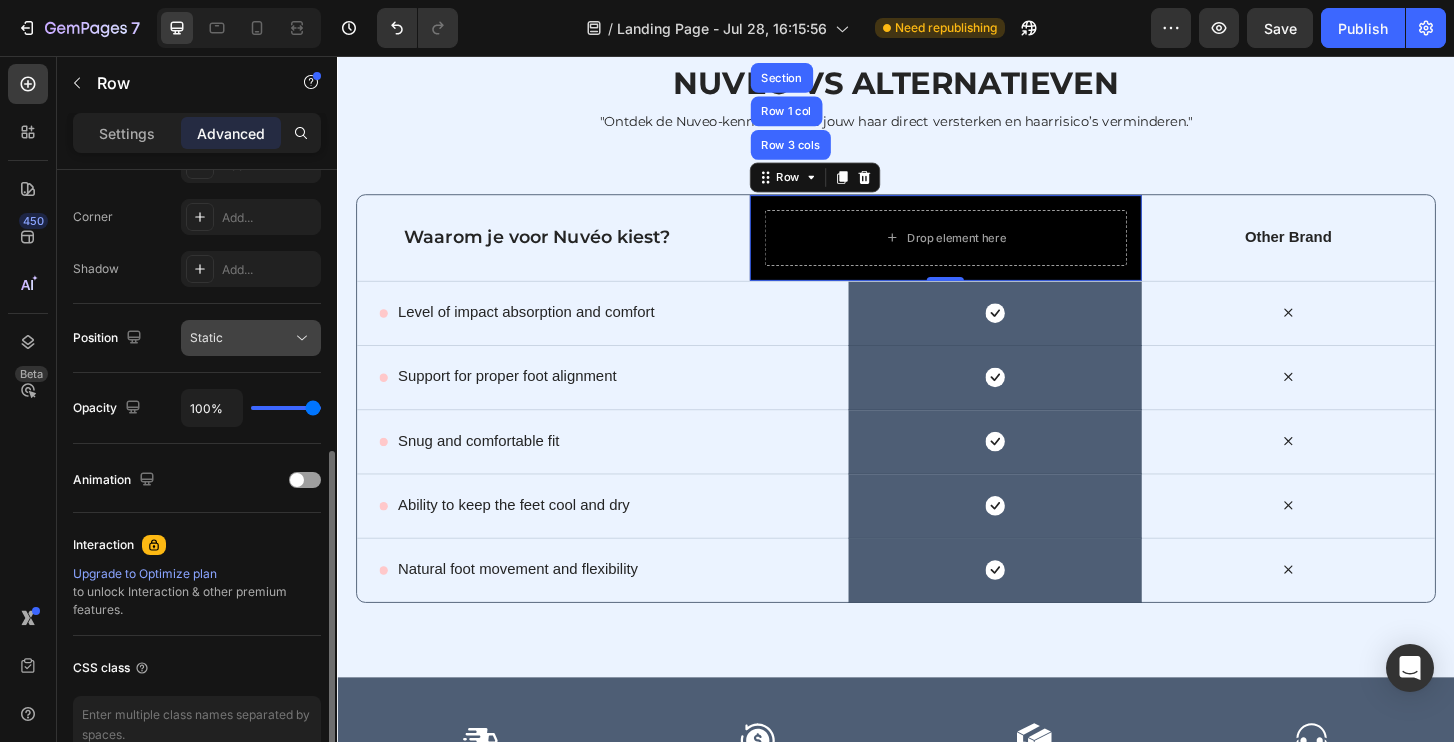 scroll, scrollTop: 628, scrollLeft: 0, axis: vertical 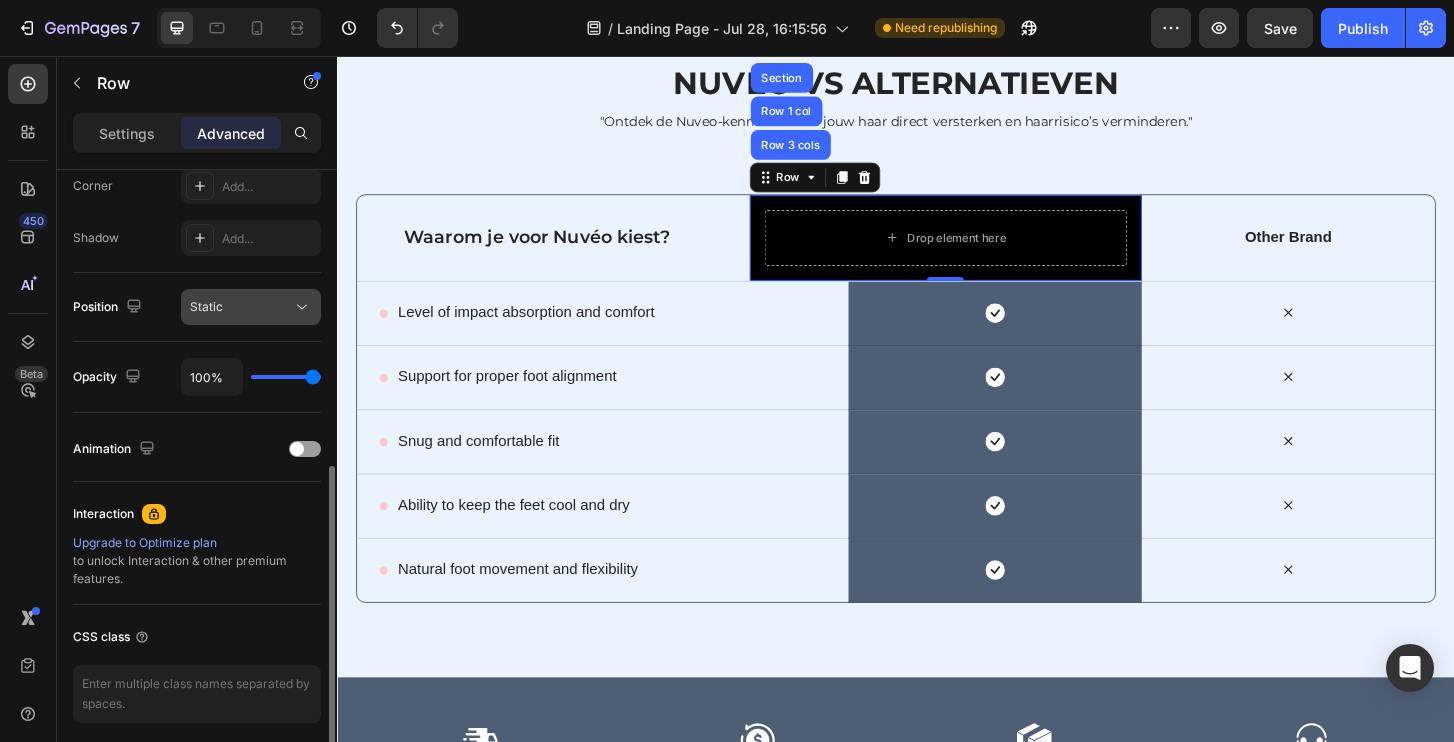 click on "Static" at bounding box center [251, 307] 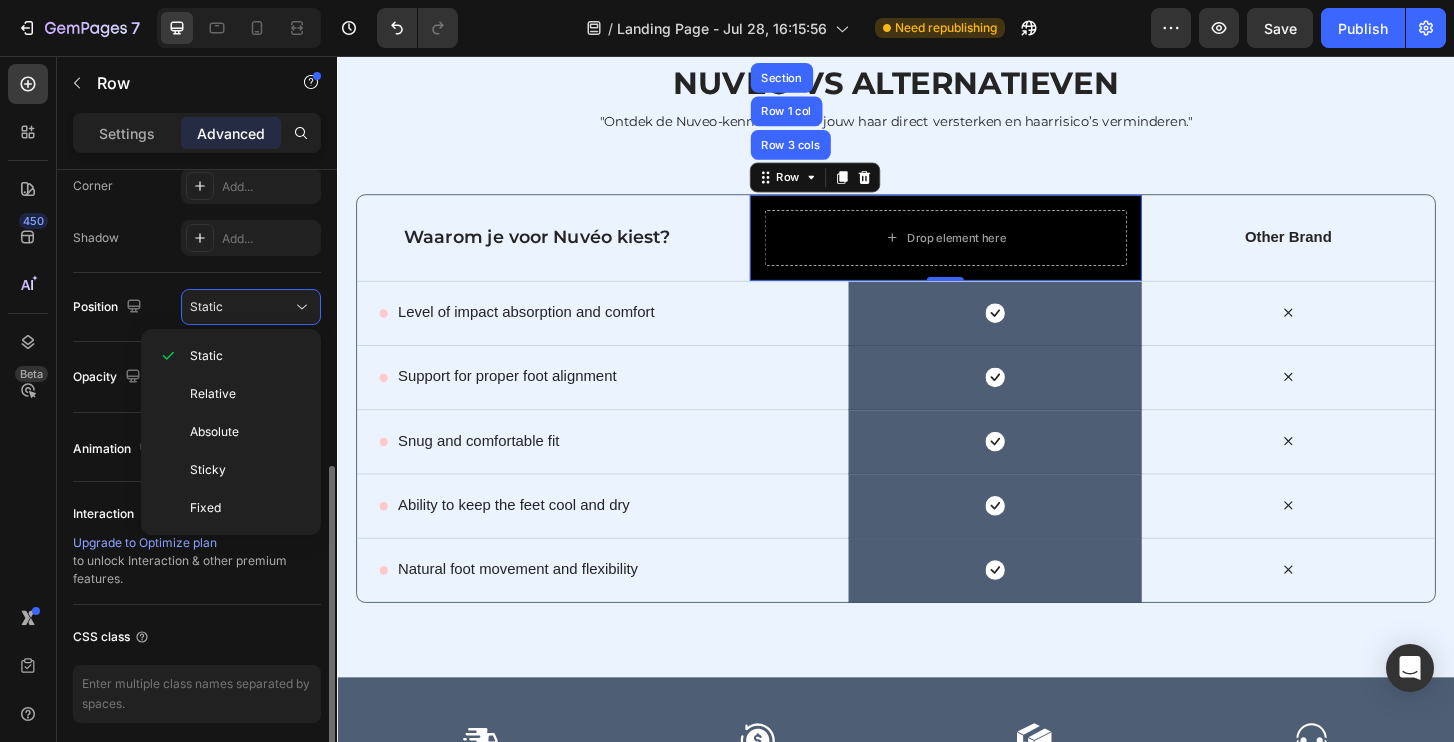 click on "Position Static" 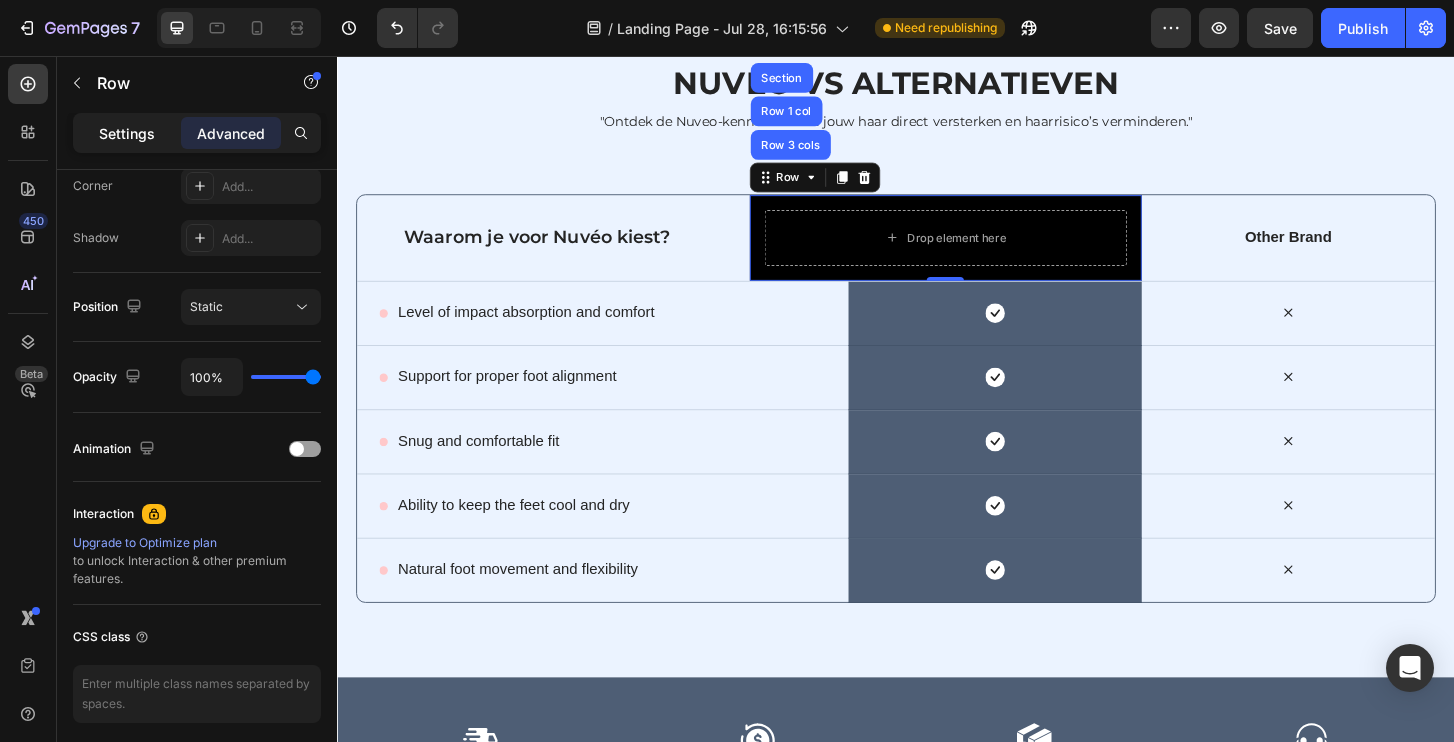 click on "Settings" 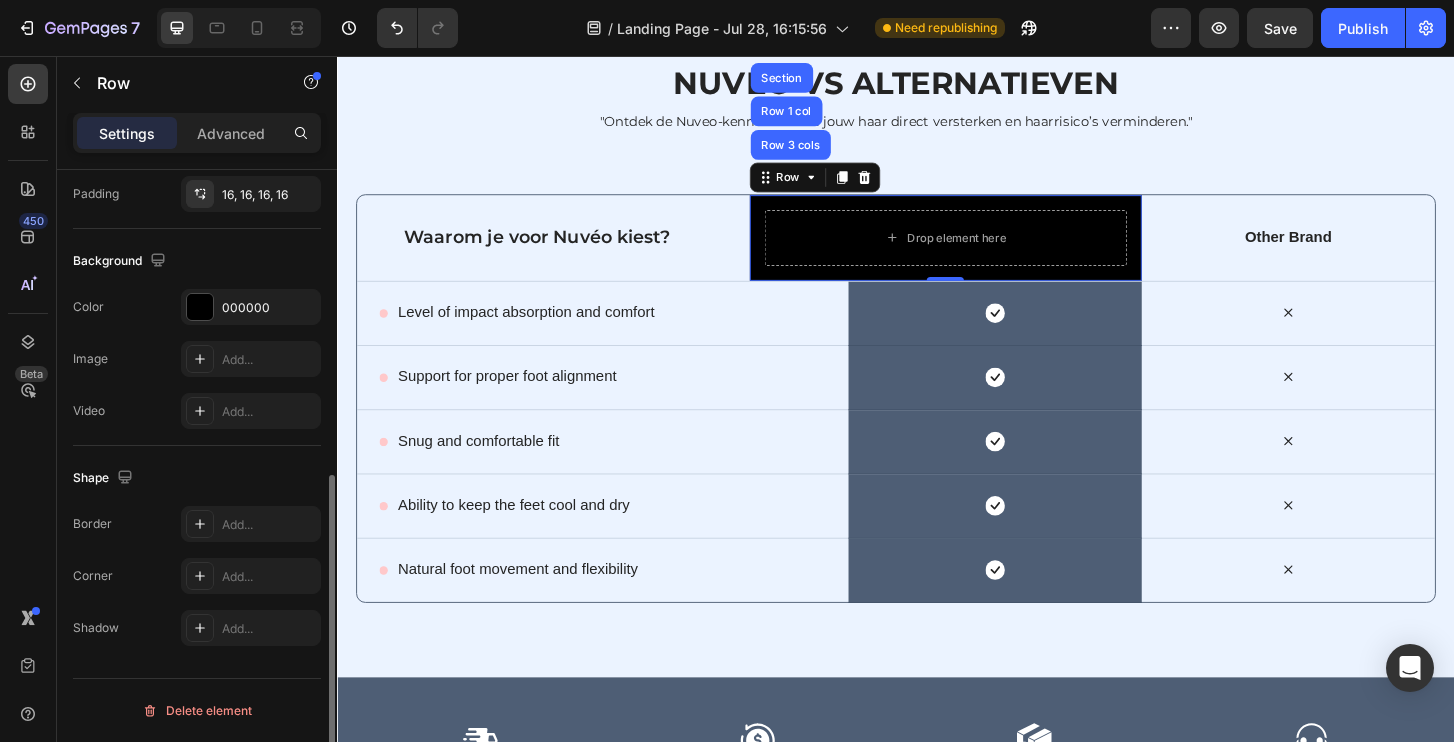 scroll, scrollTop: 591, scrollLeft: 0, axis: vertical 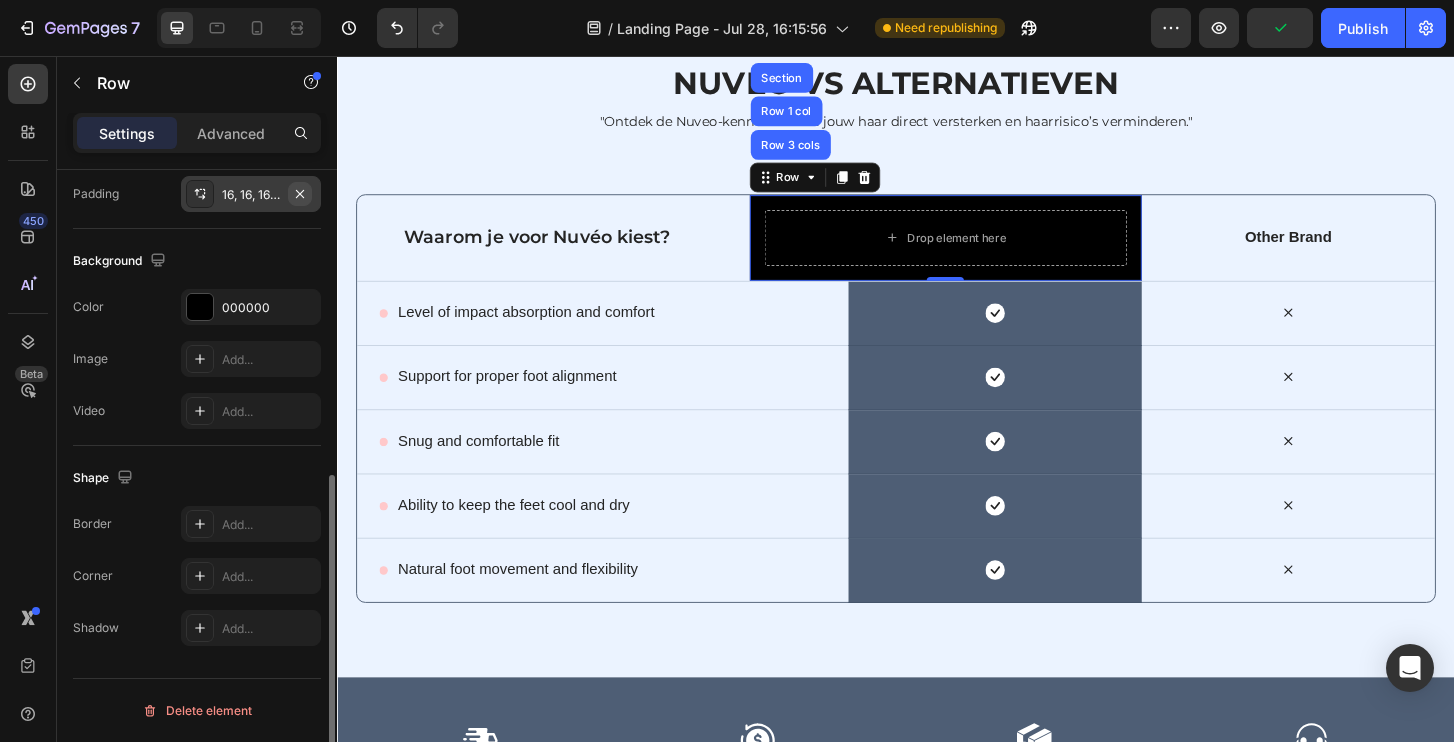 click 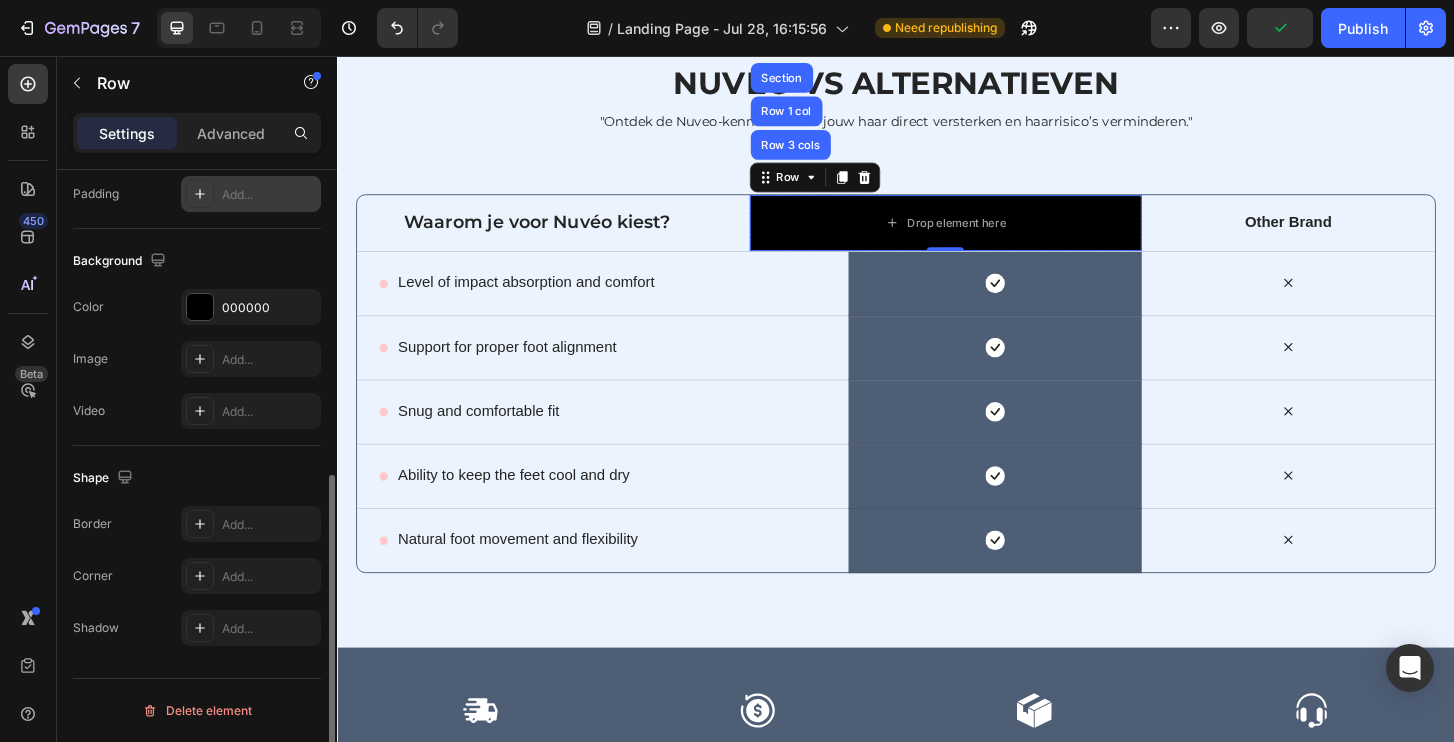 click on "Add..." at bounding box center (269, 195) 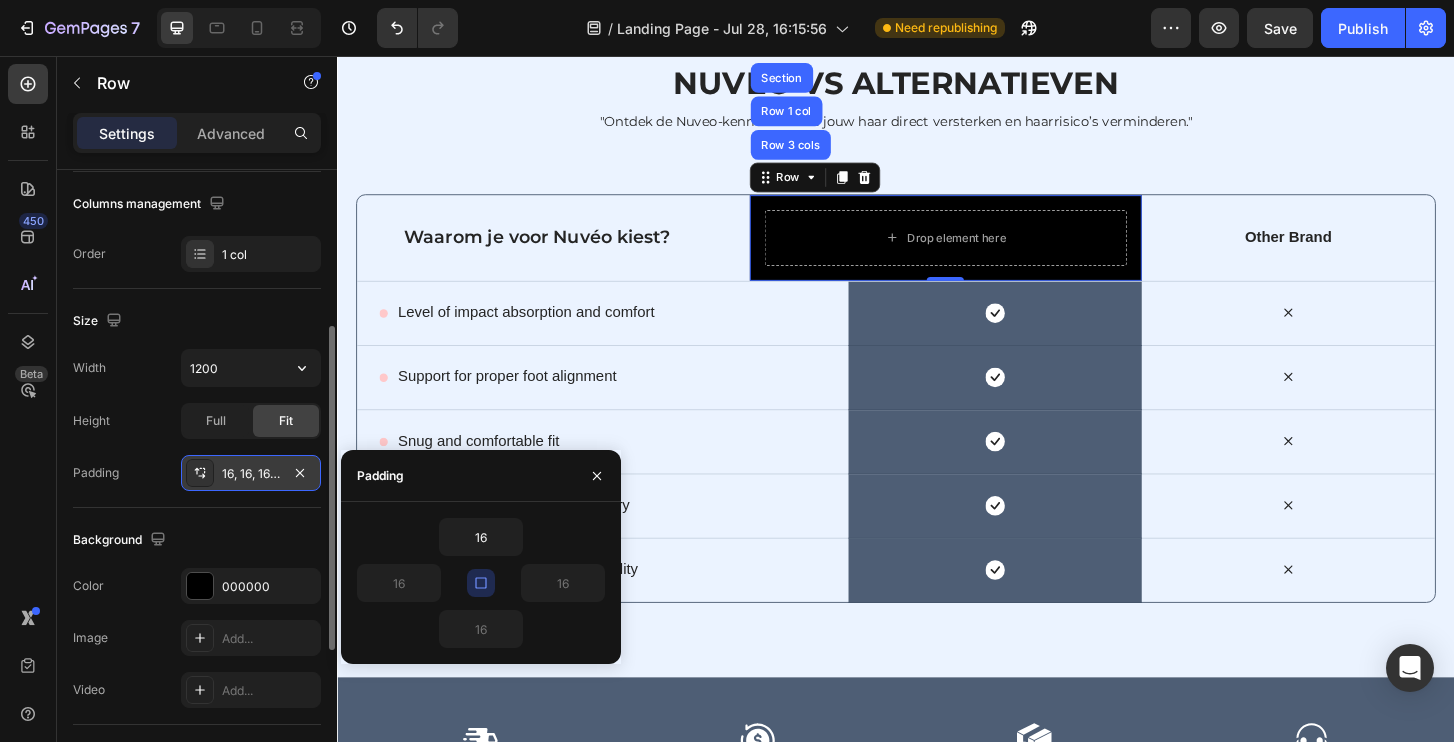 scroll, scrollTop: 307, scrollLeft: 0, axis: vertical 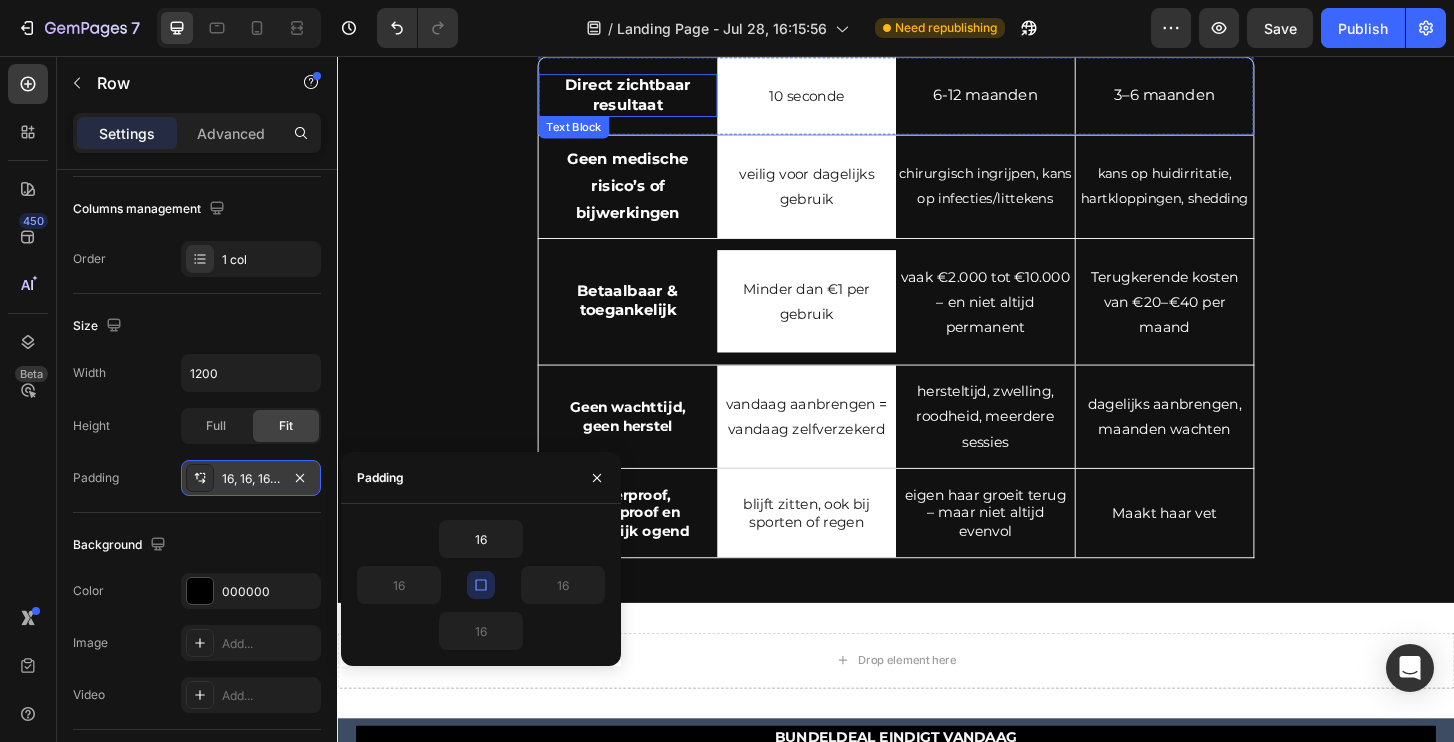 click on "Direct zichtbaar resultaat" at bounding box center [649, 98] 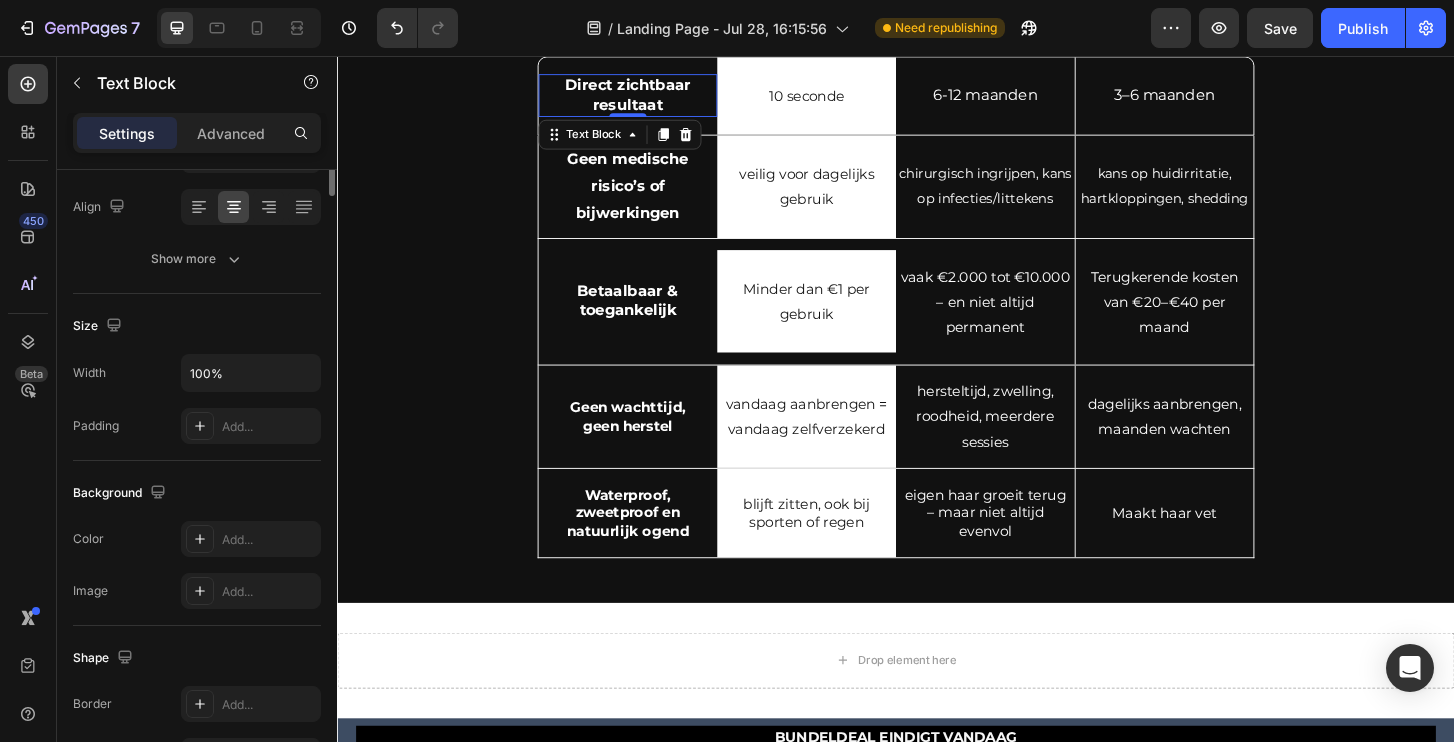 scroll, scrollTop: 0, scrollLeft: 0, axis: both 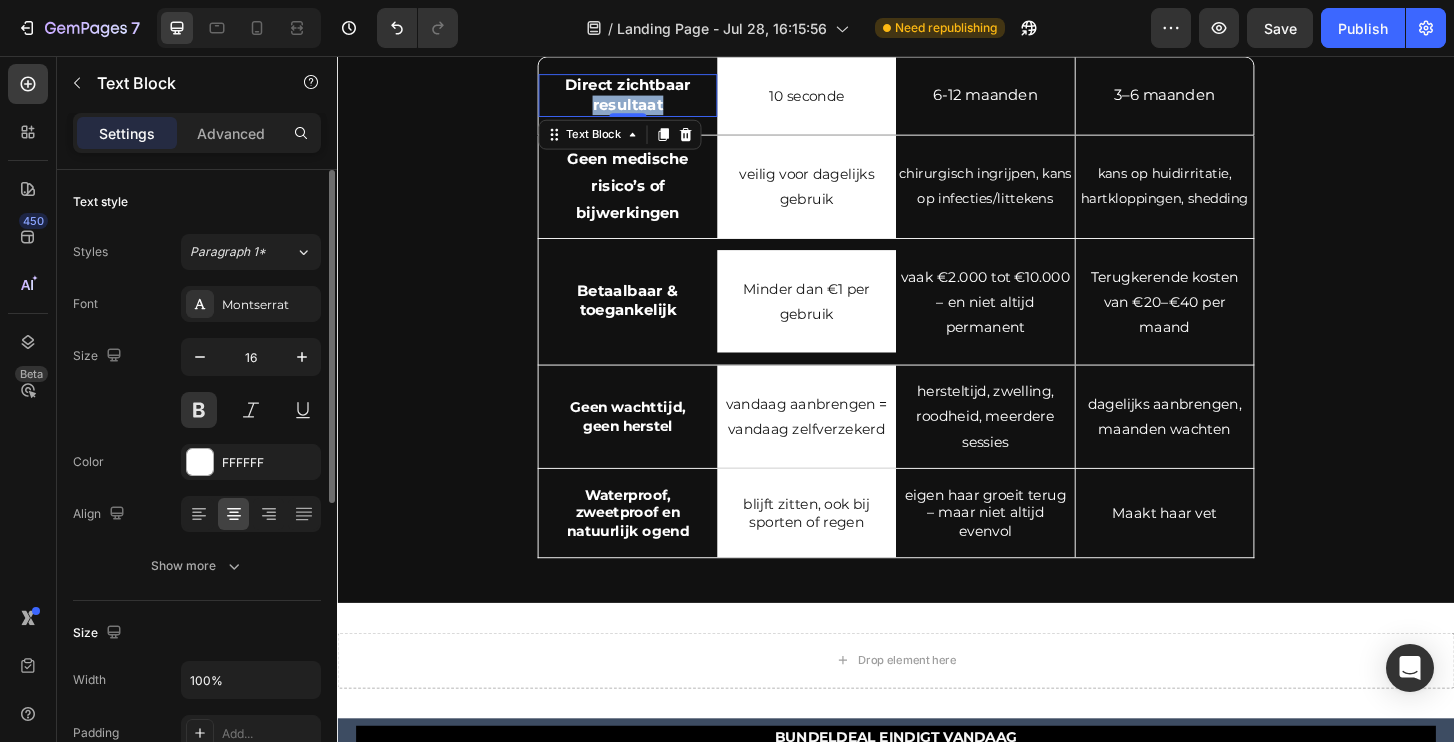 click on "Direct zichtbaar resultaat" at bounding box center [649, 98] 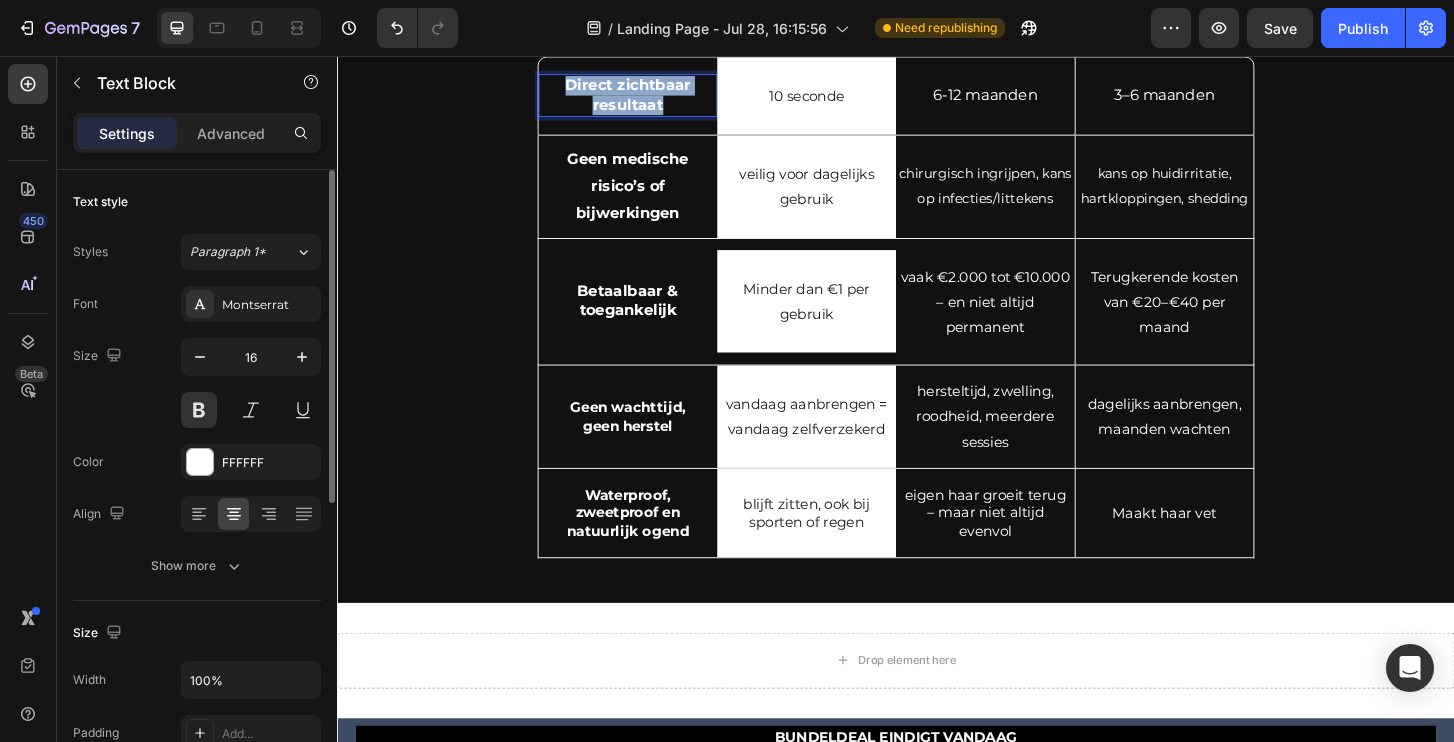 click on "Direct zichtbaar resultaat" at bounding box center [649, 98] 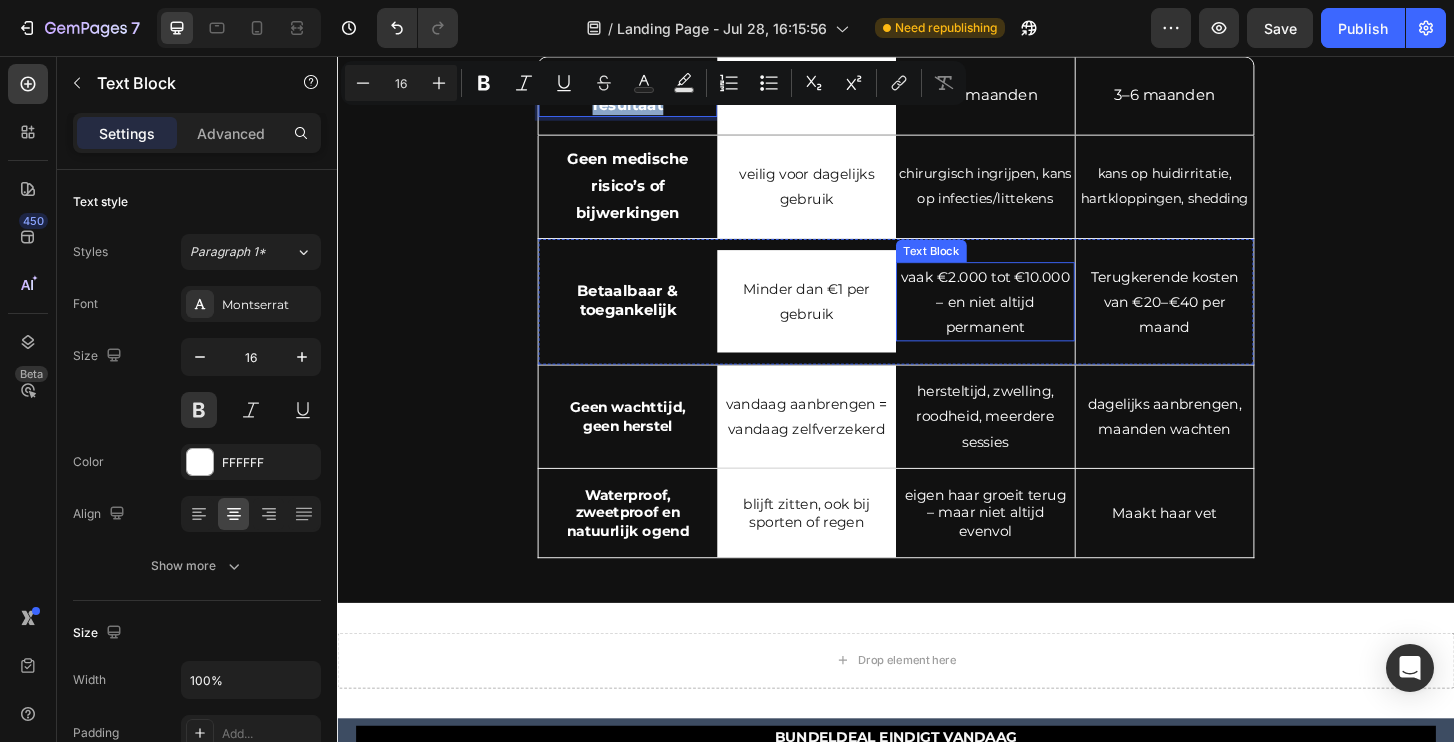 copy on "Direct zichtbaar resultaat" 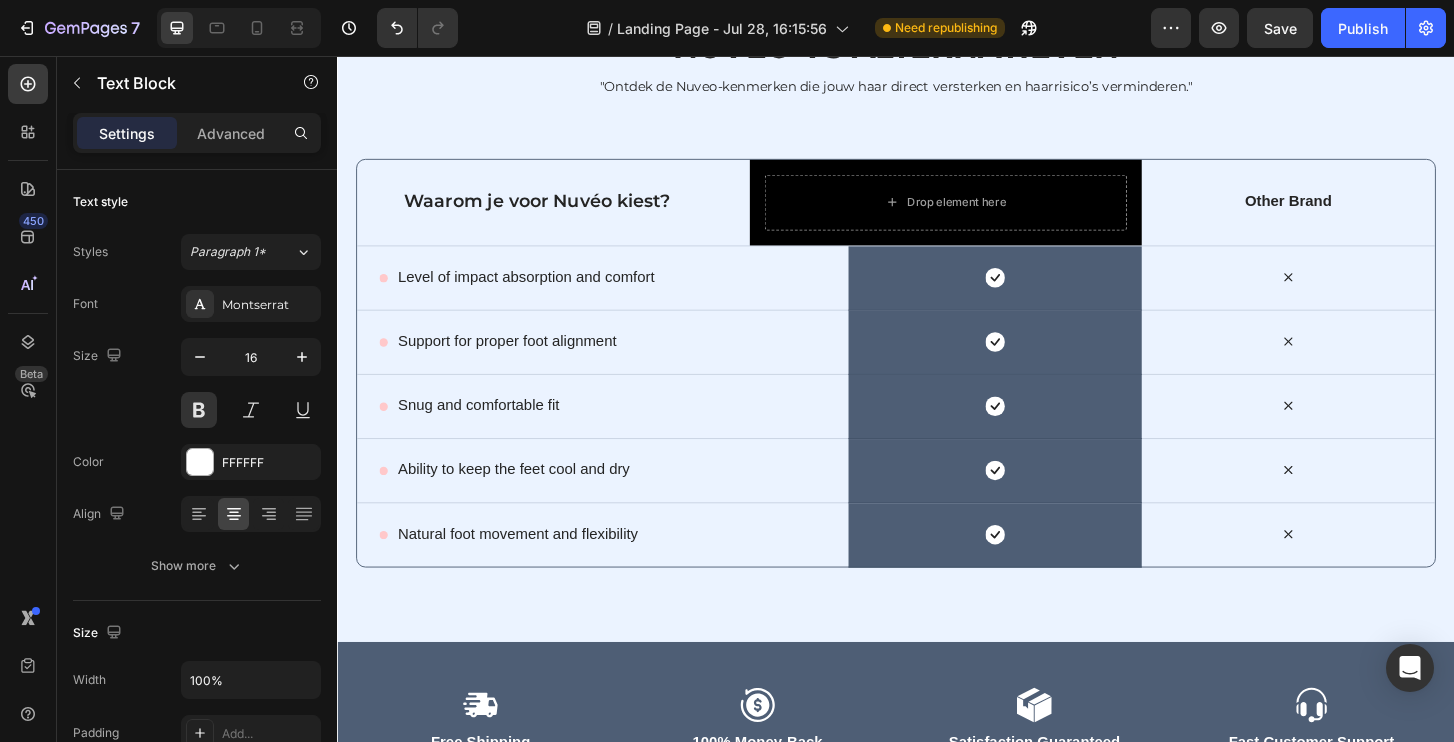 scroll, scrollTop: 7726, scrollLeft: 0, axis: vertical 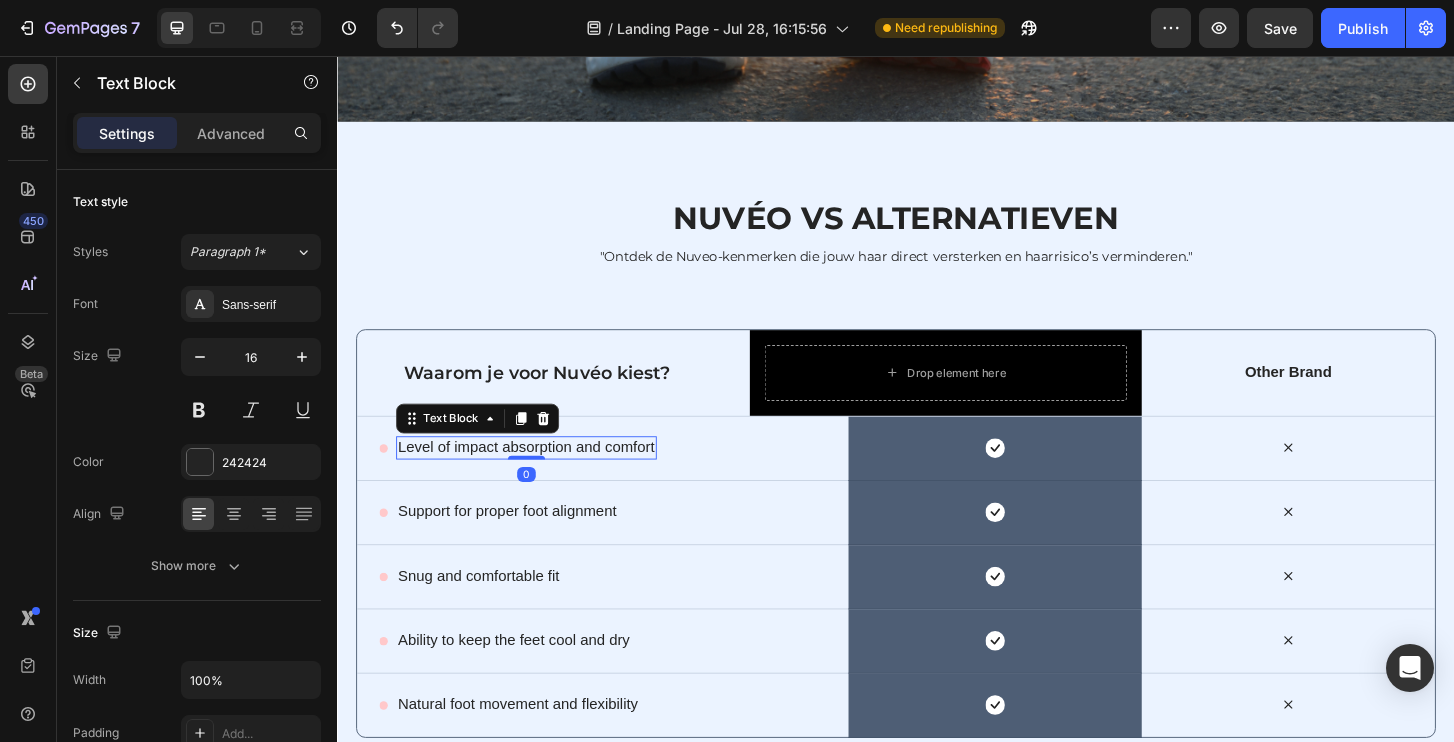 click on "Level of impact absorption and comfort" at bounding box center [540, 476] 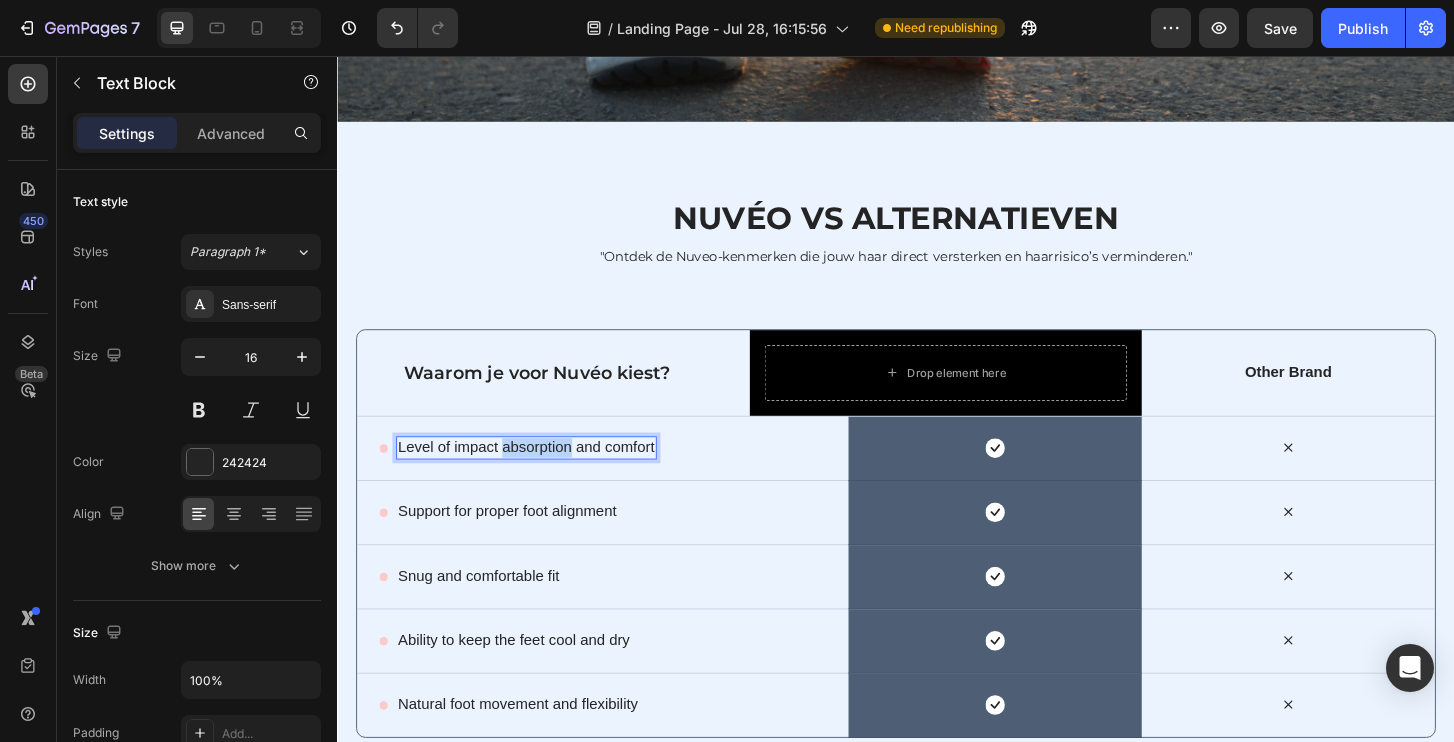 click on "Level of impact absorption and comfort" at bounding box center (540, 476) 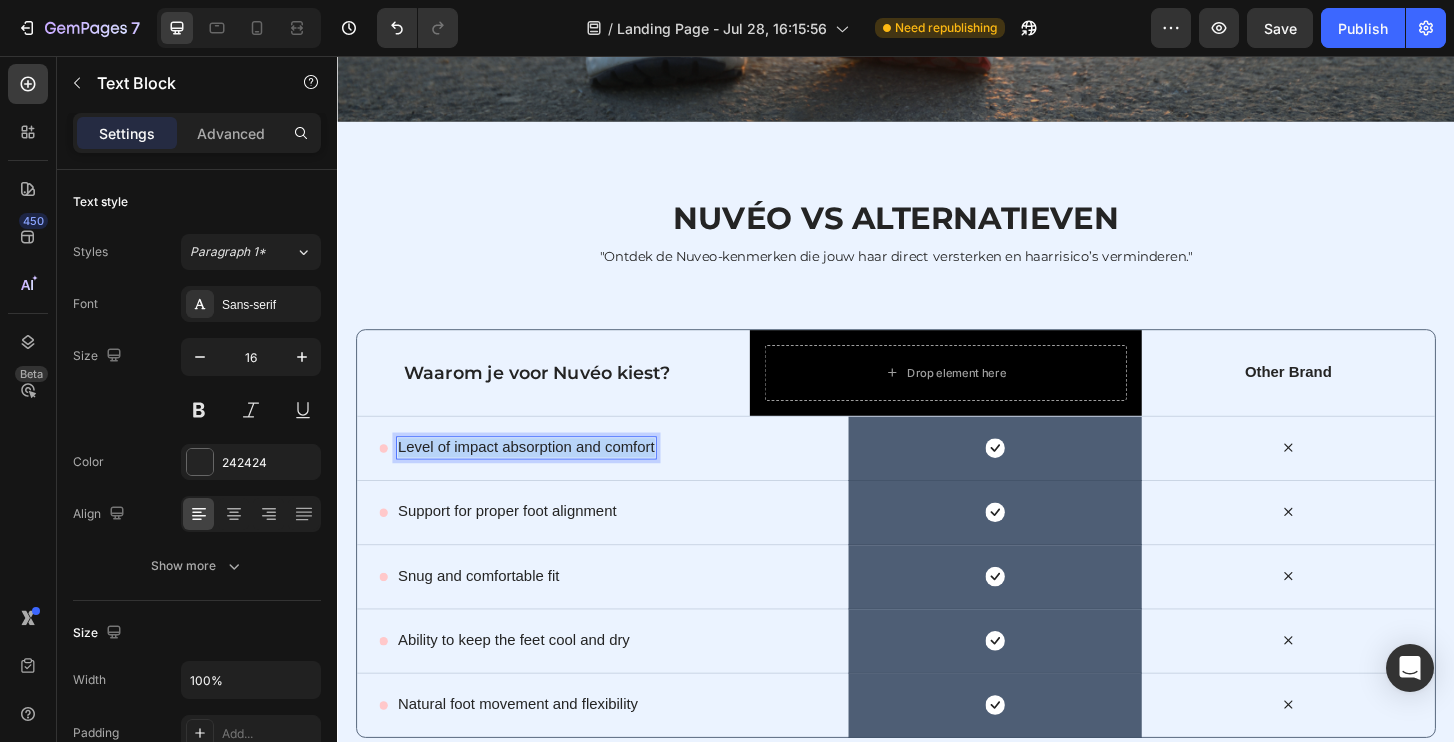 click on "Level of impact absorption and comfort" at bounding box center [540, 476] 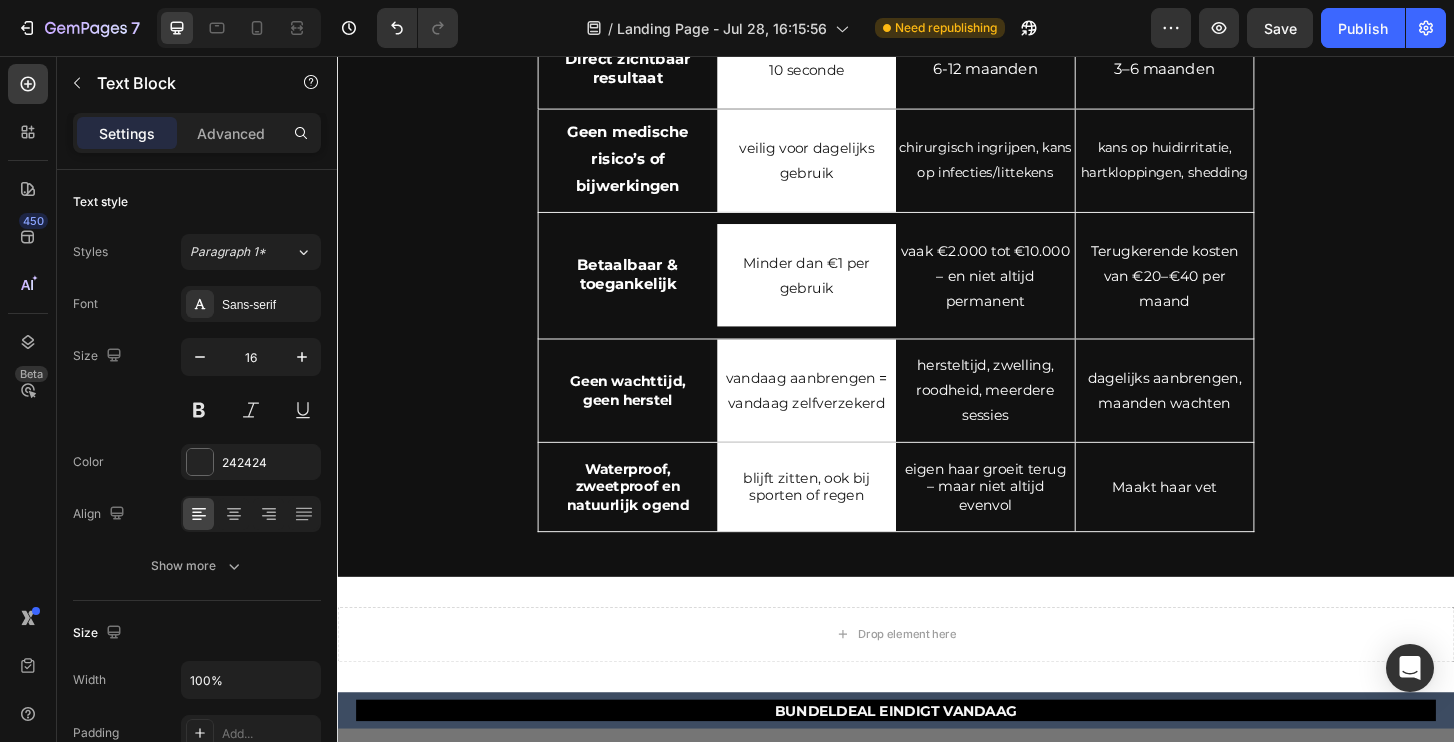 scroll, scrollTop: 3742, scrollLeft: 0, axis: vertical 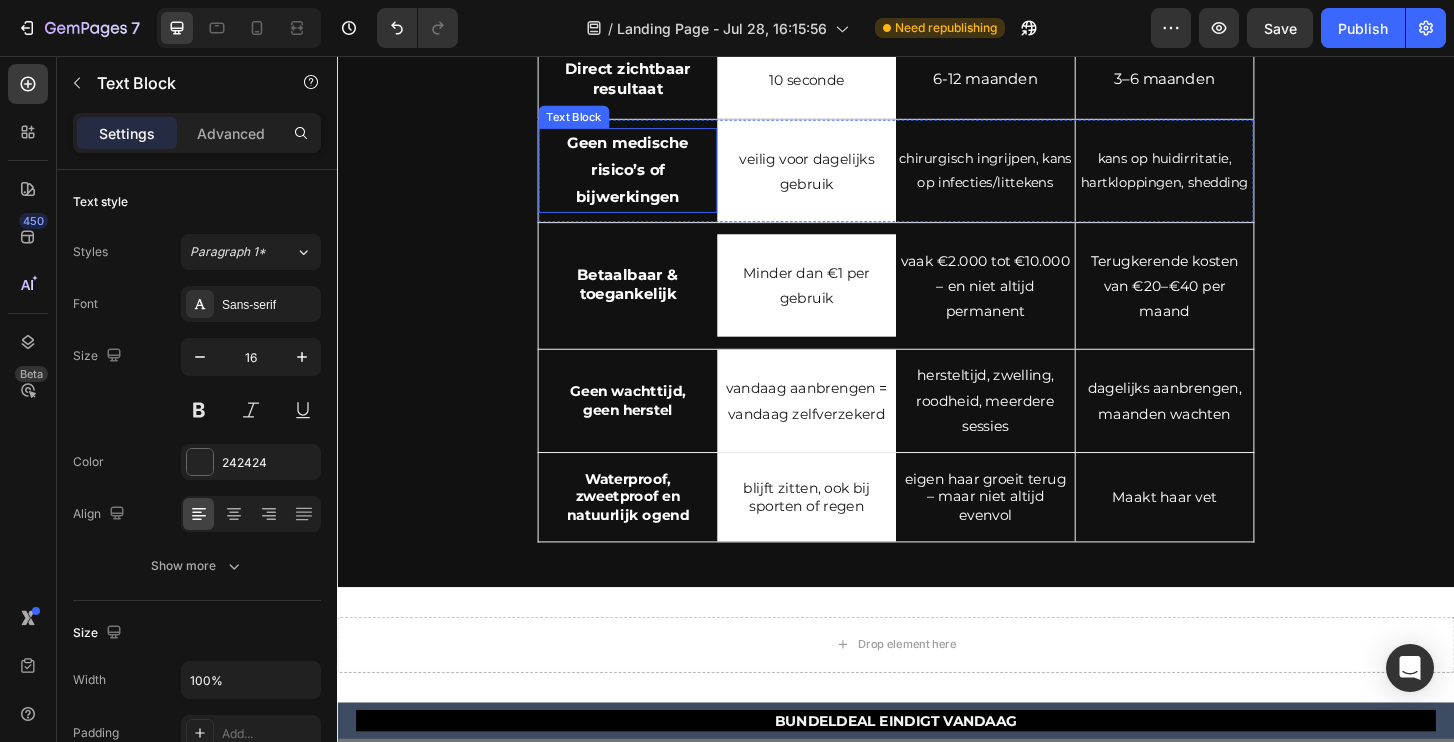 click on "Geen medische risico’s of bijwerkingen" at bounding box center [649, 178] 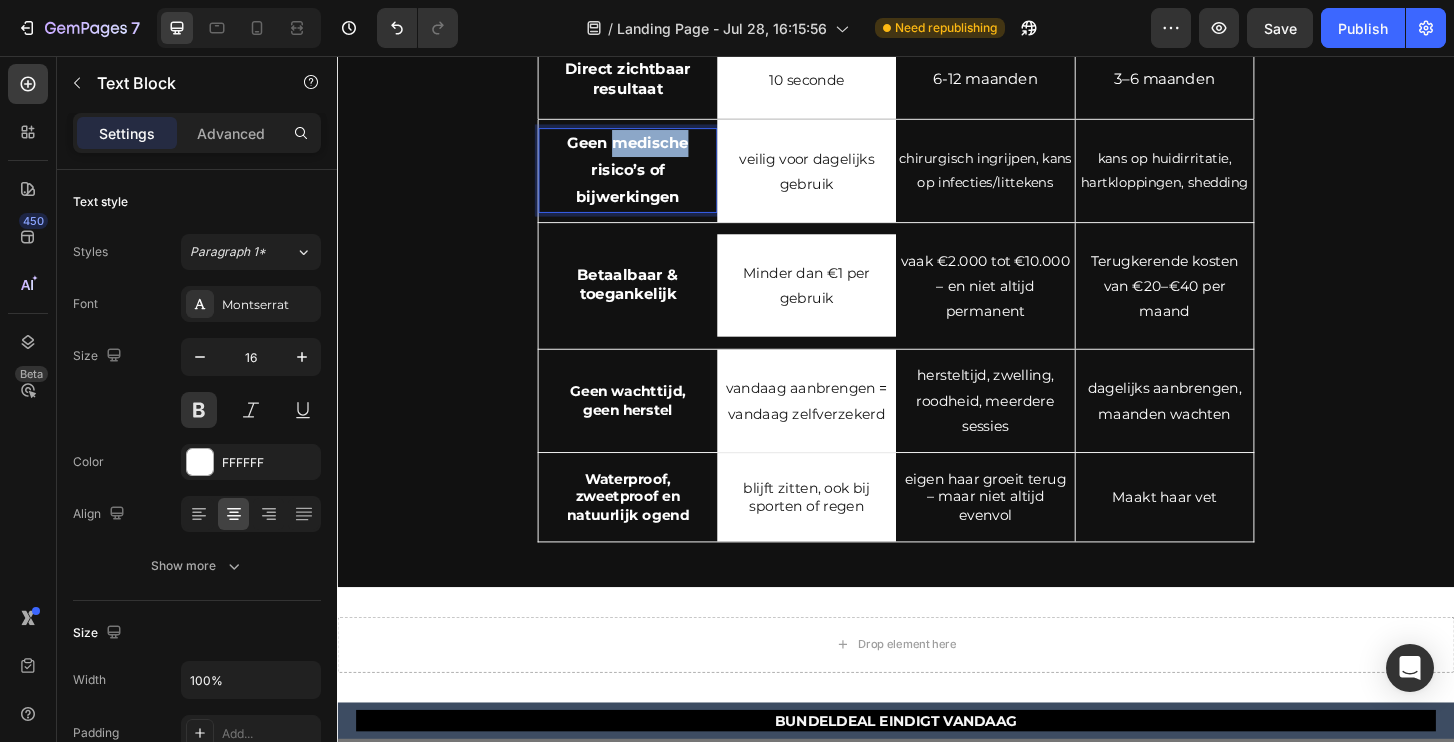 click on "Geen medische risico’s of bijwerkingen" at bounding box center [649, 178] 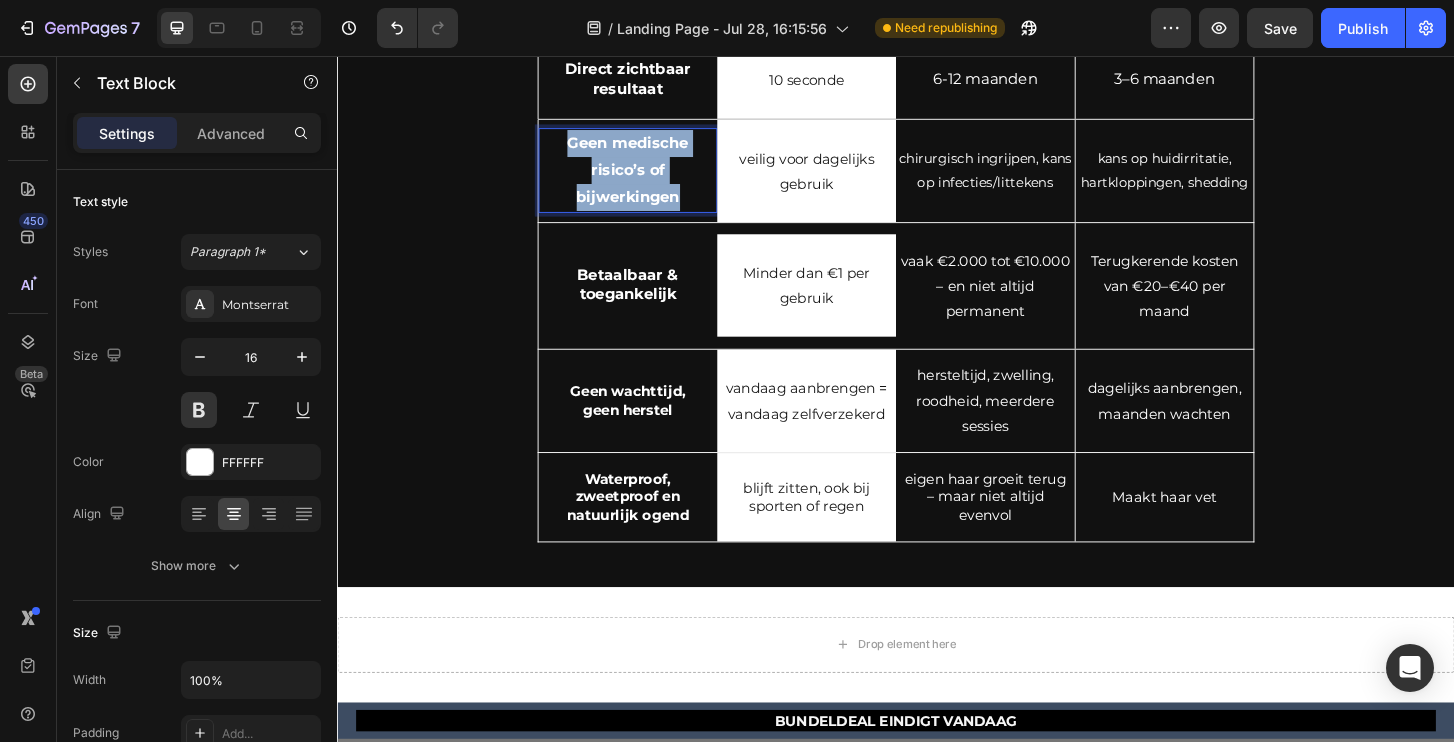 click on "Geen medische risico’s of bijwerkingen" at bounding box center [649, 178] 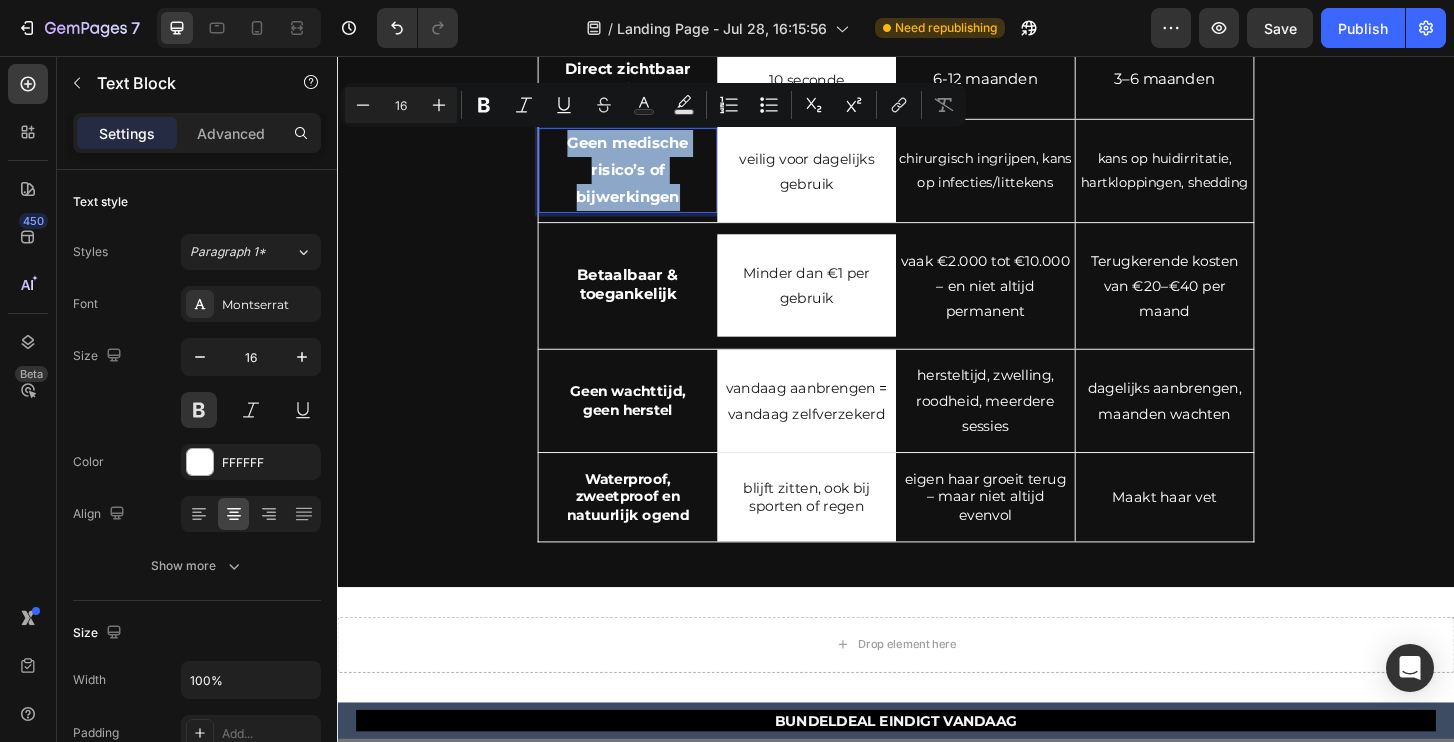 copy on "Geen medische risico’s of bijwerkingen" 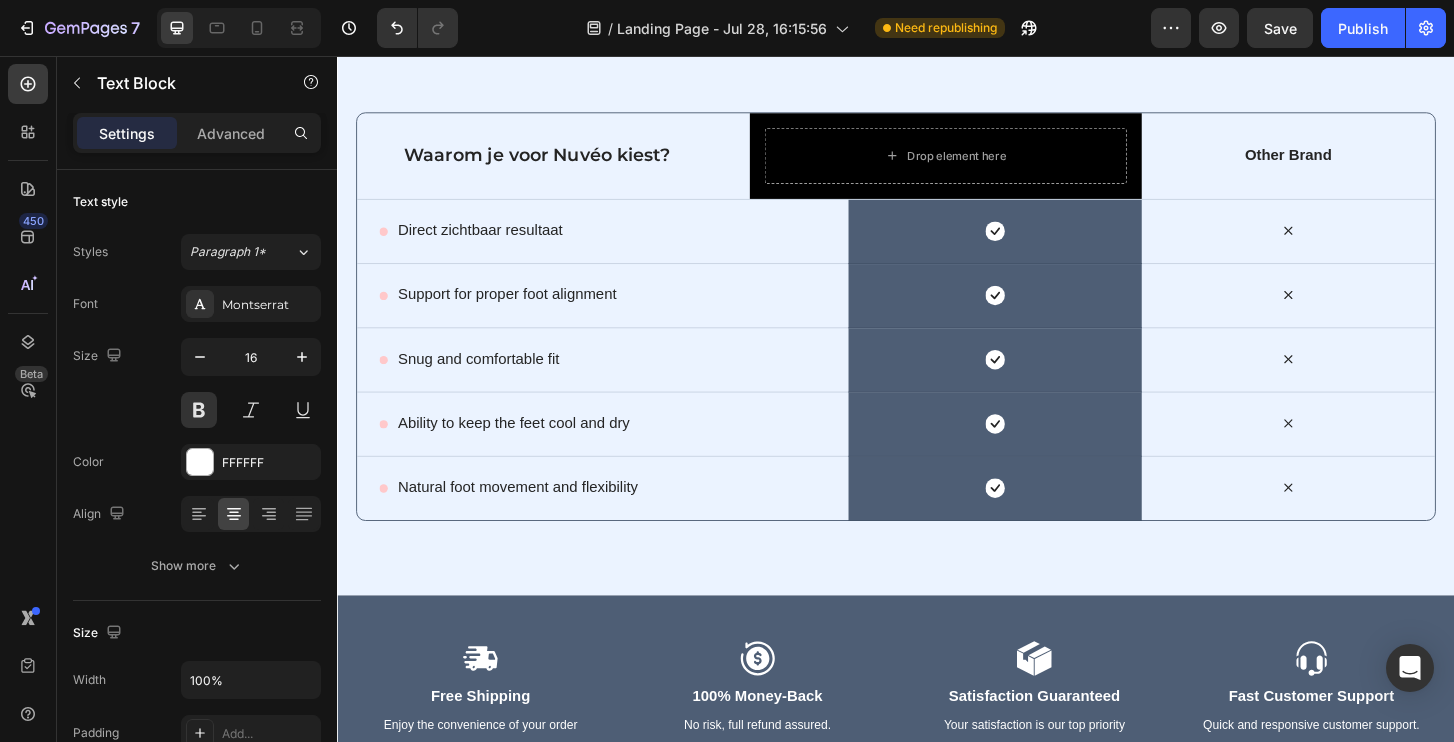 scroll, scrollTop: 7964, scrollLeft: 0, axis: vertical 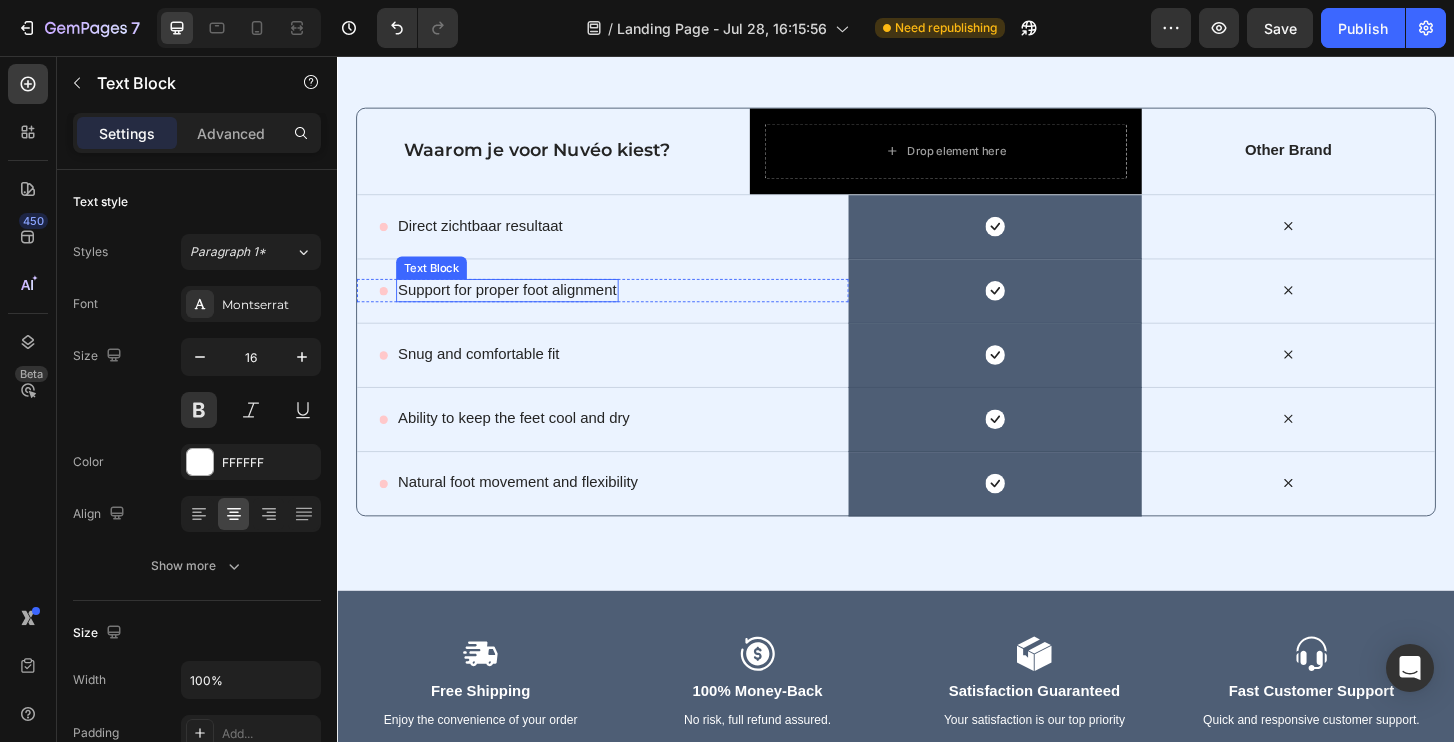 click on "Support for proper foot alignment" at bounding box center (519, 307) 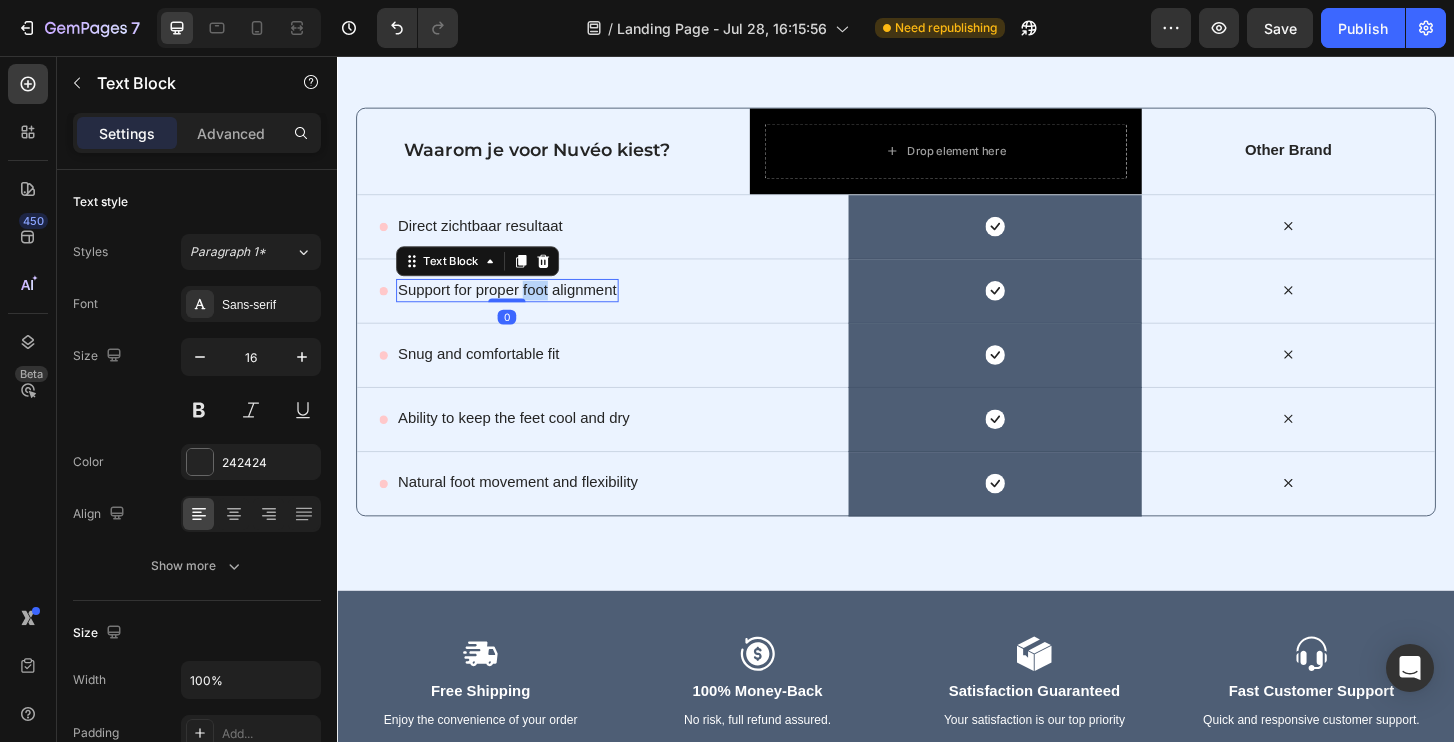scroll, scrollTop: 7951, scrollLeft: 0, axis: vertical 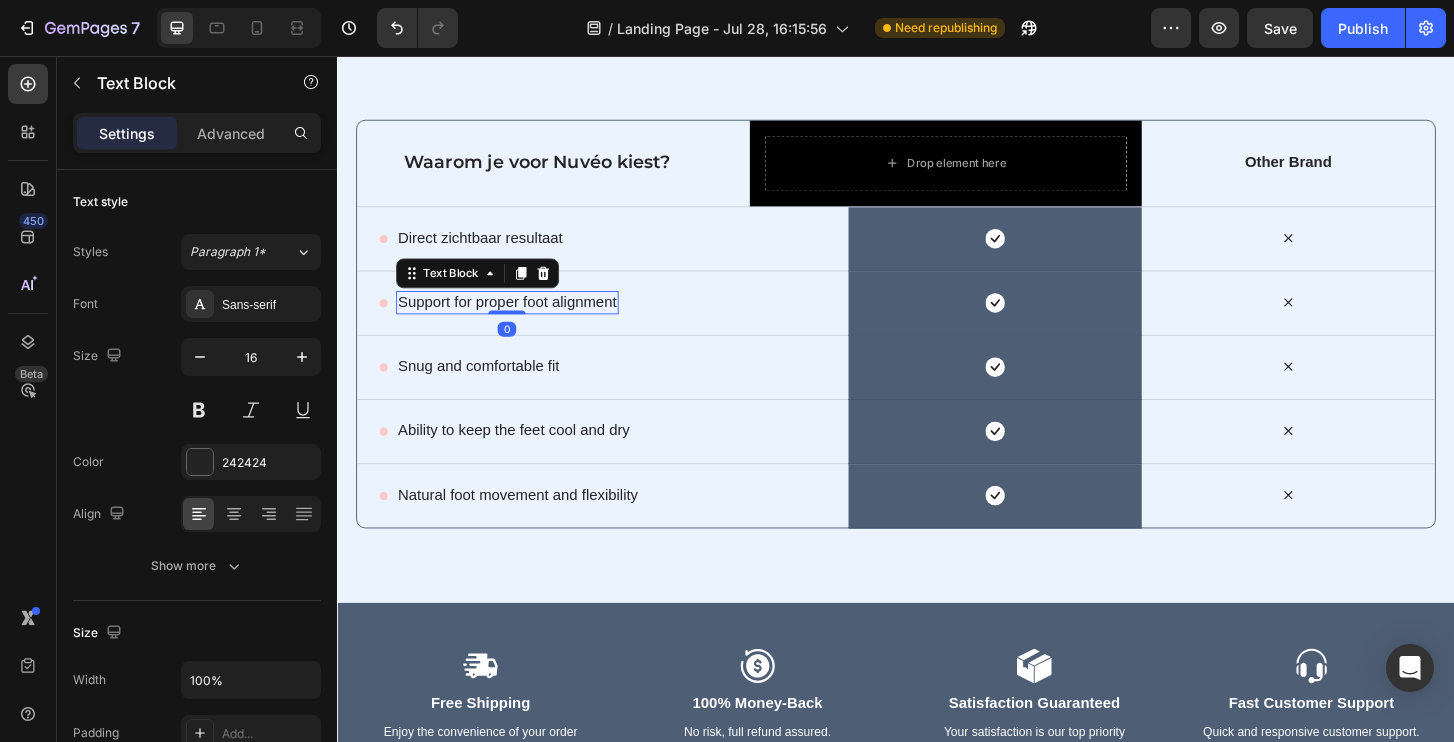 click on "Text Block" at bounding box center (487, 289) 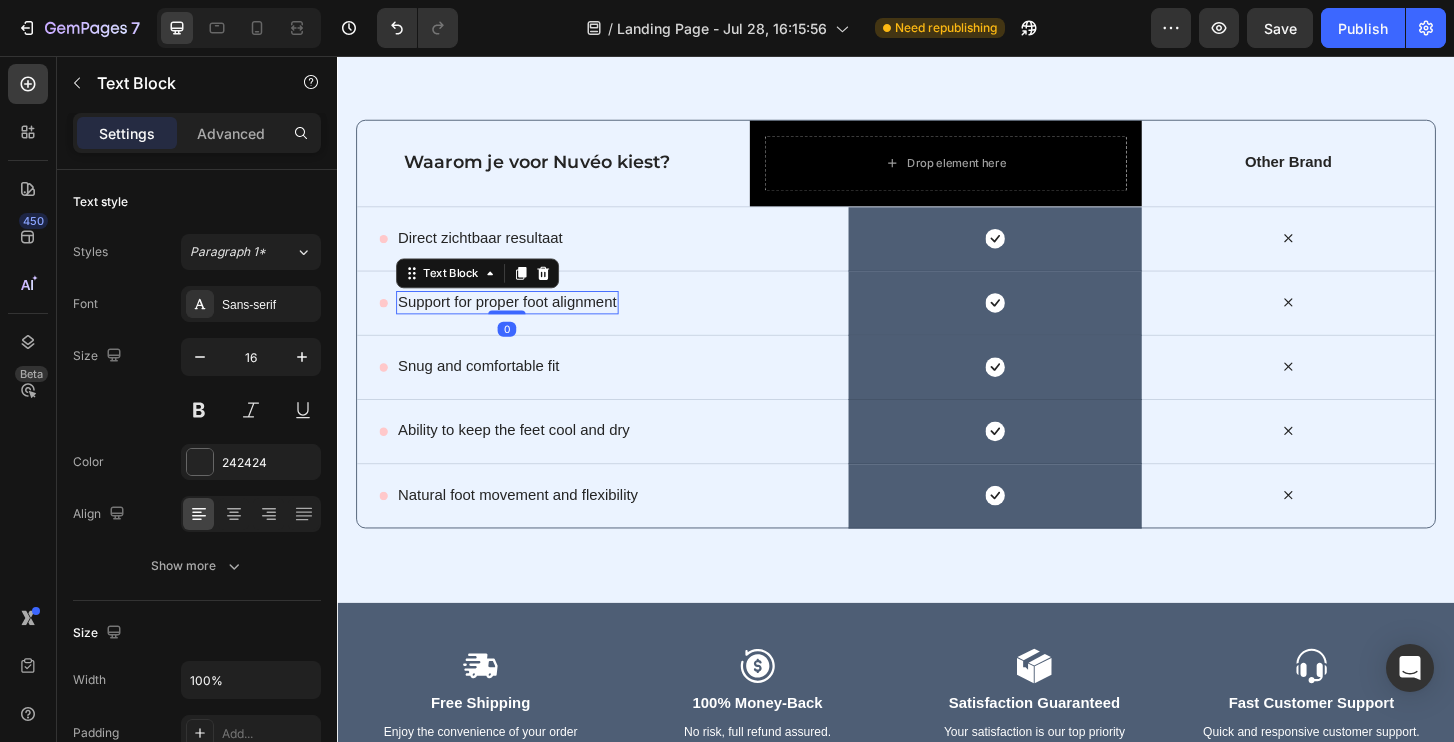 click on "Support for proper foot alignment" at bounding box center (519, 320) 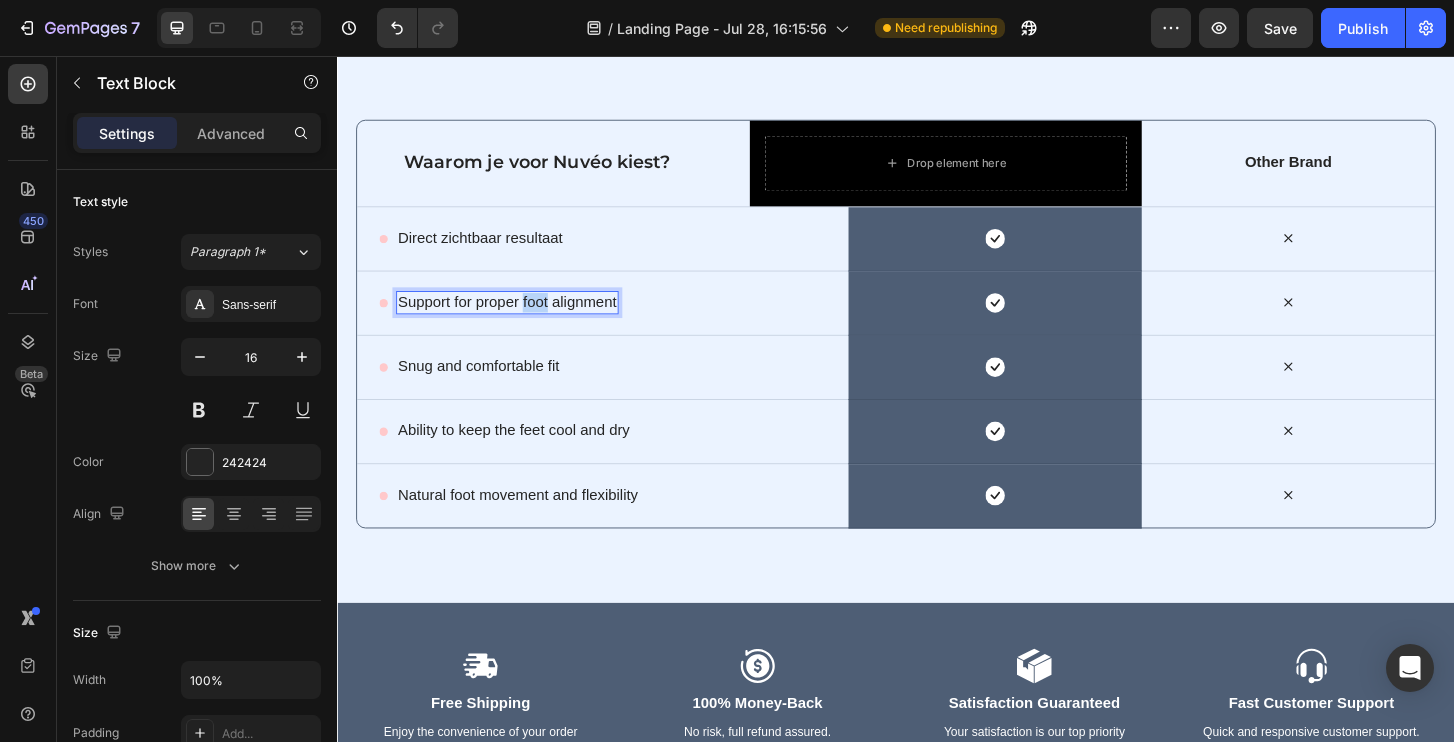click on "Support for proper foot alignment" at bounding box center [519, 320] 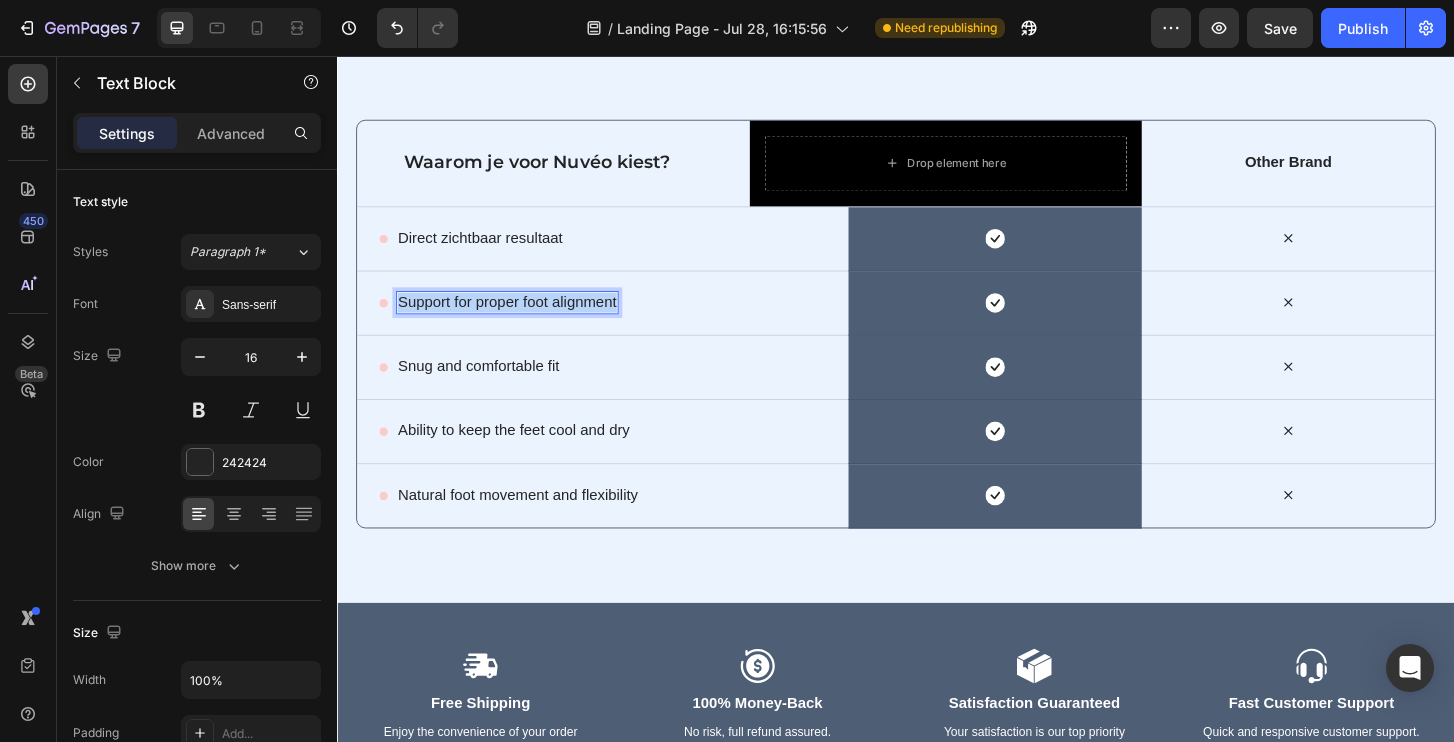 click on "Support for proper foot alignment" at bounding box center (519, 320) 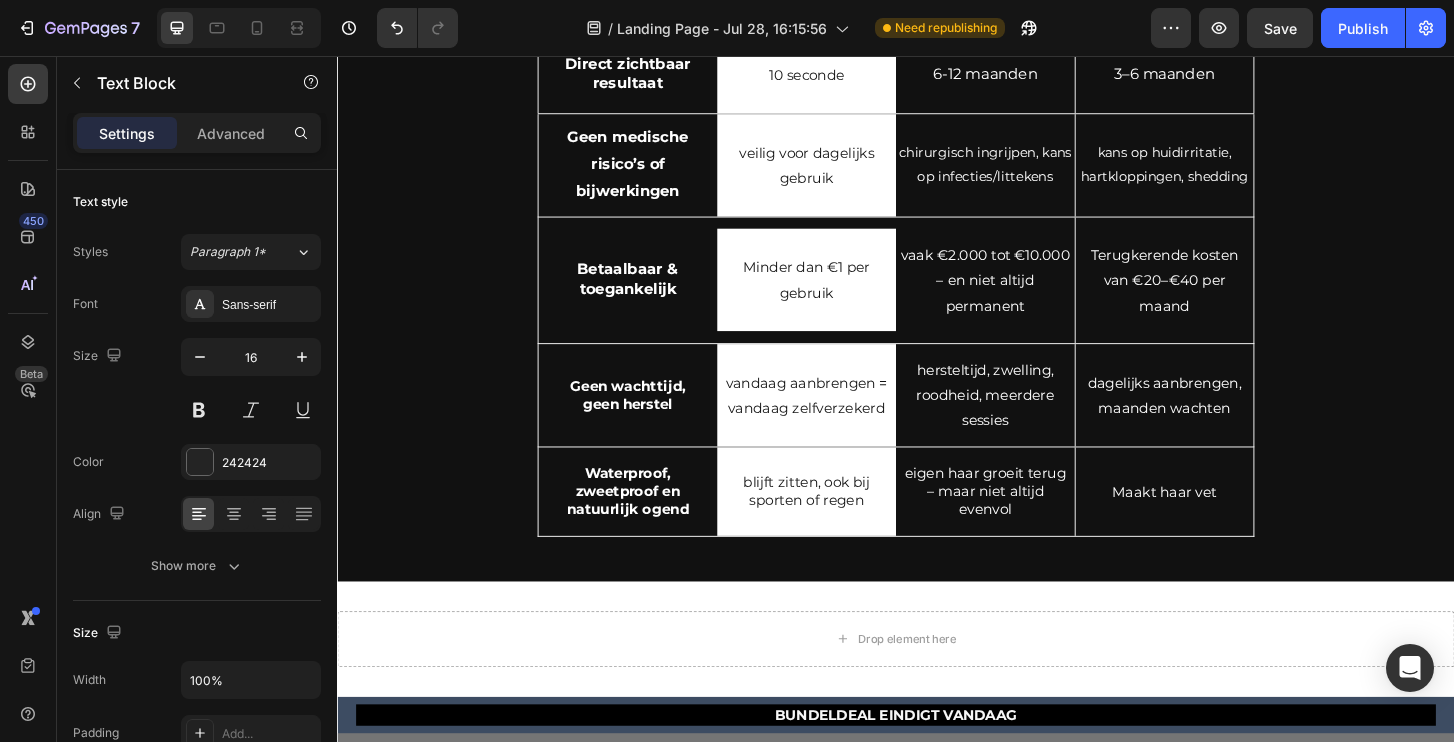 scroll, scrollTop: 3532, scrollLeft: 0, axis: vertical 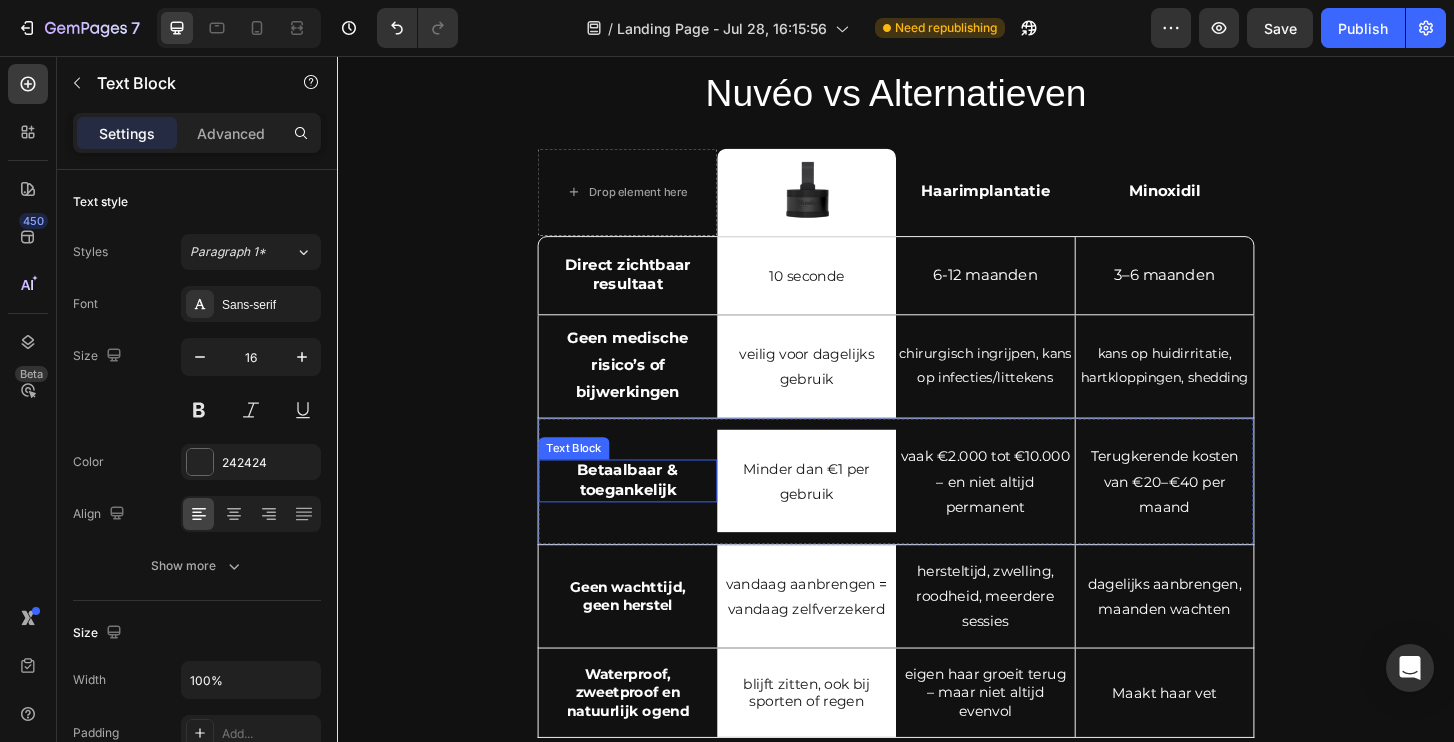 click on "Betaalbaar & toegankelijk" at bounding box center (649, 512) 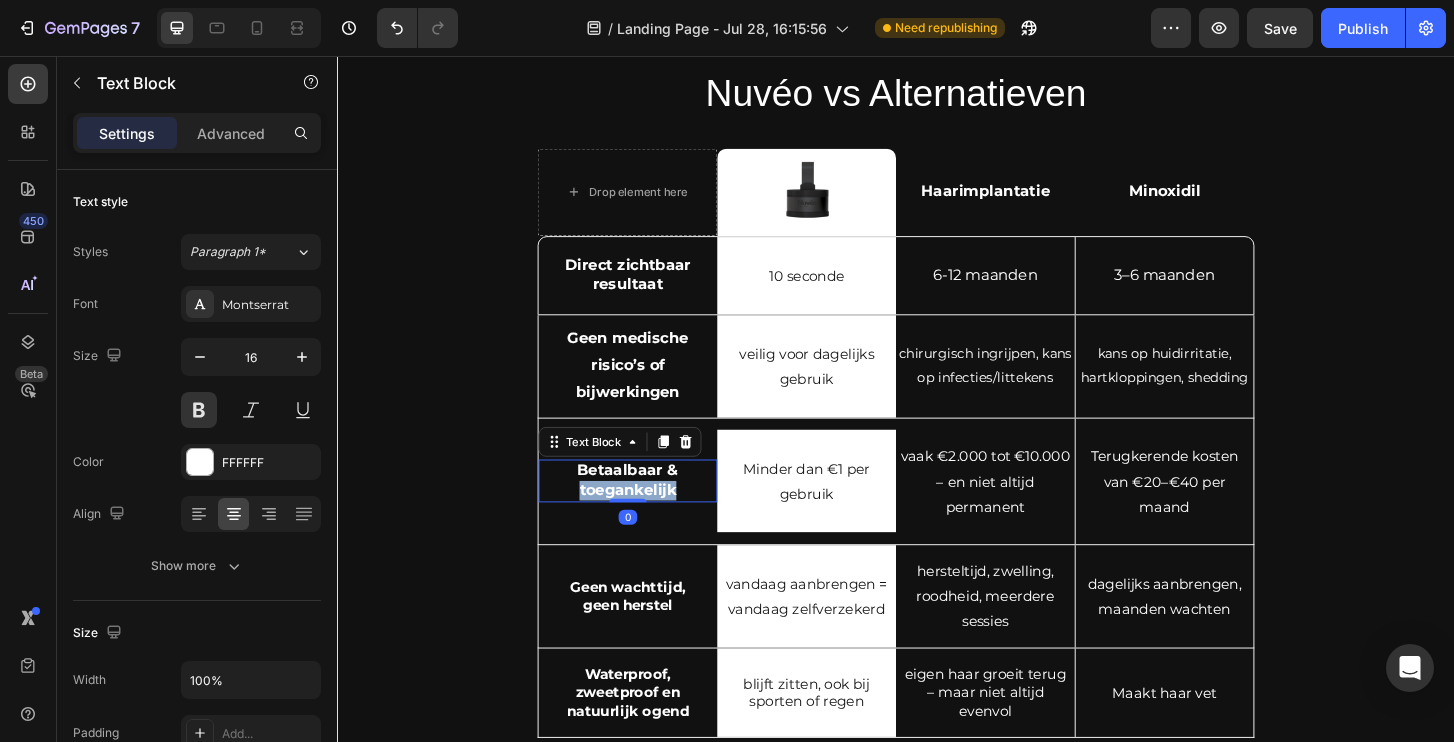 click on "Betaalbaar & toegankelijk" at bounding box center (649, 512) 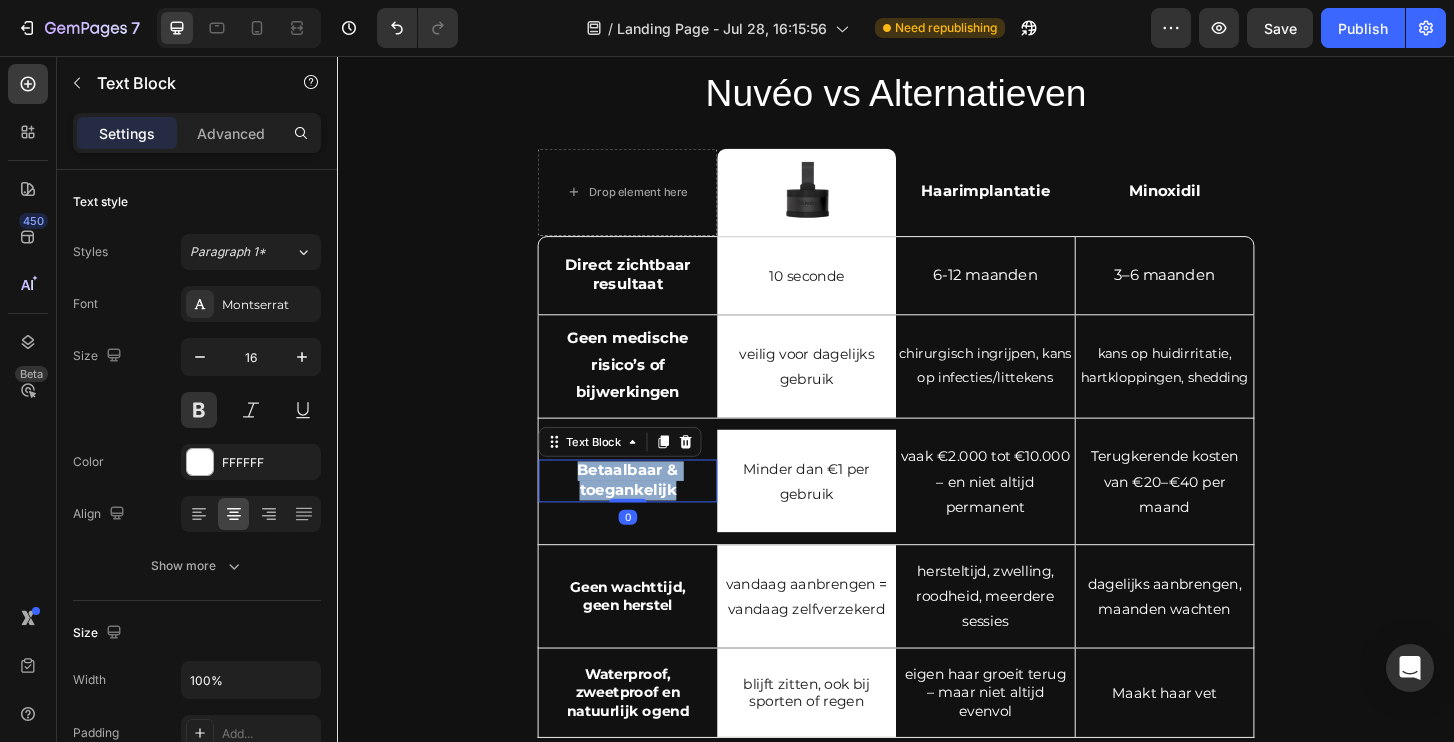 click on "Betaalbaar & toegankelijk" at bounding box center (649, 512) 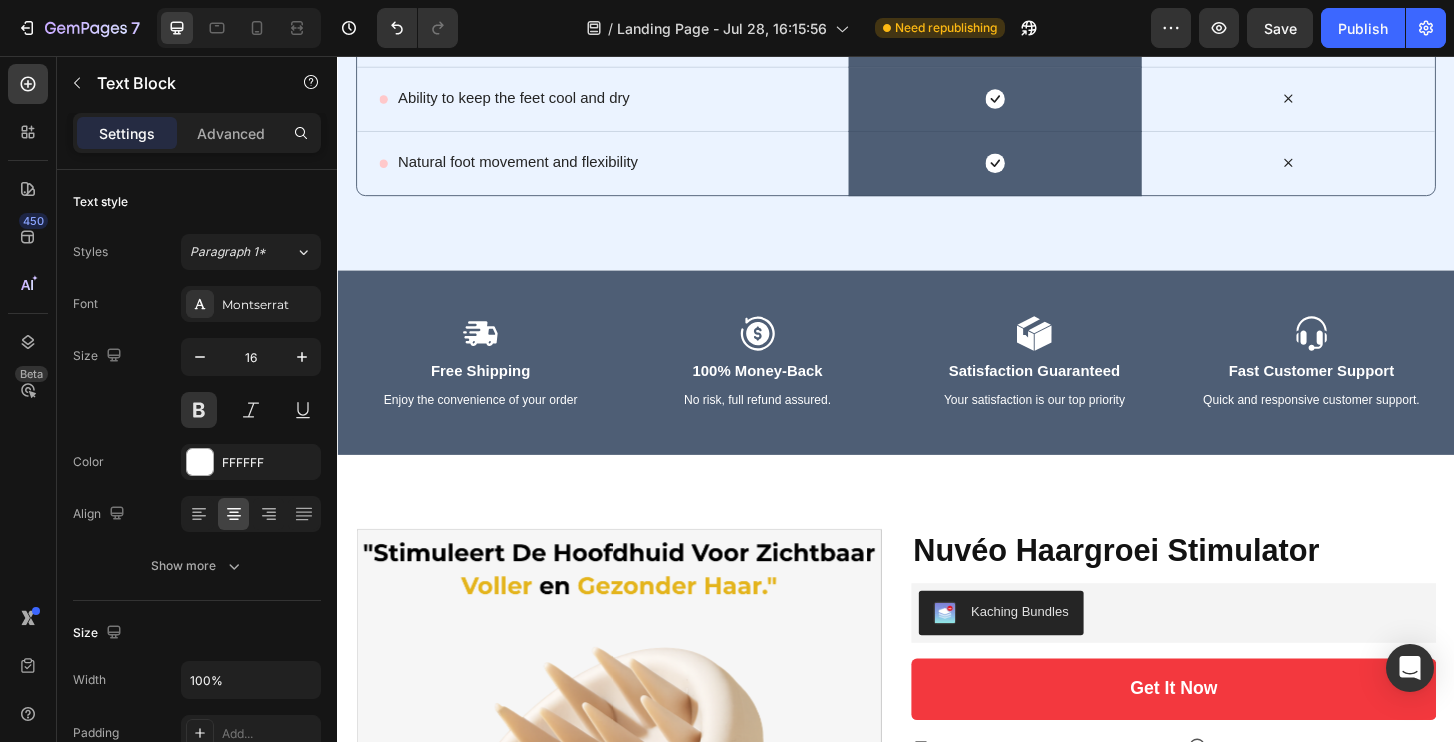 scroll, scrollTop: 8041, scrollLeft: 0, axis: vertical 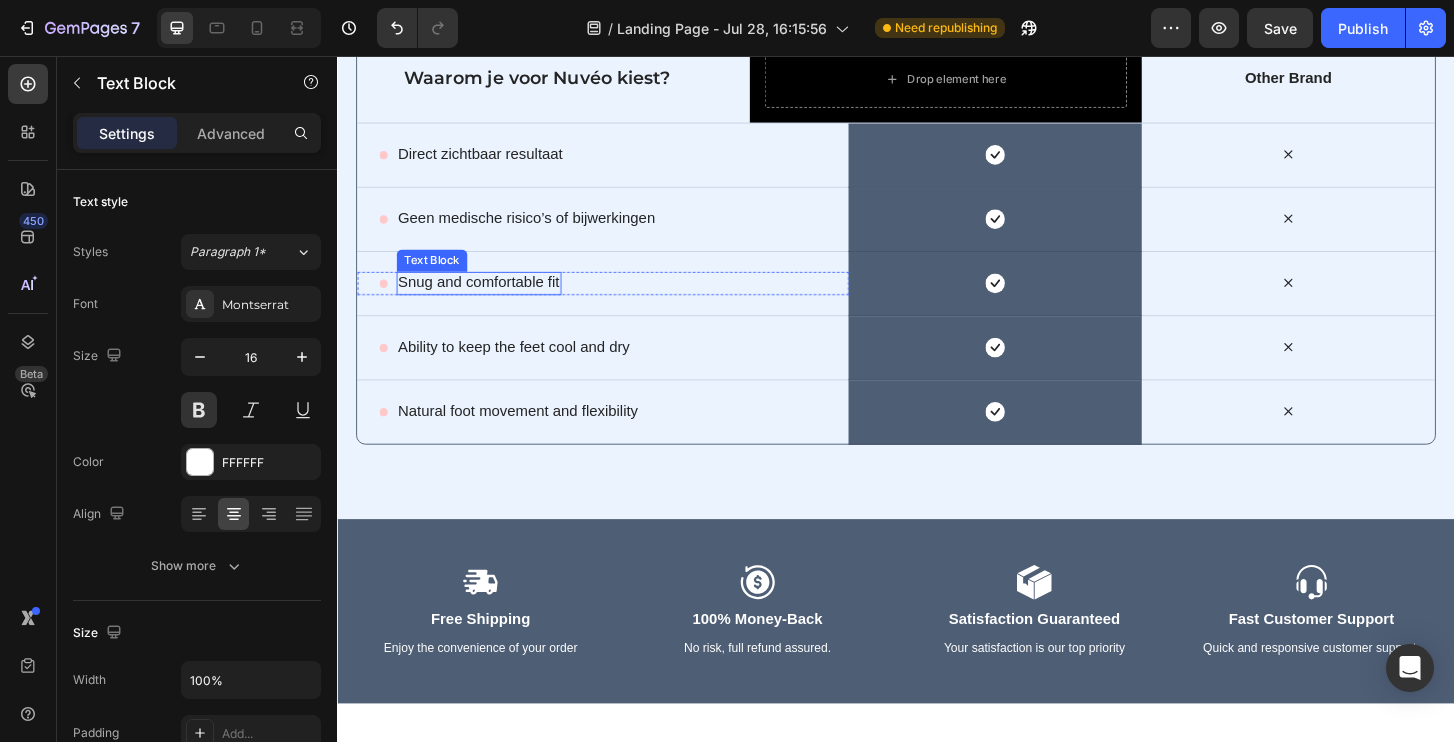 click on "Snug and comfortable fit" at bounding box center (488, 299) 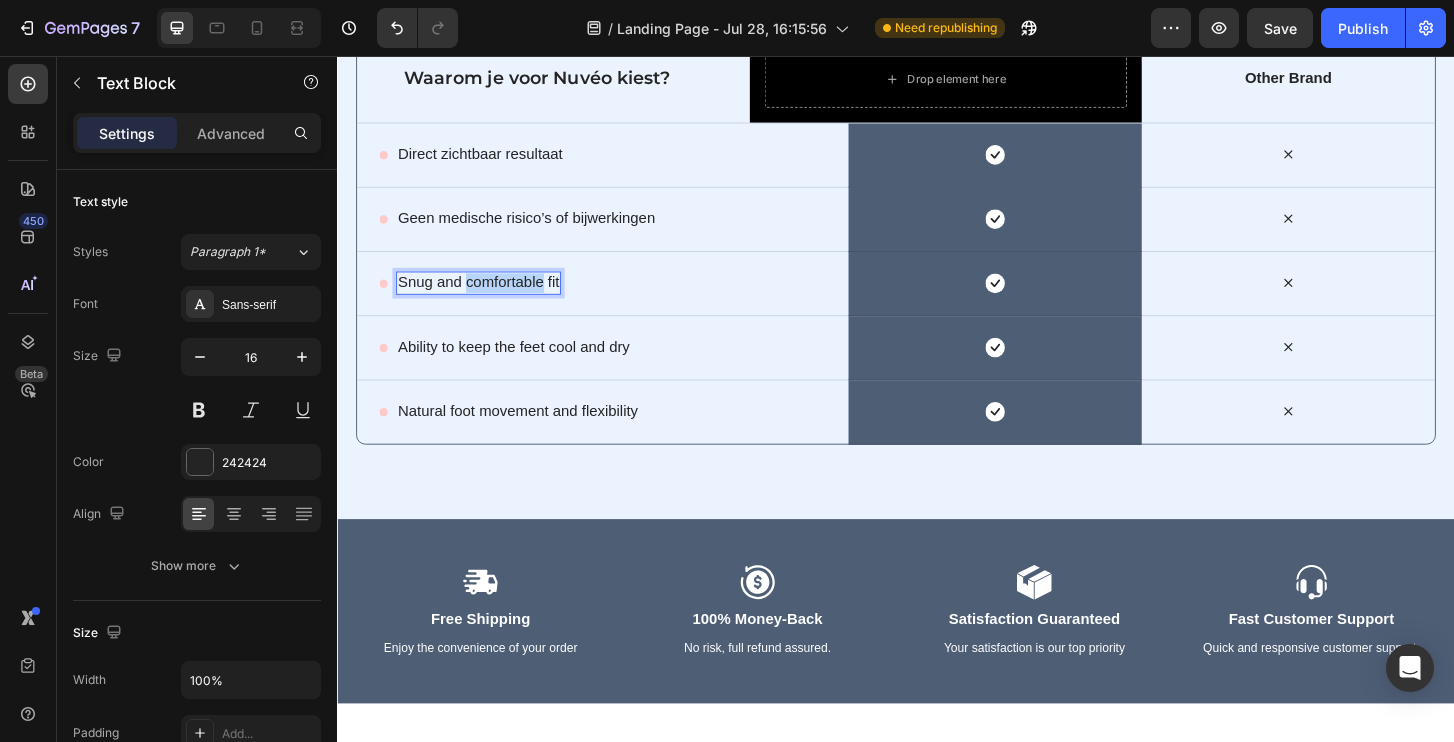 click on "Snug and comfortable fit" at bounding box center [488, 299] 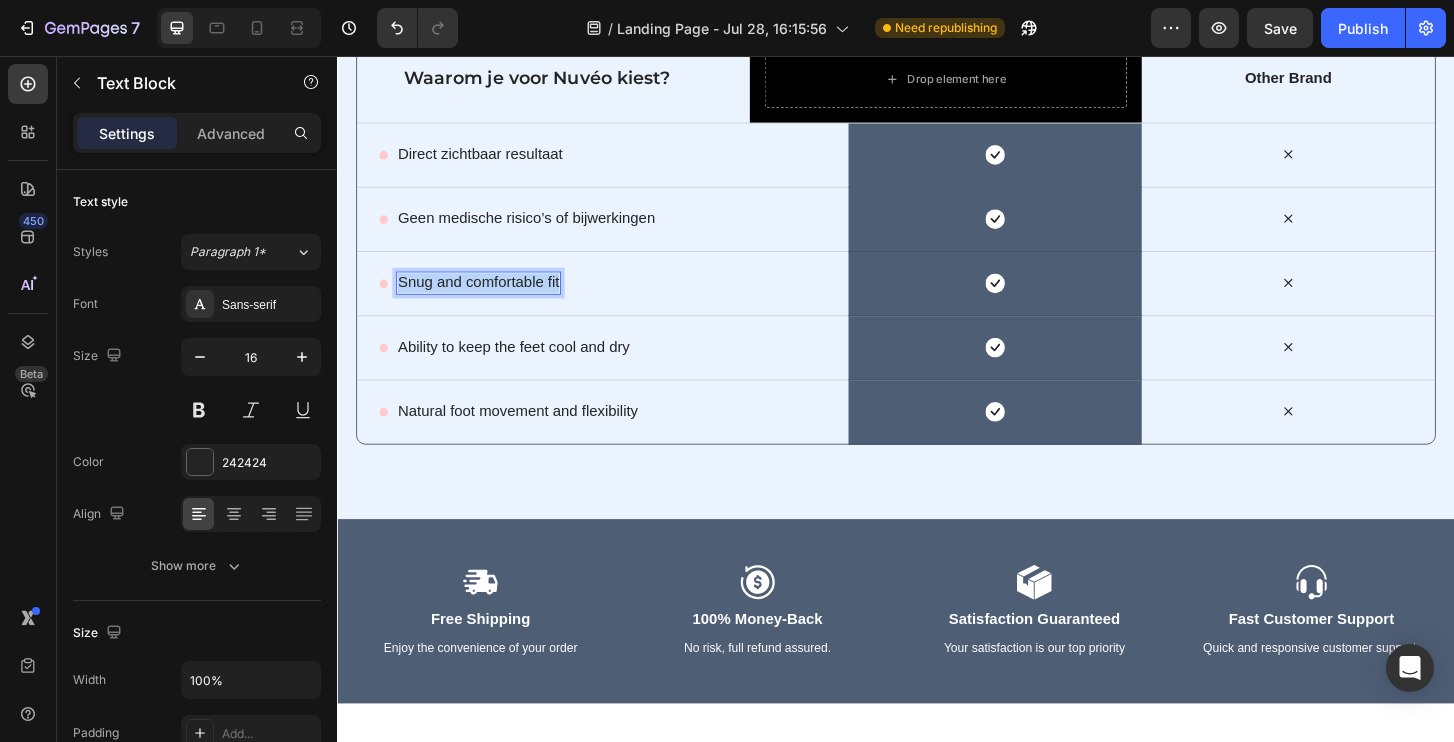 click on "Snug and comfortable fit" at bounding box center (488, 299) 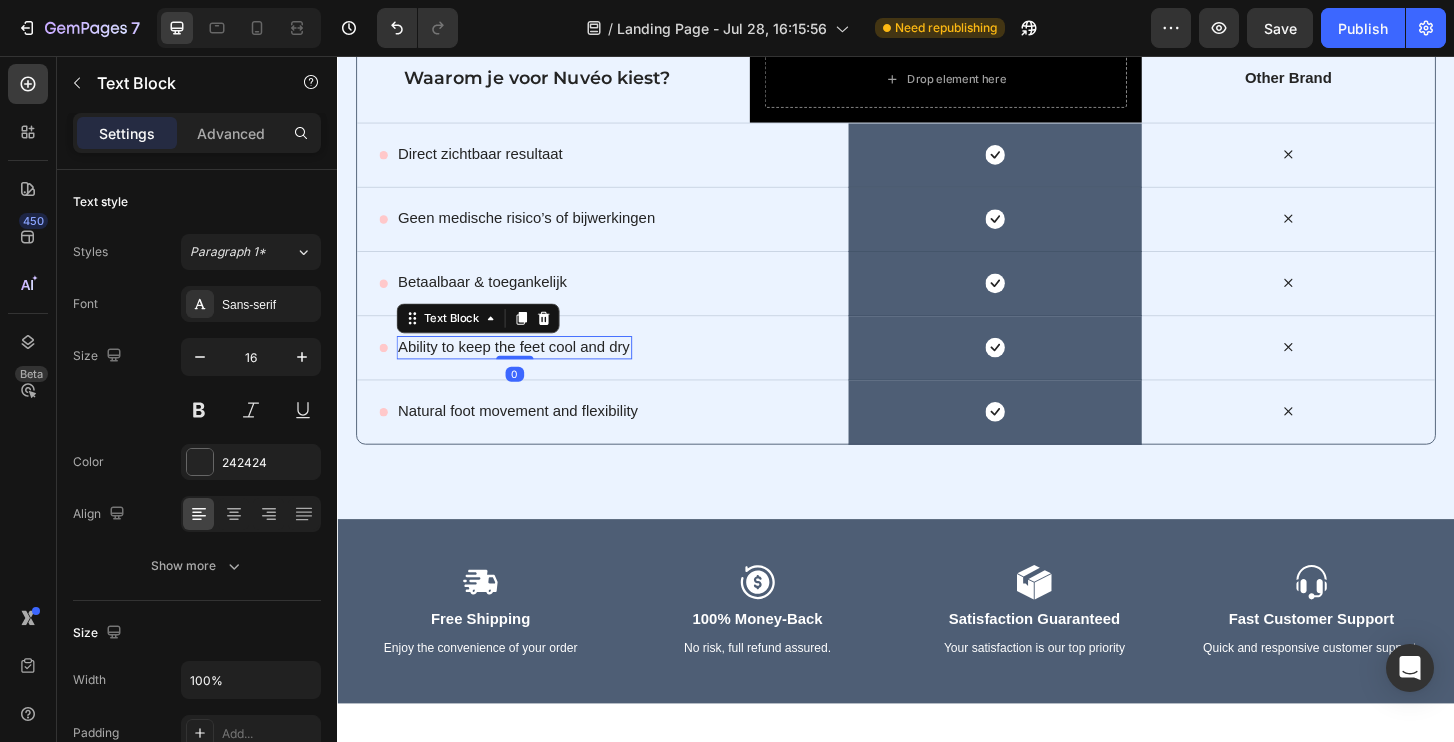 click on "Ability to keep the feet cool and dry" at bounding box center [526, 368] 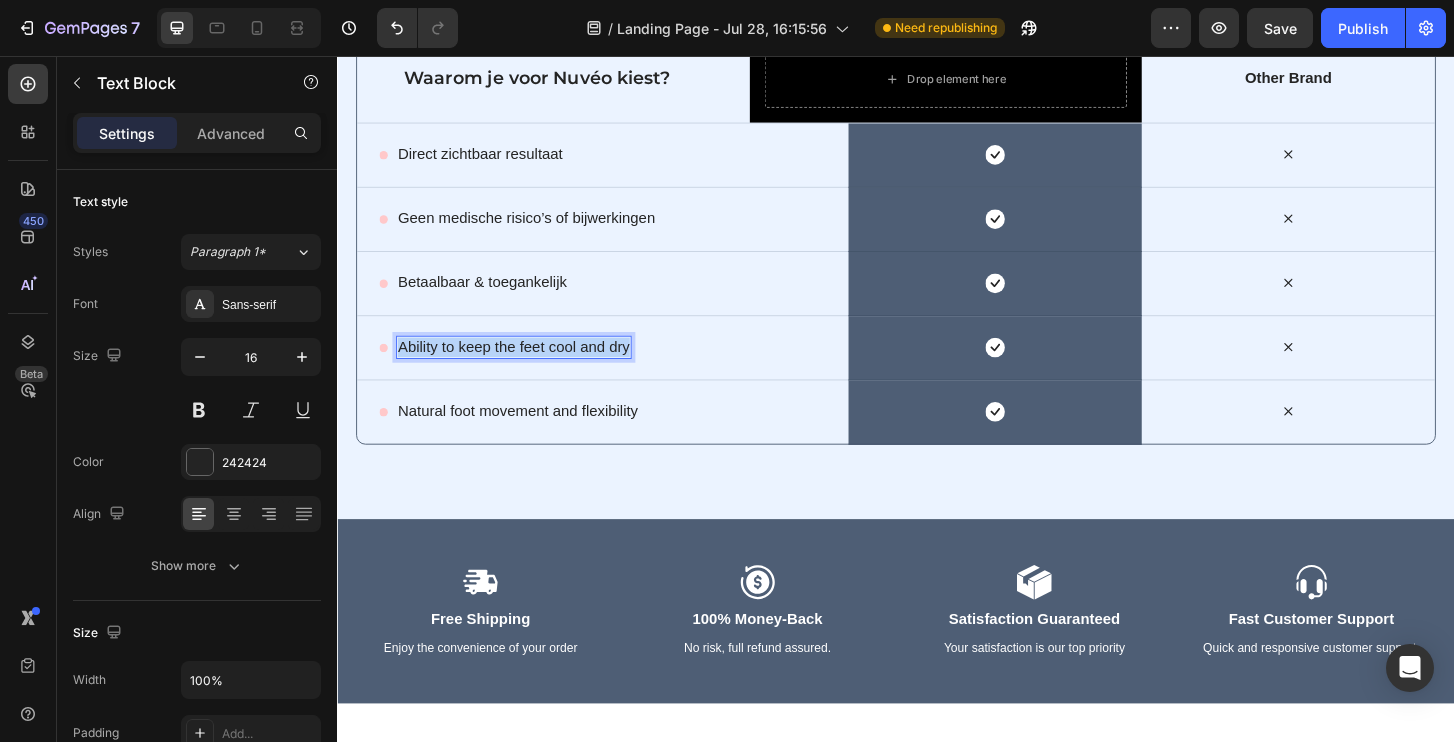 click on "Ability to keep the feet cool and dry" at bounding box center (526, 368) 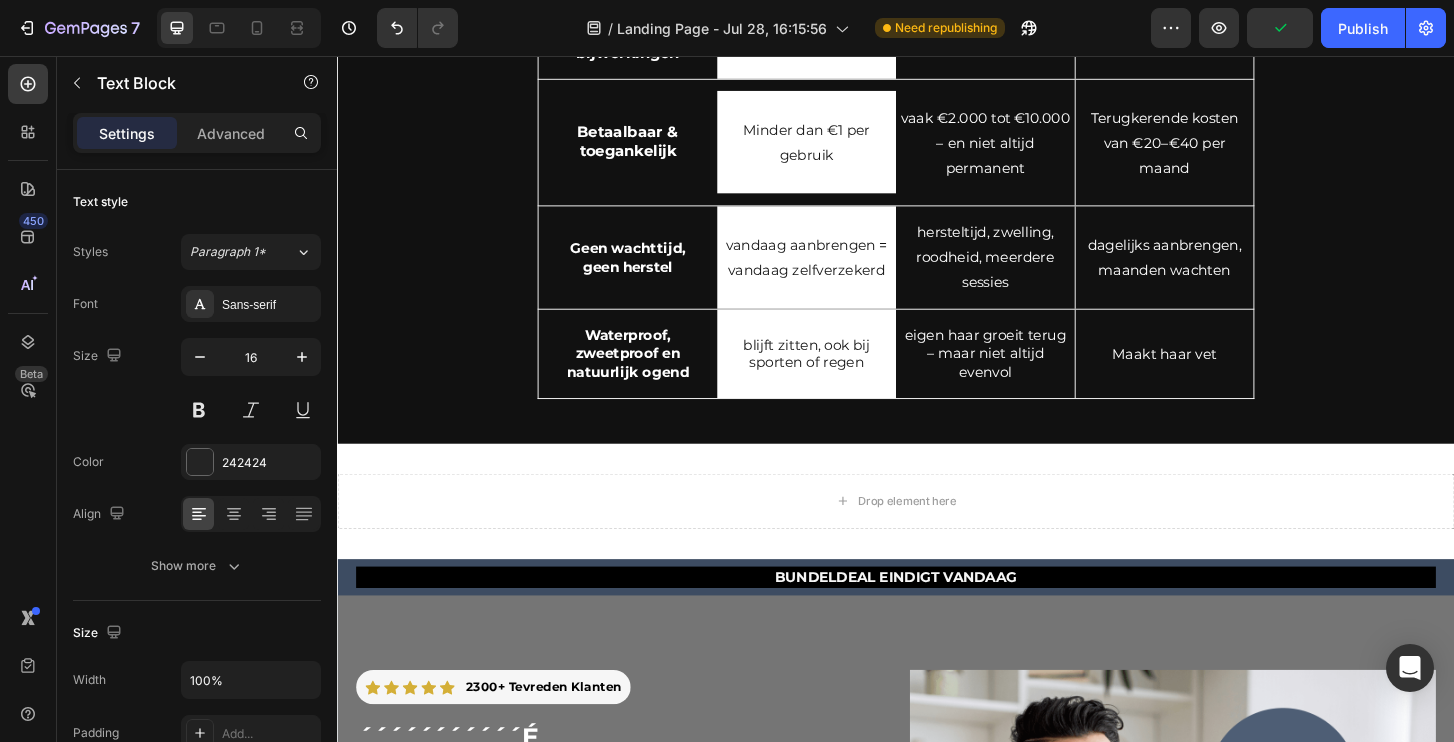 scroll, scrollTop: 3754, scrollLeft: 0, axis: vertical 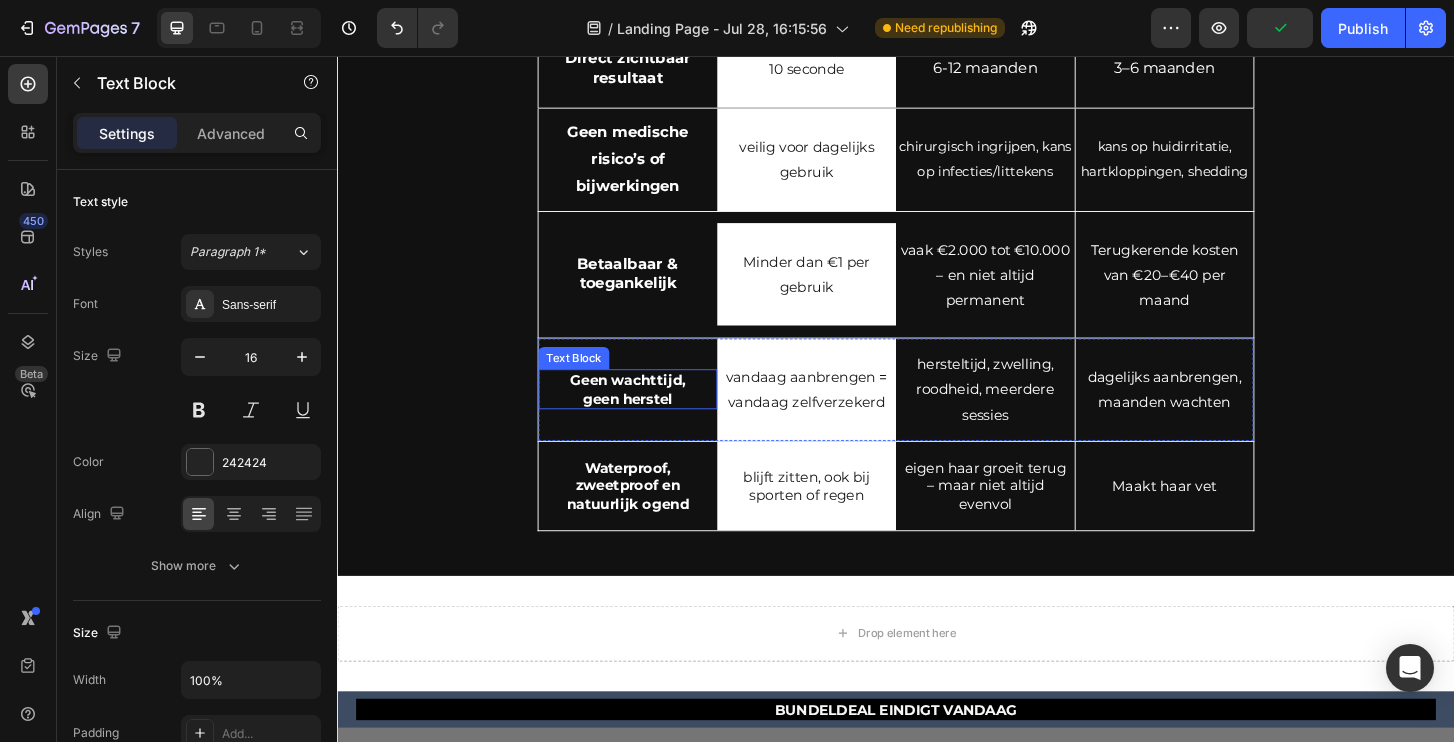 click on "Geen wachttijd, geen herstel" at bounding box center (649, 413) 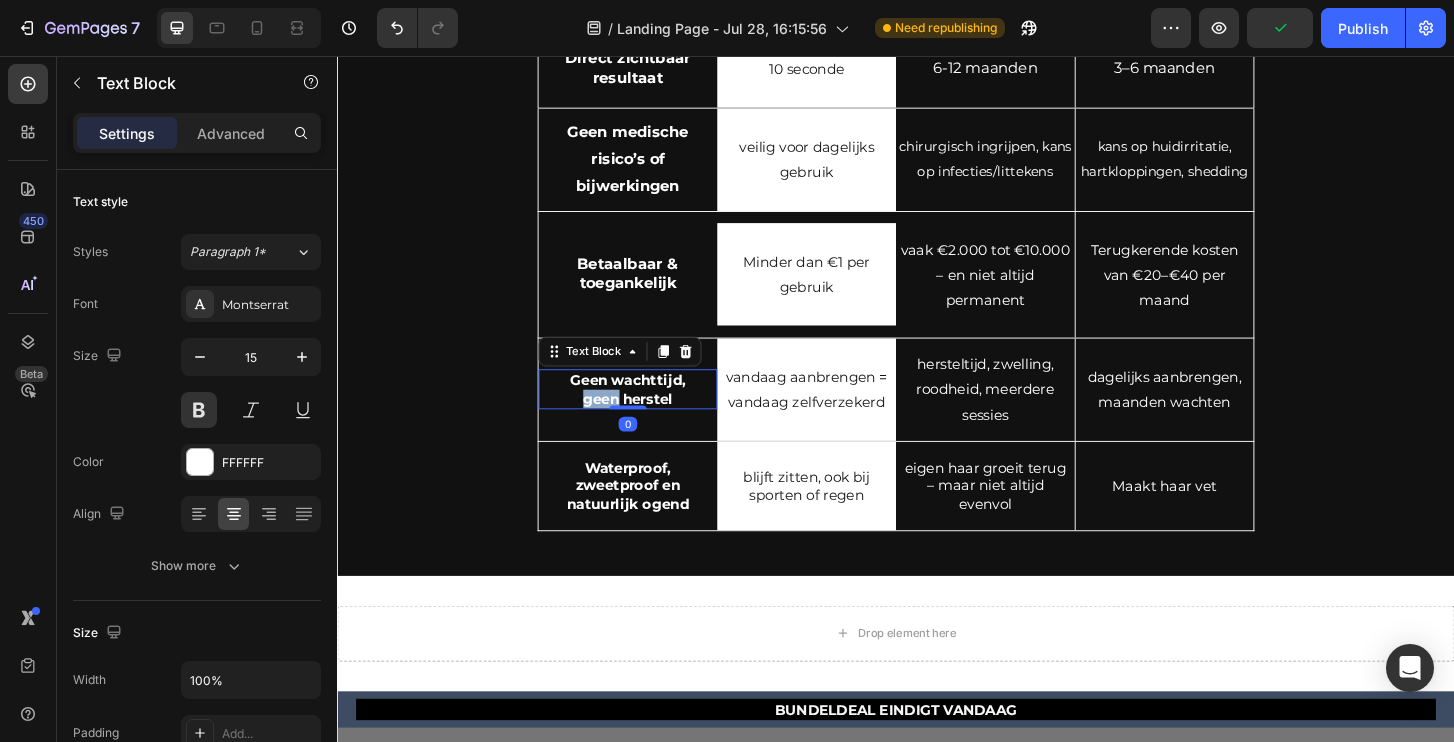 click on "Geen wachttijd, geen herstel" at bounding box center [649, 413] 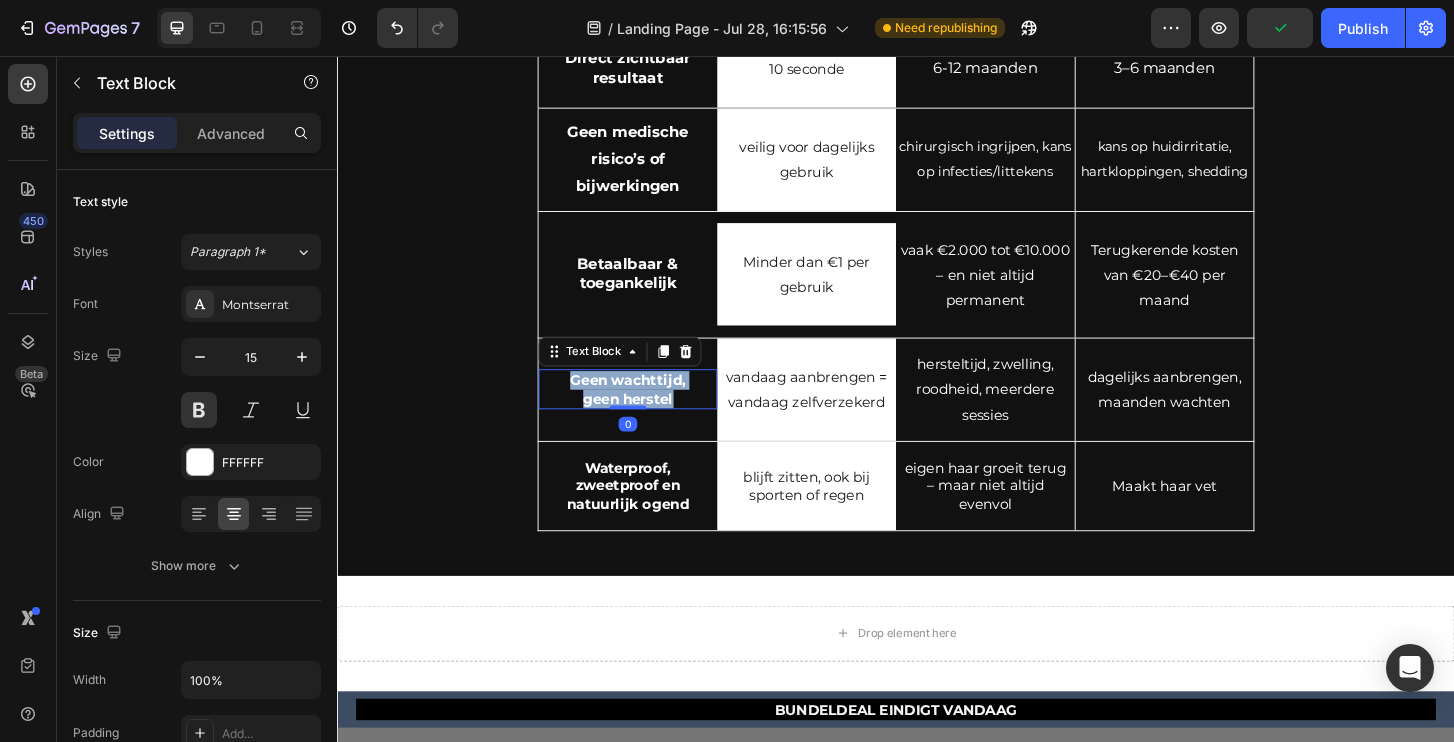 click on "Geen wachttijd, geen herstel" at bounding box center (649, 413) 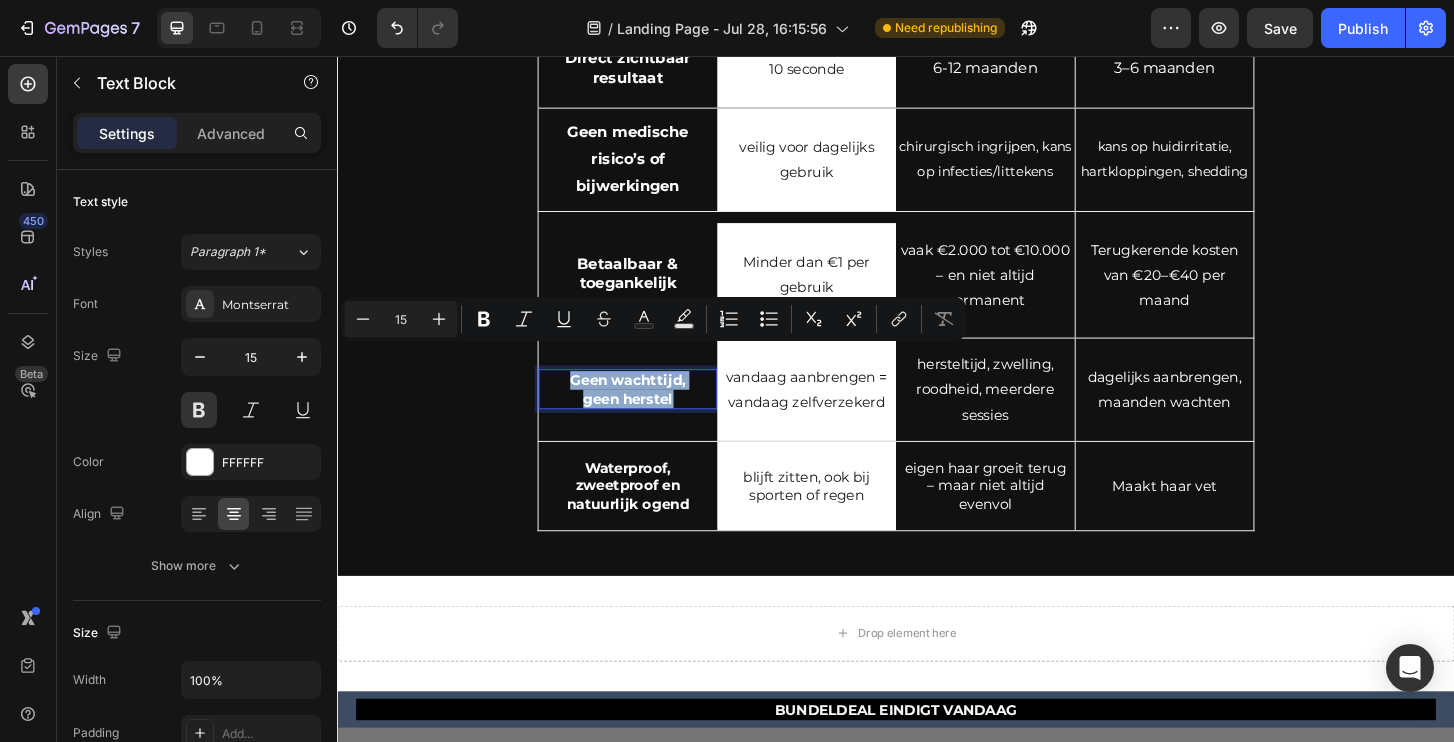 copy on "Geen wachttijd, geen herstel" 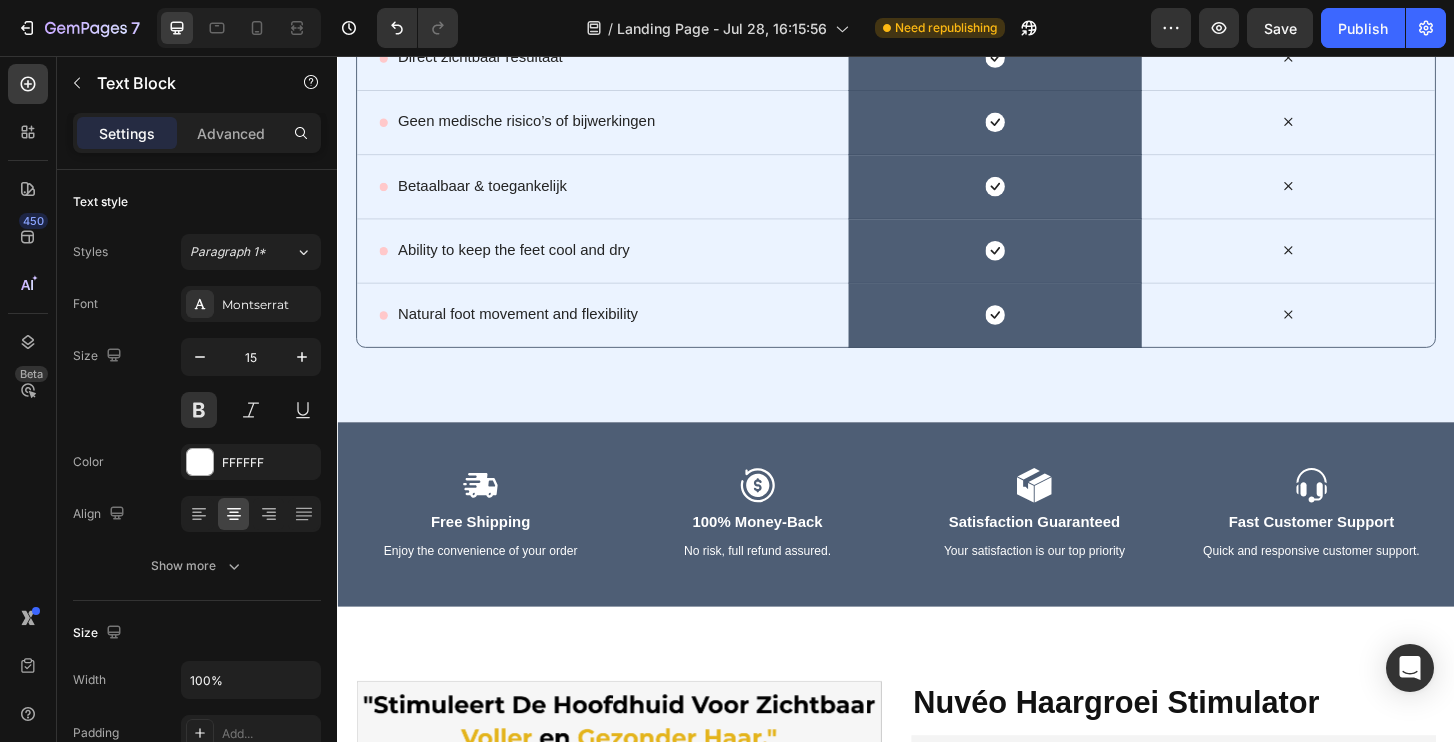 scroll, scrollTop: 8141, scrollLeft: 0, axis: vertical 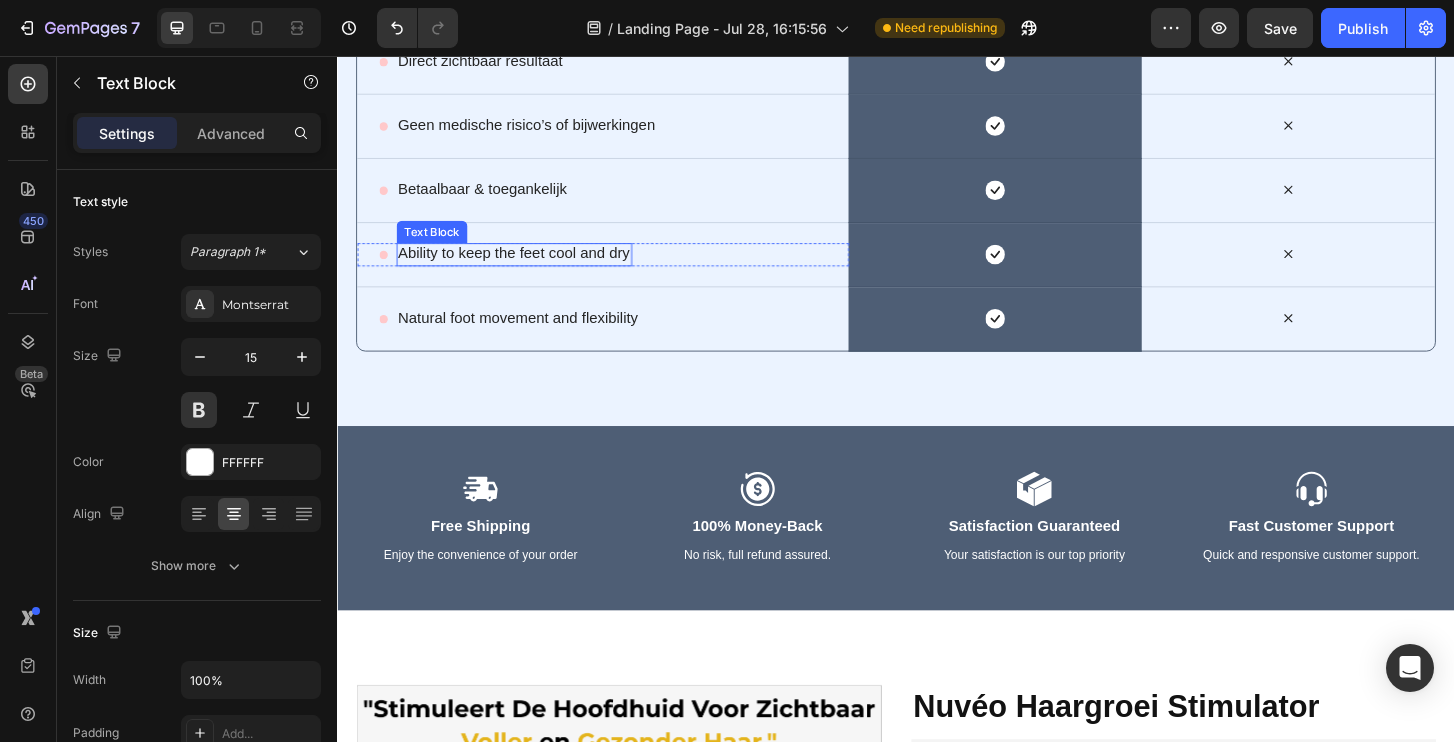 click on "Ability to keep the feet cool and dry" at bounding box center [526, 268] 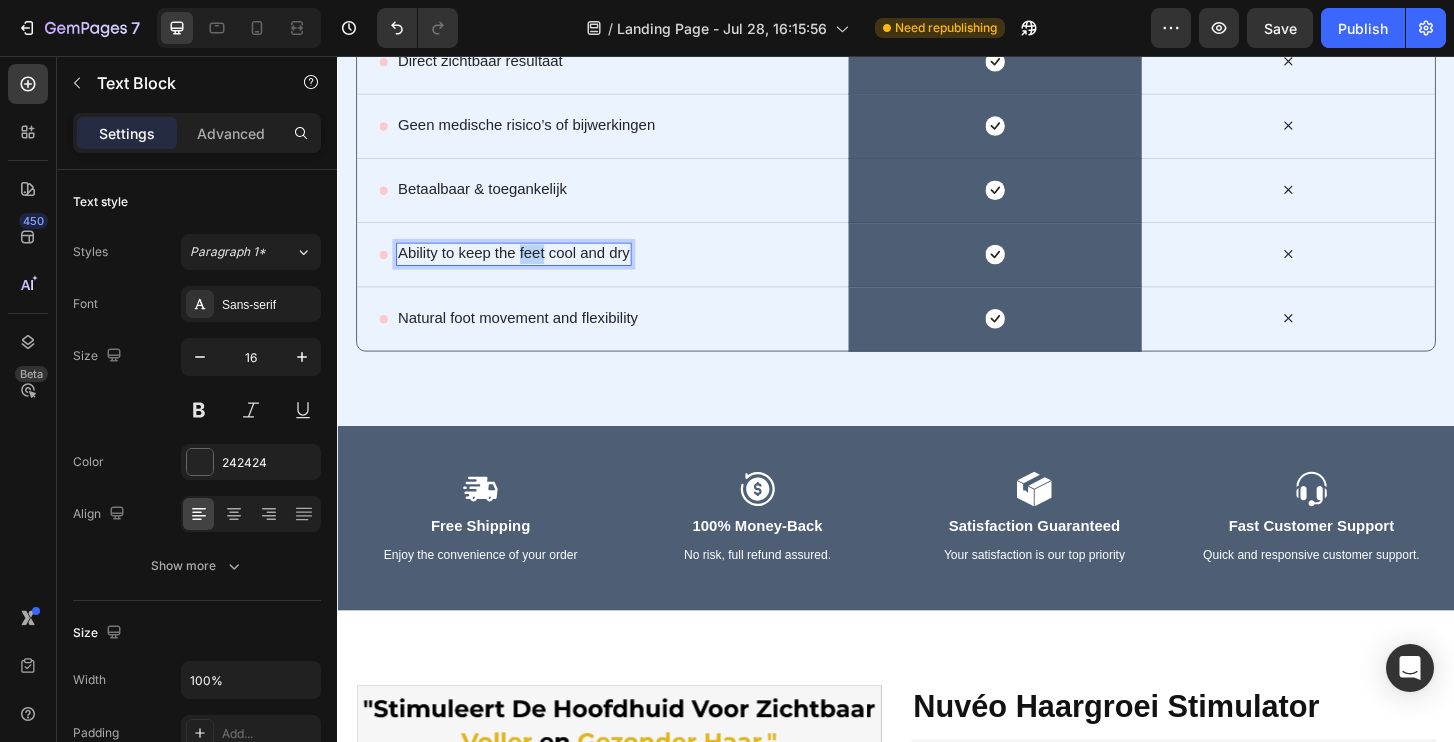 click on "Ability to keep the feet cool and dry" at bounding box center [526, 268] 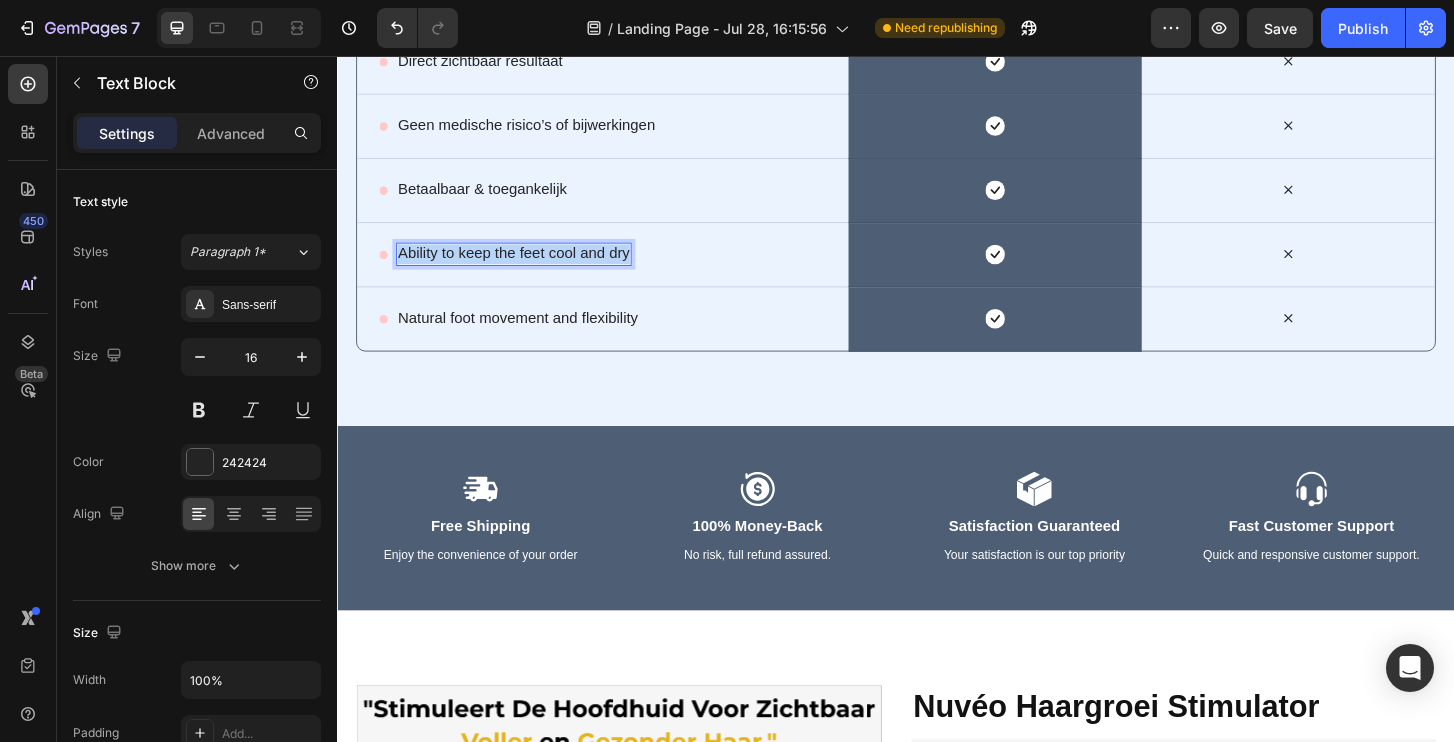 click on "Ability to keep the feet cool and dry" at bounding box center [526, 268] 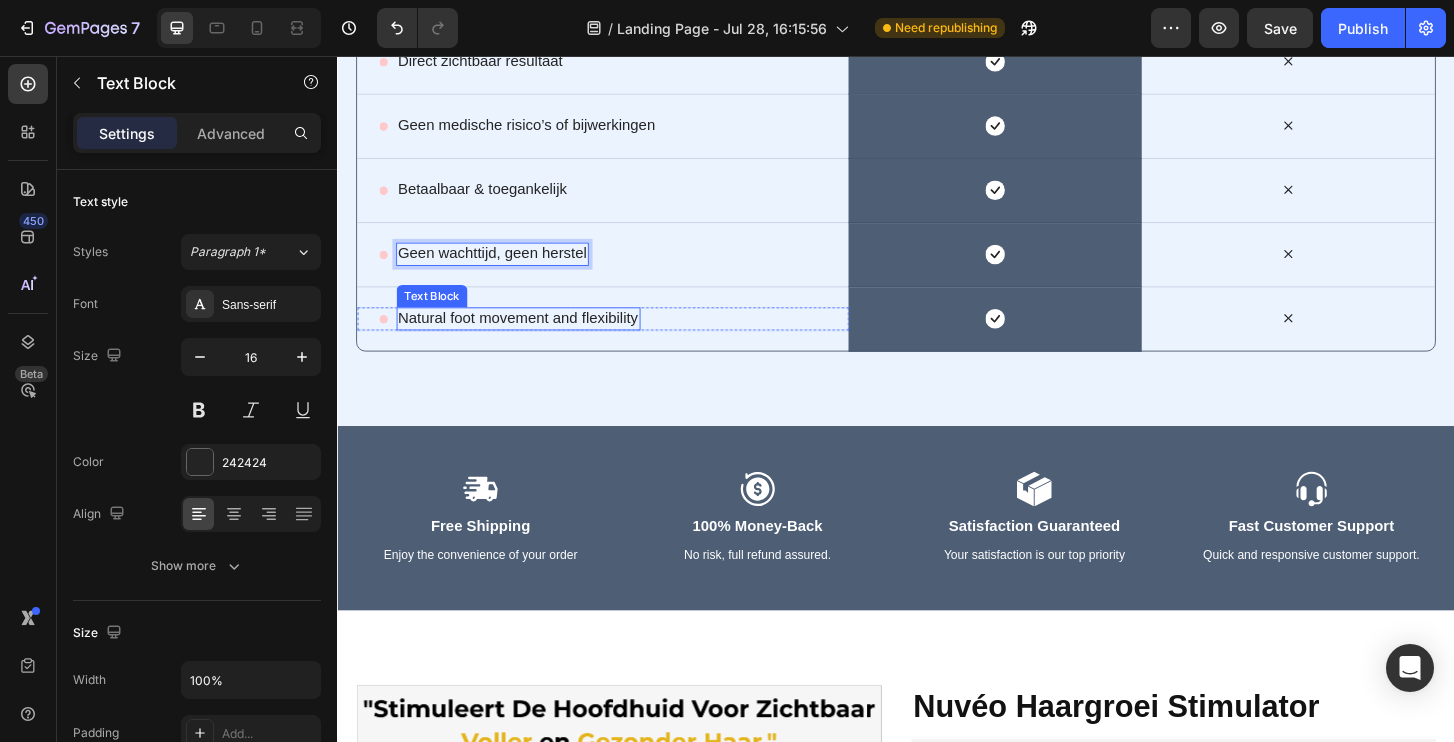 click on "Natural foot movement and flexibility" at bounding box center [531, 337] 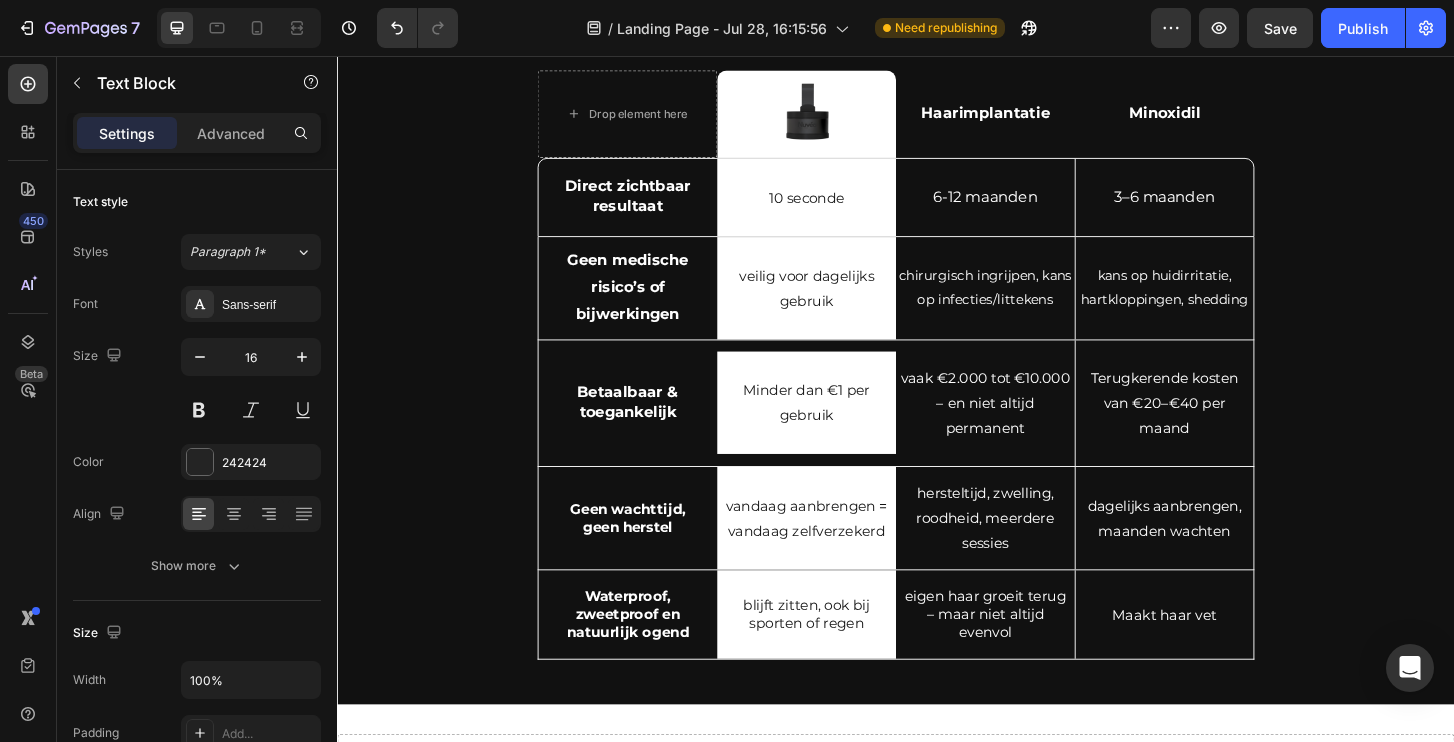 scroll, scrollTop: 3619, scrollLeft: 0, axis: vertical 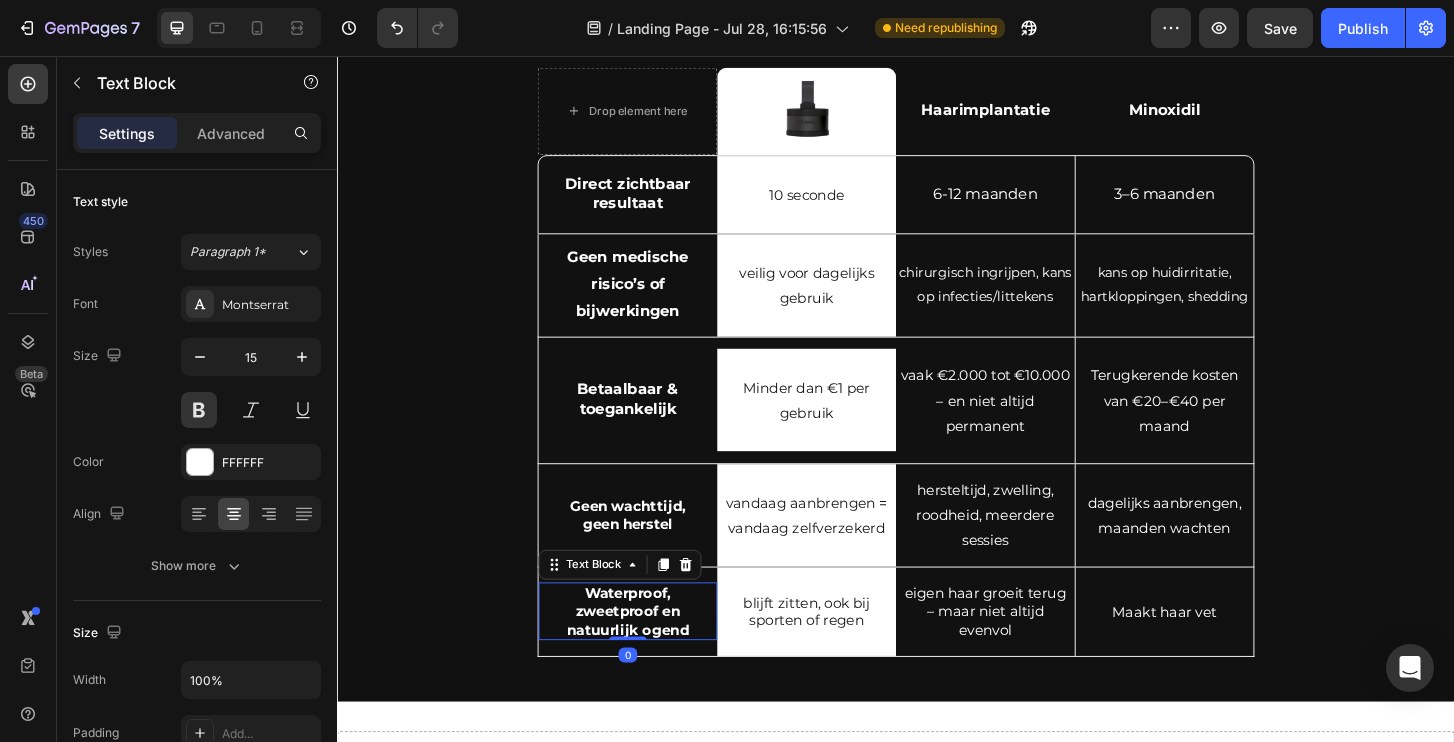 click on "Waterproof, zweetproof en natuurlijk ogend" at bounding box center [649, 652] 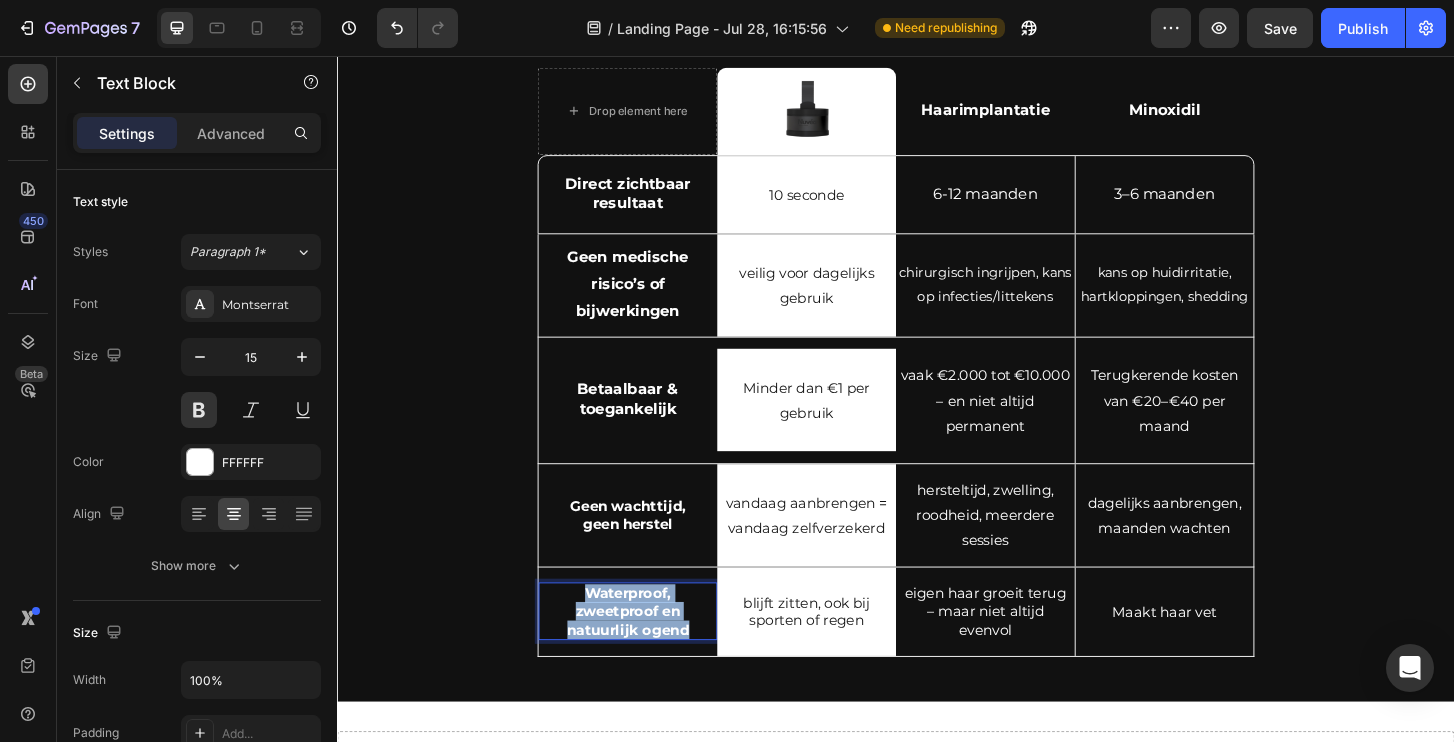 click on "Waterproof, zweetproof en natuurlijk ogend" at bounding box center [649, 652] 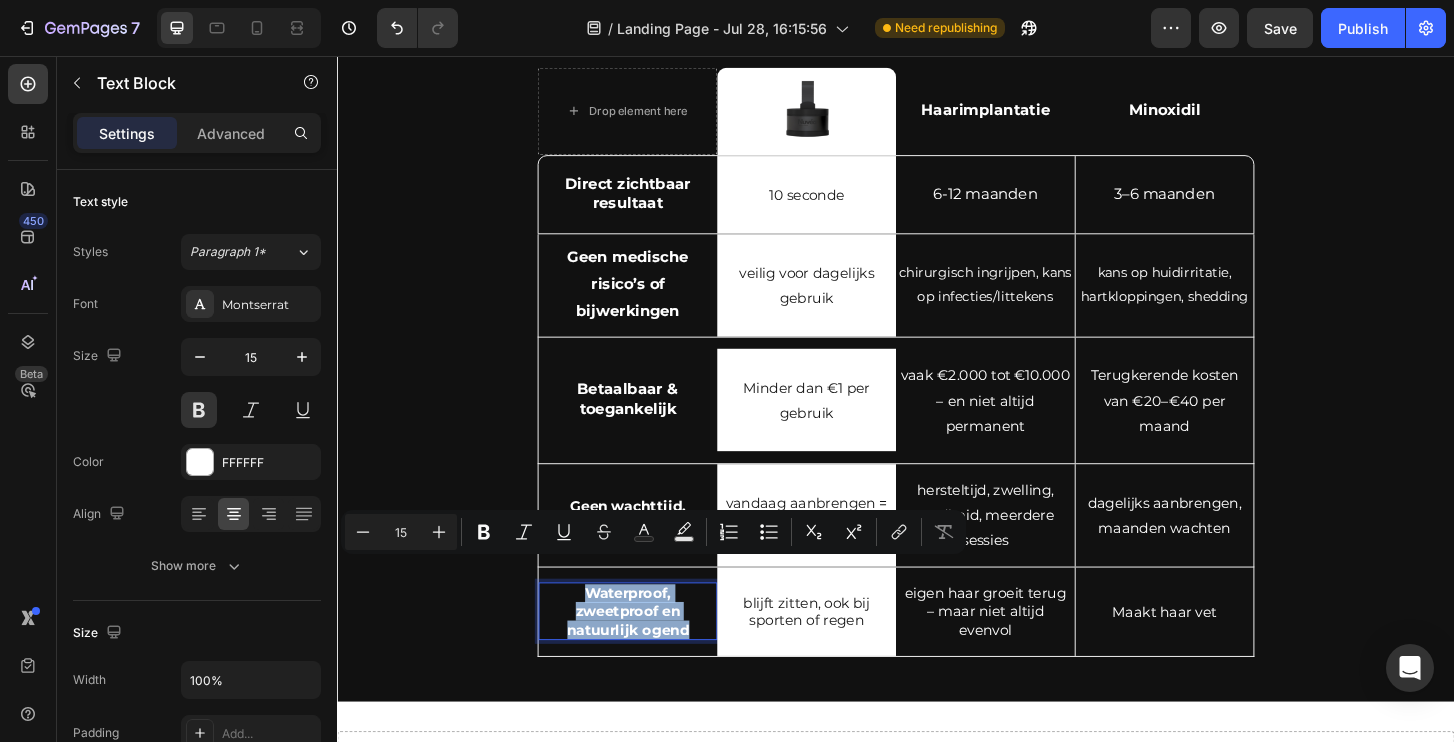 copy on "Waterproof, zweetproof en natuurlijk ogend" 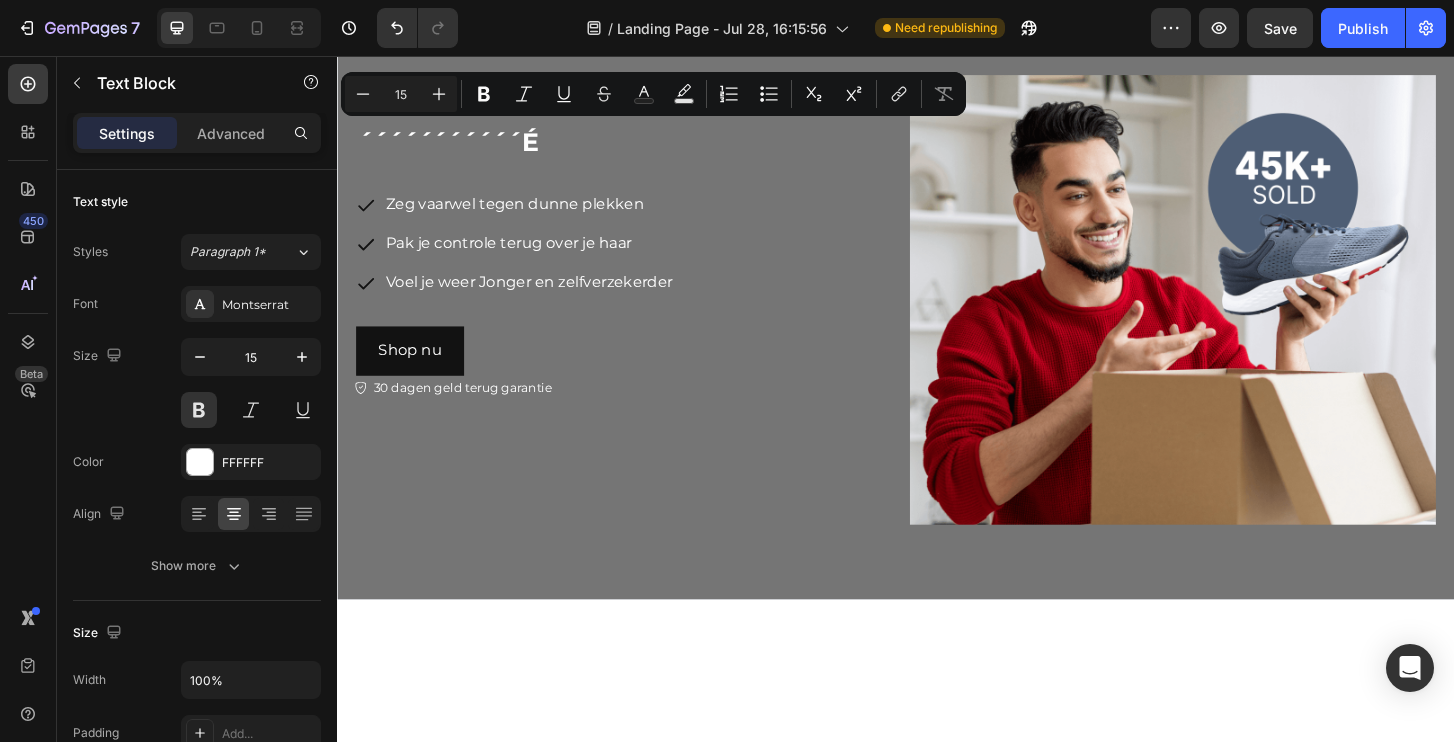 type on "16" 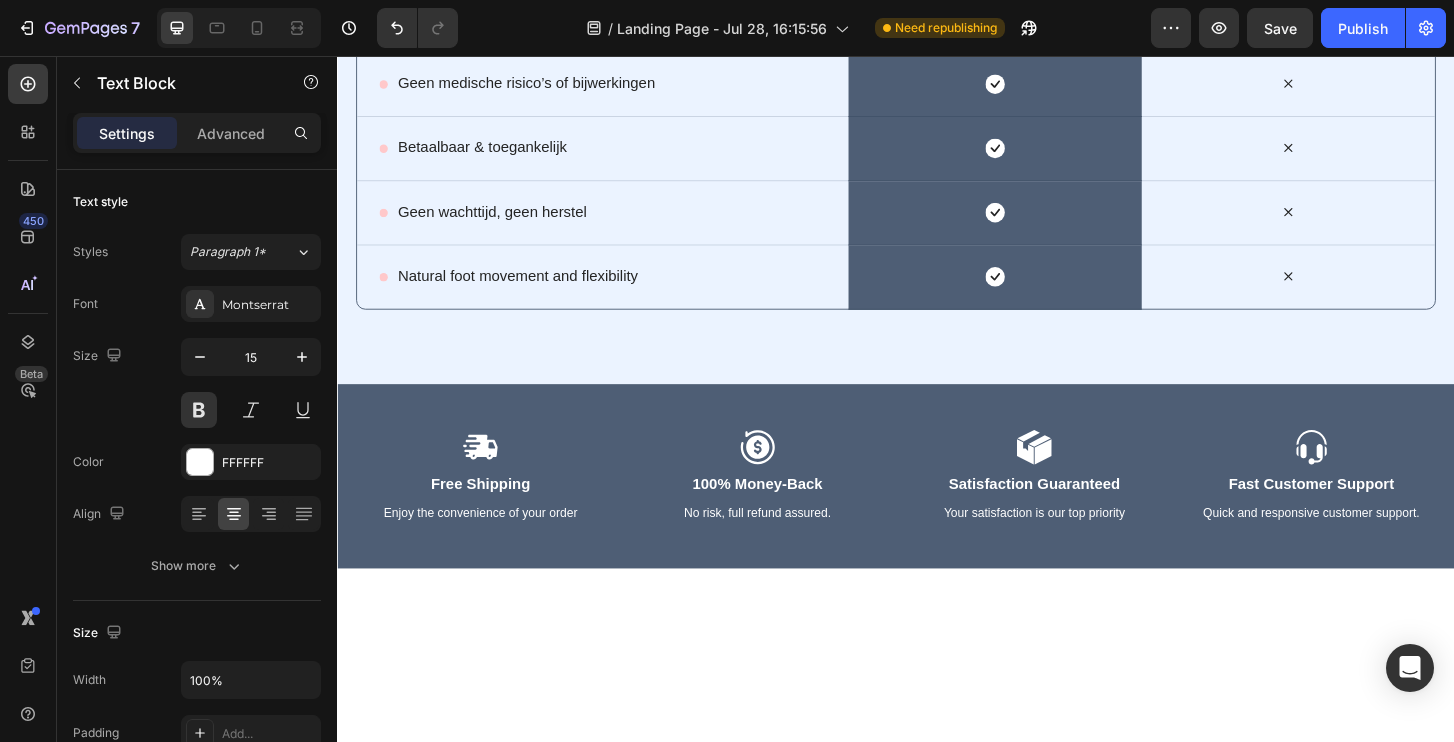 scroll, scrollTop: 7877, scrollLeft: 0, axis: vertical 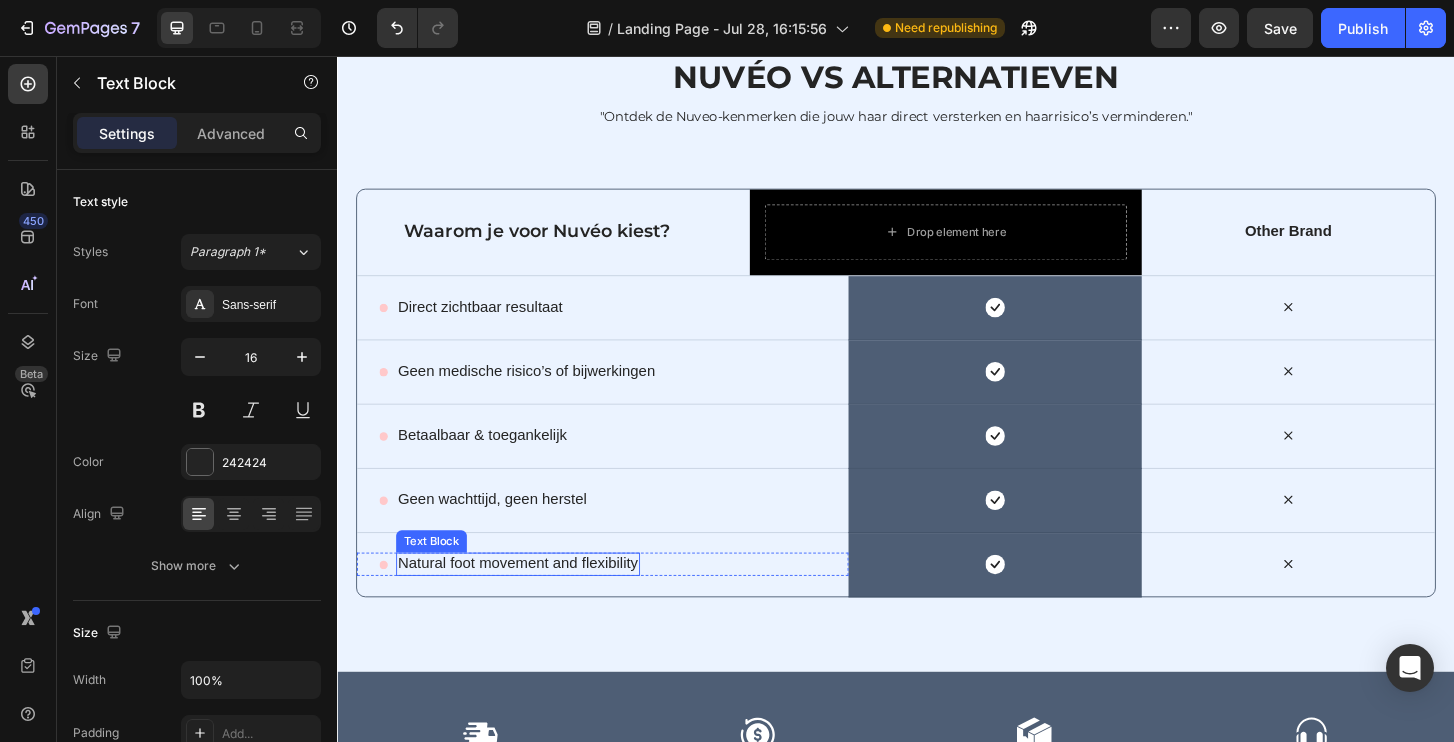 click on "Natural foot movement and flexibility" at bounding box center [531, 601] 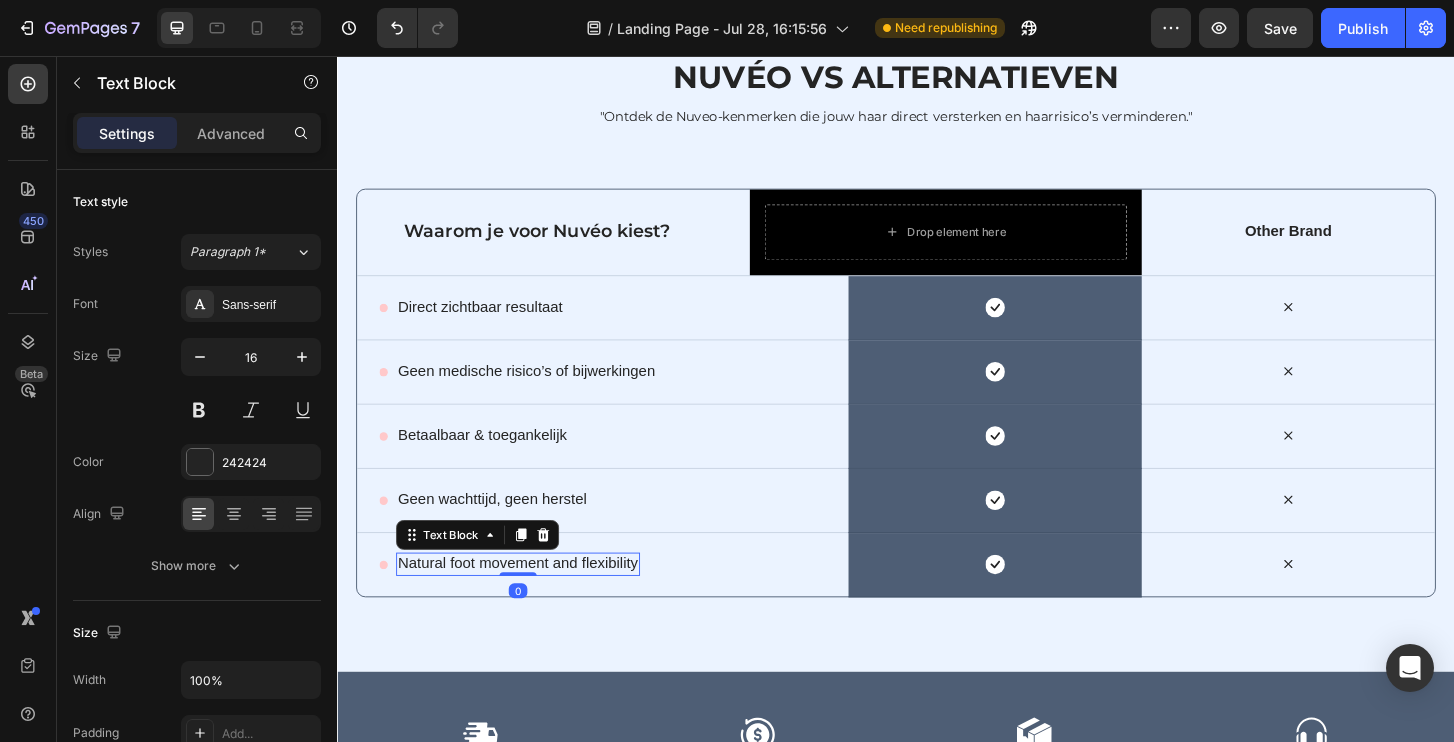 click on "Natural foot movement and flexibility" at bounding box center [531, 601] 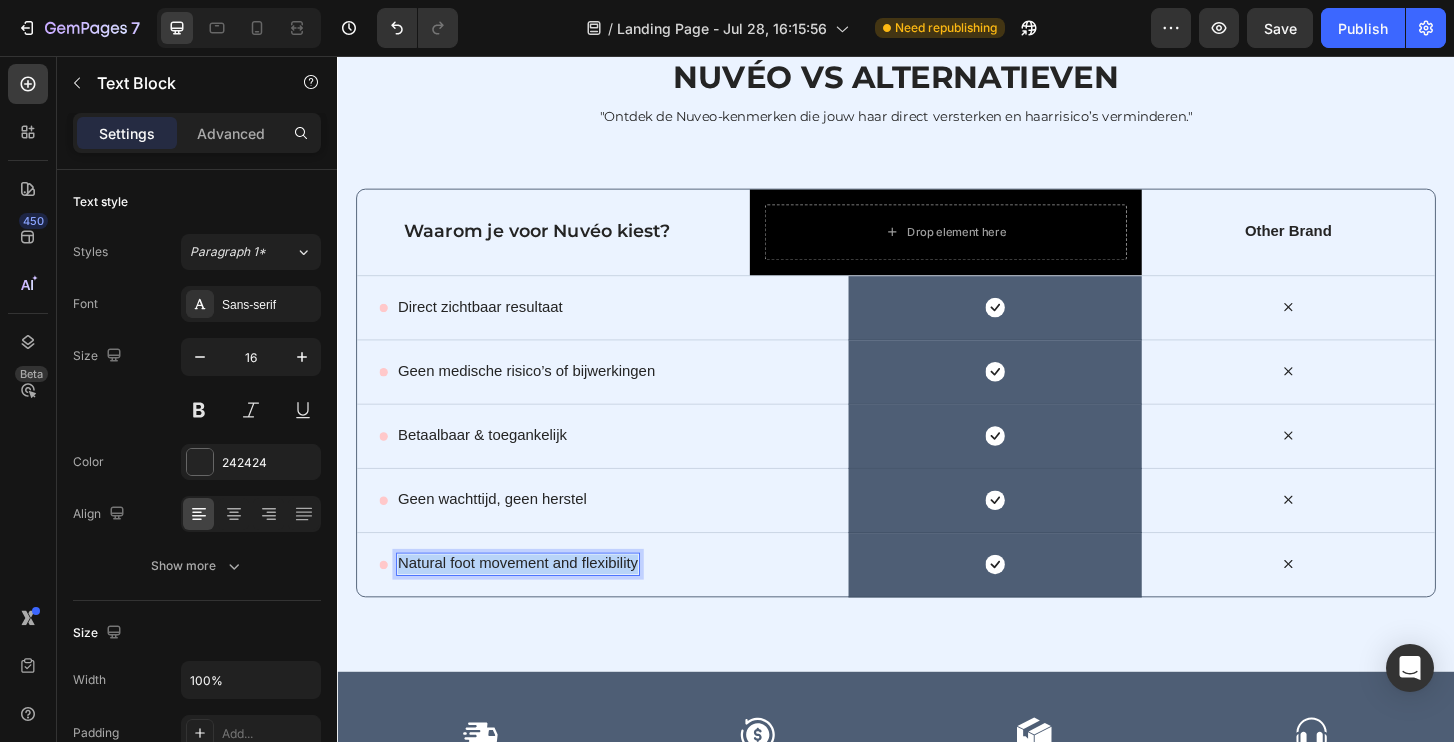 click on "Natural foot movement and flexibility" at bounding box center [531, 601] 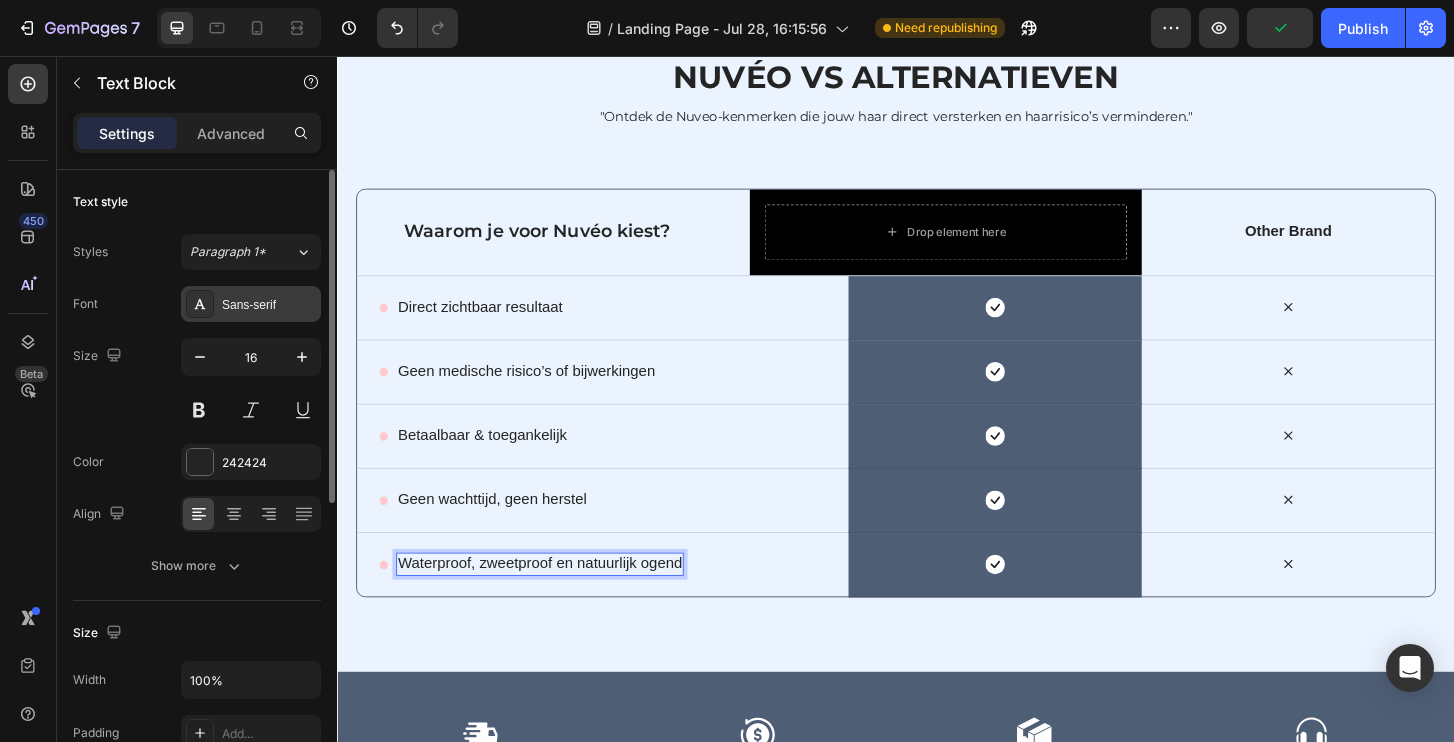 click on "Sans-serif" at bounding box center [251, 304] 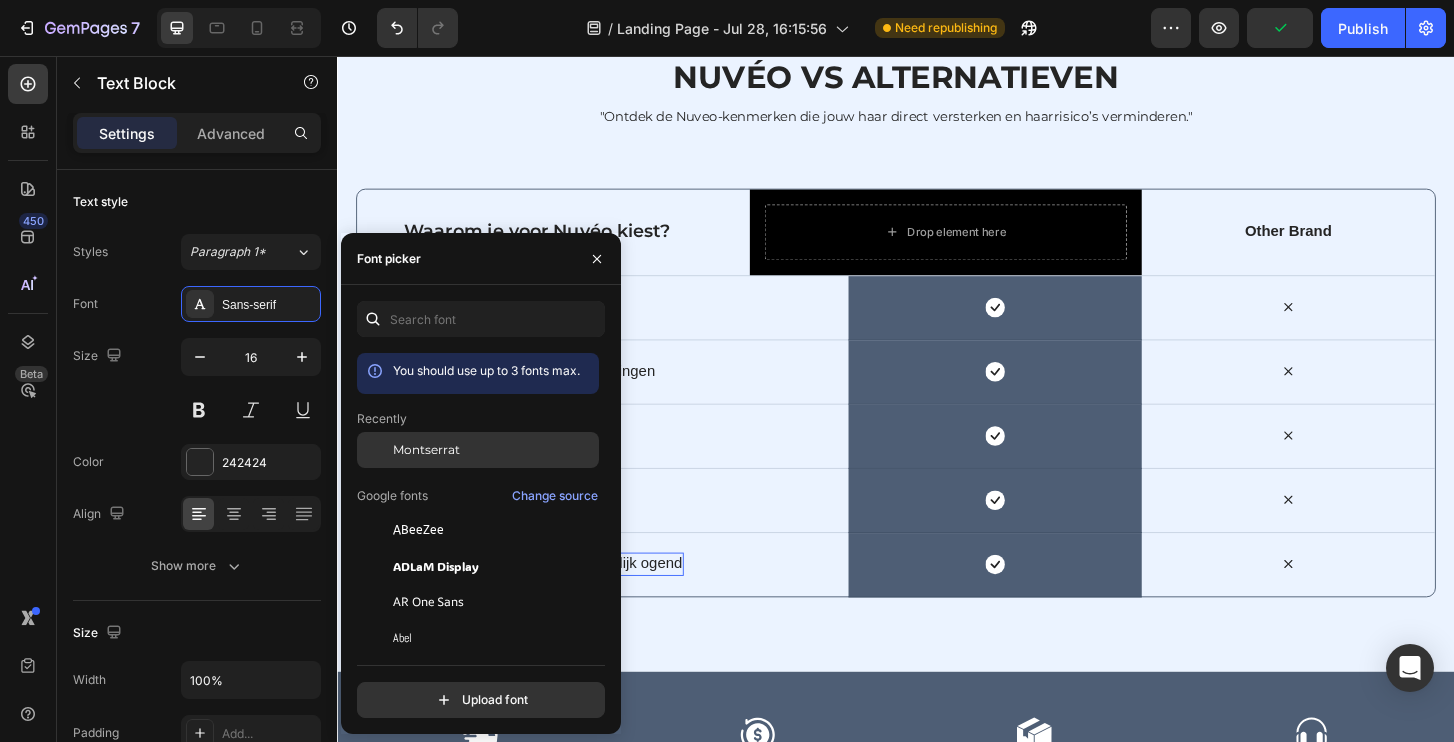 click on "Montserrat" at bounding box center [494, 450] 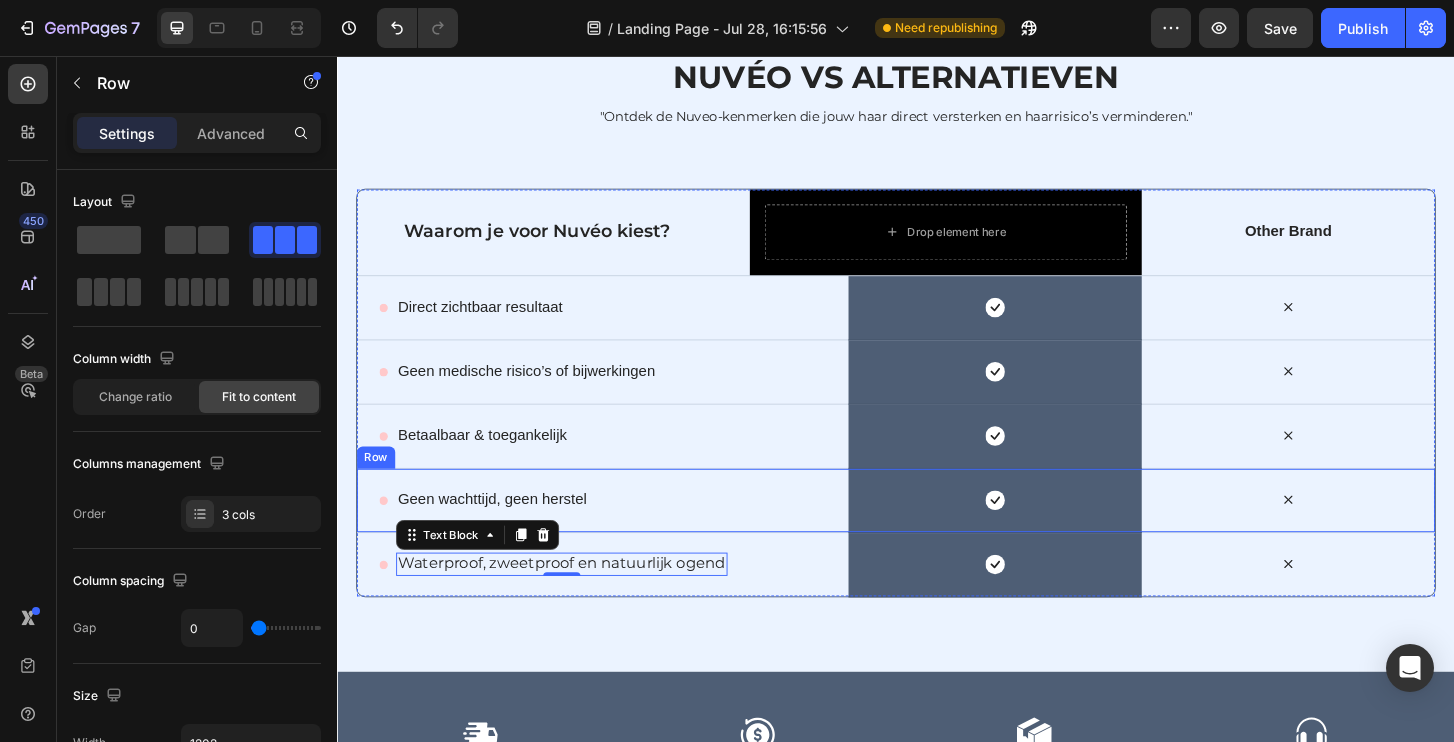 click on "Icon Betaalbaar & toegankelijk Text Block Row" at bounding box center (622, 464) 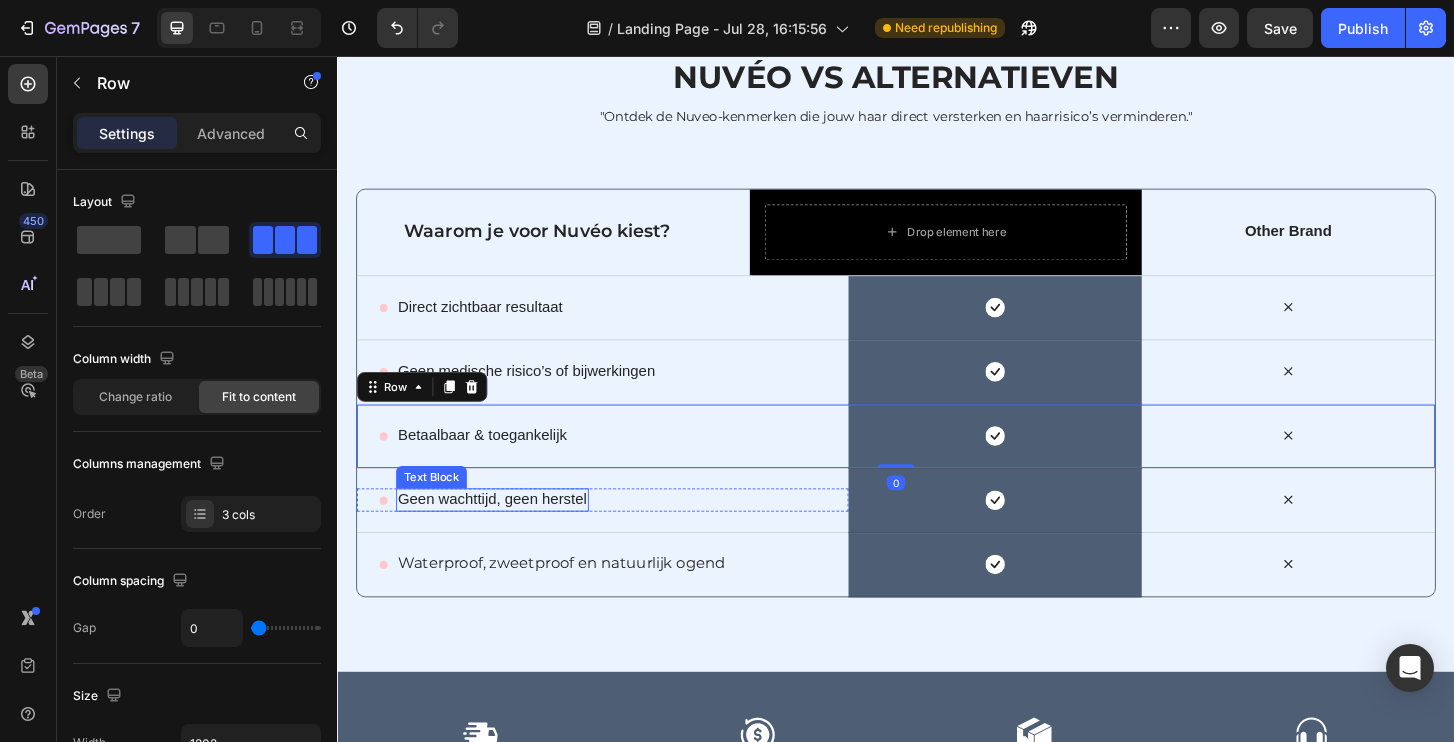 click on "Geen wachttijd, geen herstel" at bounding box center [503, 532] 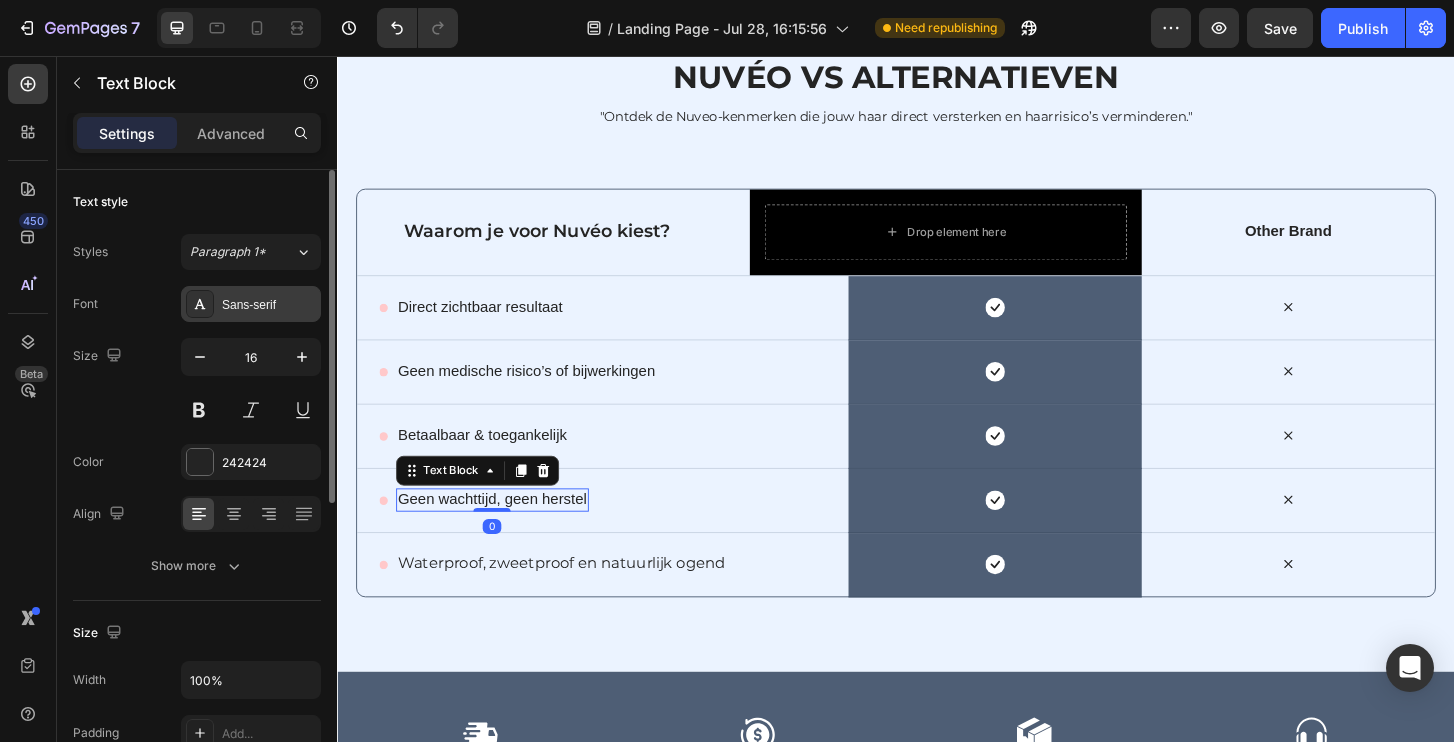 click on "Sans-serif" at bounding box center [269, 305] 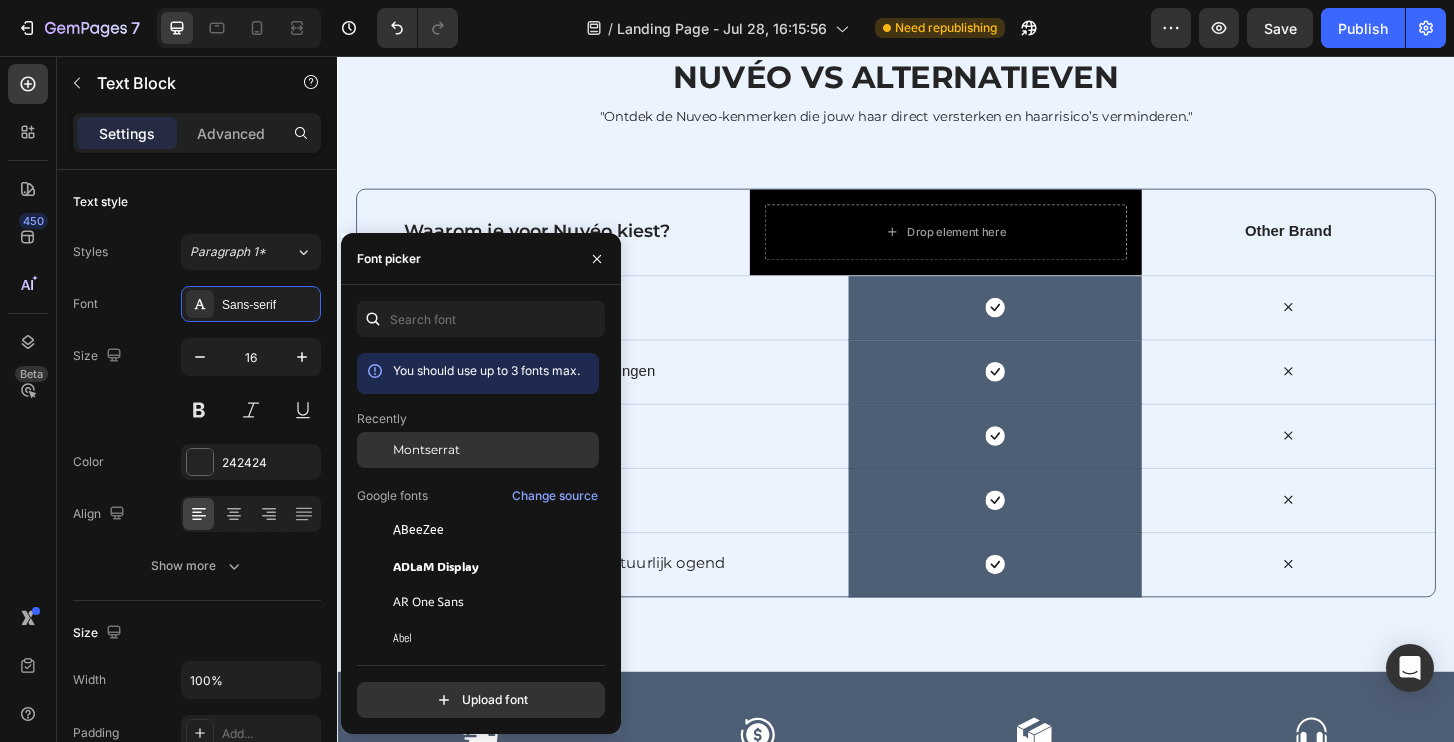 click on "Montserrat" at bounding box center (494, 450) 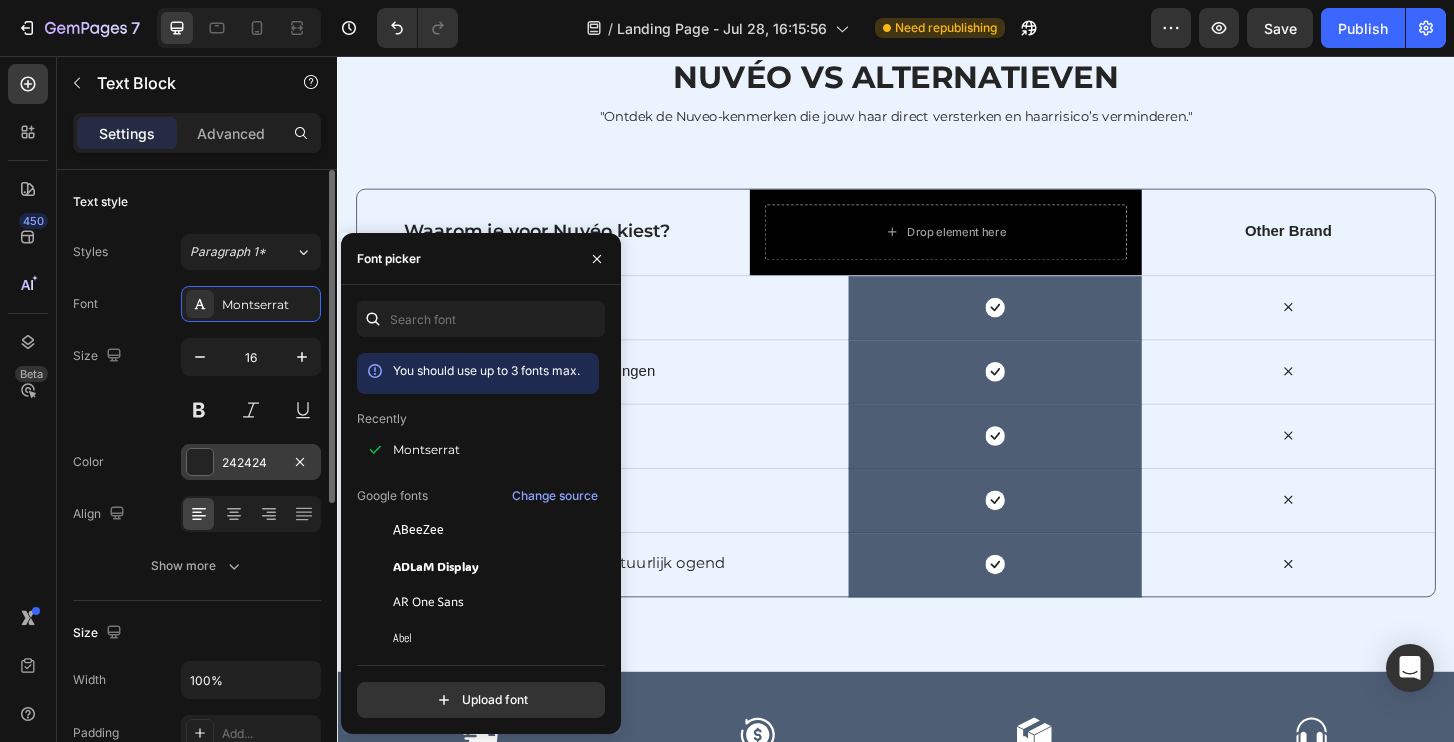 click on "242424" at bounding box center (251, 463) 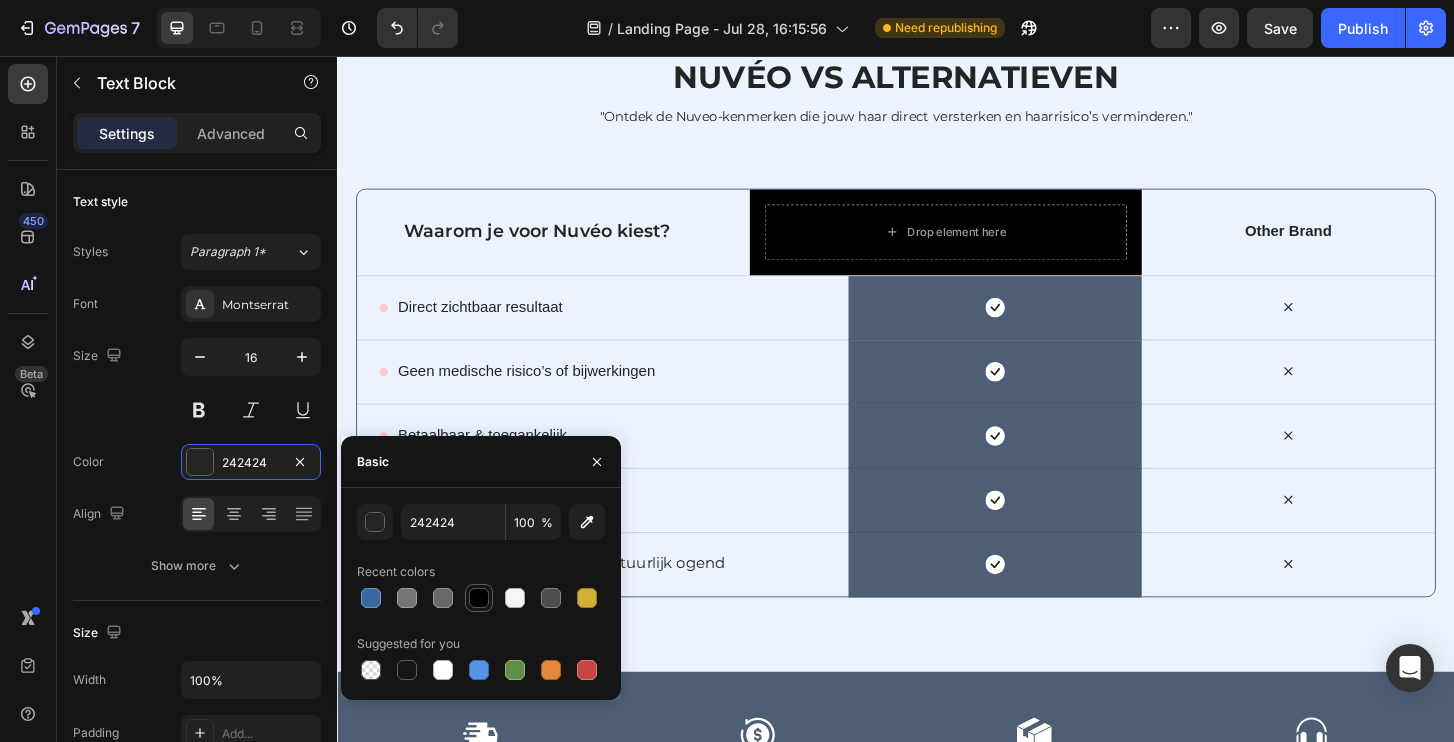 click at bounding box center [479, 598] 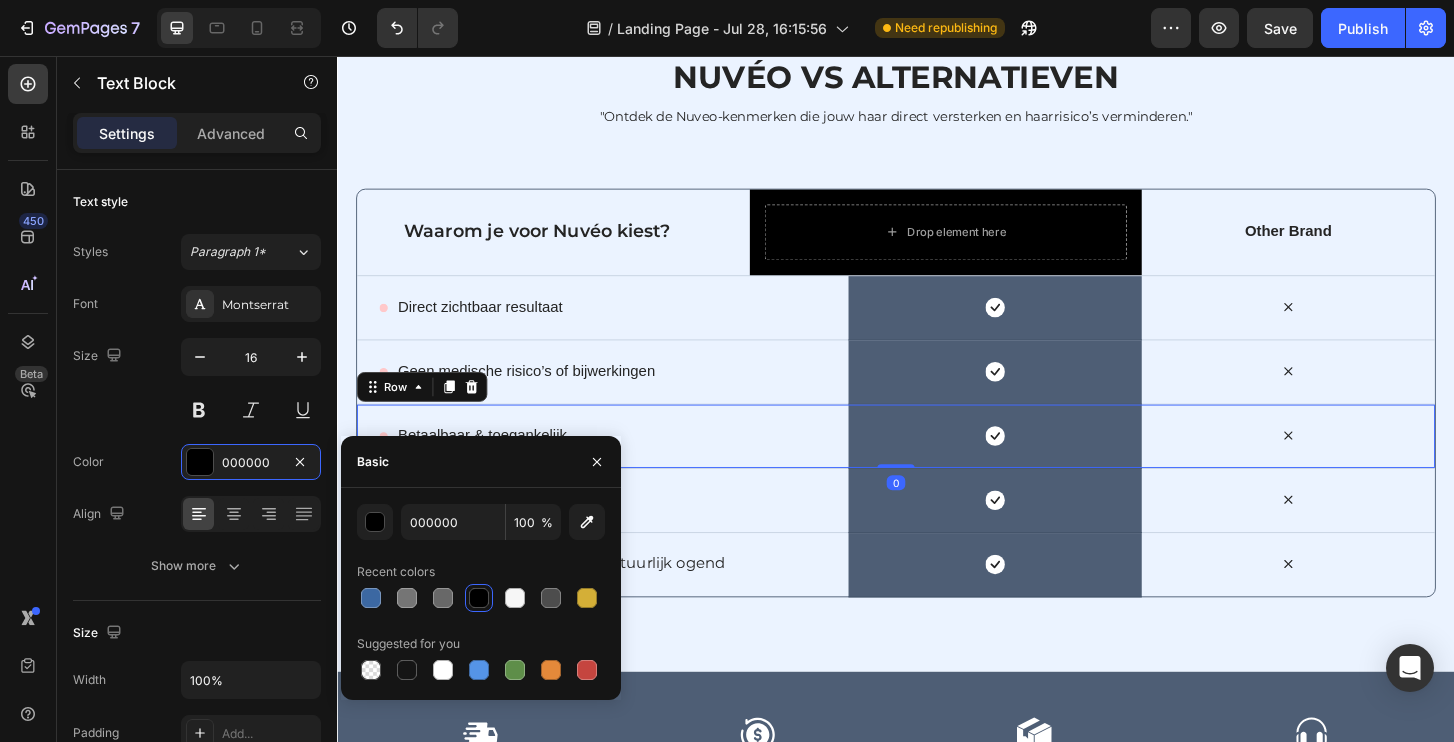 click on "Icon Betaalbaar & toegankelijk Text Block Row" at bounding box center (622, 464) 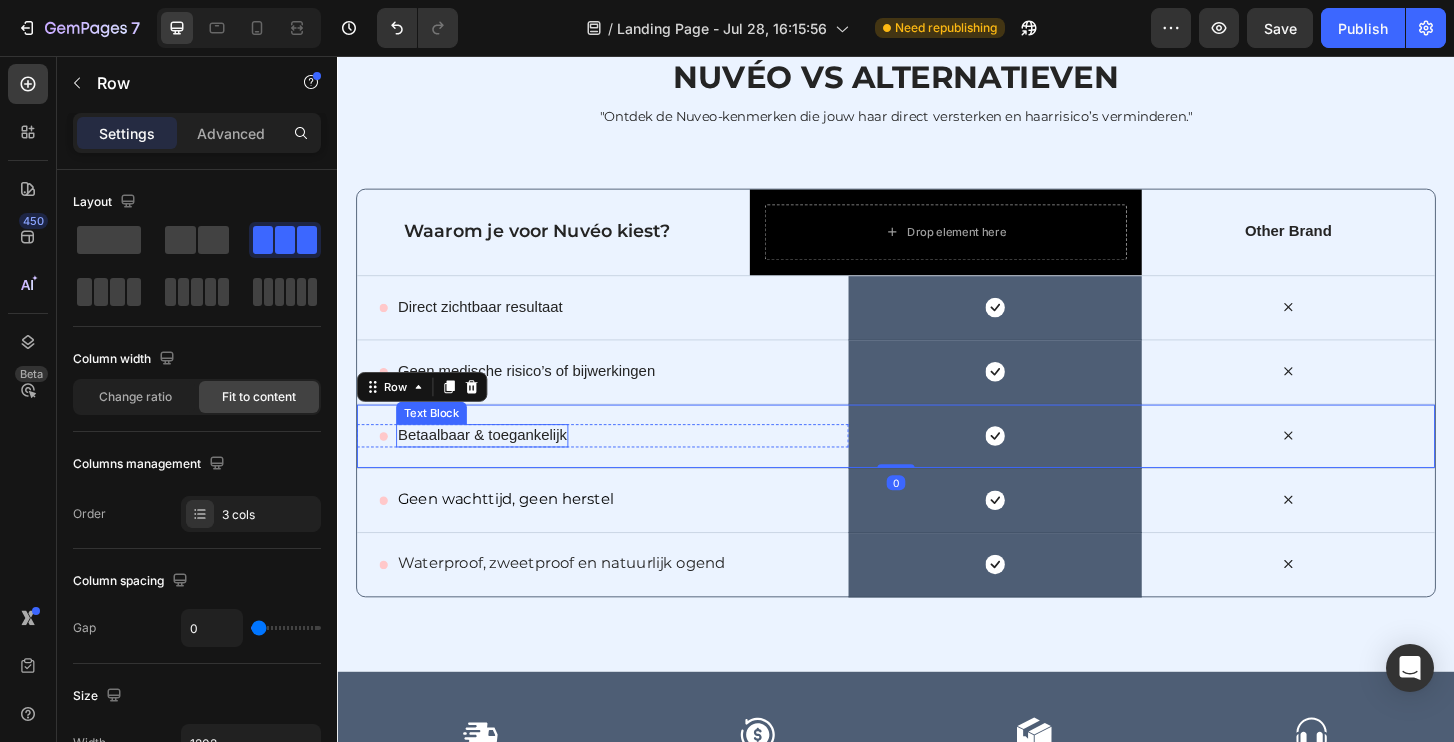 click on "Betaalbaar & toegankelijk" at bounding box center (492, 463) 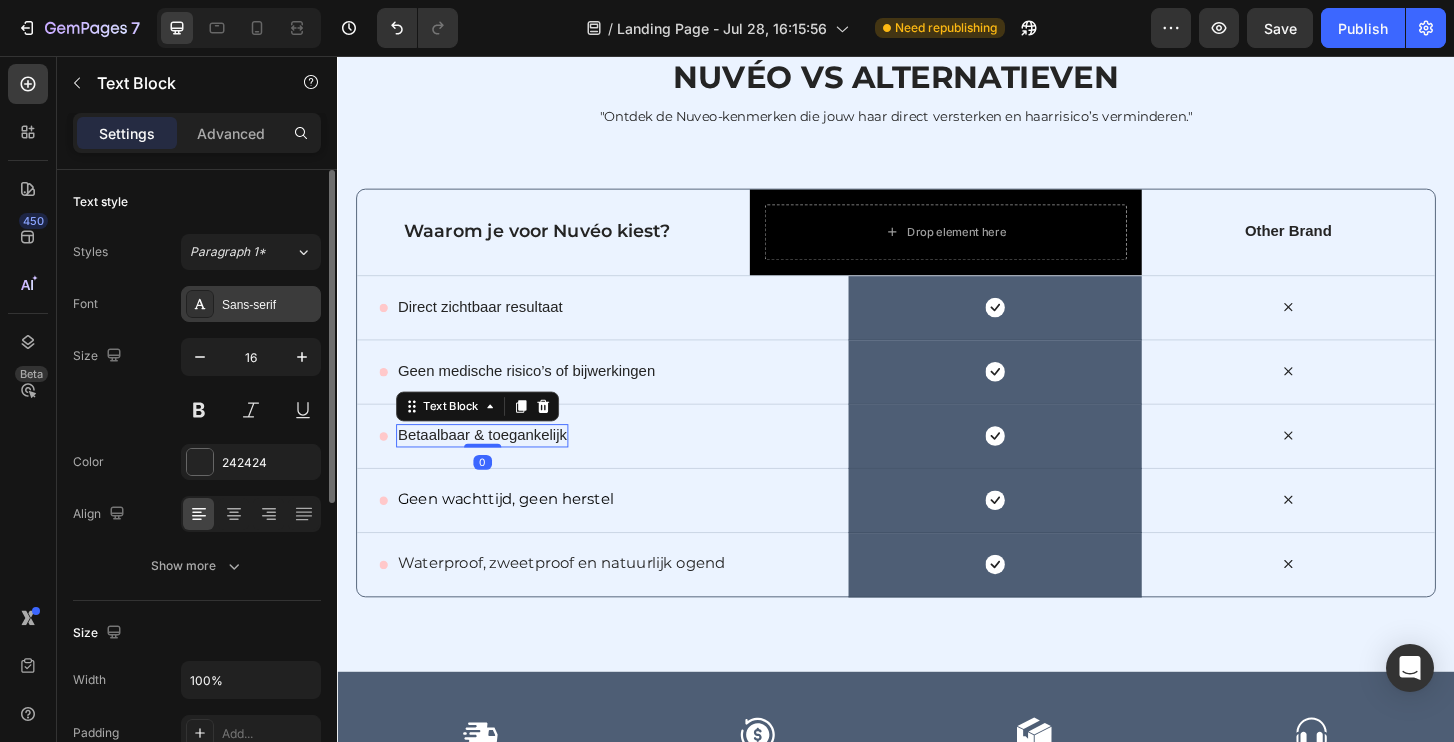 click on "Sans-serif" at bounding box center (251, 304) 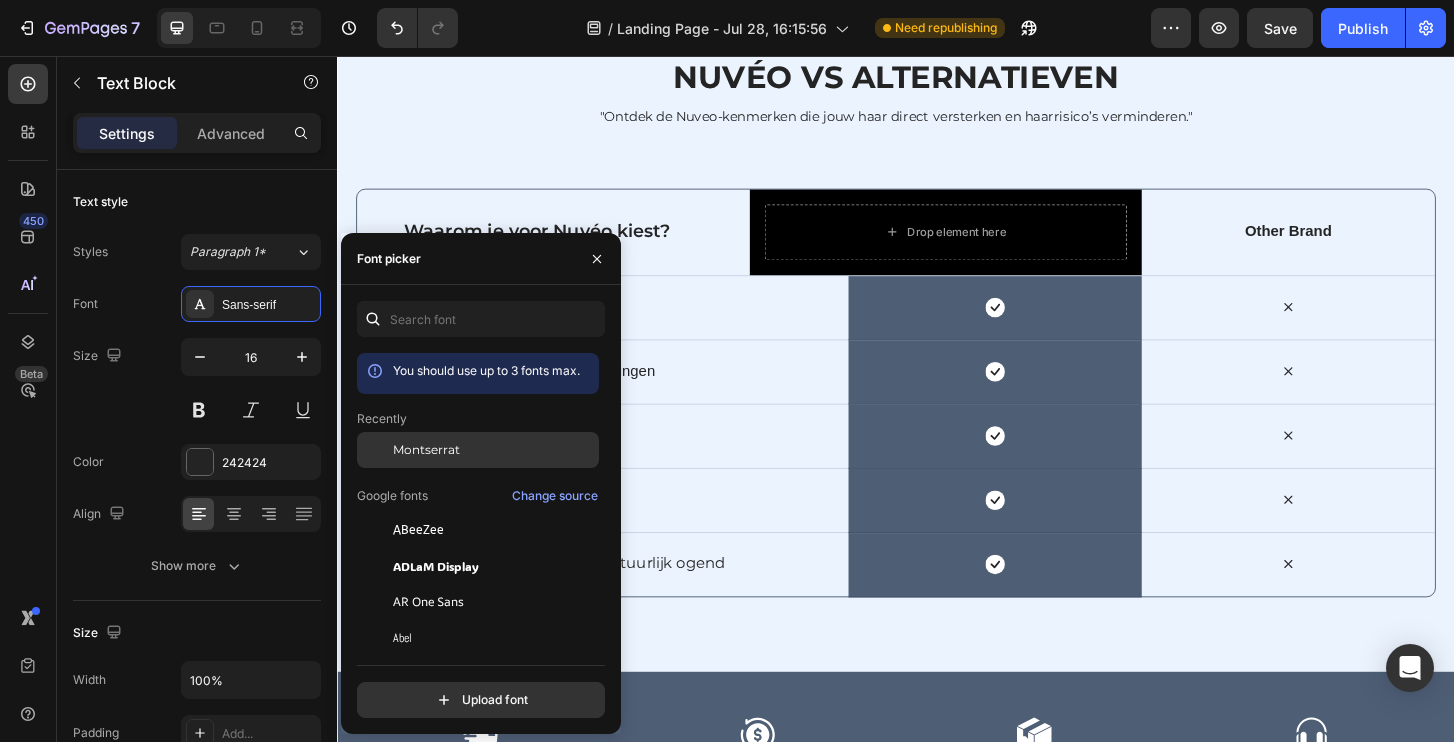 click on "Montserrat" at bounding box center [426, 450] 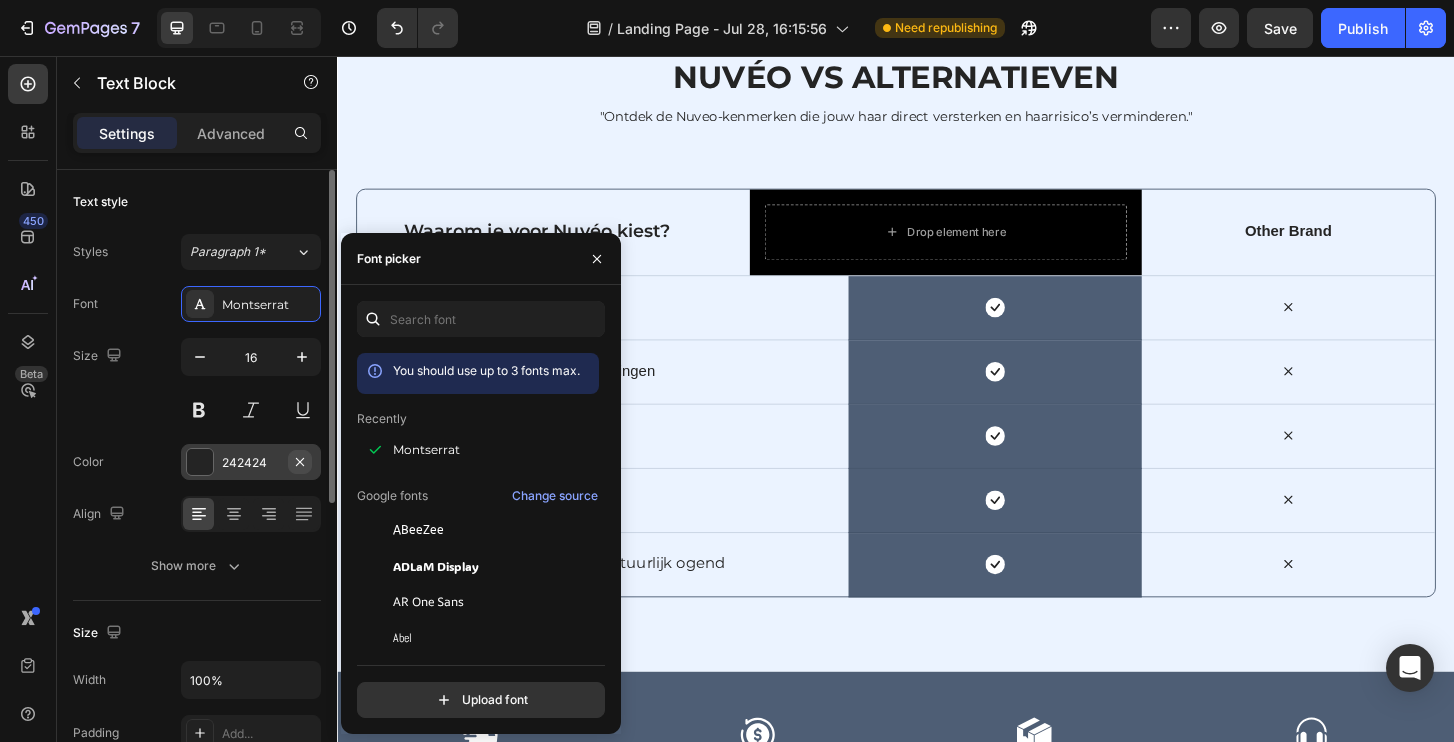 click 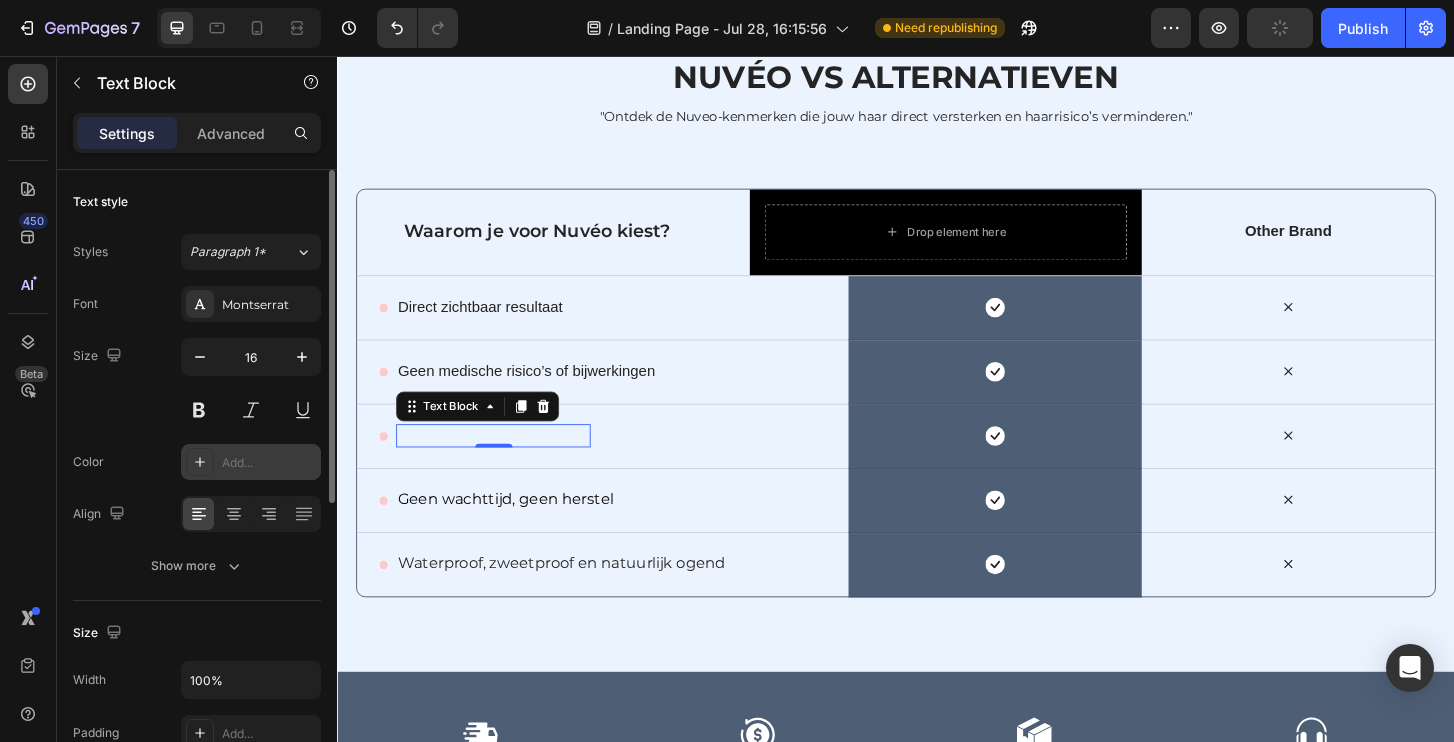 click on "Add..." at bounding box center (269, 463) 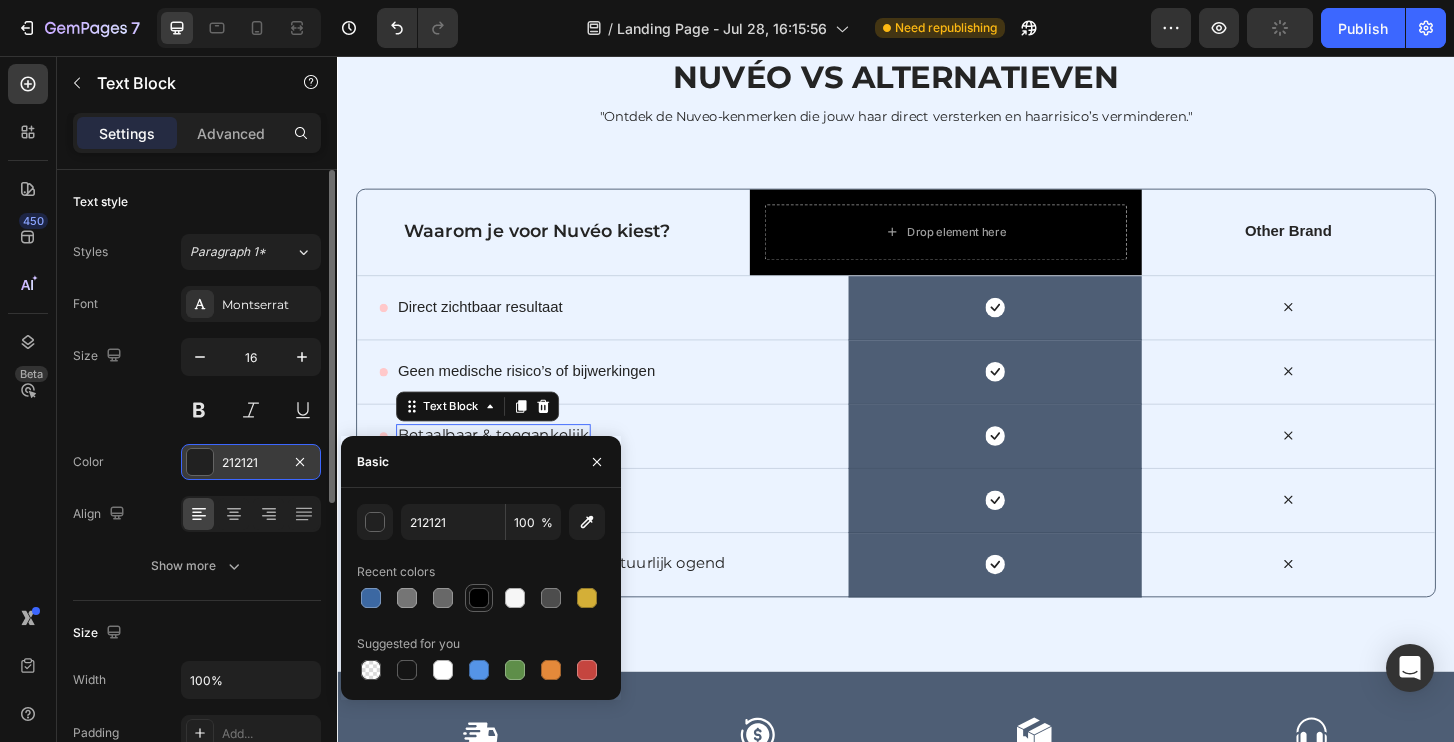 click at bounding box center [479, 598] 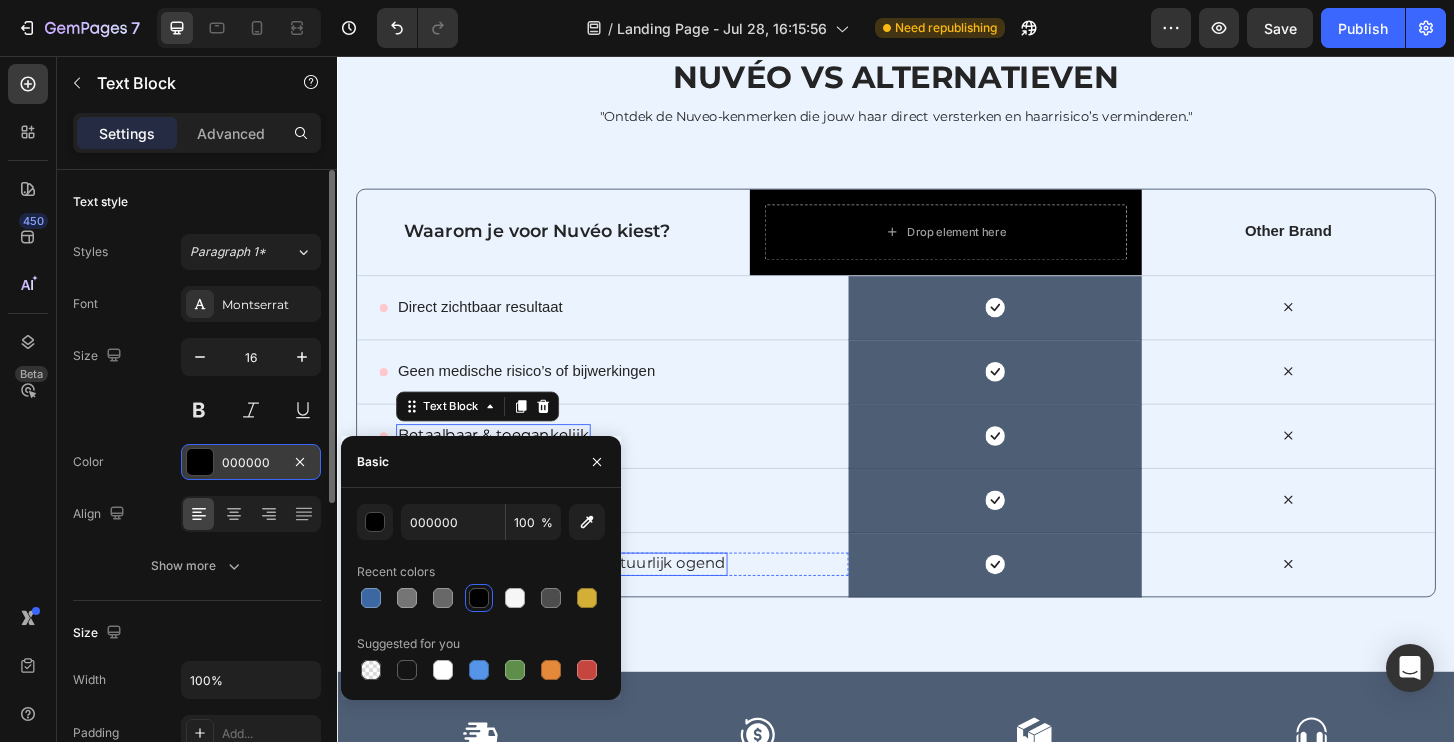 click on "Waterproof, zweetproof en natuurlijk ogend" at bounding box center (578, 601) 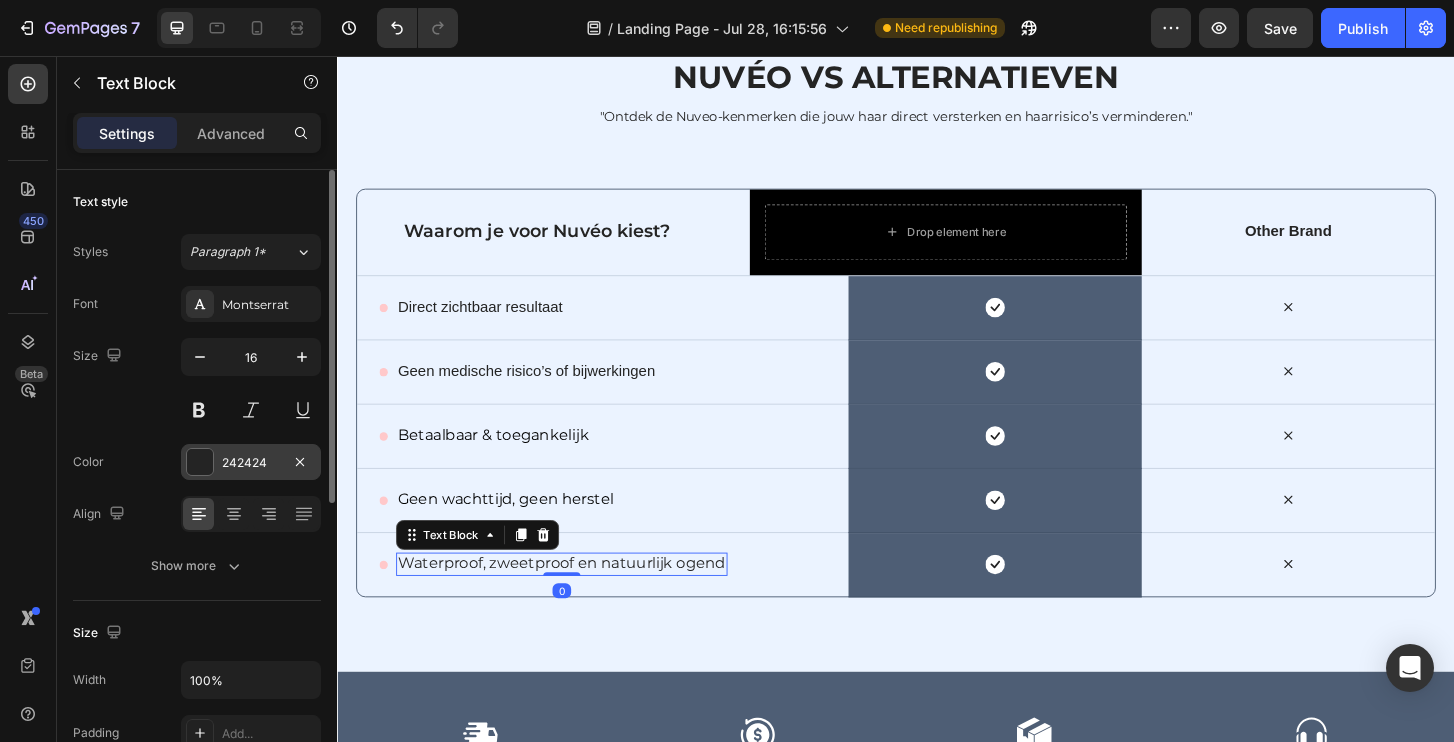 click on "242424" at bounding box center [251, 463] 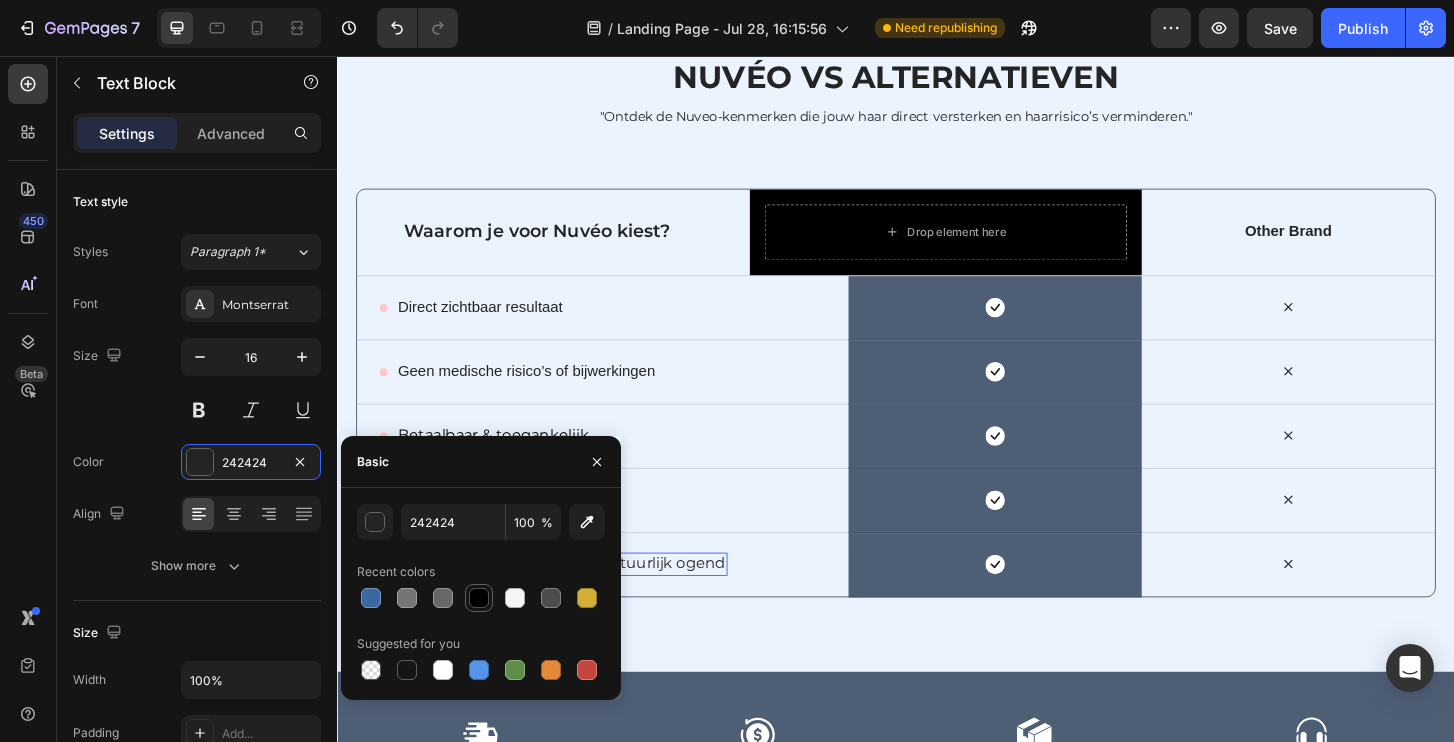 click at bounding box center [479, 598] 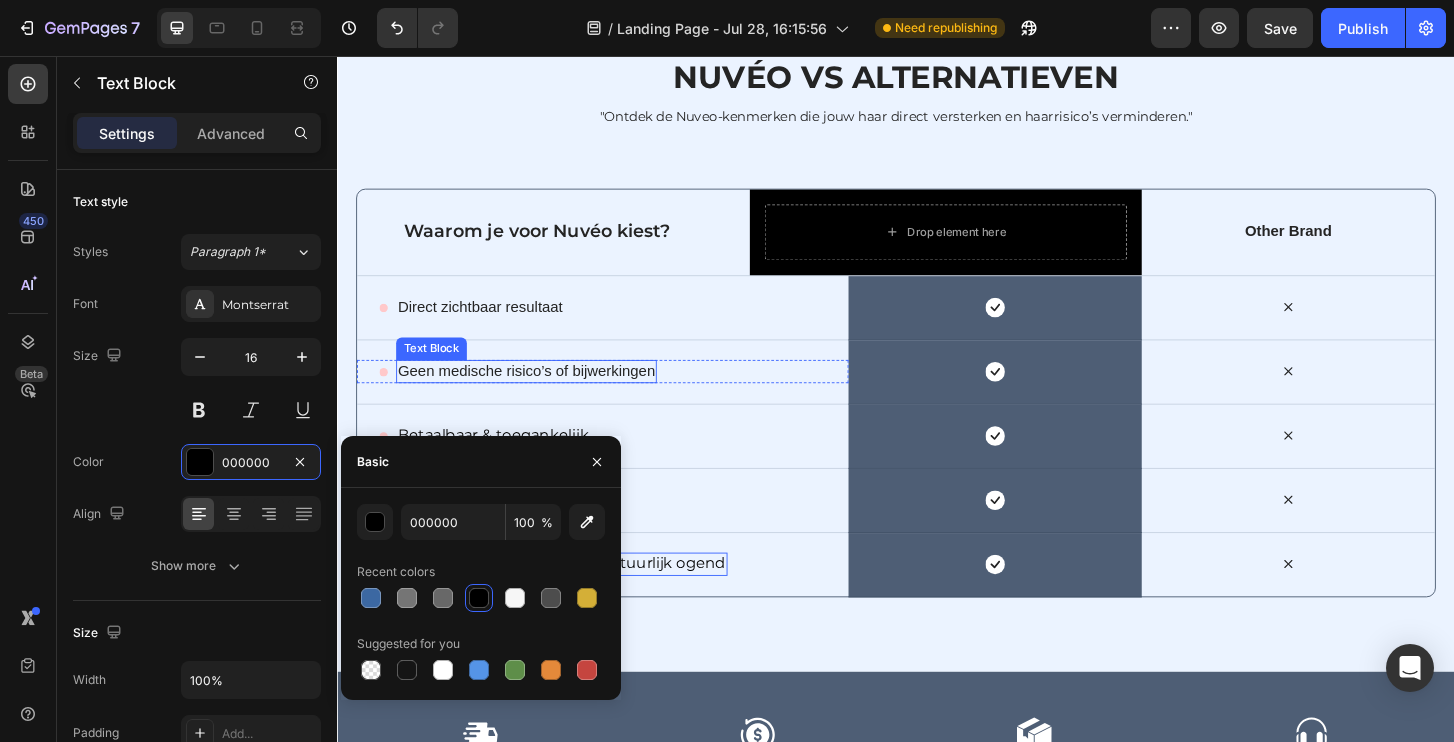 click on "Geen medische risico’s of bijwerkingen" at bounding box center [540, 394] 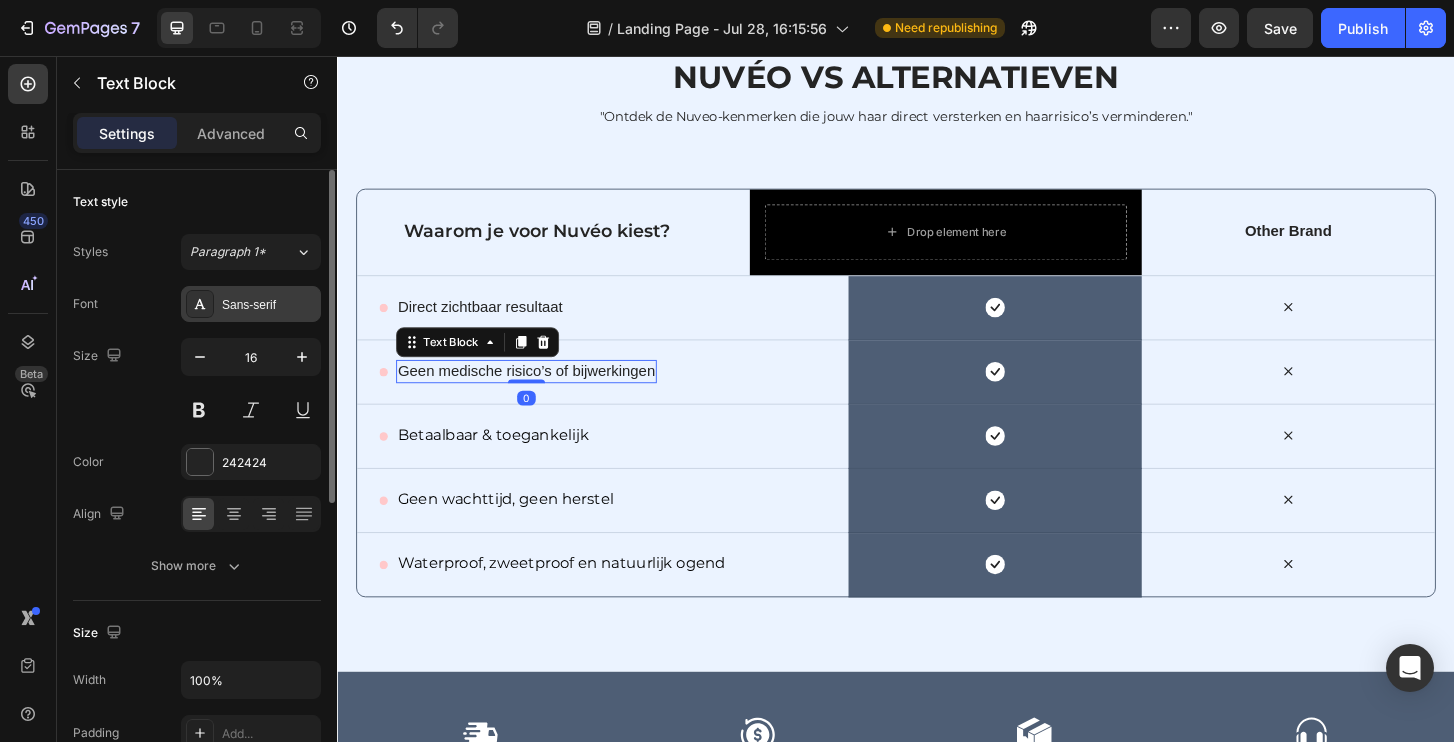 click on "Sans-serif" at bounding box center (251, 304) 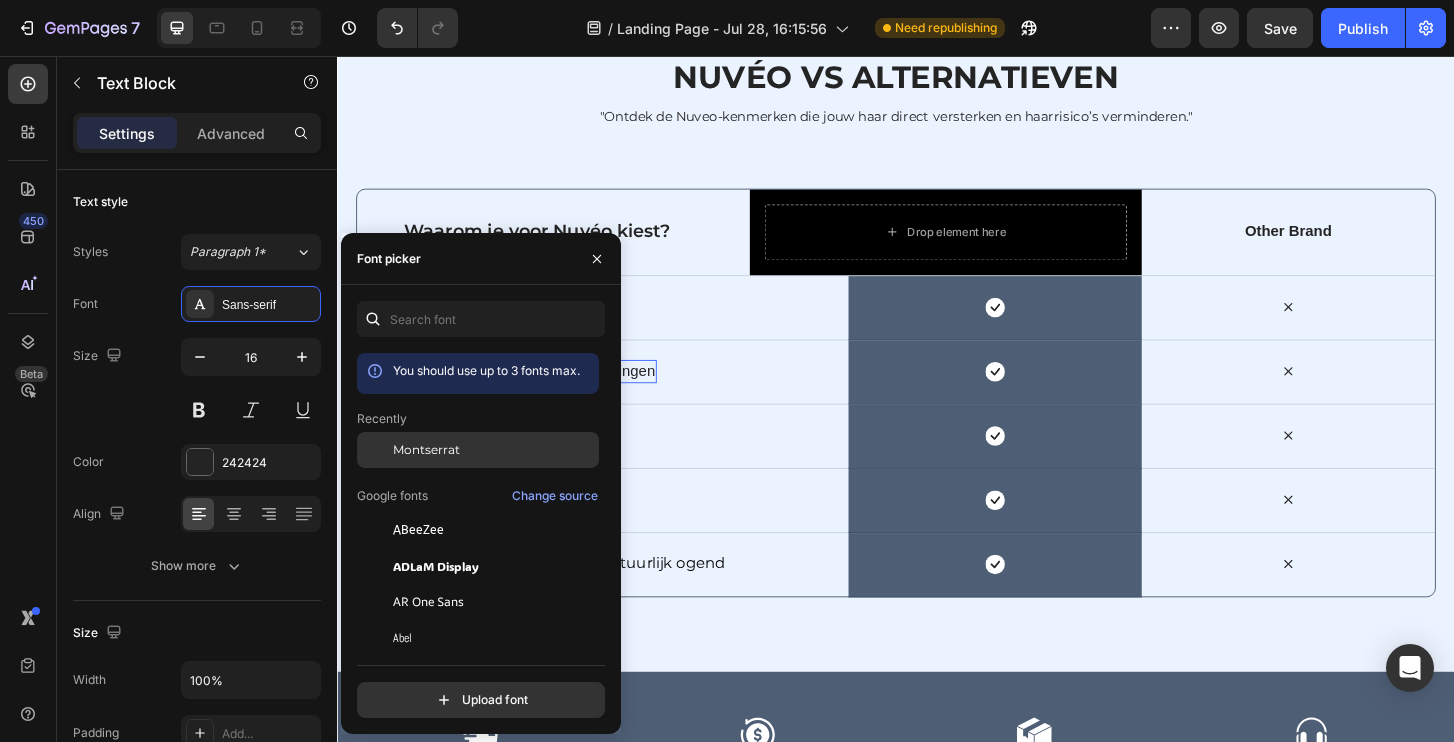 click on "Montserrat" at bounding box center (426, 450) 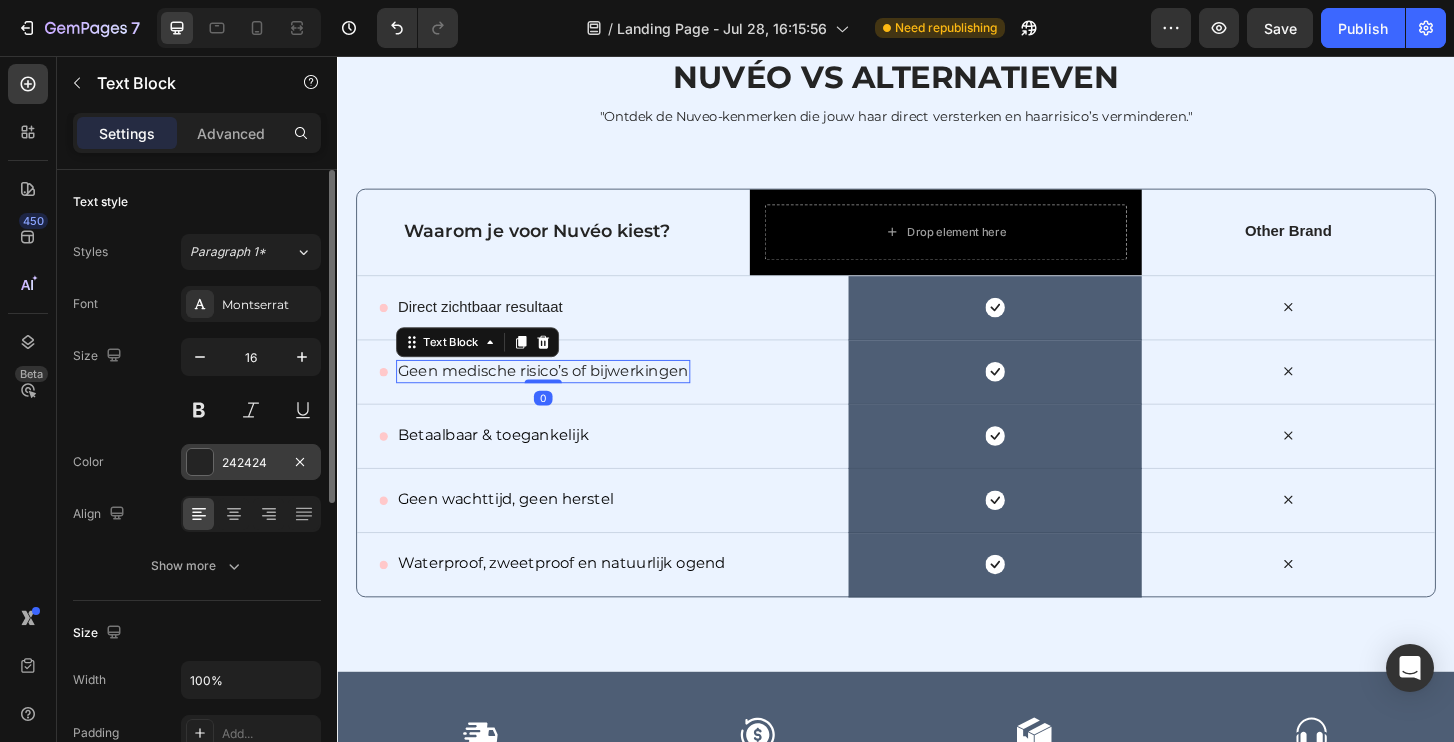 click on "242424" at bounding box center (251, 462) 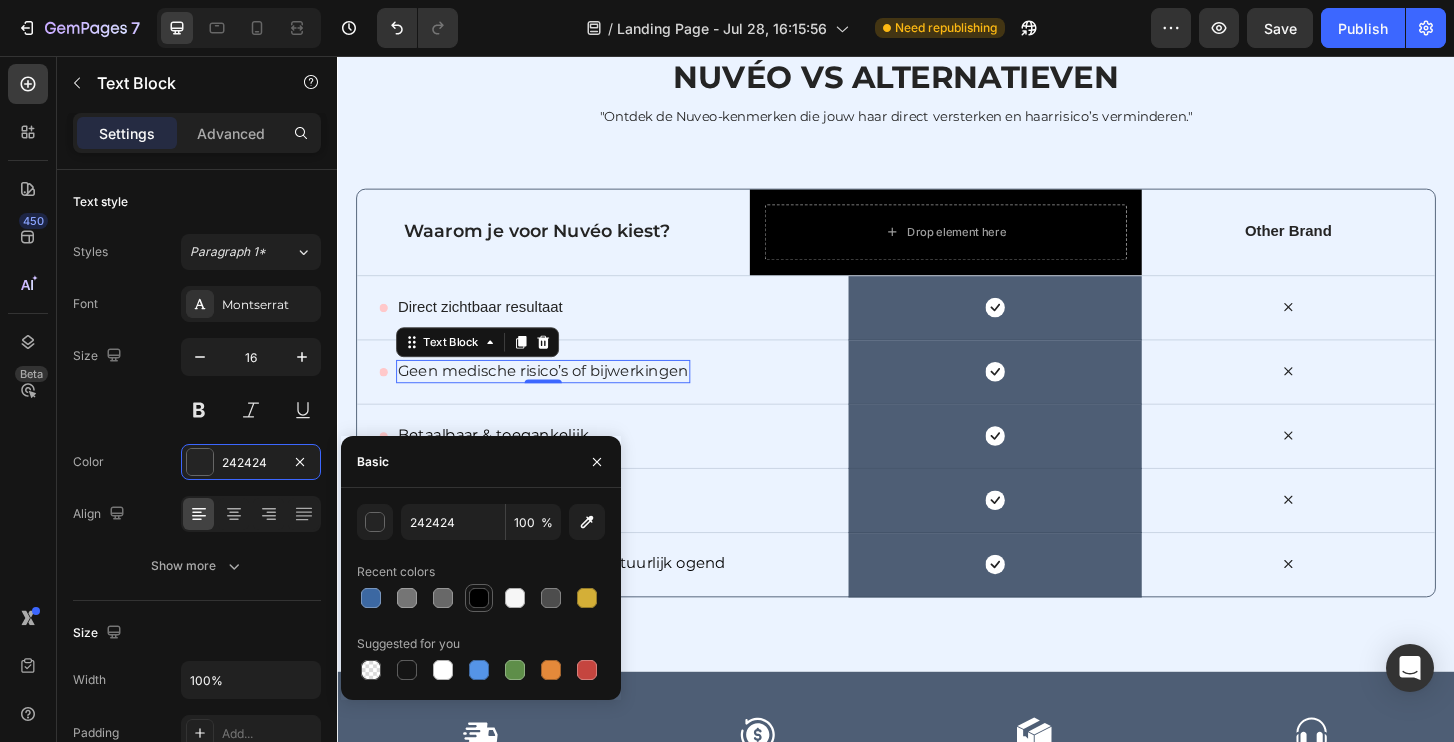 click at bounding box center (479, 598) 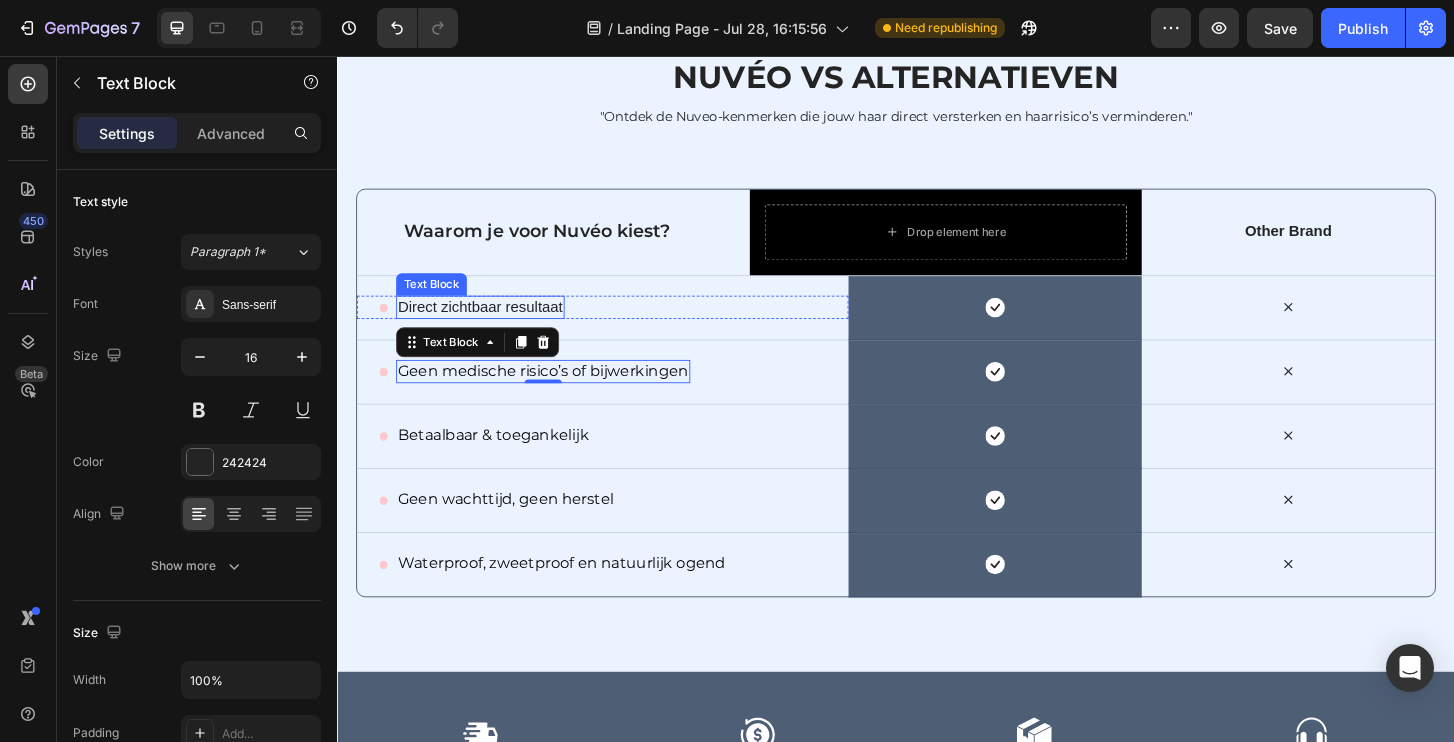 click on "Direct zichtbaar resultaat" at bounding box center [490, 325] 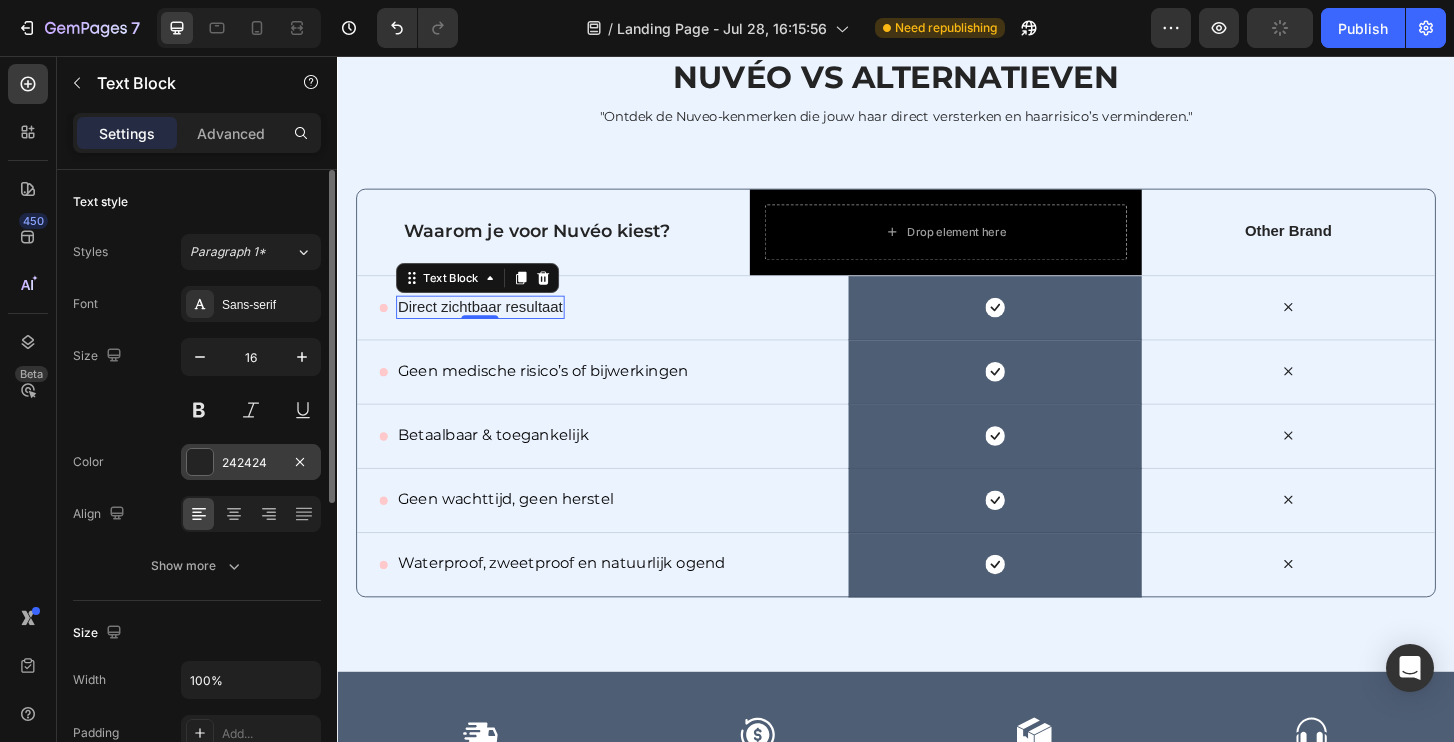 click on "242424" at bounding box center [251, 463] 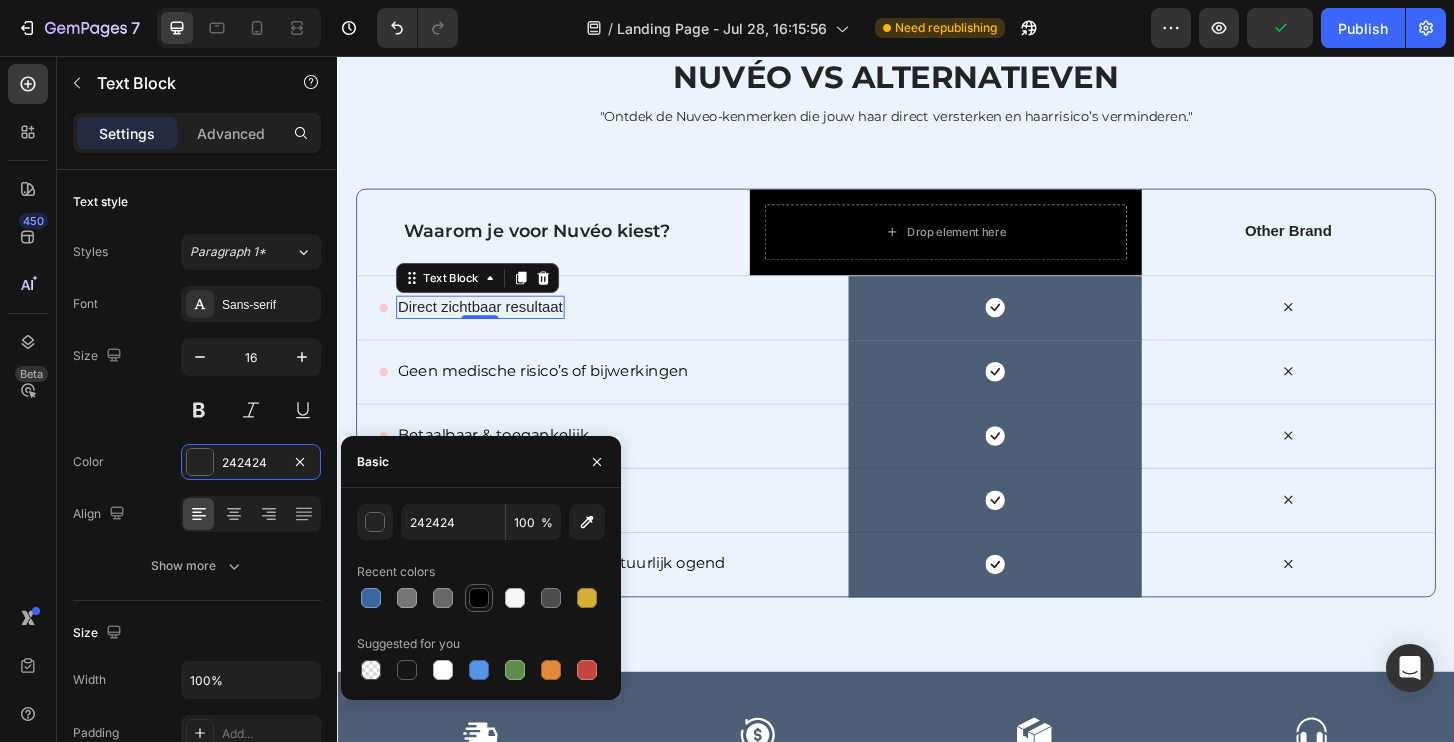 click at bounding box center (479, 598) 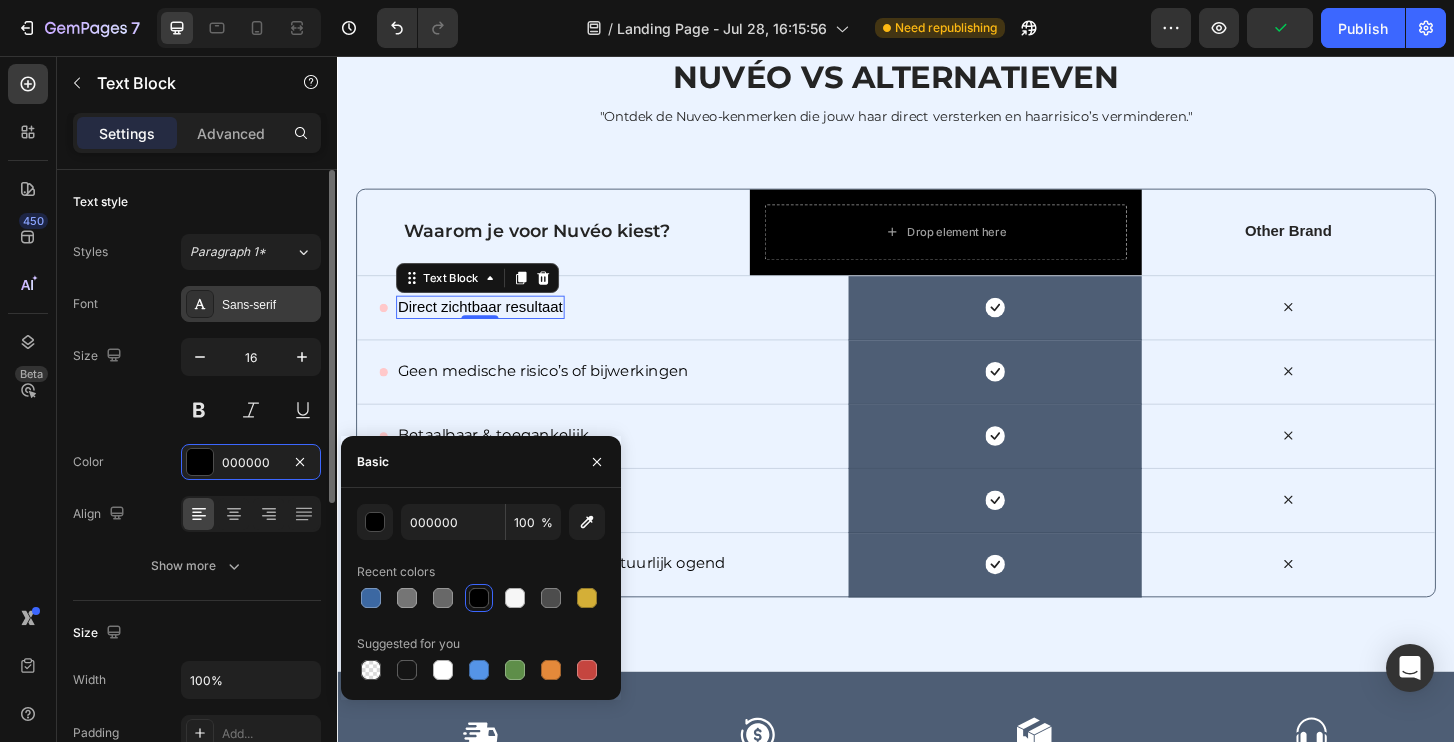 click on "Sans-serif" at bounding box center [269, 305] 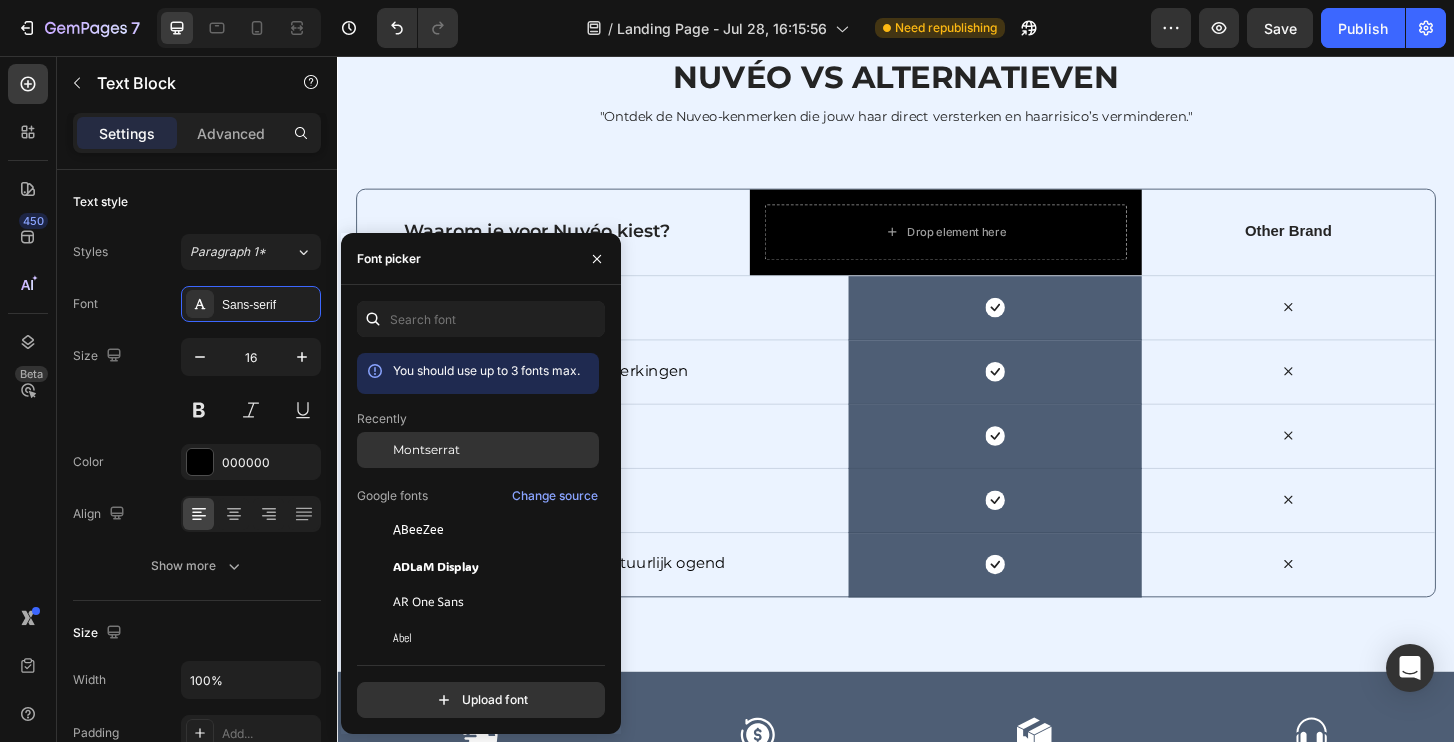 click on "Montserrat" at bounding box center [494, 450] 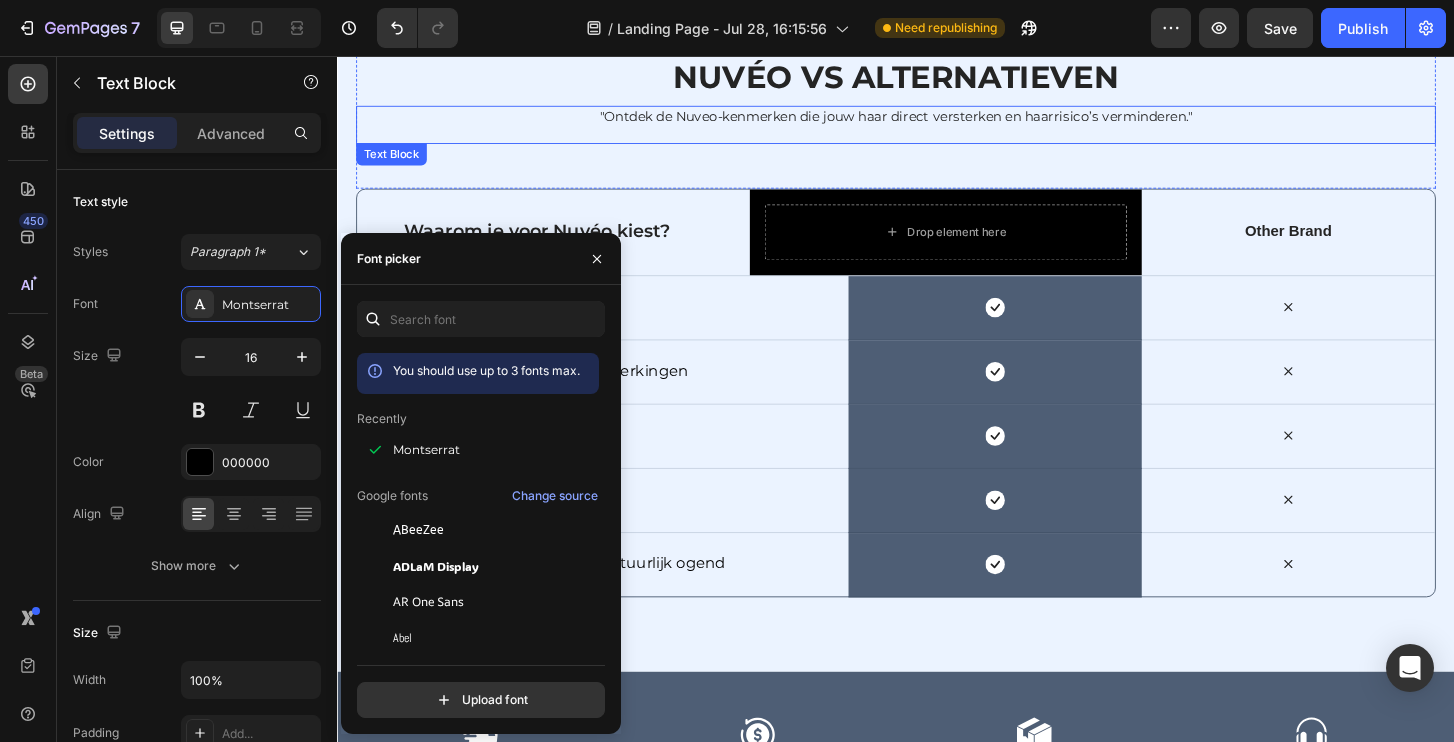 click on ""Ontdek de Nuveo-kenmerken die jouw haar direct versterken en haarrisico’s verminderen."" at bounding box center [937, 129] 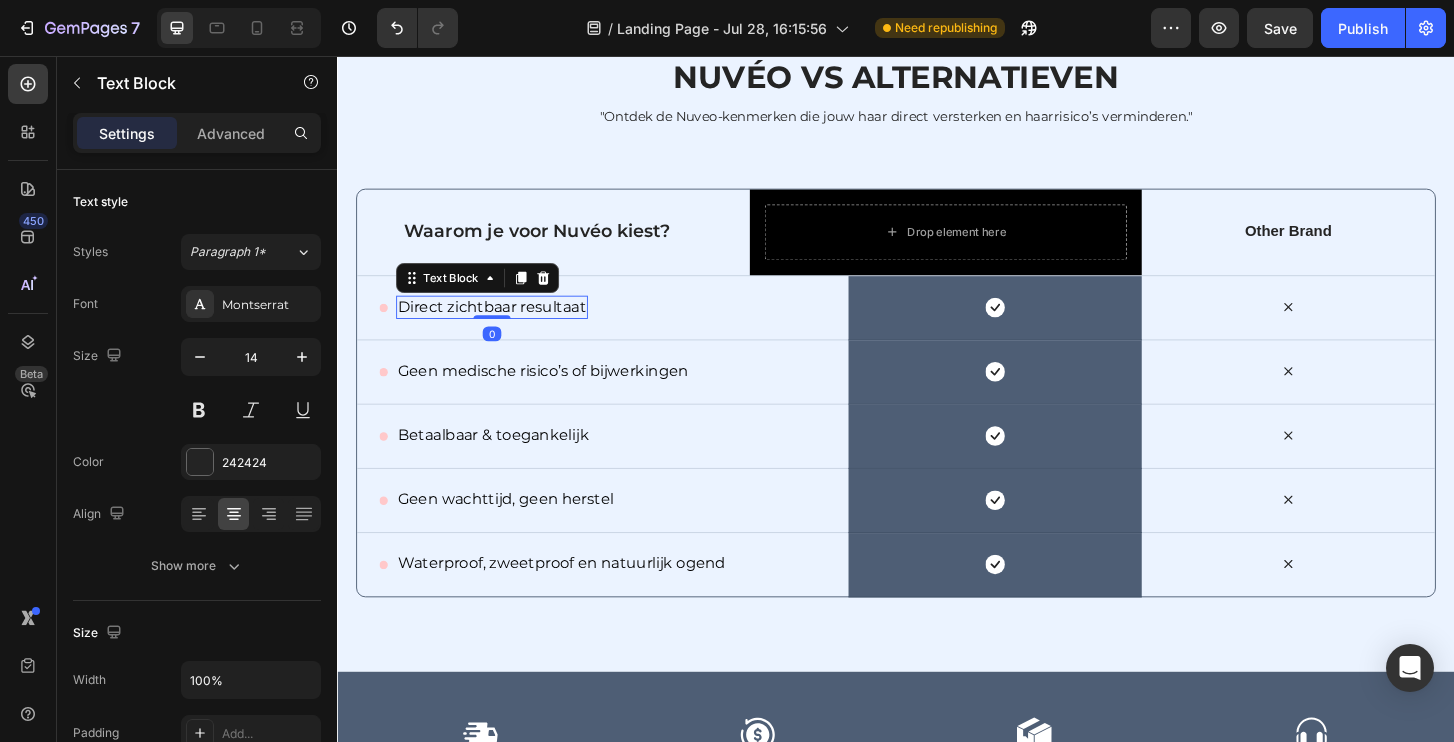 click on "Direct zichtbaar resultaat" at bounding box center (503, 325) 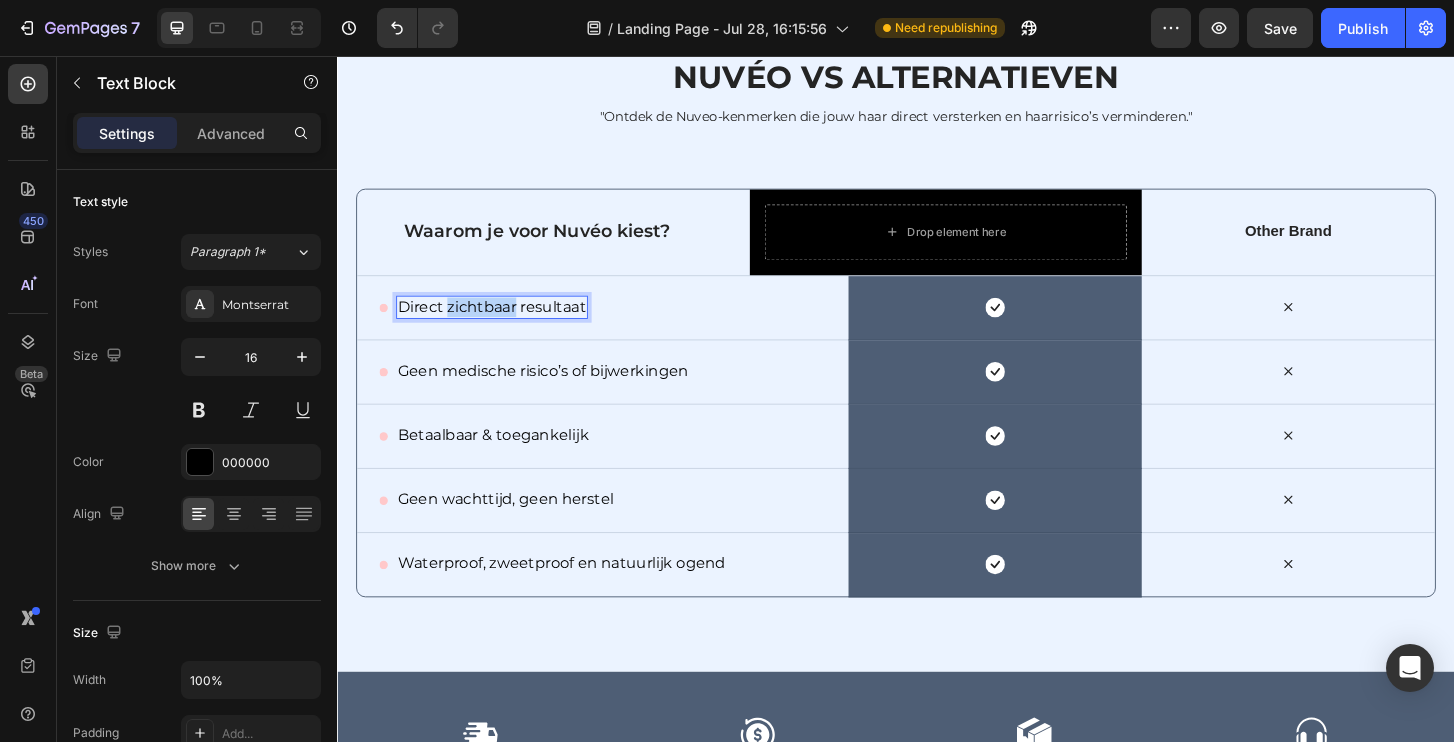click on "Direct zichtbaar resultaat" at bounding box center (503, 325) 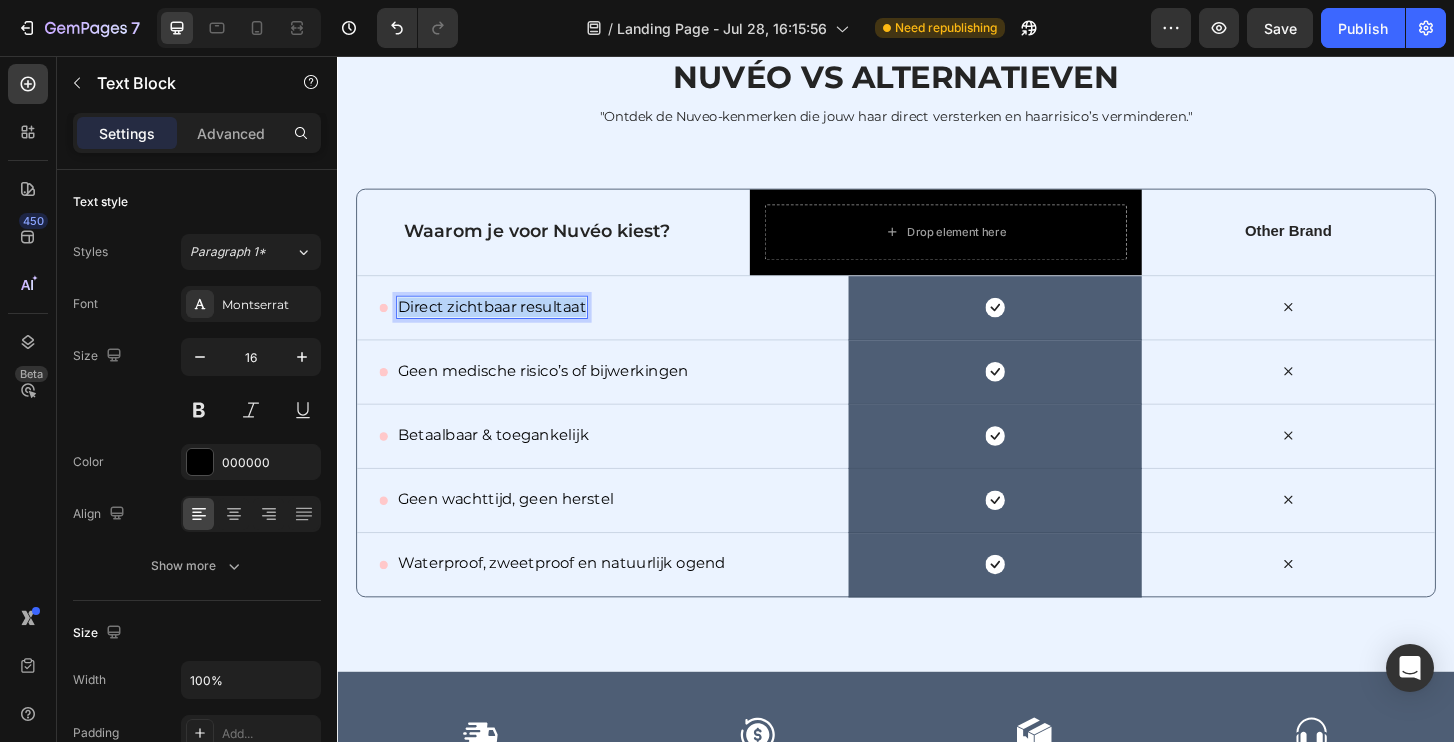 click on "Direct zichtbaar resultaat" at bounding box center (503, 325) 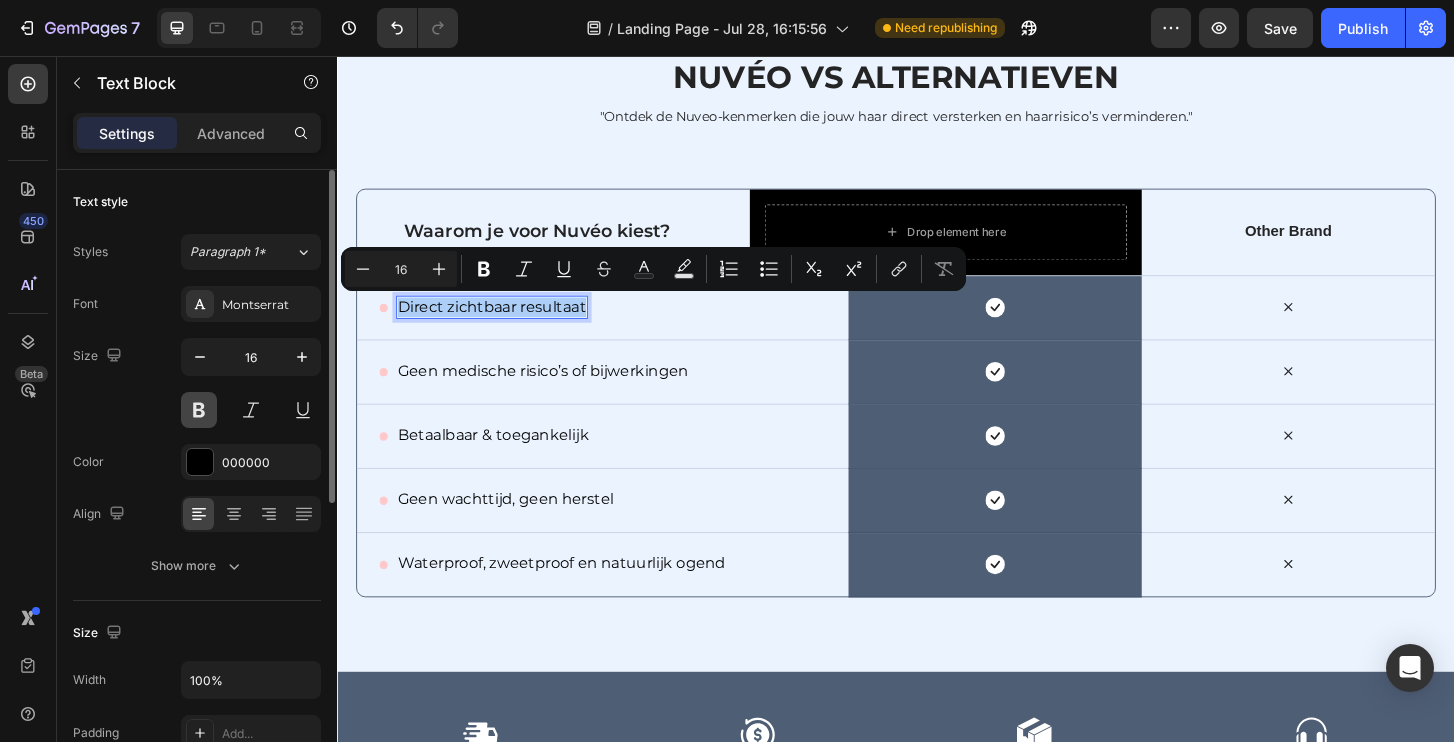 click at bounding box center [199, 410] 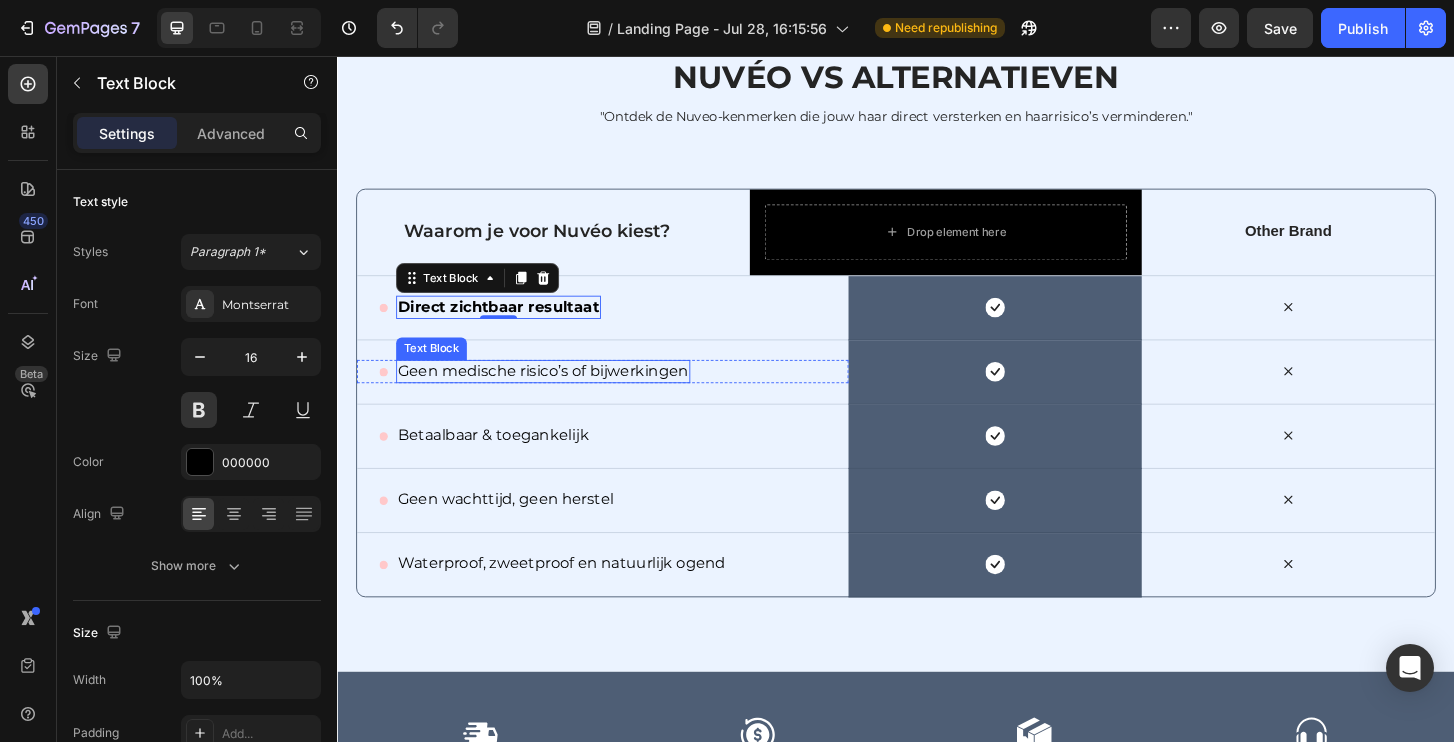 click on "Geen medische risico’s of bijwerkingen" at bounding box center (558, 394) 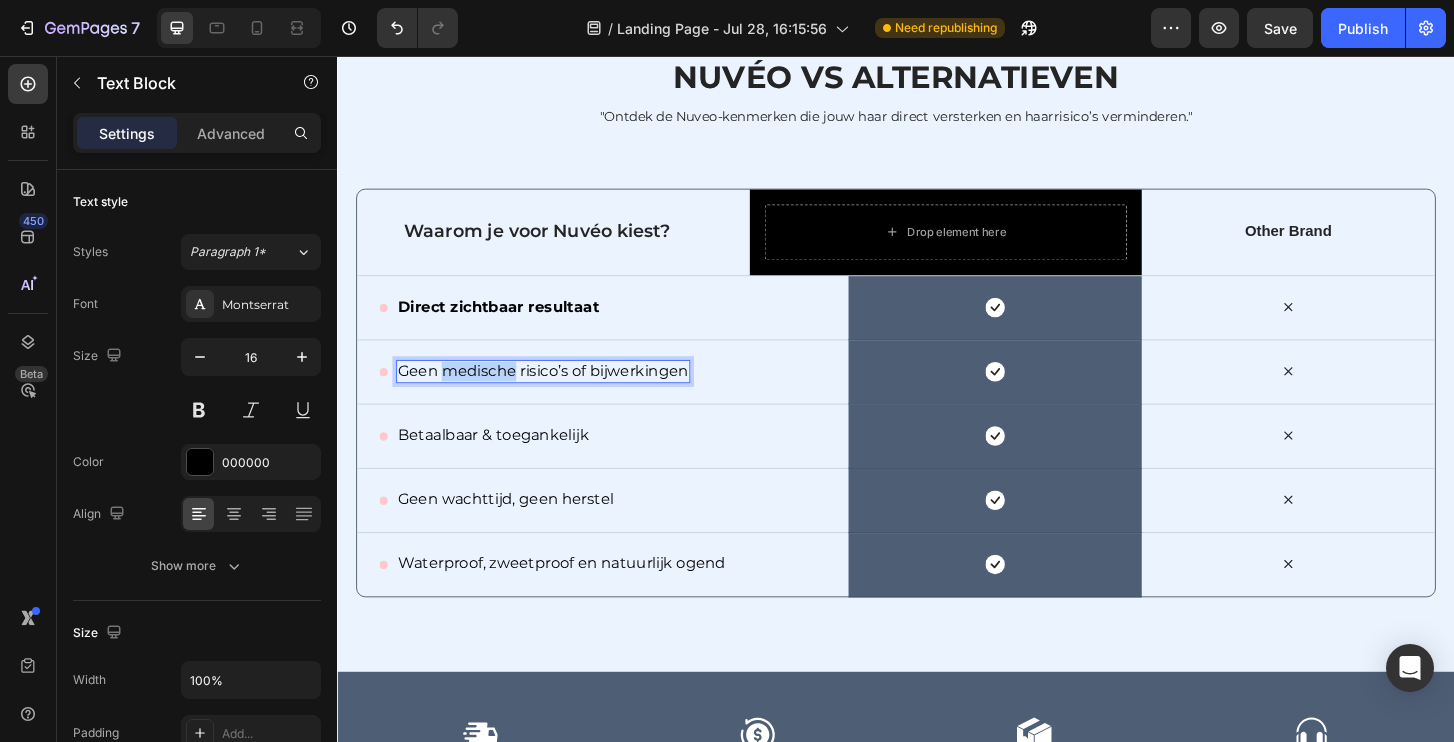 click on "Geen medische risico’s of bijwerkingen" at bounding box center (558, 394) 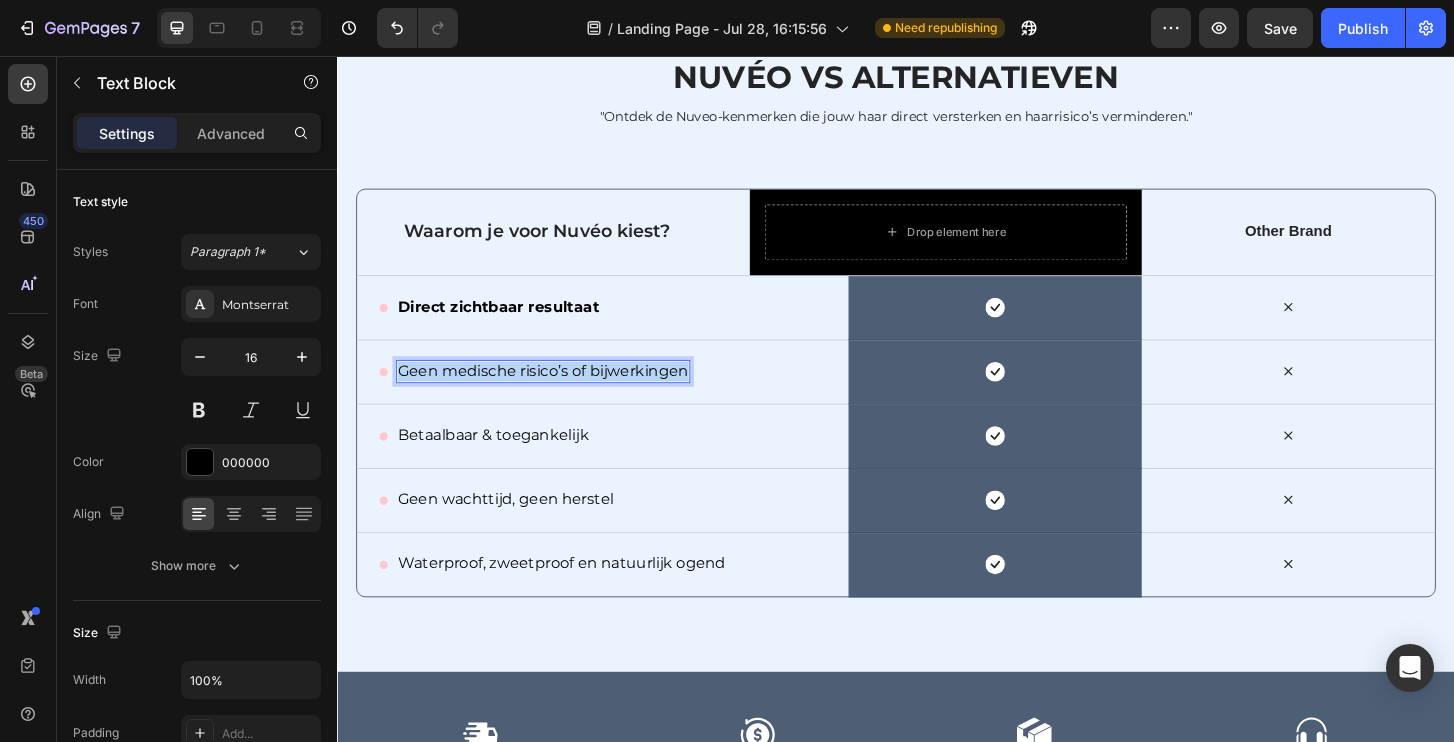 click on "Geen medische risico’s of bijwerkingen" at bounding box center (558, 394) 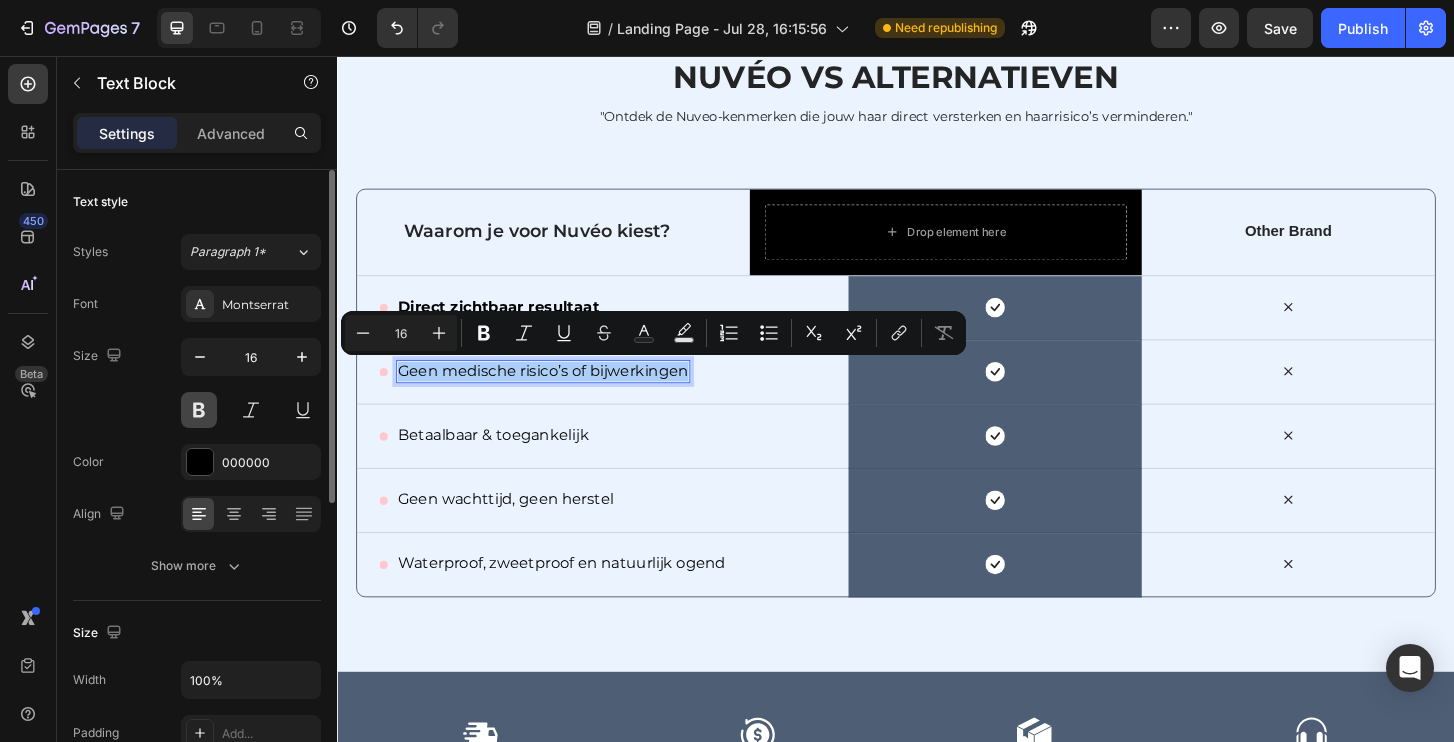 click at bounding box center (199, 410) 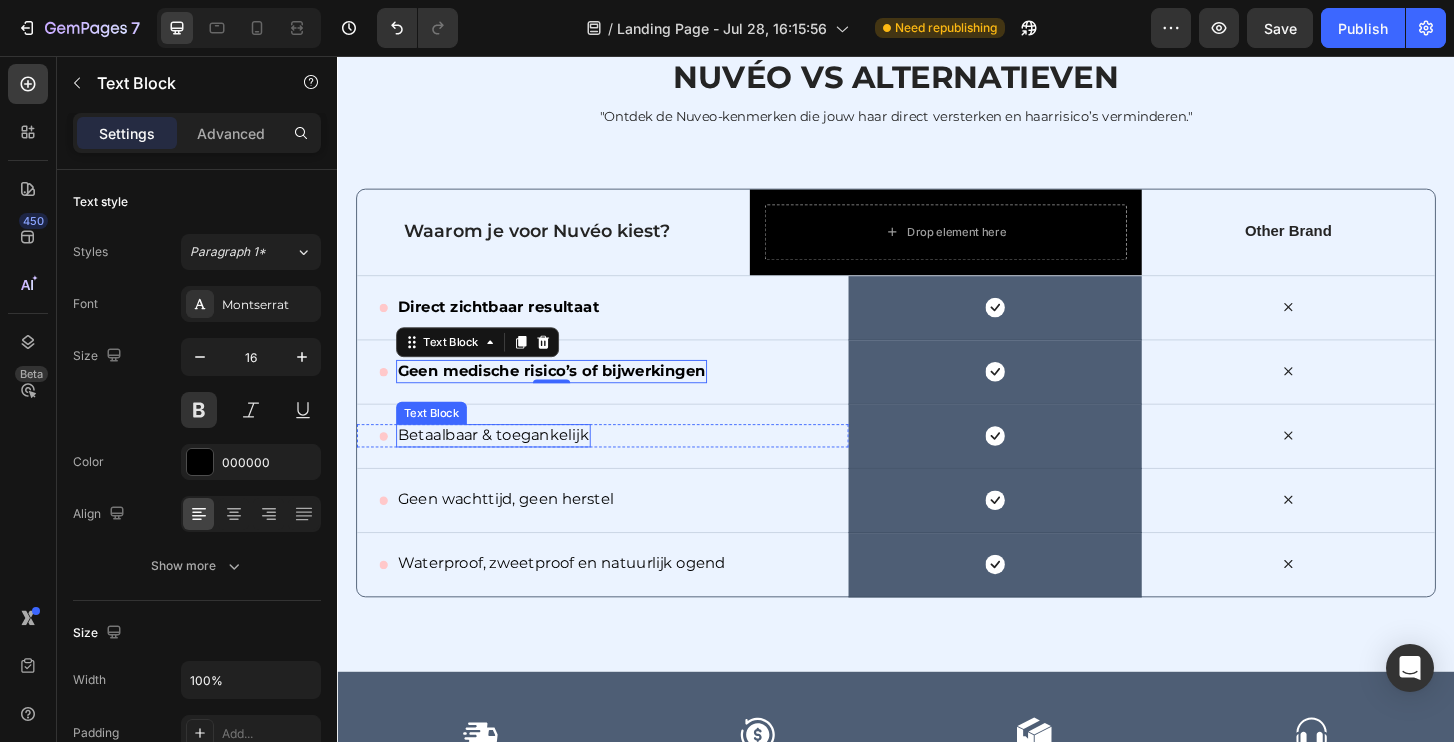 click on "Betaalbaar & toegankelijk" at bounding box center [504, 463] 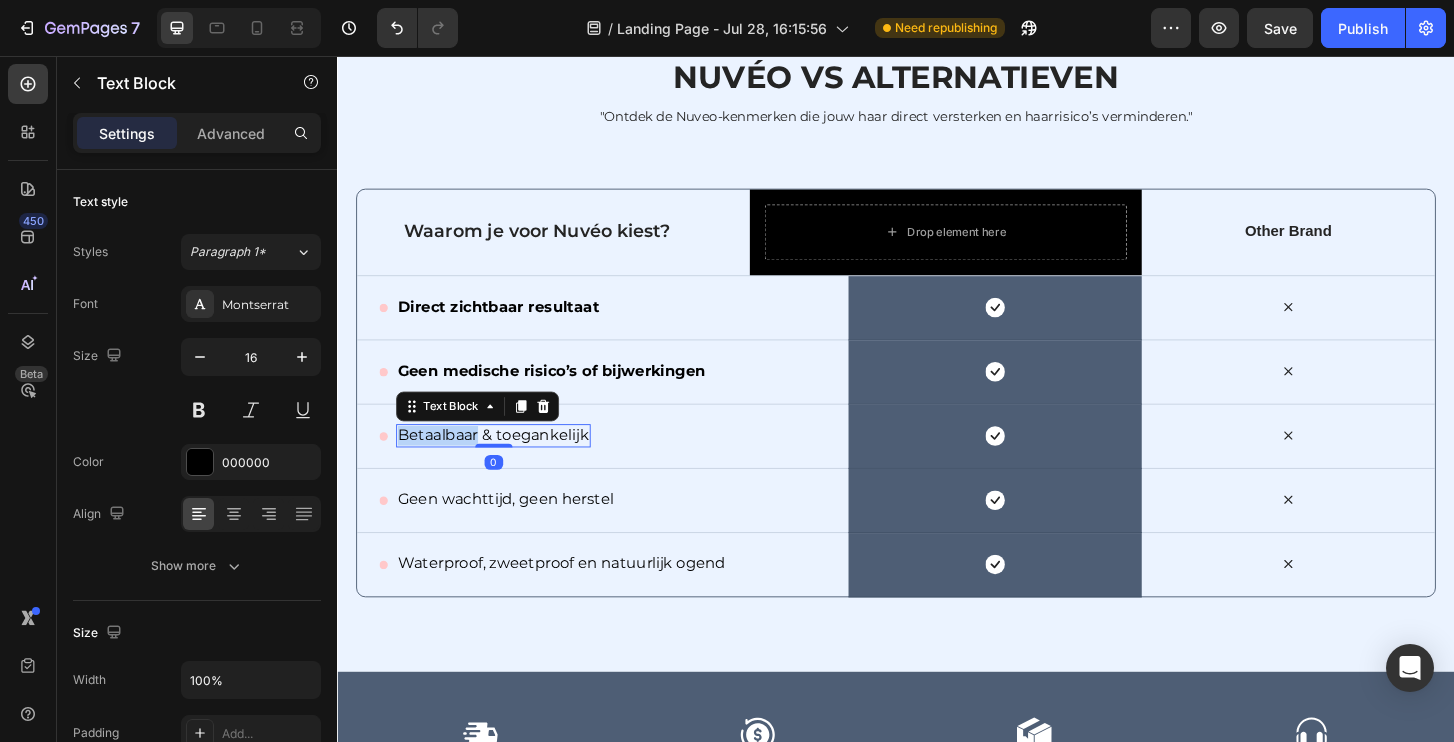 click on "Betaalbaar & toegankelijk" at bounding box center (504, 463) 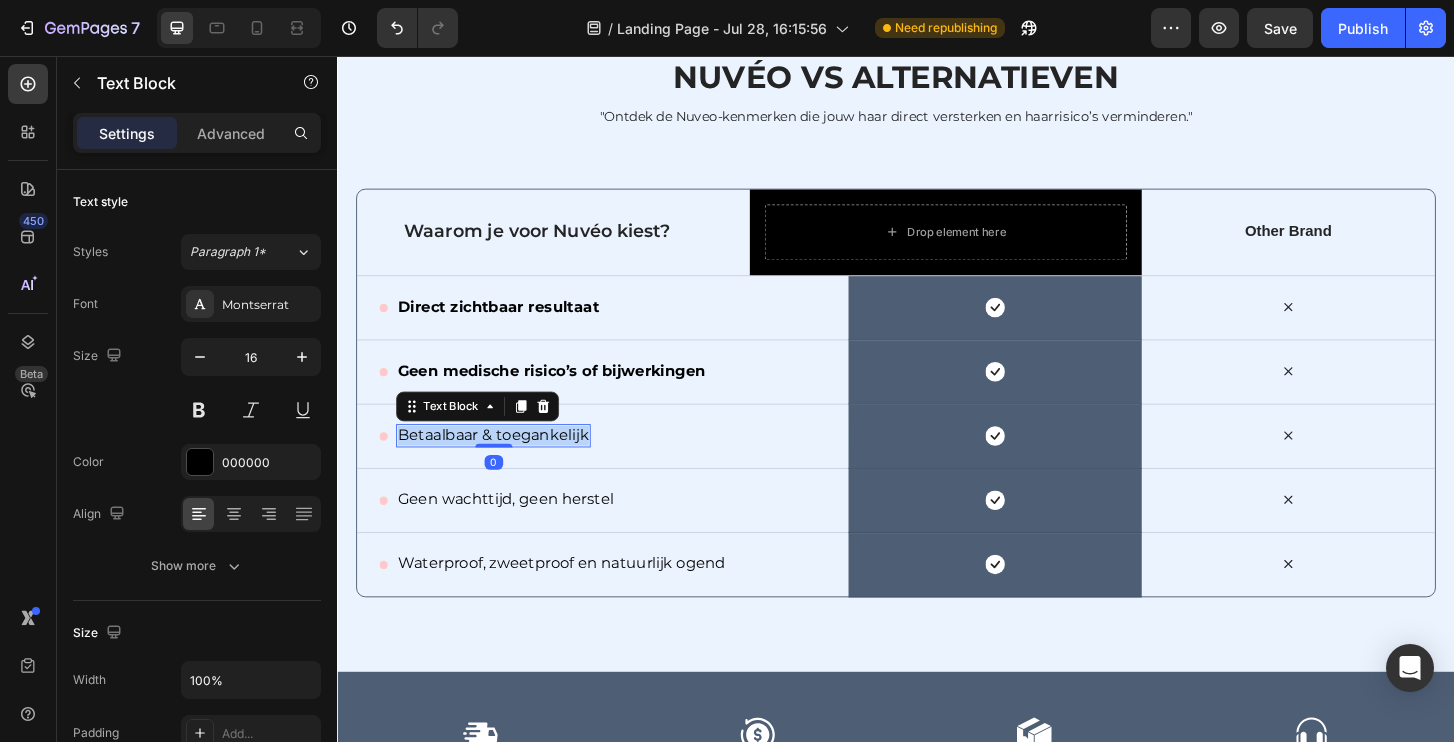 click on "Betaalbaar & toegankelijk" at bounding box center [504, 463] 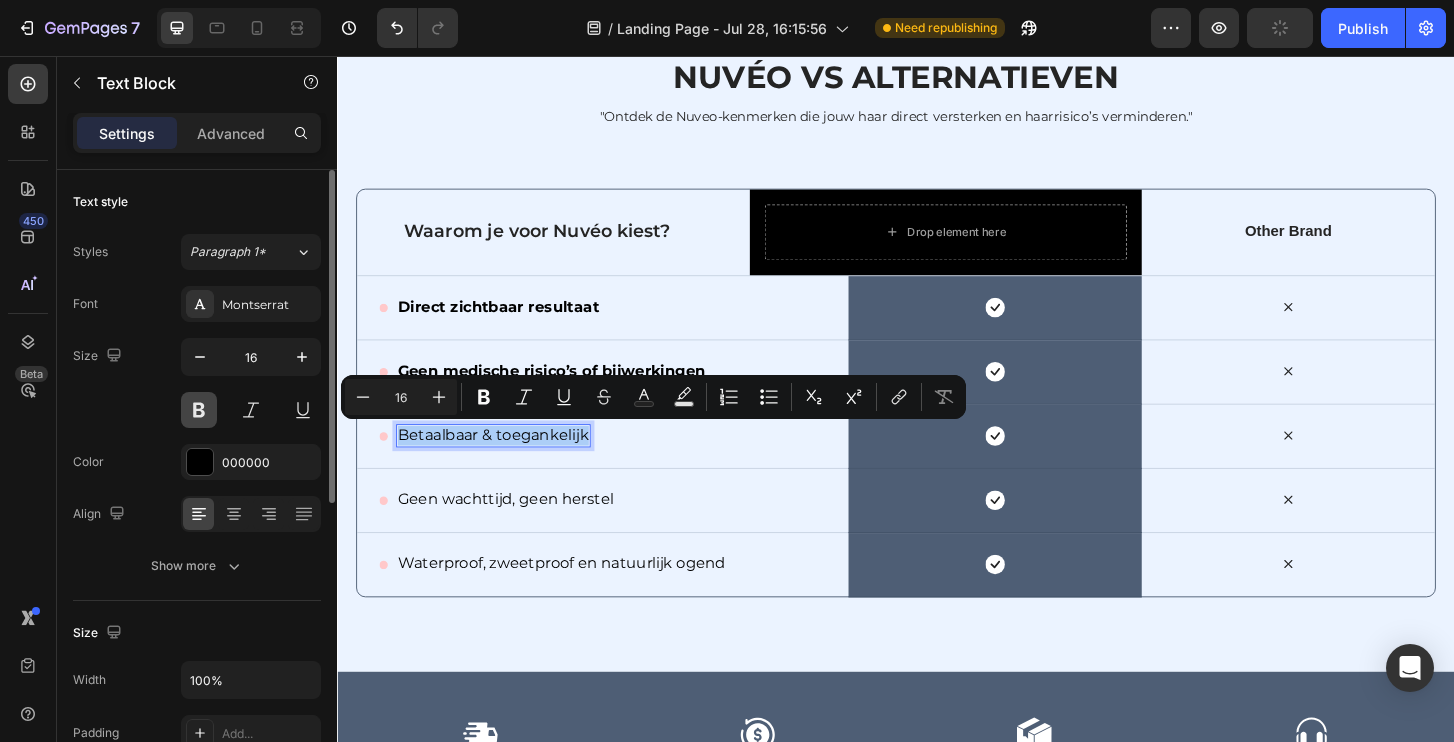 click at bounding box center (199, 410) 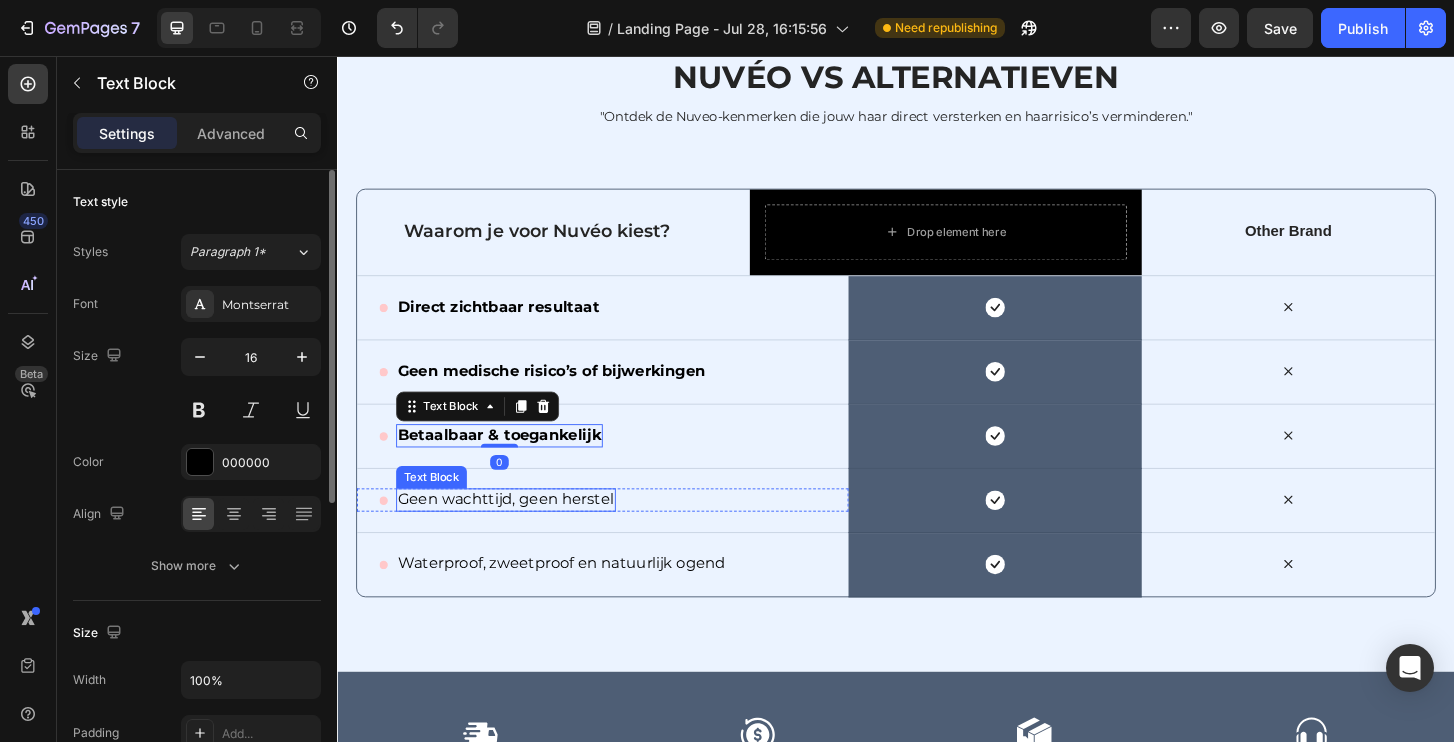 click on "Geen wachttijd, geen herstel" at bounding box center (518, 532) 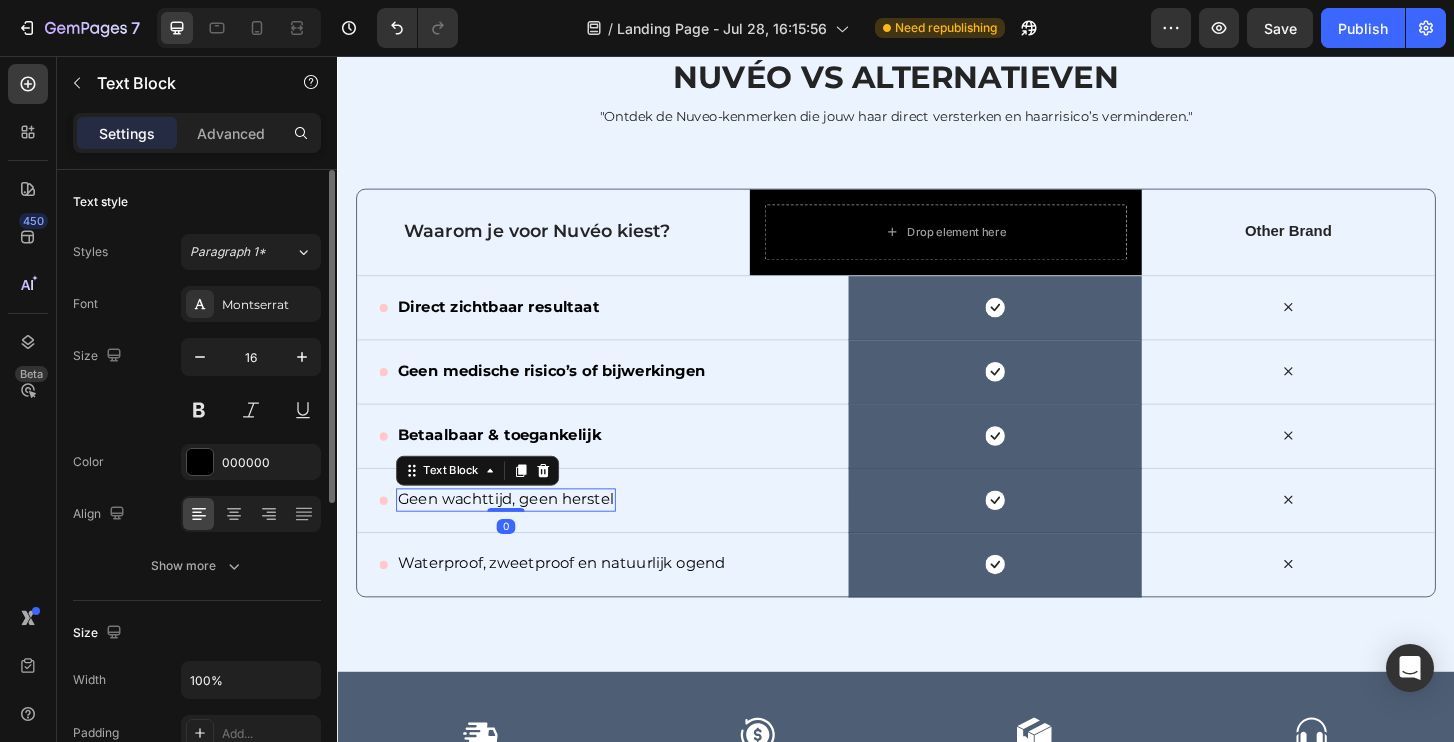 click on "Geen wachttijd, geen herstel" at bounding box center [518, 532] 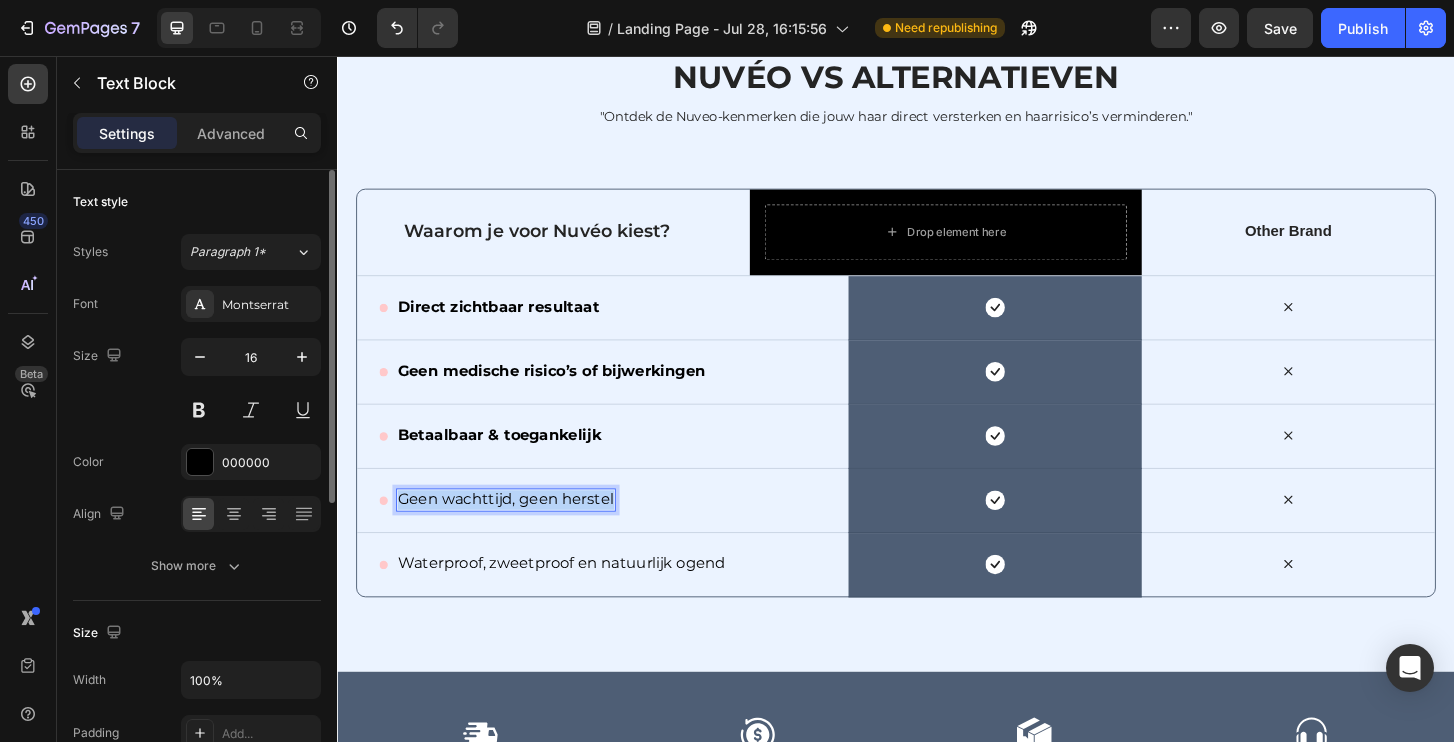 click on "Geen wachttijd, geen herstel" at bounding box center [518, 532] 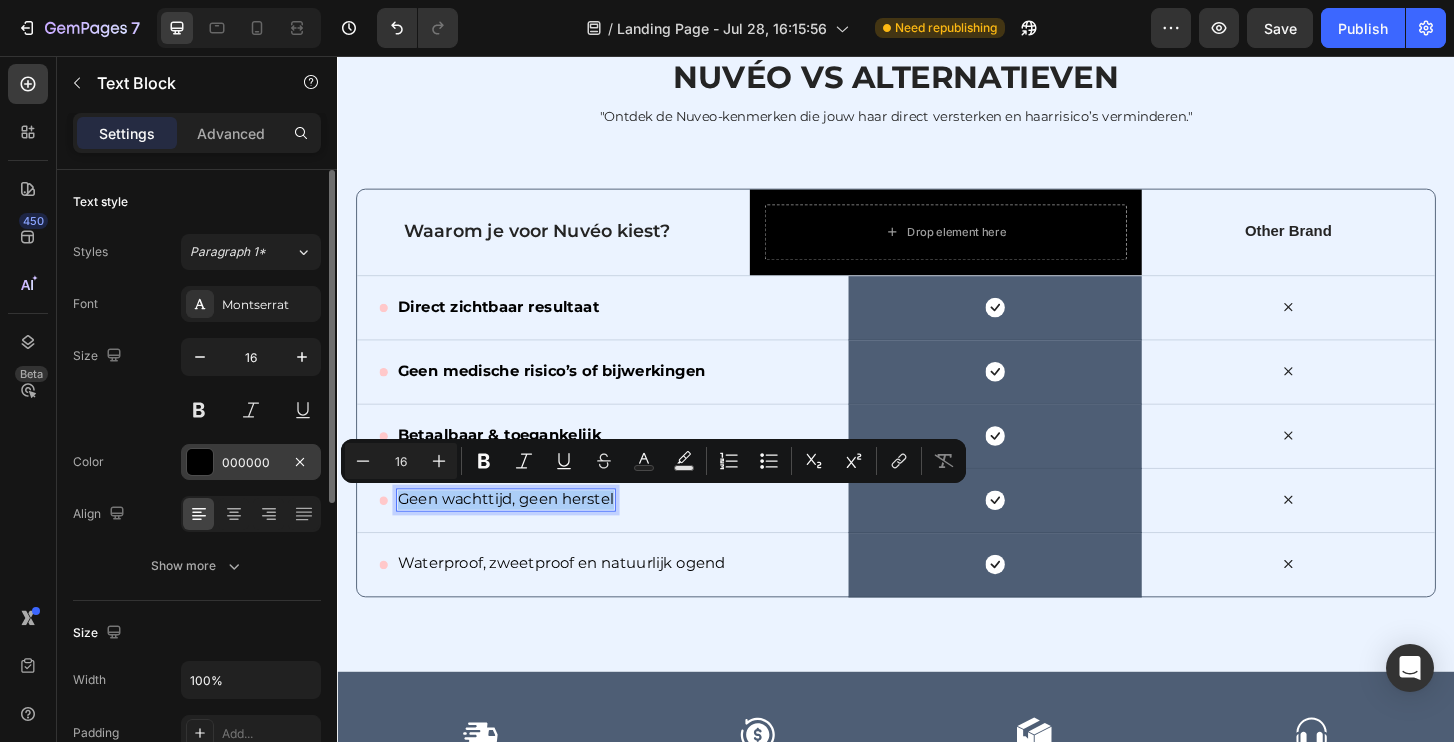 click at bounding box center [200, 462] 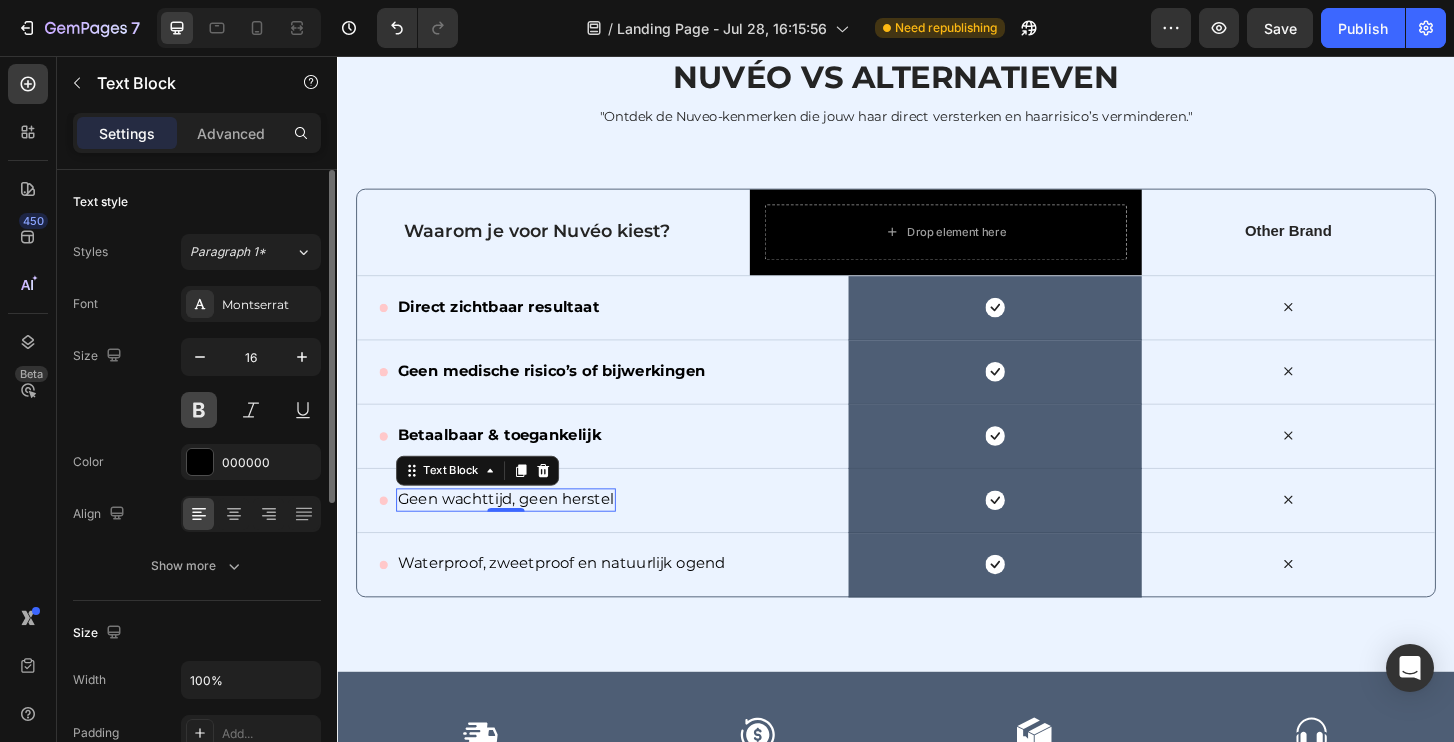 click at bounding box center [199, 410] 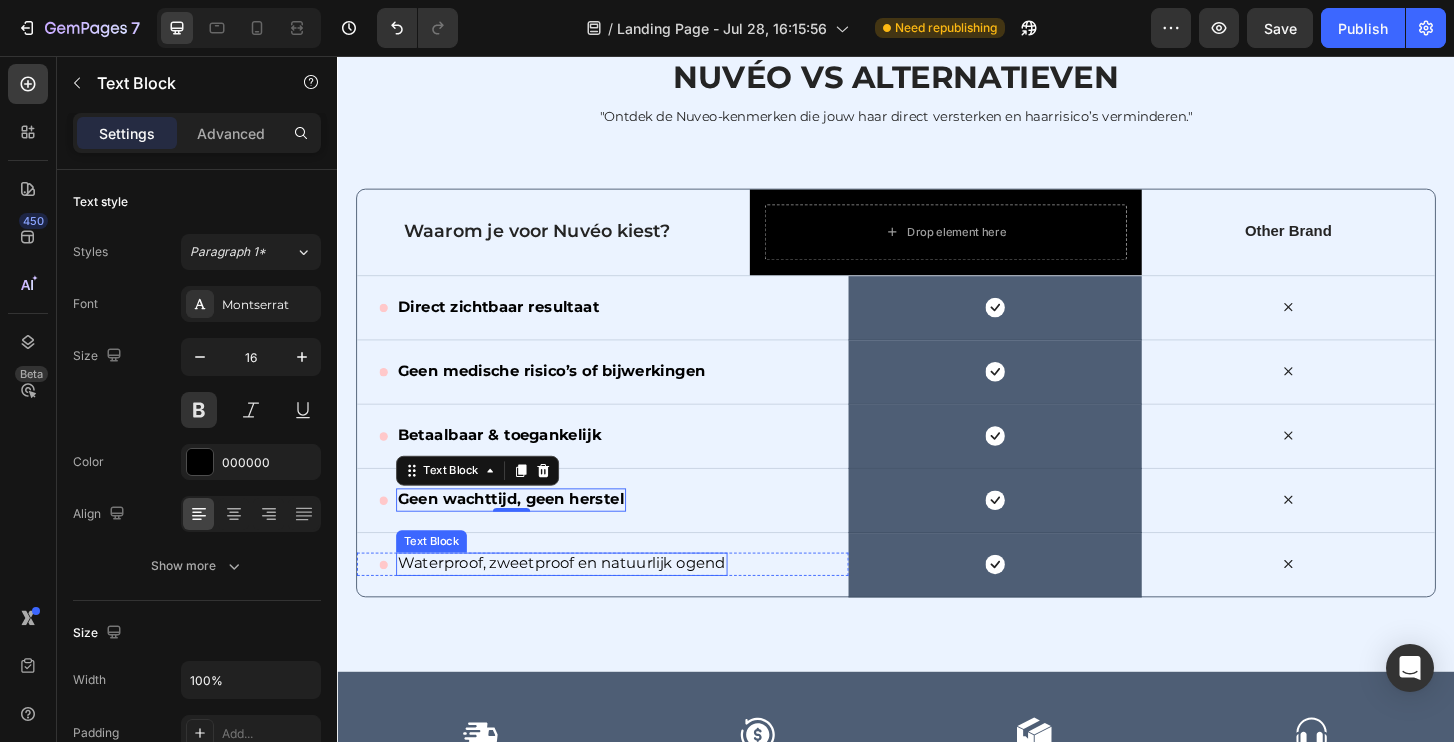 click on "Waterproof, zweetproof en natuurlijk ogend" at bounding box center [578, 601] 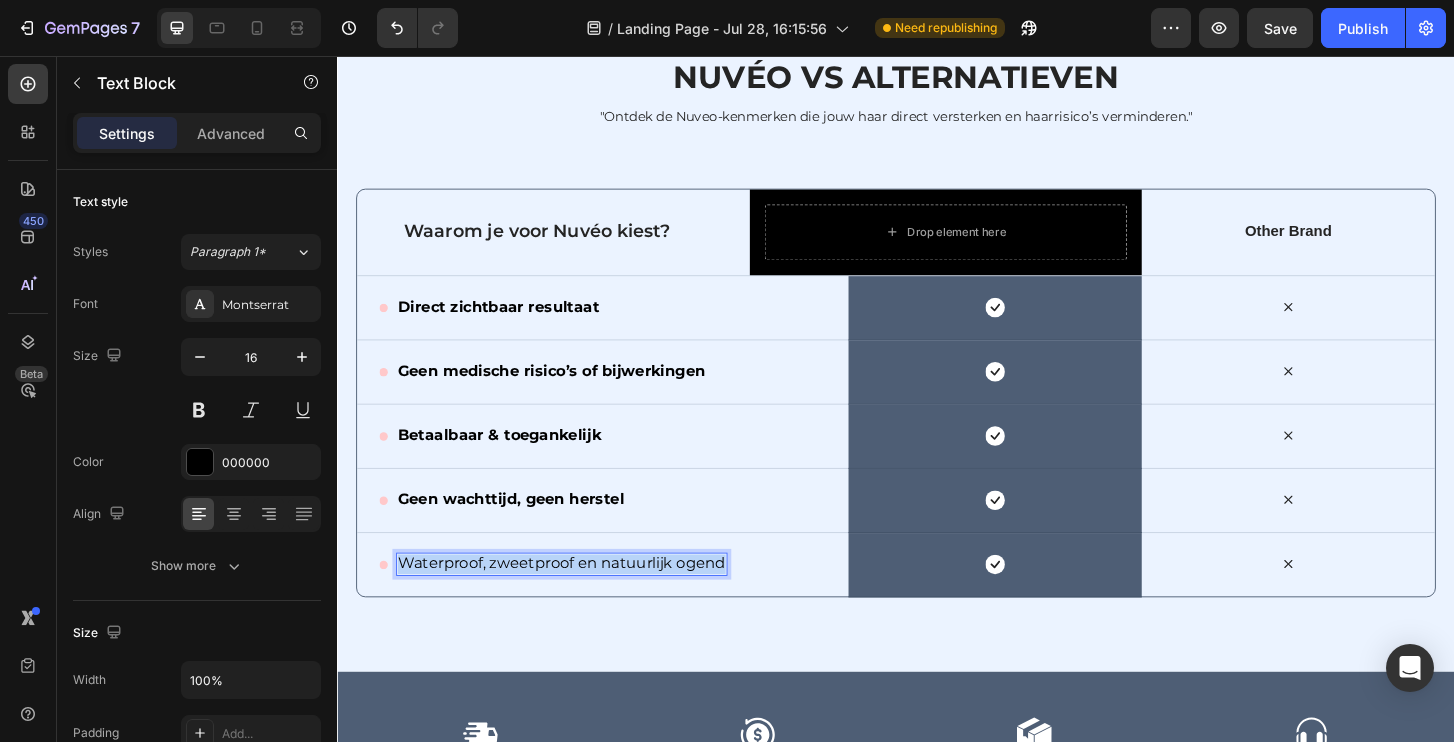 click on "Waterproof, zweetproof en natuurlijk ogend" at bounding box center [578, 601] 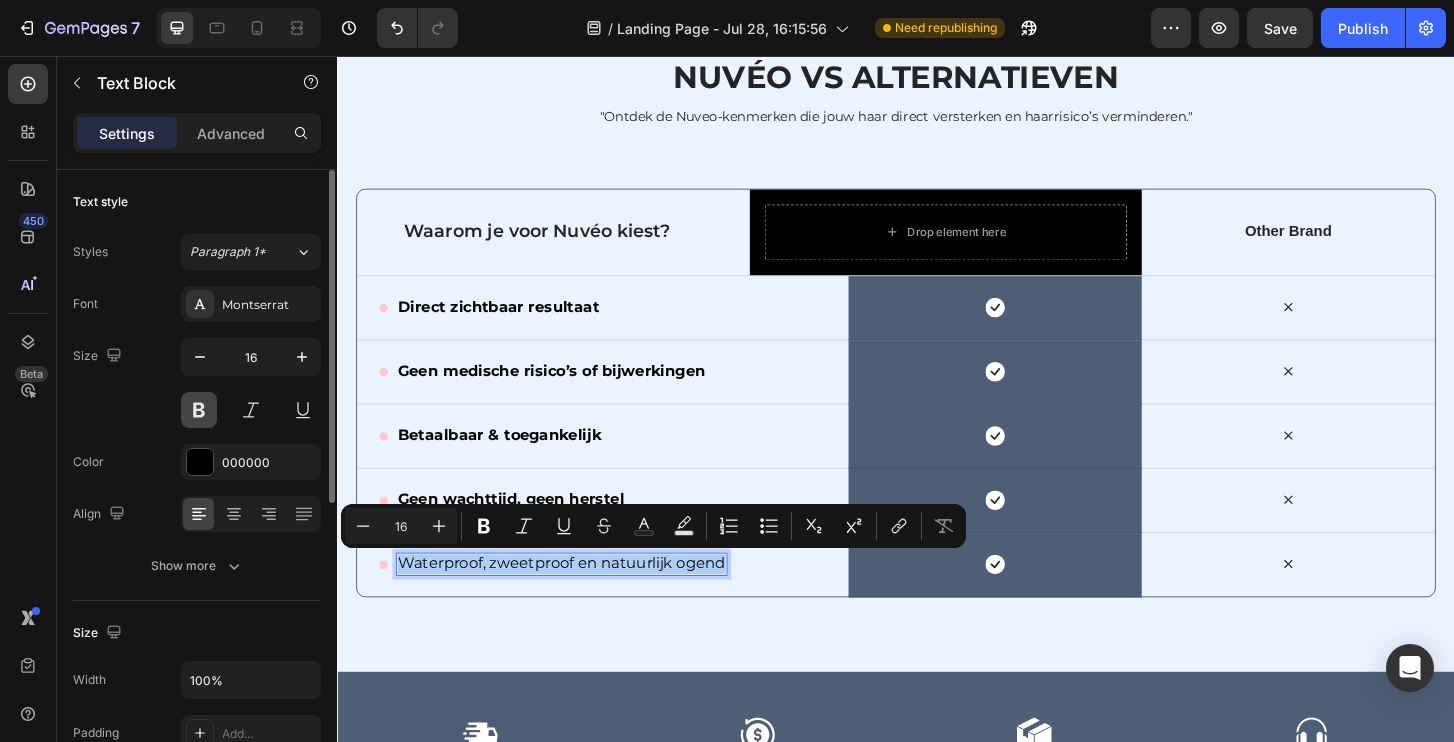 click at bounding box center [199, 410] 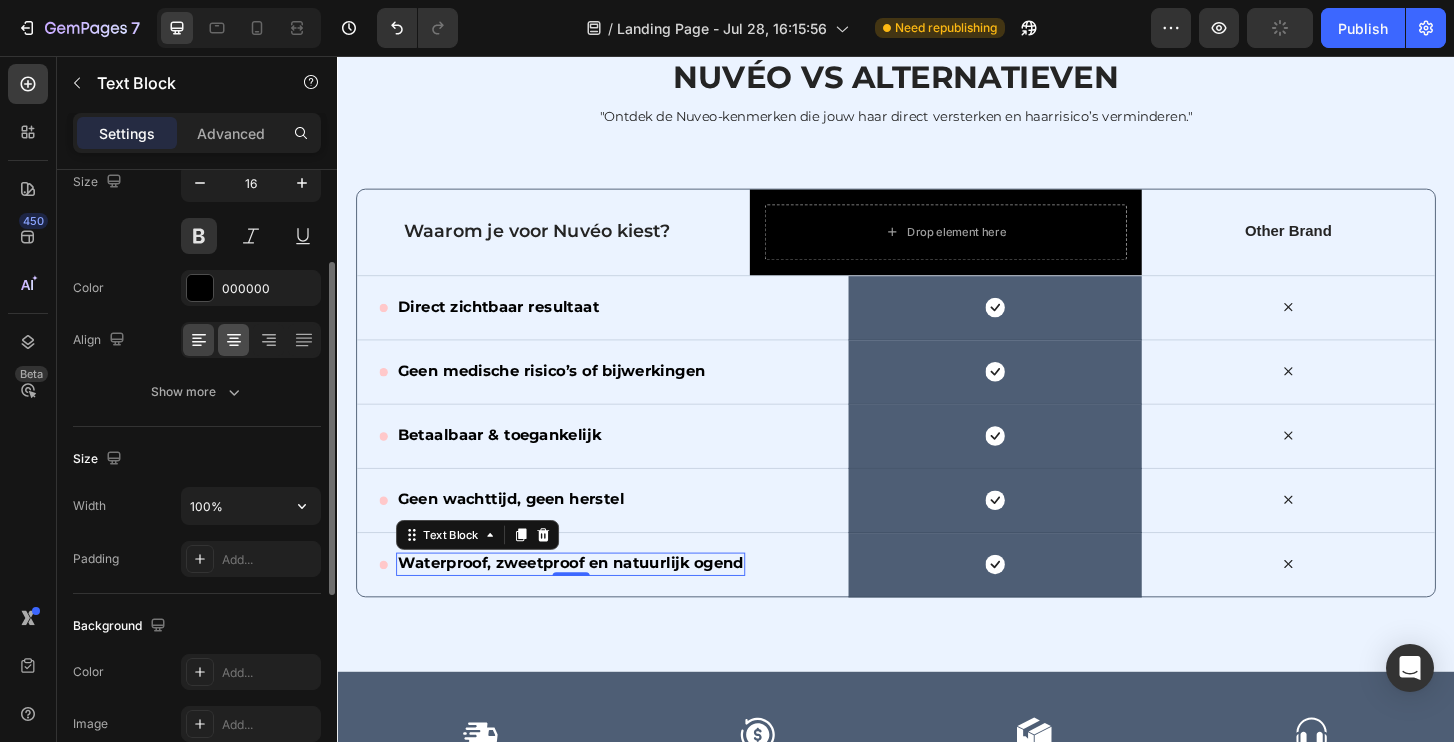 scroll, scrollTop: 230, scrollLeft: 0, axis: vertical 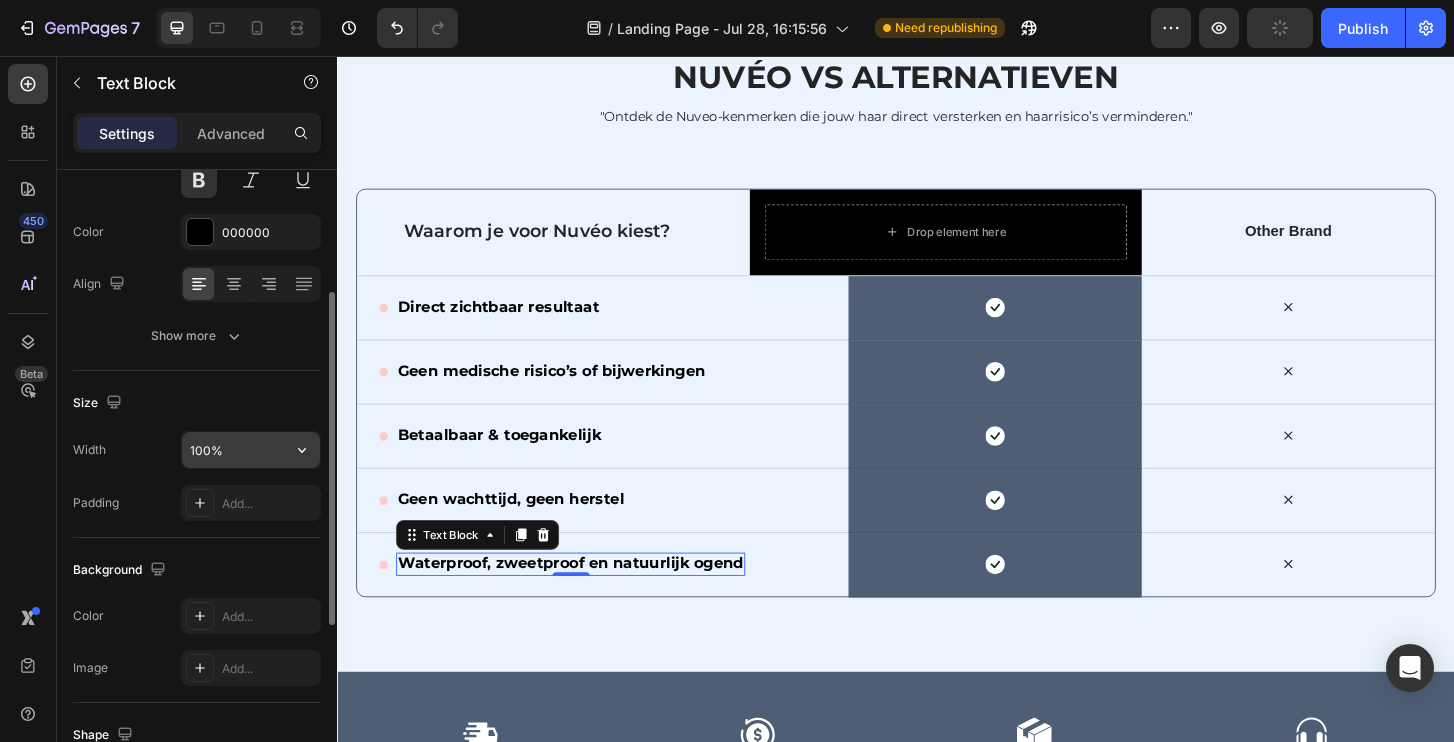 click on "100%" at bounding box center [251, 450] 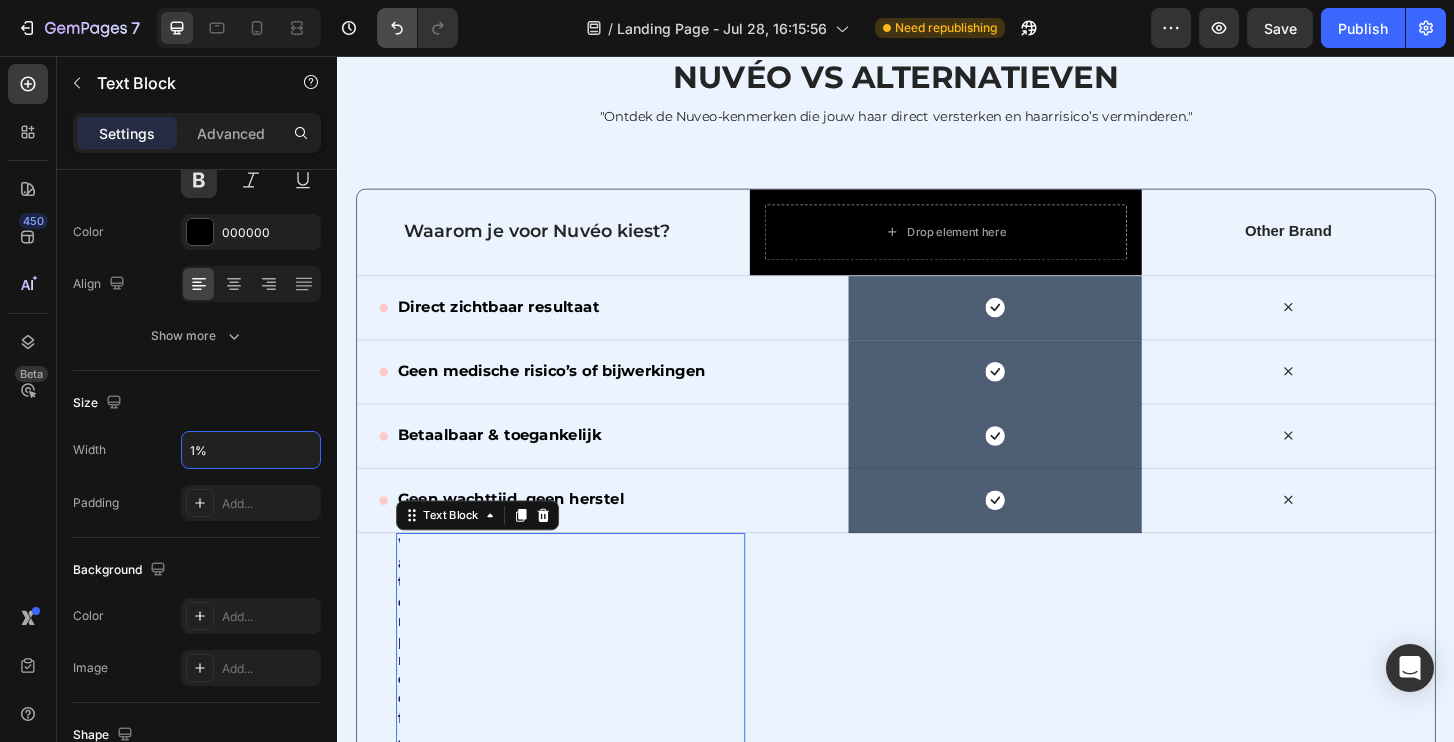 click 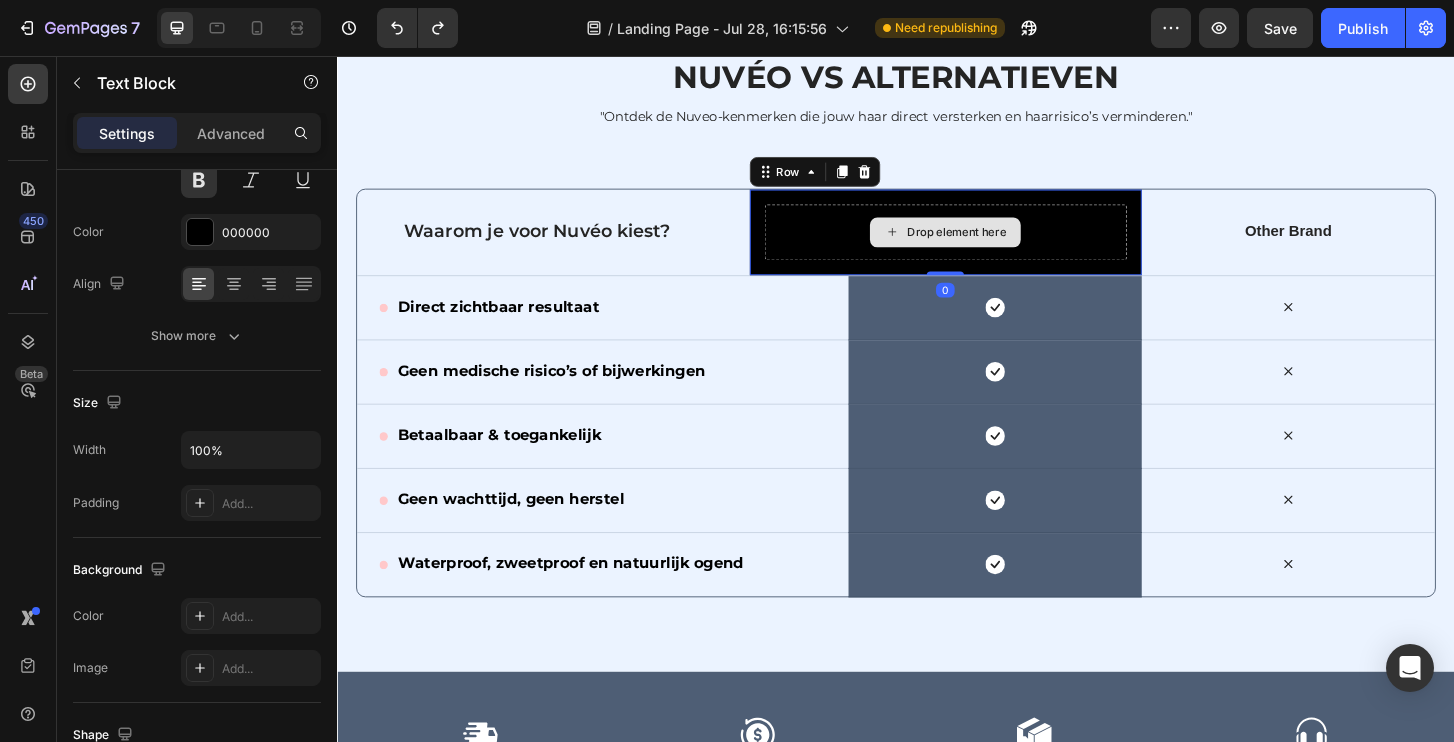 click on "Drop element here" at bounding box center (991, 245) 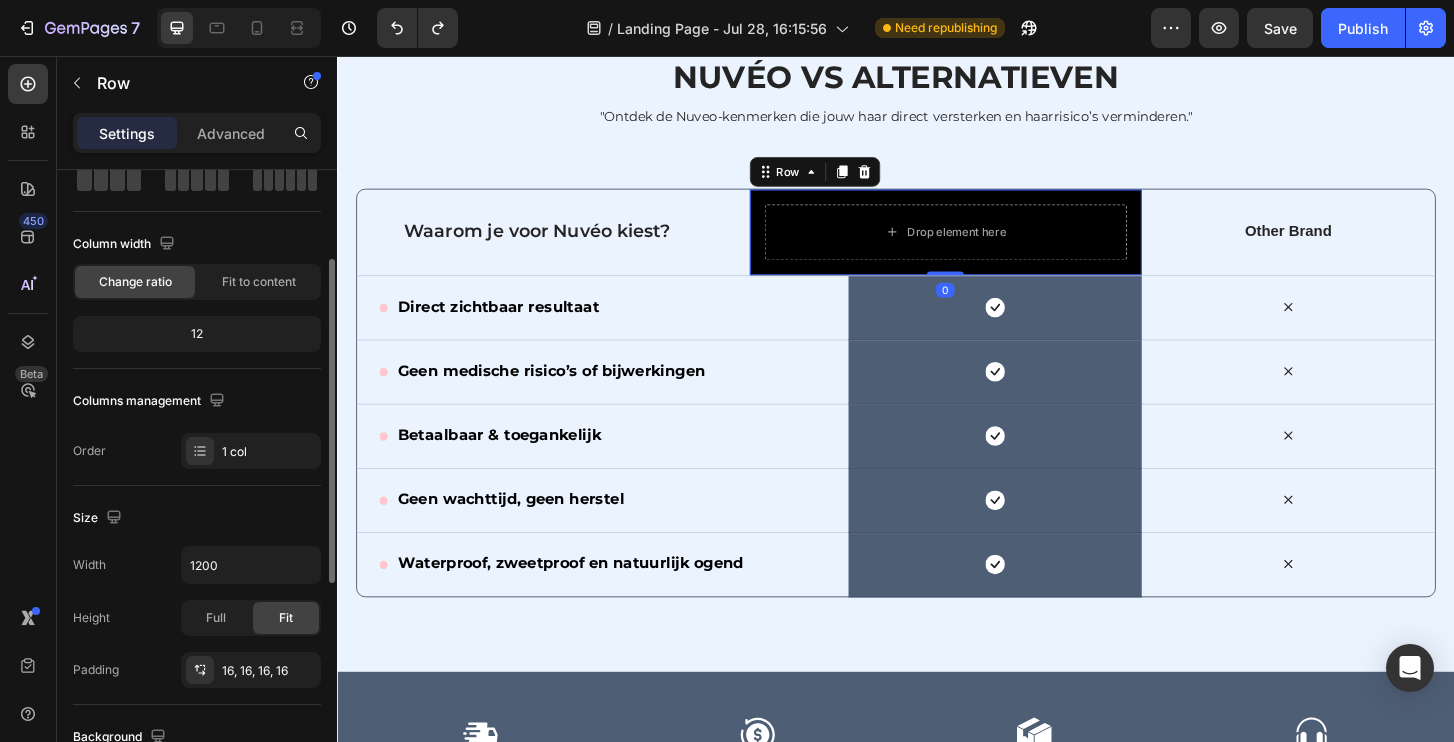 scroll, scrollTop: 137, scrollLeft: 0, axis: vertical 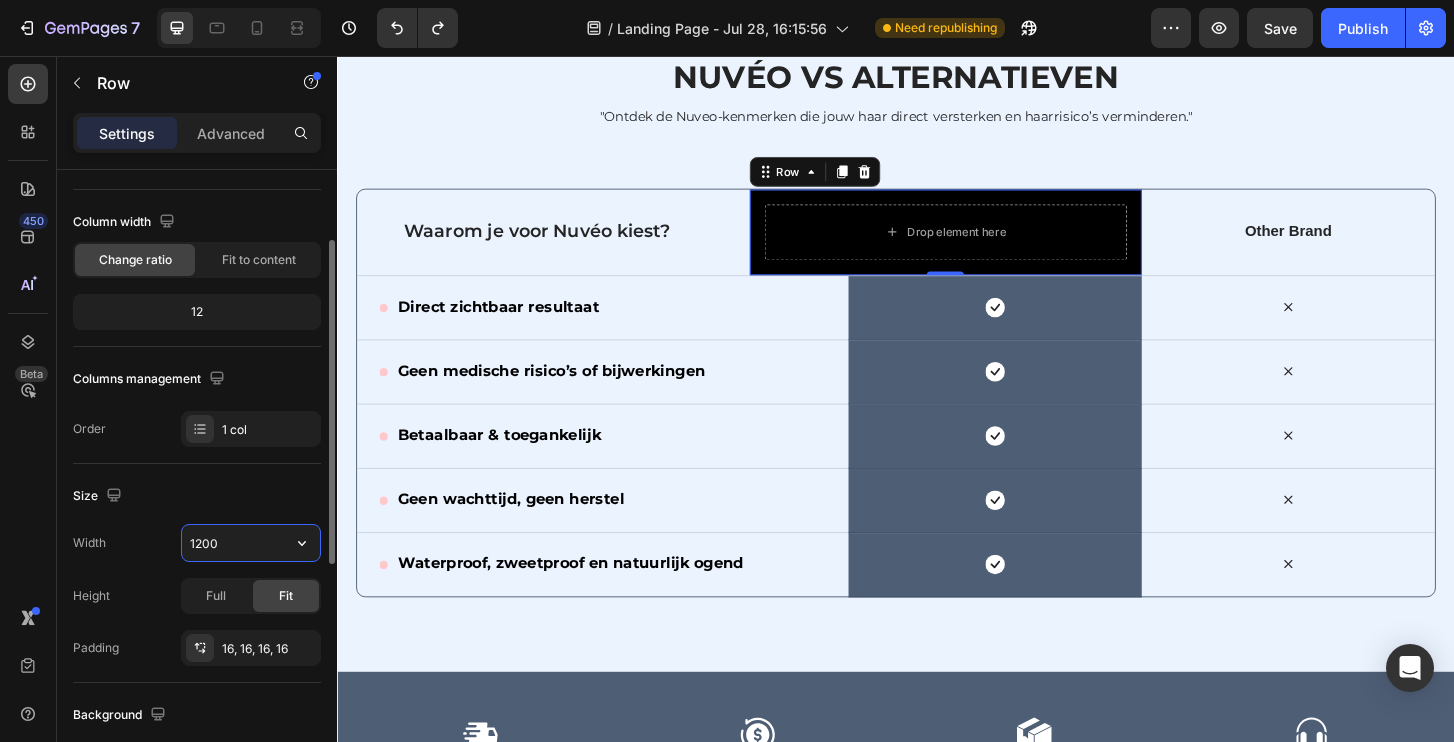 click on "1200" at bounding box center (251, 543) 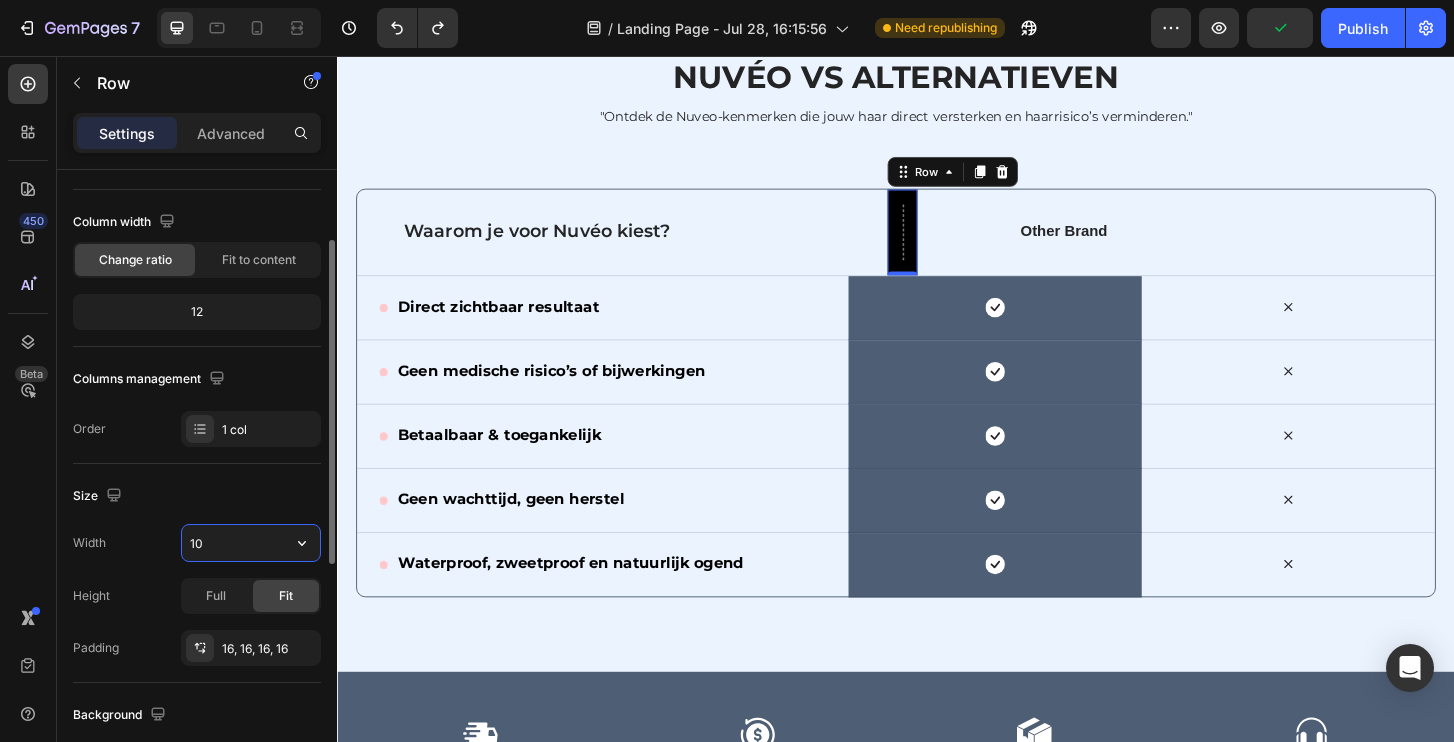 type on "1" 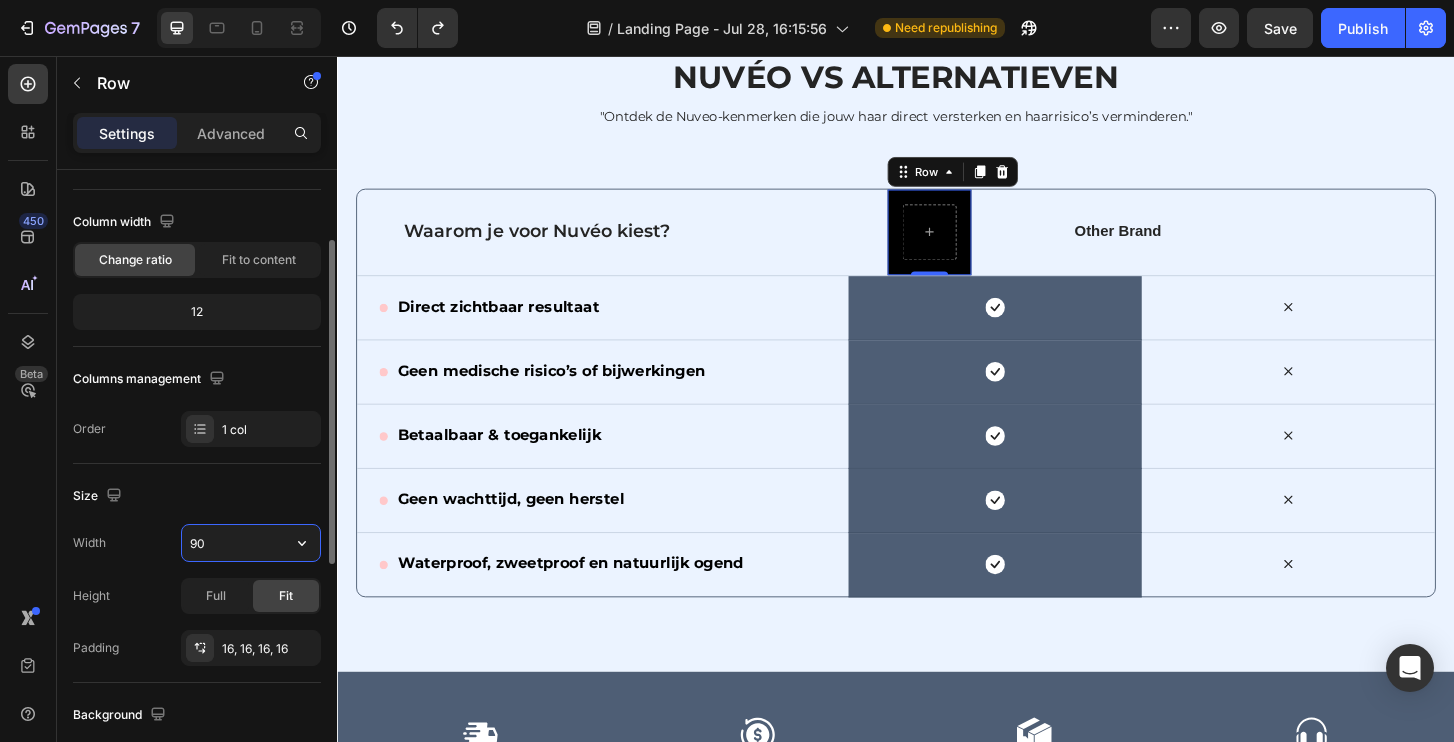 type on "9" 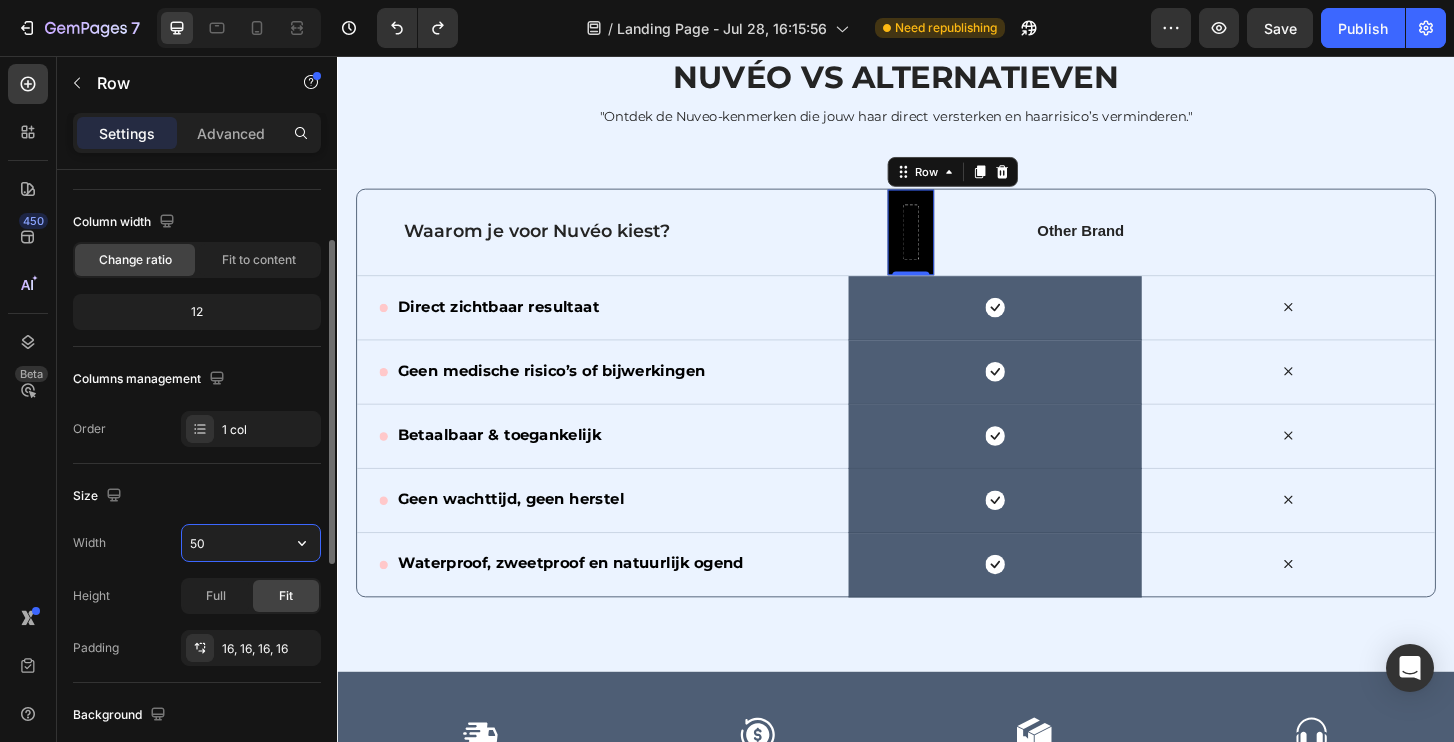 type on "5" 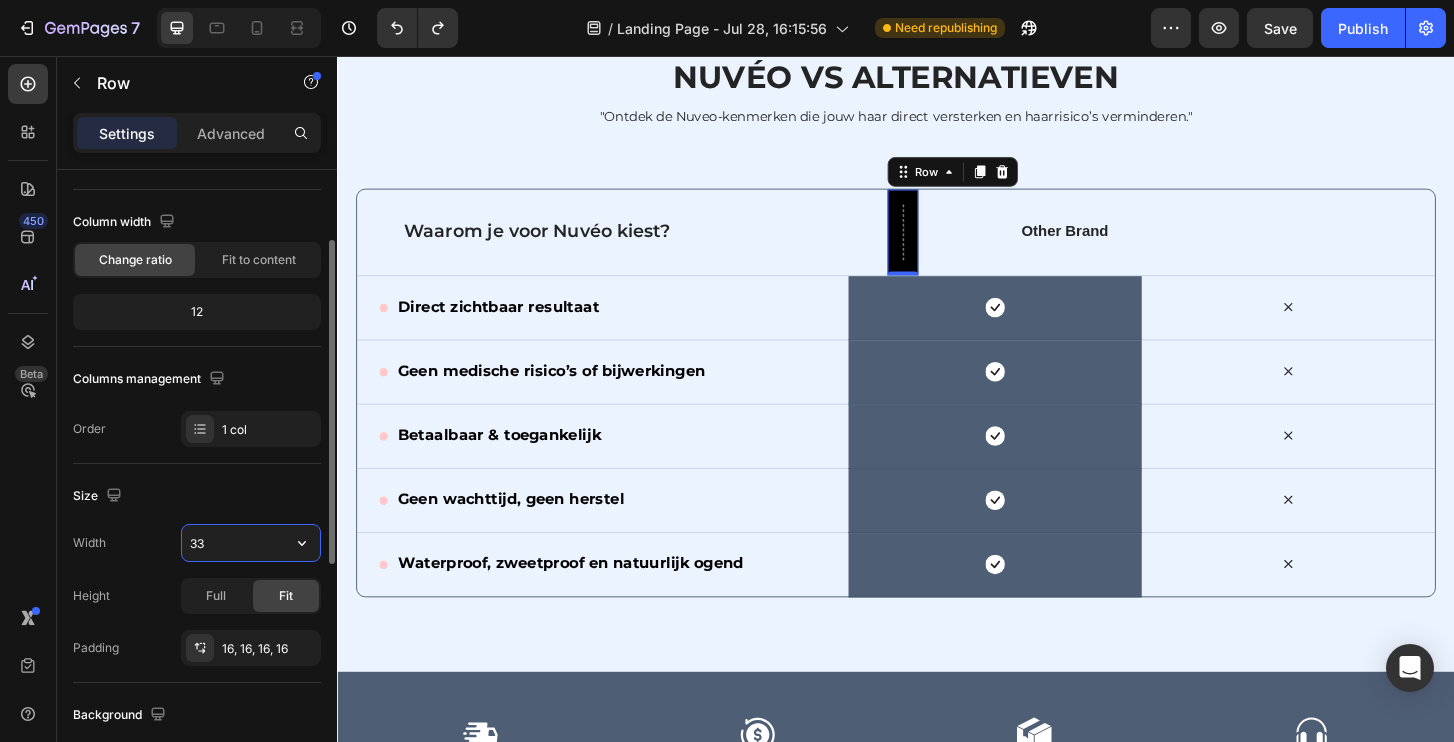 type on "3" 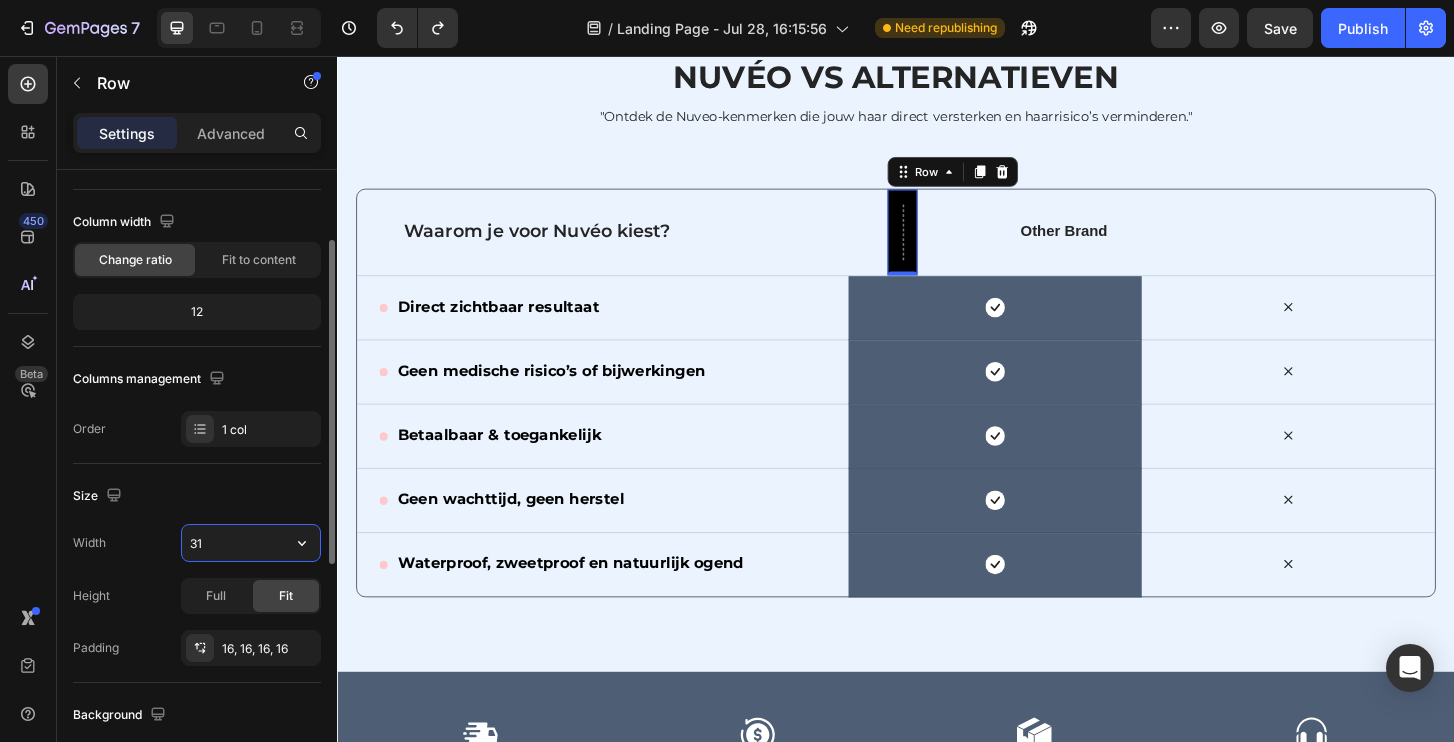 type on "315" 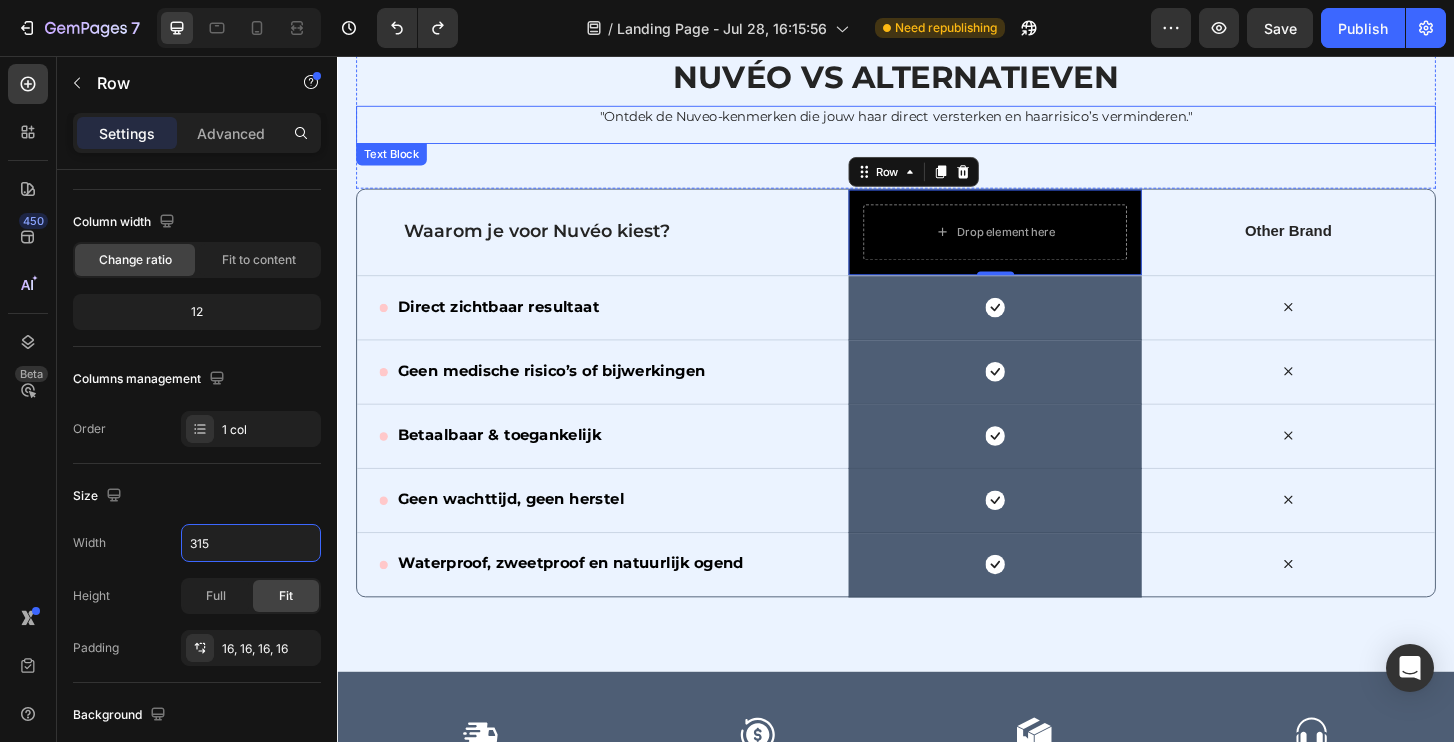 click at bounding box center [937, 139] 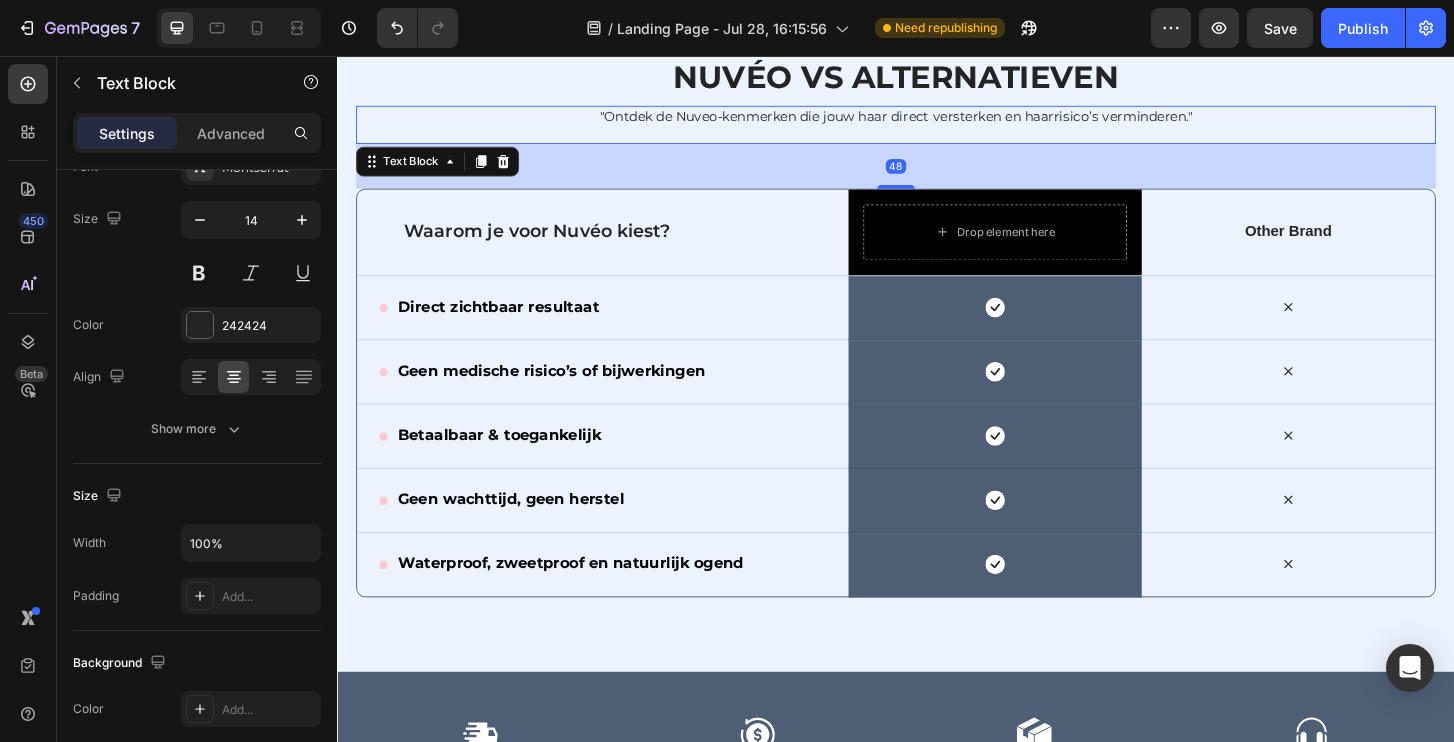 scroll, scrollTop: 0, scrollLeft: 0, axis: both 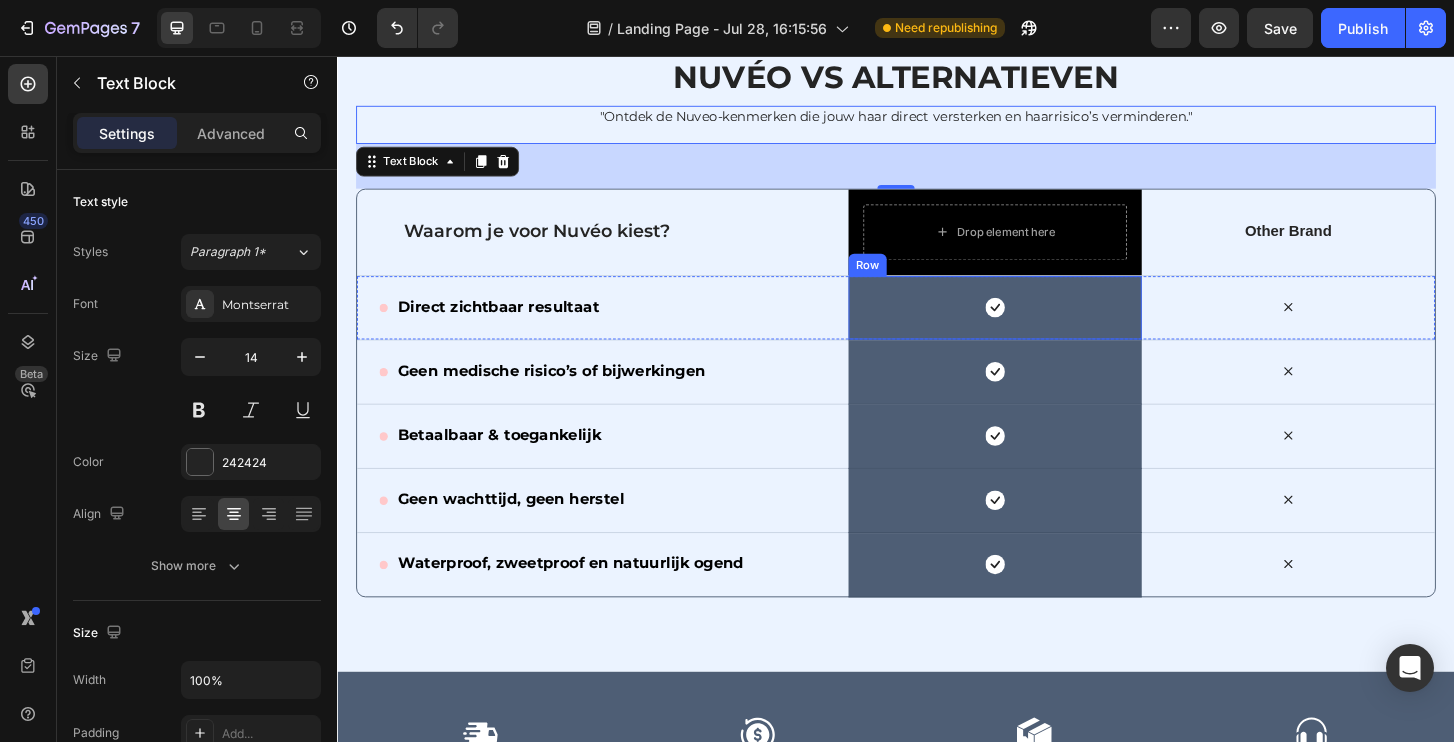click on "Icon Row" at bounding box center (1043, 326) 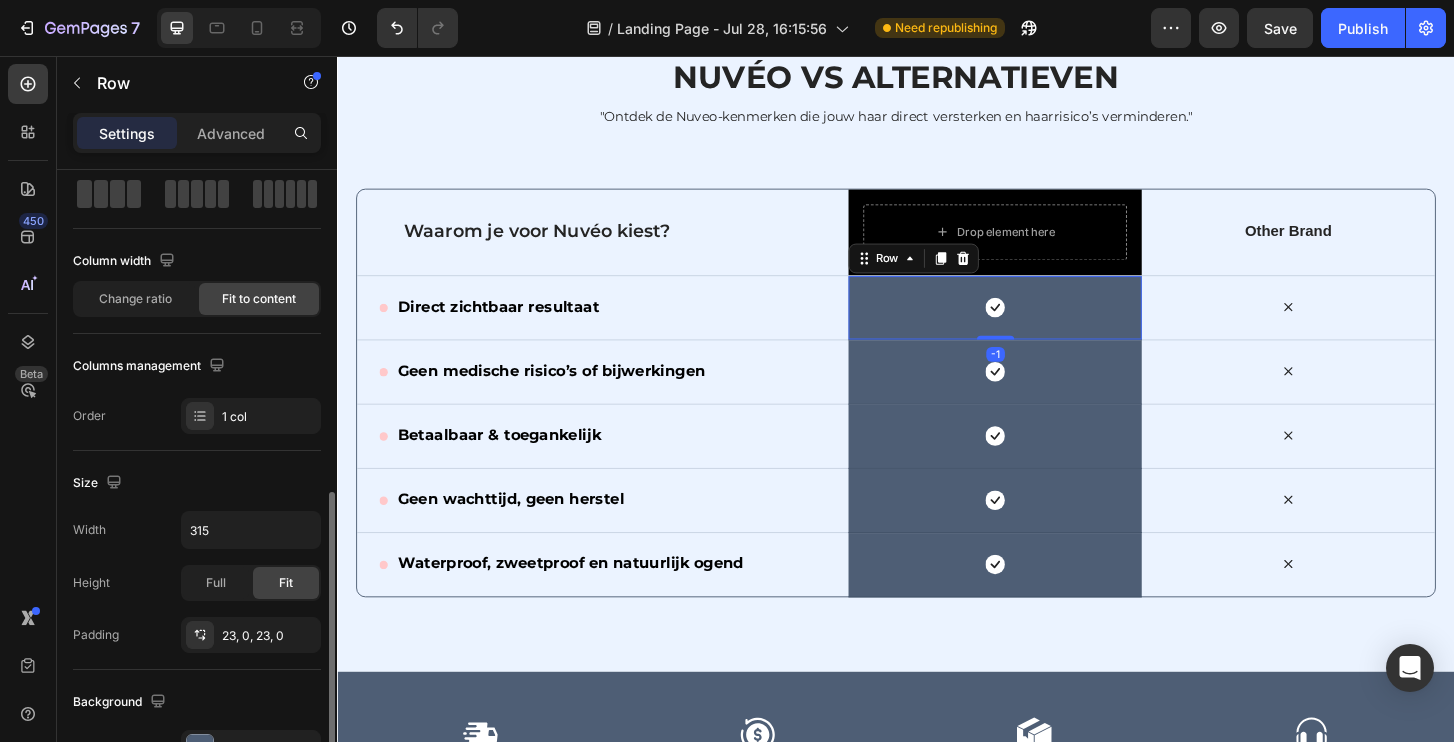 scroll, scrollTop: 315, scrollLeft: 0, axis: vertical 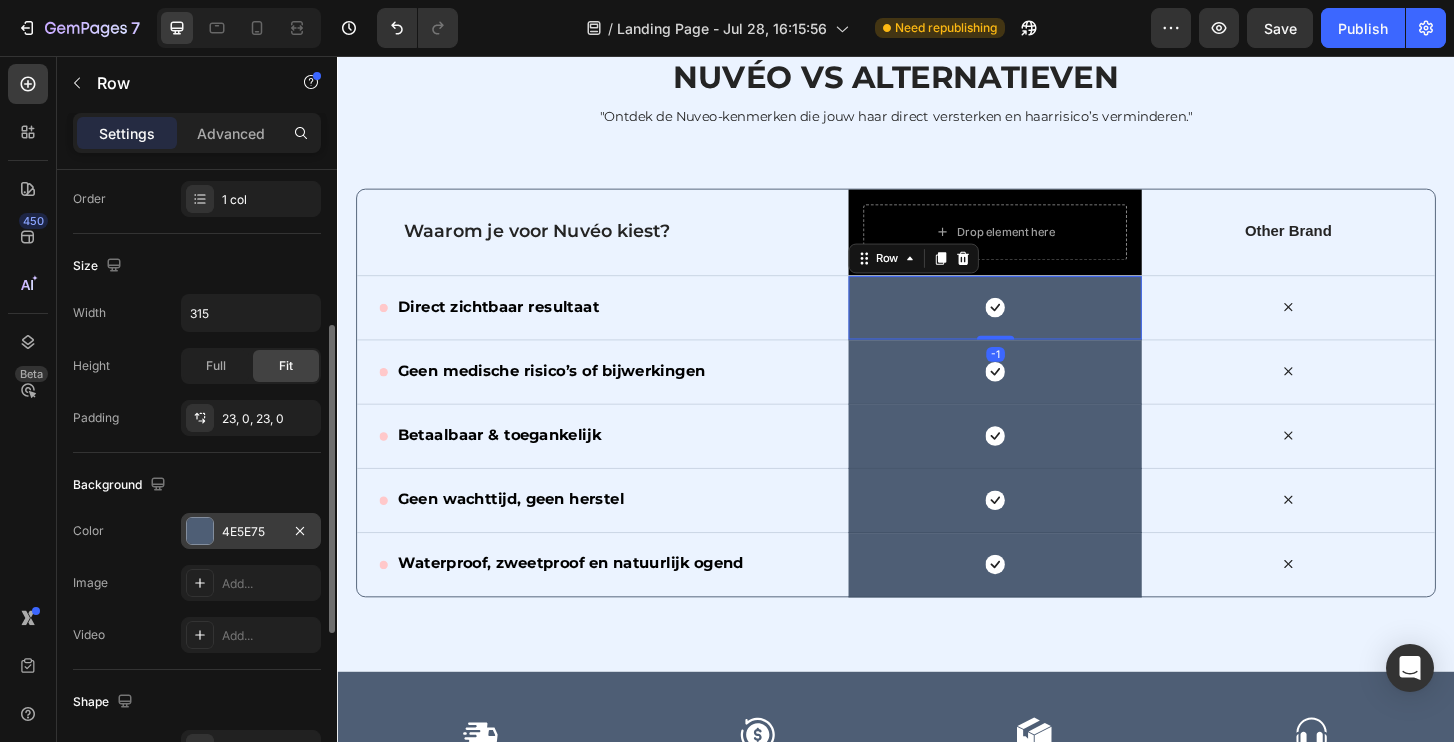 click on "4E5E75" at bounding box center (251, 532) 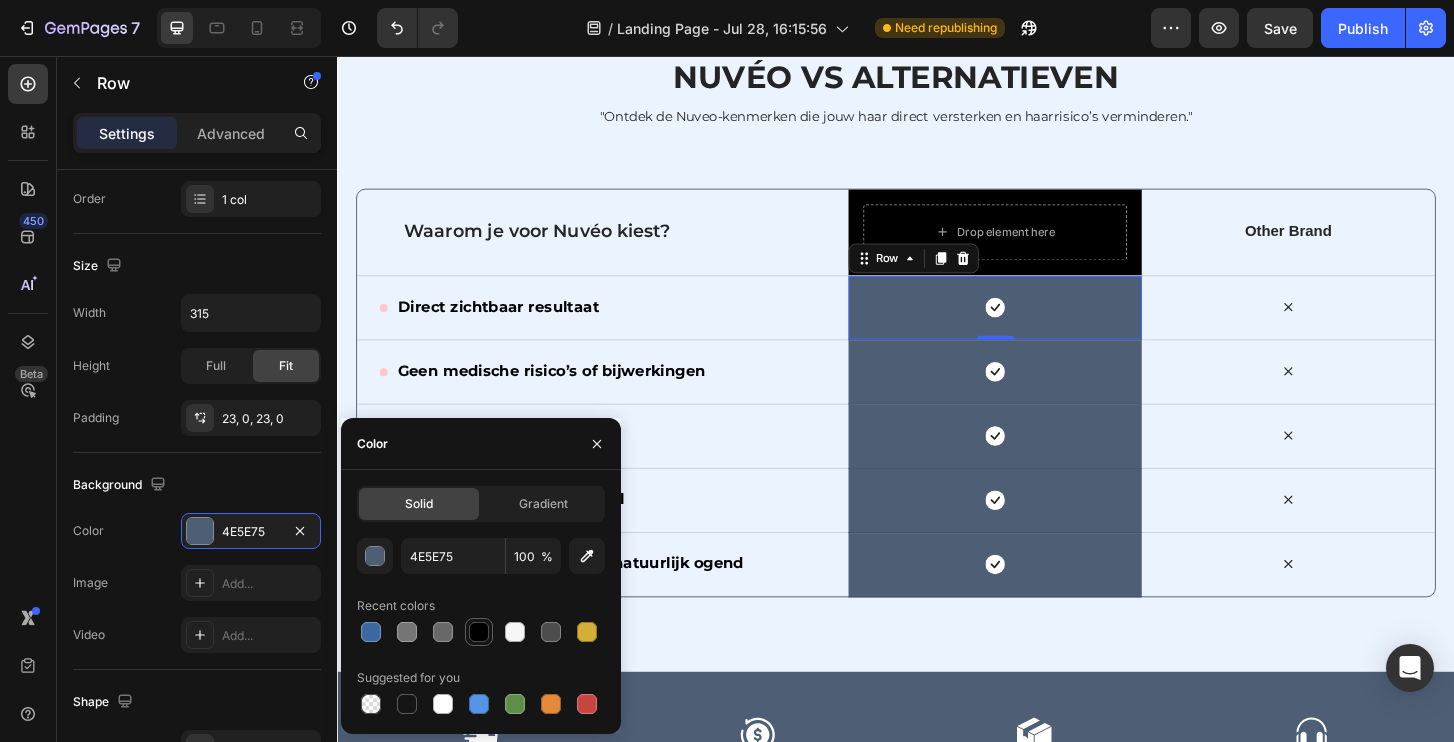 click at bounding box center (479, 632) 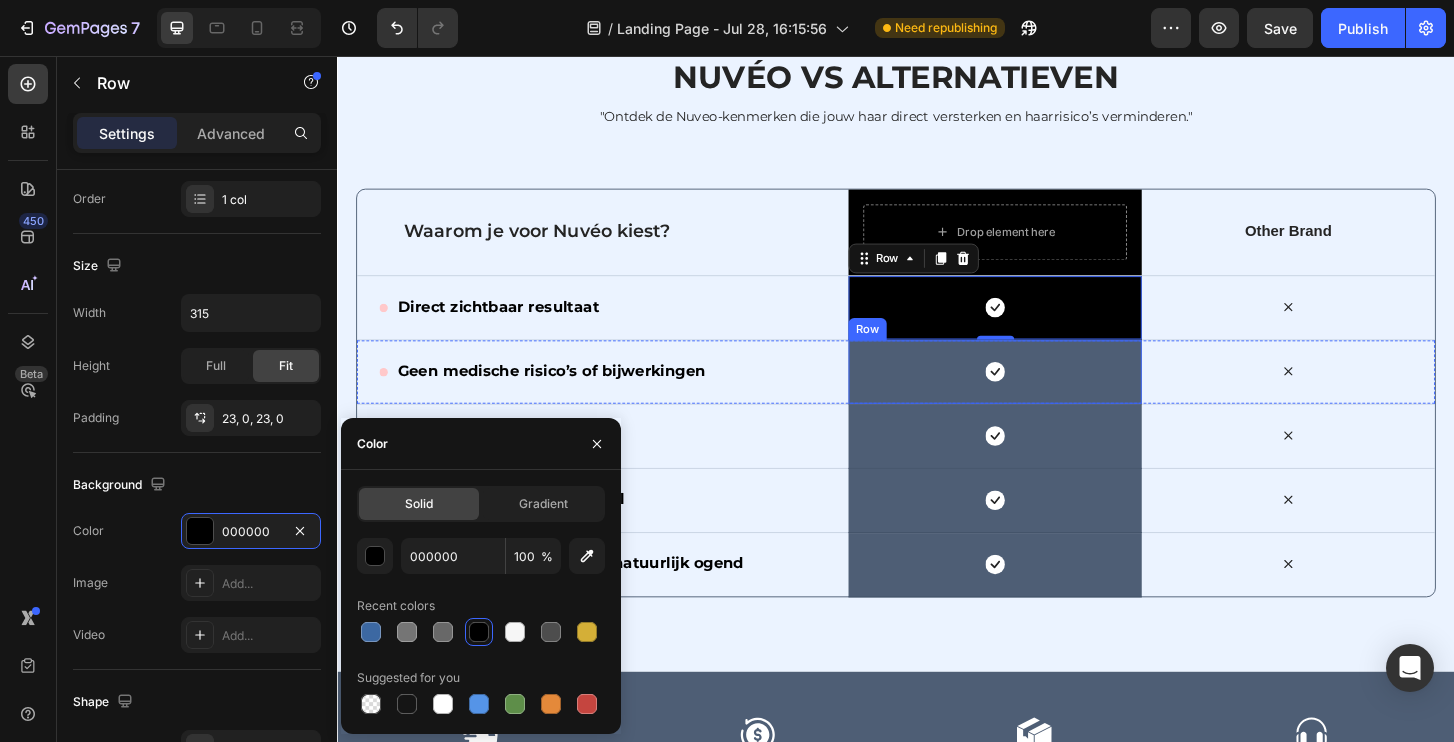 click on "Icon Row" at bounding box center (1043, 395) 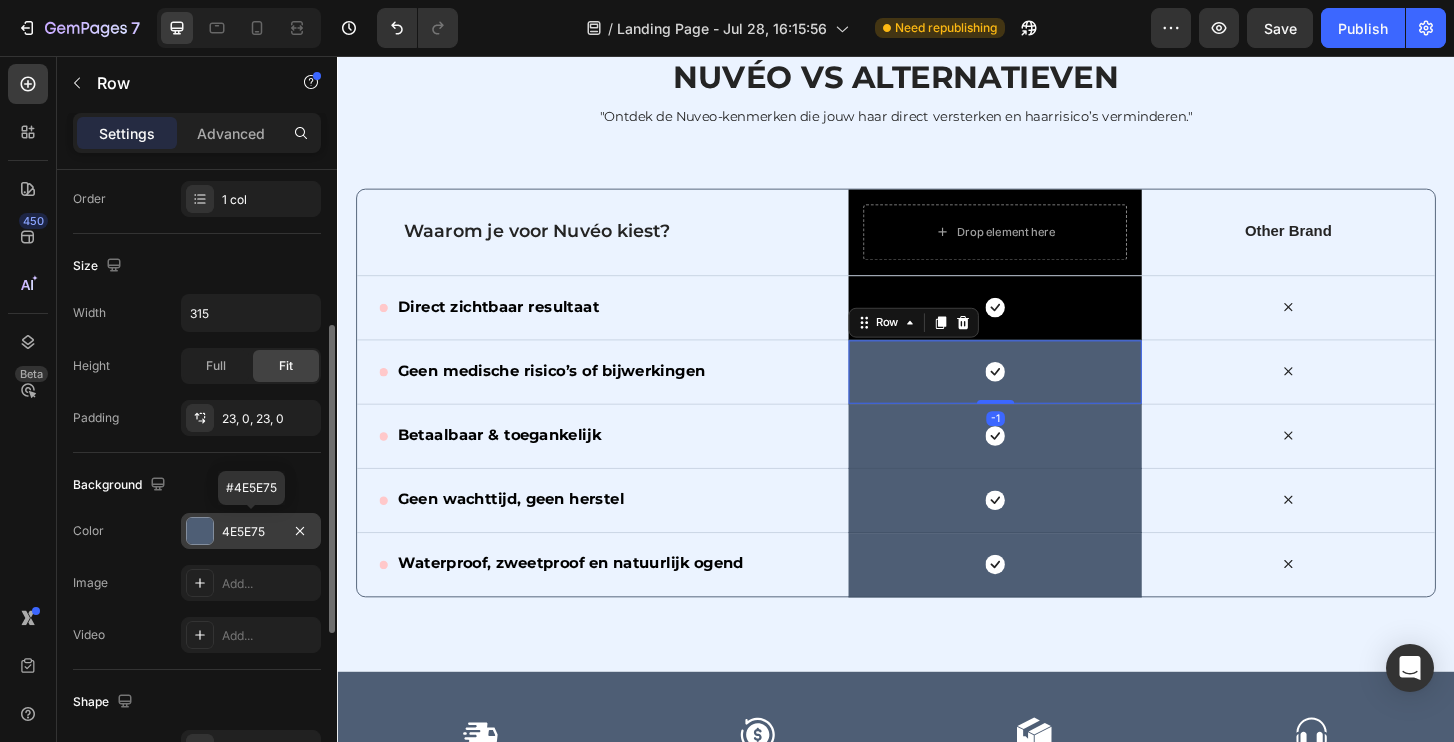 click at bounding box center [200, 531] 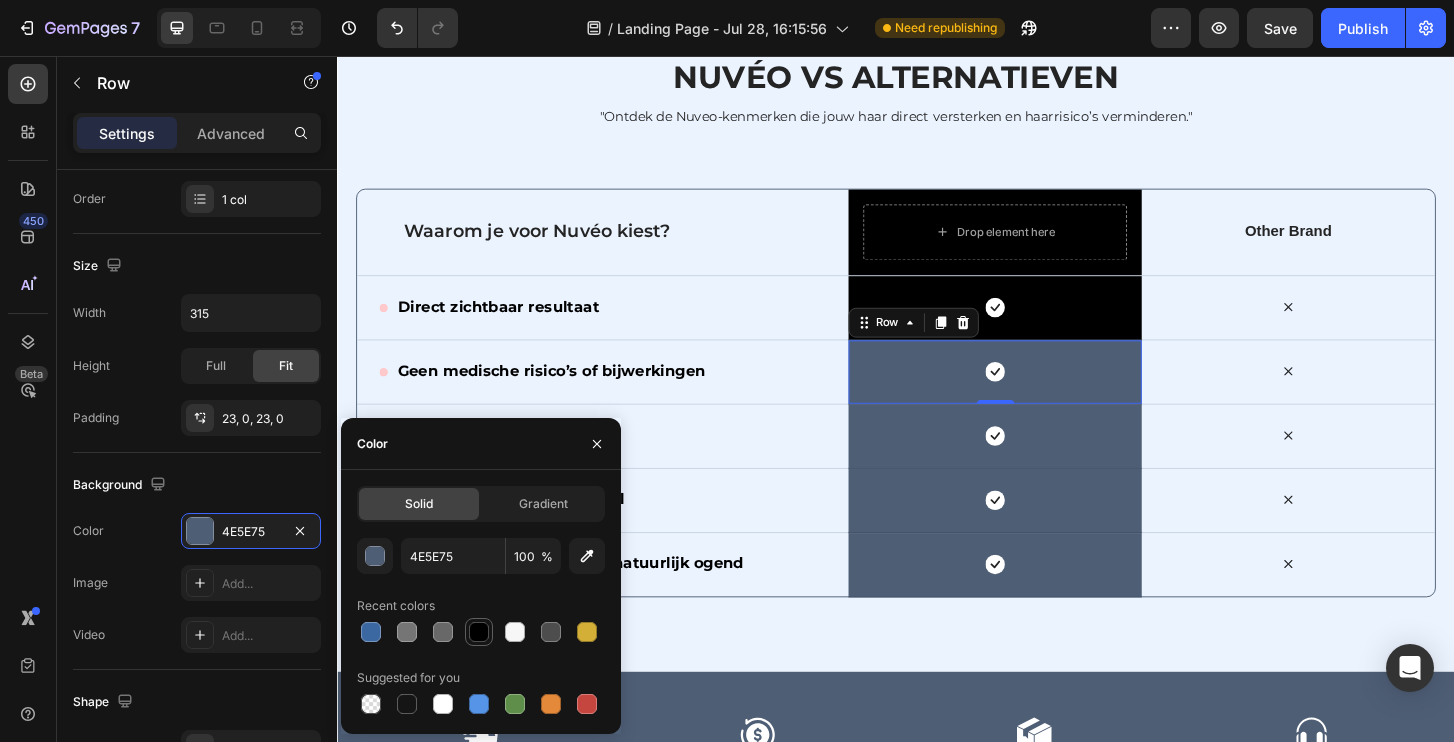 click at bounding box center (479, 632) 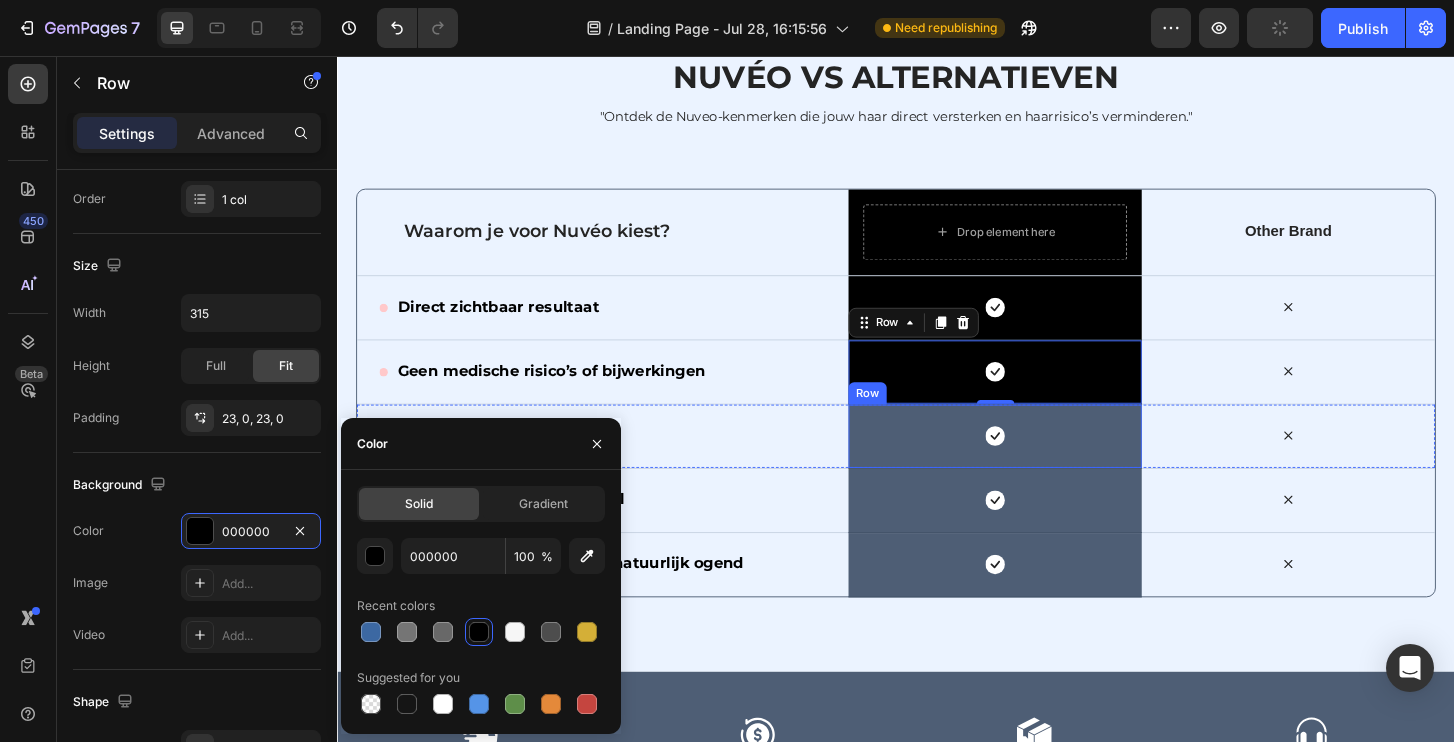 click on "Icon Row" at bounding box center (1043, 464) 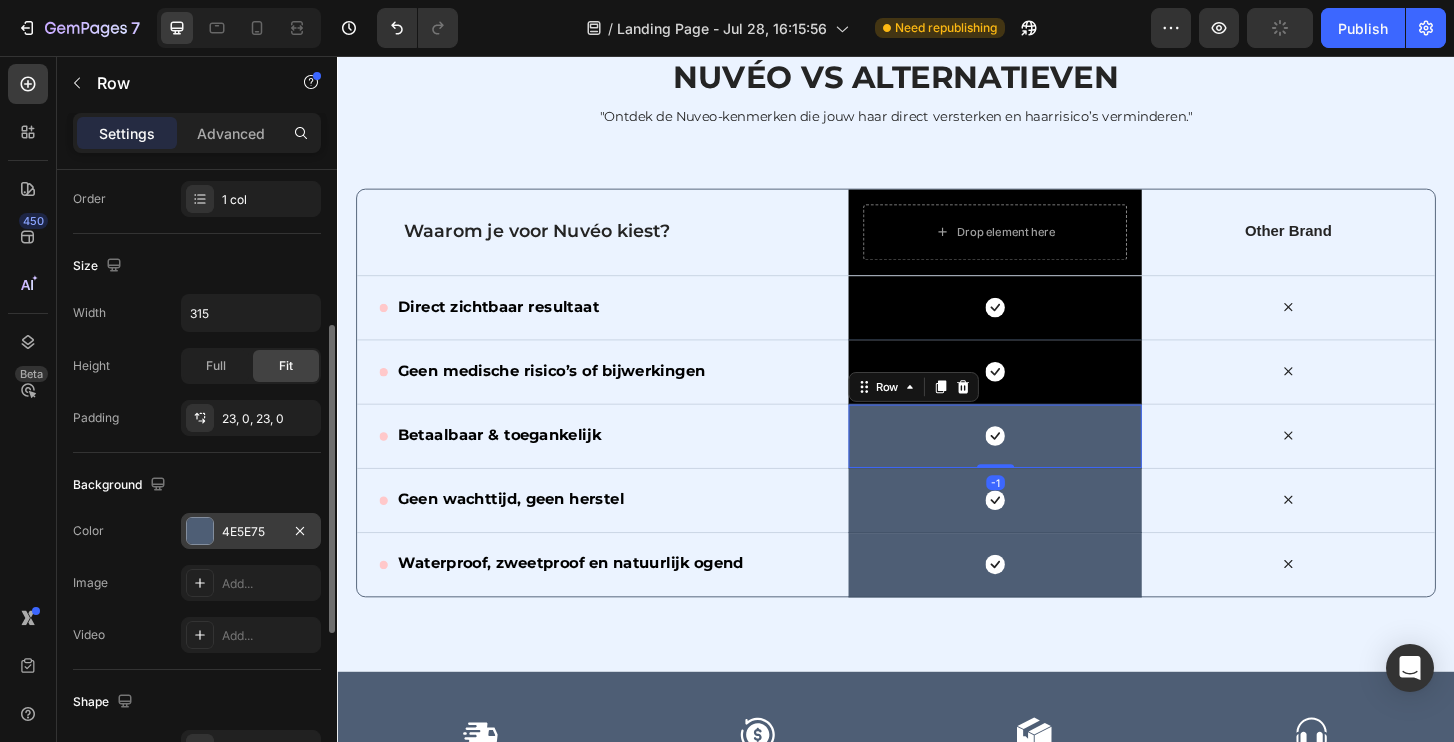 click on "4E5E75" at bounding box center (251, 531) 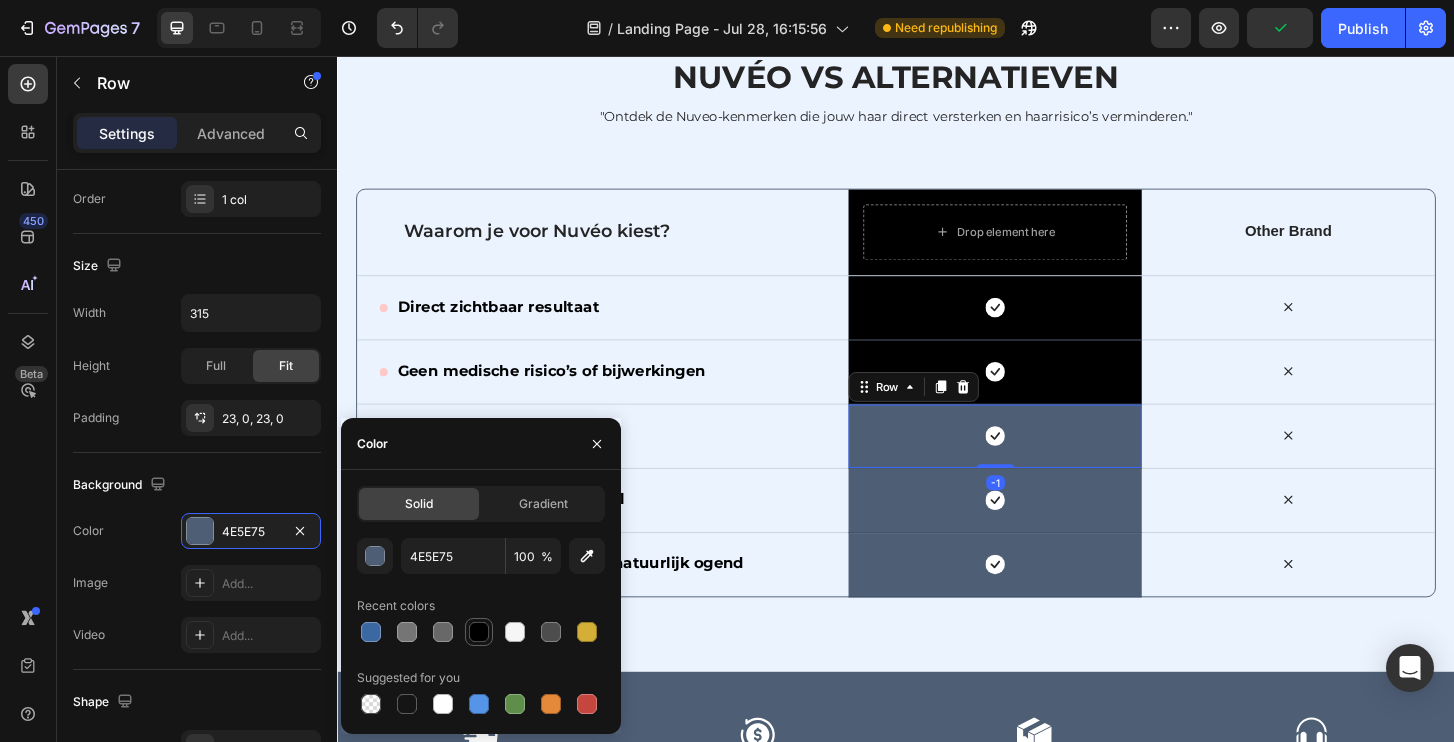 click at bounding box center [479, 632] 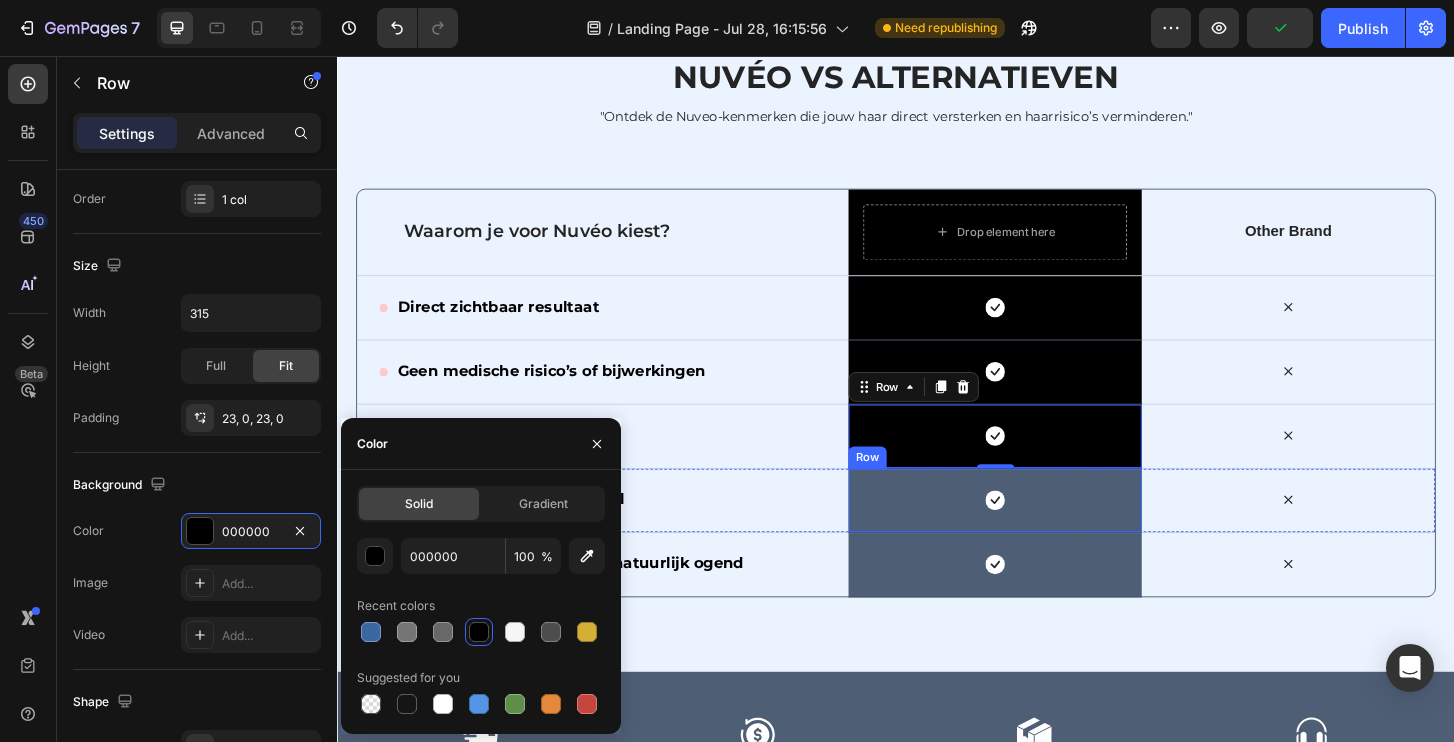 click on "Icon Row" at bounding box center [1043, 533] 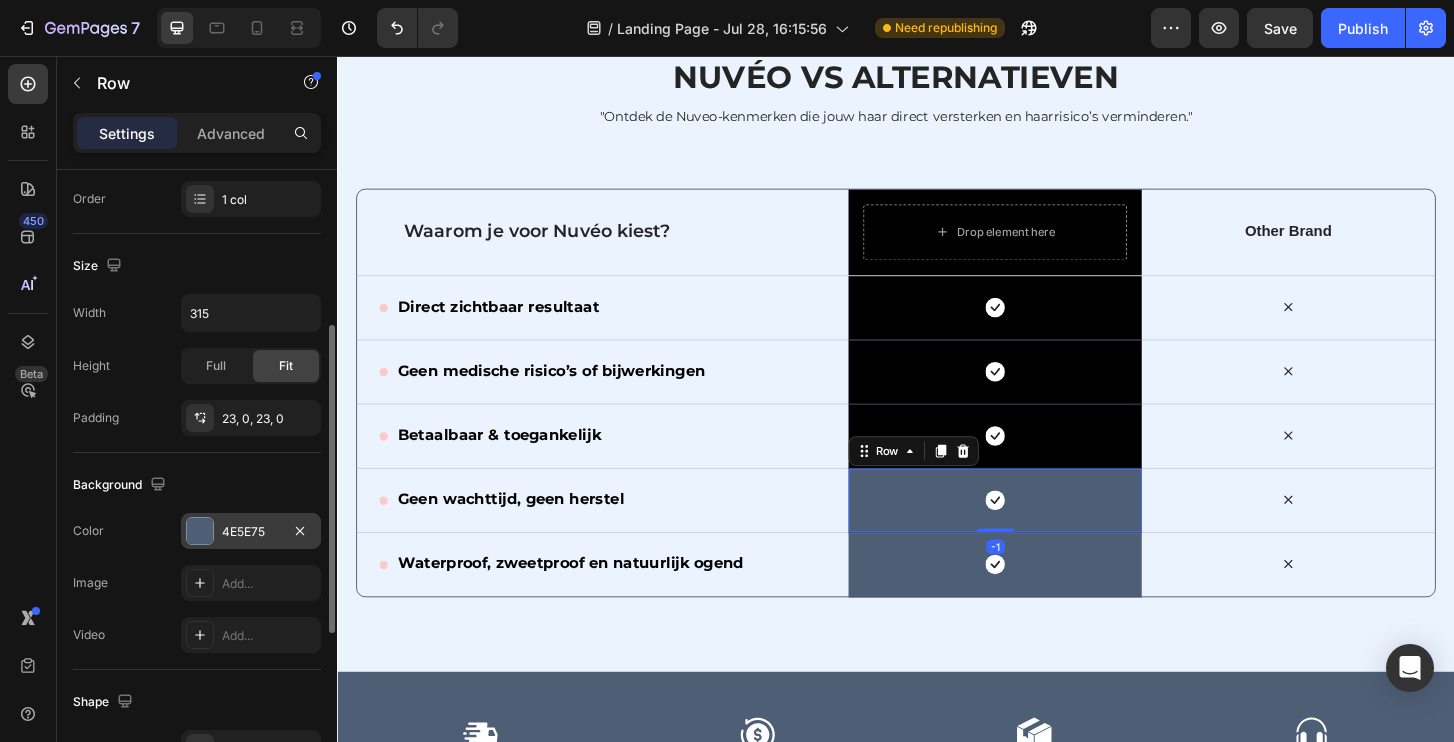 click on "4E5E75" at bounding box center [251, 532] 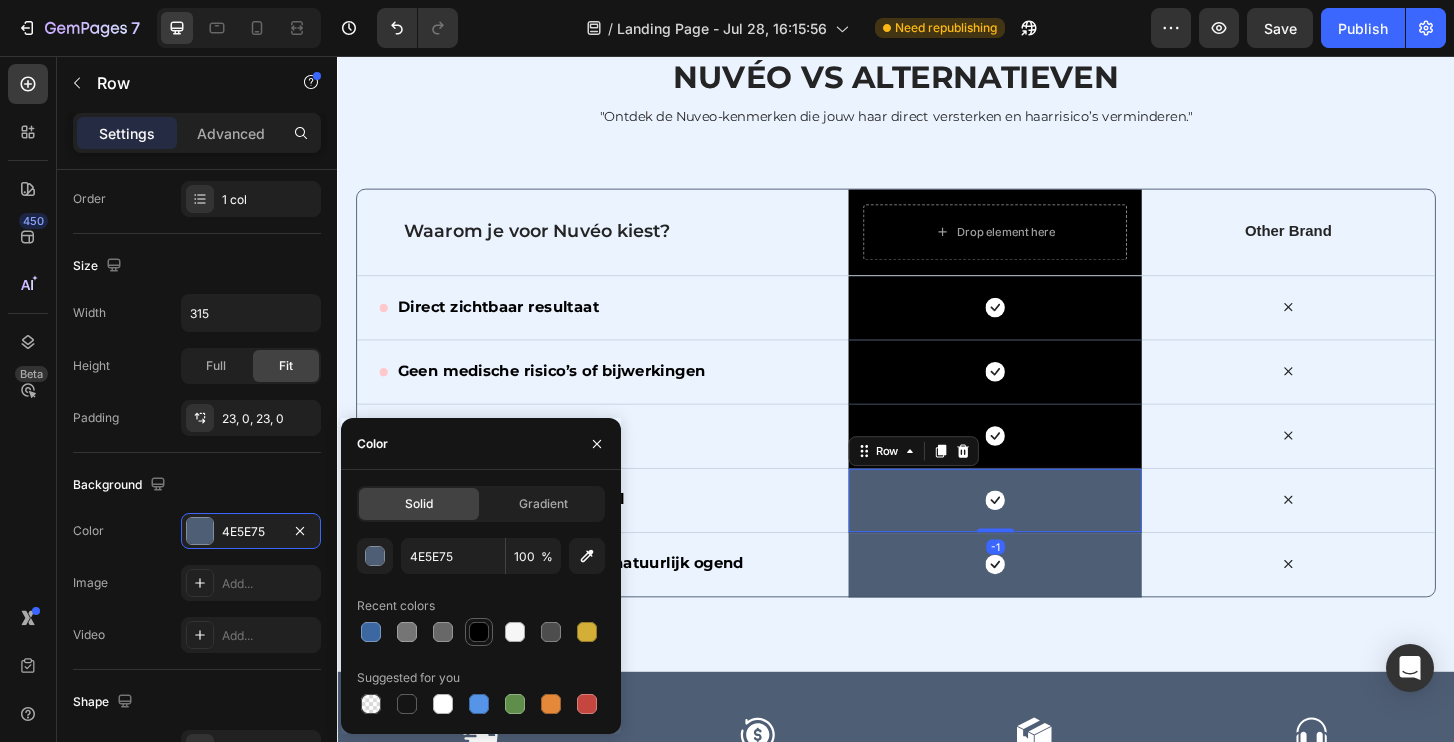 click at bounding box center (479, 632) 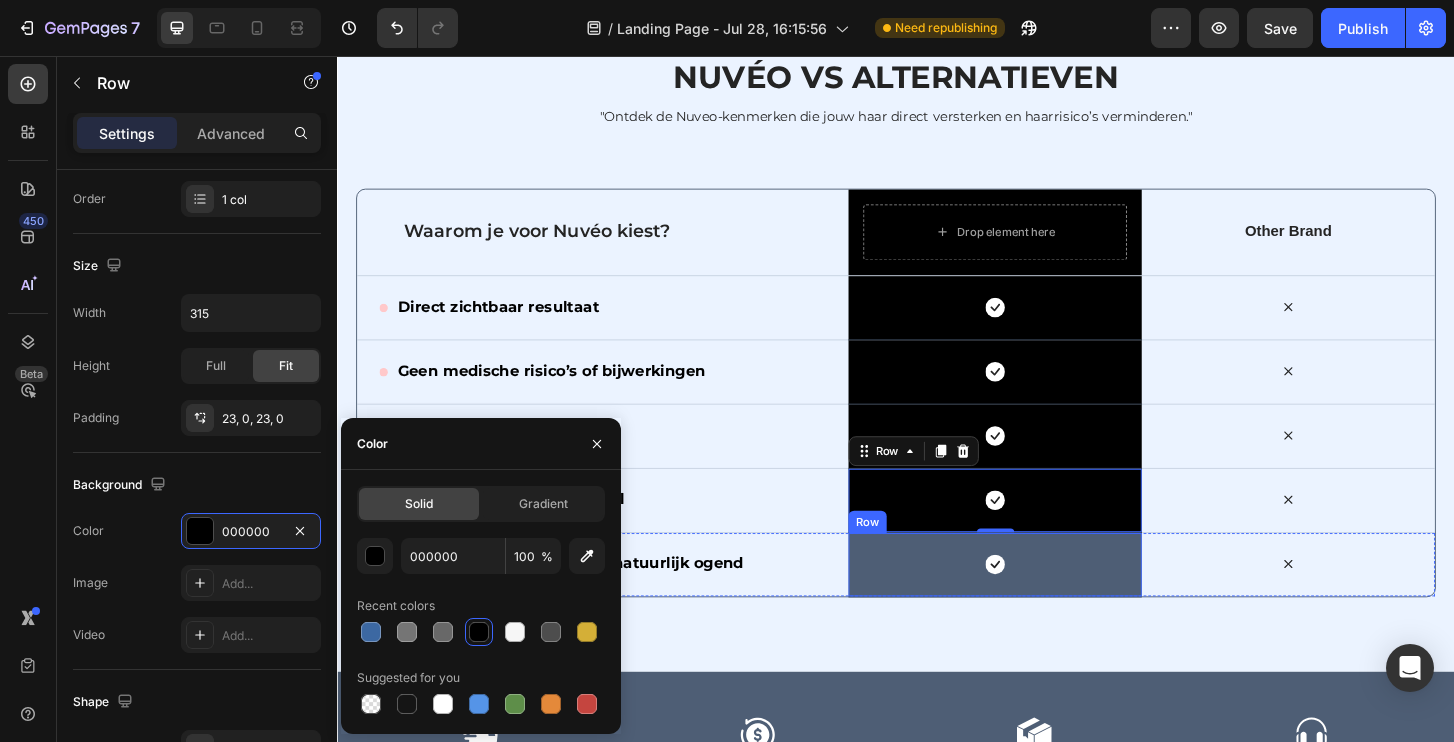 click on "Icon Row" at bounding box center [1043, 602] 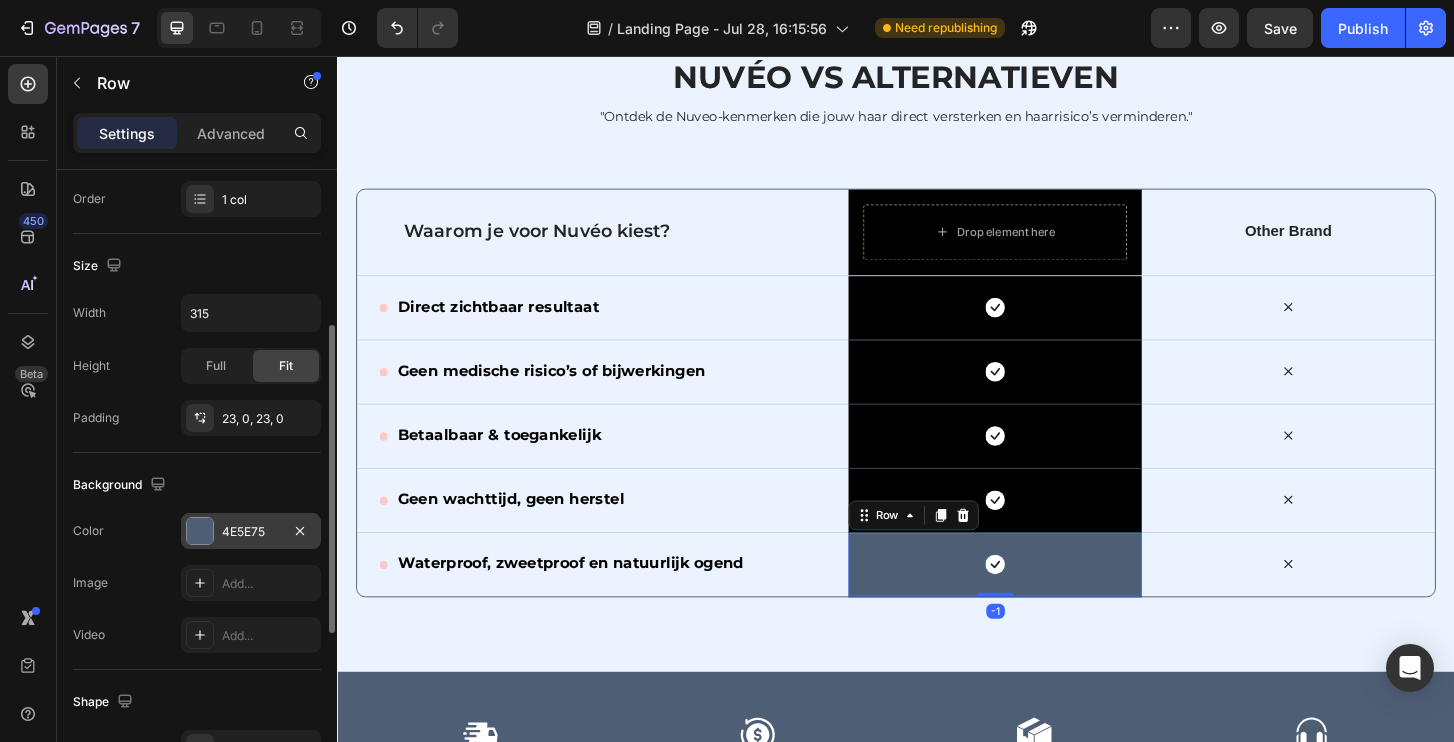click on "4E5E75" at bounding box center (251, 532) 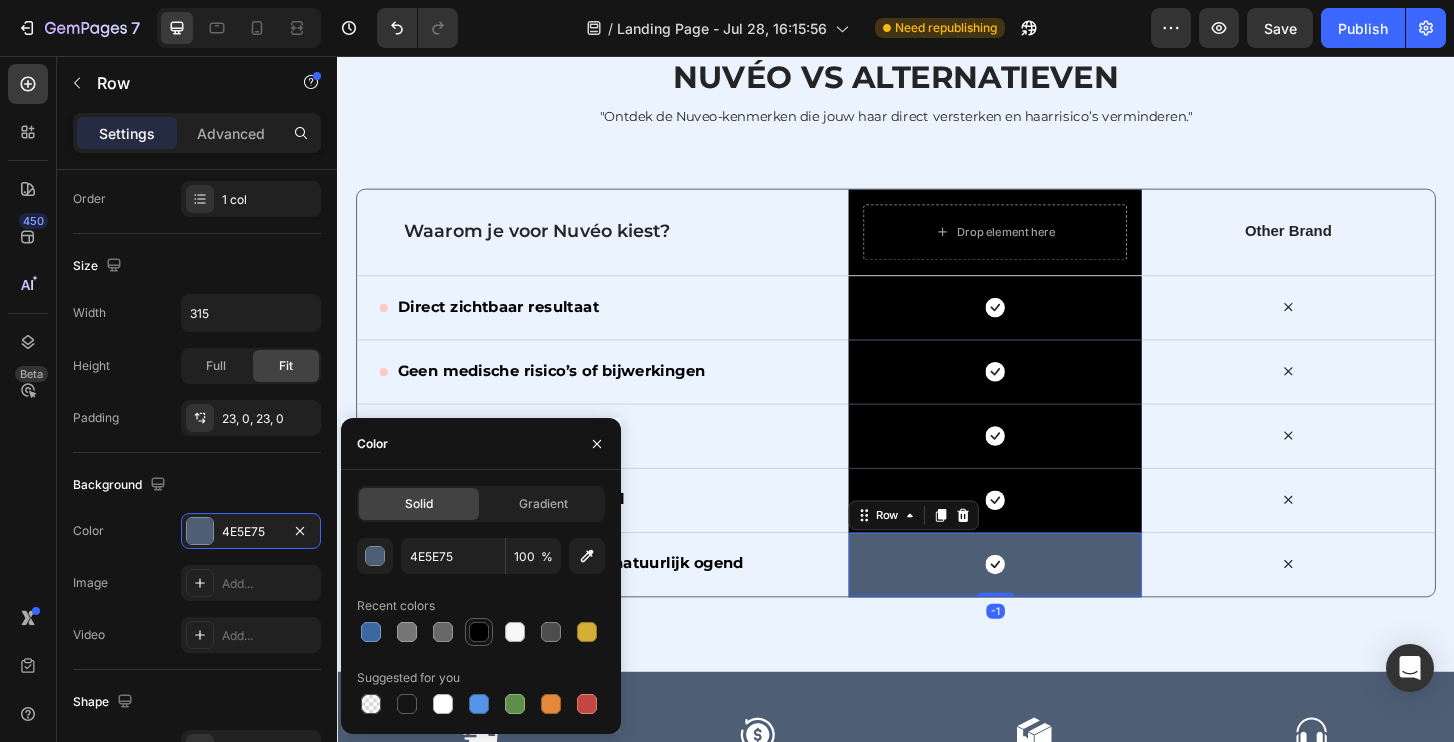 click at bounding box center (479, 632) 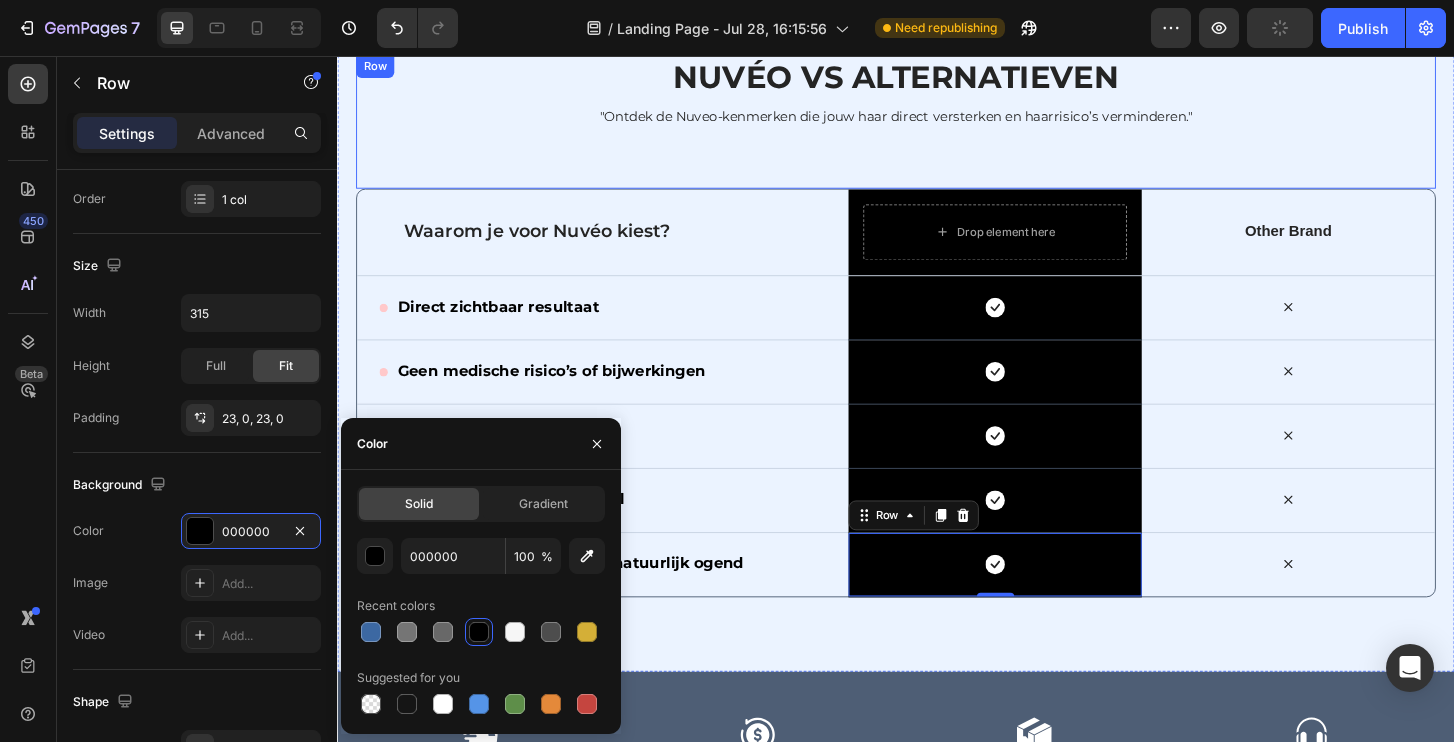click on "Nuvéo vs Alternatieven Heading "Ontdek de Nuveo-kenmerken die jouw haar direct versterken en haarrisico’s verminderen."   Text Block" at bounding box center (937, 126) 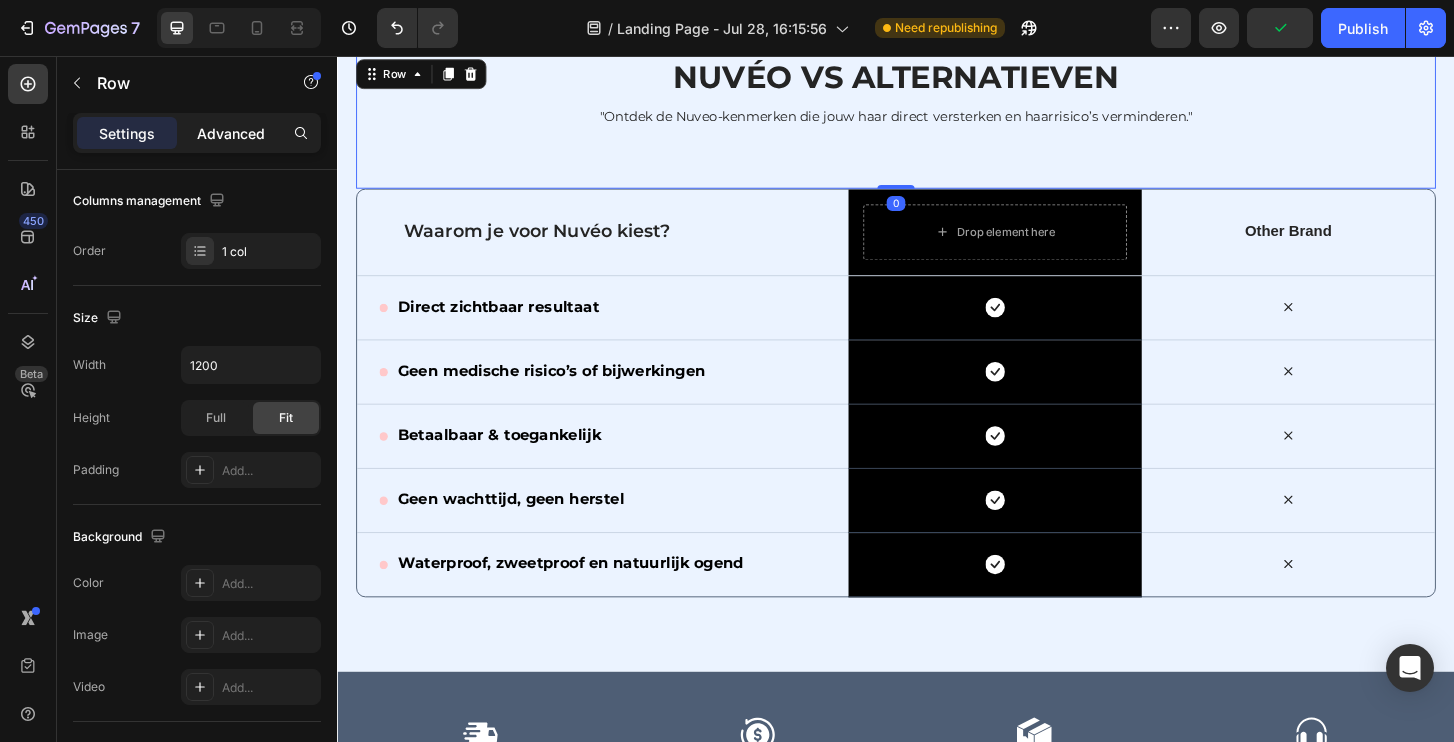 click on "Advanced" at bounding box center (231, 133) 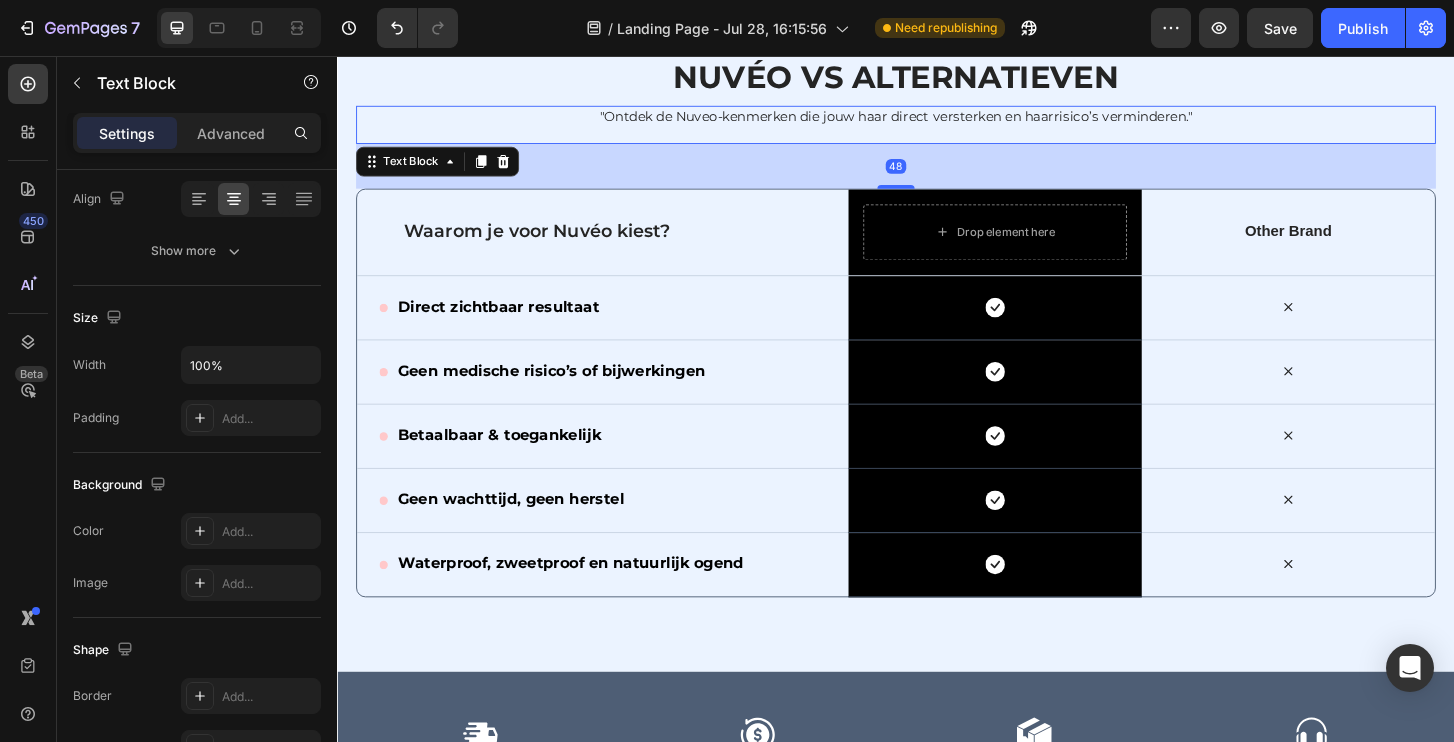 click on ""Ontdek de Nuveo-kenmerken die jouw haar direct versterken en haarrisico’s verminderen."" at bounding box center (937, 120) 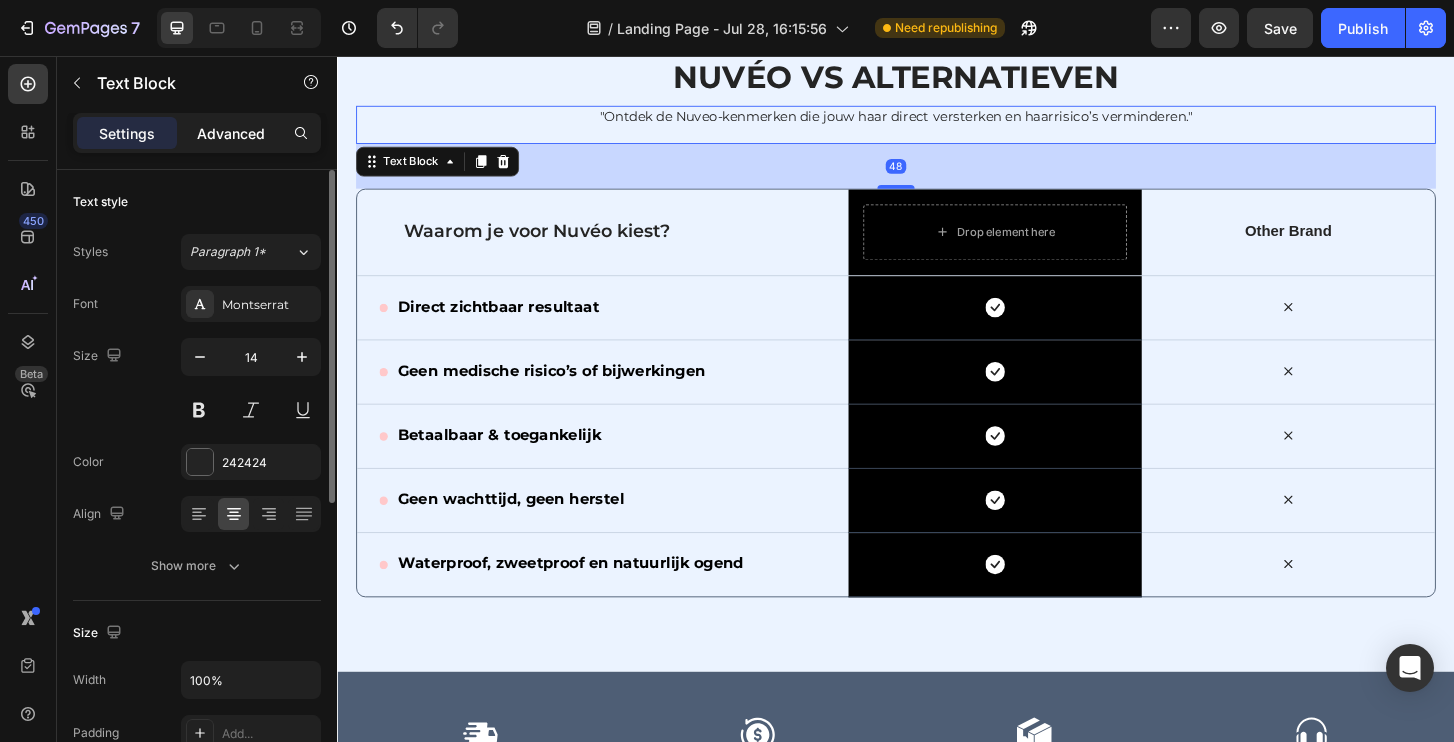click on "Advanced" at bounding box center [231, 133] 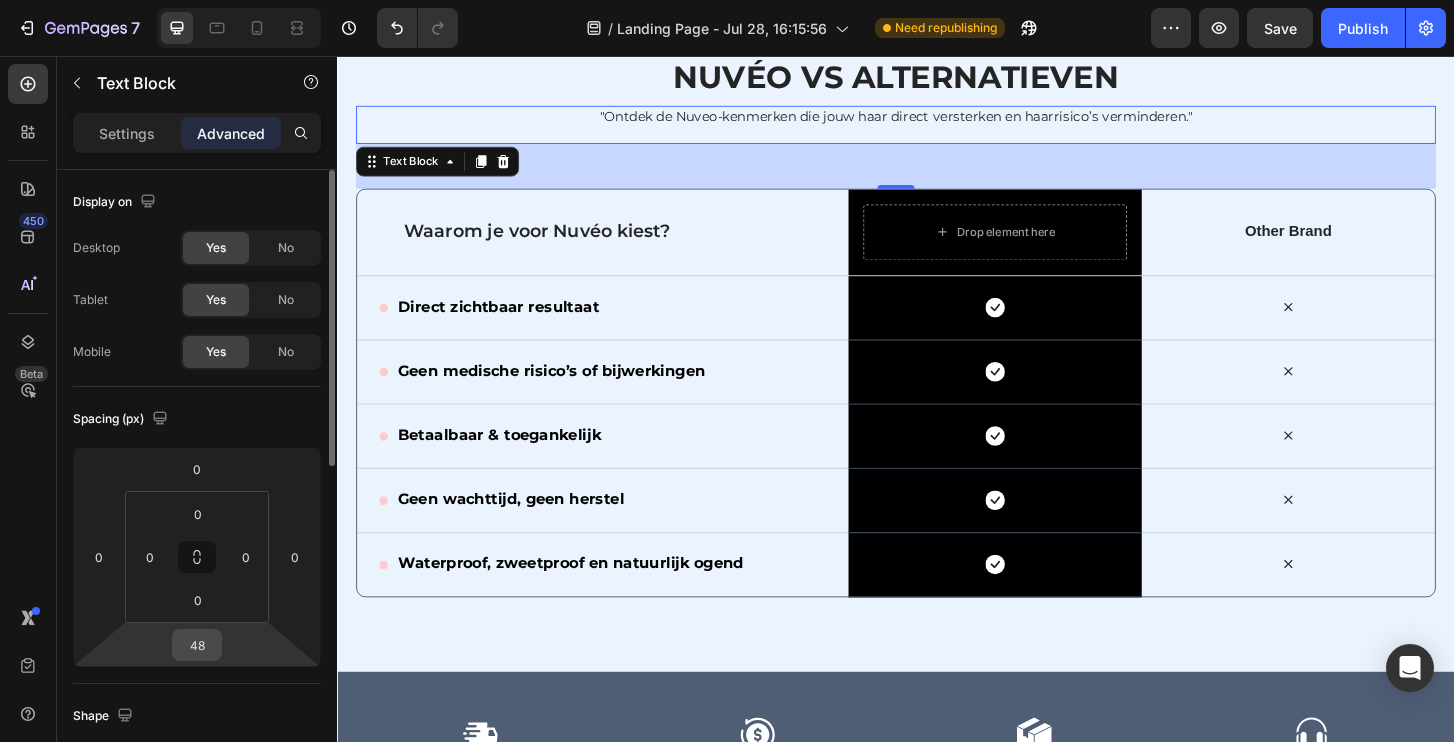 click on "48" at bounding box center [197, 645] 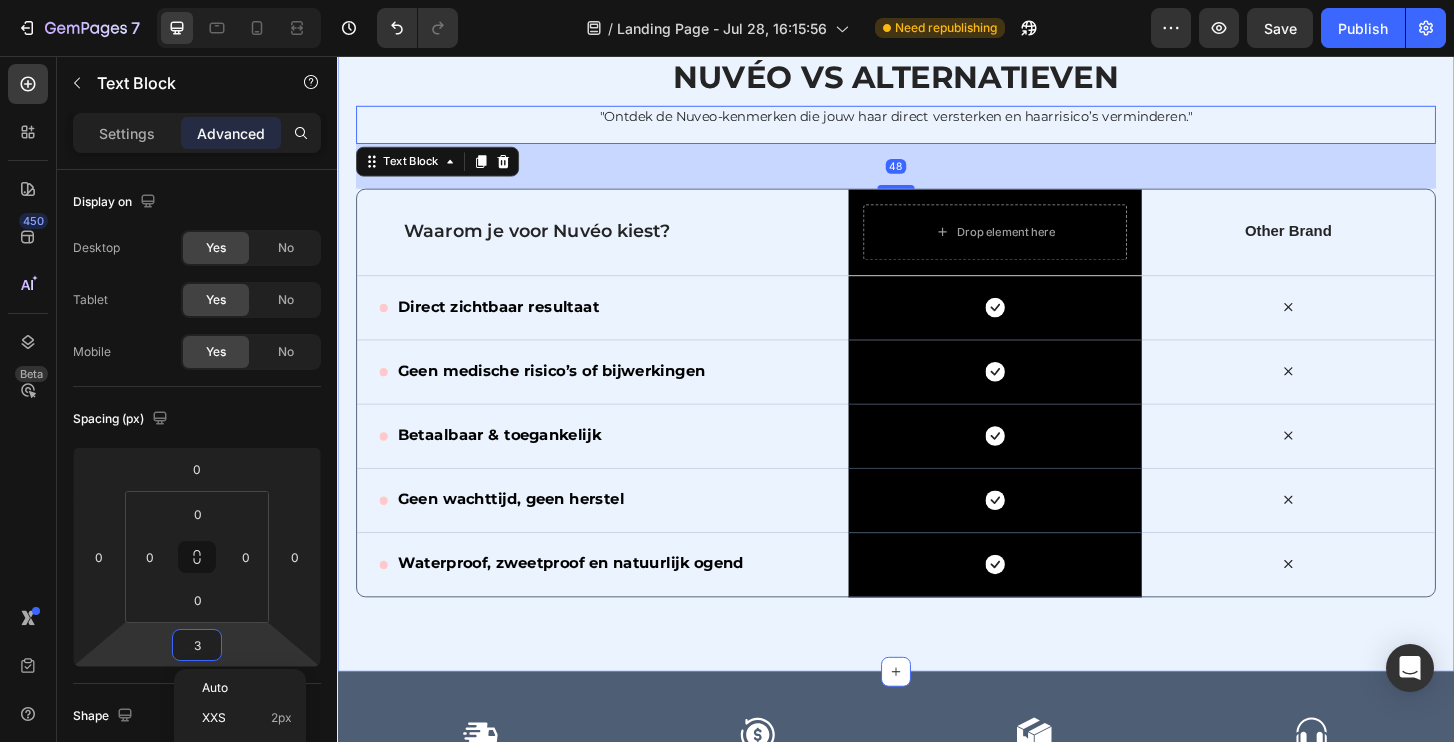 type on "32" 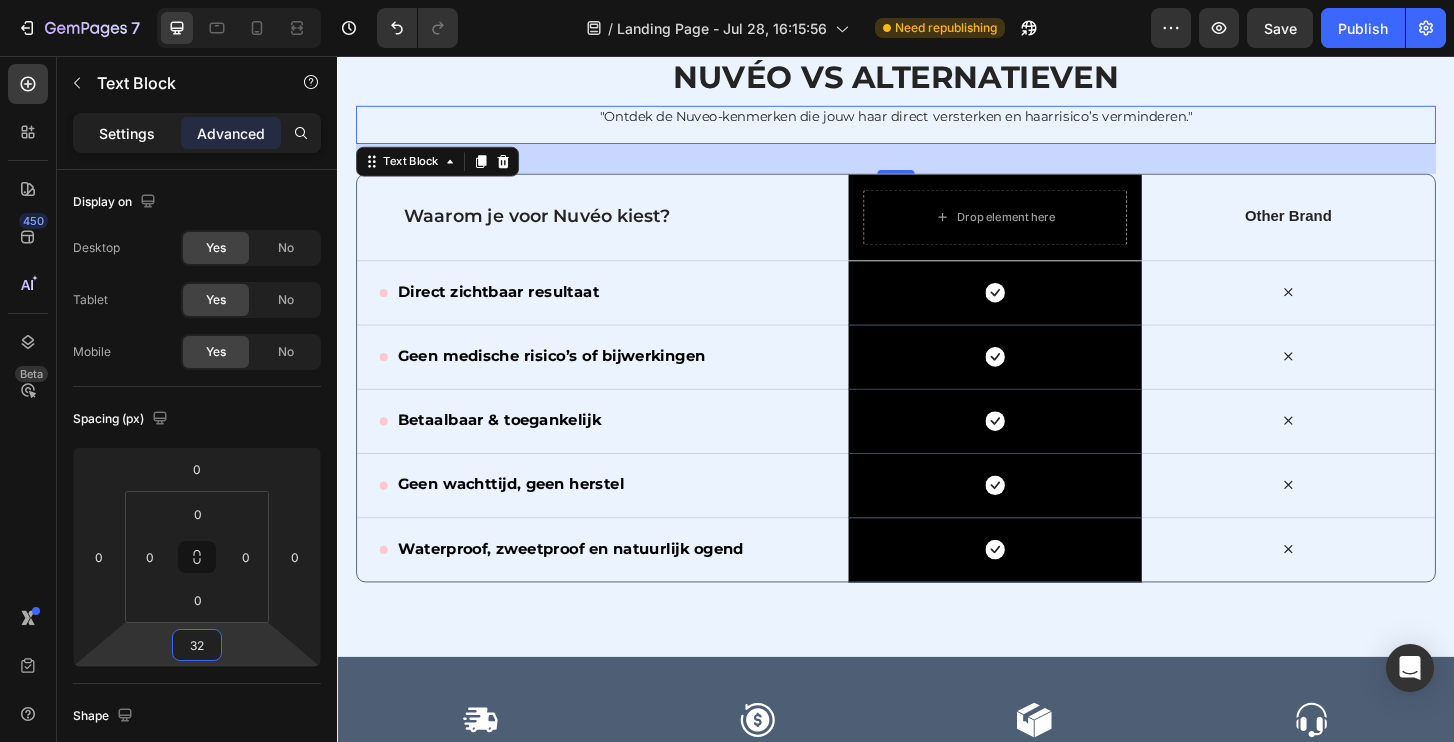click on "Settings" at bounding box center (127, 133) 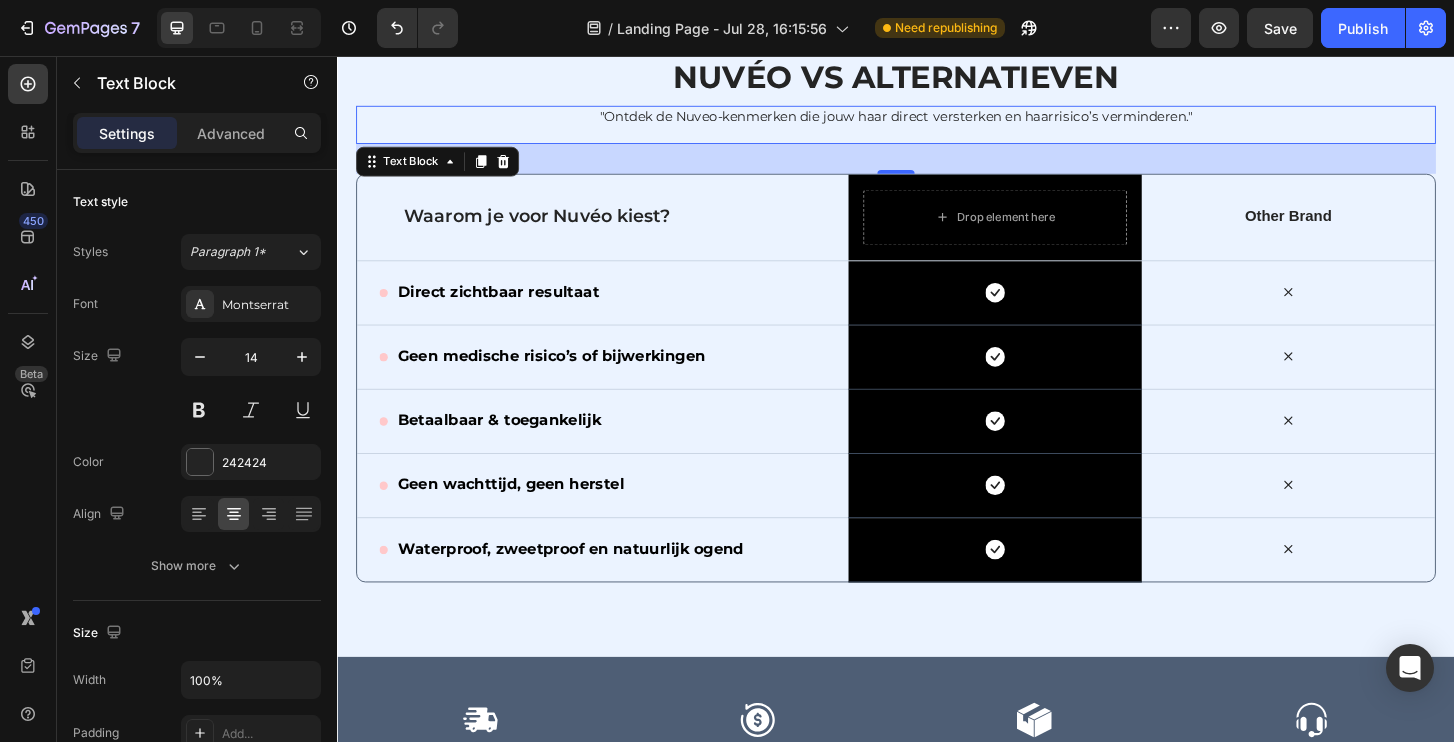 click on ""Ontdek de Nuveo-kenmerken die jouw haar direct versterken en haarrisico’s verminderen."" at bounding box center [937, 120] 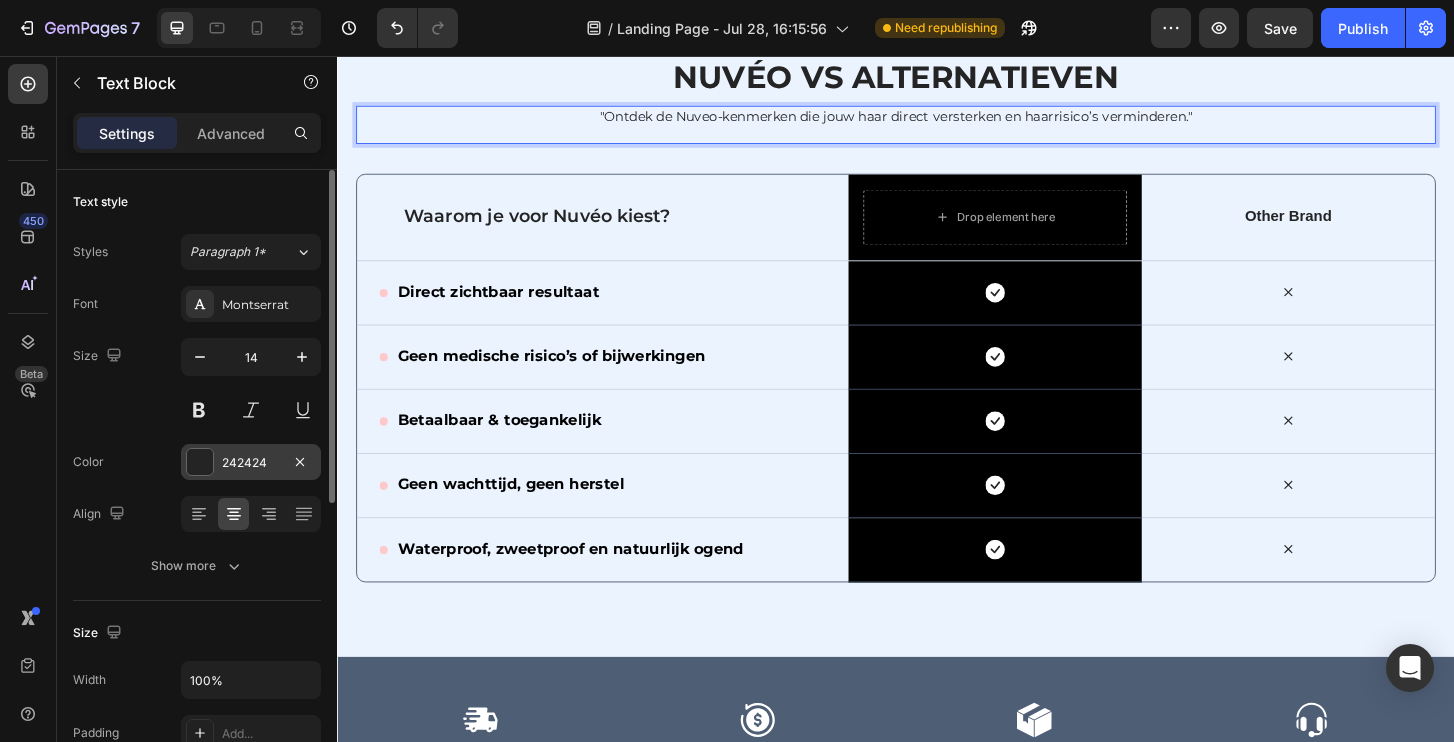 click on "242424" at bounding box center (251, 462) 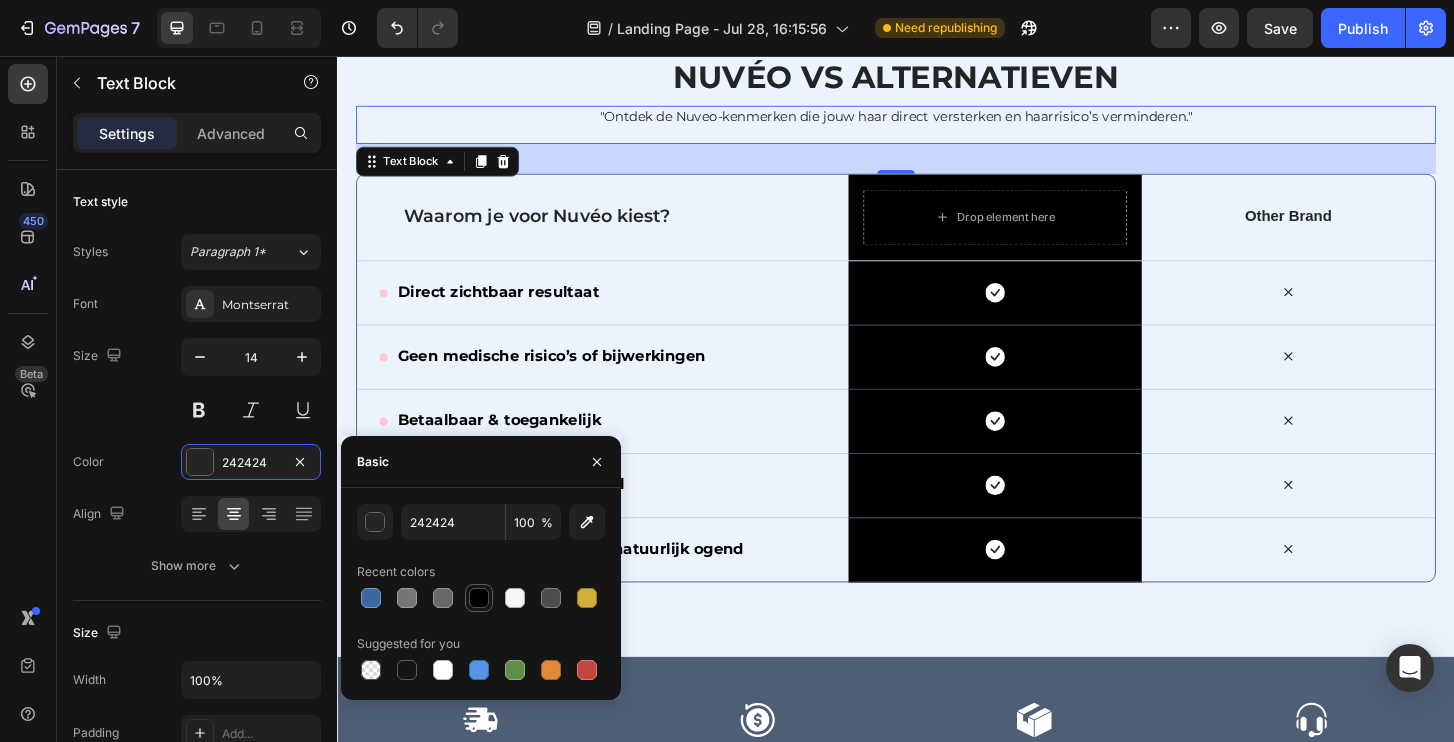 click at bounding box center (479, 598) 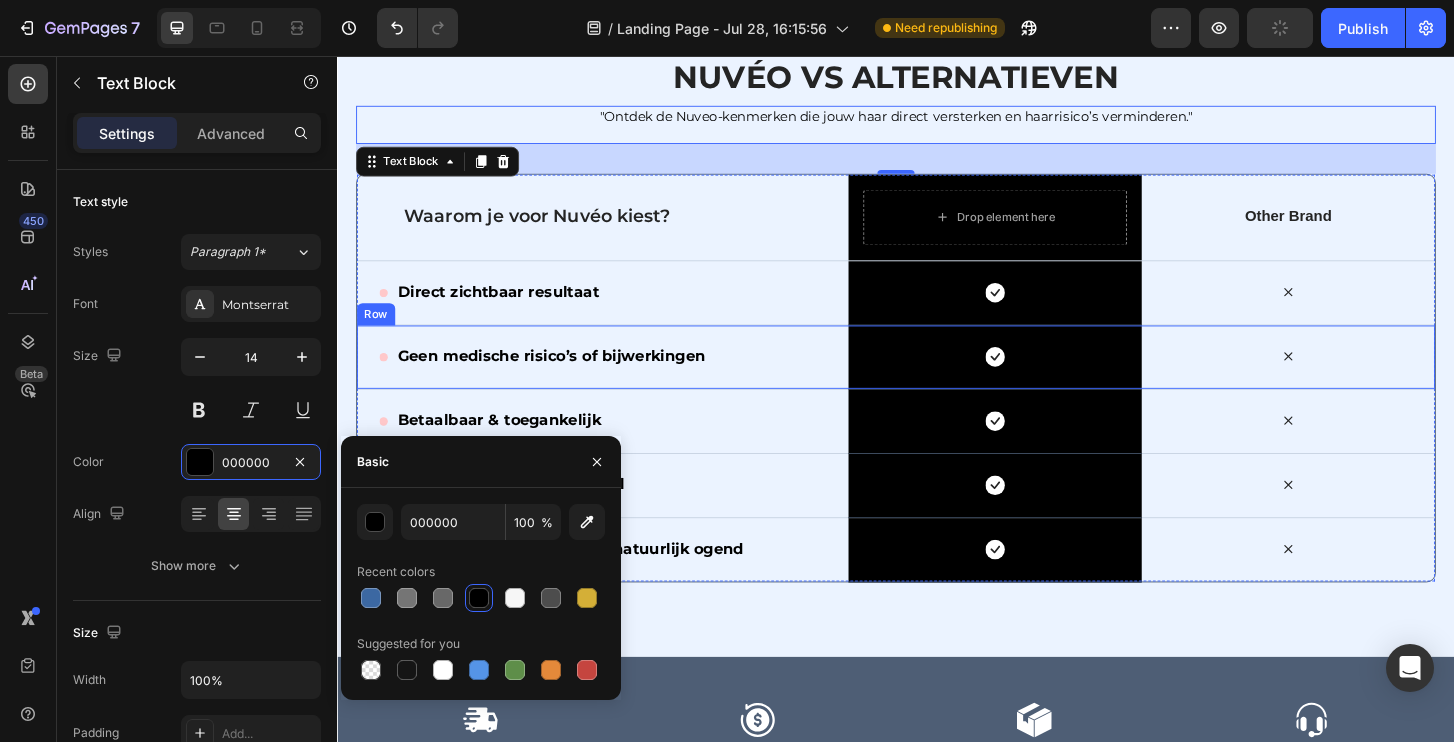 scroll, scrollTop: 7896, scrollLeft: 0, axis: vertical 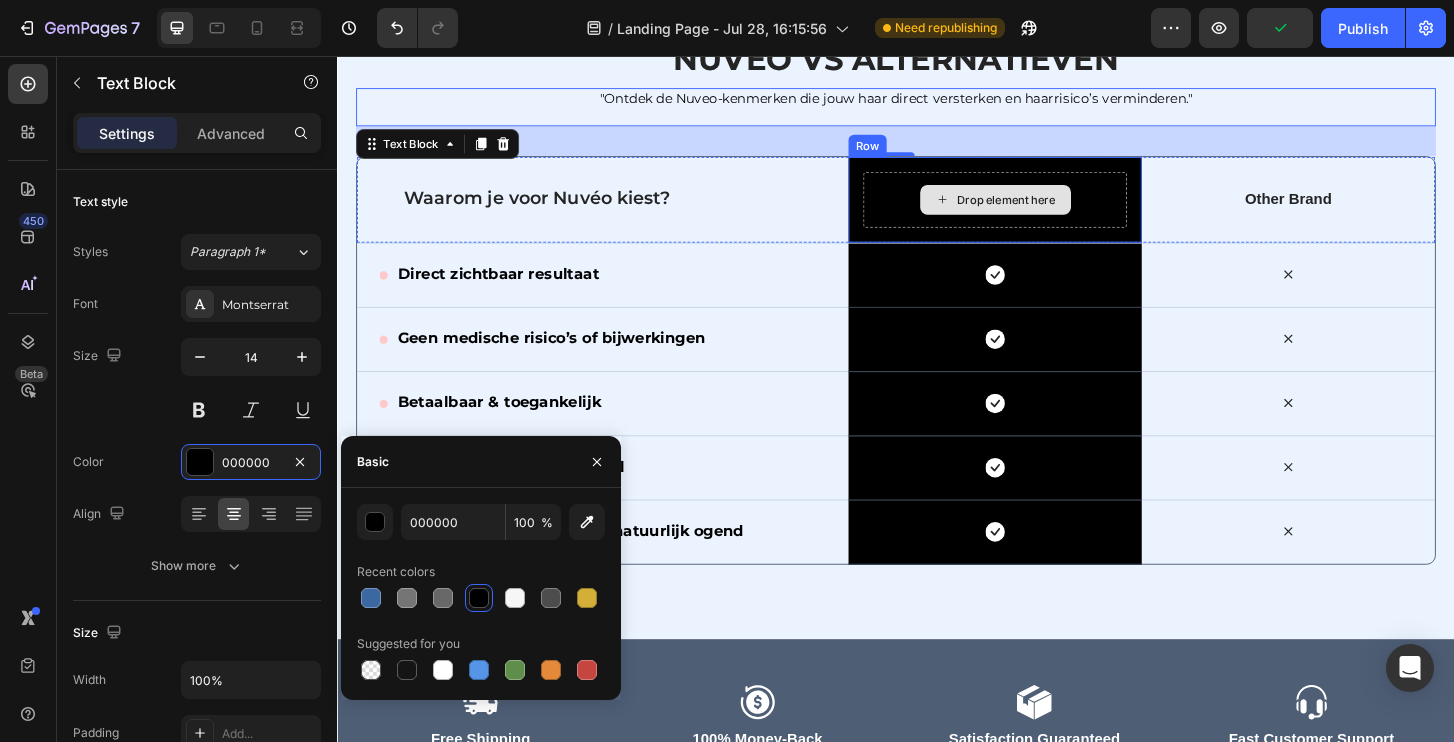 click on "Drop element here" at bounding box center (1056, 210) 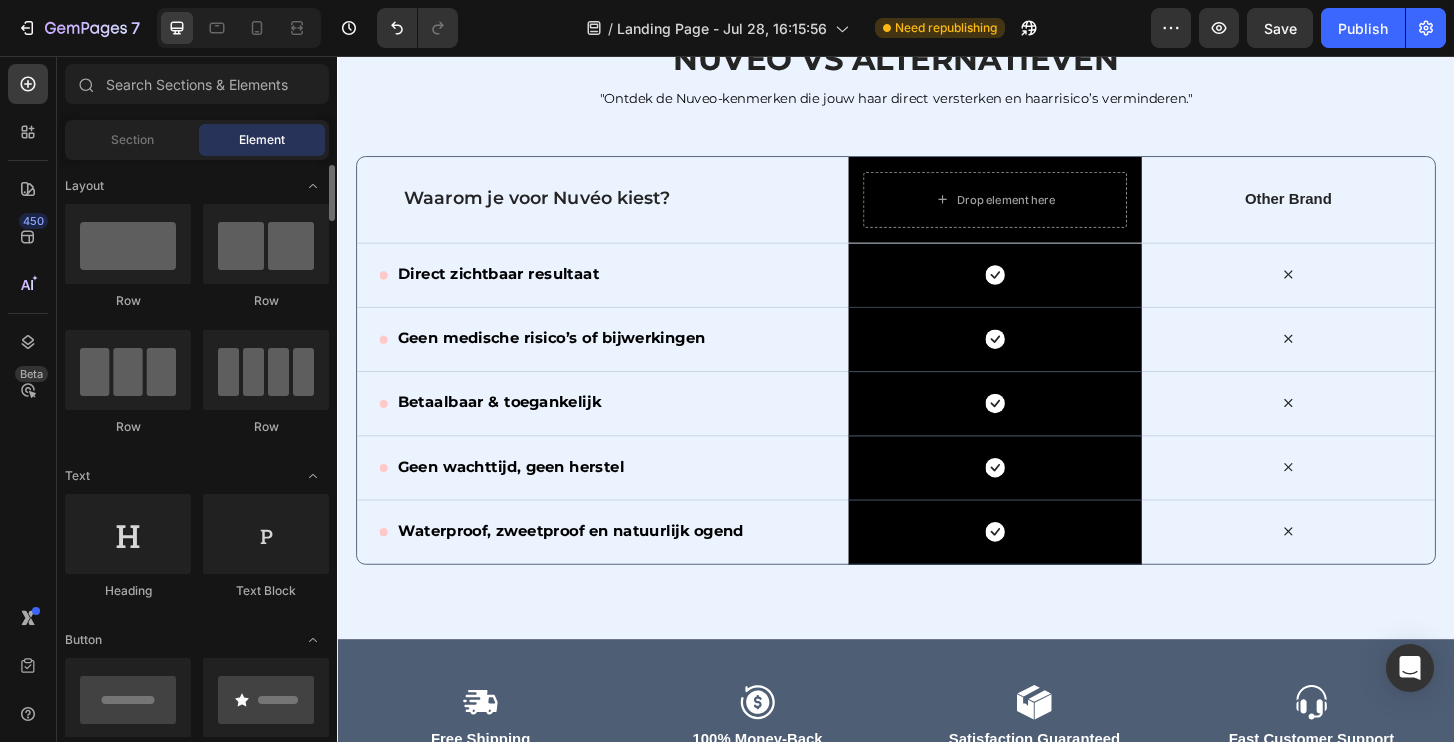 scroll, scrollTop: 17, scrollLeft: 0, axis: vertical 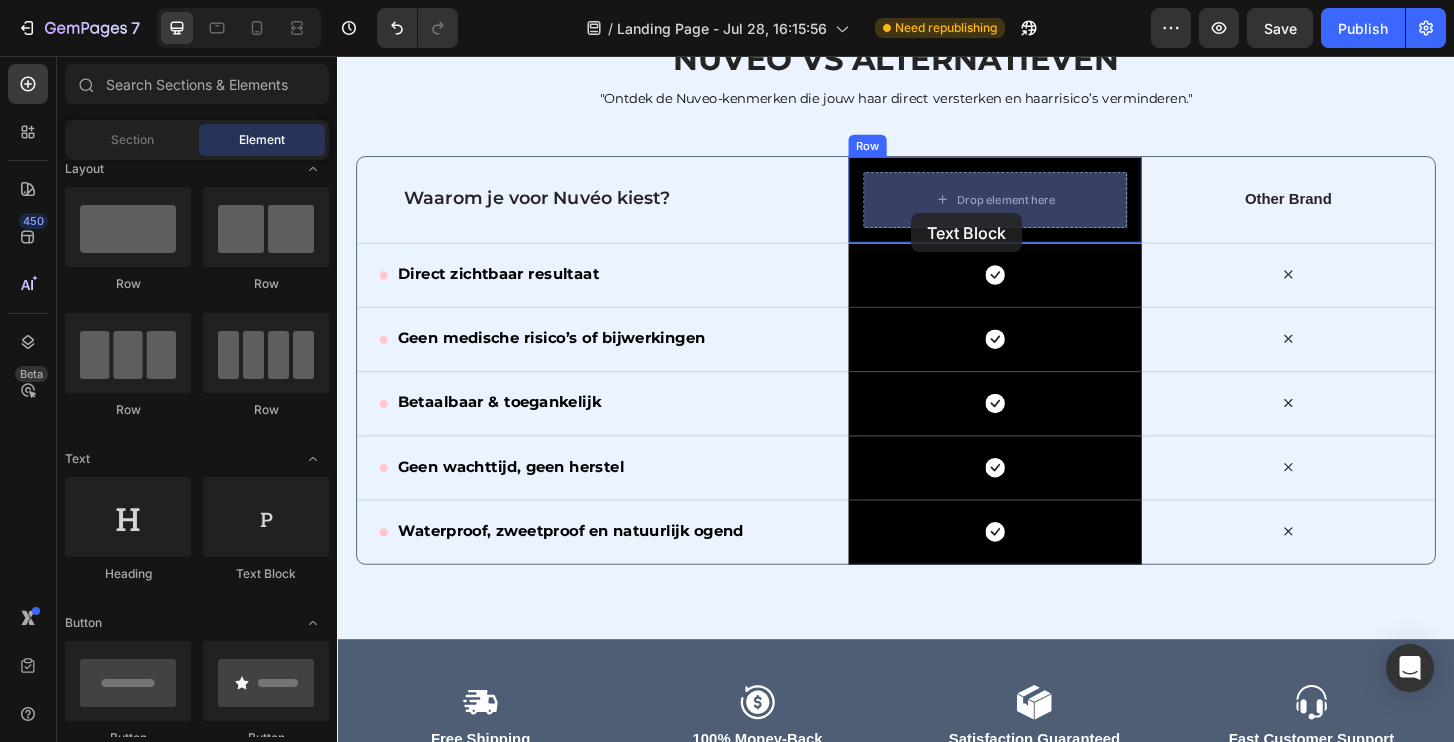 drag, startPoint x: 592, startPoint y: 564, endPoint x: 954, endPoint y: 213, distance: 504.22714 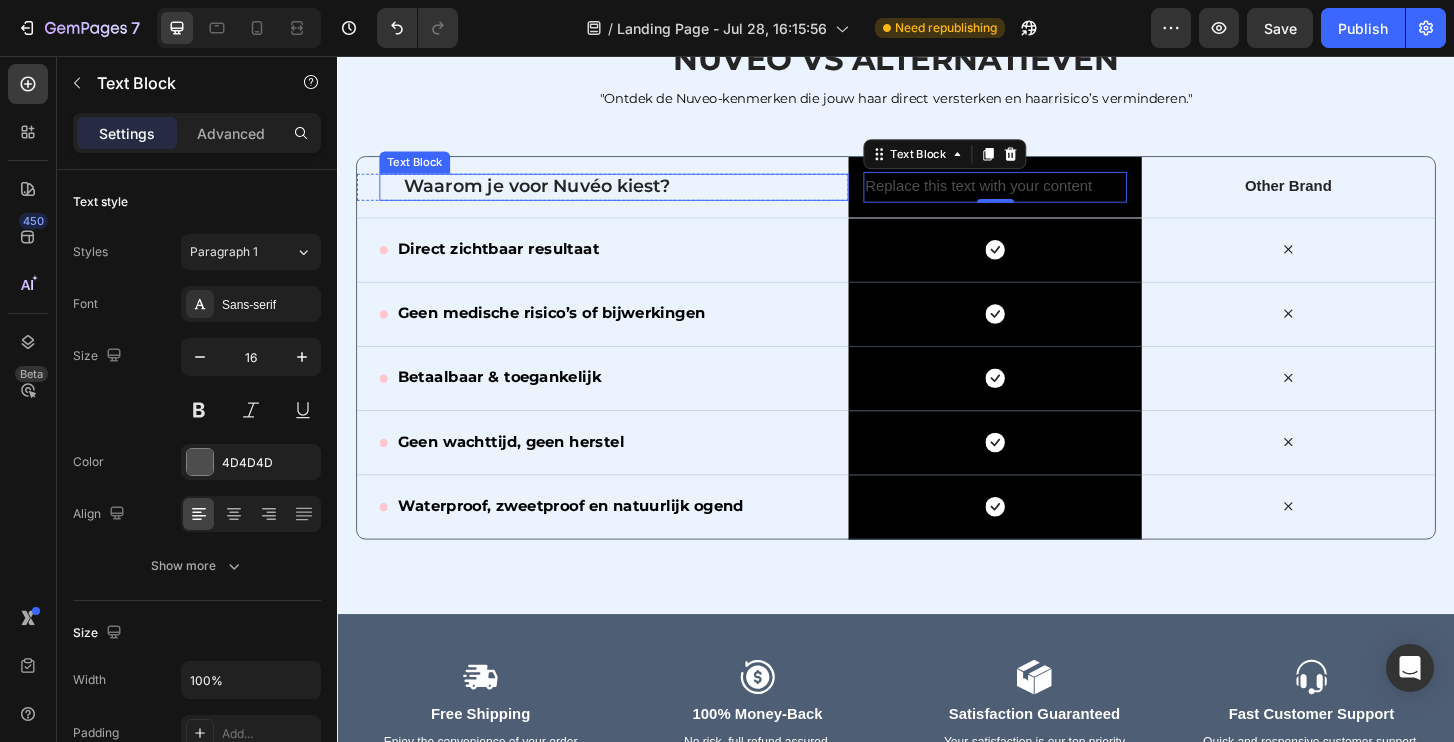 click on "Waarom je voor Nuvéo kiest?" at bounding box center [646, 196] 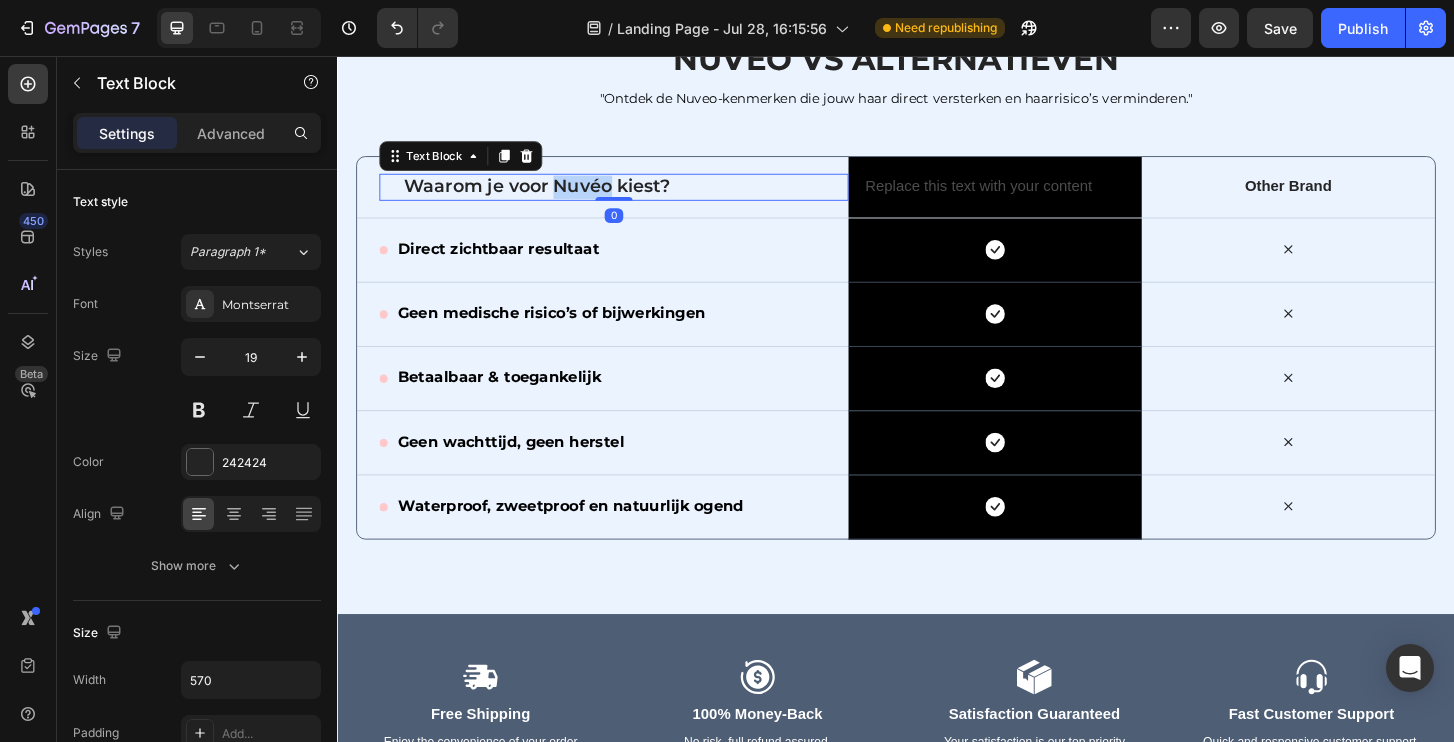 click on "Waarom je voor Nuvéo kiest?" at bounding box center (646, 196) 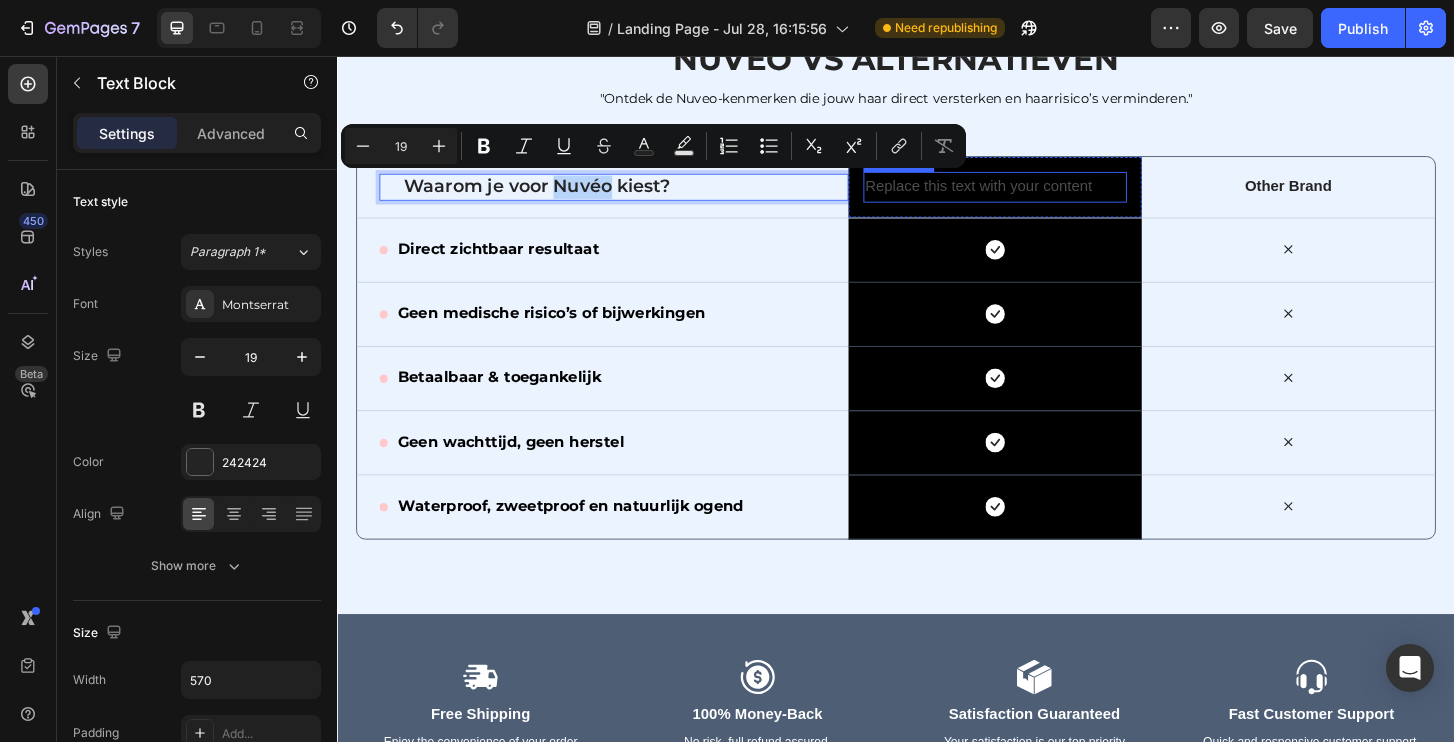 click on "Replace this text with your content" at bounding box center [1043, 196] 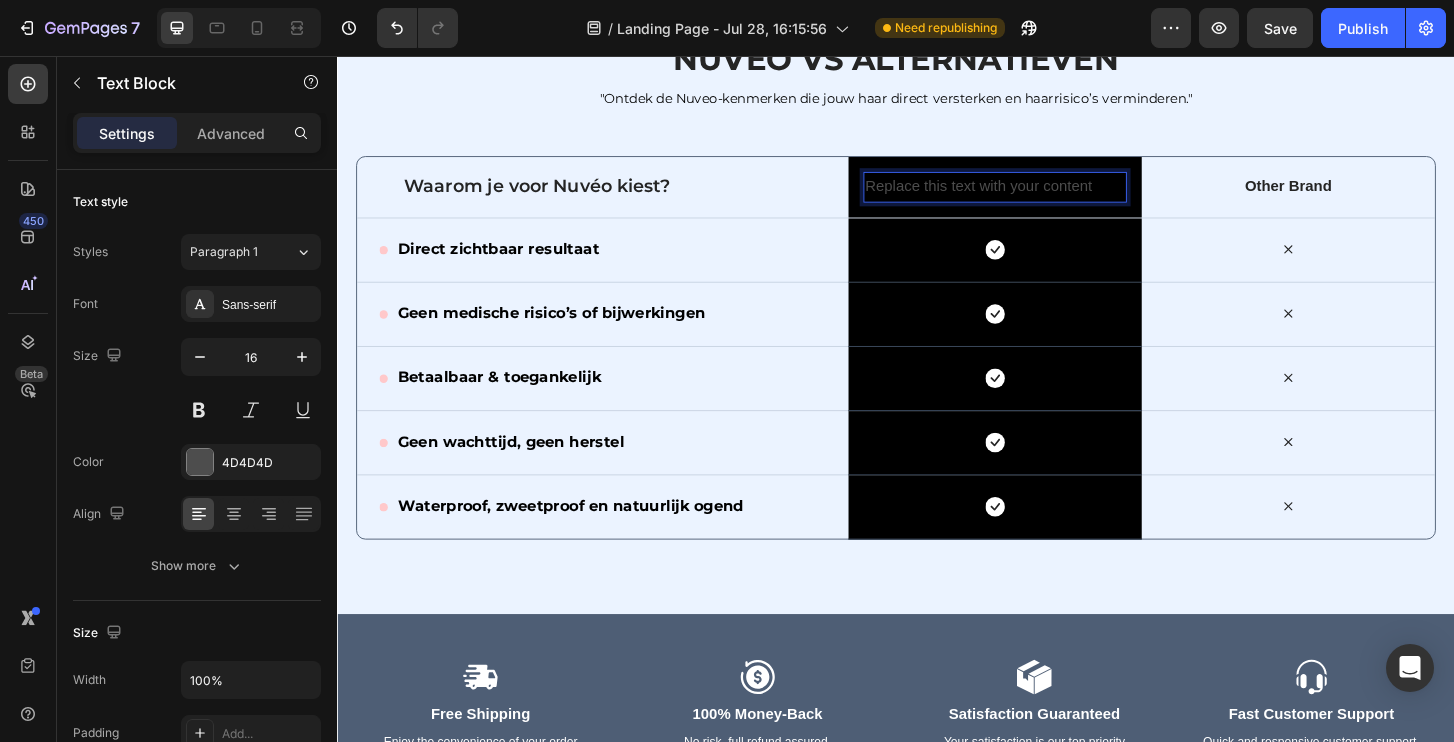 click on "Replace this text with your content" at bounding box center [1043, 196] 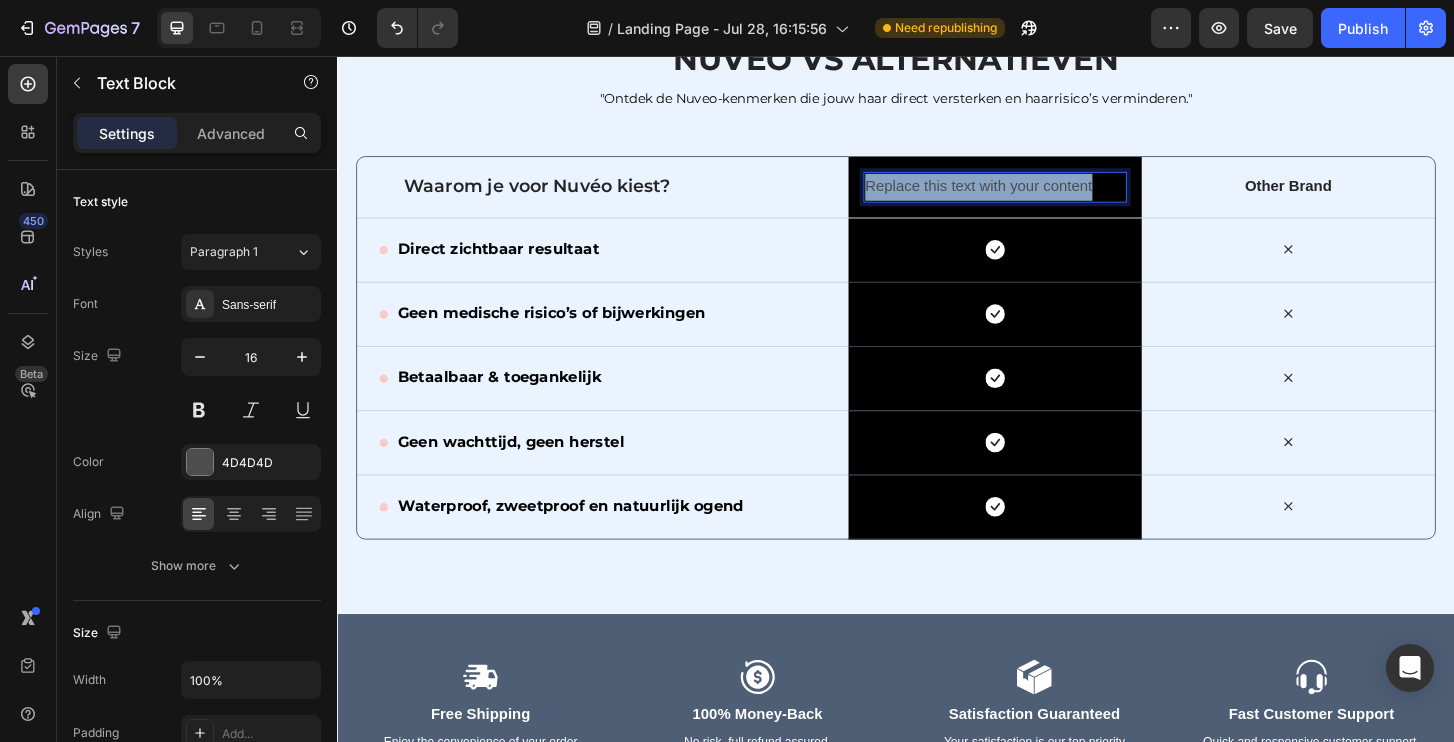 click on "Replace this text with your content" at bounding box center (1043, 196) 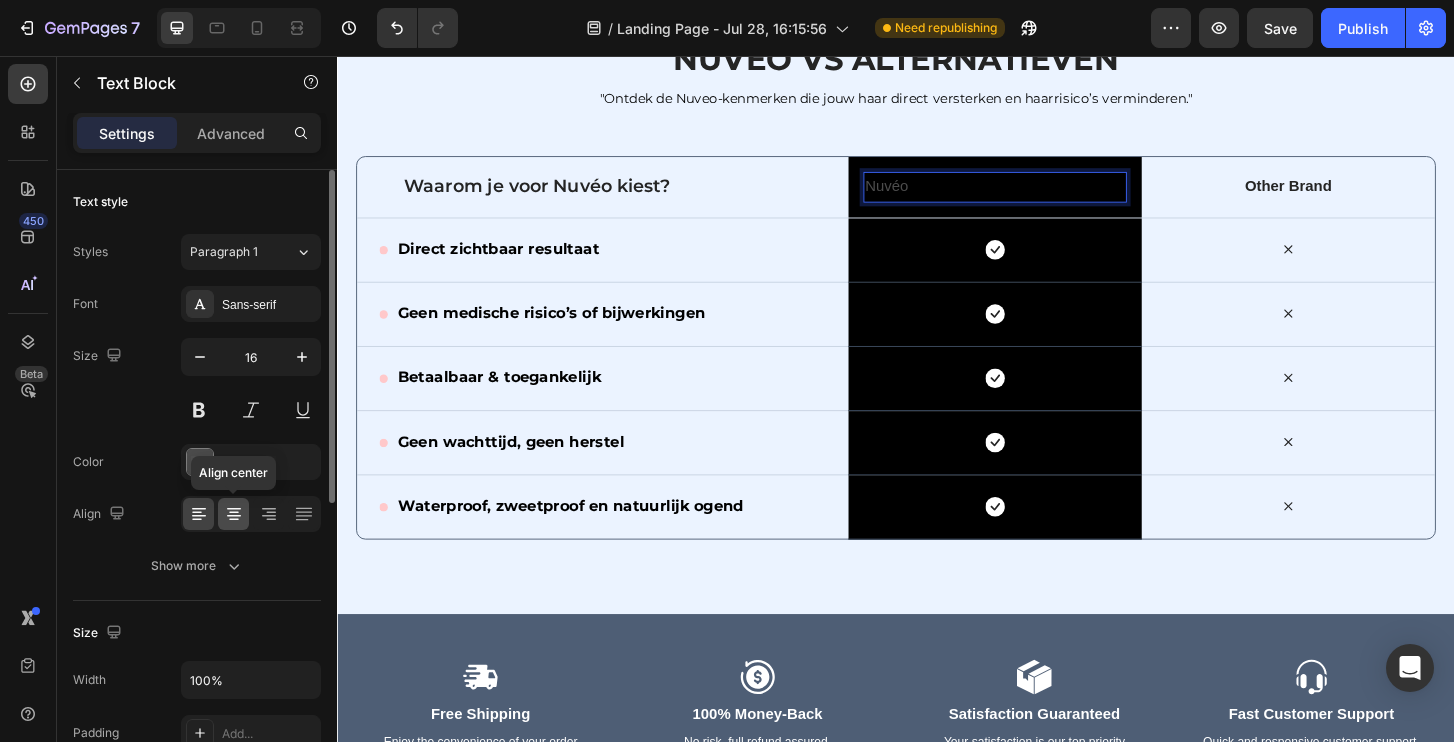 click 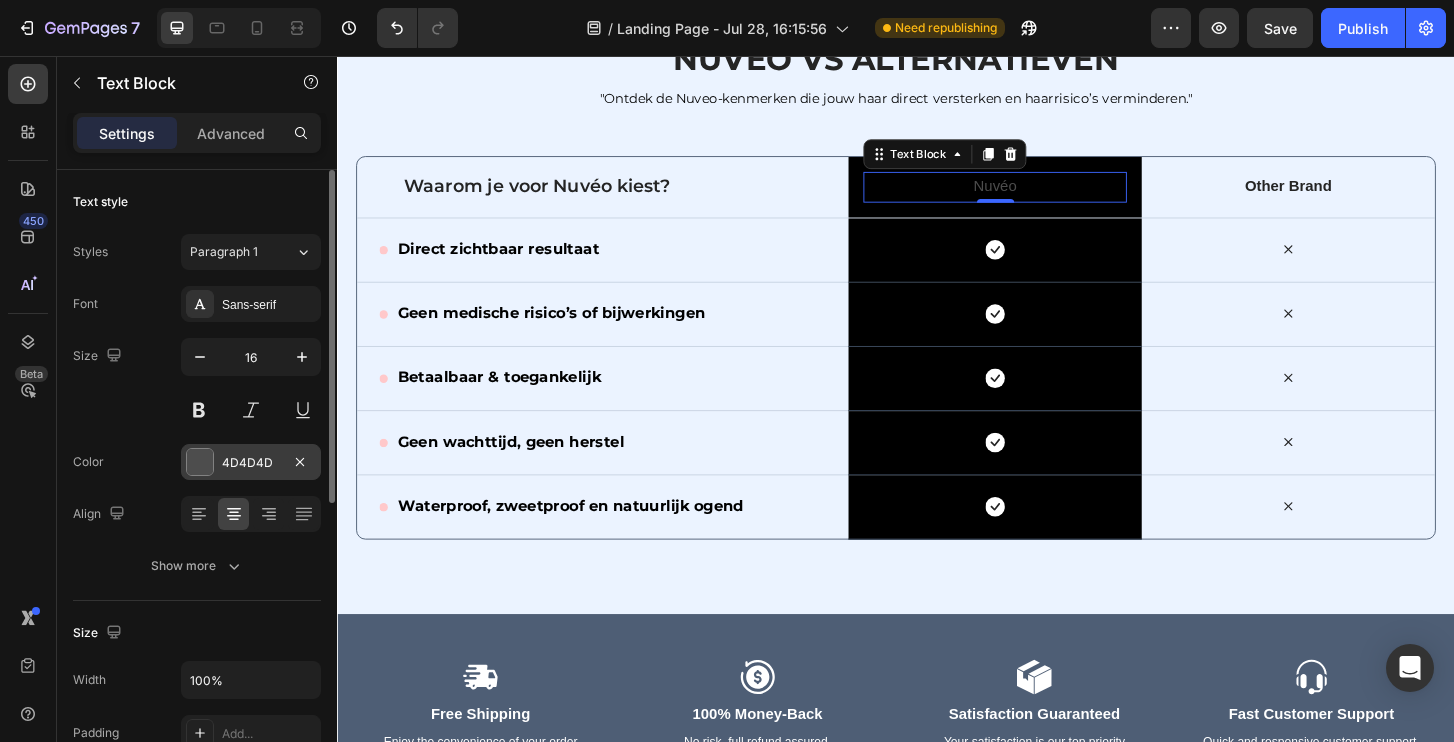 click on "4D4D4D" at bounding box center [251, 462] 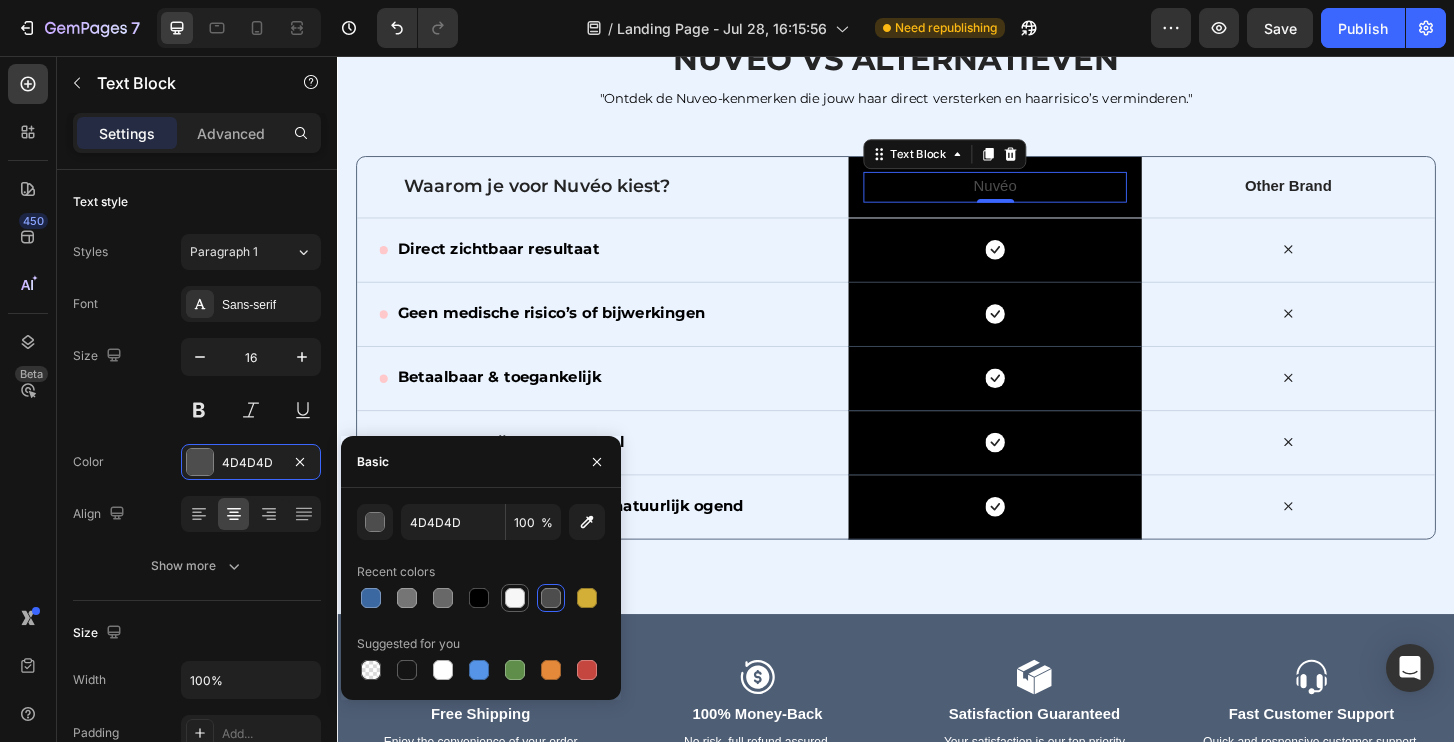 click at bounding box center (515, 598) 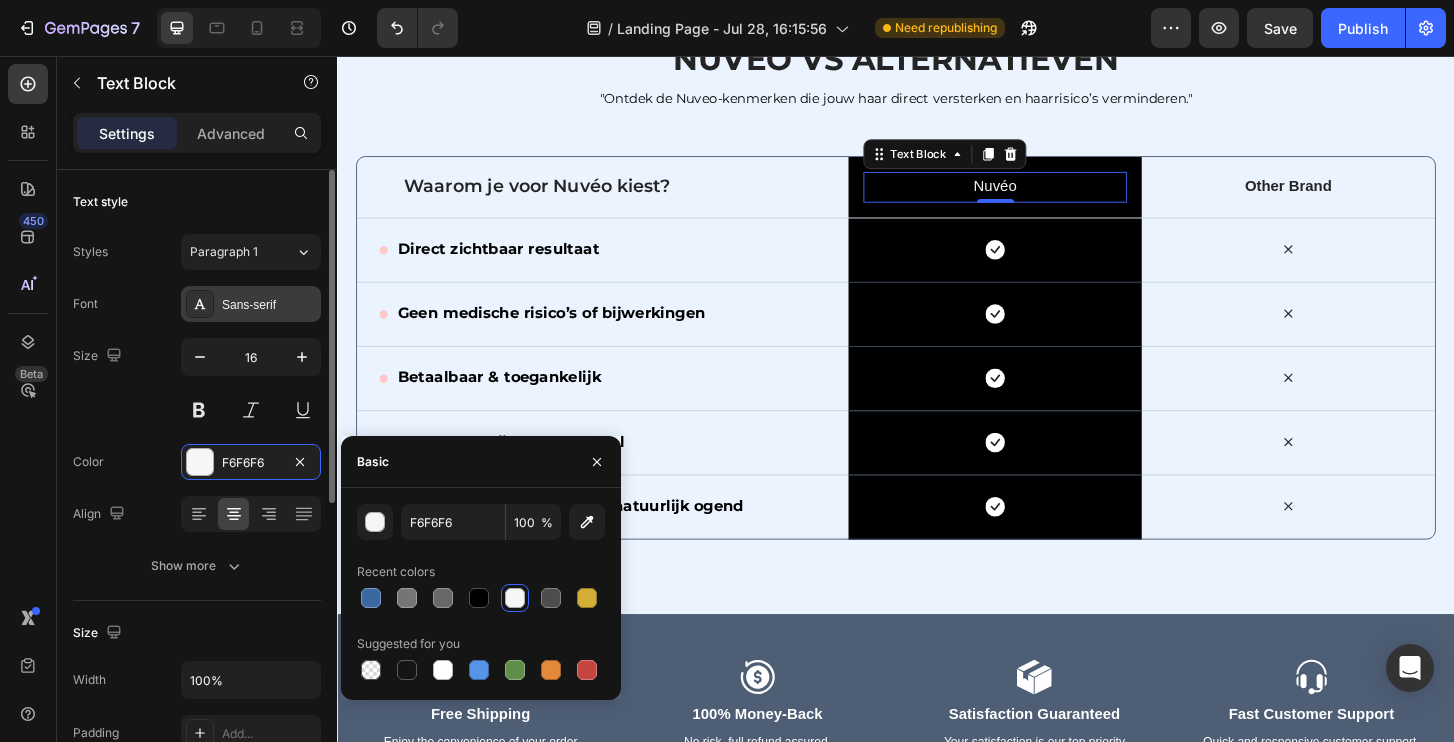 click on "Sans-serif" at bounding box center (269, 305) 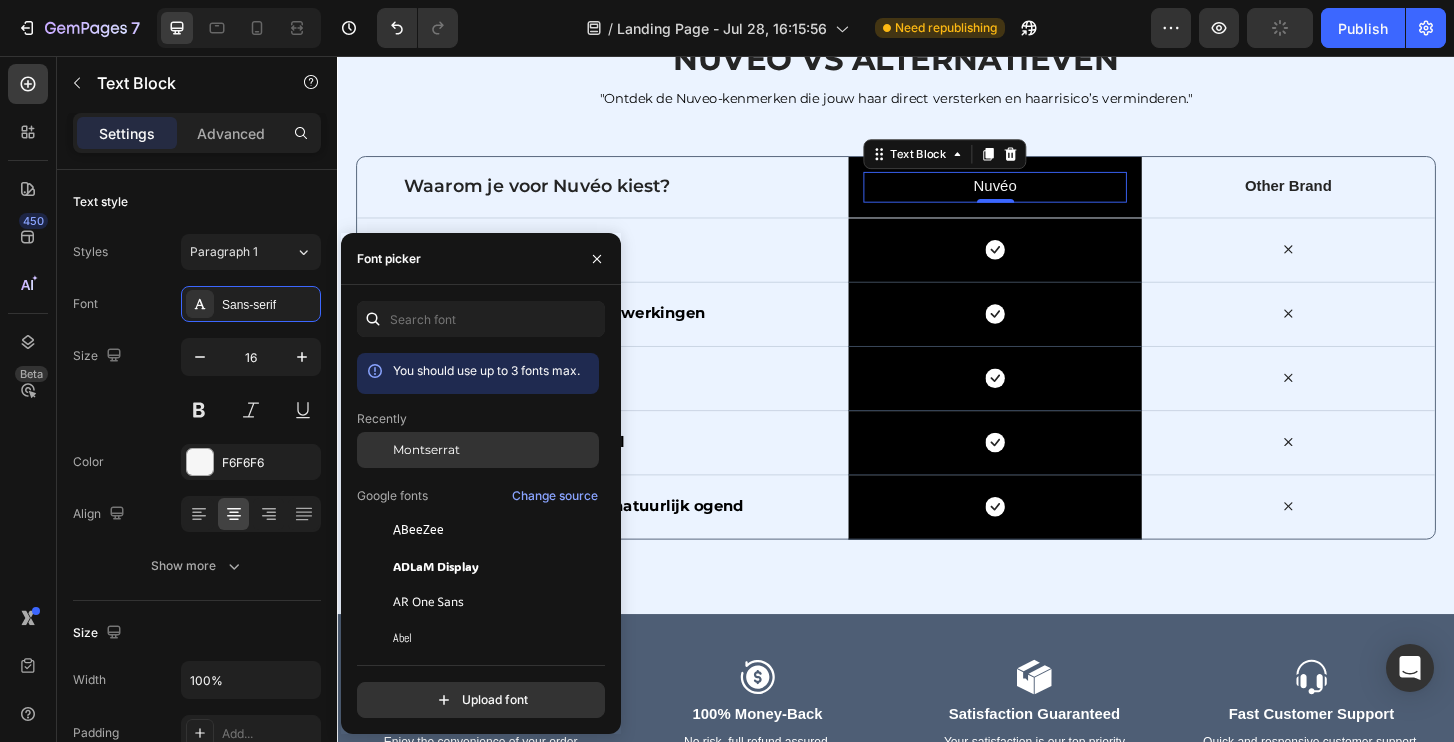 click on "Montserrat" at bounding box center (494, 450) 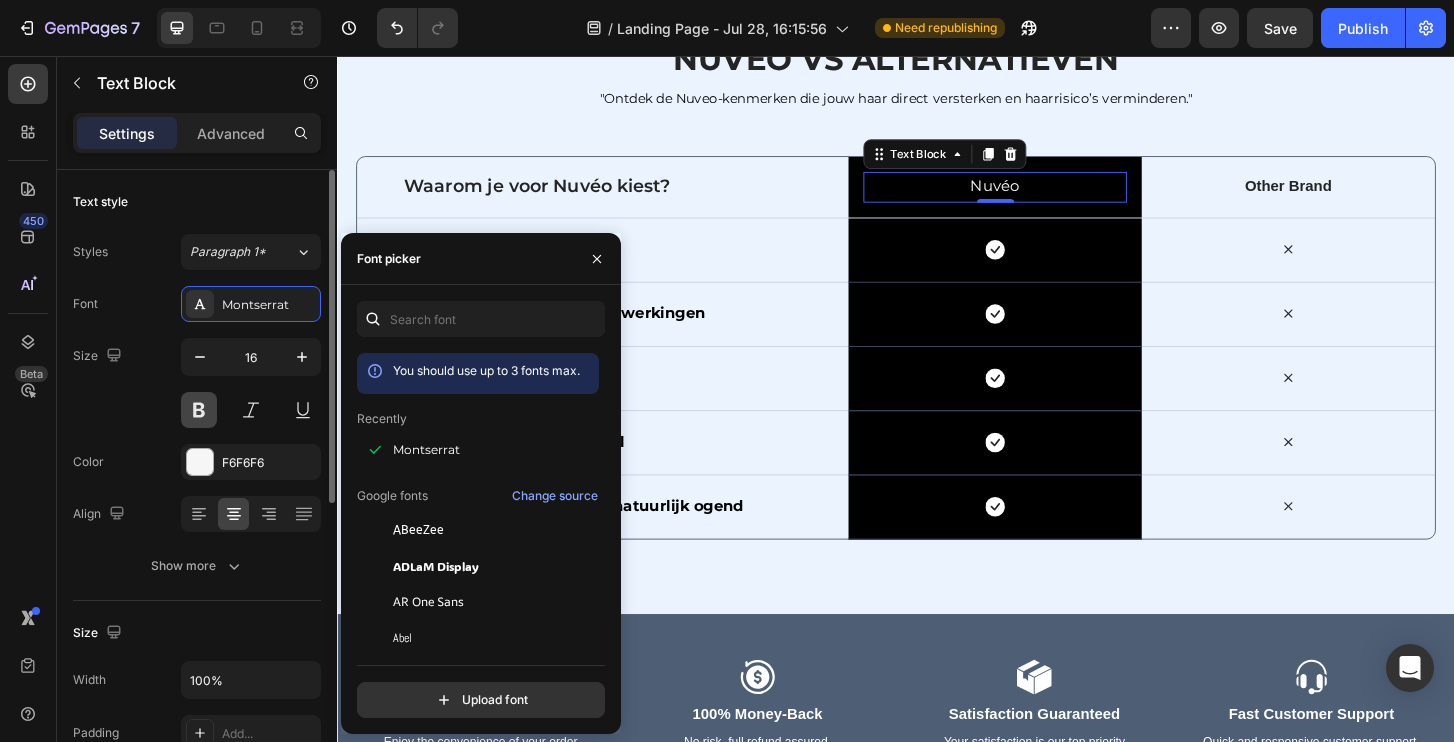 click at bounding box center (199, 410) 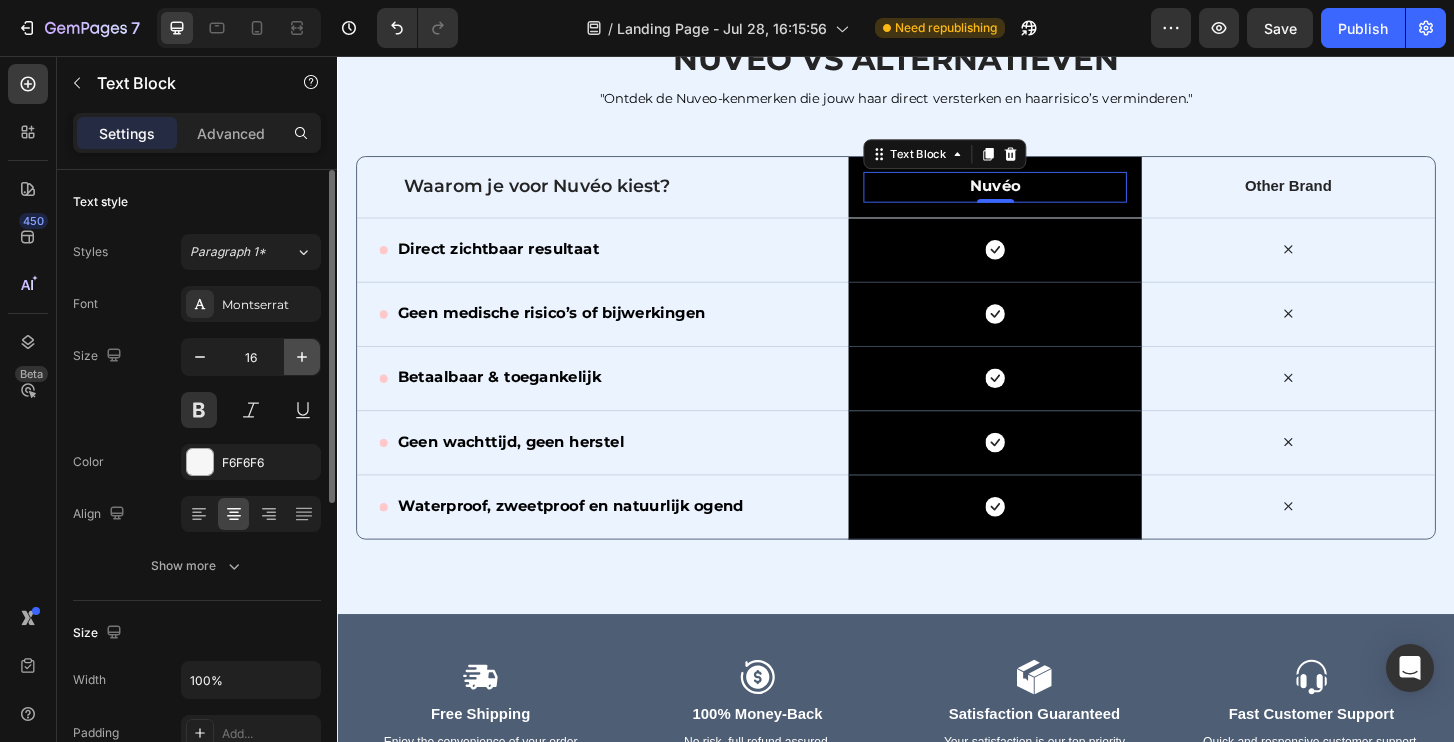 click at bounding box center (302, 357) 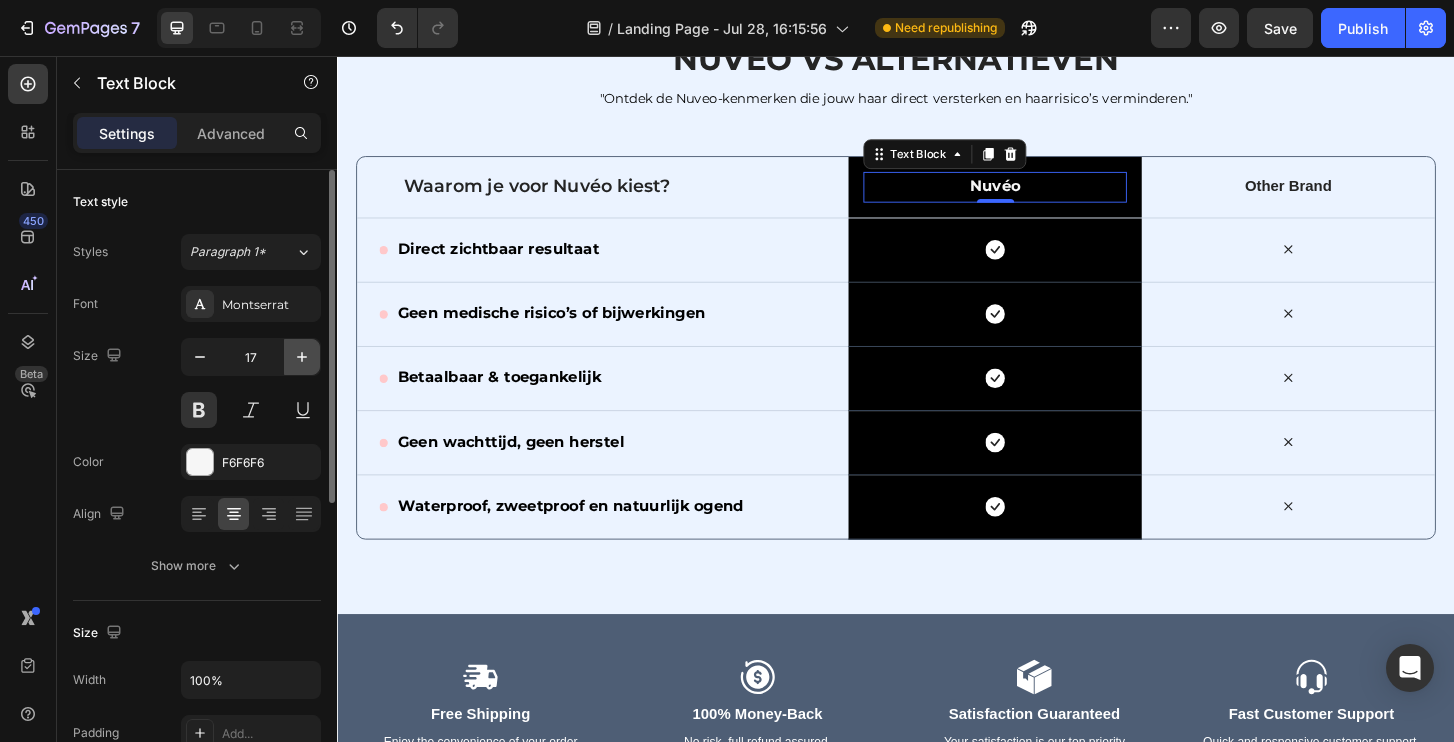 click at bounding box center (302, 357) 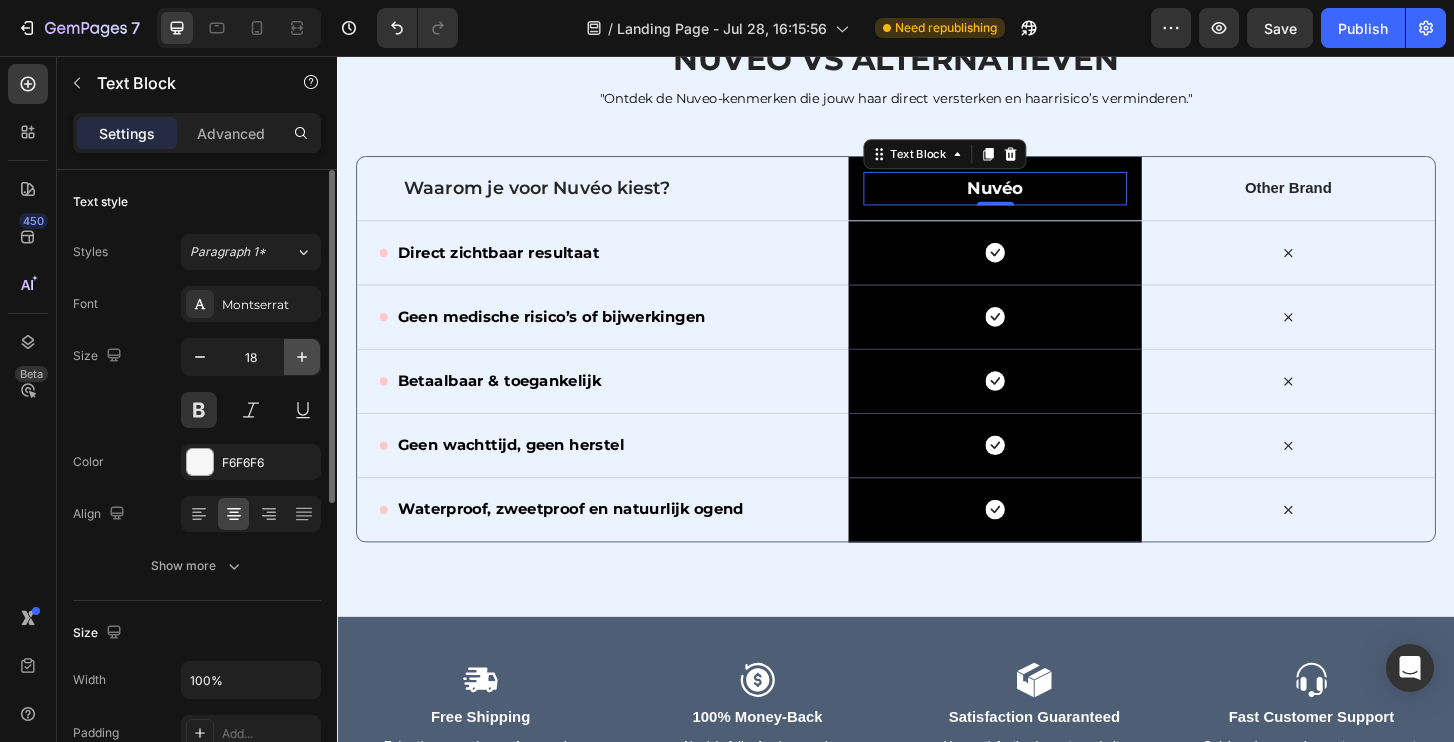 click at bounding box center [302, 357] 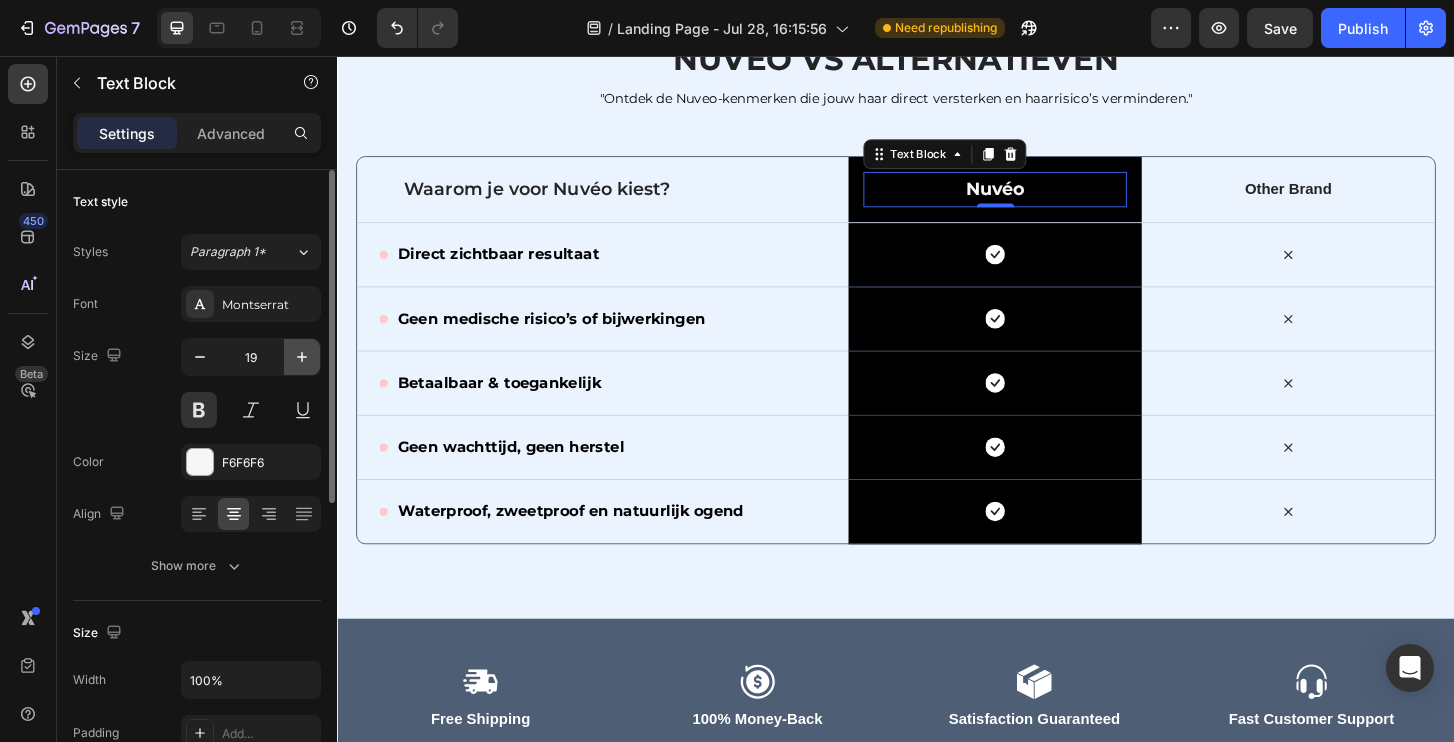 click at bounding box center (302, 357) 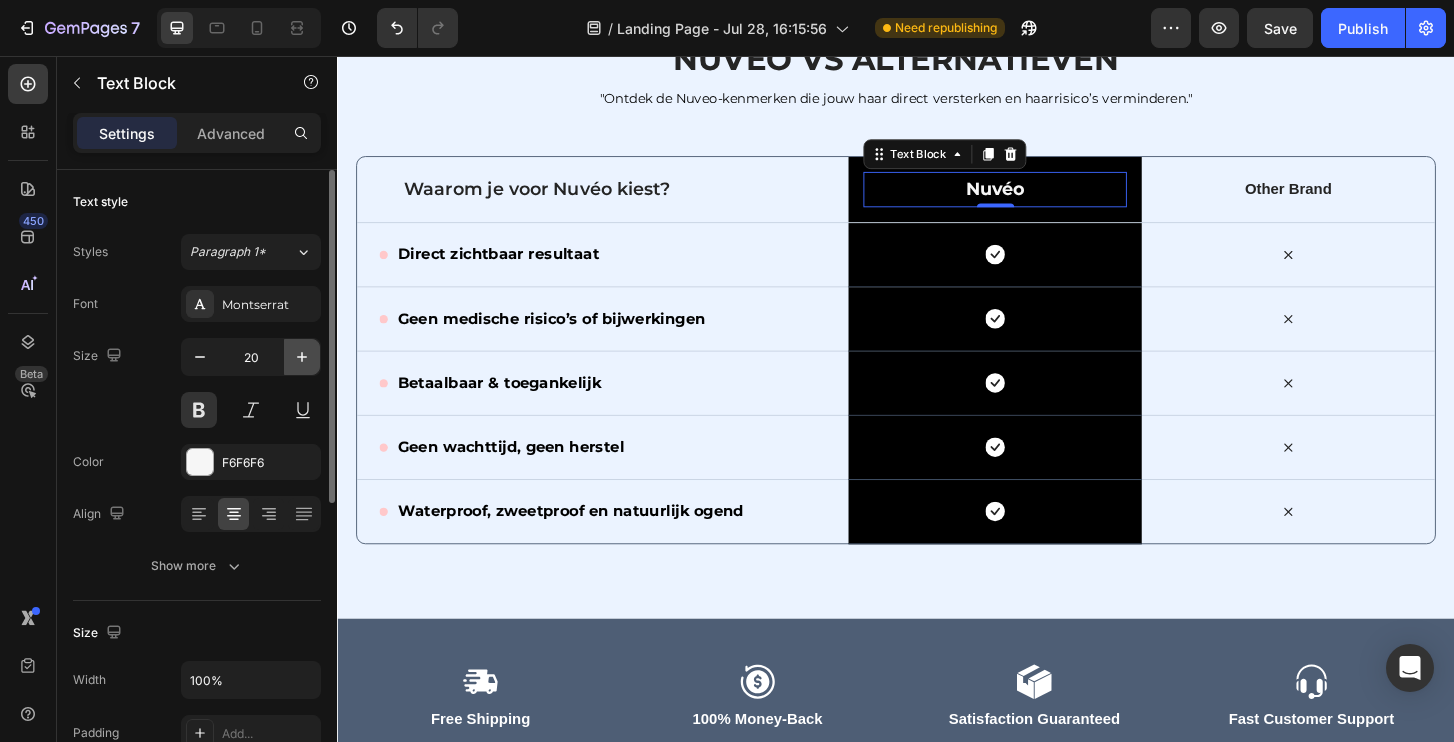 click at bounding box center (302, 357) 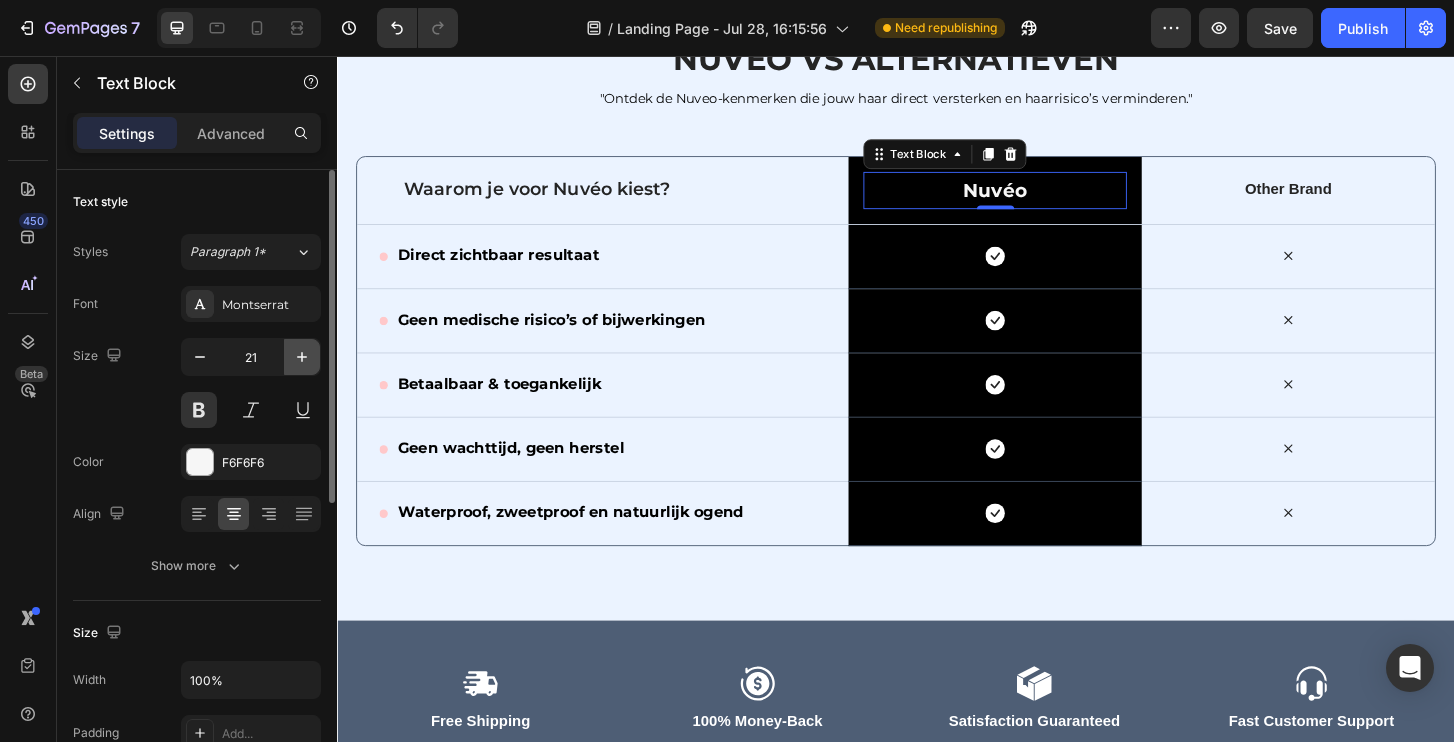 click at bounding box center (302, 357) 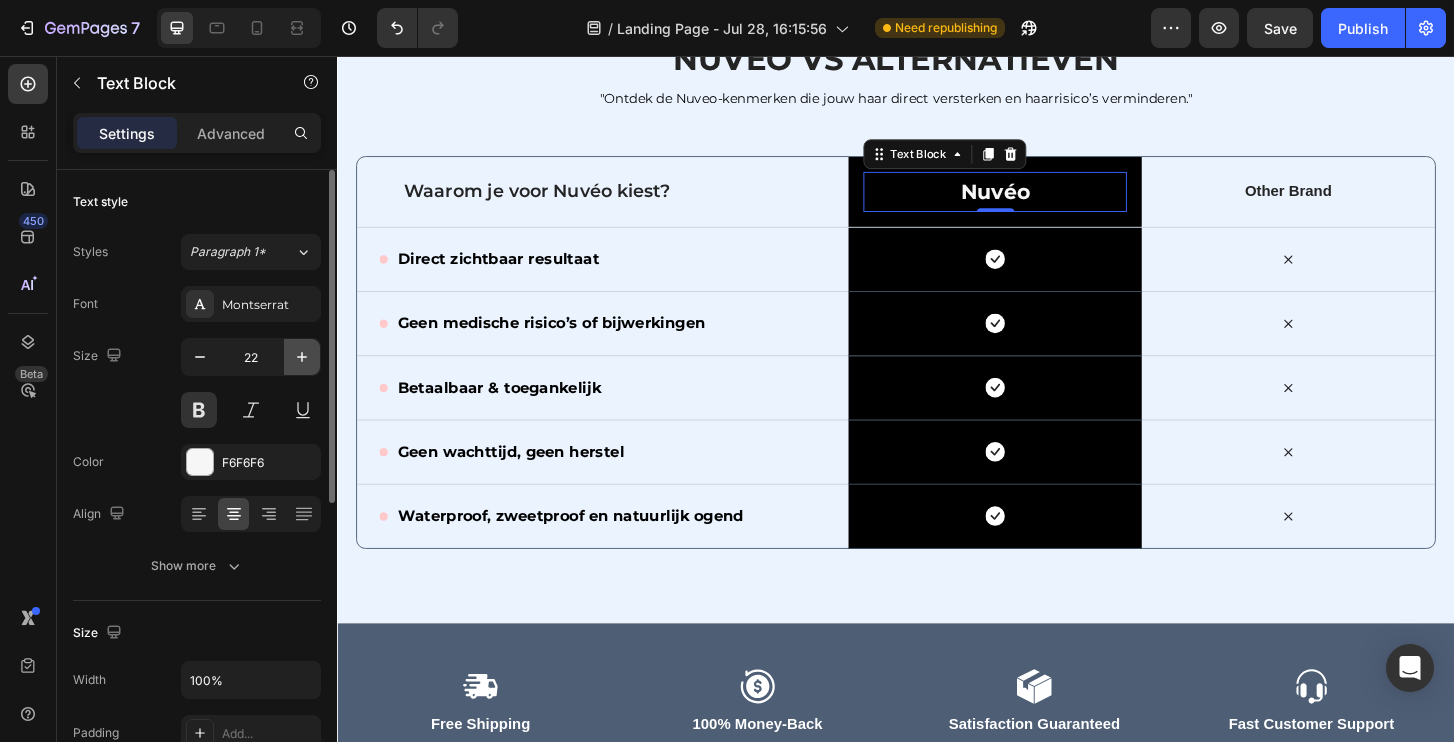 click at bounding box center [302, 357] 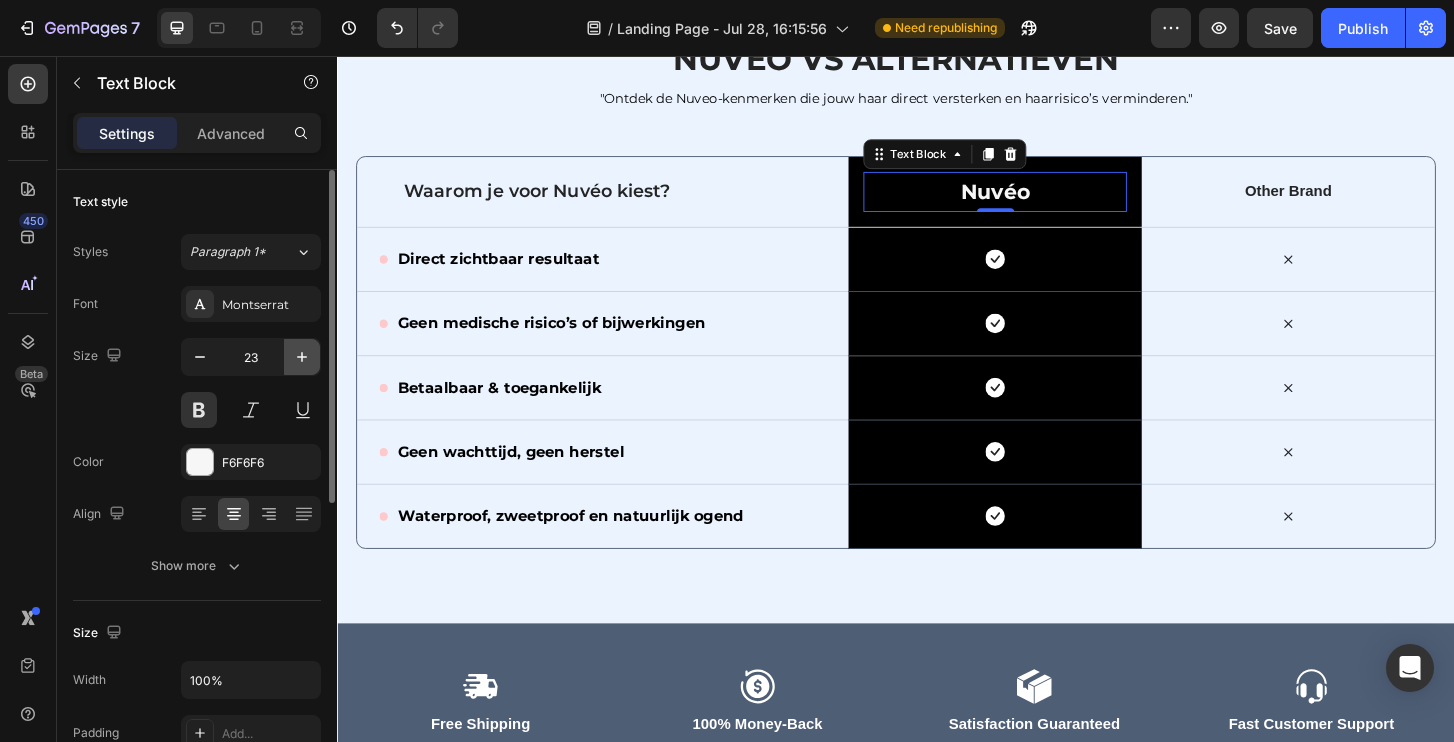 click at bounding box center [302, 357] 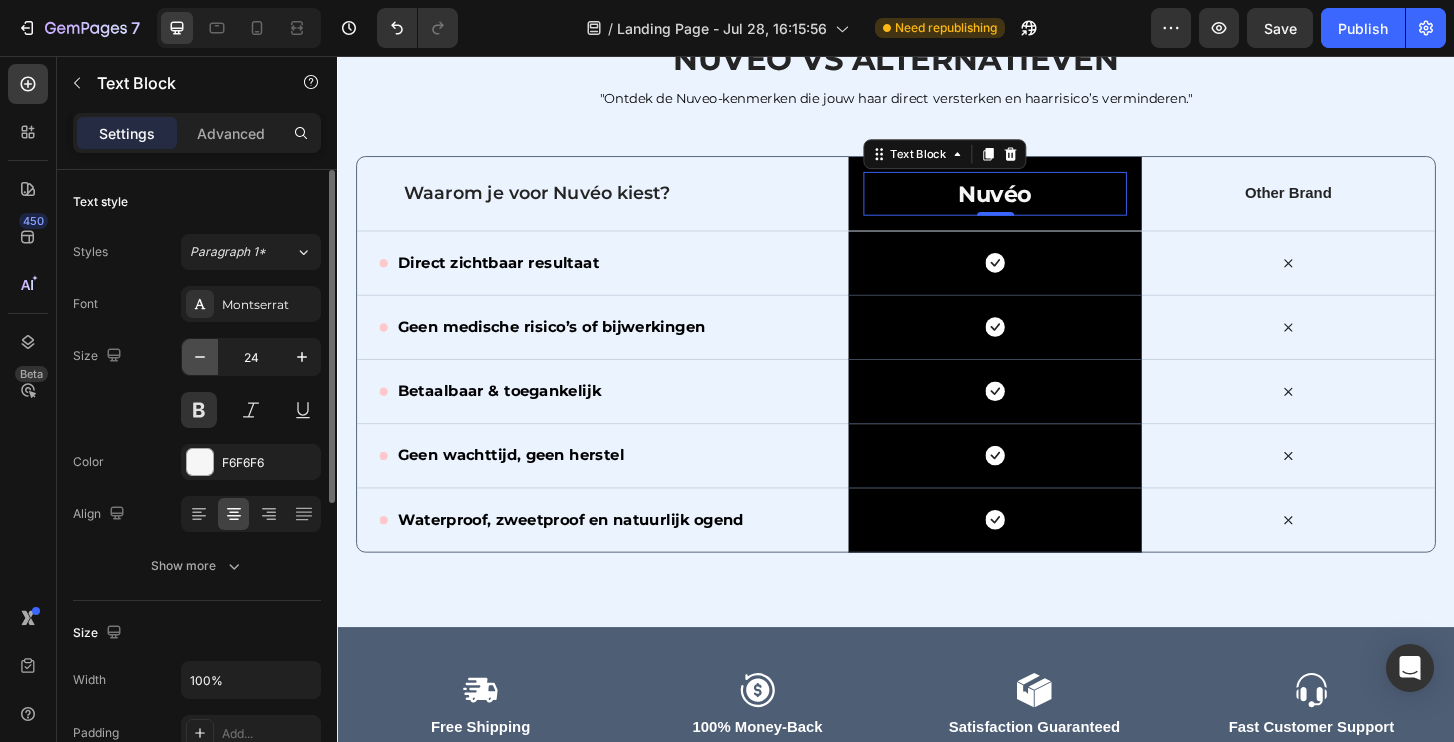 click at bounding box center (200, 357) 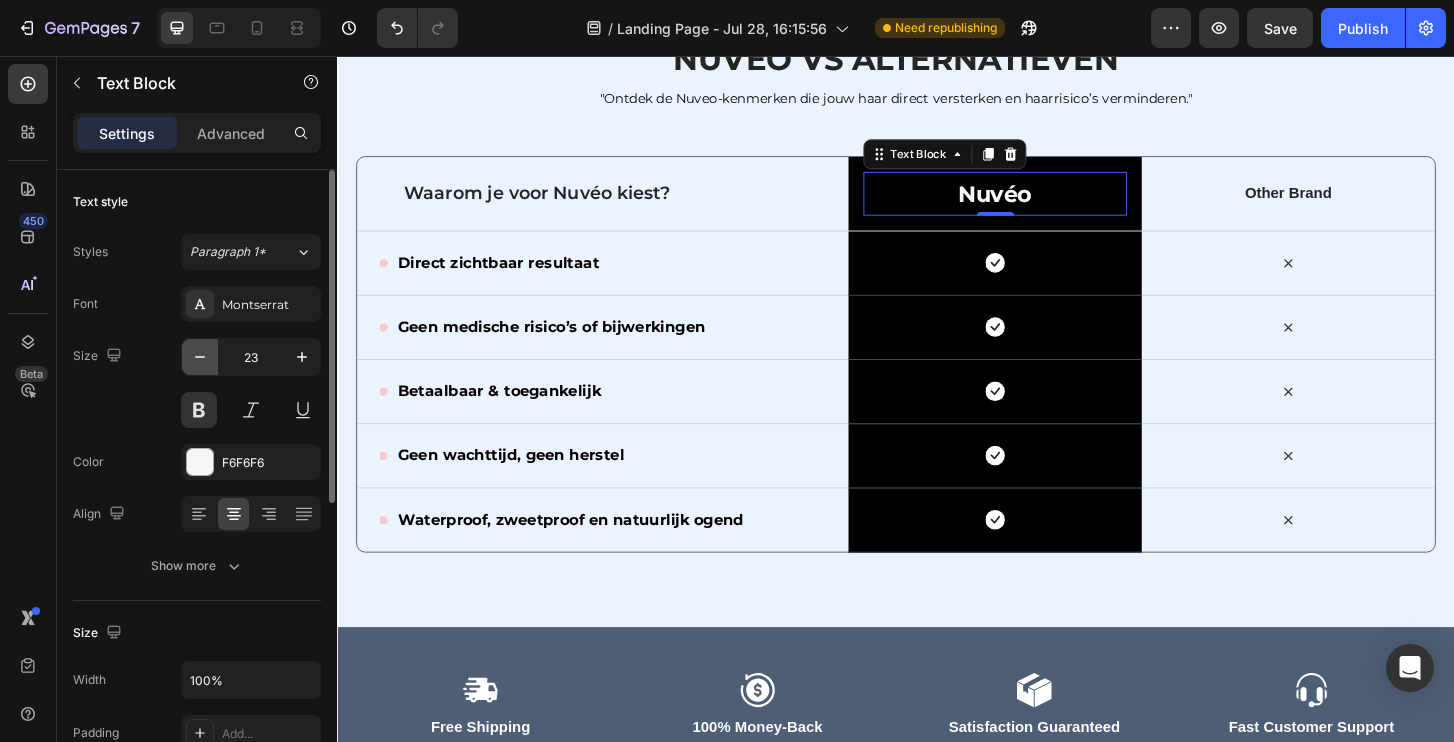 click at bounding box center (200, 357) 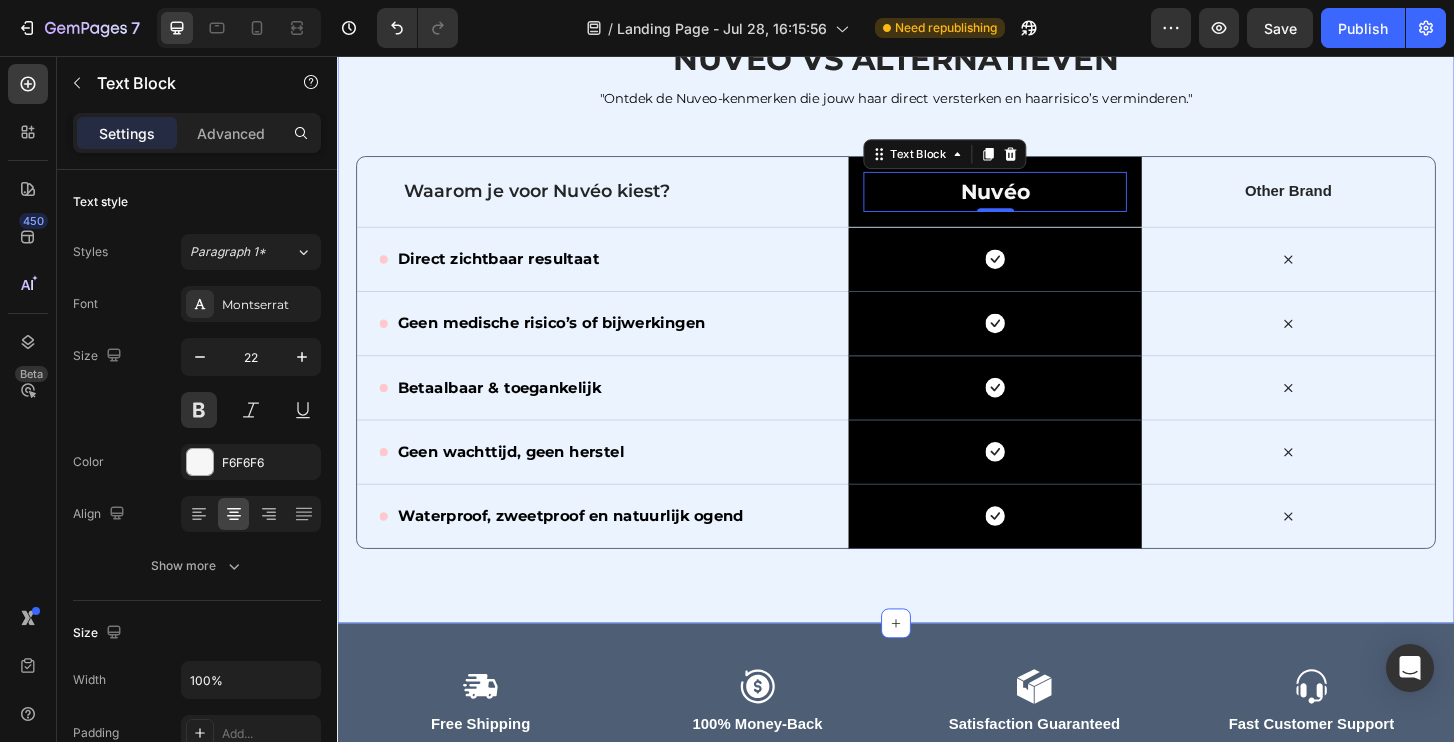 scroll, scrollTop: 7900, scrollLeft: 0, axis: vertical 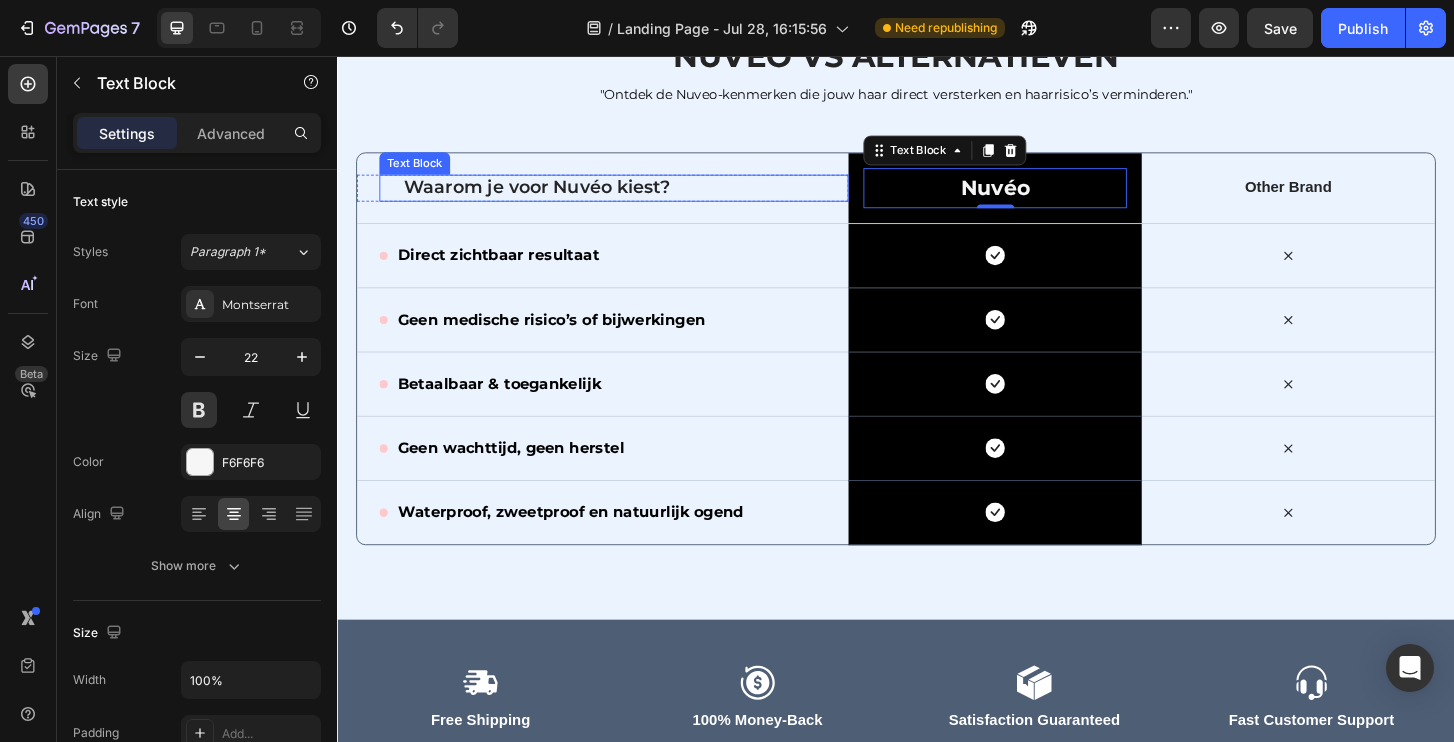 click on "Waarom je voor Nuvéo kiest?" at bounding box center [646, 197] 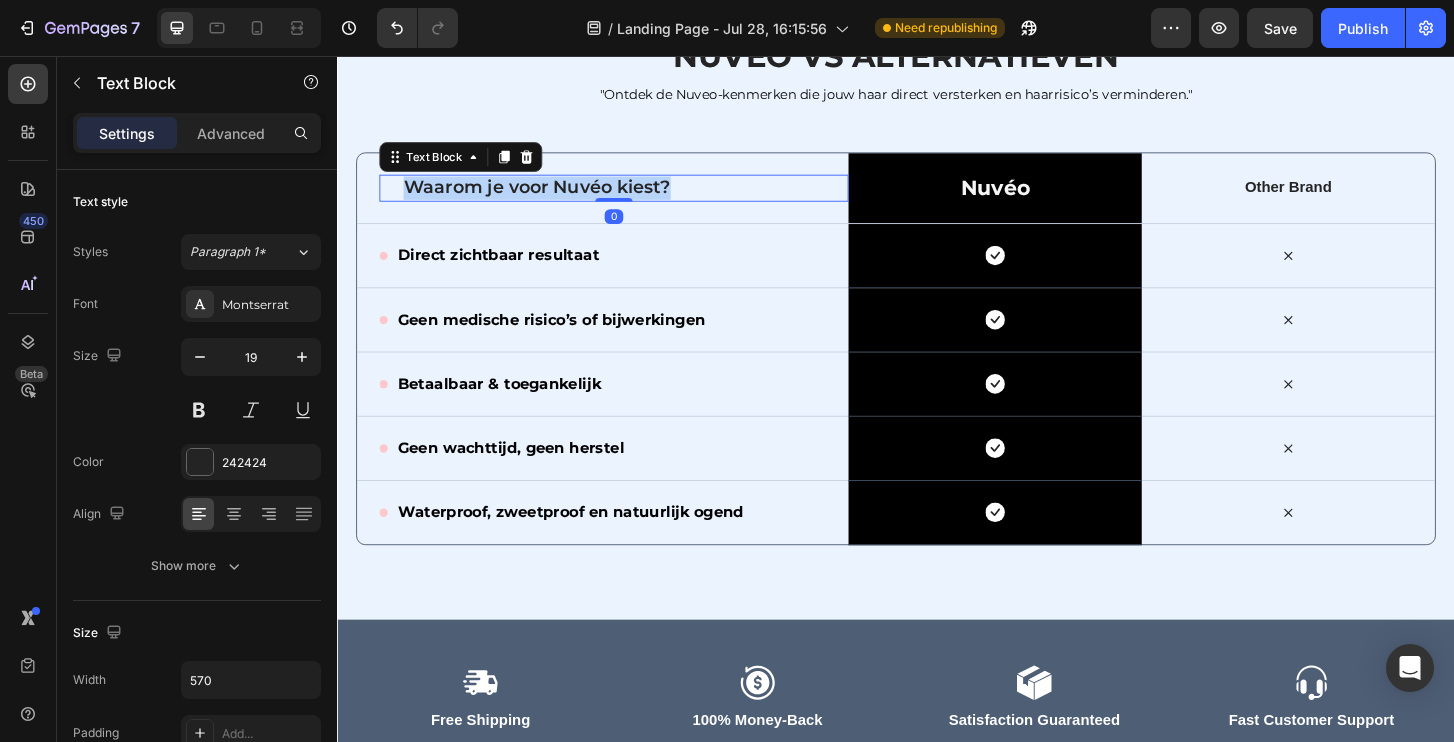 click on "Waarom je voor Nuvéo kiest?" at bounding box center [646, 197] 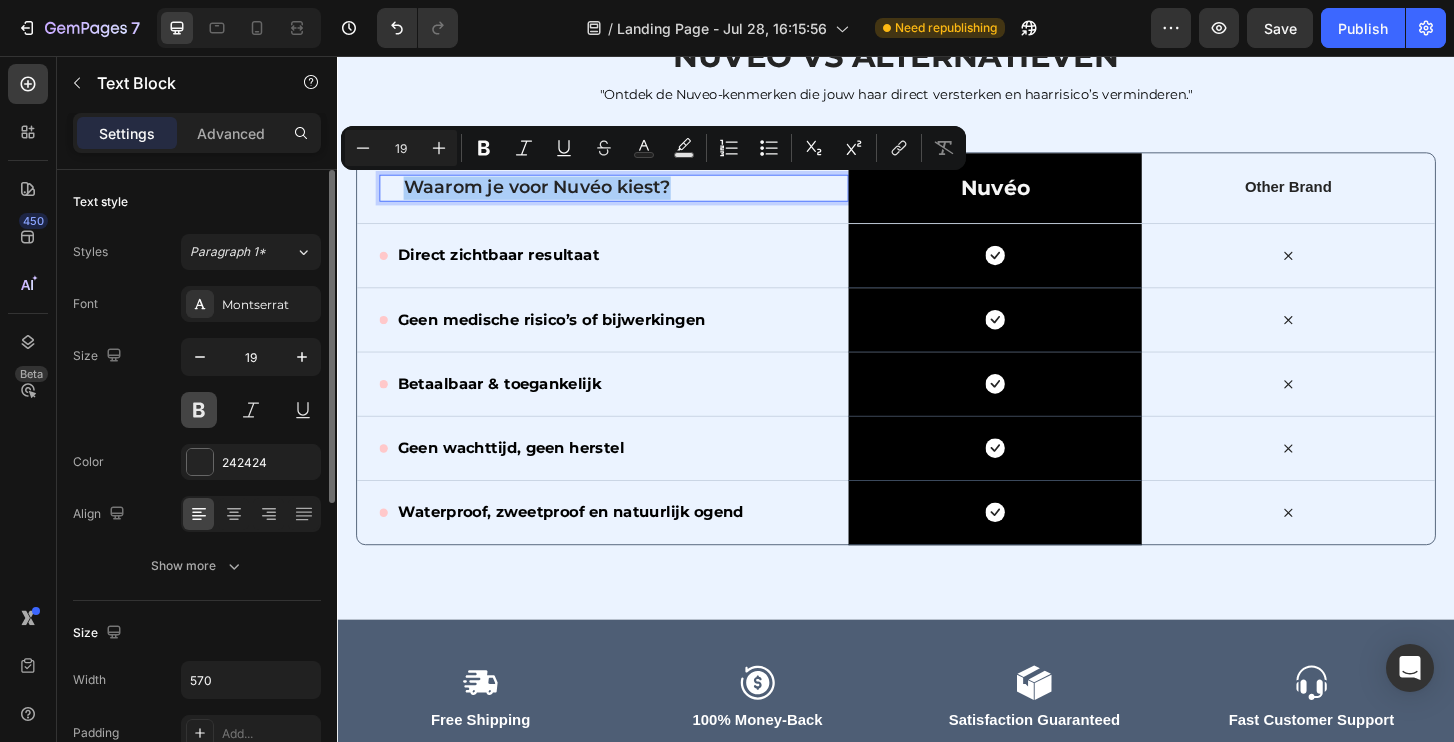click at bounding box center (199, 410) 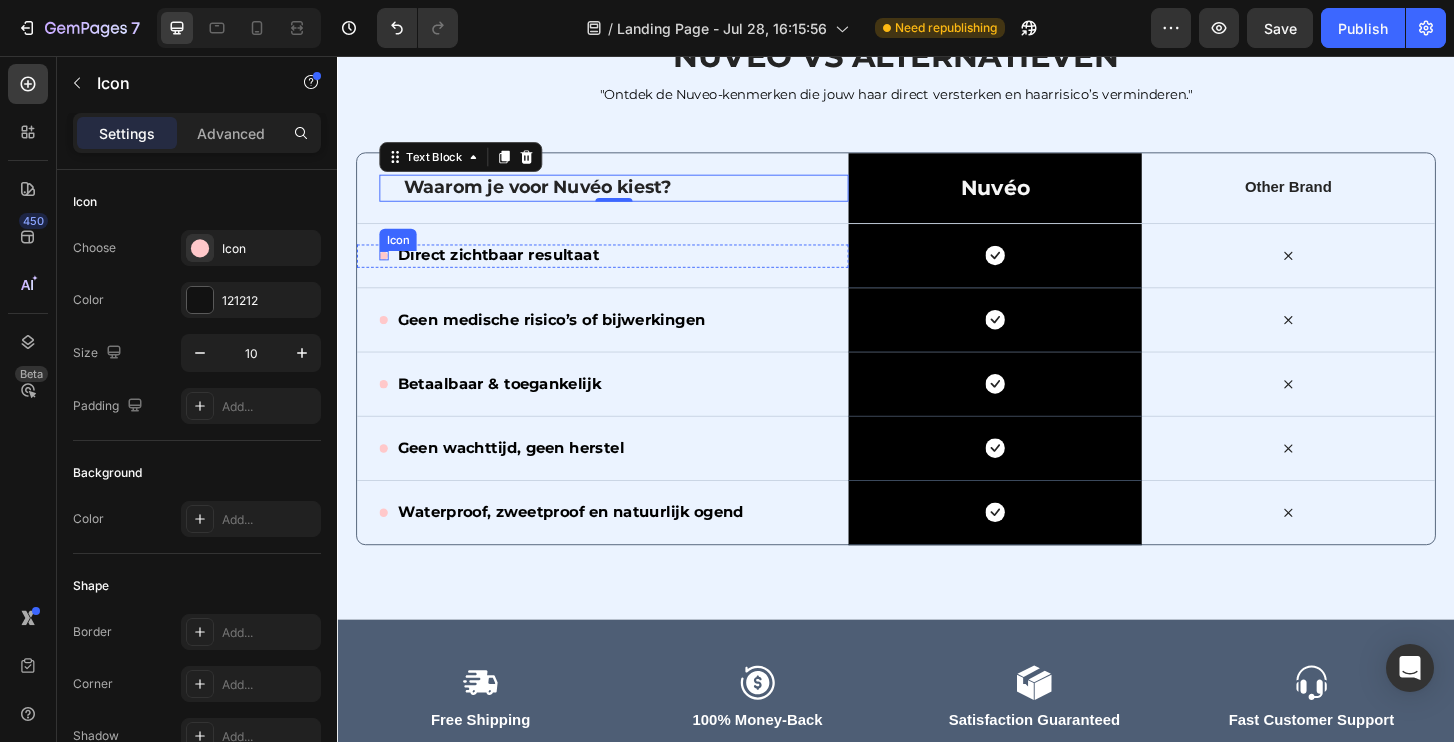 click 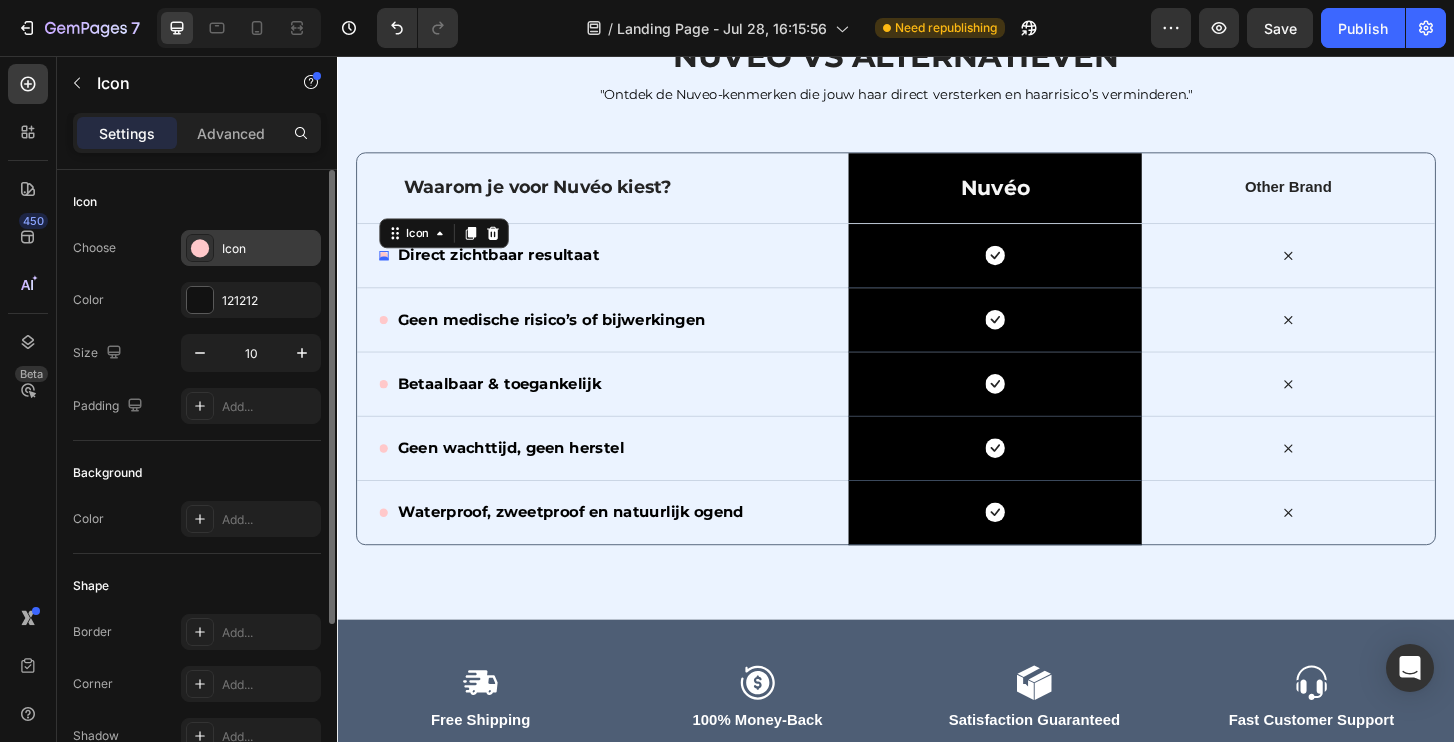 click on "Icon" at bounding box center (269, 249) 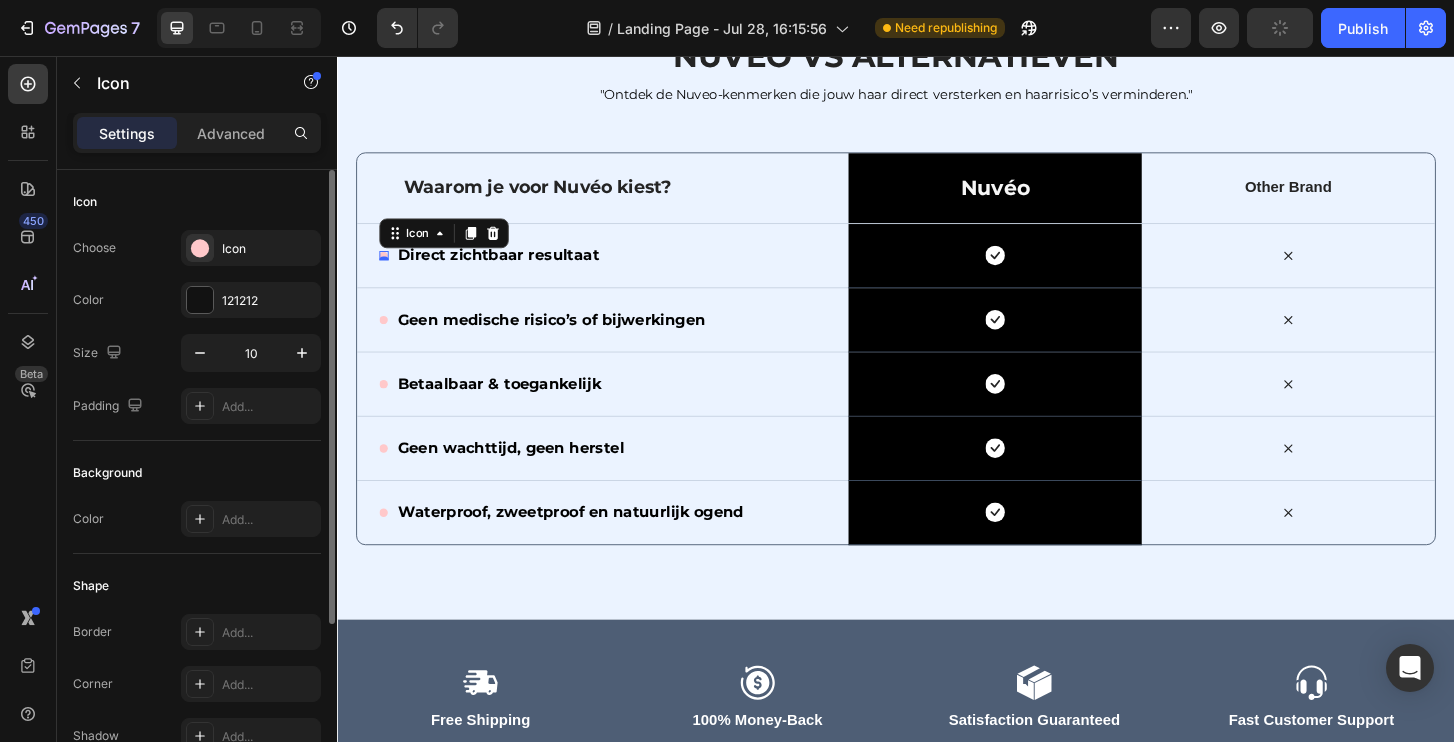 click on "Icon Choose
Icon Color 121212 Size 10 Padding Add..." 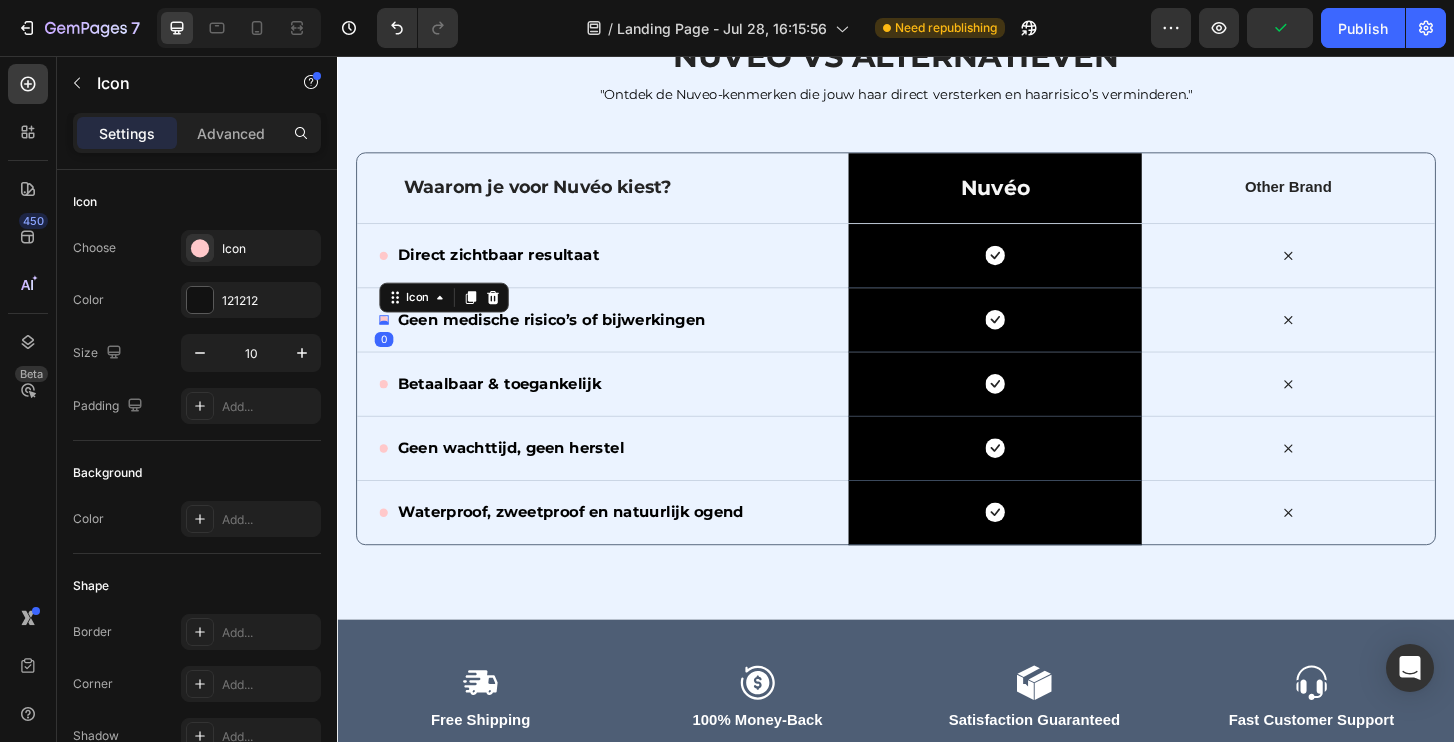click on "Icon   0" at bounding box center [387, 339] 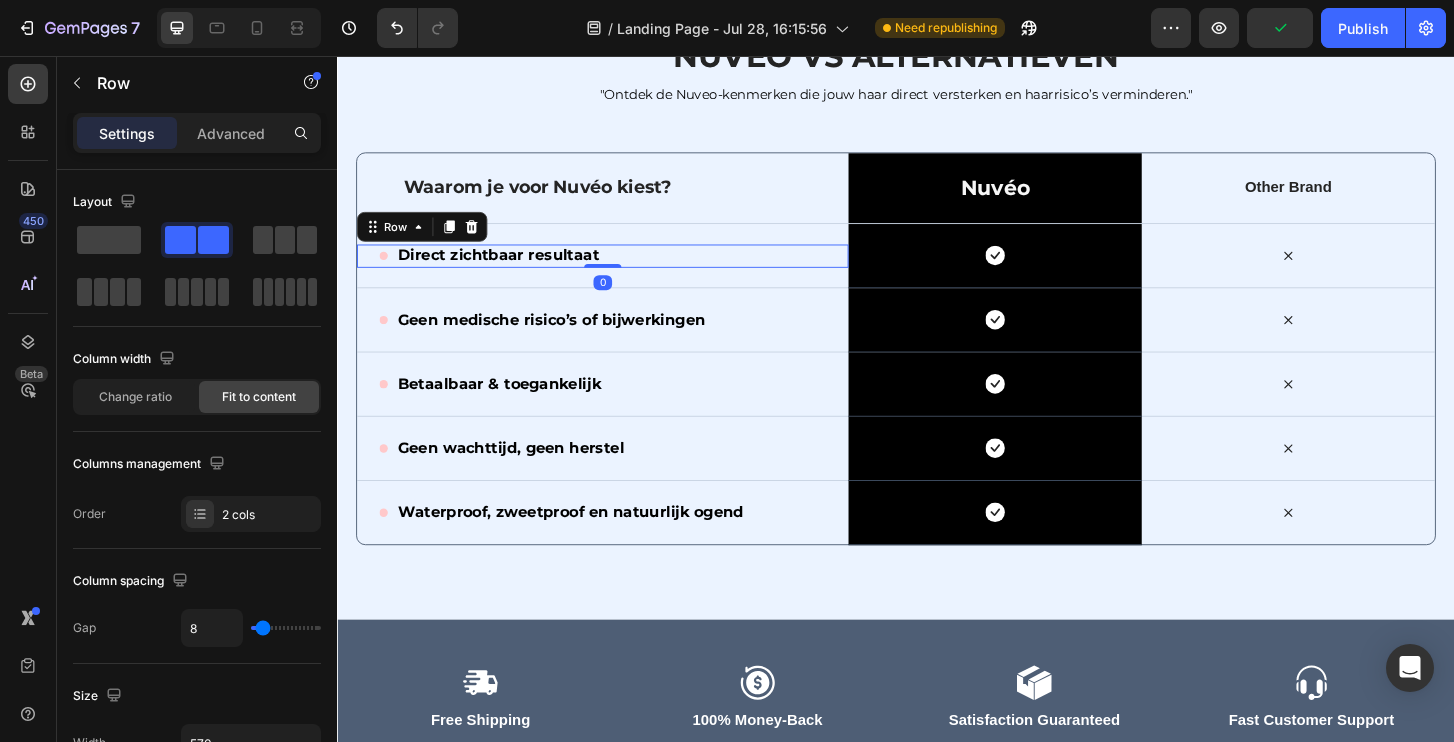 click on "Icon Direct zichtbaar resultaat Text Block Row   0" at bounding box center [622, 270] 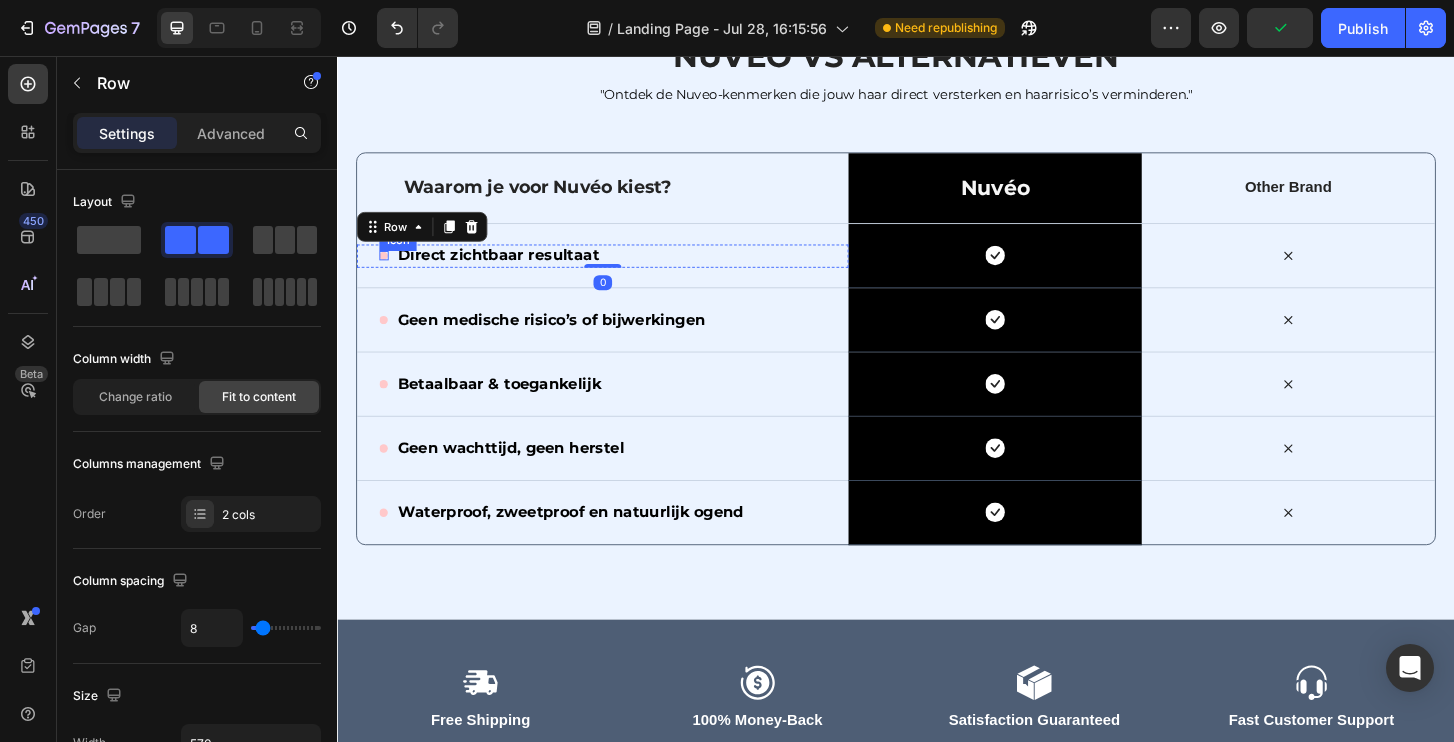 click on "Icon" at bounding box center [387, 270] 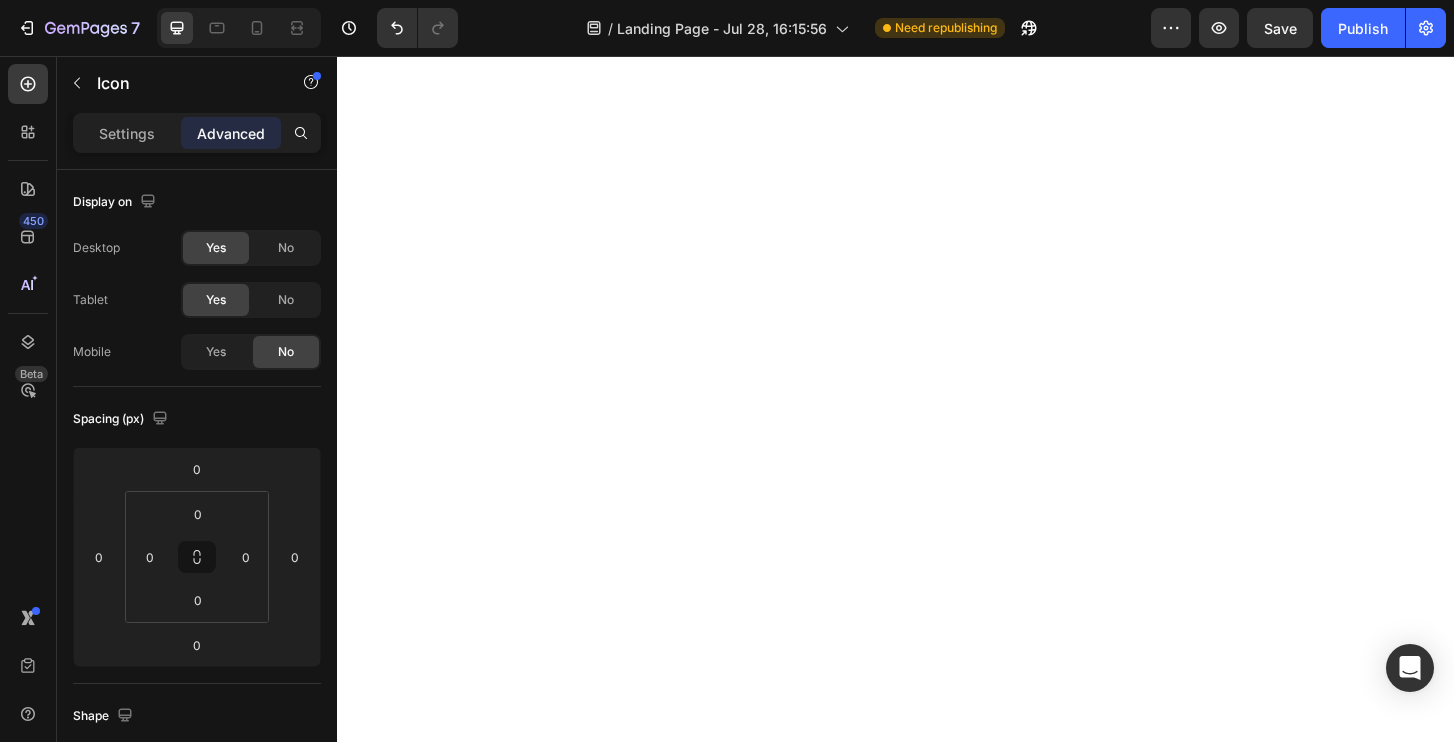 scroll, scrollTop: 0, scrollLeft: 0, axis: both 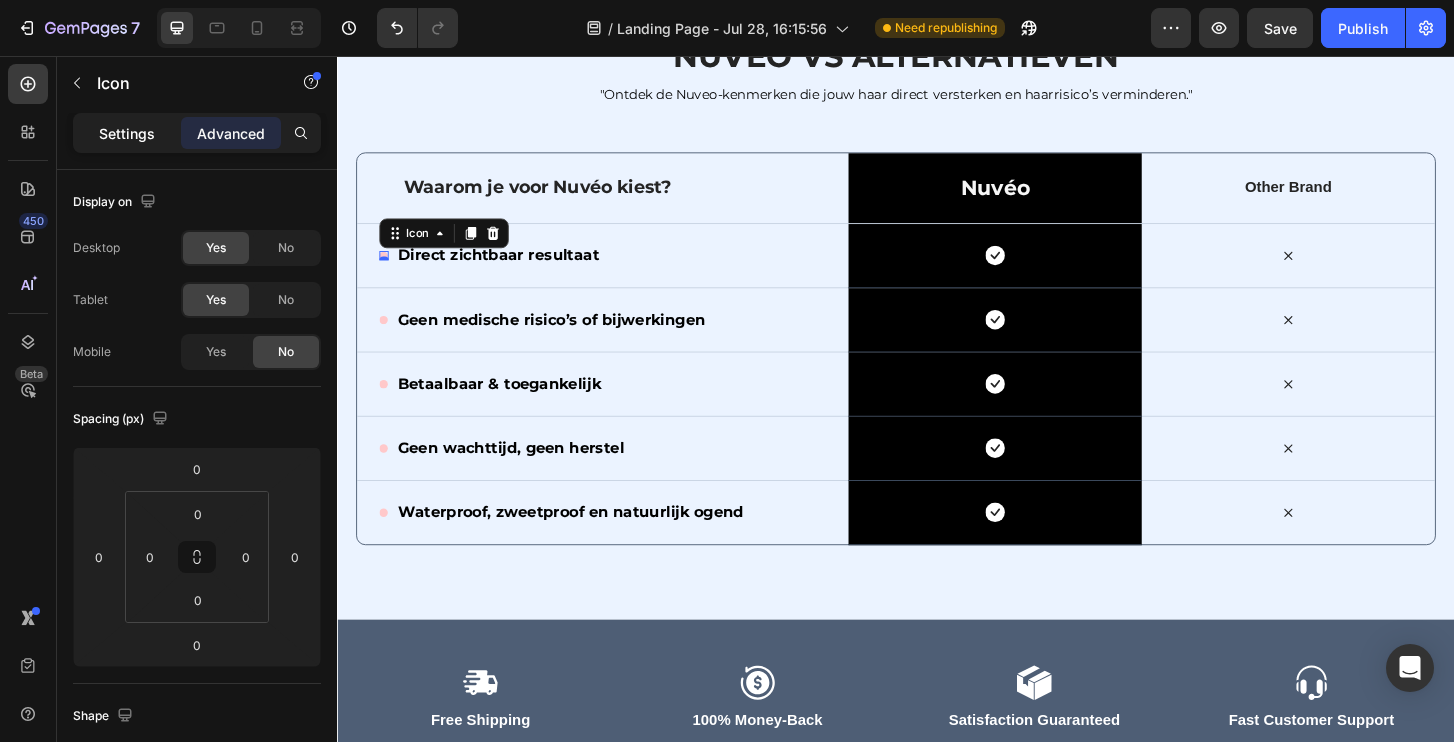 click on "Settings" at bounding box center (127, 133) 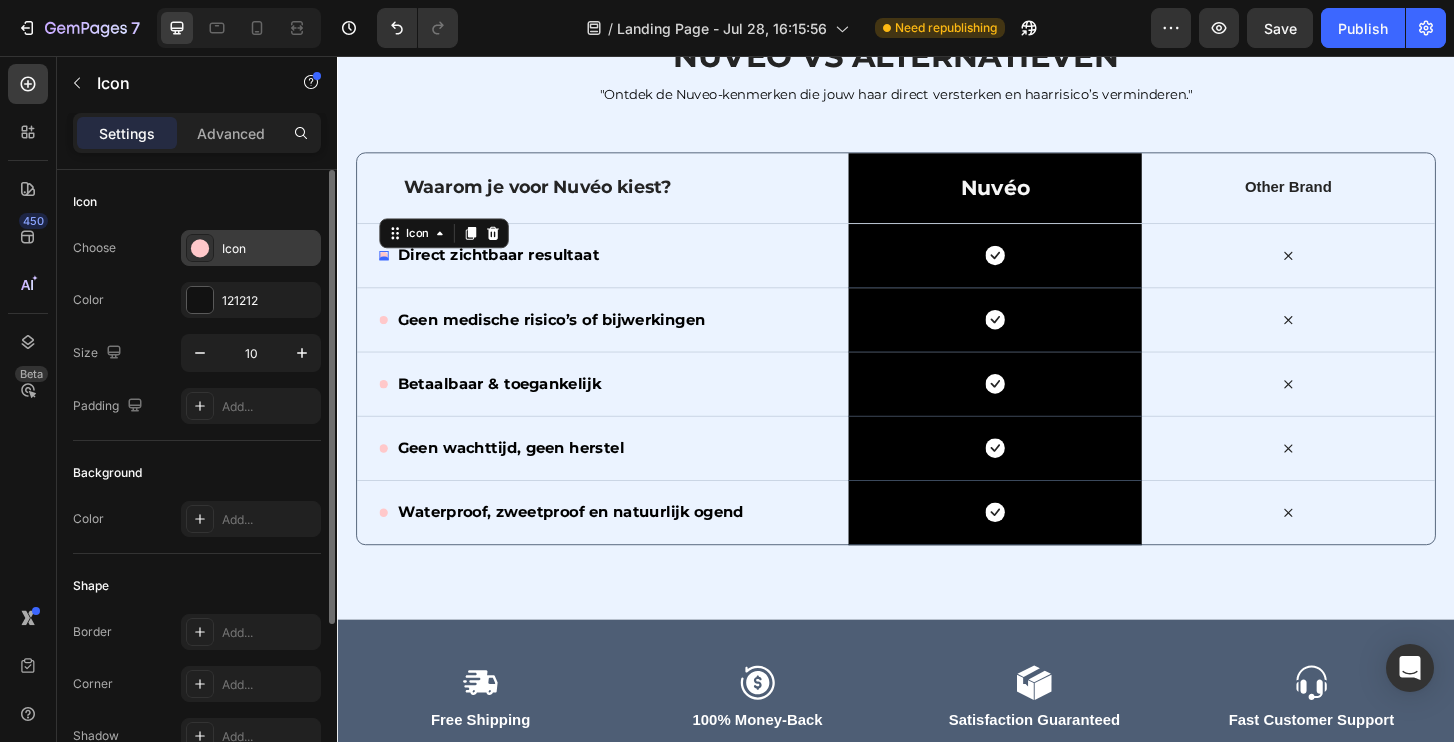 click 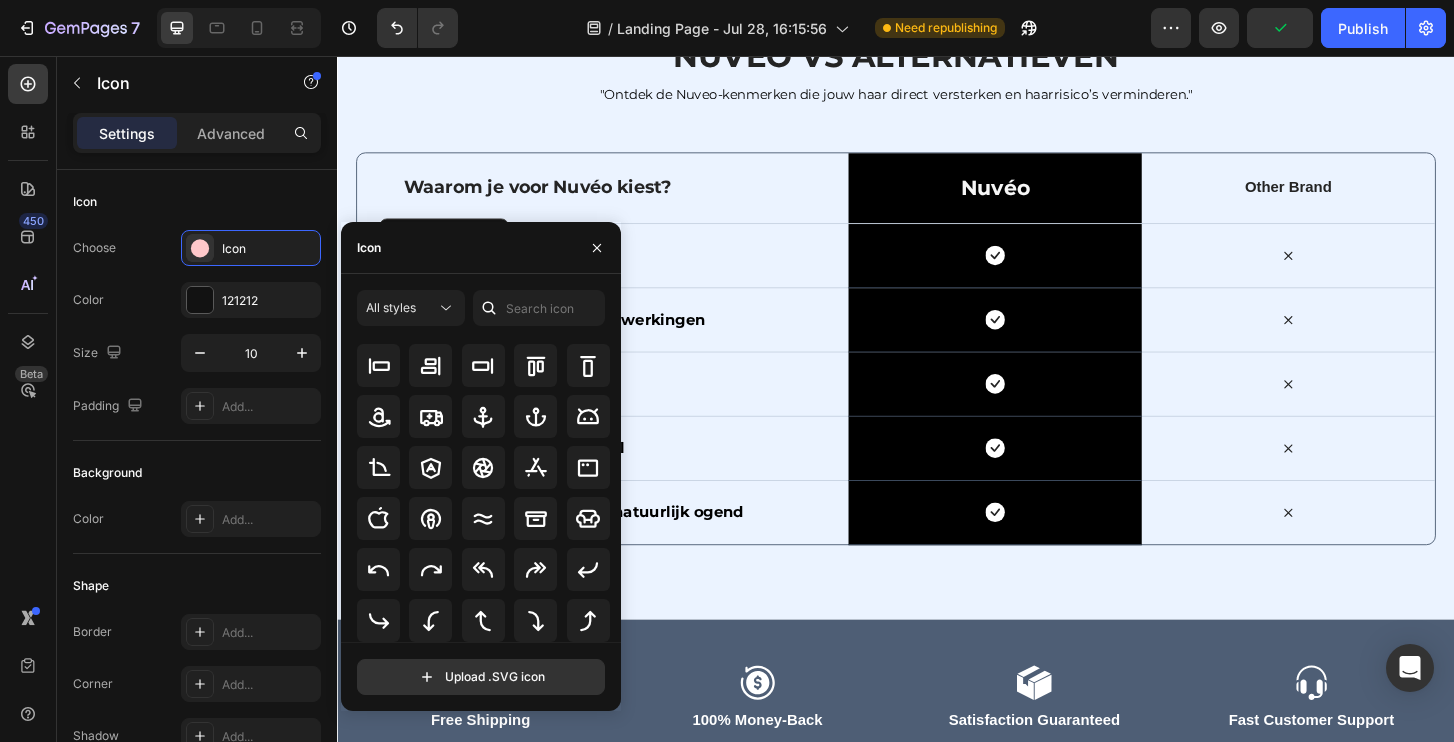 scroll, scrollTop: 220, scrollLeft: 0, axis: vertical 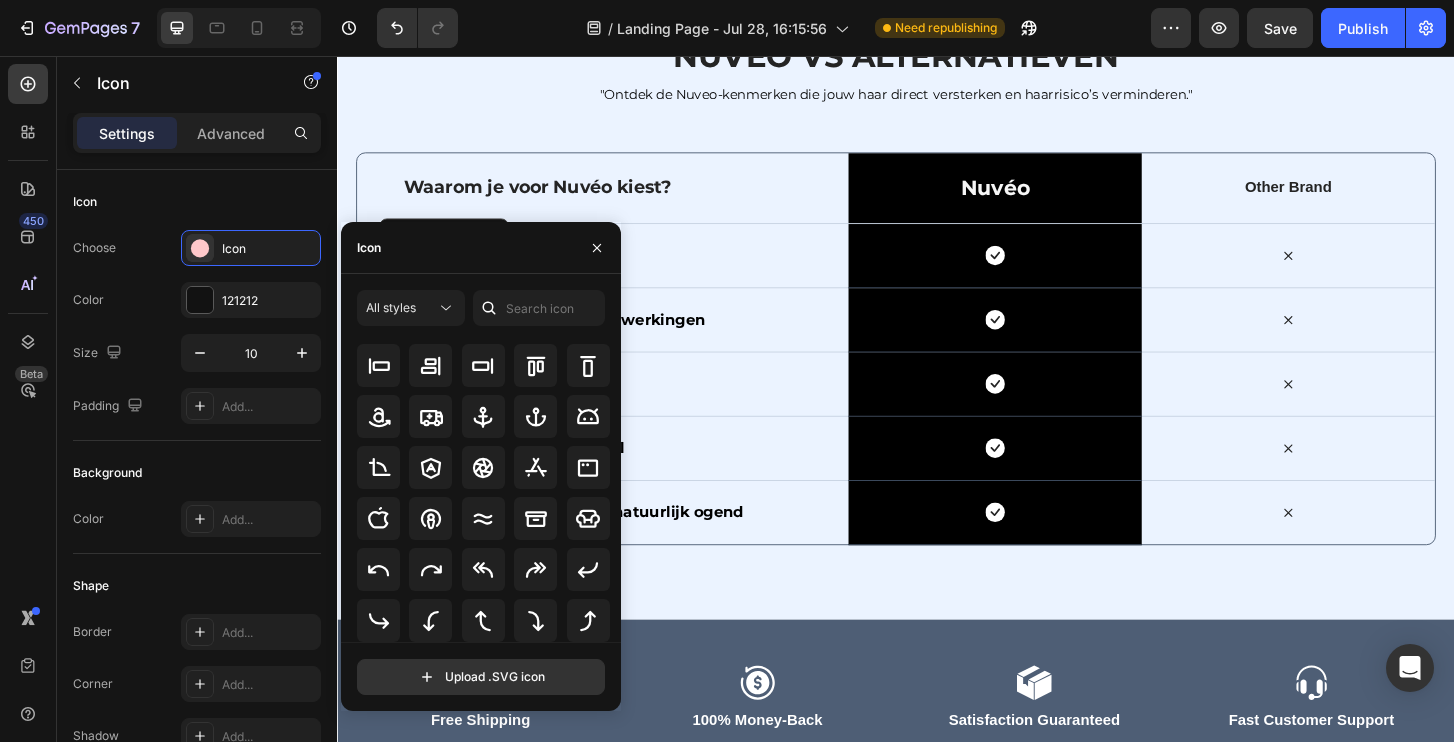 click at bounding box center (489, 308) 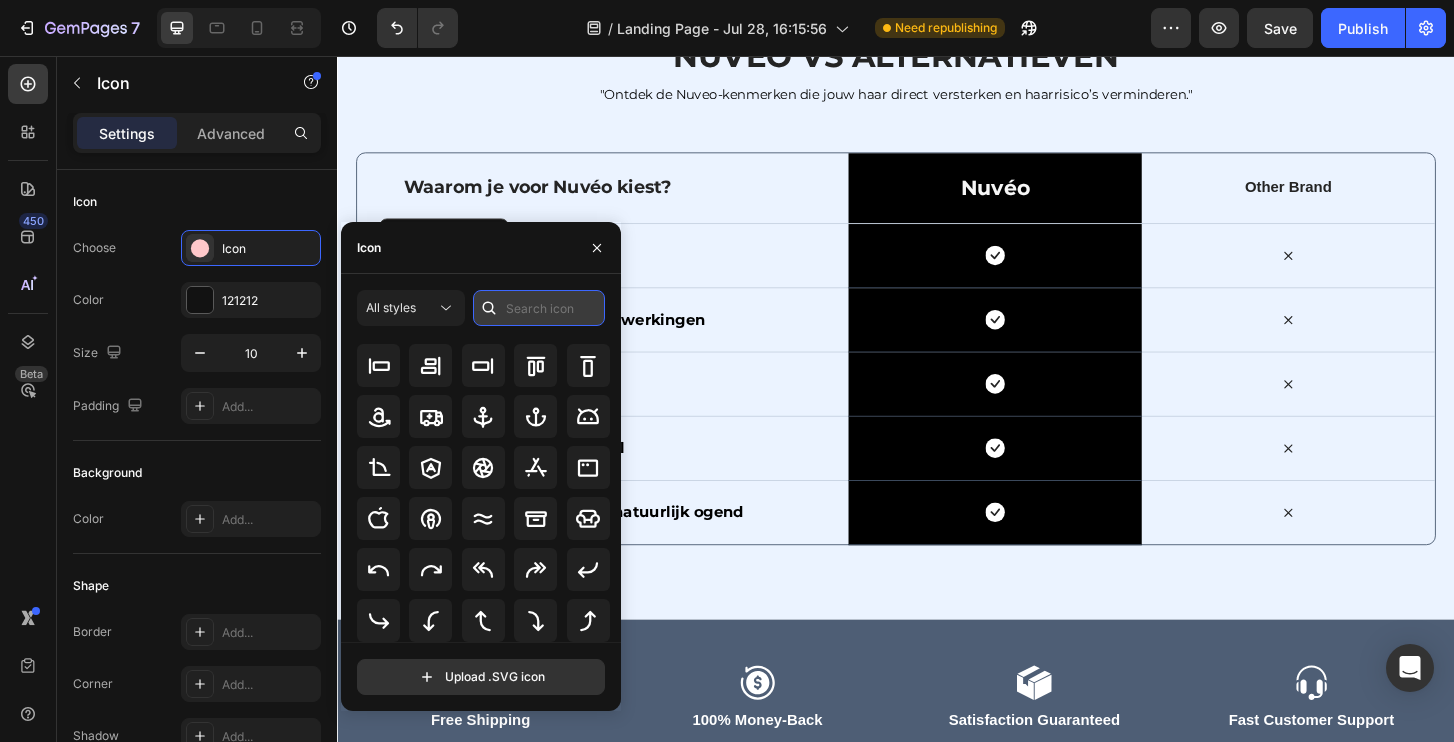 click at bounding box center (539, 308) 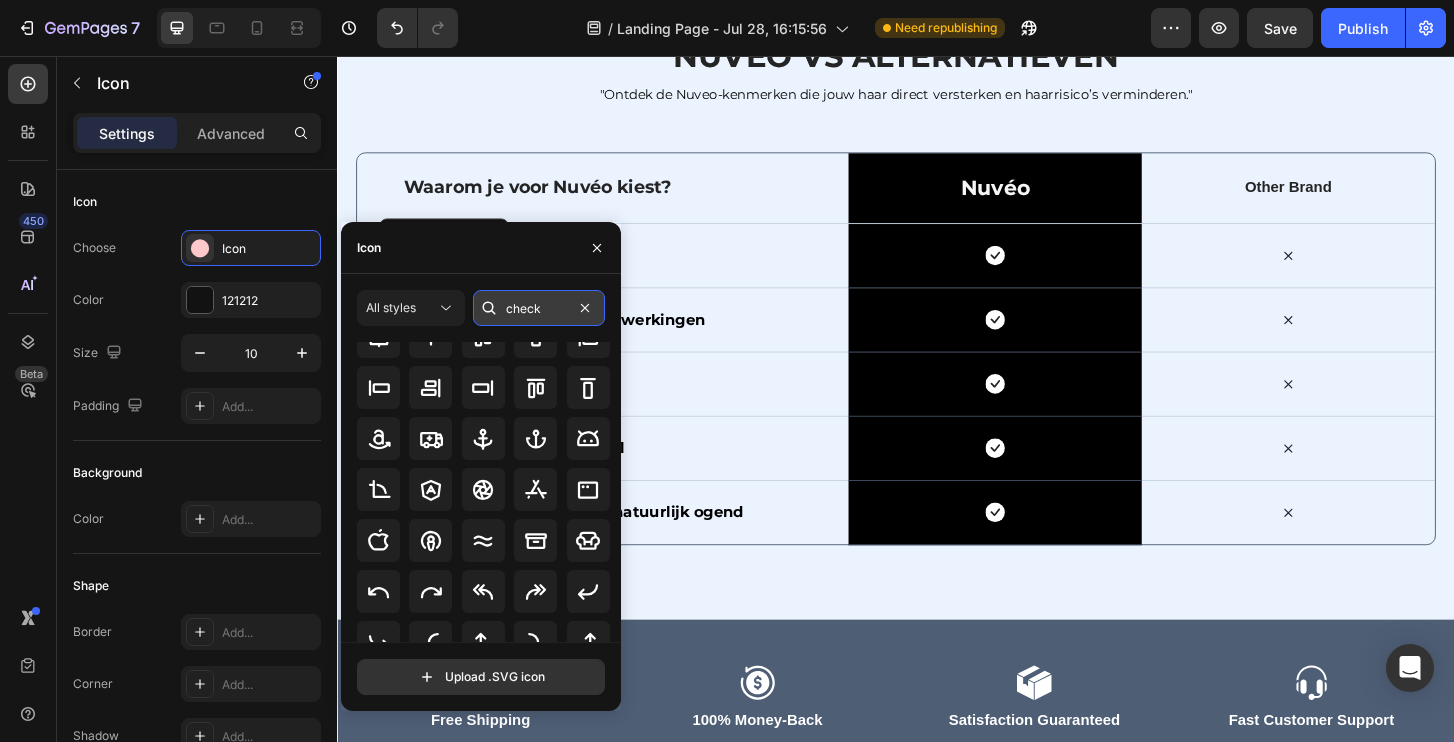 scroll, scrollTop: 0, scrollLeft: 0, axis: both 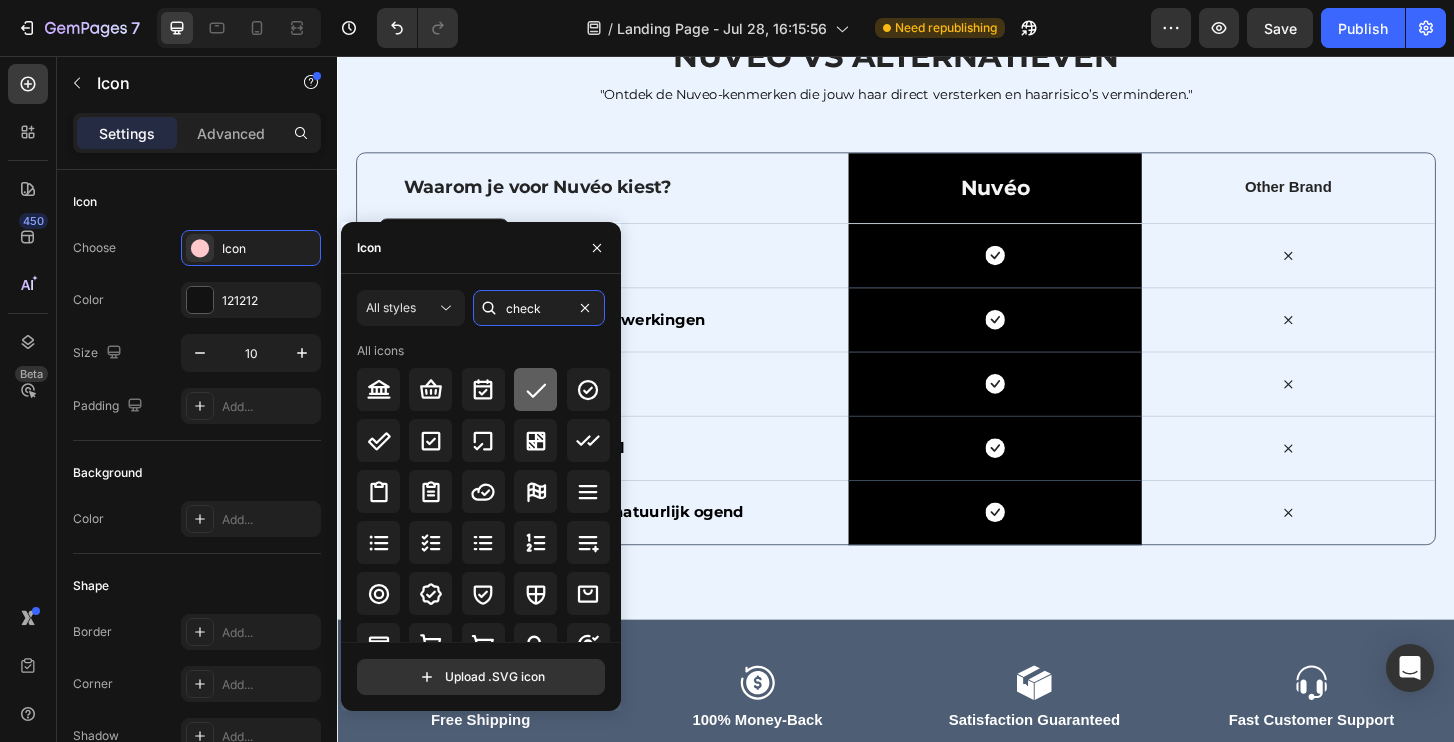 type on "check" 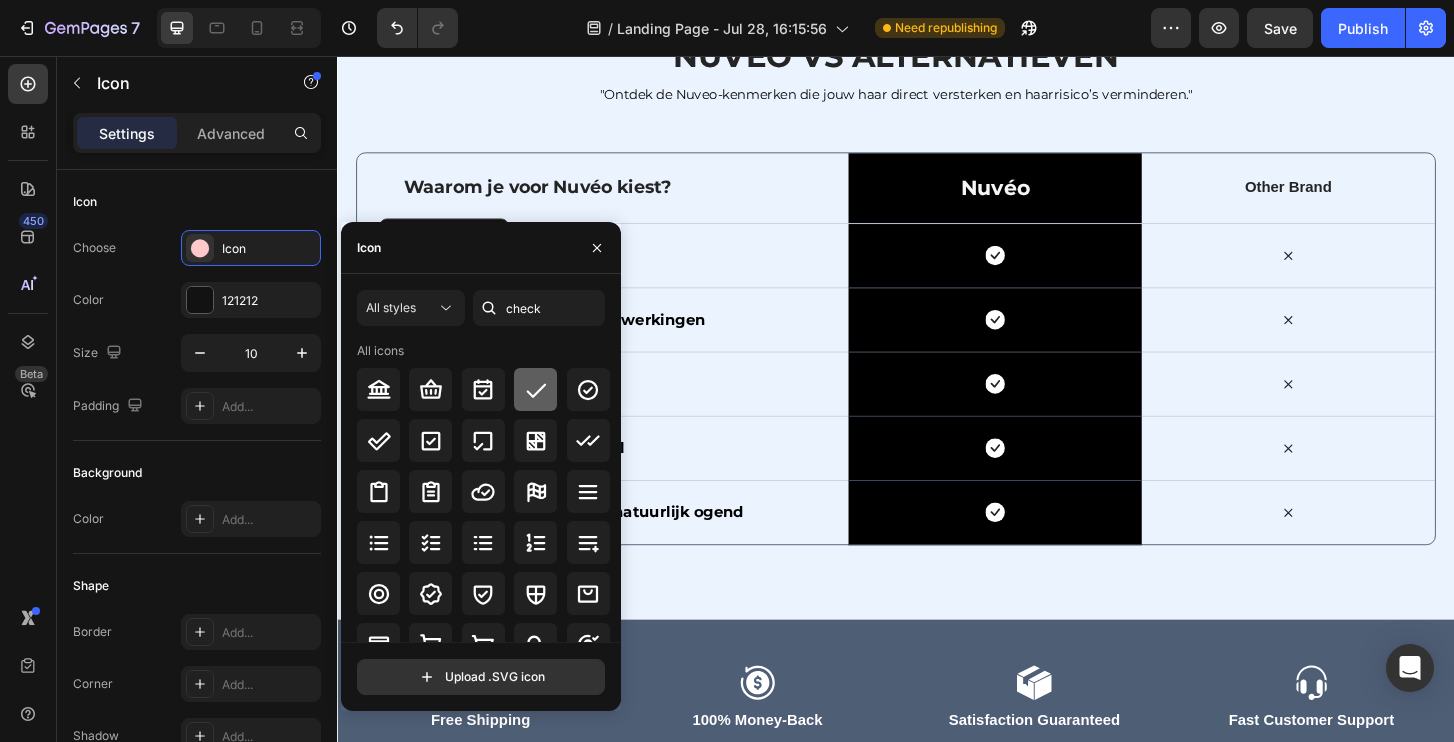 click 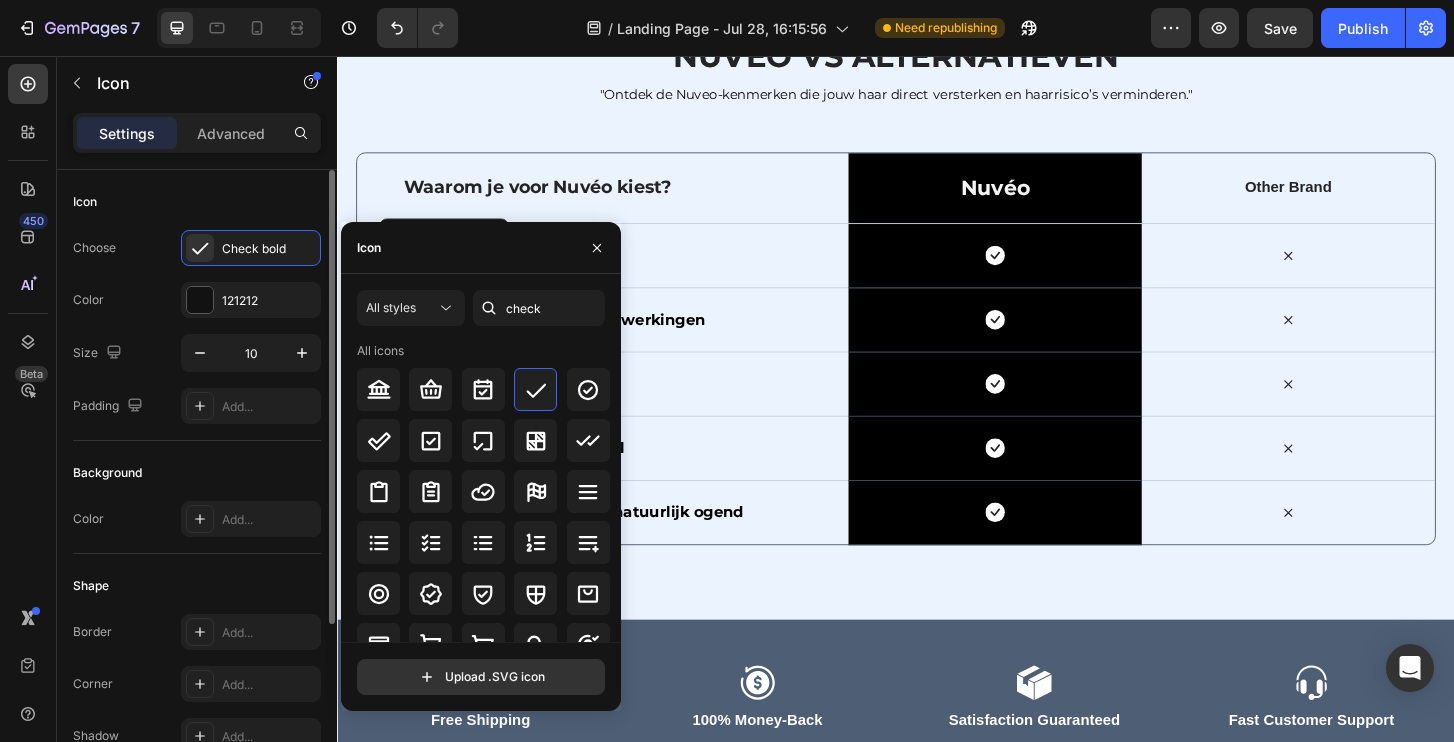 click on "Icon" at bounding box center [197, 202] 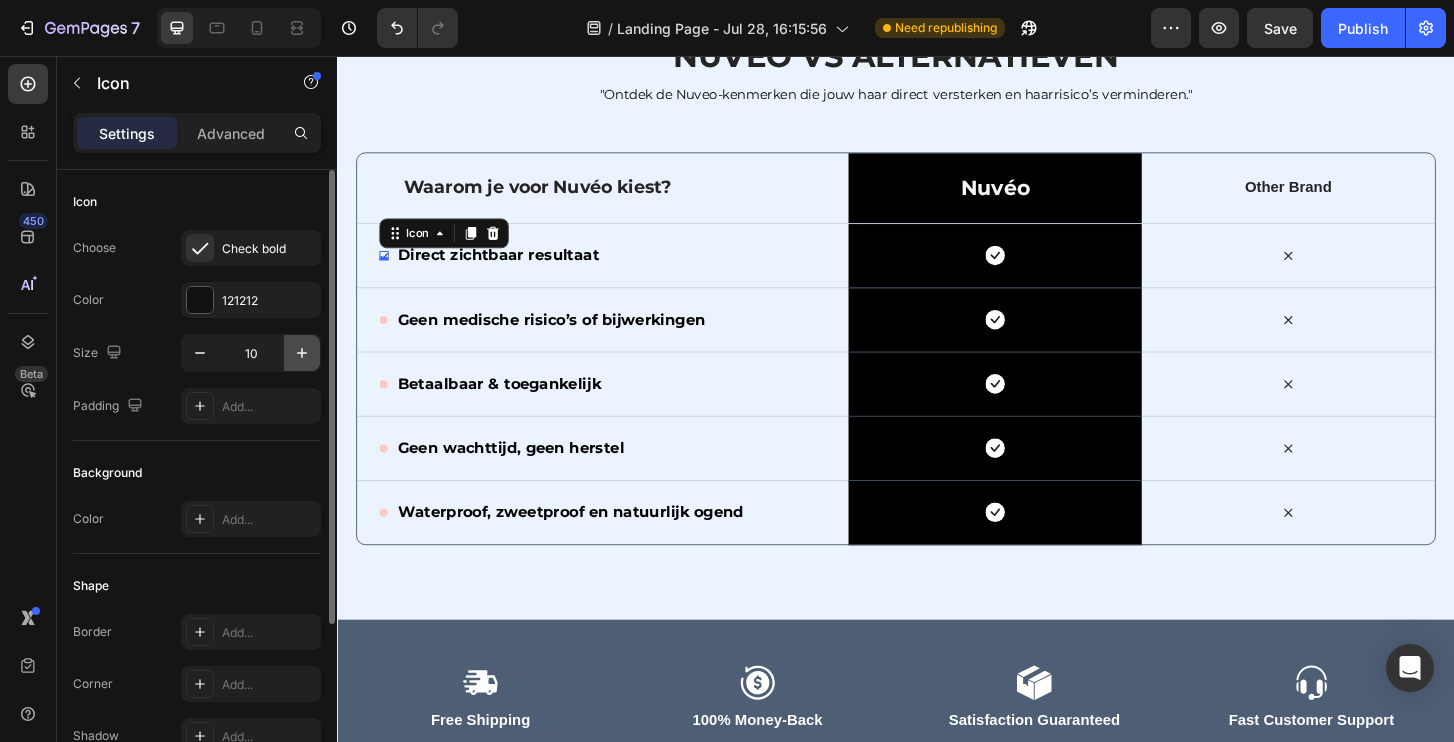 click 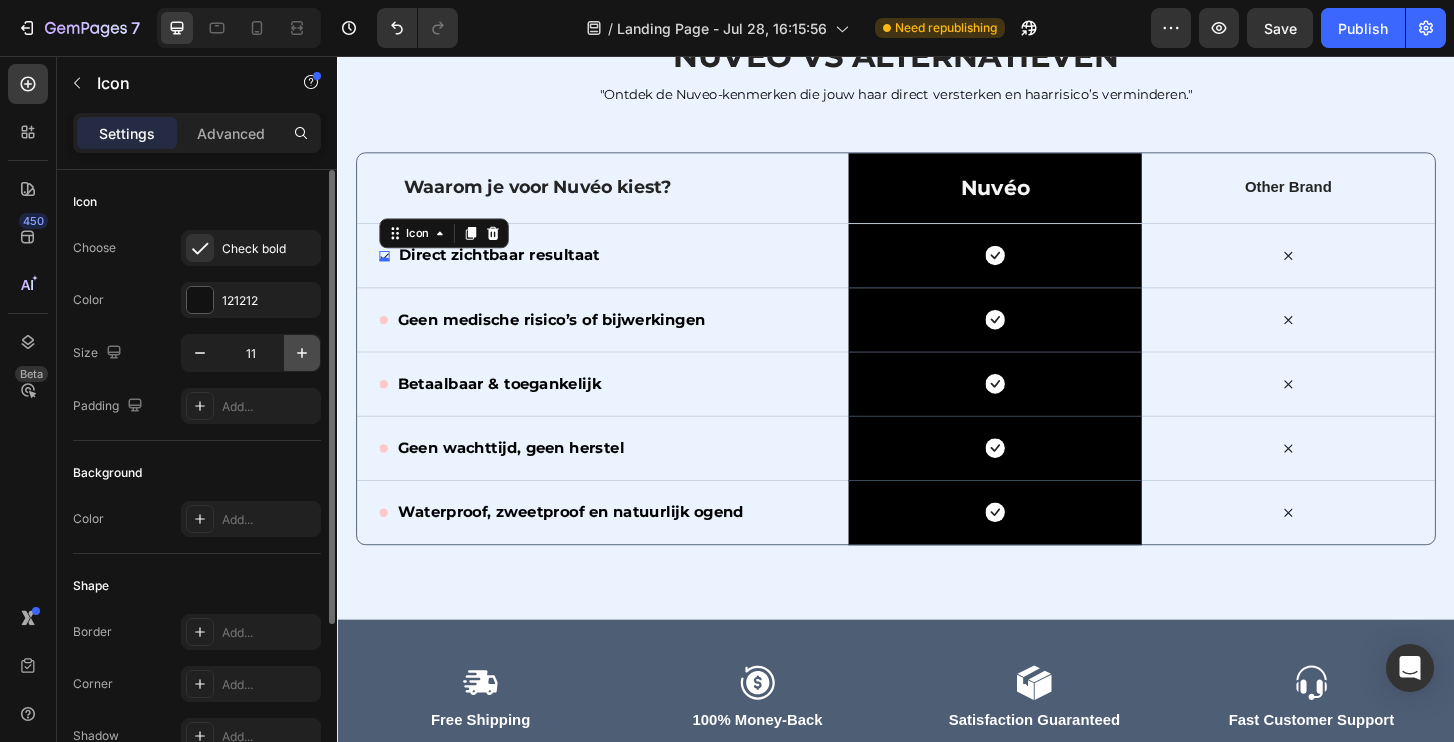 click 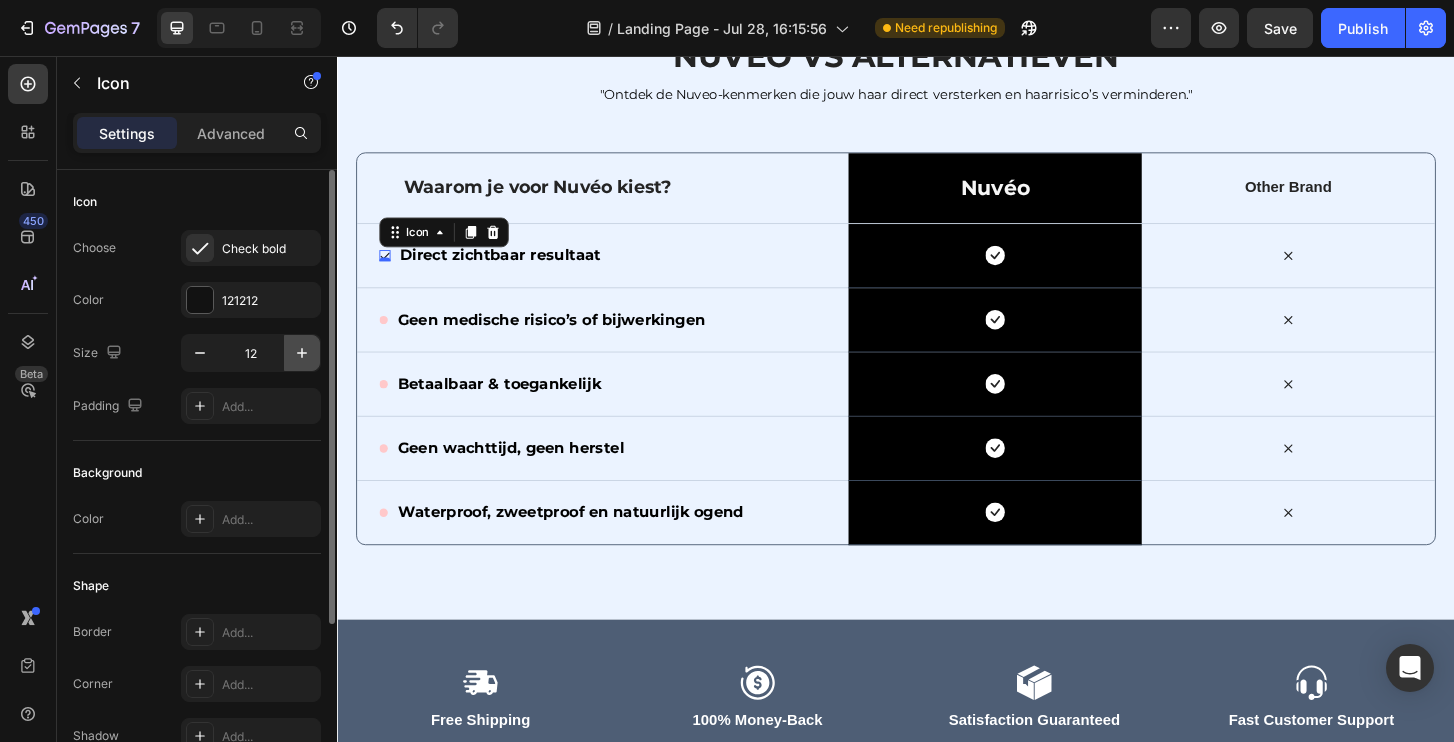 click 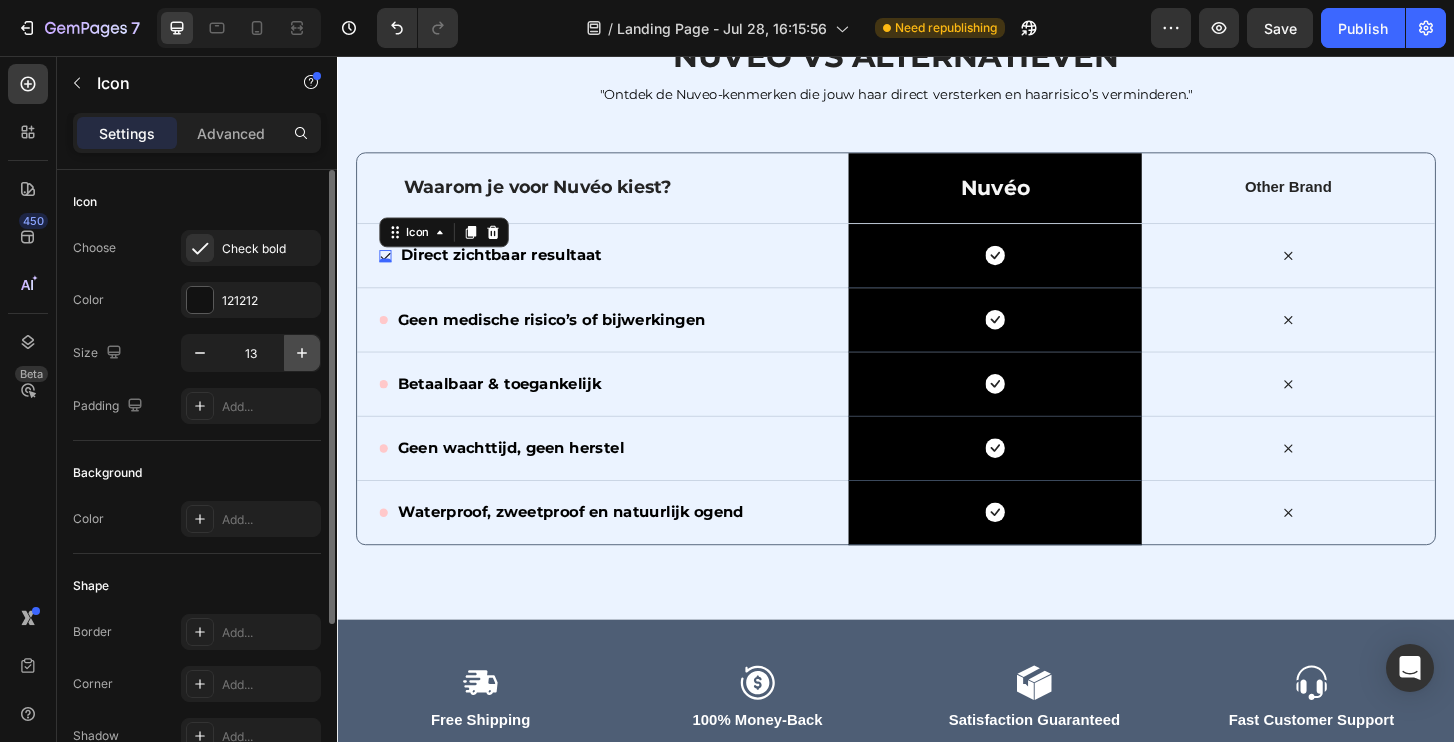 click 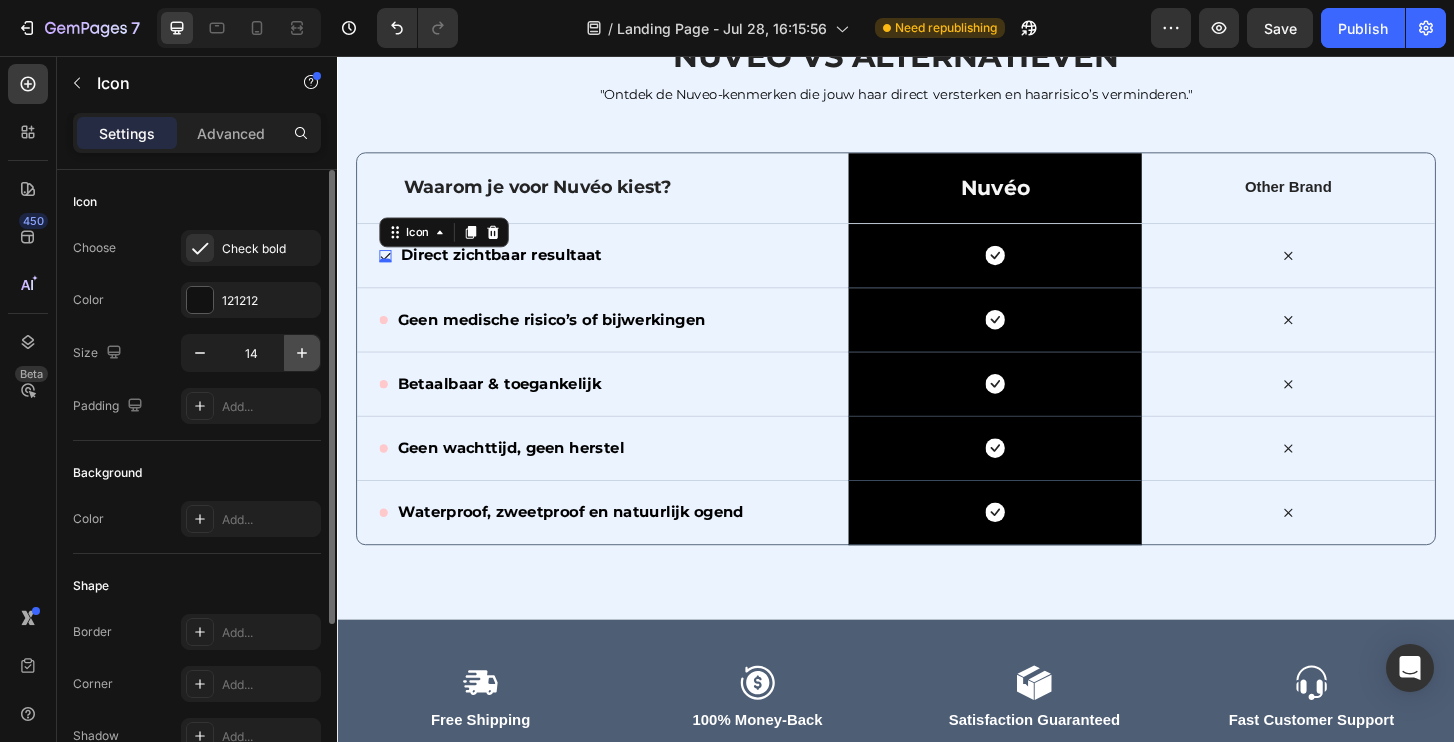 click 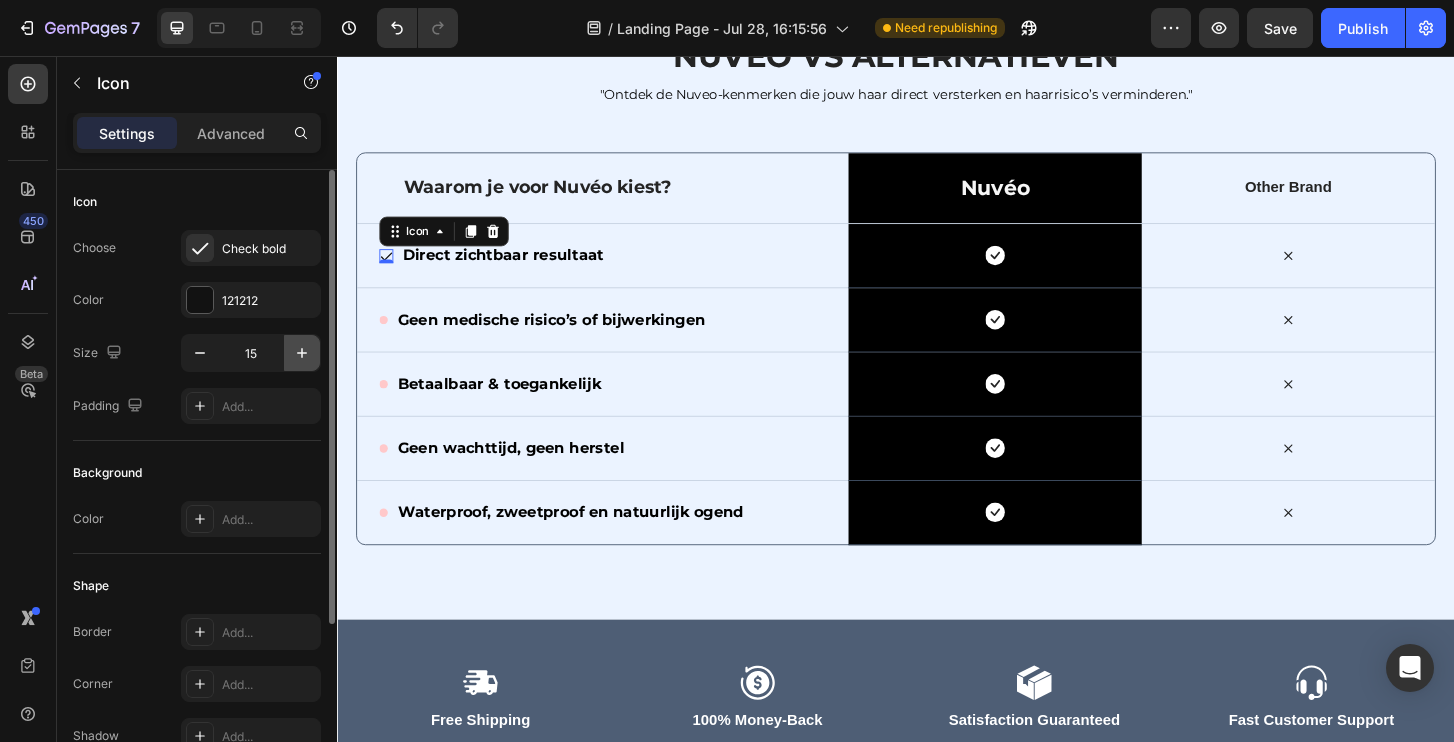 click 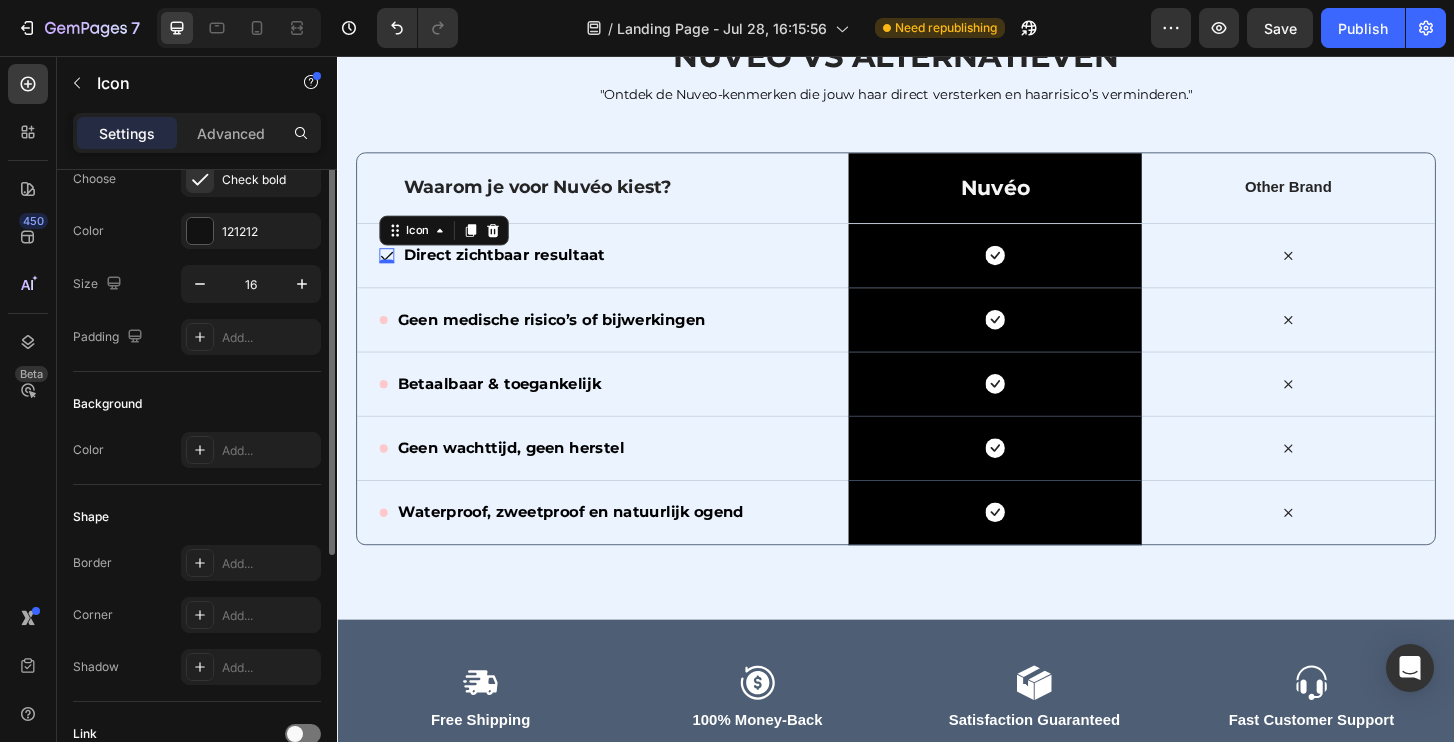 scroll, scrollTop: 0, scrollLeft: 0, axis: both 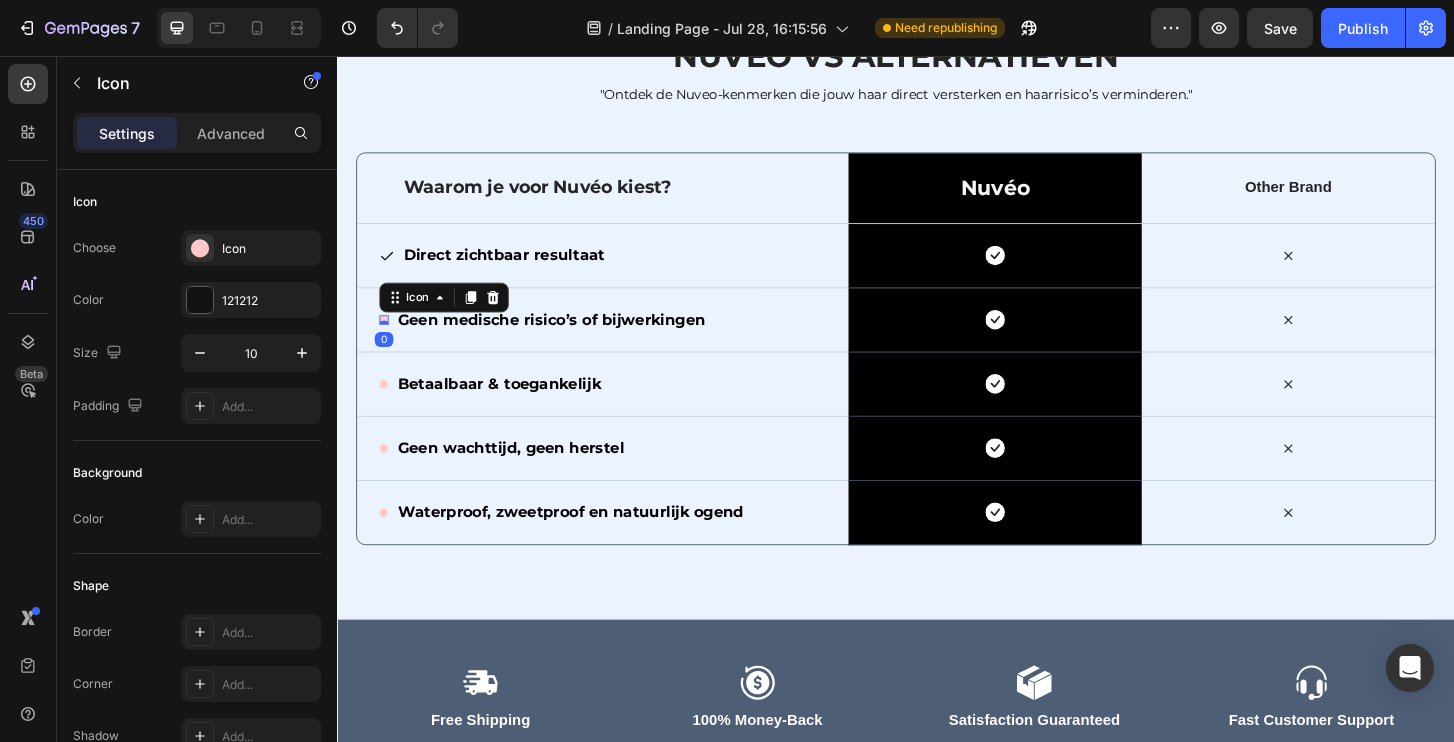 click 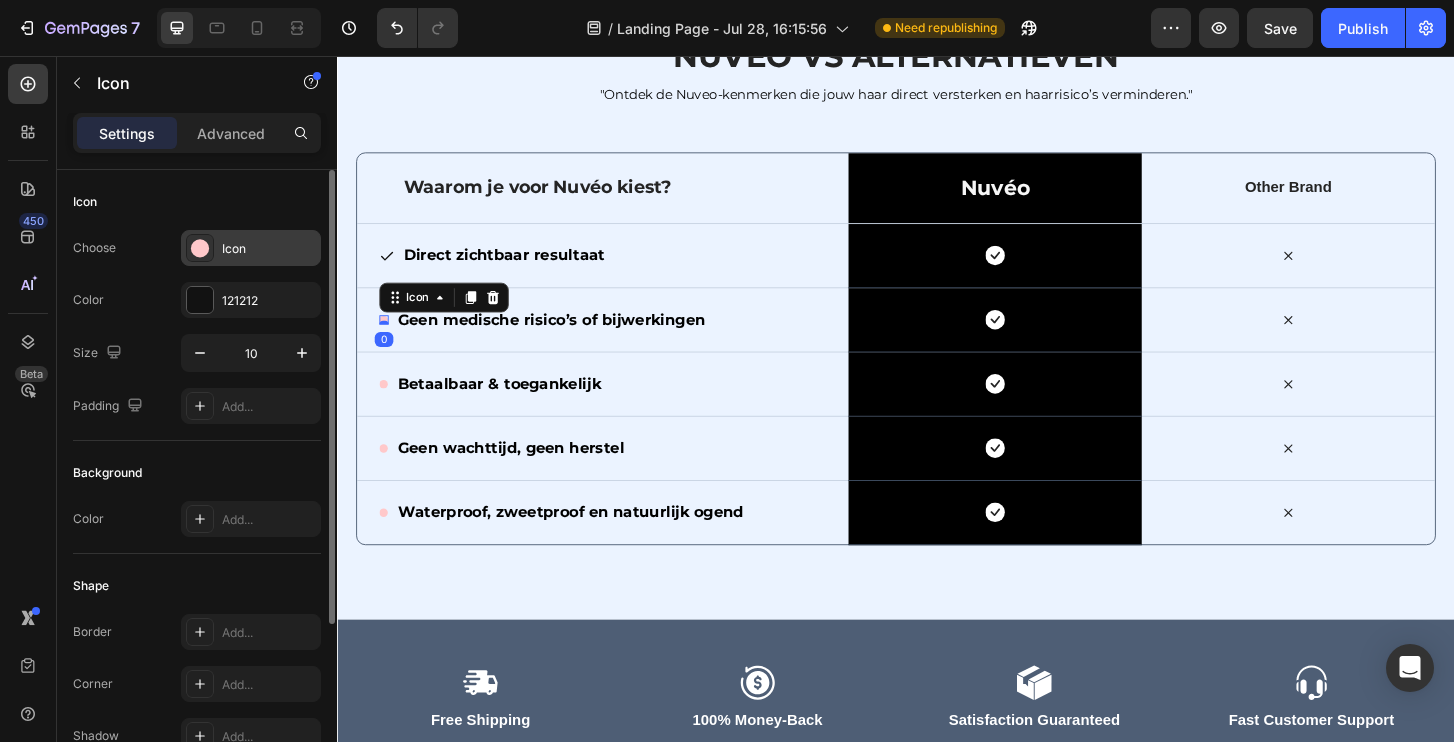 click on "Icon" at bounding box center [269, 249] 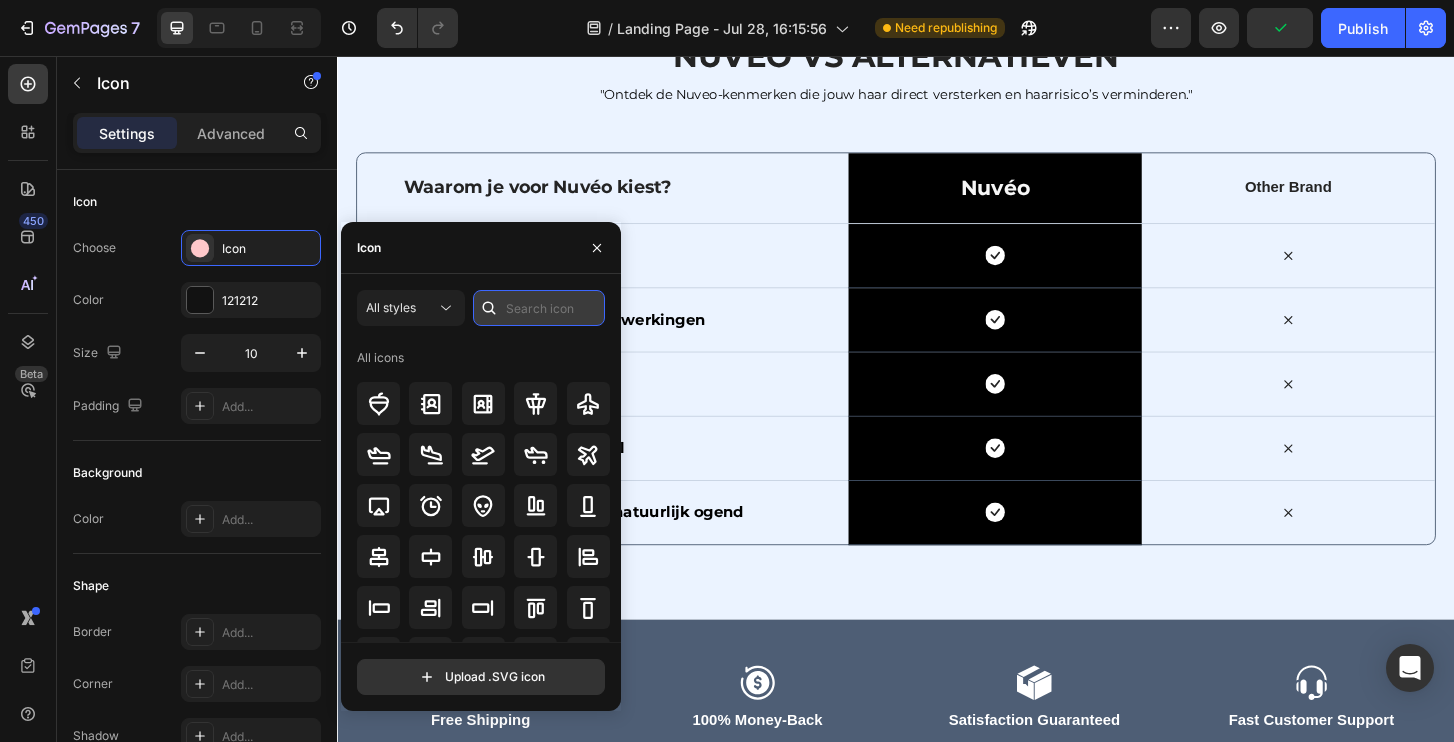 click at bounding box center (539, 308) 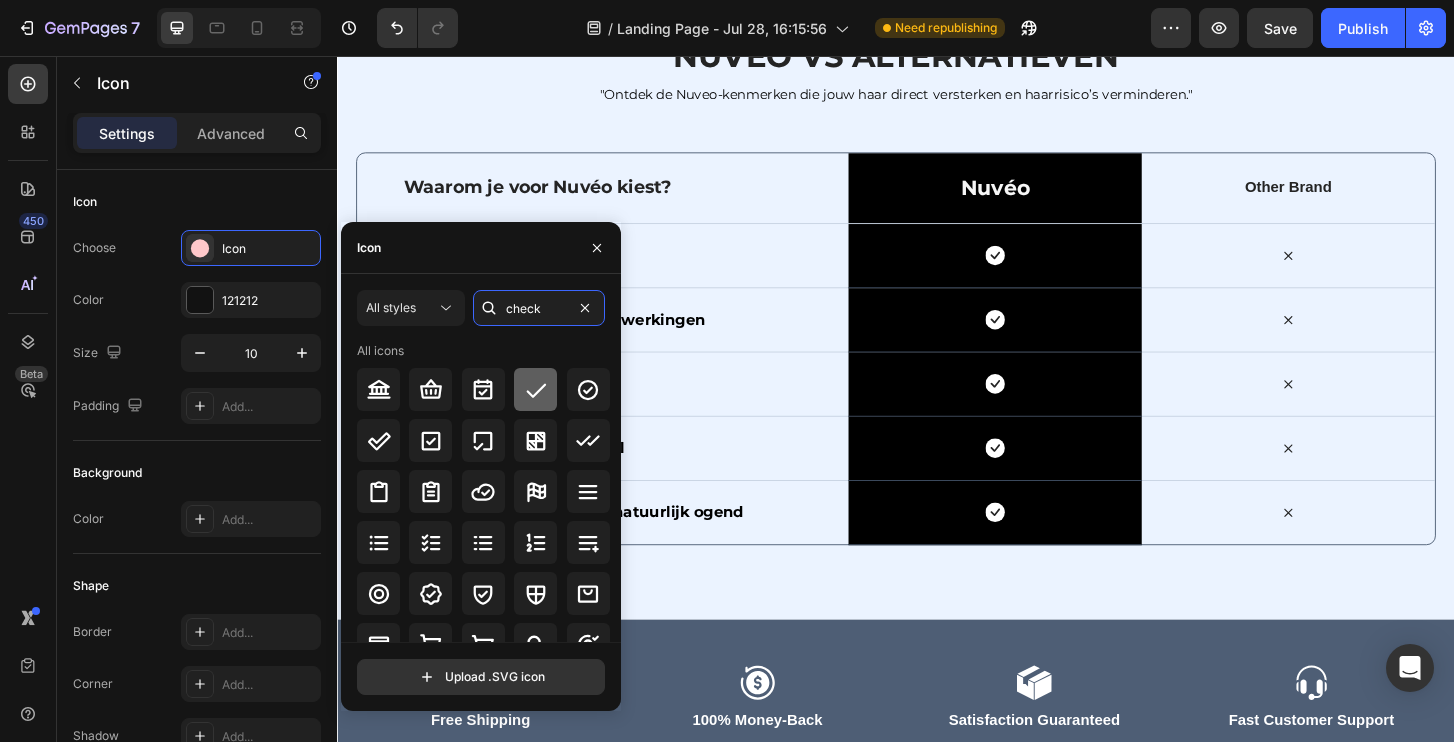 type on "check" 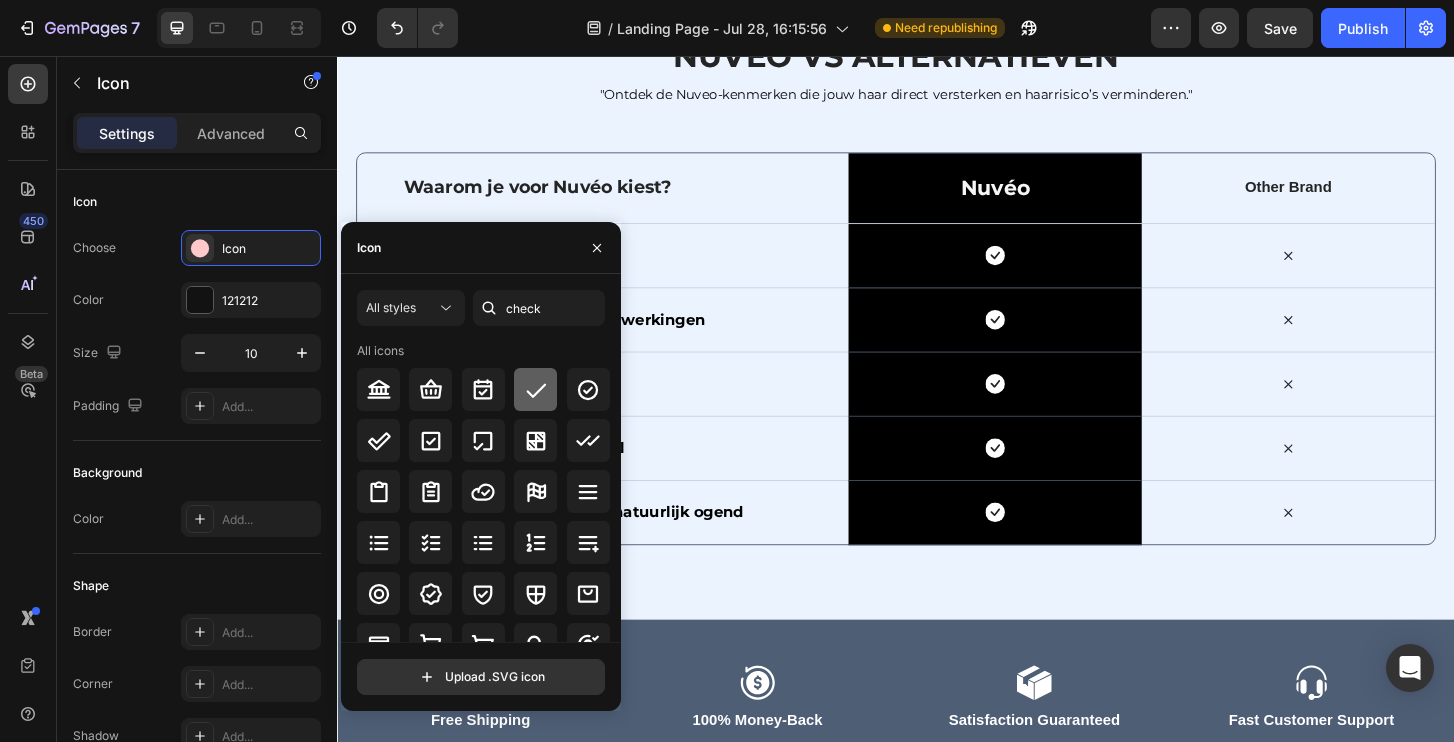 click 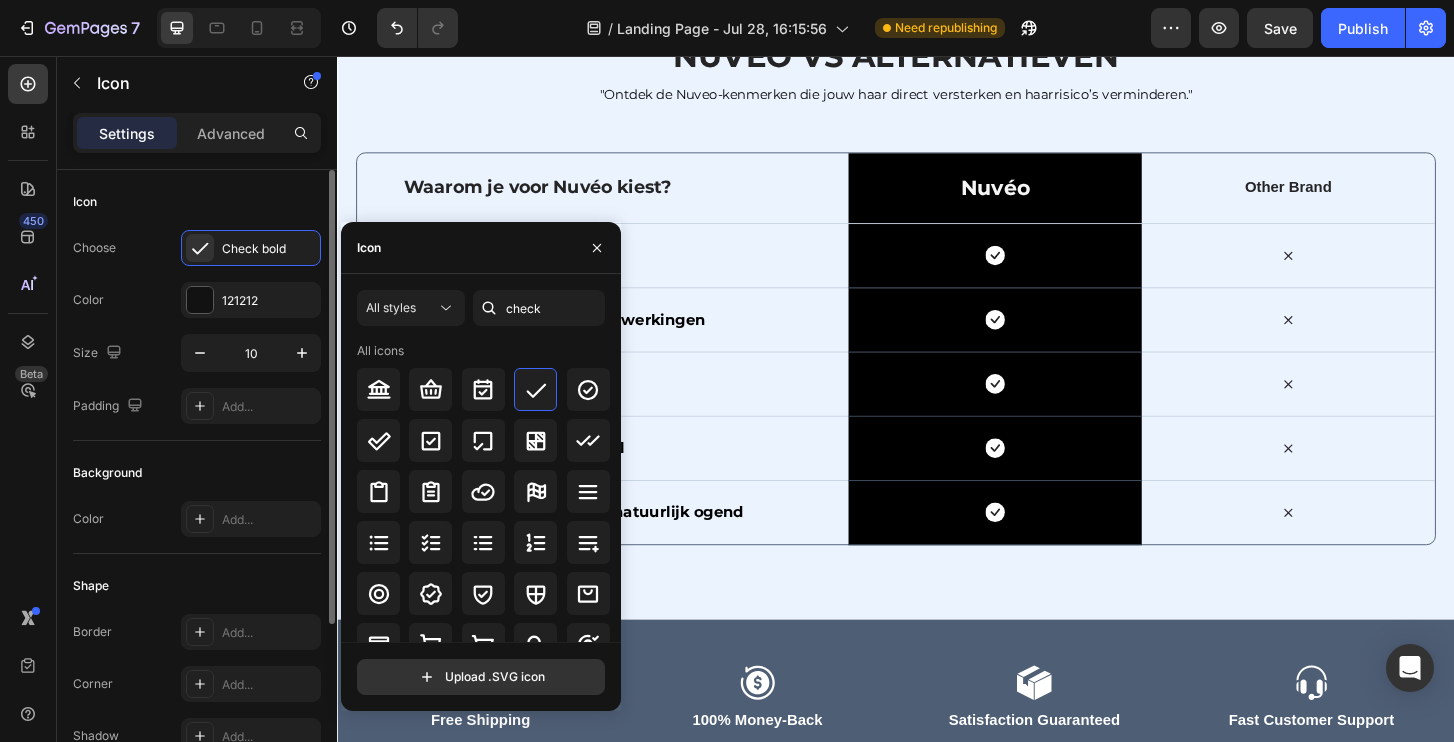 click on "Icon" at bounding box center (197, 202) 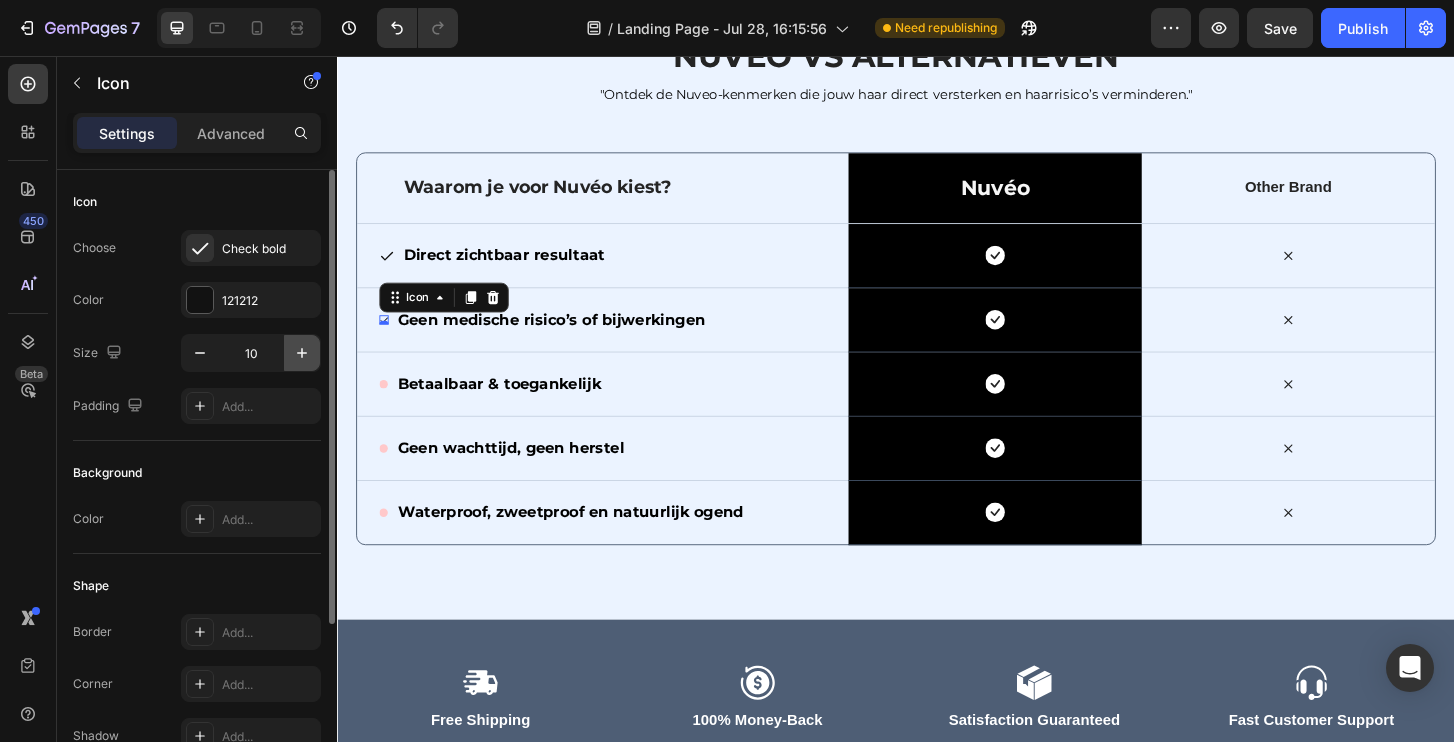 click at bounding box center (302, 353) 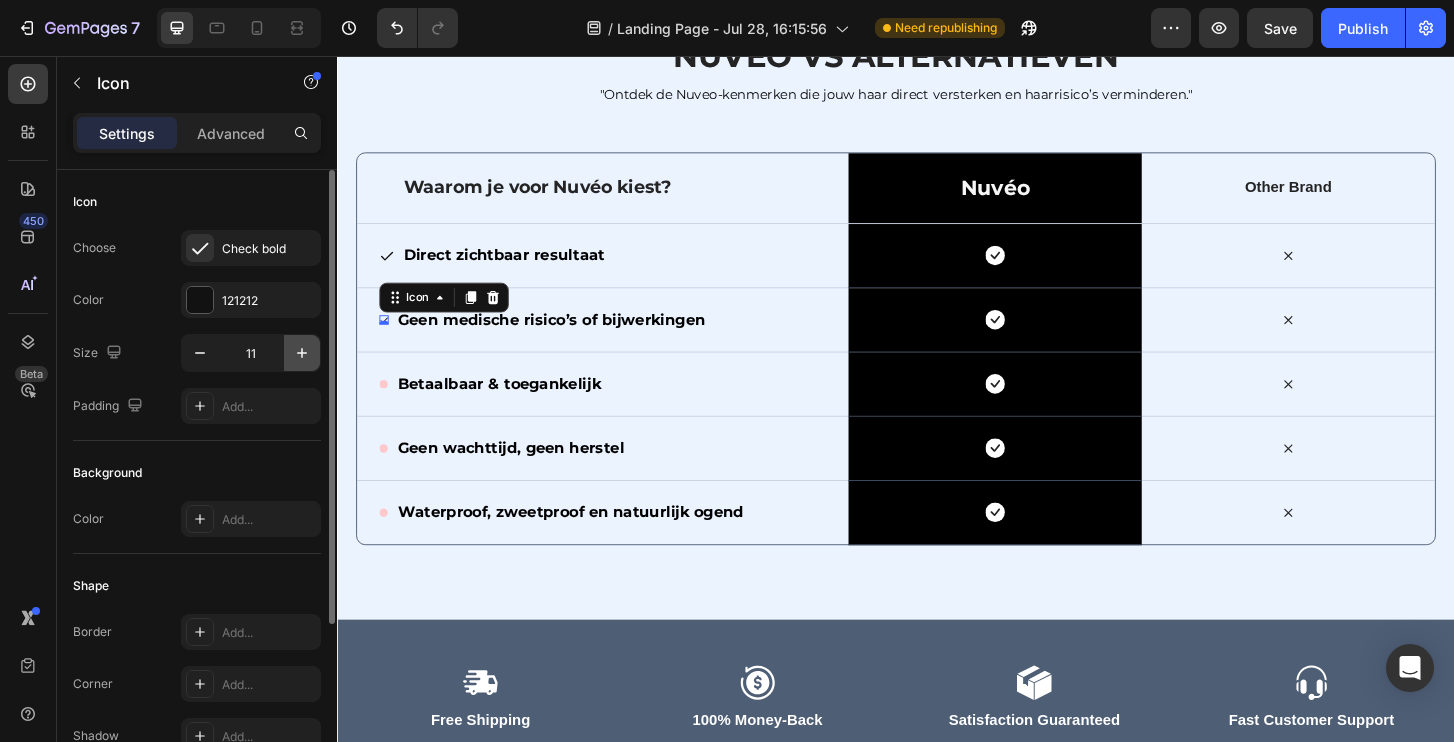 click at bounding box center [302, 353] 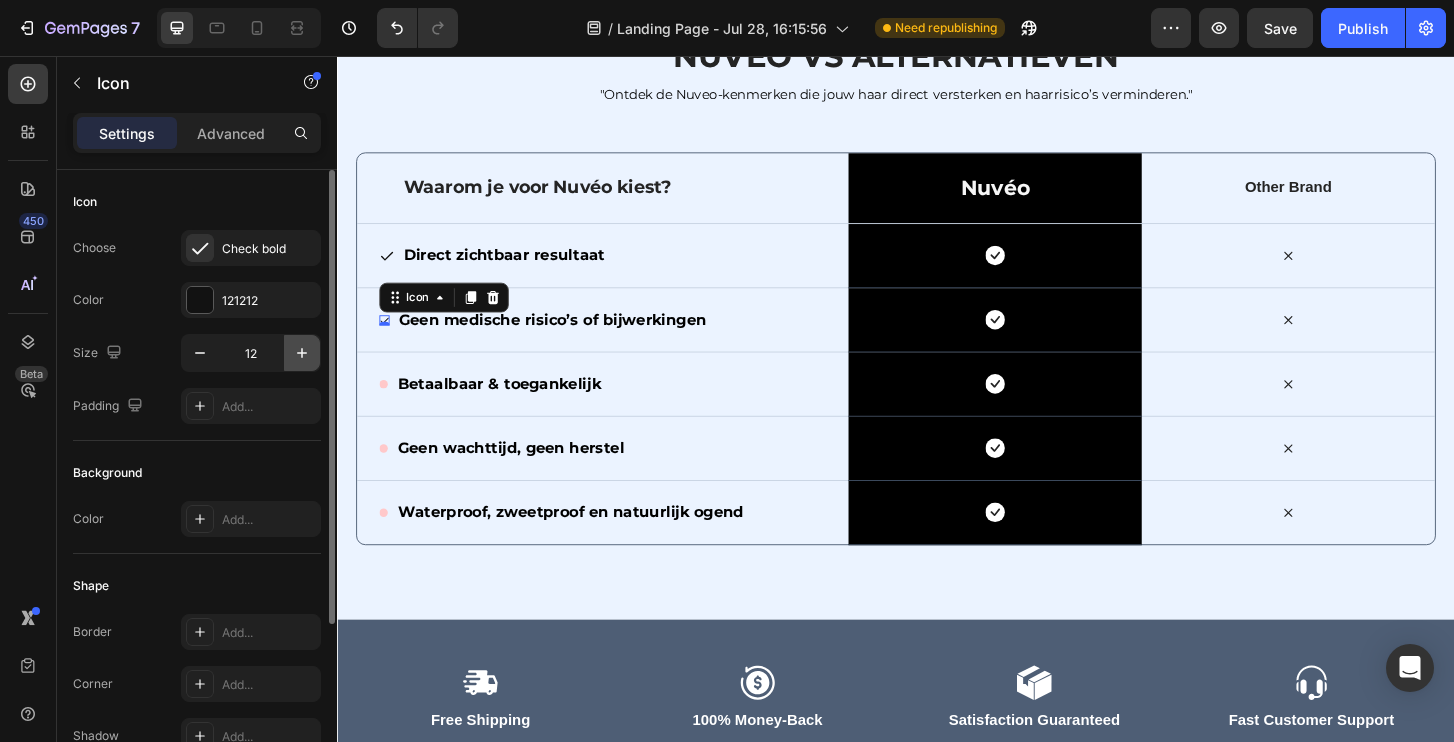 click at bounding box center (302, 353) 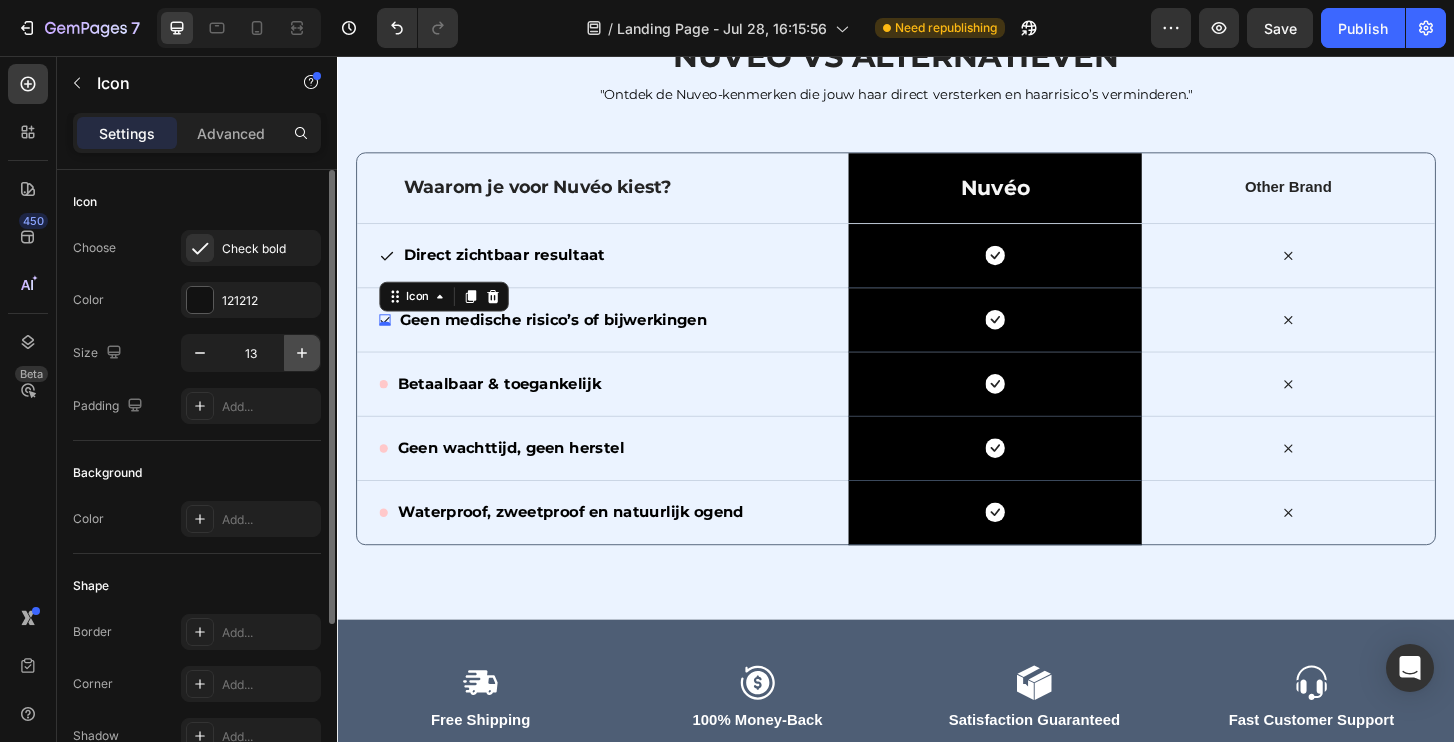 click at bounding box center [302, 353] 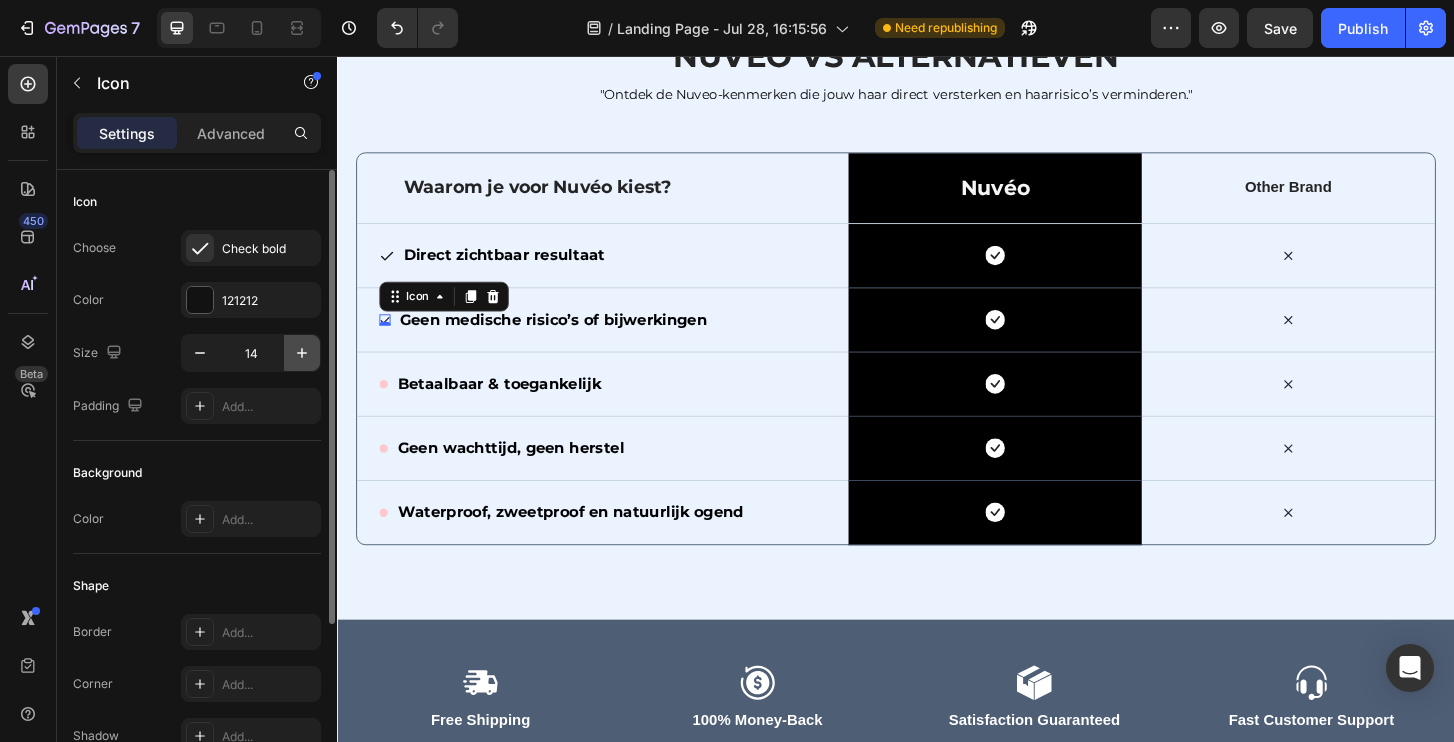 click at bounding box center (302, 353) 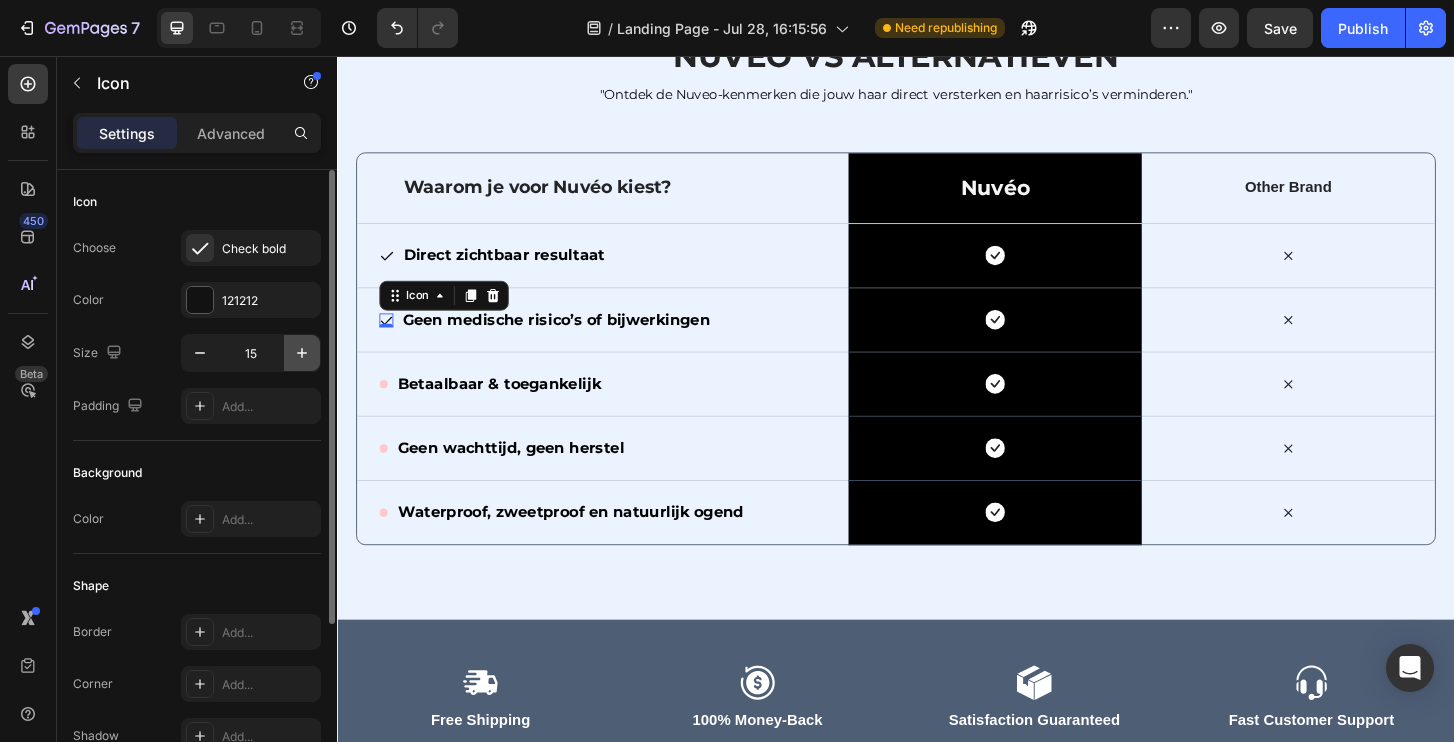 click at bounding box center (302, 353) 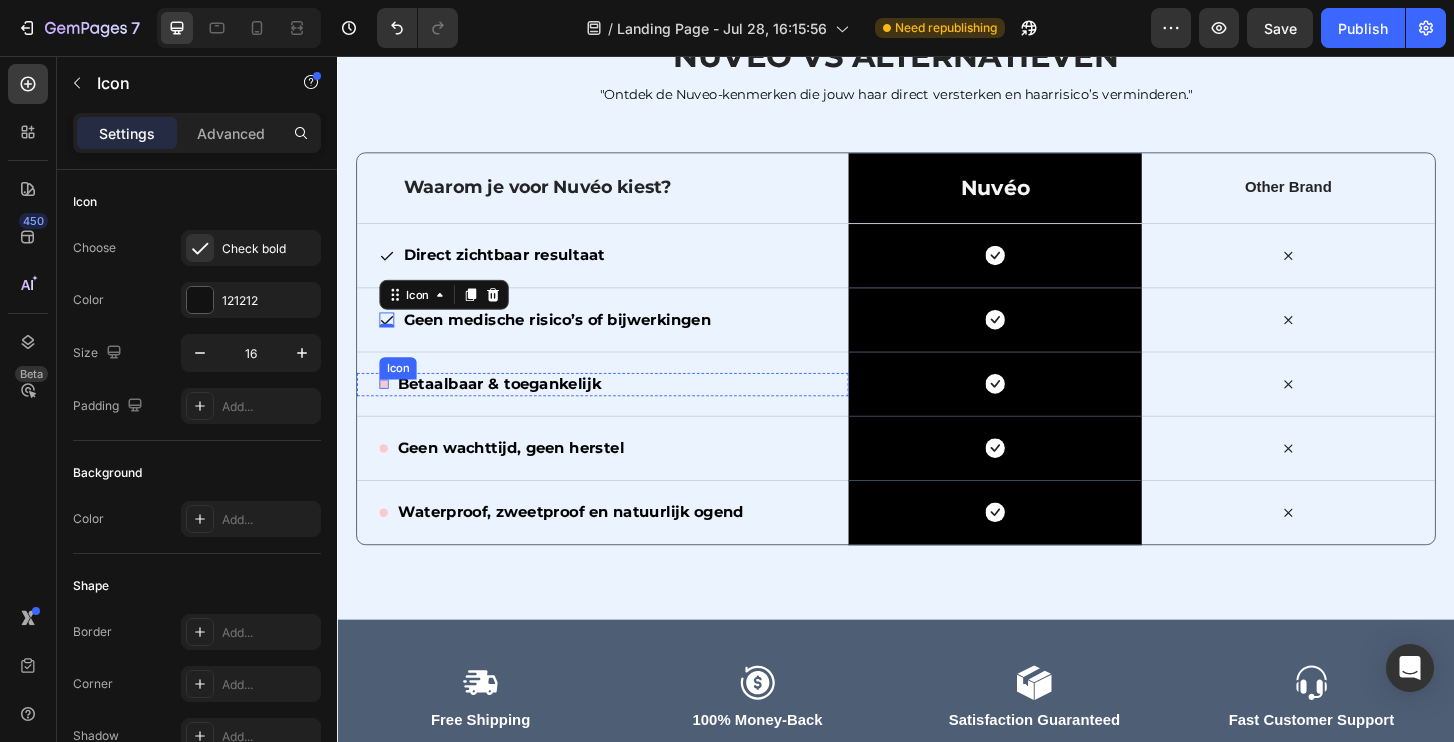 click 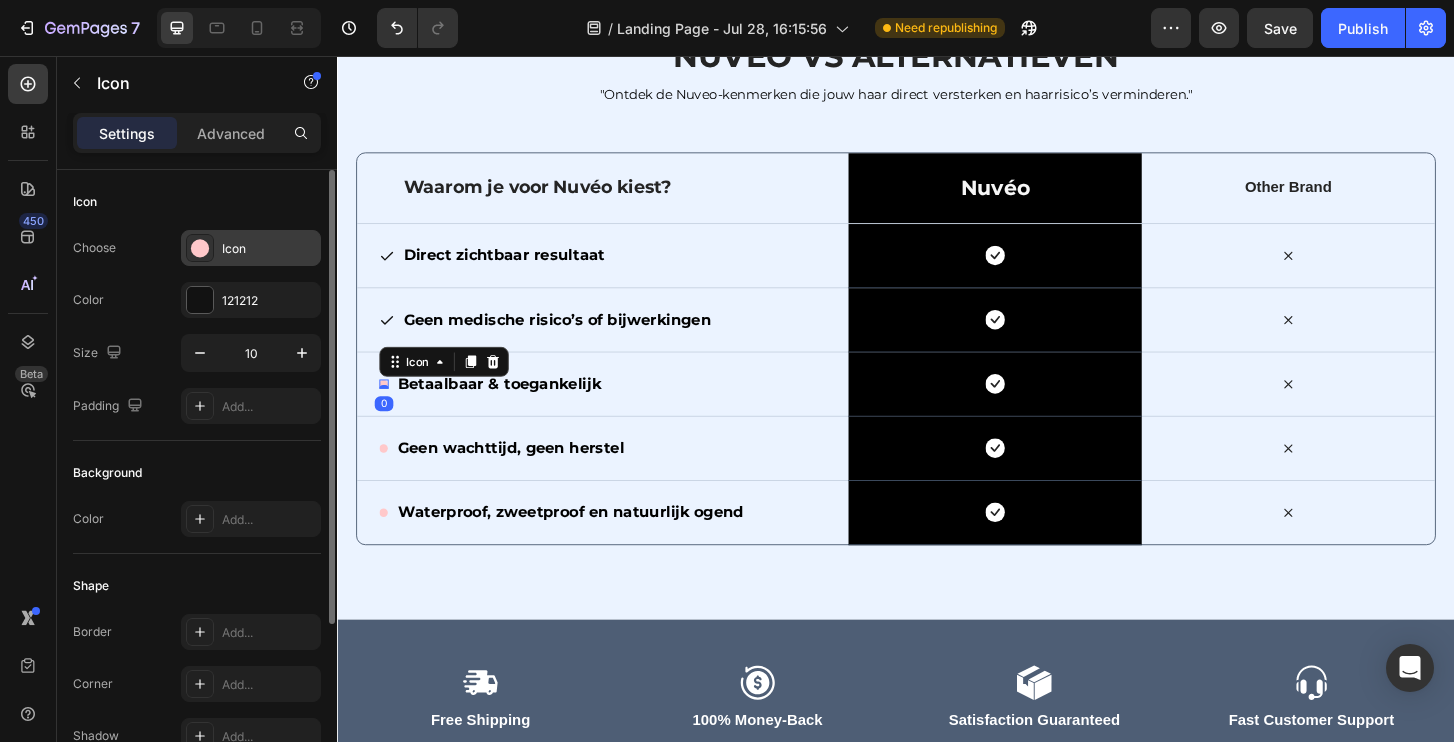 click on "Icon" at bounding box center [269, 249] 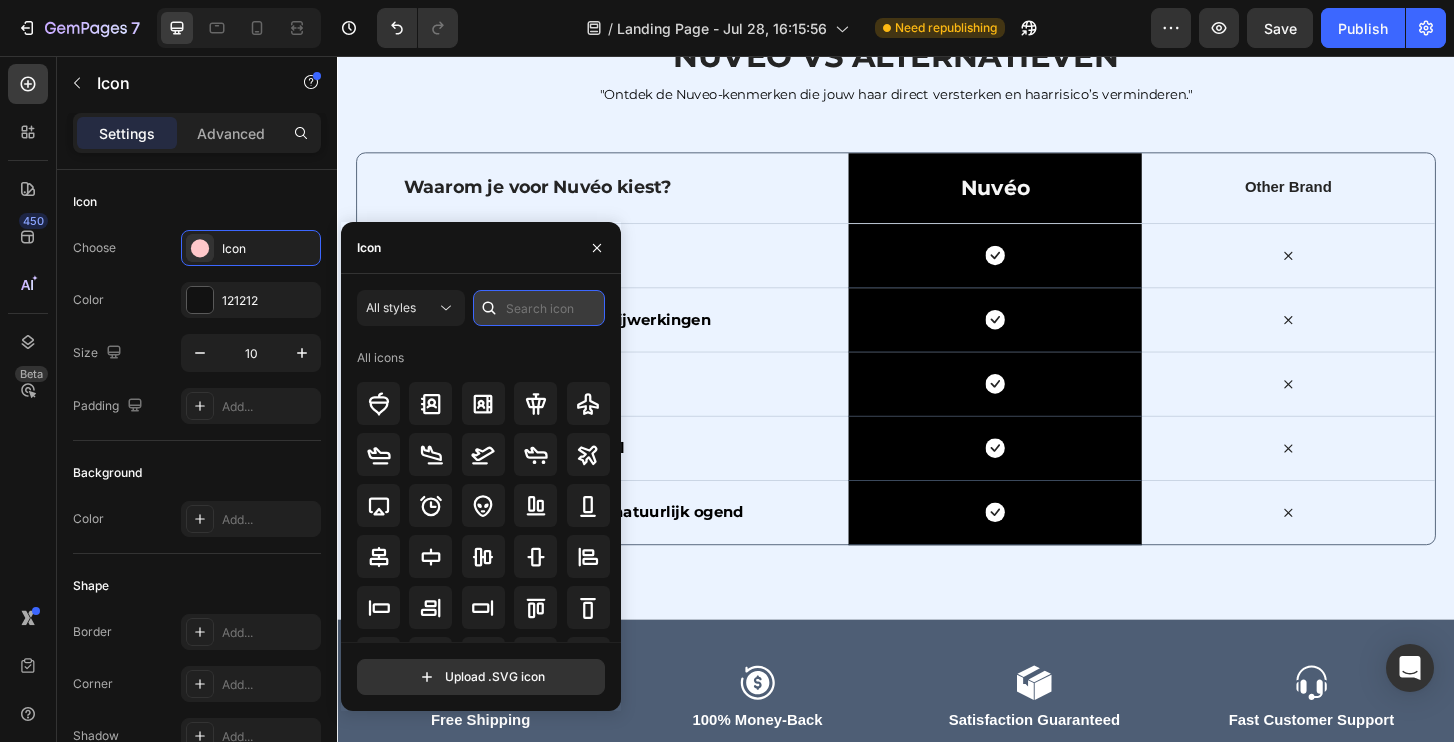 click at bounding box center [539, 308] 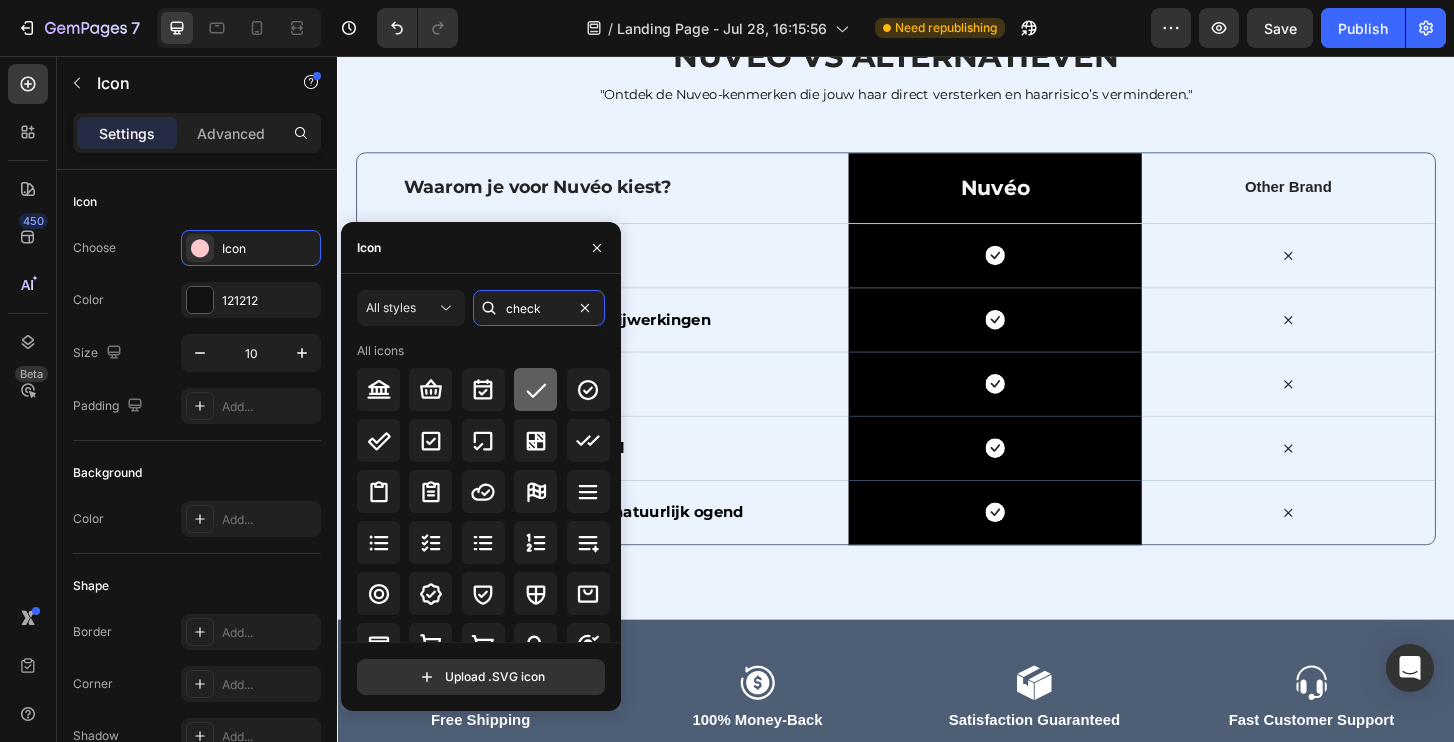 type on "check" 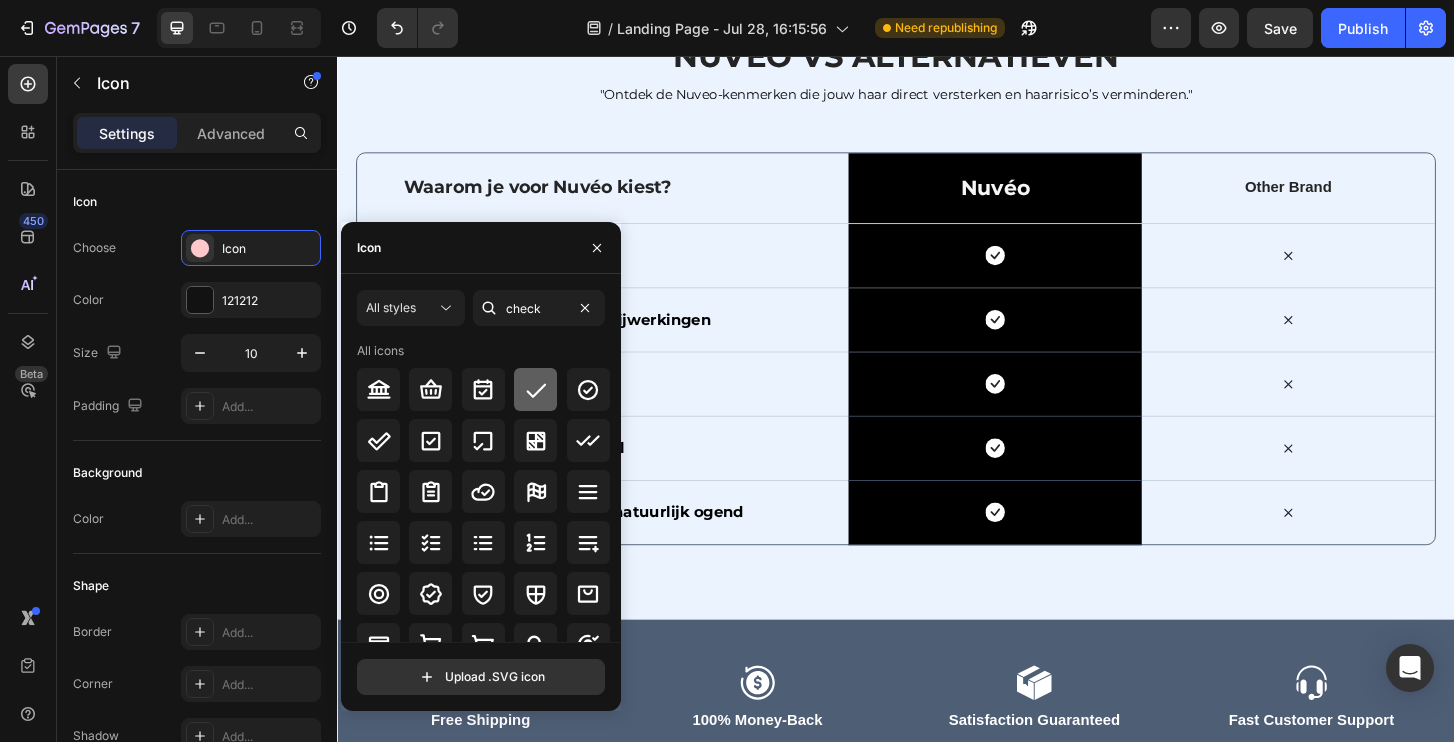 click 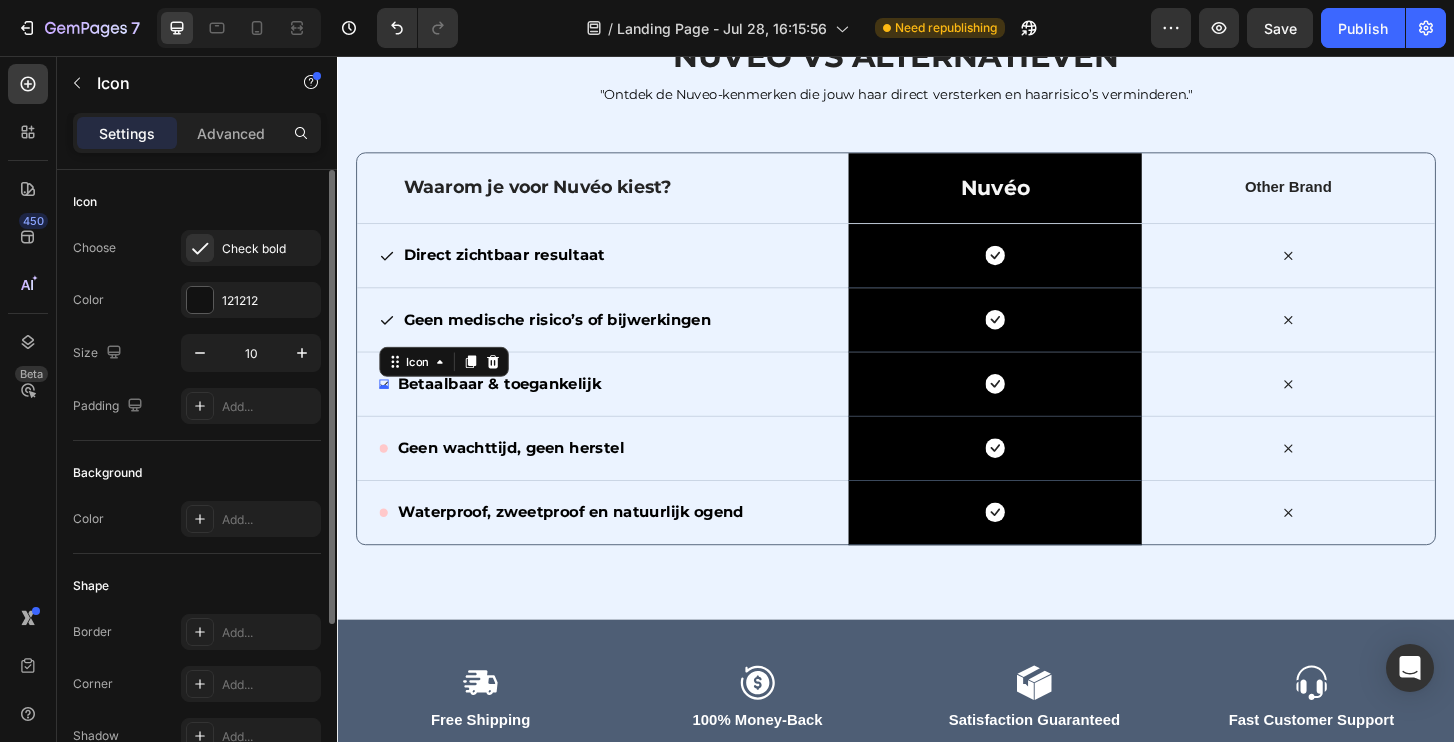 click on "Icon" at bounding box center [197, 202] 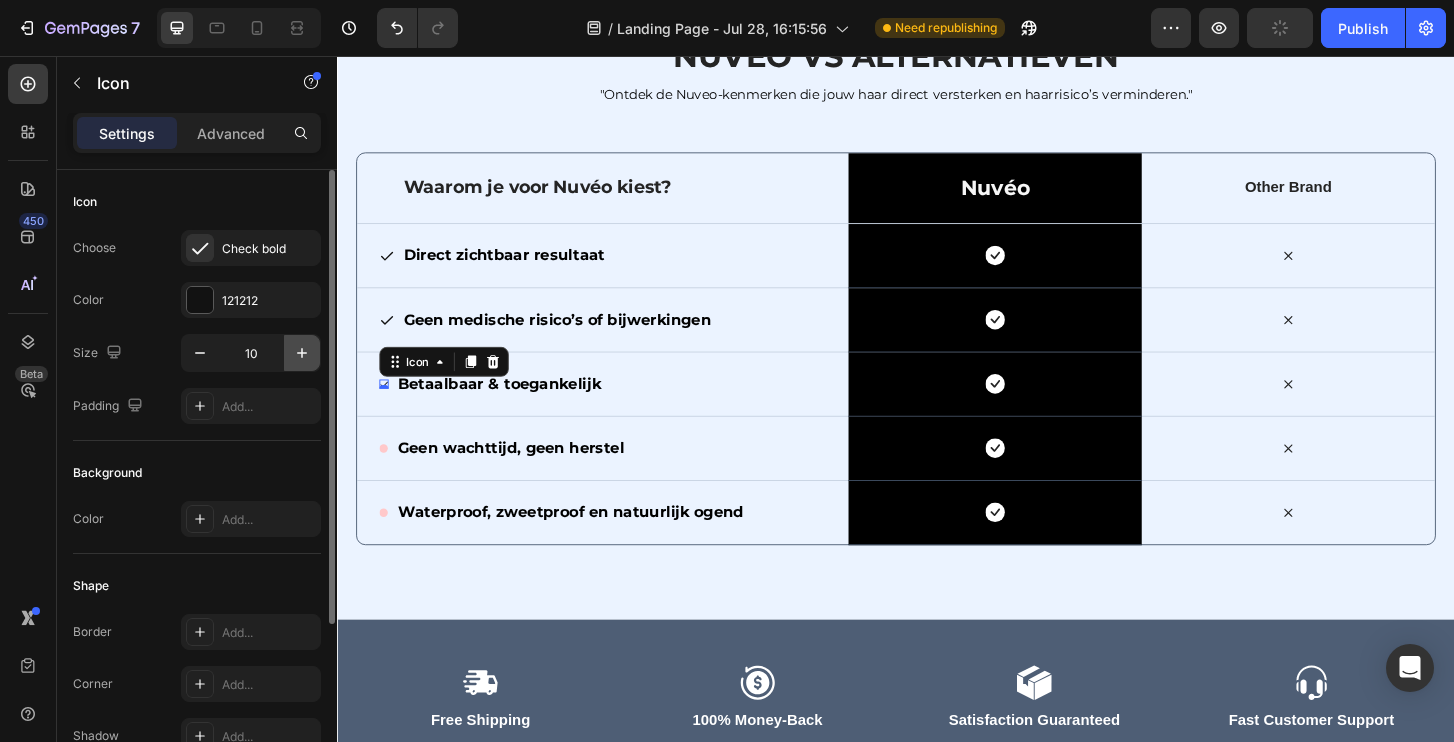 click at bounding box center [302, 353] 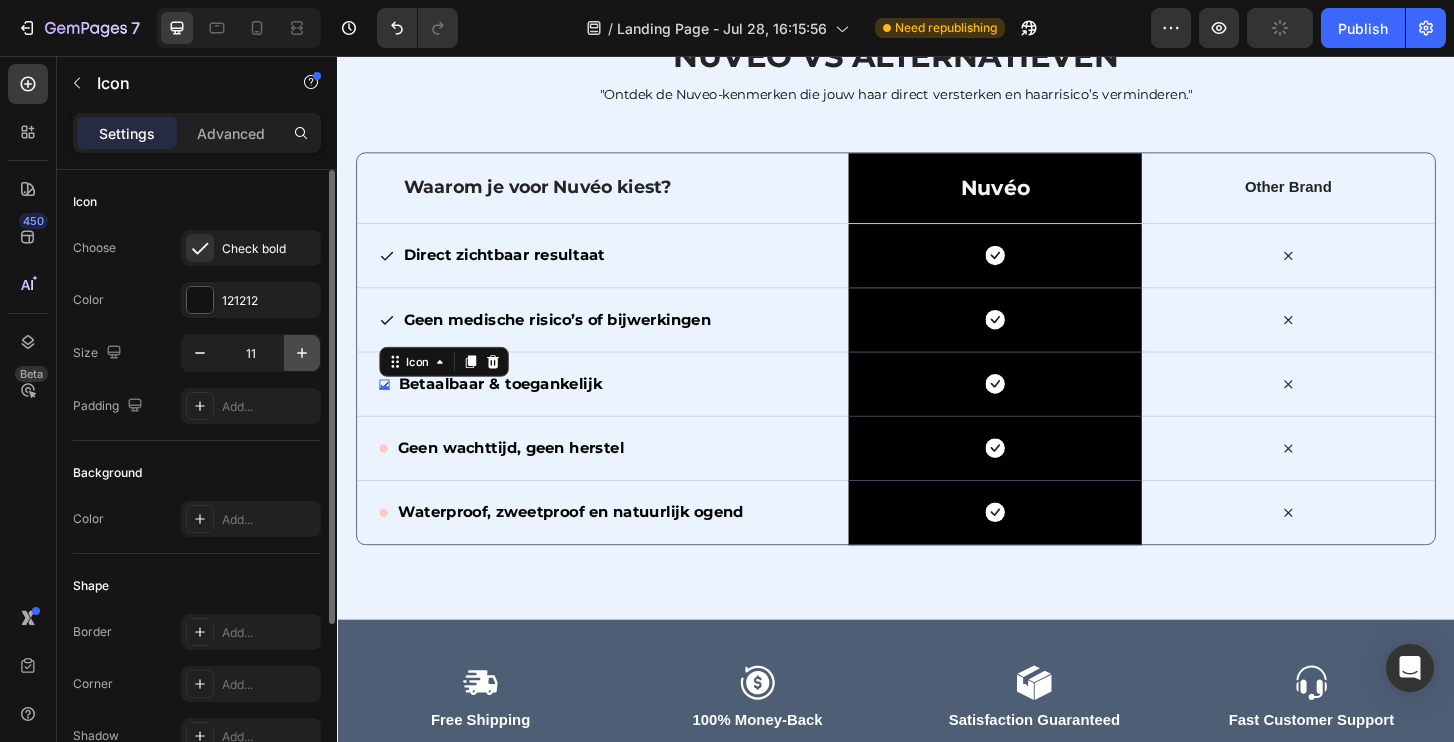 click at bounding box center [302, 353] 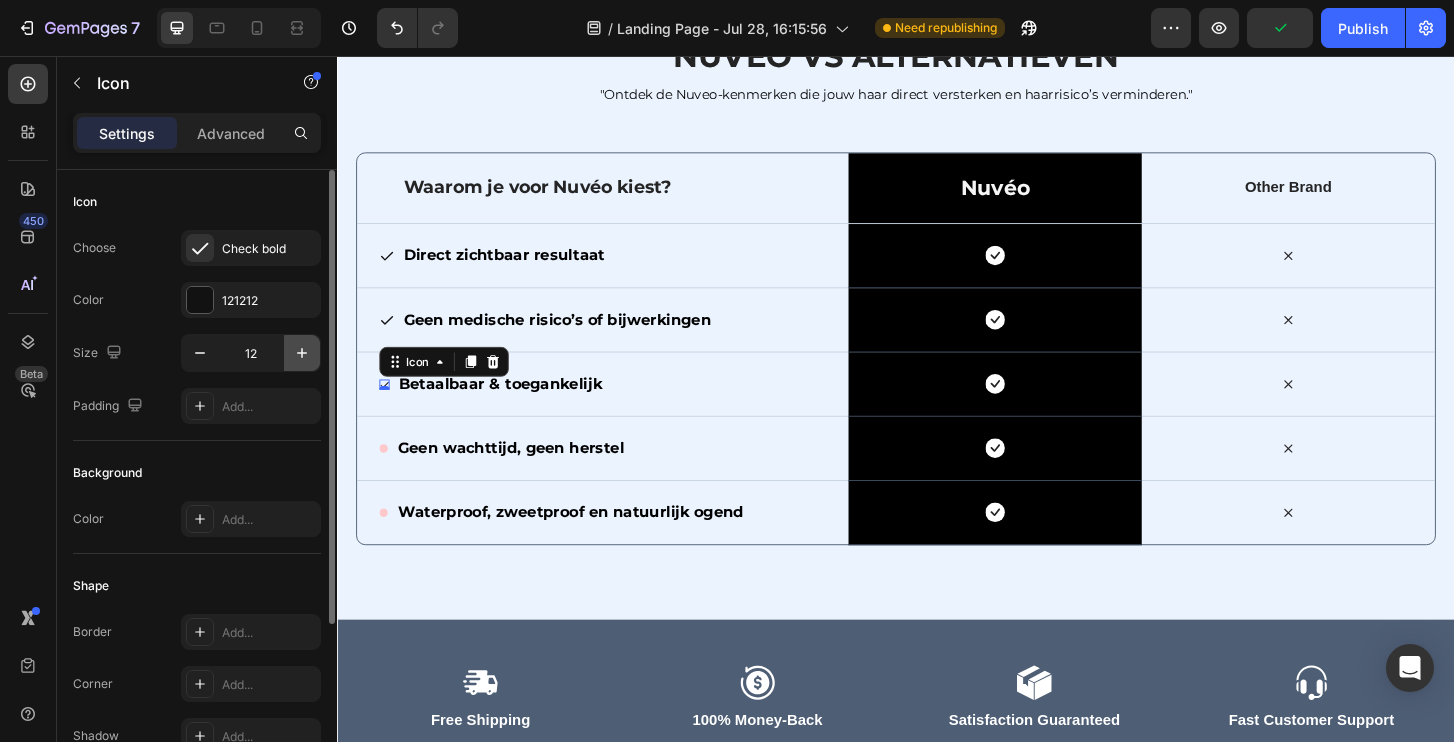 click at bounding box center (302, 353) 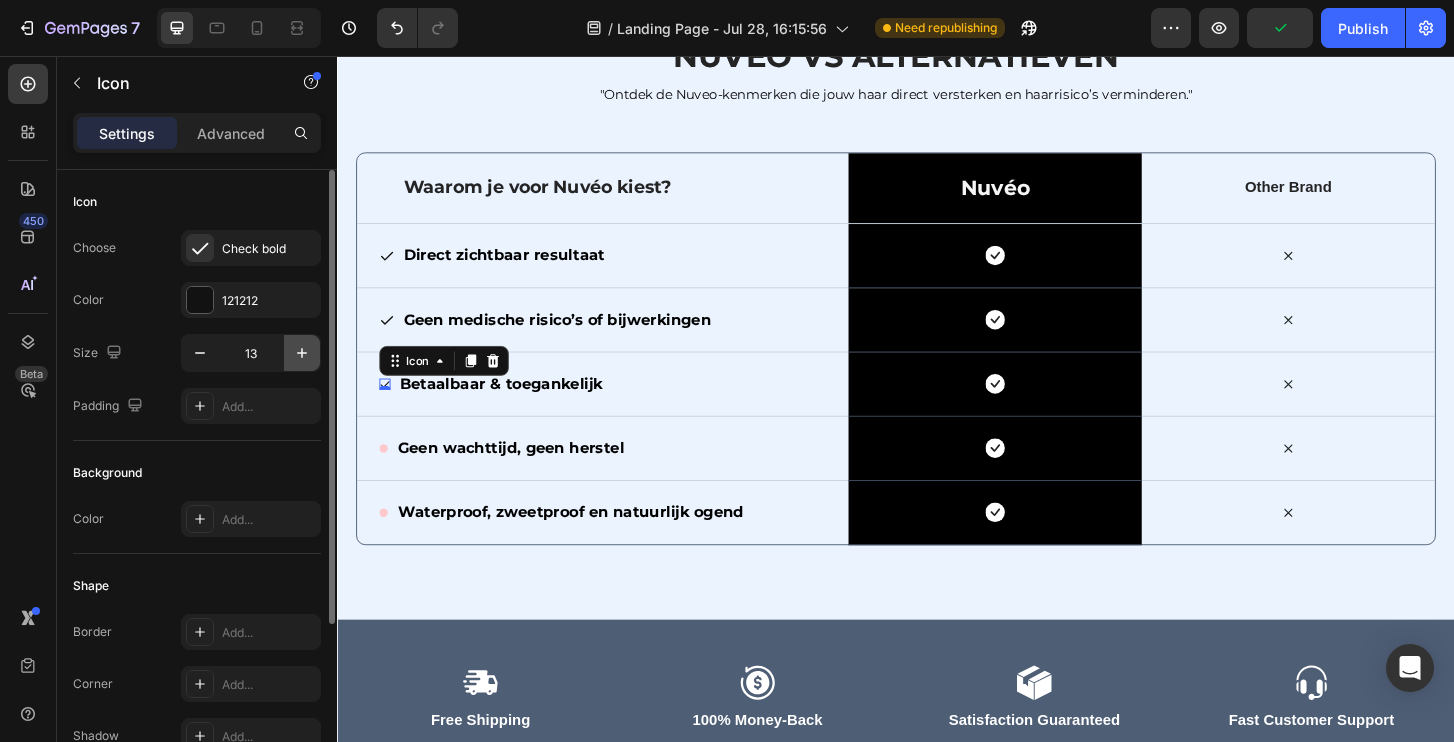 click at bounding box center [302, 353] 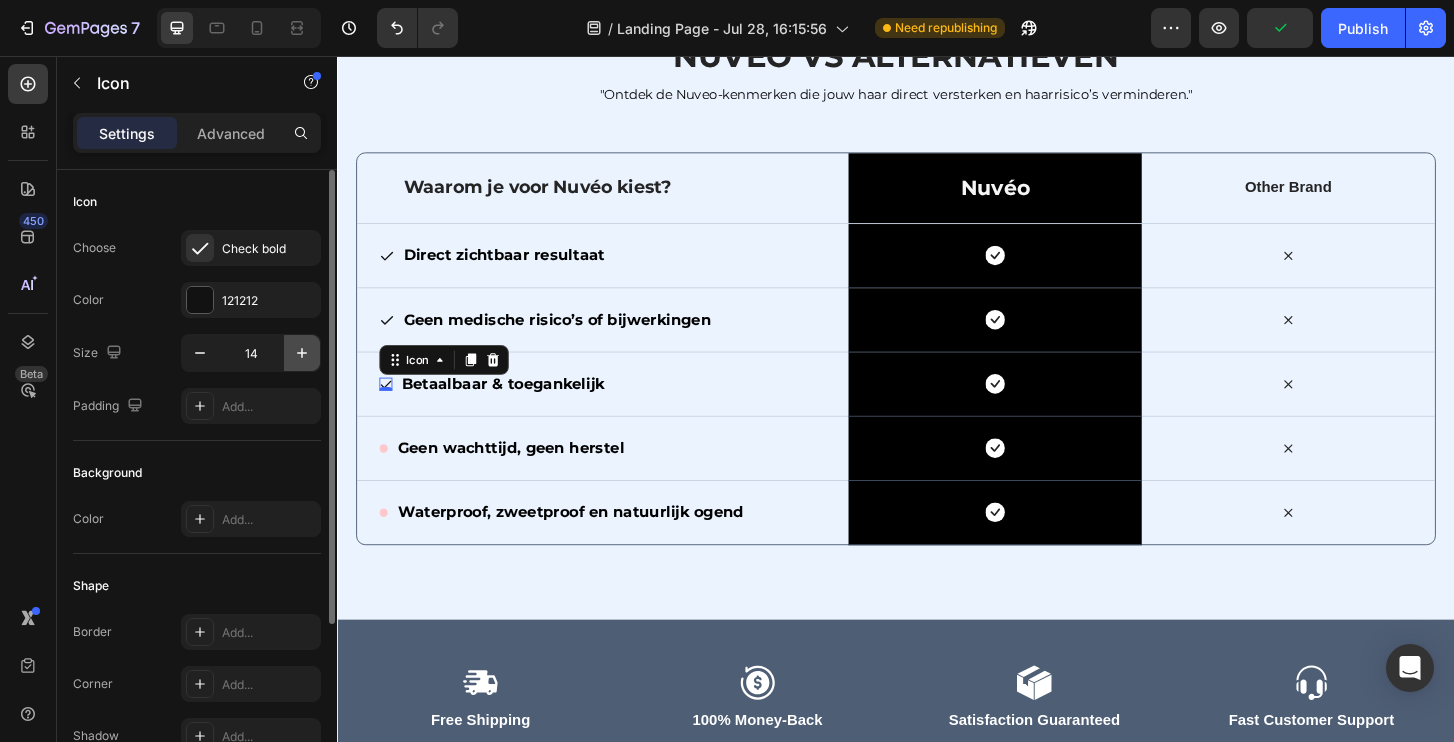 click at bounding box center [302, 353] 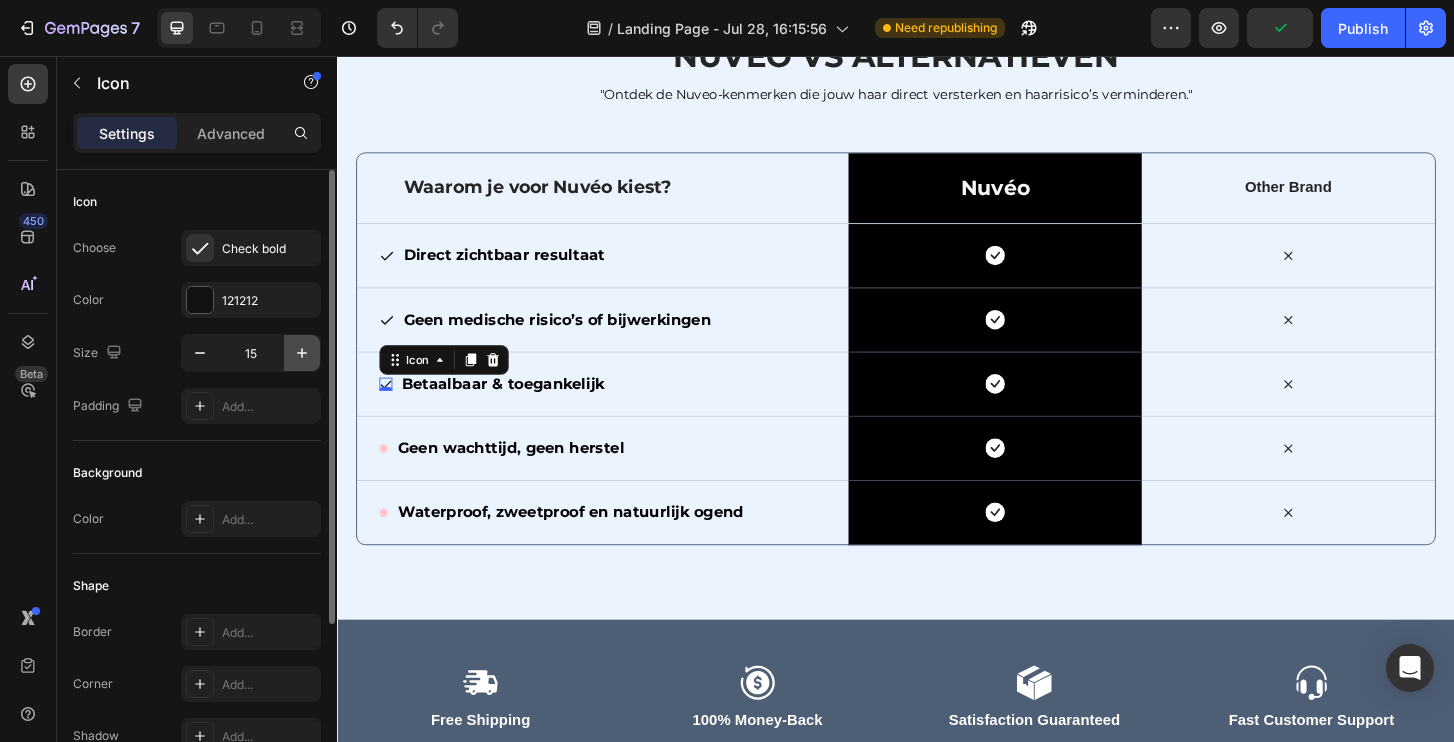 click at bounding box center [302, 353] 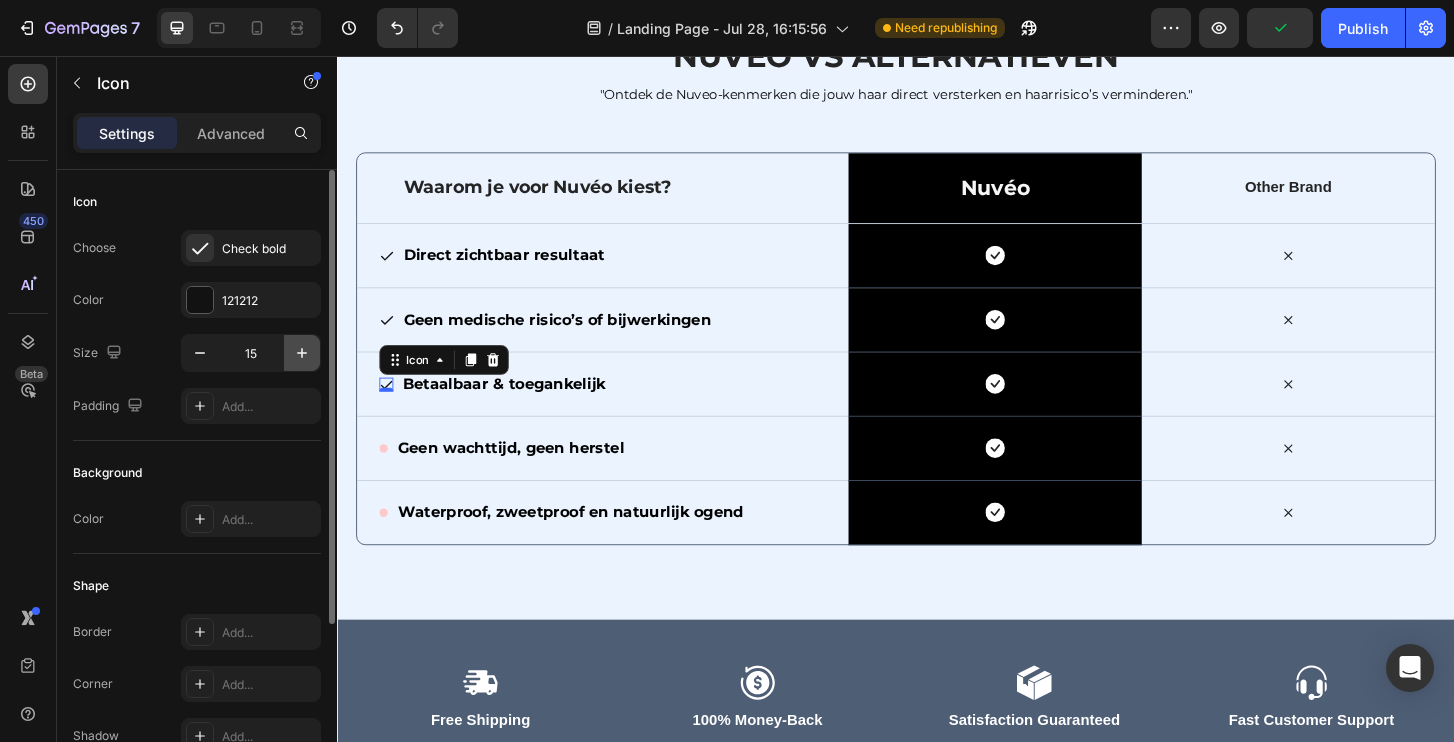 type on "16" 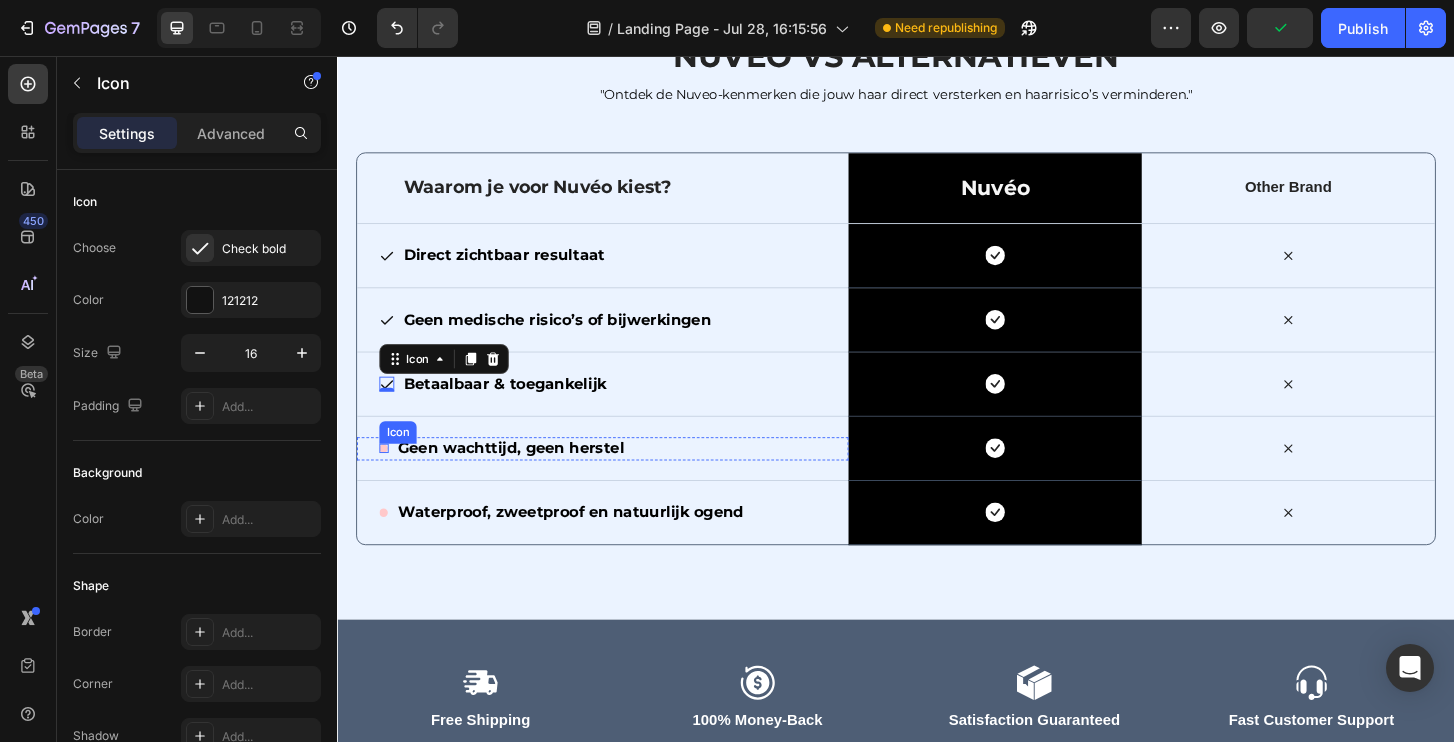 click 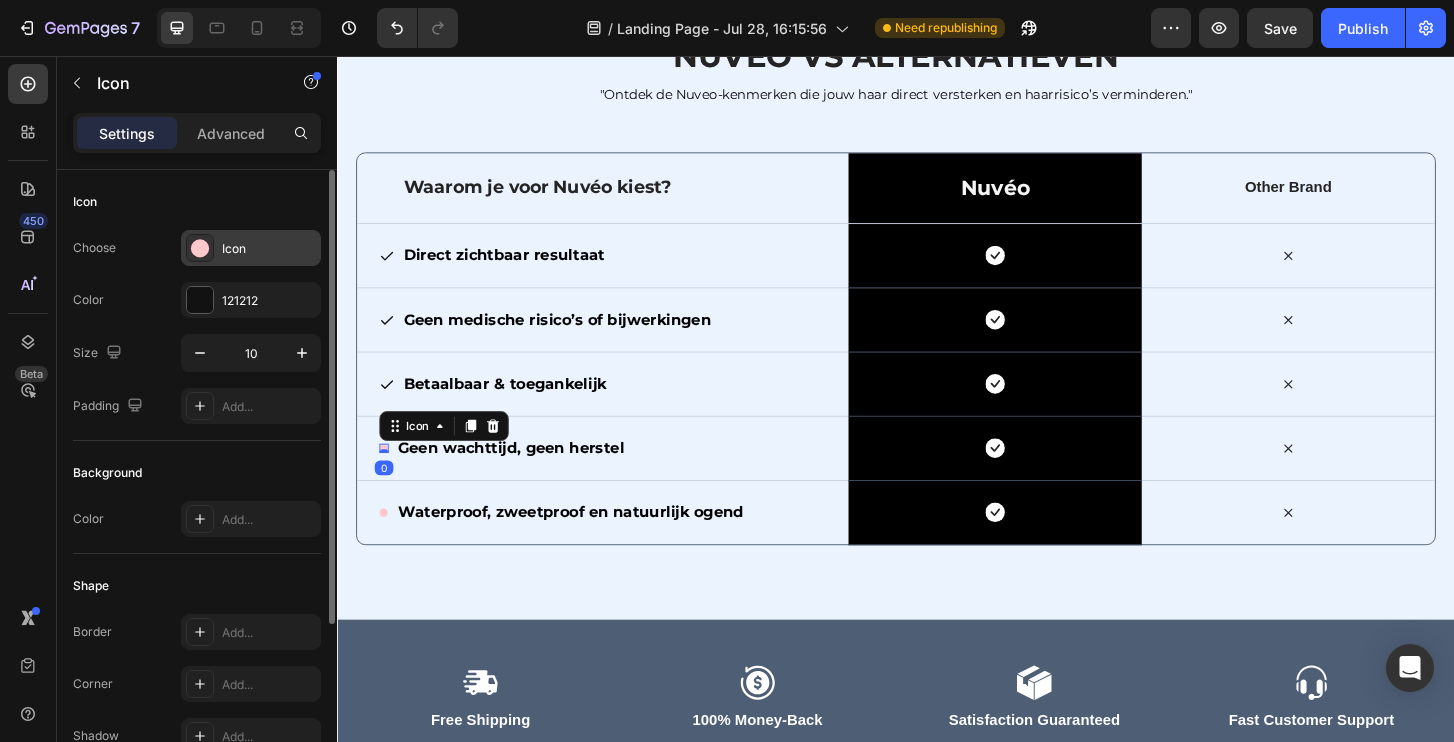 click on "Icon" at bounding box center [269, 249] 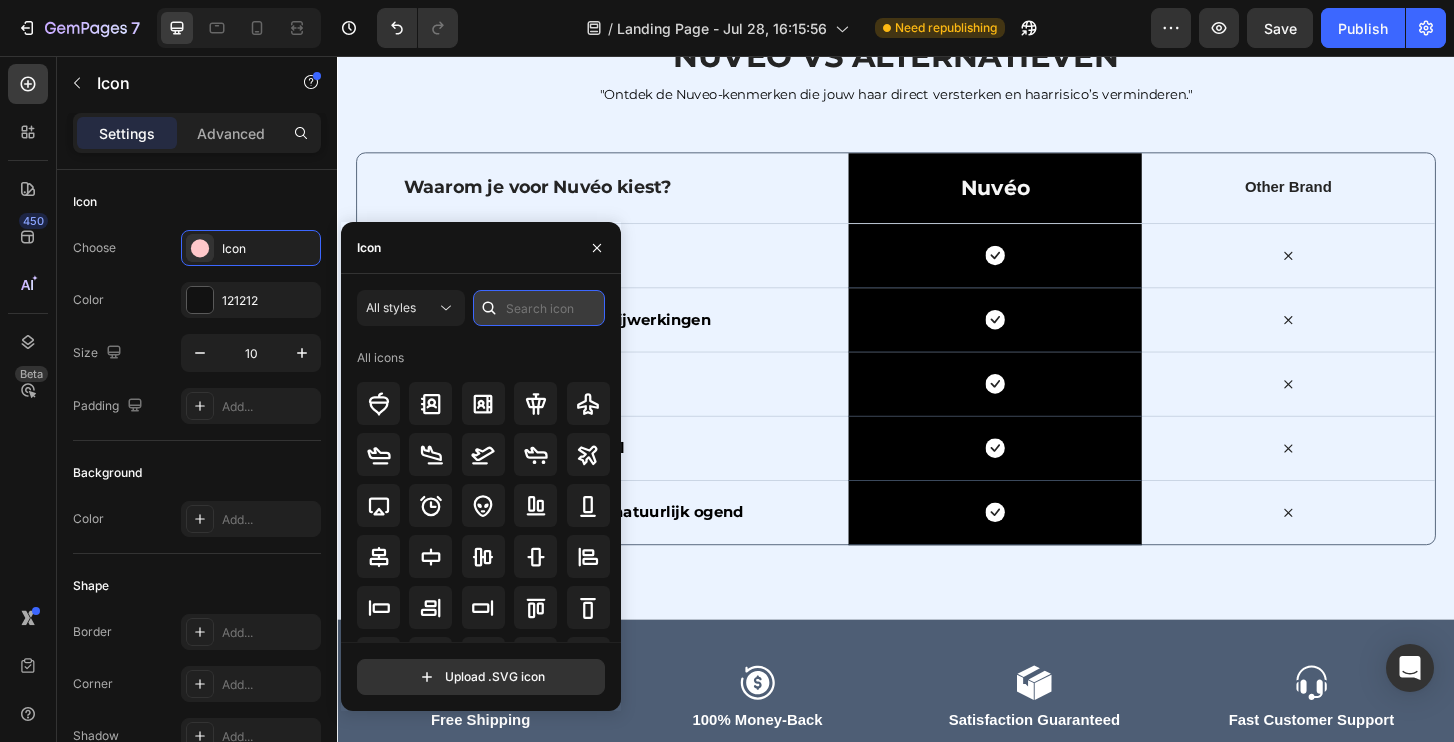 click at bounding box center (539, 308) 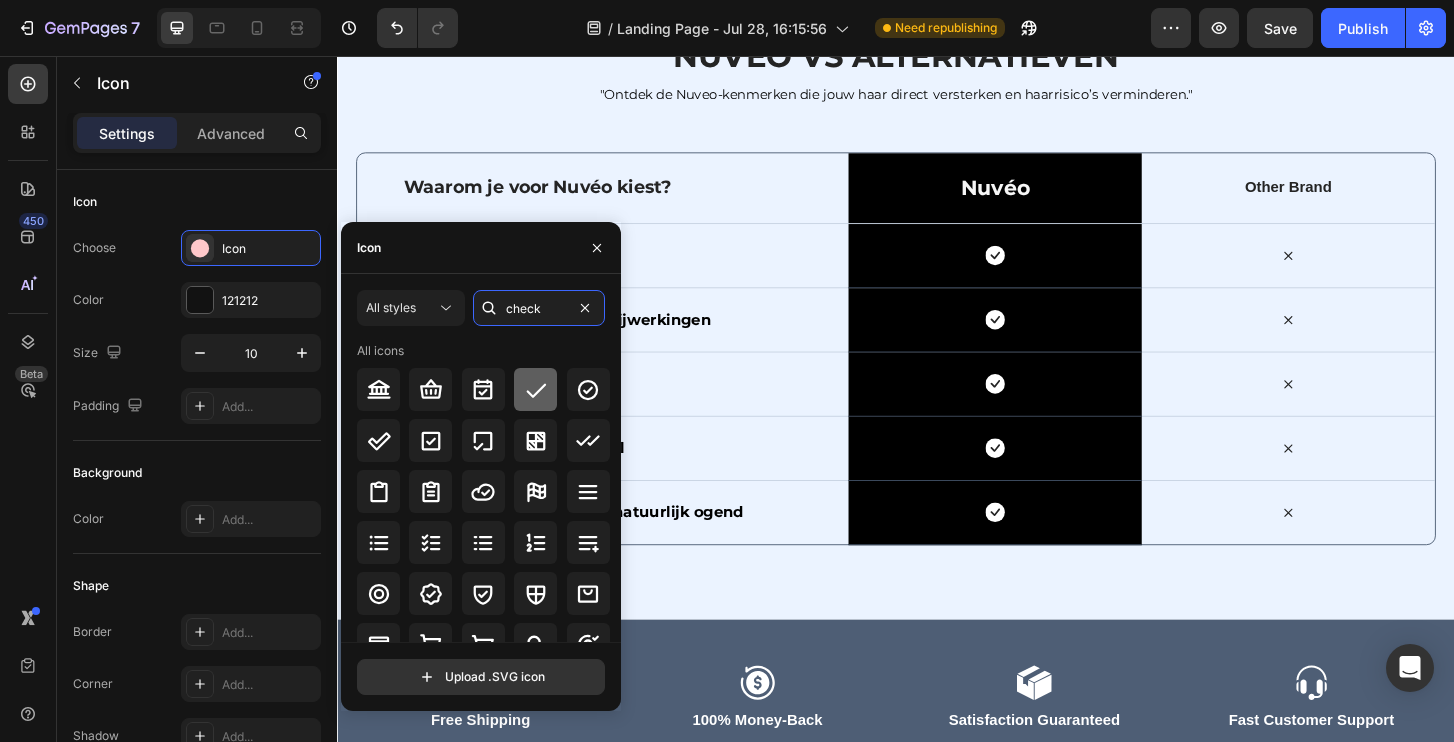 type on "check" 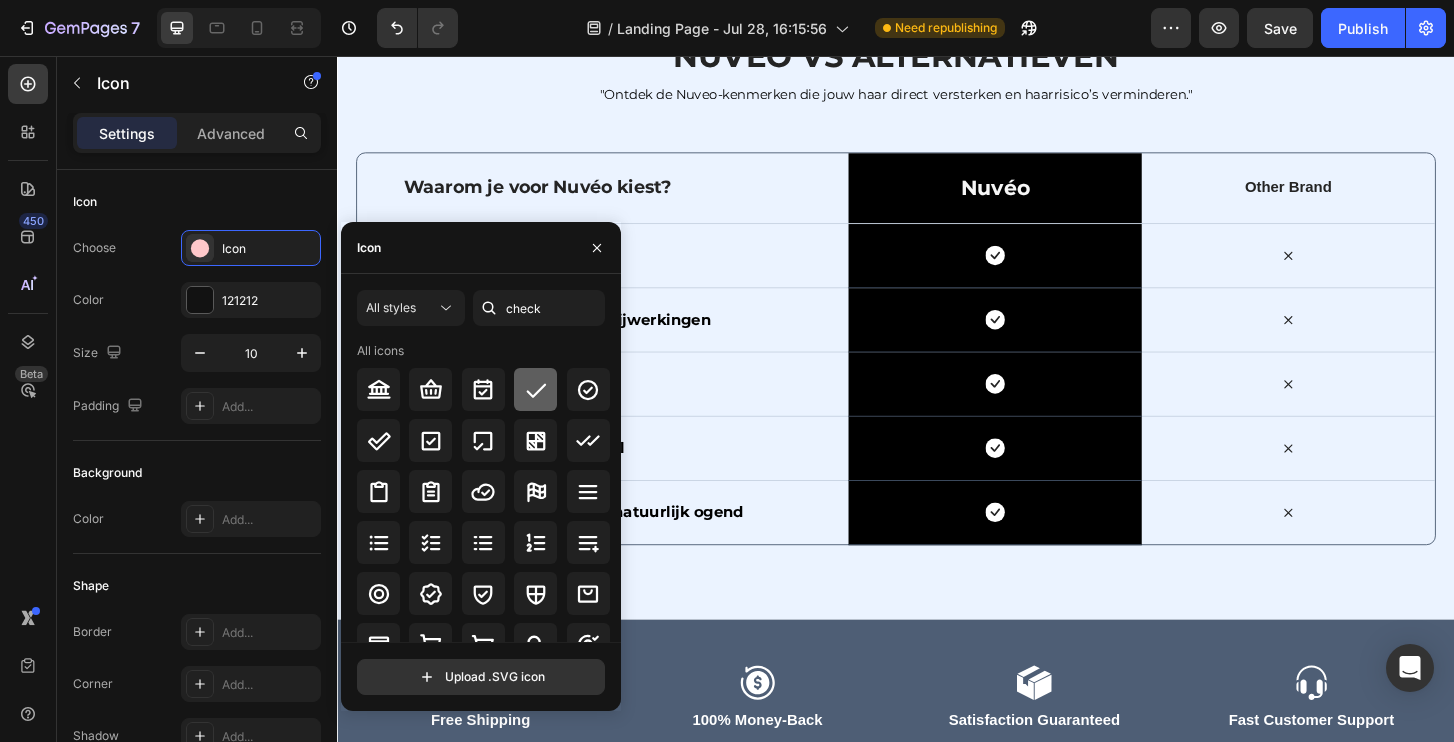 click 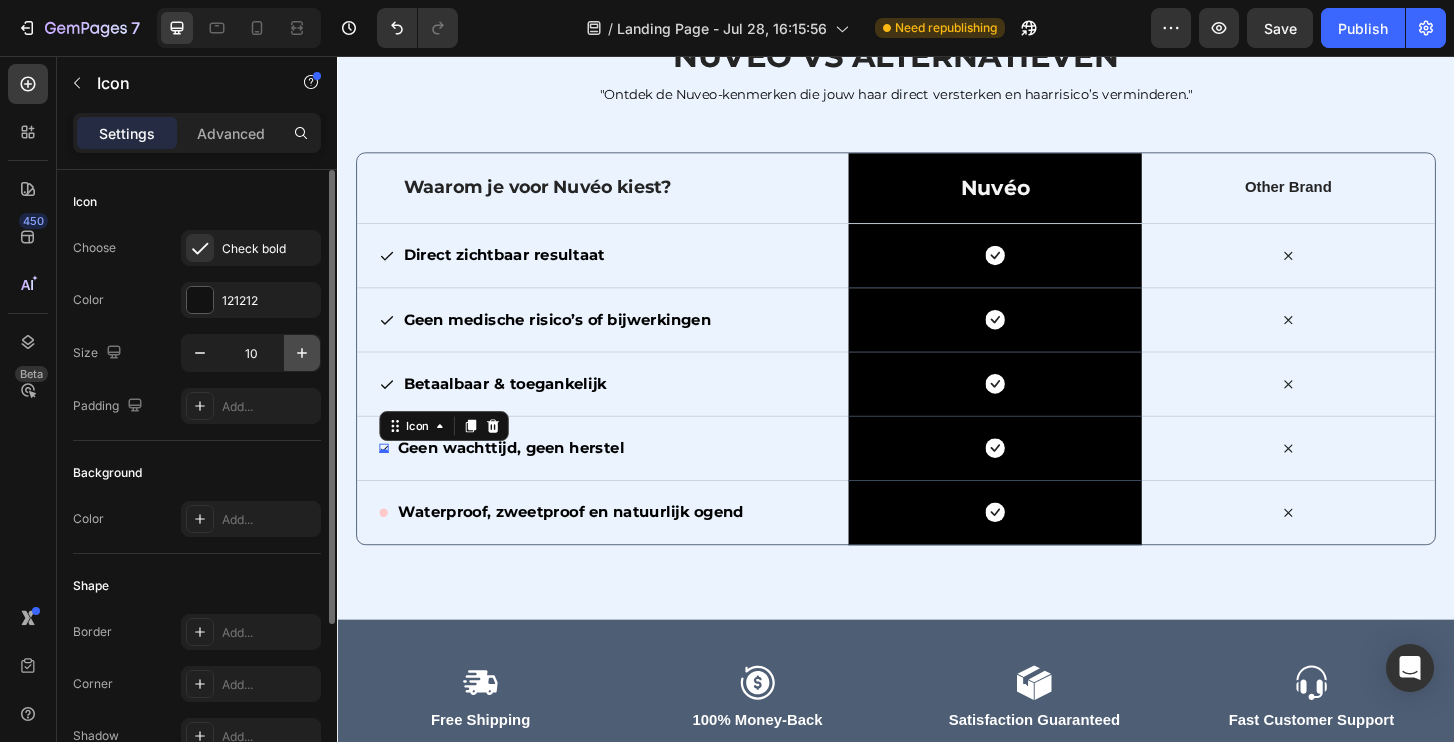 click at bounding box center [302, 353] 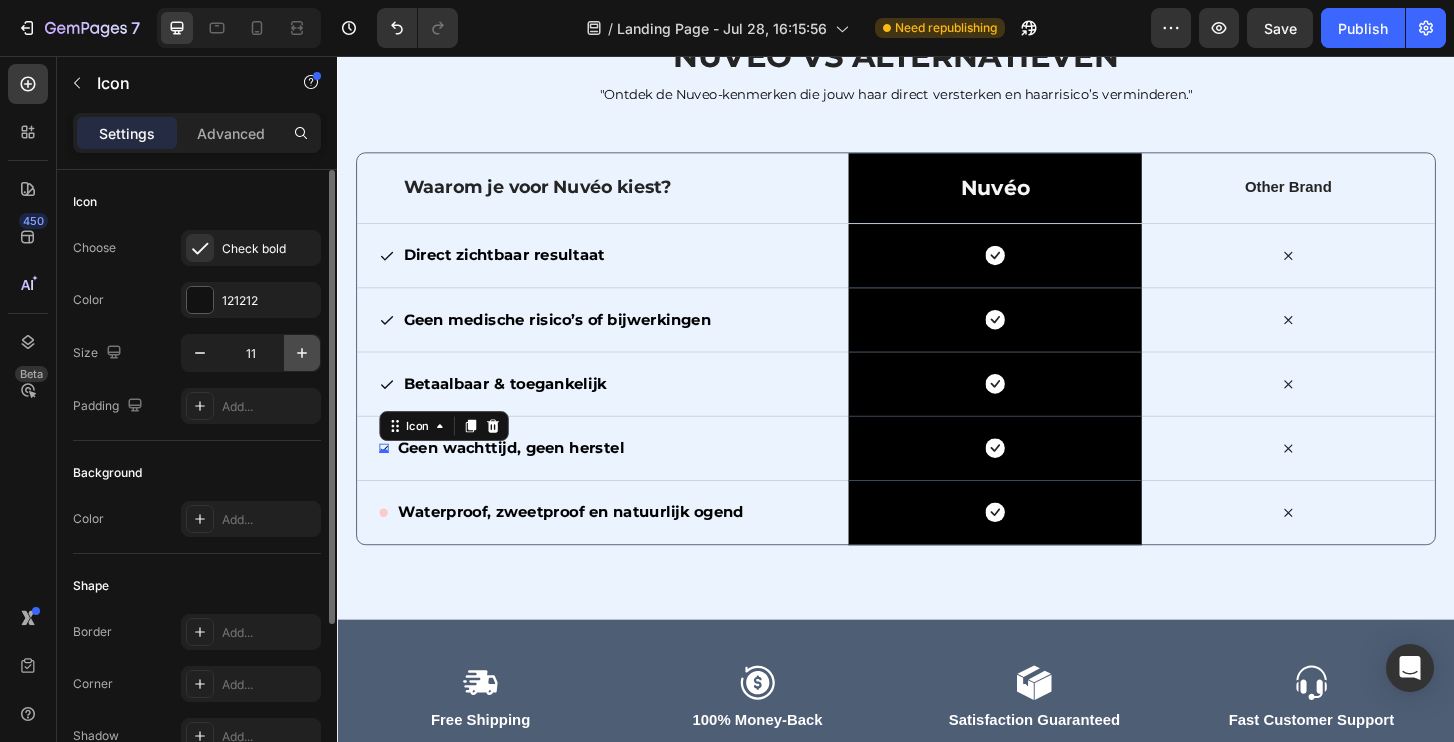 click at bounding box center (302, 353) 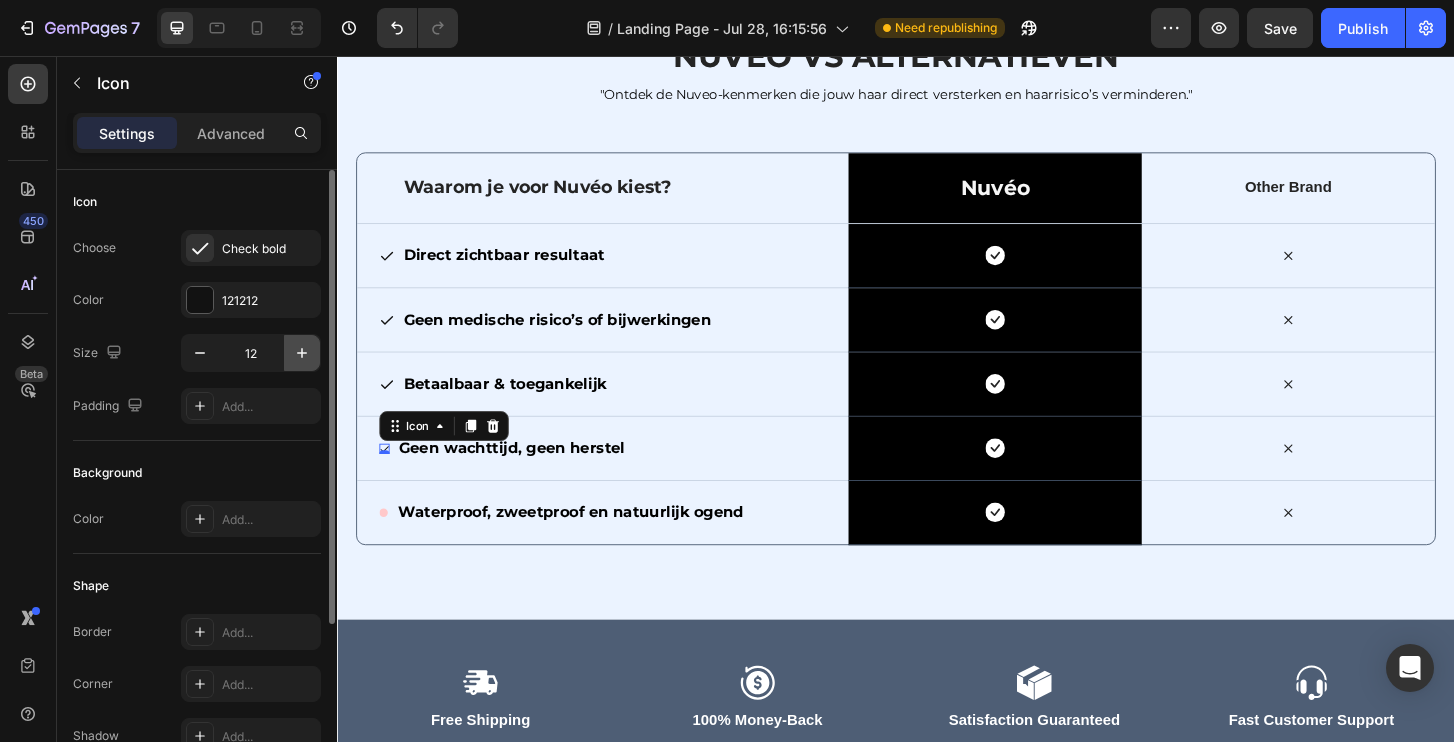 click at bounding box center [302, 353] 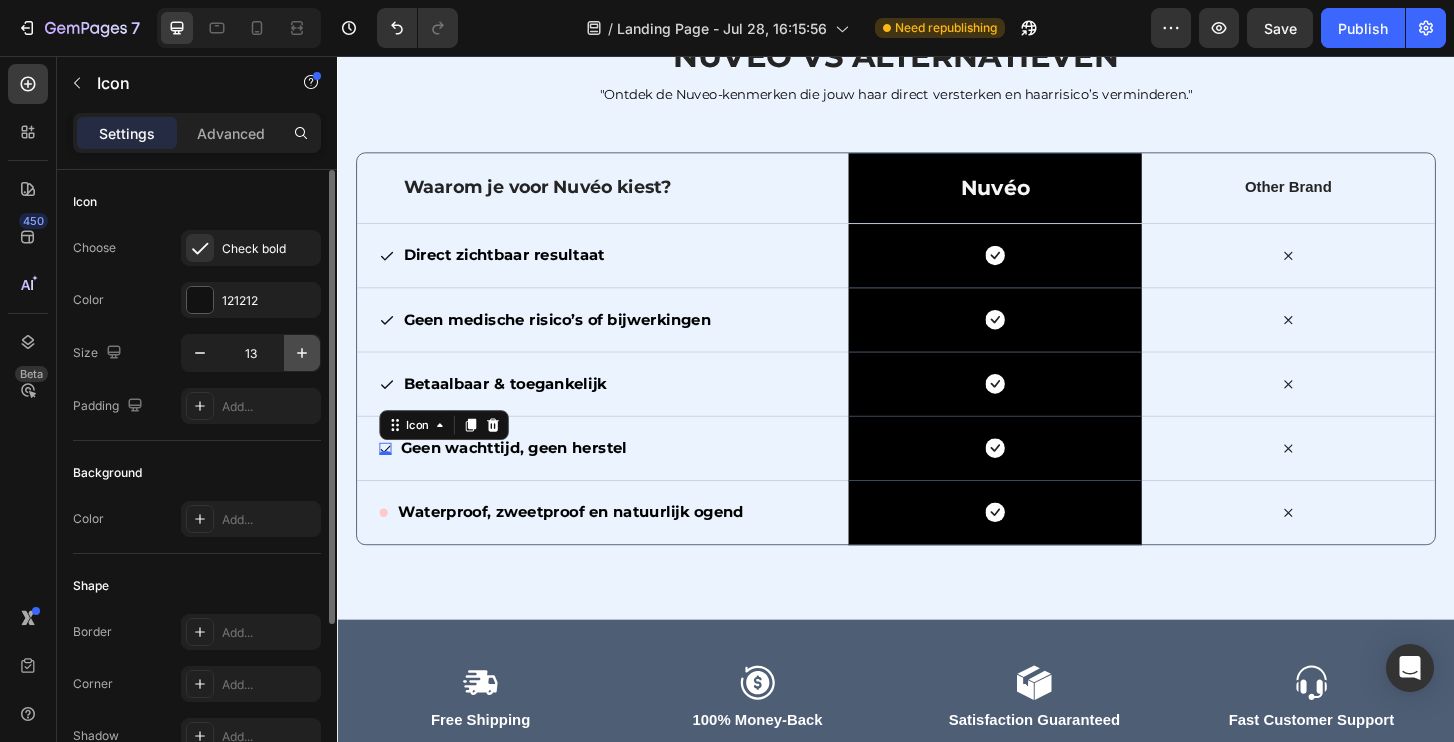 click at bounding box center (302, 353) 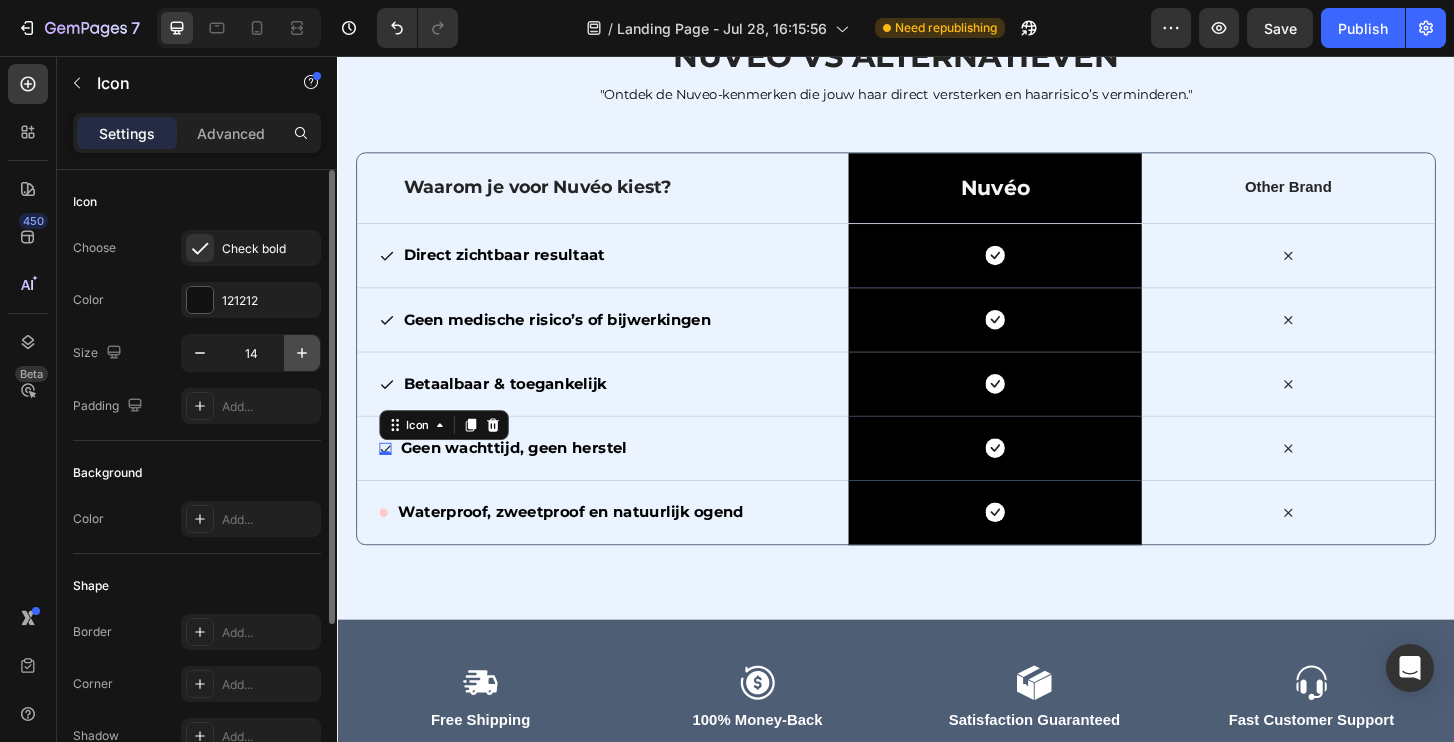 click at bounding box center [302, 353] 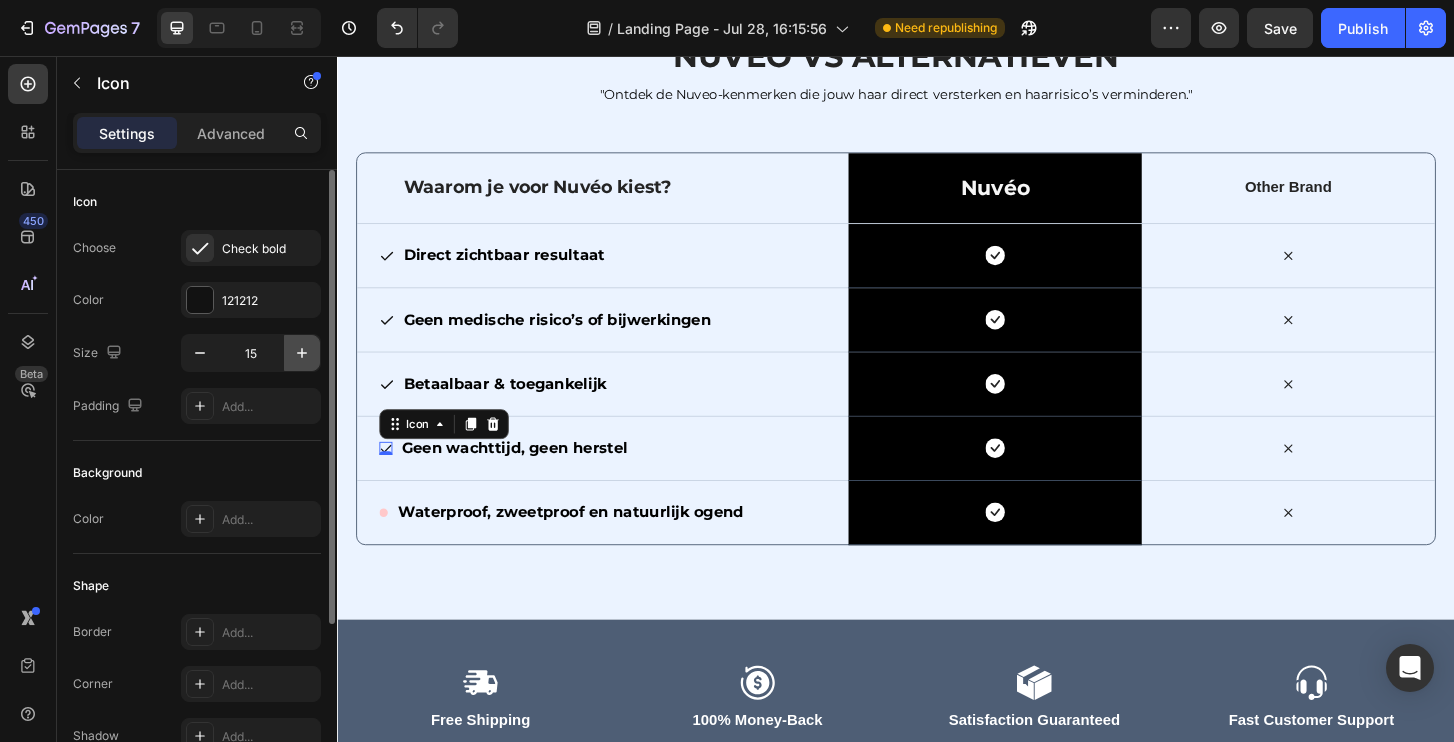 click at bounding box center (302, 353) 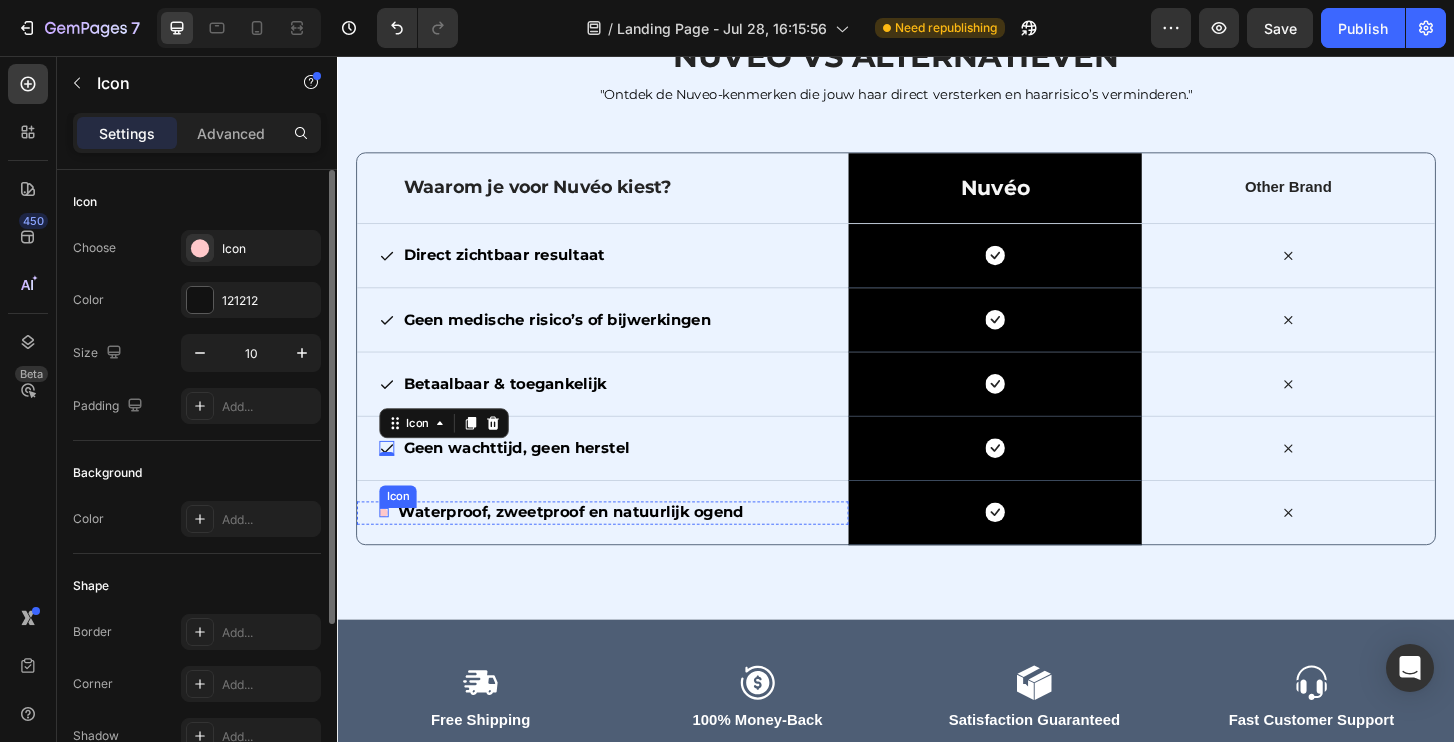 click 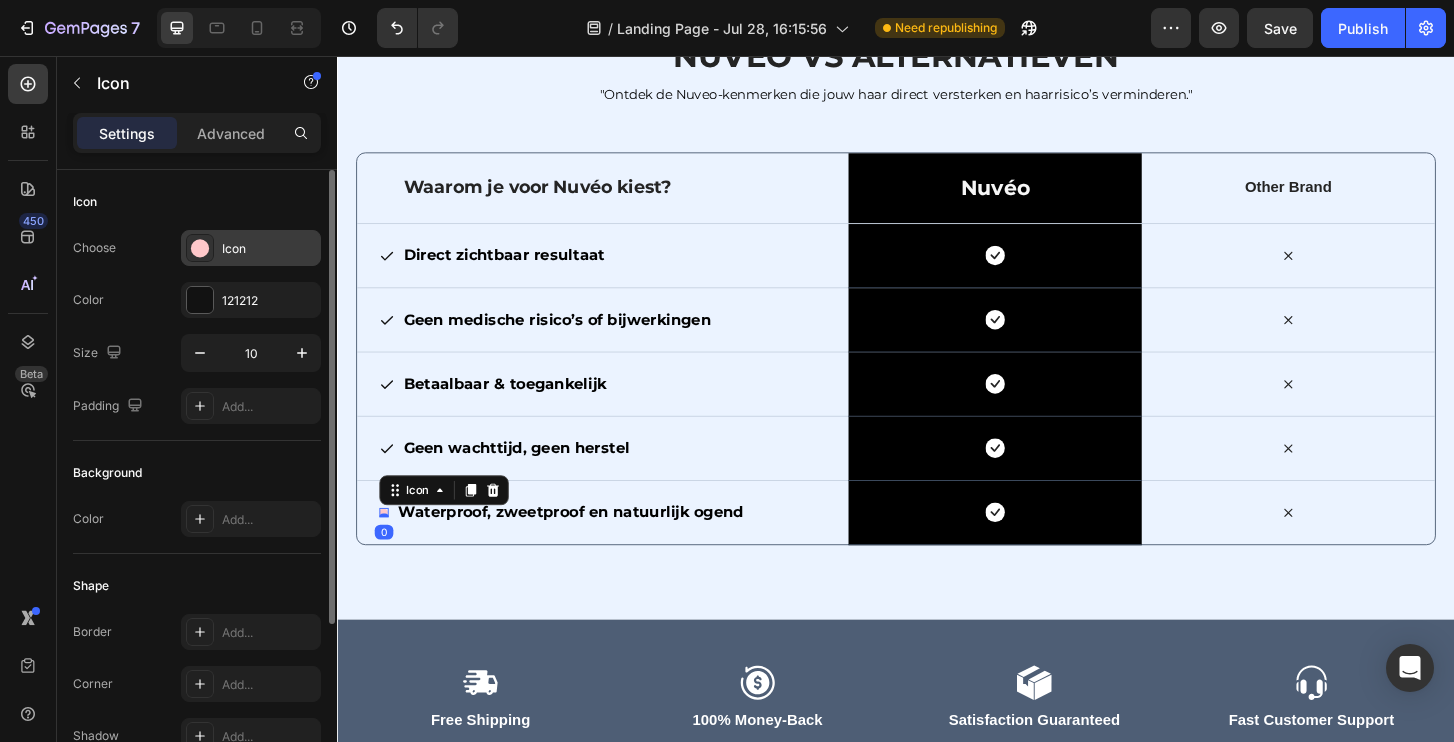 click on "Icon" at bounding box center [269, 249] 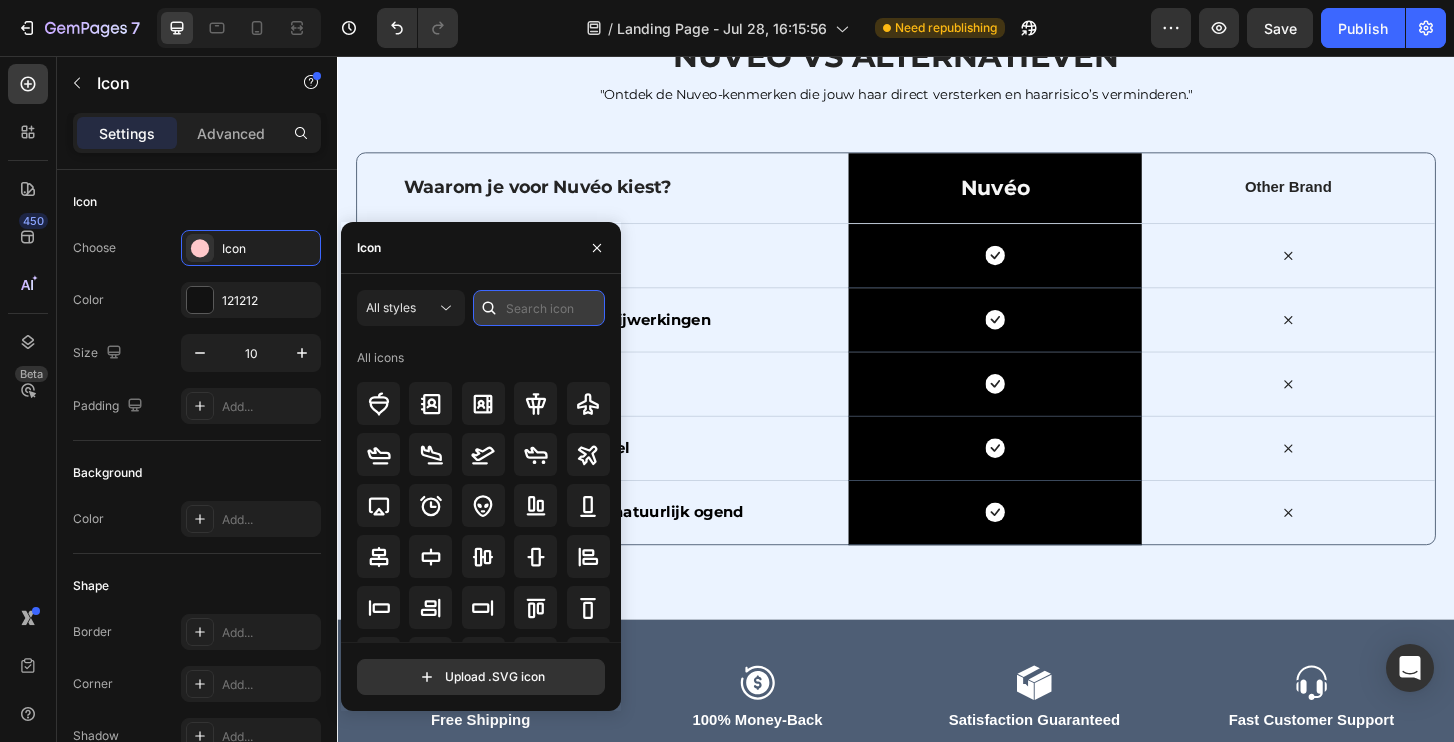 click at bounding box center [539, 308] 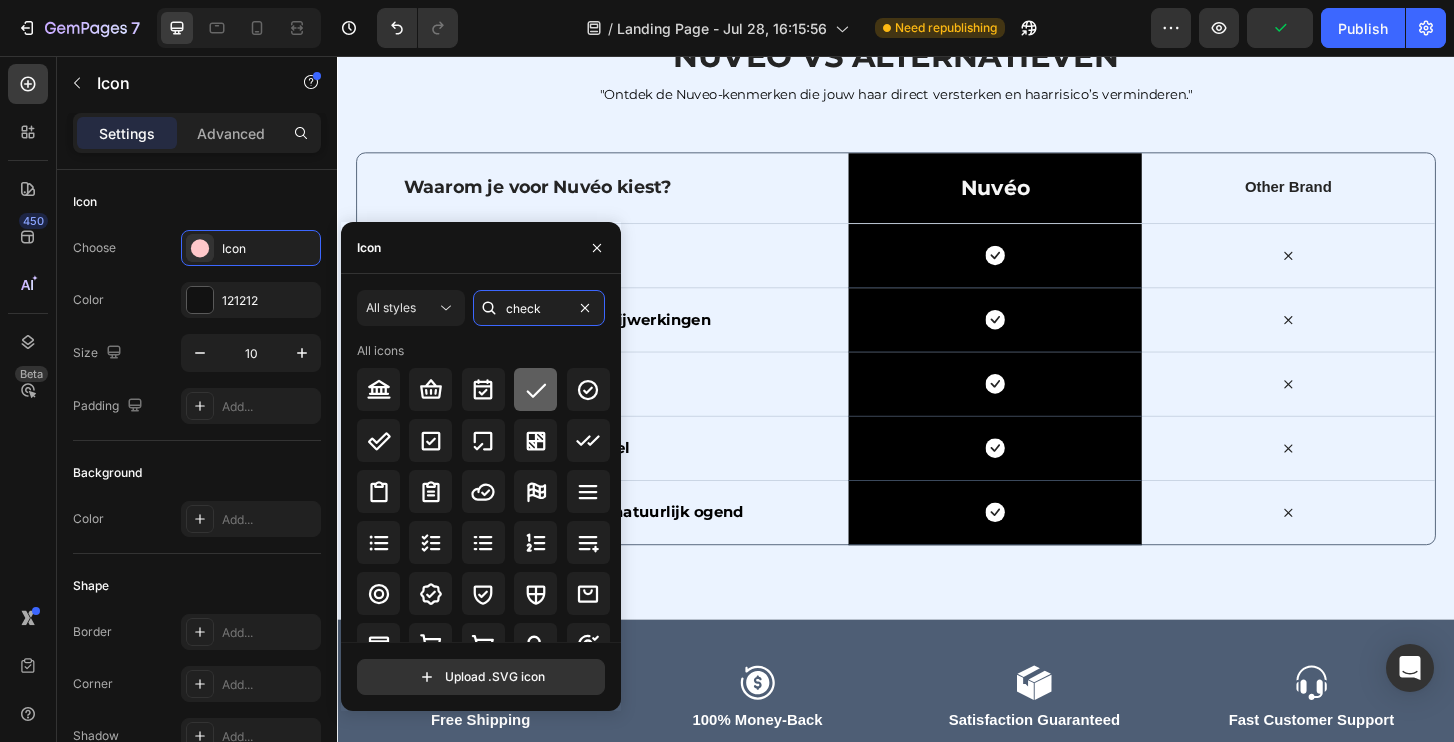 type on "check" 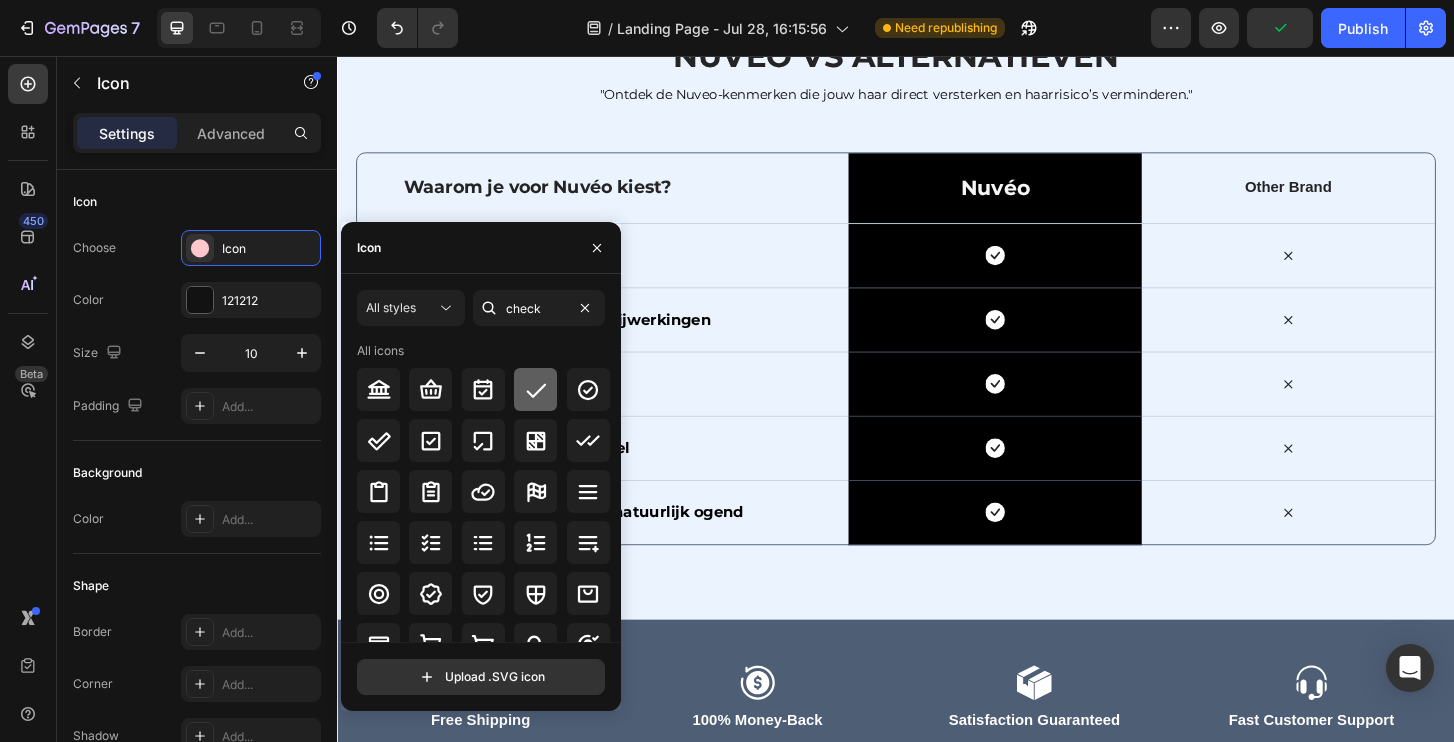 click 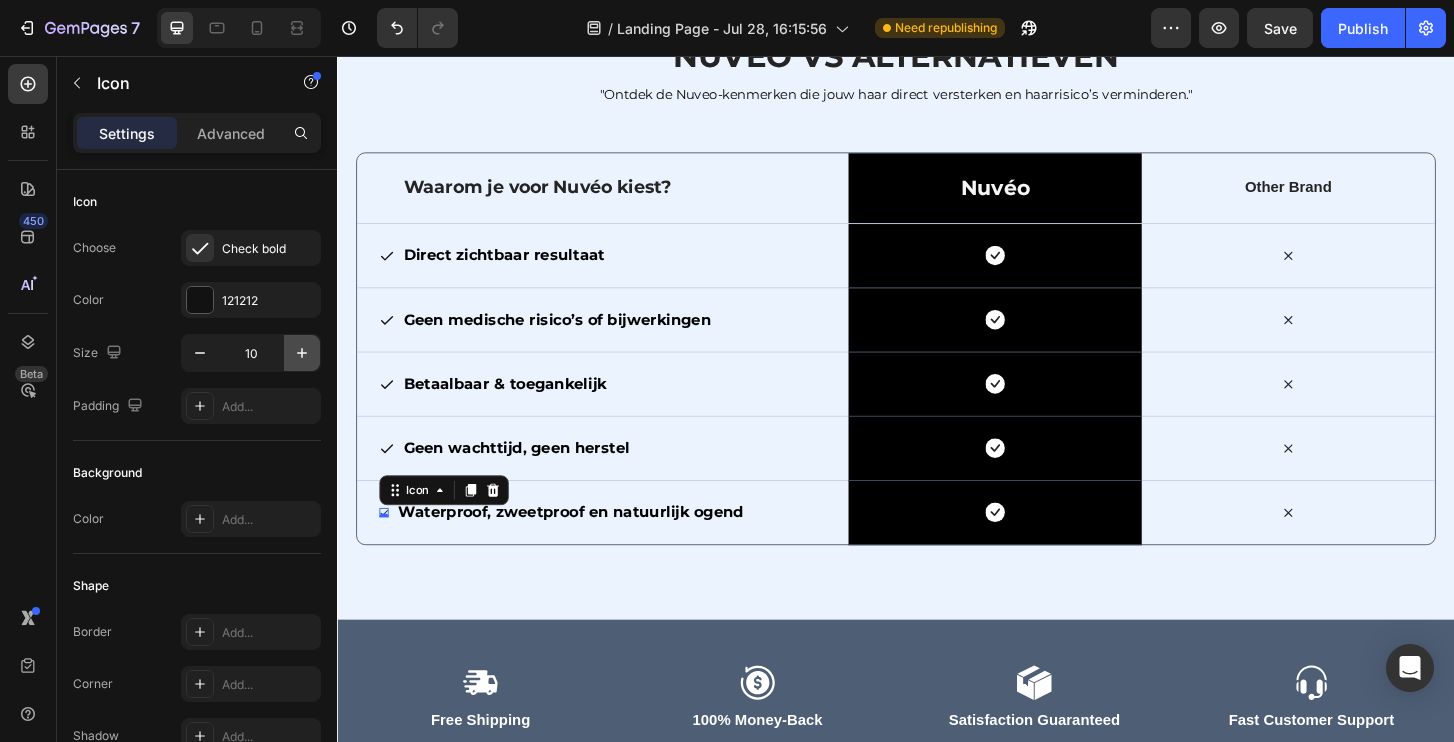 click 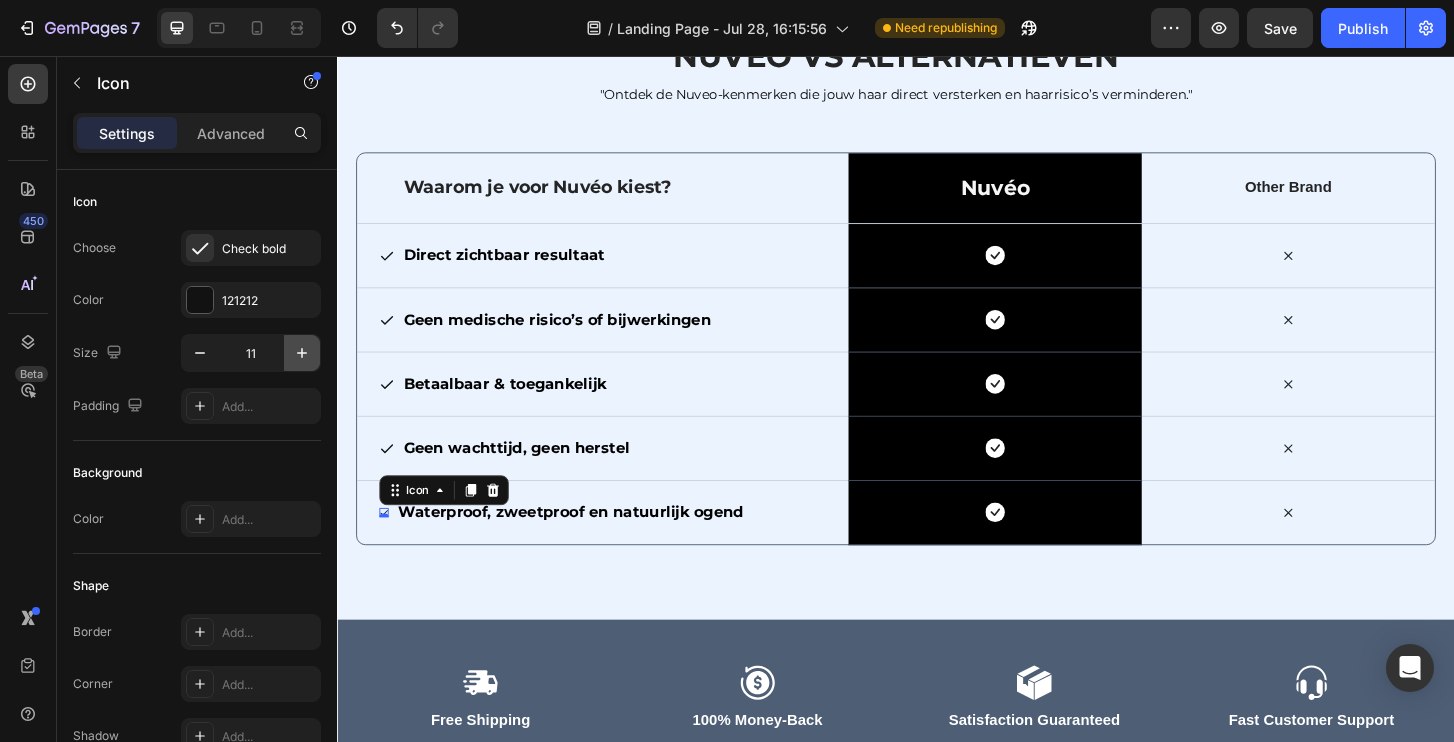 click 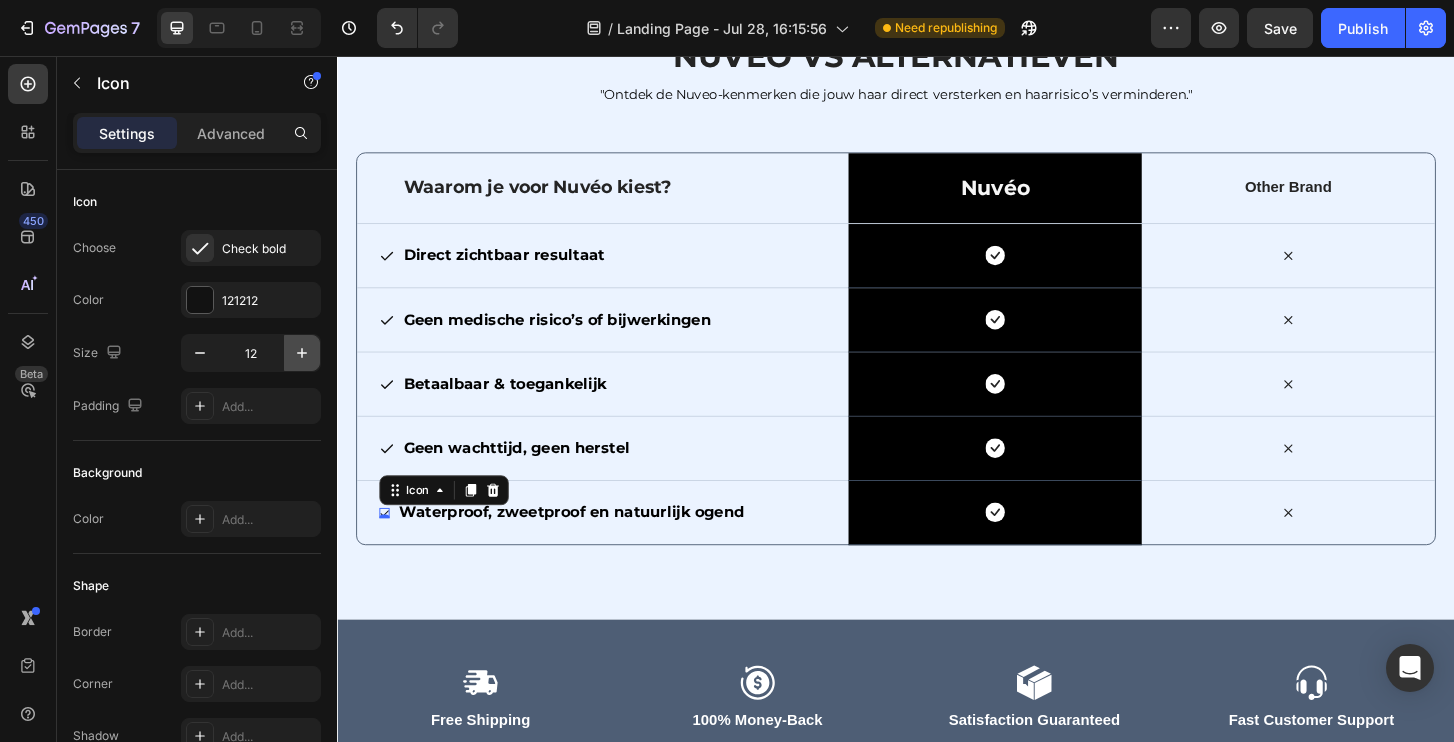 click 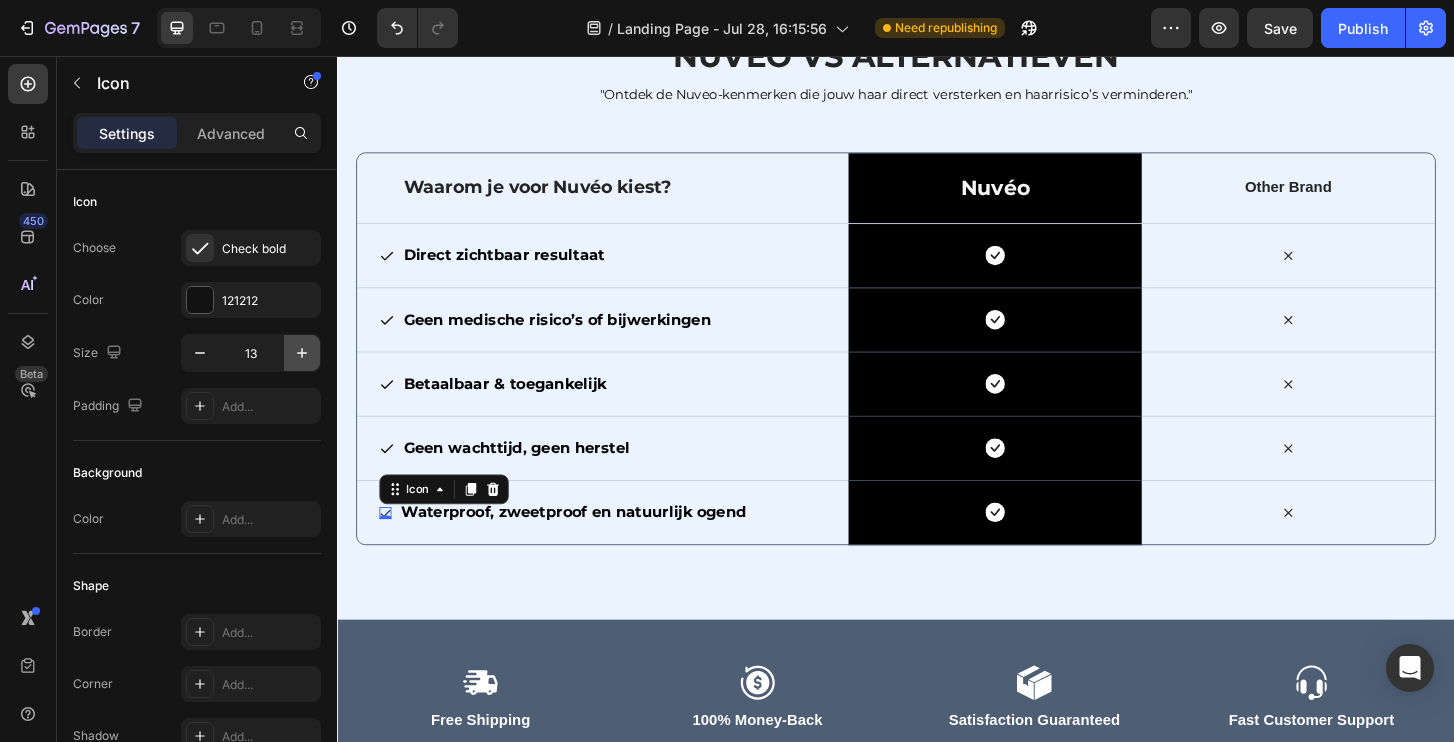 click 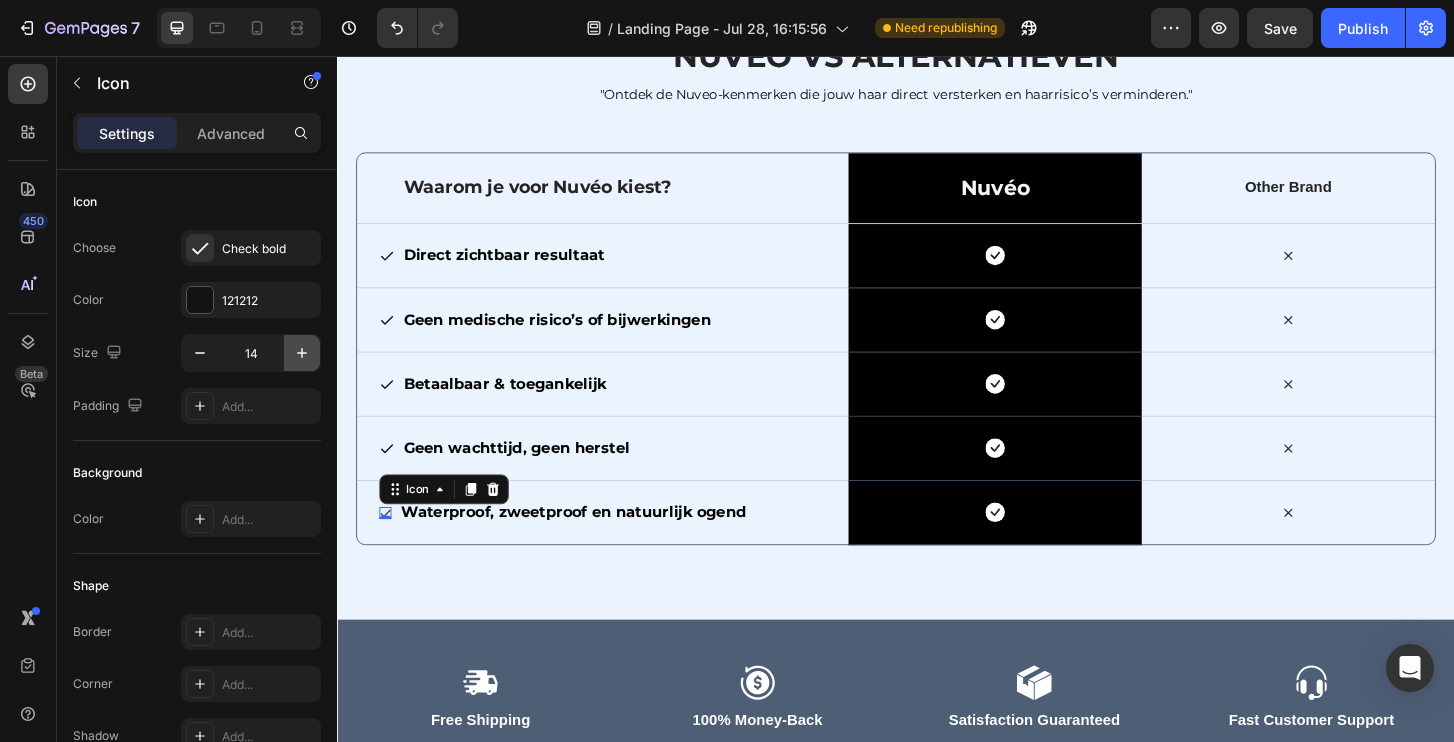click 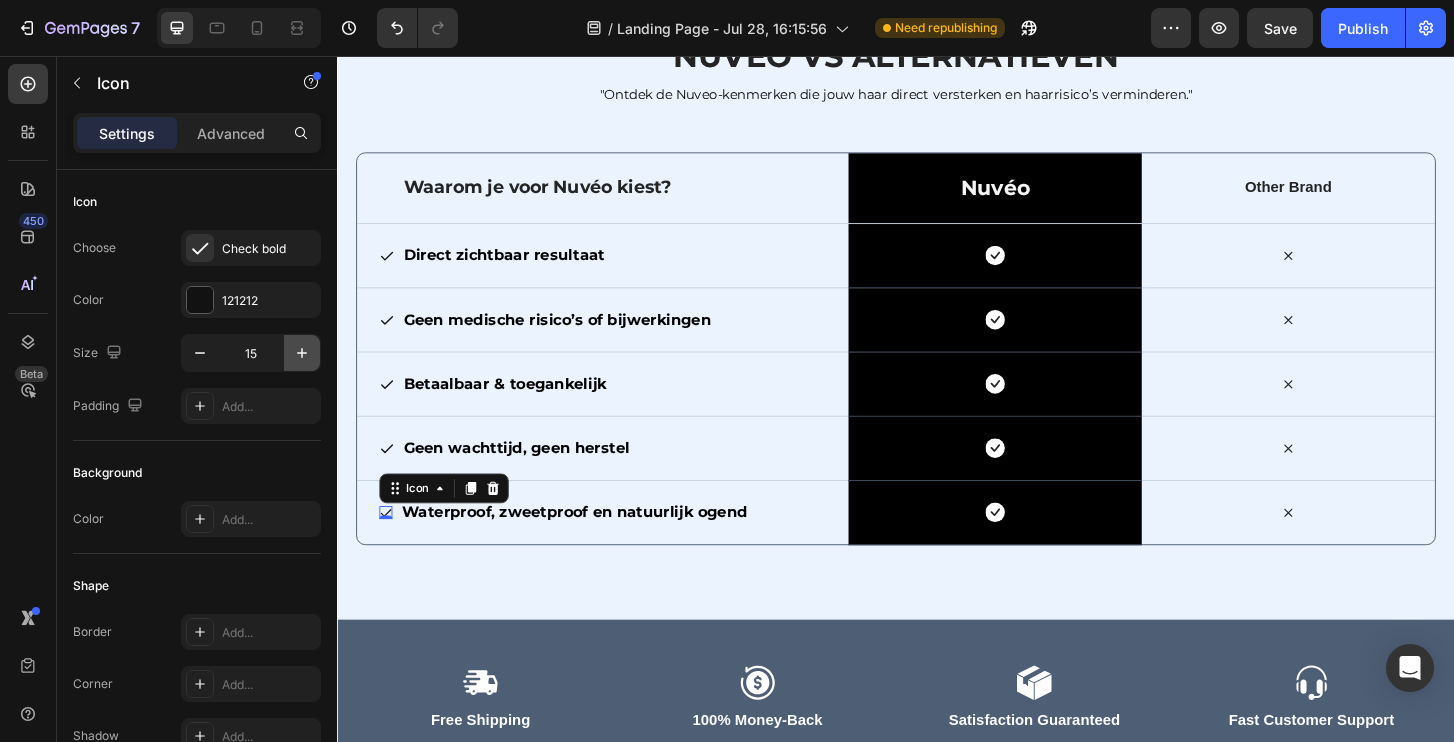click 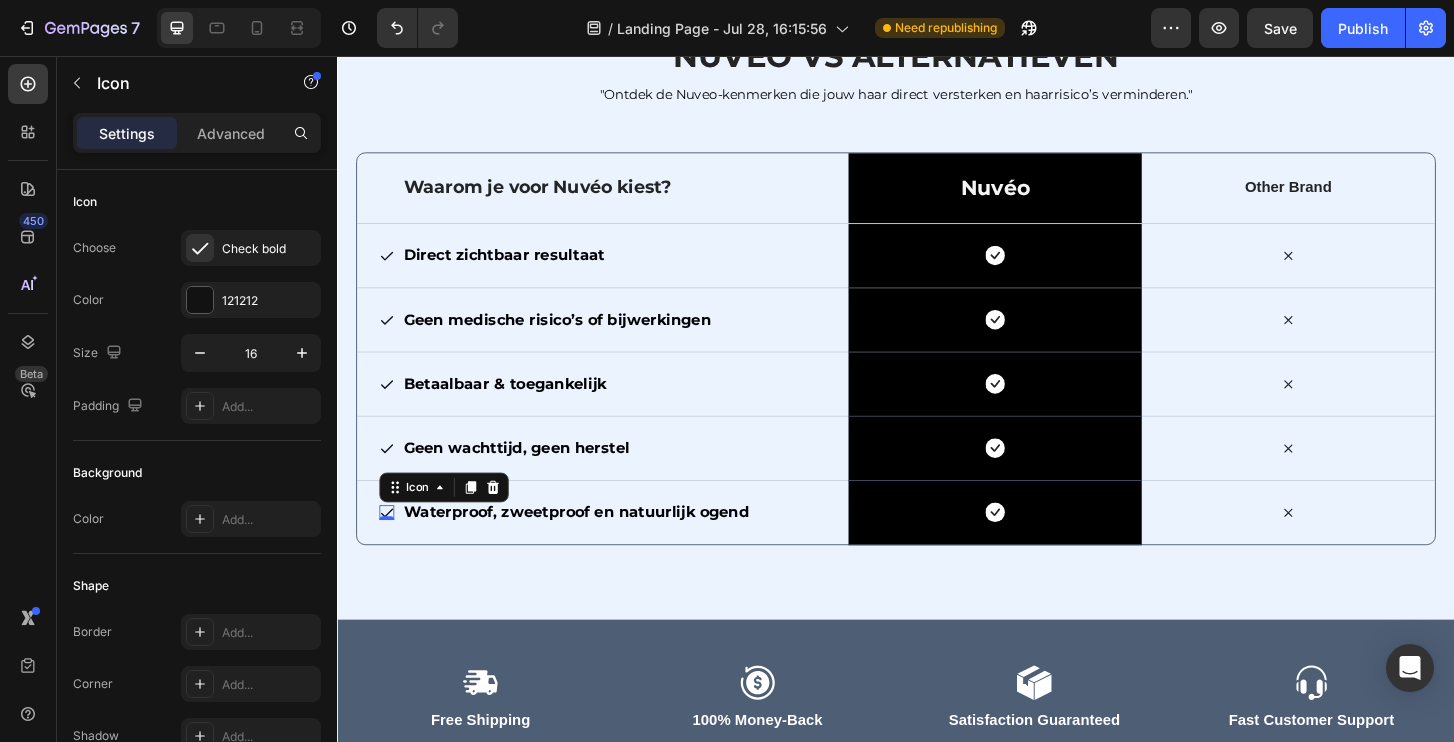 click on "Icon" at bounding box center [197, 202] 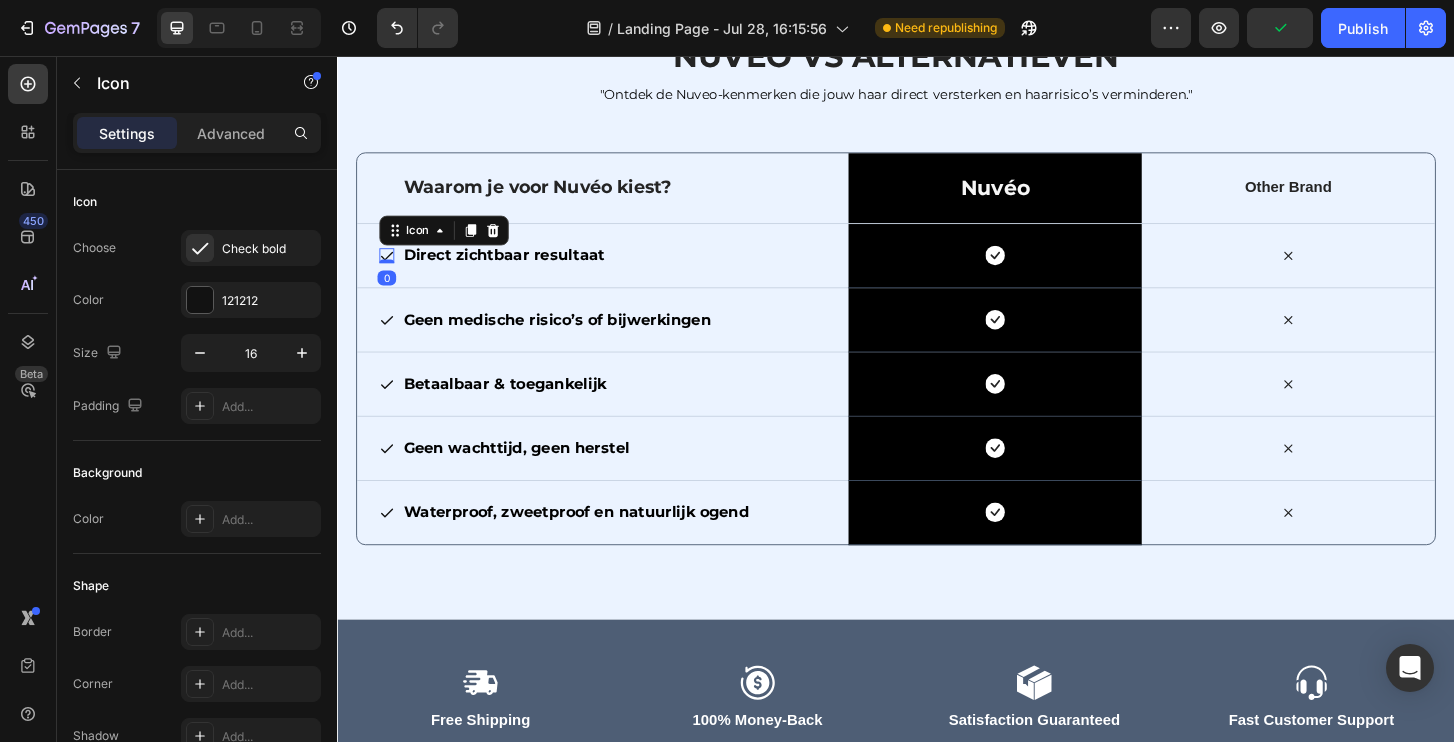 click 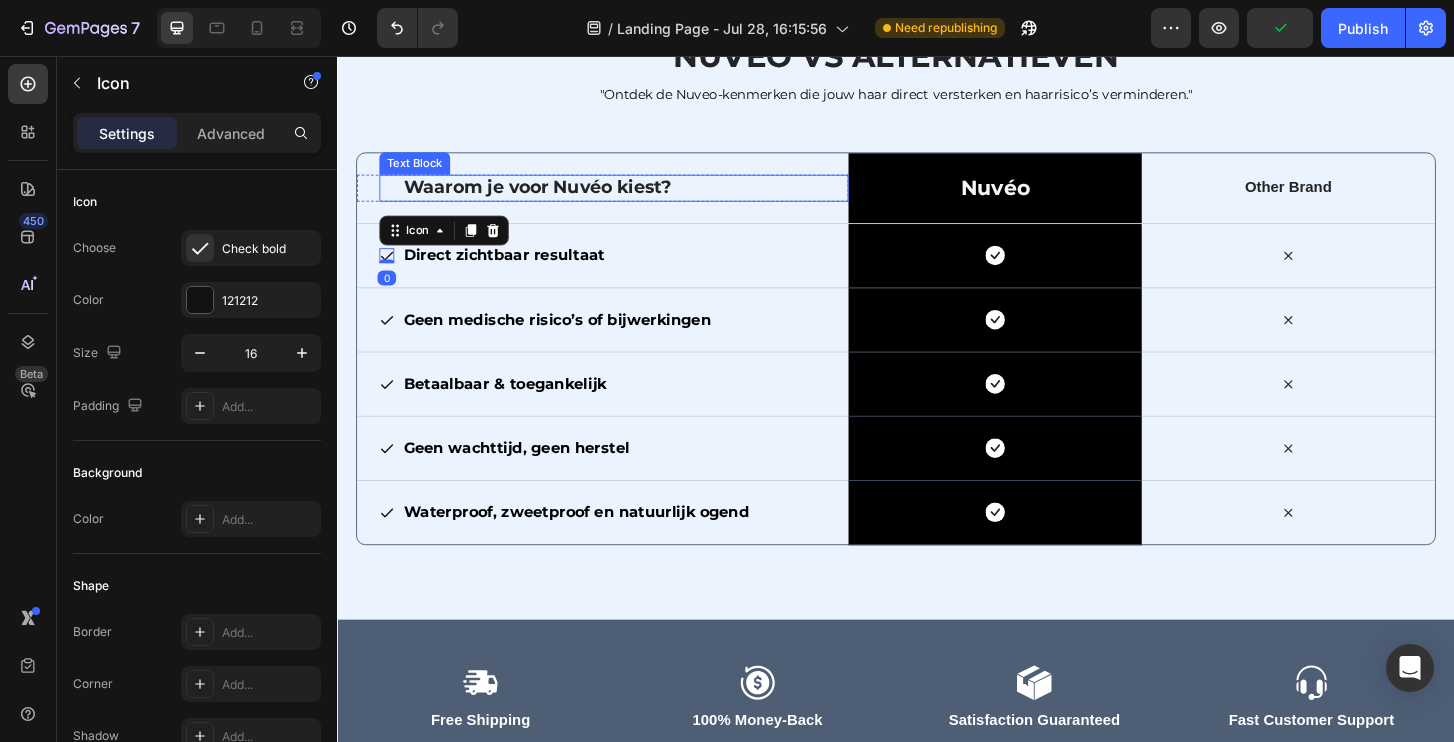 click on "Waarom je voor Nuvéo kiest?" at bounding box center [646, 197] 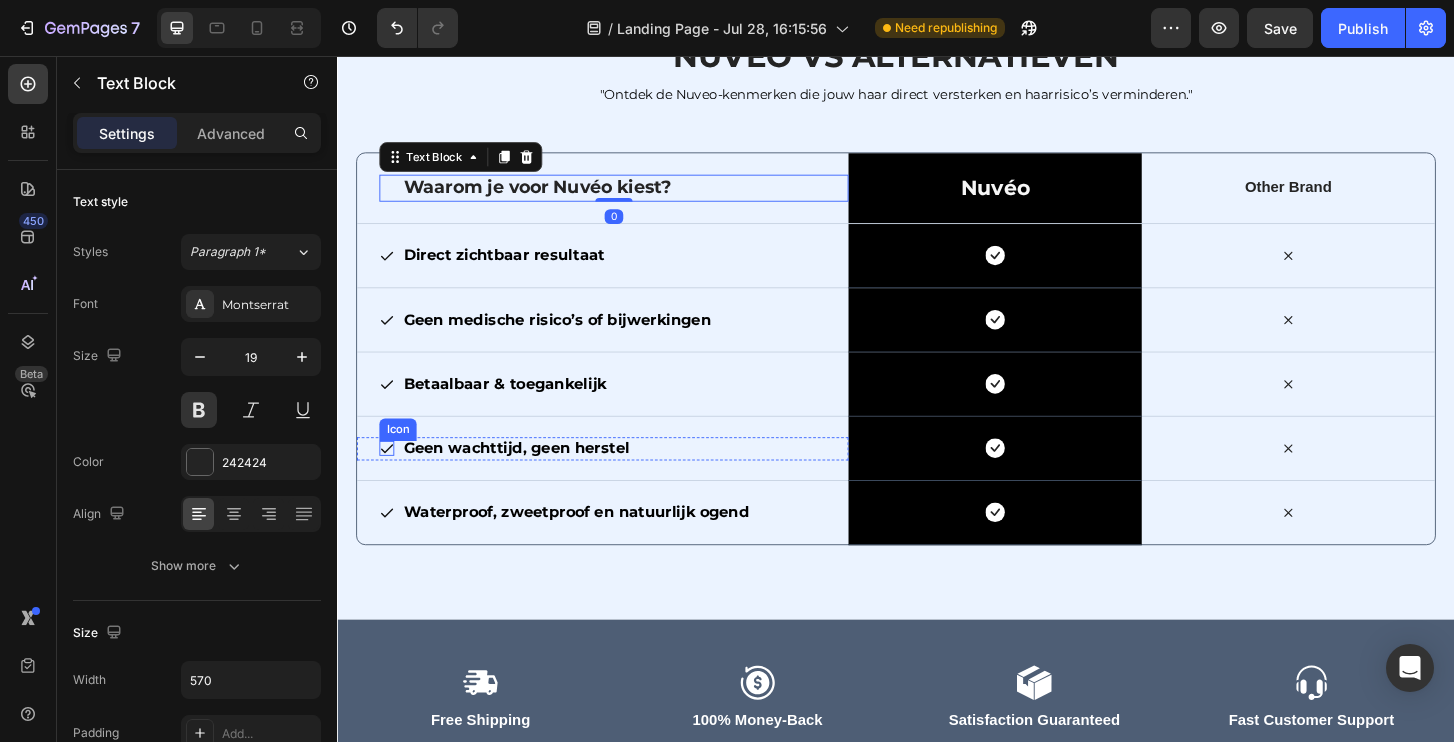click 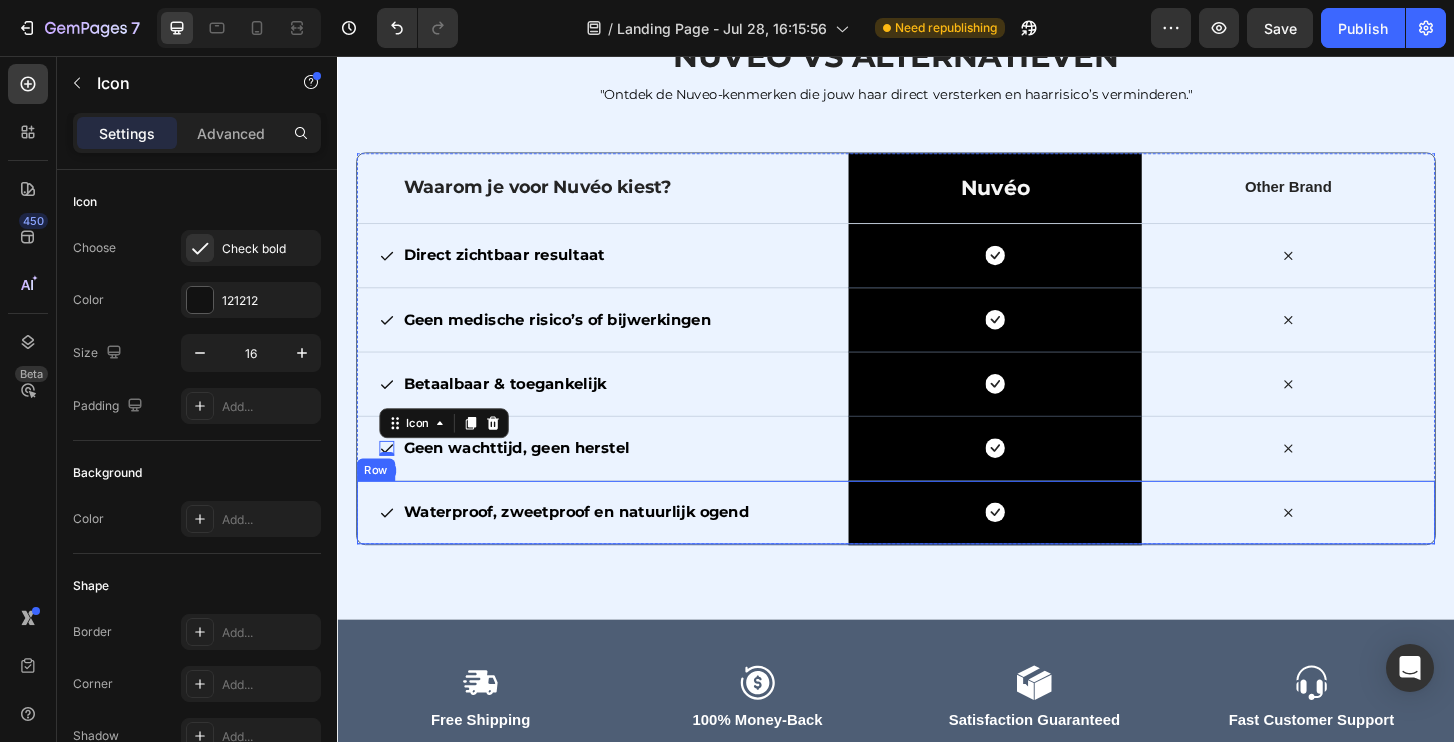 click on "Icon Waterproof, zweetproof en natuurlijk ogend Text Block Row" at bounding box center (622, 546) 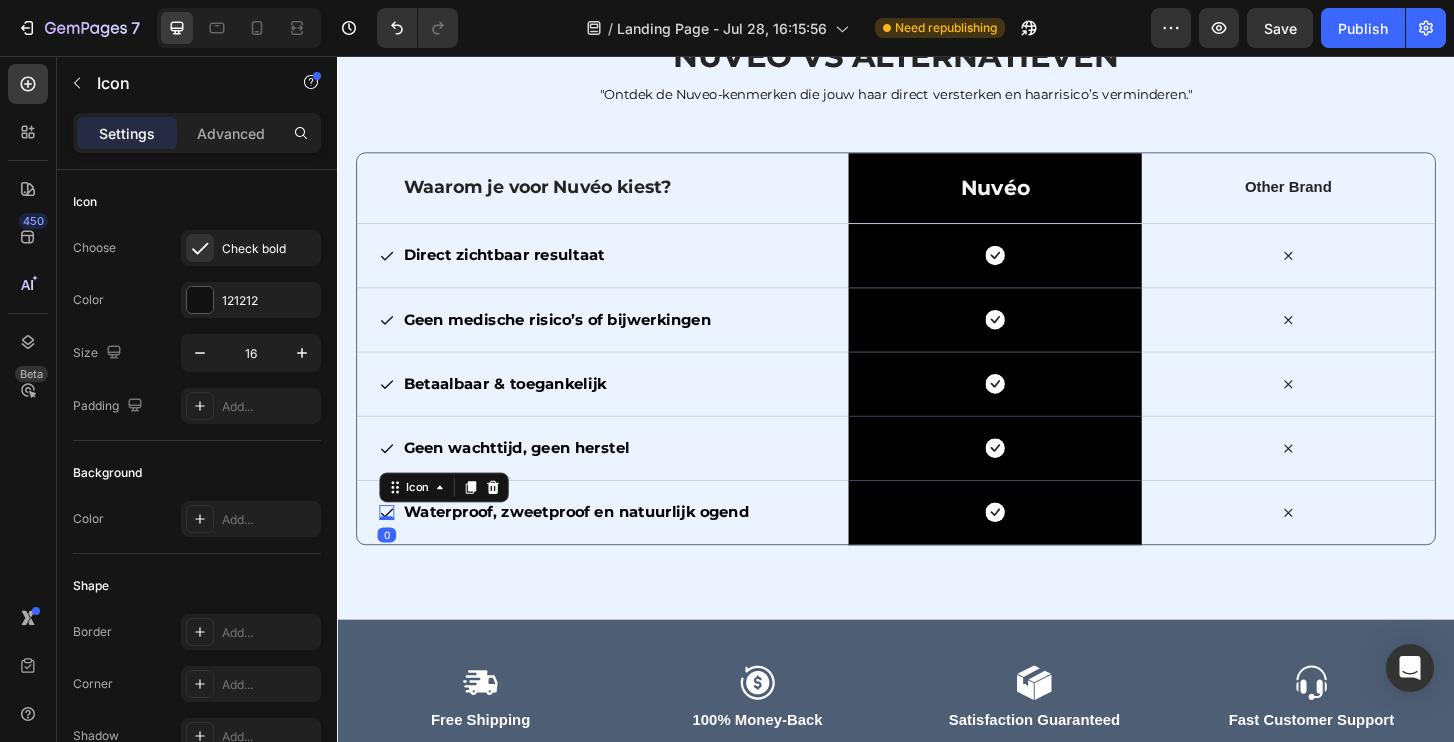 click on "Icon   0" at bounding box center (390, 546) 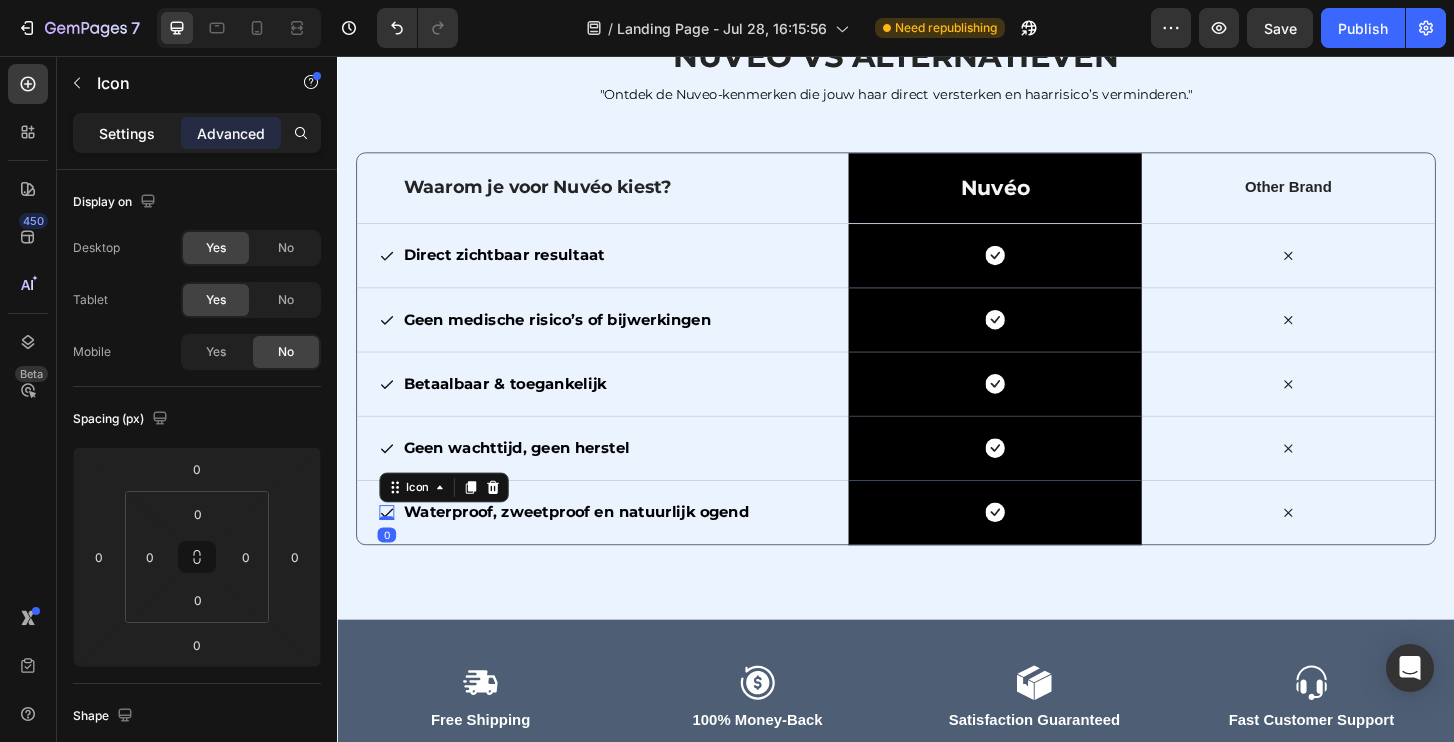 click on "Settings" at bounding box center (127, 133) 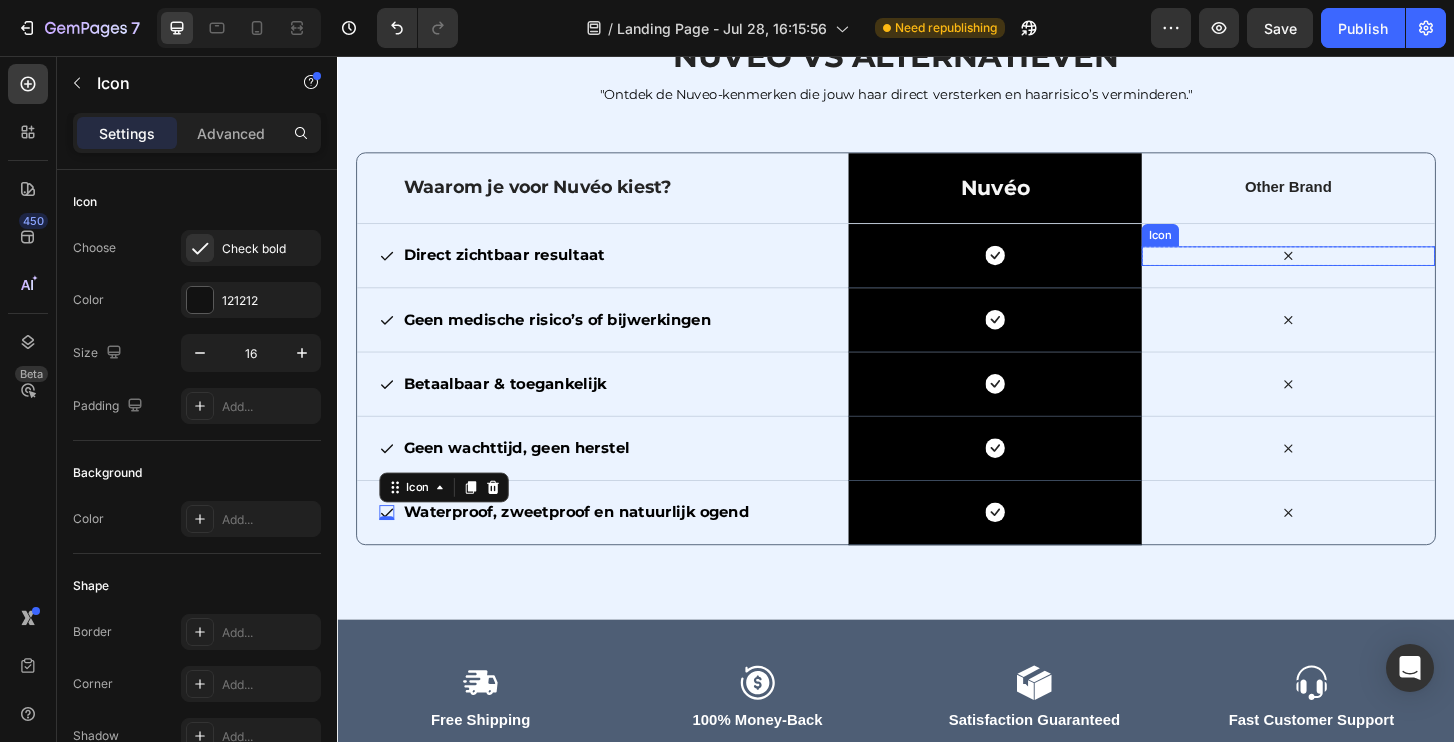 click 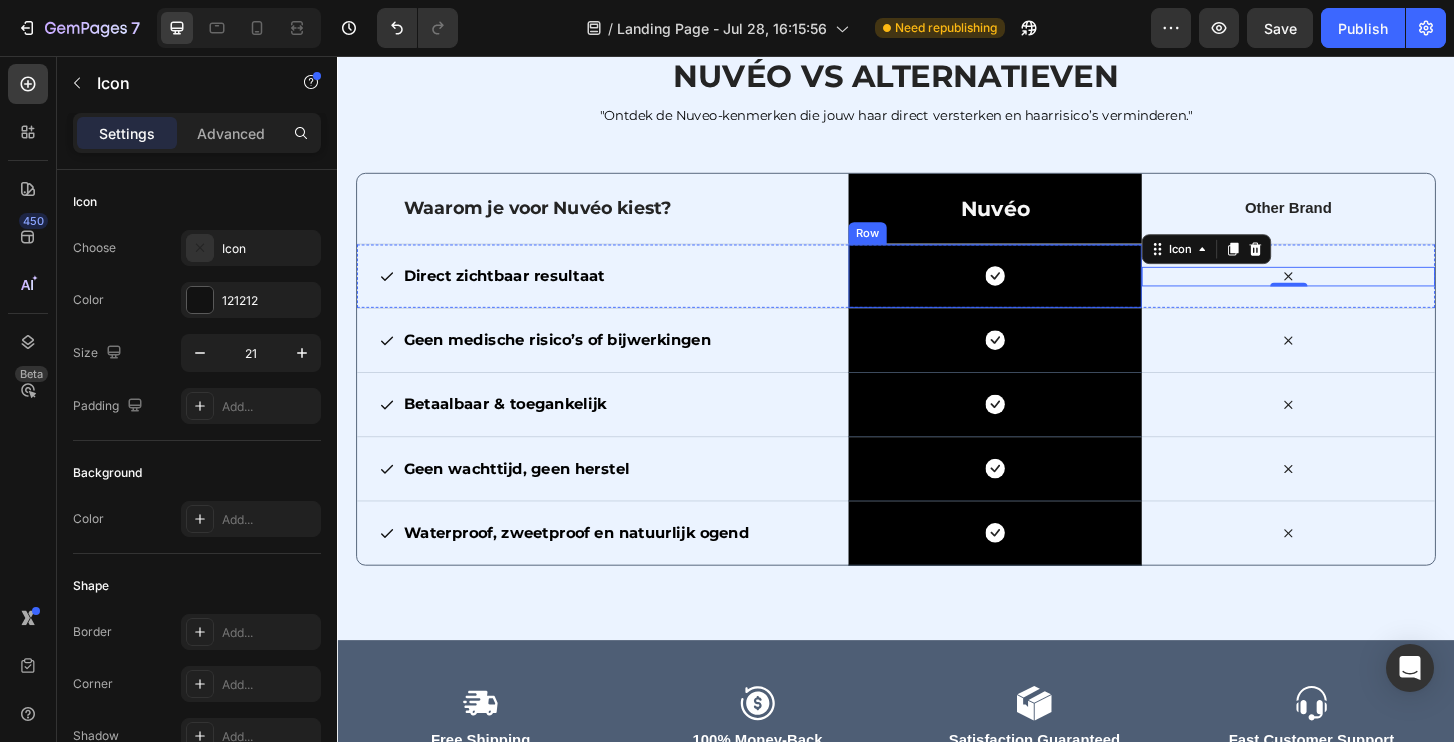 scroll, scrollTop: 7875, scrollLeft: 0, axis: vertical 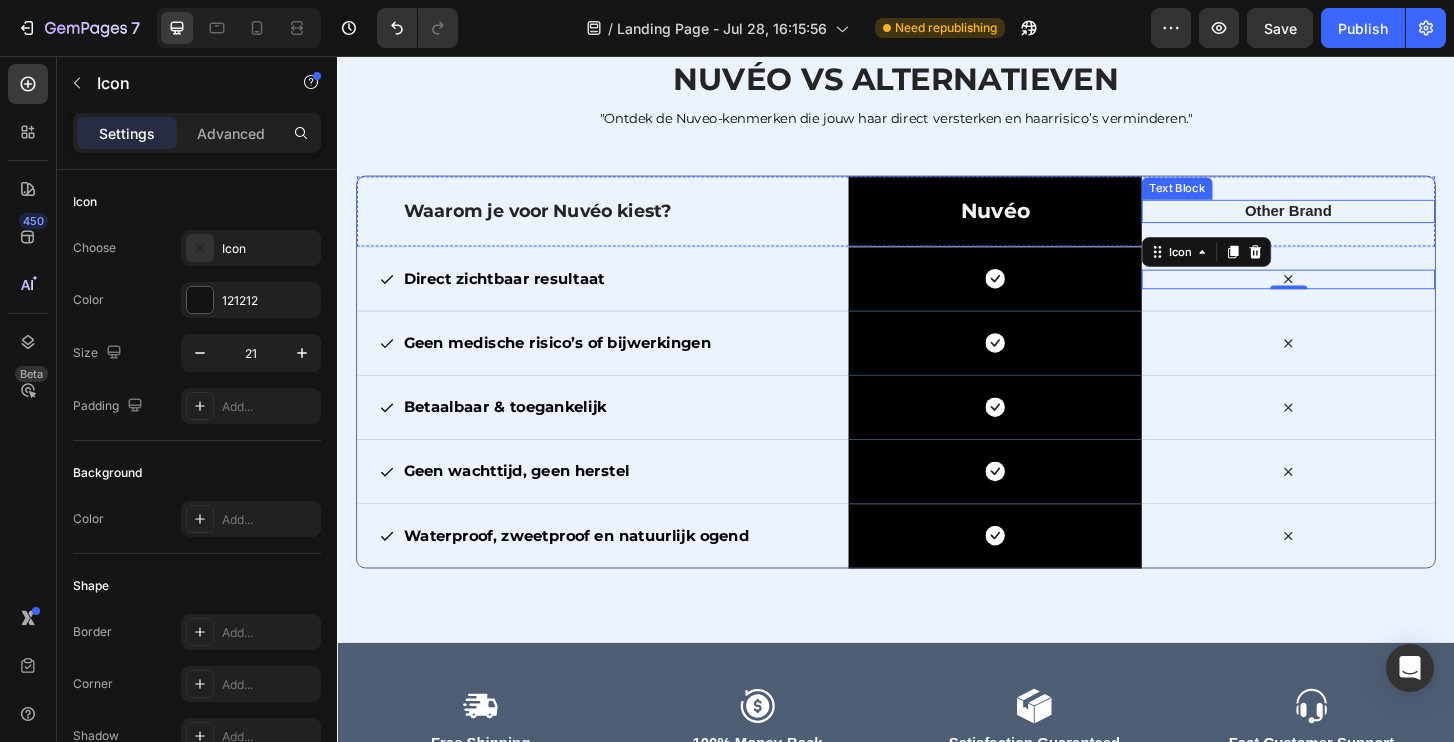 click on "Other Brand" at bounding box center (1358, 222) 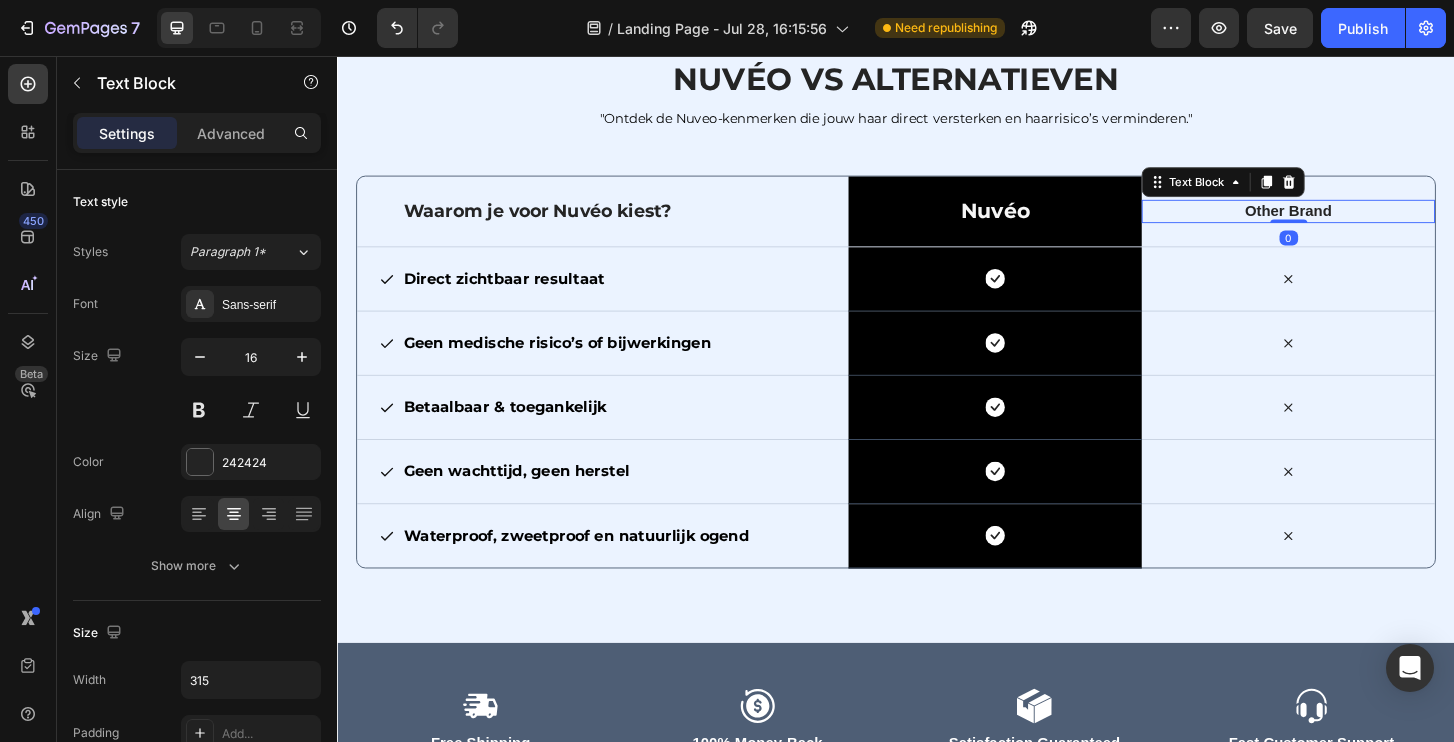 click on "Other Brand" at bounding box center (1358, 222) 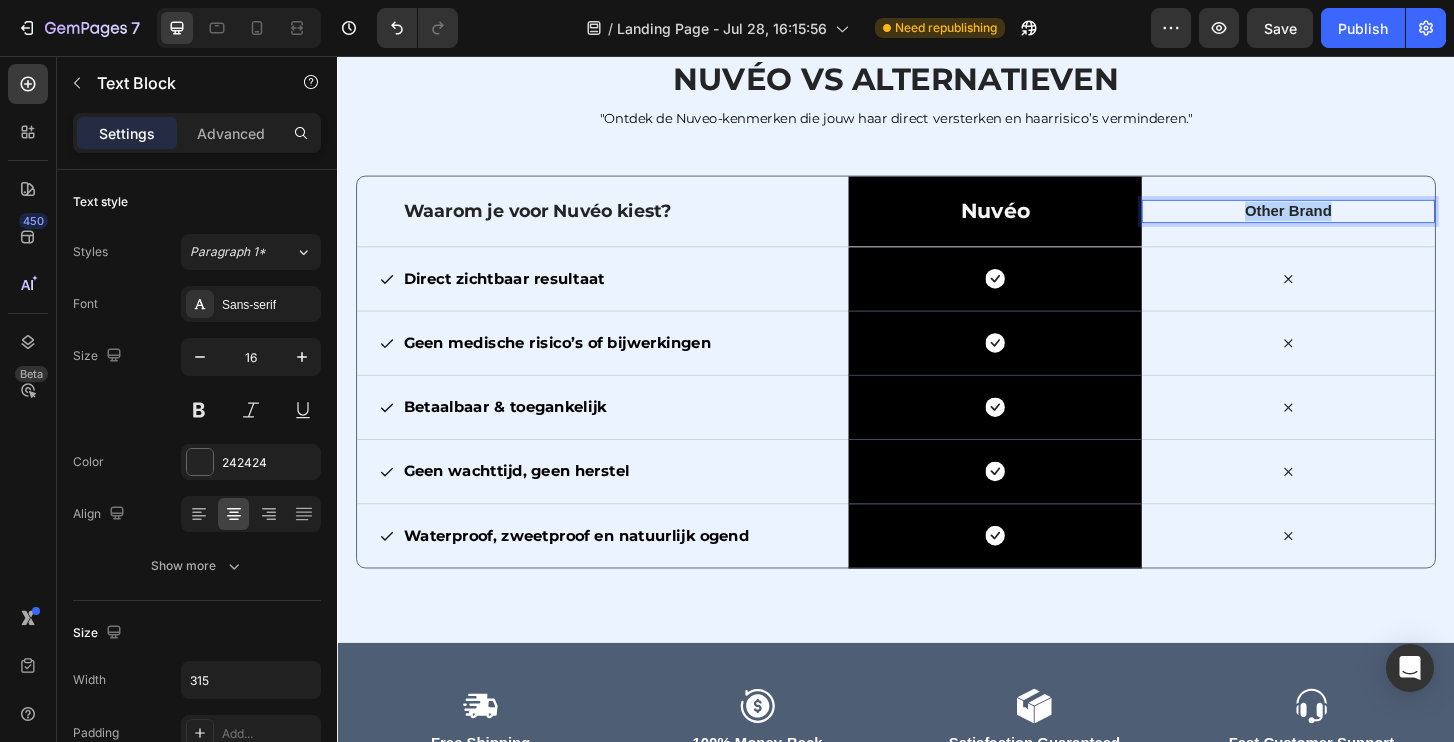 click on "Other Brand" at bounding box center (1358, 222) 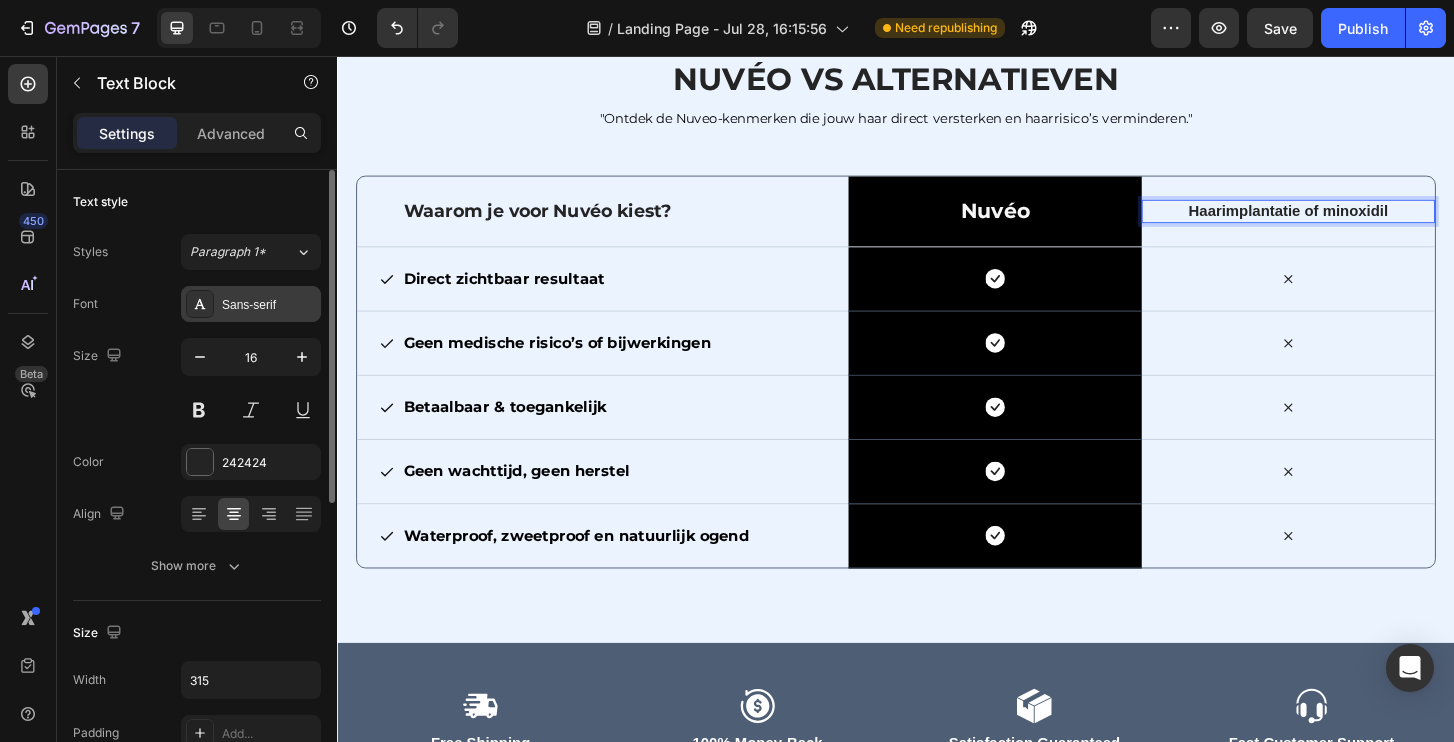 click on "Sans-serif" at bounding box center [269, 305] 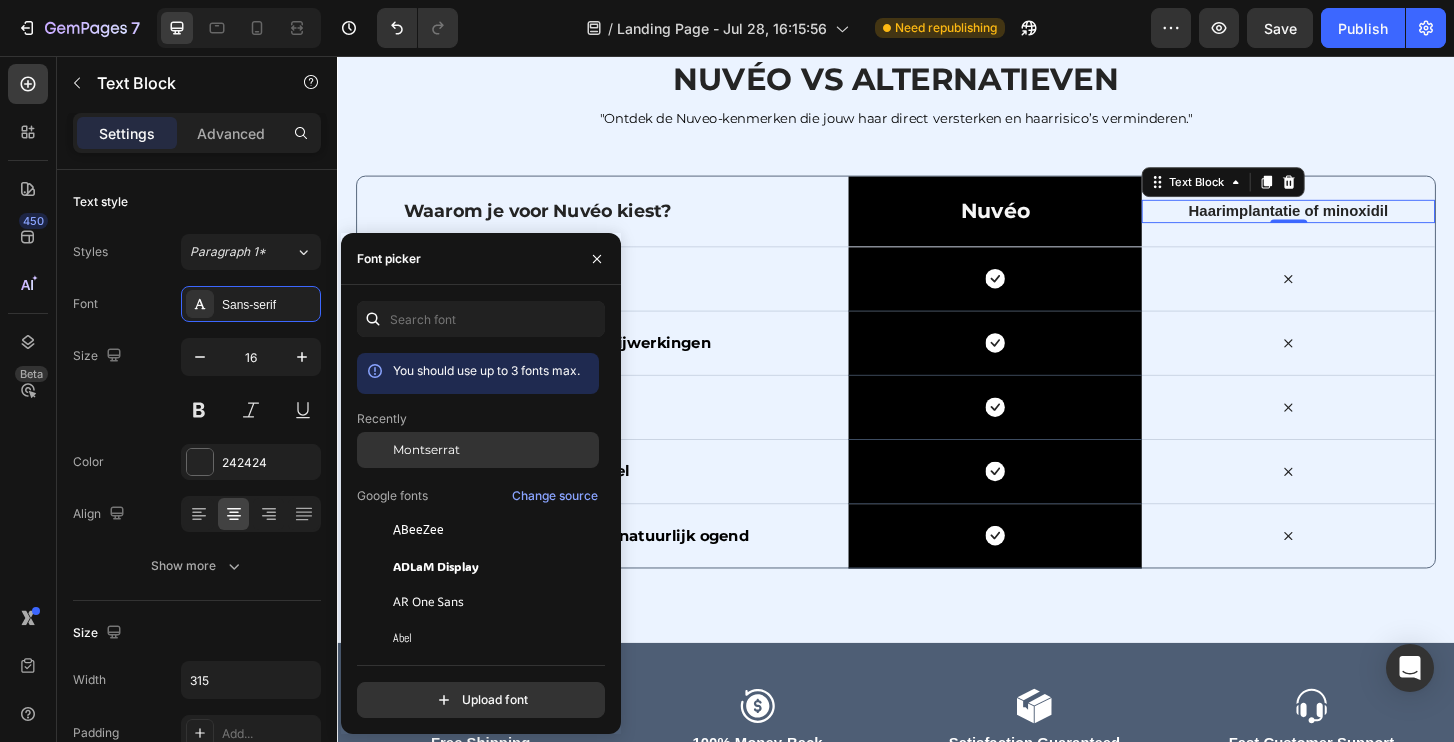 click on "Montserrat" 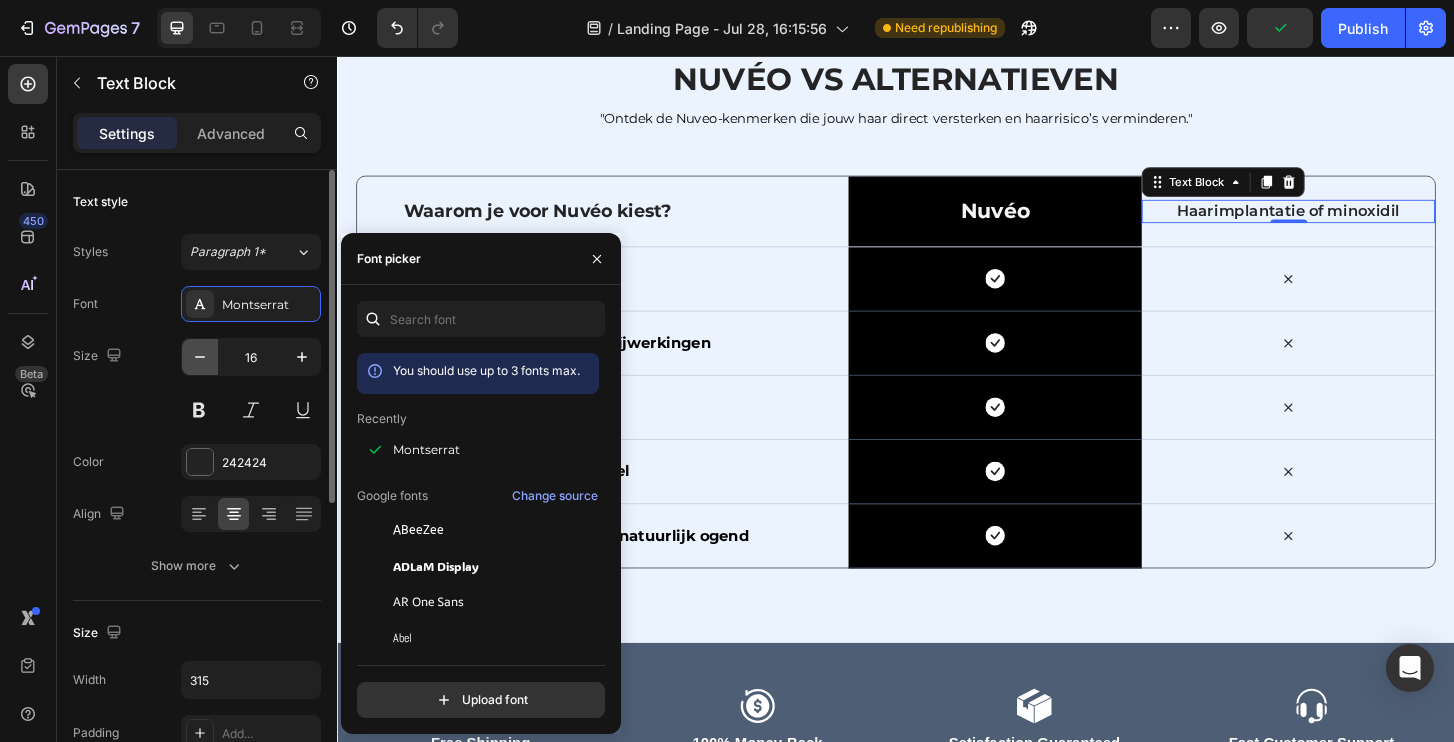 click at bounding box center (200, 357) 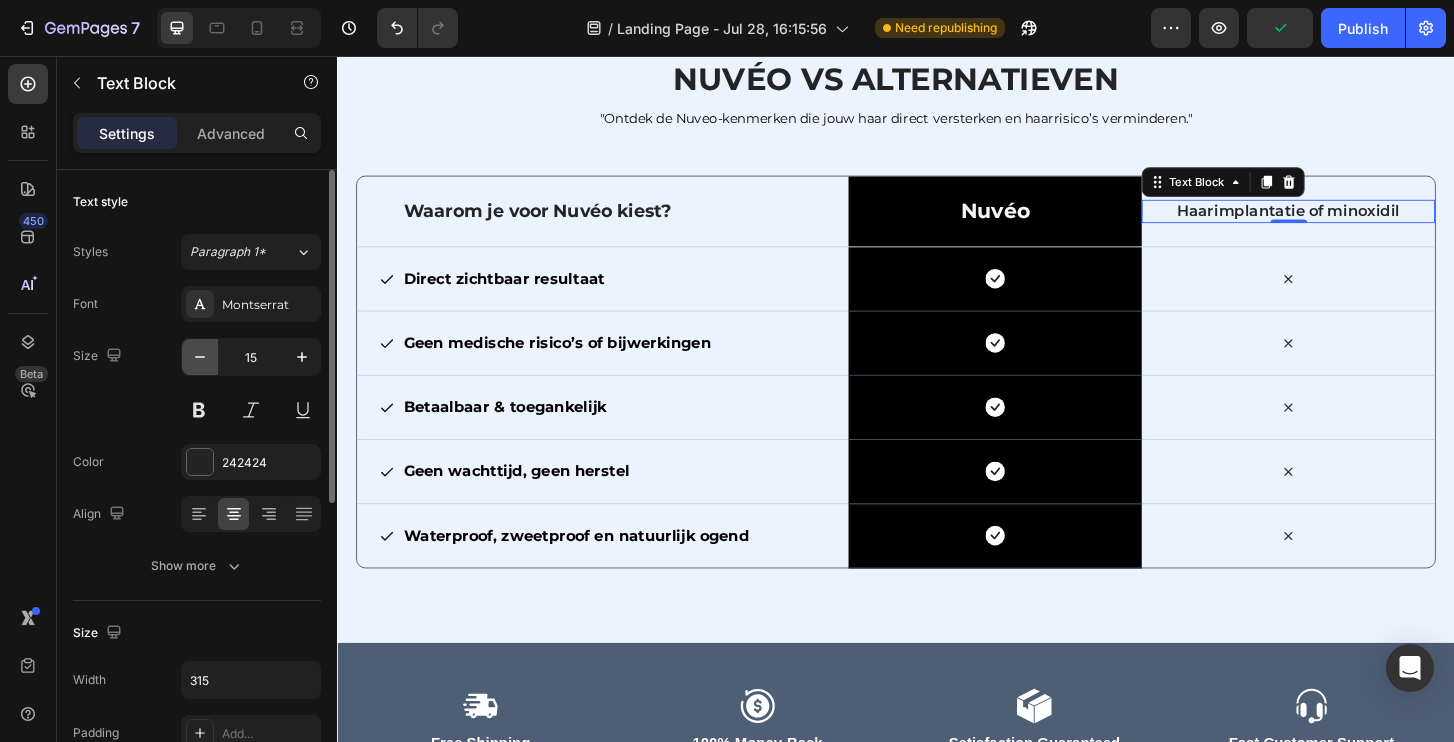 click at bounding box center (200, 357) 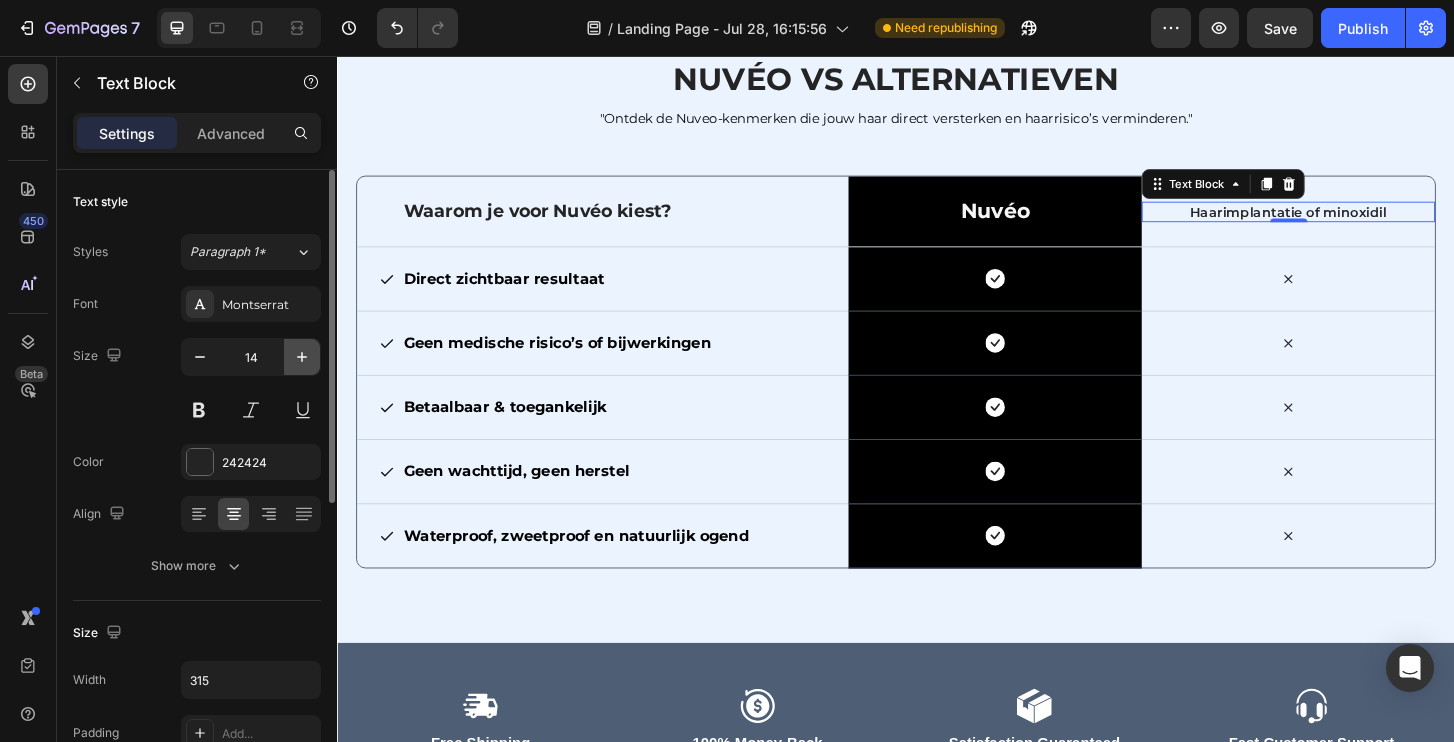 click 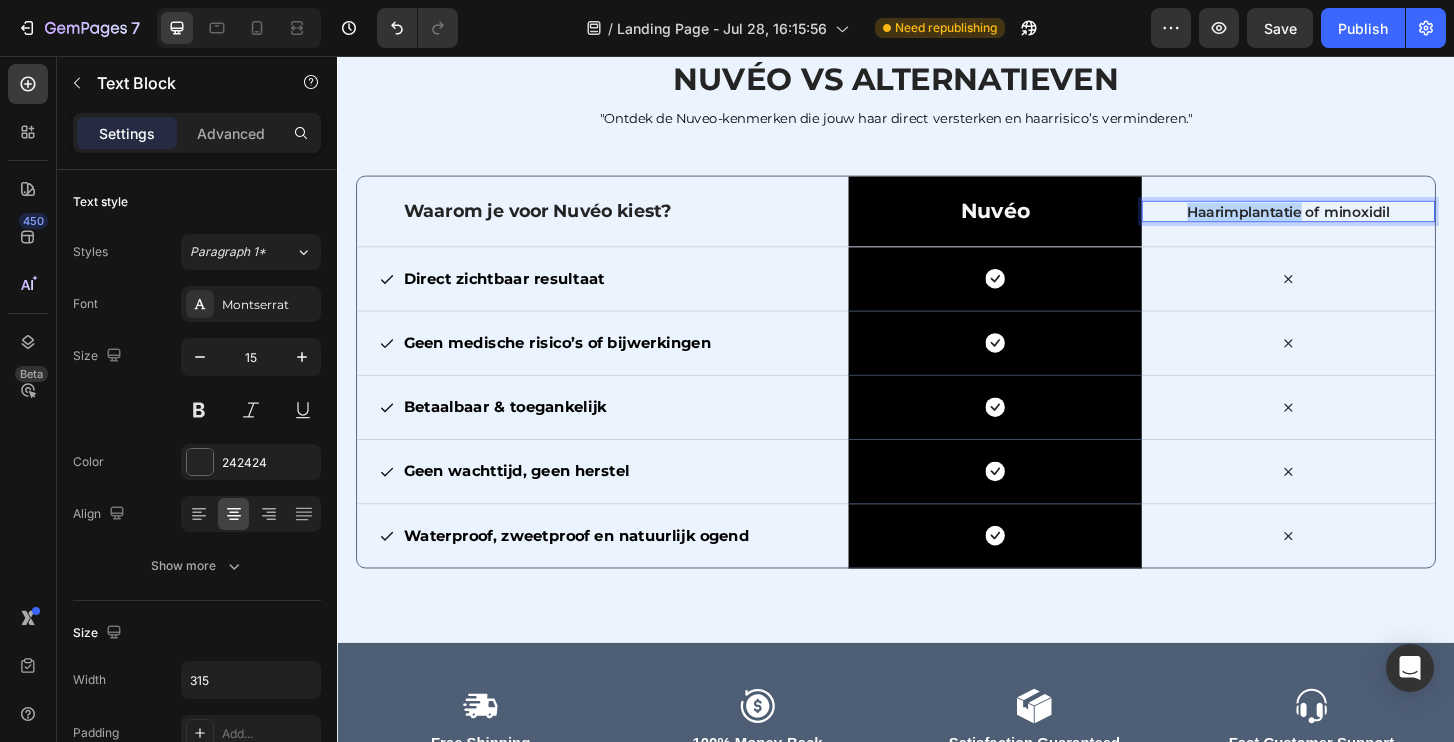 click on "Haarimplantatie of minoxidil" at bounding box center (1358, 223) 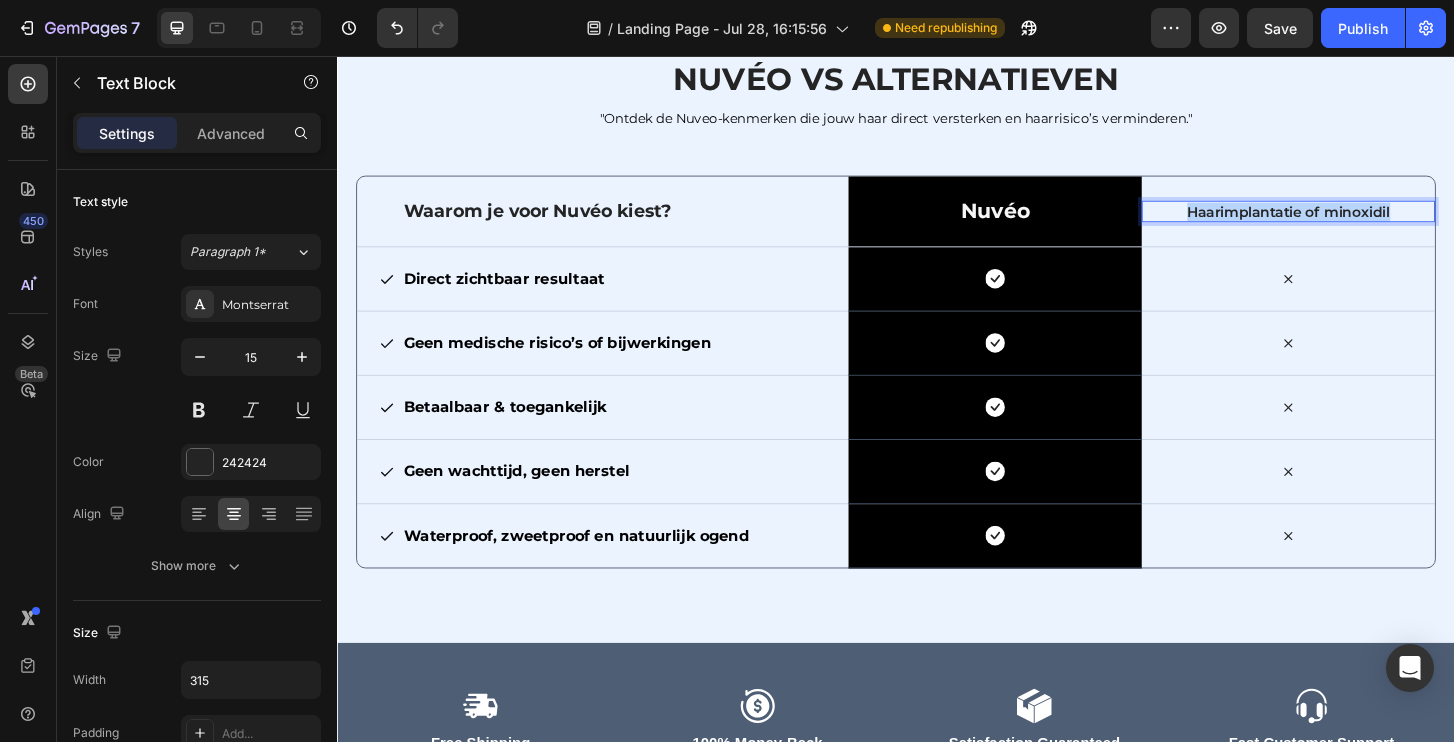 click on "Haarimplantatie of minoxidil" at bounding box center [1358, 223] 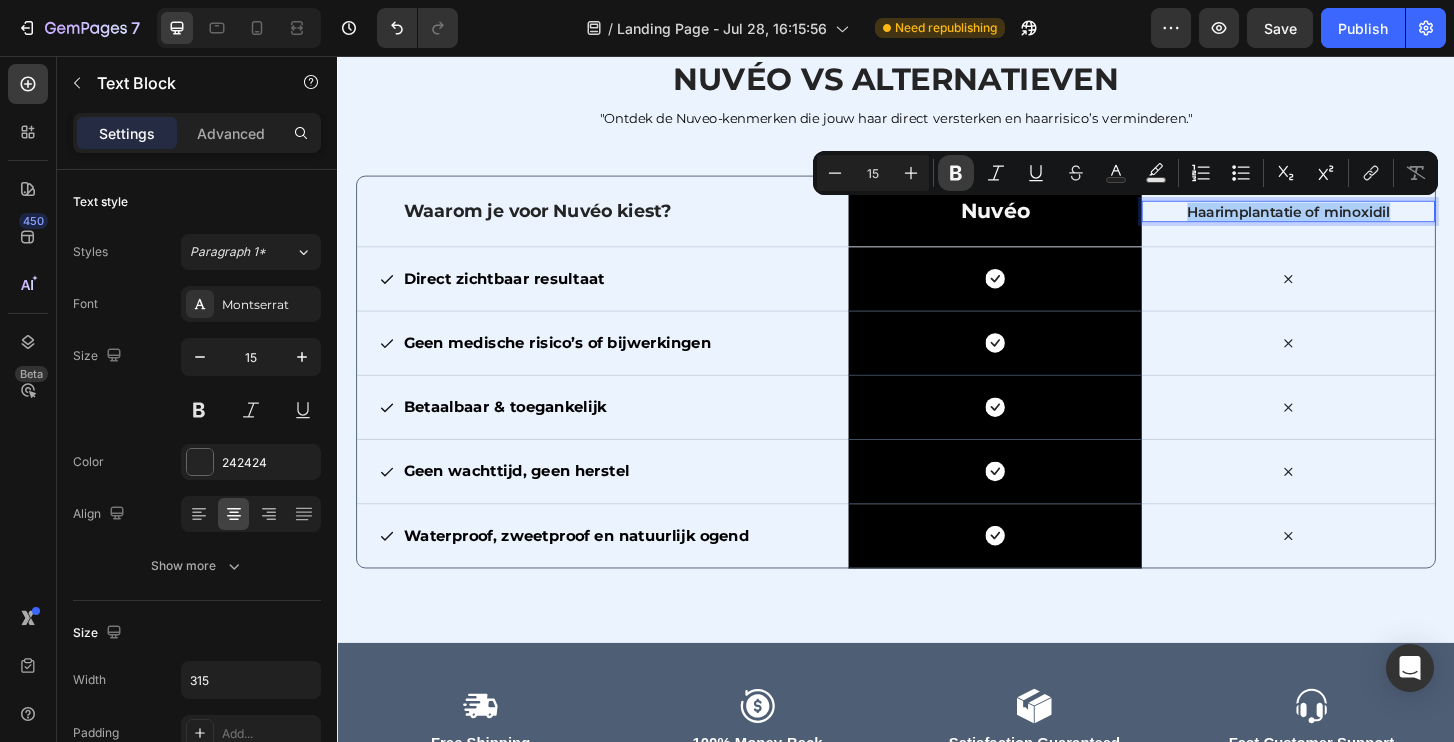 click 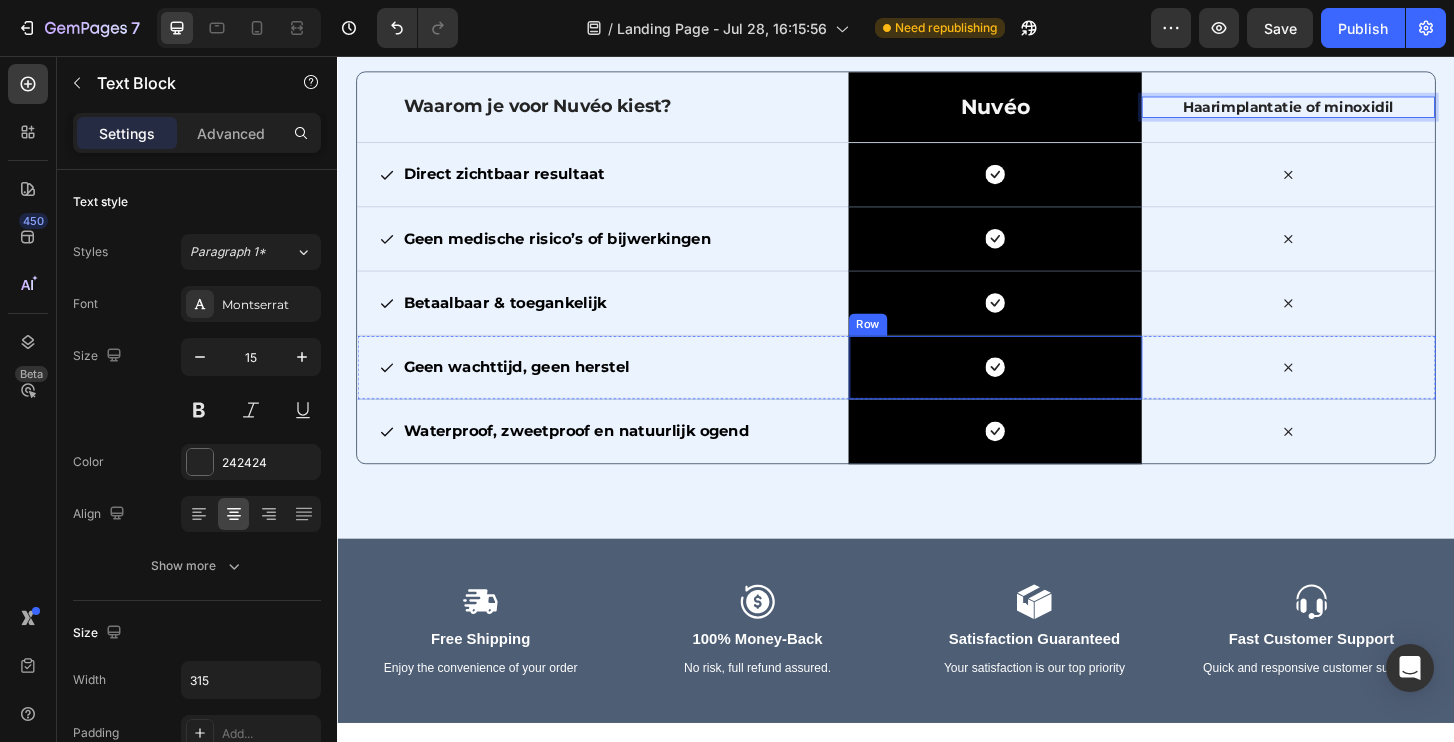 scroll, scrollTop: 7969, scrollLeft: 0, axis: vertical 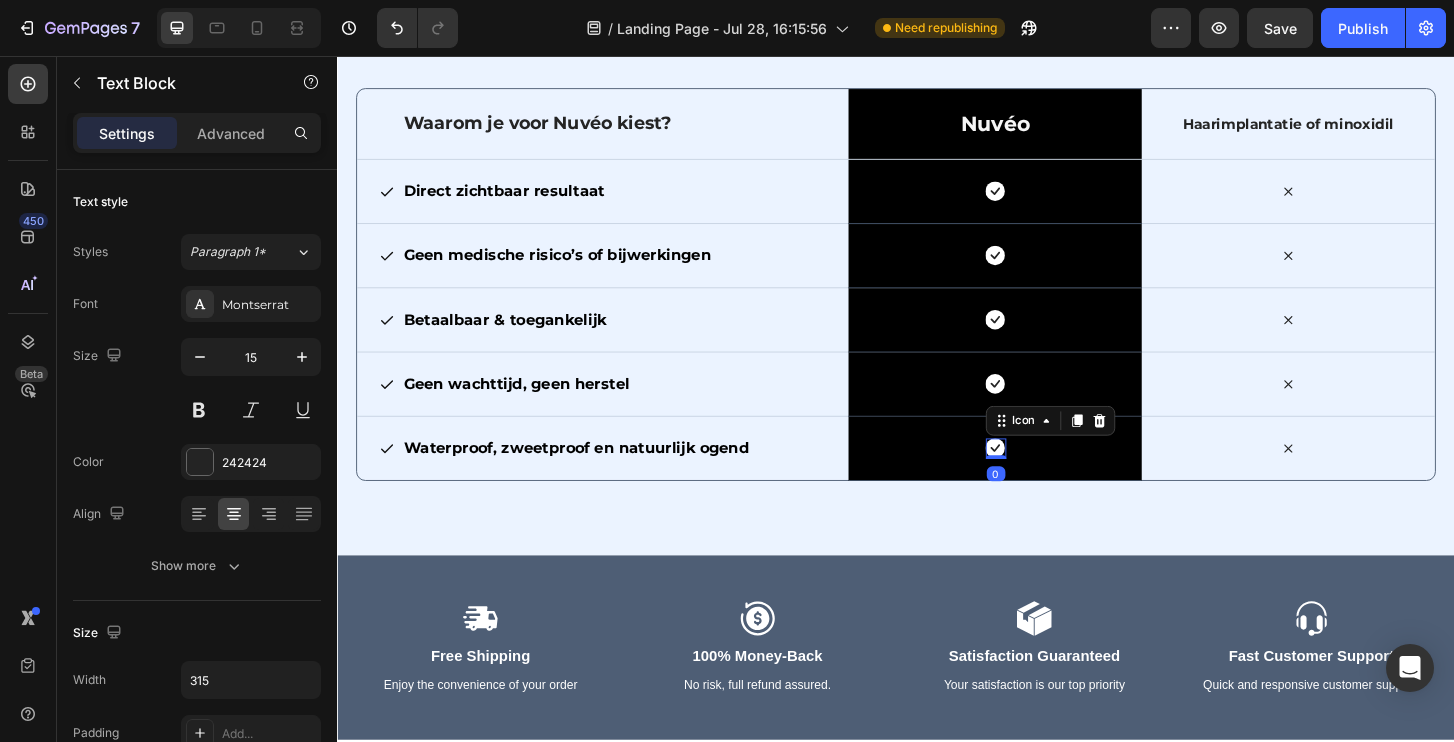 click 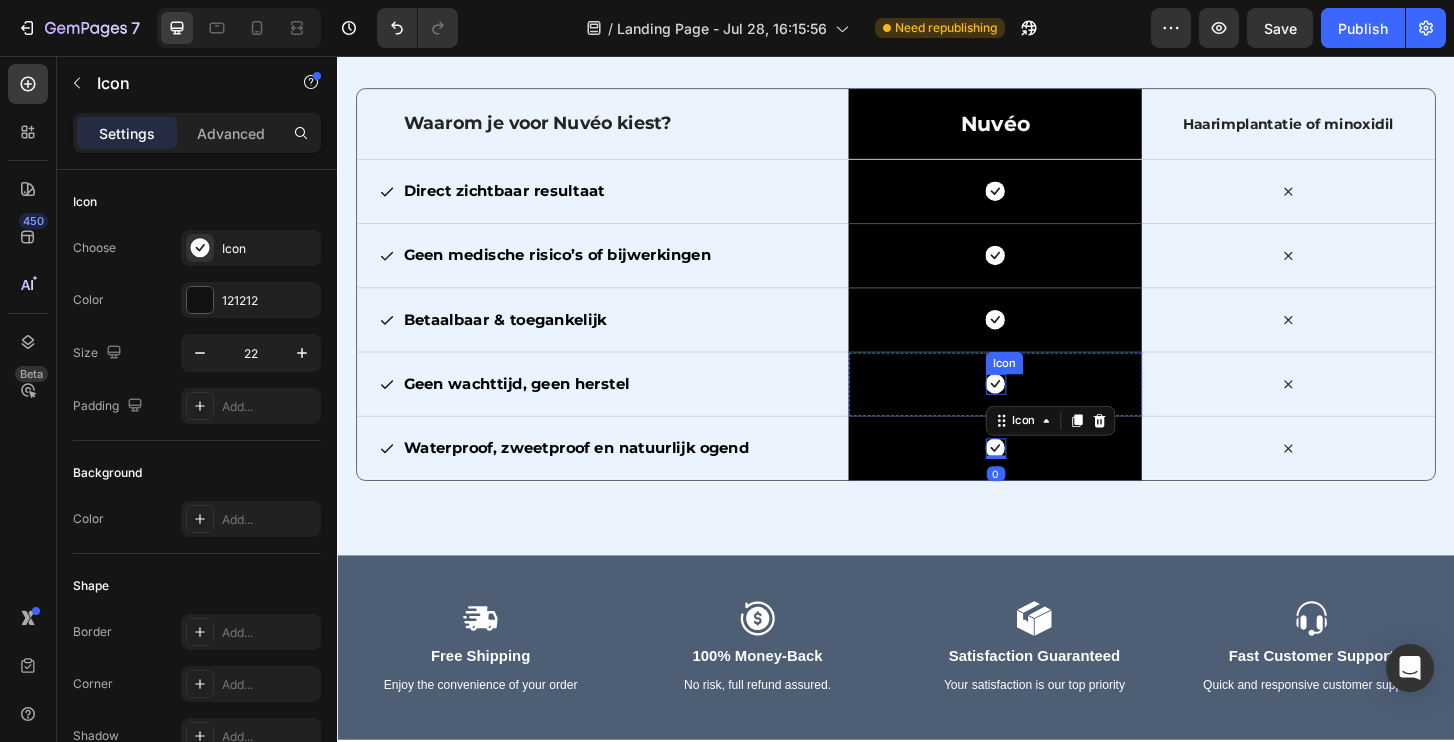 click 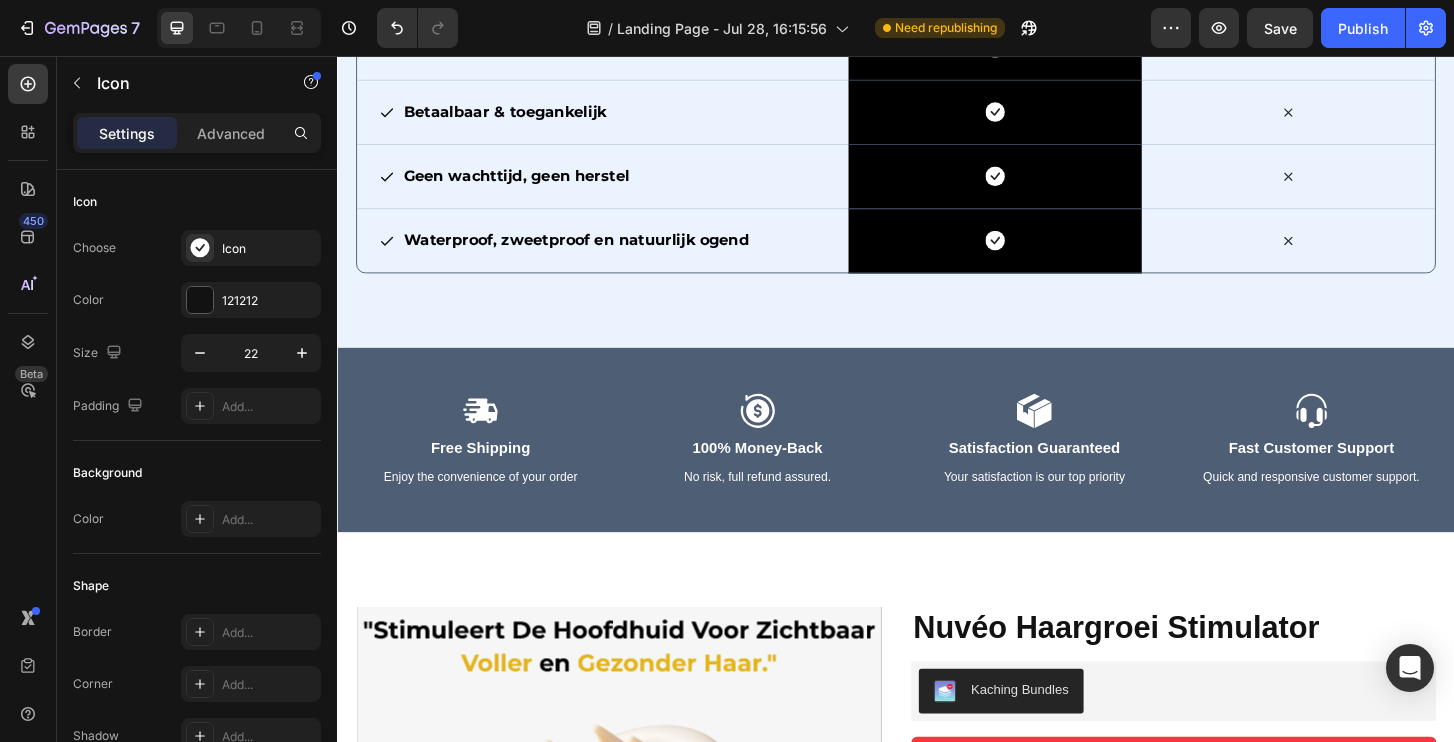 scroll, scrollTop: 8180, scrollLeft: 0, axis: vertical 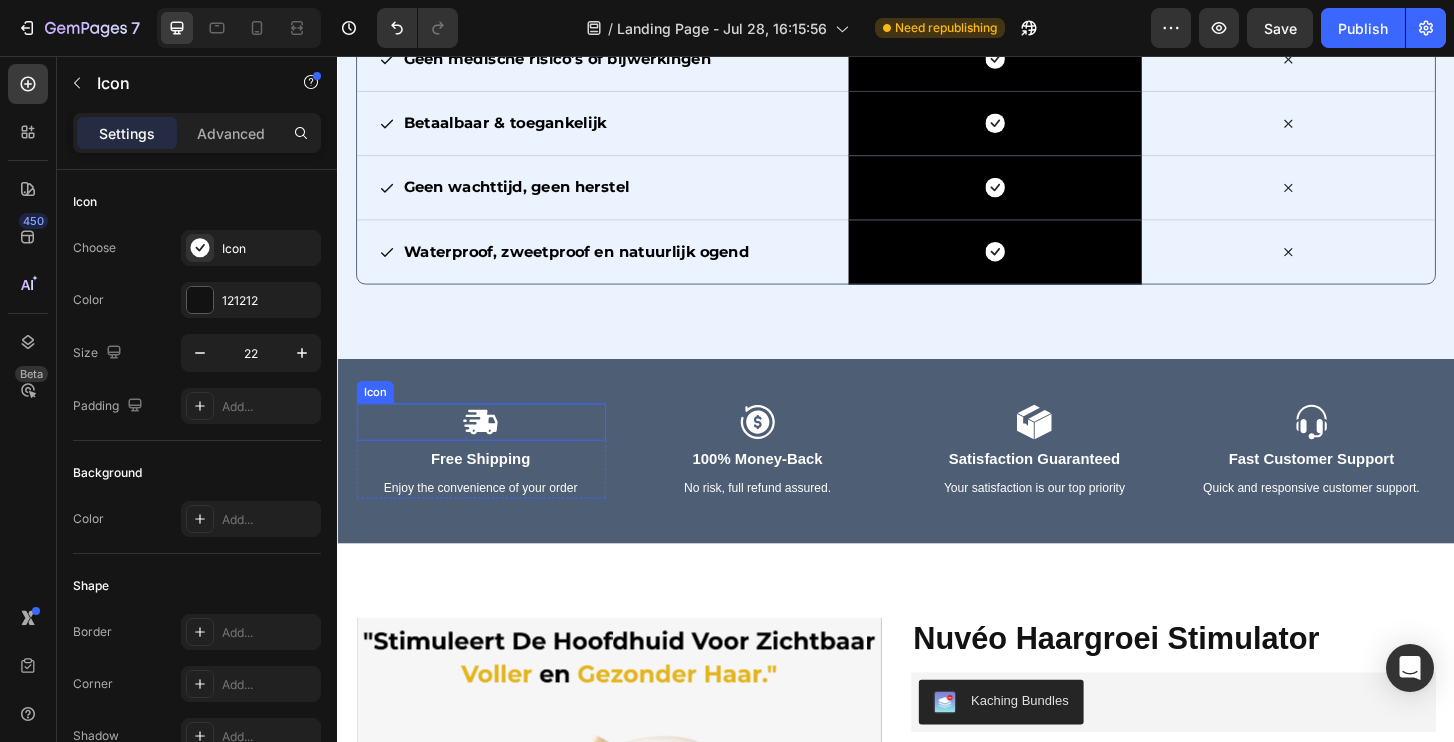 click 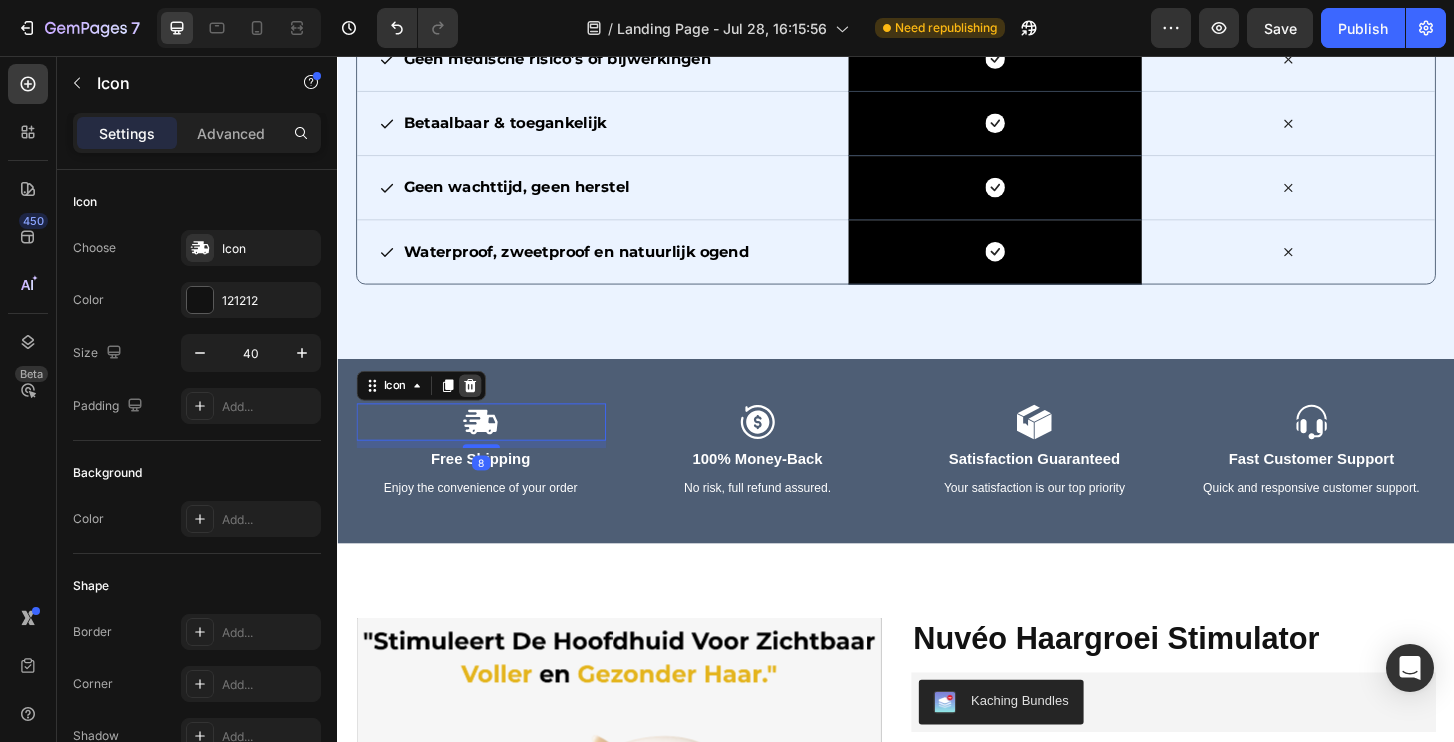 click 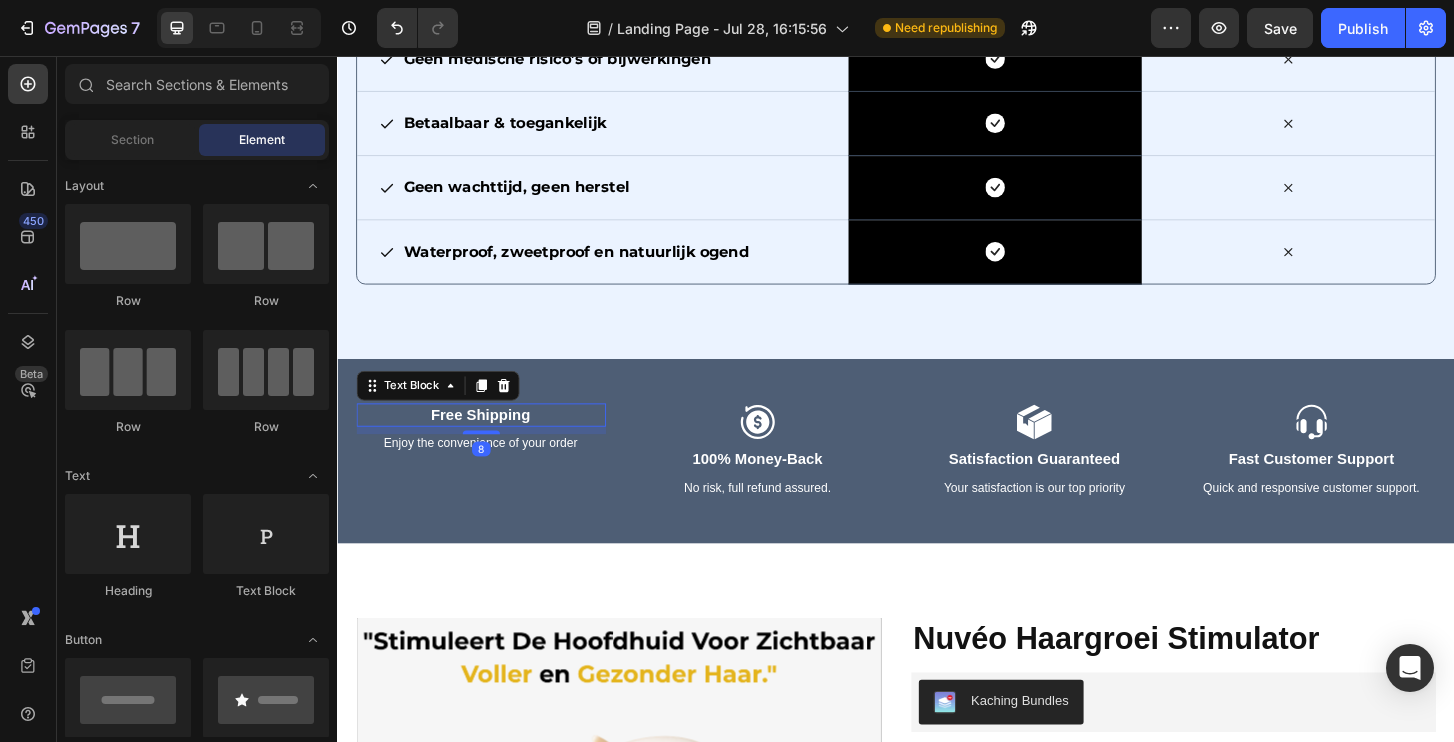 click on "Free Shipping" at bounding box center (491, 441) 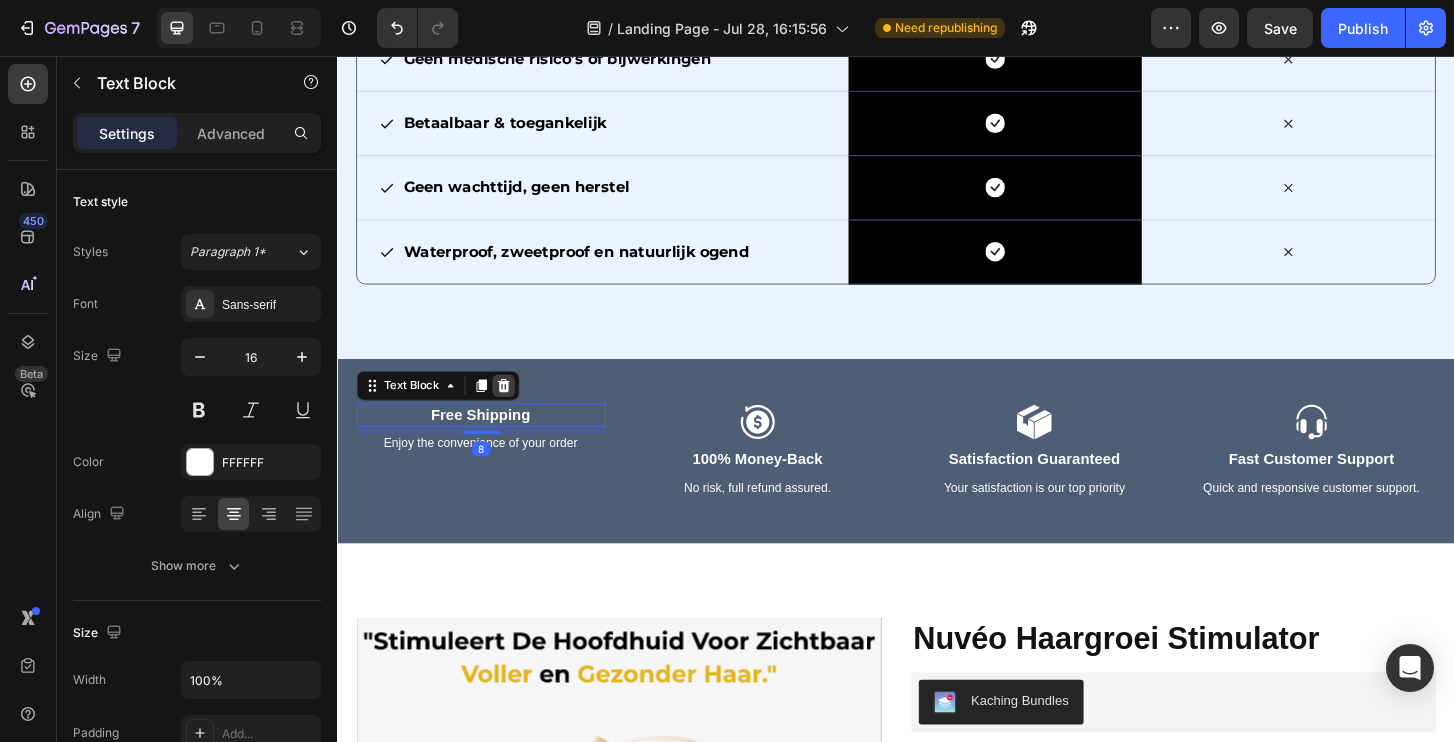 click 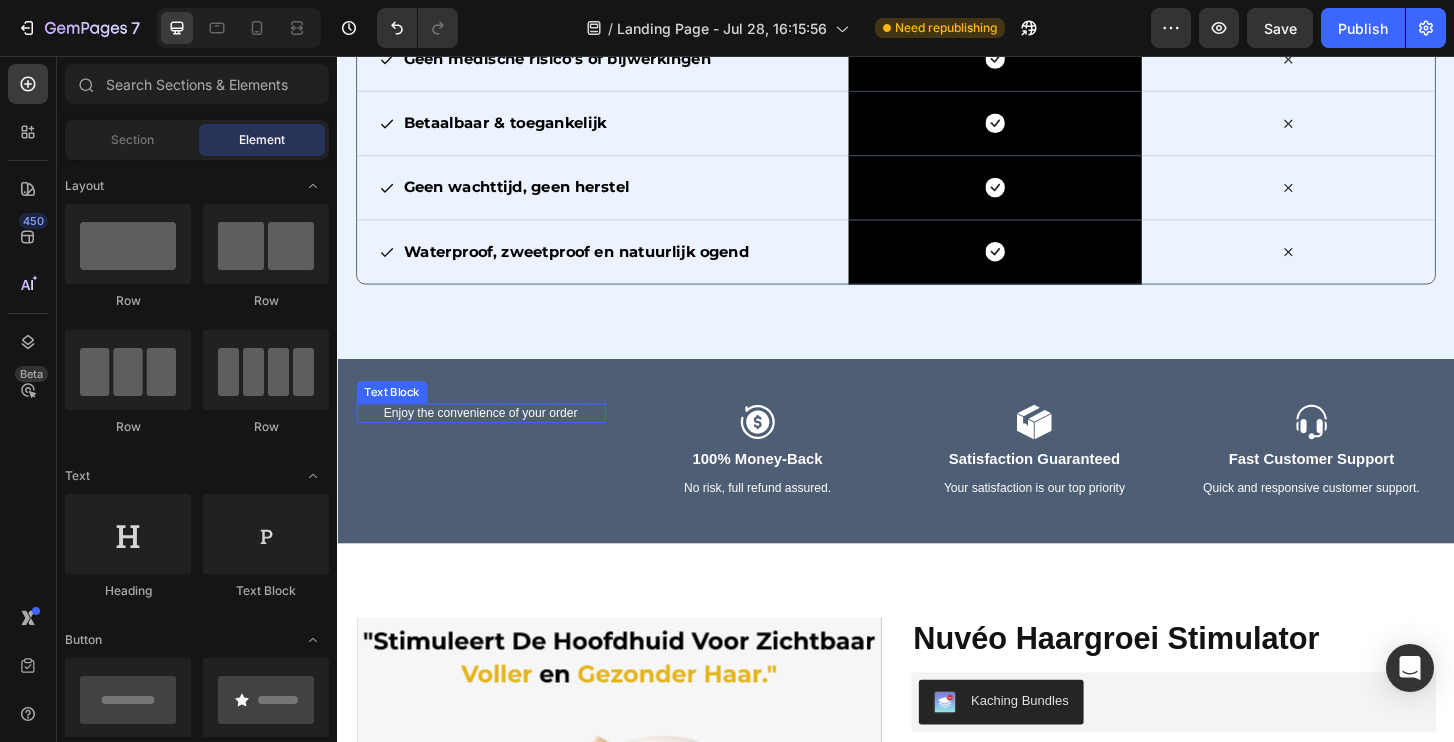 click on "Enjoy the convenience of your order" at bounding box center (491, 439) 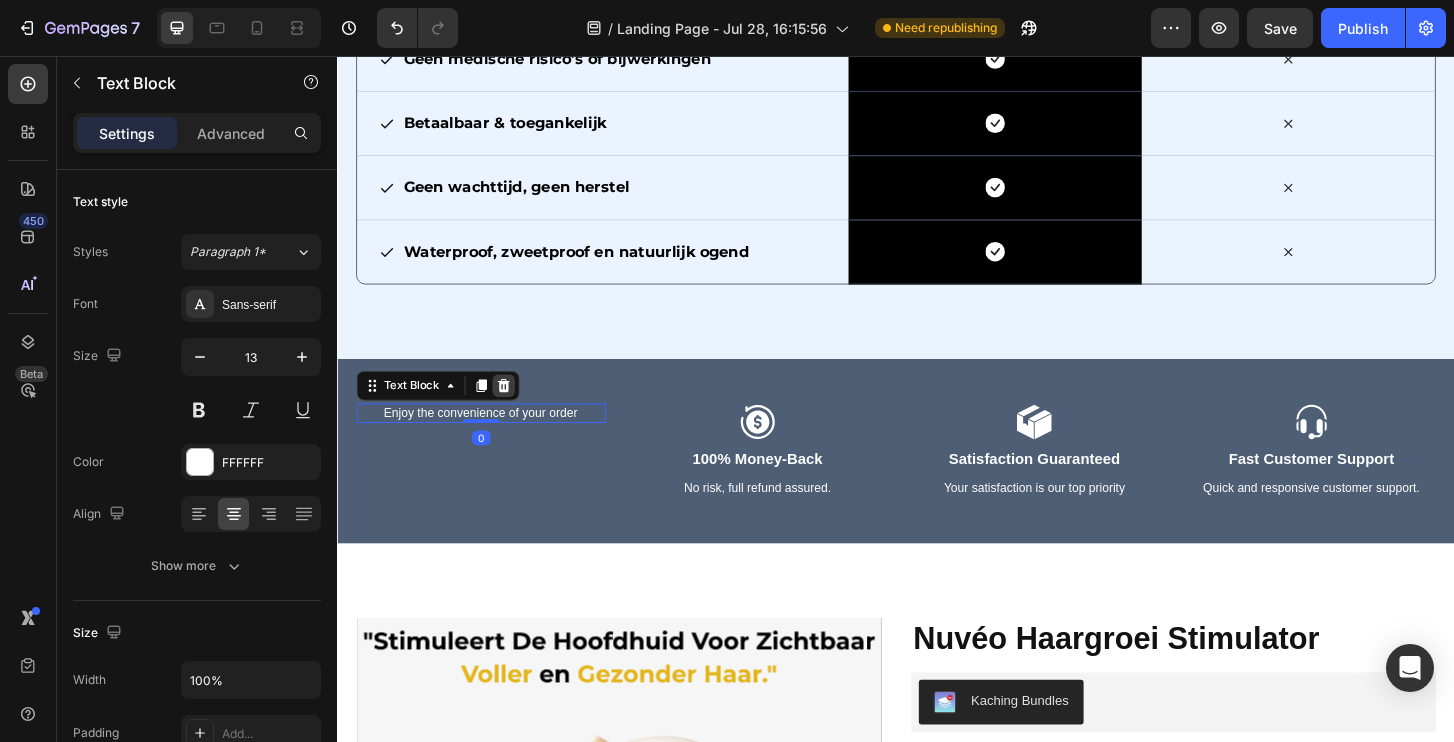 click 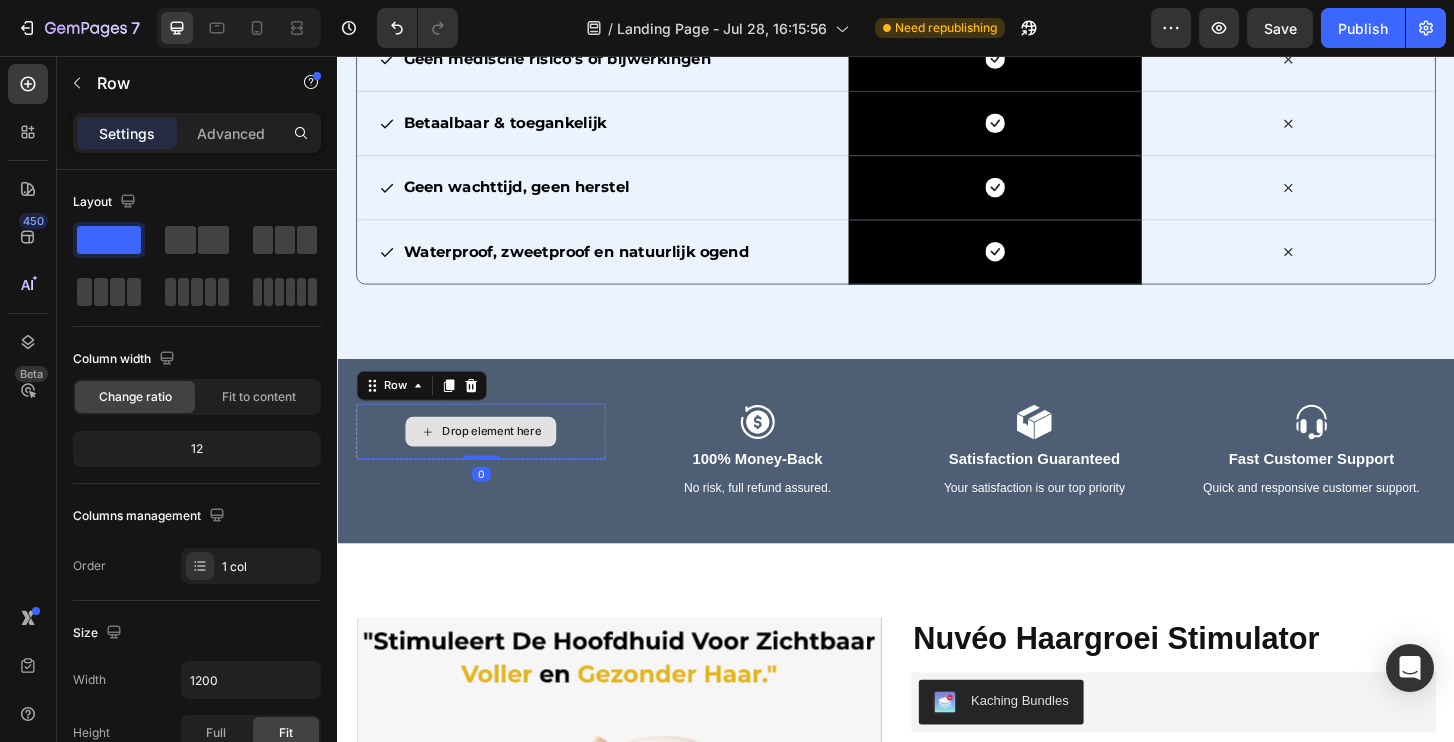 click on "Drop element here" at bounding box center [491, 459] 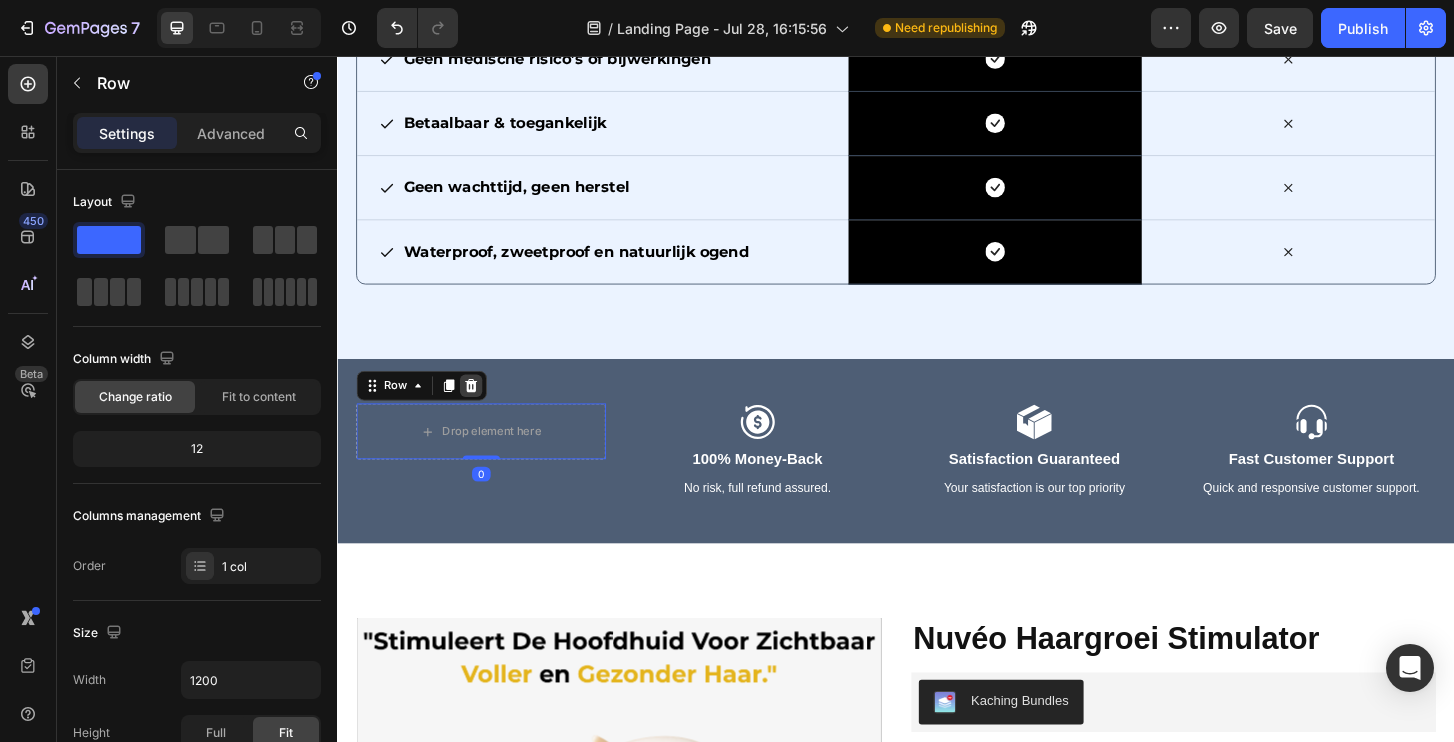 click 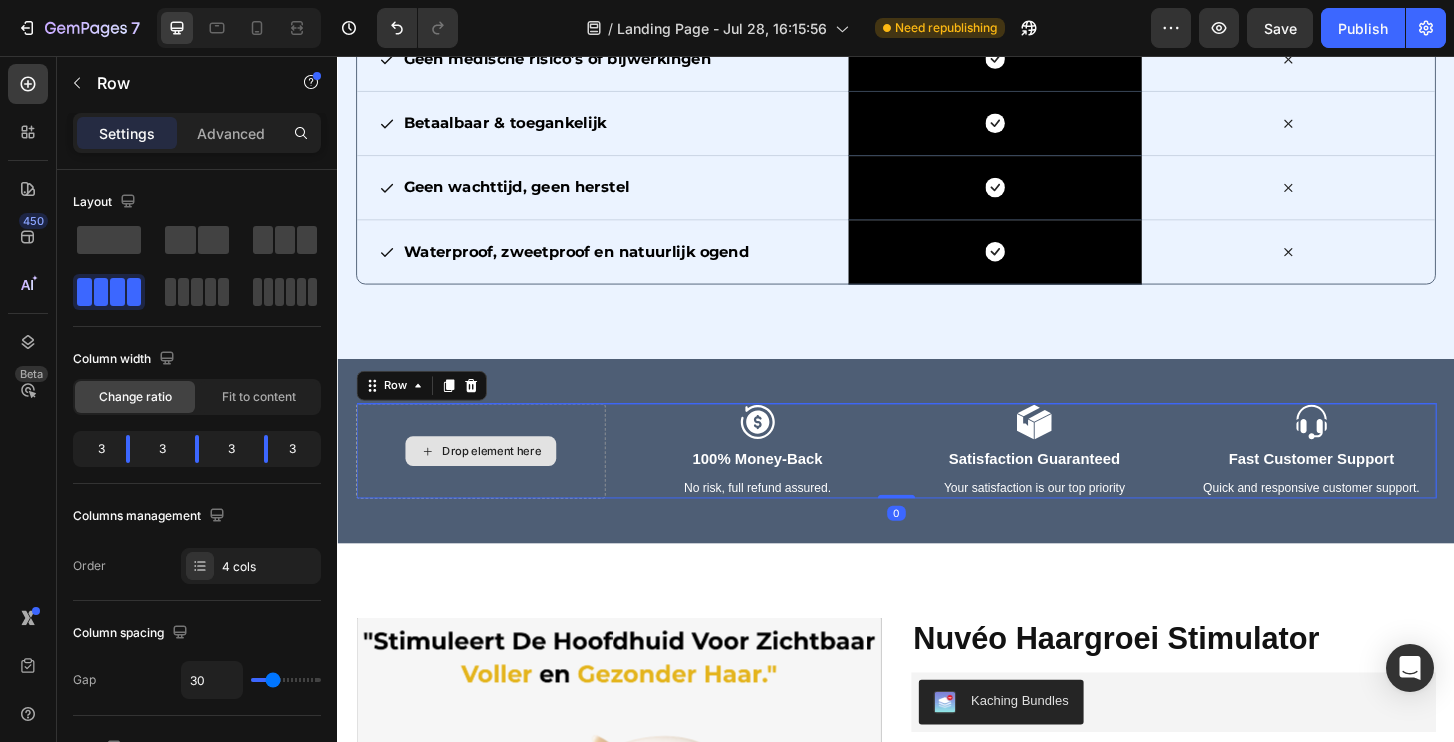 click on "Drop element here" at bounding box center [491, 480] 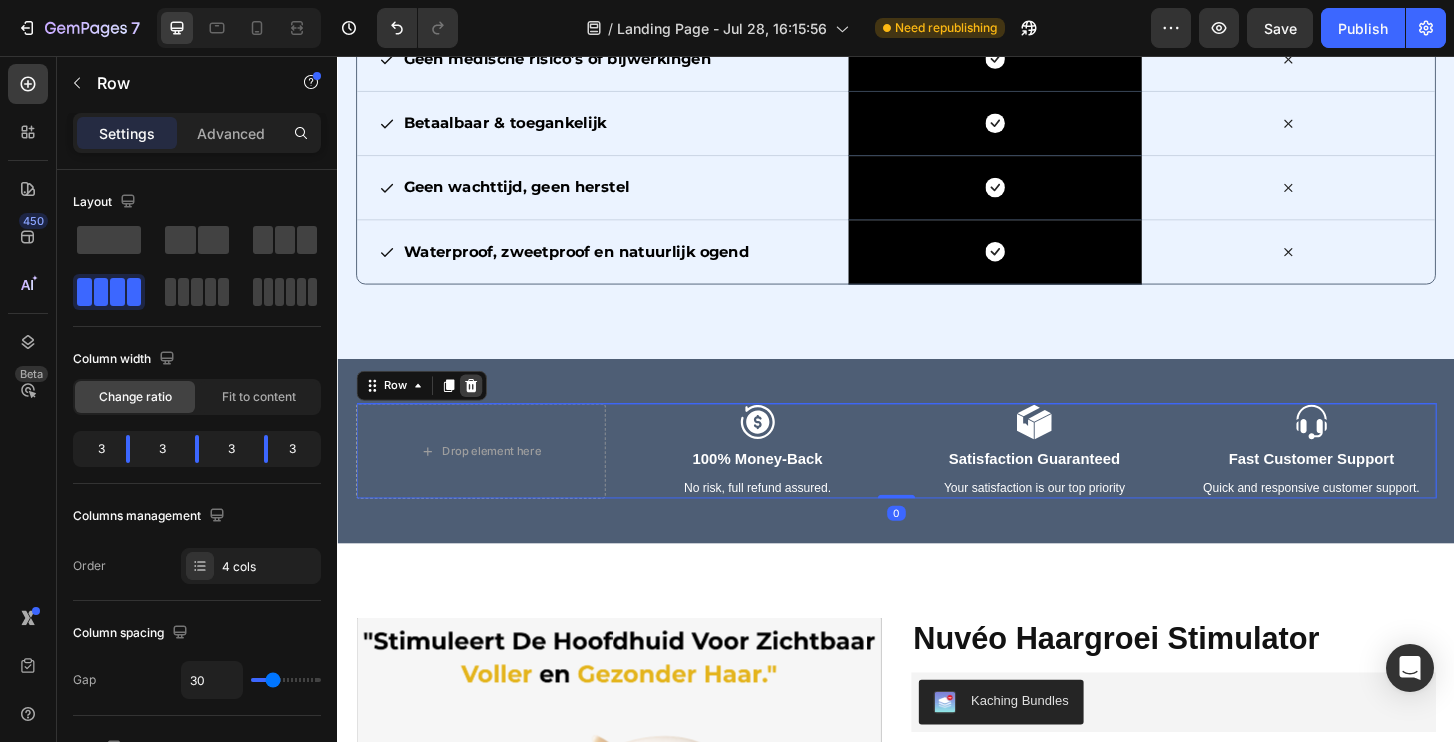 click 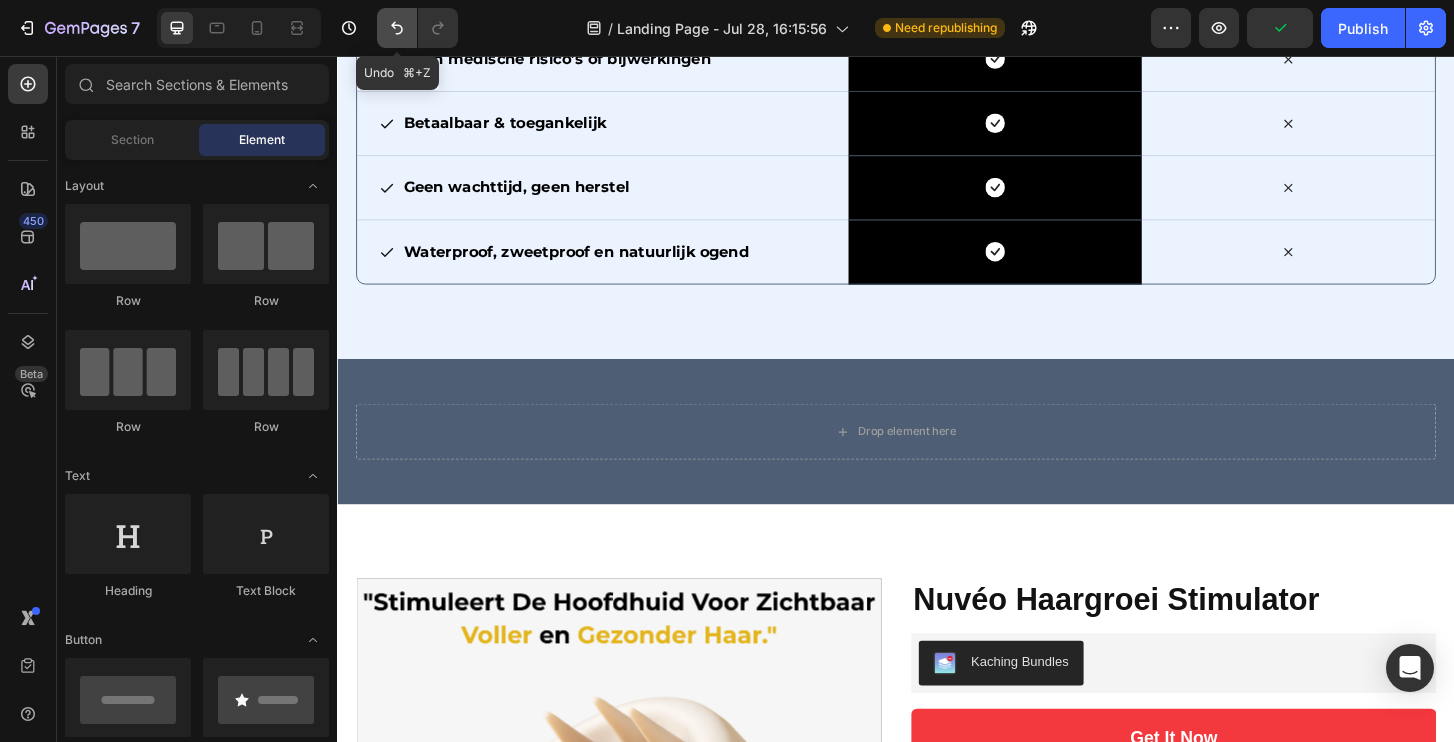 click 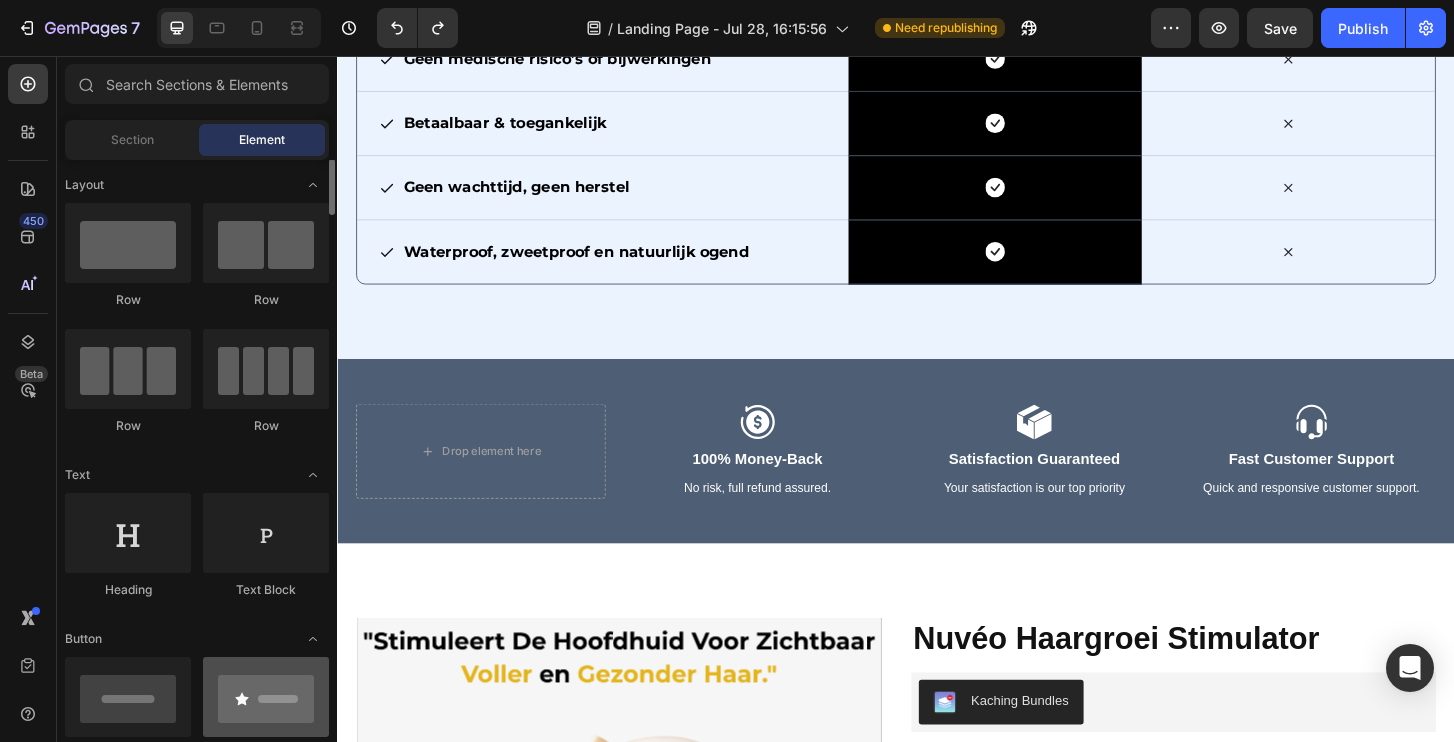 scroll, scrollTop: 0, scrollLeft: 0, axis: both 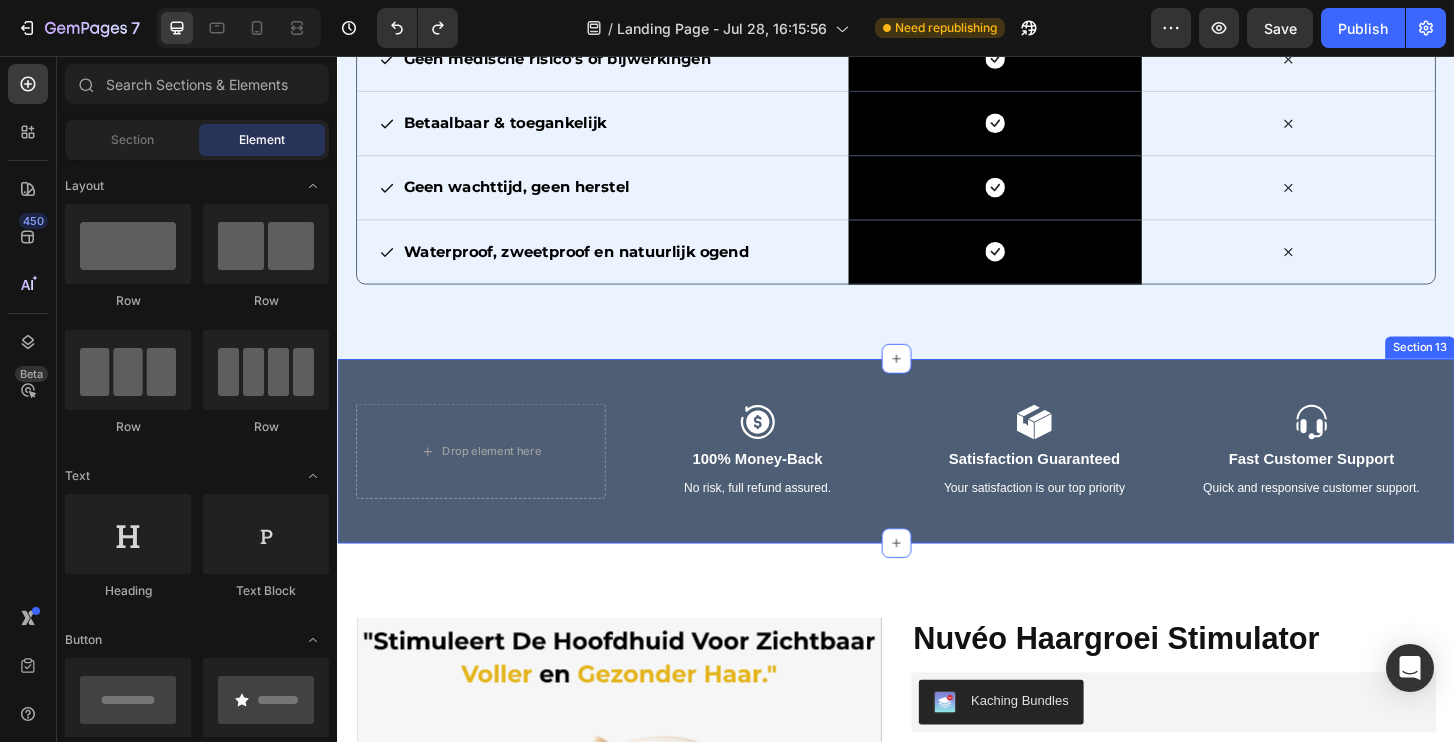 click on "Drop element here
Icon 100% Money-Back Text Block No risk, full refund assured. Text Block
Icon Satisfaction Guaranteed Text Block Your satisfaction is our top priority Text Block
Icon Fast Customer Support Text Block Quick and responsive customer support. Text Block Row Section 13" at bounding box center [937, 480] 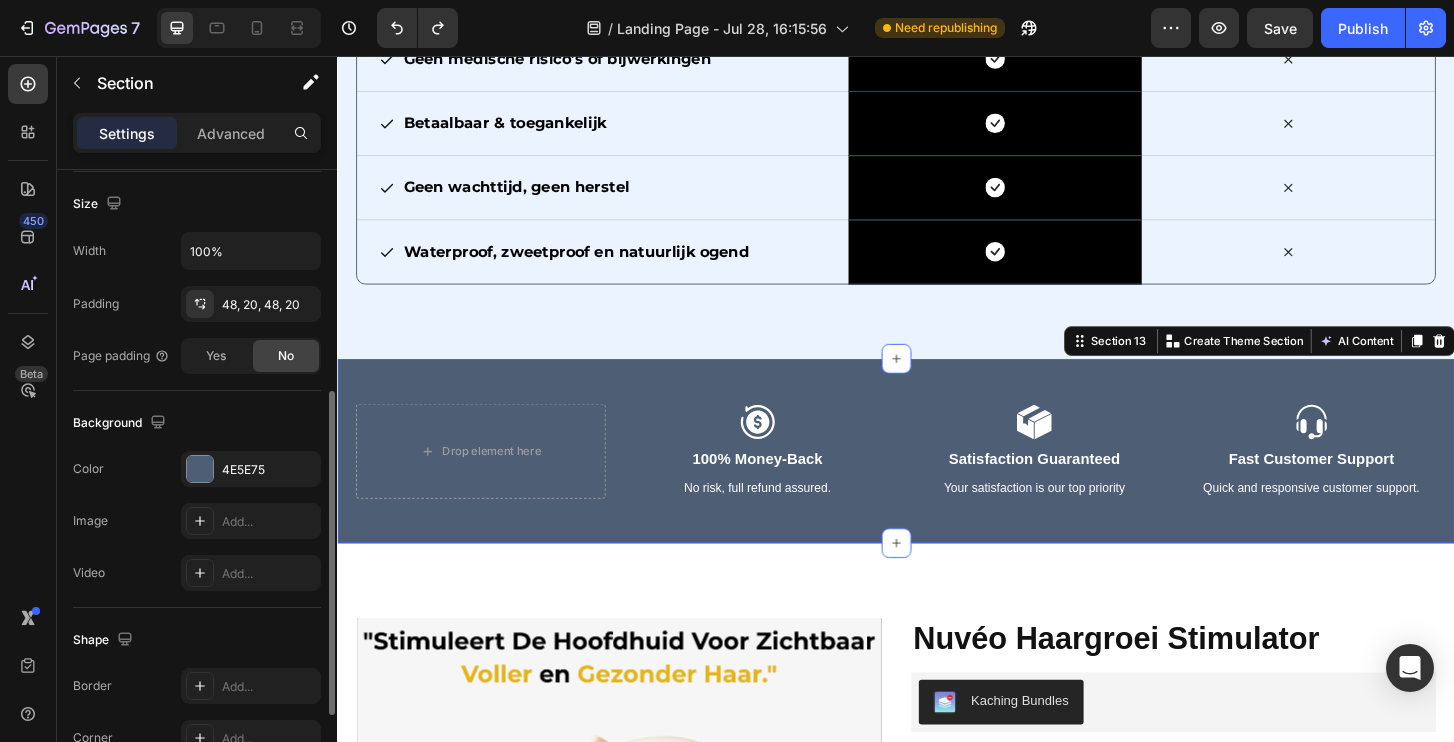 scroll, scrollTop: 431, scrollLeft: 0, axis: vertical 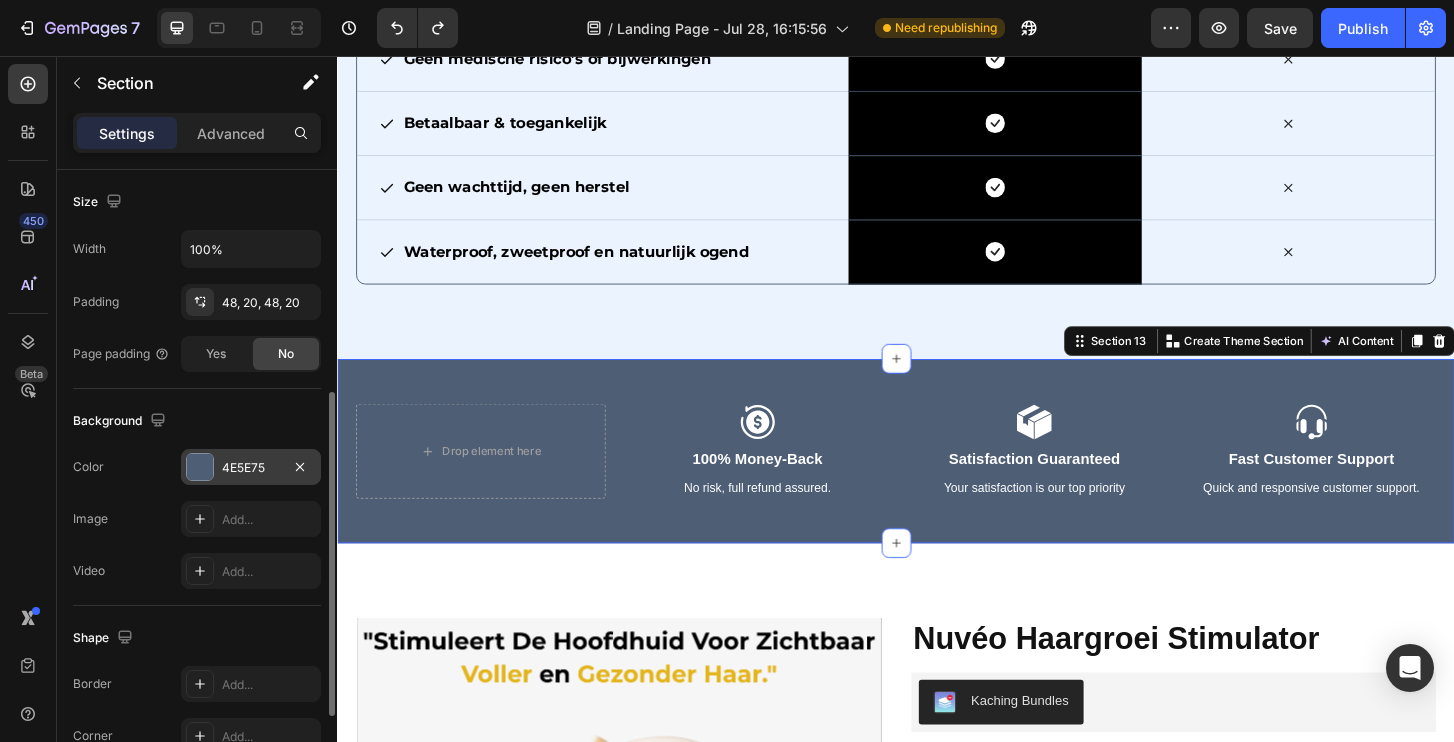 click on "4E5E75" at bounding box center [251, 468] 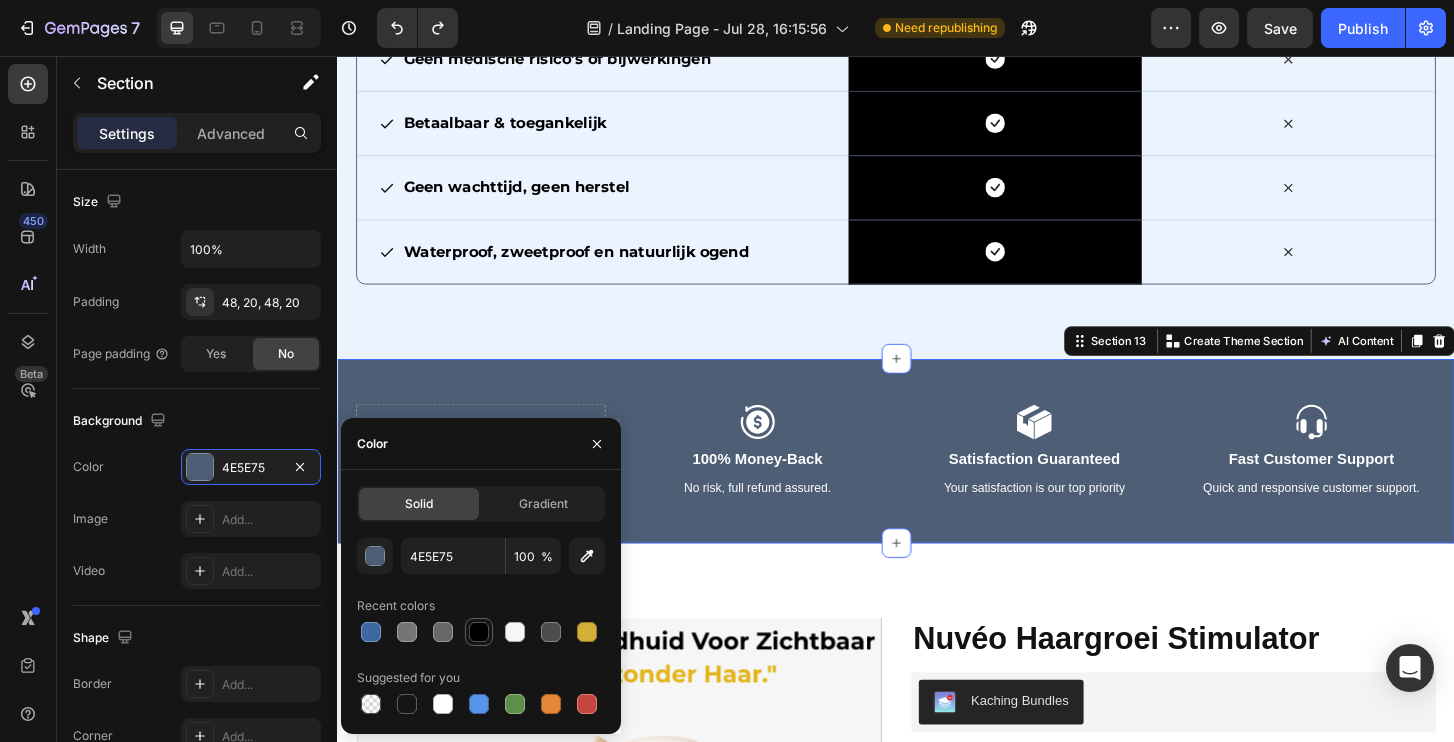 click at bounding box center [479, 632] 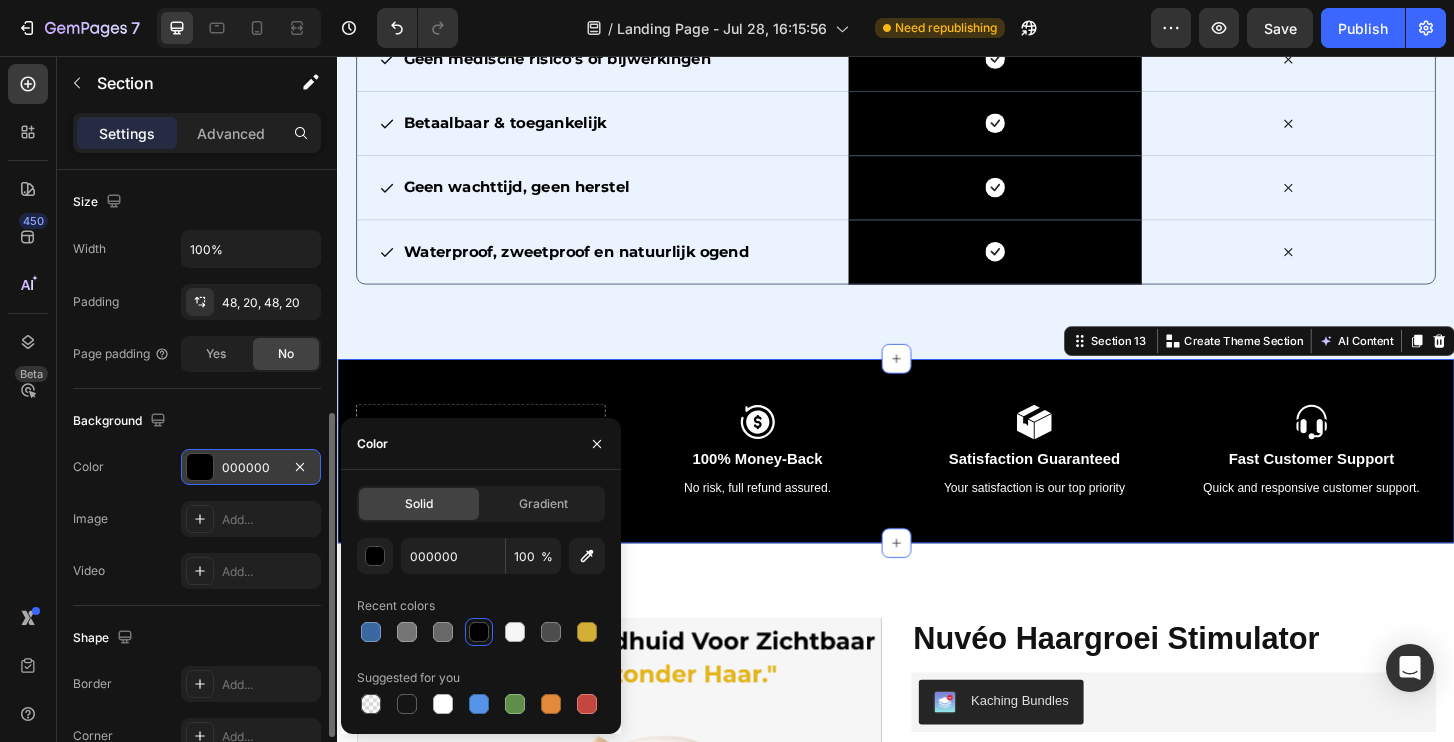 scroll, scrollTop: 591, scrollLeft: 0, axis: vertical 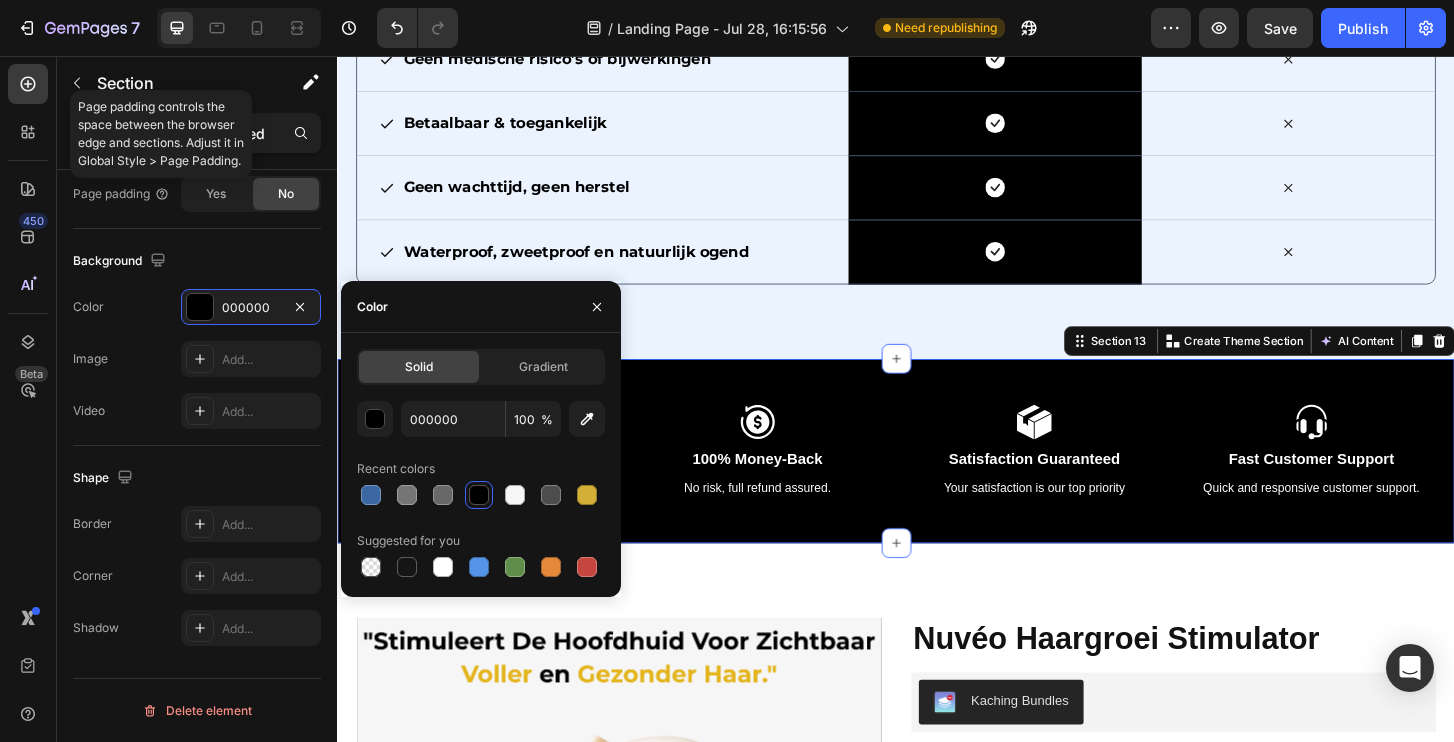 click on "Advanced" 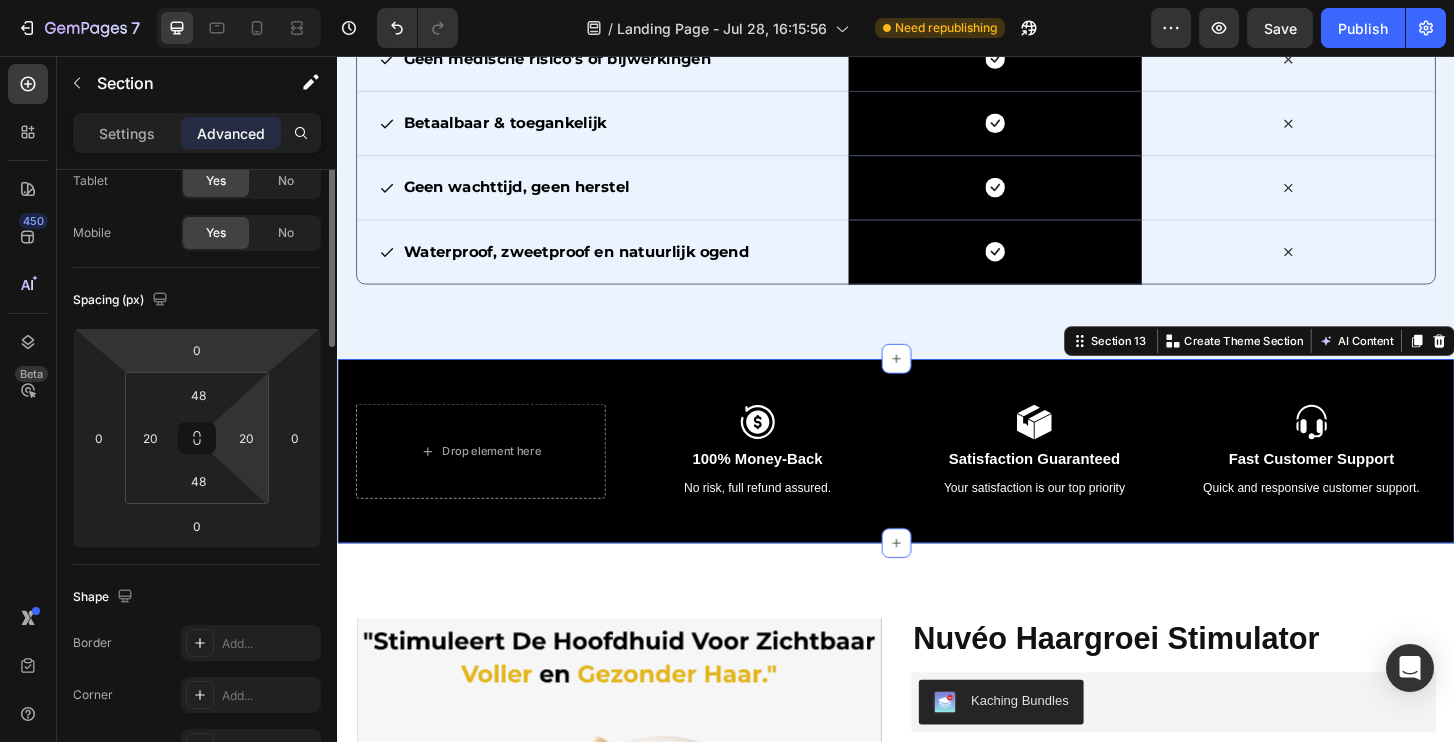 scroll, scrollTop: 0, scrollLeft: 0, axis: both 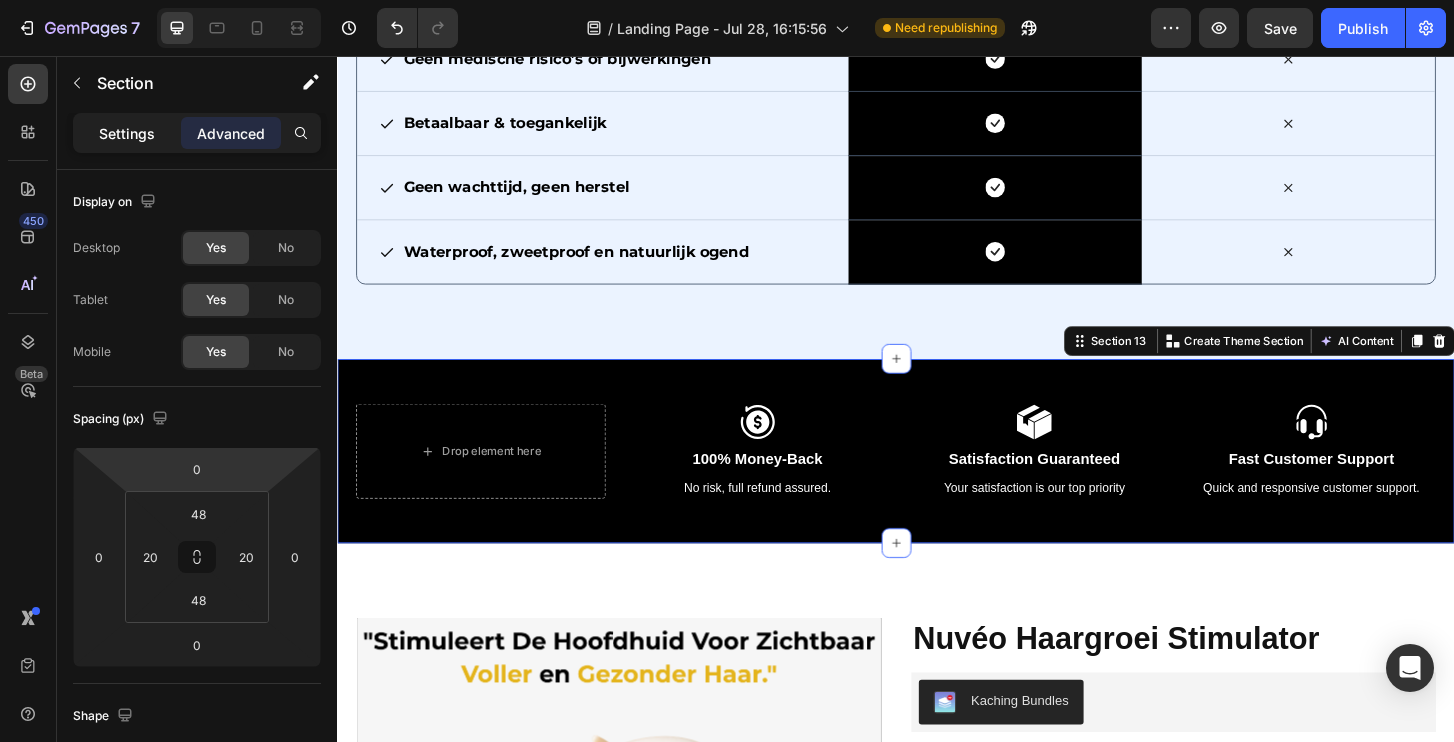 click on "Settings" at bounding box center [127, 133] 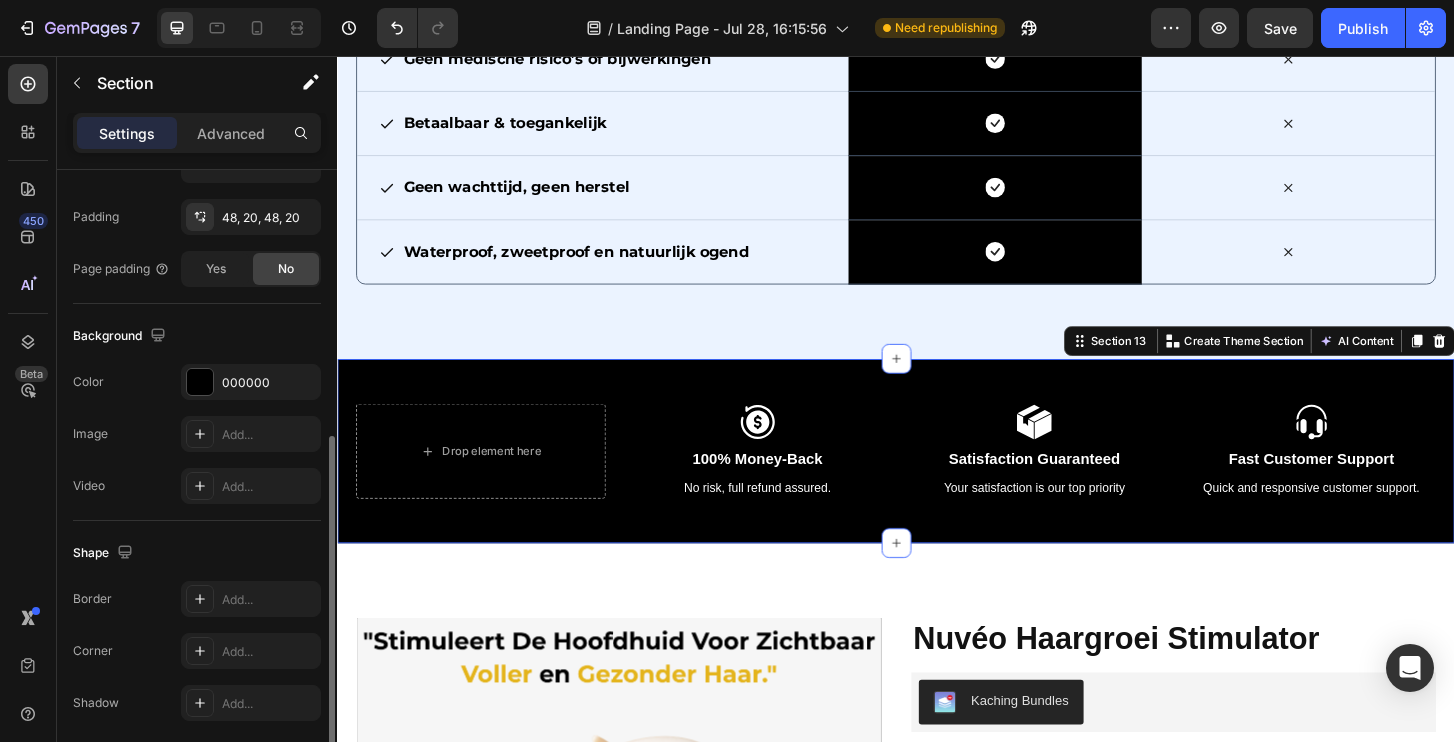 scroll, scrollTop: 591, scrollLeft: 0, axis: vertical 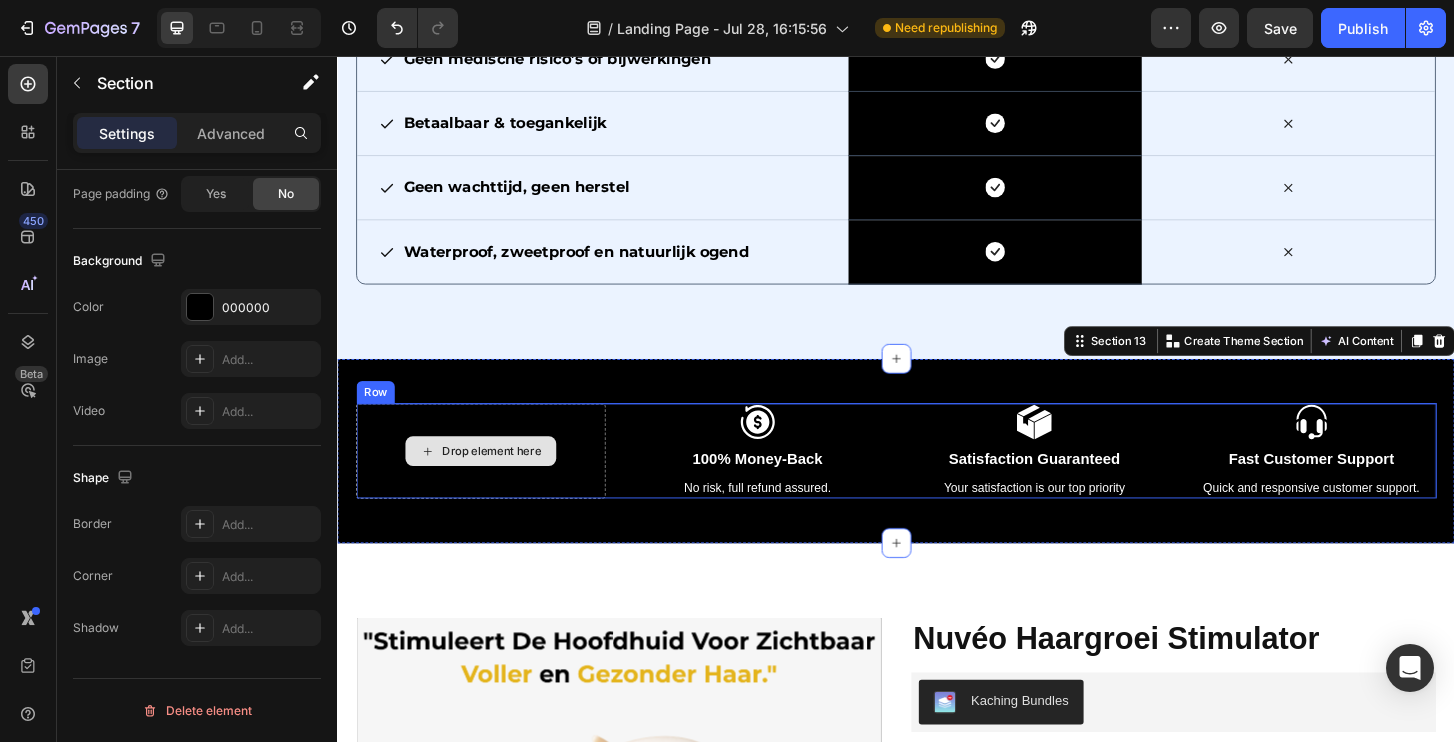 click on "Drop element here" at bounding box center [491, 480] 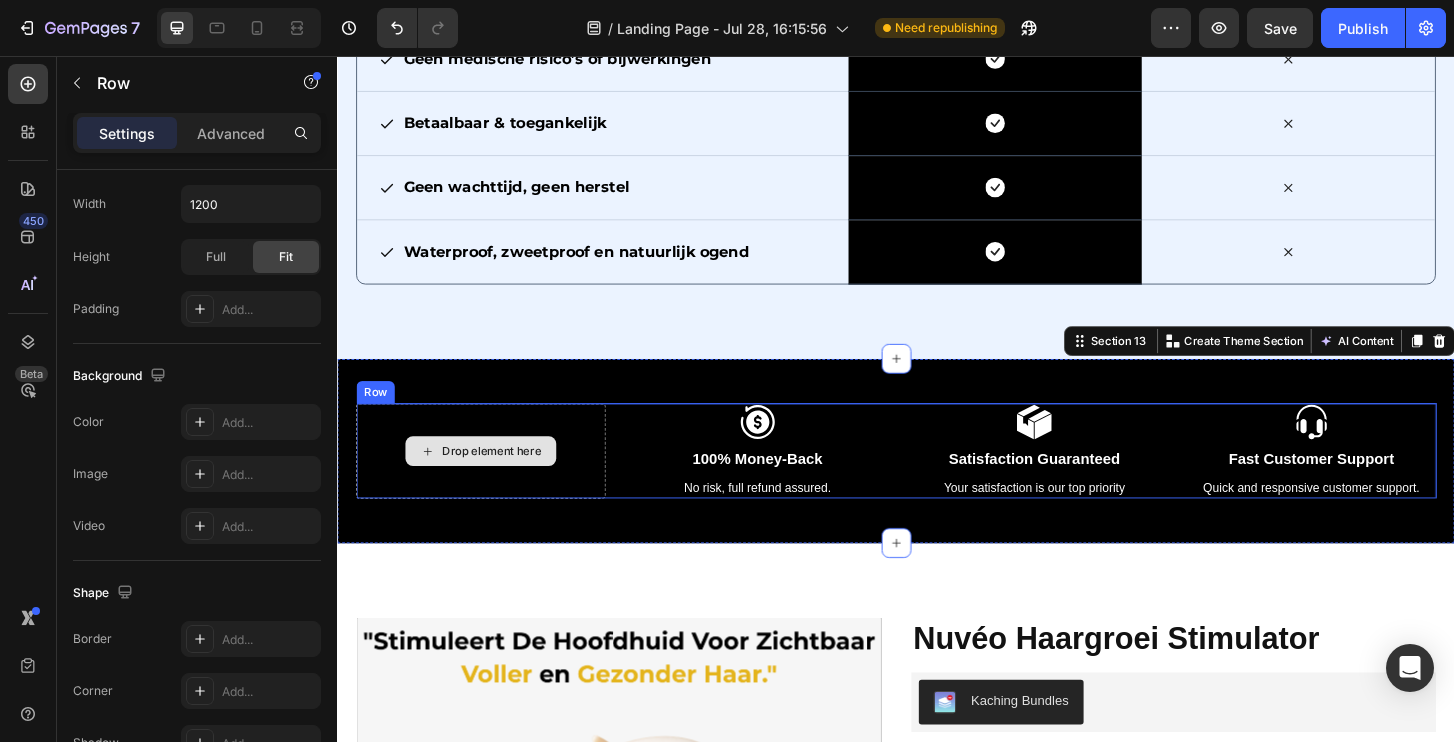 scroll, scrollTop: 0, scrollLeft: 0, axis: both 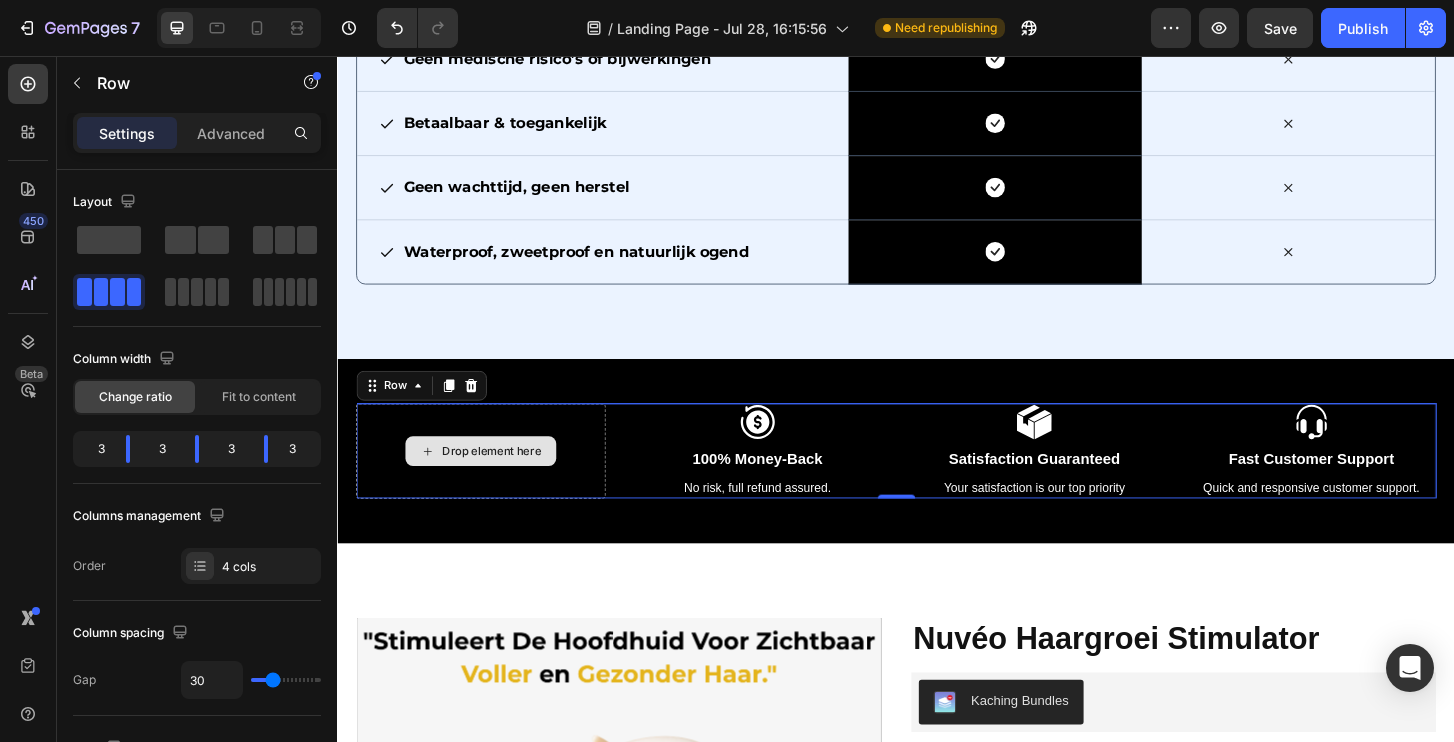 click on "Drop element here" at bounding box center [491, 480] 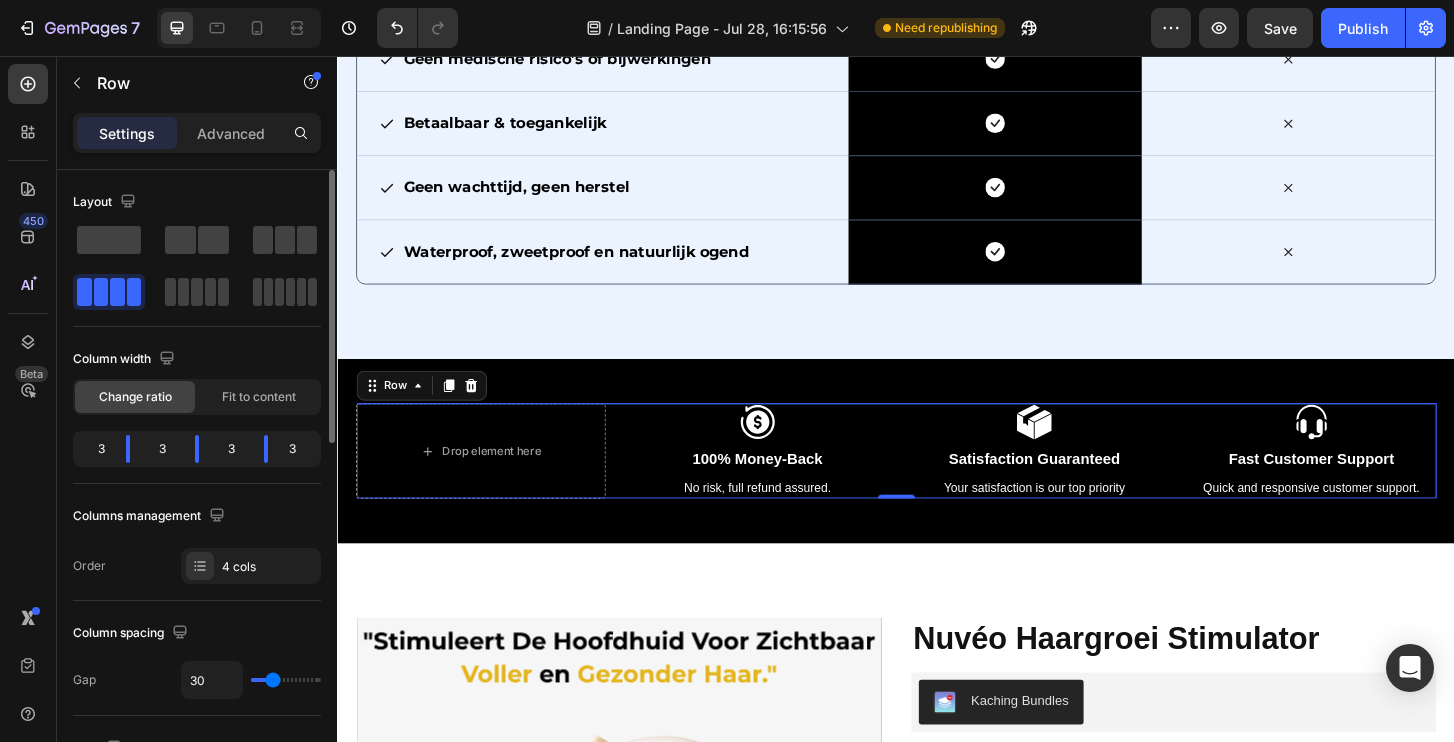 click on "3" 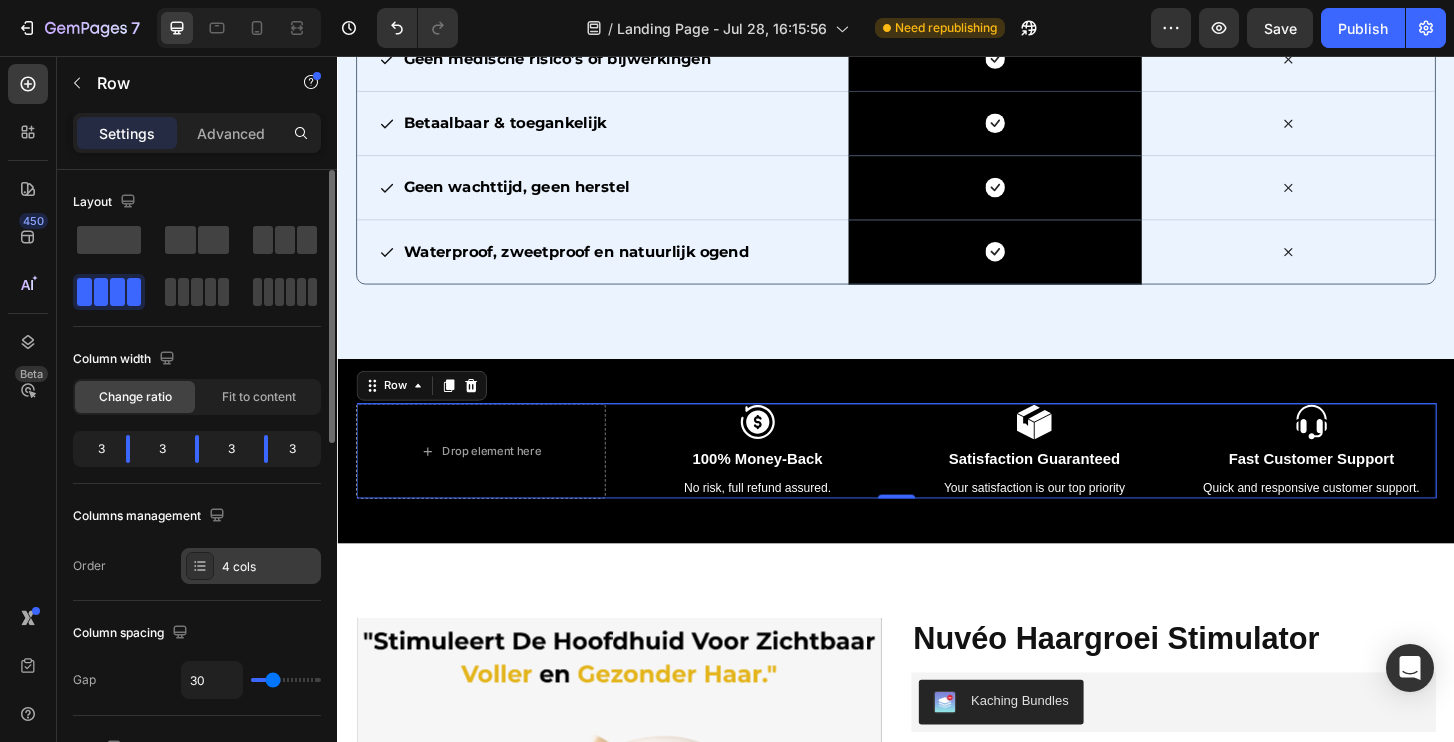 click on "4 cols" at bounding box center (251, 566) 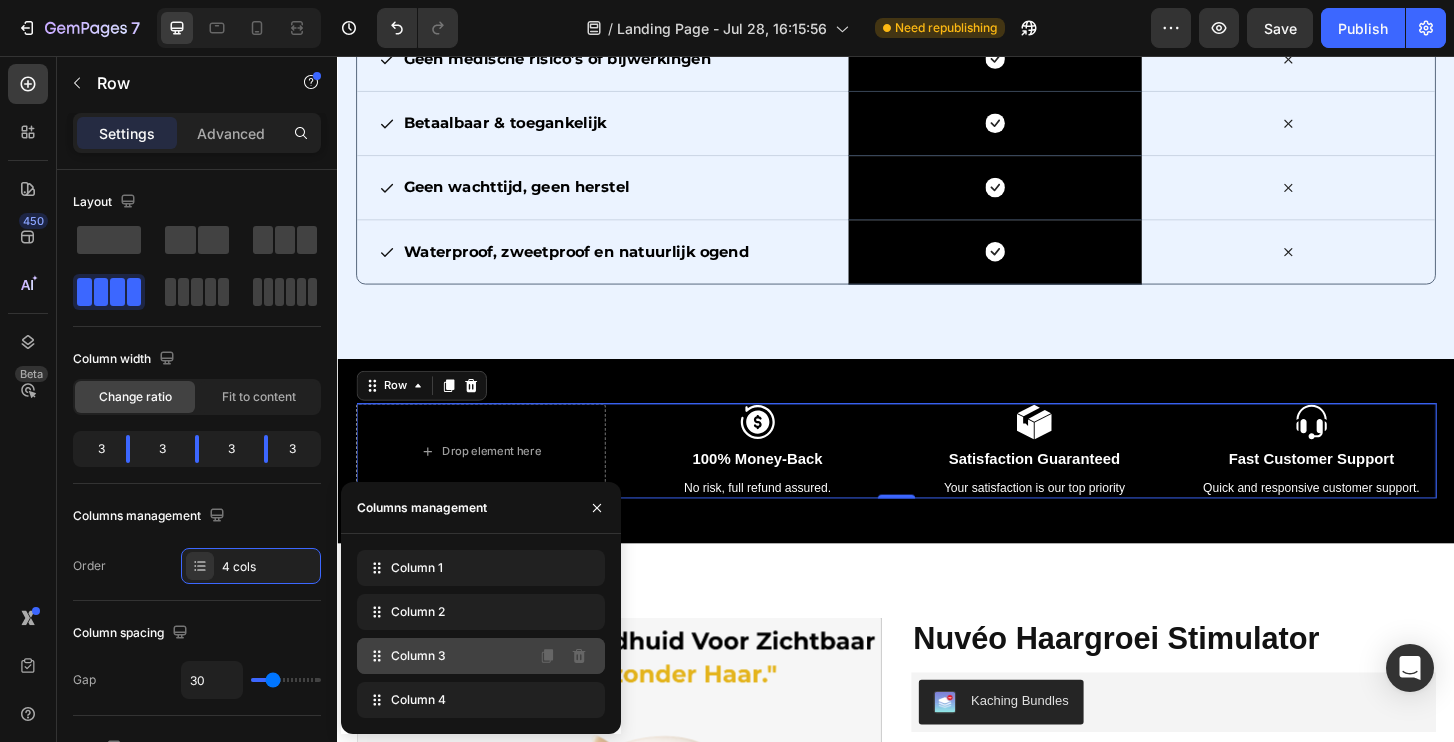 click on "Column 3" at bounding box center [418, 656] 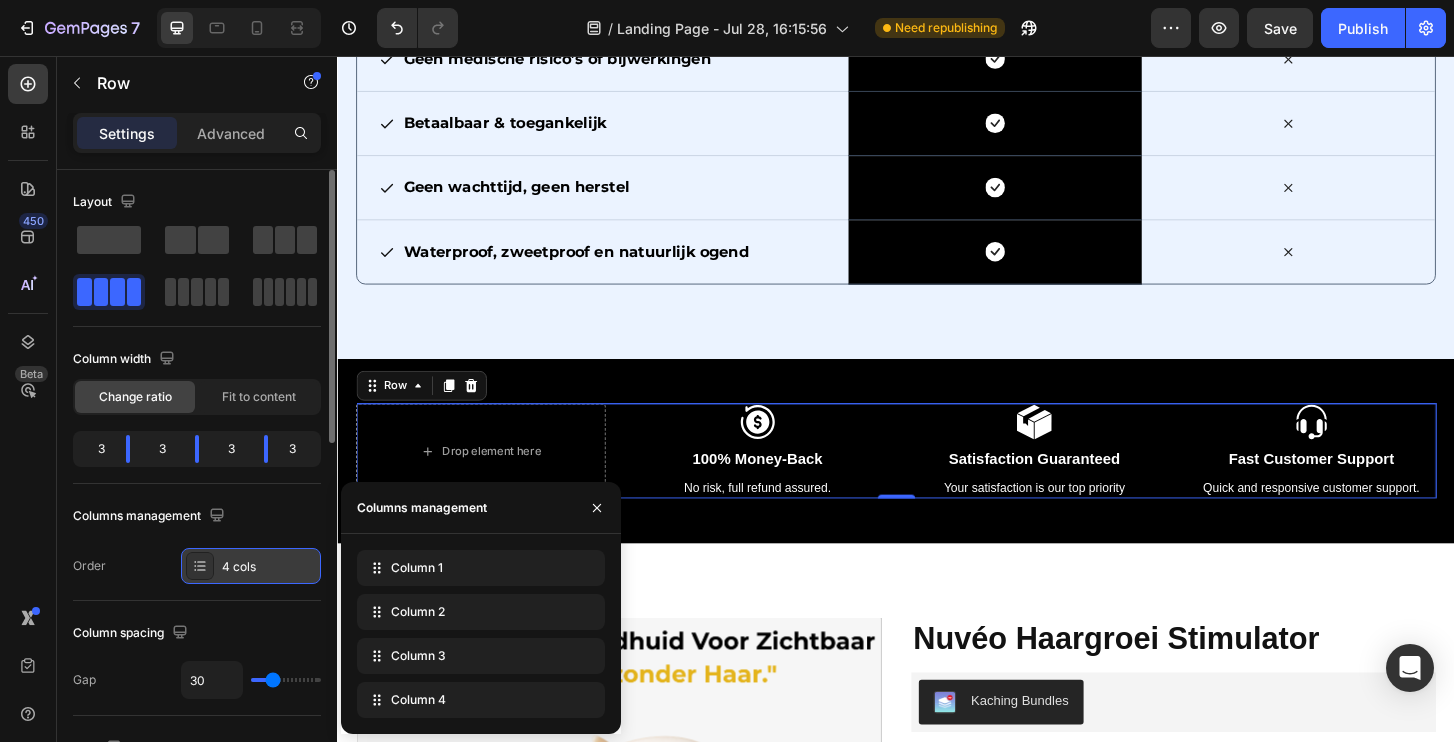 drag, startPoint x: 415, startPoint y: 658, endPoint x: 233, endPoint y: 564, distance: 204.8414 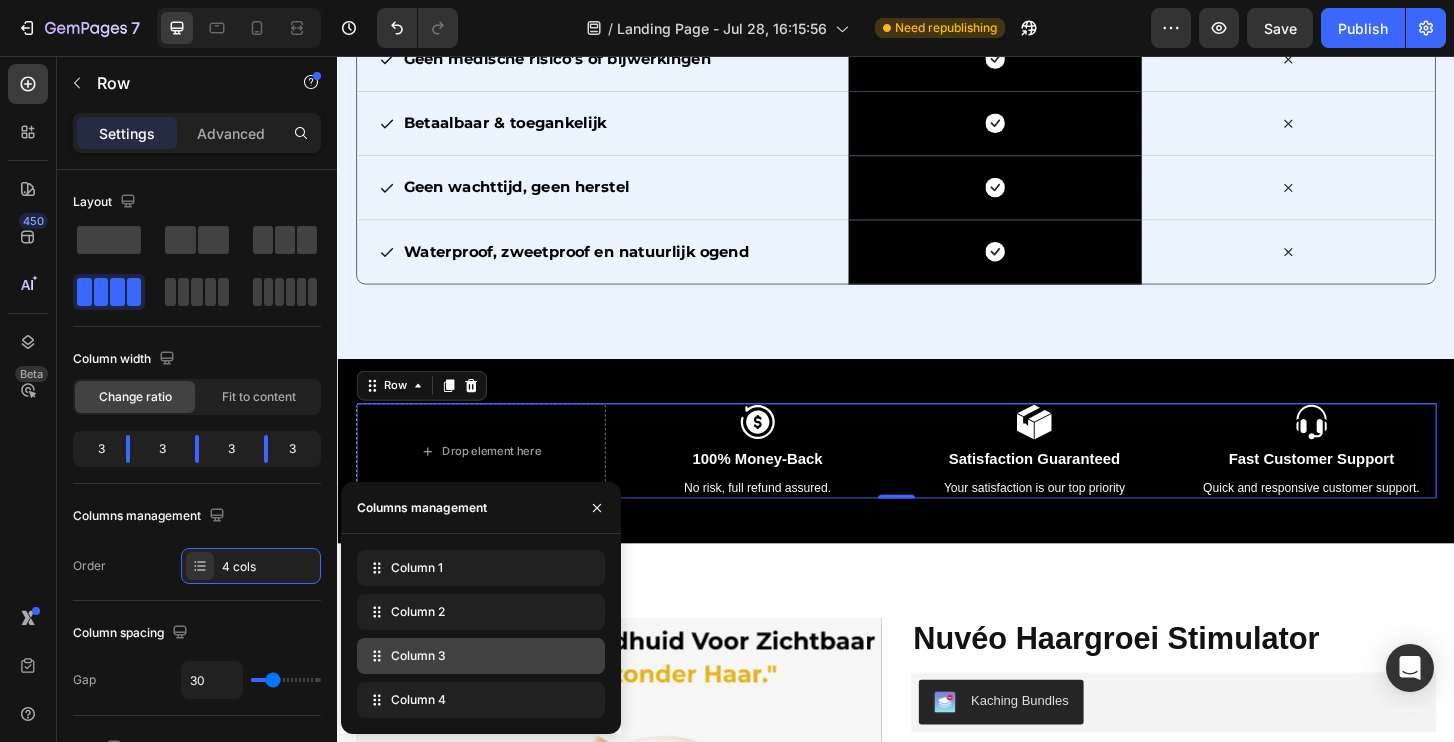 type 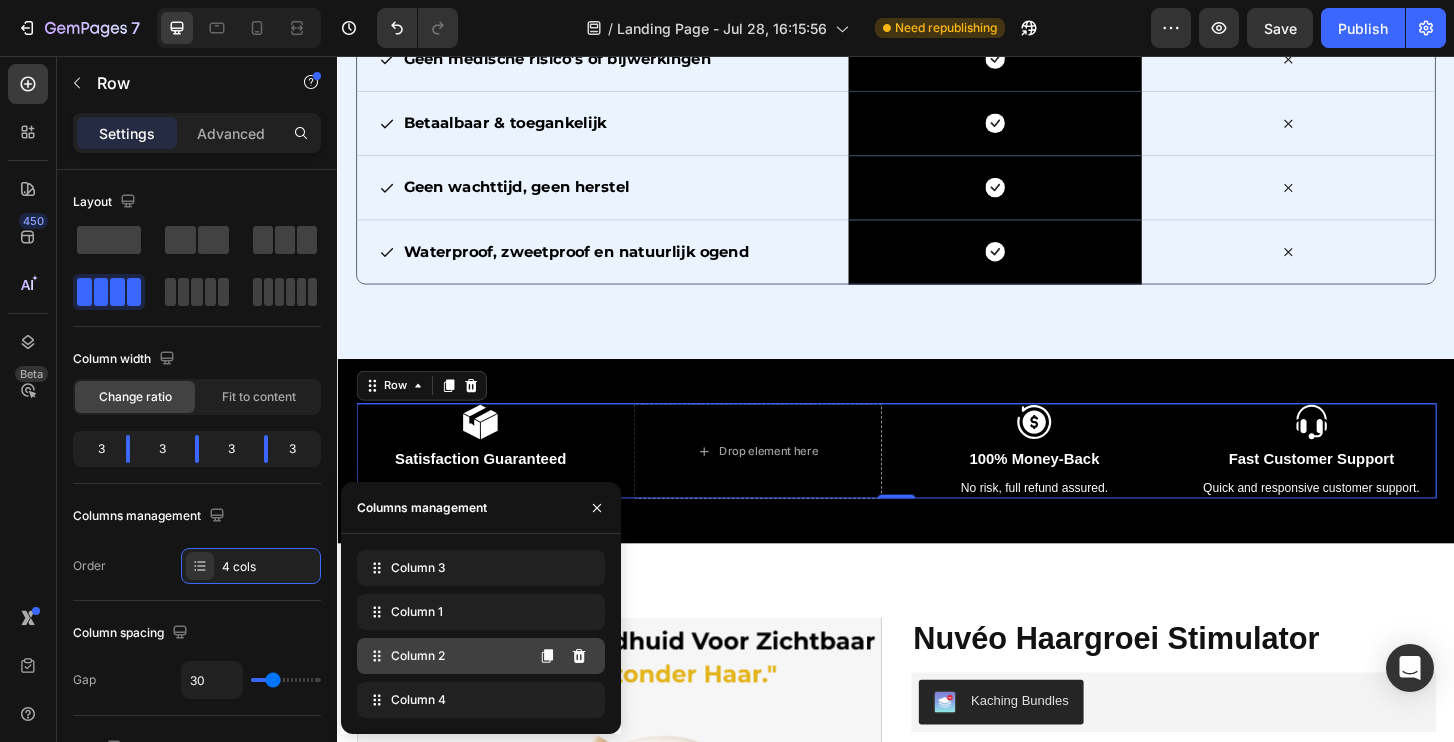 drag, startPoint x: 402, startPoint y: 666, endPoint x: 438, endPoint y: 659, distance: 36.67424 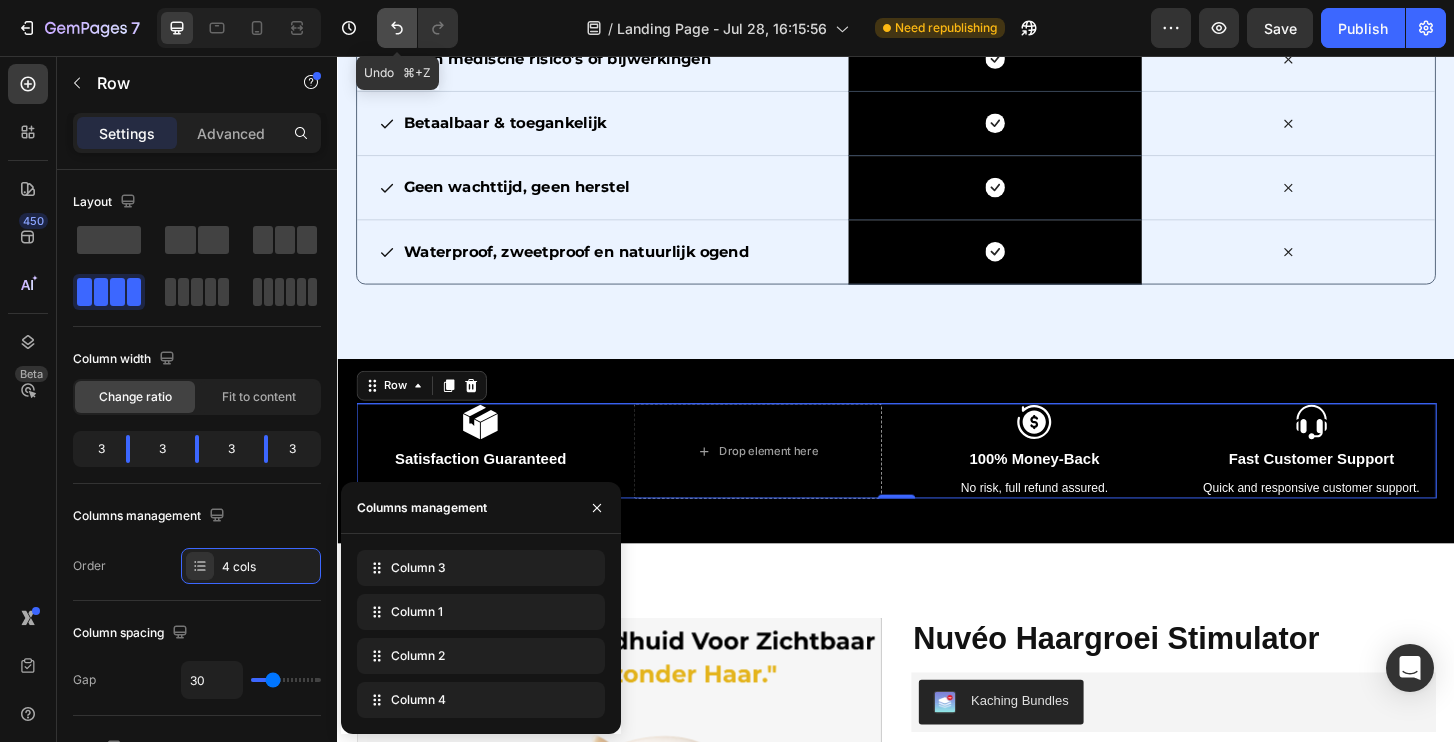 click 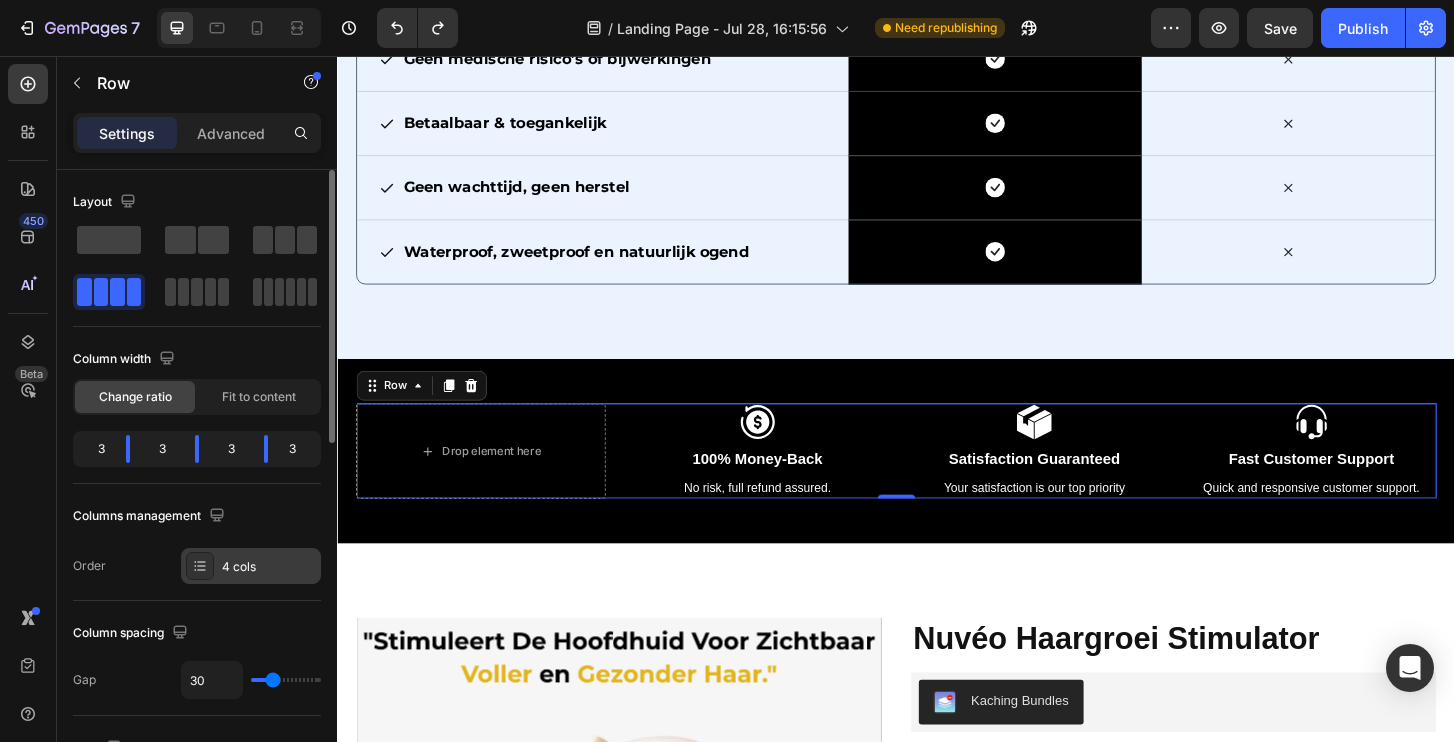click on "4 cols" at bounding box center [251, 566] 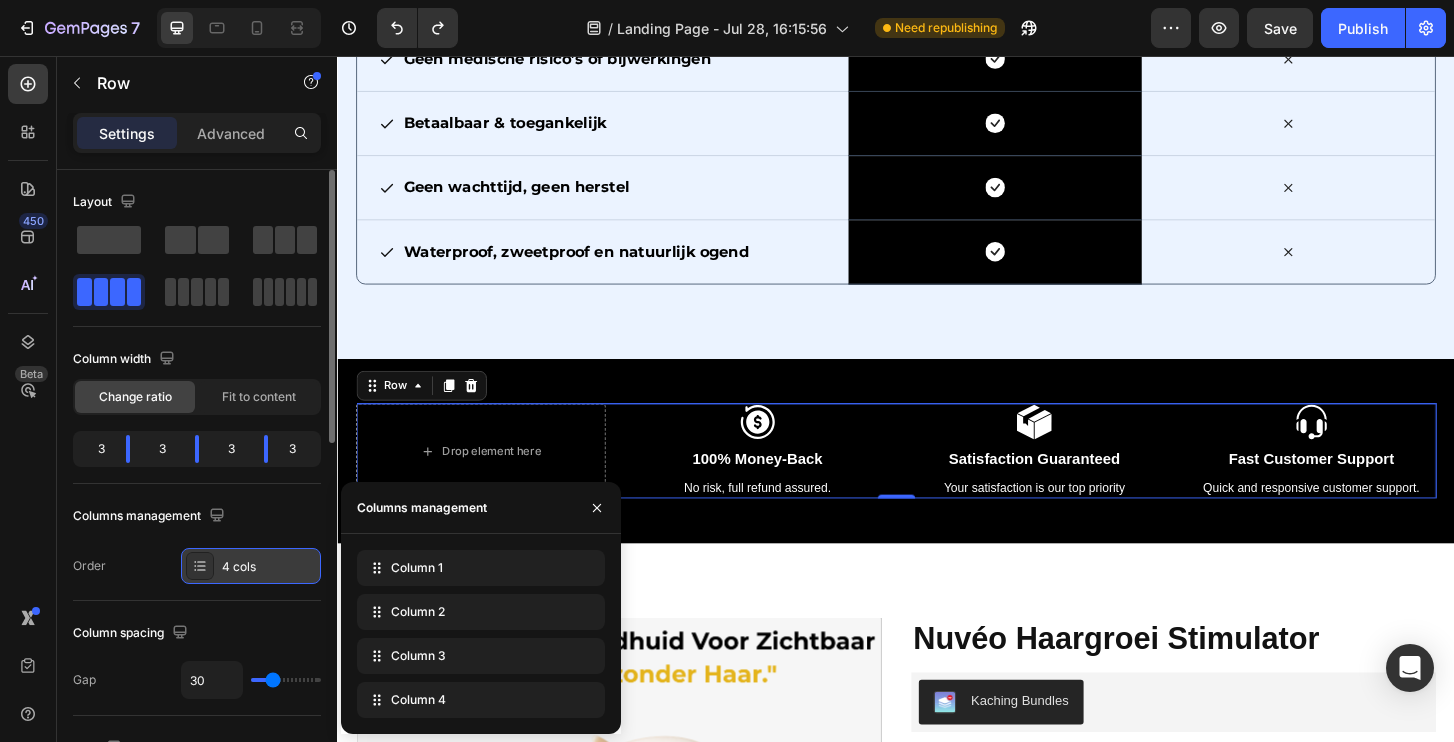 drag, startPoint x: 418, startPoint y: 662, endPoint x: 238, endPoint y: 566, distance: 204 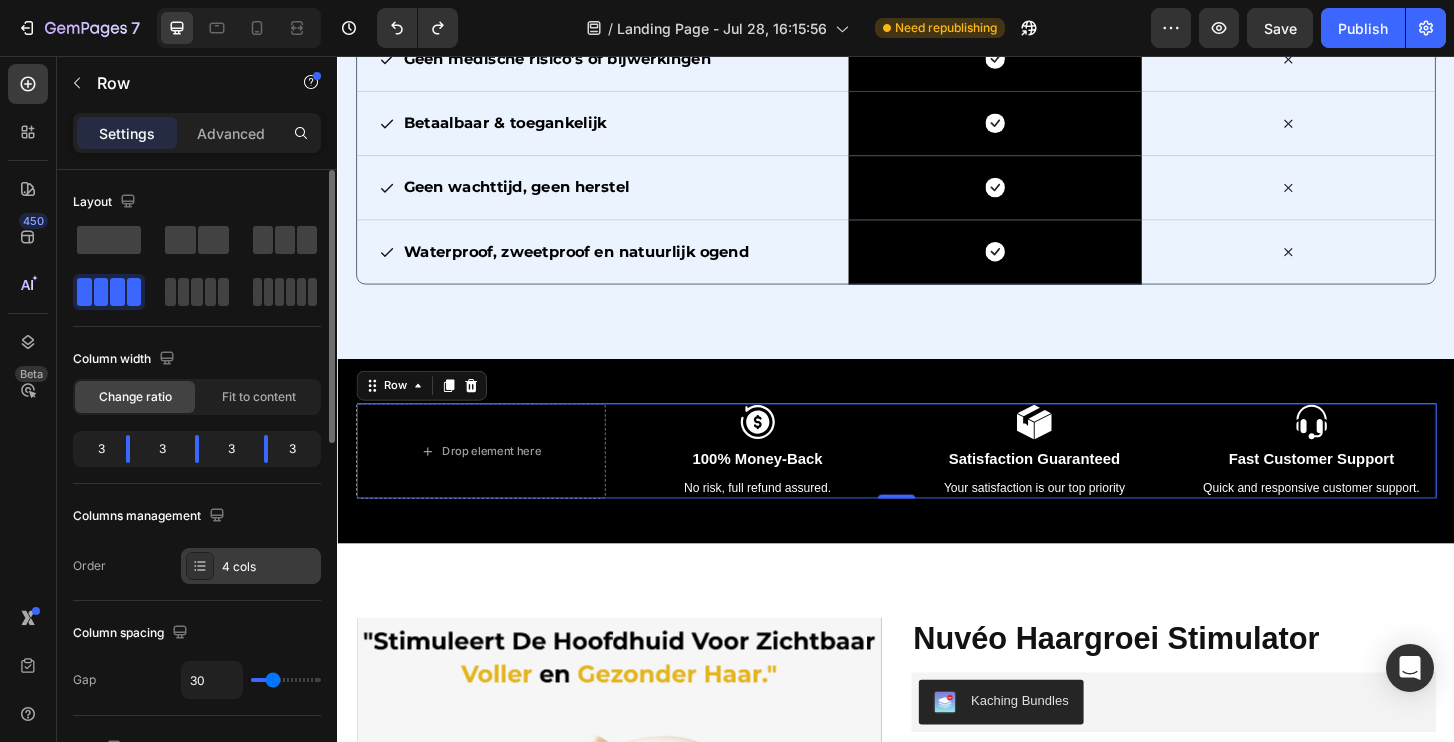 click on "4 cols" at bounding box center [269, 567] 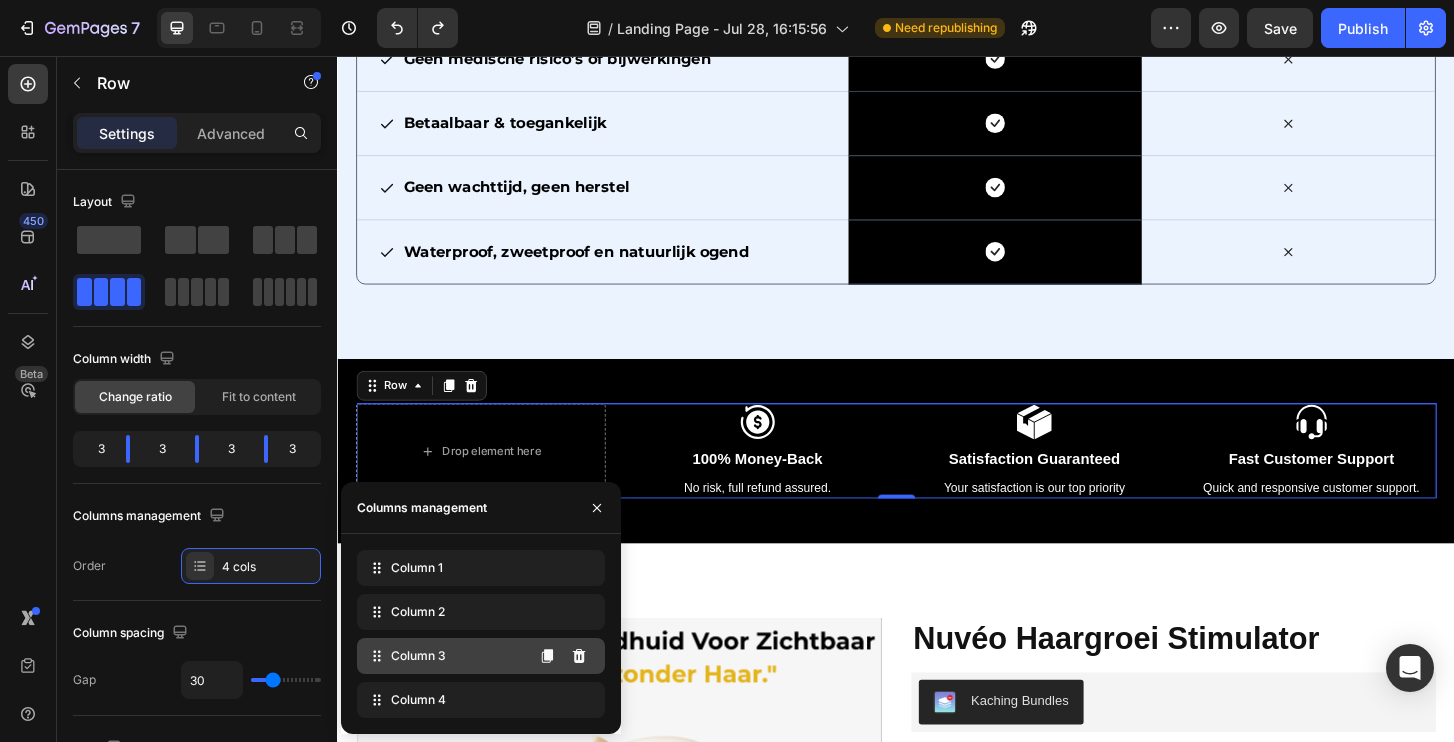 click on "Column 3" at bounding box center [418, 656] 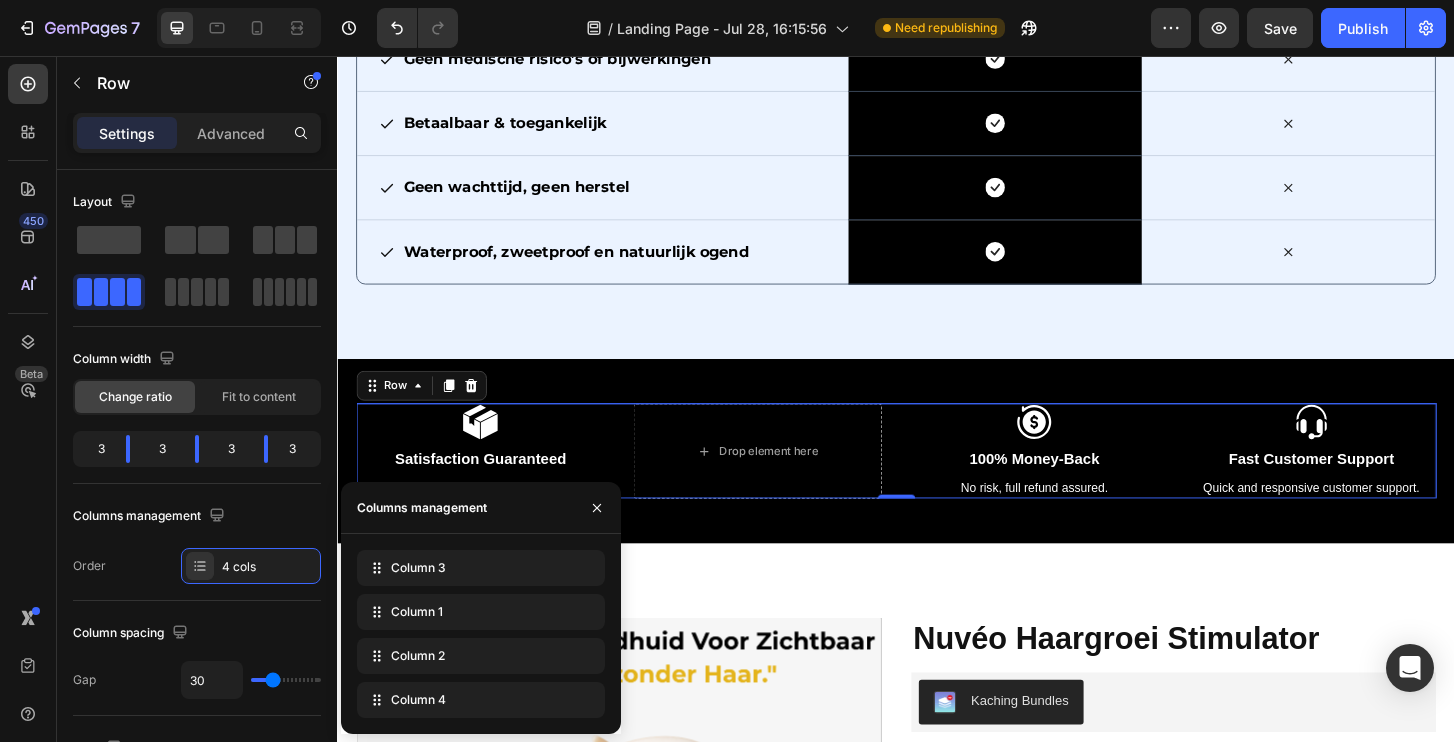 drag, startPoint x: 427, startPoint y: 664, endPoint x: 390, endPoint y: 633, distance: 48.270073 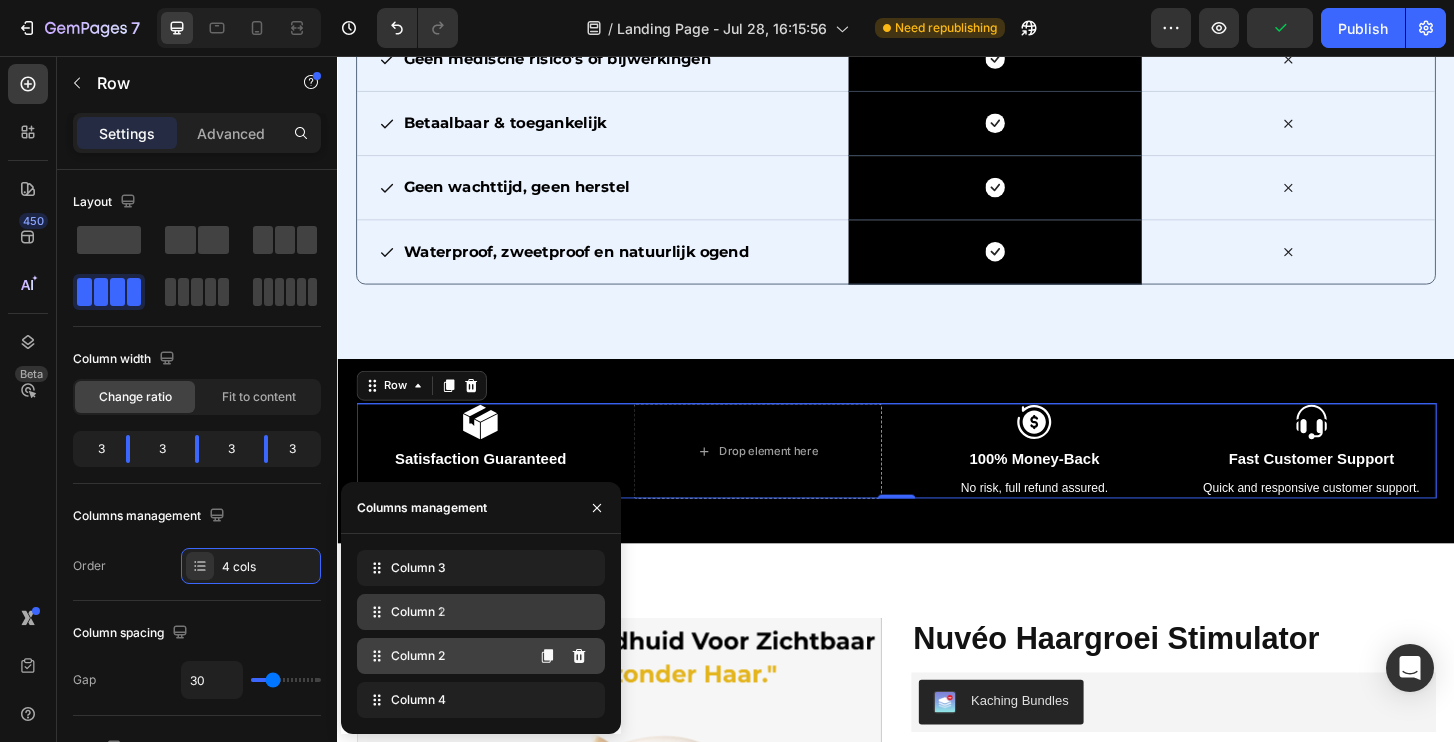 drag, startPoint x: 425, startPoint y: 662, endPoint x: 426, endPoint y: 612, distance: 50.01 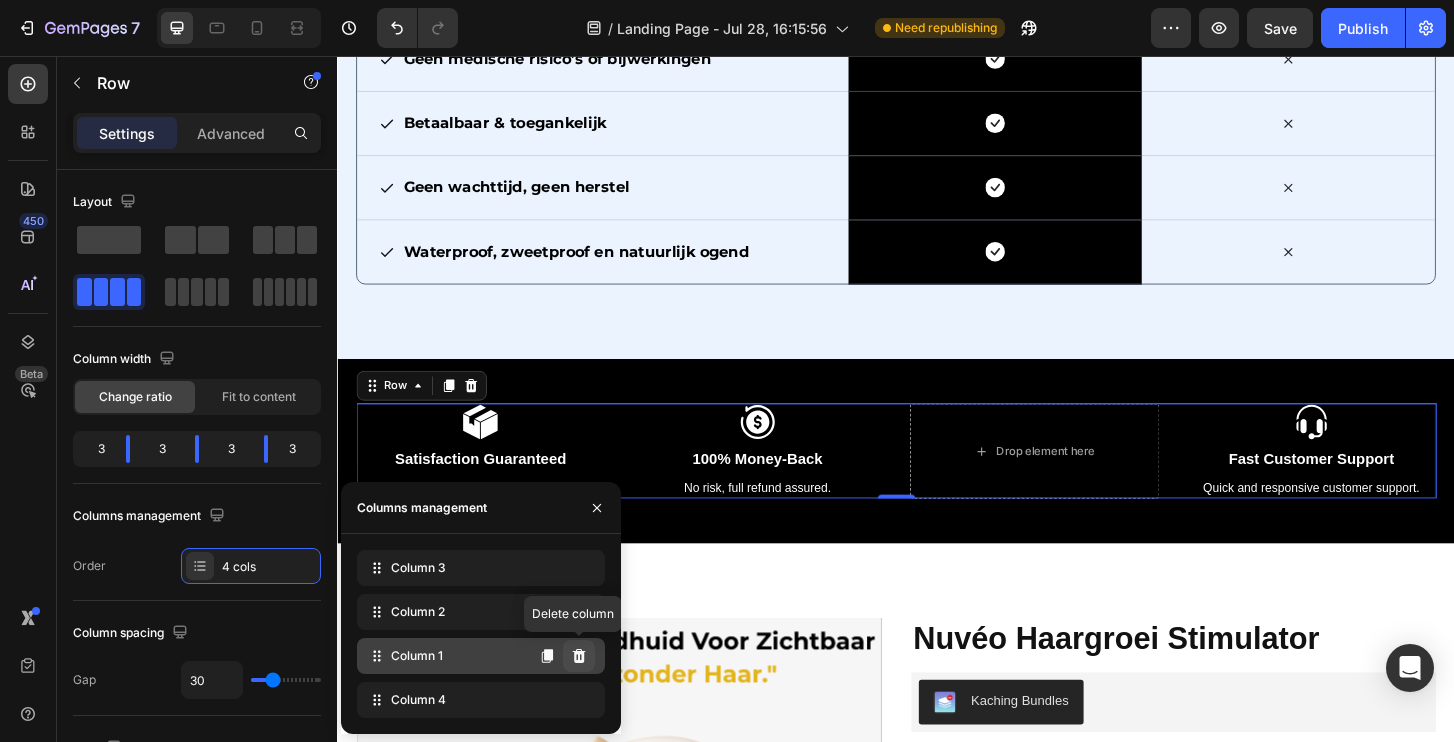 click 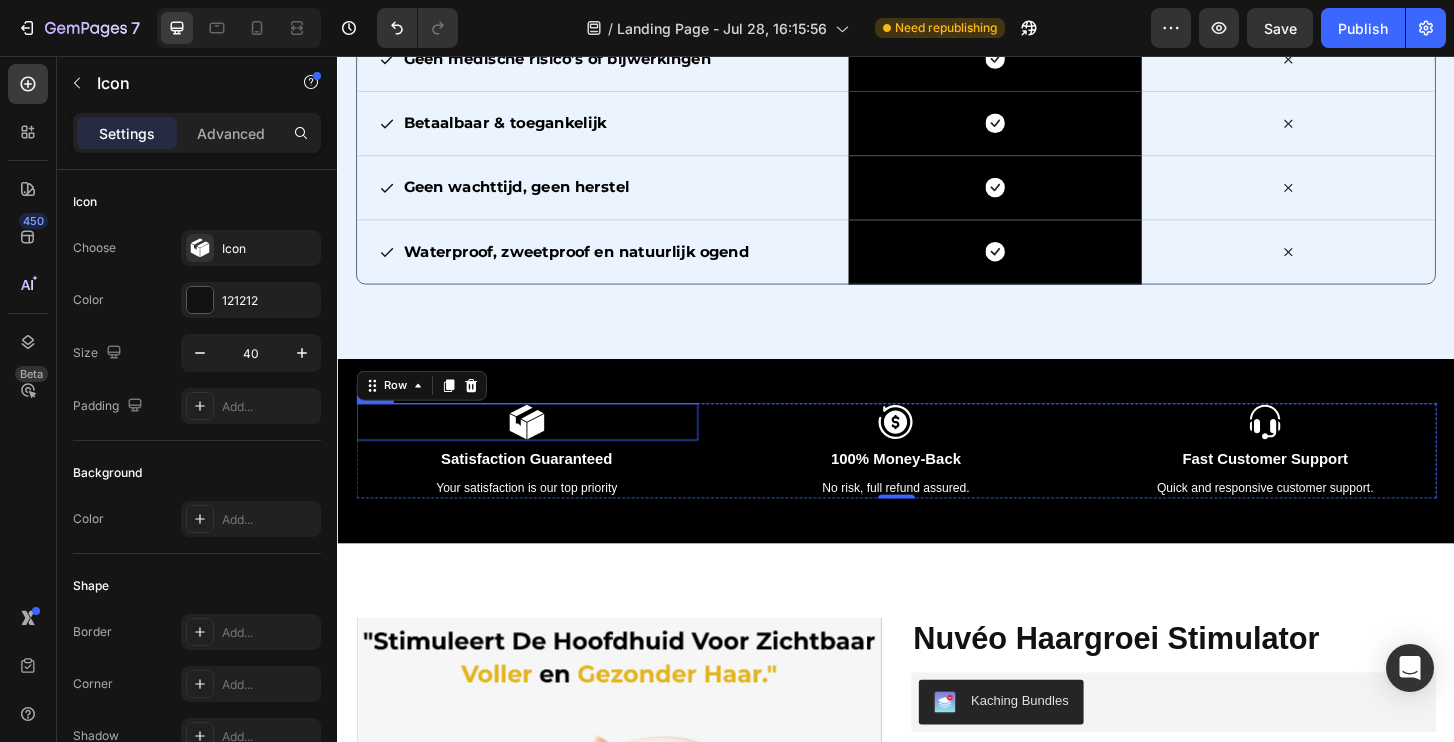 click 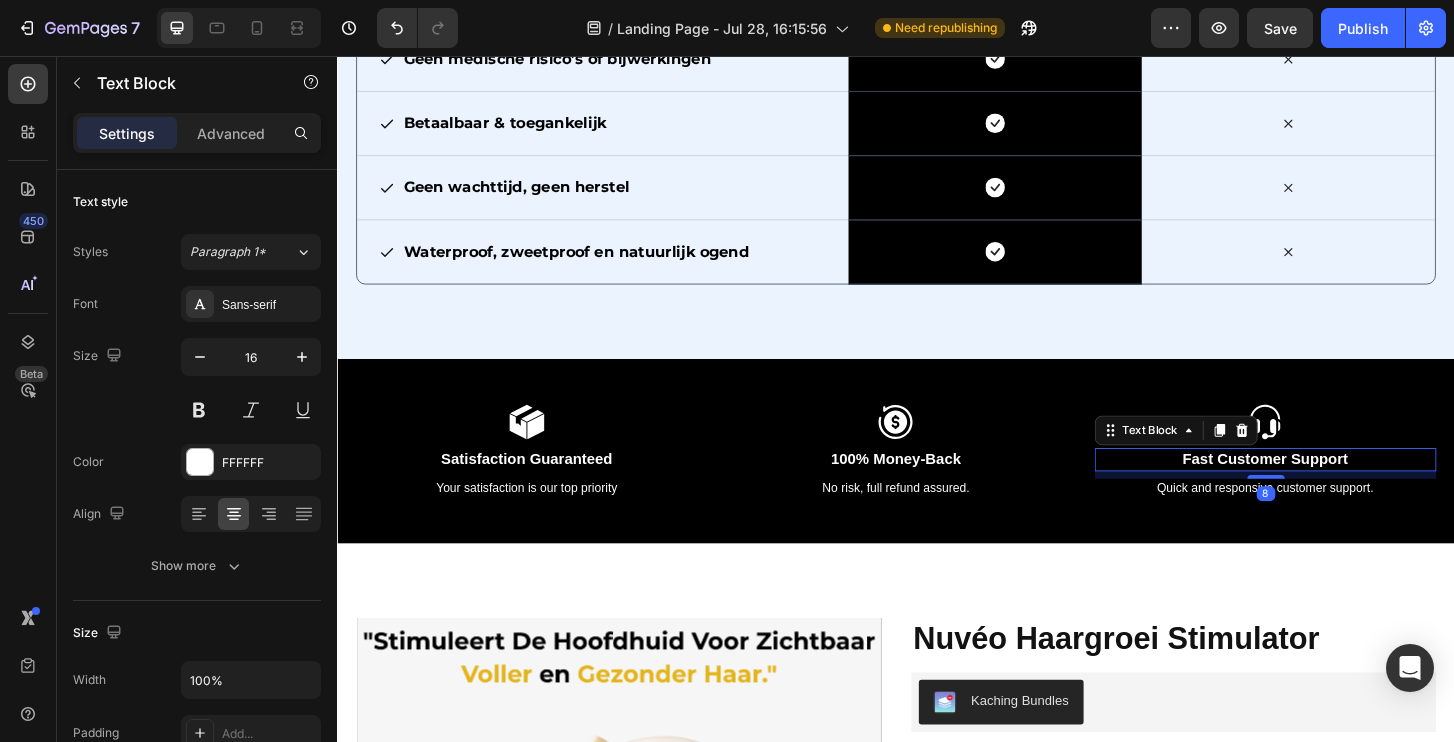 click on "Fast Customer Support" at bounding box center [1333, 489] 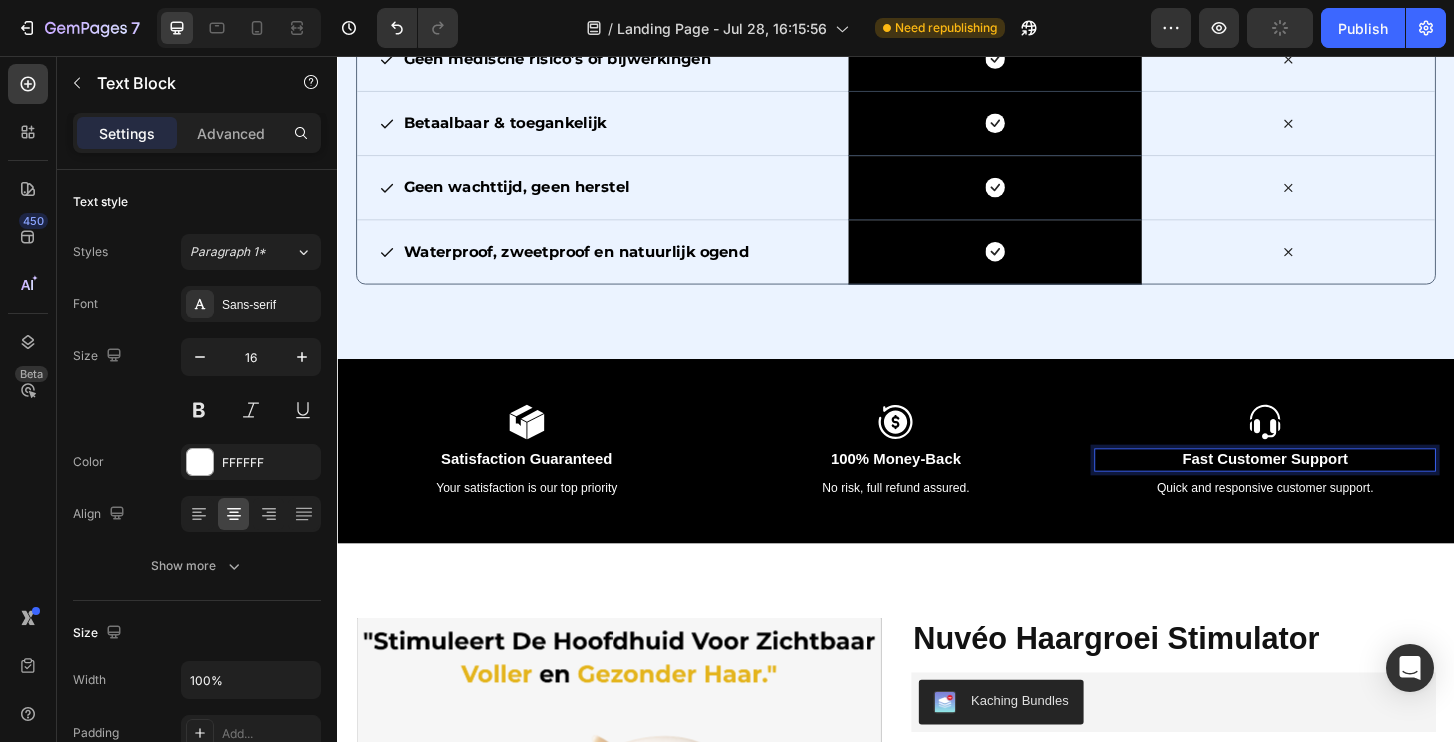 click on "Fast Customer Support" at bounding box center [1333, 489] 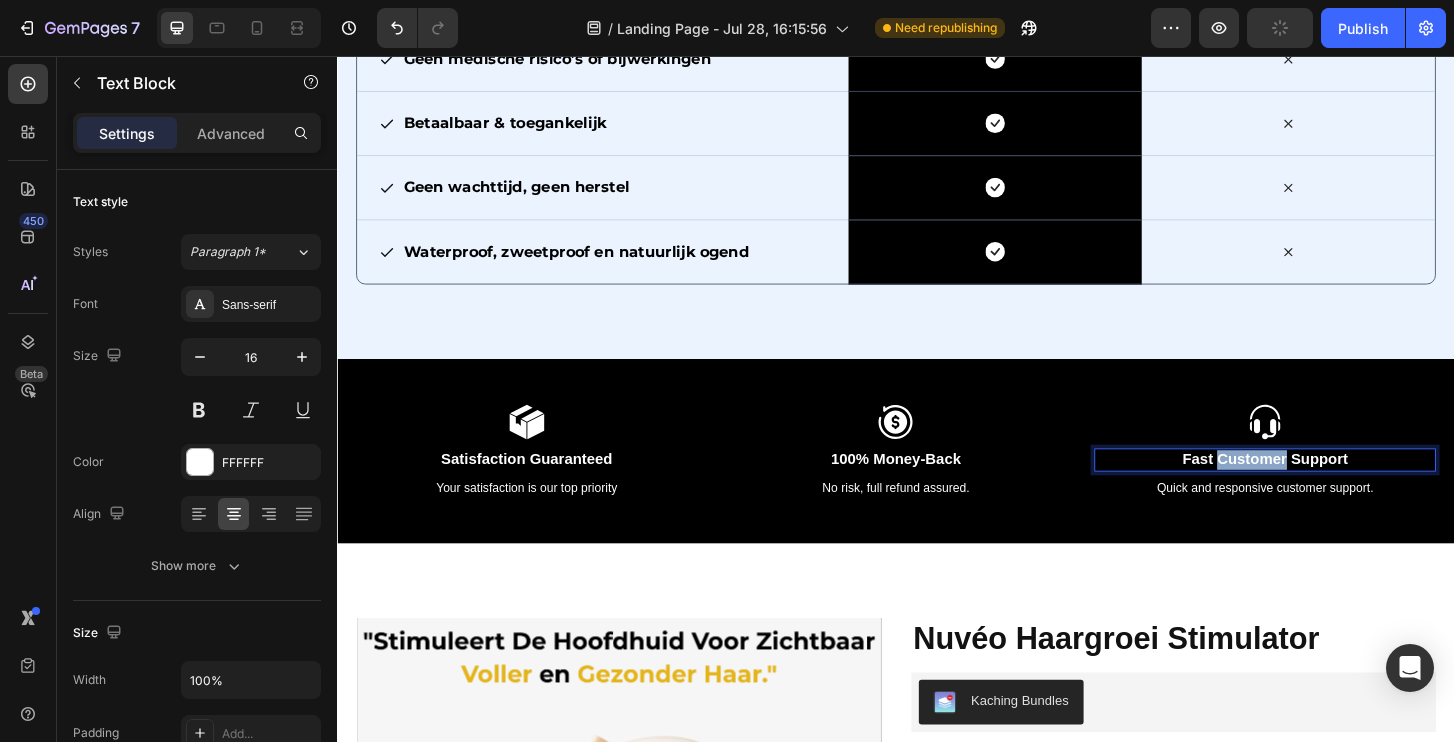 click on "Fast Customer Support" at bounding box center [1333, 489] 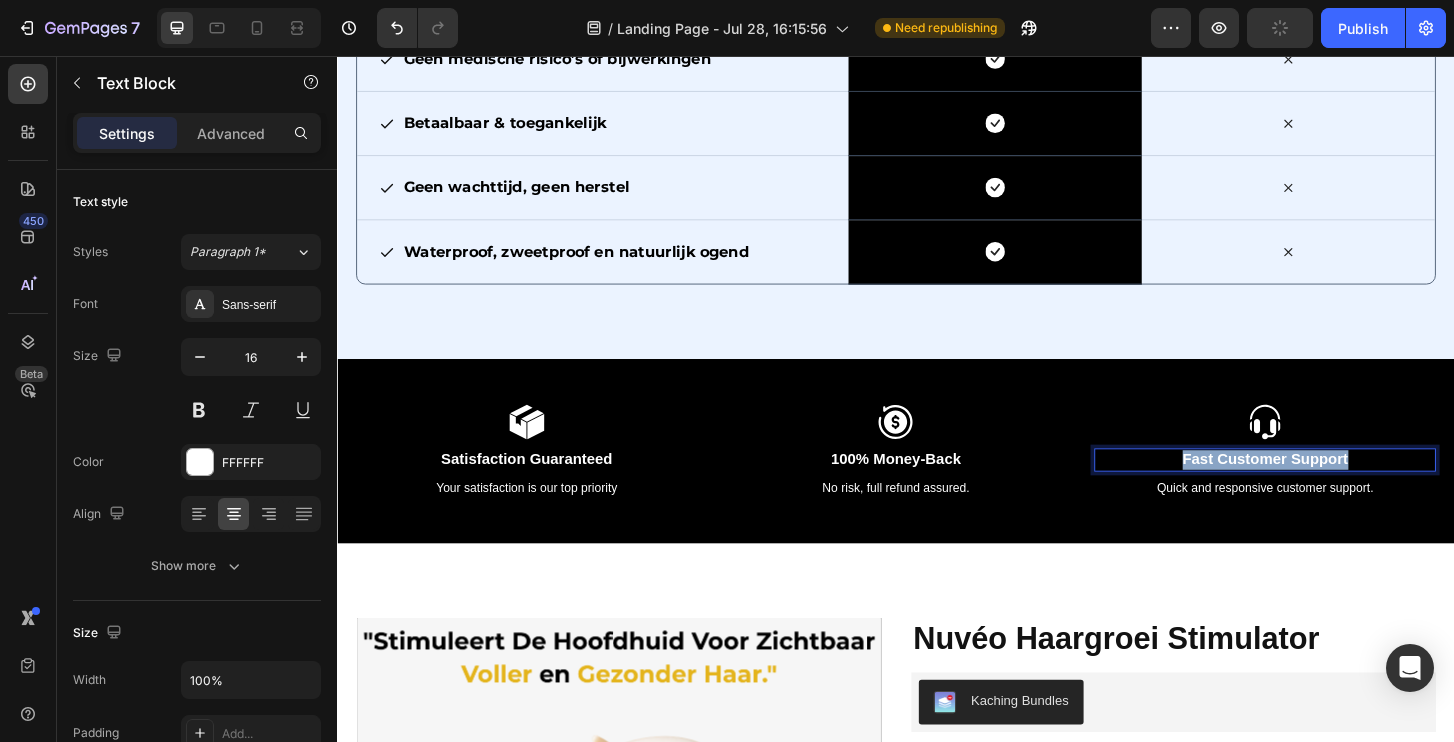 click on "Fast Customer Support" at bounding box center (1333, 489) 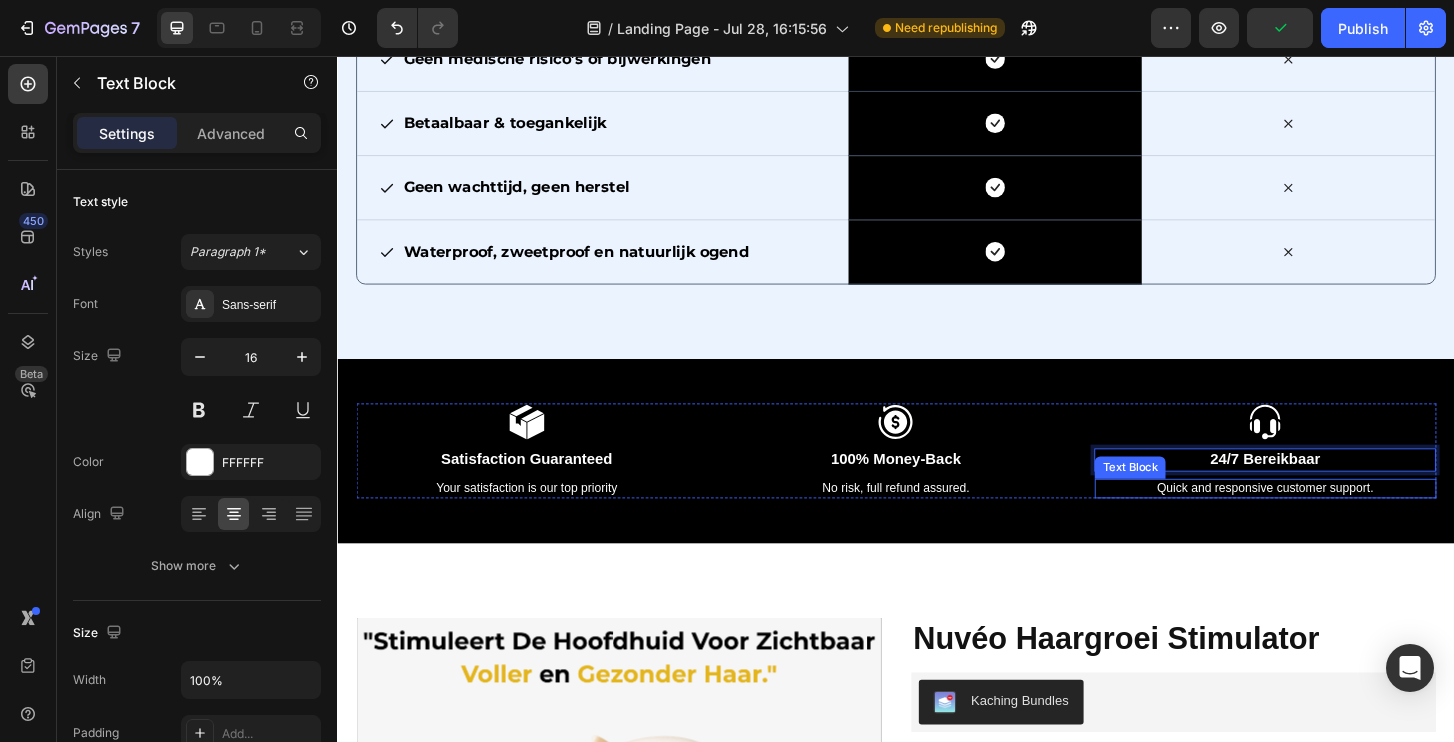 click on "Quick and responsive customer support." at bounding box center [1333, 520] 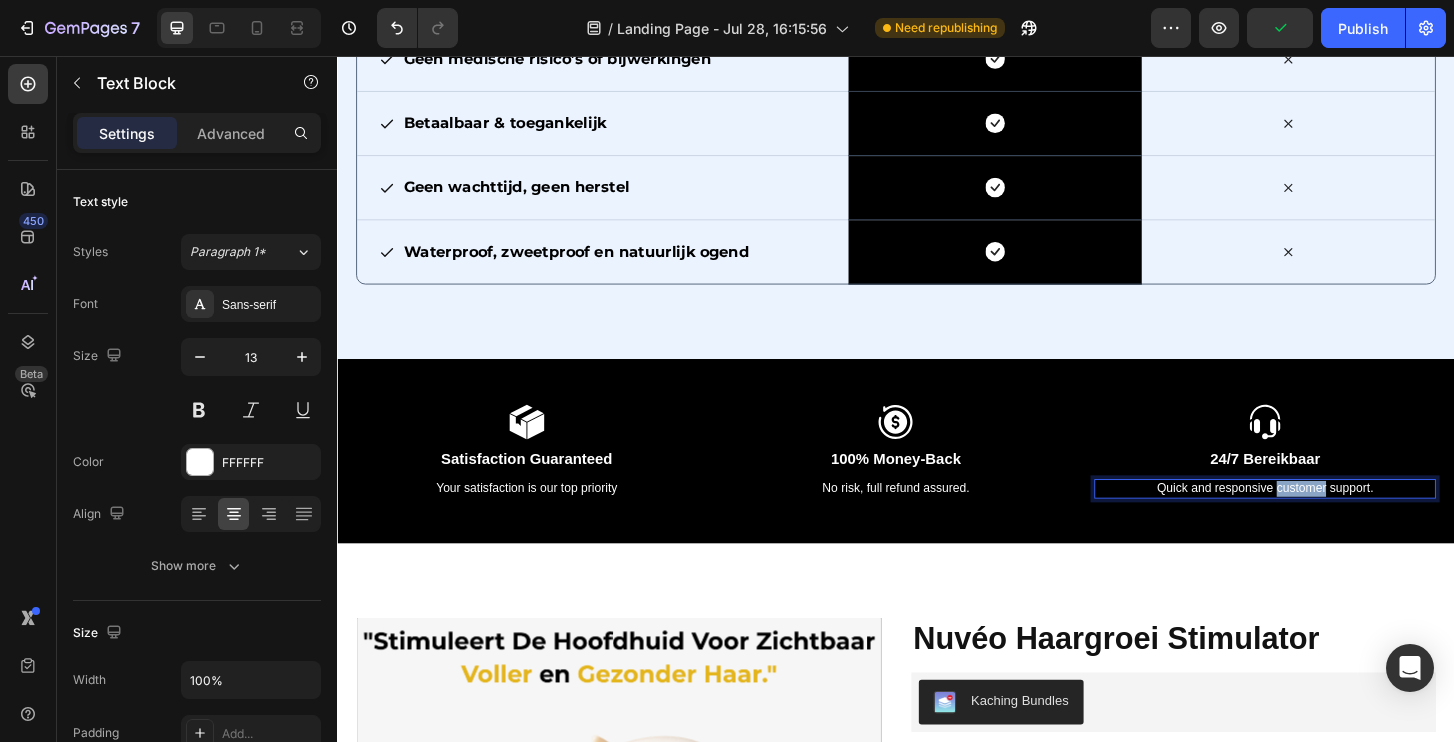 click on "Quick and responsive customer support." at bounding box center (1333, 520) 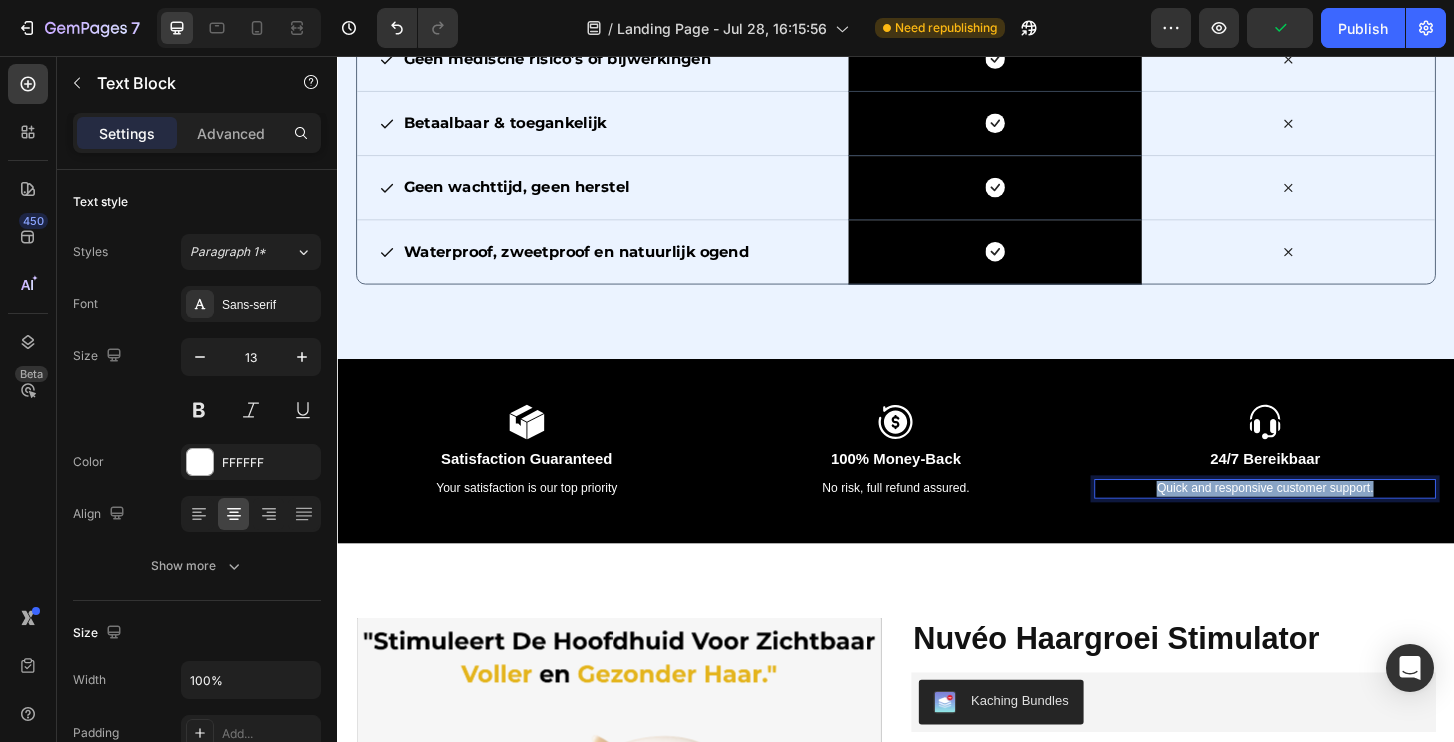 click on "Quick and responsive customer support." at bounding box center [1333, 520] 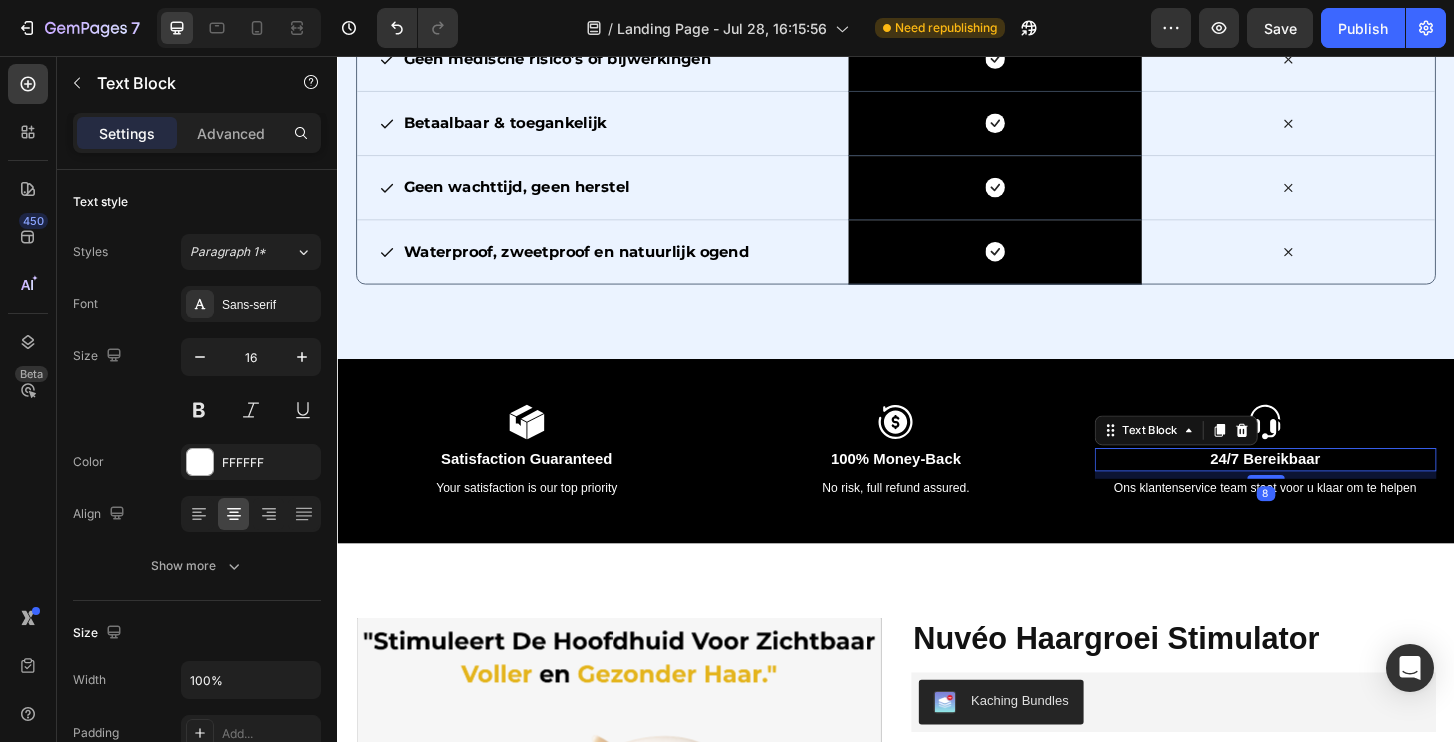 click on "24/7 Bereikbaar" at bounding box center (1333, 489) 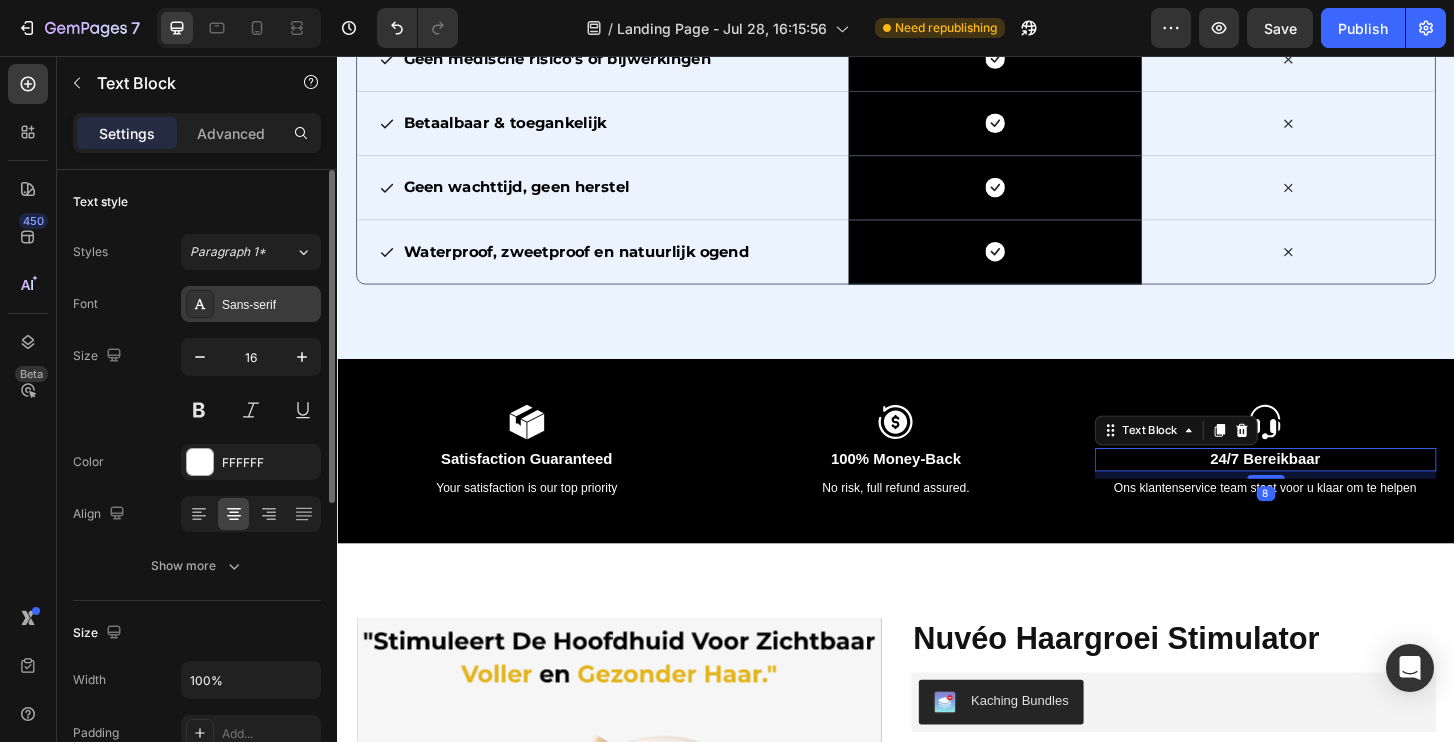 click on "Sans-serif" at bounding box center [269, 305] 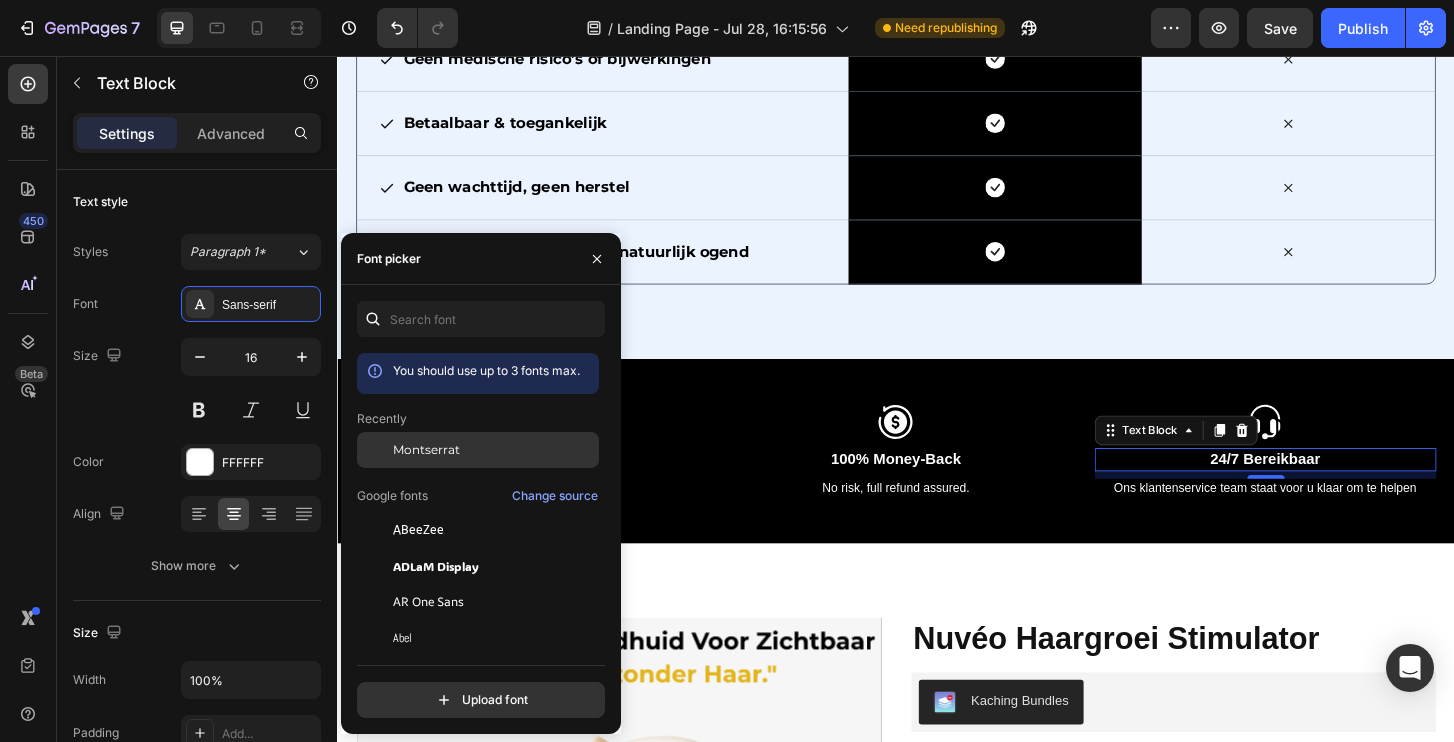 click on "Montserrat" at bounding box center (494, 450) 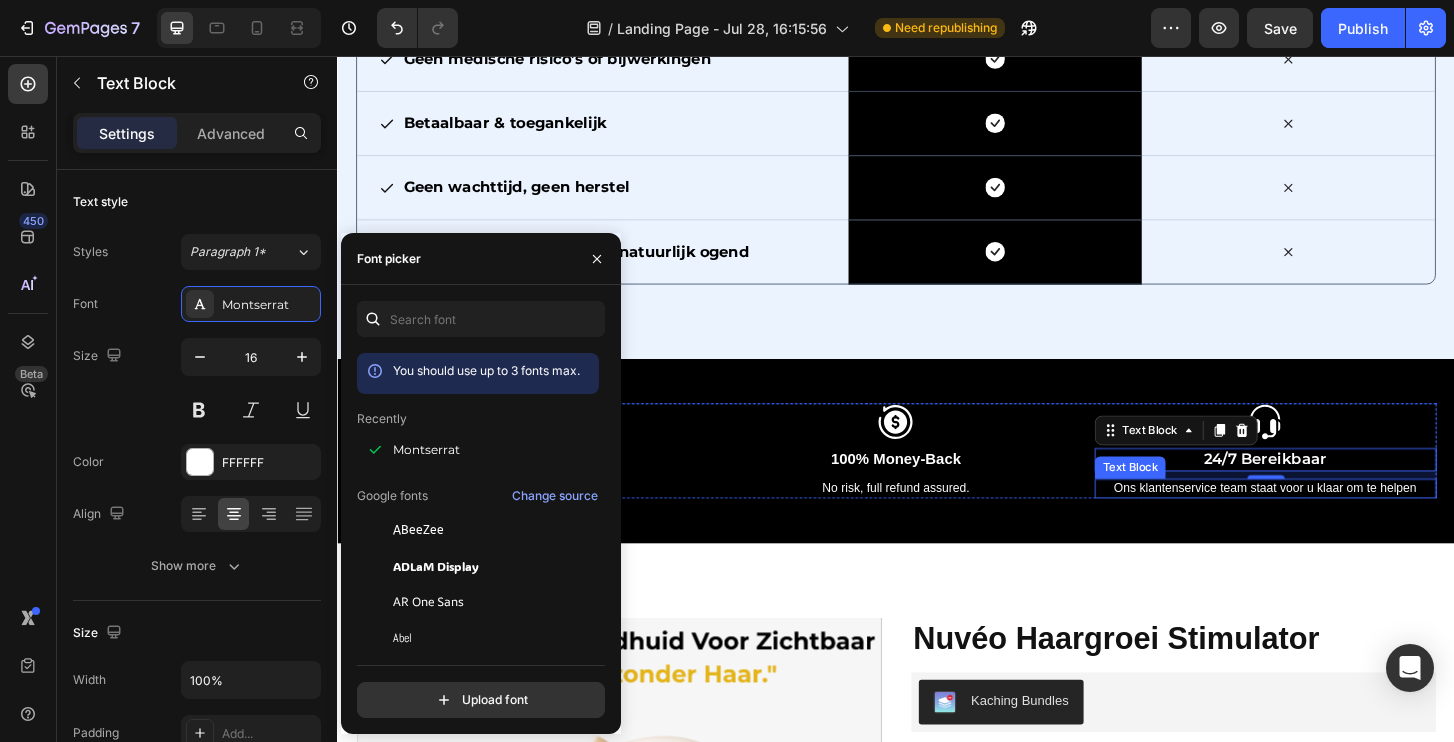 click on "Ons klantenservice team staat voor u klaar om te helpen" at bounding box center [1333, 520] 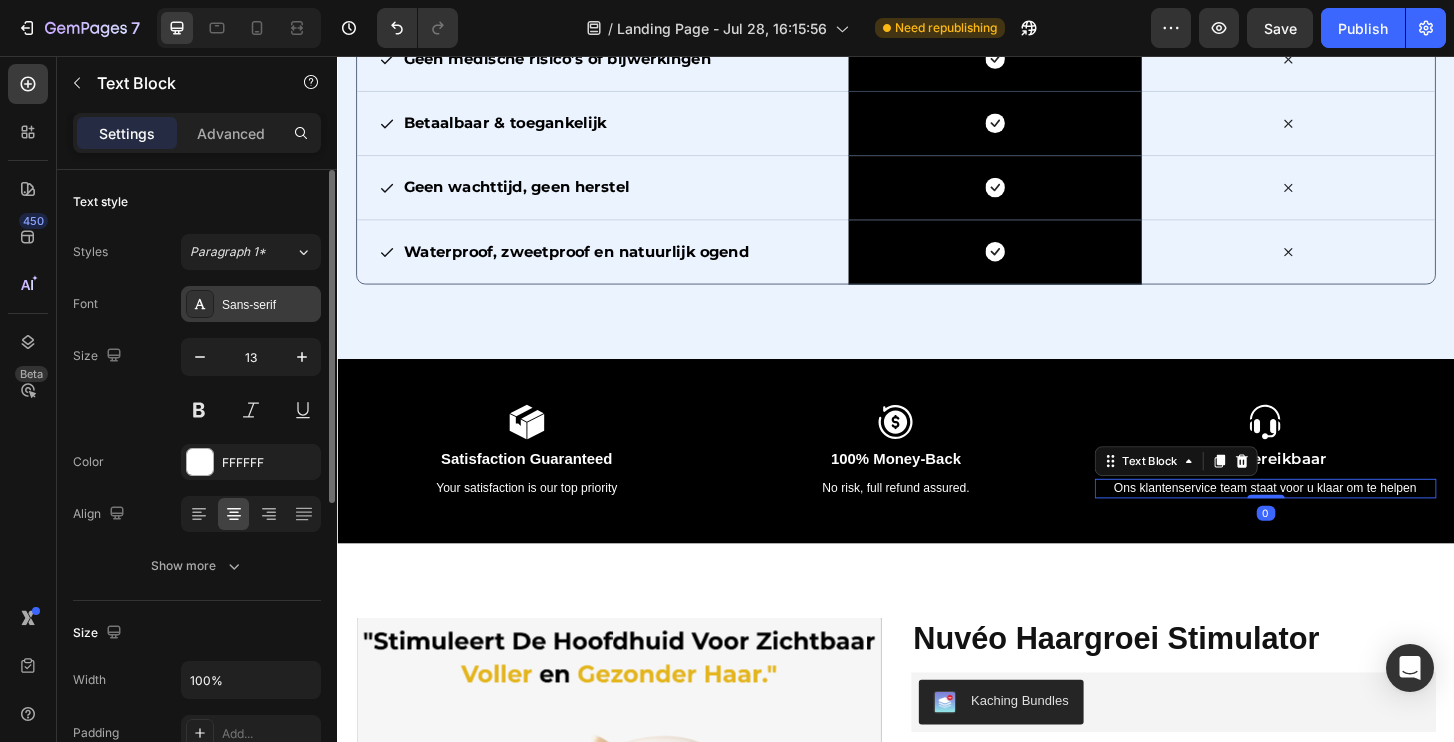 click on "Sans-serif" at bounding box center [269, 305] 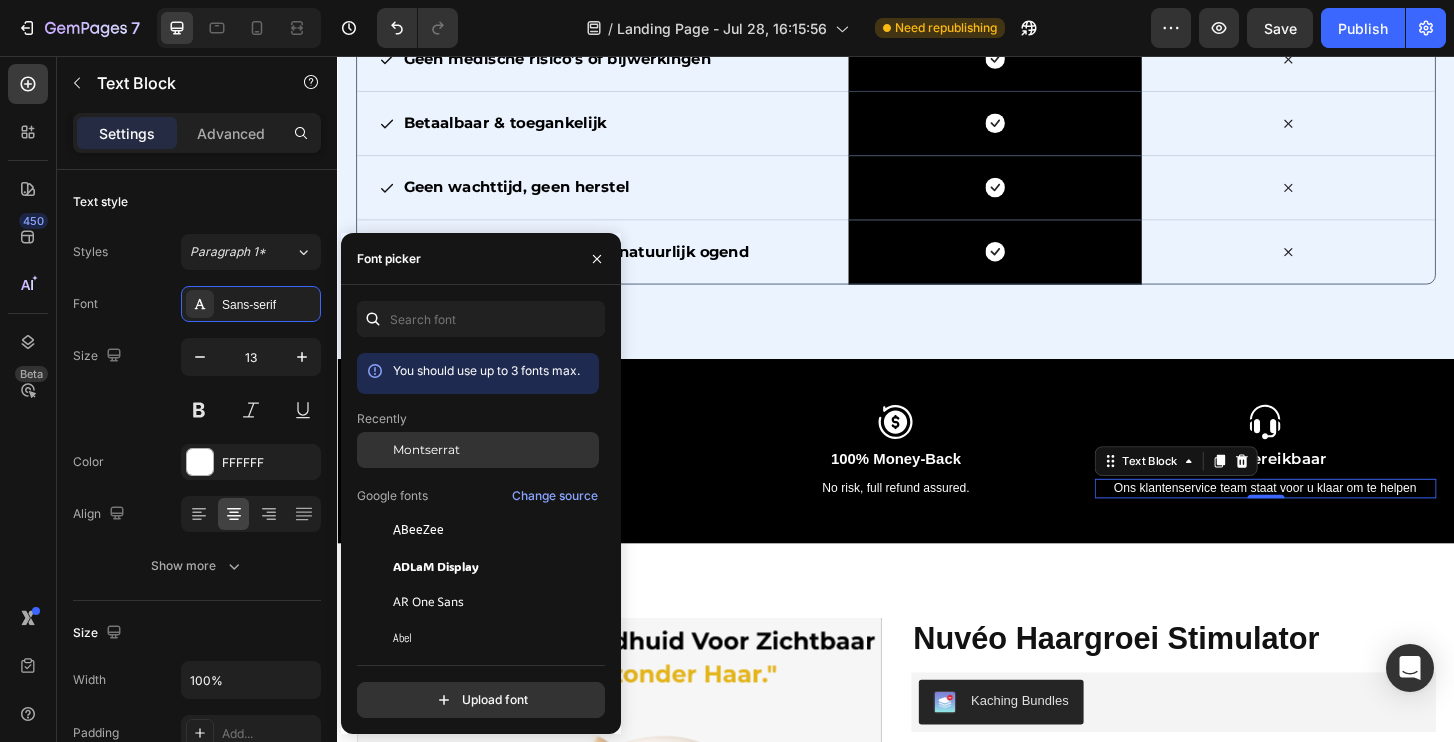 click on "Montserrat" at bounding box center (494, 450) 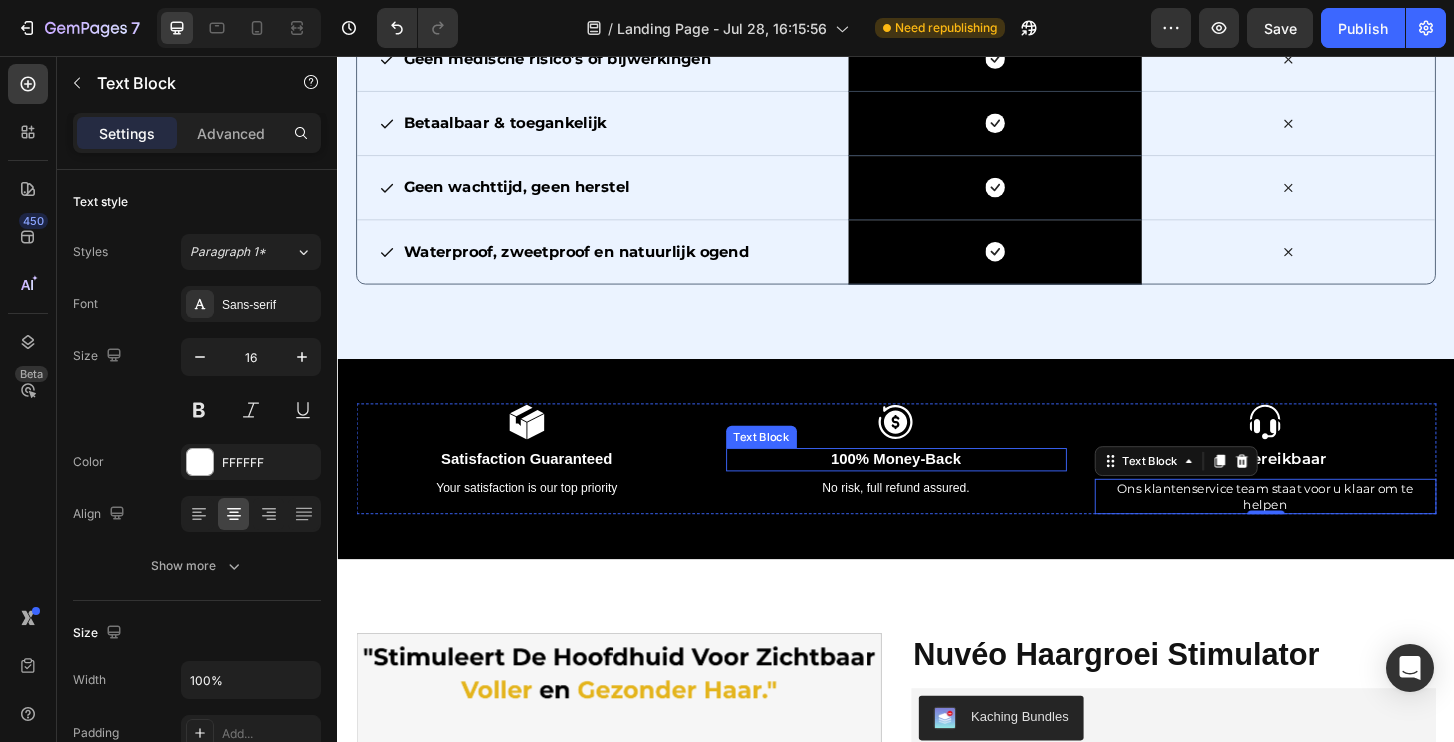 click on "100% Money-Back" at bounding box center (937, 489) 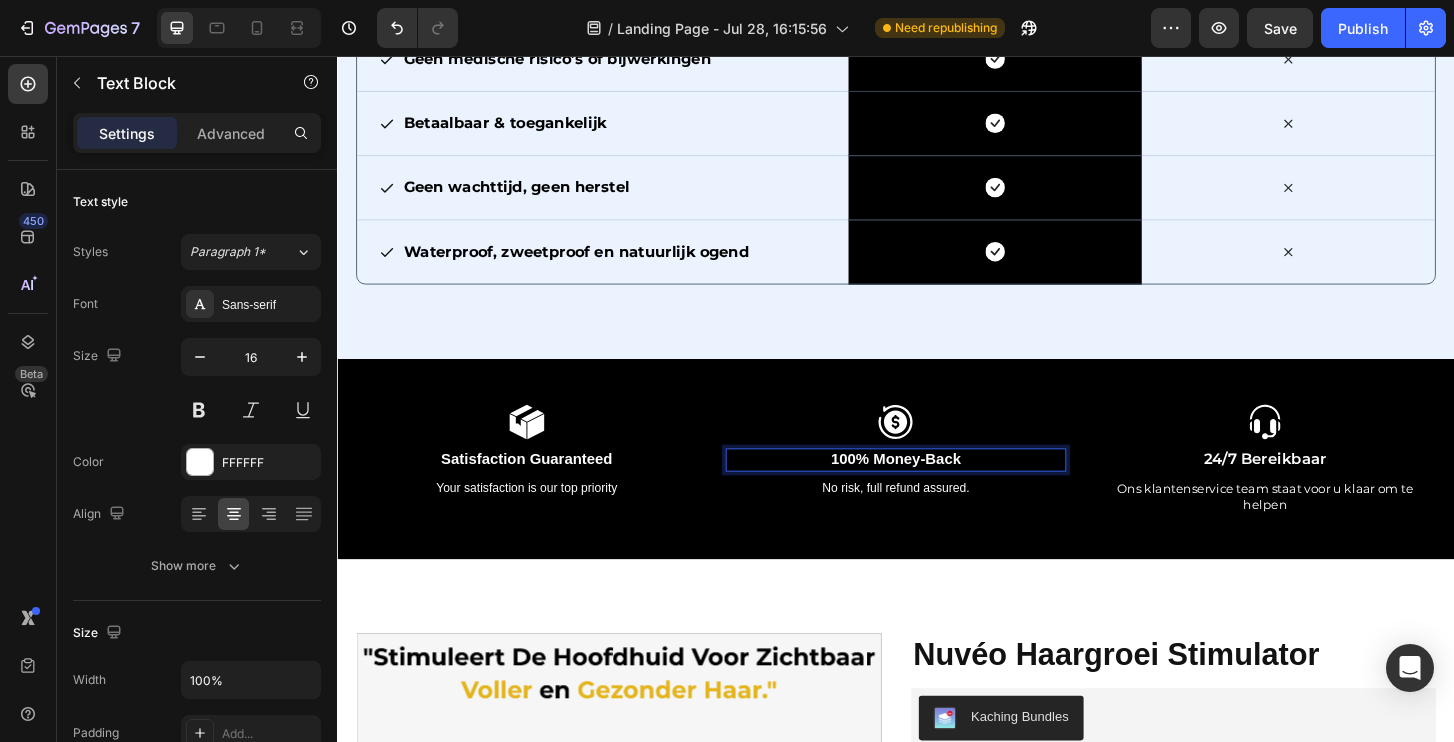 click on "100% Money-Back" at bounding box center [937, 489] 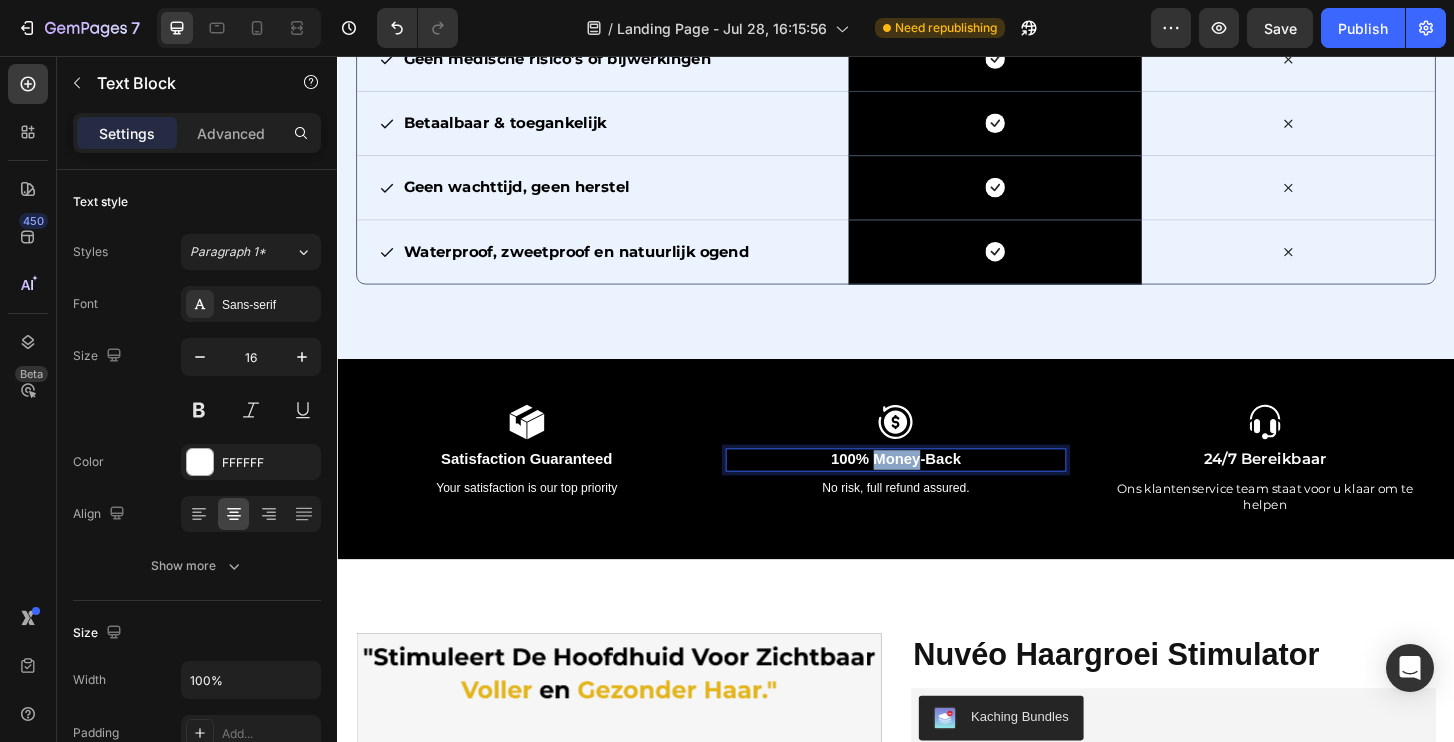 click on "100% Money-Back" at bounding box center (937, 489) 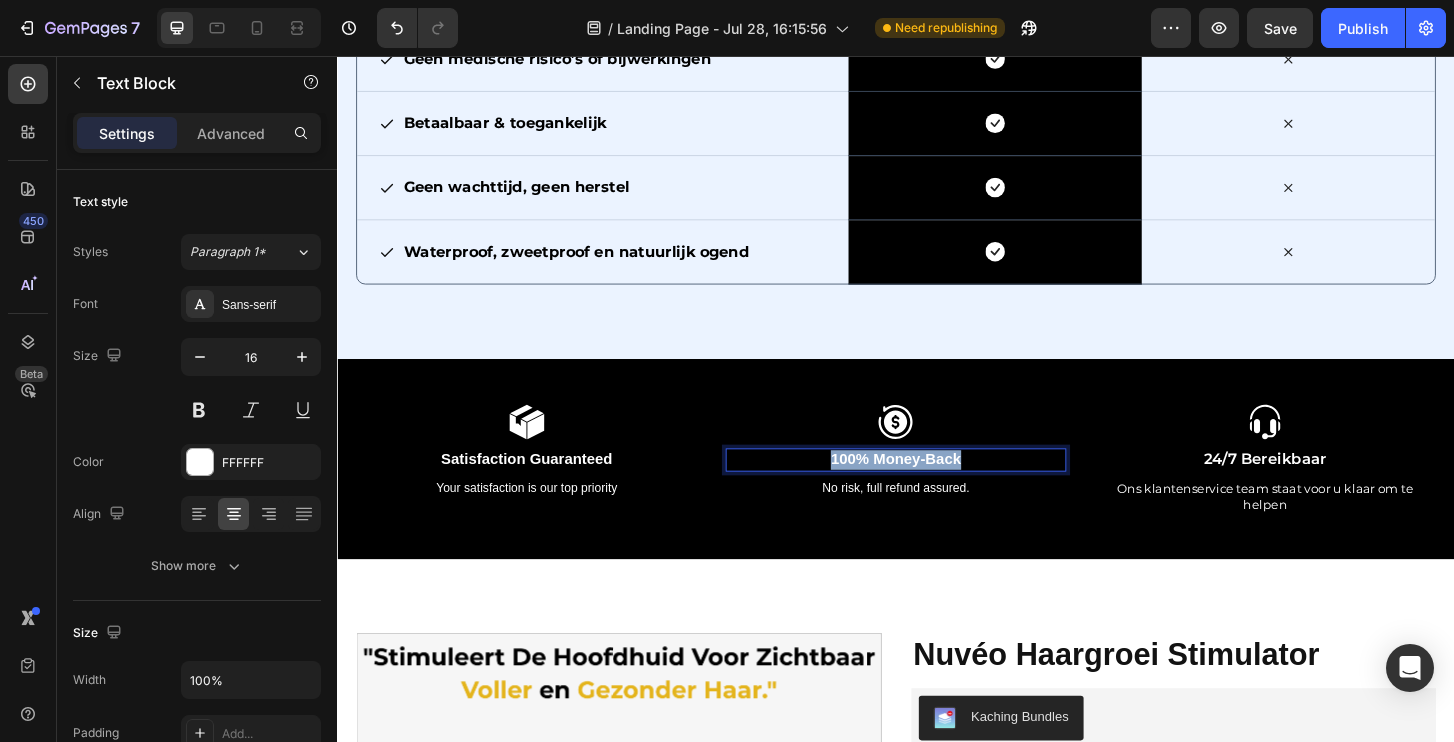 click on "100% Money-Back" at bounding box center (937, 489) 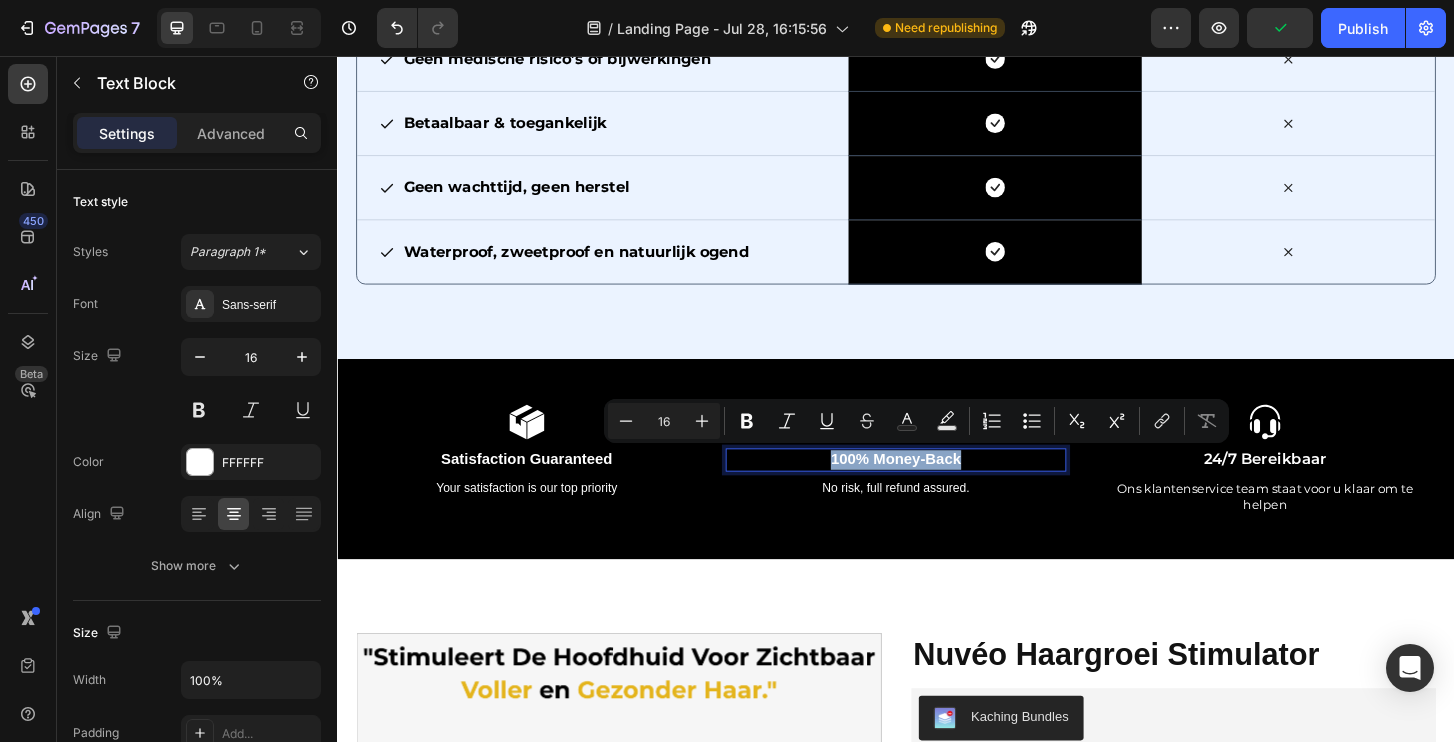 click on "100% Money-Back" at bounding box center (937, 489) 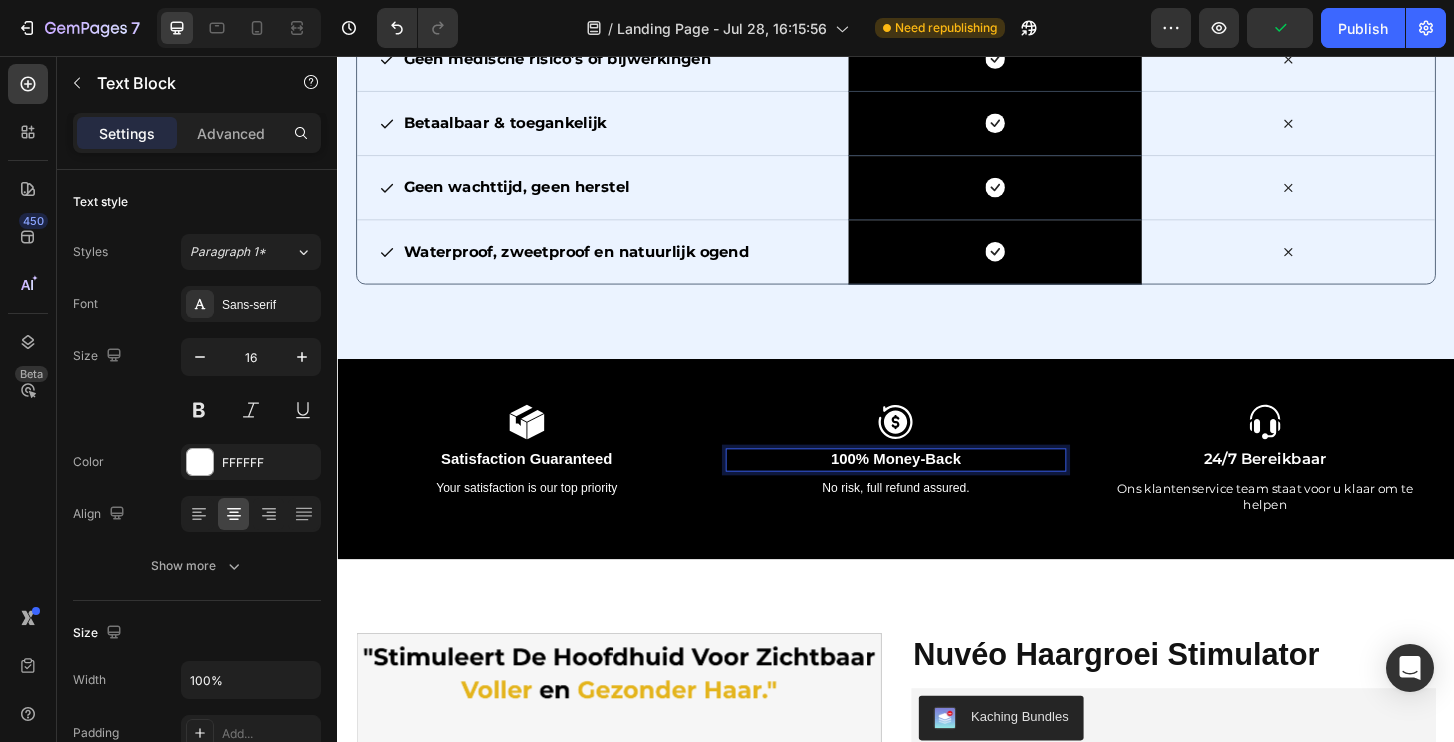 click on "100% Money-Back" at bounding box center [937, 489] 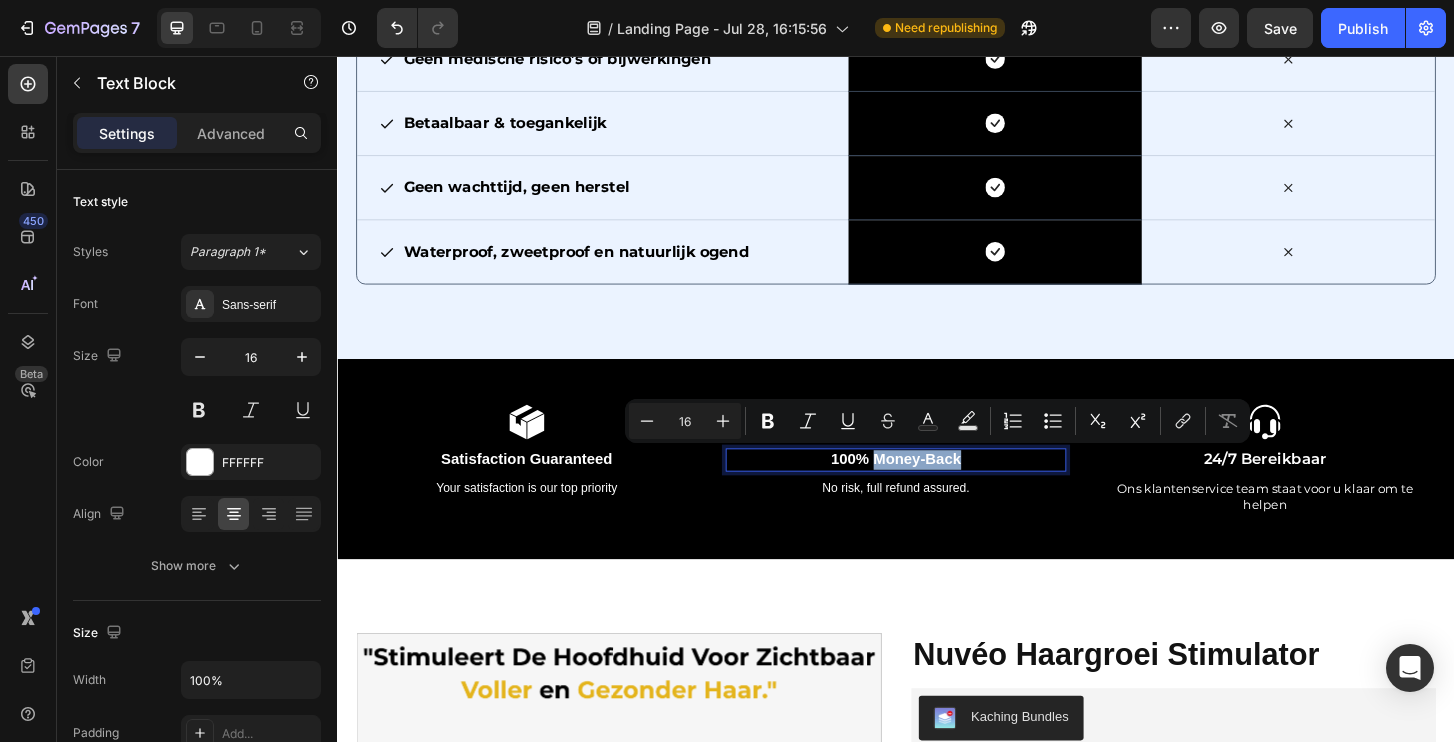 drag, startPoint x: 1012, startPoint y: 490, endPoint x: 913, endPoint y: 489, distance: 99.00505 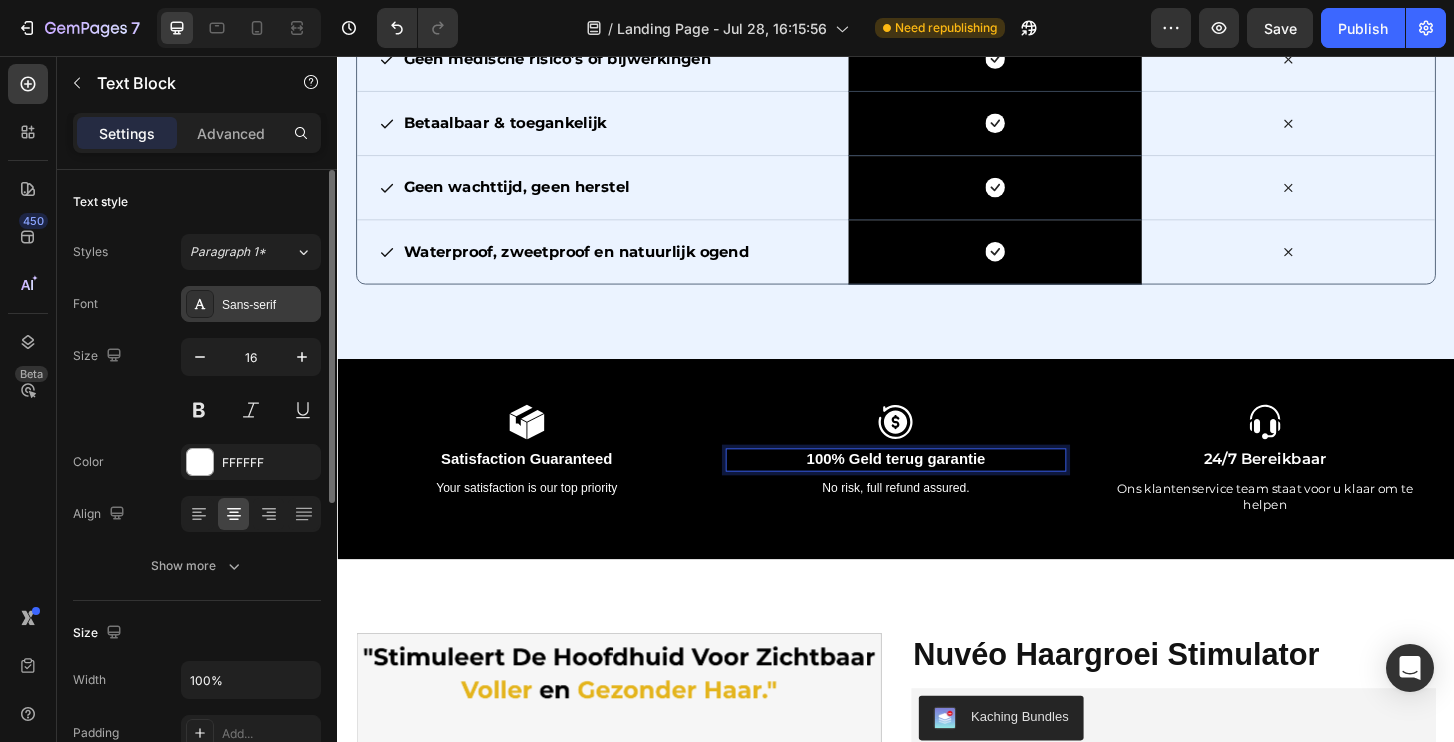 click on "Sans-serif" at bounding box center (269, 305) 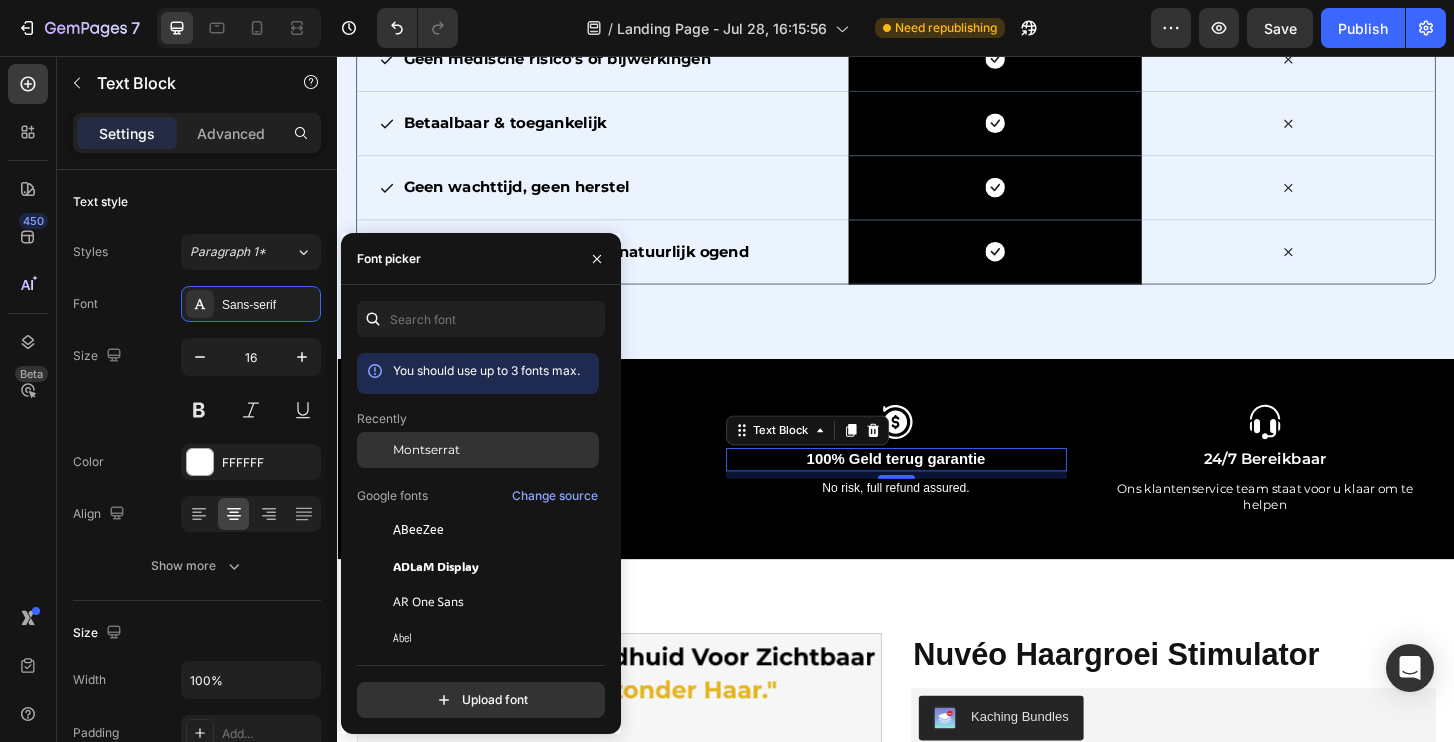 click on "Montserrat" 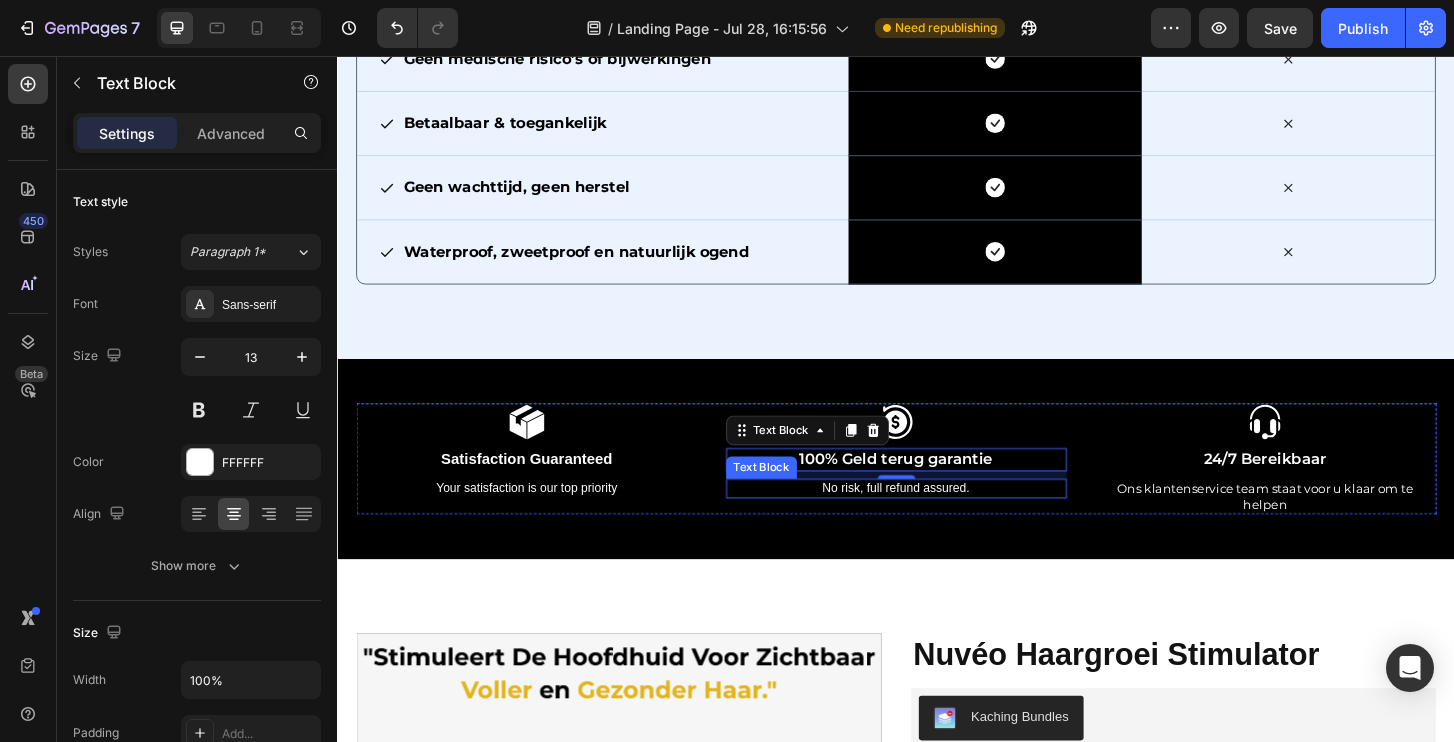 click on "No risk, full refund assured." at bounding box center (937, 520) 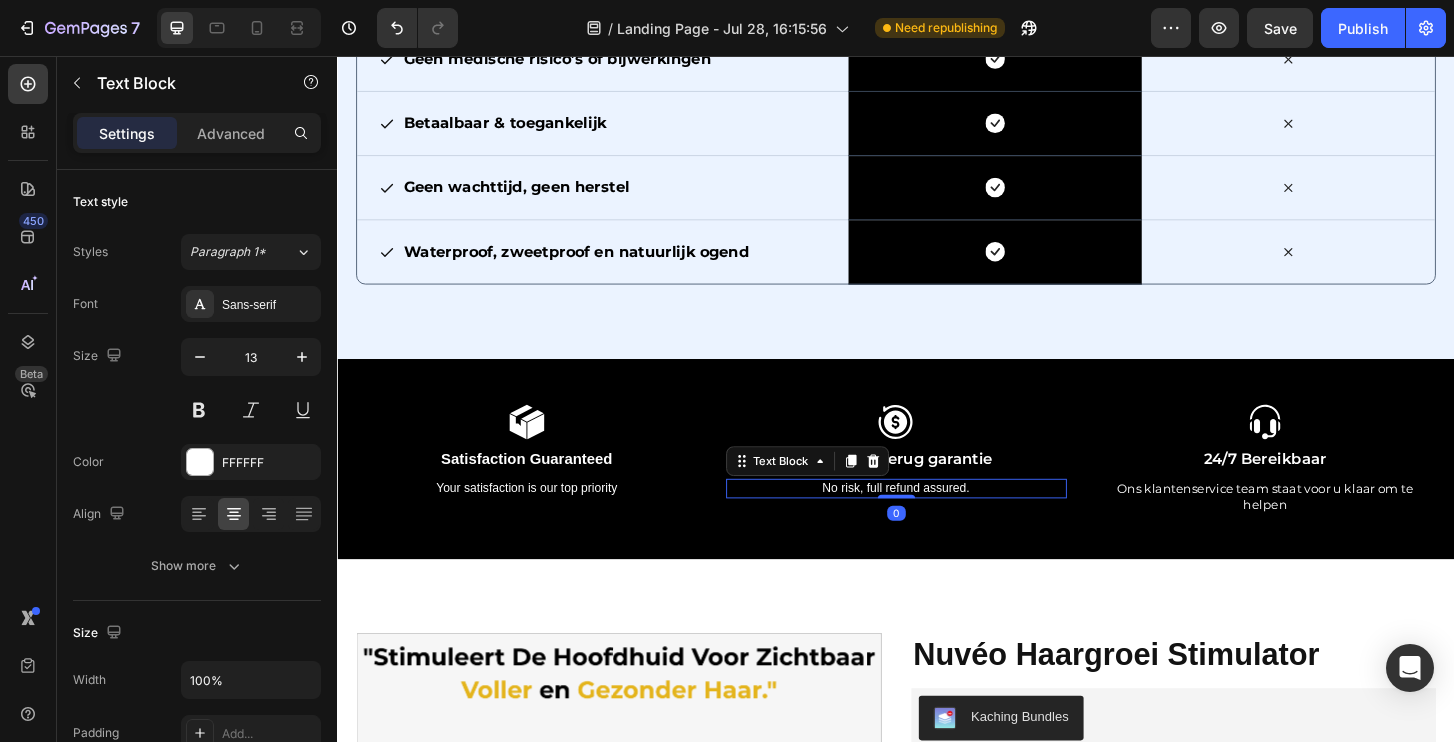 click on "No risk, full refund assured." at bounding box center [937, 520] 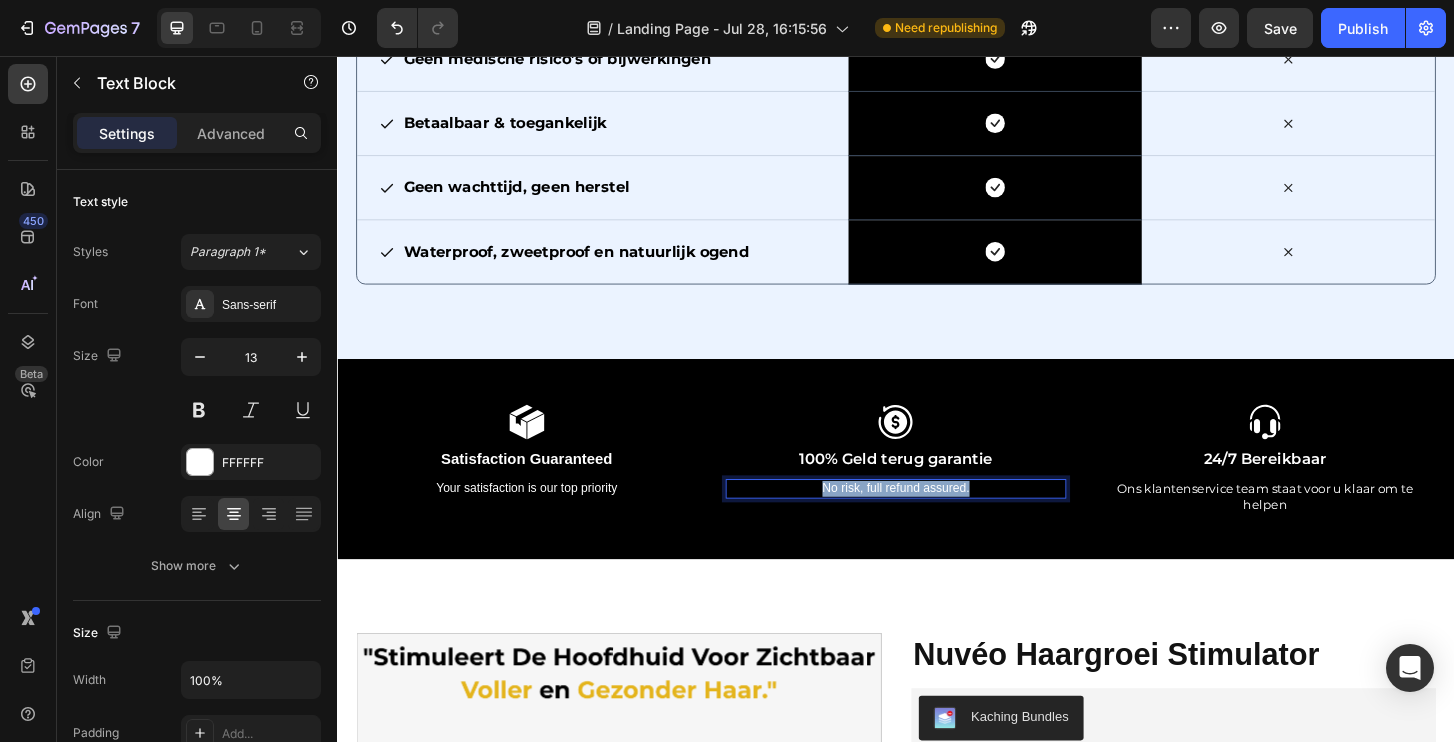 click on "No risk, full refund assured." at bounding box center [937, 520] 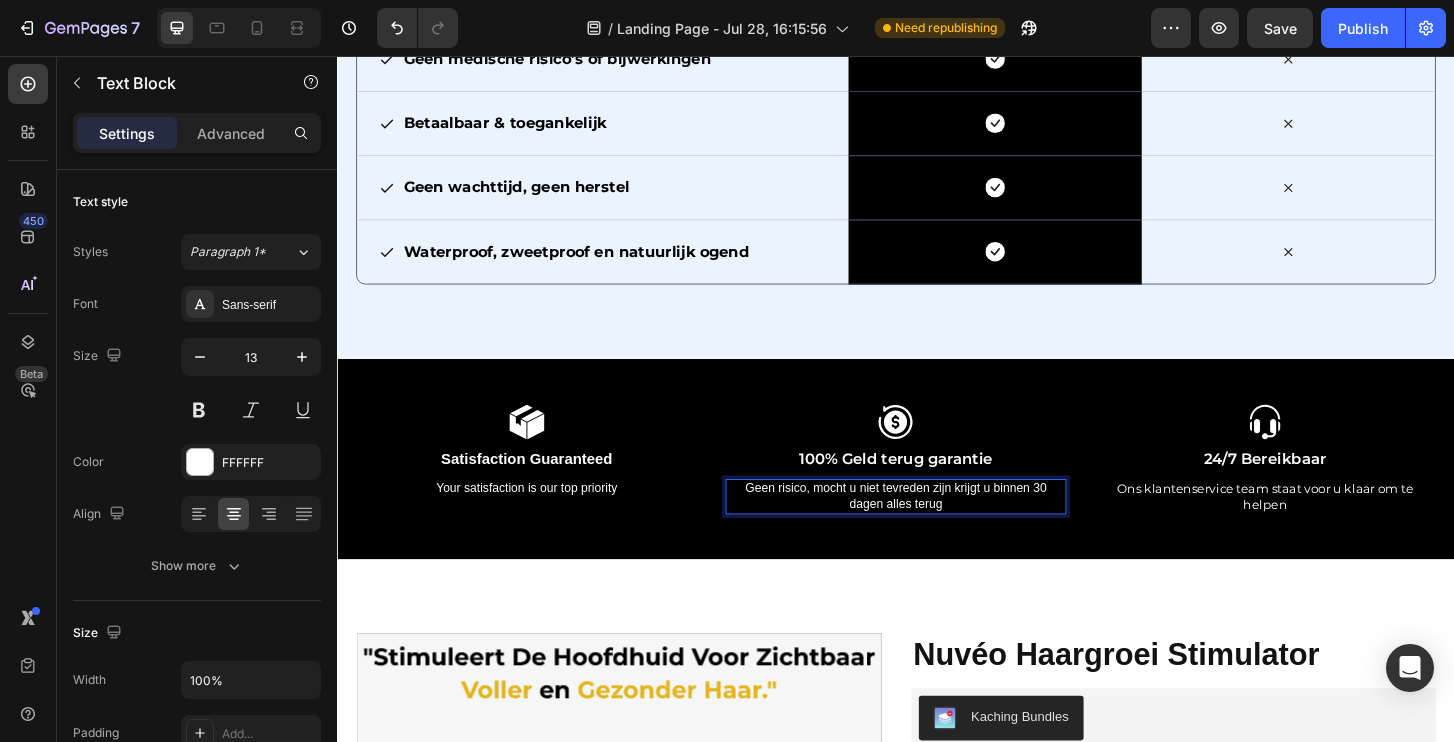 click on "Geen risico, mocht u niet tevreden zijn krijgt u binnen 30 dagen alles terug" at bounding box center (937, 529) 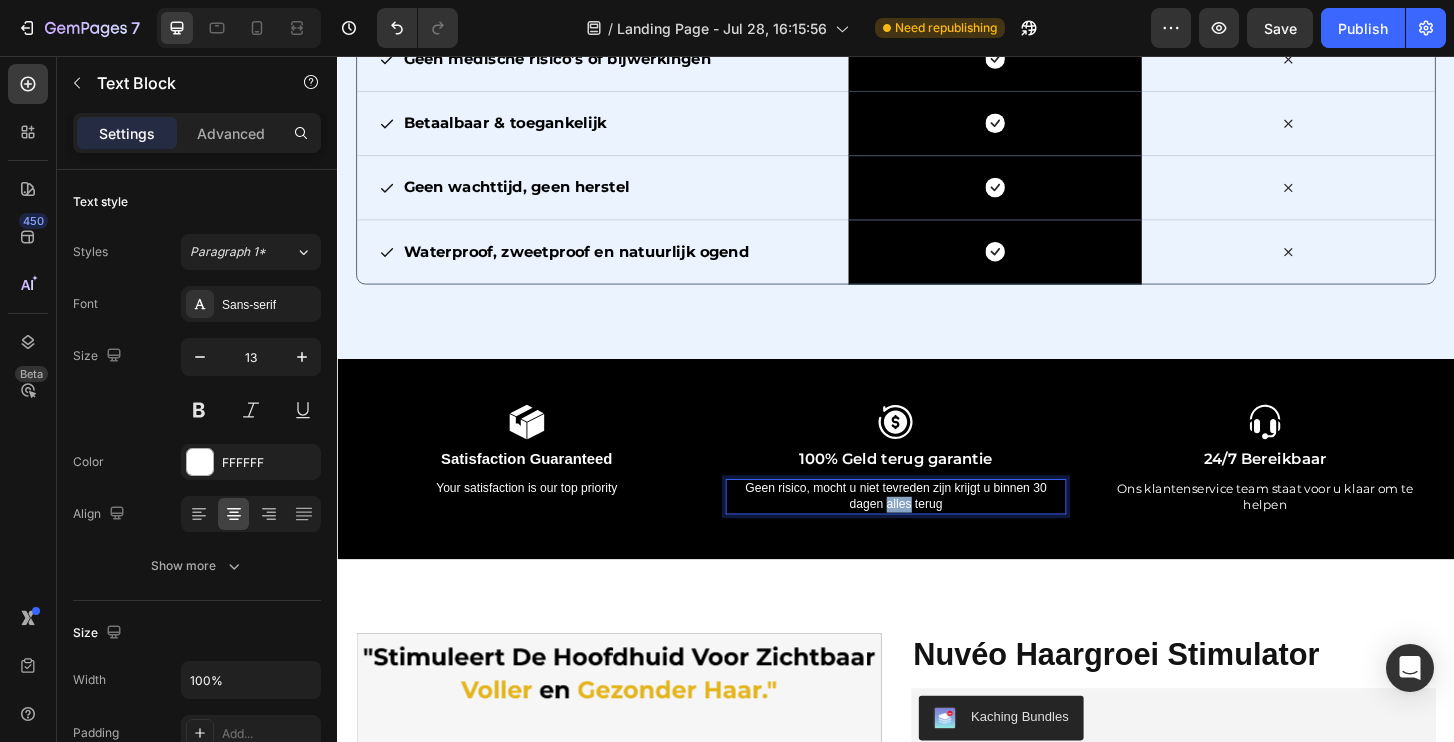 click on "Geen risico, mocht u niet tevreden zijn krijgt u binnen 30 dagen alles terug" at bounding box center [937, 529] 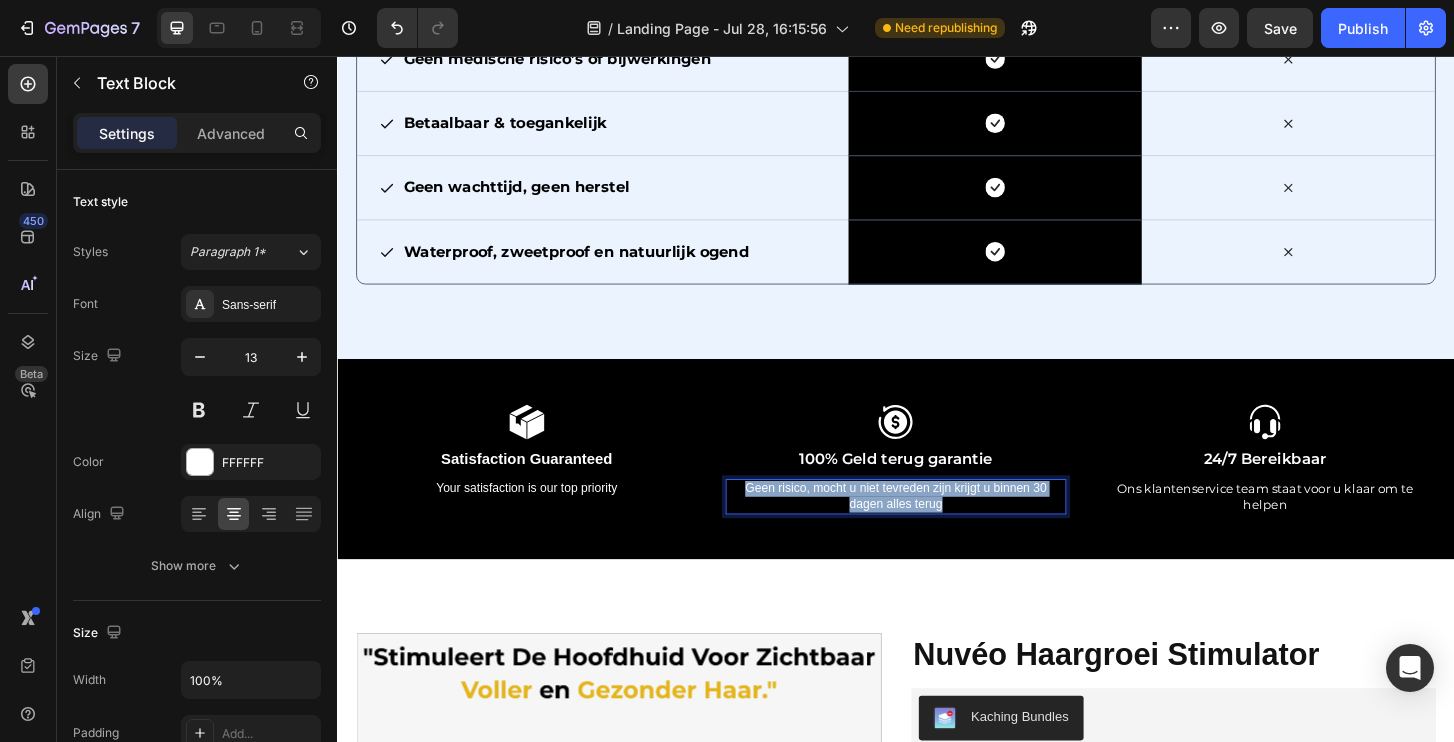 click on "Geen risico, mocht u niet tevreden zijn krijgt u binnen 30 dagen alles terug" at bounding box center [937, 529] 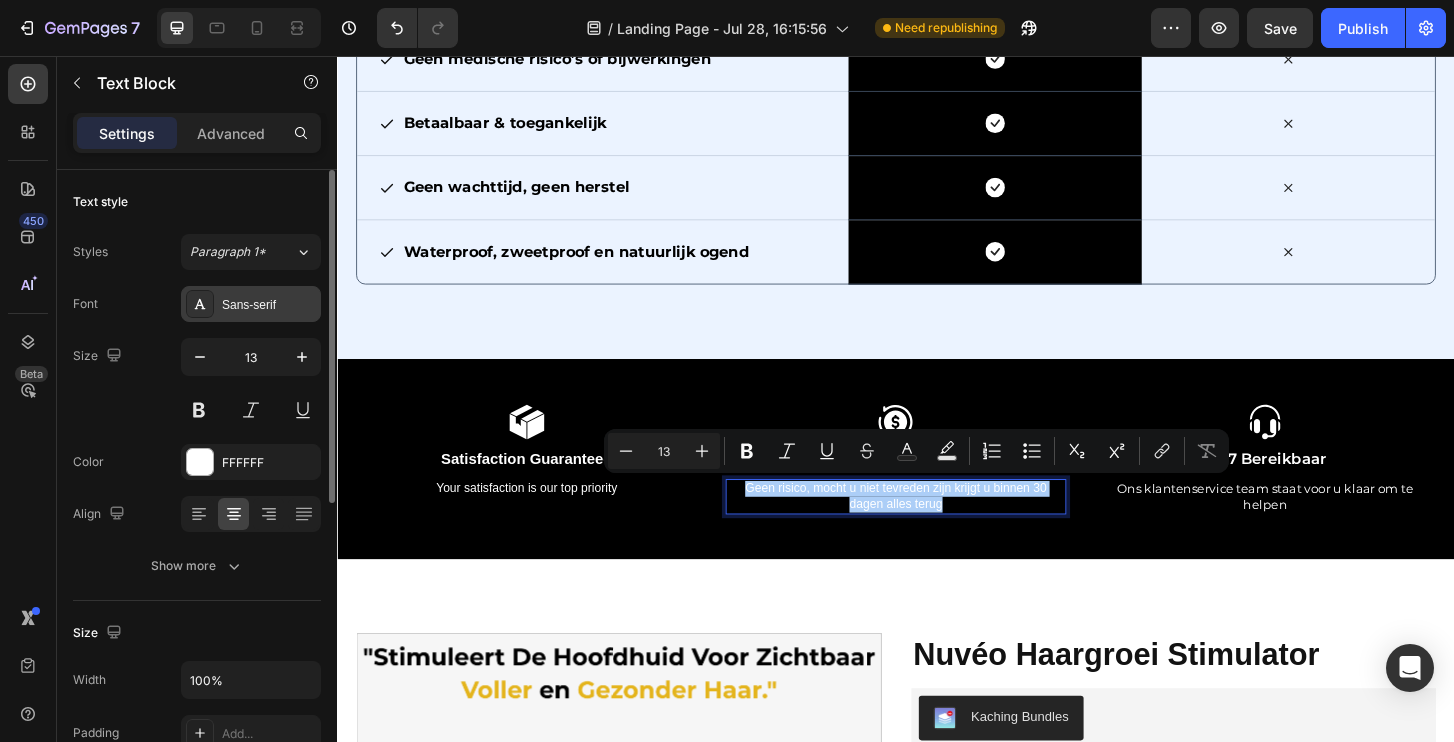 click on "Sans-serif" at bounding box center (269, 305) 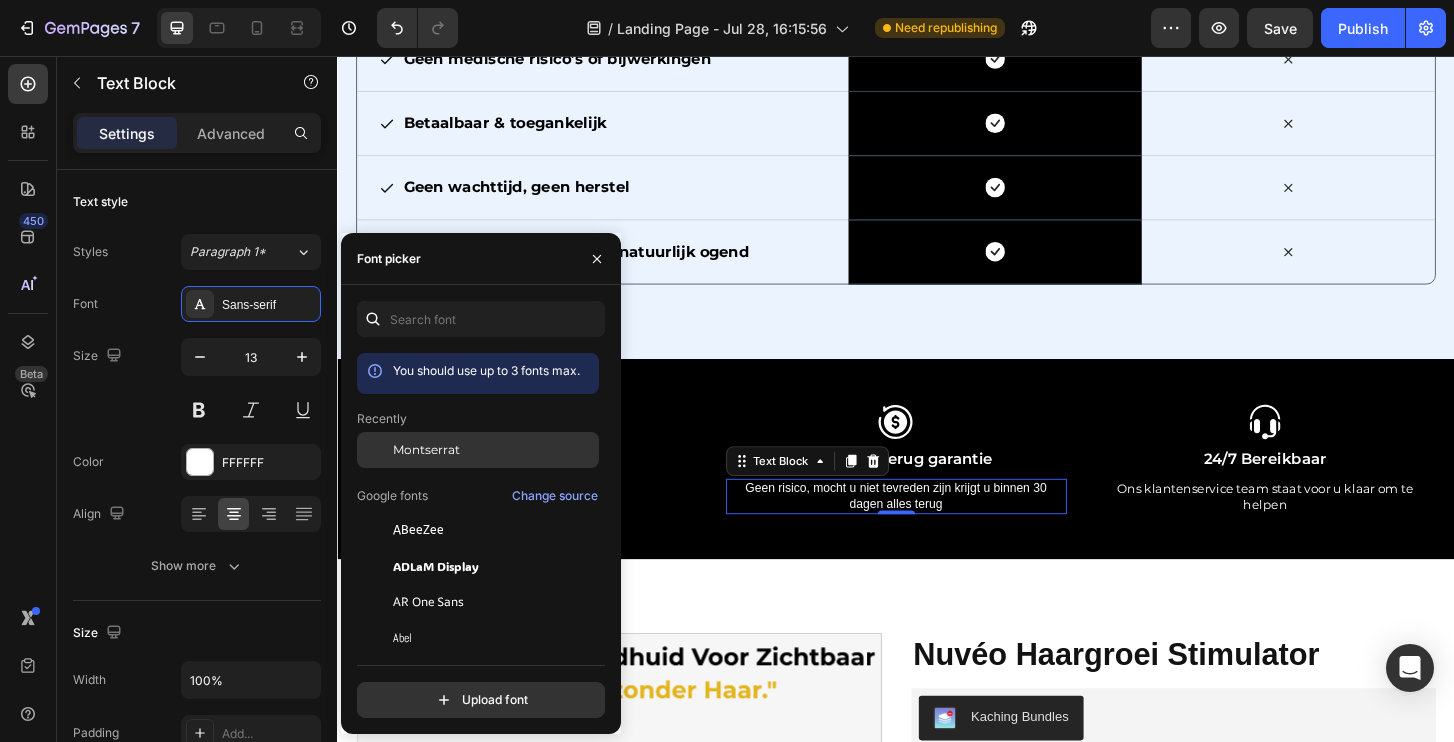 click on "Montserrat" 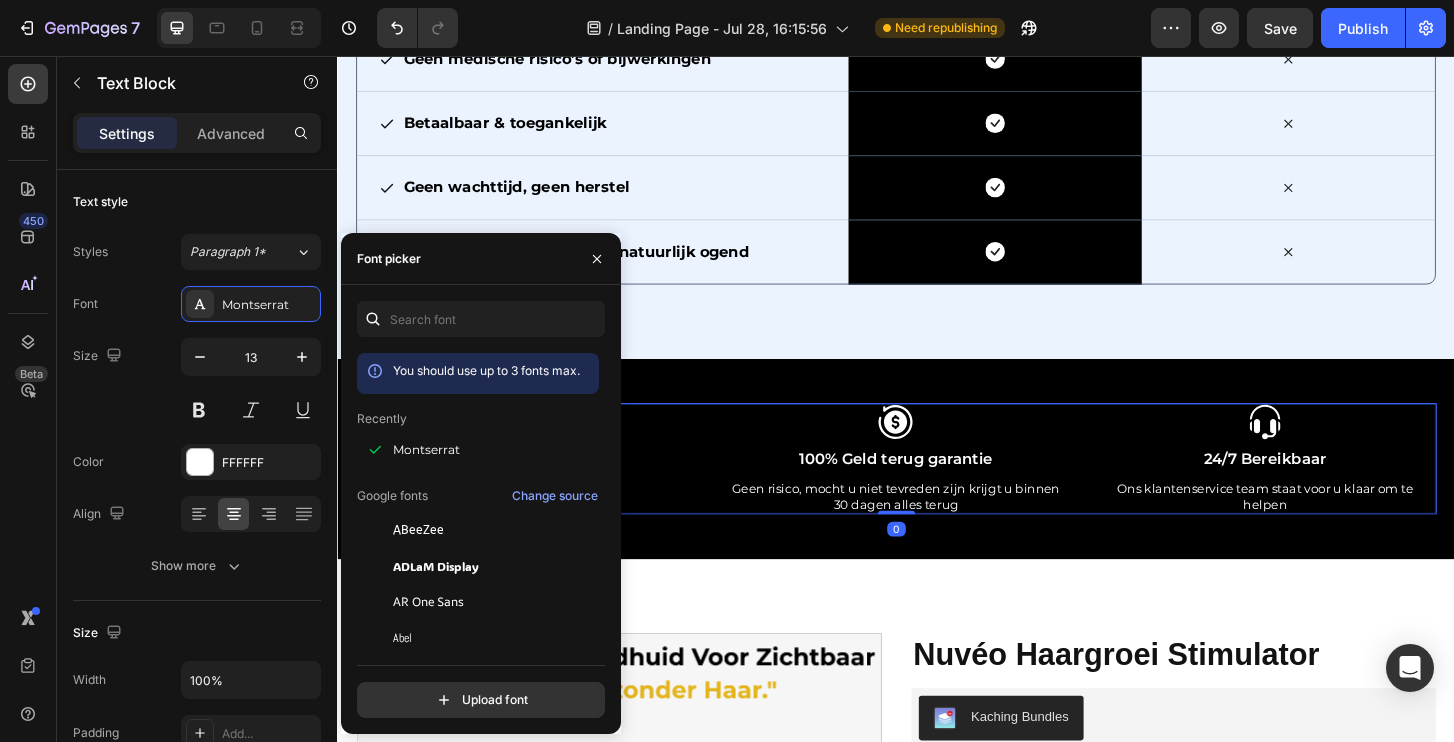 click on "Icon 100% Geld terug garantie Text Block Geen risico, mocht u niet tevreden zijn krijgt u binnen 30 dagen alles terug Text Block
Icon Satisfaction Guaranteed Text Block Your satisfaction is our top priority Text Block
Icon 24/7 Bereikbaar Text Block Ons klantenservice team staat voor u klaar om te helpen Text Block Row   0" at bounding box center [937, 488] 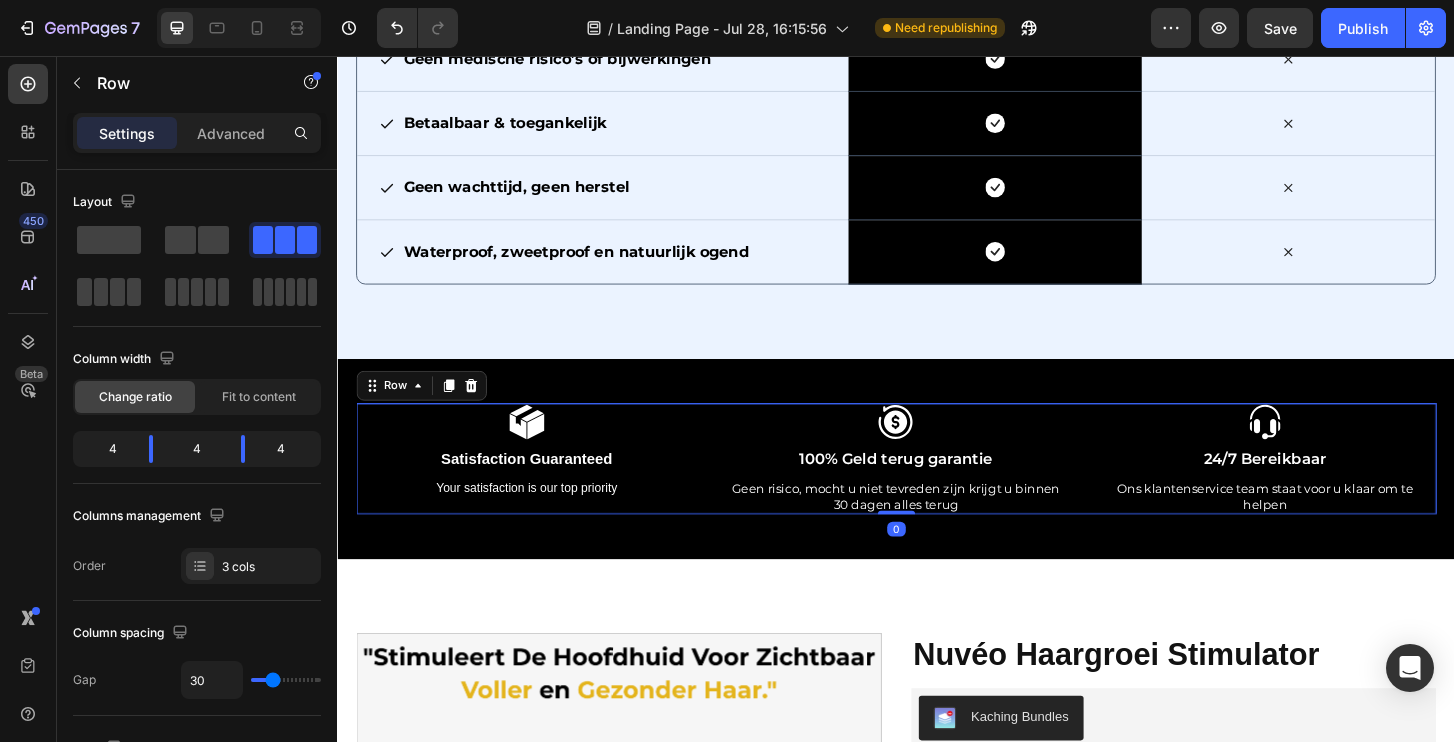 click on "Icon Satisfaction Guaranteed Text Block Your satisfaction is our top priority Text Block" at bounding box center [540, 488] 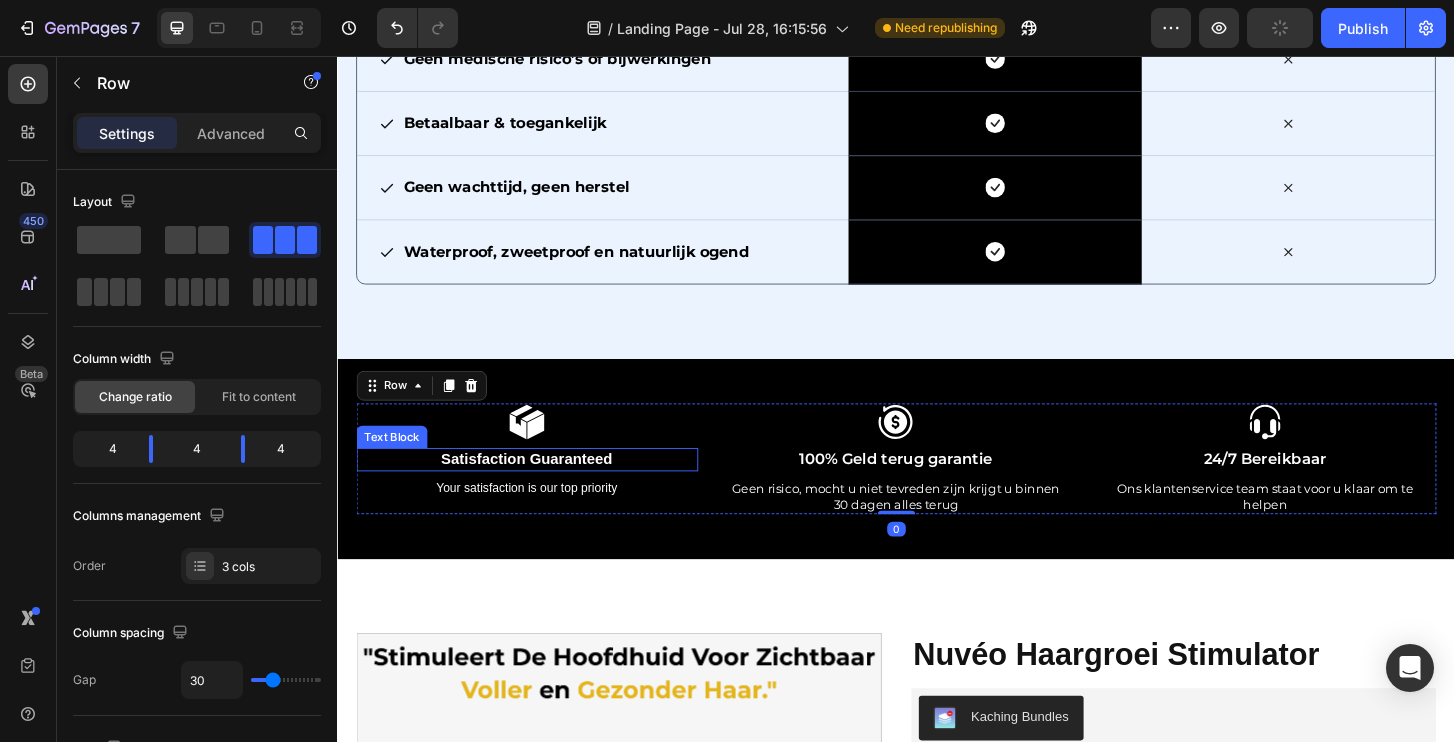 click on "Satisfaction Guaranteed" at bounding box center (540, 489) 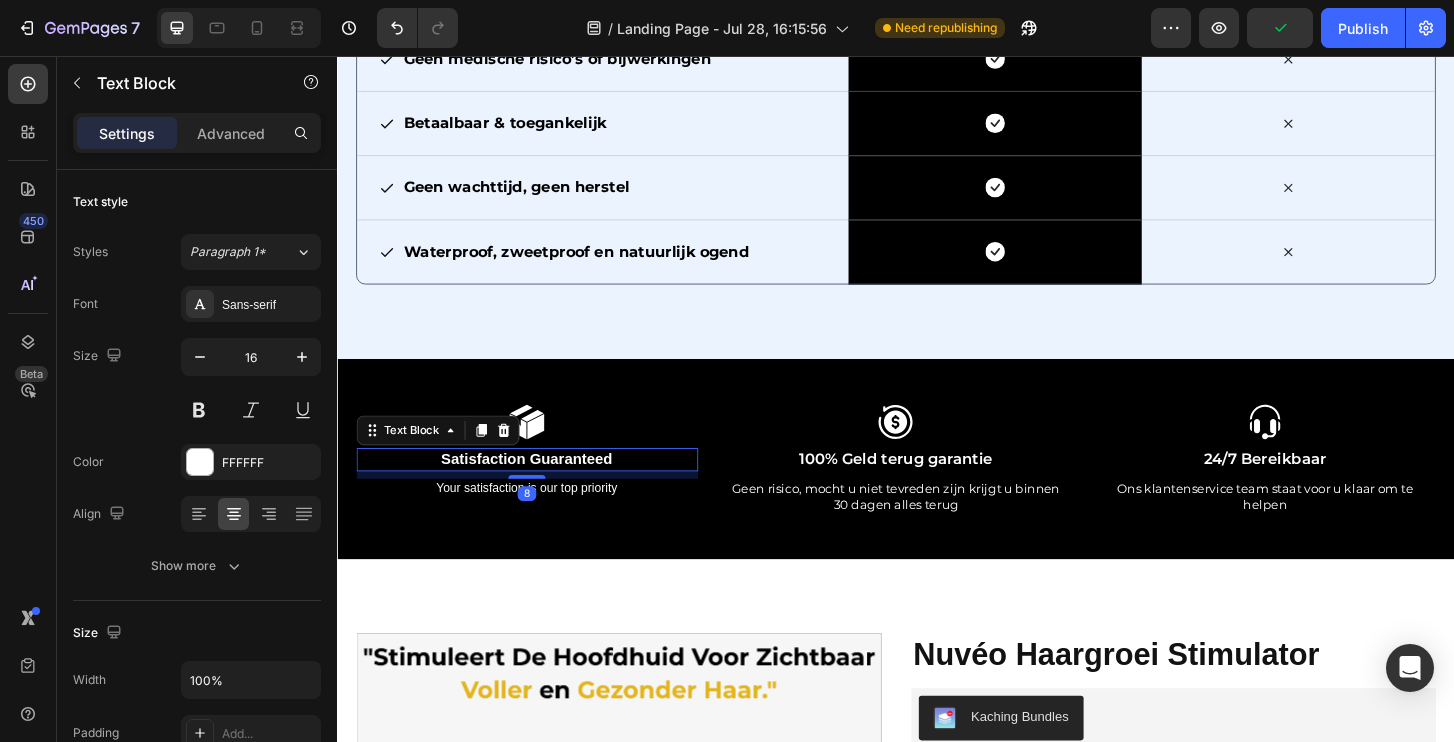 click on "Satisfaction Guaranteed" at bounding box center (540, 489) 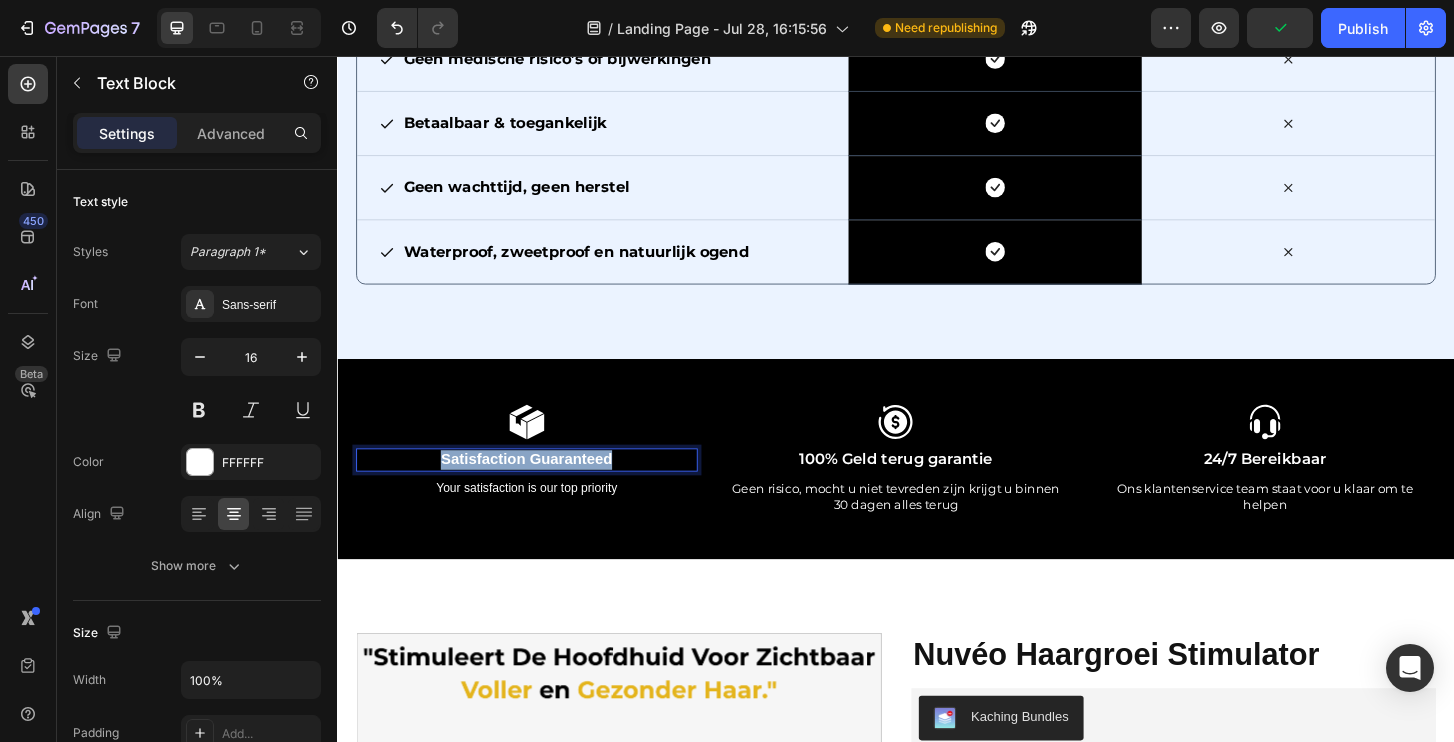 click on "Satisfaction Guaranteed" at bounding box center [540, 489] 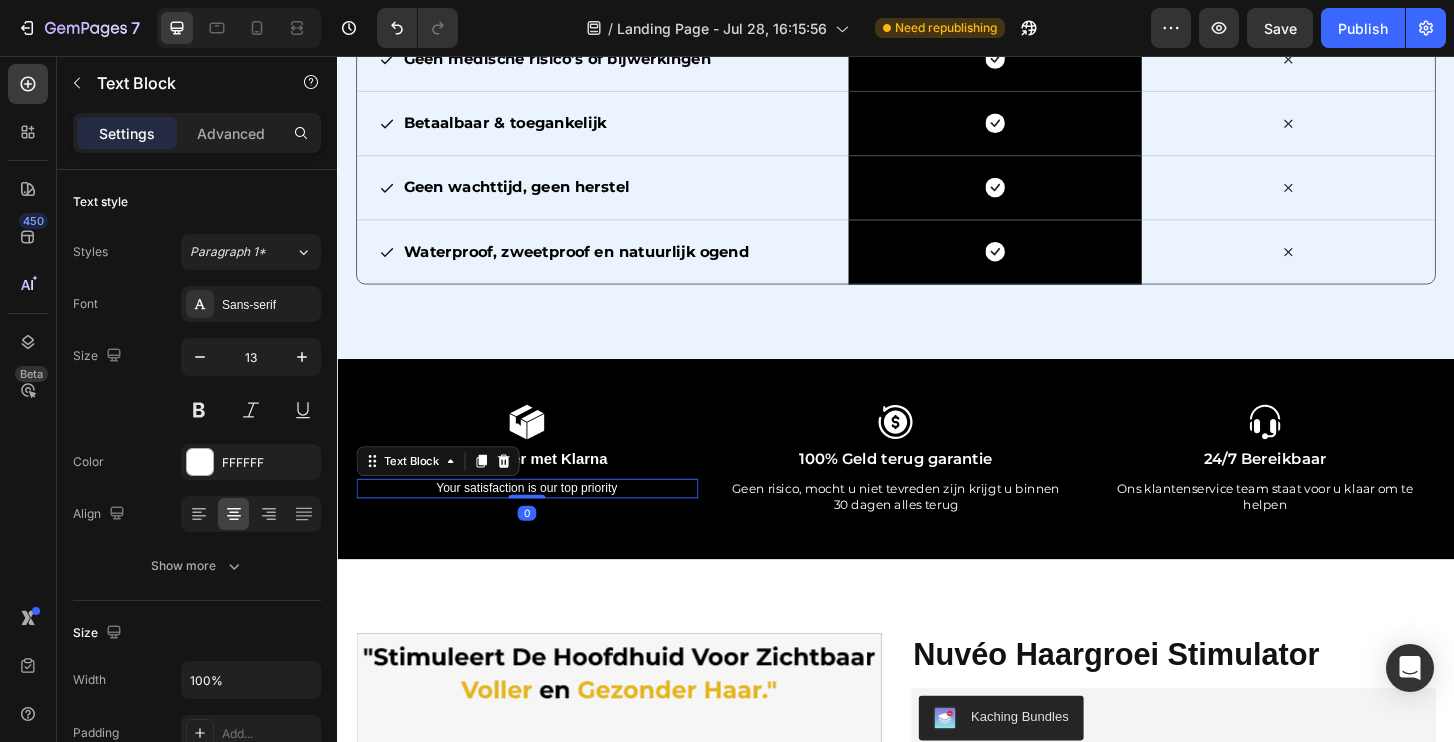 click on "Your satisfaction is our top priority" at bounding box center (540, 520) 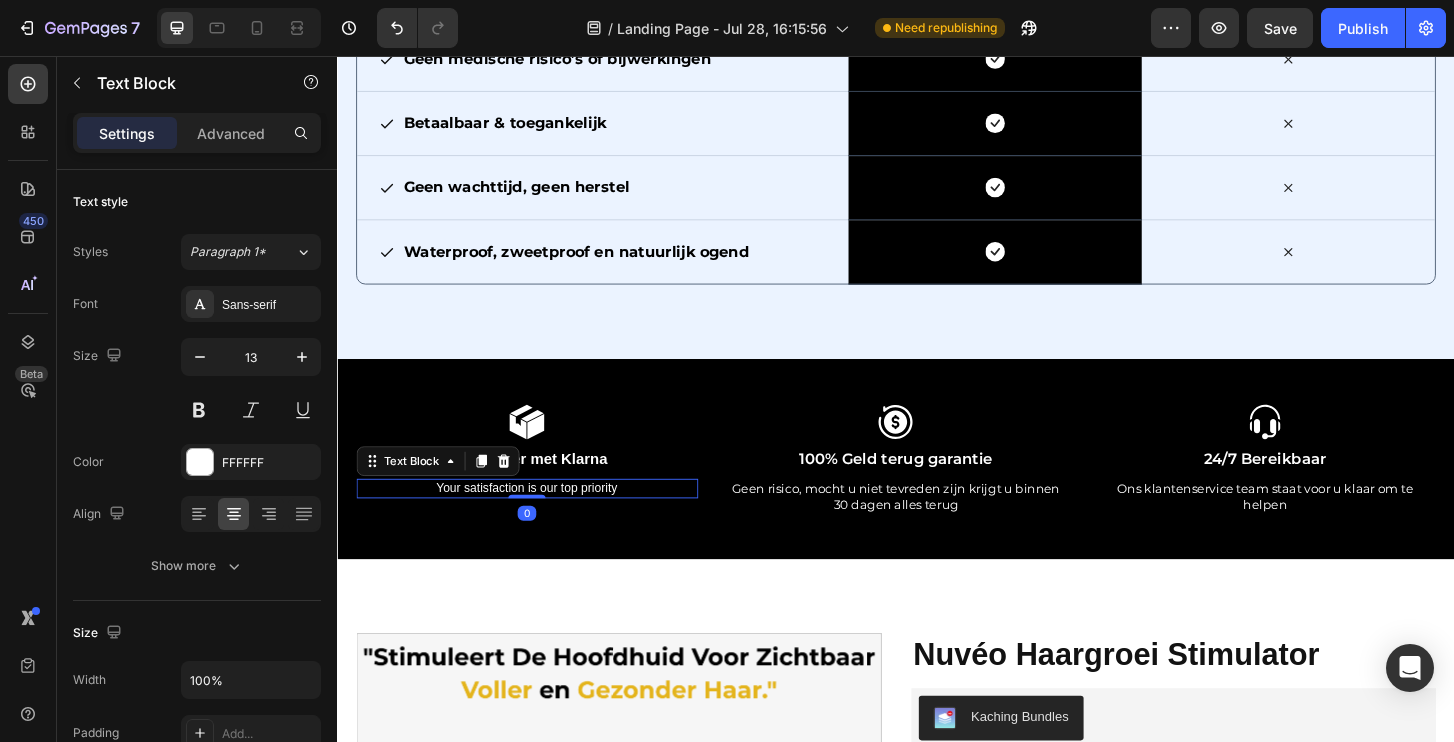 click on "Your satisfaction is our top priority" at bounding box center (540, 520) 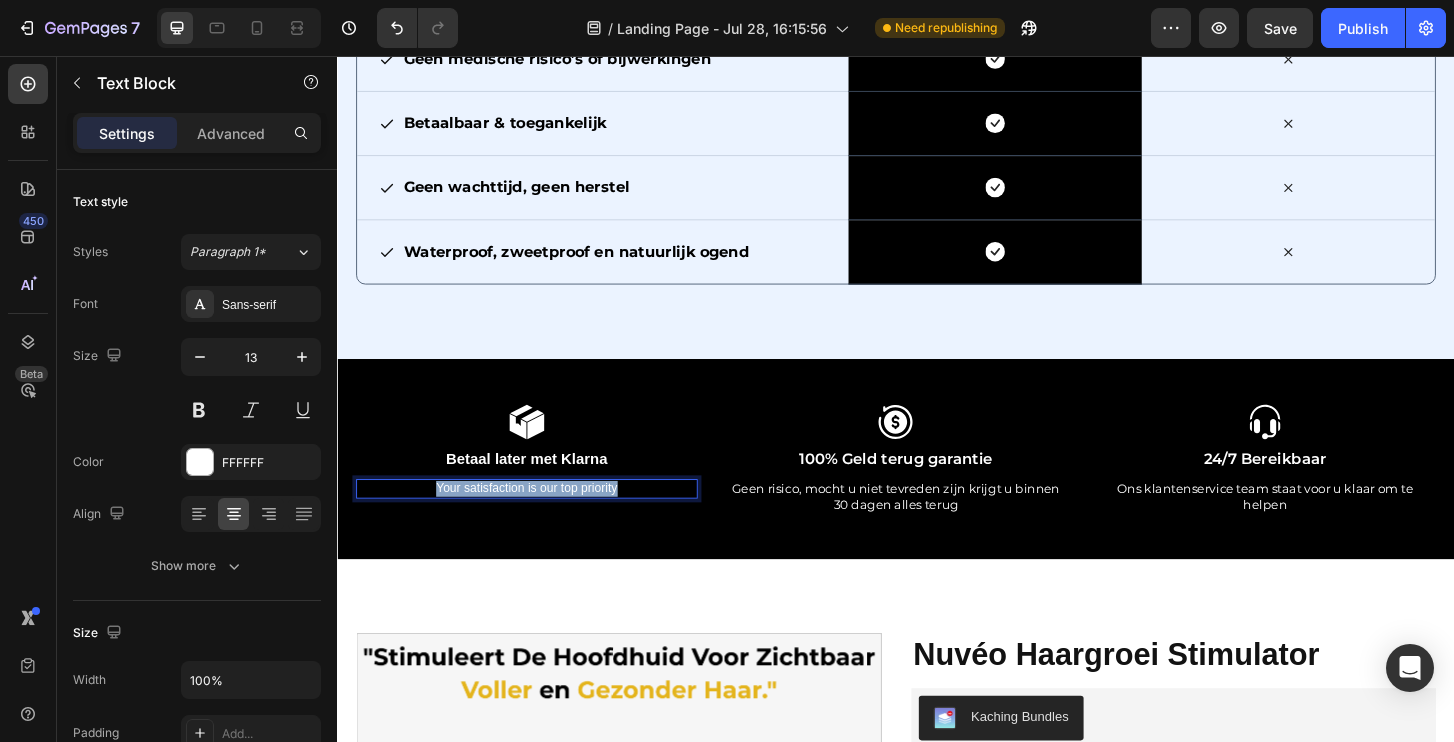 click on "Your satisfaction is our top priority" at bounding box center (540, 520) 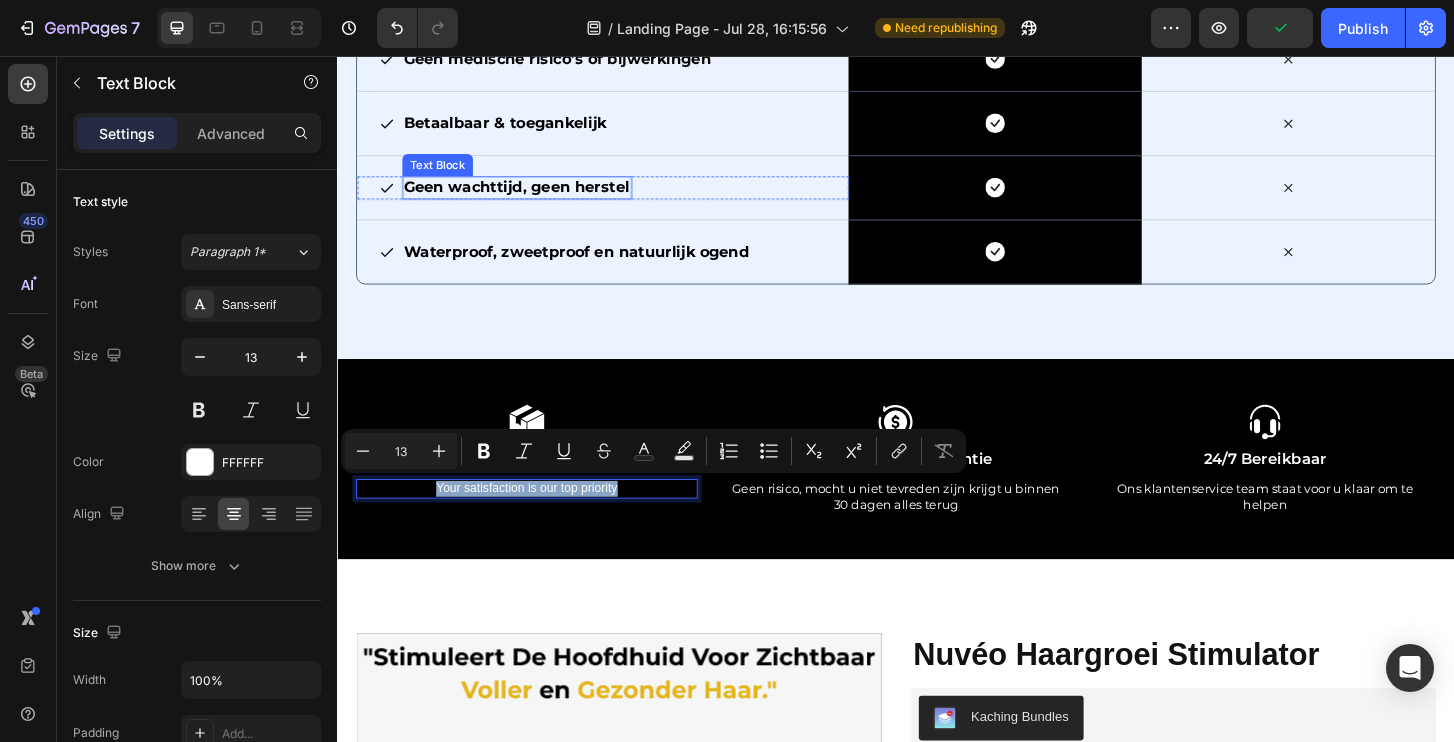 copy on "Your satisfaction is our top priority" 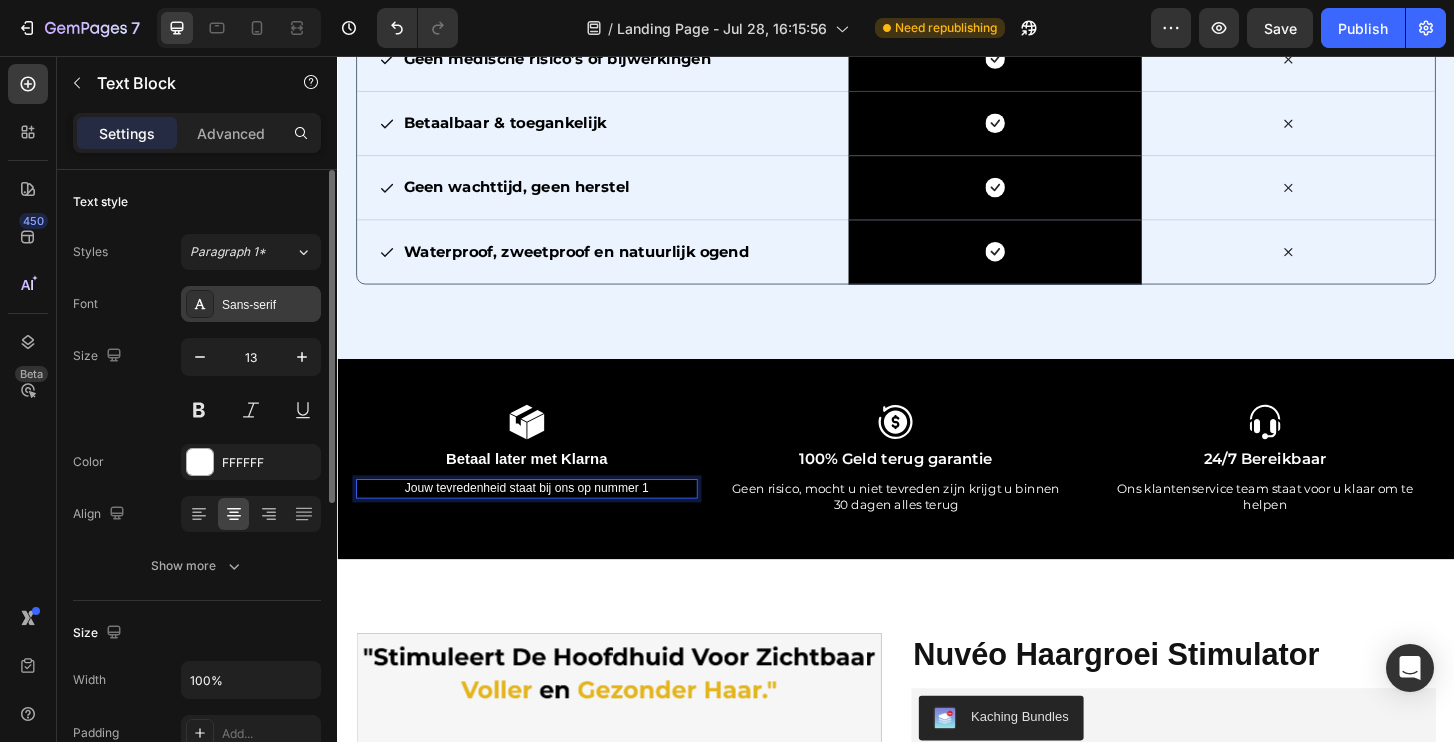 click on "Sans-serif" at bounding box center (251, 304) 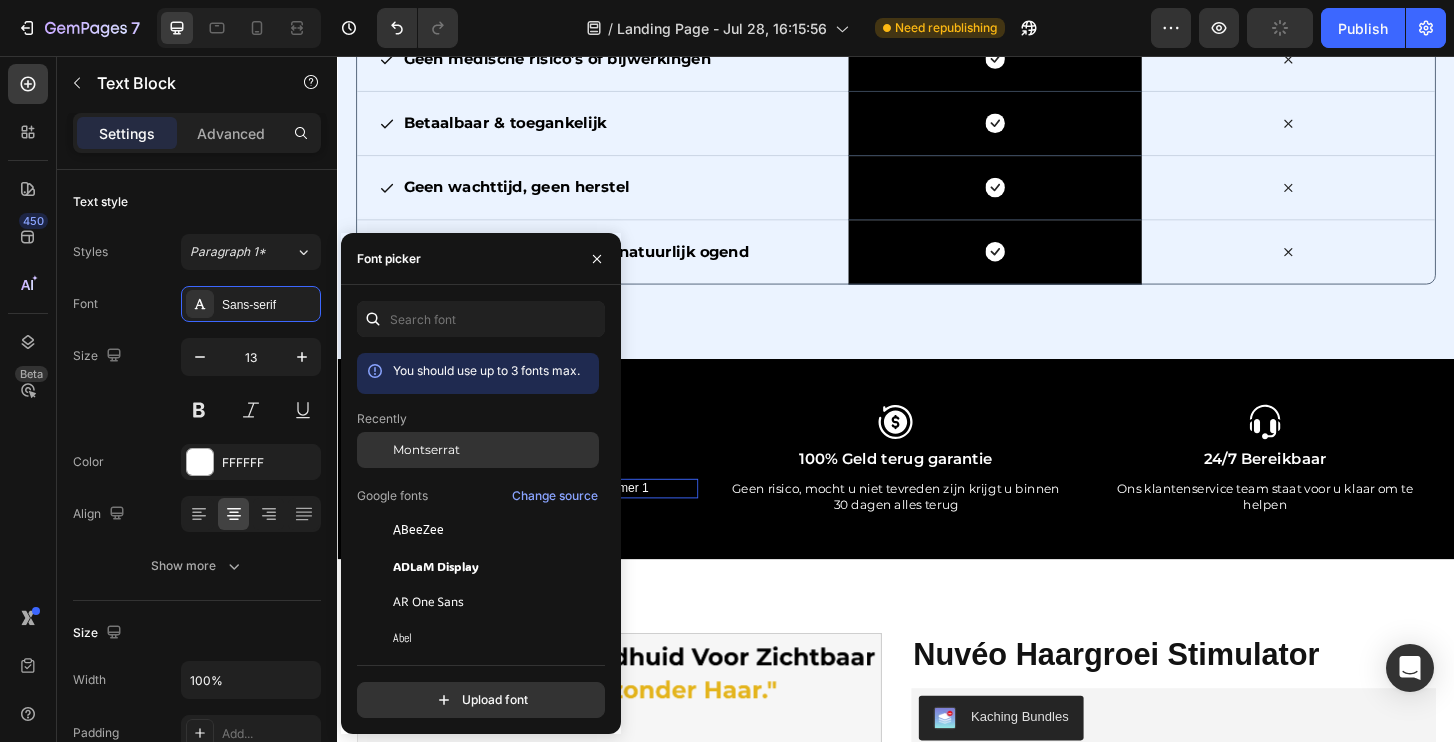 click on "Montserrat" 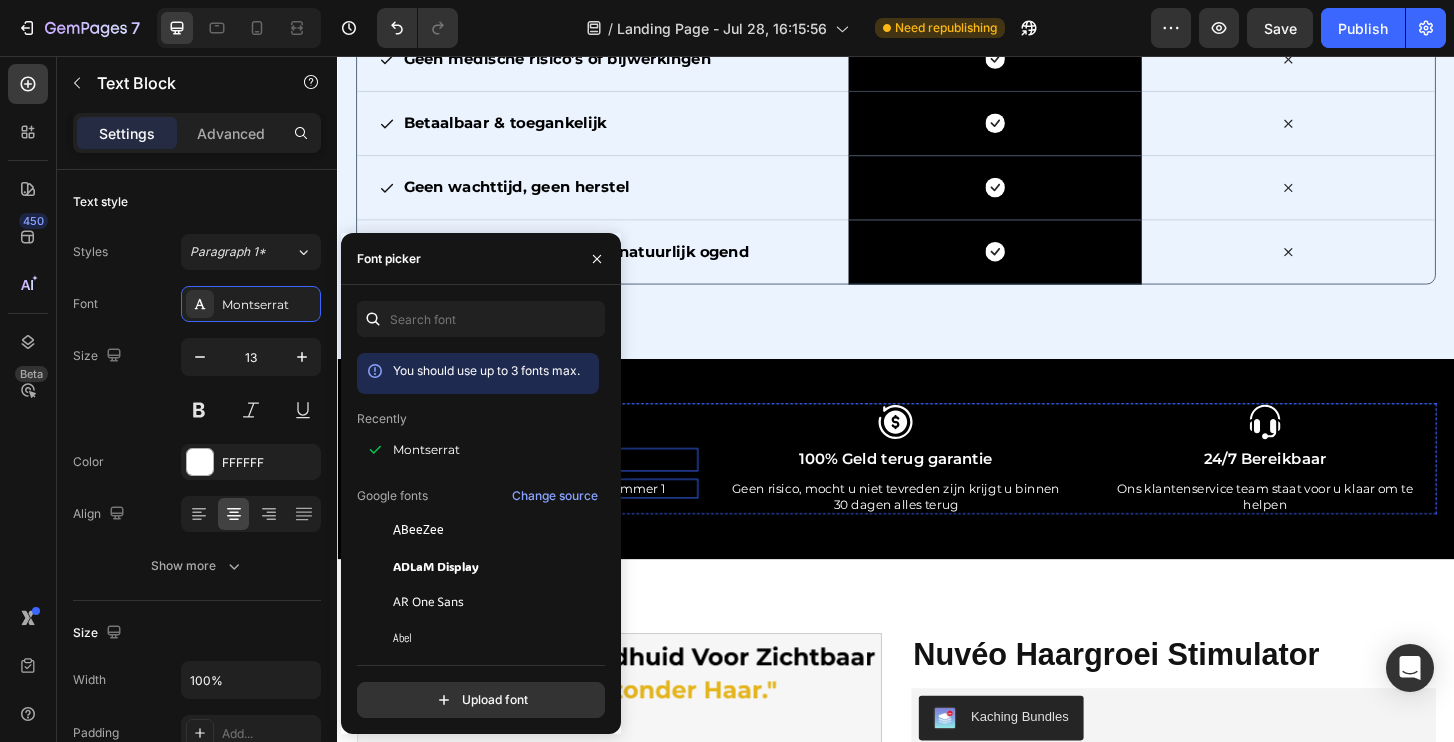 click on "Betaal later met Klarna" at bounding box center [540, 489] 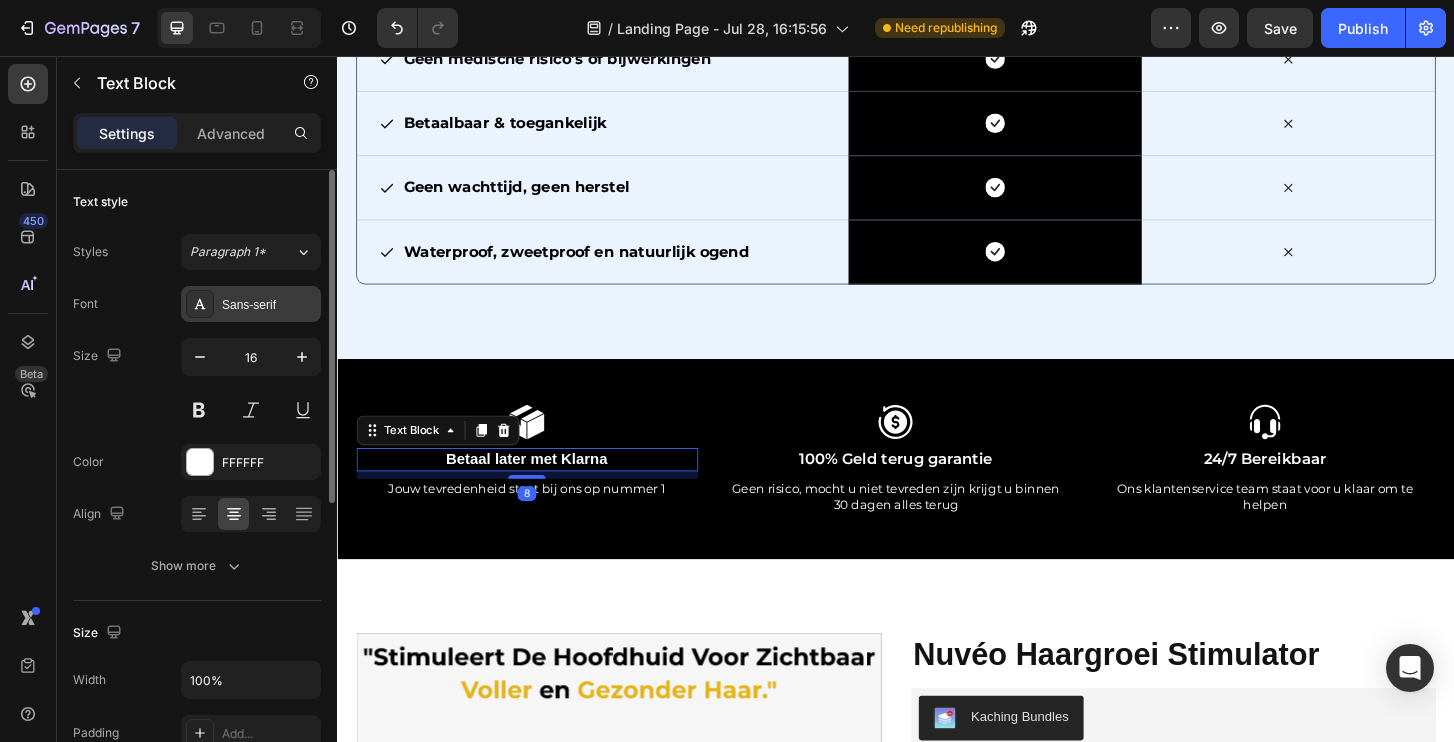 click on "Sans-serif" at bounding box center (269, 305) 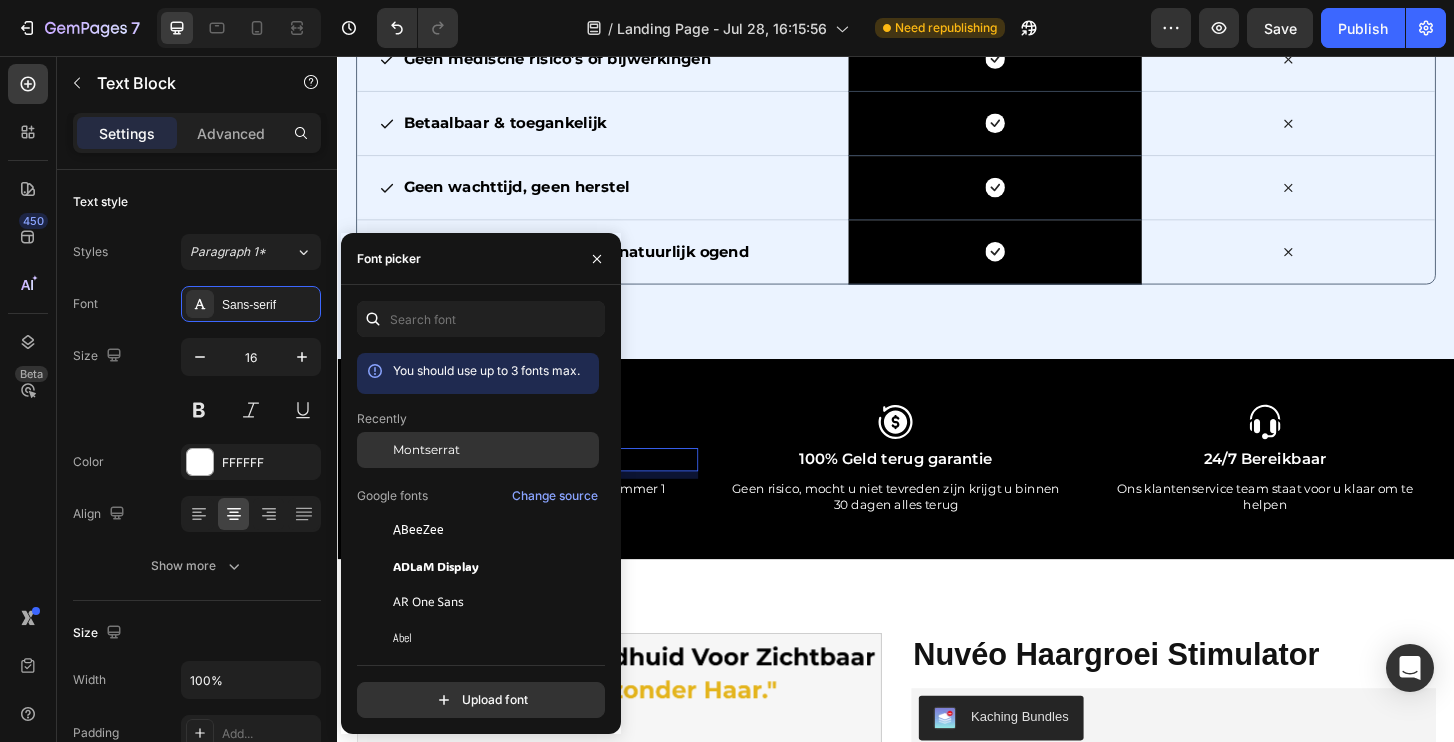 click on "Montserrat" at bounding box center [426, 450] 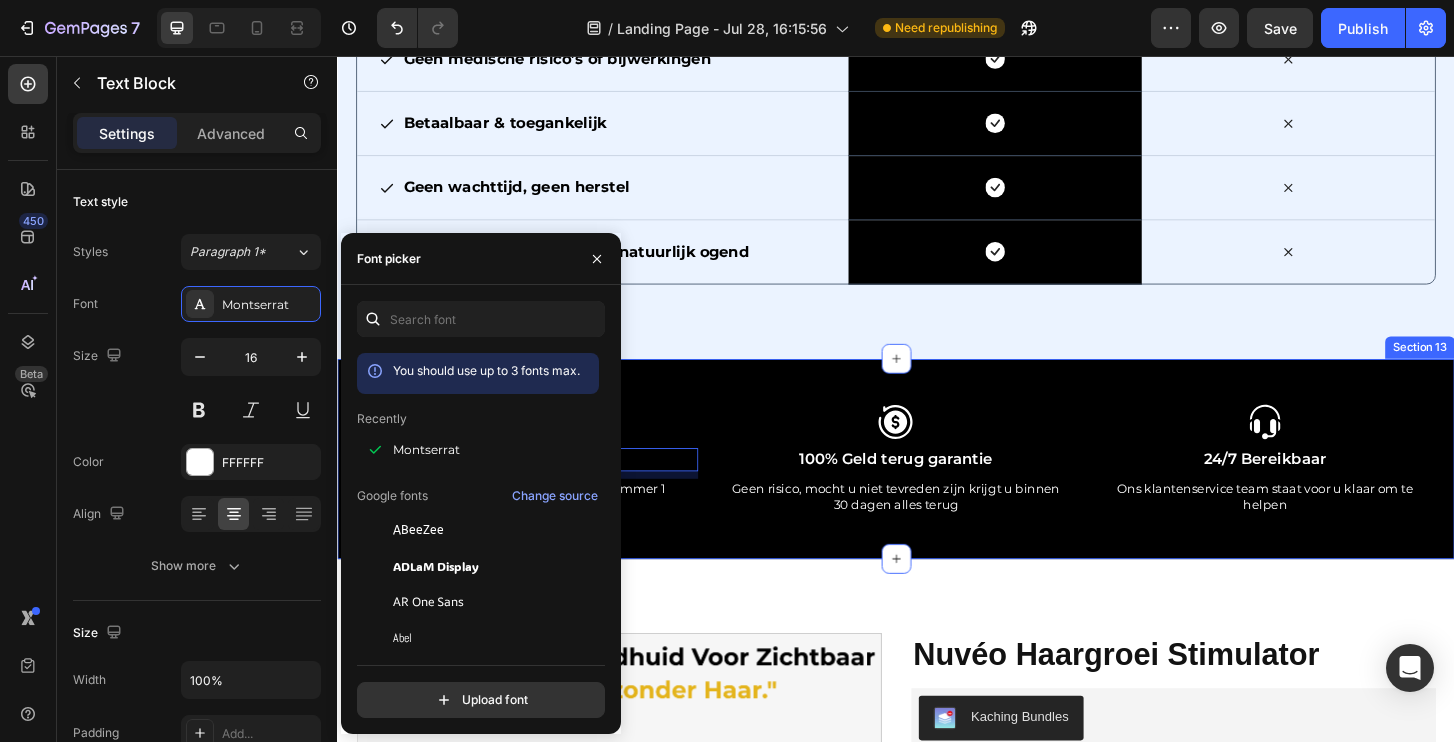 click on "Icon 100% Geld terug garantie Text Block Geen risico, mocht u niet tevreden zijn krijgt u binnen 30 dagen alles terug Text Block
Icon Betaal later met Klarna Text Block   8 Jouw tevredenheid staat bij ons op nummer 1 Text Block
Icon 24/7 Bereikbaar Text Block Ons klantenservice team staat voor u klaar om te helpen Text Block Row Section 13" at bounding box center (937, 488) 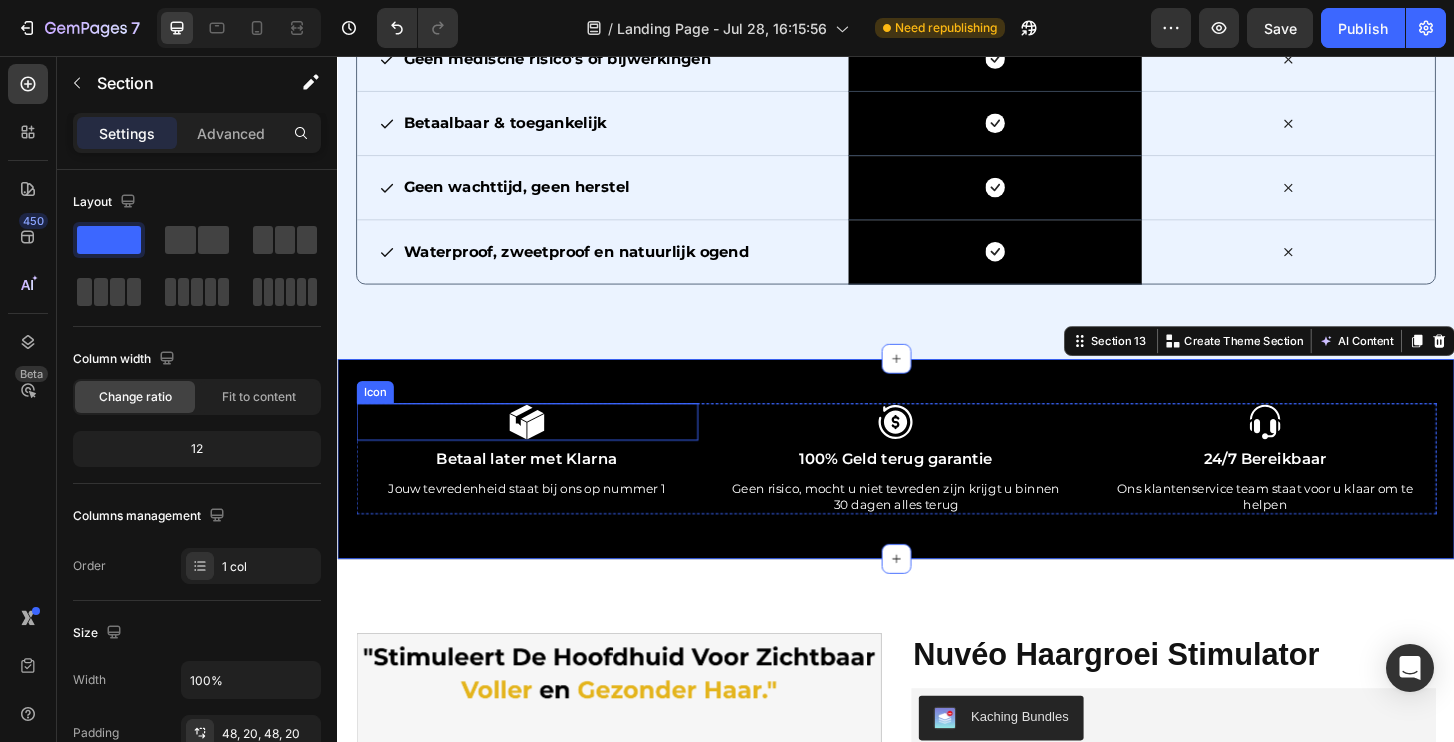 click 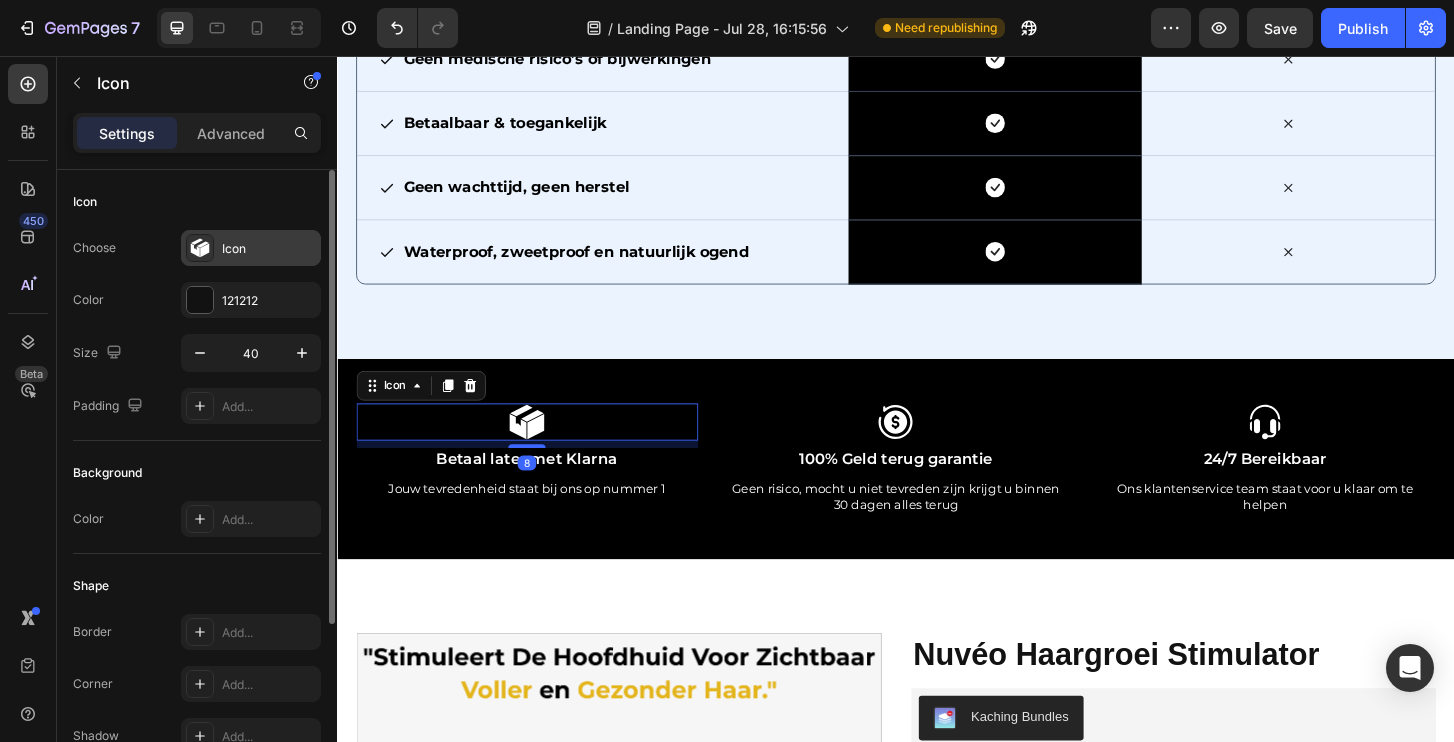 click on "Icon" at bounding box center (269, 249) 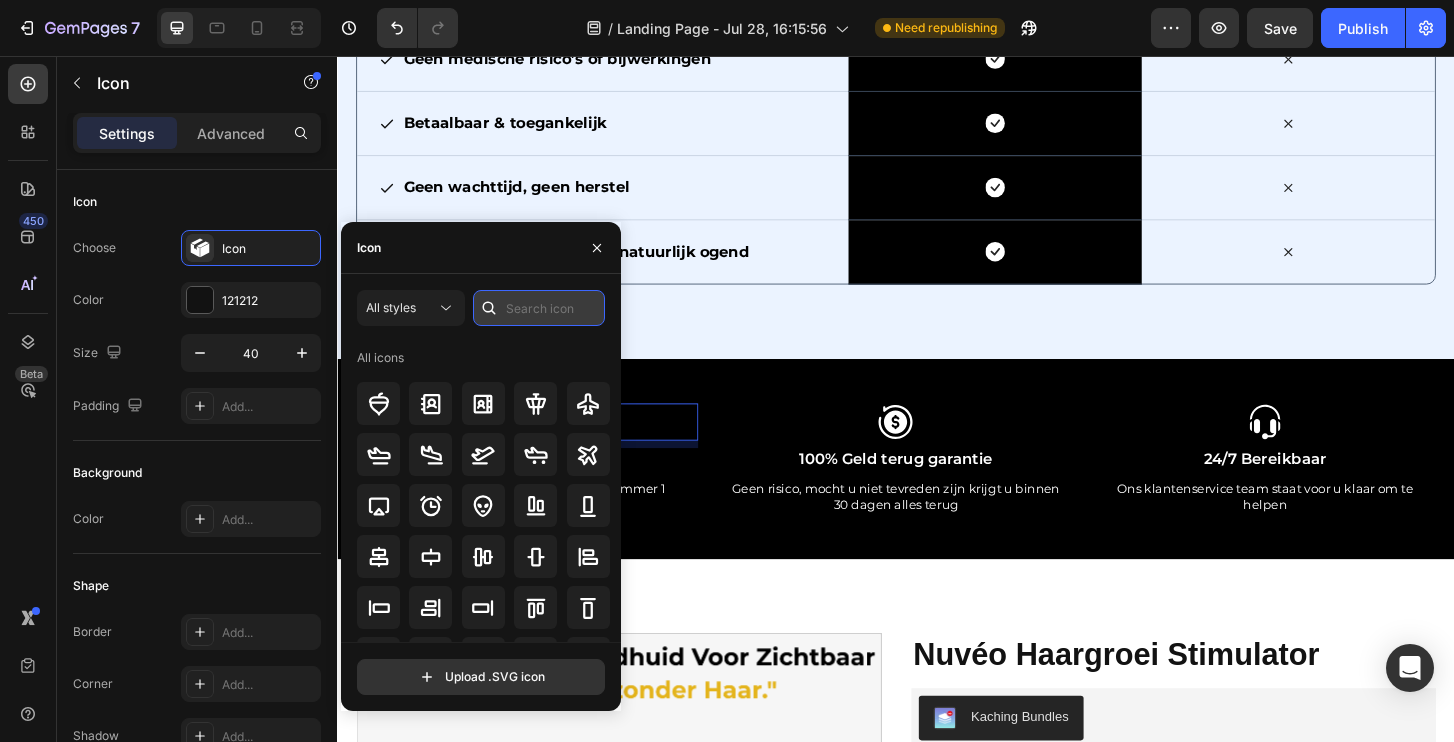 click at bounding box center (539, 308) 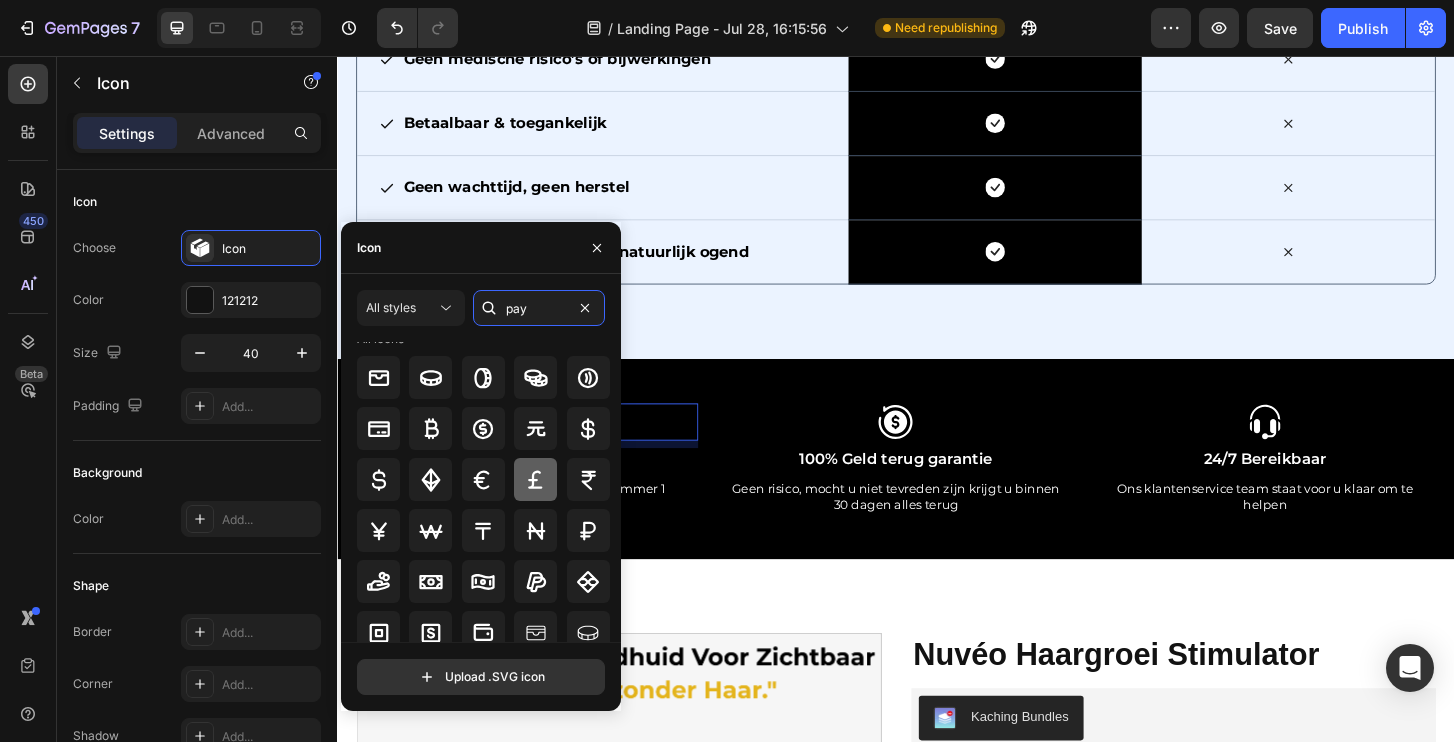 scroll, scrollTop: 0, scrollLeft: 0, axis: both 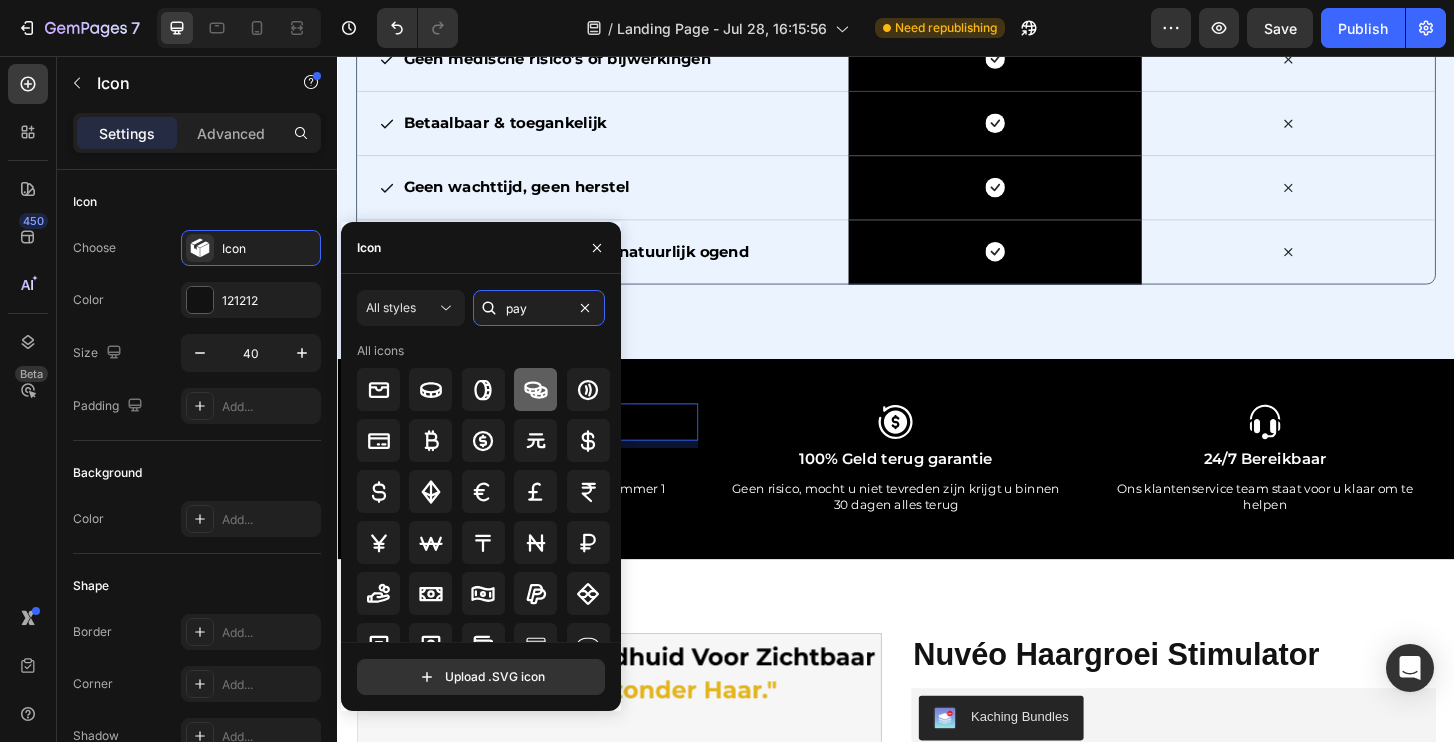 type on "pay" 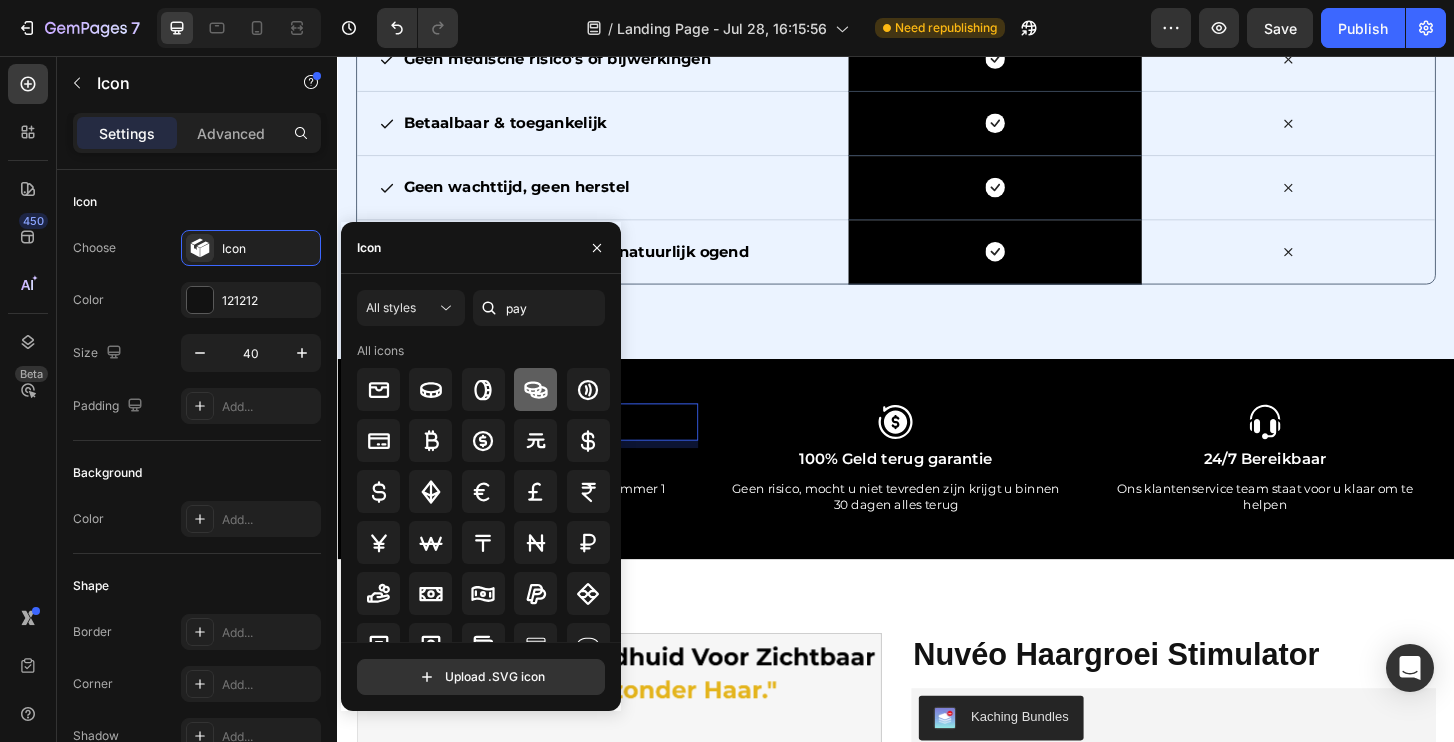 click 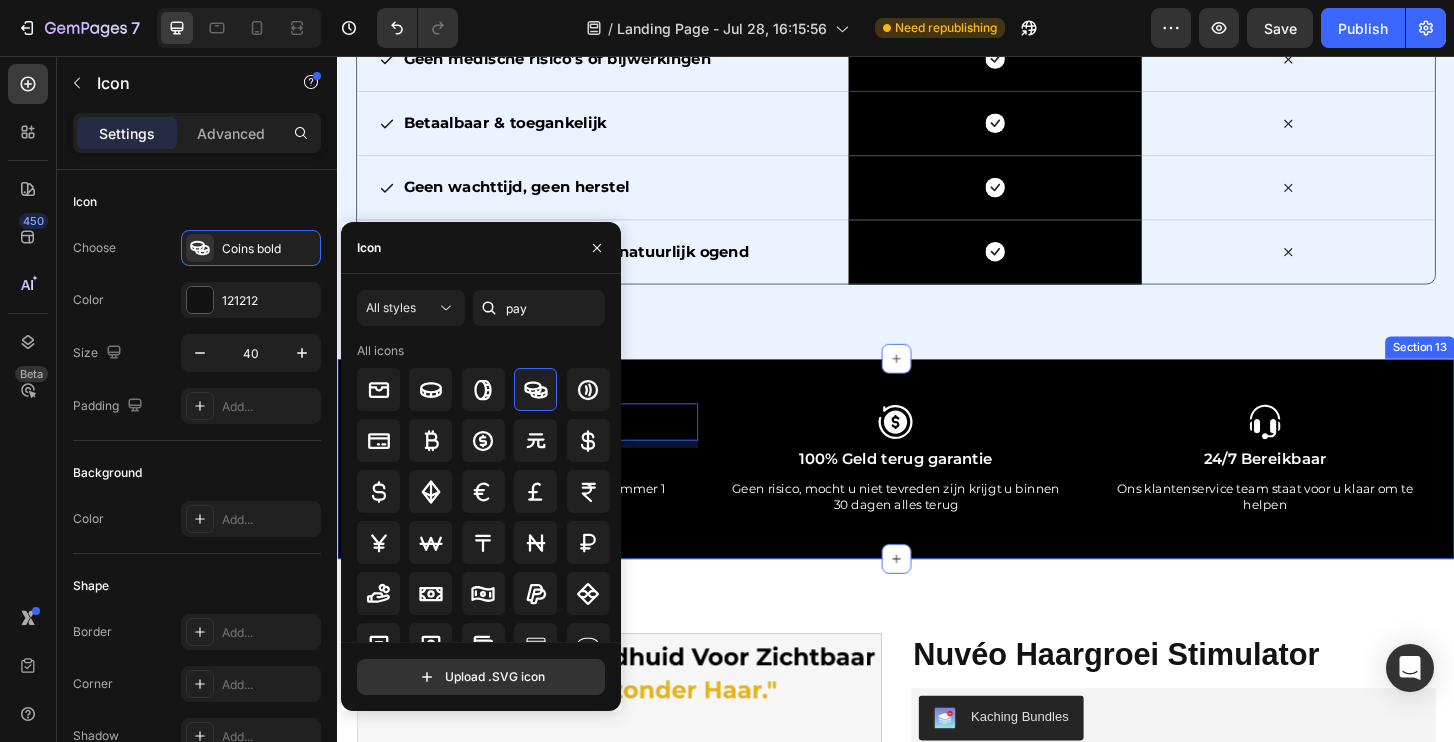 click on "Icon 100% Geld terug garantie Text Block Geen risico, mocht u niet tevreden zijn krijgt u binnen 30 dagen alles terug Text Block
Icon   8 Betaal later met Klarna Text Block Jouw tevredenheid staat bij ons op nummer 1 Text Block
Icon 24/7 Bereikbaar Text Block Ons klantenservice team staat voor u klaar om te helpen Text Block Row Section 13" at bounding box center [937, 488] 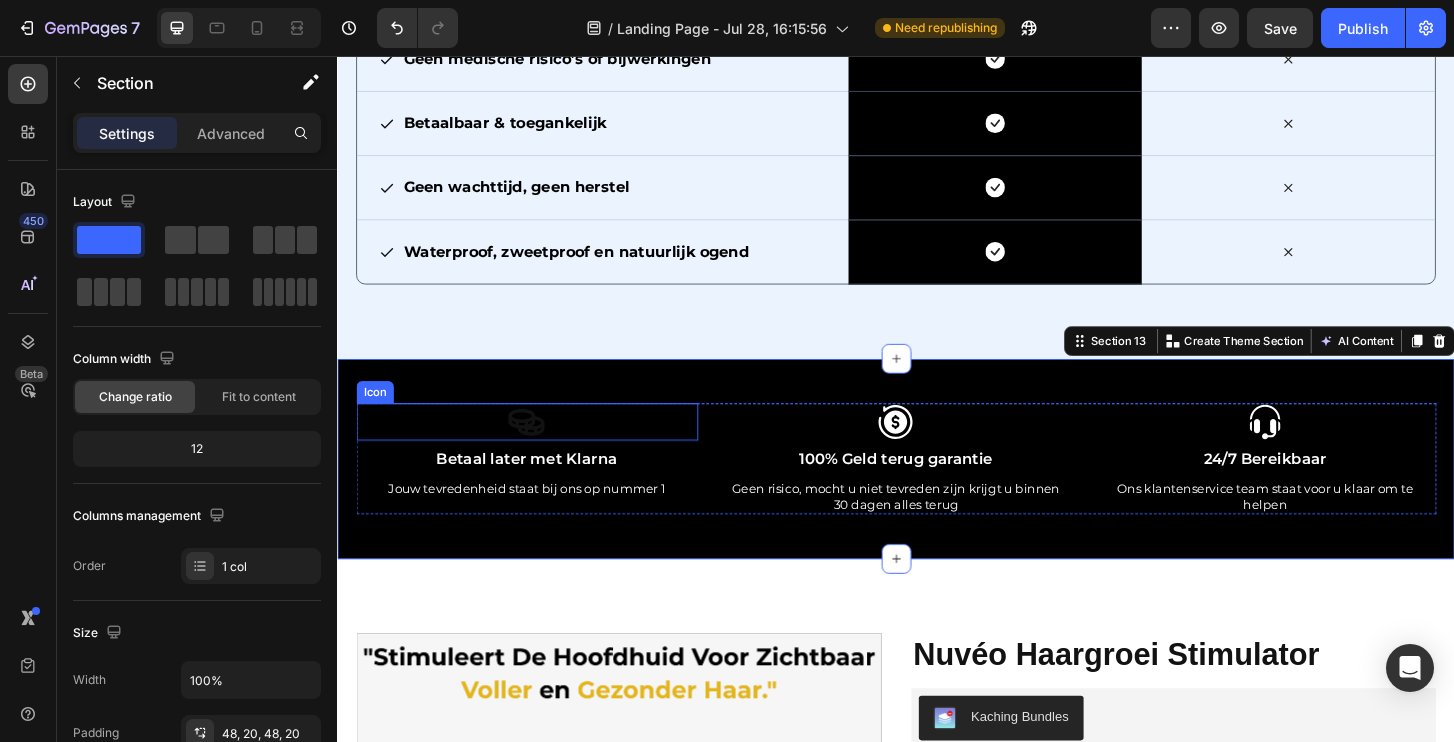 click 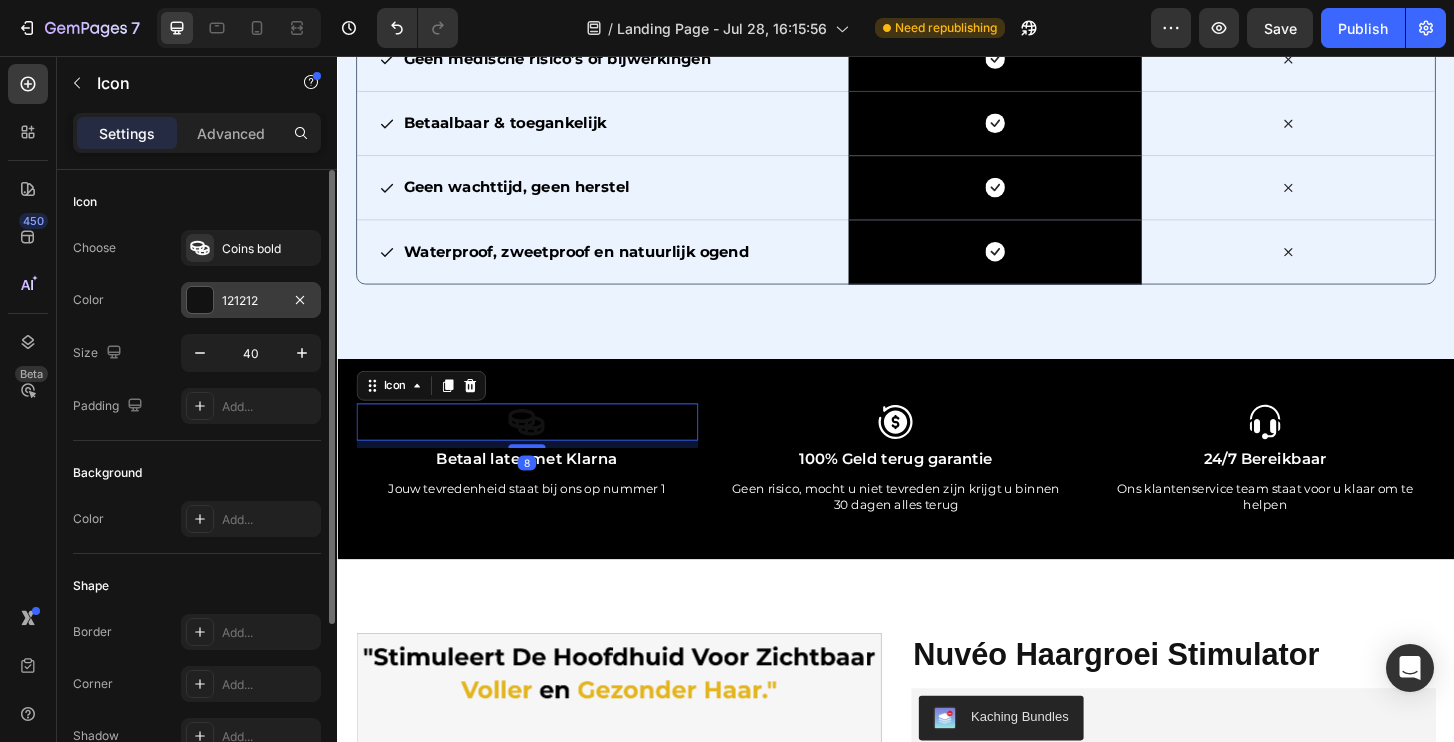 click on "121212" at bounding box center (251, 300) 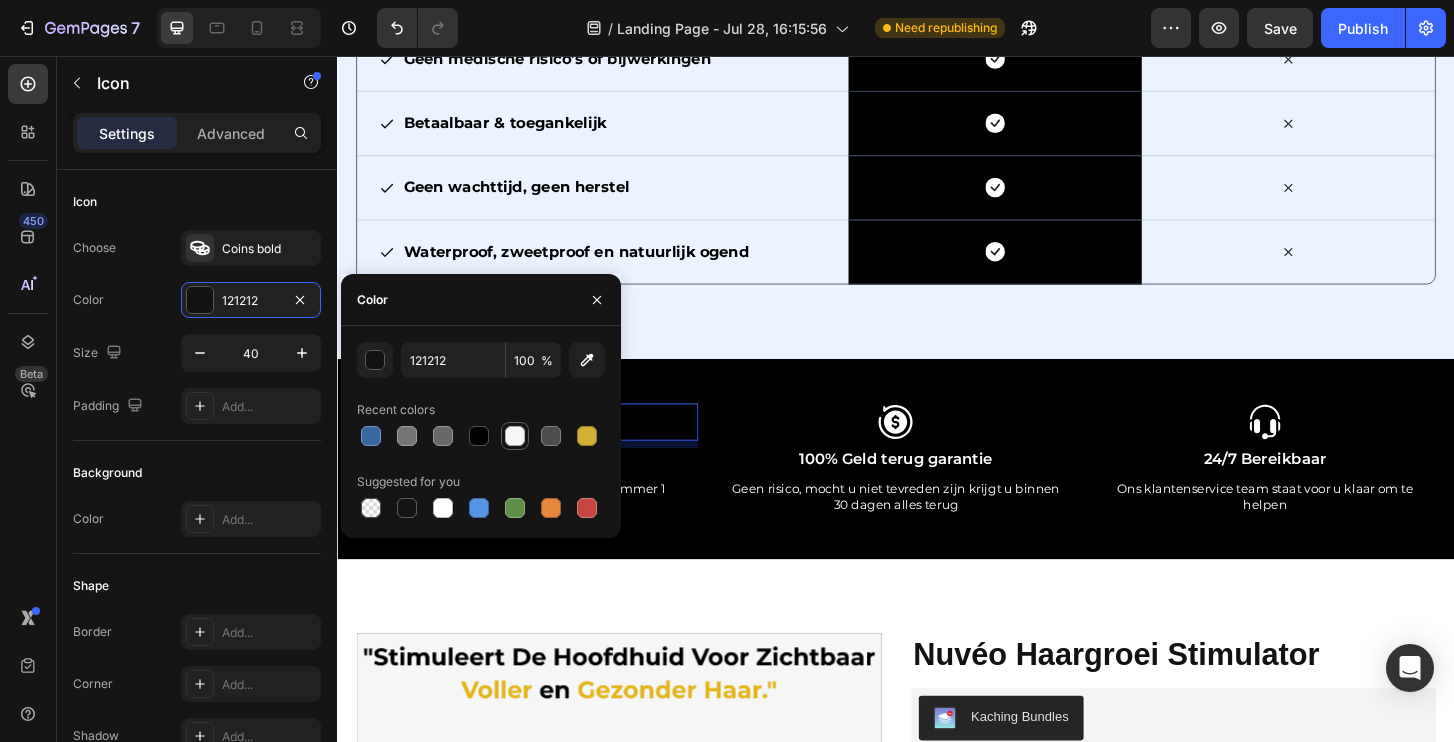 click at bounding box center (515, 436) 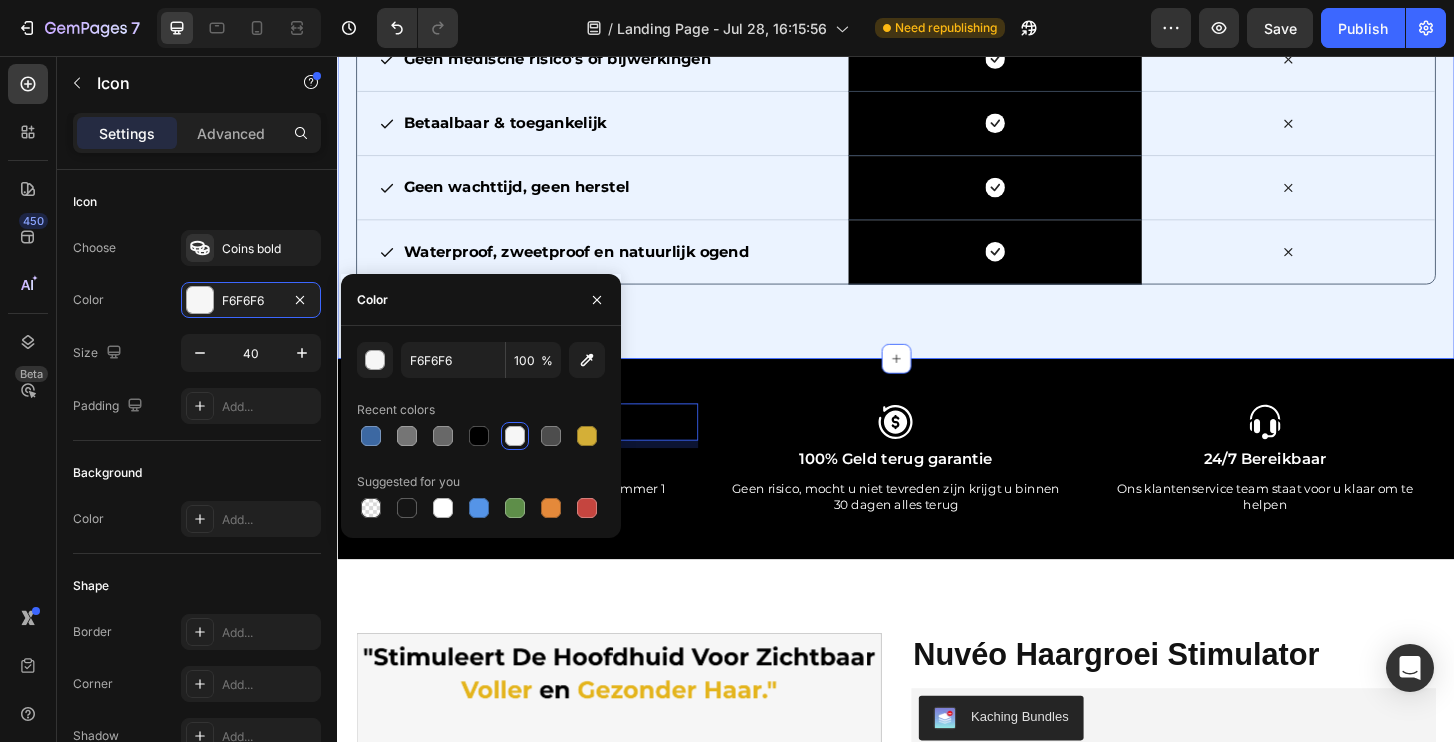 click on "Nuvéo vs Alternatieven Heading "Ontdek de Nuveo-kenmerken die jouw haar direct versterken en haarrisico’s verminderen."   Text Block Row Waarom je voor Nuvéo kiest? Text Block Row Nuvéo Text Block Row Haarimplantatie of minoxidil Text Block Row
Icon Direct zichtbaar resultaat Text Block Row
Icon Row
Icon Row Row
Icon Geen medische risico’s of bijwerkingen Text Block Row
Icon Row
Icon Row Row
Icon Betaalbaar & toegankelijk Text Block Row
Icon Row
Icon Row Row
Icon Geen wachttijd, geen herstel Text Block Row
Icon Row
Icon Row Row
Icon Waterproof, zweetproof en natuurlijk ogend Text Block Row
Icon Row
Icon Row Row Row Section 12" at bounding box center [937, 27] 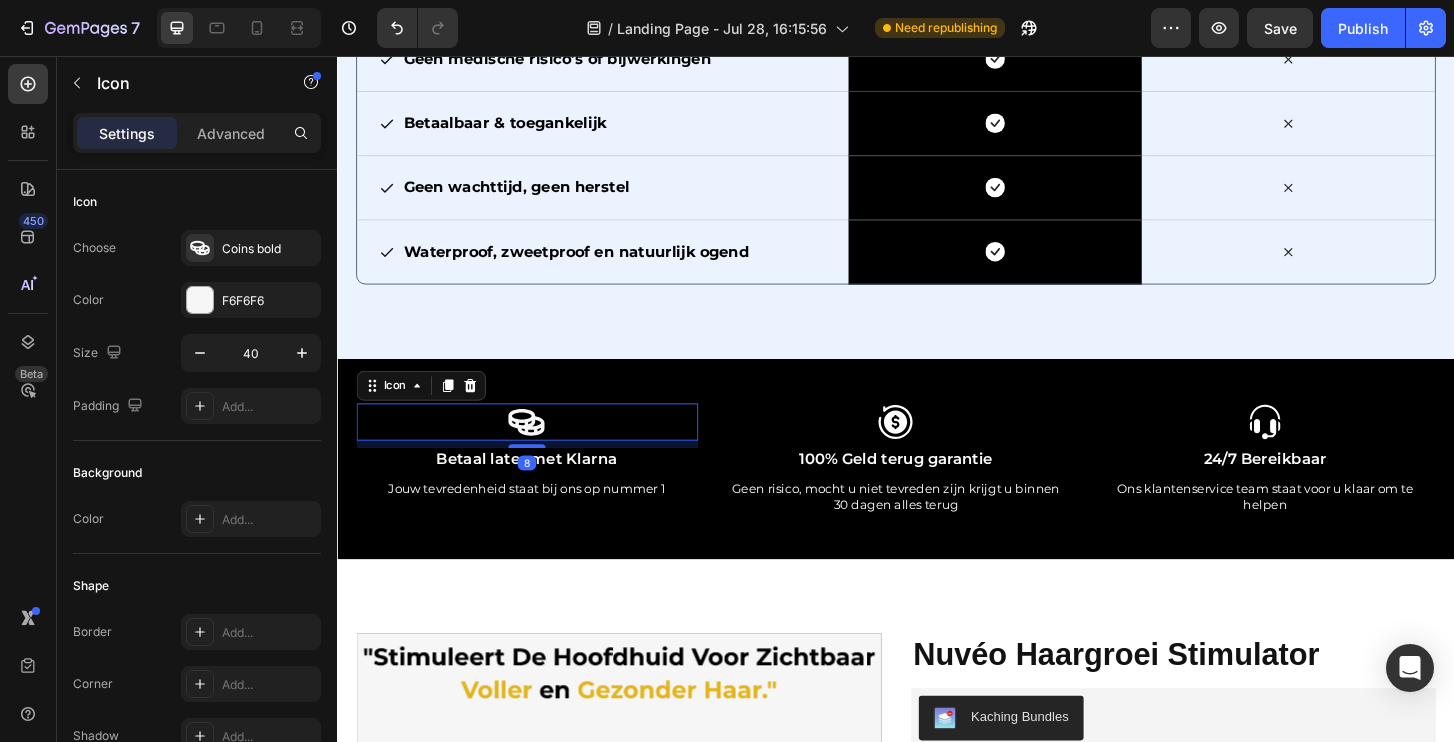 click 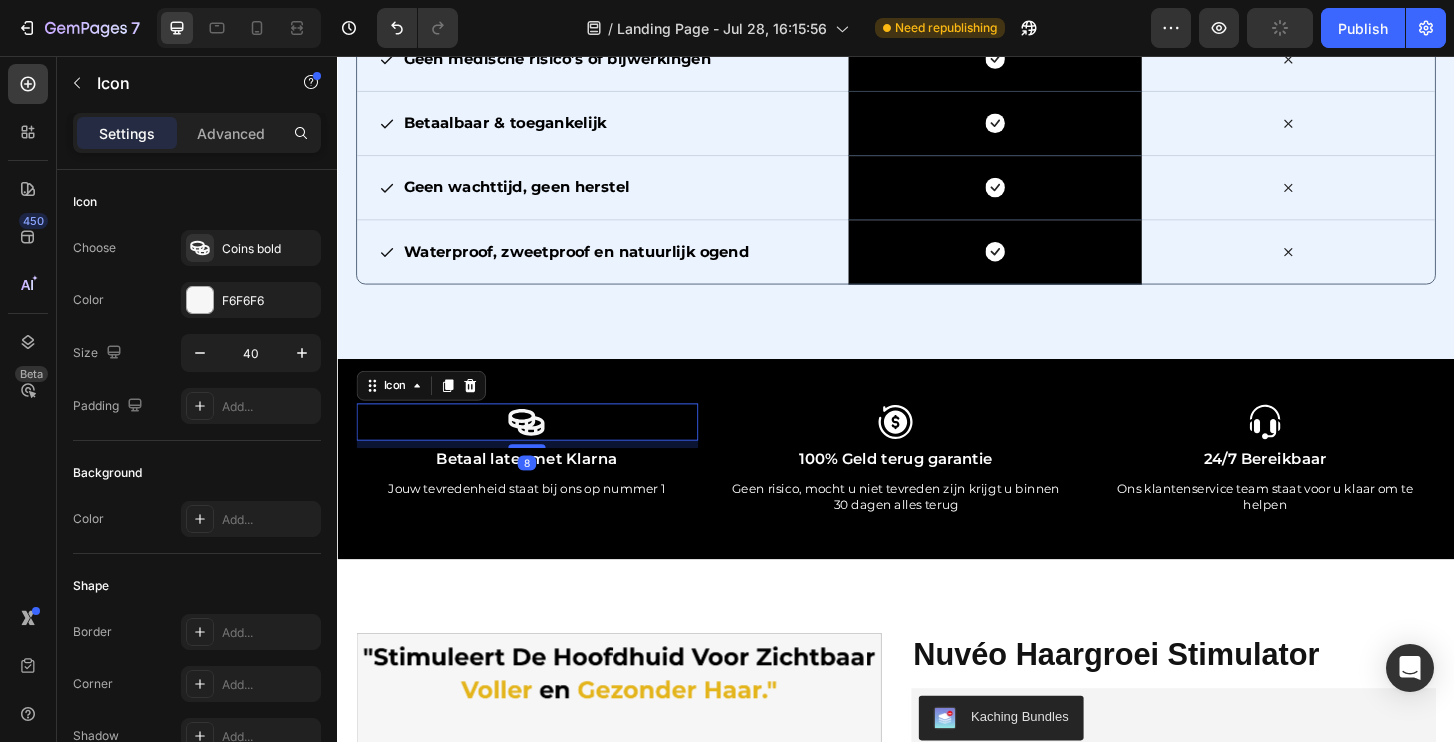 click 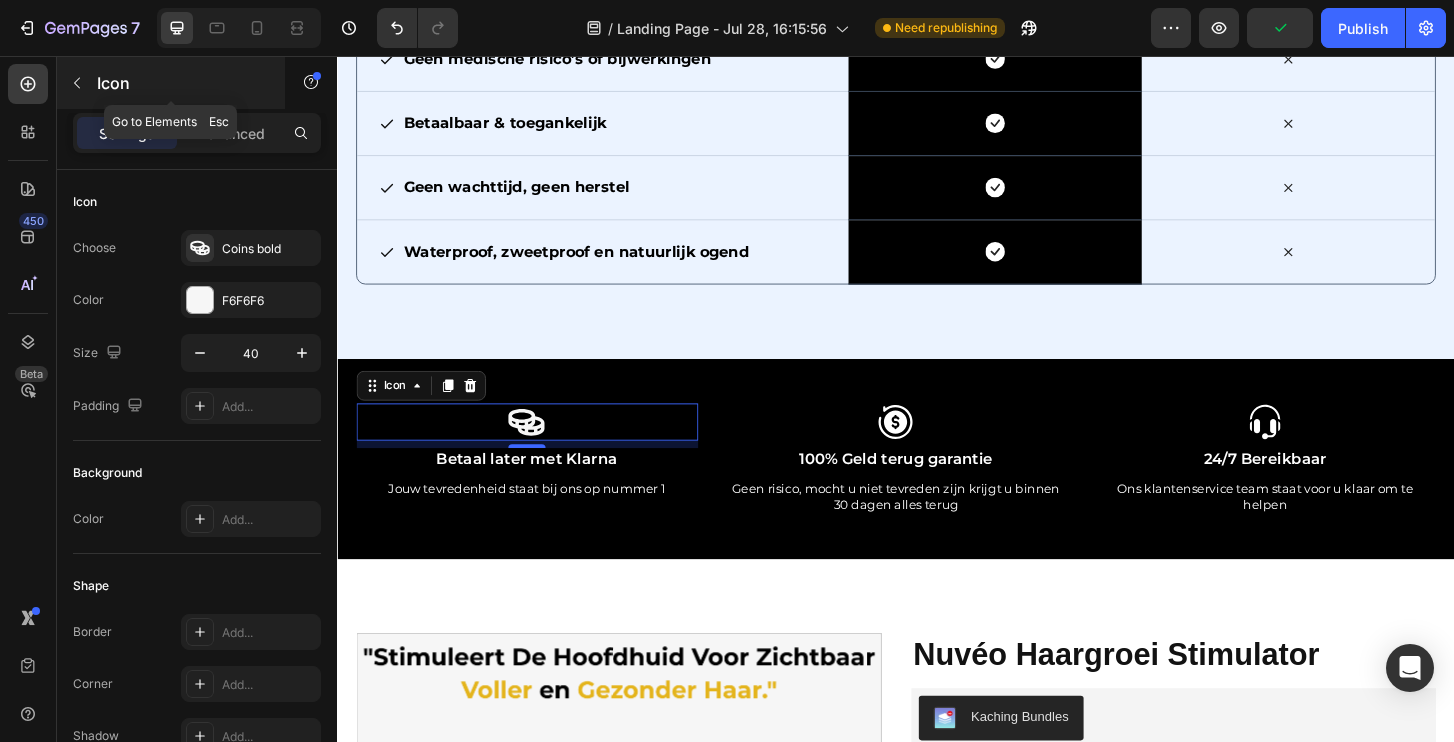 click 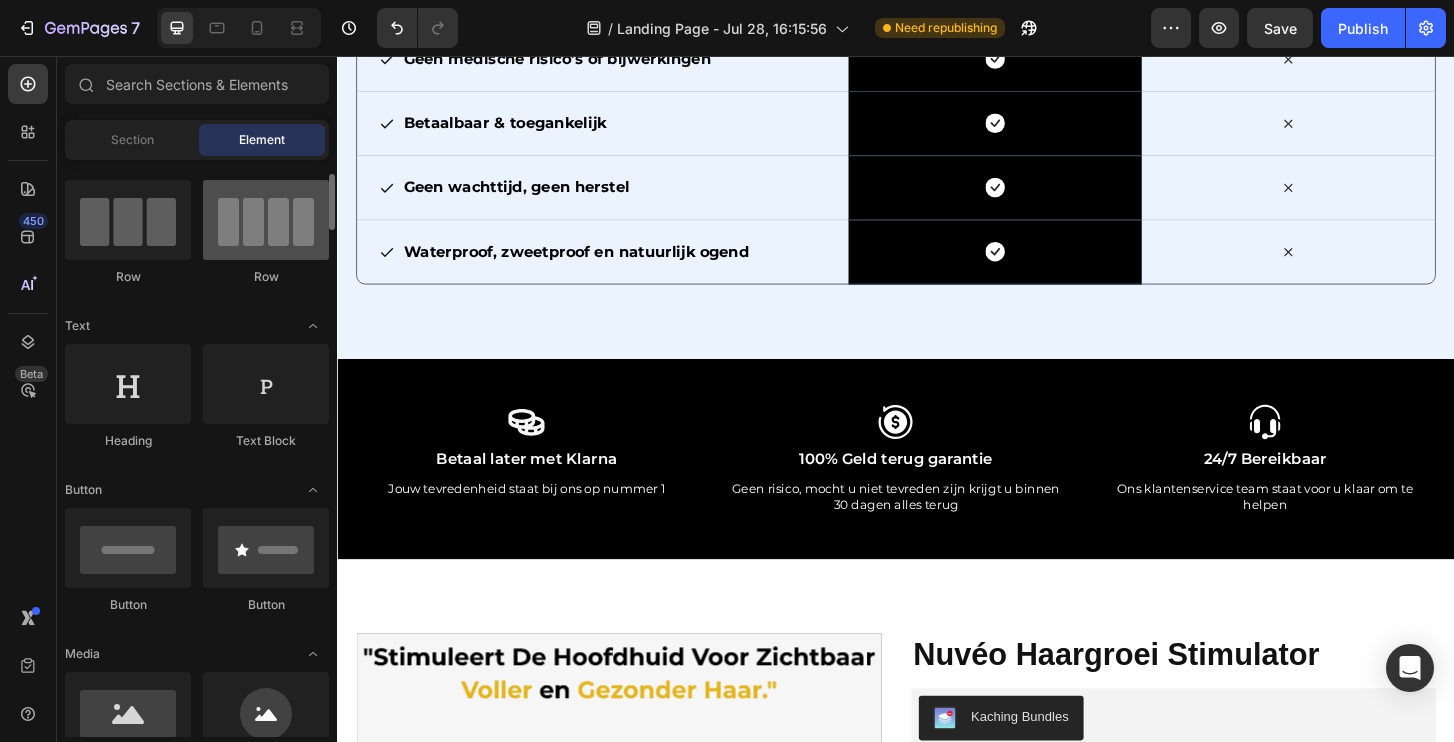scroll, scrollTop: 284, scrollLeft: 0, axis: vertical 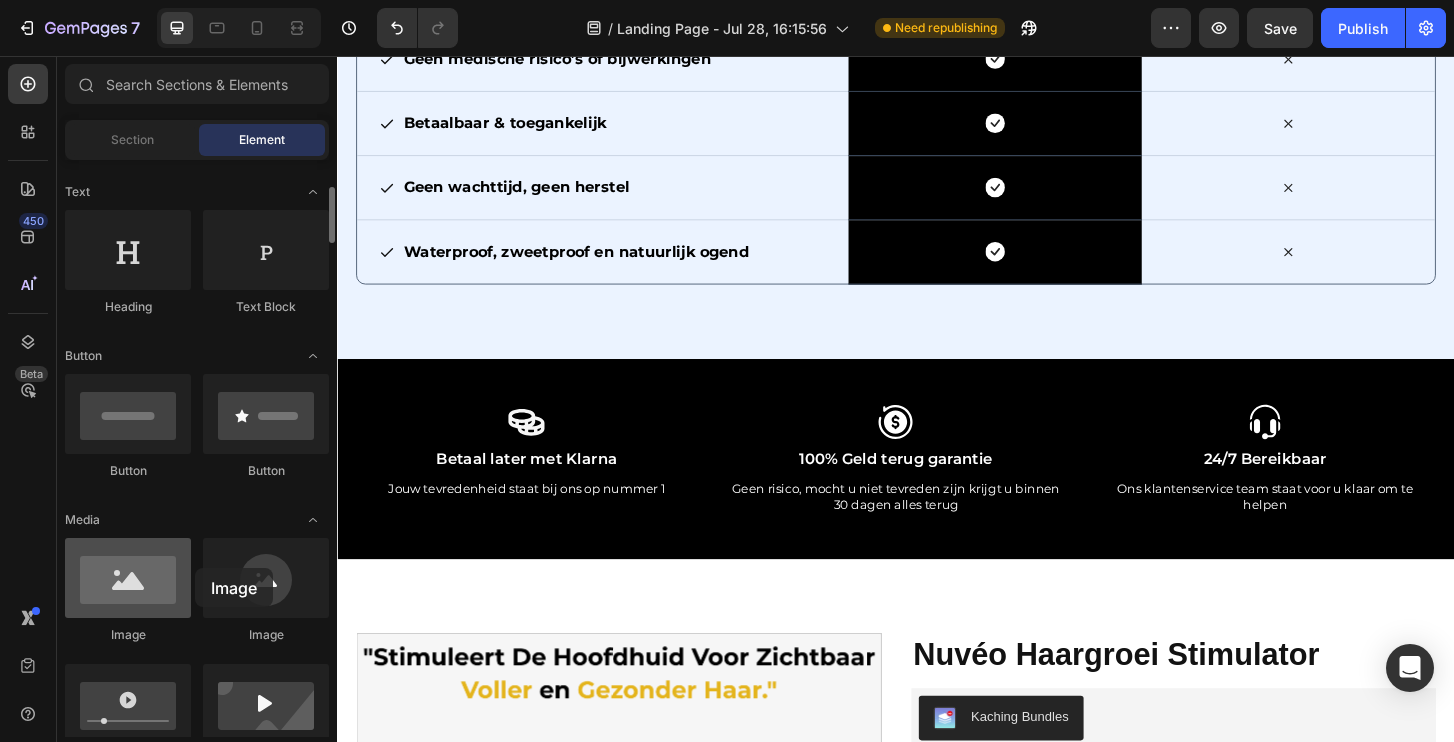 drag, startPoint x: 115, startPoint y: 625, endPoint x: 138, endPoint y: 576, distance: 54.129475 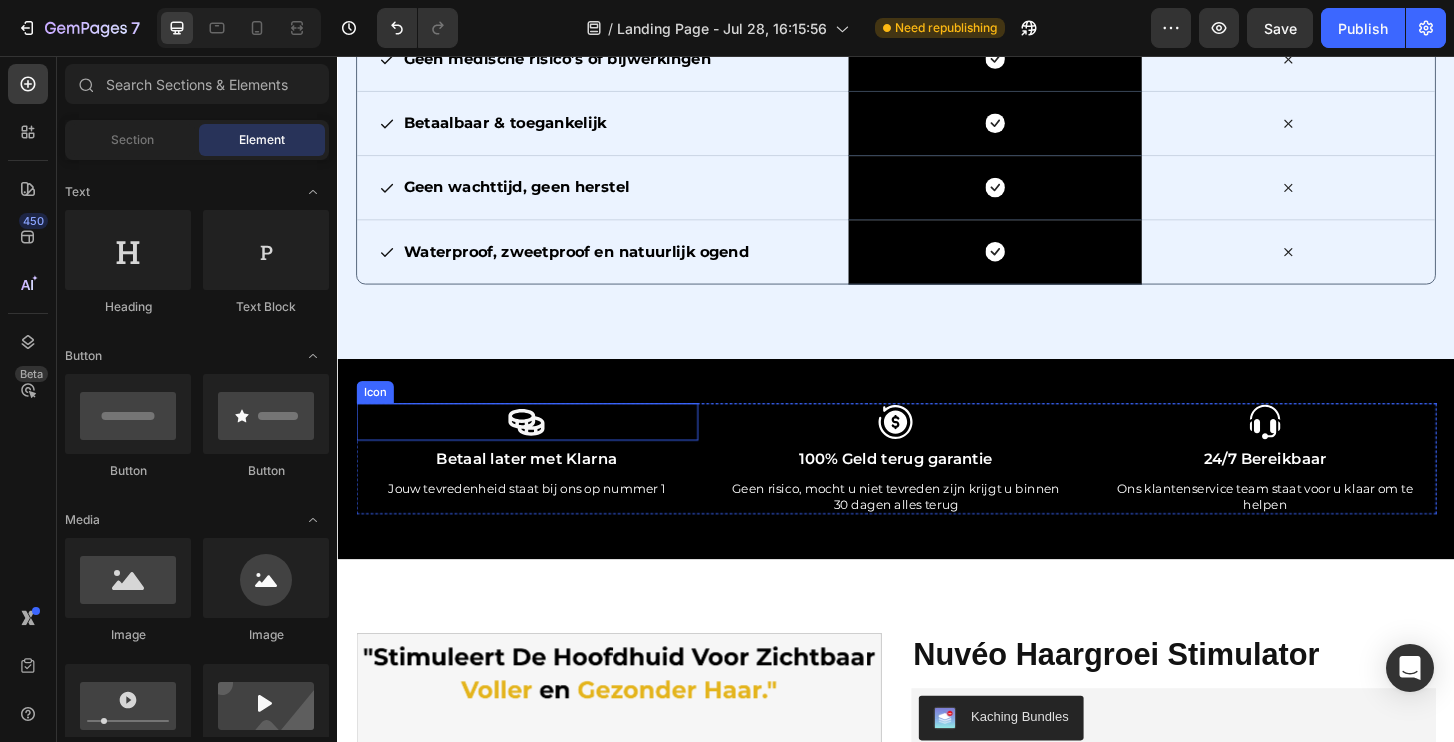 click 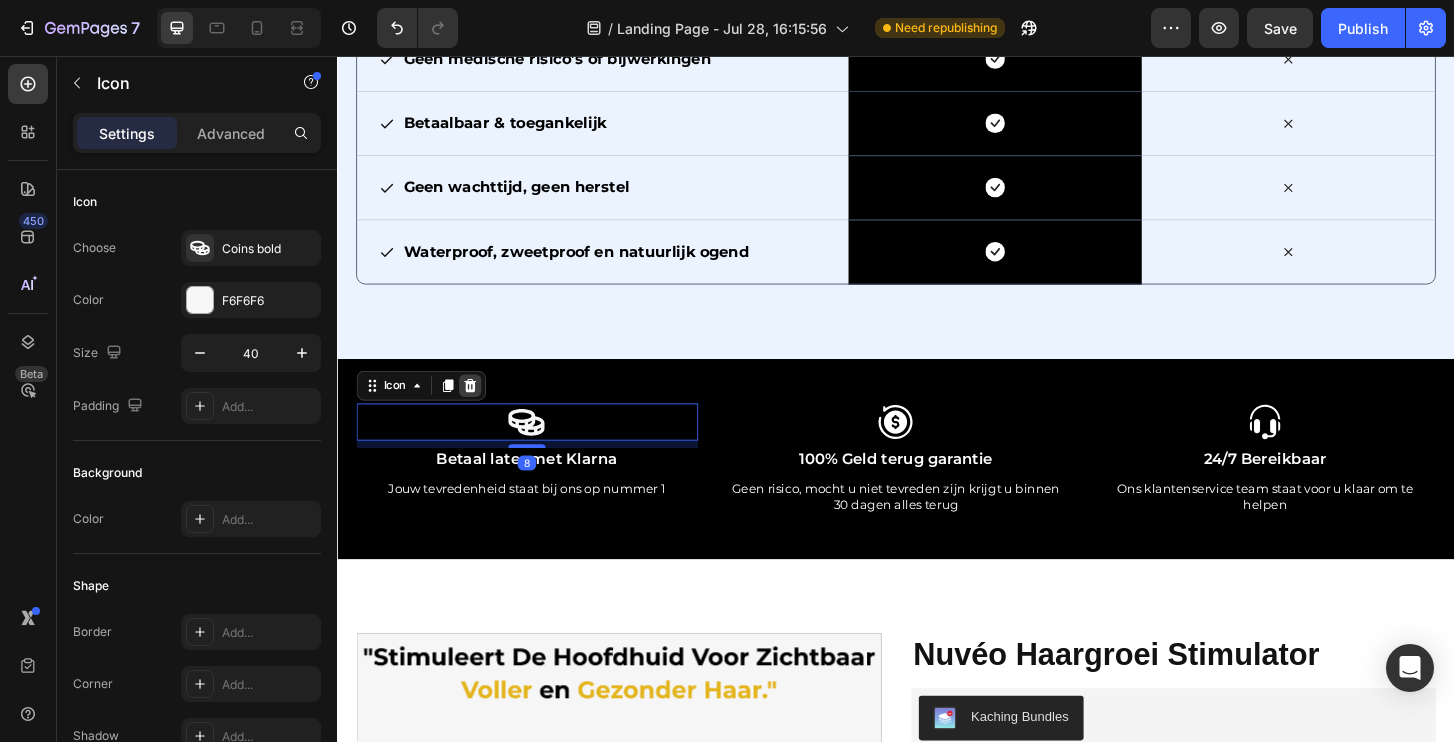 click 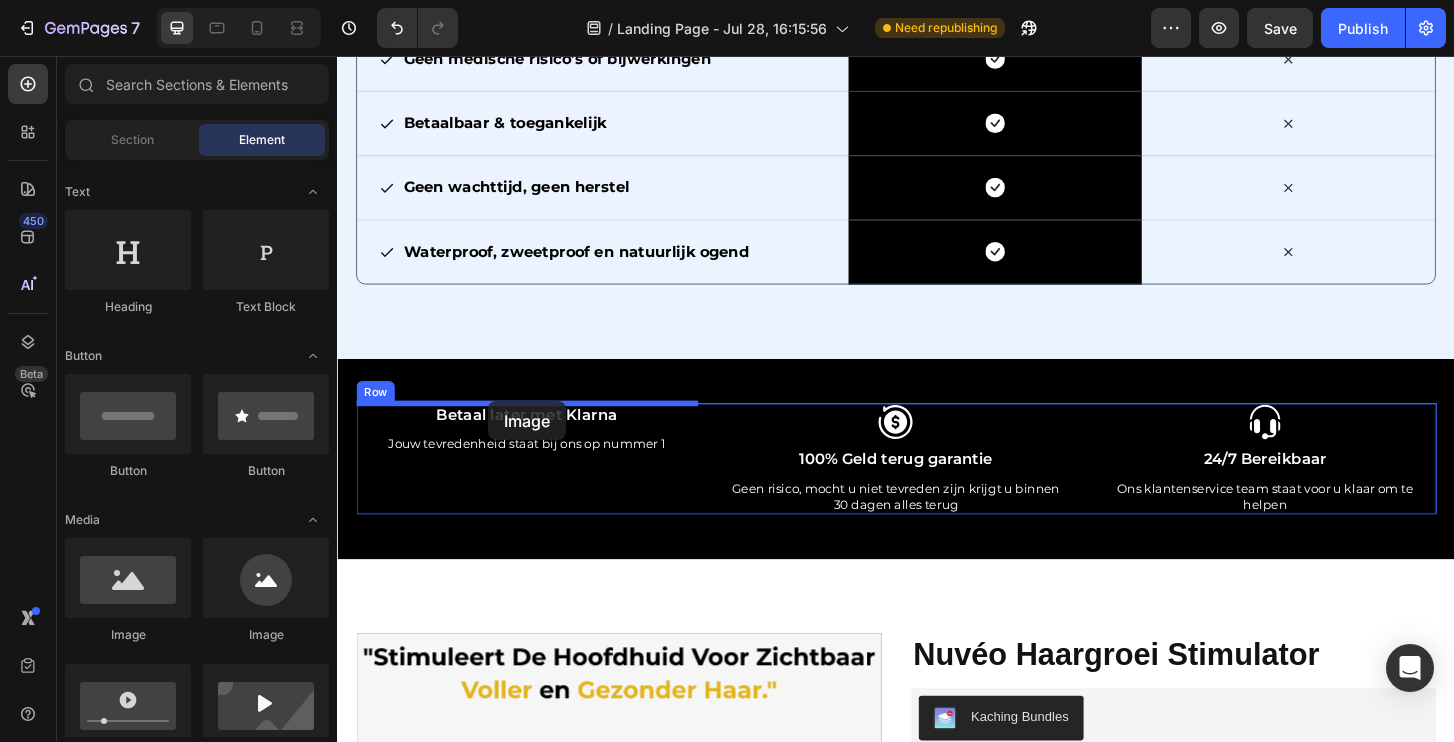 drag, startPoint x: 460, startPoint y: 662, endPoint x: 498, endPoint y: 428, distance: 237.0654 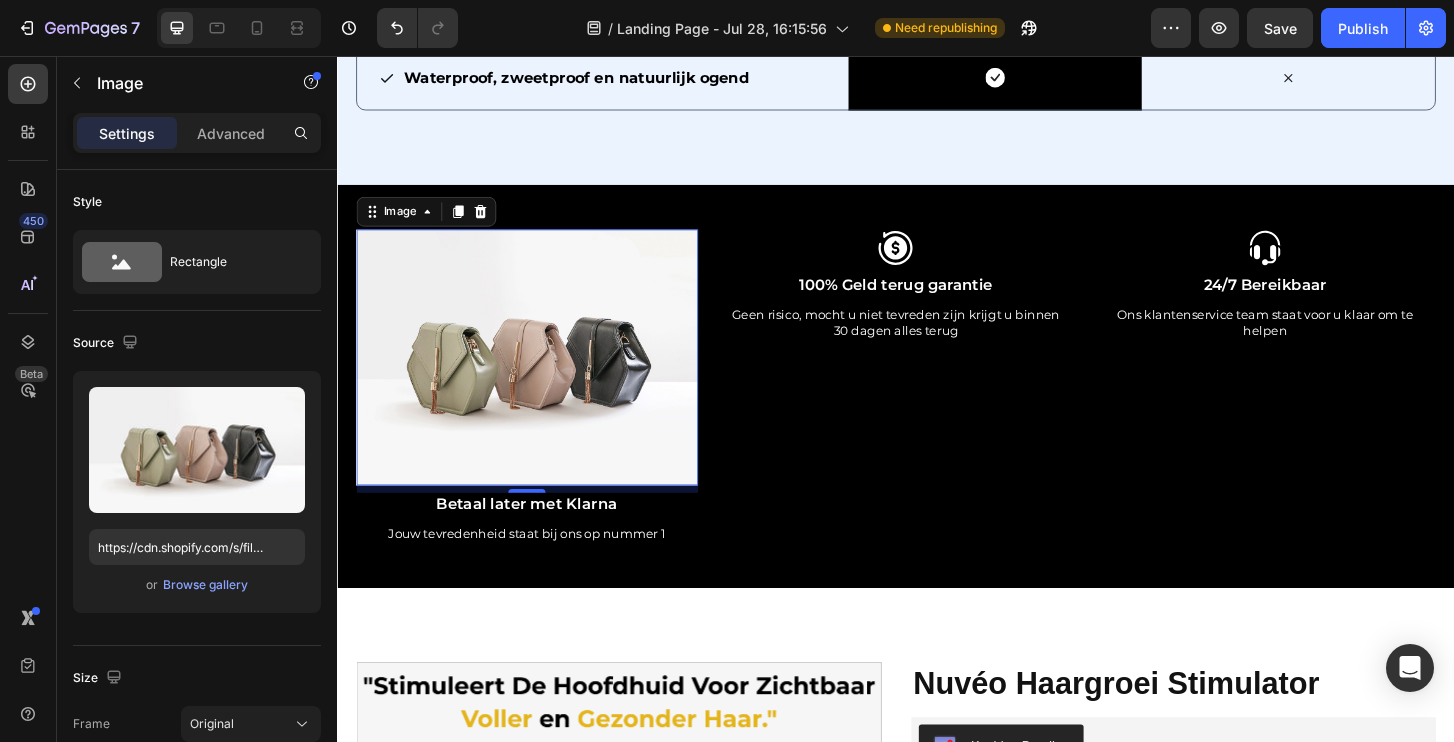 scroll, scrollTop: 8415, scrollLeft: 0, axis: vertical 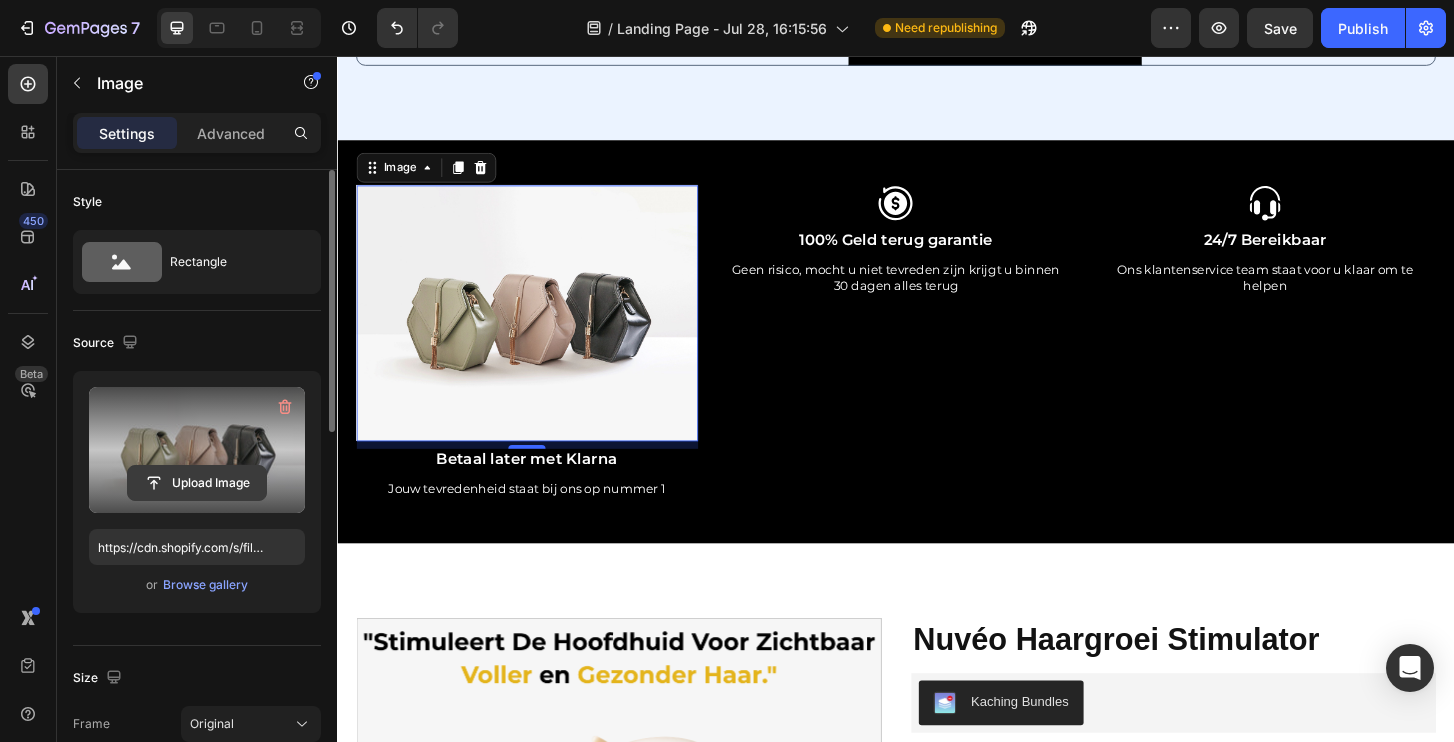 click 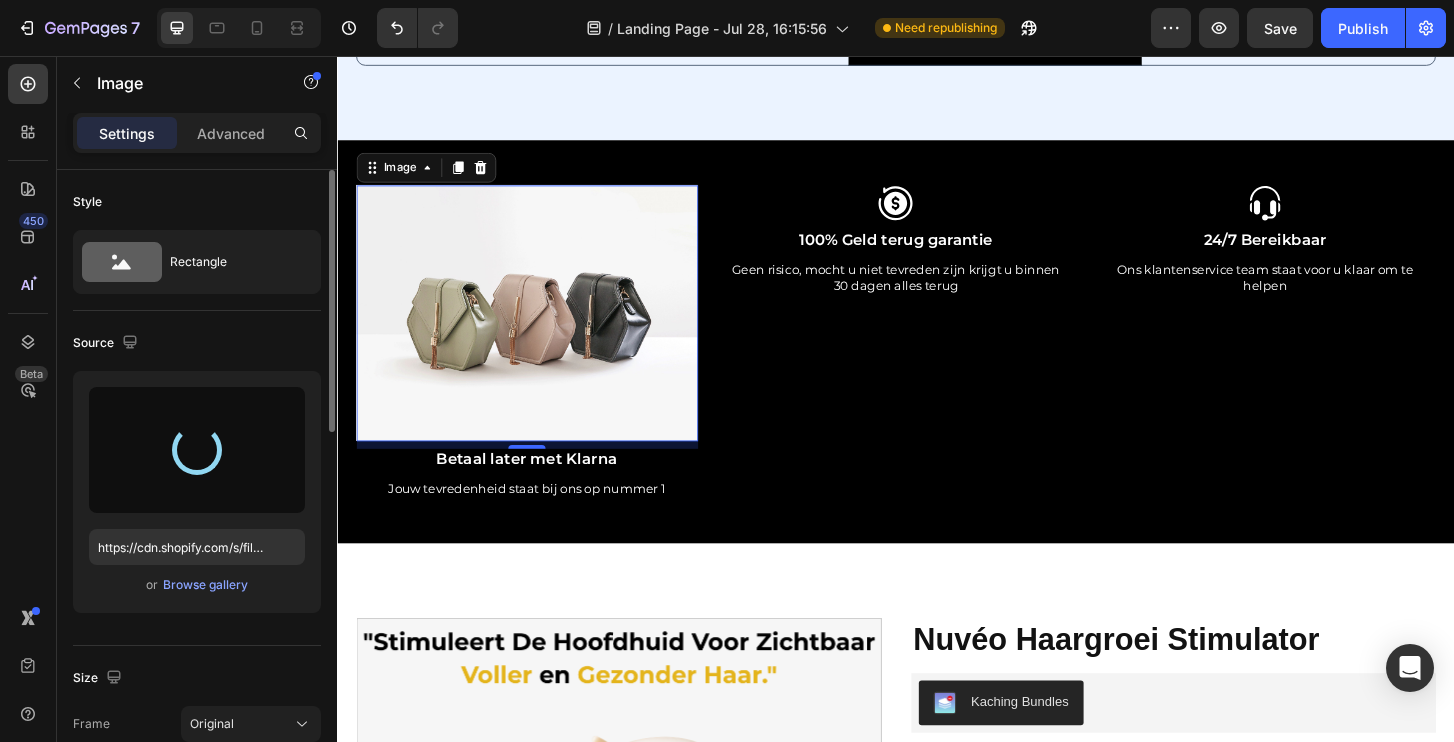 type on "https://cdn.shopify.com/s/files/1/0915/7073/3435/files/gempages_569492924736209941-4ff9fdef-acfa-4230-88c6-099f784dc904.png" 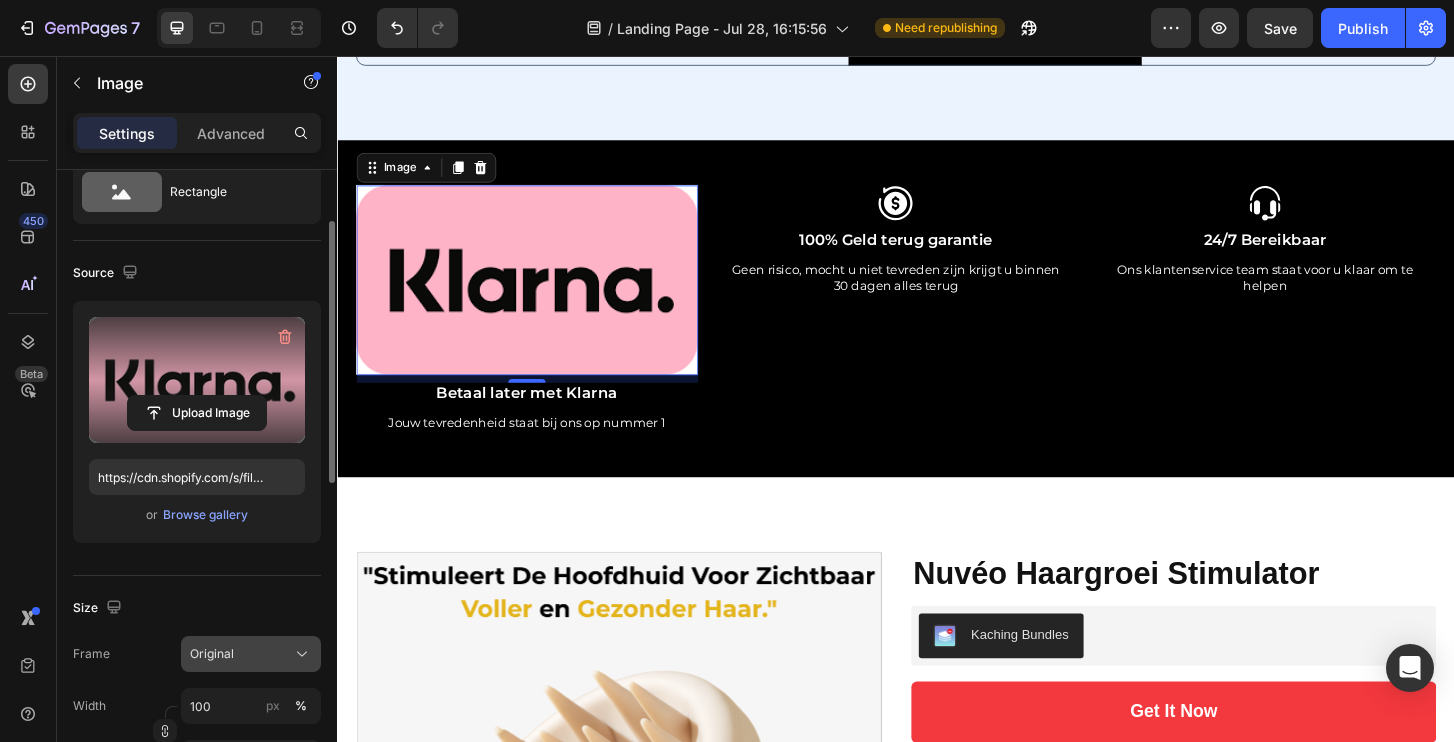 scroll, scrollTop: 145, scrollLeft: 0, axis: vertical 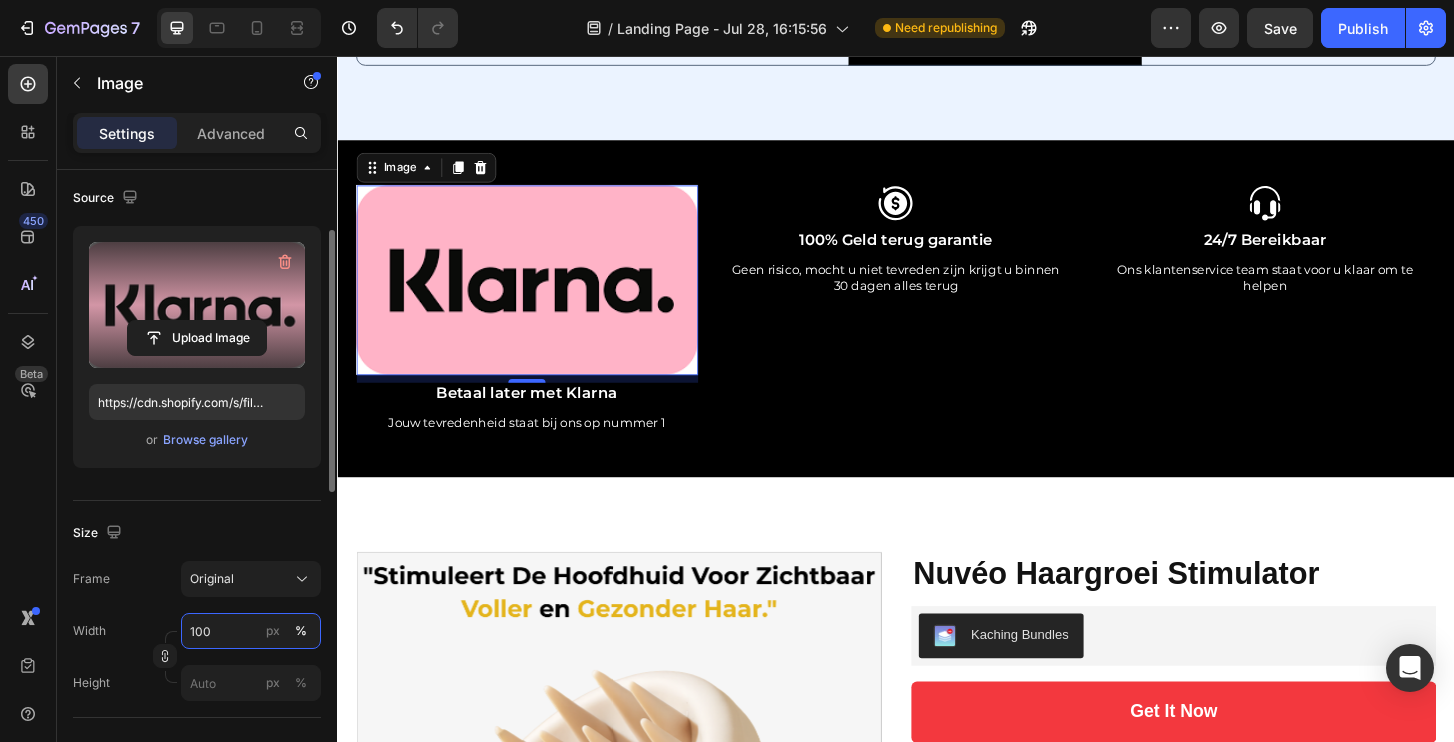 click on "100" at bounding box center [251, 631] 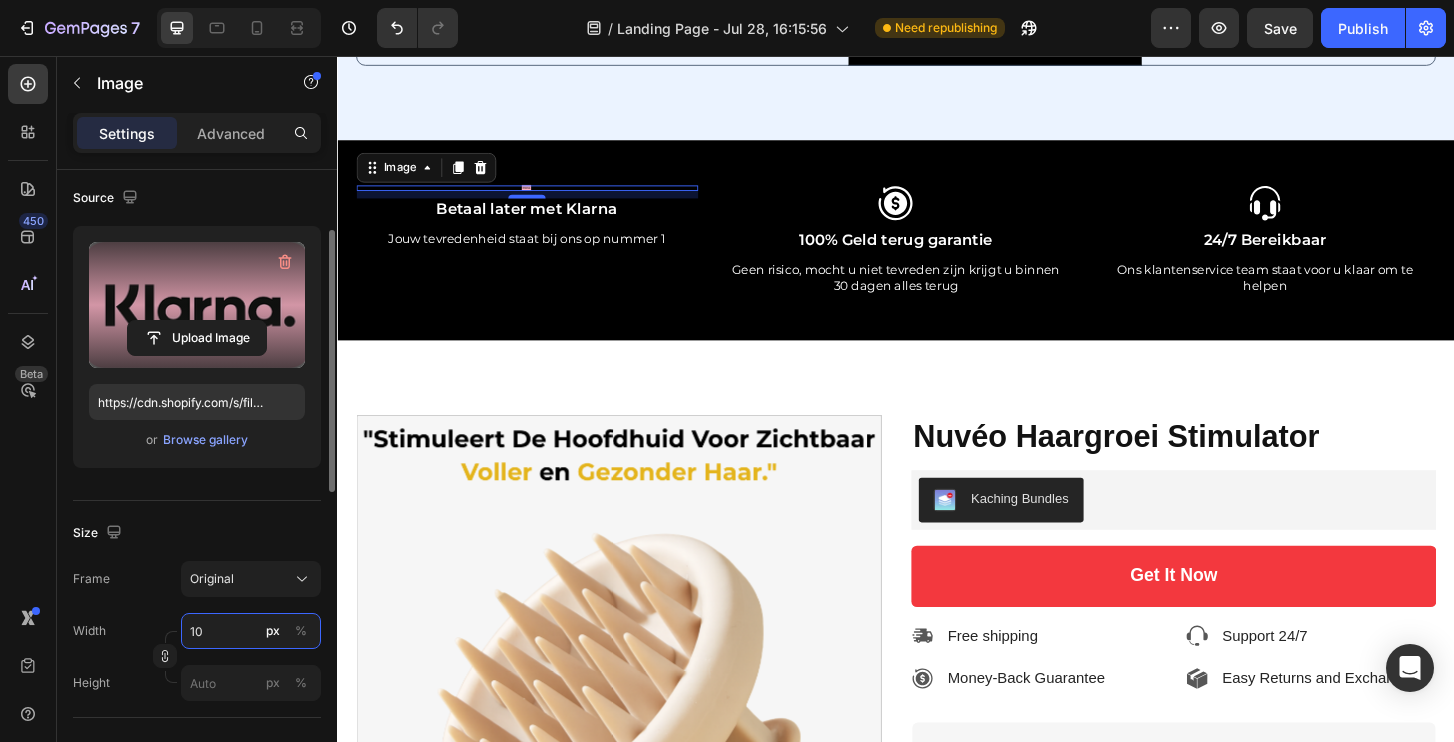 type on "1" 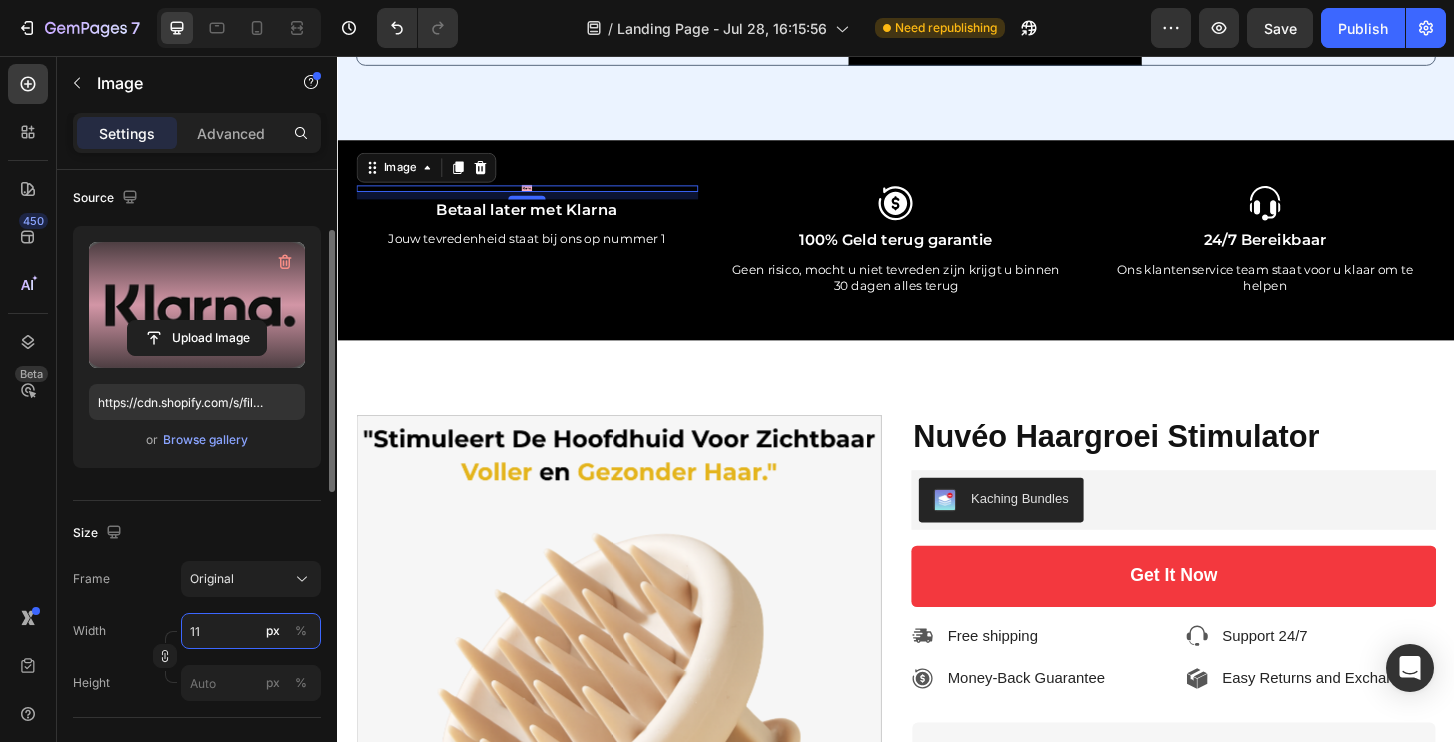 type on "1" 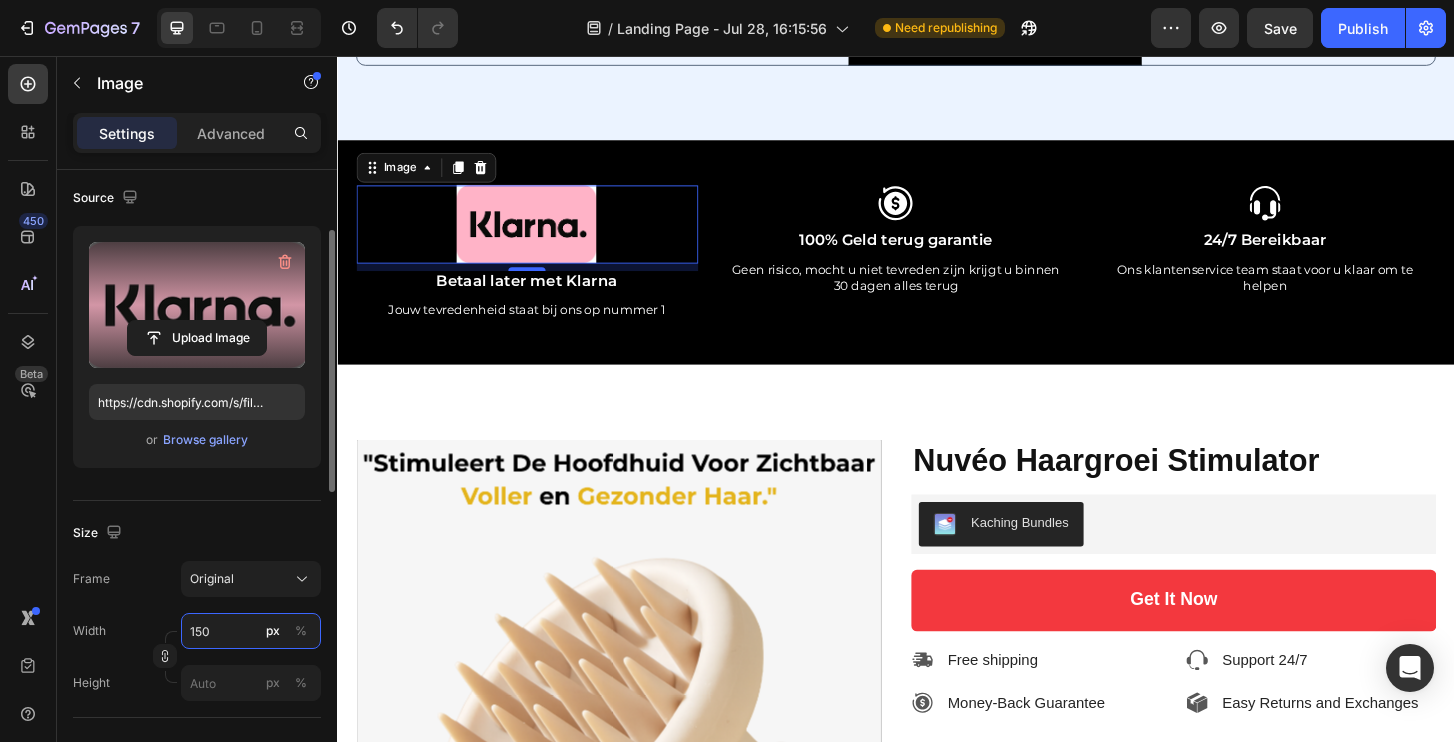 type on "150" 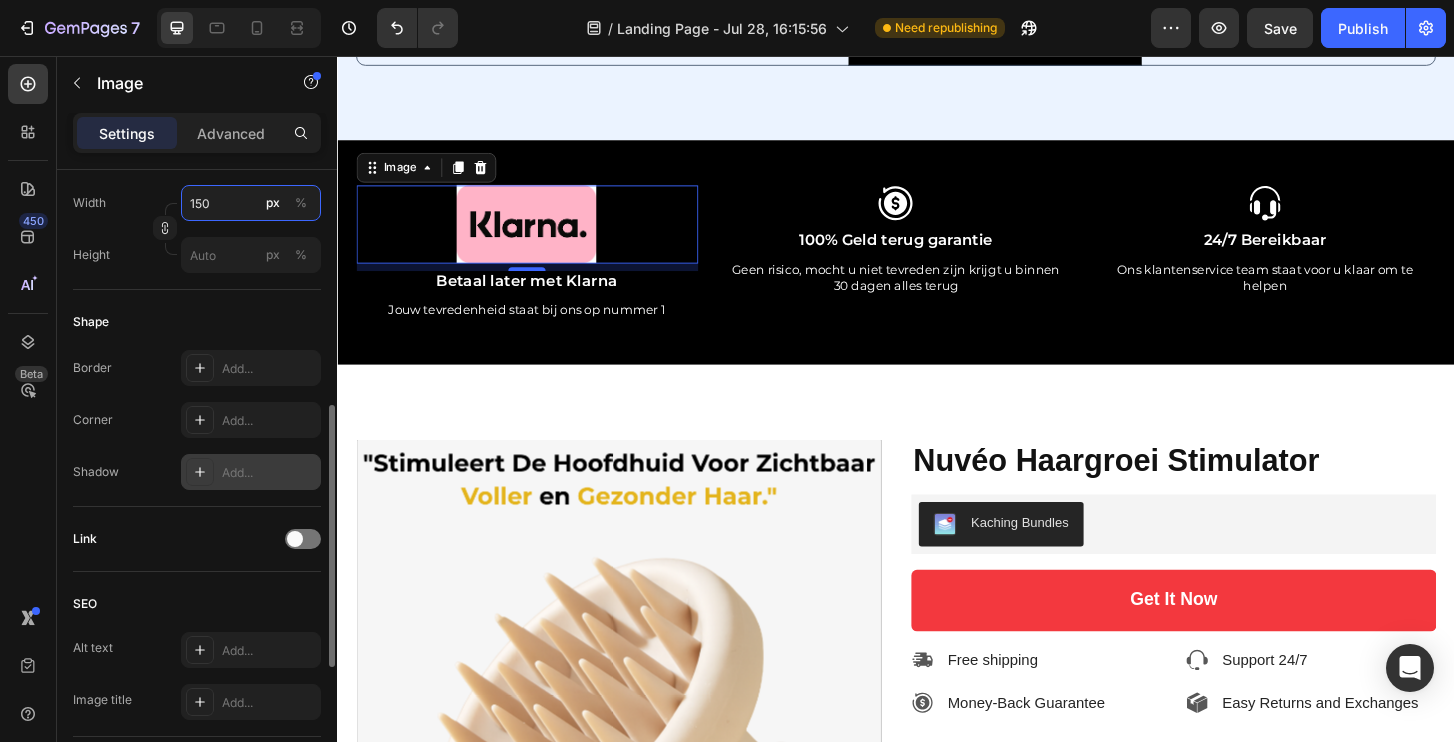 scroll, scrollTop: 572, scrollLeft: 0, axis: vertical 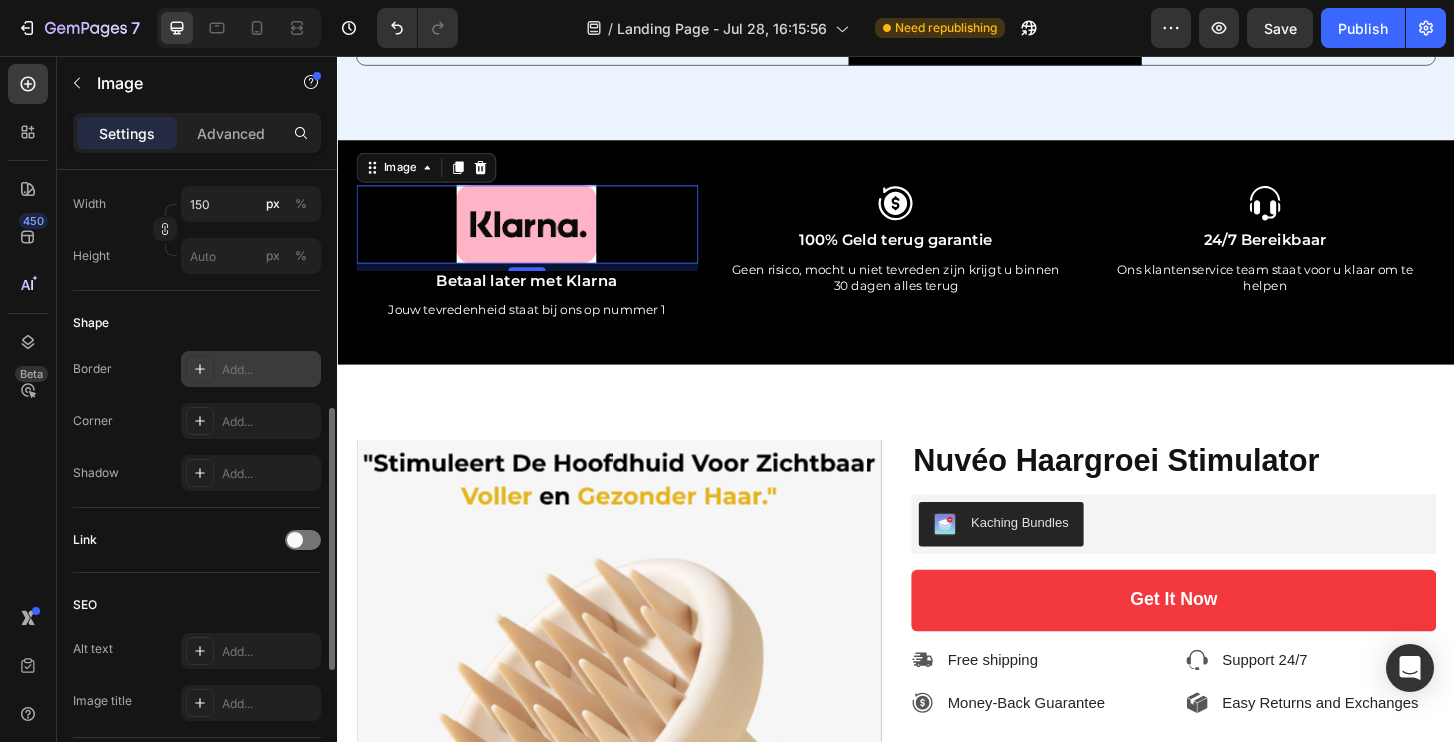 click on "Add..." at bounding box center [269, 370] 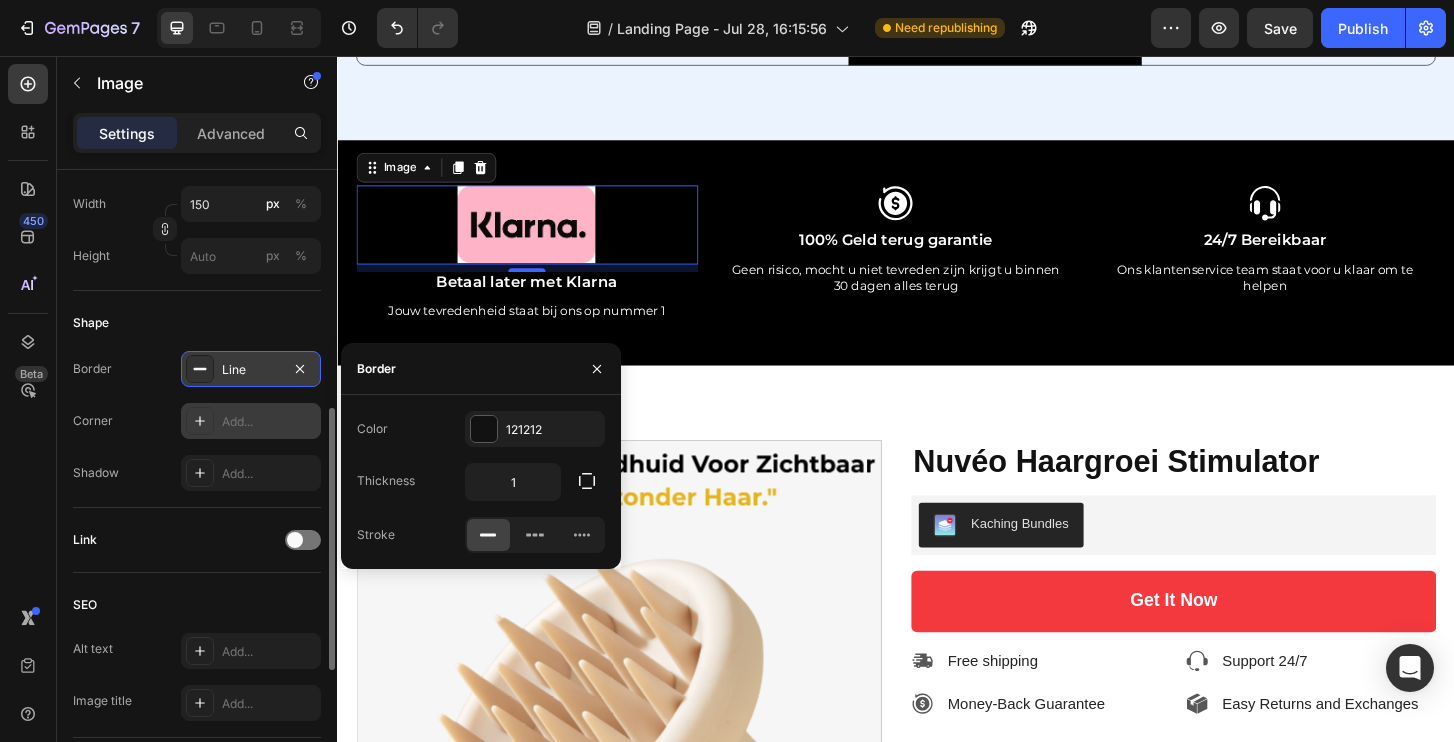 click on "Add..." at bounding box center (269, 422) 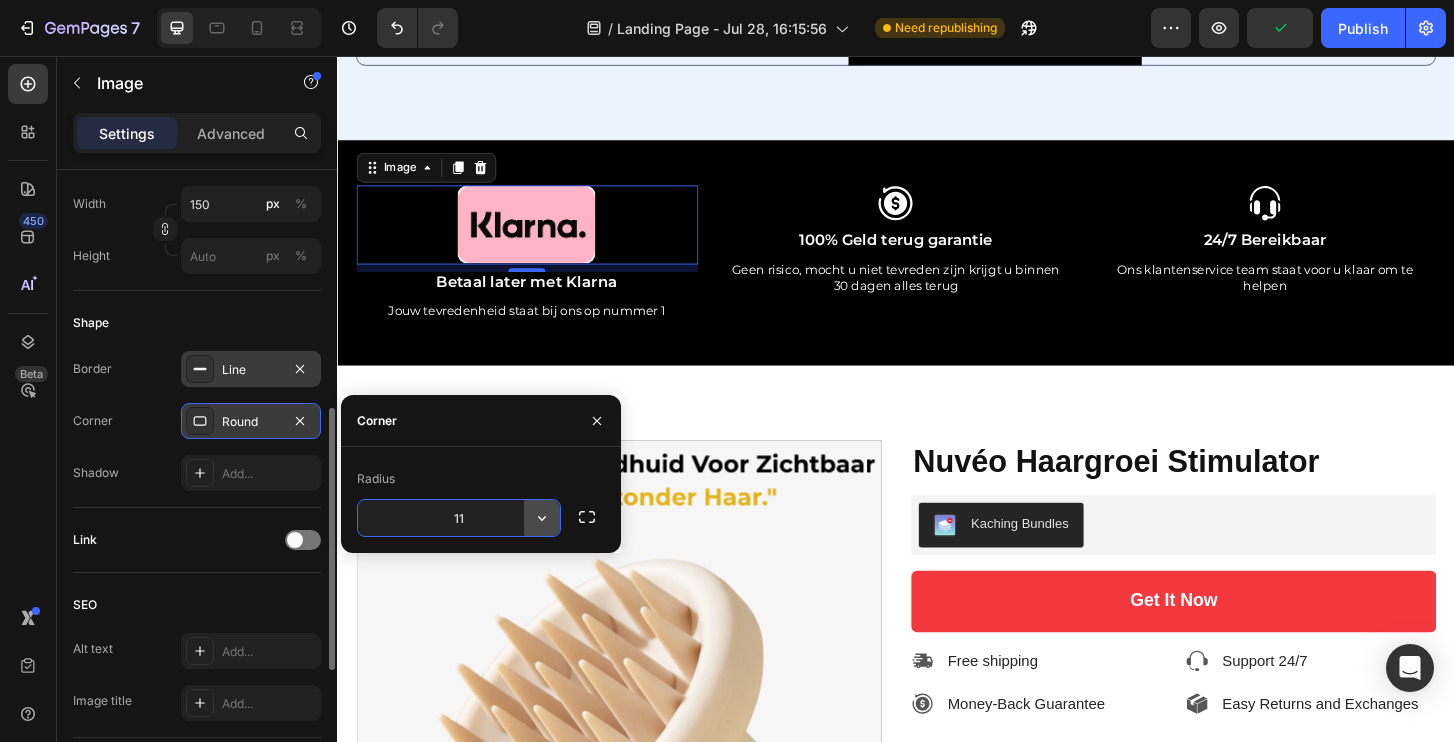 type on "1" 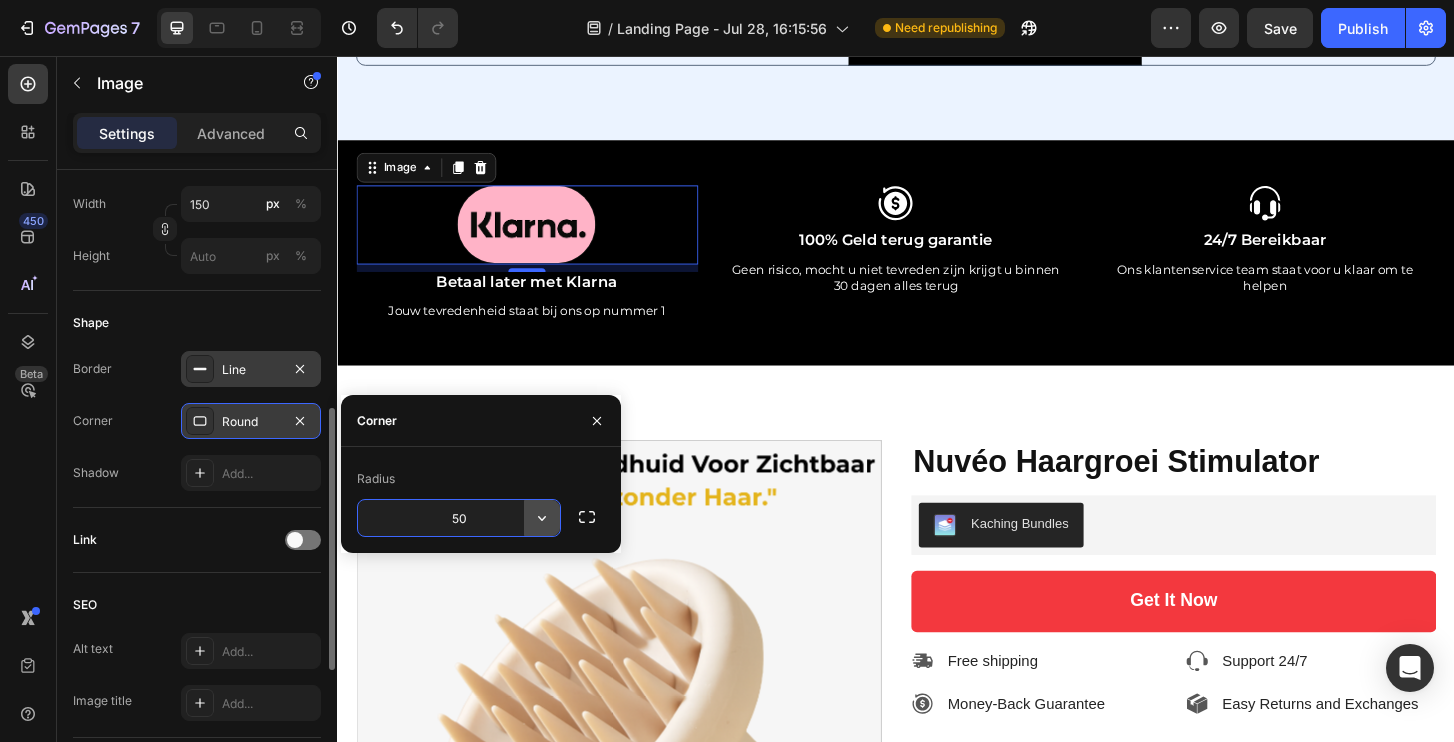 type on "5" 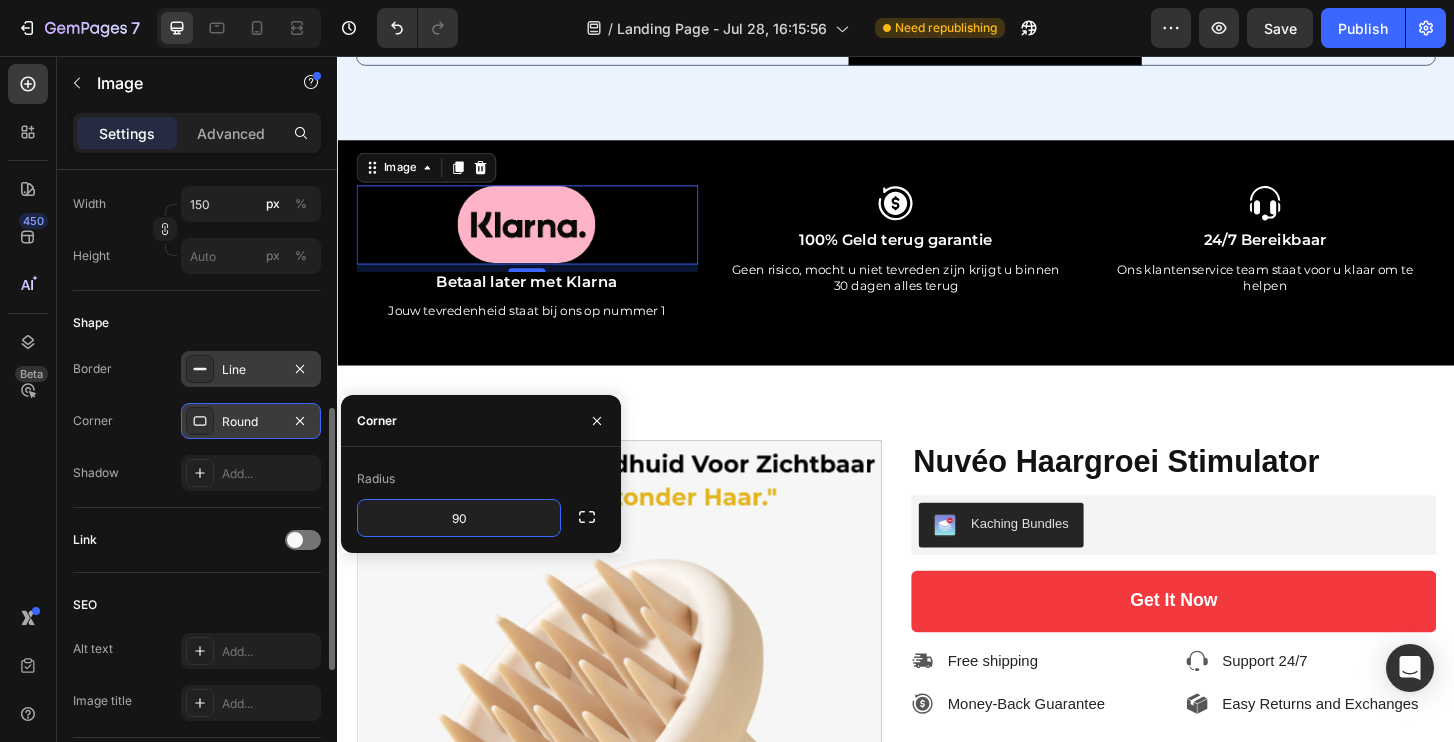 type on "9" 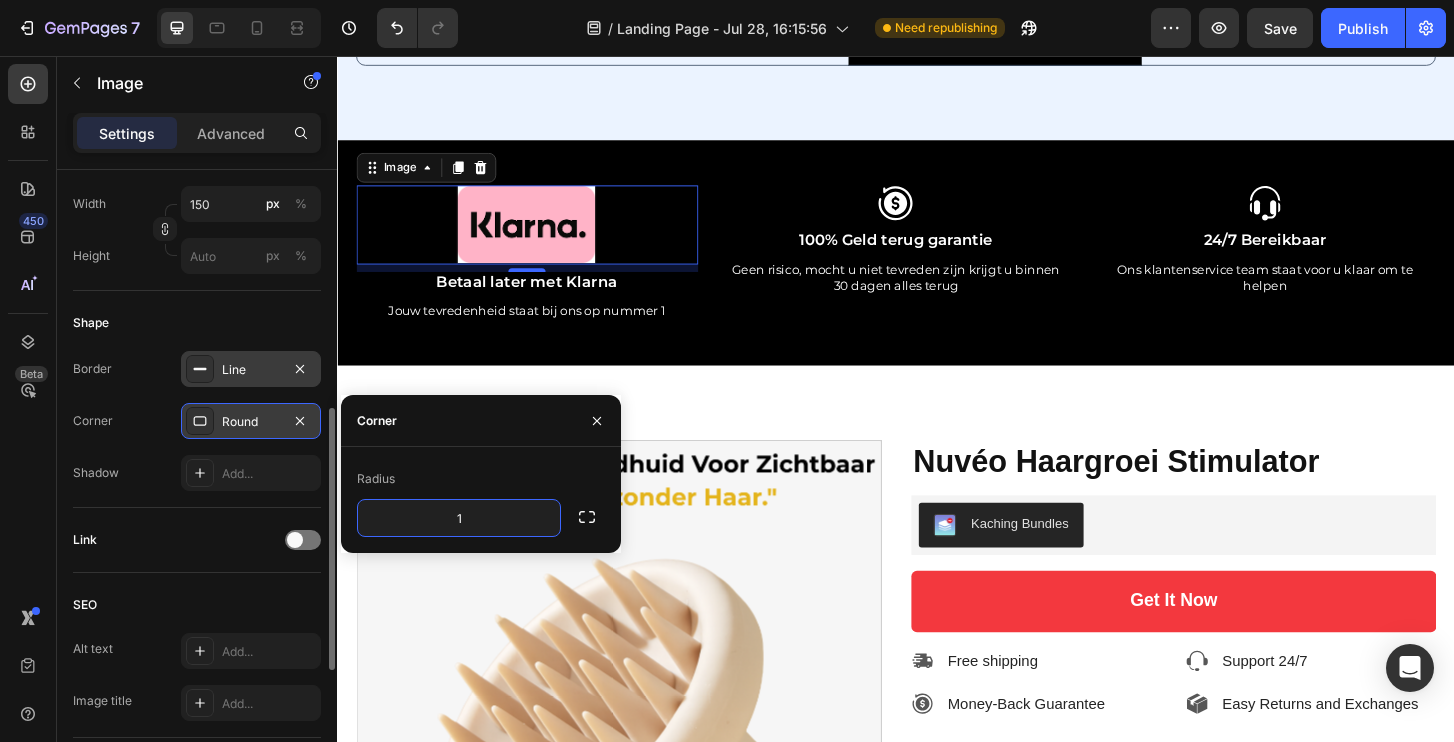 type on "16" 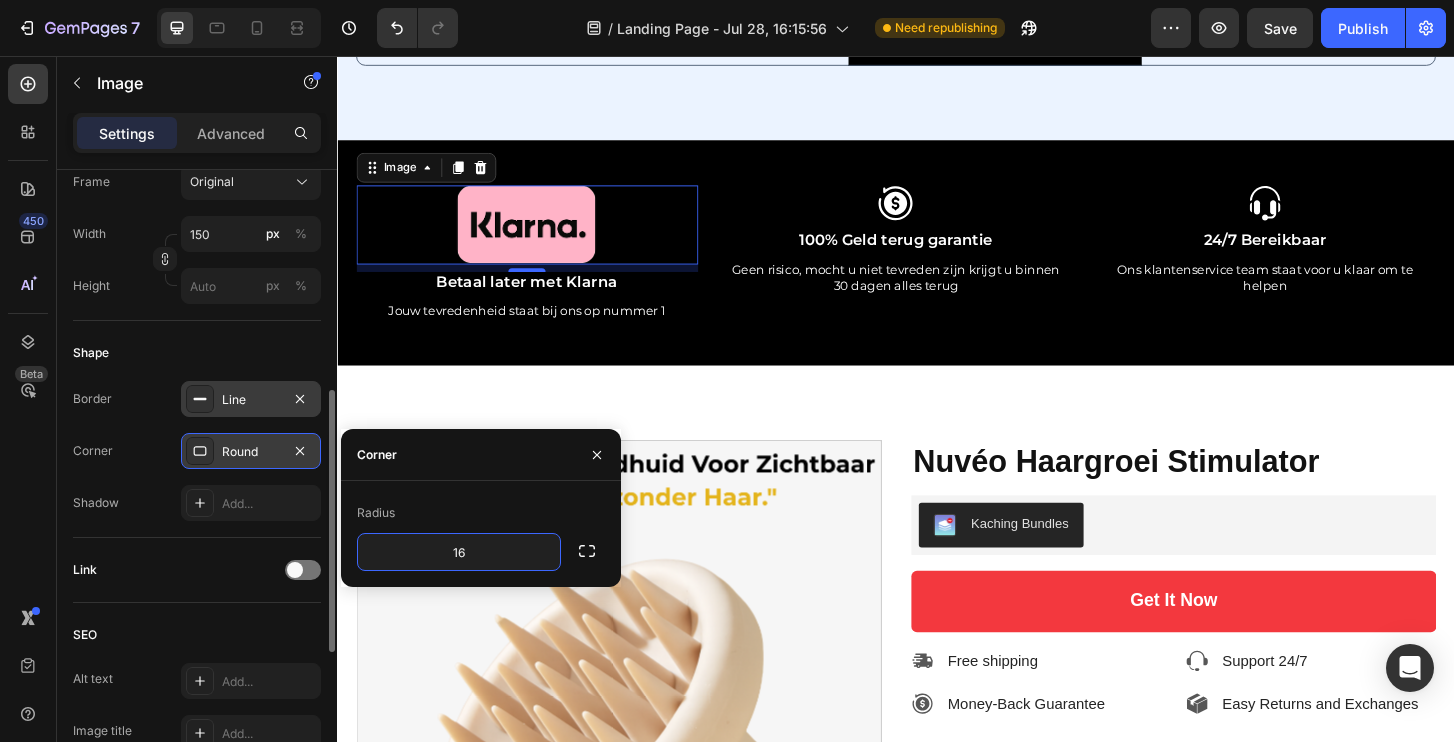 scroll, scrollTop: 538, scrollLeft: 0, axis: vertical 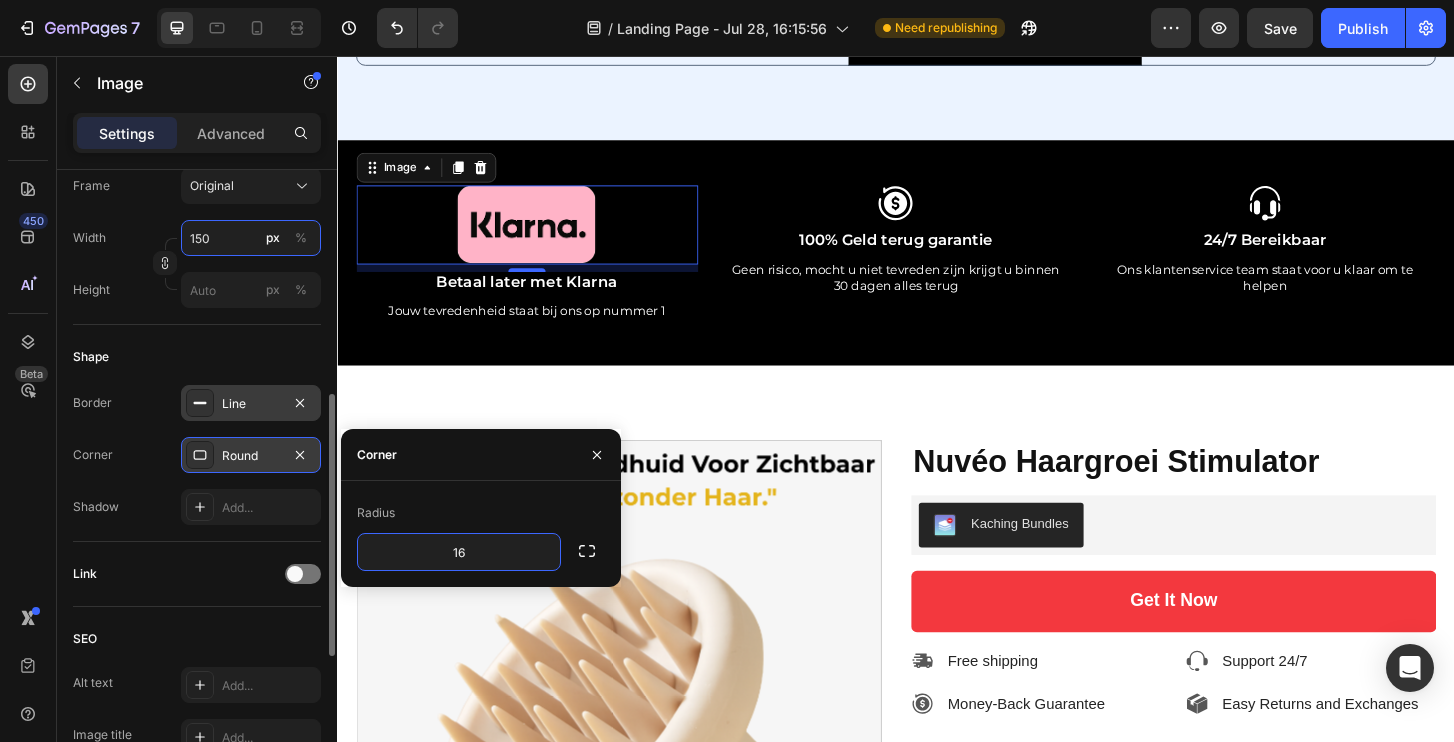 click on "150" at bounding box center (251, 238) 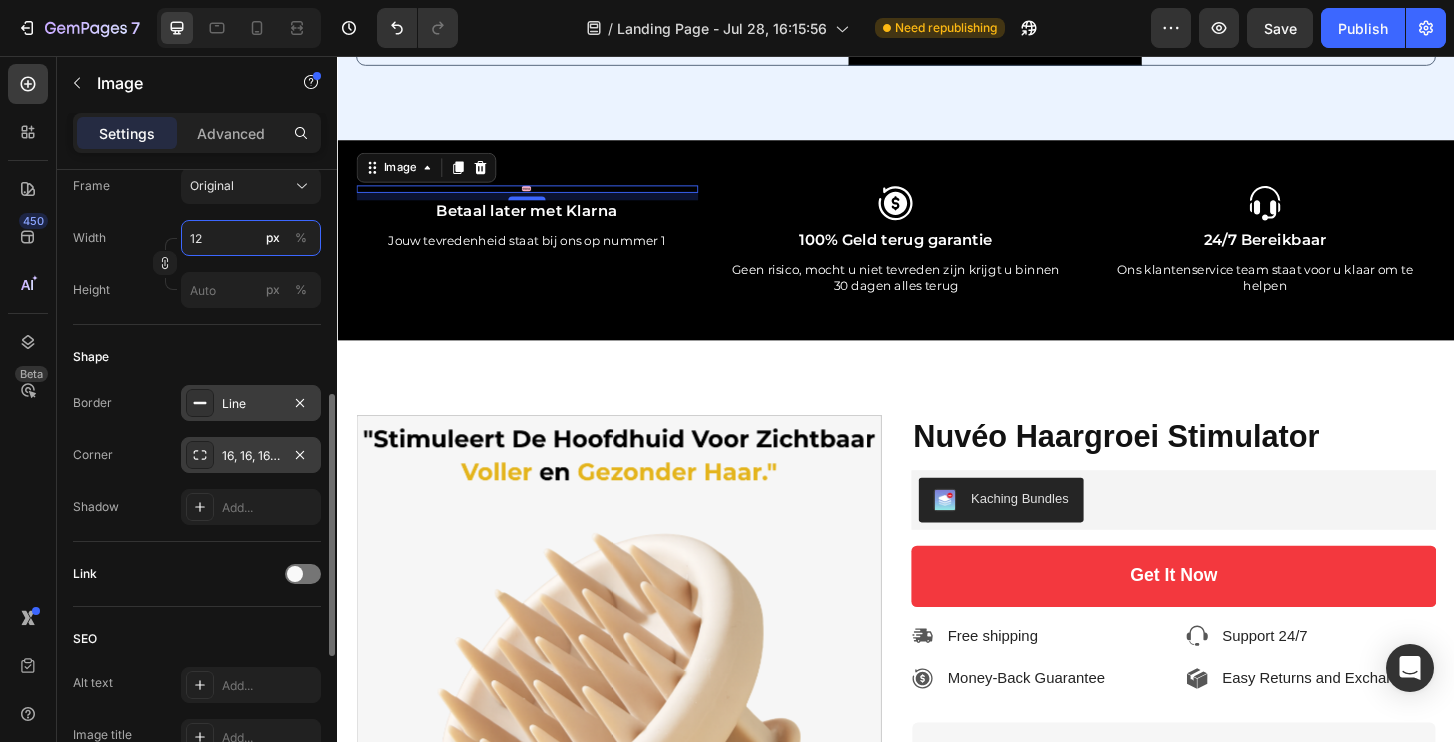 type on "1" 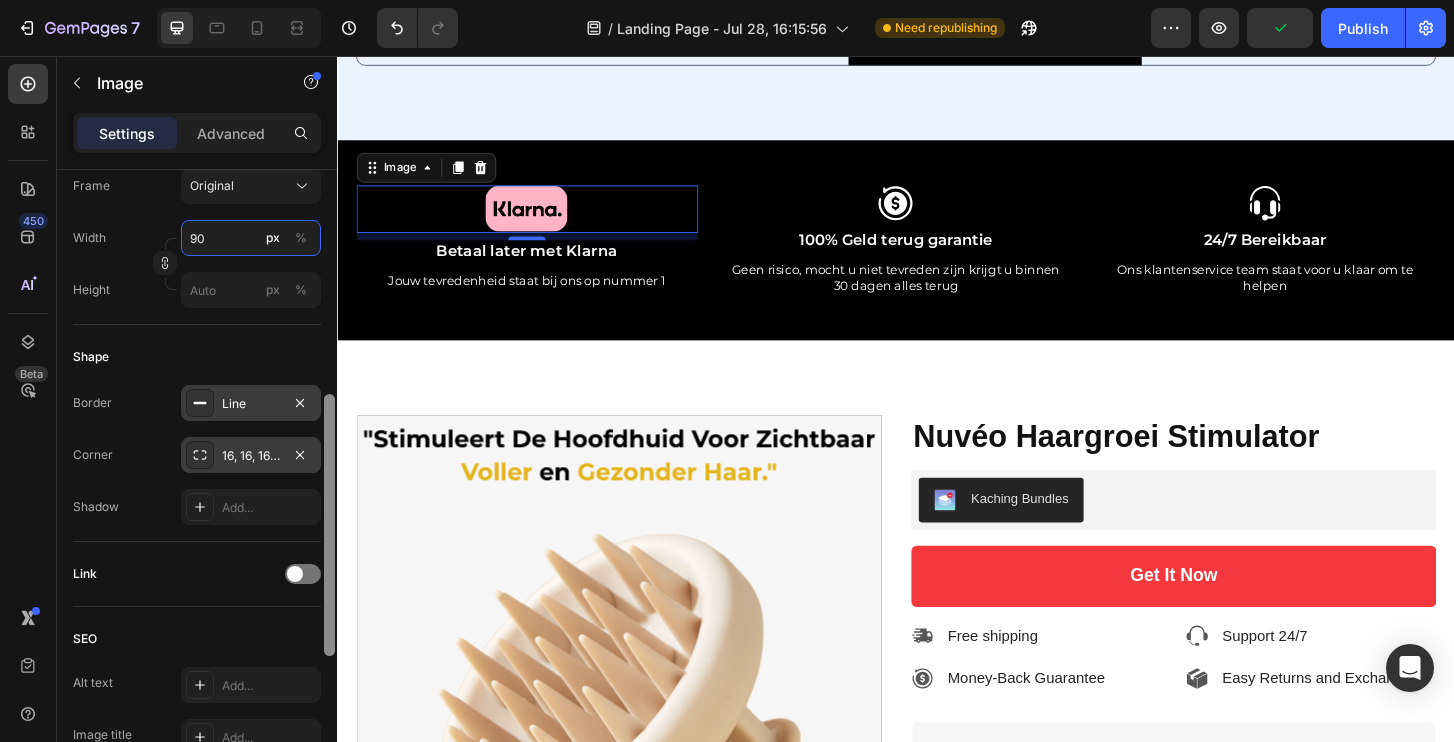 type on "9" 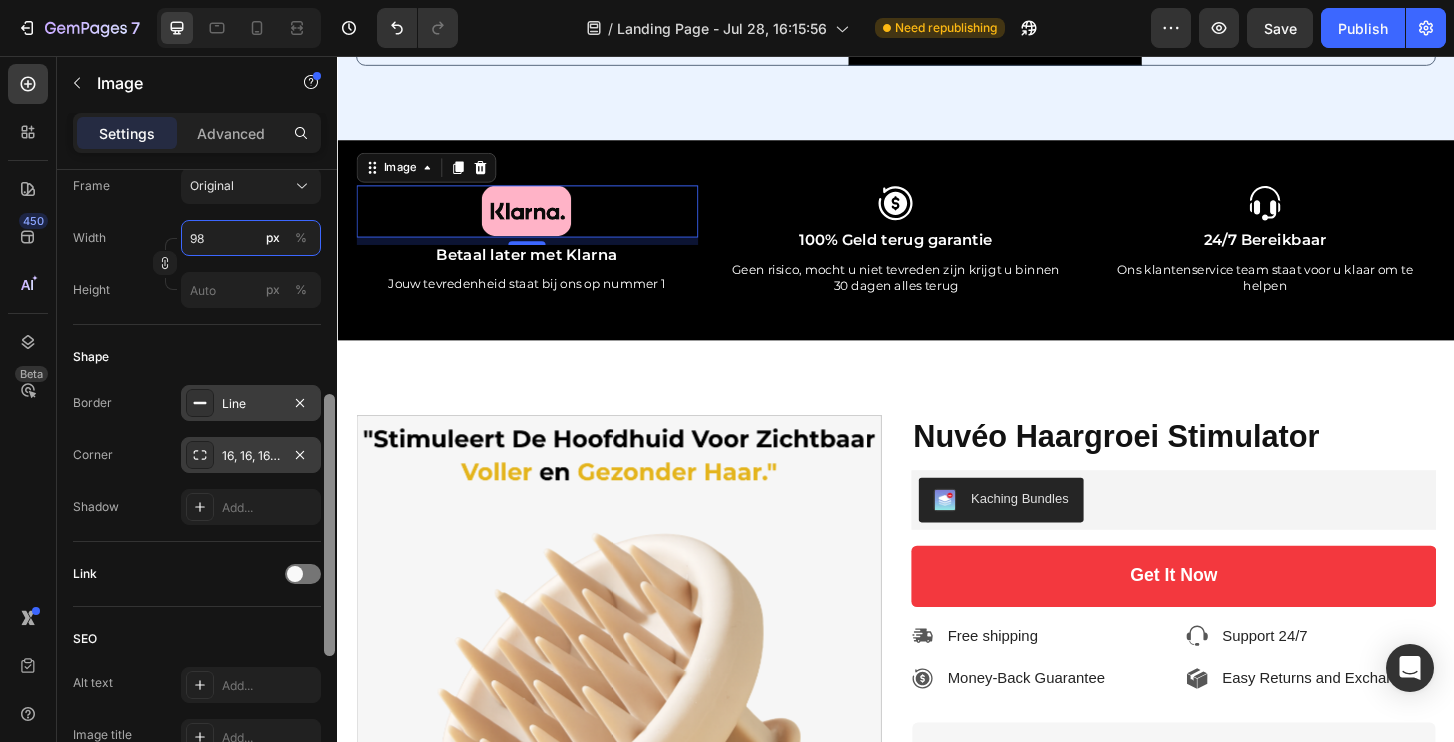 type on "9" 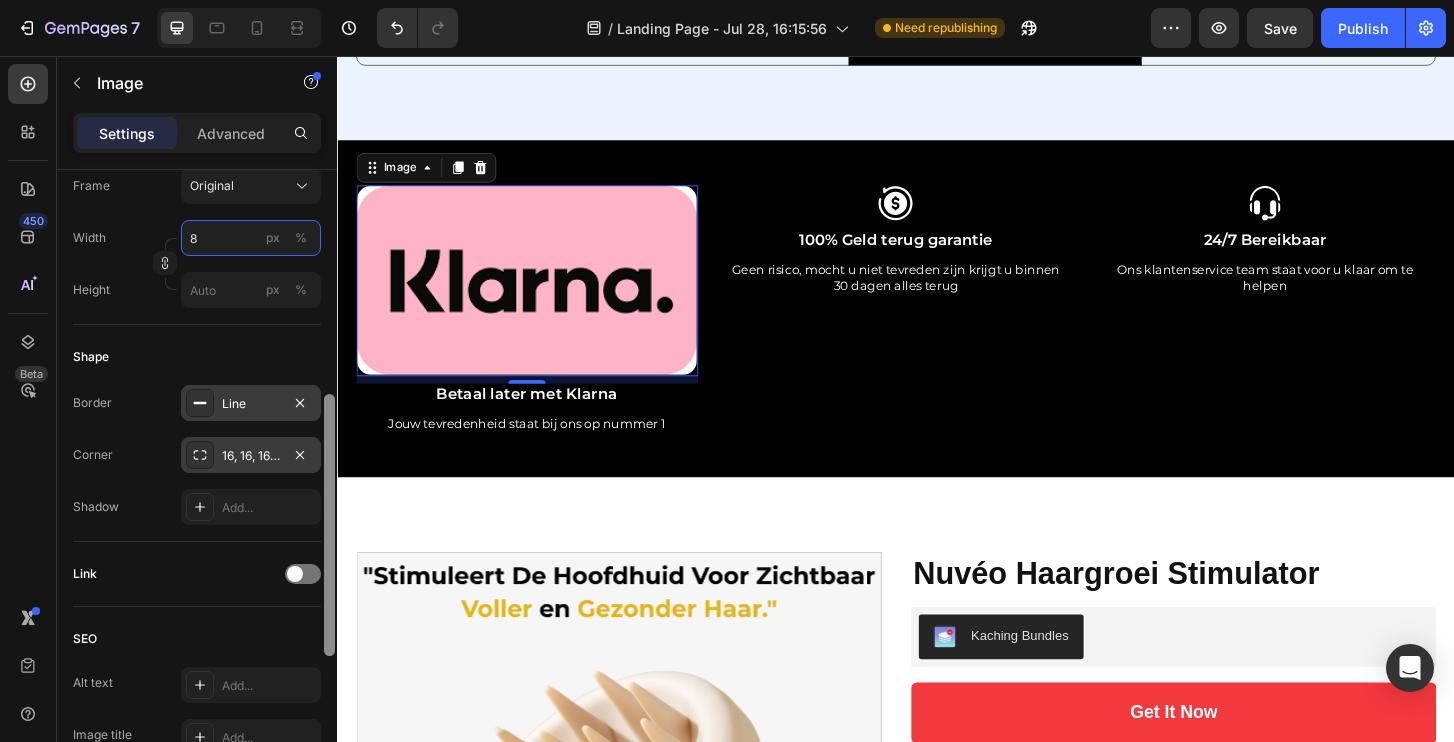 type on "80" 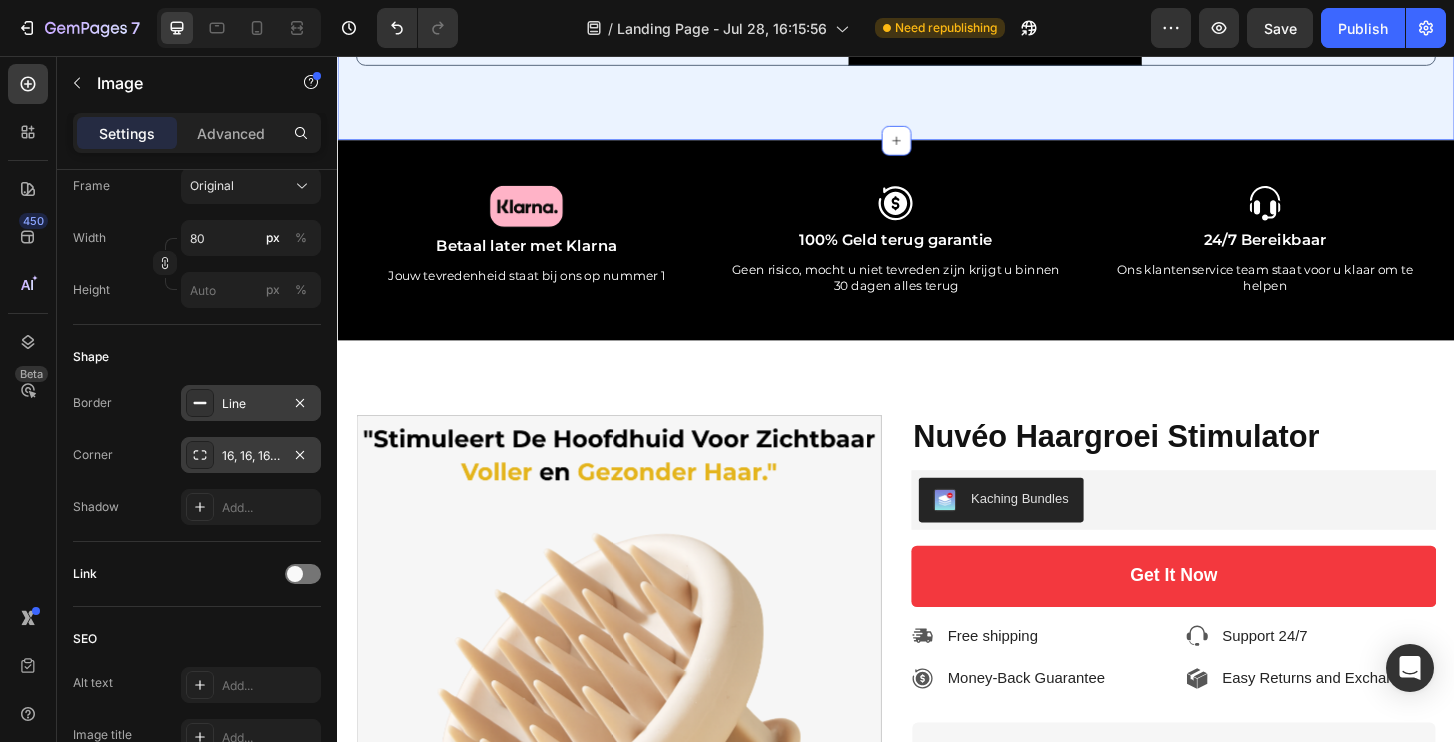 click on "Nuvéo vs Alternatieven Heading "Ontdek de Nuveo-kenmerken die jouw haar direct versterken en haarrisico’s verminderen."   Text Block Row Waarom je voor Nuvéo kiest? Text Block Row Nuvéo Text Block Row Haarimplantatie of minoxidil Text Block Row
Icon Direct zichtbaar resultaat Text Block Row
Icon Row
Icon Row Row
Icon Geen medische risico’s of bijwerkingen Text Block Row
Icon Row
Icon Row Row
Icon Betaalbaar & toegankelijk Text Block Row
Icon Row
Icon Row Row
Icon Geen wachttijd, geen herstel Text Block Row
Icon Row
Icon Row Row
Icon Waterproof, zweetproof en natuurlijk ogend Text Block Row
Icon Row
Icon Row Row Row Section 12   Create Theme Section AI Content Write with GemAI What would you like to describe here? Tone and Voice Persuasive Product Nuvéo Haargroei Stimulator Show more Generate" at bounding box center [937, -208] 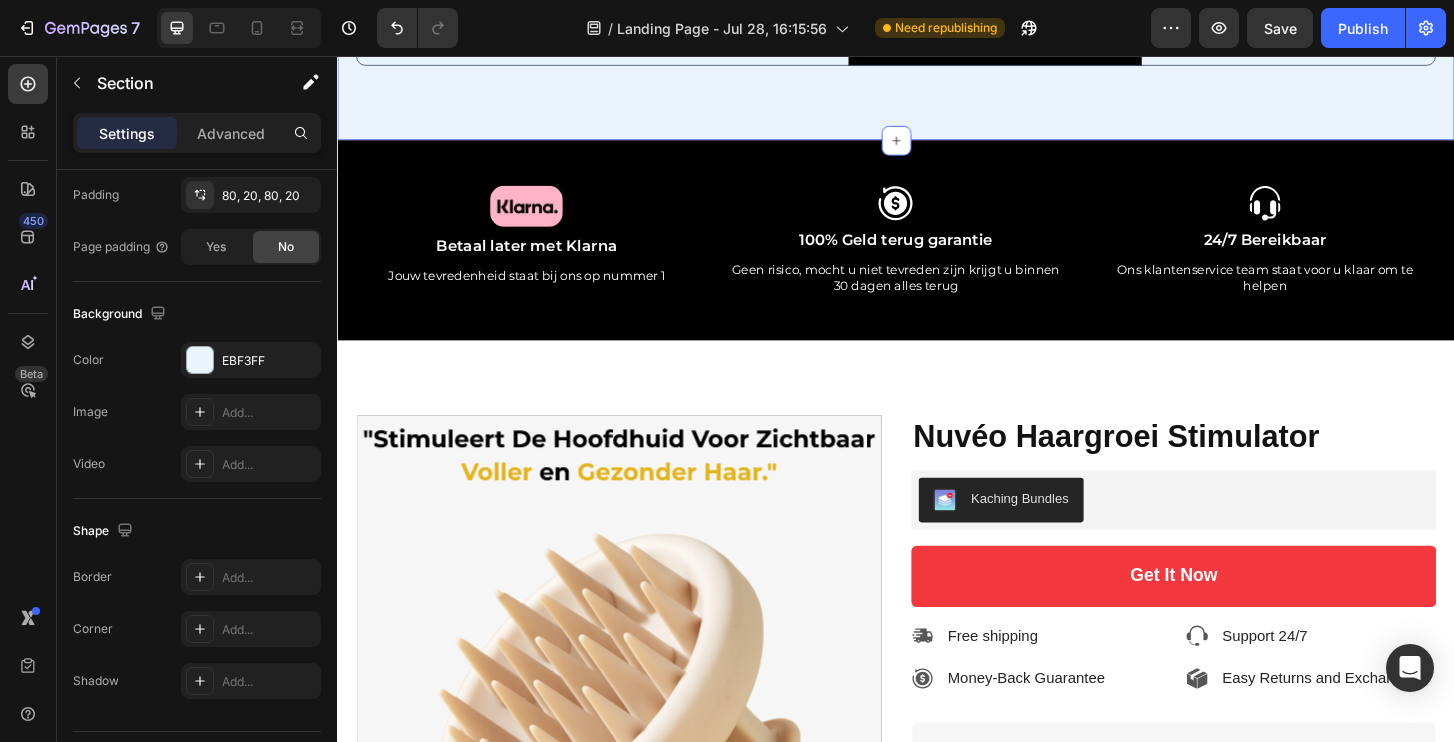 scroll, scrollTop: 0, scrollLeft: 0, axis: both 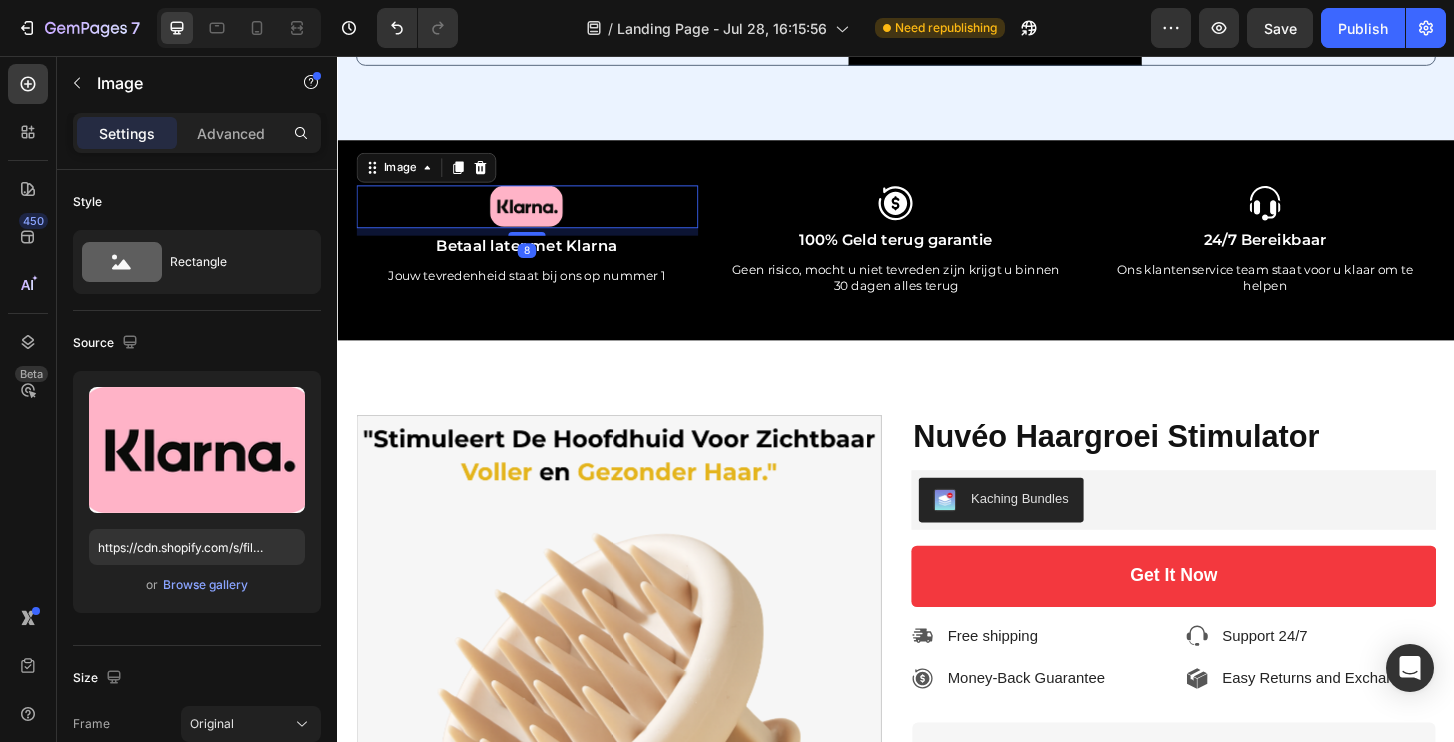 click at bounding box center (540, 216) 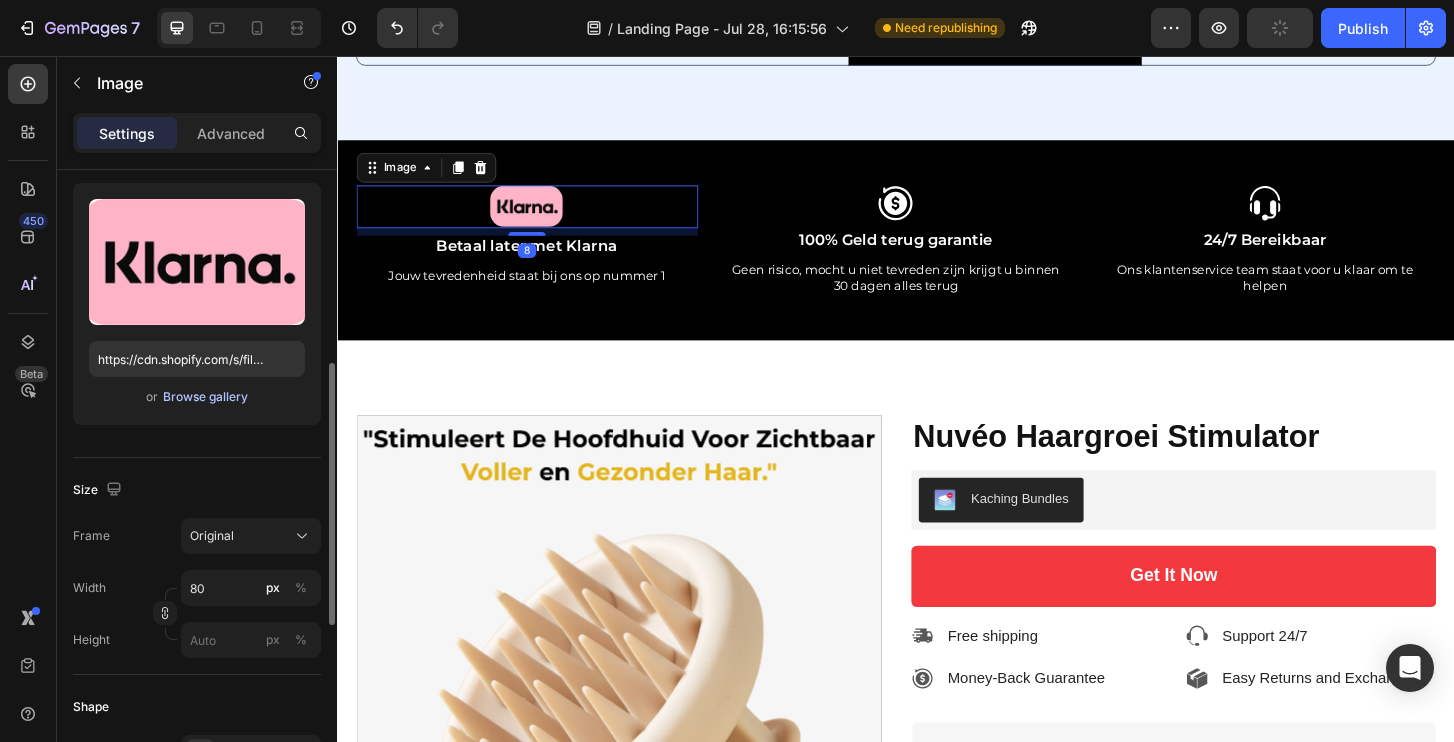 scroll, scrollTop: 282, scrollLeft: 0, axis: vertical 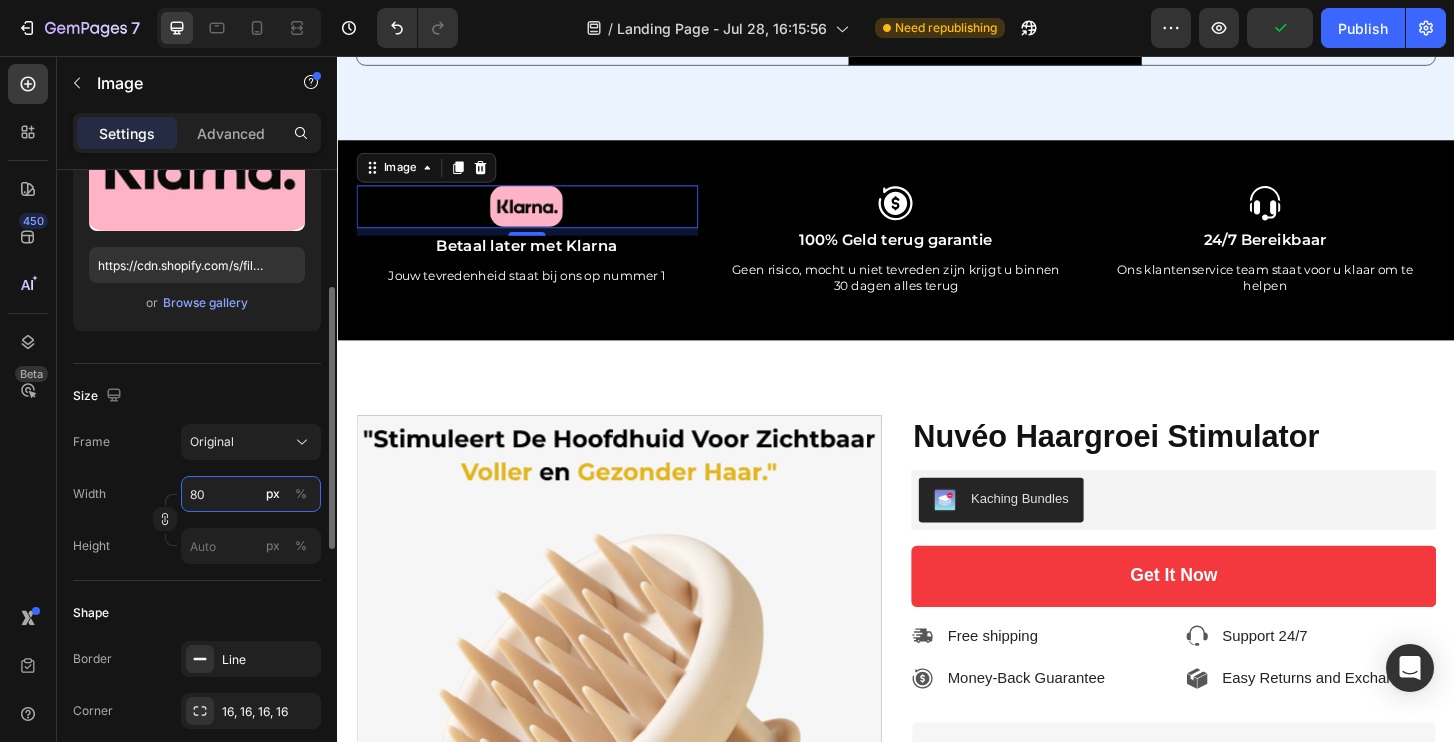 click on "80" at bounding box center (251, 494) 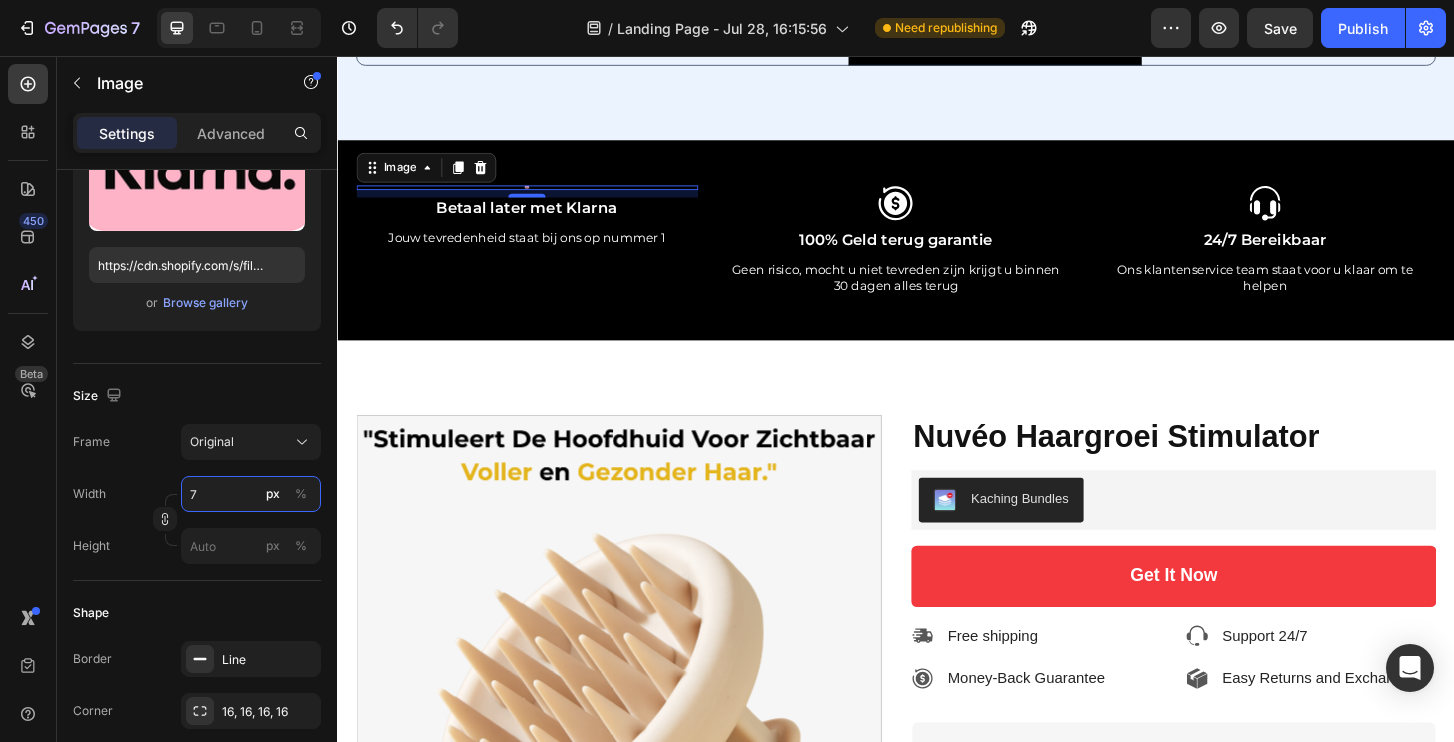 type on "75" 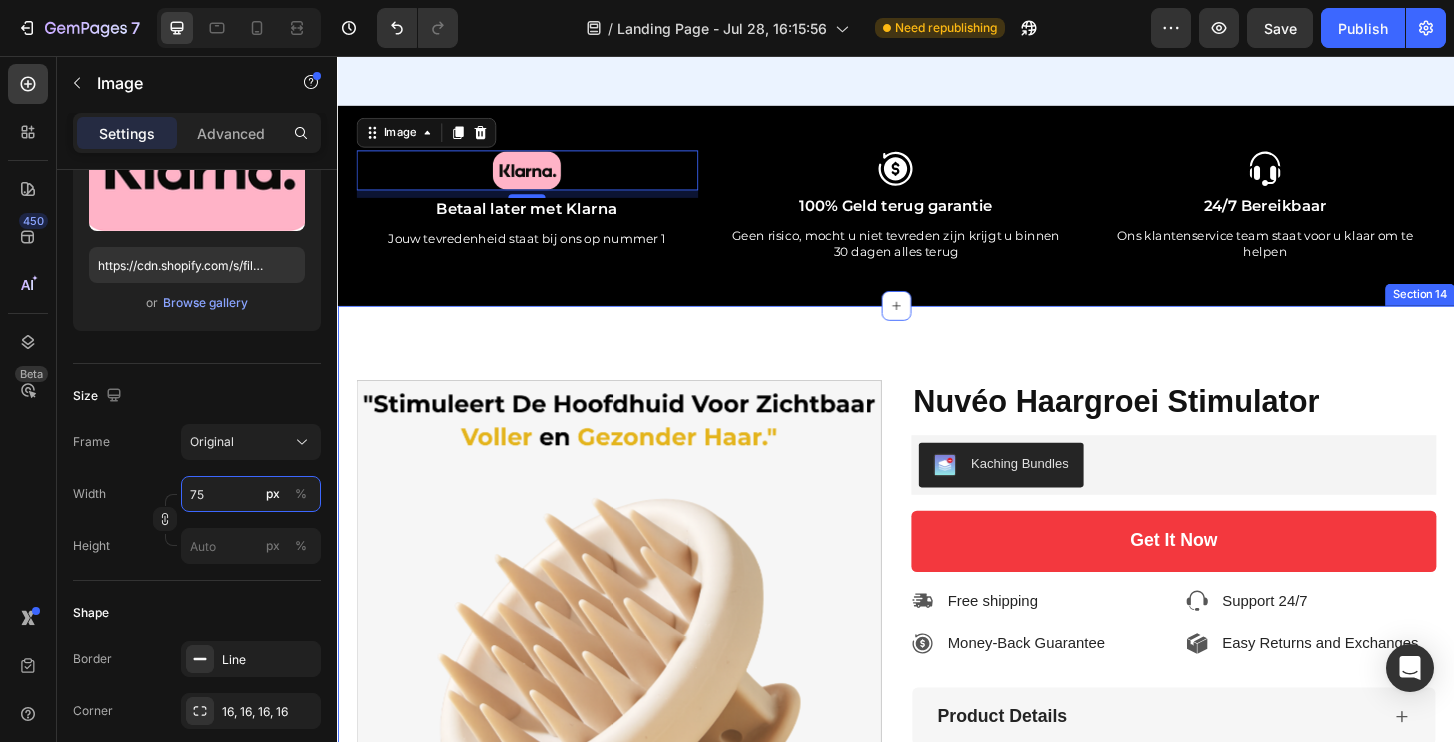 scroll, scrollTop: 8459, scrollLeft: 0, axis: vertical 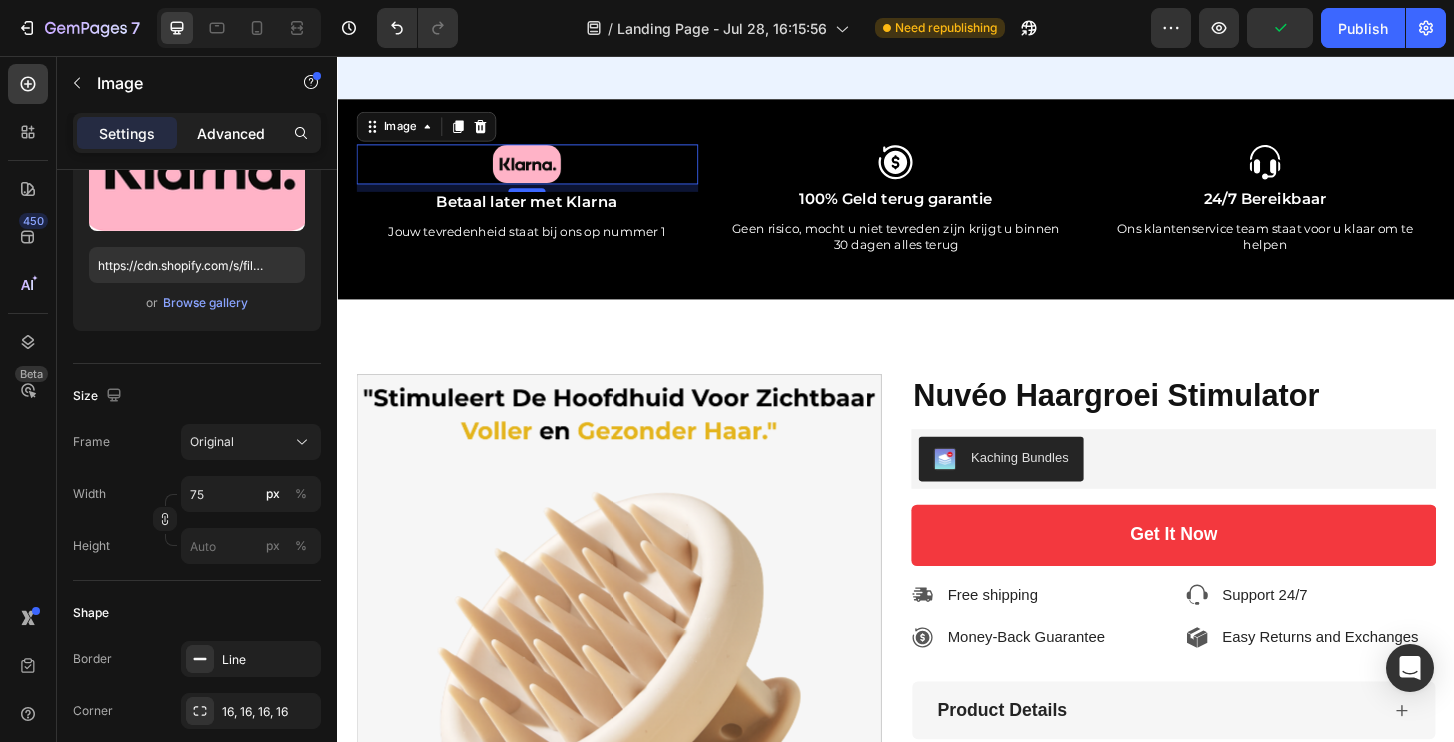 click on "Advanced" at bounding box center (231, 133) 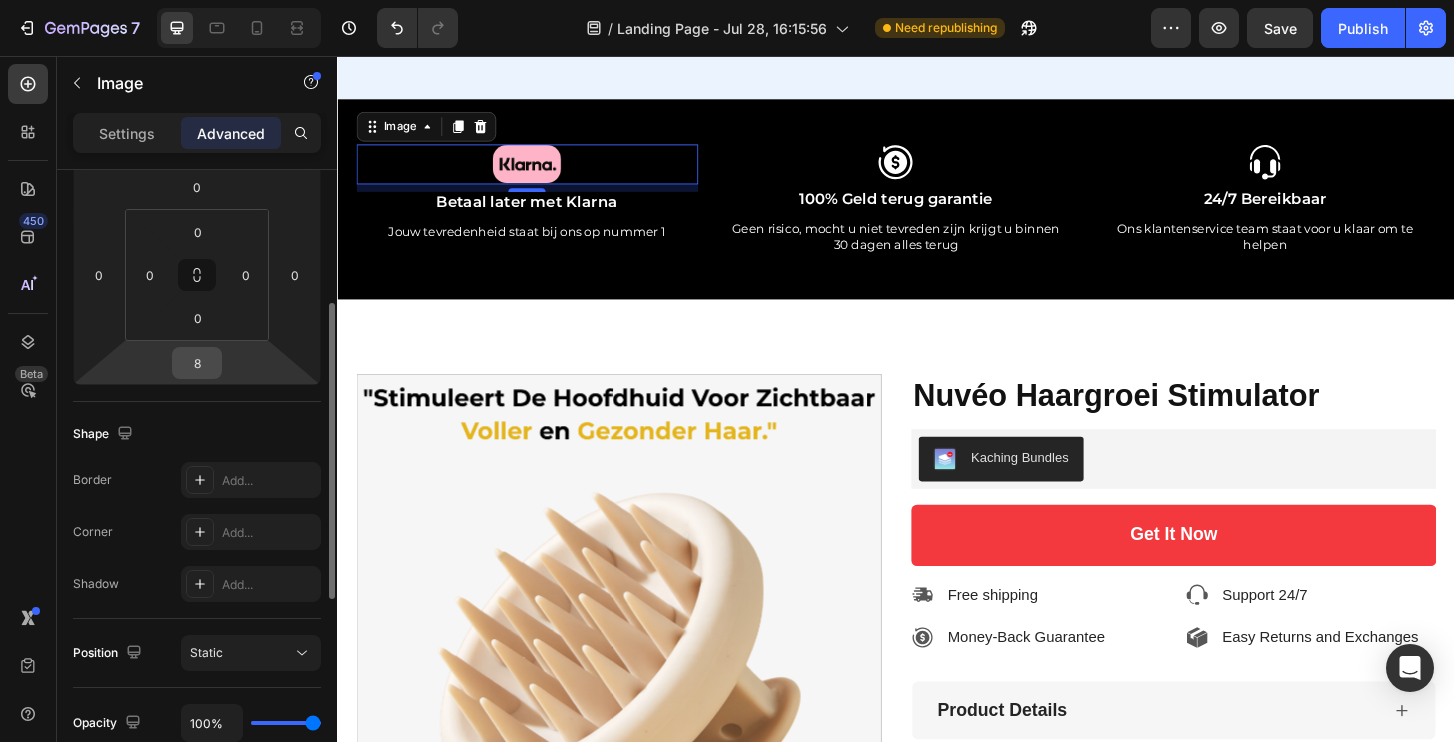 click on "8" at bounding box center [197, 363] 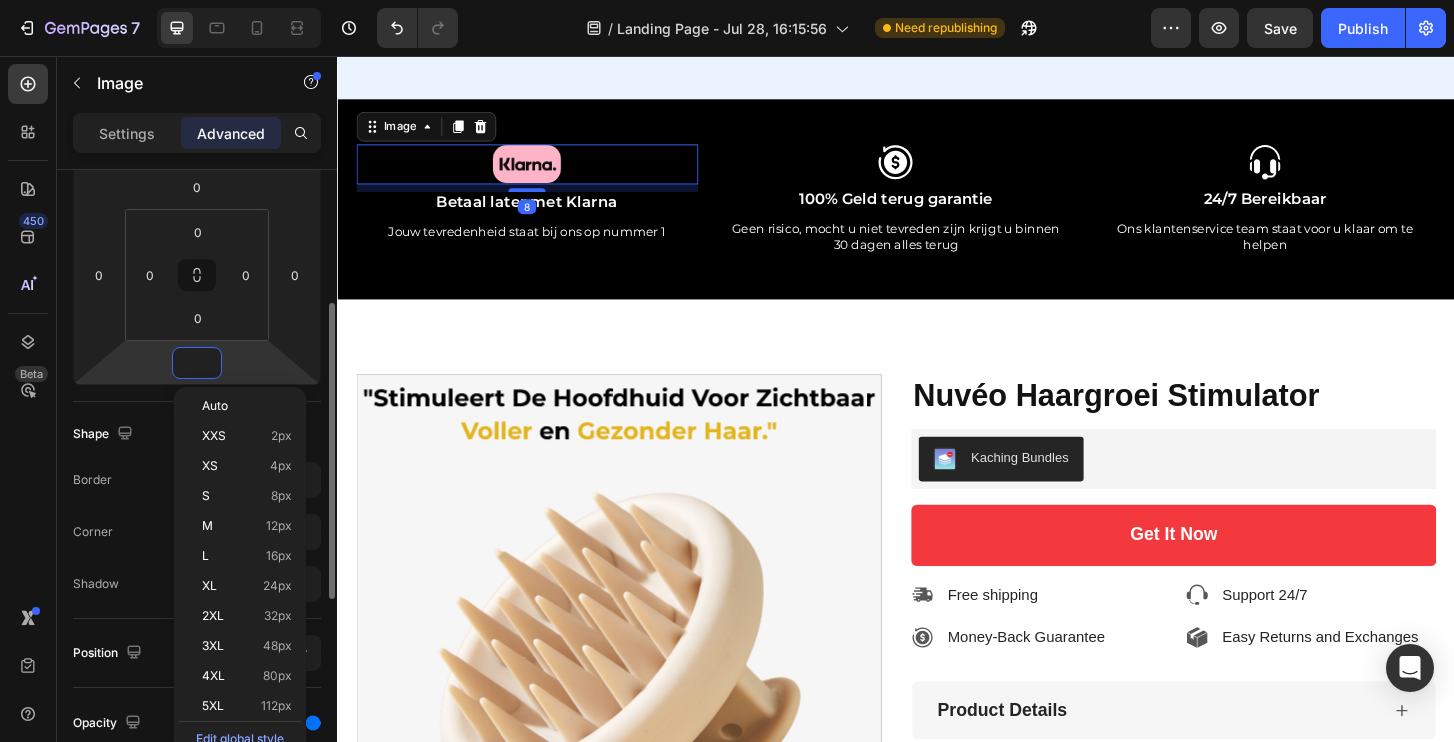 type on "9" 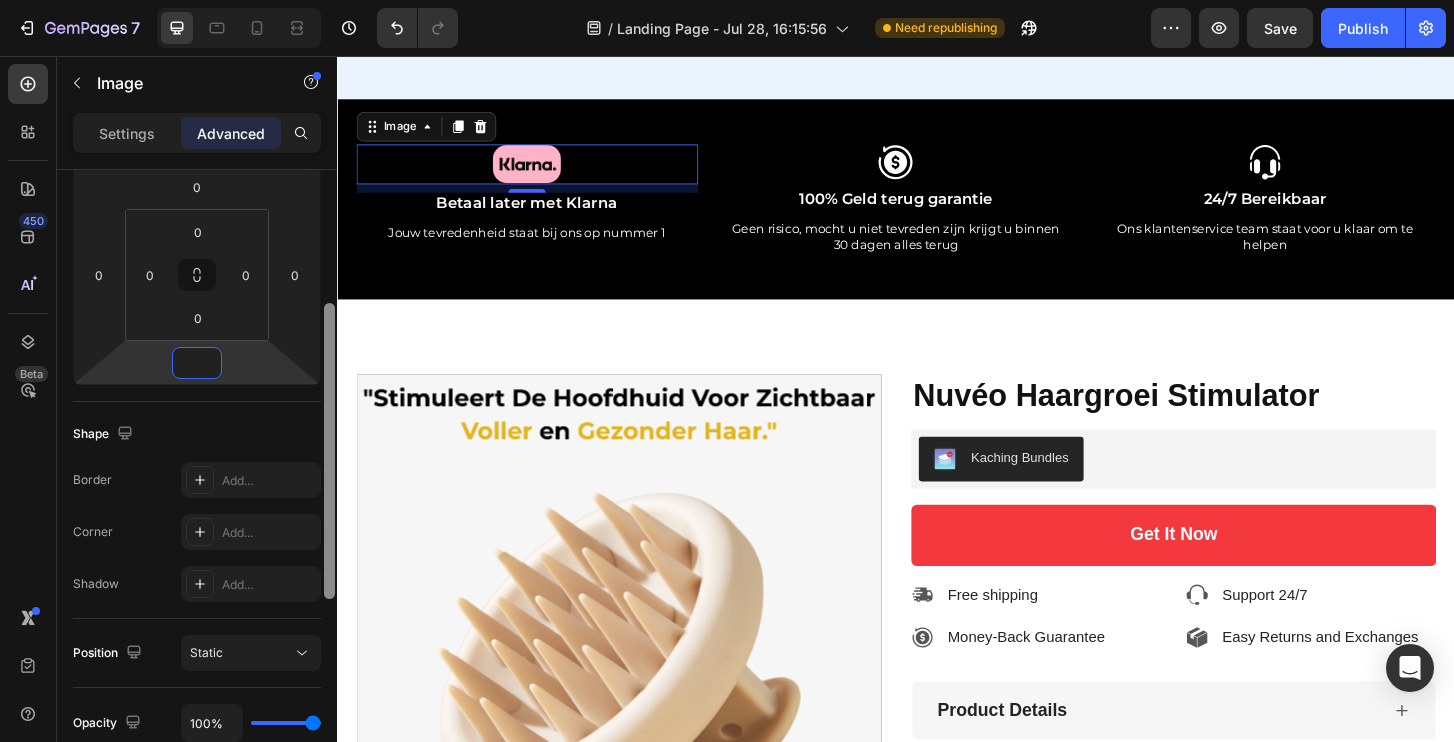 type on "8" 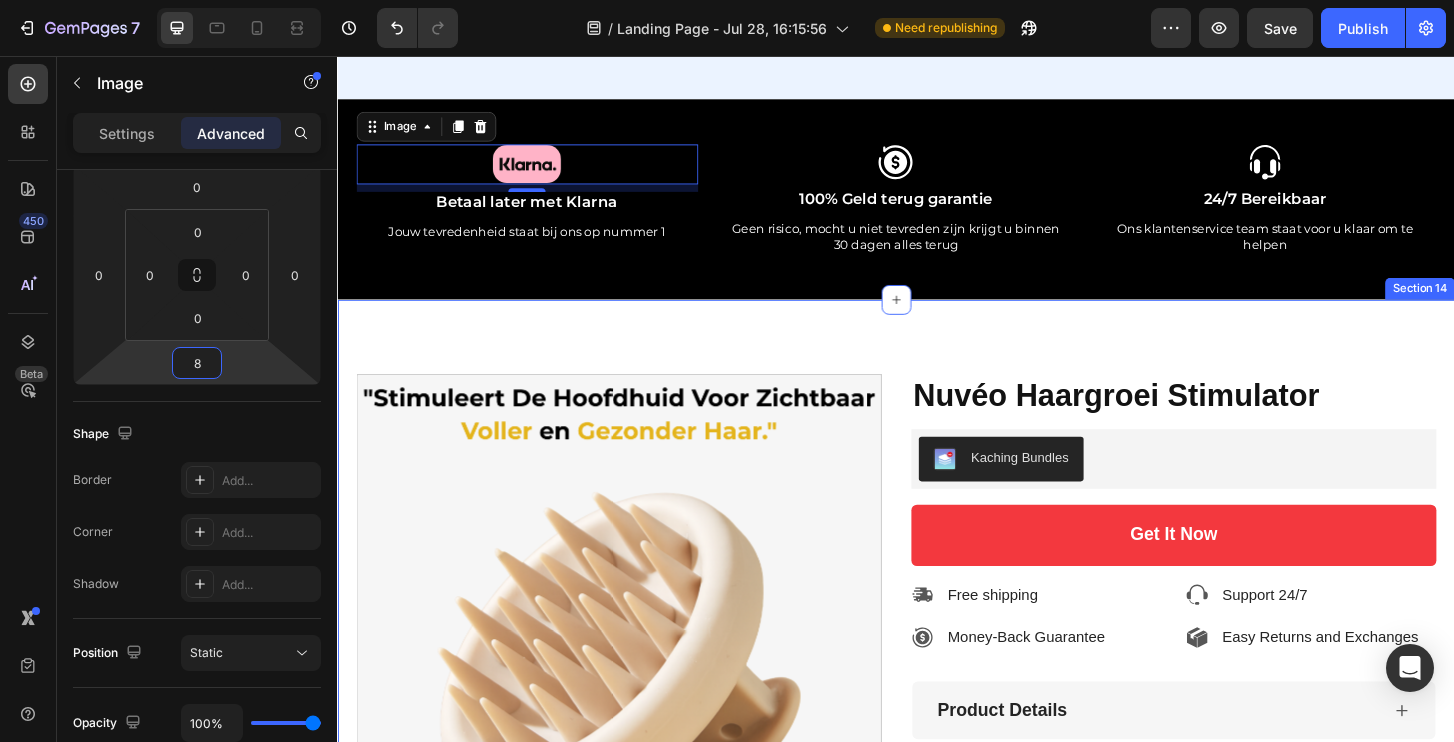 click on "Product Images Nuvéo Haargroei Stimulator Product Title Kaching Bundles Kaching Bundles Get It Now Dynamic Checkout
Free shipping  Item List
Money-Back Guarantee Item List Row
Support 24/7 Item List
Easy Returns and Exchanges Item List Row
Product Details
Technical Specification Accordion Row Stimuleer haargroei & verminder haaruitval
Verbeter je haarverzorging met deze ergonomische hoofdhuidmassager. Dankzij de zachte siliconen noppen stimuleert hij de bloedcirculatie, verwijdert hij opgebouwde resten en helpt hij producten beter opgenomen worden — terwijl jij geniet van een rustgevende massage.
✅  Bij dagelijks gebruik  kun je binnen  2–4 weken minder haaruitval  merken, en bij consequente inzet zelfs  nieuwe haargroei binnen 3–6 maanden  verwachten.
Hoe te gebruiken:
Gebruik op nat of droog haar
Masseer in cirkelvormige bewegingen met lichte druk
Dek de hele hoofdhuid, 3–5 minuten lang" at bounding box center [937, 827] 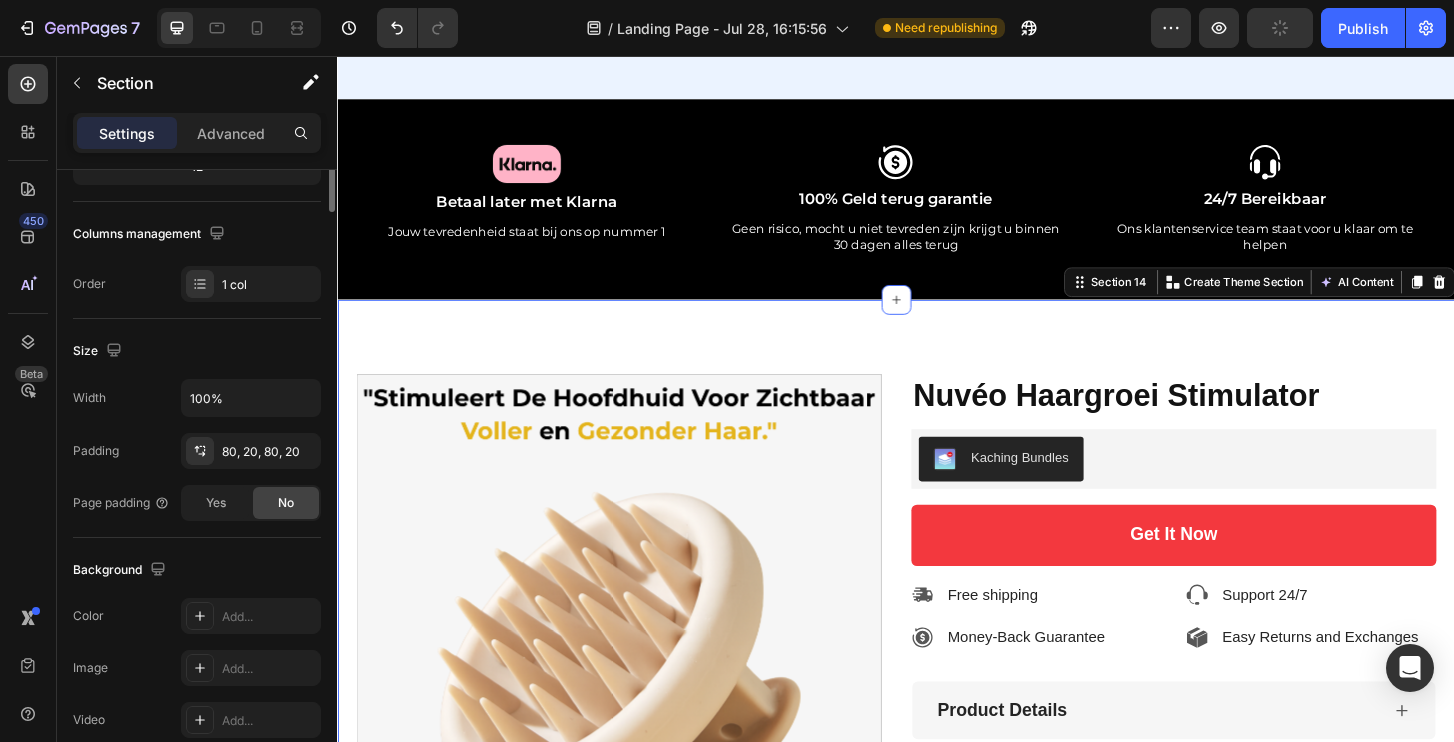 scroll, scrollTop: 0, scrollLeft: 0, axis: both 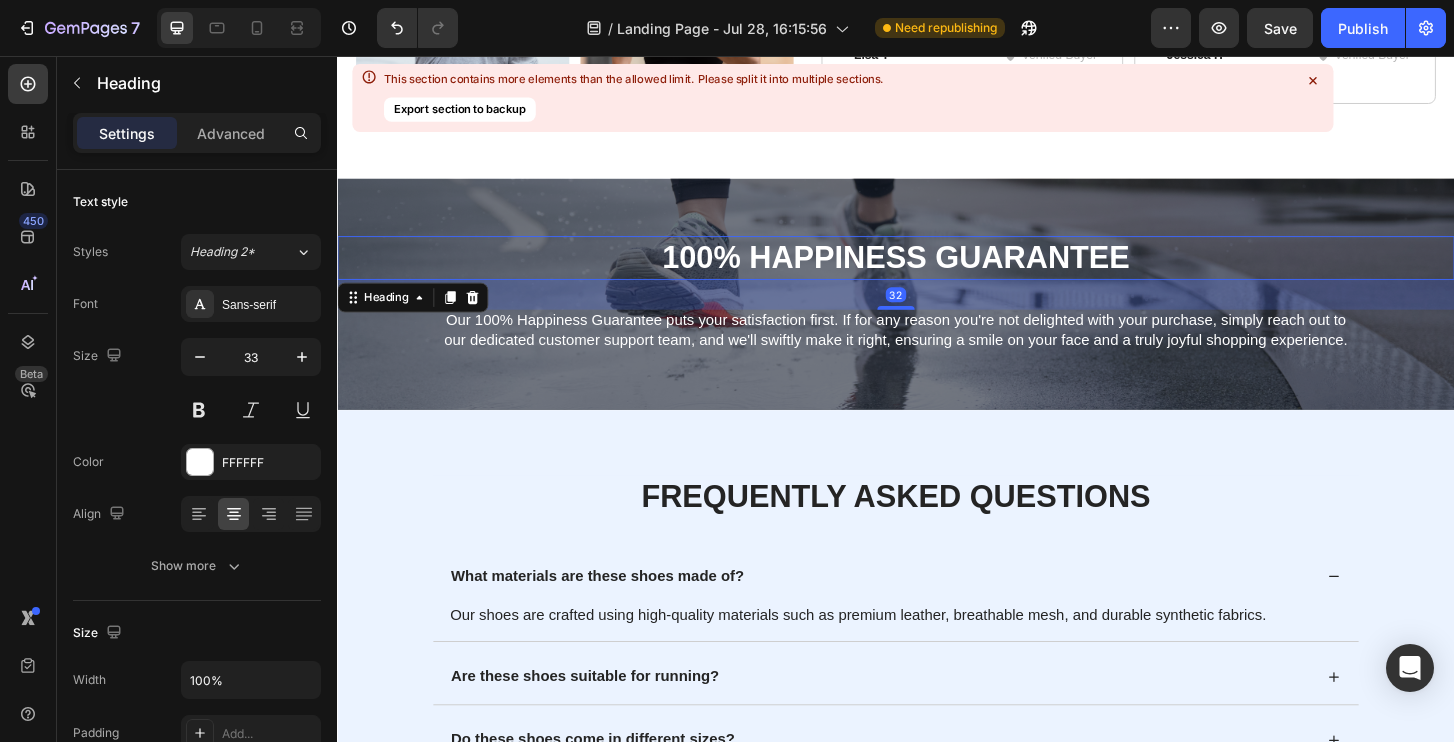 click on "100% Happiness Guarantee" at bounding box center (937, 272) 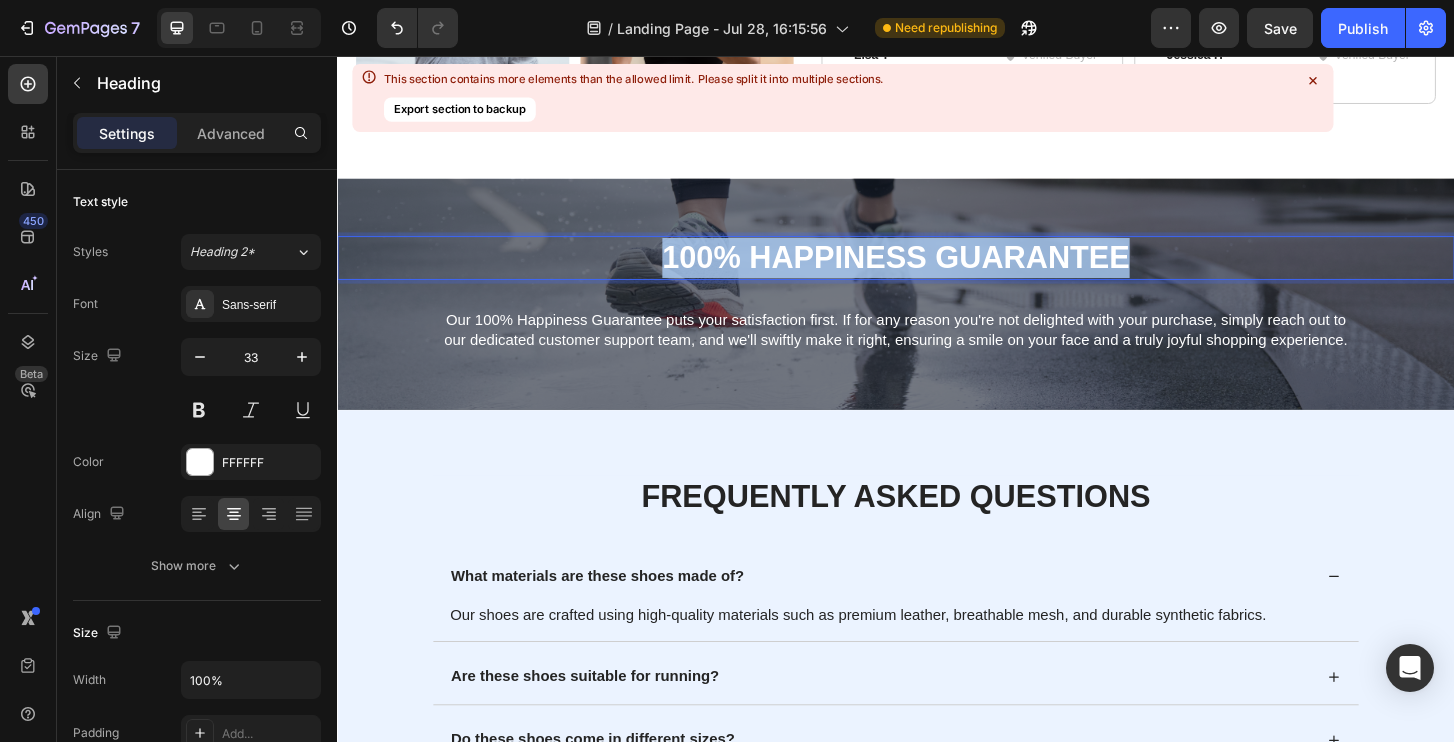click on "100% Happiness Guarantee" at bounding box center (937, 272) 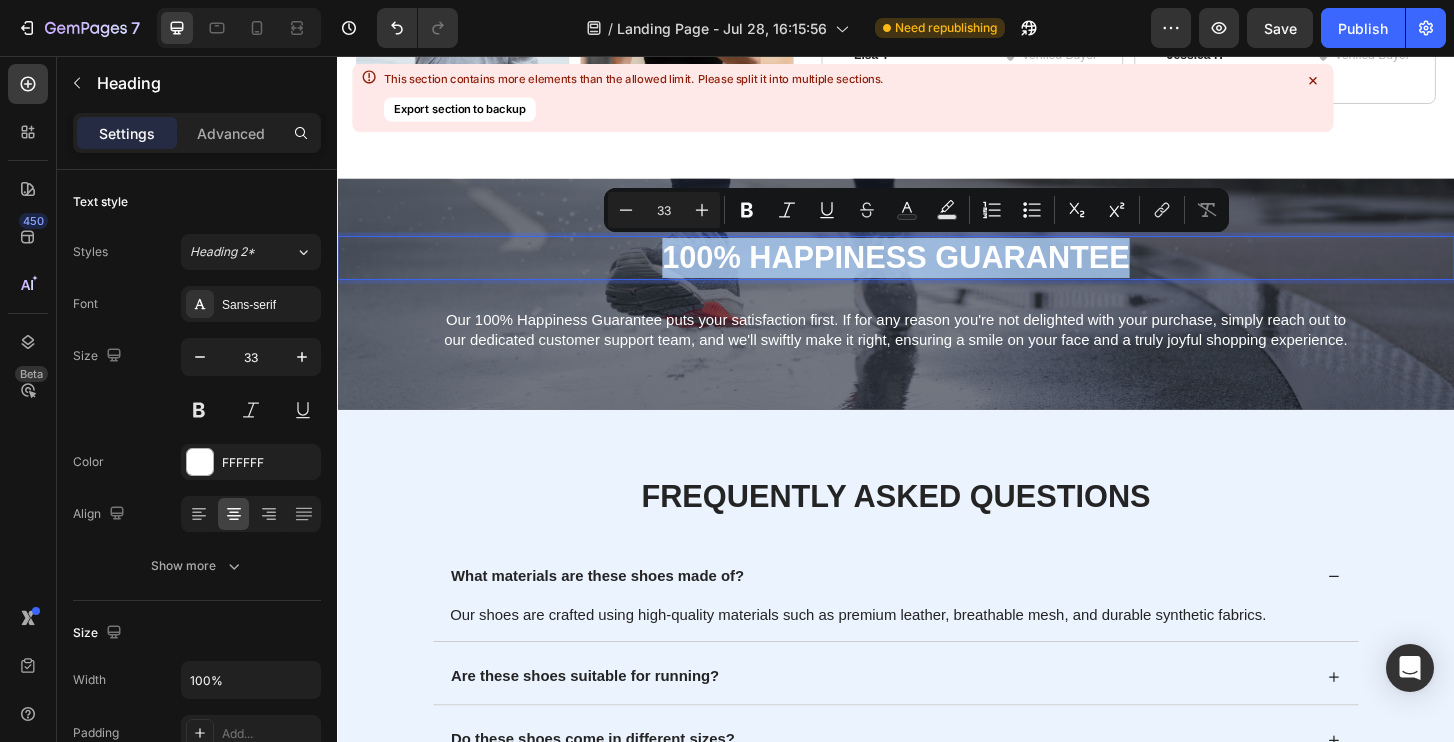copy on "100% Happiness Guarantee" 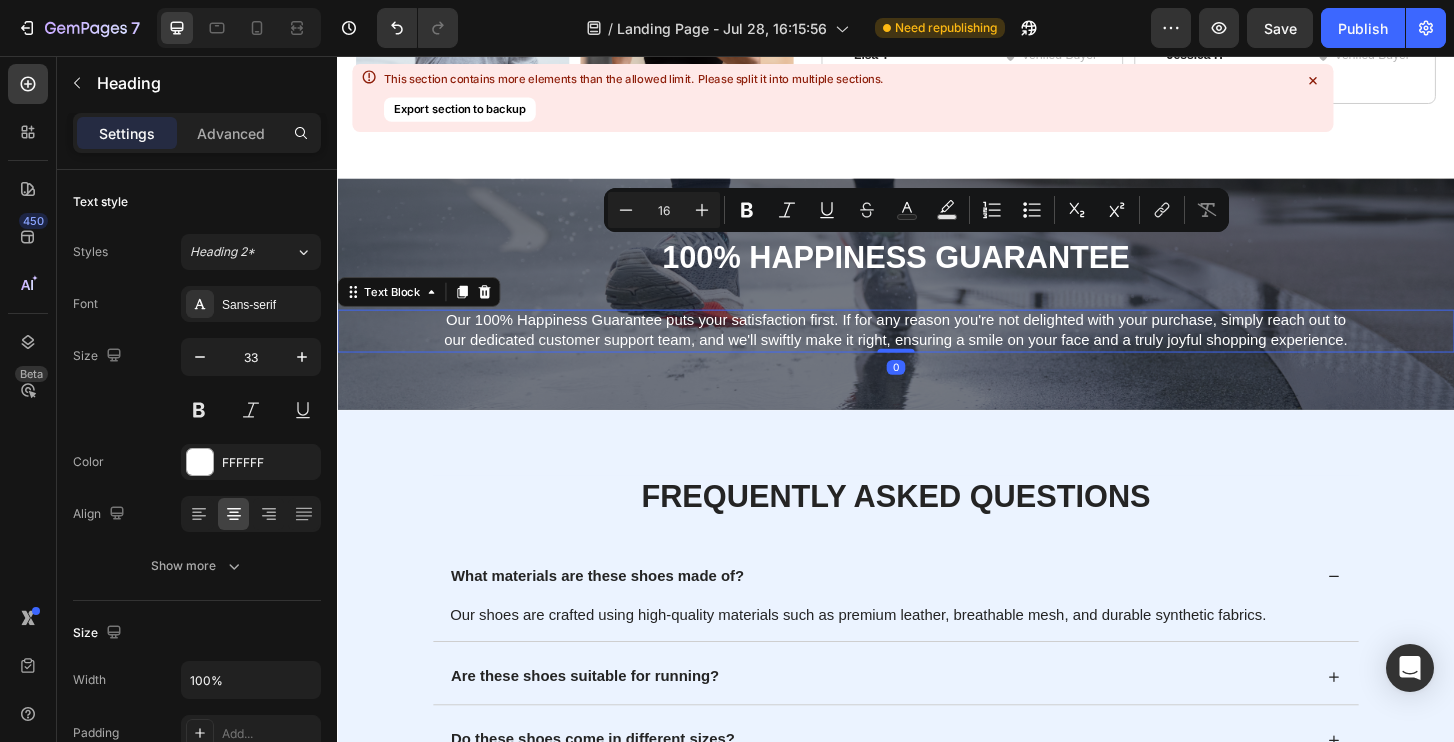click on "Our 100% Happiness Guarantee puts your satisfaction first. If for any reason you're not delighted with your purchase, simply reach out to our dedicated customer support team, and we'll swiftly make it right, ensuring a smile on your face and a truly joyful shopping experience." at bounding box center [937, 351] 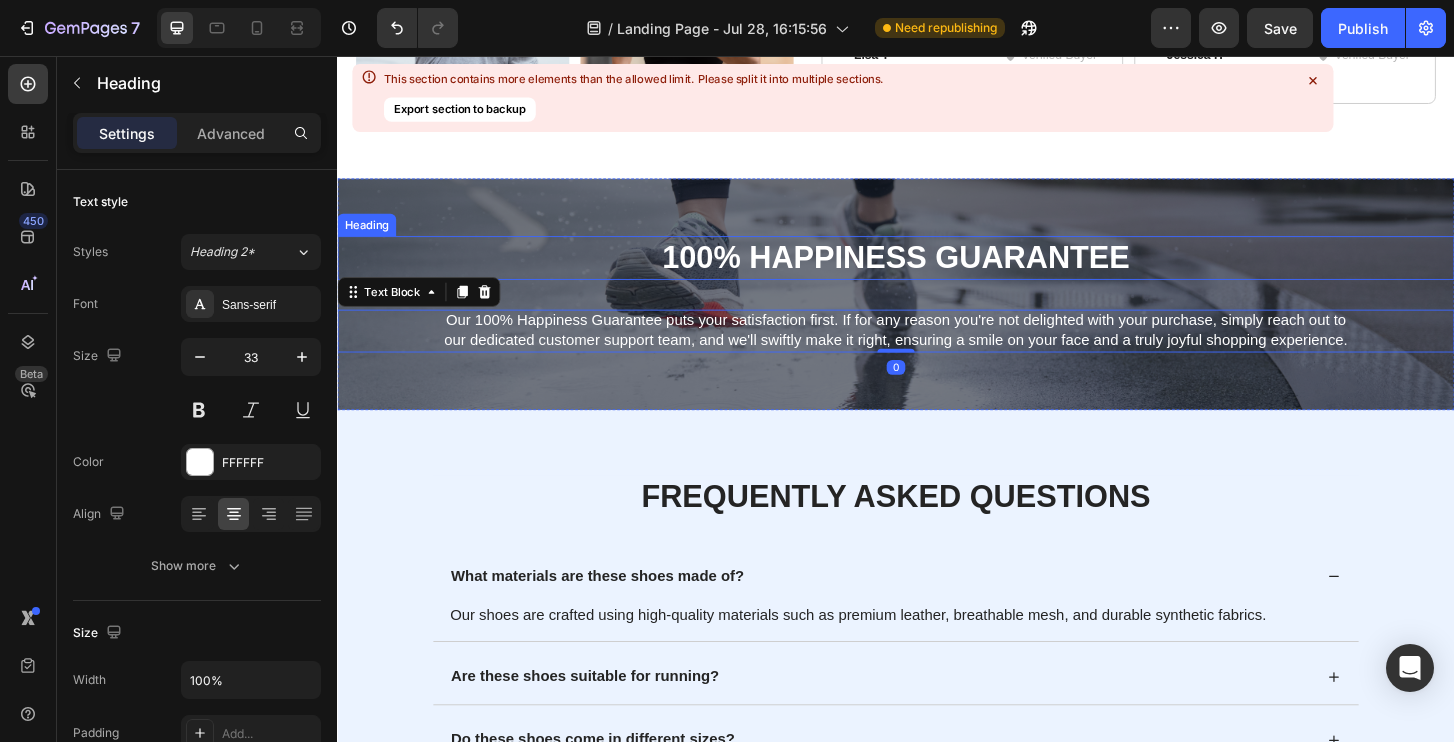 click on "100% Happiness Guarantee" at bounding box center (937, 272) 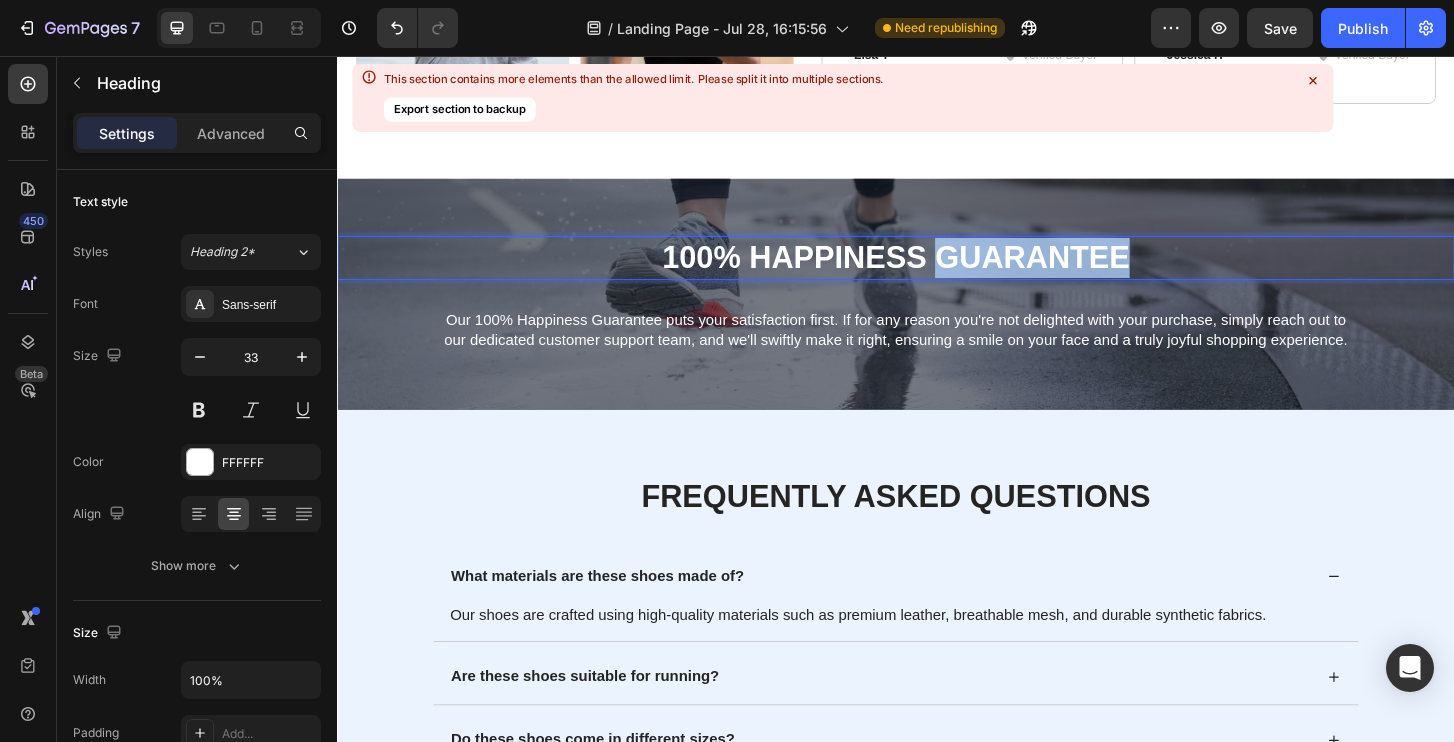 click on "100% Happiness Guarantee" at bounding box center [937, 272] 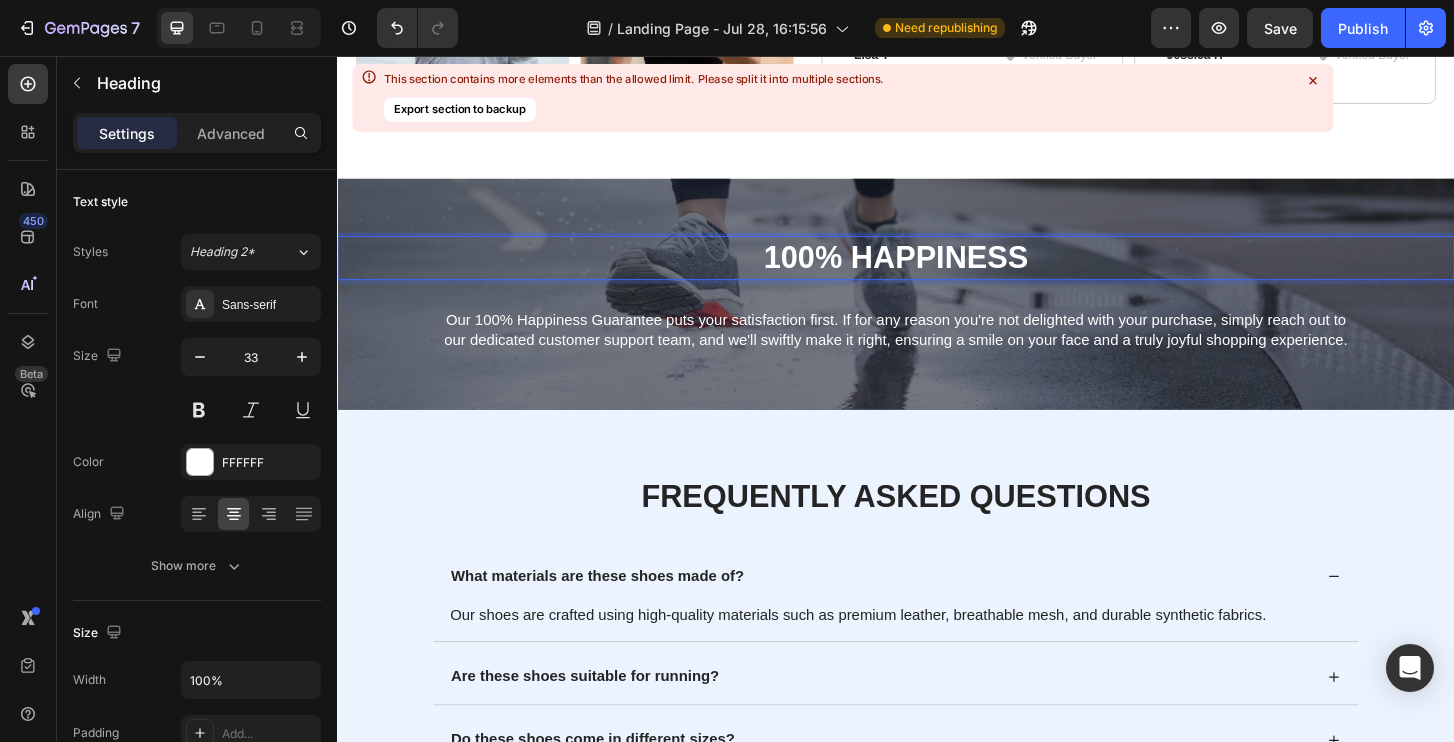 click on "100% Happiness" at bounding box center (937, 272) 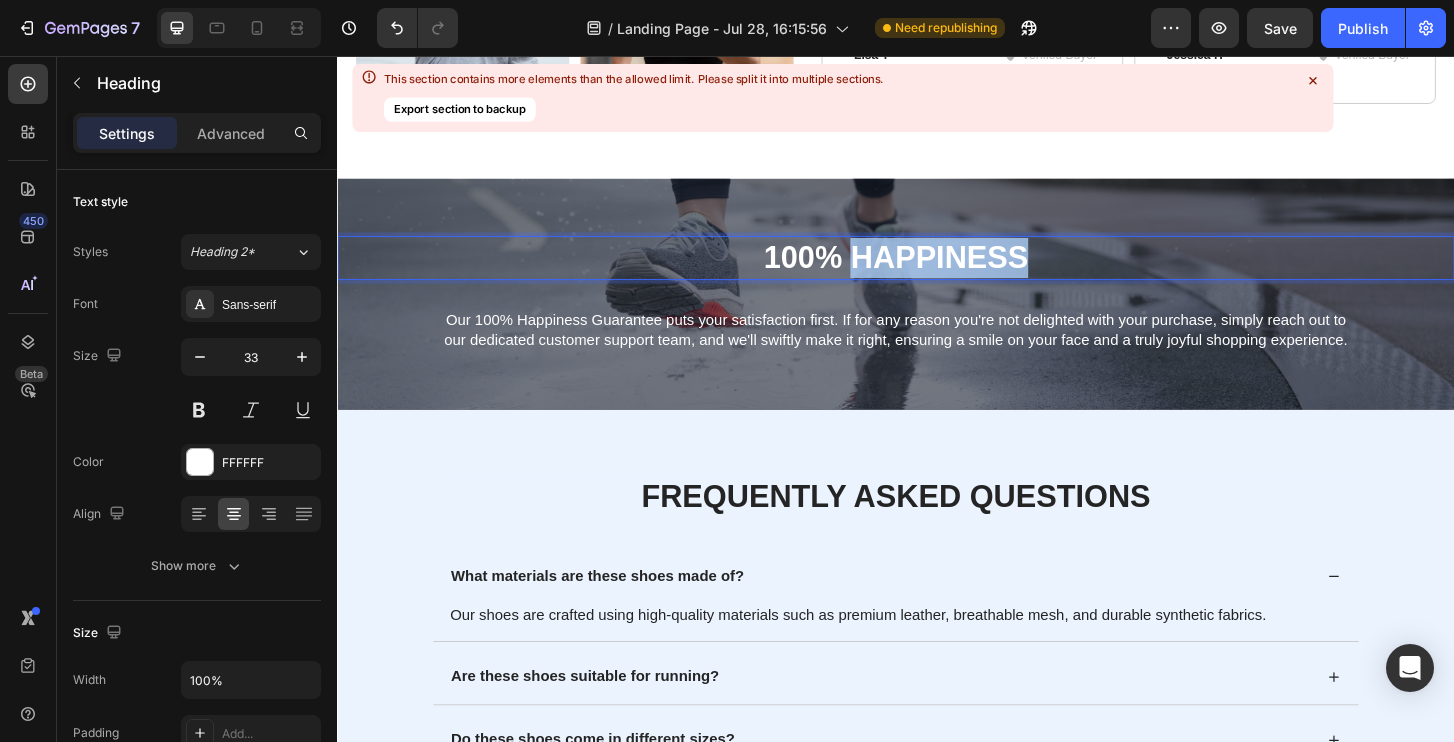 click on "100% Happiness" at bounding box center (937, 272) 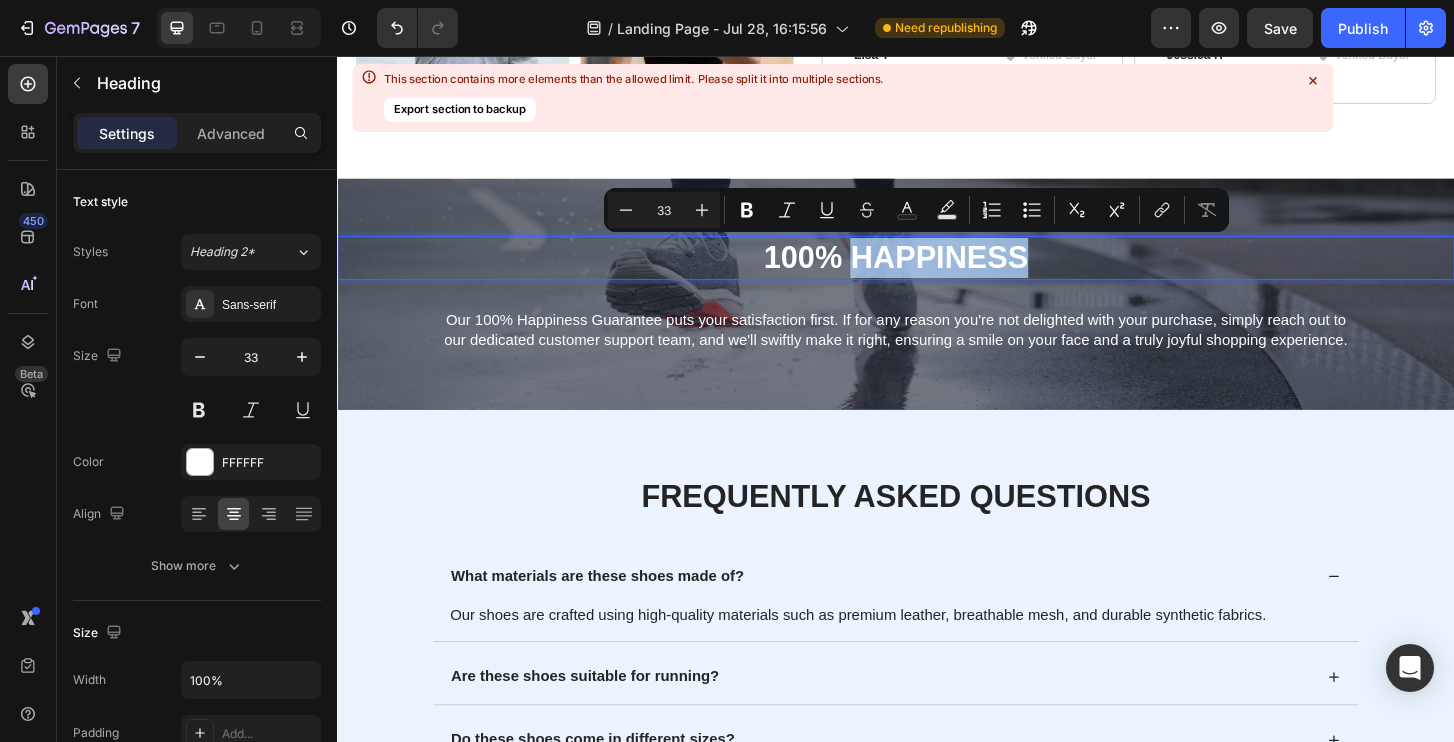 click on "100% Happiness" at bounding box center (937, 272) 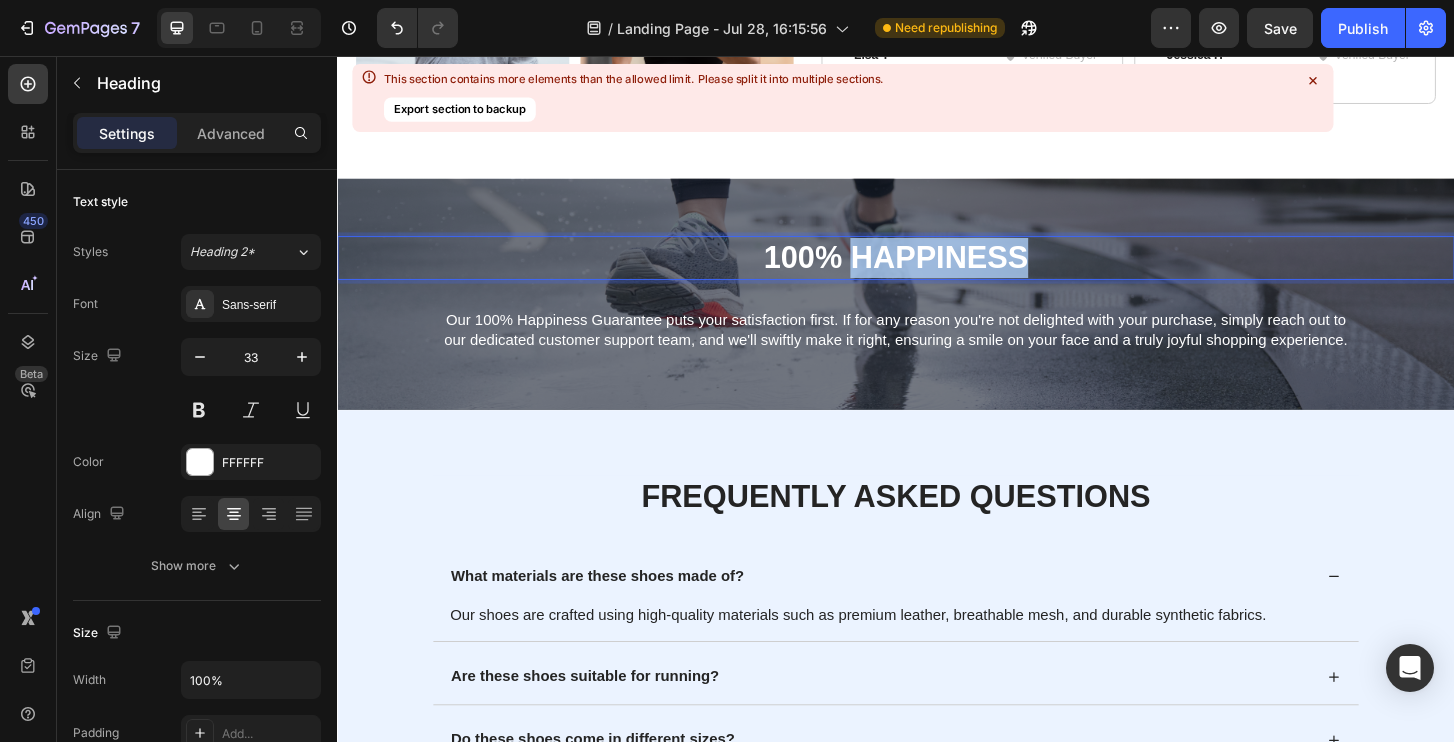 click on "100% Happiness" at bounding box center (937, 272) 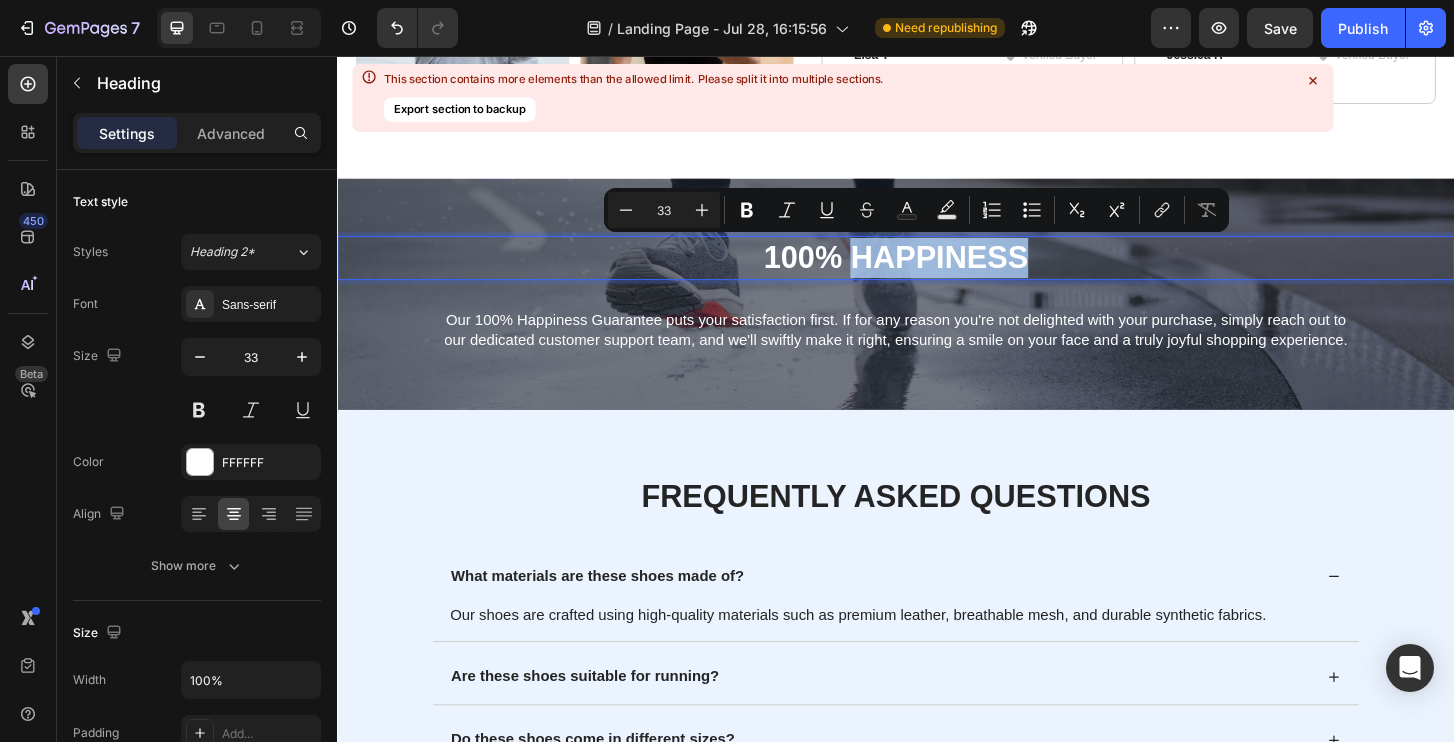 click on "100% Happiness" at bounding box center [937, 272] 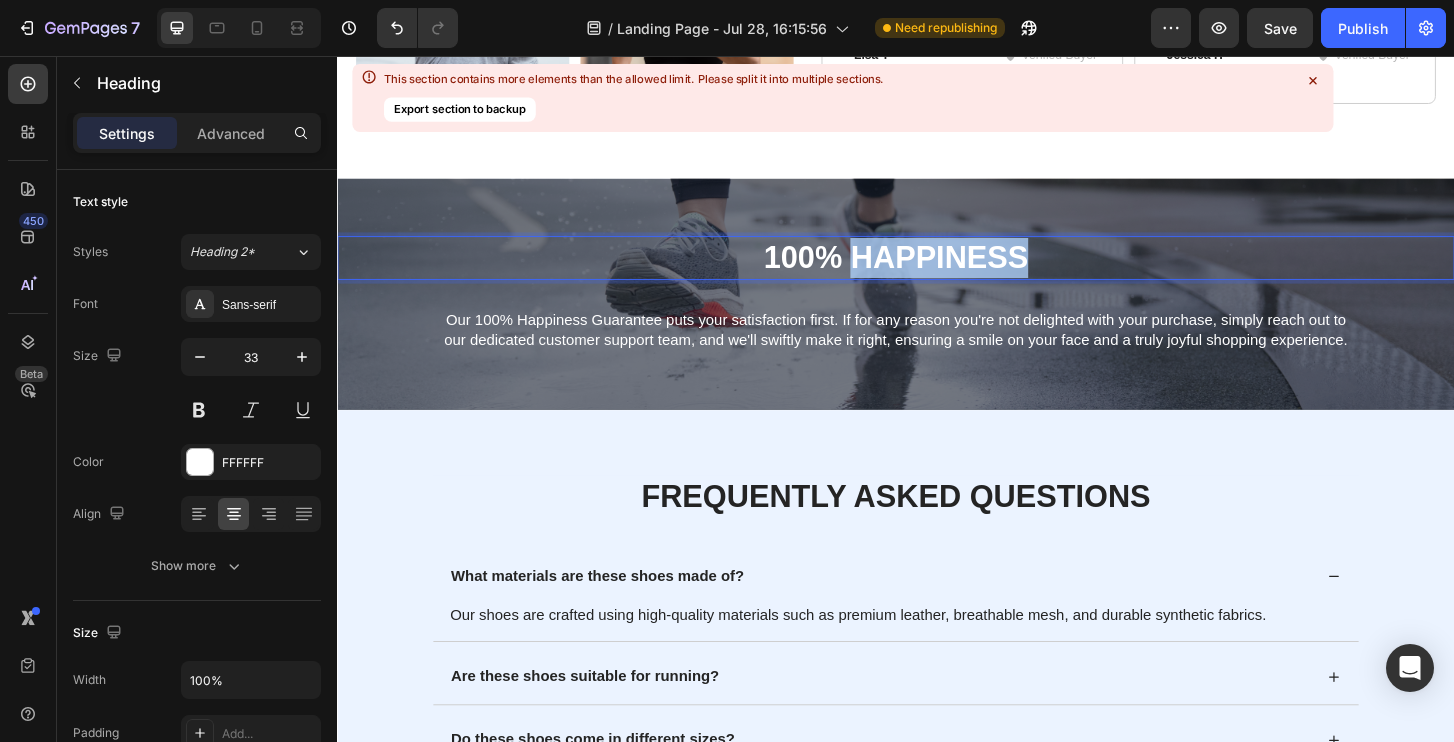 click on "100% Happiness" at bounding box center (937, 272) 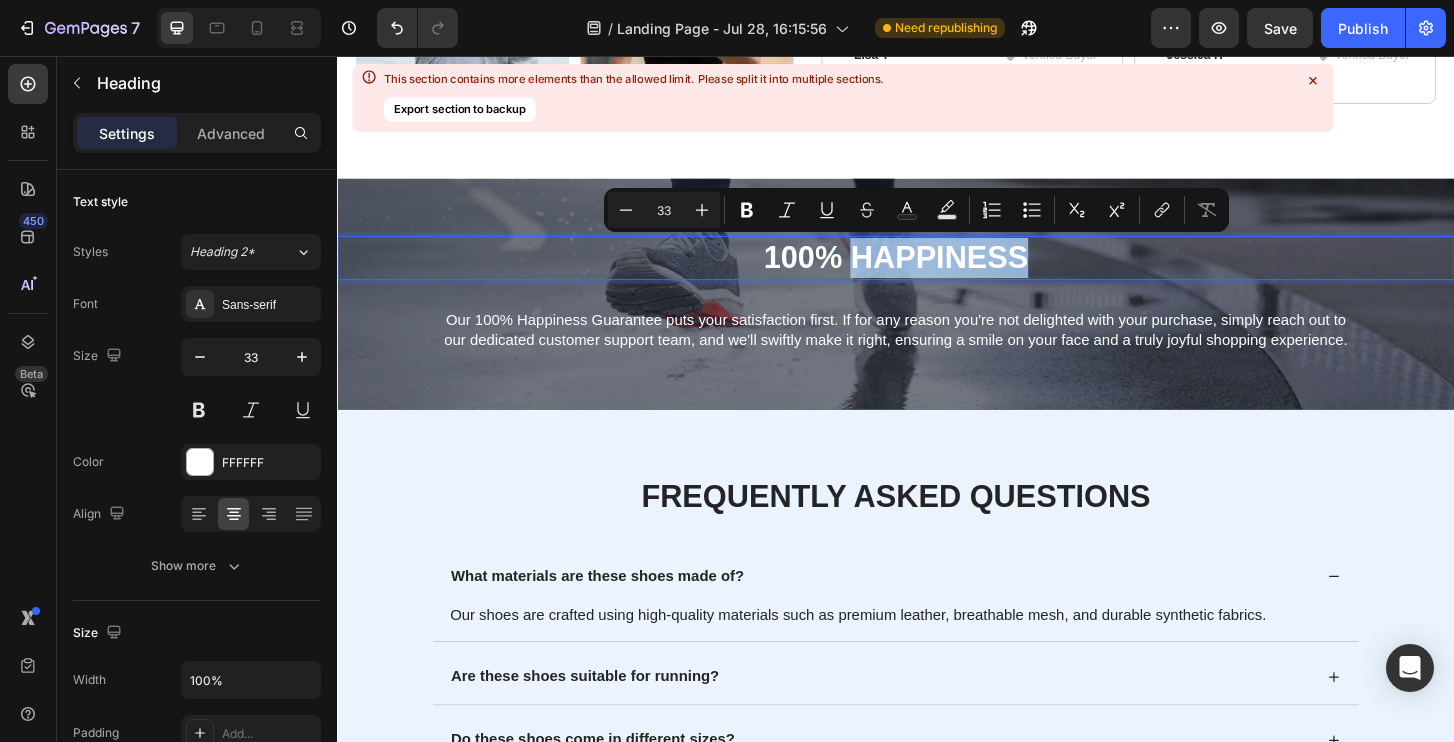 click on "100% Happiness" at bounding box center (937, 272) 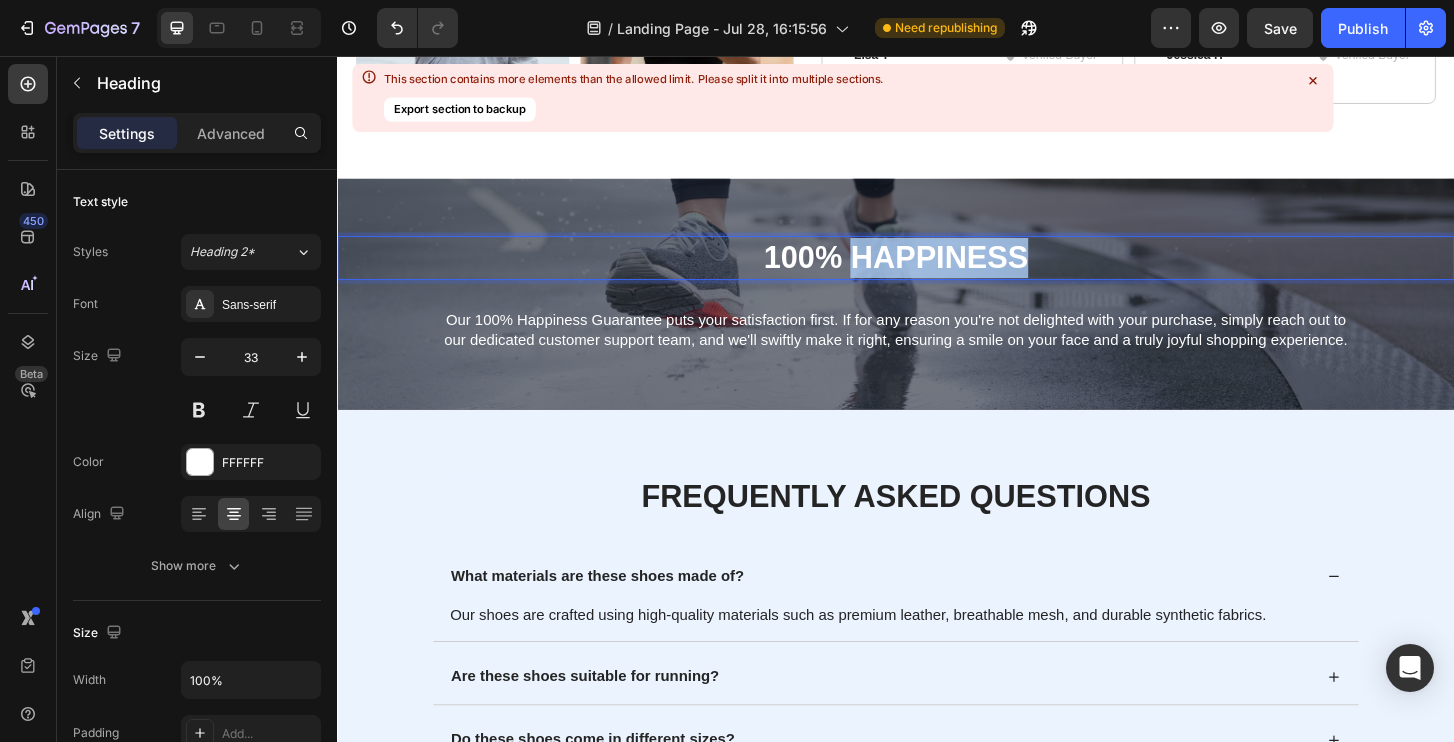 click on "100% Happiness" at bounding box center (937, 272) 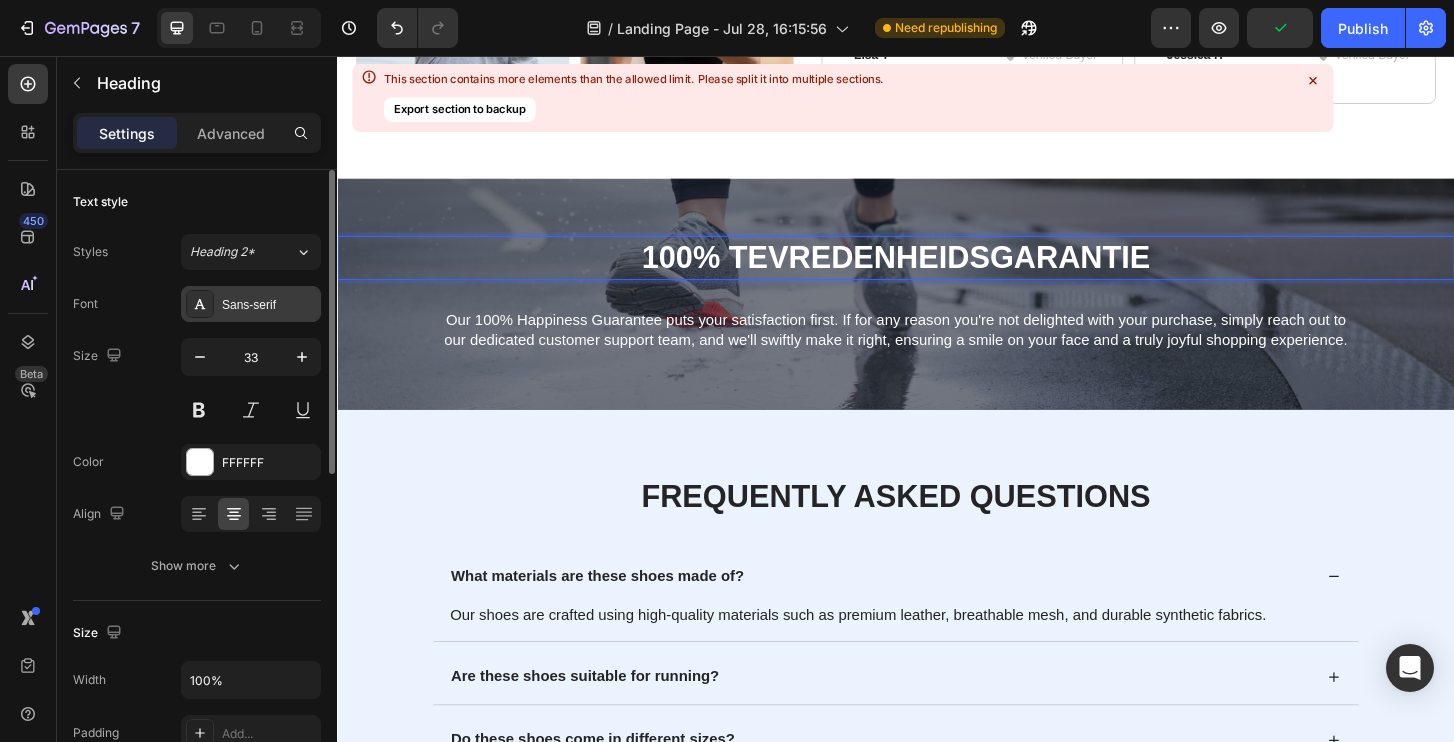 click 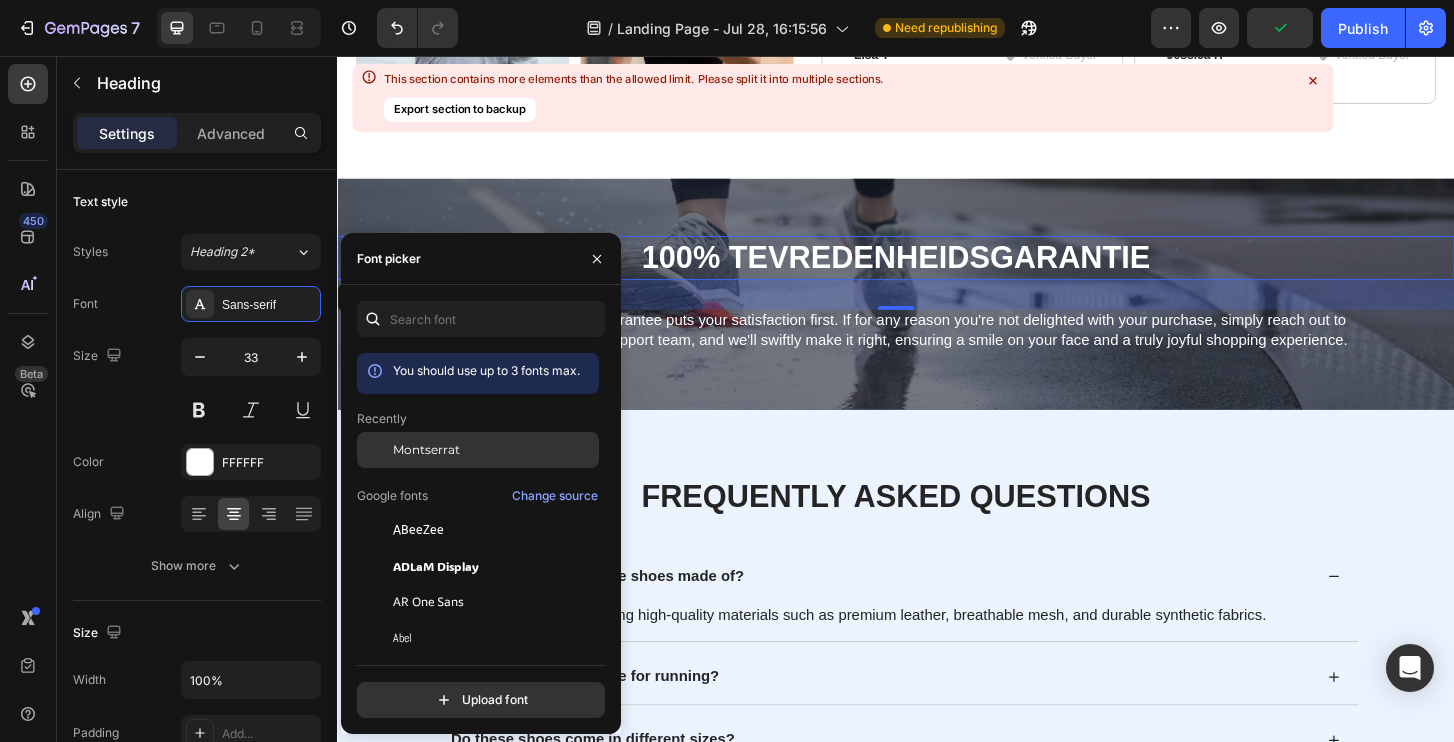 click on "Montserrat" at bounding box center [426, 450] 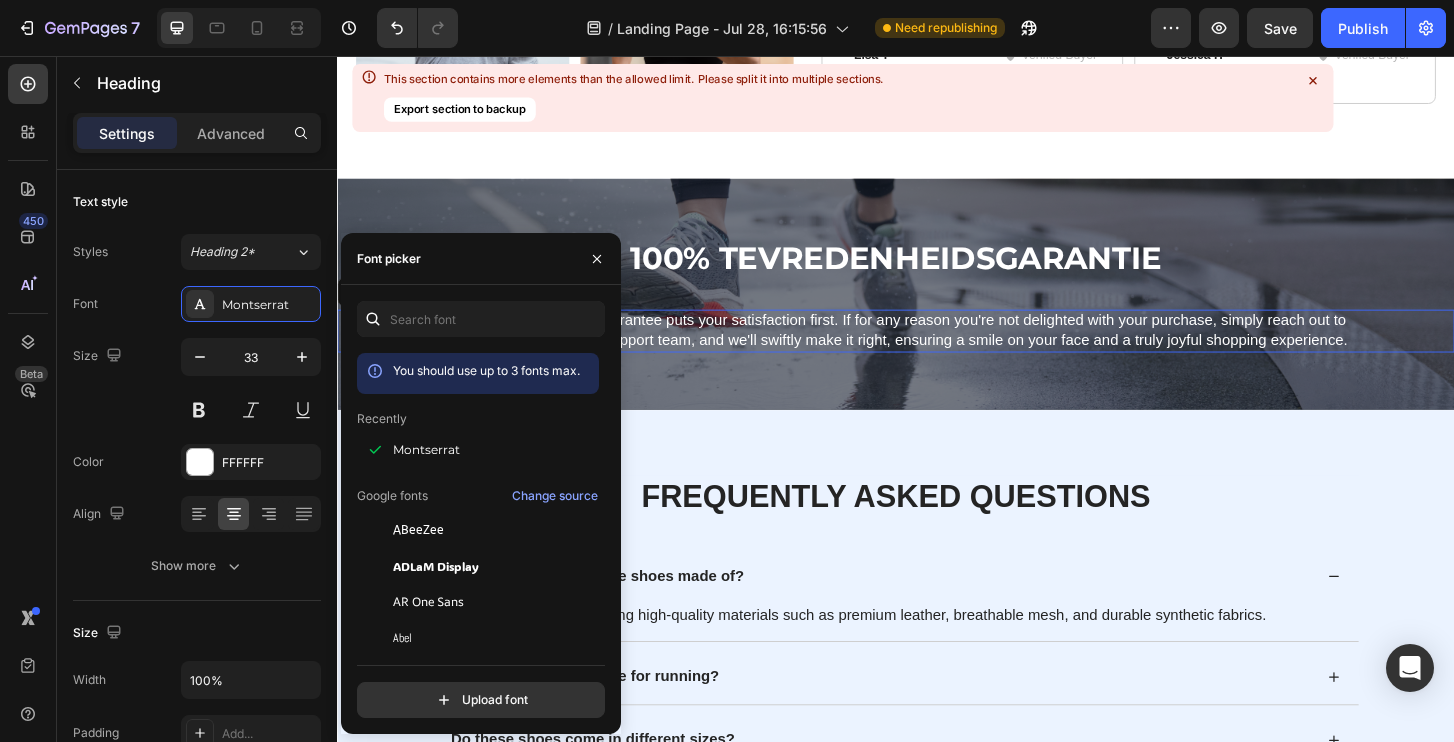 click on "Our 100% Happiness Guarantee puts your satisfaction first. If for any reason you're not delighted with your purchase, simply reach out to our dedicated customer support team, and we'll swiftly make it right, ensuring a smile on your face and a truly joyful shopping experience." at bounding box center [937, 351] 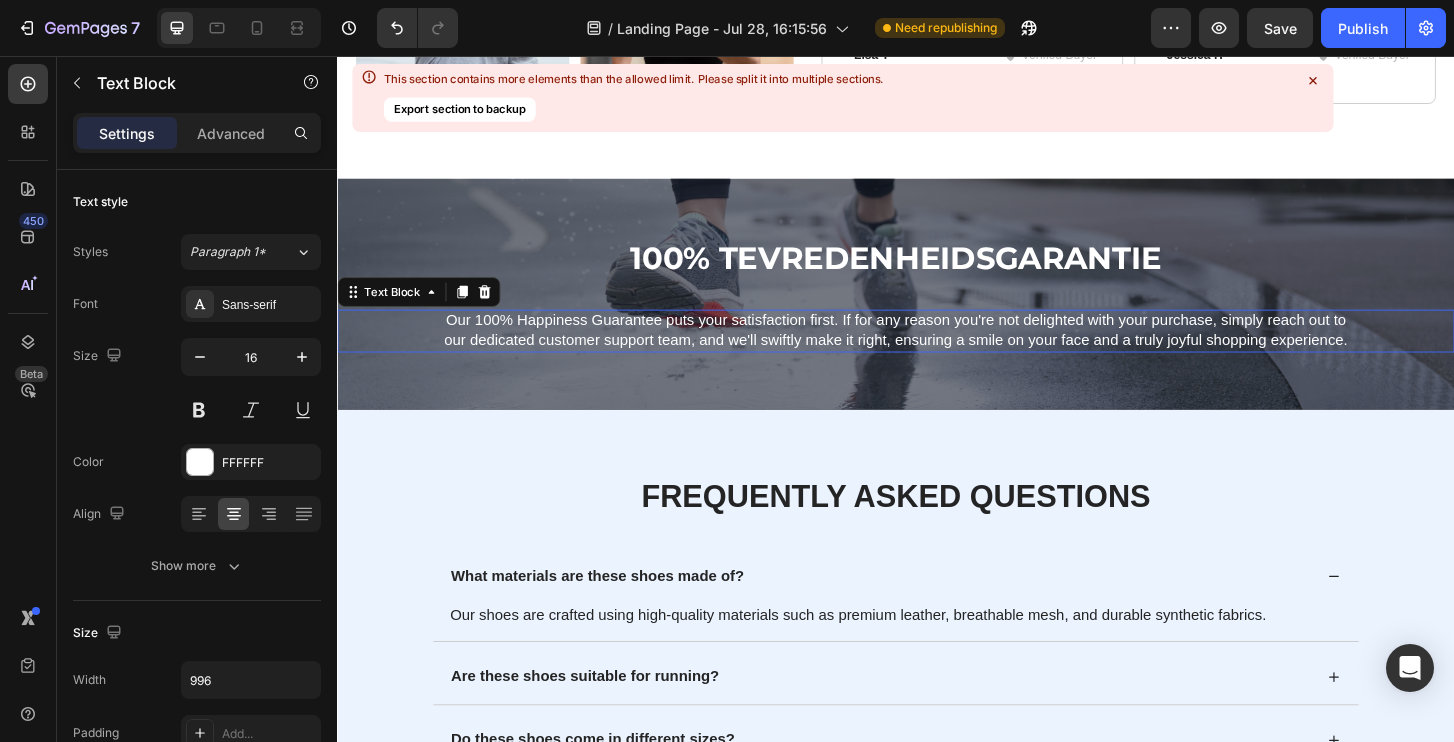click on "Our 100% Happiness Guarantee puts your satisfaction first. If for any reason you're not delighted with your purchase, simply reach out to our dedicated customer support team, and we'll swiftly make it right, ensuring a smile on your face and a truly joyful shopping experience." at bounding box center [937, 351] 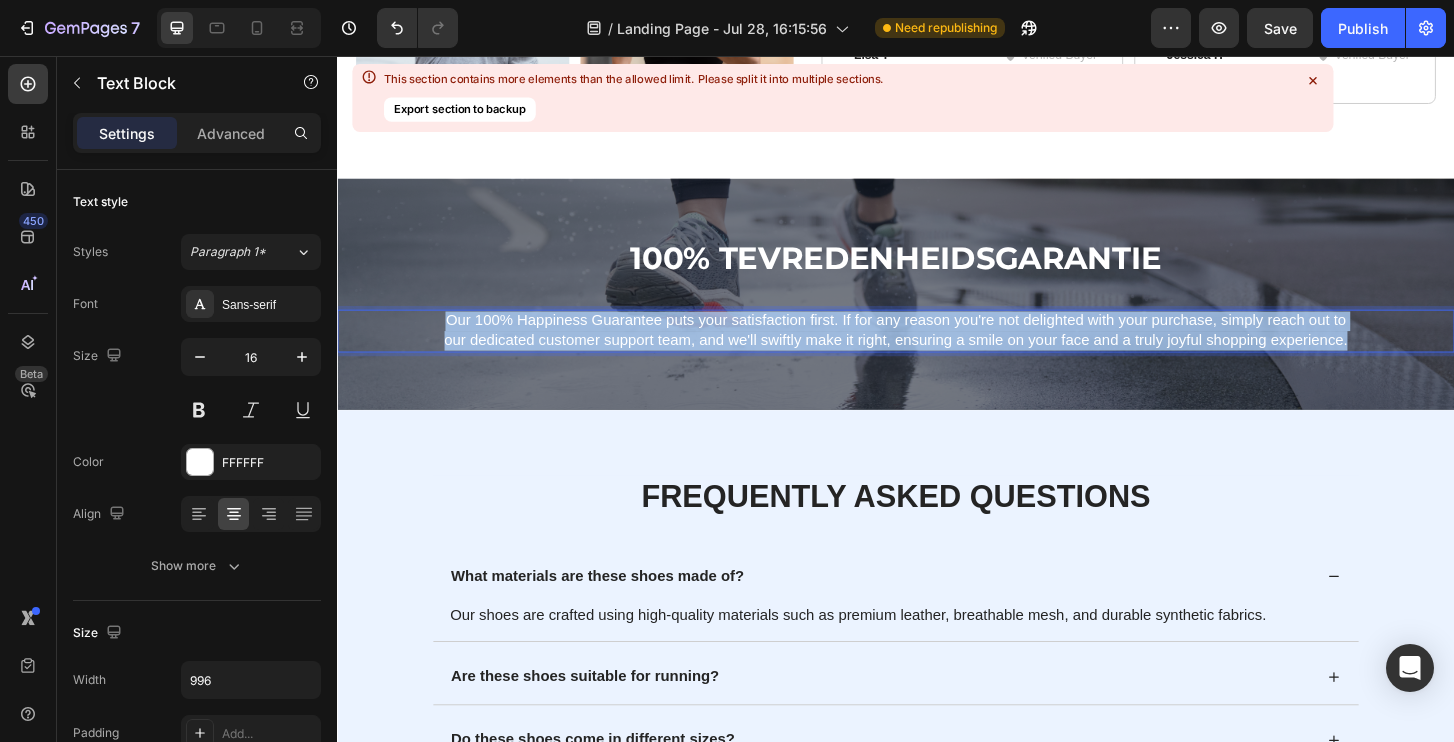 click on "Our 100% Happiness Guarantee puts your satisfaction first. If for any reason you're not delighted with your purchase, simply reach out to our dedicated customer support team, and we'll swiftly make it right, ensuring a smile on your face and a truly joyful shopping experience." at bounding box center (937, 351) 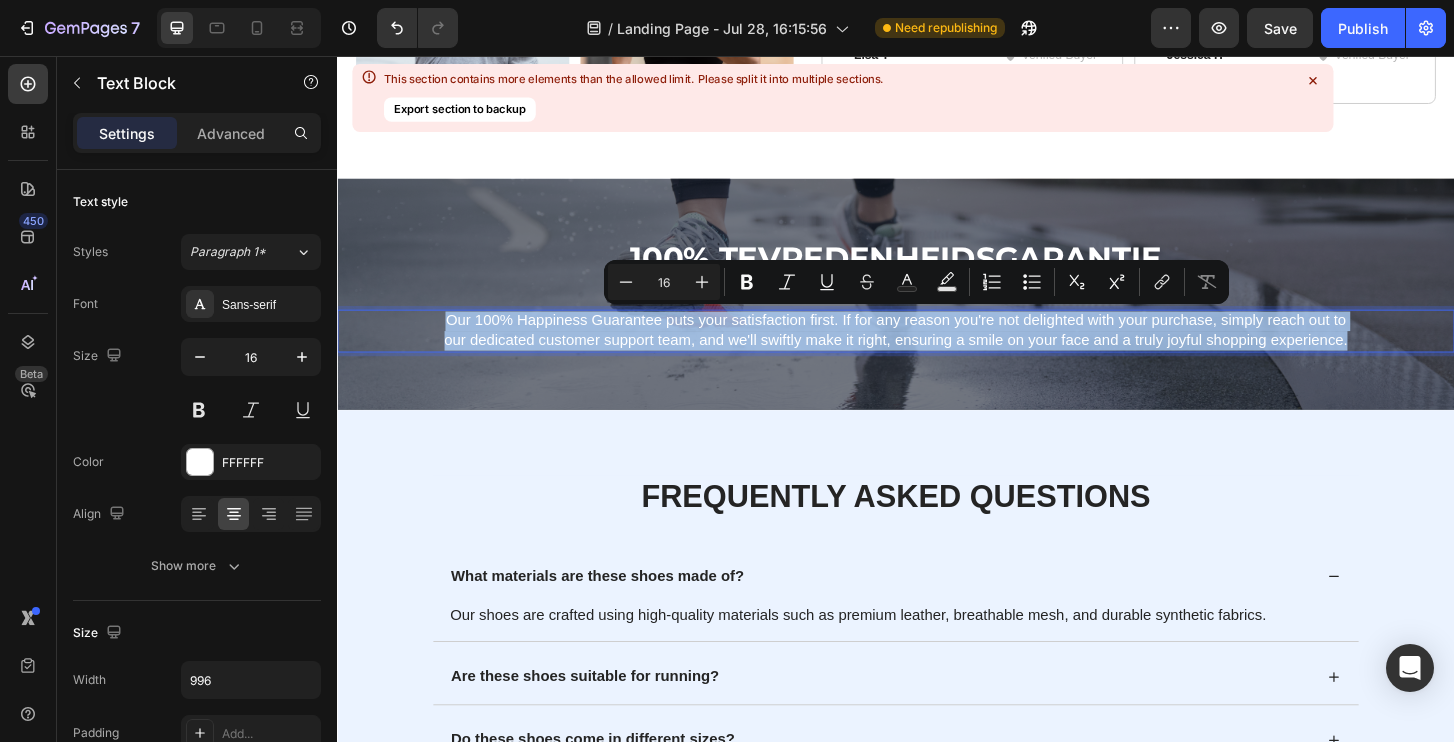 copy on "Our 100% Happiness Guarantee puts your satisfaction first. If for any reason you're not delighted with your purchase, simply reach out to our dedicated customer support team, and we'll swiftly make it right, ensuring a smile on your face and a truly joyful shopping experience." 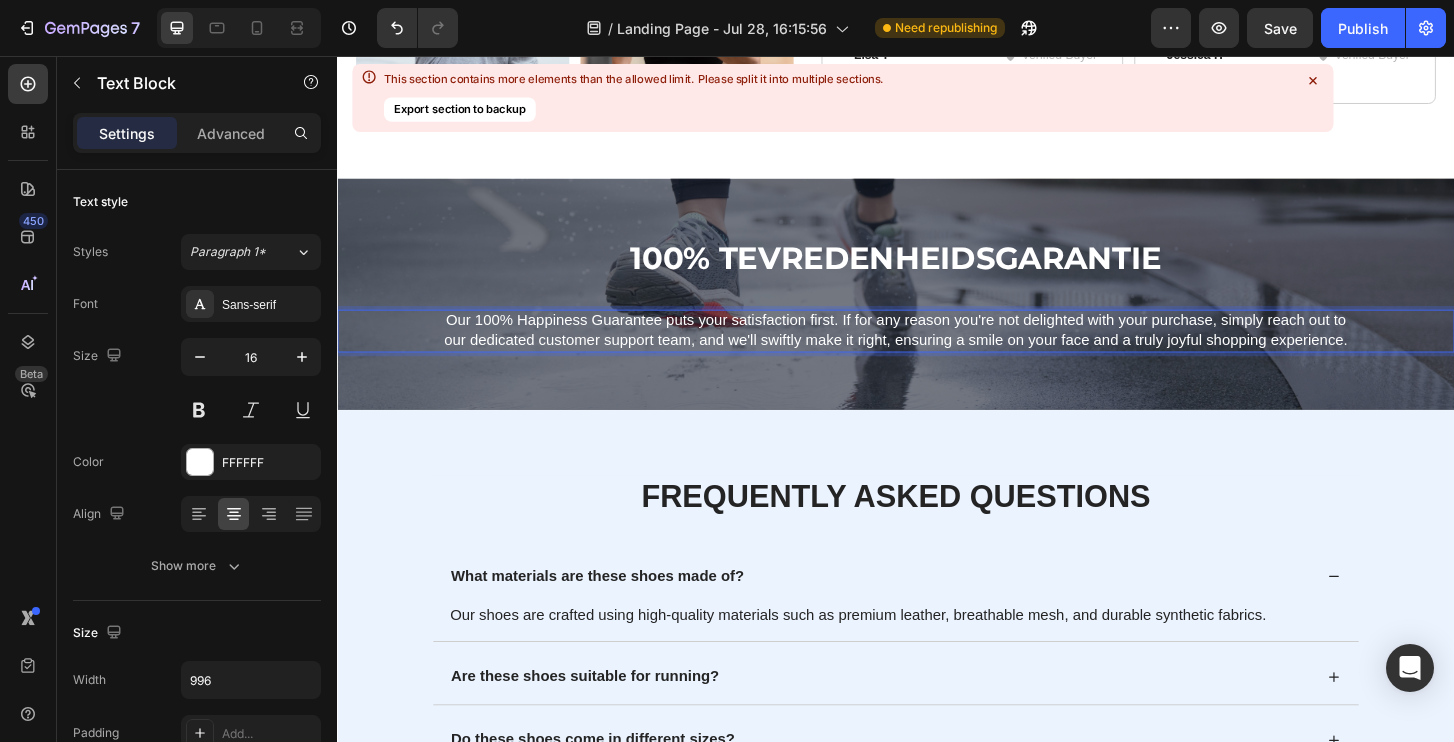 scroll, scrollTop: 10652, scrollLeft: 0, axis: vertical 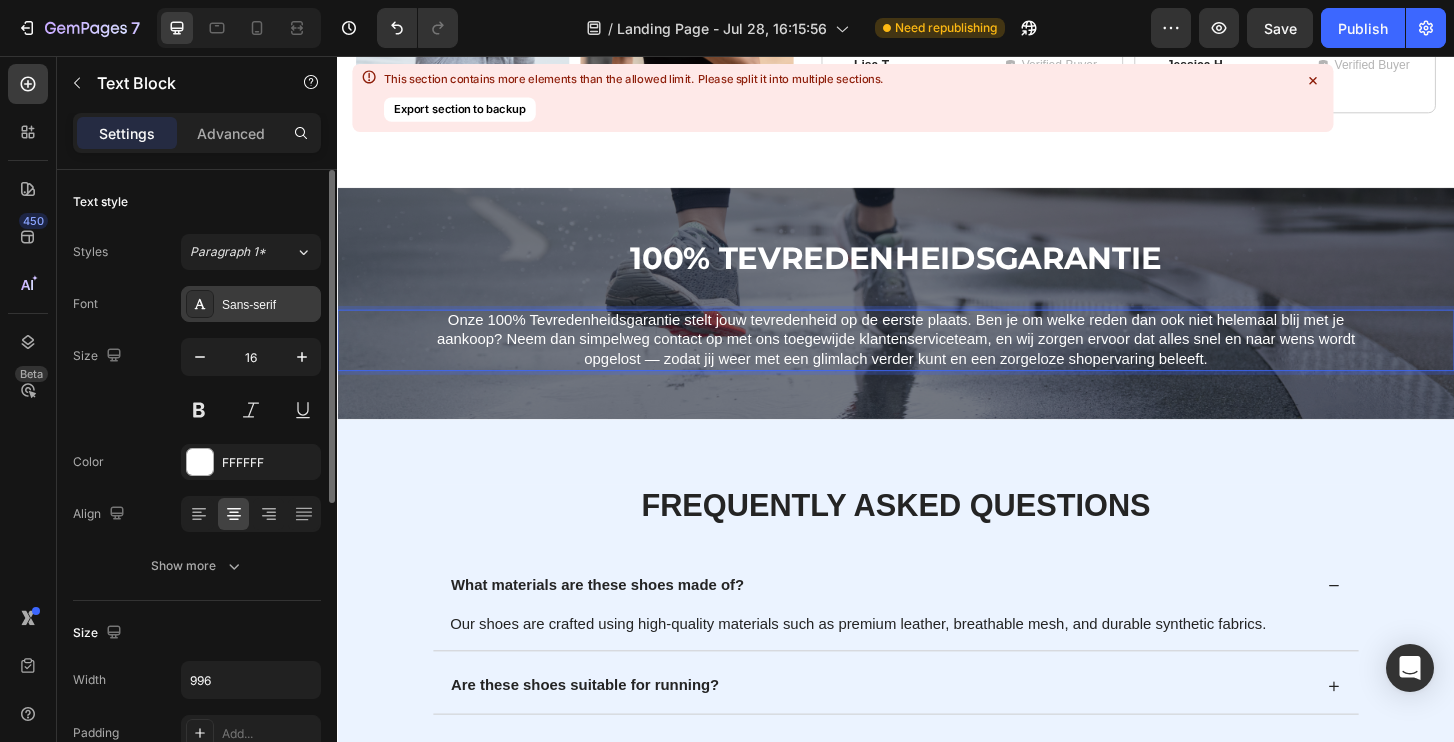 click on "Sans-serif" at bounding box center [269, 305] 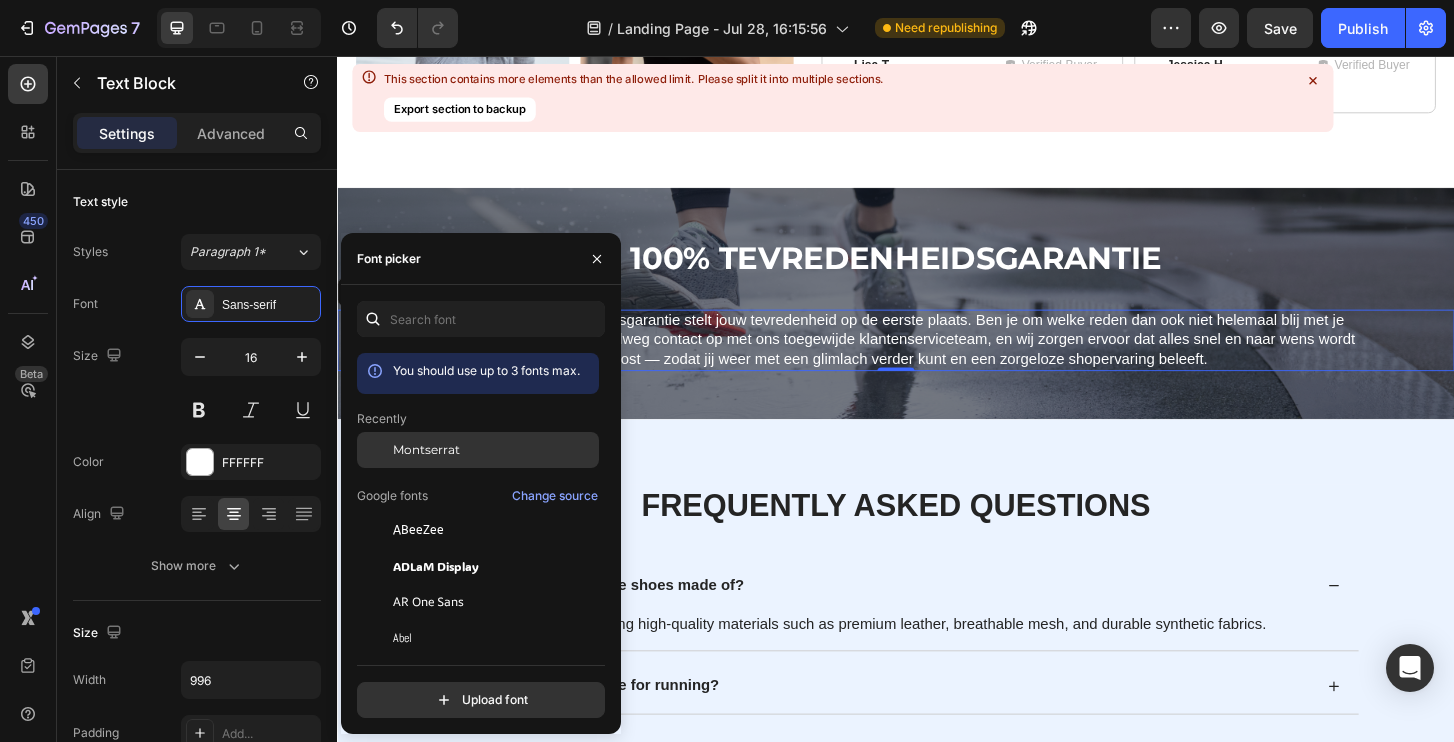 click on "Montserrat" at bounding box center [426, 450] 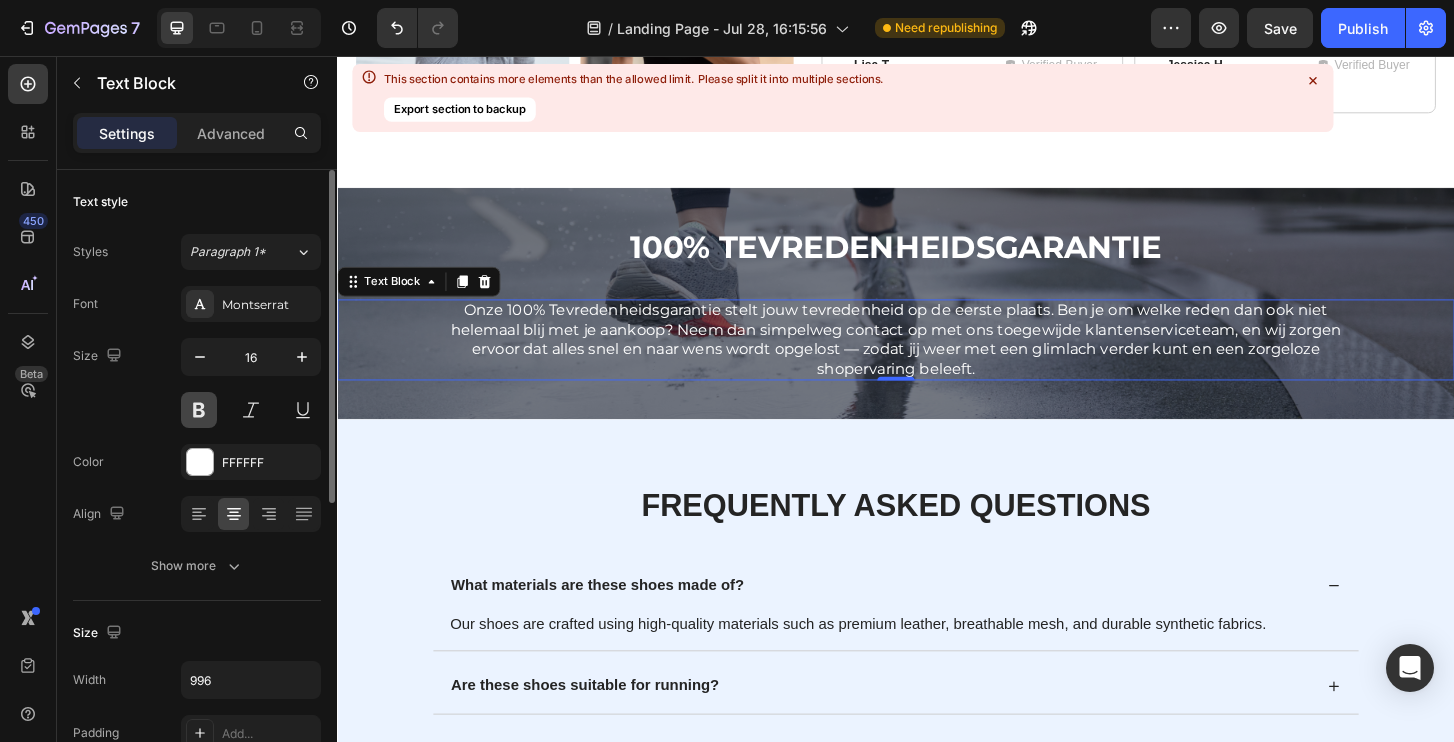 click at bounding box center [199, 410] 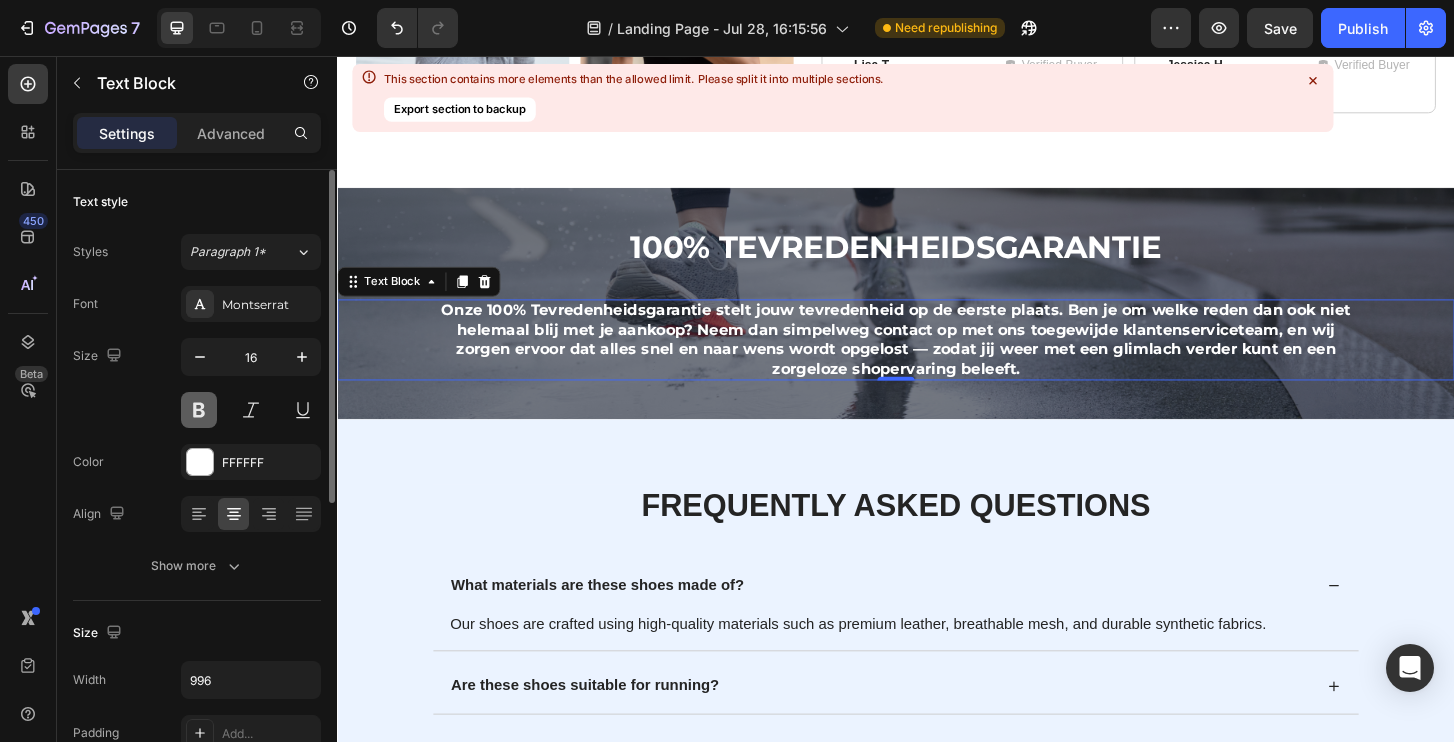 click at bounding box center (199, 410) 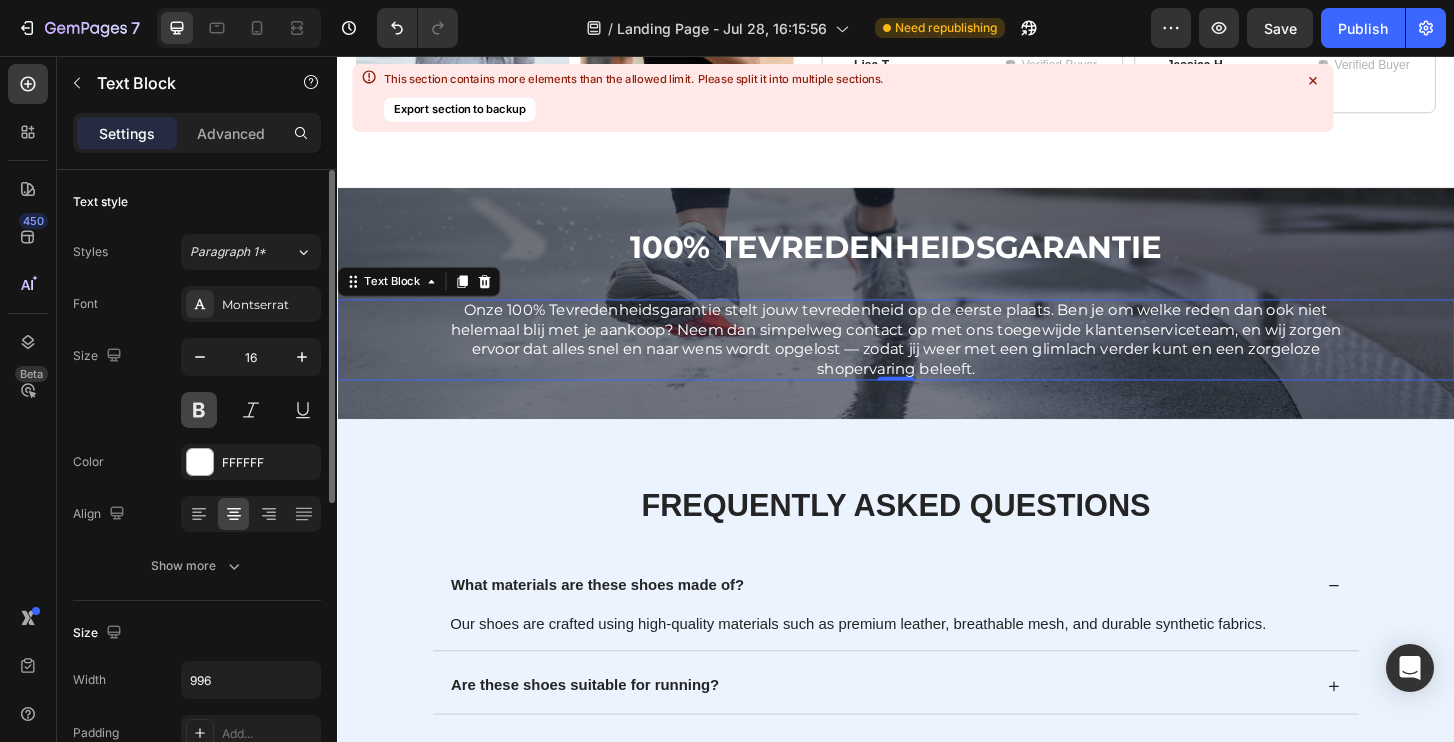click at bounding box center [199, 410] 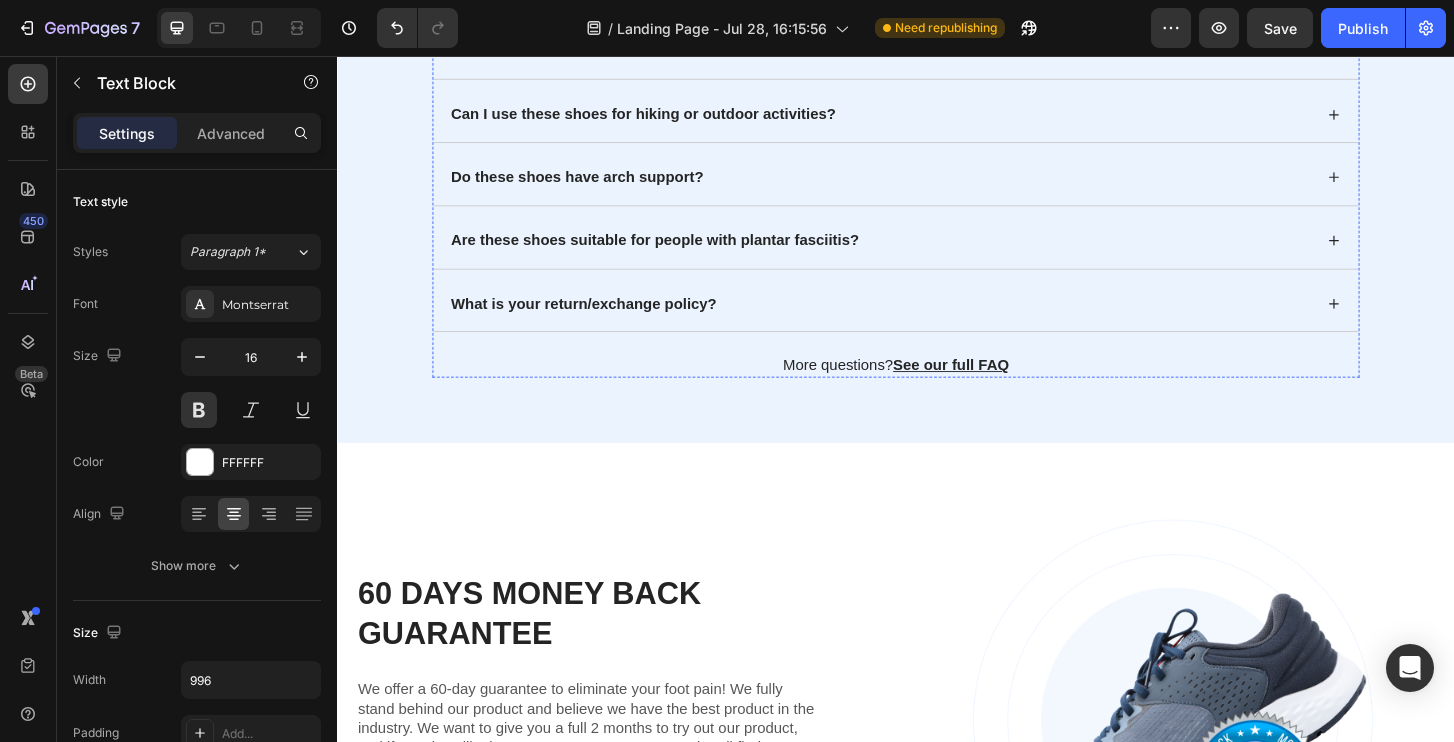 scroll, scrollTop: 11617, scrollLeft: 0, axis: vertical 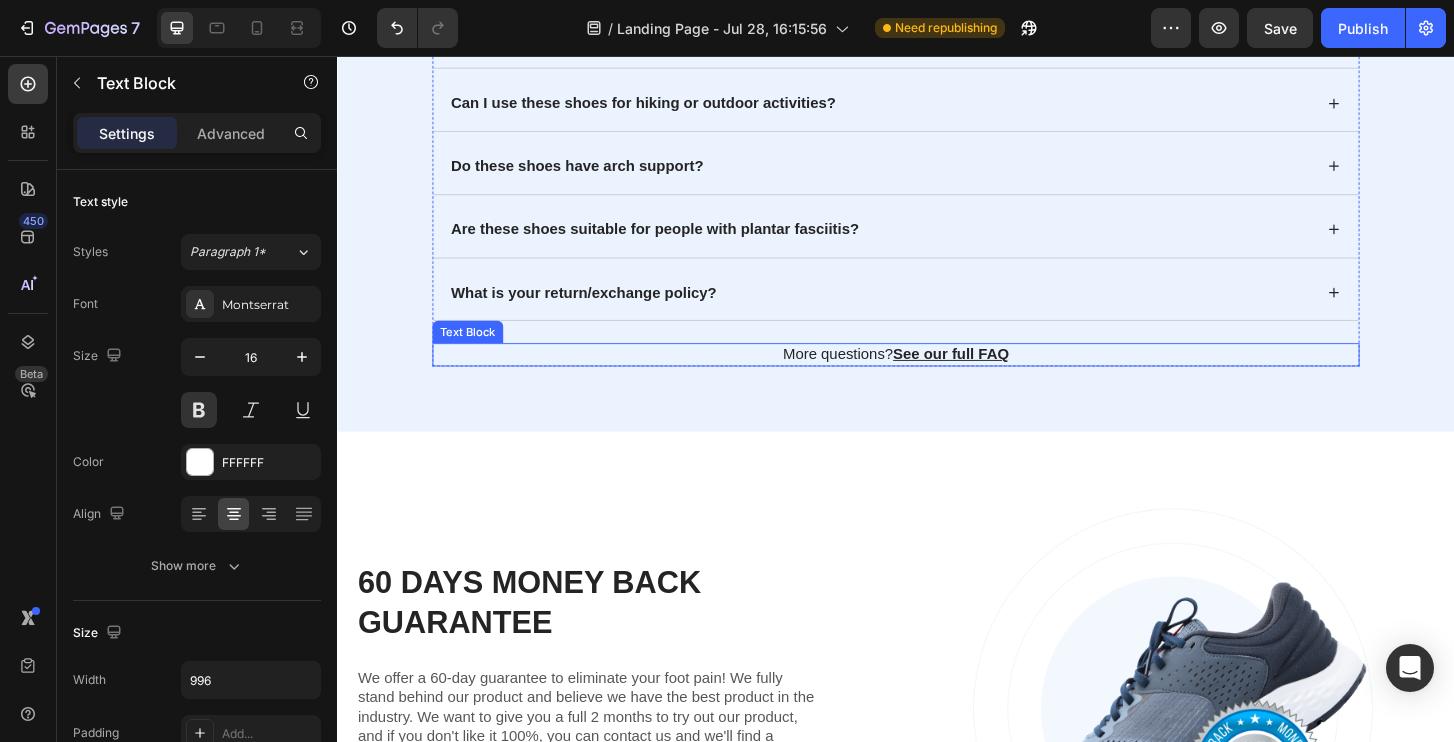 click on "More questions?  See our full FAQ" at bounding box center (937, 376) 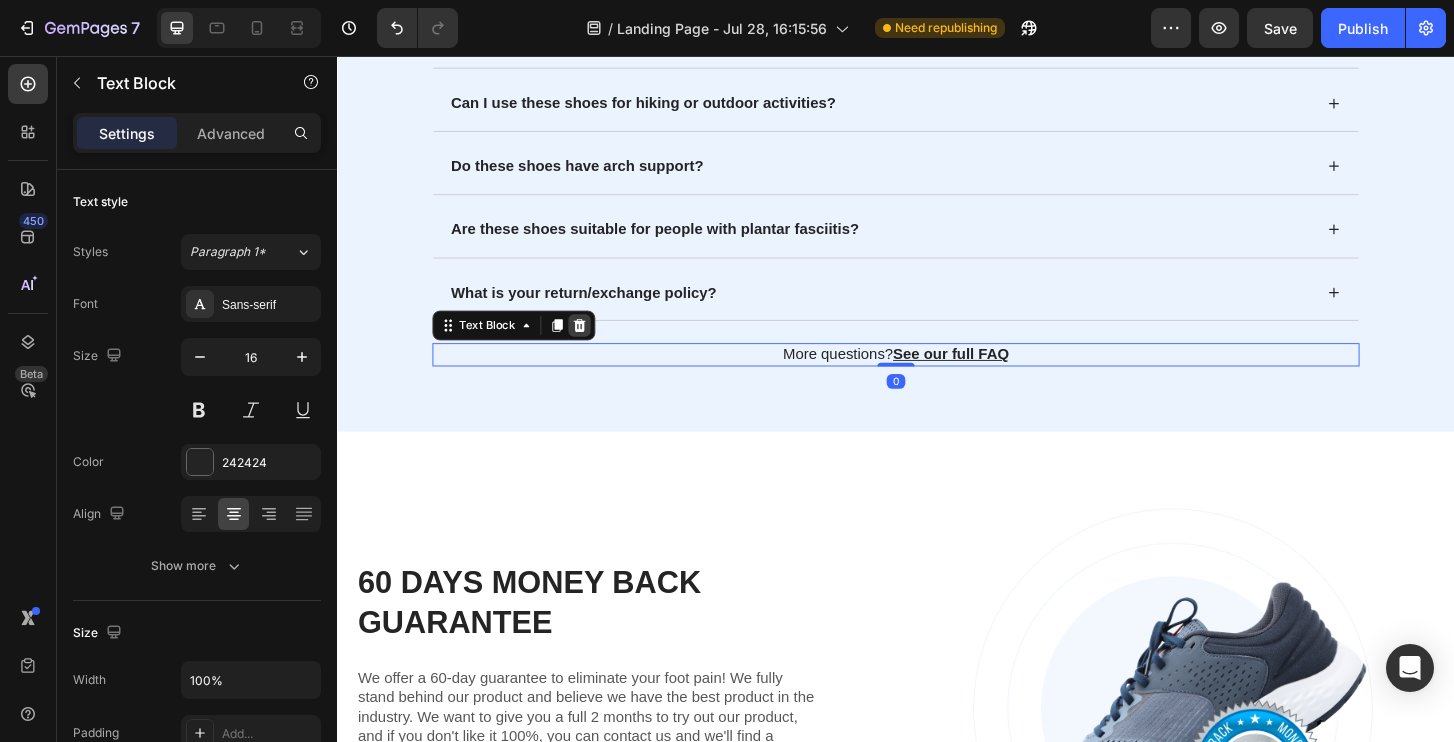 click 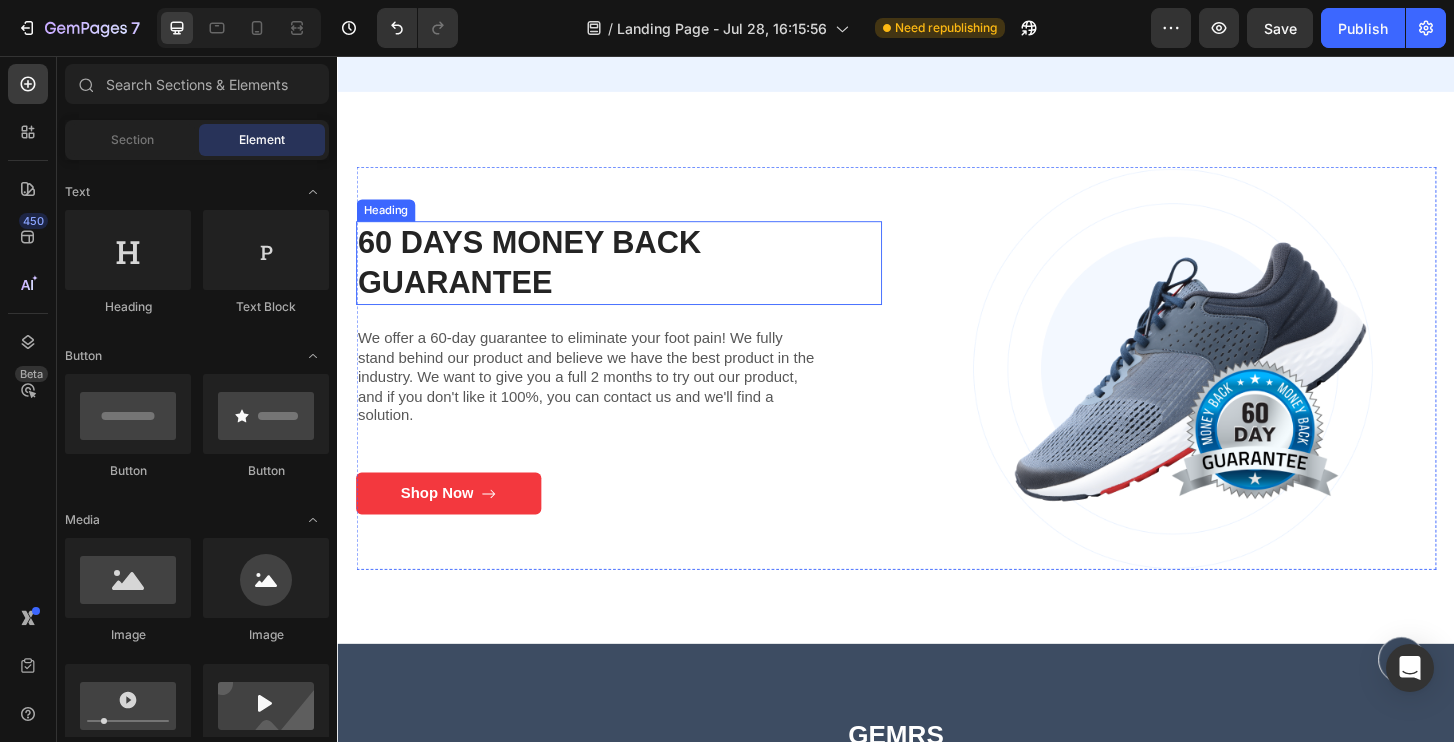 scroll, scrollTop: 11962, scrollLeft: 0, axis: vertical 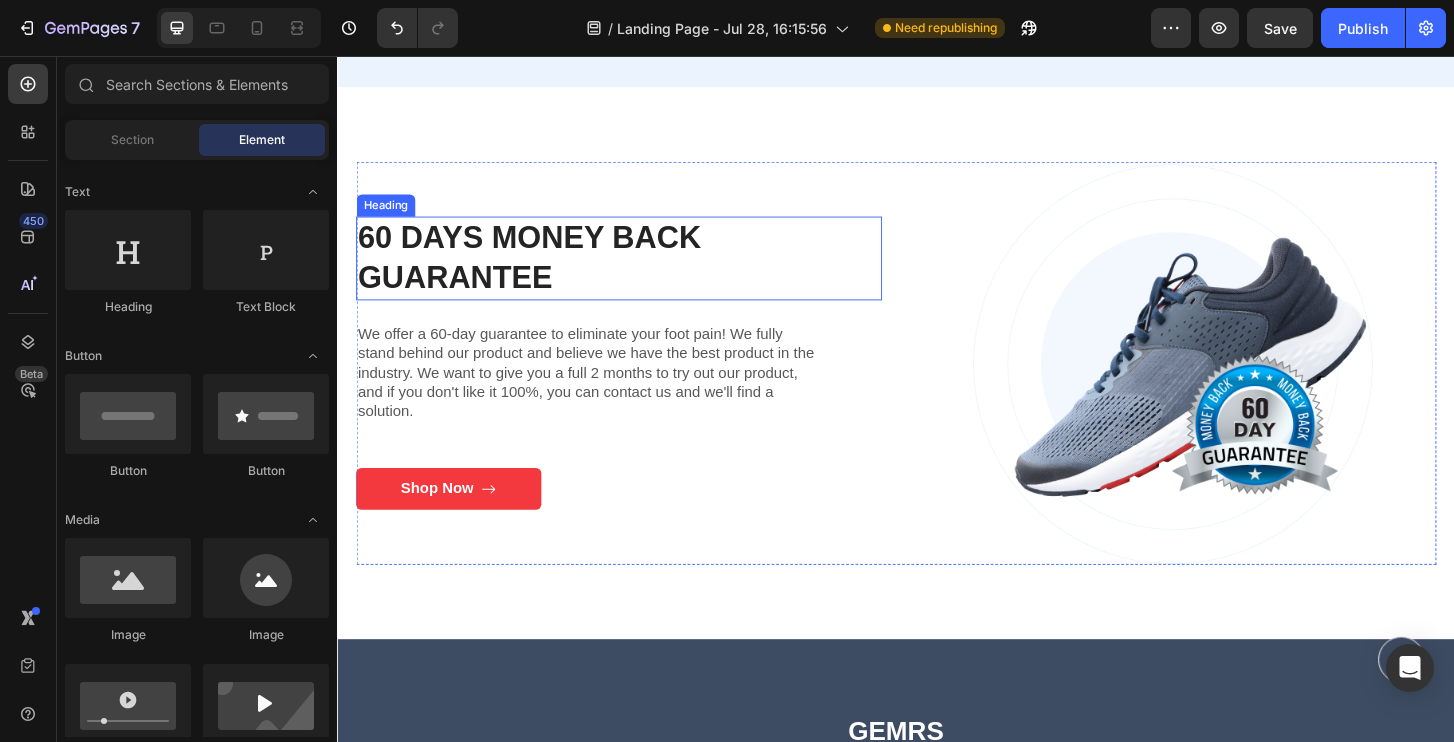 click on "60 Days Money Back Guarantee" at bounding box center (639, 273) 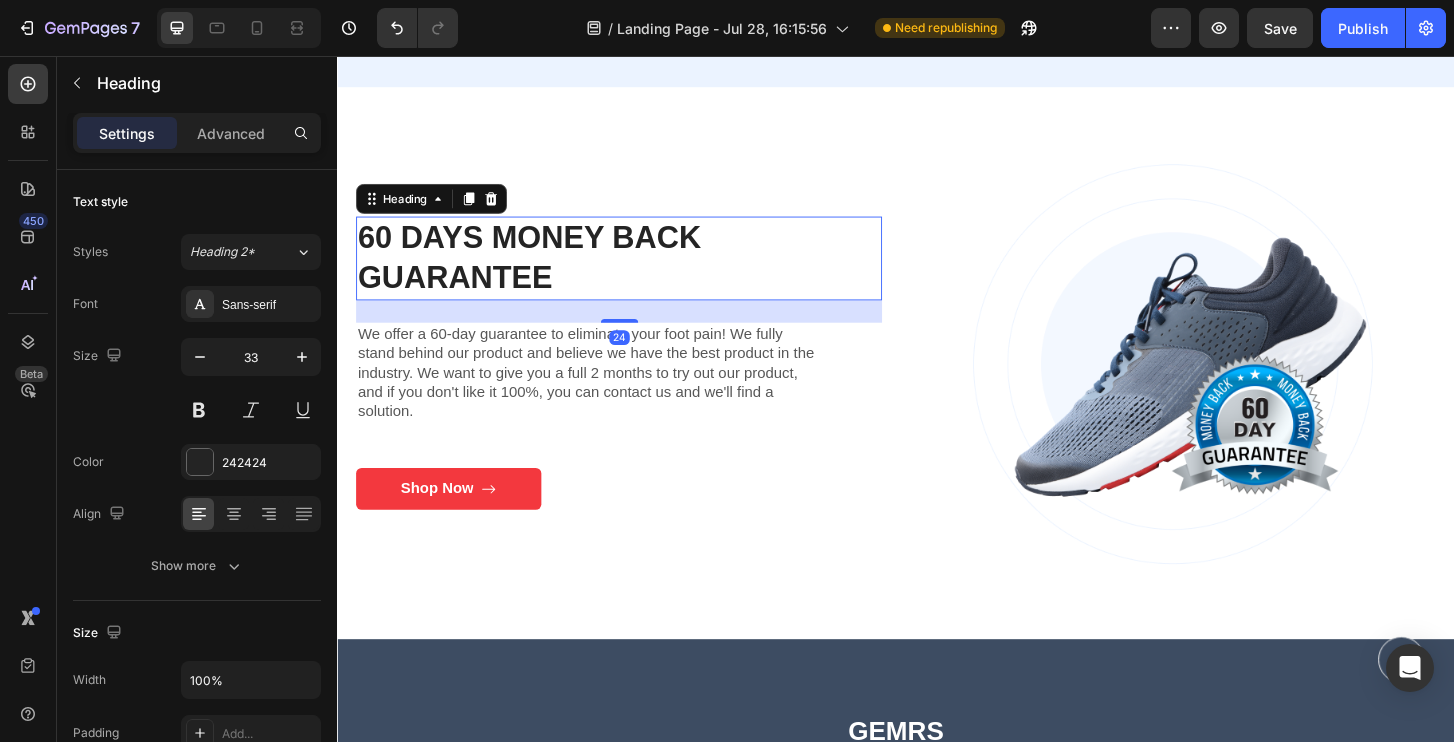 click on "60 Days Money Back Guarantee" at bounding box center (639, 273) 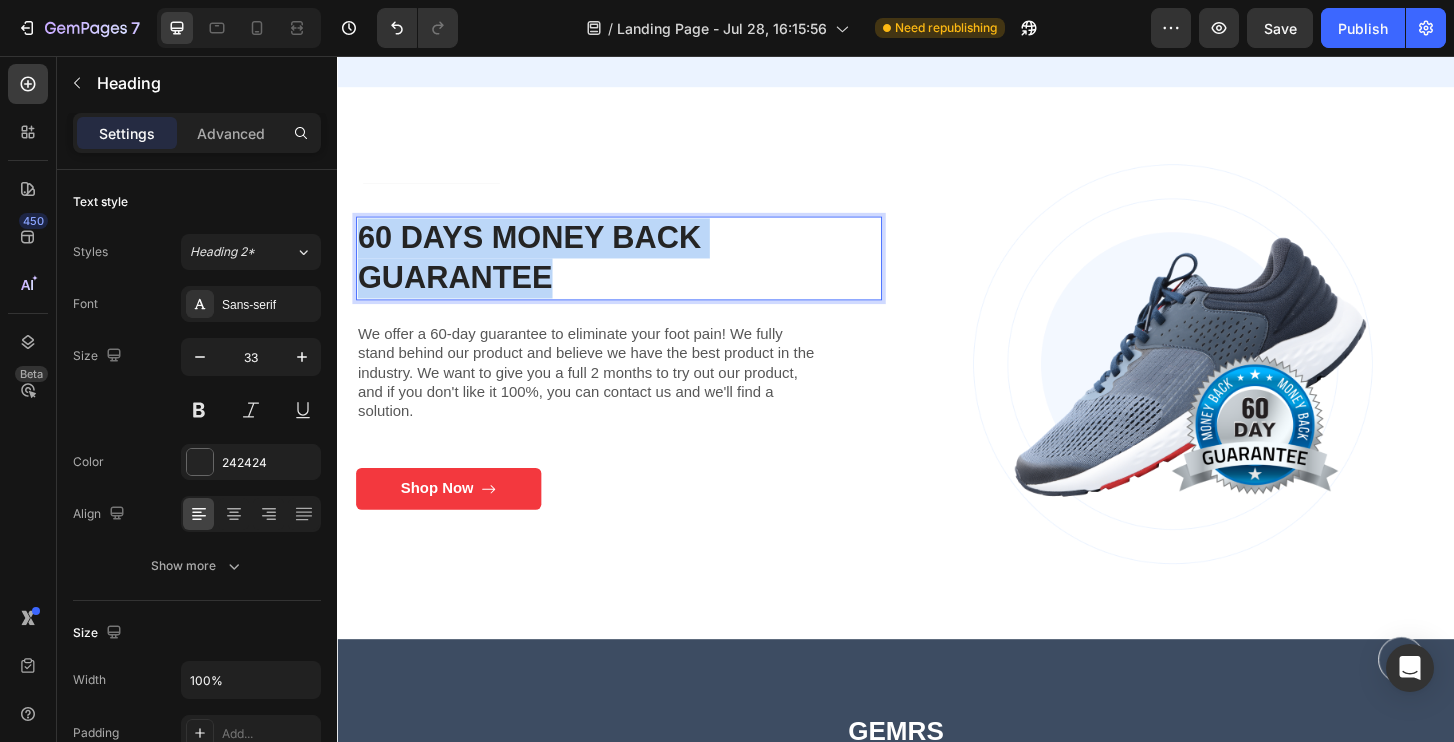 click on "60 Days Money Back Guarantee" at bounding box center (639, 273) 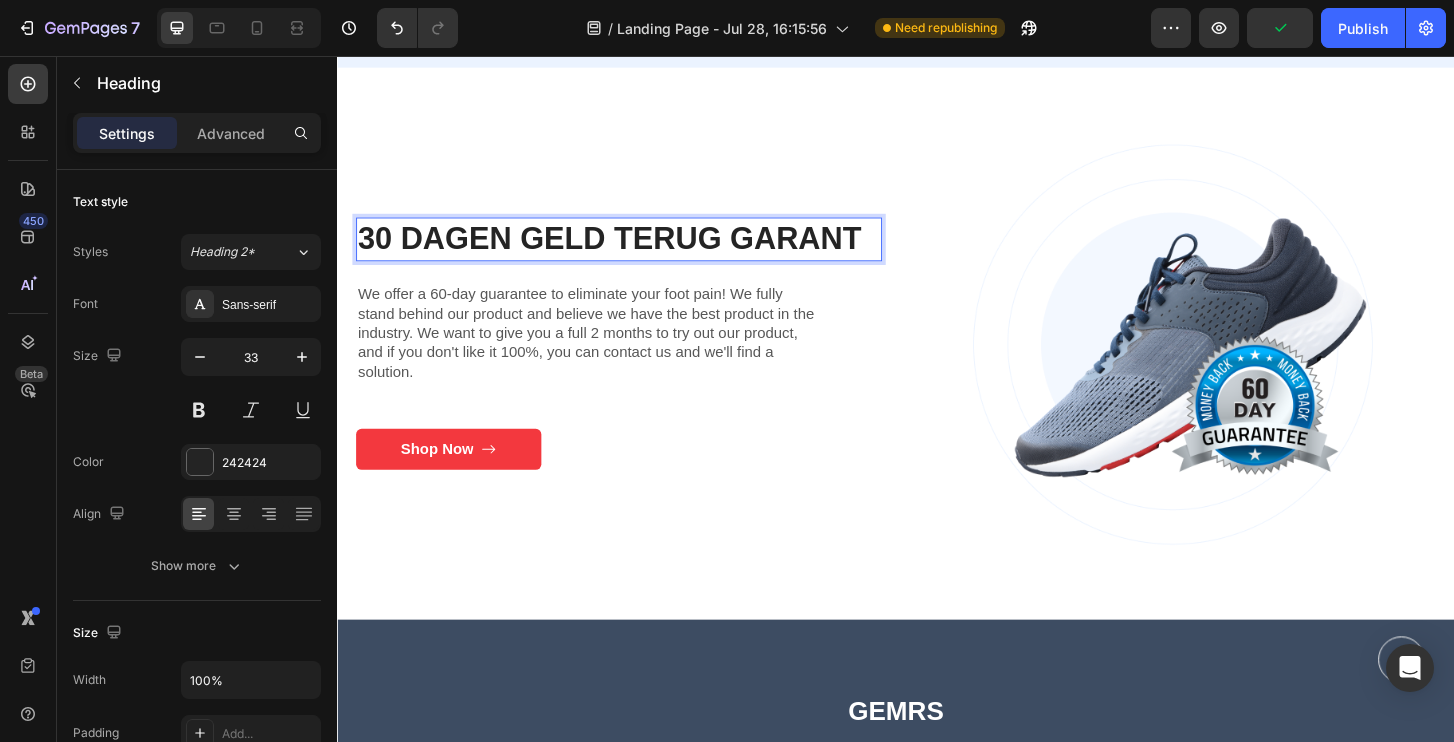 scroll, scrollTop: 11962, scrollLeft: 0, axis: vertical 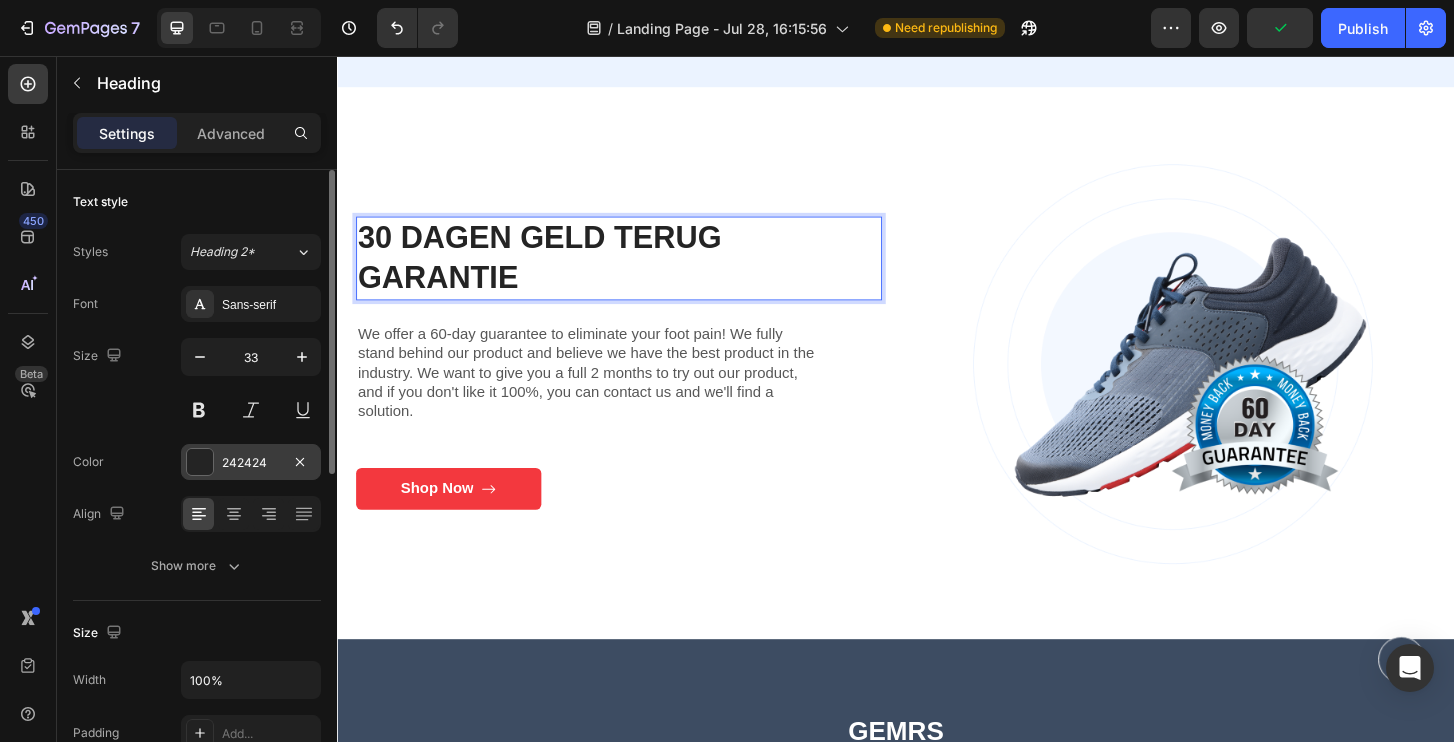 click on "242424" at bounding box center [251, 463] 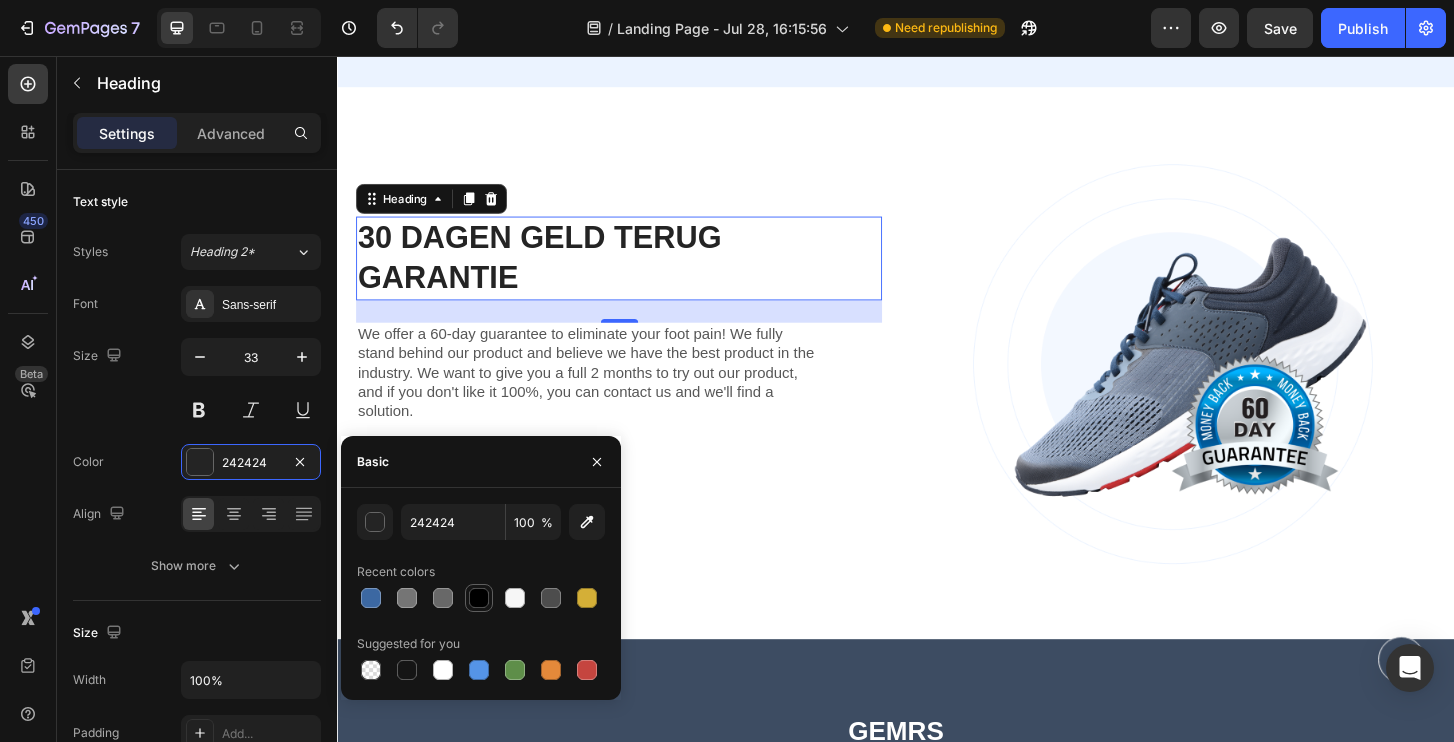 click at bounding box center [479, 598] 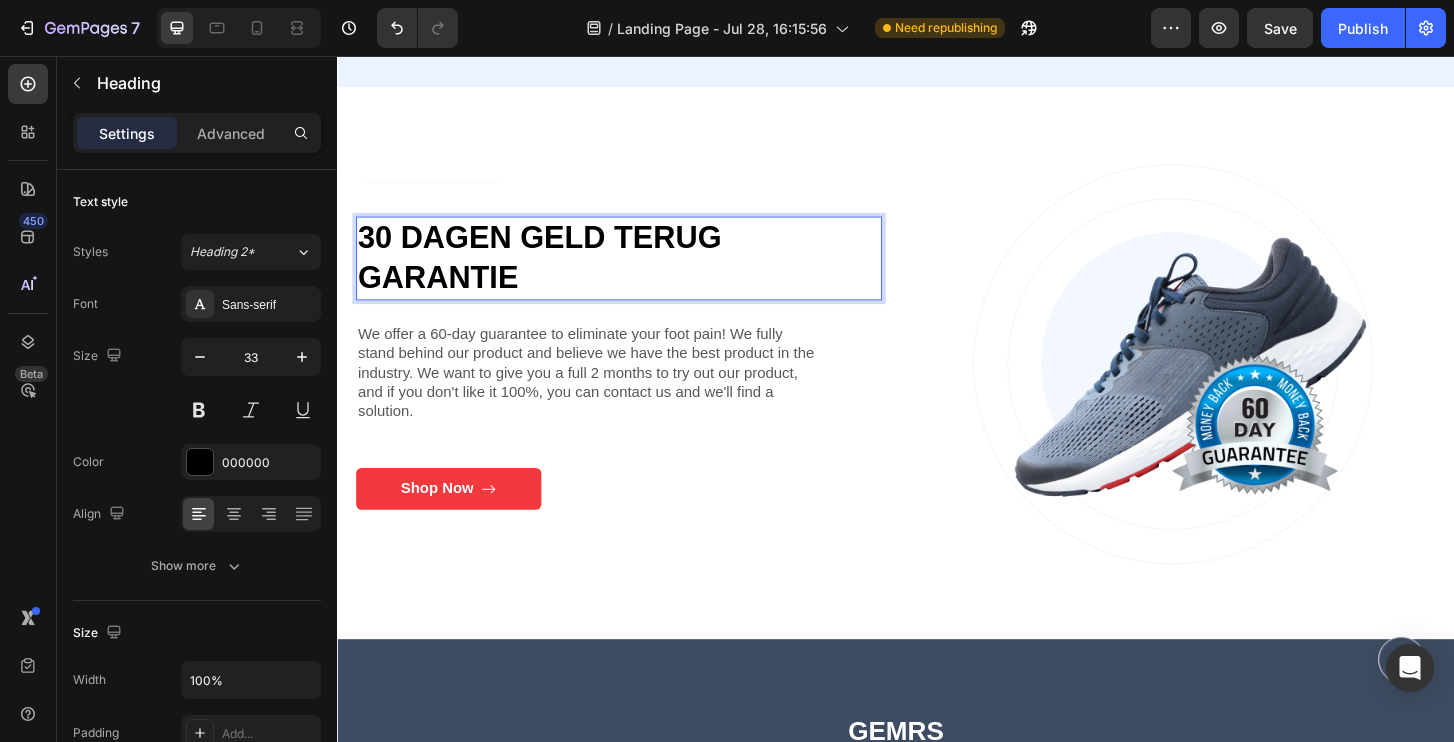 click on "30 dagen geld terug garantie" at bounding box center [639, 273] 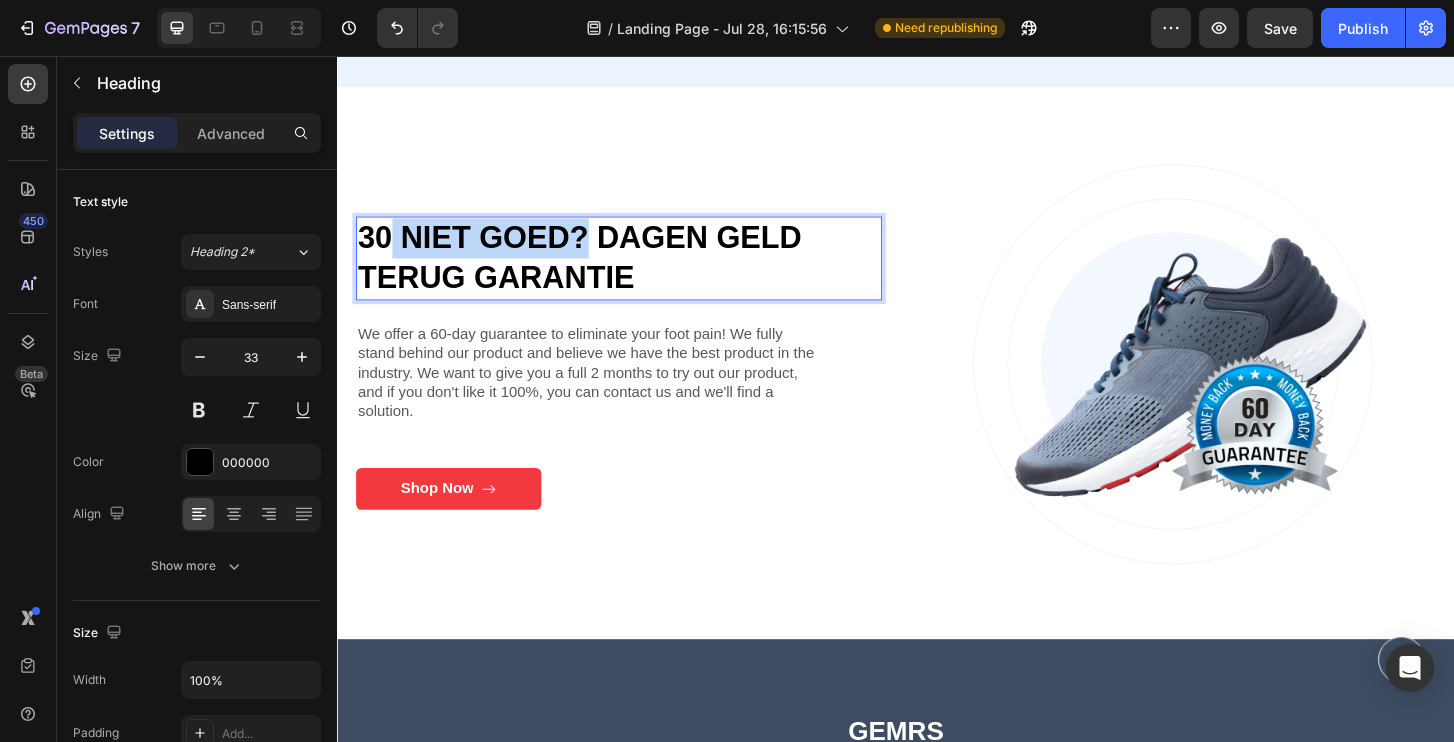 drag, startPoint x: 597, startPoint y: 251, endPoint x: 399, endPoint y: 248, distance: 198.02272 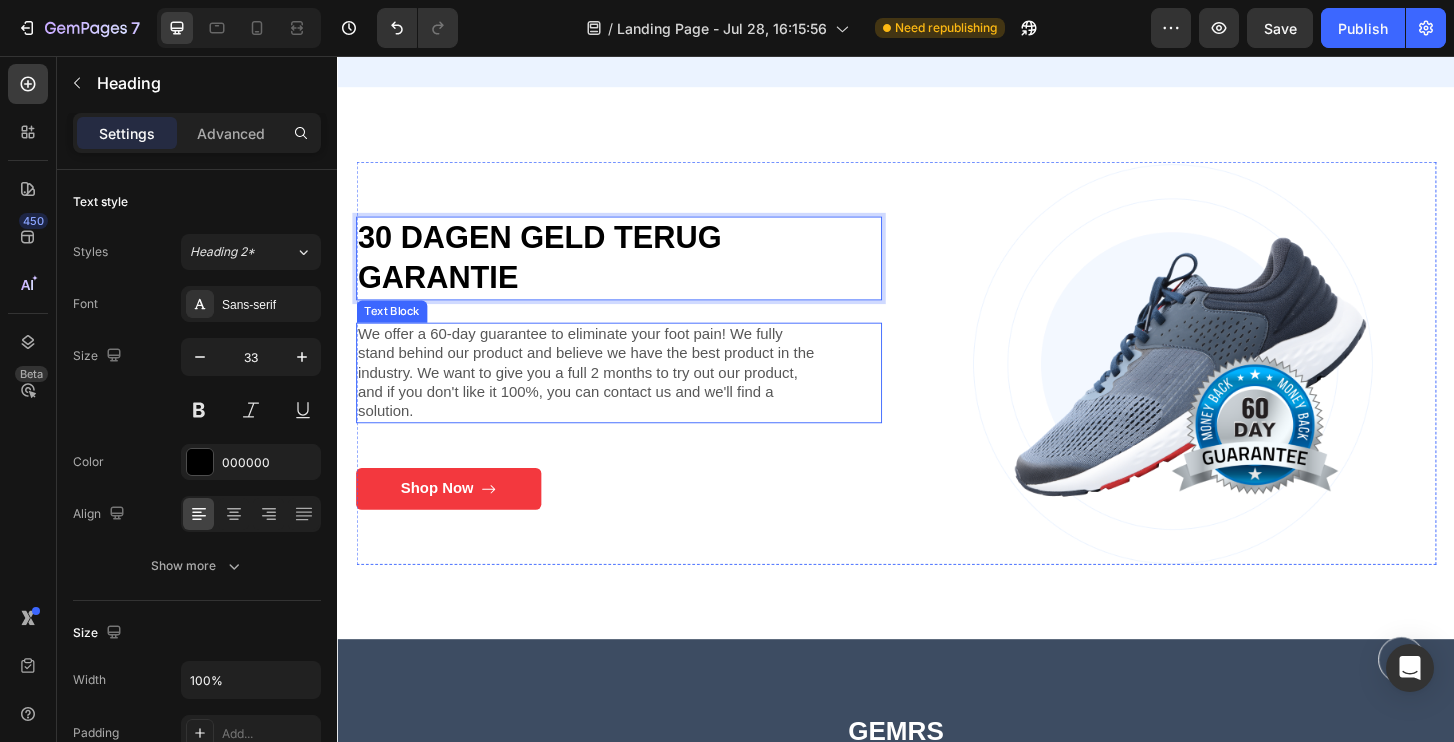 click on "We offer a 60-day guarantee to eliminate your foot pain! We fully stand behind our product and believe we have the best product in the industry. We want to give you a full 2 months to try out our product, and if you don't like it 100%, you can contact us and we'll find a solution." at bounding box center [607, 396] 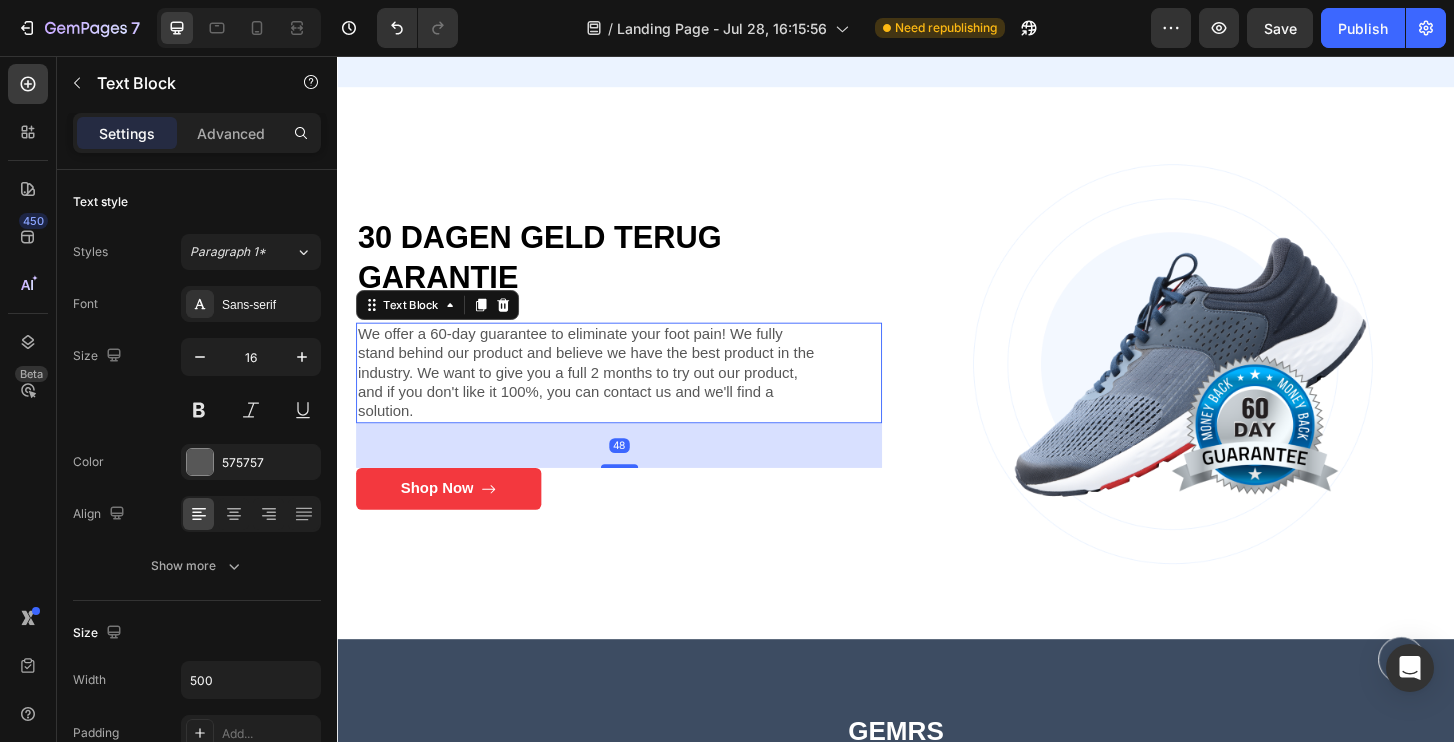 click on "We offer a 60-day guarantee to eliminate your foot pain! We fully stand behind our product and believe we have the best product in the industry. We want to give you a full 2 months to try out our product, and if you don't like it 100%, you can contact us and we'll find a solution." at bounding box center [607, 396] 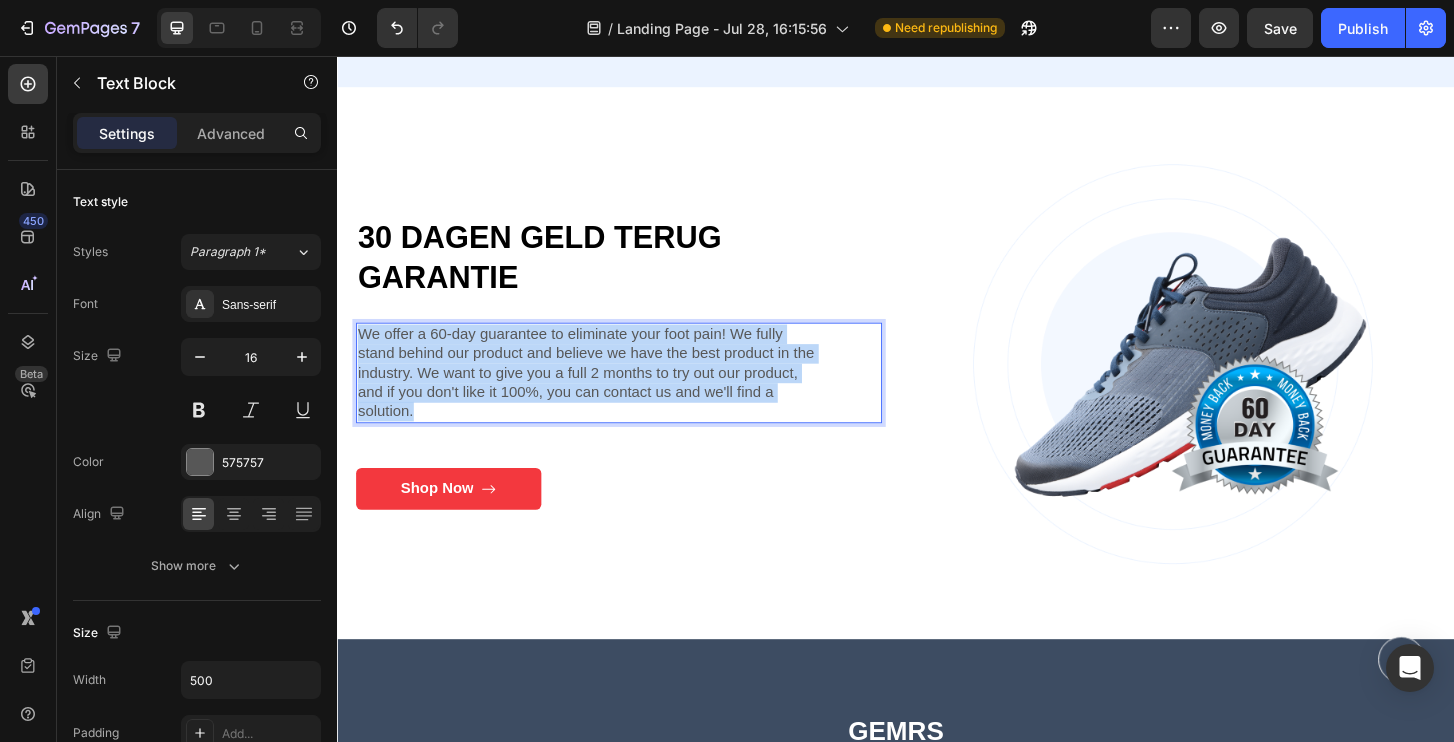 click on "We offer a 60-day guarantee to eliminate your foot pain! We fully stand behind our product and believe we have the best product in the industry. We want to give you a full 2 months to try out our product, and if you don't like it 100%, you can contact us and we'll find a solution." at bounding box center (607, 396) 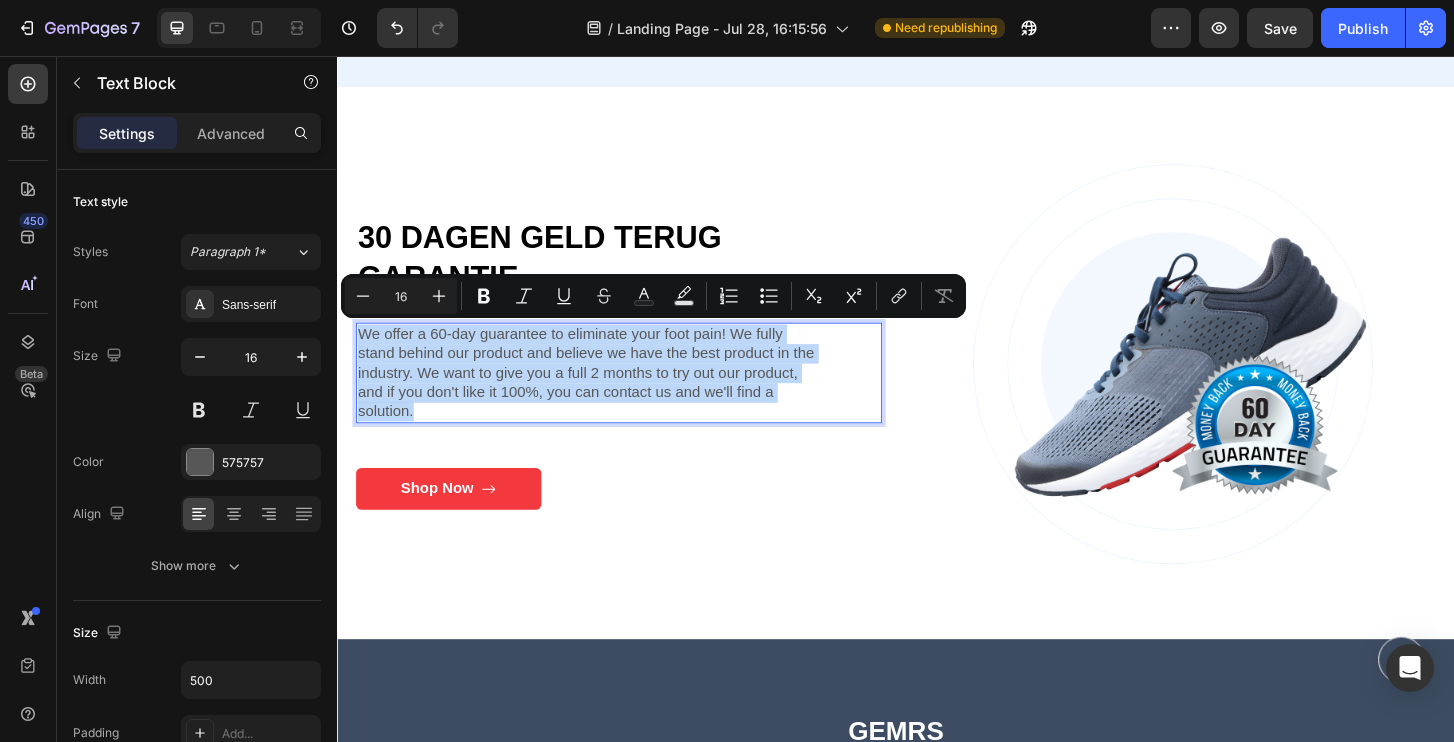 copy on "We offer a 60-day guarantee to eliminate your foot pain! We fully stand behind our product and believe we have the best product in the industry. We want to give you a full 2 months to try out our product, and if you don't like it 100%, you can contact us and we'll find a solution." 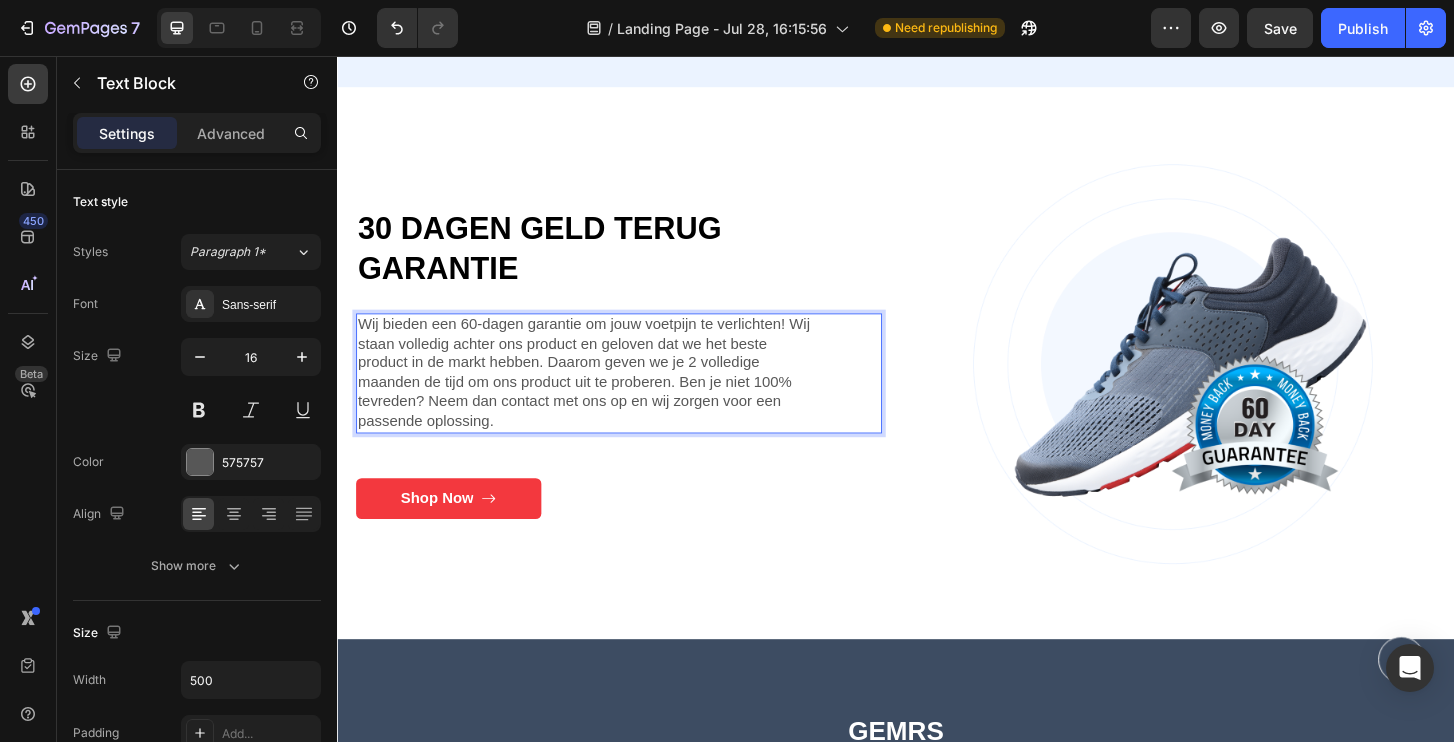 click on "Wij bieden een 60-dagen garantie om jouw voetpijn te verlichten! Wij staan volledig achter ons product en geloven dat we het beste product in de markt hebben. Daarom geven we je 2 volledige maanden de tijd om ons product uit te proberen. Ben je niet 100% tevreden? Neem dan contact met ons op en wij zorgen voor een passende oplossing." at bounding box center [607, 396] 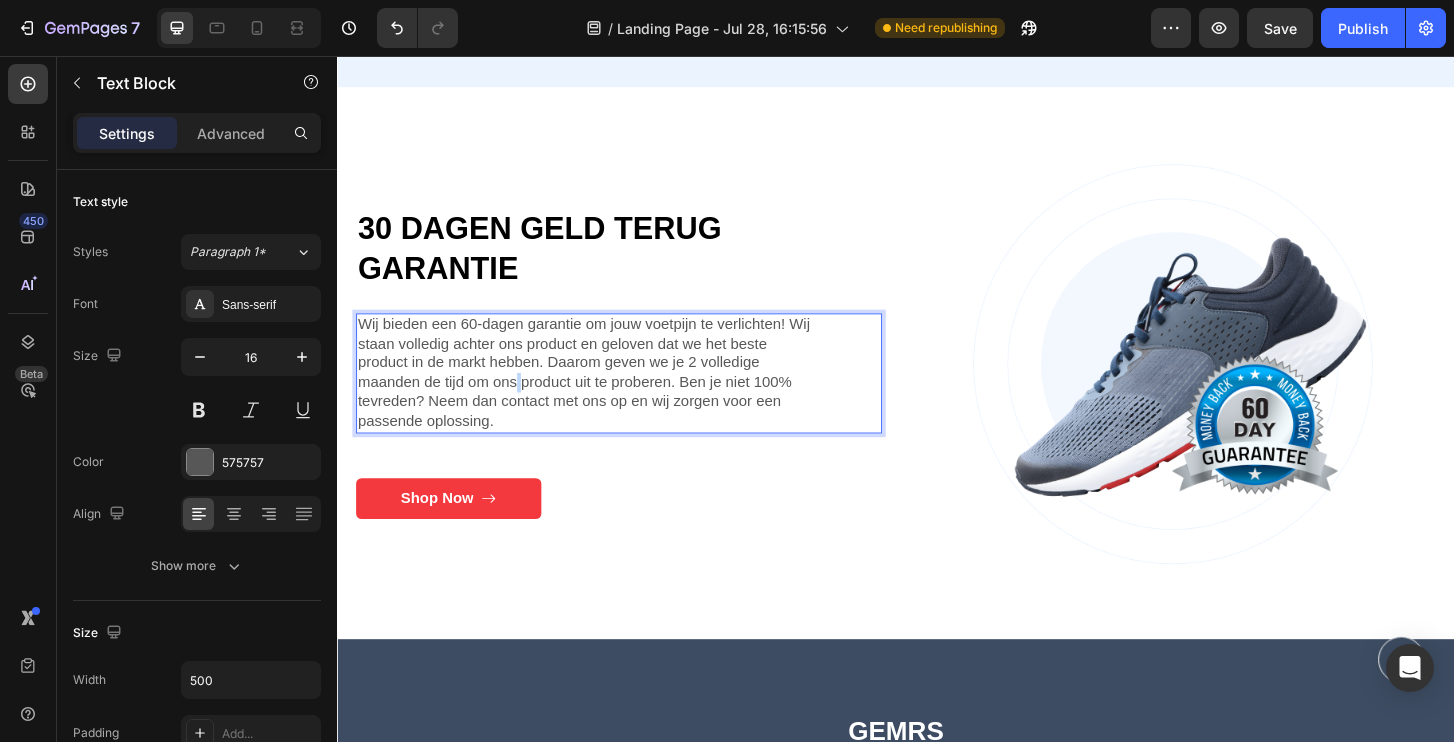 click on "Wij bieden een 60-dagen garantie om jouw voetpijn te verlichten! Wij staan volledig achter ons product en geloven dat we het beste product in de markt hebben. Daarom geven we je 2 volledige maanden de tijd om ons product uit te proberen. Ben je niet 100% tevreden? Neem dan contact met ons op en wij zorgen voor een passende oplossing." at bounding box center [607, 396] 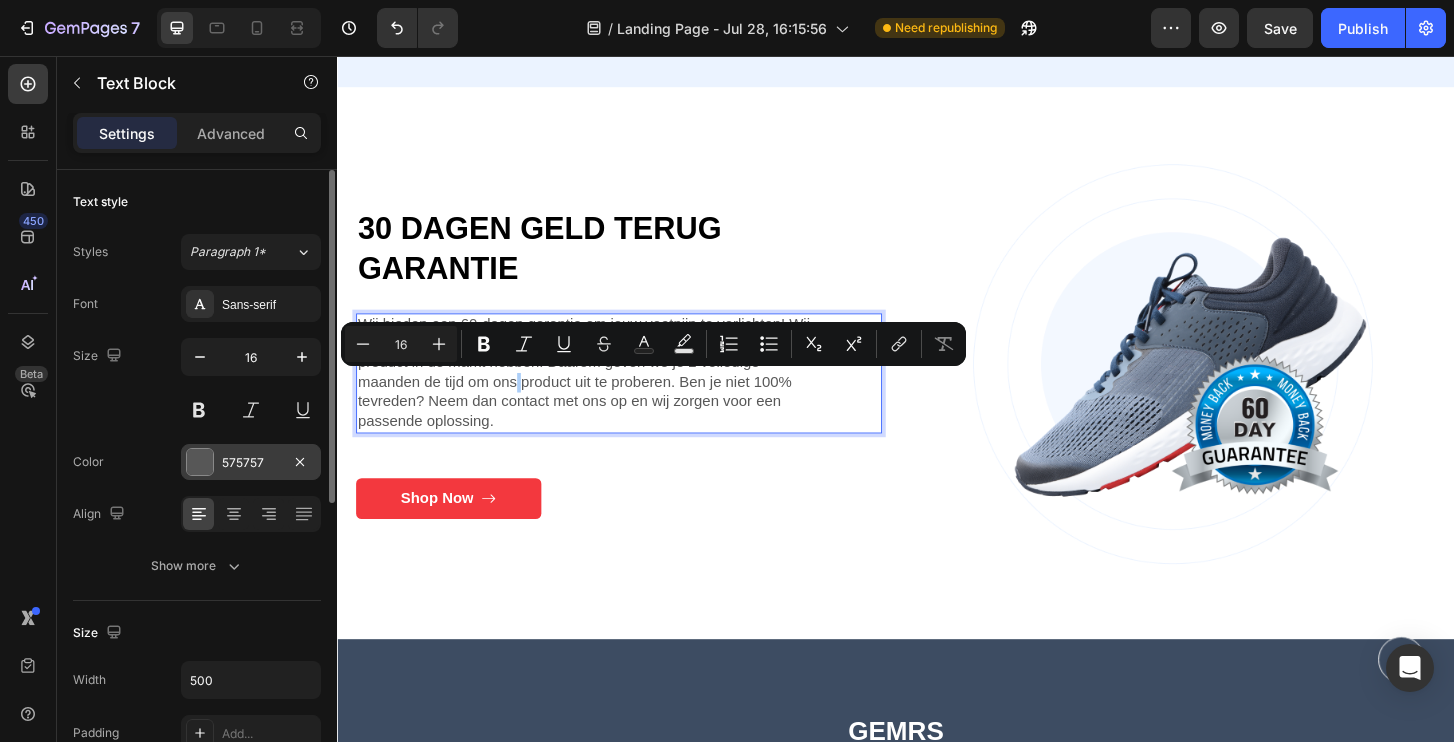 click on "575757" at bounding box center [251, 463] 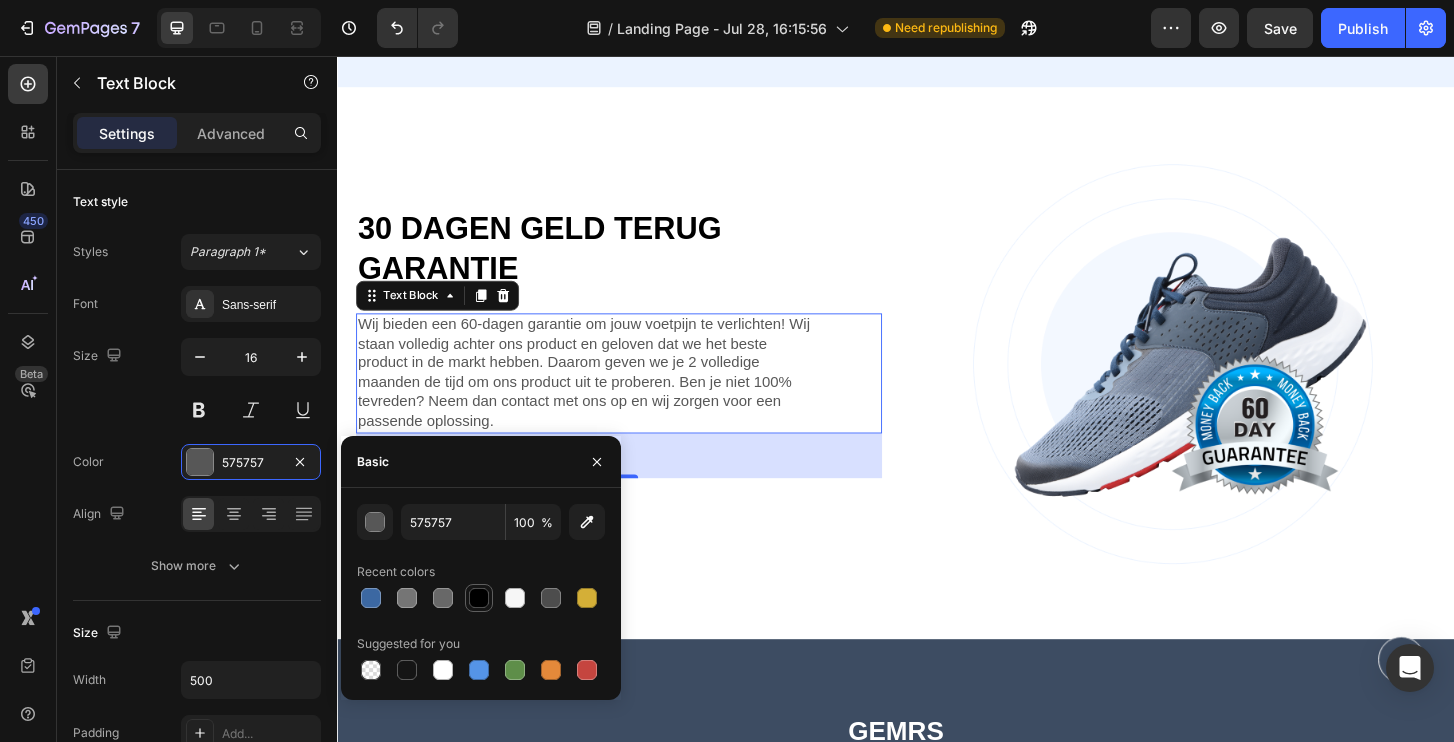 click at bounding box center (479, 598) 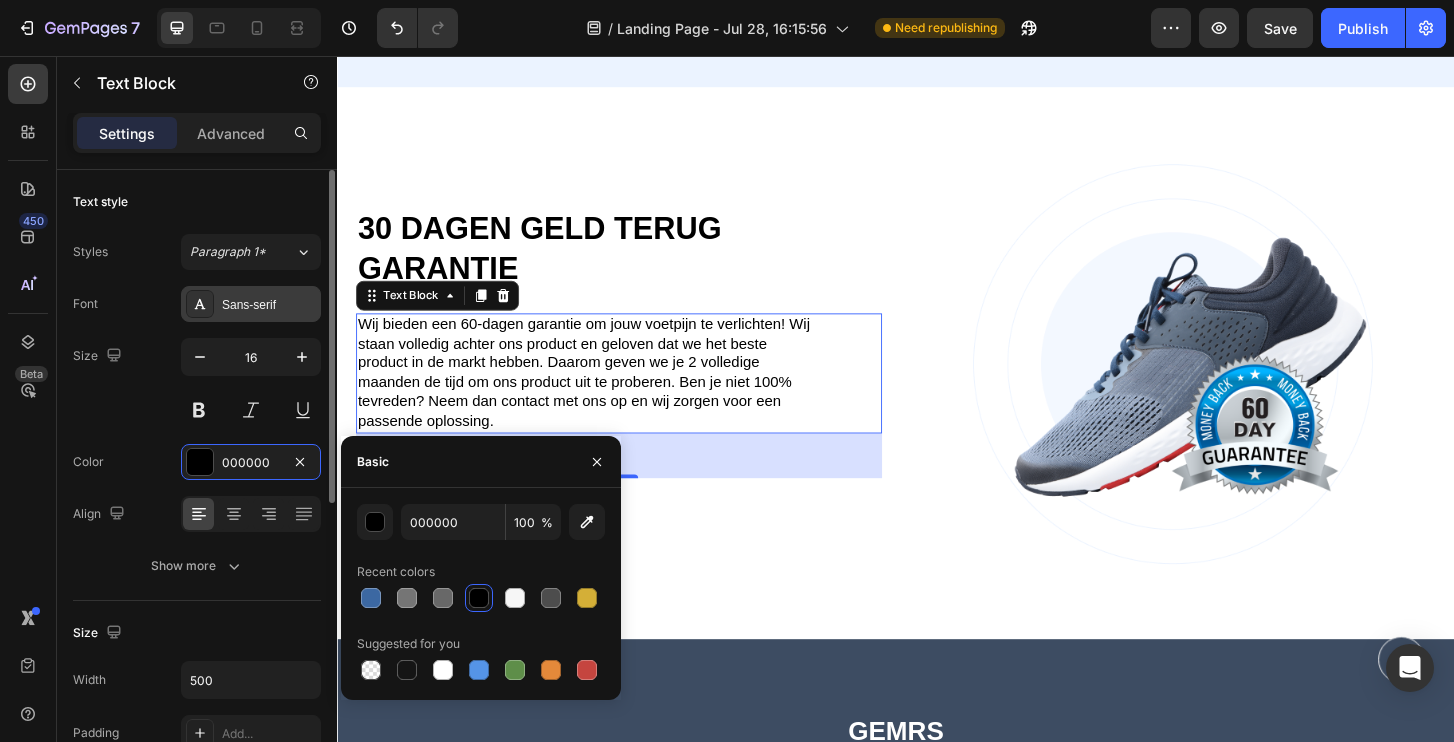 click on "Sans-serif" at bounding box center [251, 304] 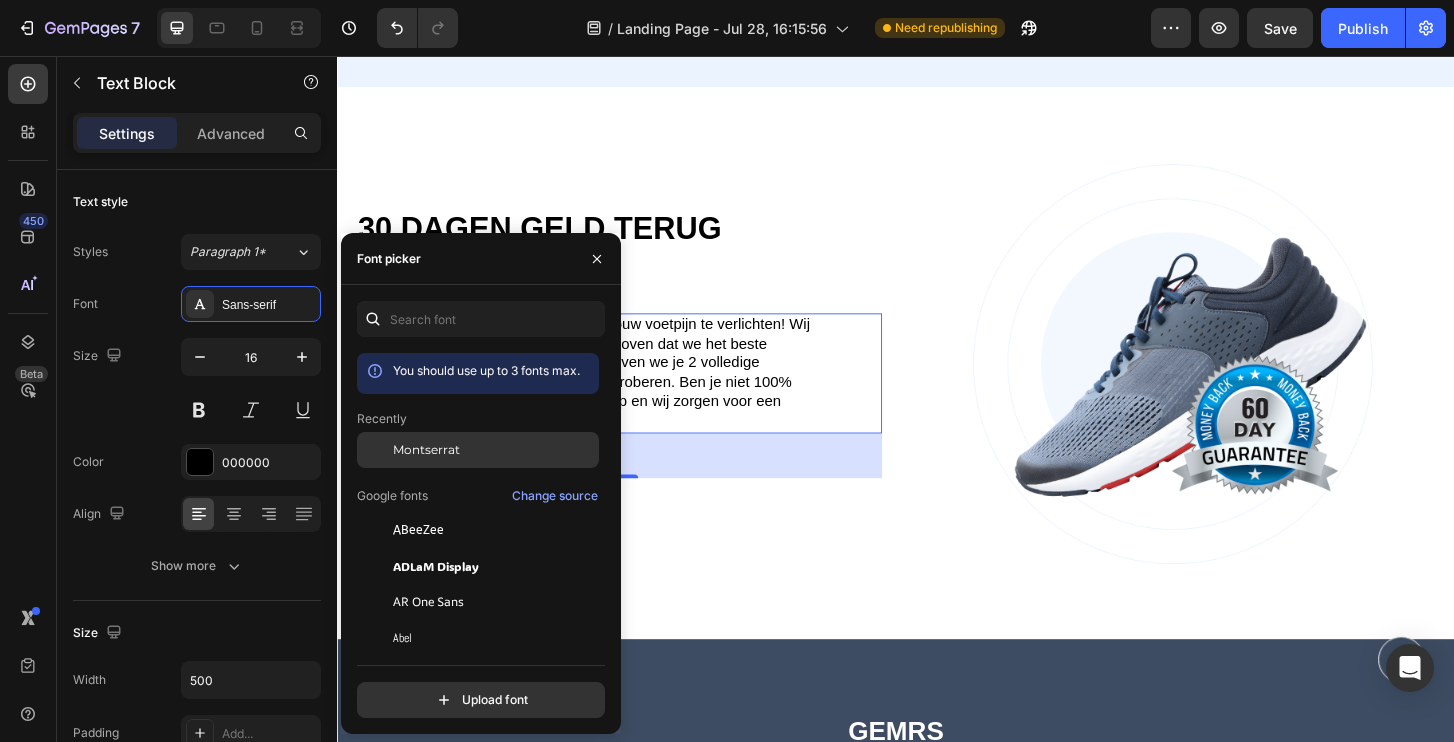 click on "Montserrat" at bounding box center [426, 450] 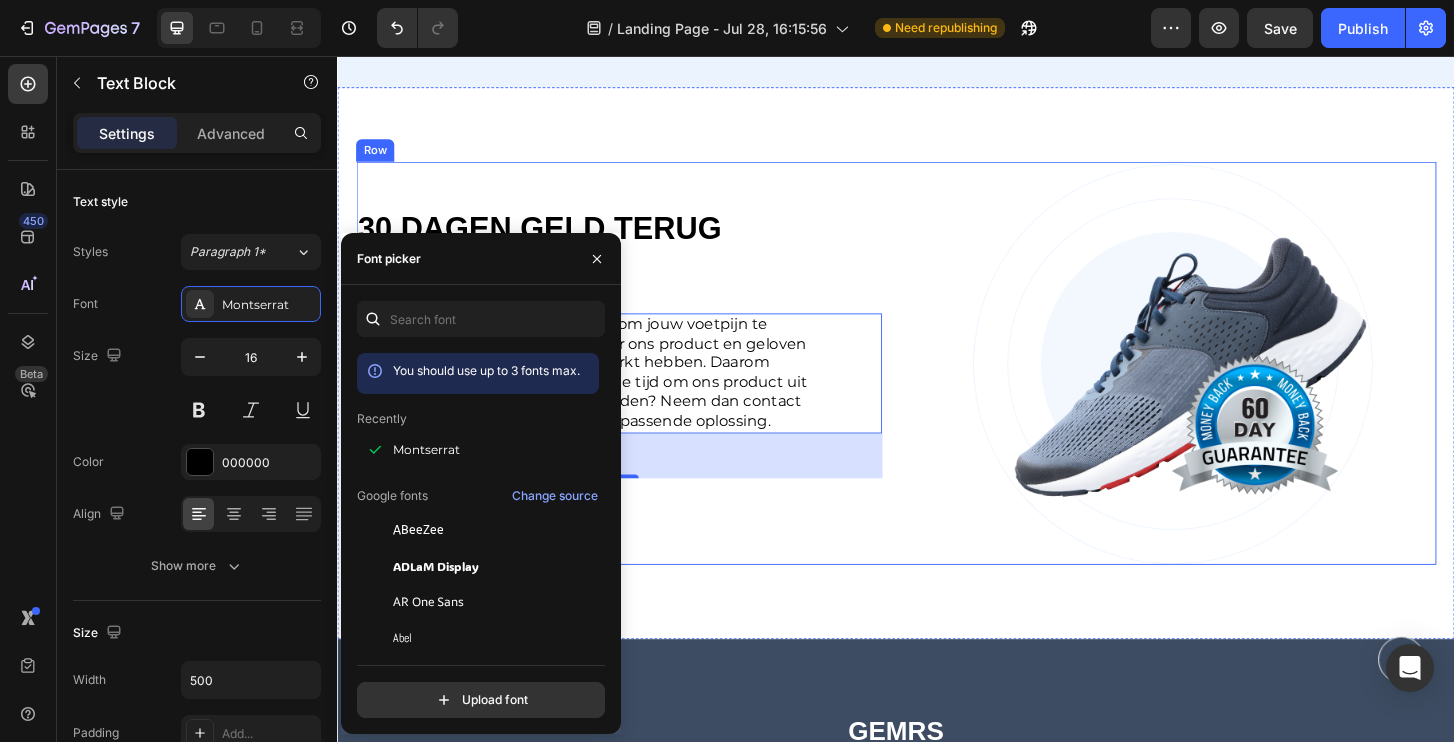 click on "30 dagen geld terug garantie Heading Wij bieden een 60-dagen garantie om jouw voetpijn te verlichten! Wij staan volledig achter ons product en geloven dat we het beste product in de markt hebben. Daarom geven we je 2 volledige maanden de tijd om ons product uit te proberen. Ben je niet 100% tevreden? Neem dan contact met ons op en wij zorgen voor een passende oplossing. Text Block   48
Shop Now Button" at bounding box center (639, 385) 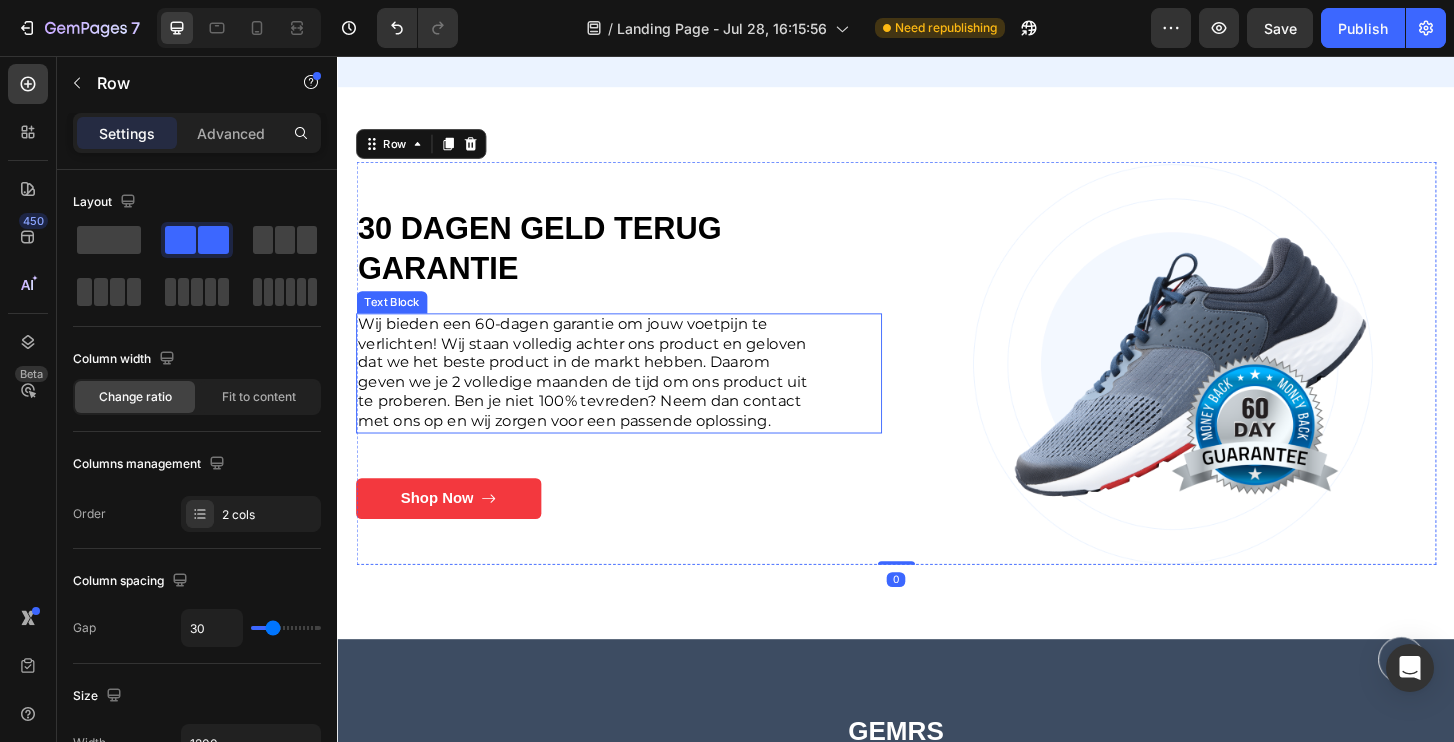 click on "Wij bieden een 60-dagen garantie om jouw voetpijn te verlichten! Wij staan volledig achter ons product en geloven dat we het beste product in de markt hebben. Daarom geven we je 2 volledige maanden de tijd om ons product uit te proberen. Ben je niet 100% tevreden? Neem dan contact met ons op en wij zorgen voor een passende oplossing." at bounding box center (607, 396) 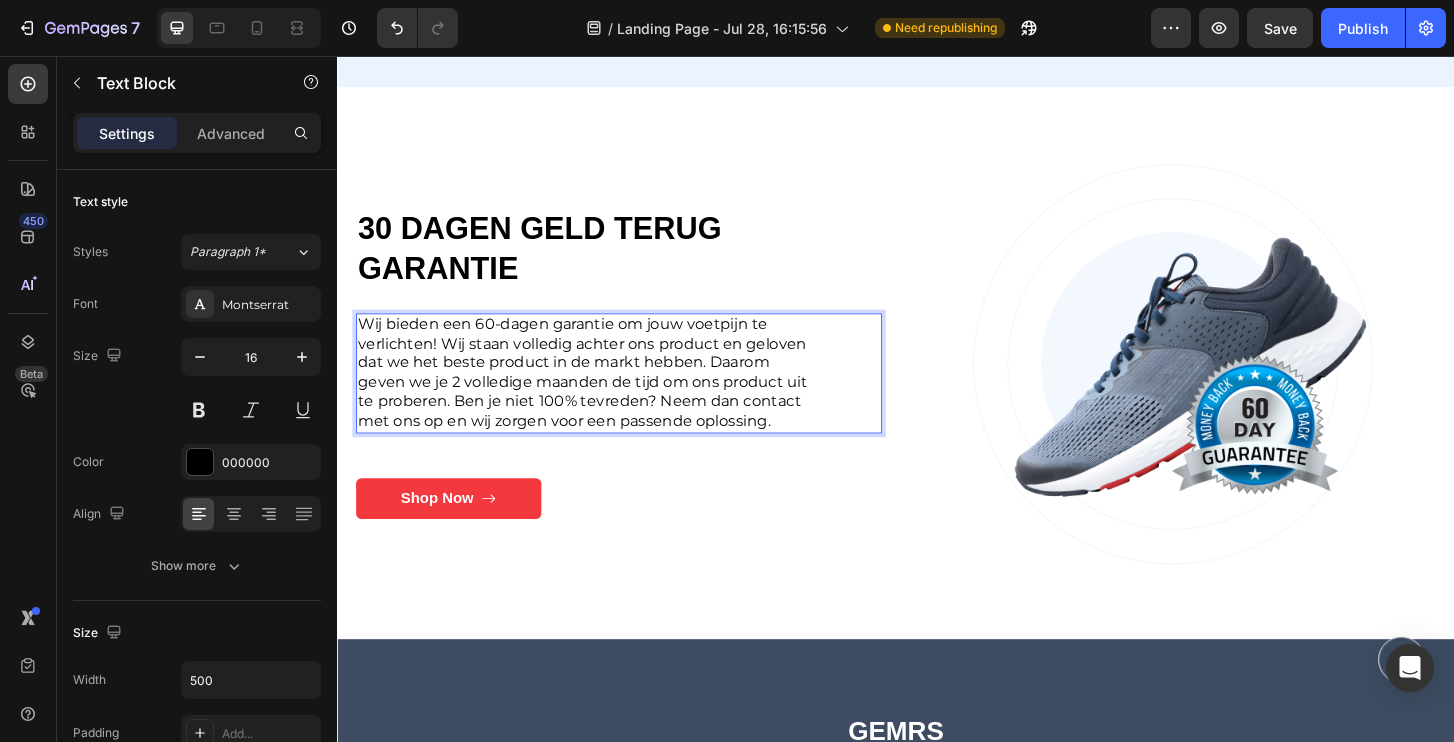 click on "Wij bieden een 60-dagen garantie om jouw voetpijn te verlichten! Wij staan volledig achter ons product en geloven dat we het beste product in de markt hebben. Daarom geven we je 2 volledige maanden de tijd om ons product uit te proberen. Ben je niet 100% tevreden? Neem dan contact met ons op en wij zorgen voor een passende oplossing." at bounding box center (607, 396) 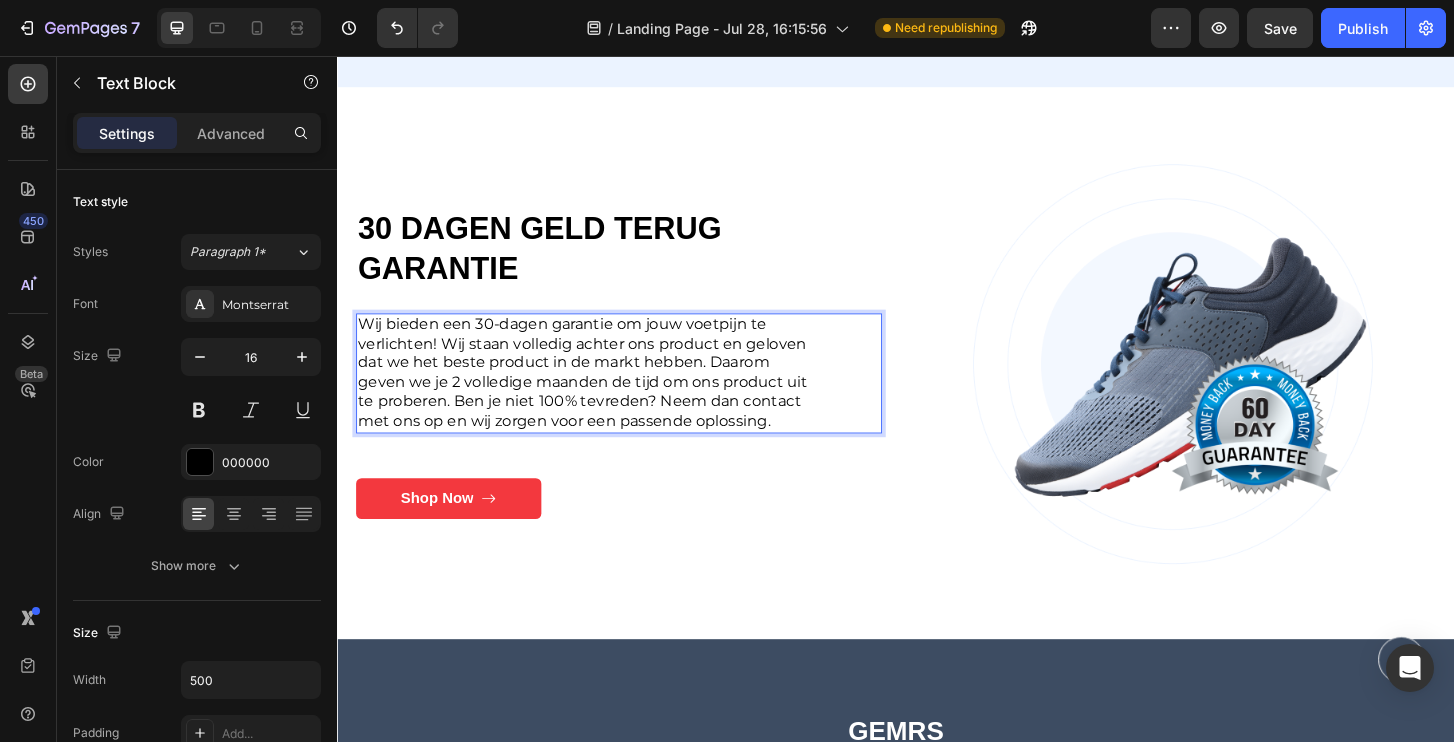 click on "Wij bieden een 30-dagen garantie om jouw voetpijn te verlichten! Wij staan volledig achter ons product en geloven dat we het beste product in de markt hebben. Daarom geven we je 2 volledige maanden de tijd om ons product uit te proberen. Ben je niet 100% tevreden? Neem dan contact met ons op en wij zorgen voor een passende oplossing." at bounding box center [607, 396] 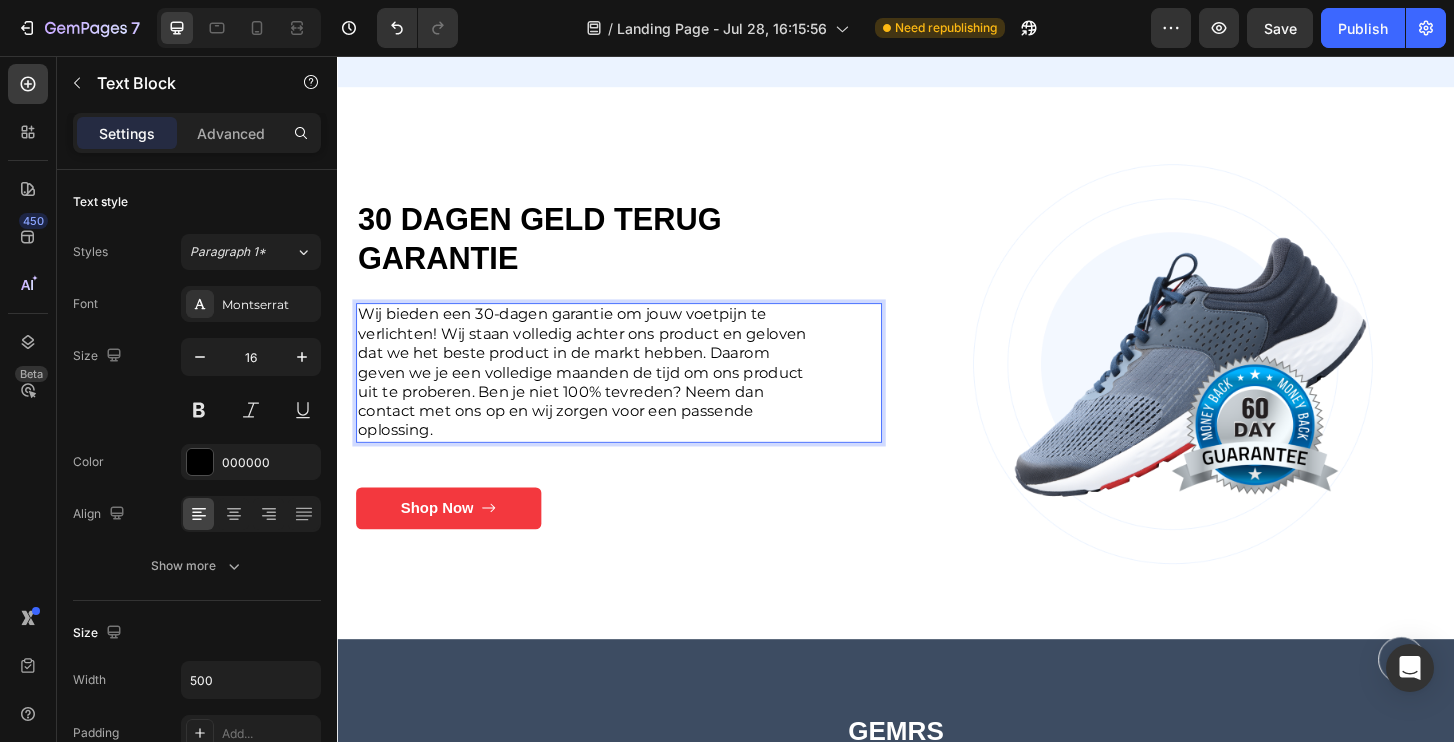 click on "Wij bieden een 30-dagen garantie om jouw voetpijn te verlichten! Wij staan volledig achter ons product en geloven dat we het beste product in de markt hebben. Daarom geven we je een volledige maanden de tijd om ons product uit te proberen. Ben je niet 100% tevreden? Neem dan contact met ons op en wij zorgen voor een passende oplossing." at bounding box center (607, 396) 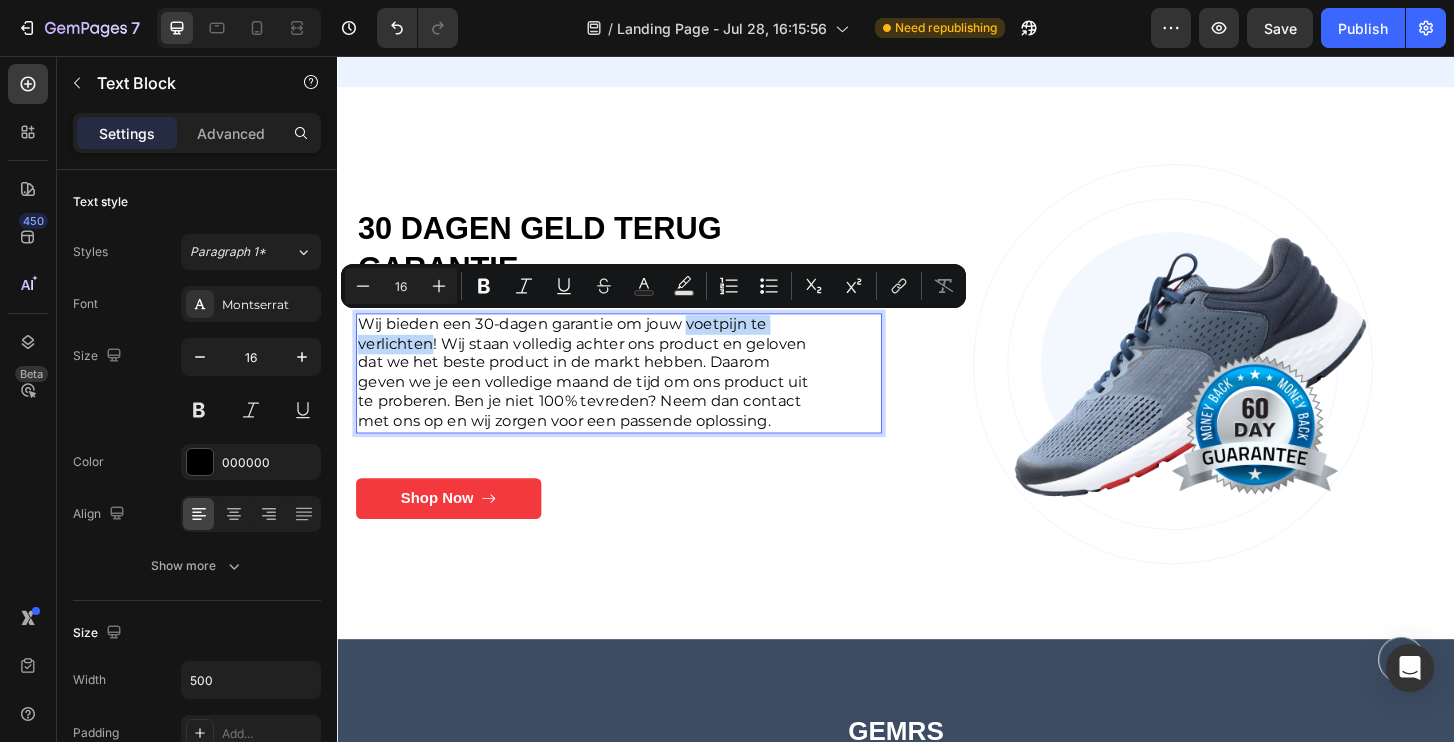 drag, startPoint x: 437, startPoint y: 366, endPoint x: 708, endPoint y: 351, distance: 271.41483 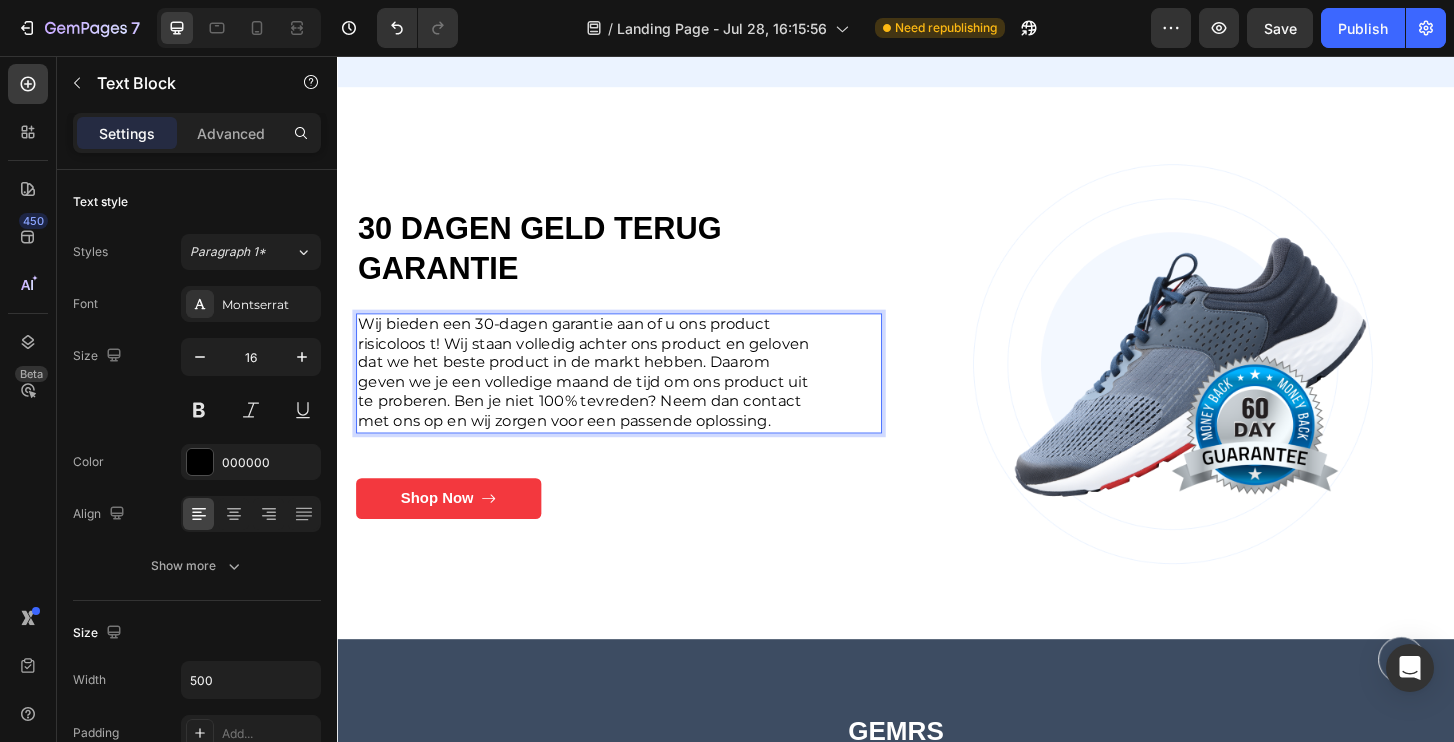 scroll, scrollTop: 11951, scrollLeft: 0, axis: vertical 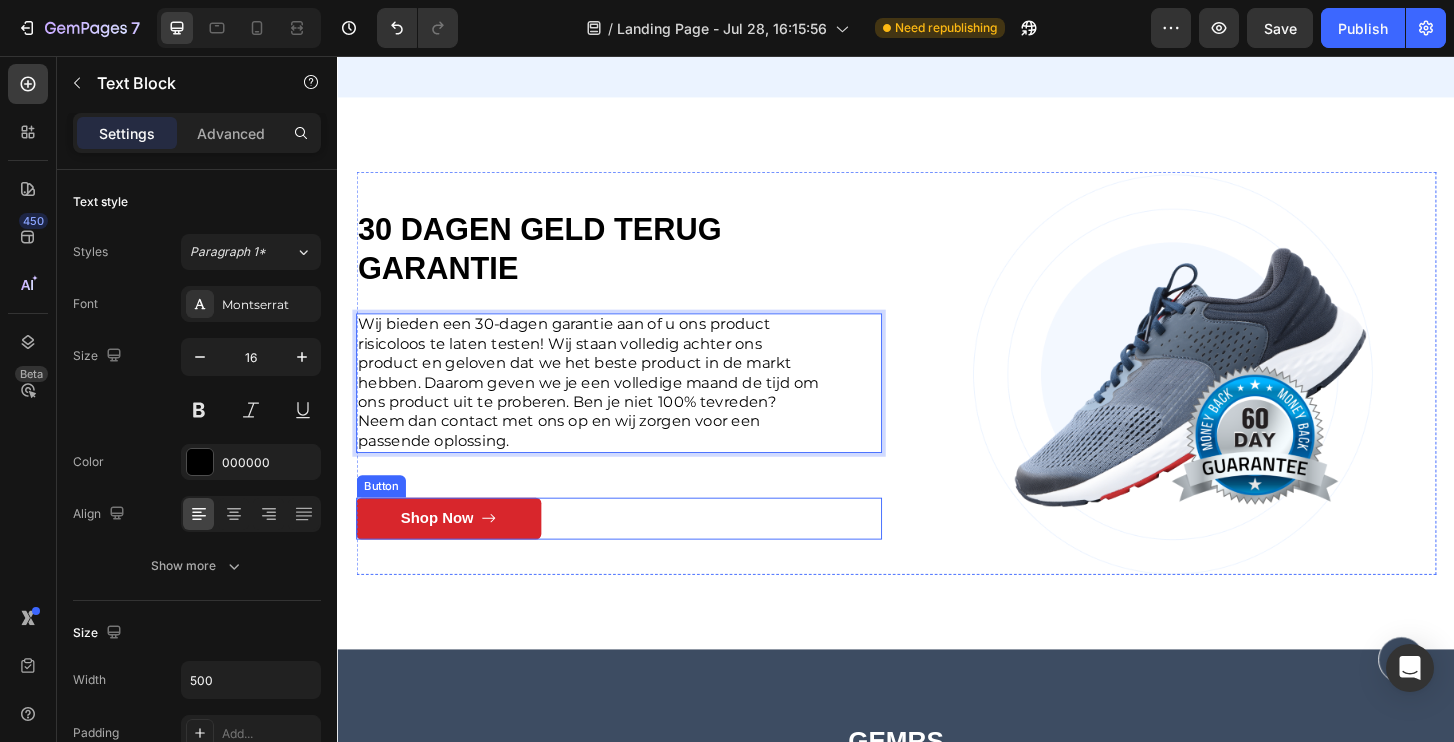 click on "Shop Now" at bounding box center (456, 552) 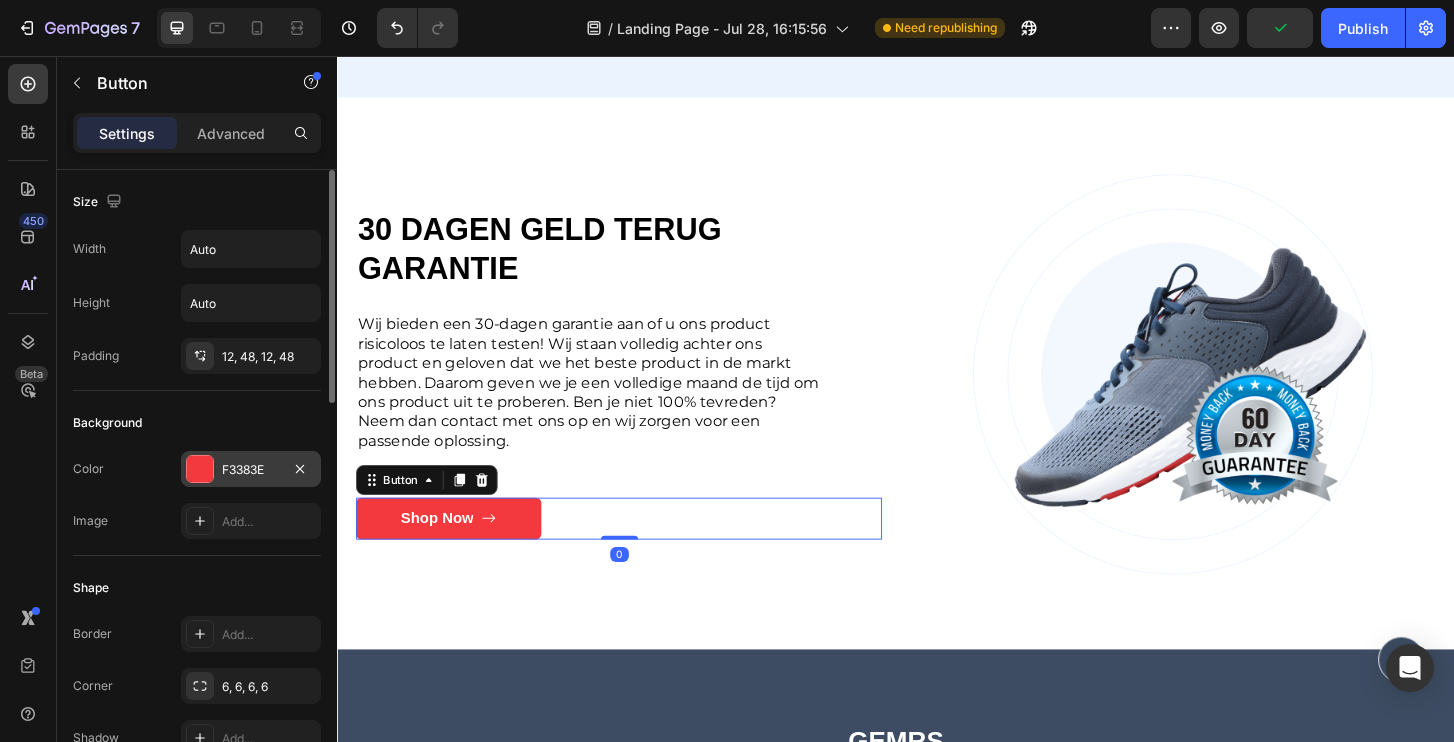 click on "F3383E" at bounding box center (251, 469) 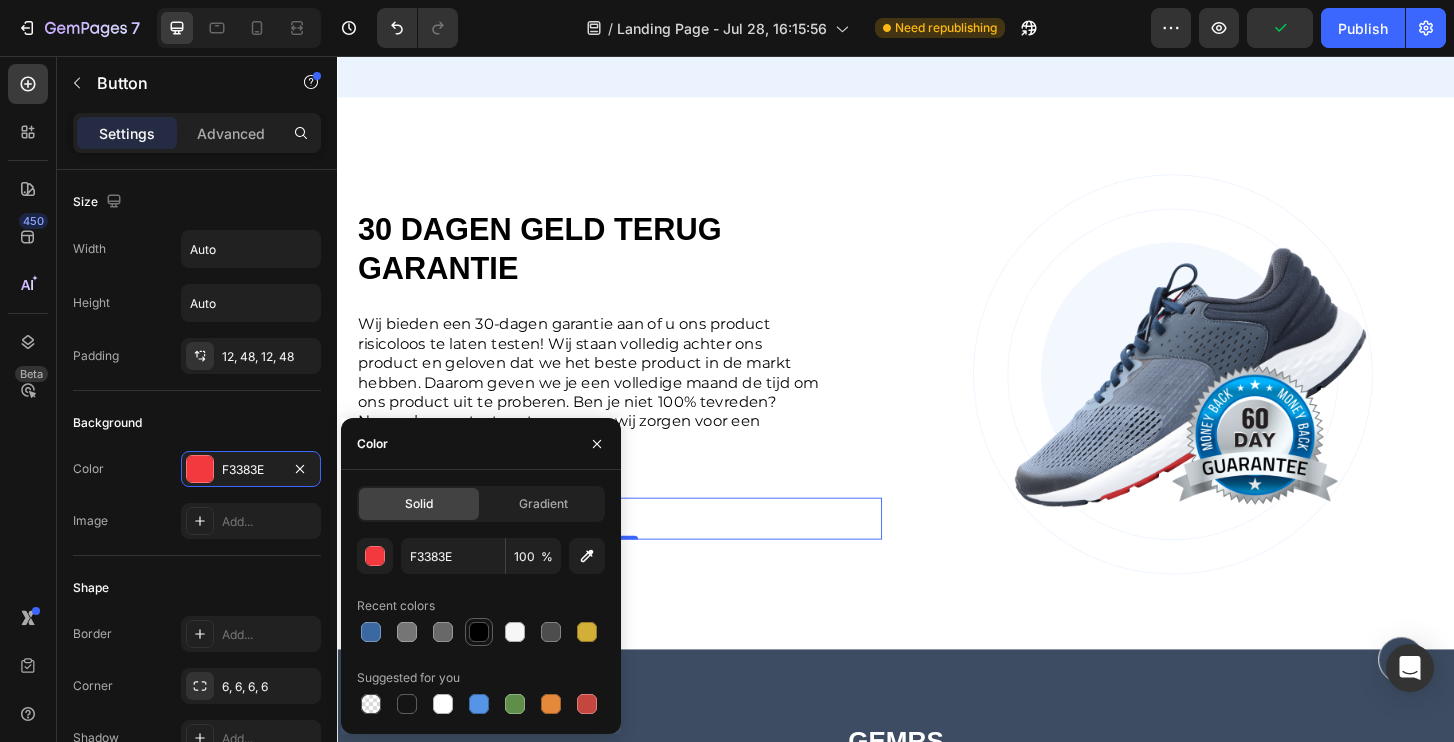 click at bounding box center (479, 632) 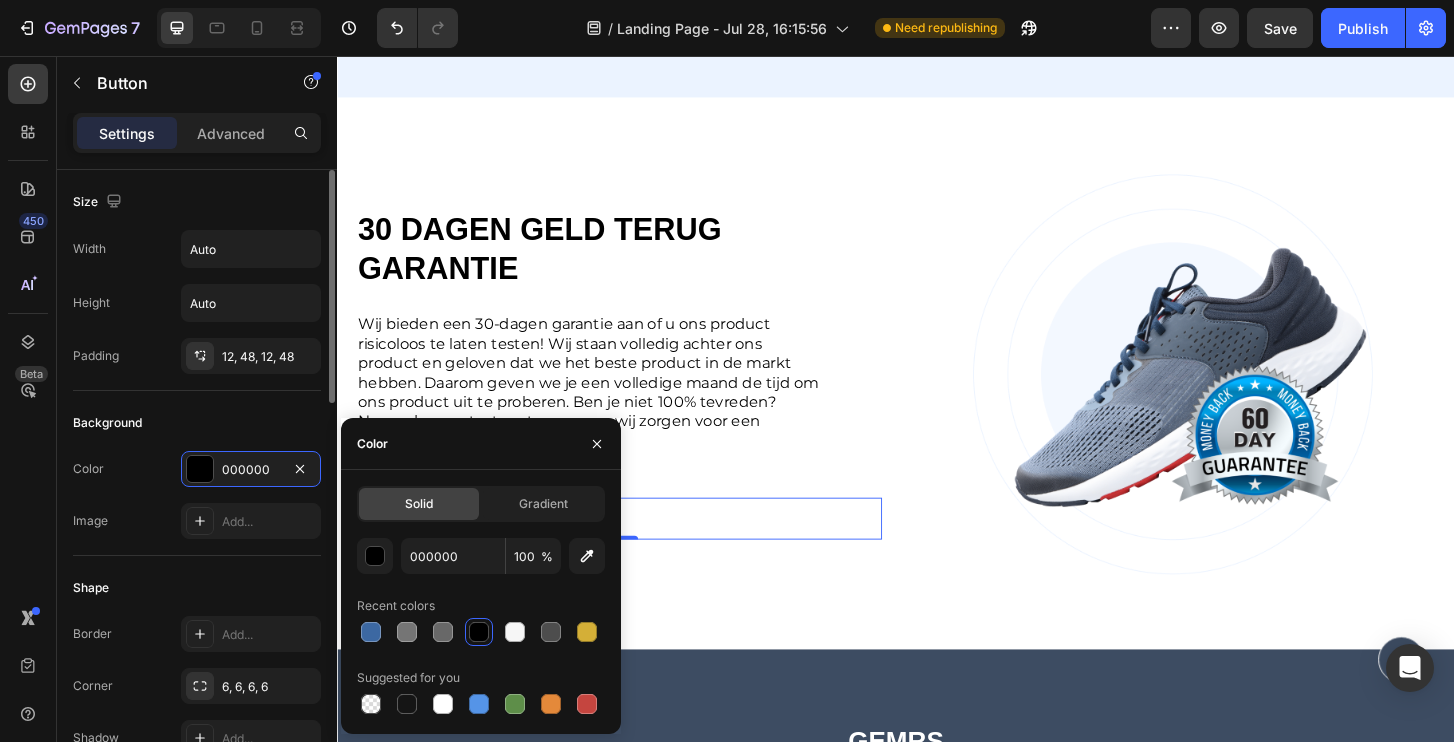 click on "Background" at bounding box center (197, 423) 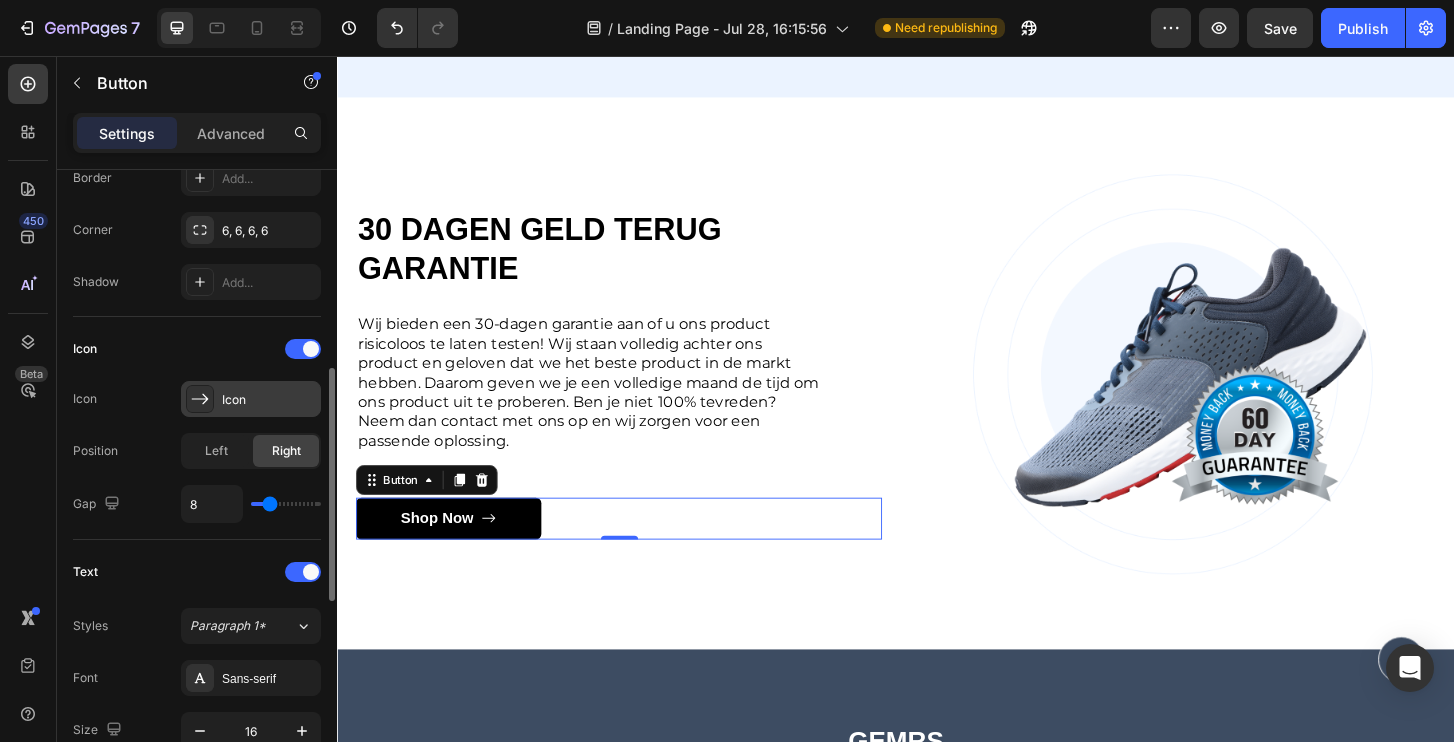 scroll, scrollTop: 494, scrollLeft: 0, axis: vertical 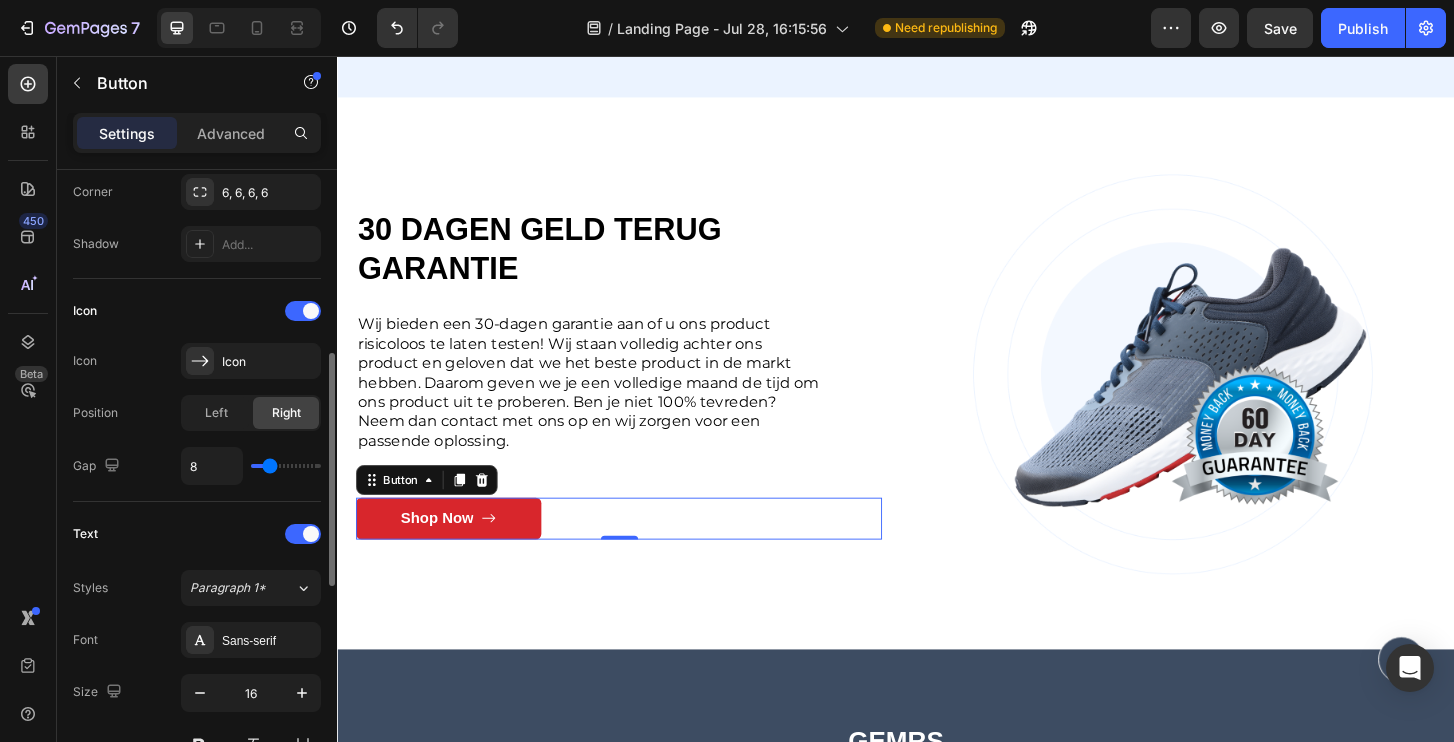 click on "Shop Now" at bounding box center (456, 552) 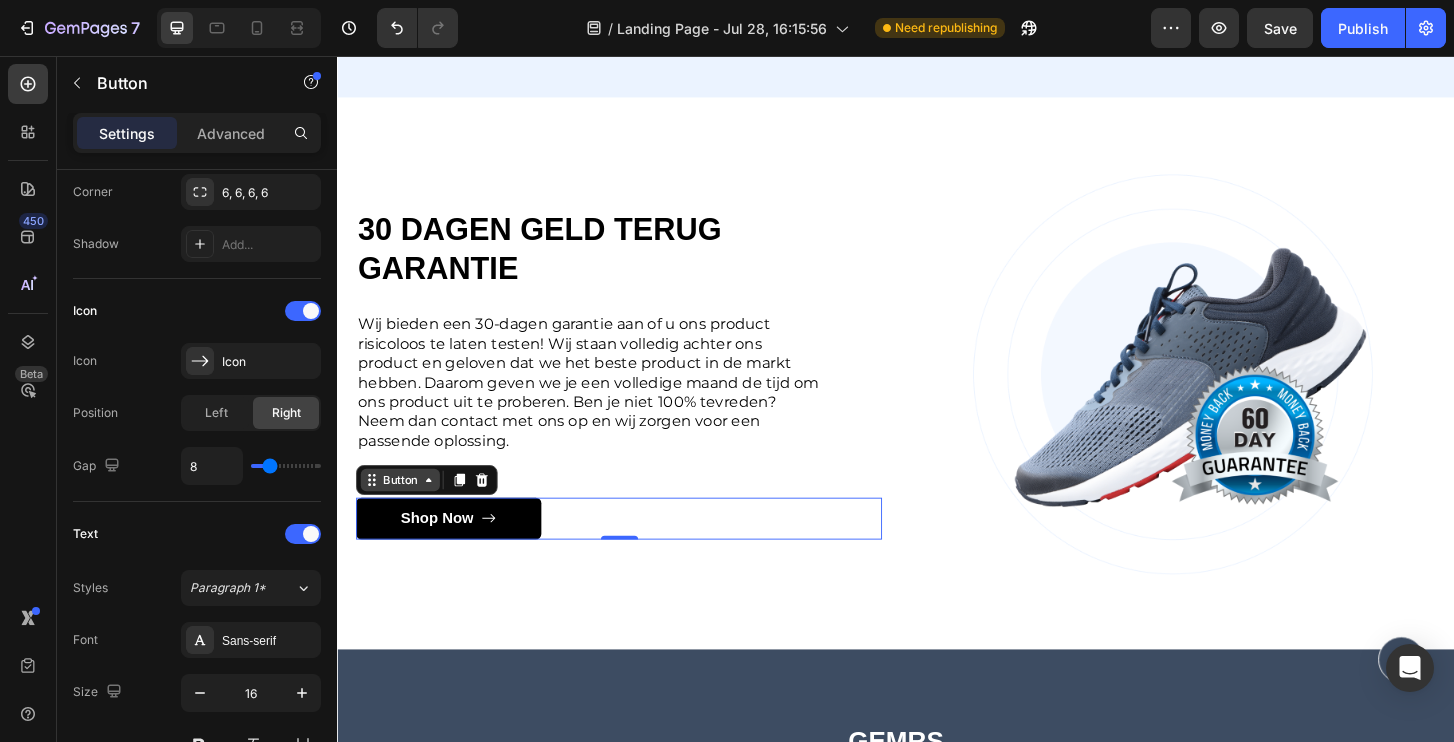click on "Button" at bounding box center [404, 511] 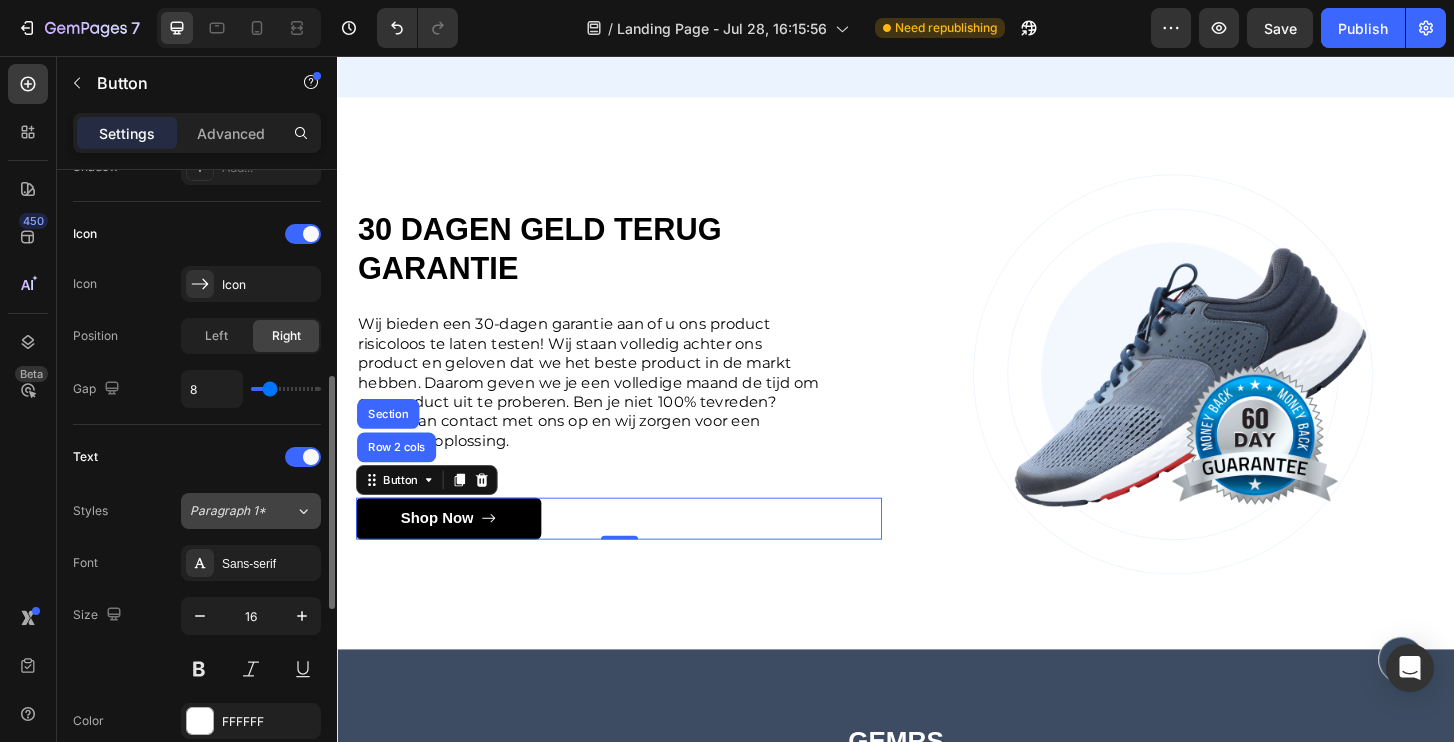 scroll, scrollTop: 580, scrollLeft: 0, axis: vertical 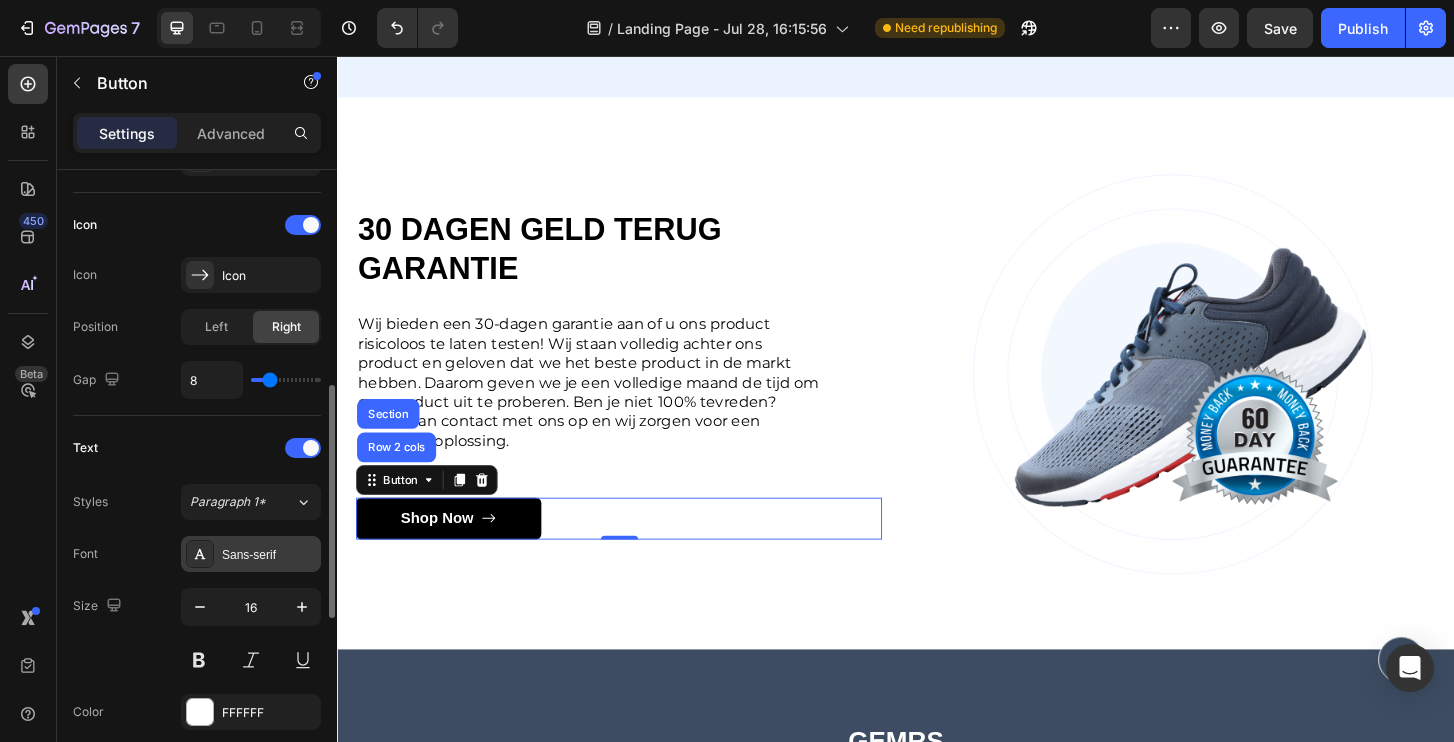 click on "Sans-serif" at bounding box center [269, 555] 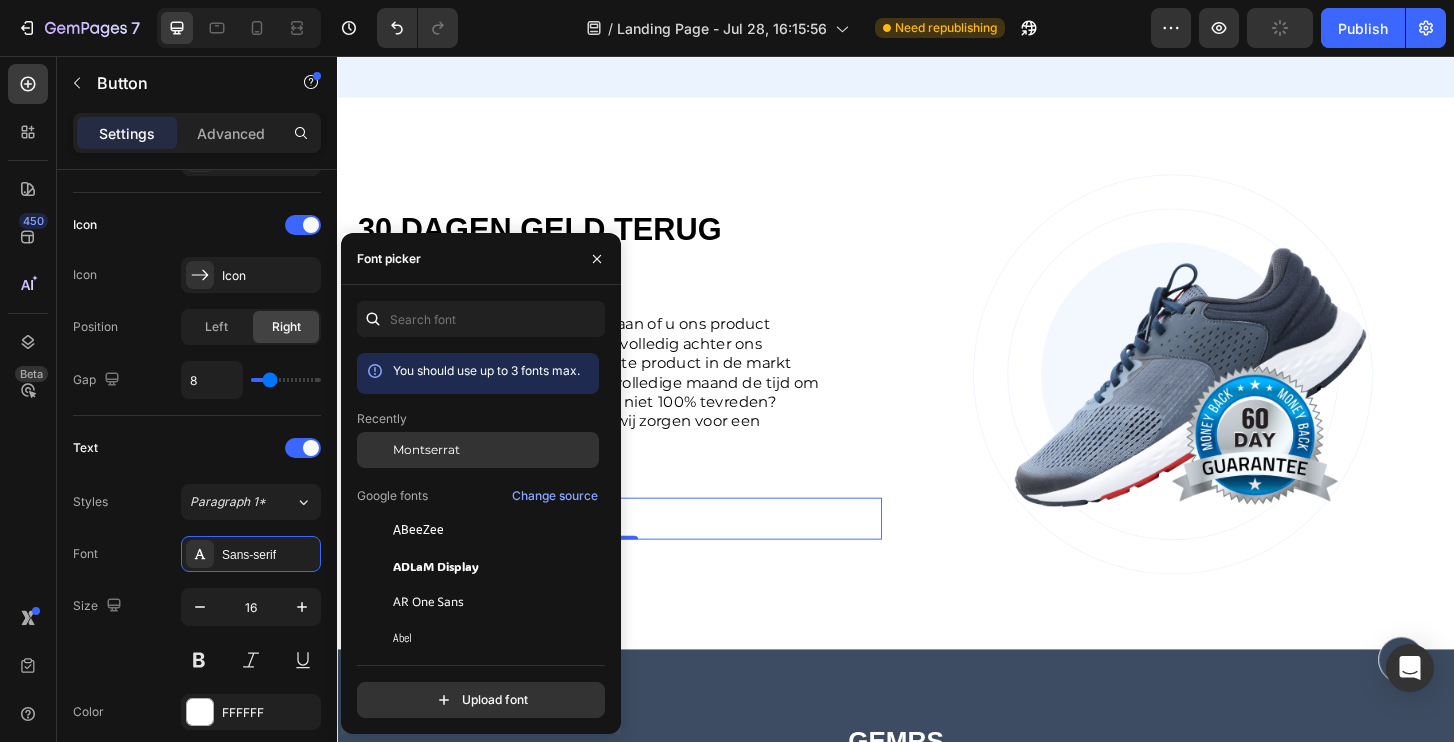 click on "Montserrat" at bounding box center [426, 450] 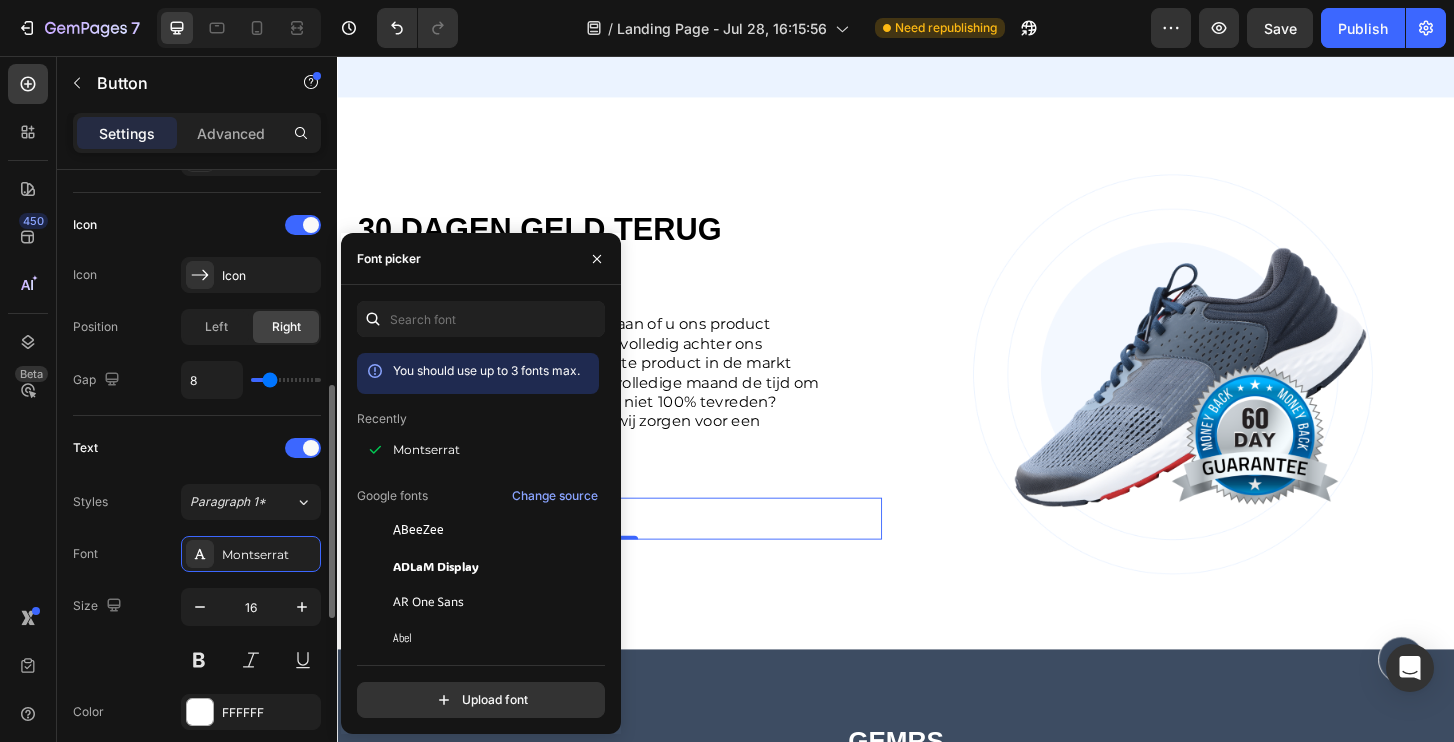 click on "Text" at bounding box center [197, 448] 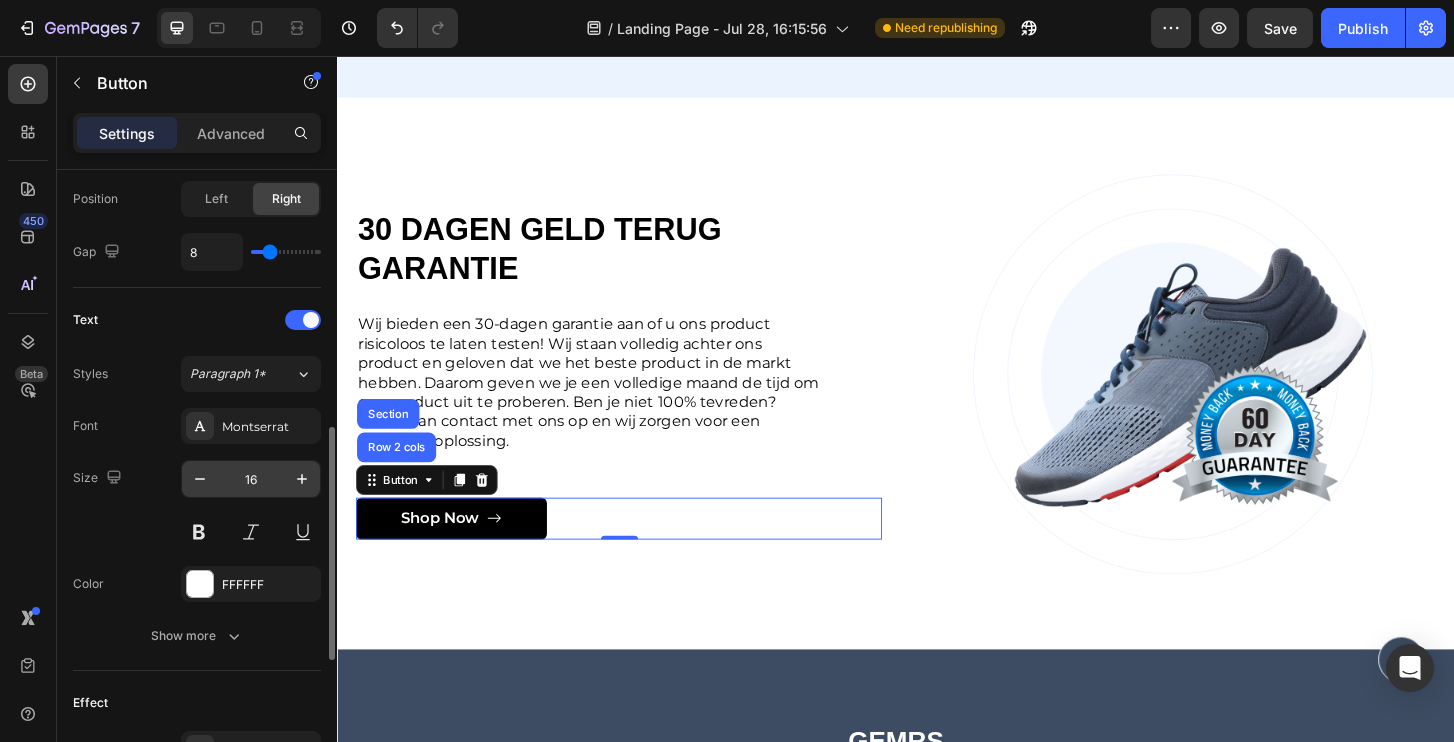 scroll, scrollTop: 719, scrollLeft: 0, axis: vertical 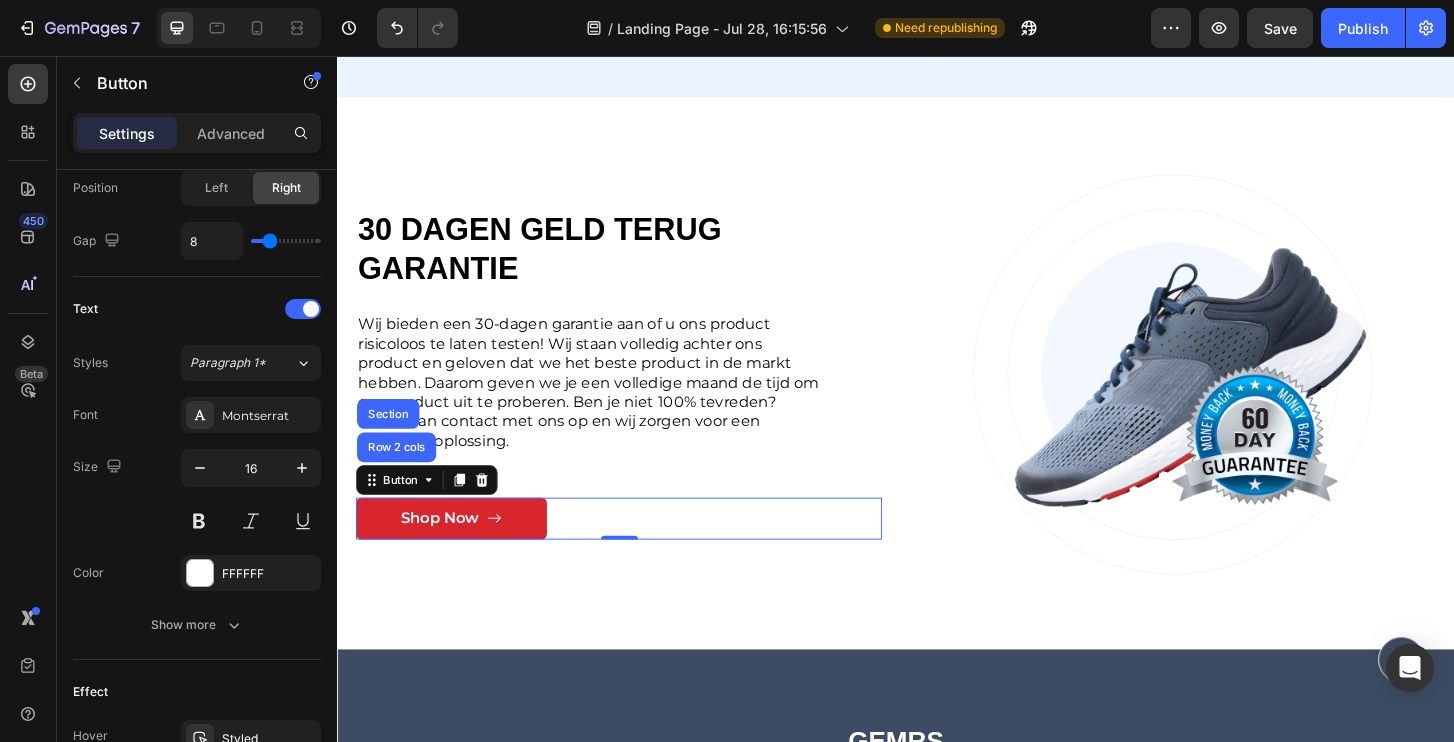 click on "Shop Now" at bounding box center [459, 552] 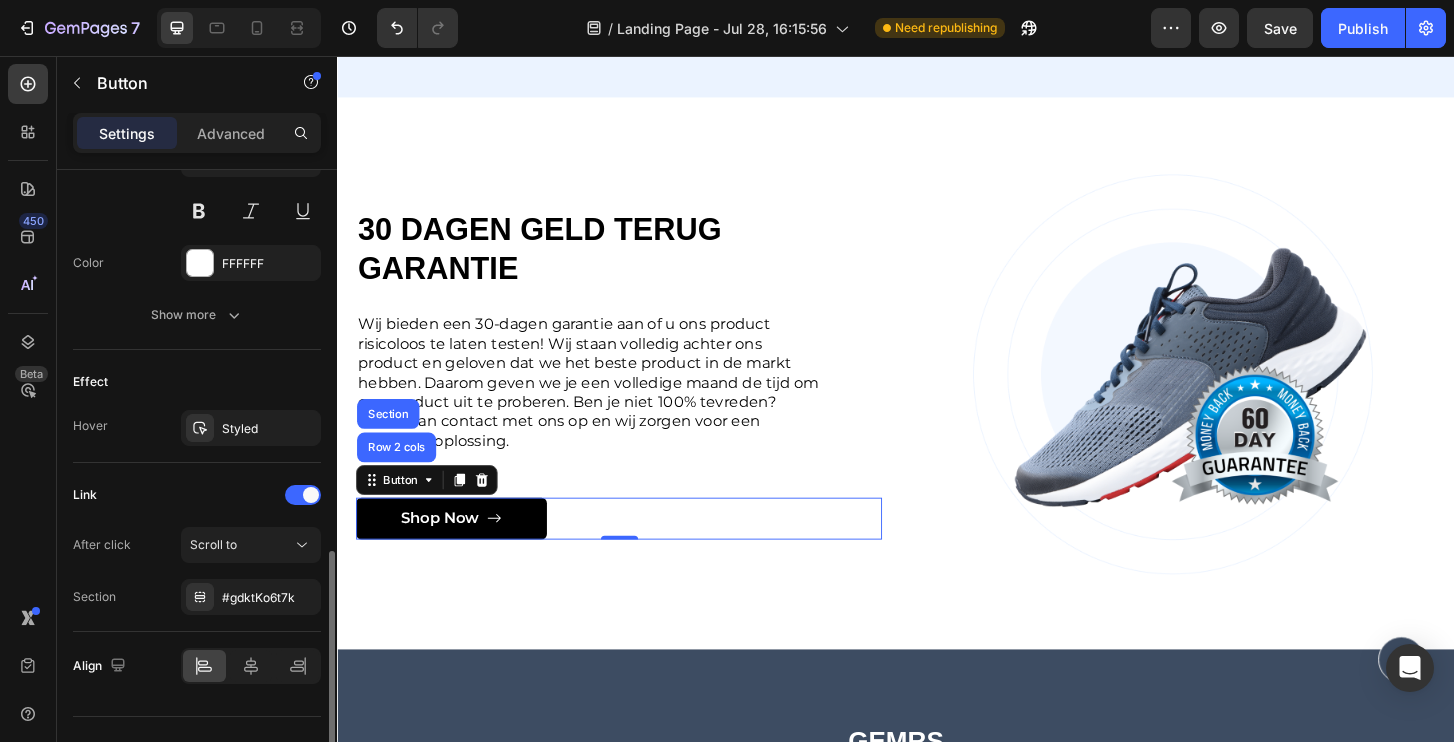 scroll, scrollTop: 1067, scrollLeft: 0, axis: vertical 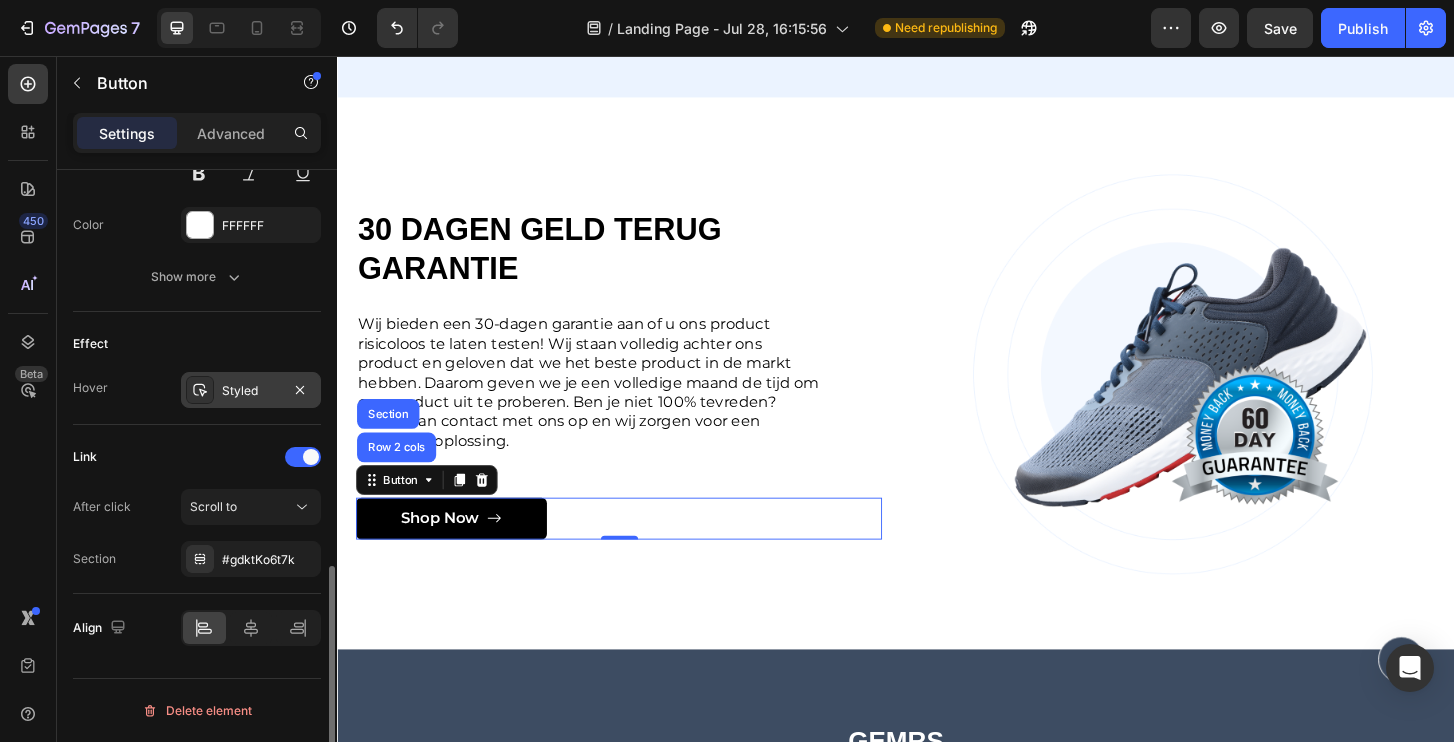 click on "Styled" at bounding box center (251, 391) 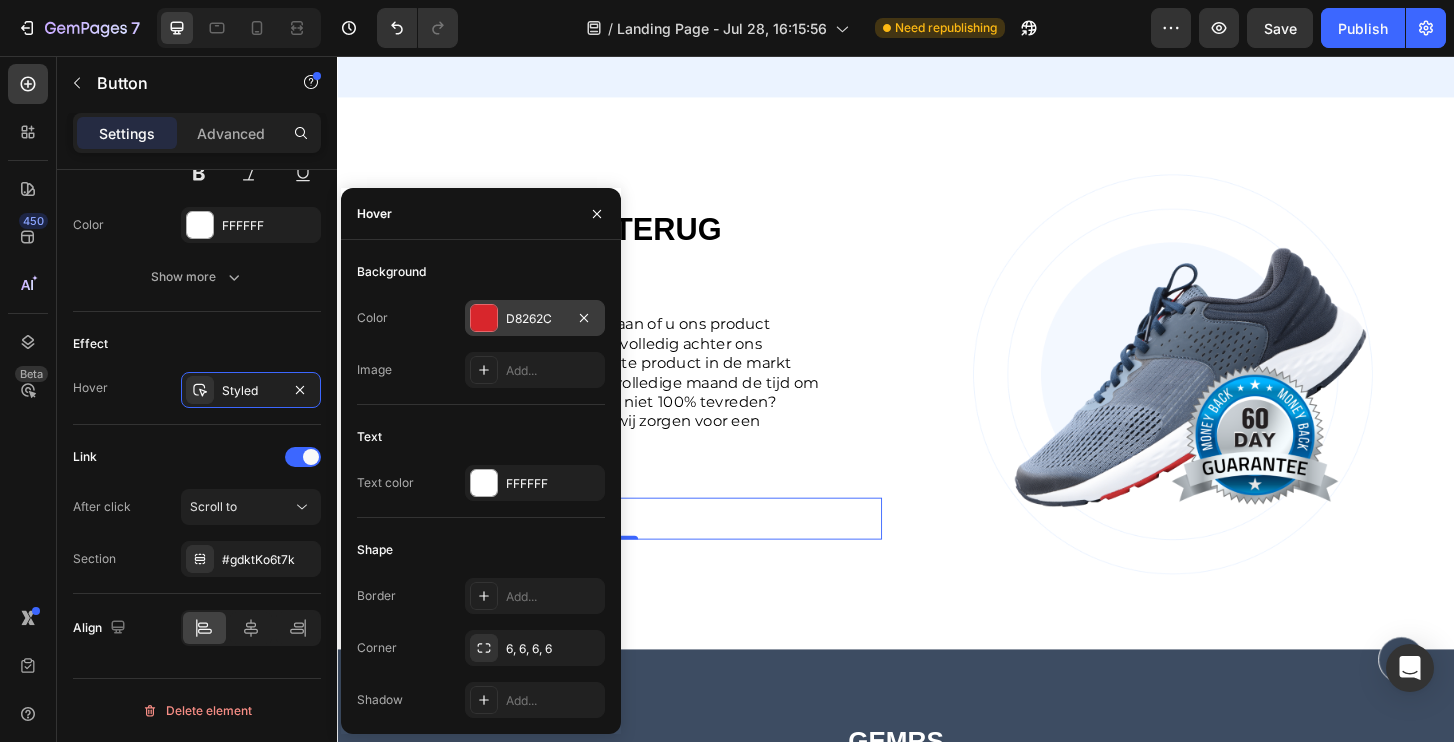 click on "D8262C" at bounding box center [535, 318] 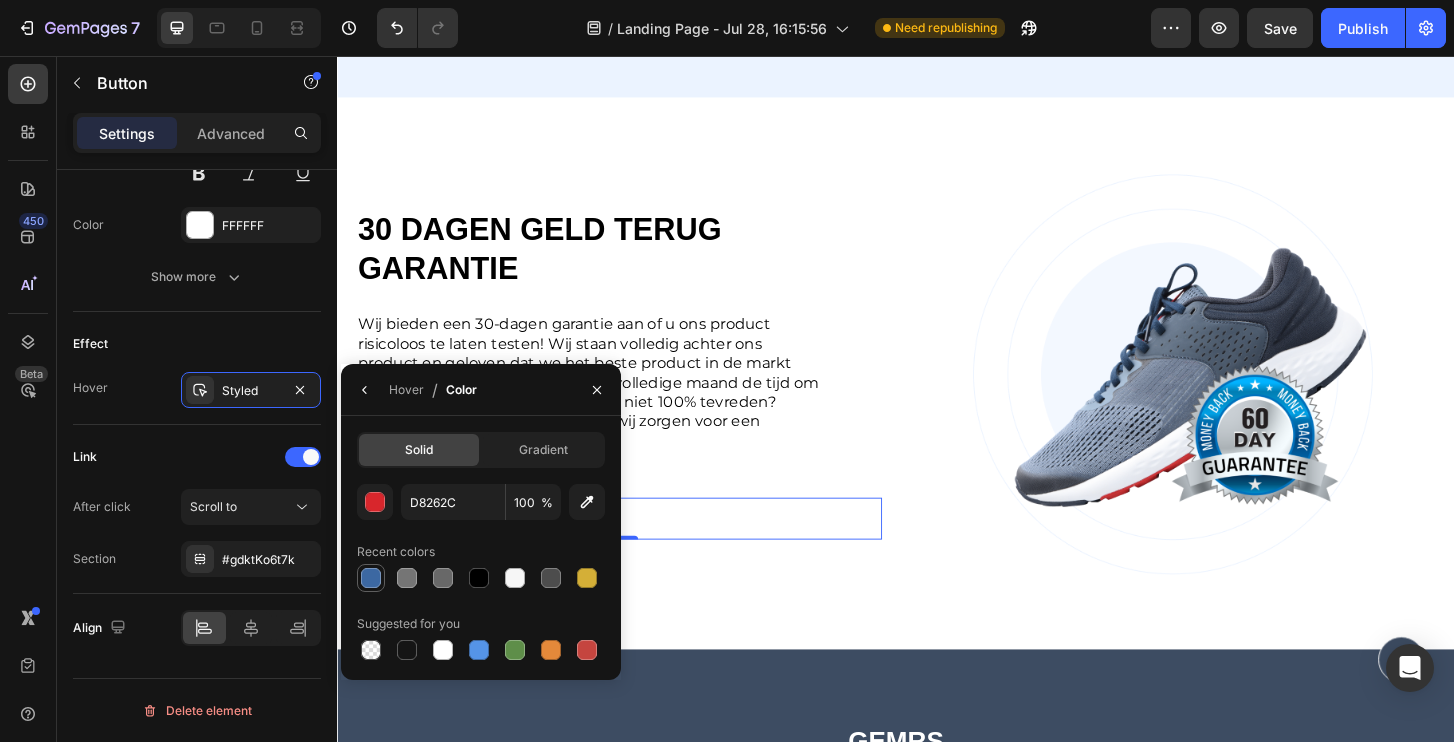 click at bounding box center (371, 578) 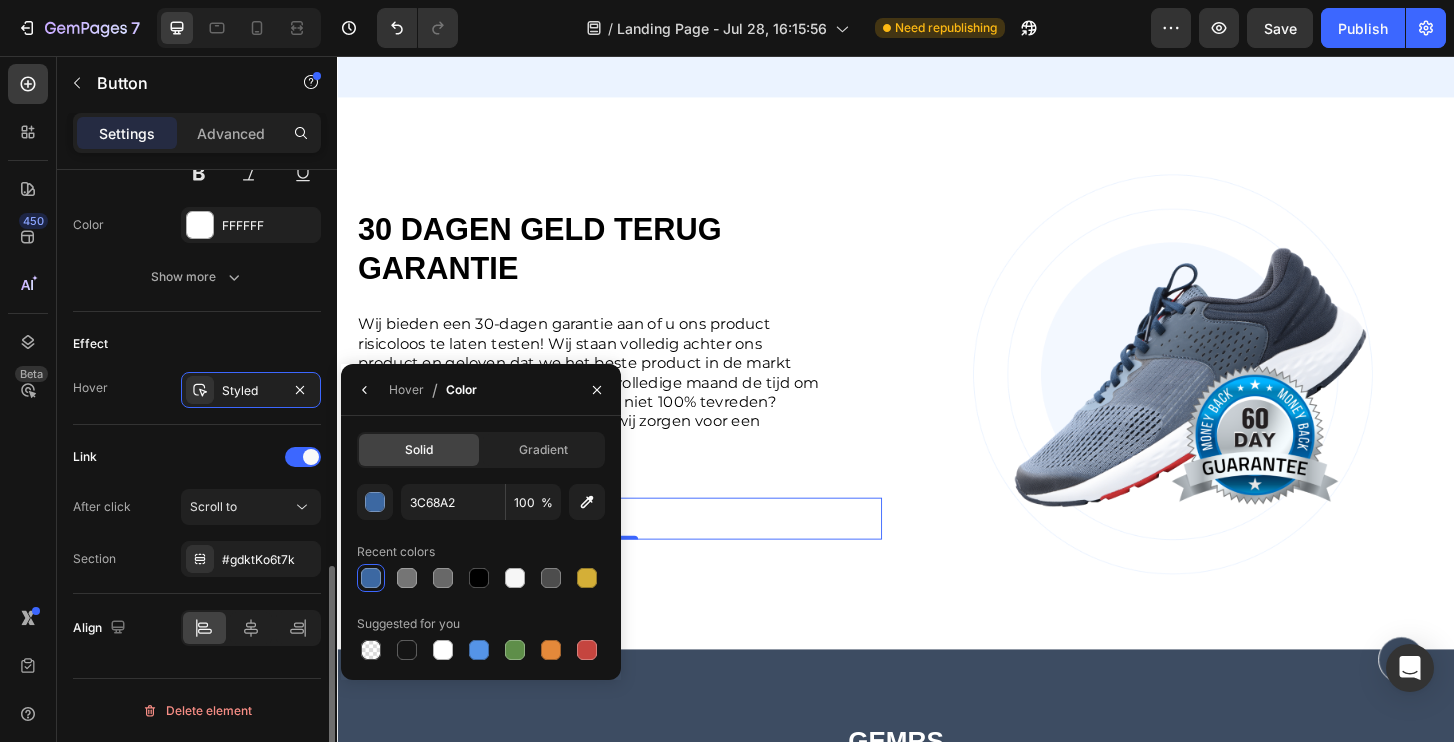 click on "Effect" at bounding box center [197, 344] 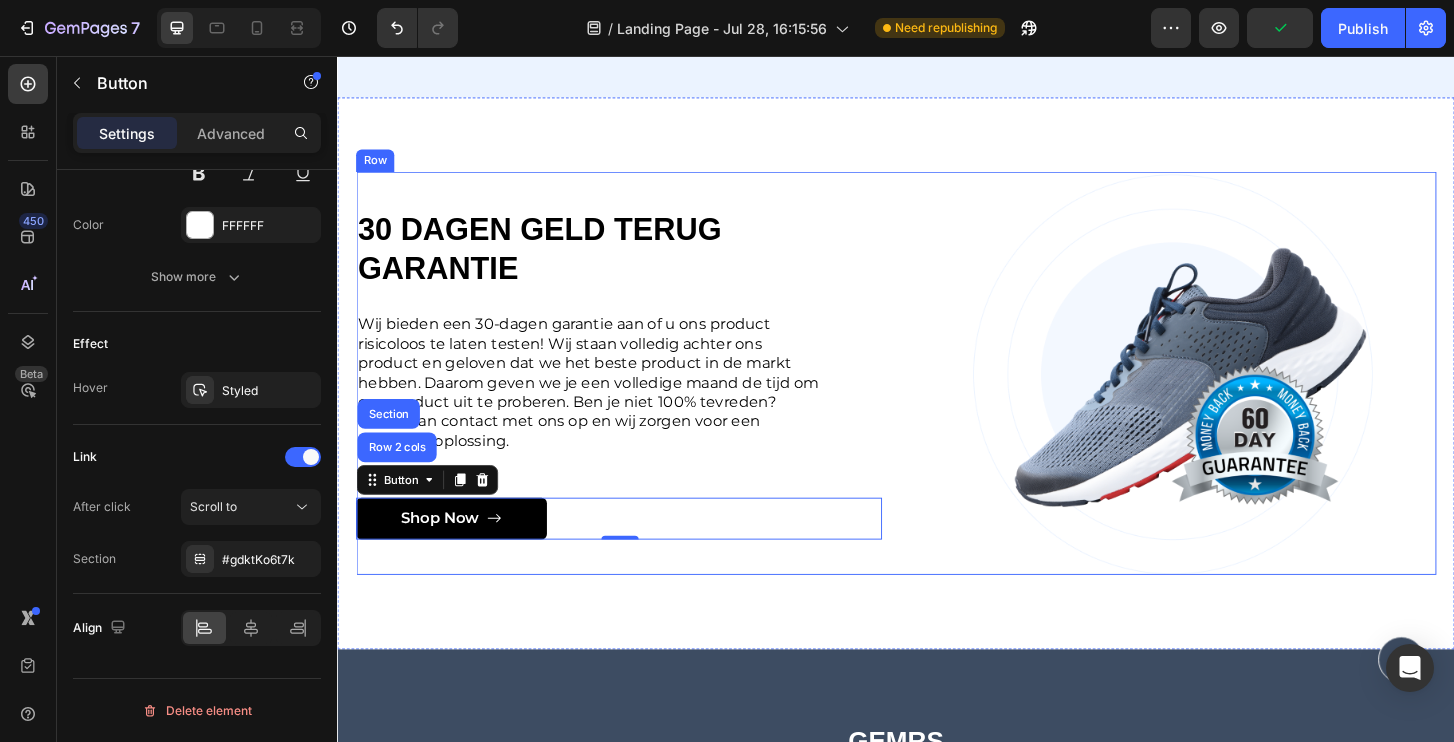 click on "30 dagen geld terug garantie Heading Wij bieden een 30-dagen garantie aan of u ons product risicoloos te laten testen! Wij staan volledig achter ons product en geloven dat we het beste product in de markt hebben. Daarom geven we je een volledige maand de tijd om ons product uit te proberen. Ben je niet 100% tevreden? Neem dan contact met ons op en wij zorgen voor een passende oplossing. Text Block
Shop Now Button Row 2 cols Section   0 Image Row Row" at bounding box center [937, 396] 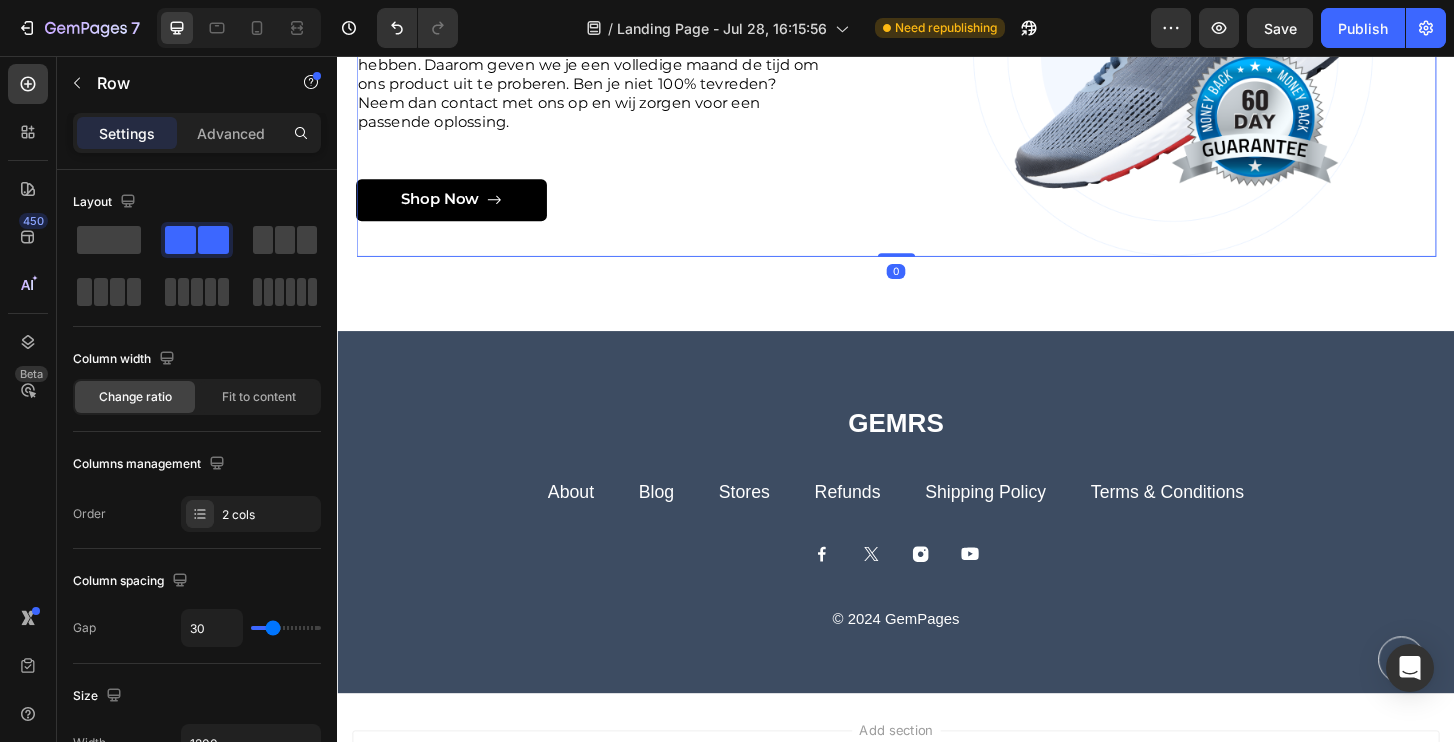 scroll, scrollTop: 12389, scrollLeft: 0, axis: vertical 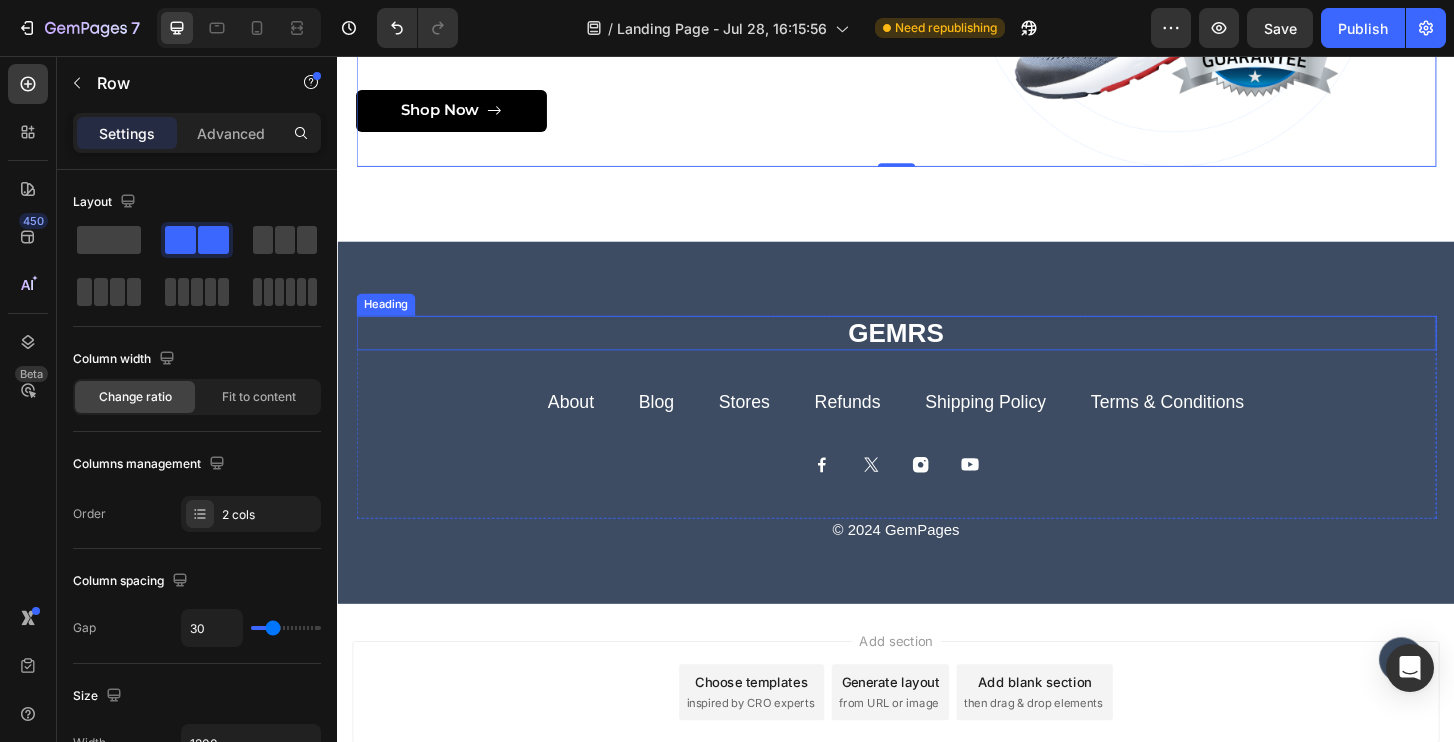 click on "GEMRS" at bounding box center (937, 354) 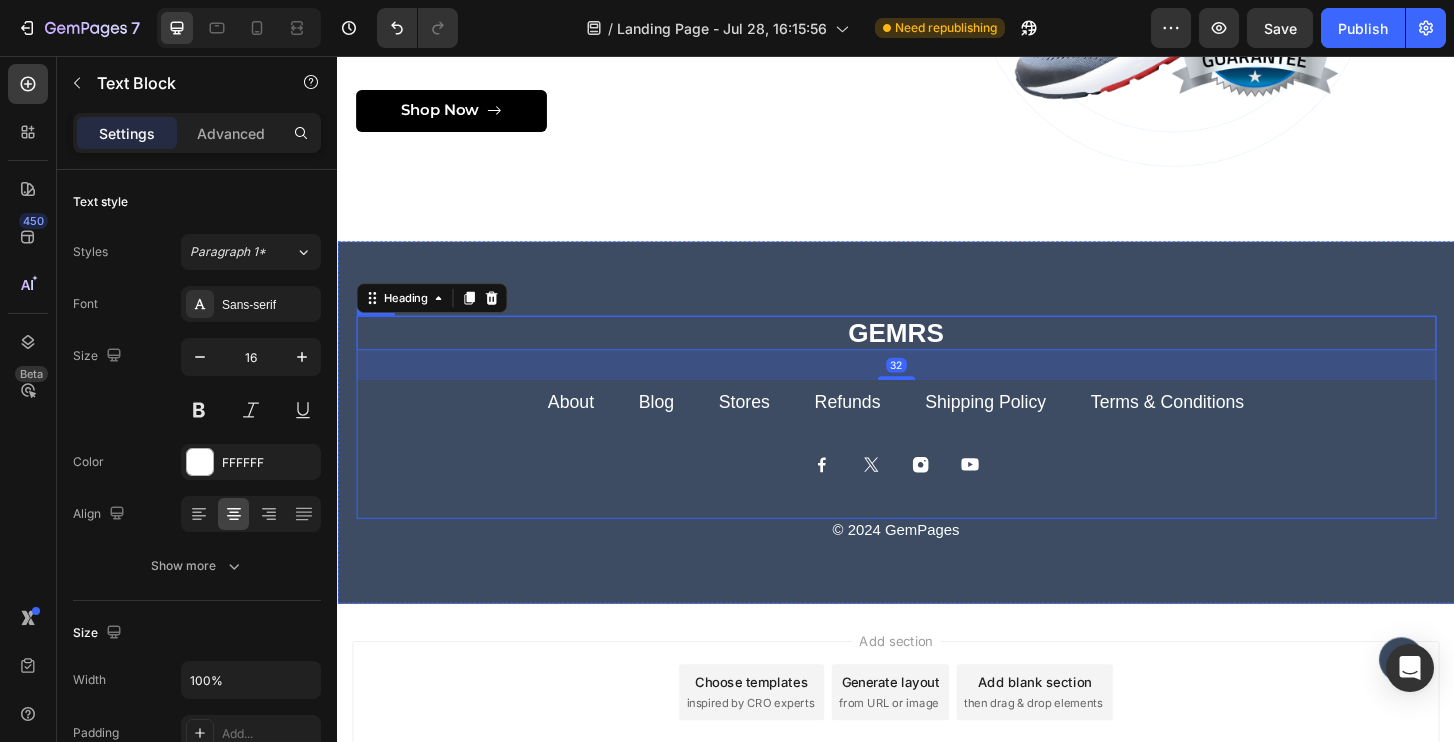 click on "© 2024 GemPages" at bounding box center (937, 565) 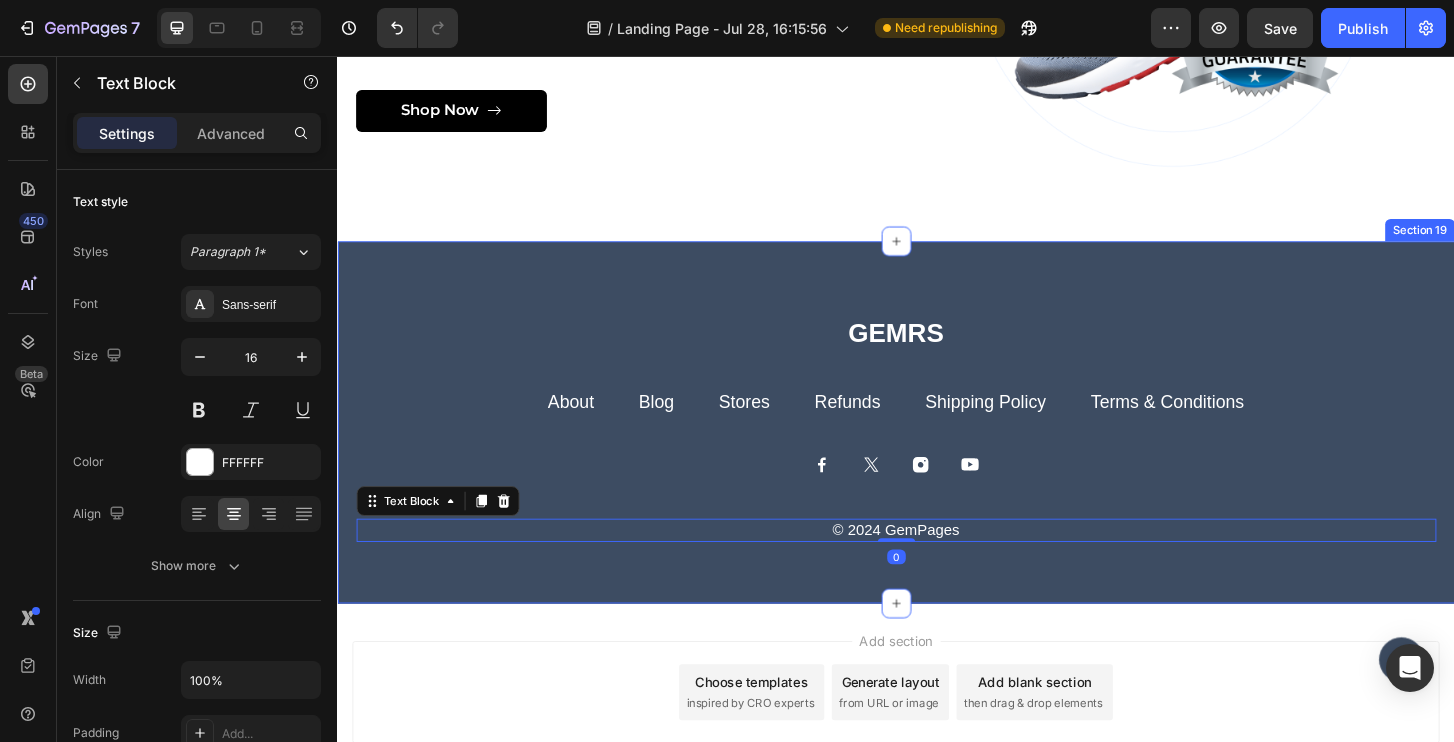 click on "GEMRS Heading About Button Blog Button Stores Button Refunds Button Shipping Policy Button Terms & Conditions Button Row
Icon
Icon
Icon
Icon Row Row © 2024 GemPages Text Block   0
Icon Section 19" at bounding box center [937, 449] 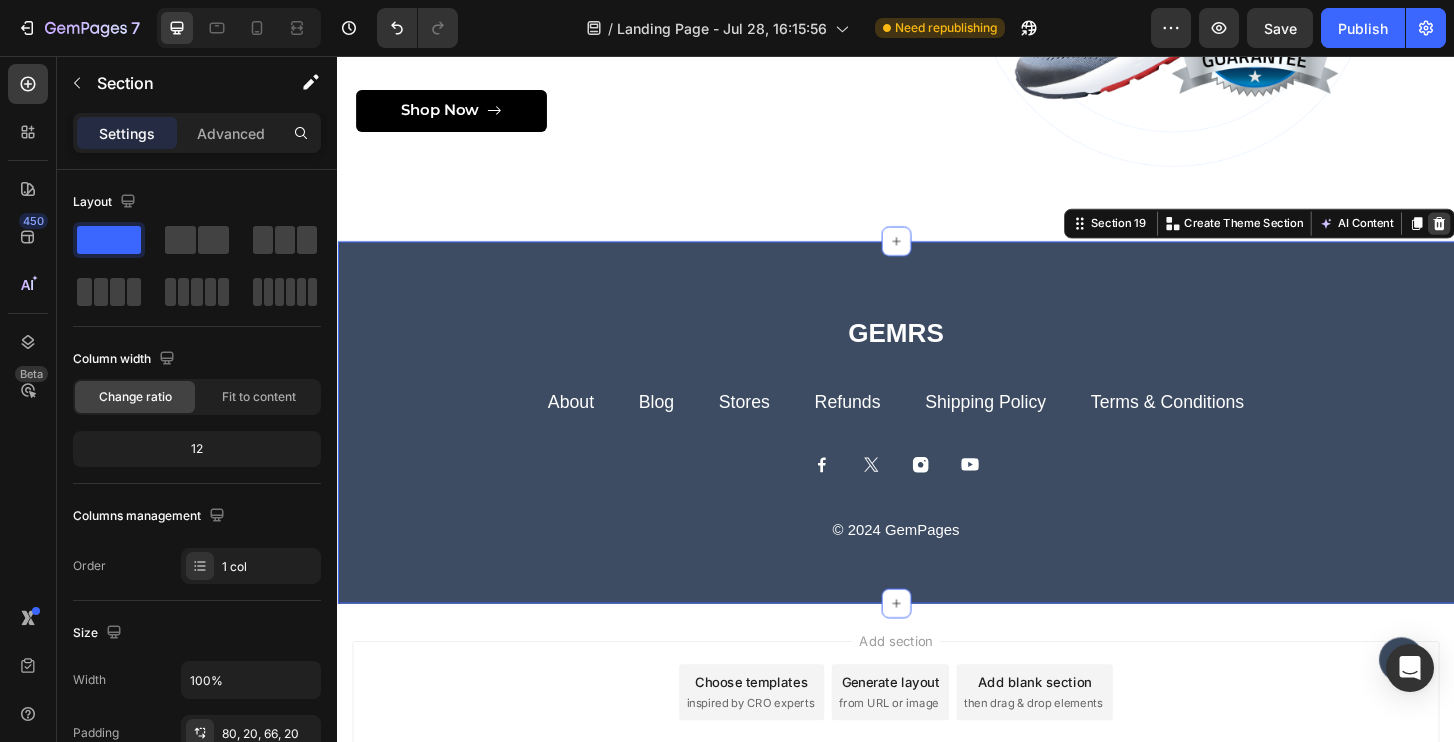 click 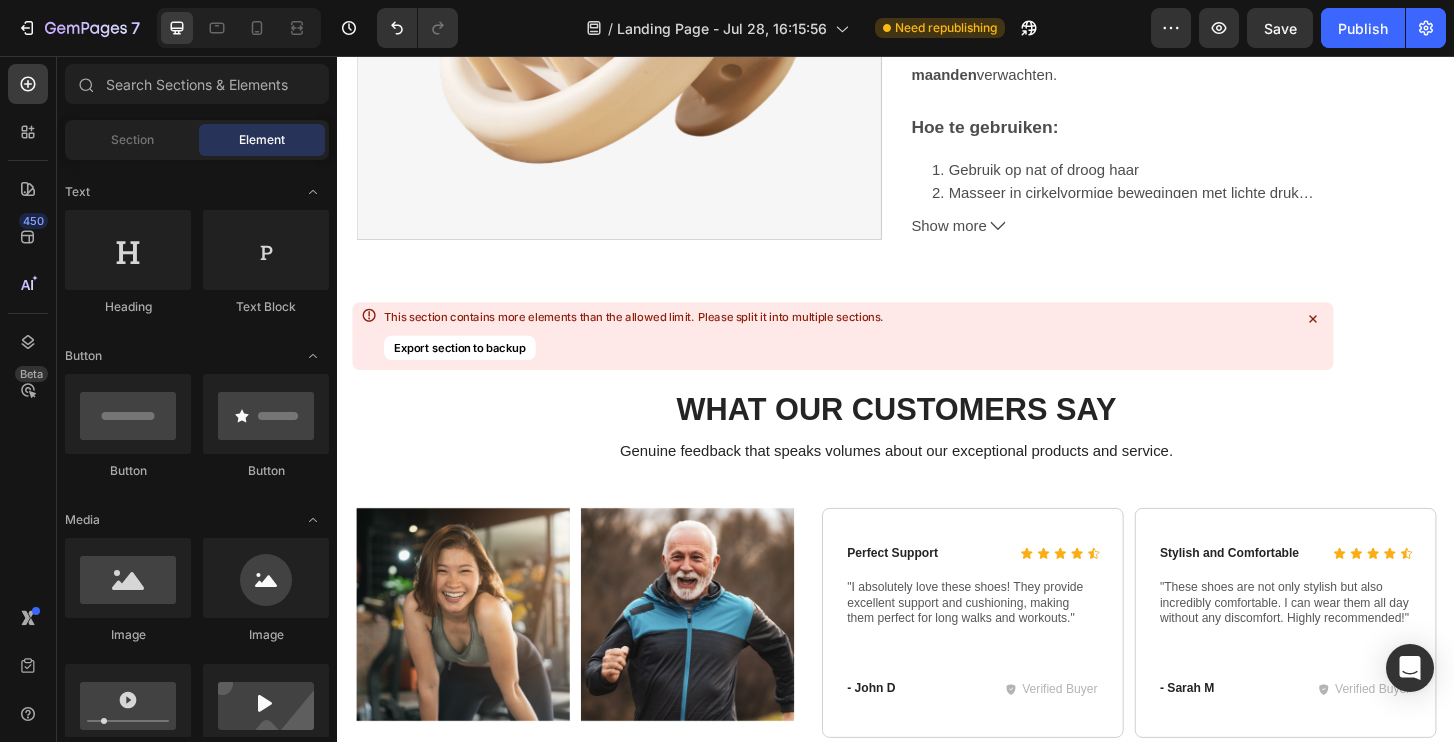scroll, scrollTop: 9515, scrollLeft: 0, axis: vertical 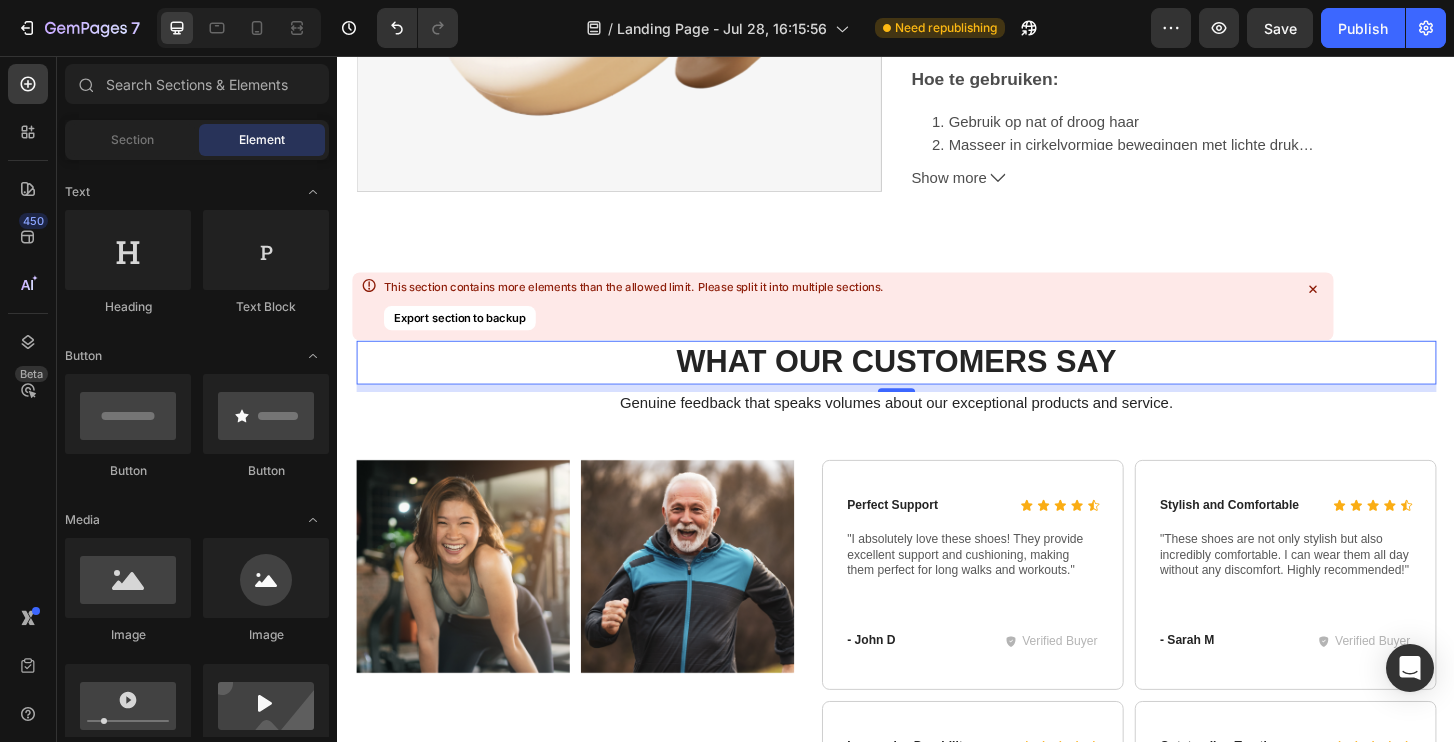 click on "What Our Customers Say" at bounding box center [937, 384] 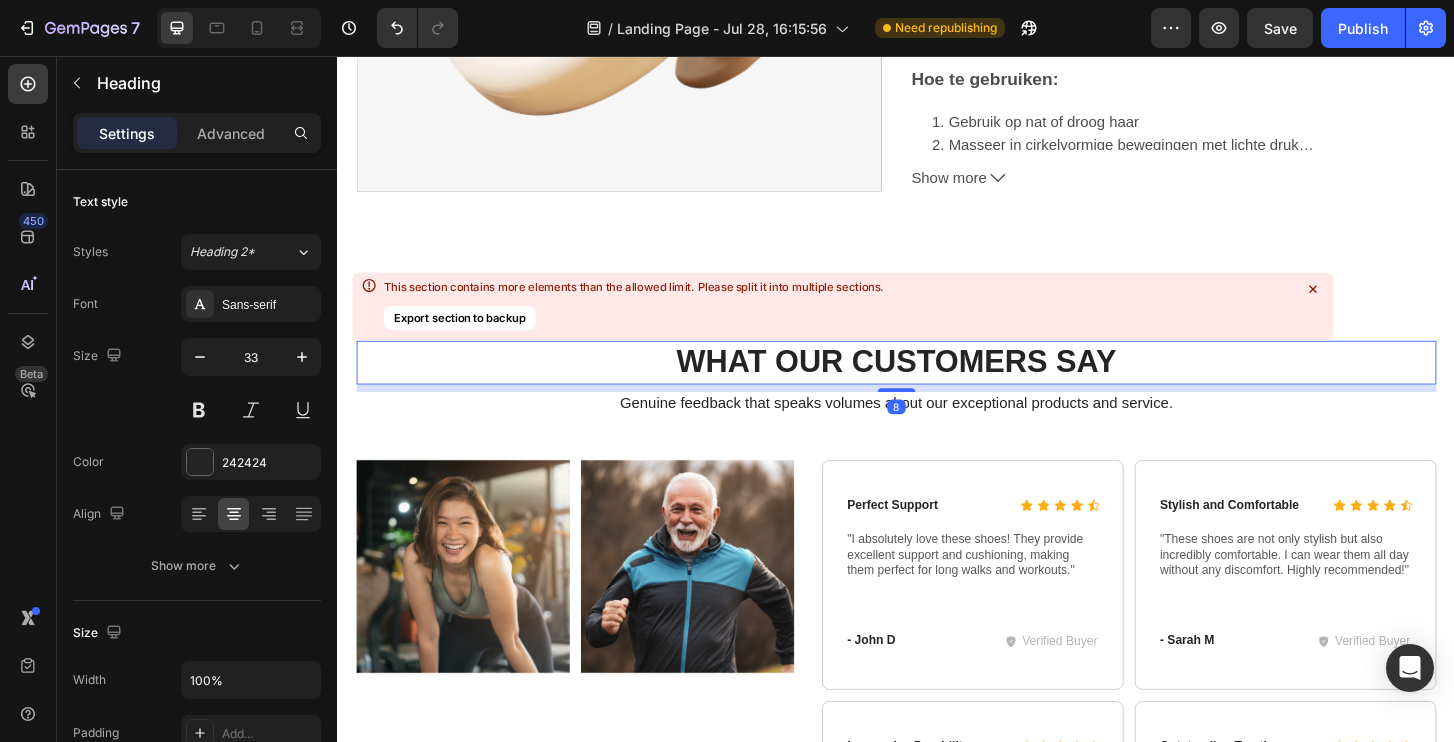 click on "What Our Customers Say" at bounding box center [937, 384] 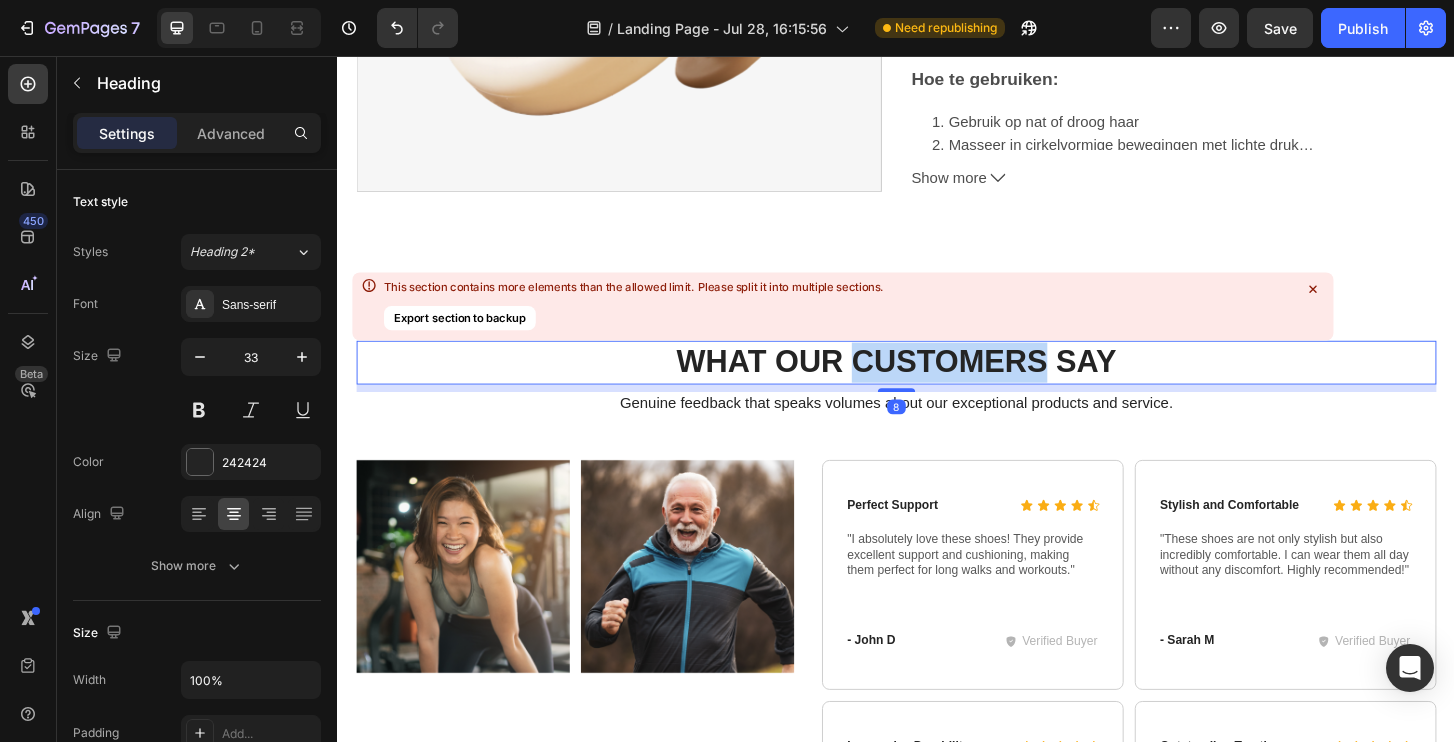 click on "What Our Customers Say" at bounding box center [937, 384] 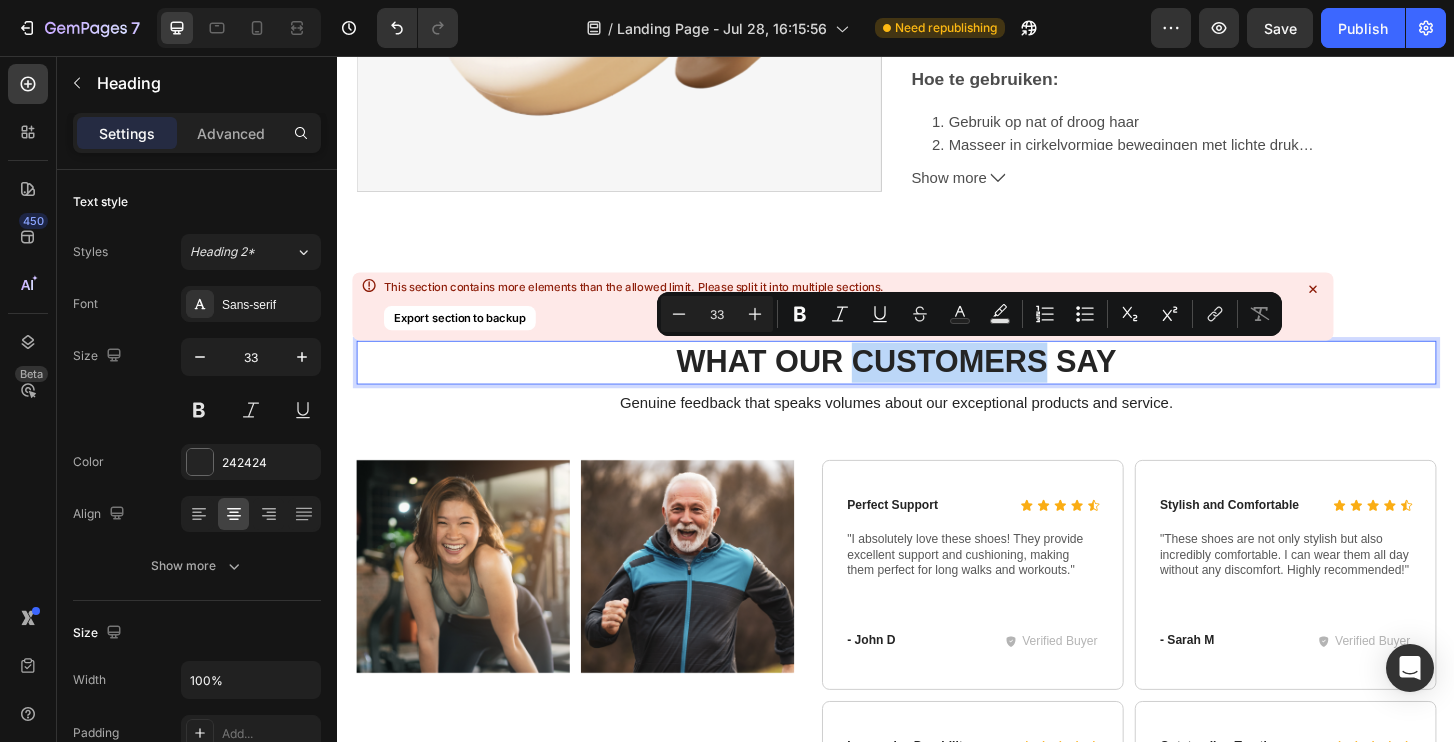 click on "What Our Customers Say" at bounding box center [937, 384] 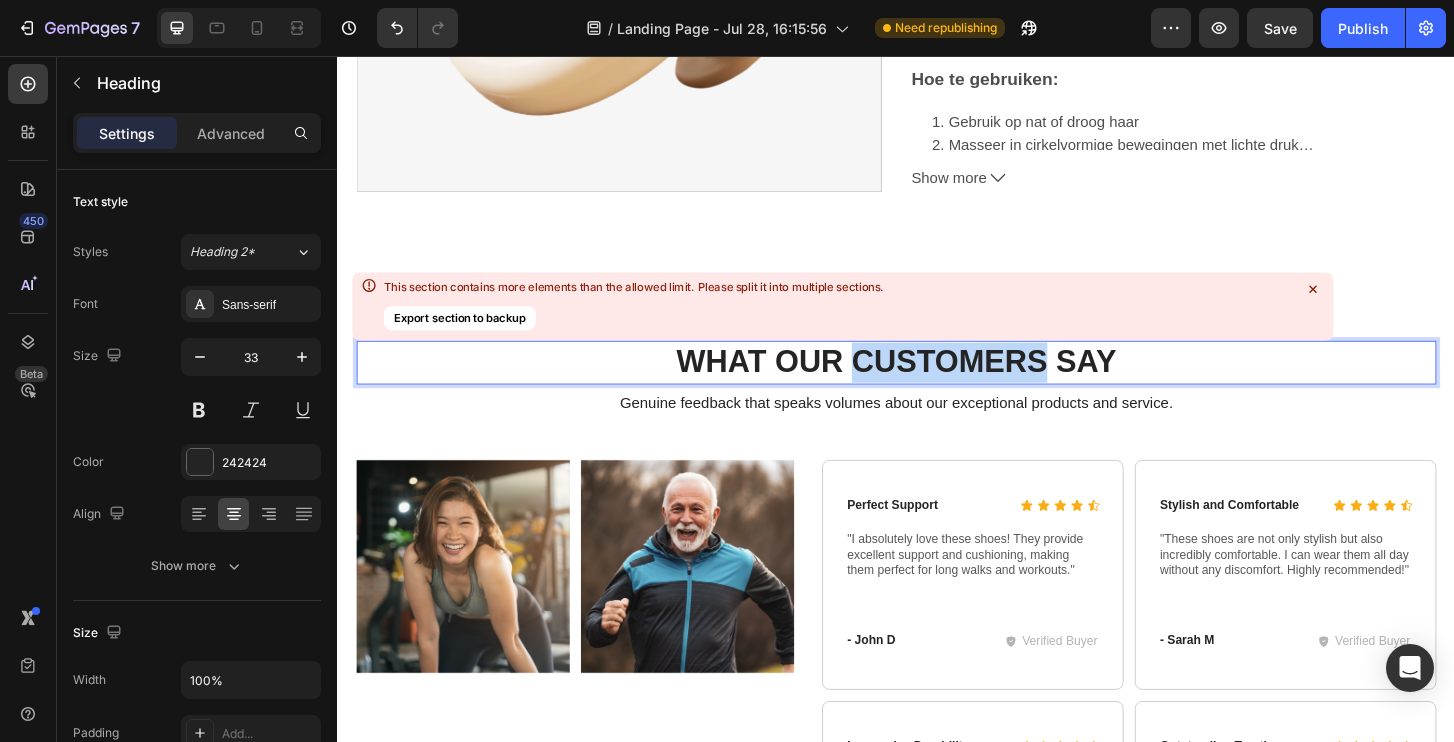 click on "What Our Customers Say" at bounding box center (937, 384) 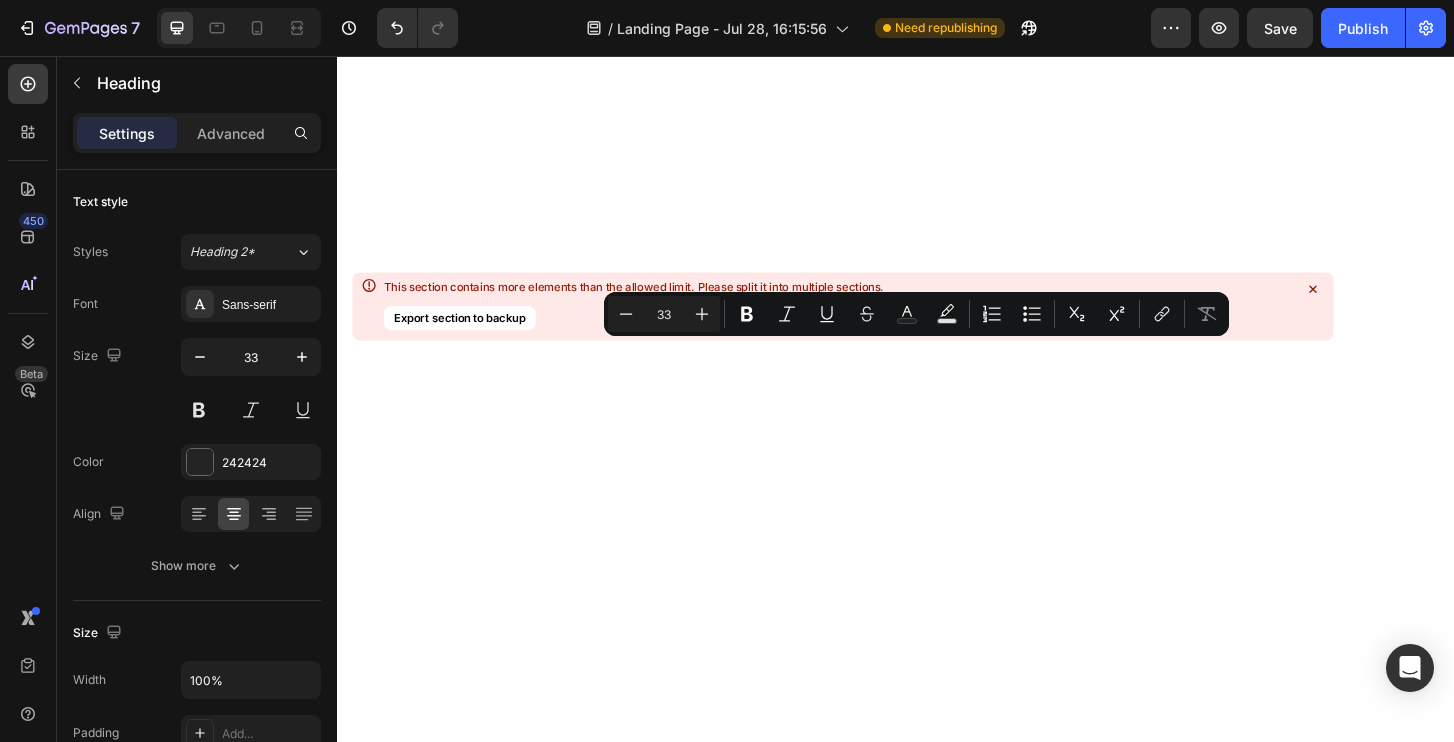 scroll, scrollTop: 0, scrollLeft: 0, axis: both 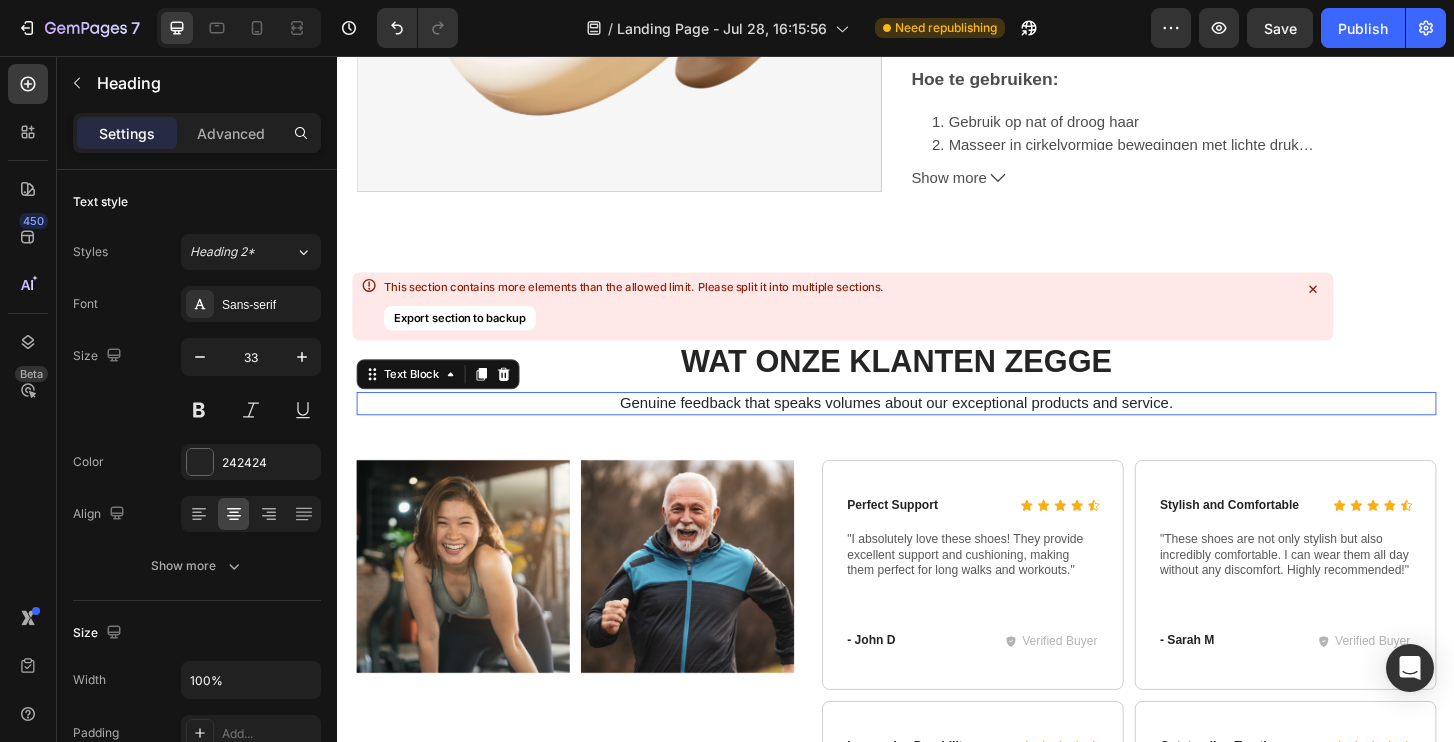 click on "Genuine feedback that speaks volumes about our exceptional products and service." at bounding box center (937, 428) 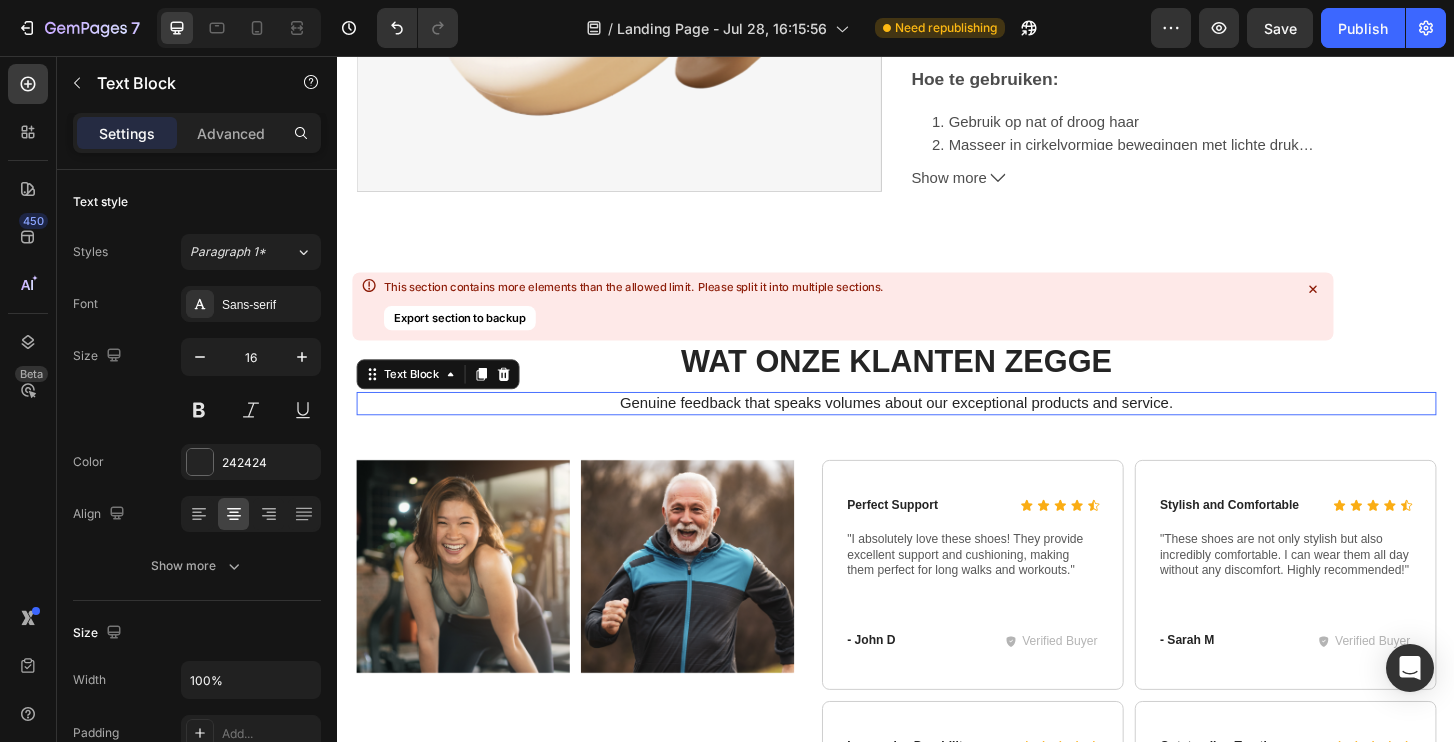 click on "Genuine feedback that speaks volumes about our exceptional products and service." at bounding box center (937, 428) 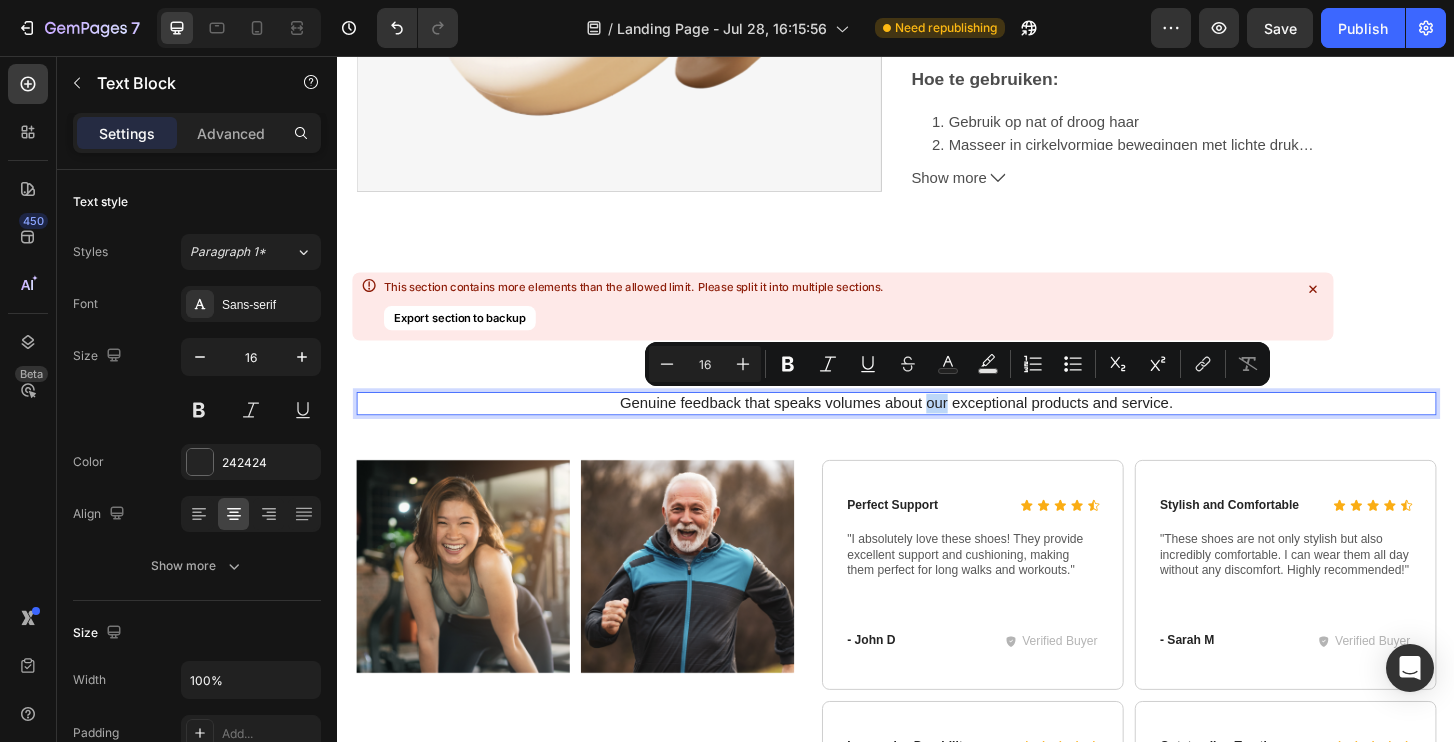 click on "Genuine feedback that speaks volumes about our exceptional products and service." at bounding box center [937, 428] 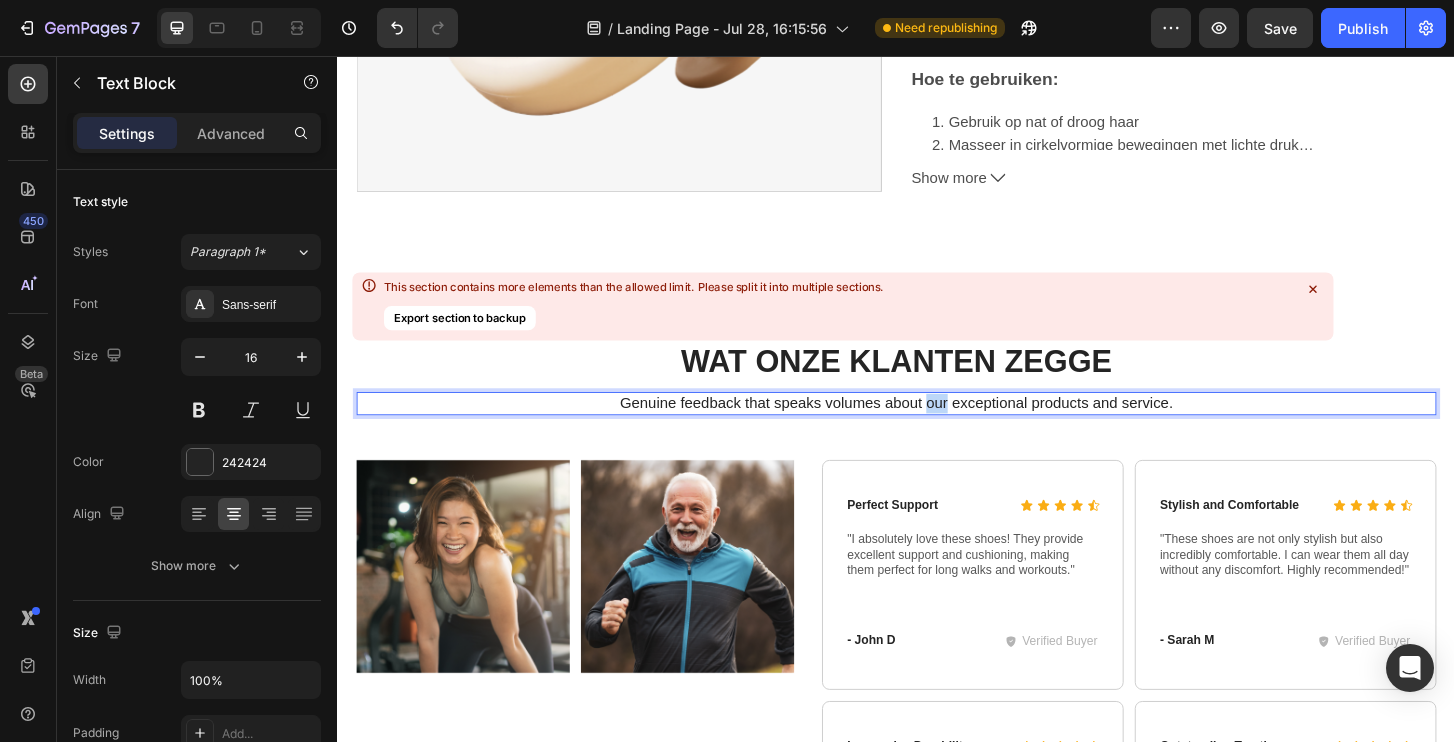 click on "Genuine feedback that speaks volumes about our exceptional products and service." at bounding box center (937, 428) 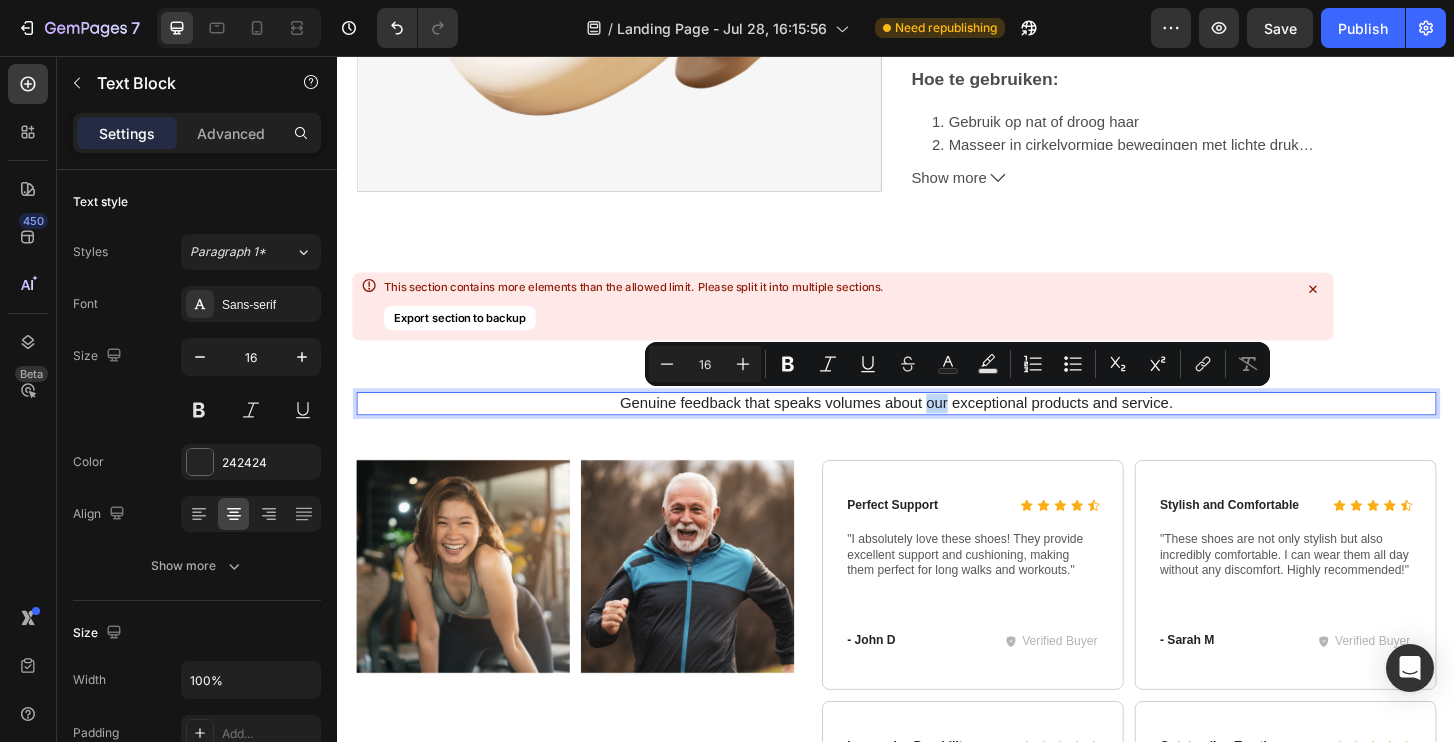 click on "Genuine feedback that speaks volumes about our exceptional products and service." at bounding box center [937, 428] 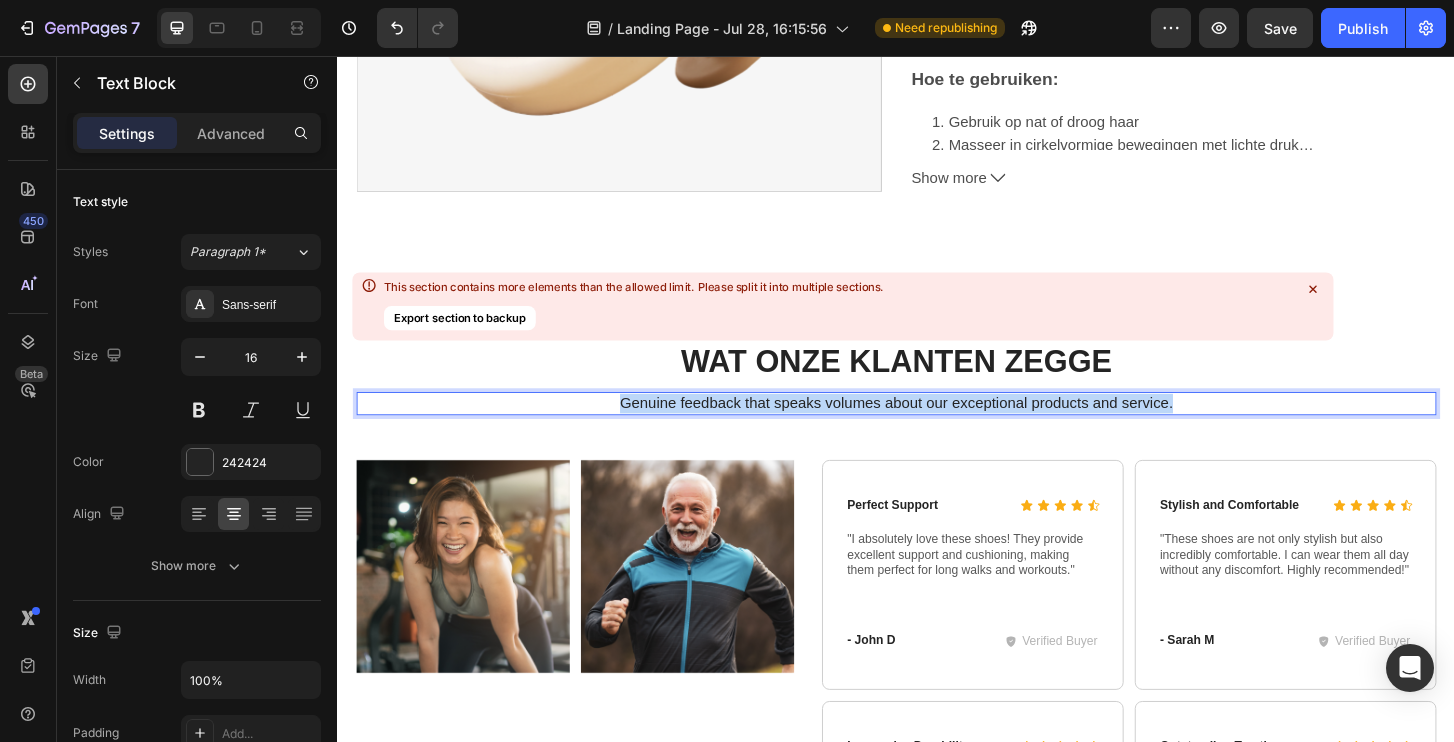 click on "Genuine feedback that speaks volumes about our exceptional products and service." at bounding box center [937, 428] 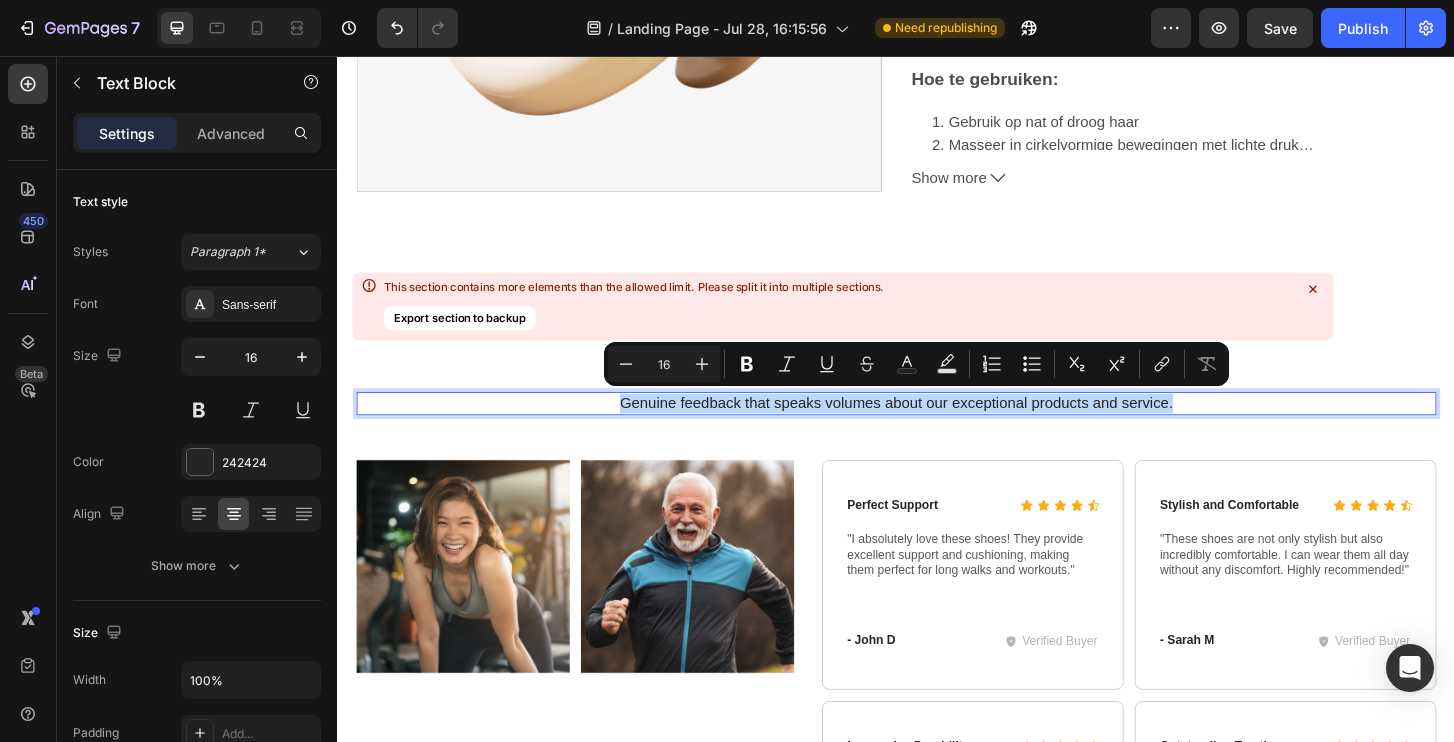 copy on "Genuine feedback that speaks volumes about our exceptional products and service." 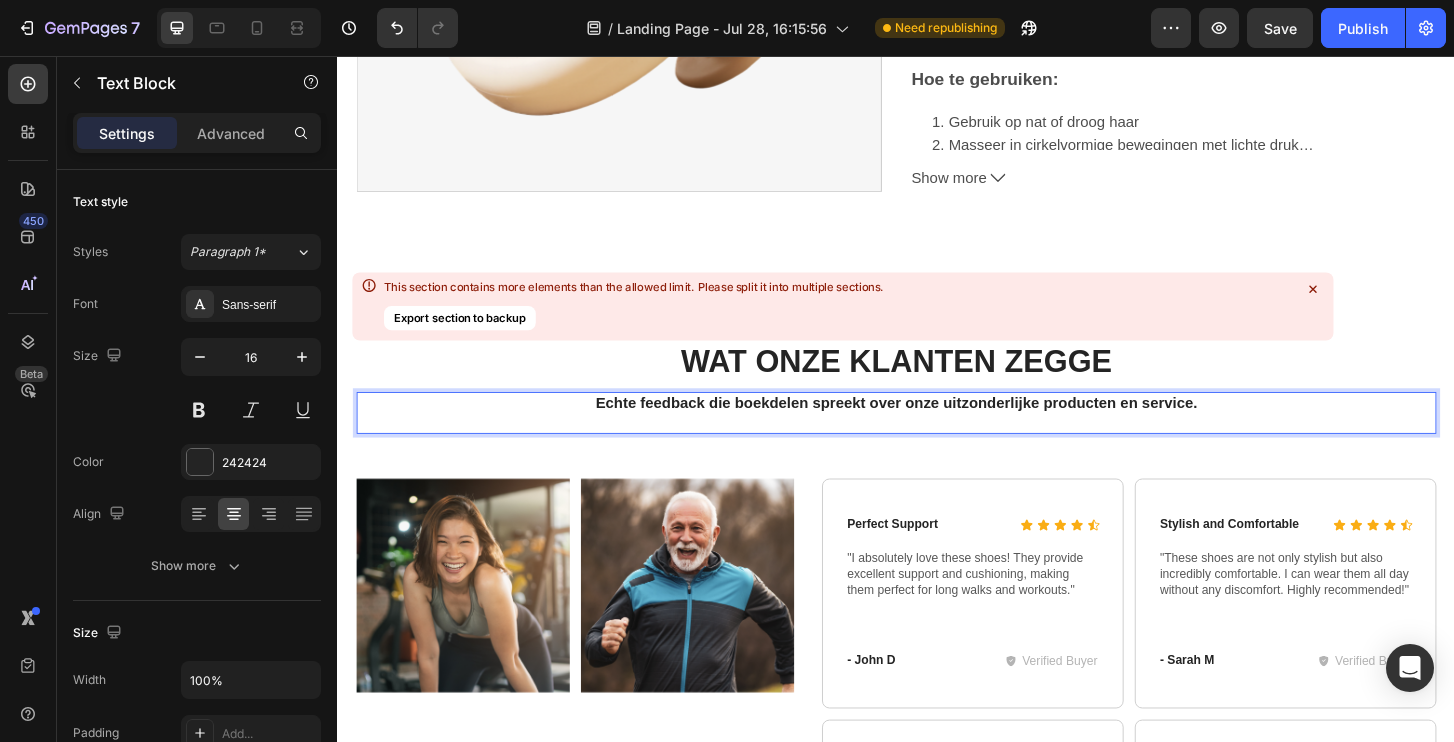 click on "Echte feedback die boekdelen spreekt over onze uitzonderlijke producten en service." at bounding box center (937, 427) 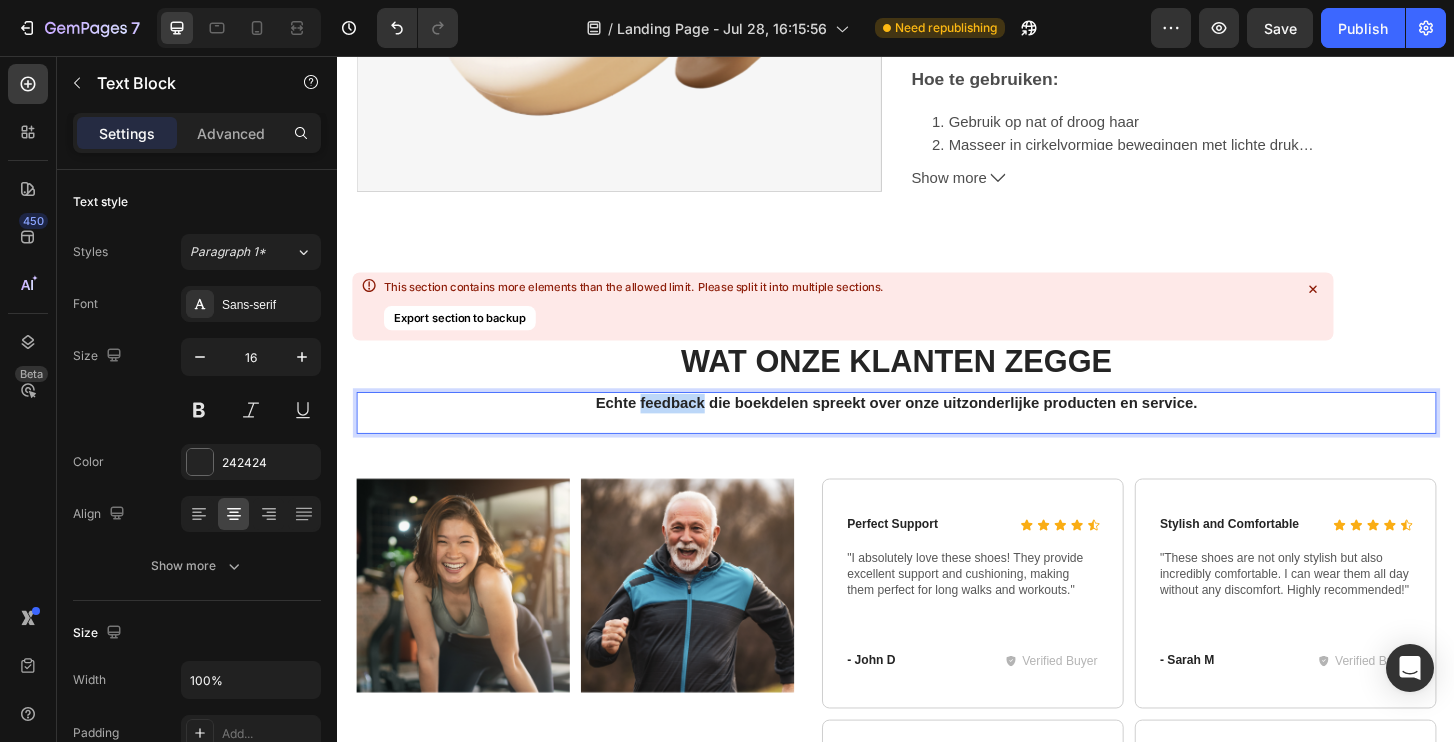 click on "Echte feedback die boekdelen spreekt over onze uitzonderlijke producten en service." at bounding box center [937, 427] 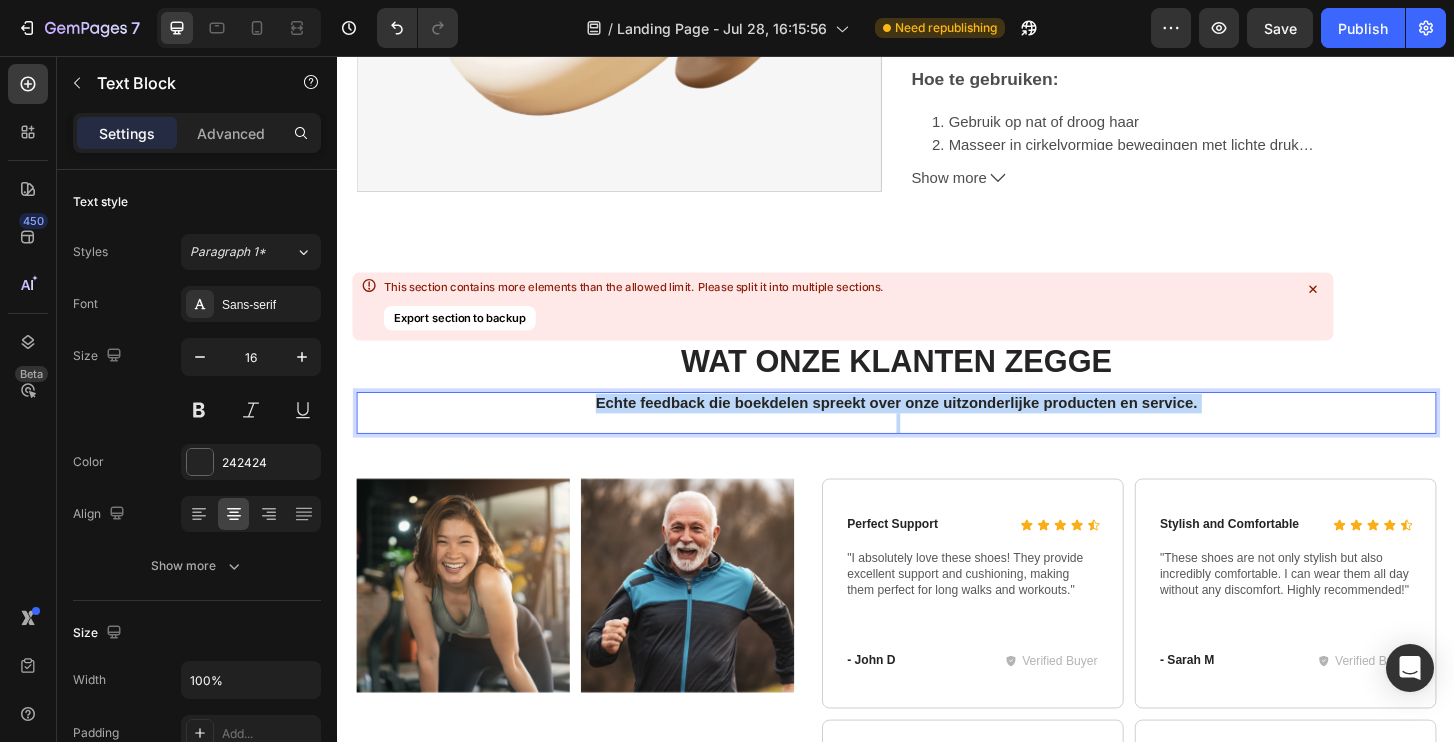 click on "Echte feedback die boekdelen spreekt over onze uitzonderlijke producten en service." at bounding box center (937, 427) 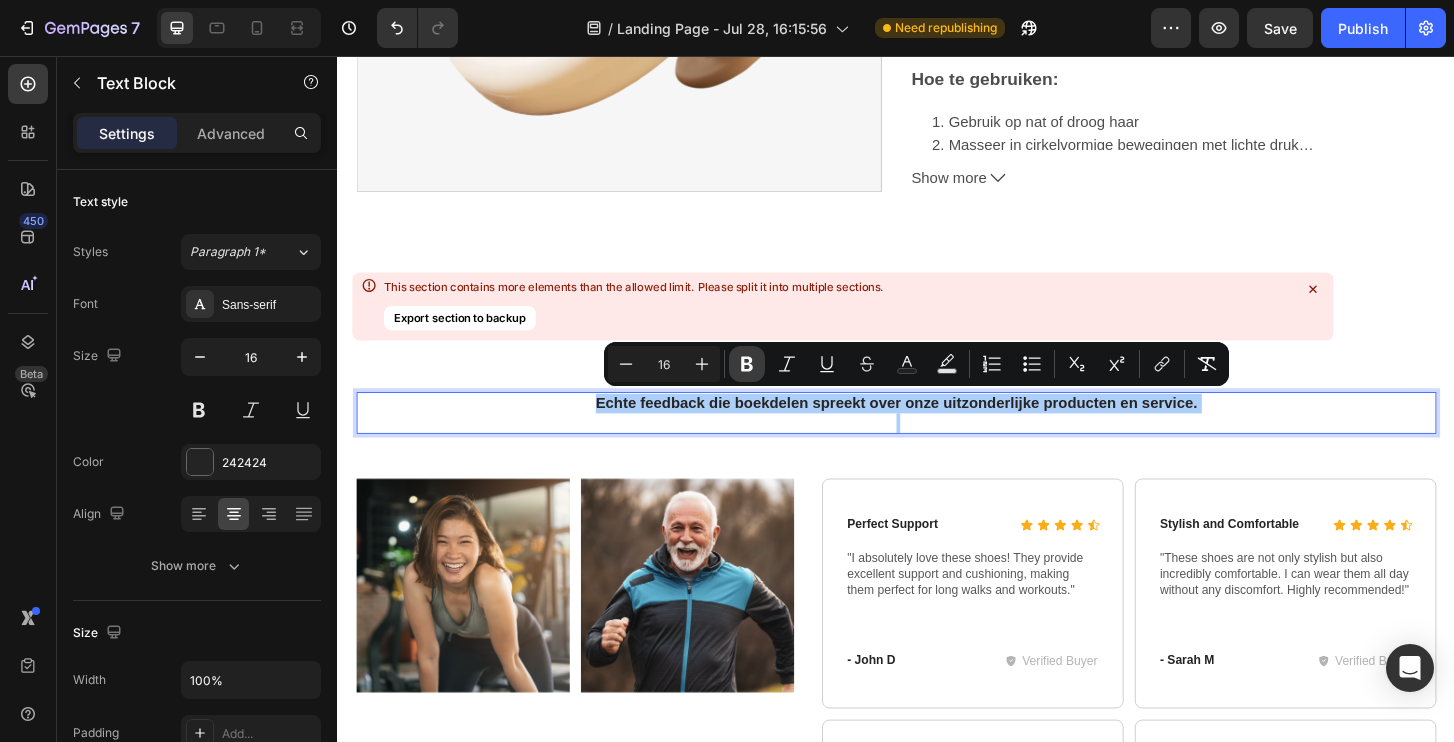 click 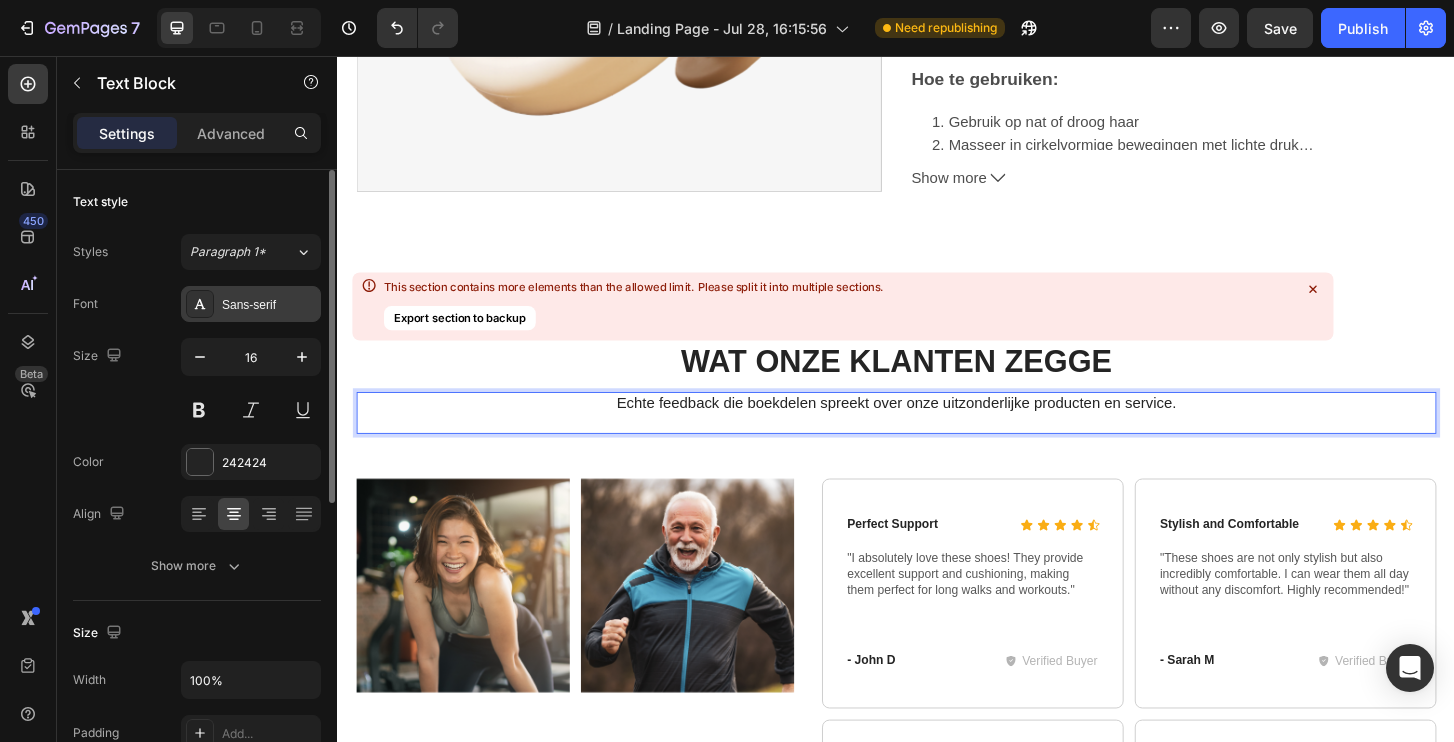 click on "Sans-serif" at bounding box center [269, 305] 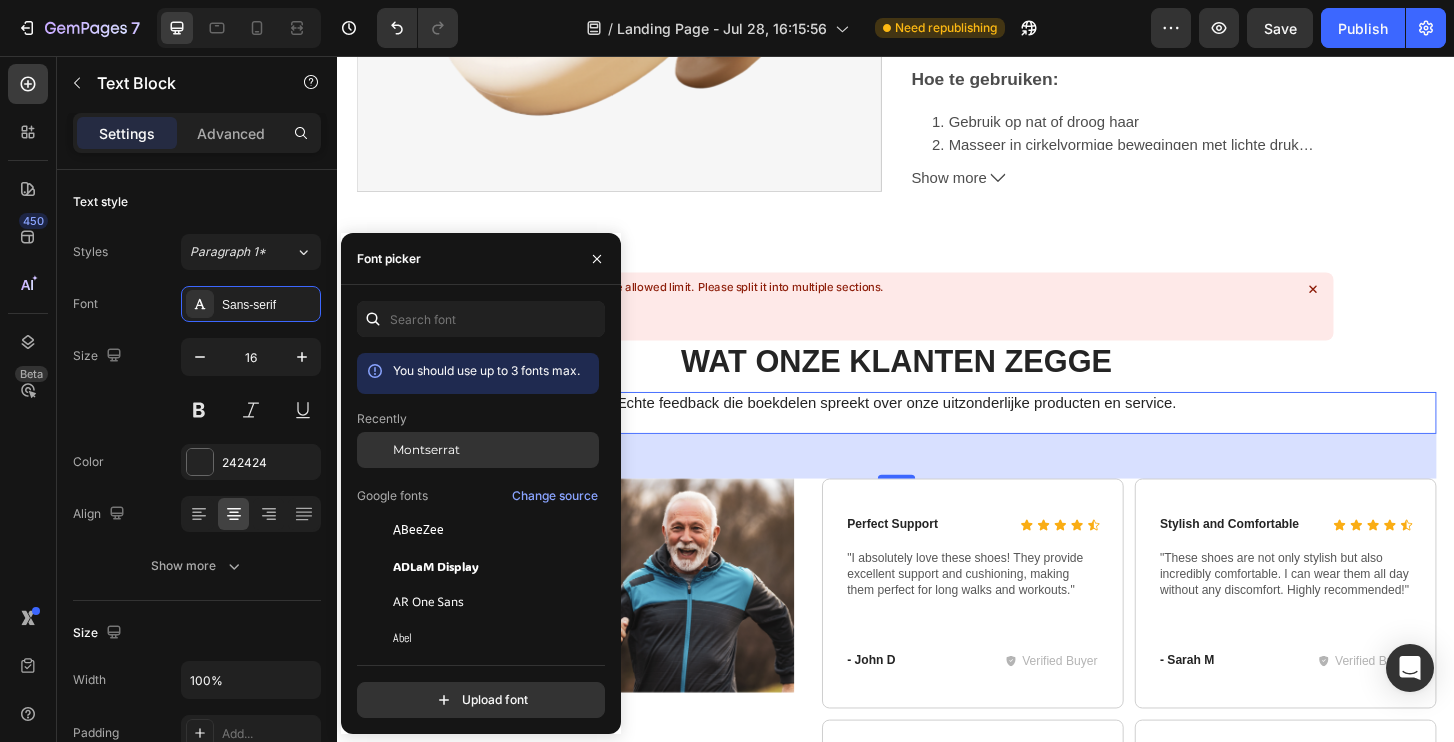 click on "Montserrat" at bounding box center (426, 450) 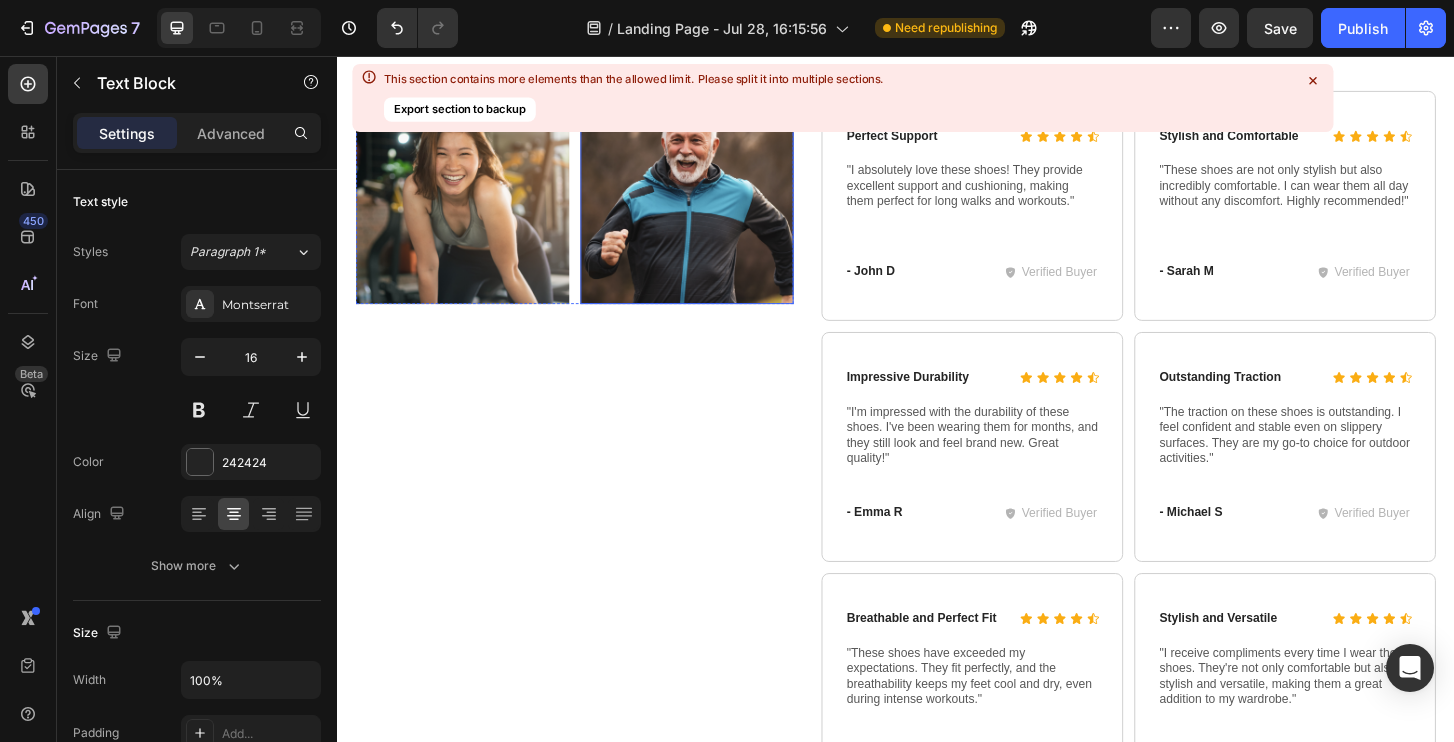 scroll, scrollTop: 9855, scrollLeft: 0, axis: vertical 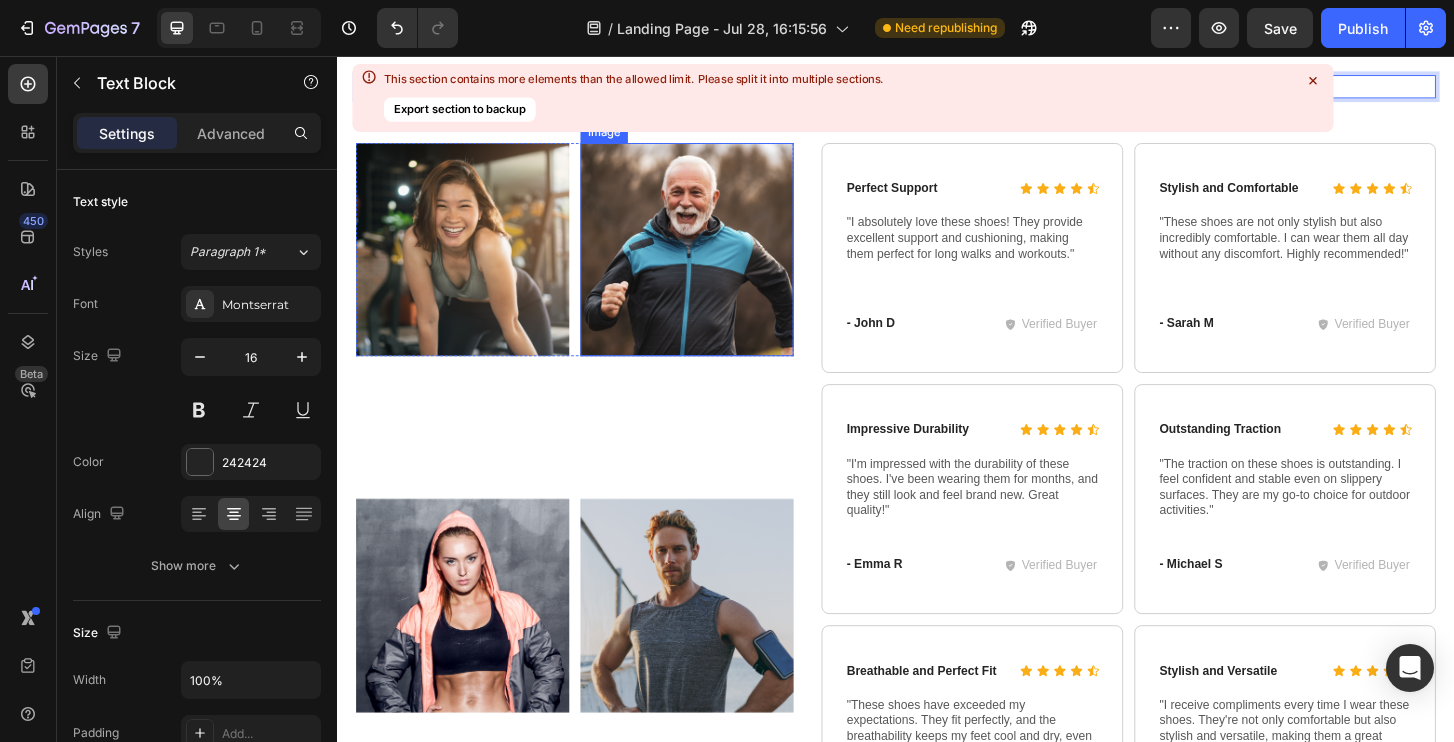 click at bounding box center [712, 264] 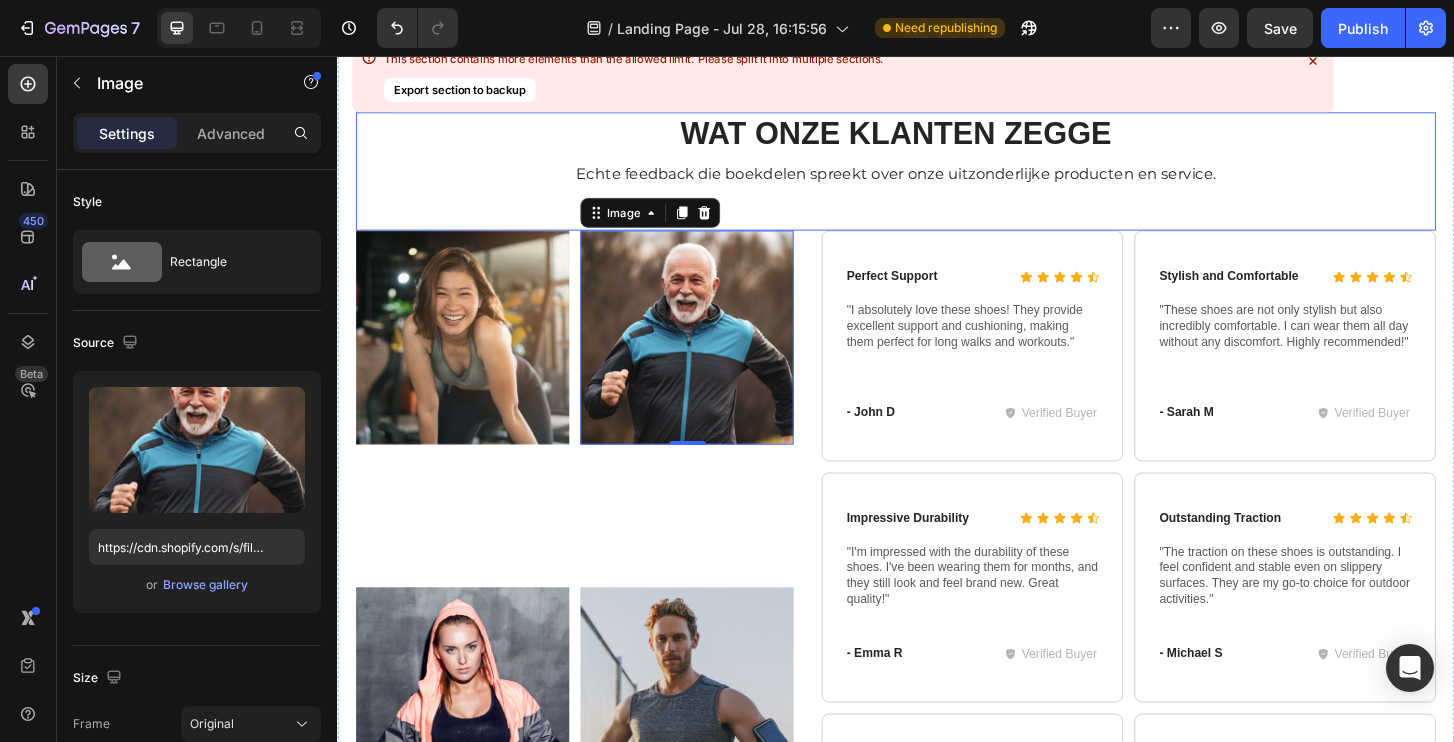 scroll, scrollTop: 9721, scrollLeft: 0, axis: vertical 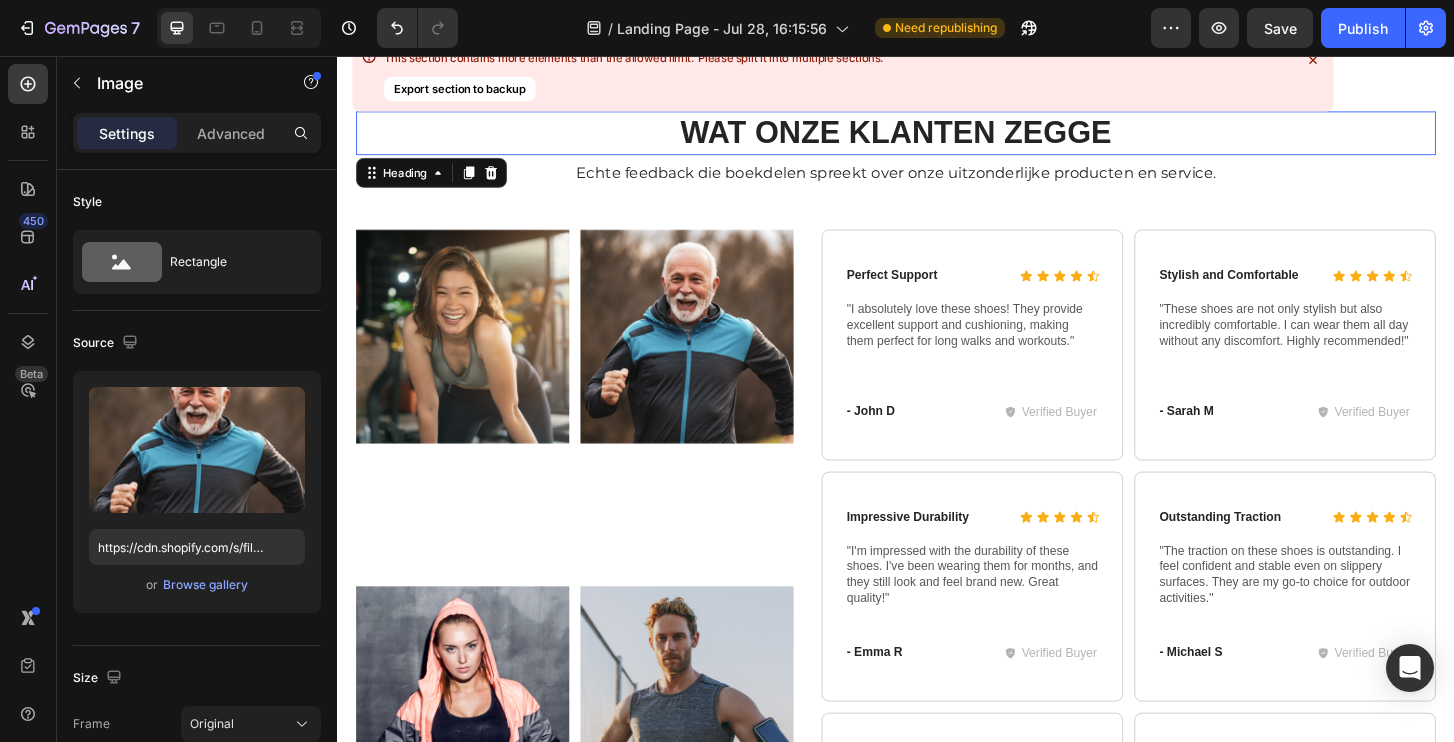 click on "WAT ONZE KLANTEN ZEGGE" at bounding box center [937, 138] 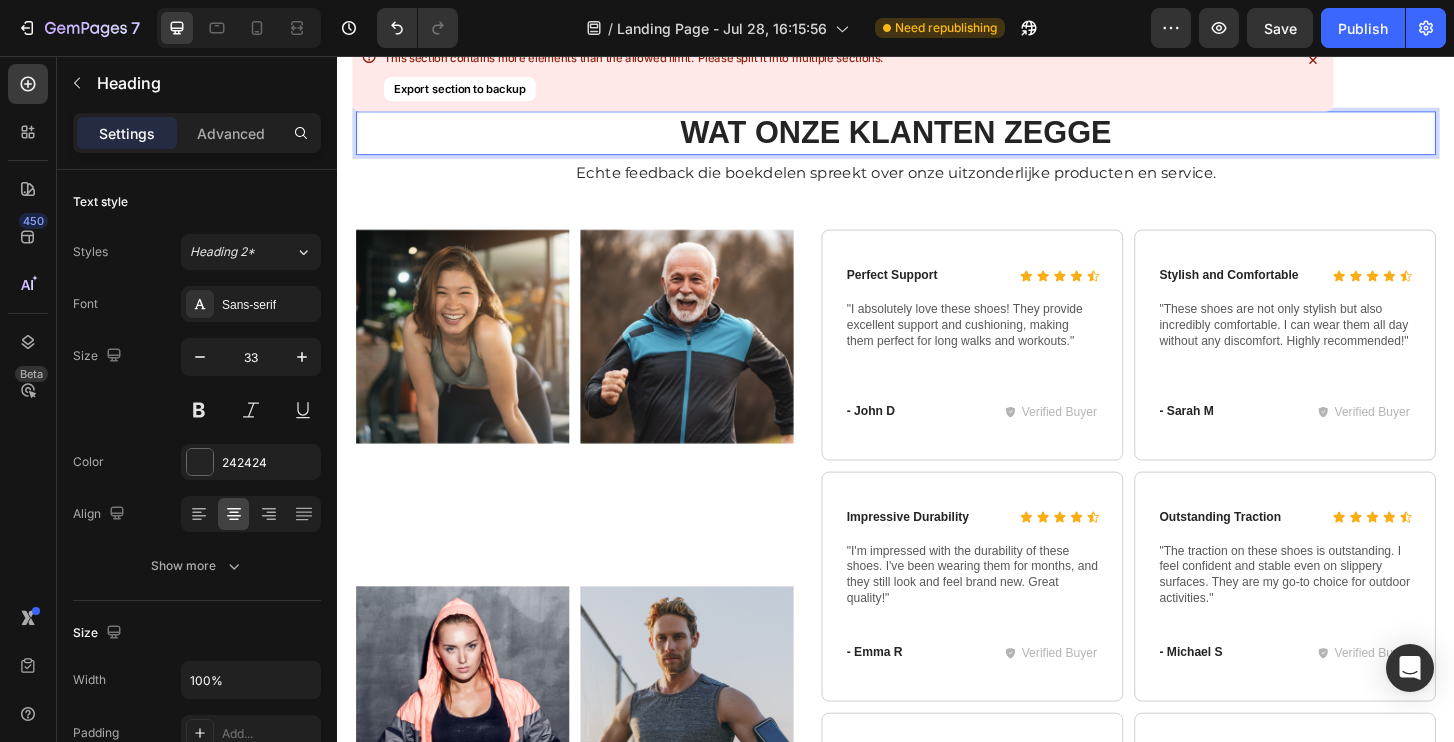 click on "WAT ONZE KLANTEN ZEGGE" at bounding box center (937, 138) 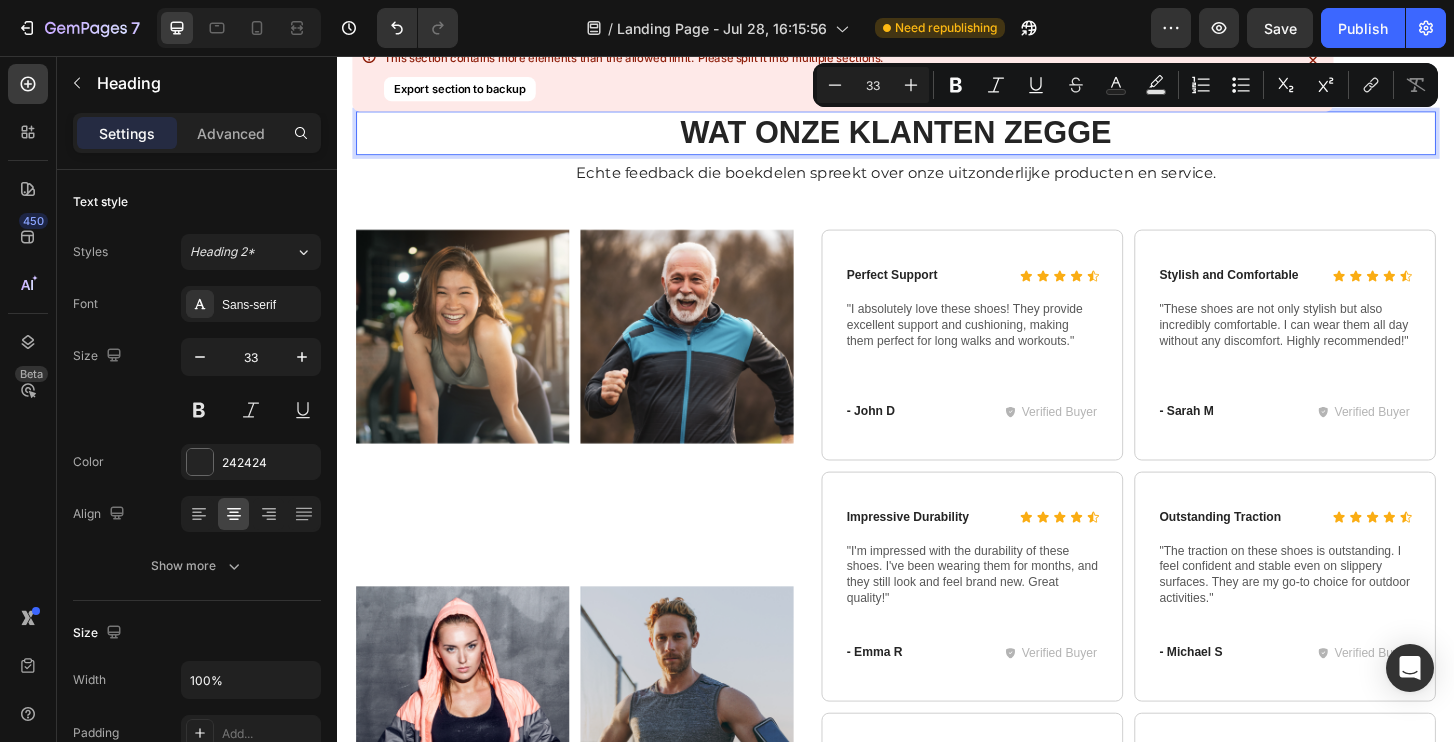 click on "WAT ONZE KLANTEN ZEGGE" at bounding box center [937, 138] 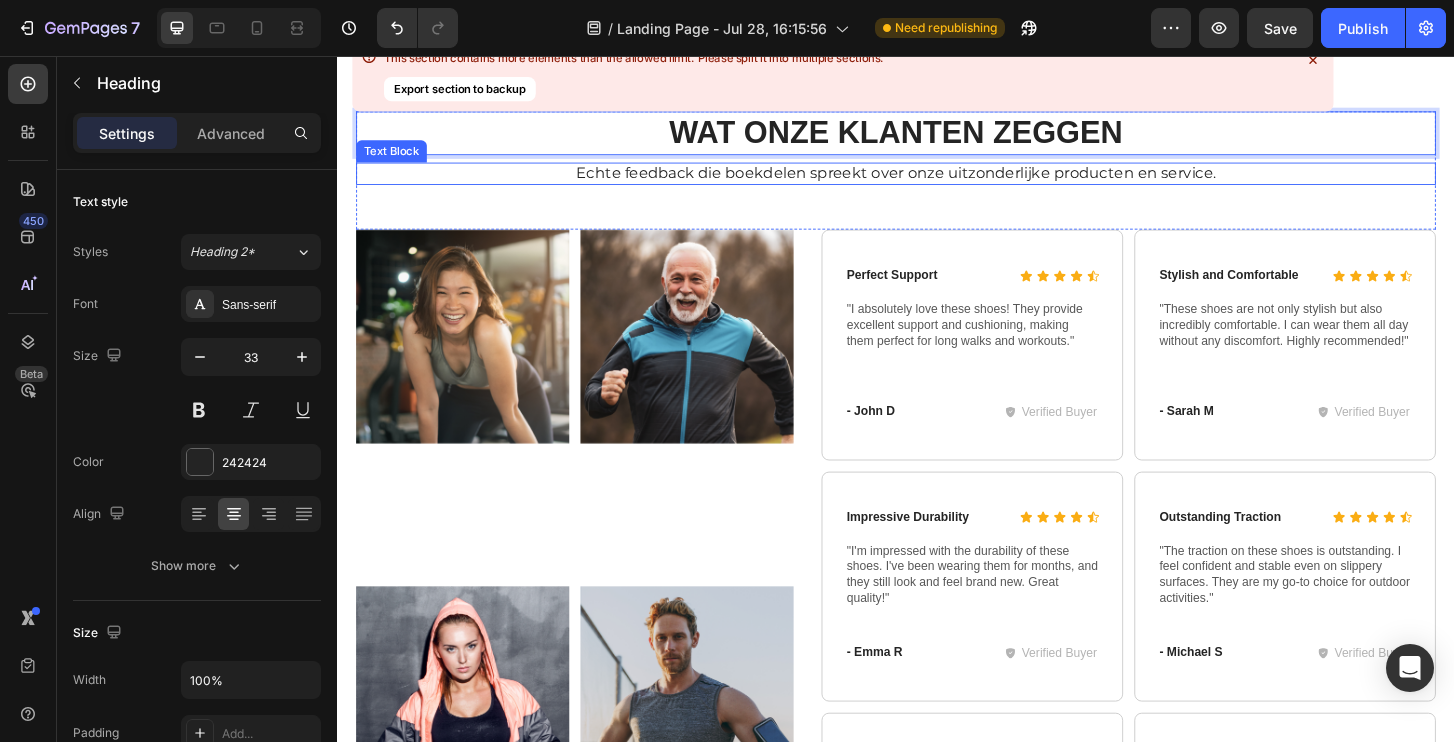 click on "Echte feedback die boekdelen spreekt over onze uitzonderlijke producten en service." at bounding box center (937, 182) 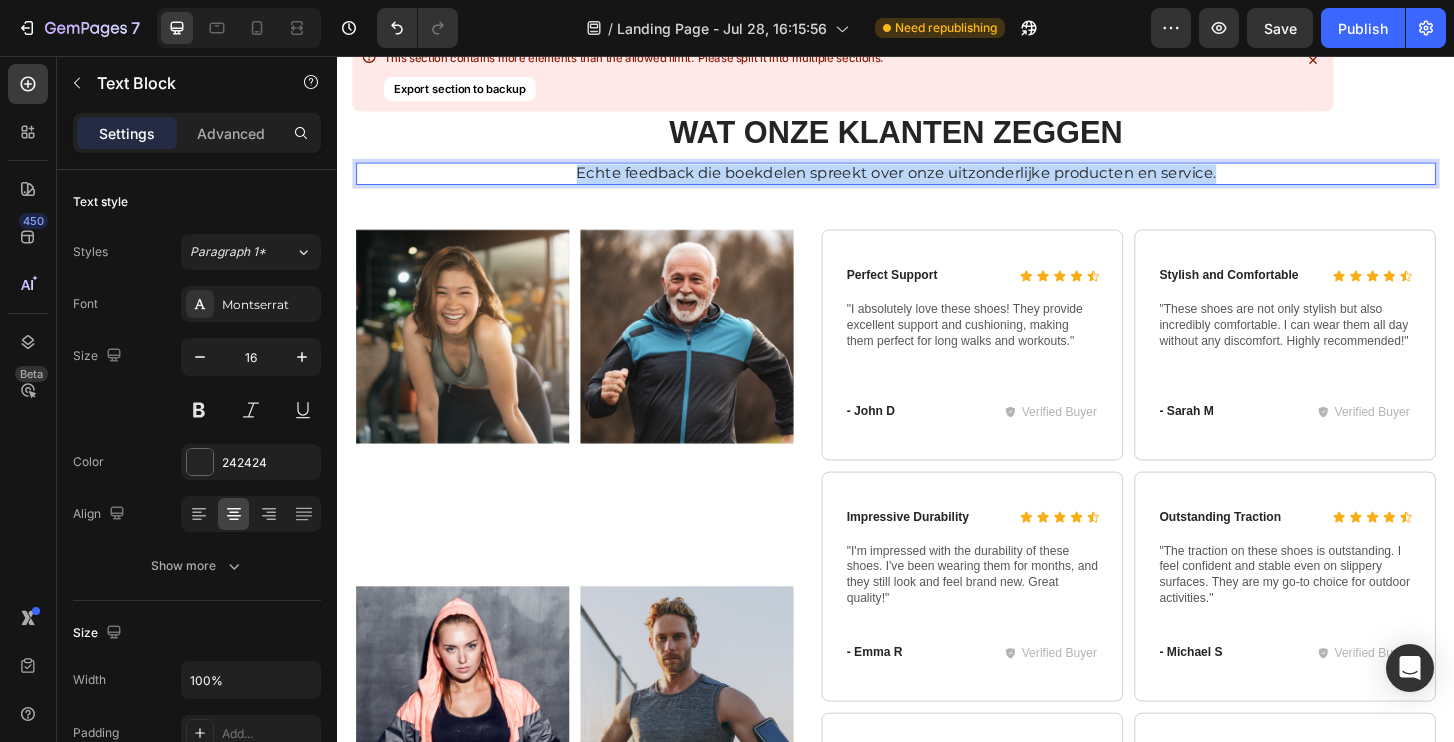 click on "Echte feedback die boekdelen spreekt over onze uitzonderlijke producten en service." at bounding box center (937, 182) 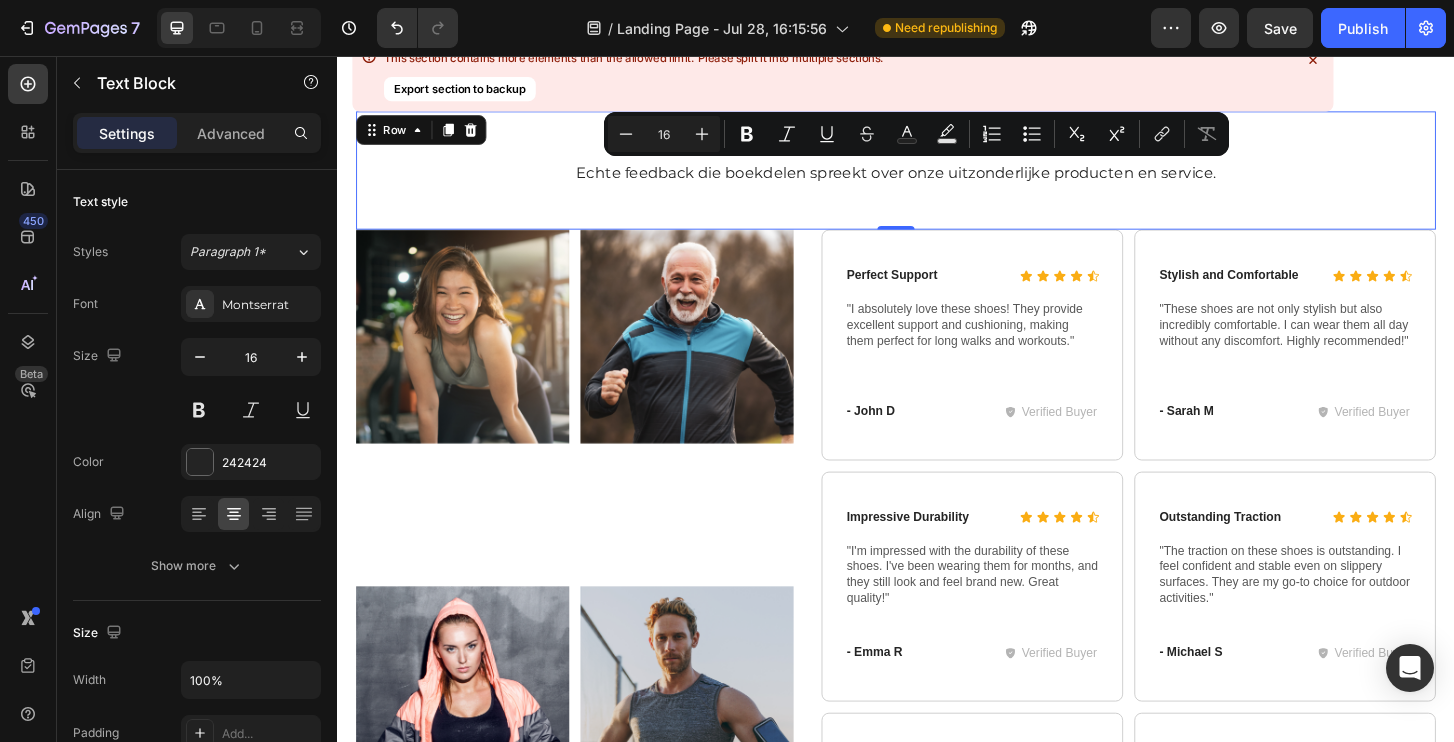 click on "WAT ONZE KLANTEN ZEGGEn  Heading Echte feedback die boekdelen spreekt over onze uitzonderlijke producten en service. Text Block" at bounding box center (937, 179) 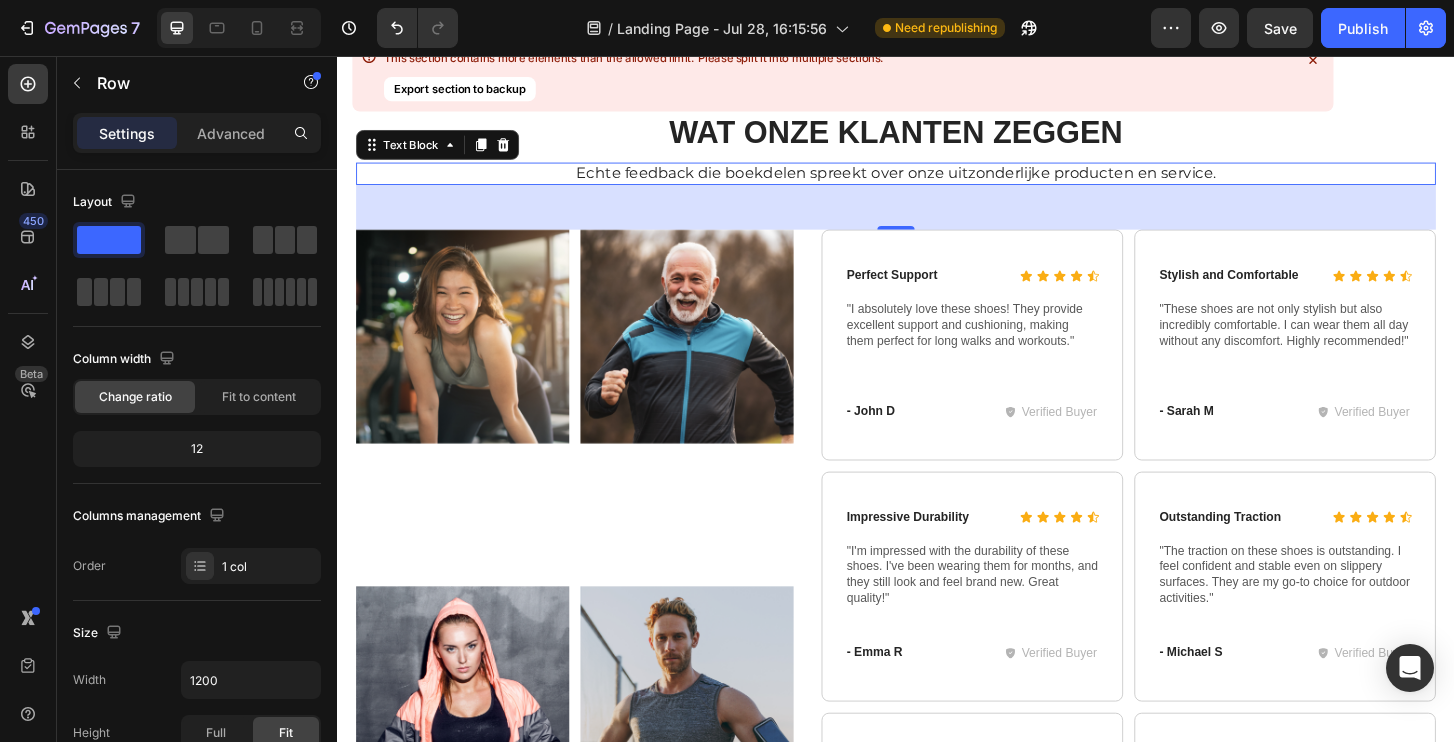click on "Echte feedback die boekdelen spreekt over onze uitzonderlijke producten en service." at bounding box center (937, 182) 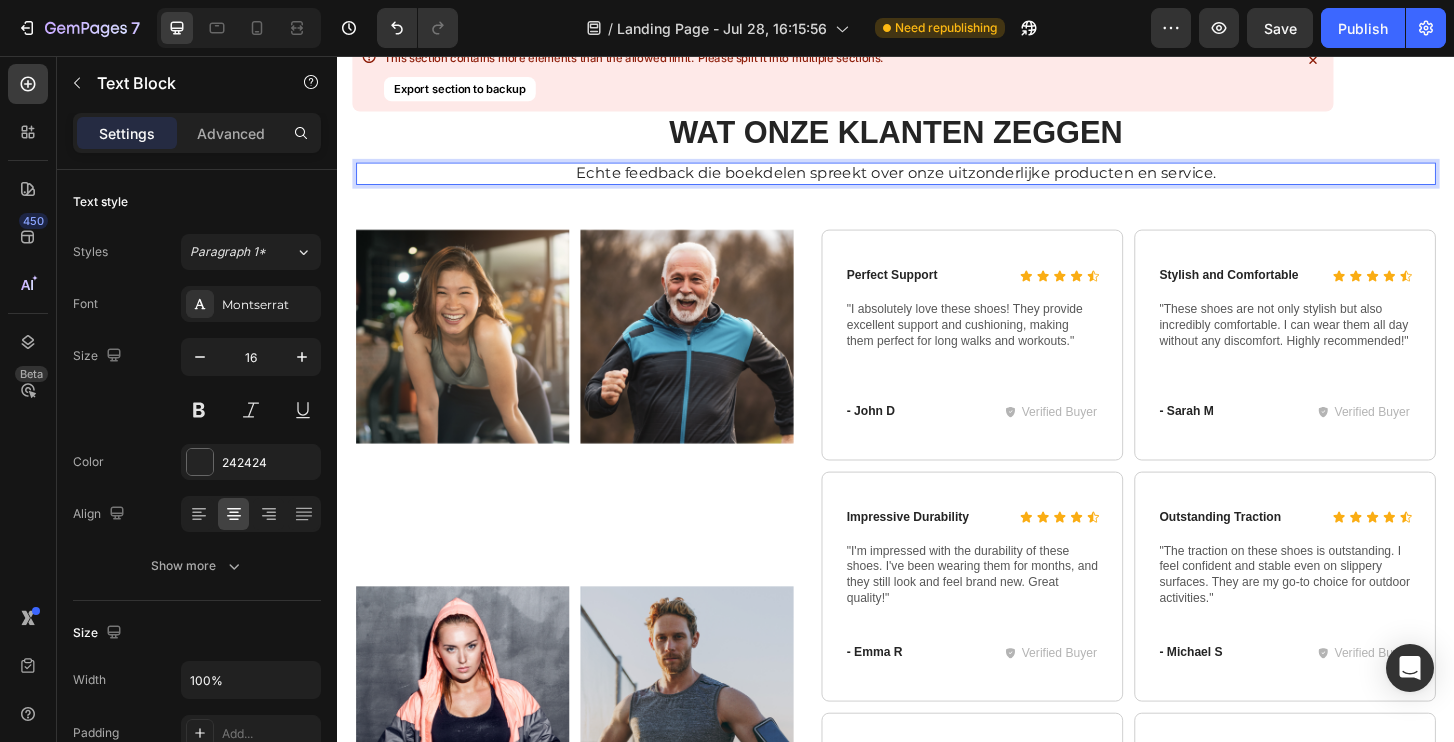 click on "Echte feedback die boekdelen spreekt over onze uitzonderlijke producten en service." at bounding box center (937, 182) 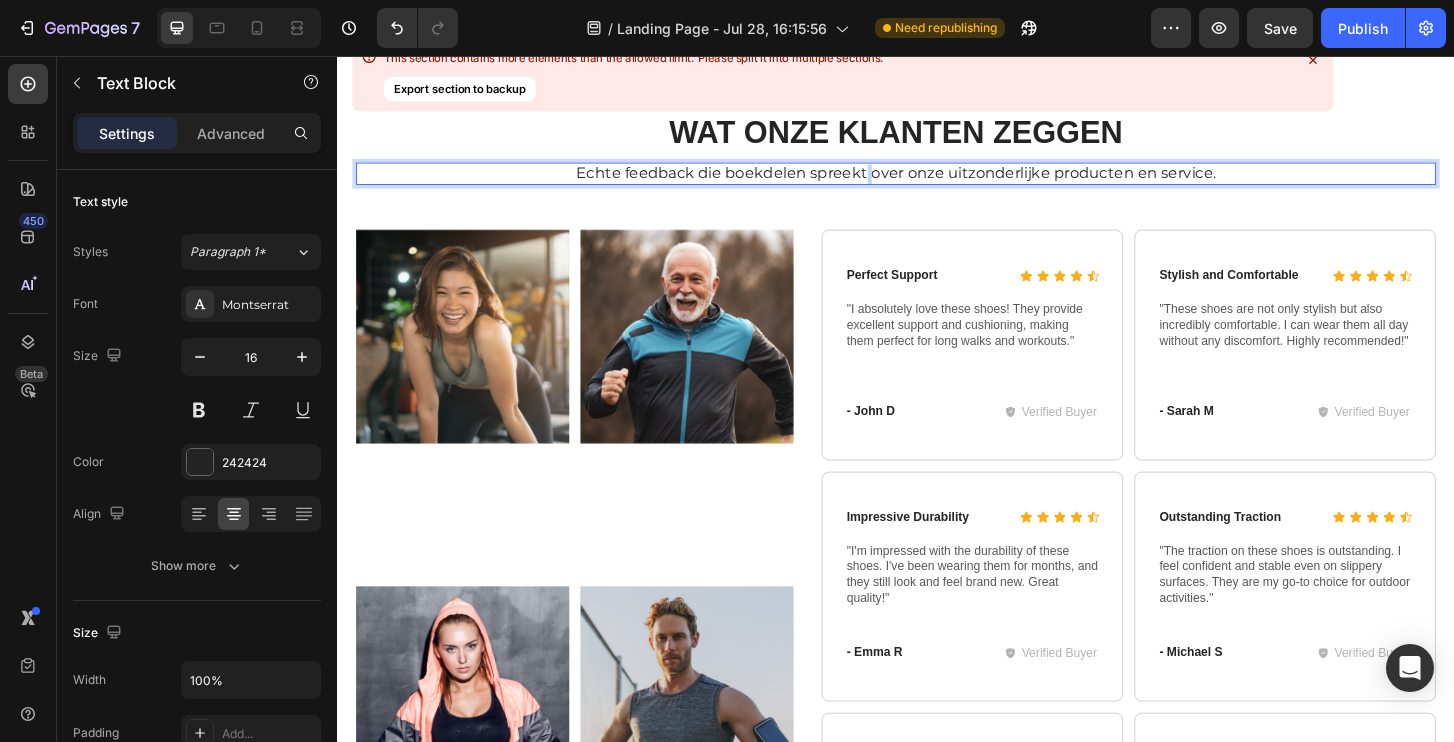 click on "Echte feedback die boekdelen spreekt over onze uitzonderlijke producten en service." at bounding box center (937, 182) 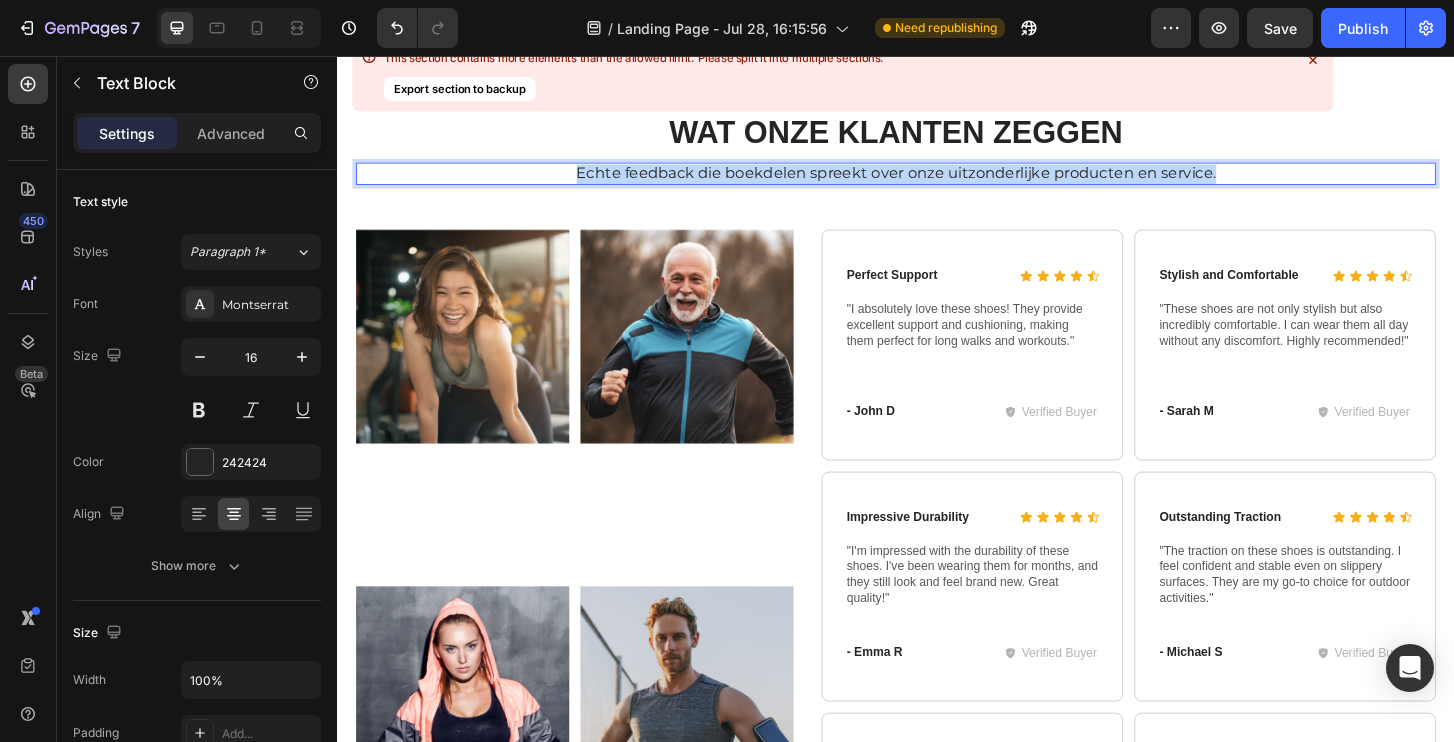 click on "Echte feedback die boekdelen spreekt over onze uitzonderlijke producten en service." at bounding box center [937, 182] 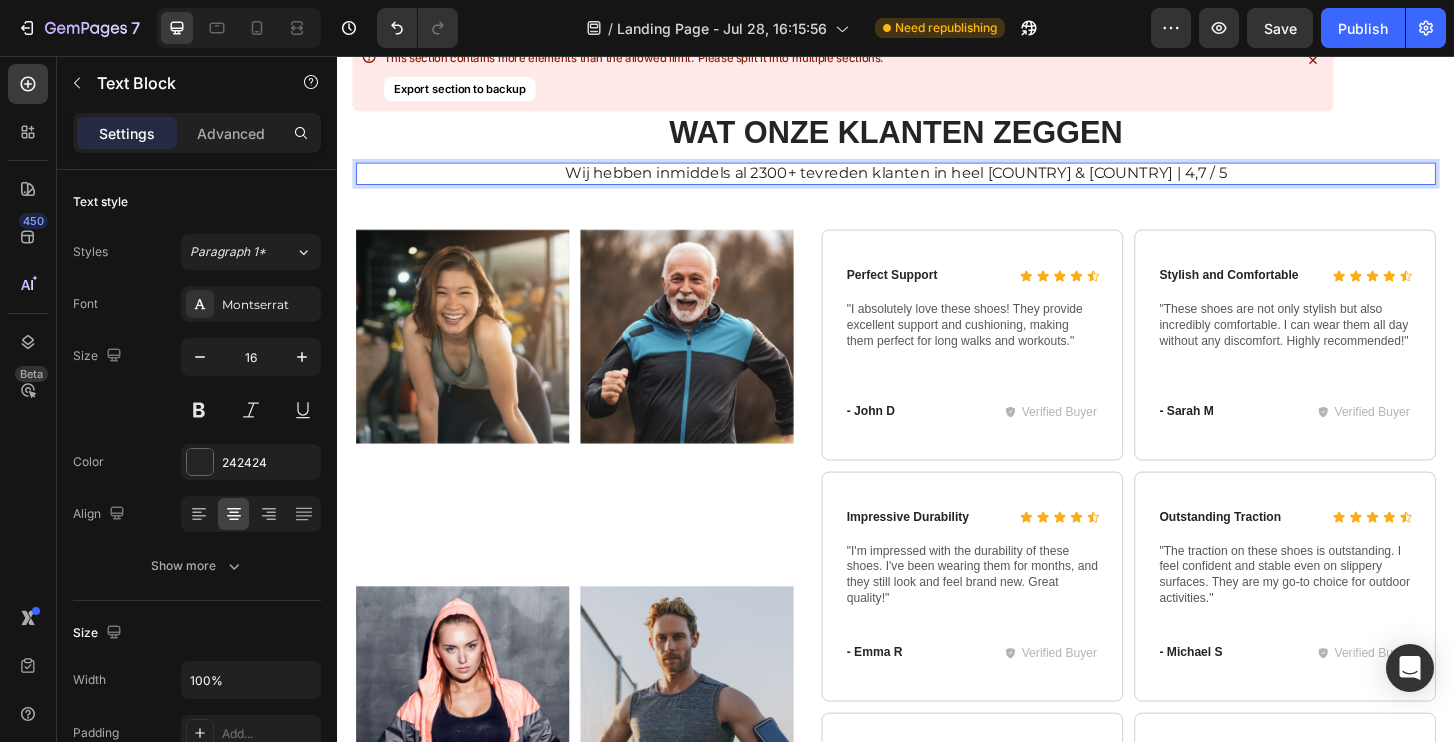 click on "Wij hebben inmiddels al 2300+ tevreden klanten in heel [COUNTRY] & [COUNTRY] | 4,7 / 5" at bounding box center [937, 182] 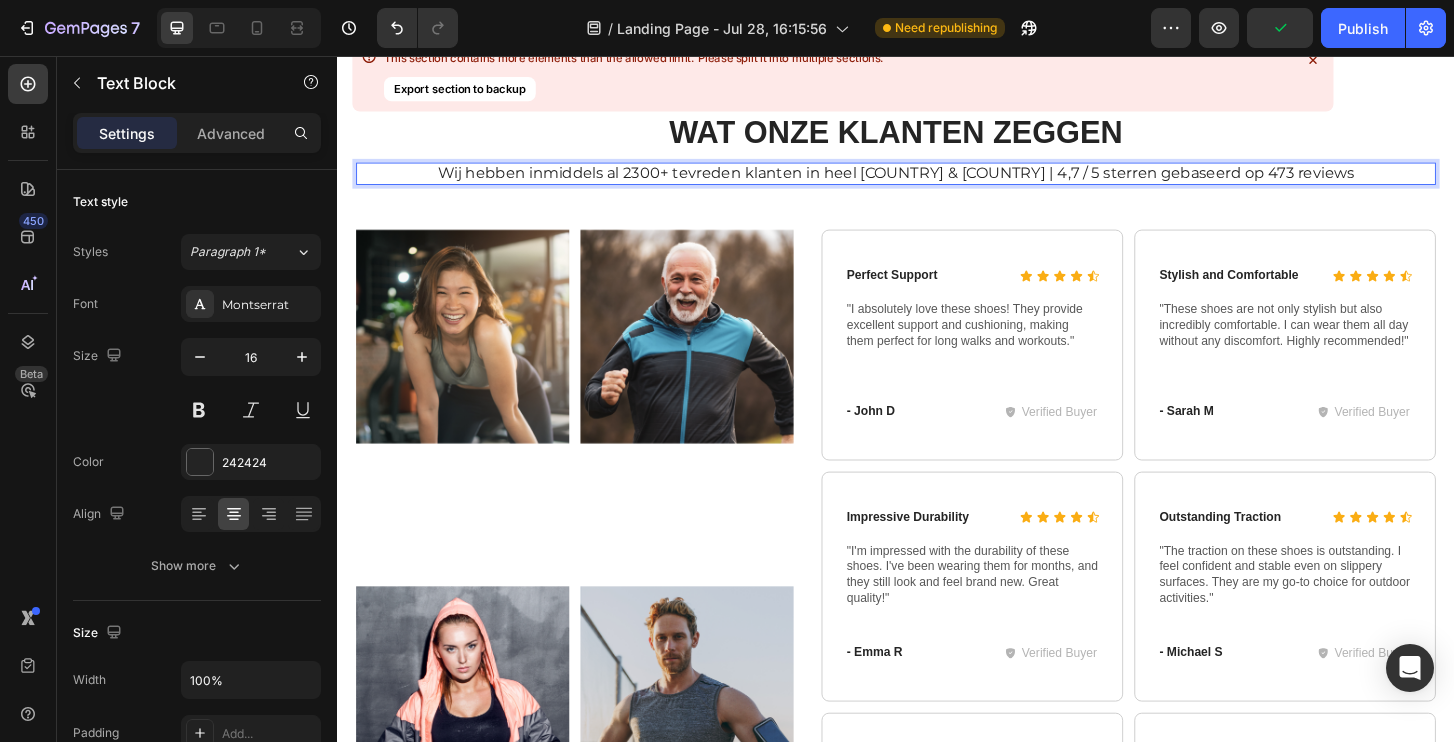 click on "Wij hebben inmiddels al 2300+ tevreden klanten in heel [COUNTRY] & [COUNTRY] | 4,7 / 5 sterren gebaseerd op 473 reviews" at bounding box center [937, 182] 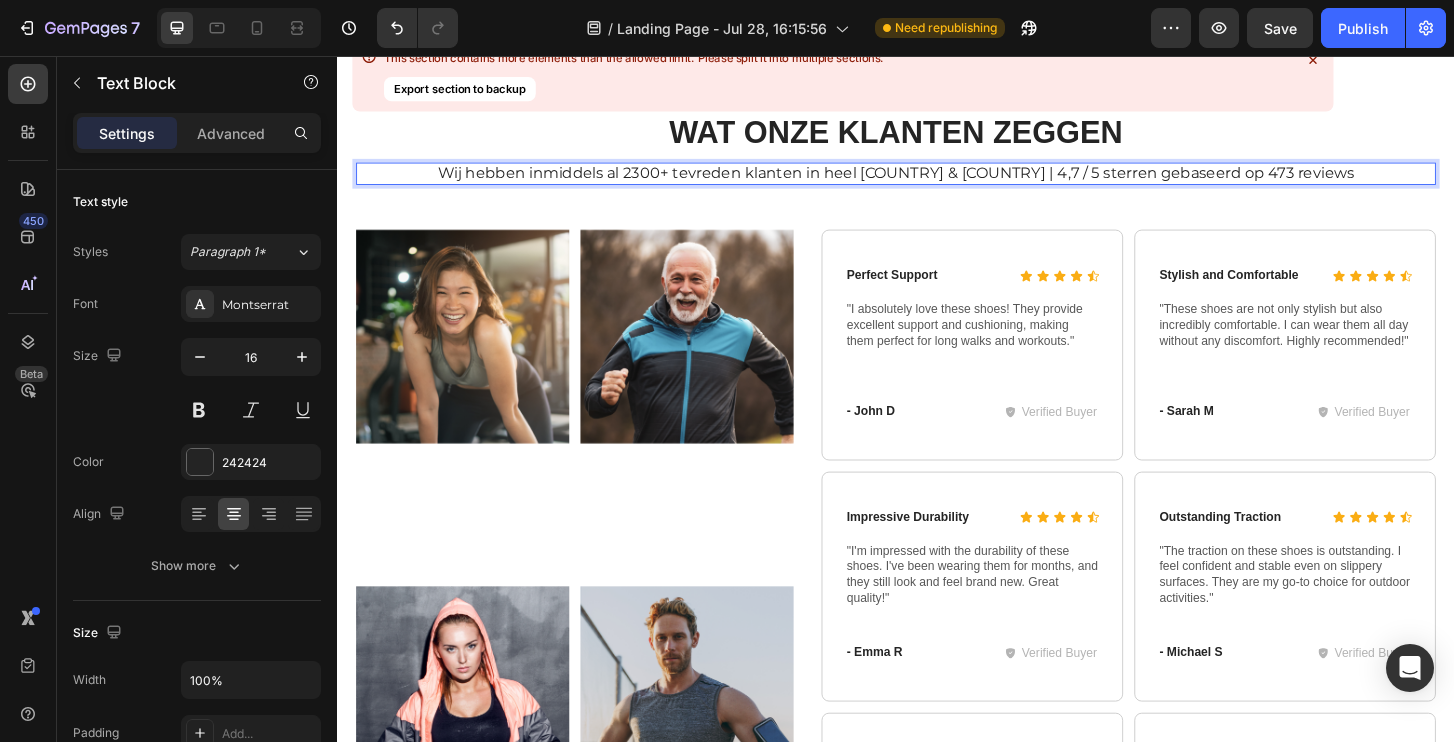 click on "Wij hebben inmiddels al 2300+ tevreden klanten in heel [COUNTRY] & [COUNTRY] | 4,7 / 5 sterren gebaseerd op 473 reviews" at bounding box center (937, 182) 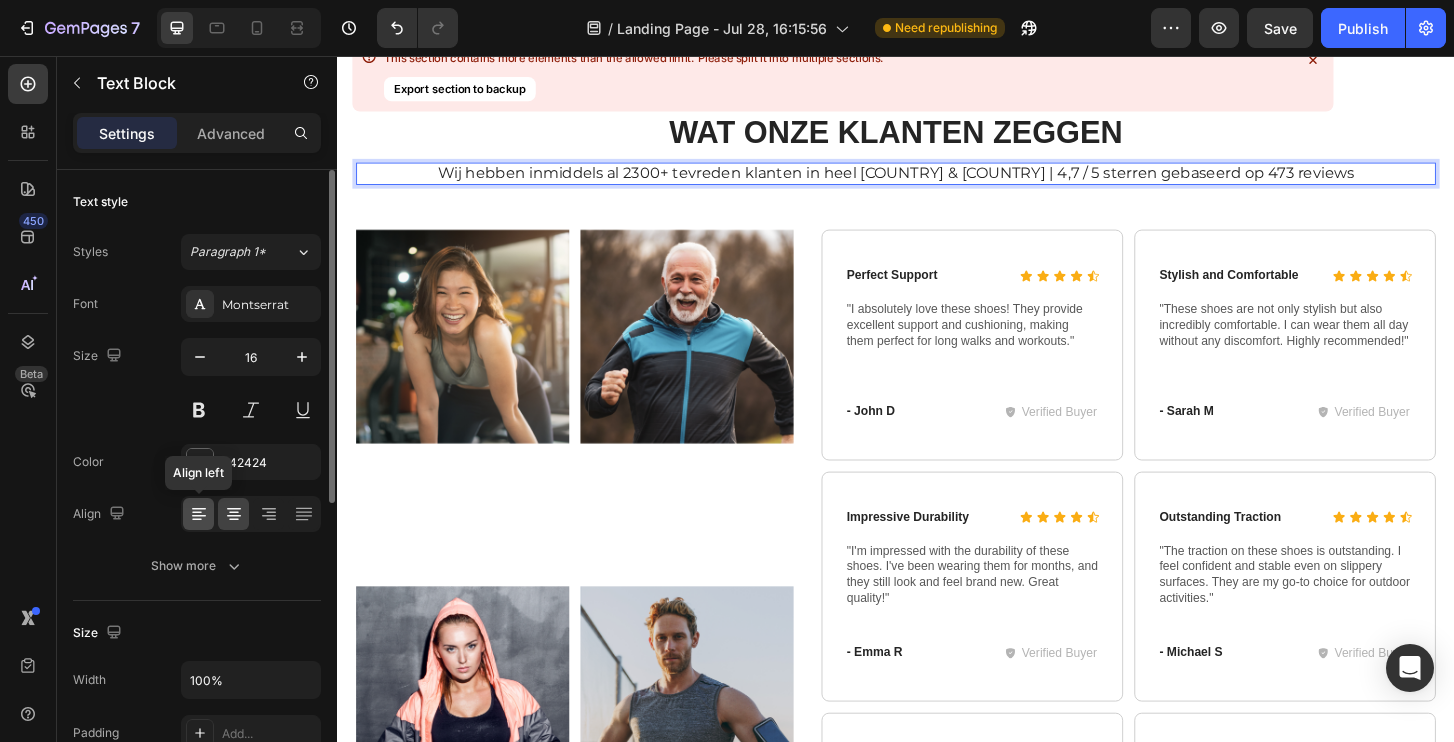 click 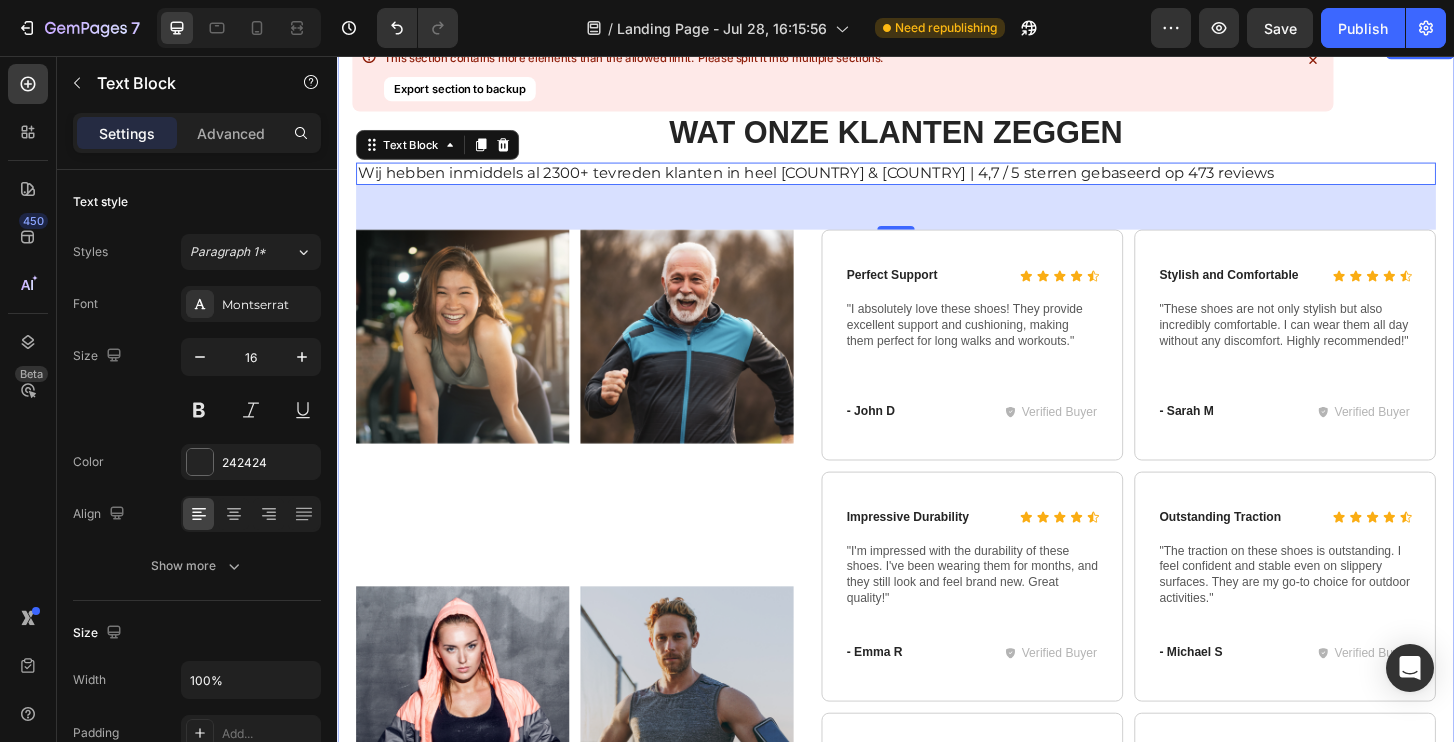 click on "WAT ONZE KLANTEN ZEGGEn Heading Wij hebben inmiddels al 2300+ tevreden klanten in heel [COUNTRY] & [COUNTRY] | 4,7 / 5 sterren gebaseerd op 473 reviews Text Block 48 Row Image Image Row Image Image Row Image Image Row Perfect Support Text Block Icon Icon Icon Icon Icon Icon List Row "I absolutely love these shoes! They provide excellent support and cushioning, making them perfect for long walks and workouts." Text Block - [FIRST] [LAST] Text Block Verified Buyer Item List Row Hero Banner Stylish and Comfortable Text Block Icon Icon Icon Icon Icon Icon List Row "These shoes are not only stylish but also incredibly comfortable. I can wear them all day without any discomfort. Highly recommended!" Text Block - [FIRST] [LAST] Text Block Verified Buyer Item List Row Hero Banner Row Impressive Durability Text Block Icon Icon Icon Row" at bounding box center [937, 541] 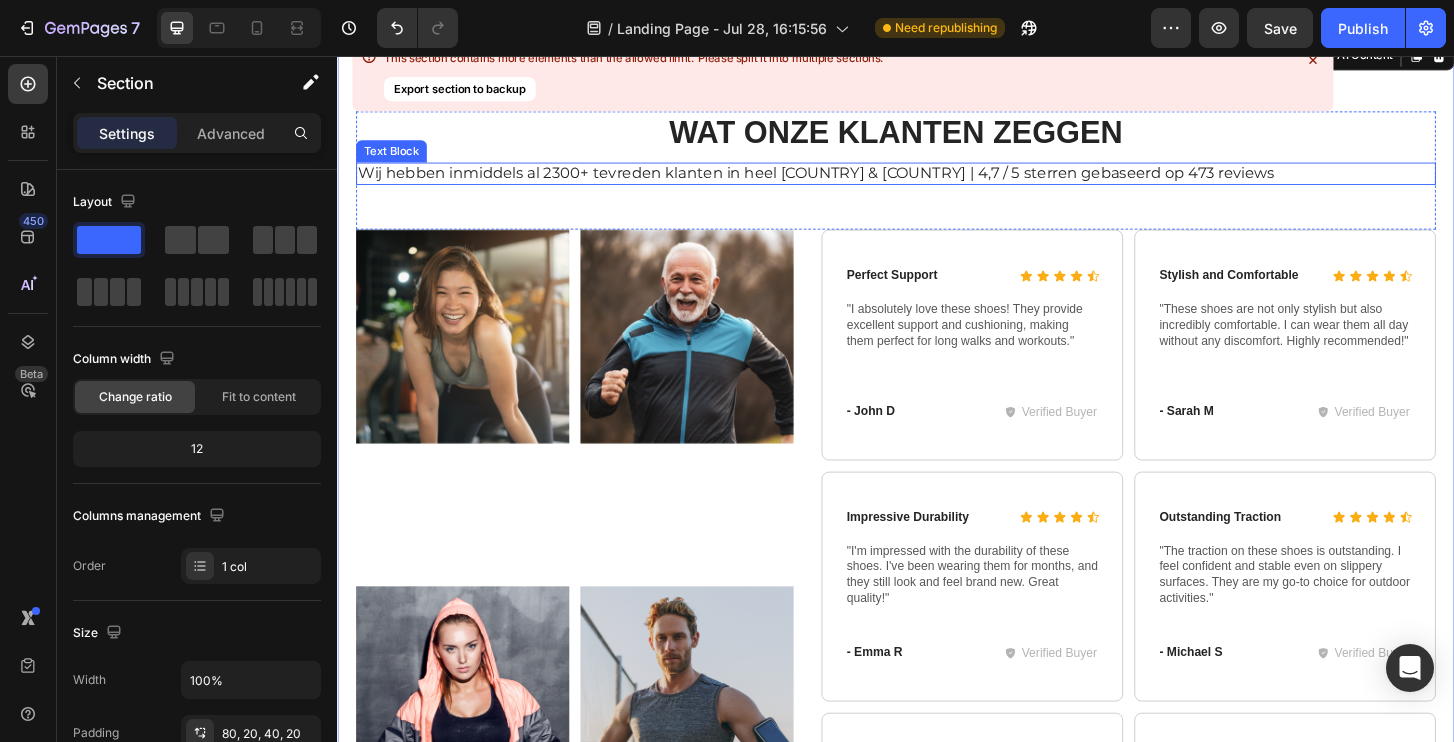 click on "Wij hebben inmiddels al 2300+ tevreden klanten in heel [COUNTRY] & [COUNTRY] | 4,7 / 5 sterren gebaseerd op 473 reviews" at bounding box center [937, 182] 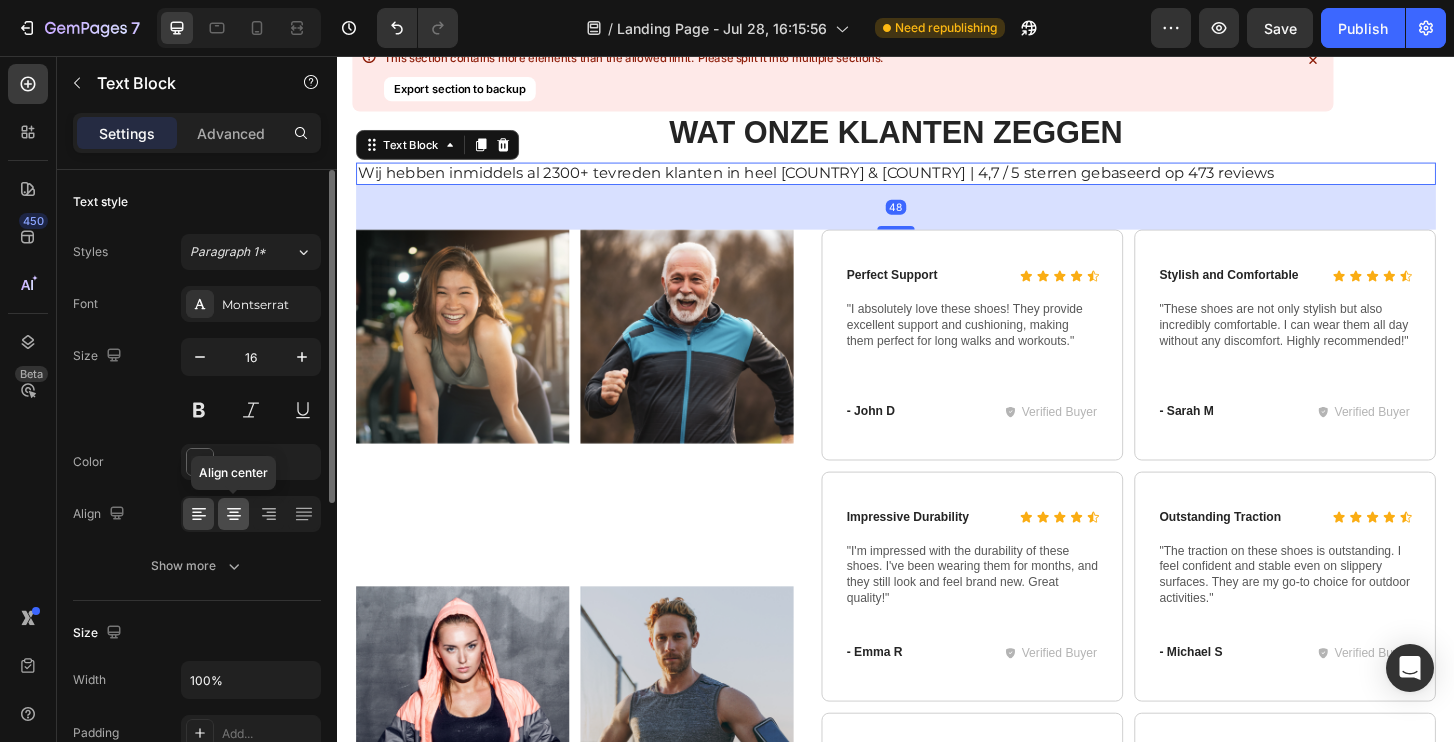 click 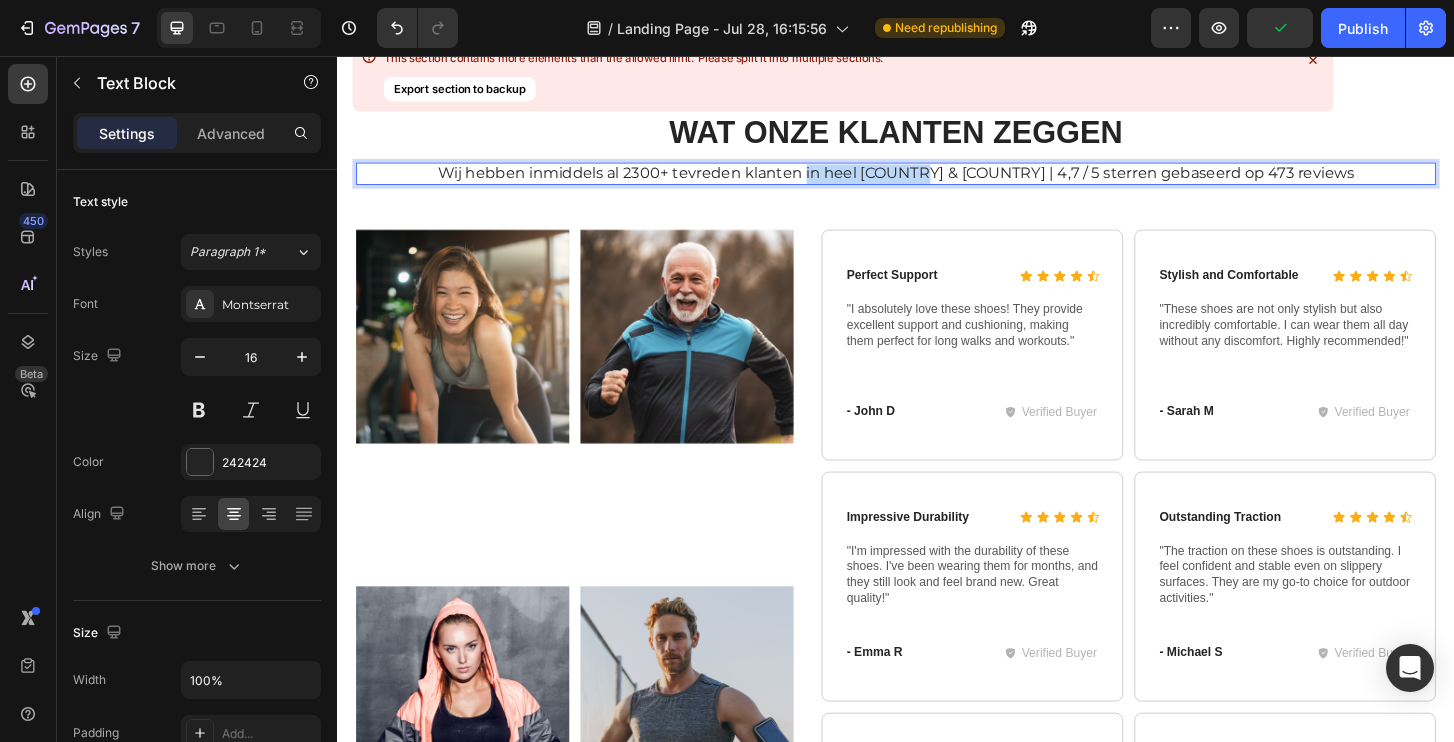 drag, startPoint x: 1030, startPoint y: 180, endPoint x: 906, endPoint y: 189, distance: 124.32619 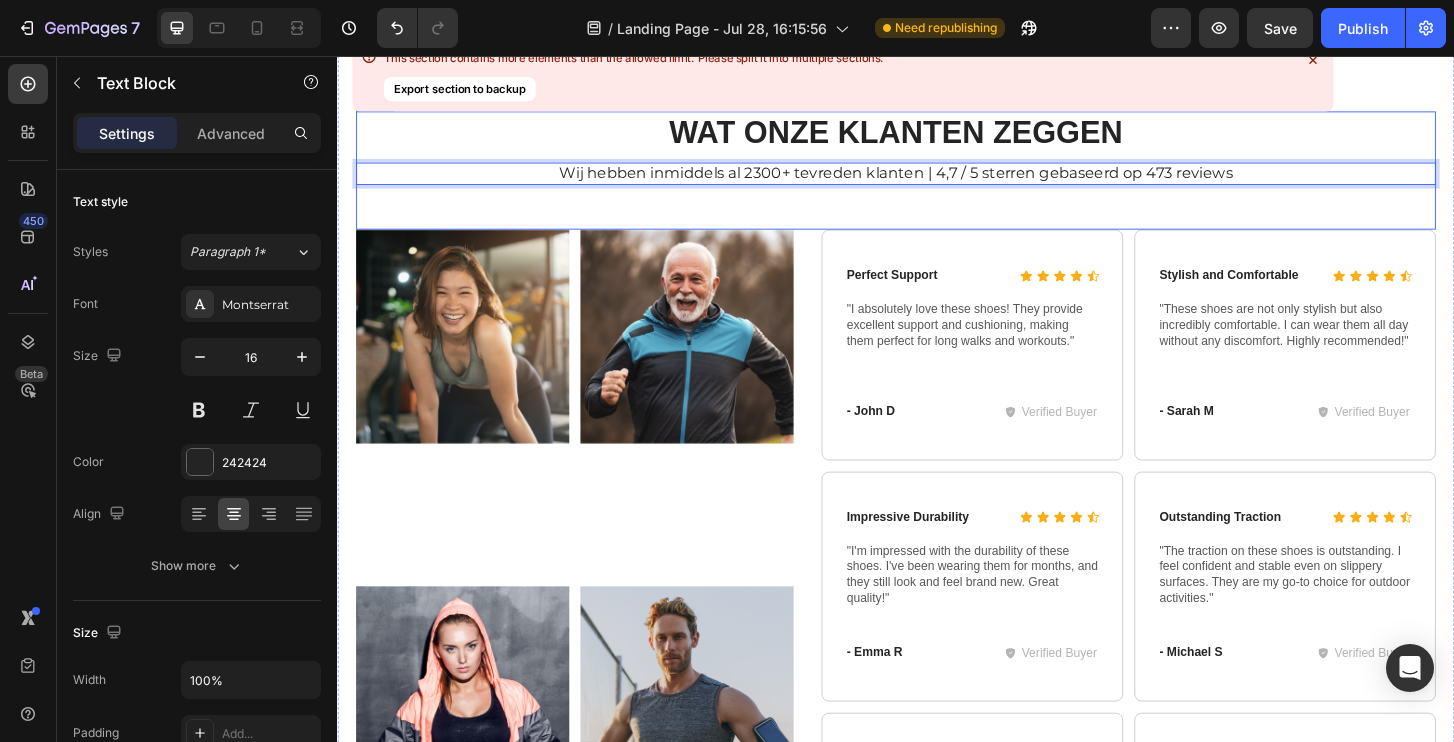 click on "WAT ONZE KLANTEN ZEGGEn  Heading Wij hebben inmiddels al 2300+ tevreden klanten | 4,7 / 5 sterren gebaseerd op 473 reviews Text Block   48" at bounding box center (937, 179) 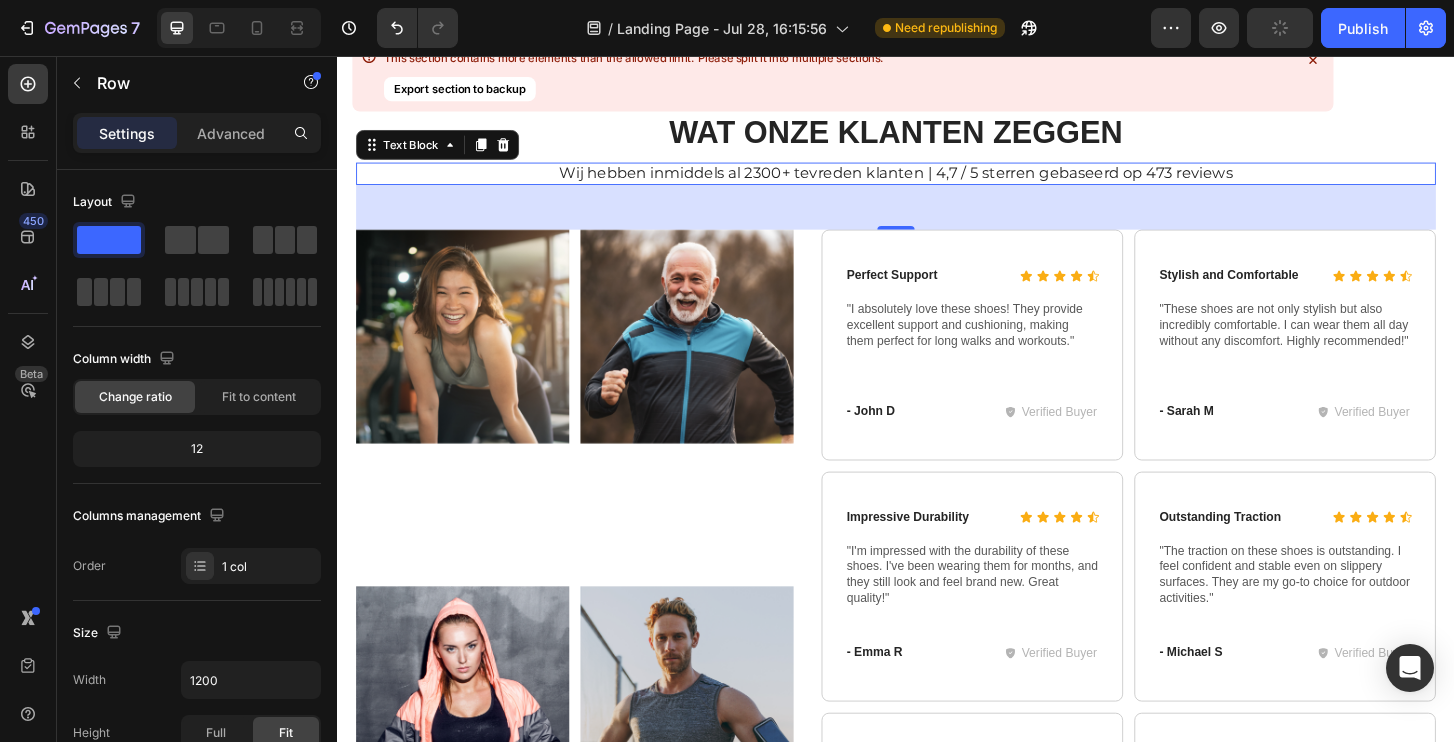 click on "Wij hebben inmiddels al 2300+ tevreden klanten | 4,7 / 5 sterren gebaseerd op 473 reviews" at bounding box center [937, 182] 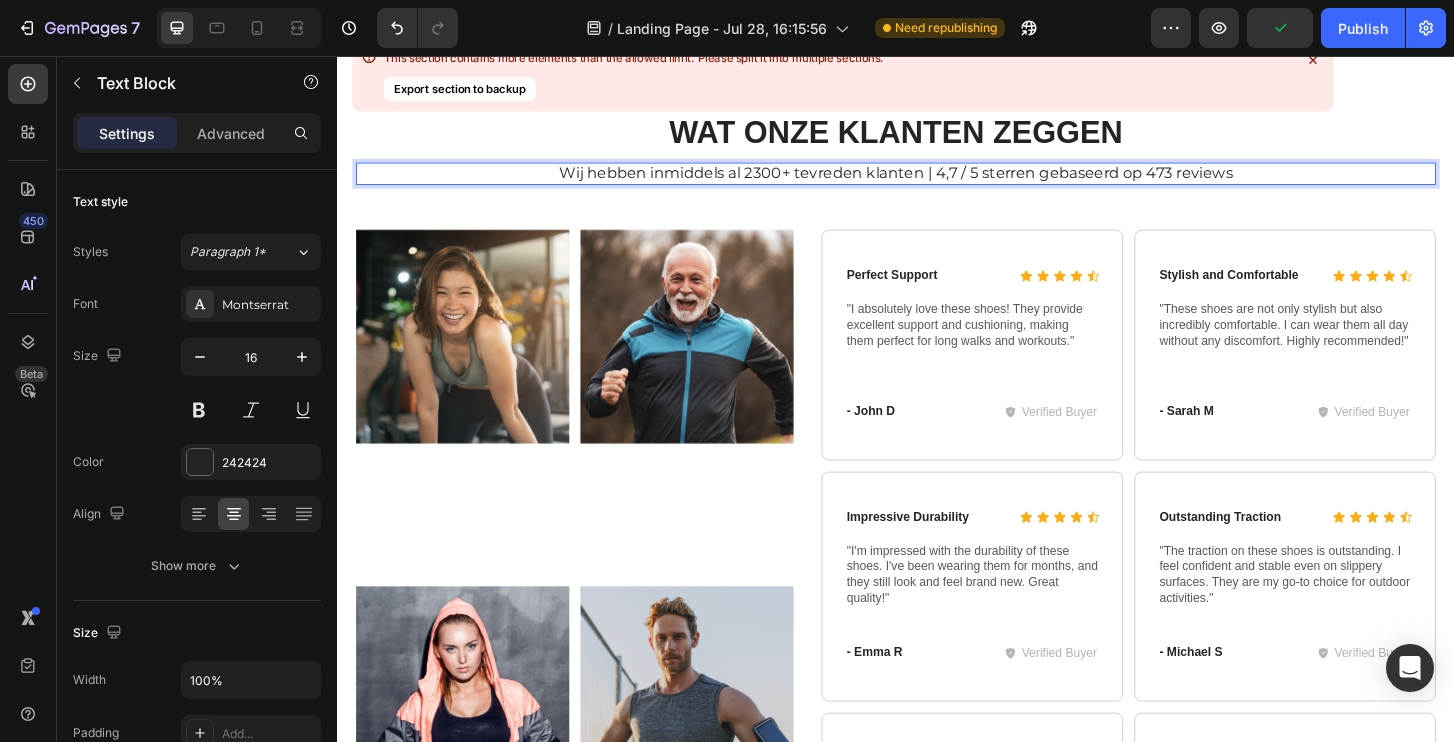 click on "Wij hebben inmiddels al 2300+ tevreden klanten | 4,7 / 5 sterren gebaseerd op 473 reviews" at bounding box center (937, 182) 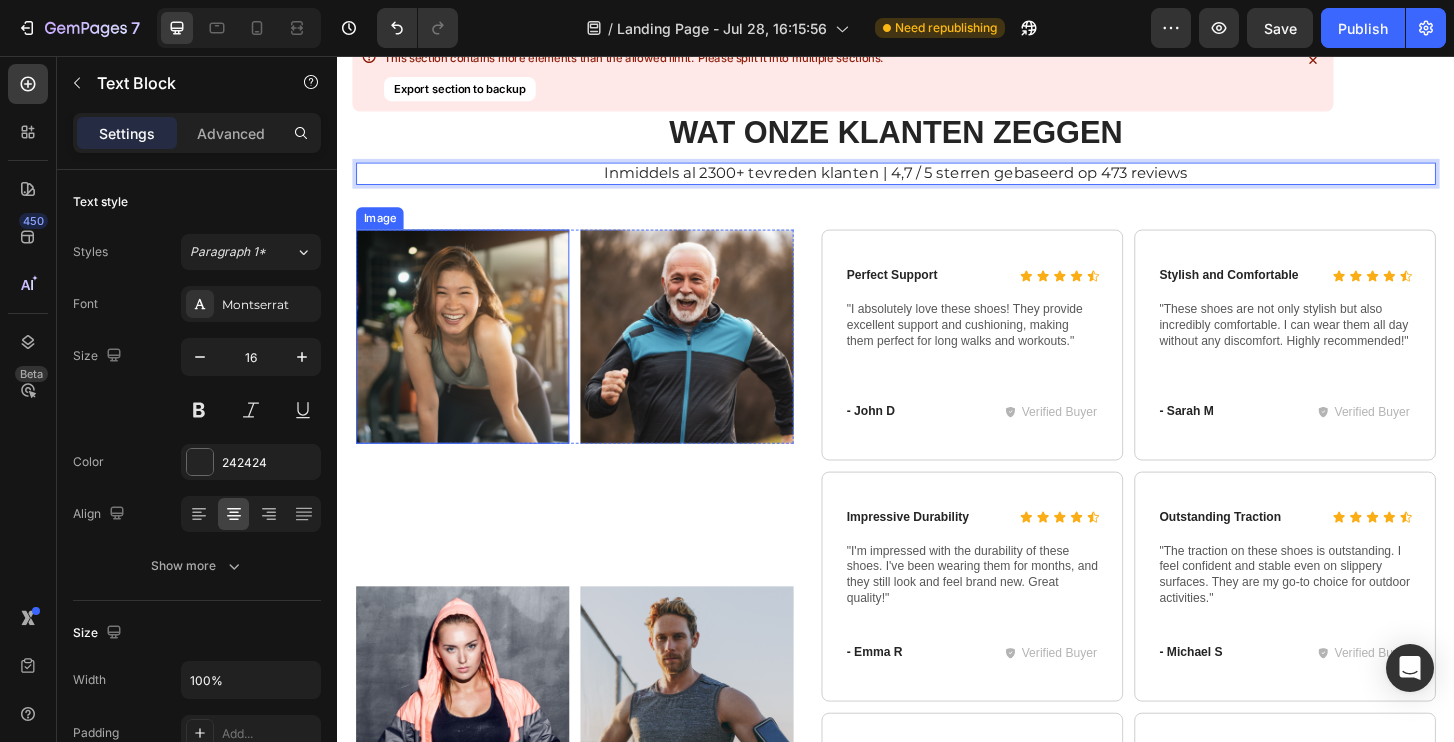 scroll, scrollTop: 9730, scrollLeft: 0, axis: vertical 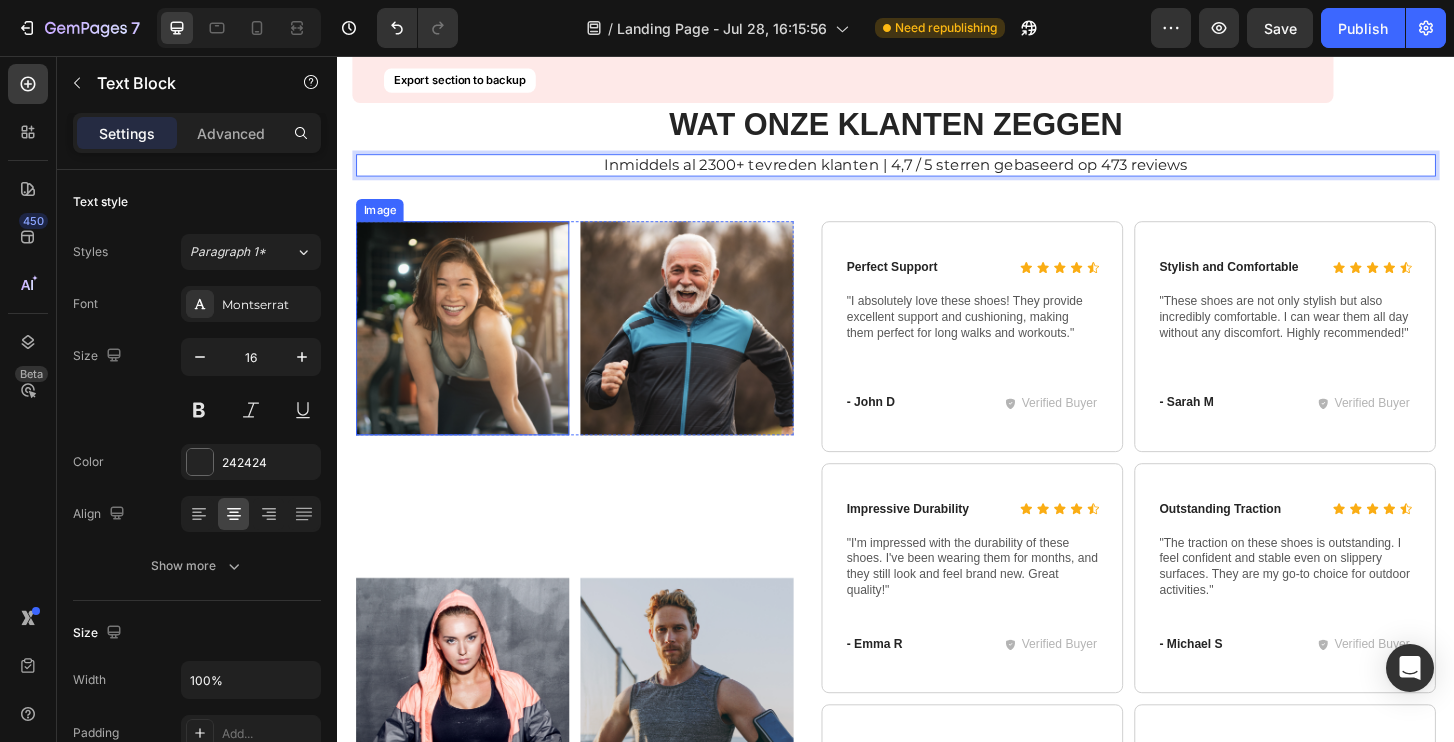 click at bounding box center [471, 348] 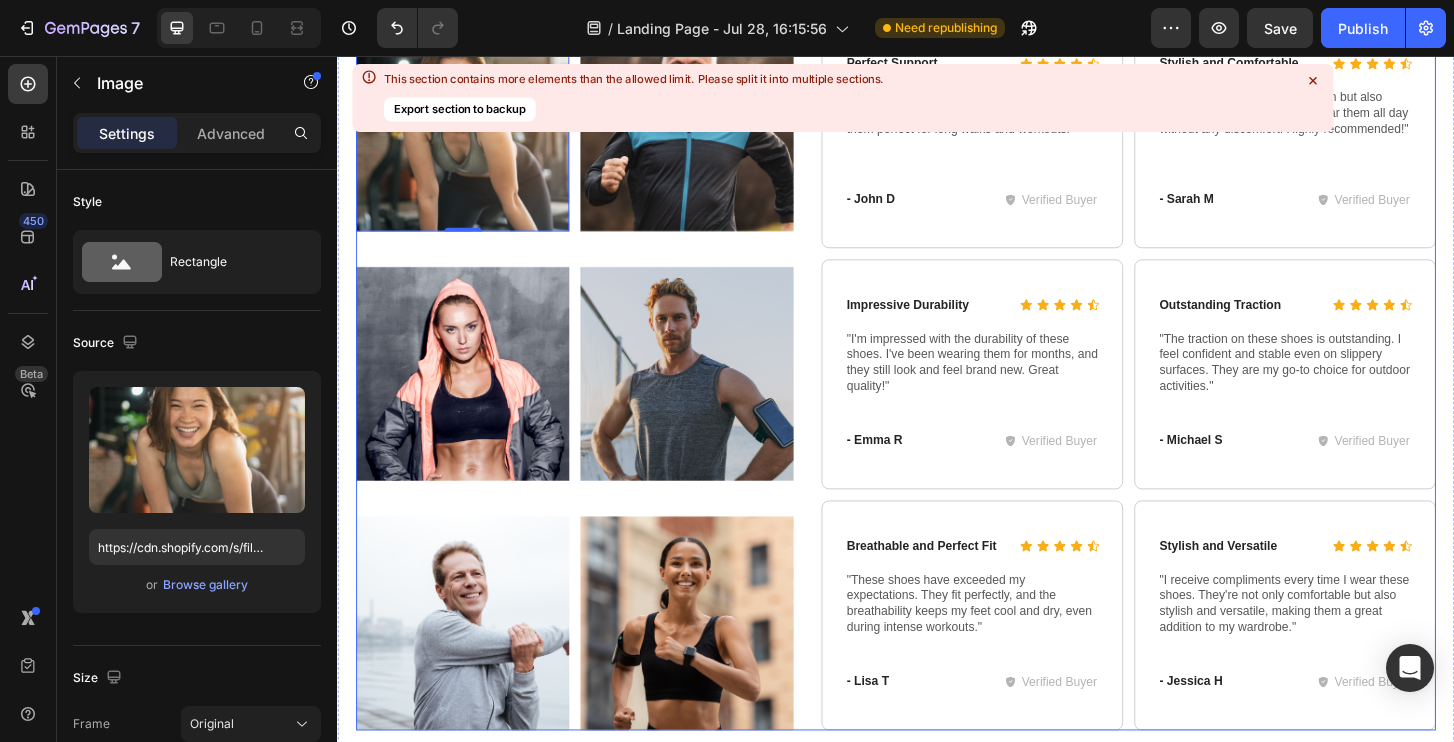 scroll, scrollTop: 9995, scrollLeft: 0, axis: vertical 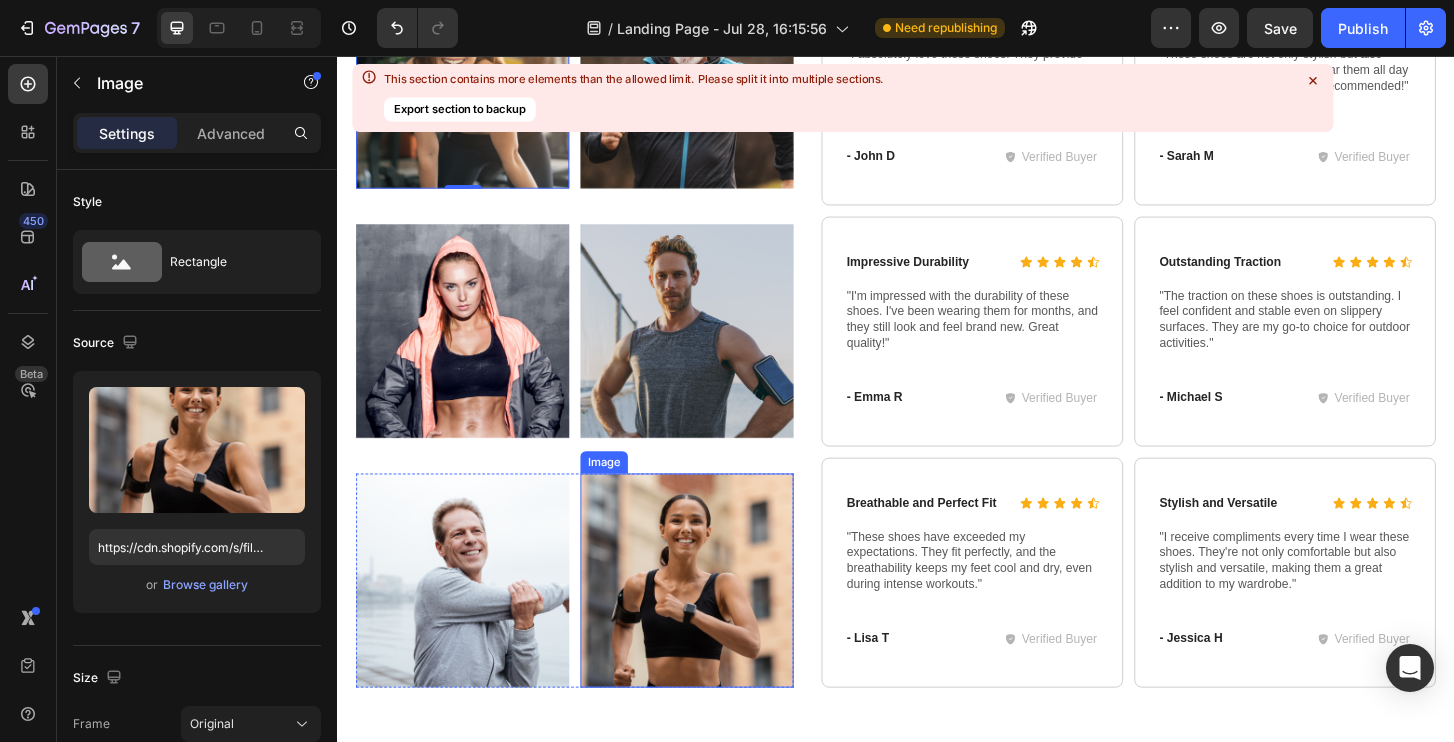 click at bounding box center (712, 619) 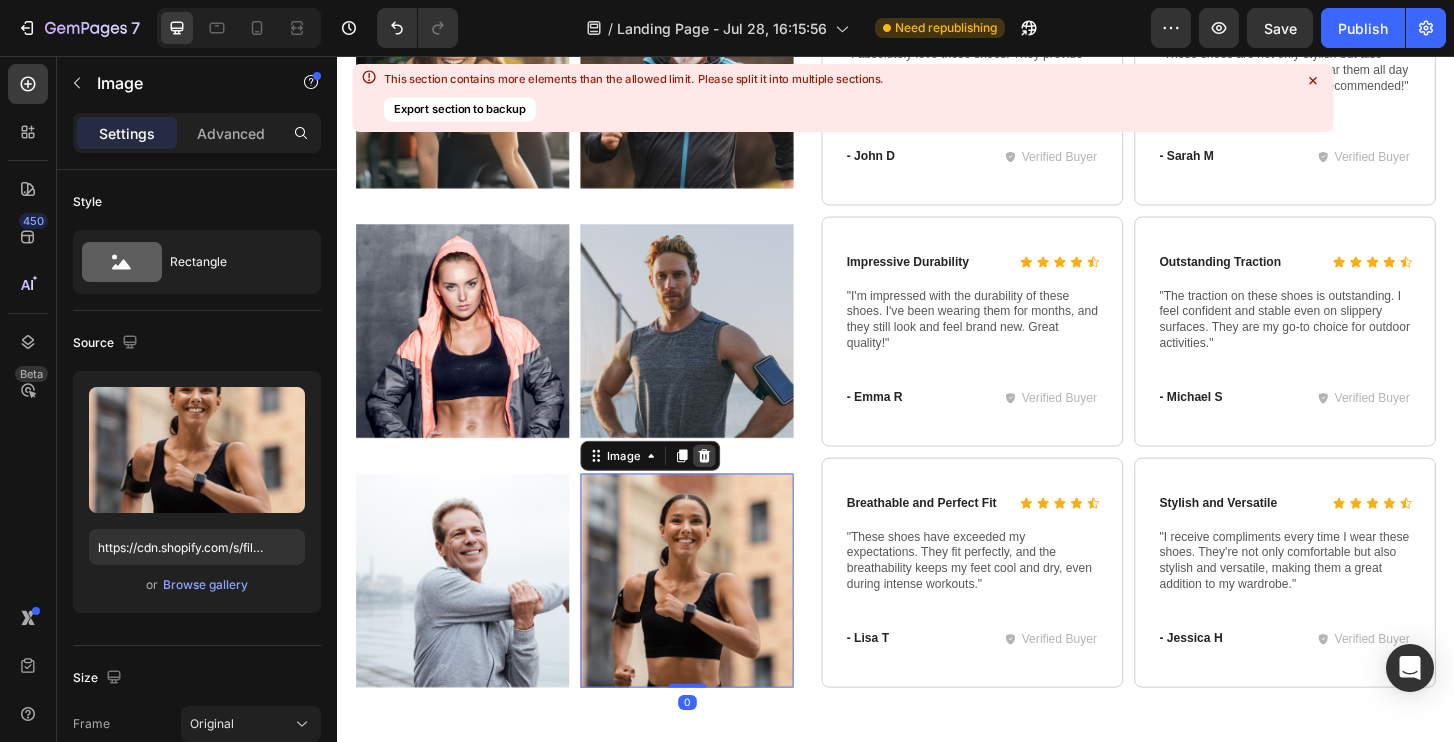 click 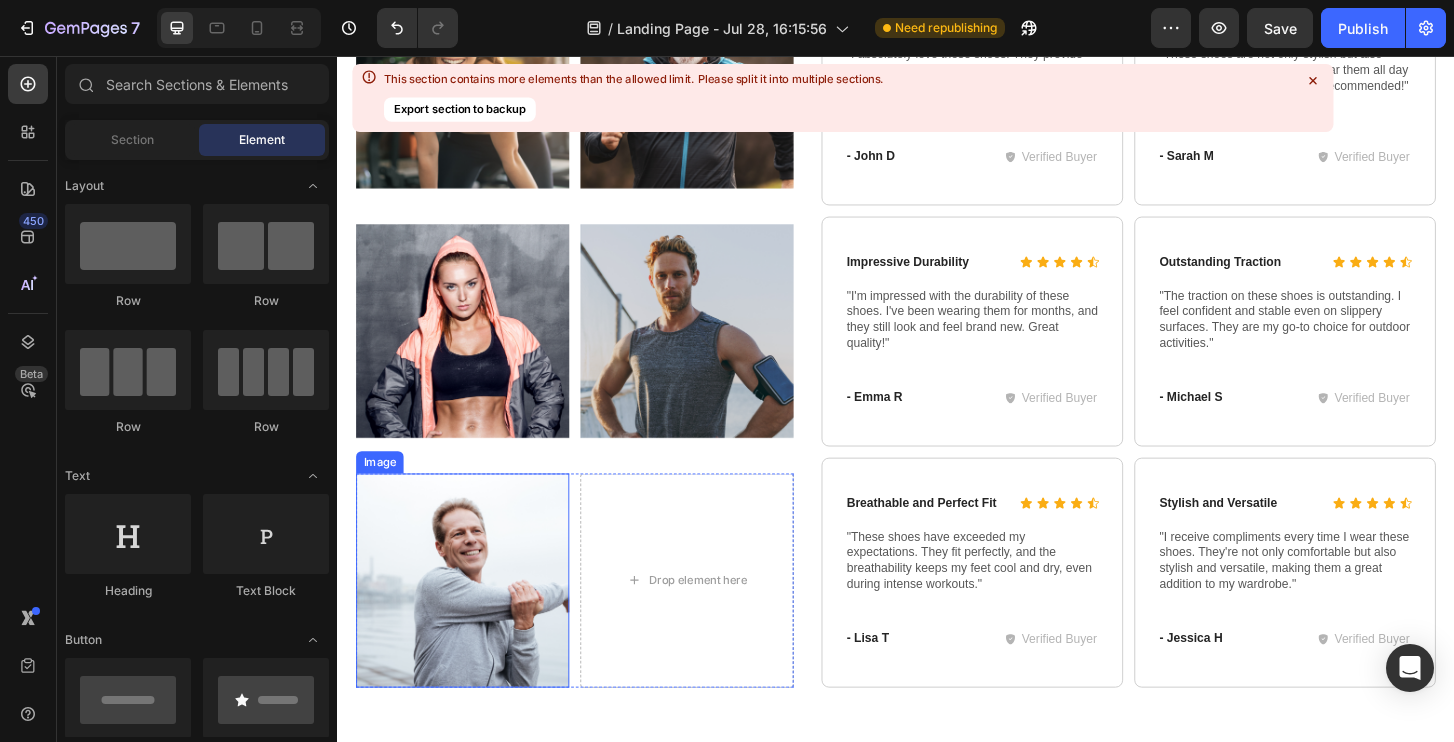 click at bounding box center (471, 619) 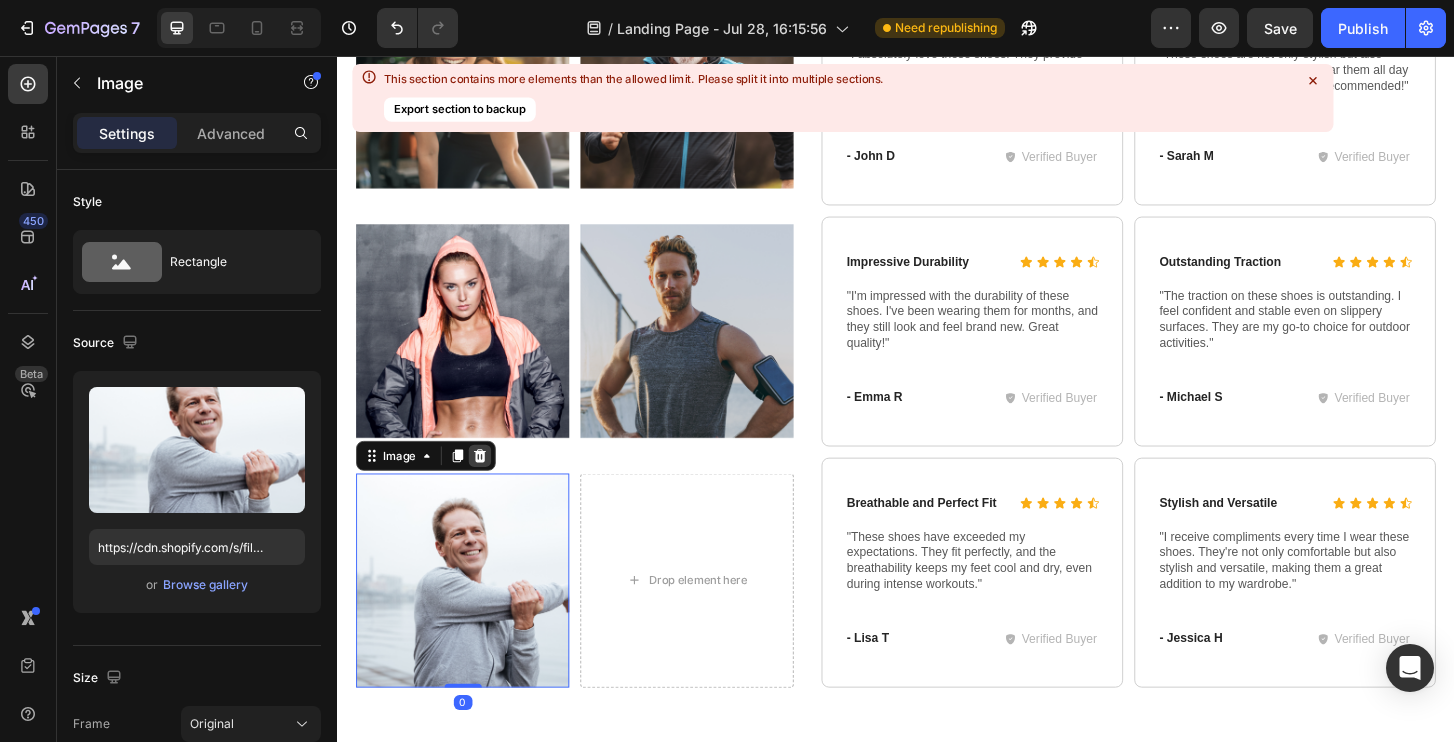 click 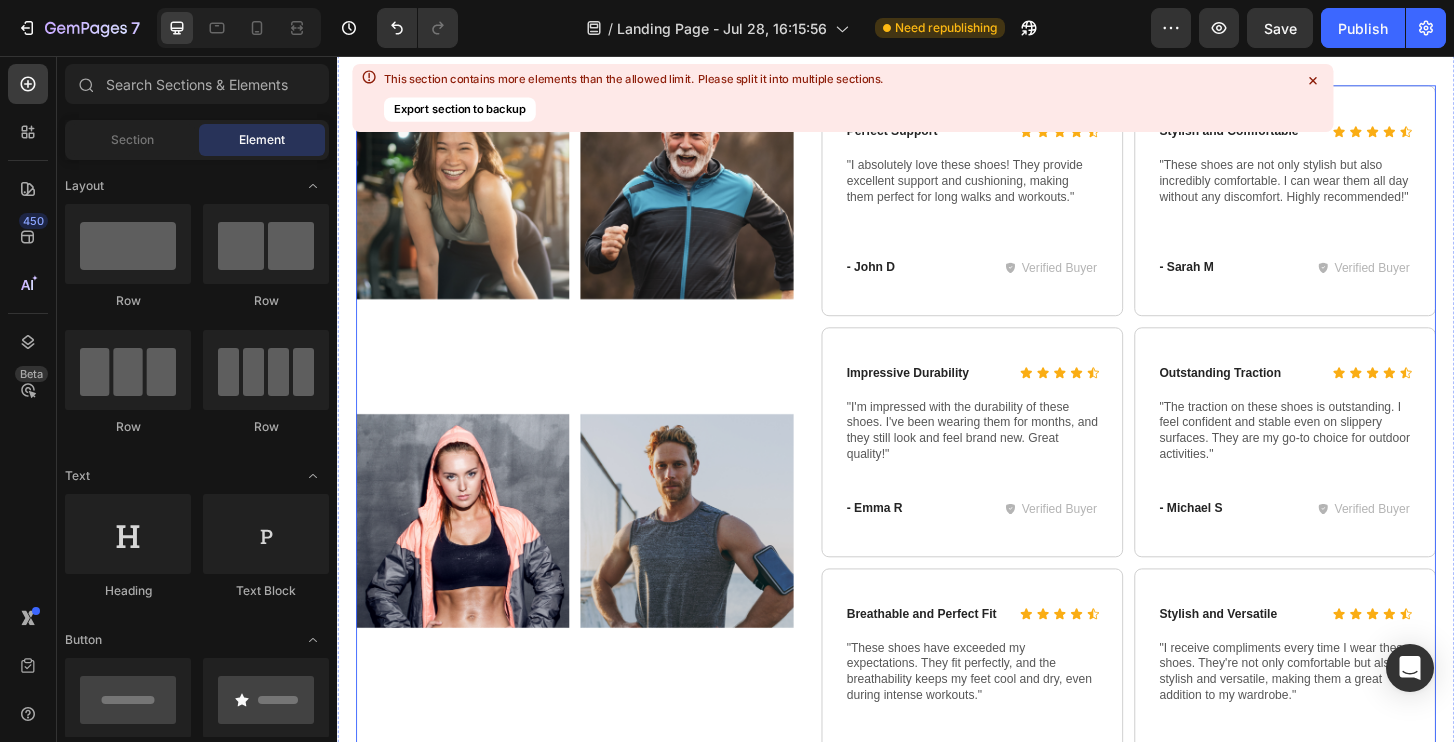 scroll, scrollTop: 9848, scrollLeft: 0, axis: vertical 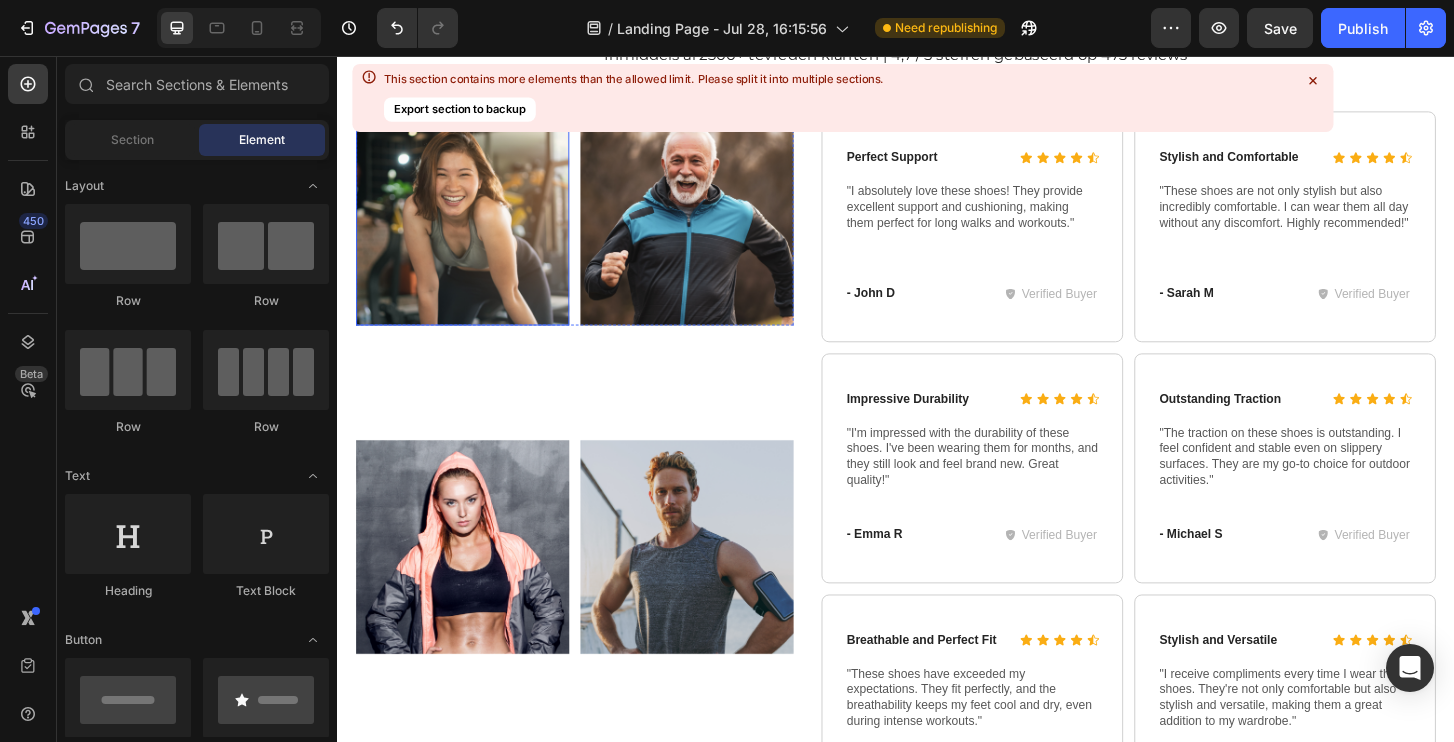 click at bounding box center (471, 230) 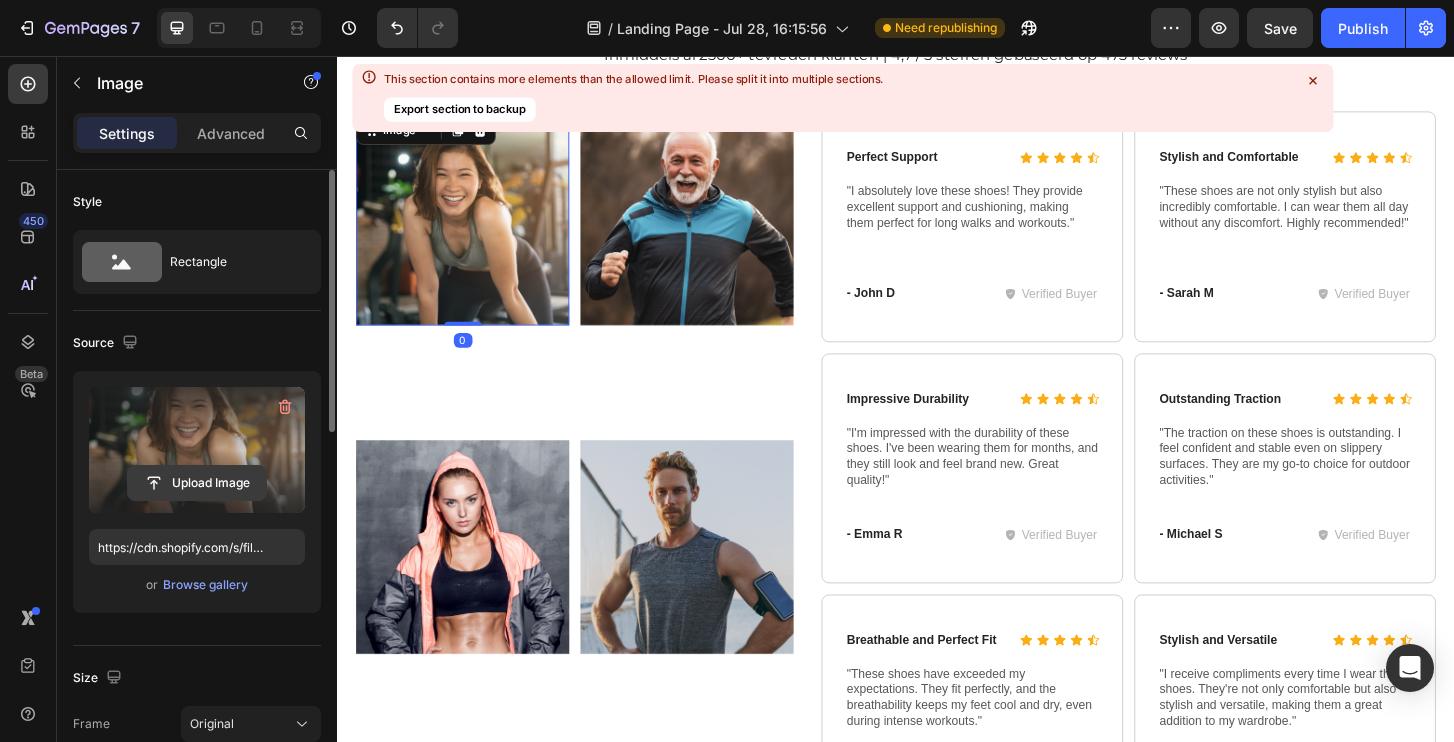 click 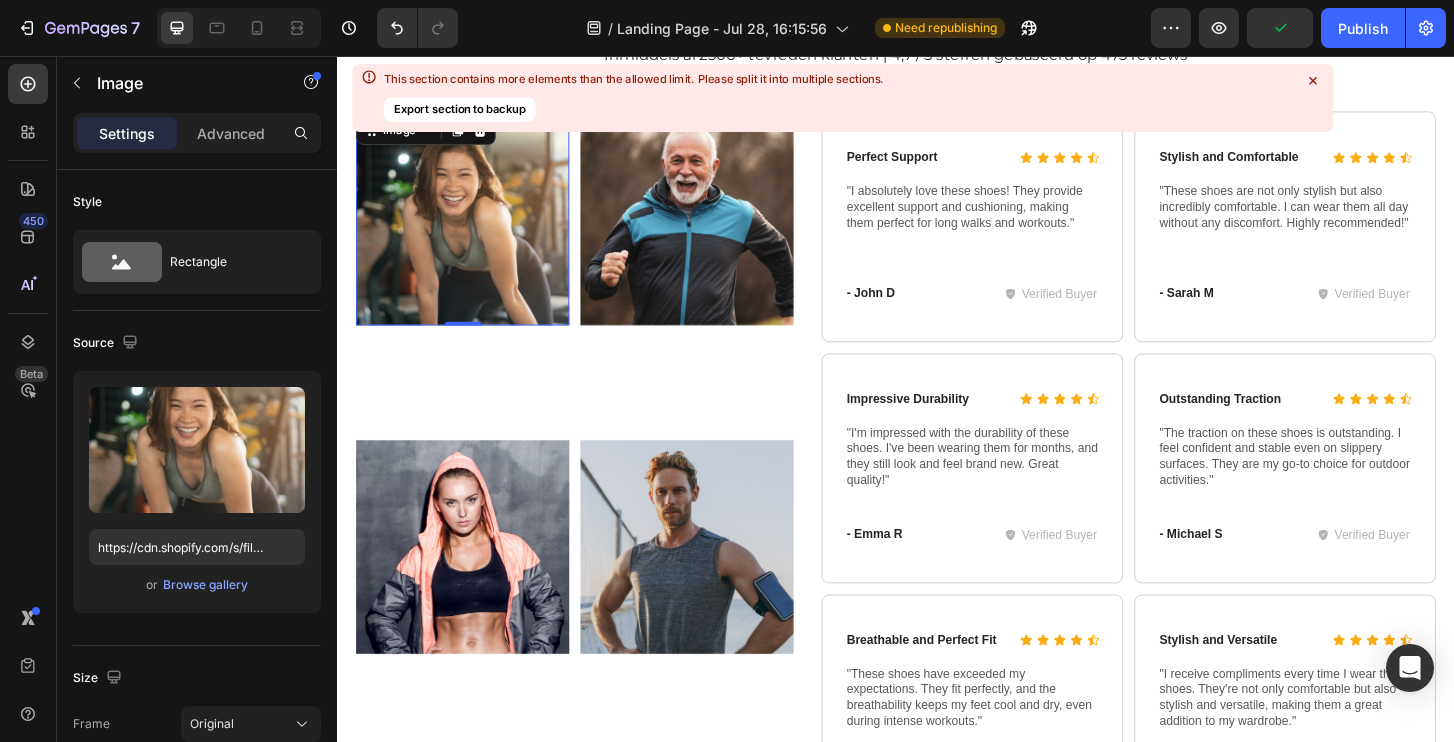 type on "C:\fakepath\beforeafter1.avif" 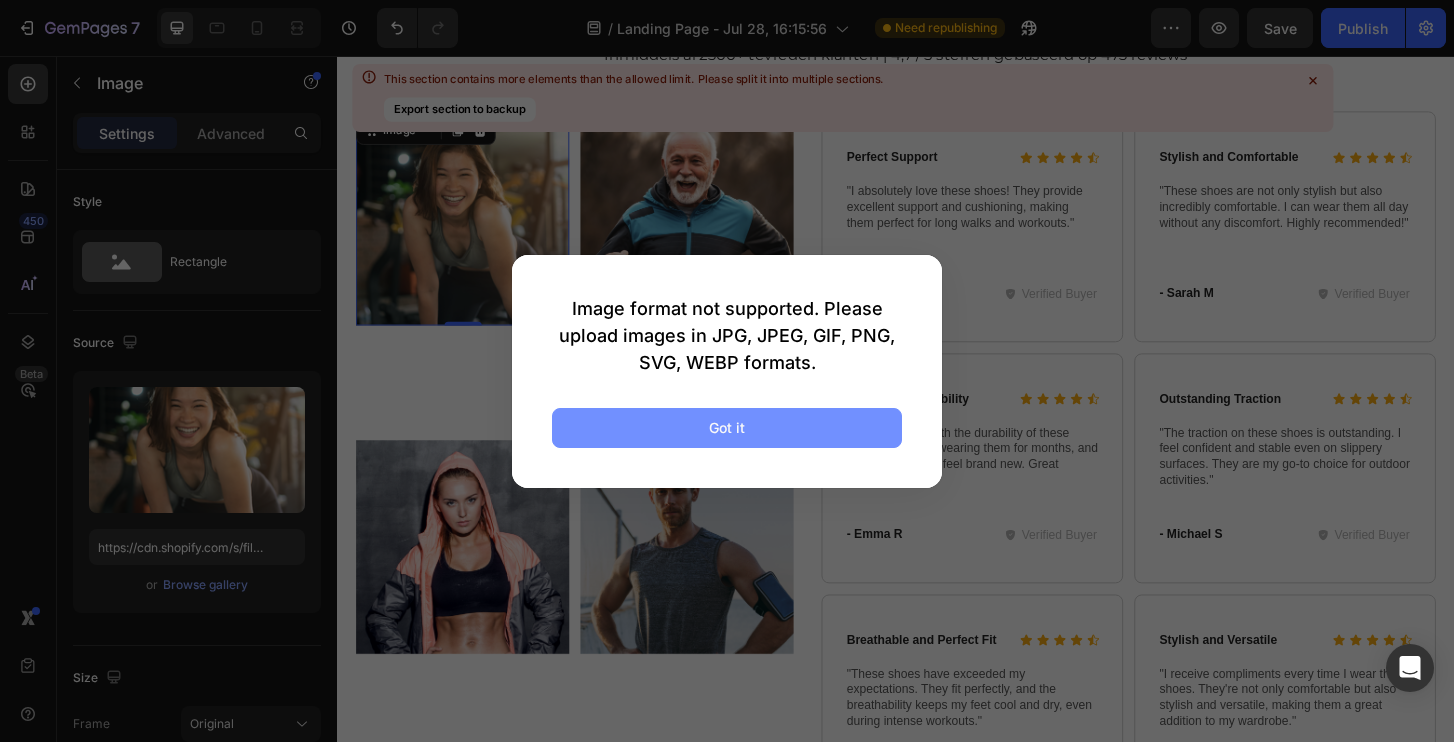 click on "Got it" at bounding box center (727, 428) 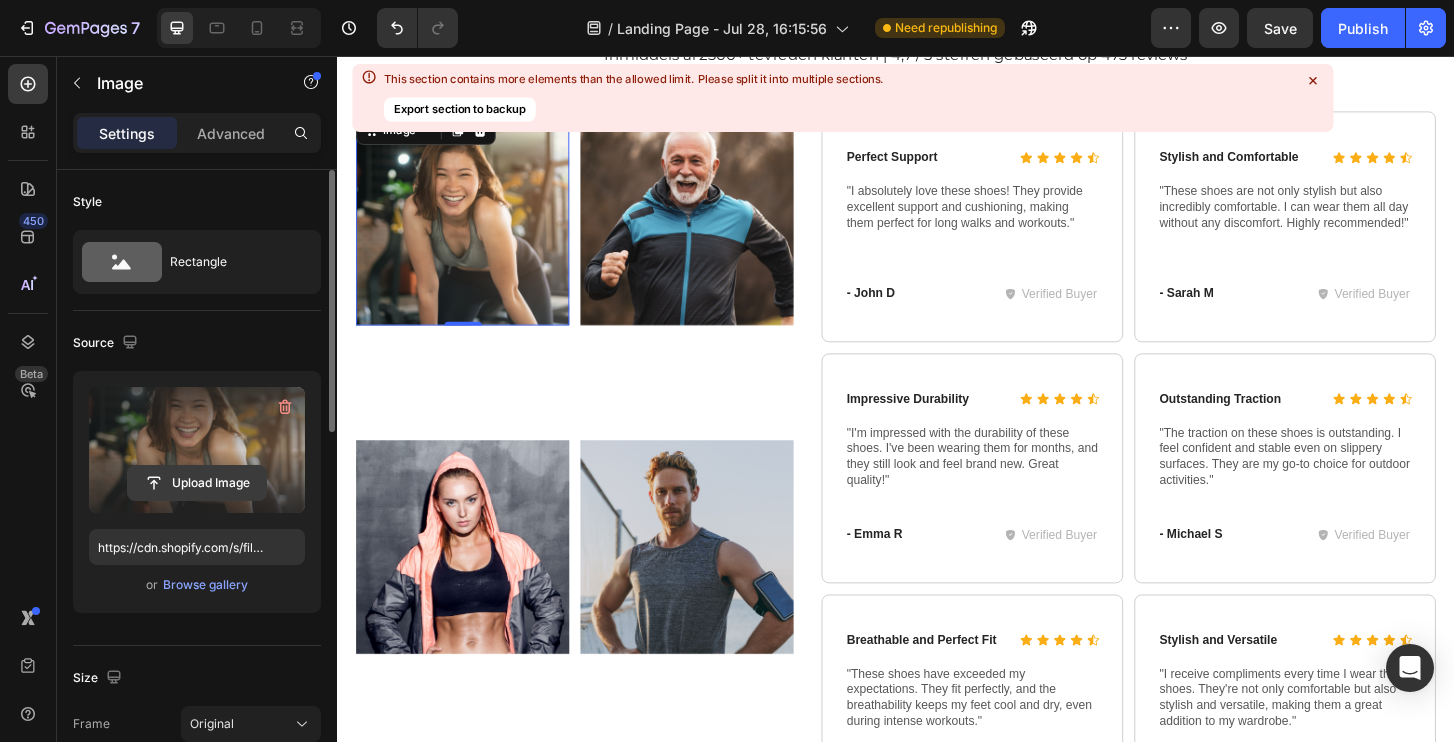 click 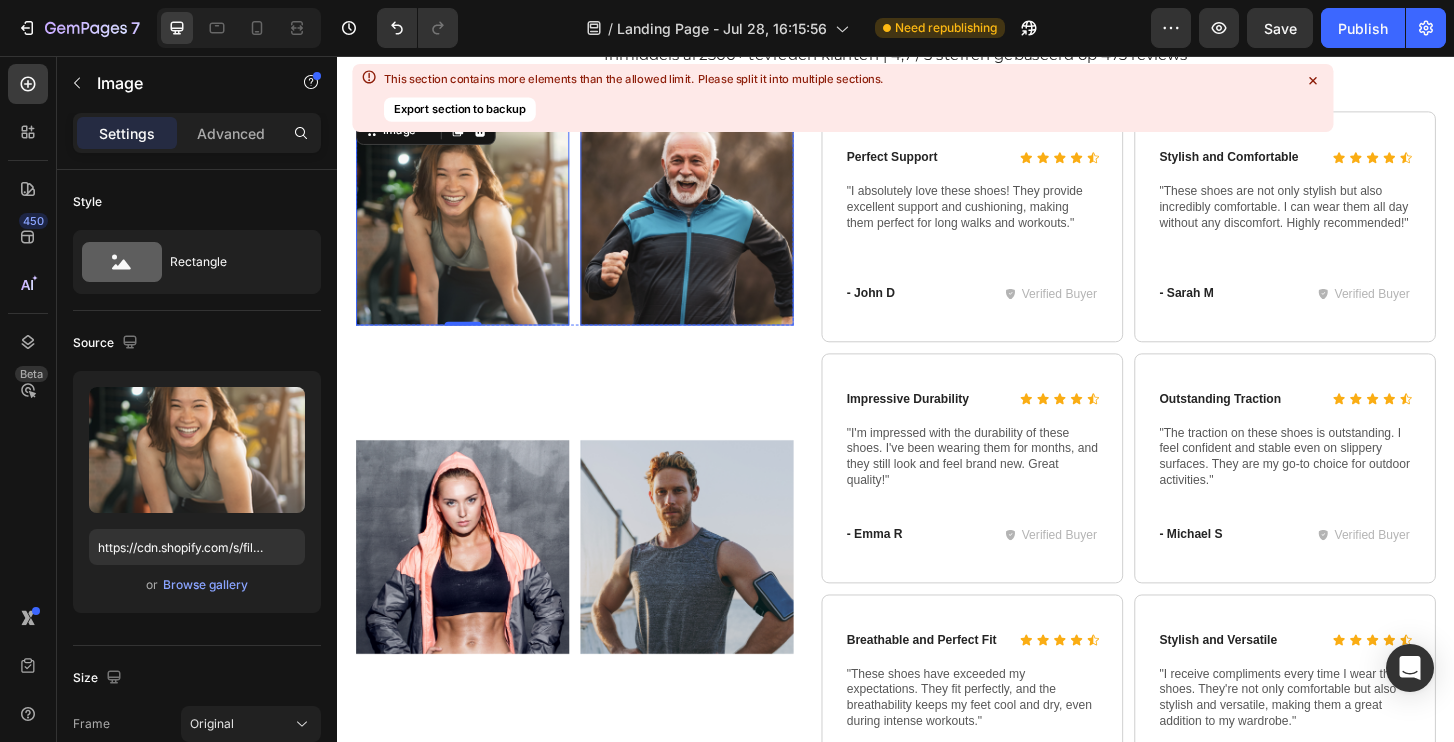 click at bounding box center (712, 230) 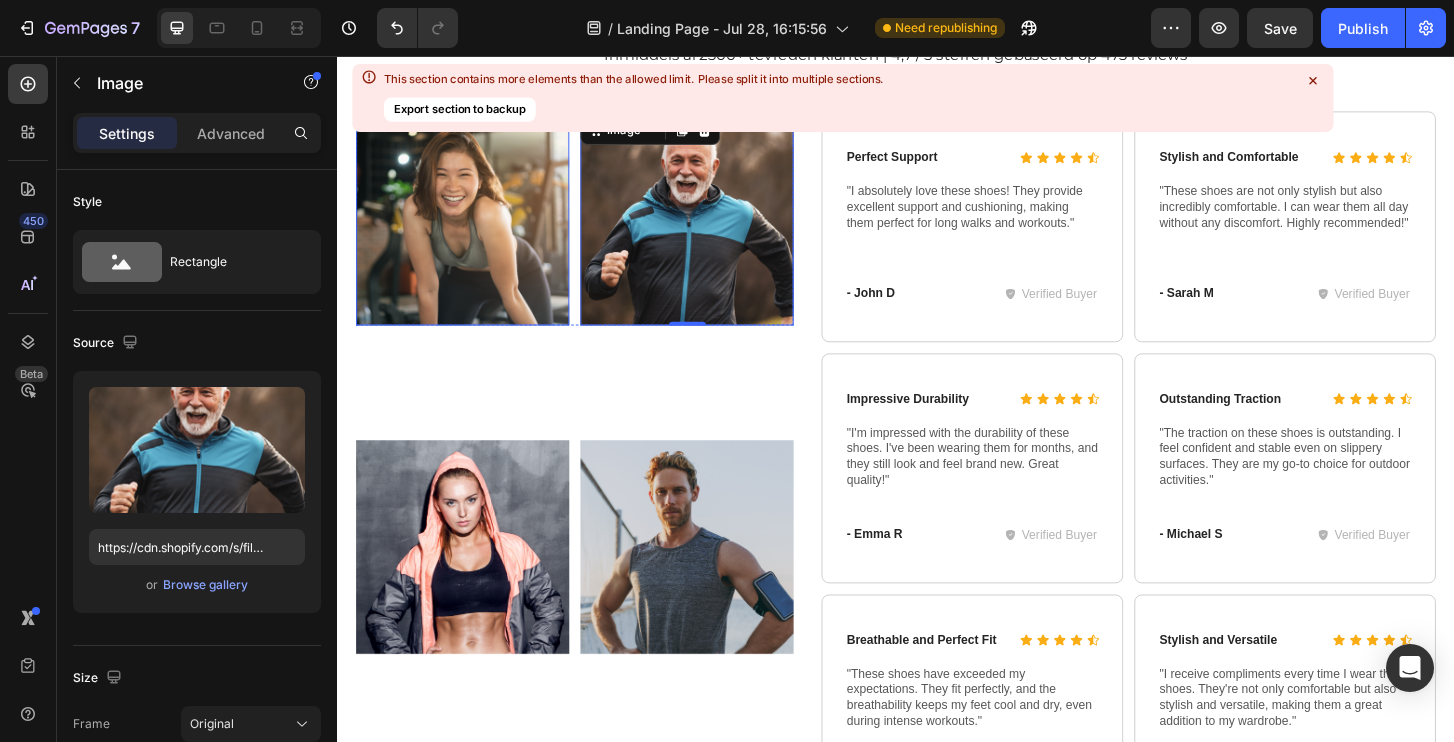 click at bounding box center (471, 230) 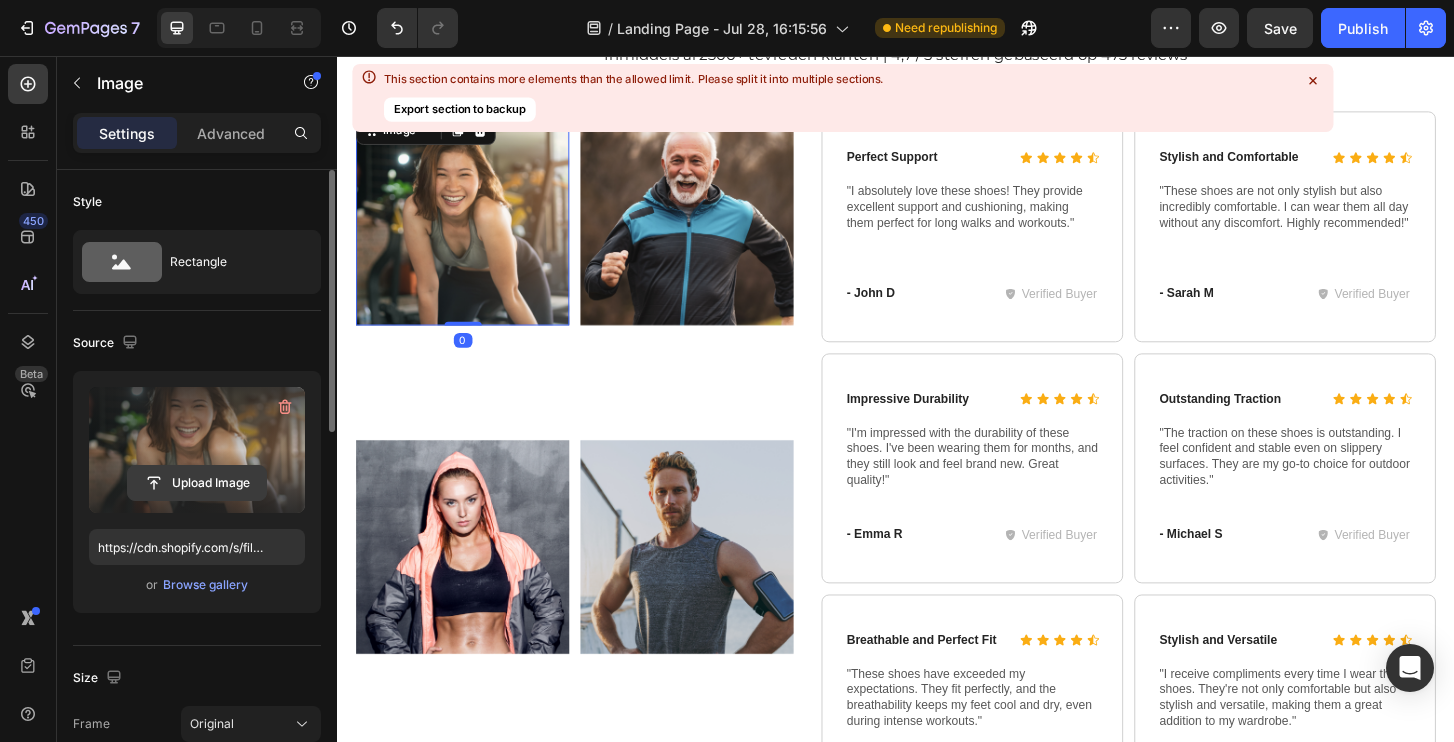 click 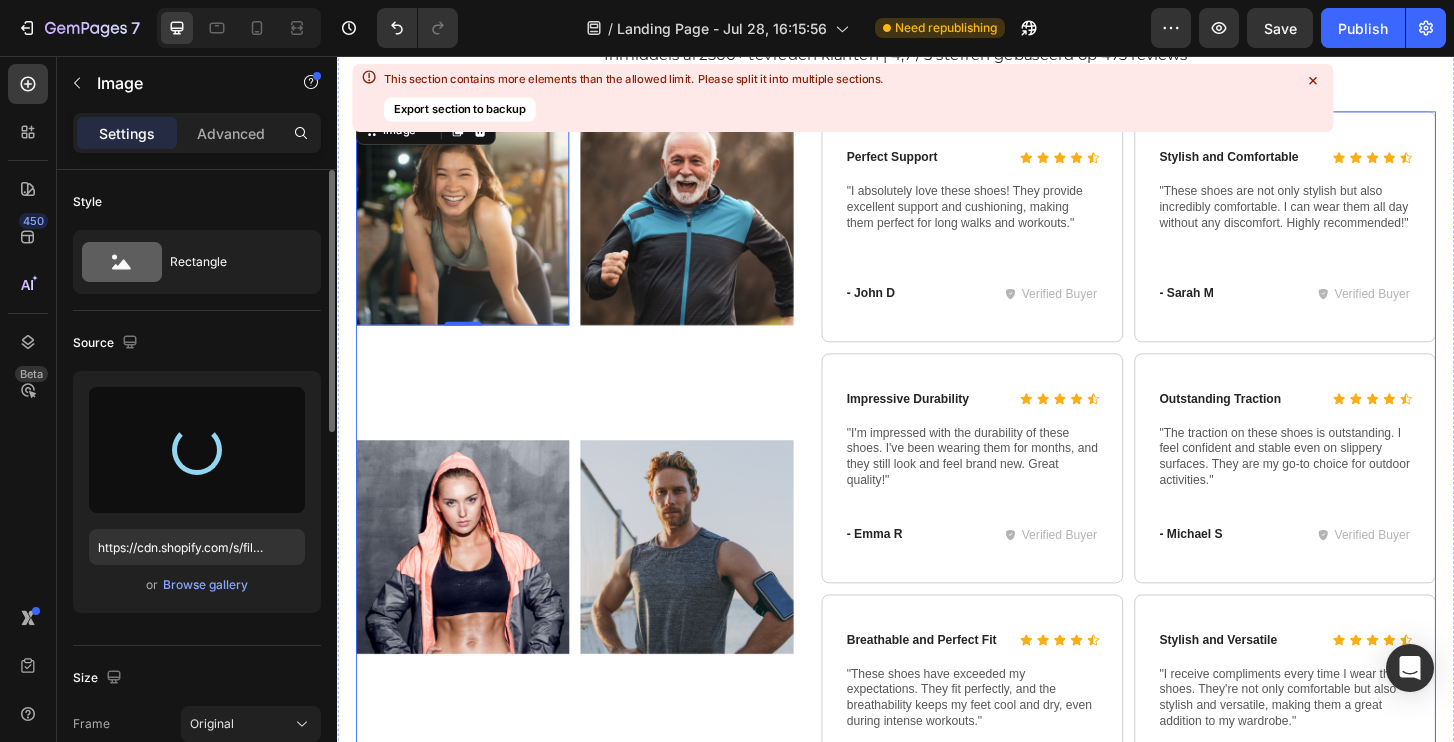 type on "https://cdn.shopify.com/s/files/1/0915/7073/3435/files/gempages_569492924736209941-ac6da509-37f8-4418-a7af-48fee7158a27.png" 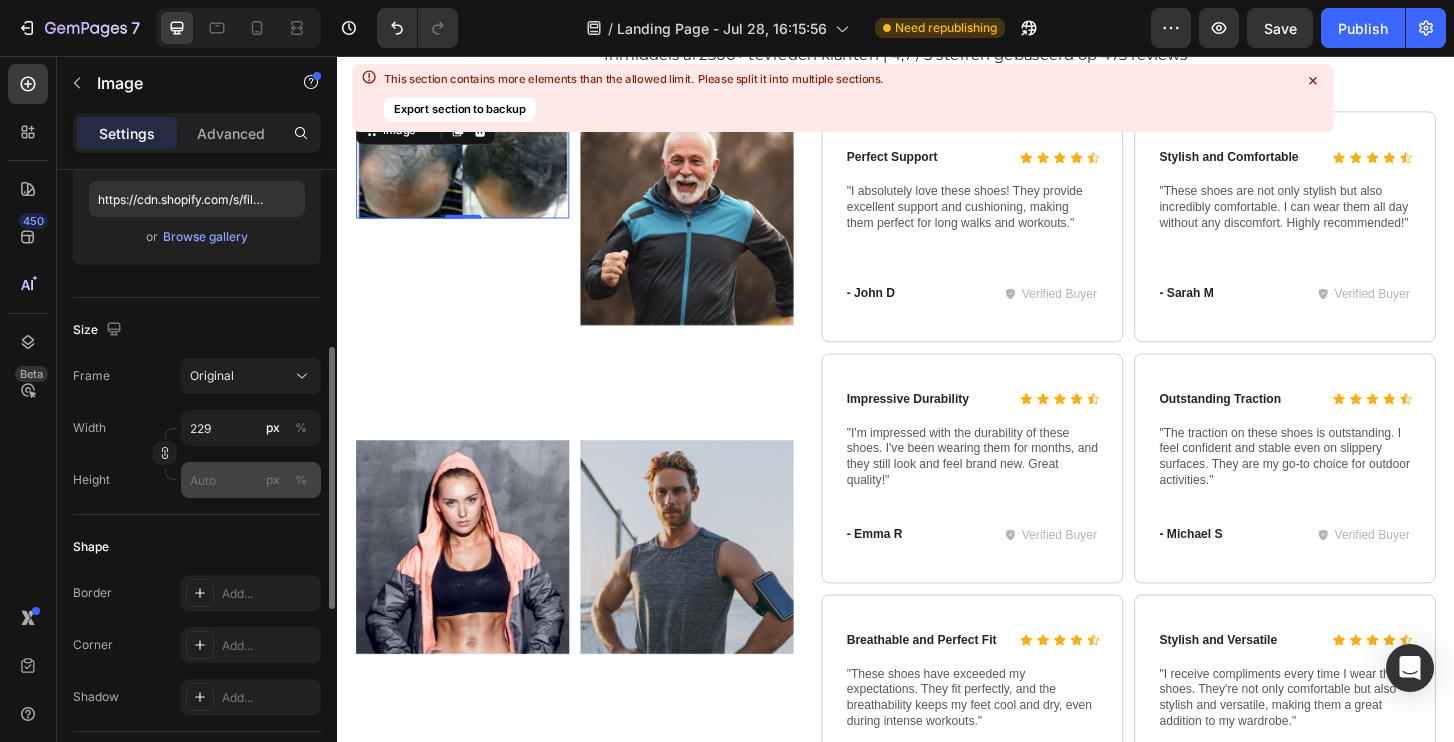 scroll, scrollTop: 371, scrollLeft: 0, axis: vertical 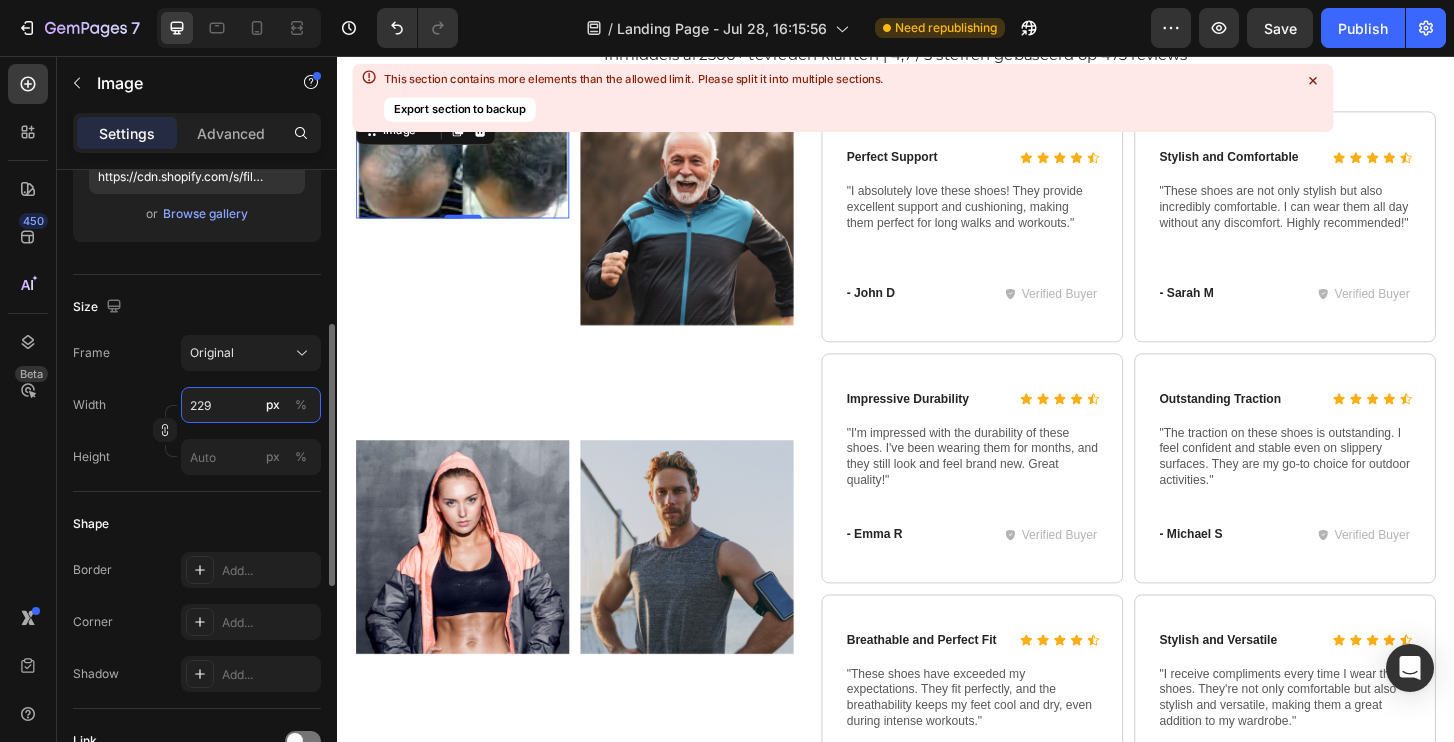 click on "229" at bounding box center [251, 405] 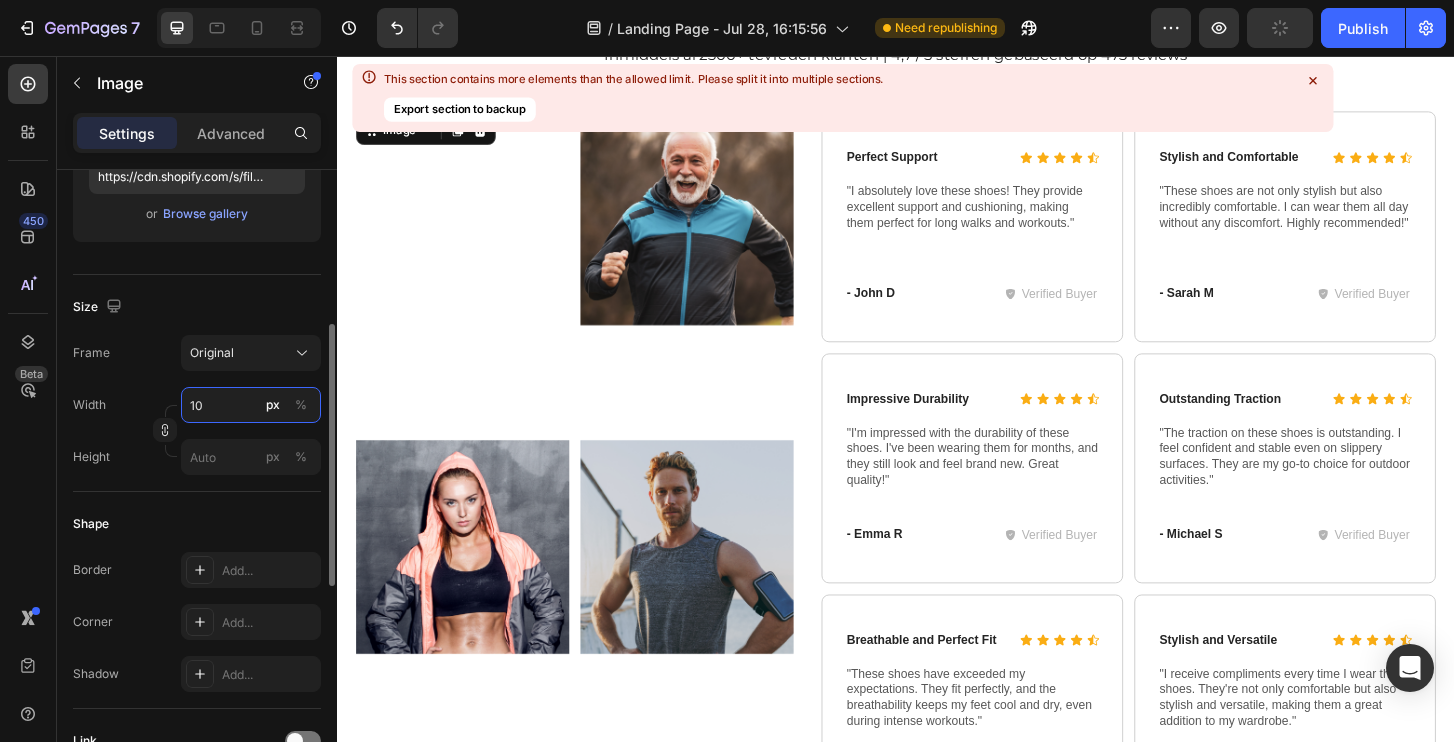 type on "1" 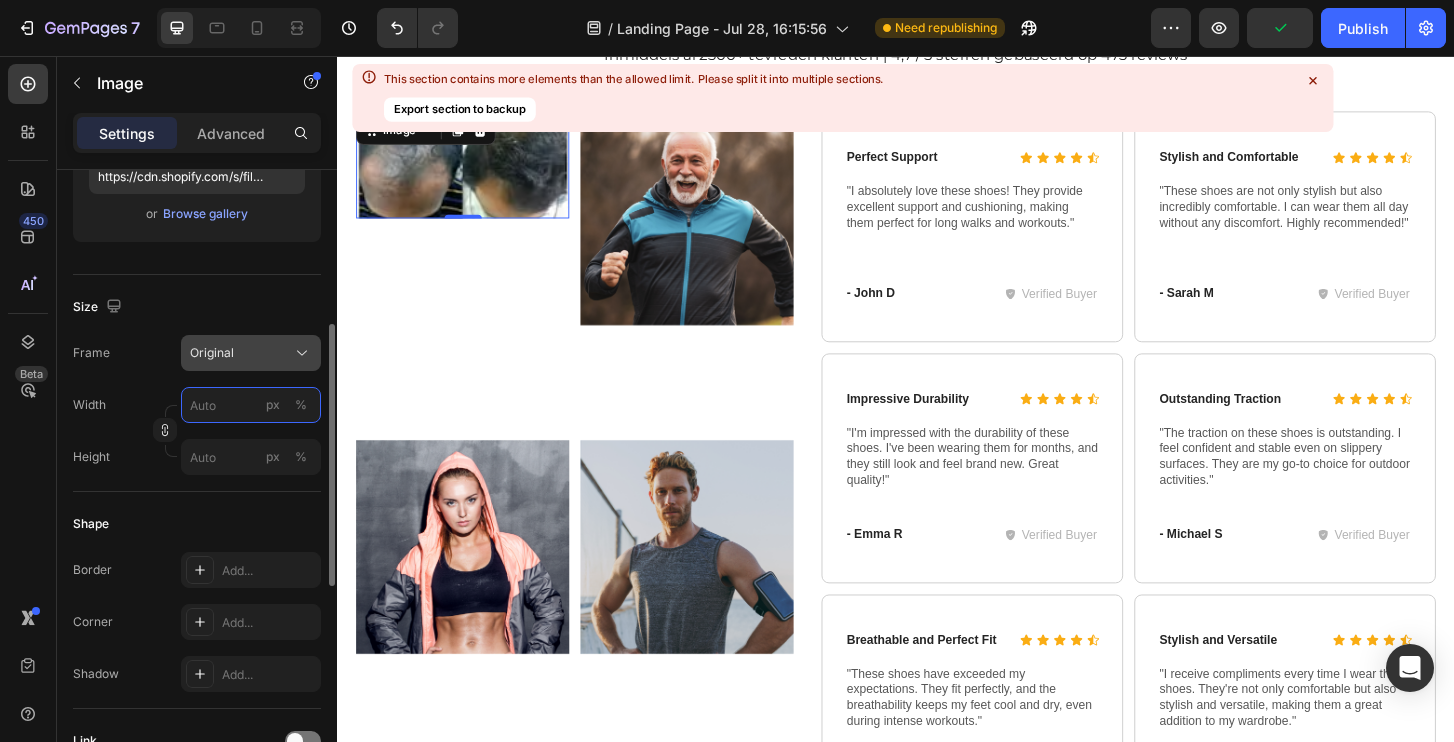 type on "1" 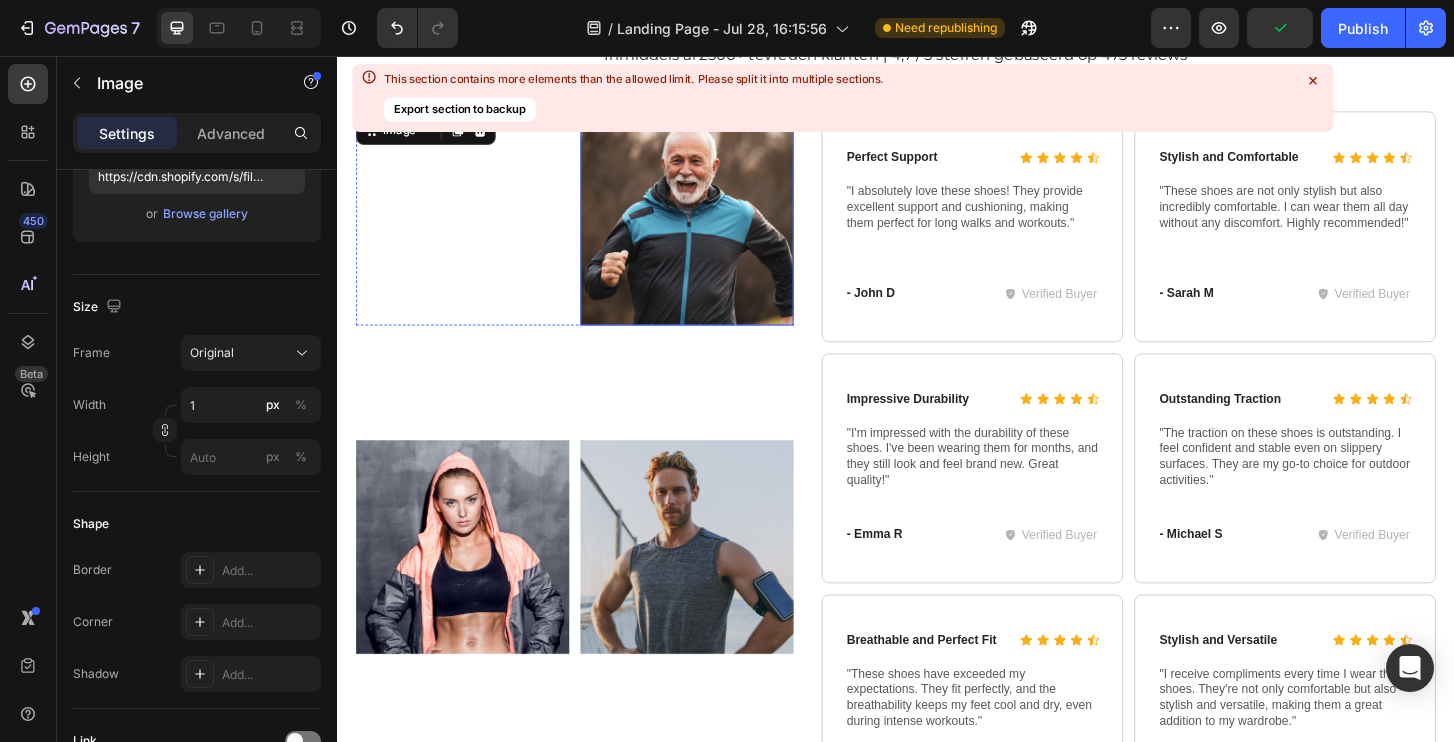 click at bounding box center (712, 230) 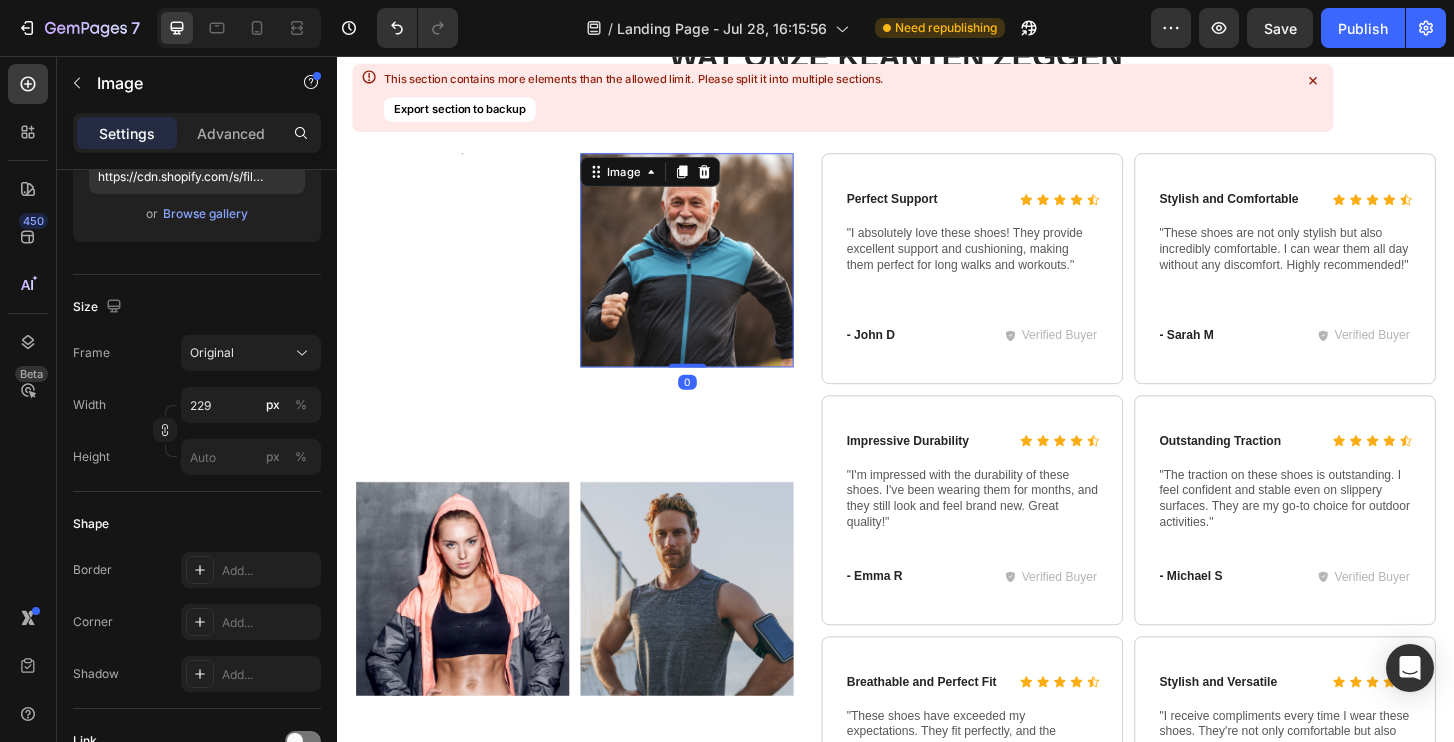scroll, scrollTop: 9755, scrollLeft: 0, axis: vertical 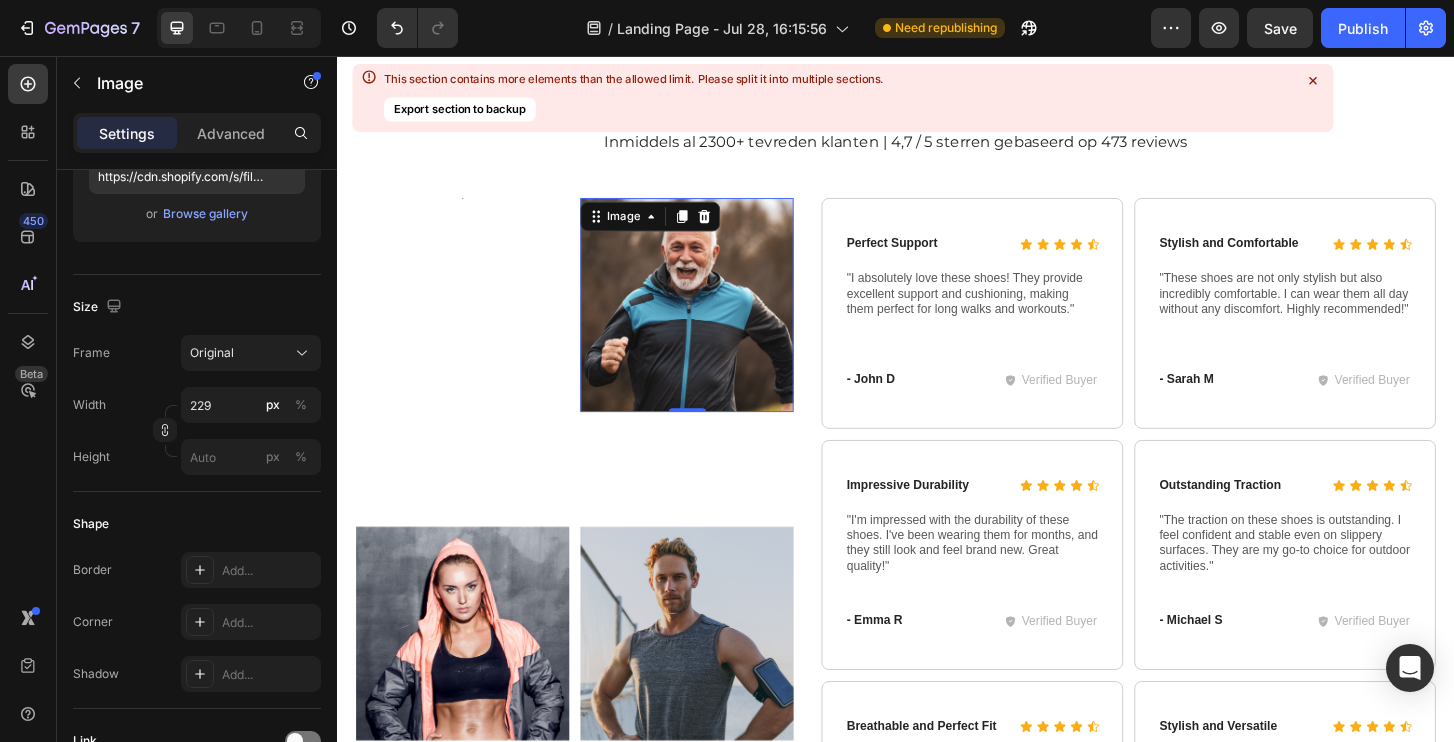 click at bounding box center (712, 323) 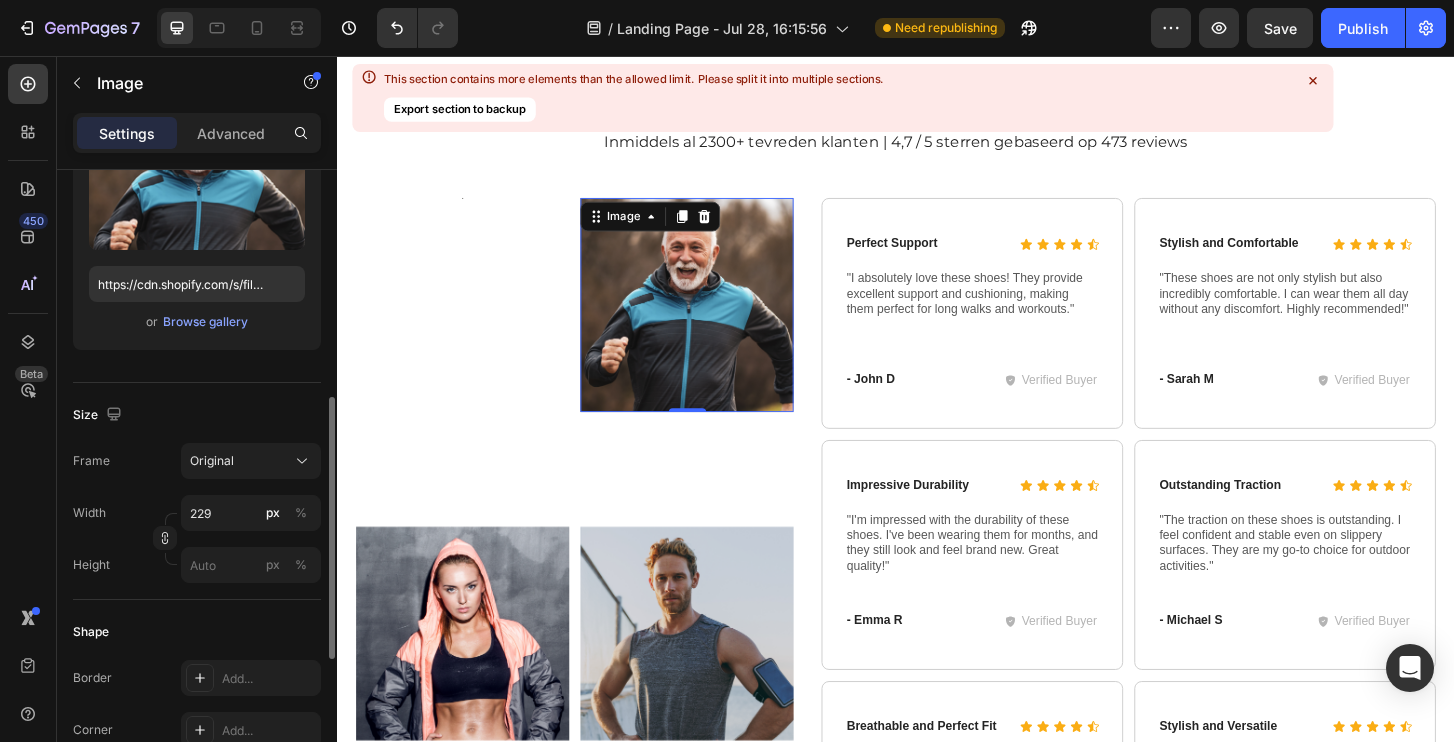 scroll, scrollTop: 0, scrollLeft: 0, axis: both 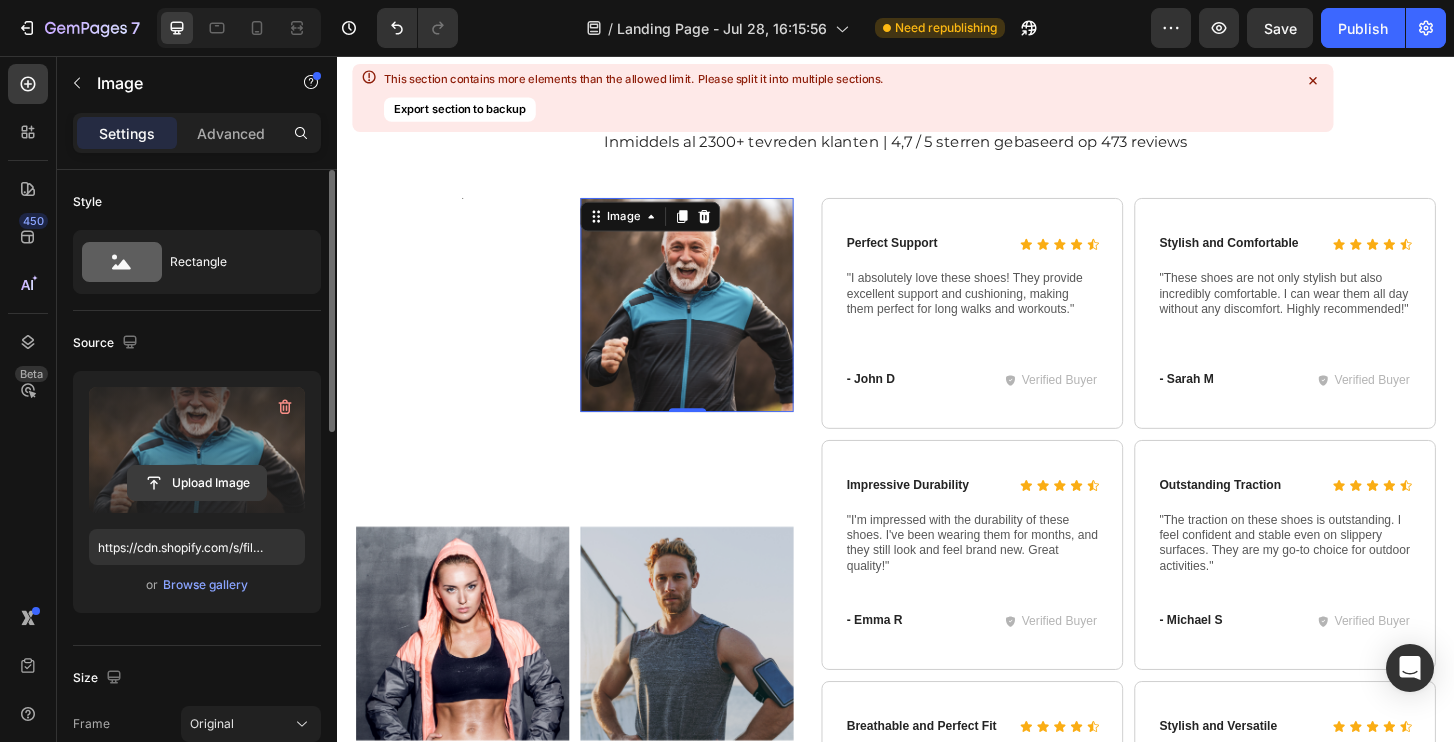 click 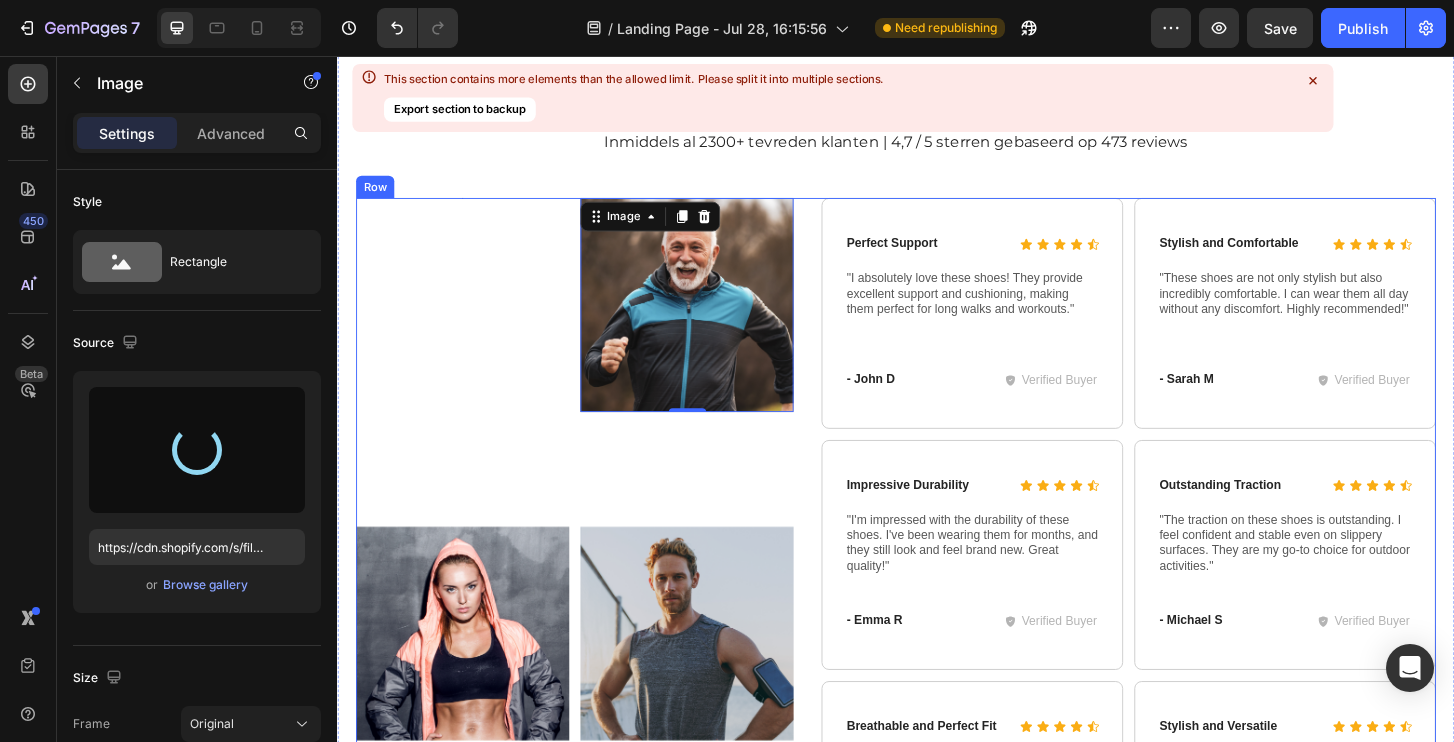 type on "https://cdn.shopify.com/s/files/1/0915/7073/3435/files/gempages_569492924736209941-04479095-cad2-41d5-8f45-e16aae6270e4.png" 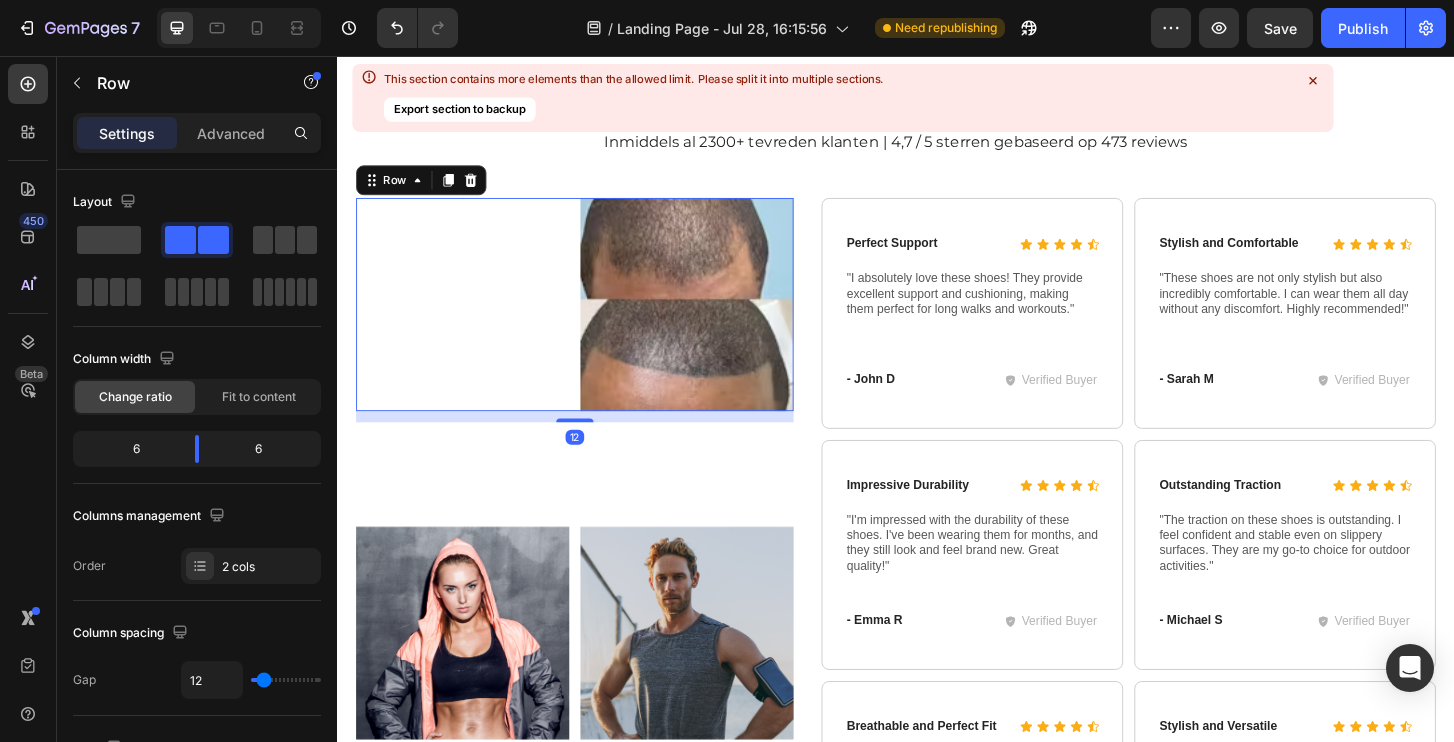 click on "Image" at bounding box center (471, 322) 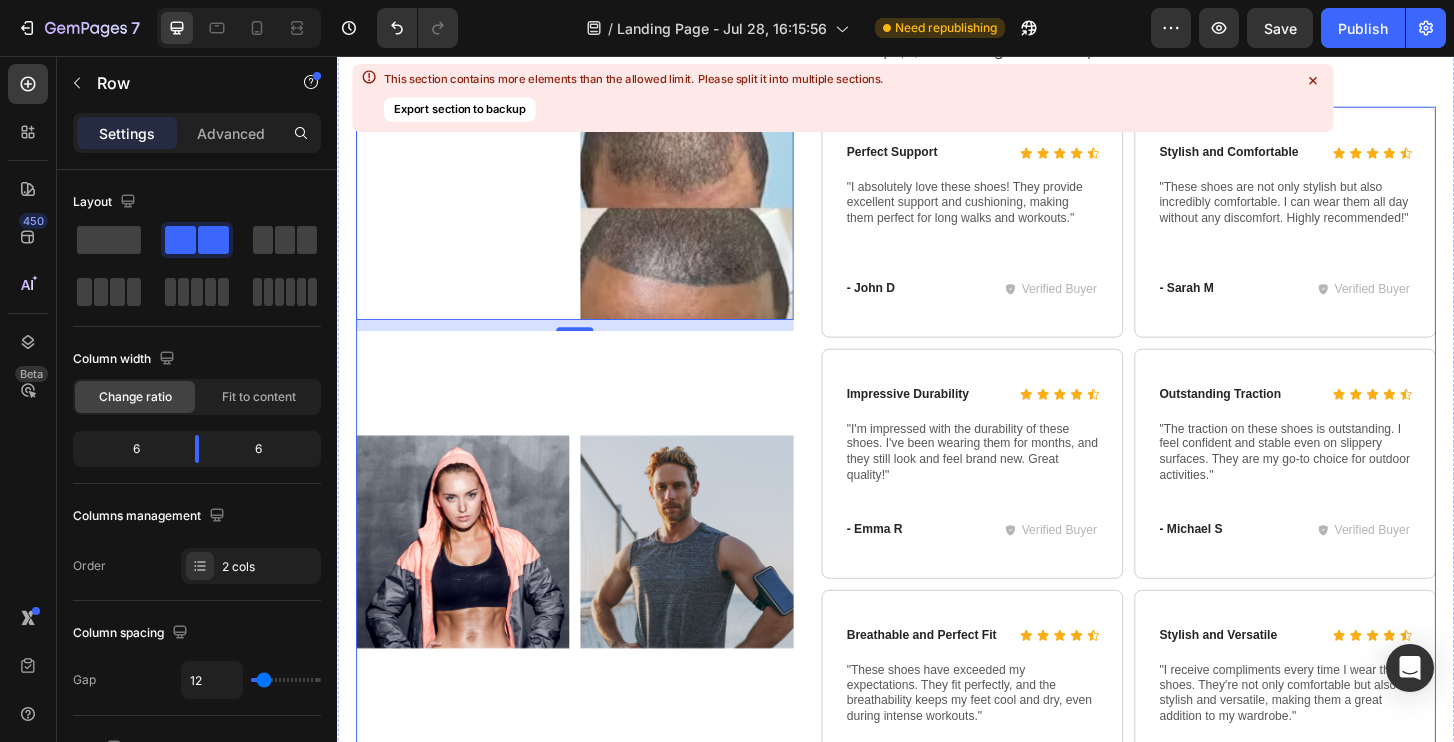scroll, scrollTop: 9856, scrollLeft: 0, axis: vertical 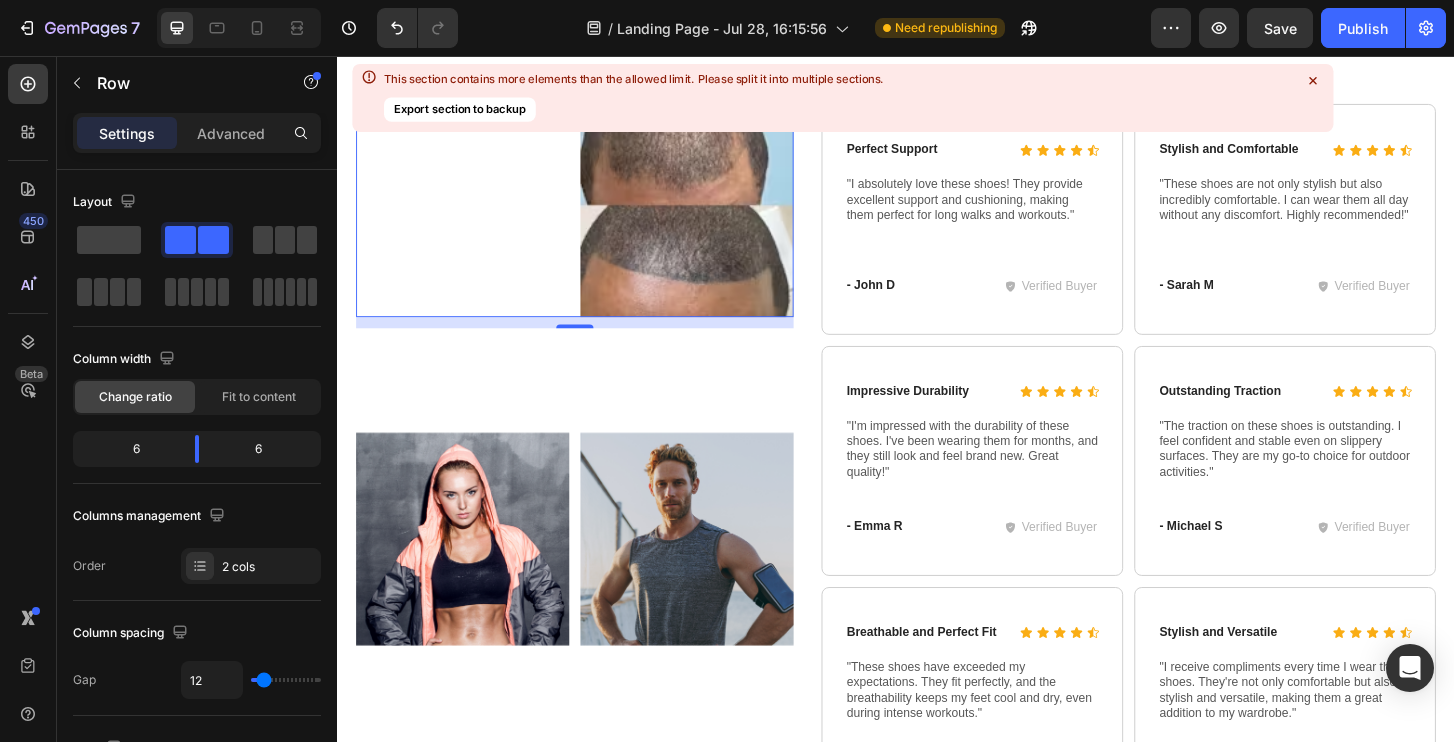 click on "Image" at bounding box center [471, 221] 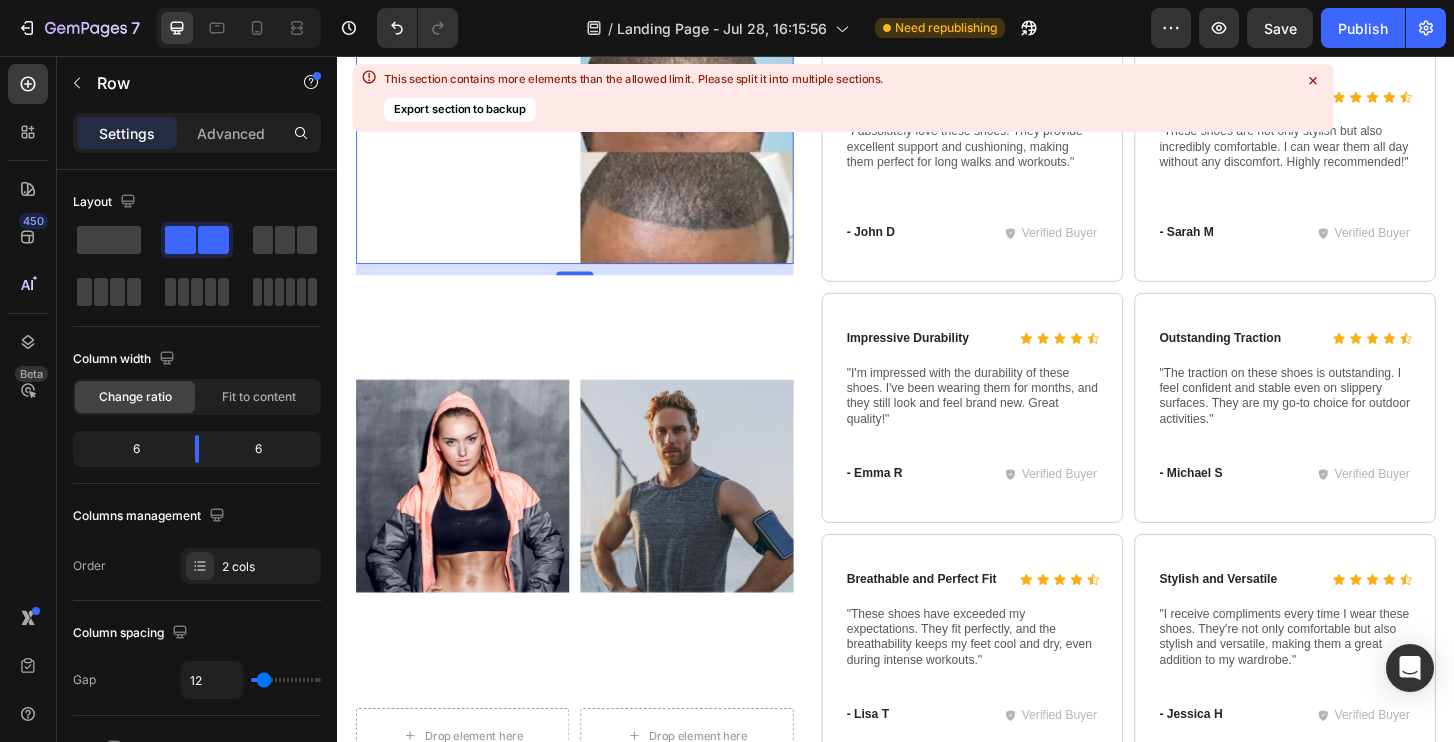 scroll, scrollTop: 9924, scrollLeft: 0, axis: vertical 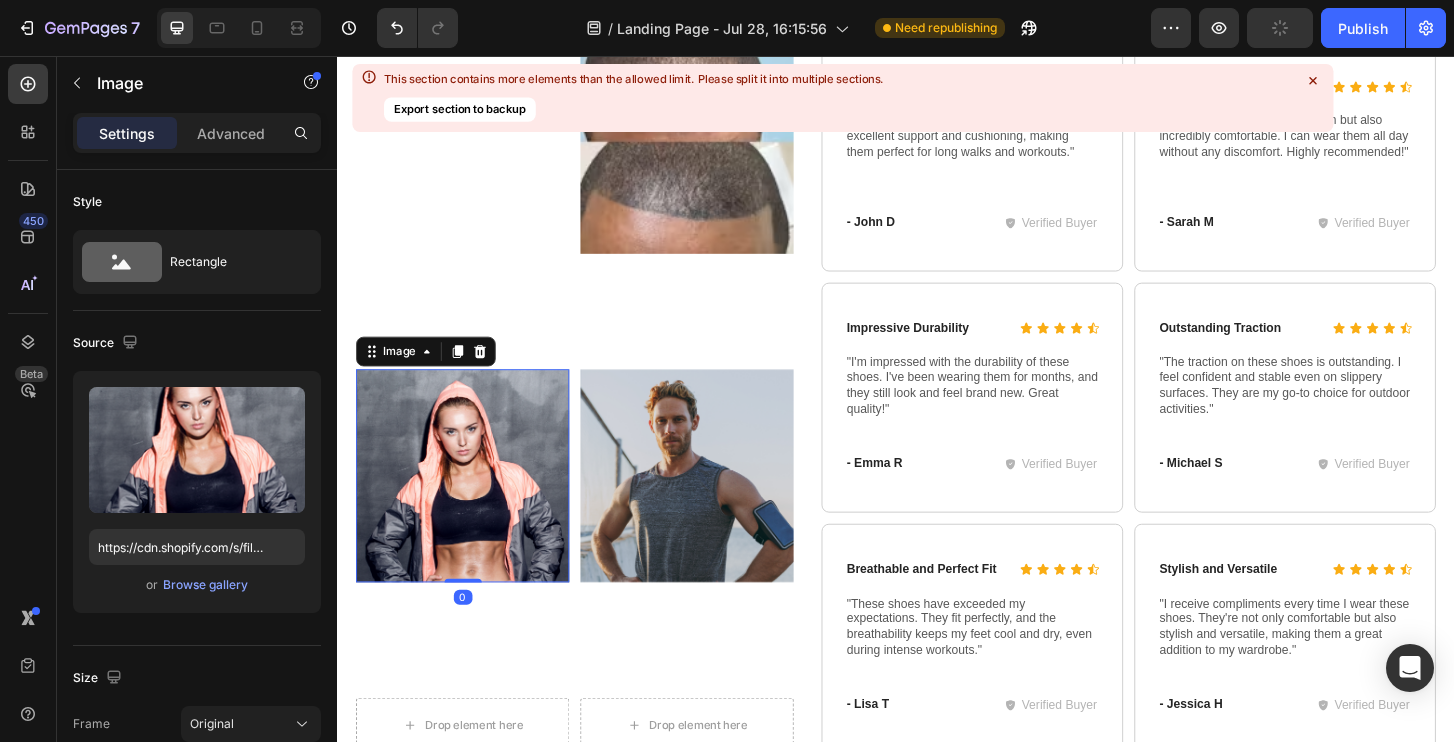 click at bounding box center (471, 507) 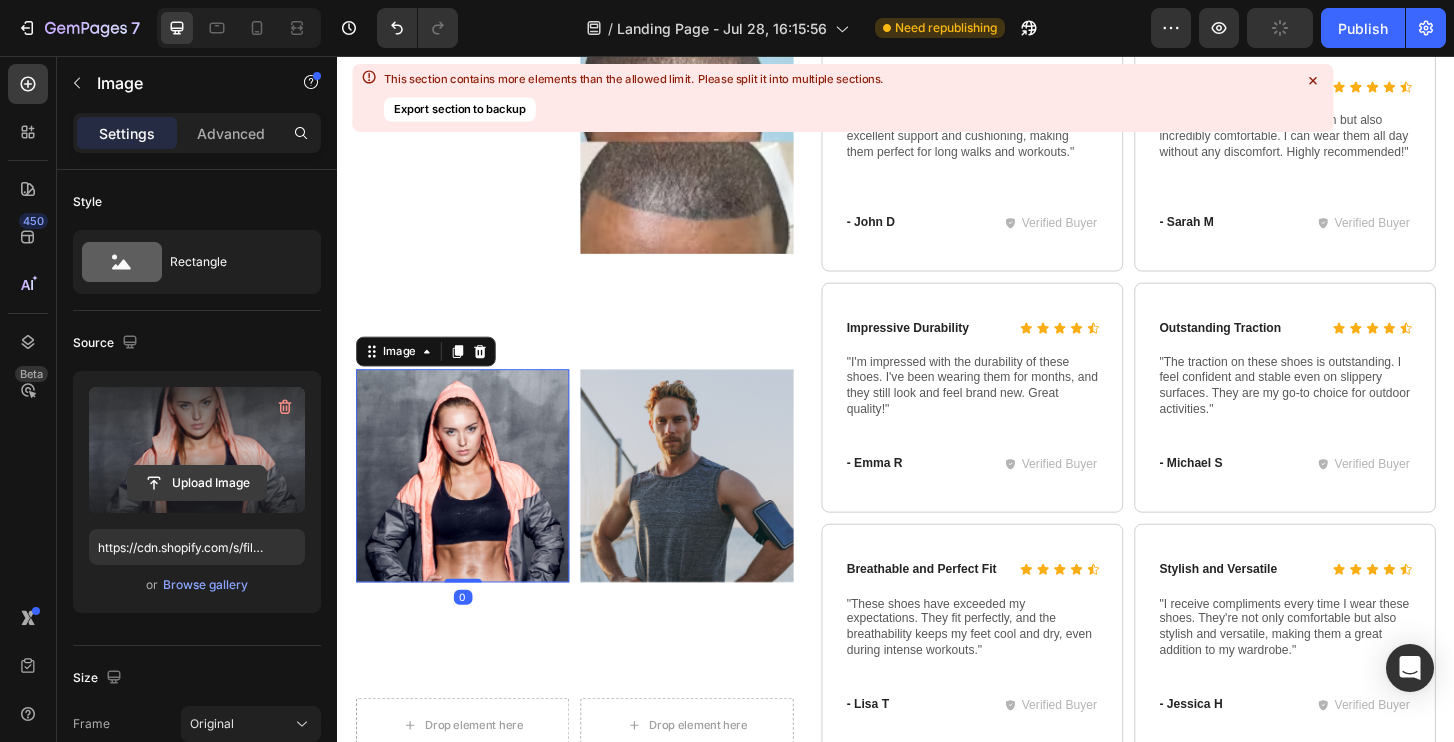 click 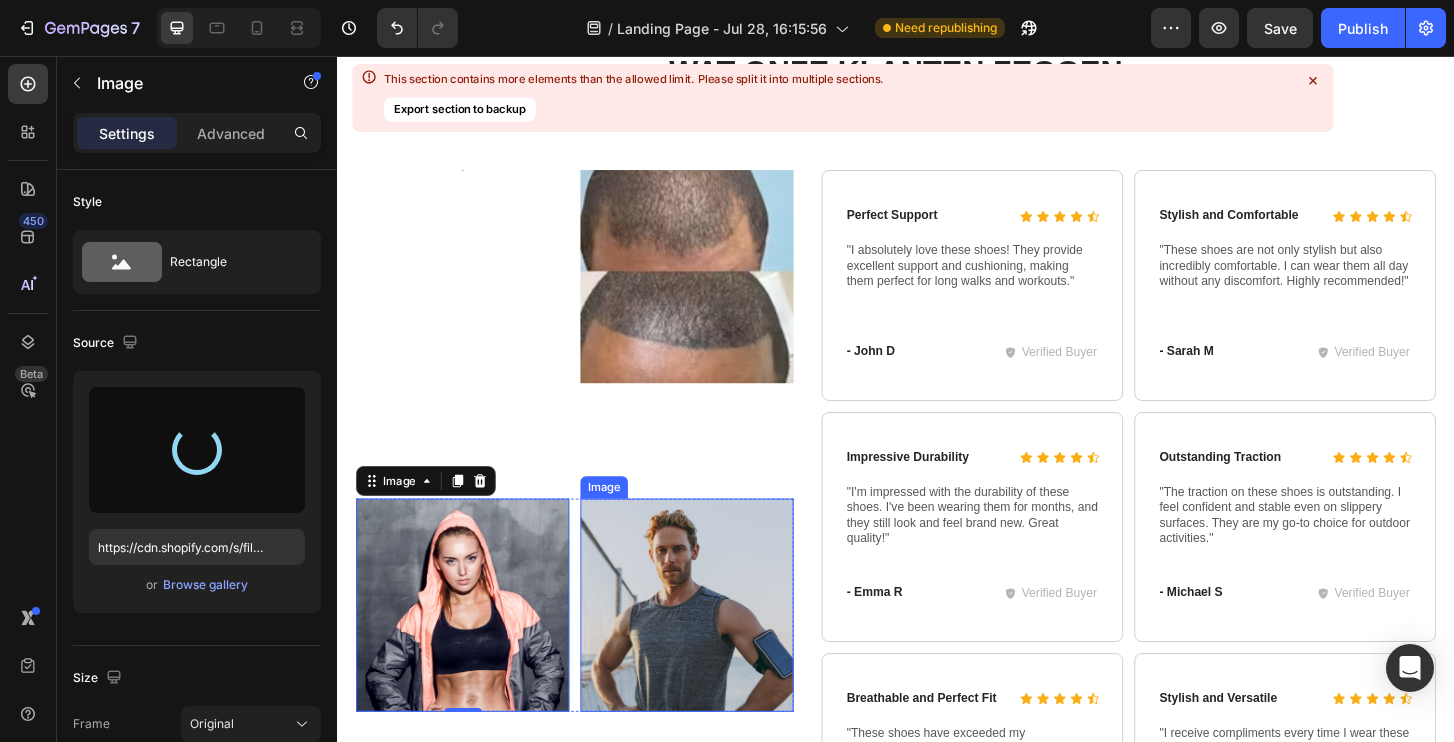 scroll, scrollTop: 9770, scrollLeft: 0, axis: vertical 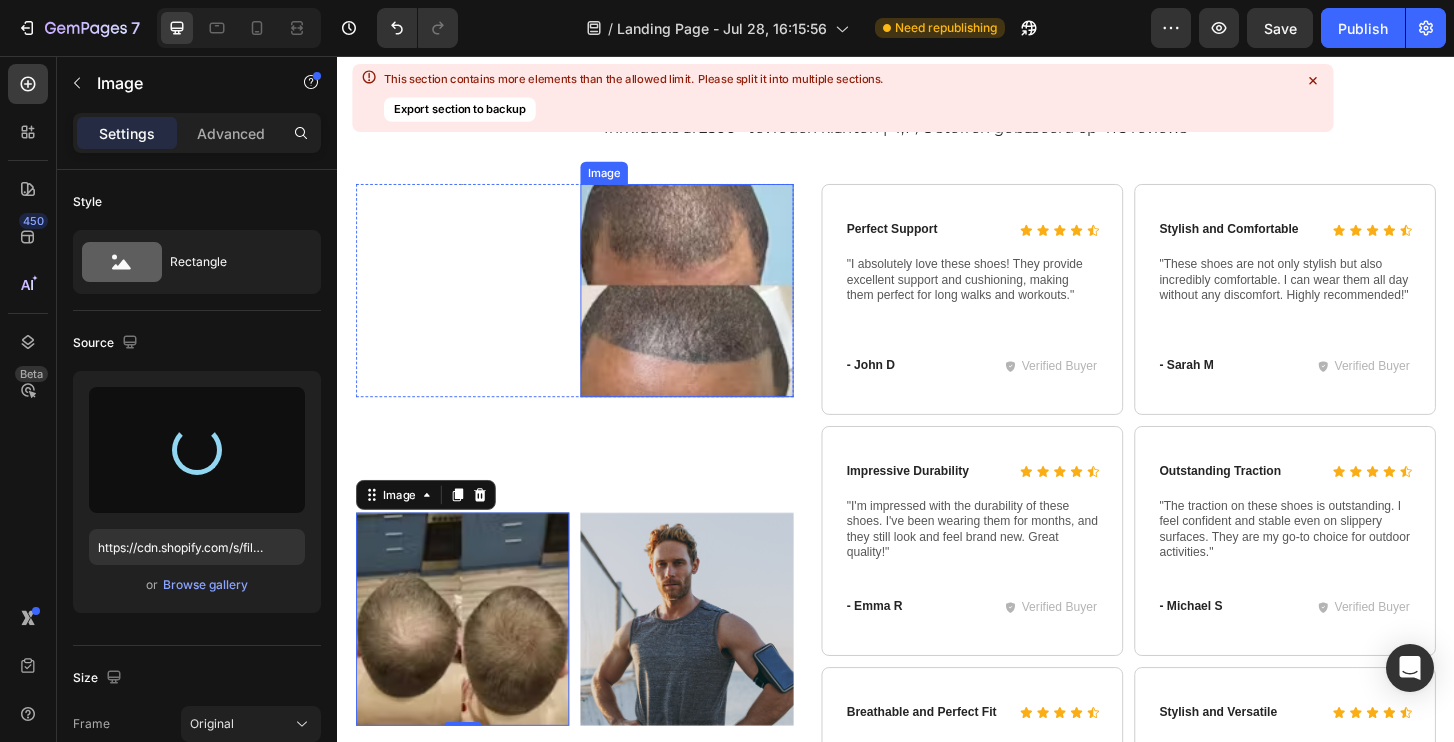 type on "https://cdn.shopify.com/s/files/1/0915/7073/3435/files/gempages_569492924736209941-8f91d6f6-d005-4305-8e78-ebffdaeab640.png" 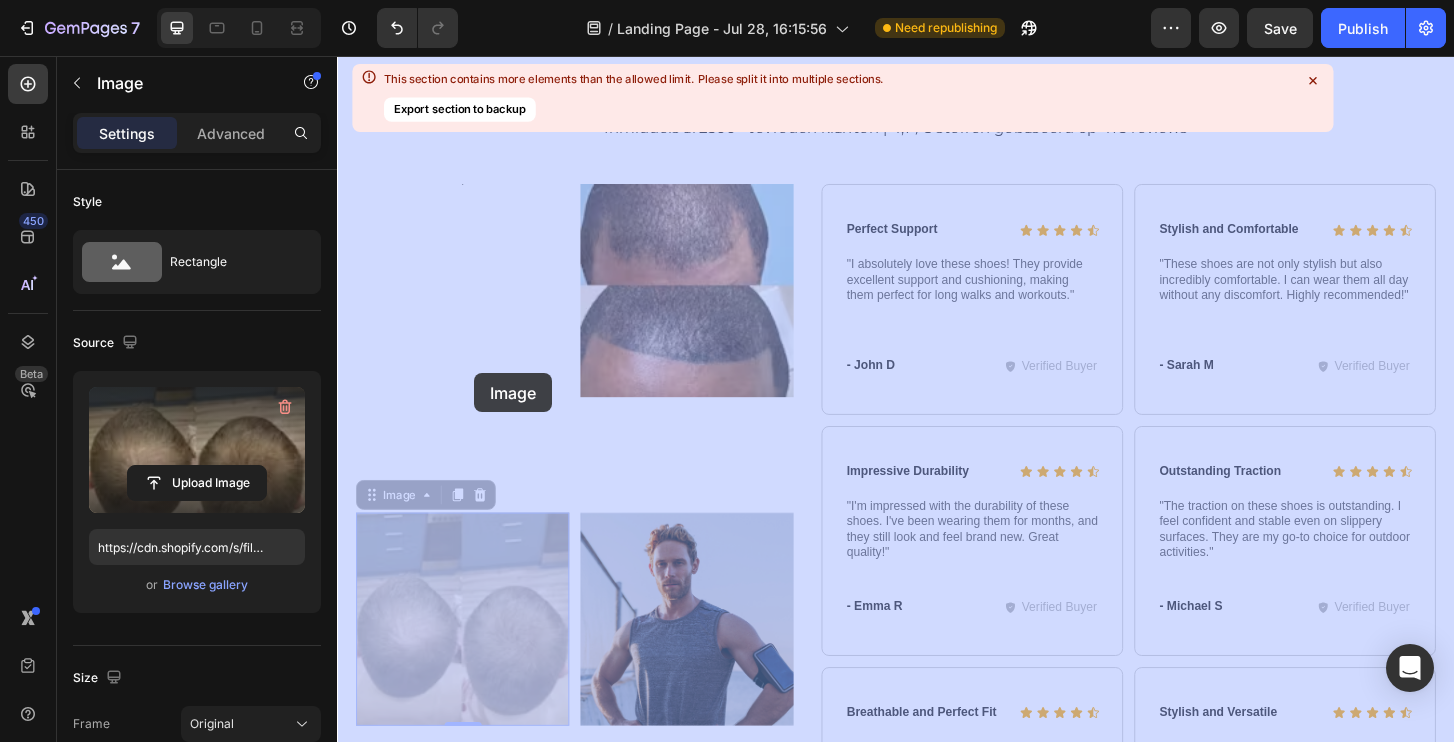 drag, startPoint x: 498, startPoint y: 710, endPoint x: 483, endPoint y: 396, distance: 314.35806 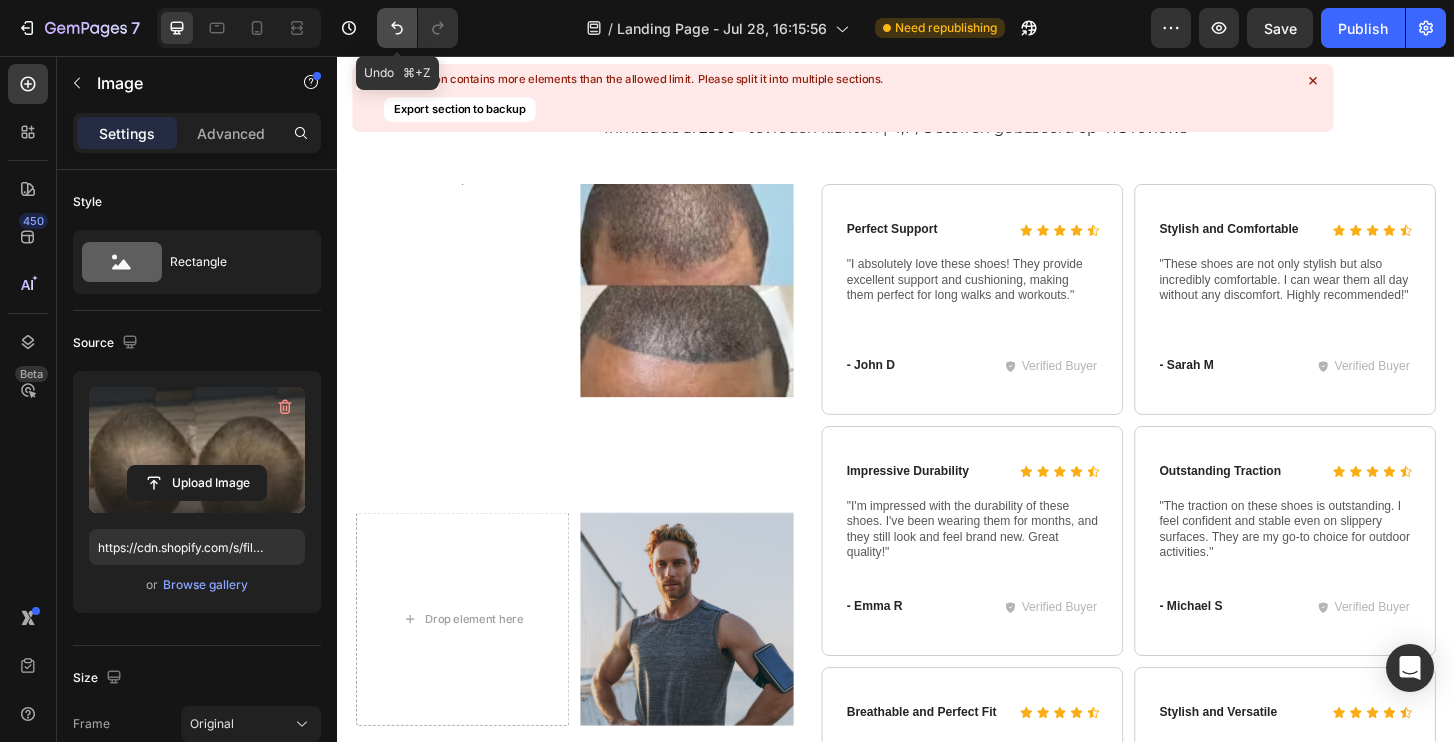 click 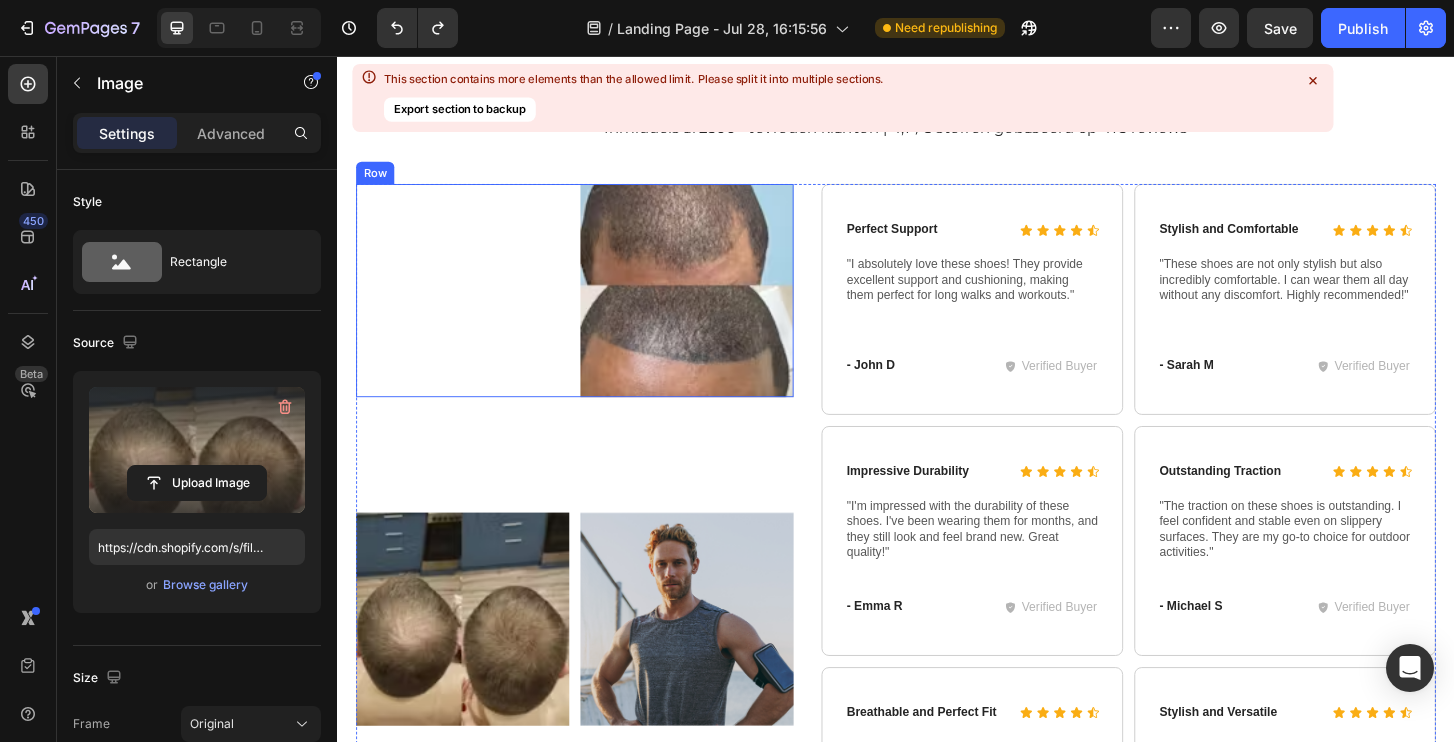 click on "Image" at bounding box center [471, 307] 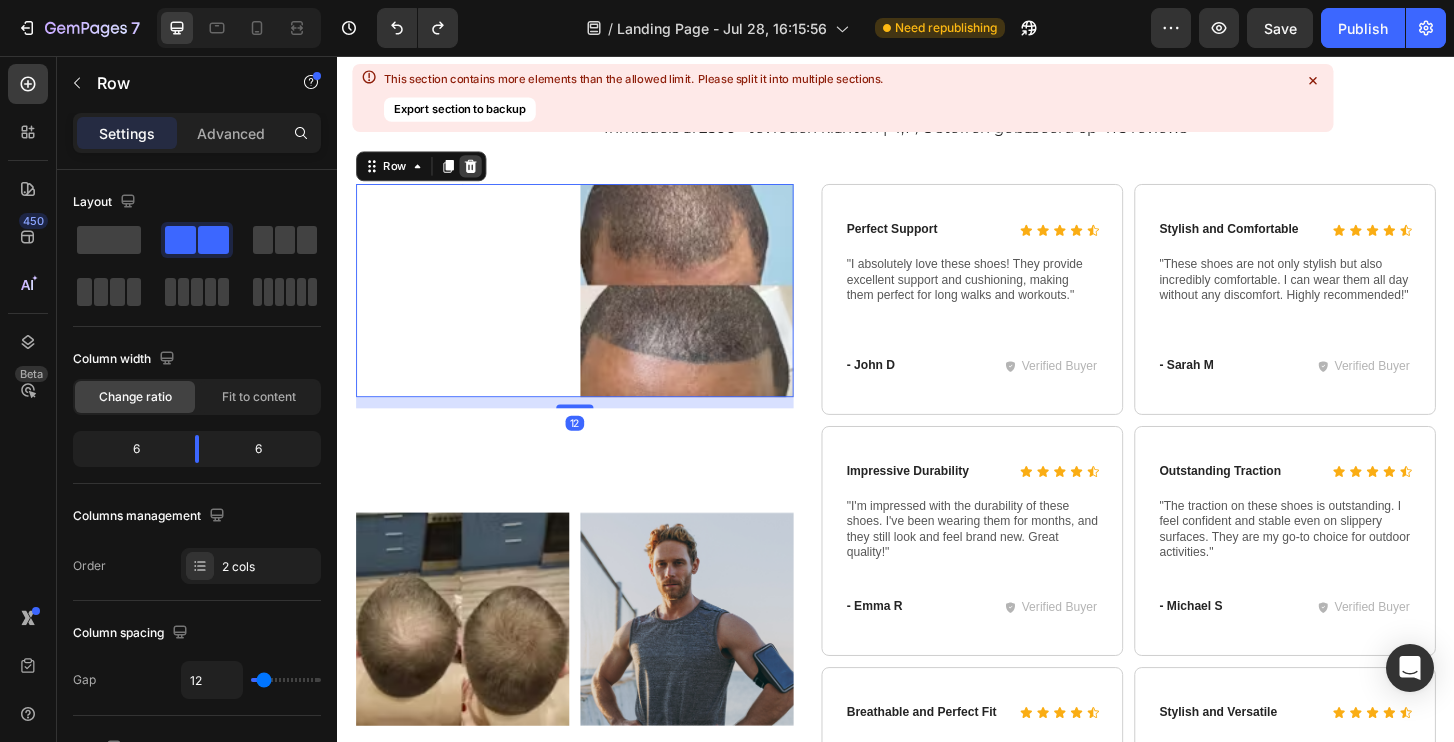 click 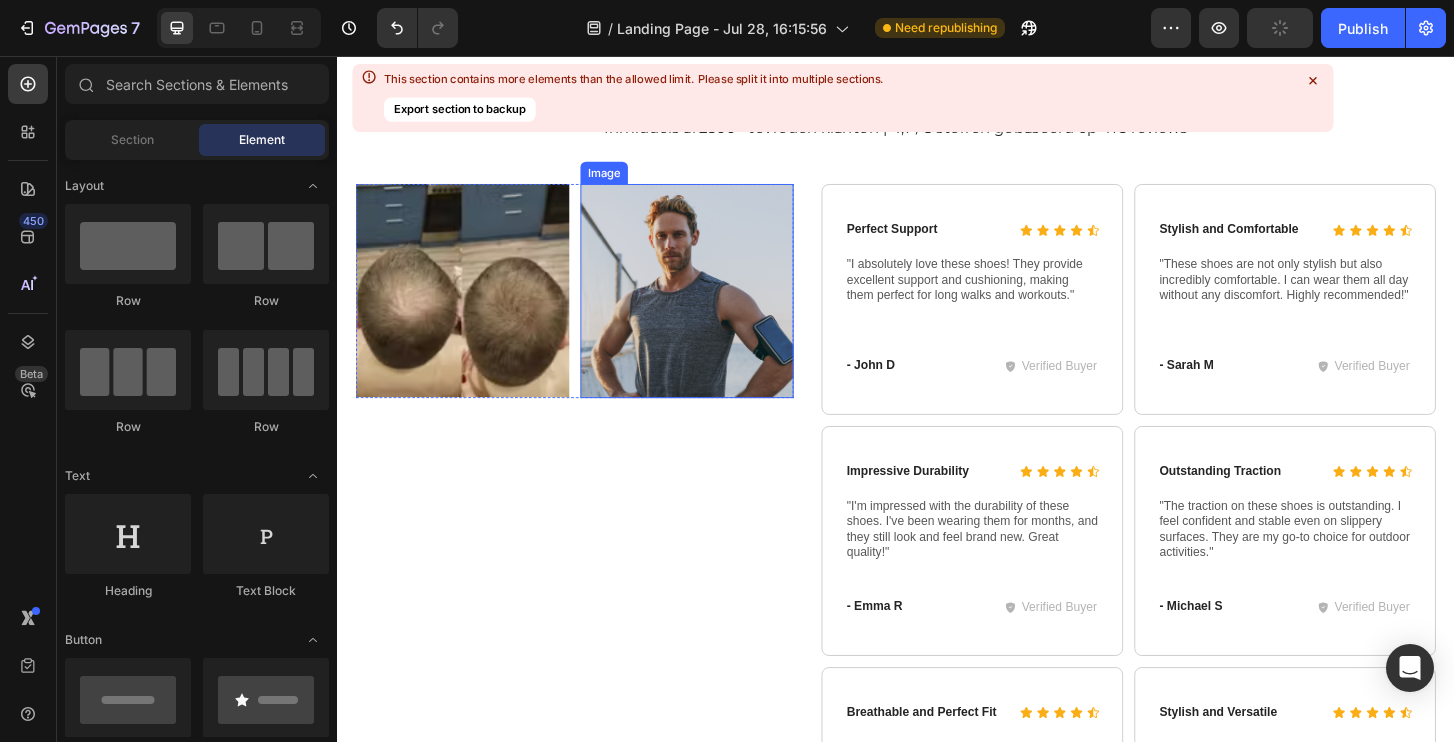 click at bounding box center (712, 308) 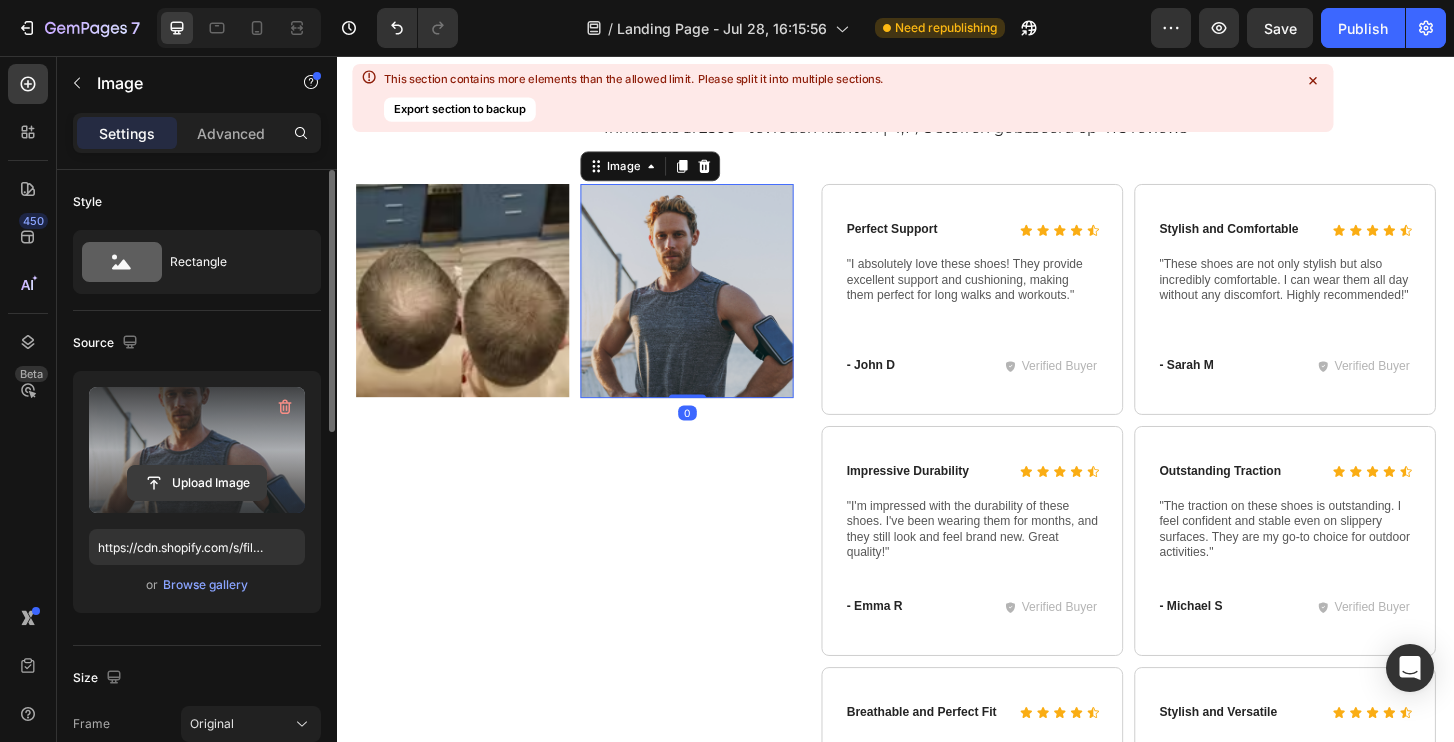 click 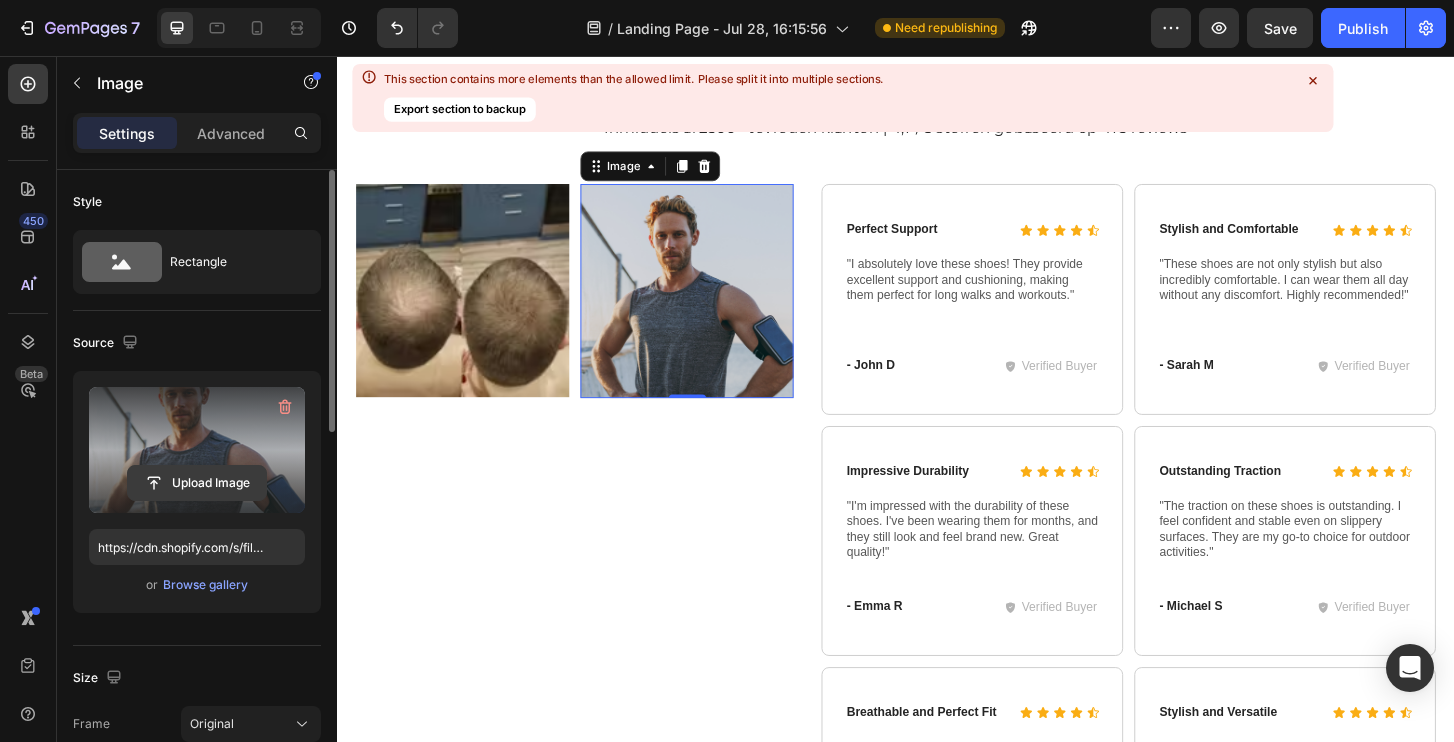 click 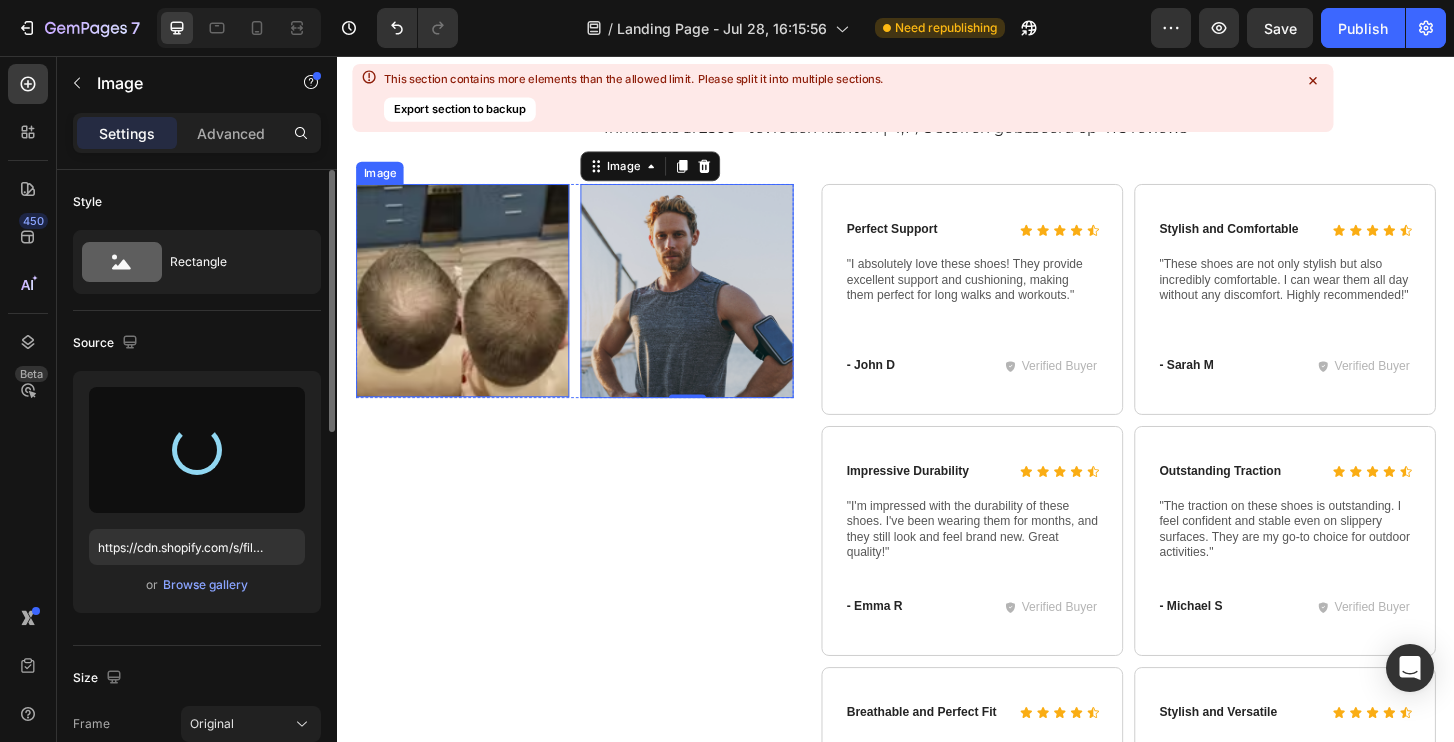 type on "https://cdn.shopify.com/s/files/1/0915/7073/3435/files/gempages_569492924736209941-3e84b4a5-5246-4712-893c-91598aa6acf4.png" 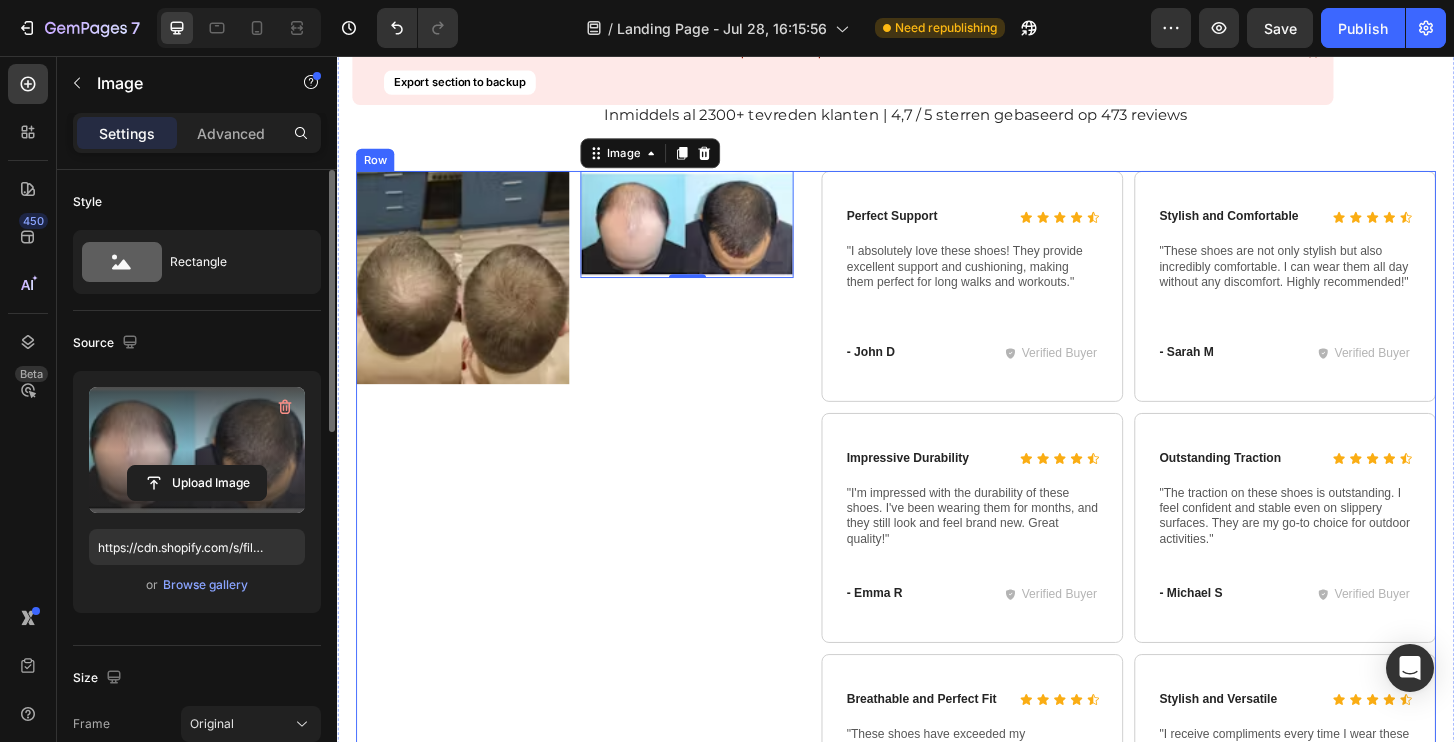 scroll, scrollTop: 9728, scrollLeft: 0, axis: vertical 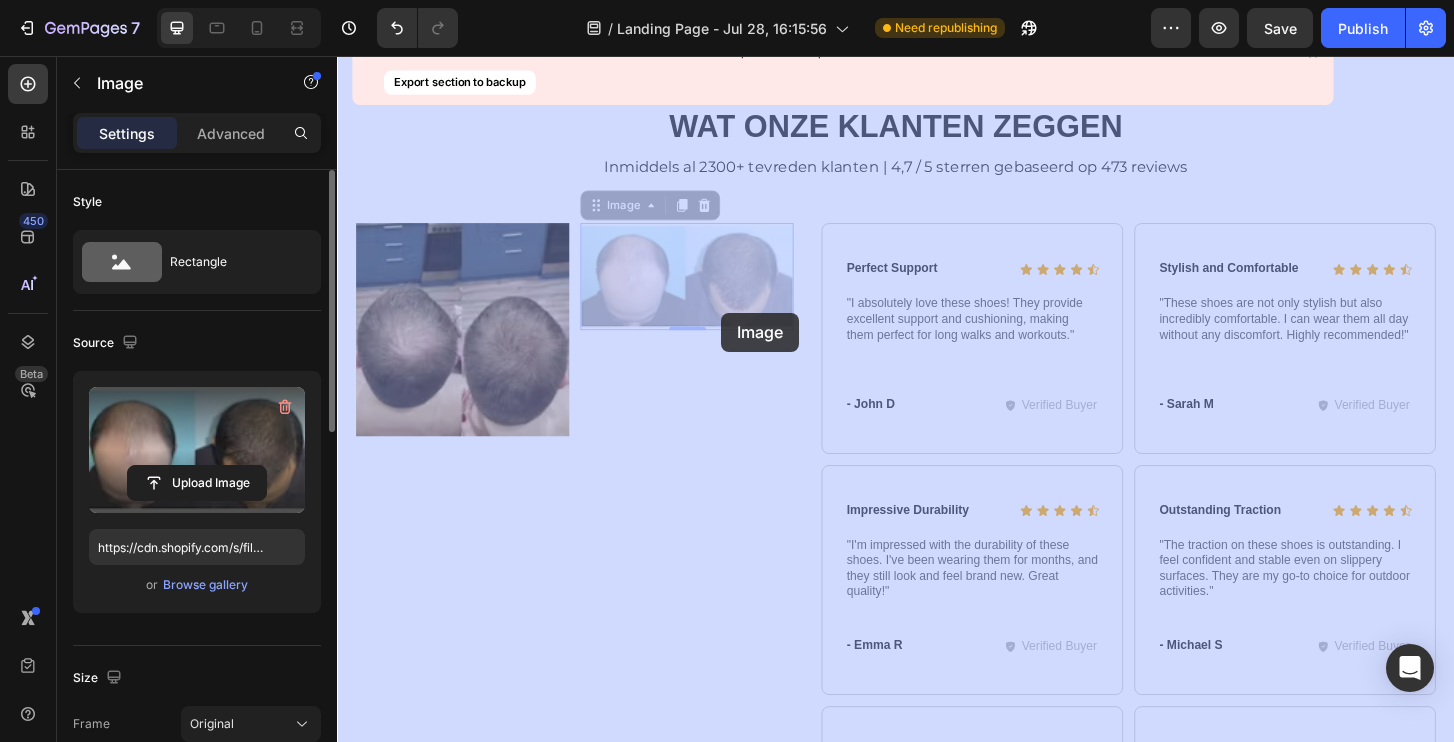 drag, startPoint x: 823, startPoint y: 346, endPoint x: 717, endPoint y: 310, distance: 111.94642 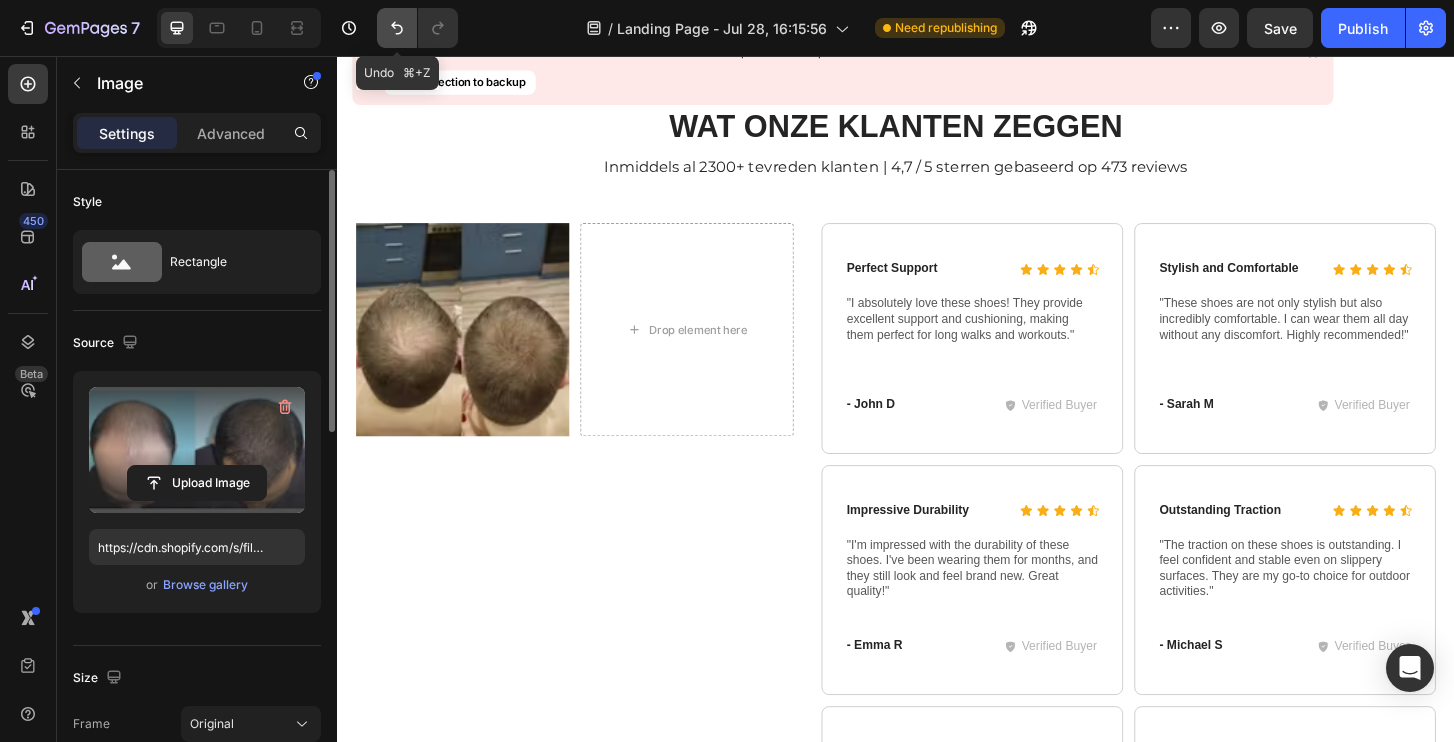 click 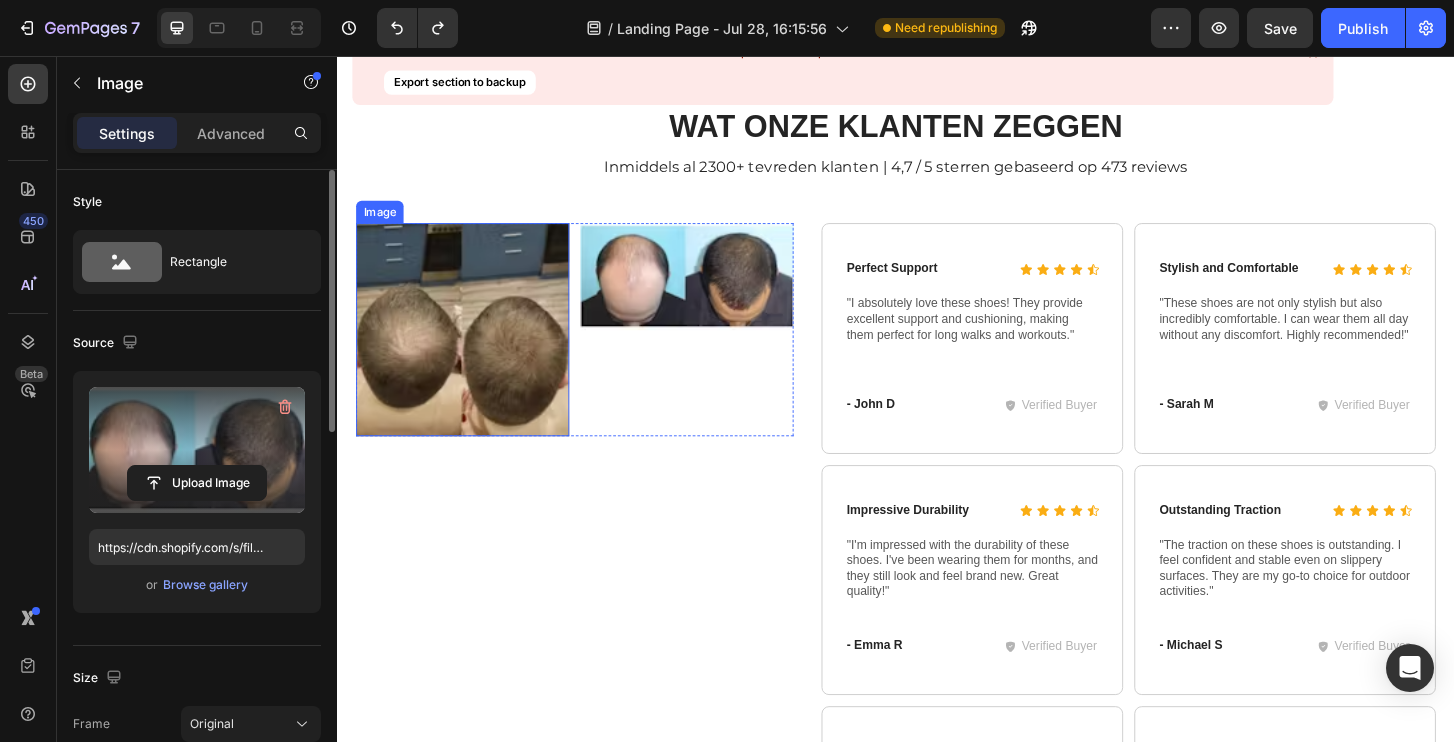 click at bounding box center (471, 349) 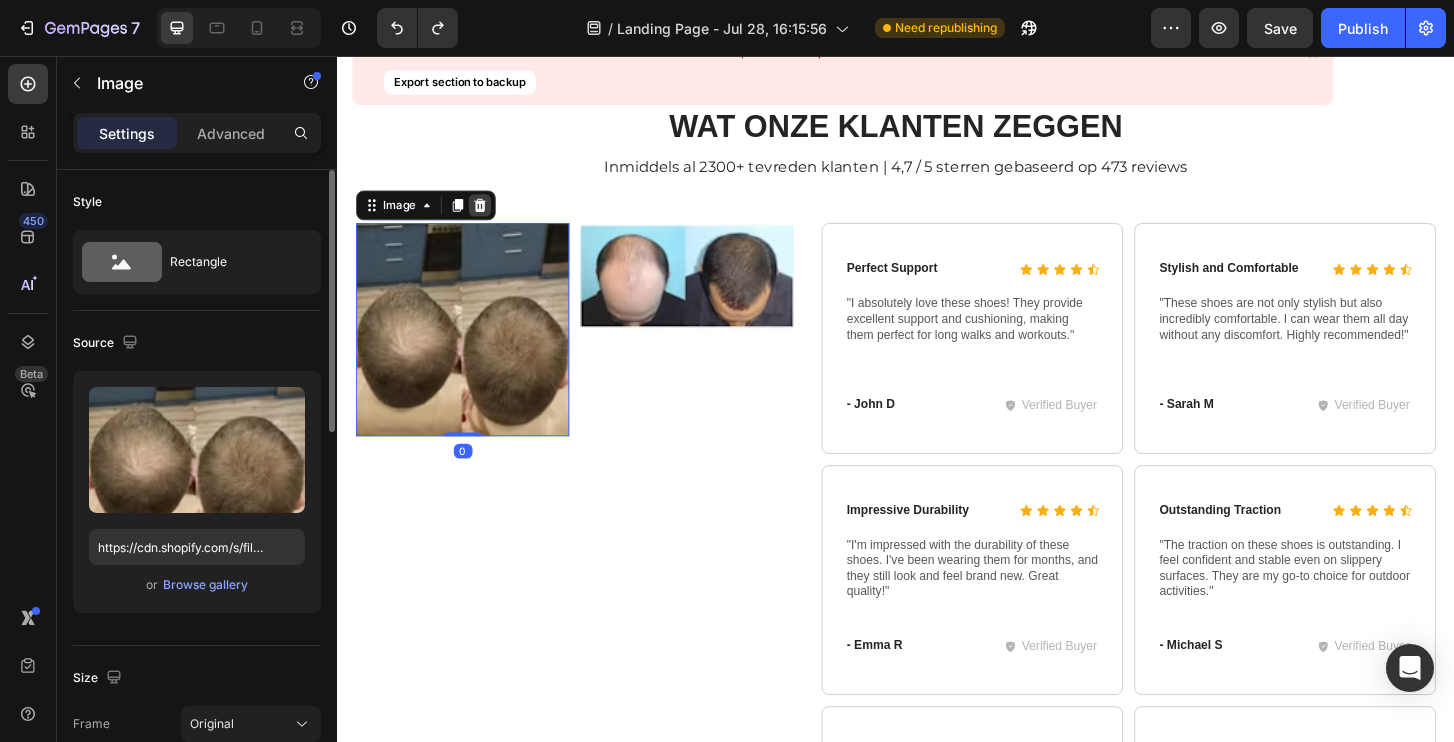 click 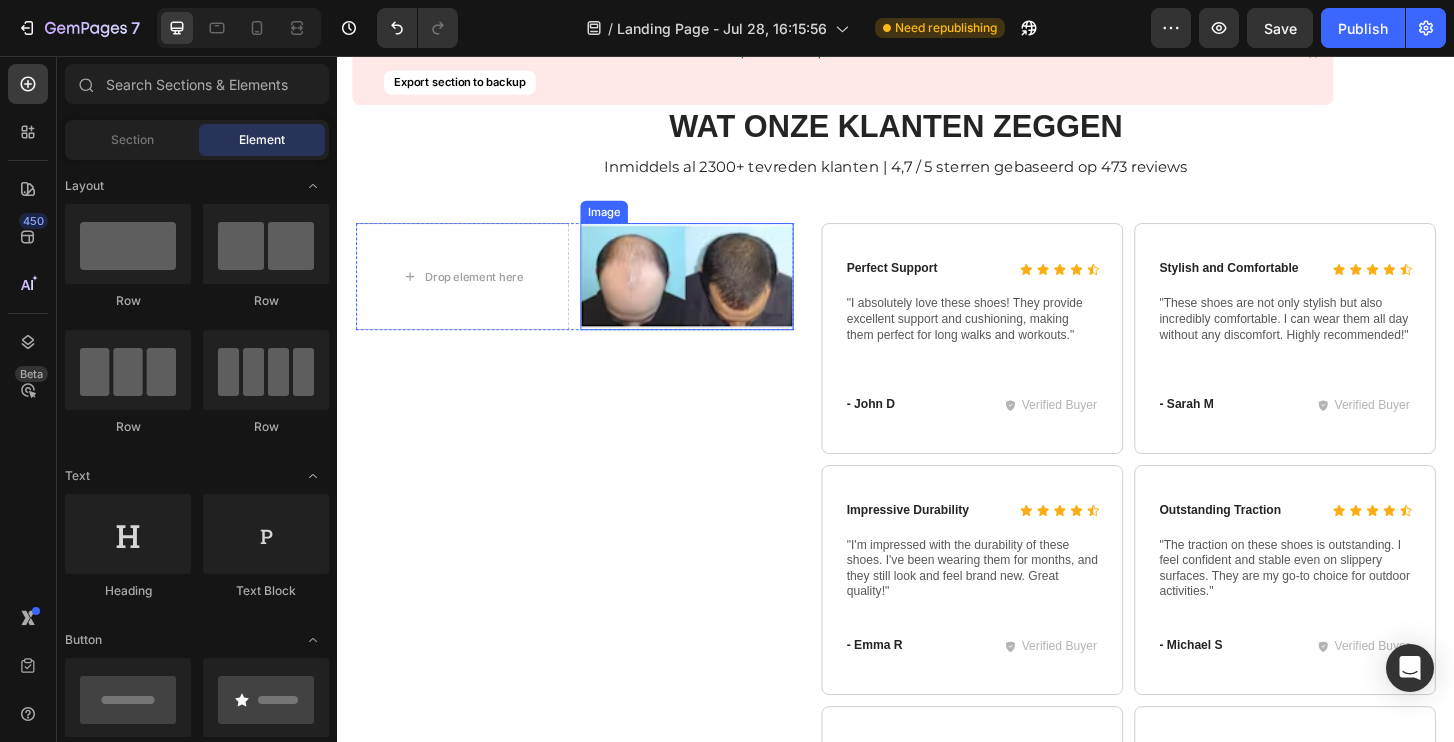 click at bounding box center (712, 292) 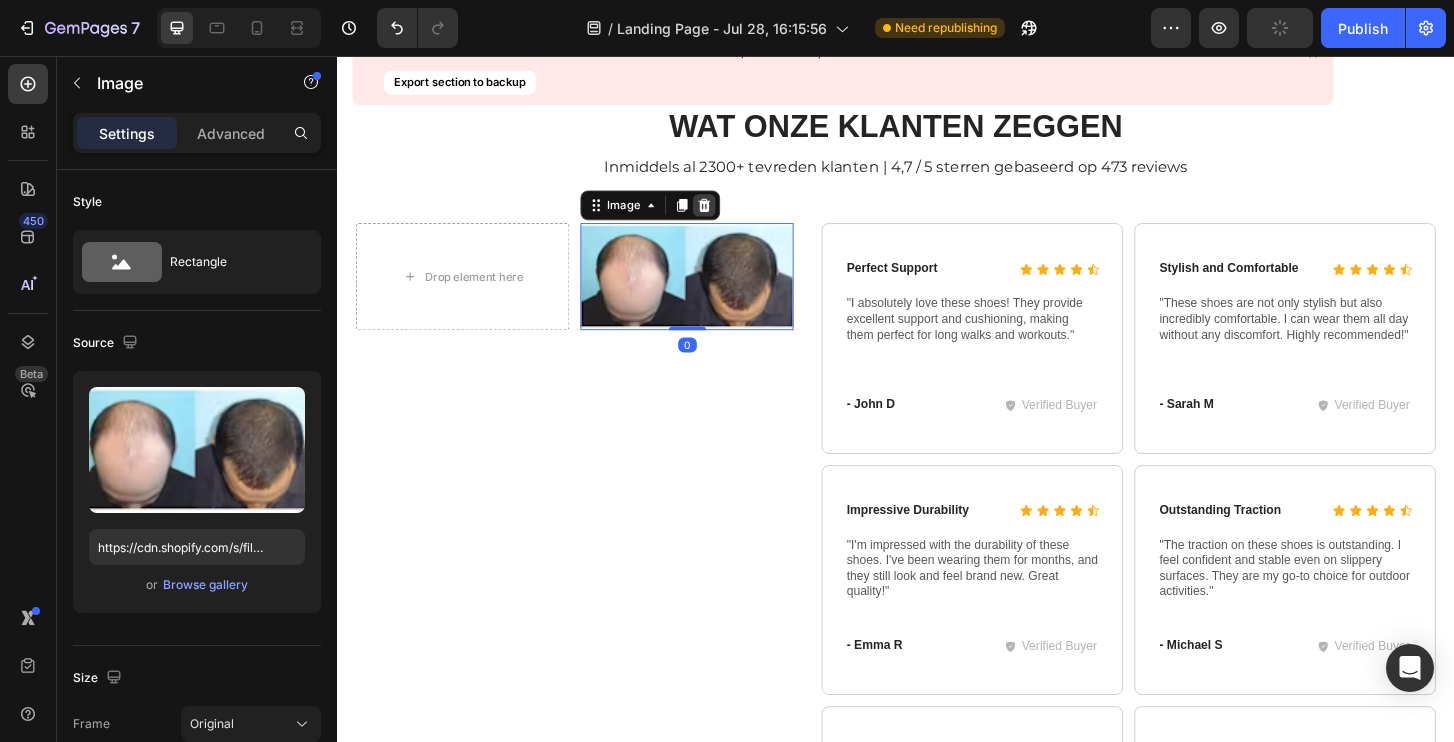 click 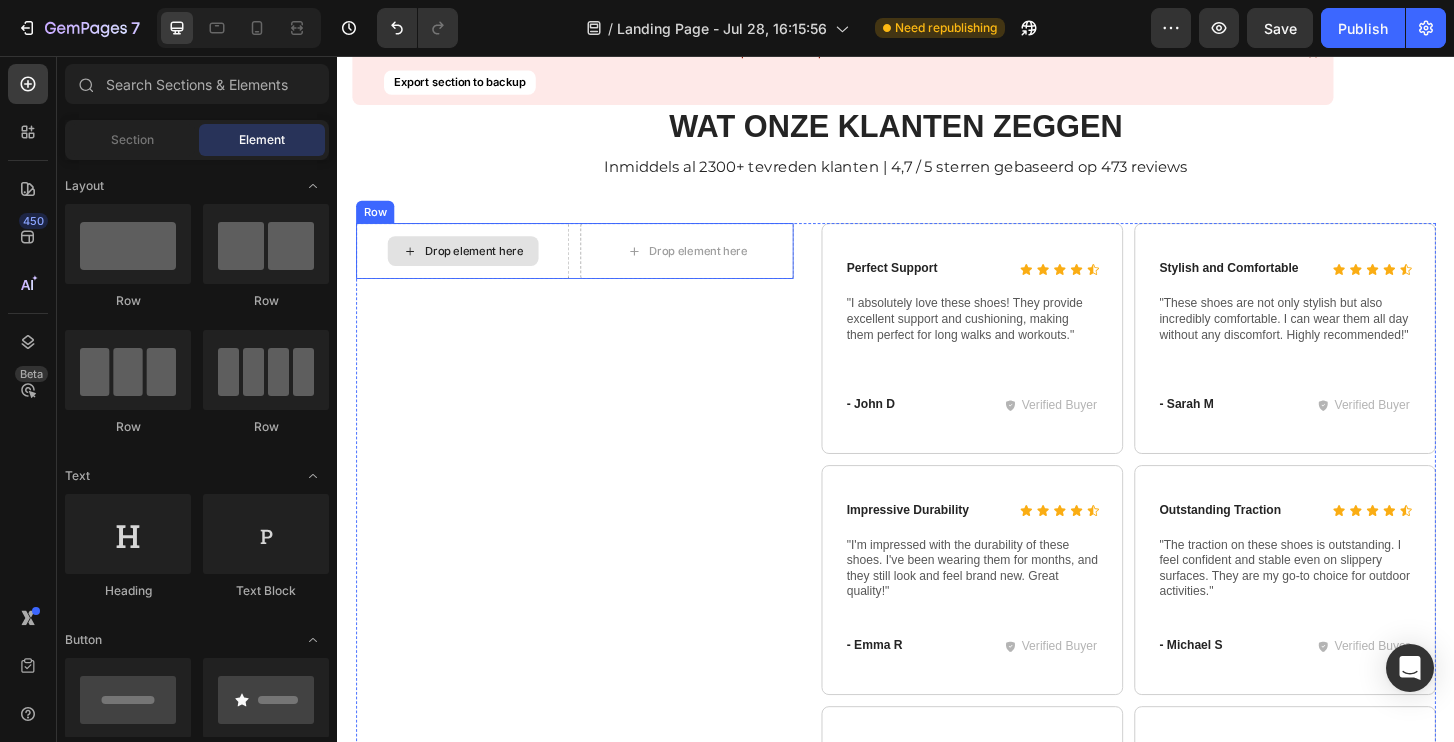 click on "Drop element here" at bounding box center [472, 265] 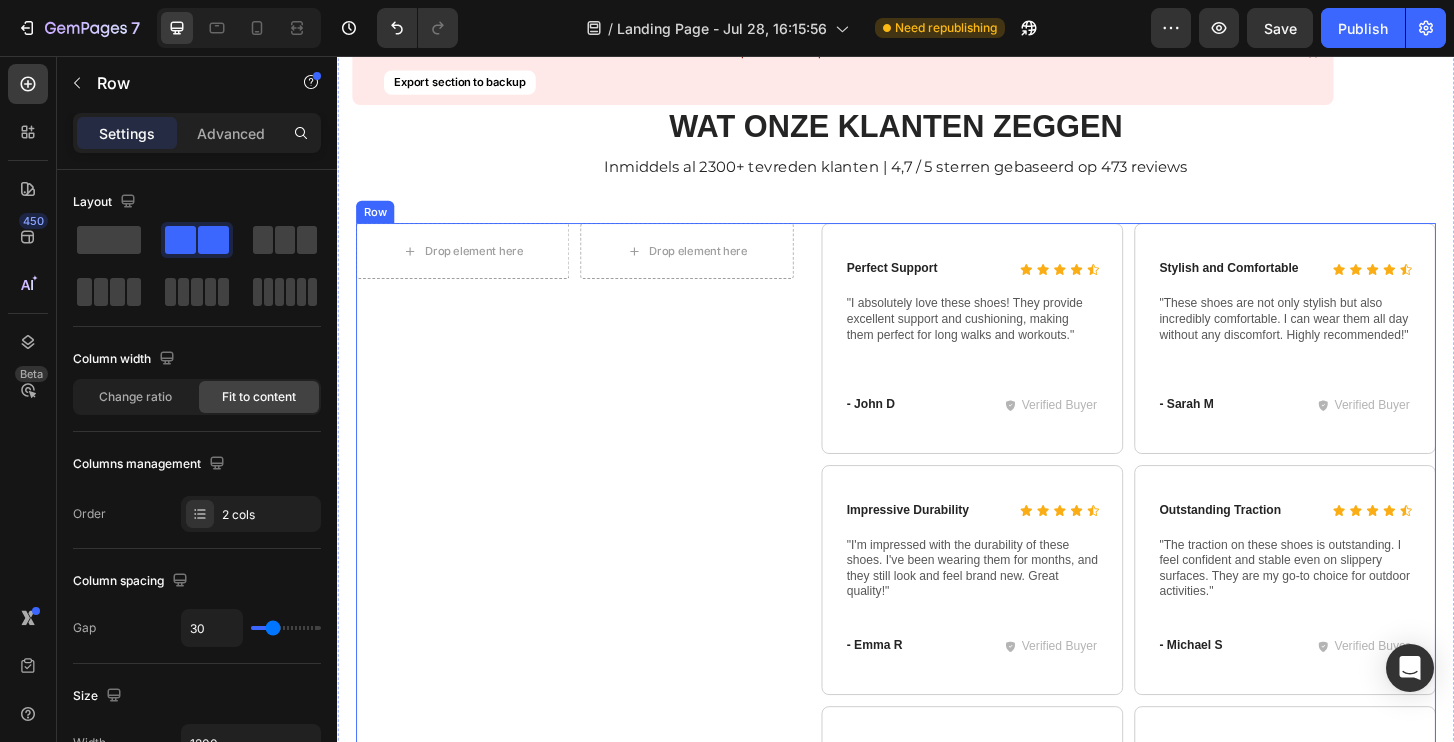 click on "Drop element here
Drop element here Row
Drop element here
Drop element here Row" at bounding box center [592, 617] 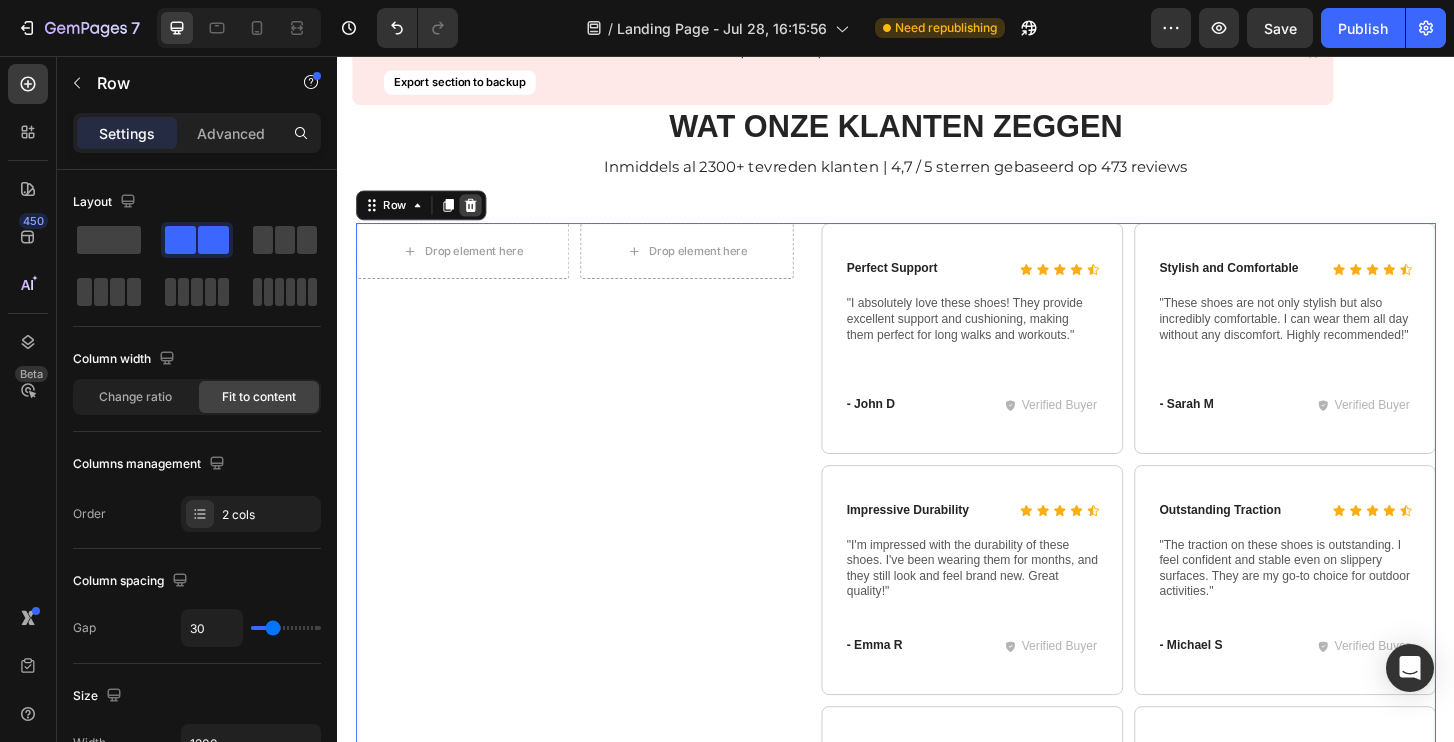 click 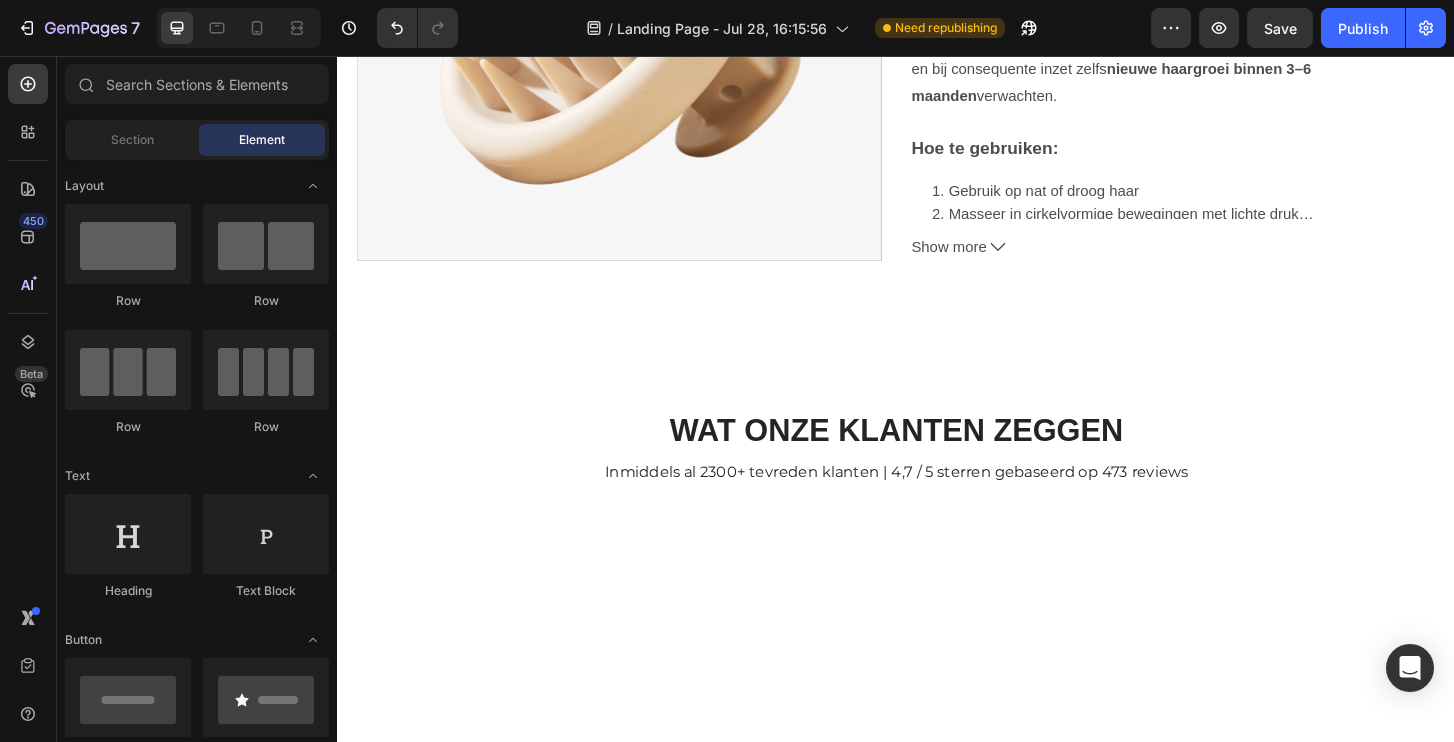 scroll, scrollTop: 9244, scrollLeft: 0, axis: vertical 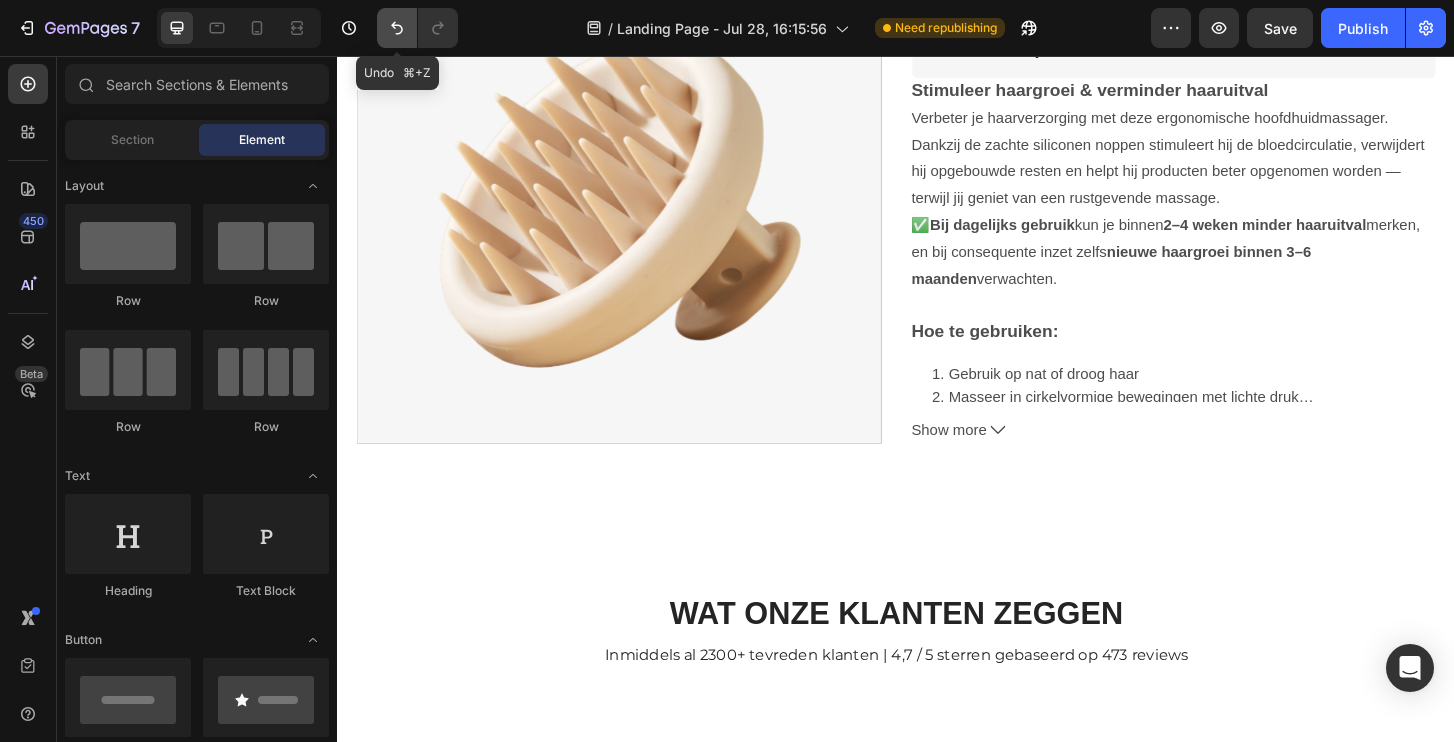 click 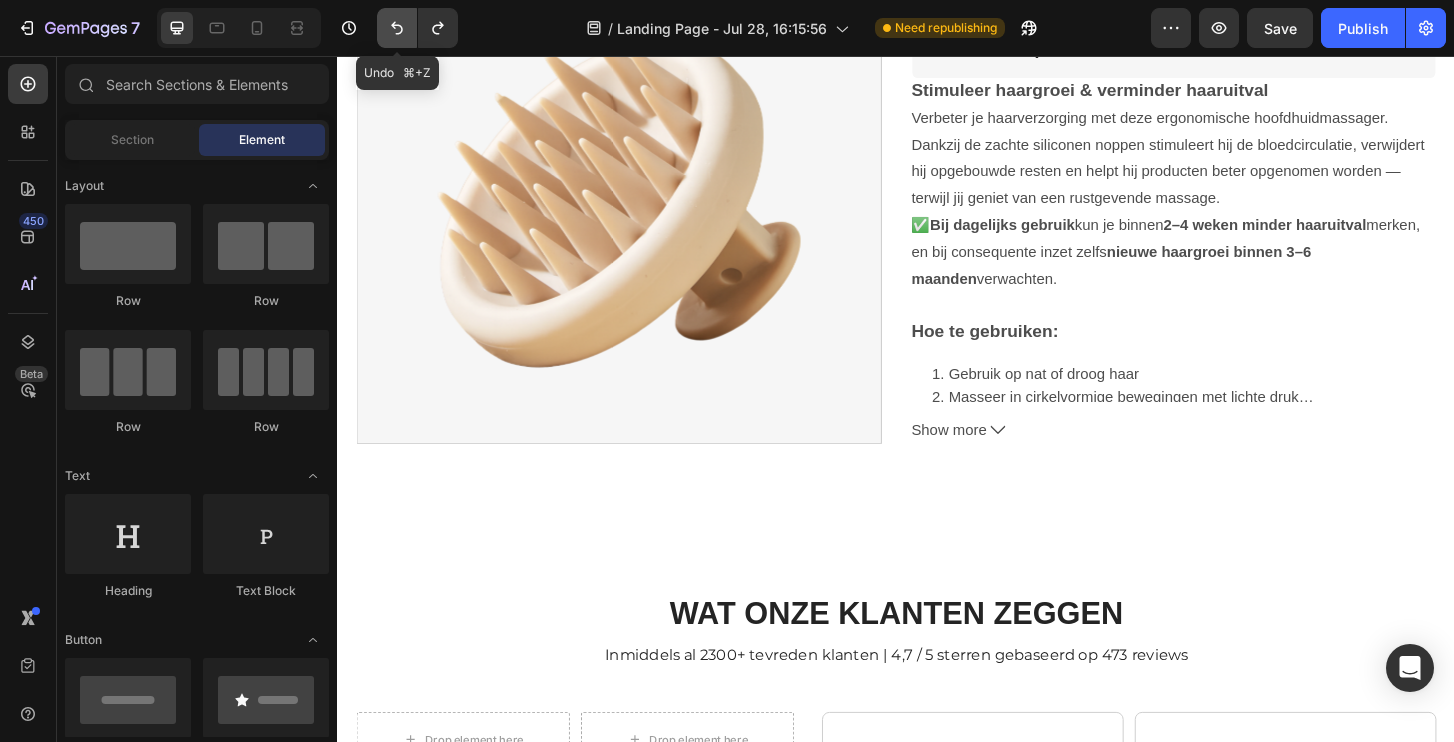 click 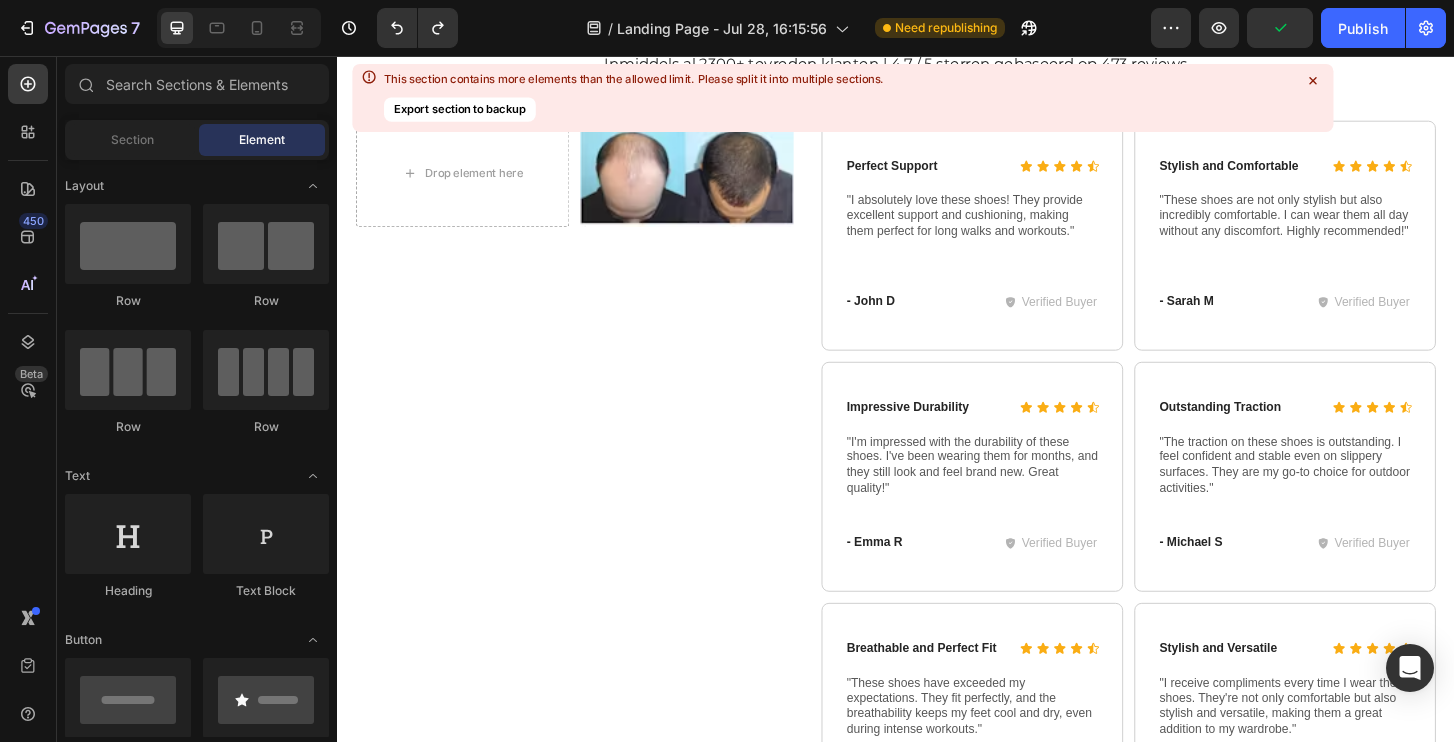 scroll, scrollTop: 9881, scrollLeft: 0, axis: vertical 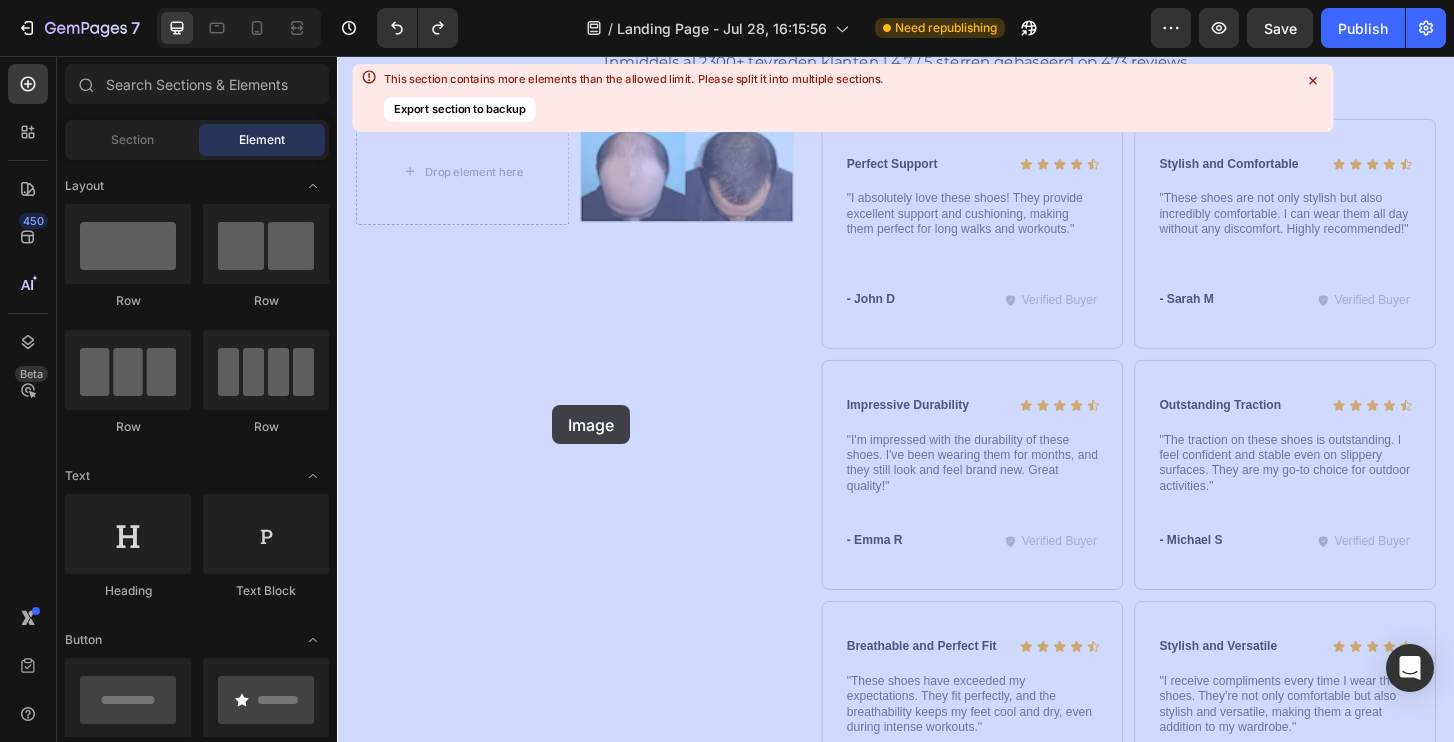 drag, startPoint x: 489, startPoint y: 660, endPoint x: 564, endPoint y: 432, distance: 240.01875 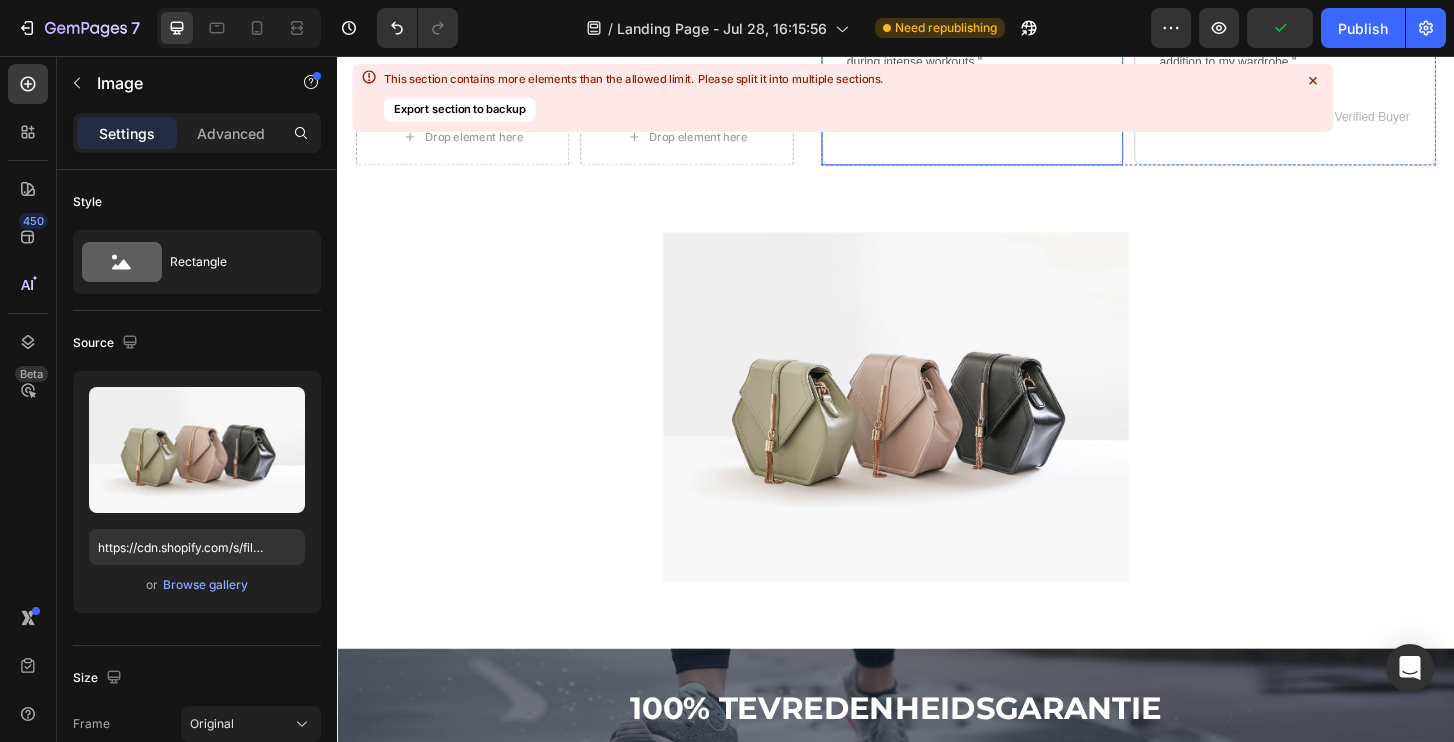 scroll, scrollTop: 10700, scrollLeft: 0, axis: vertical 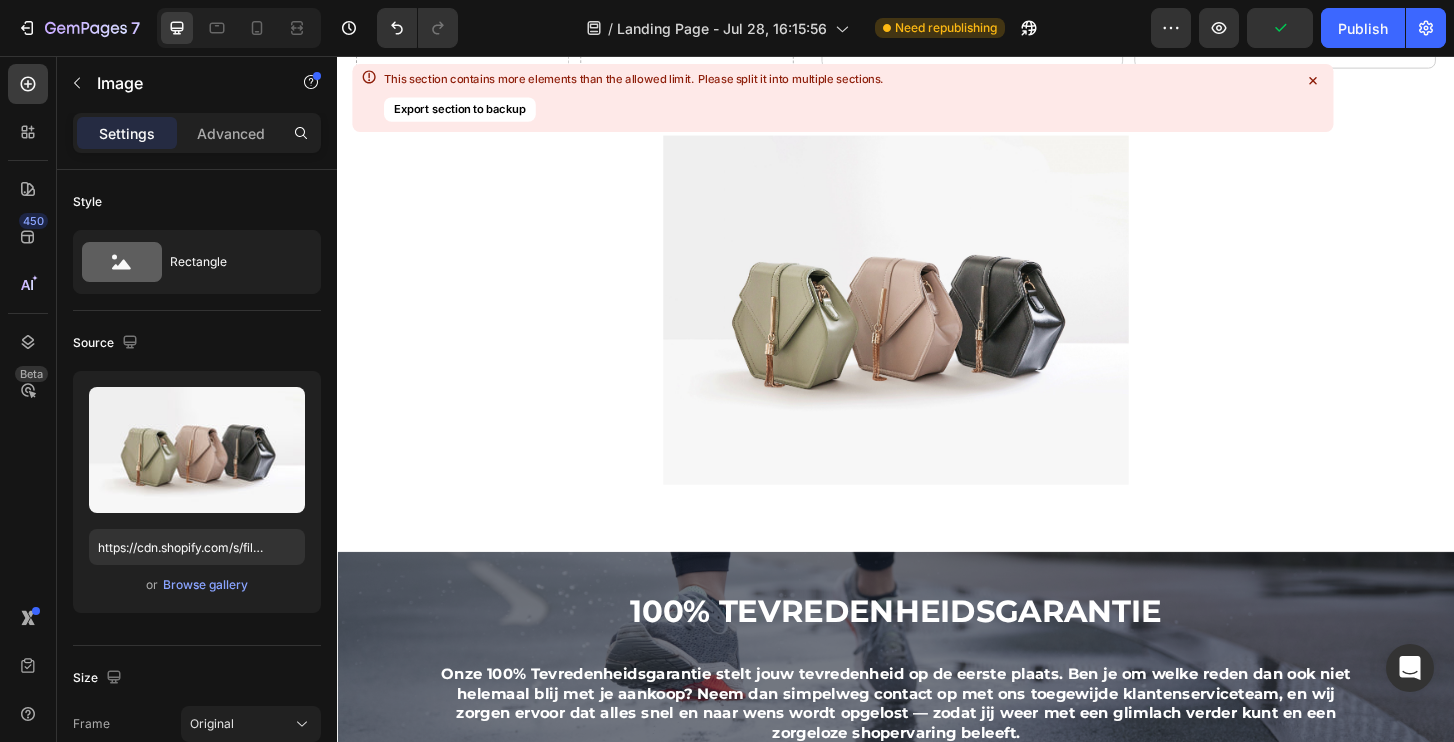 click at bounding box center (937, 328) 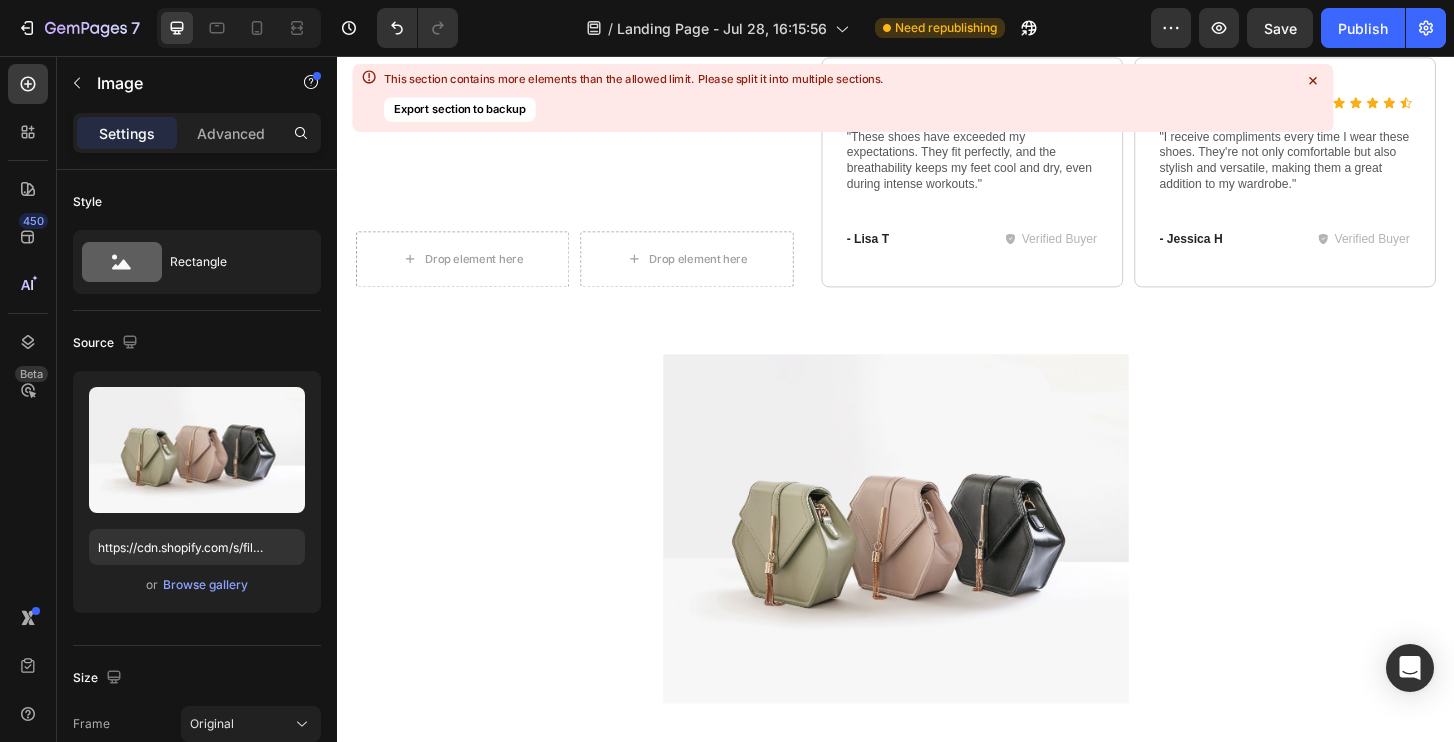 scroll, scrollTop: 10463, scrollLeft: 0, axis: vertical 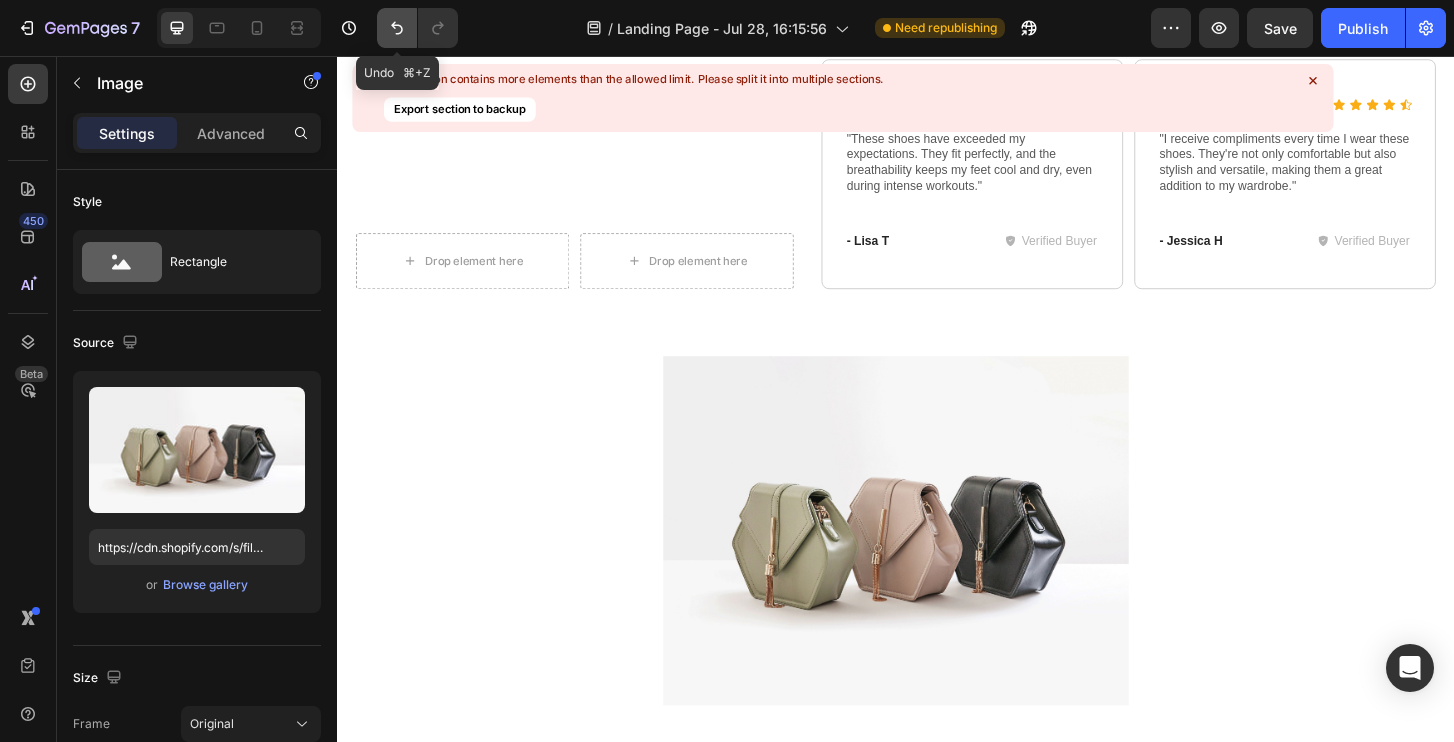 click 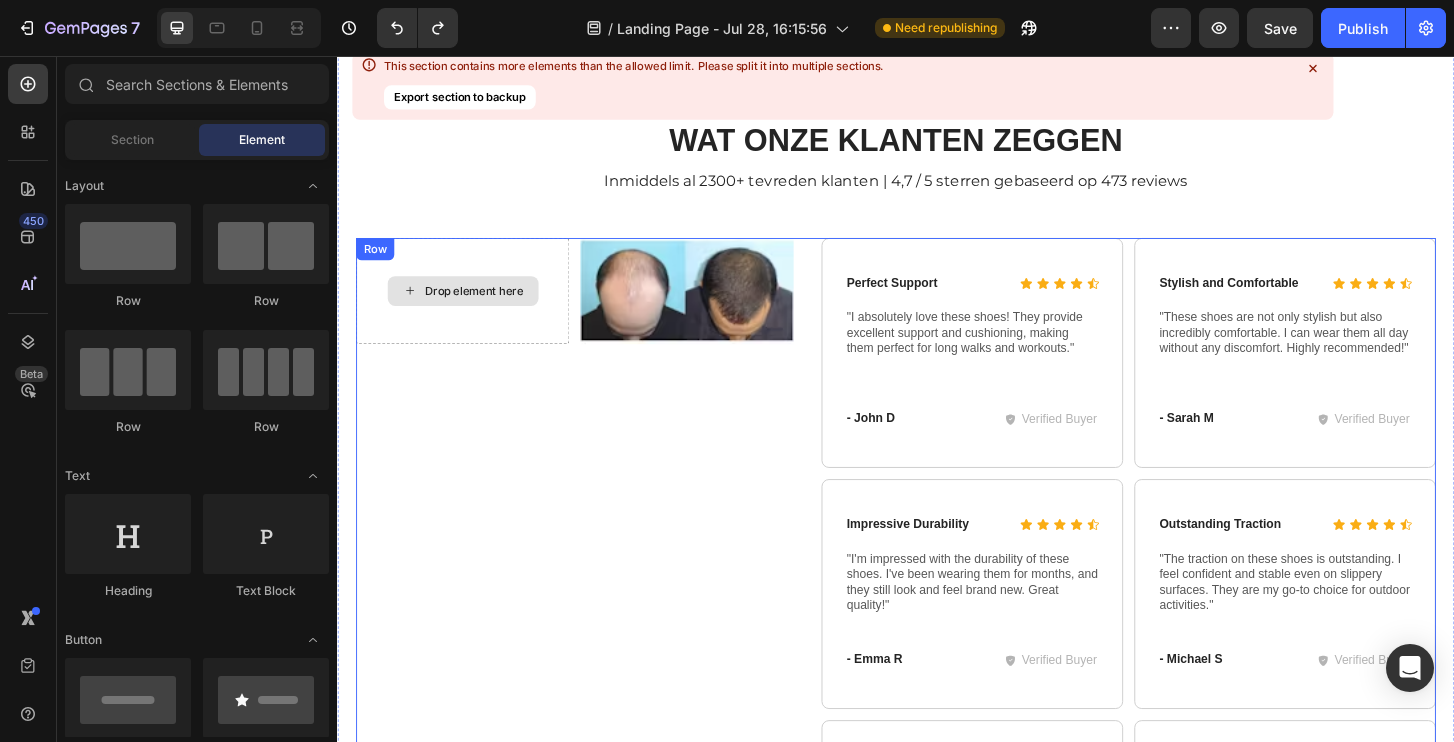 scroll, scrollTop: 9752, scrollLeft: 0, axis: vertical 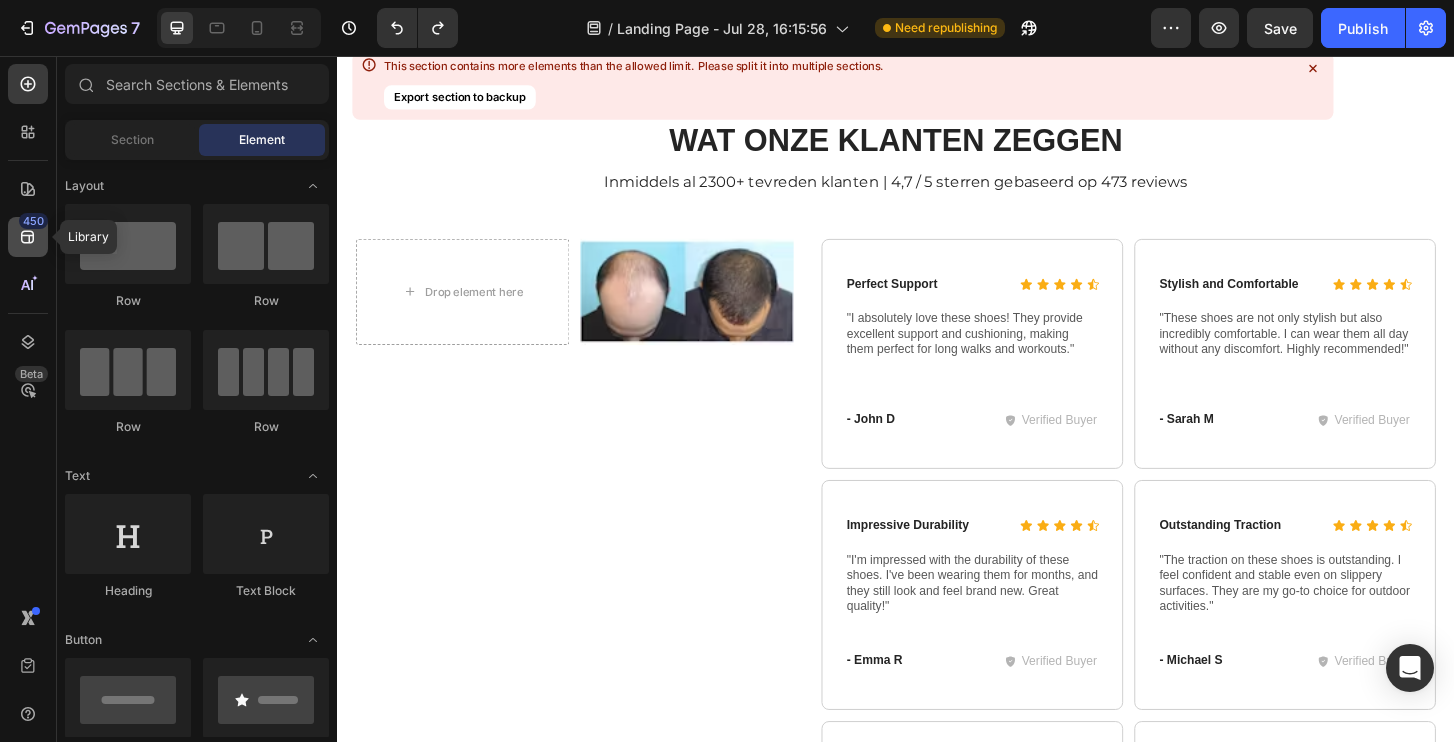 click on "450" 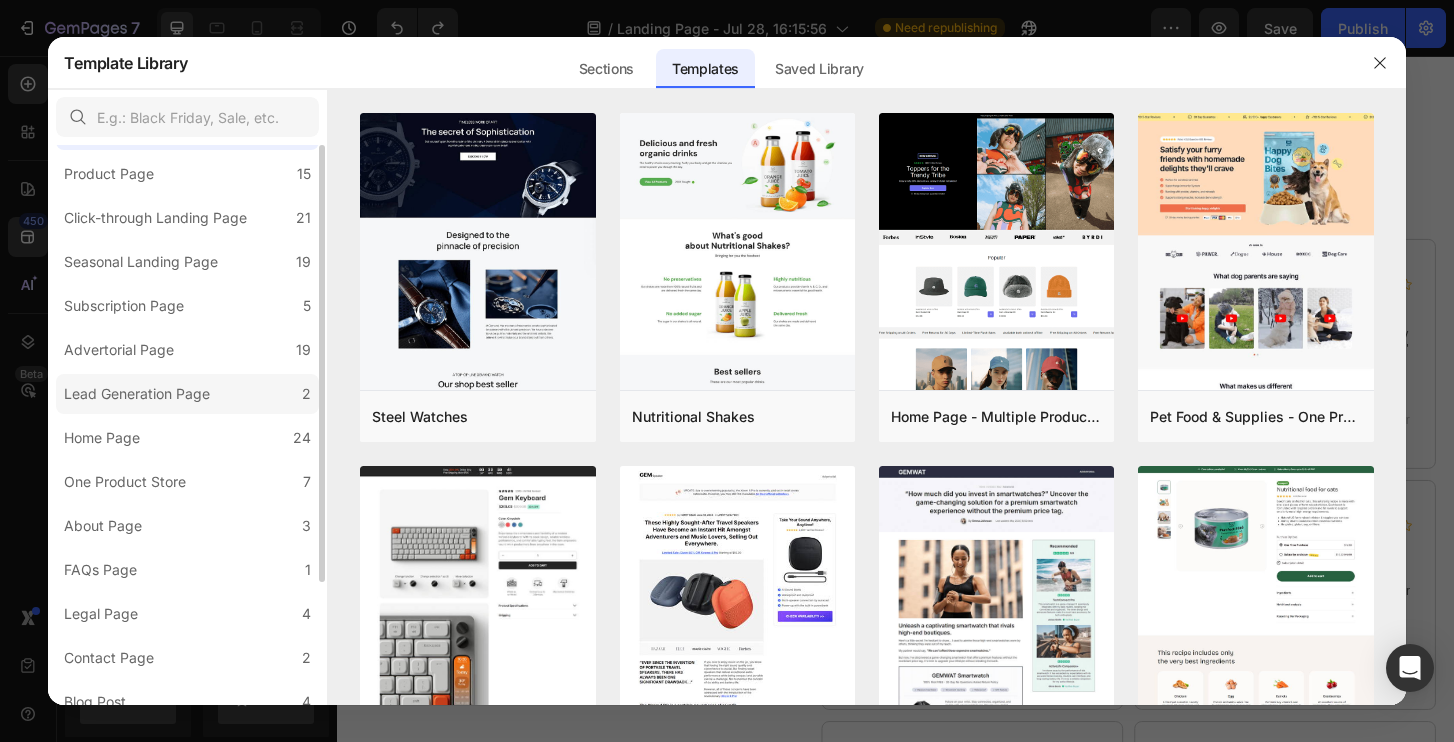 scroll, scrollTop: 27, scrollLeft: 0, axis: vertical 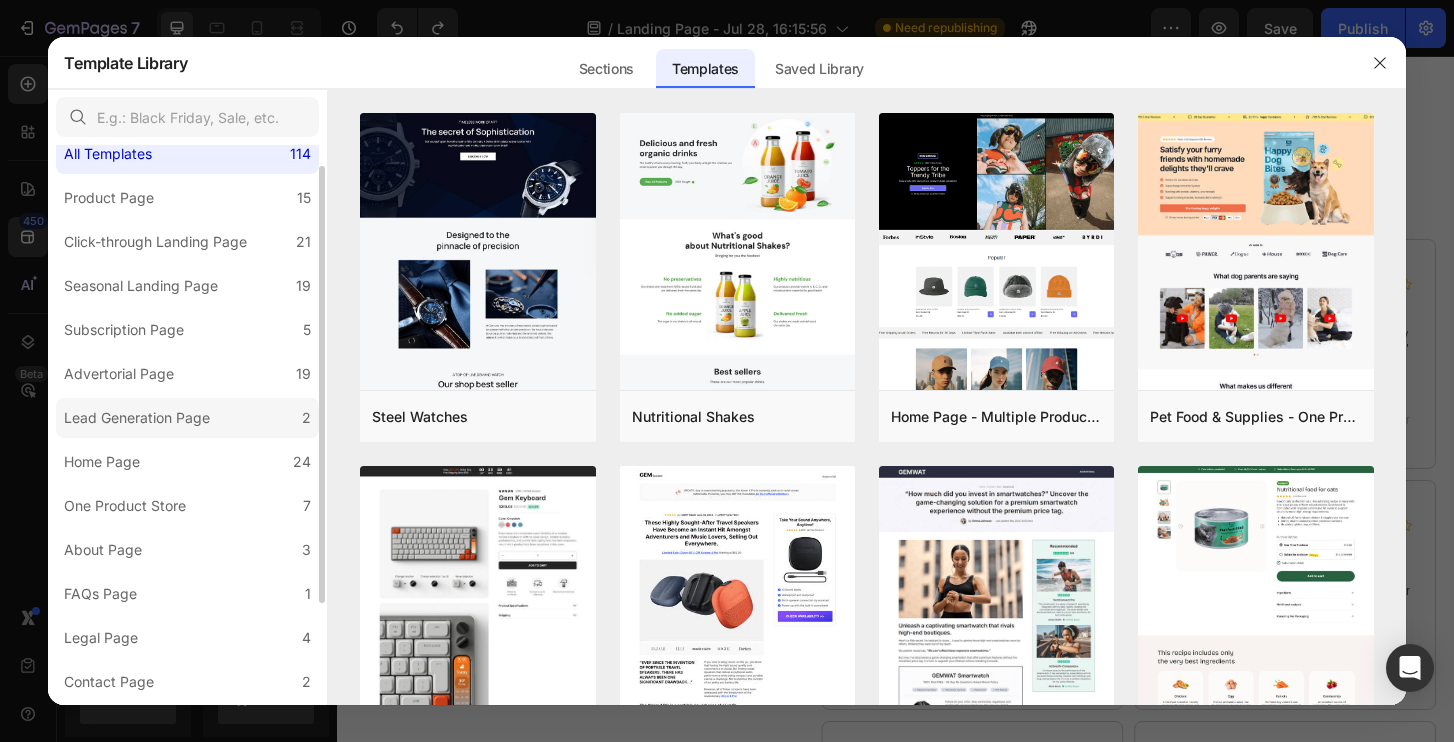 click on "Seasonal Landing Page" at bounding box center (141, 286) 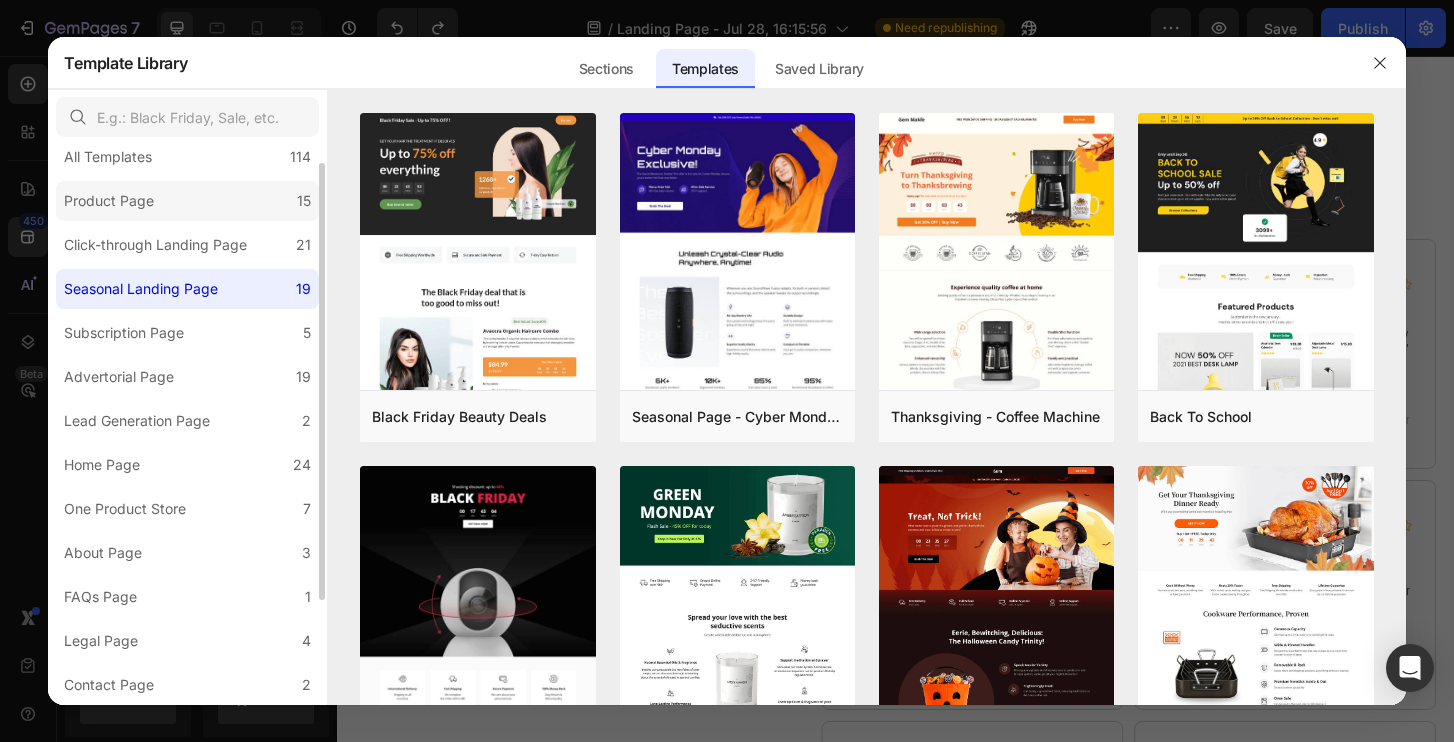 scroll, scrollTop: 0, scrollLeft: 0, axis: both 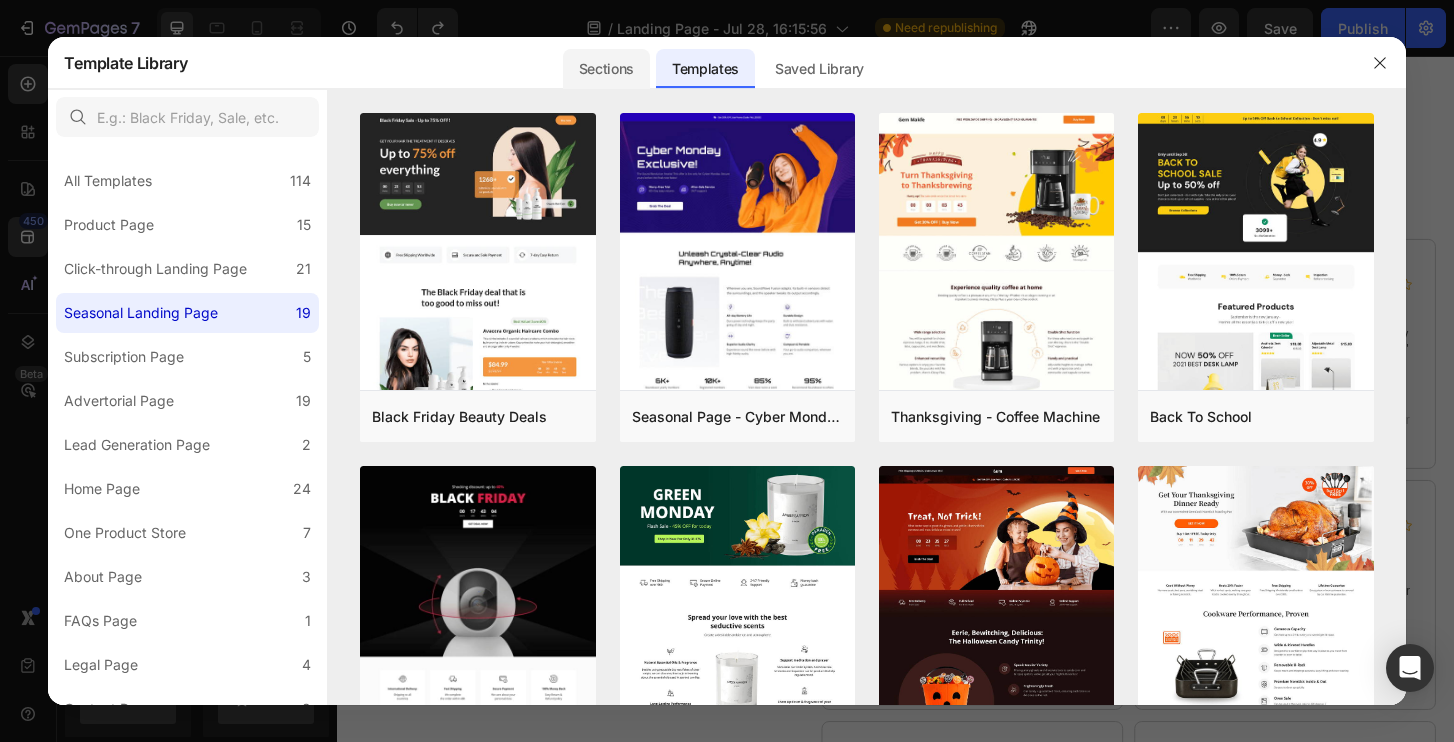 click on "Sections" 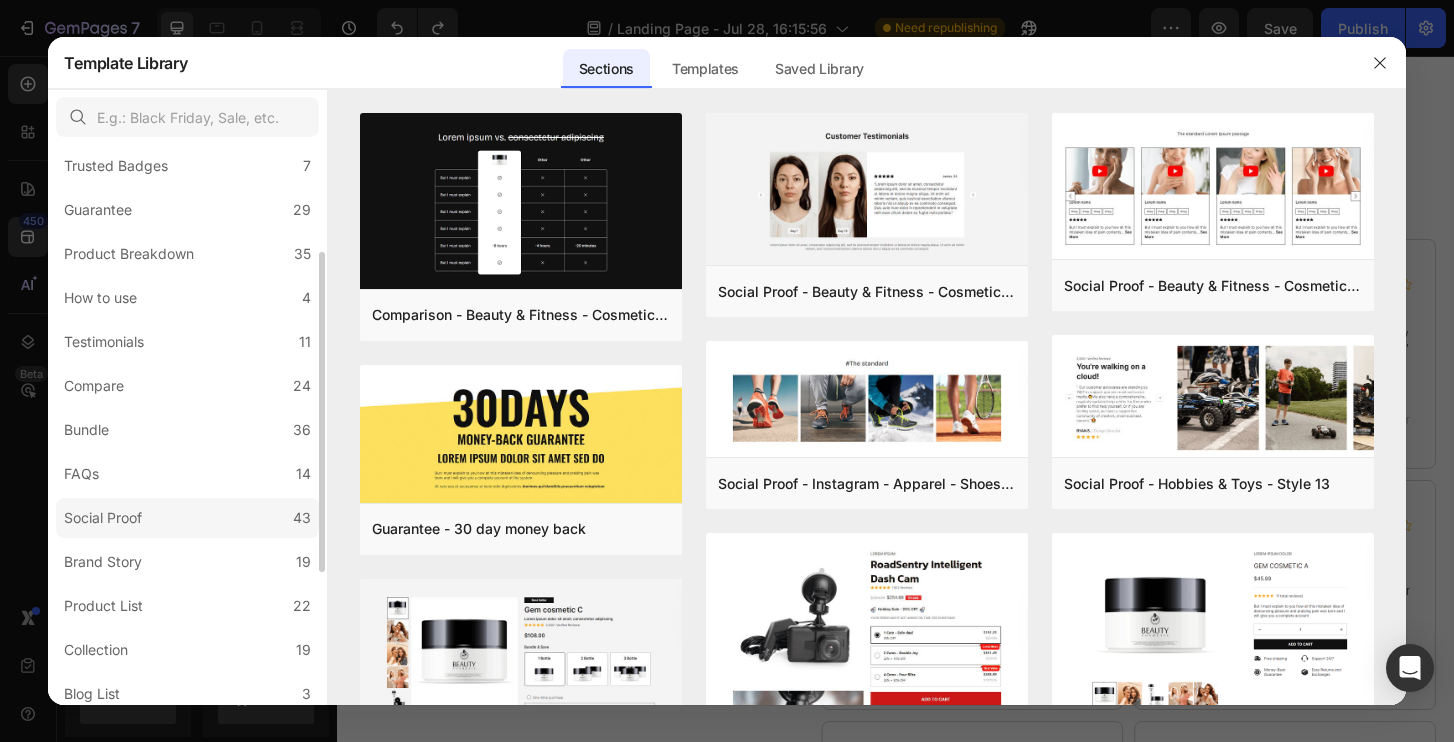 scroll, scrollTop: 192, scrollLeft: 0, axis: vertical 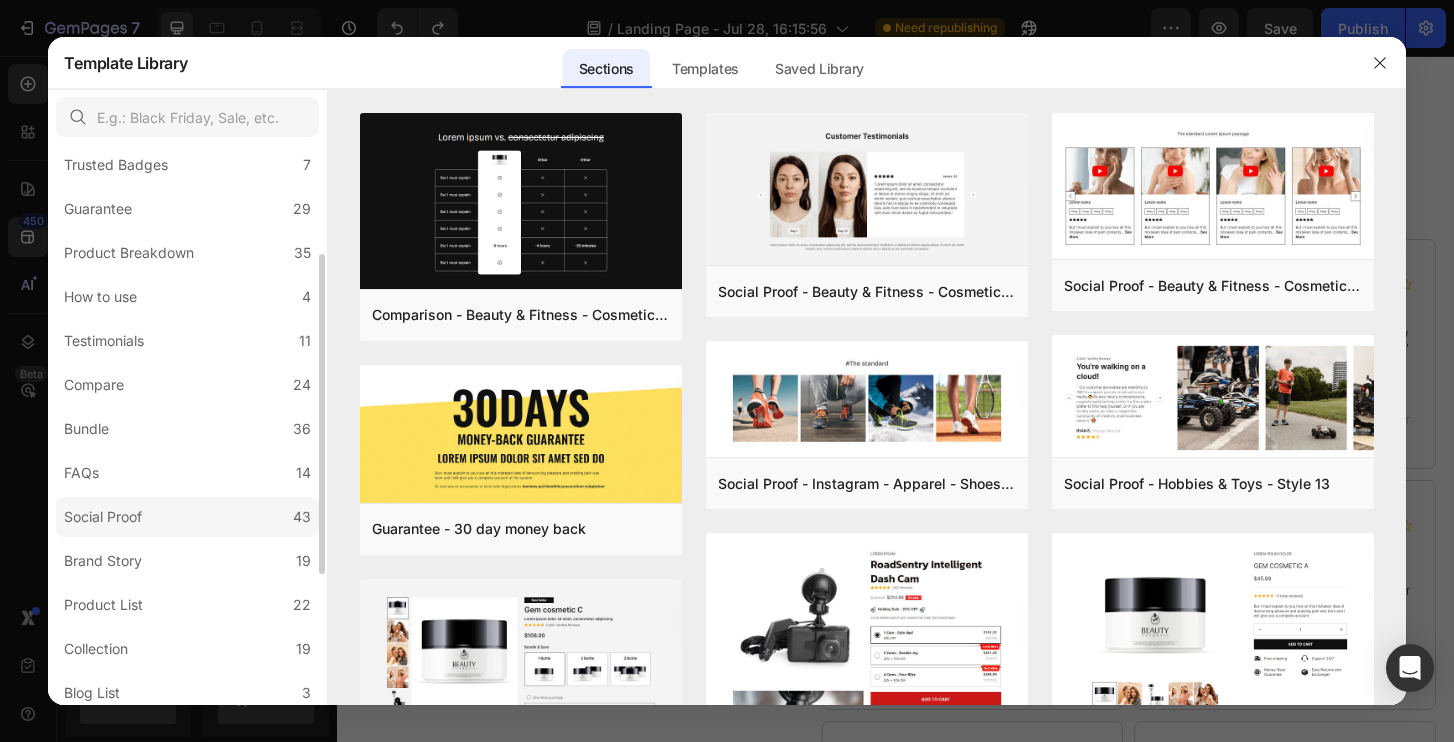 click on "Social Proof 43" 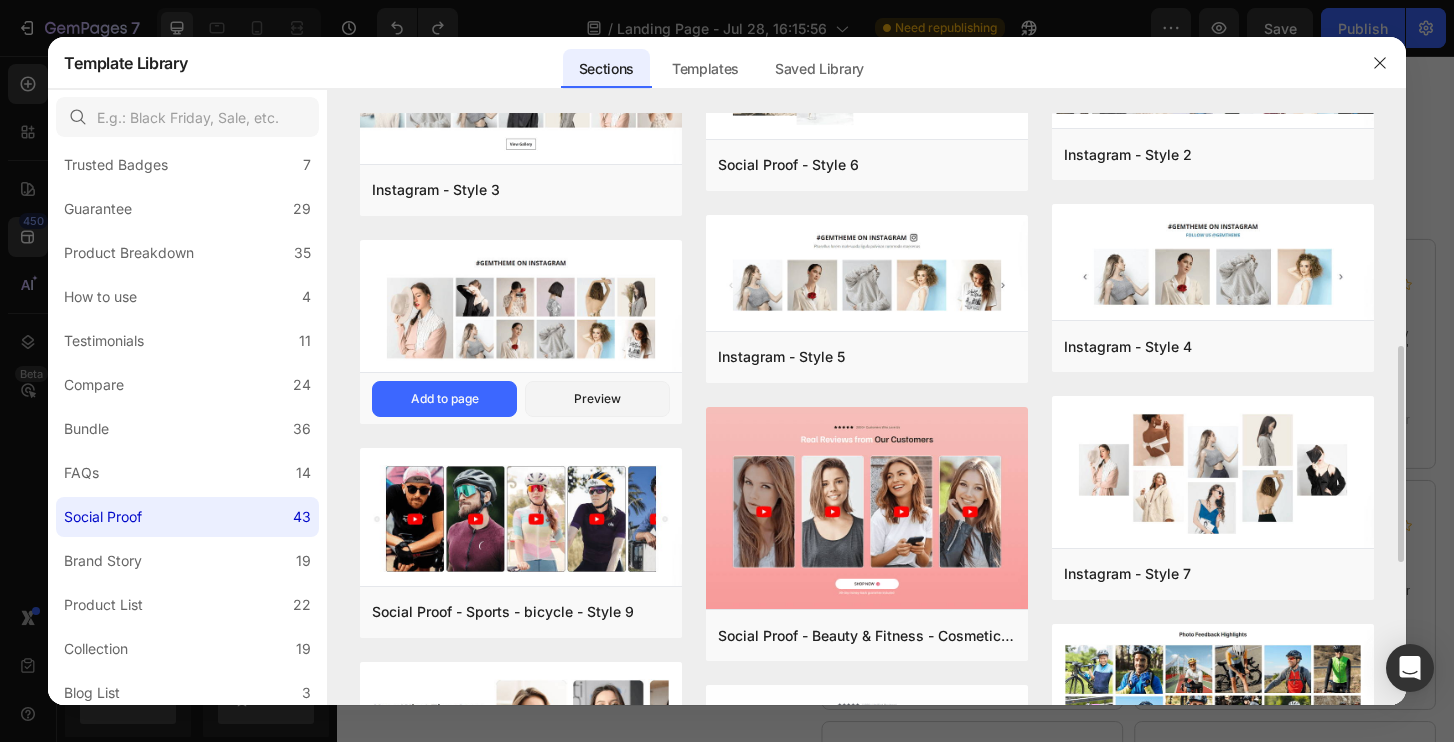 scroll, scrollTop: 616, scrollLeft: 0, axis: vertical 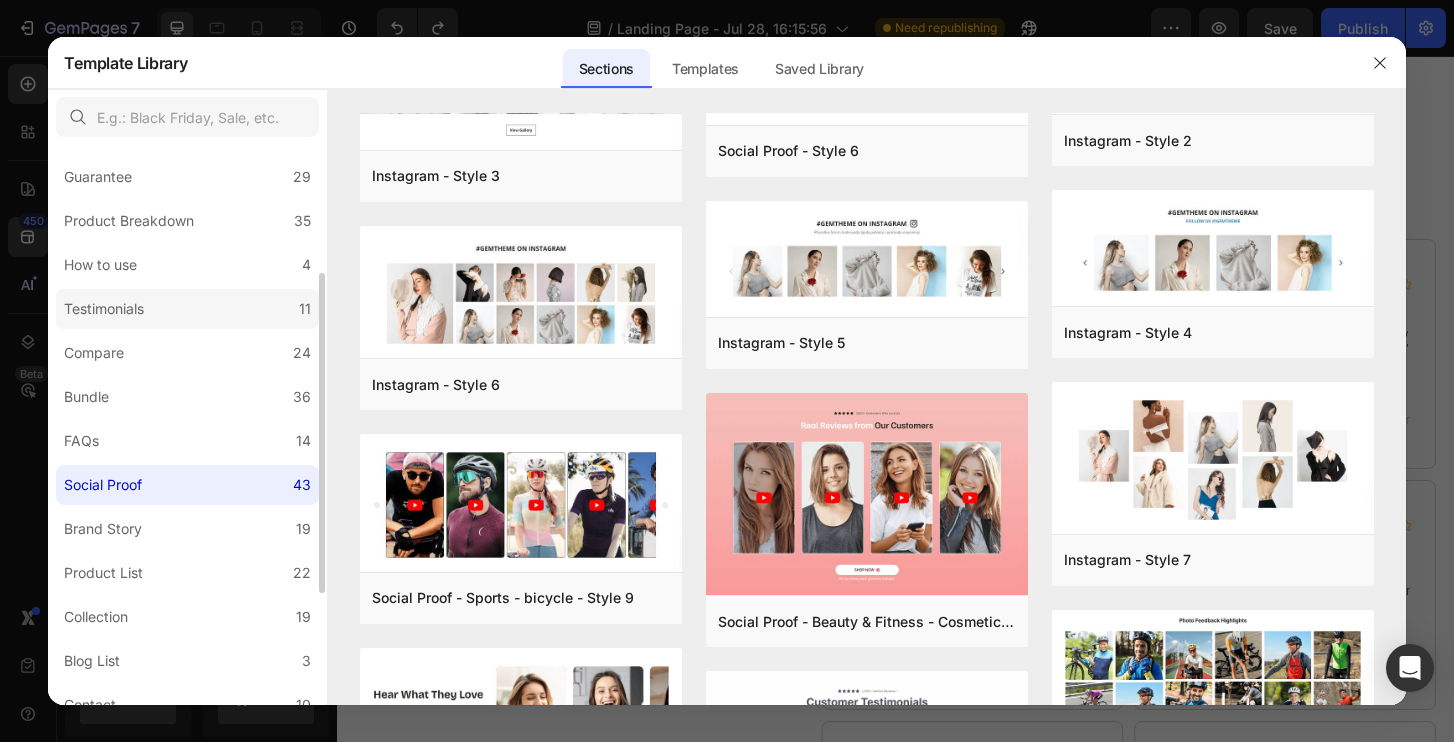 click on "Testimonials 11" 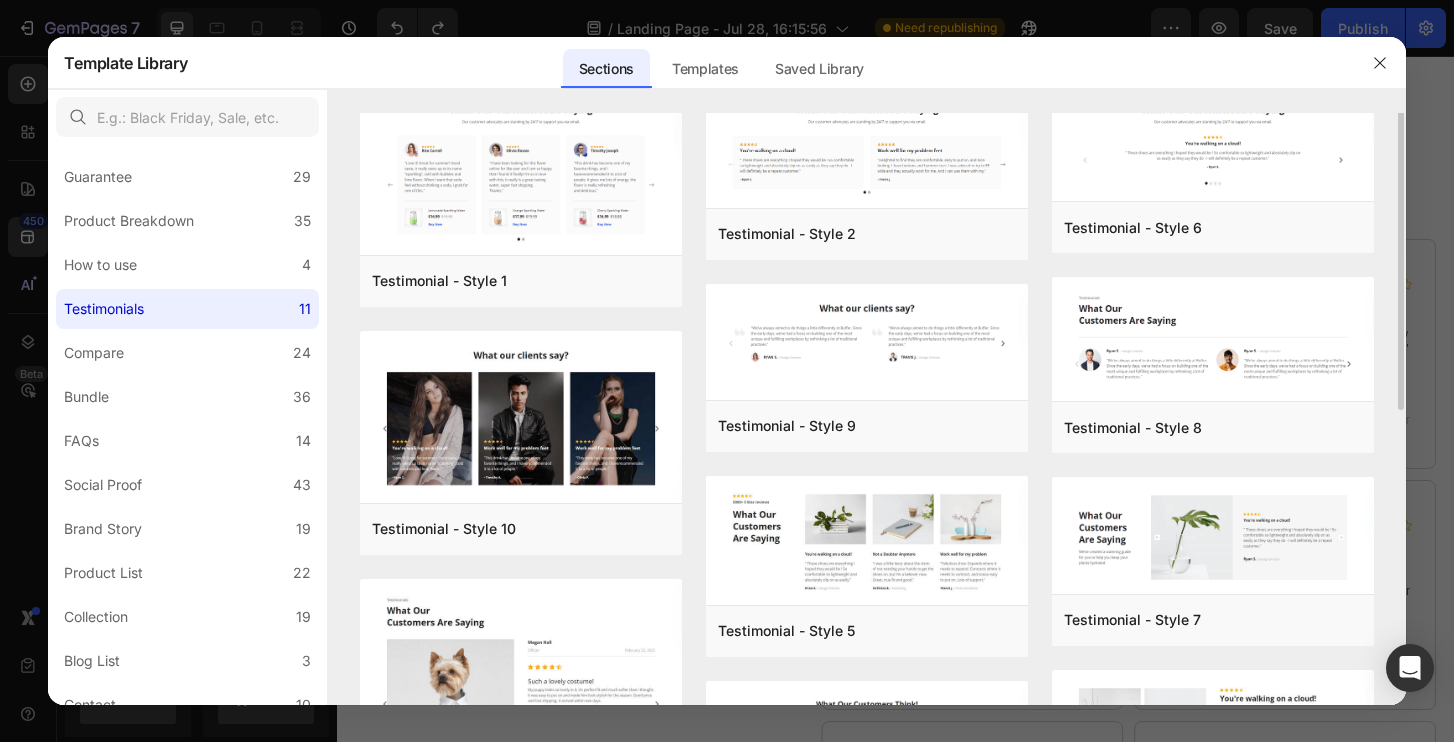 scroll, scrollTop: 0, scrollLeft: 0, axis: both 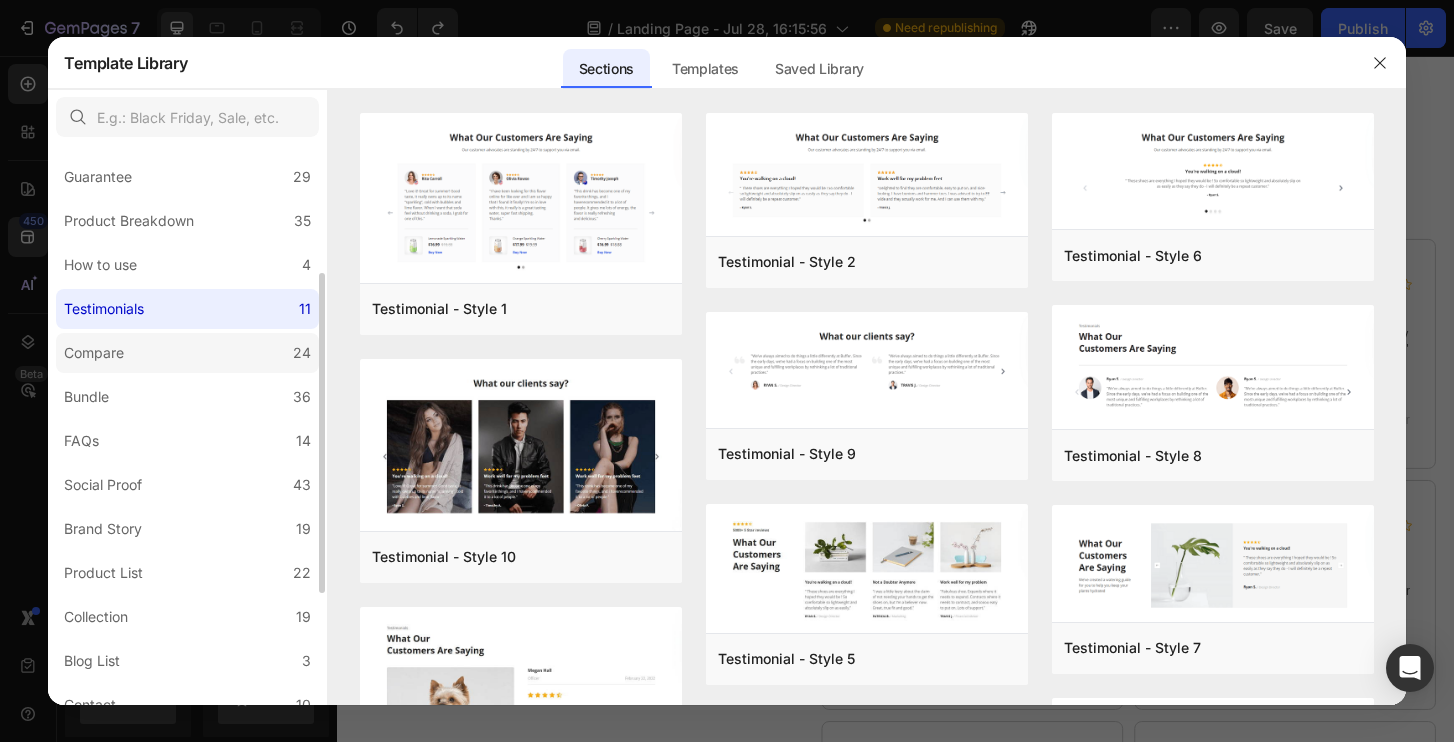 click on "Compare 24" 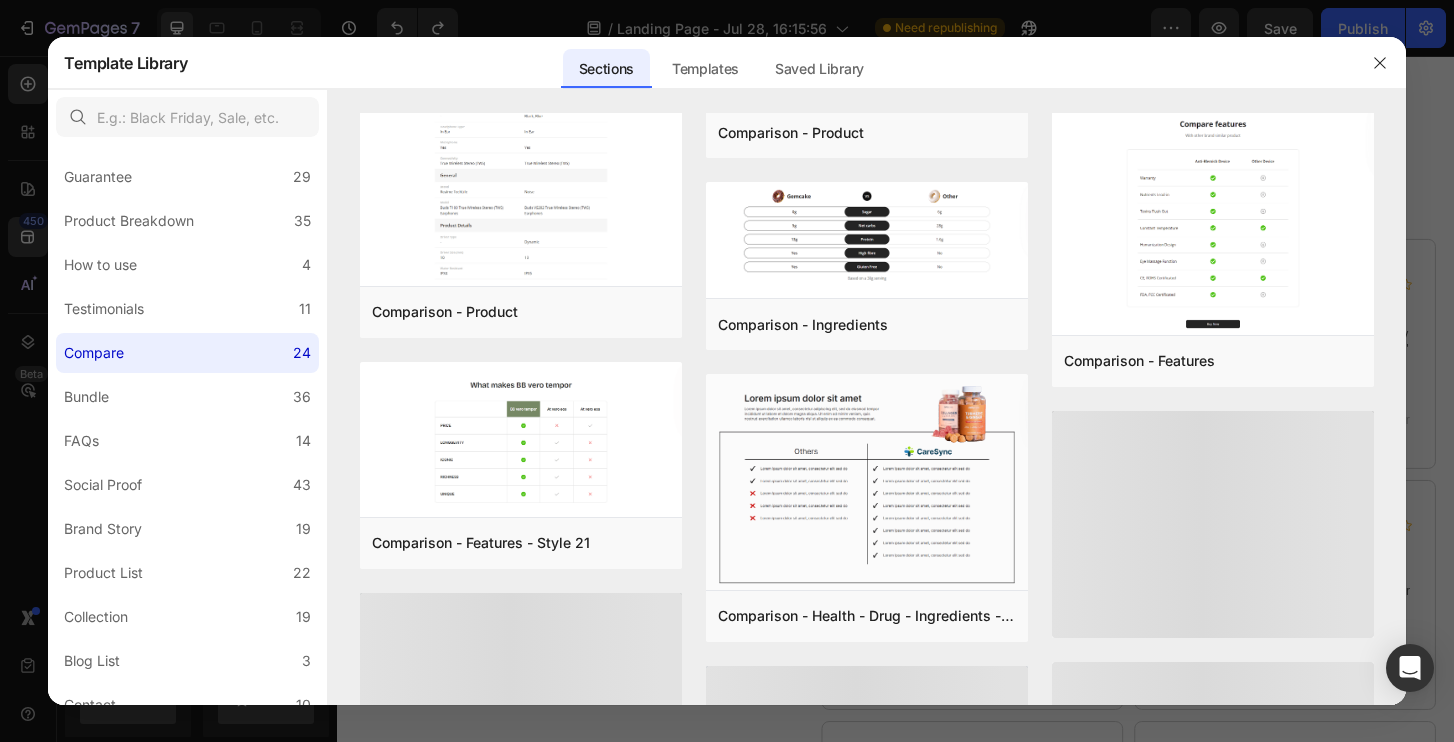 scroll, scrollTop: 847, scrollLeft: 0, axis: vertical 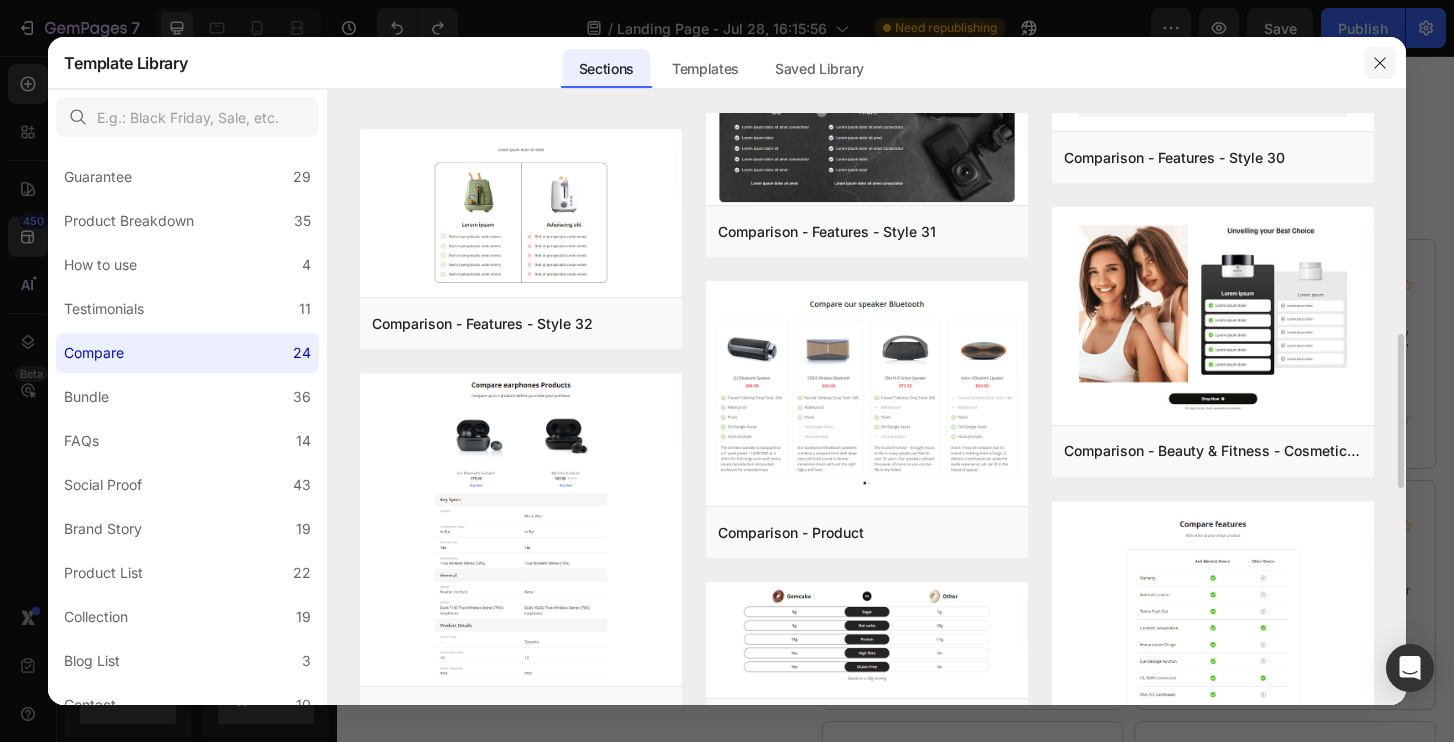 click at bounding box center [1380, 63] 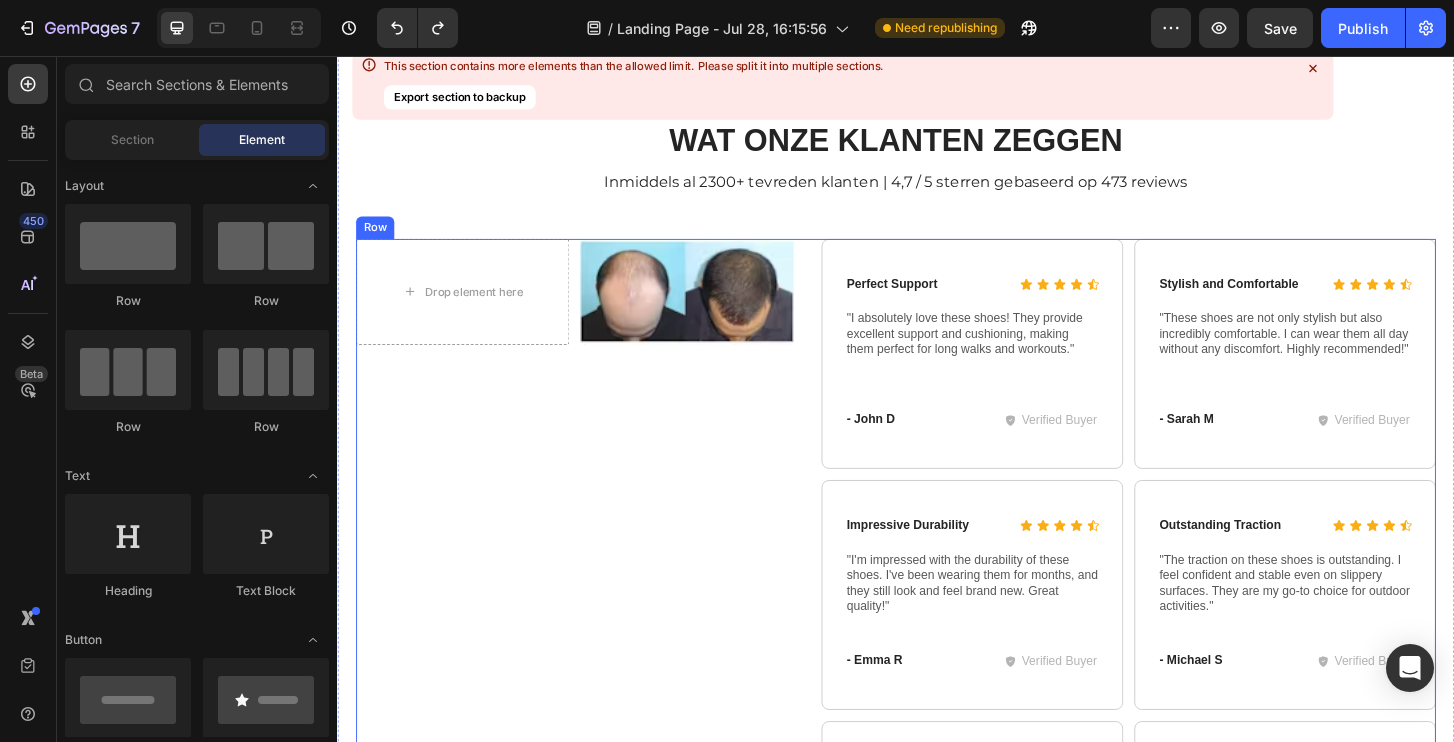 click on "Drop element here Image Row
Drop element here
Drop element here Row" at bounding box center (592, 634) 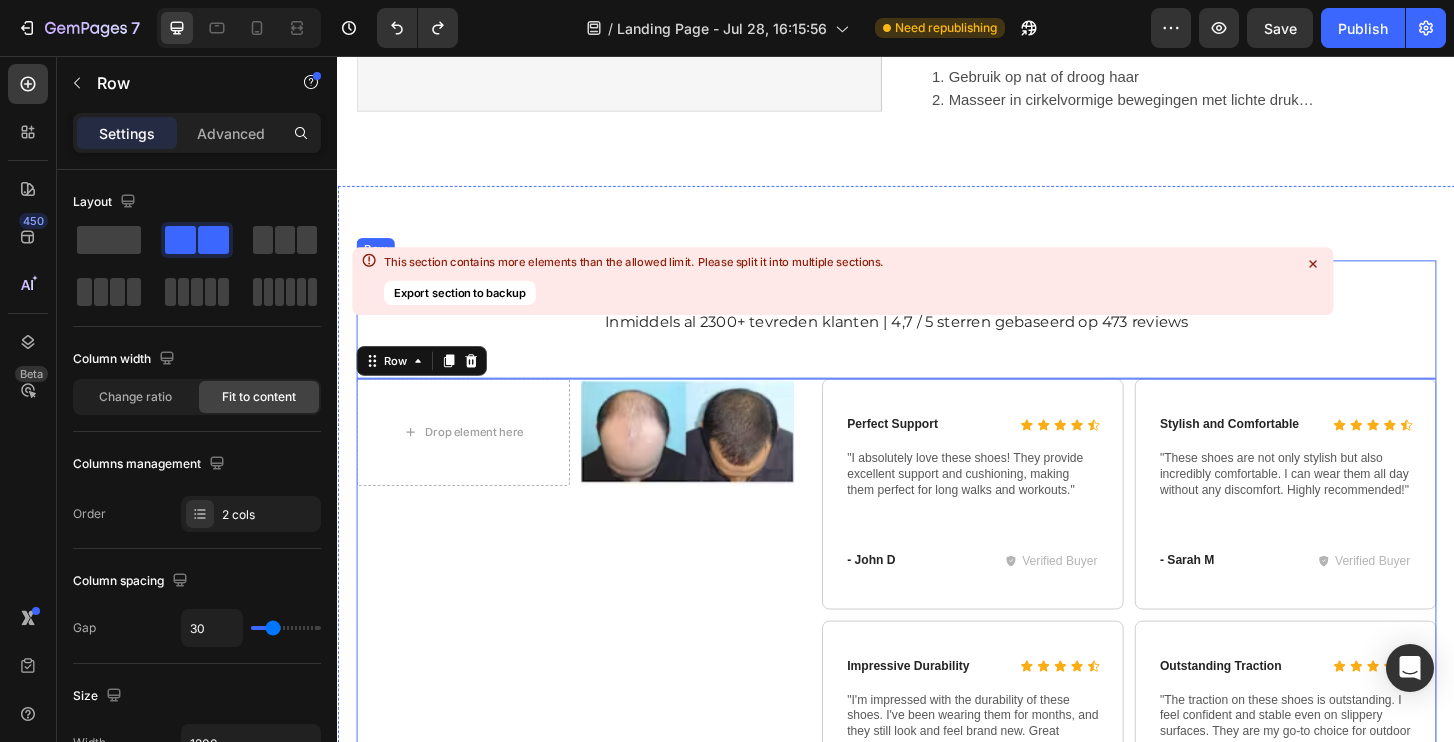 scroll, scrollTop: 9542, scrollLeft: 0, axis: vertical 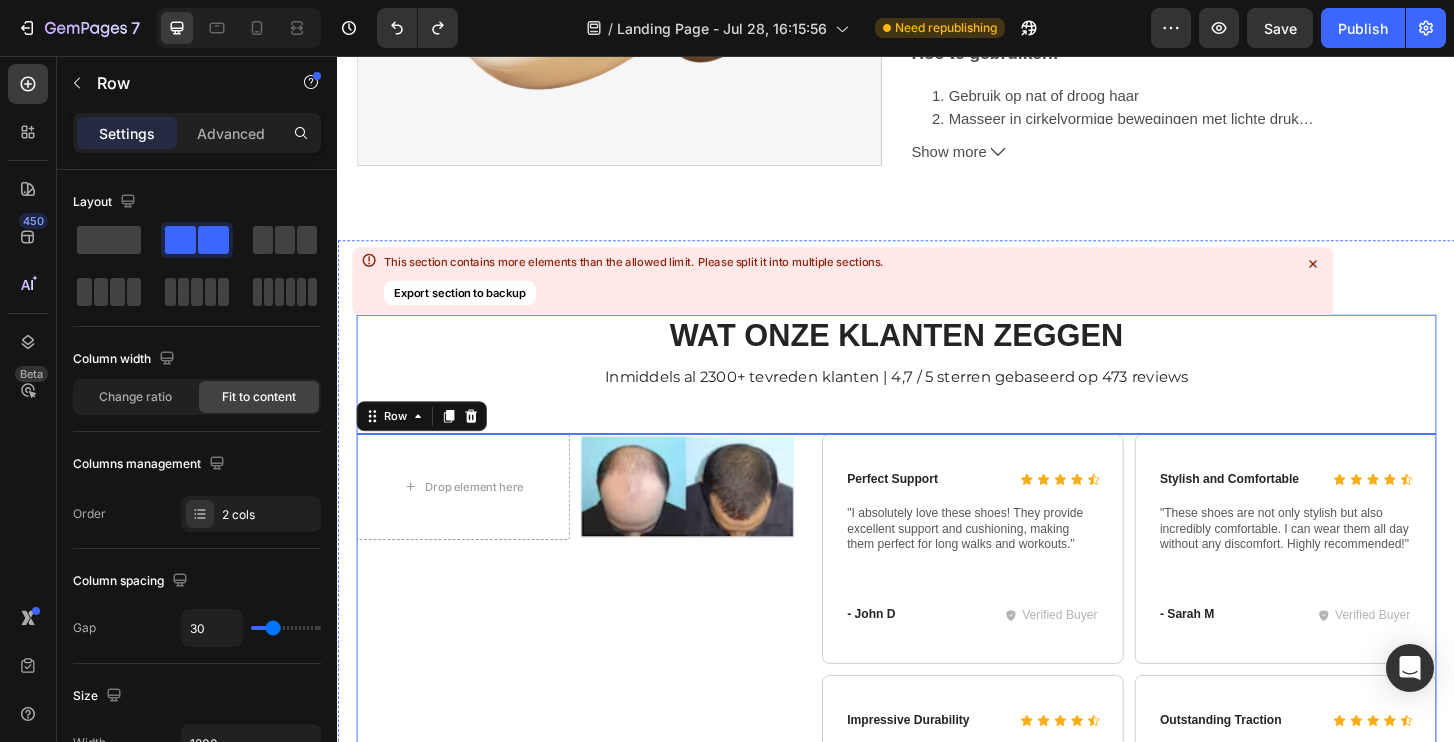 click on "WAT ONZE KLANTEN ZEGGEn  Heading  Inmiddels al 2300+ tevreden klanten | 4,7 / 5 sterren gebaseerd op 473 reviews Text Block" at bounding box center [937, 398] 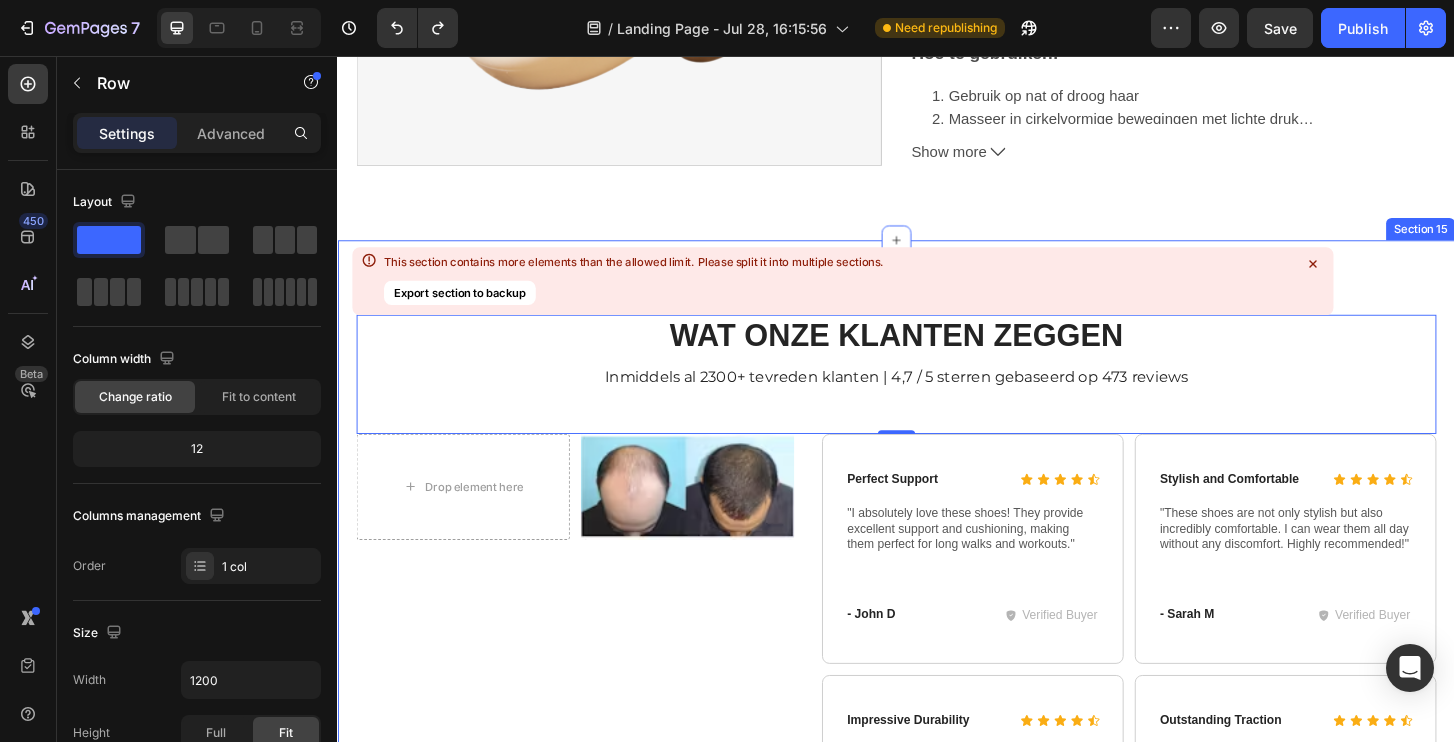 click 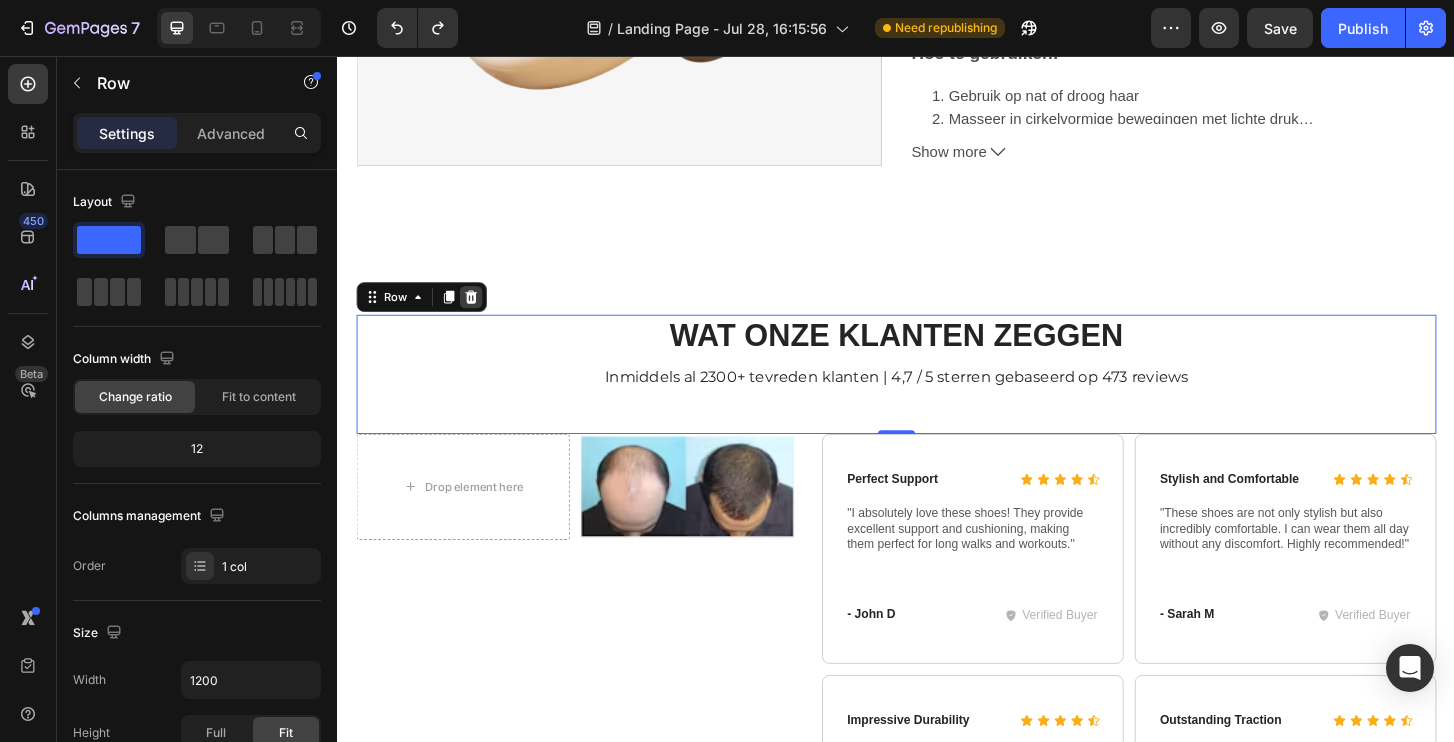 click 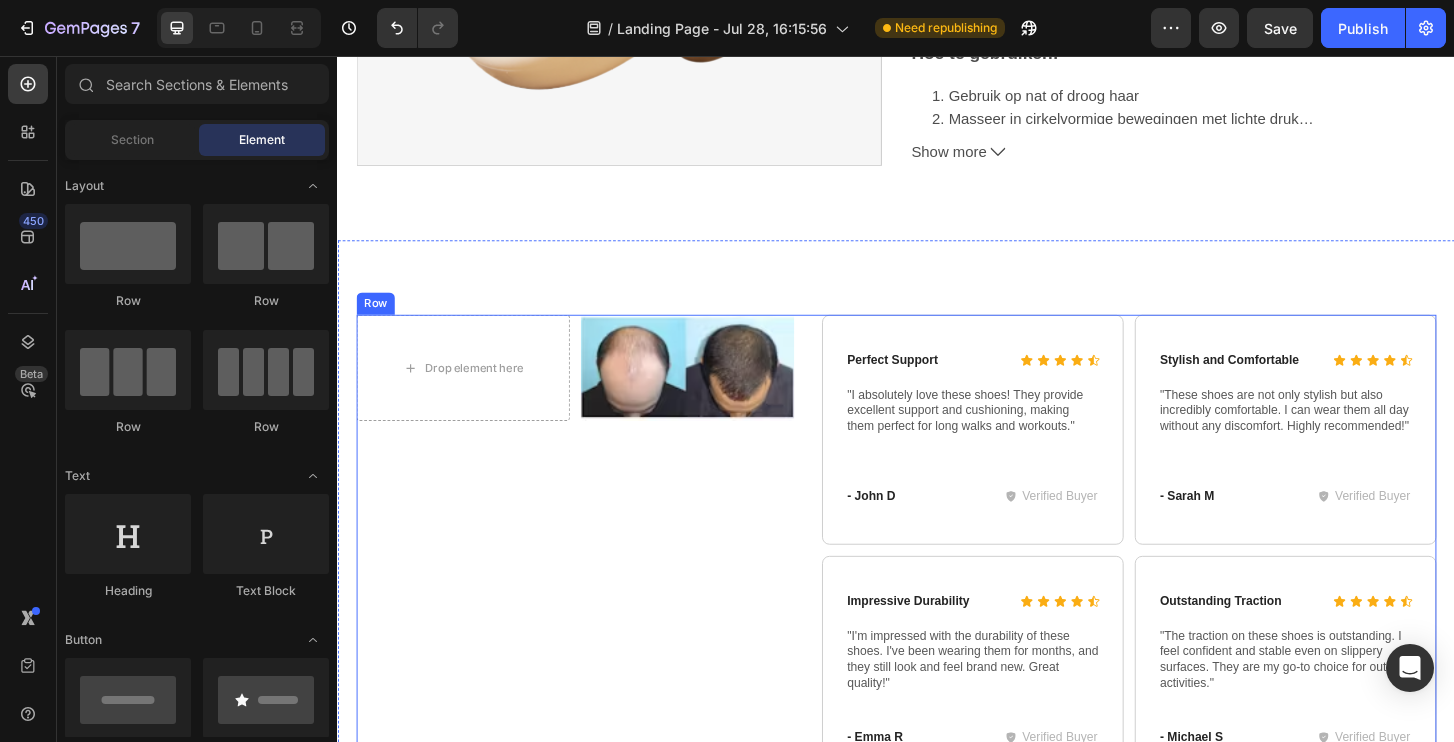 click on "Drop element here Image Row
Drop element here
Drop element here Row" at bounding box center (592, 716) 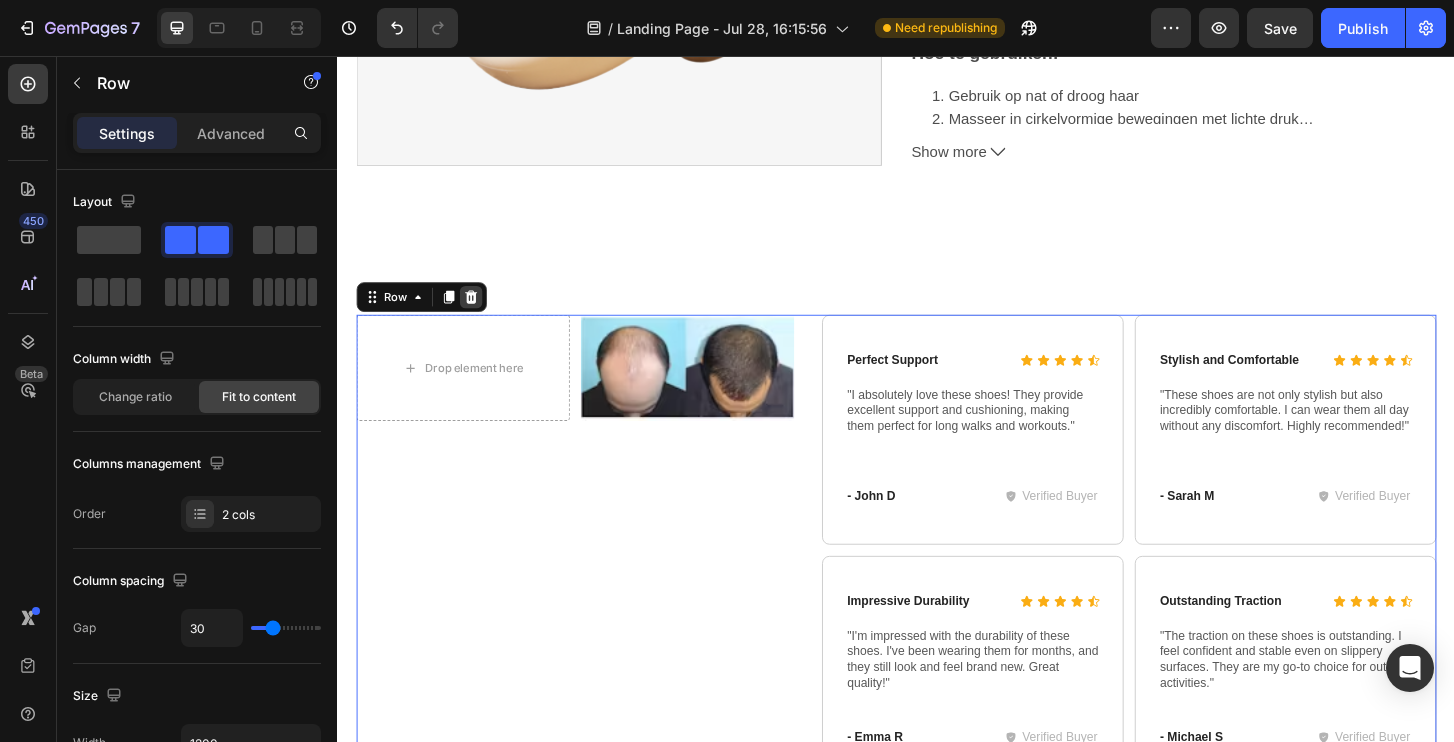 click 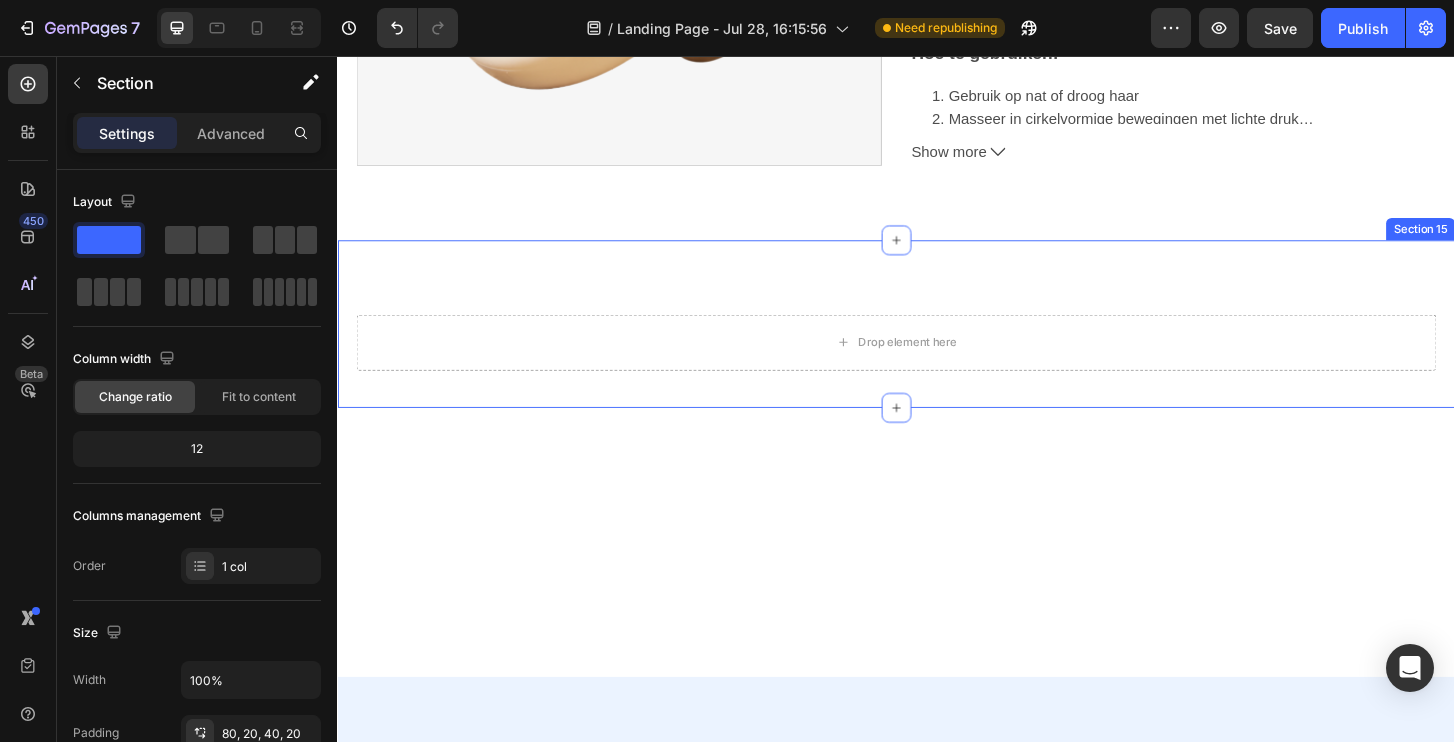click on "Drop element here Section 15" at bounding box center (937, 344) 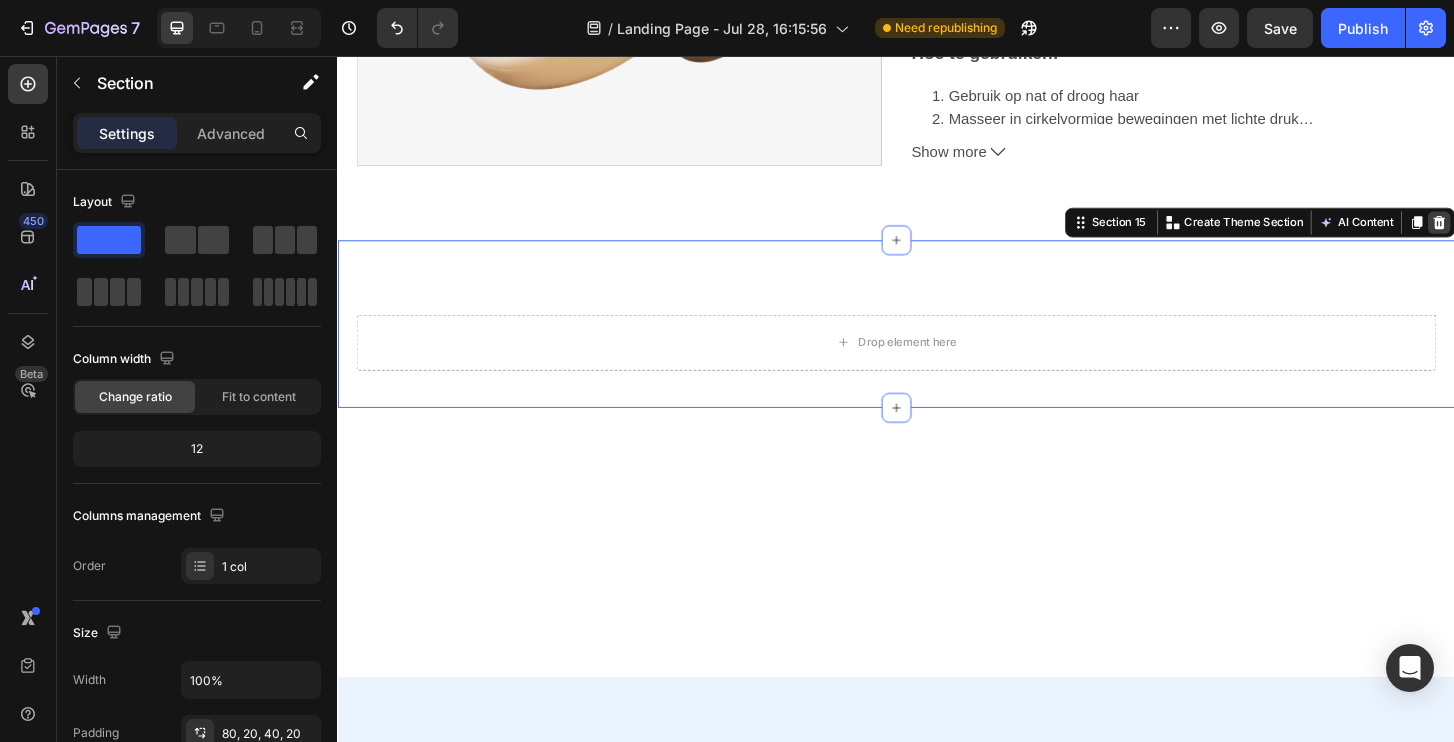 click 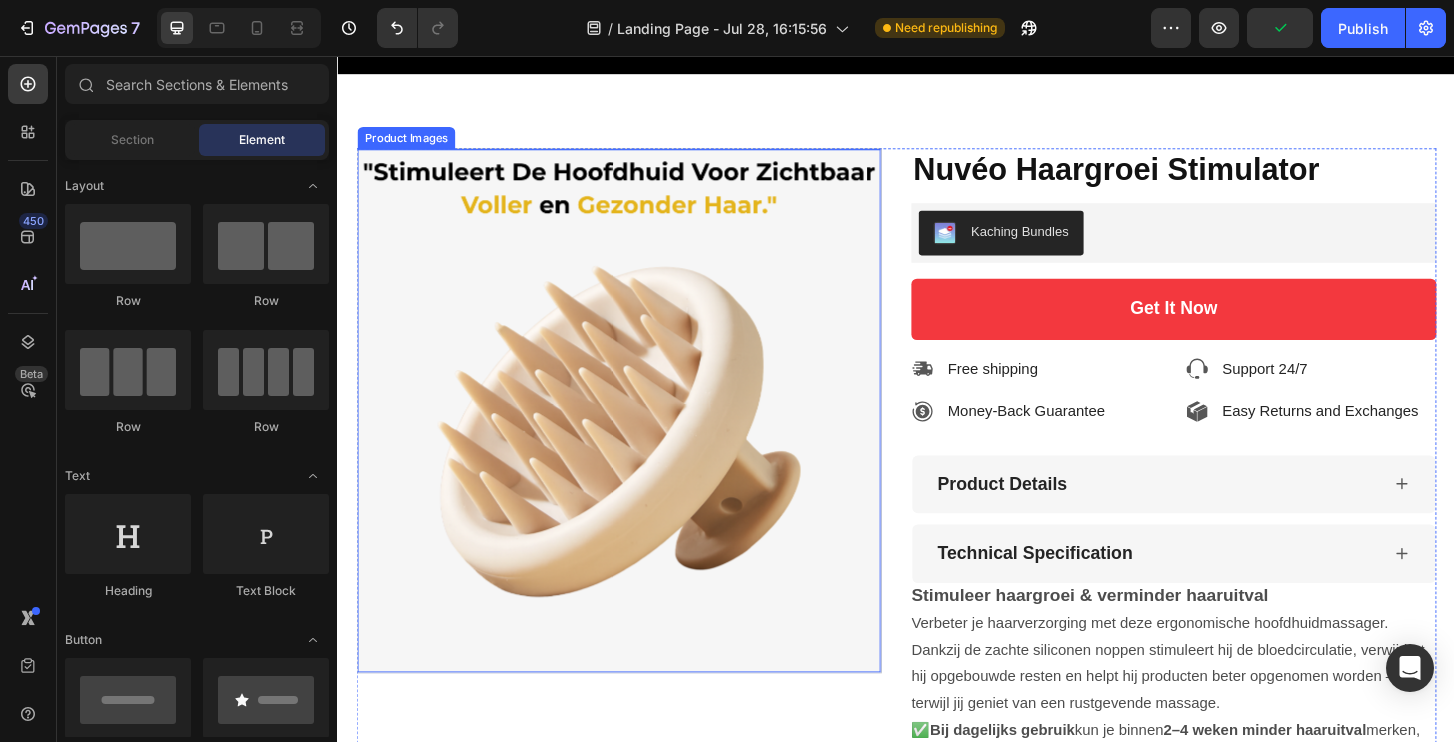 scroll, scrollTop: 8705, scrollLeft: 0, axis: vertical 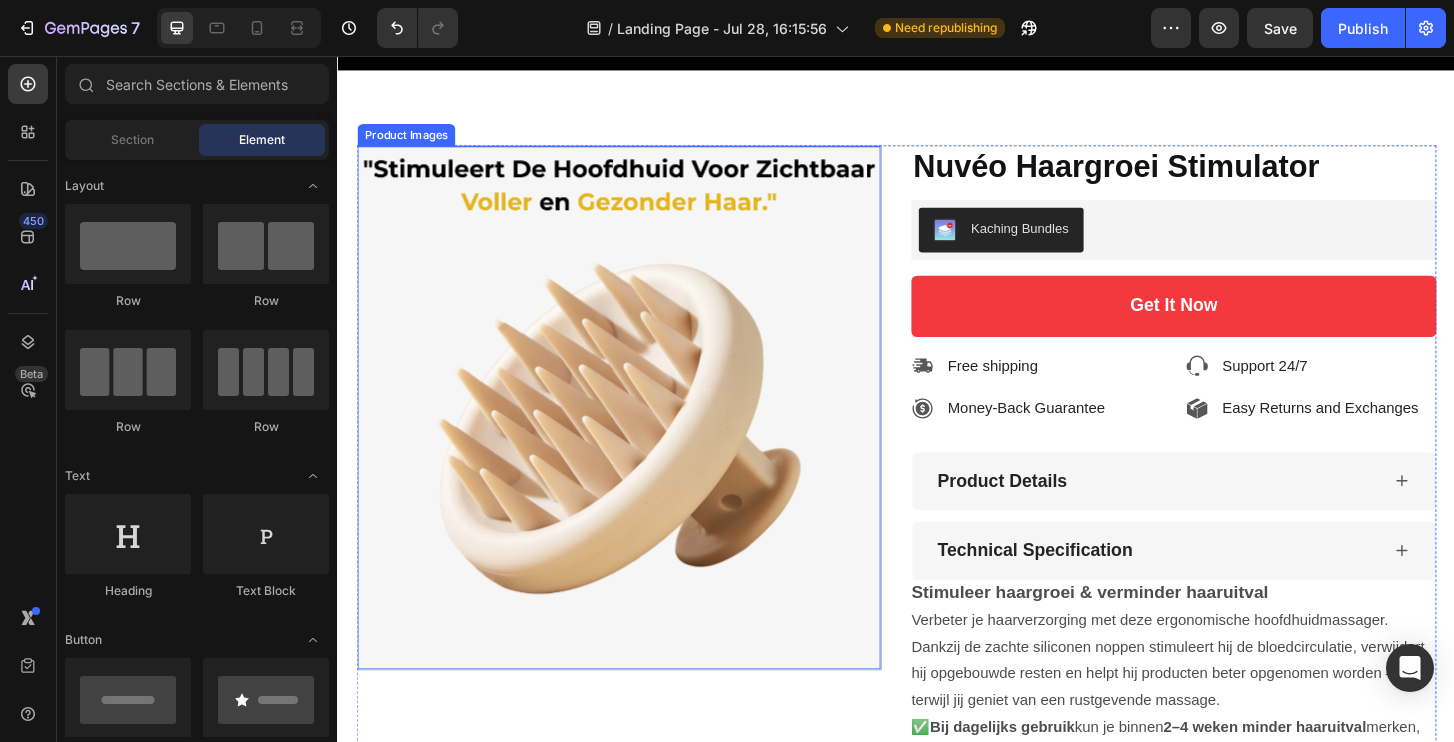 click at bounding box center (639, 433) 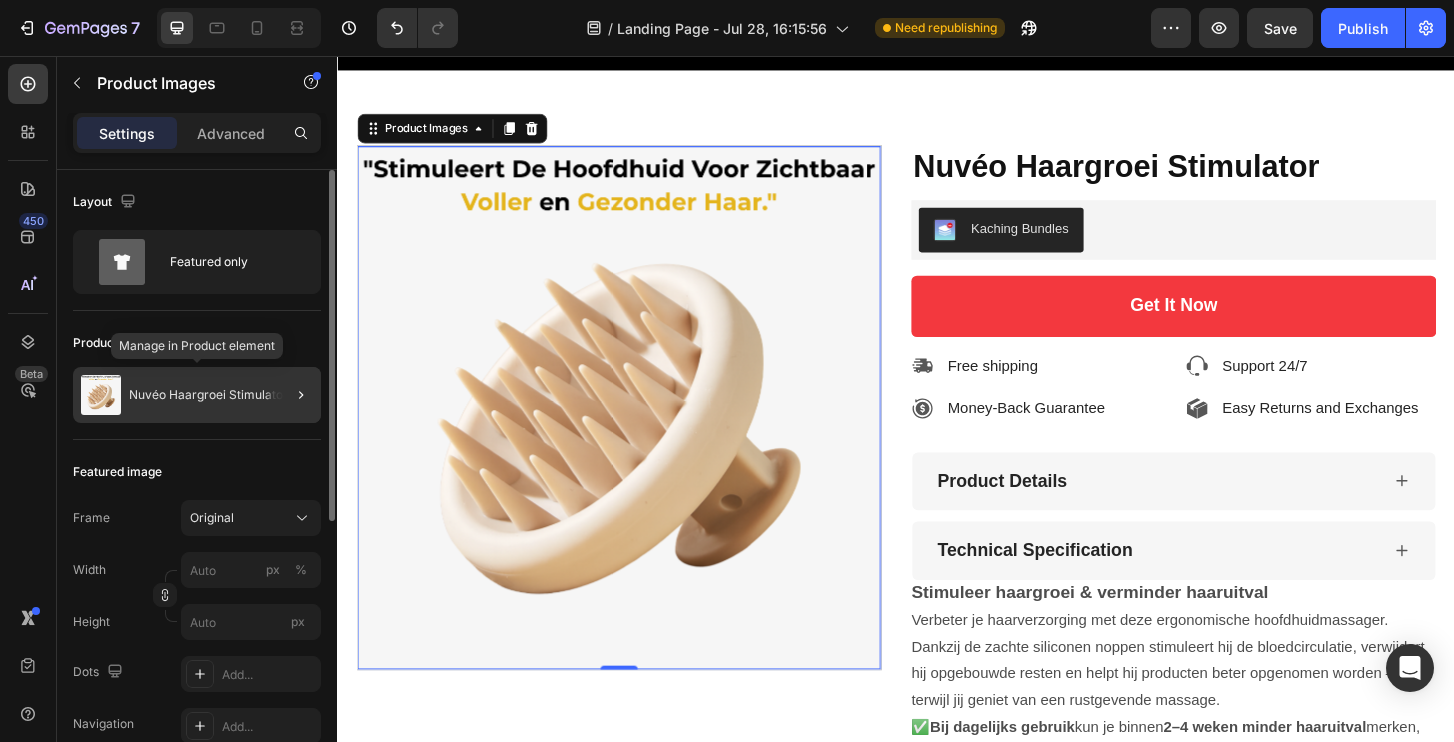 click on "Nuvéo Haargroei Stimulator" 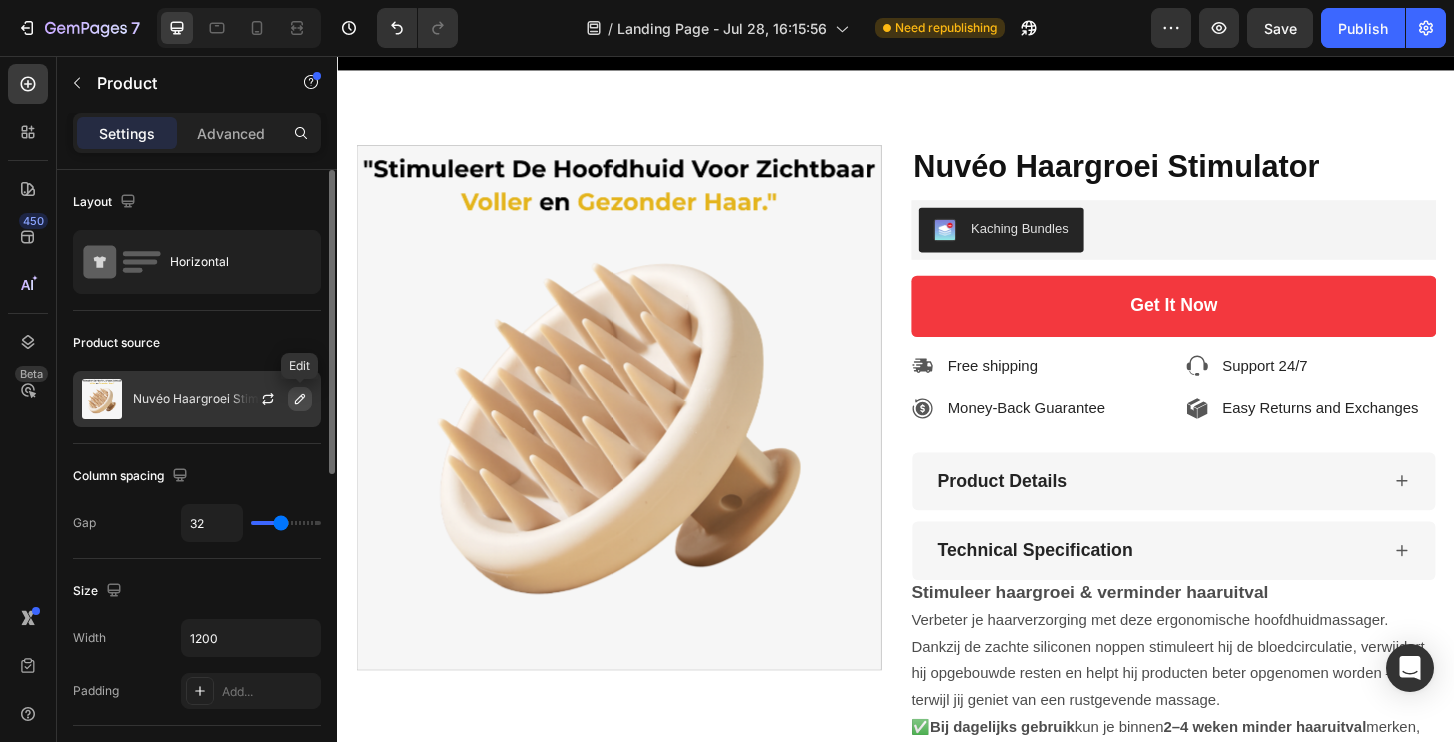 click 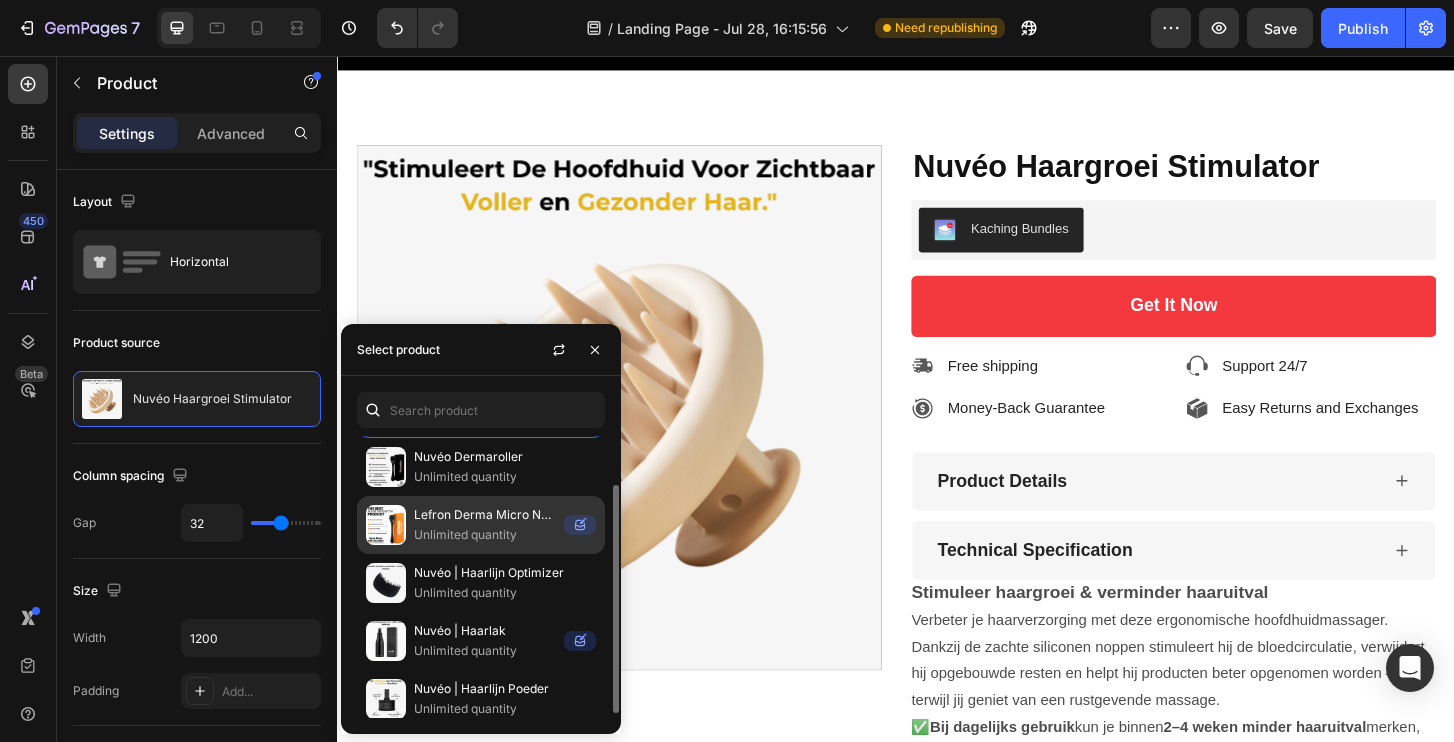 scroll, scrollTop: 66, scrollLeft: 0, axis: vertical 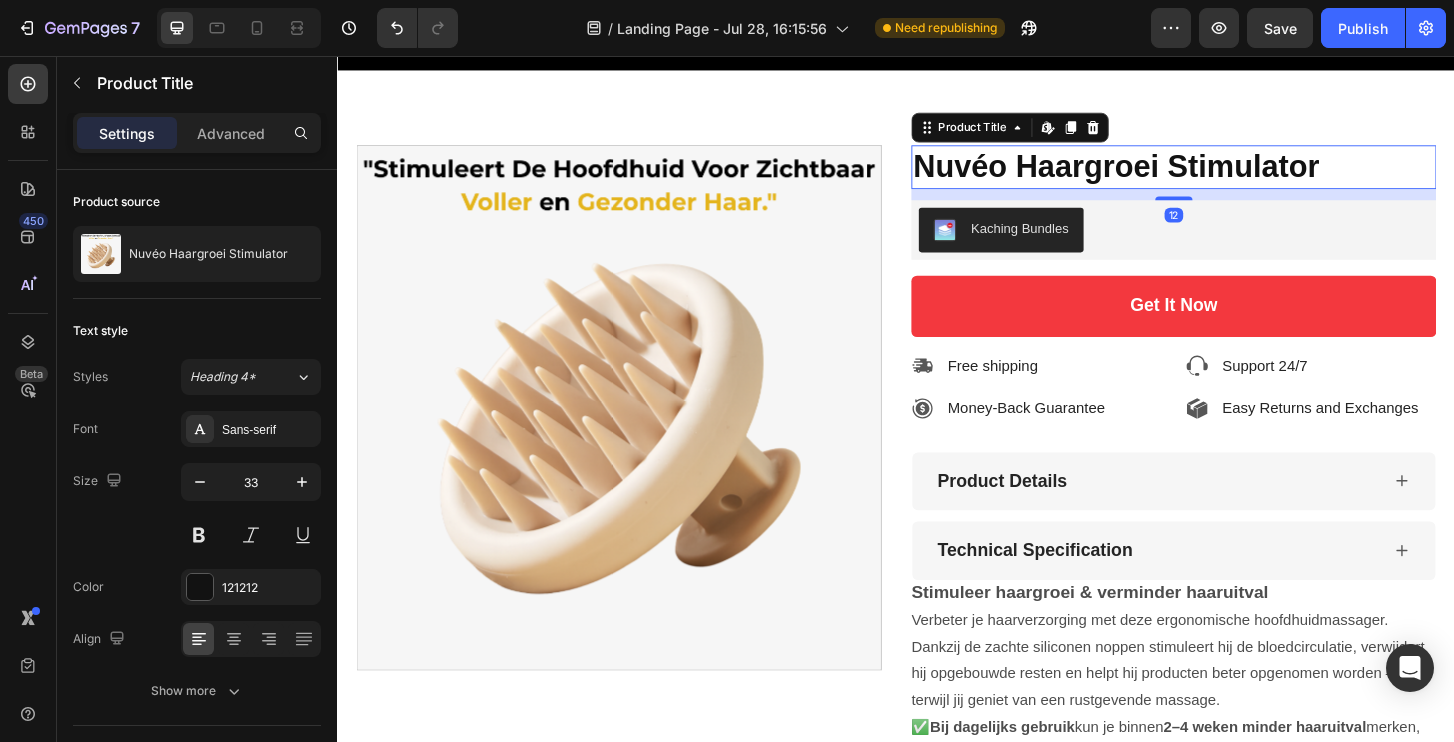 click on "Nuvéo Haargroei Stimulator" at bounding box center [1235, 174] 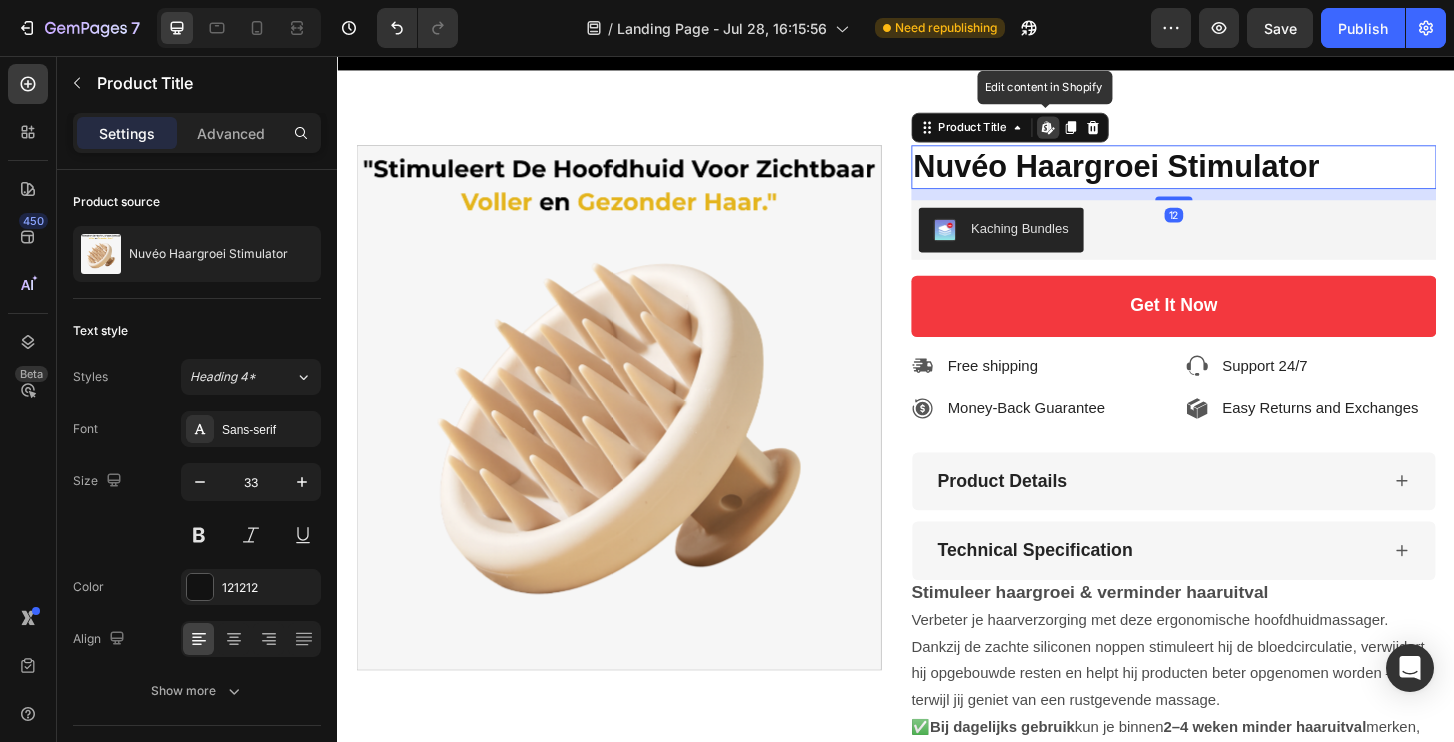click on "Nuvéo Haargroei Stimulator" at bounding box center [1235, 174] 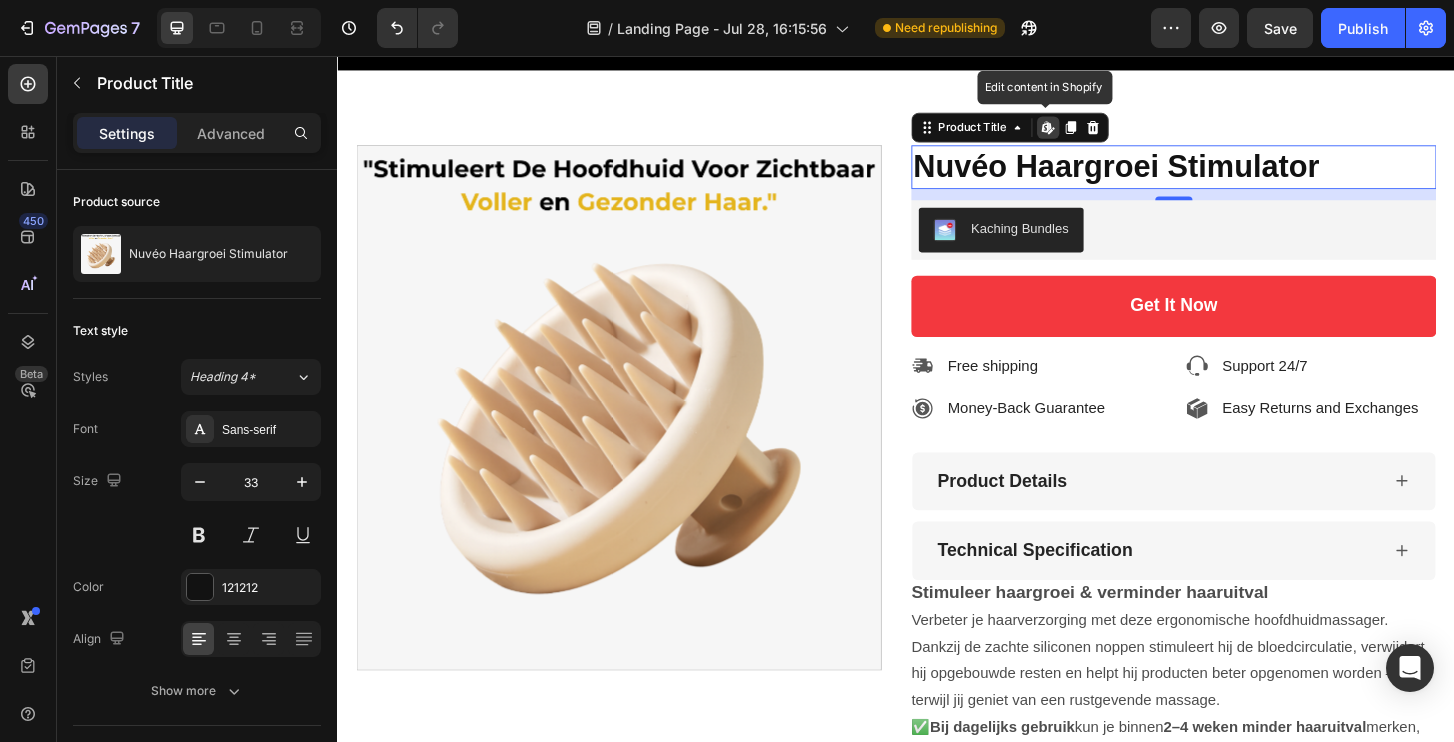 click on "Nuvéo Haargroei Stimulator" at bounding box center (1235, 174) 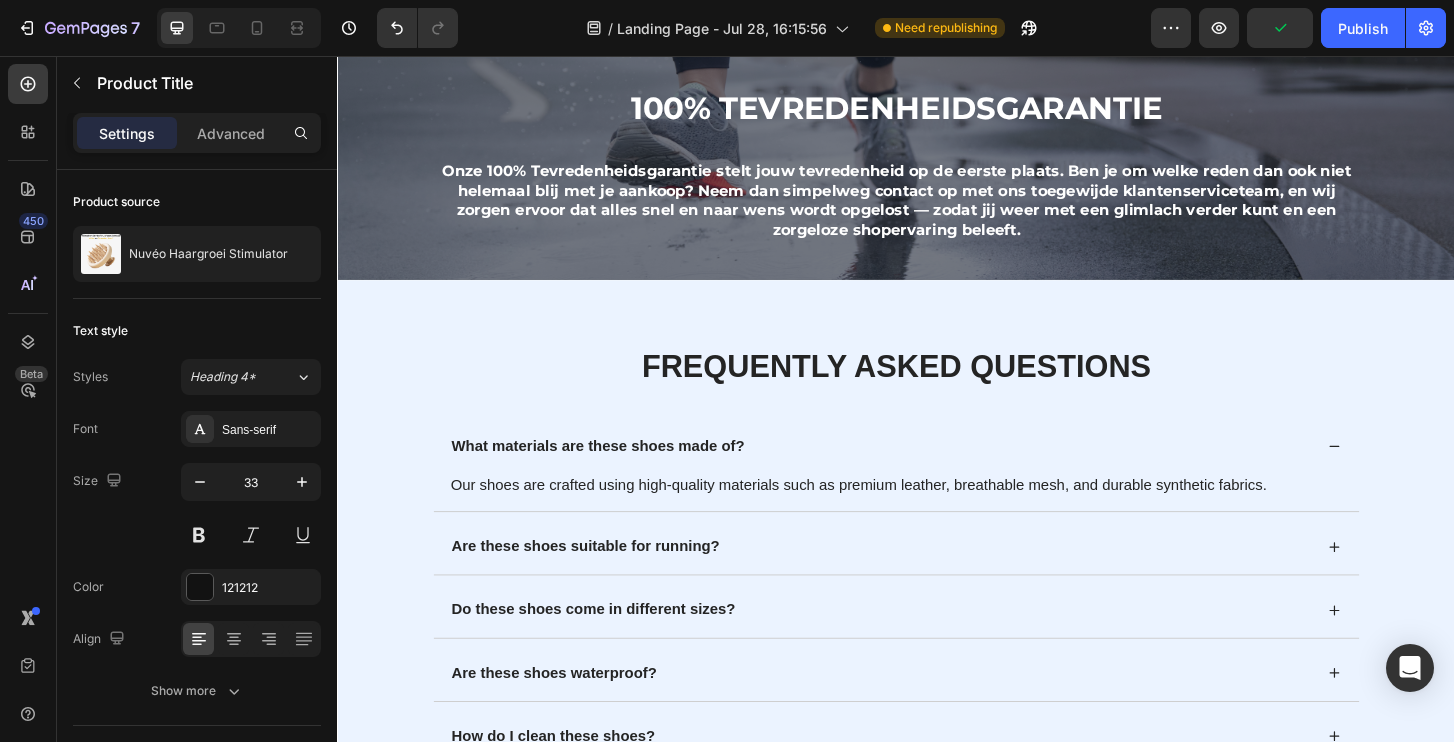 scroll, scrollTop: 9952, scrollLeft: 0, axis: vertical 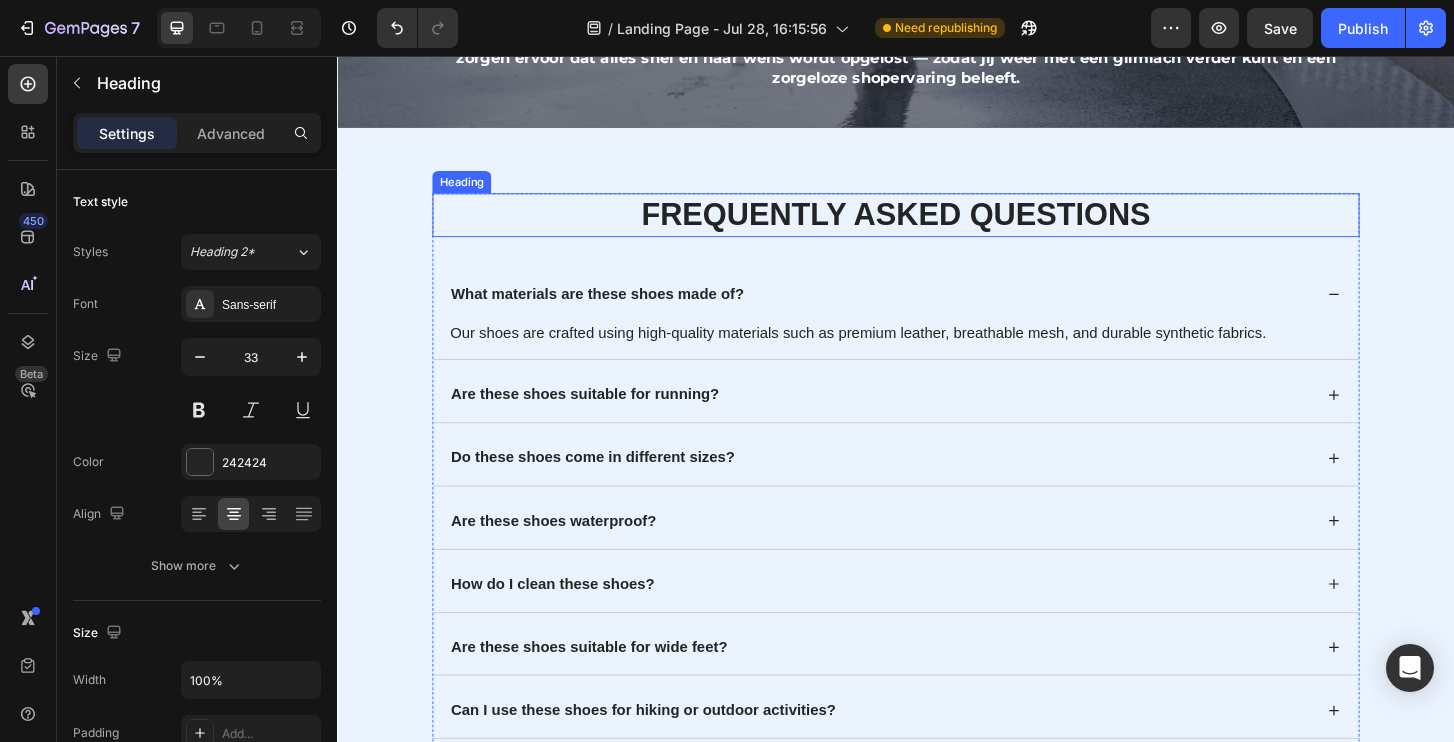 click on "Frequently Asked Questions" at bounding box center [937, 226] 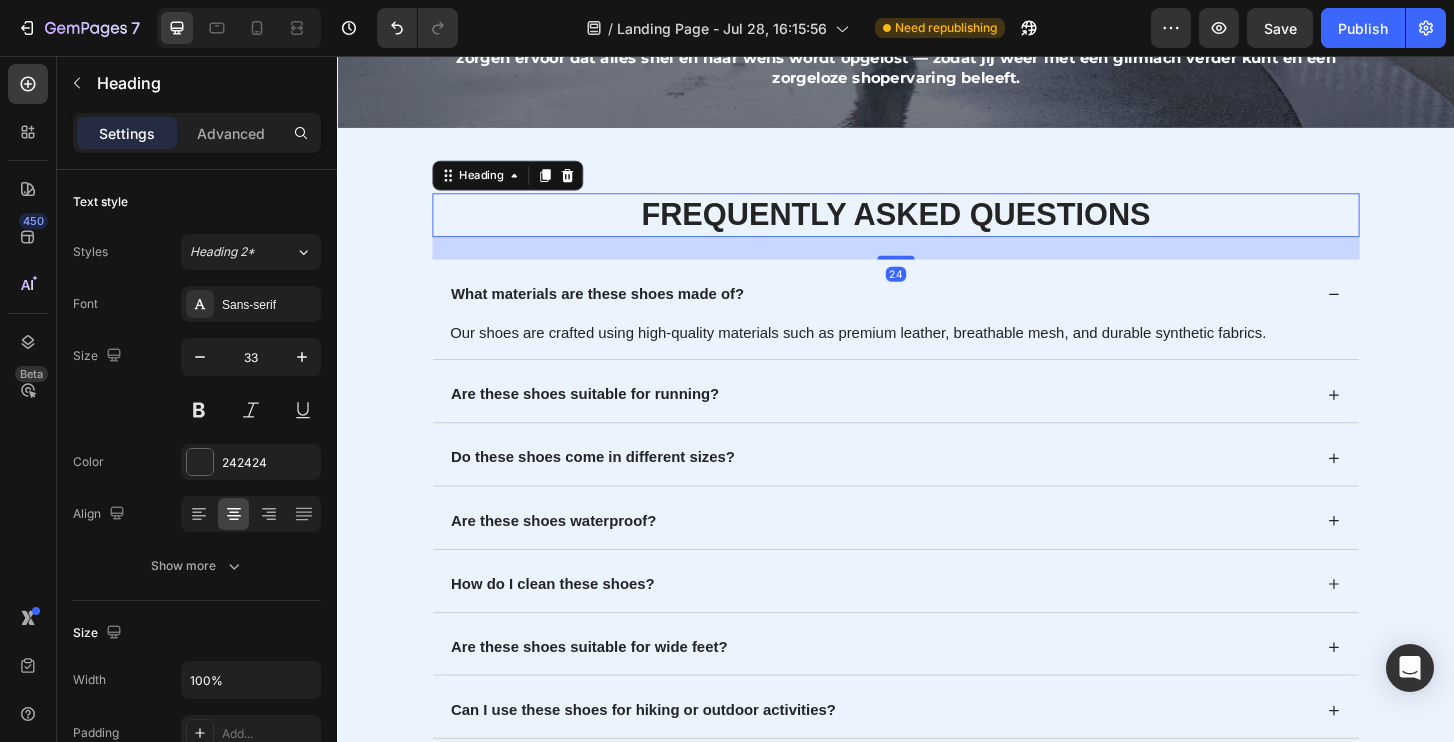 click on "Frequently Asked Questions" at bounding box center (937, 226) 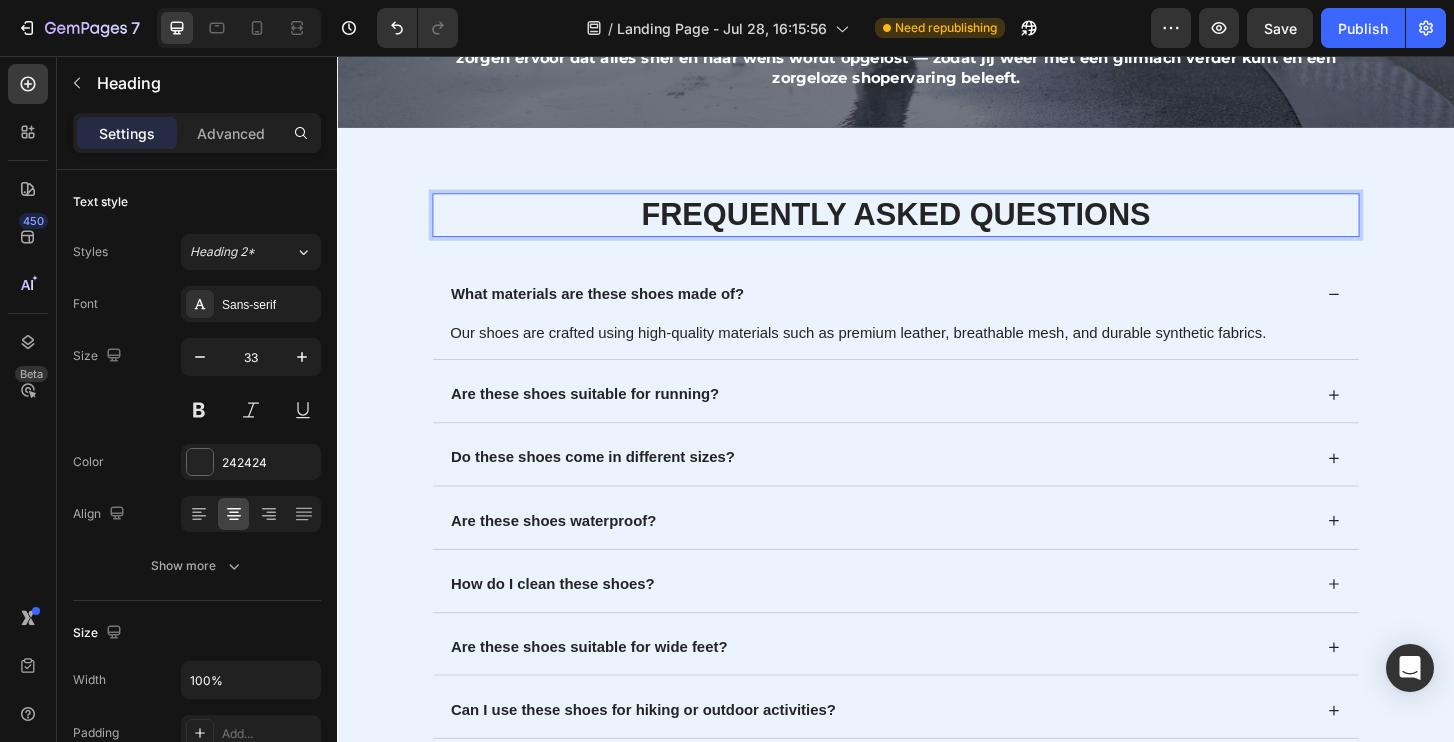 click on "Frequently Asked Questions" at bounding box center [937, 226] 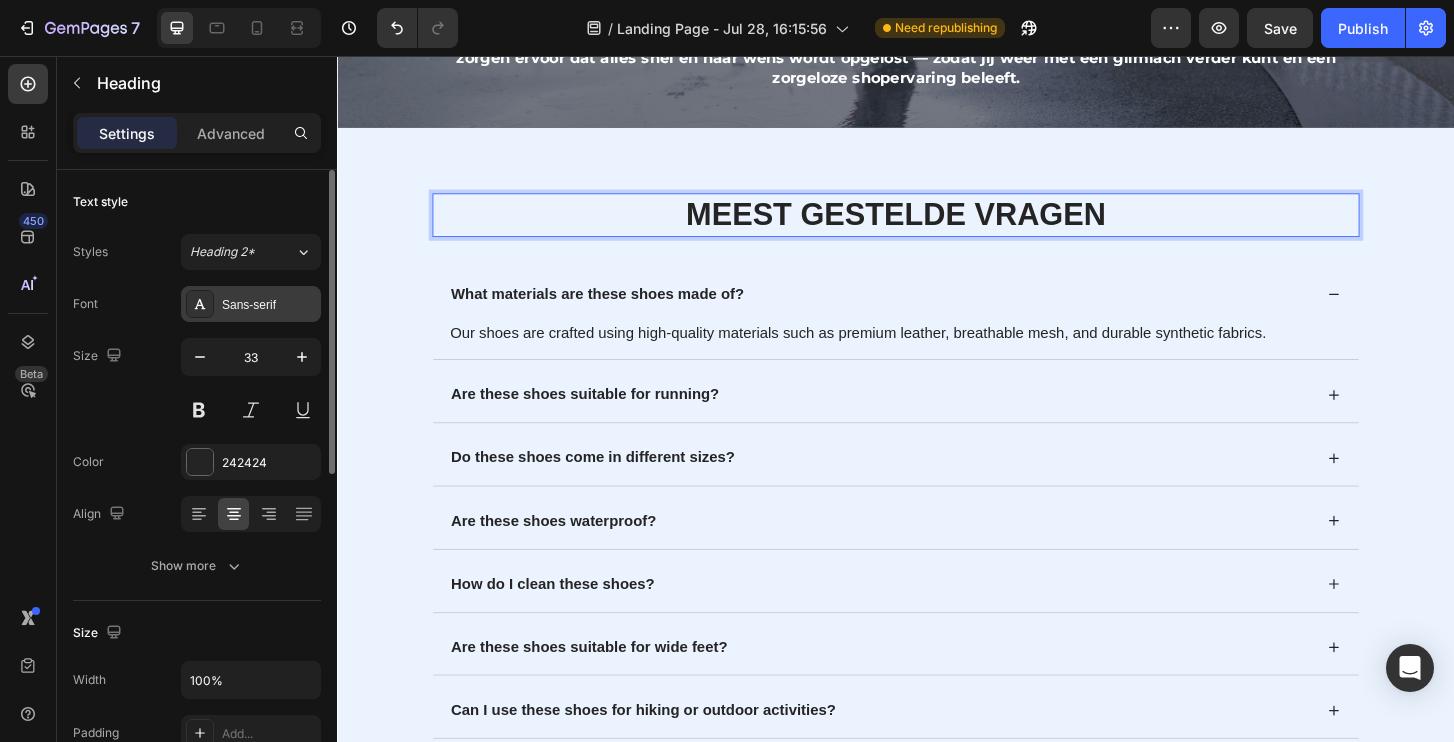 click on "Sans-serif" at bounding box center (251, 304) 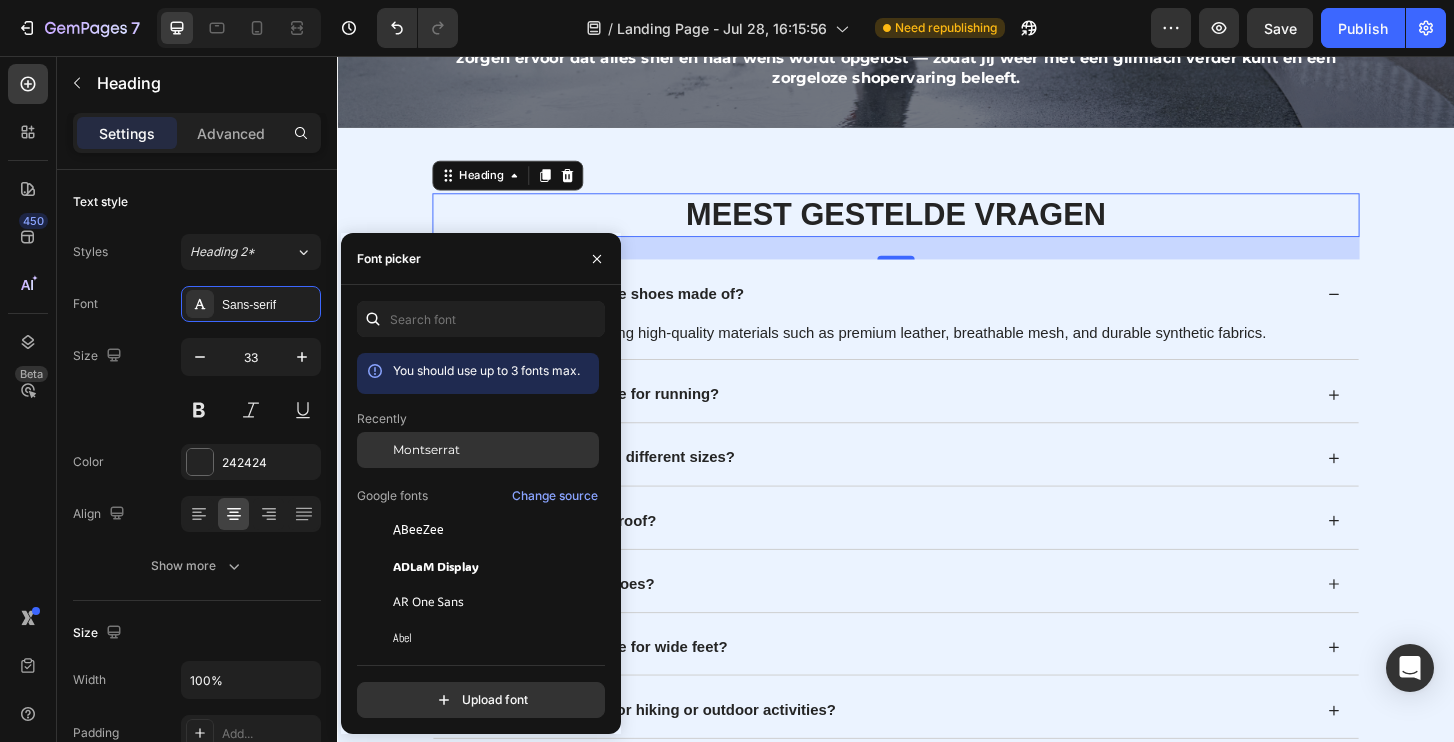 click on "Montserrat" at bounding box center (426, 450) 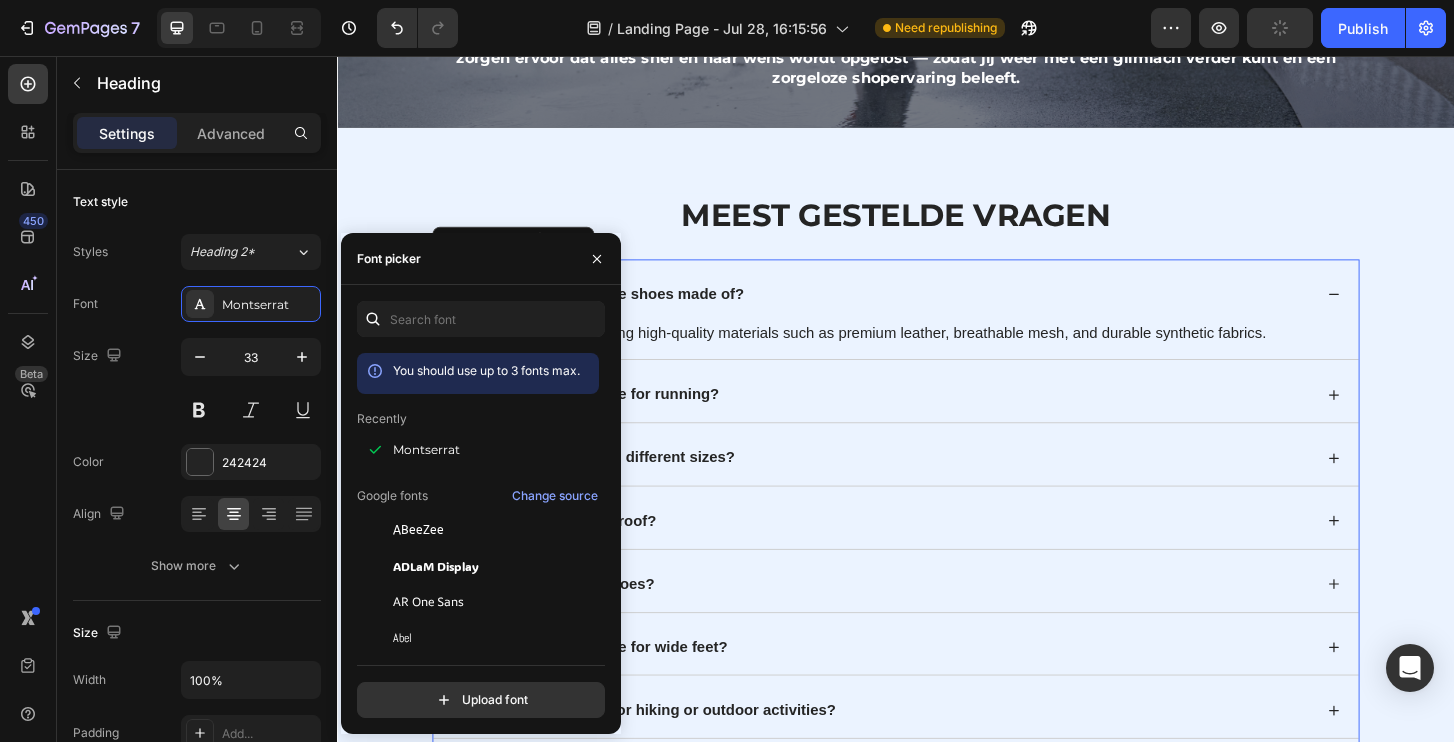 click on "What materials are these shoes made of?" at bounding box center (616, 311) 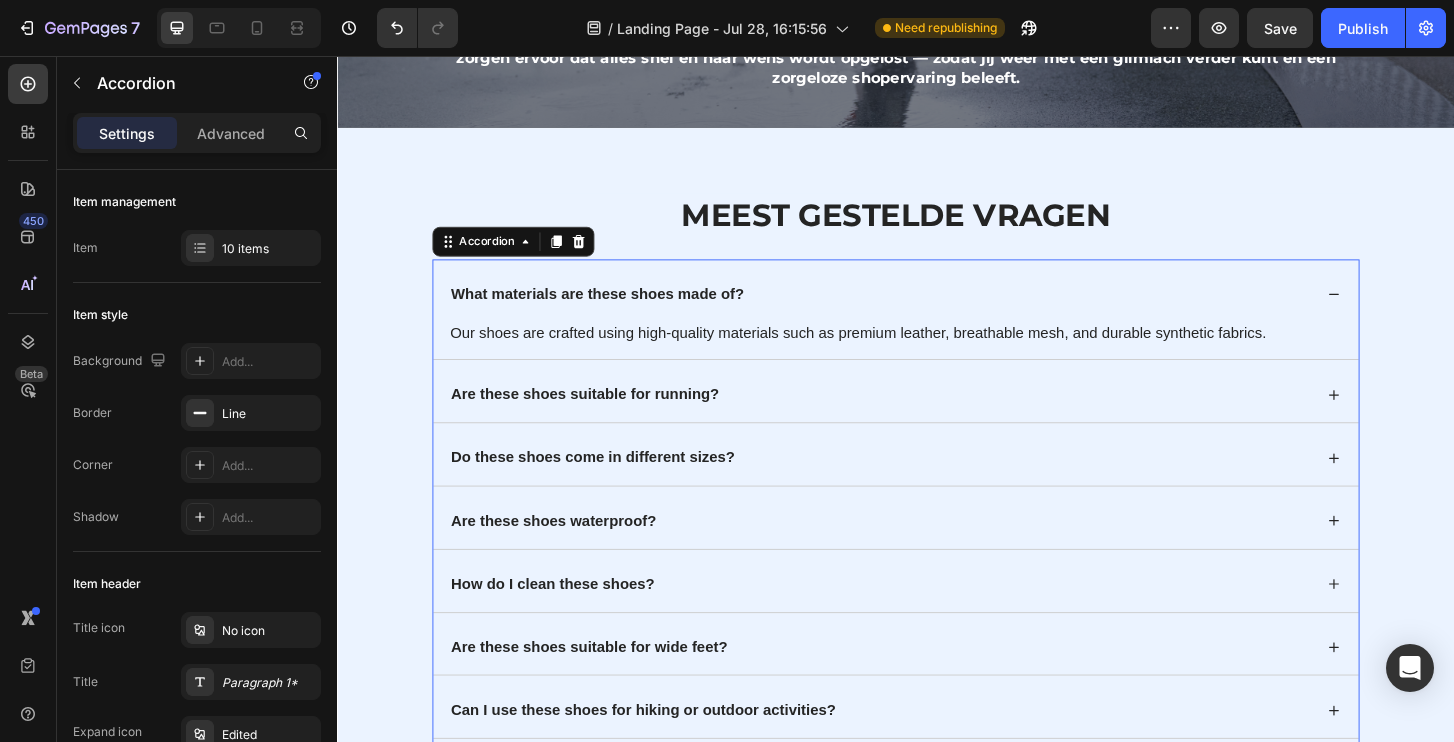 click 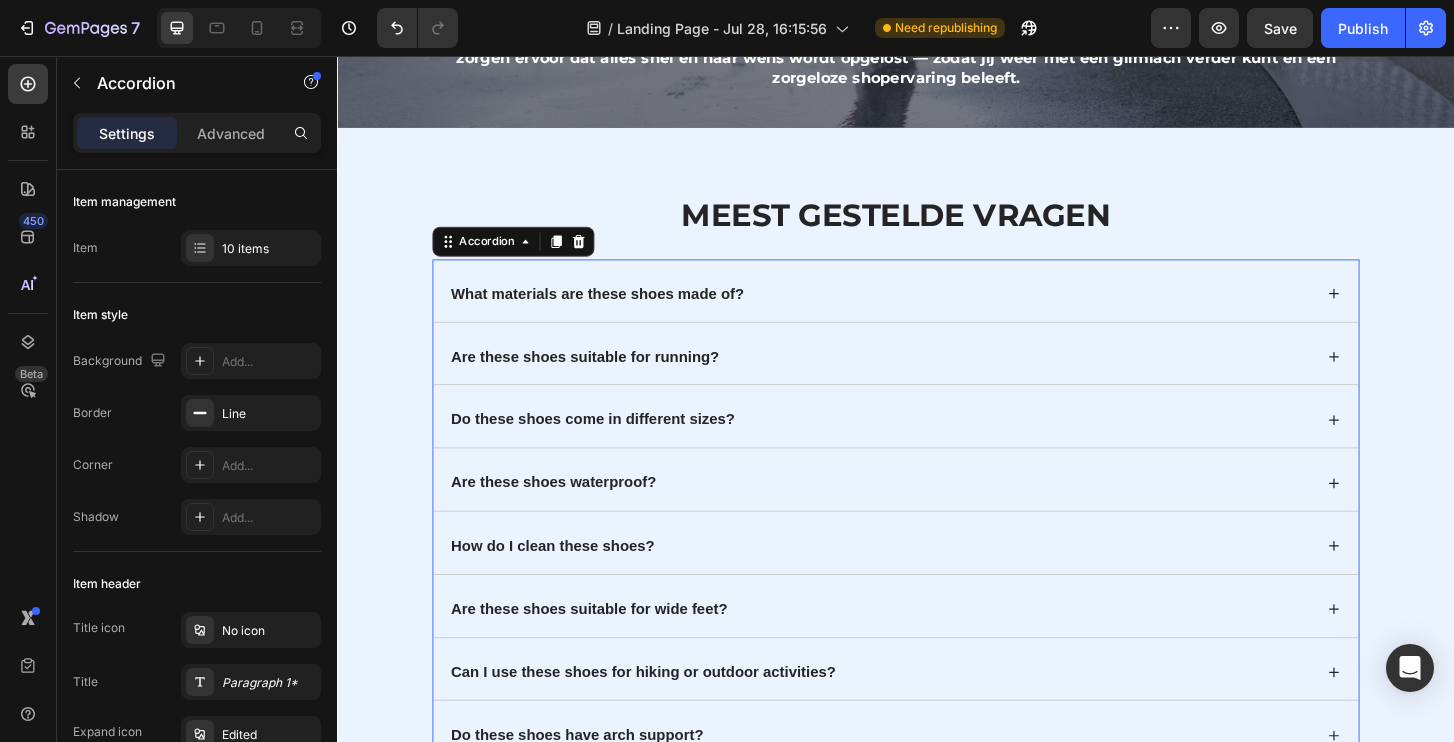 click 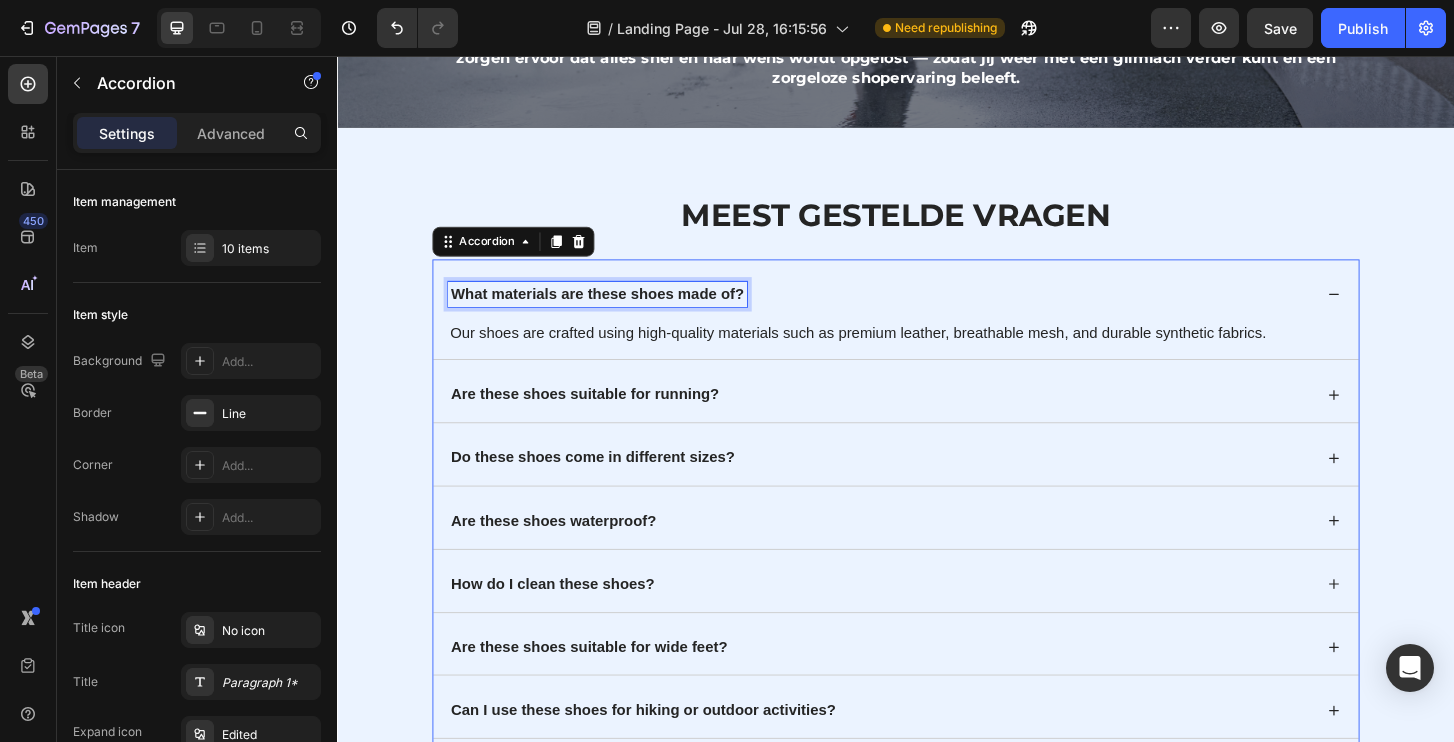 click on "What materials are these shoes made of?" at bounding box center (616, 311) 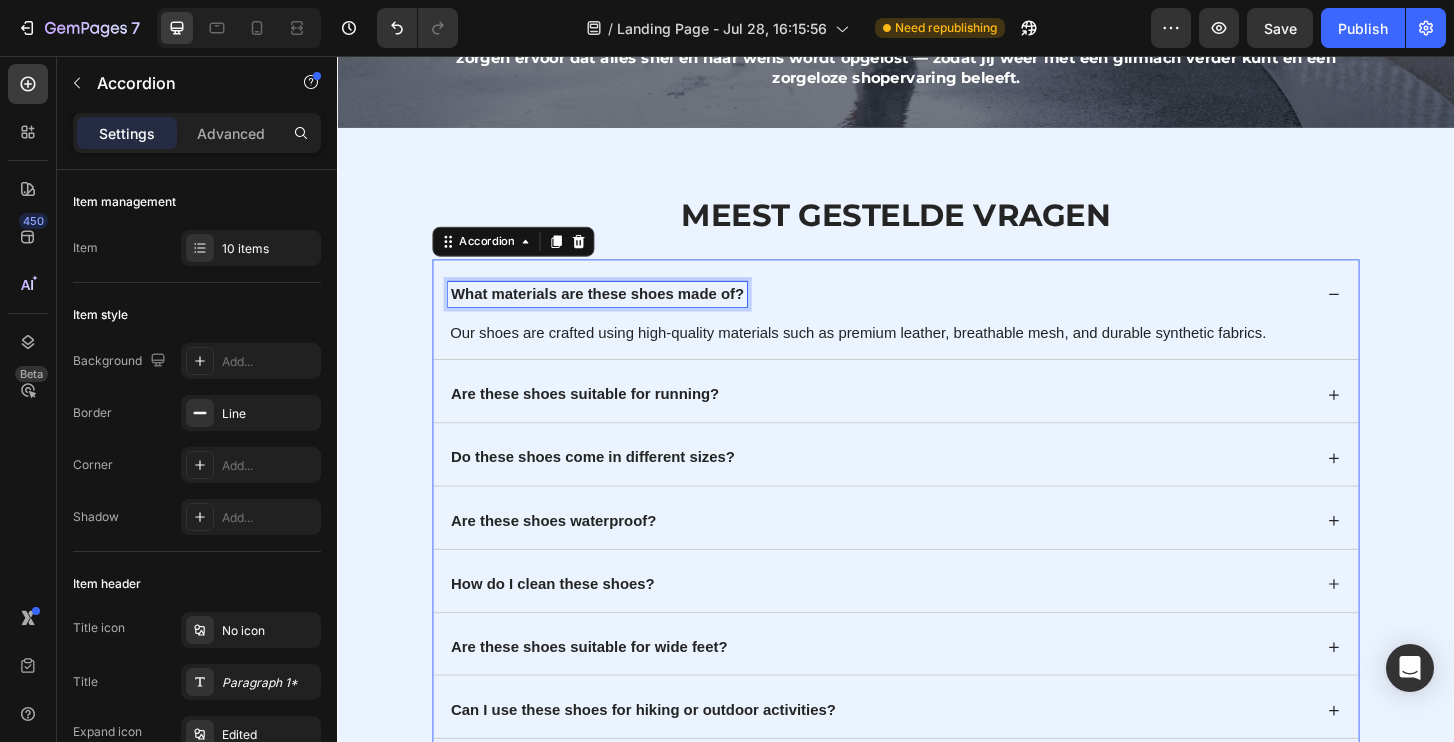 click on "What materials are these shoes made of?" at bounding box center [616, 311] 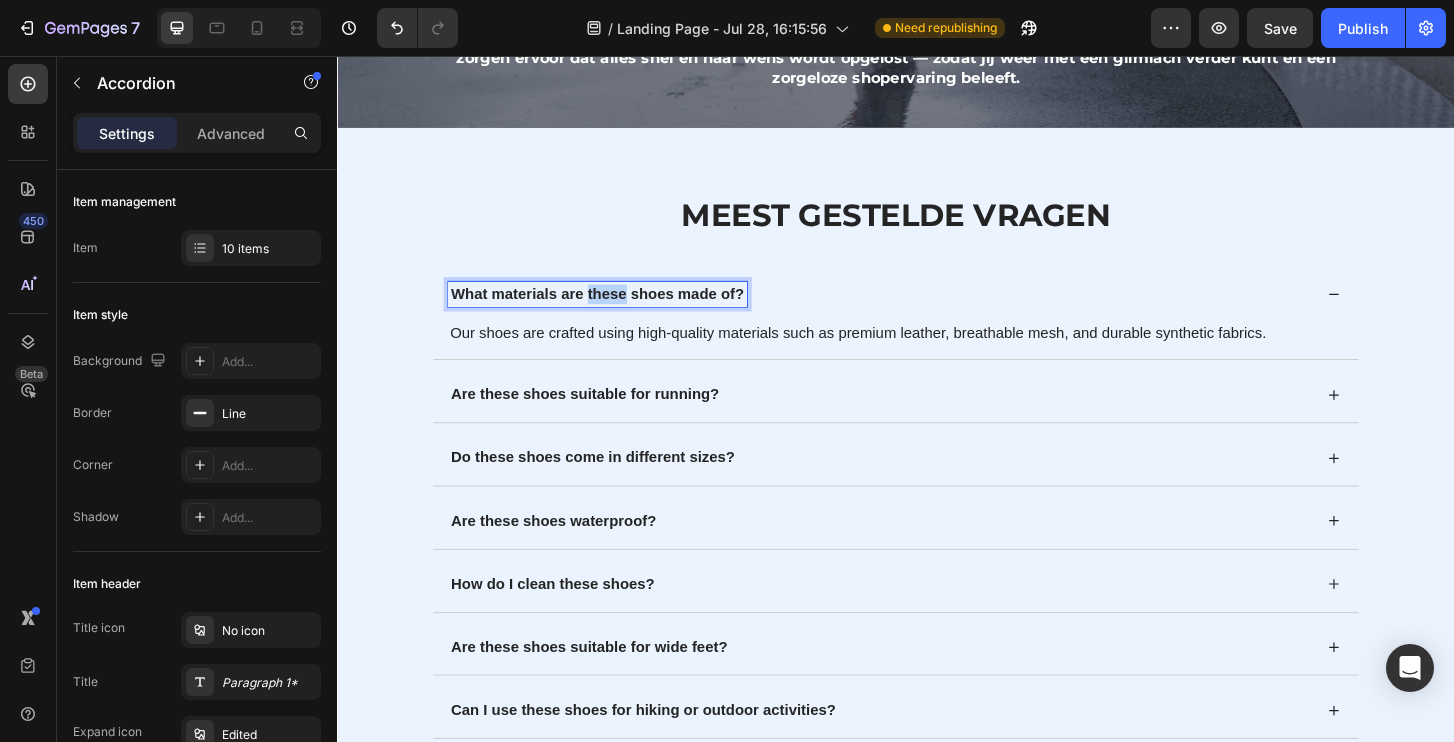 click on "What materials are these shoes made of?" at bounding box center (616, 311) 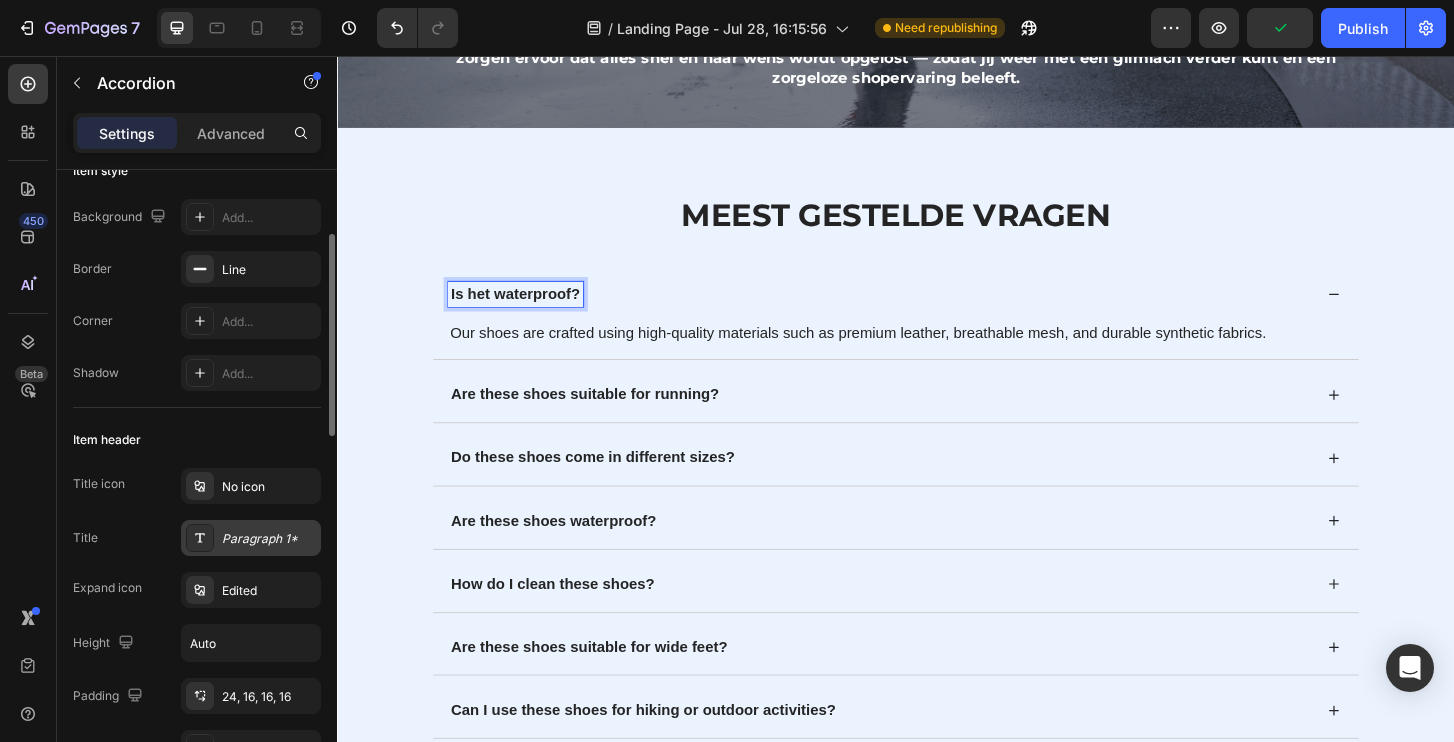 scroll, scrollTop: 155, scrollLeft: 0, axis: vertical 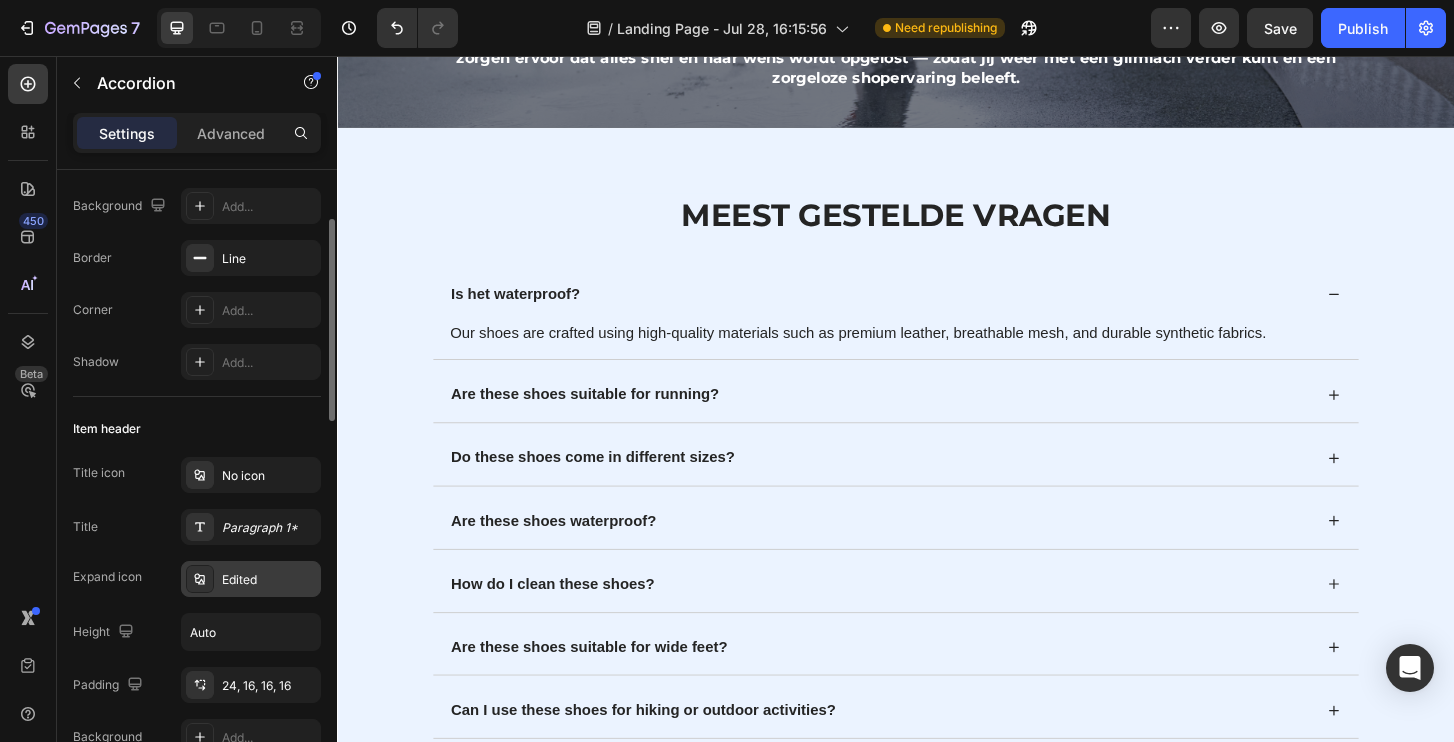 click on "Edited" at bounding box center (269, 580) 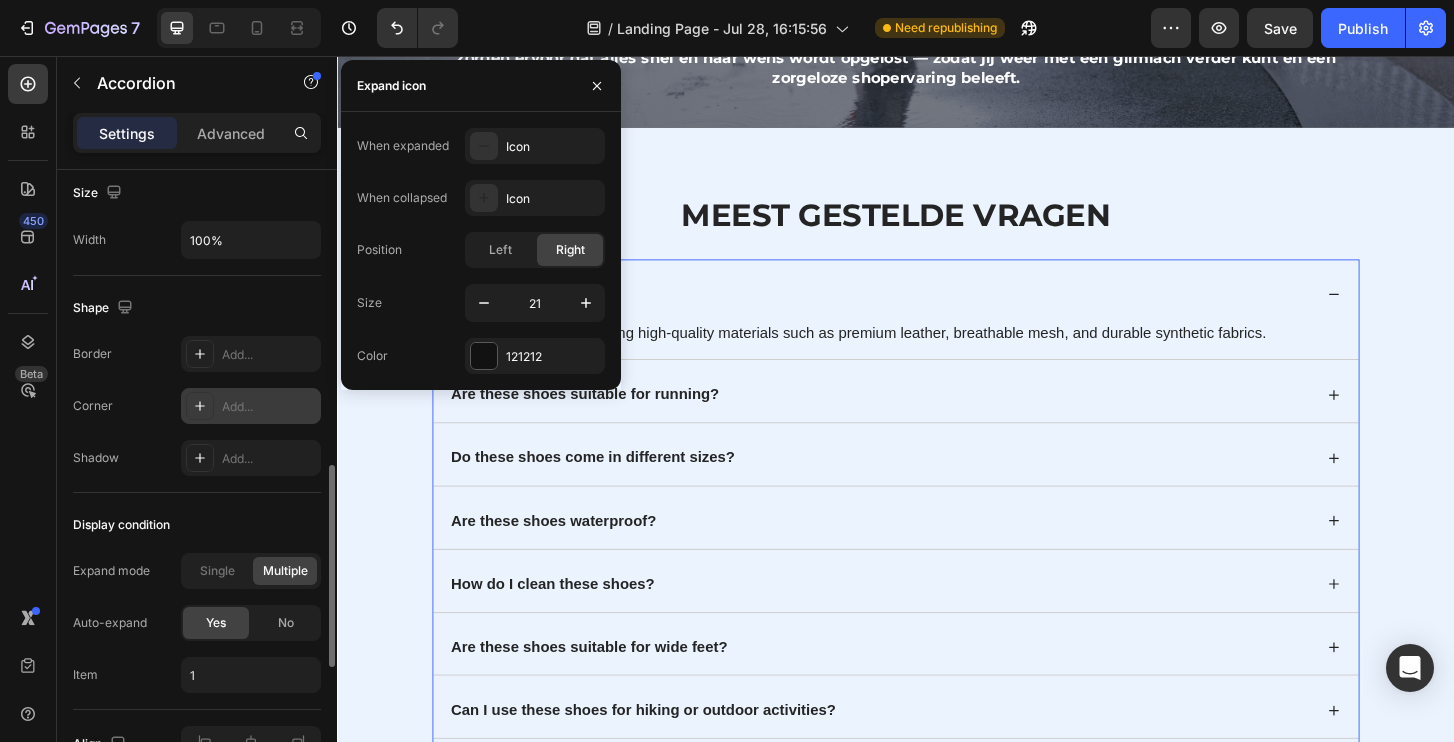 scroll, scrollTop: 1327, scrollLeft: 0, axis: vertical 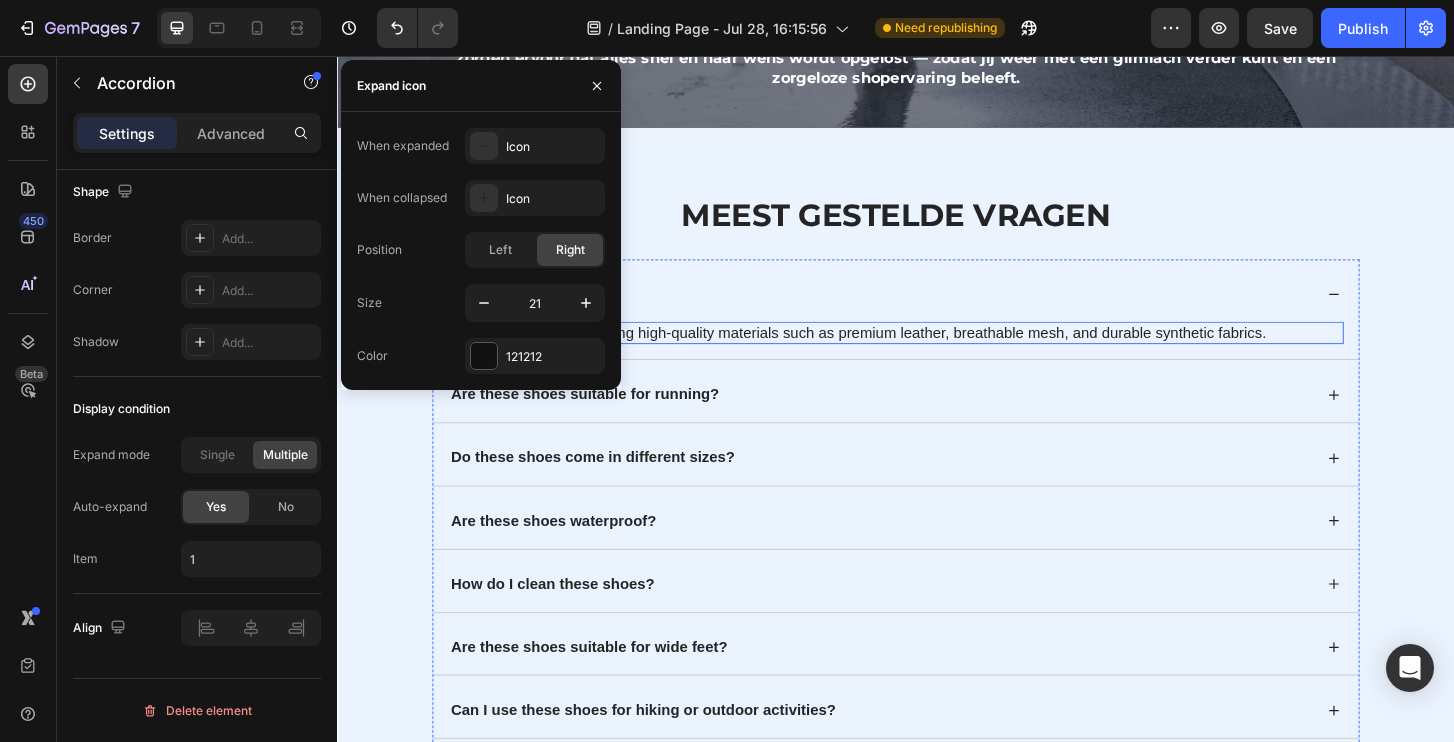 click on "Our shoes are crafted using high-quality materials such as premium leather, breathable mesh, and durable synthetic fabrics." at bounding box center (937, 353) 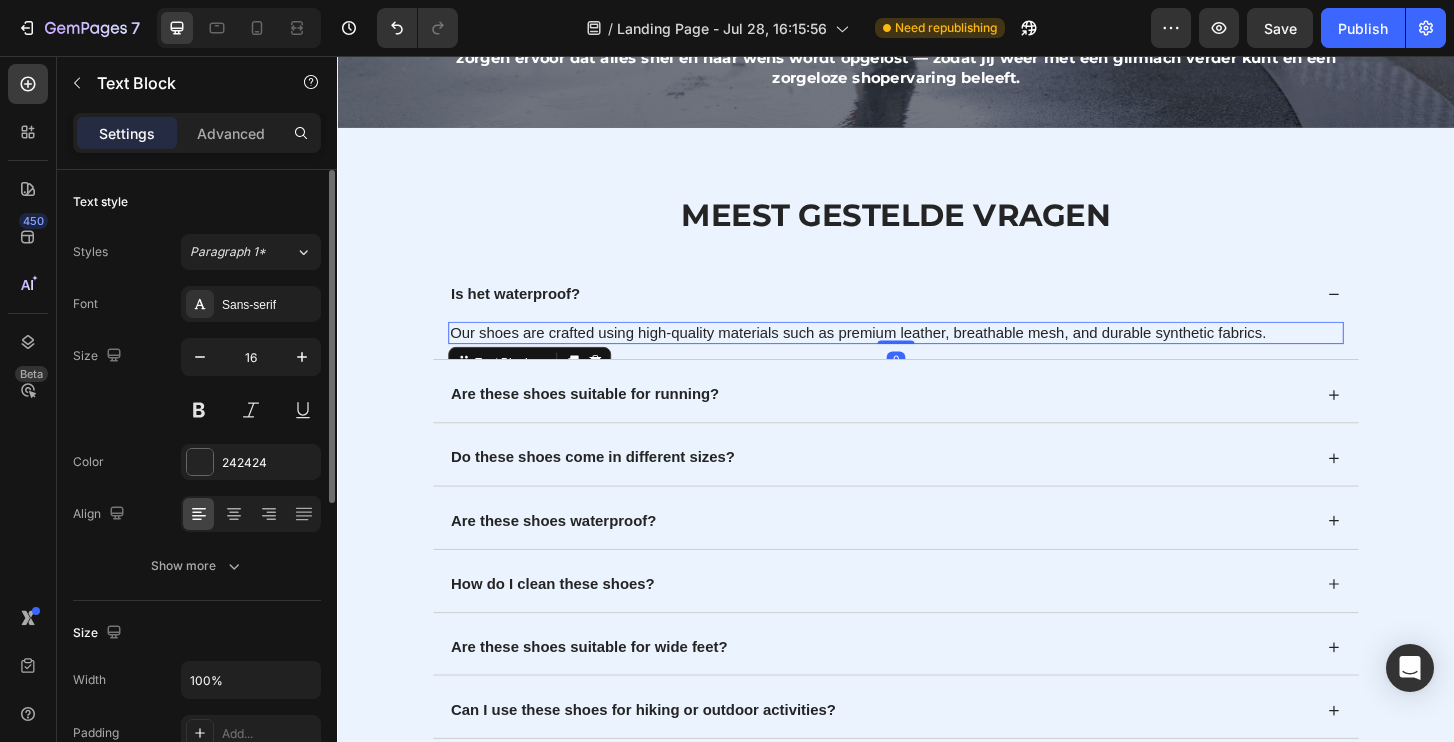 click on "Our shoes are crafted using high-quality materials such as premium leather, breathable mesh, and durable synthetic fabrics." at bounding box center [937, 353] 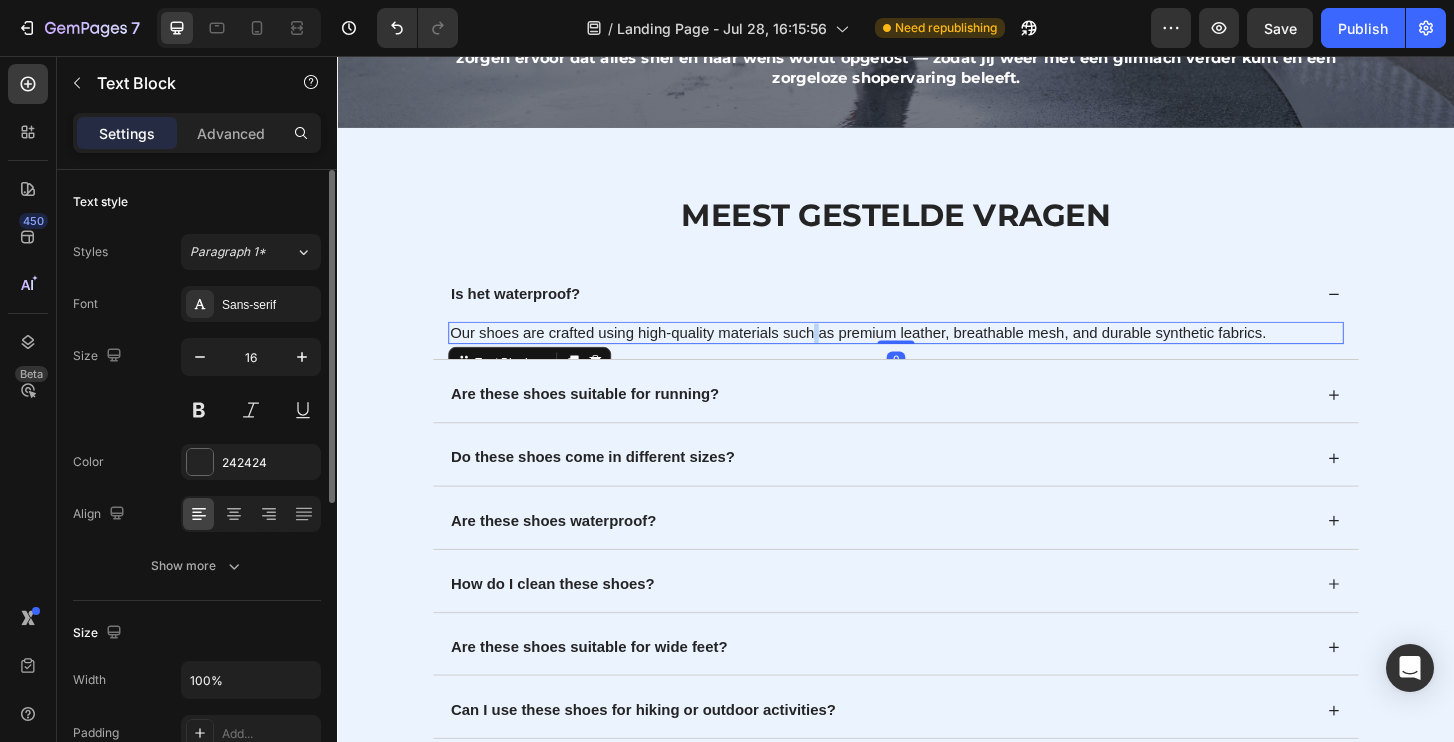 click on "Our shoes are crafted using high-quality materials such as premium leather, breathable mesh, and durable synthetic fabrics." at bounding box center [937, 353] 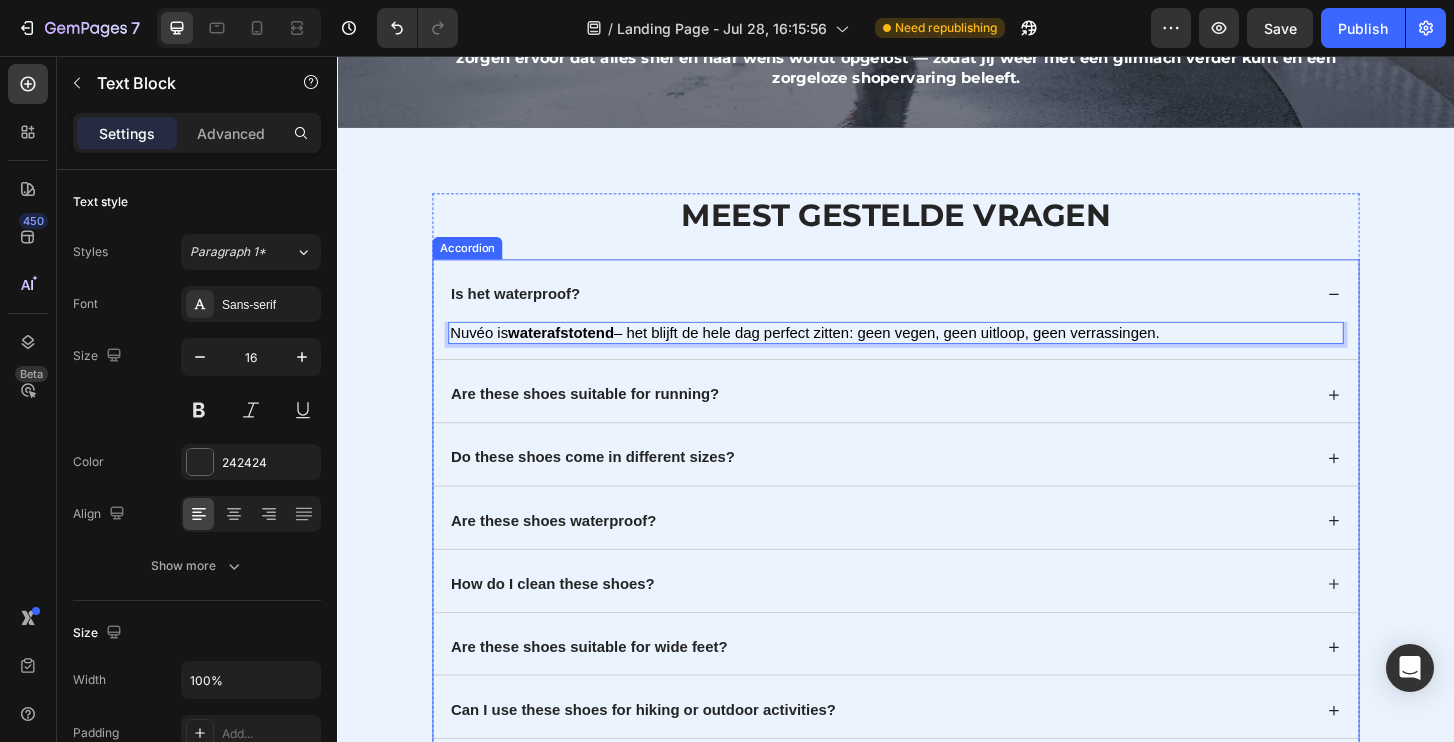 click on "Is het waterproof?" at bounding box center [528, 310] 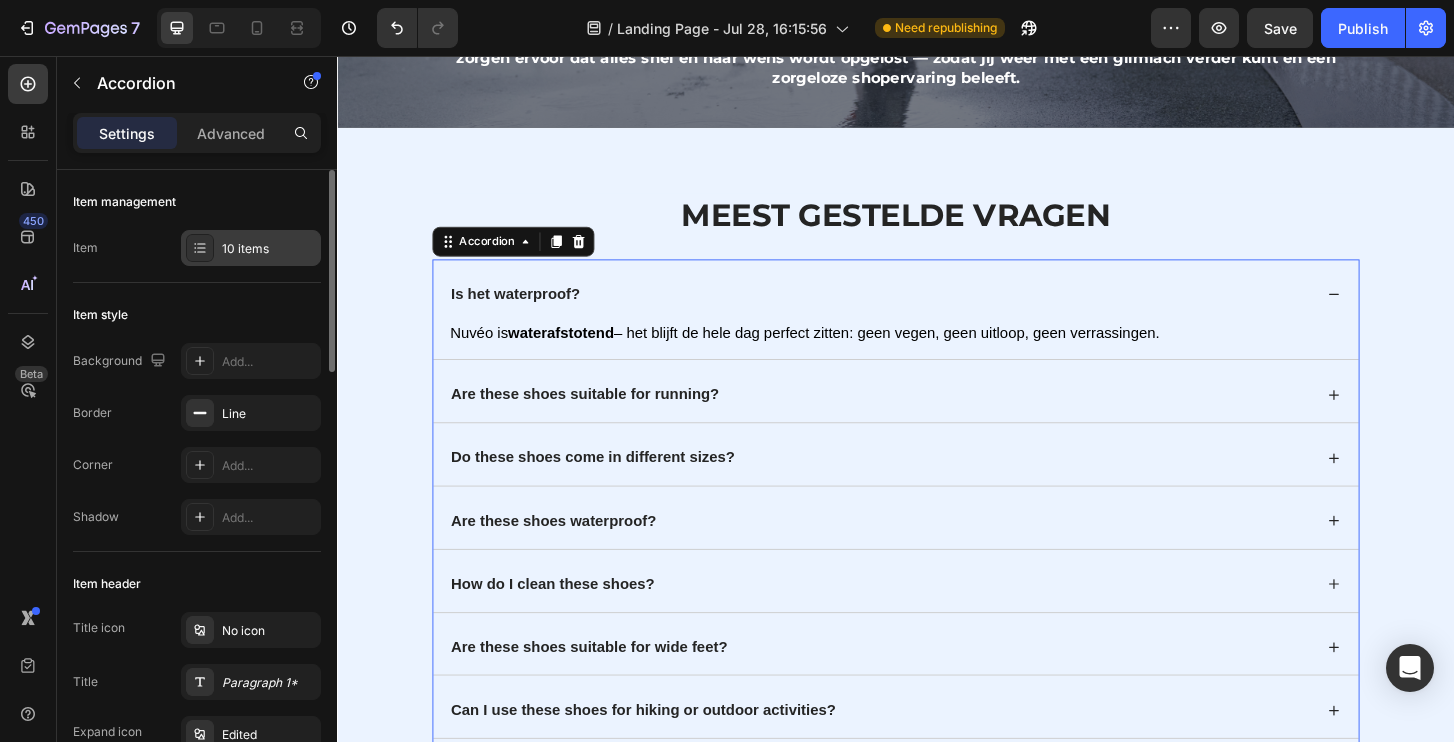 click on "10 items" at bounding box center [251, 248] 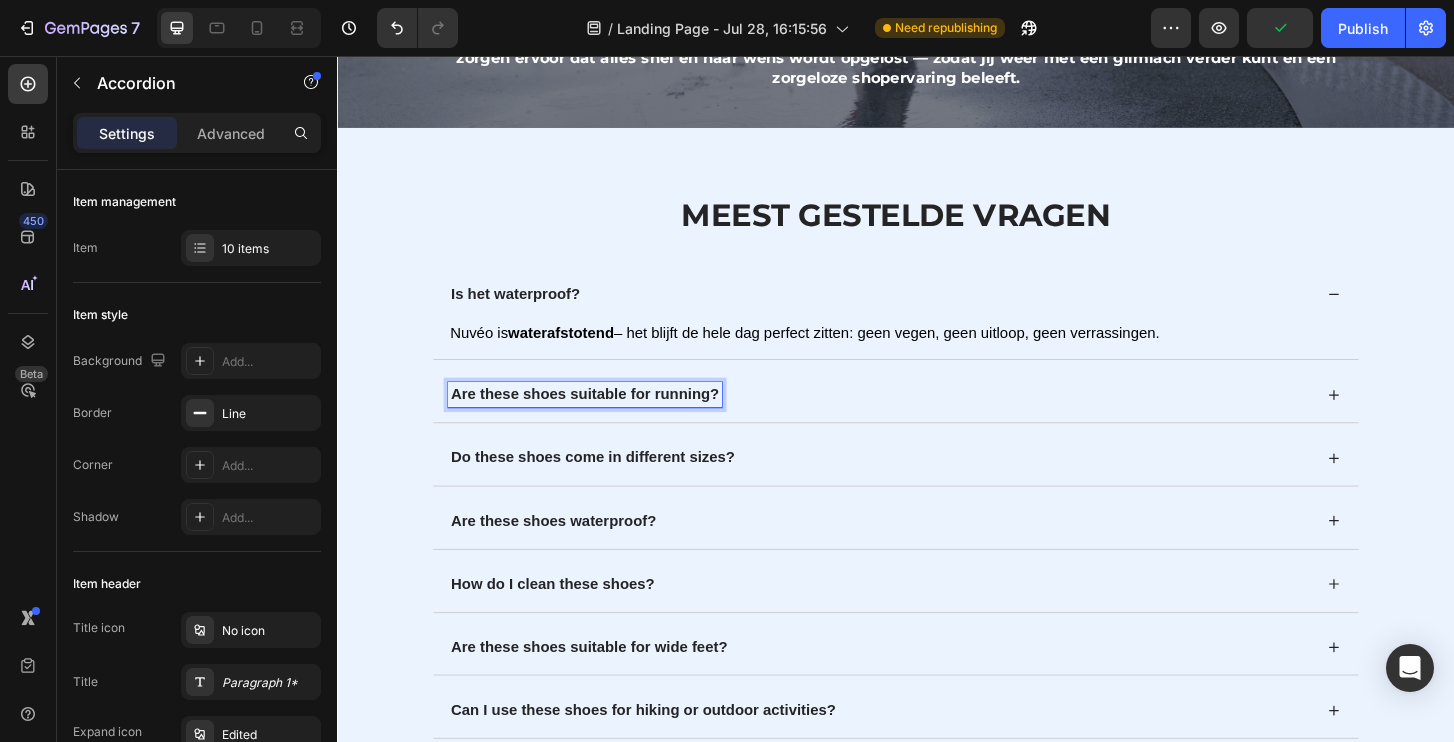 click on "Are these shoes suitable for running?" at bounding box center (603, 419) 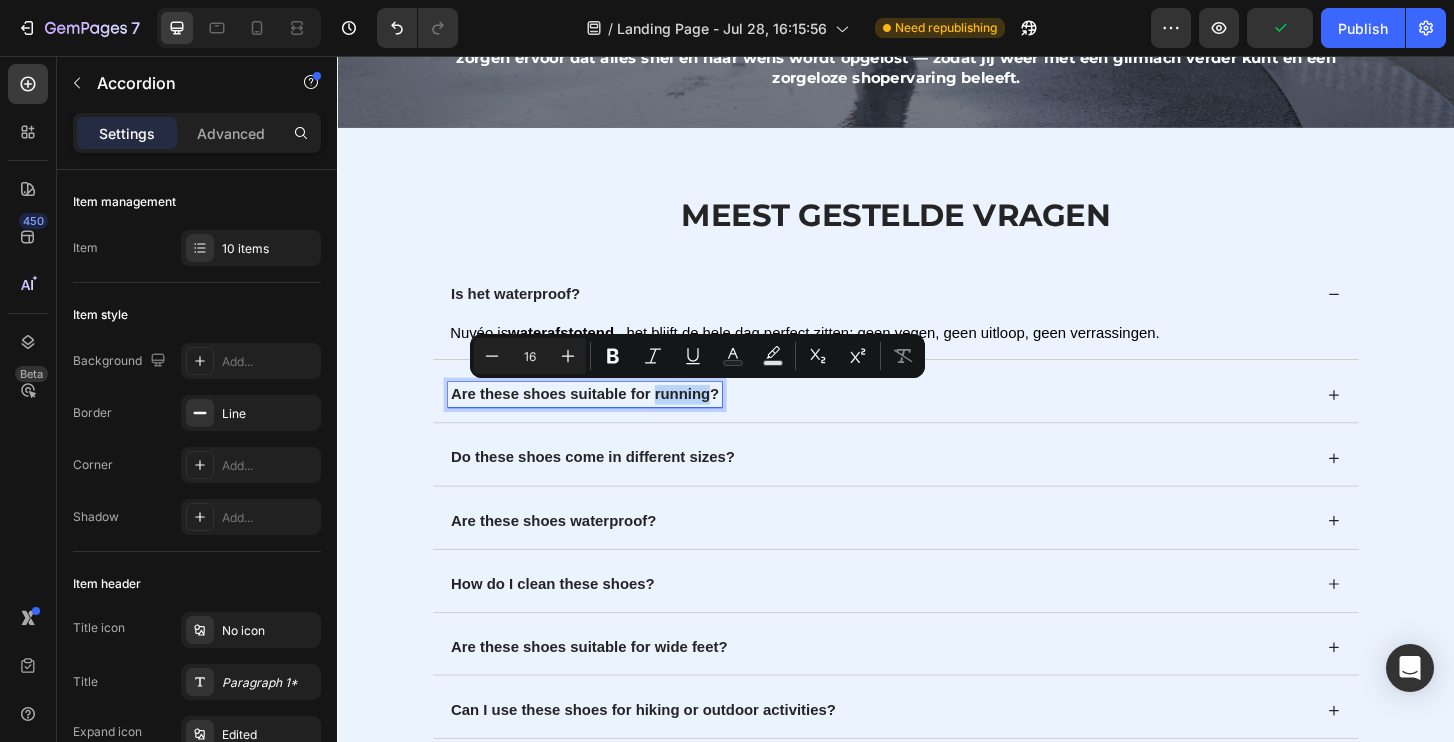 click on "Are these shoes suitable for running?" at bounding box center (603, 419) 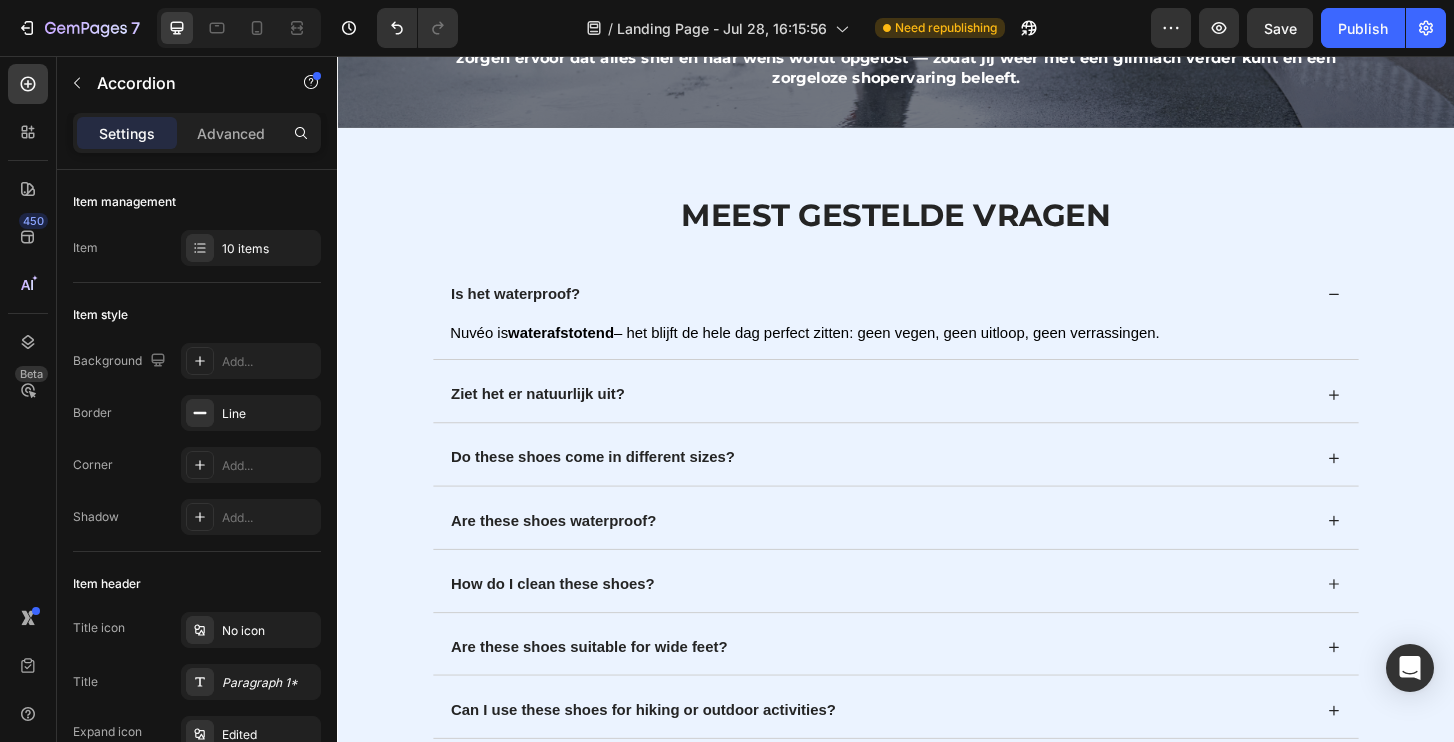 click on "Ziet het er natuurlijk uit?" at bounding box center [937, 415] 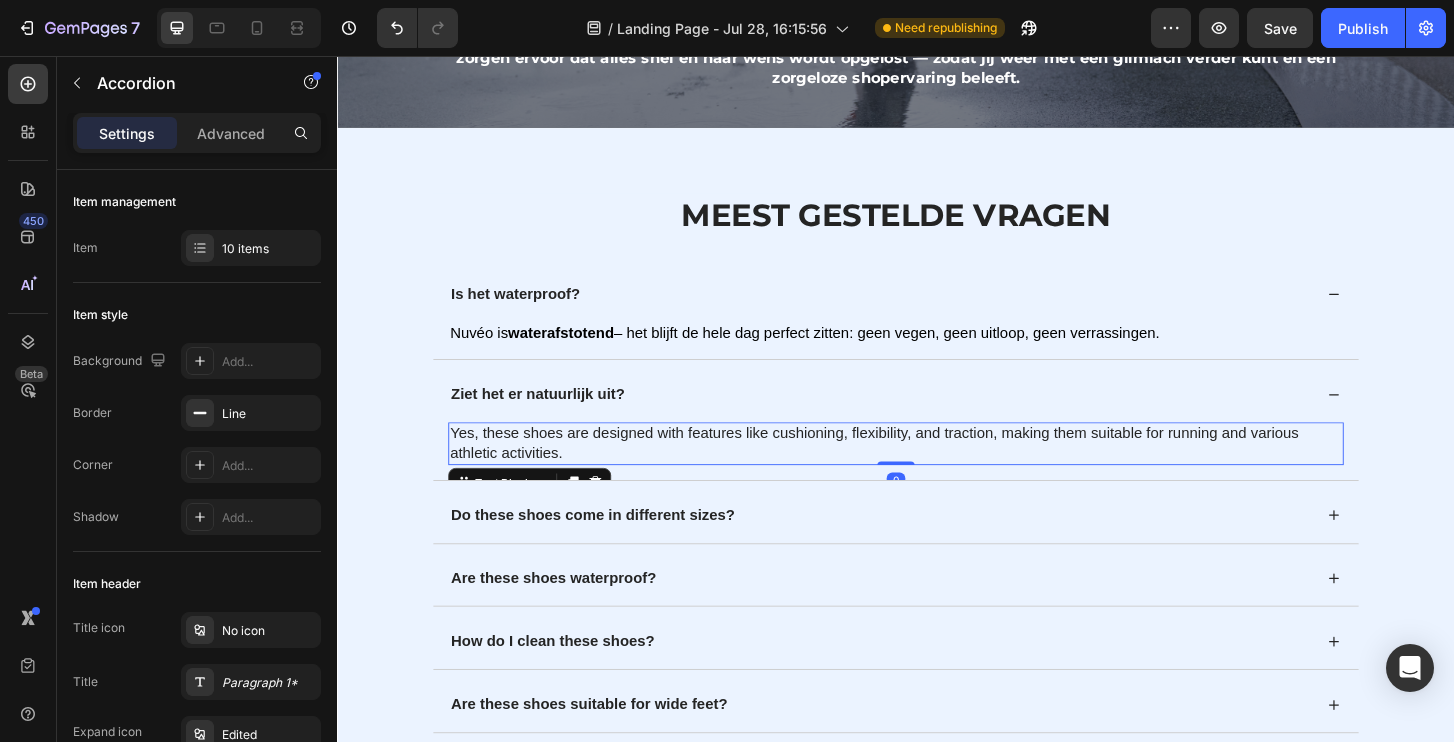 click on "Yes, these shoes are designed with features like cushioning, flexibility, and traction, making them suitable for running and various athletic activities." at bounding box center [937, 472] 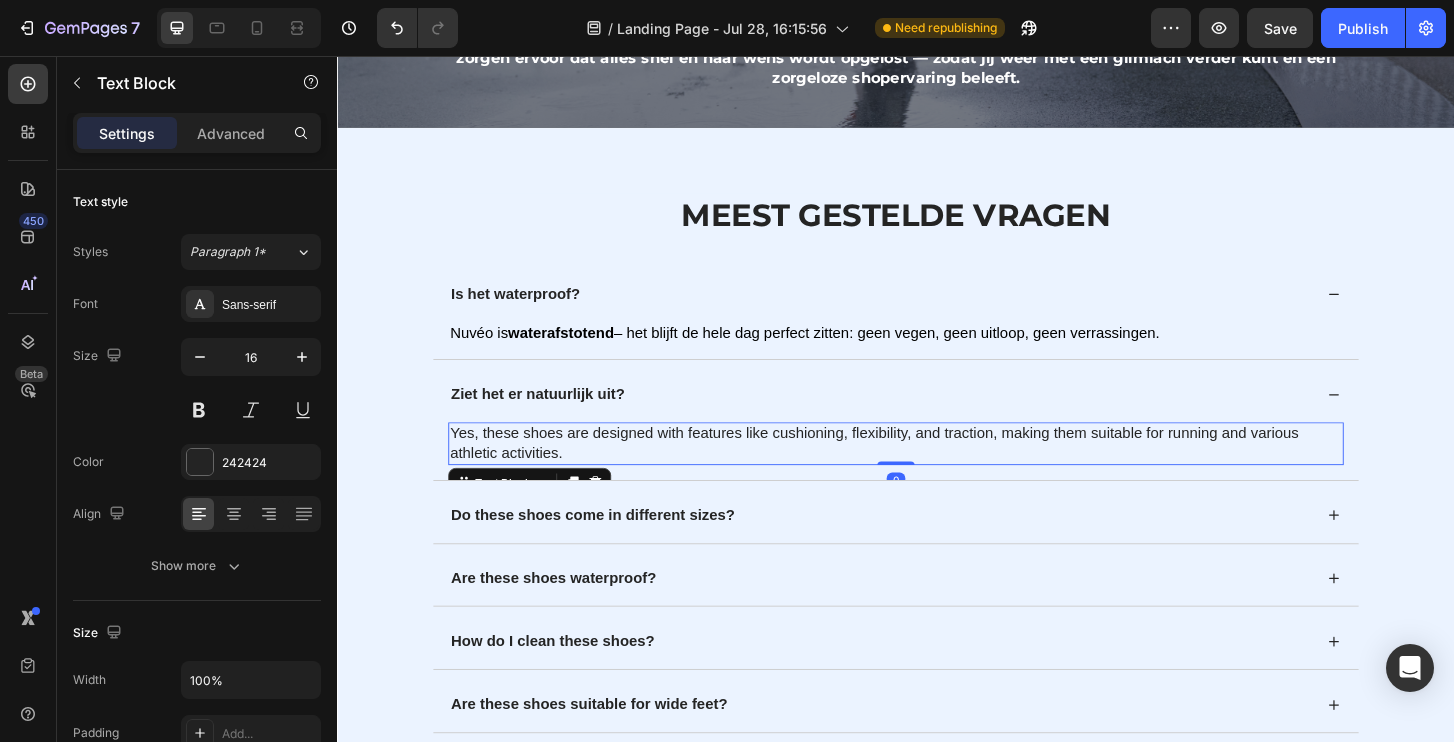 click on "Yes, these shoes are designed with features like cushioning, flexibility, and traction, making them suitable for running and various athletic activities." at bounding box center [937, 472] 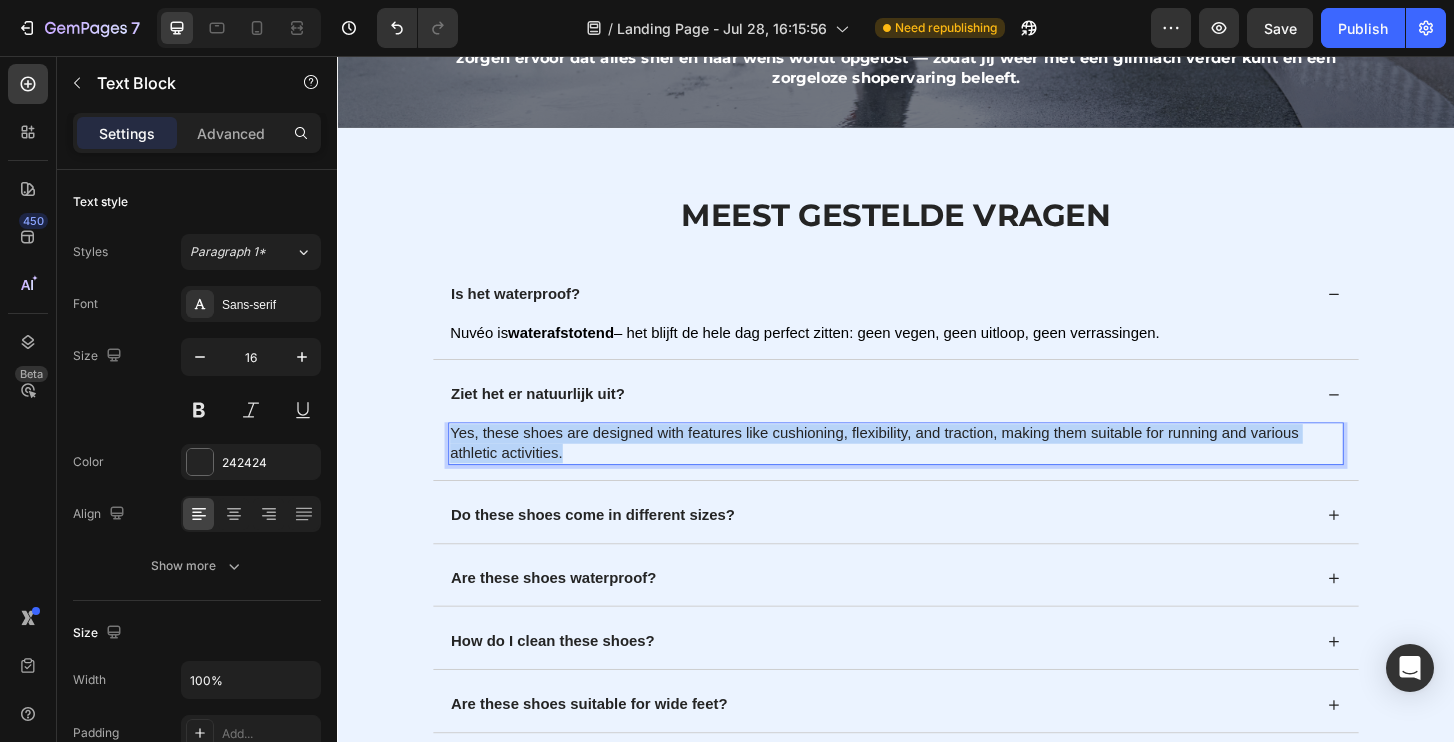 click on "Yes, these shoes are designed with features like cushioning, flexibility, and traction, making them suitable for running and various athletic activities." at bounding box center [937, 472] 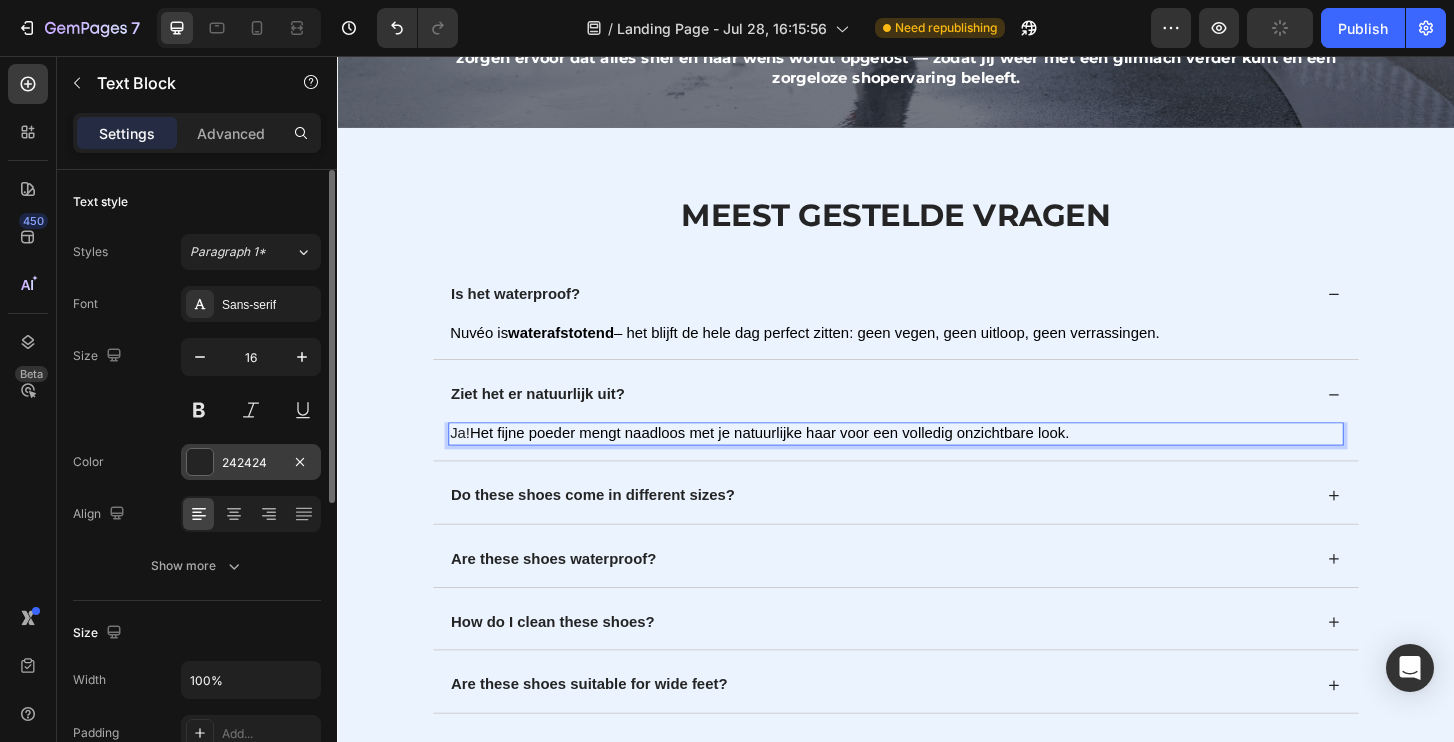 click on "242424" at bounding box center (251, 463) 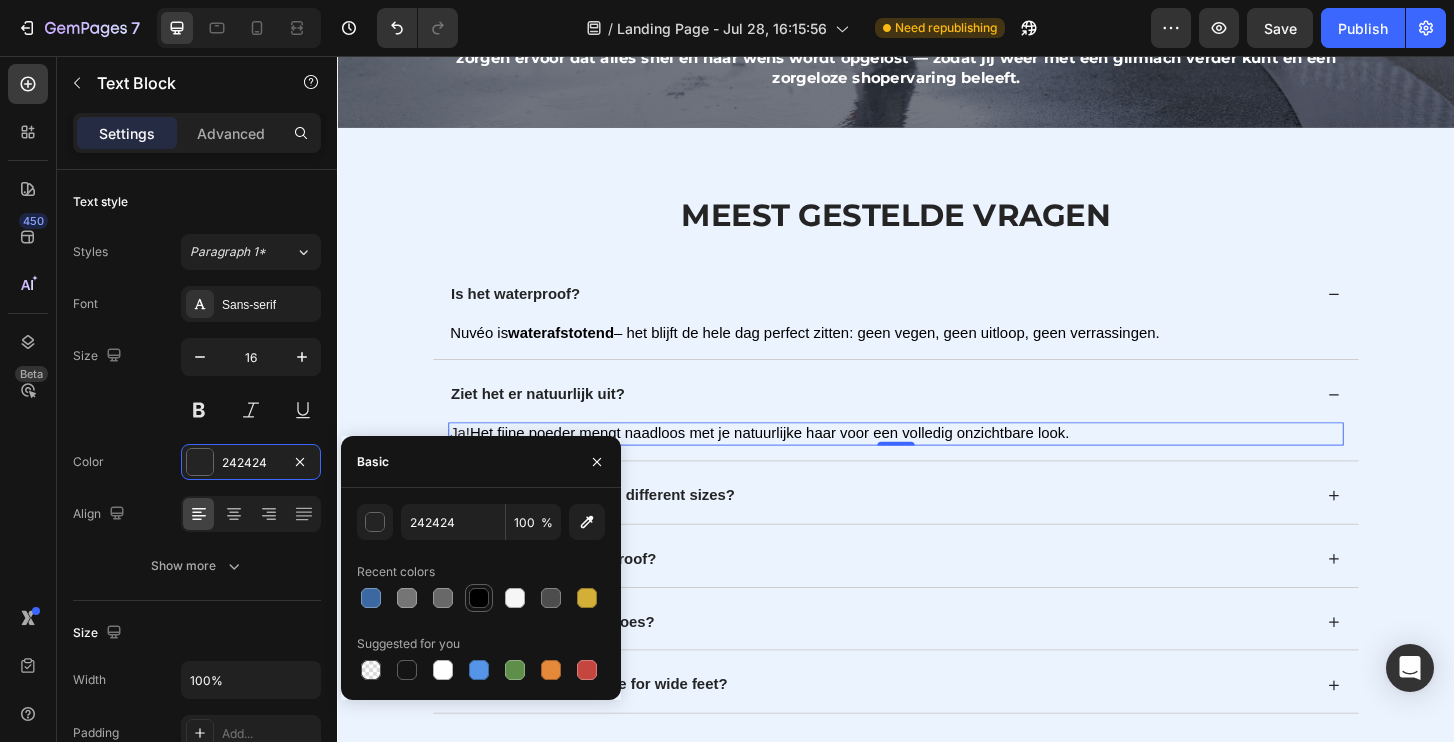 click at bounding box center (479, 598) 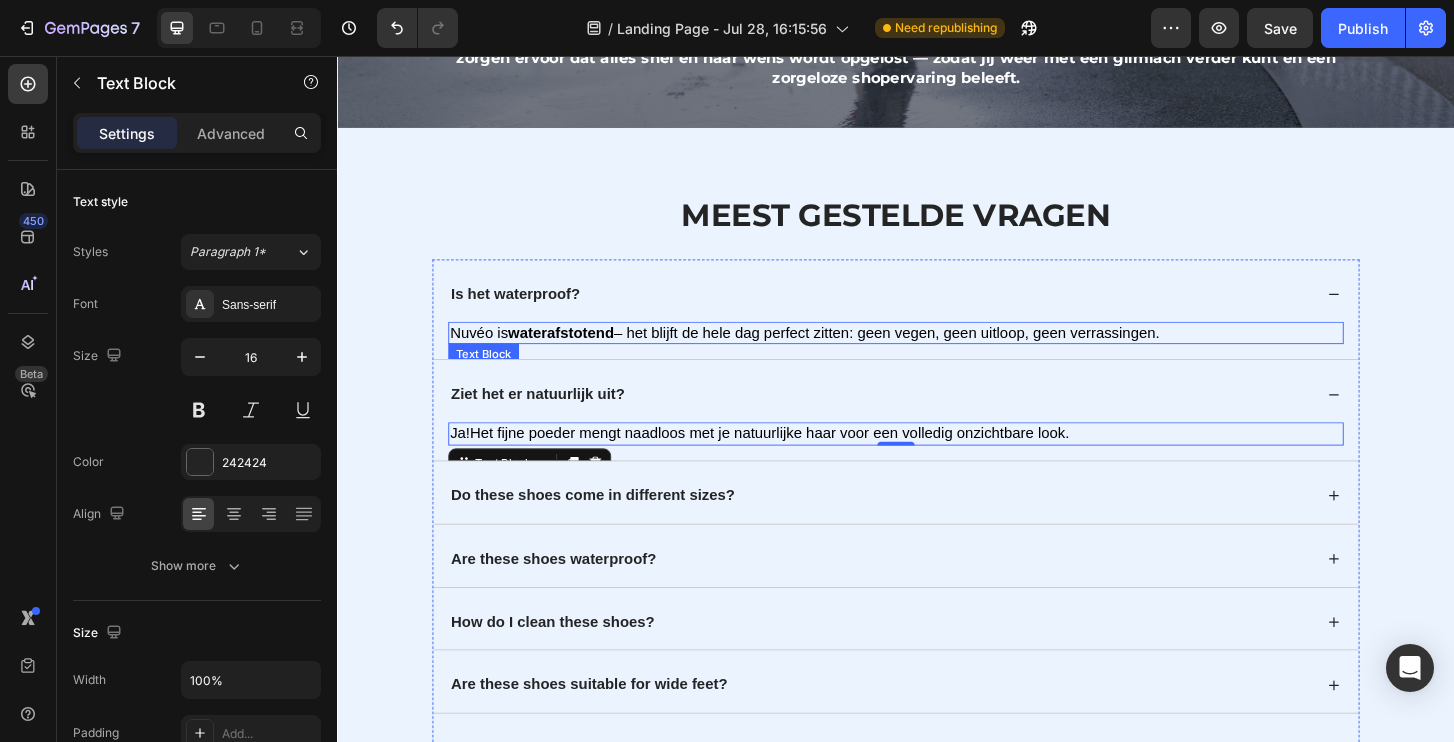 click on "Nuvéo is  waterafstotend  – het blijft de hele dag perfect zitten: geen vegen, geen uitloop, geen verrassingen." at bounding box center (839, 352) 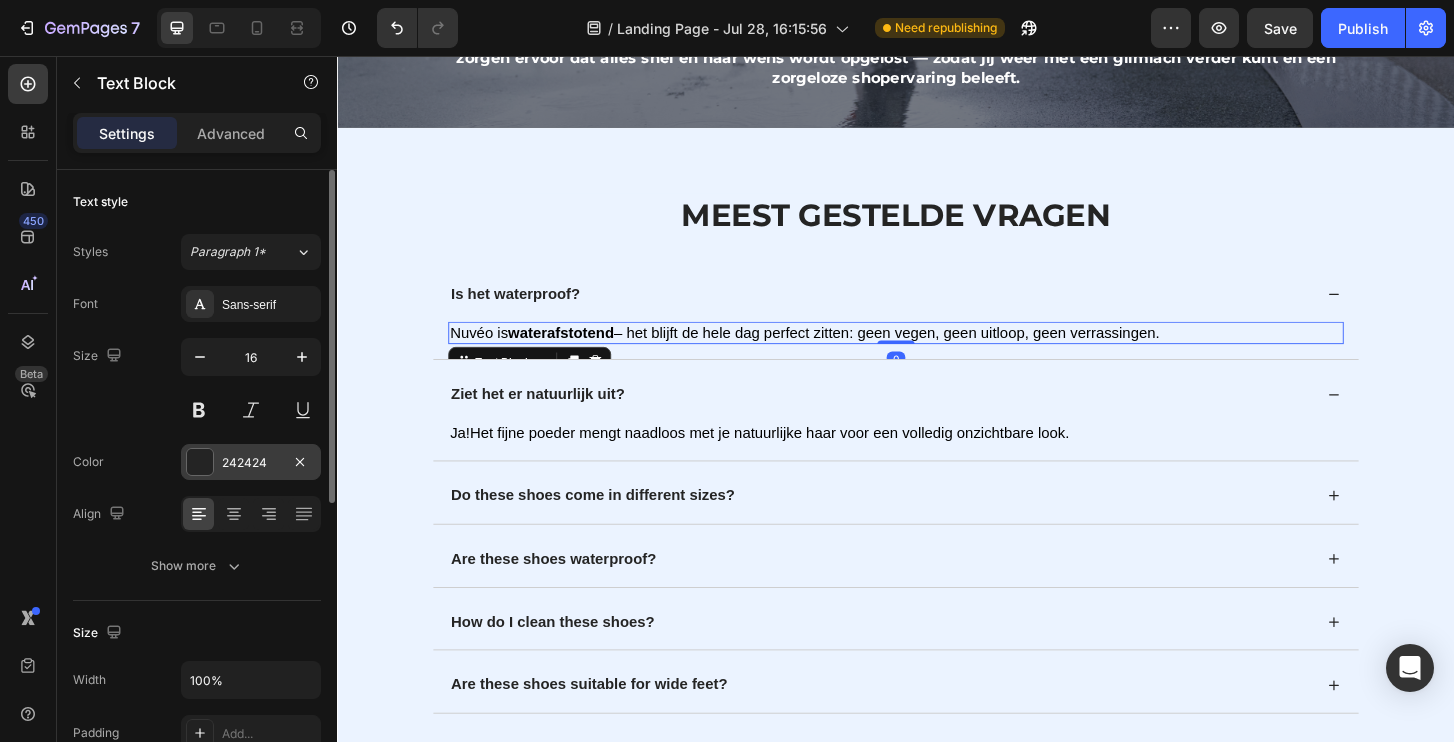 click on "242424" at bounding box center (251, 463) 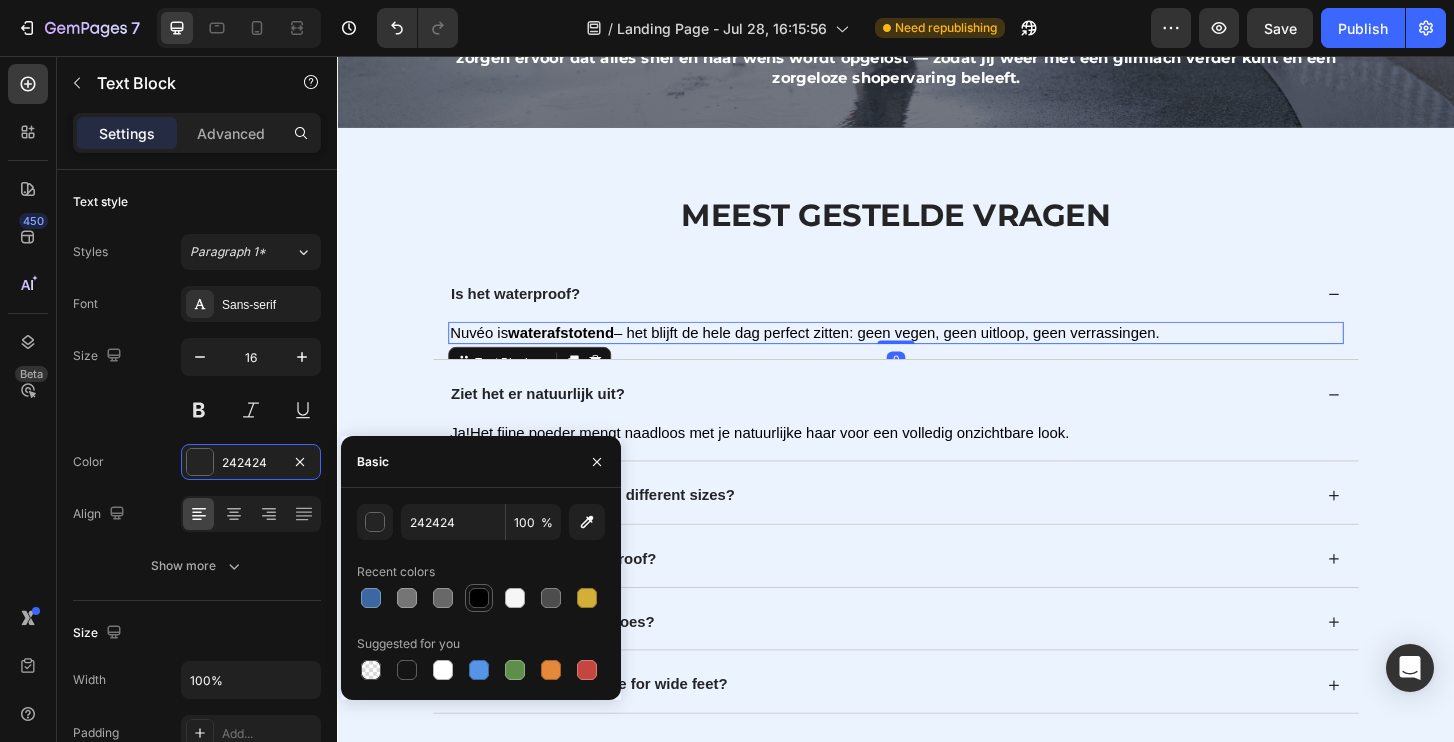 click at bounding box center [479, 598] 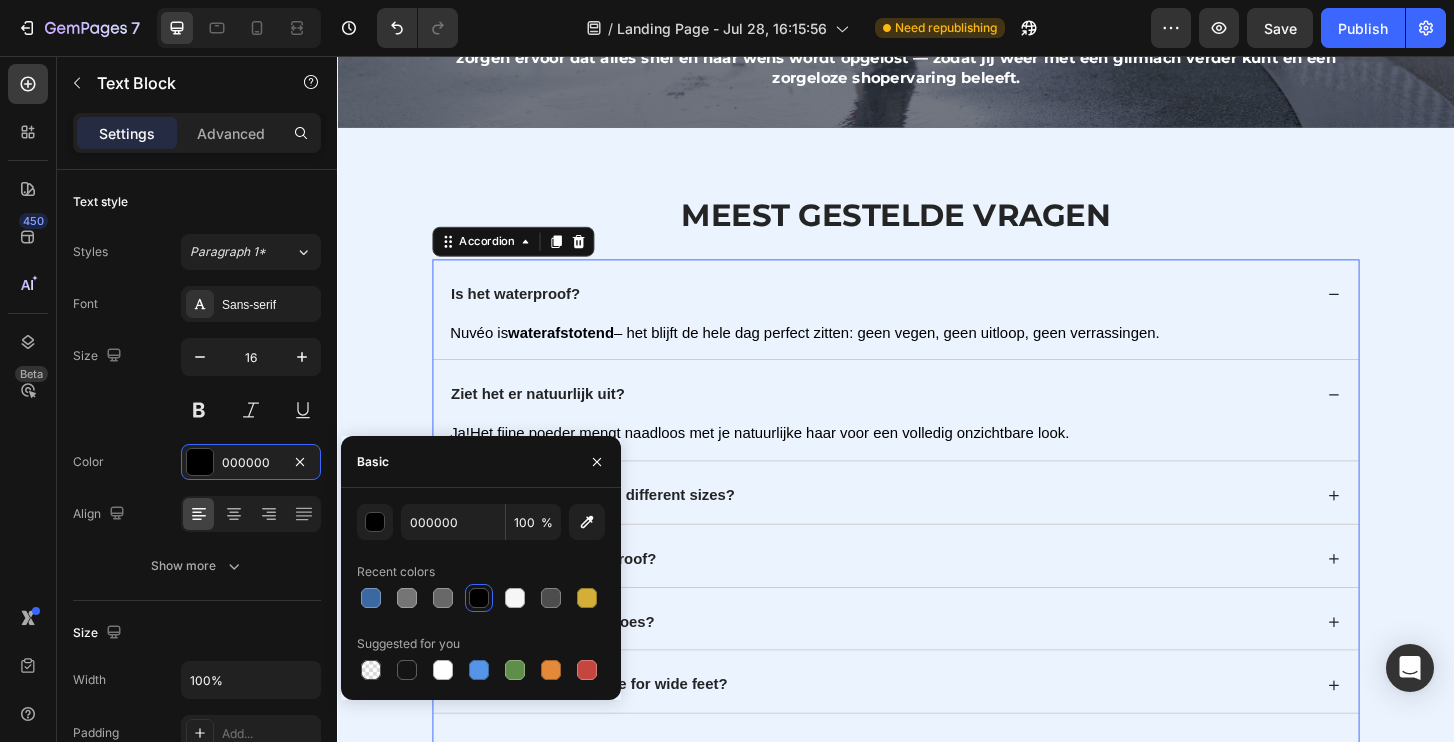 click on "Ziet het er natuurlijk uit?" at bounding box center [552, 418] 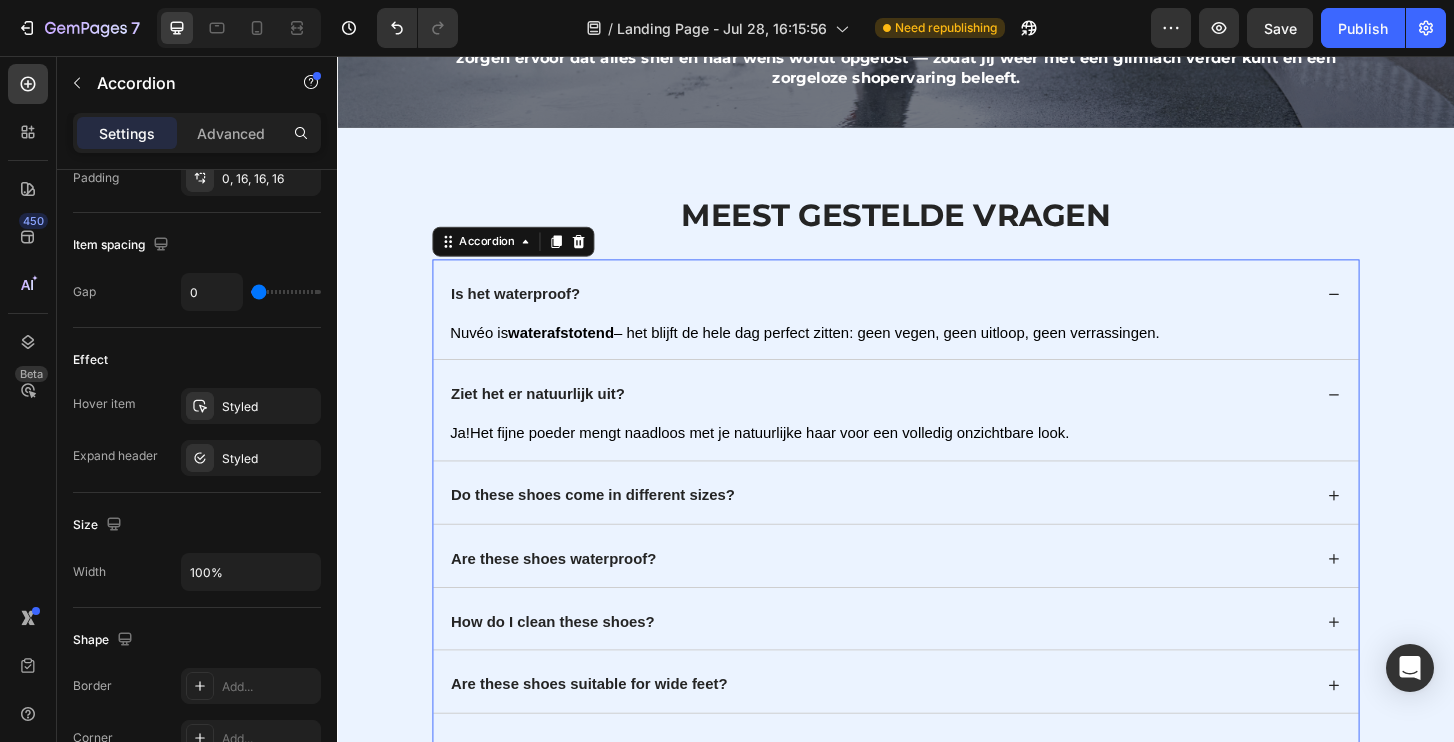 scroll, scrollTop: 1327, scrollLeft: 0, axis: vertical 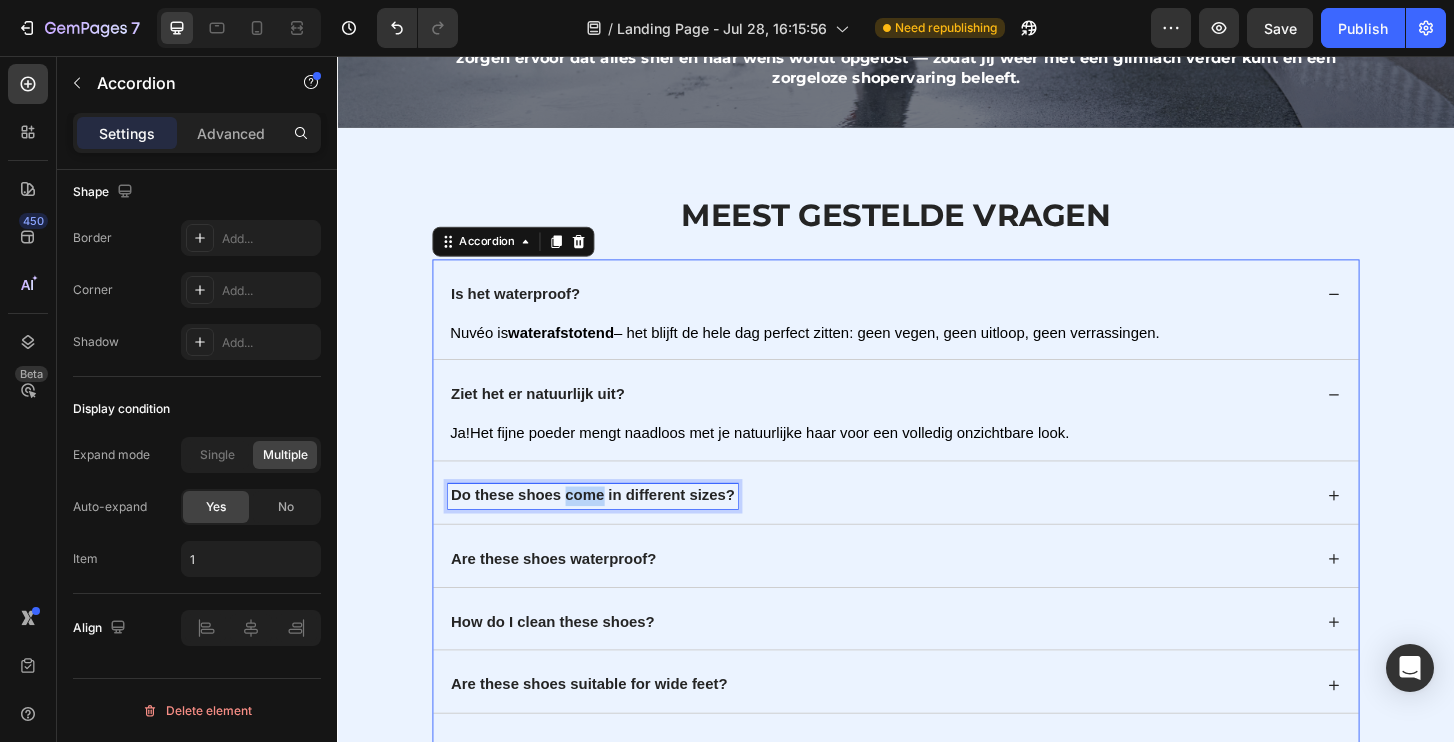 click on "Do these shoes come in different sizes?" at bounding box center (611, 528) 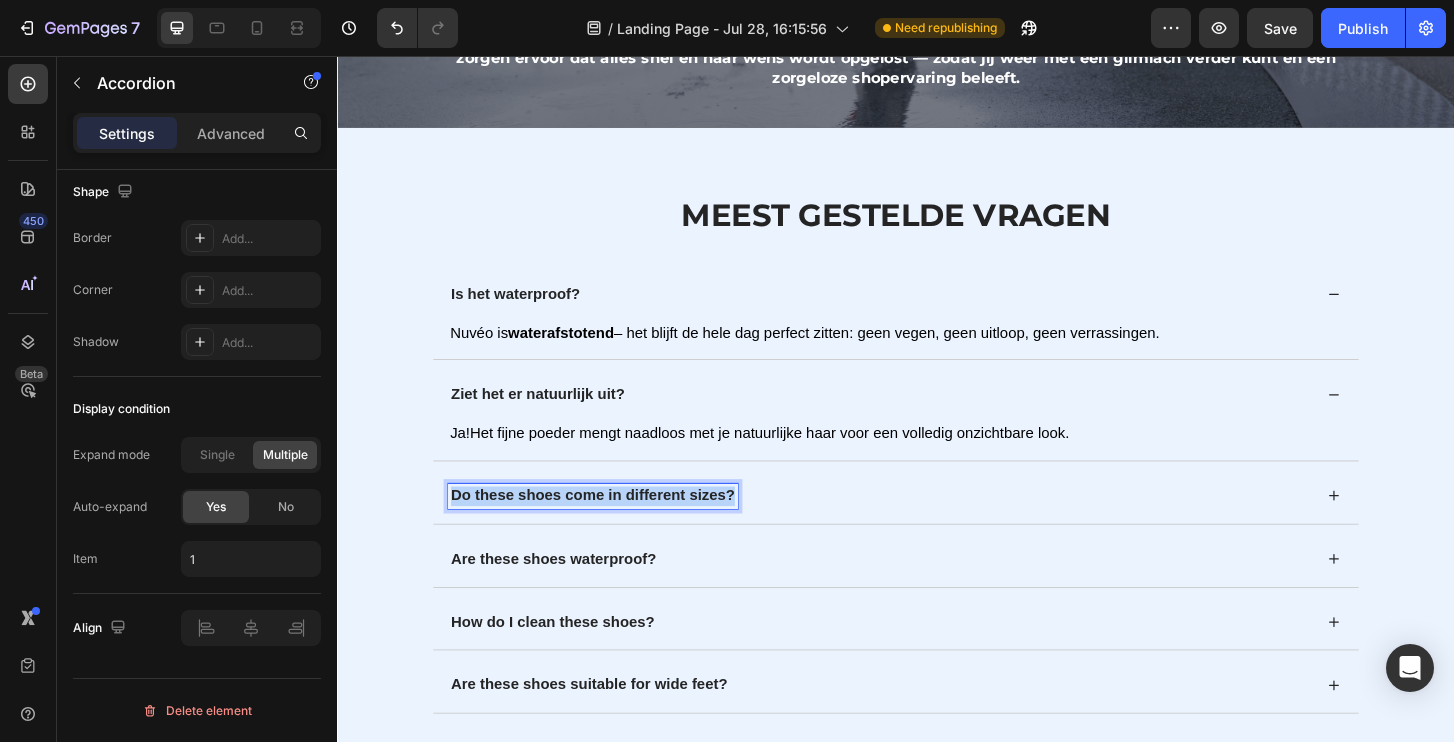 click on "Do these shoes come in different sizes?" at bounding box center (611, 528) 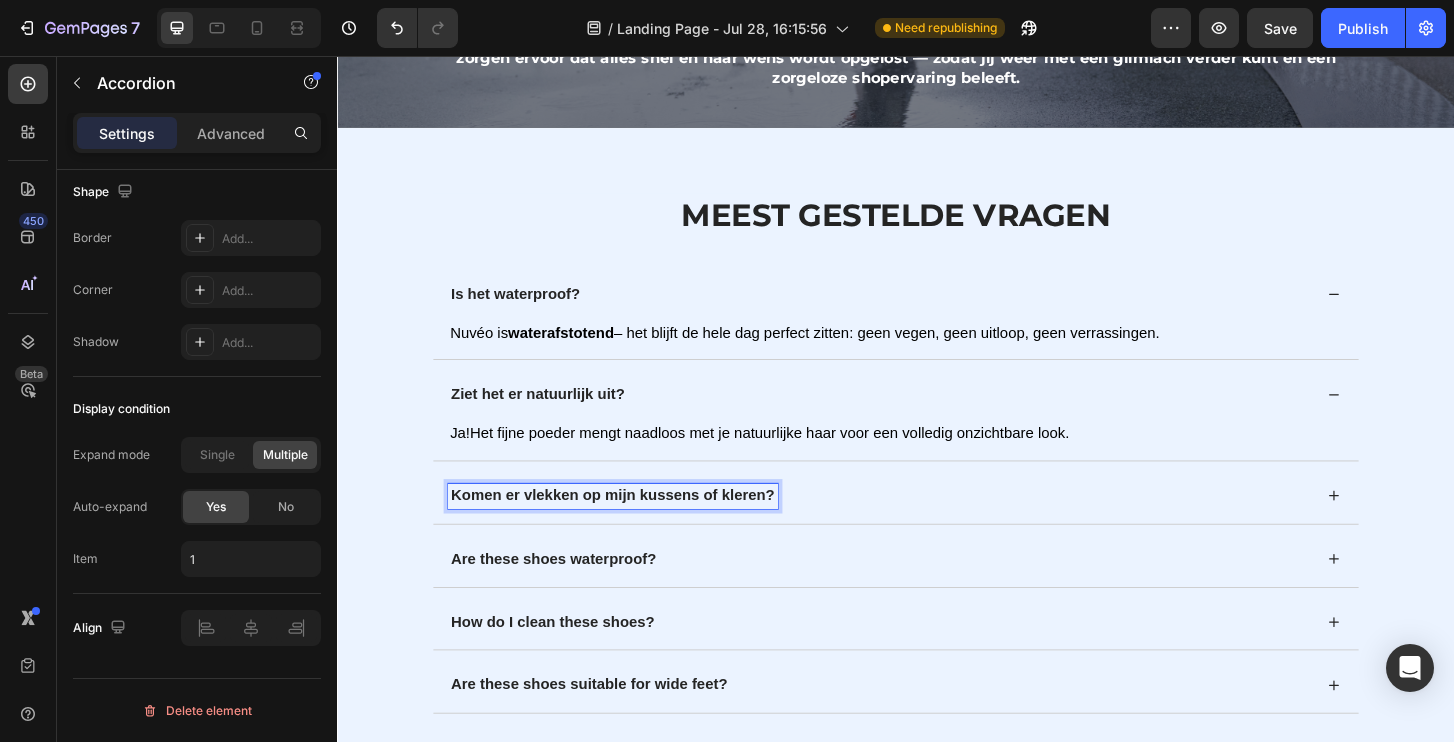click 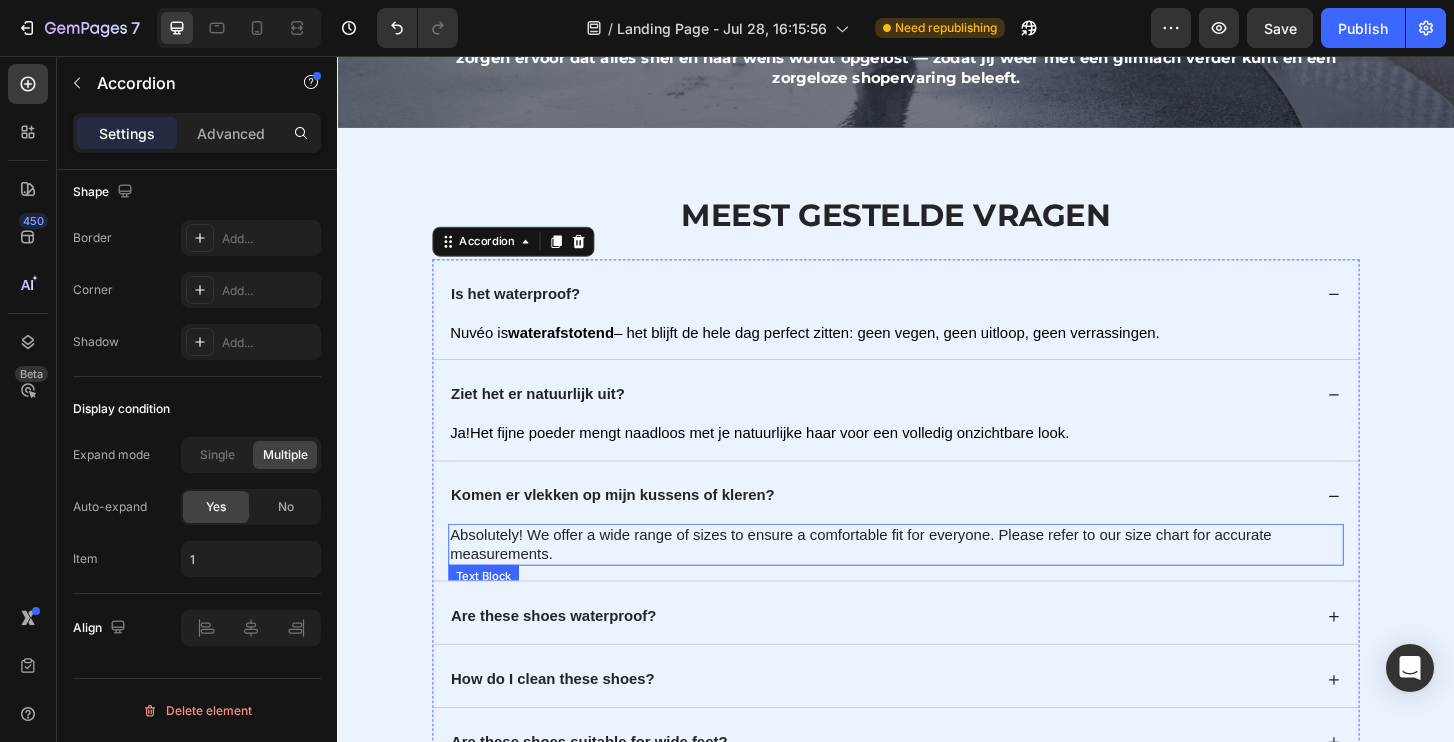 click on "Absolutely! We offer a wide range of sizes to ensure a comfortable fit for everyone. Please refer to our size chart for accurate measurements." at bounding box center (937, 581) 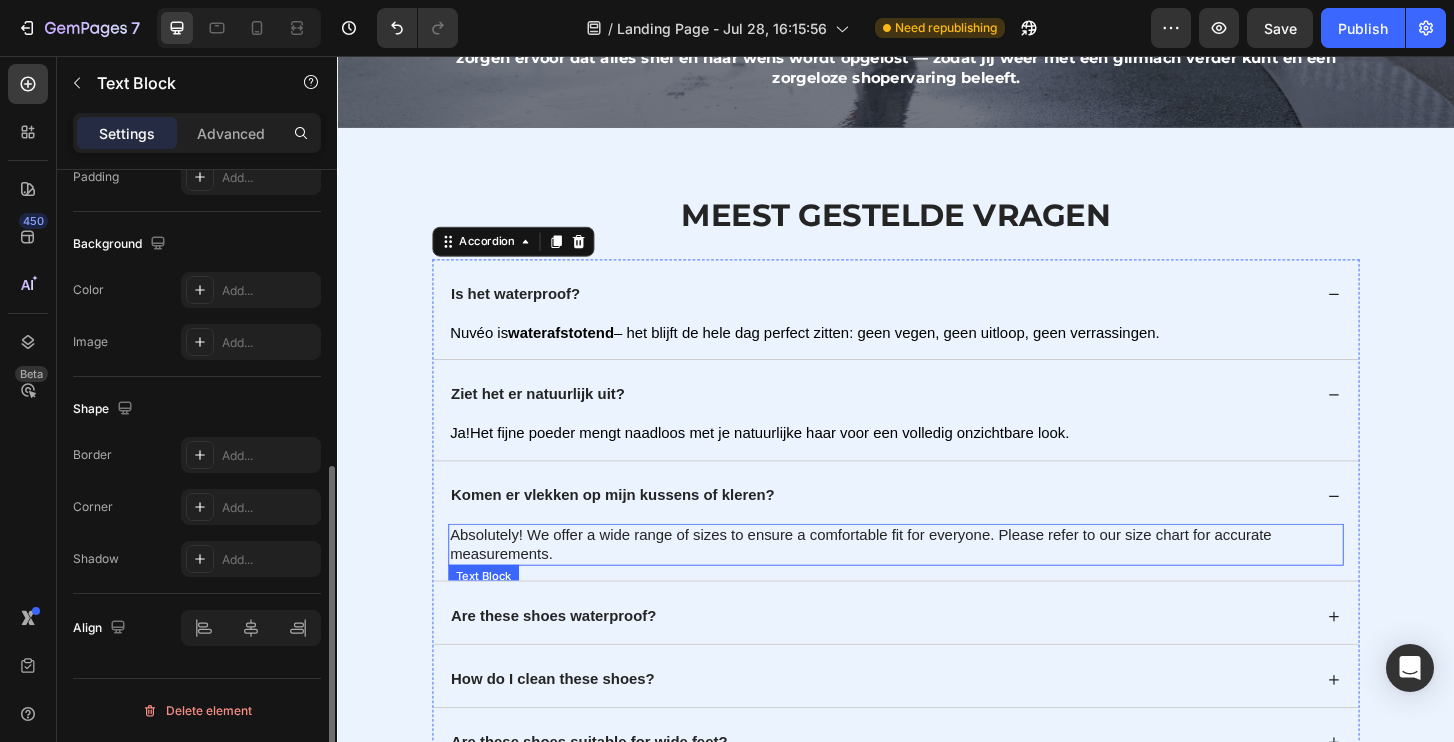 scroll, scrollTop: 0, scrollLeft: 0, axis: both 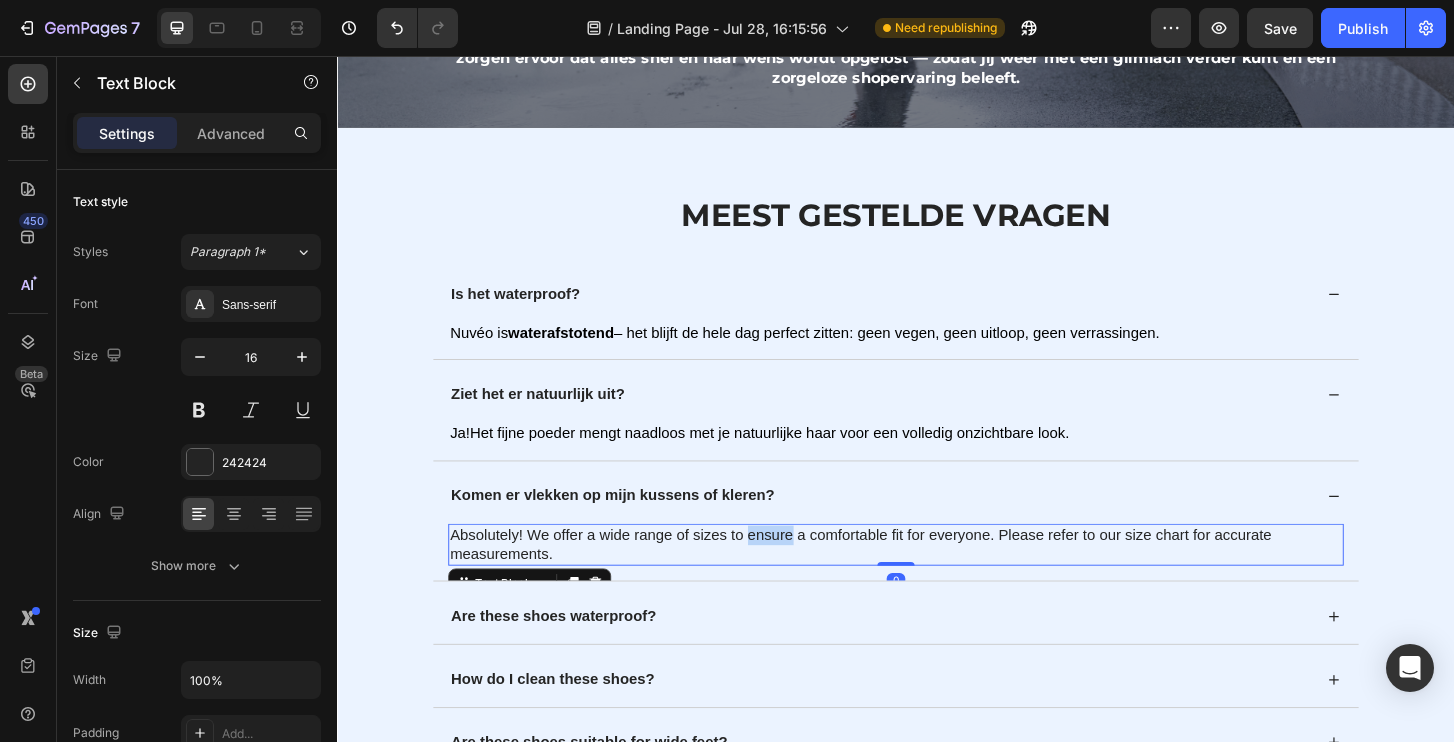 click on "Absolutely! We offer a wide range of sizes to ensure a comfortable fit for everyone. Please refer to our size chart for accurate measurements." at bounding box center [937, 581] 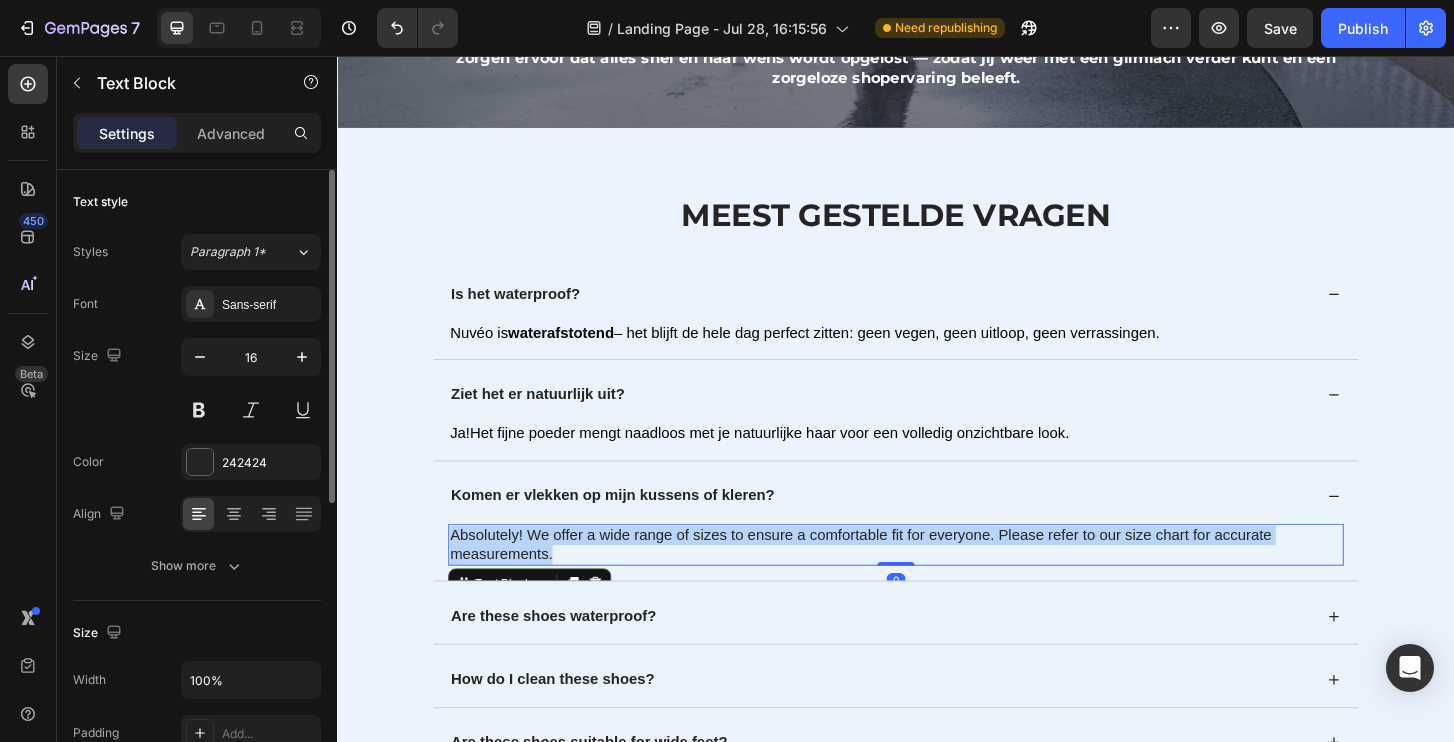 click on "Absolutely! We offer a wide range of sizes to ensure a comfortable fit for everyone. Please refer to our size chart for accurate measurements." at bounding box center [937, 581] 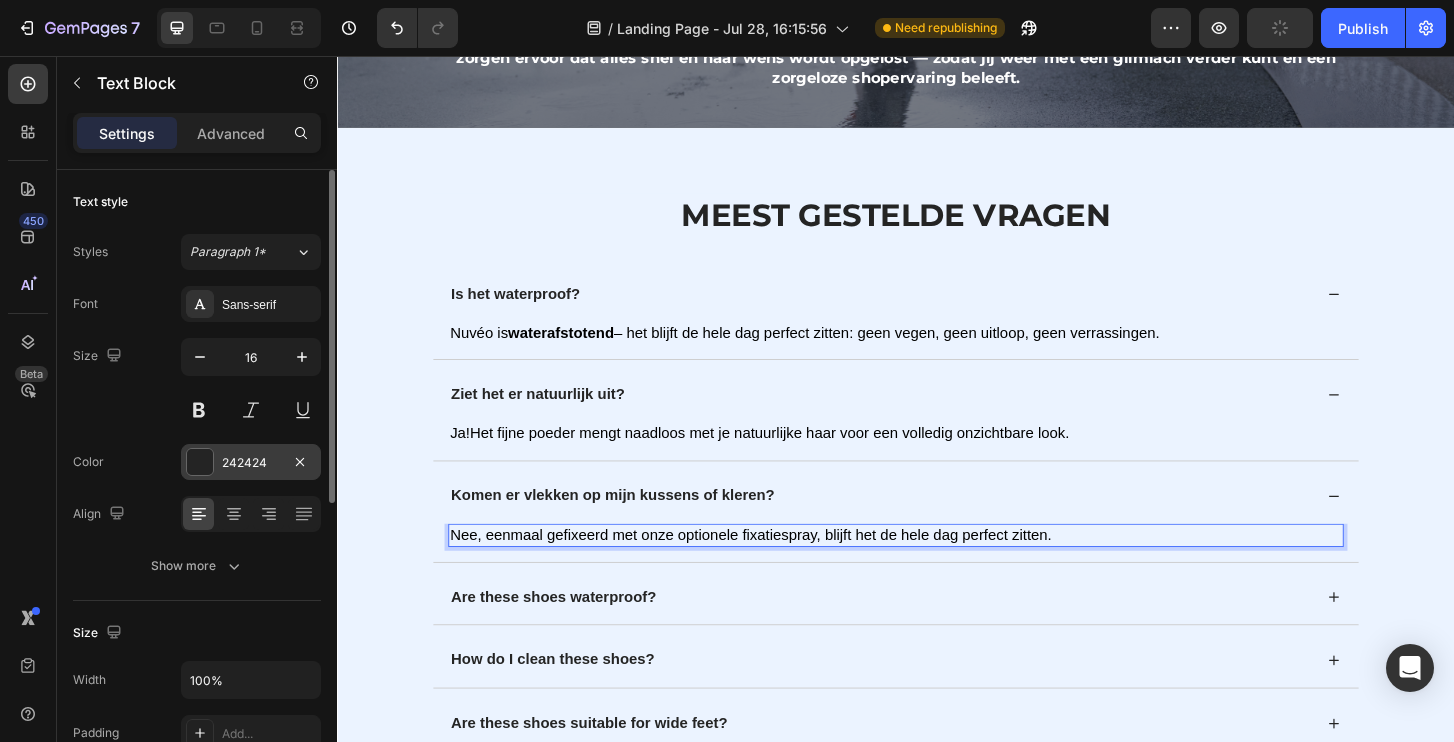 click on "242424" at bounding box center [251, 463] 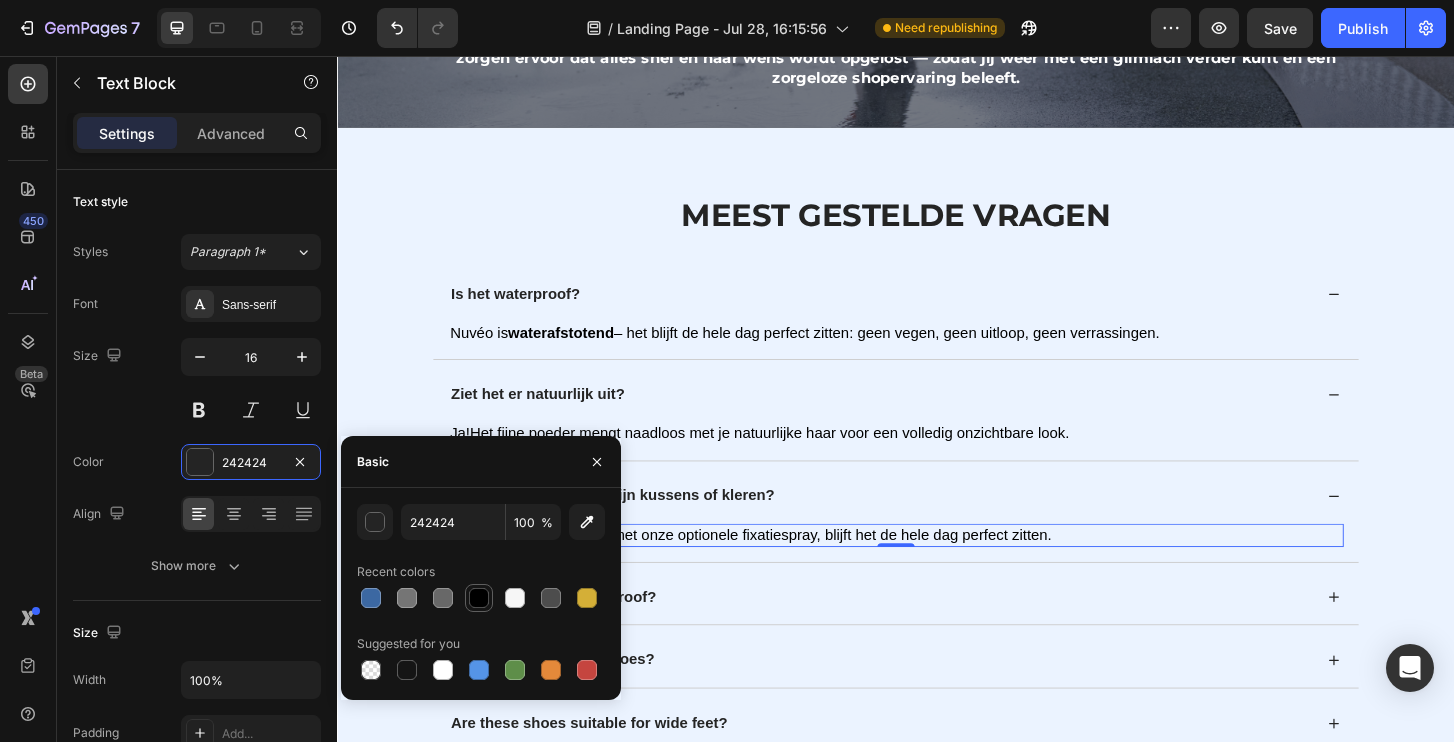 click at bounding box center (479, 598) 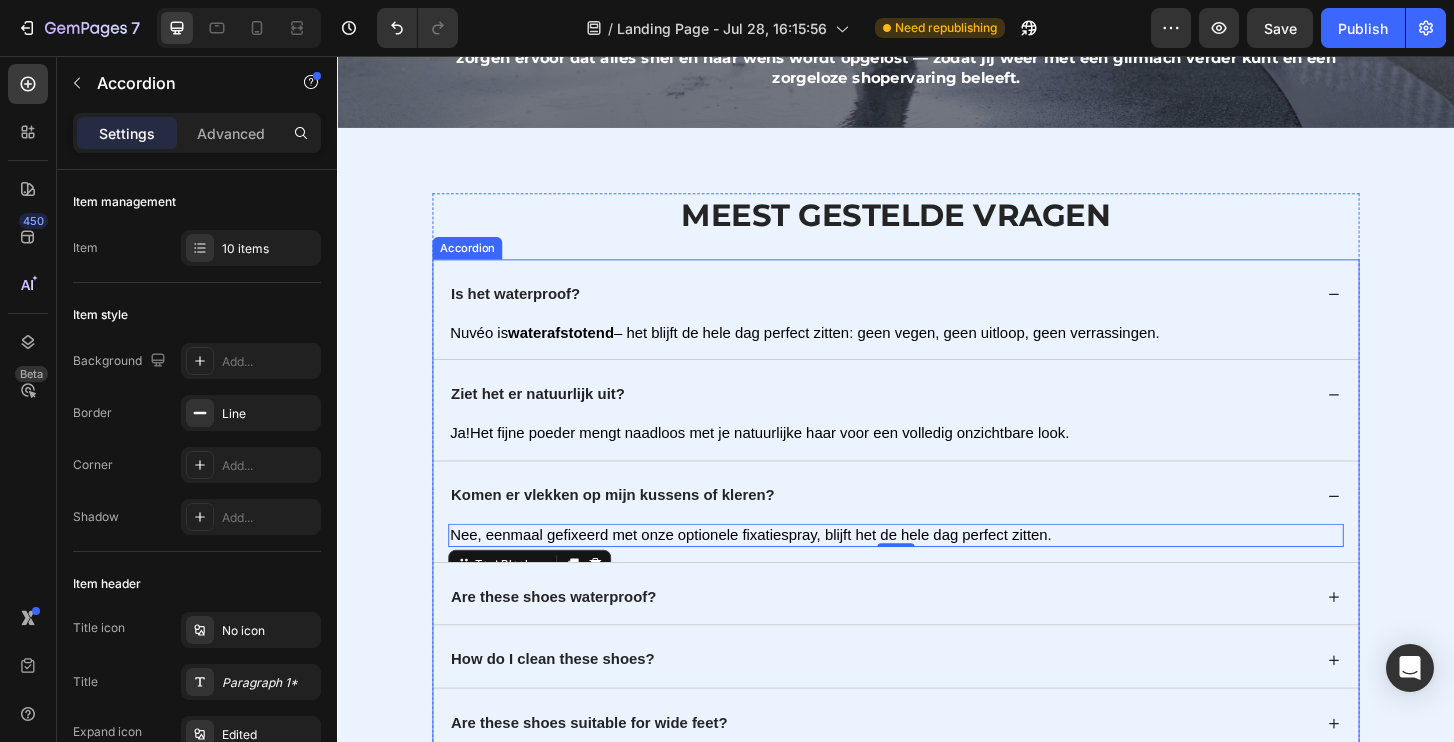 click on "Are these shoes waterproof?" at bounding box center (937, 633) 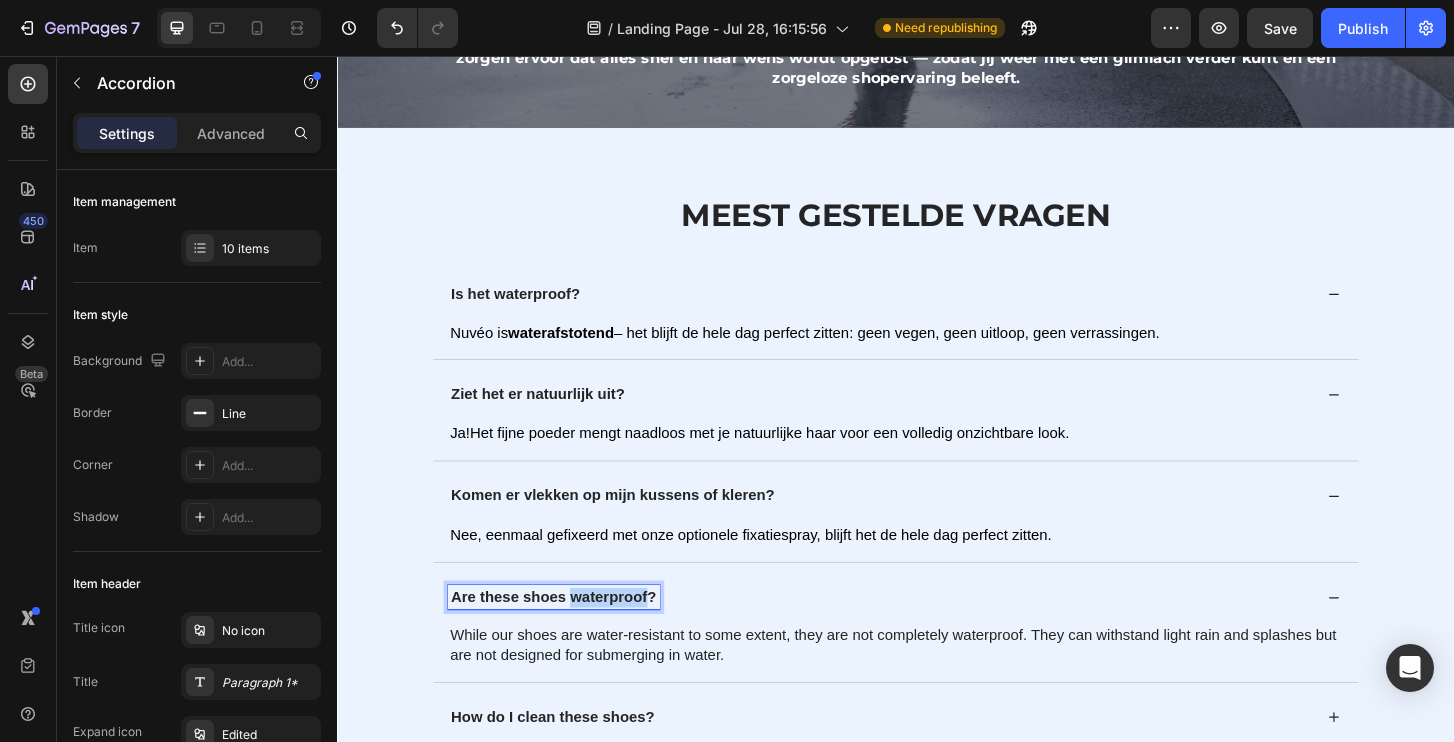 click on "Are these shoes waterproof?" at bounding box center [569, 637] 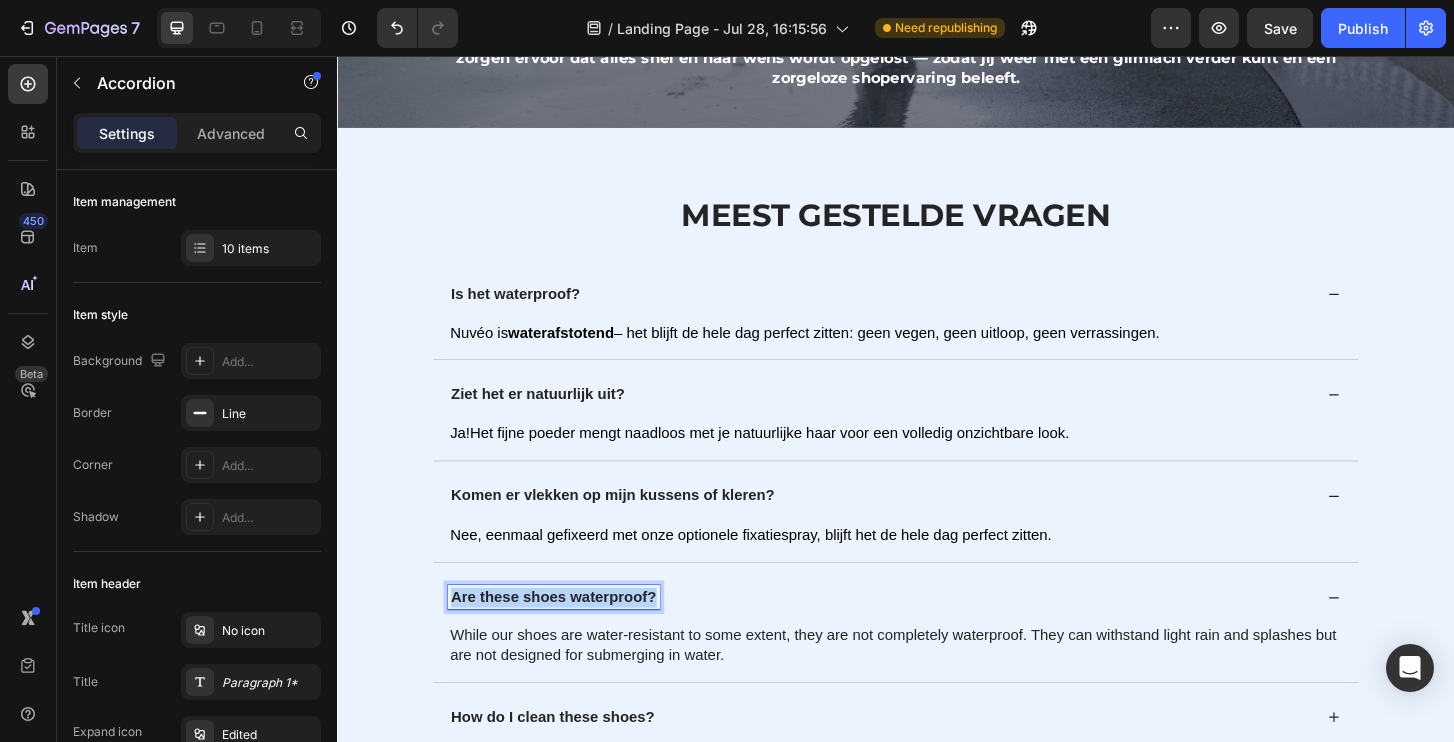 click on "Are these shoes waterproof?" at bounding box center (569, 637) 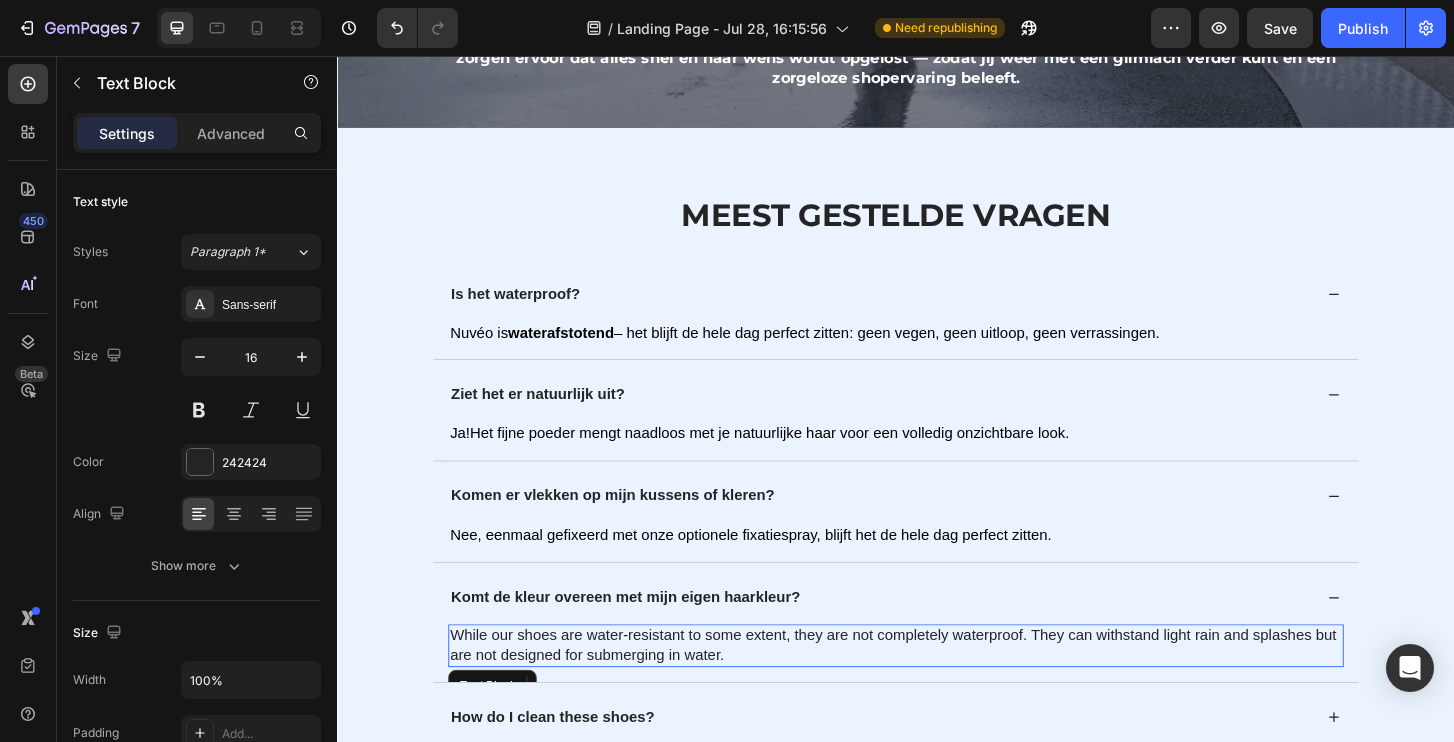click on "While our shoes are water-resistant to some extent, they are not completely waterproof. They can withstand light rain and splashes but are not designed for submerging in water." at bounding box center [937, 689] 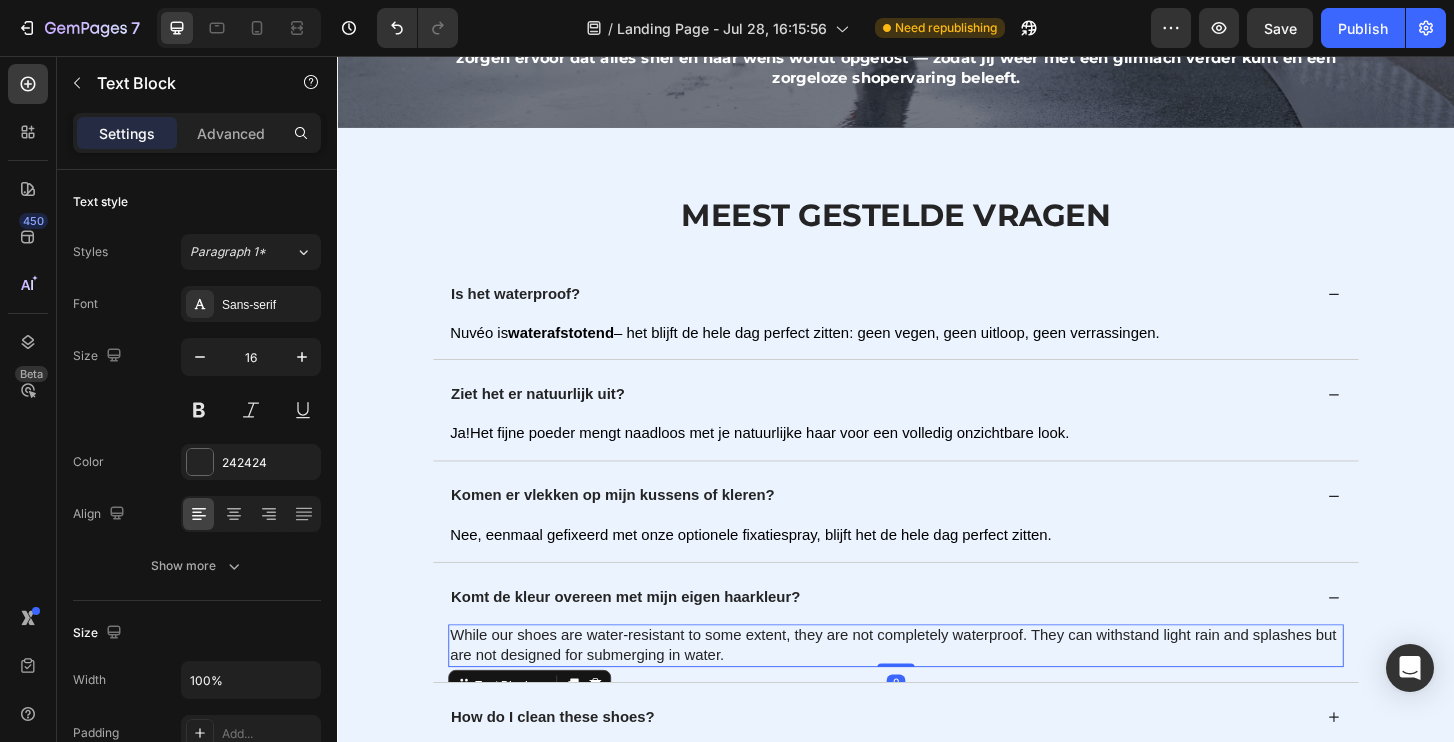 click on "While our shoes are water-resistant to some extent, they are not completely waterproof. They can withstand light rain and splashes but are not designed for submerging in water." at bounding box center (937, 689) 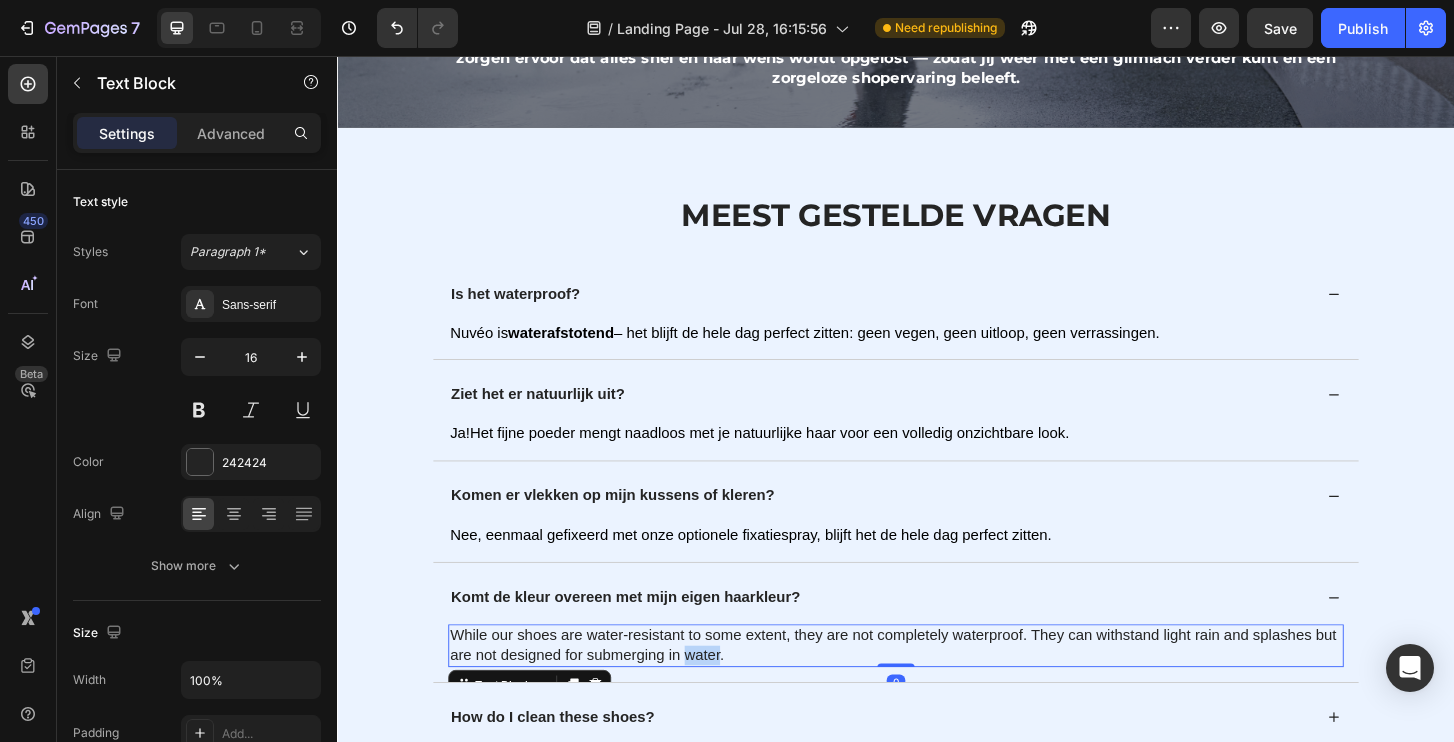 click on "While our shoes are water-resistant to some extent, they are not completely waterproof. They can withstand light rain and splashes but are not designed for submerging in water." at bounding box center [937, 689] 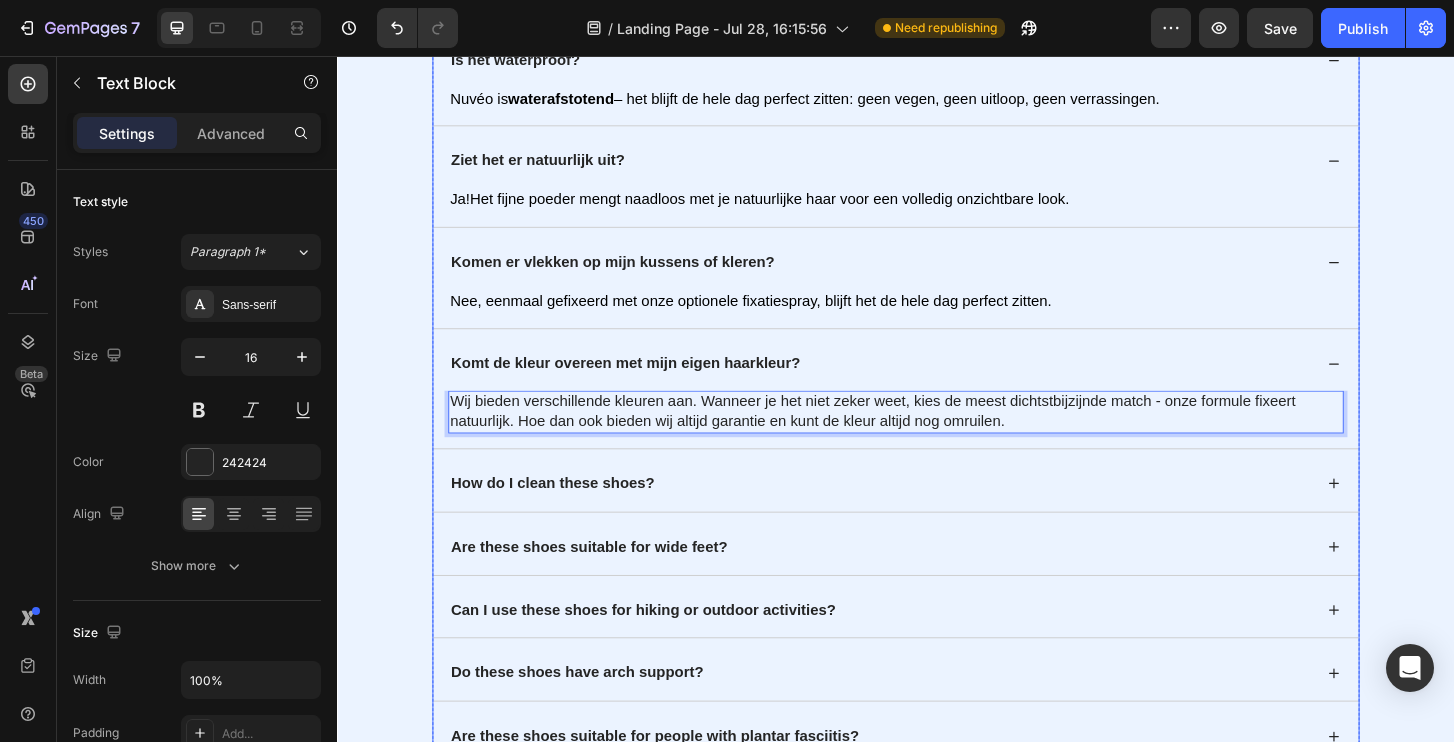 scroll, scrollTop: 10292, scrollLeft: 0, axis: vertical 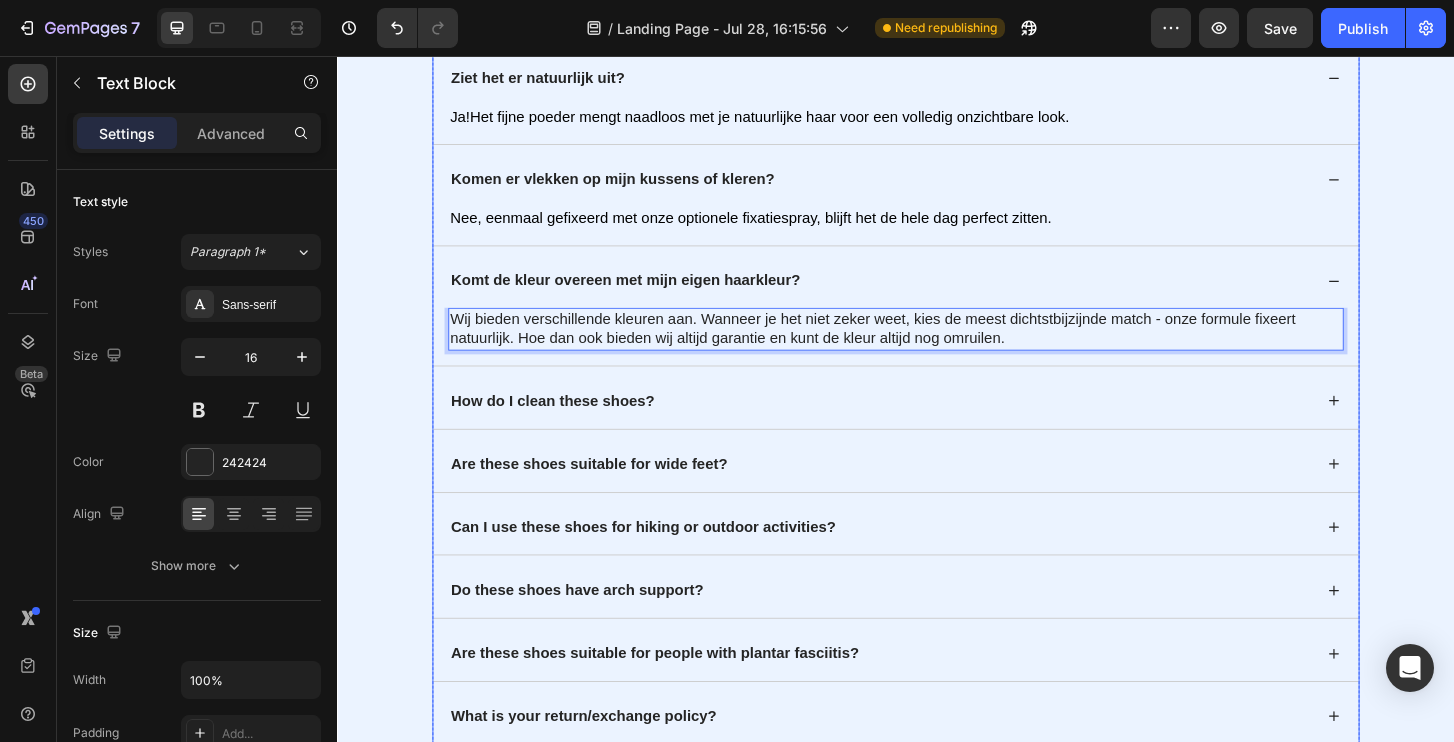 click on "How do I clean these shoes?" at bounding box center (568, 426) 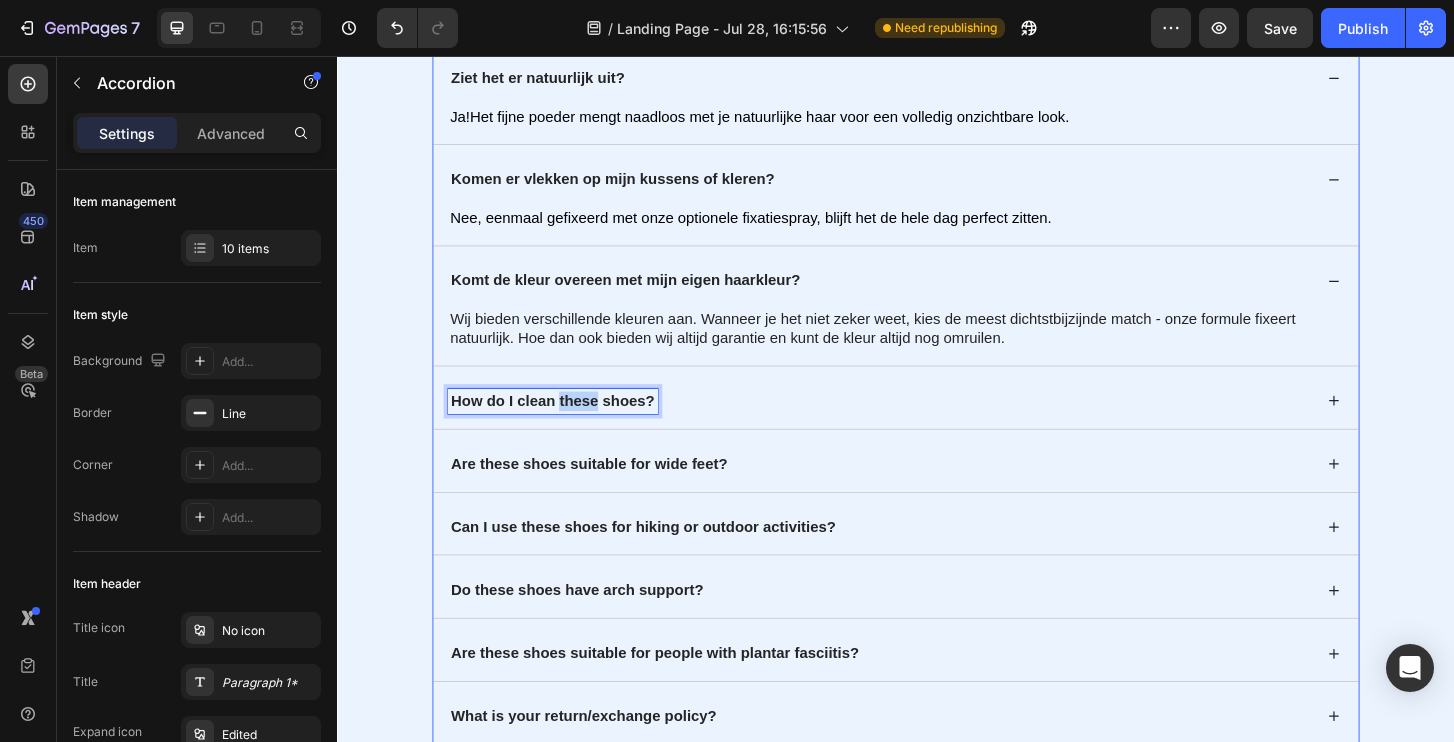 click on "How do I clean these shoes?" at bounding box center (568, 426) 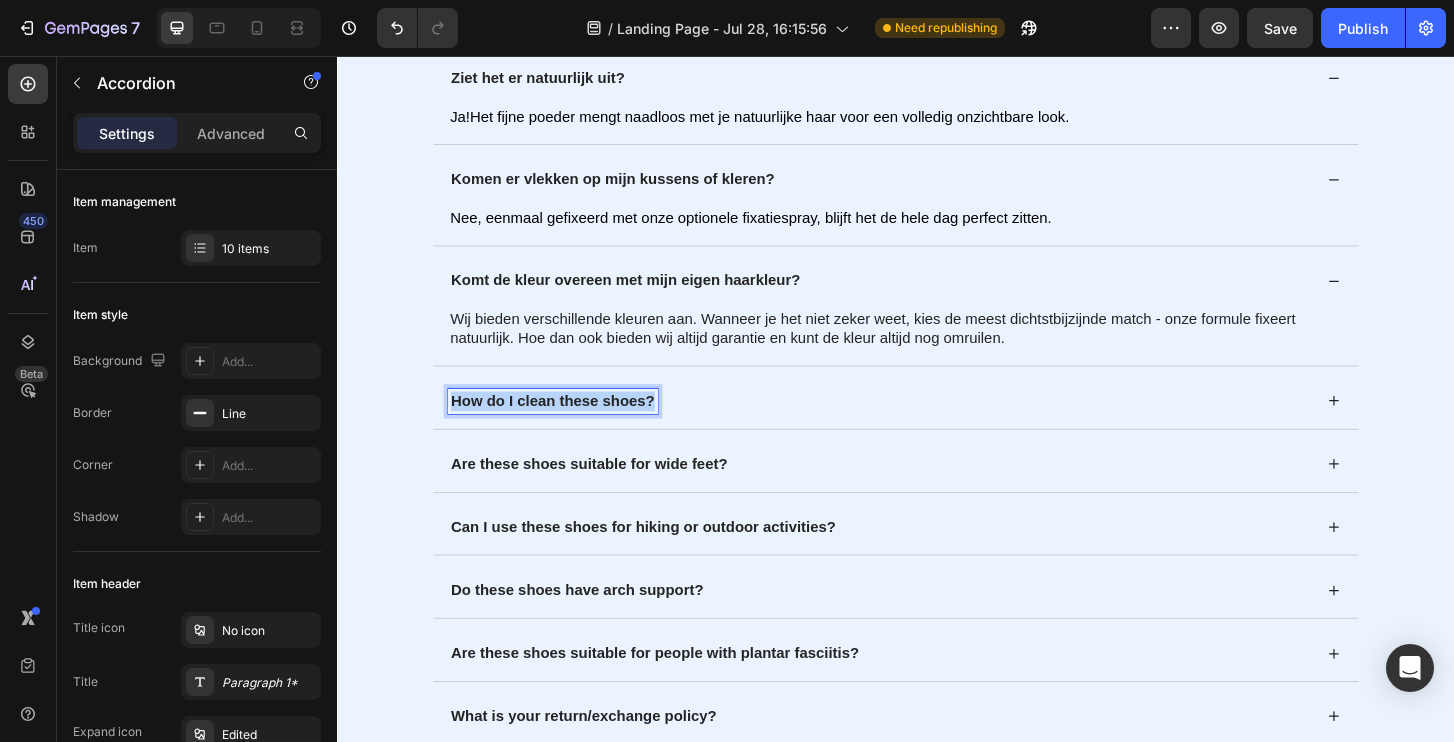 click on "How do I clean these shoes?" at bounding box center (568, 426) 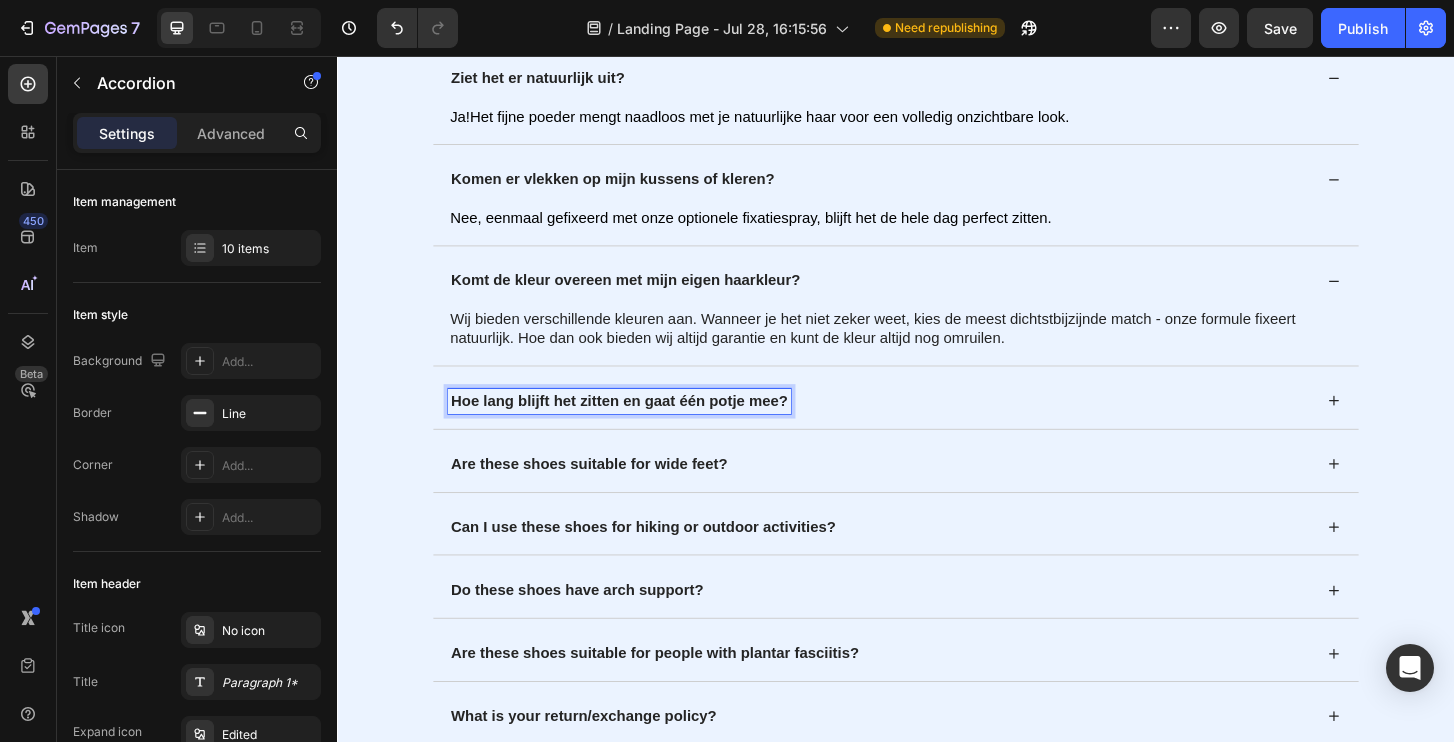 click on "Hoe lang blijft het zitten en gaat één potje mee?" at bounding box center [918, 426] 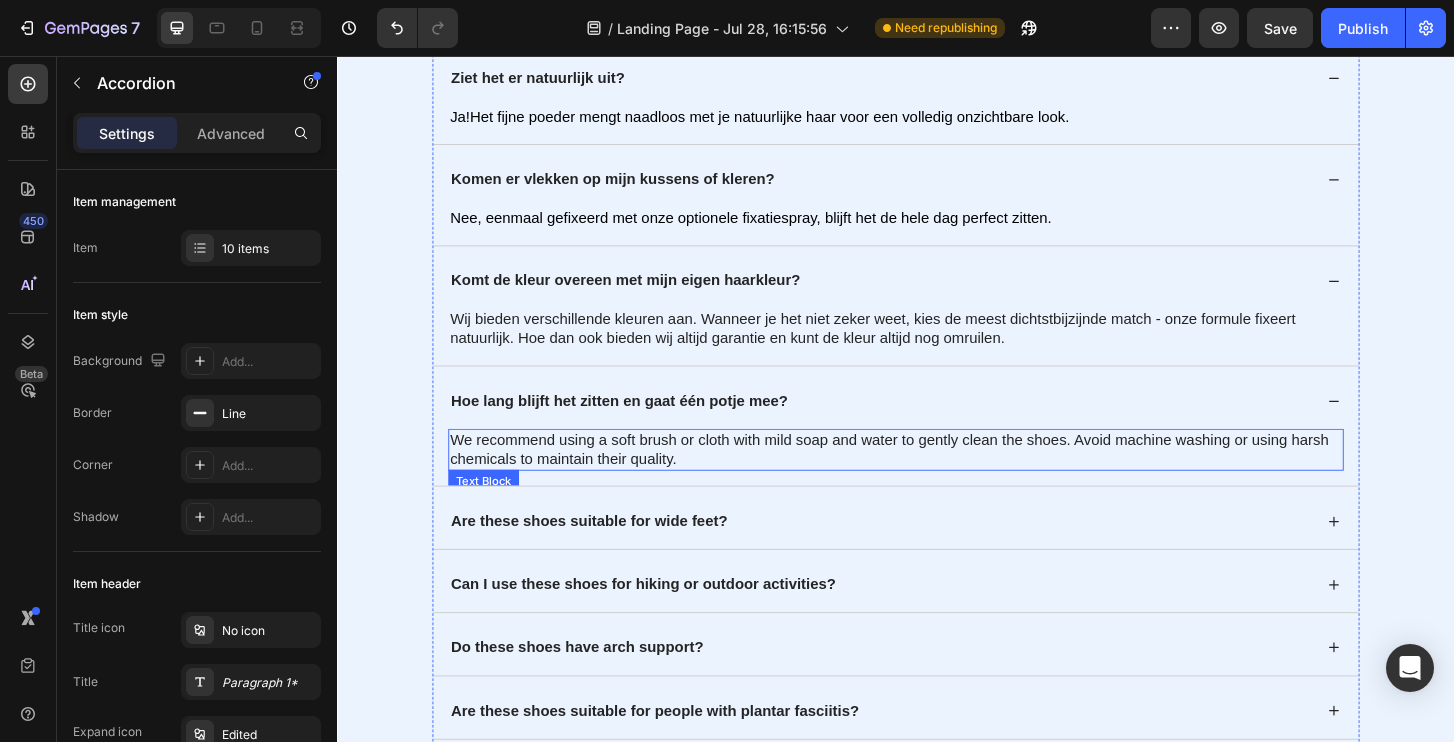 click on "We recommend using a soft brush or cloth with mild soap and water to gently clean the shoes. Avoid machine washing or using harsh chemicals to maintain their quality." at bounding box center (937, 479) 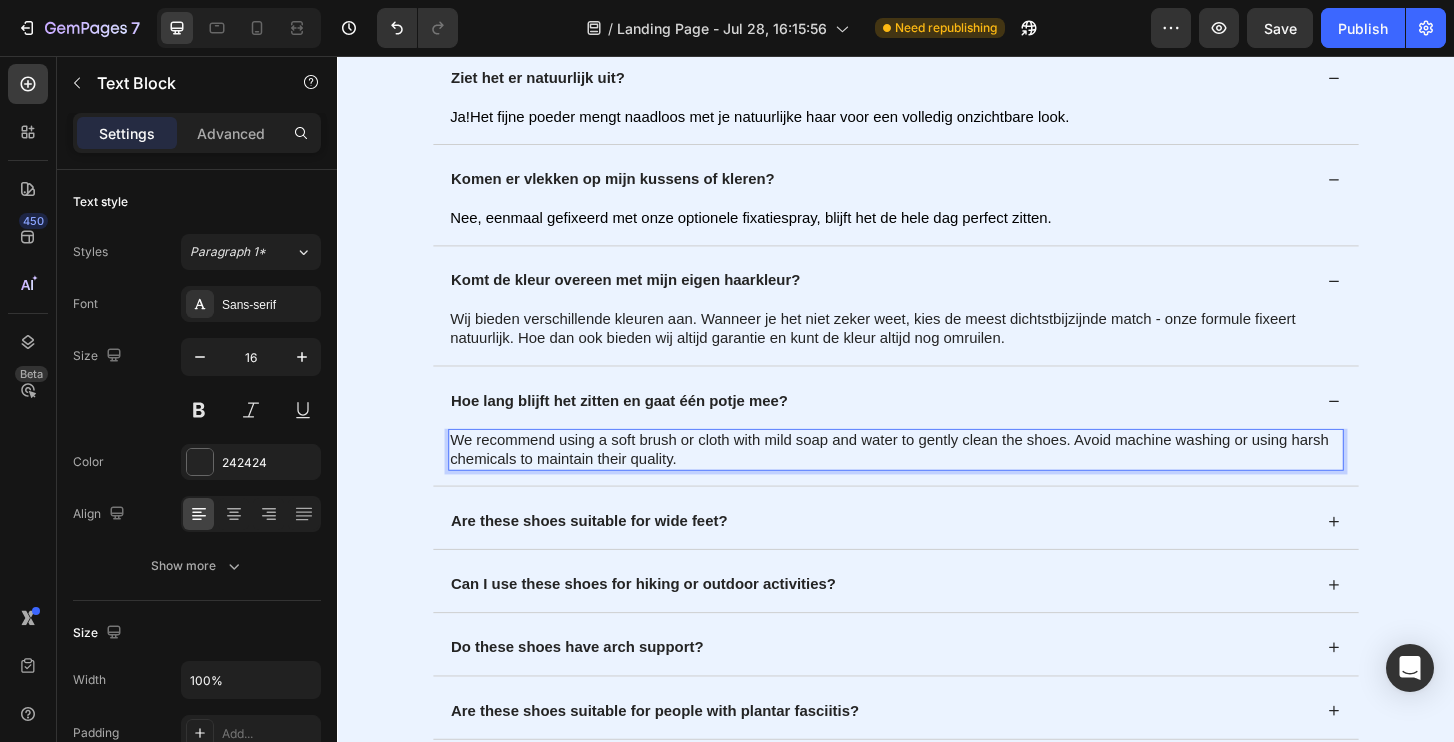 click on "We recommend using a soft brush or cloth with mild soap and water to gently clean the shoes. Avoid machine washing or using harsh chemicals to maintain their quality." at bounding box center [937, 479] 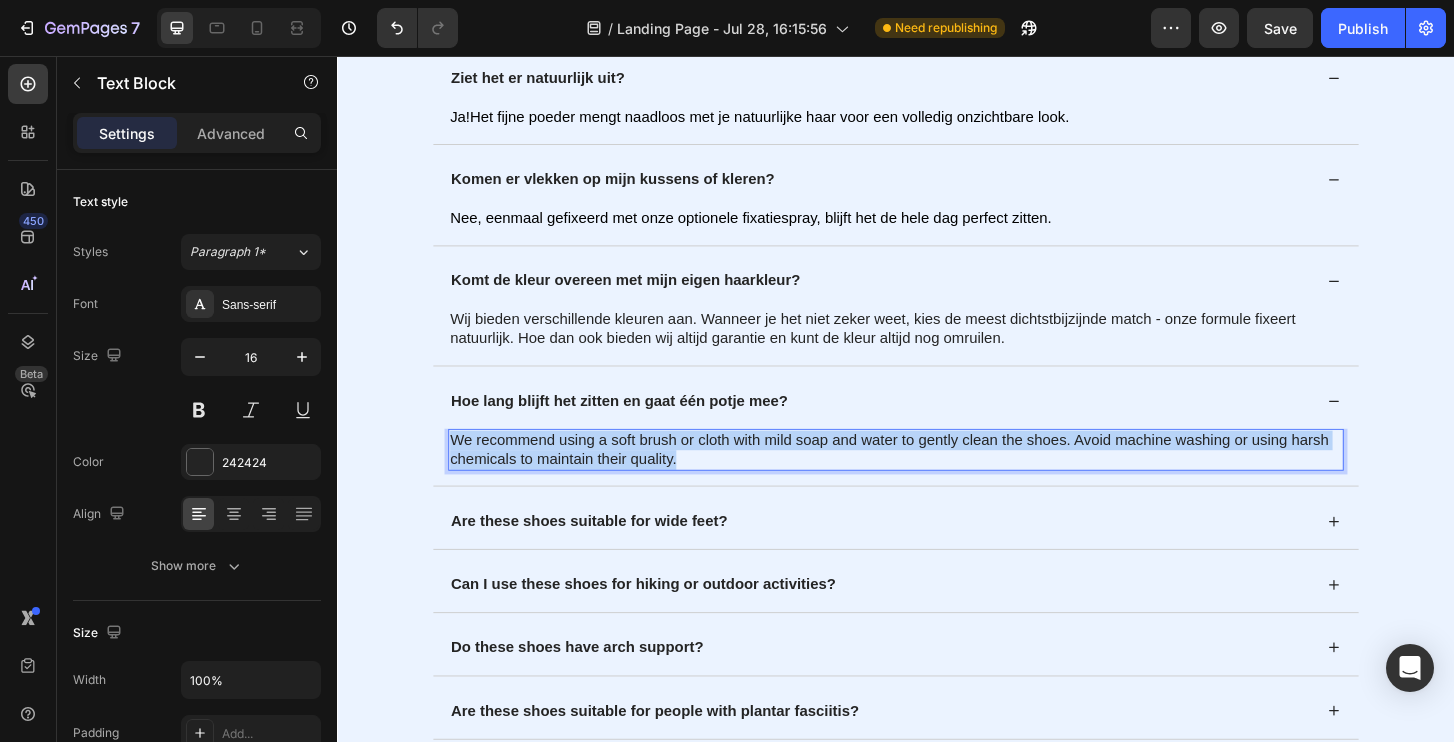 click on "We recommend using a soft brush or cloth with mild soap and water to gently clean the shoes. Avoid machine washing or using harsh chemicals to maintain their quality." at bounding box center (937, 479) 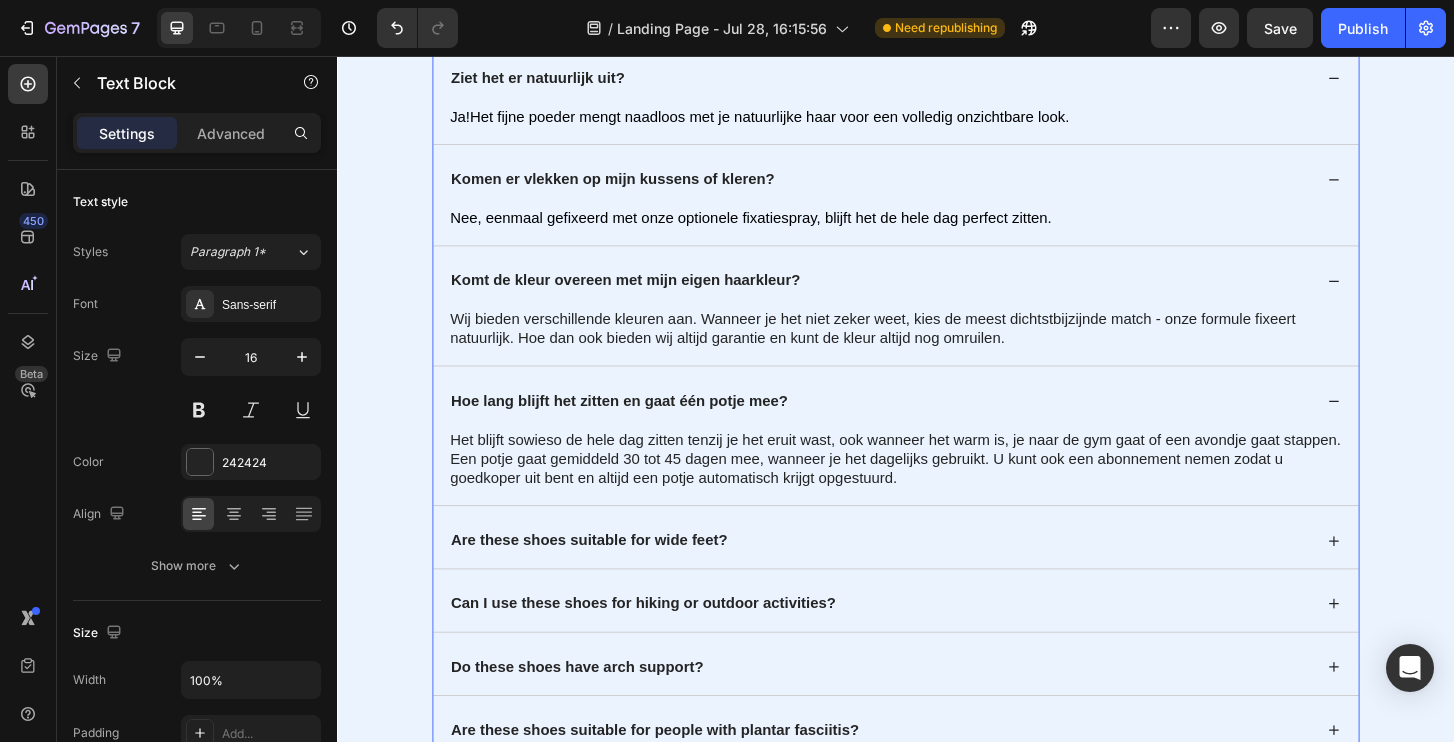 click on "Are these shoes suitable for wide feet?" at bounding box center [607, 576] 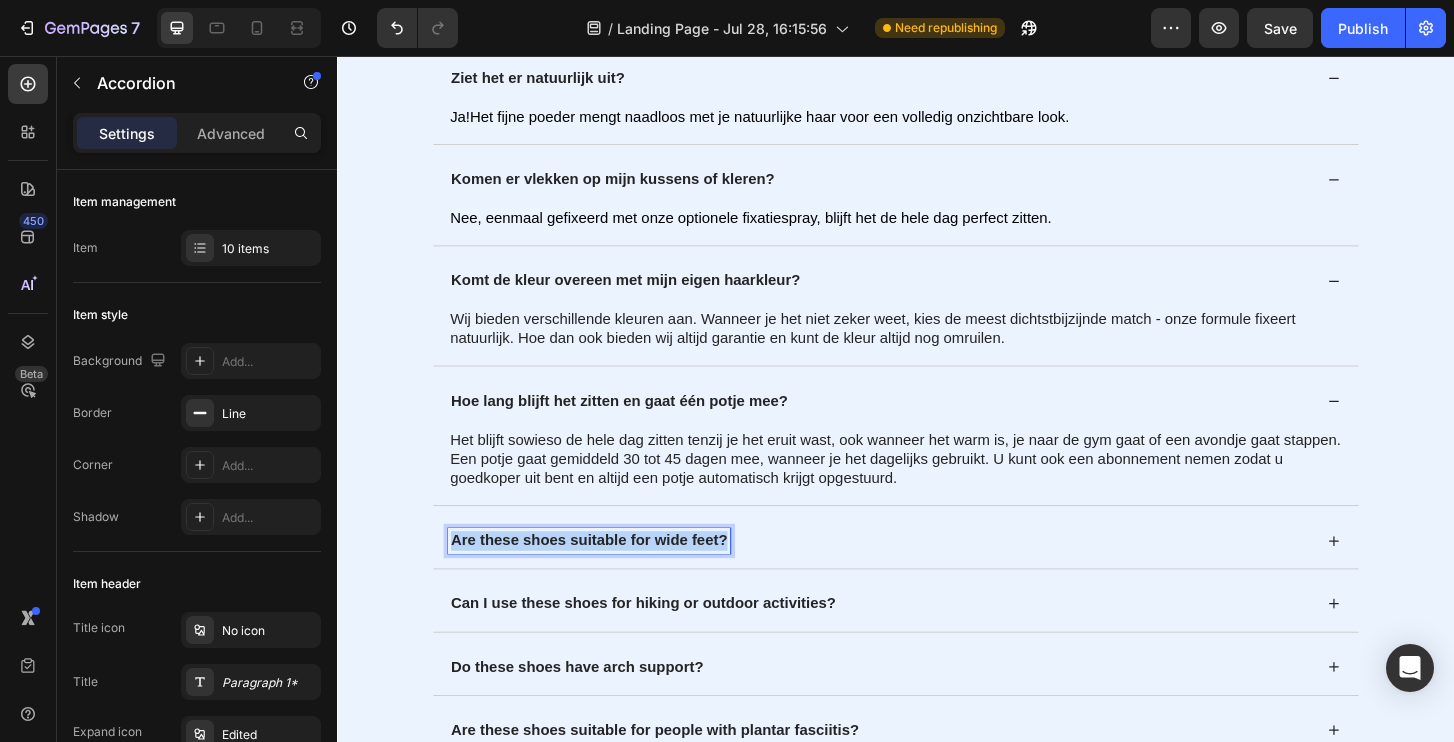 click on "Are these shoes suitable for wide feet?" at bounding box center (607, 576) 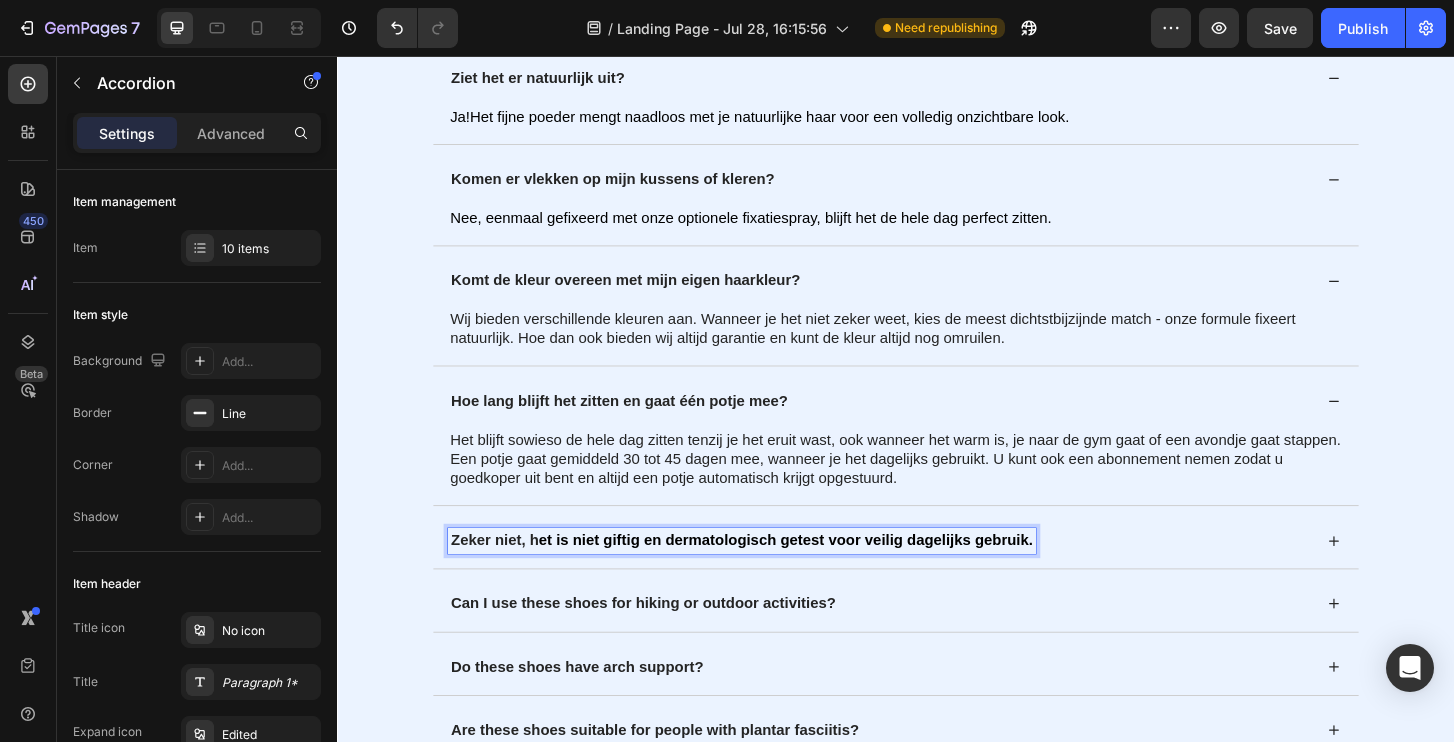 click on "Zeker niet, h et is niet giftig en dermatologisch getest voor veilig dagelijks gebruik." at bounding box center (918, 576) 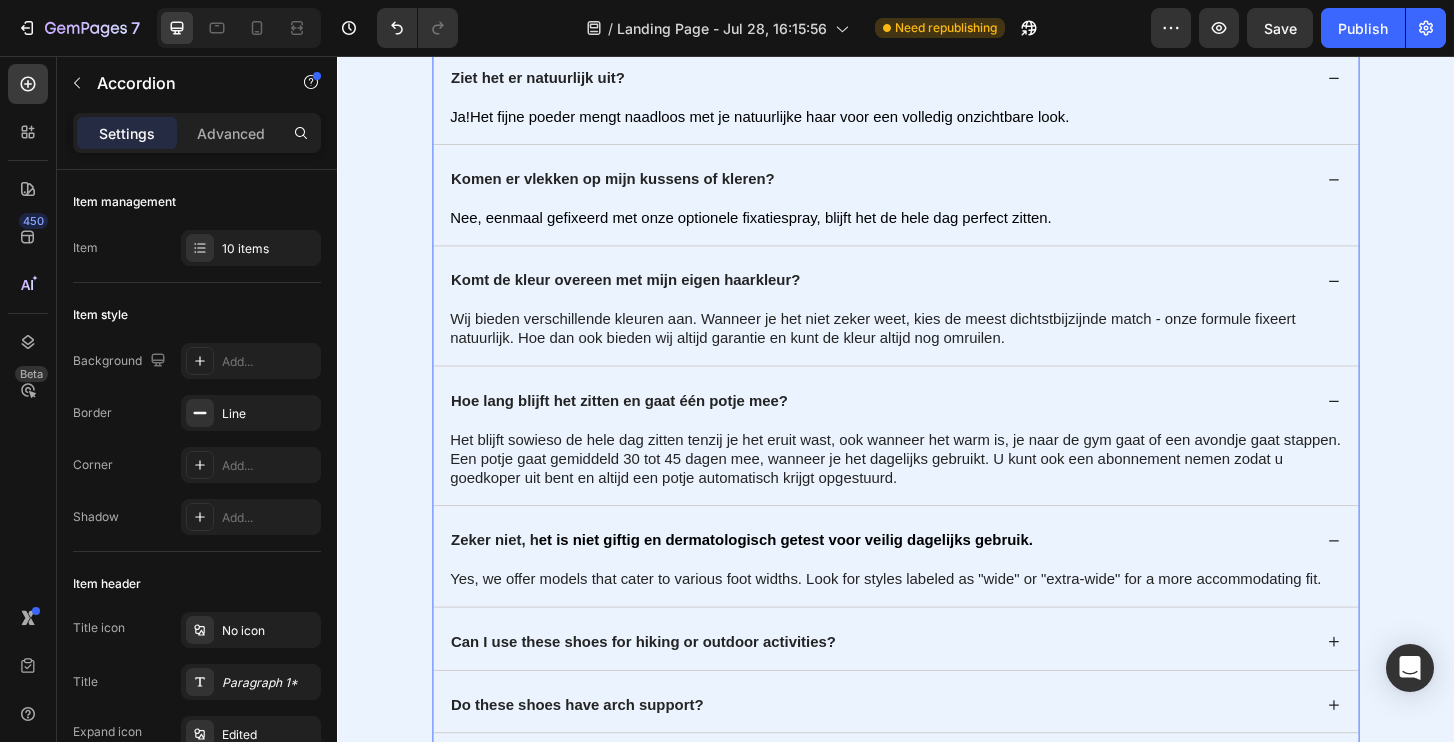 click on "et is niet giftig en dermatologisch getest voor veilig dagelijks gebruik." at bounding box center [818, 575] 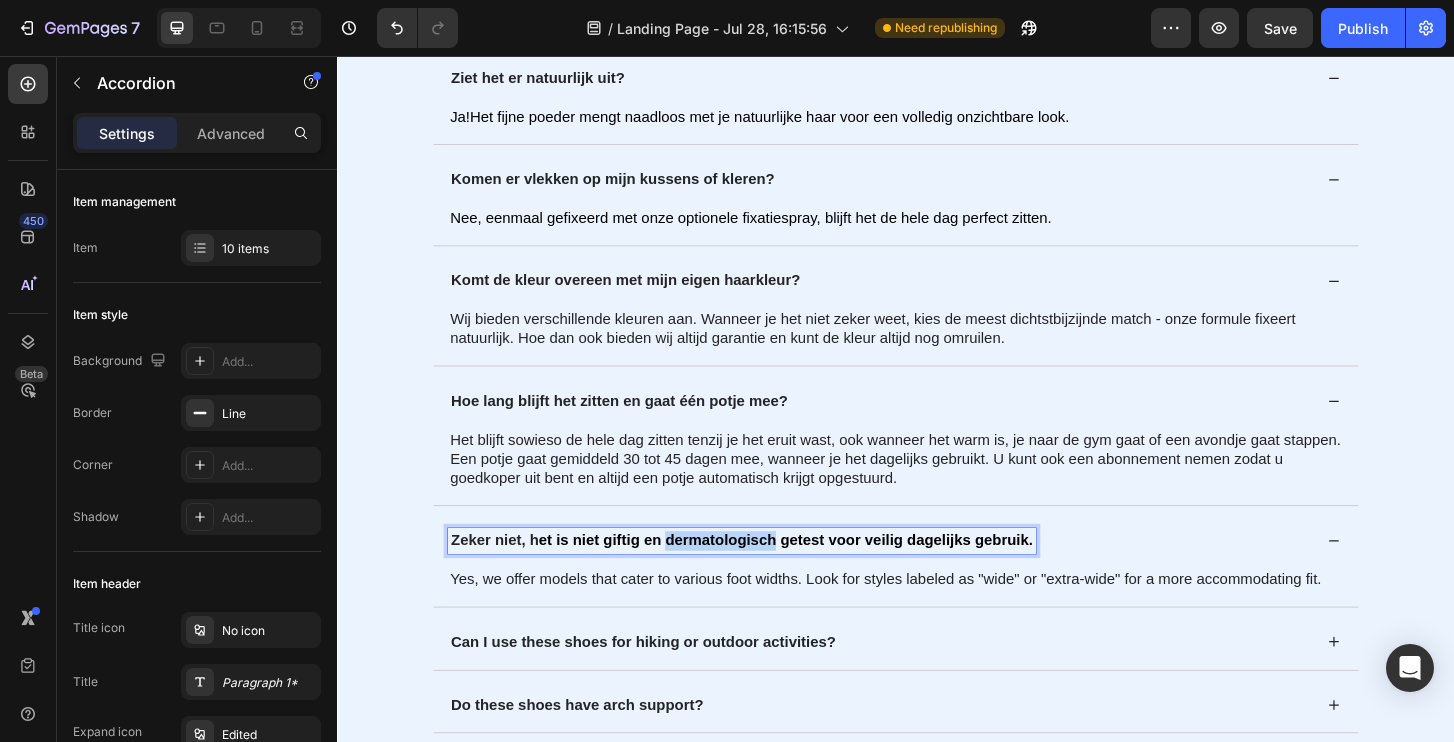 click on "et is niet giftig en dermatologisch getest voor veilig dagelijks gebruik." at bounding box center (818, 575) 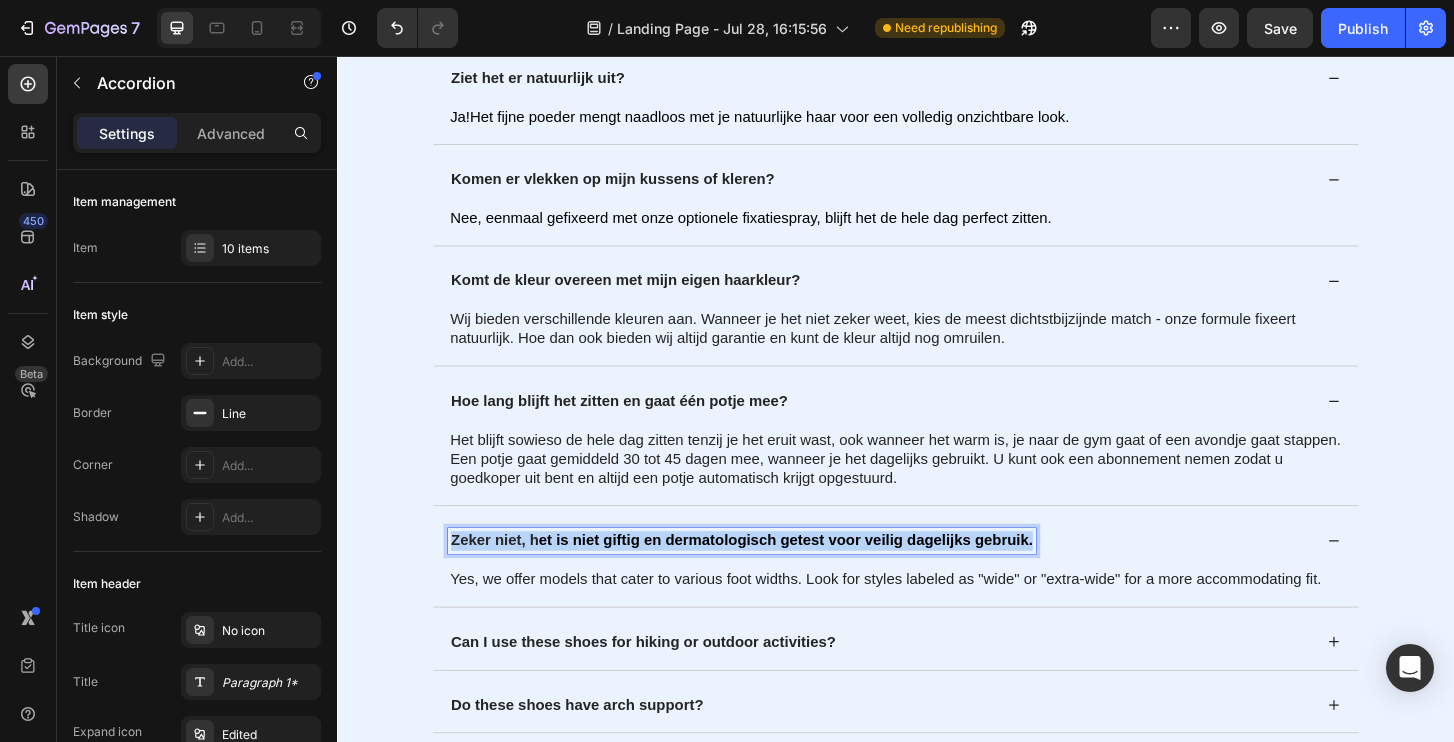 click on "et is niet giftig en dermatologisch getest voor veilig dagelijks gebruik." at bounding box center [818, 575] 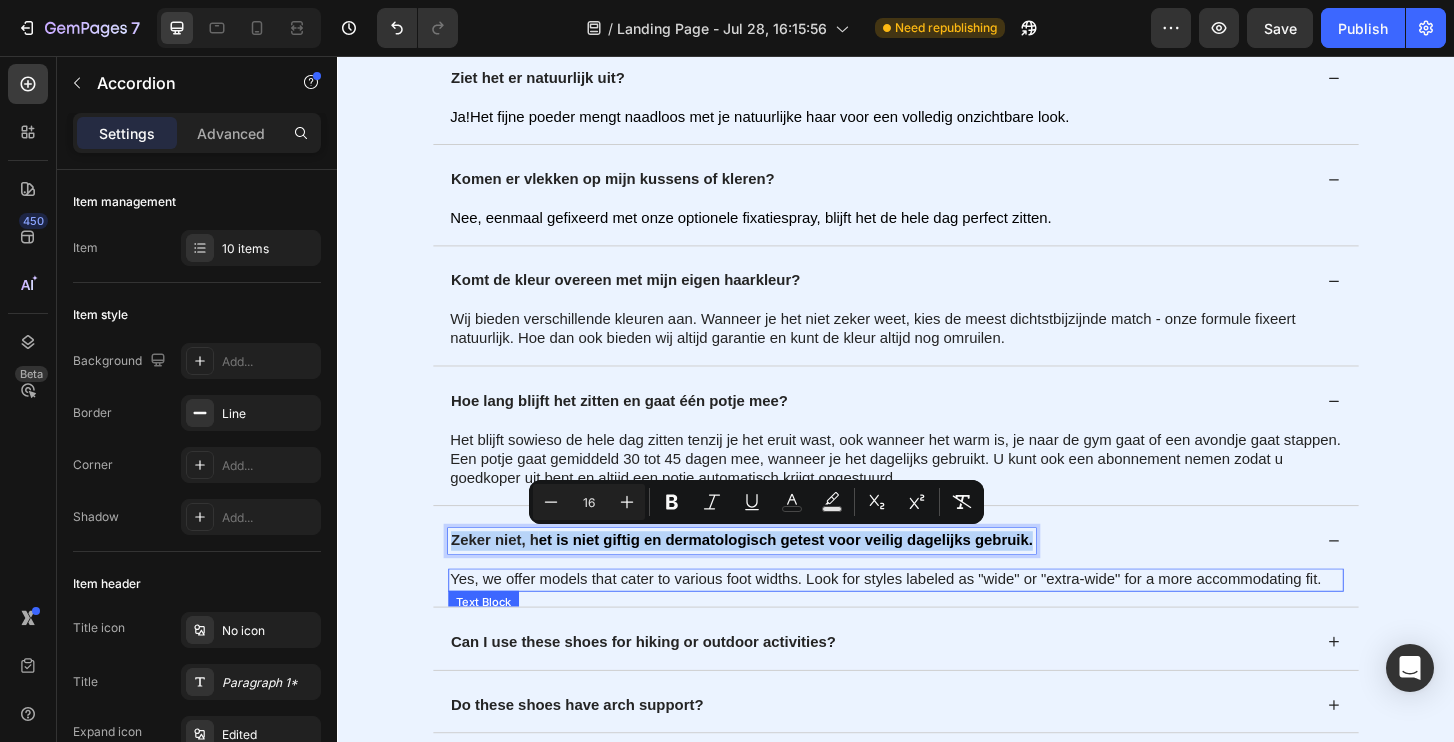 click on "Yes, we offer models that cater to various foot widths. Look for styles labeled as "wide" or "extra-wide" for a more accommodating fit." at bounding box center (937, 618) 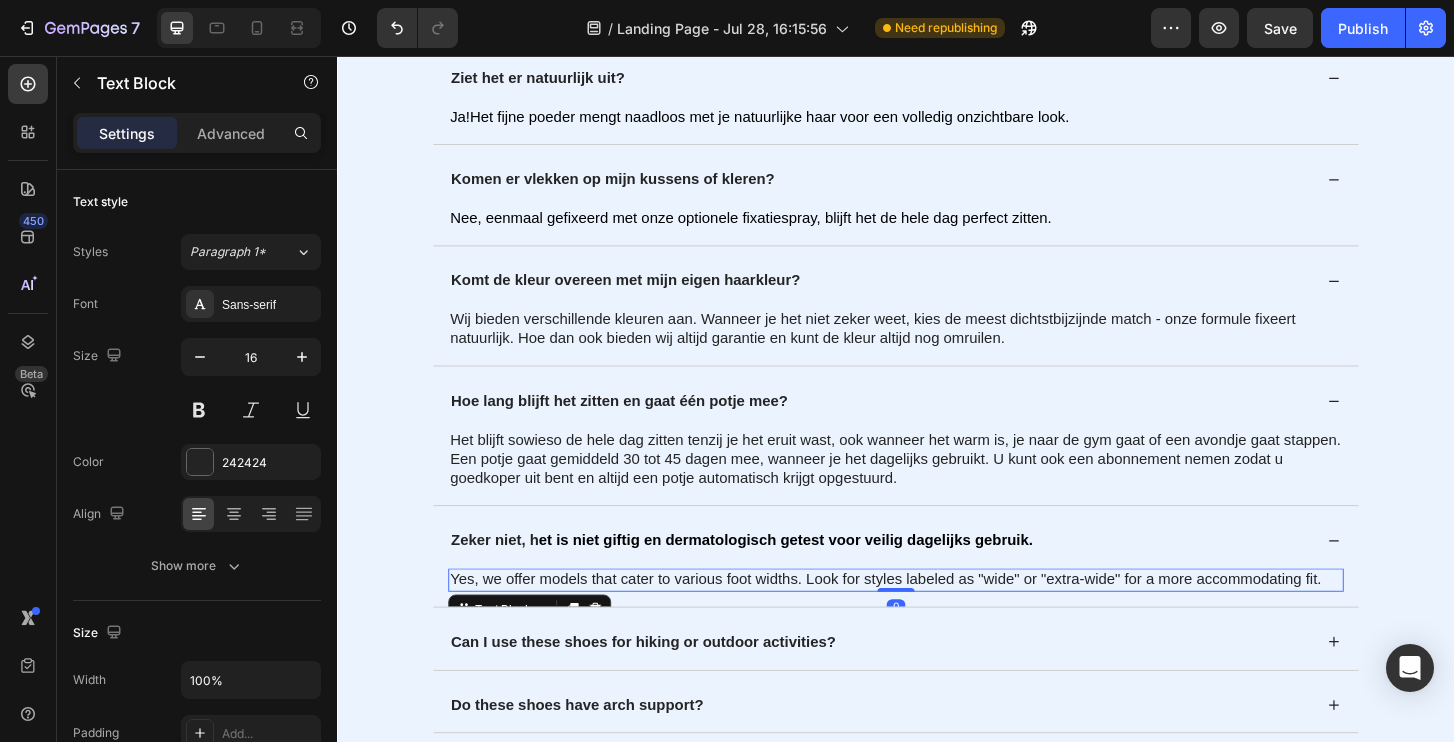 click on "Yes, we offer models that cater to various foot widths. Look for styles labeled as "wide" or "extra-wide" for a more accommodating fit." at bounding box center [937, 618] 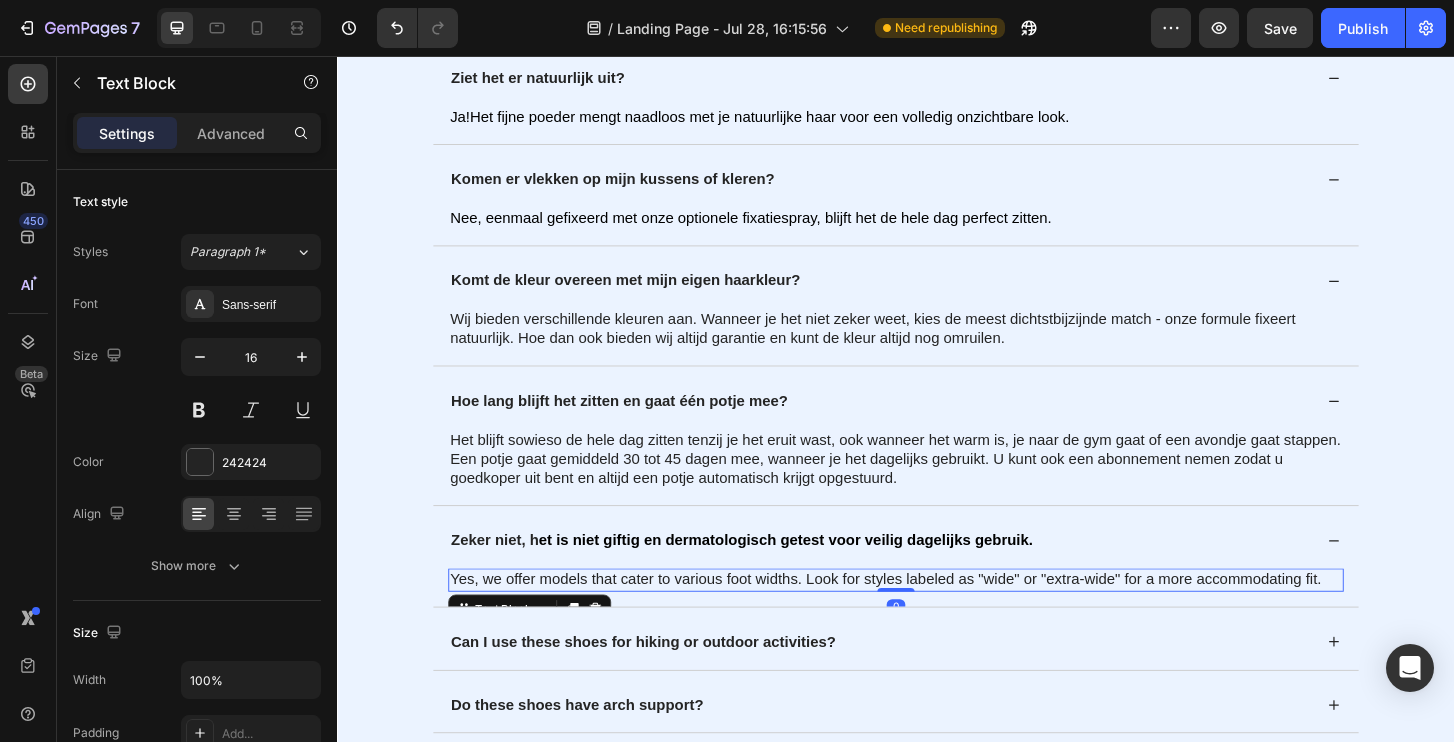click on "Yes, we offer models that cater to various foot widths. Look for styles labeled as "wide" or "extra-wide" for a more accommodating fit." at bounding box center (937, 618) 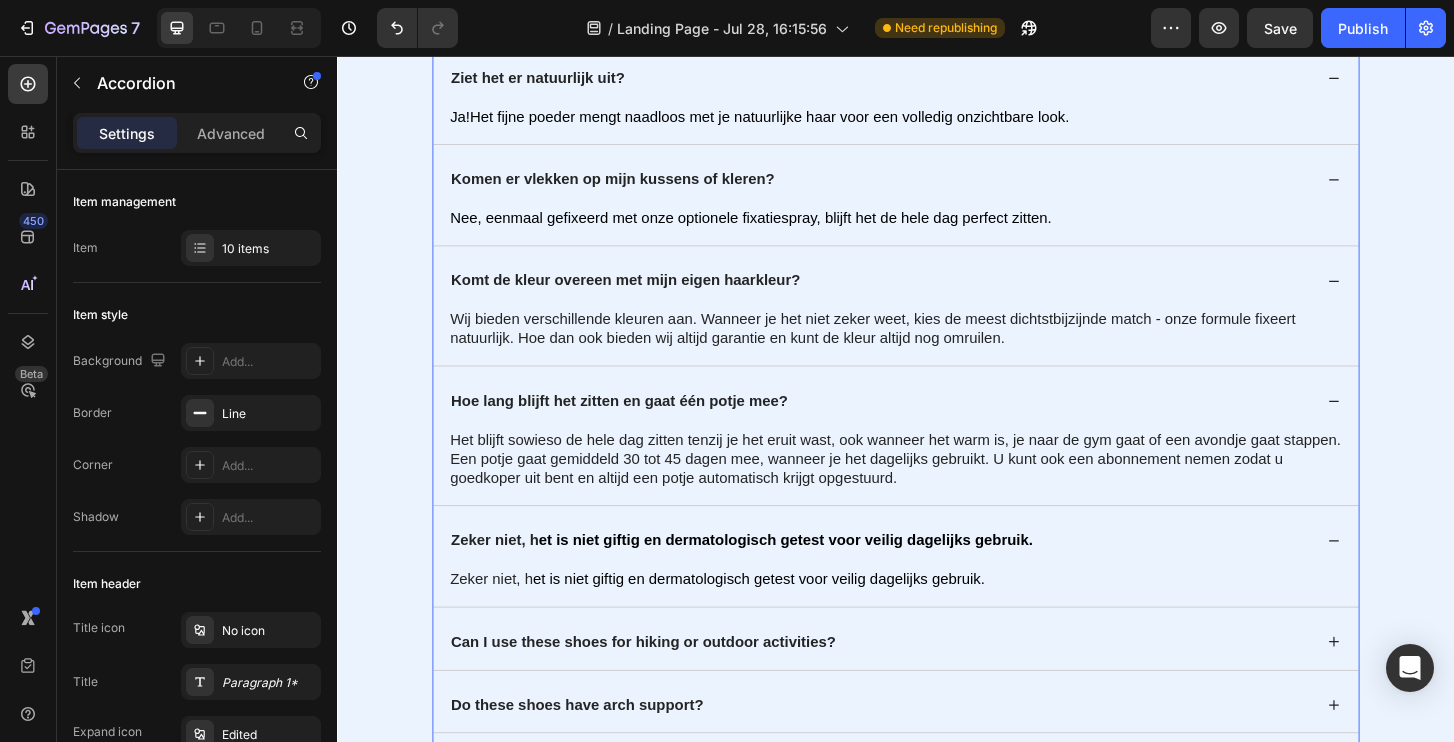 click on "et is niet giftig en dermatologisch getest voor veilig dagelijks gebruik." at bounding box center (818, 575) 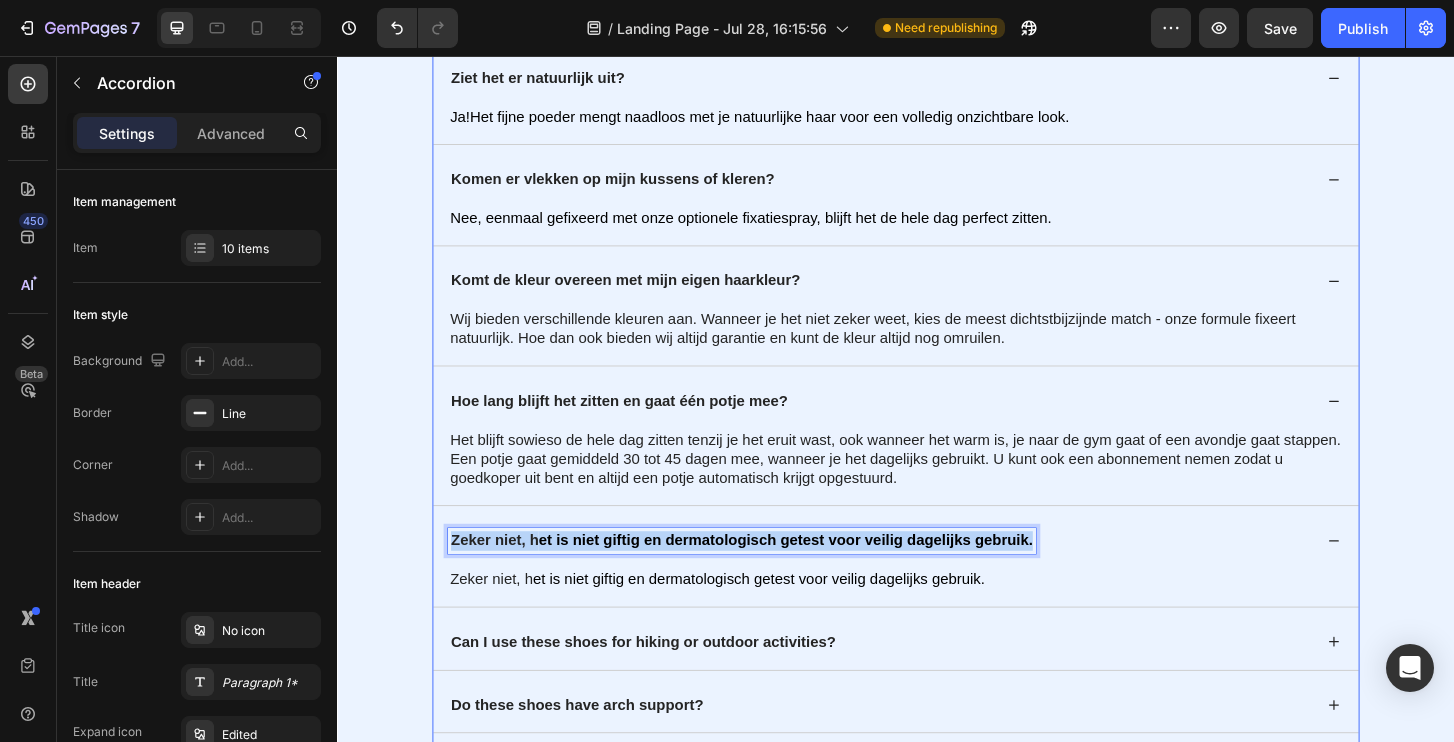 click on "et is niet giftig en dermatologisch getest voor veilig dagelijks gebruik." at bounding box center (818, 575) 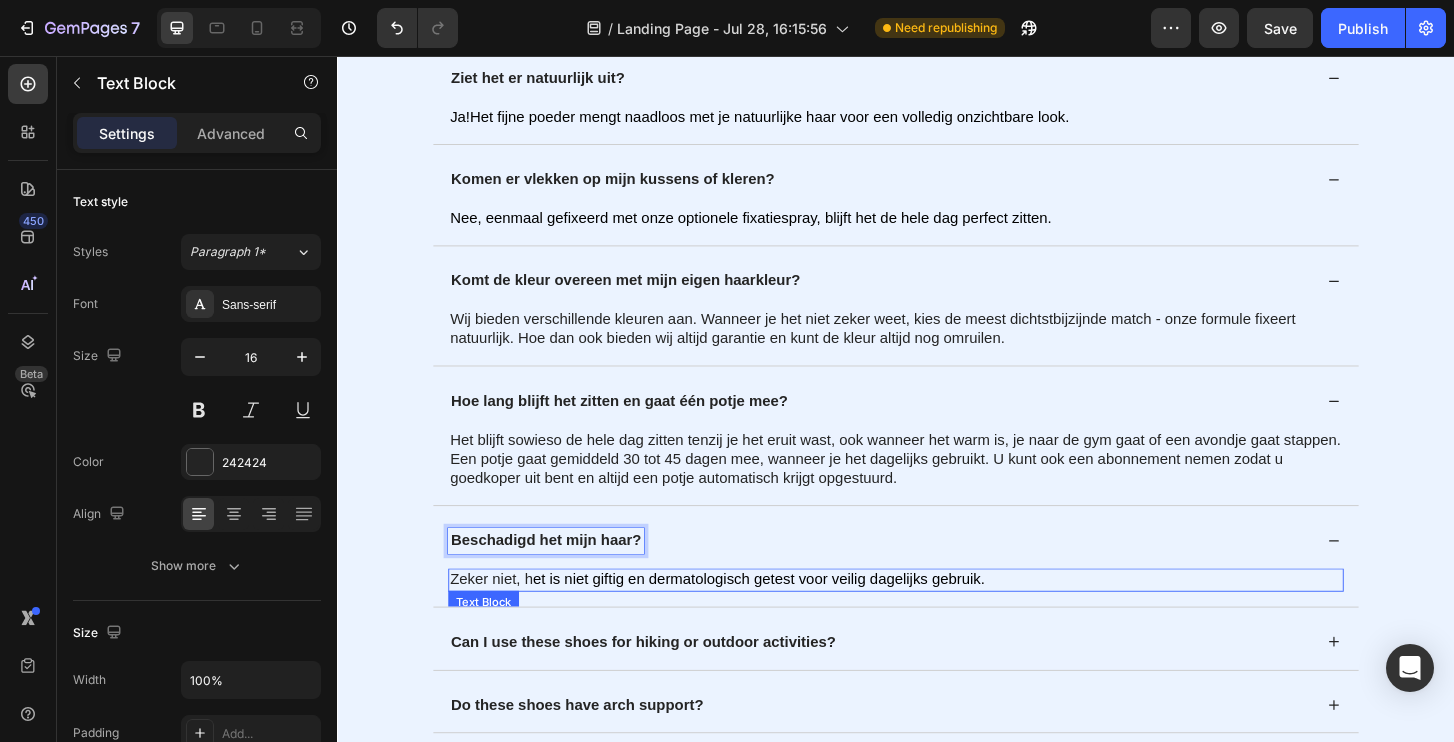 click on "et is niet giftig en dermatologisch getest voor veilig dagelijks gebruik." at bounding box center (790, 617) 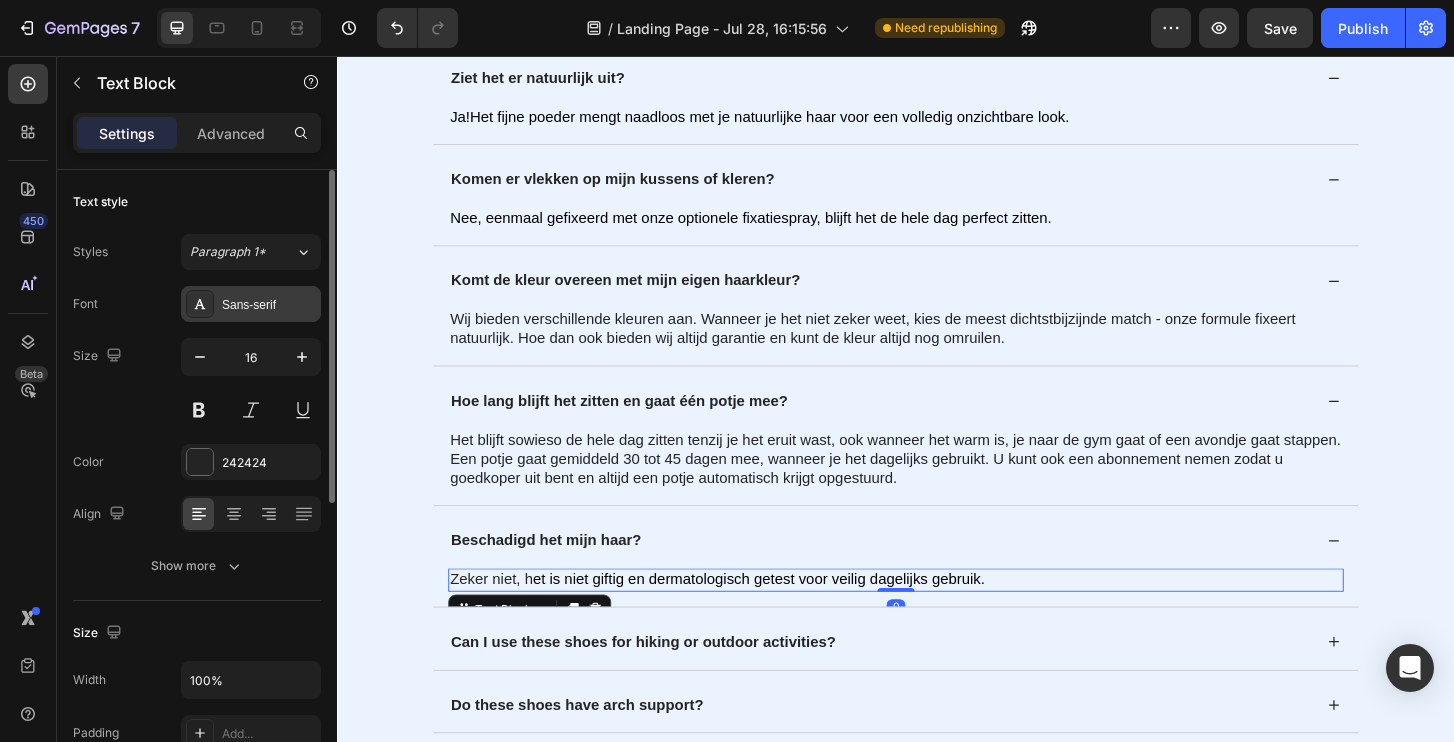 click on "Sans-serif" at bounding box center (251, 304) 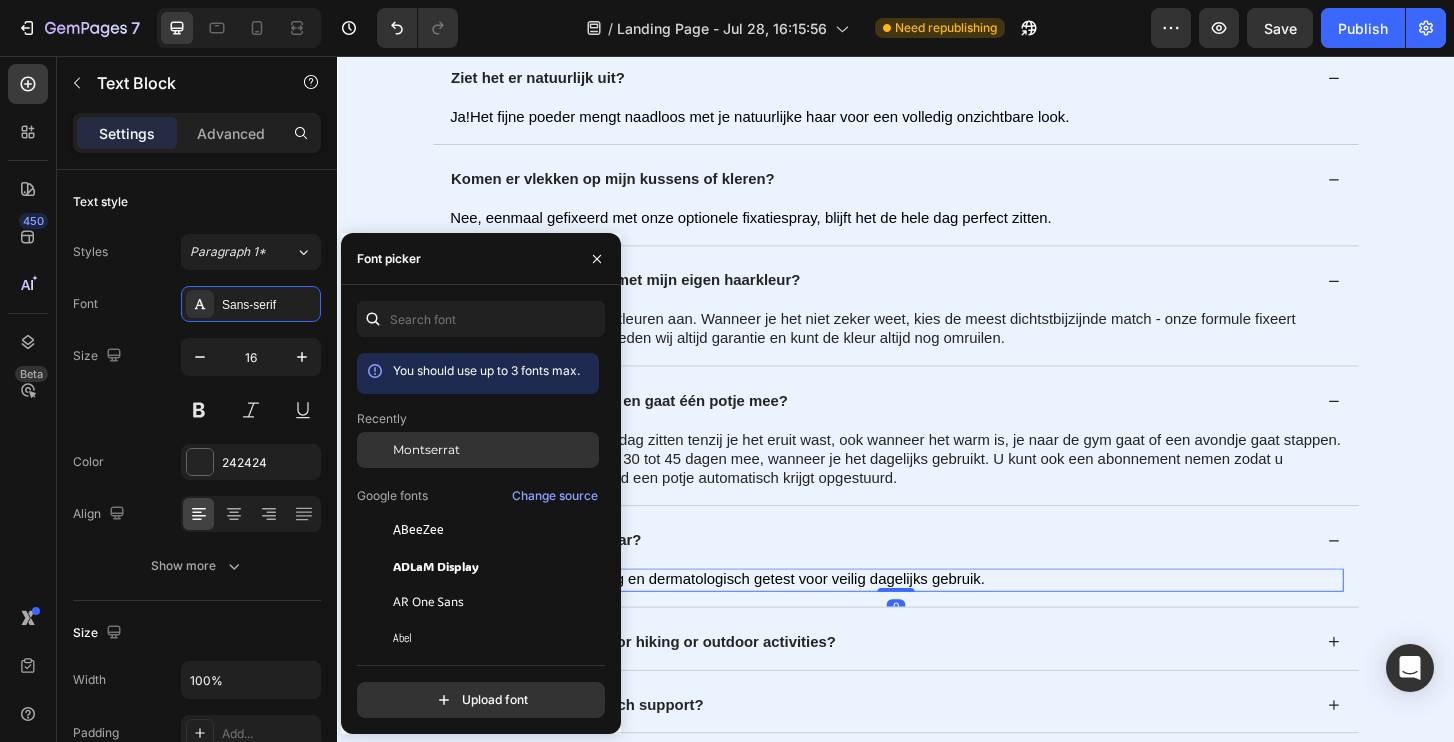 click on "Montserrat" at bounding box center (426, 450) 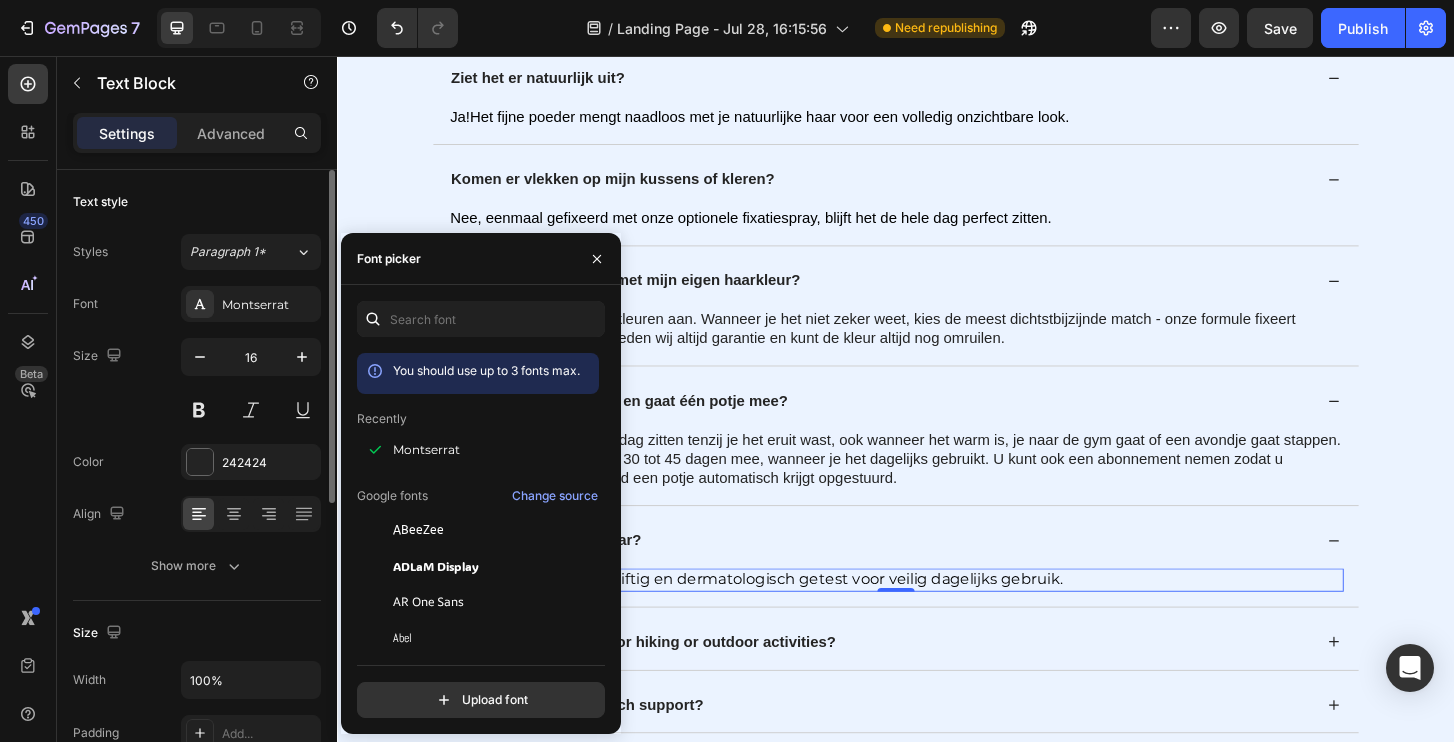 click on "Font Montserrat Size 16 Color 242424 Align Show more" at bounding box center [197, 435] 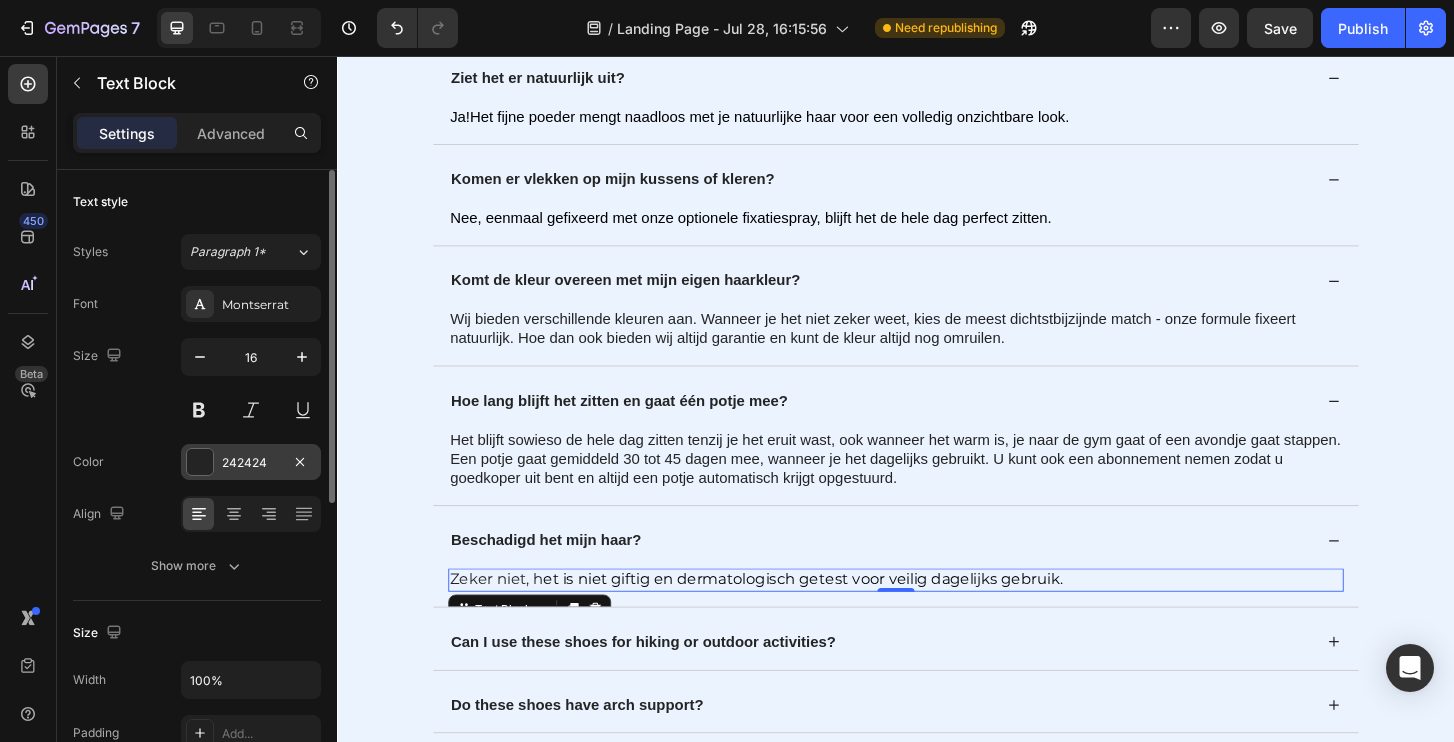 click on "242424" at bounding box center (251, 463) 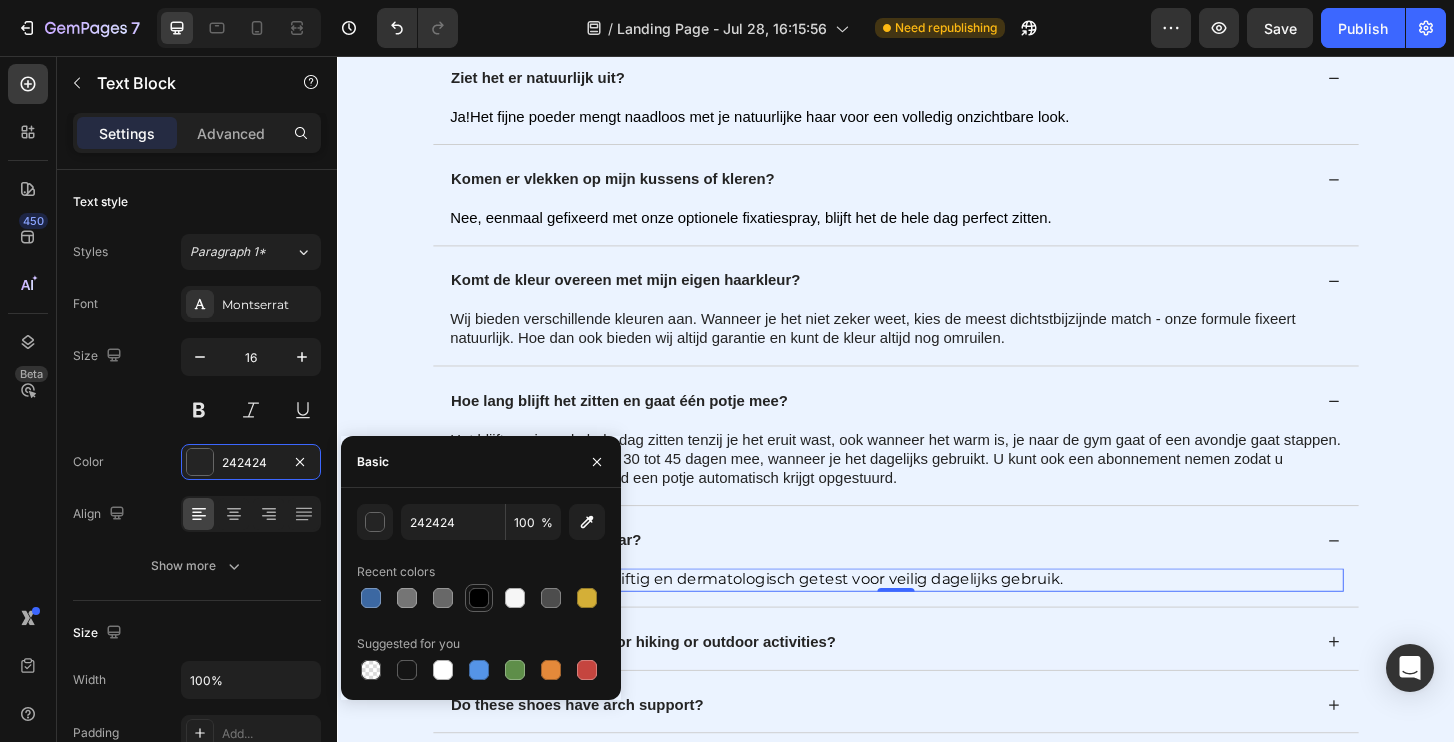 click at bounding box center (479, 598) 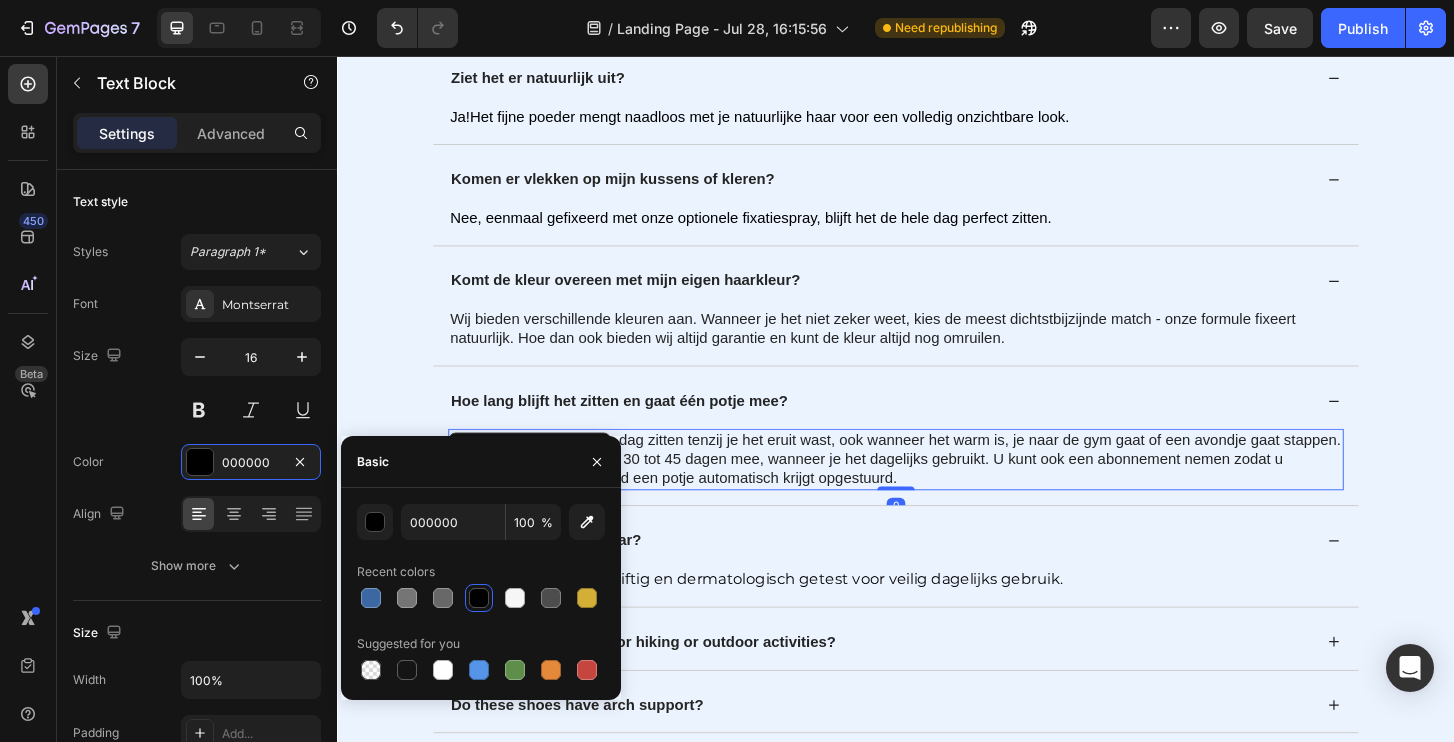 click on "Het blijft sowieso de hele dag zitten tenzij je het eruit wast, ook wanneer het warm is, je naar de gym gaat of een avondje gaat stappen. Een potje gaat gemiddeld 30 tot 45 dagen mee, wanneer je het dagelijks gebruikt. U kunt ook een abonnement nemen zodat u goedkoper uit bent en altijd een potje automatisch krijgt opgestuurd." at bounding box center (937, 489) 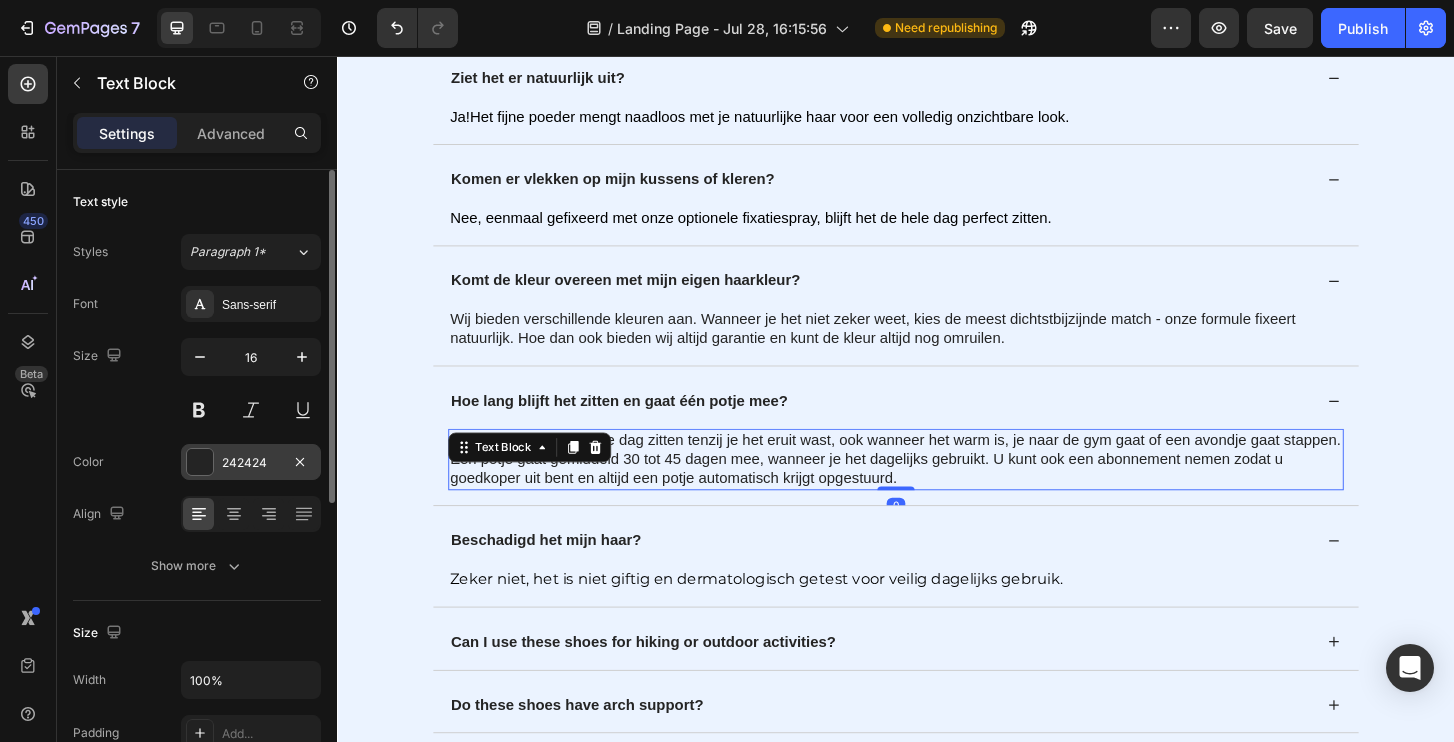 click on "242424" at bounding box center (251, 463) 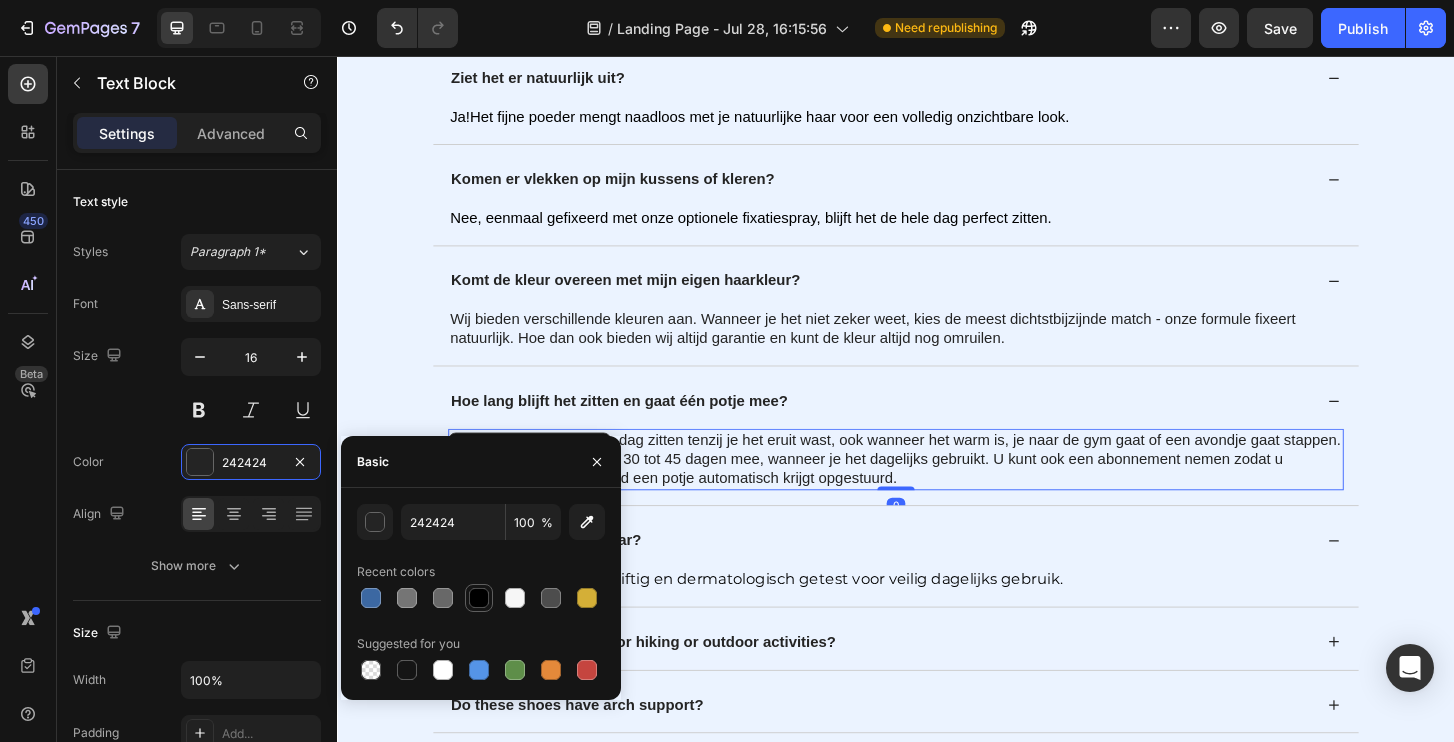click at bounding box center [479, 598] 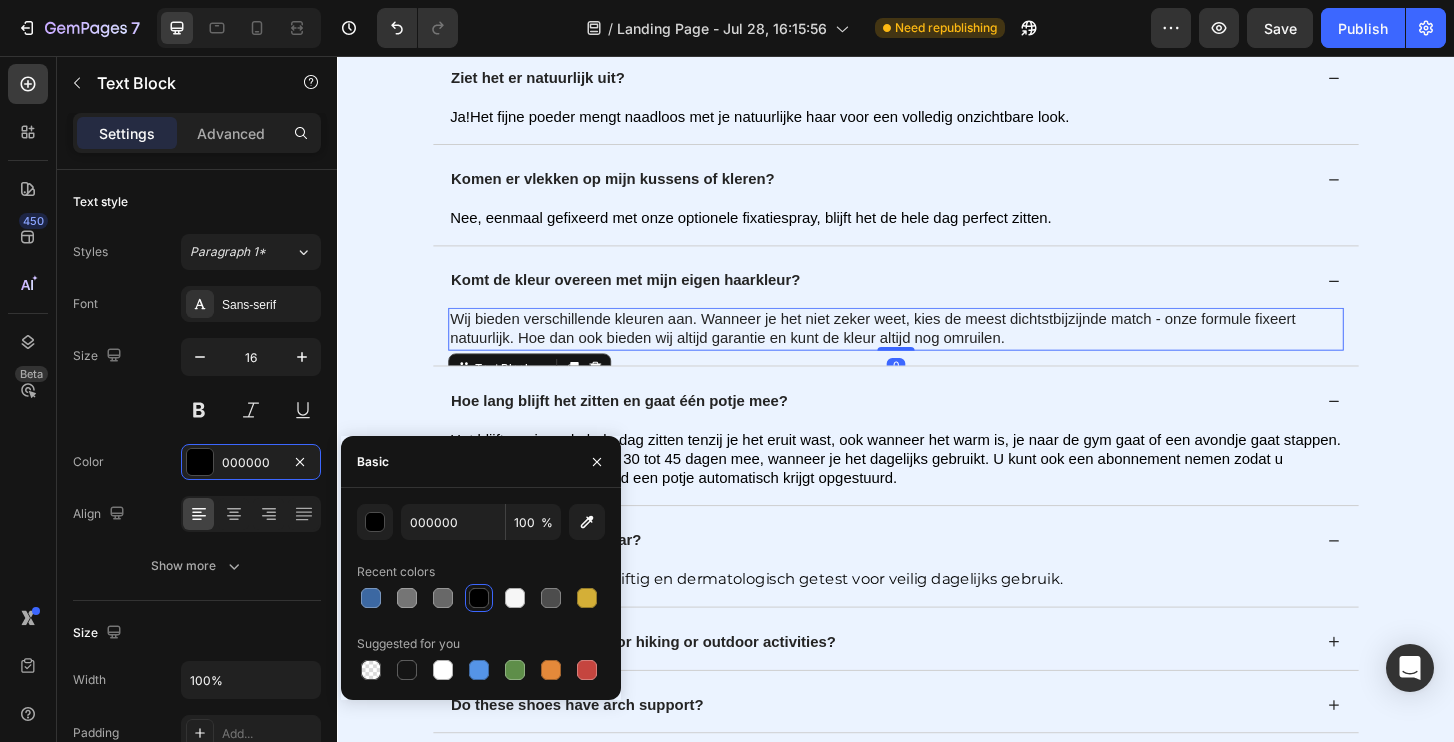 click on "Wij bieden verschillende kleuren aan. Wanneer je het niet zeker weet, kies de meest dichtstbijzijnde match - onze formule fixeert natuurlijk. Hoe dan ook bieden wij altijd garantie en kunt de kleur altijd nog omruilen." at bounding box center (937, 349) 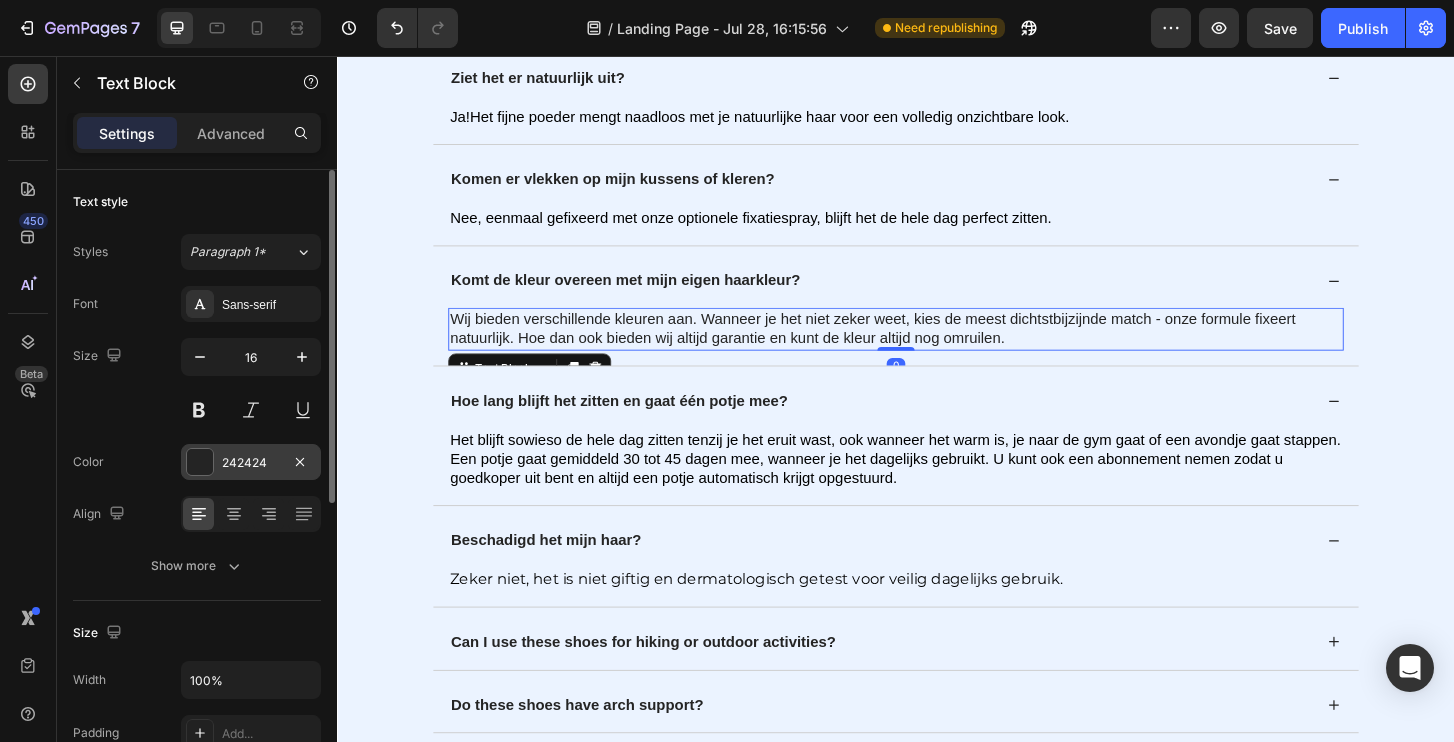 click on "242424" at bounding box center [251, 463] 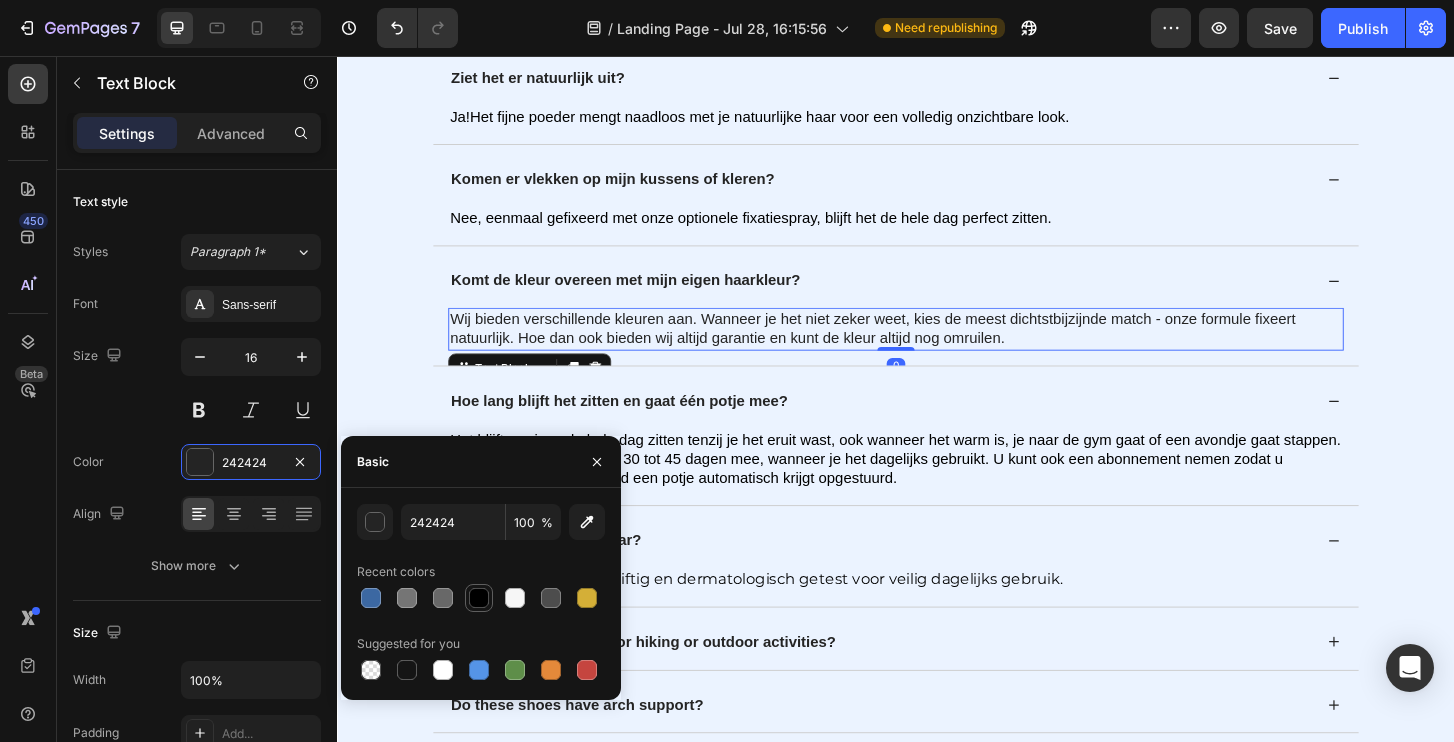 click at bounding box center (479, 598) 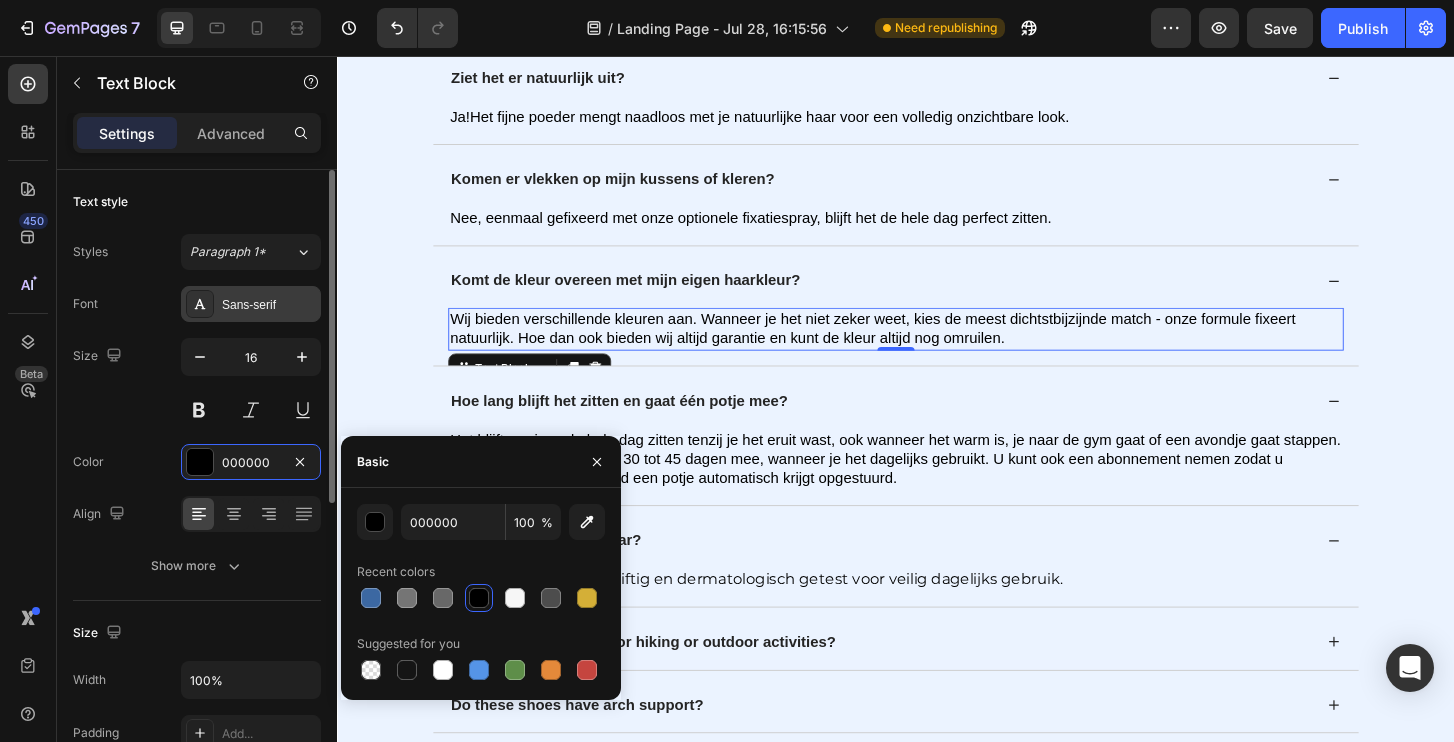 click on "Sans-serif" at bounding box center (269, 305) 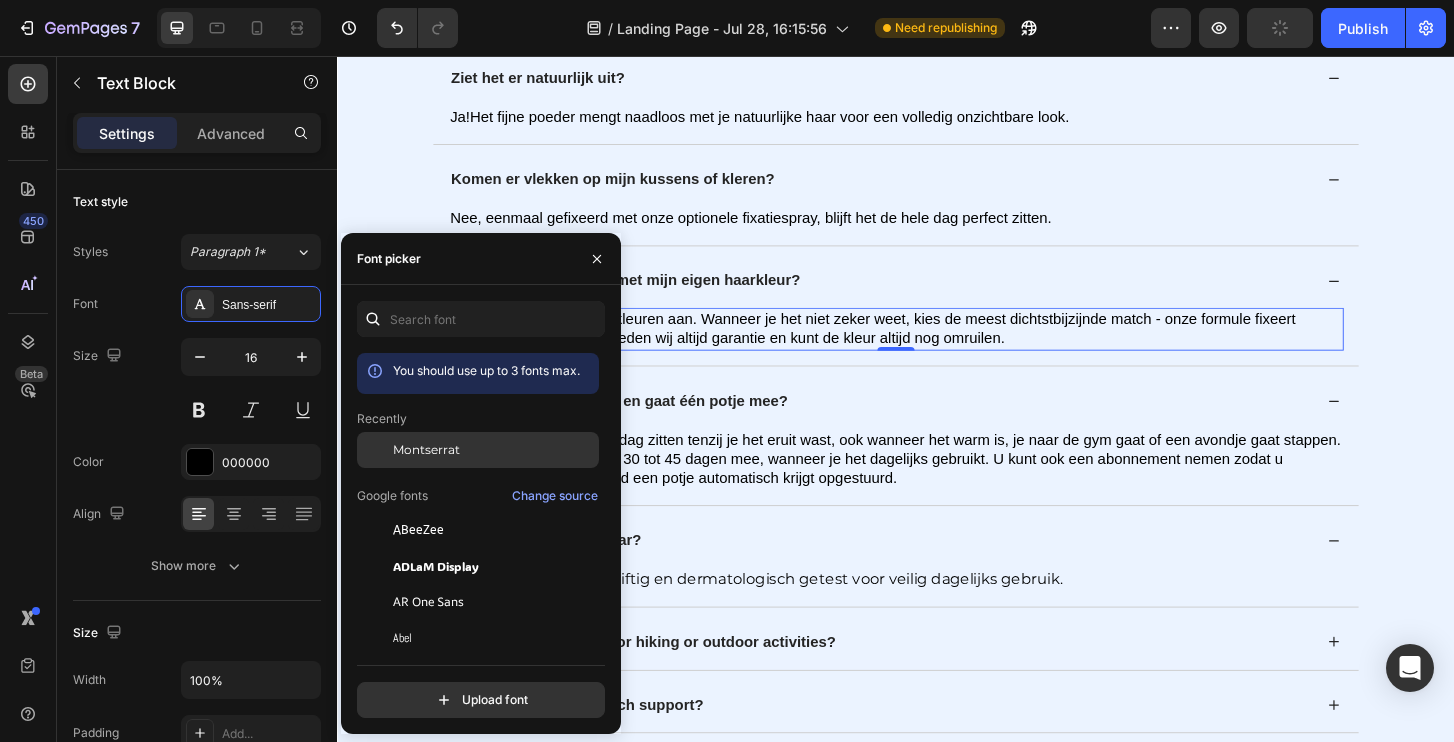 click on "Montserrat" 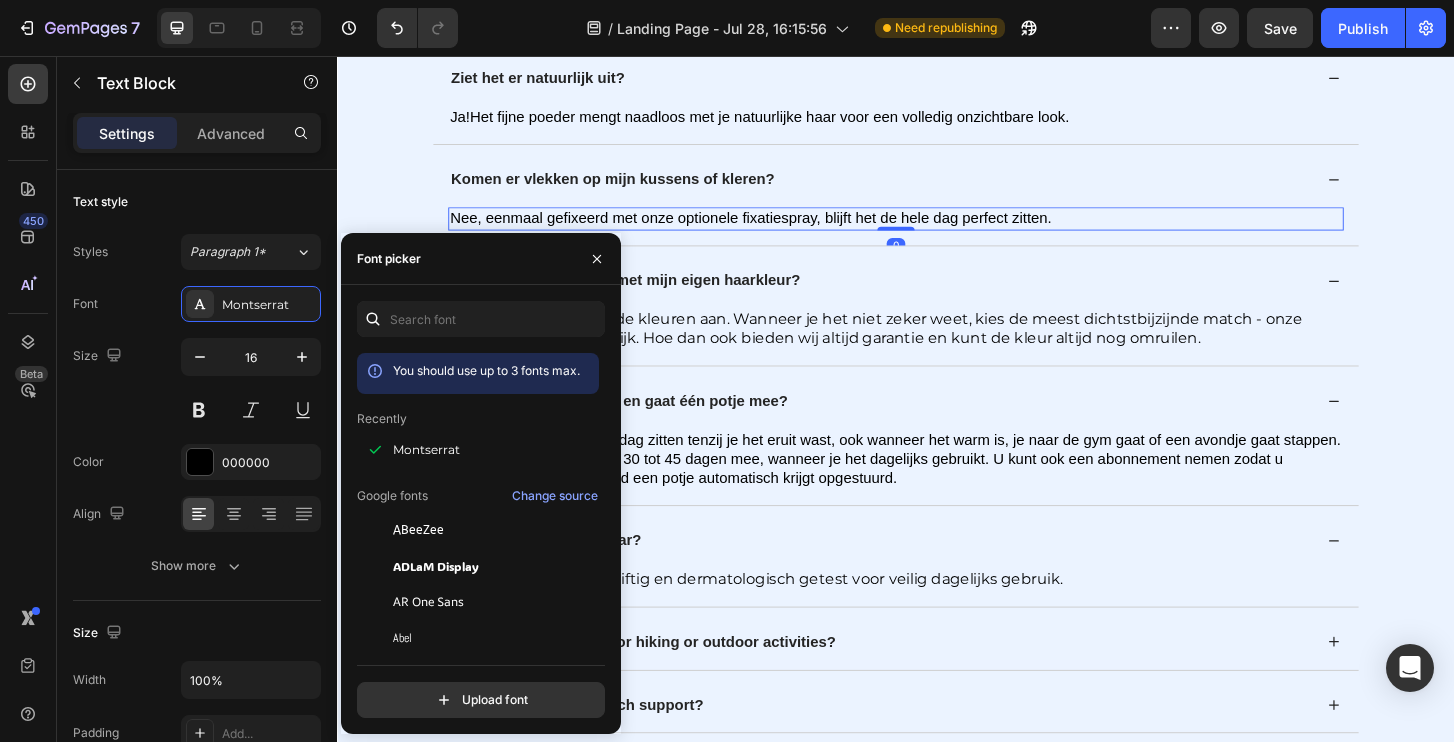 click on "Nee, eenmaal gefixeerd met onze optionele fixatiespray, blijft het de hele dag perfect zitten." at bounding box center [781, 229] 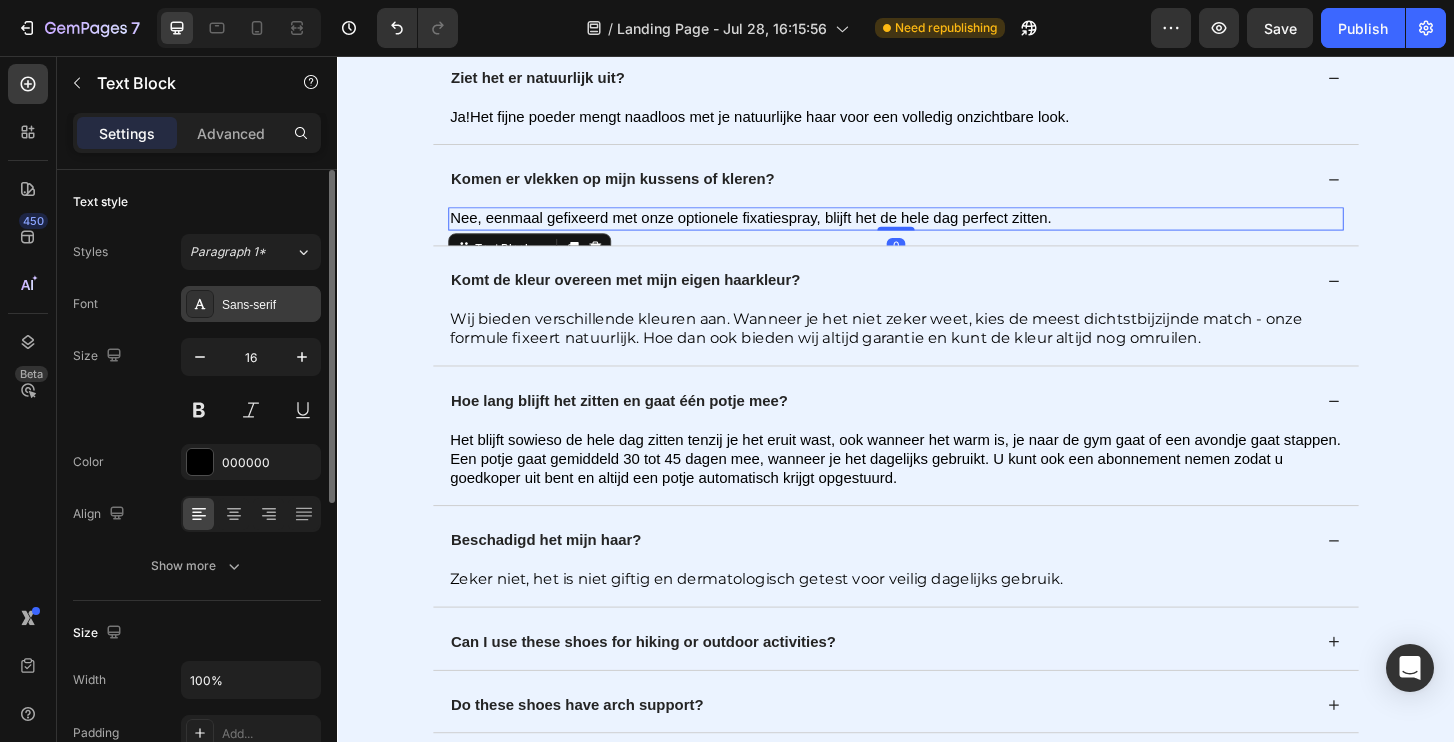 click on "Sans-serif" at bounding box center (269, 305) 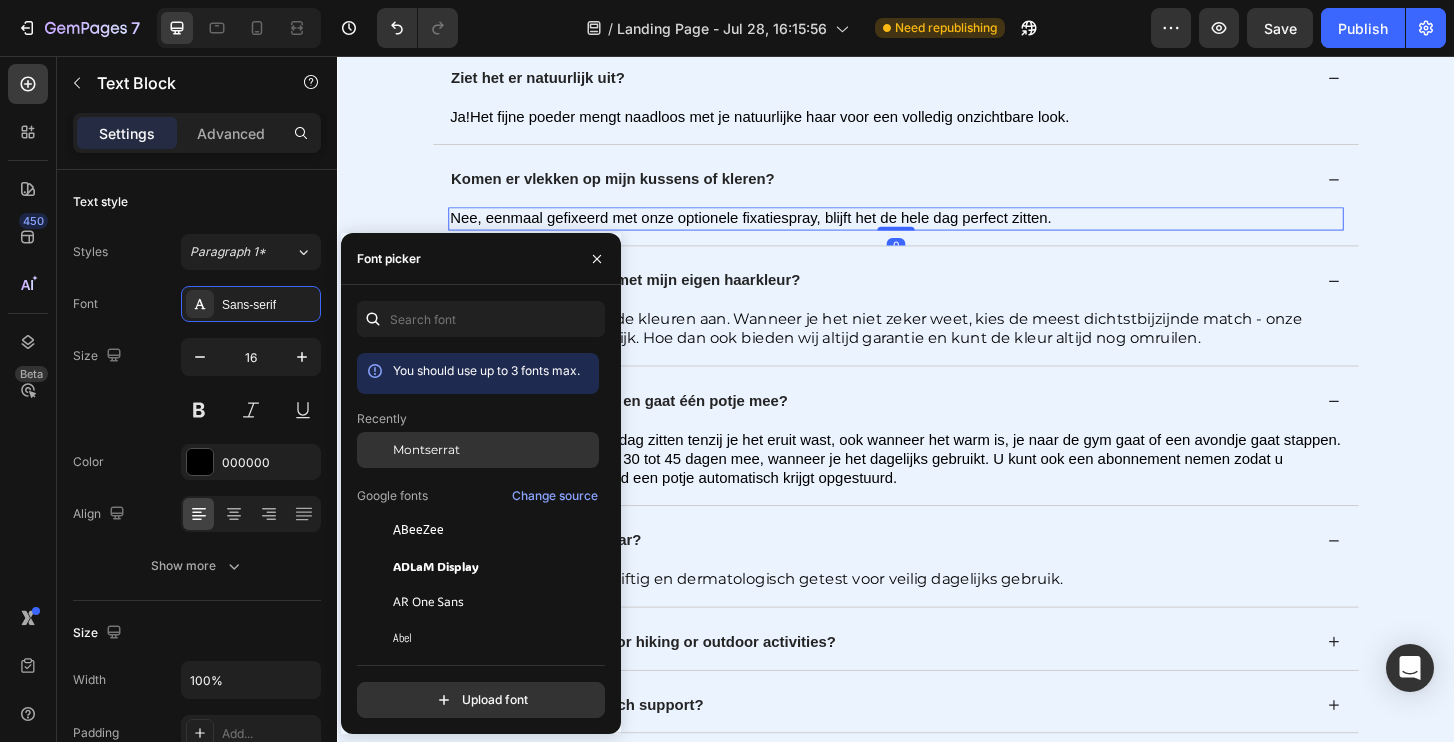 click on "Montserrat" at bounding box center [426, 450] 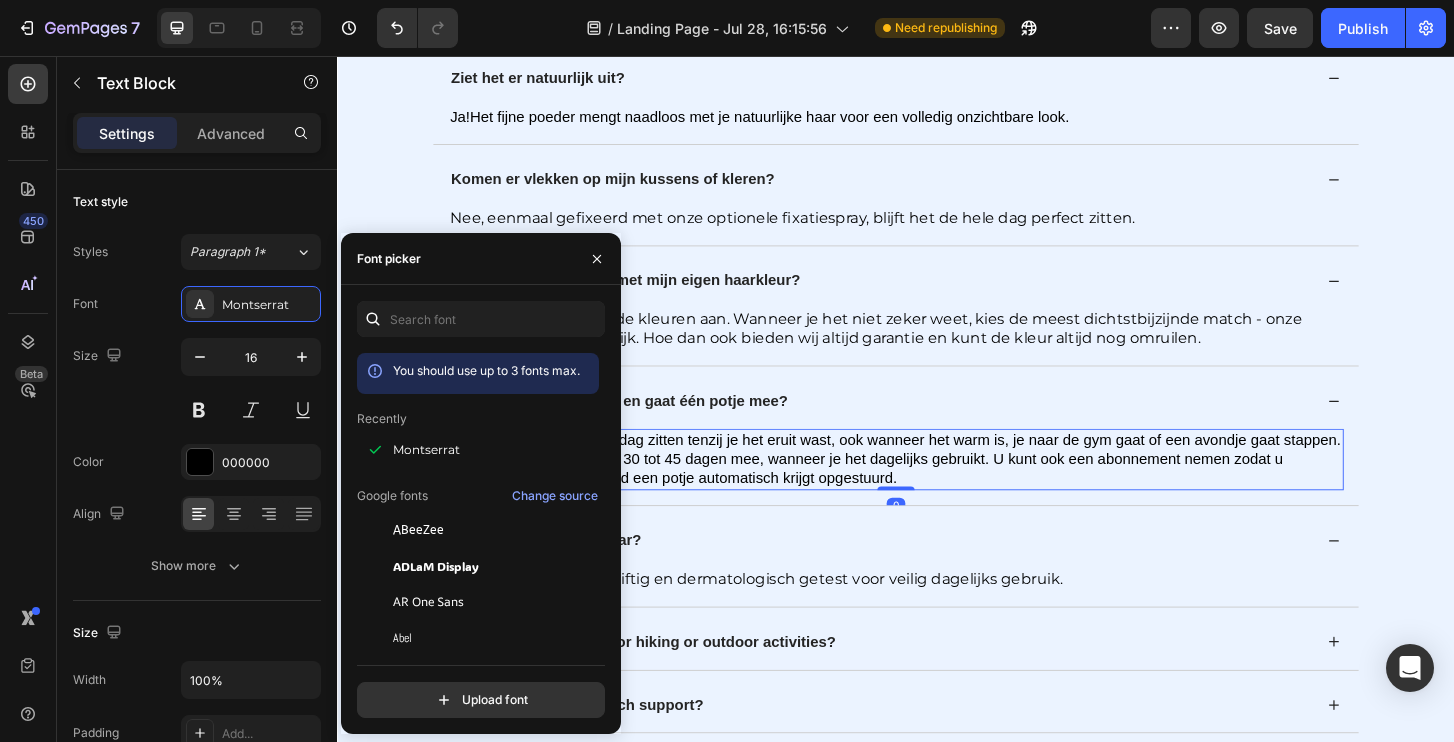 click on "Het blijft sowieso de hele dag zitten tenzij je het eruit wast, ook wanneer het warm is, je naar de gym gaat of een avondje gaat stappen. Een potje gaat gemiddeld 30 tot 45 dagen mee, wanneer je het dagelijks gebruikt. U kunt ook een abonnement nemen zodat u goedkoper uit bent en altijd een potje automatisch krijgt opgestuurd." at bounding box center [937, 489] 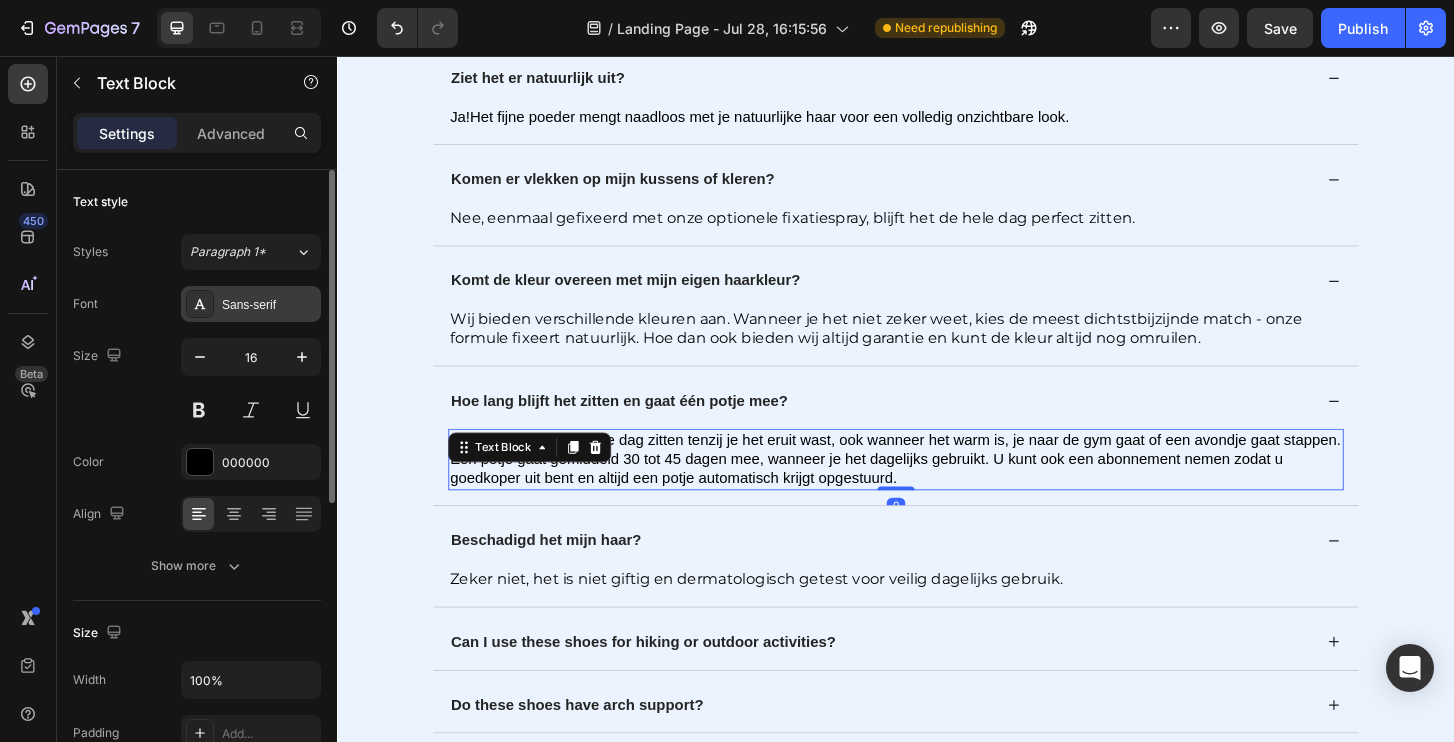 click on "Sans-serif" at bounding box center (269, 305) 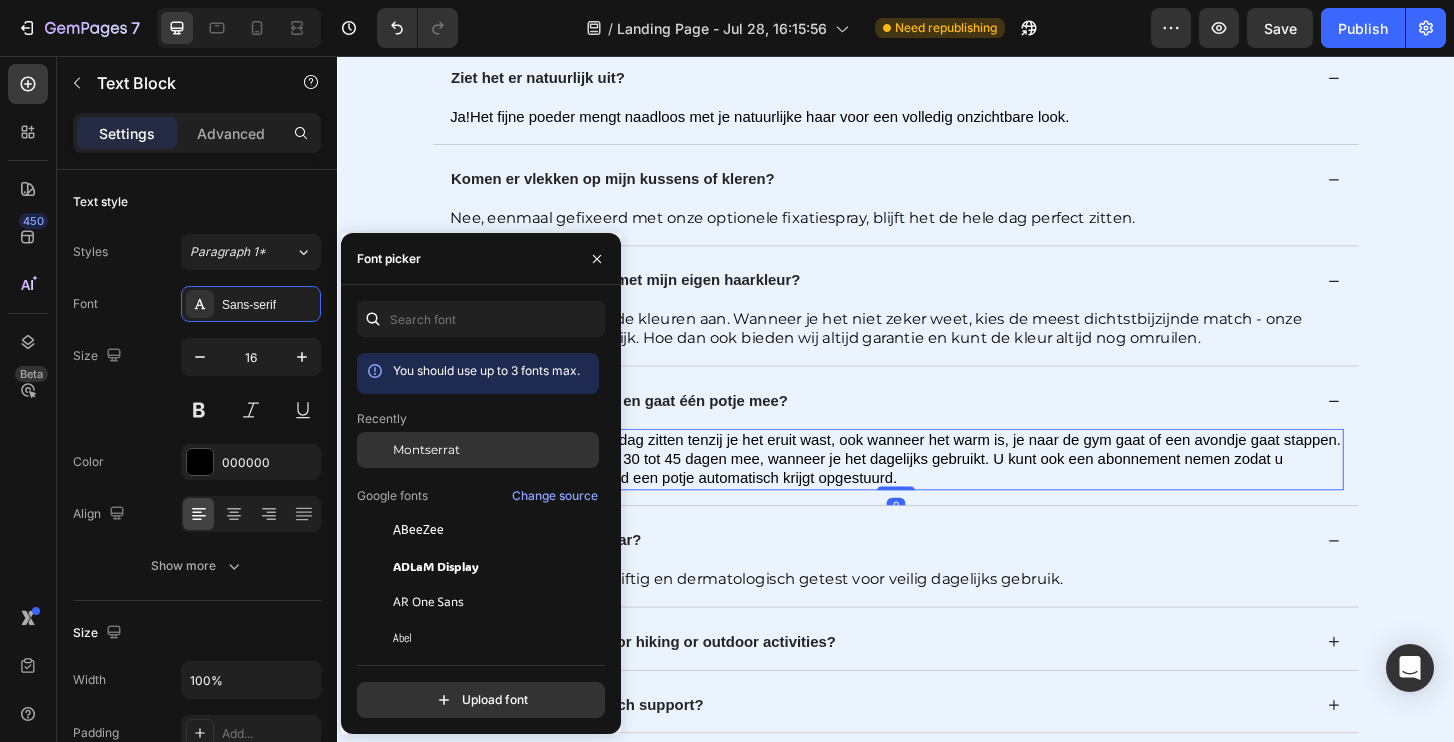 click on "Montserrat" at bounding box center [426, 450] 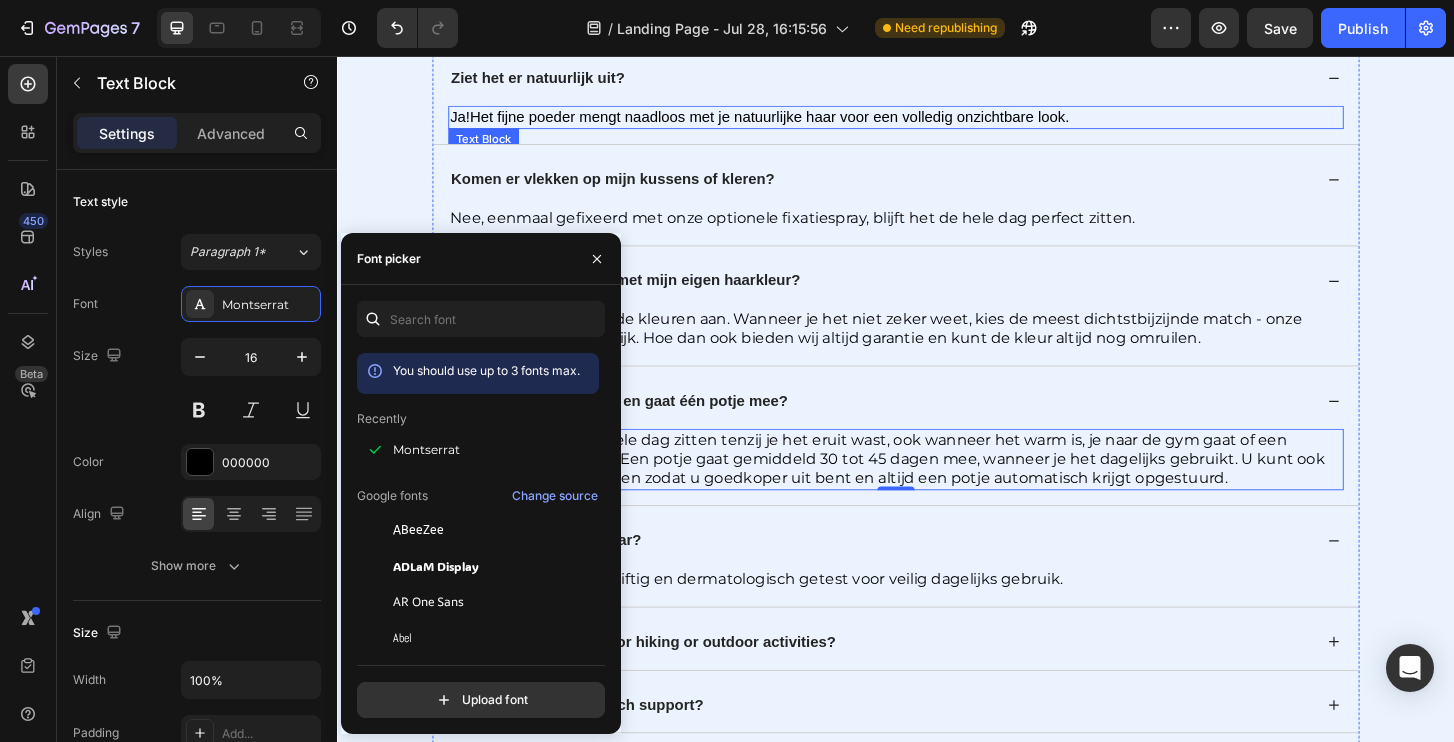 click on "Het fijne poeder mengt naadloos met je natuurlijke haar voor een volledig onzichtbare look." at bounding box center (801, 120) 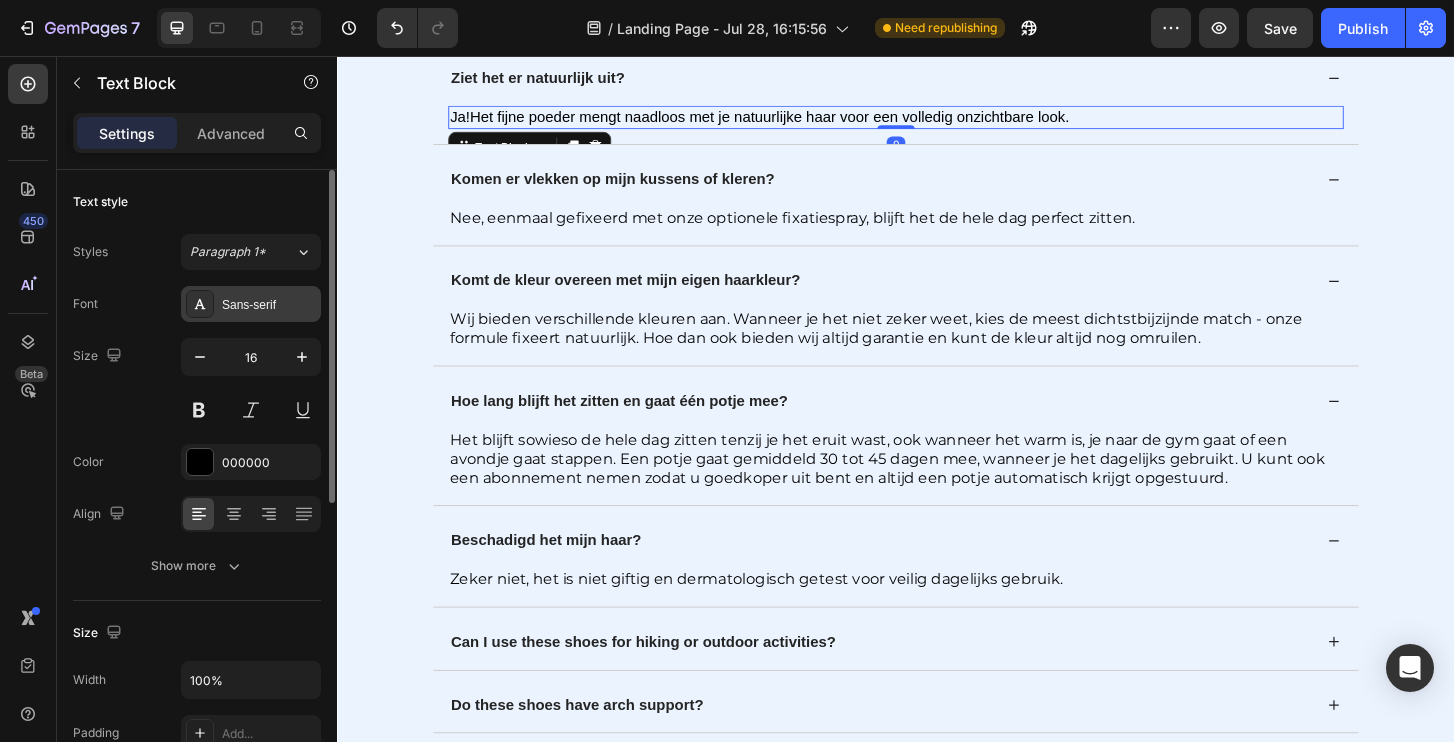 click on "Sans-serif" at bounding box center (269, 305) 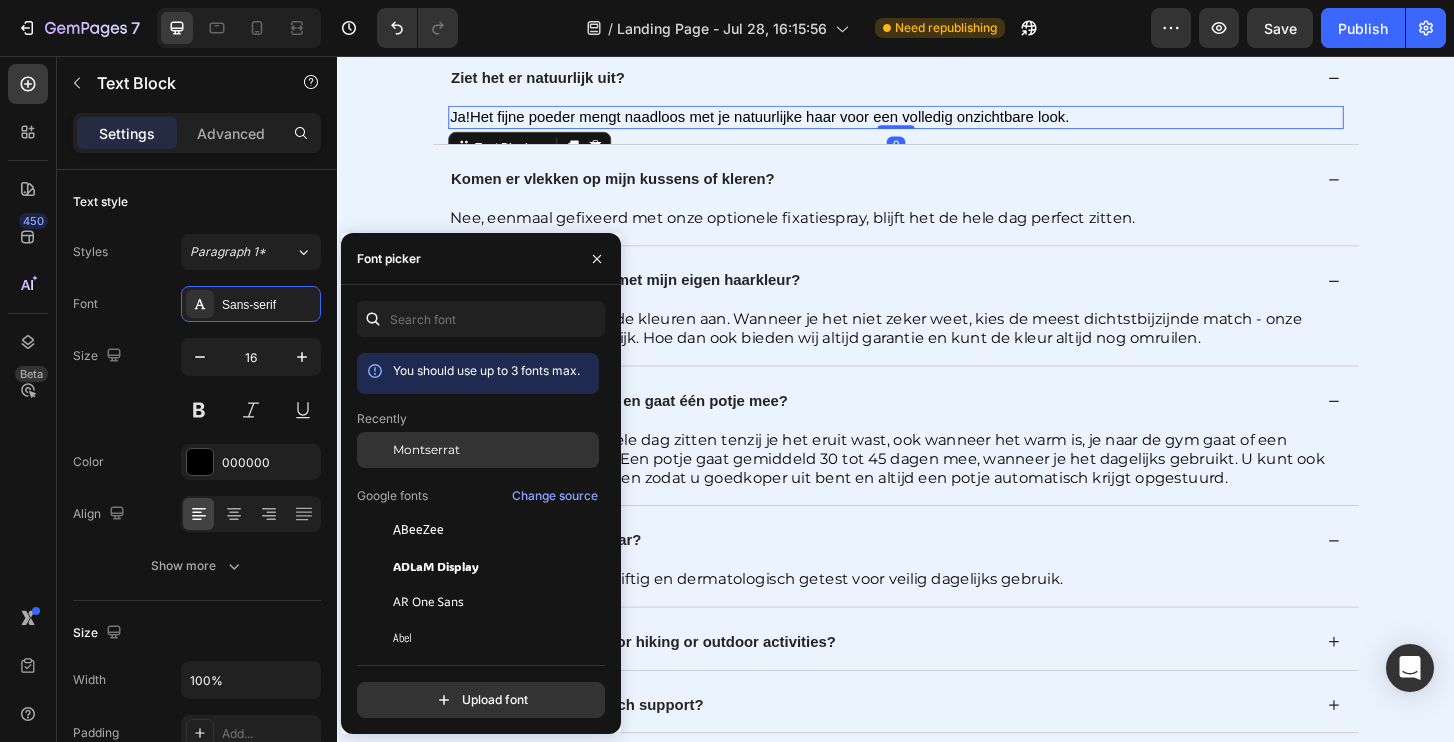 click on "Montserrat" at bounding box center [494, 450] 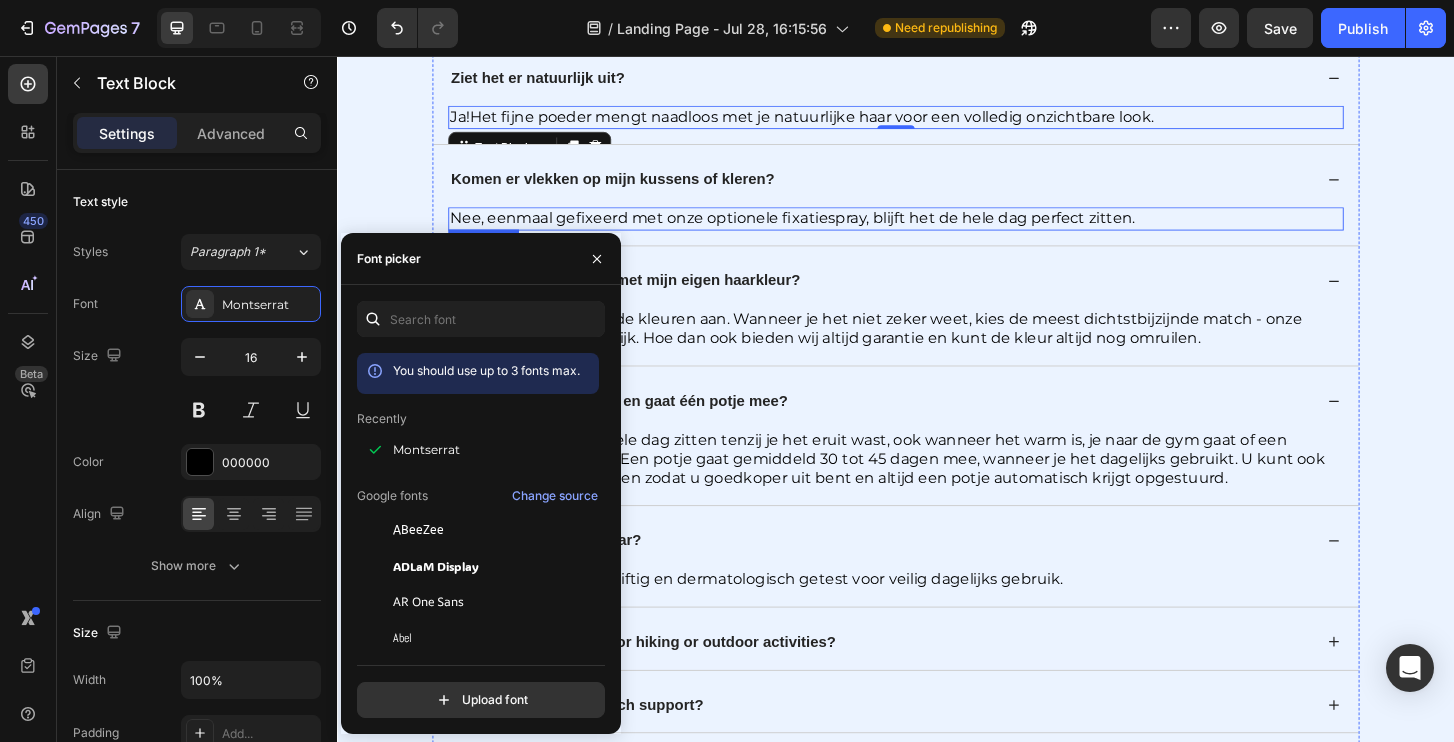 click on "Nee, eenmaal gefixeerd met onze optionele fixatiespray, blijft het de hele dag perfect zitten." at bounding box center [826, 229] 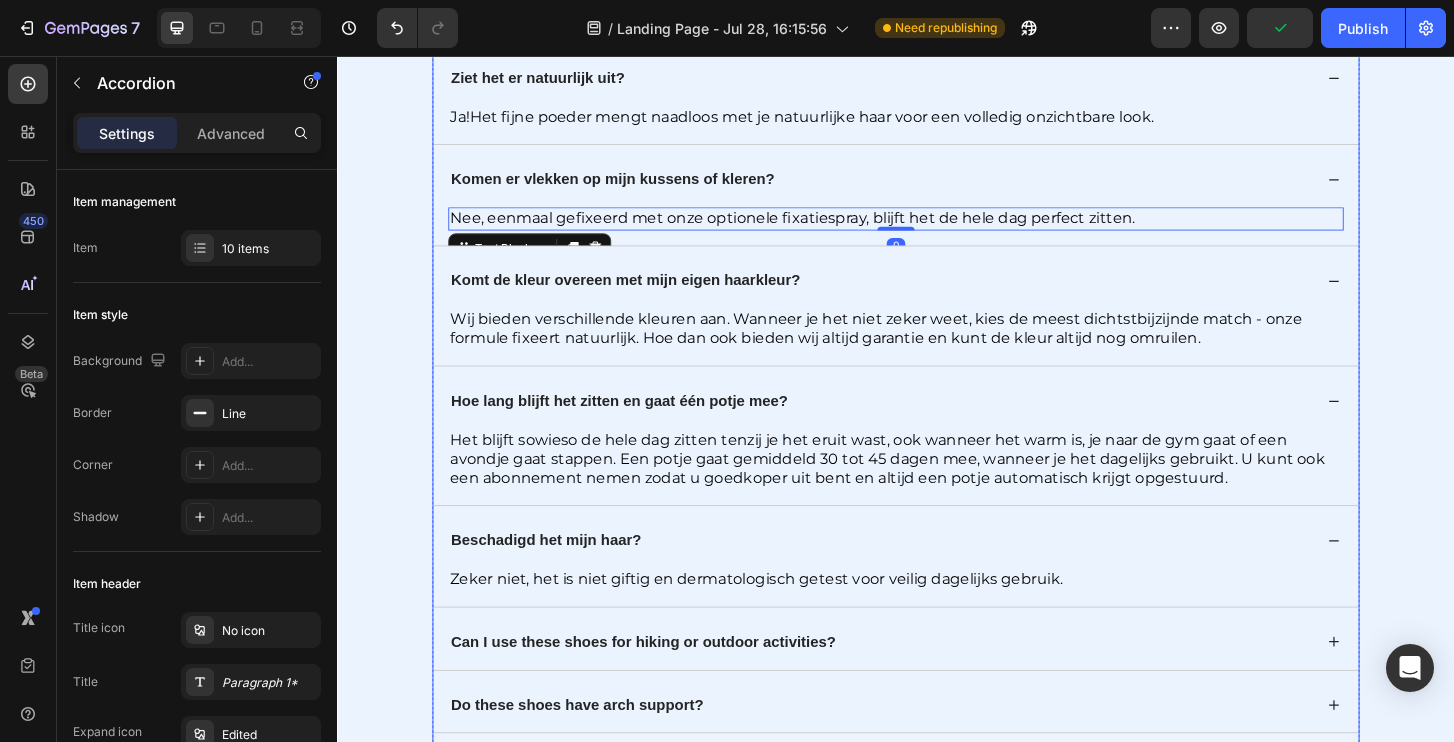 click on "Hoe lang blijft het zitten en gaat één potje mee?" at bounding box center [640, 425] 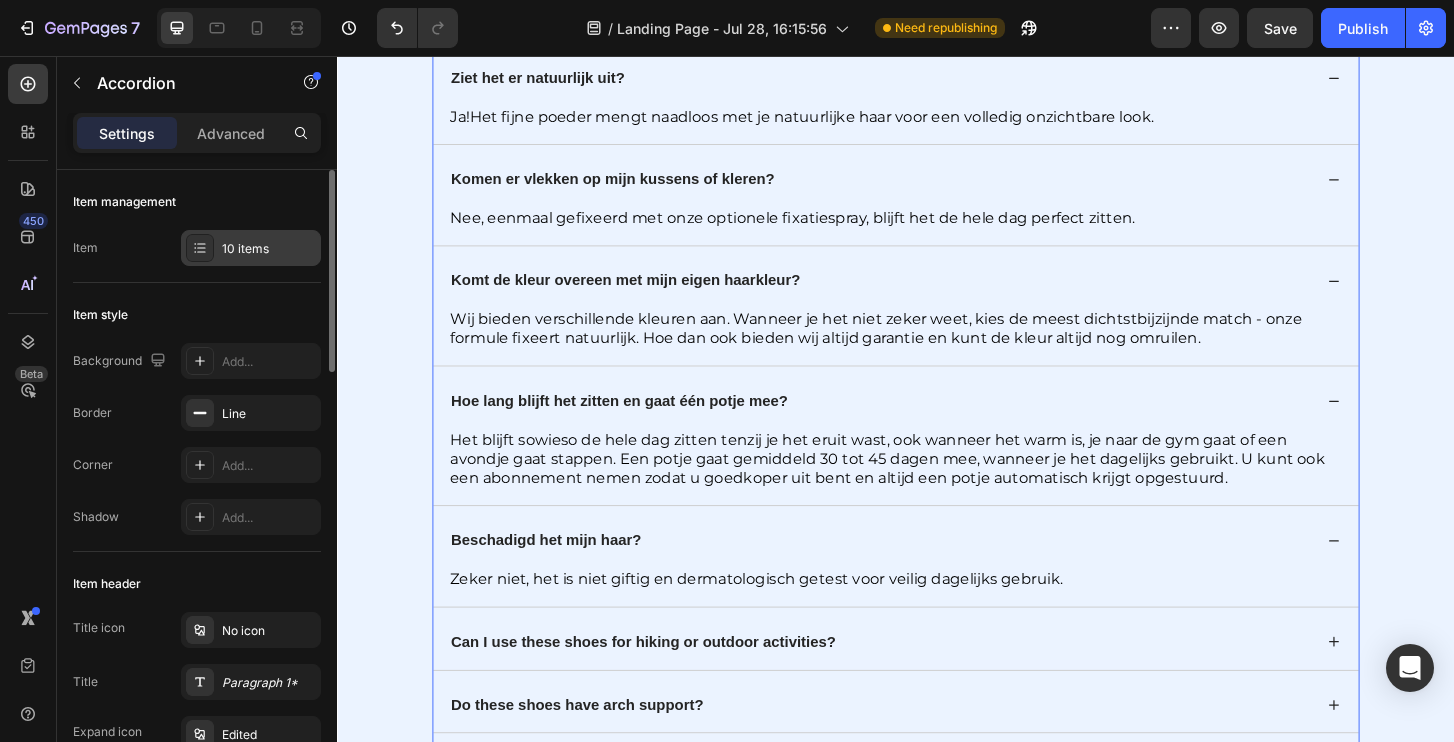 click on "10 items" at bounding box center (251, 248) 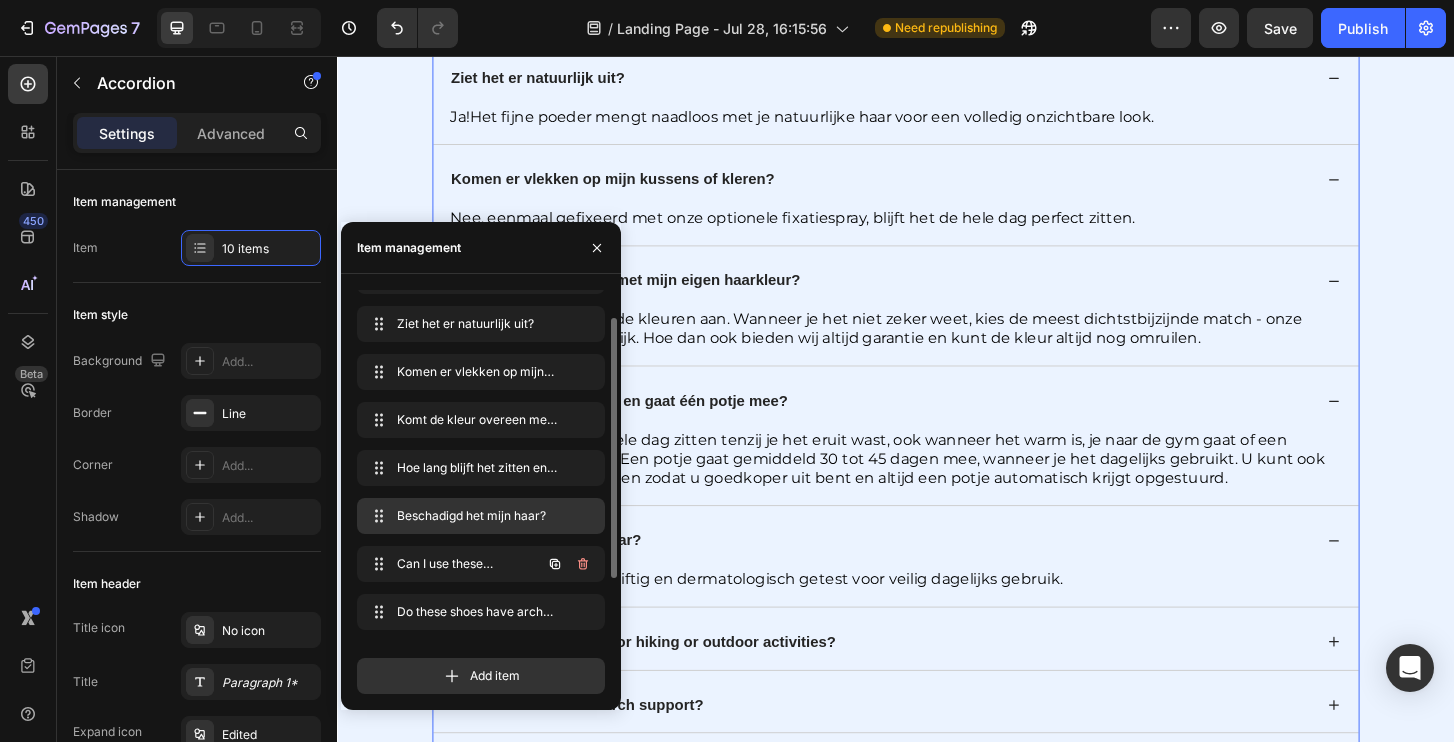 scroll, scrollTop: 35, scrollLeft: 0, axis: vertical 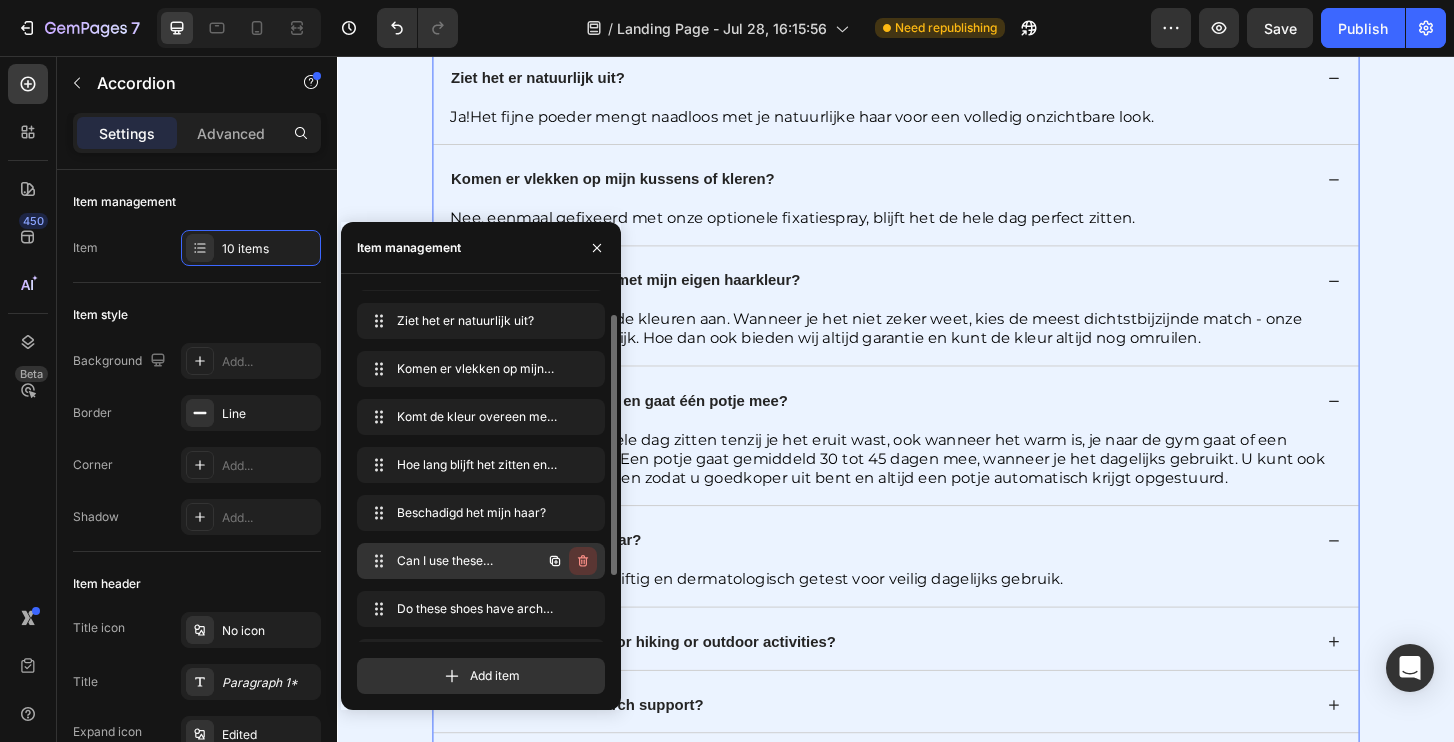 click 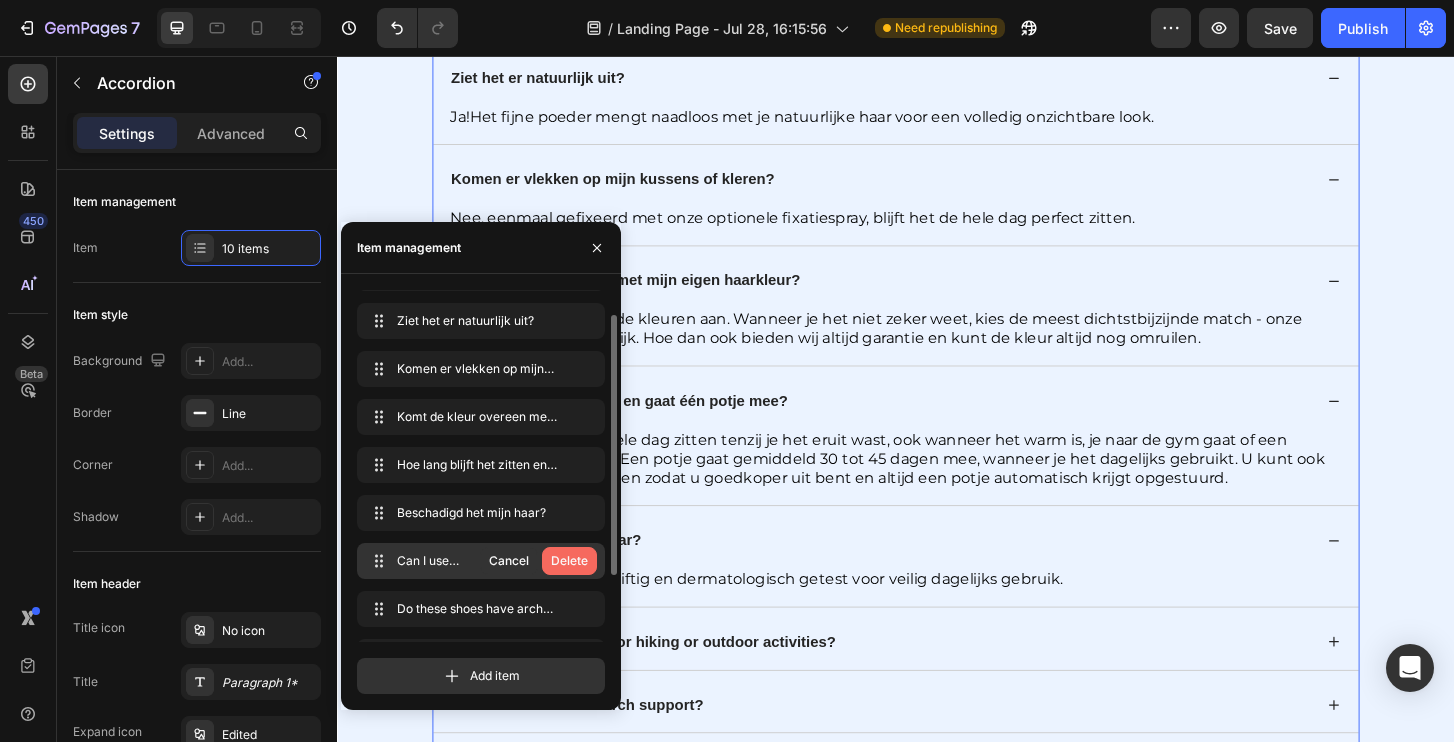 click on "Delete" at bounding box center (569, 561) 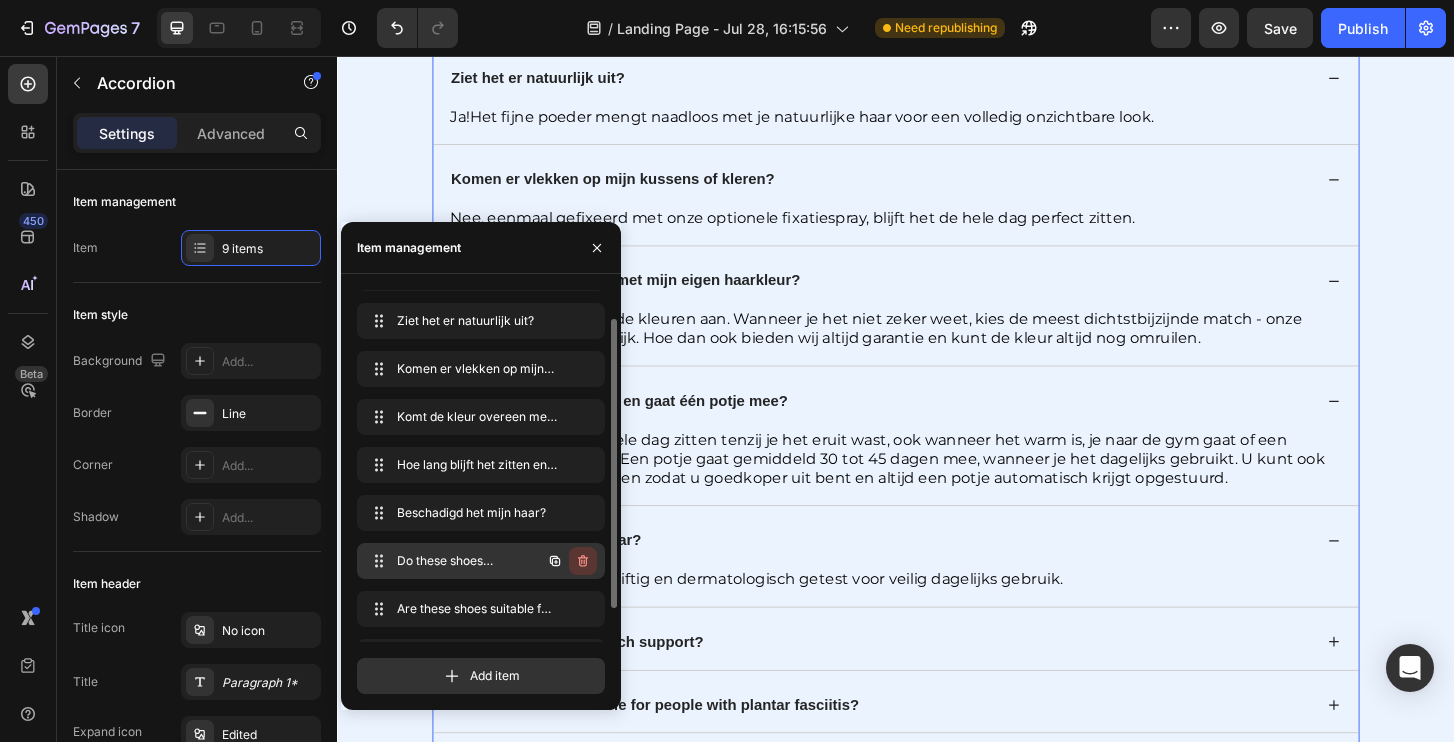 click 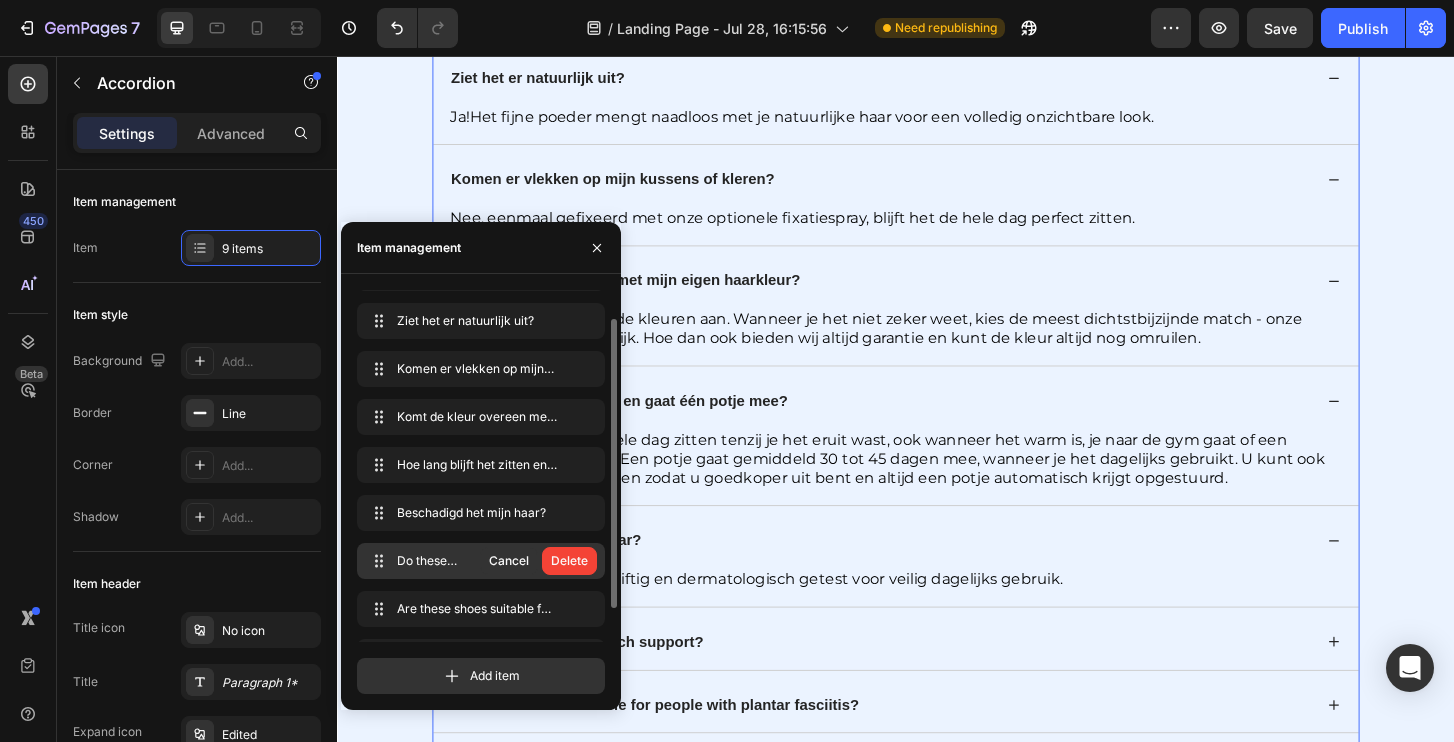 click on "Delete" at bounding box center (569, 561) 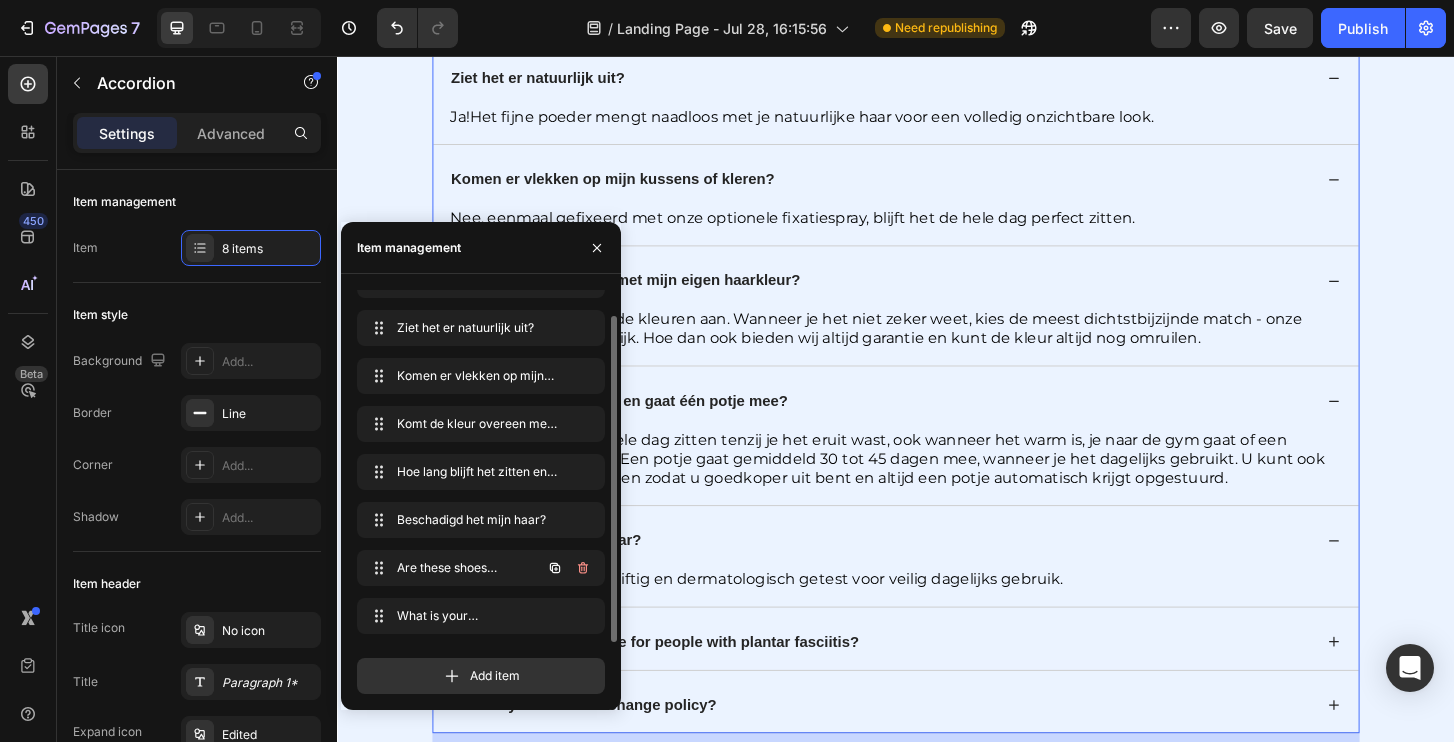 scroll, scrollTop: 28, scrollLeft: 0, axis: vertical 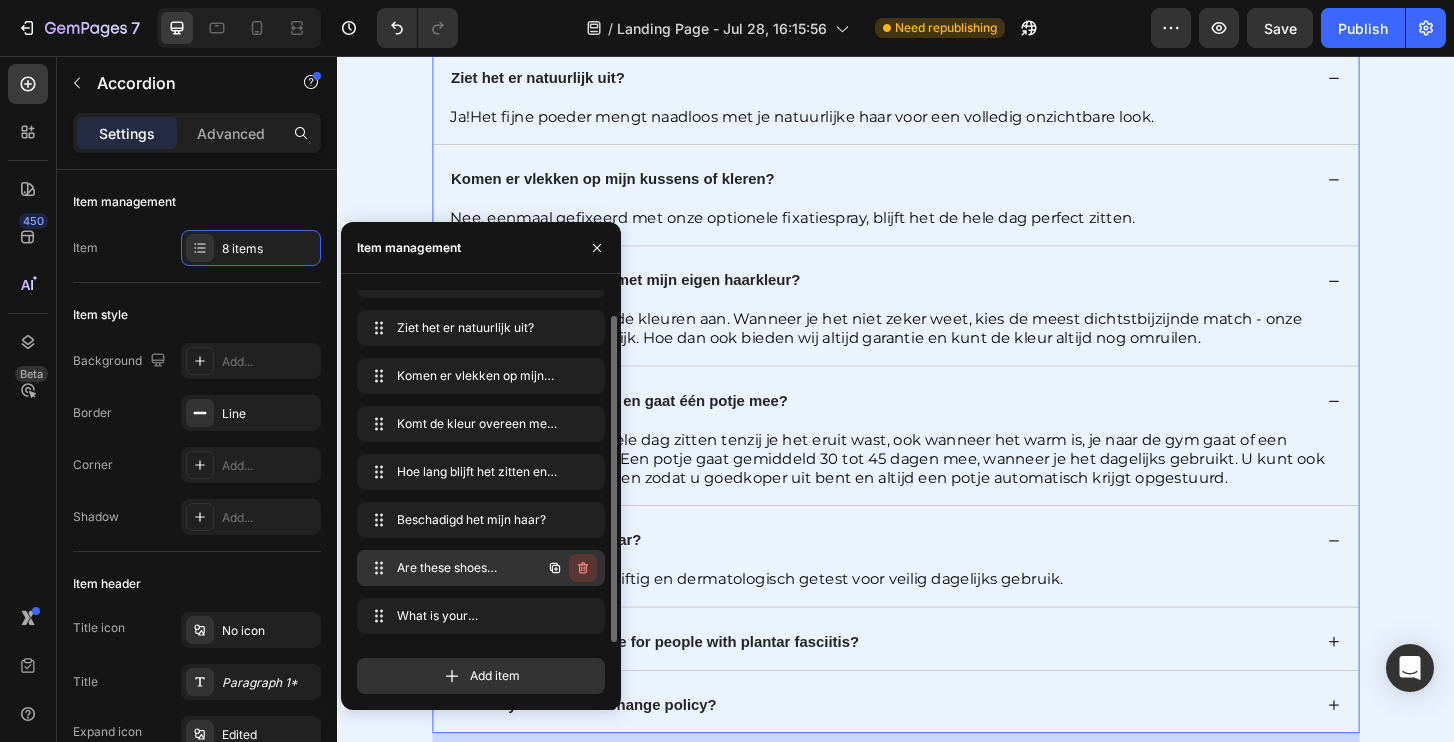 click 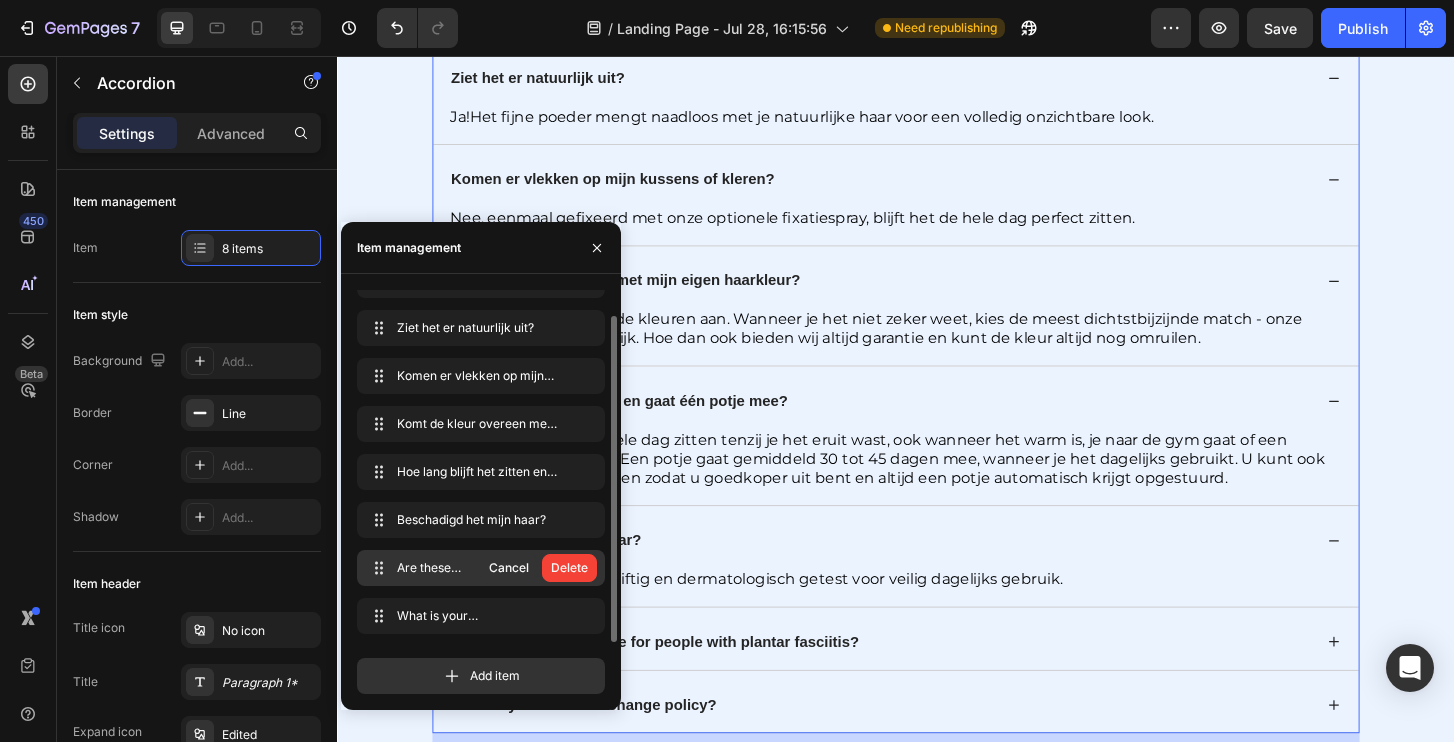 click on "Delete" at bounding box center (569, 568) 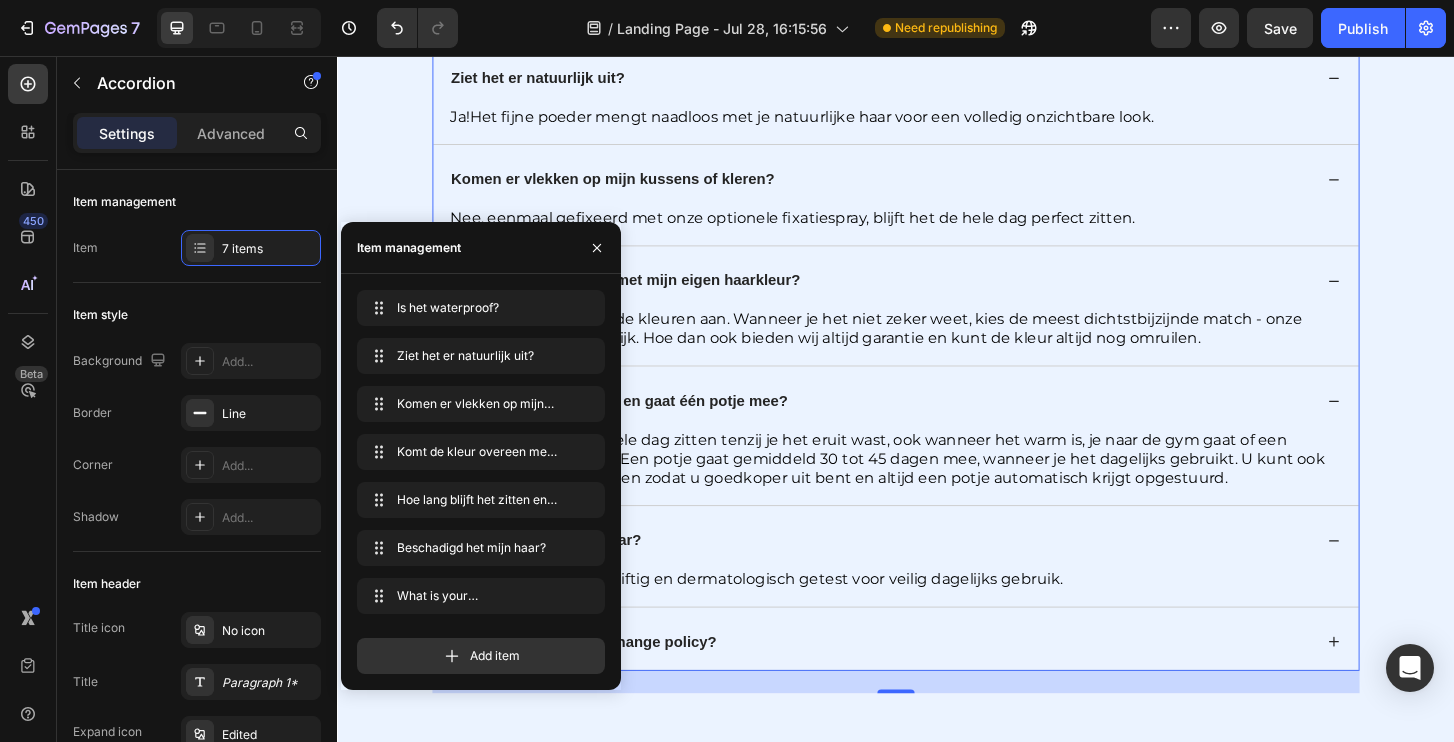 scroll, scrollTop: 0, scrollLeft: 0, axis: both 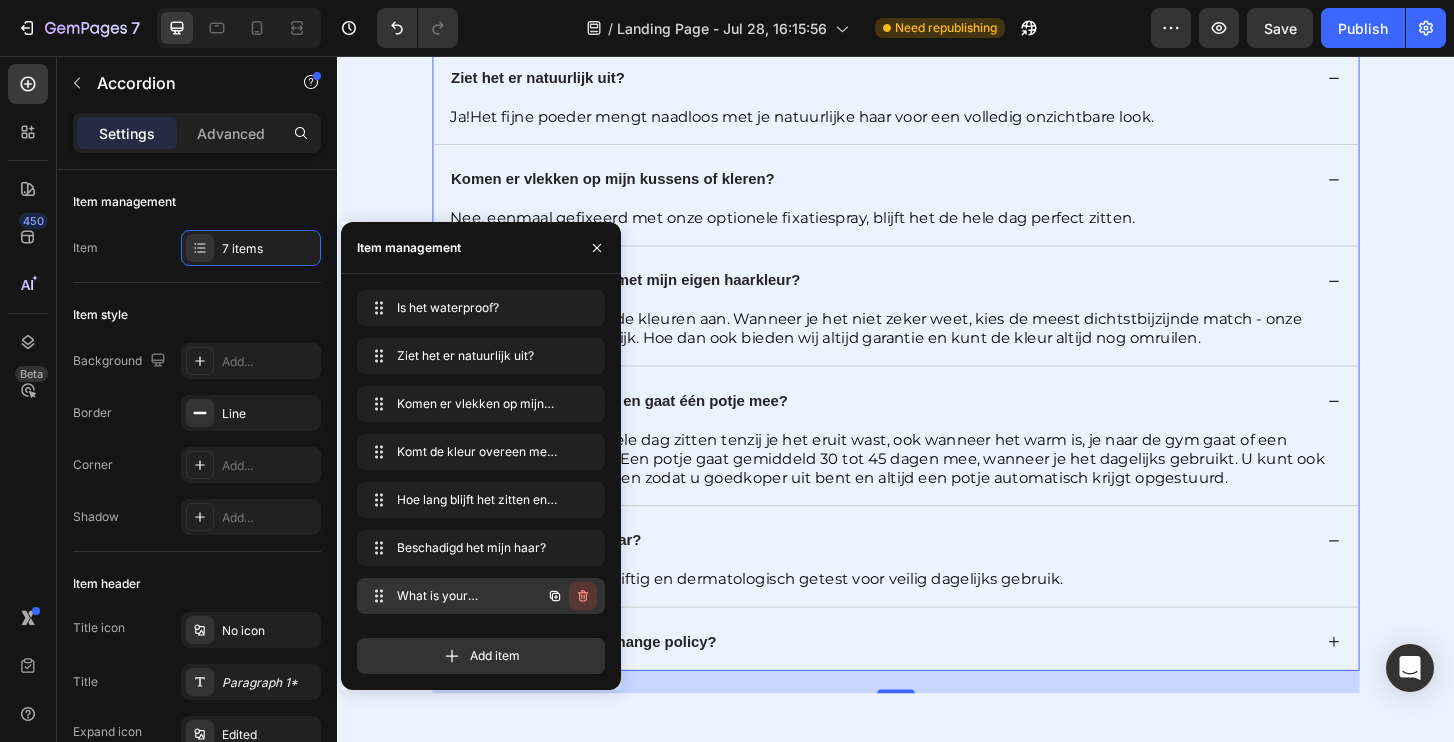 click 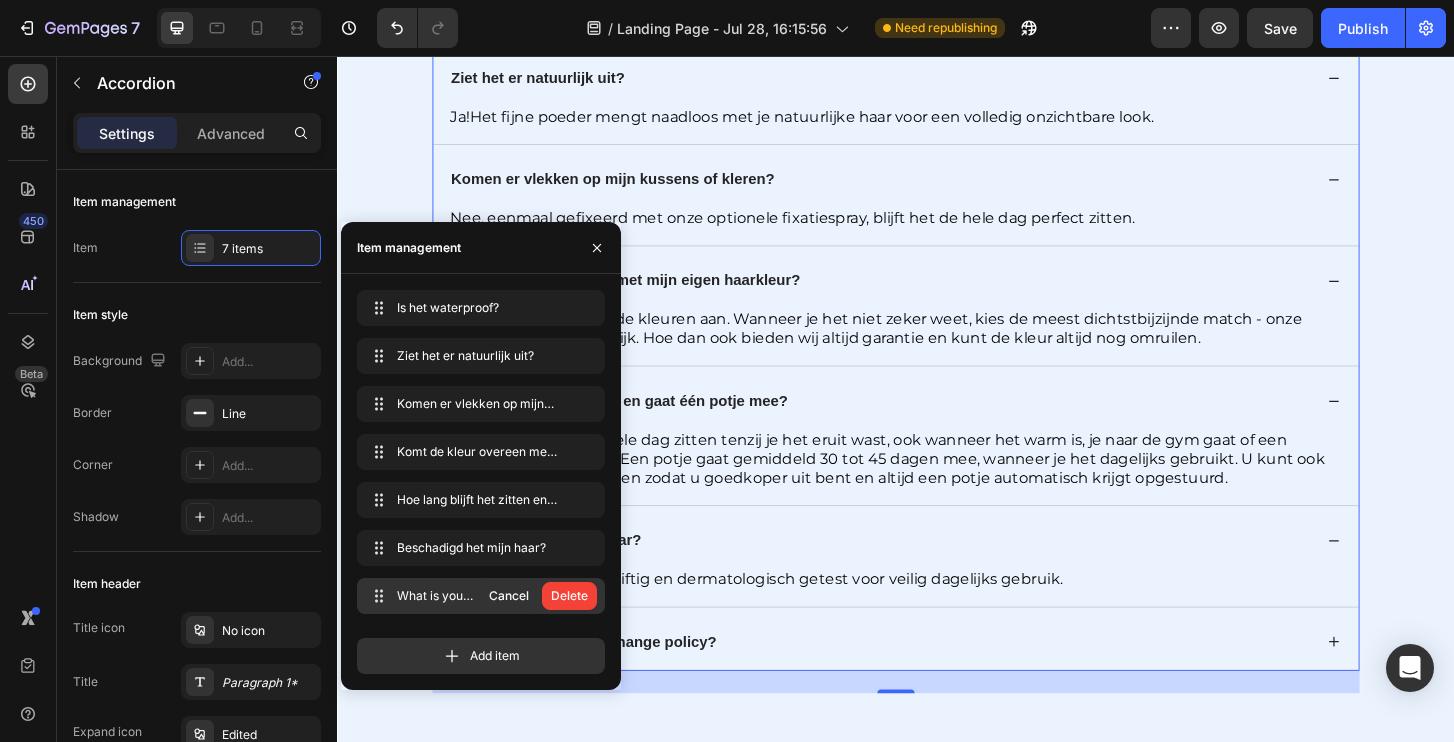 click on "Delete" at bounding box center (569, 596) 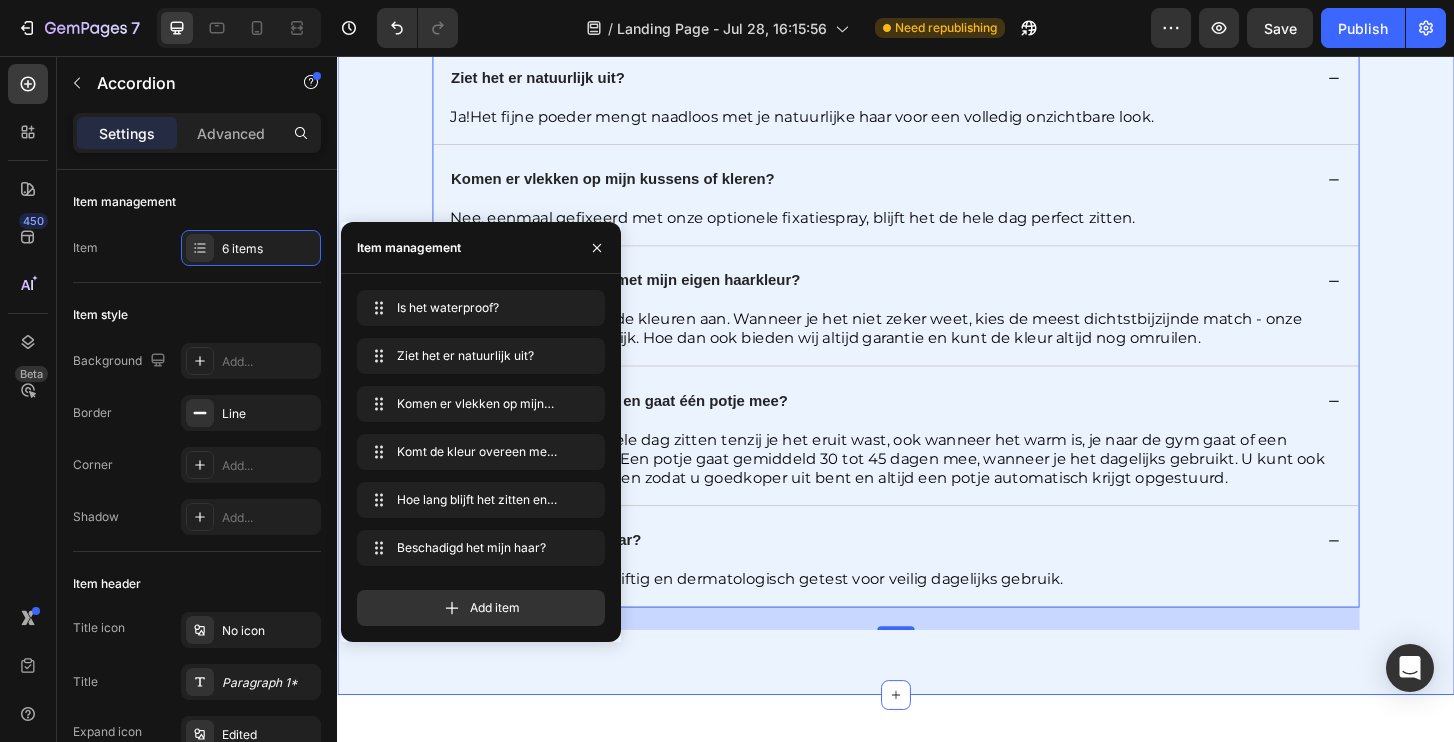 click on "Meest gestelde vragen Heading
Is het waterproof? Nuvéo is  waterafstotend  – het blijft de hele dag perfect zitten: geen vegen, geen uitloop, geen verrassingen. Text Block
Ziet het er natuurlijk uit? Ja!  Het fijne poeder mengt naadloos met je natuurlijke haar voor een volledig onzichtbare look. Text Block
Komen er vlekken op mijn kussens of kleren? Nee, eenmaal gefixeerd met onze optionele fixatiespray, blijft het de hele dag perfect zitten. Text Block
Komt de kleur overeen met mijn eigen haarkleur?  Wij bieden verschillende kleuren aan. Wanneer je het niet zeker weet, kies de meest dichtstbijzijnde match - onze formule fixeert natuurlijk. Hoe dan ook bieden wij altijd garantie en kunt de kleur altijd nog omruilen. Text Block
Hoe lang blijft het zitten en gaat één potje mee? Text Block
Beschadigd het mijn haar? Zeker niet, h et is niet giftig en dermatologisch getest voor veilig dagelijks gebruik. Text Block Accordion   24 Row" at bounding box center [937, 267] 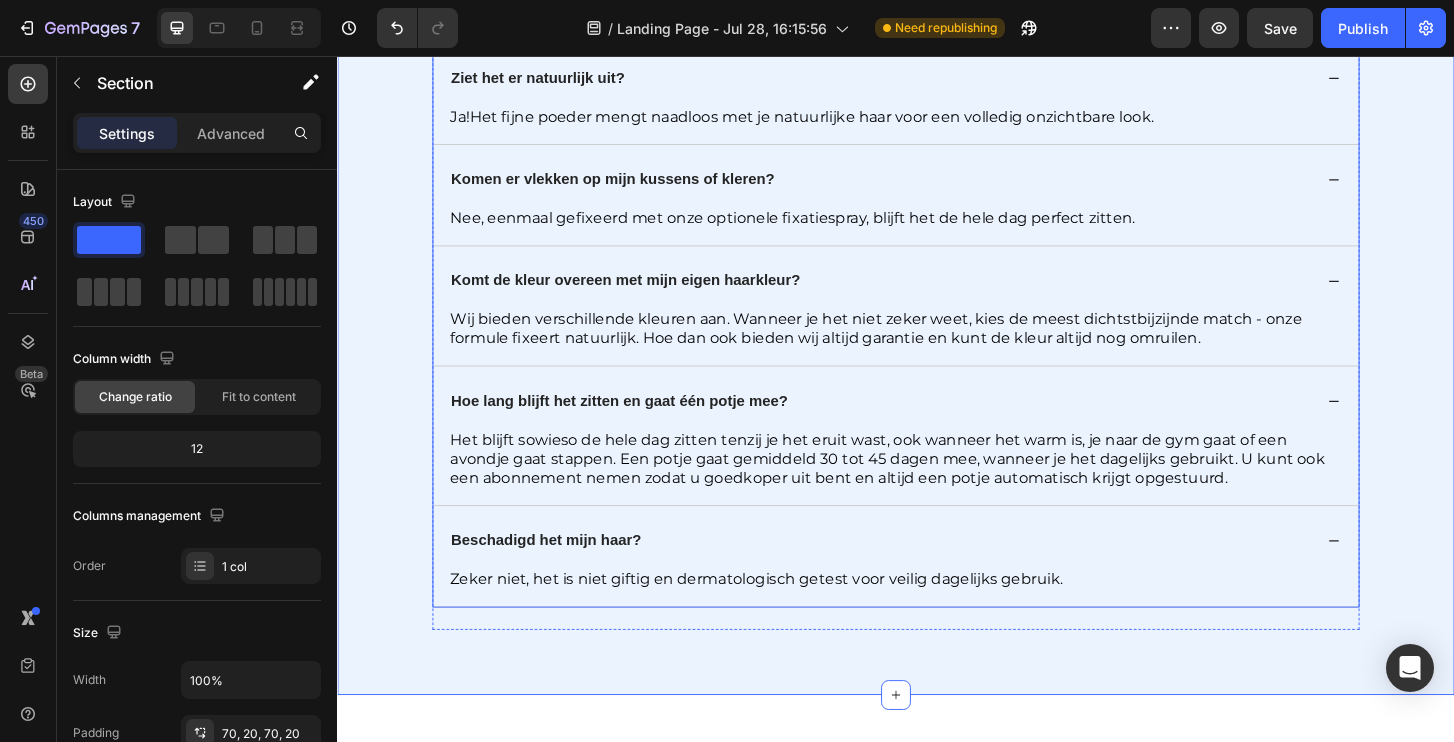 click on "Beschadigd het mijn haar?" at bounding box center (561, 575) 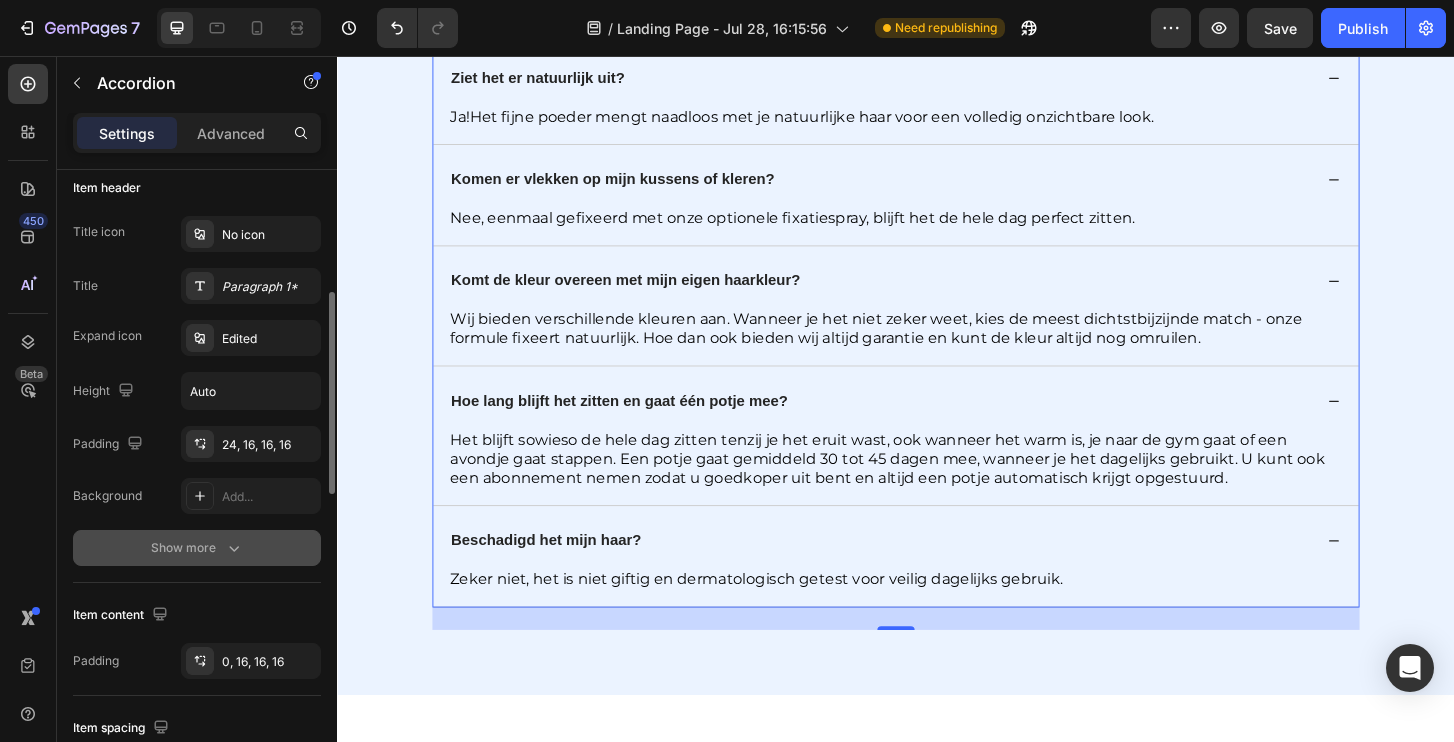 scroll, scrollTop: 405, scrollLeft: 0, axis: vertical 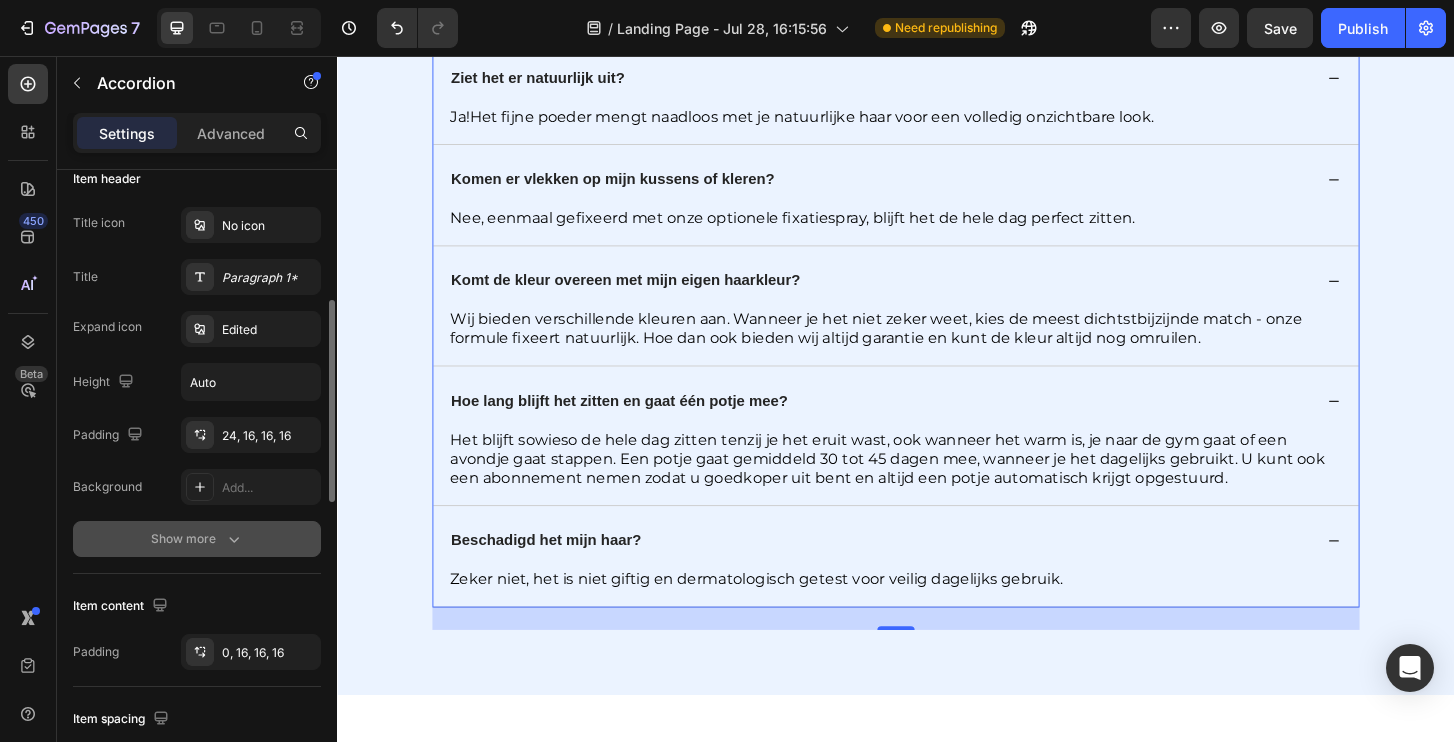 click 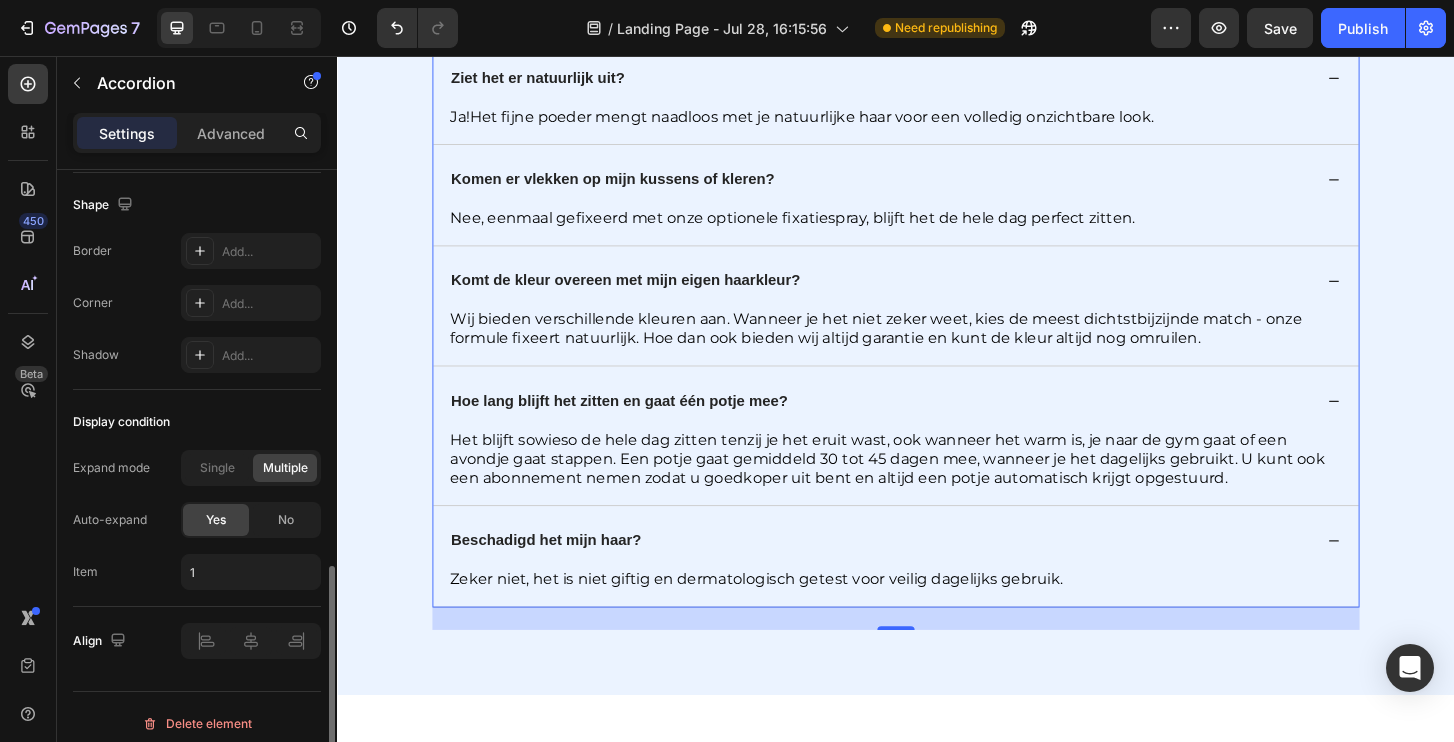 scroll, scrollTop: 1431, scrollLeft: 0, axis: vertical 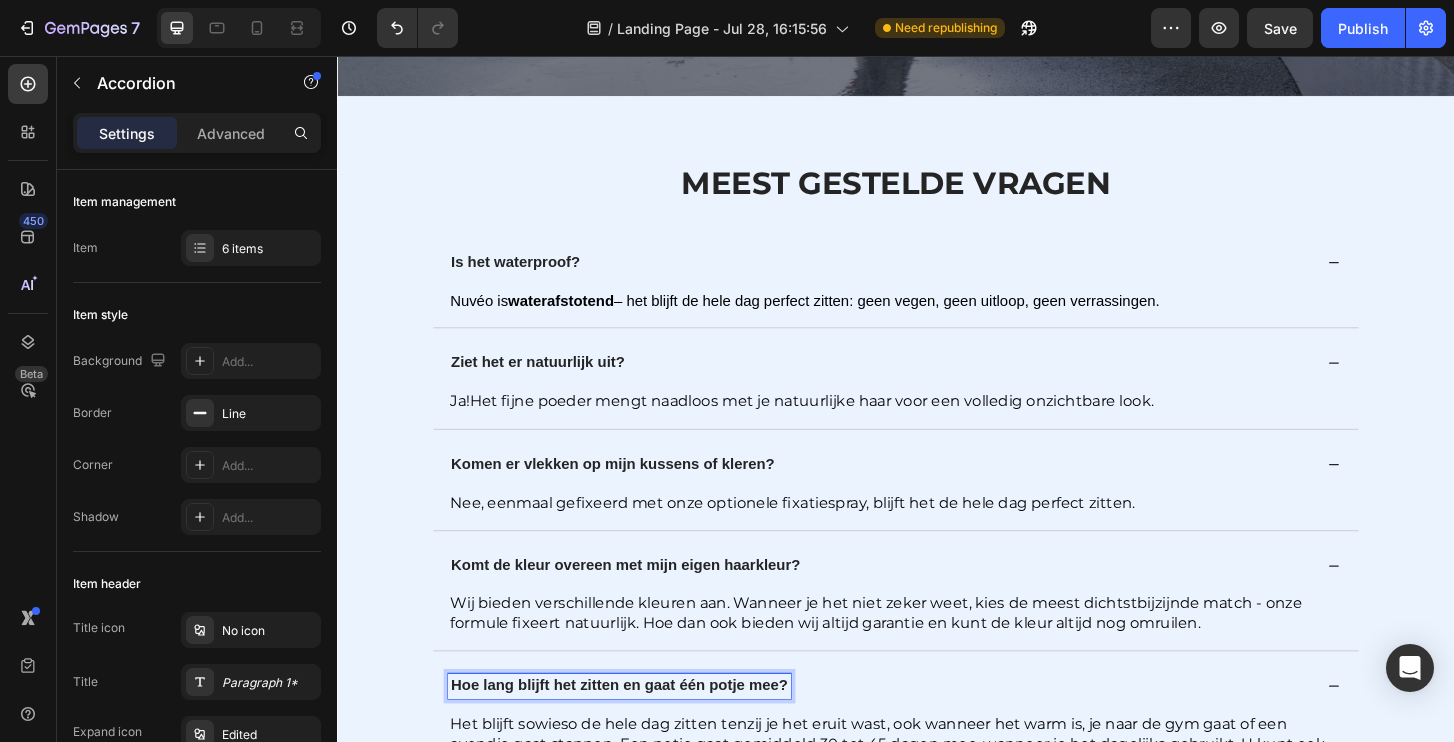 click on "Is het waterproof?" at bounding box center (528, 276) 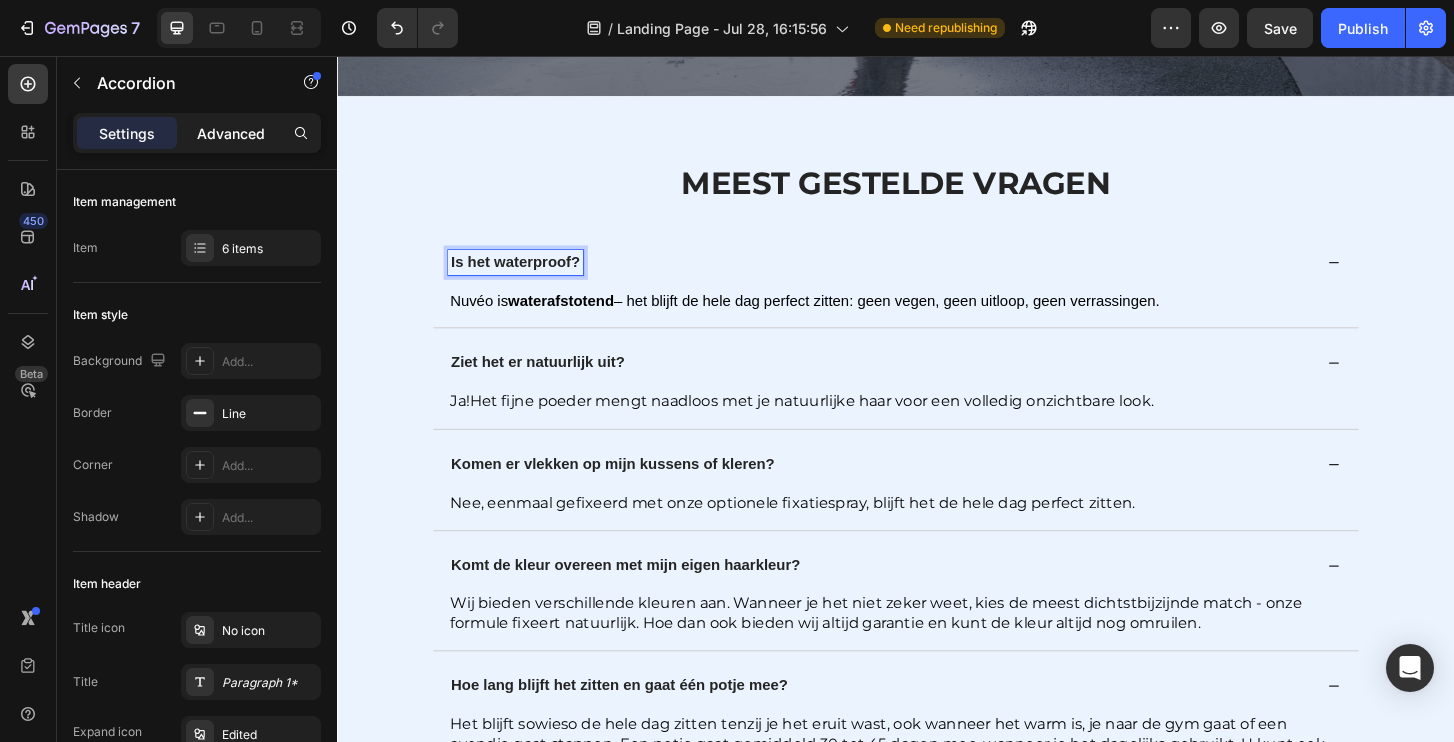 click on "Advanced" 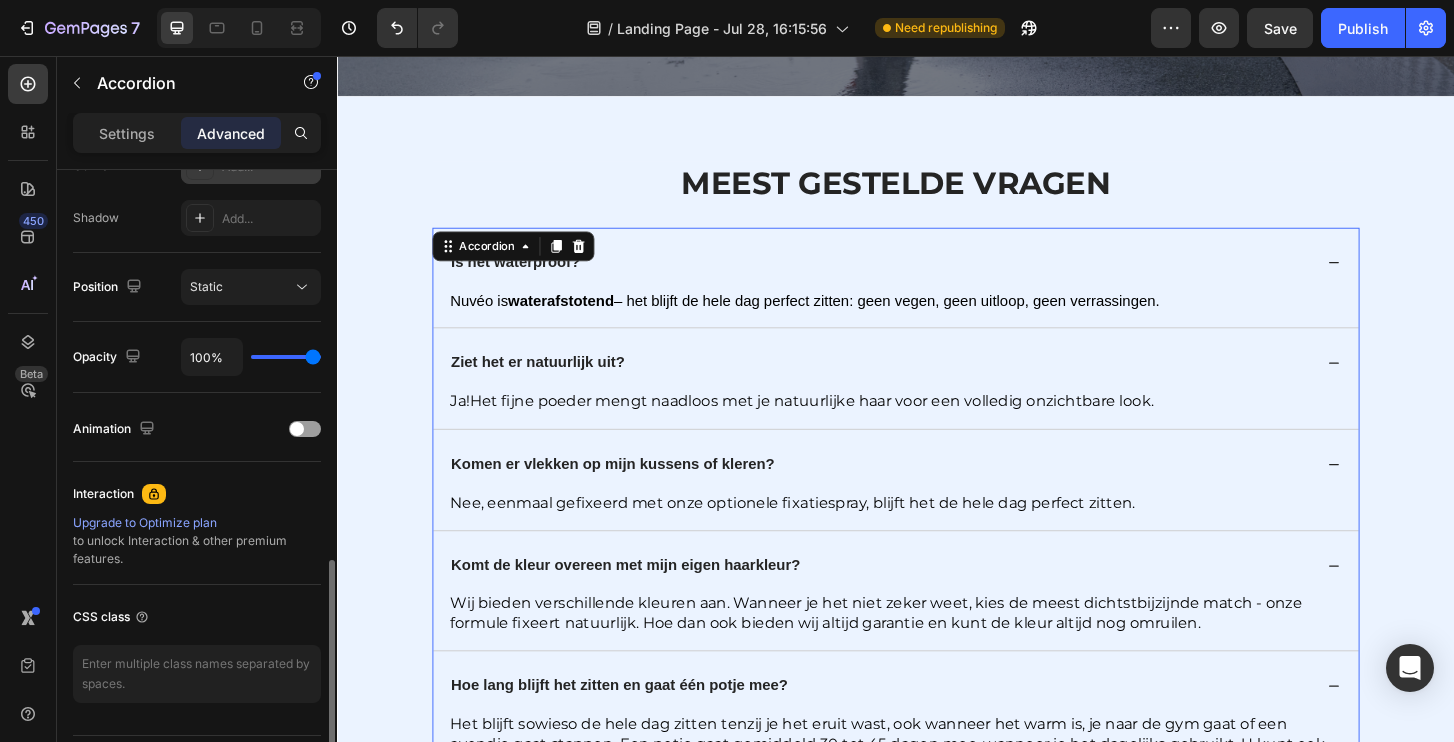 scroll, scrollTop: 705, scrollLeft: 0, axis: vertical 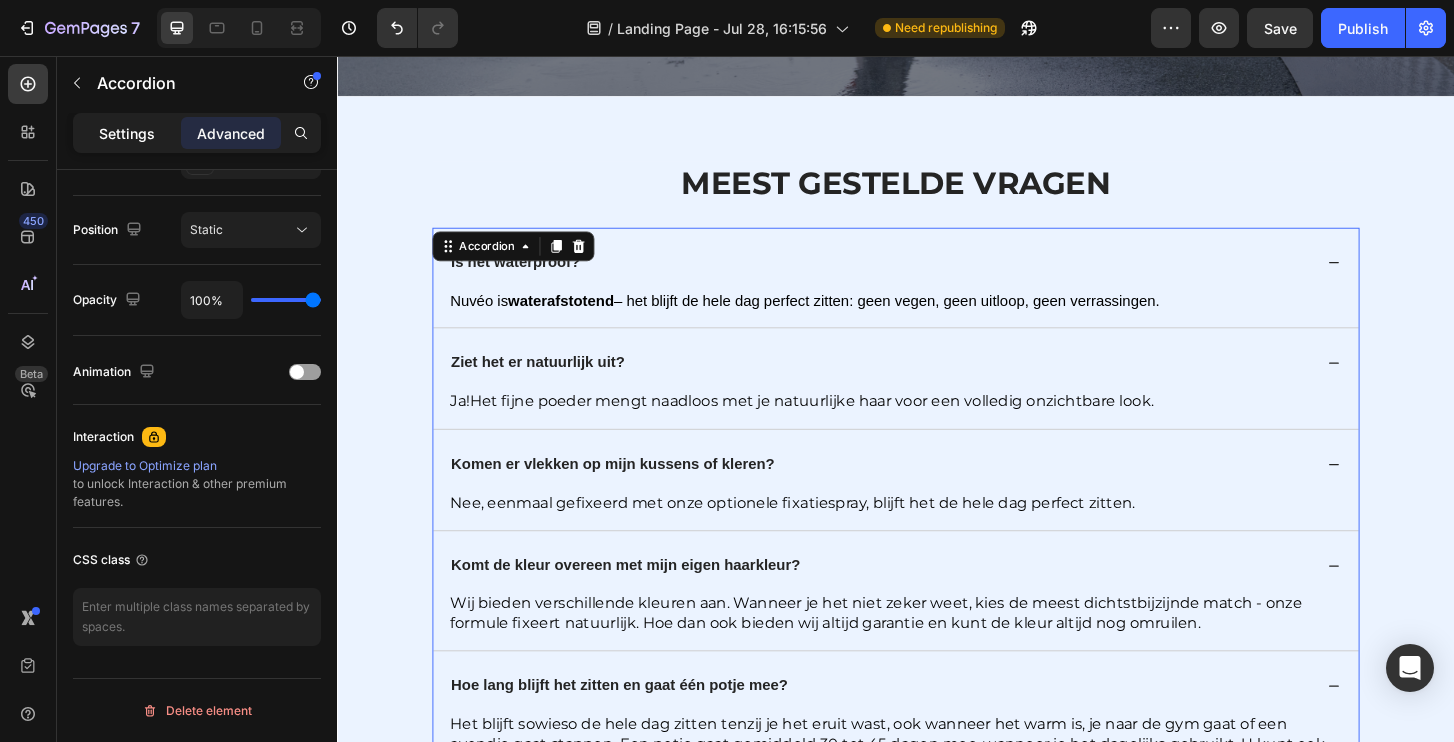 click on "Settings" at bounding box center [127, 133] 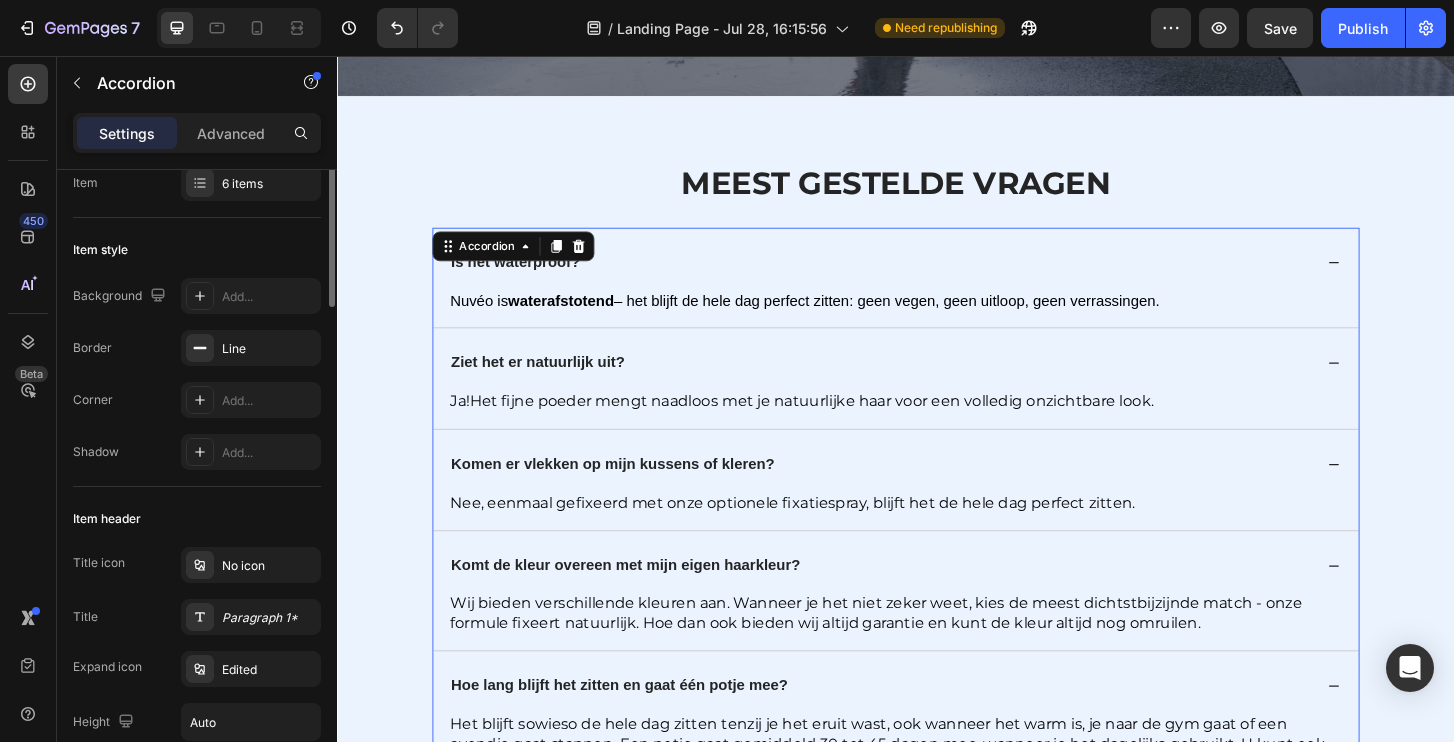 scroll, scrollTop: 0, scrollLeft: 0, axis: both 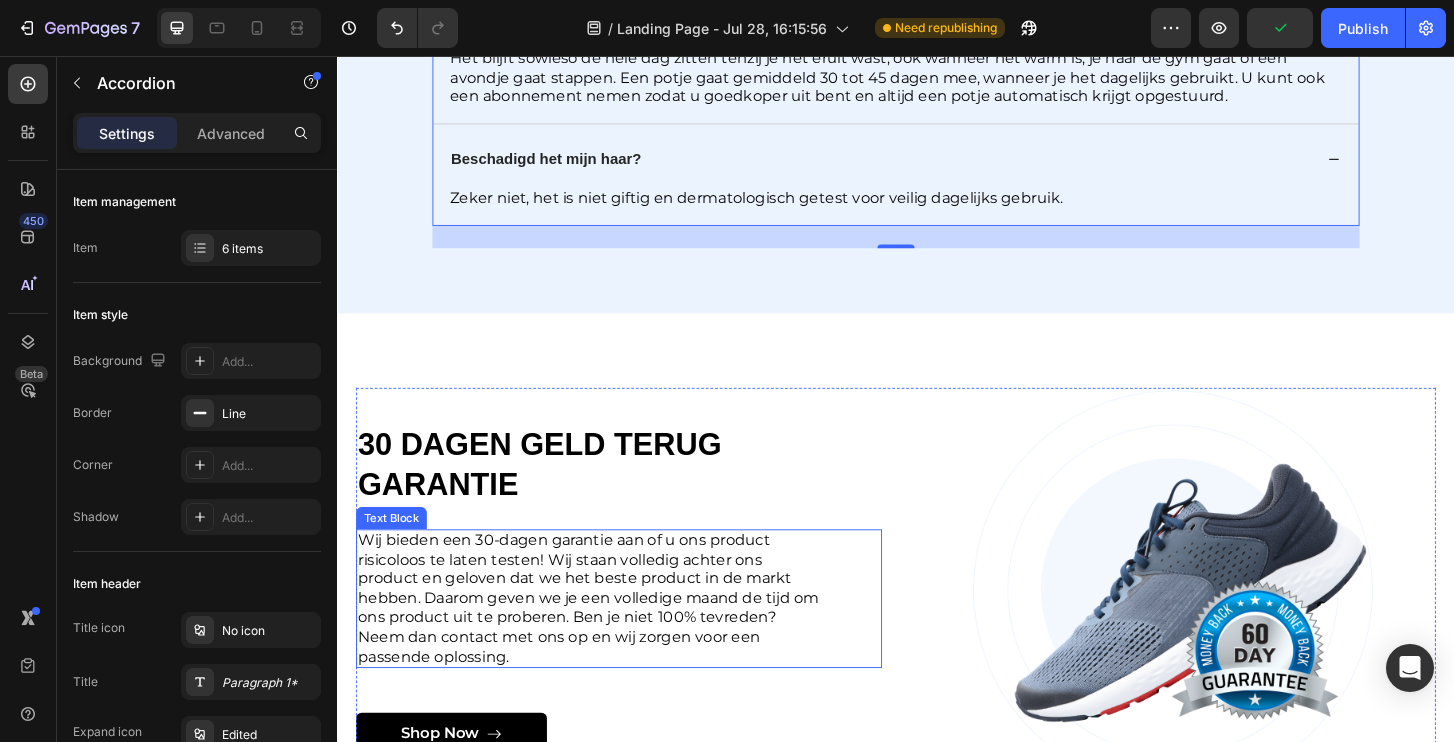 click on "Wij bieden een 30-dagen garantie aan of u ons product risicoloos te laten testen! Wij staan volledig achter ons product en geloven dat we het beste product in de markt hebben. Daarom geven we je een volledige maand de tijd om ons product uit te proberen. Ben je niet 100% tevreden? Neem dan contact met ons op en wij zorgen voor een passende oplossing." at bounding box center [607, 639] 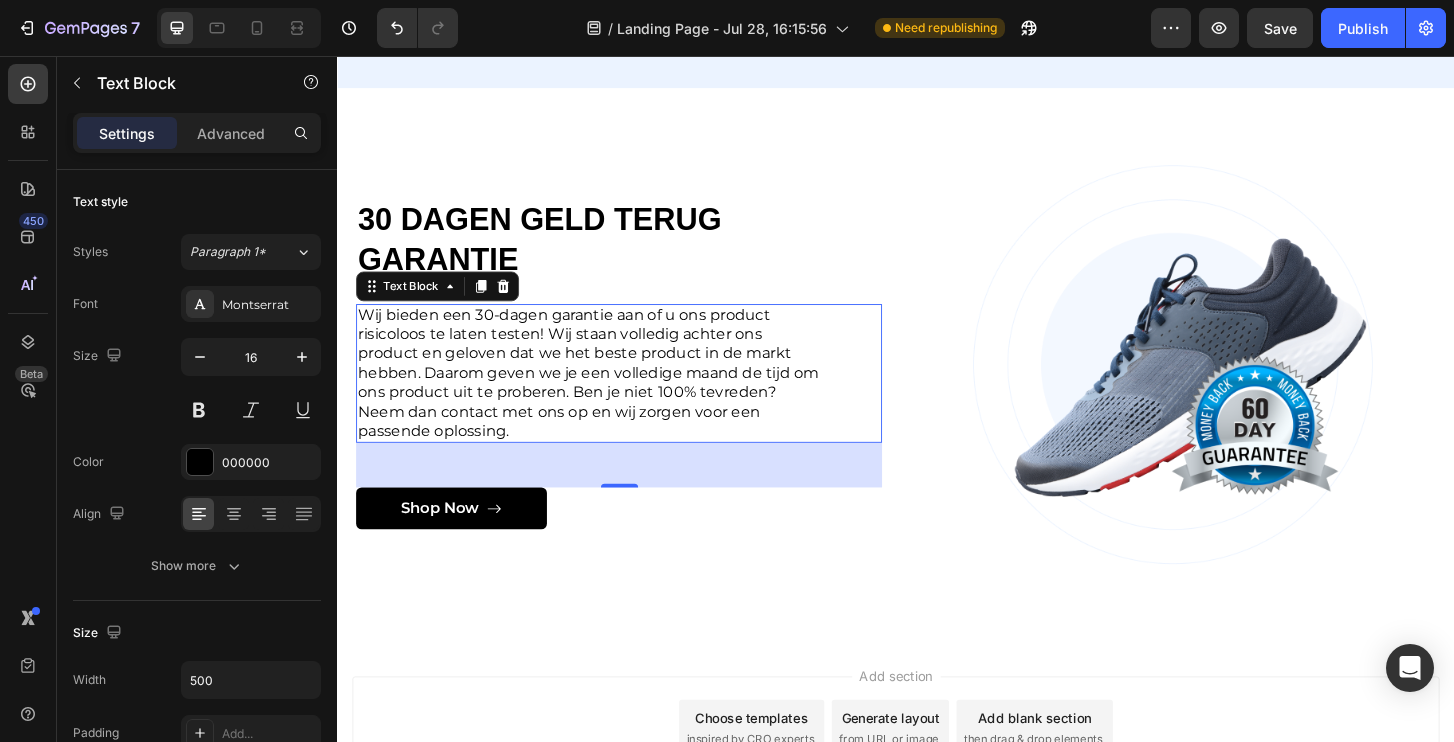 scroll, scrollTop: 10960, scrollLeft: 0, axis: vertical 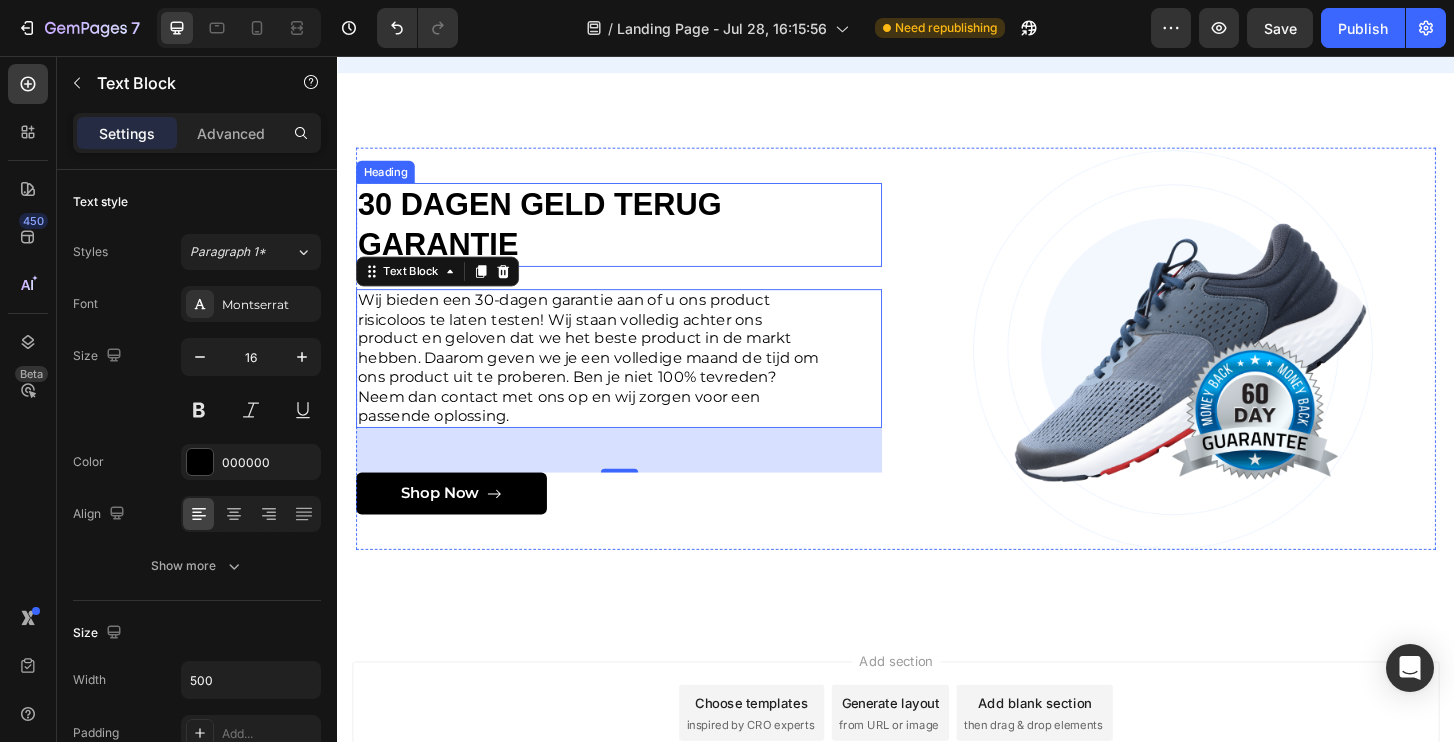 click on "30 dagen geld terug garantie" at bounding box center (639, 237) 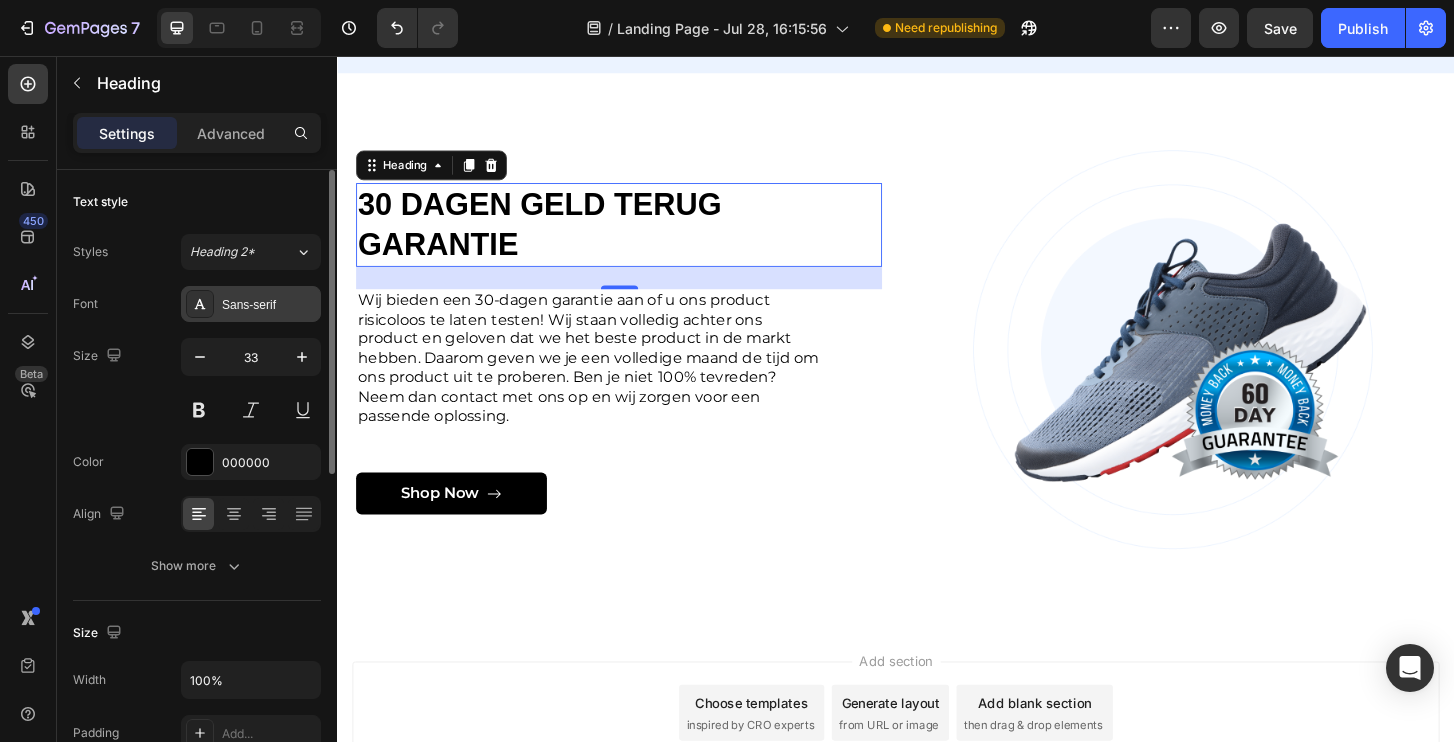 click on "Sans-serif" at bounding box center [269, 305] 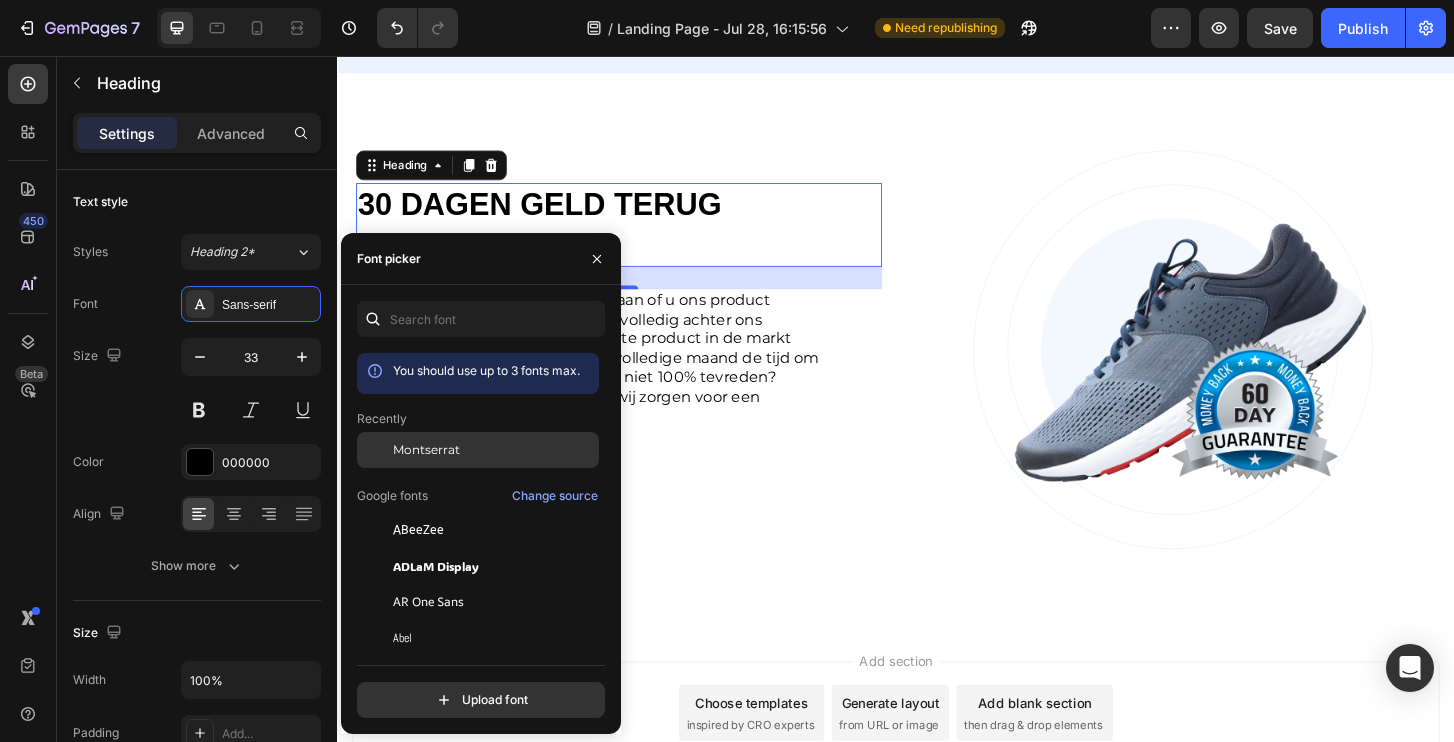 click on "Montserrat" at bounding box center [426, 450] 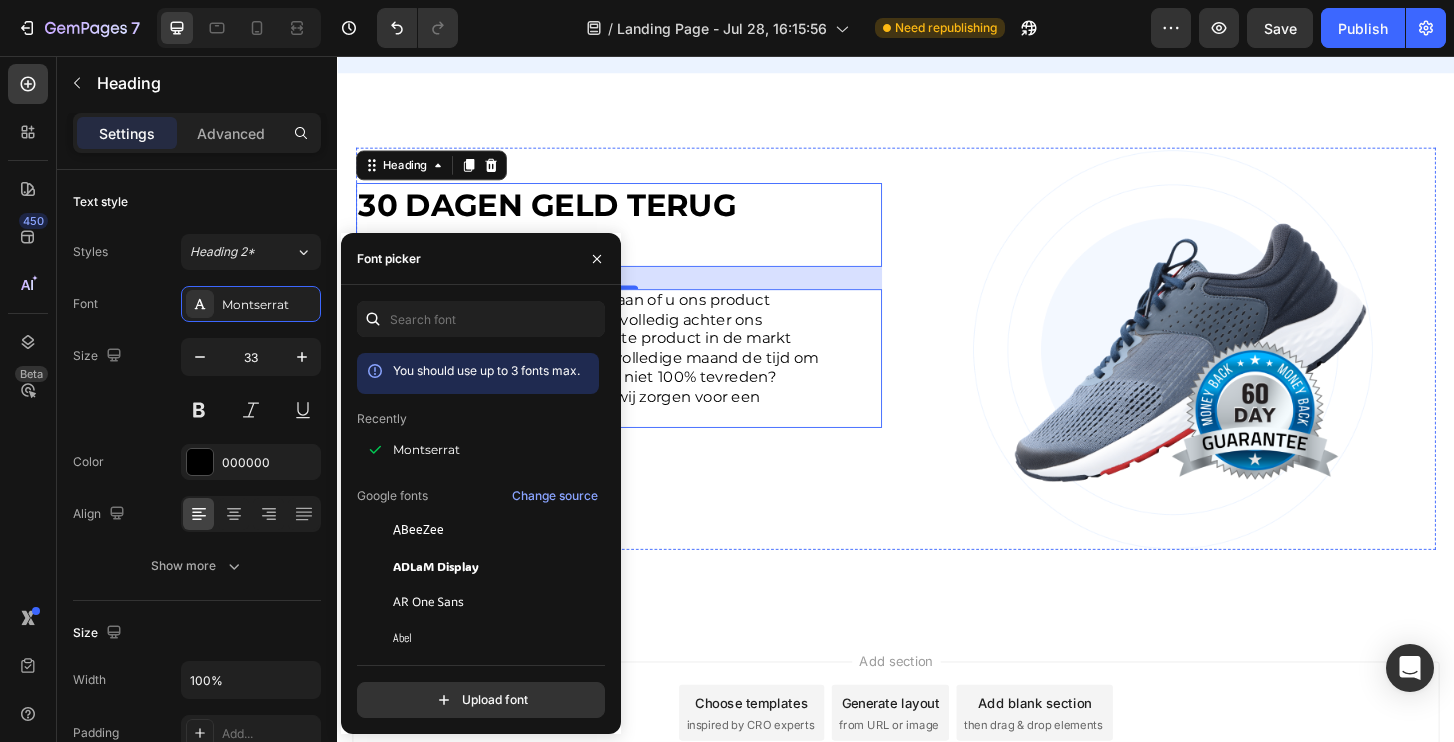 click on "Wij bieden een 30-dagen garantie aan of u ons product risicoloos te laten testen! Wij staan volledig achter ons product en geloven dat we het beste product in de markt hebben. Daarom geven we je een volledige maand de tijd om ons product uit te proberen. Ben je niet 100% tevreden? Neem dan contact met ons op en wij zorgen voor een passende oplossing." at bounding box center (607, 381) 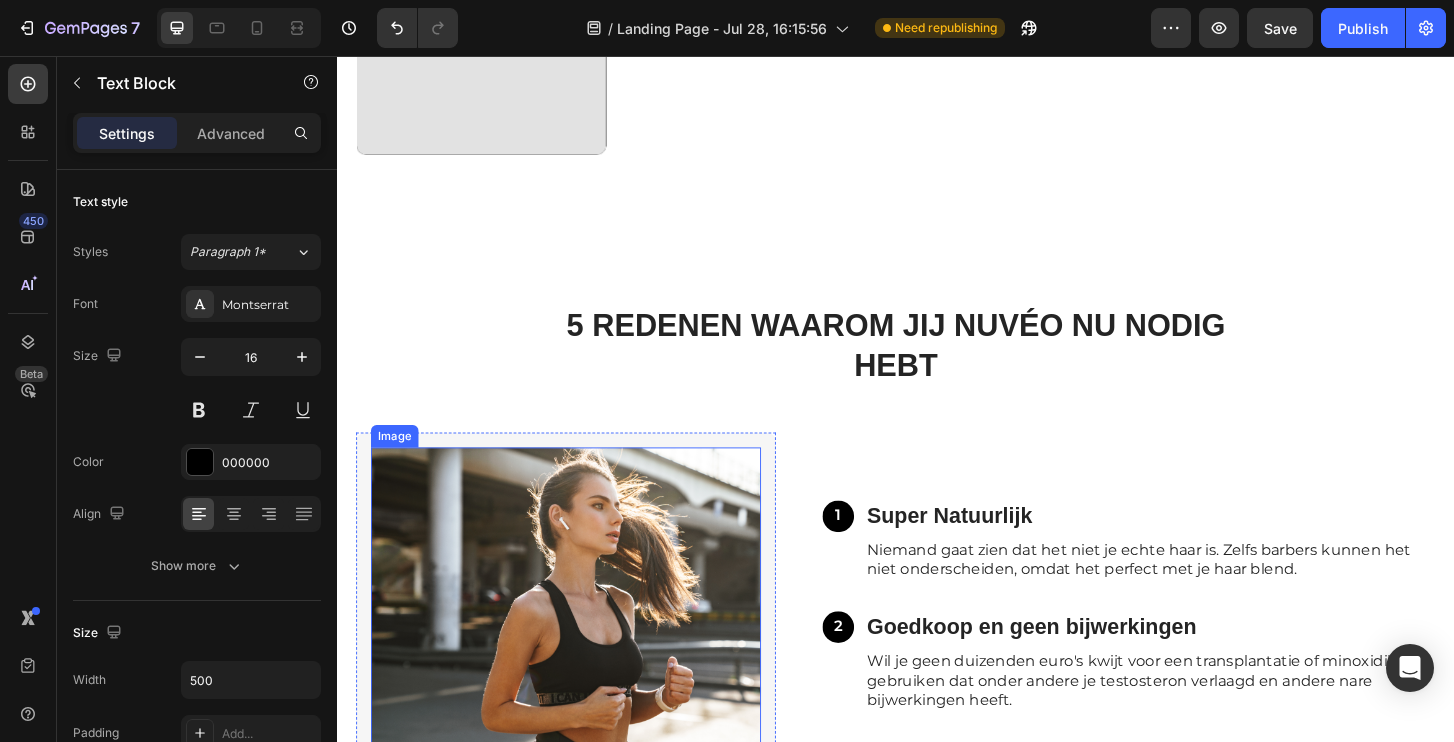 scroll, scrollTop: 5612, scrollLeft: 0, axis: vertical 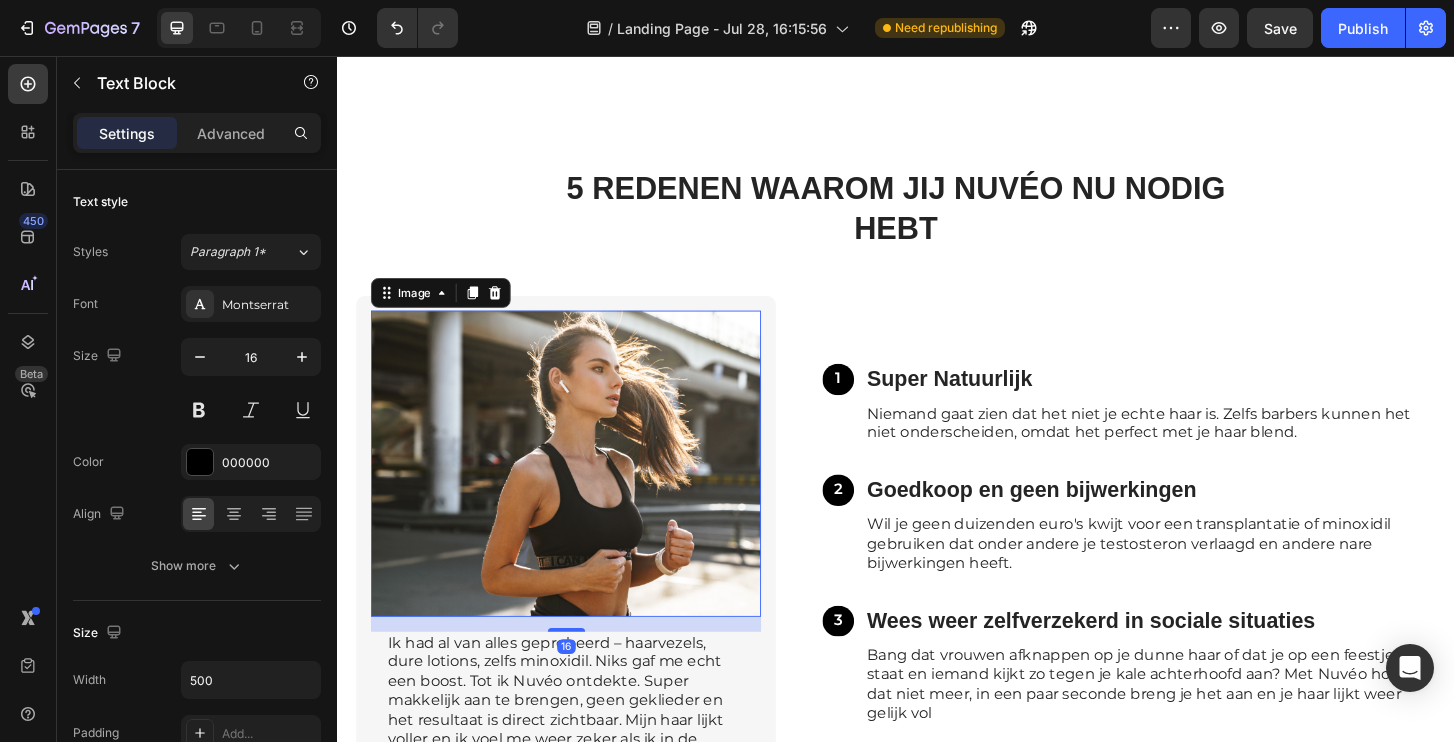 click at bounding box center (582, 493) 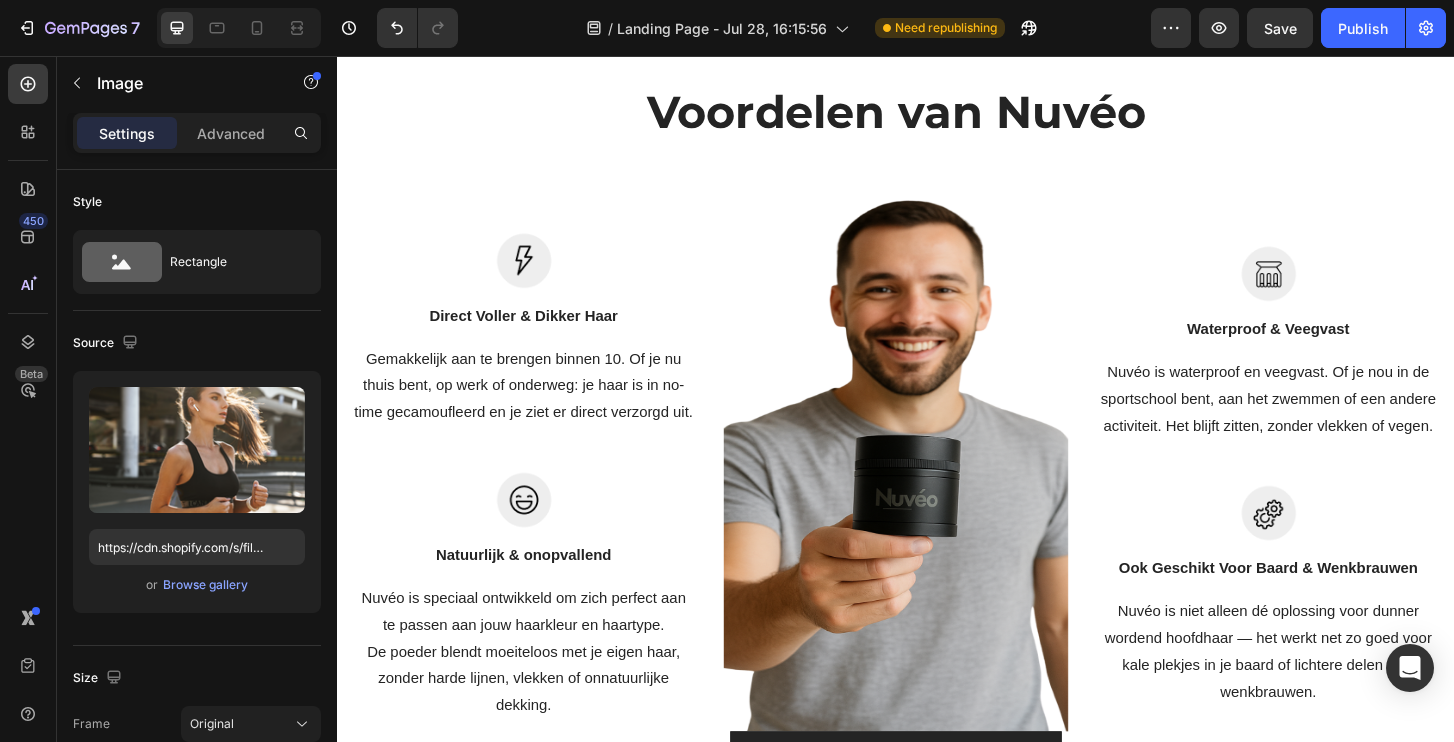 scroll, scrollTop: 800, scrollLeft: 0, axis: vertical 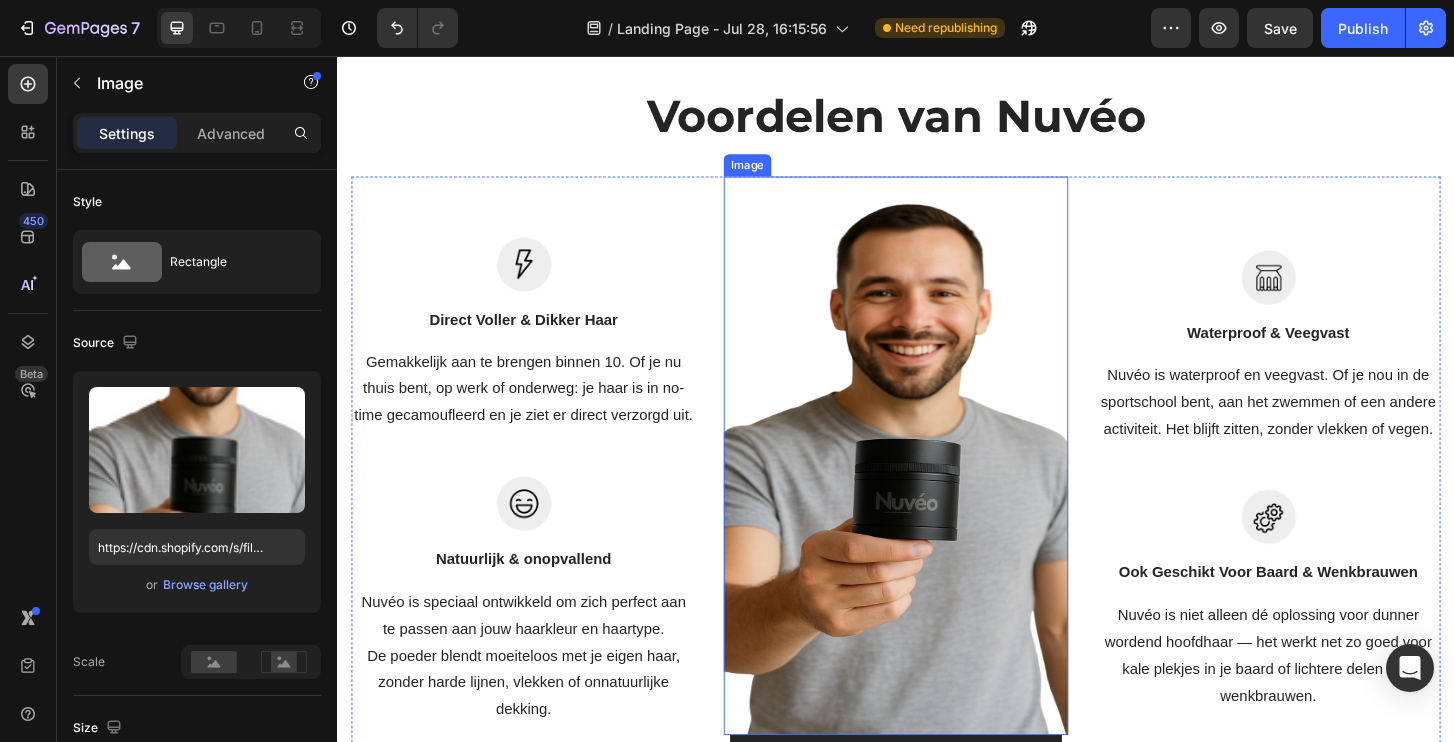 click at bounding box center [937, 485] 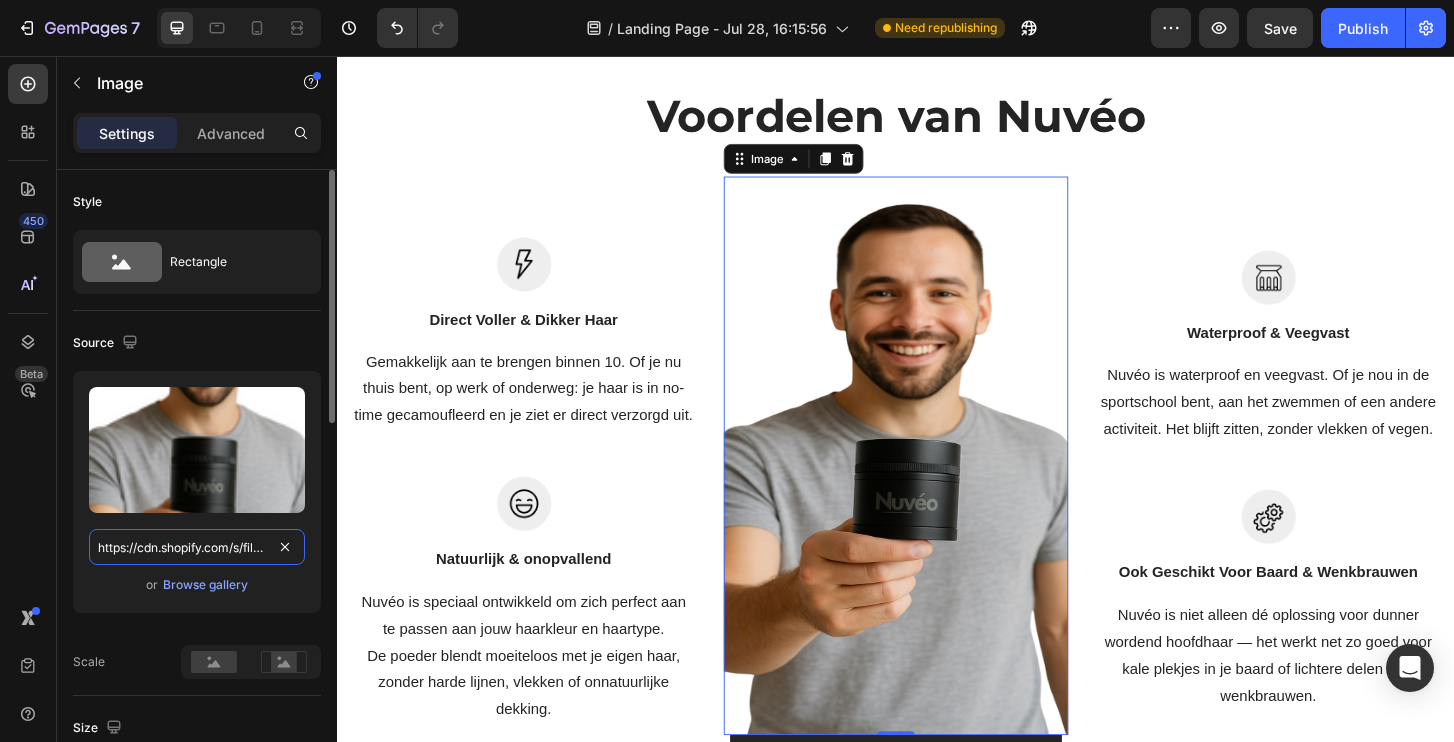 click on "https://cdn.shopify.com/s/files/1/0915/7073/3435/files/gempages_569492924736209941-36ef8d02-7b59-4ba4-92a5-b28f32ae0a8d.png" at bounding box center (197, 547) 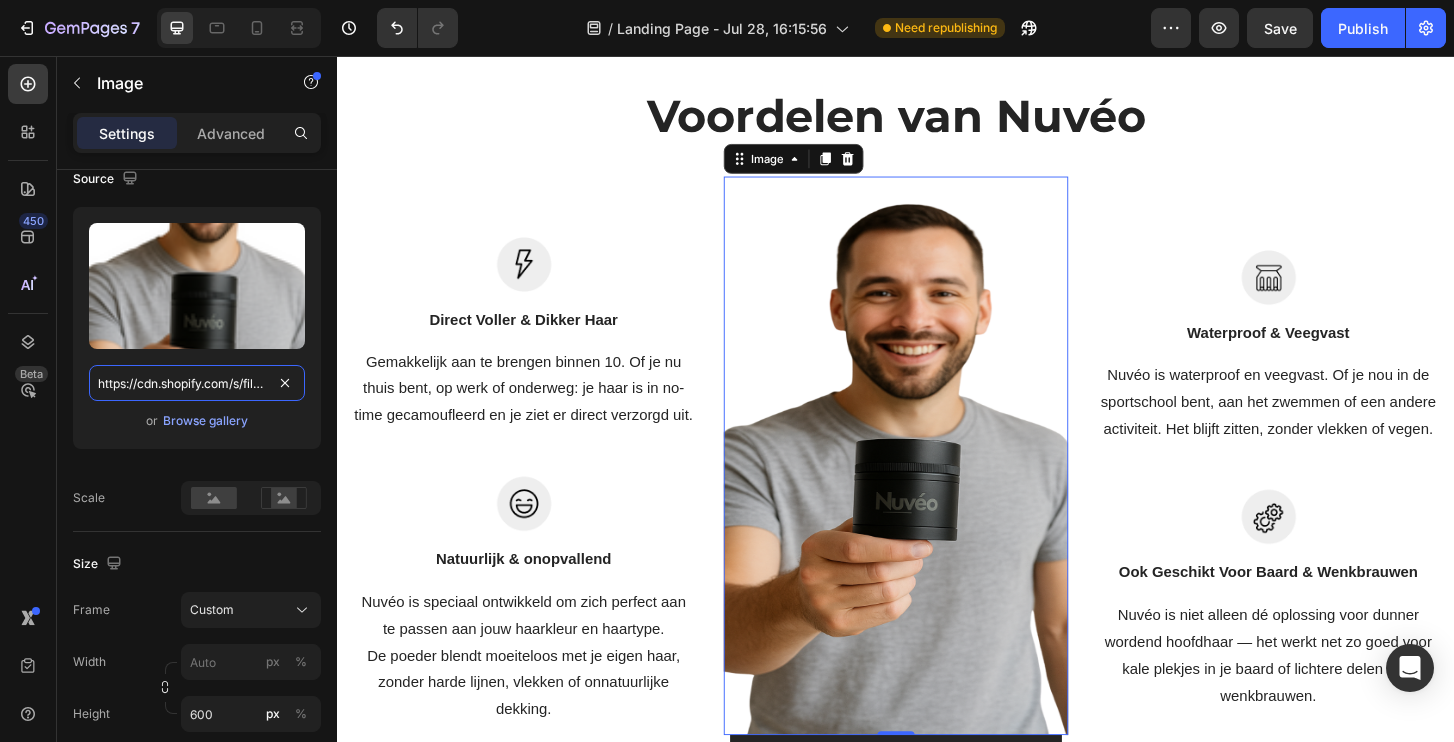 scroll, scrollTop: 931, scrollLeft: 0, axis: vertical 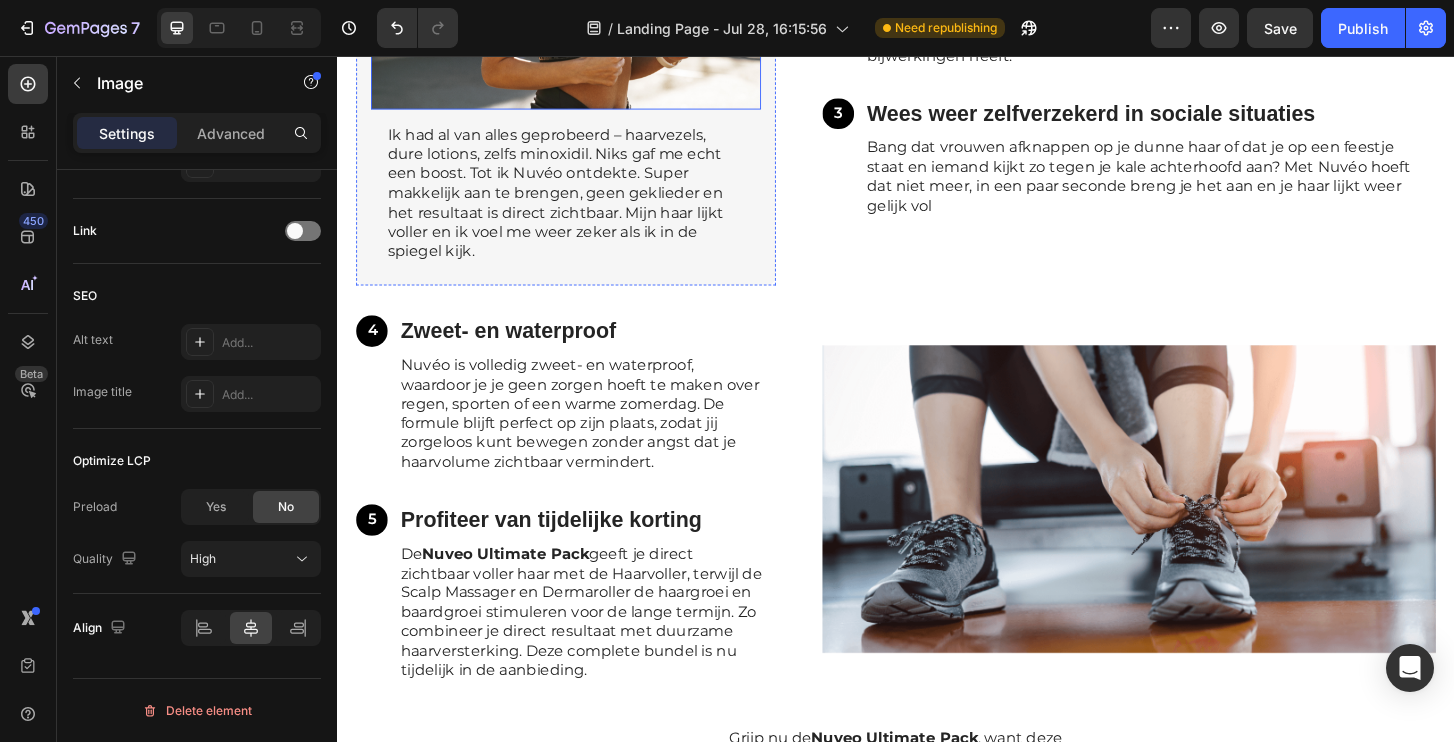 click at bounding box center [582, -52] 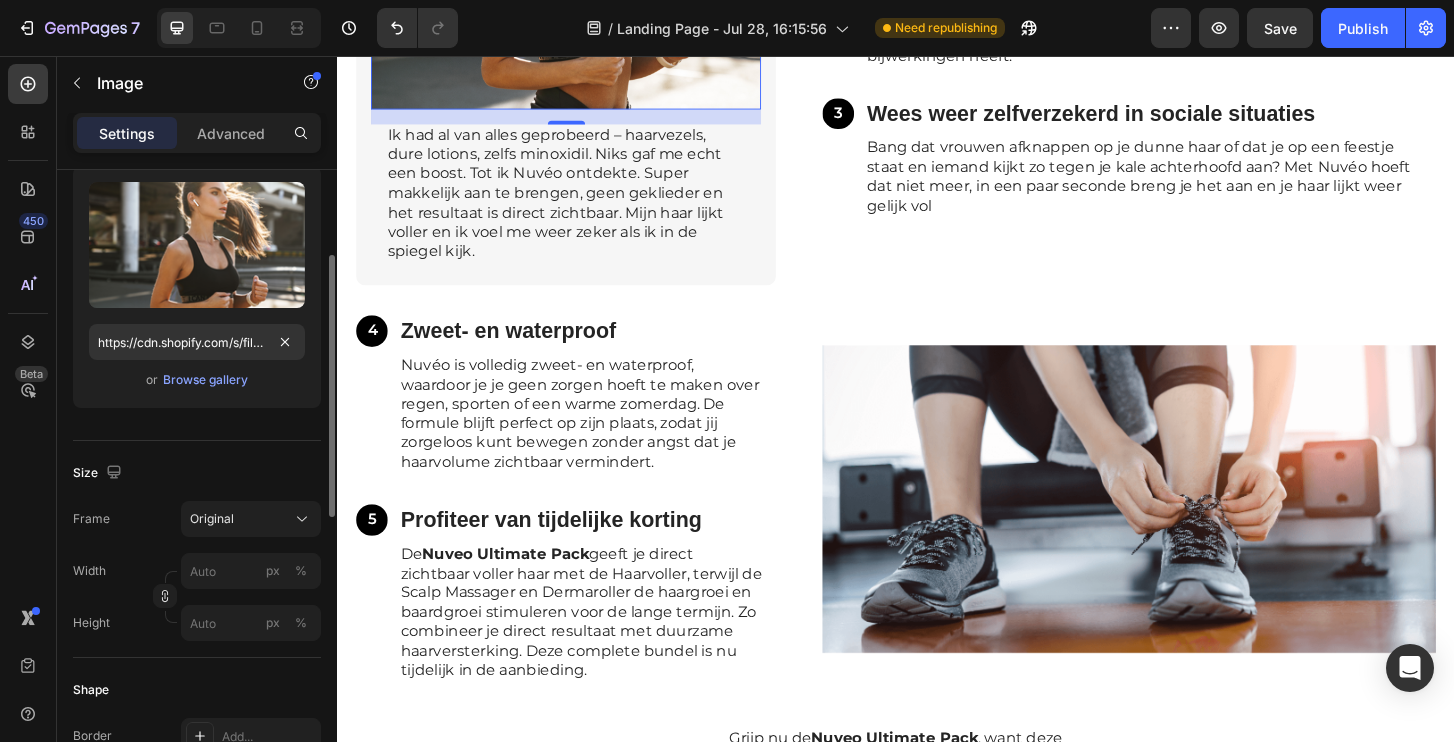 scroll, scrollTop: 213, scrollLeft: 0, axis: vertical 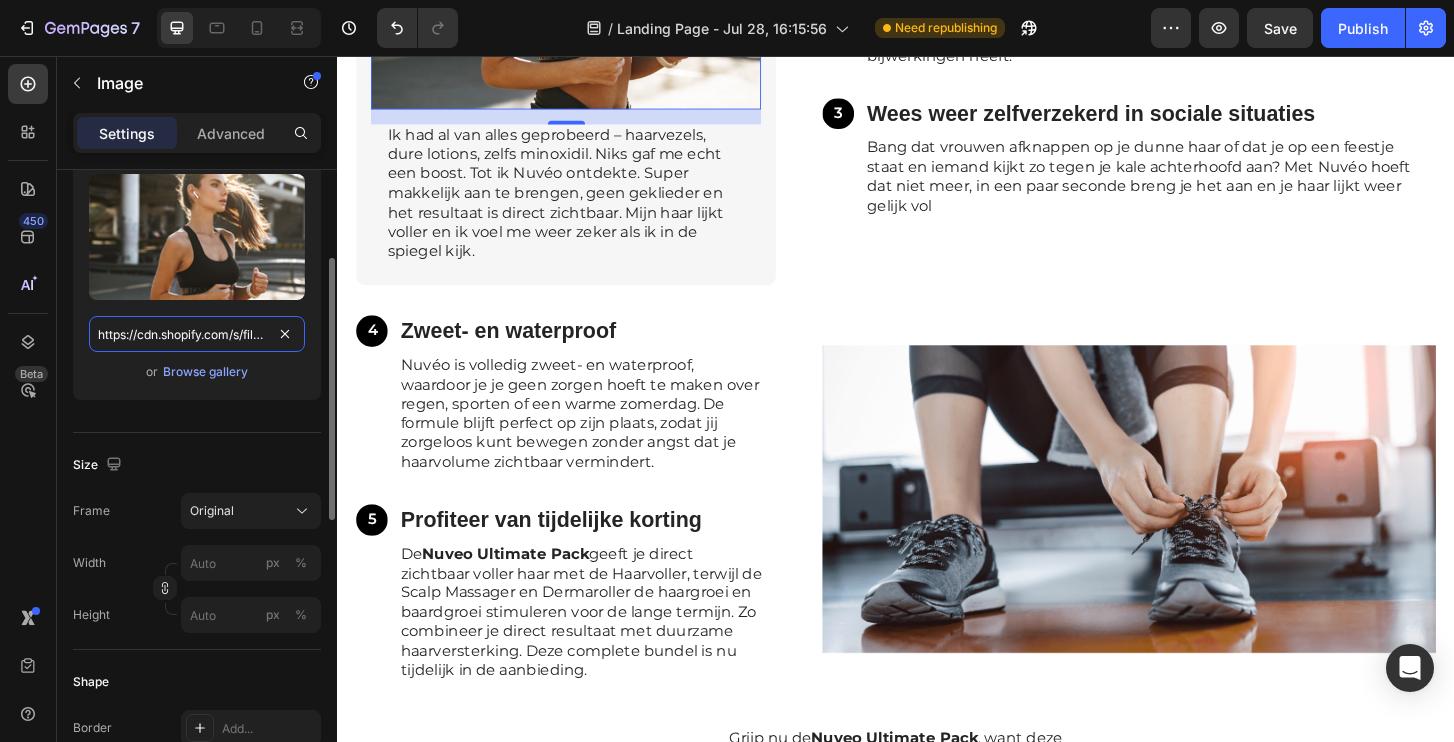 click on "https://cdn.shopify.com/s/files/1/0915/7073/3435/files/gempages_569492924736209941-bd6e0b92-0571-419a-9e17-5610ae142439.png" at bounding box center [197, 334] 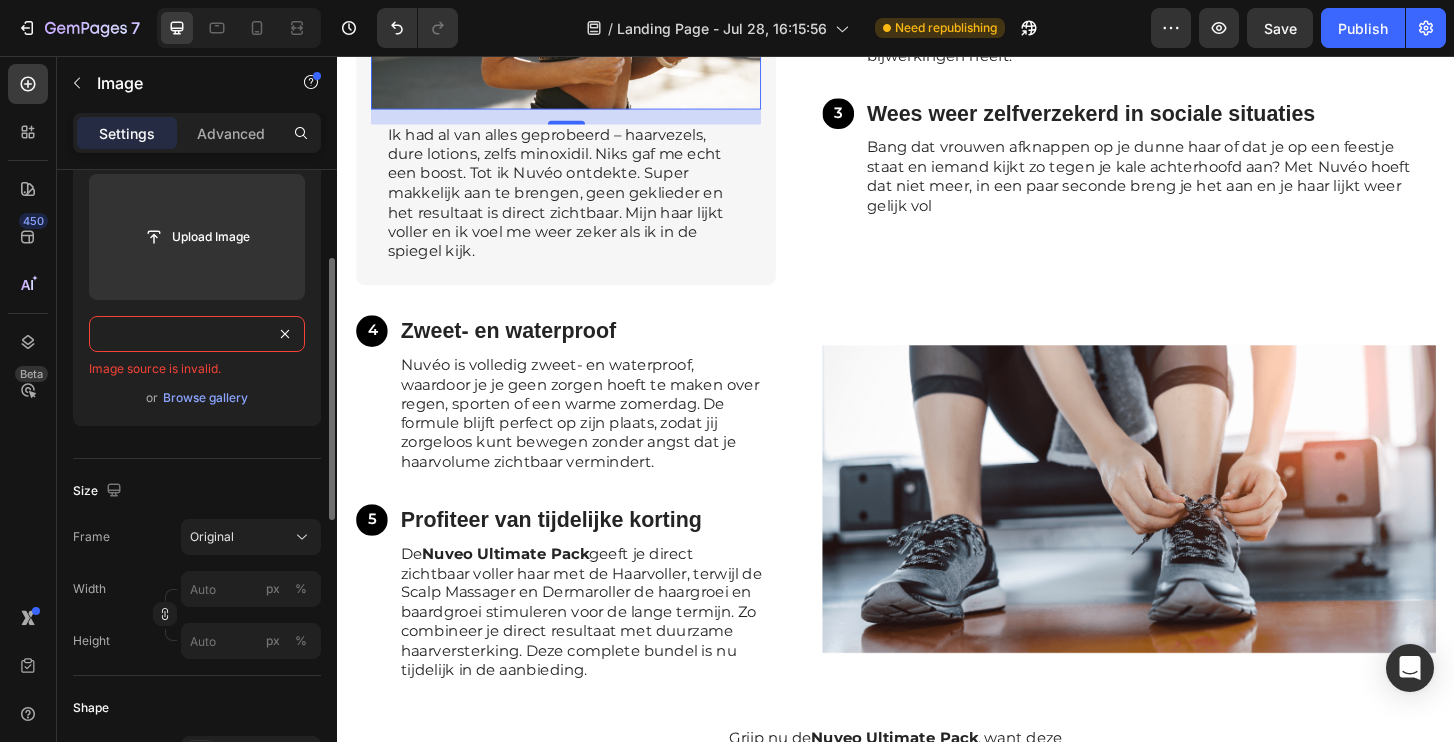 type on "https://cdn.shopify.com/s/files/1/0915/7073/3435/files/gempages_569492924736209941-36ef8d02-7b59-4ba4-92a5-b28f32ae0a8d.pngiles/1/0915/7073/3435/files/gempages_569492924736209941-bd6e0b92-0571-419a-9e17-5610ae142439.png" 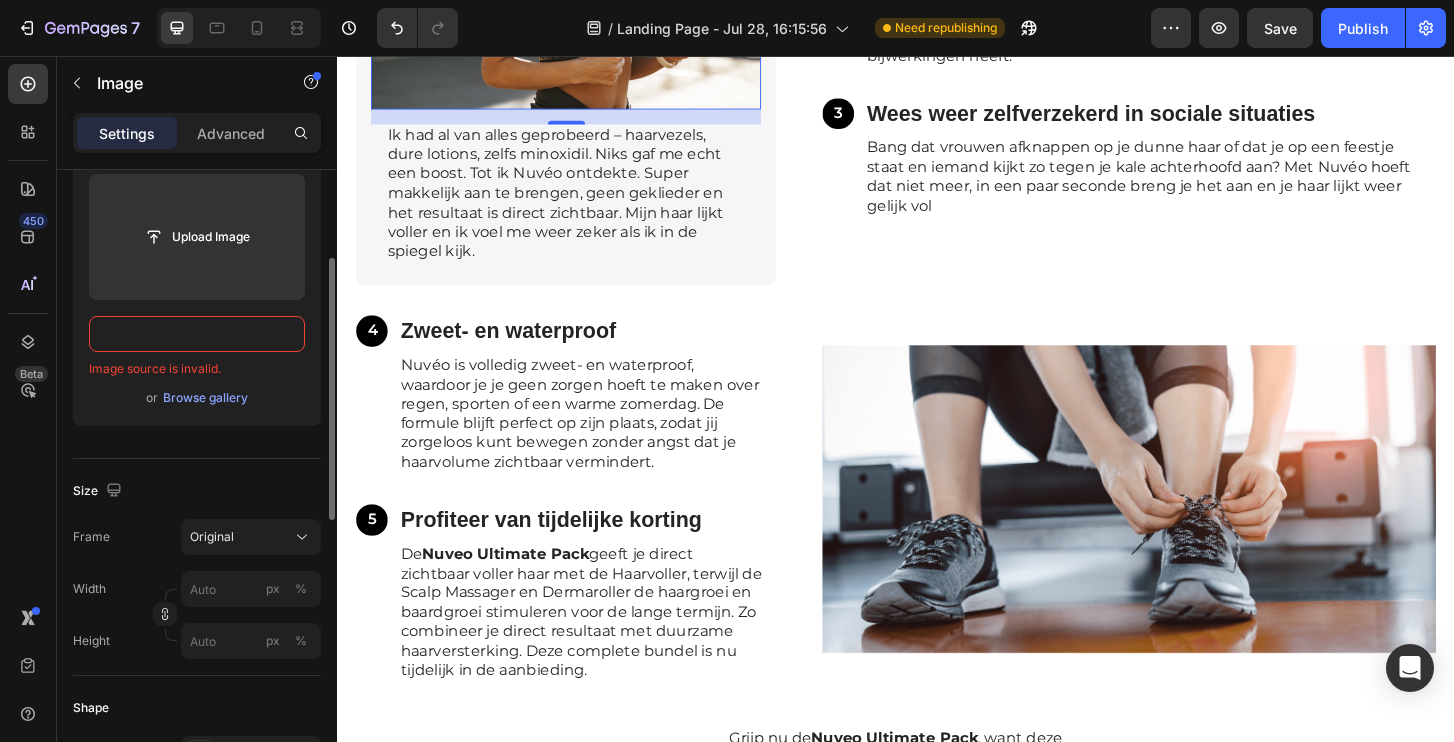 scroll, scrollTop: 0, scrollLeft: 0, axis: both 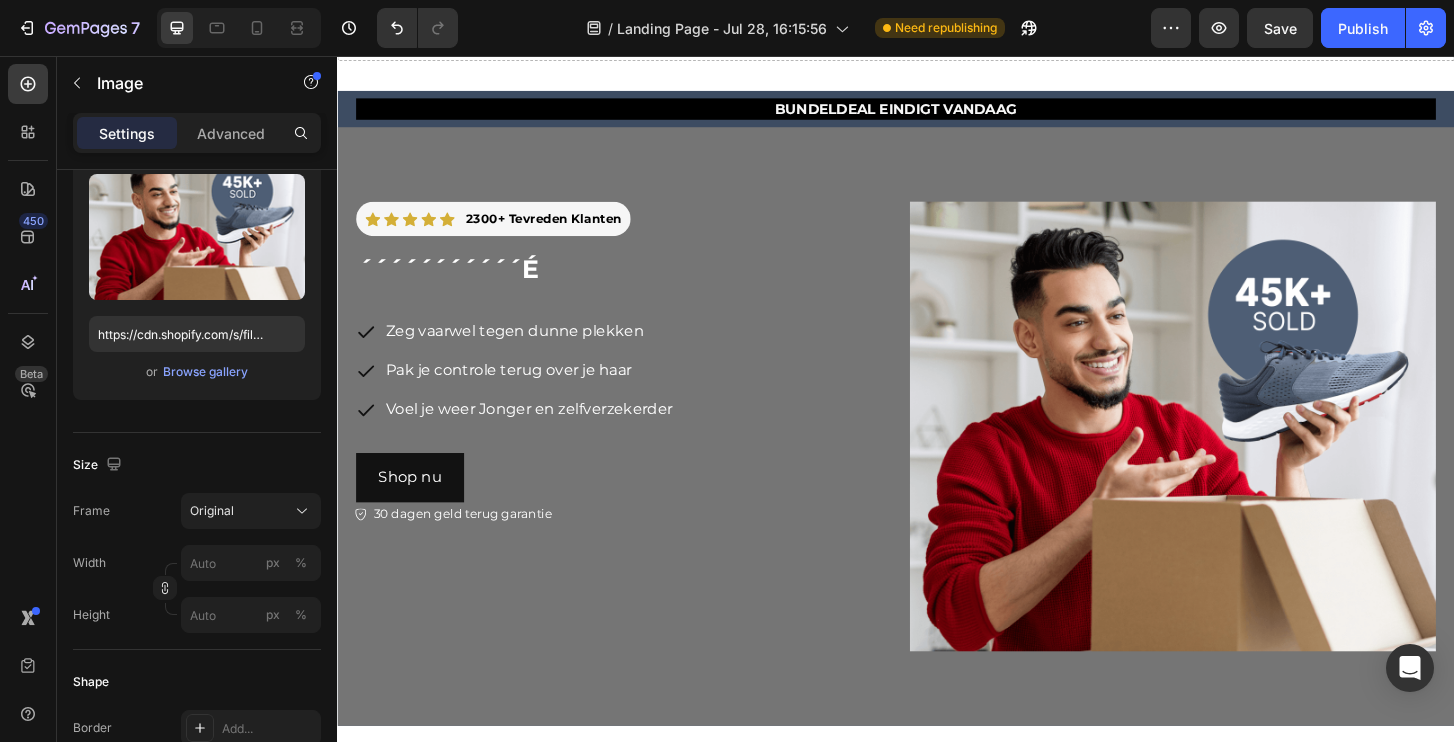 click at bounding box center [1234, 453] 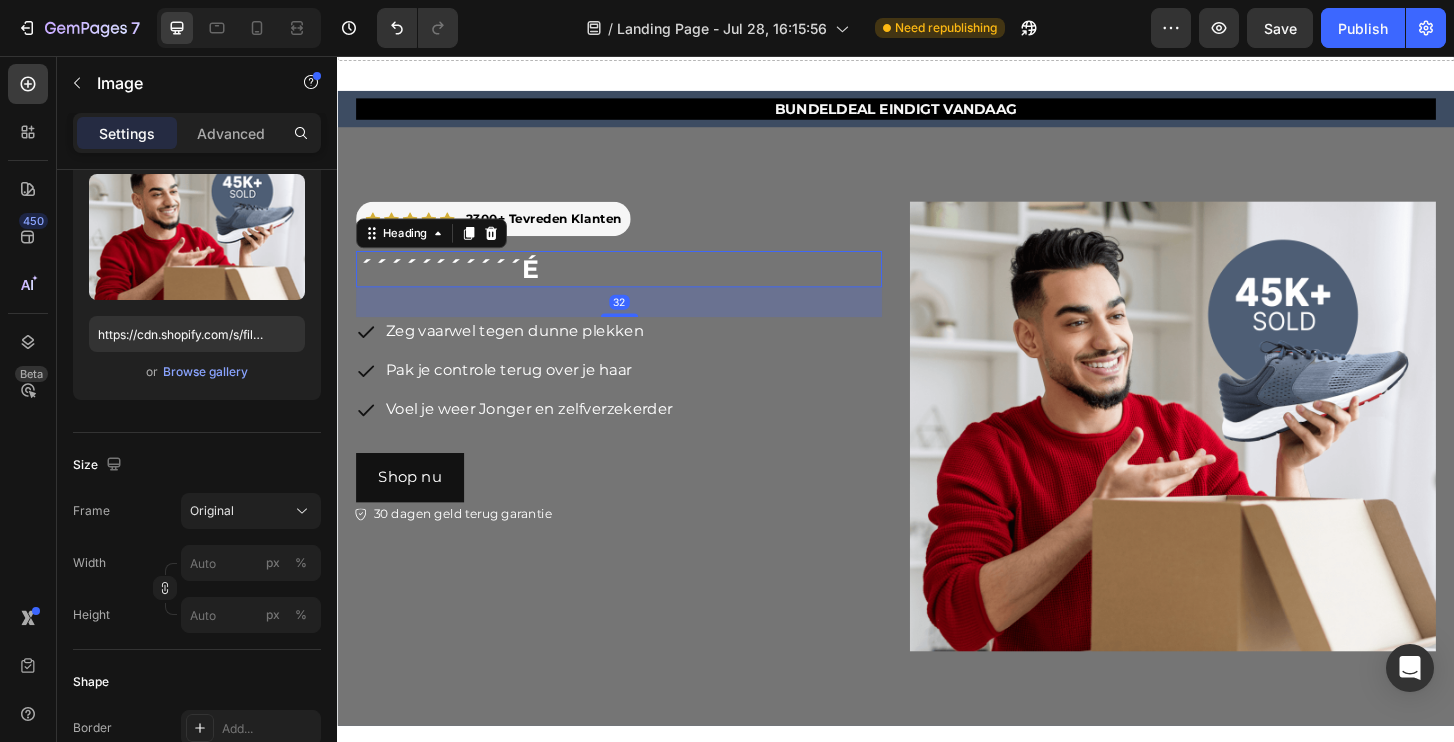 click on "´´´´´´´´´´´é" at bounding box center [639, 284] 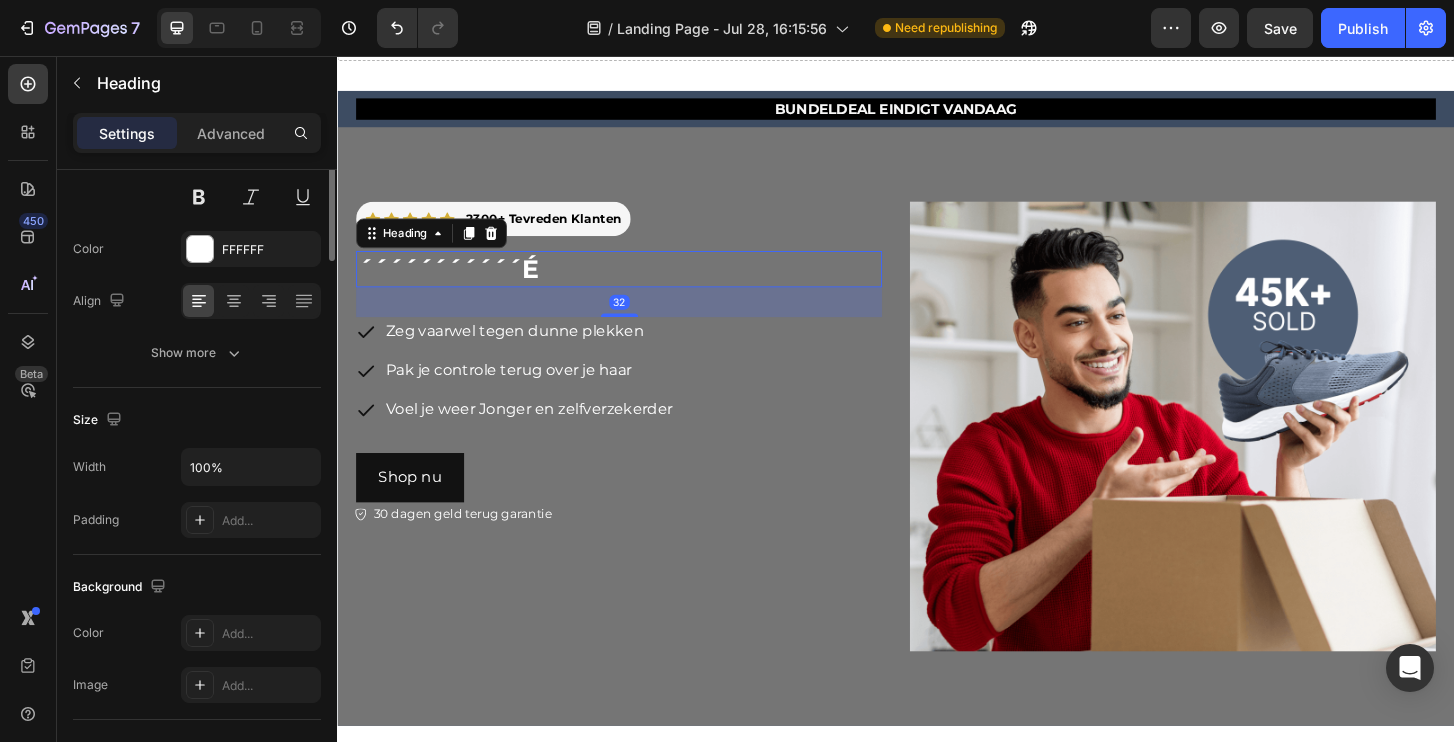 scroll, scrollTop: 0, scrollLeft: 0, axis: both 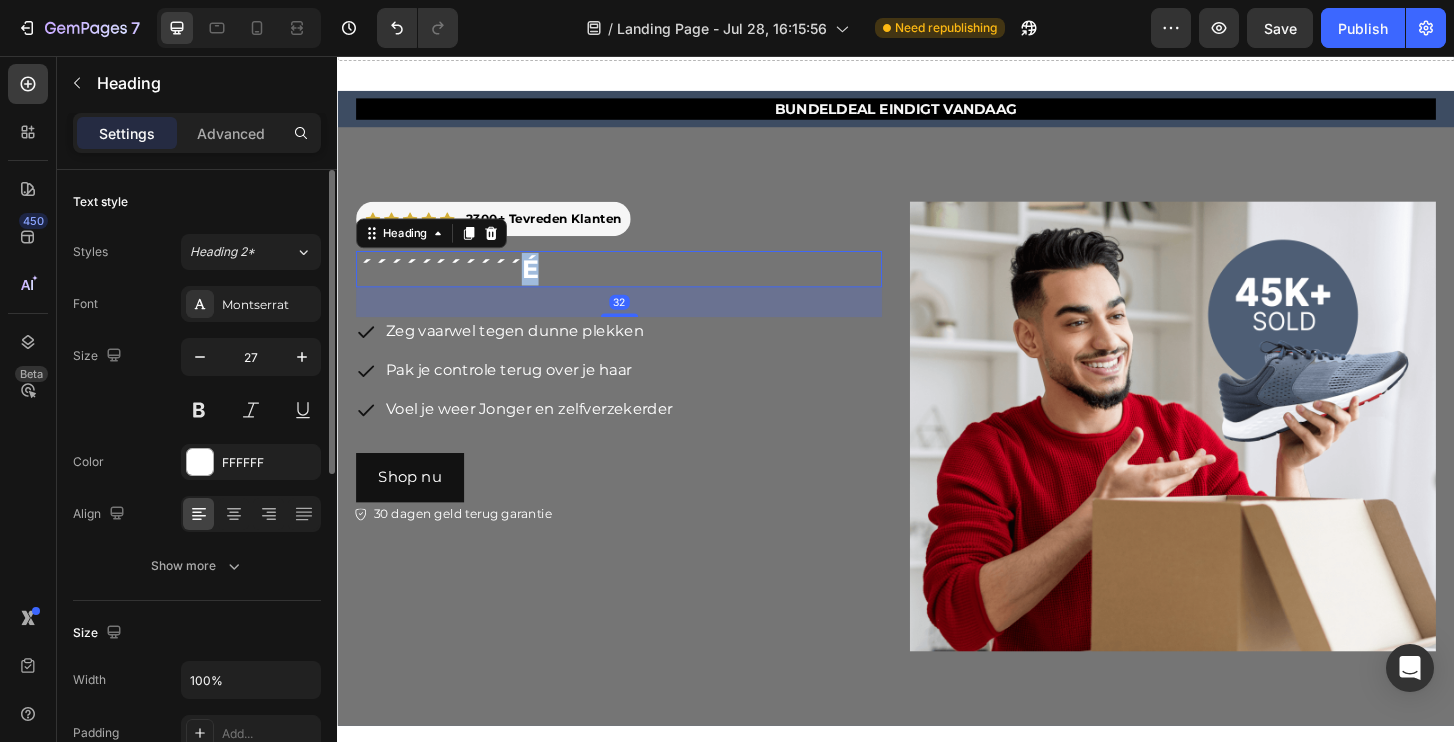 click on "´´´´´´´´´´´é" at bounding box center [639, 284] 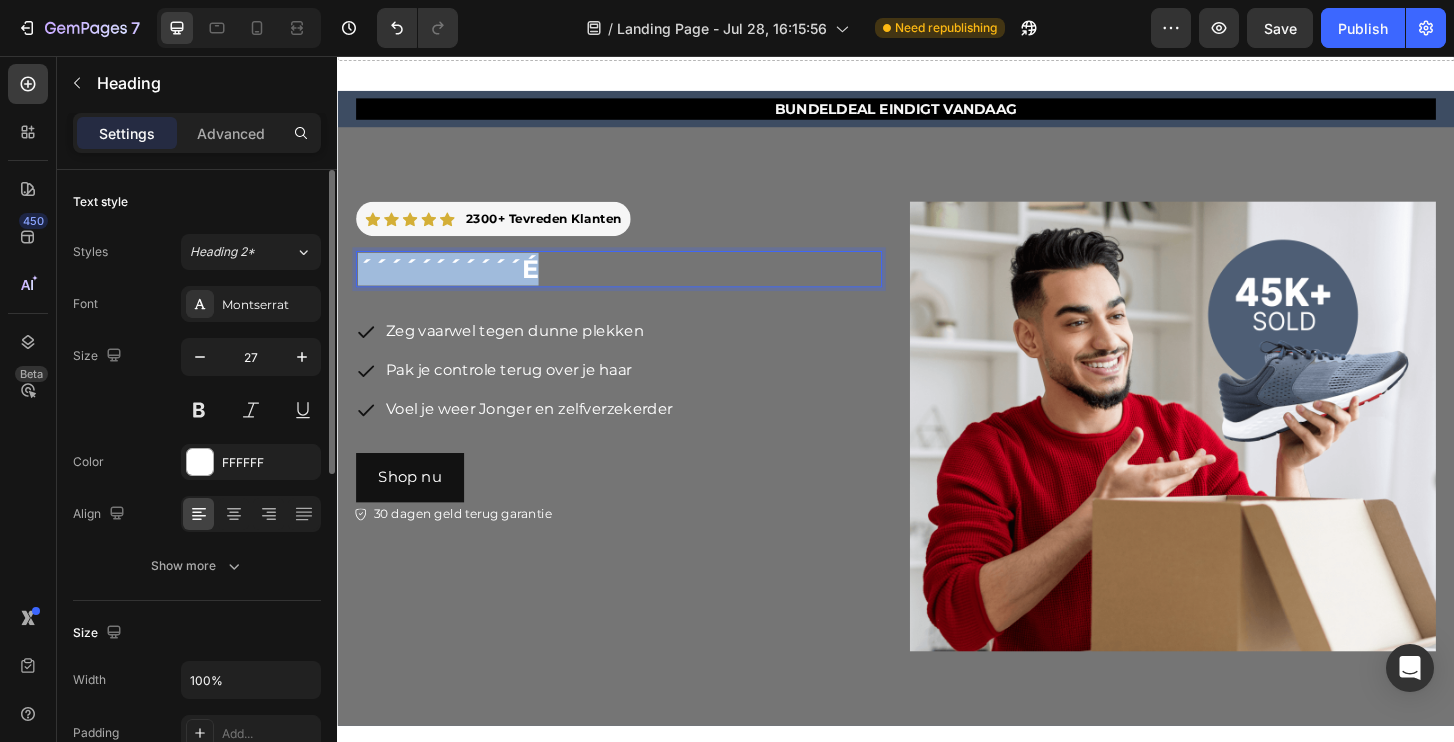 click on "´´´´´´´´´´´é" at bounding box center (639, 284) 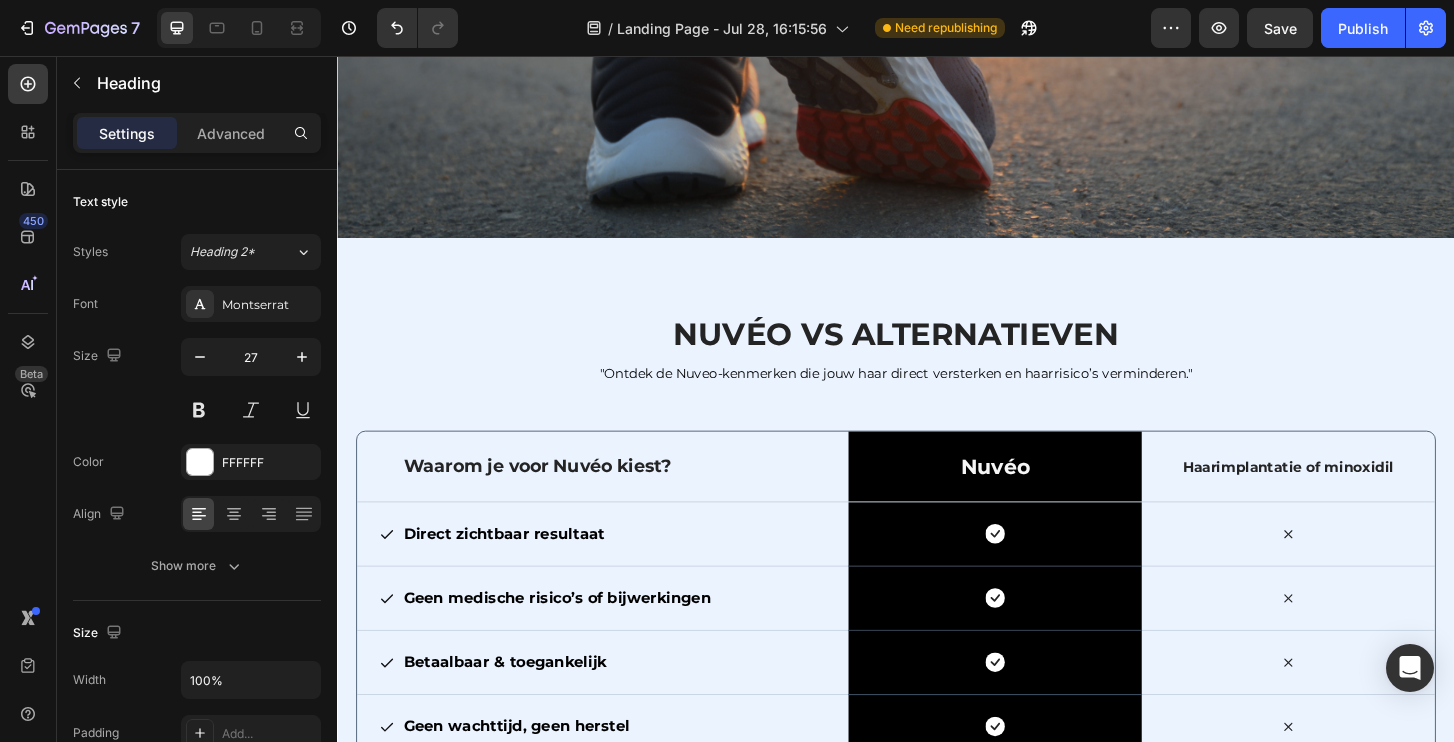 scroll, scrollTop: 7605, scrollLeft: 0, axis: vertical 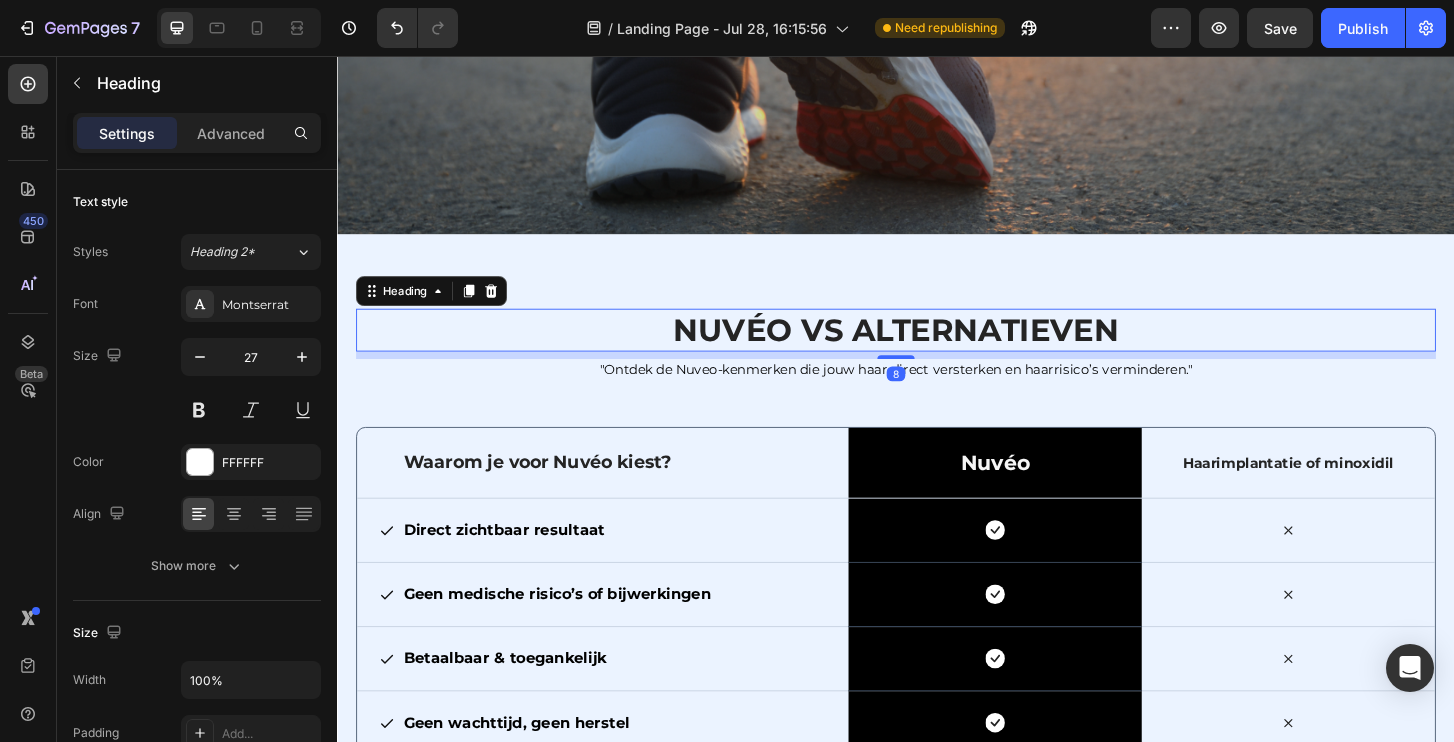 click on "Nuvéo vs Alternatieven" at bounding box center [937, 350] 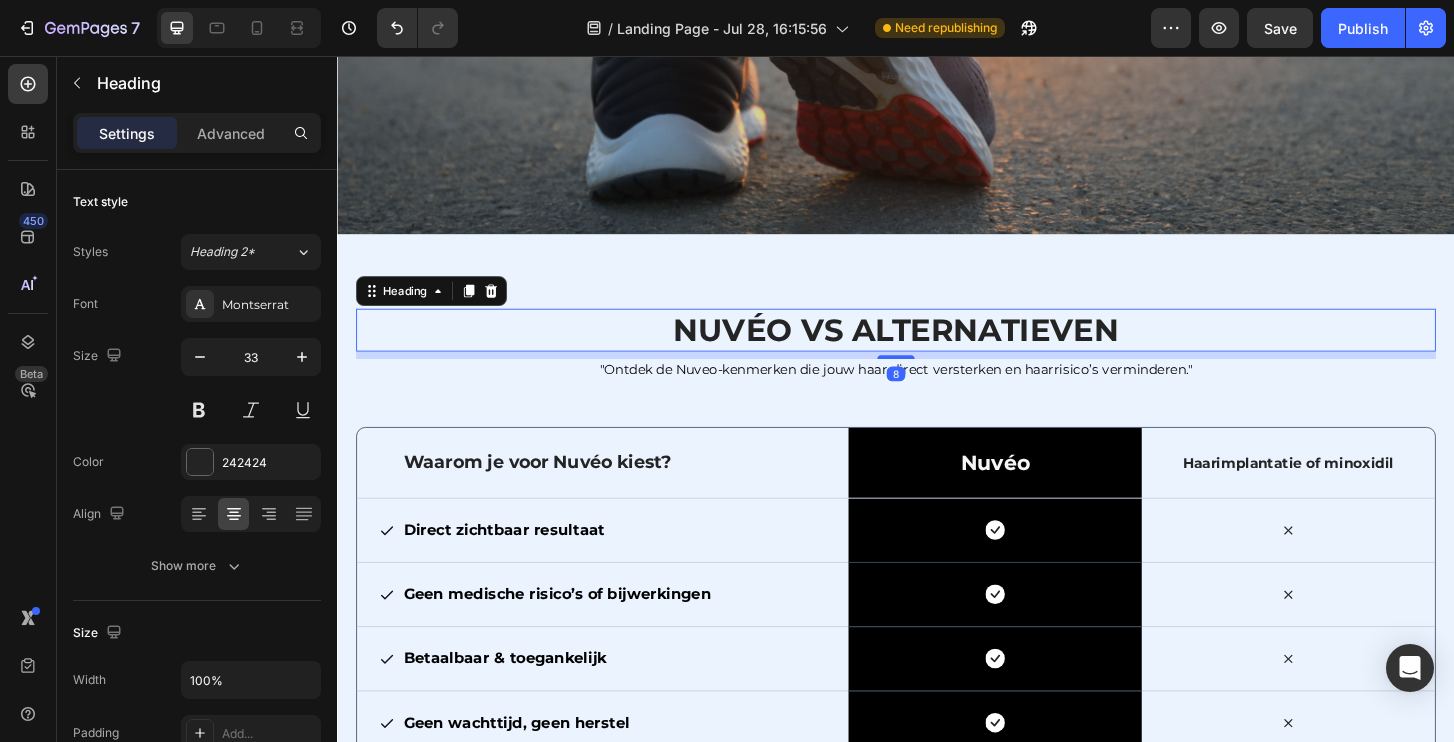 click on "Nuvéo vs Alternatieven" at bounding box center [937, 350] 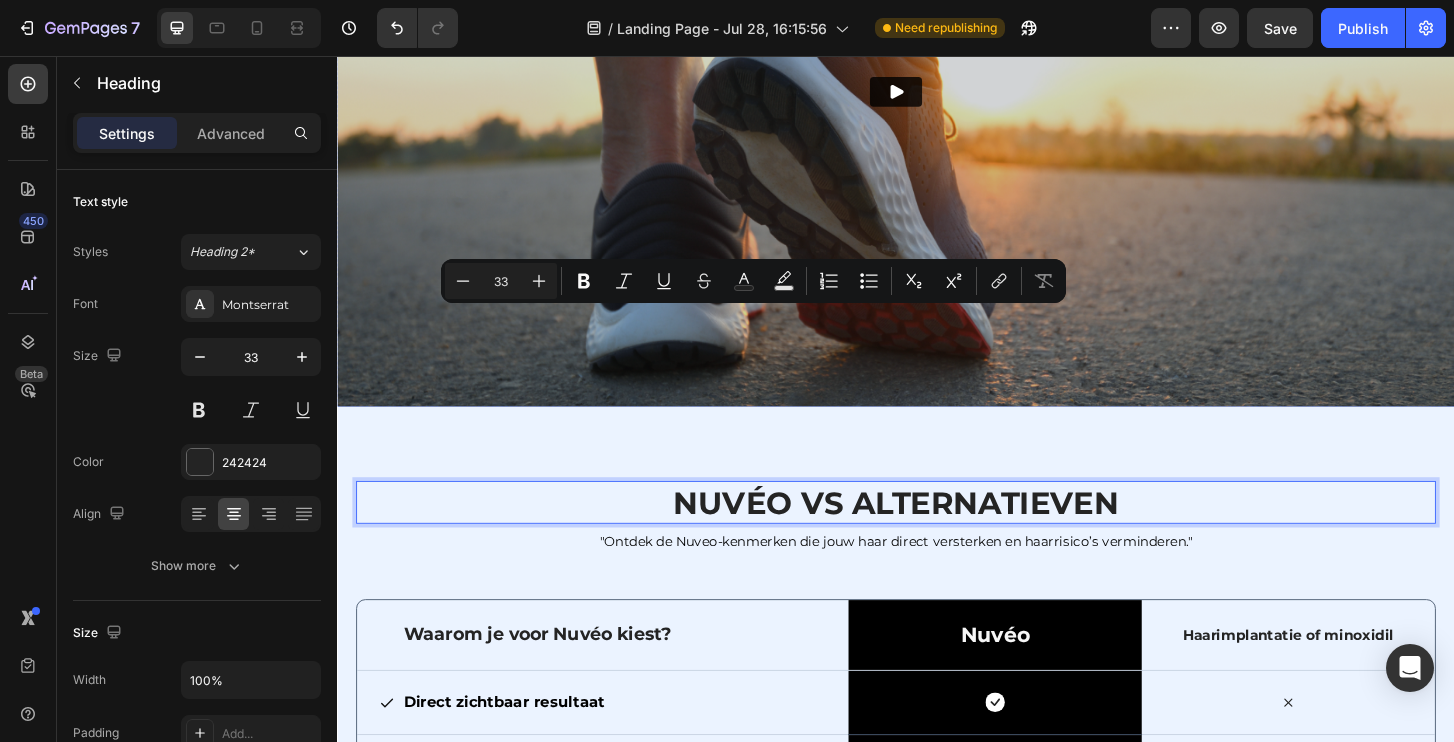 type on "16" 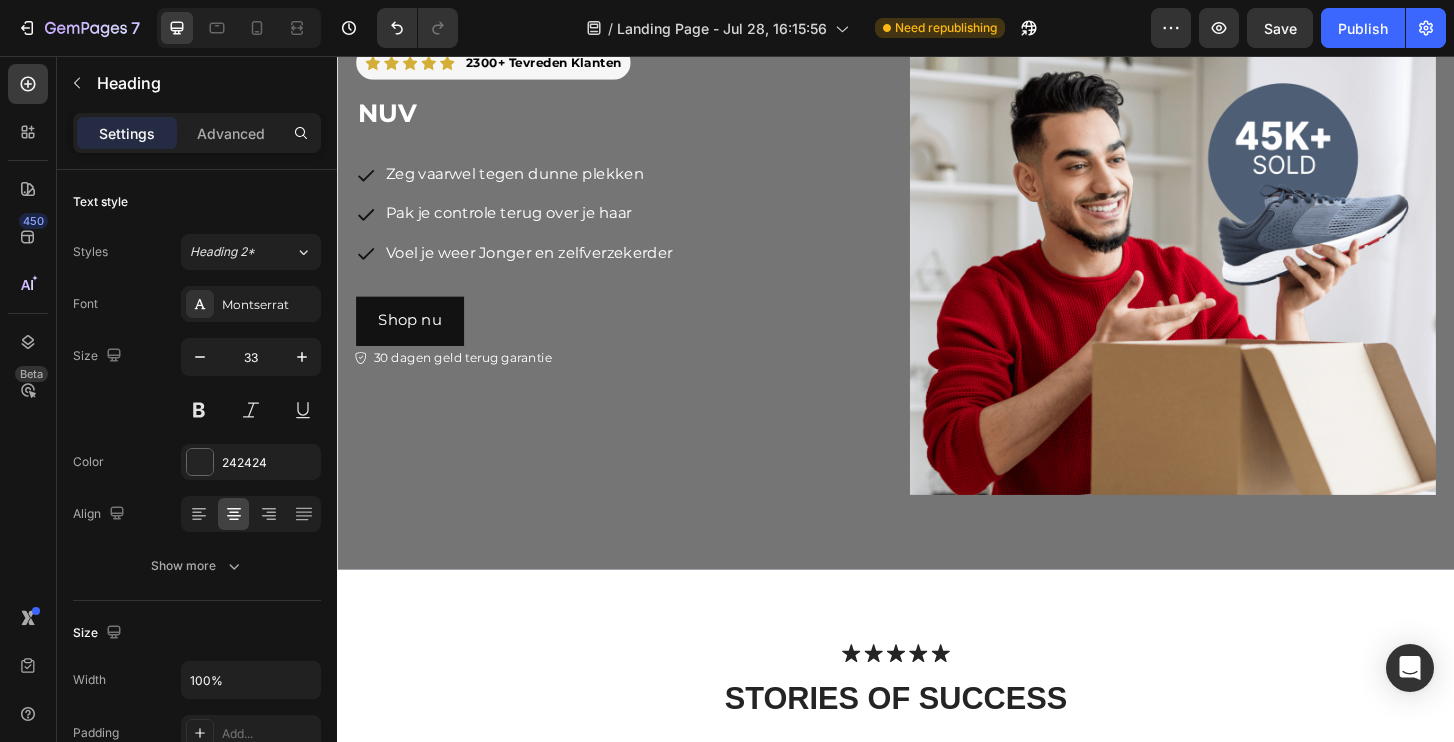 scroll, scrollTop: 4528, scrollLeft: 0, axis: vertical 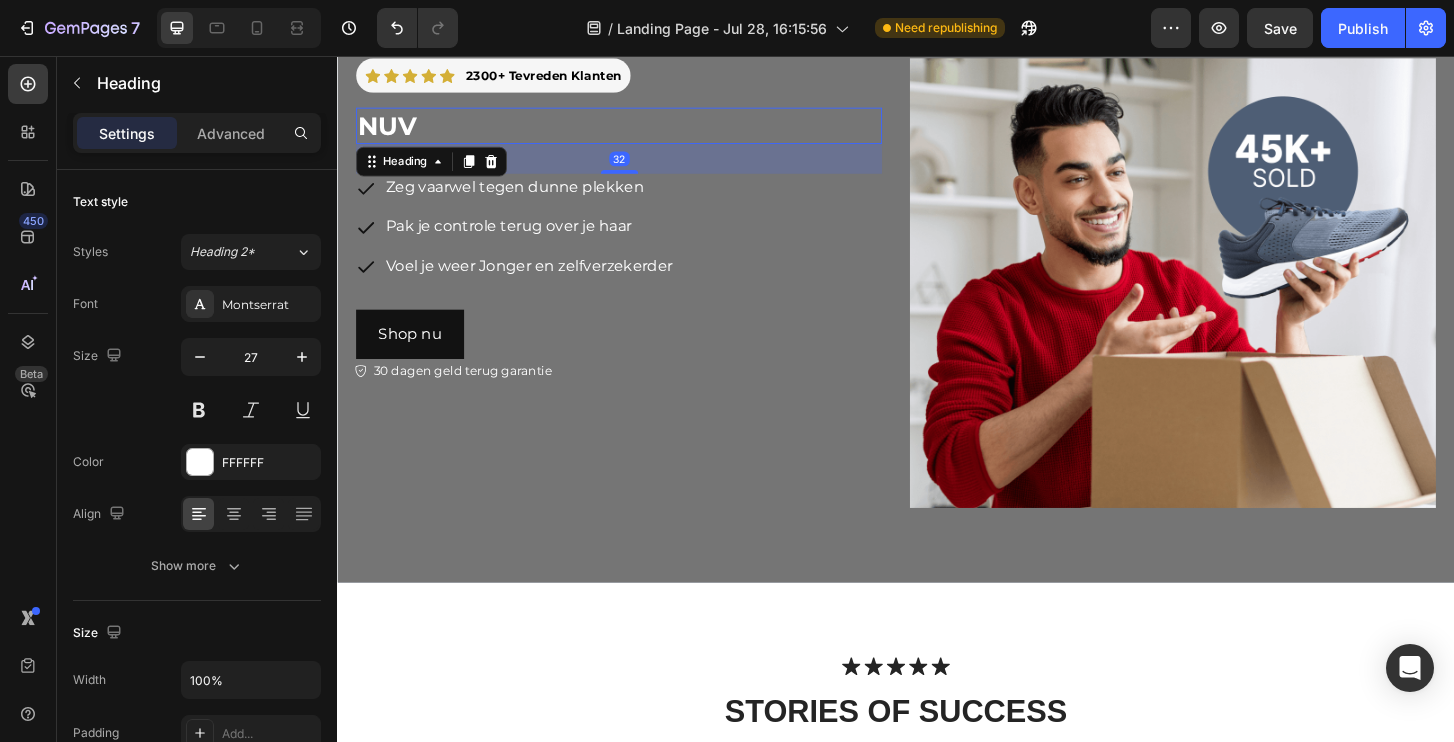 click on "nuv" at bounding box center (639, 130) 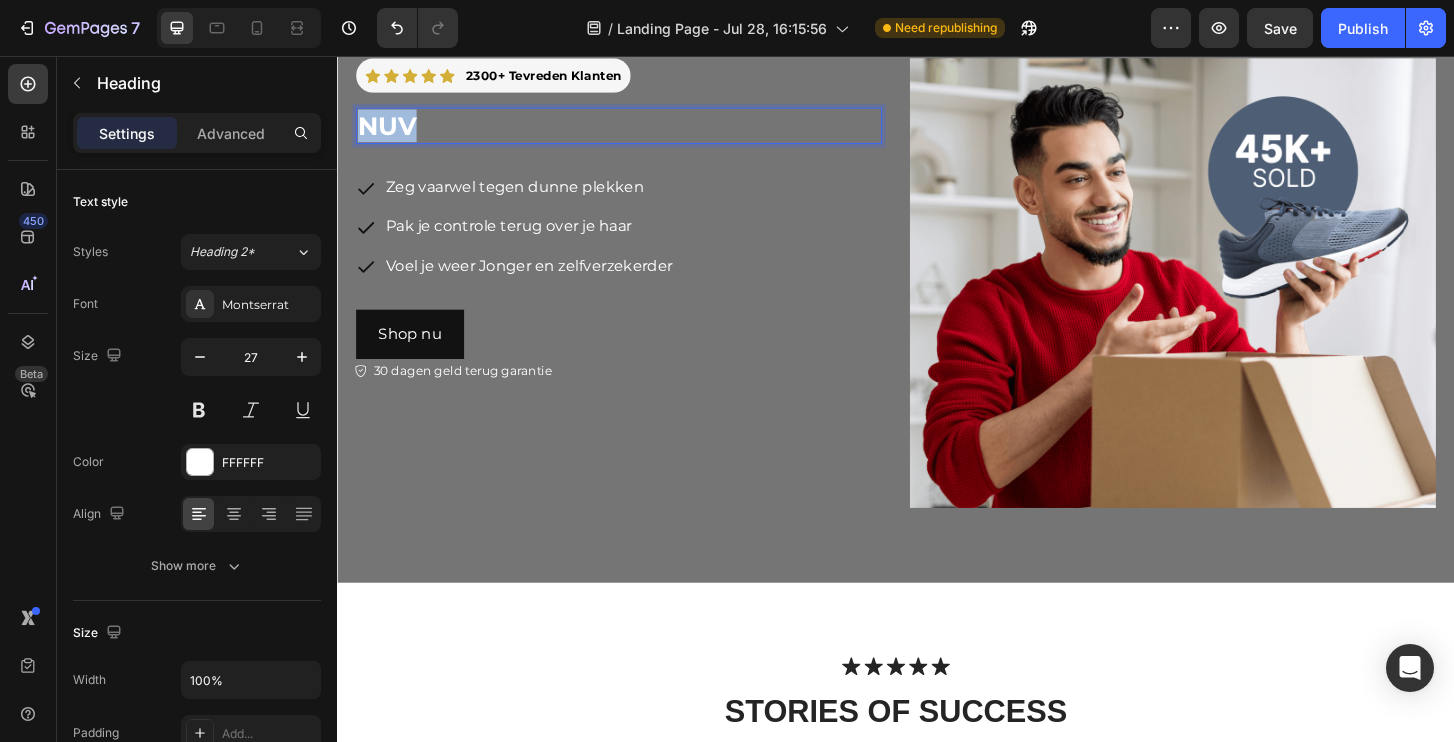 click on "nuv" at bounding box center [639, 130] 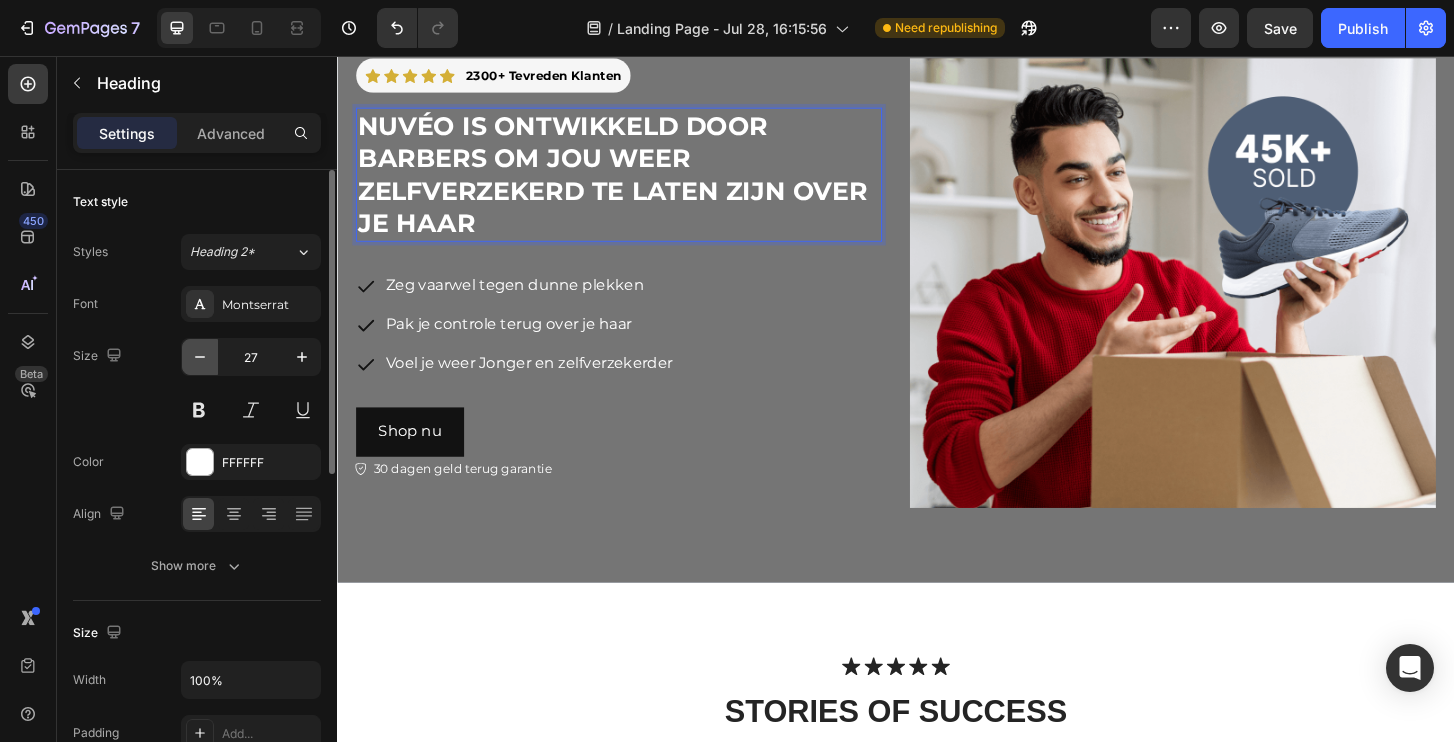 click at bounding box center [200, 357] 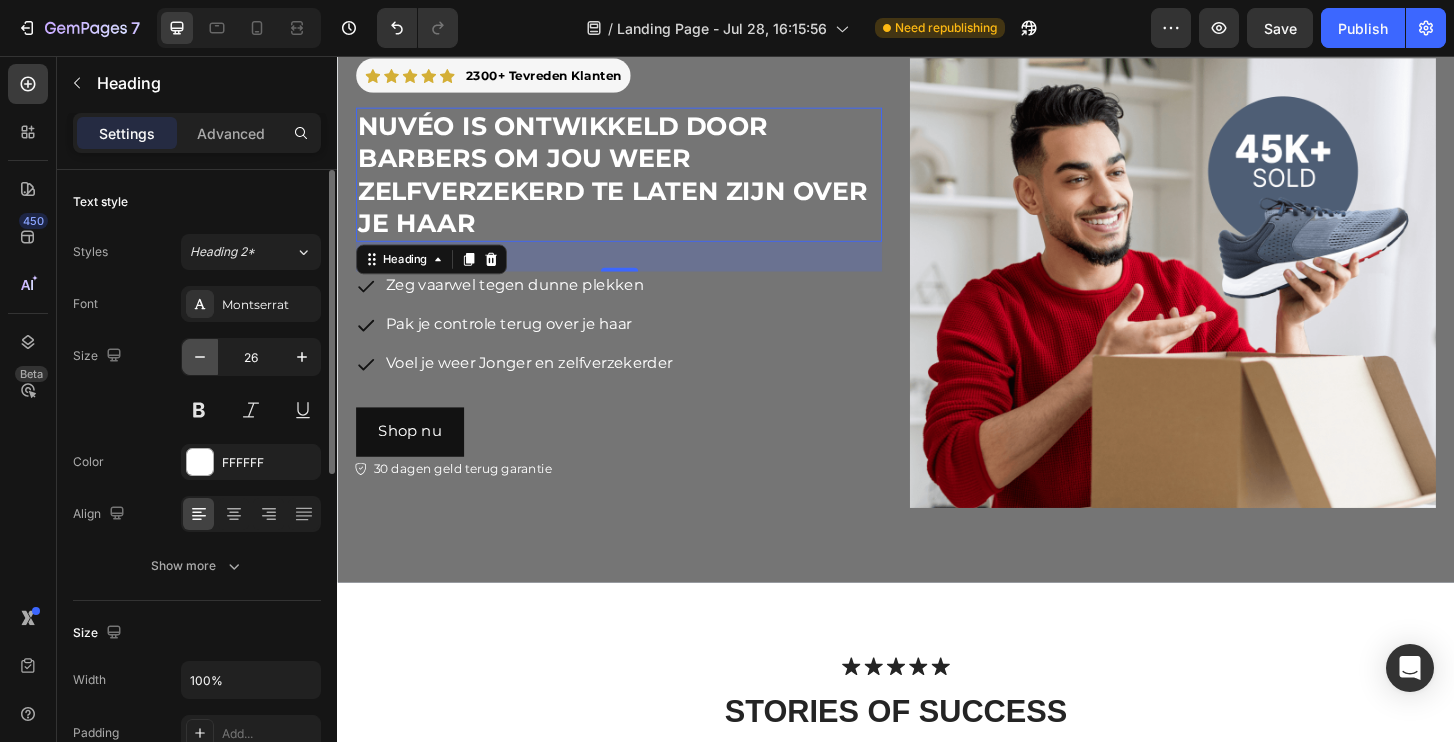 click at bounding box center (200, 357) 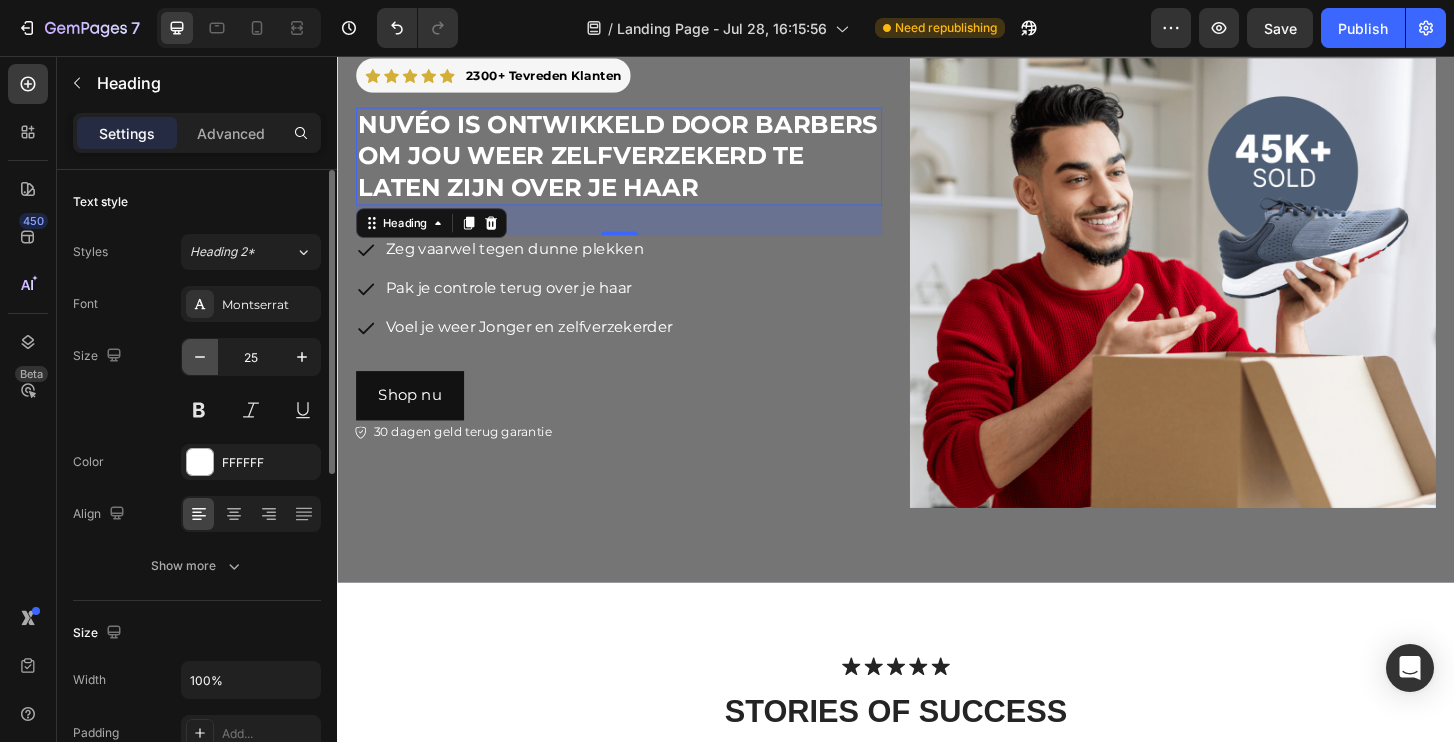 click at bounding box center [200, 357] 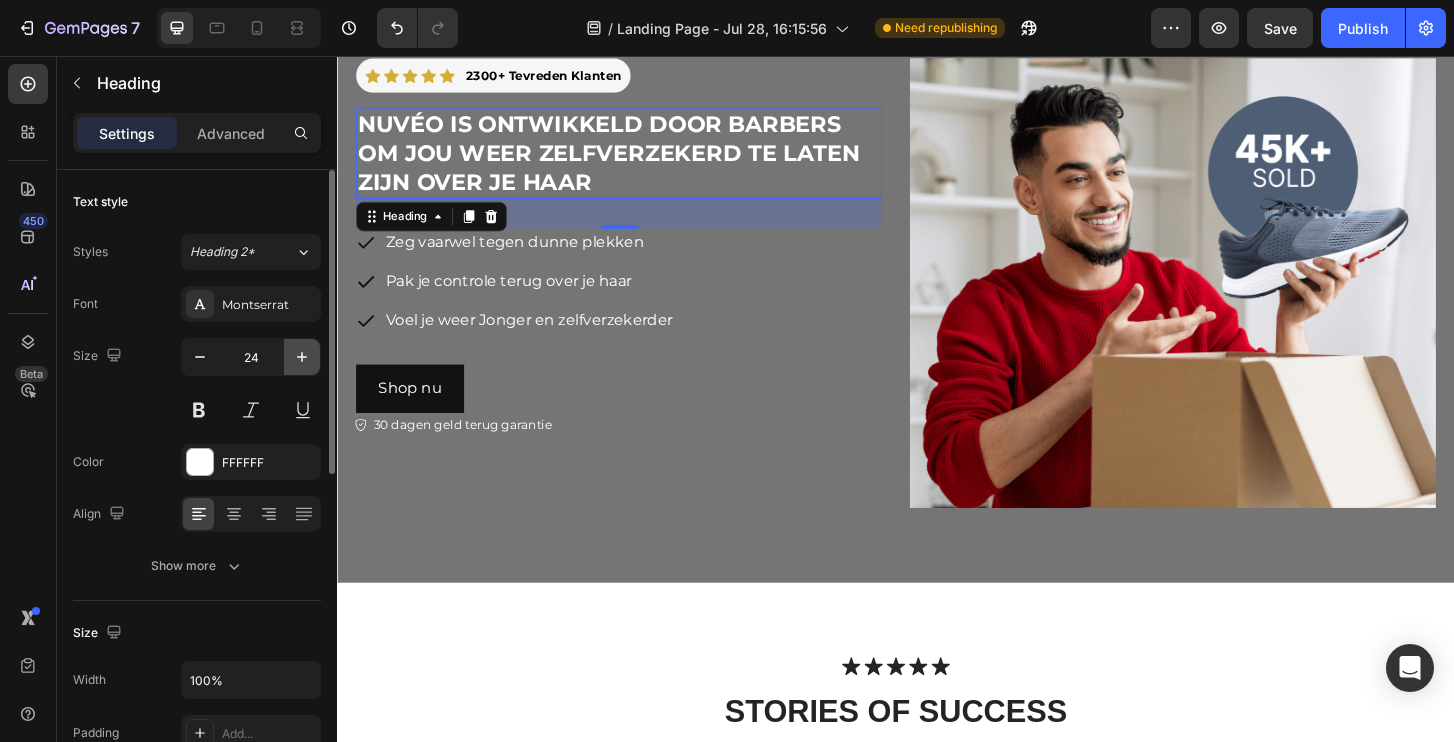 click 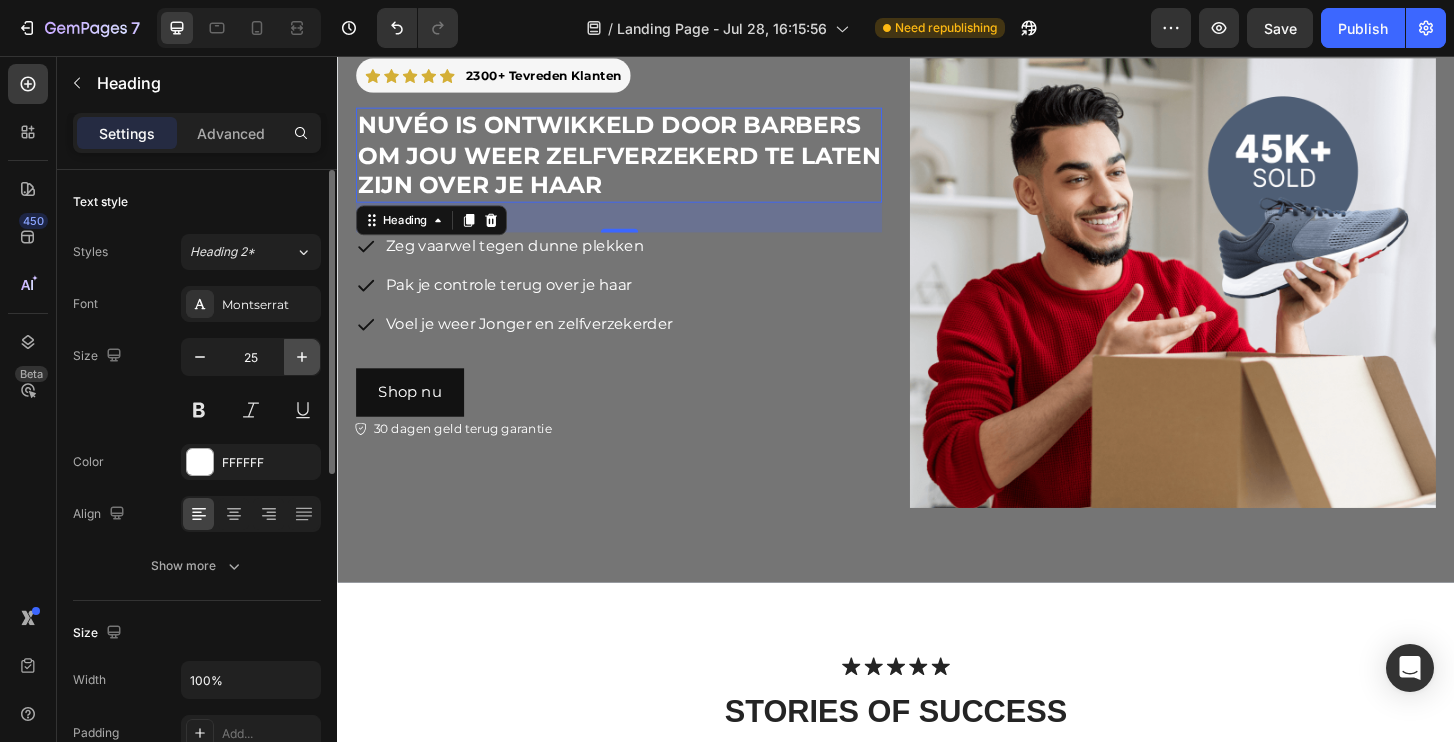 click 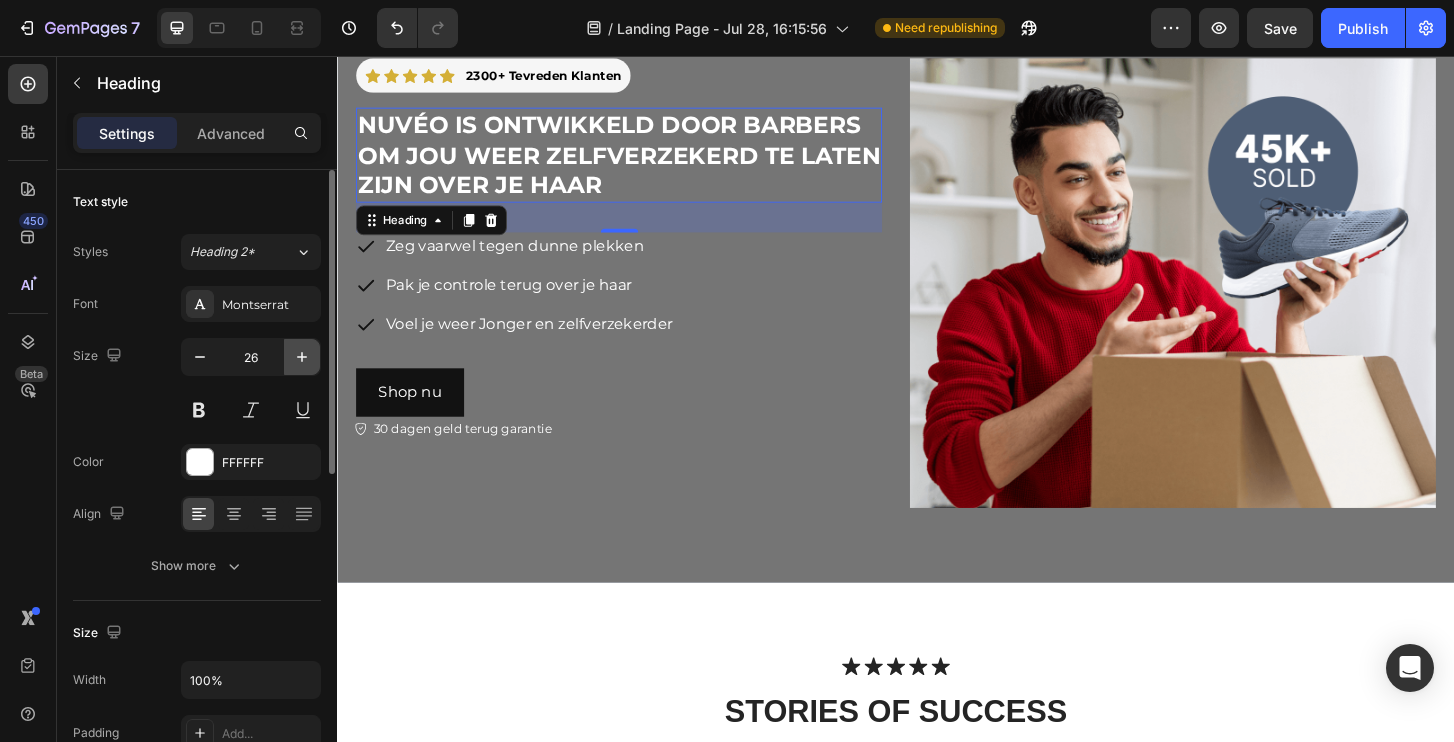 click 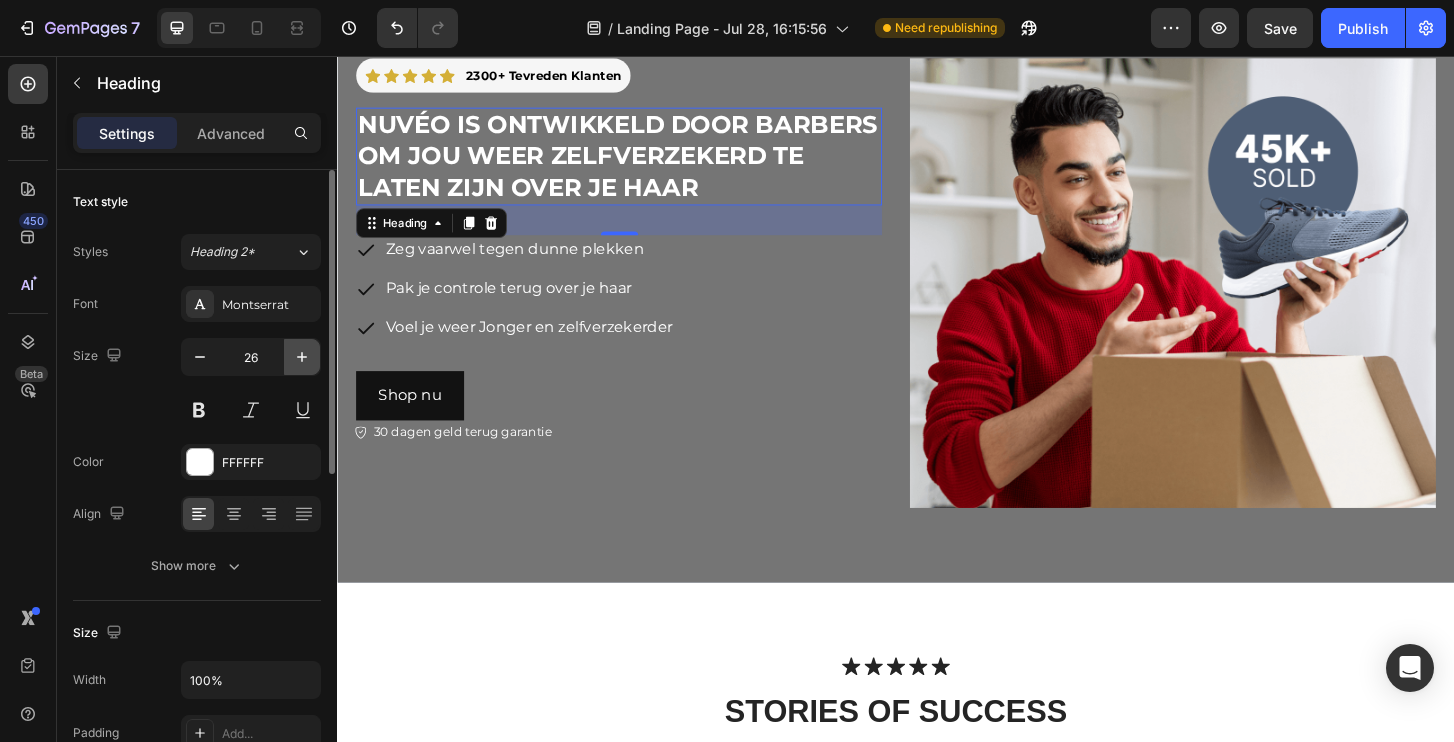 type on "27" 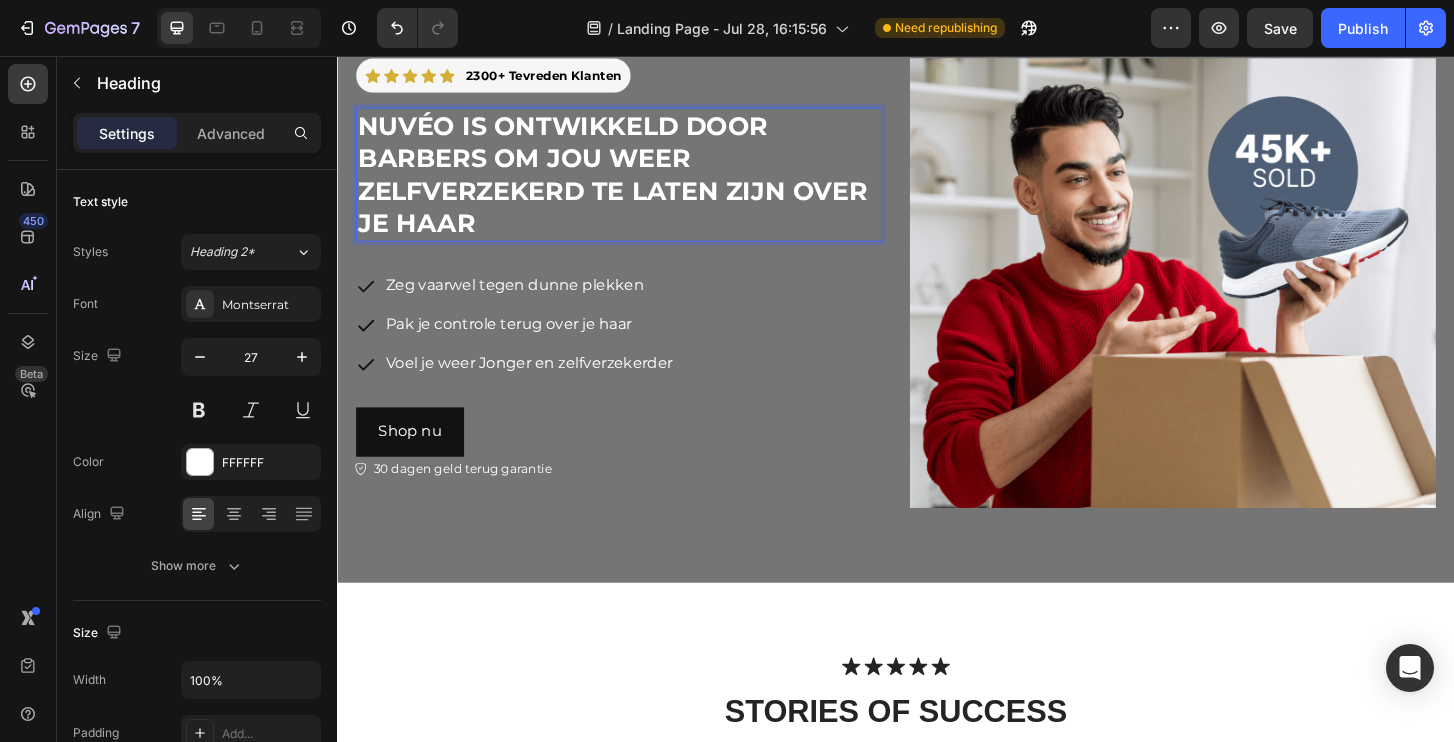 click on "Nuvéo IS ONTWIKKELD DOOR BARBERS OM JOU WEER ZELFVERZEKERD TE LATEN ZIJN OVER JE HAAR" at bounding box center [639, 183] 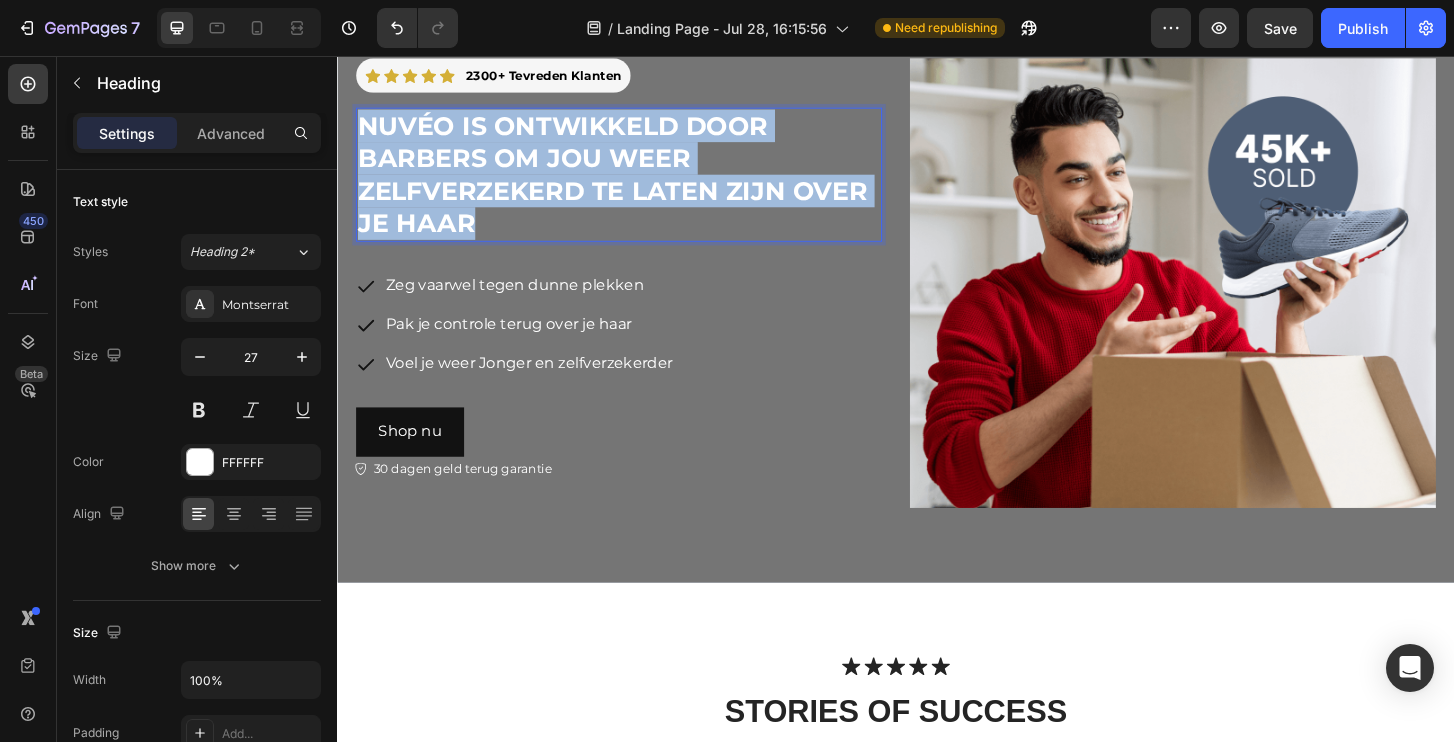 click on "Nuvéo IS ONTWIKKELD DOOR BARBERS OM JOU WEER ZELFVERZEKERD TE LATEN ZIJN OVER JE HAAR" at bounding box center [639, 183] 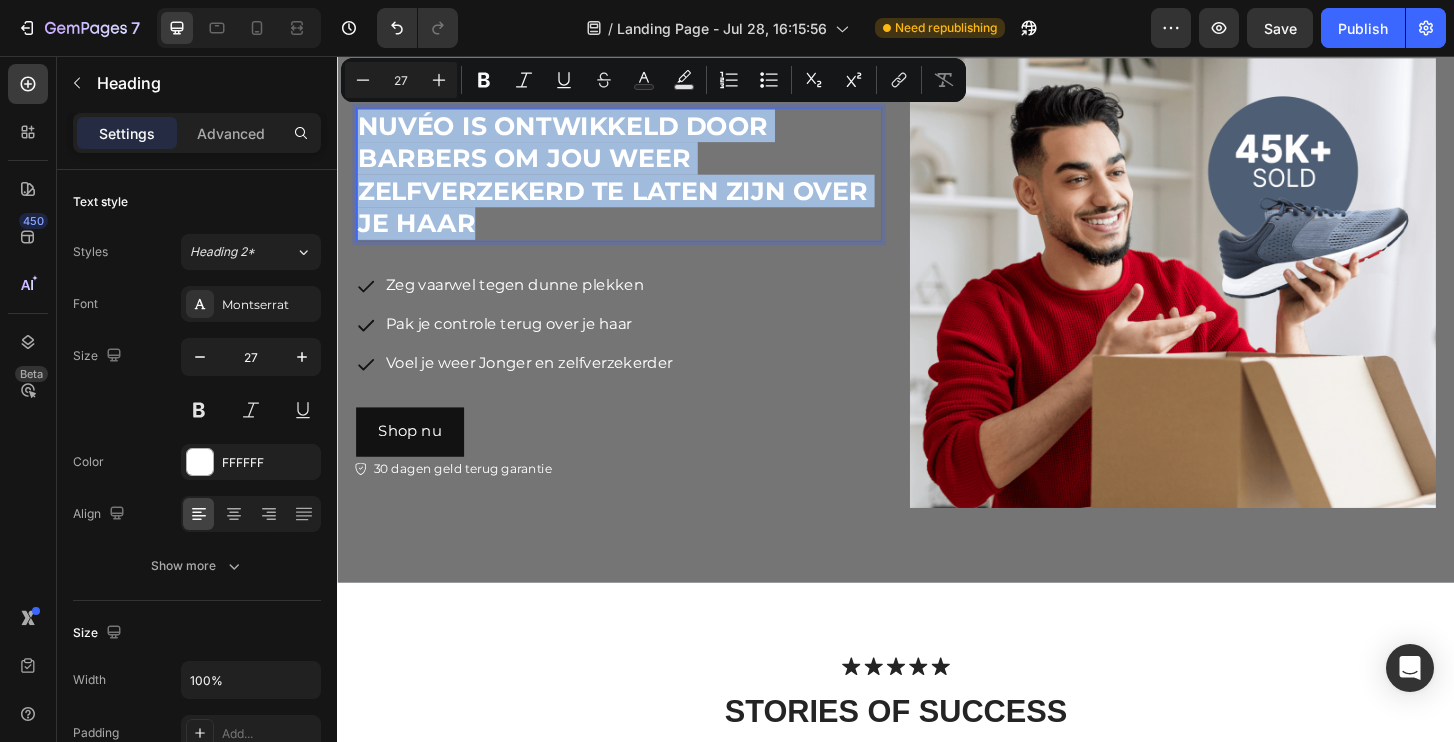 click on "Nuvéo IS ONTWIKKELD DOOR BARBERS OM JOU WEER ZELFVERZEKERD TE LATEN ZIJN OVER JE HAAR" at bounding box center (639, 183) 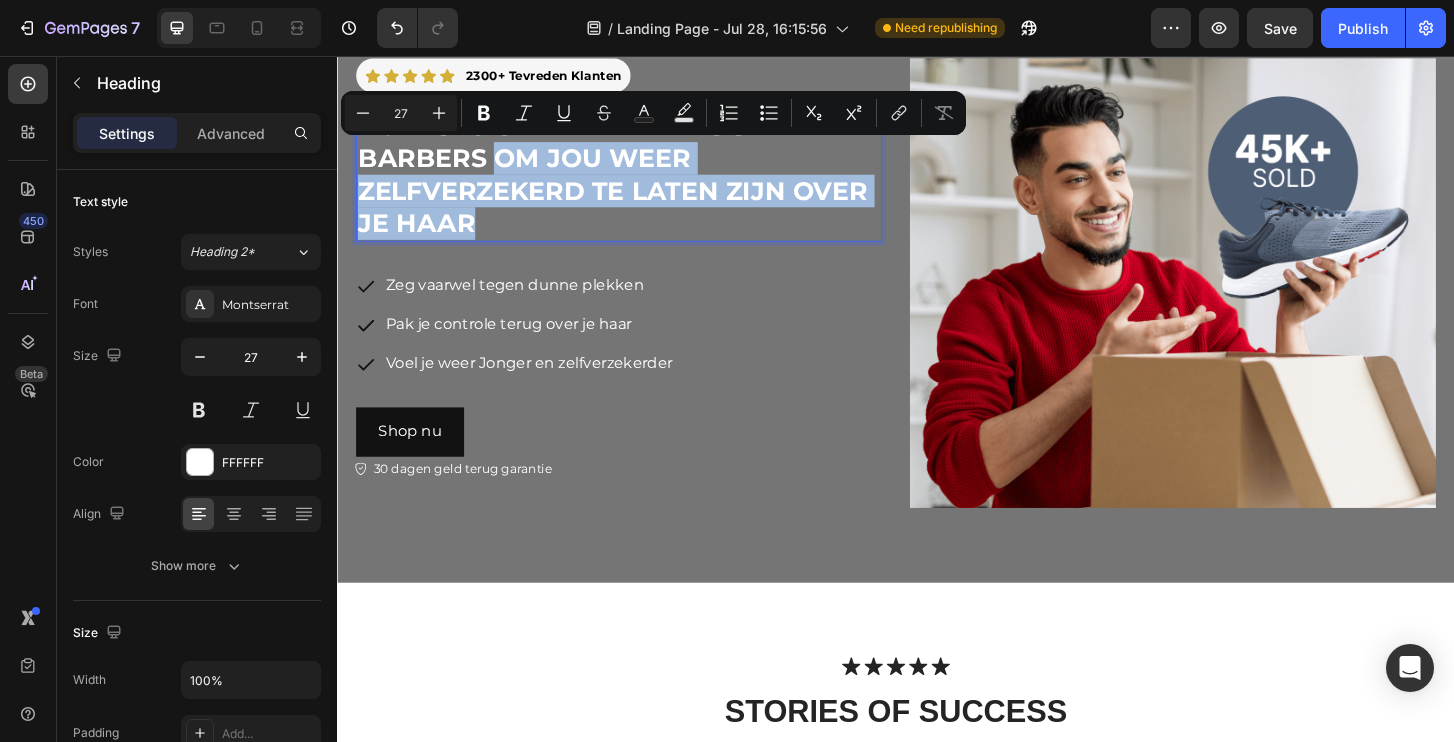 drag, startPoint x: 506, startPoint y: 230, endPoint x: 501, endPoint y: 166, distance: 64.195015 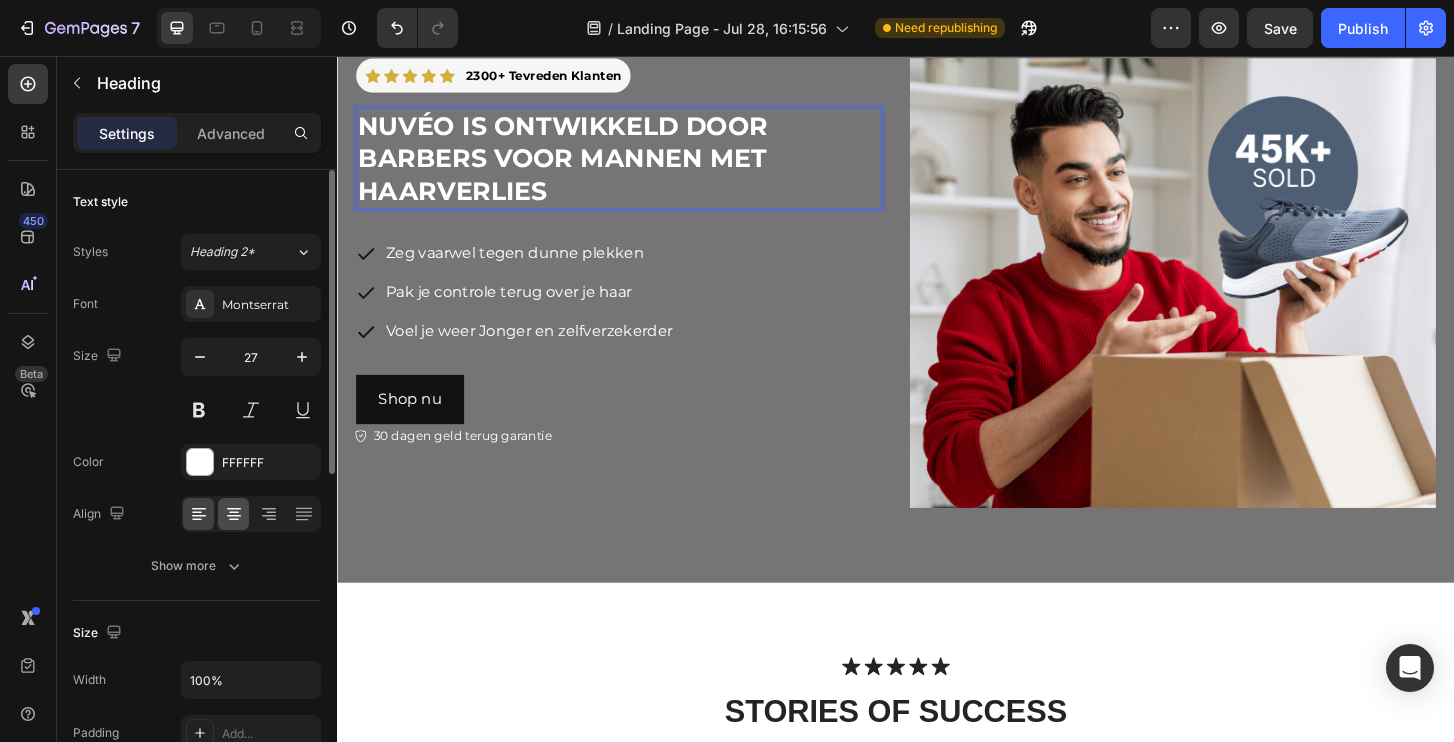 click 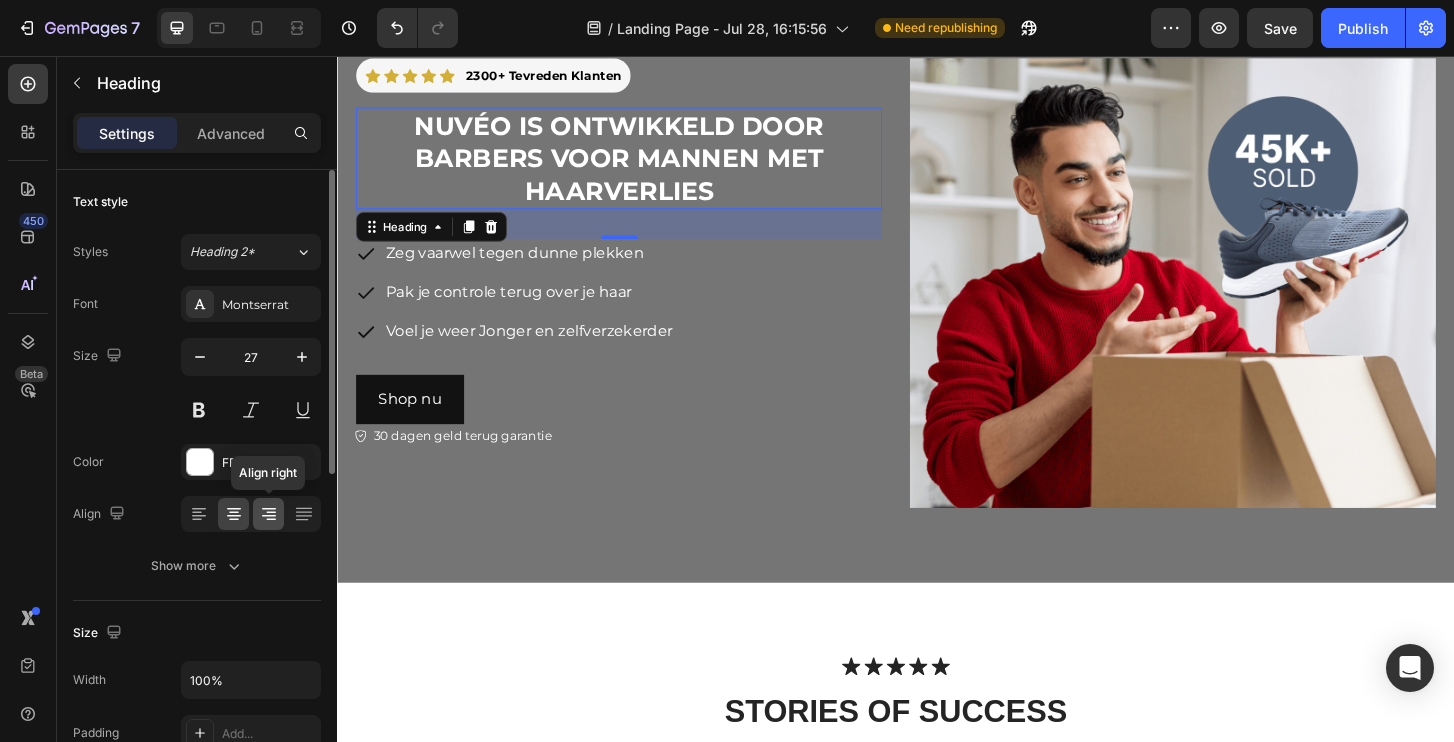 click 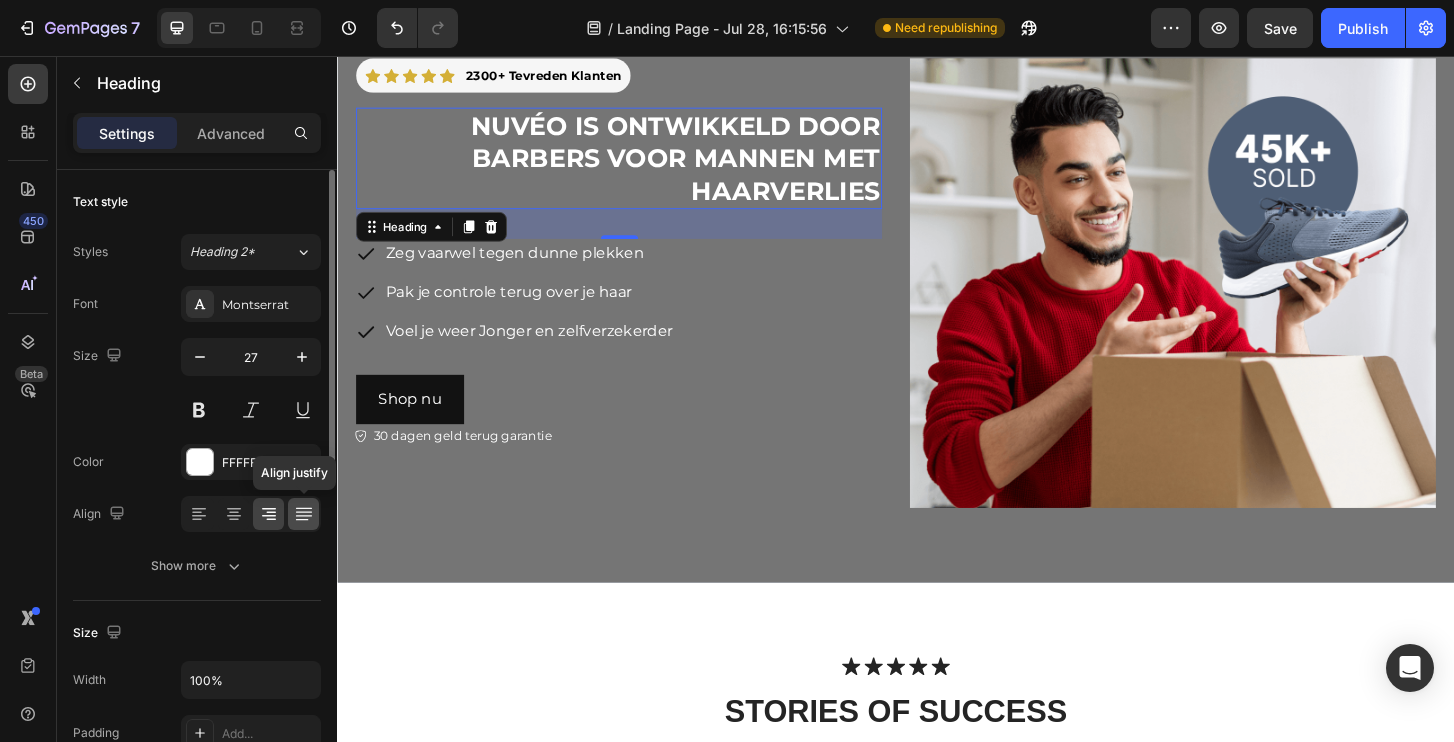 click 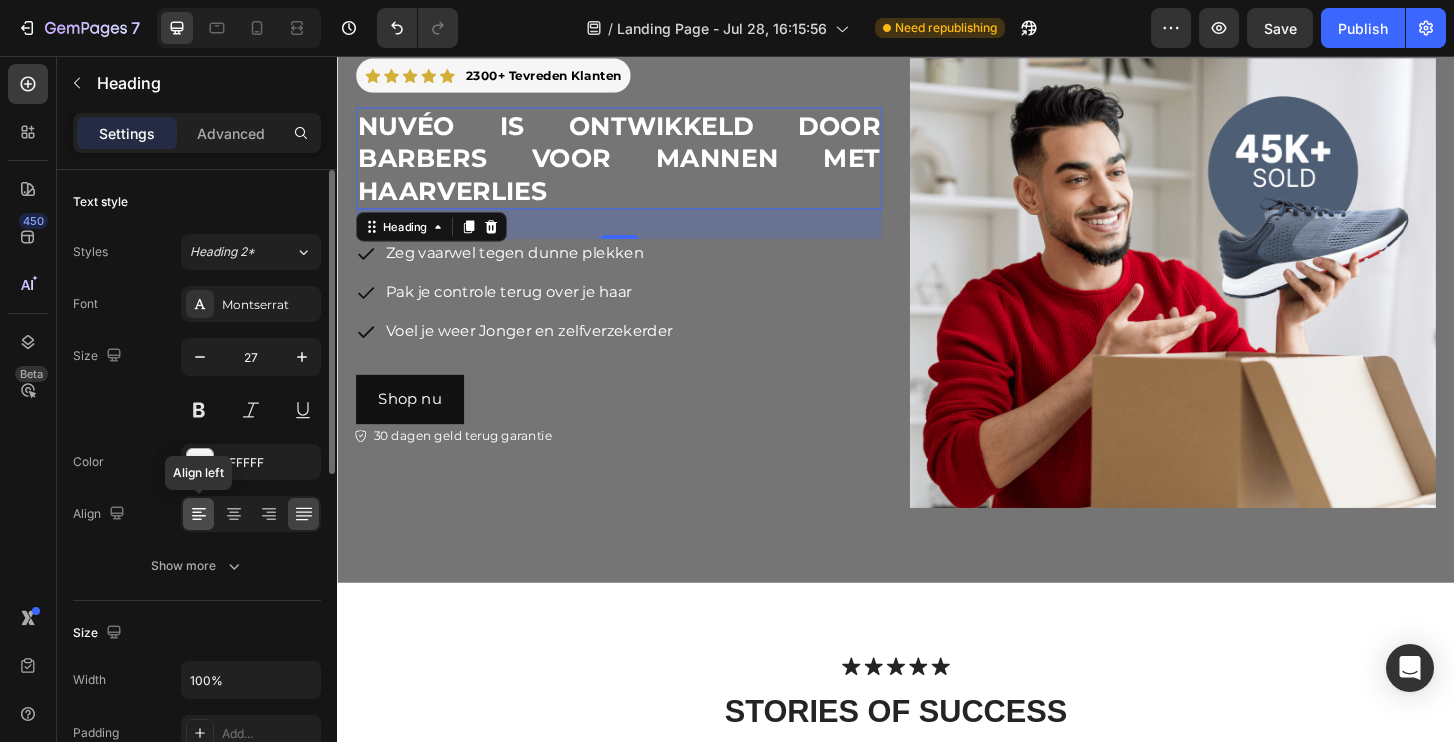 click 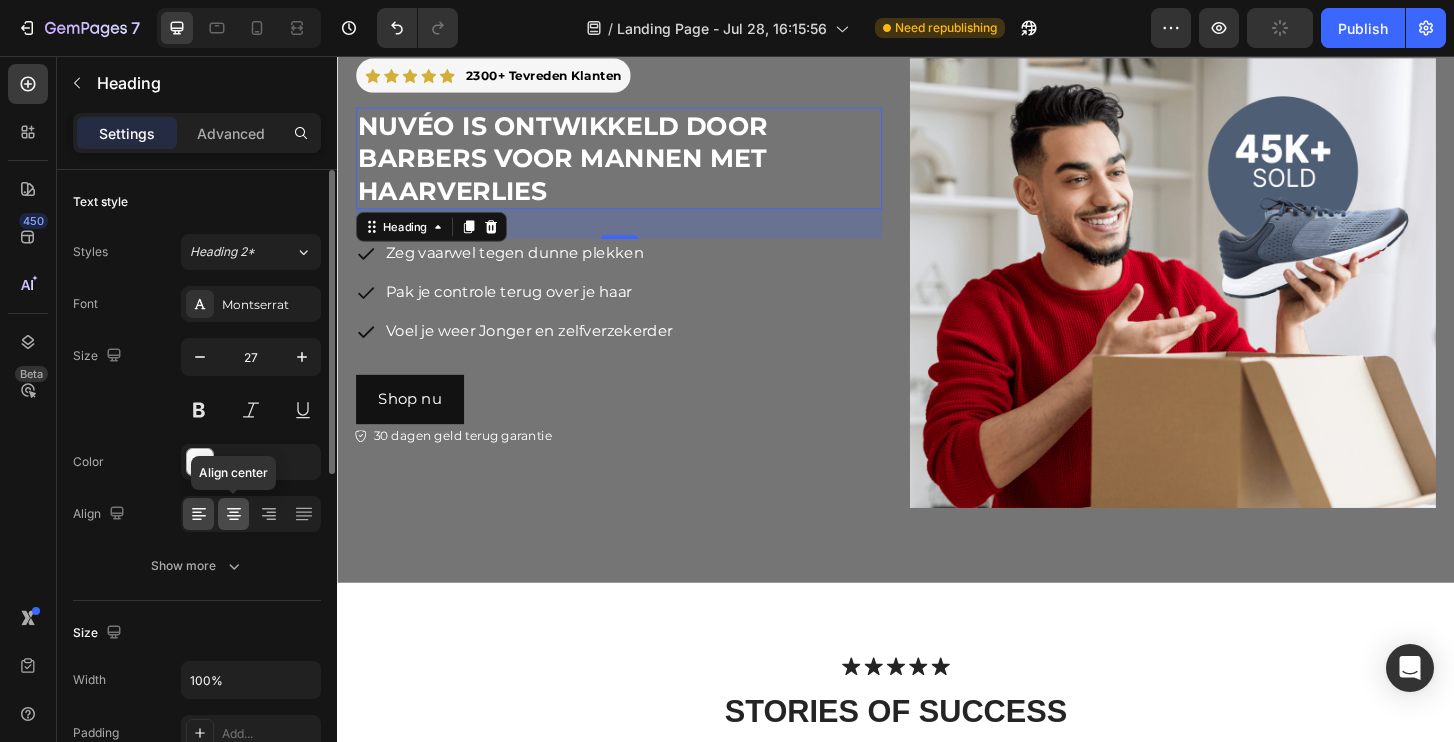 click 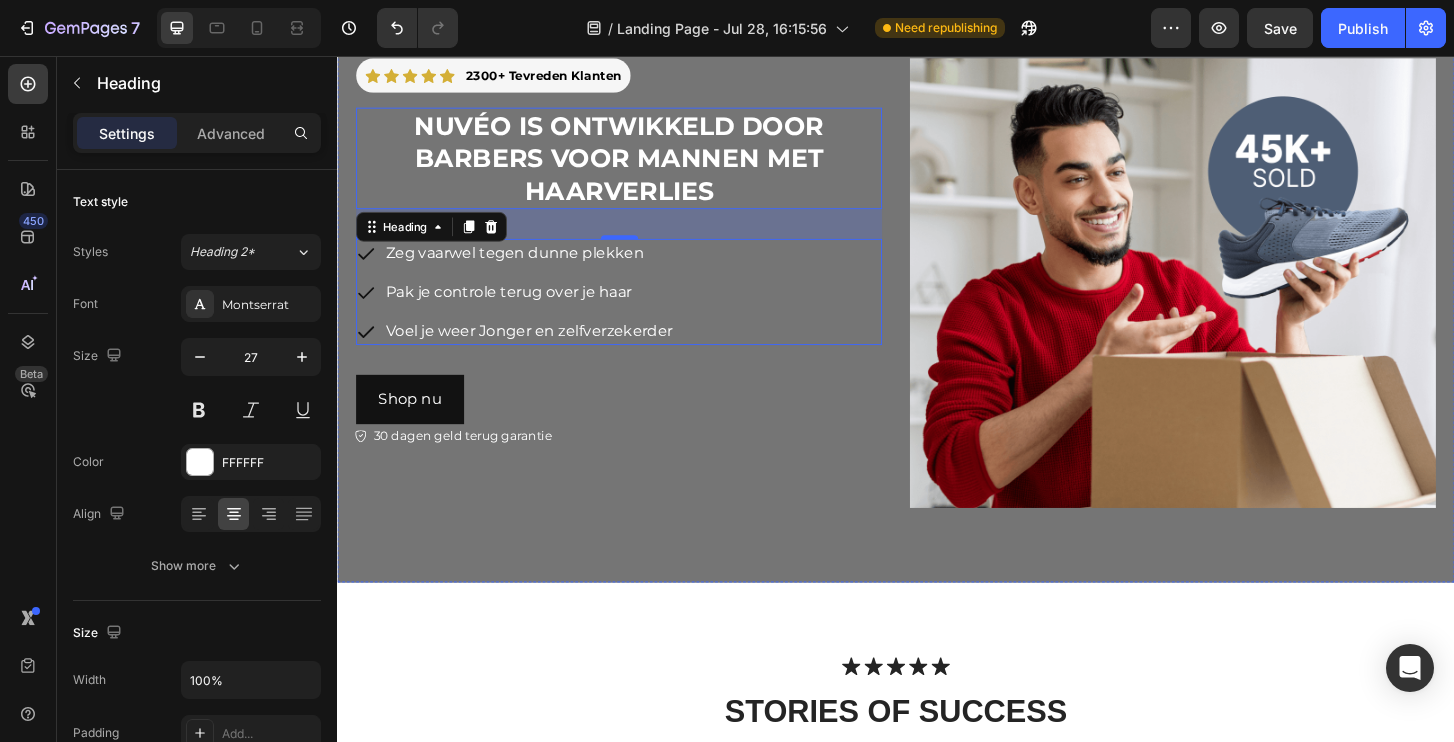 click on "Zeg vaarwel tegen dunne plekken" at bounding box center [543, 267] 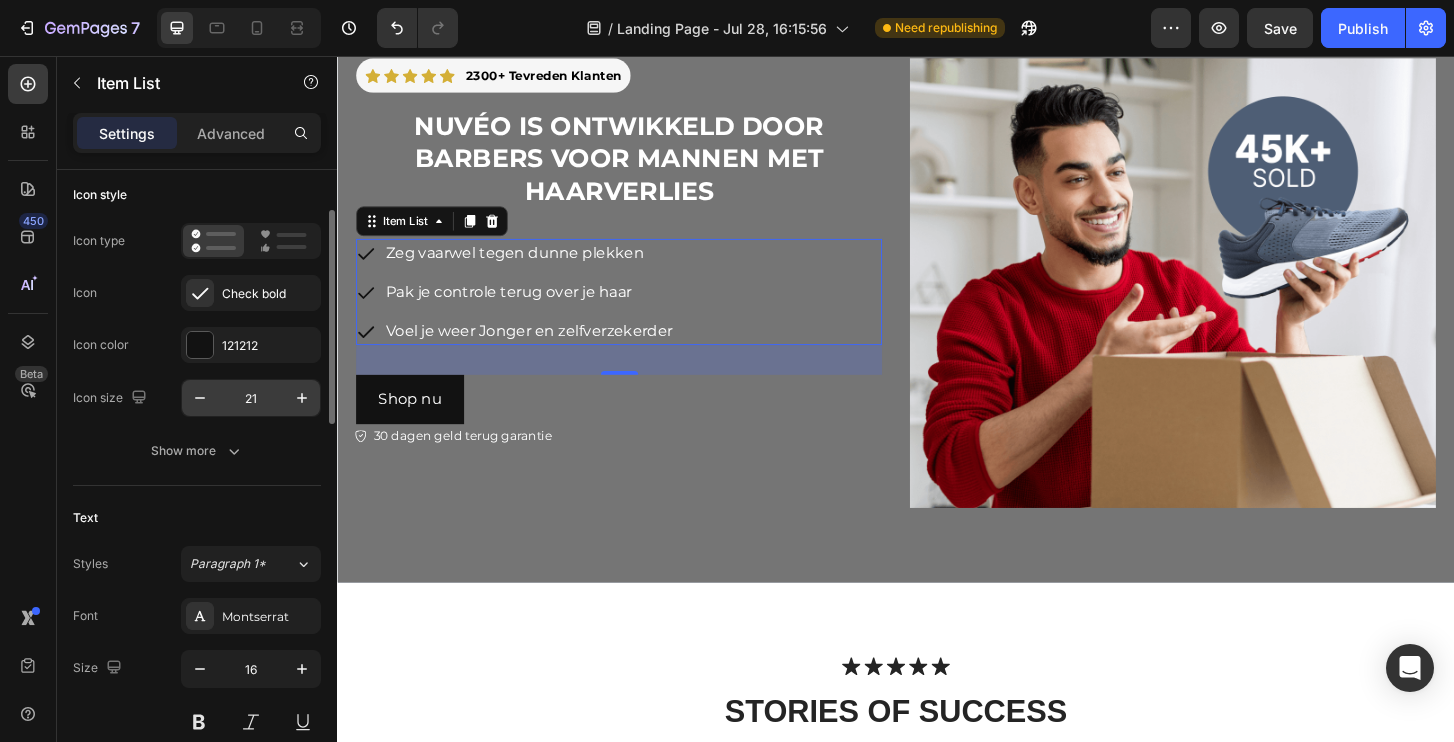 scroll, scrollTop: 124, scrollLeft: 0, axis: vertical 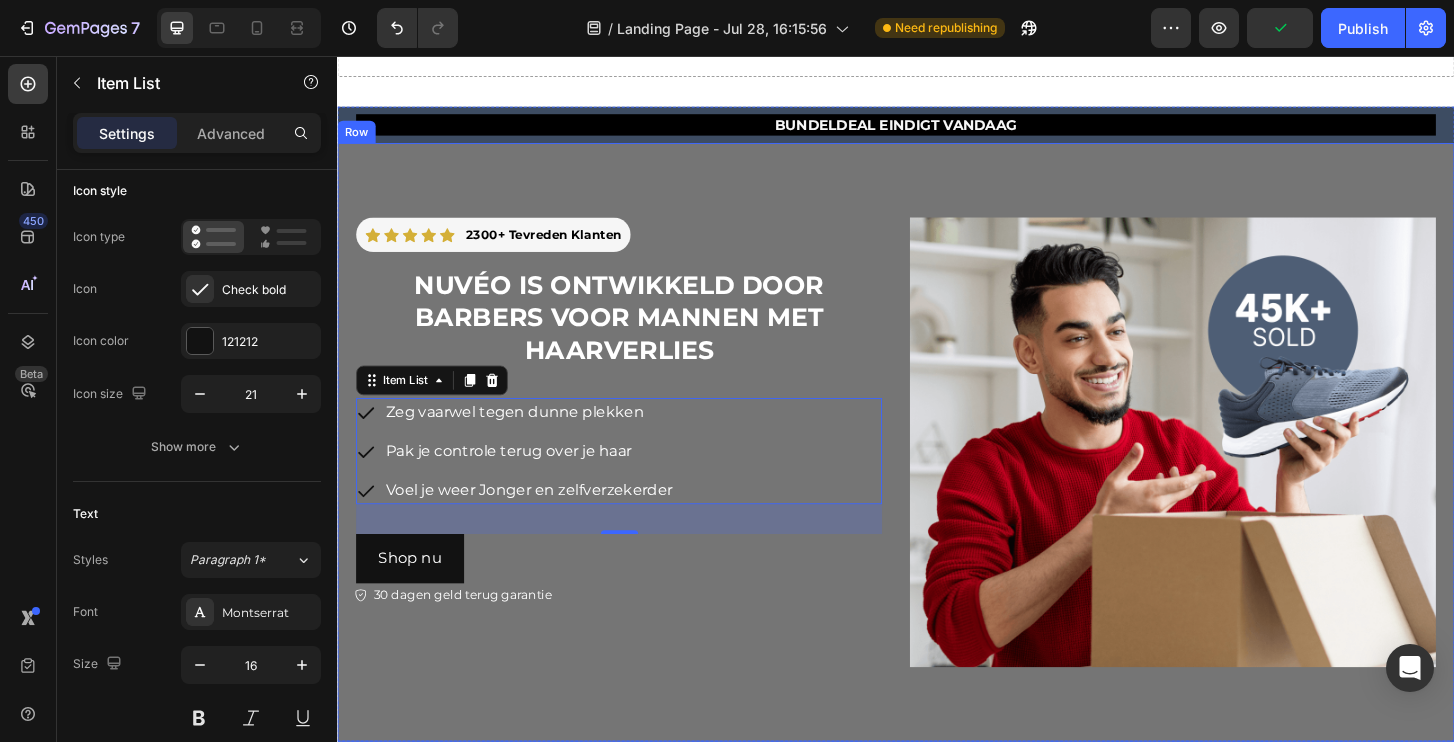 click on "Icon Icon Icon Icon Icon Icon List 2300+ Tevreden Klanten  Text Block Row Row Nuvéo IS ONTWIKKELD DOOR BARBERS VOOR MANNEN MET HAARVERLIES Heading
Zeg vaarwel tegen dunne plekken
Pak je controle terug over je haar
Voel je weer Jonger en zelfverzekerder Item List   32 Shop nu Button
30 dagen geld terug garantie Item List Row Image Row" at bounding box center [937, 470] 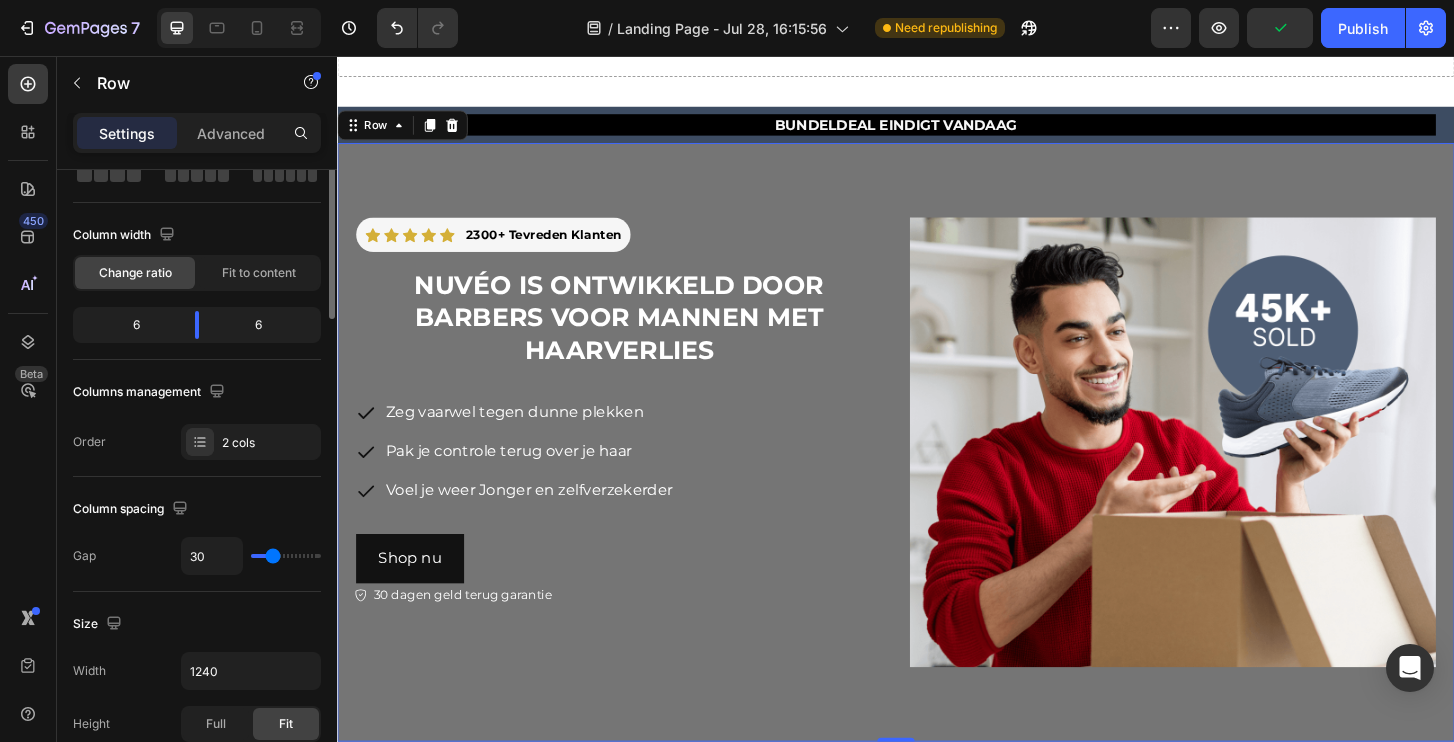 scroll, scrollTop: 0, scrollLeft: 0, axis: both 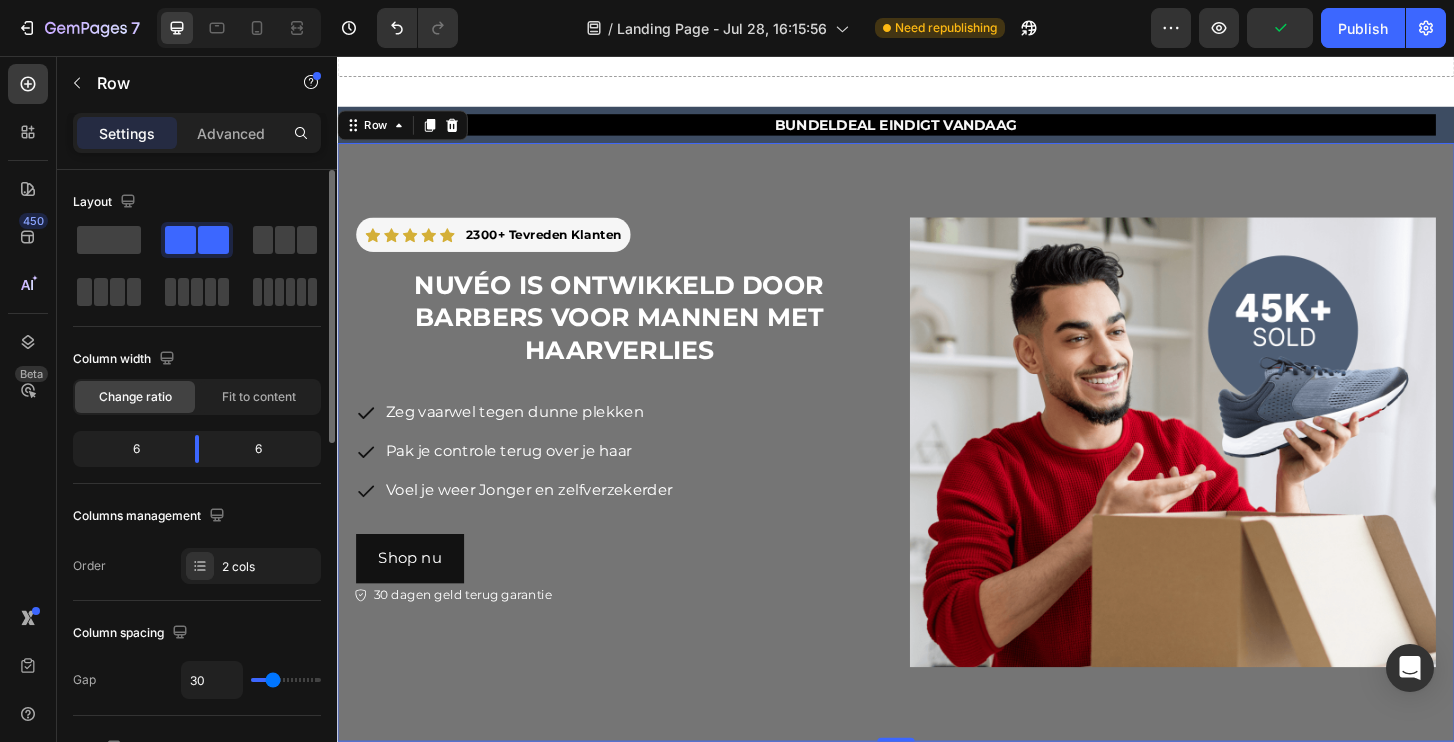 click on "Icon Icon Icon Icon Icon Icon List 2300+ Tevreden Klanten  Text Block Row Row Nuvéo IS ONTWIKKELD DOOR BARBERS VOOR MANNEN MET HAARVERLIES Heading
Zeg vaarwel tegen dunne plekken
Pak je controle terug over je haar
Voel je weer Jonger en zelfverzekerder Item List Shop nu Button
30 dagen geld terug garantie Item List Row Image Row   0" at bounding box center [937, 470] 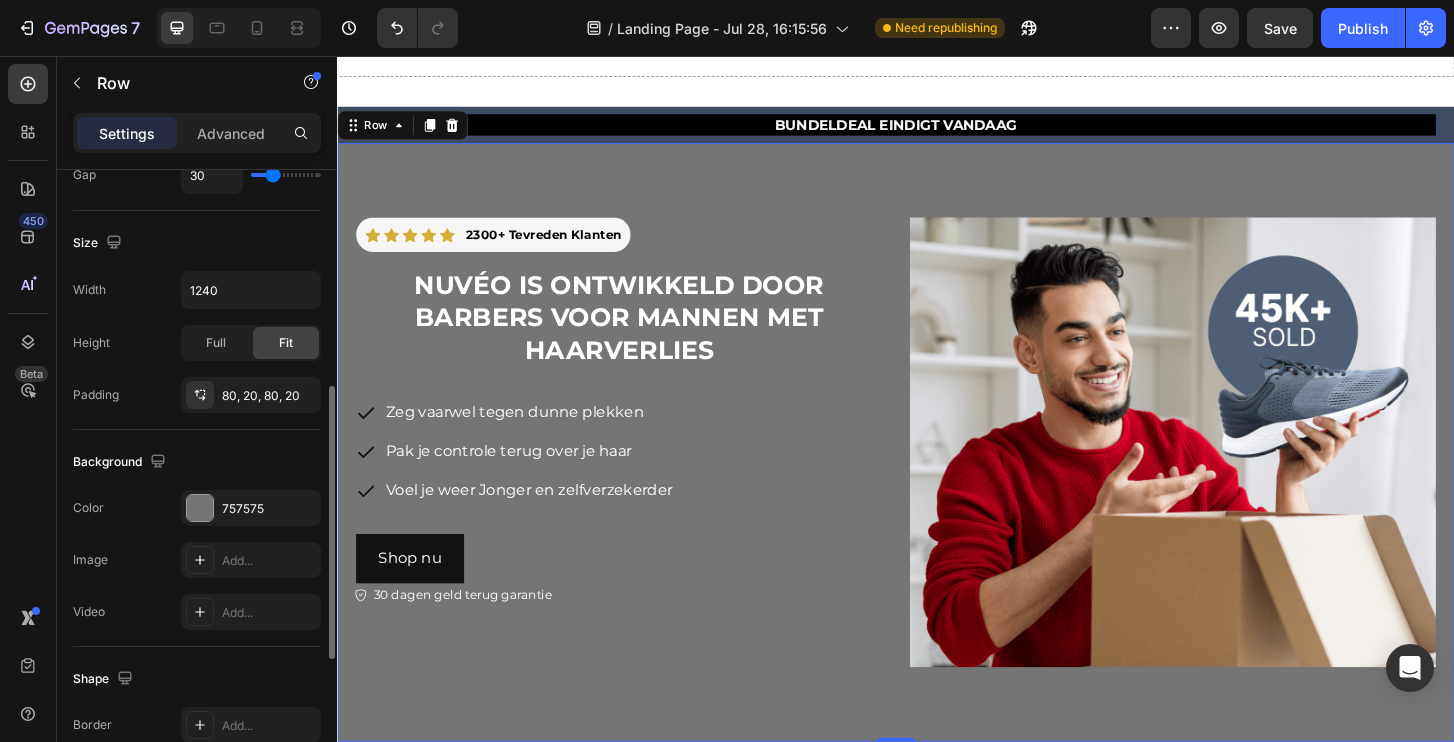 scroll, scrollTop: 527, scrollLeft: 0, axis: vertical 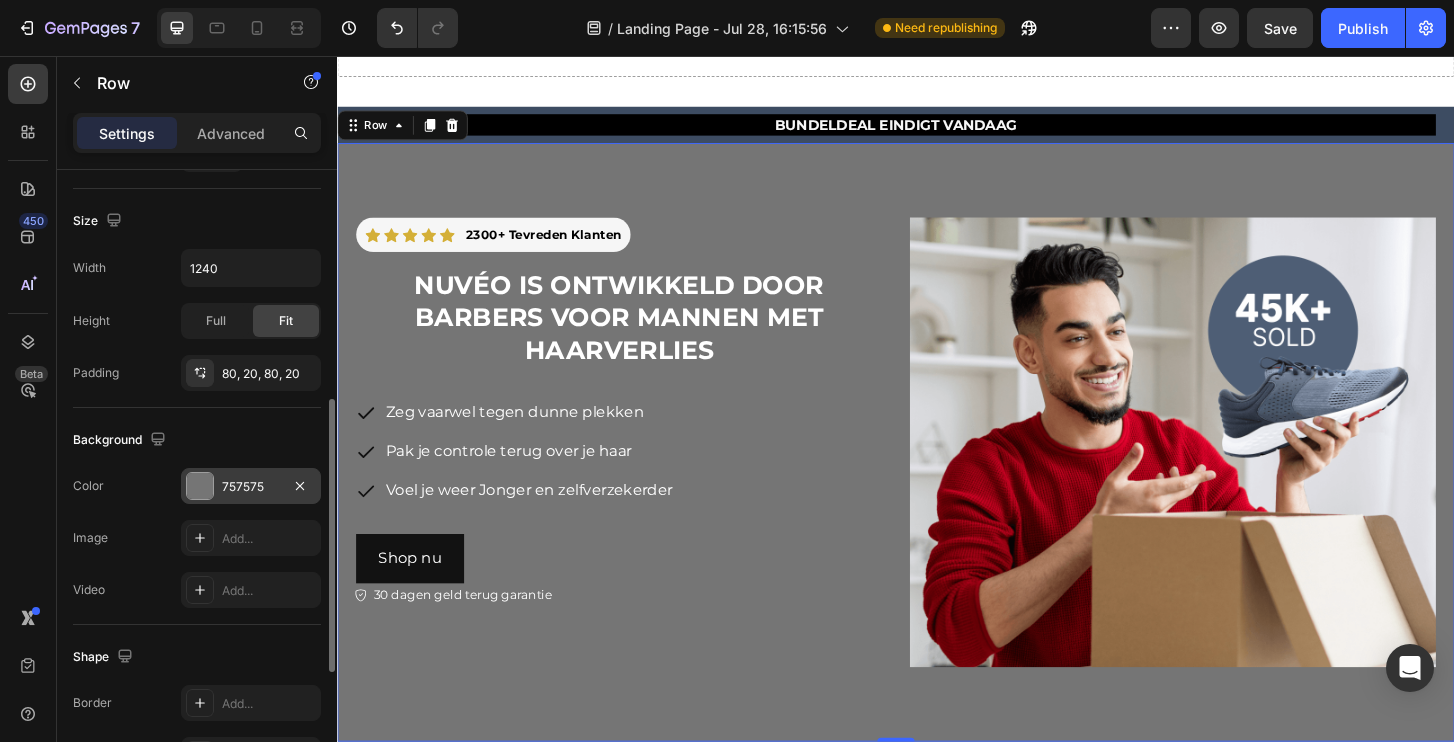 click on "757575" at bounding box center [251, 487] 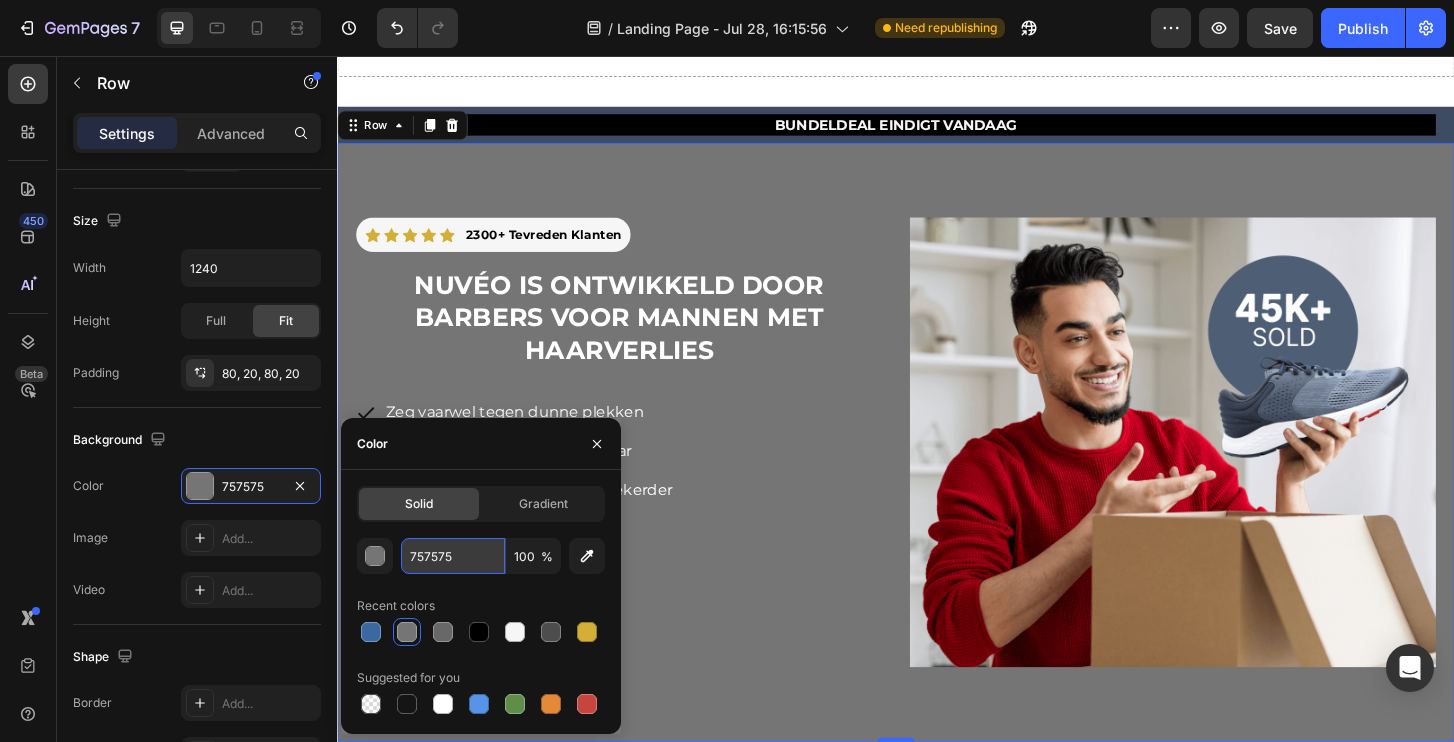 click on "757575" at bounding box center [453, 556] 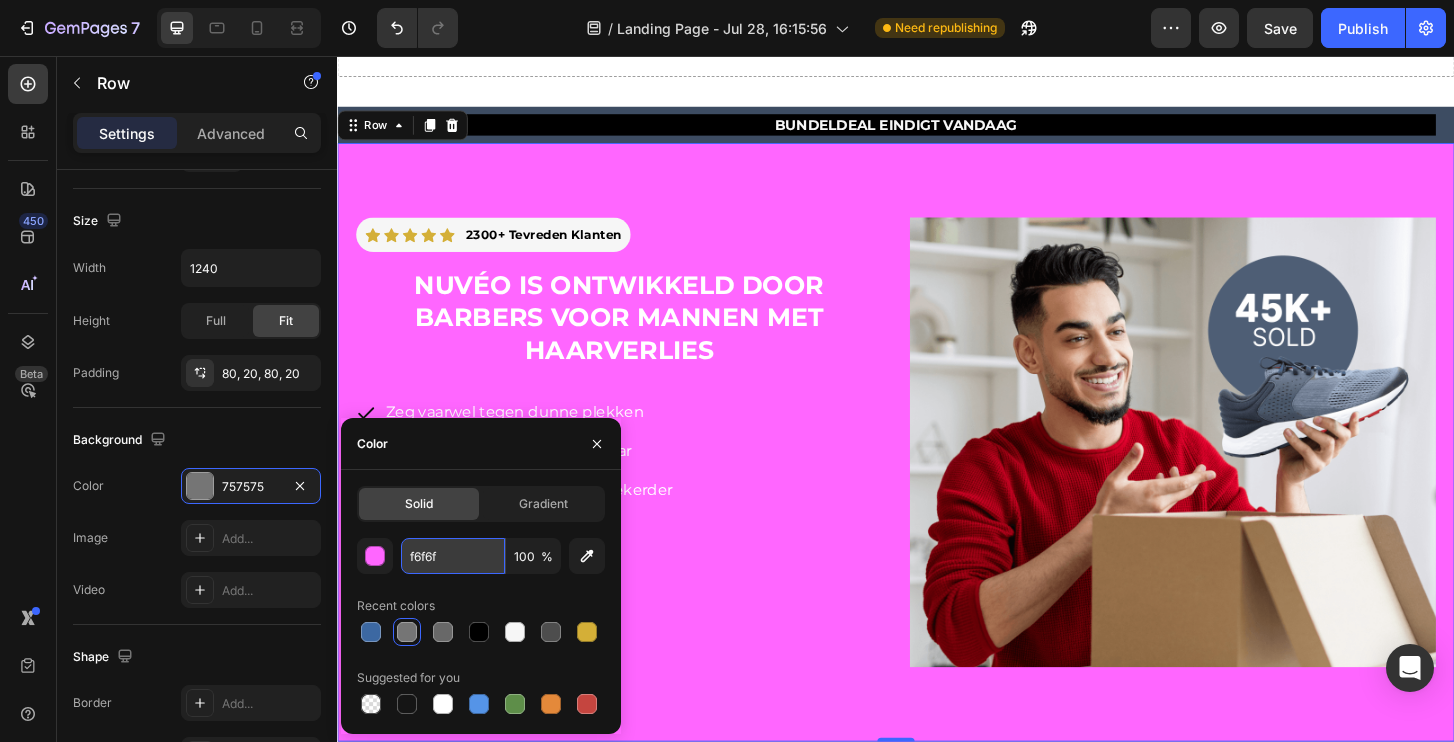type on "f6f6f6" 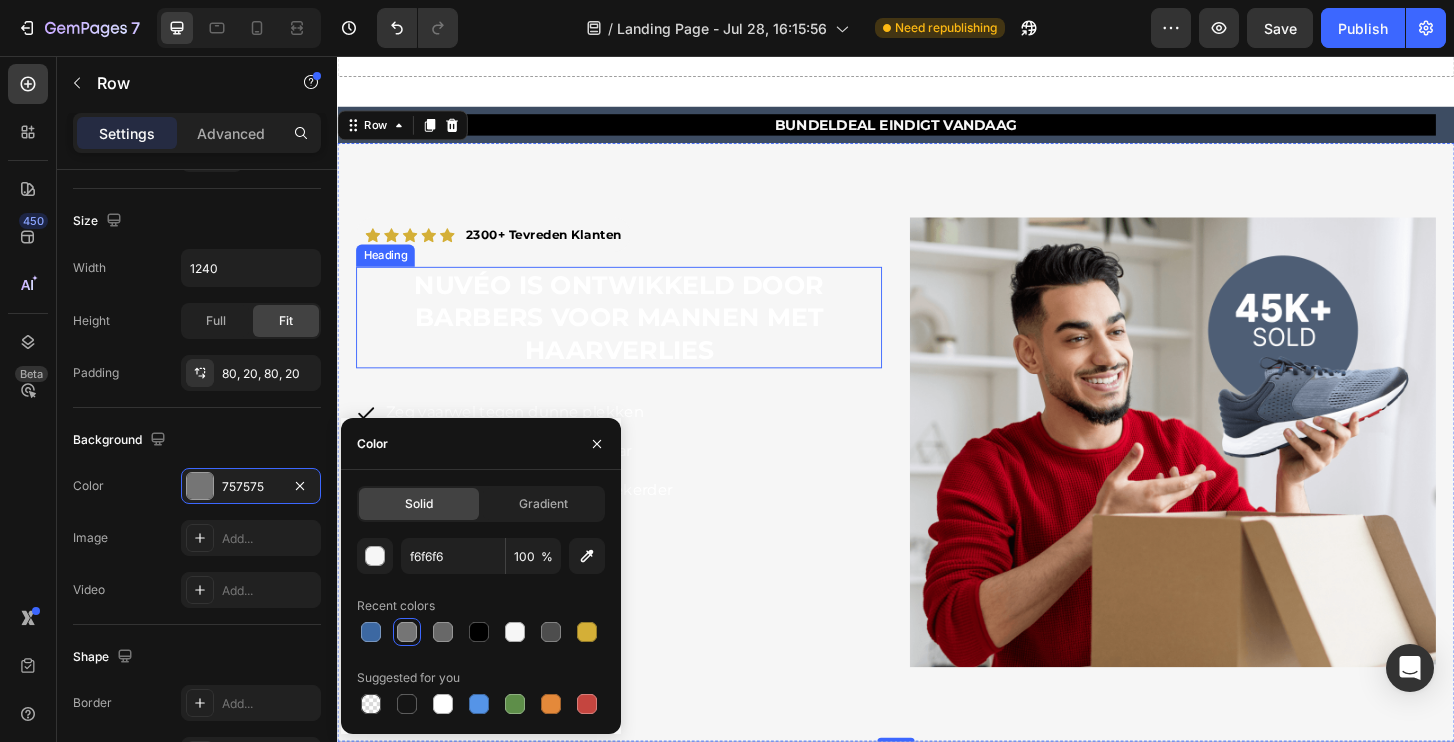 click on "Nuvéo IS ONTWIKKELD DOOR BARBERS VOOR MANNEN MET HAARVERLIES" at bounding box center (639, 336) 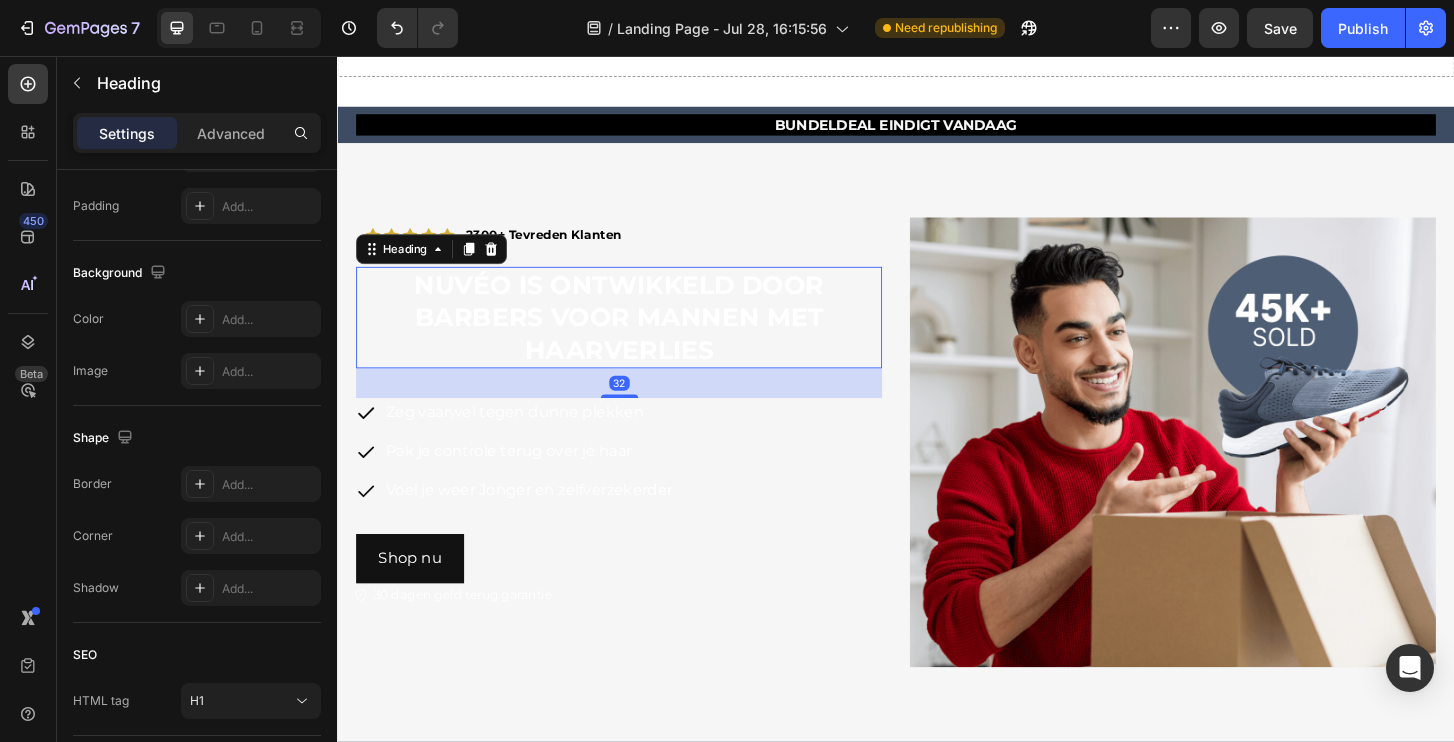 scroll, scrollTop: 0, scrollLeft: 0, axis: both 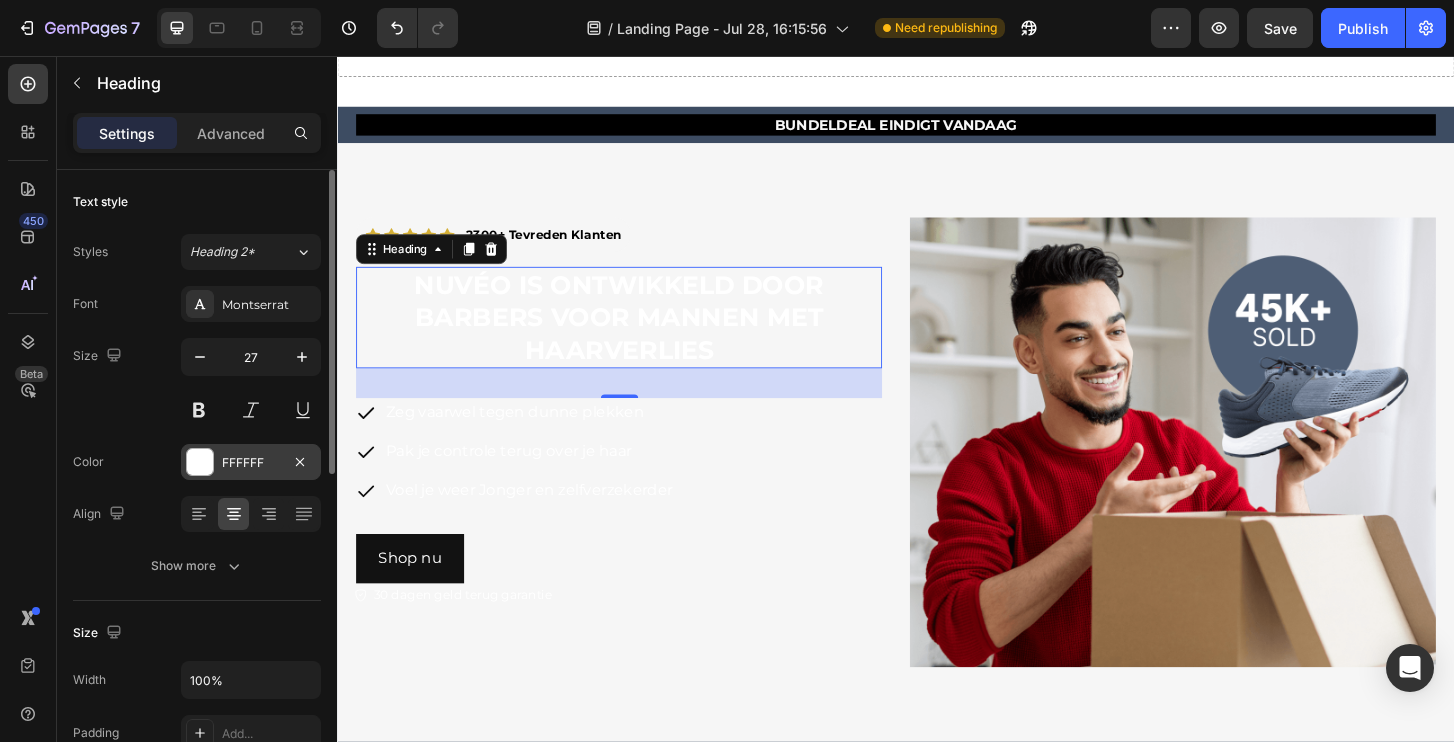 click on "FFFFFF" at bounding box center [251, 463] 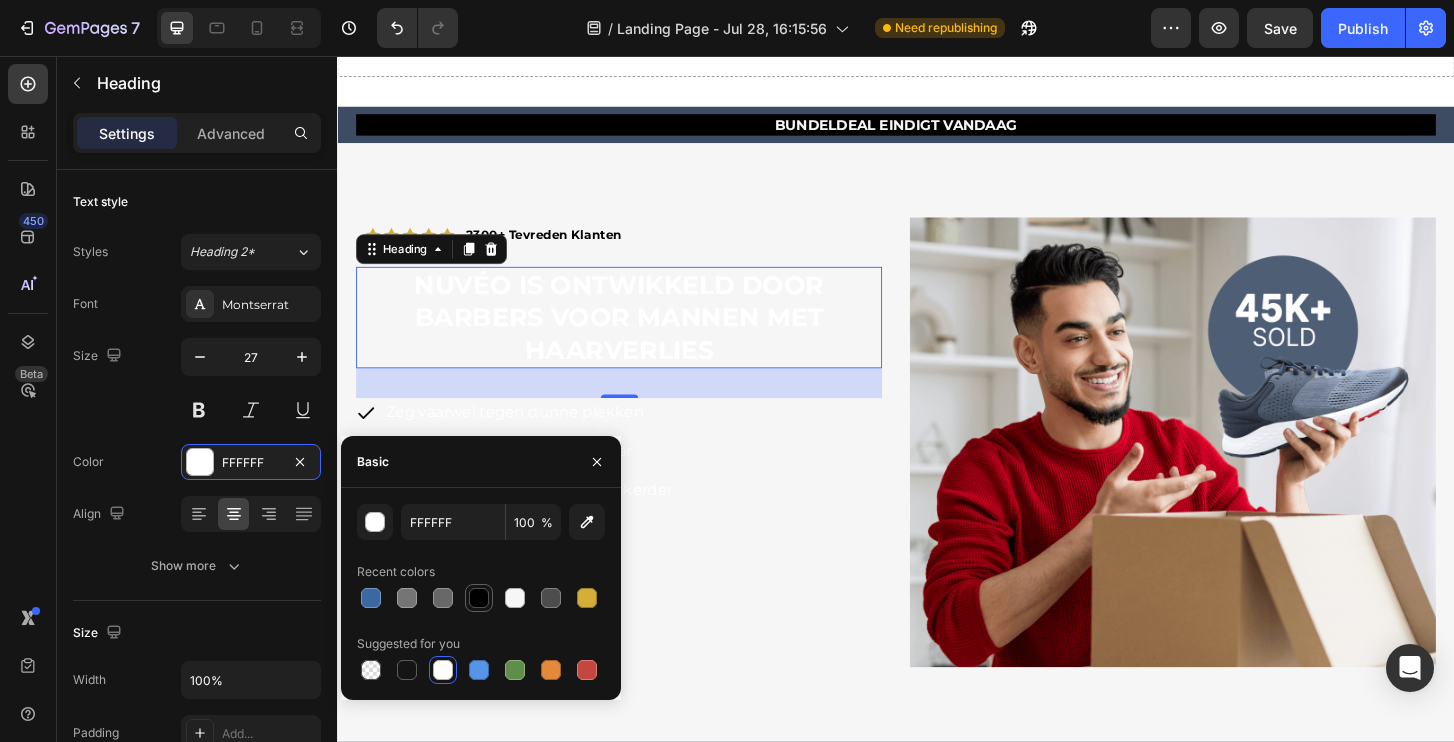 click at bounding box center (479, 598) 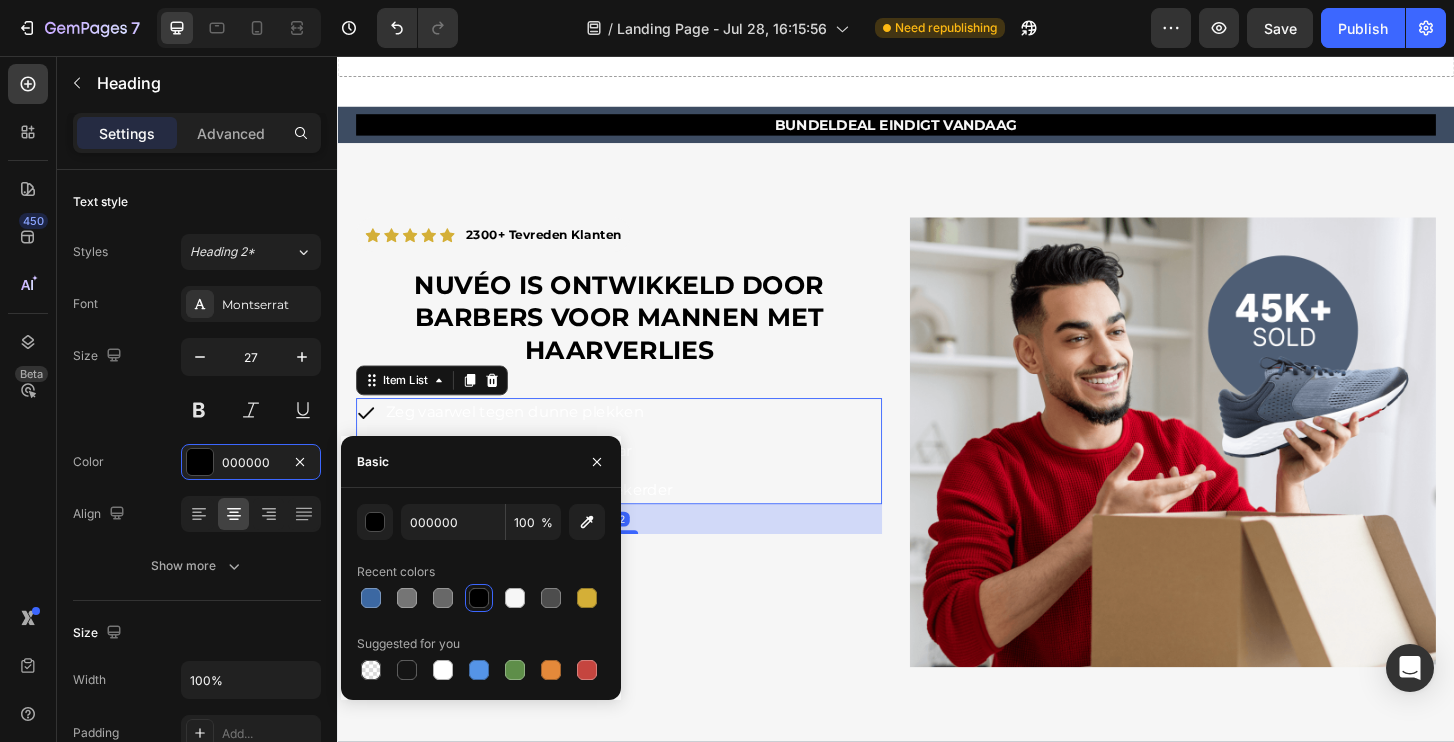 click on "Zeg vaarwel tegen dunne plekken" at bounding box center (543, 438) 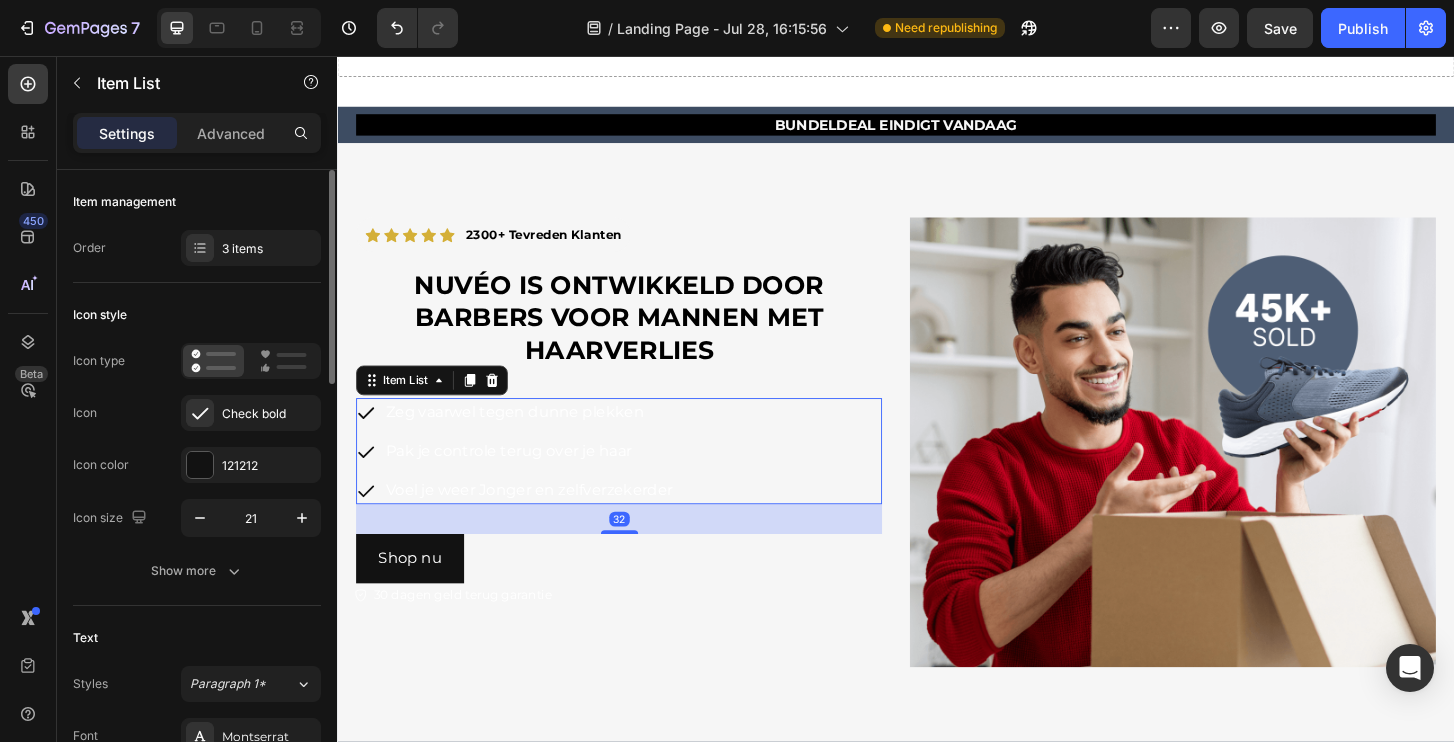 click on "Icon type  Icon
Check bold Icon color 121212 Icon size 21" at bounding box center (197, 440) 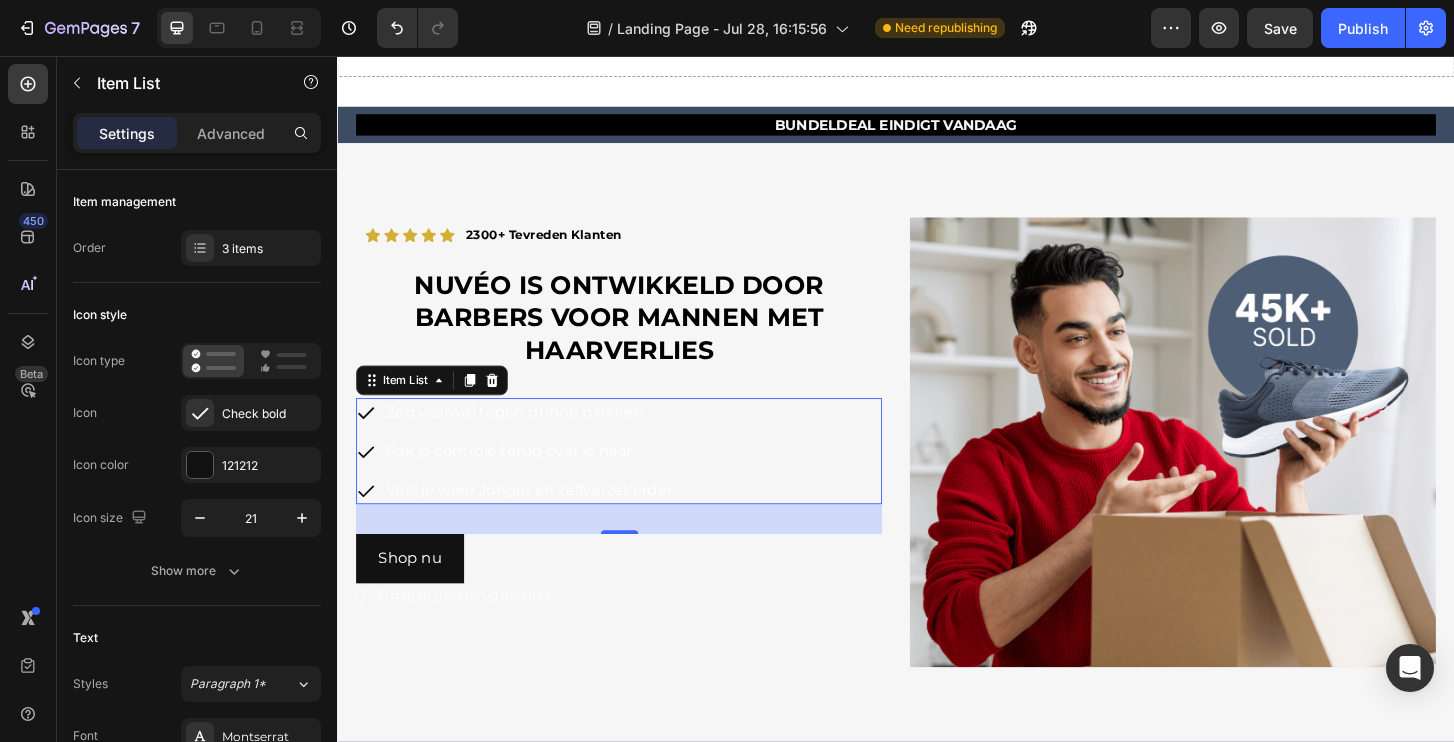 click on "Zeg vaarwel tegen dunne plekken" at bounding box center (543, 438) 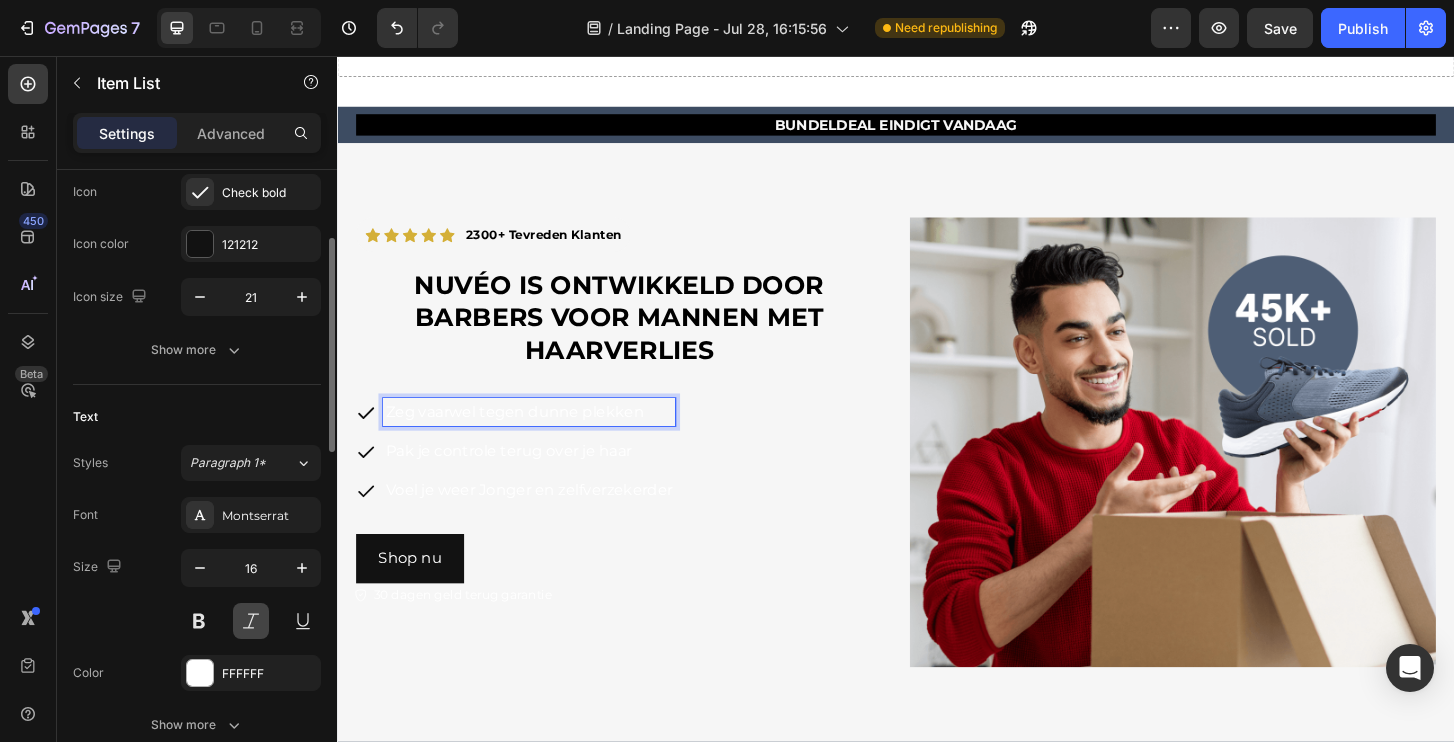 scroll, scrollTop: 230, scrollLeft: 0, axis: vertical 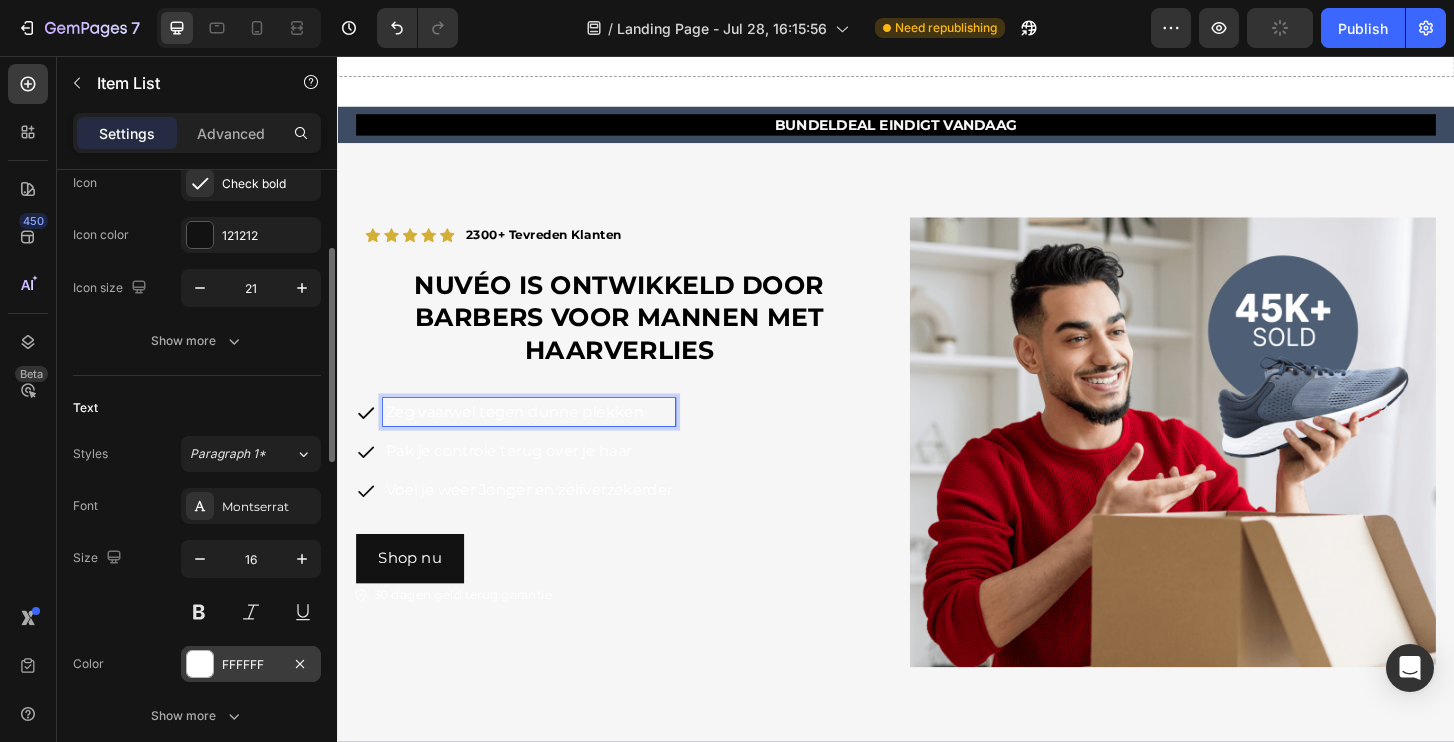 click on "FFFFFF" at bounding box center [251, 665] 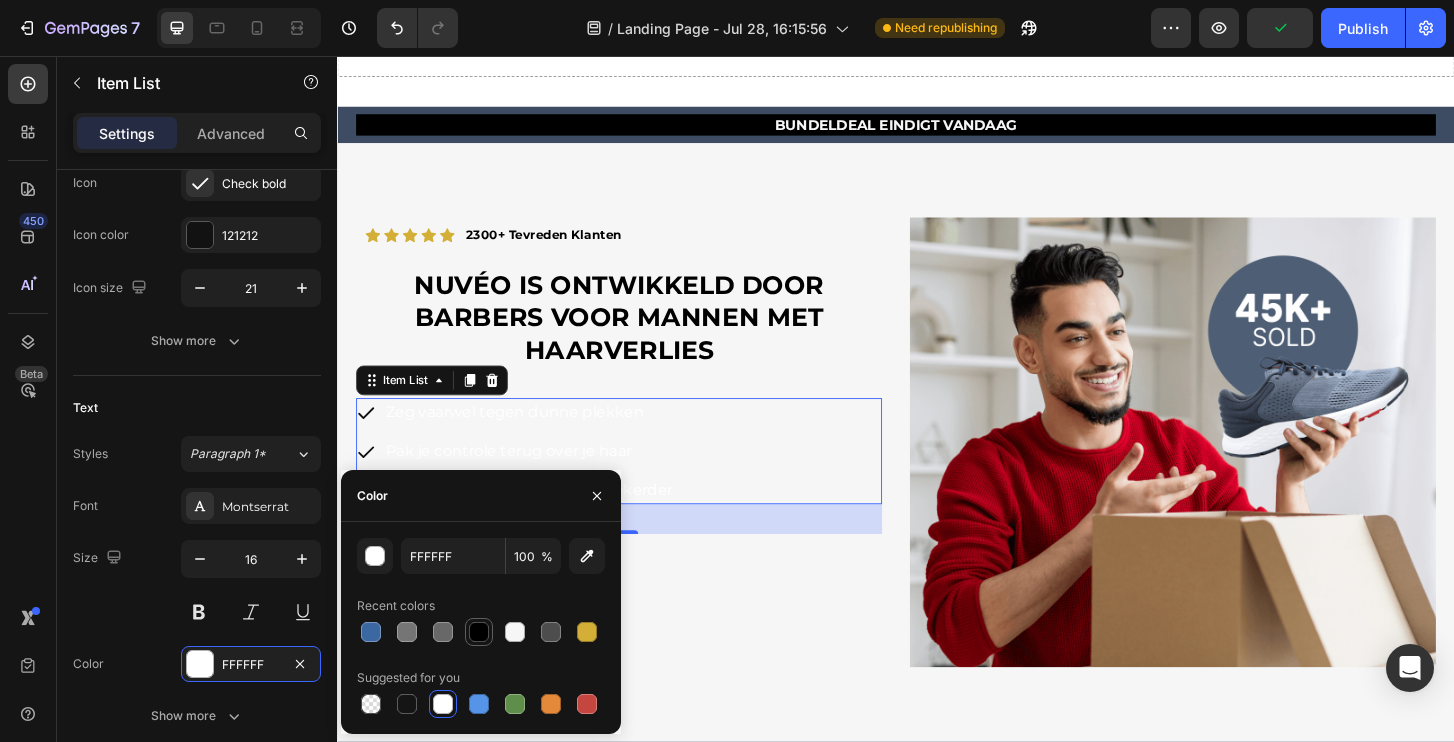 click at bounding box center [479, 632] 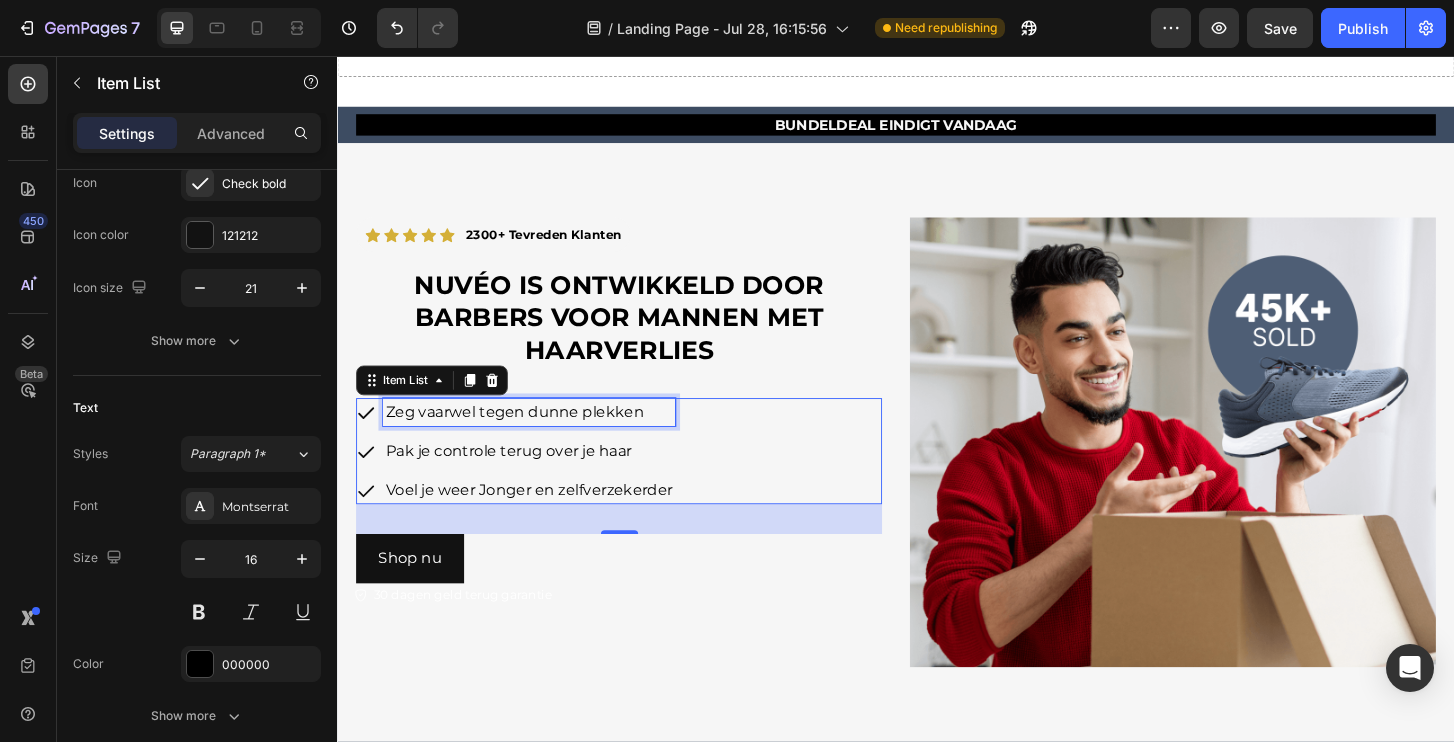 click on "Zeg vaarwel tegen dunne plekken" at bounding box center (543, 438) 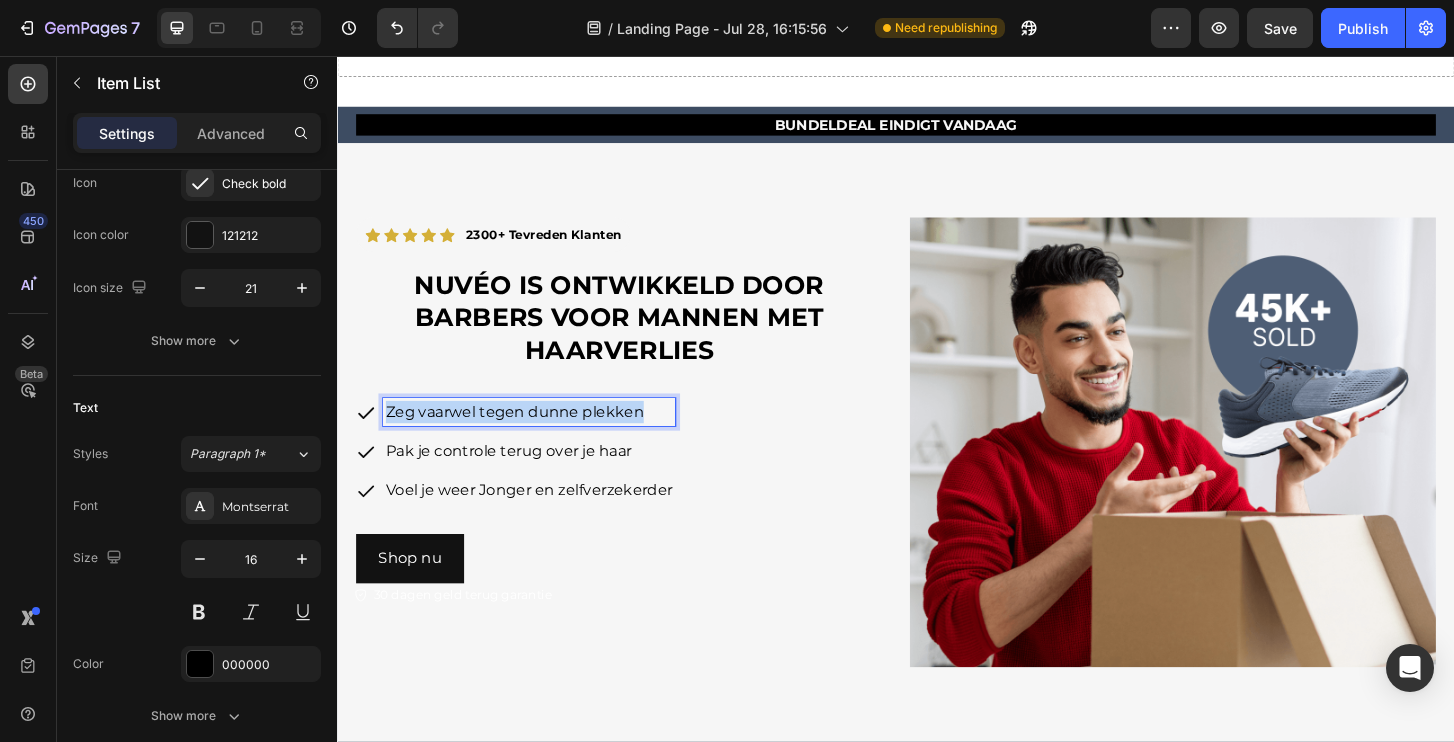 click on "Zeg vaarwel tegen dunne plekken" at bounding box center [543, 438] 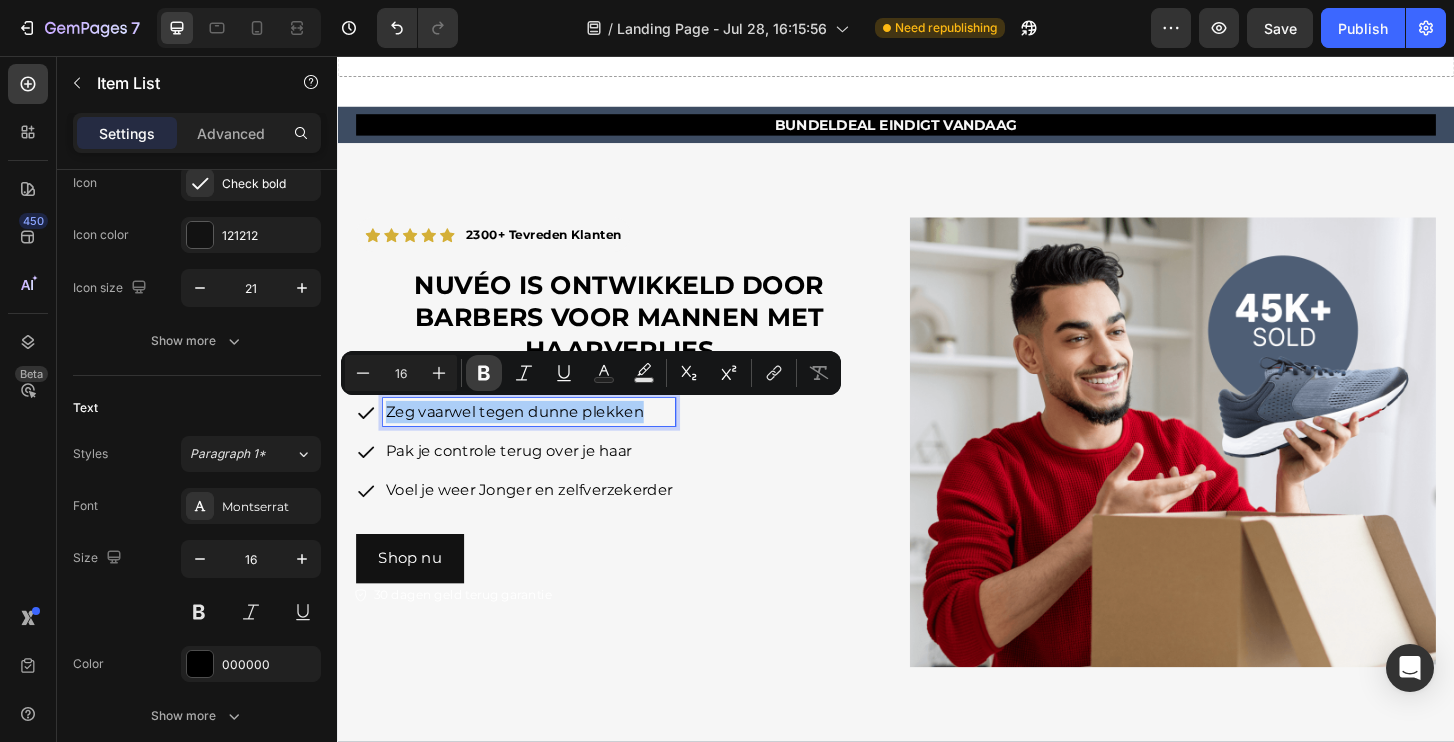 click 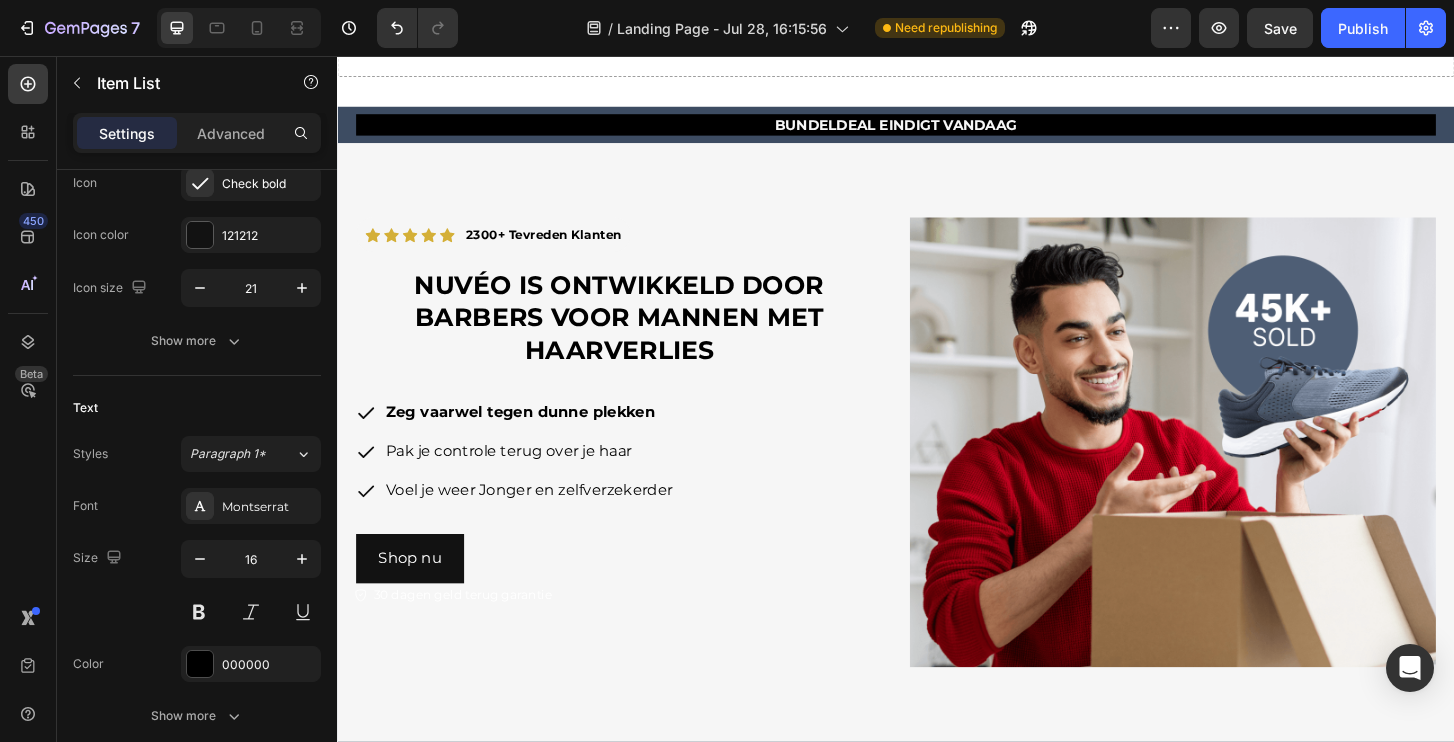 click on "Pak je controle terug over je haar" at bounding box center (543, 480) 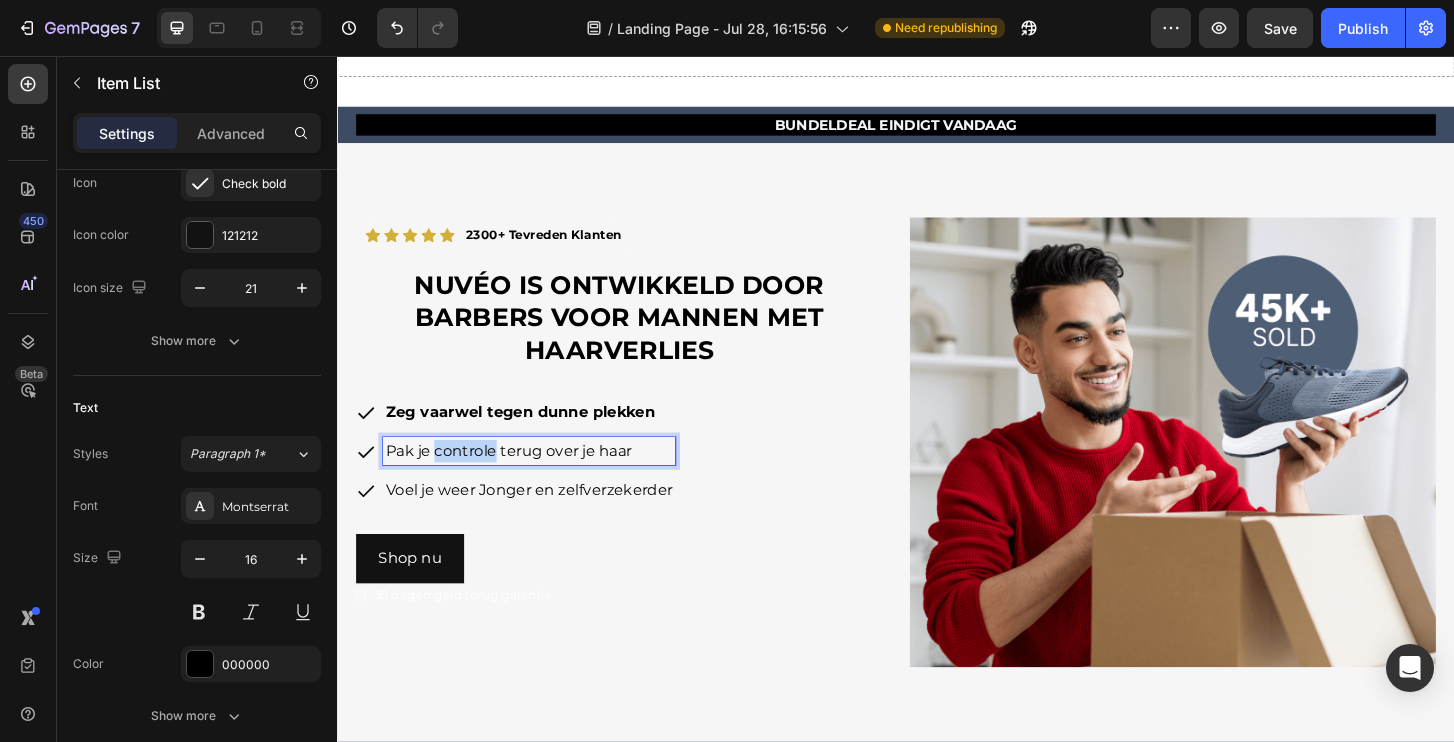click on "Pak je controle terug over je haar" at bounding box center [543, 480] 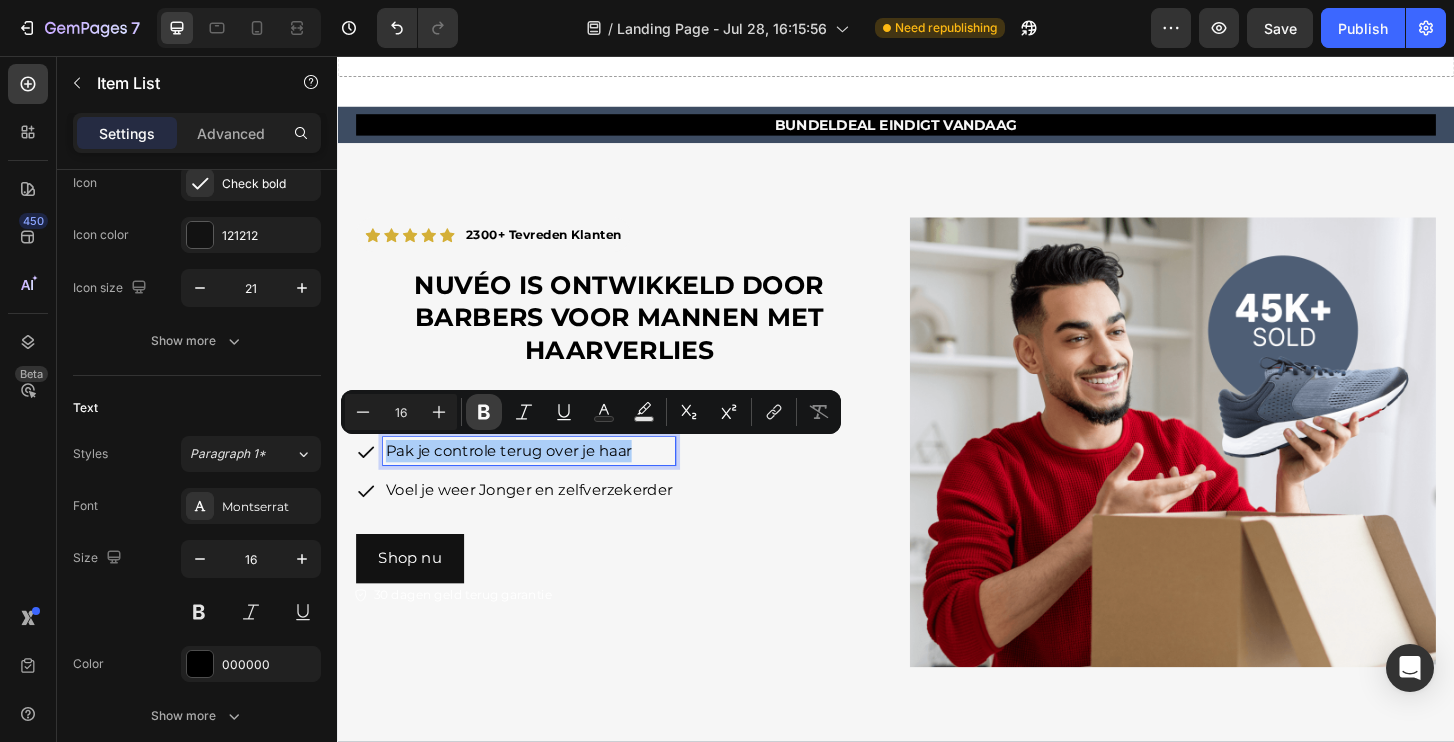 click 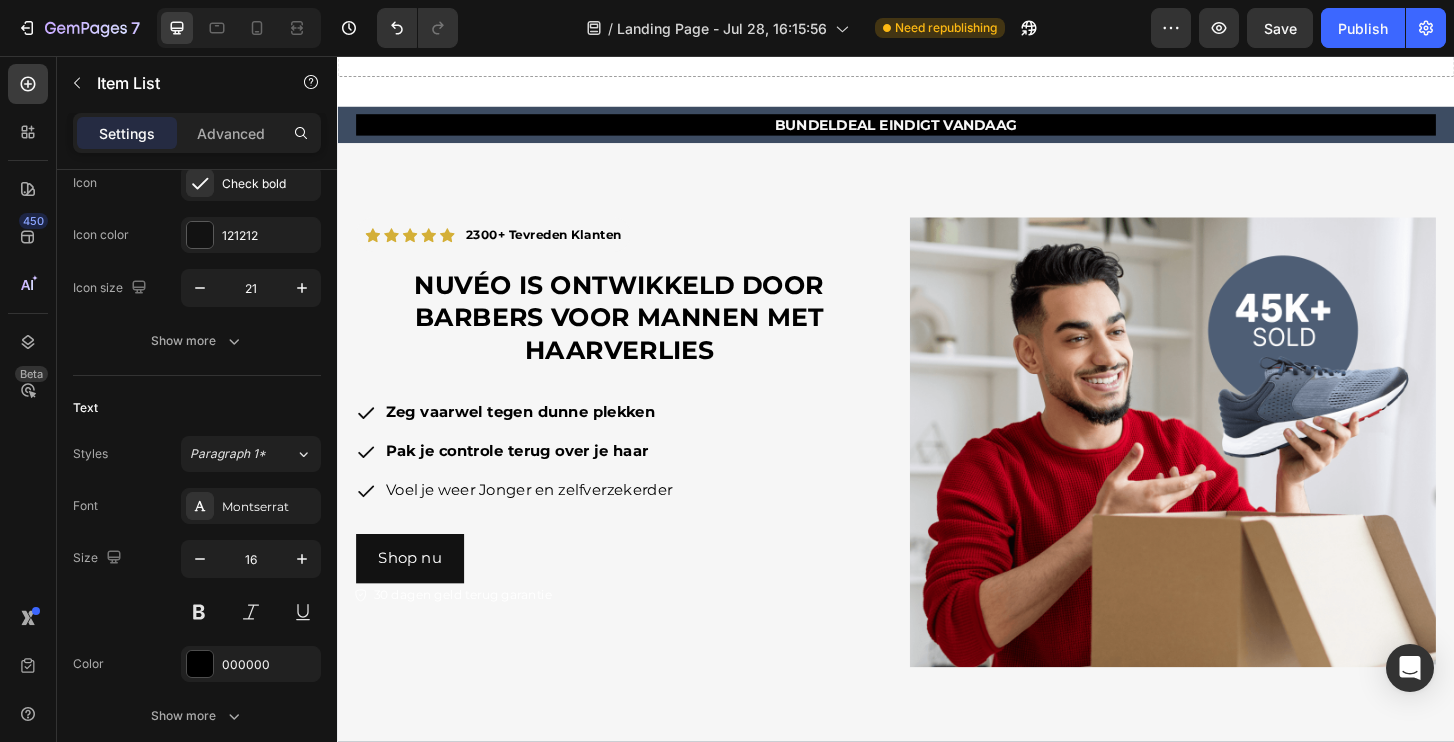 click on "Voel je weer Jonger en zelfverzekerder" at bounding box center [543, 522] 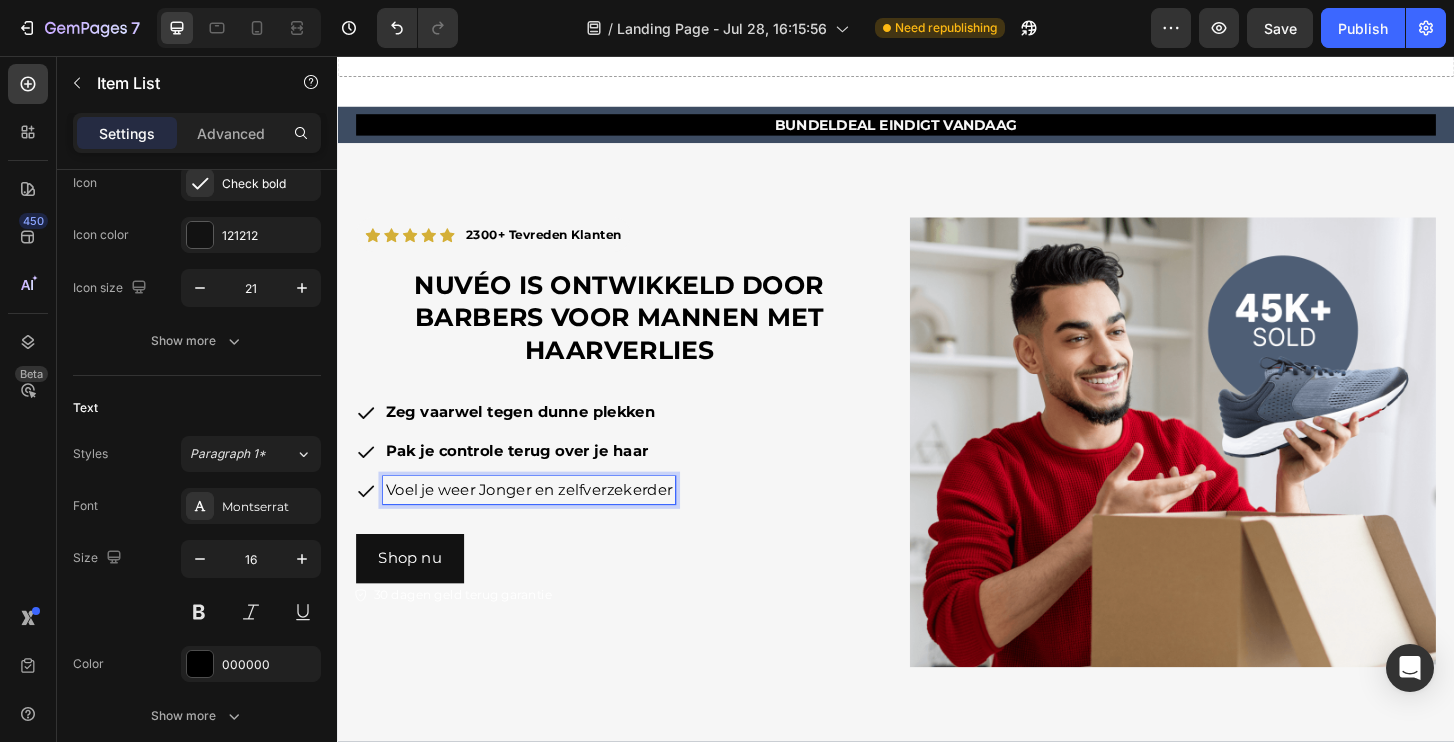 click on "Voel je weer Jonger en zelfverzekerder" at bounding box center (543, 522) 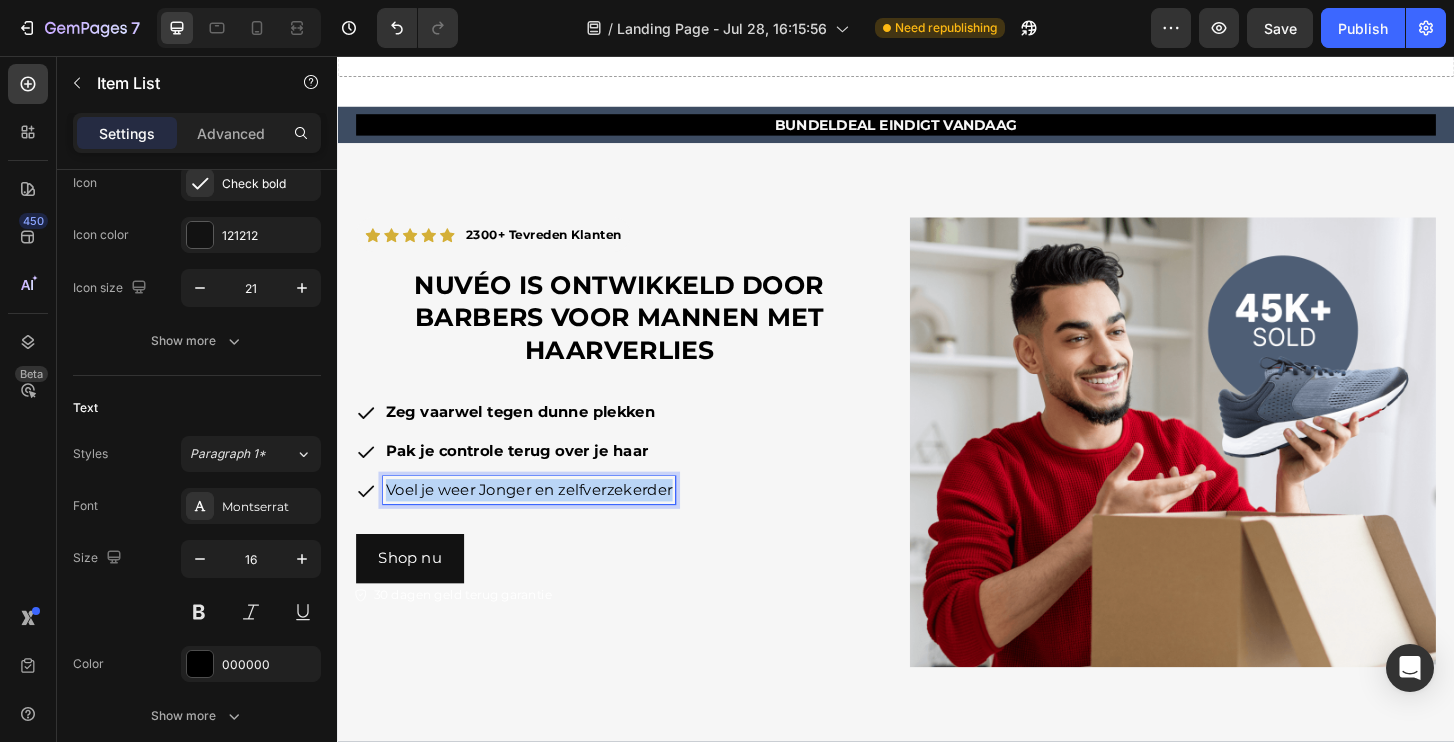 click on "Voel je weer Jonger en zelfverzekerder" at bounding box center [543, 522] 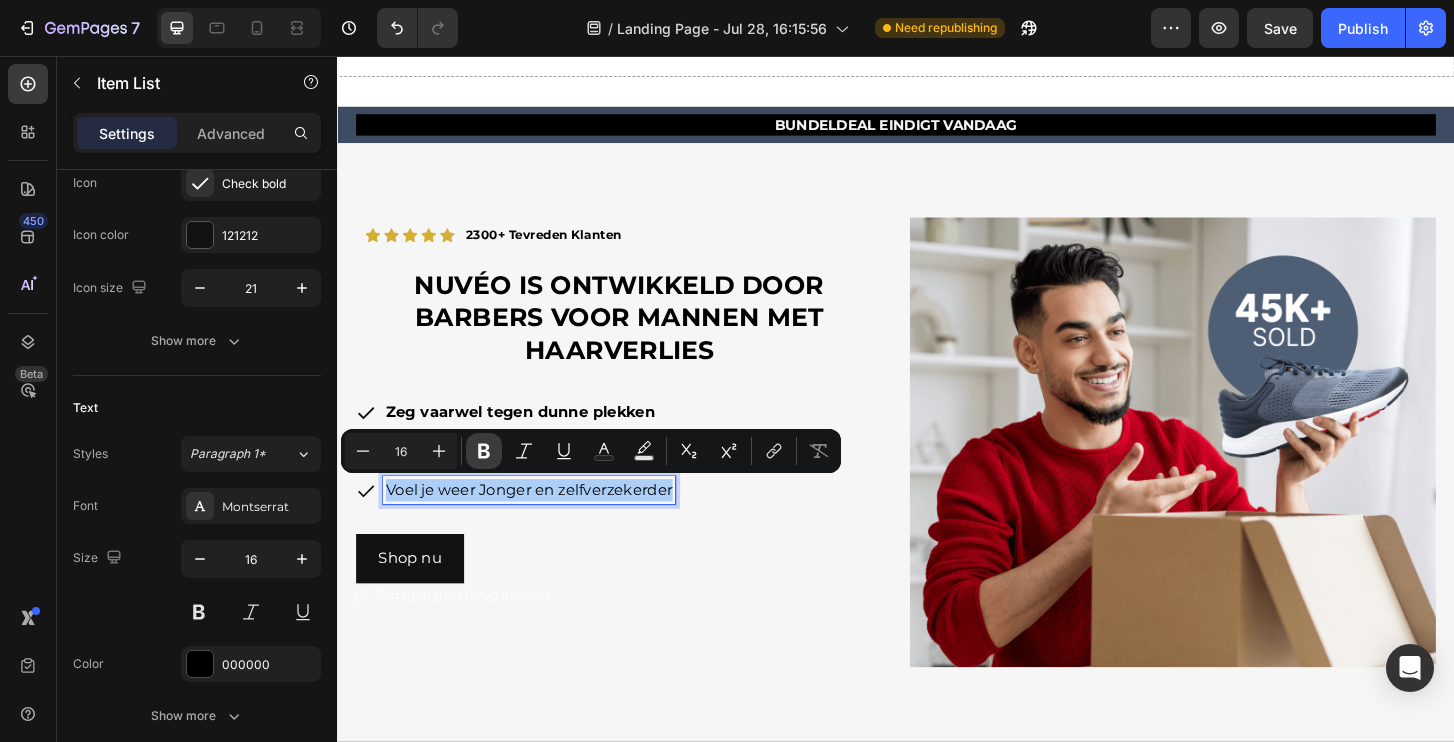 click 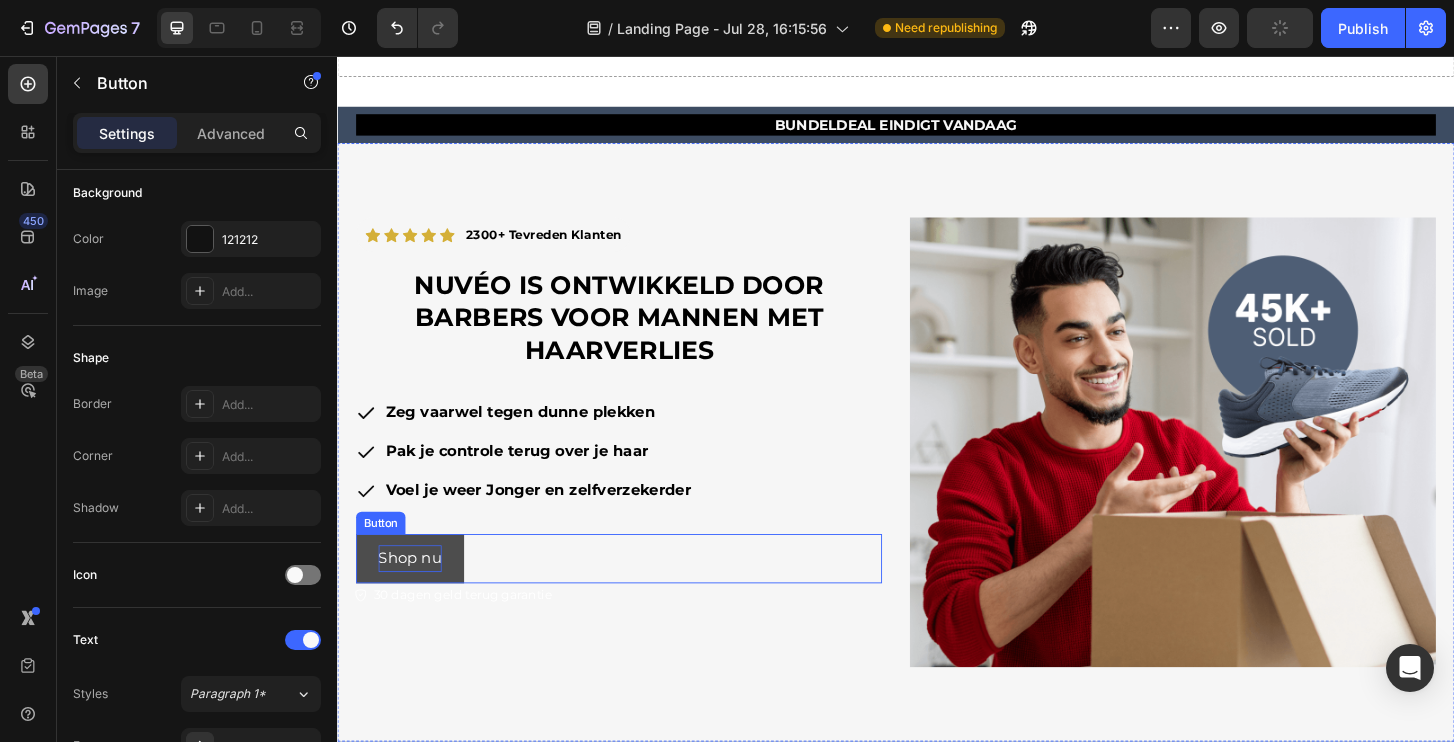 click on "Shop nu" at bounding box center (415, 595) 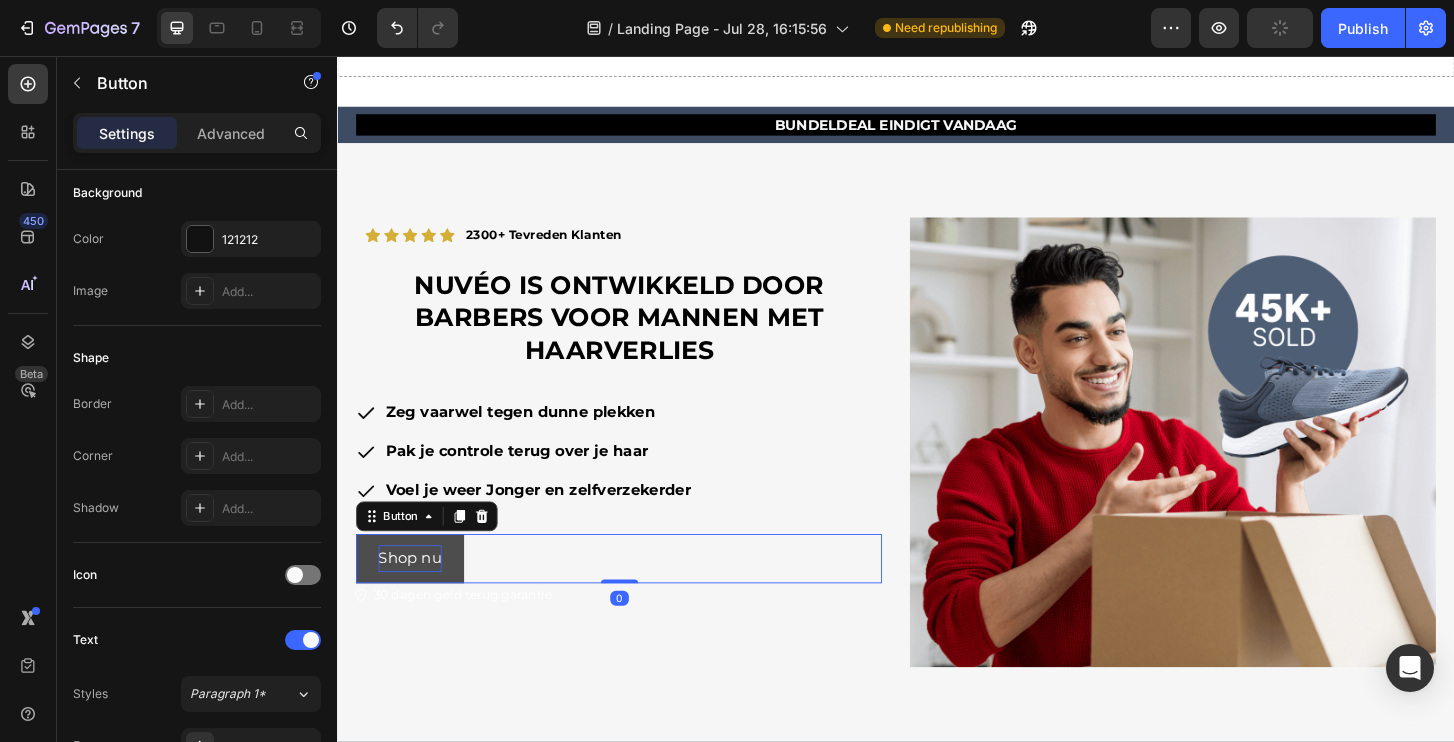 scroll, scrollTop: 0, scrollLeft: 0, axis: both 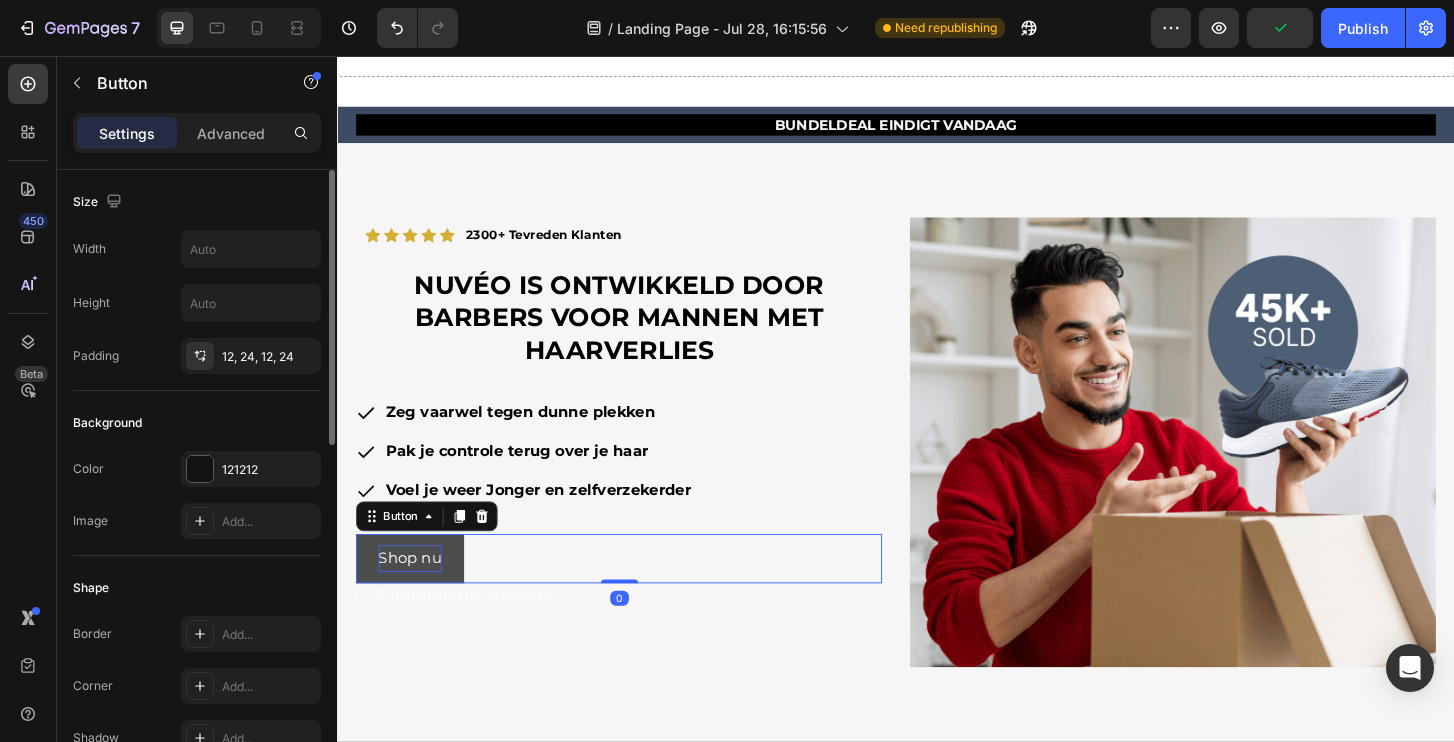 click on "Shop nu" at bounding box center [415, 595] 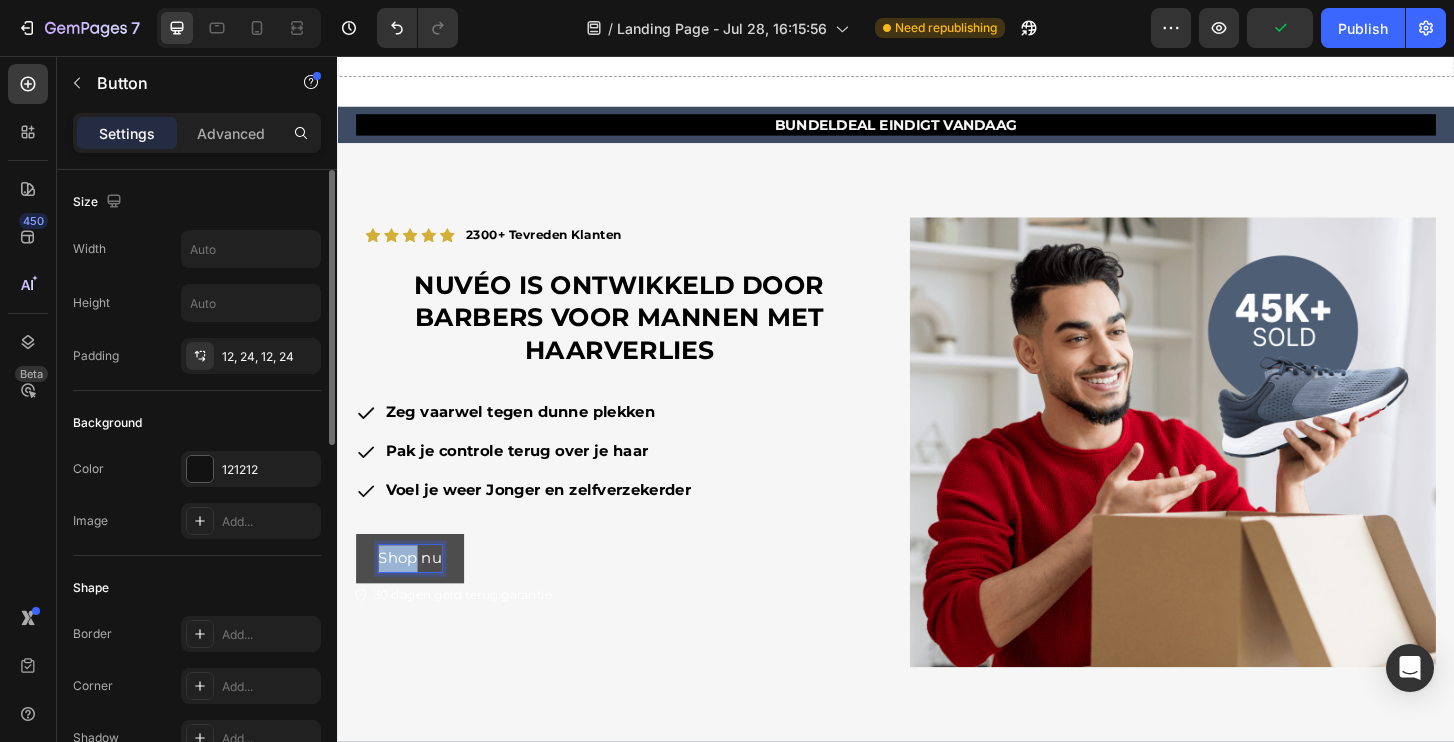 click on "Shop nu" at bounding box center [415, 595] 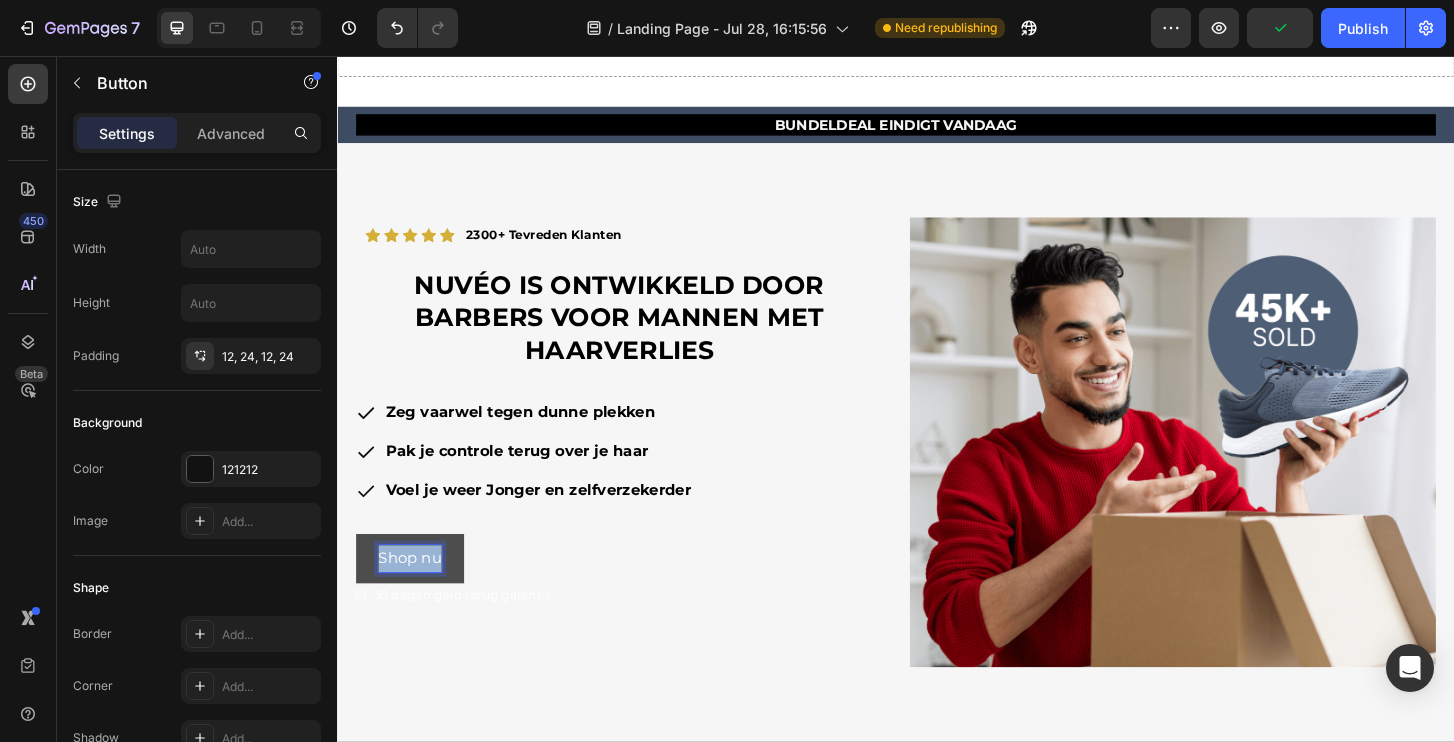 click on "Shop nu" at bounding box center (415, 595) 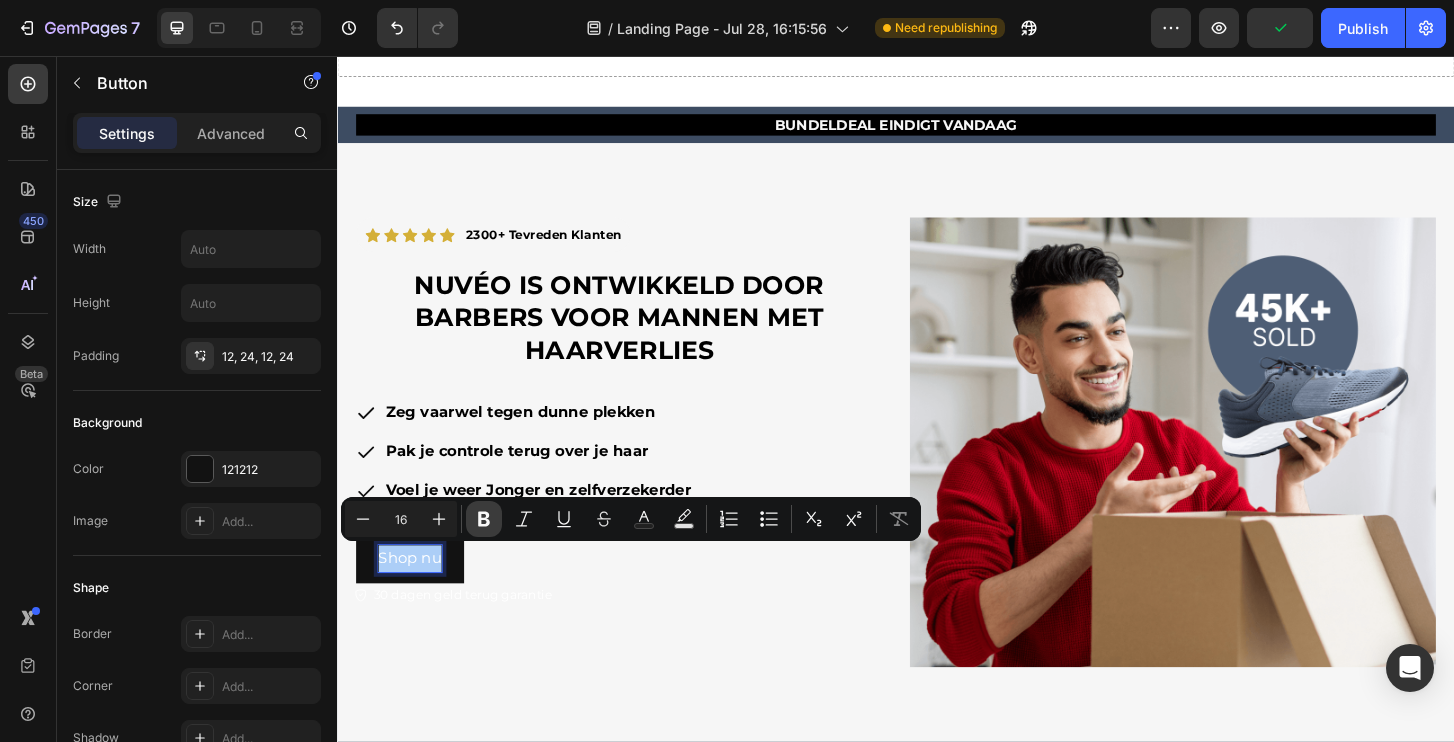 click 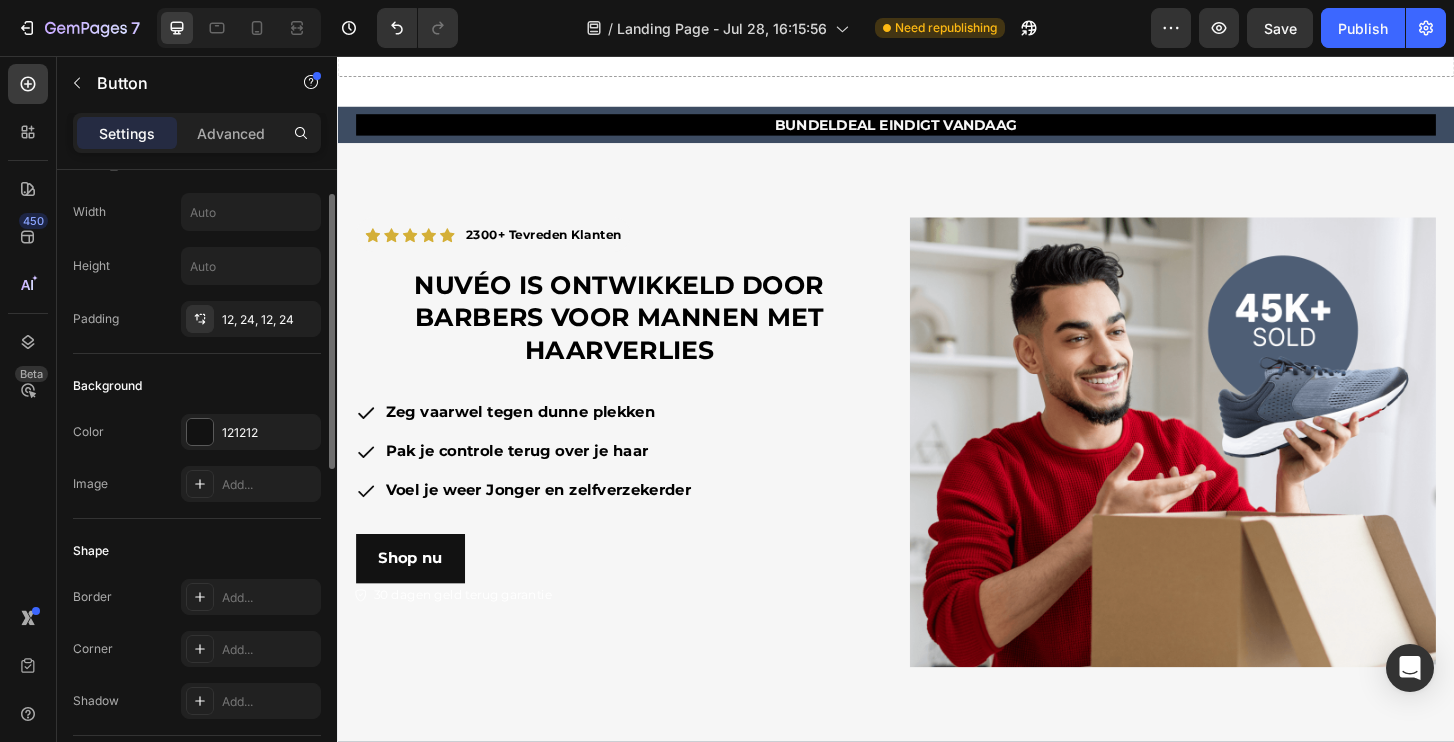 scroll, scrollTop: 43, scrollLeft: 0, axis: vertical 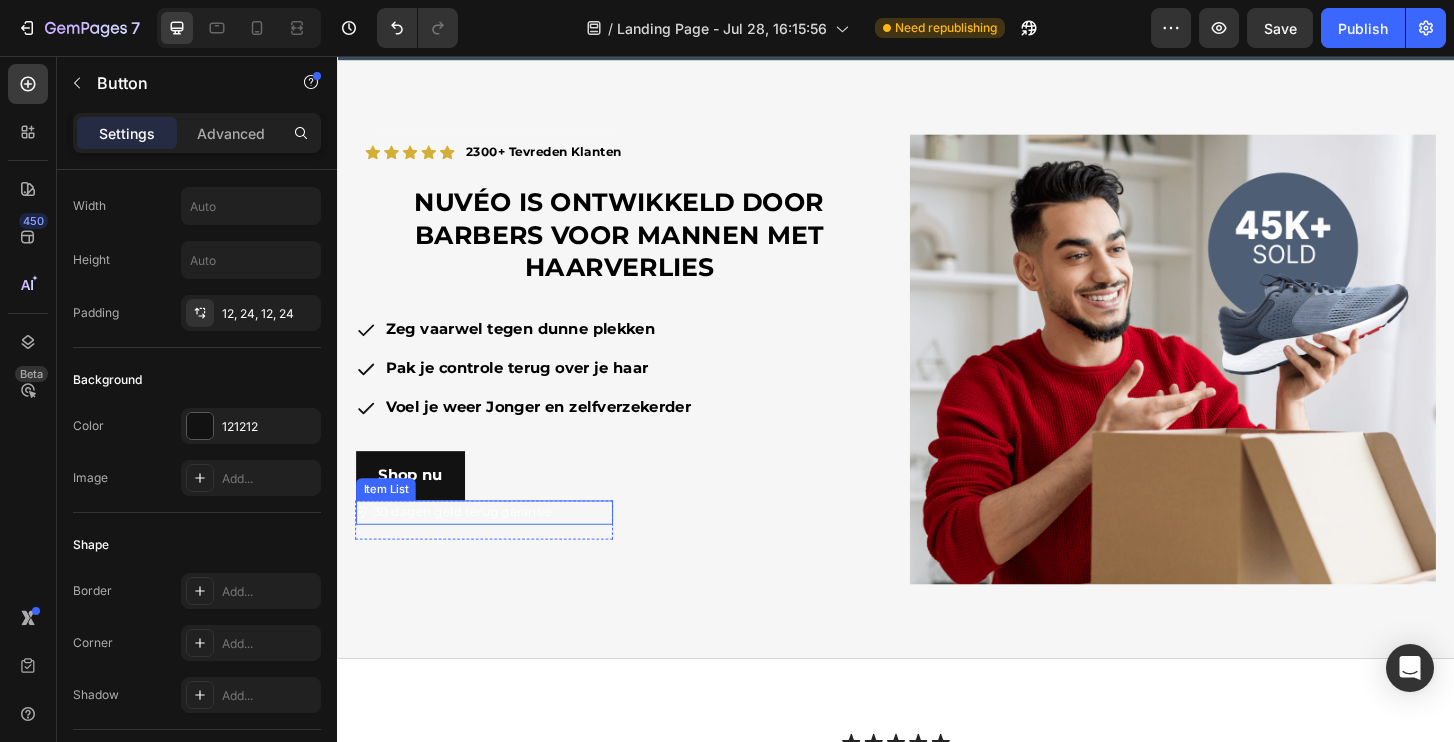 click on "30 dagen geld terug garantie" at bounding box center (472, 546) 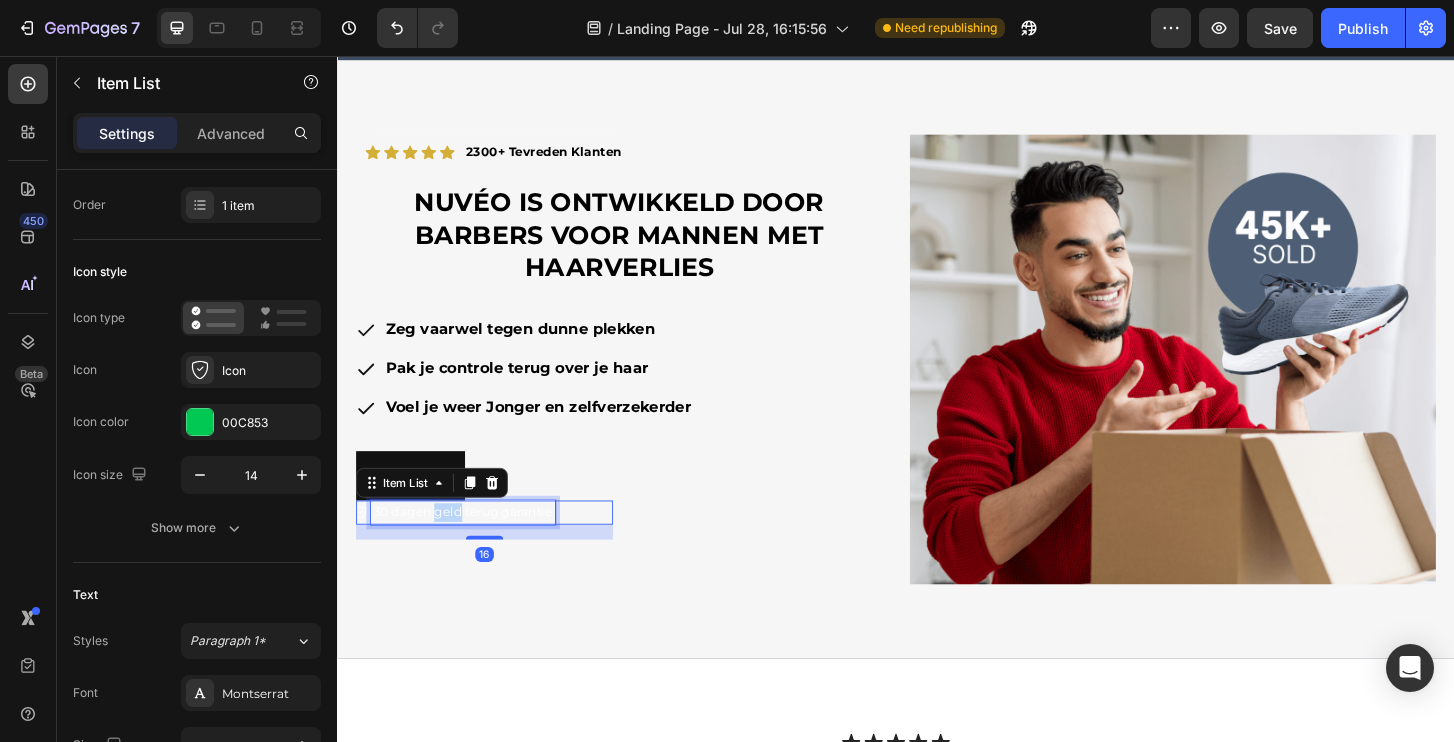 click on "30 dagen geld terug garantie" at bounding box center [472, 546] 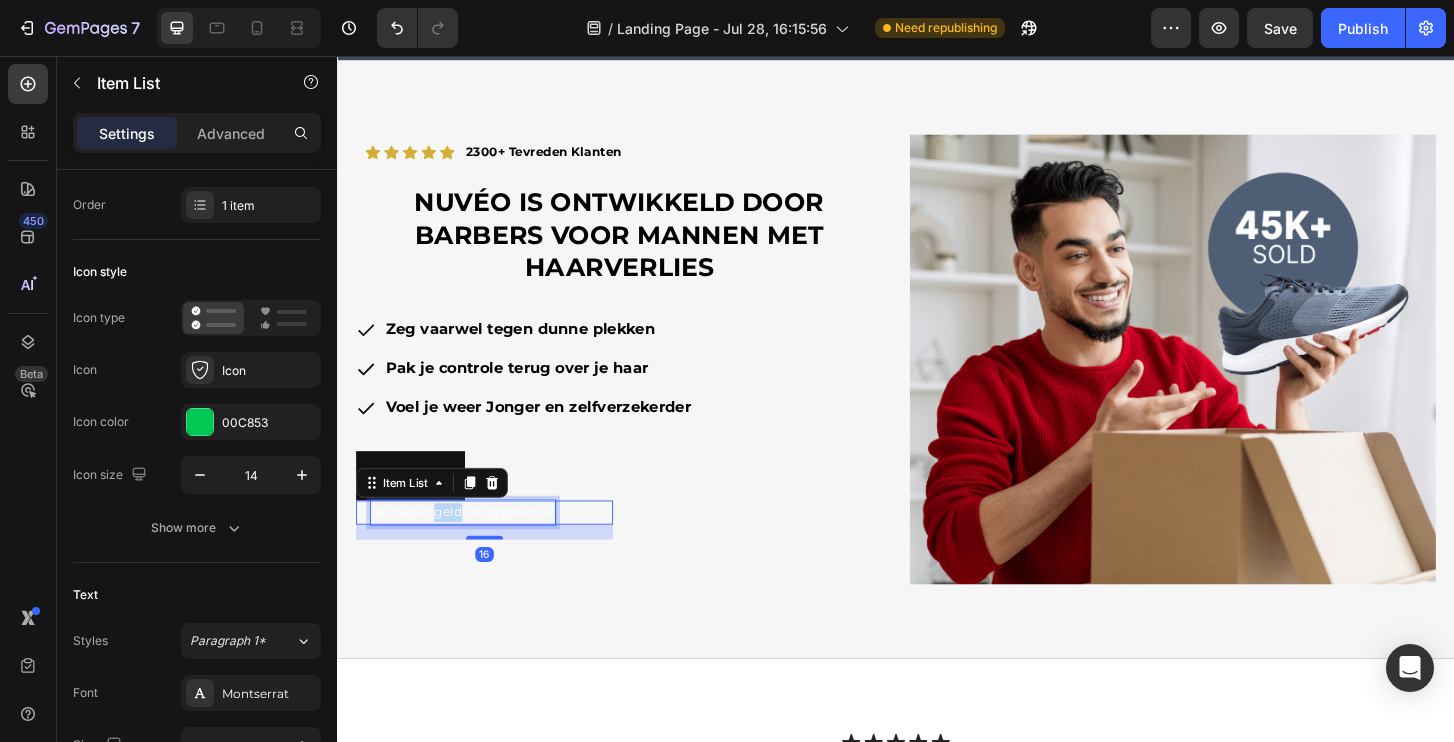 scroll, scrollTop: 0, scrollLeft: 0, axis: both 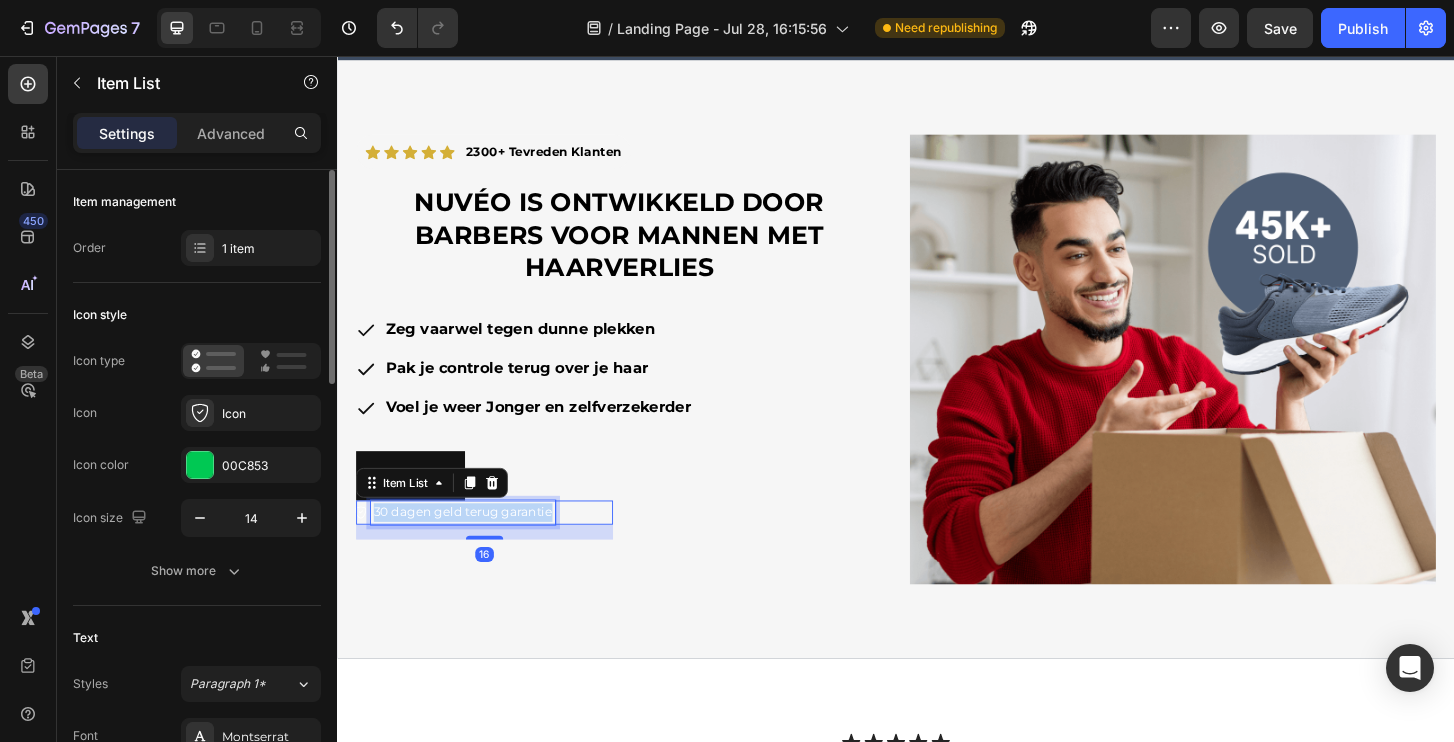 click on "30 dagen geld terug garantie" at bounding box center [472, 546] 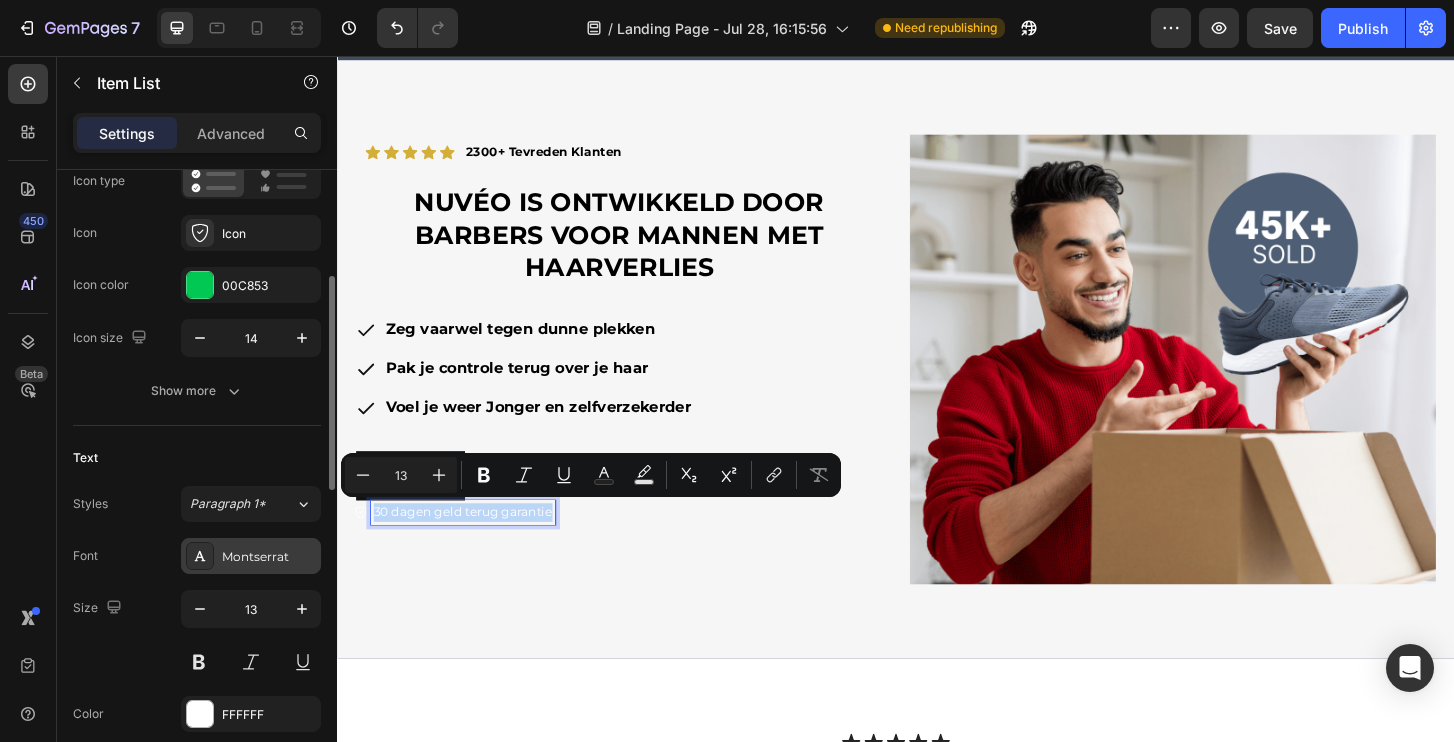 scroll, scrollTop: 214, scrollLeft: 0, axis: vertical 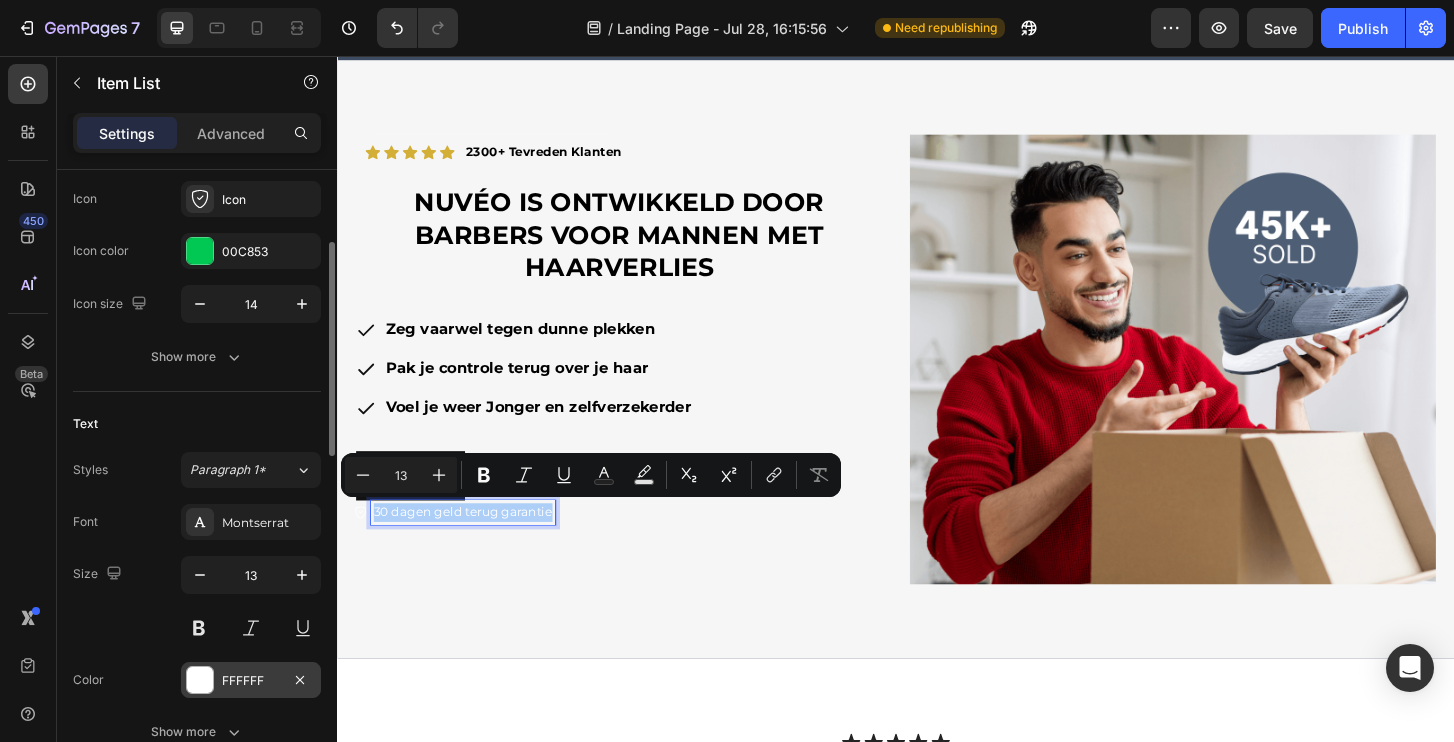 click on "FFFFFF" at bounding box center [251, 680] 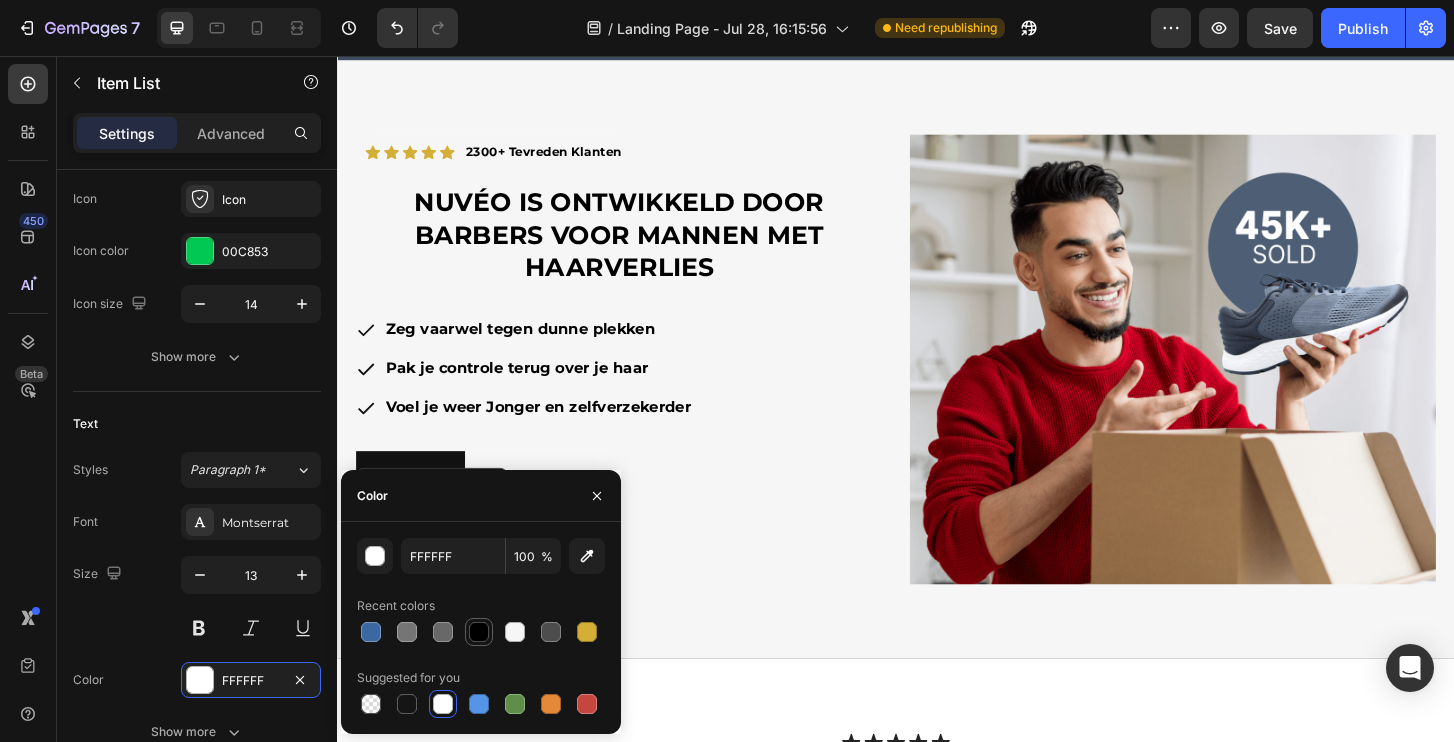 click at bounding box center (479, 632) 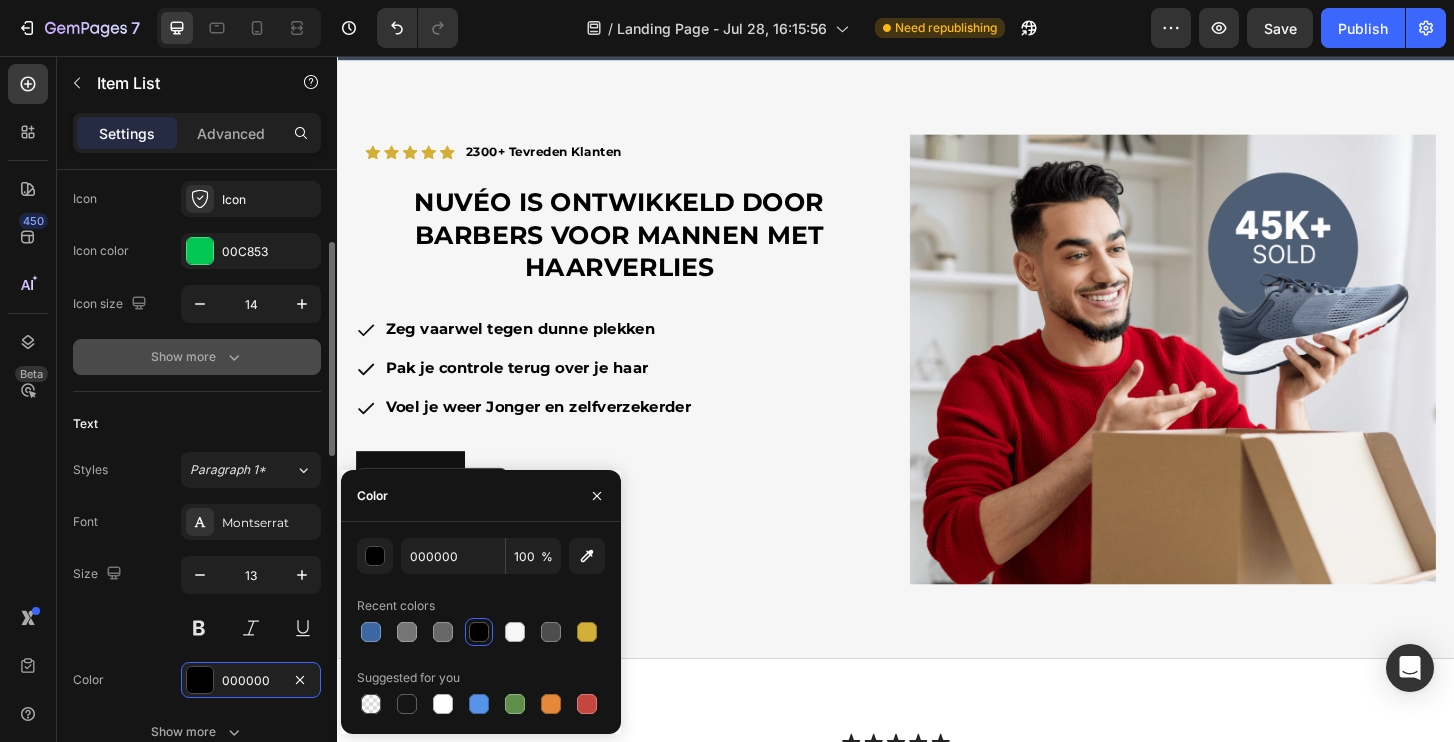 click on "Show more" at bounding box center [197, 357] 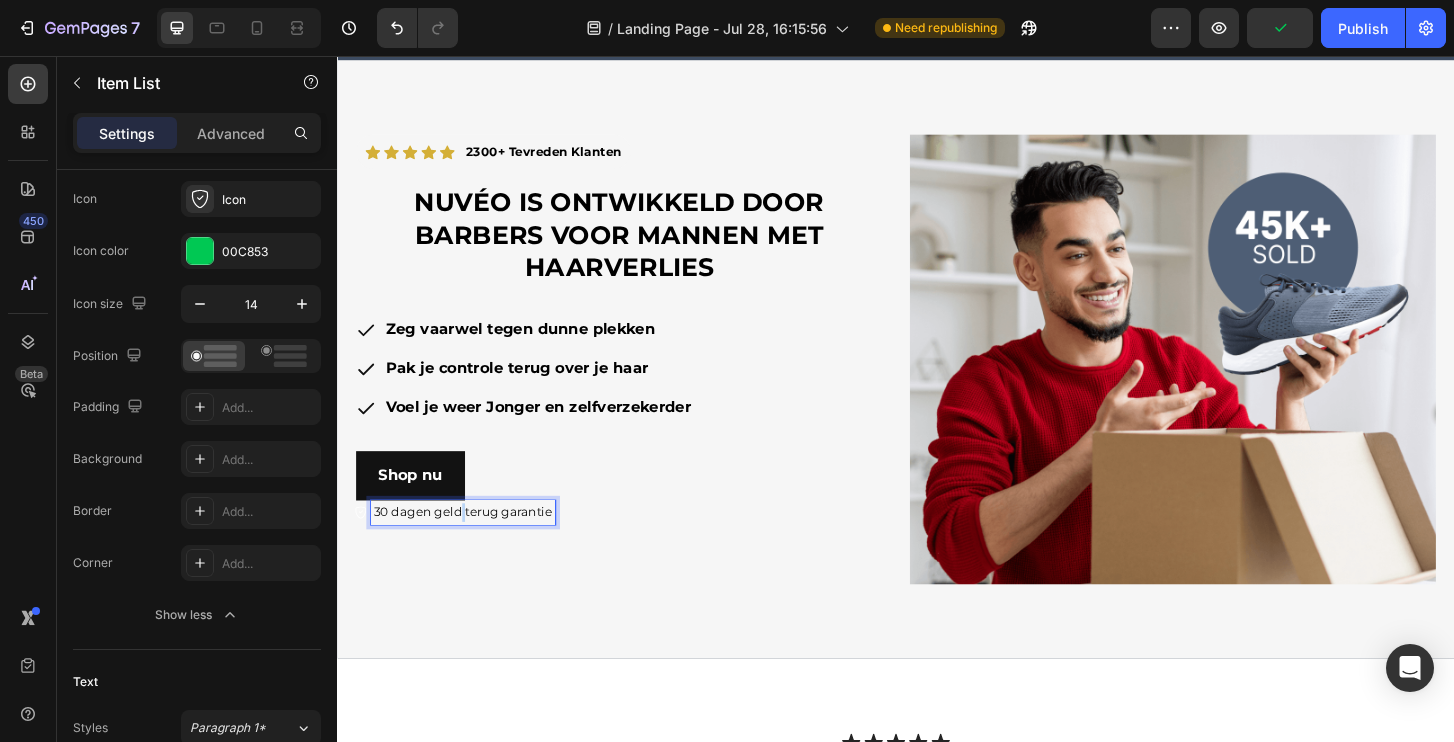 click on "30 dagen geld terug garantie" at bounding box center [472, 546] 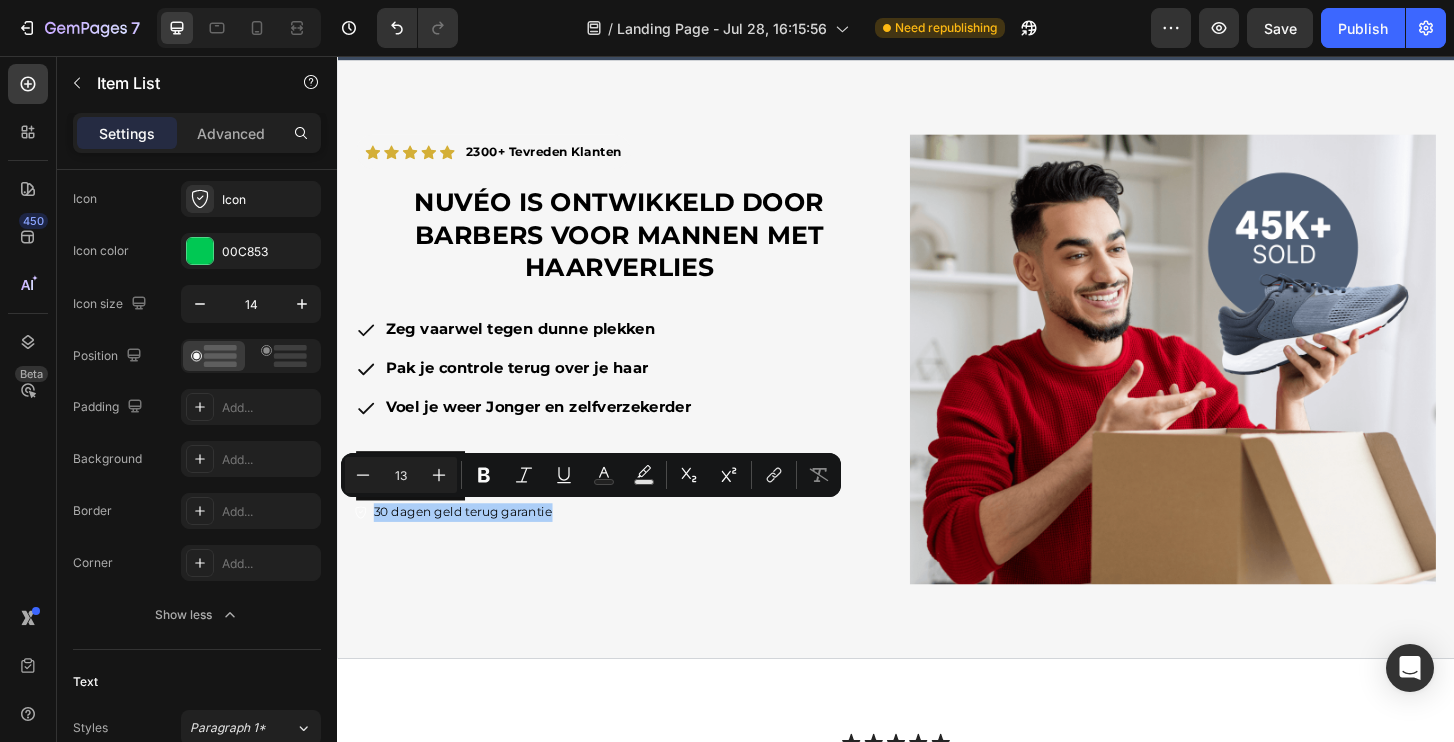 click on "450 Beta" at bounding box center (28, 331) 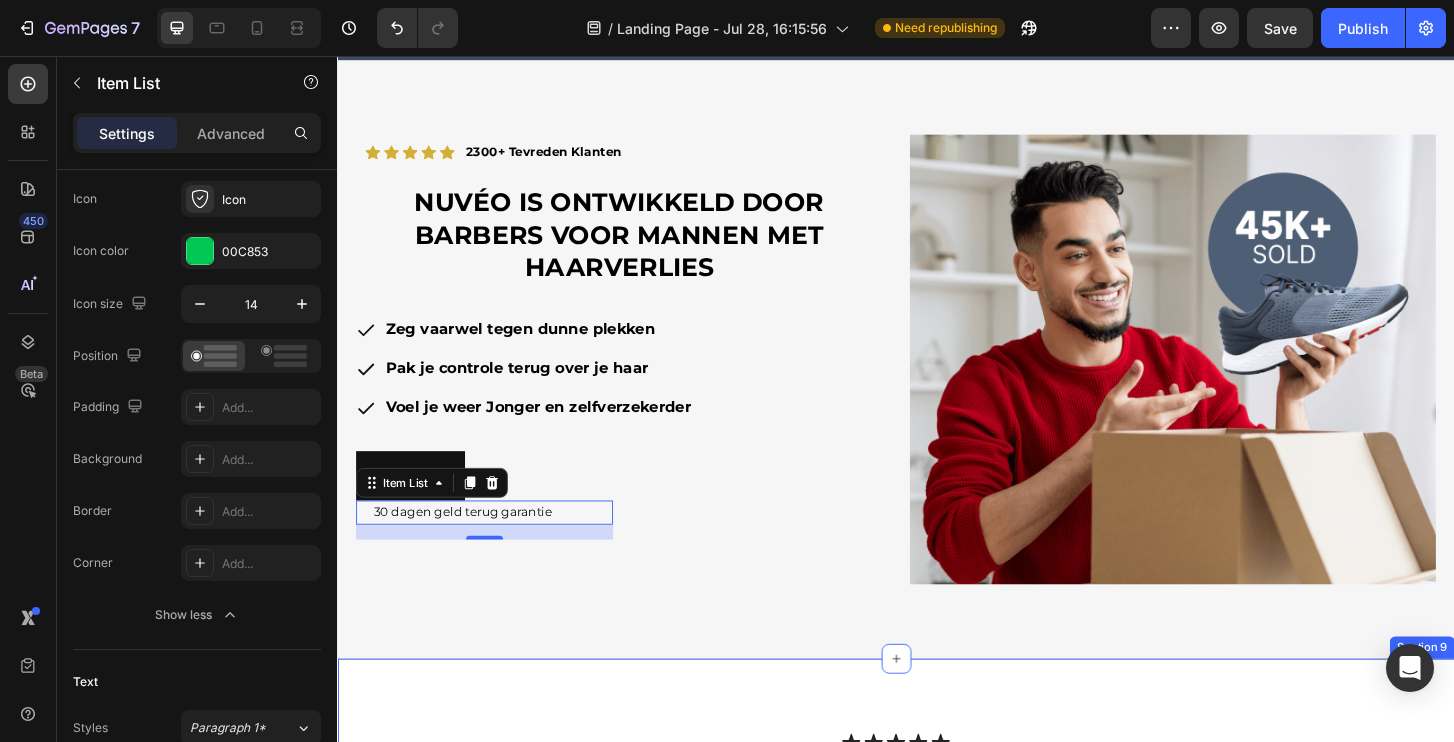 click on "Icon
Icon
Icon
Icon
Icon Icon List stories of Success Heading Row Video Video Video Video Carousel Row Section 9" at bounding box center (937, 982) 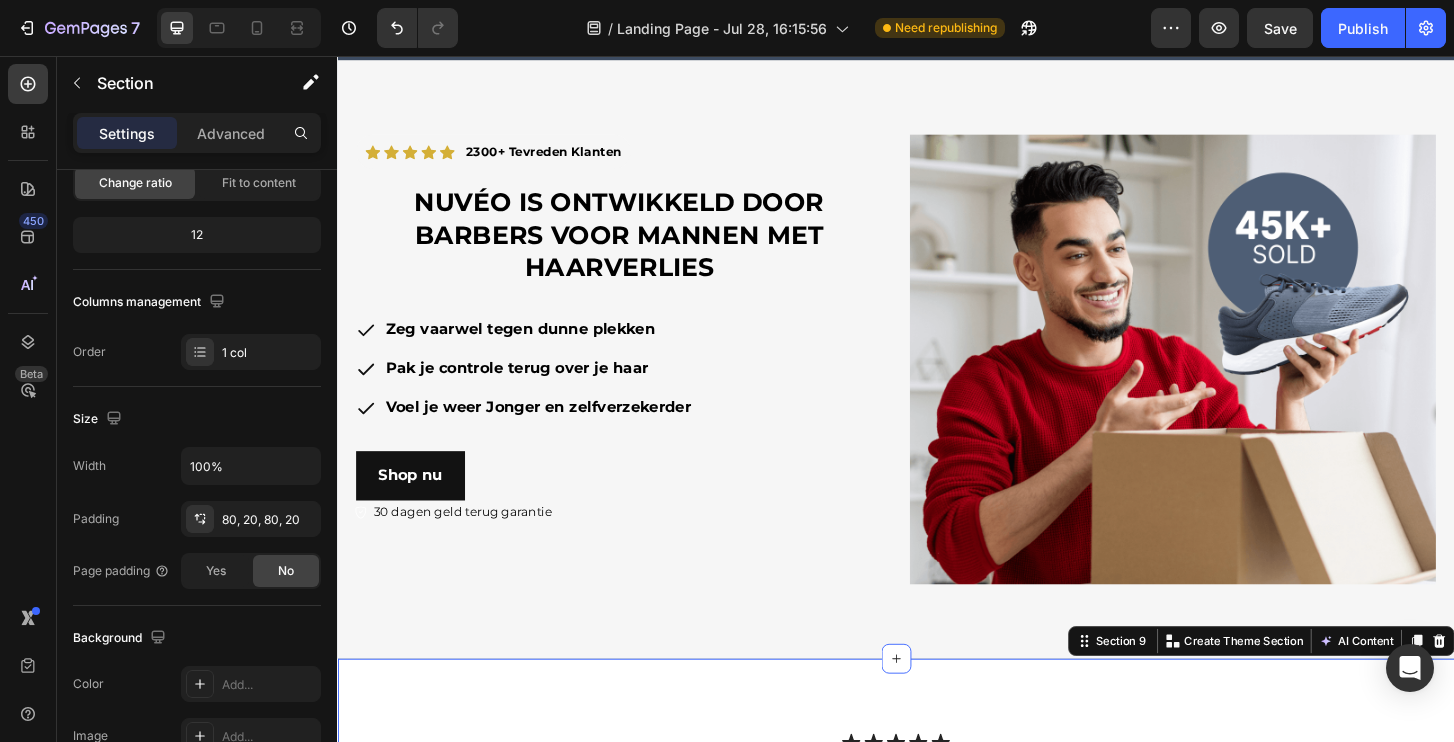 scroll, scrollTop: 0, scrollLeft: 0, axis: both 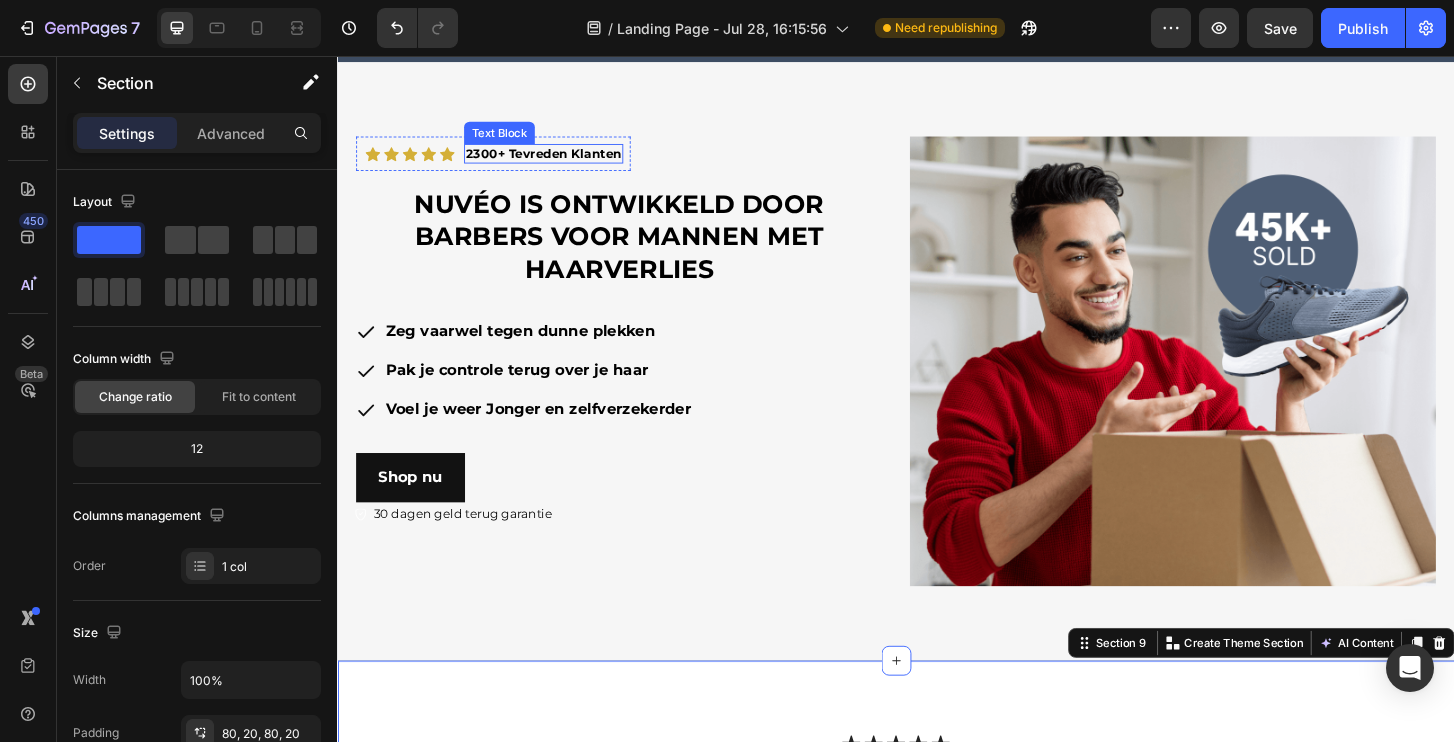 click on "2300+ Tevreden Klanten" at bounding box center (558, 160) 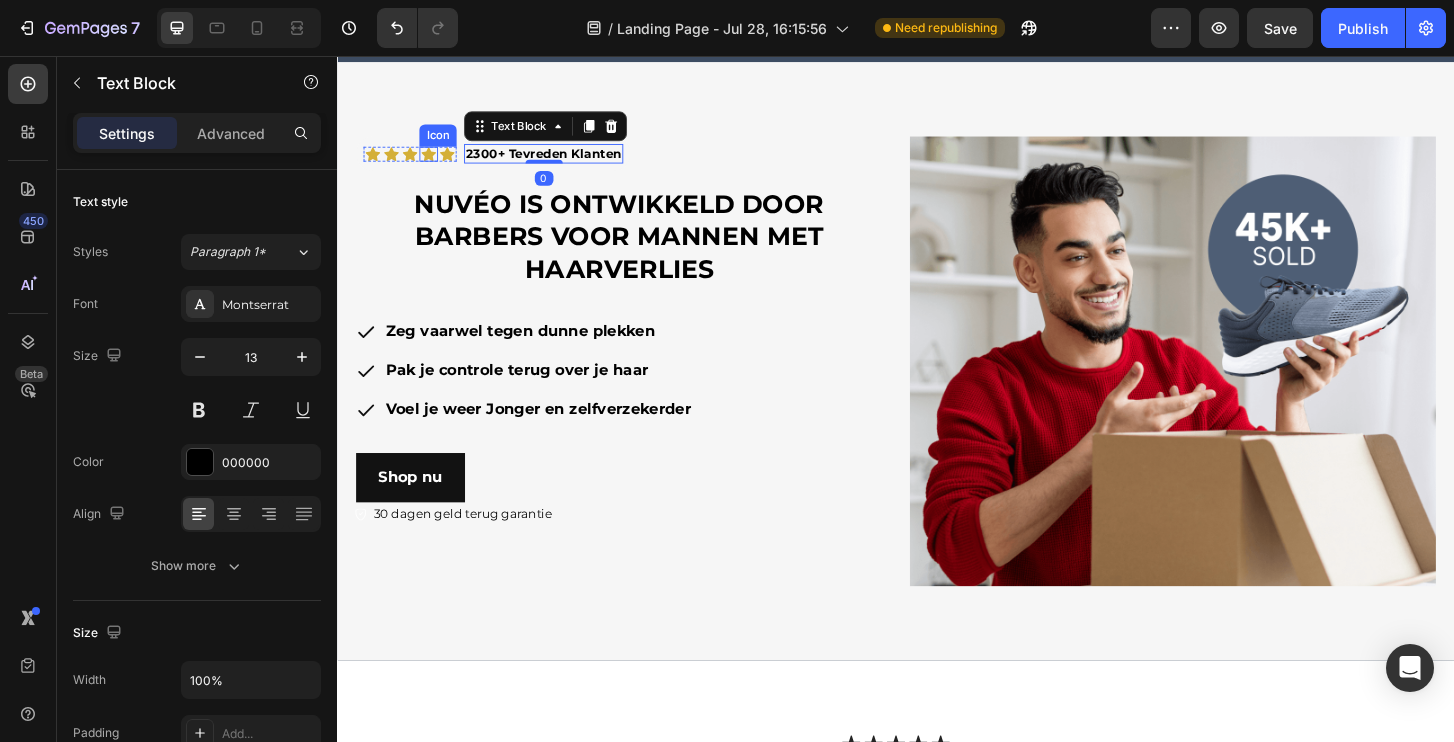 click 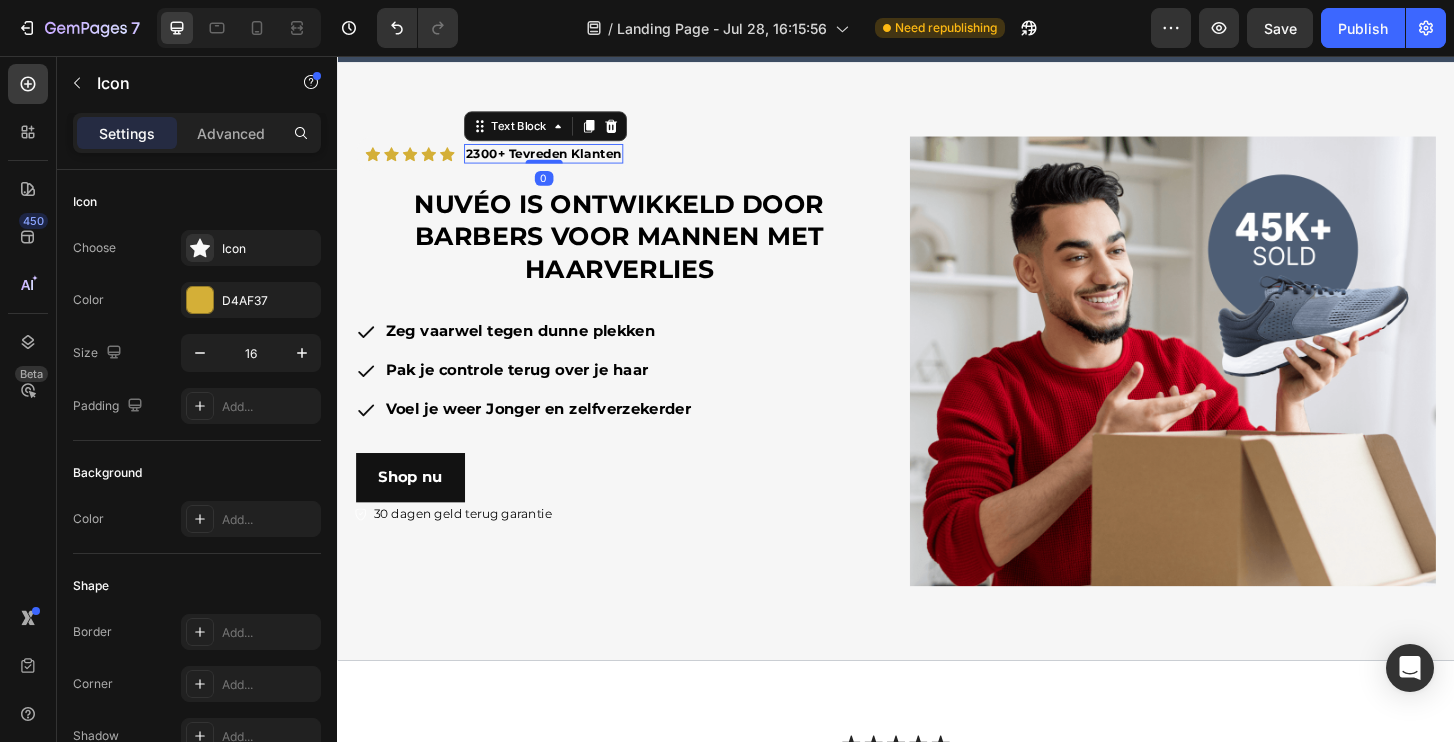 click on "2300+ Tevreden Klanten" at bounding box center [558, 160] 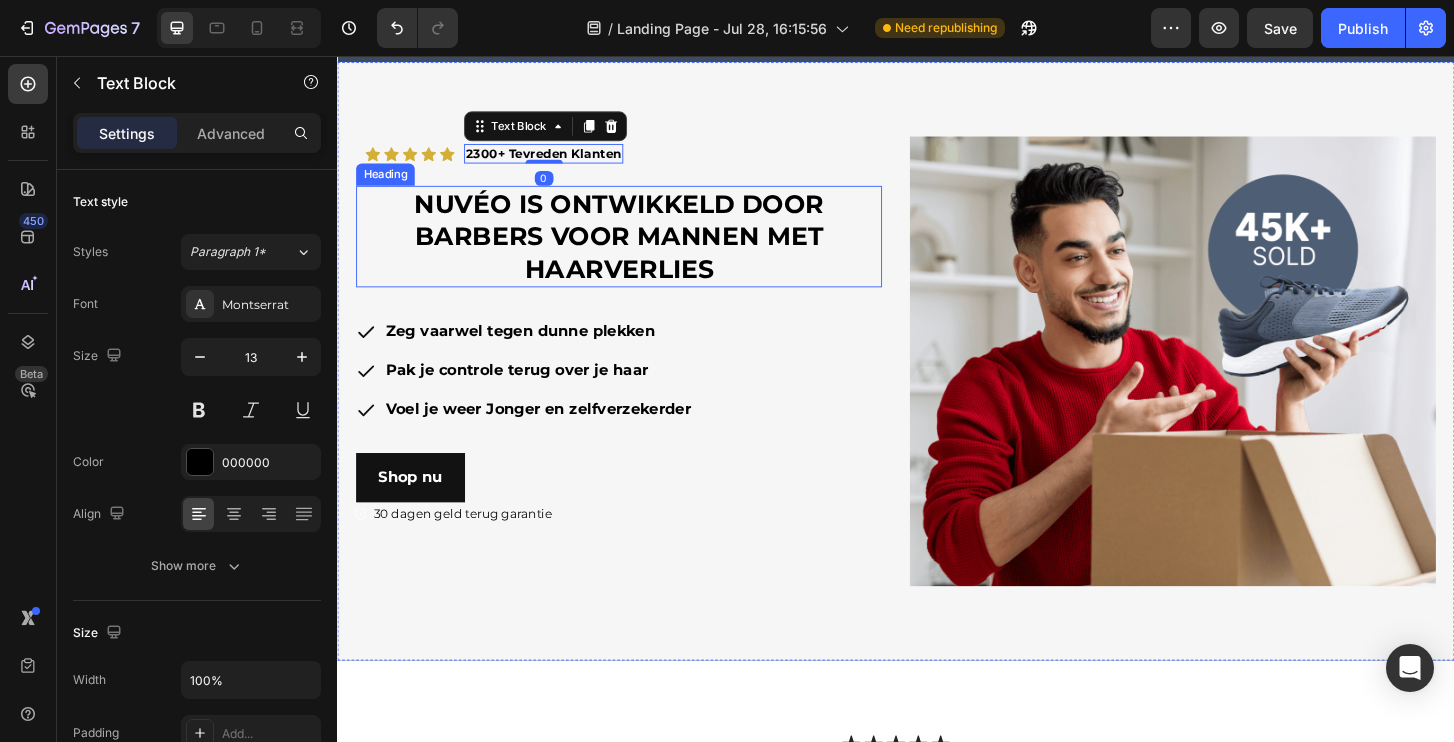 click on "Nuvéo IS ONTWIKKELD DOOR BARBERS VOOR MANNEN MET HAARVERLIES" at bounding box center (639, 249) 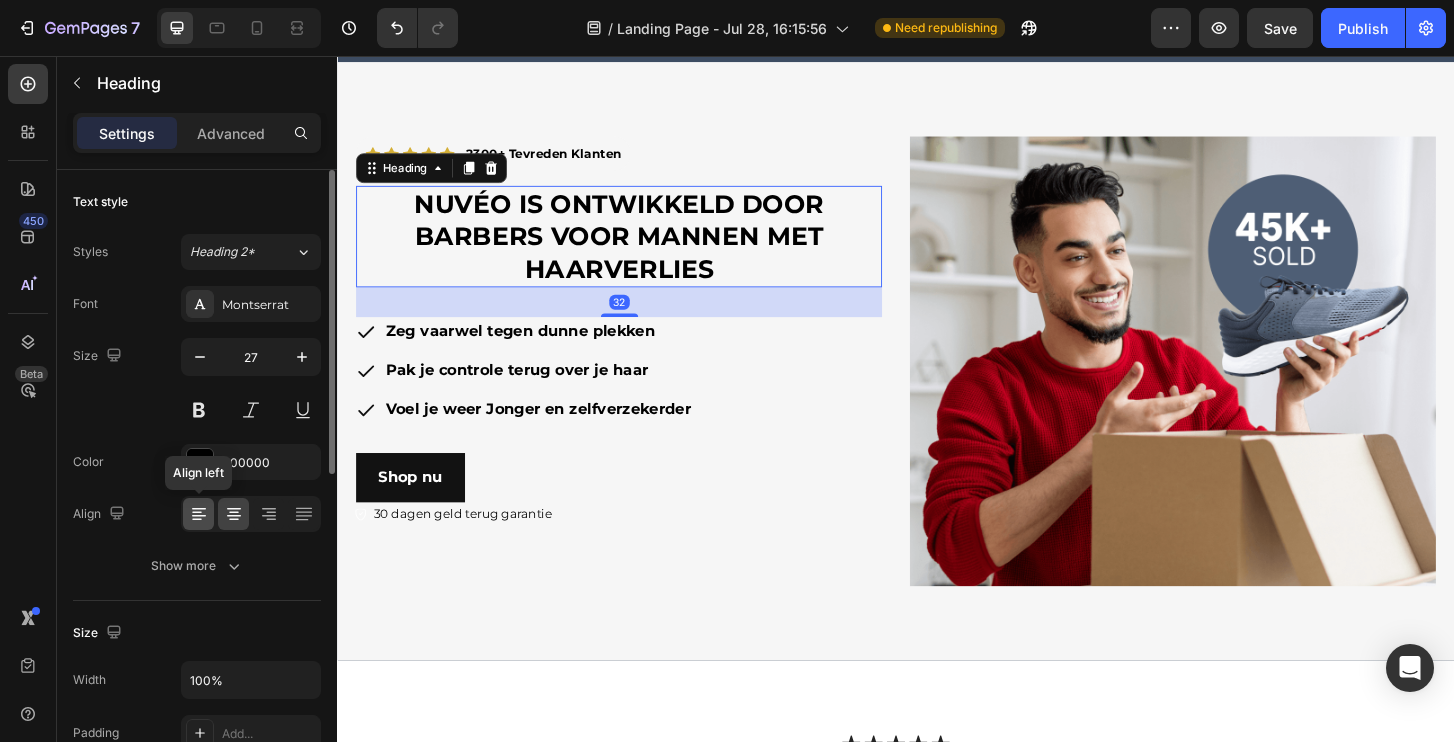 click 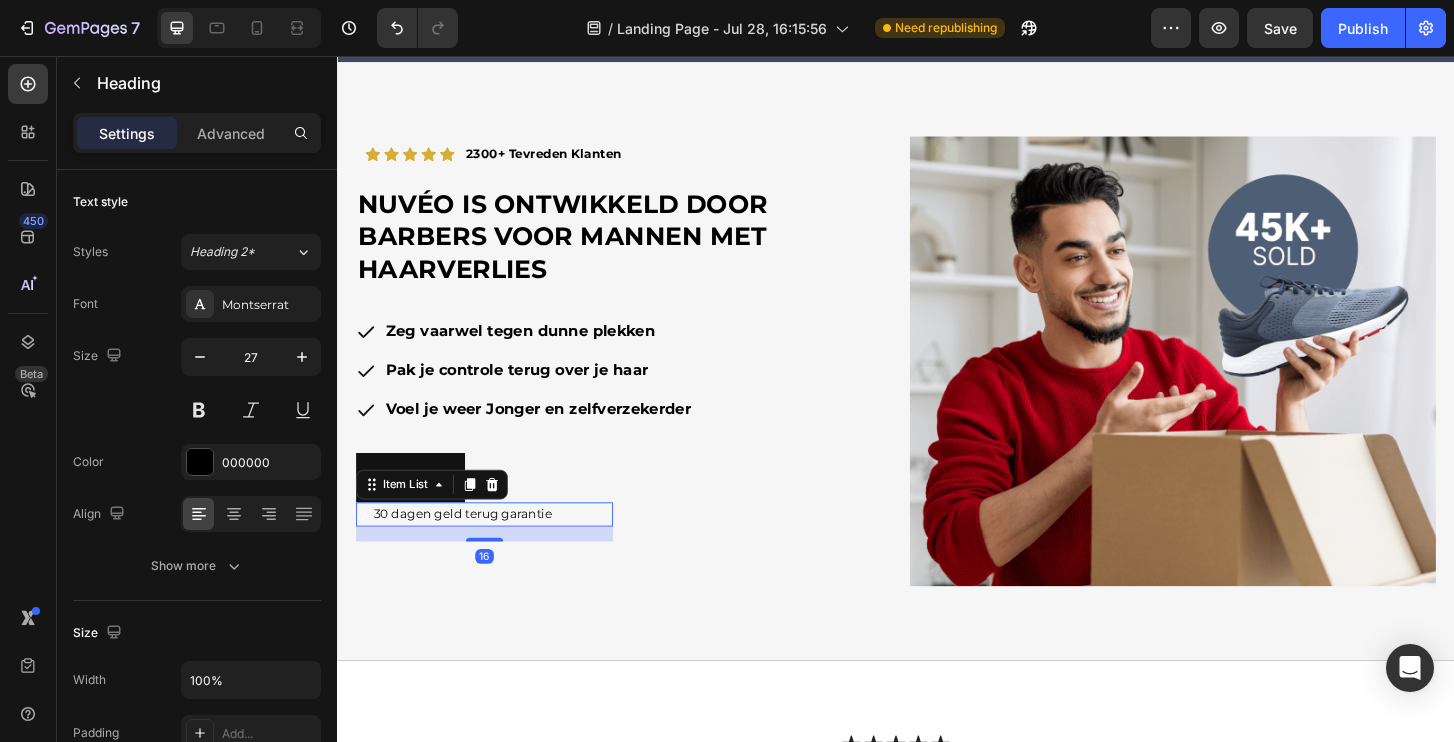 click on "30 dagen geld terug garantie" at bounding box center (472, 548) 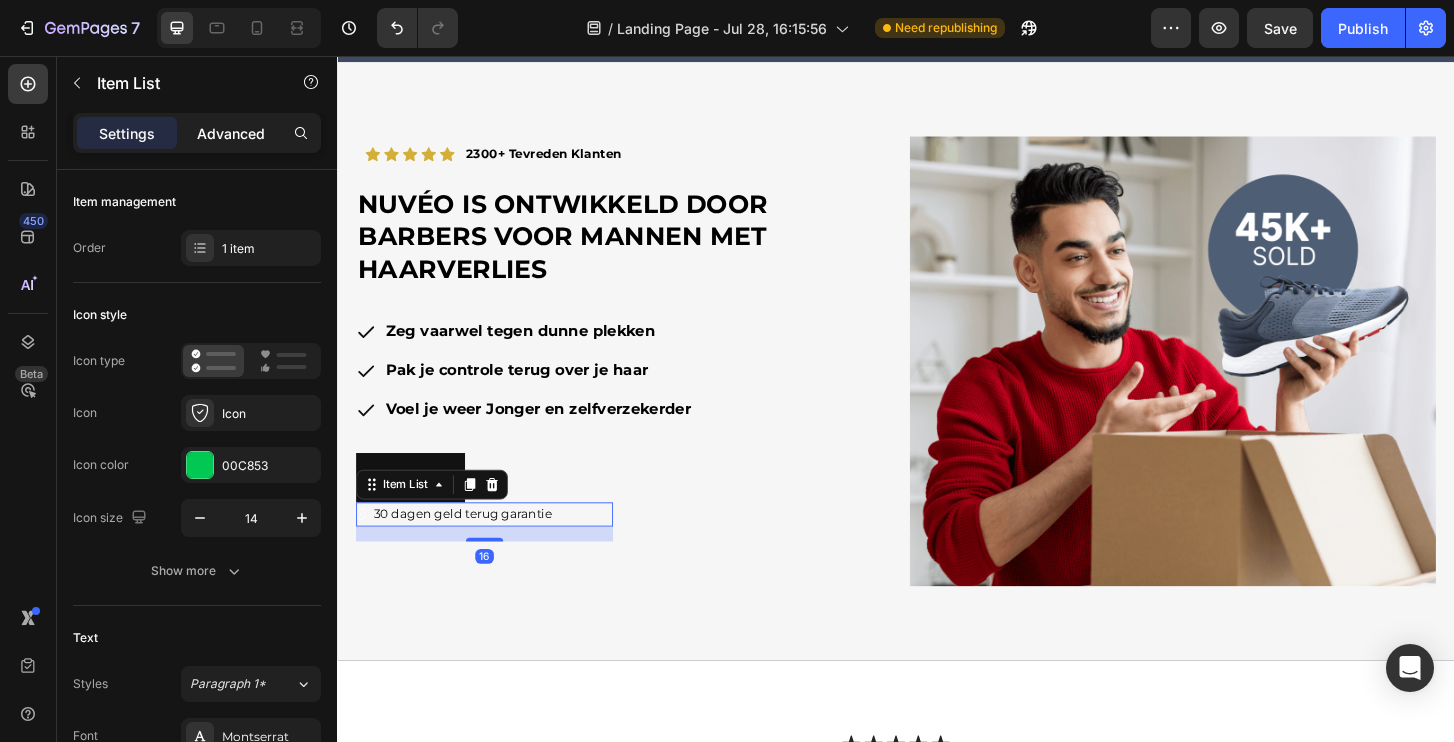click on "Advanced" 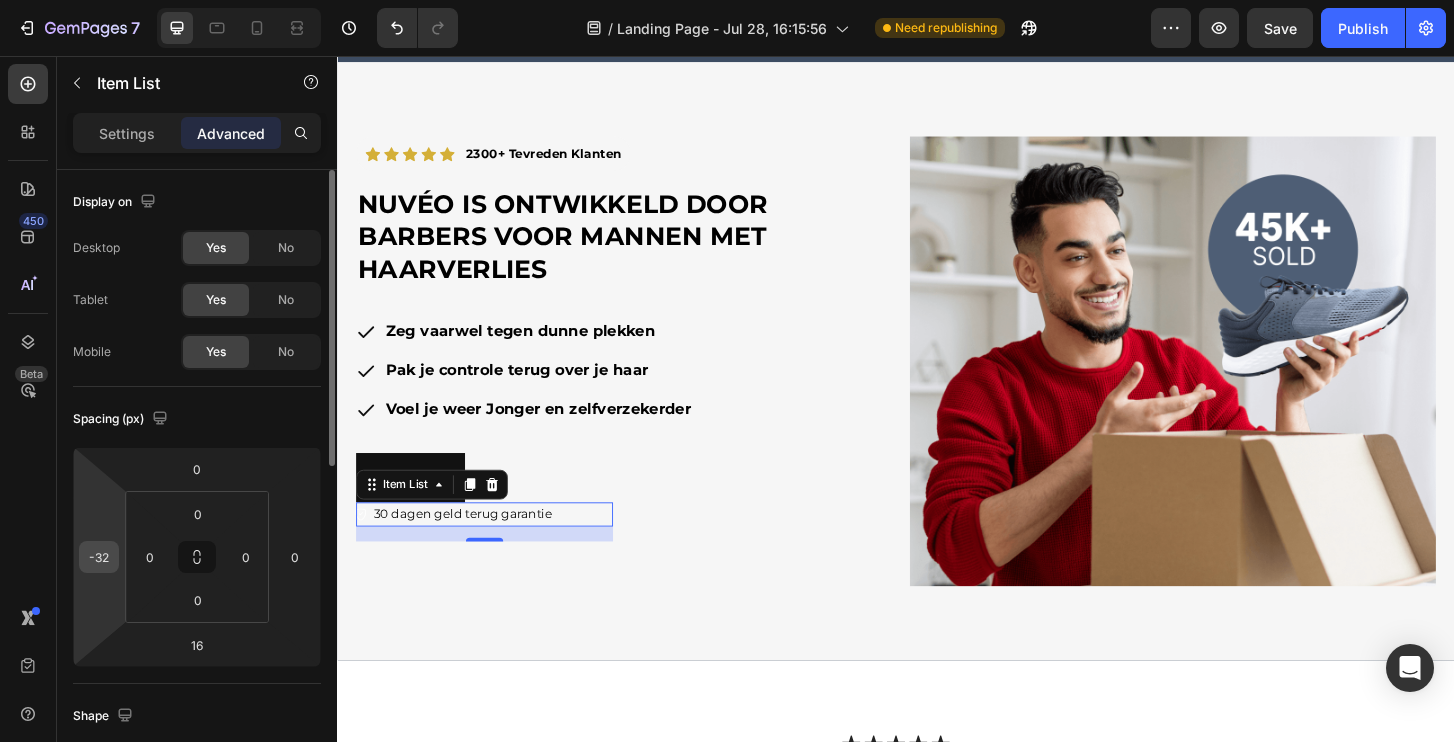 click on "-32" at bounding box center [99, 557] 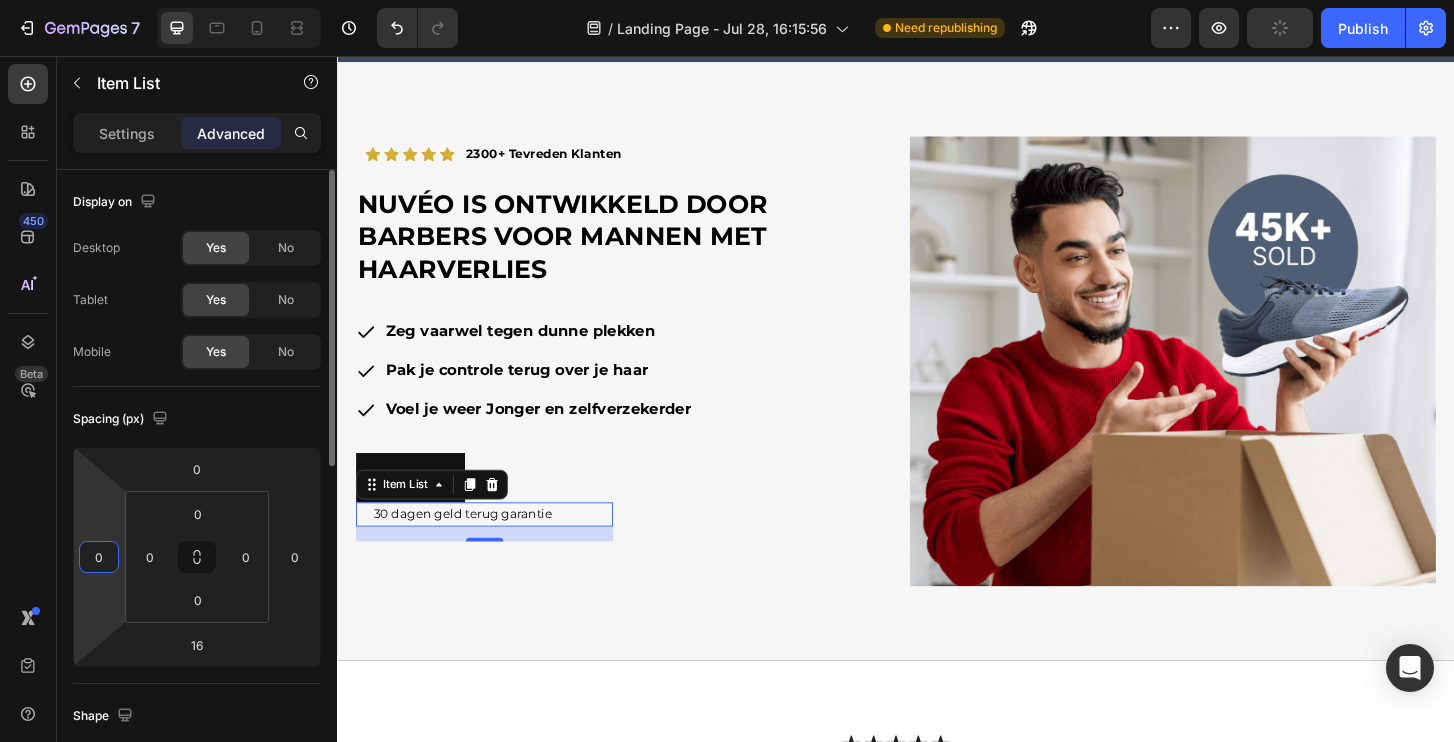 type on "0" 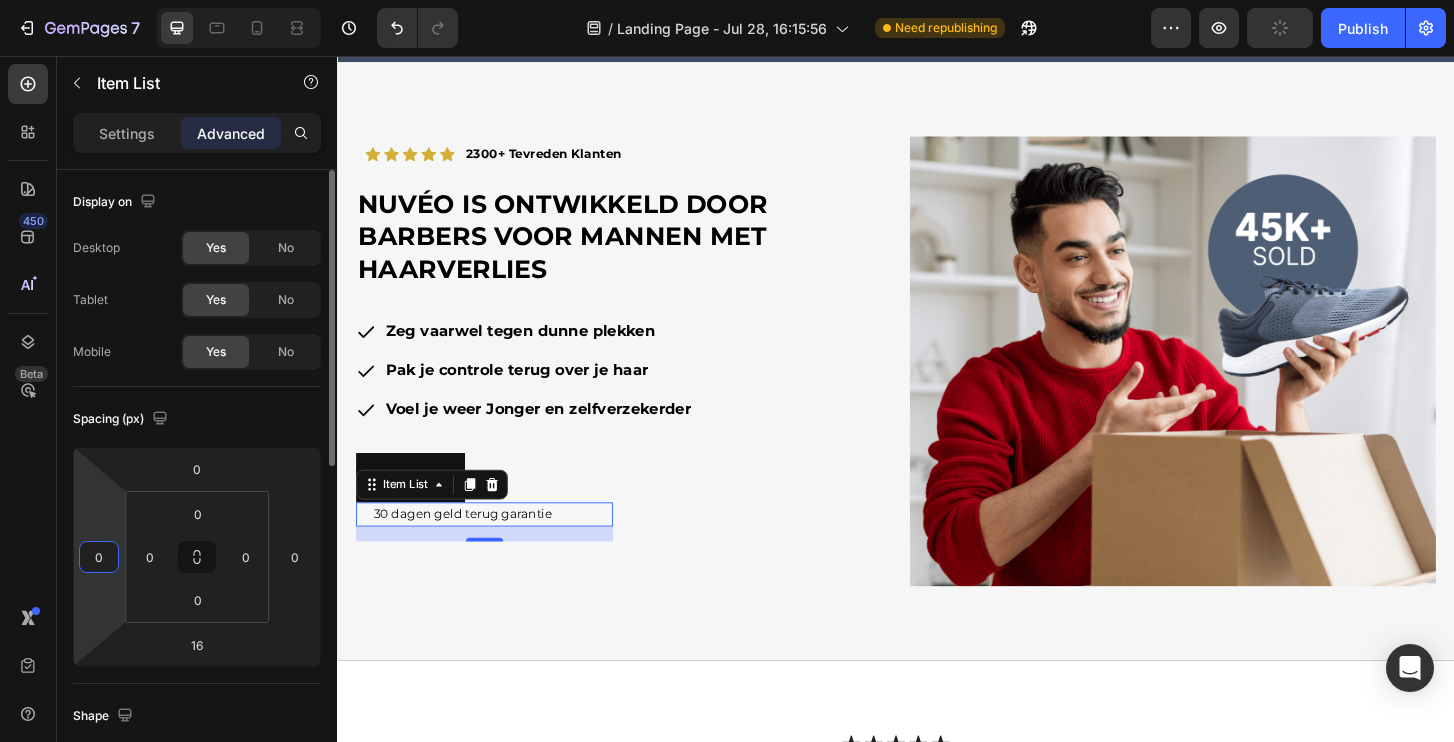 click on "Spacing (px)" at bounding box center [122, 419] 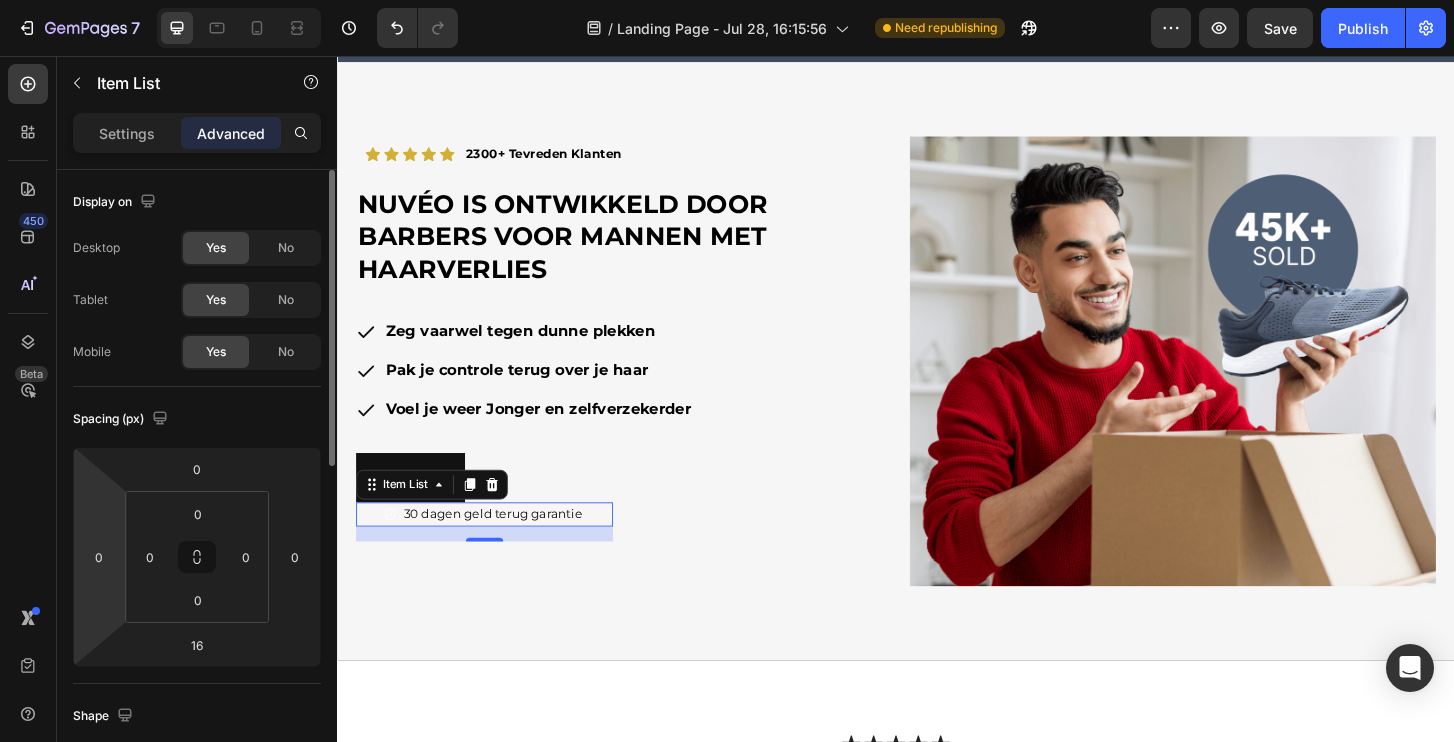 click on "7  Version history  /  Landing Page - Jul 28, 16:15:56 Need republishing Preview  Save   Publish  450 Beta Sections(18) Elements(83) Section Element Hero Section Product Detail Brands Trusted Badges Guarantee Product Breakdown How to use Testimonials Compare Bundle FAQs Social Proof Brand Story Product List Collection Blog List Contact Sticky Add to Cart Custom Footer Browse Library 450 Layout
Row
Row
Row
Row Text
Heading
Text Block Button
Button
Button Media
Image
Image" at bounding box center (727, 0) 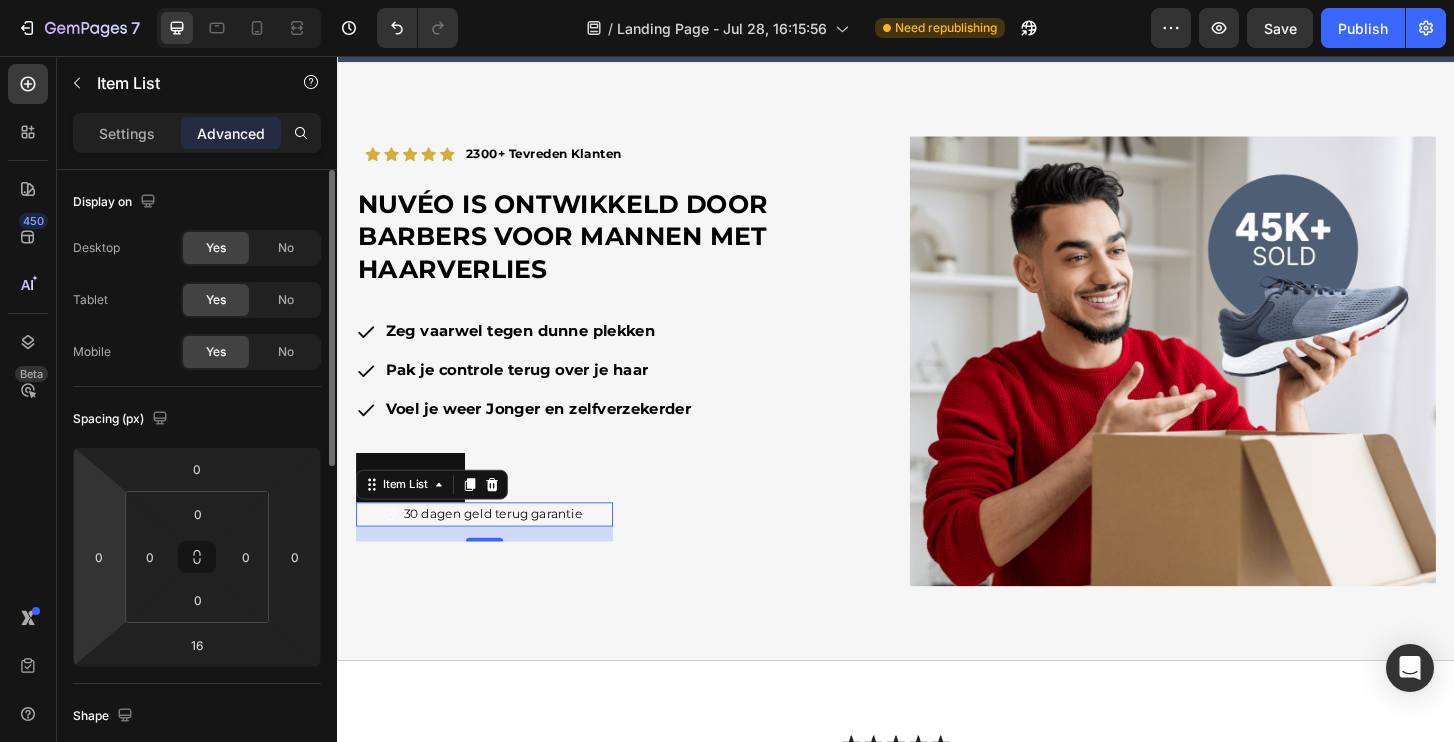 click on "7  Version history  /  Landing Page - Jul 28, 16:15:56 Need republishing Preview  Save   Publish  450 Beta Sections(18) Elements(83) Section Element Hero Section Product Detail Brands Trusted Badges Guarantee Product Breakdown How to use Testimonials Compare Bundle FAQs Social Proof Brand Story Product List Collection Blog List Contact Sticky Add to Cart Custom Footer Browse Library 450 Layout
Row
Row
Row
Row Text
Heading
Text Block Button
Button
Button Media
Image
Image" at bounding box center [727, 0] 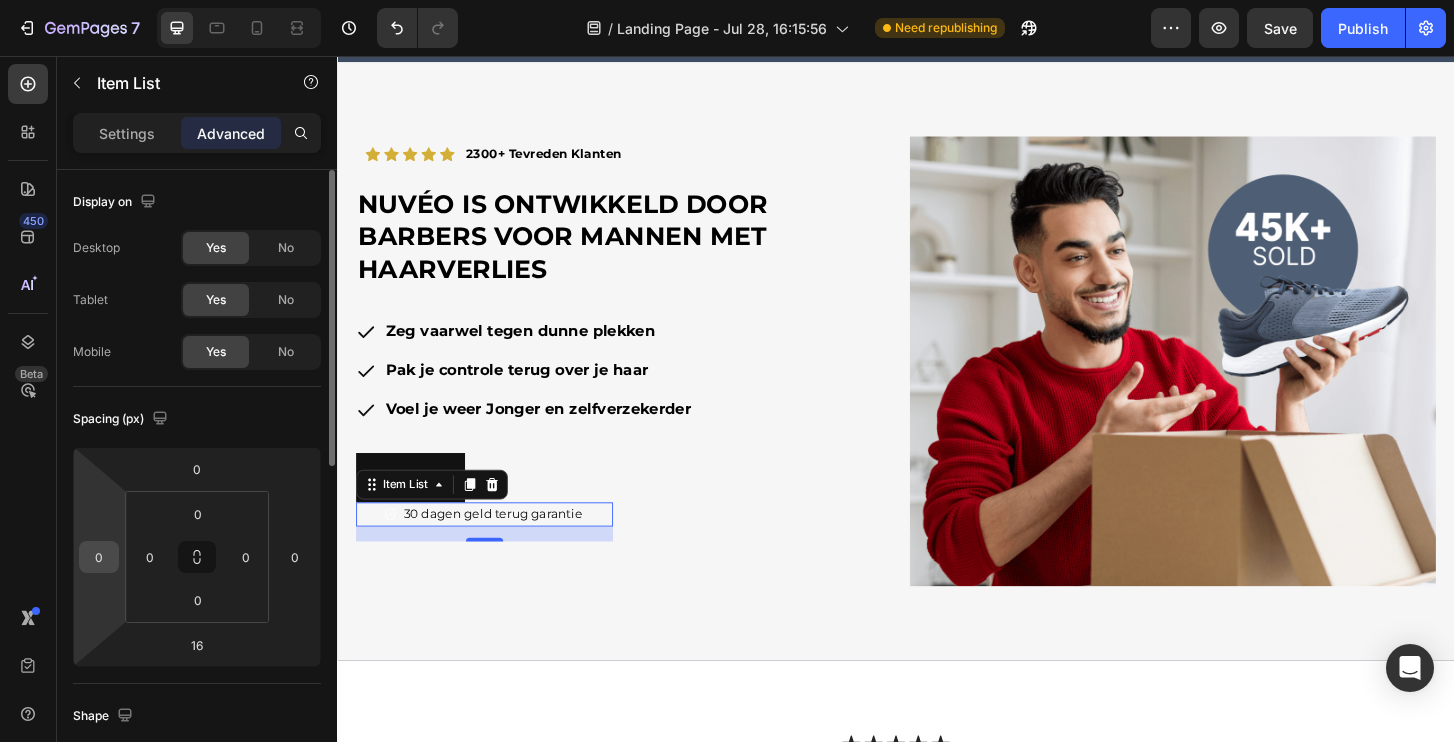 click on "0" at bounding box center (99, 557) 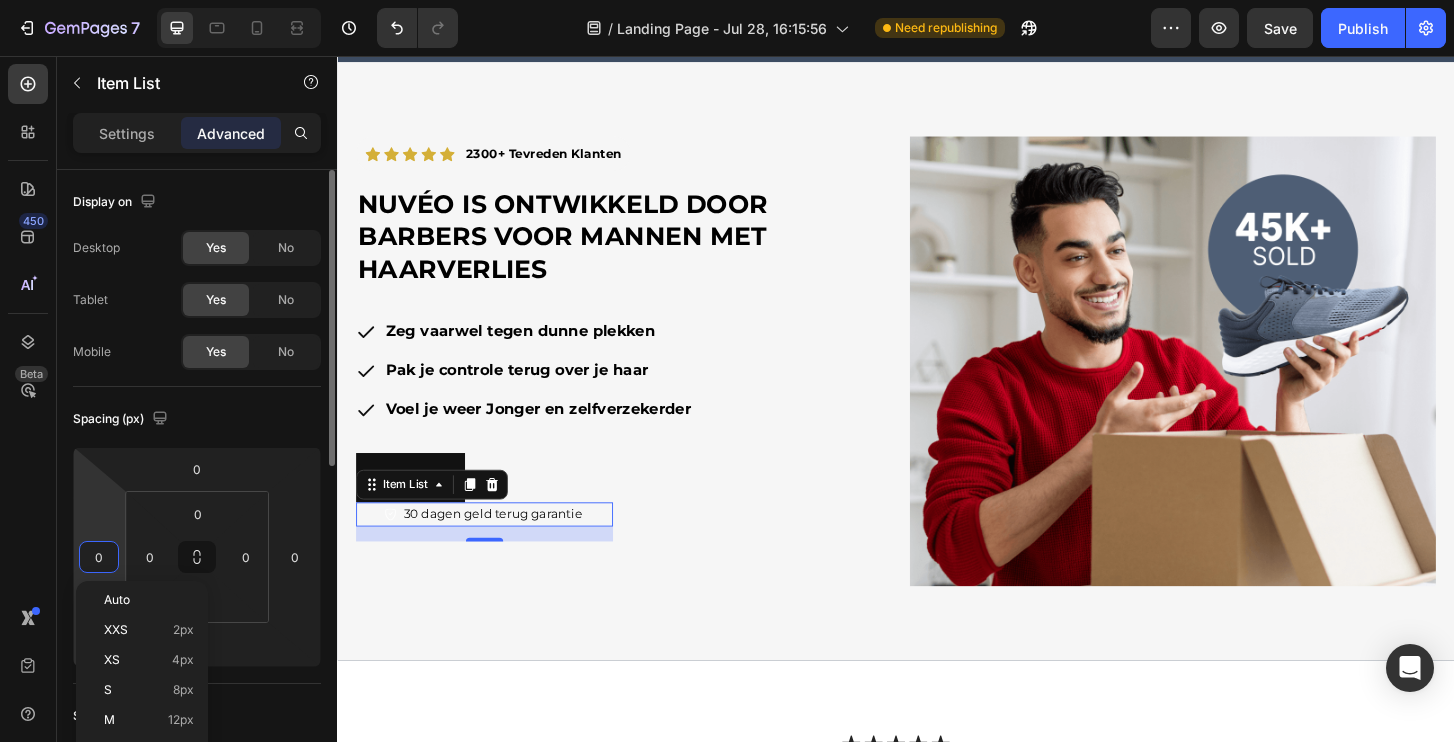 click on "0" at bounding box center [99, 557] 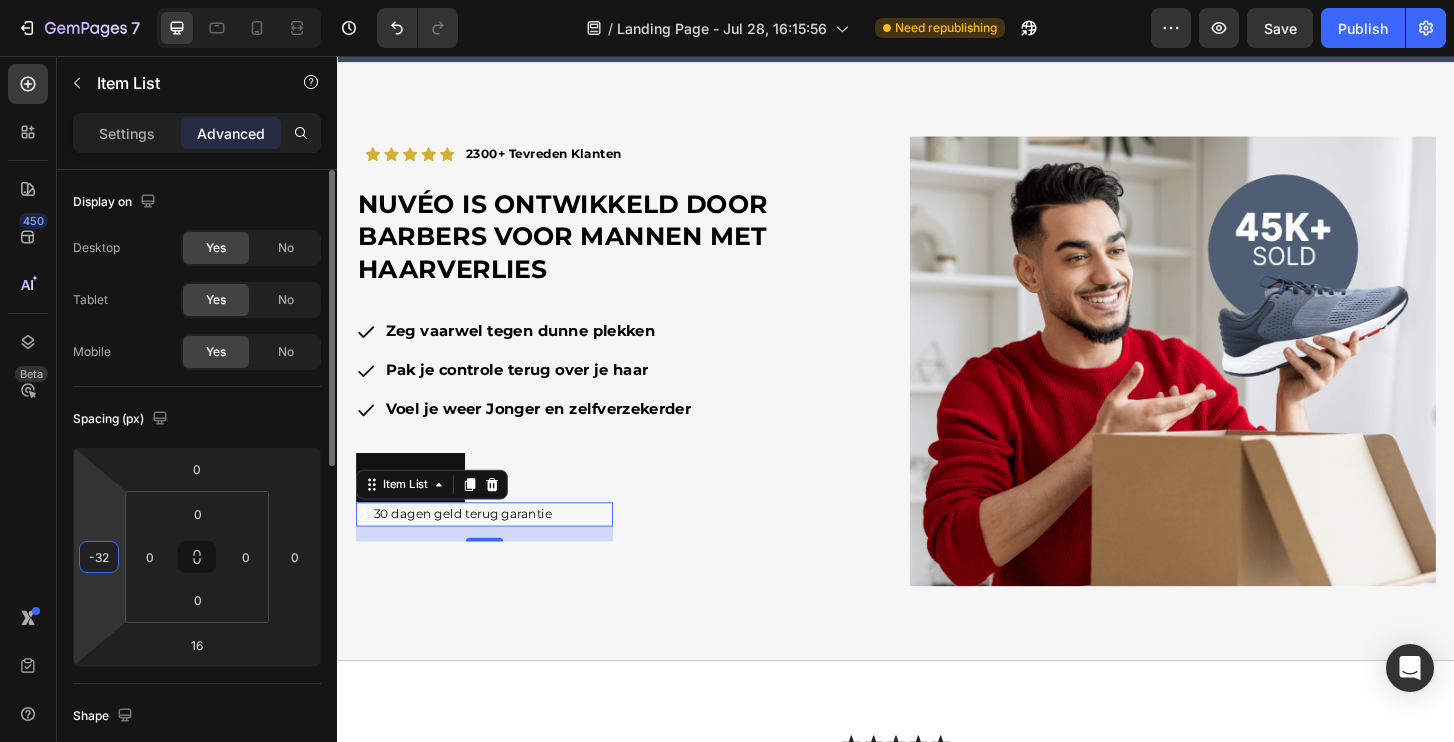 type on "-3" 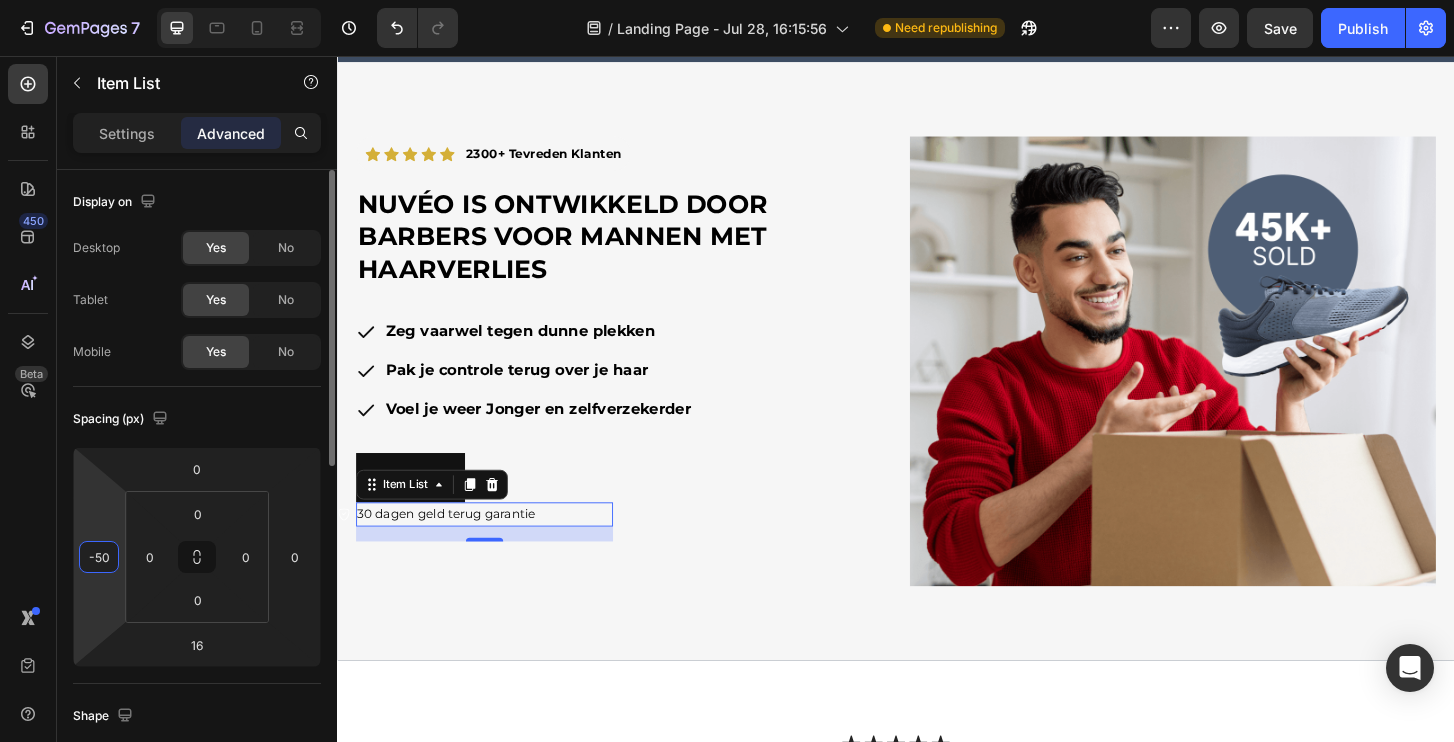 type on "-50" 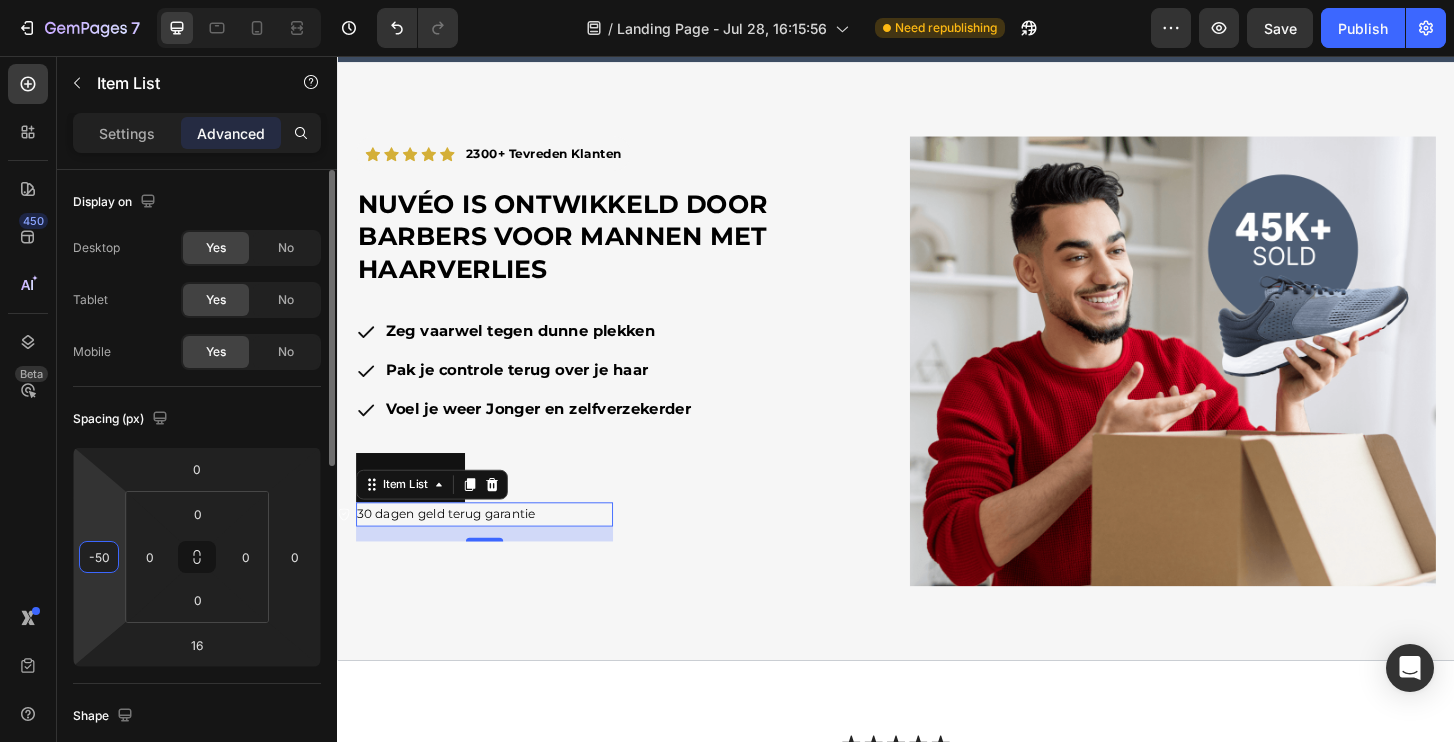 click on "Spacing (px) 0 -50 16 0 0 0 0 0" 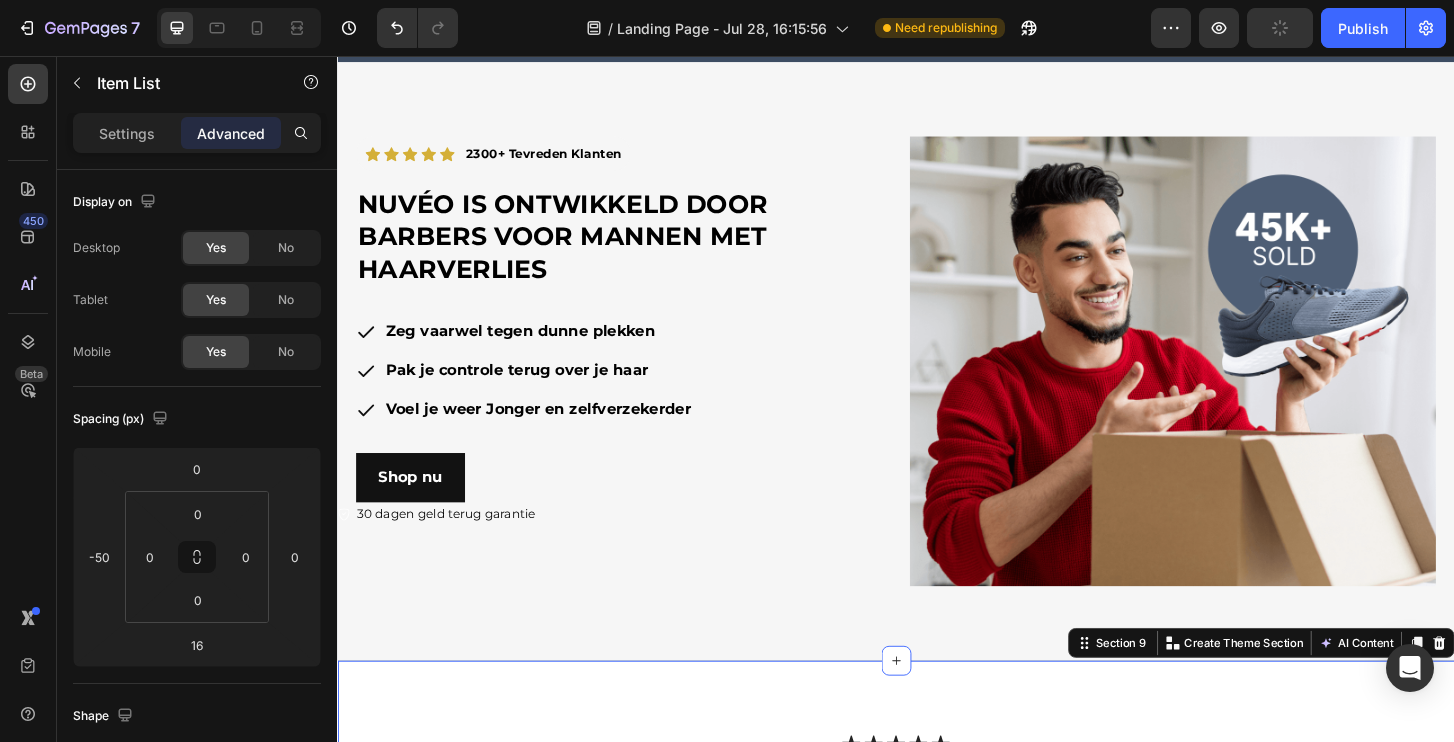 click on "Icon
Icon
Icon
Icon
Icon Icon List stories of Success Heading Row Video Video Video Video Carousel Row Section 9   Create Theme Section AI Content Write with GemAI What would you like to describe here? Tone and Voice Persuasive Product Nuvéo Haargroei Stimulator Show more Generate" at bounding box center [937, 984] 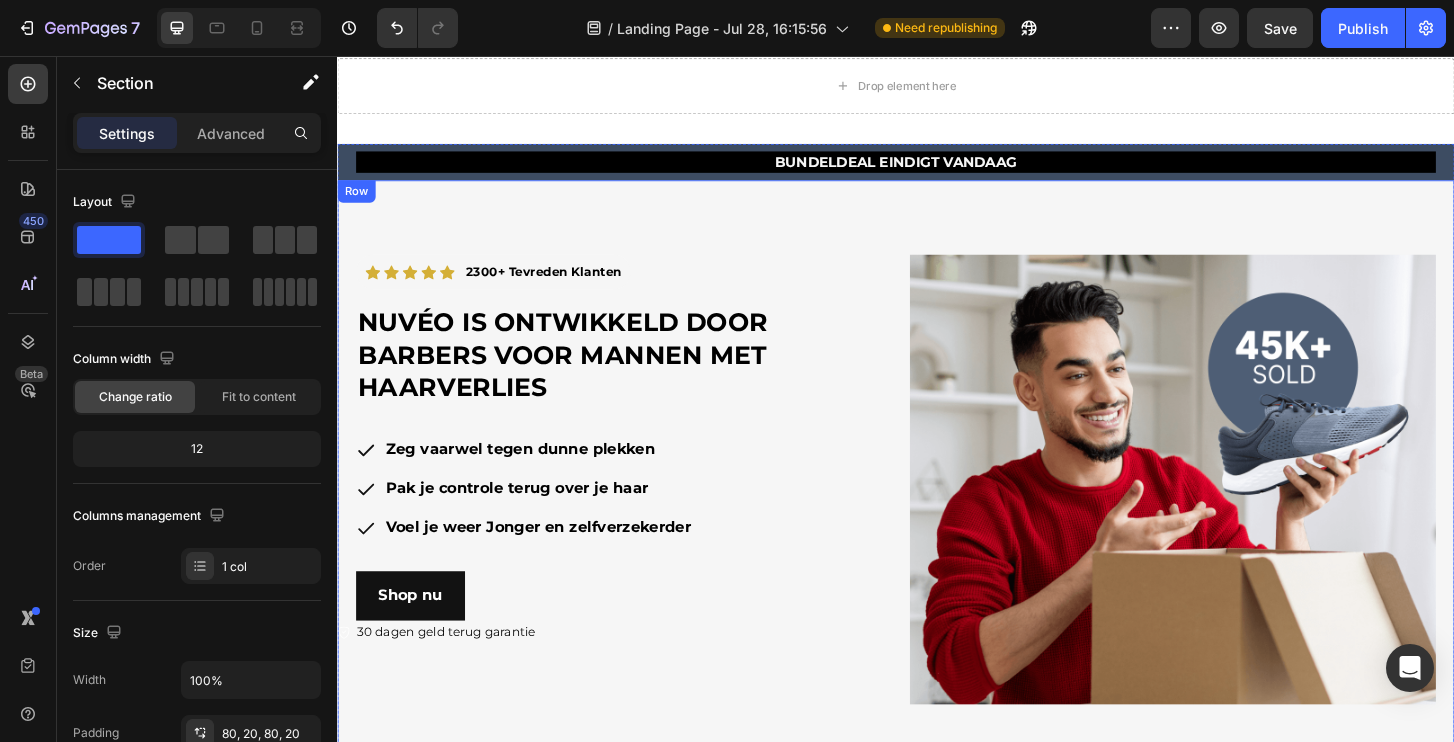 scroll, scrollTop: 4318, scrollLeft: 0, axis: vertical 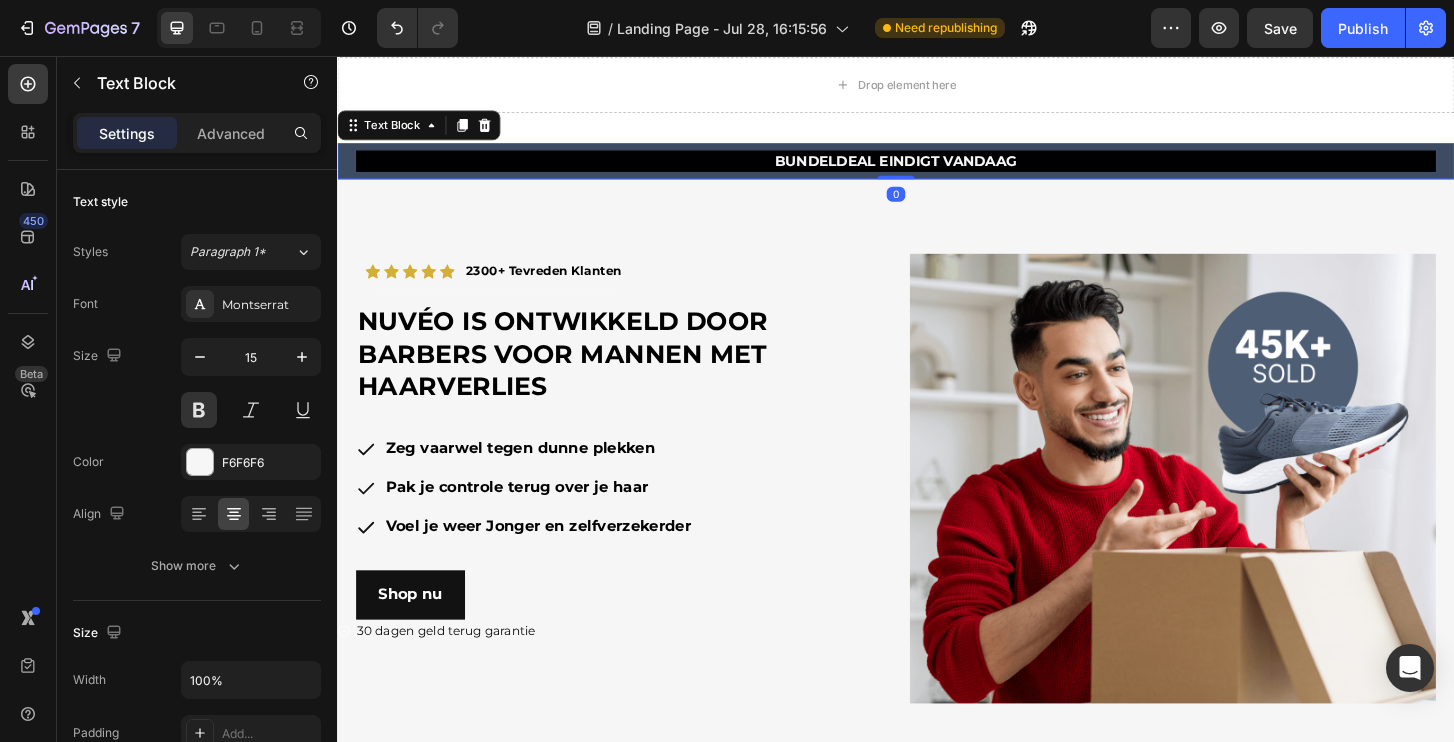 click on "BUNDELDEAL EINDIGT VANDAAG" at bounding box center (937, 169) 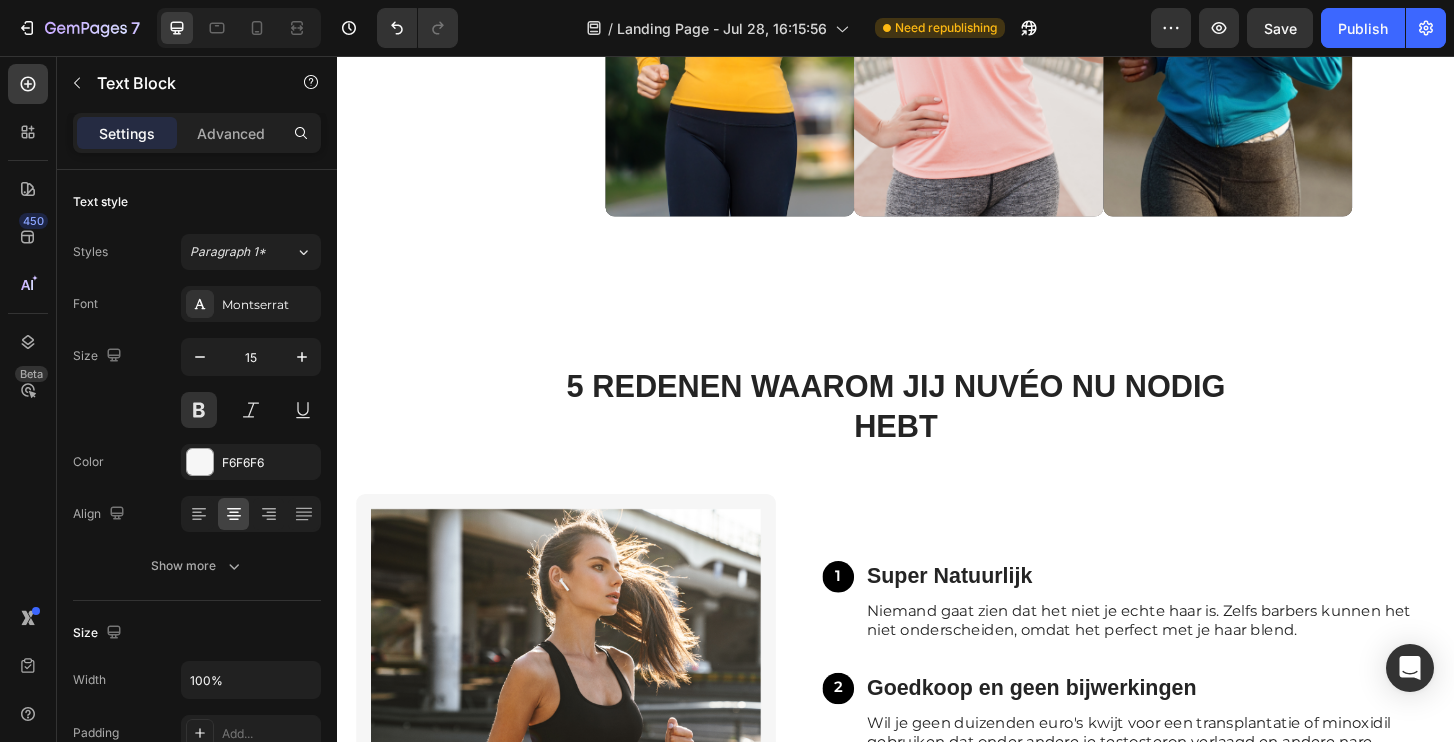 scroll, scrollTop: 5597, scrollLeft: 0, axis: vertical 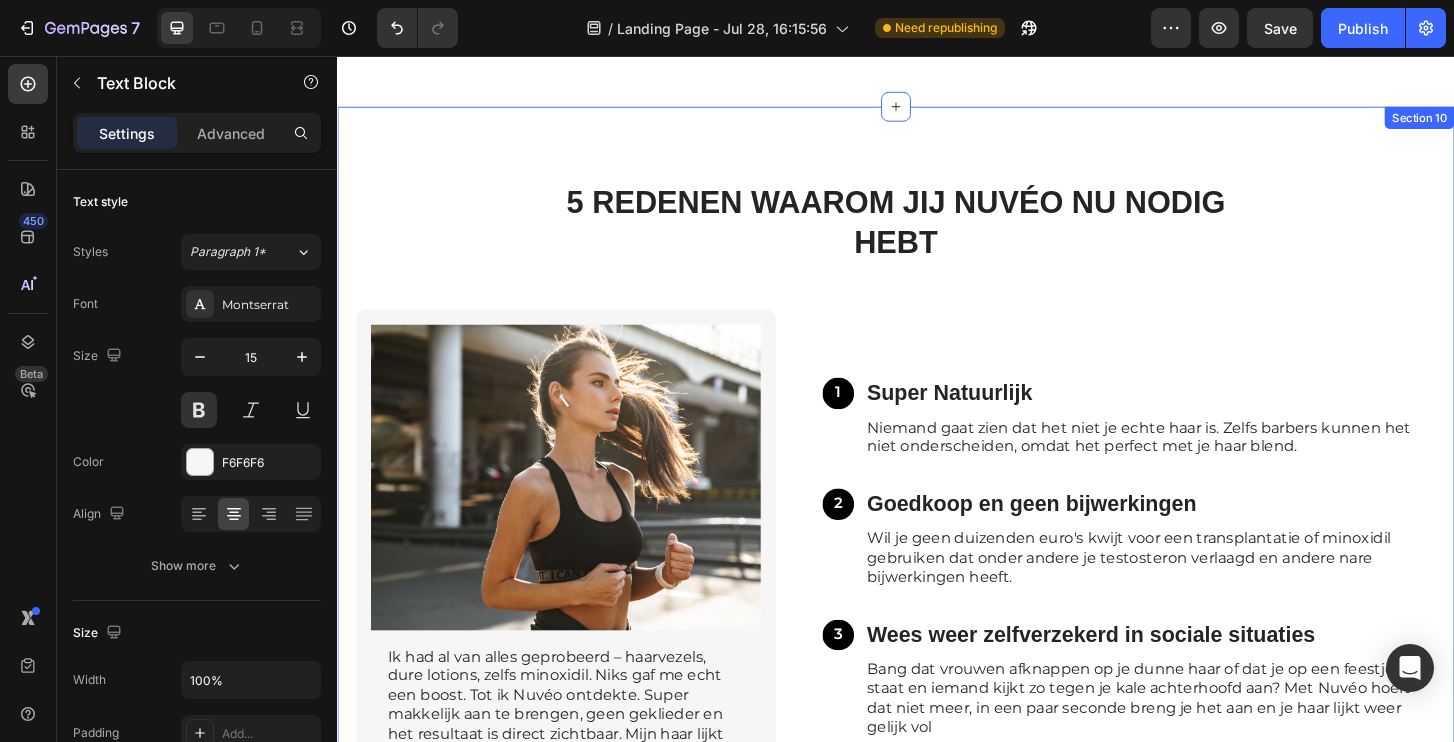 click on "5 REDENEN WAAROM JIJ NUVéO NU NODIG HEBT Heading Row Image Ik had al van alles geprobeerd – haarvezels, dure lotions, zelfs minoxidil. Niks gaf me echt een boost. Tot ik Nuvéo ontdekte. Super makkelijk aan te brengen, geen geklieder en het resultaat is direct zichtbaar. Mijn haar lijkt voller en ik voel me weer zeker als ik in de spiegel kijk. Text Block Row 1 Text Block Super Natuurlijk Heading Niemand gaat zien dat het niet je echte haar is. Zelfs barbers kunnen het niet onderscheiden, omdat het perfect met je haar blend. Text Block Row 2 Text Block Goedkoop en geen bijwerkingen Heading Wil je geen duizenden euro's kwijt voor een transplantatie of minoxidil gebruiken dat onder andere je testosteron verlaagd en andere nare bijwerkingen heeft. Text Block Row 3 Text Block Wees weer zelfverzekerd in sociale situaties Heading Text Block Row Row 4 Text Block Zweet- en waterproof Heading Text Block Row 5 Text Block Profiteer van tijdelijke korting Heading De  Nuveo Ultimate Pack Text Block Row Row Image Row" at bounding box center [937, 825] 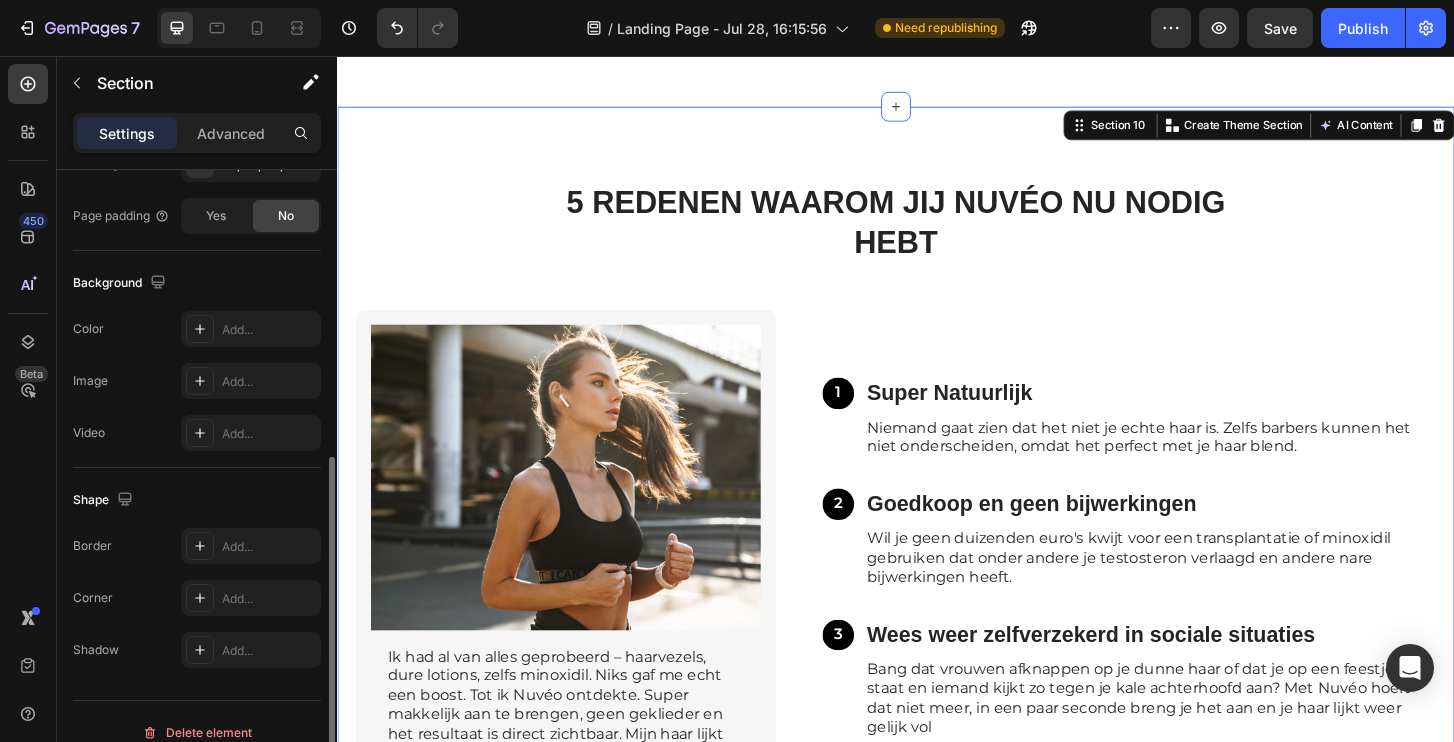 scroll, scrollTop: 565, scrollLeft: 0, axis: vertical 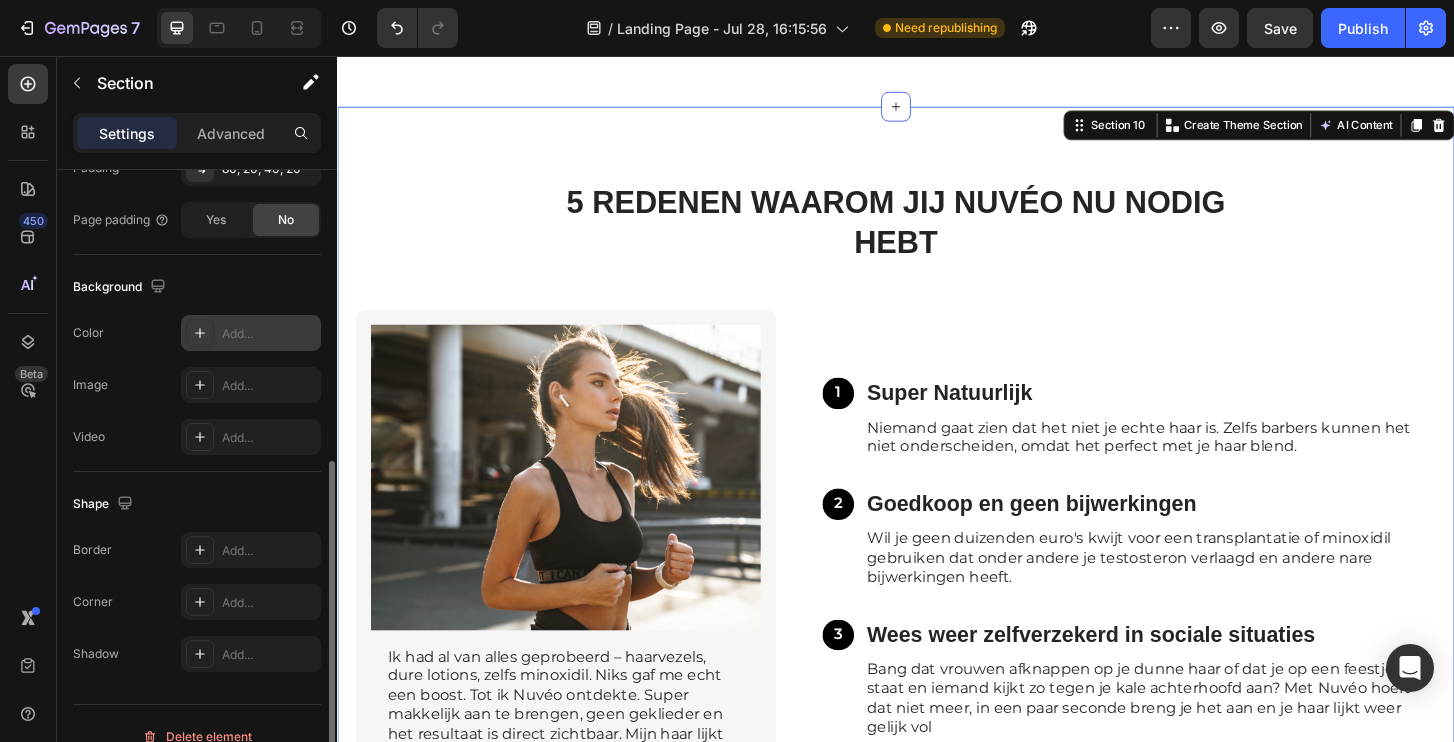 click on "Add..." at bounding box center (251, 333) 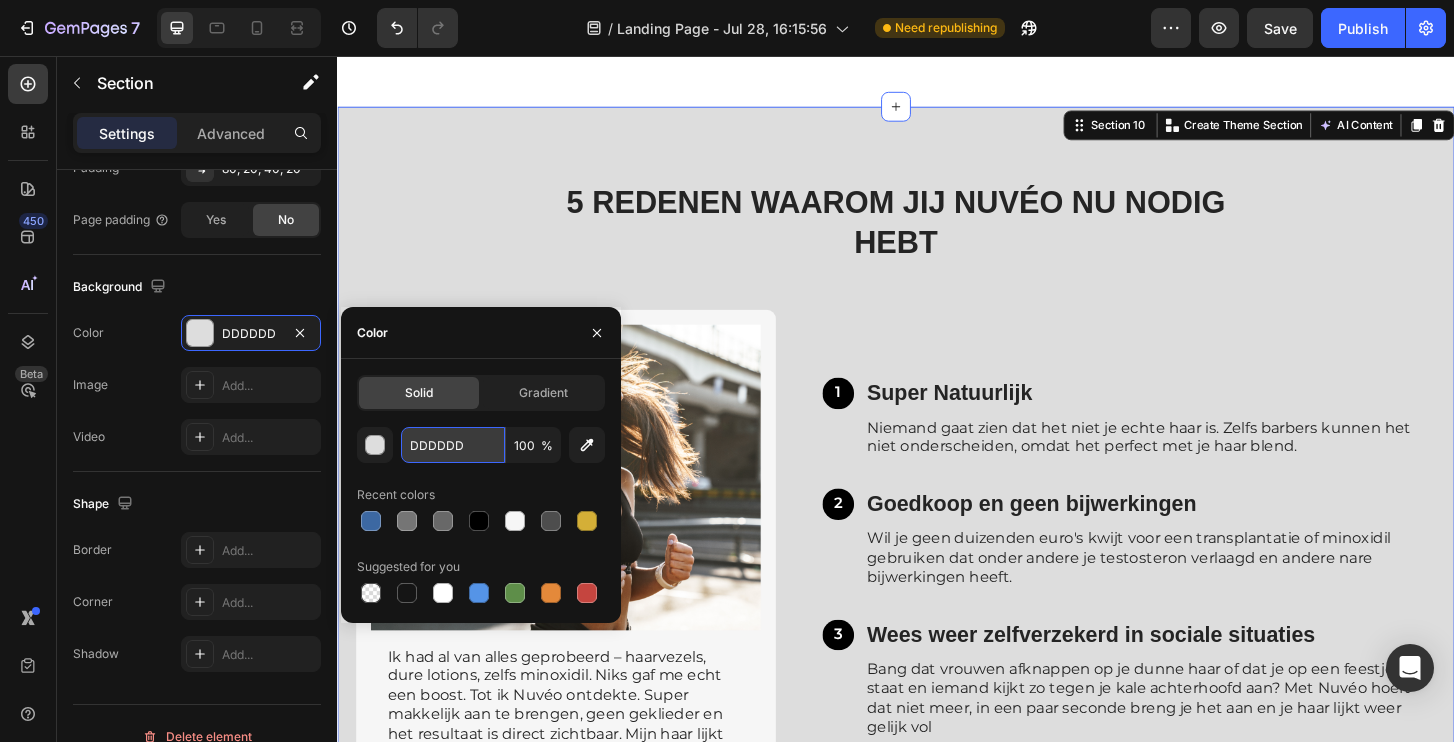 click on "DDDDDD" at bounding box center [453, 445] 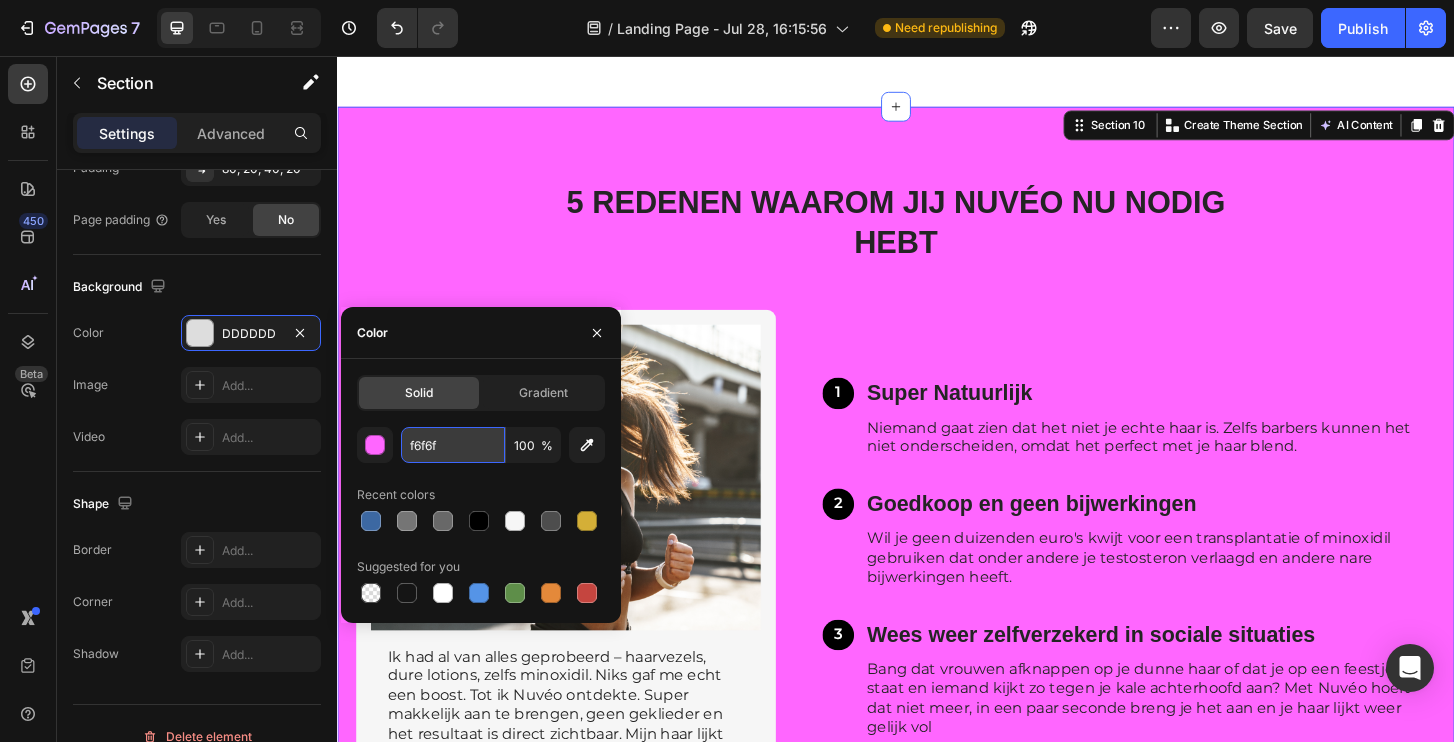 type on "f6f6f6" 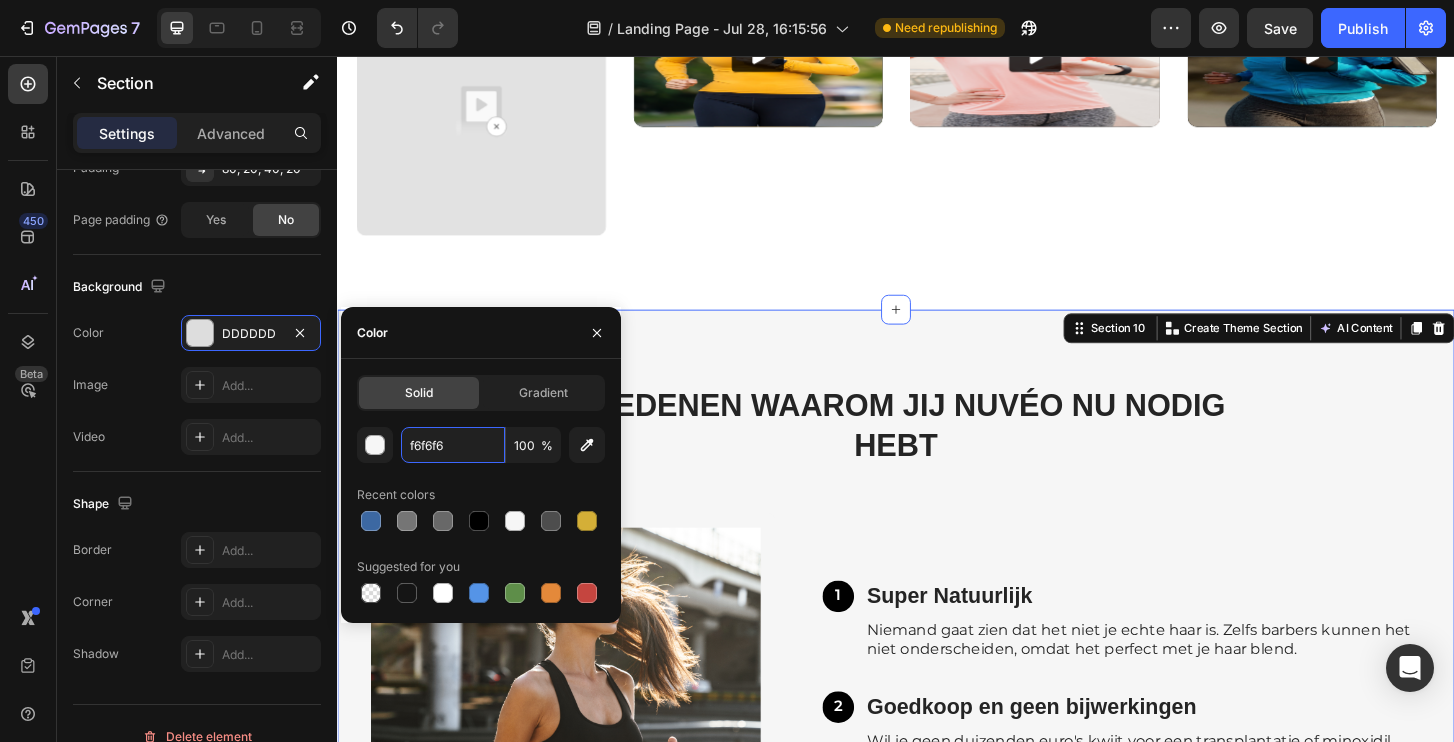 scroll, scrollTop: 5374, scrollLeft: 0, axis: vertical 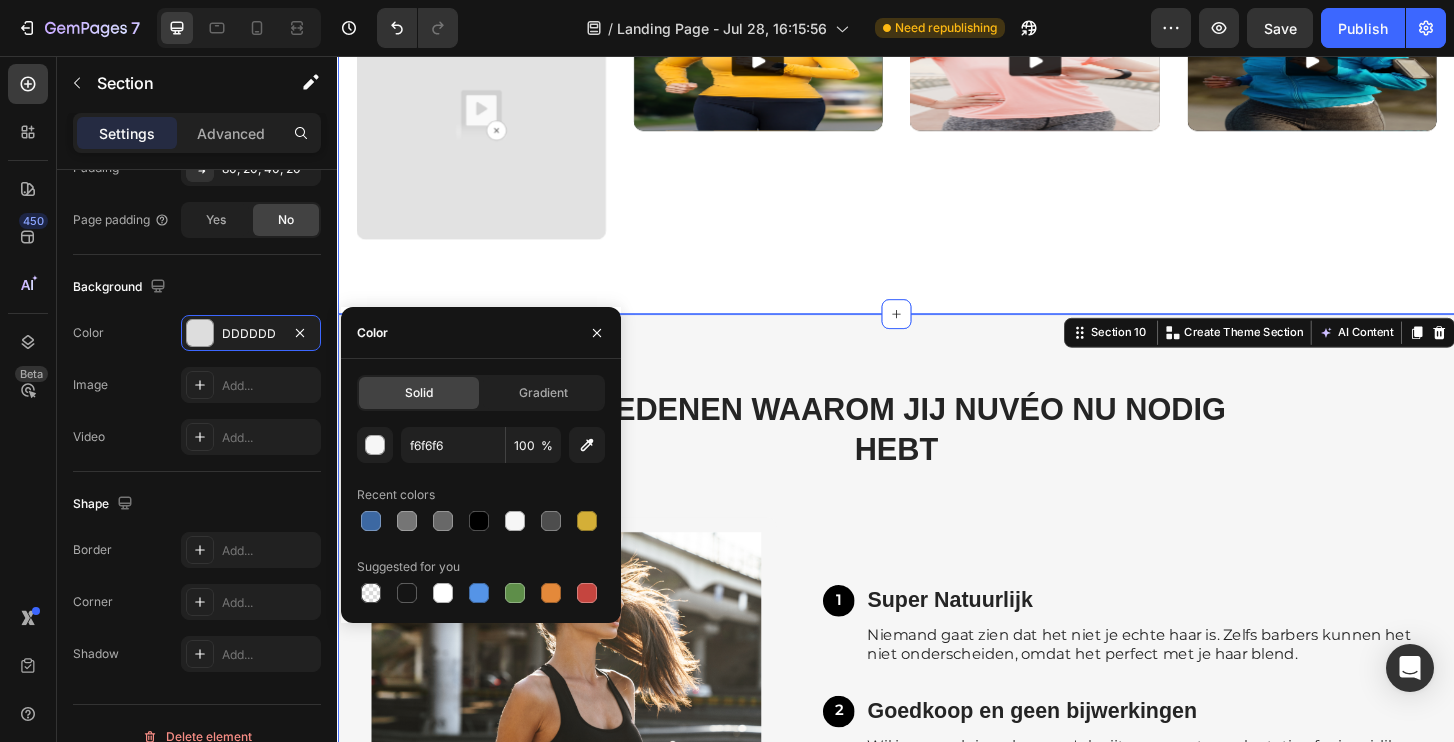 click on "Icon
Icon
Icon
Icon
Icon Icon List stories of Success Heading Row Video Video Video Video Carousel Row Section 9" at bounding box center (937, 54) 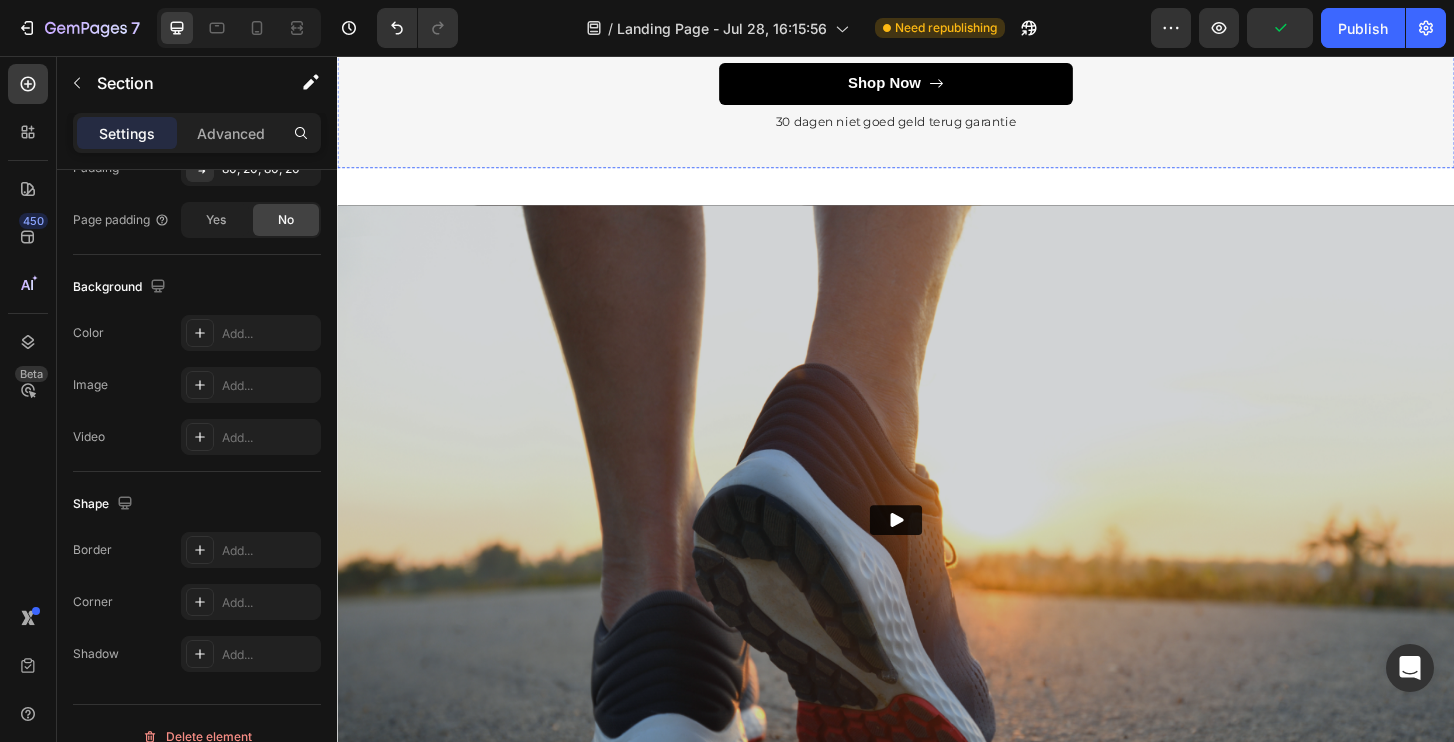 scroll, scrollTop: 6932, scrollLeft: 0, axis: vertical 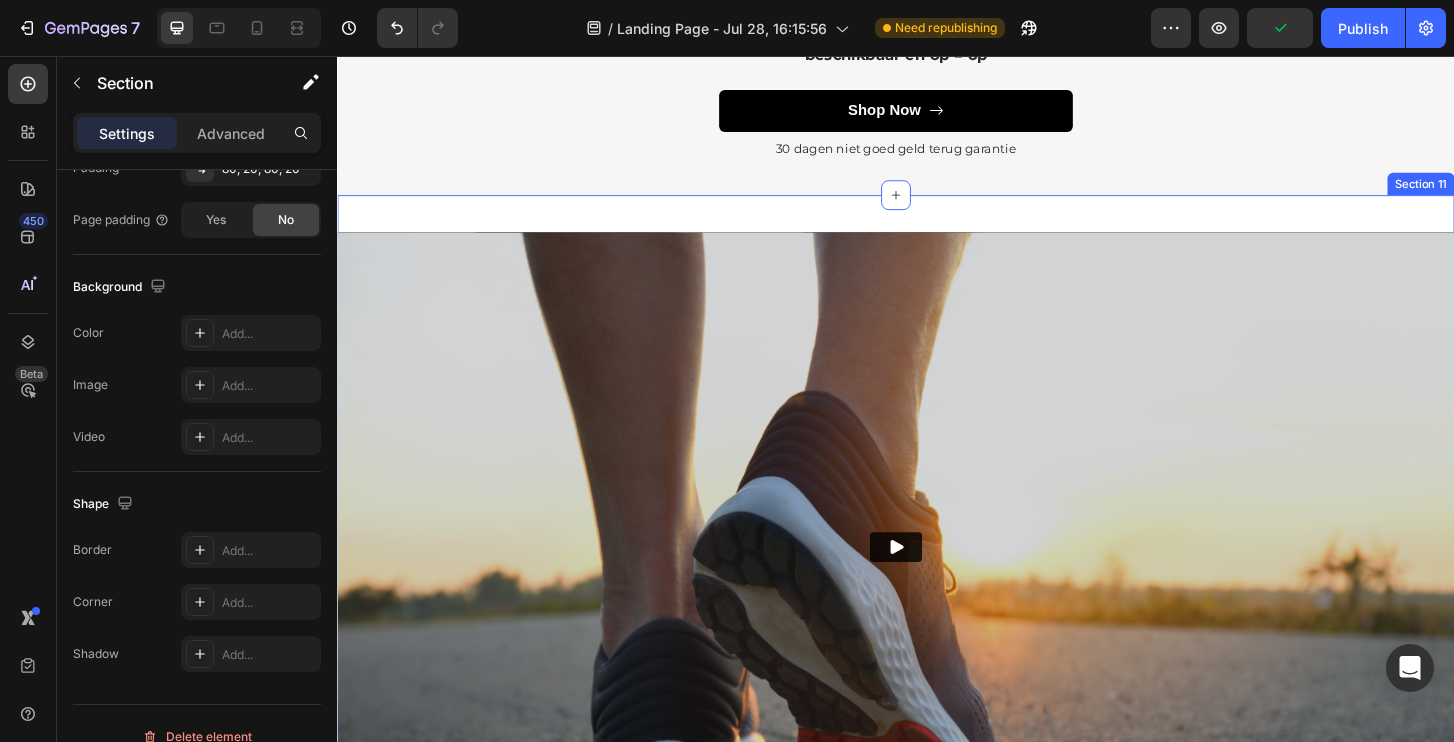 click on "Video Section 11" at bounding box center [937, 562] 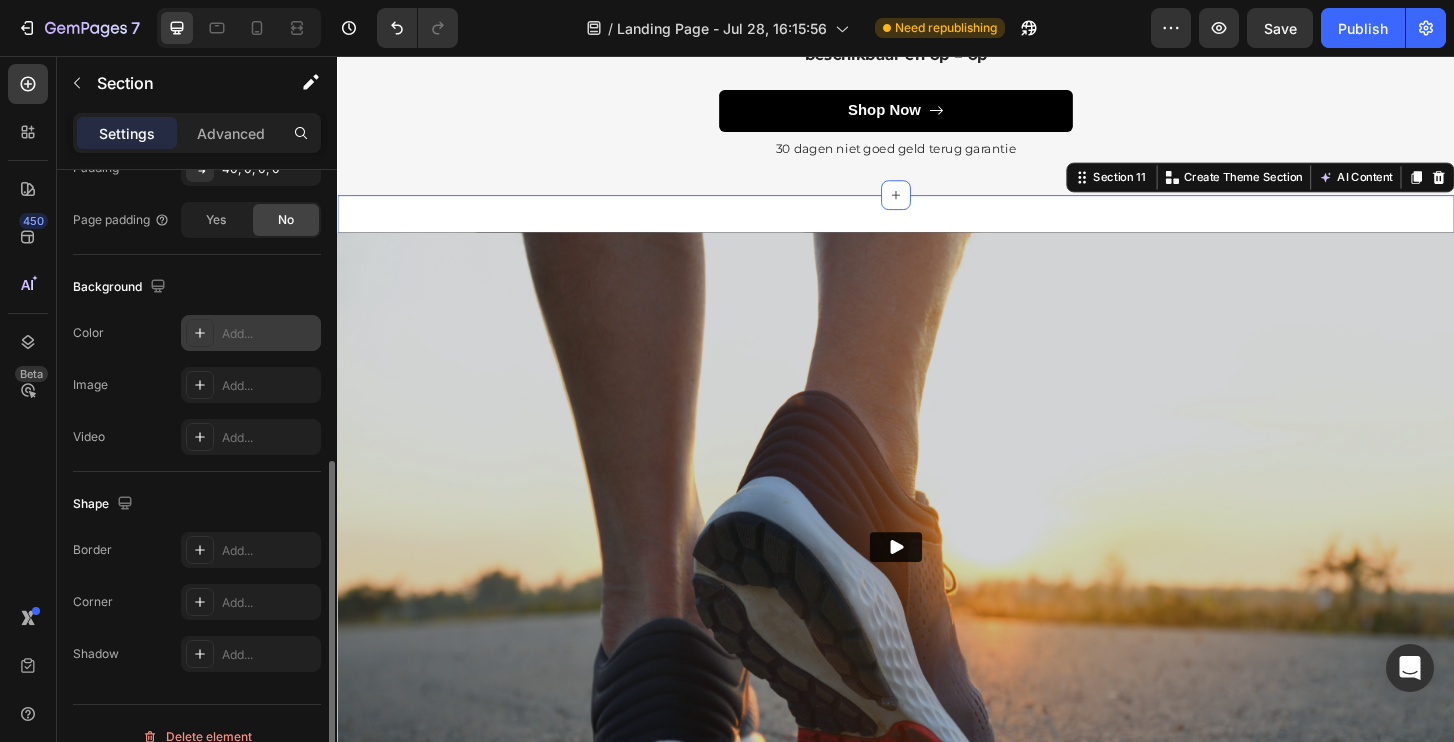 click on "Add..." at bounding box center [251, 333] 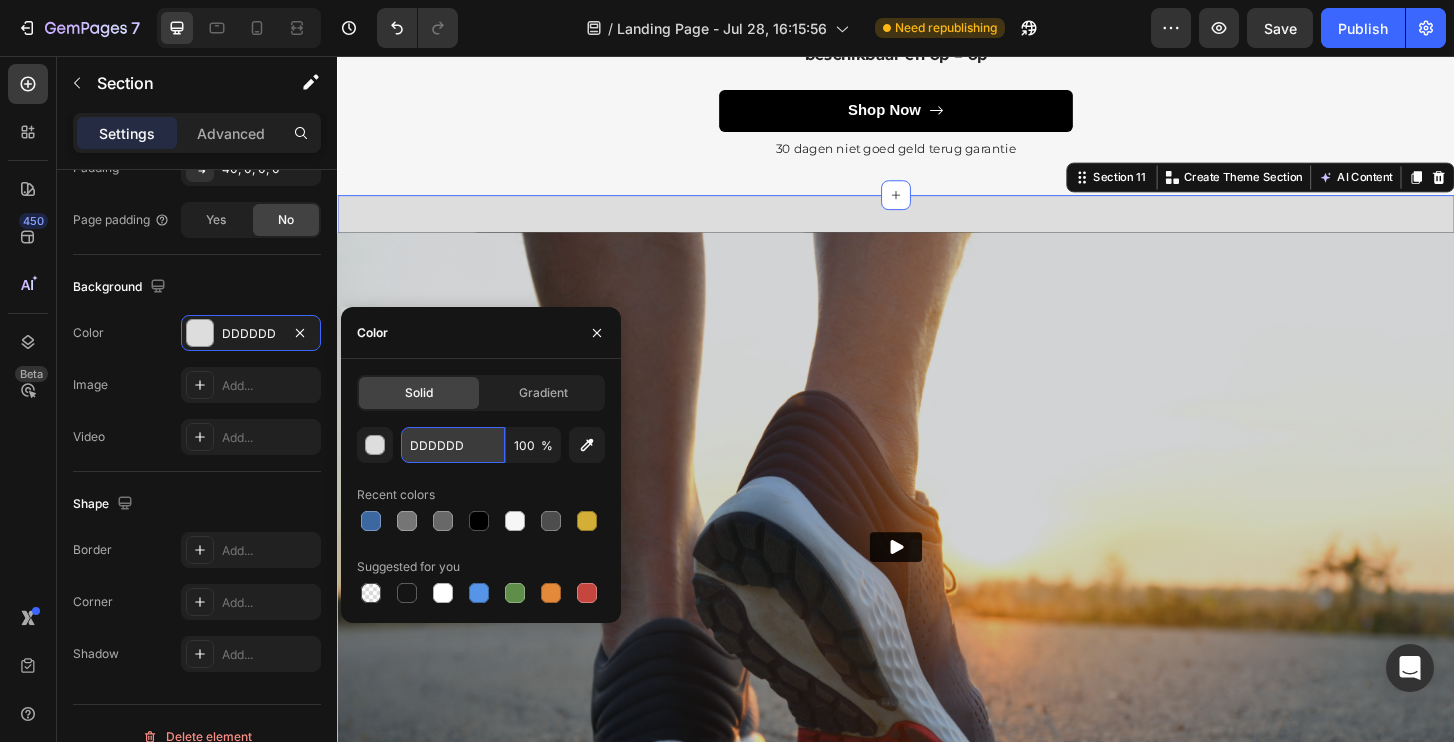 click on "DDDDDD" at bounding box center [453, 445] 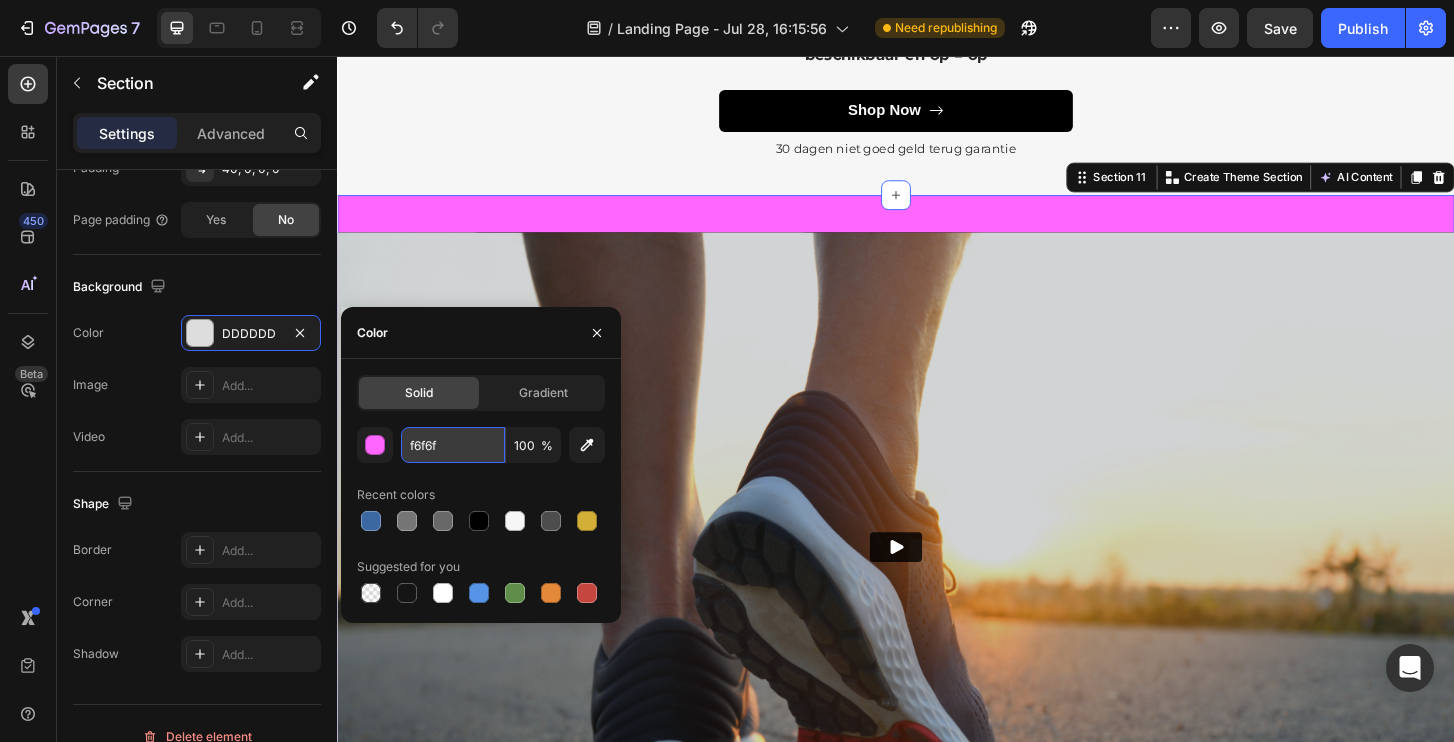 type on "f6f6f6" 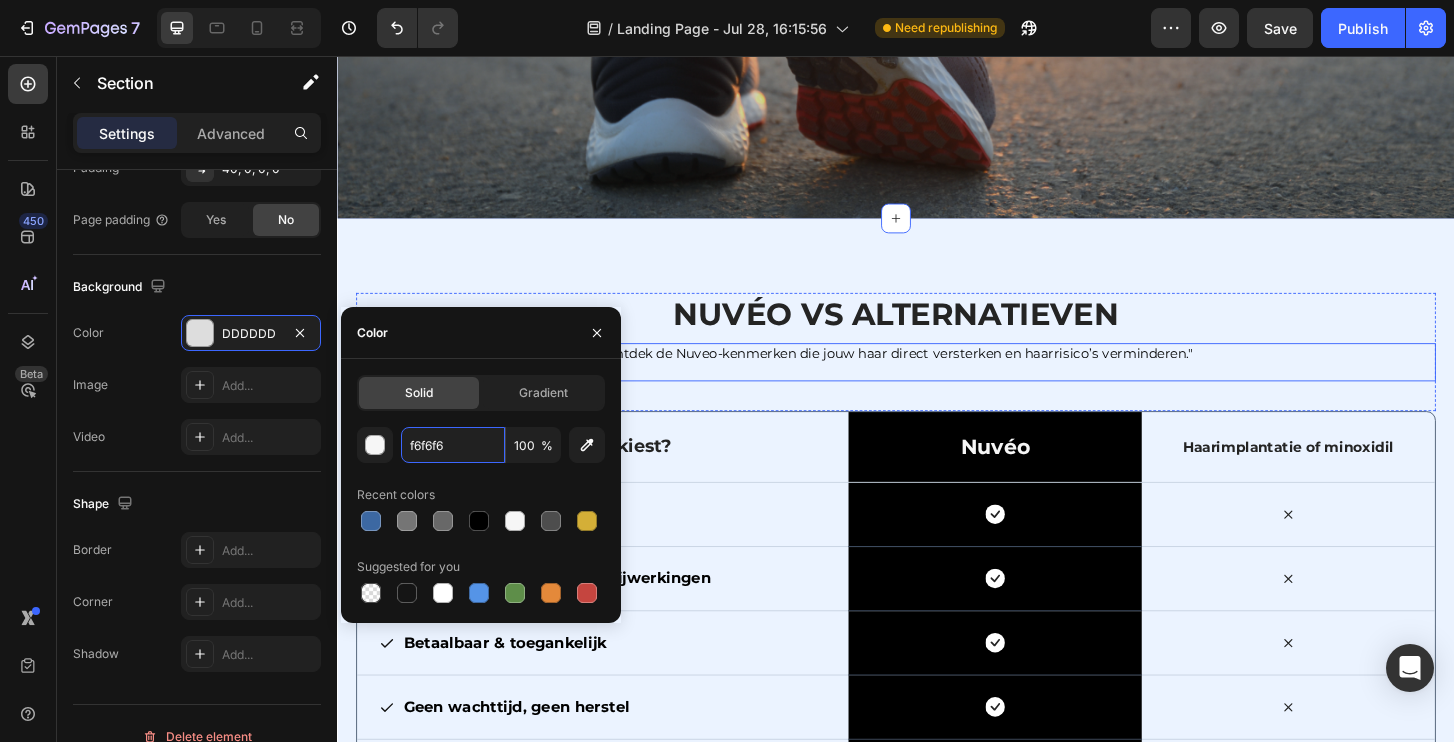 scroll, scrollTop: 7629, scrollLeft: 0, axis: vertical 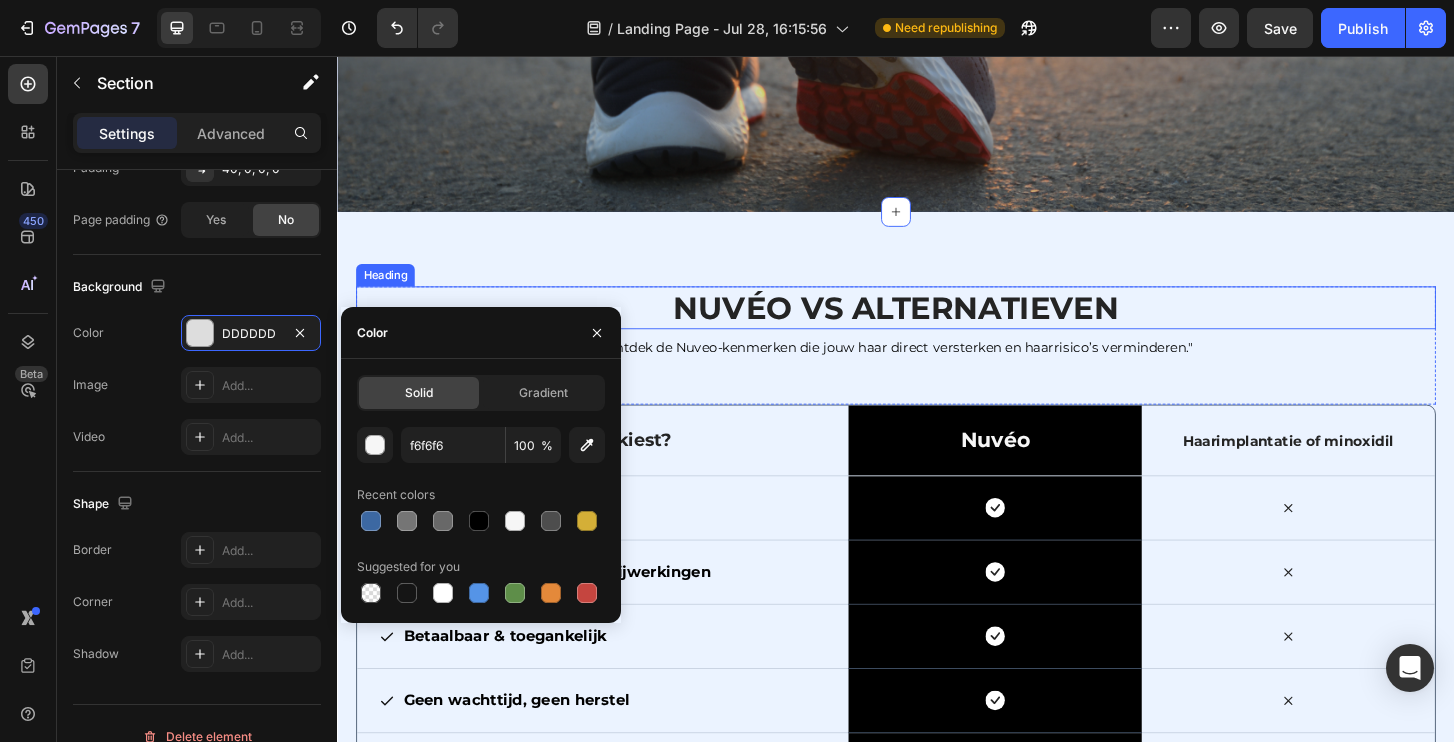 click on "Nuvéo vs Alternatieven" at bounding box center [937, 326] 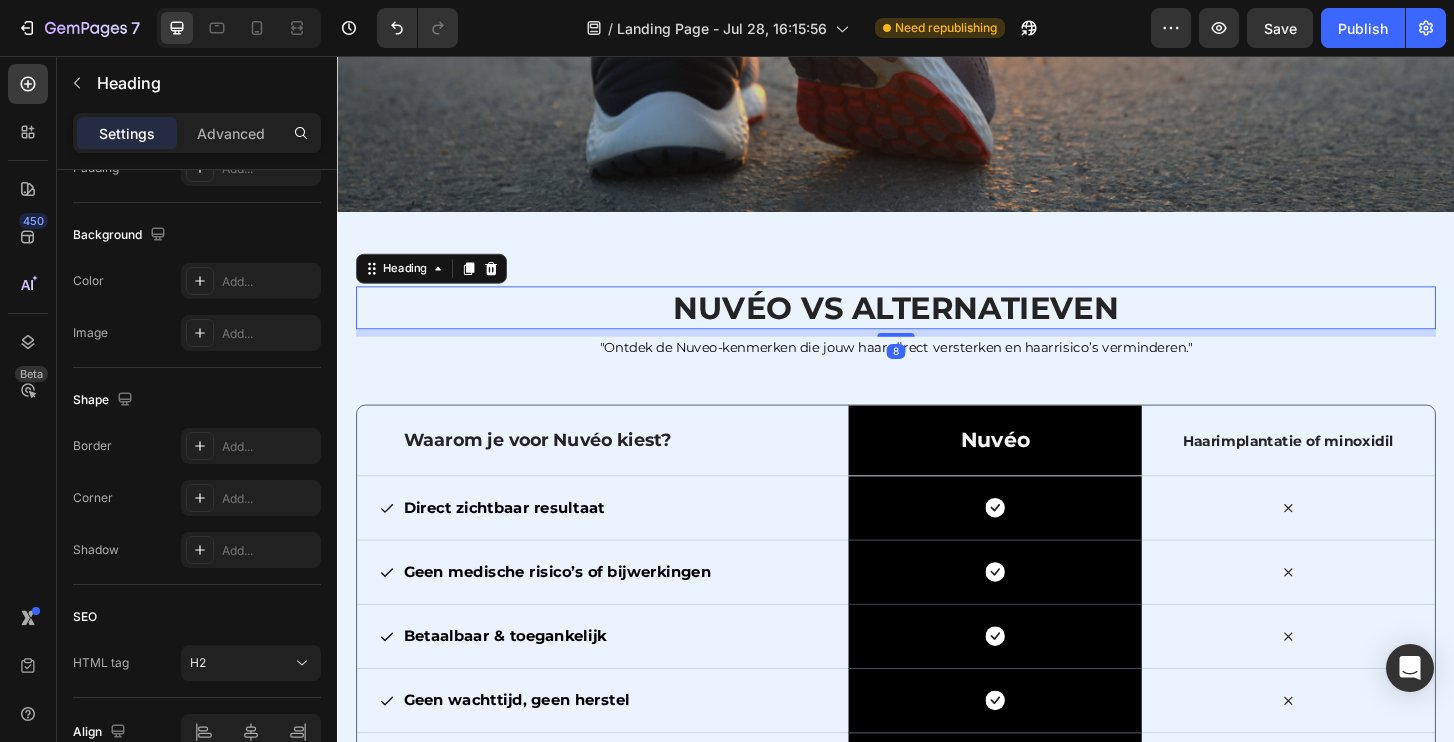 scroll, scrollTop: 0, scrollLeft: 0, axis: both 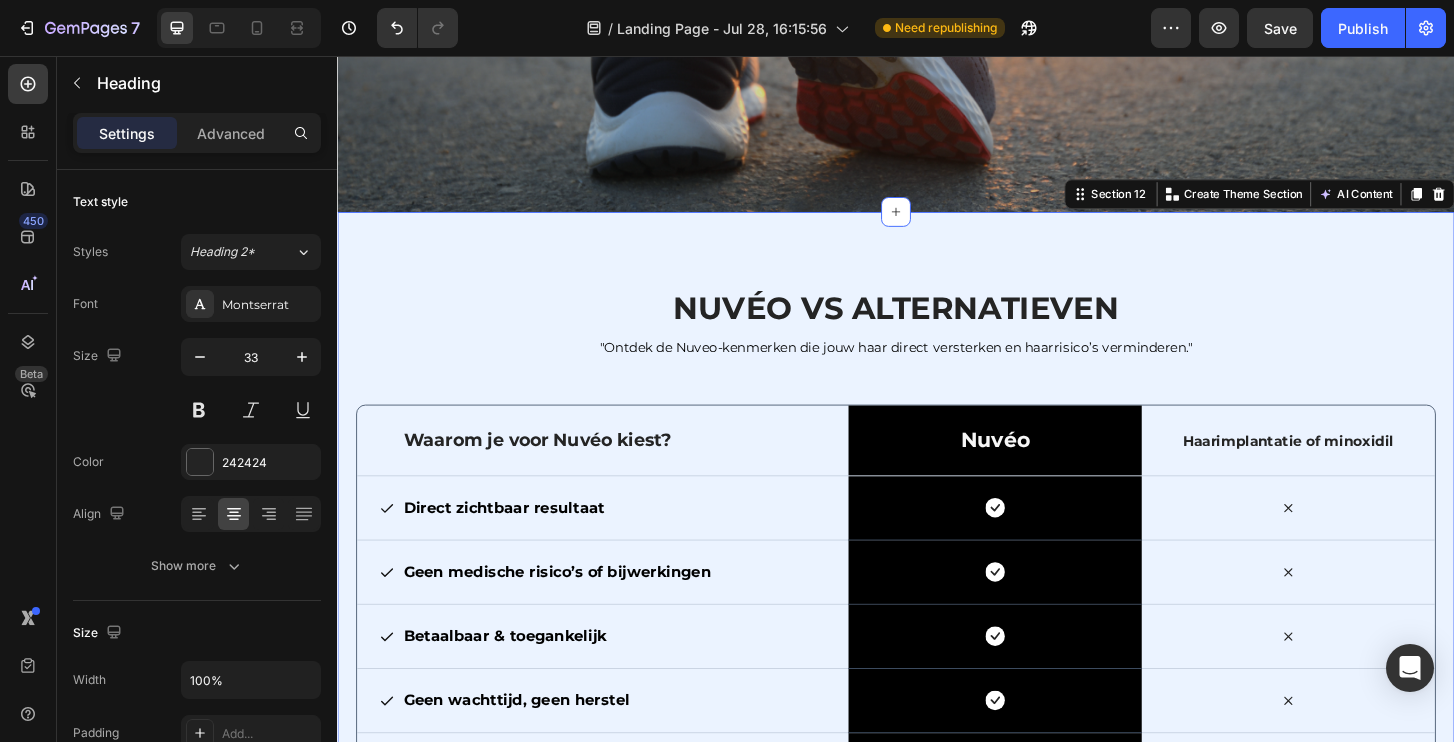 click on "Nuvéo vs Alternatieven Heading "Ontdek de Nuveo-kenmerken die jouw haar direct versterken en haarrisico’s verminderen."   Text Block Row Waarom je voor Nuvéo kiest? Text Block Row Nuvéo Text Block Row Haarimplantatie of minoxidil Text Block Row
Icon Direct zichtbaar resultaat Text Block Row
Icon Row
Icon Row Row
Icon Geen medische risico’s of bijwerkingen Text Block Row
Icon Row
Icon Row Row
Icon Betaalbaar & toegankelijk Text Block Row
Icon Row
Icon Row Row
Icon Geen wachttijd, geen herstel Text Block Row
Icon Row
Icon Row Row
Icon Waterproof, zweetproof en natuurlijk ogend Text Block Row
Icon Row
Icon Row Row Row Section 12   Create Theme Section AI Content Write with GemAI What would you like to describe here? Tone and Voice Persuasive Product Nuvéo Haargroei Stimulator Show more Generate" at bounding box center (937, 578) 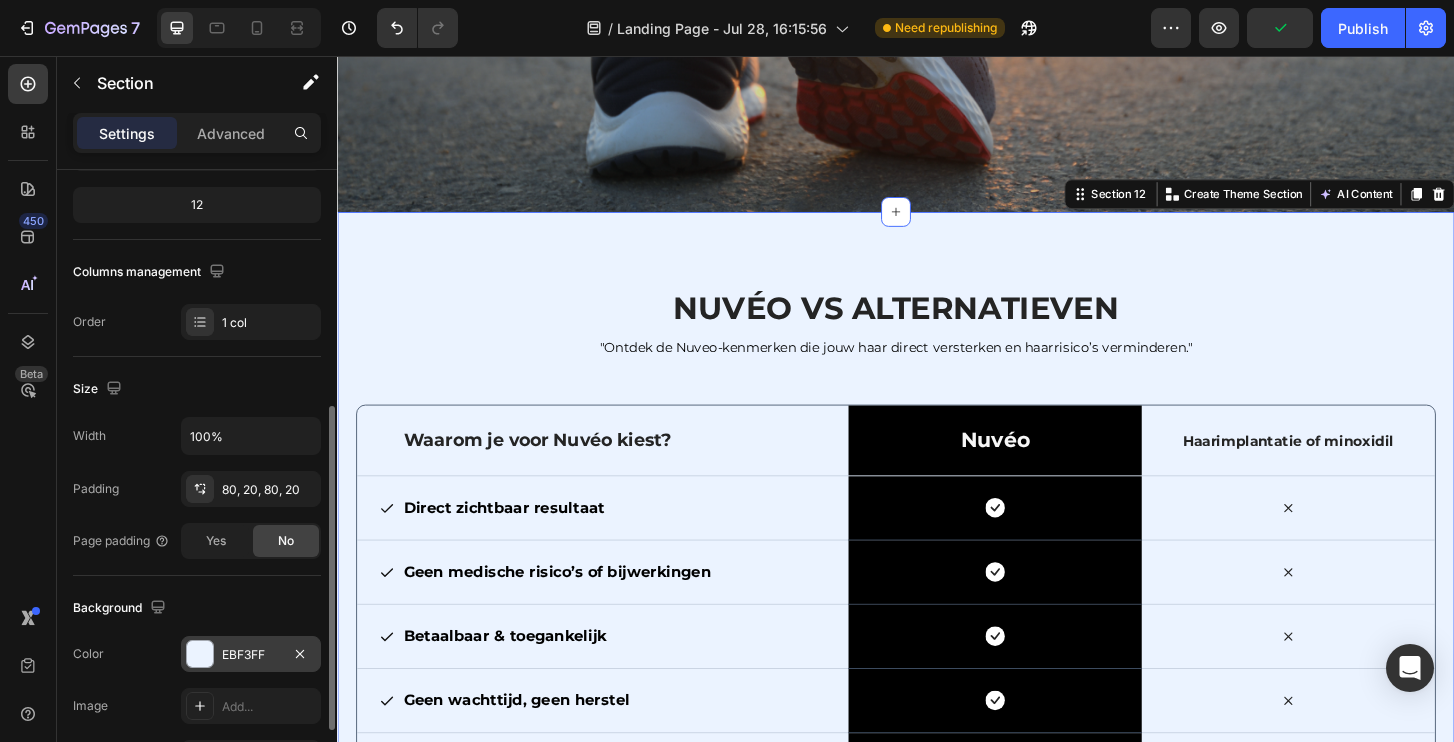 scroll, scrollTop: 317, scrollLeft: 0, axis: vertical 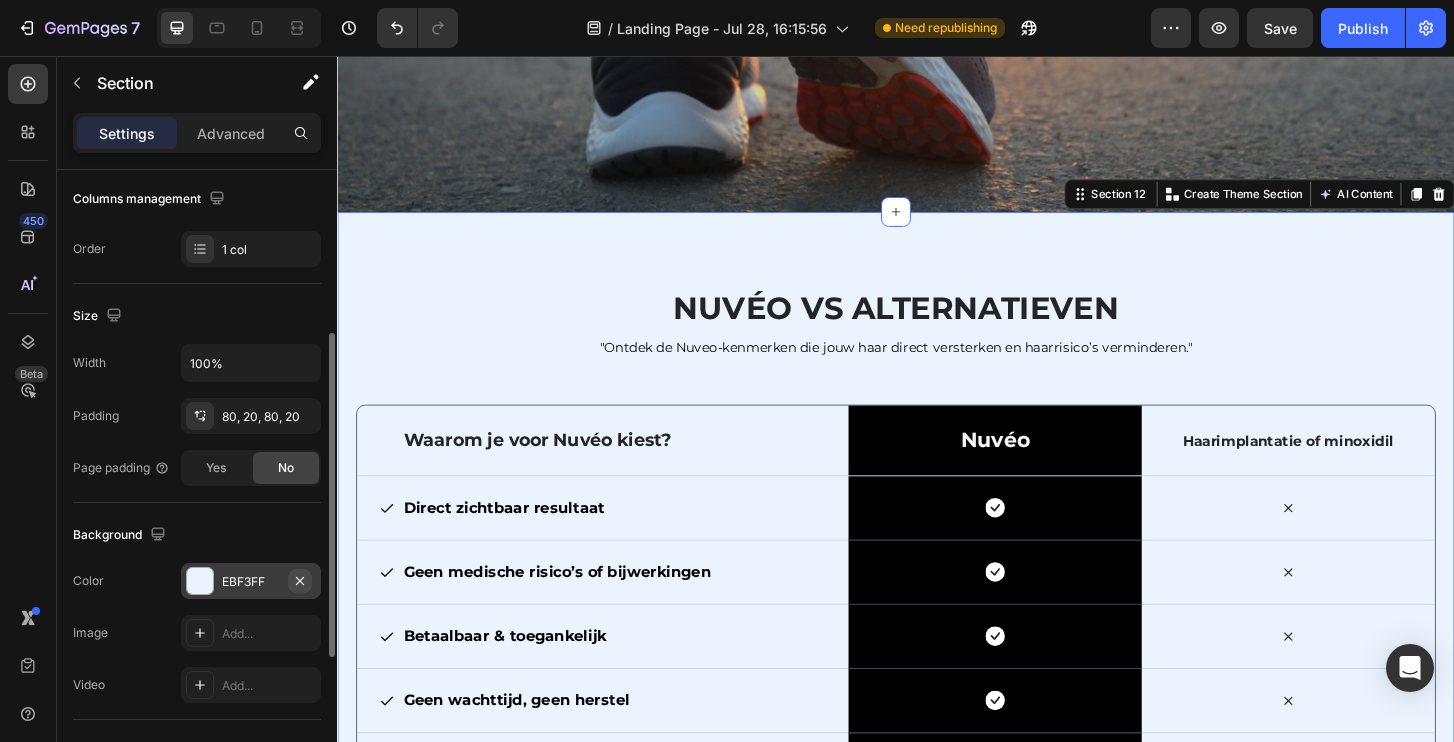 click 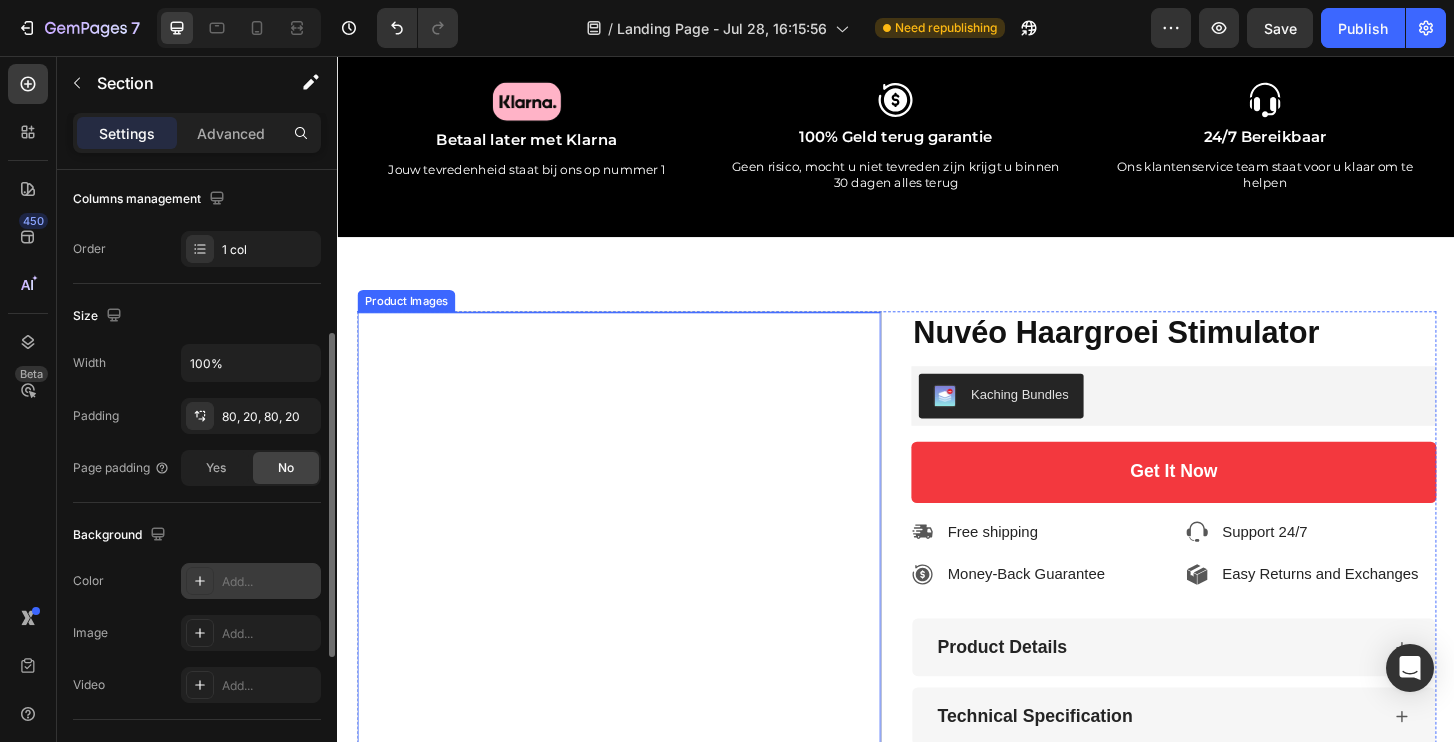scroll, scrollTop: 8468, scrollLeft: 0, axis: vertical 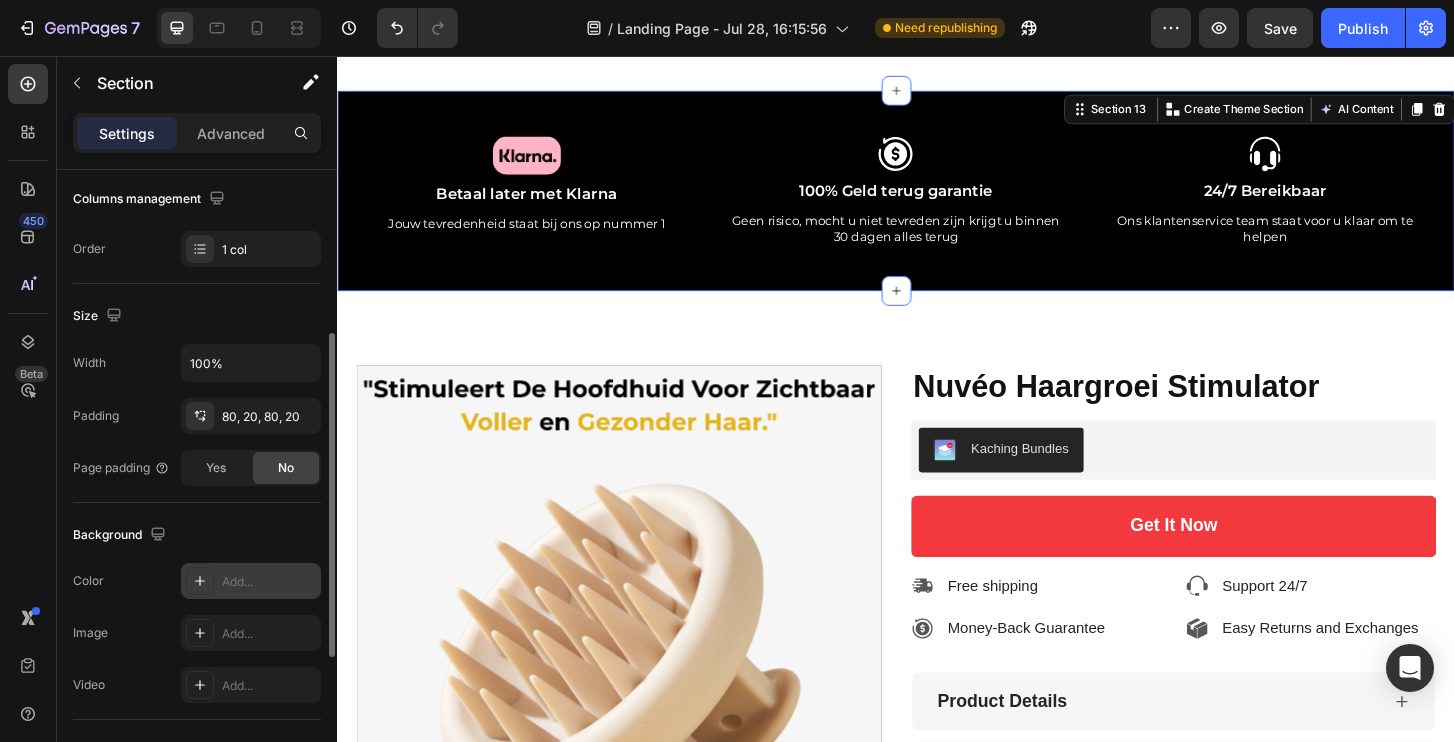 click on "Icon 100% Geld terug garantie Text Block Geen risico, mocht u niet tevreden zijn krijgt u binnen 30 dagen alles terug Text Block Image Betaal later met Klarna Text Block Jouw tevredenheid staat bij ons op nummer 1 Text Block
Icon 24/7 Bereikbaar Text Block Ons klantenservice team staat voor u klaar om te helpen Text Block Row Section 13   Create Theme Section AI Content Write with GemAI What would you like to describe here? Tone and Voice Persuasive Product Nuvéo Haargroei Stimulator Show more Generate" at bounding box center (937, 200) 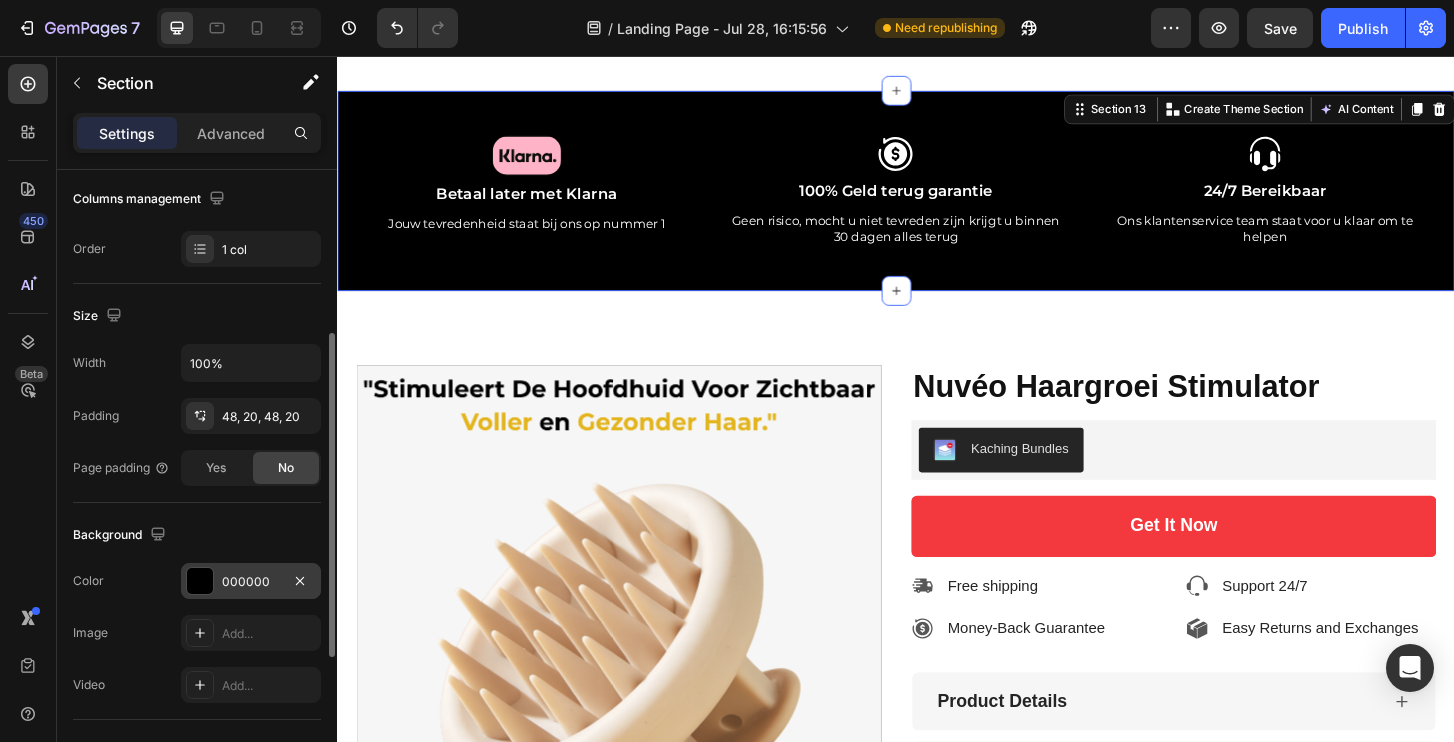 click on "000000" at bounding box center [251, 581] 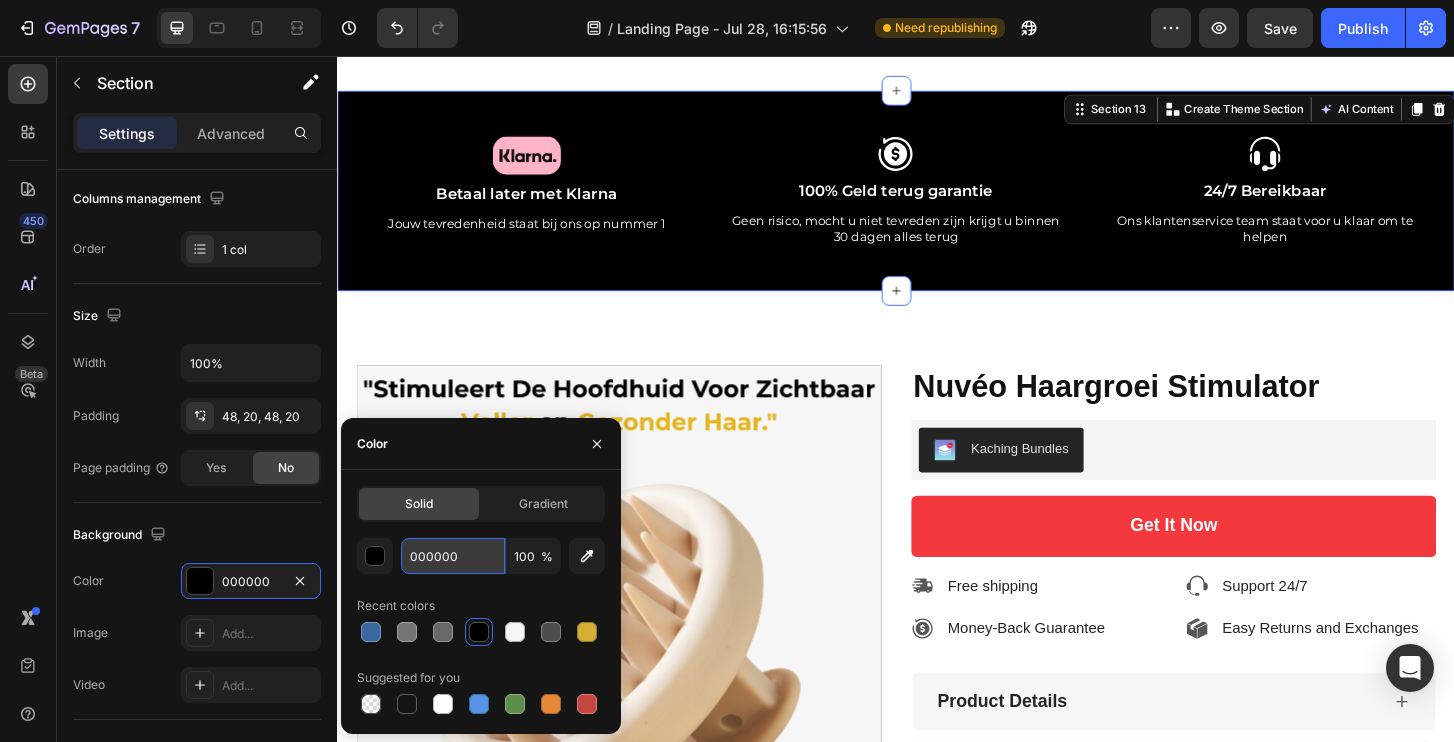 click on "000000" at bounding box center [453, 556] 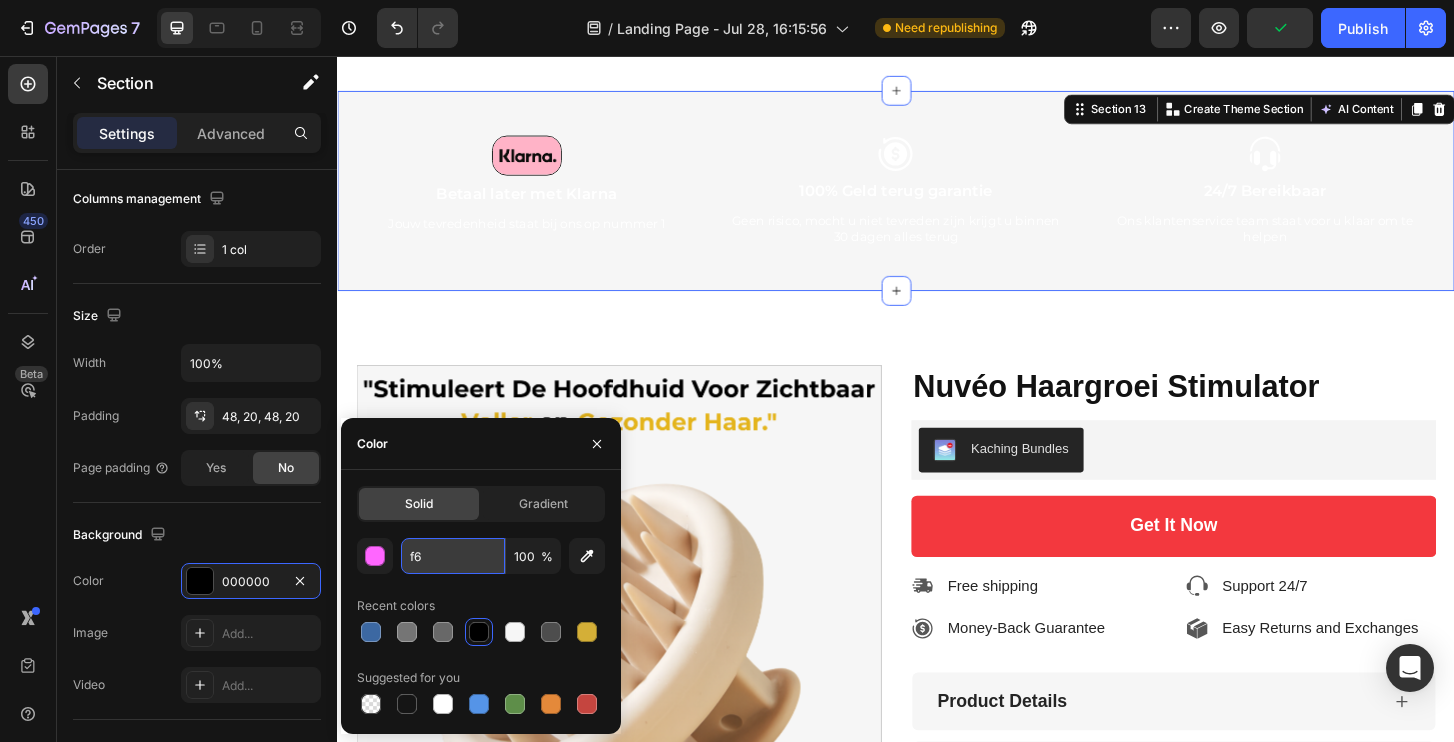 type on "f" 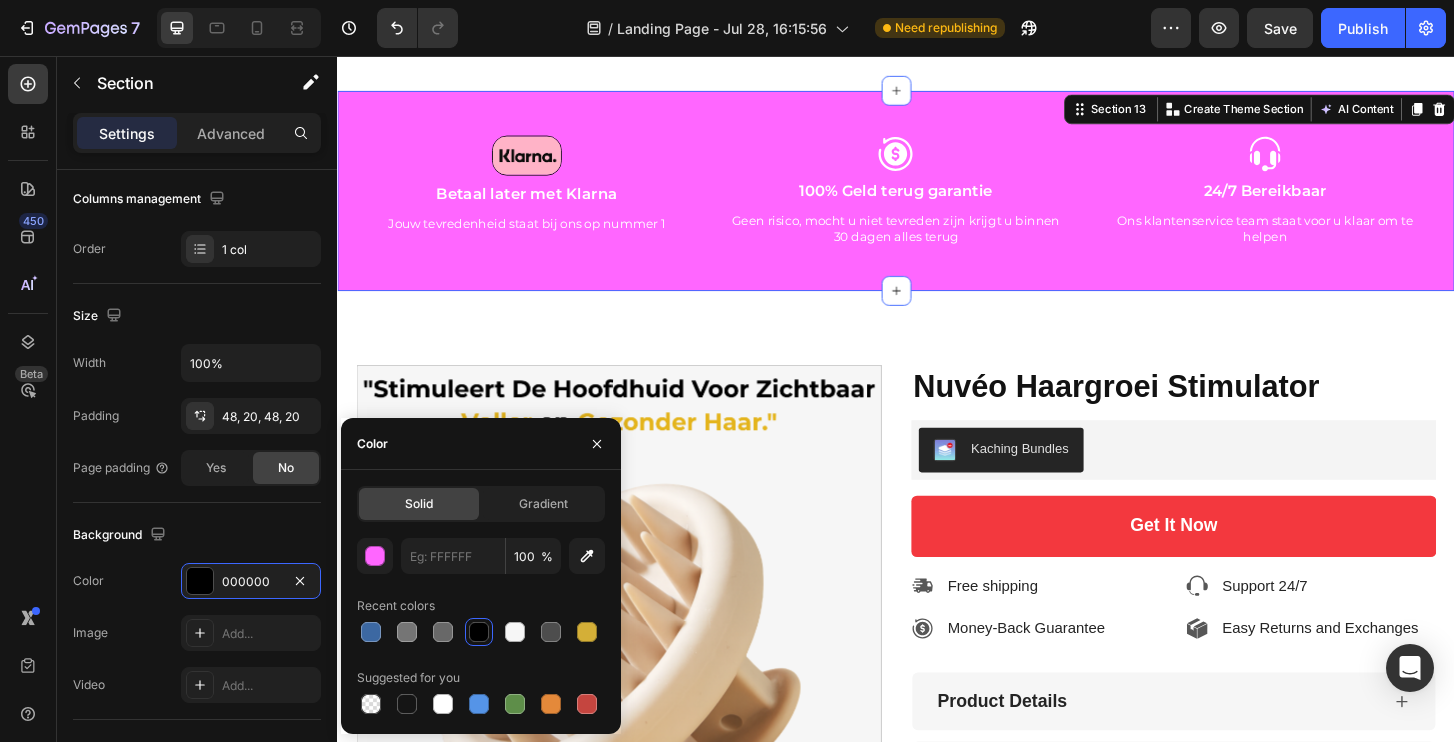 click 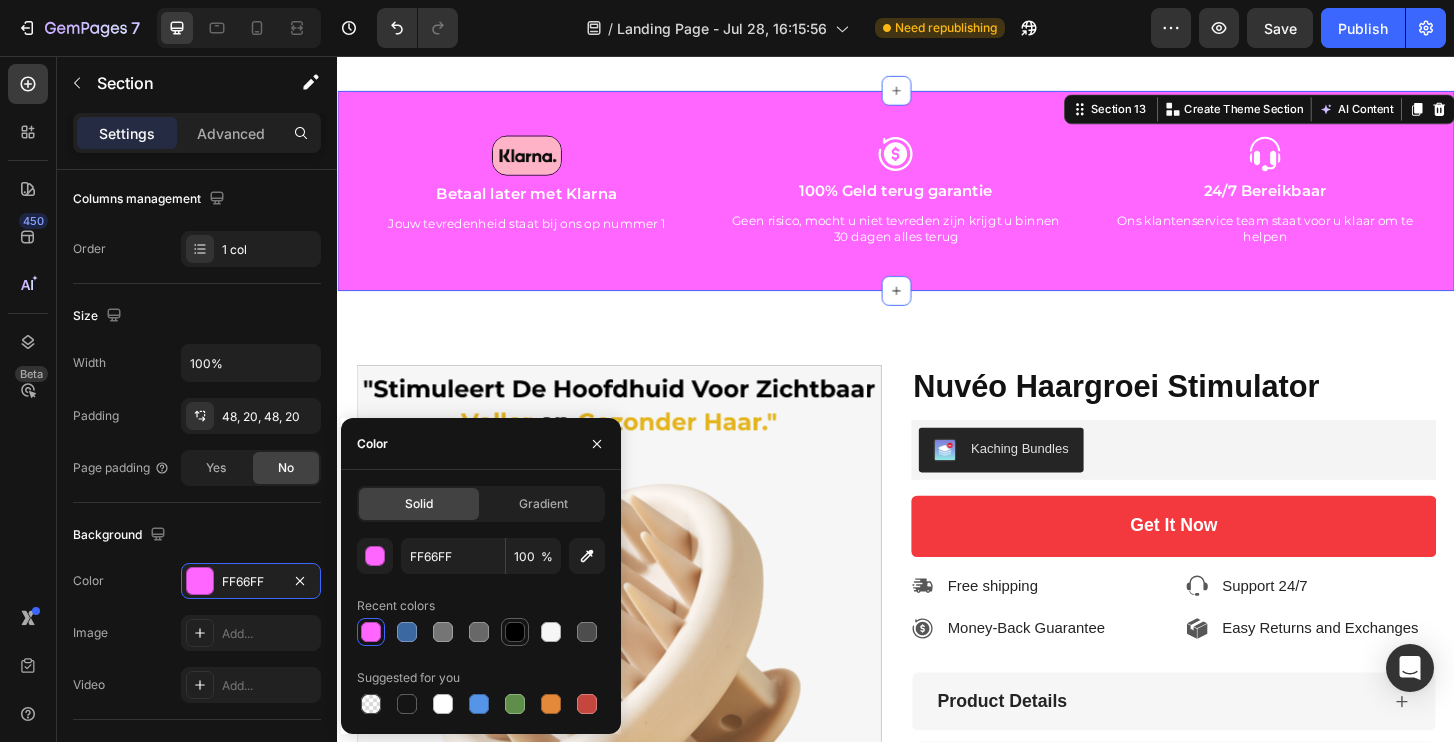 click at bounding box center (515, 632) 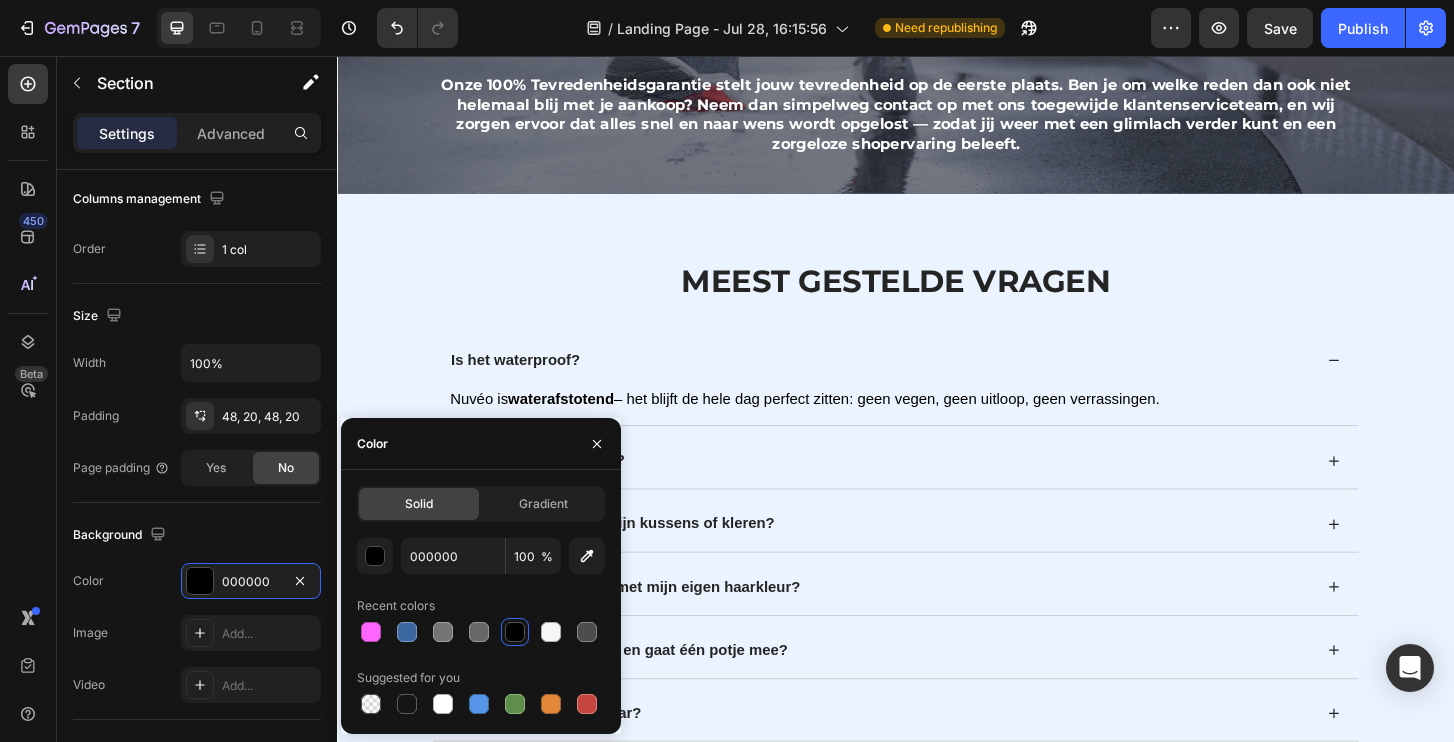 scroll, scrollTop: 9935, scrollLeft: 0, axis: vertical 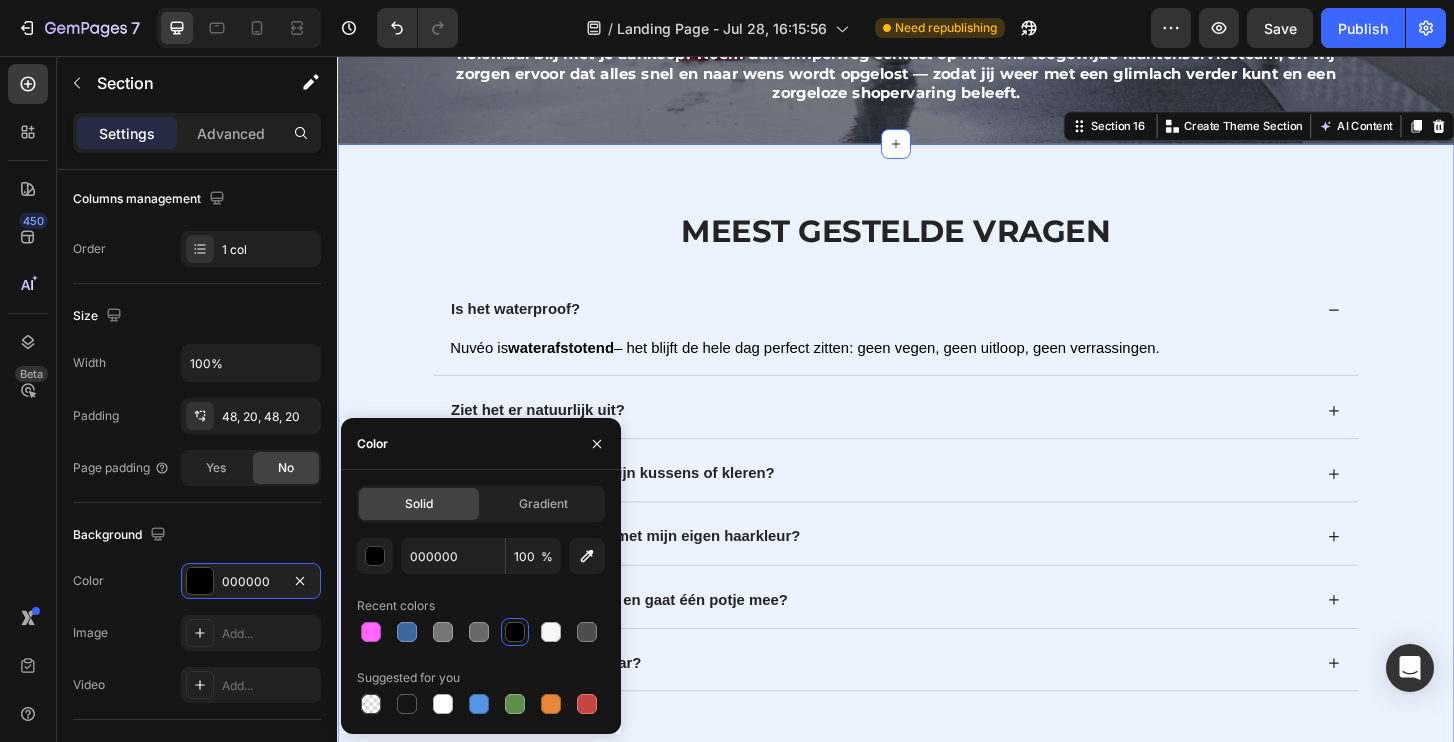 click on "Meest gestelde vragen Heading
Is het waterproof? Nuvéo is  waterafstotend  – het blijft de hele dag perfect zitten: geen vegen, geen uitloop, geen verrassingen. Text Block
Ziet het er natuurlijk uit?
Komen er vlekken op mijn kussens of kleren?
Komt de kleur overeen met mijn eigen haarkleur?
Hoe lang blijft het zitten en gaat één potje mee?
Beschadigd het mijn haar? Accordion Row Section 16   Create Theme Section AI Content Write with GemAI What would you like to describe here? Tone and Voice Persuasive Product Nuvéo Haargroei Stimulator Show more Generate" at bounding box center [937, 491] 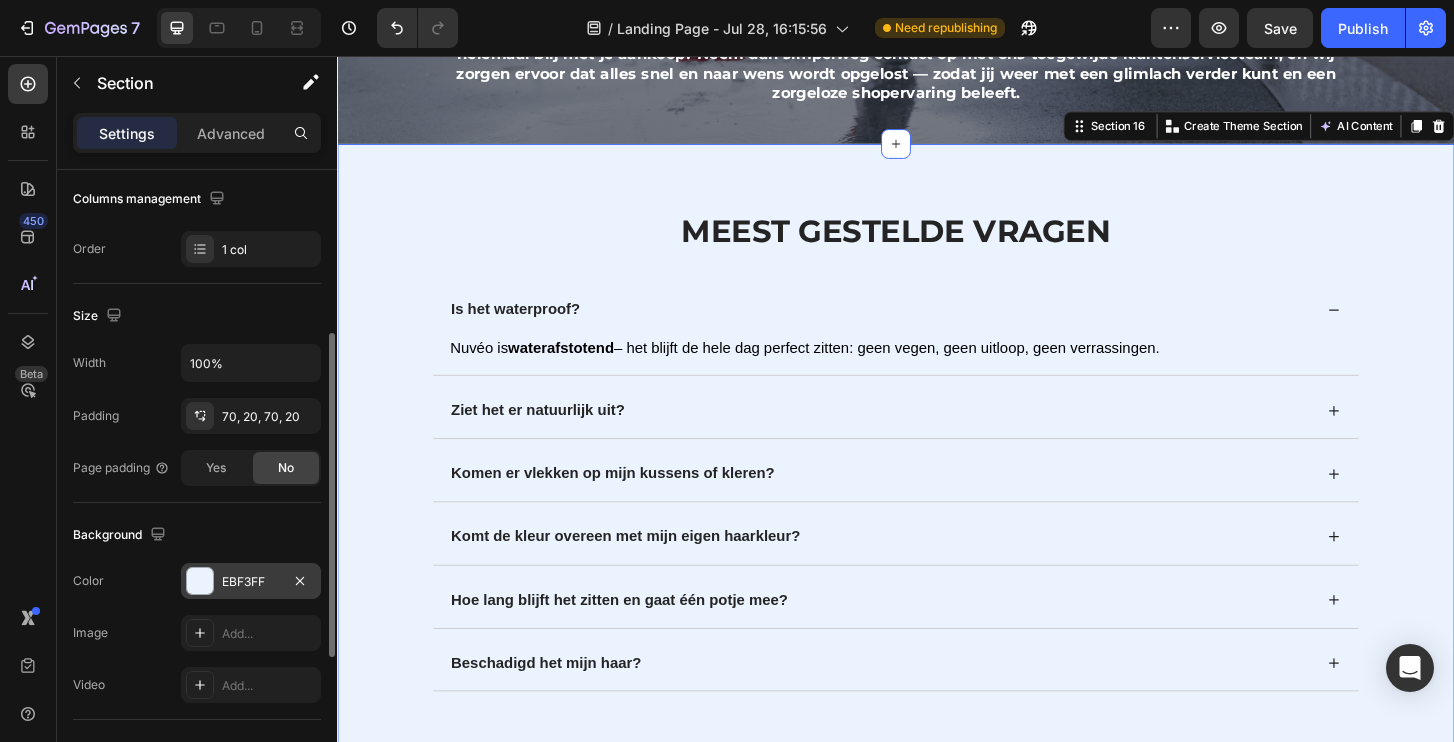 click on "EBF3FF" at bounding box center (251, 581) 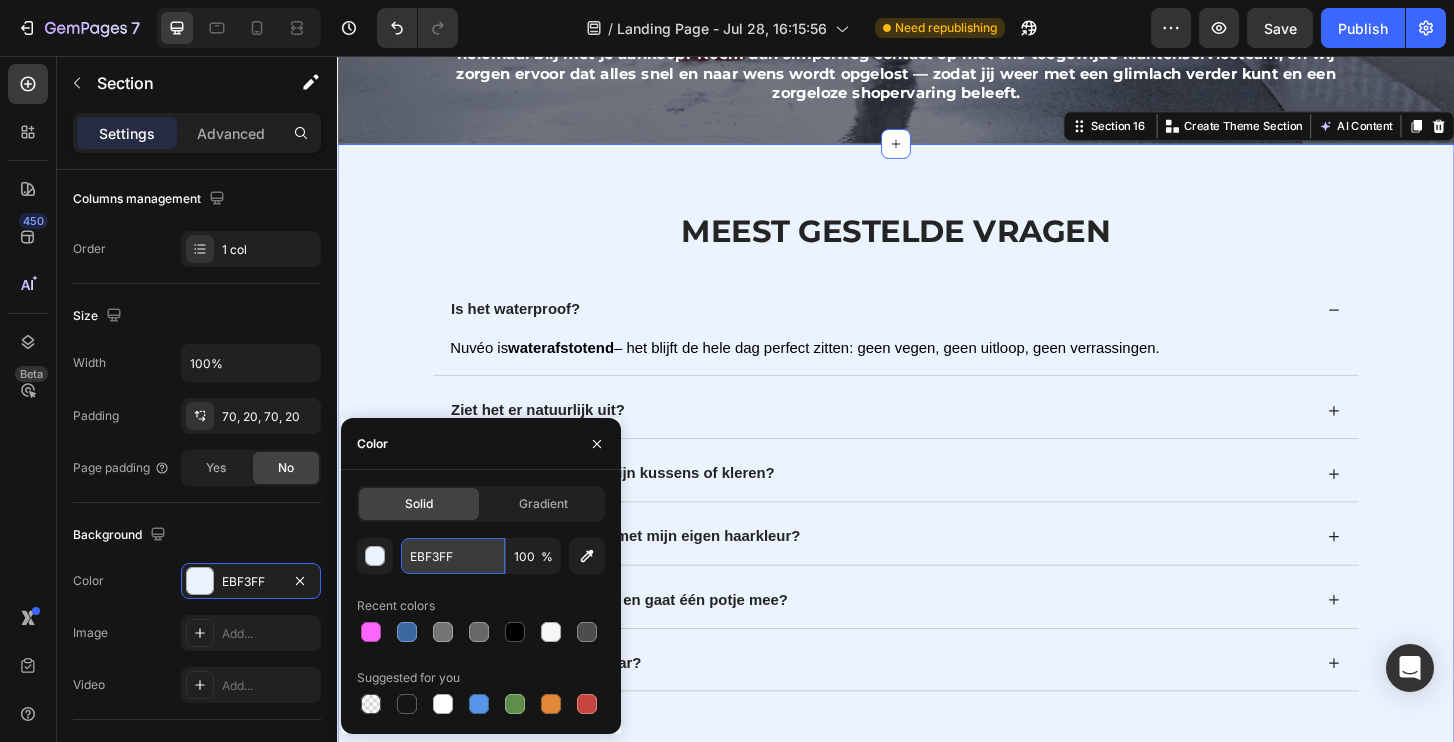 click on "EBF3FF" at bounding box center [453, 556] 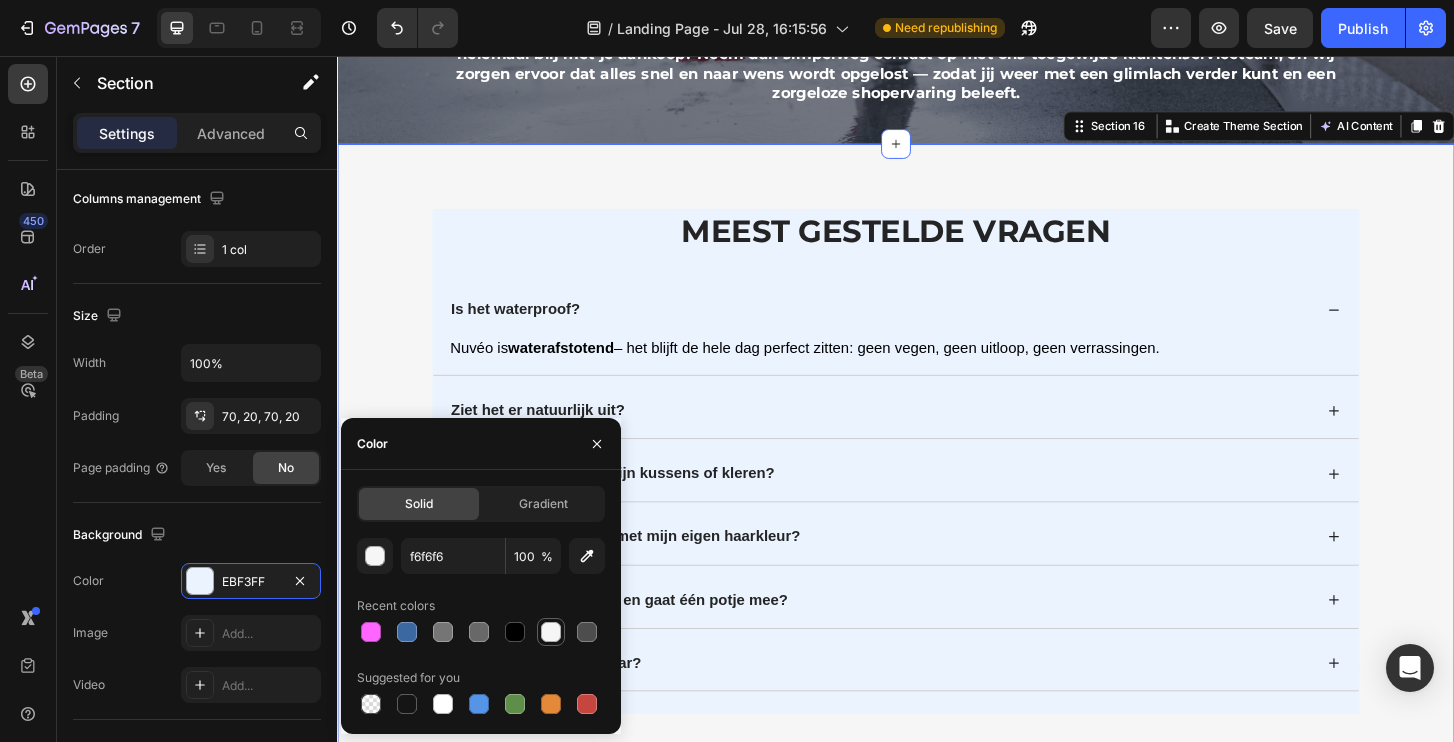 click at bounding box center (551, 632) 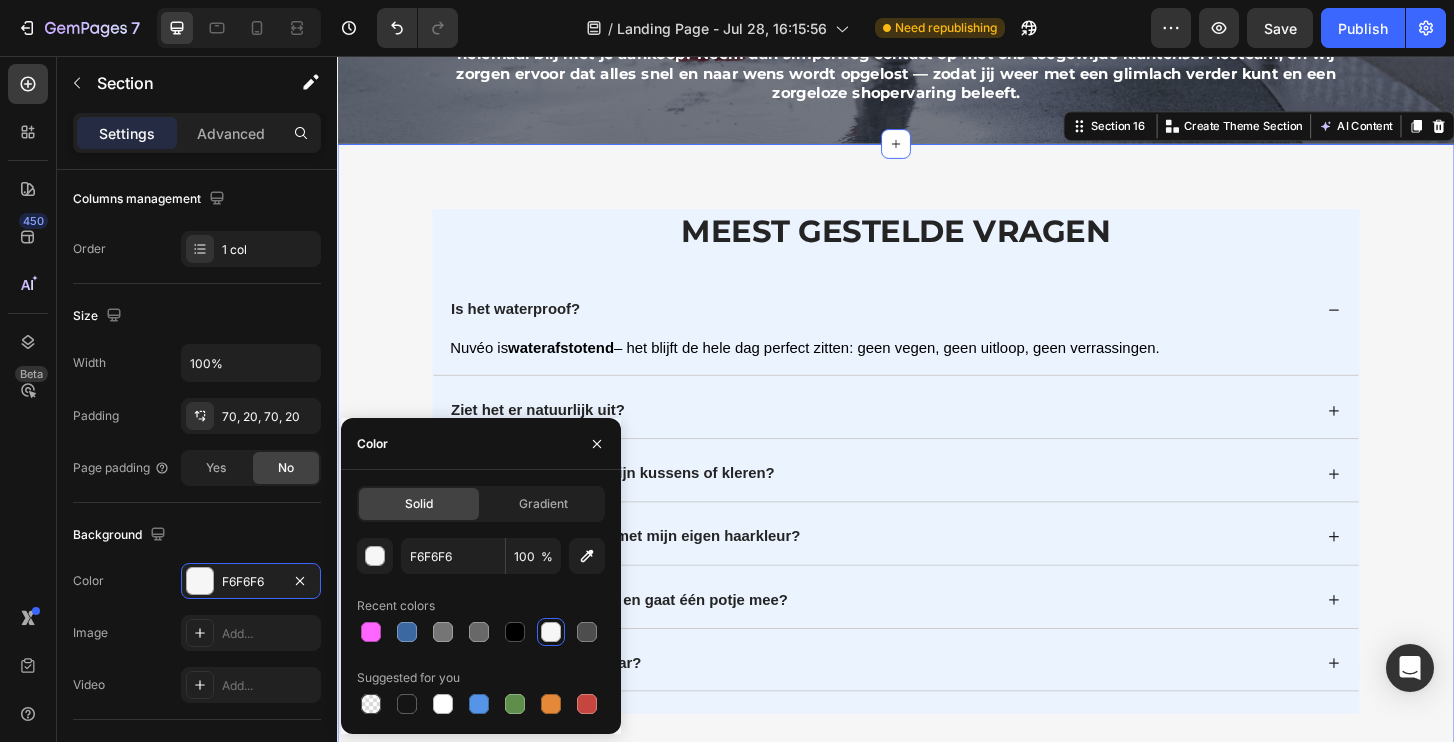 click at bounding box center [551, 632] 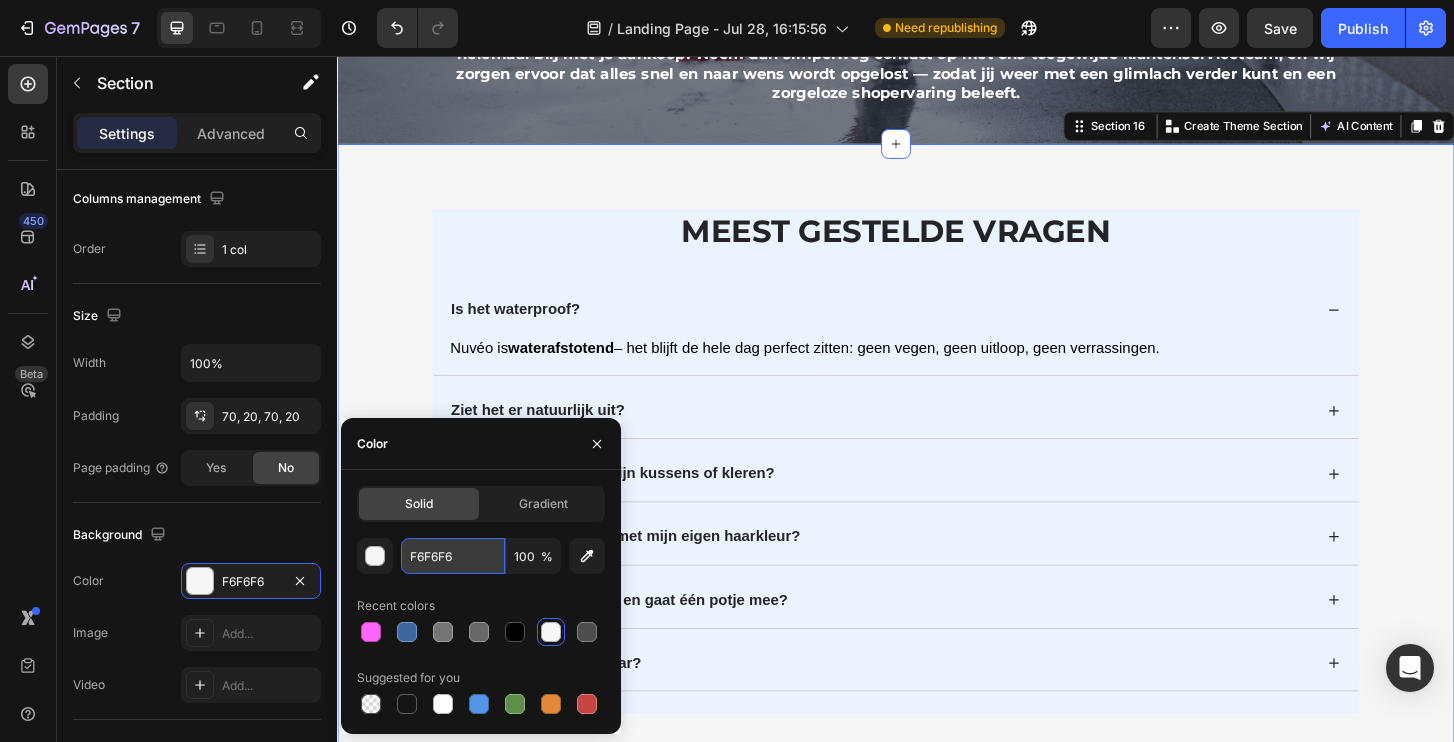 click on "F6F6F6" at bounding box center [453, 556] 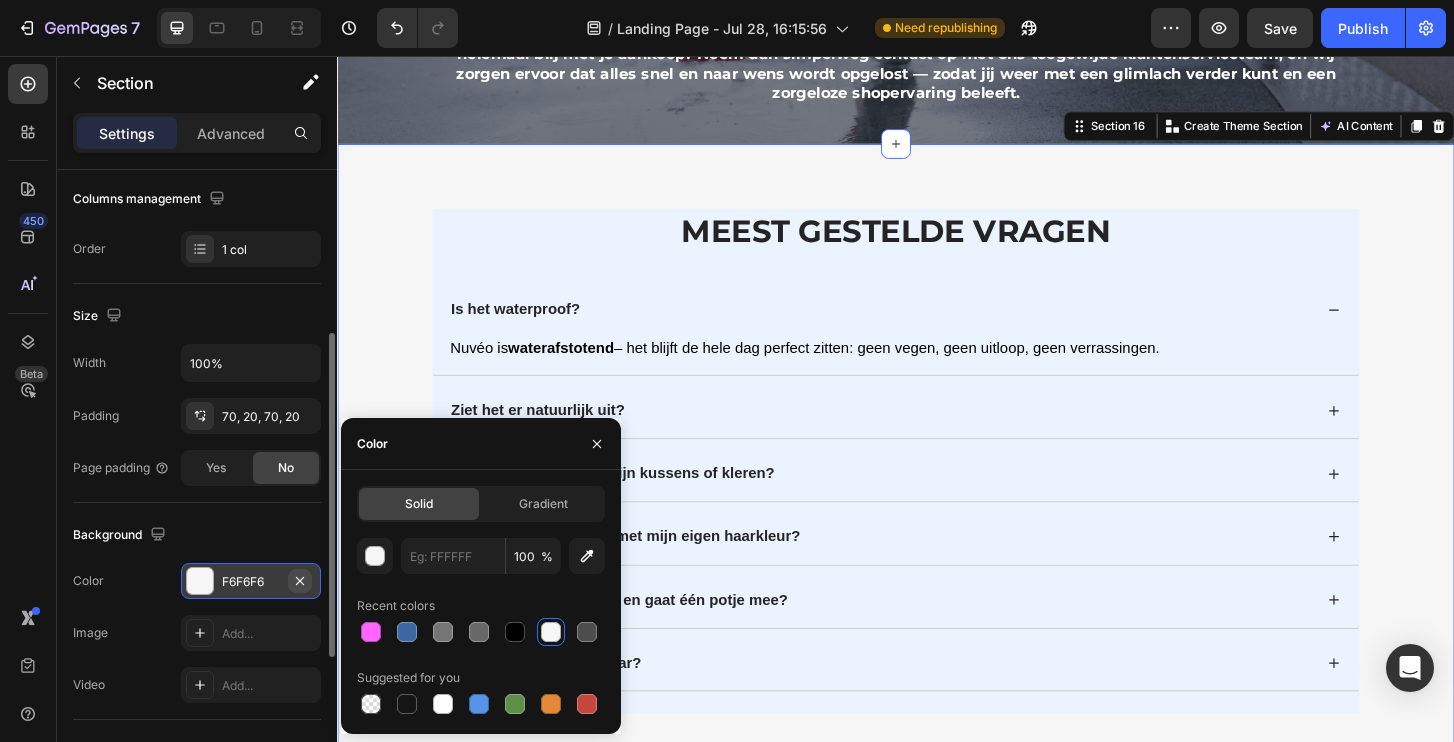 click 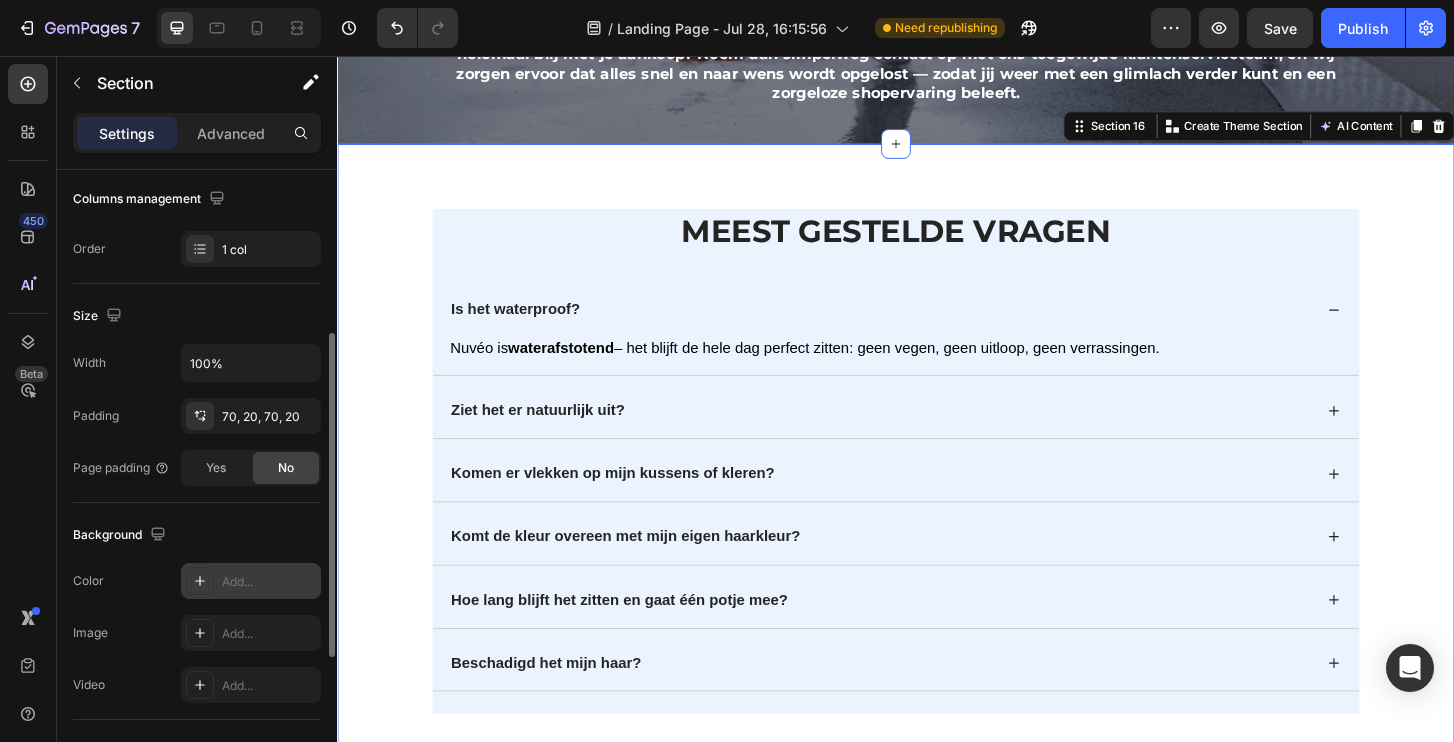 click on "Meest gestelde vragen Heading
Is het waterproof? Nuvéo is  waterafstotend  – het blijft de hele dag perfect zitten: geen vegen, geen uitloop, geen verrassingen. Text Block
Ziet het er natuurlijk uit?
Komen er vlekken op mijn kussens of kleren?
Komt de kleur overeen met mijn eigen haarkleur?
Hoe lang blijft het zitten en gaat één potje mee?
Beschadigd het mijn haar? Accordion Row" at bounding box center [937, 491] 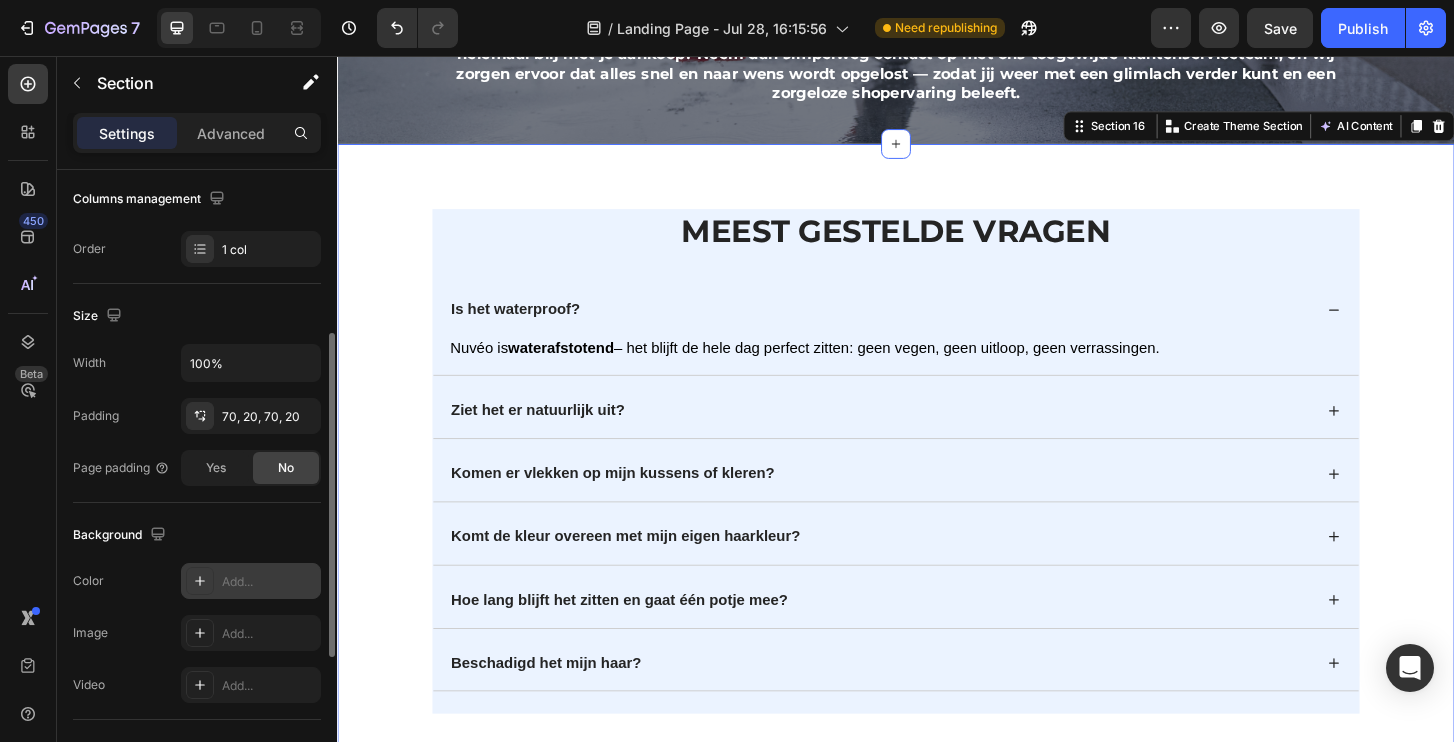 click on "The changes might be hidden by  the video. Color Add... Image Add... Video Add..." 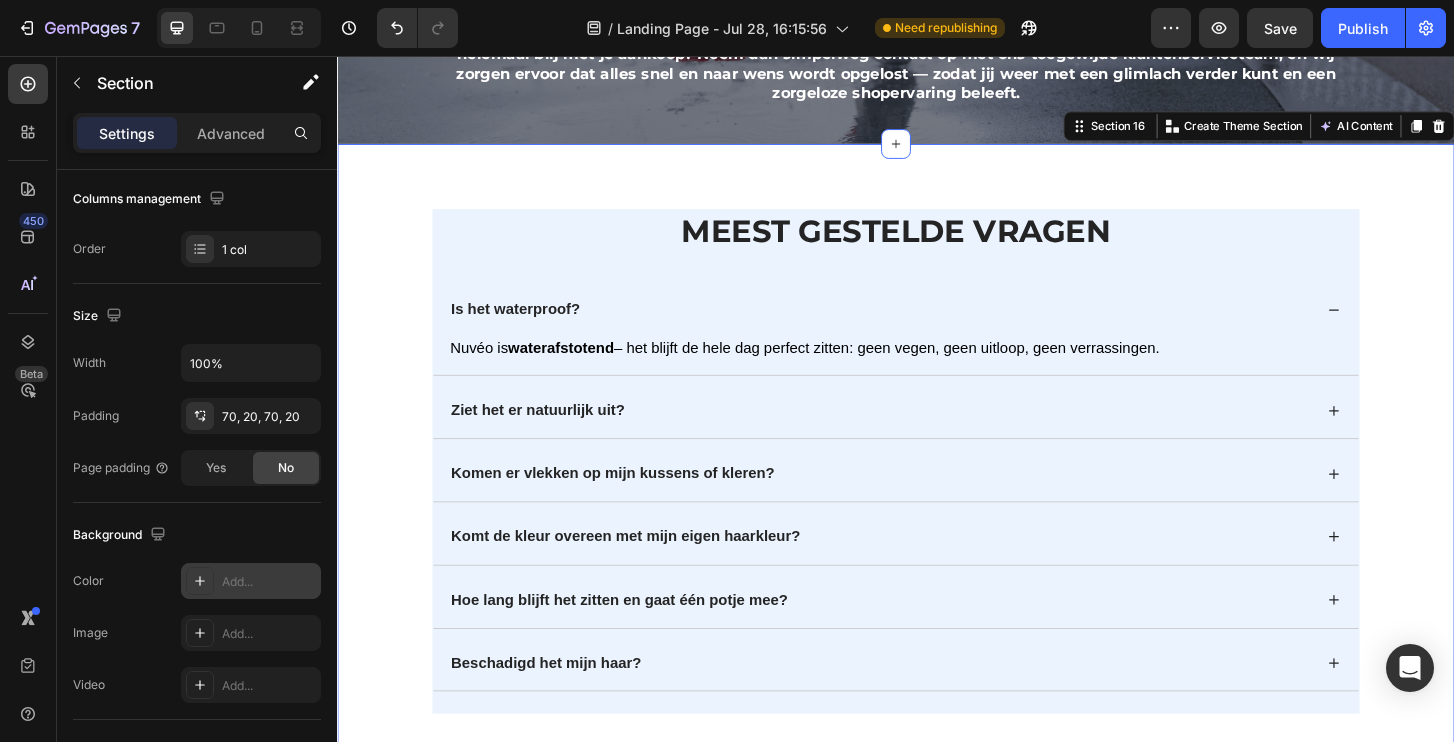 click on "Add..." at bounding box center (269, 582) 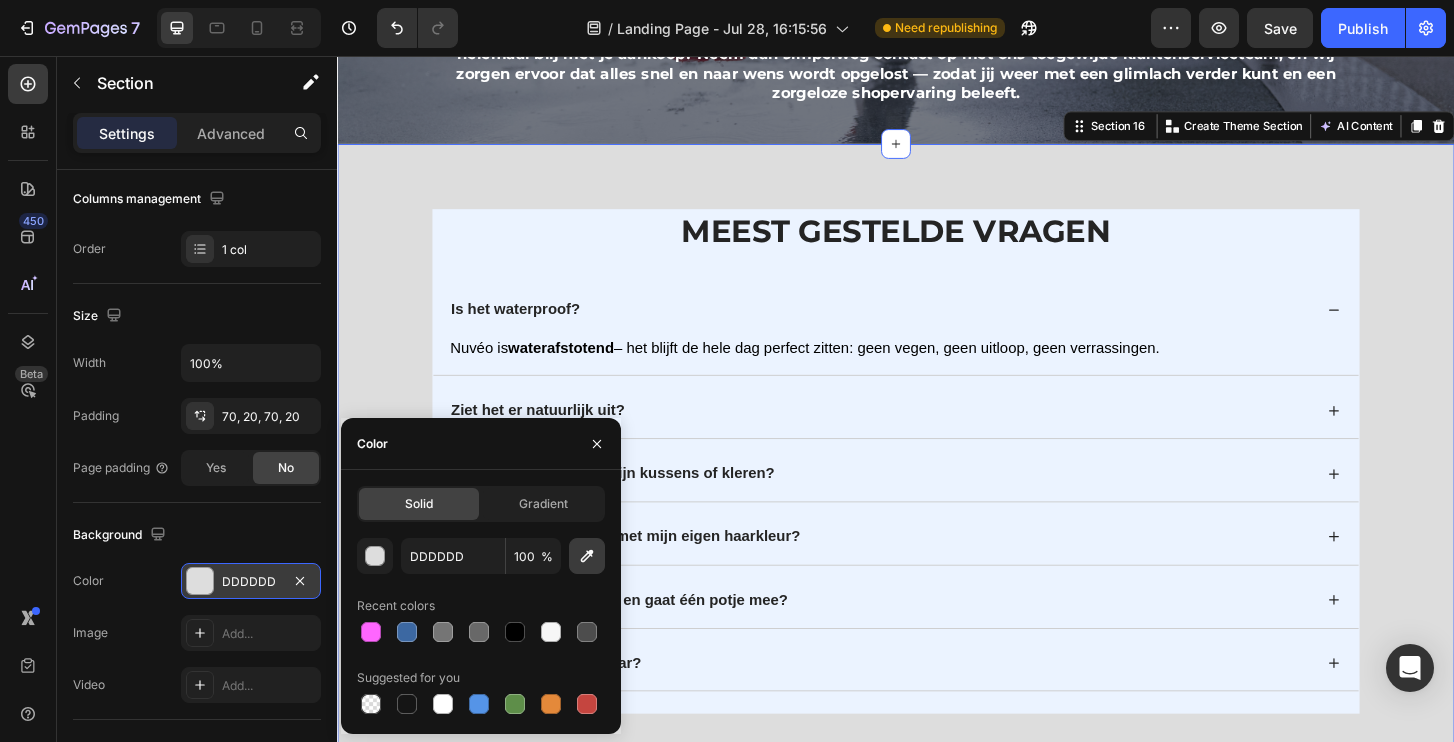 click 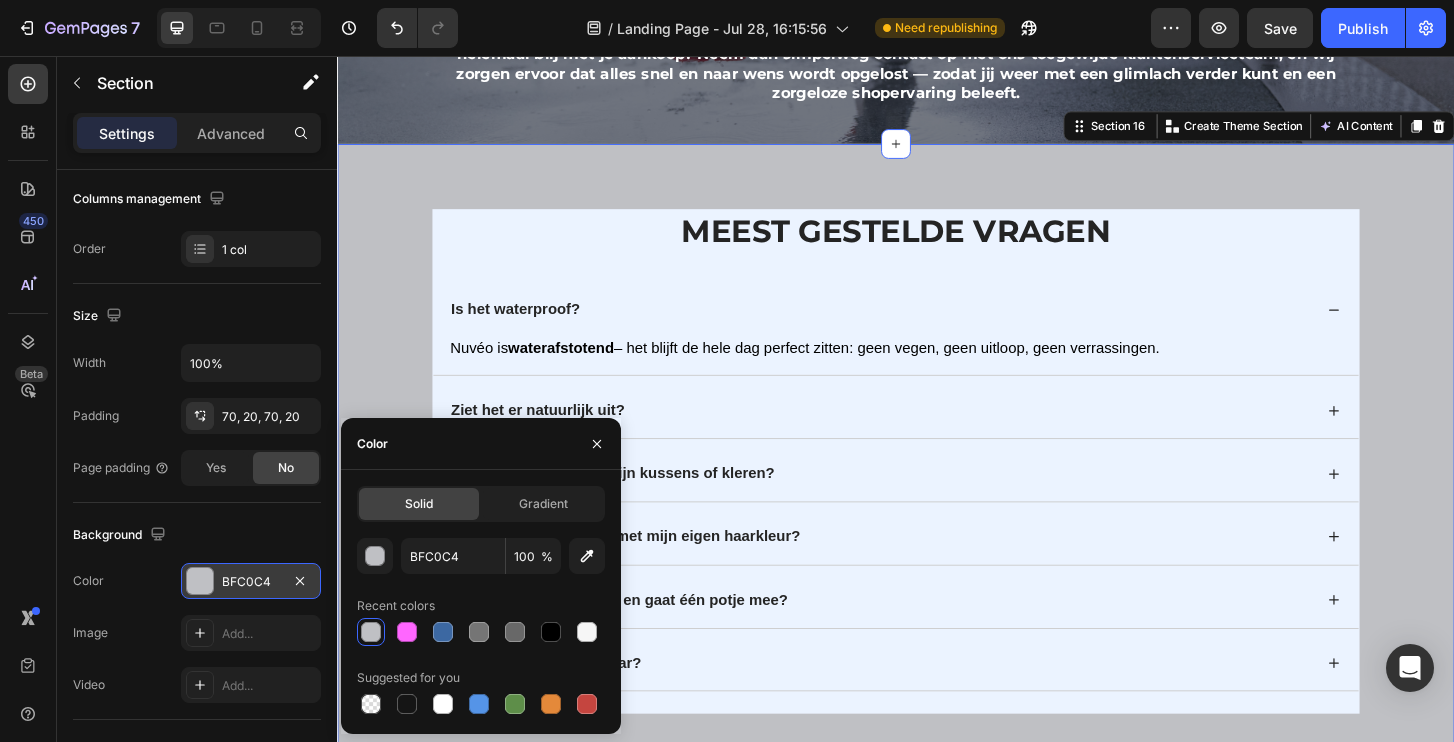 click on "Meest gestelde vragen Heading
Is het waterproof? Nuvéo is  waterafstotend  – het blijft de hele dag perfect zitten: geen vegen, geen uitloop, geen verrassingen. Text Block
Ziet het er natuurlijk uit?
Komen er vlekken op mijn kussens of kleren?
Komt de kleur overeen met mijn eigen haarkleur?
Hoe lang blijft het zitten en gaat één potje mee?
Beschadigd het mijn haar? Accordion Row Section 16   Create Theme Section AI Content Write with GemAI What would you like to describe here? Tone and Voice Persuasive Product Nuvéo Haargroei Stimulator Show more Generate" at bounding box center [937, 491] 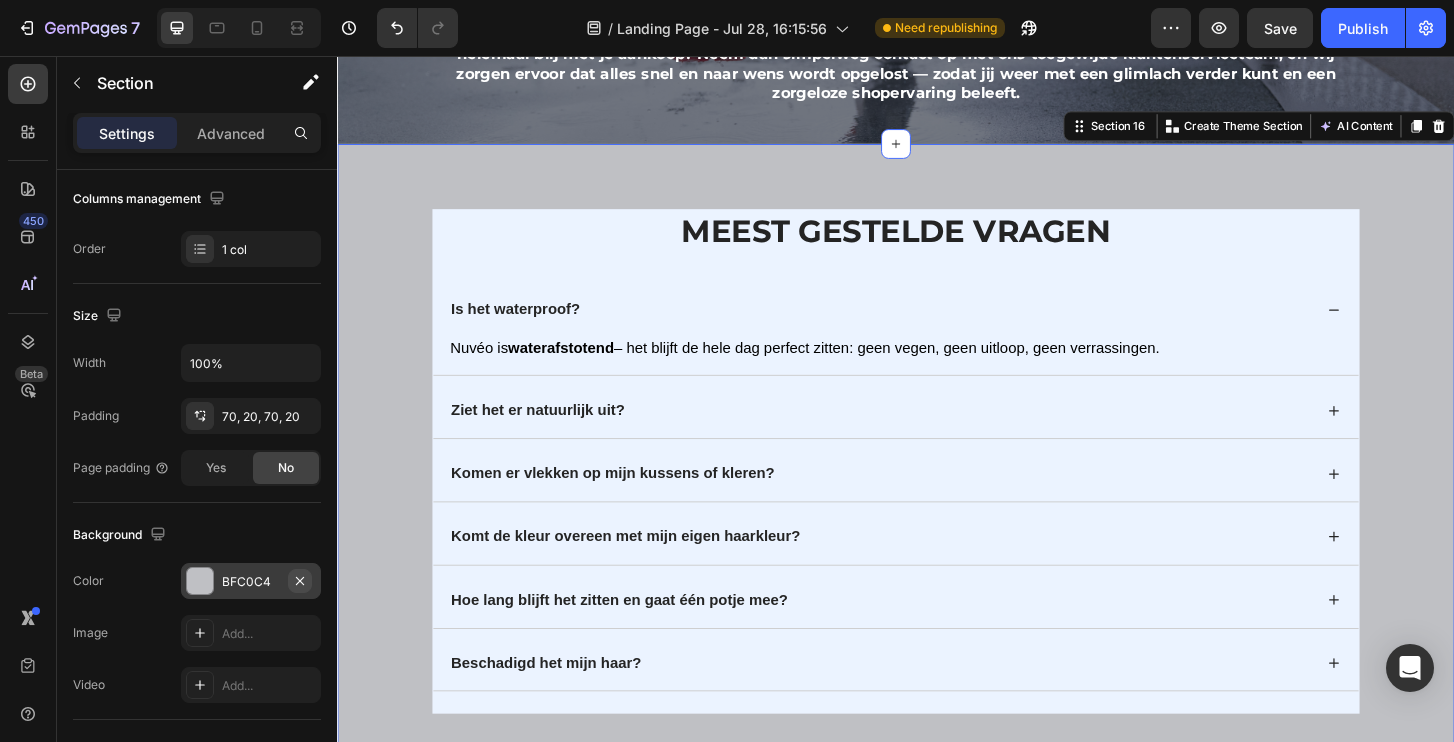click 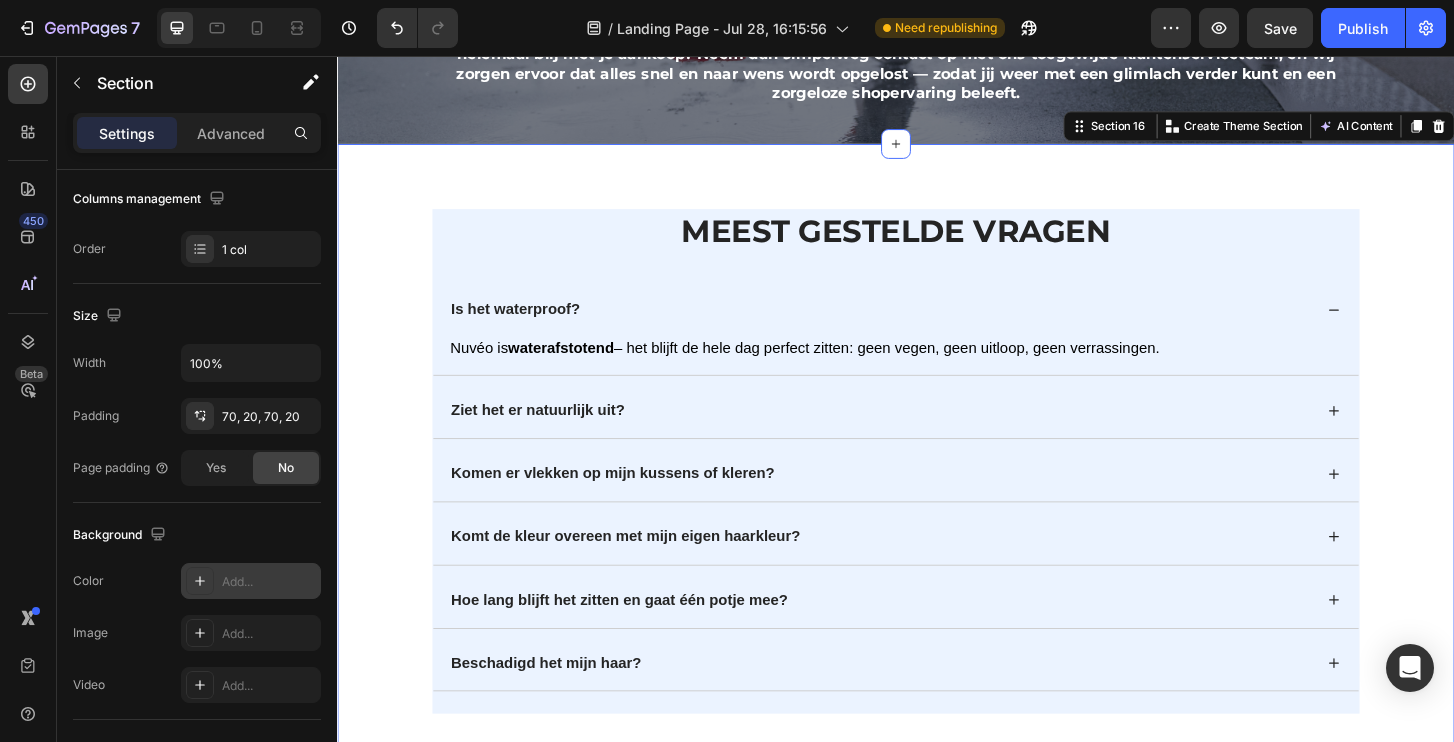 click on "Add..." at bounding box center (251, 581) 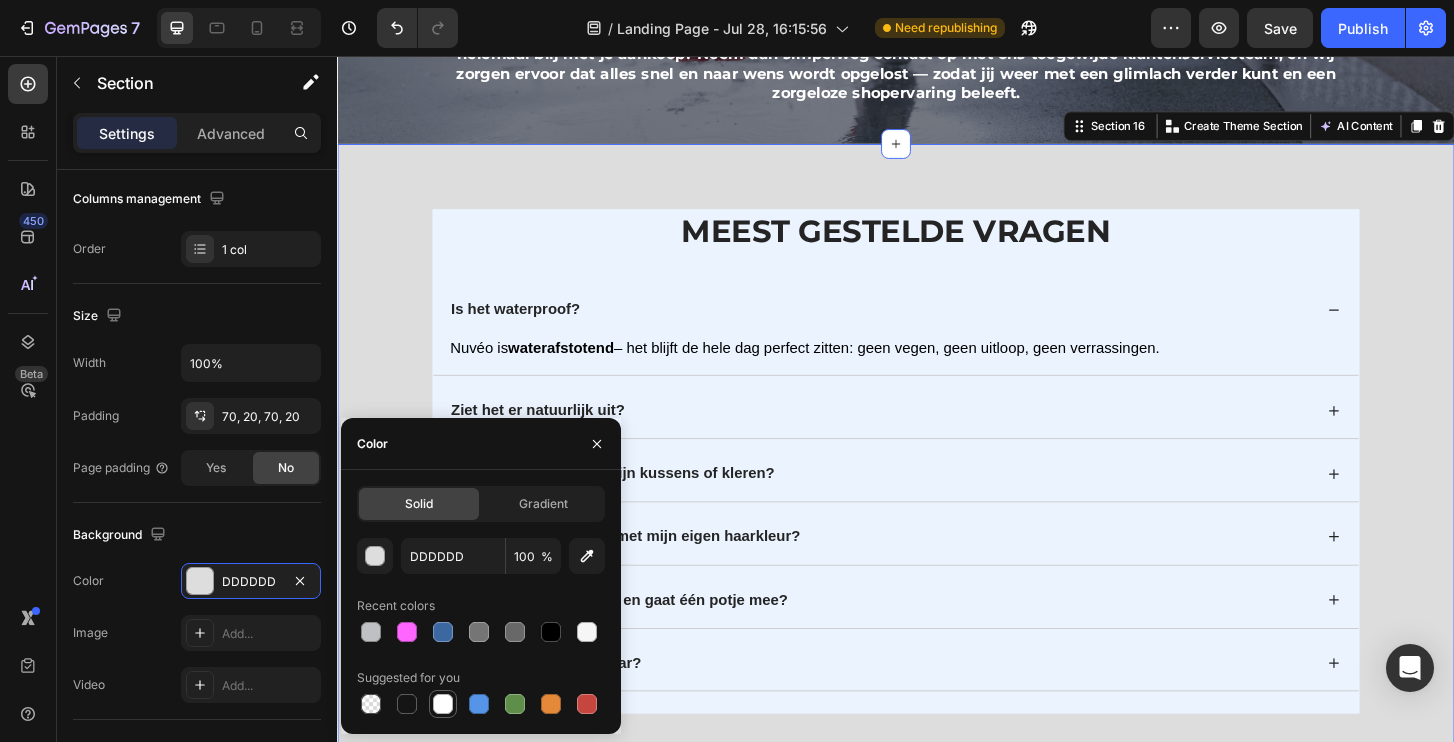 click at bounding box center [443, 704] 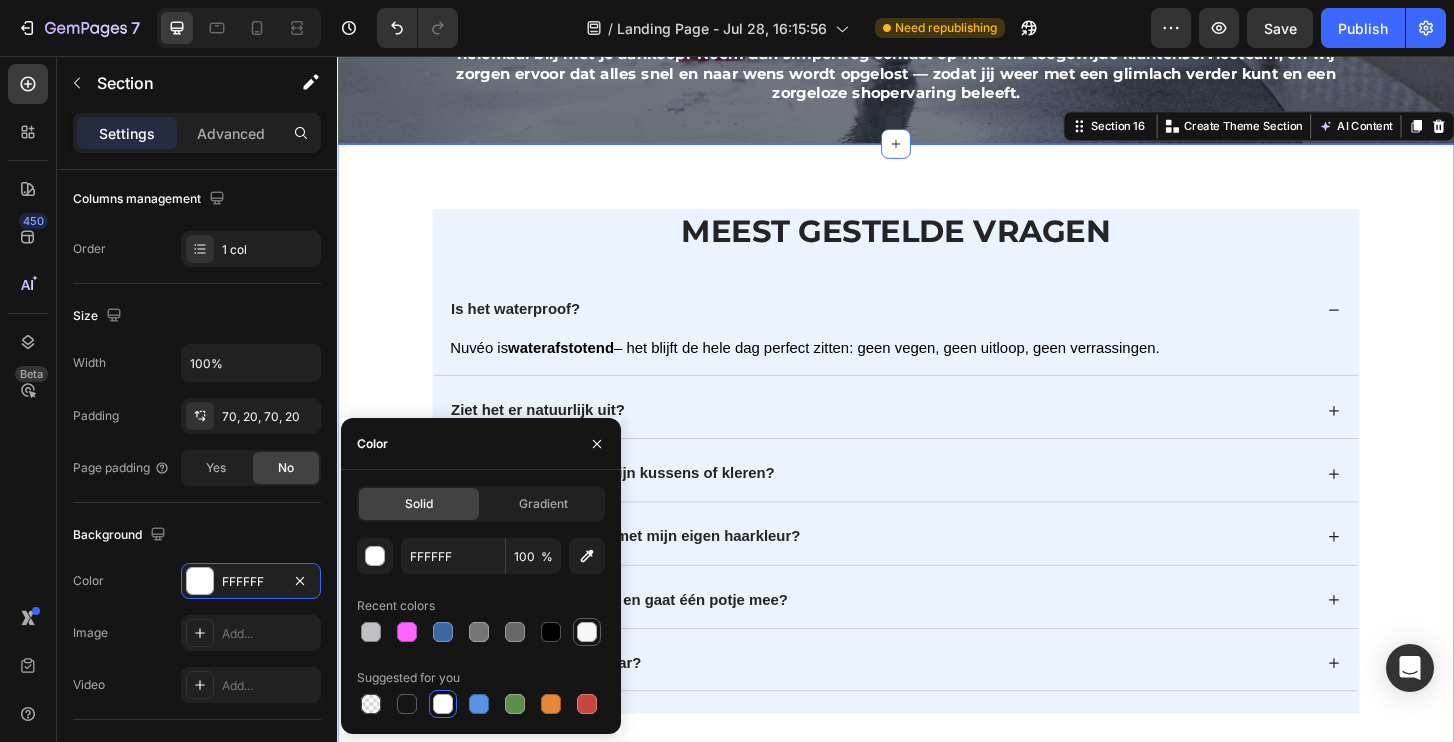 click at bounding box center [587, 632] 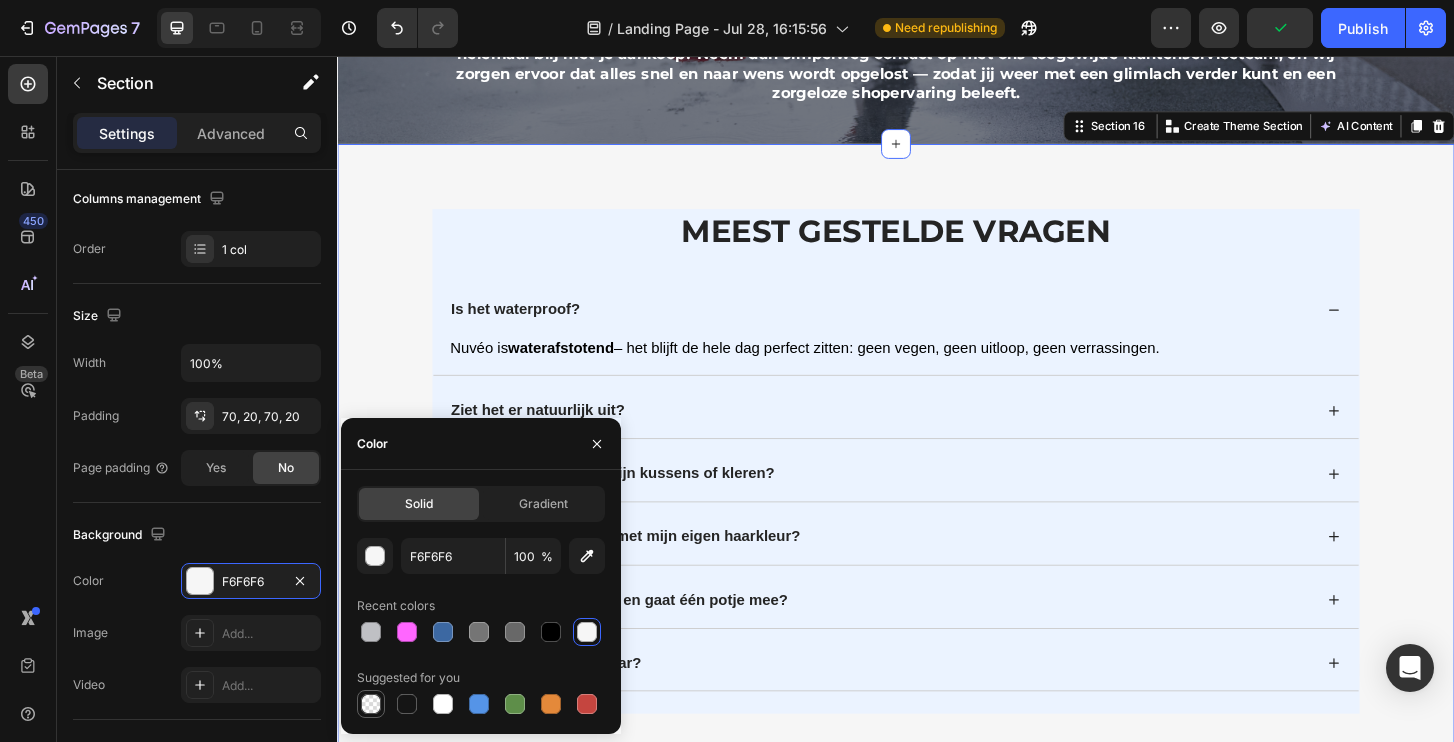 click at bounding box center (371, 704) 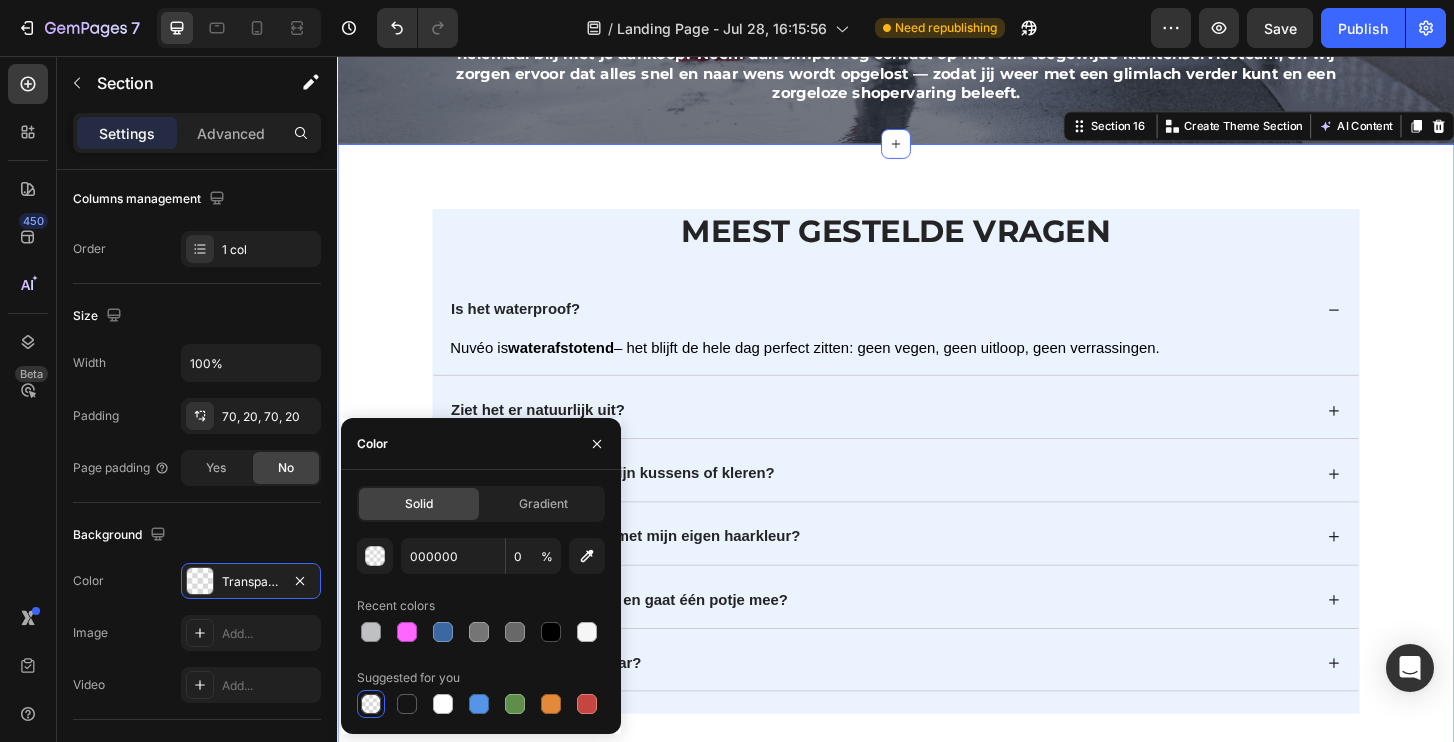 click on "Meest gestelde vragen Heading
Is het waterproof? Nuvéo is  waterafstotend  – het blijft de hele dag perfect zitten: geen vegen, geen uitloop, geen verrassingen. Text Block
Ziet het er natuurlijk uit?
Komen er vlekken op mijn kussens of kleren?
Komt de kleur overeen met mijn eigen haarkleur?
Hoe lang blijft het zitten en gaat één potje mee?
Beschadigd het mijn haar? Accordion Row Section 16   Create Theme Section AI Content Write with GemAI What would you like to describe here? Tone and Voice Persuasive Product Nuvéo Haargroei Stimulator Show more Generate" at bounding box center (937, 491) 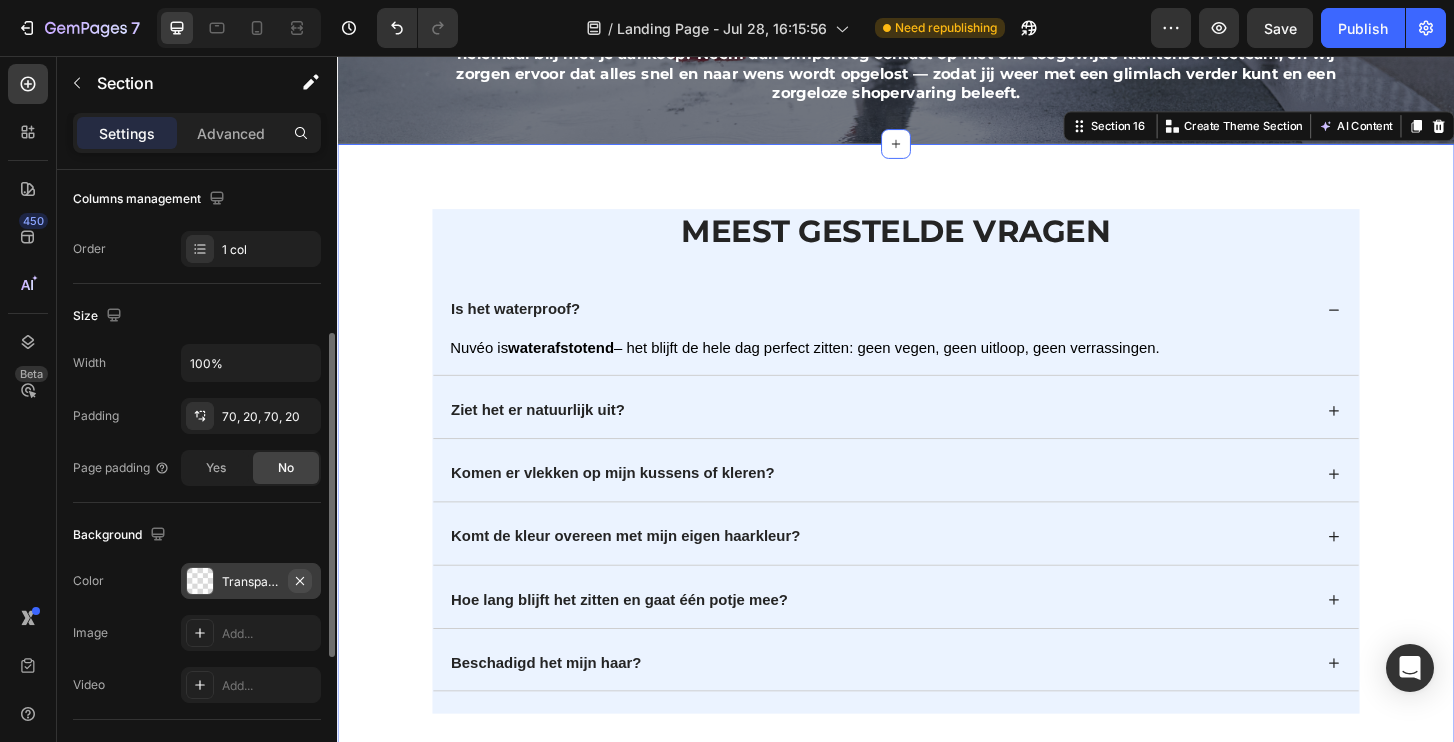 click 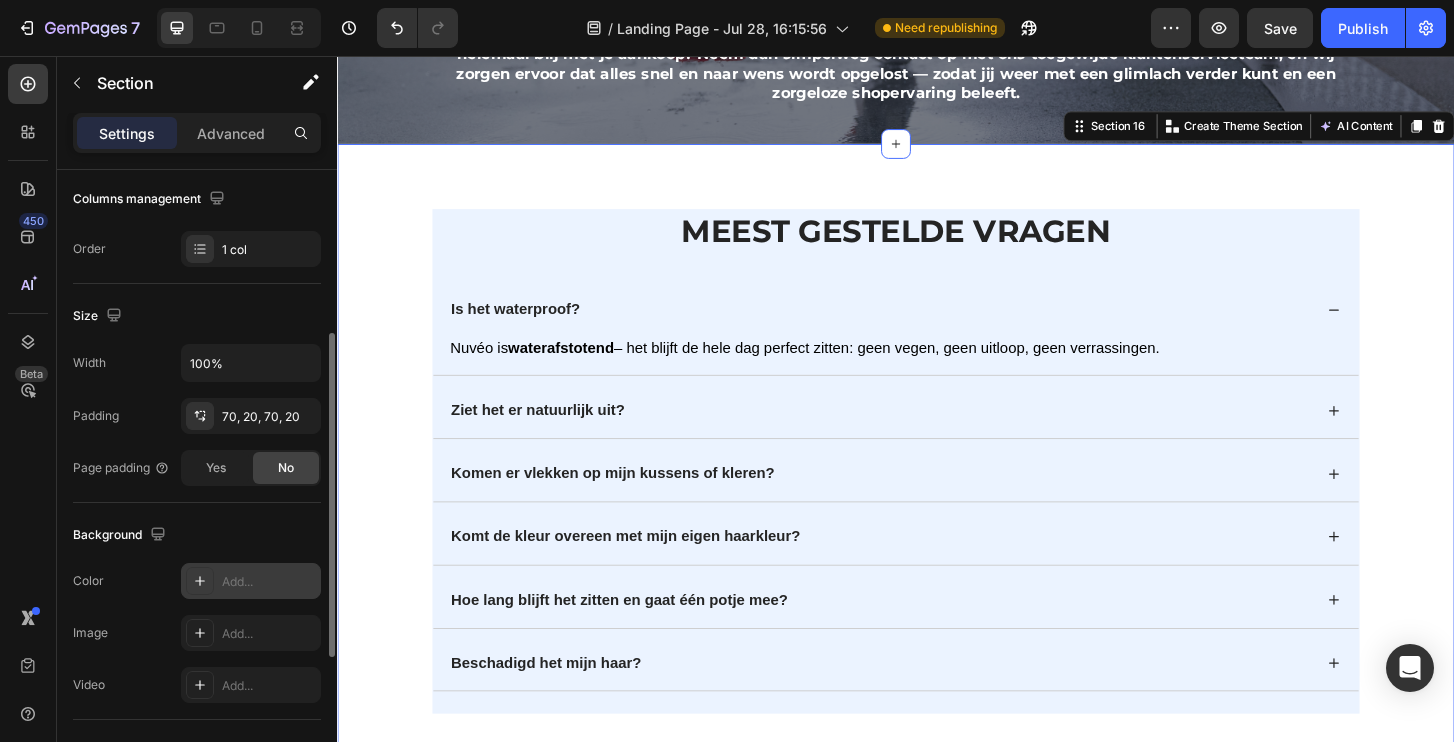 click on "Add..." at bounding box center (269, 582) 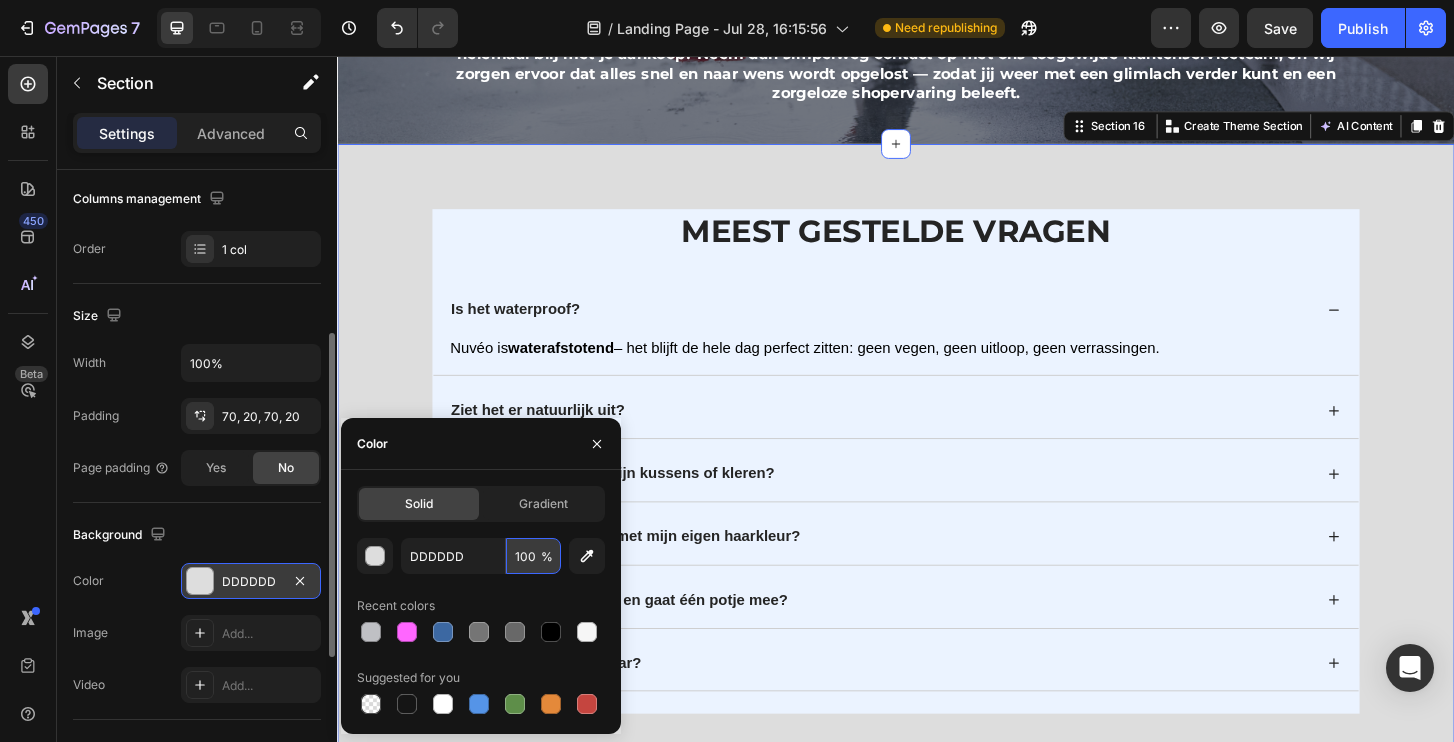 click on "100" at bounding box center [533, 556] 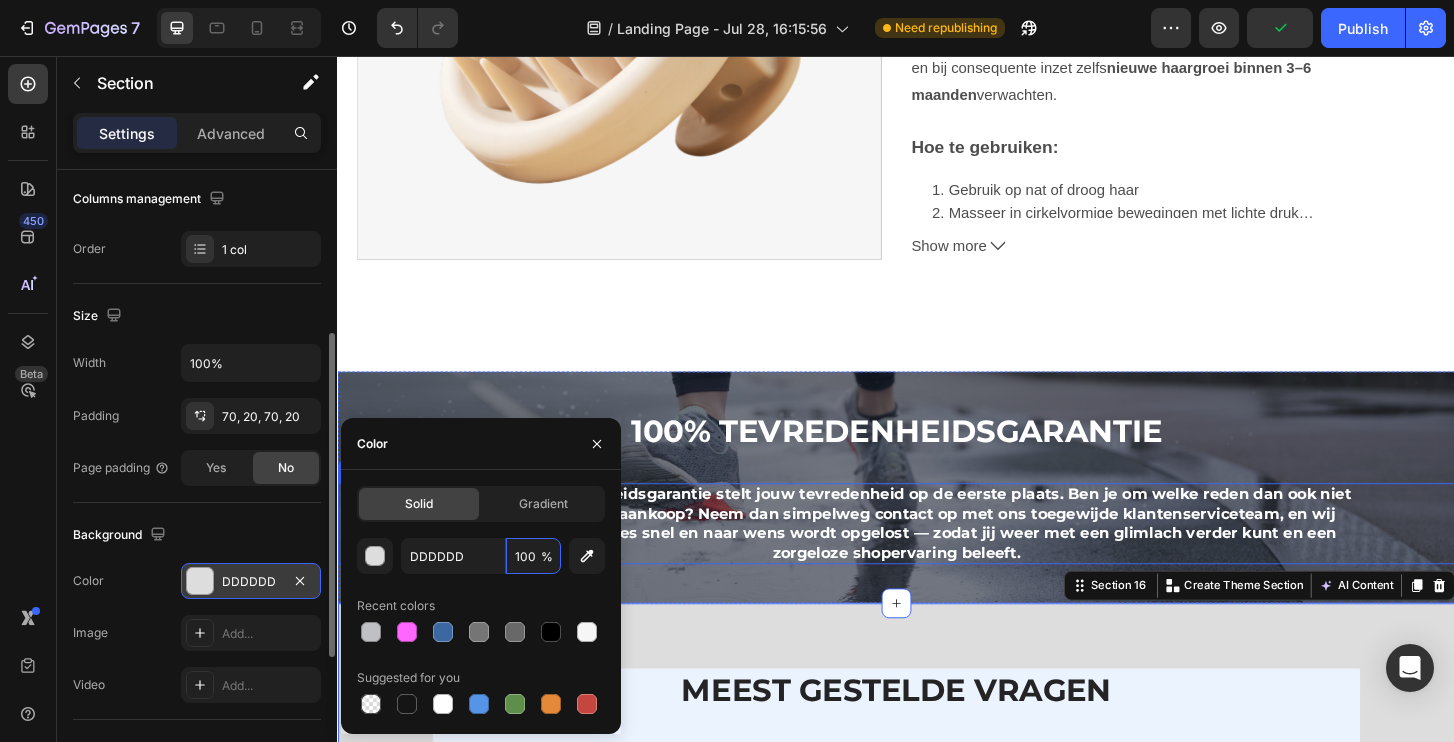 scroll, scrollTop: 9439, scrollLeft: 0, axis: vertical 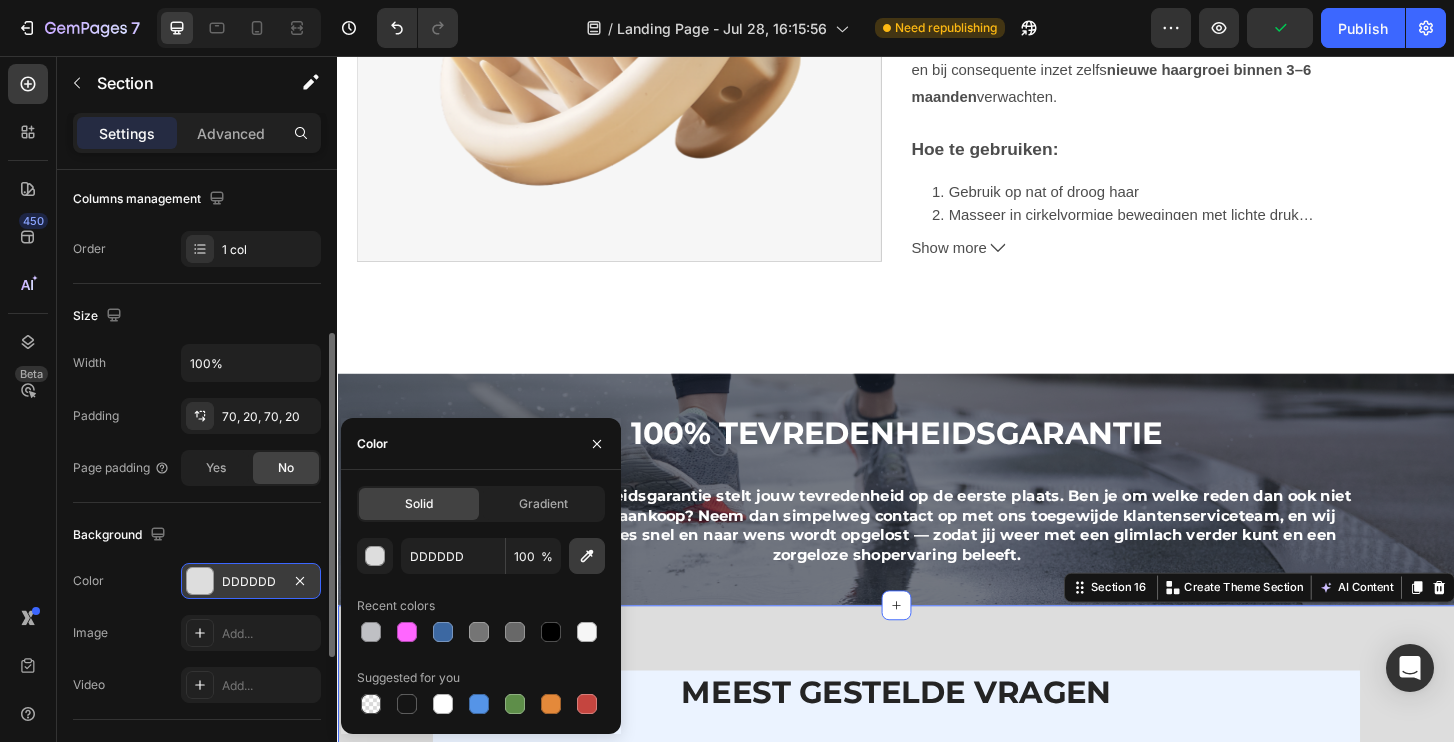 click 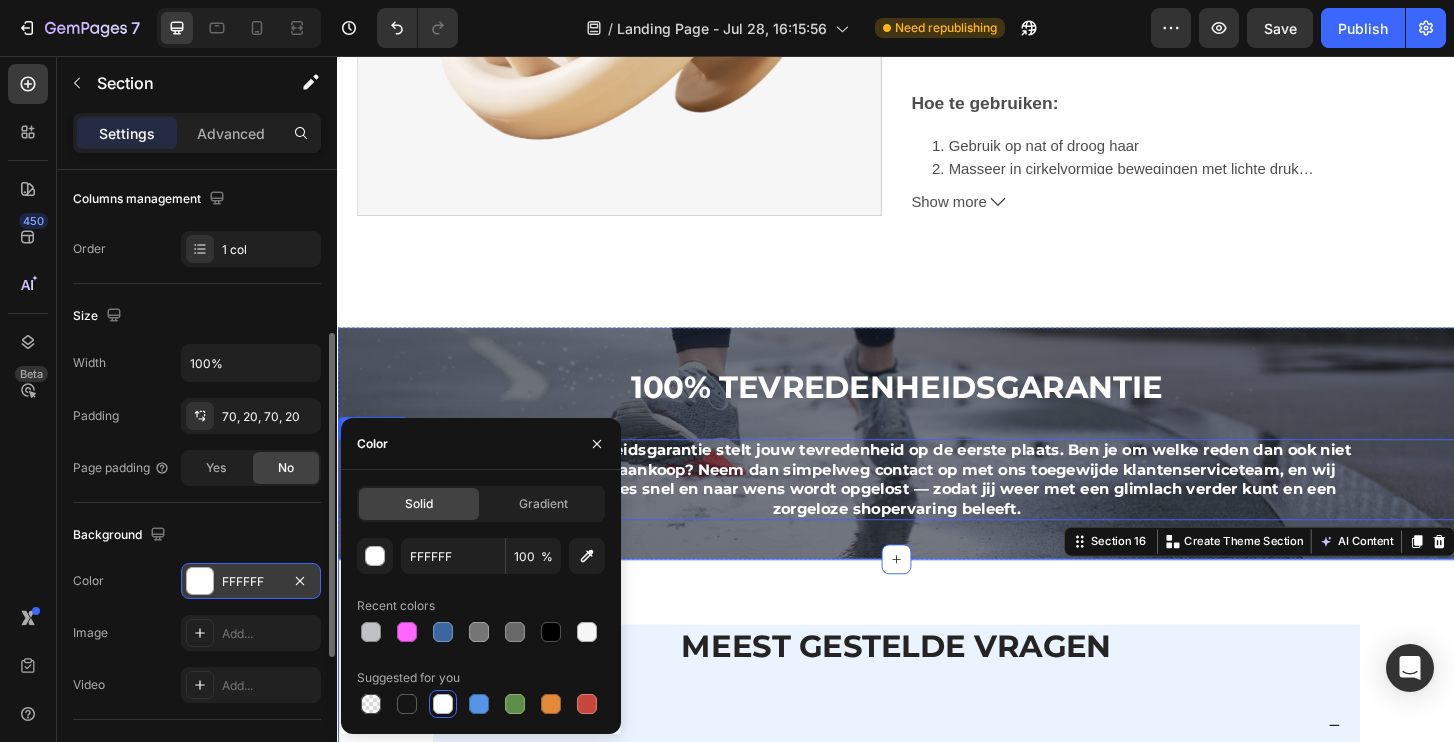 scroll, scrollTop: 9497, scrollLeft: 0, axis: vertical 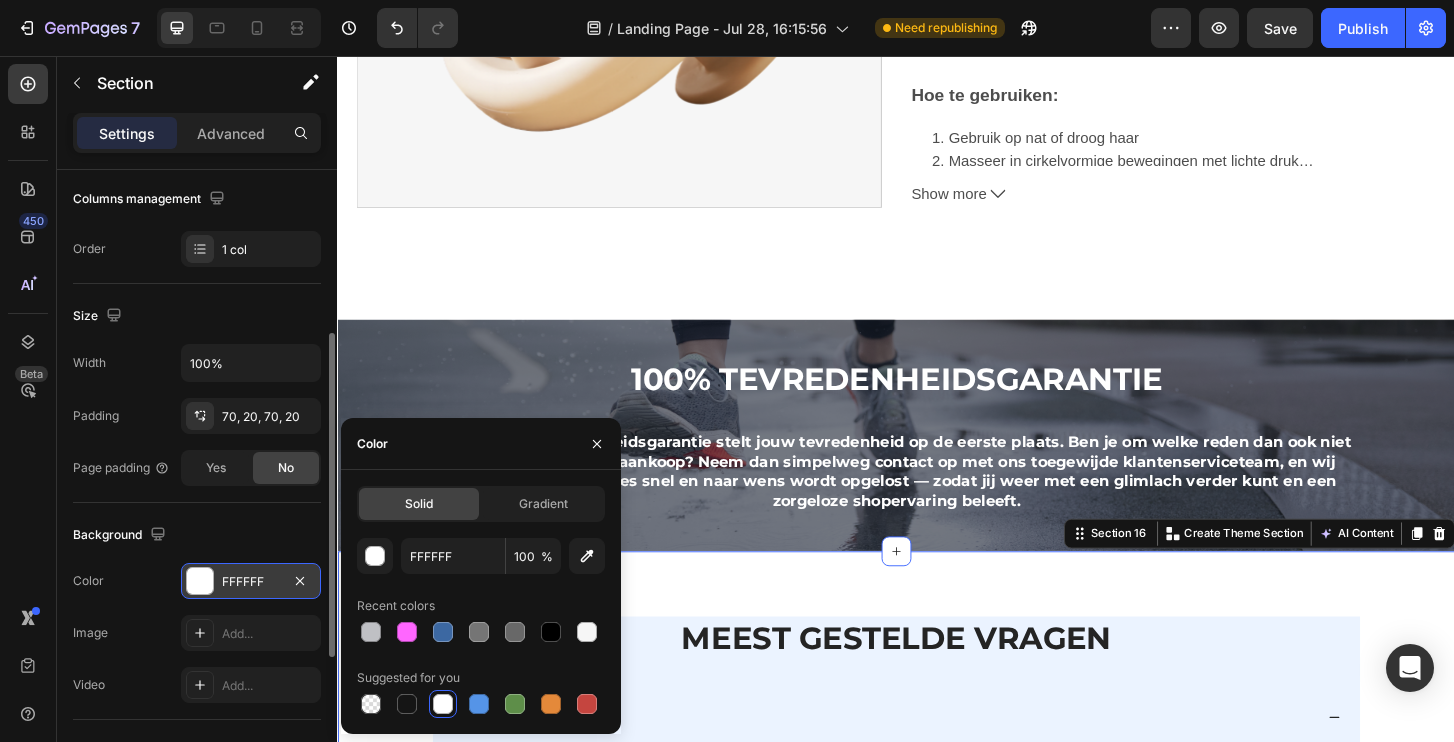 click on "Meest gestelde vragen Heading
Is het waterproof? Nuvéo is  waterafstotend  – het blijft de hele dag perfect zitten: geen vegen, geen uitloop, geen verrassingen. Text Block
Ziet het er natuurlijk uit?
Komen er vlekken op mijn kussens of kleren?
Komt de kleur overeen met mijn eigen haarkleur?
Hoe lang blijft het zitten en gaat één potje mee?
Beschadigd het mijn haar? Accordion Row Section 16   Create Theme Section AI Content Write with GemAI What would you like to describe here? Tone and Voice Persuasive Product Nuvéo Haargroei Stimulator Show more Generate" at bounding box center [937, 929] 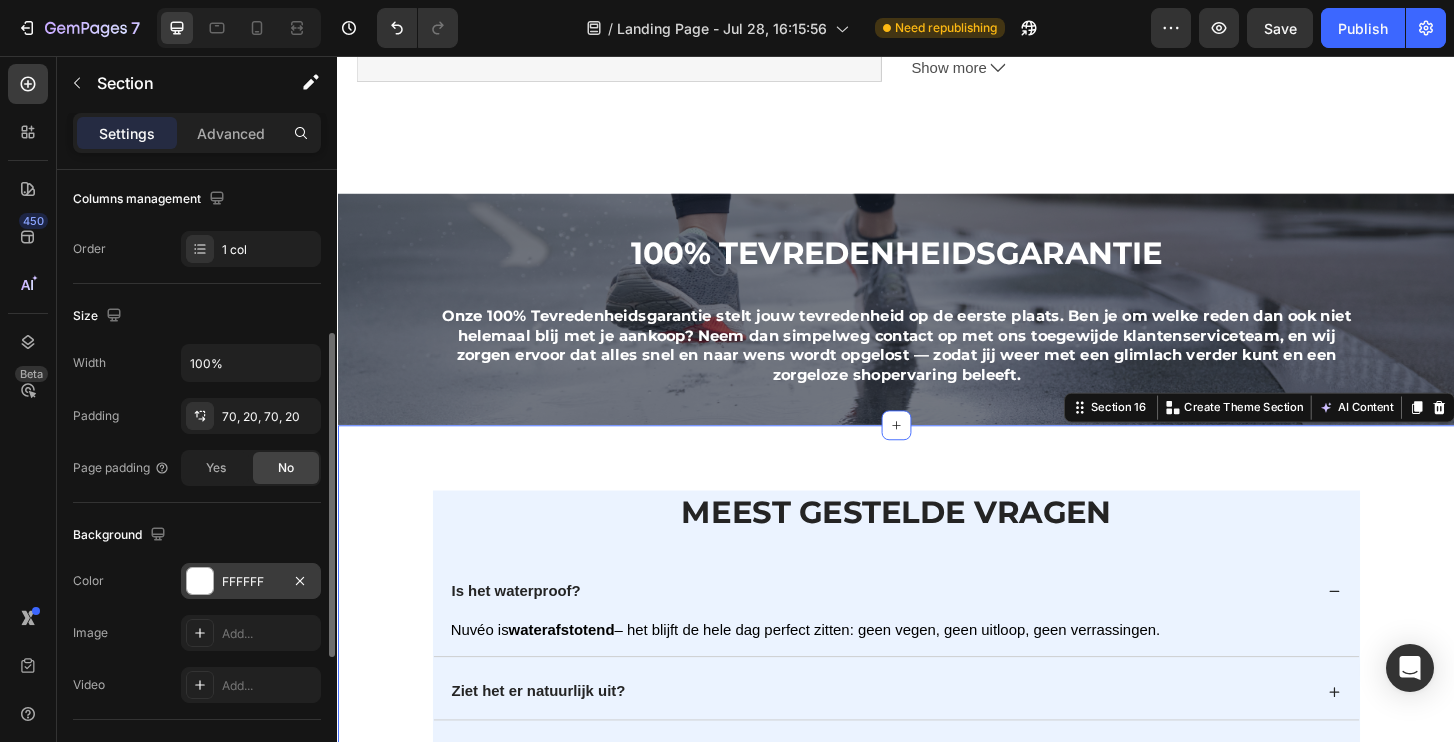 scroll, scrollTop: 9684, scrollLeft: 0, axis: vertical 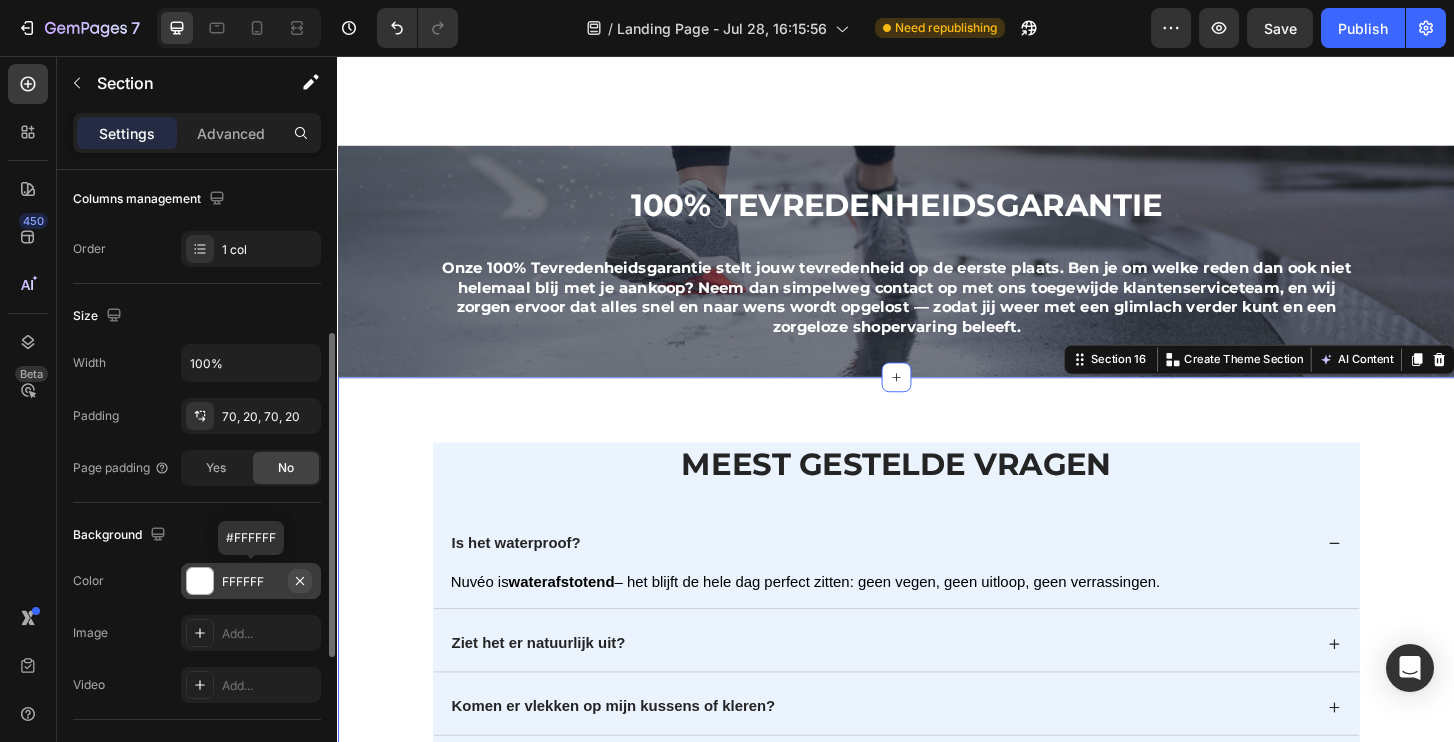 click 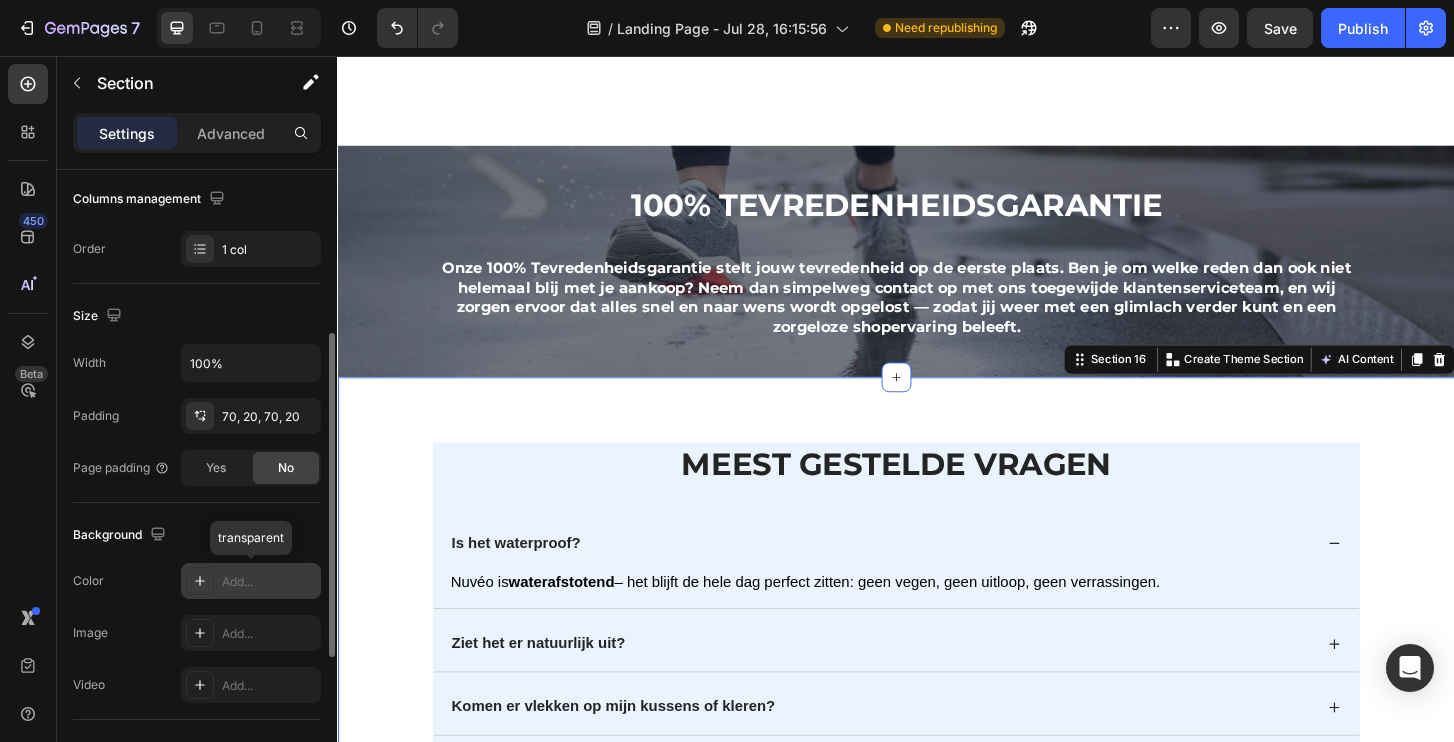 click on "Add..." at bounding box center (269, 582) 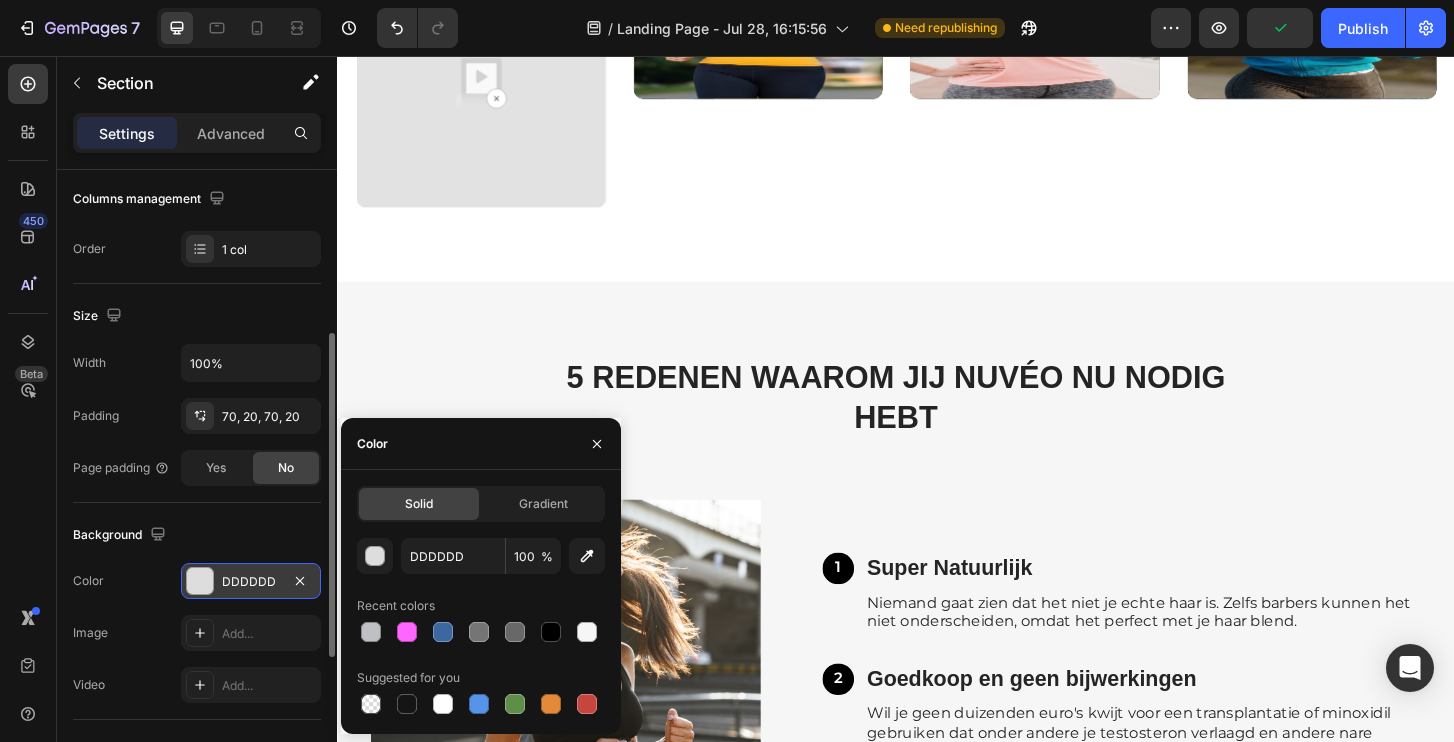scroll, scrollTop: 5381, scrollLeft: 0, axis: vertical 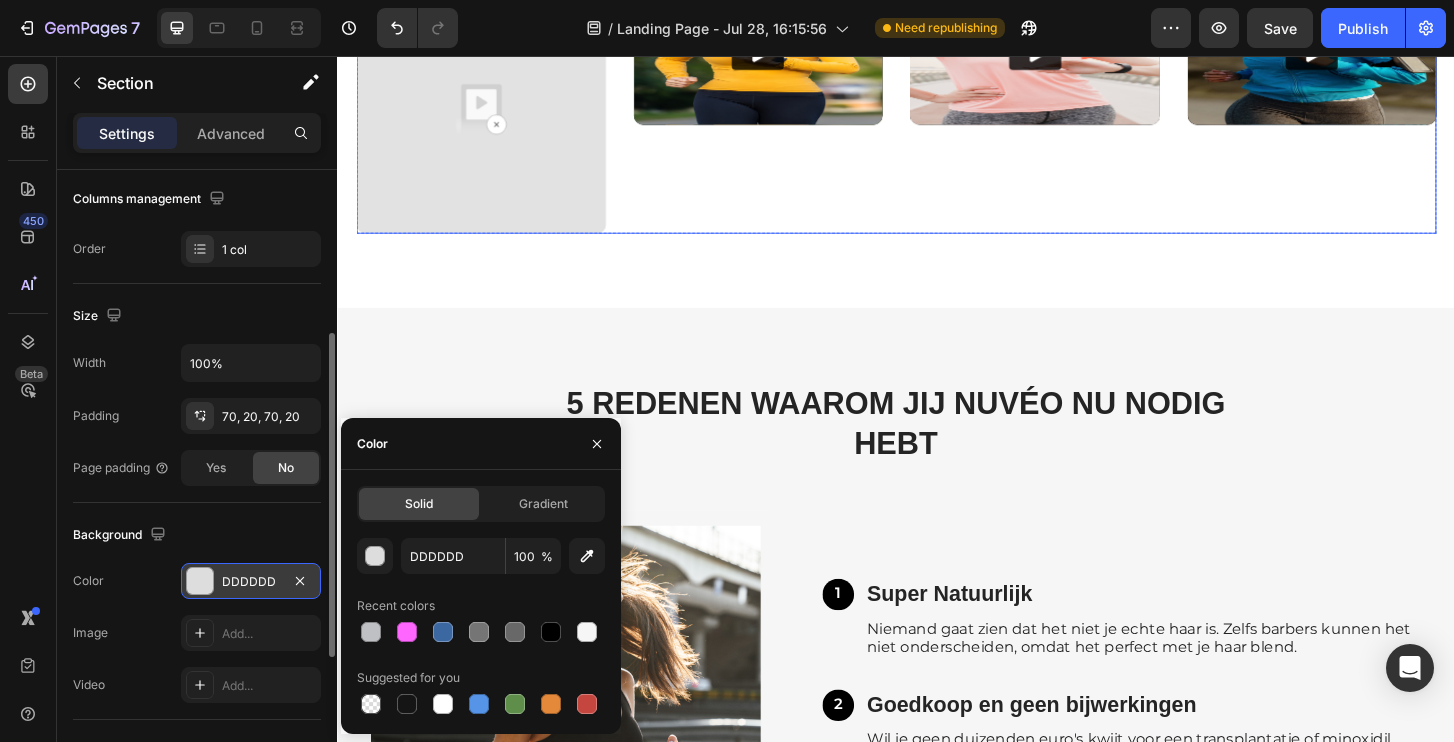click on "Video" at bounding box center [789, 113] 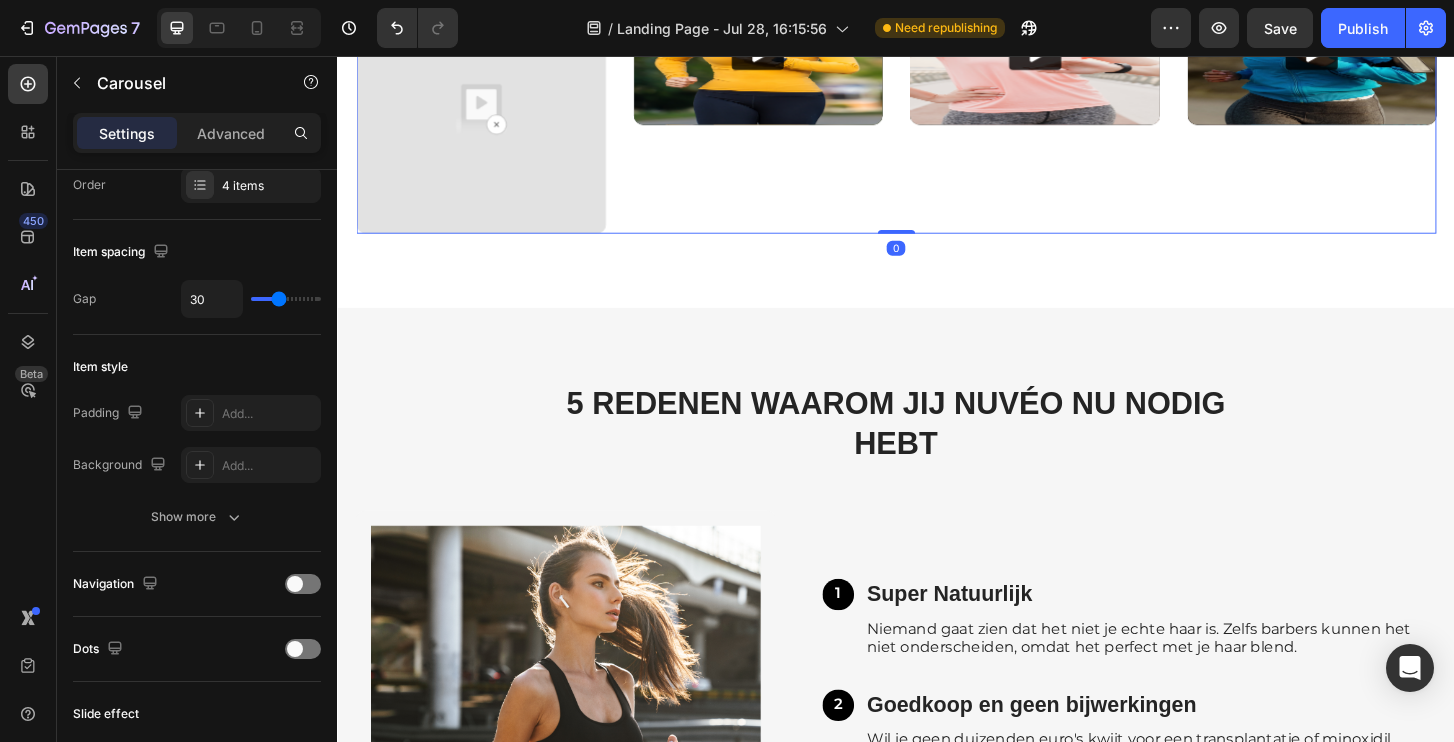 scroll, scrollTop: 0, scrollLeft: 0, axis: both 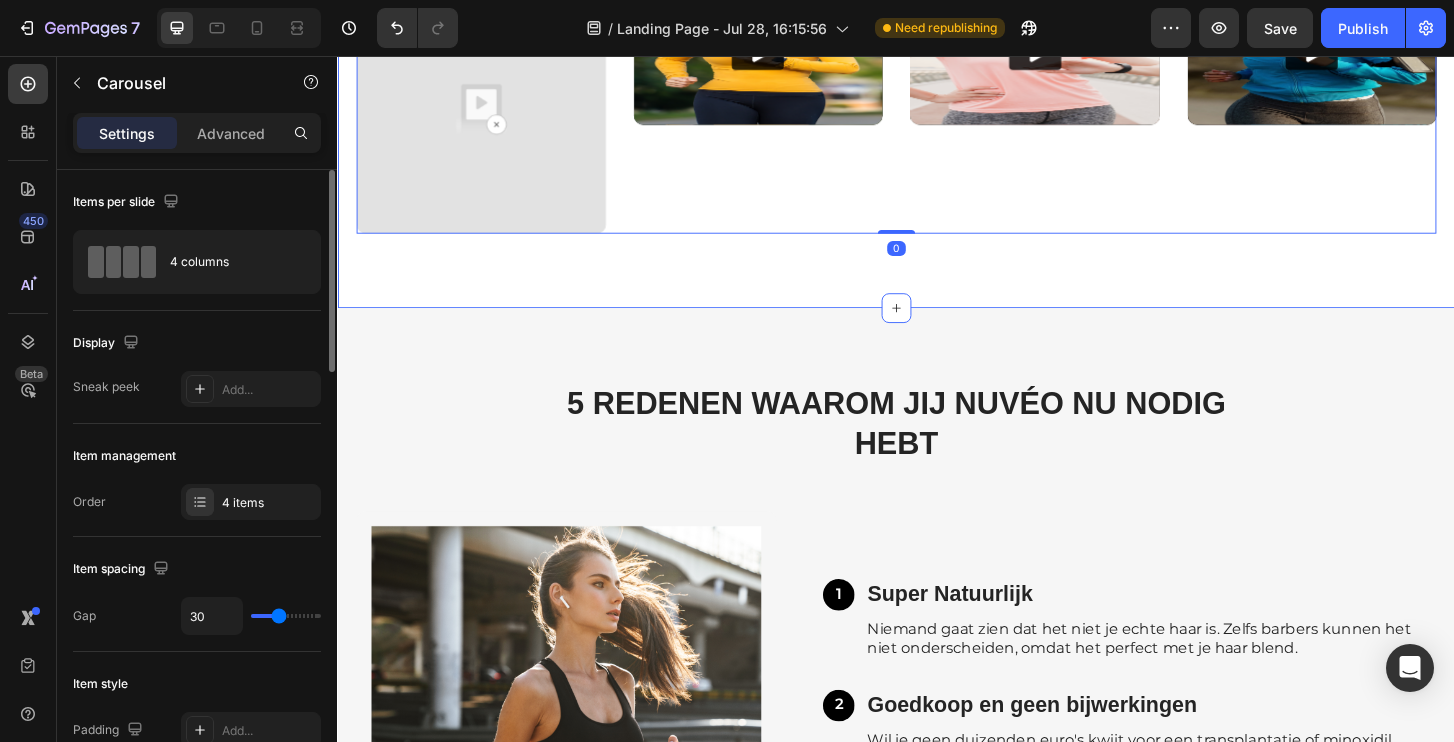 click on "Icon
Icon
Icon
Icon
Icon Icon List stories of Success Heading Row Video Video Video Video Carousel   0 Row Section 9" at bounding box center (937, 47) 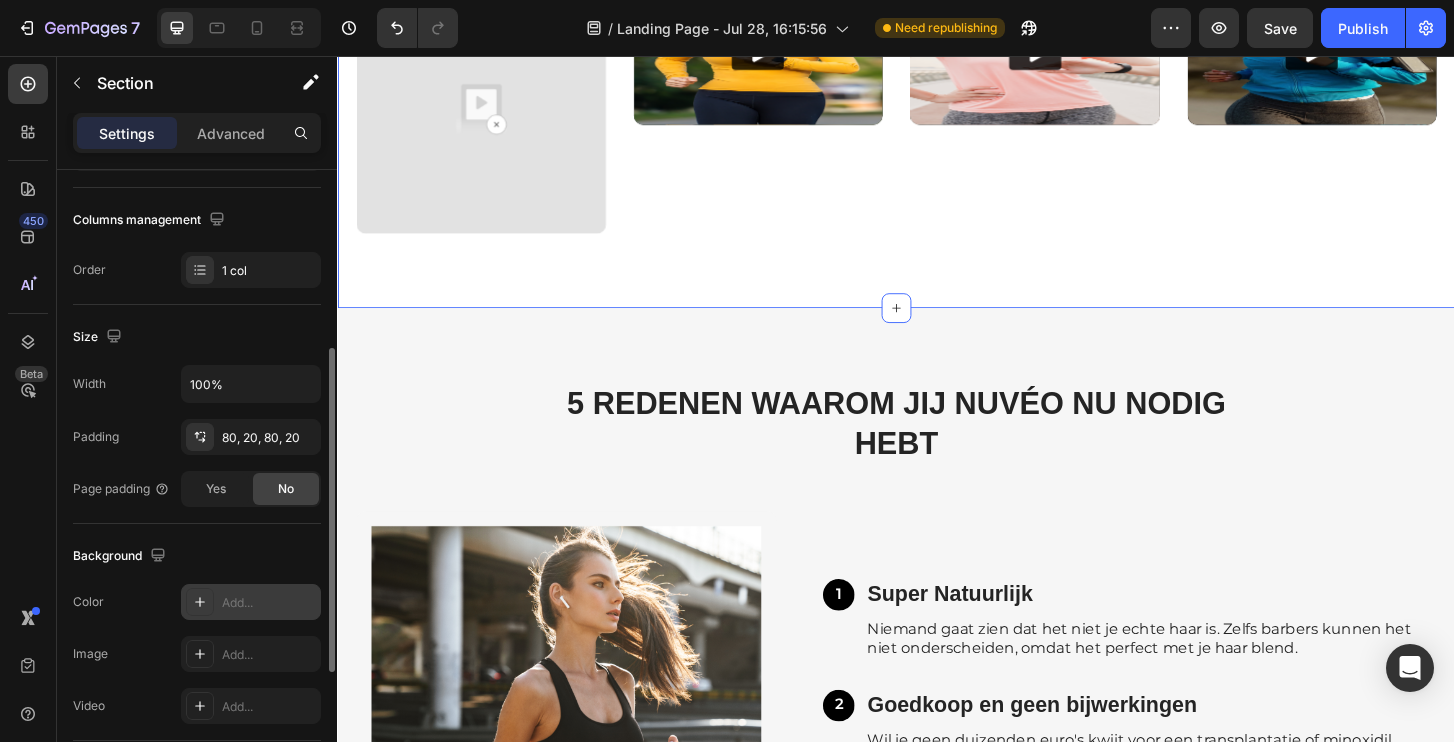 scroll, scrollTop: 313, scrollLeft: 0, axis: vertical 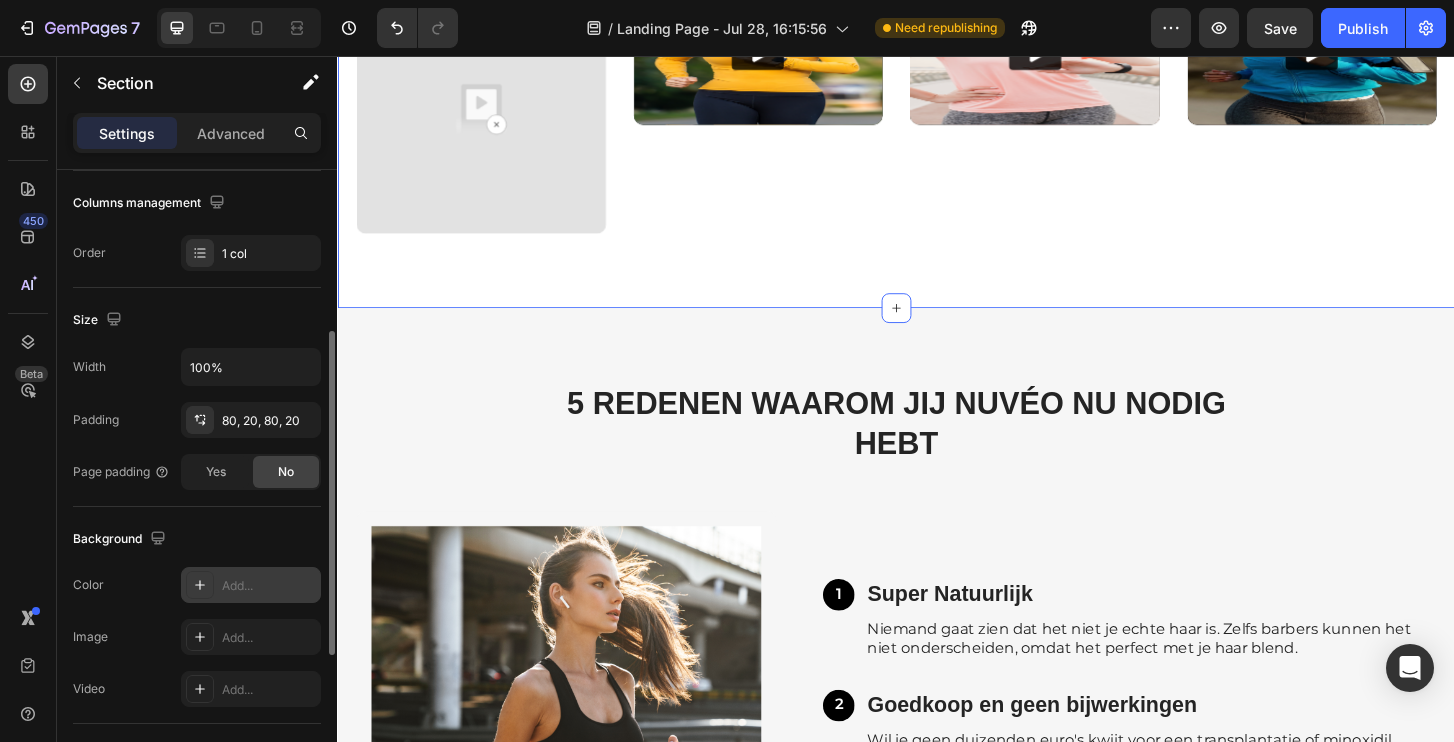 click on "Add..." at bounding box center [269, 586] 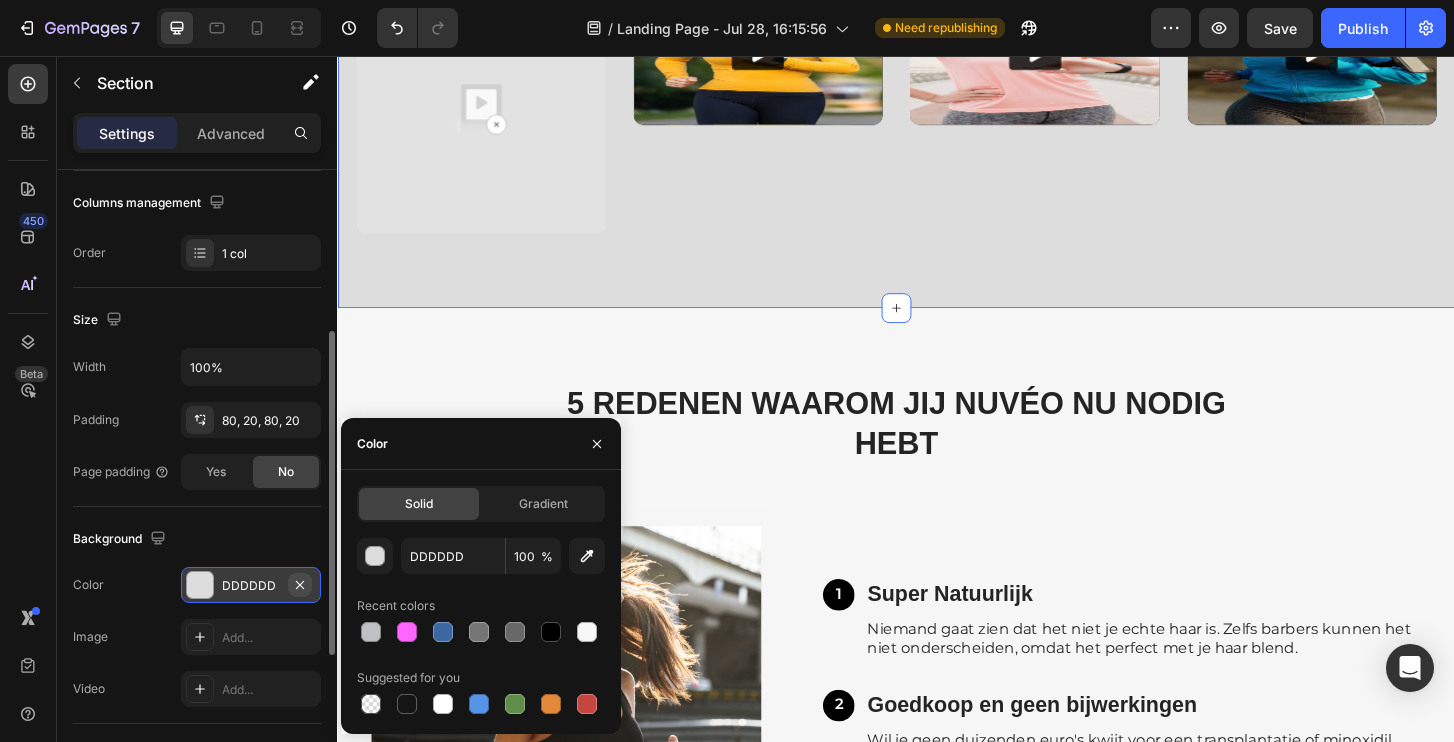 click 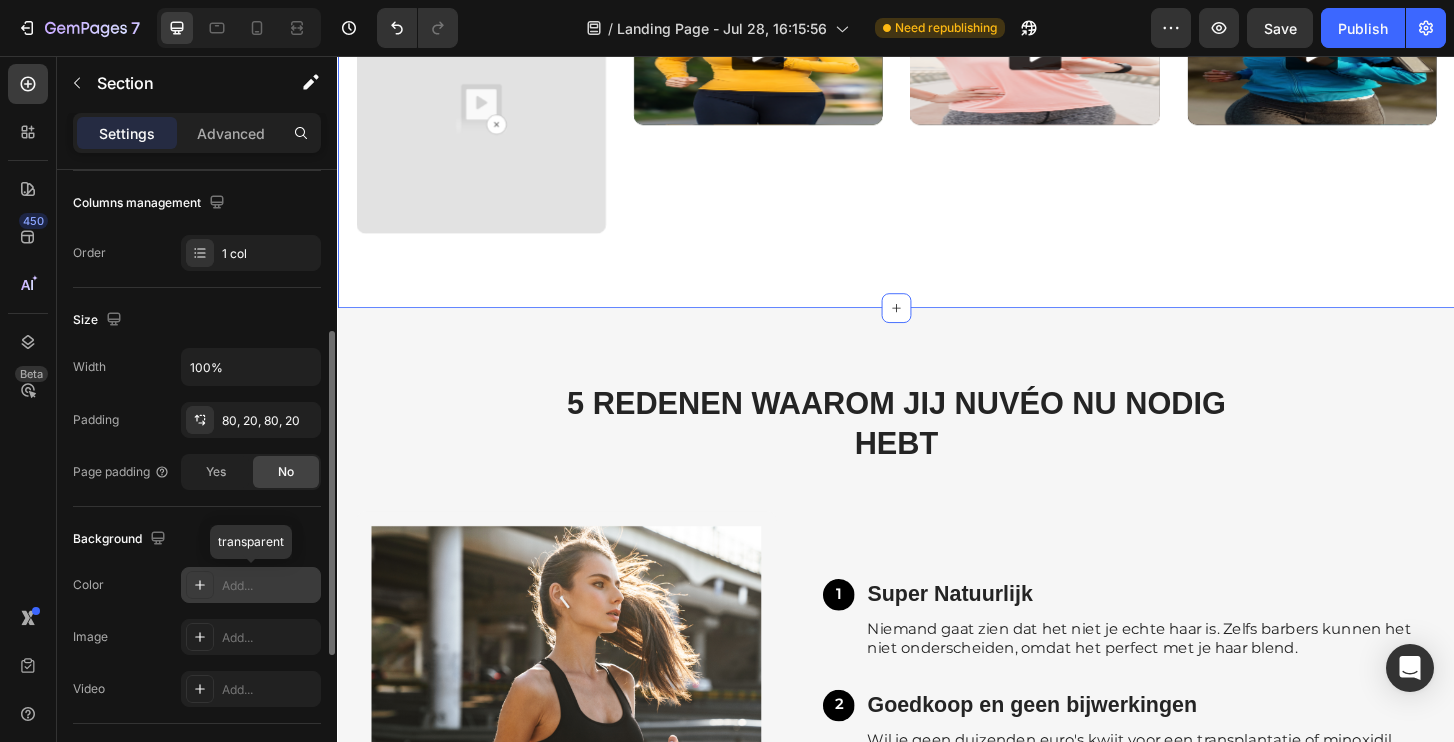 click on "Add..." at bounding box center [269, 586] 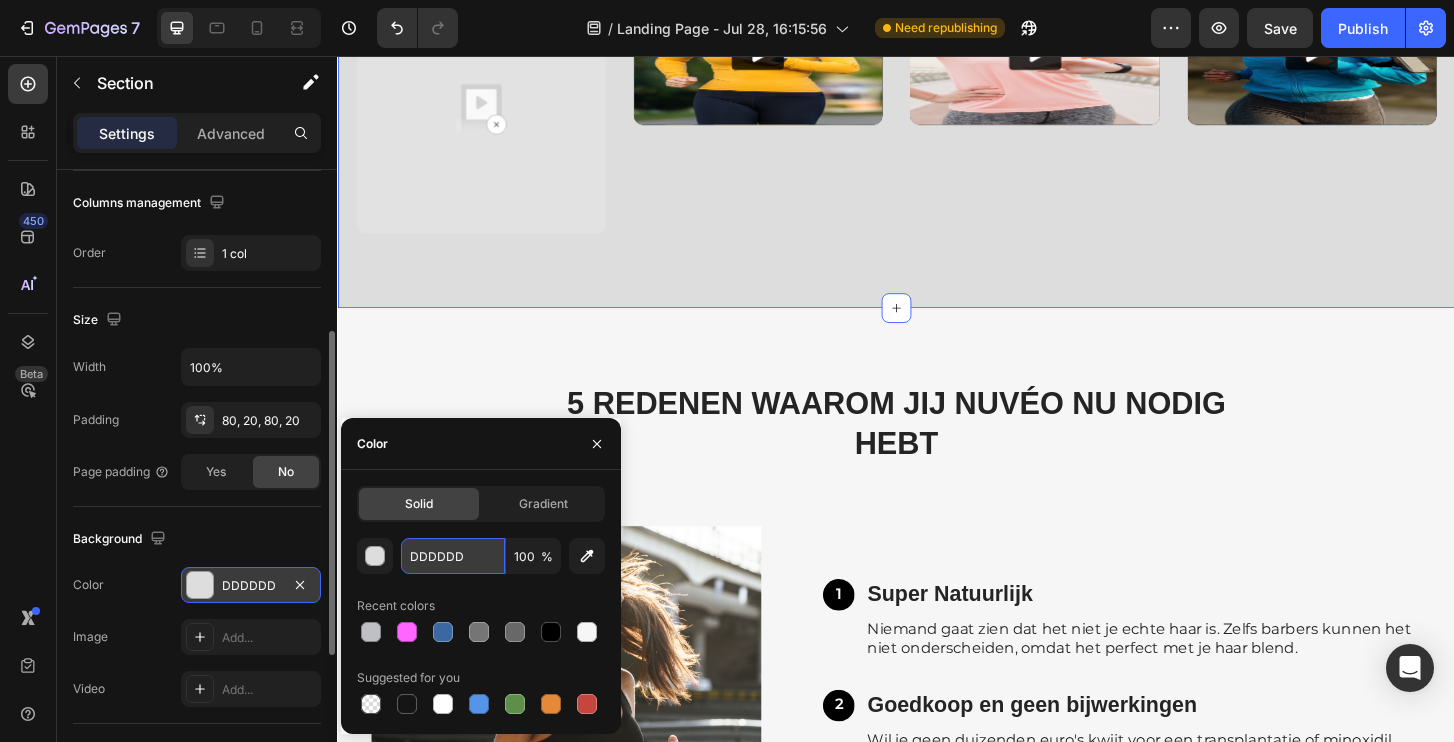 click on "DDDDDD" at bounding box center (453, 556) 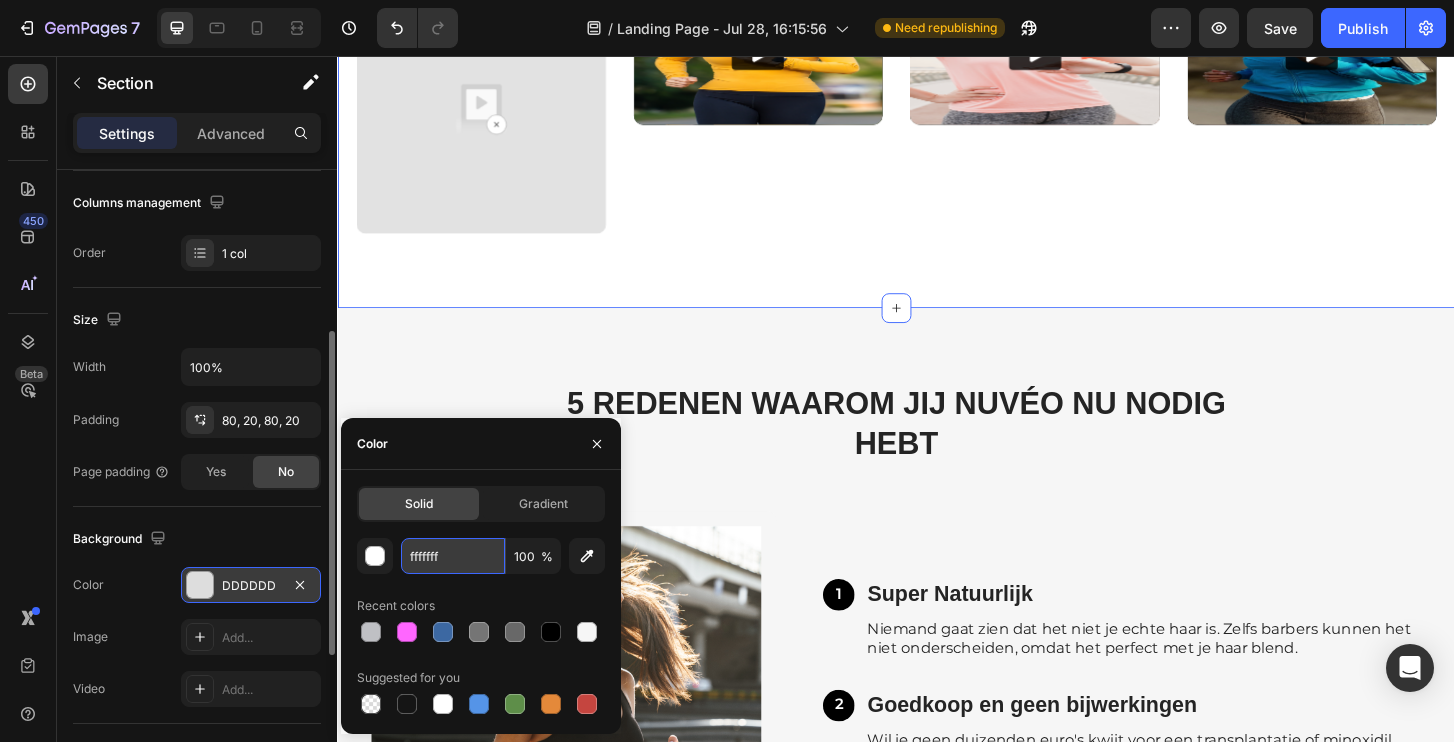 type on "ffffffff" 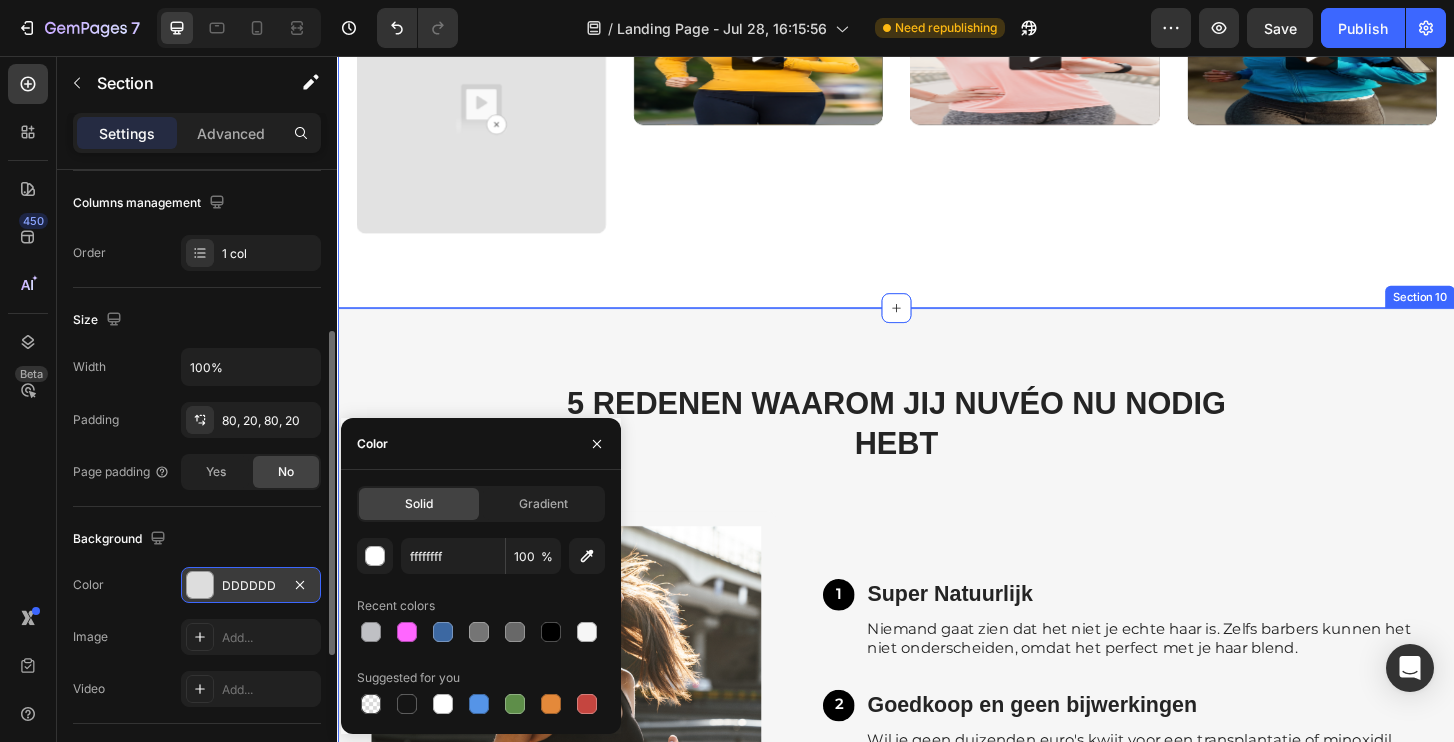 click on "5 REDENEN WAAROM JIJ NUVéO NU NODIG HEBT Heading Row Image Ik had al van alles geprobeerd – haarvezels, dure lotions, zelfs minoxidil. Niks gaf me echt een boost. Tot ik Nuvéo ontdekte. Super makkelijk aan te brengen, geen geklieder en het resultaat is direct zichtbaar. Mijn haar lijkt voller en ik voel me weer zeker als ik in de spiegel kijk. Text Block Row 1 Text Block Super Natuurlijk Heading Niemand gaat zien dat het niet je echte haar is. Zelfs barbers kunnen het niet onderscheiden, omdat het perfect met je haar blend. Text Block Row 2 Text Block Goedkoop en geen bijwerkingen Heading Wil je geen duizenden euro's kwijt voor een transplantatie of minoxidil gebruiken dat onder andere je testosteron verlaagd en andere nare bijwerkingen heeft. Text Block Row 3 Text Block Wees weer zelfverzekerd in sociale situaties Heading Text Block Row Row 4 Text Block Zweet- en waterproof Heading Text Block Row 5 Text Block Profiteer van tijdelijke korting Heading De  Nuveo Ultimate Pack Text Block Row Row Image Row" at bounding box center [937, 1041] 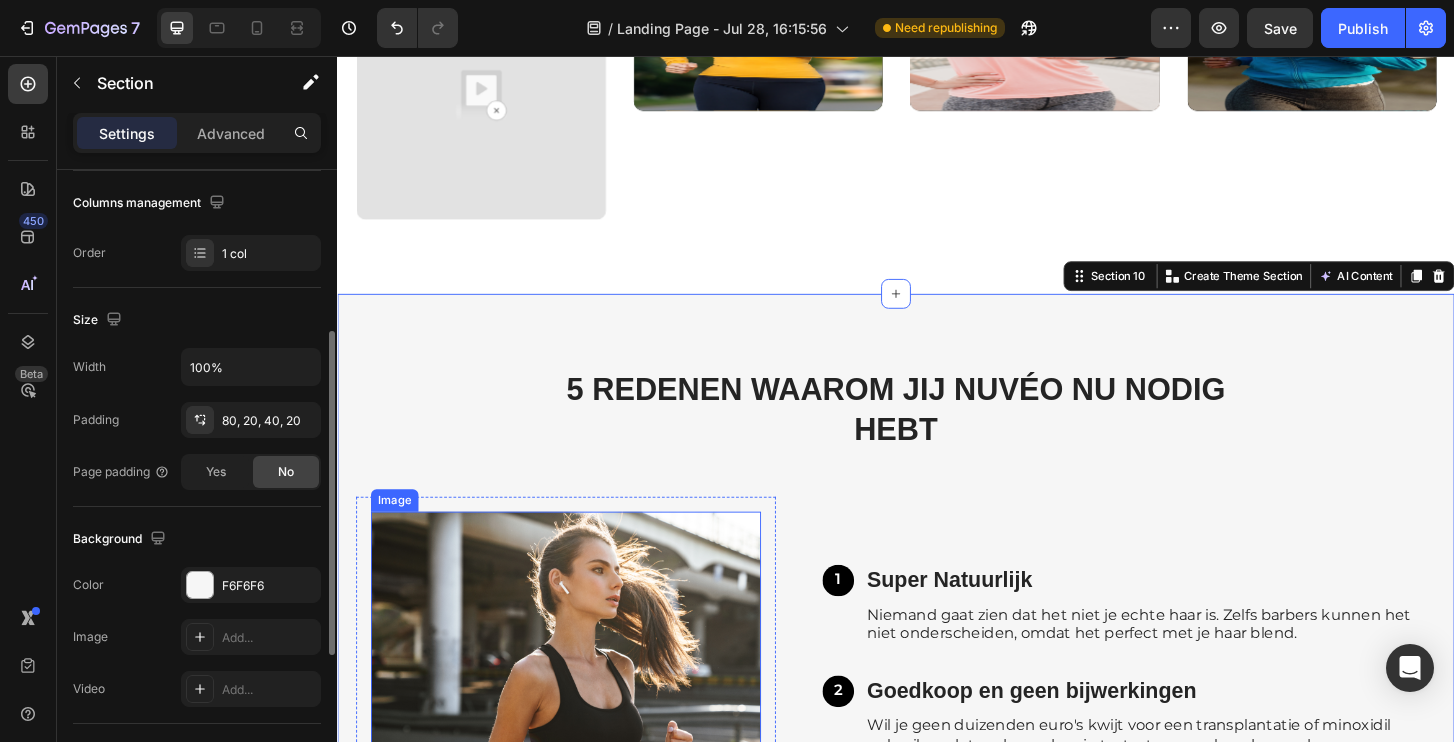 scroll, scrollTop: 5411, scrollLeft: 0, axis: vertical 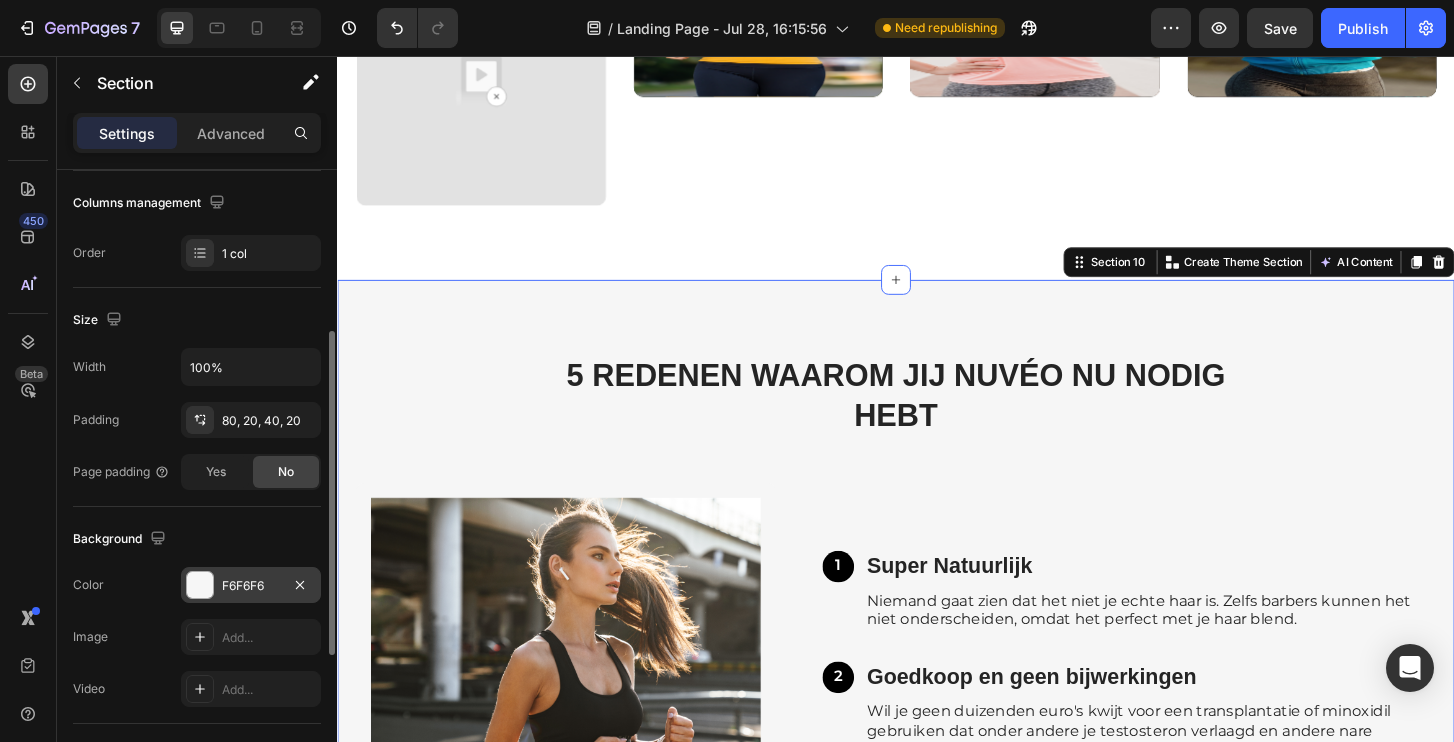 click on "F6F6F6" at bounding box center [251, 586] 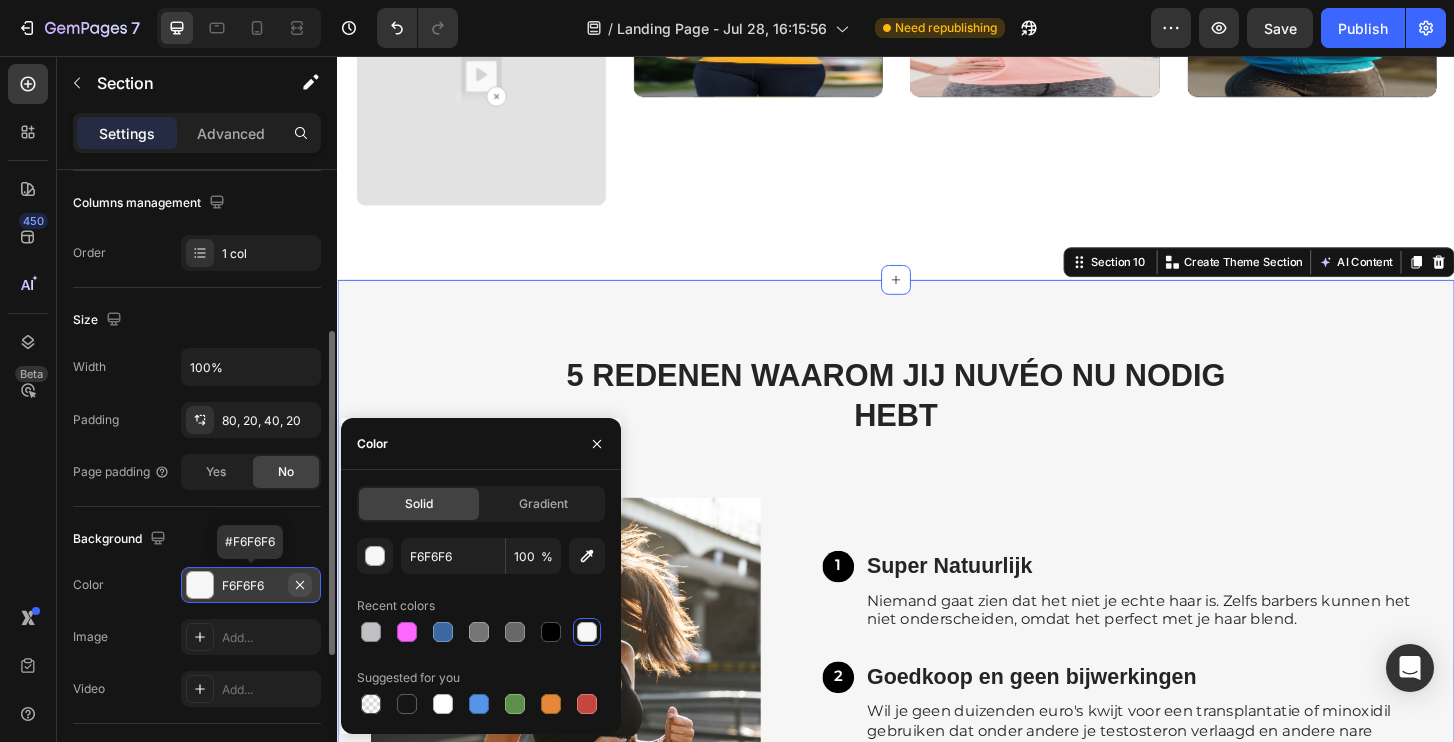 click 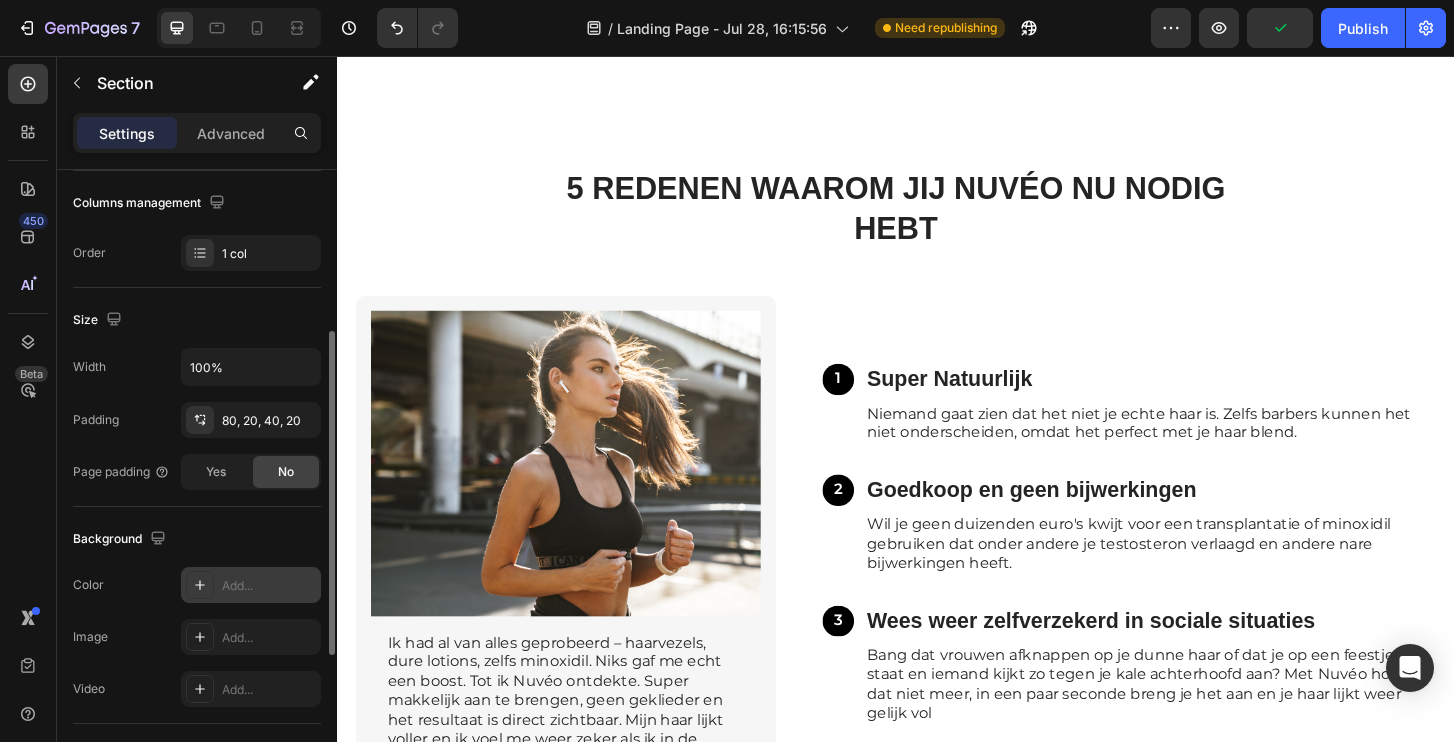 scroll, scrollTop: 5620, scrollLeft: 0, axis: vertical 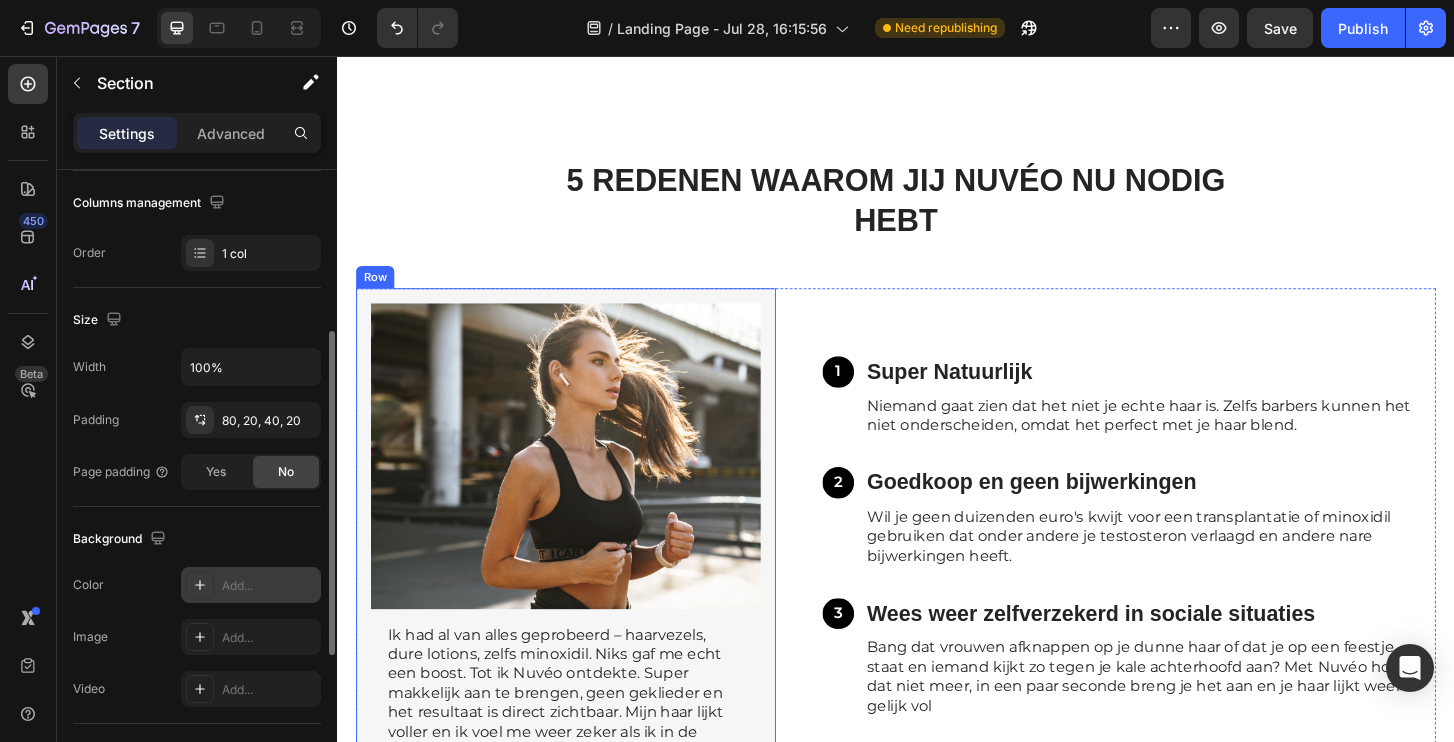 click on "Image Ik had al van alles geprobeerd – haarvezels, dure lotions, zelfs minoxidil. Niks gaf me echt een boost. Tot ik Nuvéo ontdekte. Super makkelijk aan te brengen, geen geklieder en het resultaat is direct zichtbaar. Mijn haar lijkt voller en ik voel me weer zeker als ik in de spiegel kijk. Text Block Row" at bounding box center [582, 572] 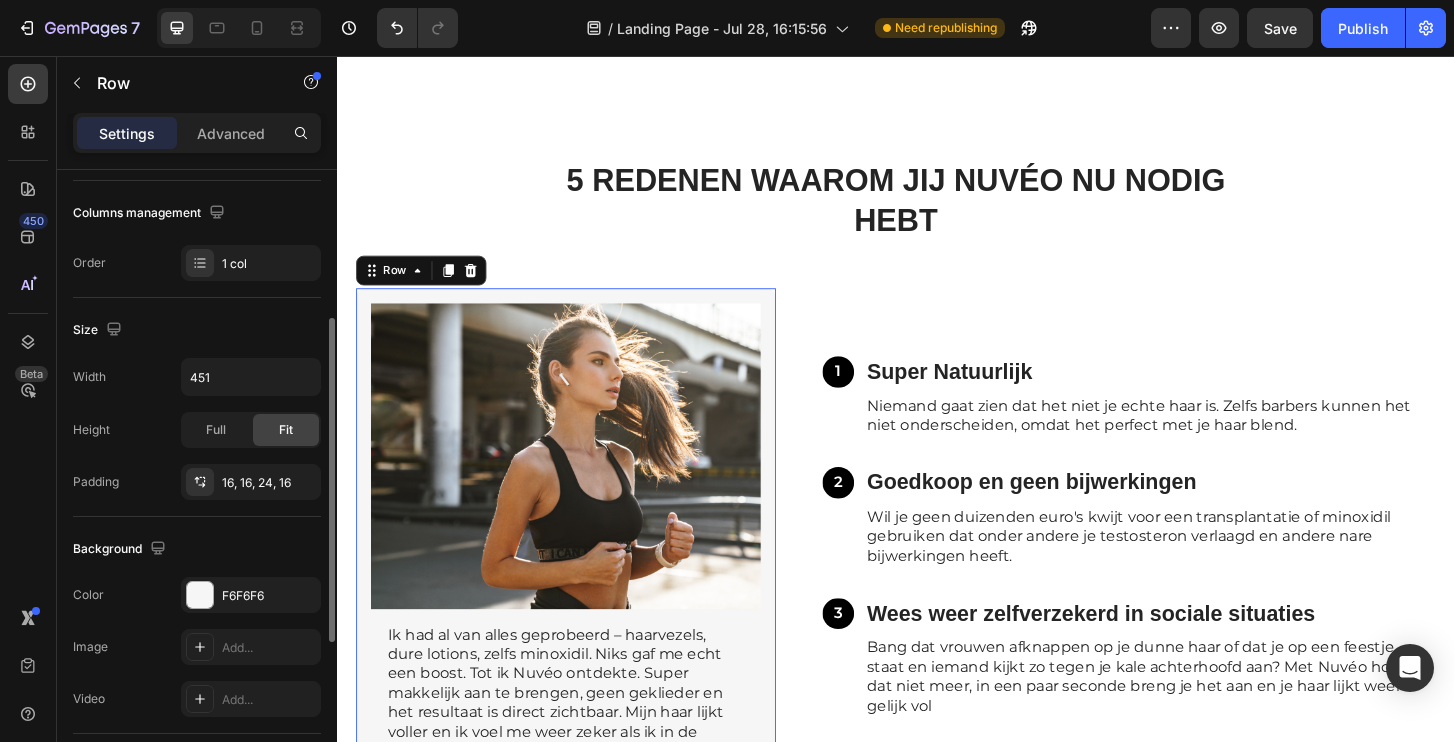 scroll, scrollTop: 304, scrollLeft: 0, axis: vertical 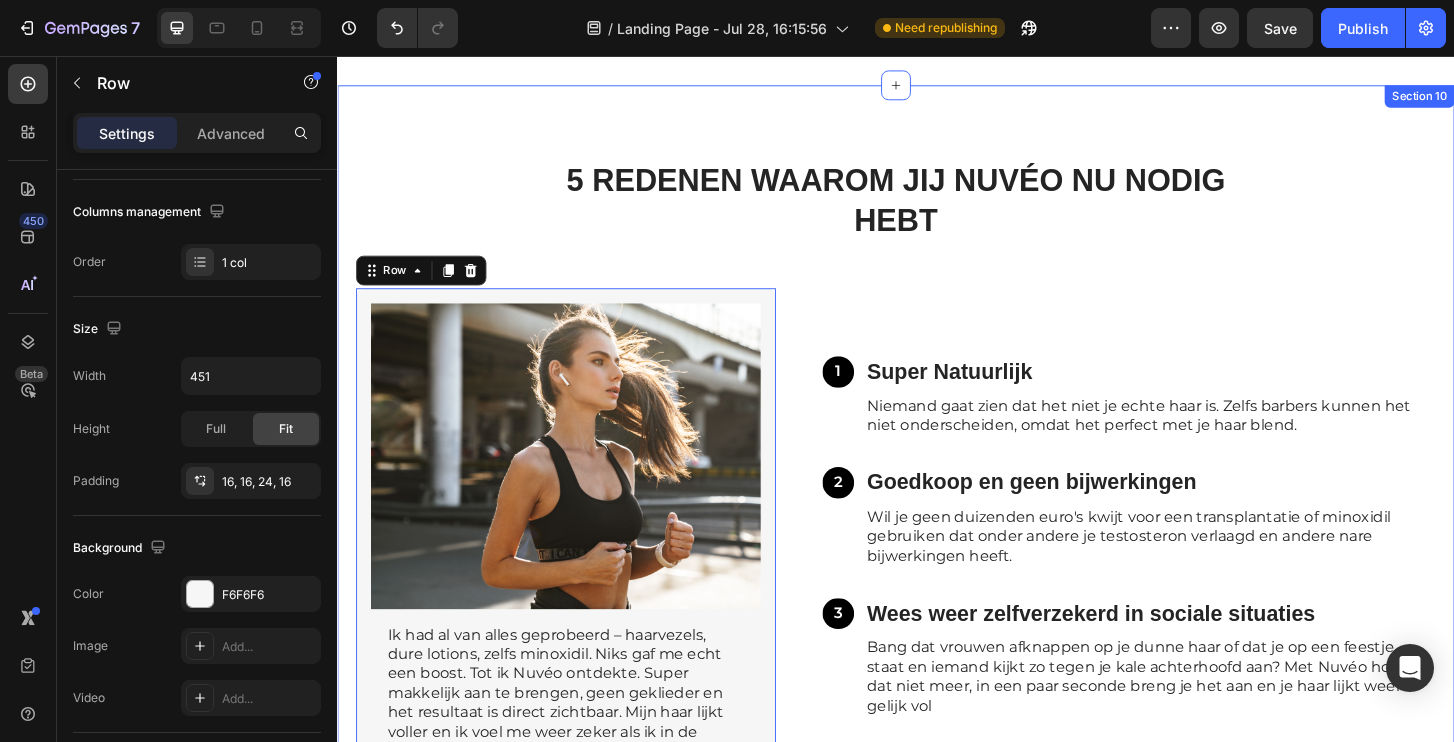 click on "5 REDENEN WAAROM JIJ NUVéO NU NODIG HEBT Heading Row Image Ik had al van alles geprobeerd – haarvezels, dure lotions, zelfs minoxidil. Niks gaf me echt een boost. Tot ik Nuvéo ontdekte. Super makkelijk aan te brengen, geen geklieder en het resultaat is direct zichtbaar. Mijn haar lijkt voller en ik voel me weer zeker als ik in de spiegel kijk. Text Block Row   0 1 Text Block Super Natuurlijk Heading Niemand gaat zien dat het niet je echte haar is. Zelfs barbers kunnen het niet onderscheiden, omdat het perfect met je haar blend. Text Block Row 2 Text Block Goedkoop en geen bijwerkingen Heading Wil je geen duizenden euro's kwijt voor een transplantatie of minoxidil gebruiken dat onder andere je testosteron verlaagd en andere nare bijwerkingen heeft. Text Block Row 3 Text Block Wees weer zelfverzekerd in sociale situaties Heading Text Block Row Row 4 Text Block Zweet- en waterproof Heading Text Block Row 5 Text Block Profiteer van tijdelijke korting Heading De  Nuveo Ultimate Pack Text Block Row Row Image" at bounding box center [937, 802] 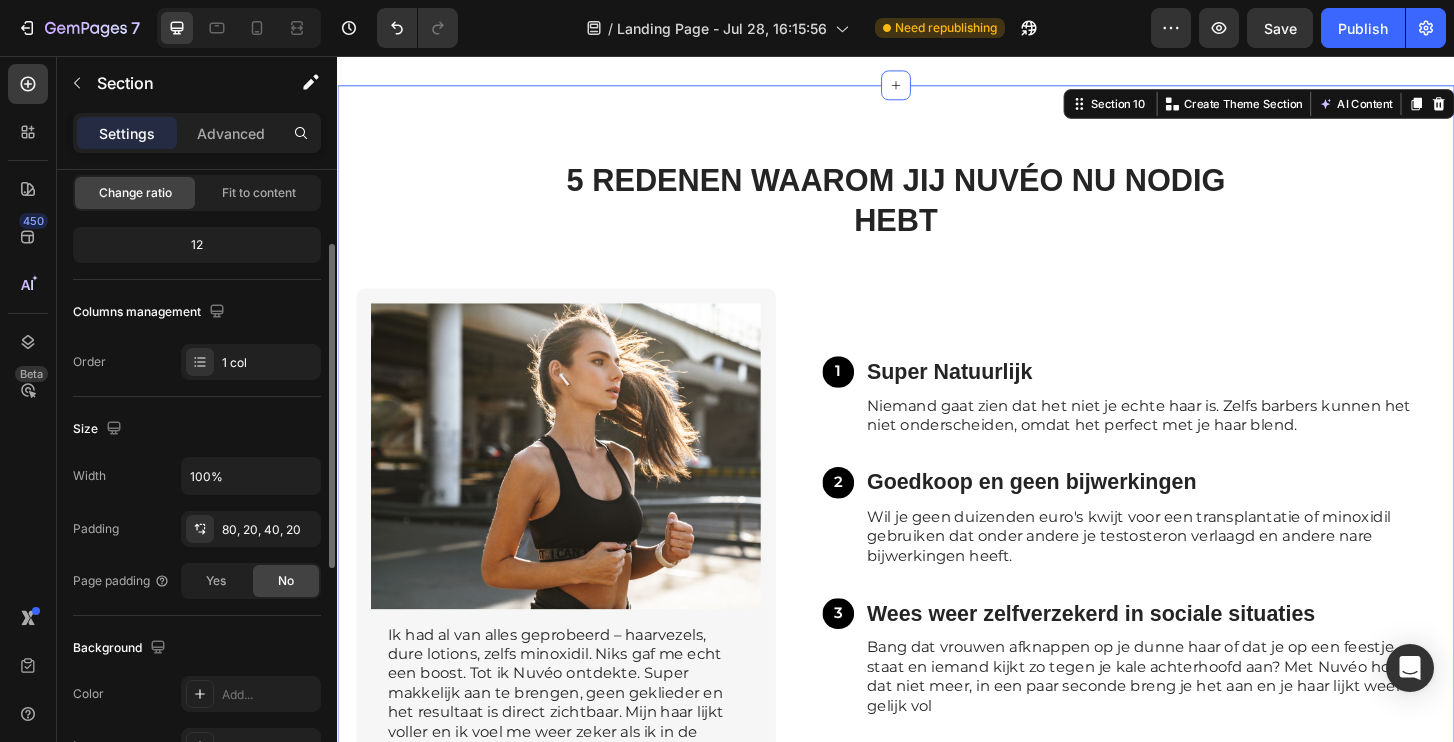 scroll, scrollTop: 355, scrollLeft: 0, axis: vertical 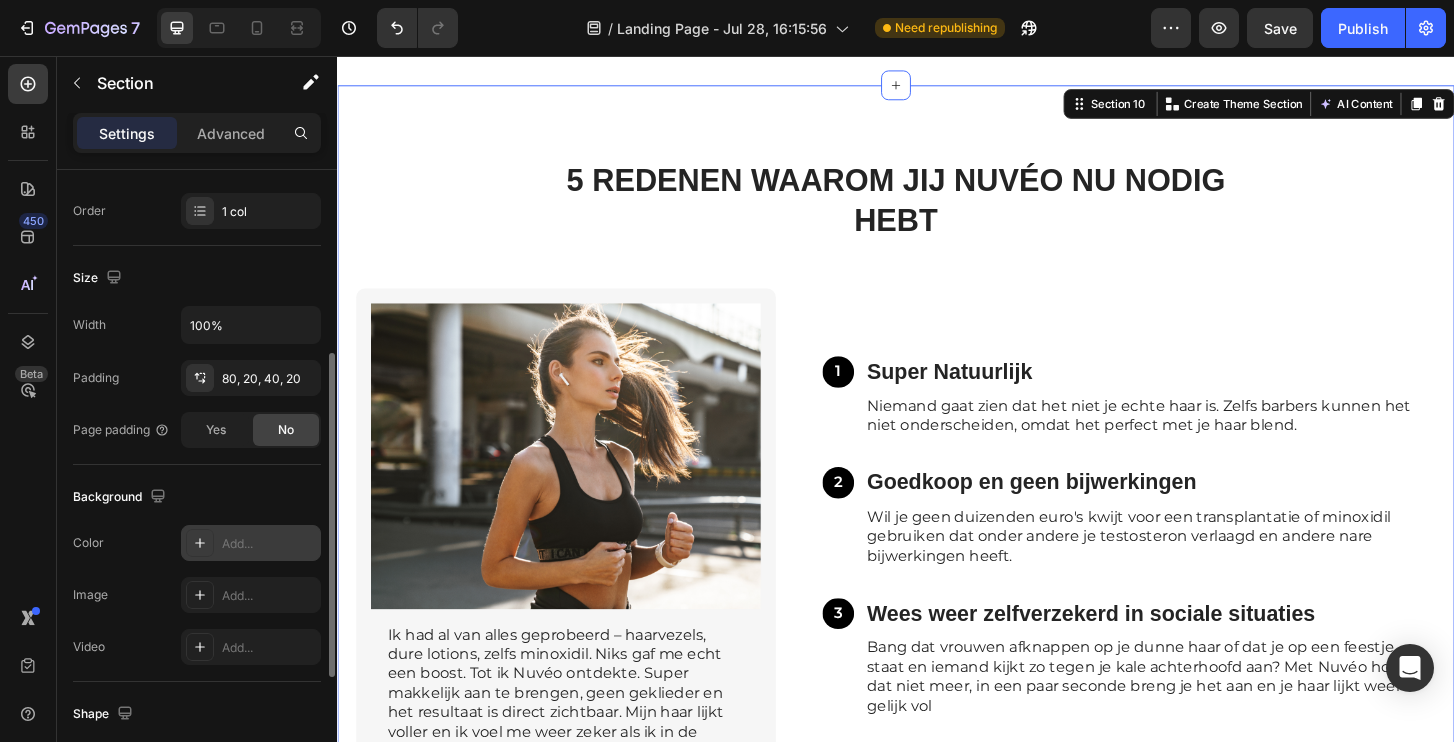 click on "Add..." at bounding box center (251, 543) 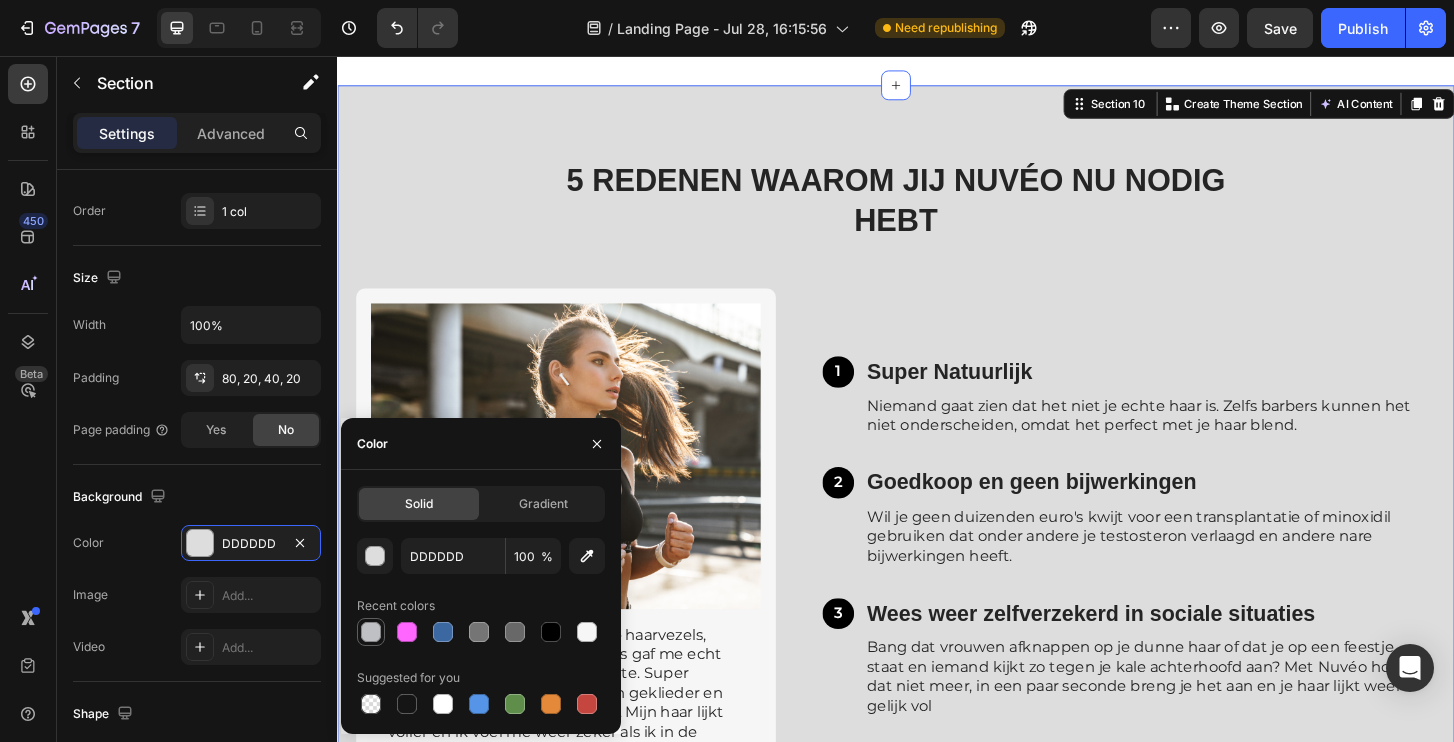 click at bounding box center (371, 632) 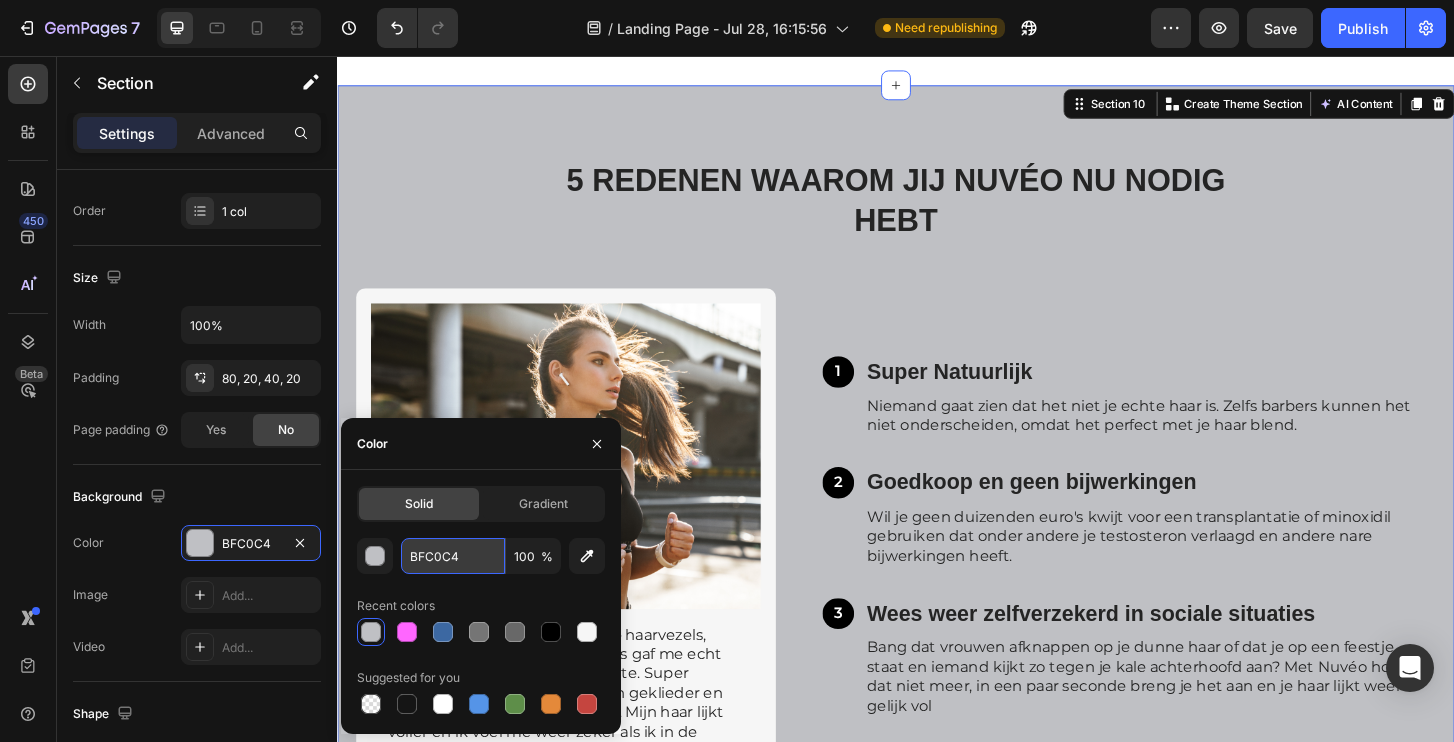 click on "BFC0C4" at bounding box center [453, 556] 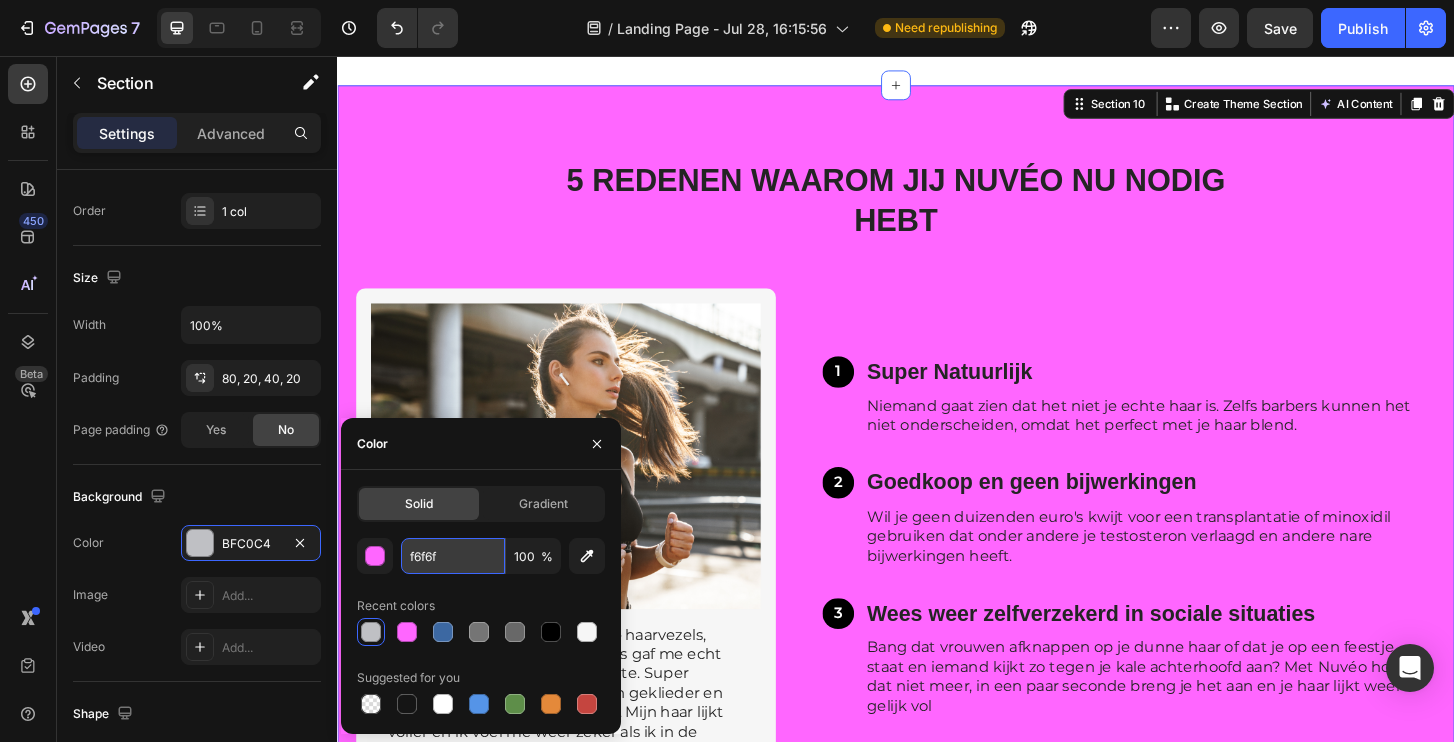 type on "f6f6f6" 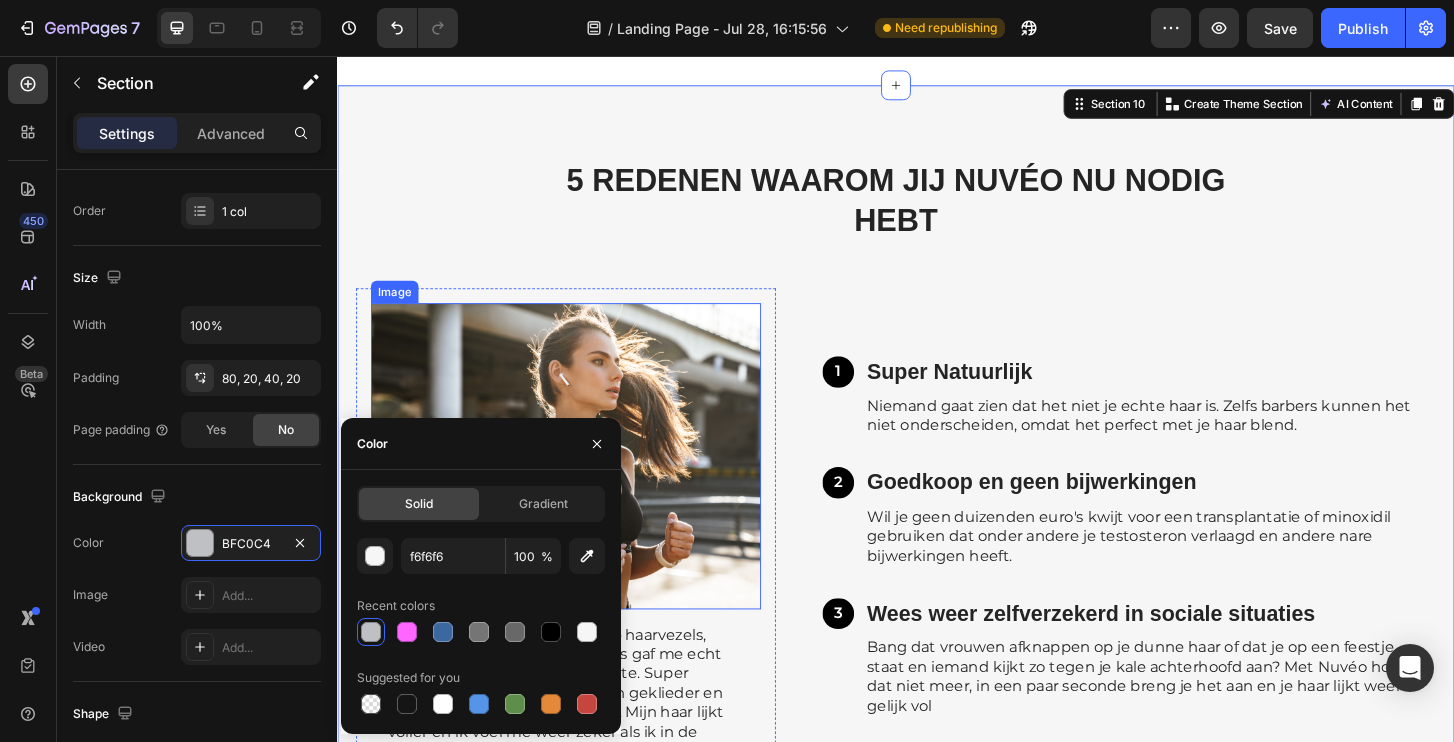 click at bounding box center [582, 485] 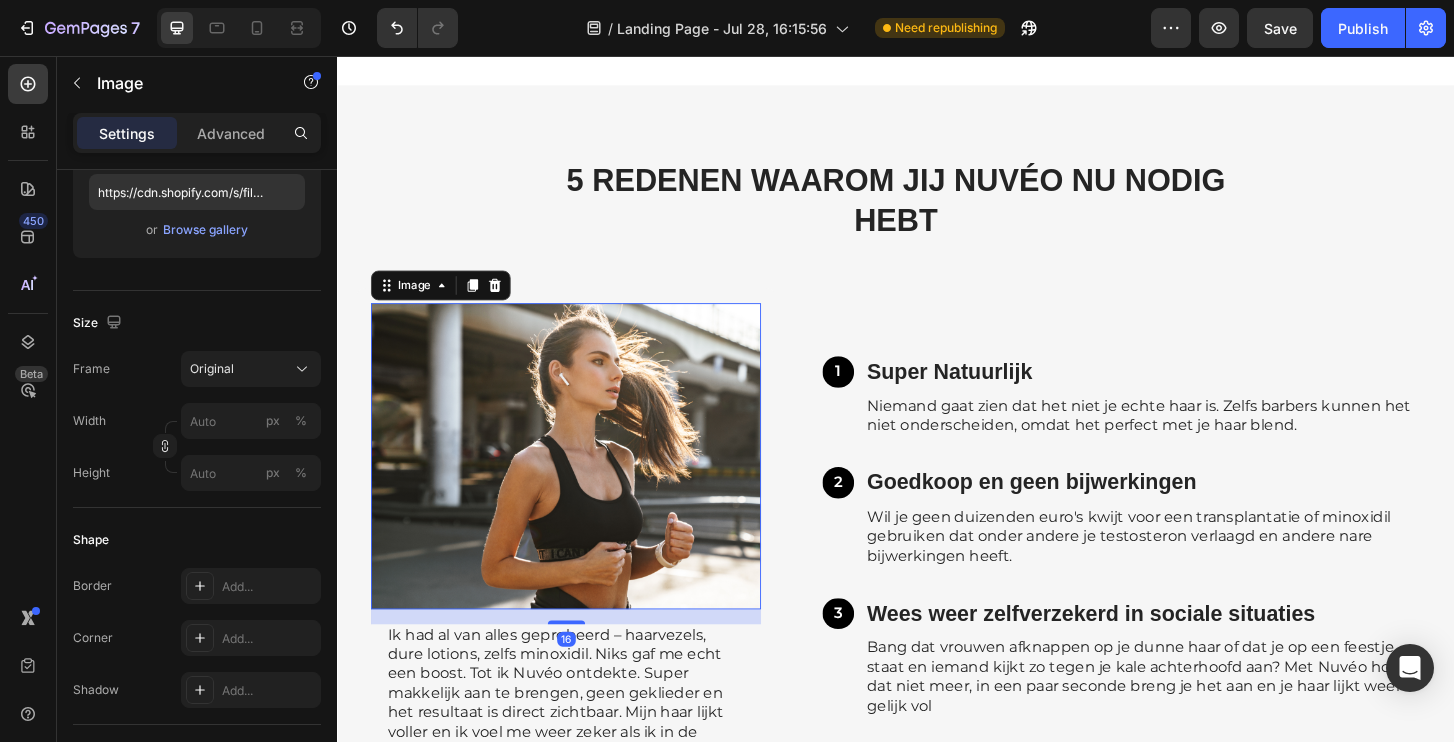 scroll, scrollTop: 0, scrollLeft: 0, axis: both 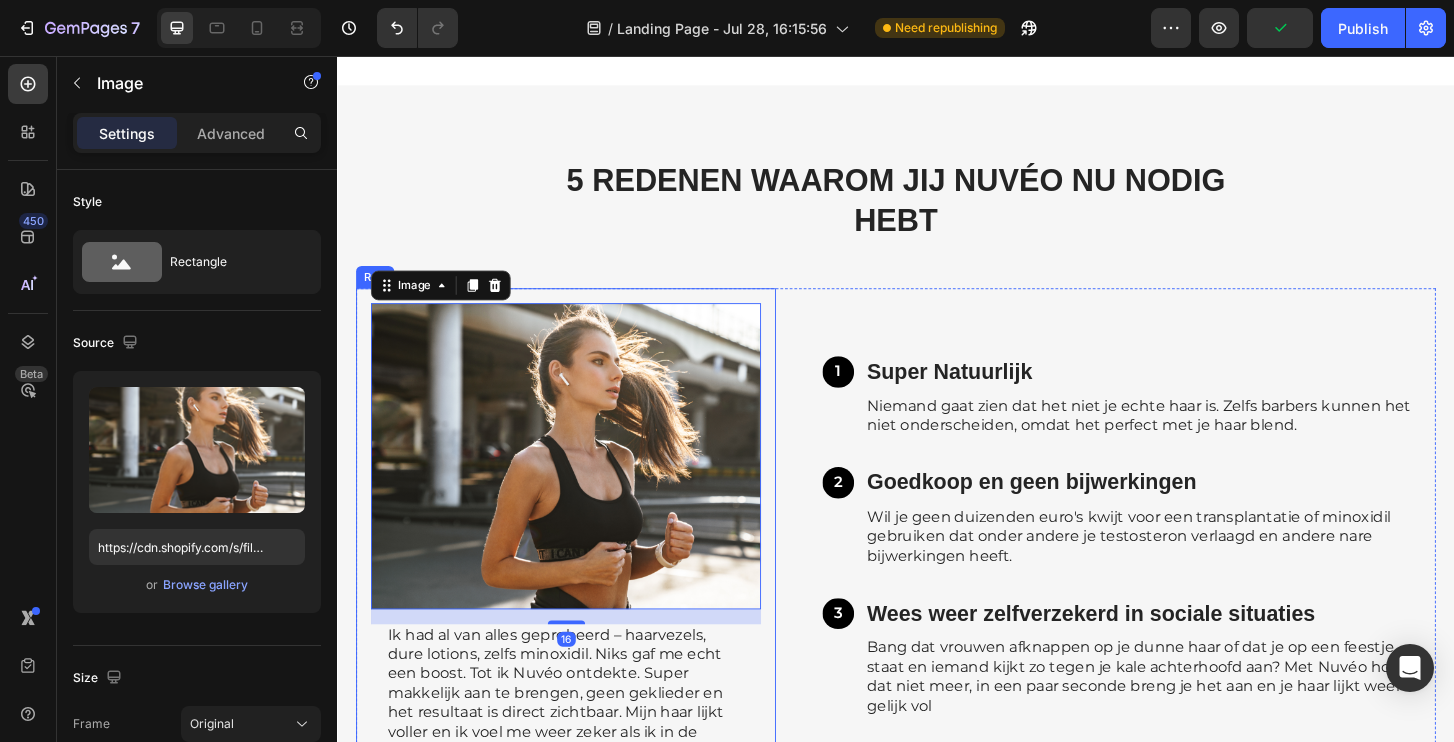 click on "Image   16 Ik had al van alles geprobeerd – haarvezels, dure lotions, zelfs minoxidil. Niks gaf me echt een boost. Tot ik Nuvéo ontdekte. Super makkelijk aan te brengen, geen geklieder en het resultaat is direct zichtbaar. Mijn haar lijkt voller en ik voel me weer zeker als ik in de spiegel kijk. Text Block Row" at bounding box center [582, 572] 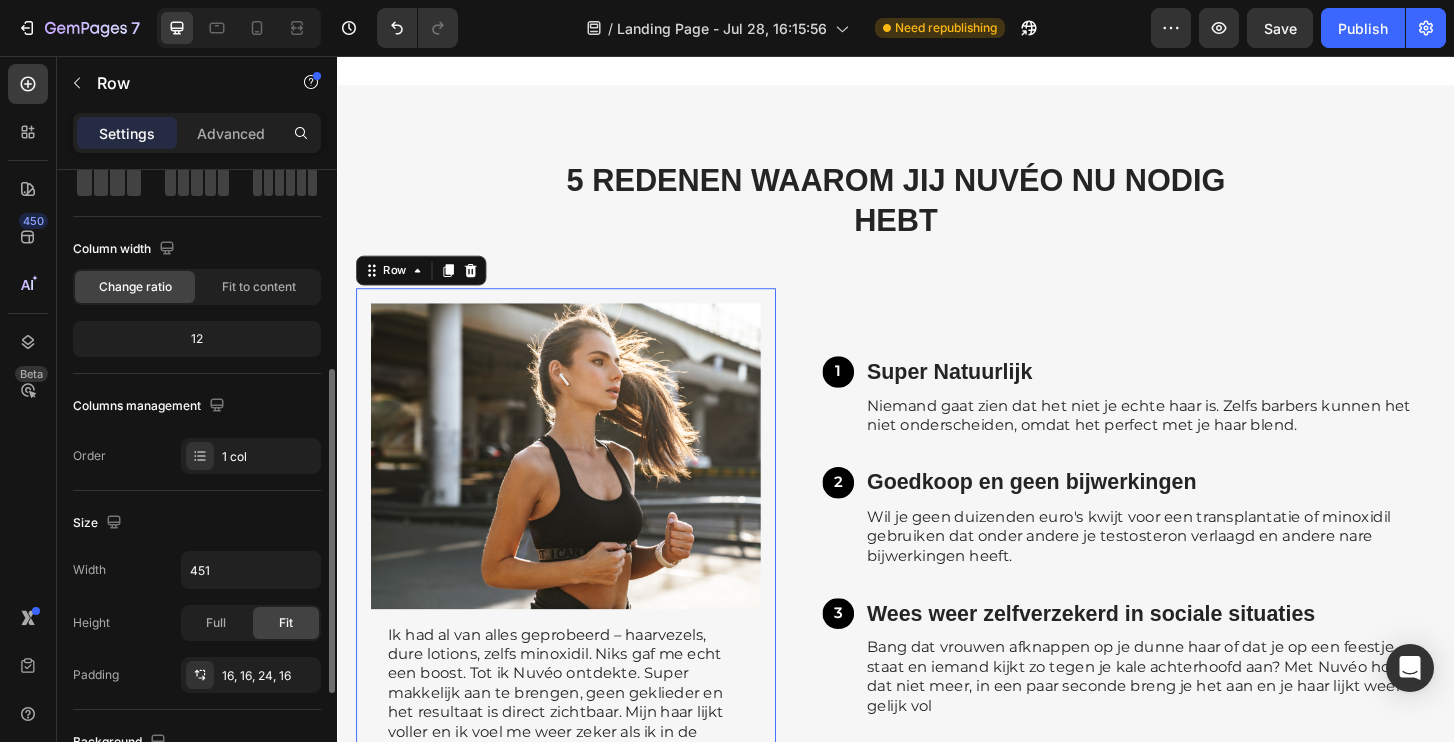 scroll, scrollTop: 211, scrollLeft: 0, axis: vertical 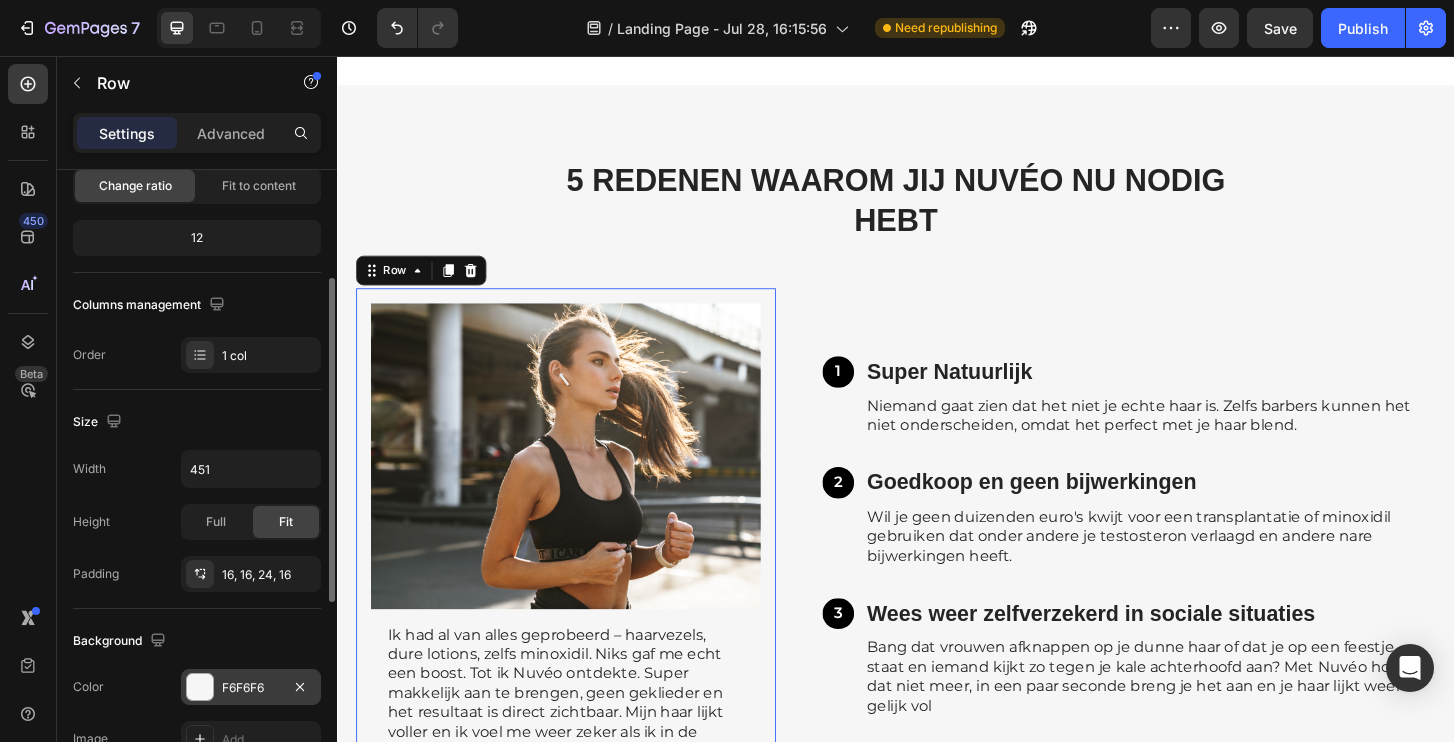 click on "F6F6F6" at bounding box center [251, 687] 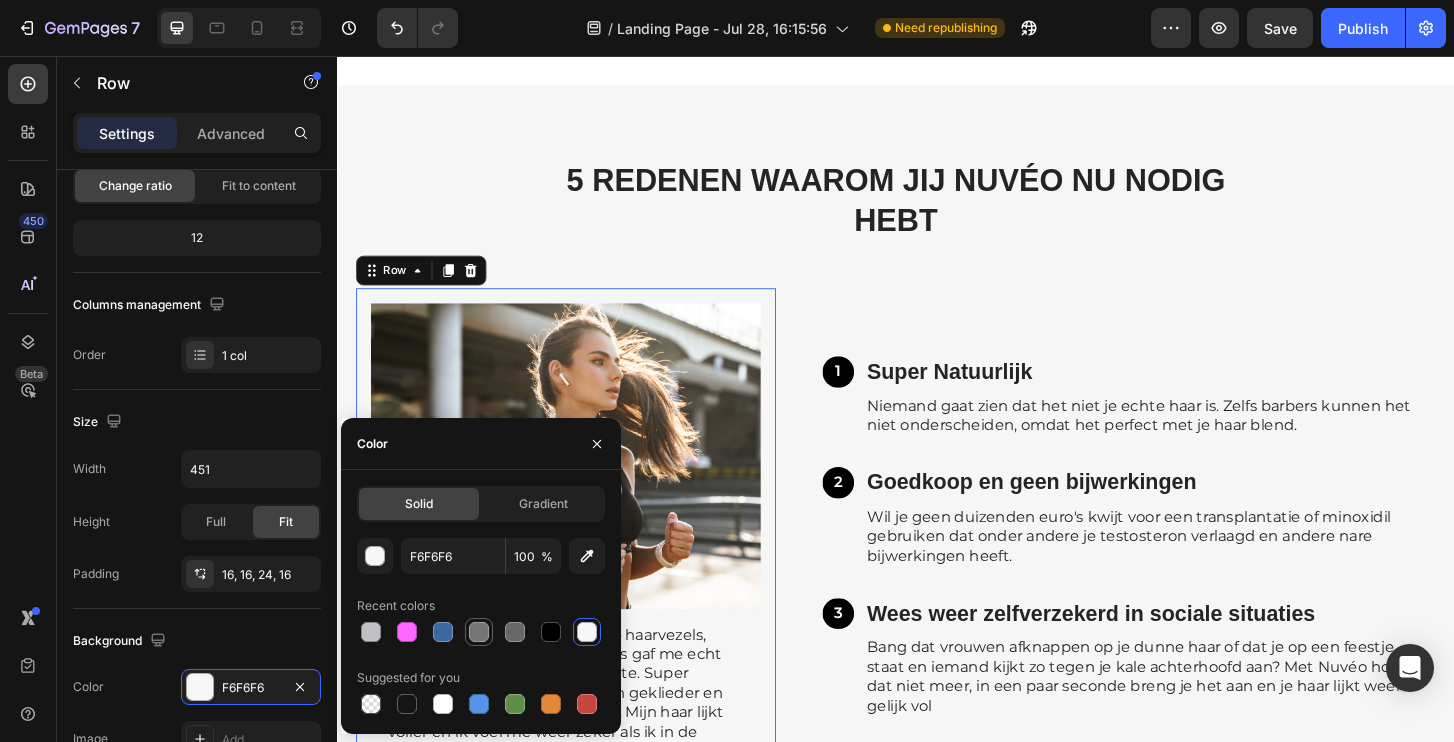 click at bounding box center [479, 632] 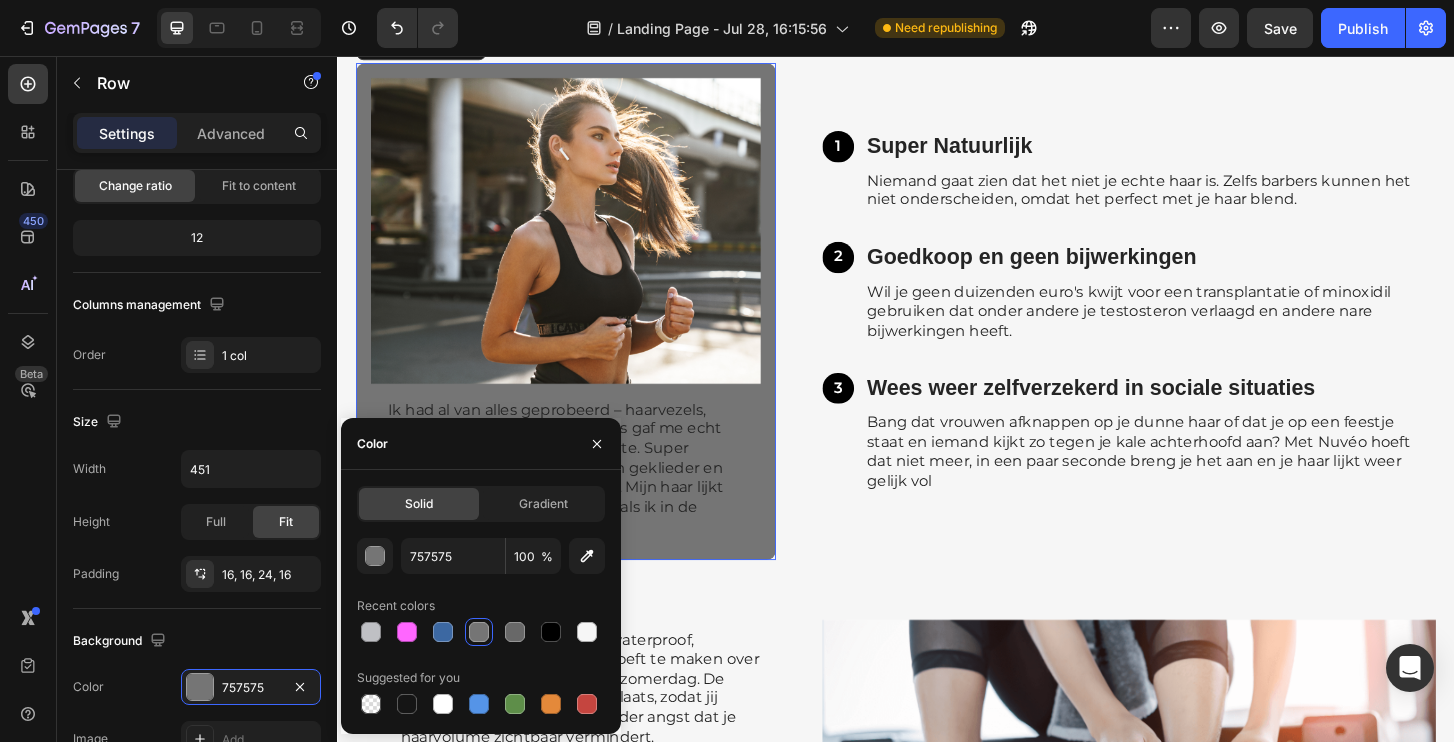 scroll, scrollTop: 5865, scrollLeft: 0, axis: vertical 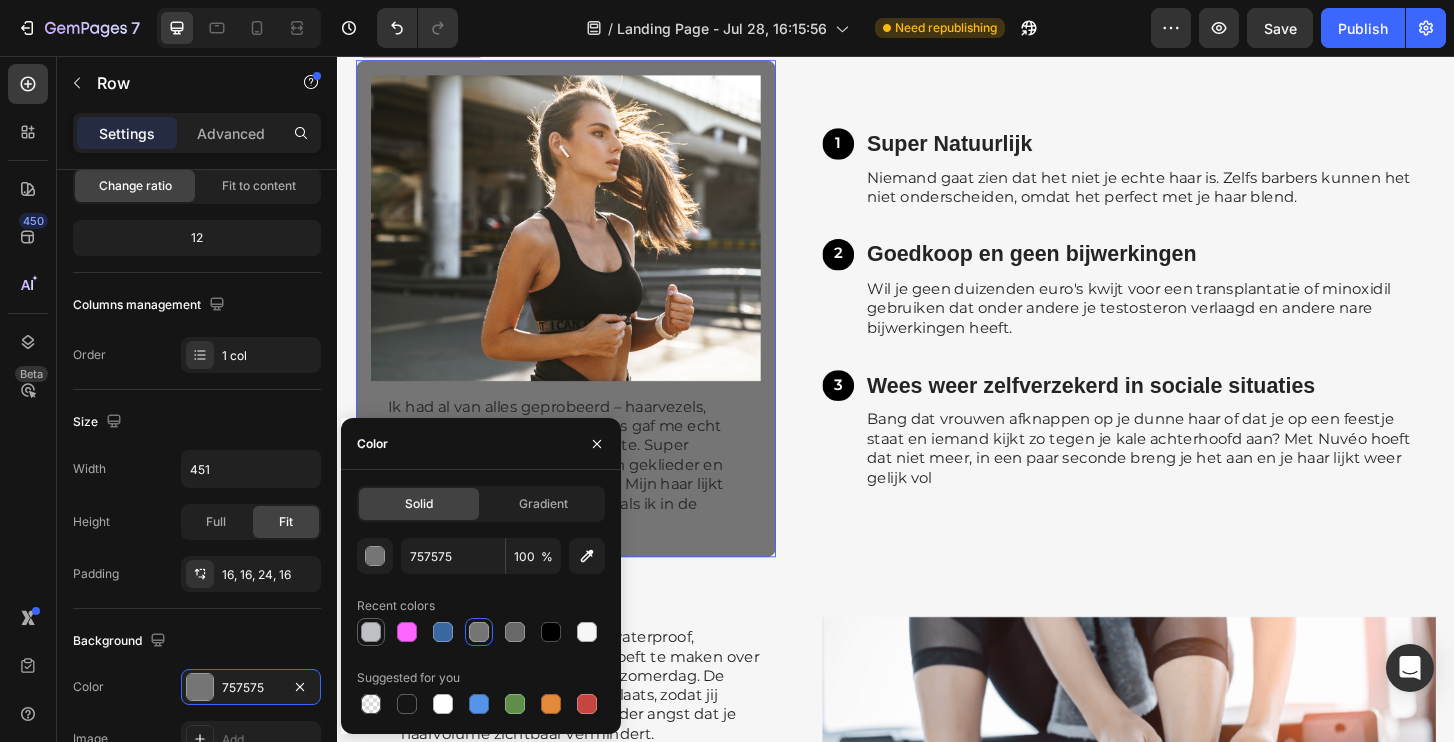 click at bounding box center [371, 632] 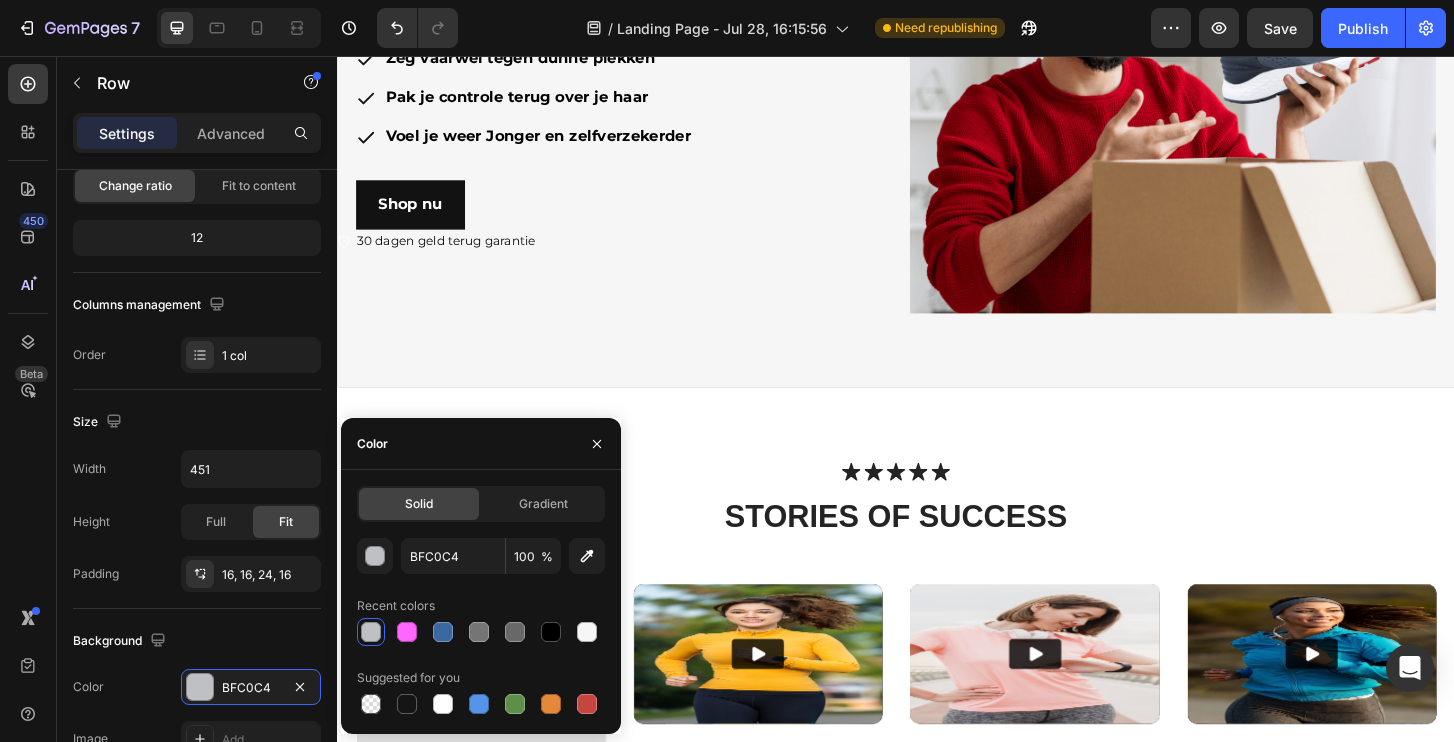 scroll, scrollTop: 4746, scrollLeft: 0, axis: vertical 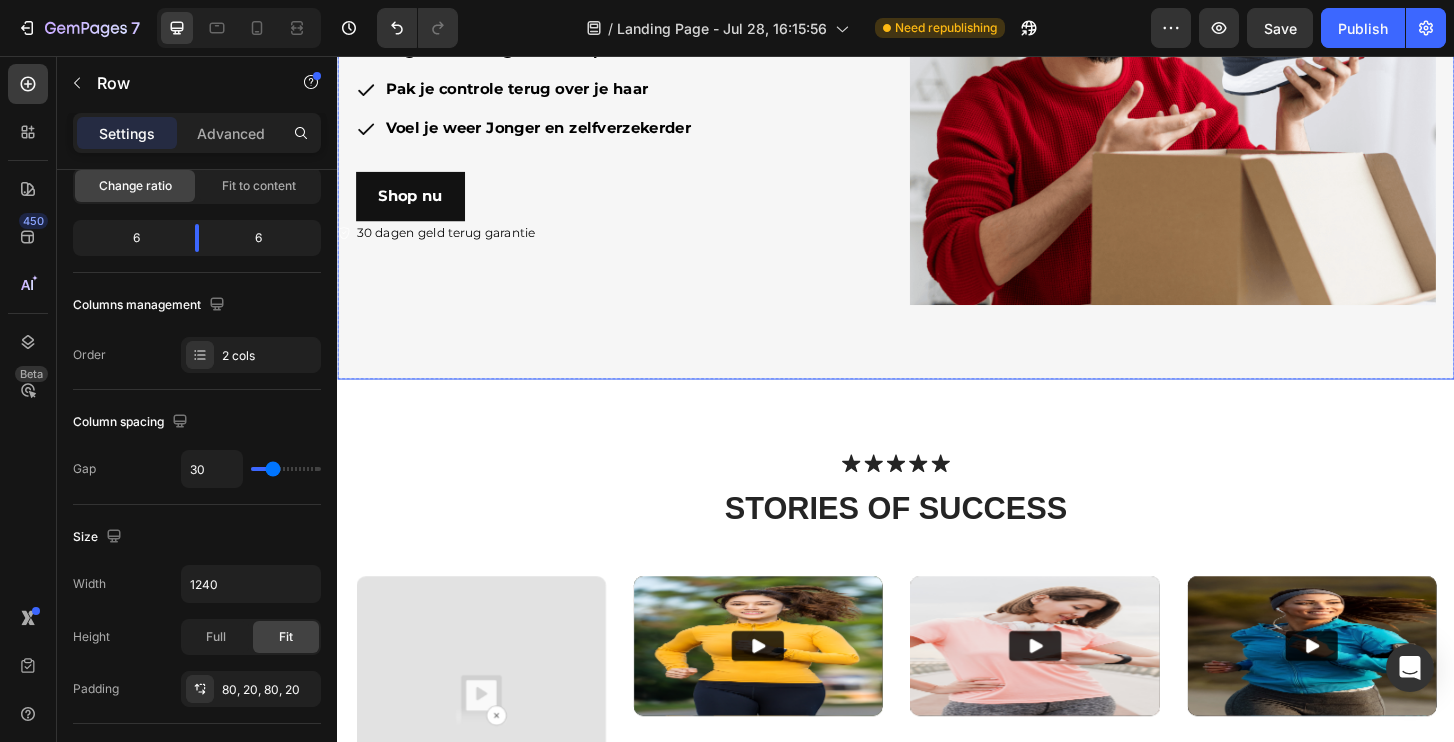 click on "Icon Icon Icon Icon Icon Icon List 2300+ Tevreden Klanten  Text Block Row Row Nuvéo IS ONTWIKKELD DOOR BARBERS VOOR MANNEN MET HAARVERLIES Heading
Zeg vaarwel tegen dunne plekken
Pak je controle terug over je haar
Voel je weer Jonger en zelfverzekerder Item List Shop nu Button
30 dagen geld terug garantie Item List Row" at bounding box center (639, 81) 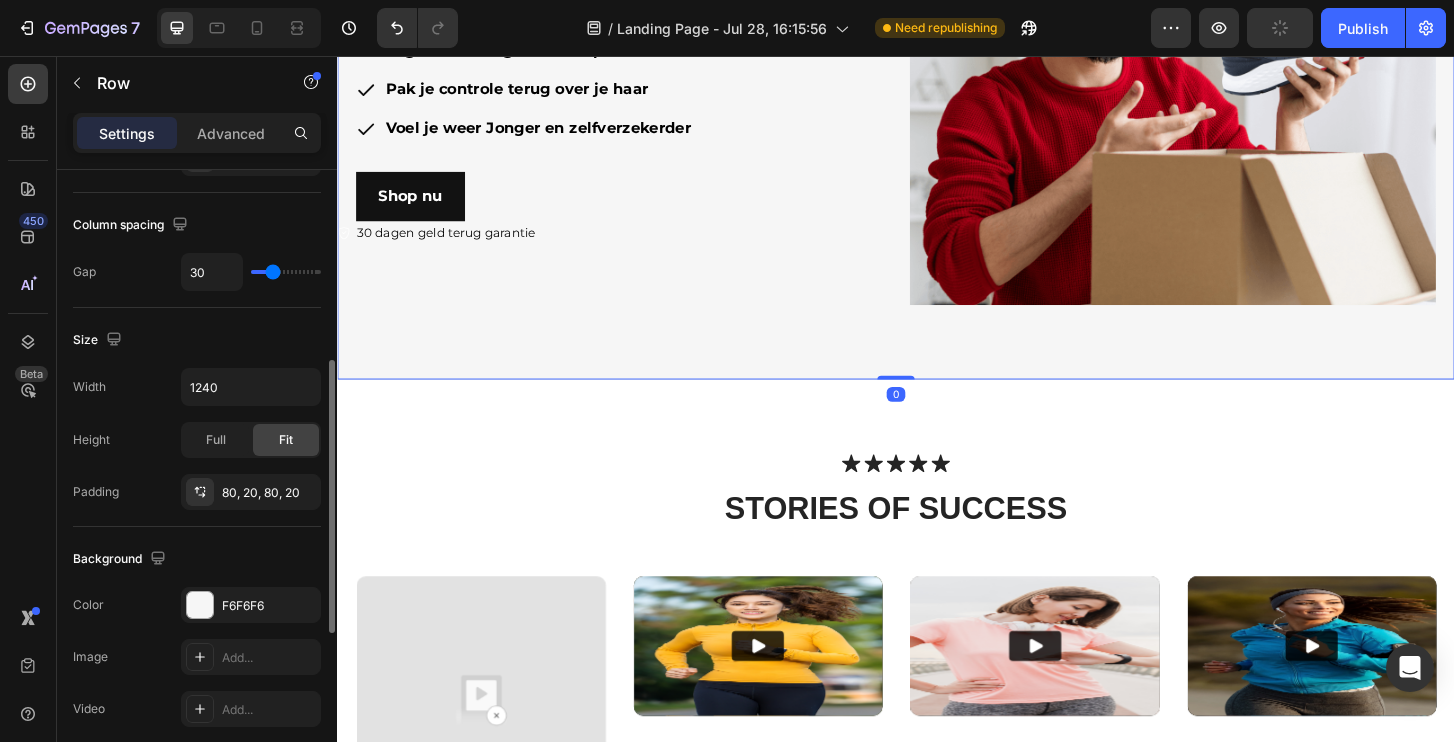 scroll, scrollTop: 417, scrollLeft: 0, axis: vertical 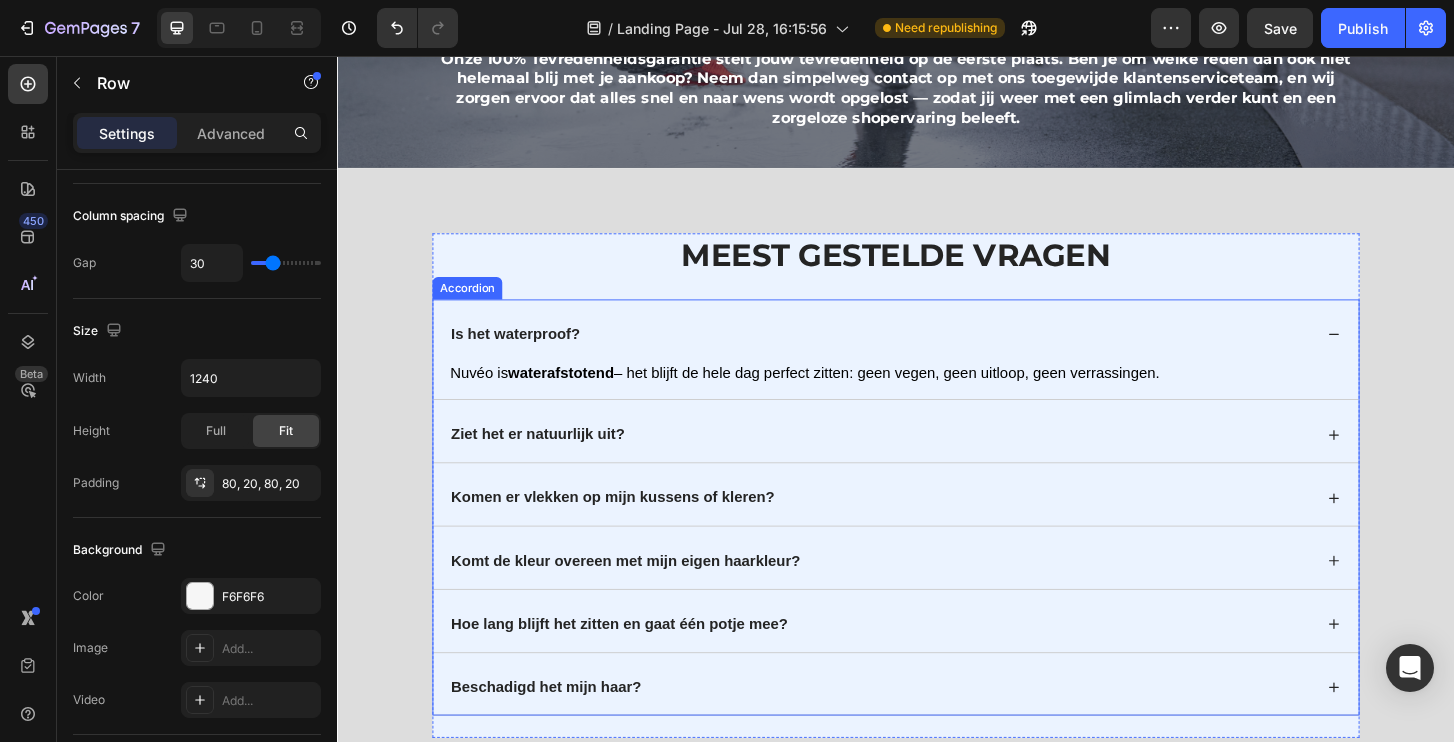 click on "Is het waterproof?" at bounding box center [937, 350] 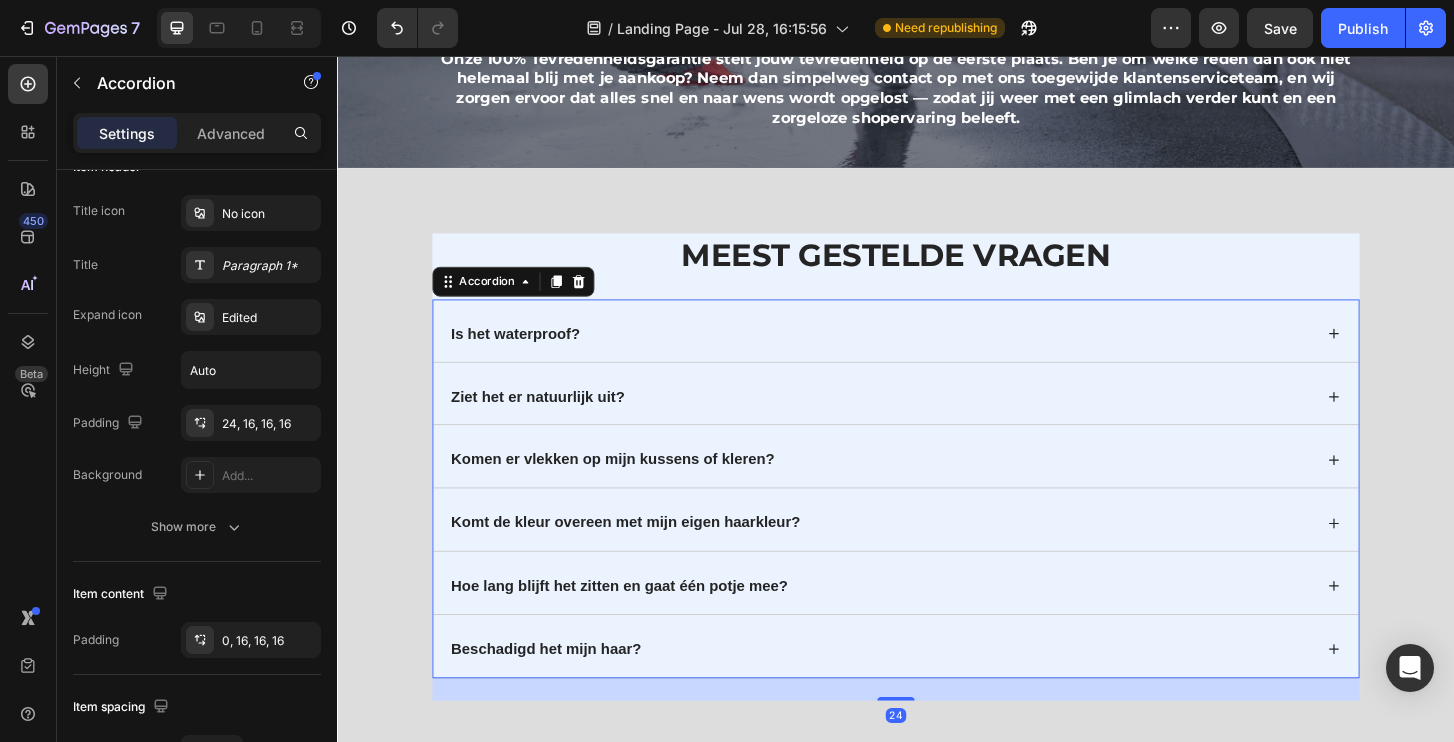 scroll, scrollTop: 0, scrollLeft: 0, axis: both 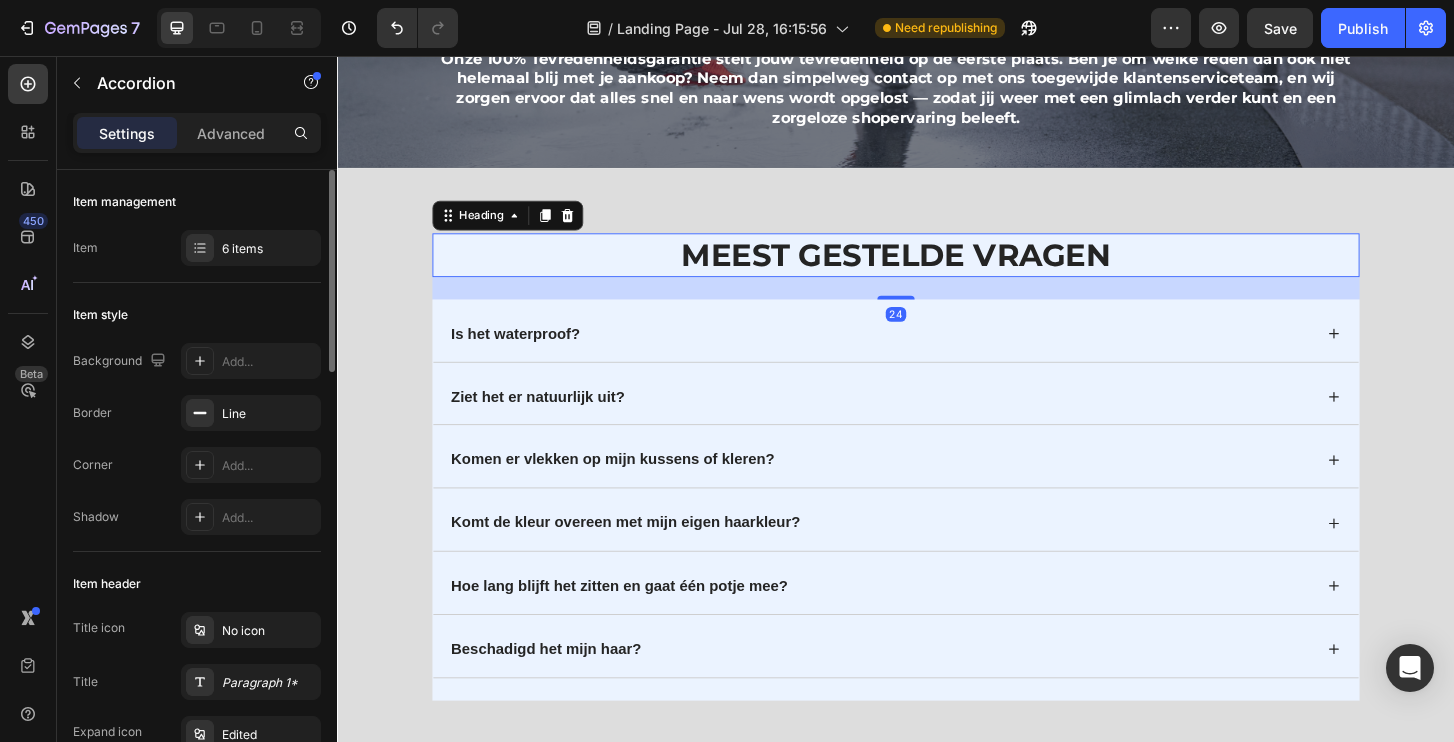 click on "Meest gestelde vragen" at bounding box center [937, 269] 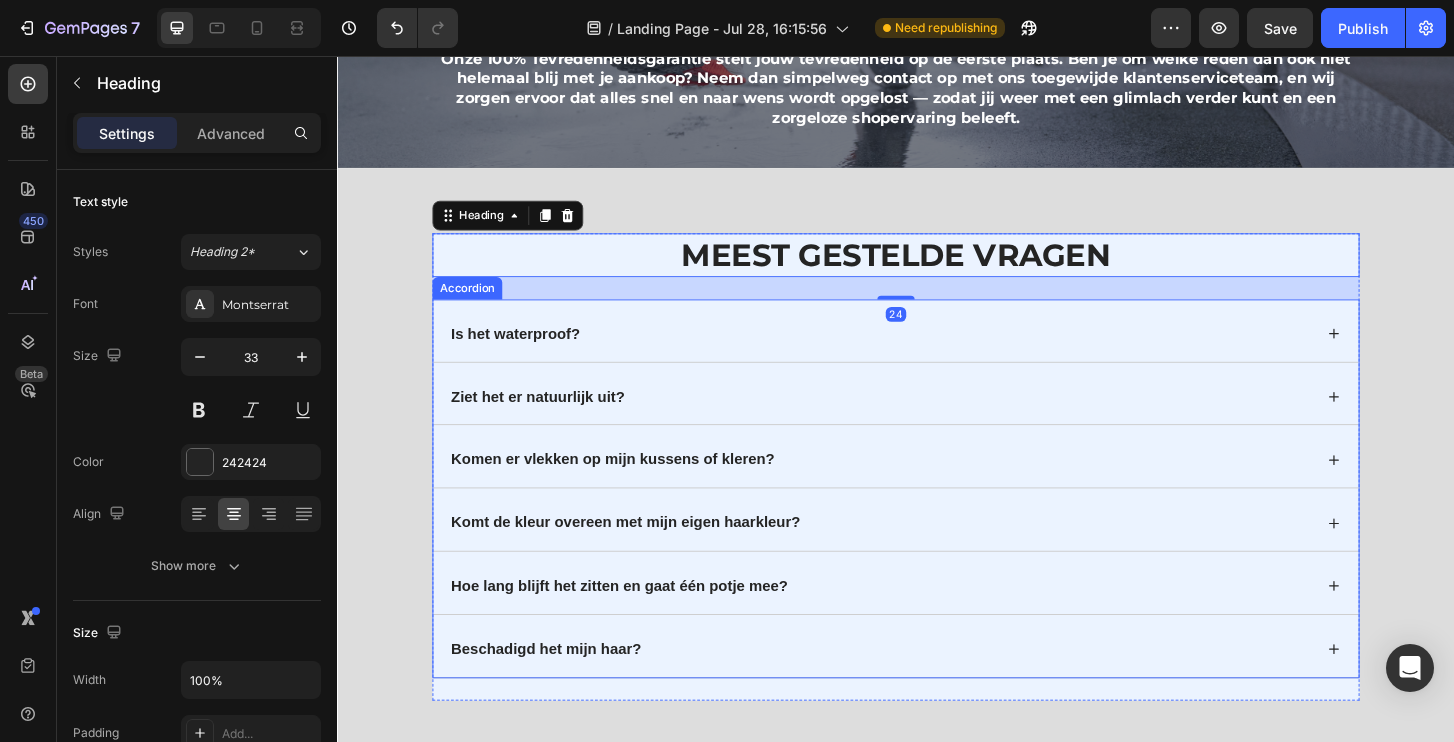 click on "Is het waterproof?" at bounding box center [528, 353] 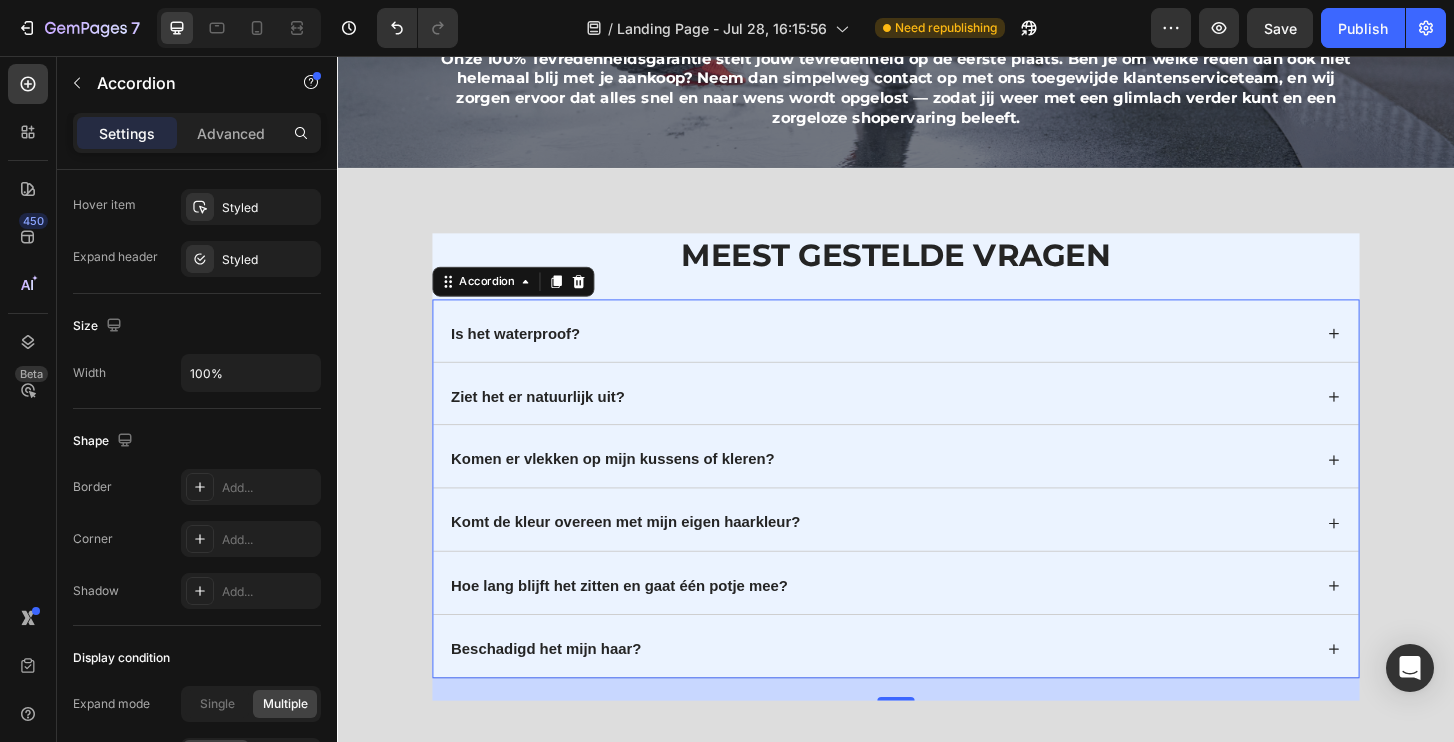 scroll, scrollTop: 0, scrollLeft: 0, axis: both 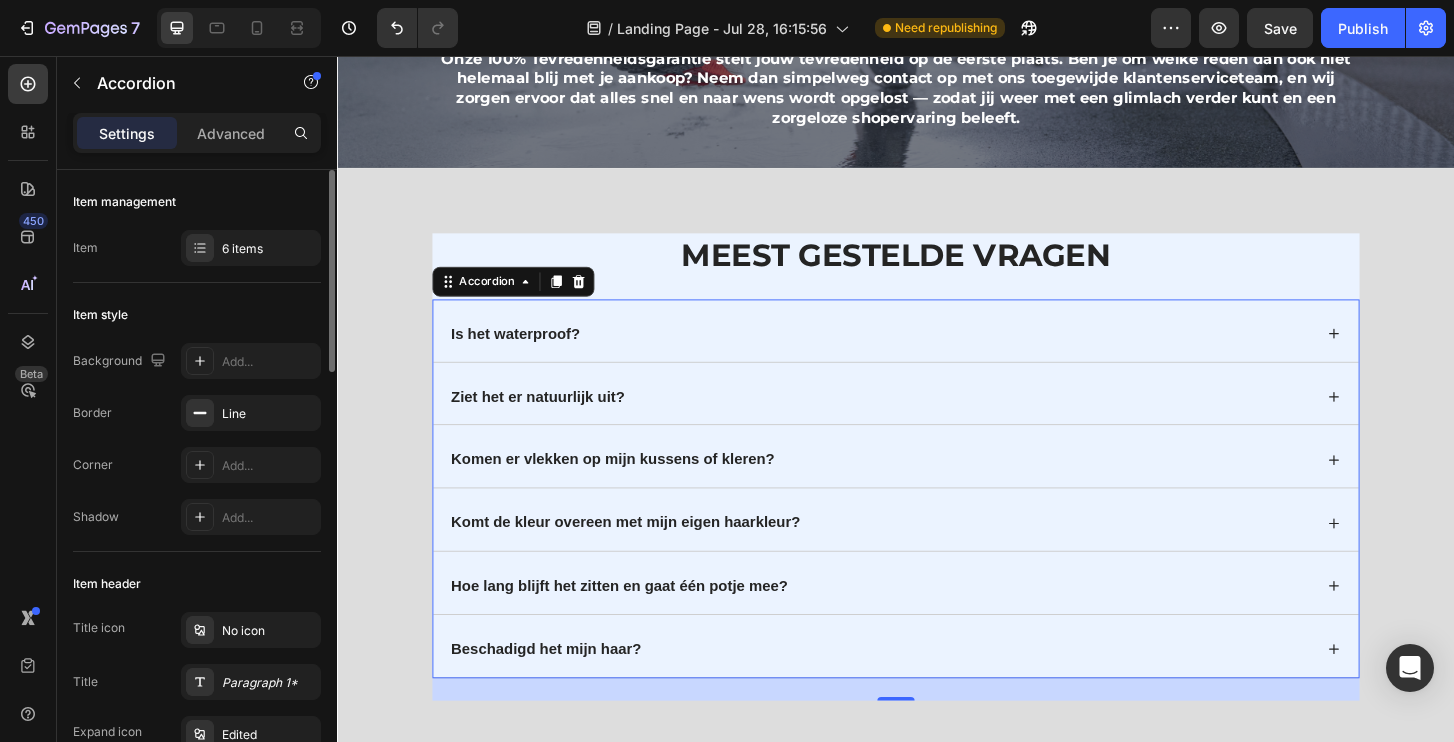 click on "Background Add... Border Line Corner Add... Shadow Add..." at bounding box center [197, 439] 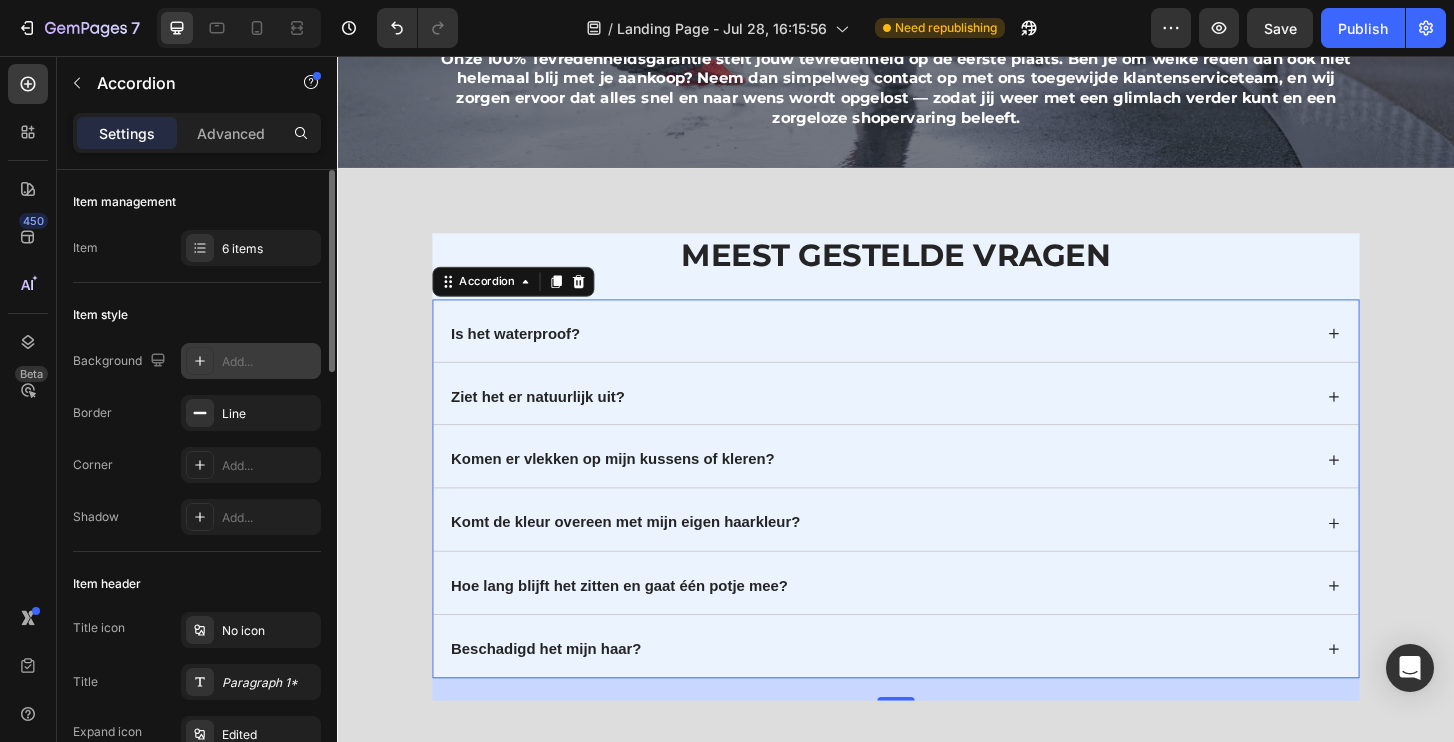 click on "Add..." at bounding box center (251, 361) 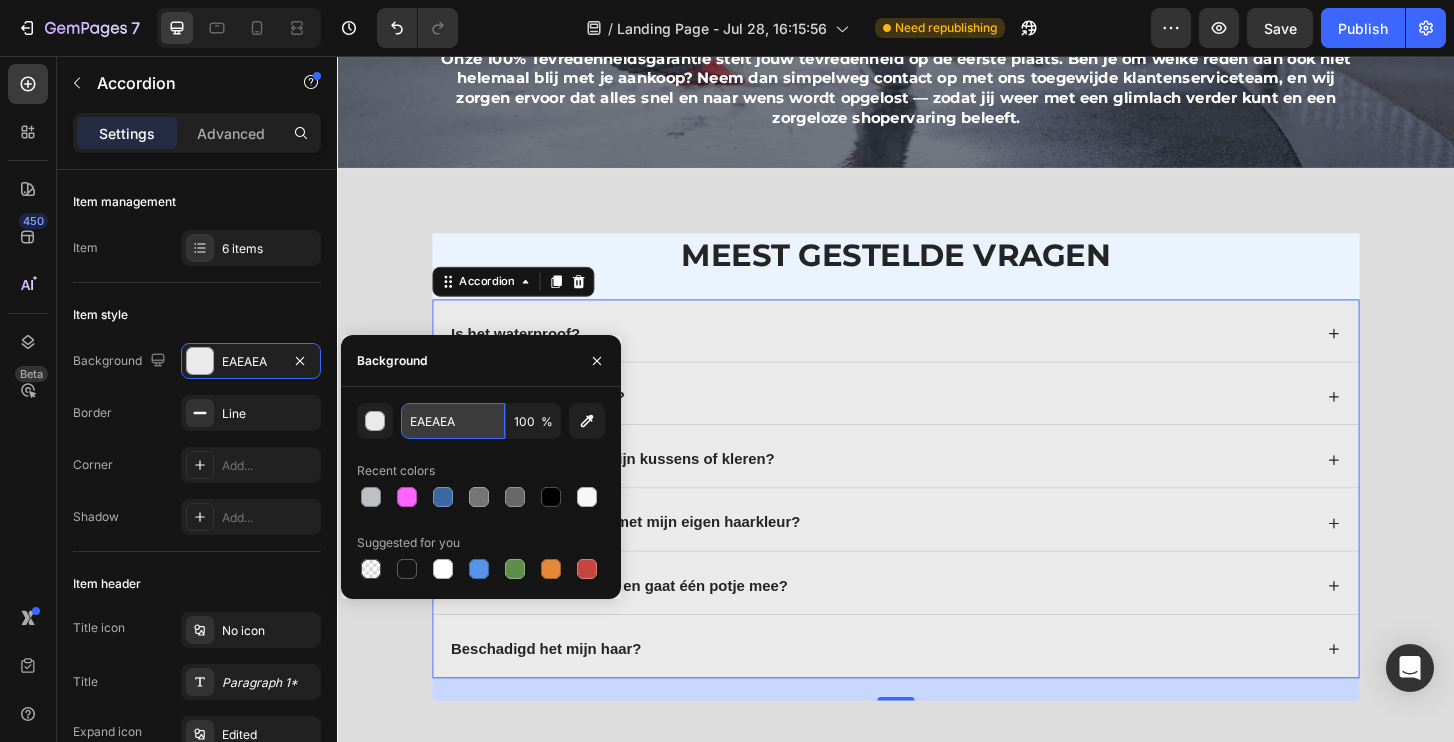 click on "EAEAEA" at bounding box center (453, 421) 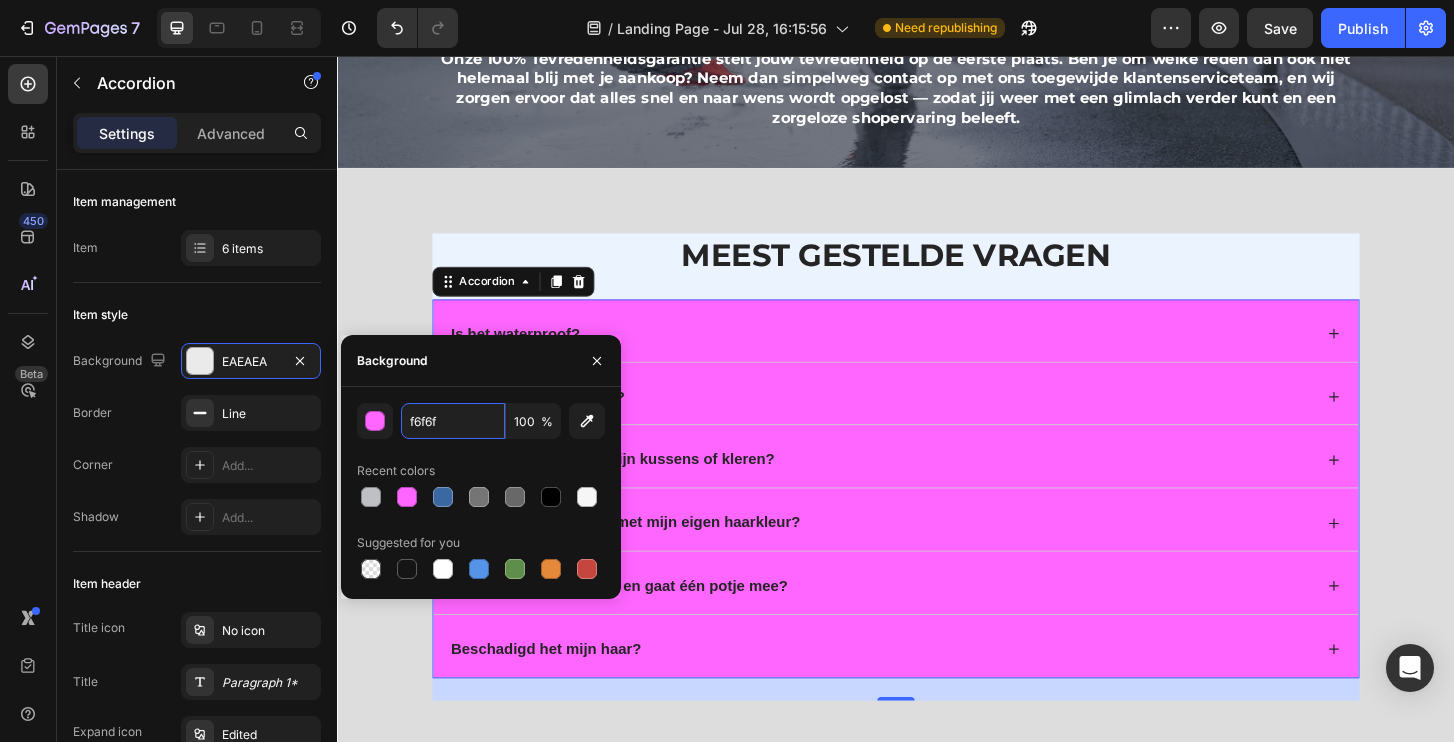 type on "f6f6f6" 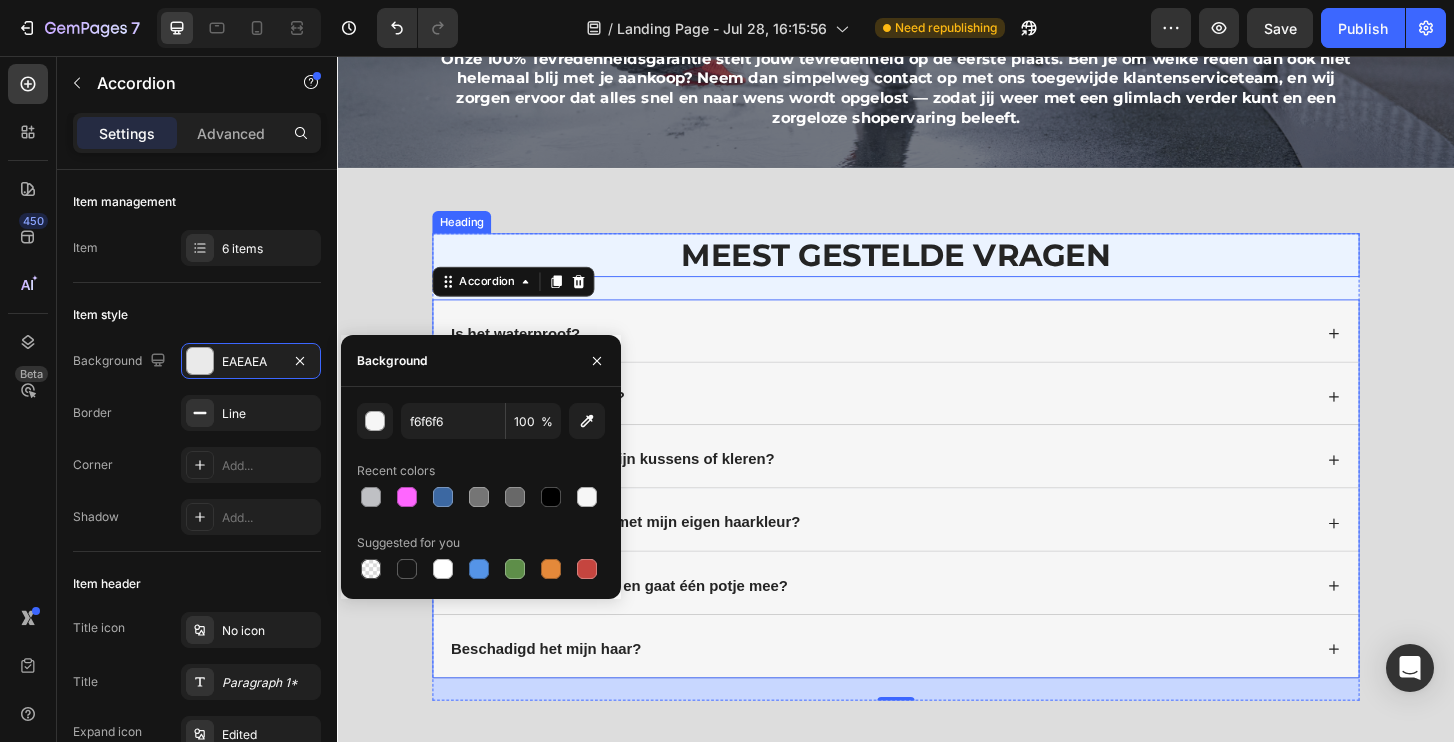 click on "Meest gestelde vragen" at bounding box center [937, 269] 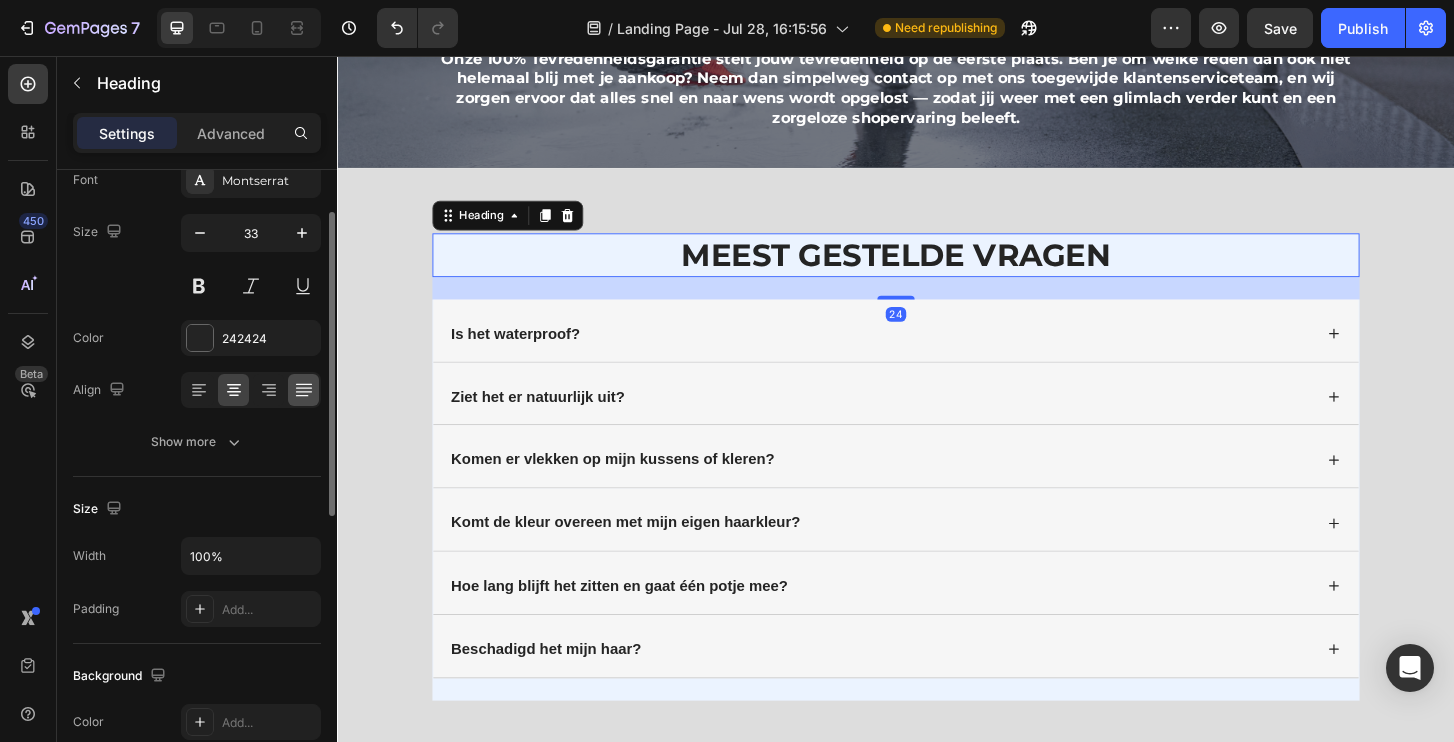 scroll, scrollTop: 304, scrollLeft: 0, axis: vertical 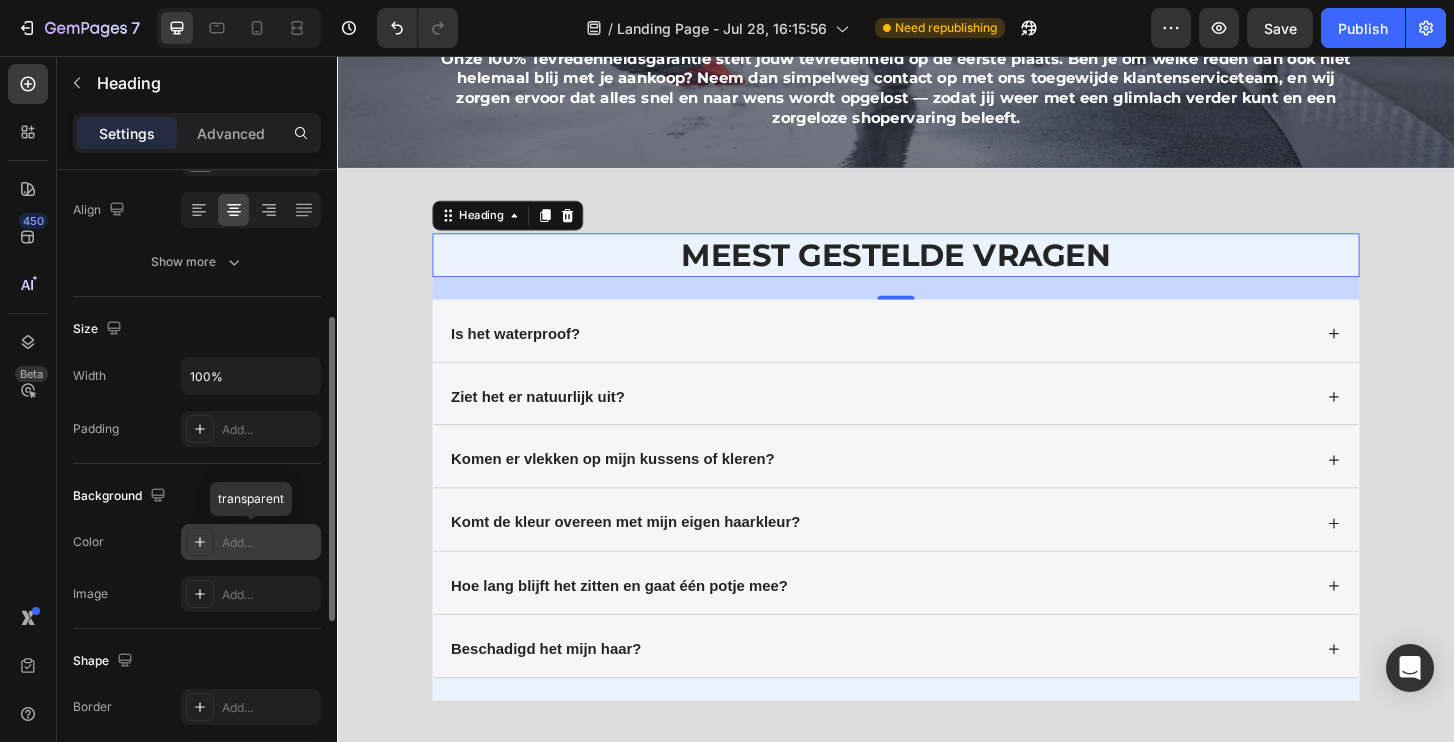 click on "Add..." at bounding box center (251, 542) 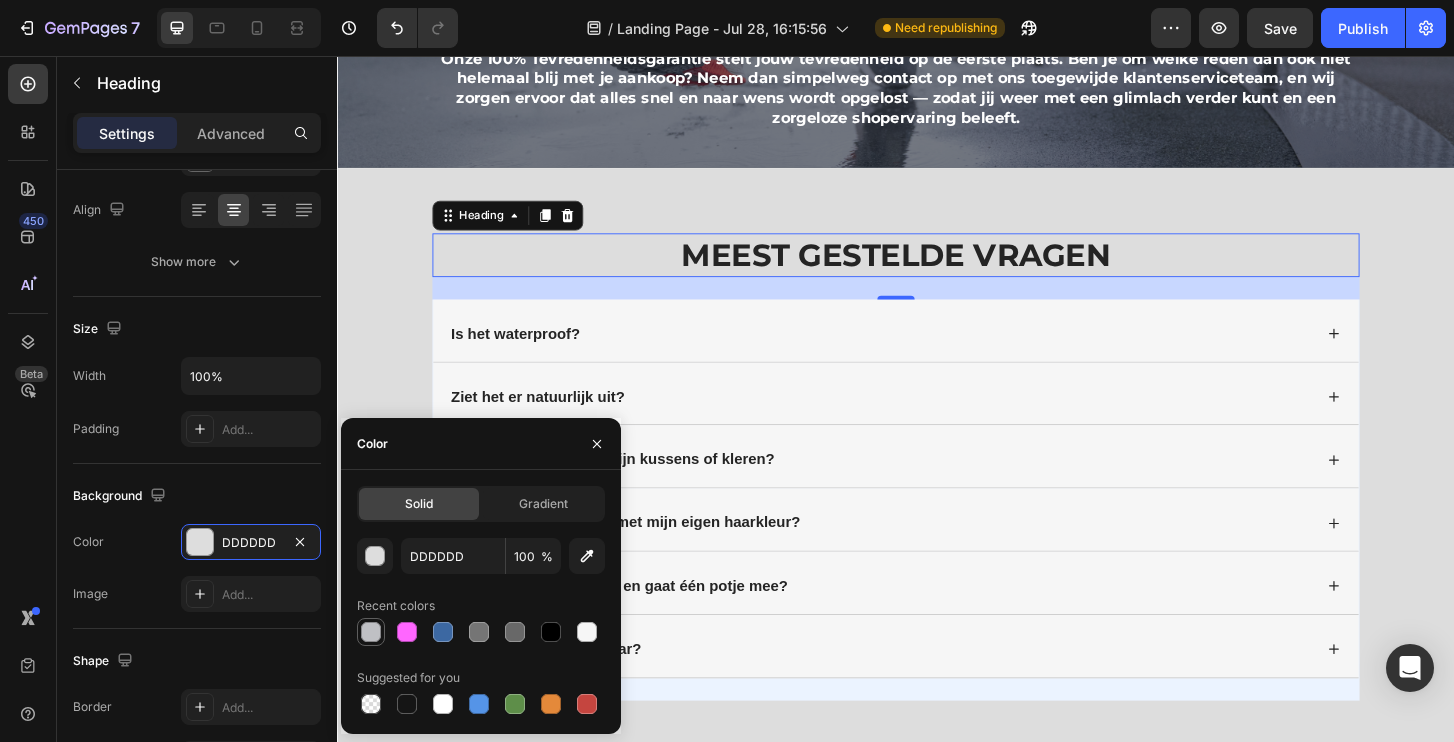 click at bounding box center [371, 632] 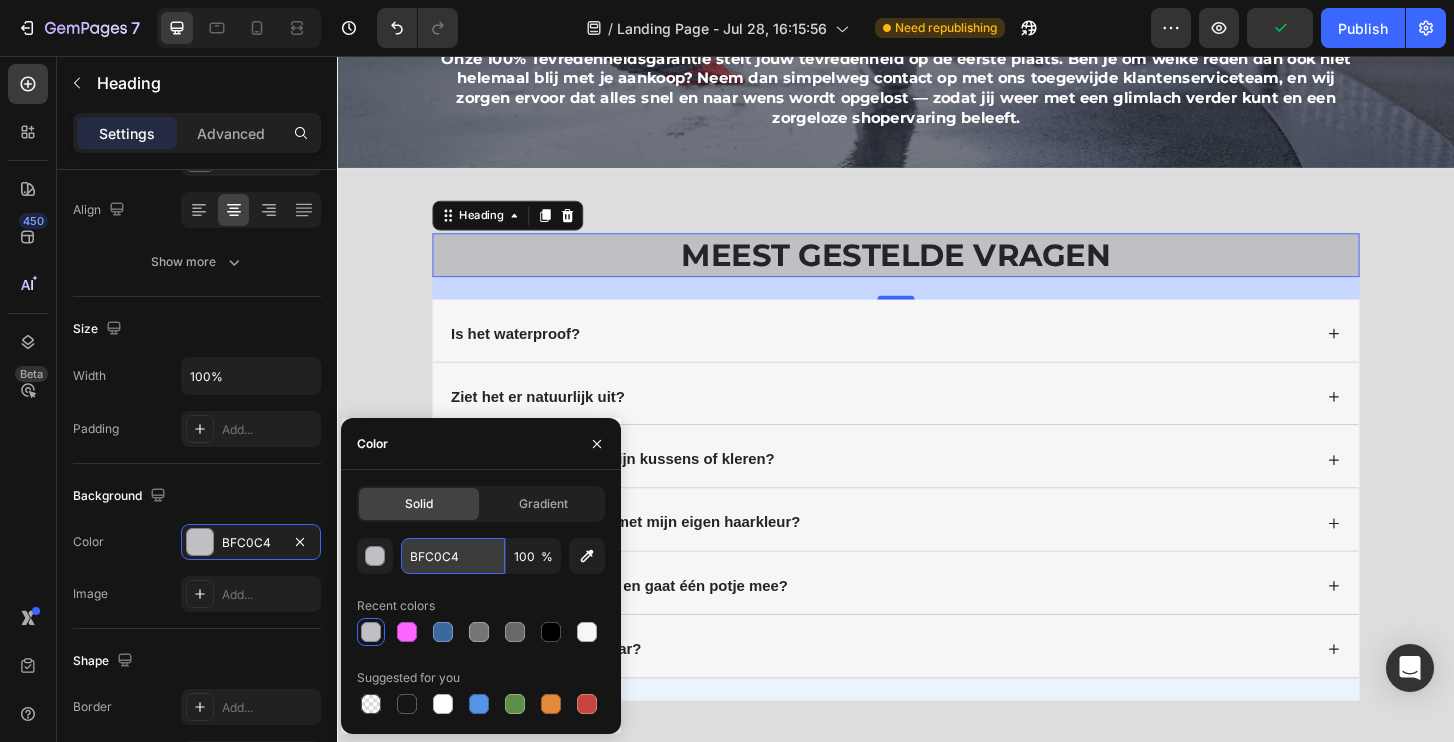 click on "BFC0C4" at bounding box center (453, 556) 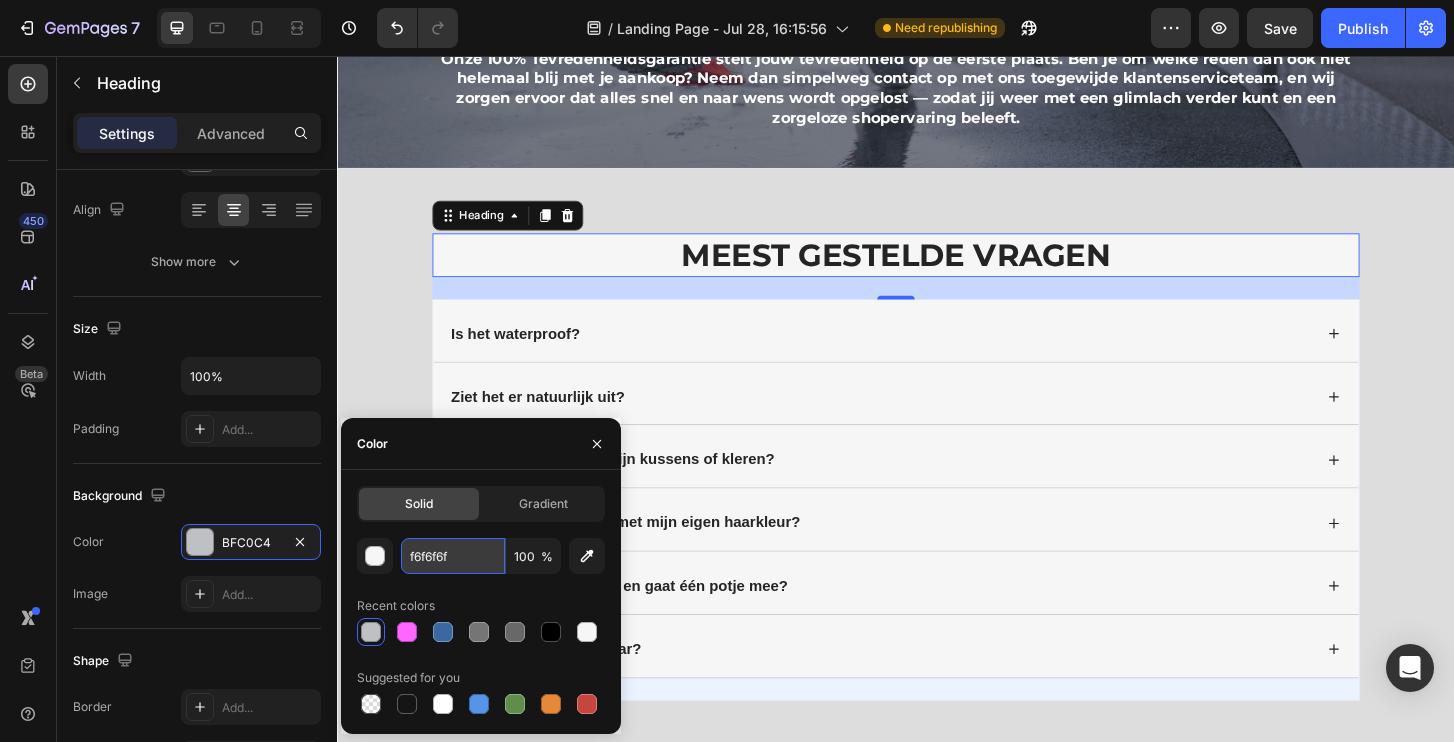 type on "f6f6f6" 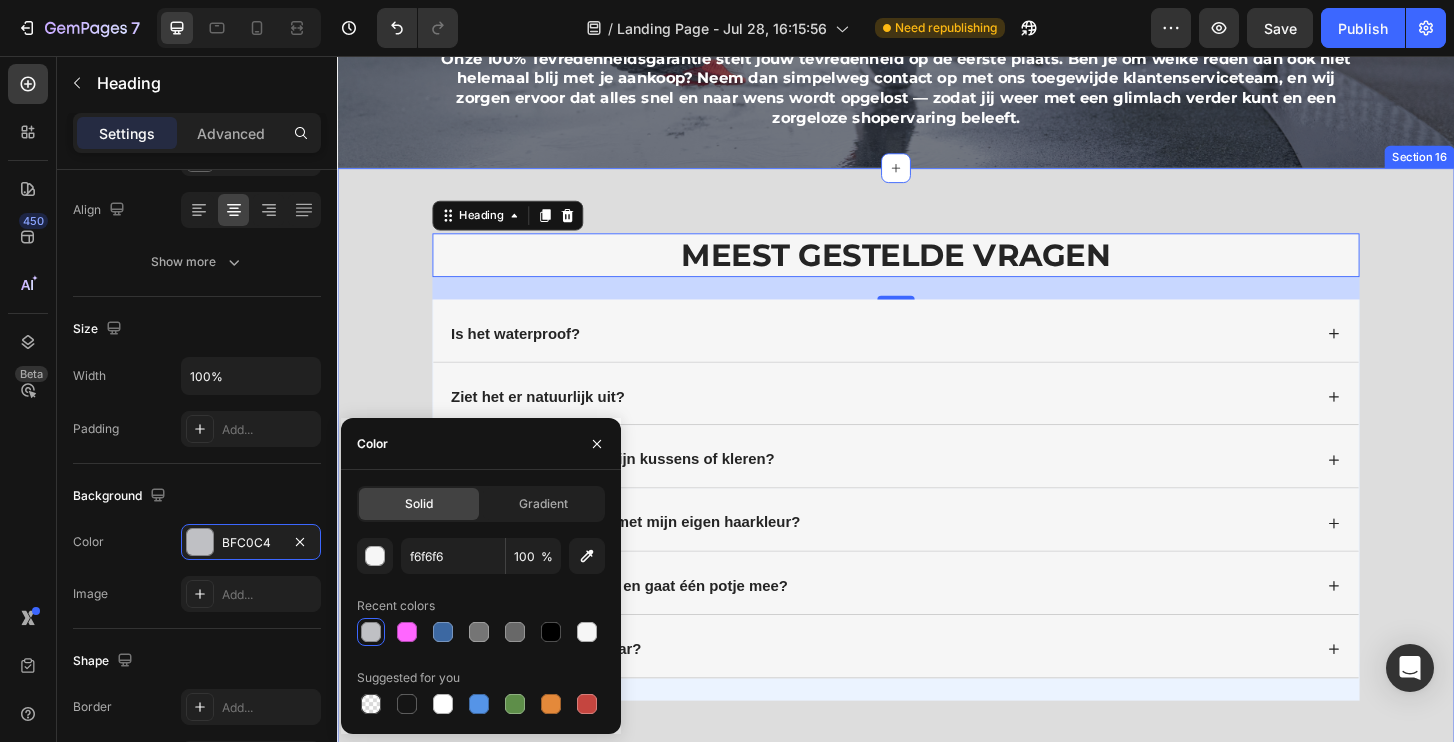 click on "Meest gestelde vragen Heading   24
Is het waterproof?
Ziet het er natuurlijk uit?
Komen er vlekken op mijn kussens of kleren?
Komt de kleur overeen met mijn eigen haarkleur?
Hoe lang blijft het zitten en gaat één potje mee?
Beschadigd het mijn haar? Accordion Row" at bounding box center (937, 497) 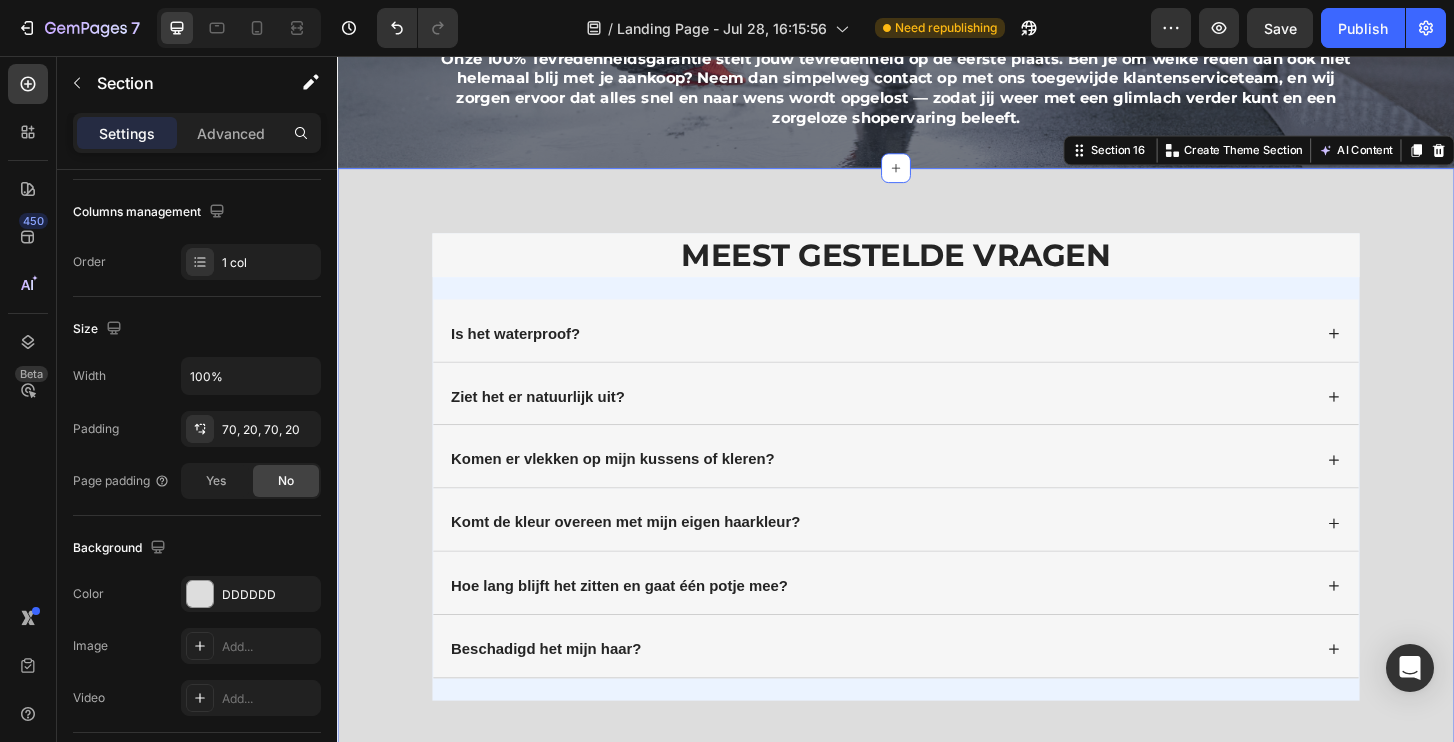 scroll, scrollTop: 0, scrollLeft: 0, axis: both 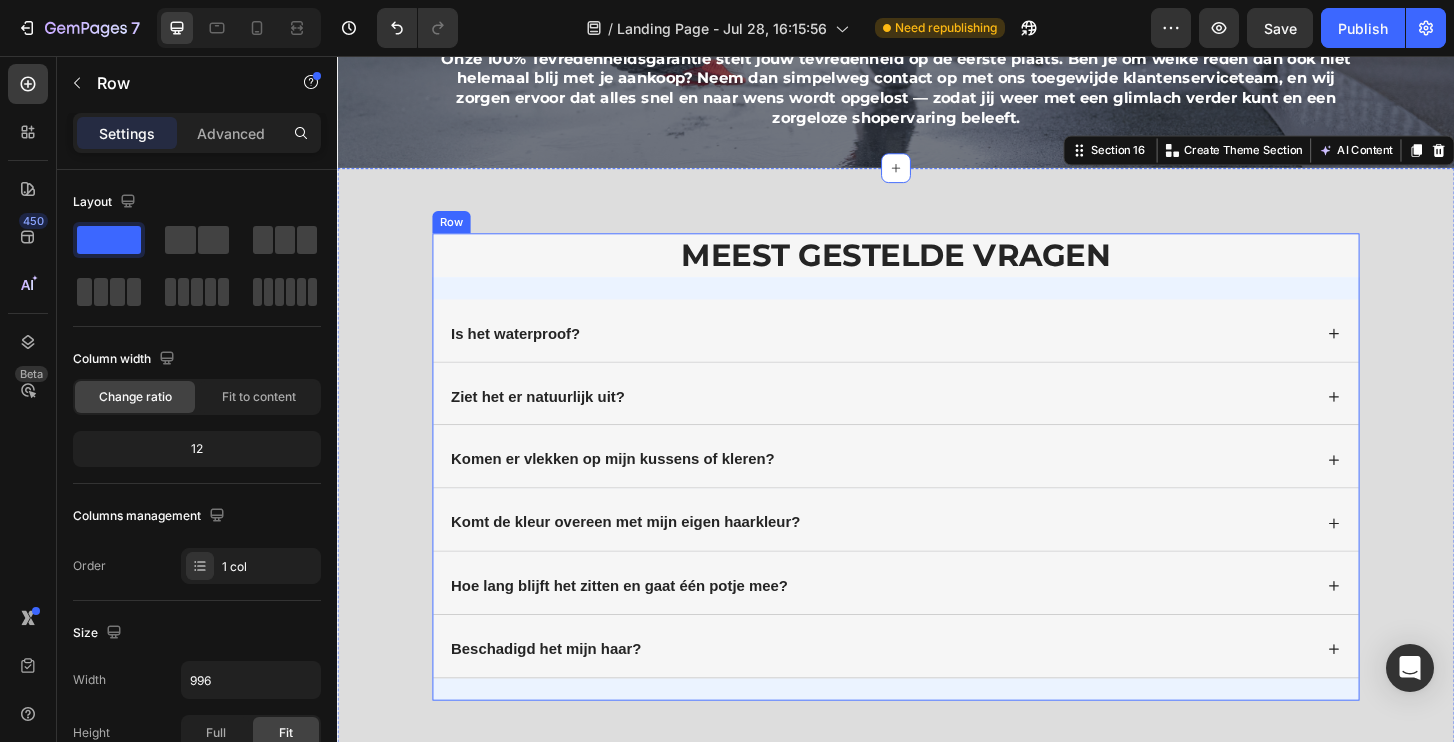 click on "Meest gestelde vragen Heading
Is het waterproof?
Ziet het er natuurlijk uit?
Komen er vlekken op mijn kussens of kleren?
Komt de kleur overeen met mijn eigen haarkleur?
Hoe lang blijft het zitten en gaat één potje mee?
Beschadigd het mijn haar? Accordion" at bounding box center [937, 497] 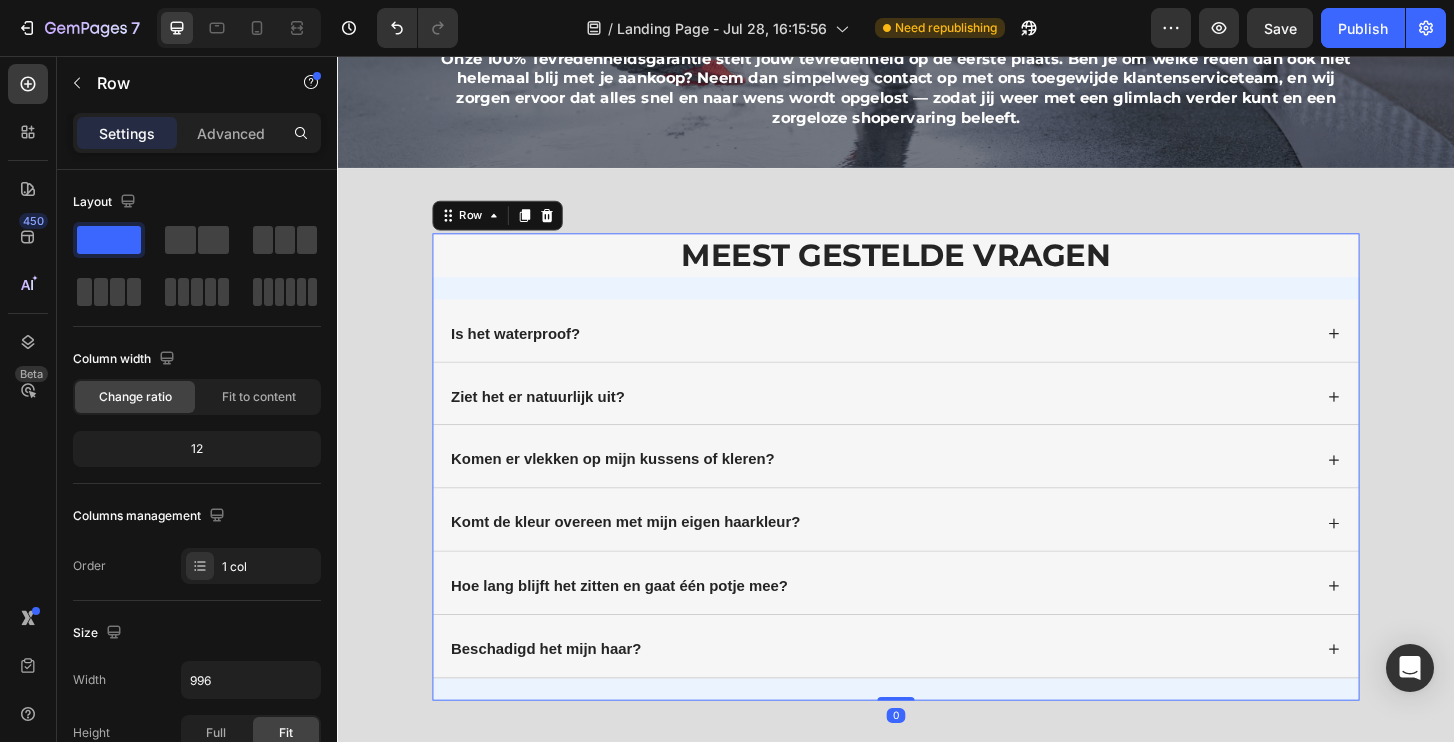 click on "Meest gestelde vragen Heading
Is het waterproof?
Ziet het er natuurlijk uit?
Komen er vlekken op mijn kussens of kleren?
Komt de kleur overeen met mijn eigen haarkleur?
Hoe lang blijft het zitten en gaat één potje mee?
Beschadigd het mijn haar? Accordion" at bounding box center (937, 497) 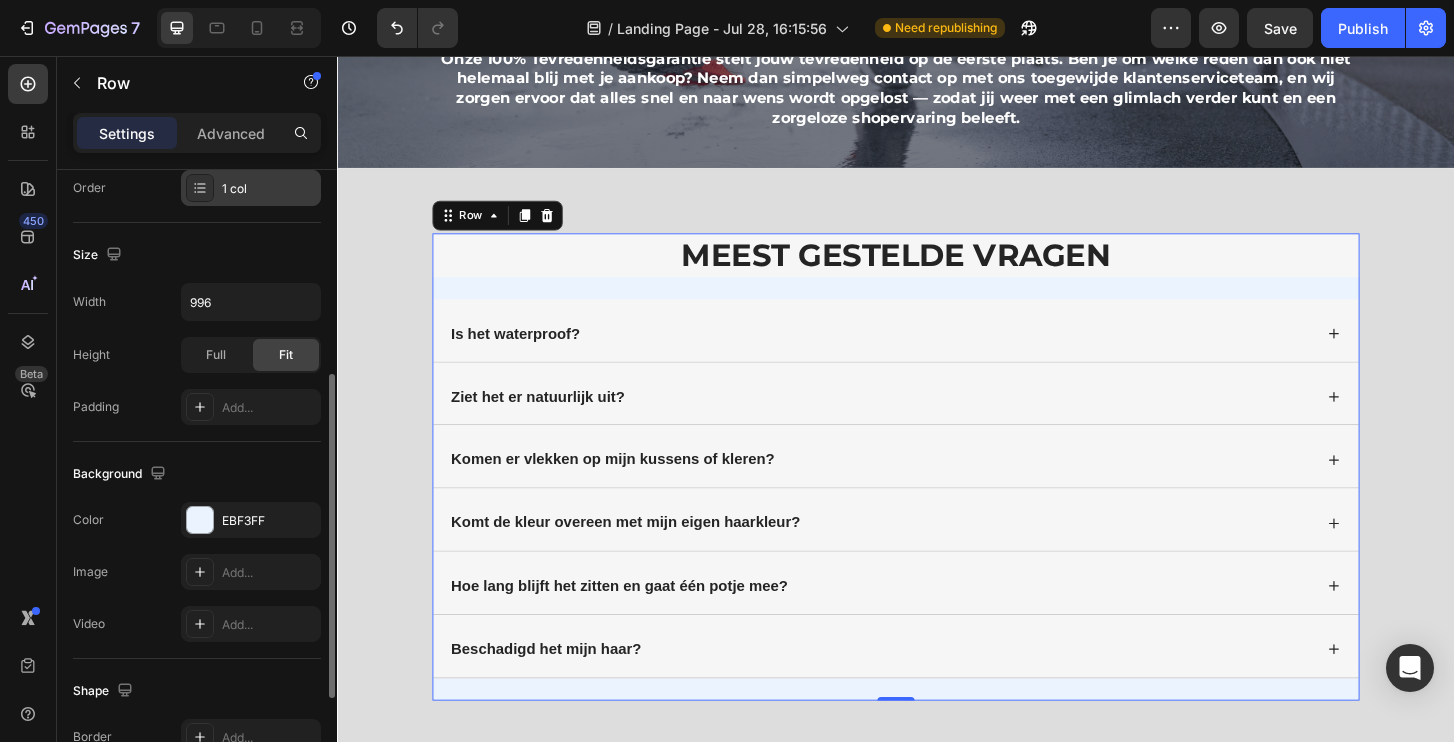 scroll, scrollTop: 384, scrollLeft: 0, axis: vertical 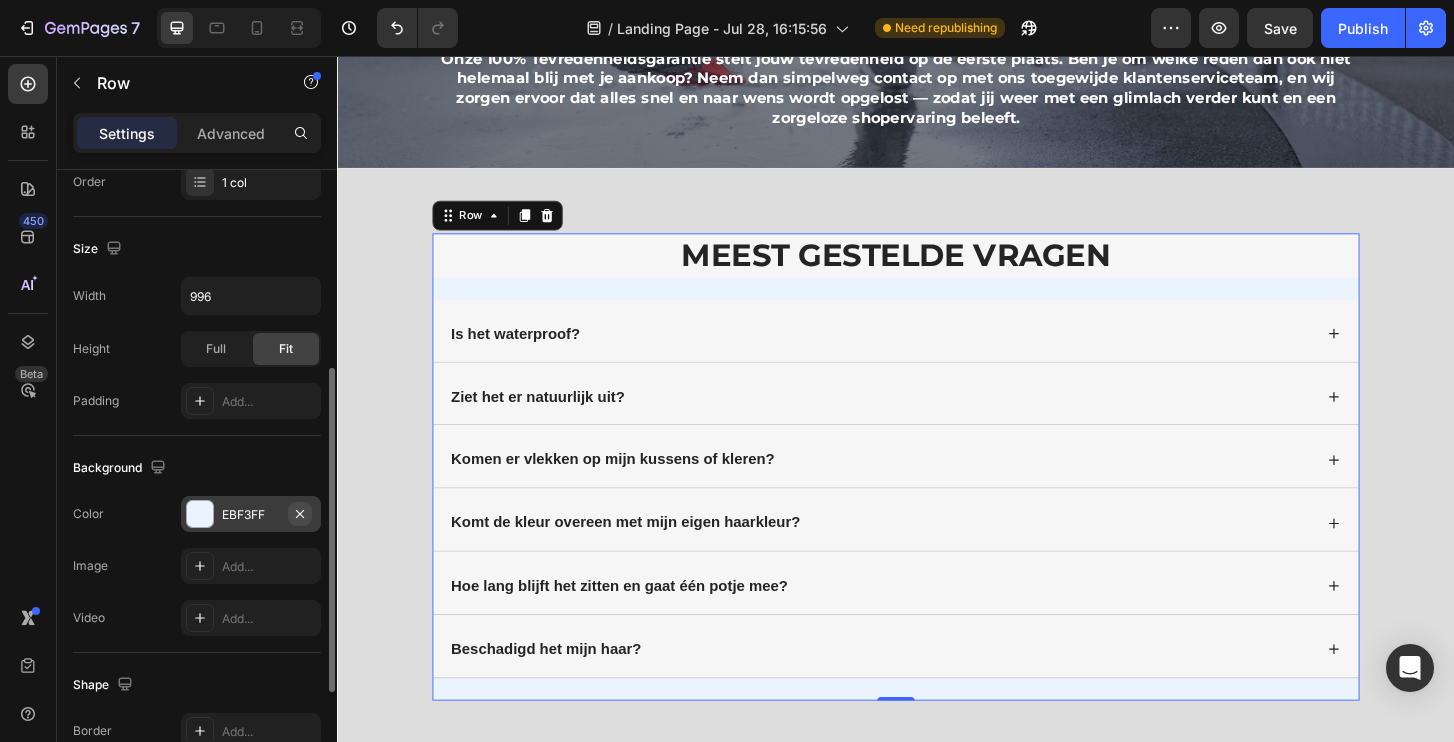 click 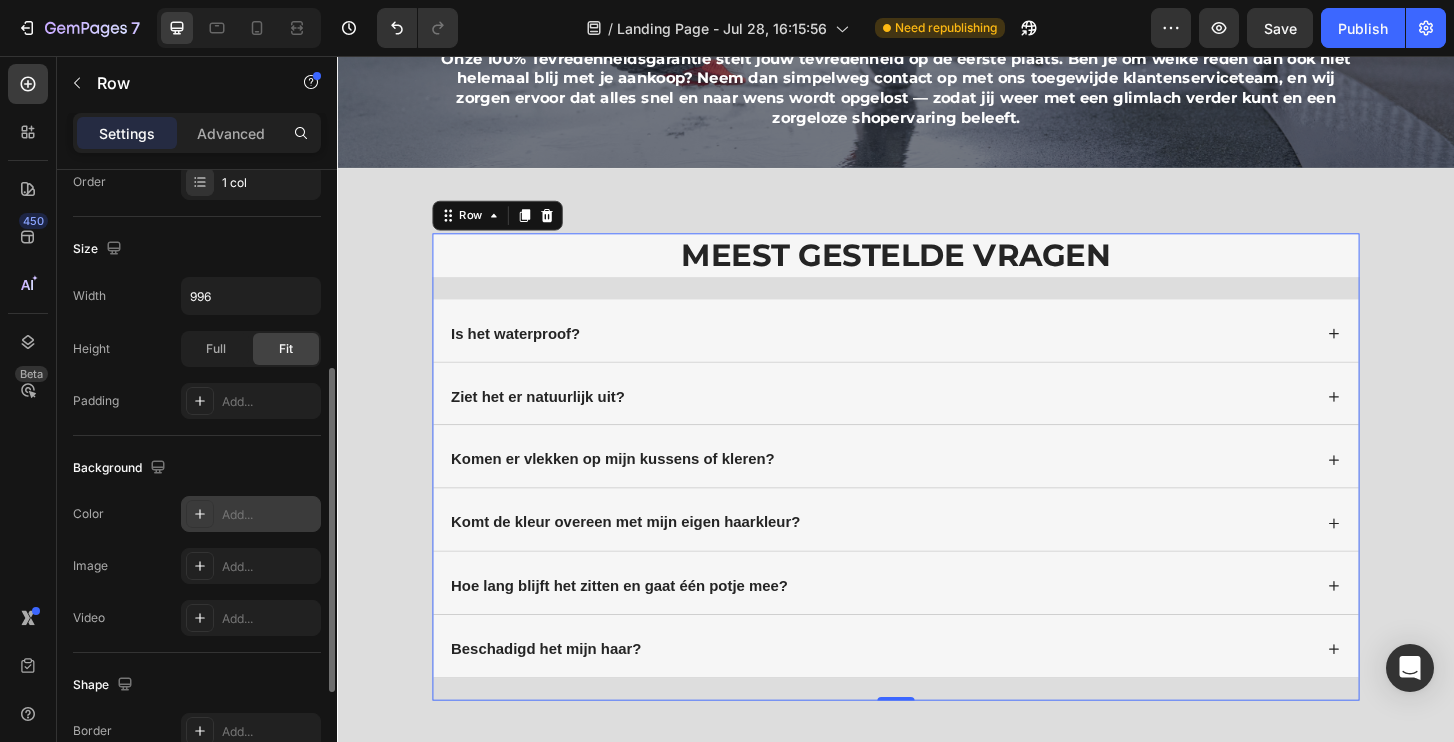 click on "Add..." at bounding box center (269, 515) 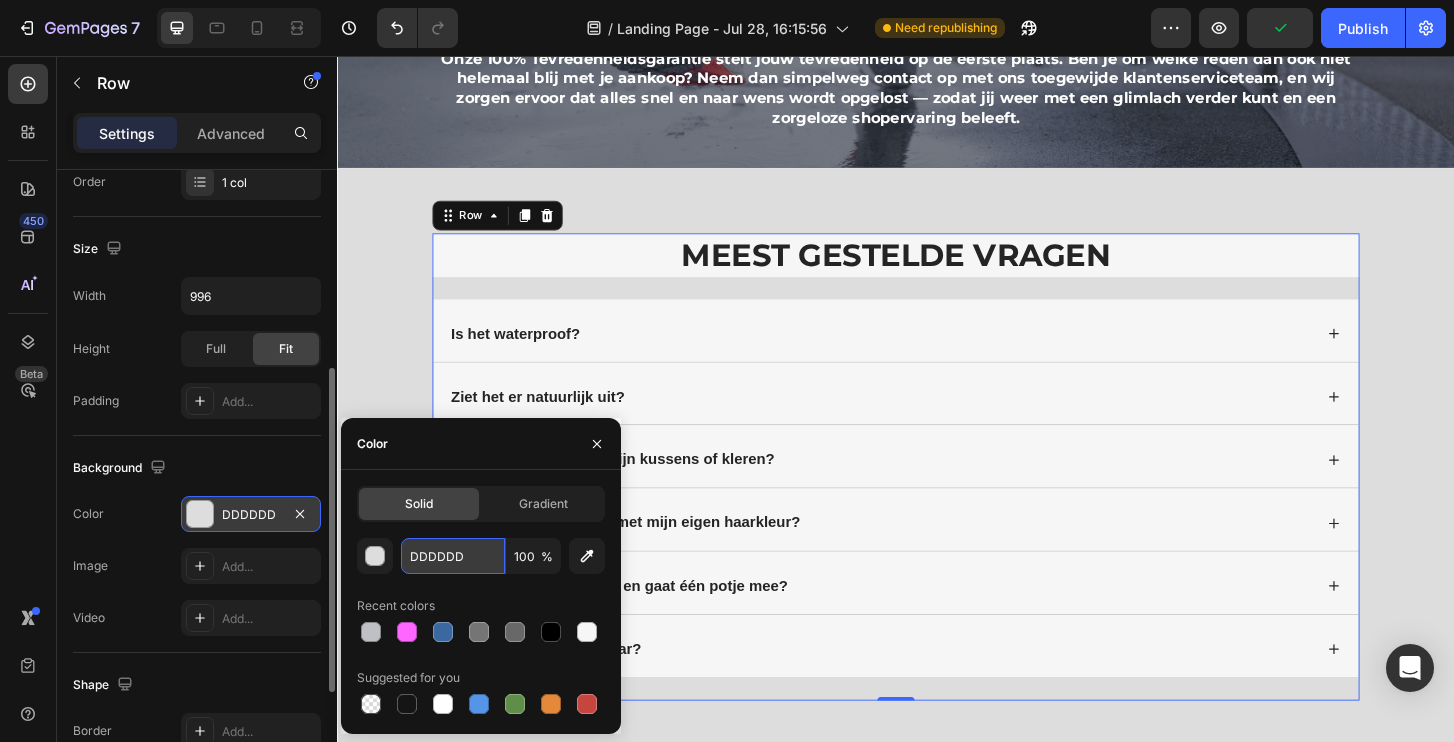 click on "DDDDDD" at bounding box center [453, 556] 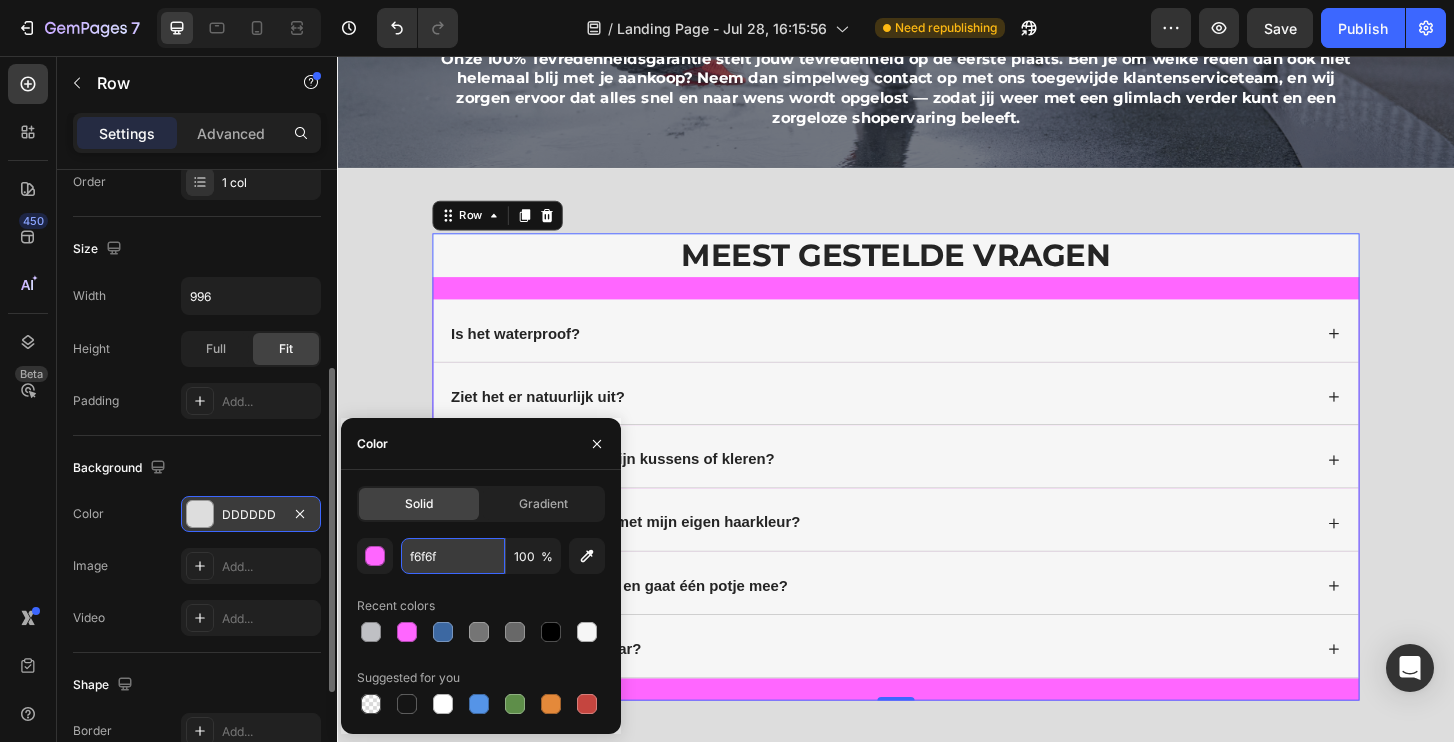 type on "f6f6f6" 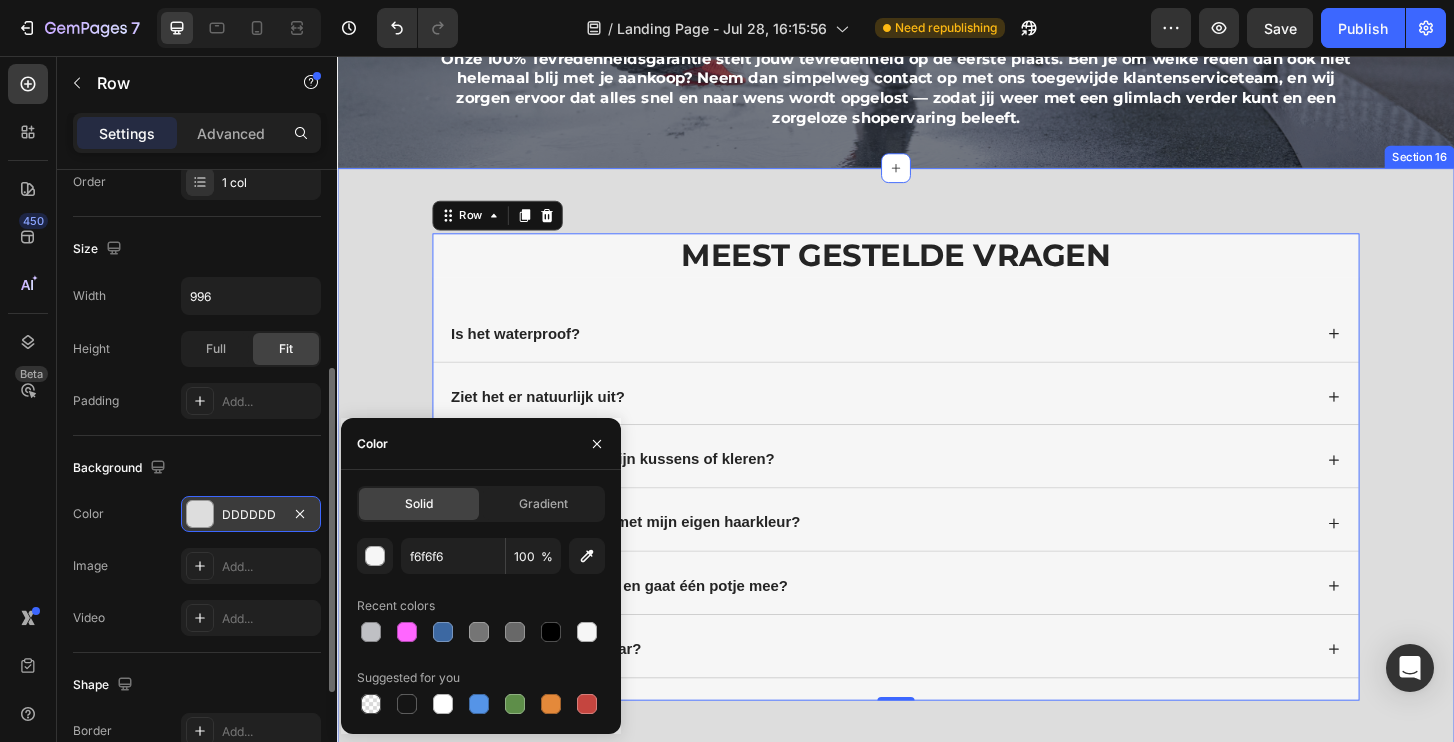 click on "Meest gestelde vragen Heading
Is het waterproof?
Ziet het er natuurlijk uit?
Komen er vlekken op mijn kussens of kleren?
Komt de kleur overeen met mijn eigen haarkleur?
Hoe lang blijft het zitten en gaat één potje mee?
Beschadigd het mijn haar? Accordion Row   0" at bounding box center (937, 497) 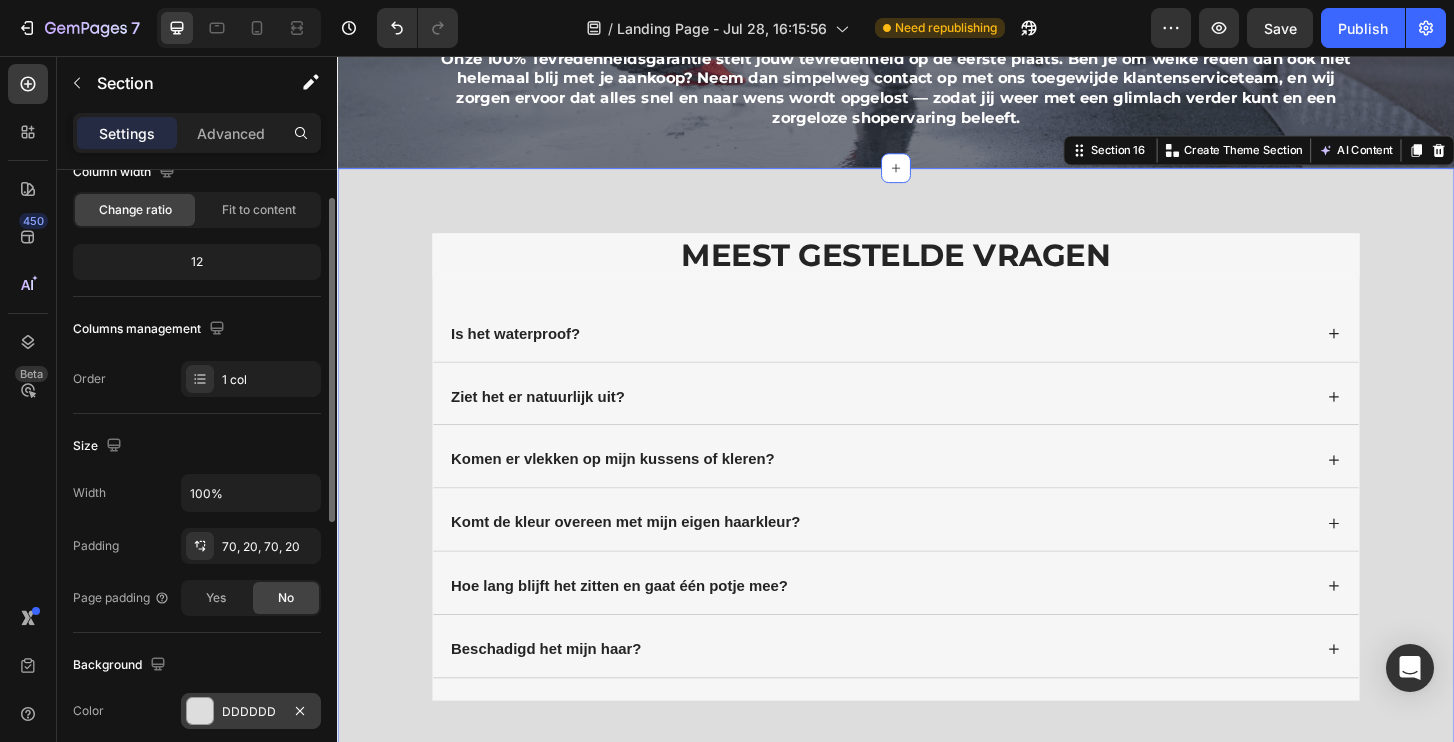 scroll, scrollTop: 263, scrollLeft: 0, axis: vertical 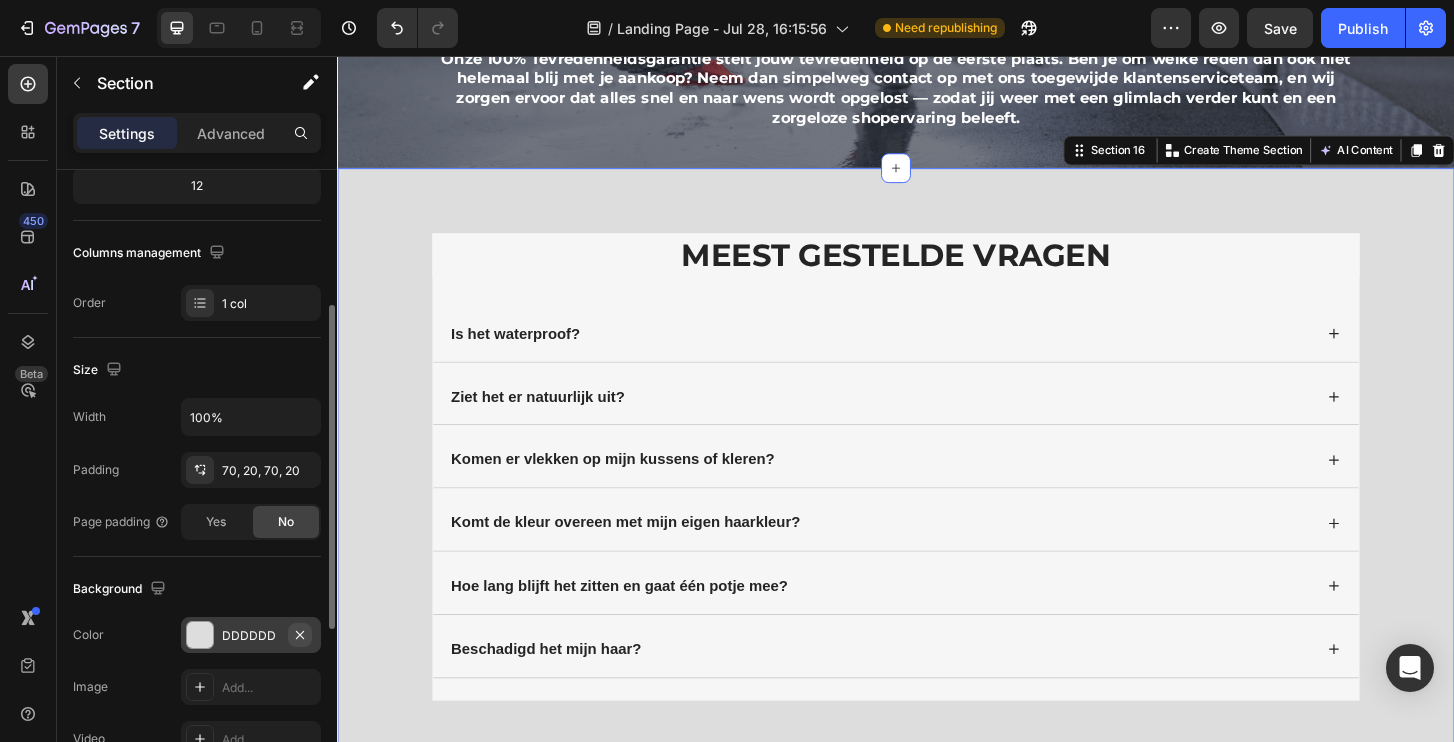 click 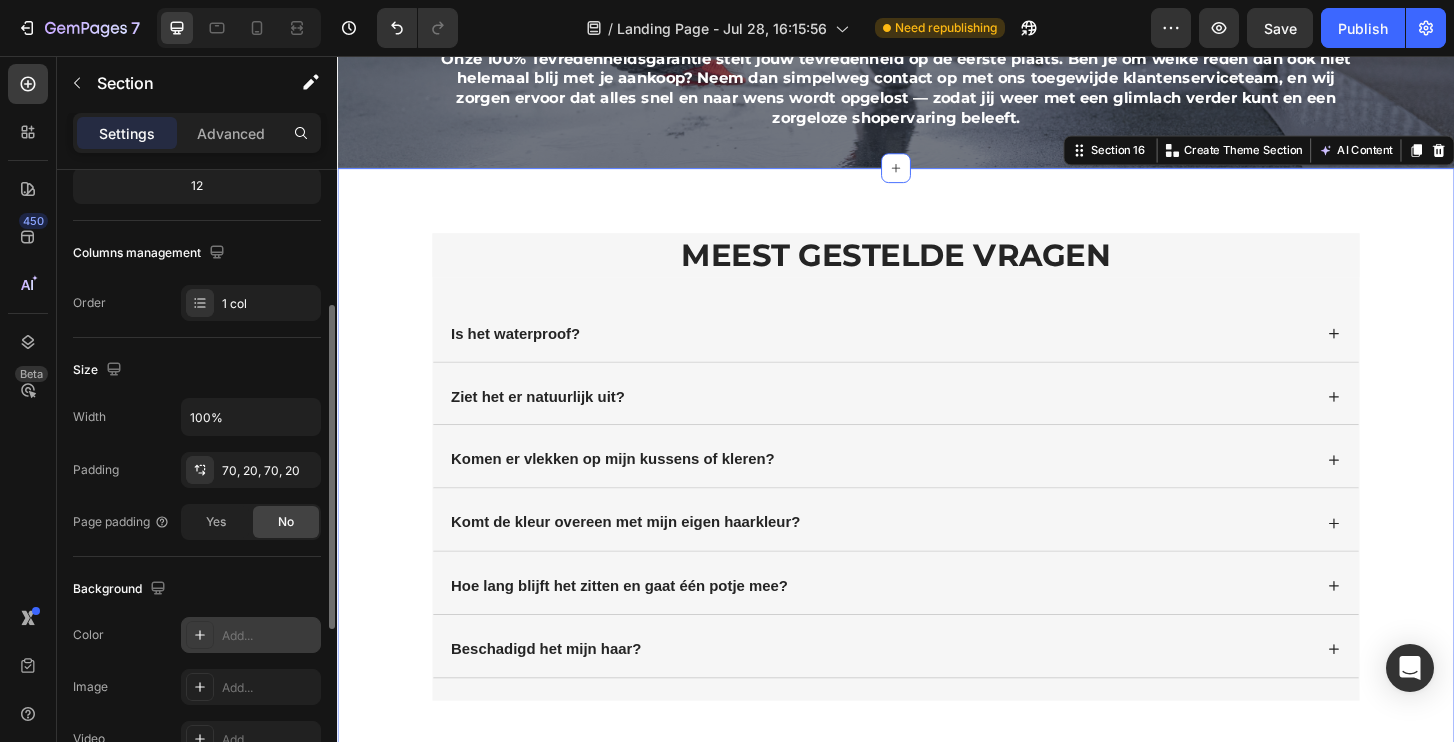 click on "Add..." at bounding box center (251, 635) 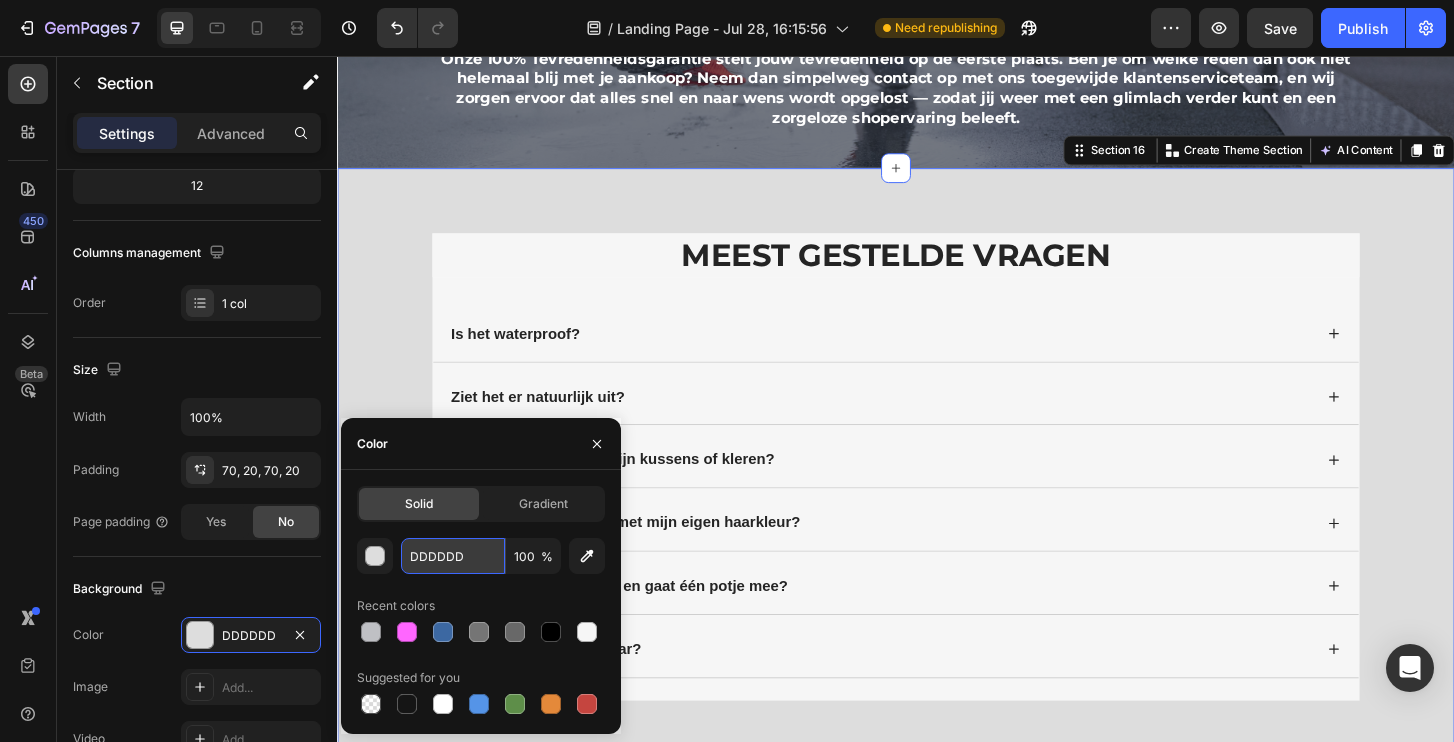 click on "DDDDDD" at bounding box center (453, 556) 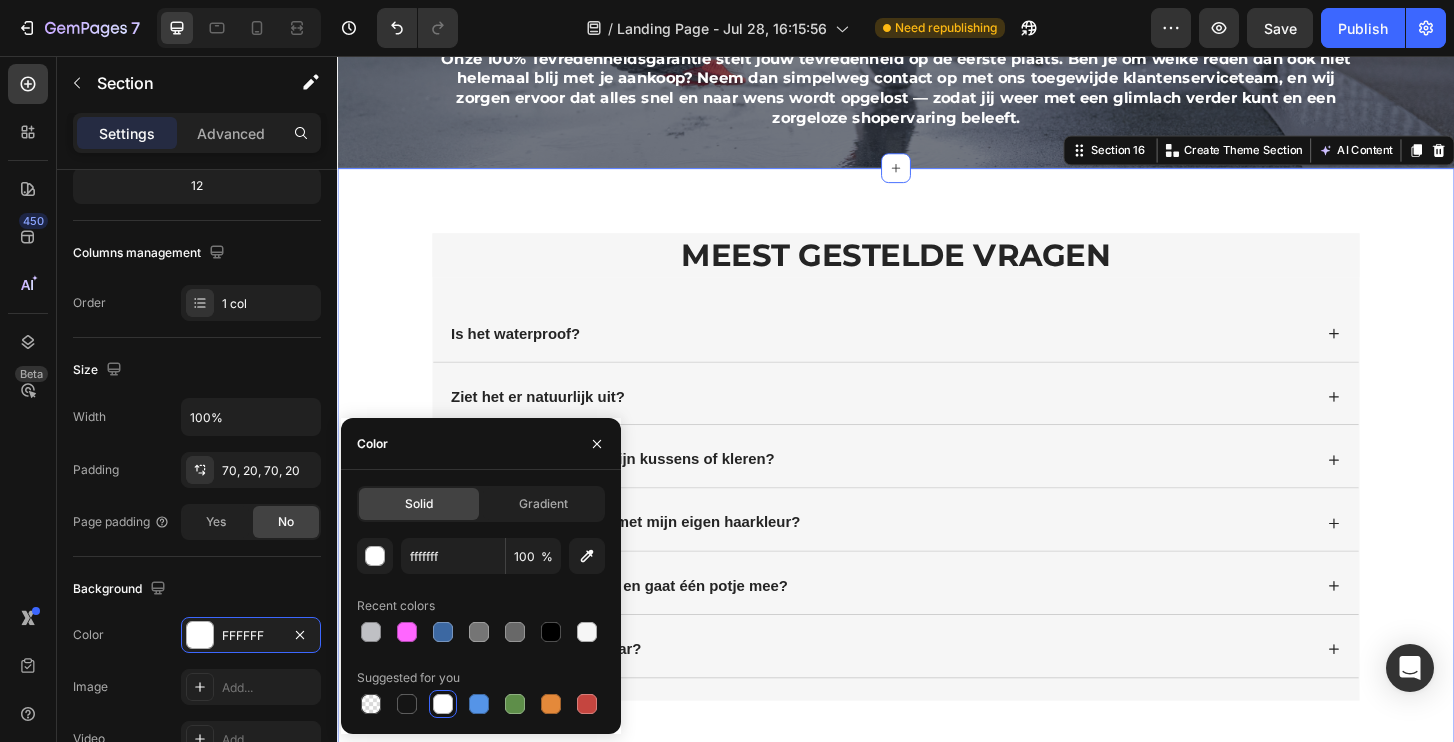type on "FFFFFF" 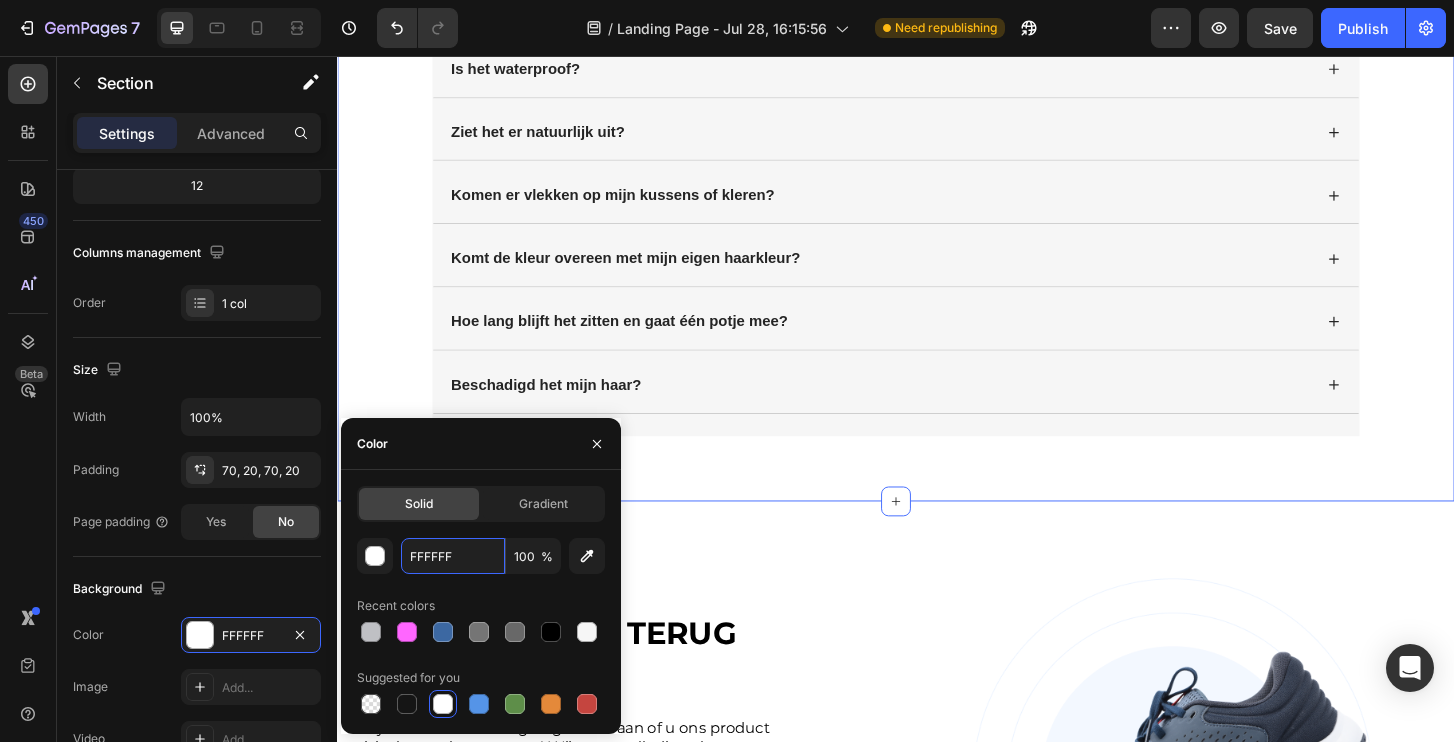 scroll, scrollTop: 10249, scrollLeft: 0, axis: vertical 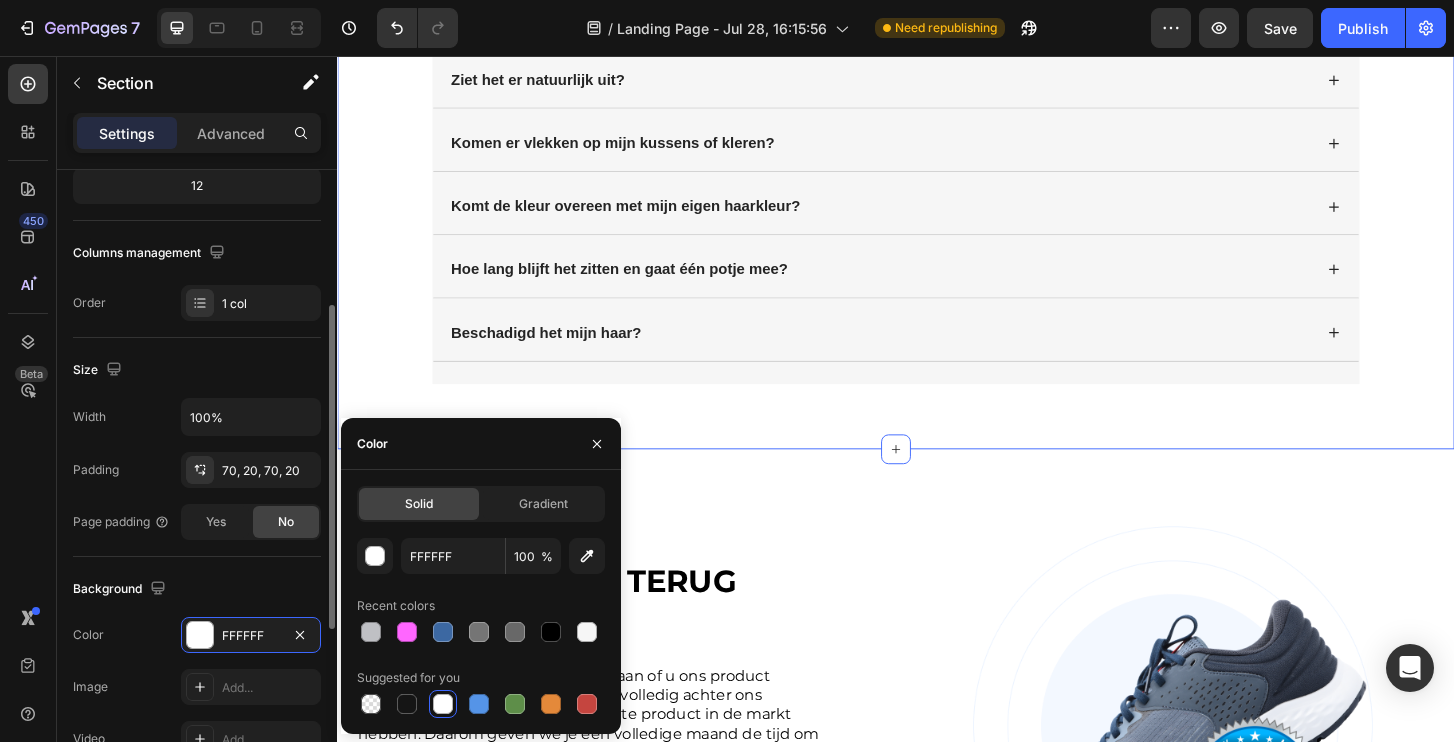 click on "Size" at bounding box center (197, 370) 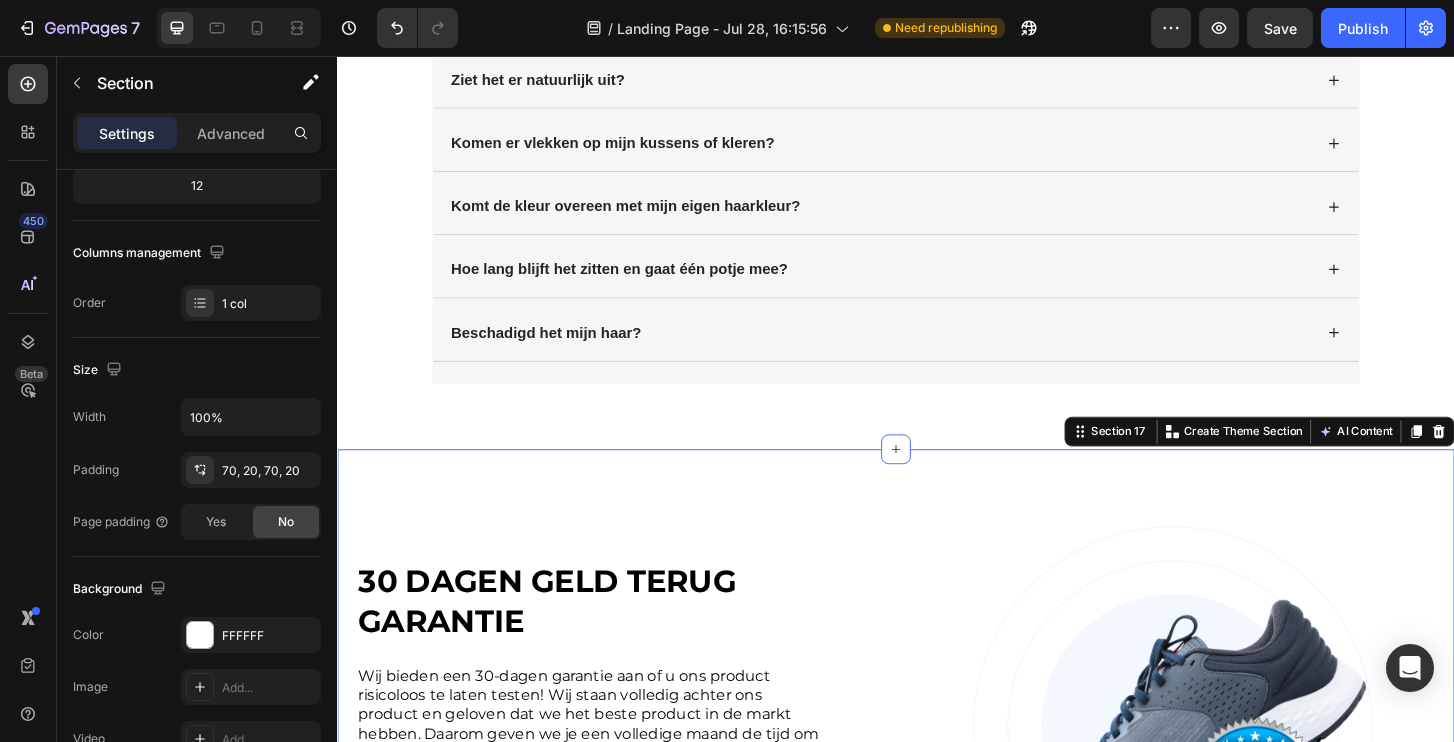 click on "30 dagen geld terug garantie Heading Wij bieden een 30-dagen garantie aan of u ons product risicoloos te laten testen! Wij staan volledig achter ons product en geloven dat we het beste product in de markt hebben. Daarom geven we je een volledige maand de tijd om ons product uit te proberen. Ben je niet 100% tevreden? Neem dan contact met ons op en wij zorgen voor een passende oplossing. Text Block
Shop Now Button Image Row Row Section 17   Create Theme Section AI Content Write with GemAI What would you like to describe here? Tone and Voice Persuasive Product Nuvéo Haargroei Stimulator Show more Generate" at bounding box center [937, 774] 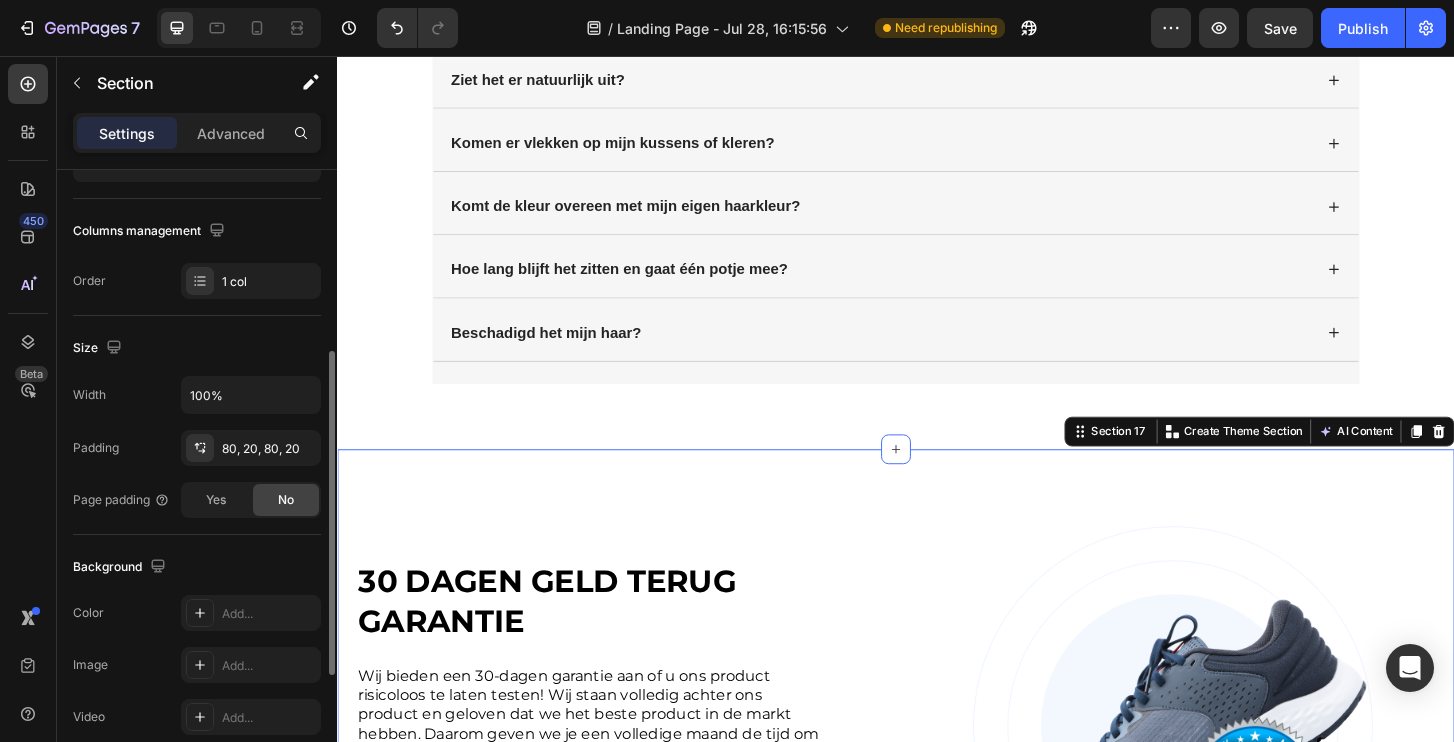 scroll, scrollTop: 308, scrollLeft: 0, axis: vertical 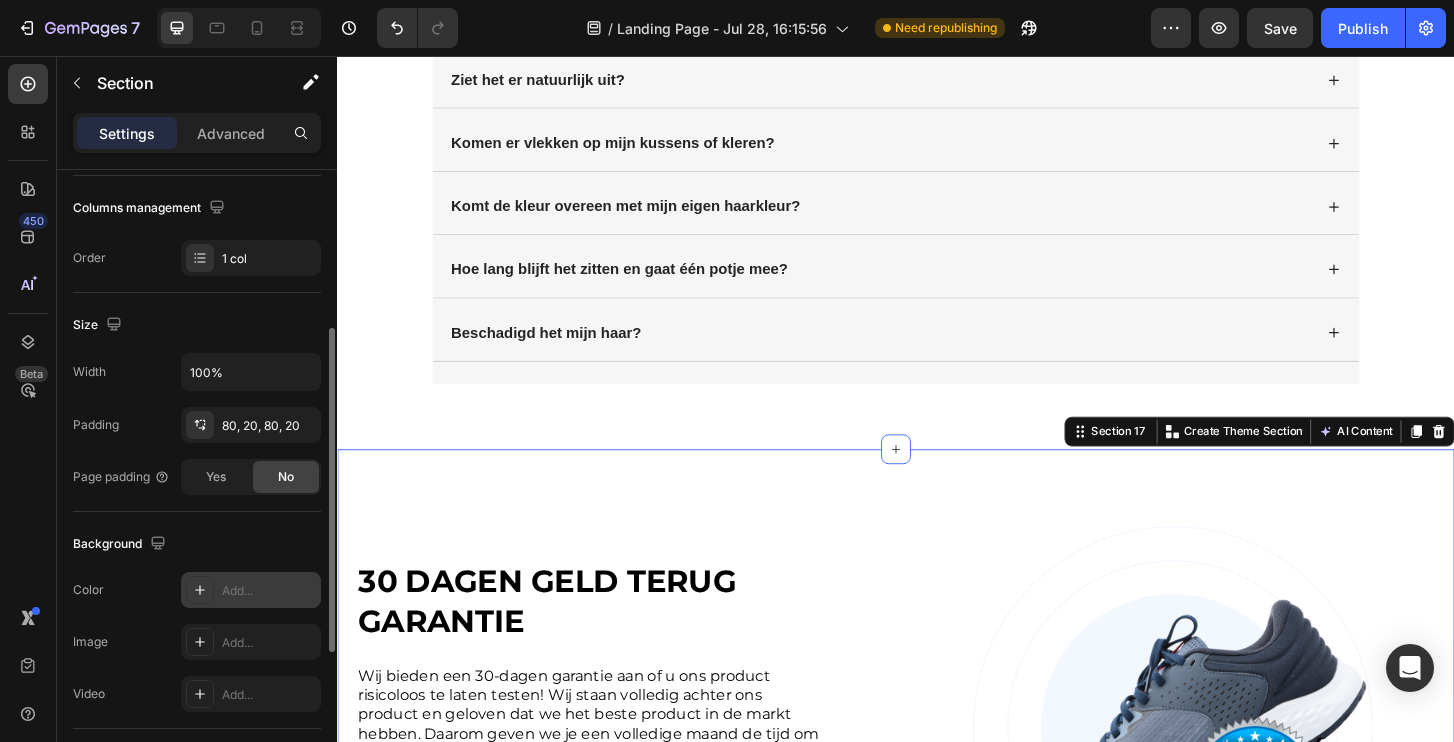 click on "Add..." at bounding box center [269, 591] 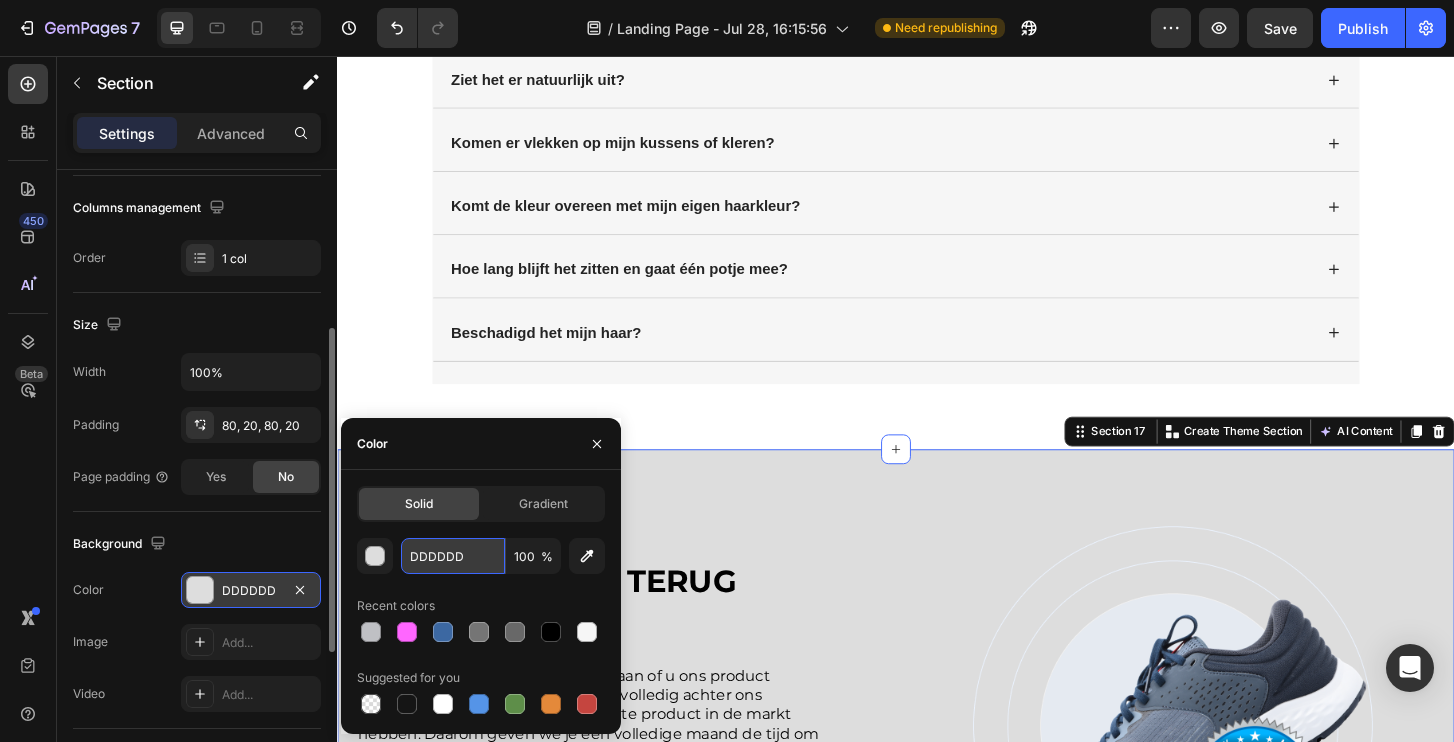 click on "DDDDDD" at bounding box center [453, 556] 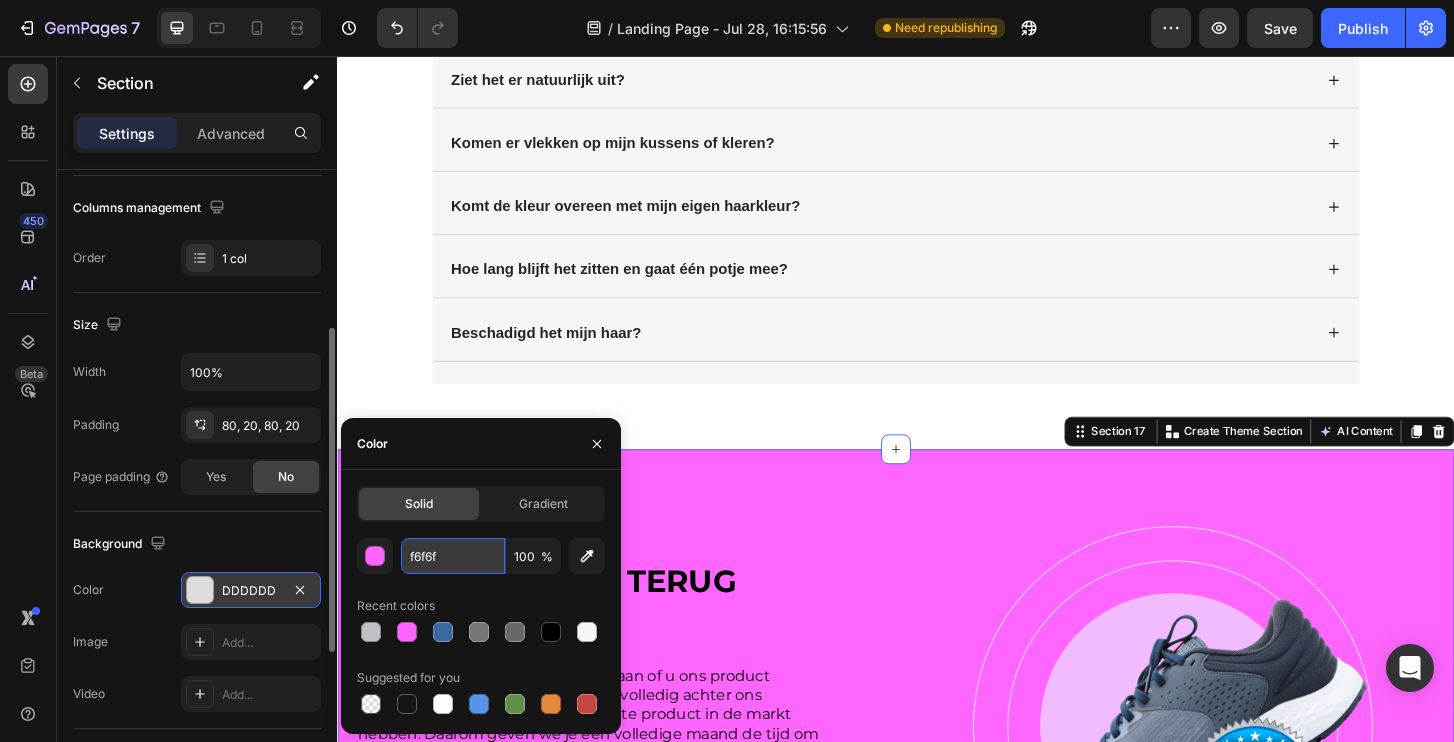 type on "f6f6f6" 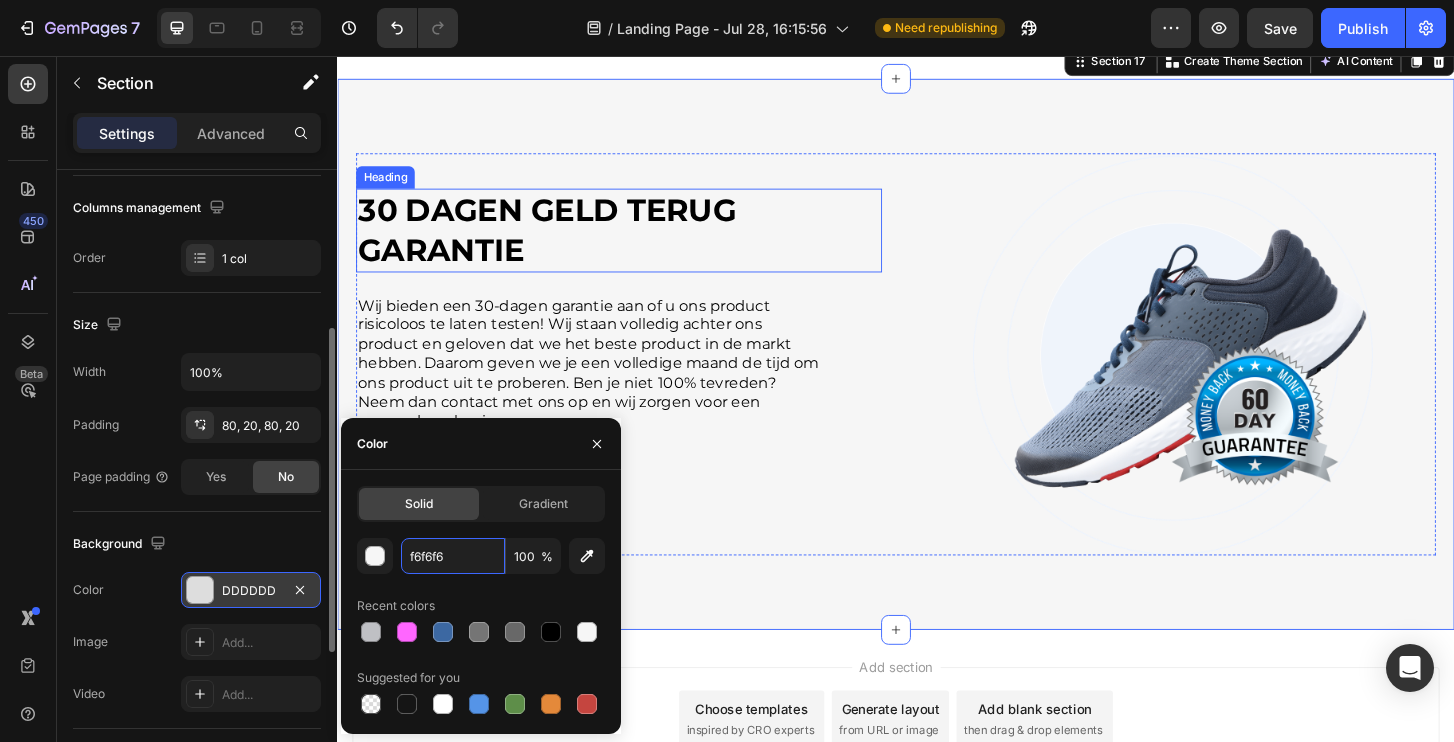 scroll, scrollTop: 10669, scrollLeft: 0, axis: vertical 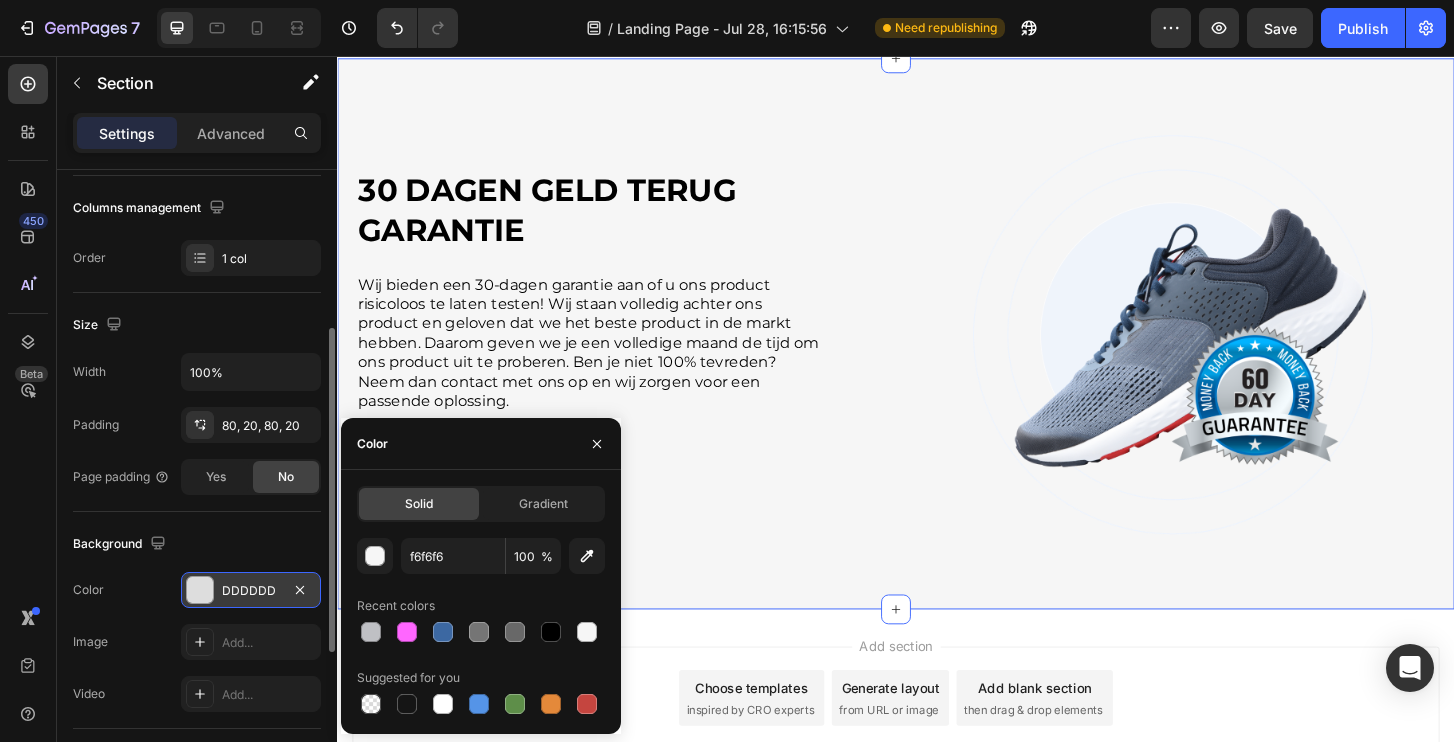 click on "Add section Choose templates inspired by CRO experts Generate layout from URL or image Add blank section then drag & drop elements" at bounding box center [937, 745] 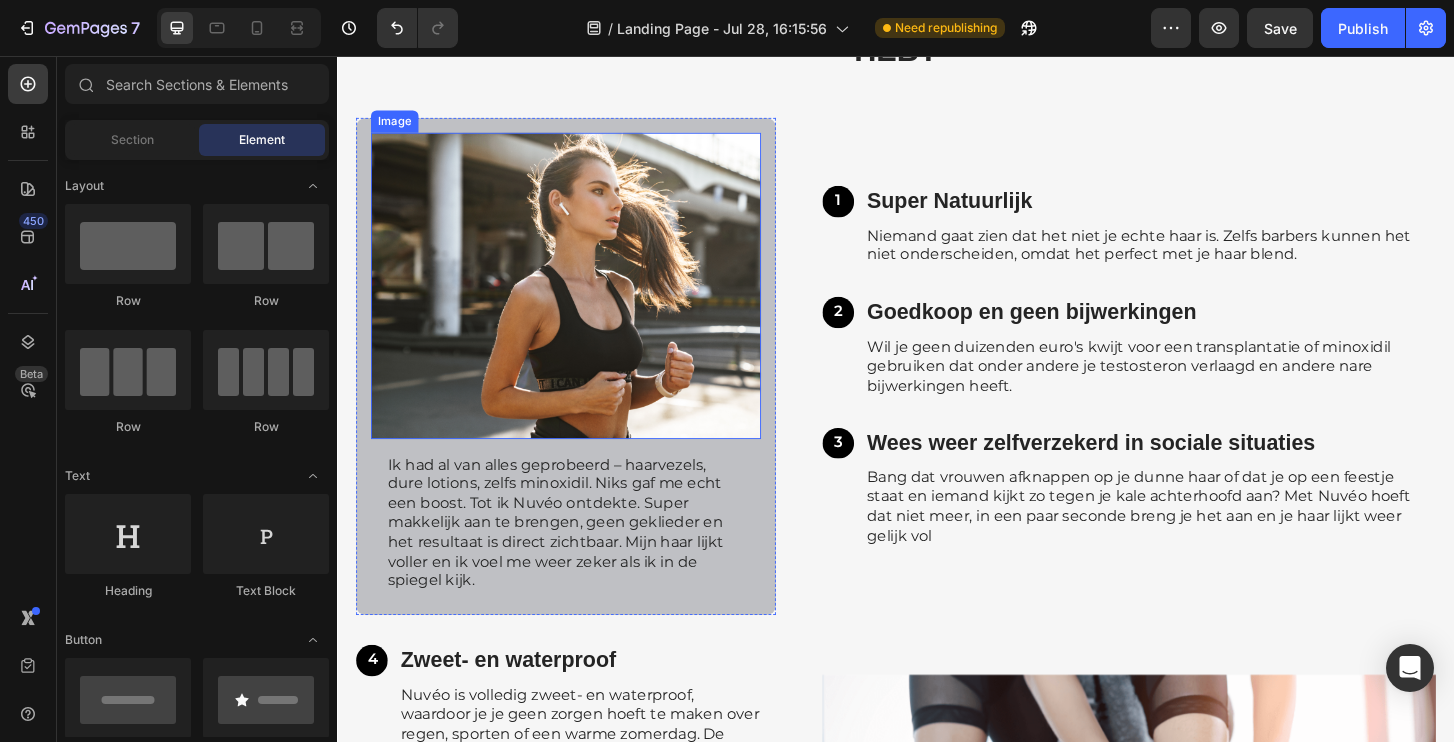 scroll, scrollTop: 5827, scrollLeft: 0, axis: vertical 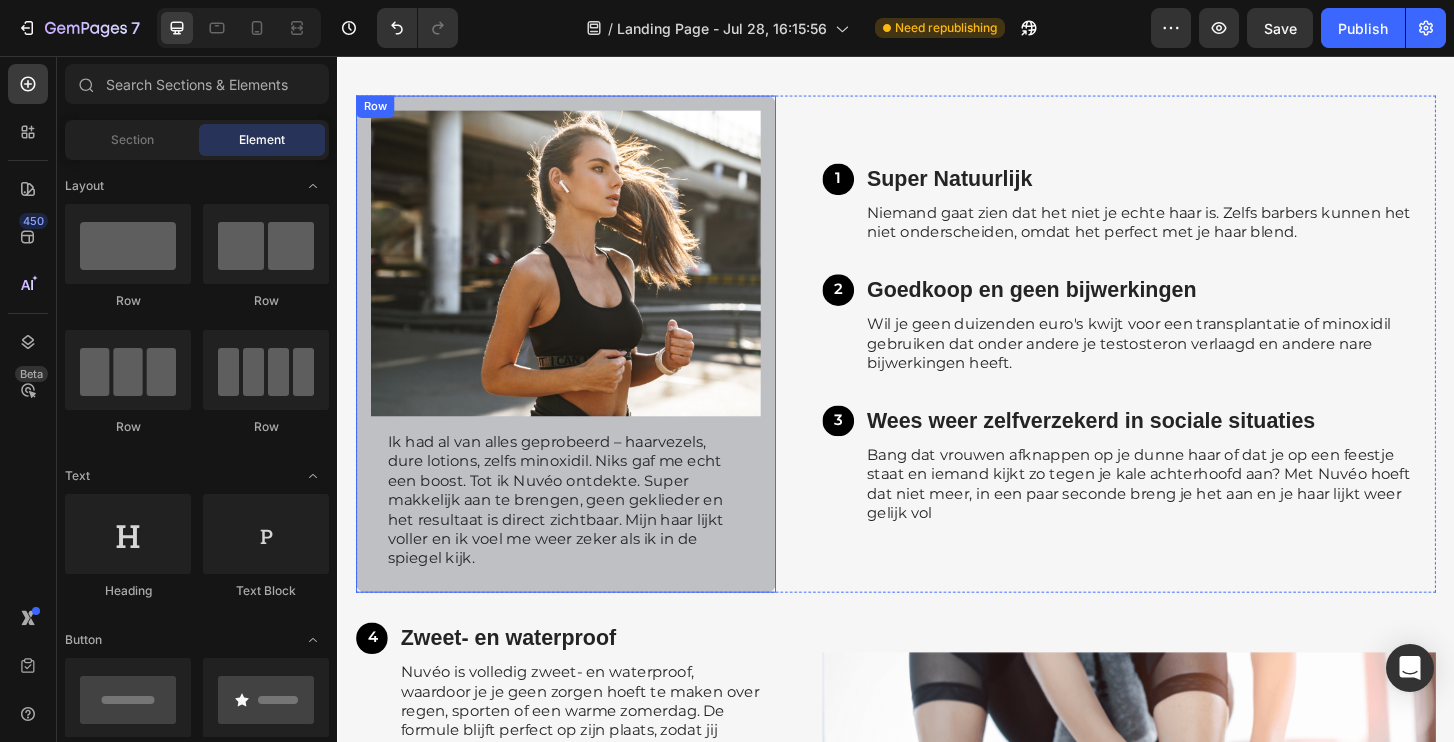 click on "Image Ik had al van alles geprobeerd – haarvezels, dure lotions, zelfs minoxidil. Niks gaf me echt een boost. Tot ik Nuvéo ontdekte. Super makkelijk aan te brengen, geen geklieder en het resultaat is direct zichtbaar. Mijn haar lijkt voller en ik voel me weer zeker als ik in de spiegel kijk. Text Block Row" at bounding box center [582, 365] 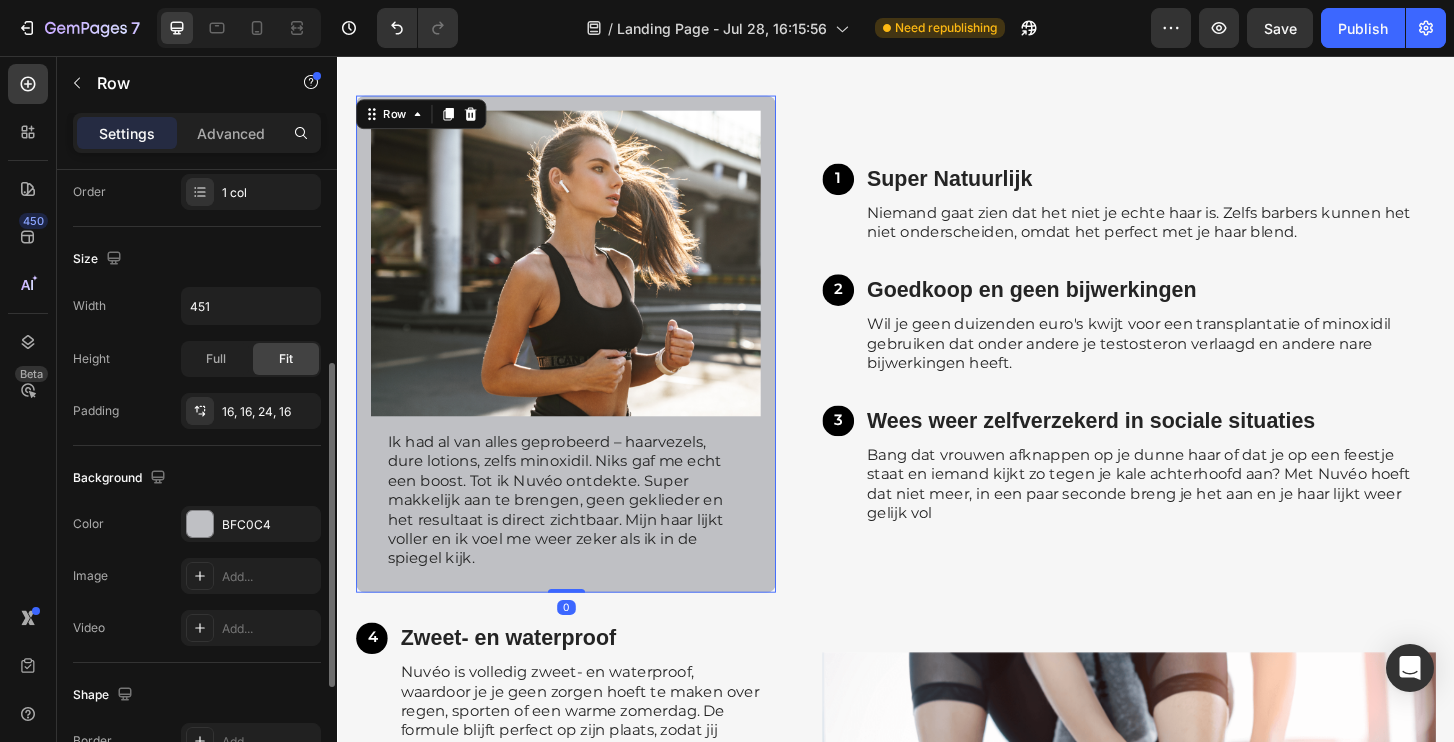 scroll, scrollTop: 377, scrollLeft: 0, axis: vertical 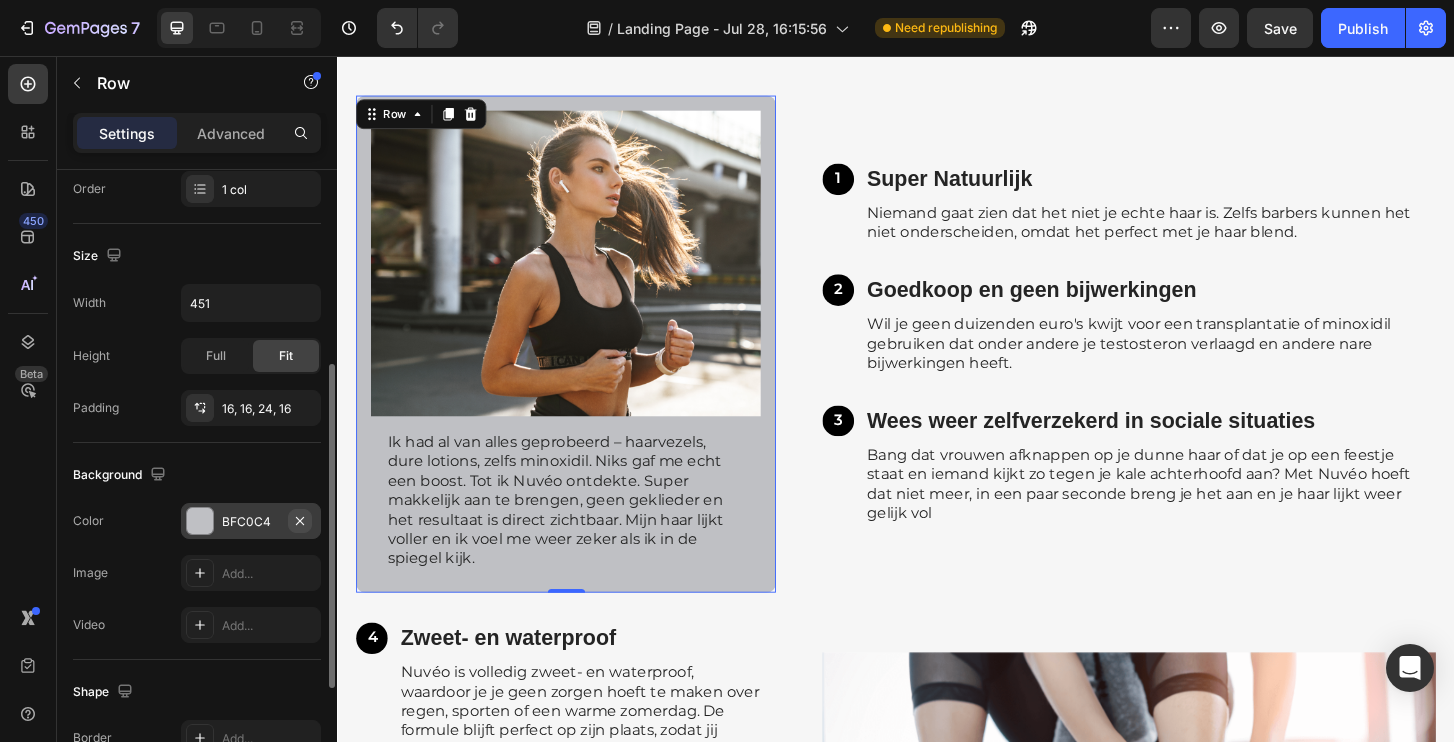 click 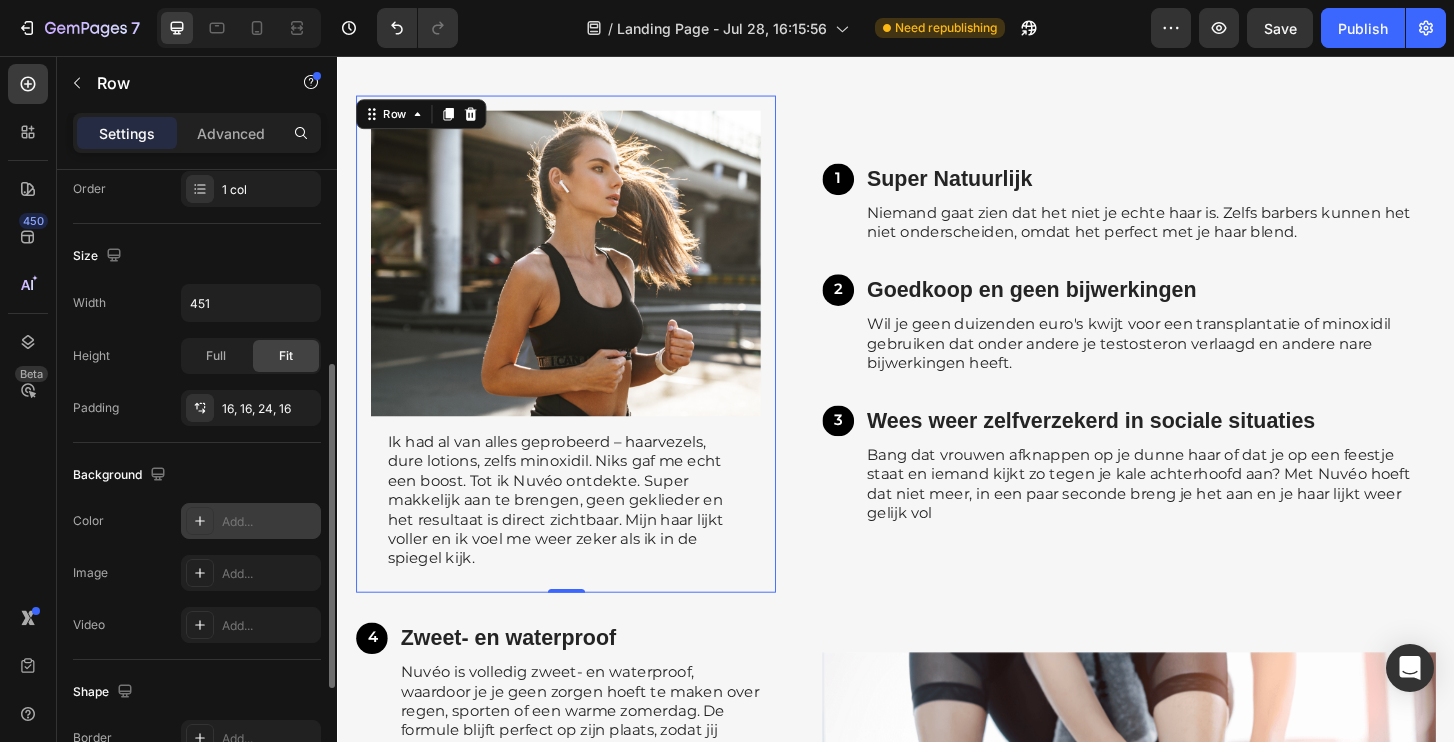 click on "Add..." at bounding box center (269, 522) 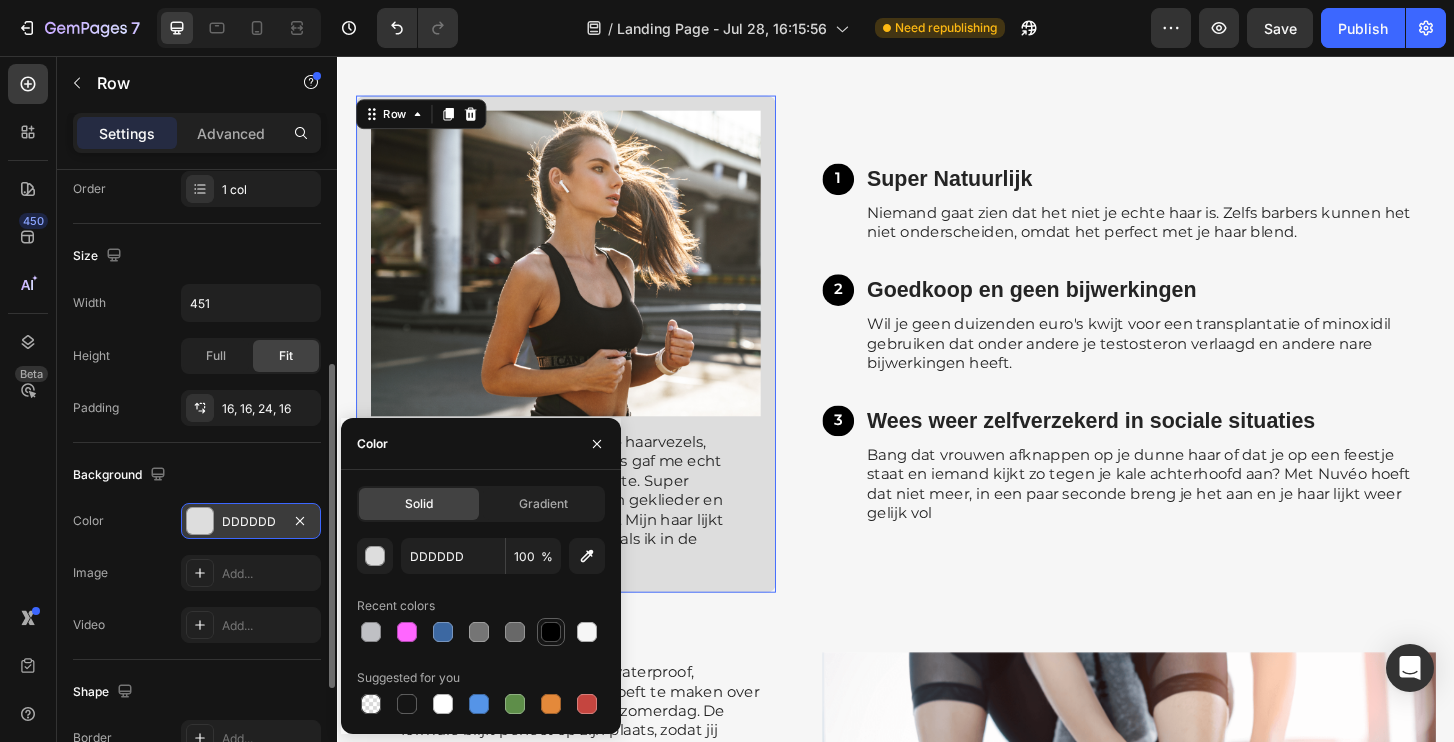 click at bounding box center [551, 632] 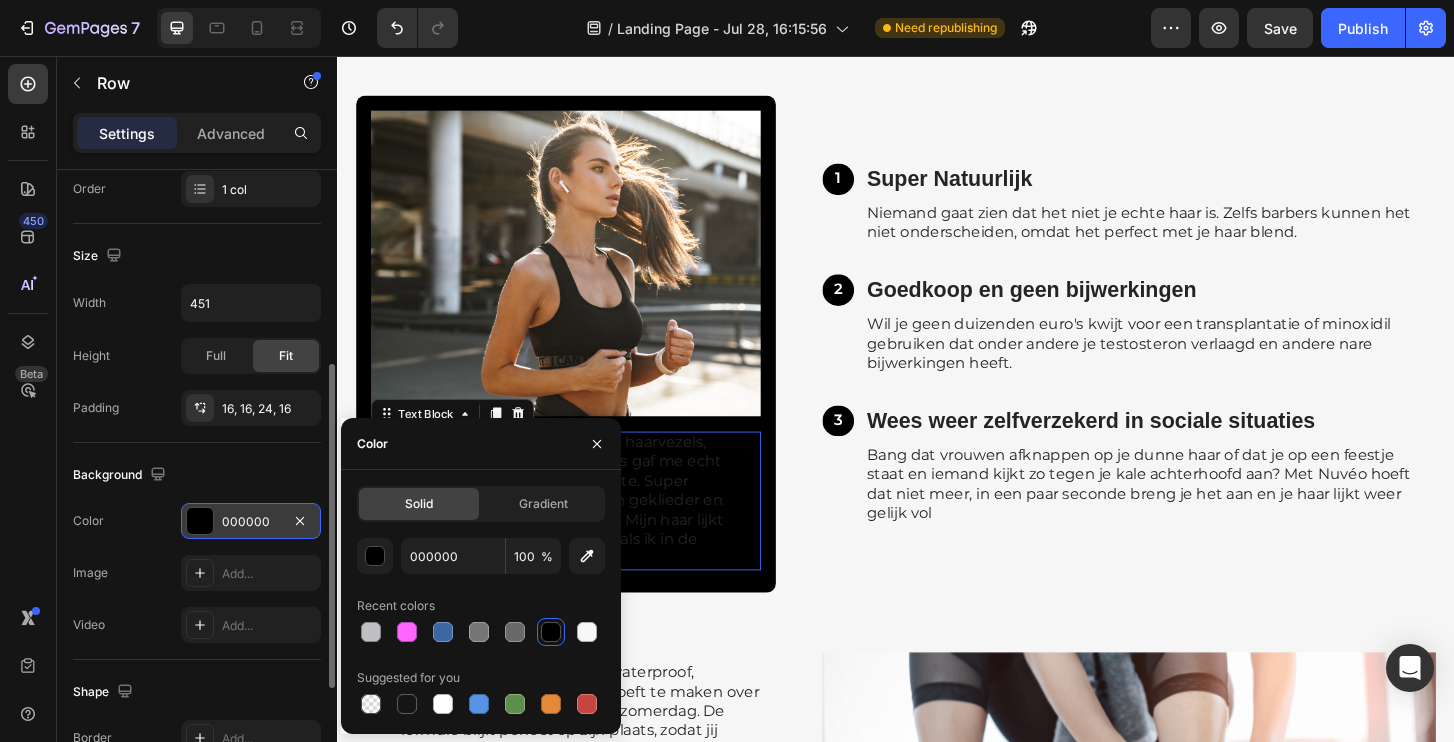 click on "Ik had al van alles geprobeerd – haarvezels, dure lotions, zelfs minoxidil. Niks gaf me echt een boost. Tot ik Nuvéo ontdekte. Super makkelijk aan te brengen, geen geklieder en het resultaat is direct zichtbaar. Mijn haar lijkt voller en ik voel me weer zeker als ik in de spiegel kijk." at bounding box center (582, 534) 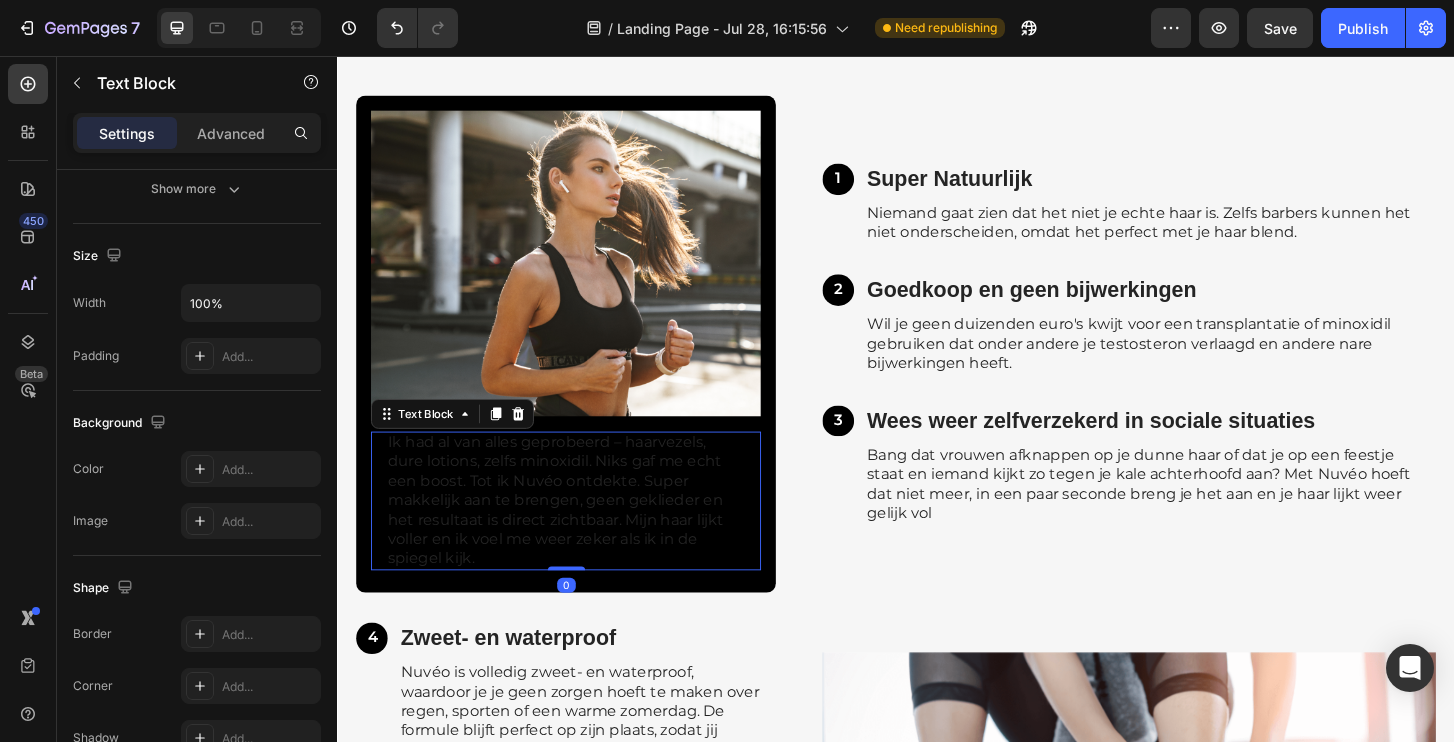 scroll, scrollTop: 0, scrollLeft: 0, axis: both 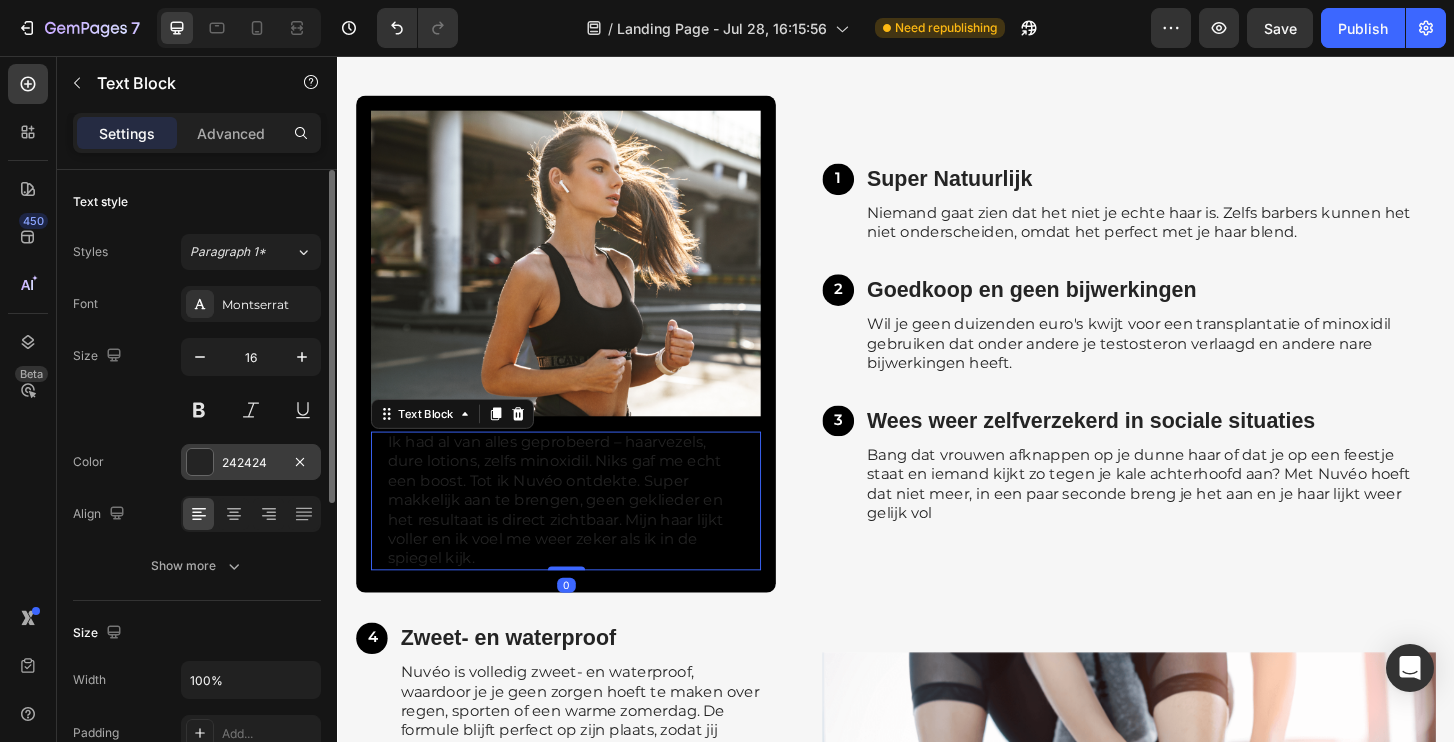 click on "242424" at bounding box center (251, 463) 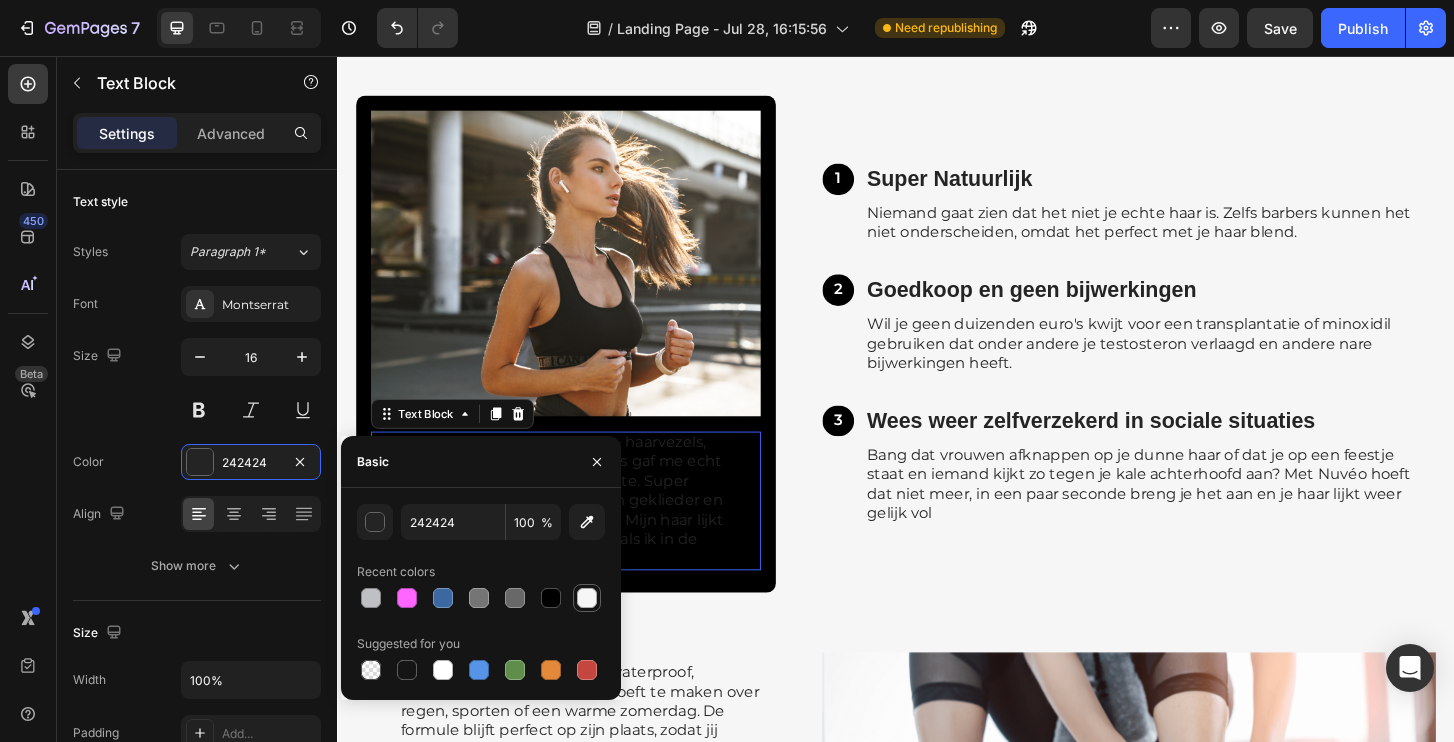 click at bounding box center (587, 598) 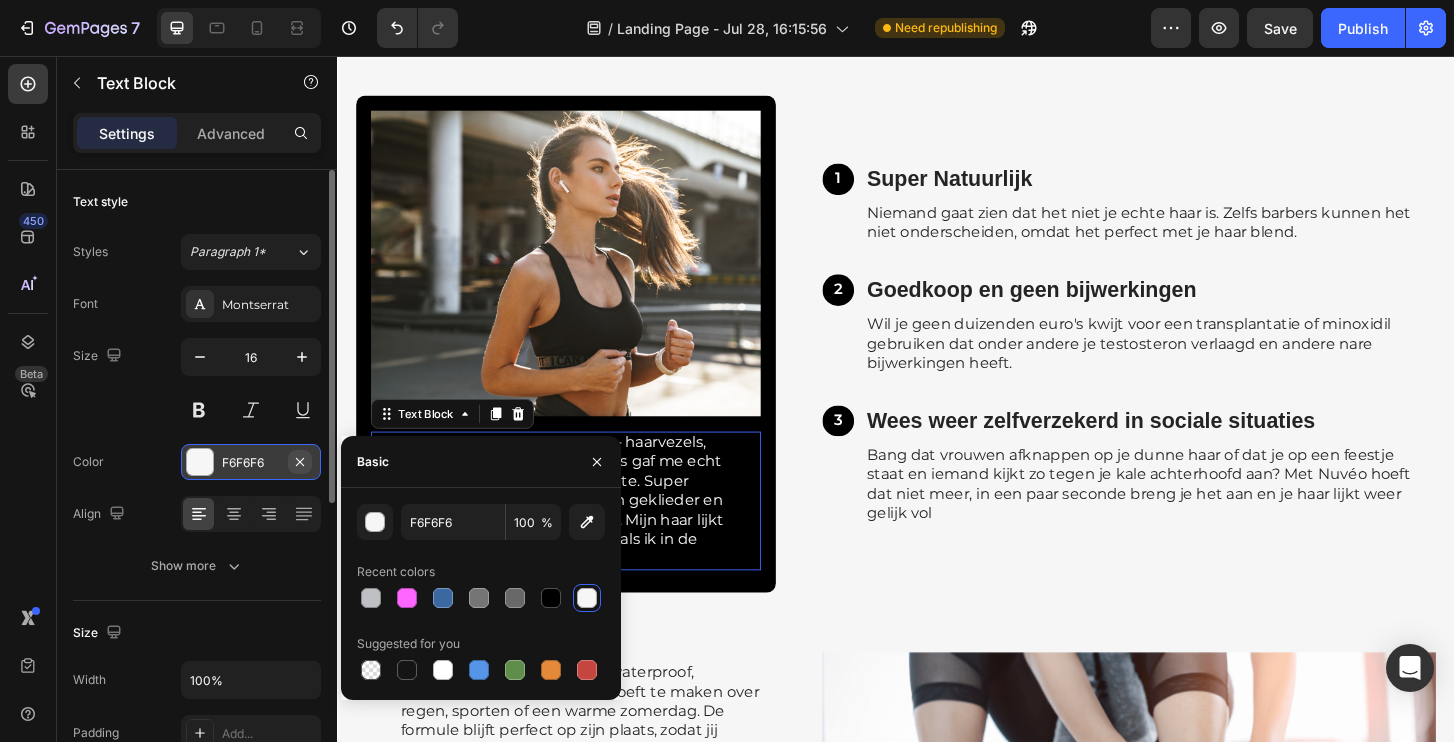 click 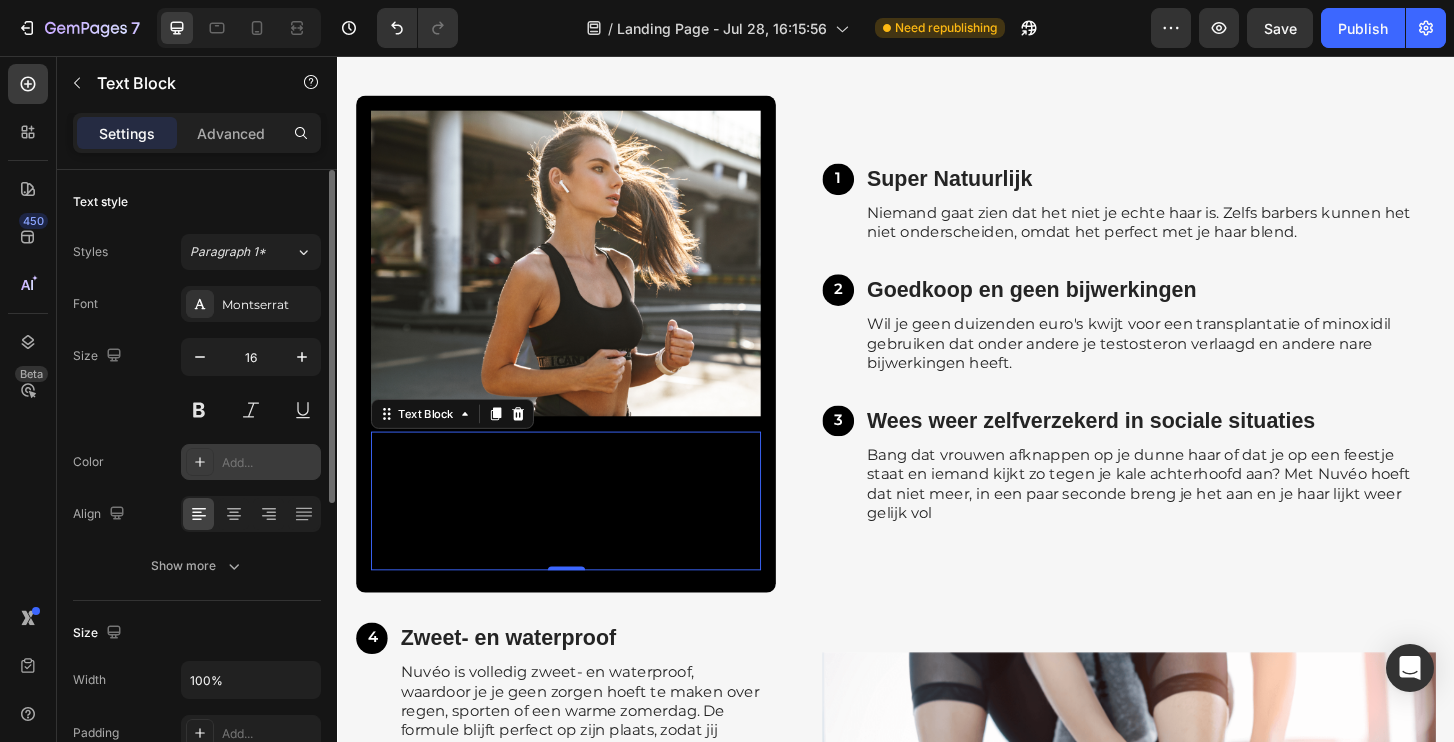 click on "Add..." at bounding box center (269, 463) 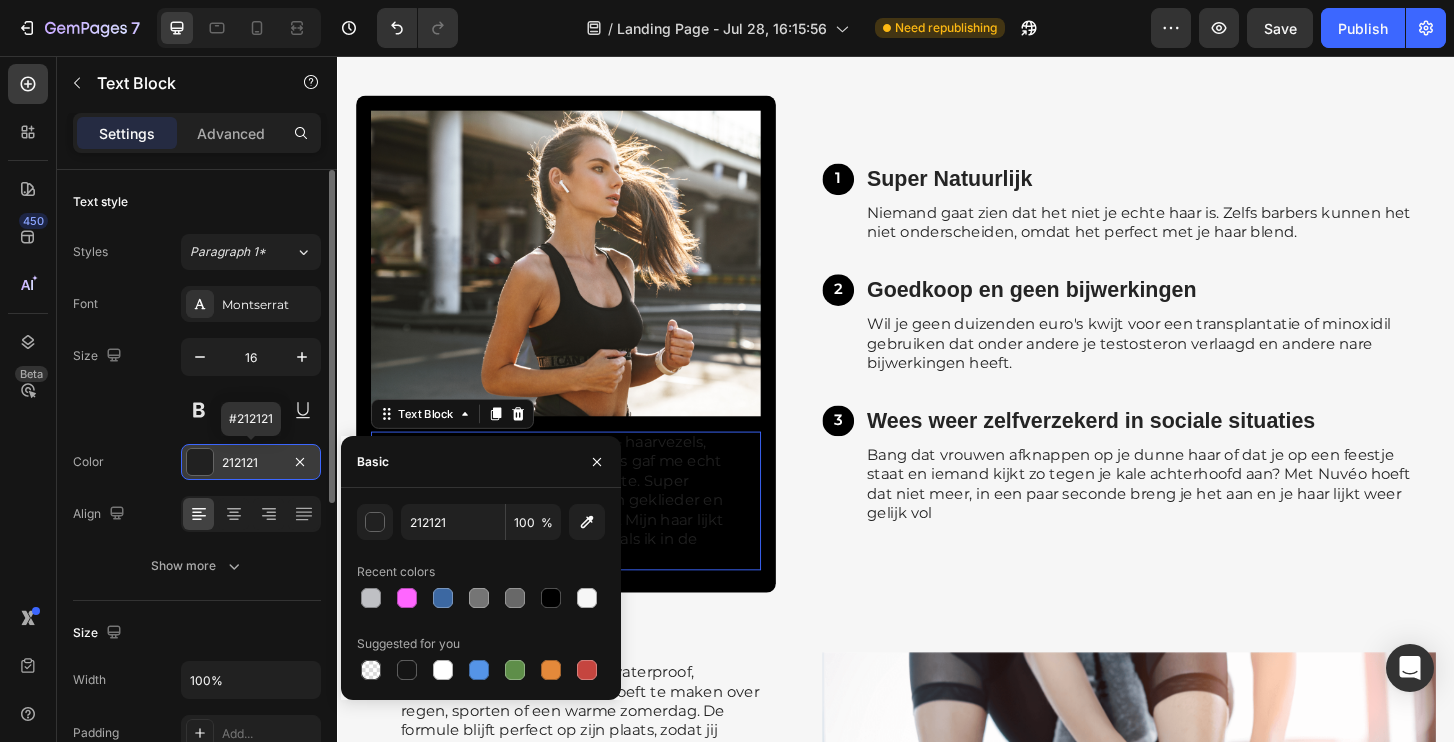 click on "212121" at bounding box center (251, 463) 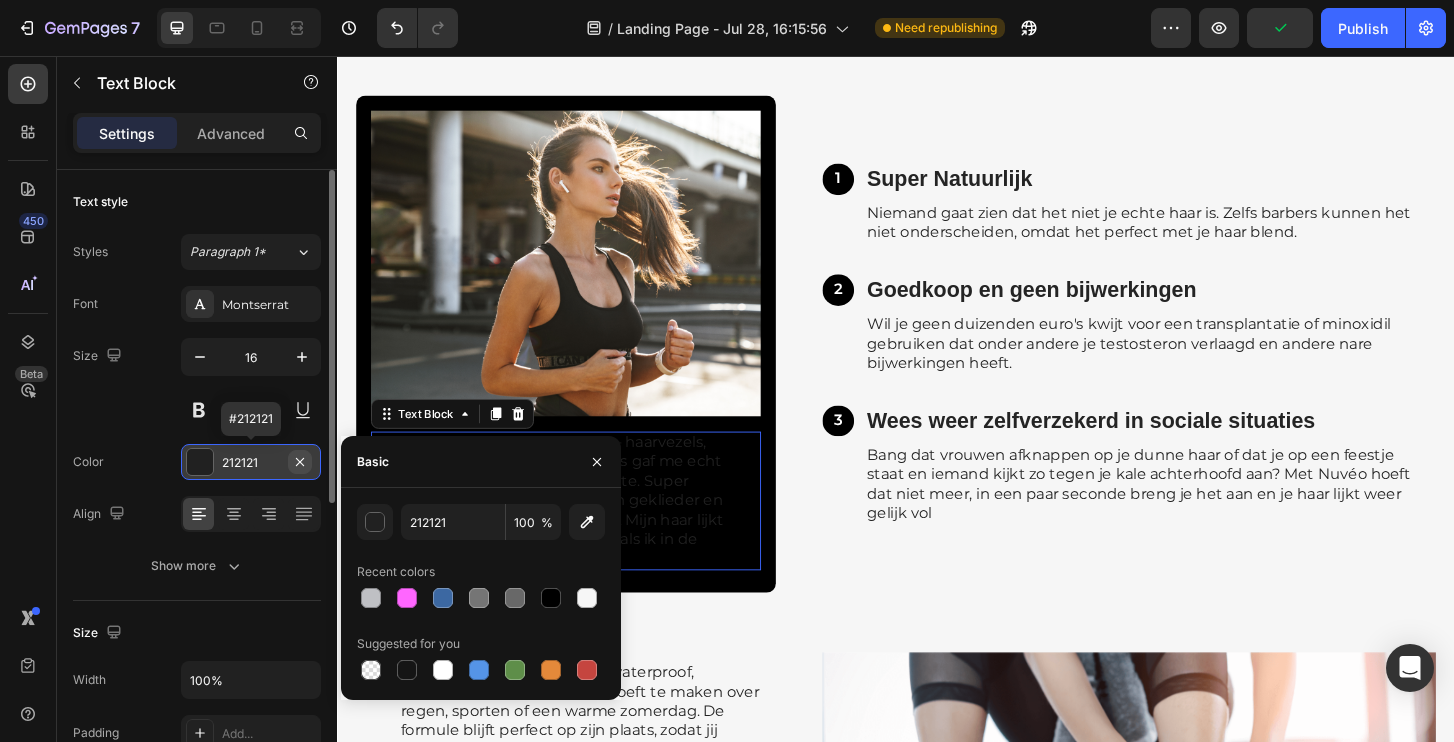 click 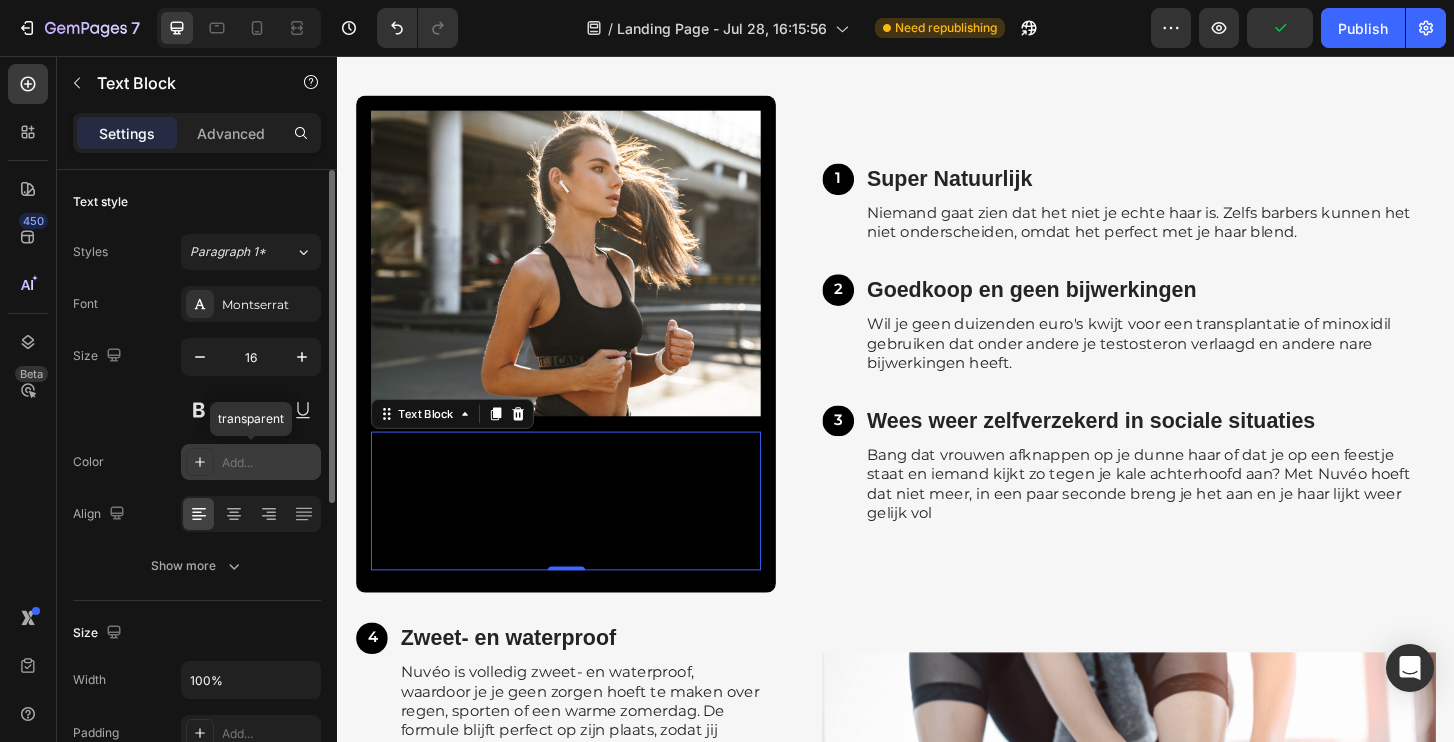 click on "Add..." at bounding box center (269, 463) 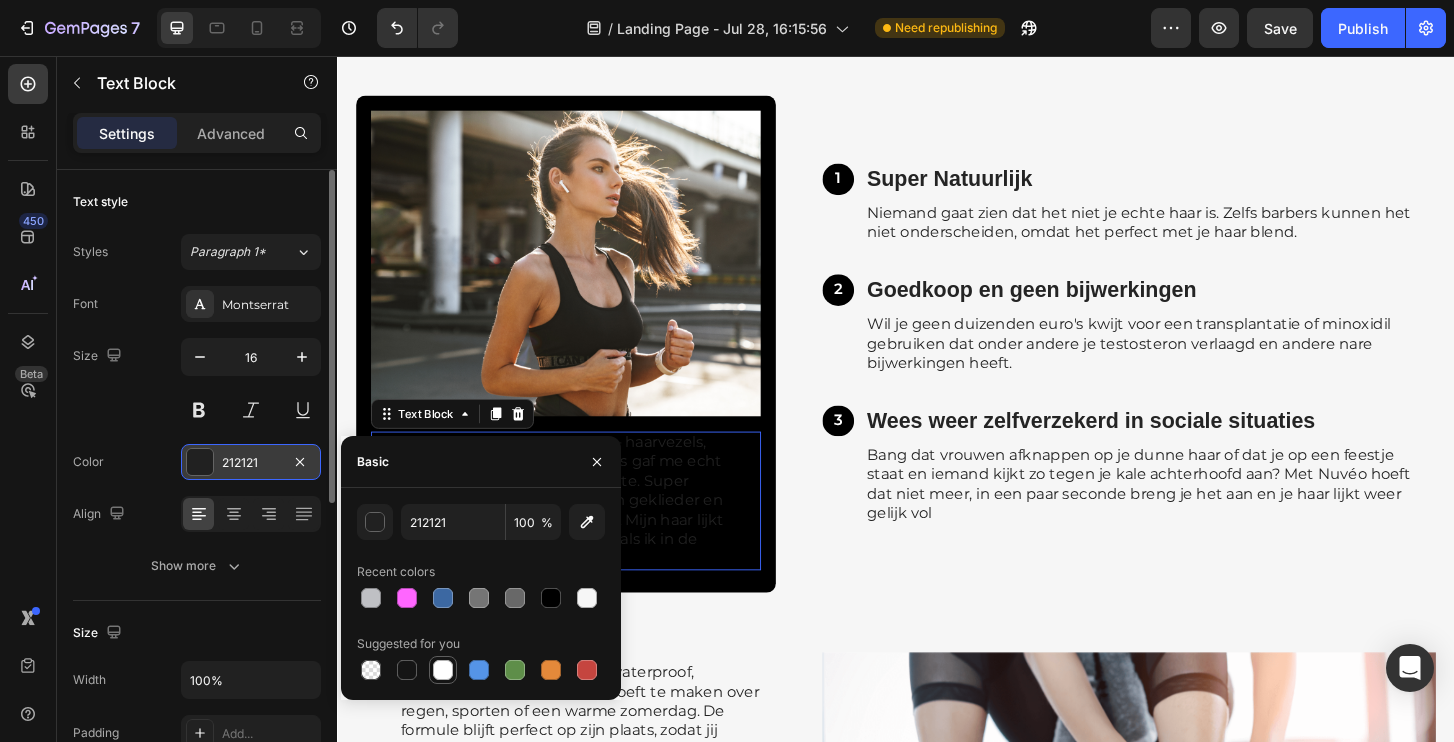 click at bounding box center (443, 670) 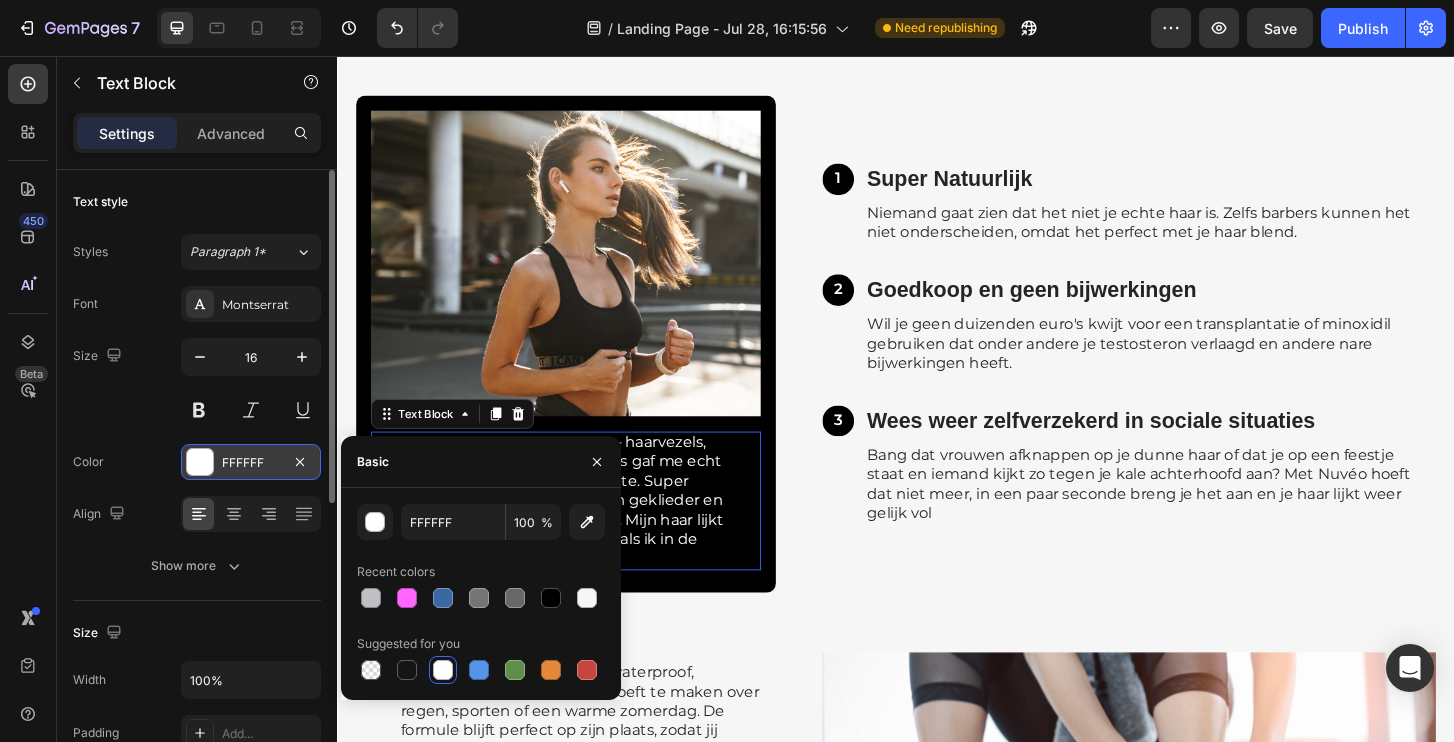 click on "Text style" at bounding box center [197, 202] 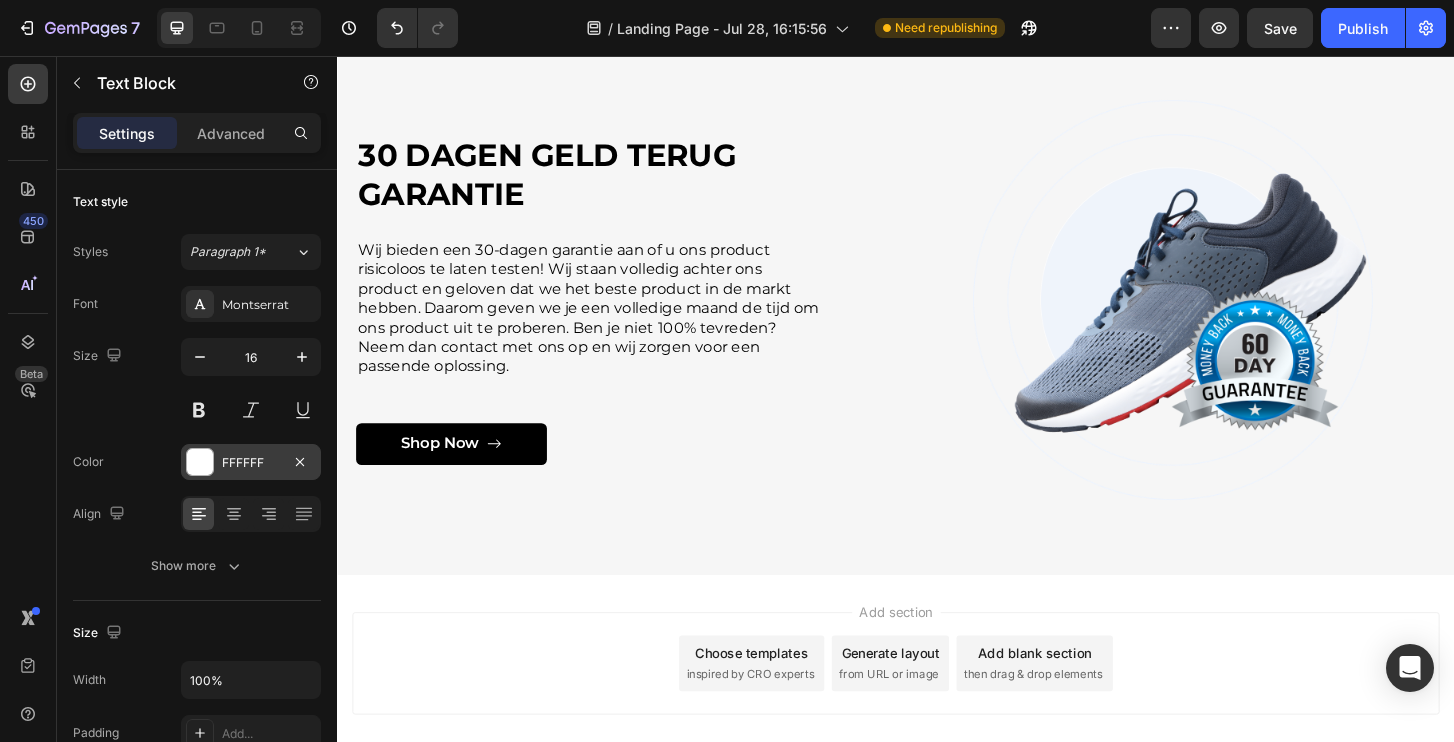 scroll, scrollTop: 10748, scrollLeft: 0, axis: vertical 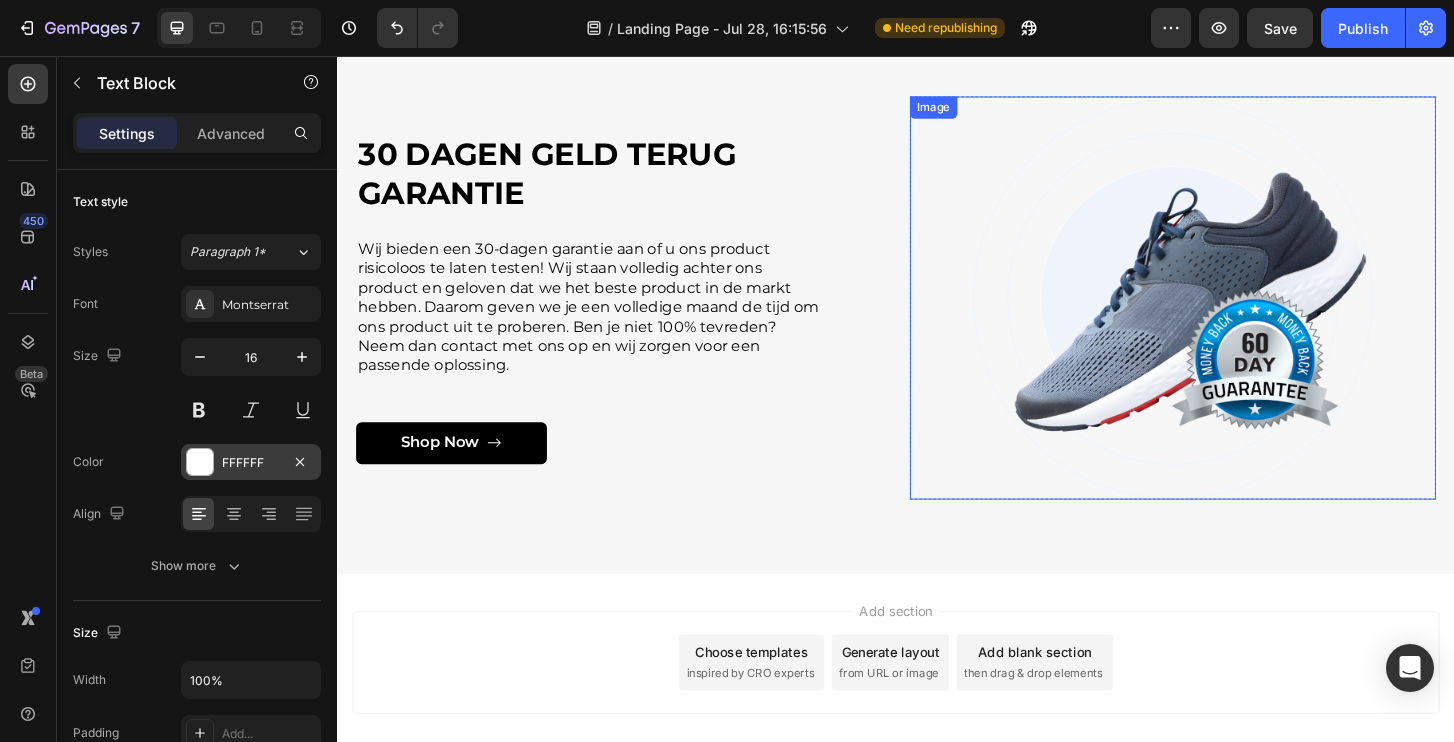 click at bounding box center (1234, 315) 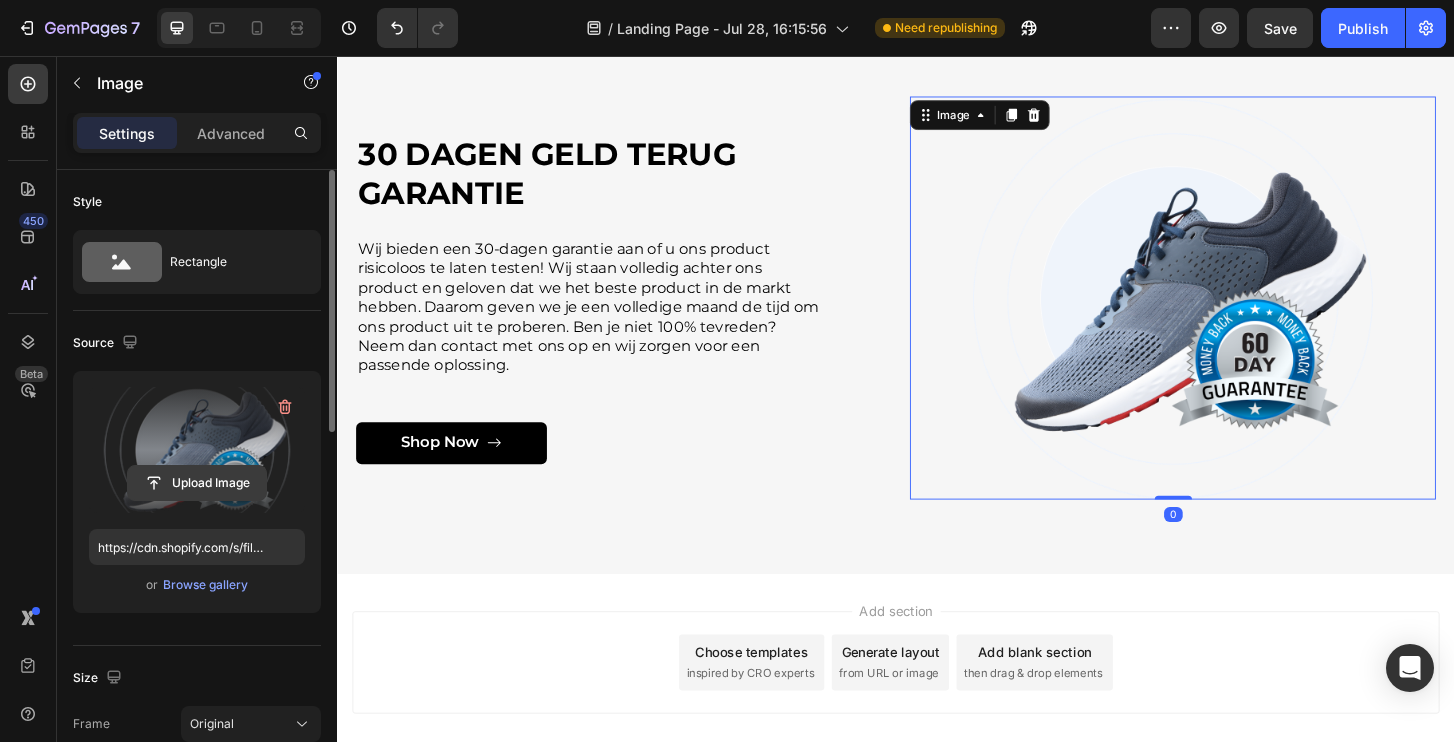 click 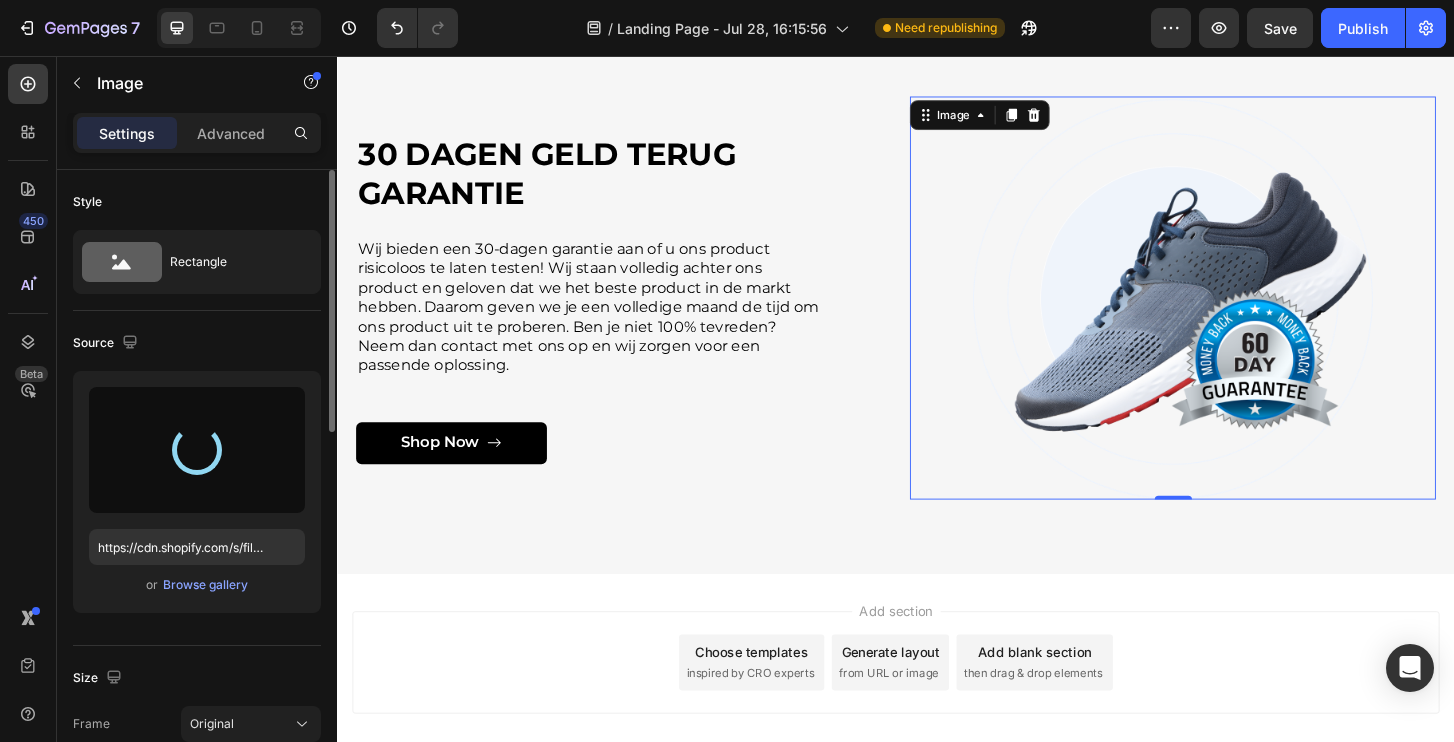 type on "https://cdn.shopify.com/s/files/1/0915/7073/3435/files/gempages_569492924736209941-8994bfca-24cd-424a-82f4-7aa9c6abda26.png" 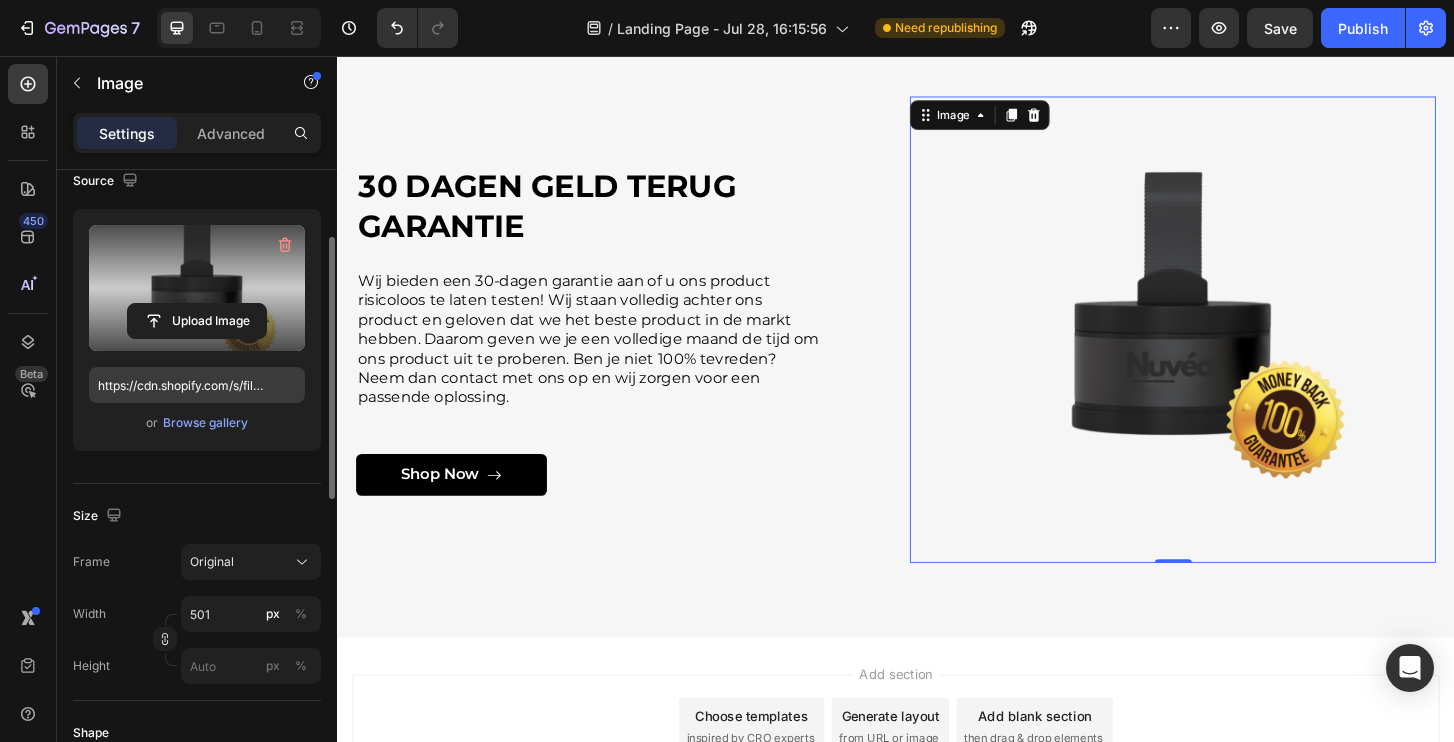 scroll, scrollTop: 163, scrollLeft: 0, axis: vertical 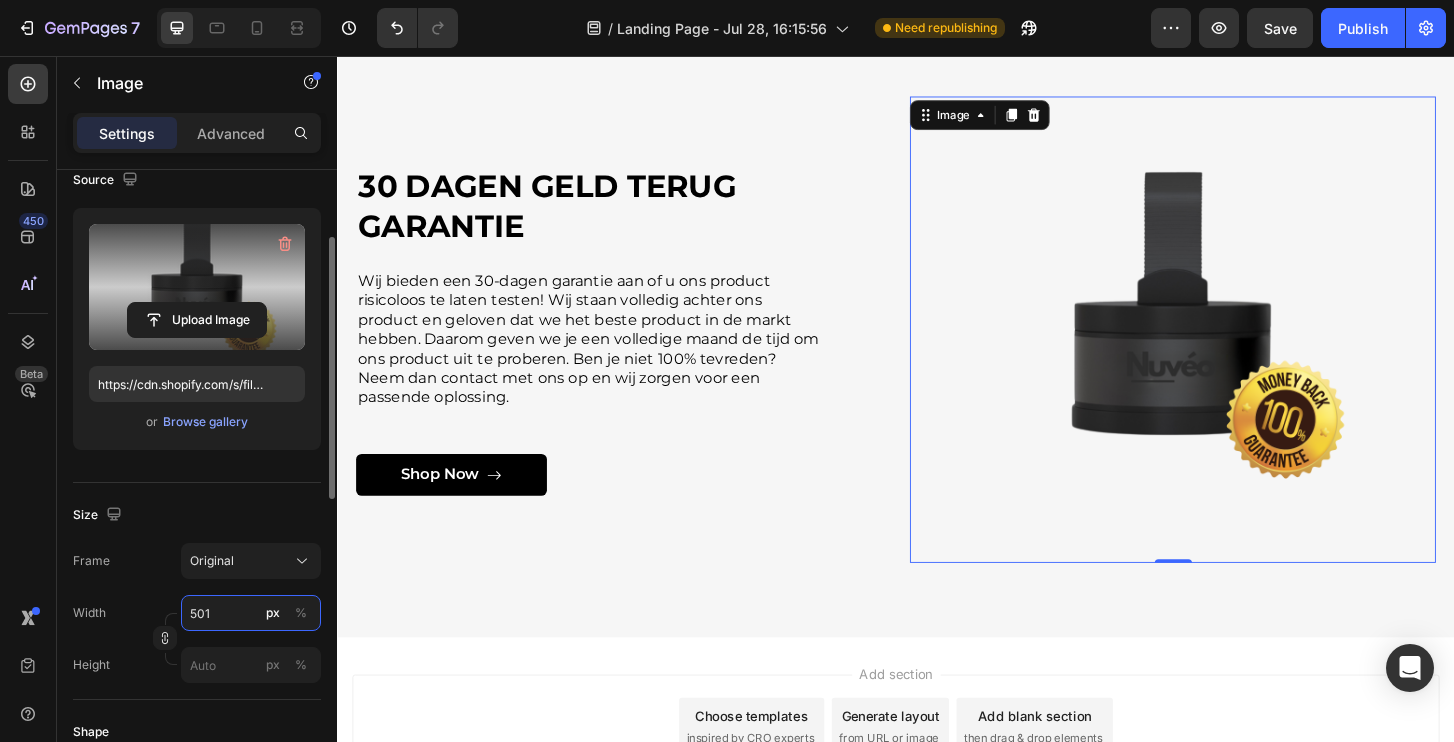 click on "501" at bounding box center [251, 613] 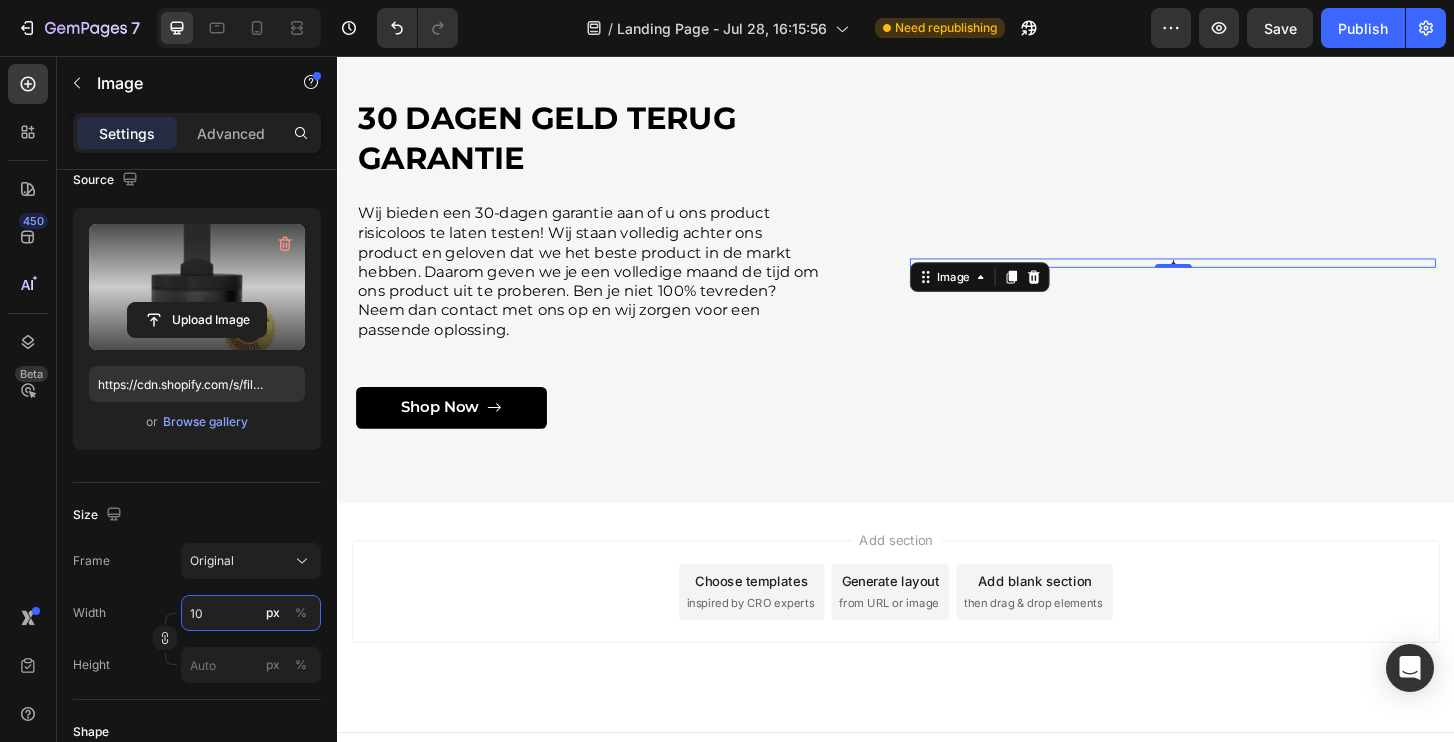 type on "1" 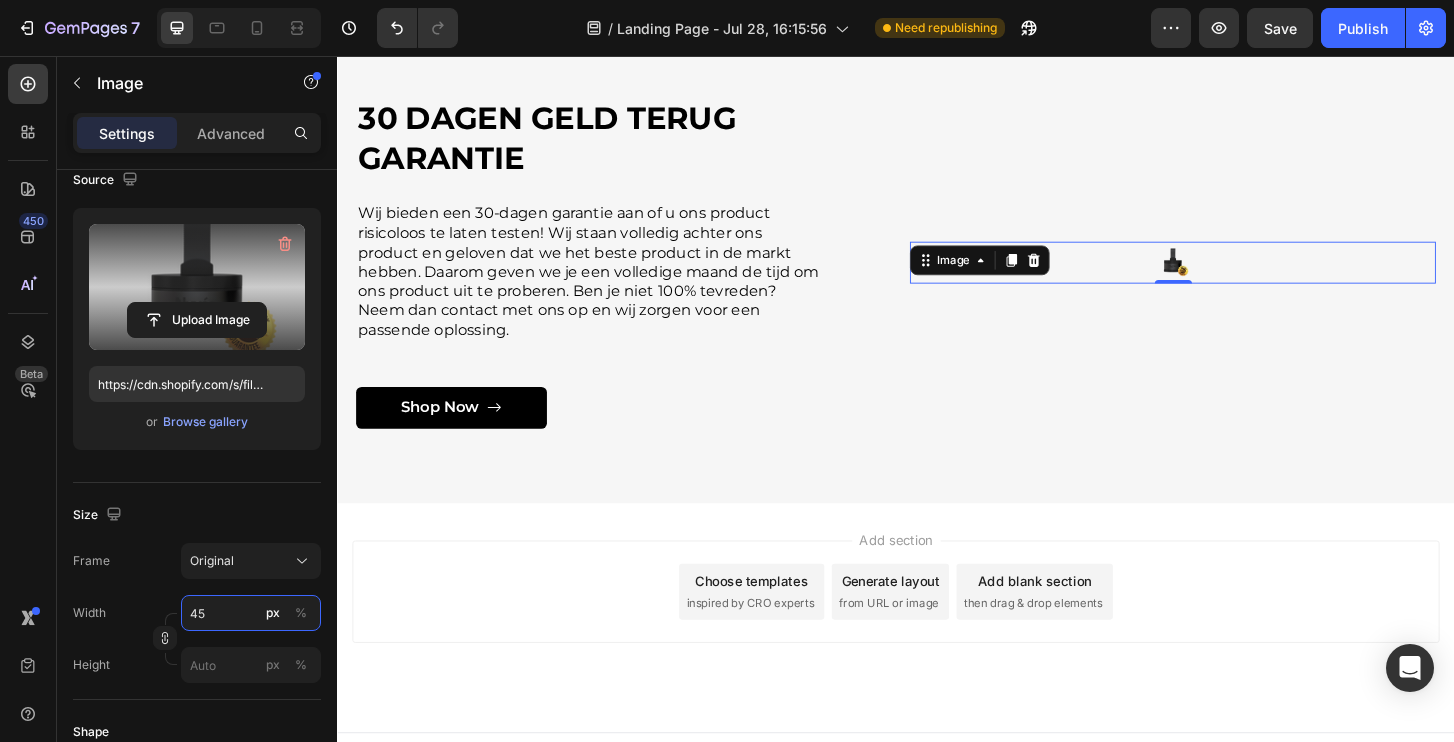 type on "450" 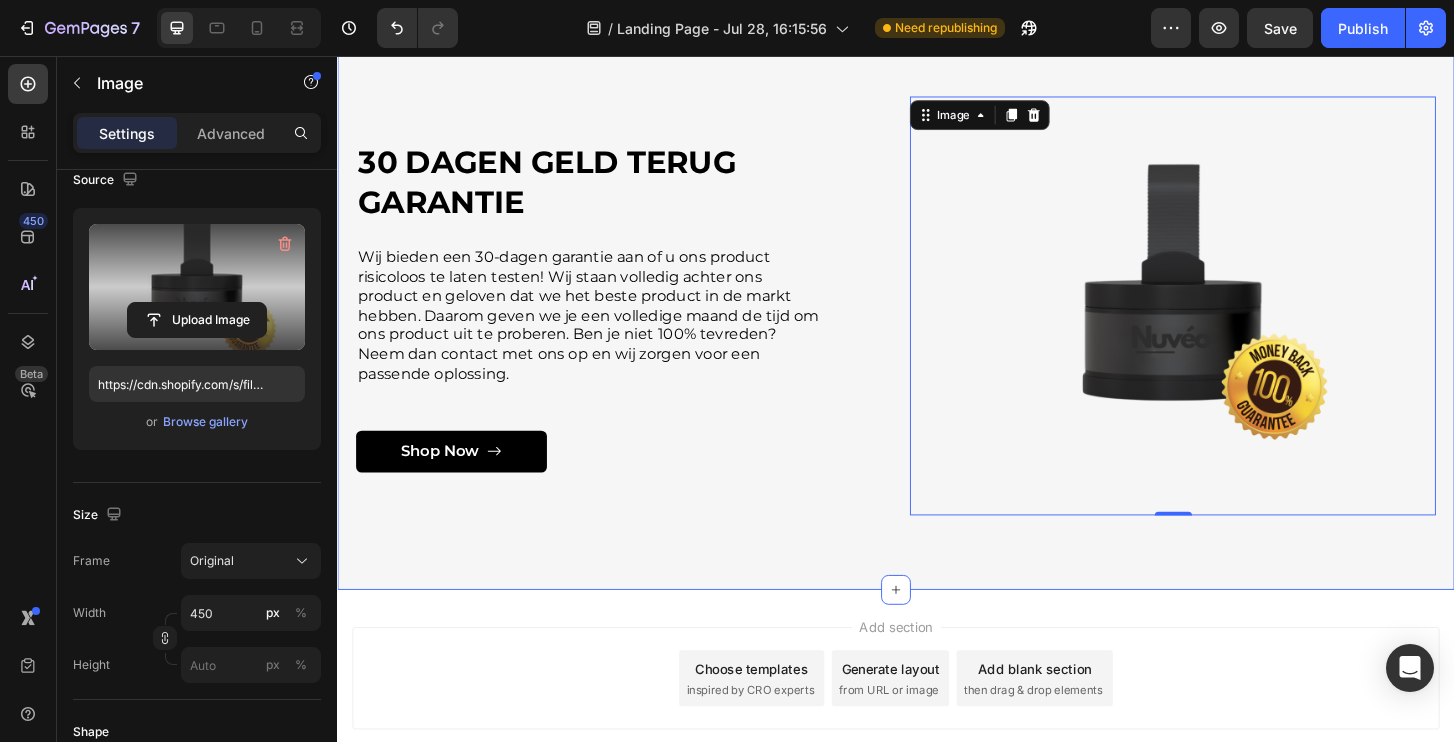 click on "30 dagen geld terug garantie Heading Wij bieden een 30-dagen garantie aan of u ons product risicoloos te laten testen! Wij staan volledig achter ons product en geloven dat we het beste product in de markt hebben. Daarom geven we je een volledige maand de tijd om ons product uit te proberen. Ben je niet 100% tevreden? Neem dan contact met ons op en wij zorgen voor een passende oplossing. Text Block
Shop Now Button Image   0 Row Row Section 17" at bounding box center (937, 324) 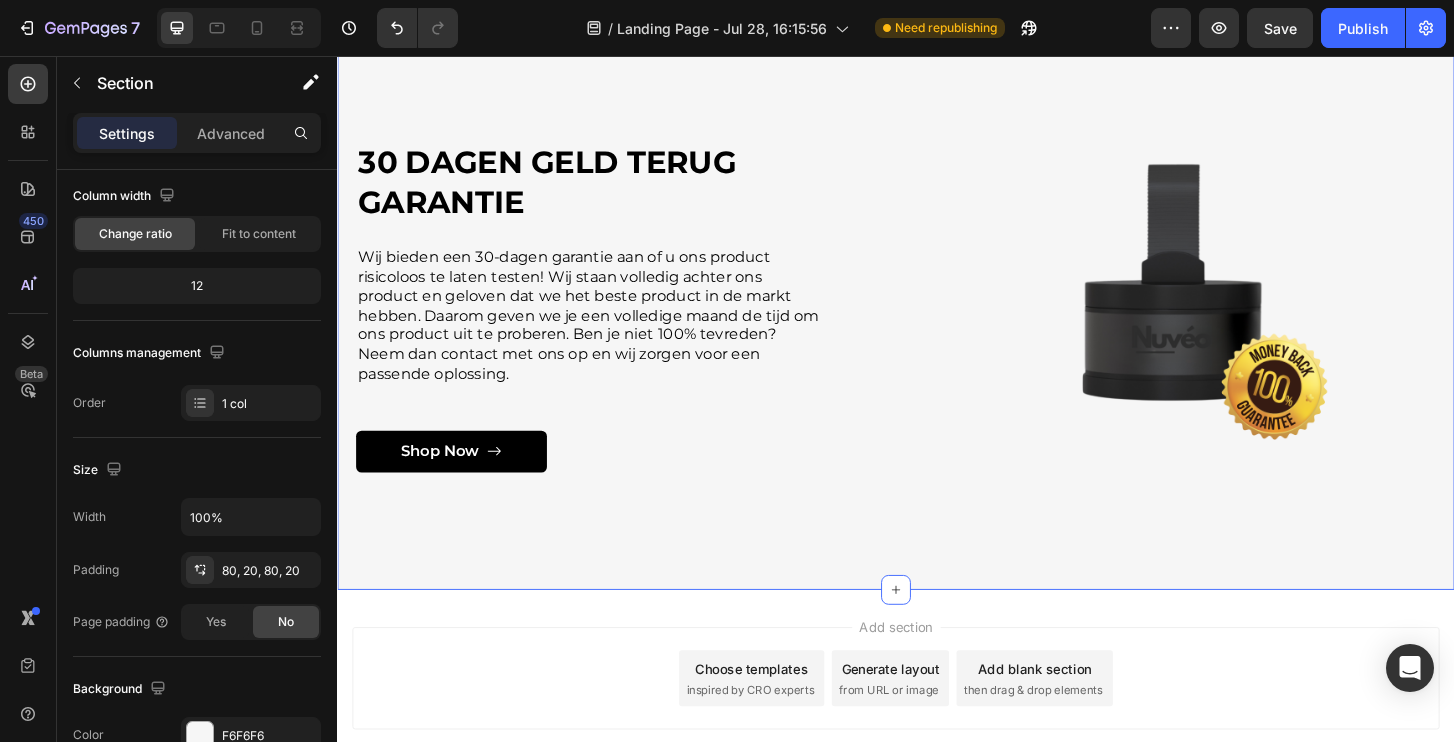 scroll, scrollTop: 0, scrollLeft: 0, axis: both 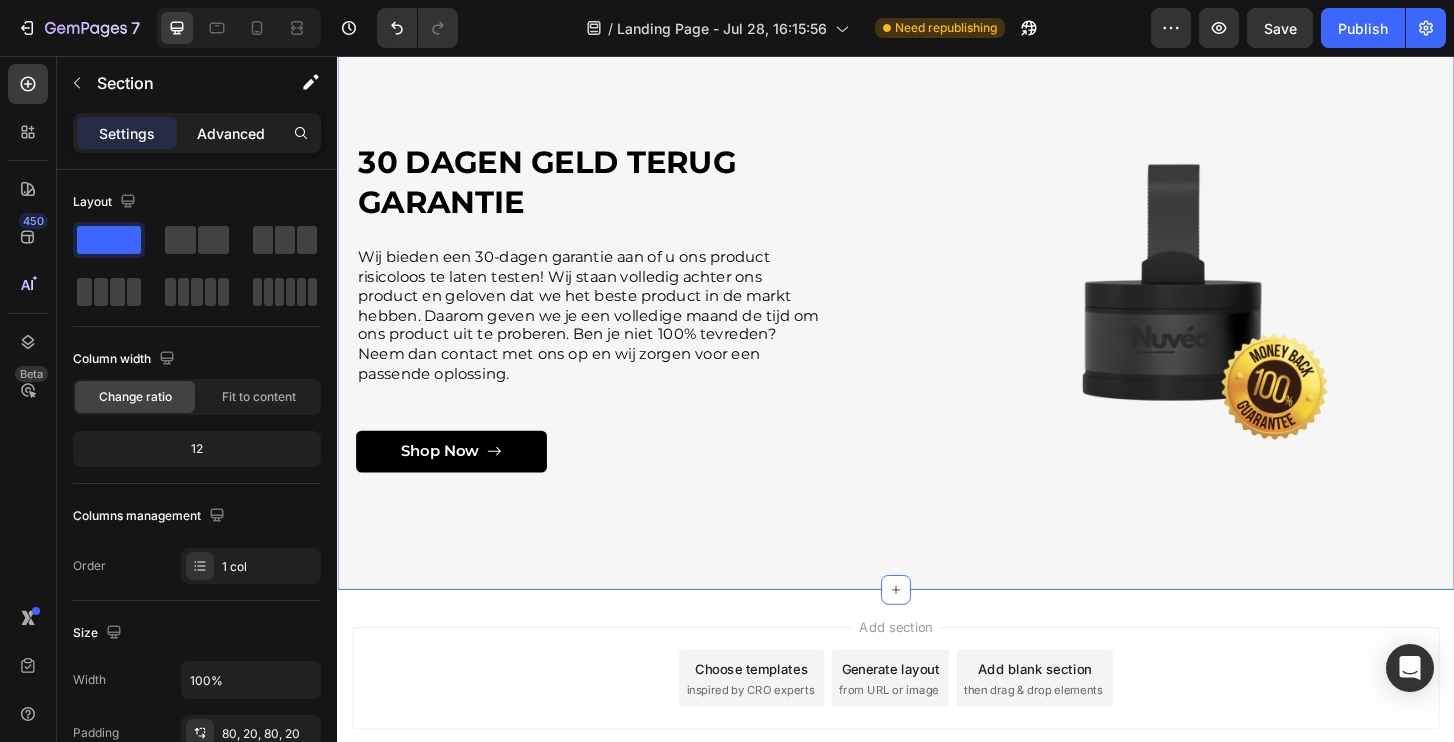 click on "Advanced" 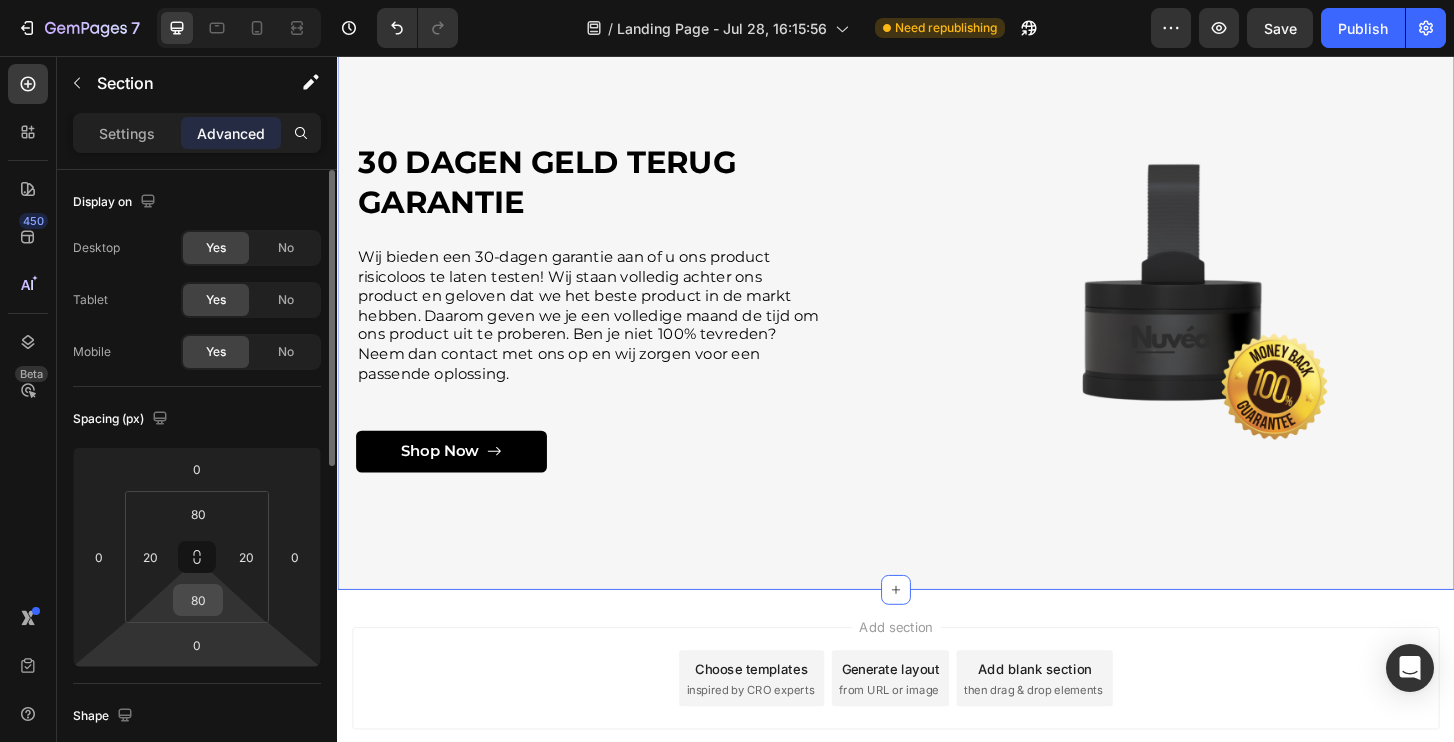 click on "80" at bounding box center [198, 600] 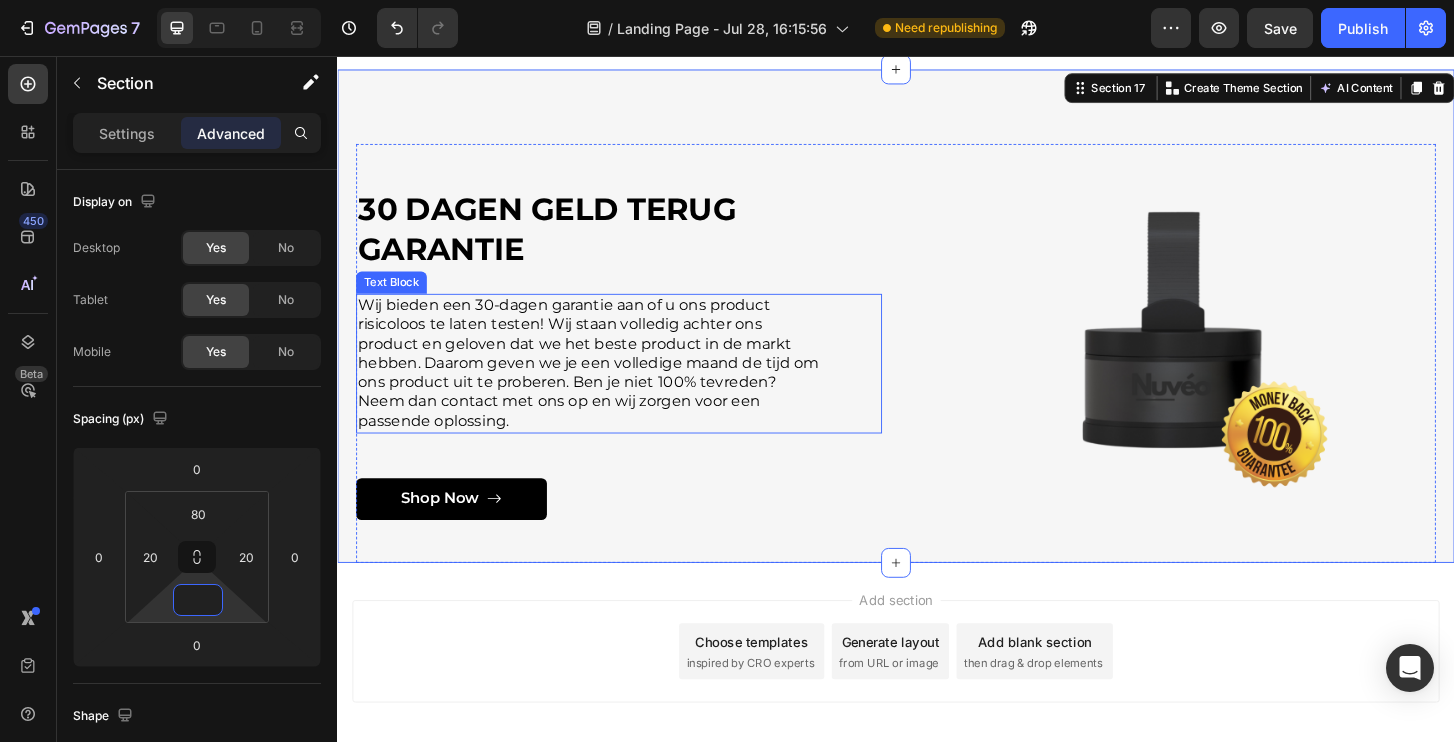 scroll, scrollTop: 10678, scrollLeft: 0, axis: vertical 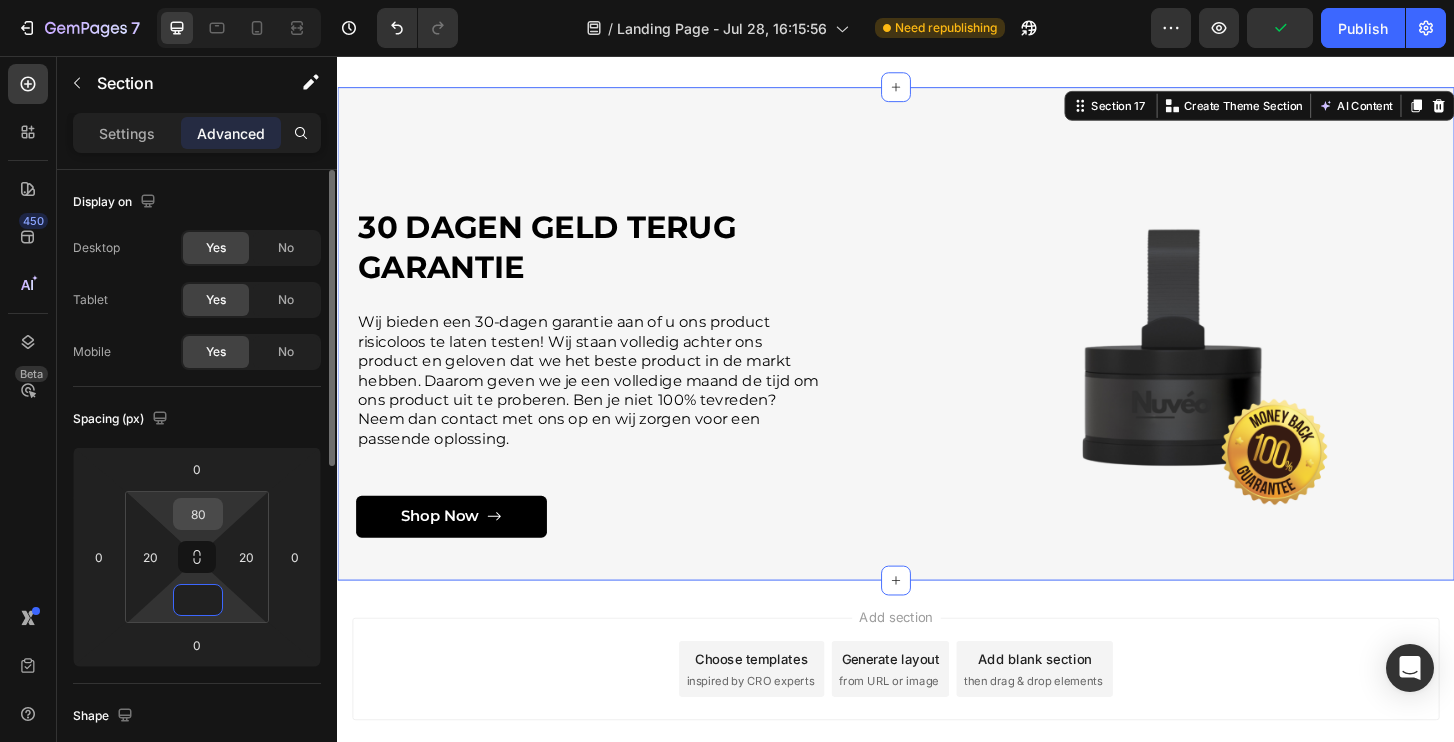 type on "0" 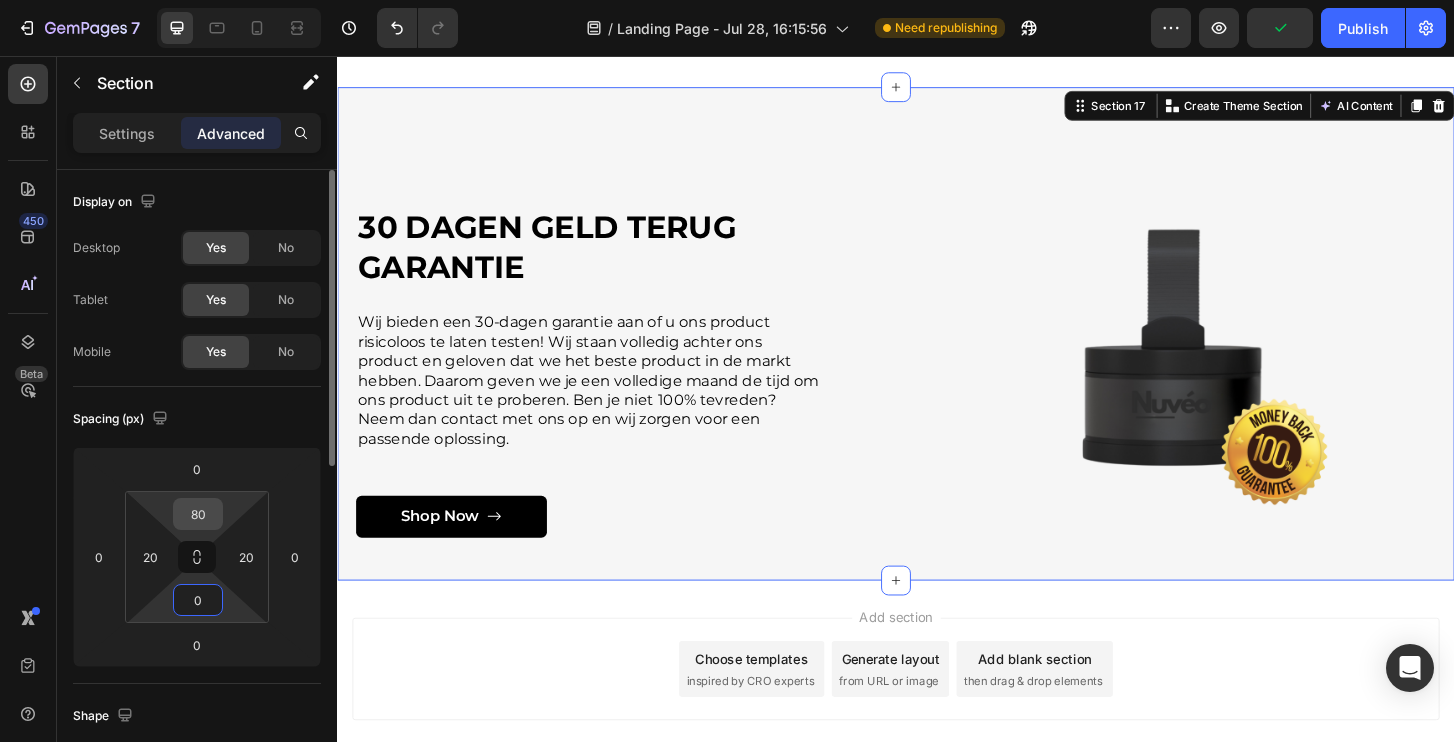 click on "80" at bounding box center (198, 514) 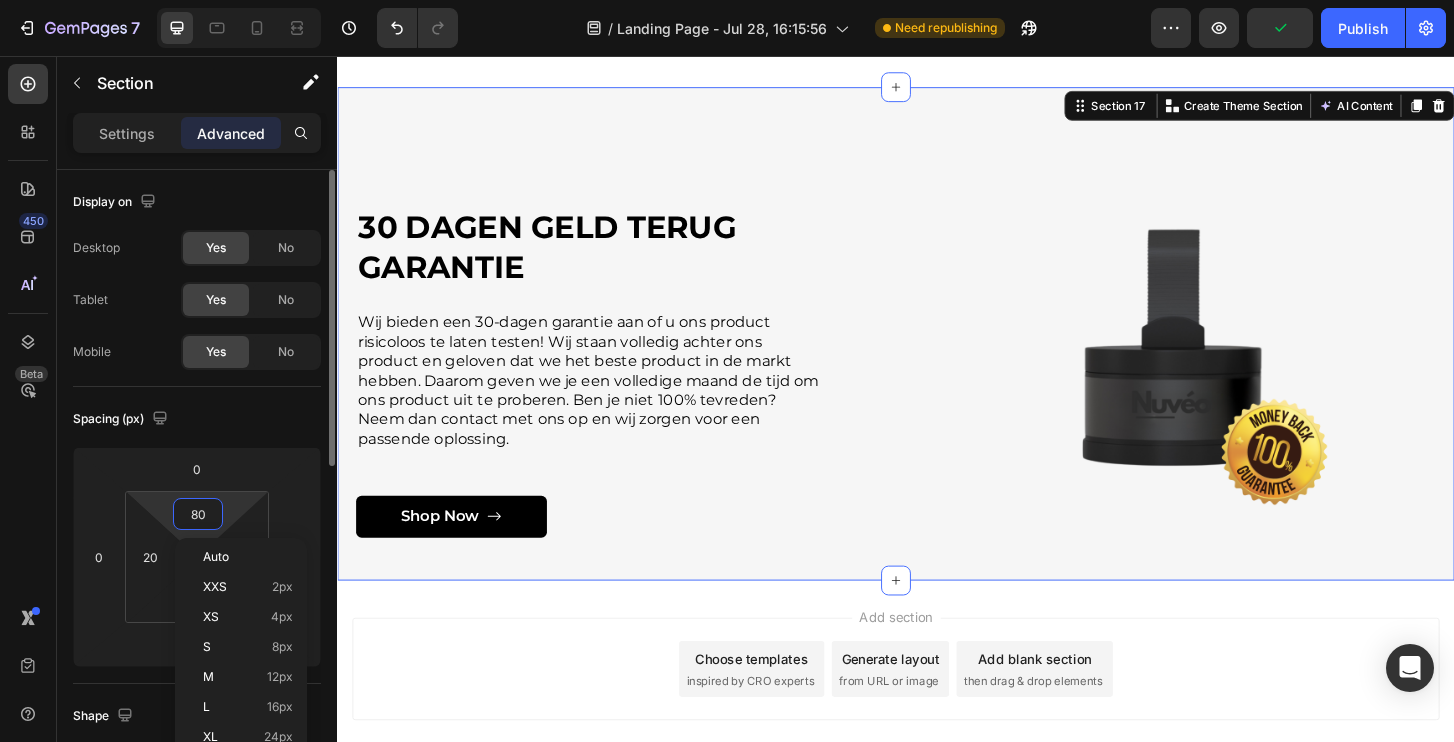 type 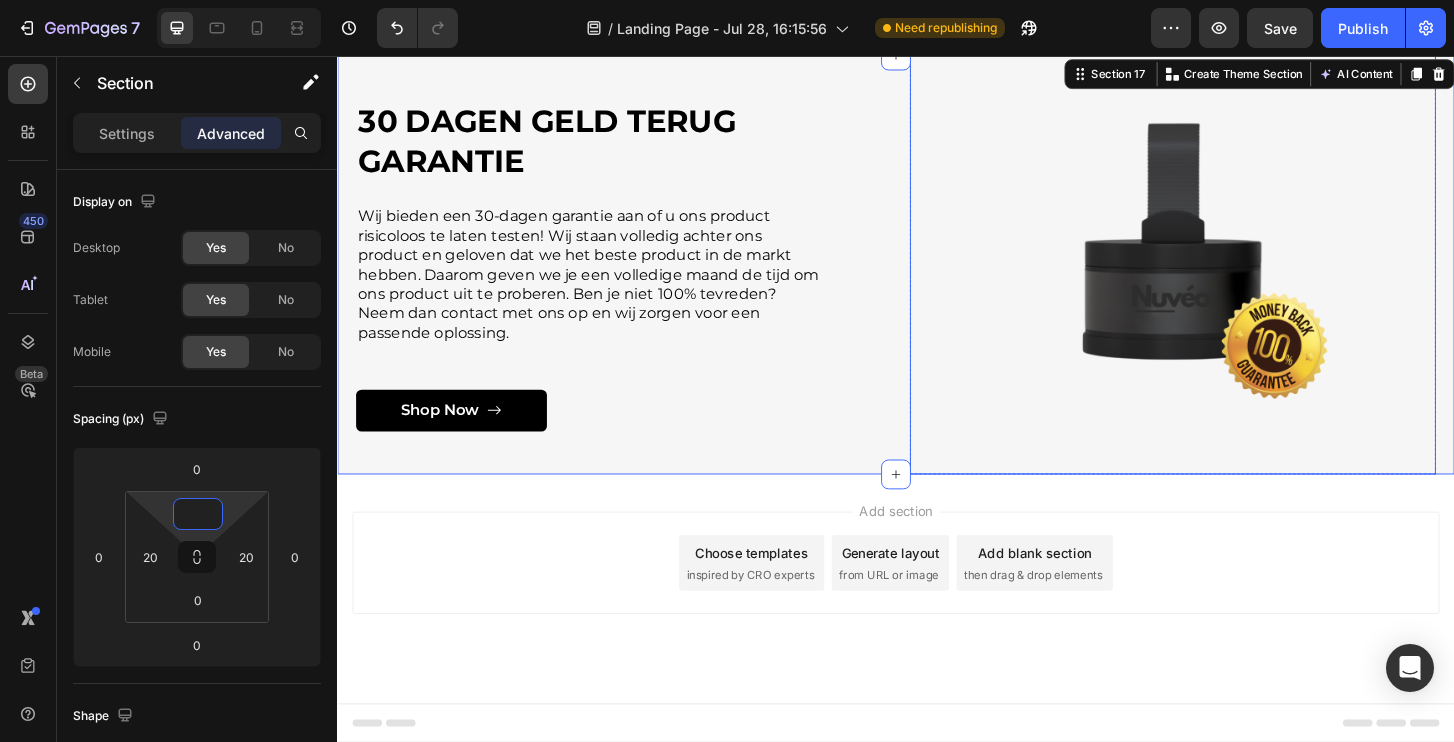 scroll, scrollTop: 10691, scrollLeft: 0, axis: vertical 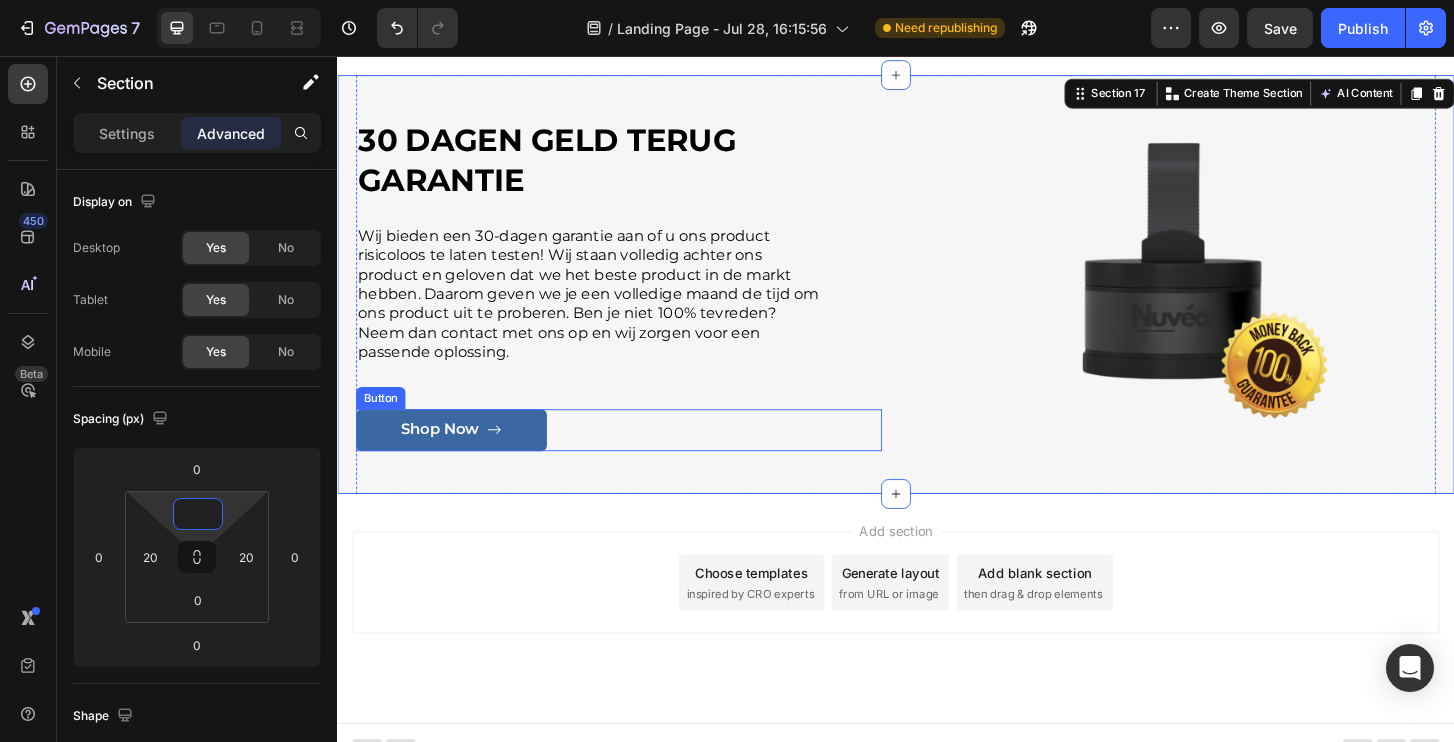 click 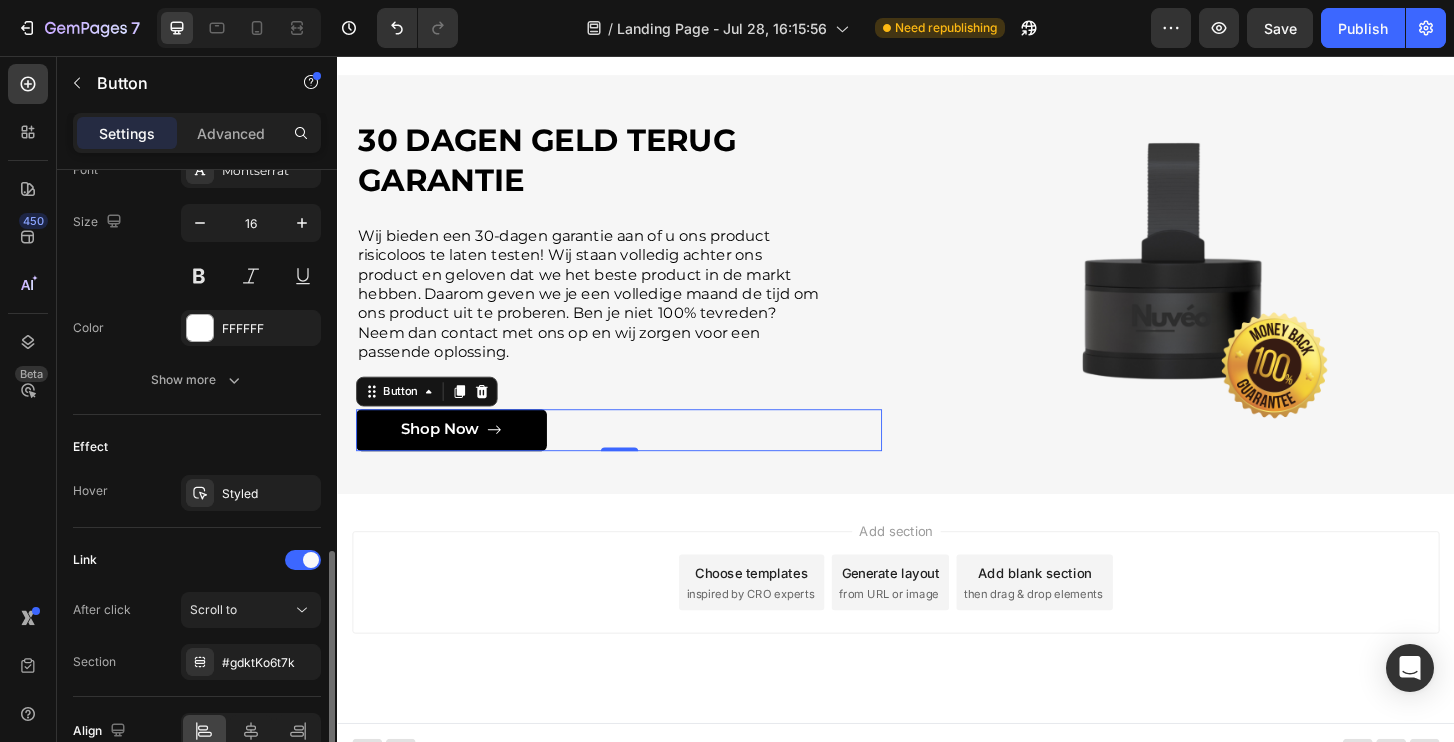 scroll, scrollTop: 981, scrollLeft: 0, axis: vertical 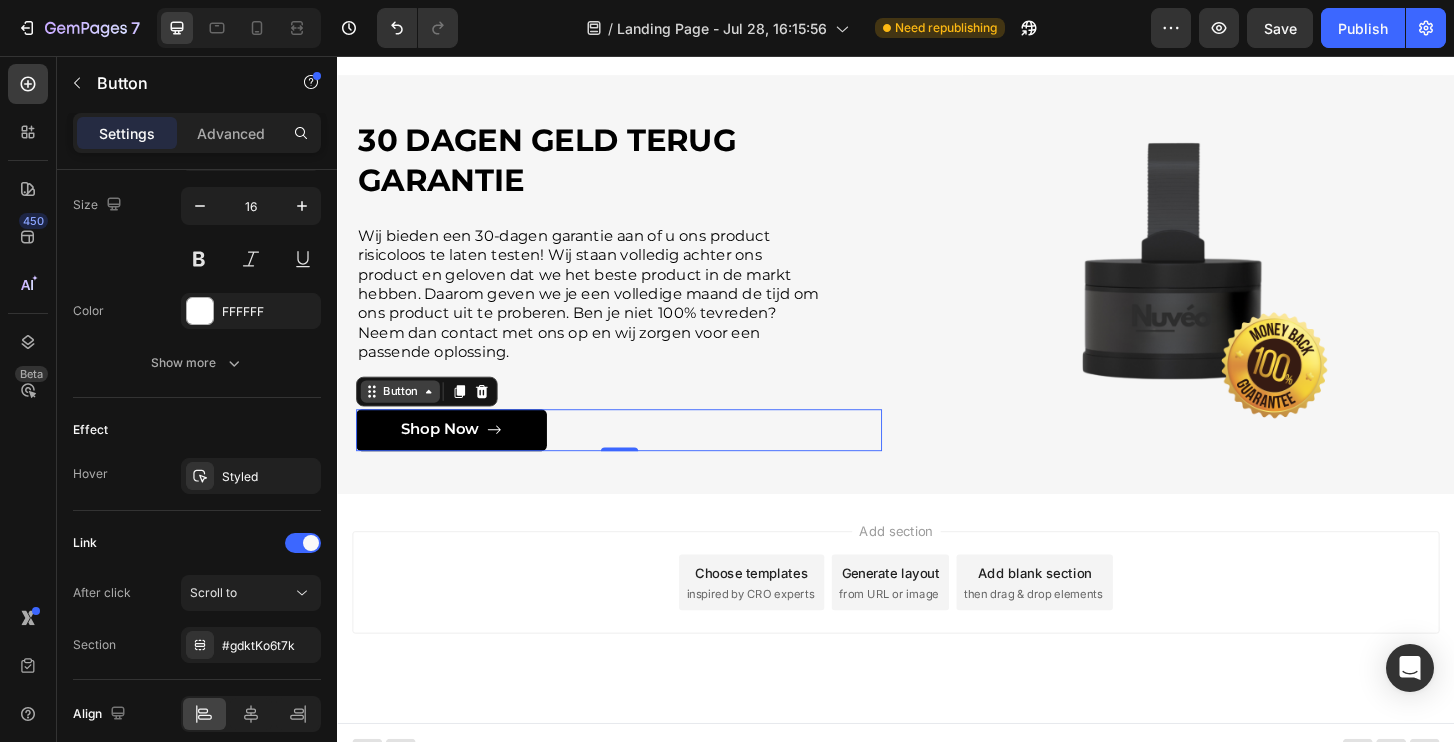 click on "Button" at bounding box center [404, 416] 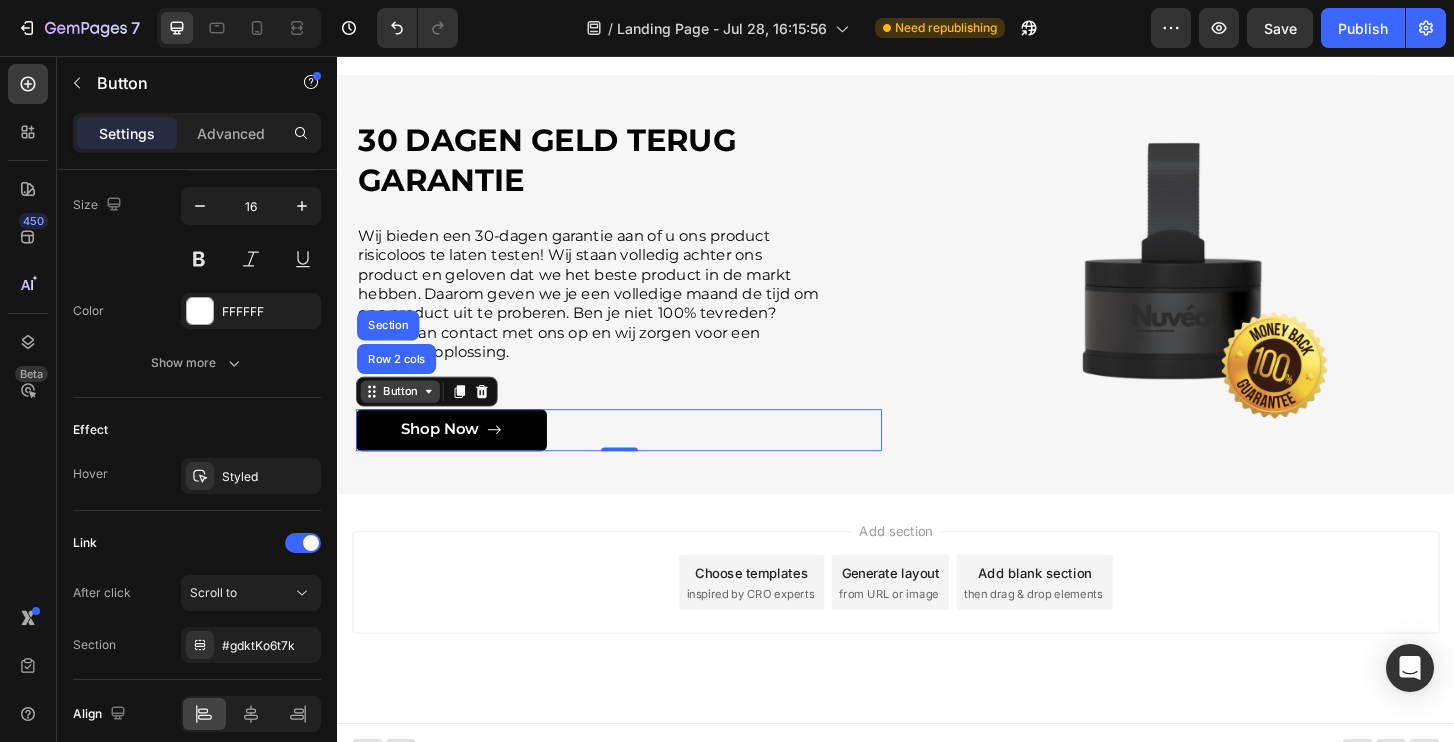 click 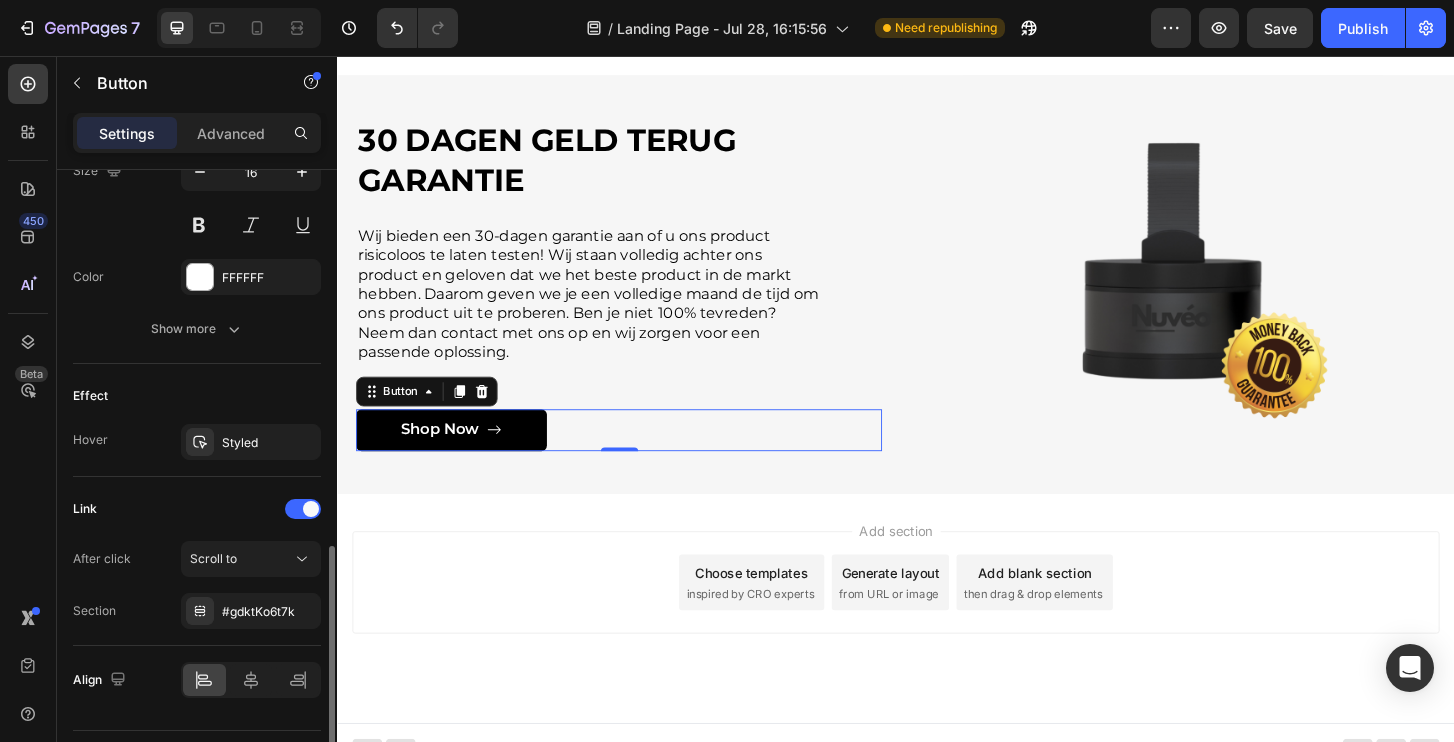 scroll, scrollTop: 1020, scrollLeft: 0, axis: vertical 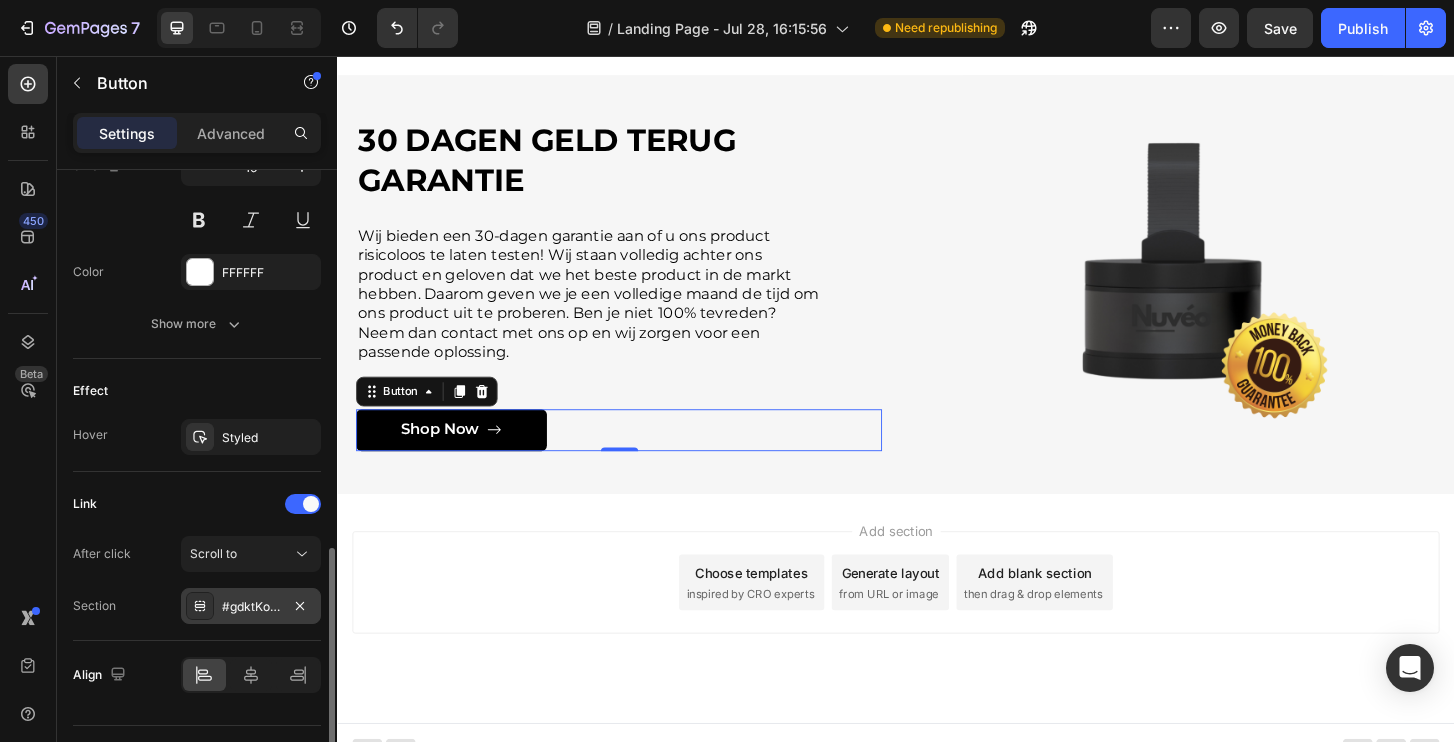 click on "#gdktKo6t7k" at bounding box center [251, 607] 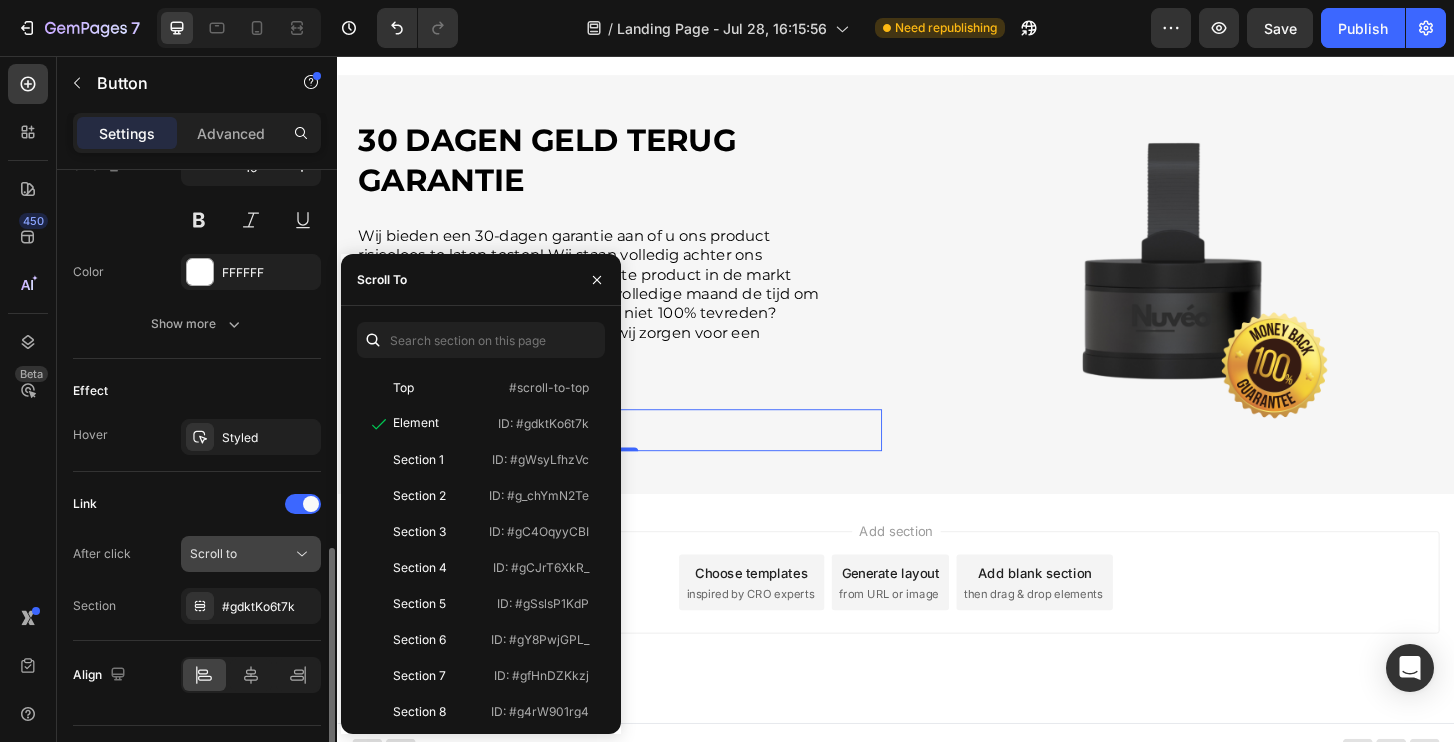 click on "Scroll to" 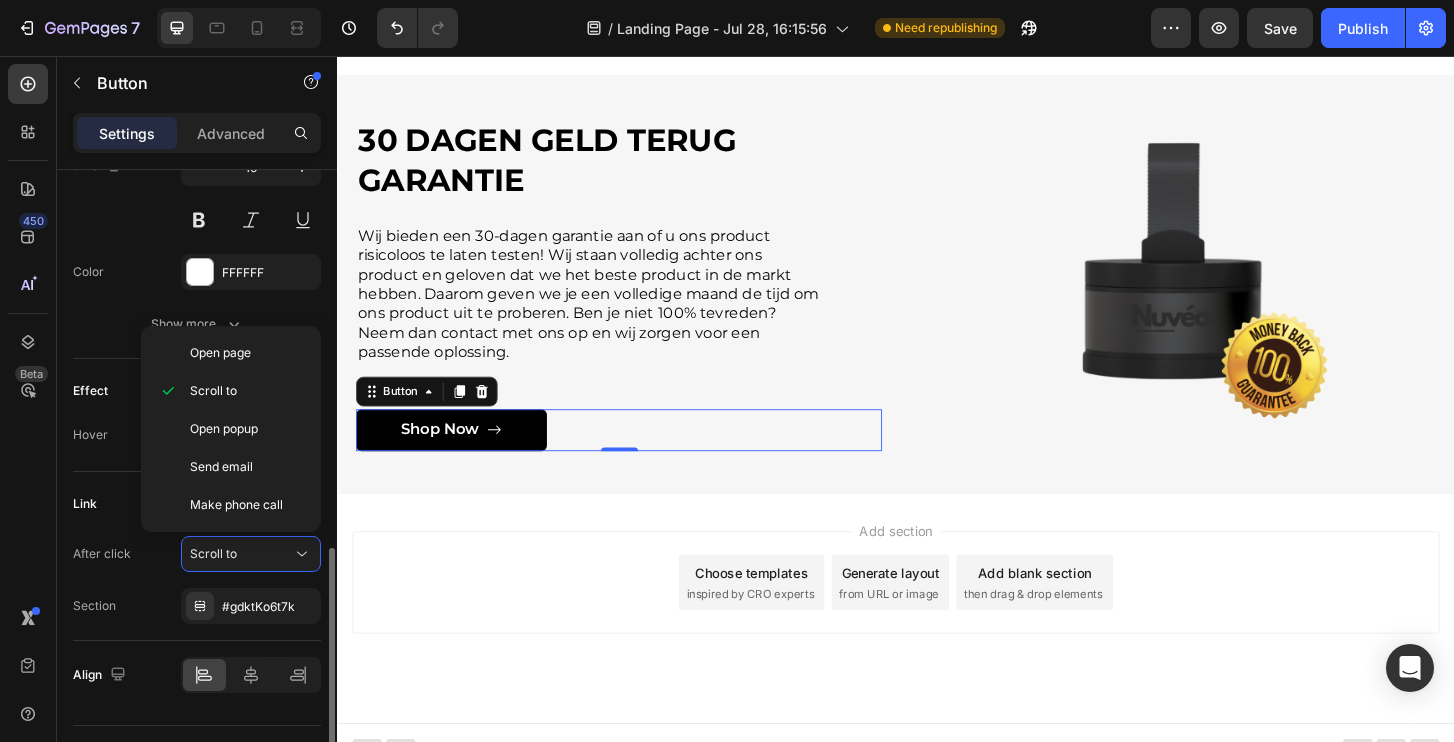 click on "Link After click Scroll to Section #gdktKo6t7k" 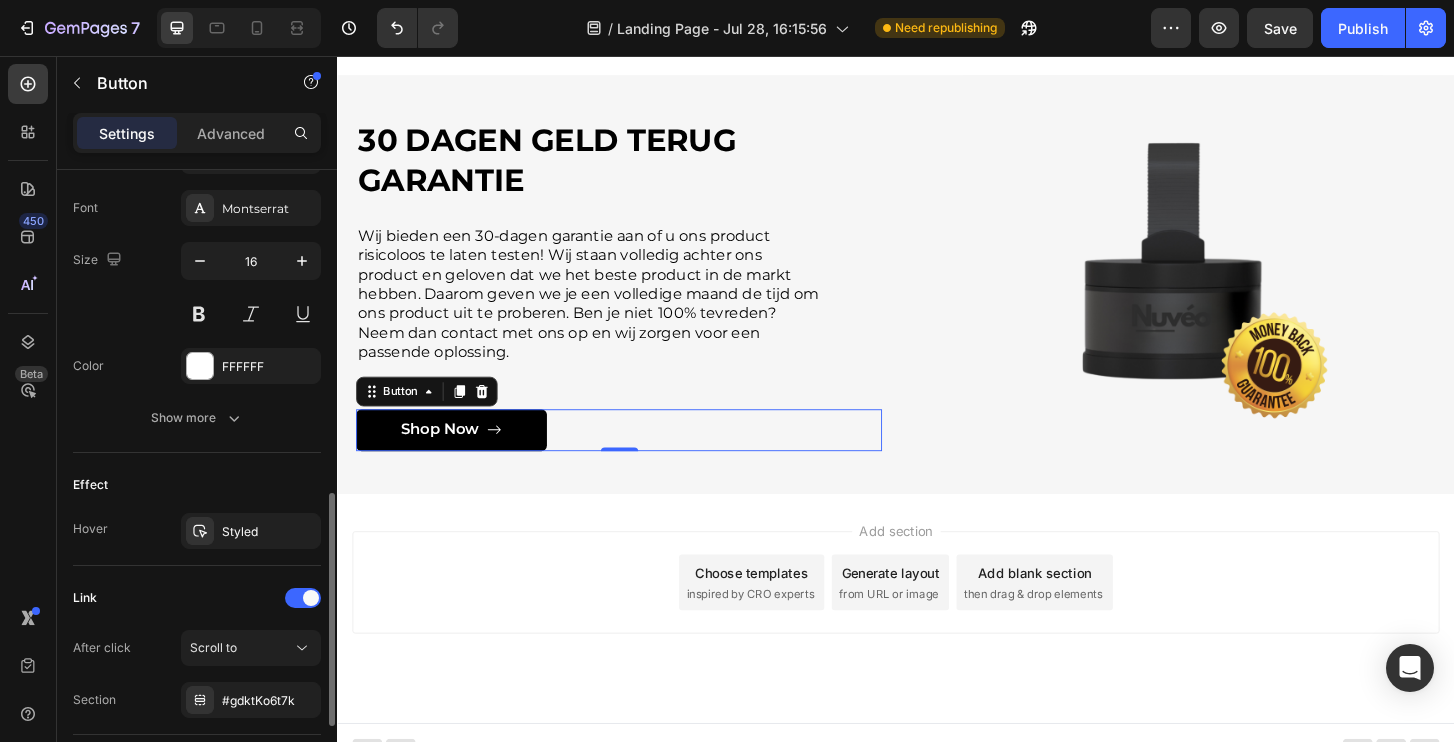 scroll, scrollTop: 904, scrollLeft: 0, axis: vertical 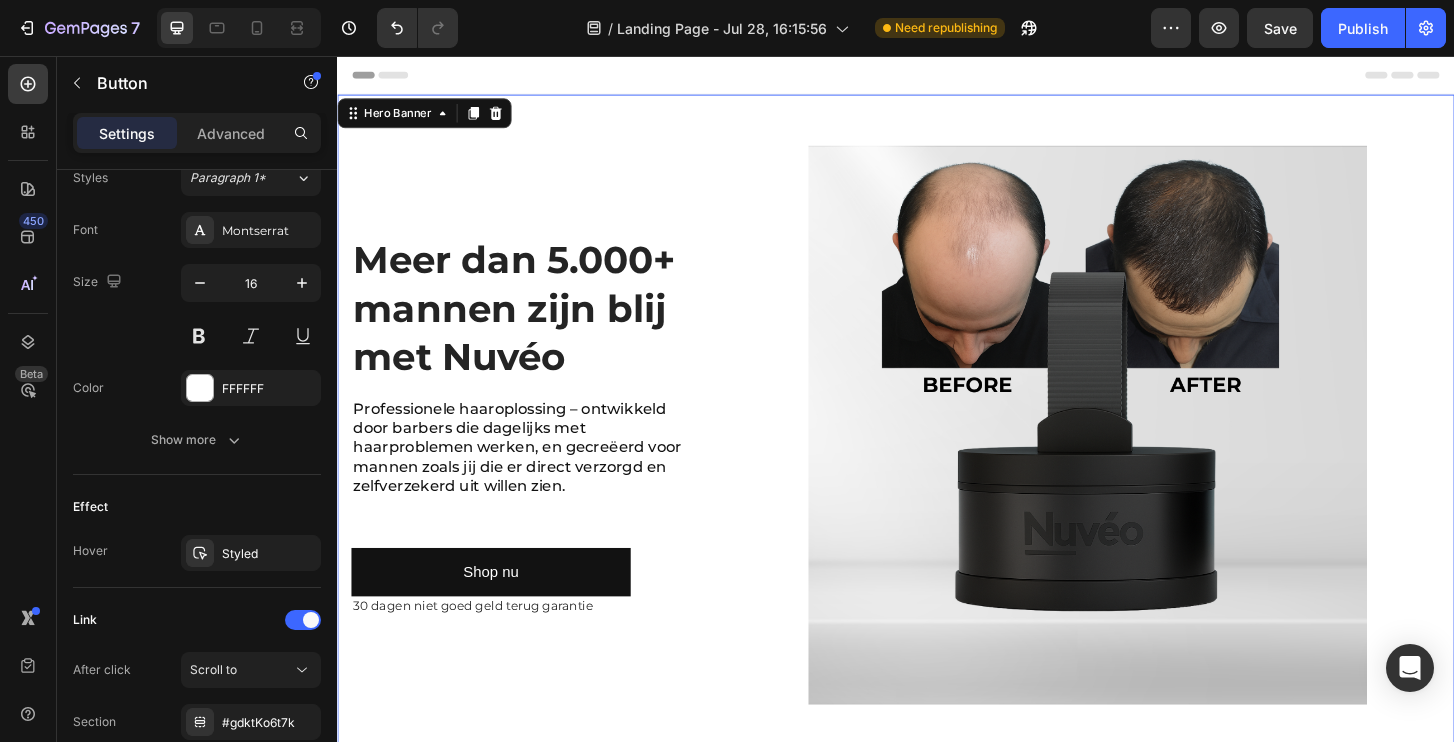 click on "Icon Icon Icon Icon Icon Icon List 20000+ Customers Who Love Us Text Block Row Meer dan 5.000+ mannen zijn blij met Nuvéo Heading Professionele haaroplossing – ontwikkeld door barbers die dagelijks met haarproblemen werken, en gecreëerd voor mannen zoals jij die er direct verzorgd en zelfverzekerd uit willen zien.   Text Block Shop nu Button 30 dagen niet goed geld terug garantie Text Block" at bounding box center [541, 452] 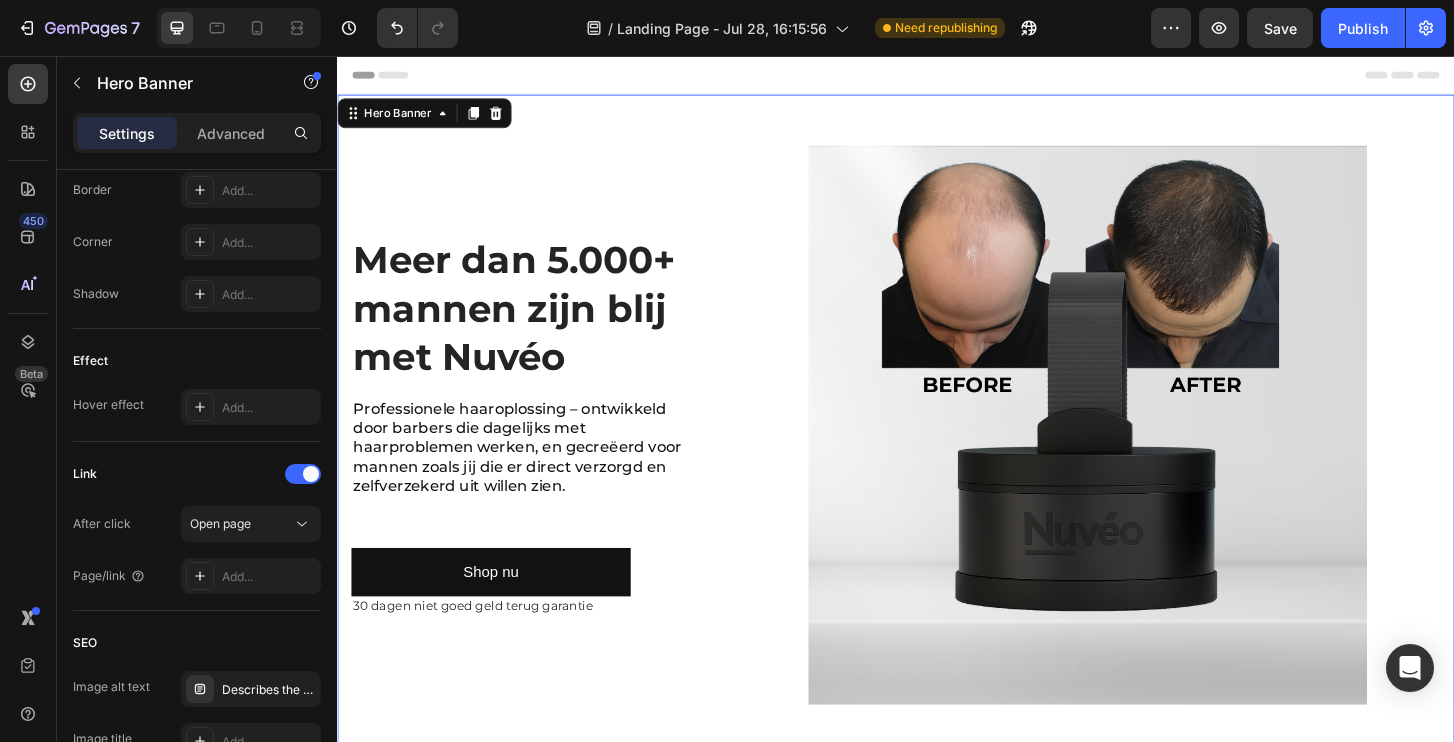 scroll, scrollTop: 0, scrollLeft: 0, axis: both 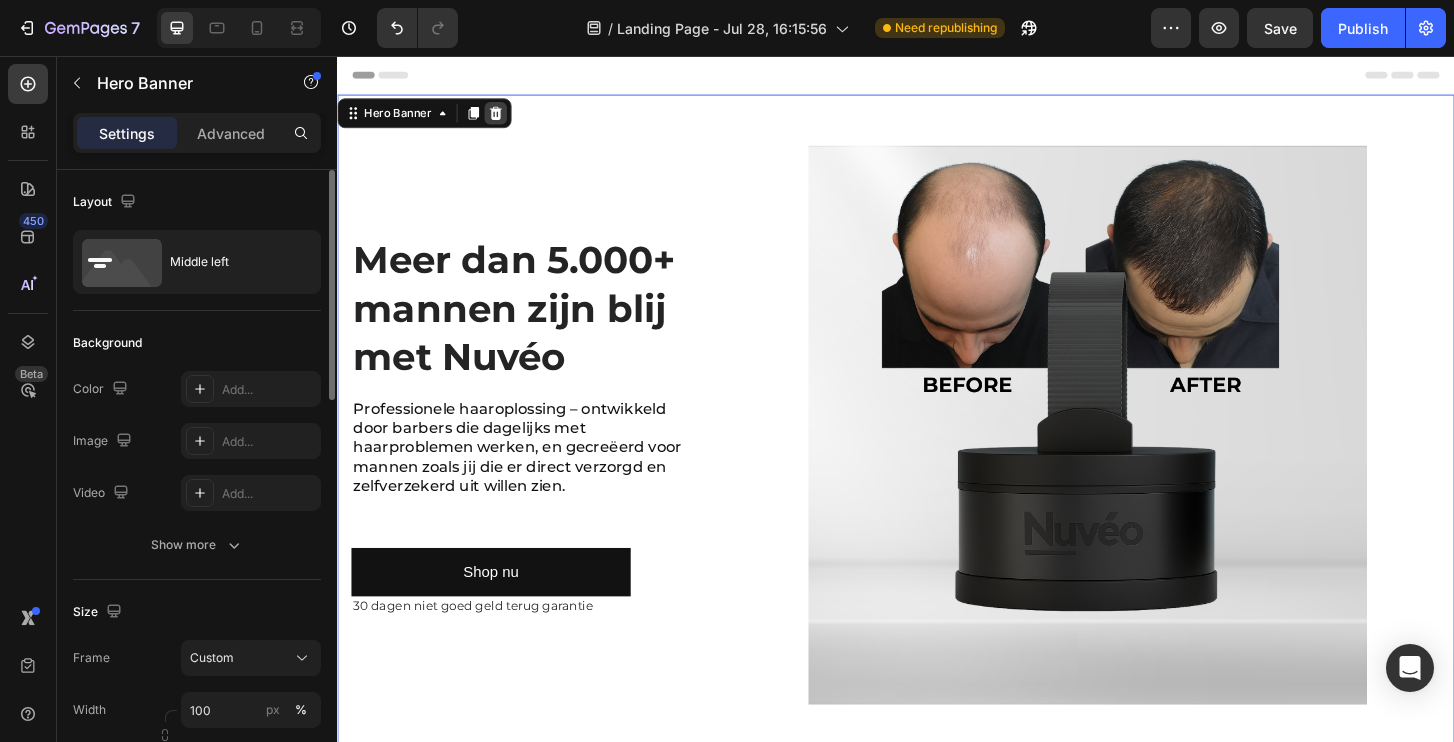 click 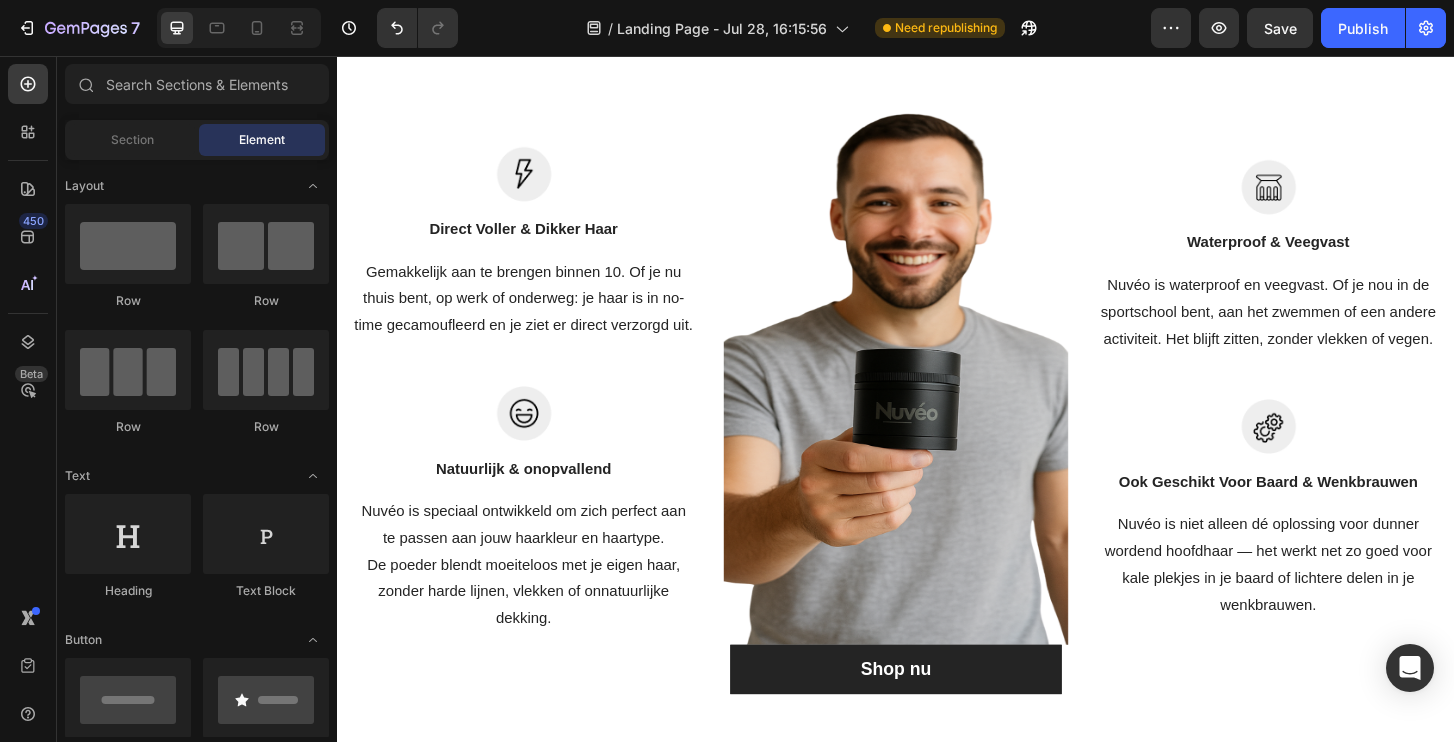 scroll, scrollTop: 205, scrollLeft: 0, axis: vertical 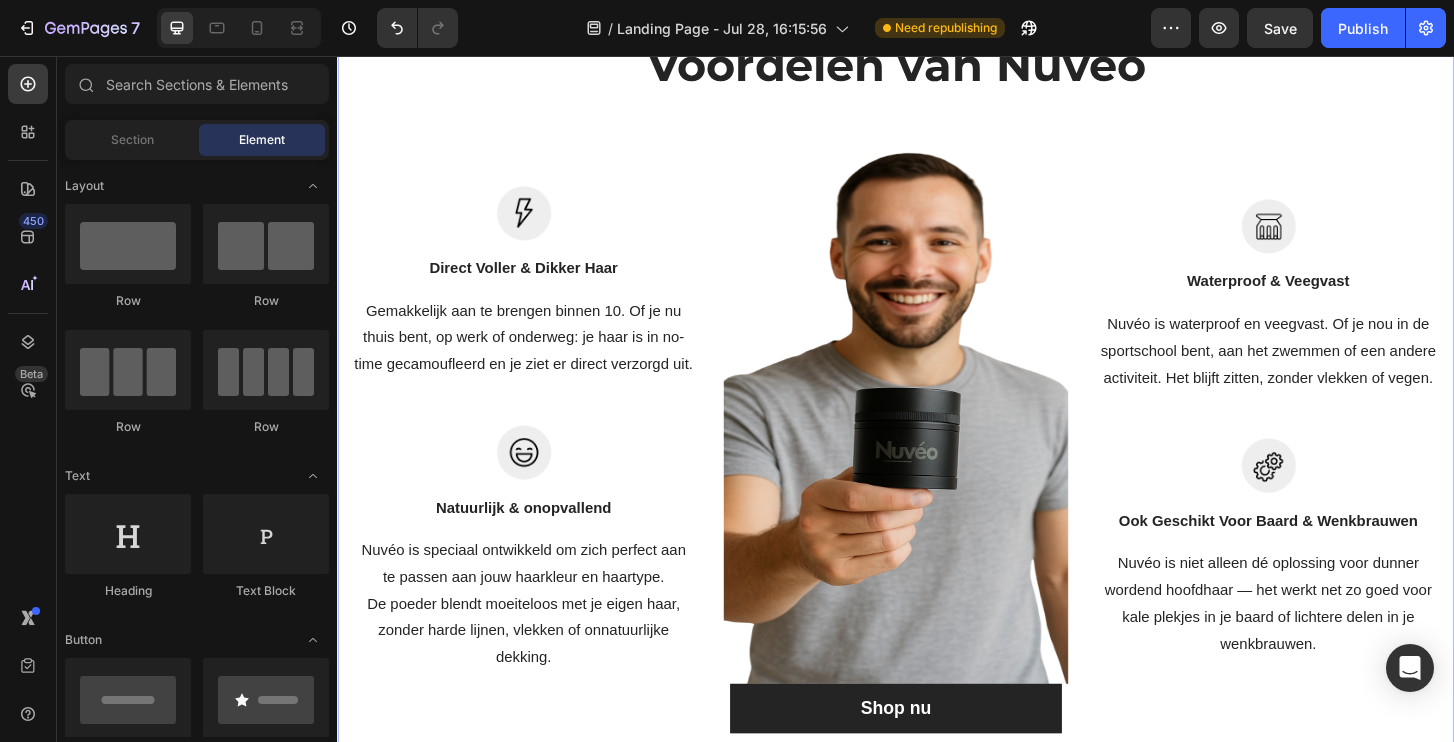 click on "Voordelen van Nuvéo Heading Row Image Direct Voller & Dikker Haar Text block Gemakkelijk aan te brengen binnen 10. Of je nu thuis bent, op werk of onderweg: je haar is in no-time gecamoufleerd en je ziet er direct verzorgd uit. Text block Row Image Natuurlijk & onopvallend Text block Nuvéo is speciaal ontwikkeld om zich perfect aan te passen aan jouw haarkleur en haartype. De poeder blendt moeiteloos met je eigen haar, zonder harde lijnen, vlekken of onnatuurlijke dekking. Text block Row Image Shop nu Button Image Waterproof & Veegvast Text block Nuvéo is waterproof en veegvast. Of je nou in de sportschool bent, aan het zwemmen of een andere activiteit. Het blijft zitten, zonder vlekken of vegen. Text block Row Image Ook Geschikt Voor Baard & Wenkbrauwen Text block Nuvéo is niet alleen dé oplossing voor dunner wordend hoofdhaar — het werkt net zo goed voor kale plekjes in je baard of lichtere delen in je wenkbrauwen. Text block Row Row" at bounding box center [937, 407] 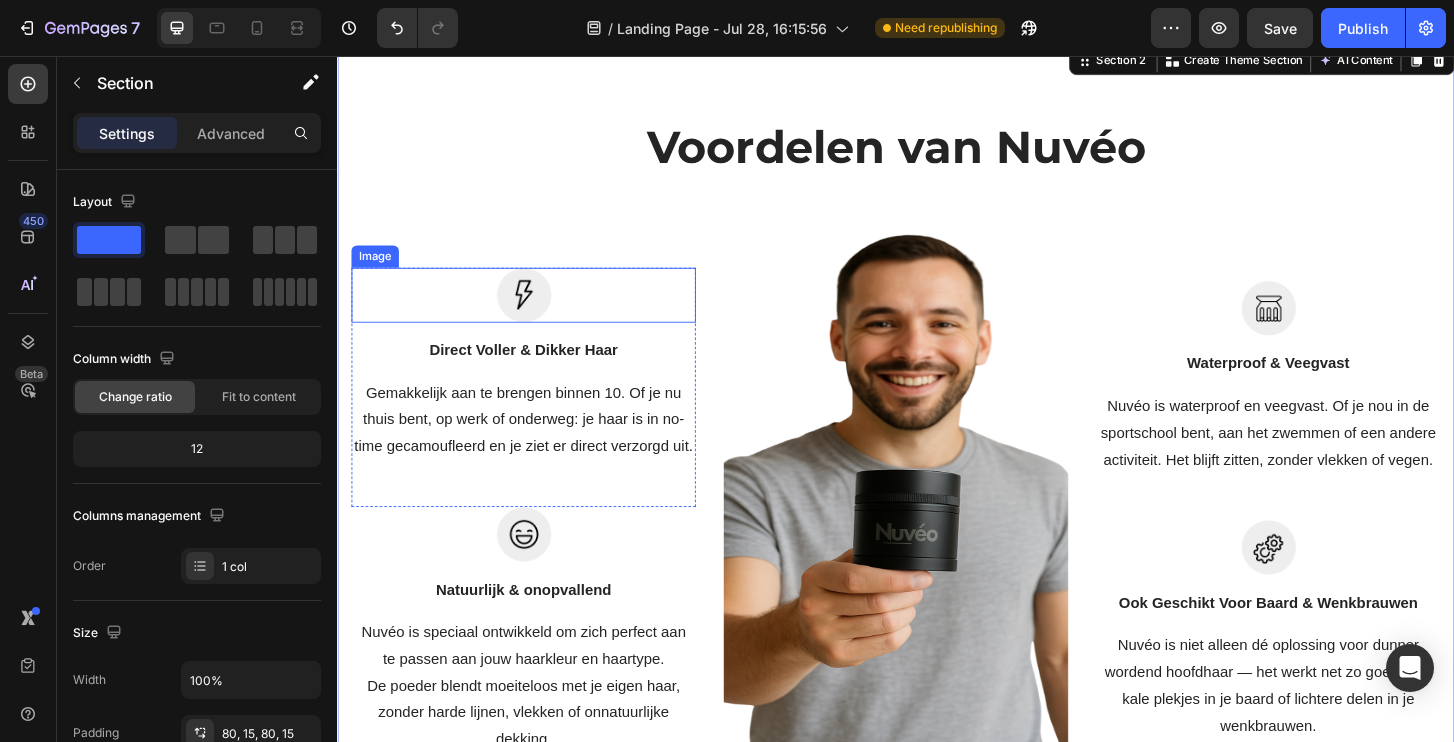 scroll, scrollTop: 0, scrollLeft: 0, axis: both 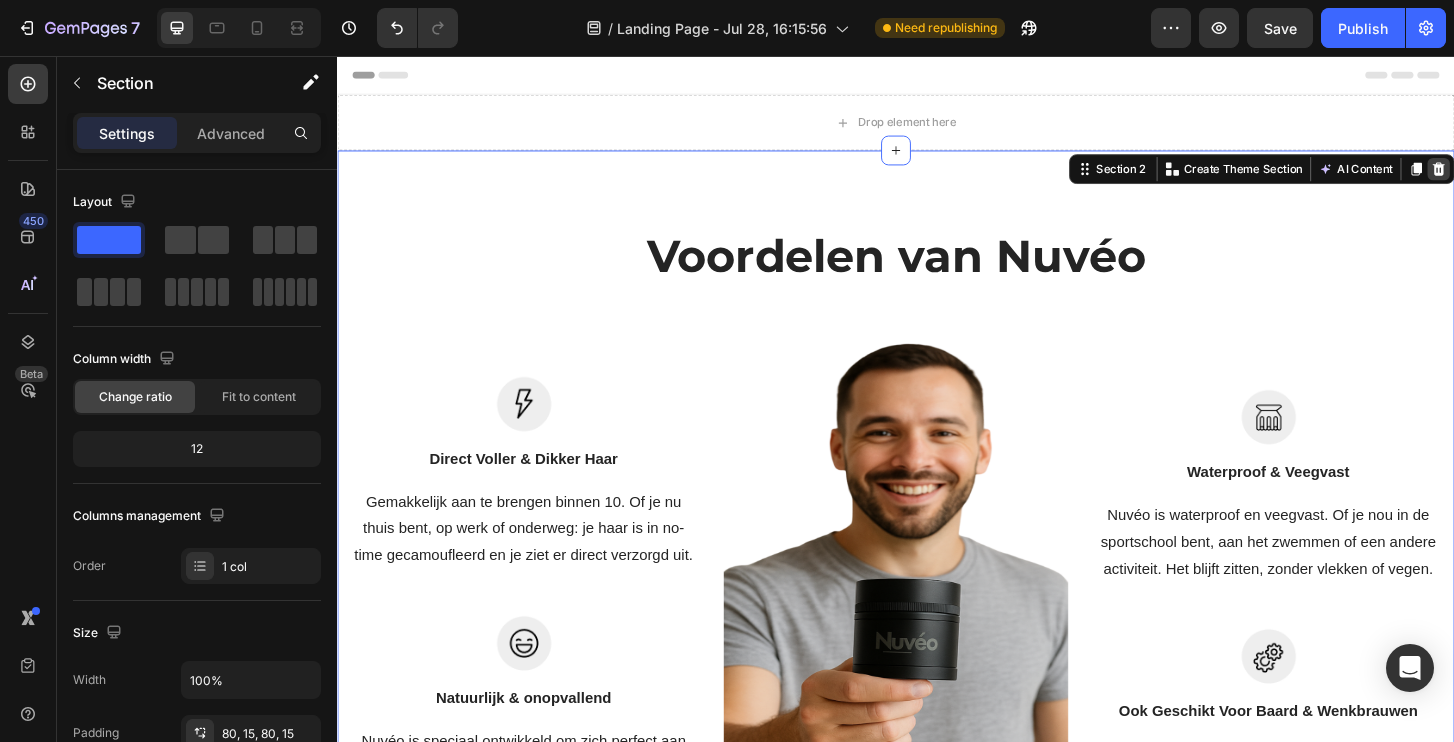 click 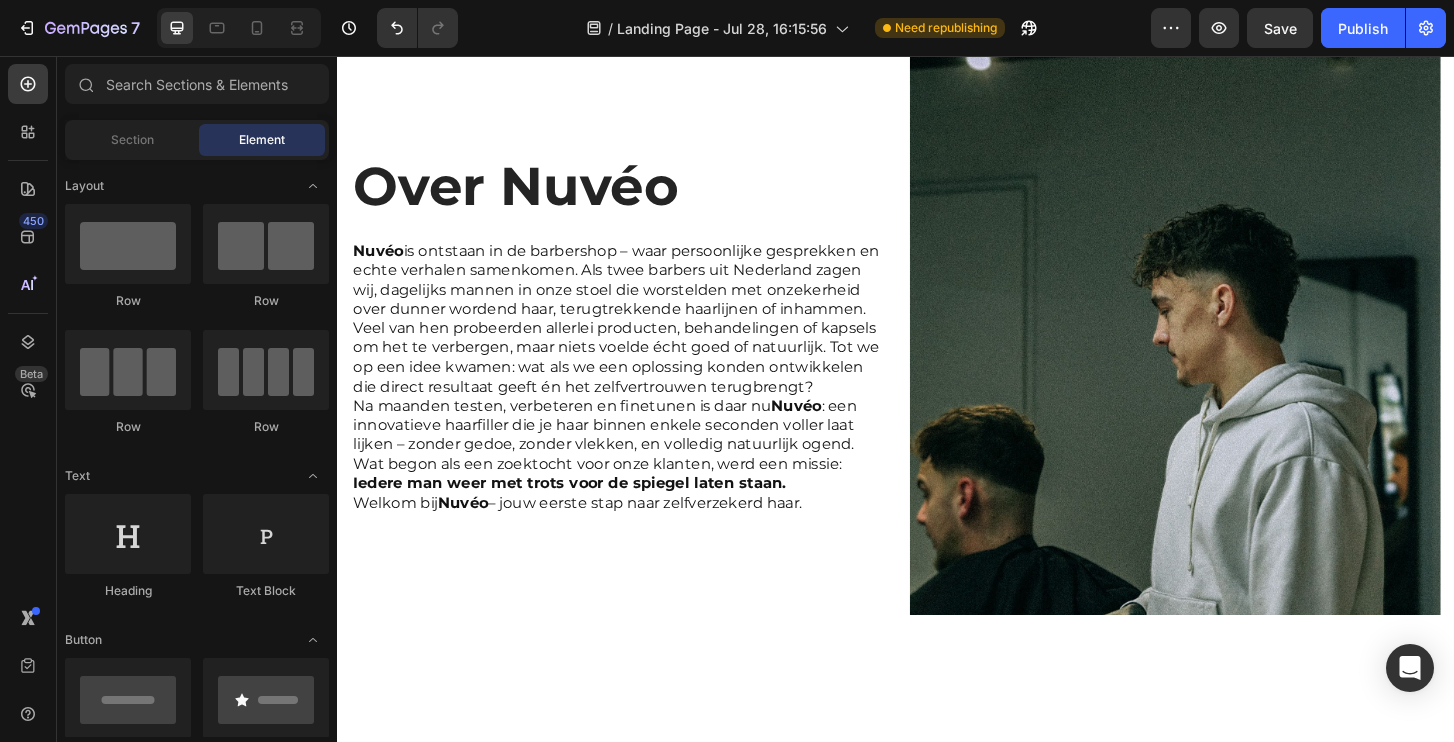 scroll, scrollTop: 334, scrollLeft: 0, axis: vertical 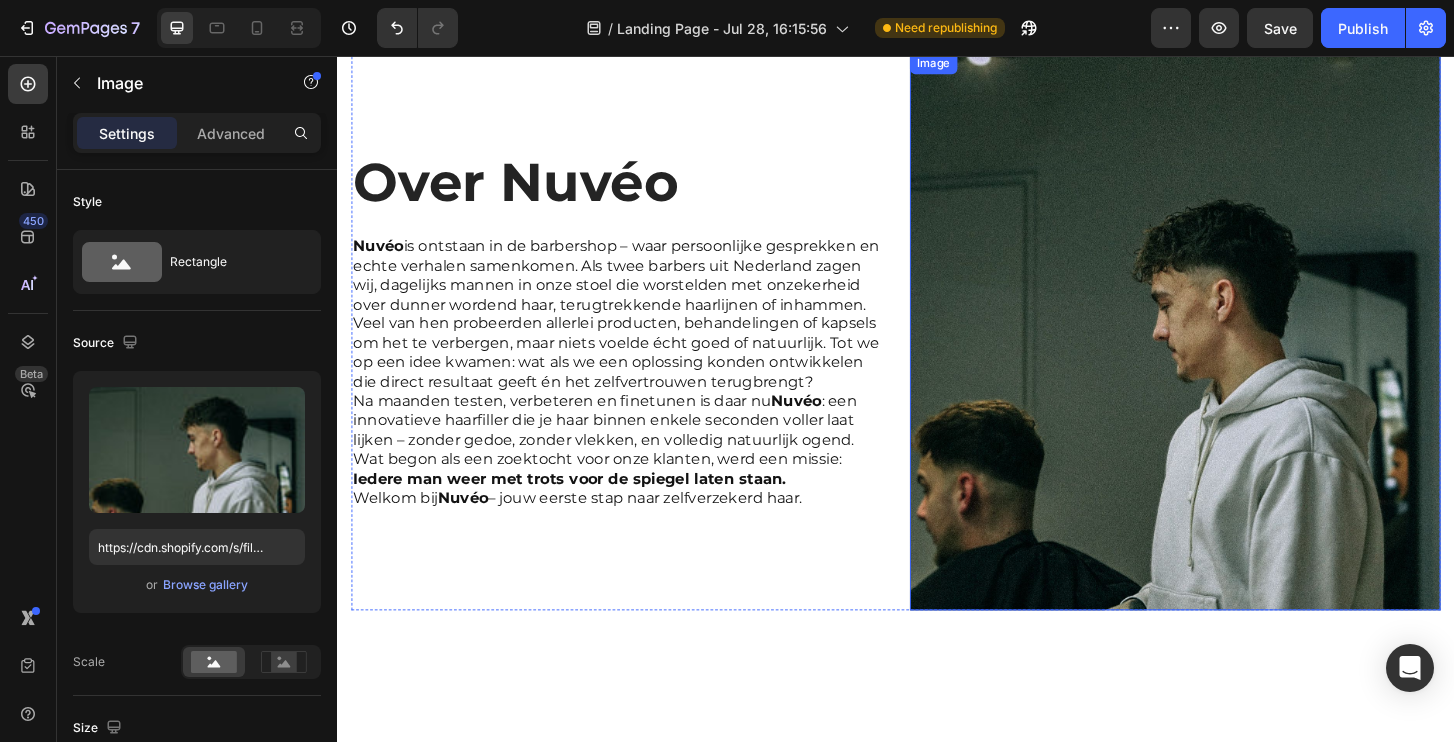 click at bounding box center (1237, 351) 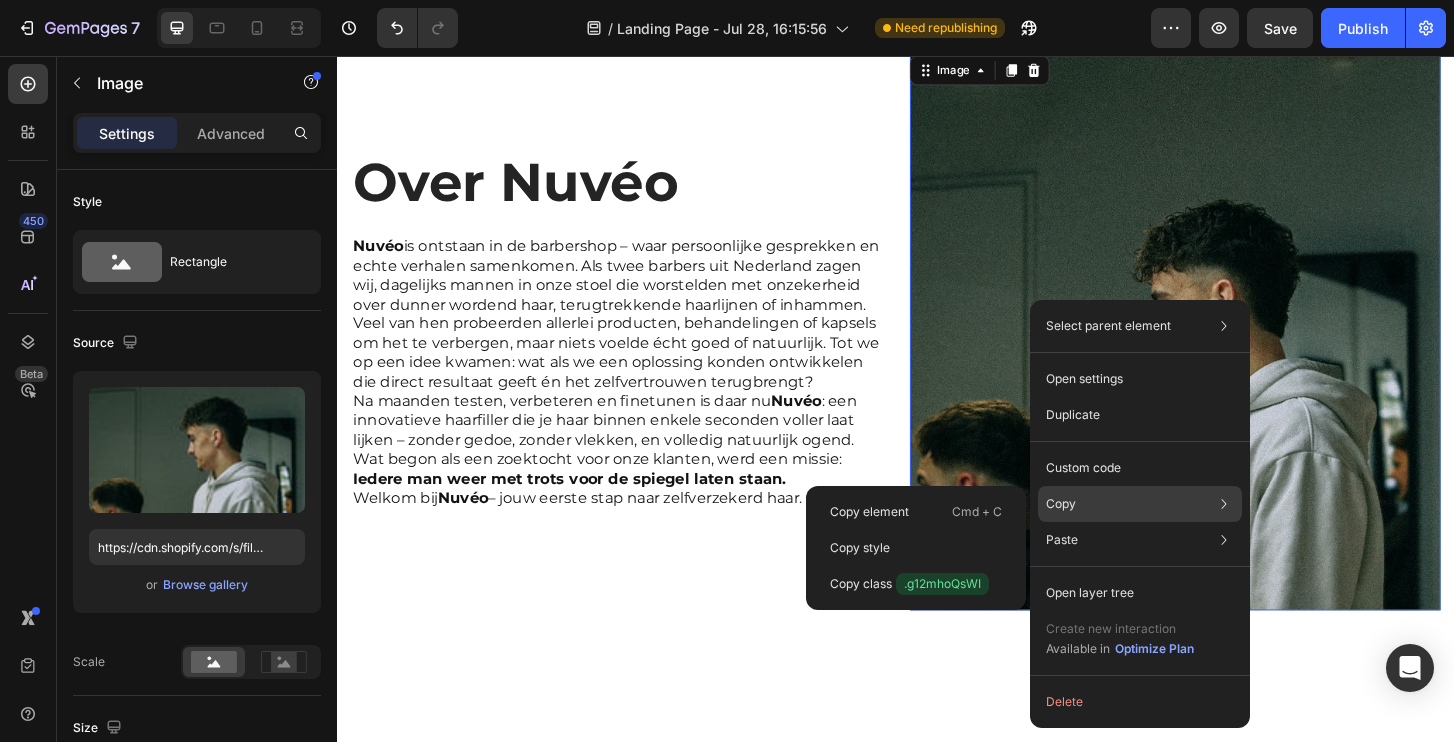 click on "Copy Copy element  Cmd + C Copy style  Copy class  .g12mhoQsWI" 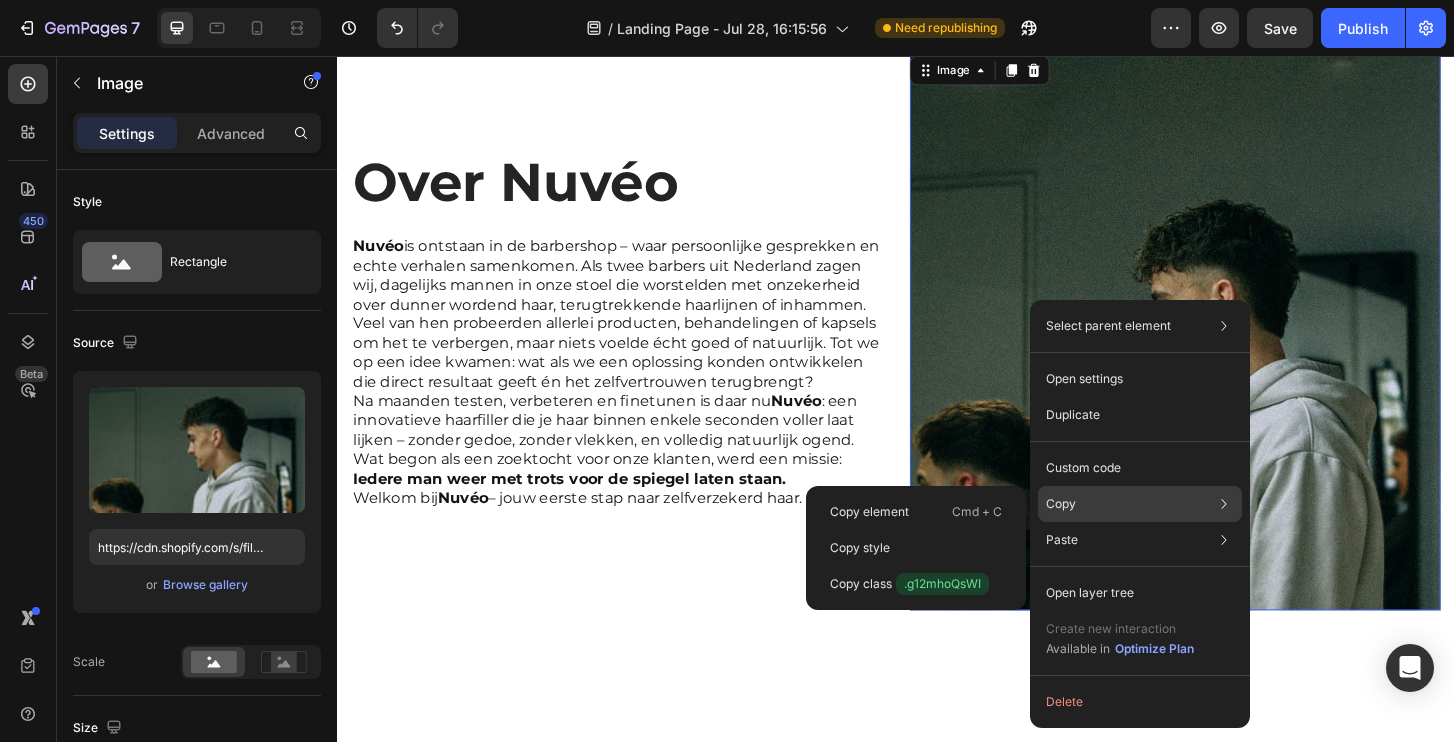 click on "Copy Copy element  Cmd + C Copy style  Copy class  .g12mhoQsWI" 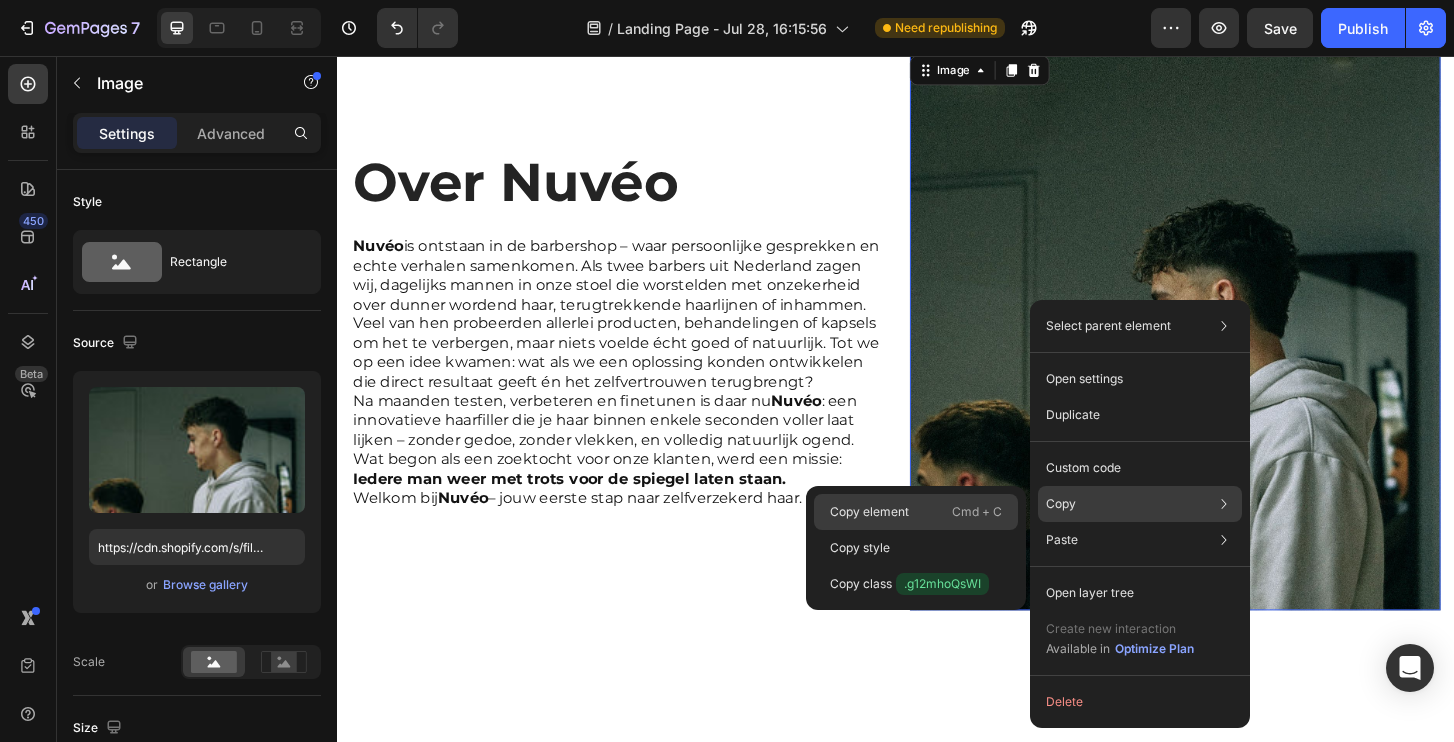 click on "Copy element  Cmd + C" 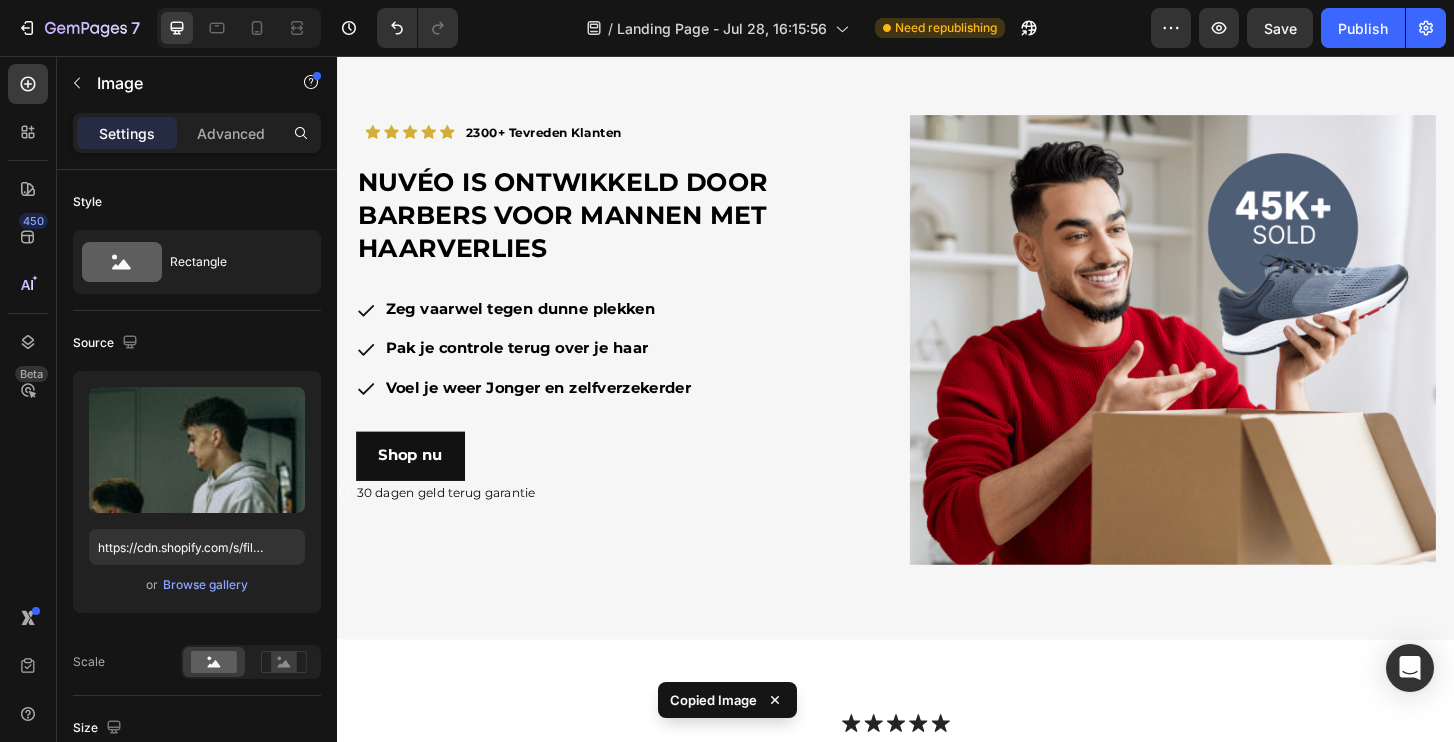 scroll, scrollTop: 2916, scrollLeft: 0, axis: vertical 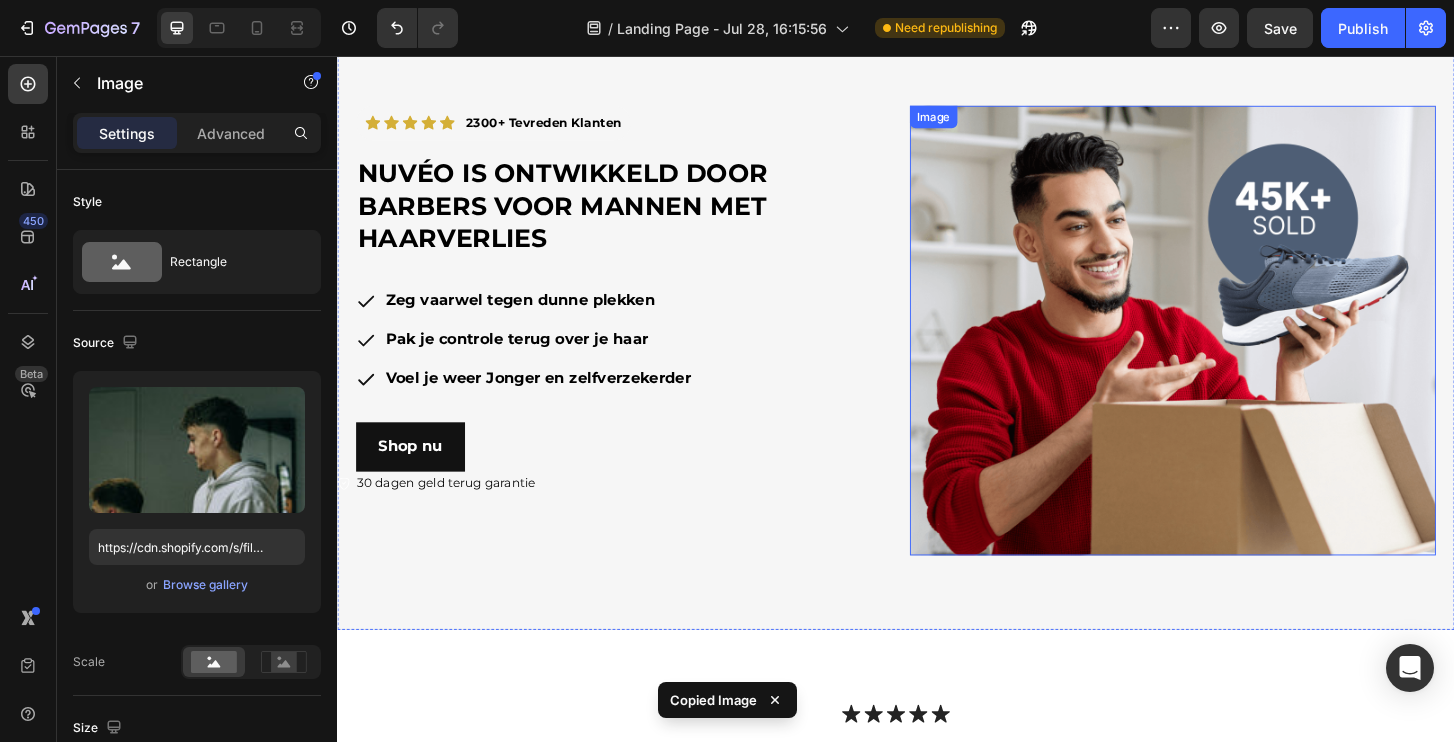 click at bounding box center [1234, 350] 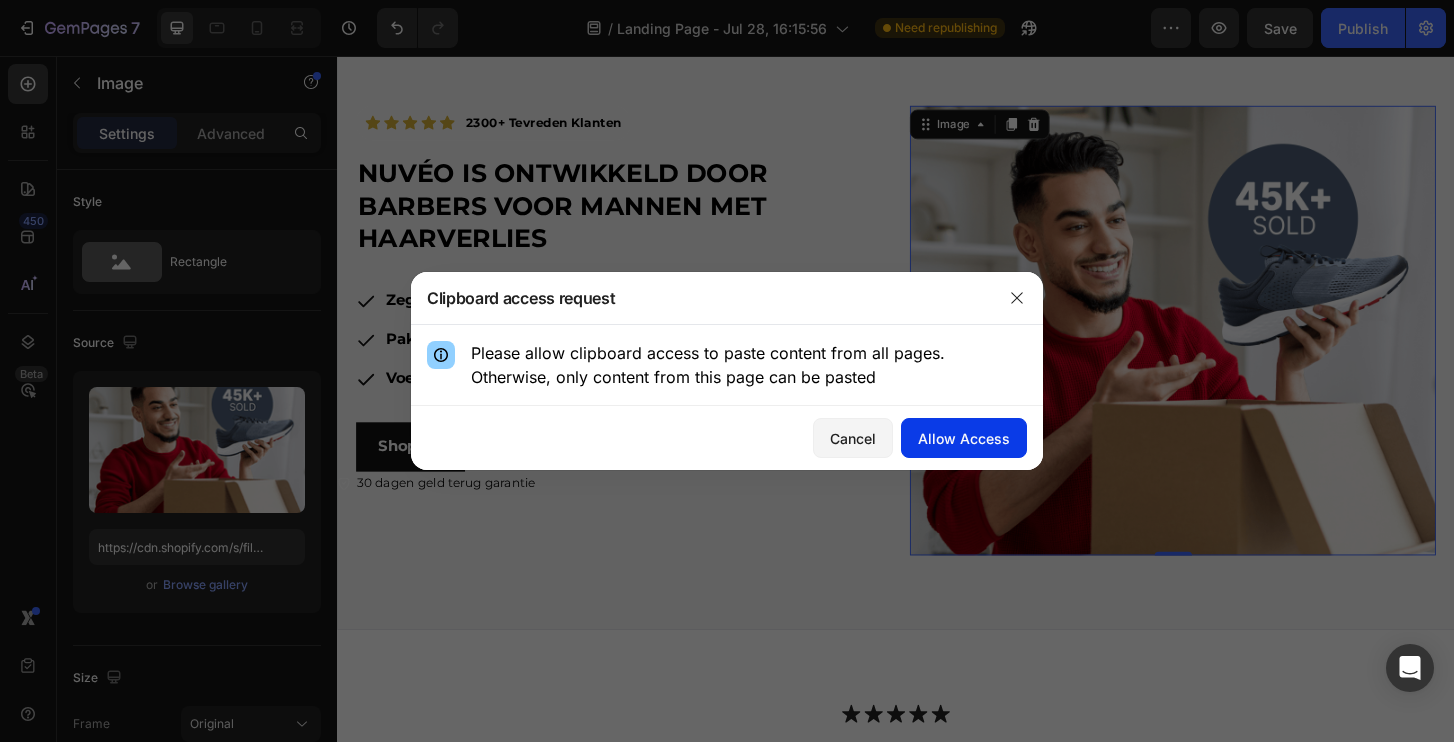 click on "Allow Access" at bounding box center [964, 438] 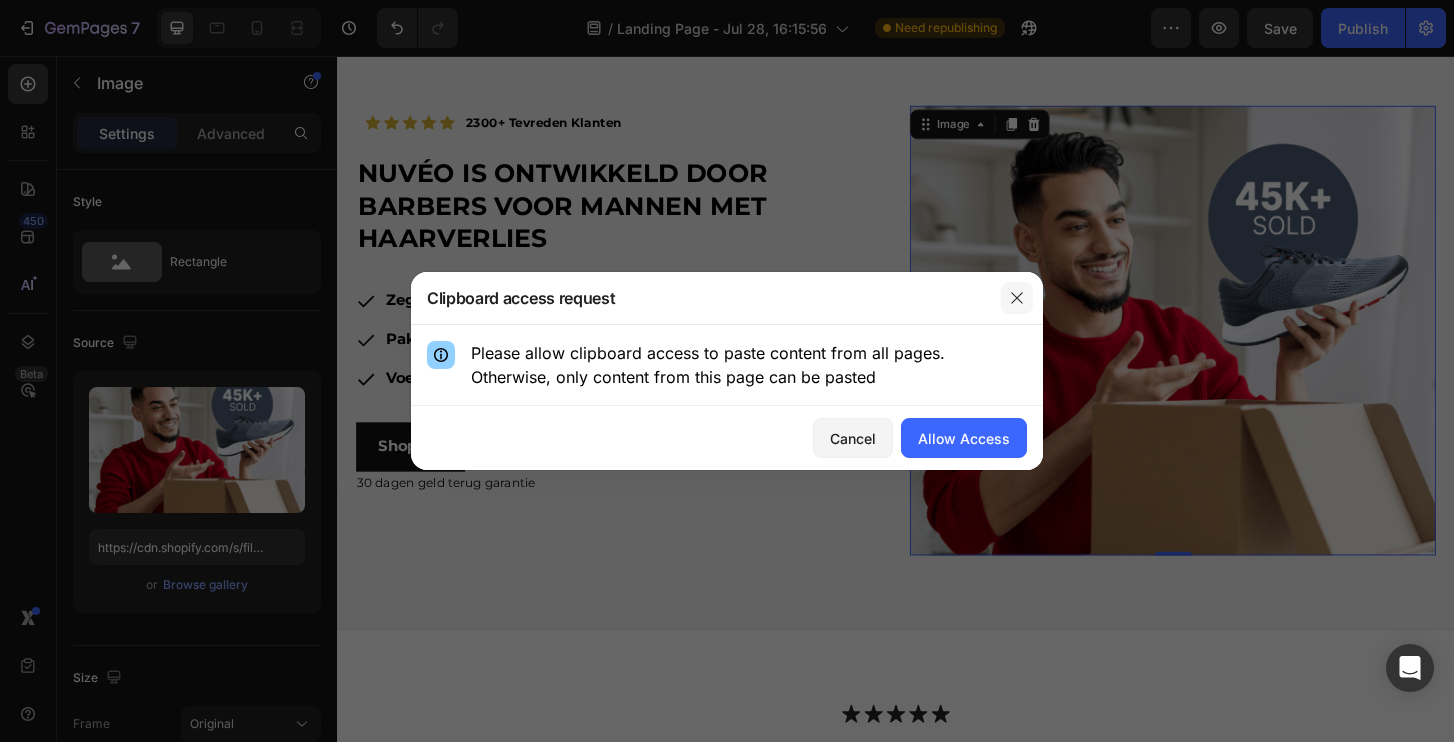 click 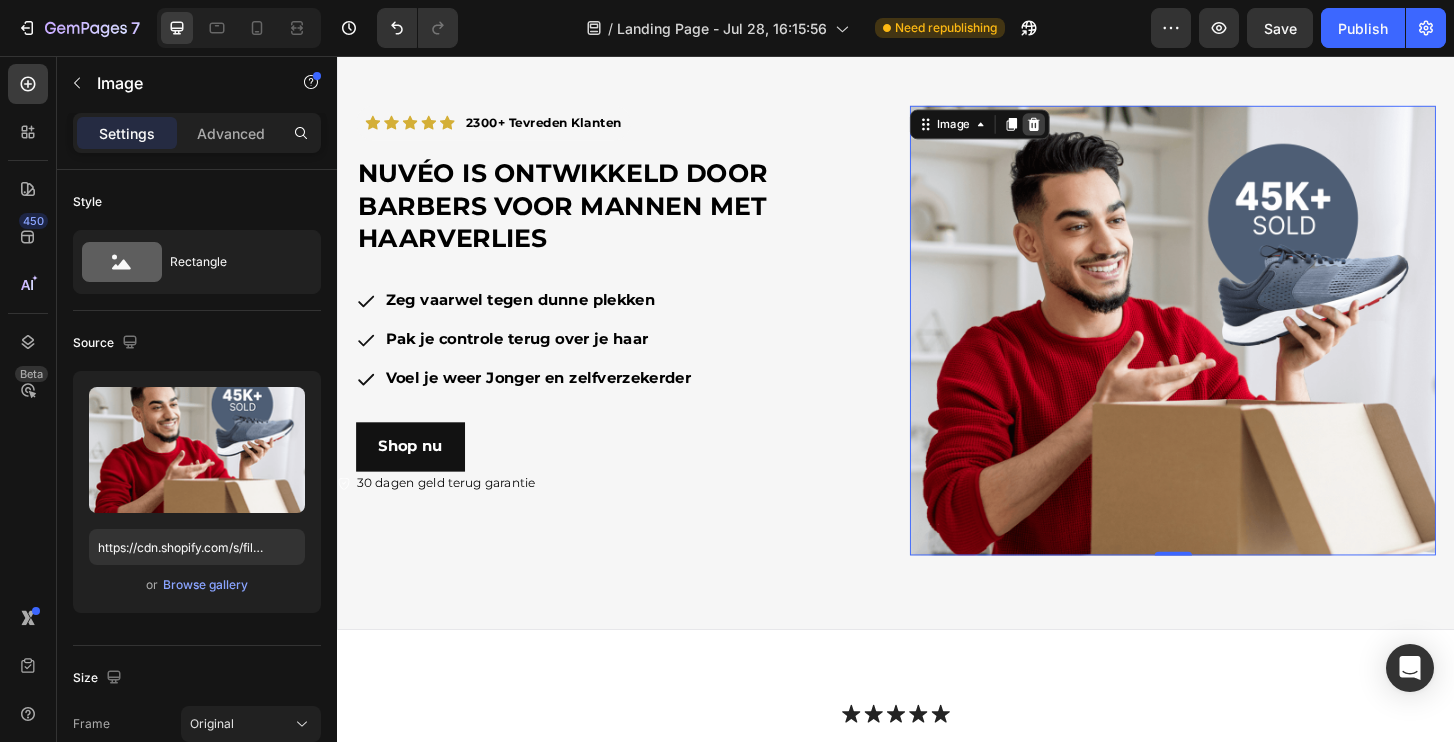 click 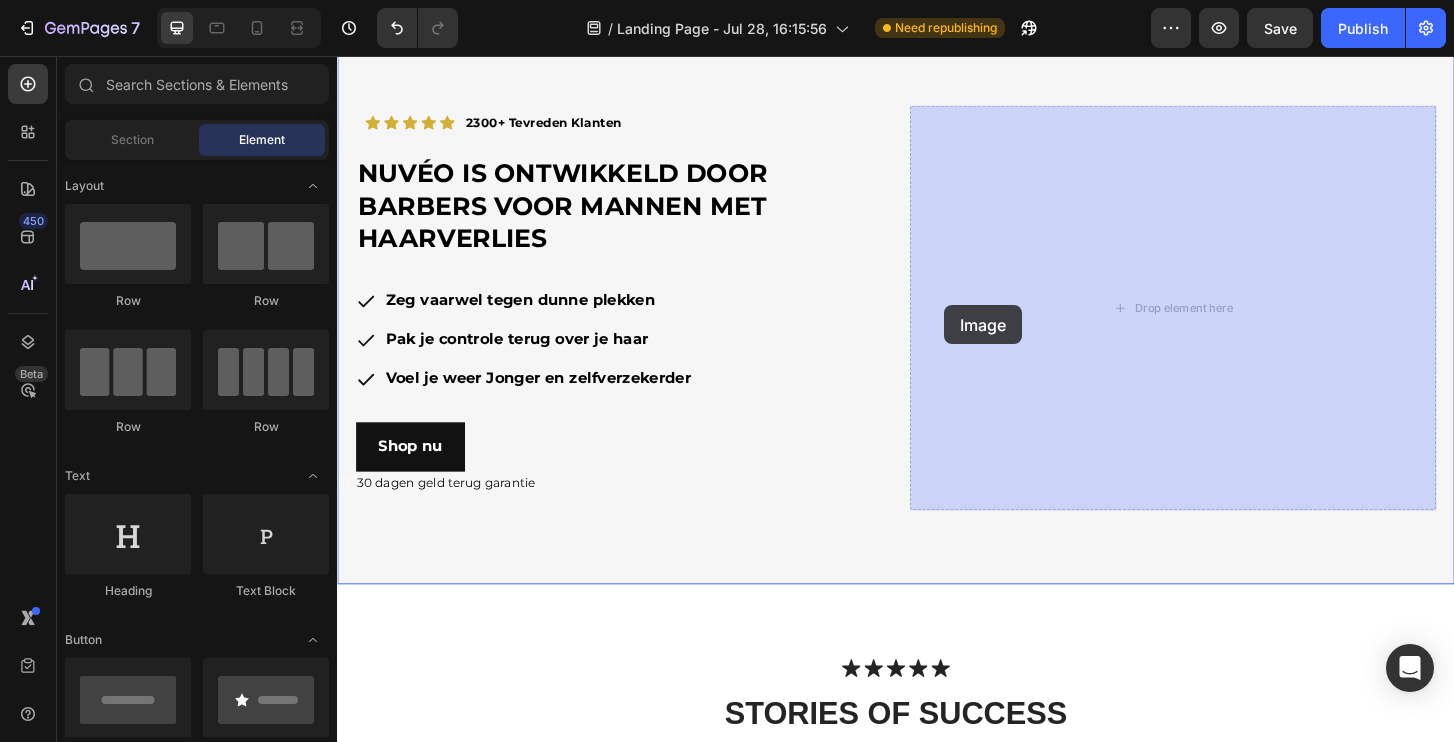 drag, startPoint x: 459, startPoint y: 633, endPoint x: 1000, endPoint y: 321, distance: 624.51984 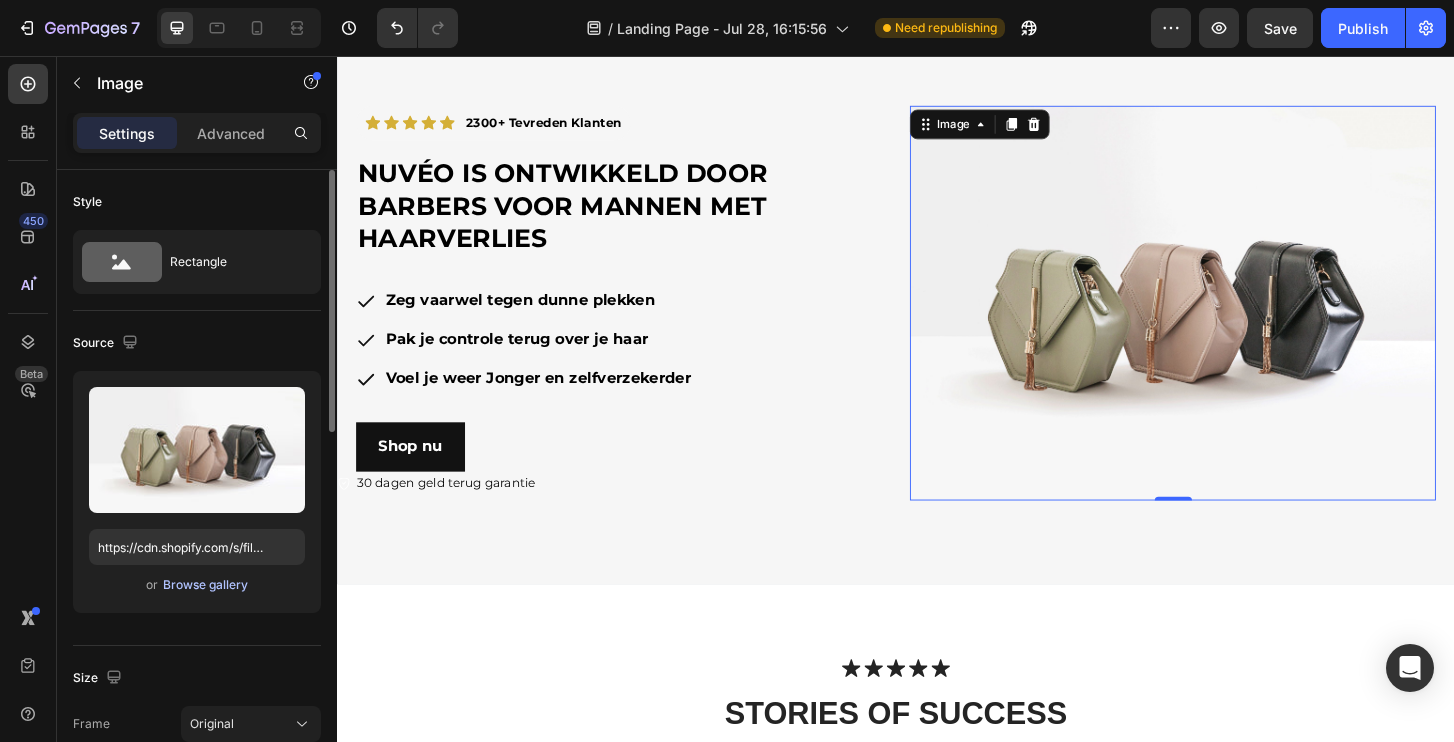 click on "Browse gallery" at bounding box center (205, 585) 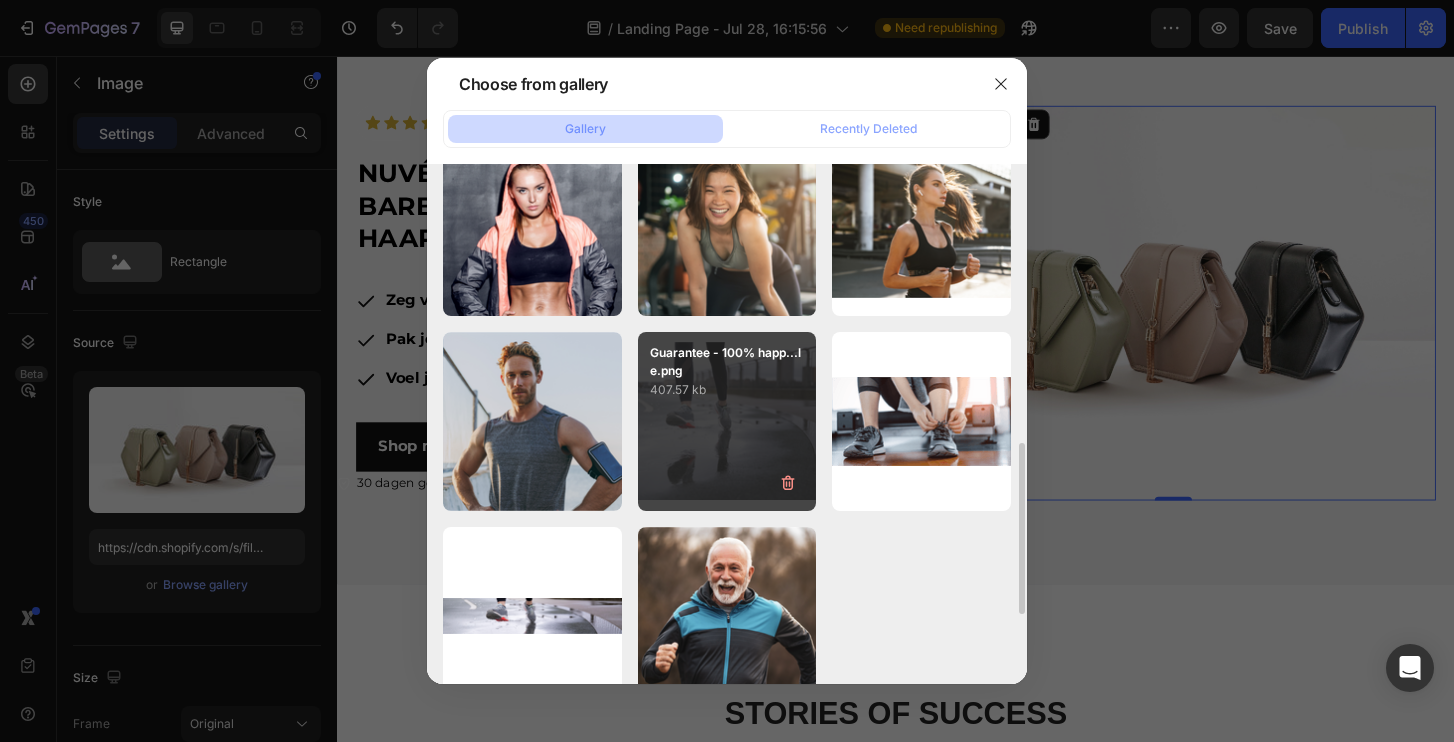 scroll, scrollTop: 1054, scrollLeft: 0, axis: vertical 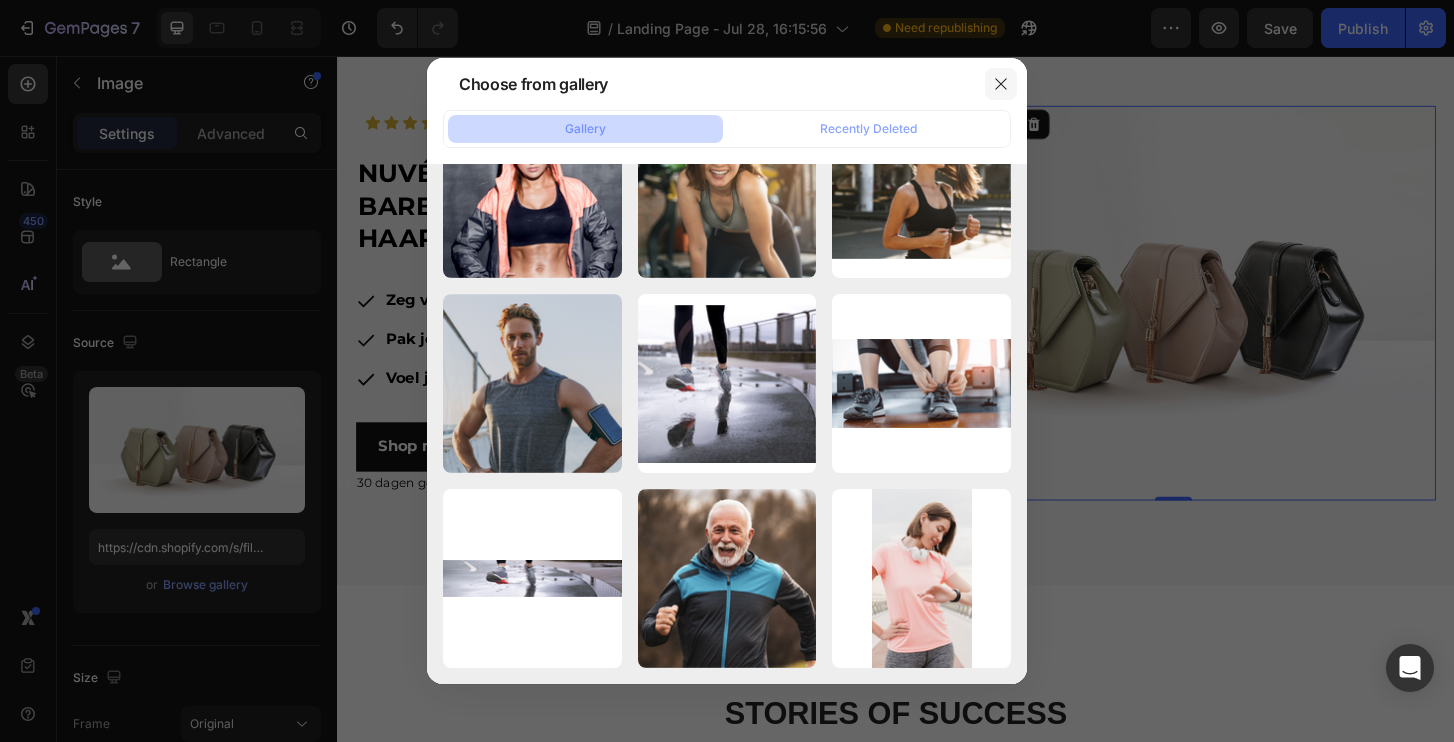 click 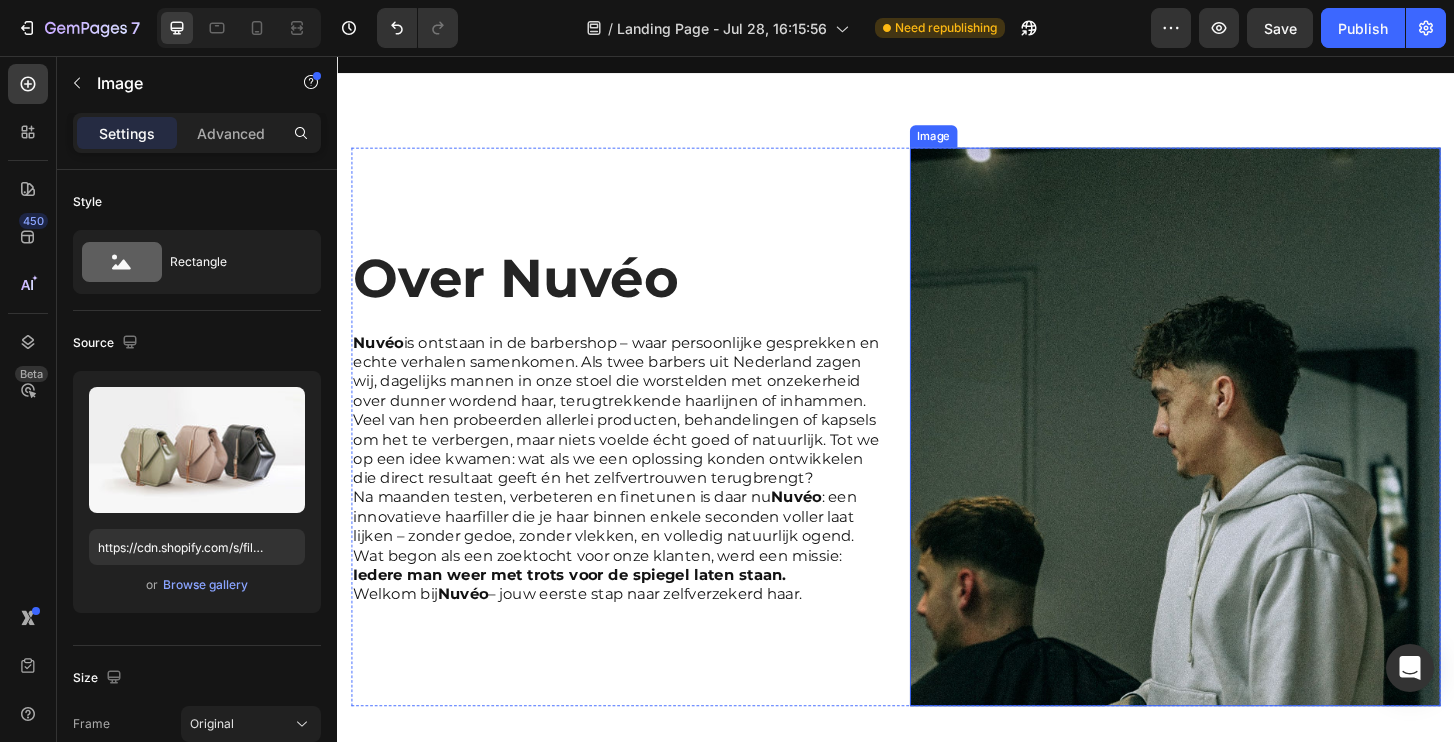 scroll, scrollTop: 217, scrollLeft: 0, axis: vertical 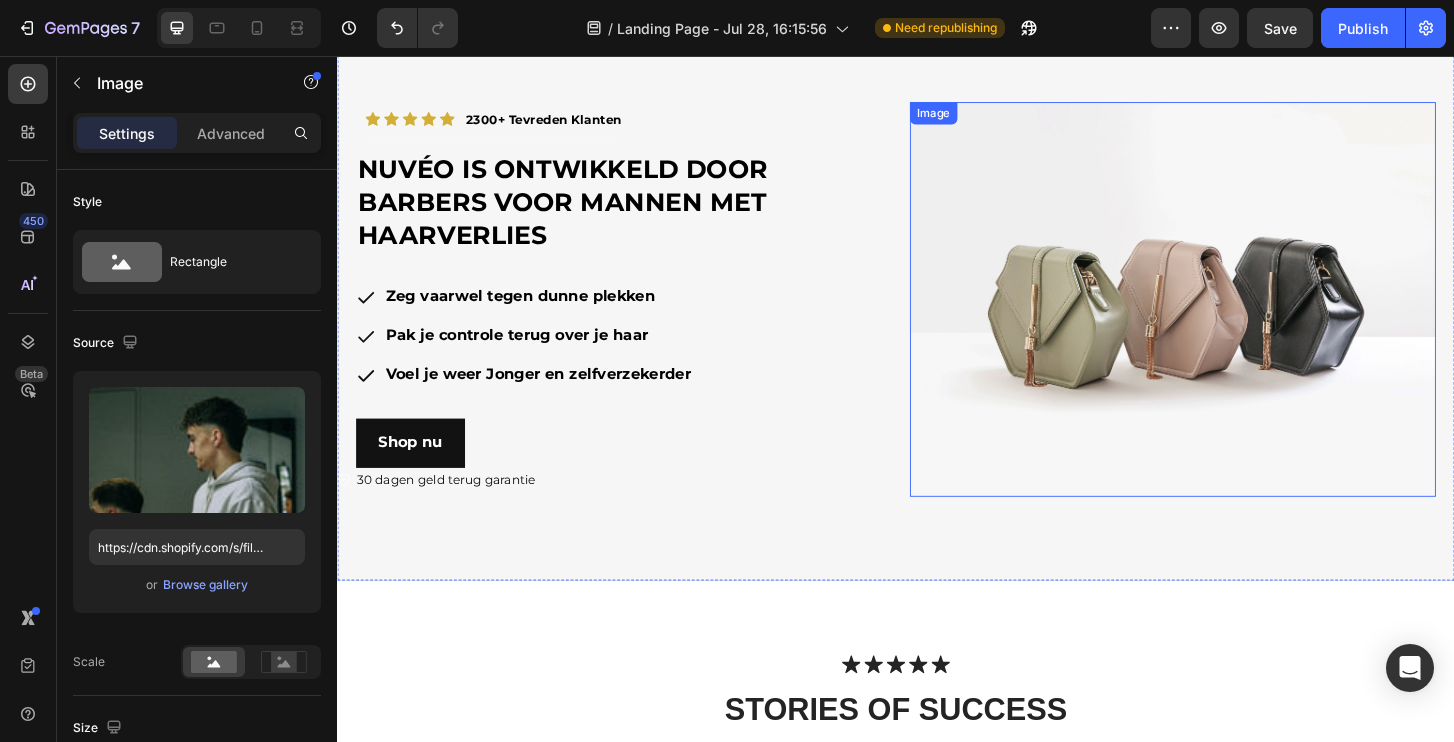 click at bounding box center [1234, 317] 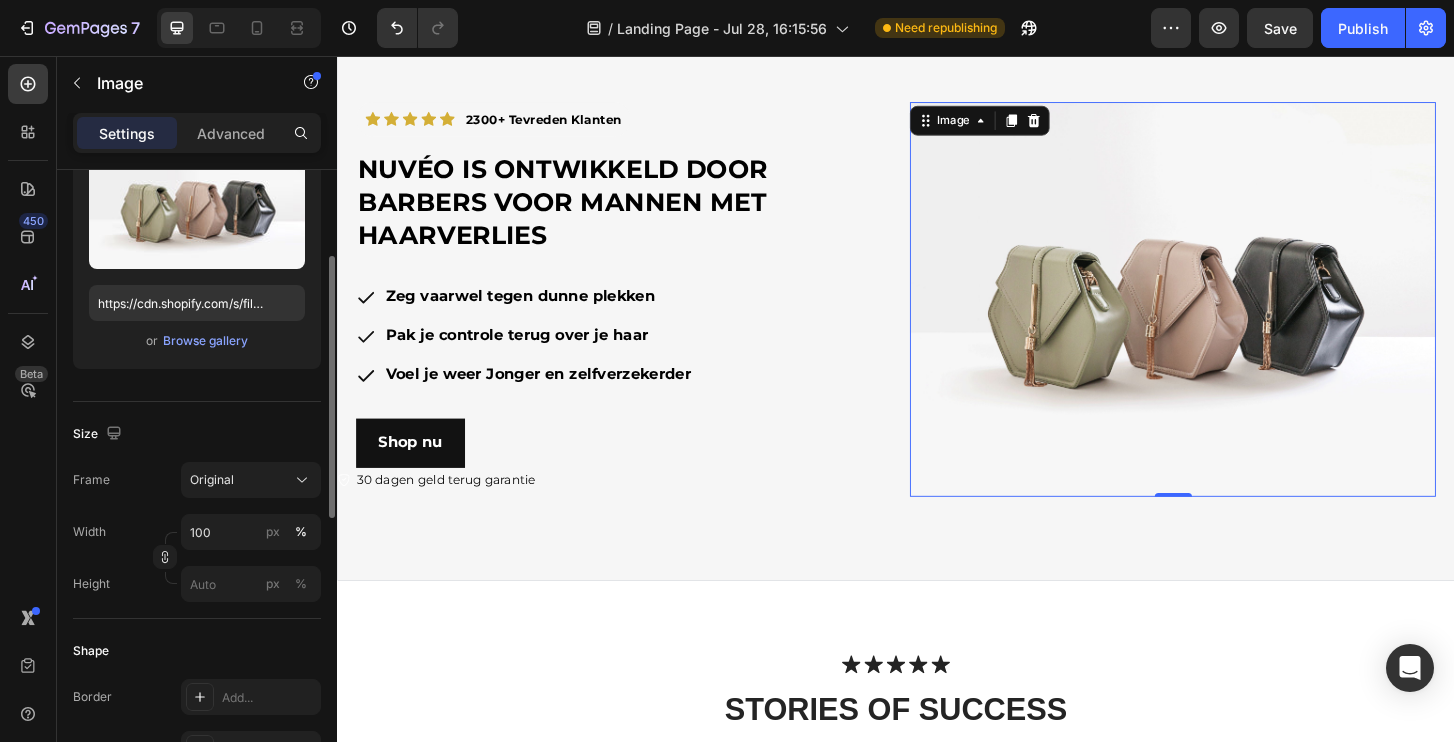 scroll, scrollTop: 251, scrollLeft: 0, axis: vertical 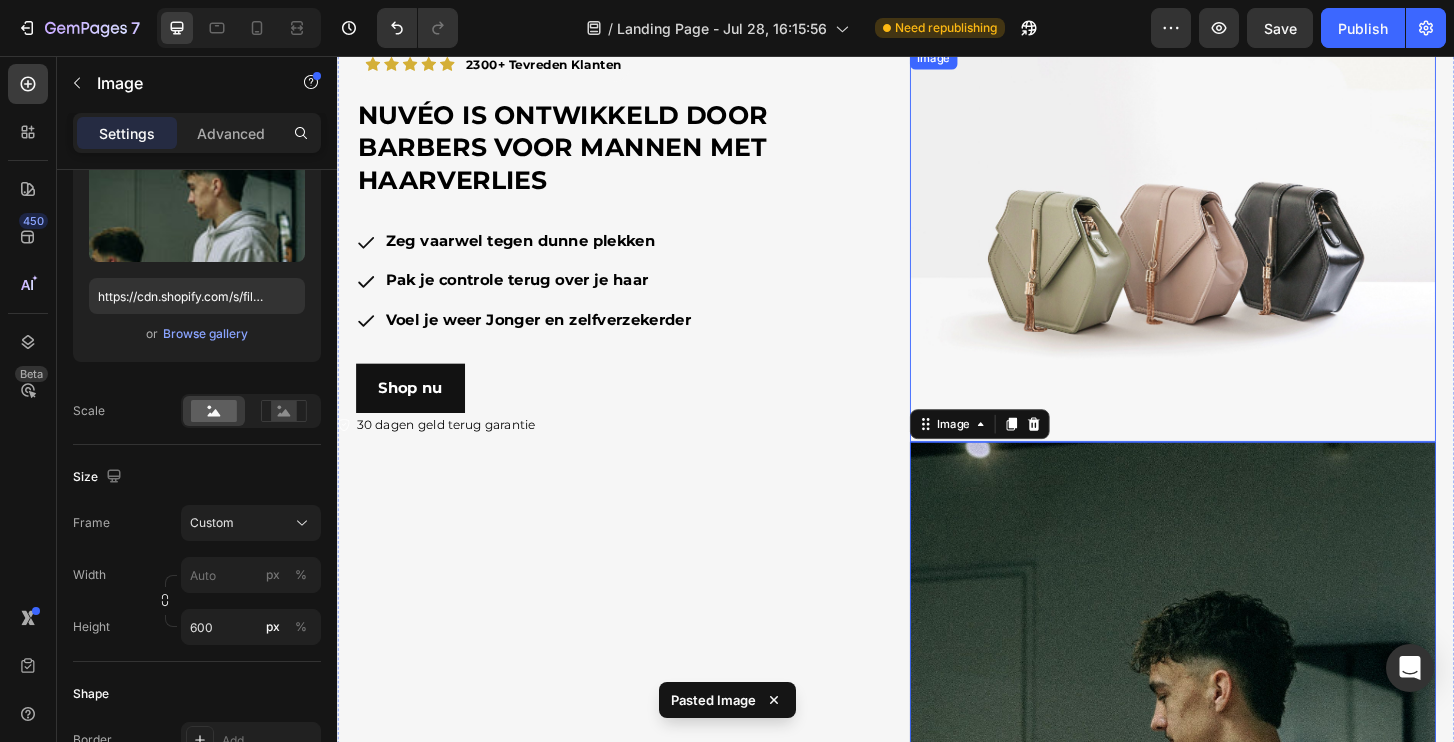 click at bounding box center [1234, 258] 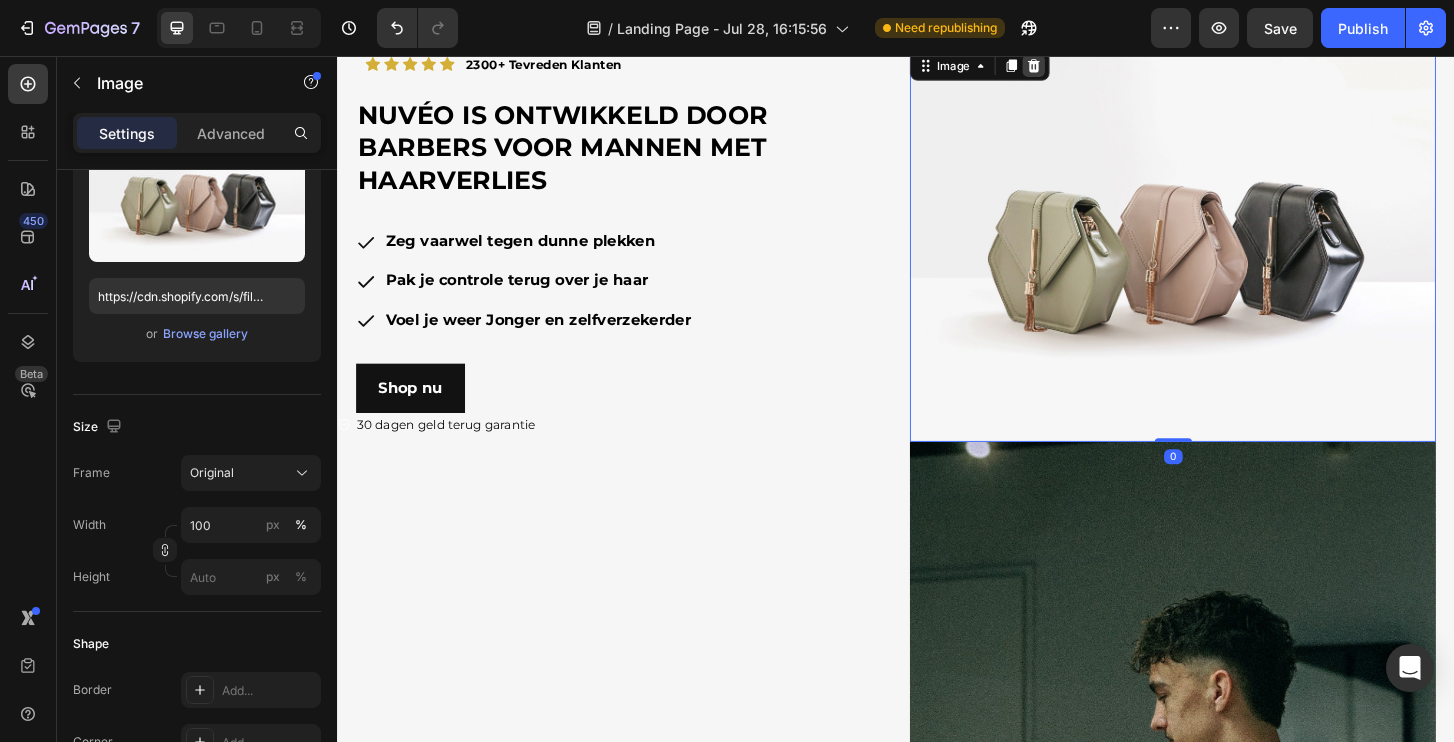 click 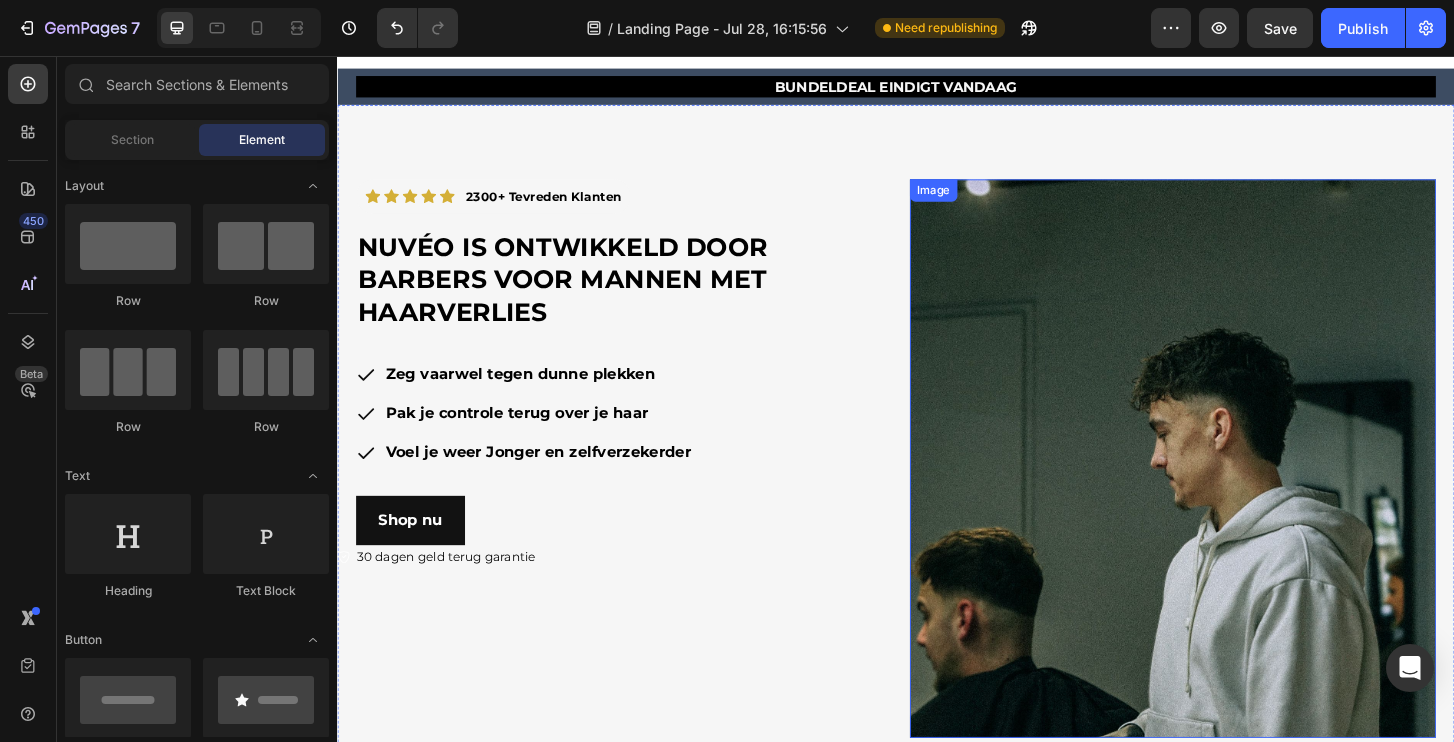 scroll, scrollTop: 2831, scrollLeft: 0, axis: vertical 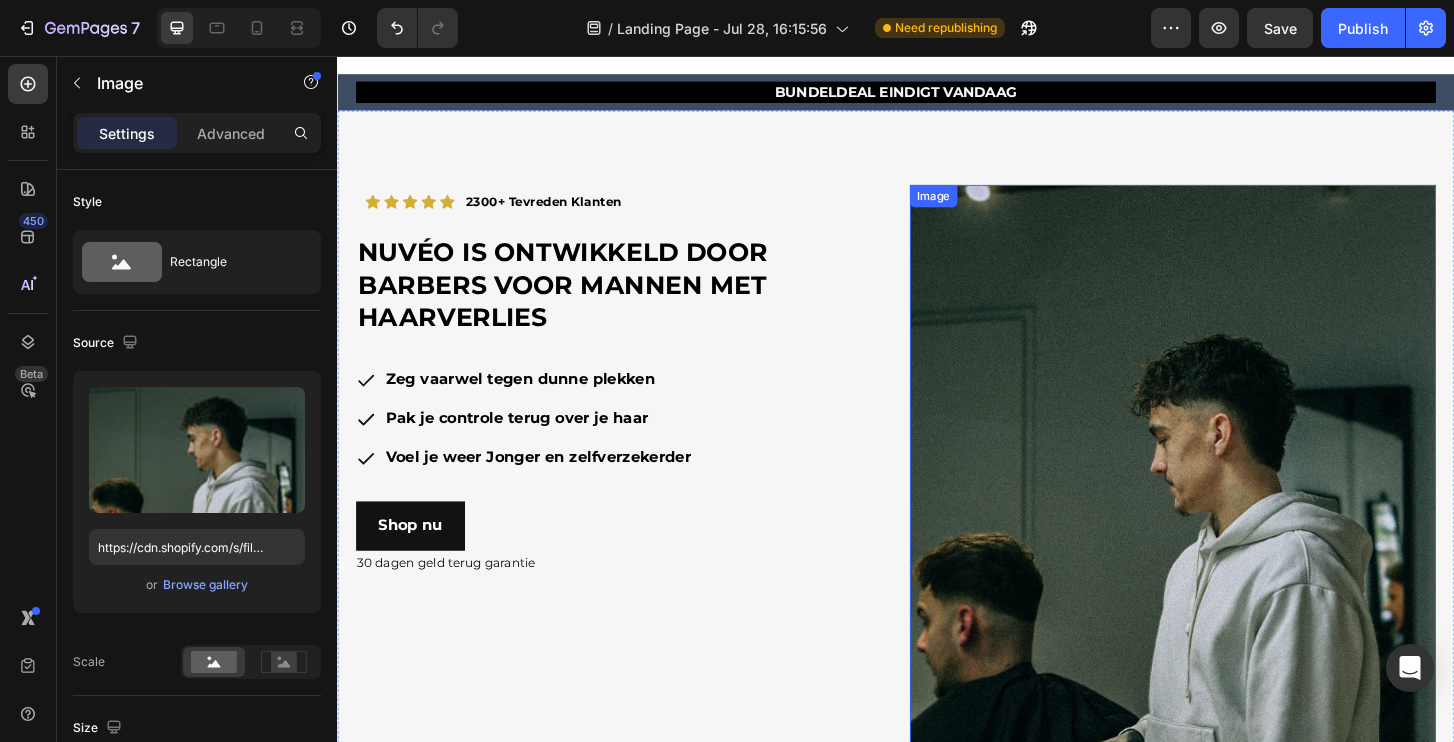 click at bounding box center [1234, 494] 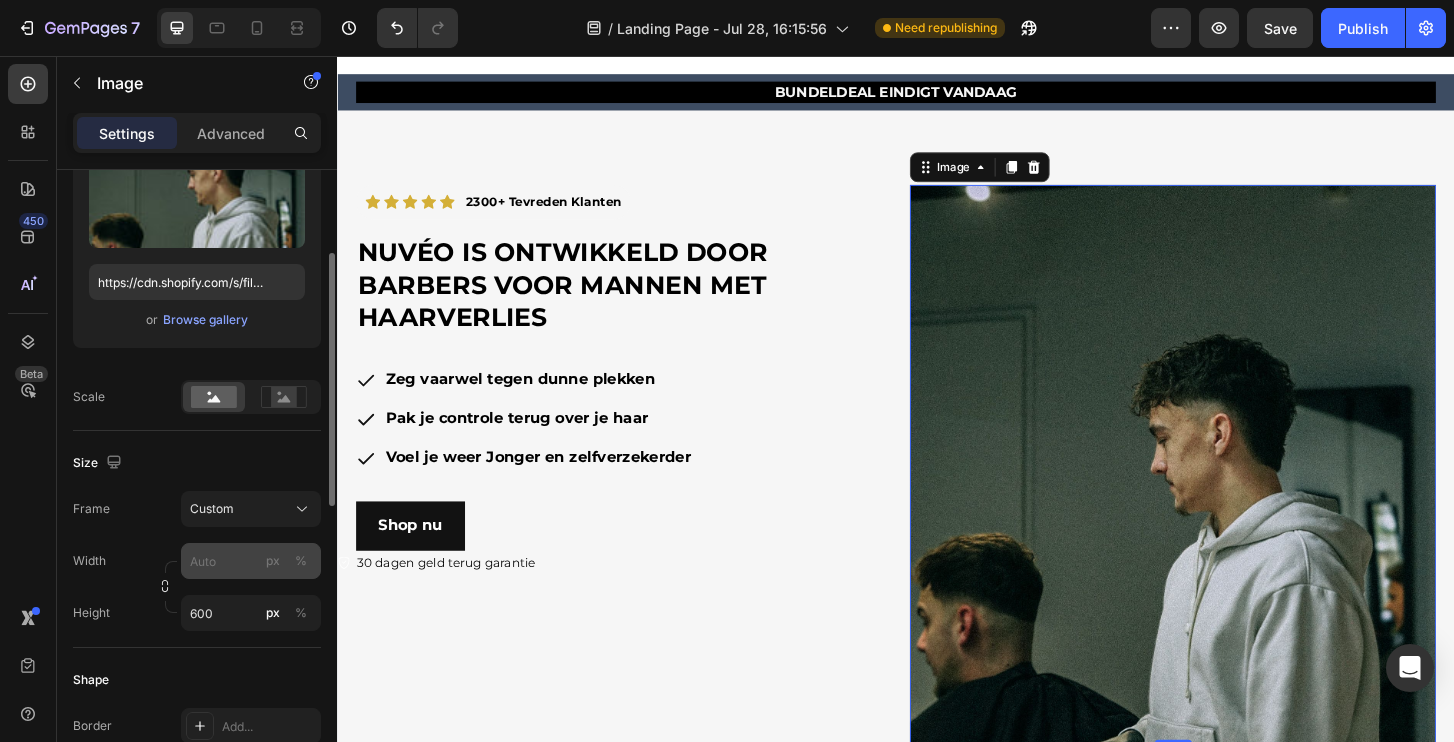 scroll, scrollTop: 294, scrollLeft: 0, axis: vertical 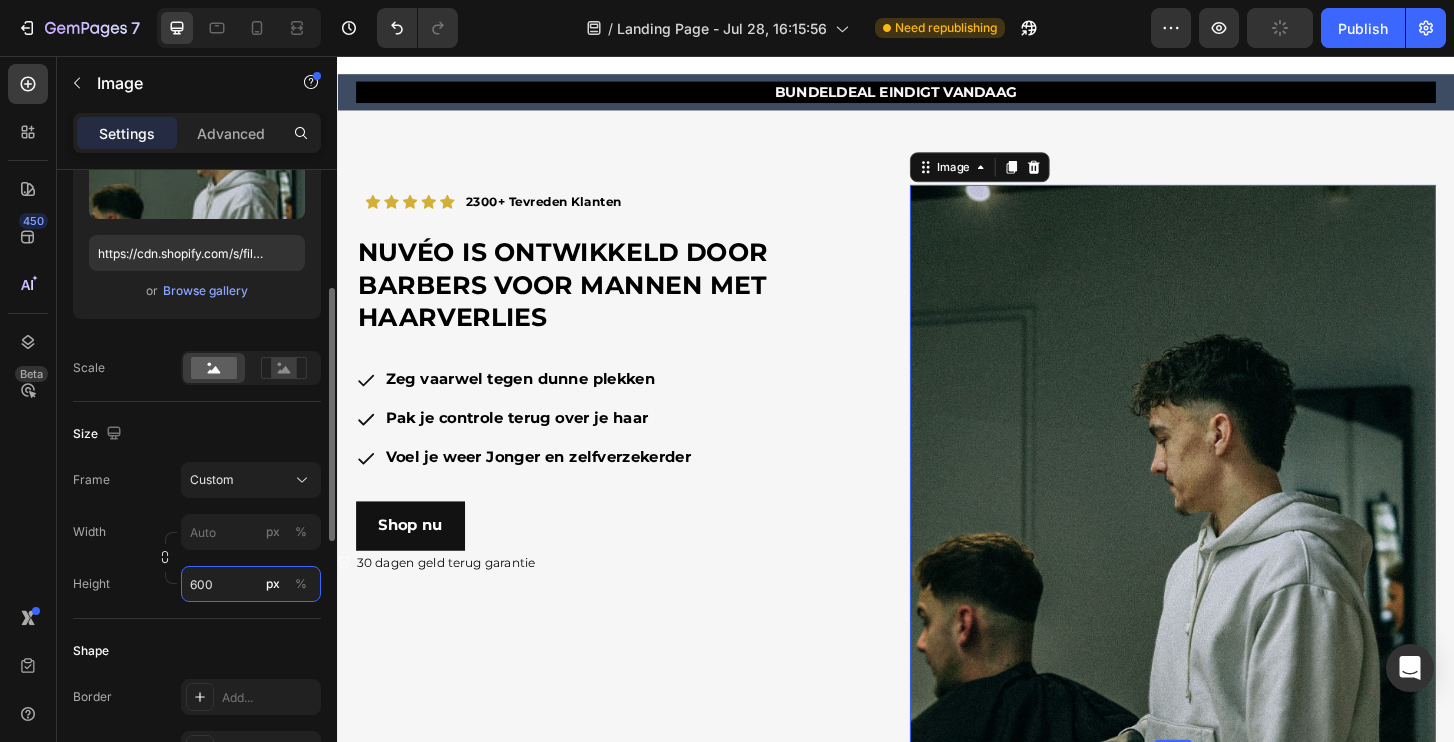 click on "600" at bounding box center (251, 584) 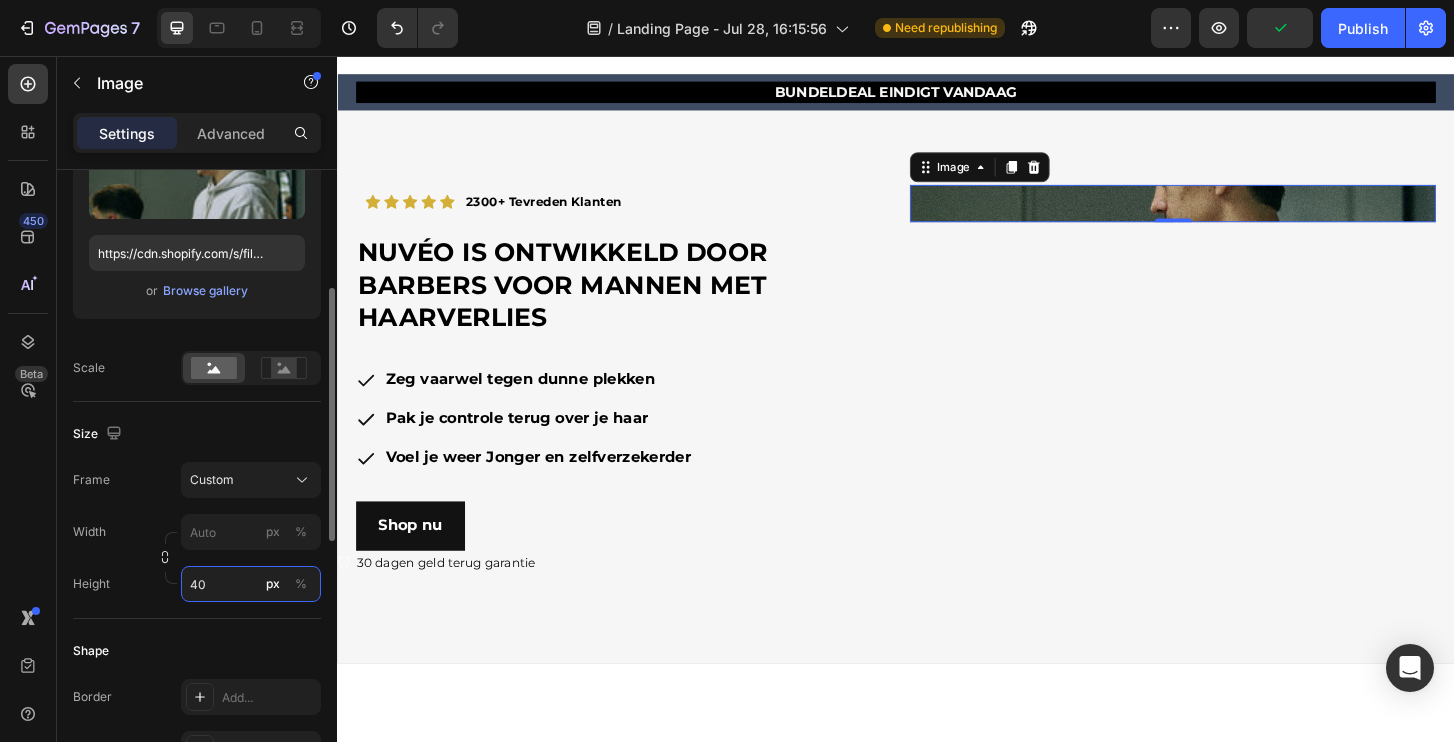 type on "400" 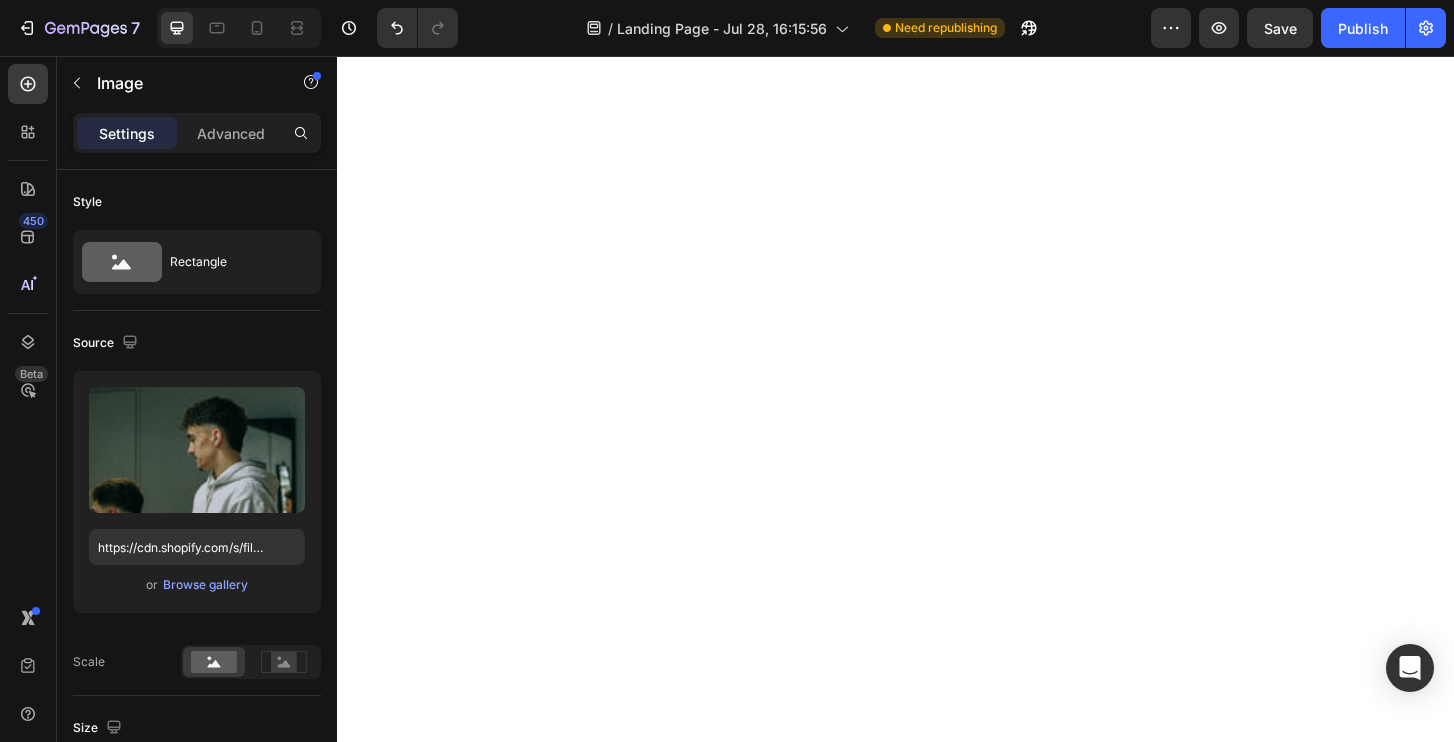 scroll, scrollTop: 0, scrollLeft: 0, axis: both 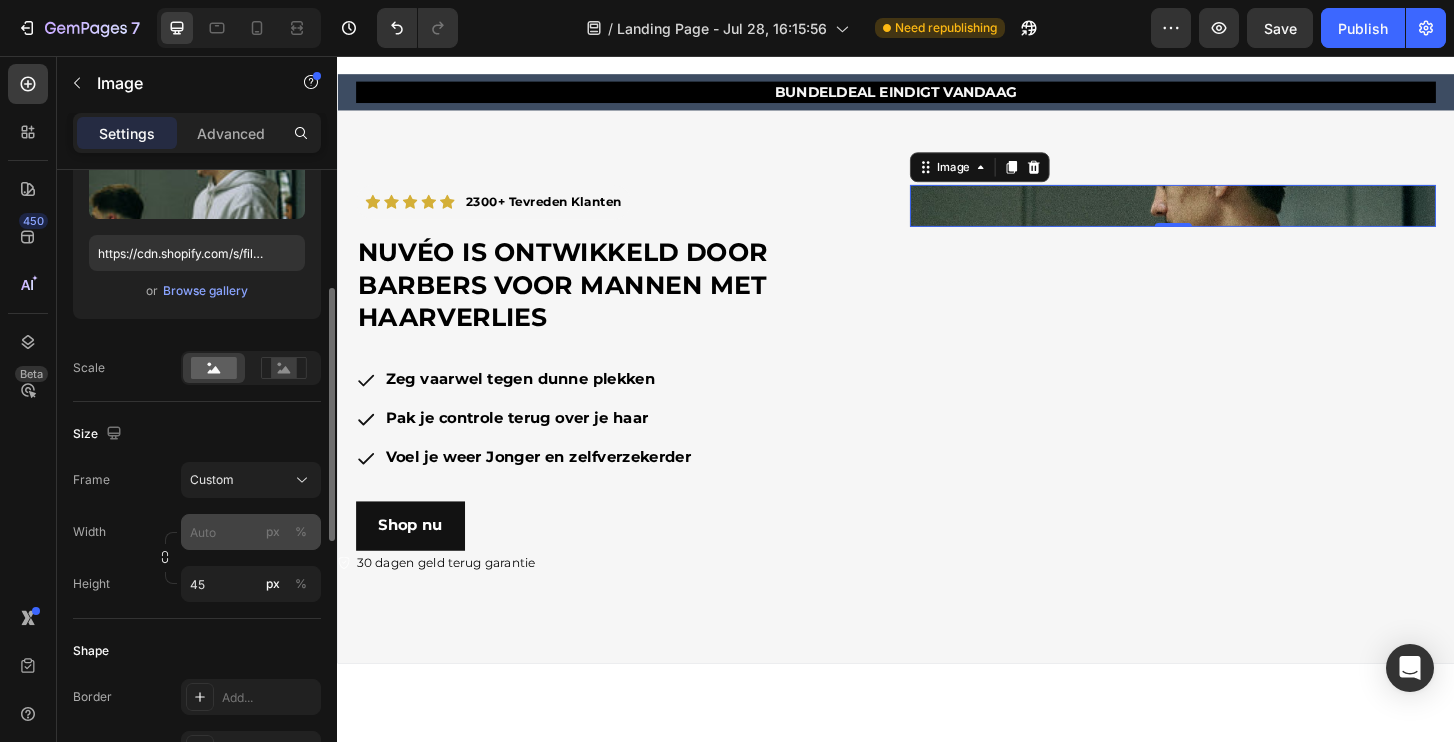 type on "4" 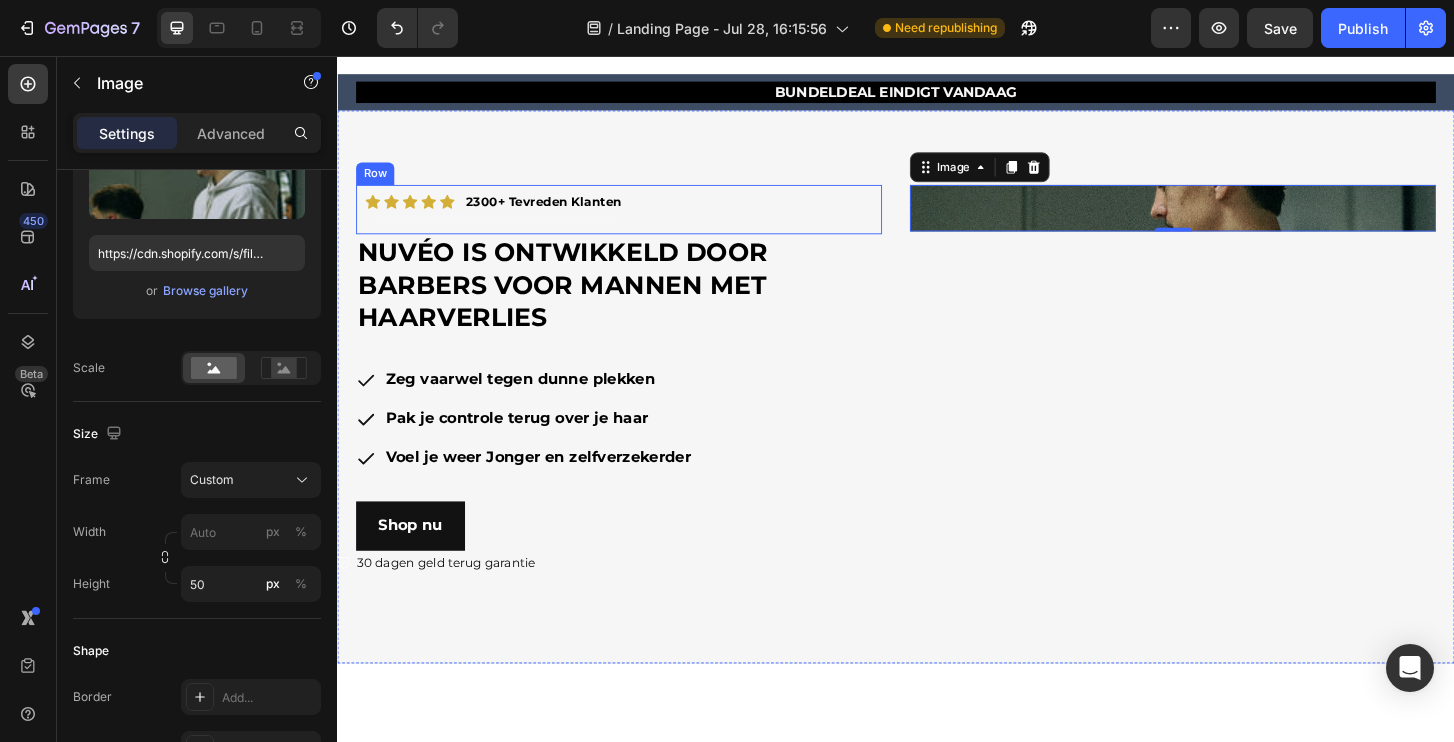 type on "5" 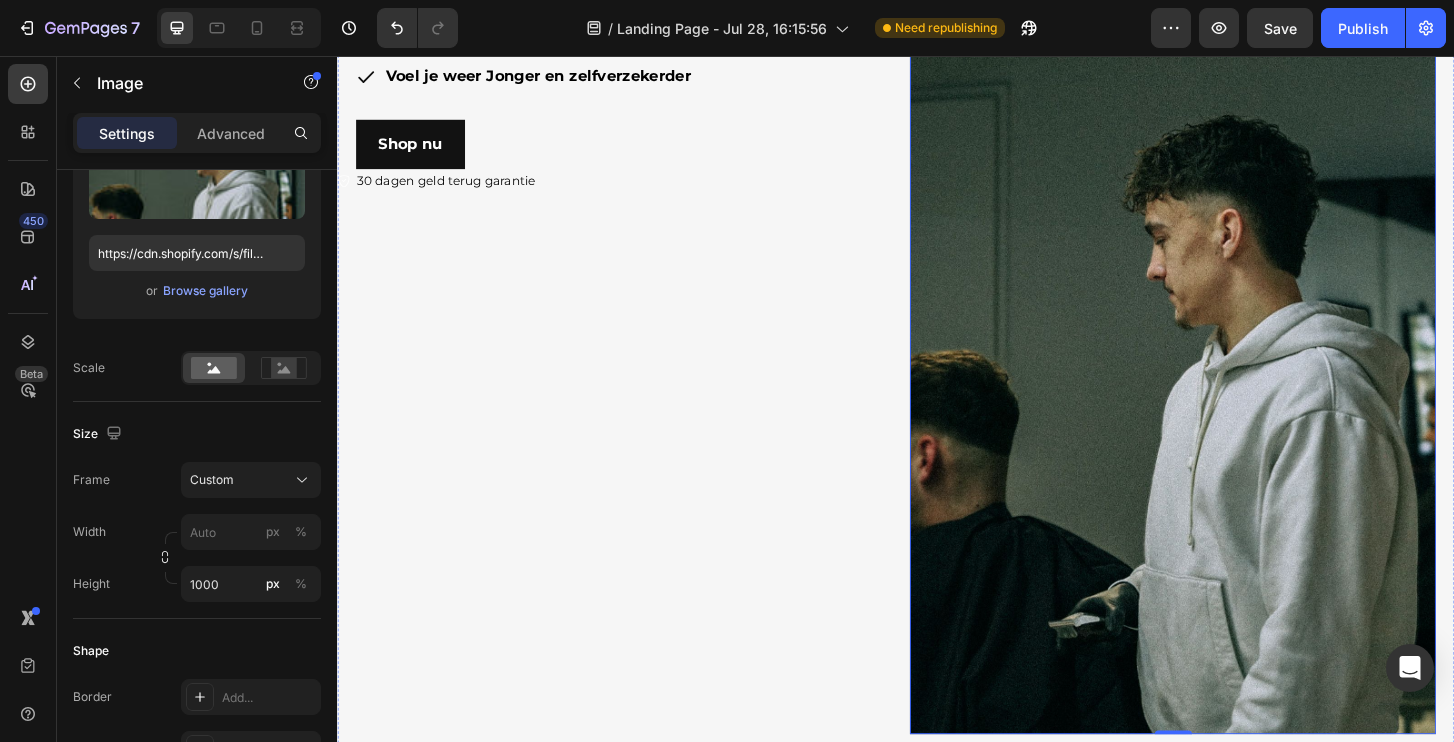 scroll, scrollTop: 3260, scrollLeft: 0, axis: vertical 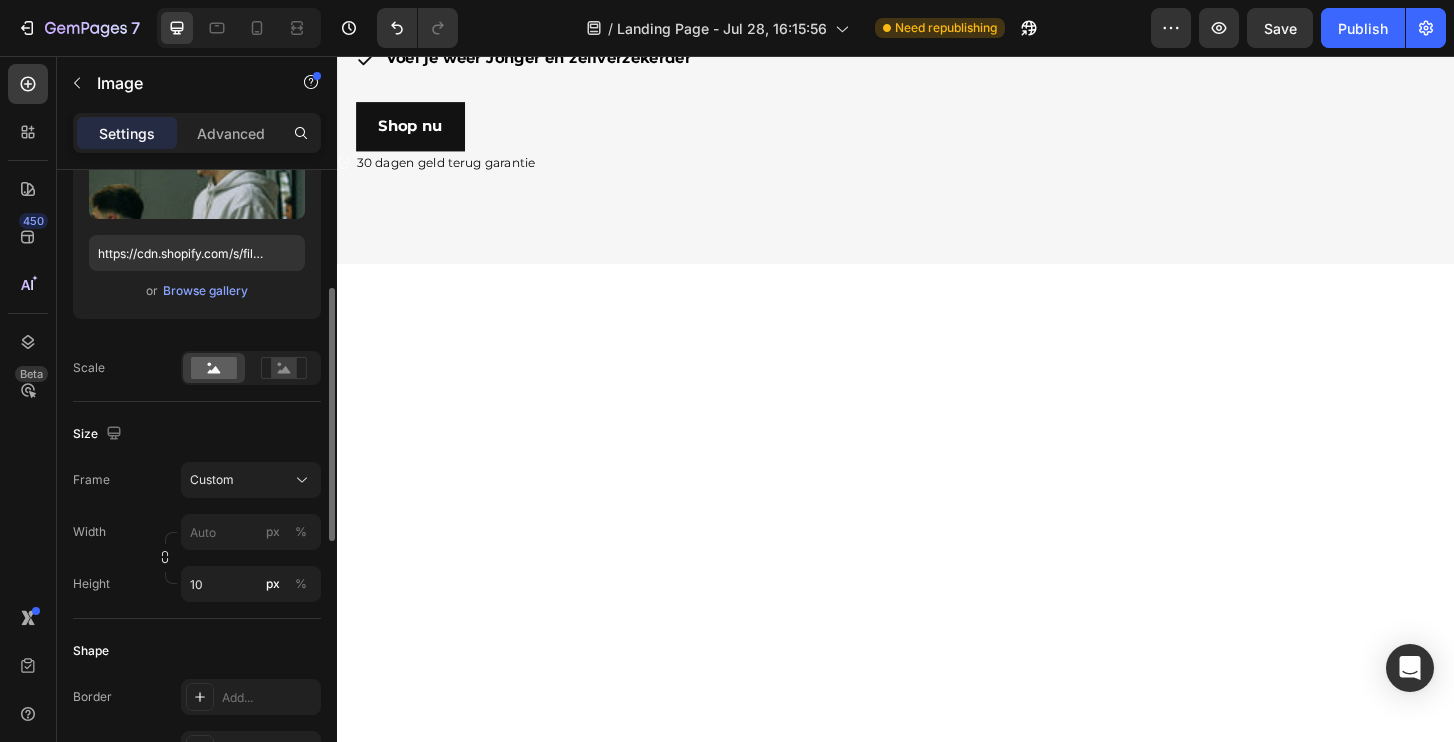 type on "1" 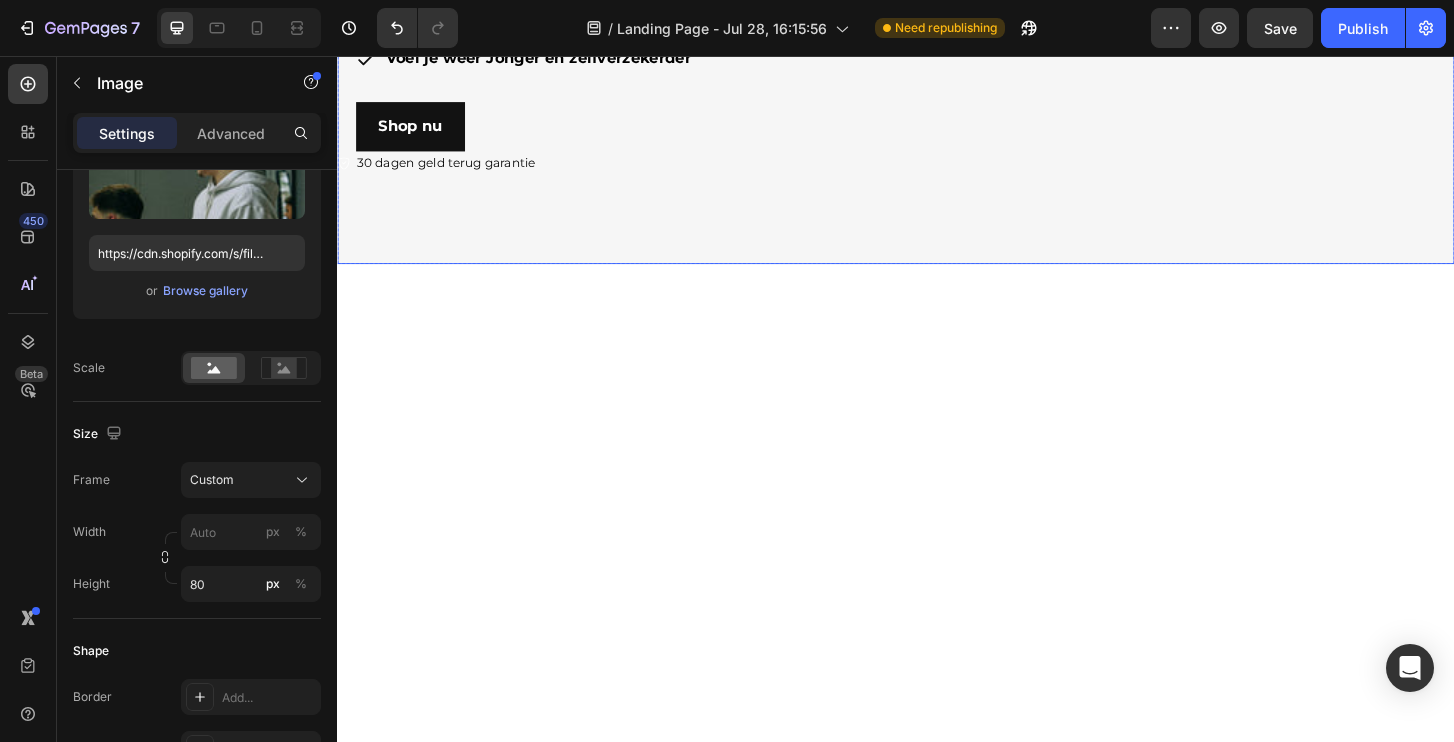 type on "8" 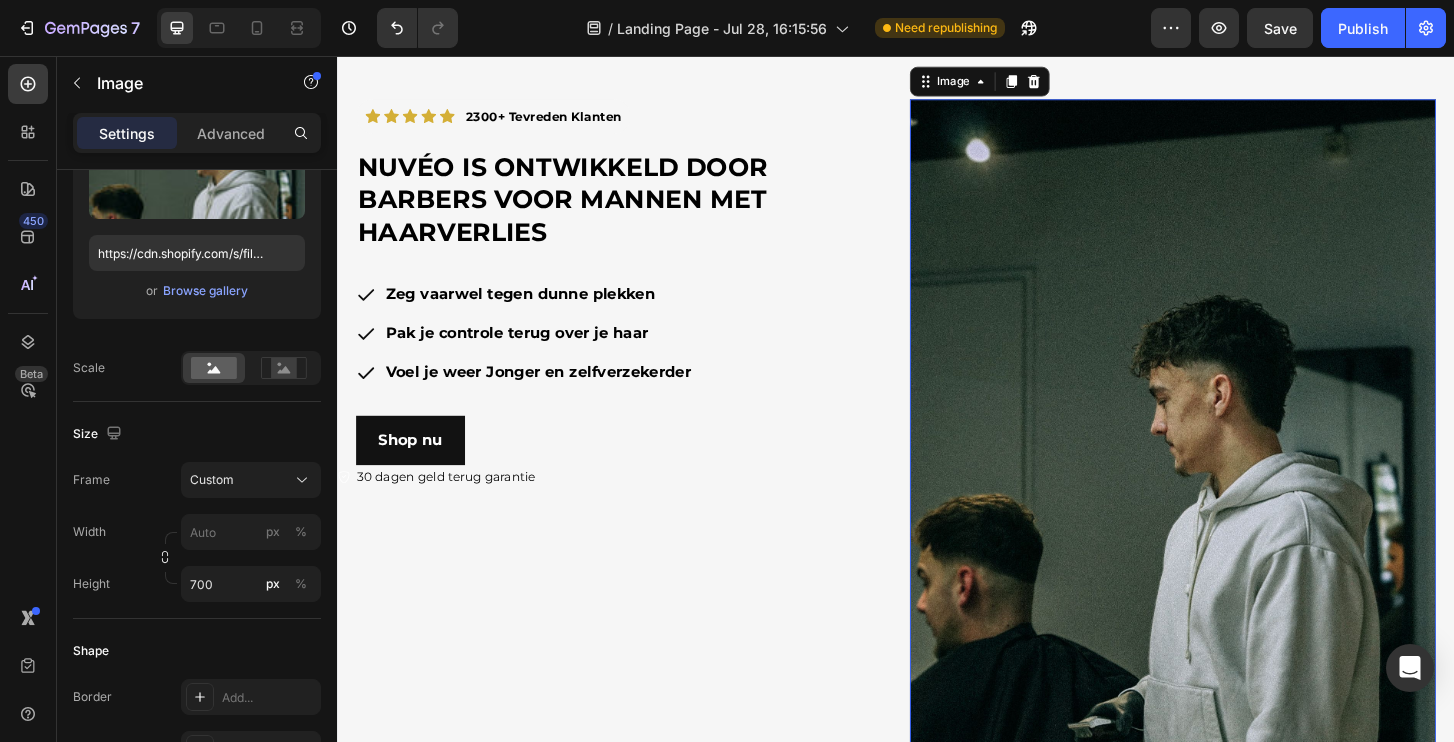 scroll, scrollTop: 2871, scrollLeft: 0, axis: vertical 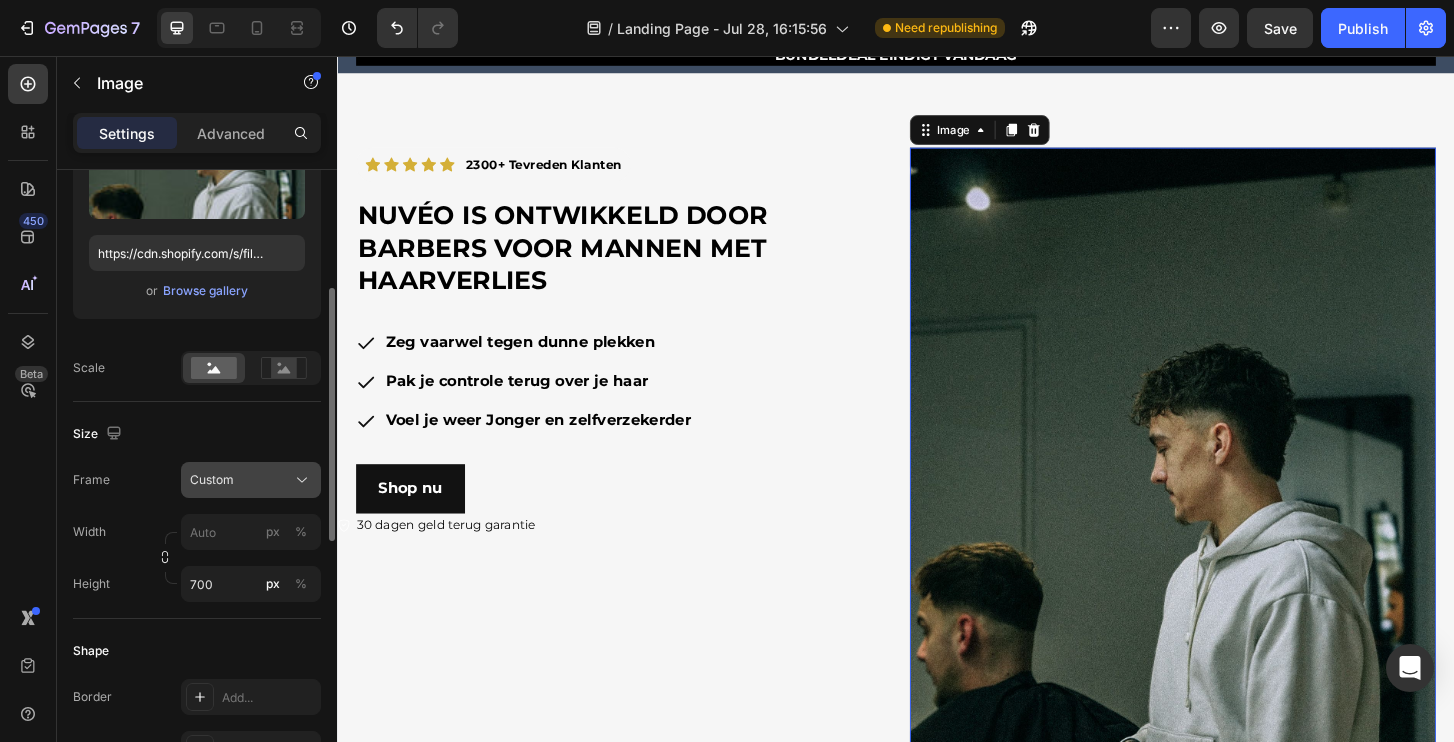 type on "700" 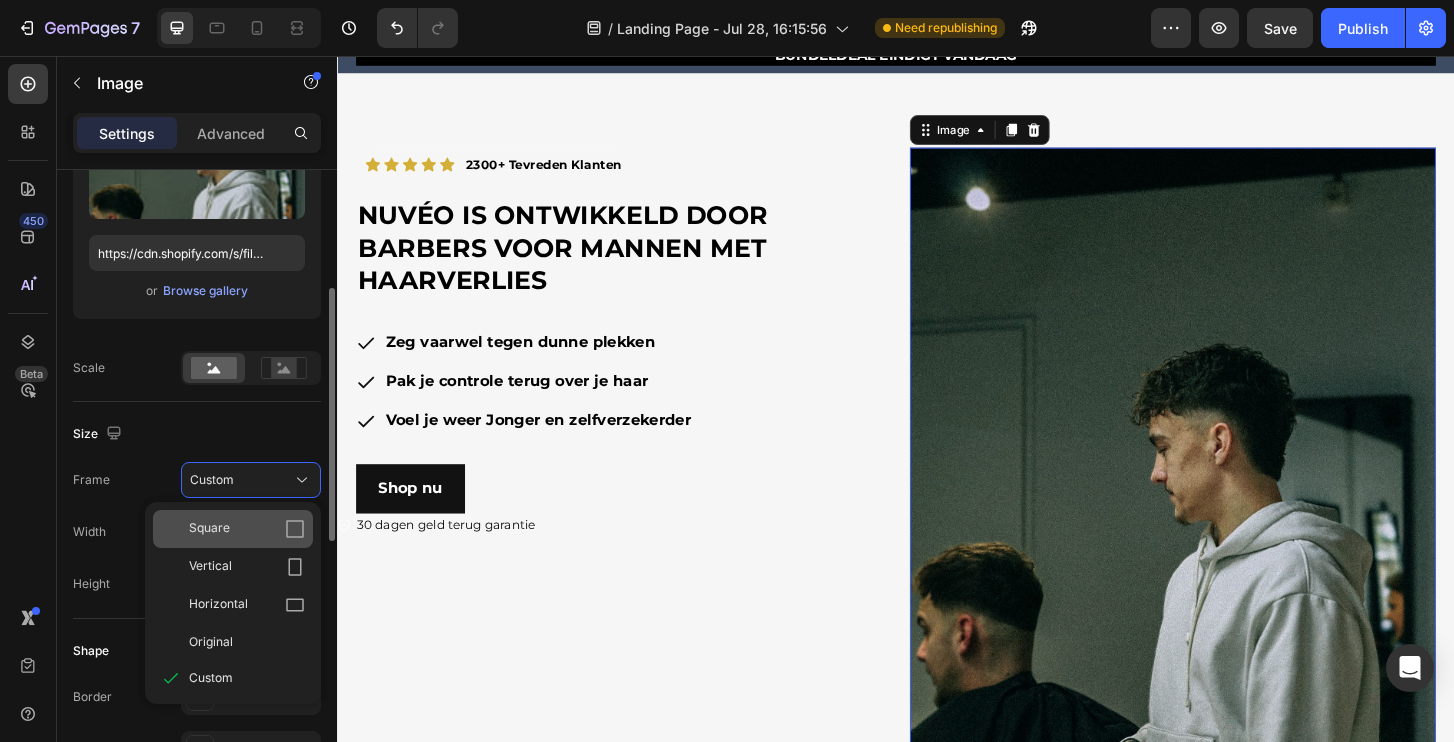 click on "Square" at bounding box center [209, 529] 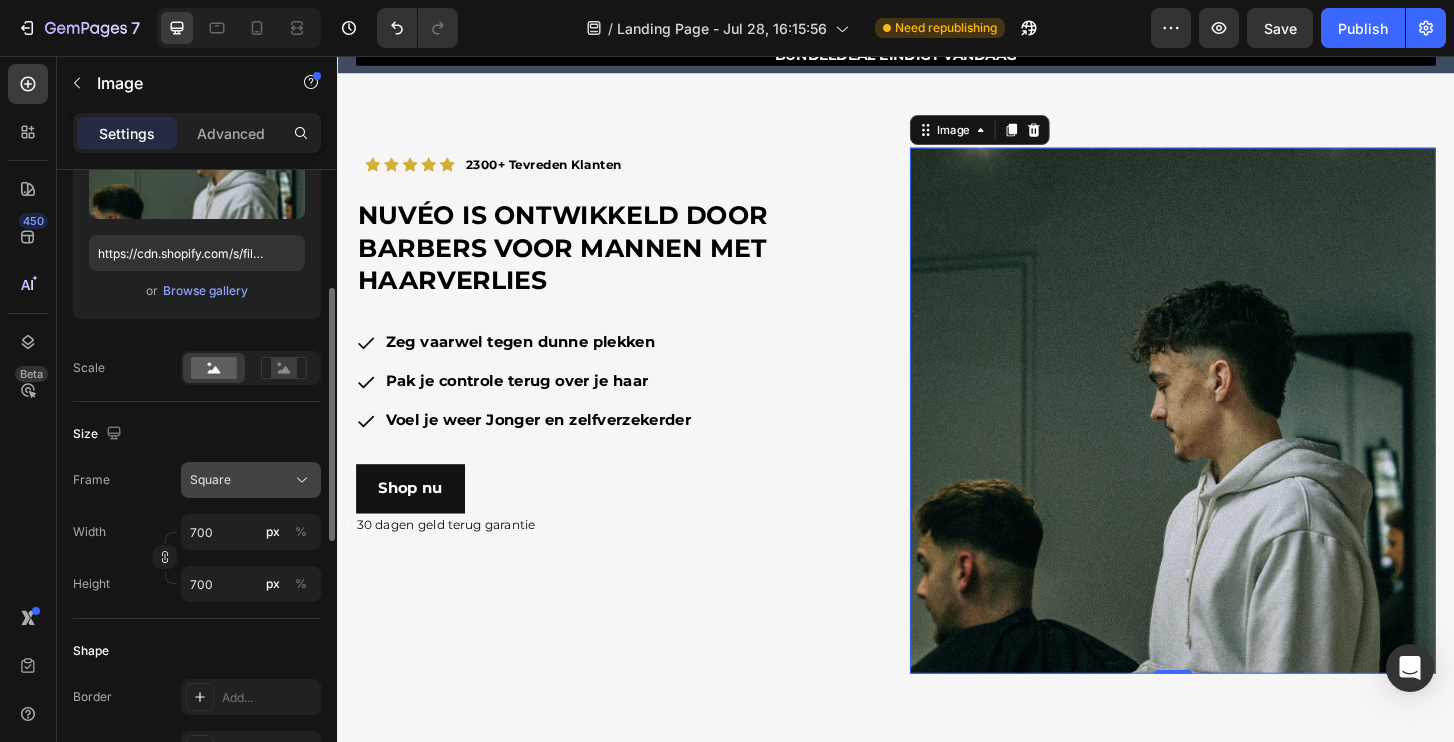 click on "Square" at bounding box center [251, 480] 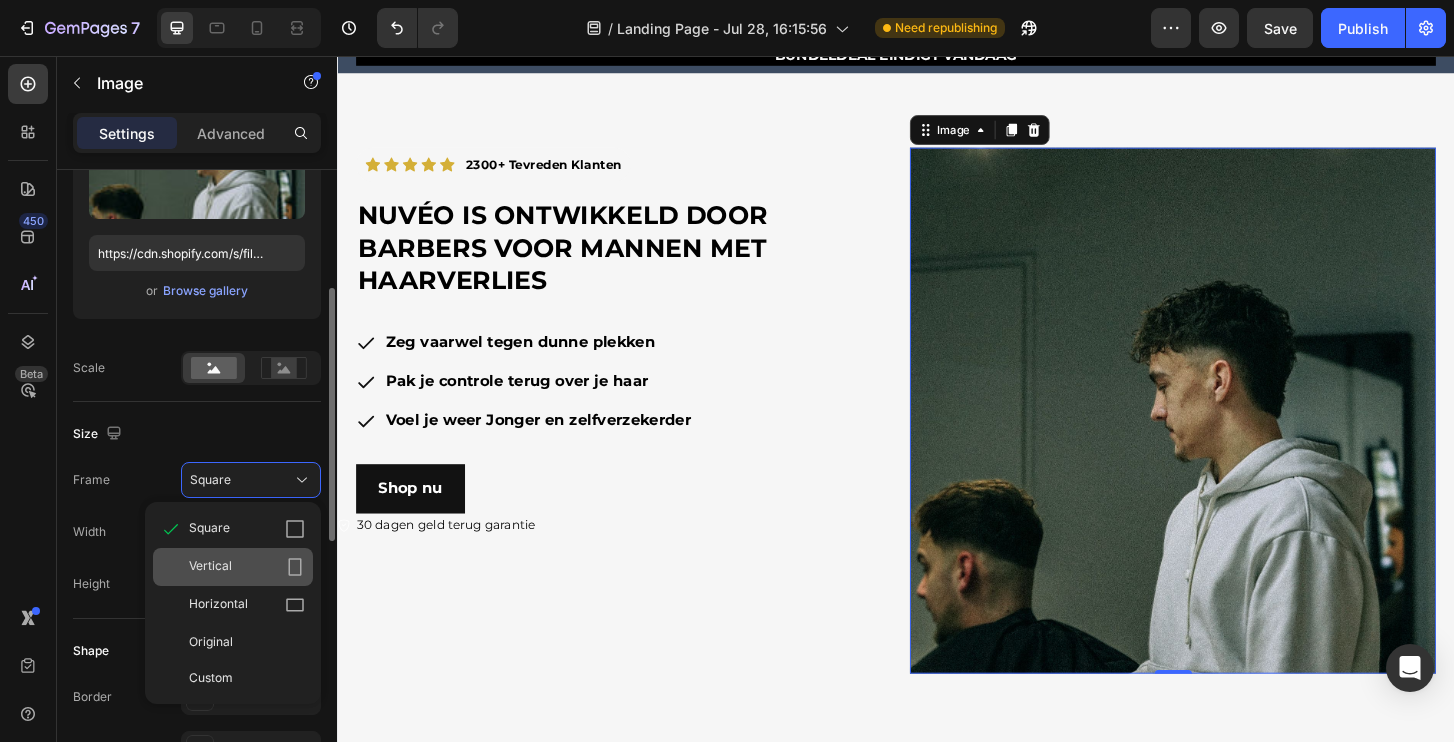click on "Vertical" at bounding box center [210, 567] 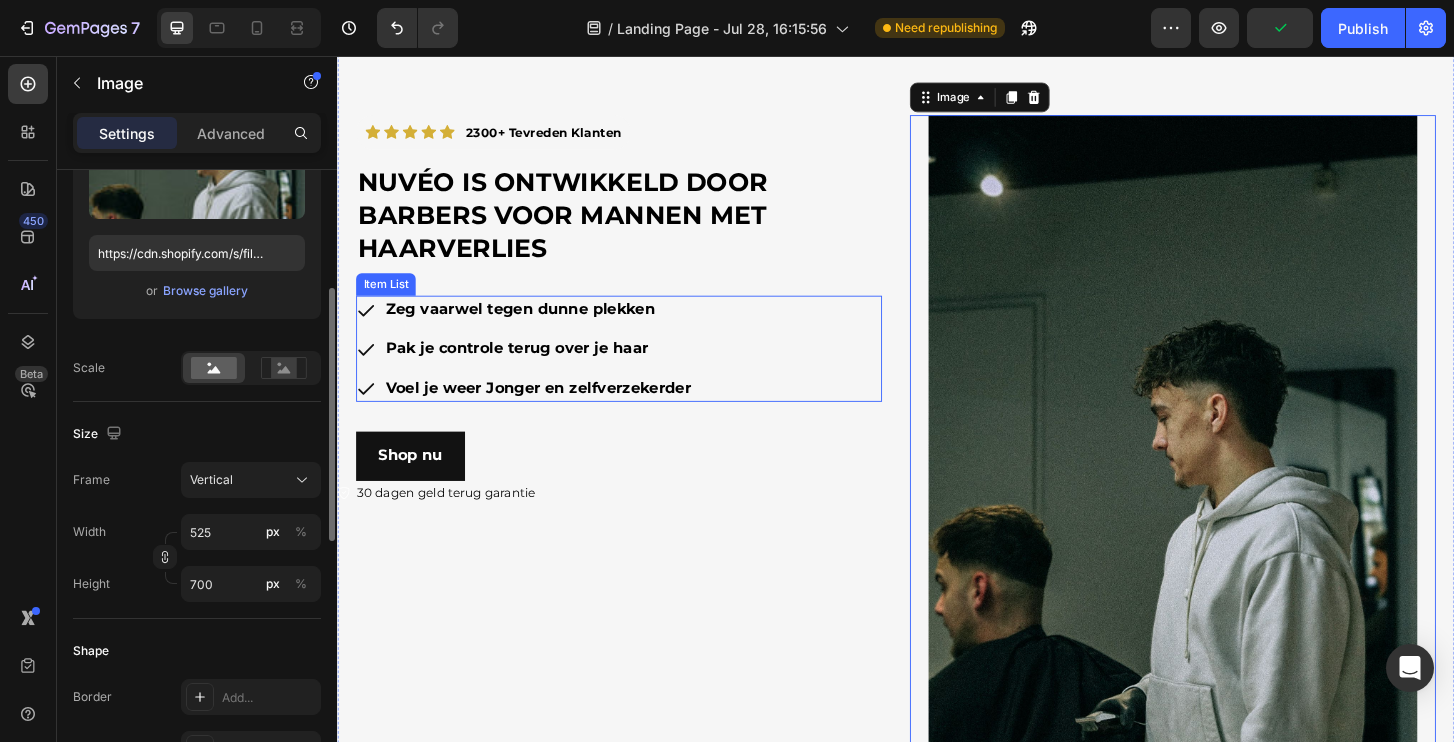 scroll, scrollTop: 2886, scrollLeft: 0, axis: vertical 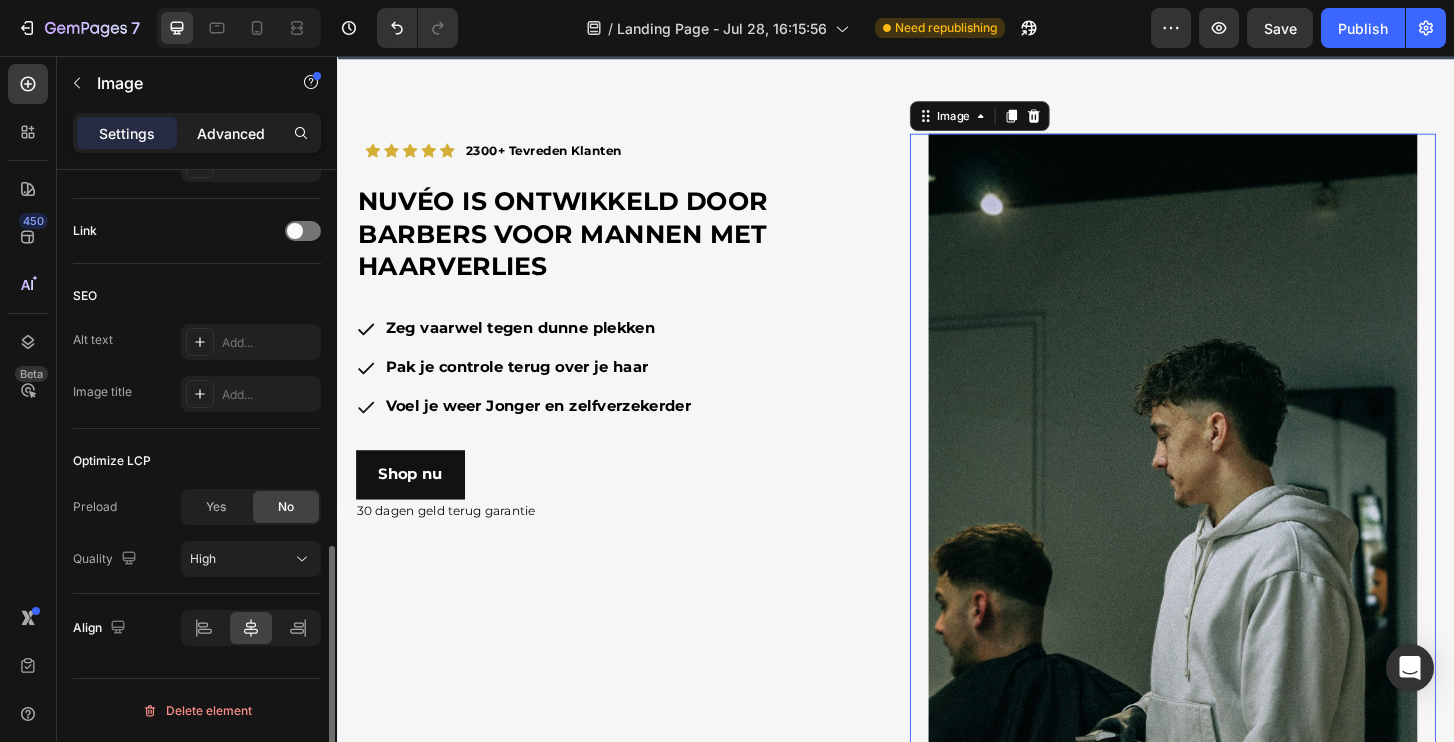 click on "Advanced" at bounding box center (231, 133) 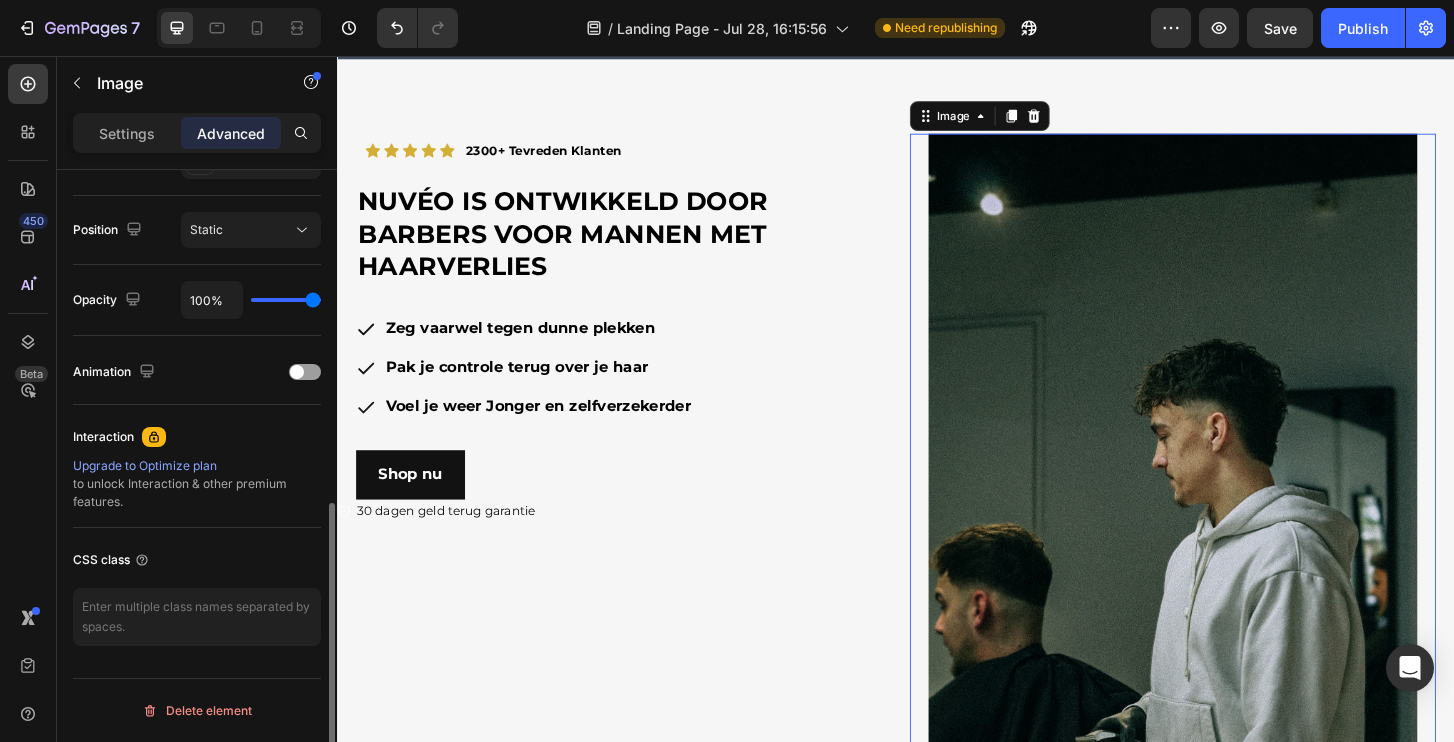 scroll, scrollTop: 705, scrollLeft: 0, axis: vertical 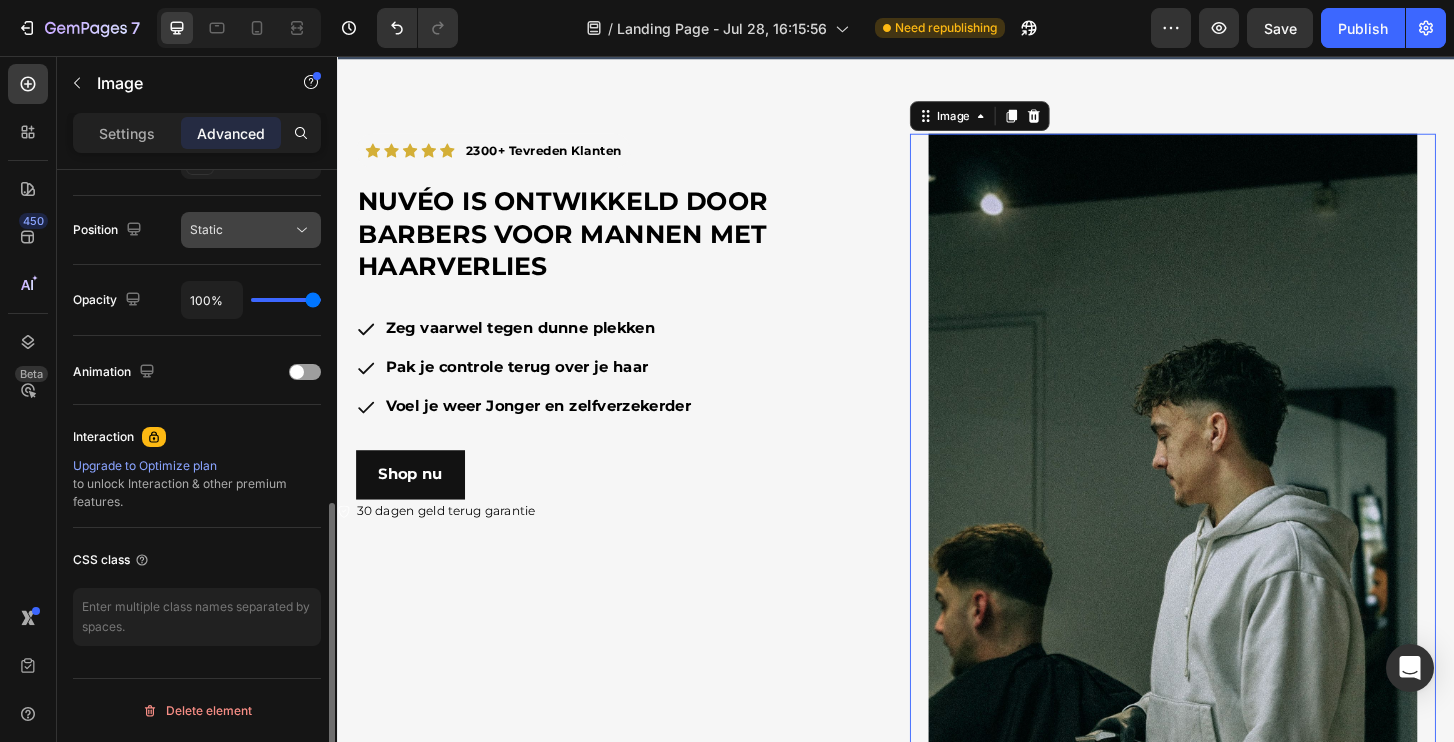 click on "Static" 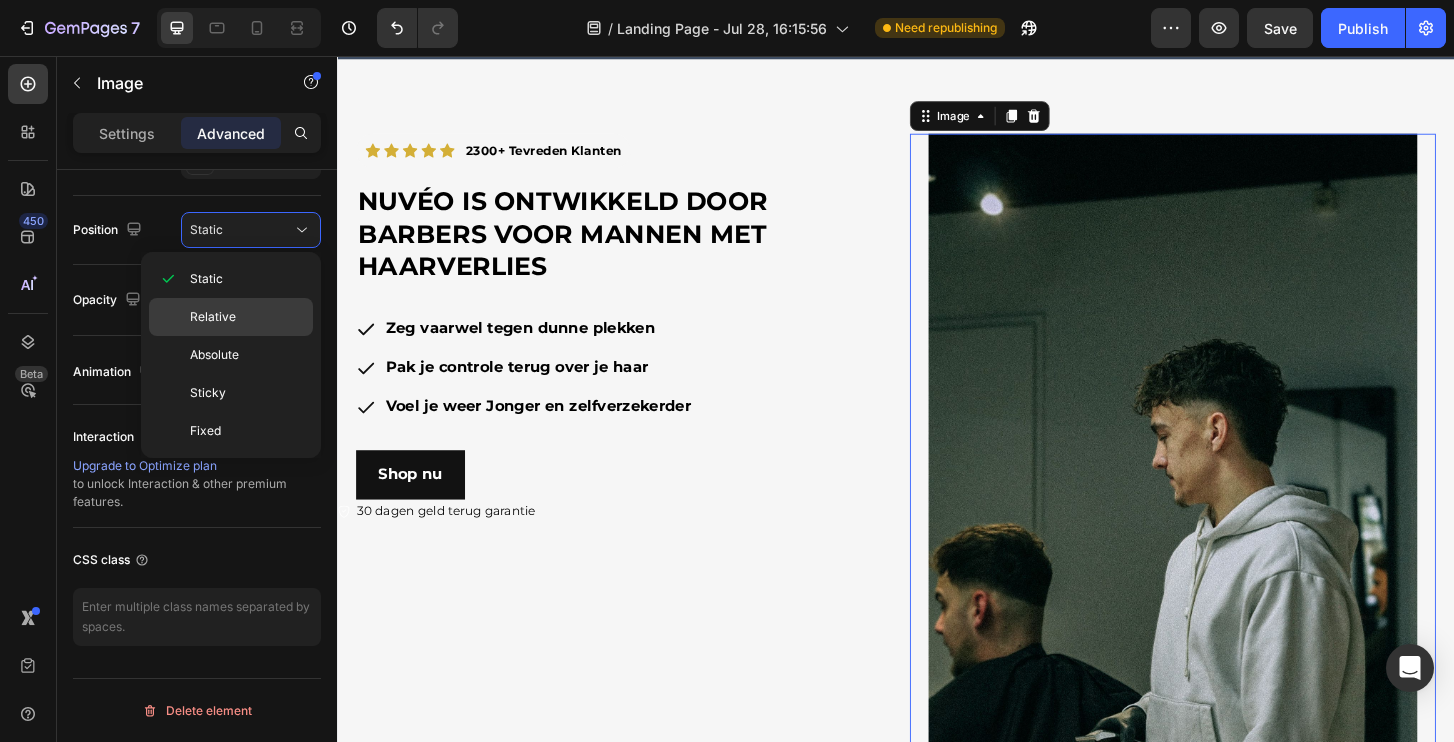 click on "Relative" at bounding box center (247, 317) 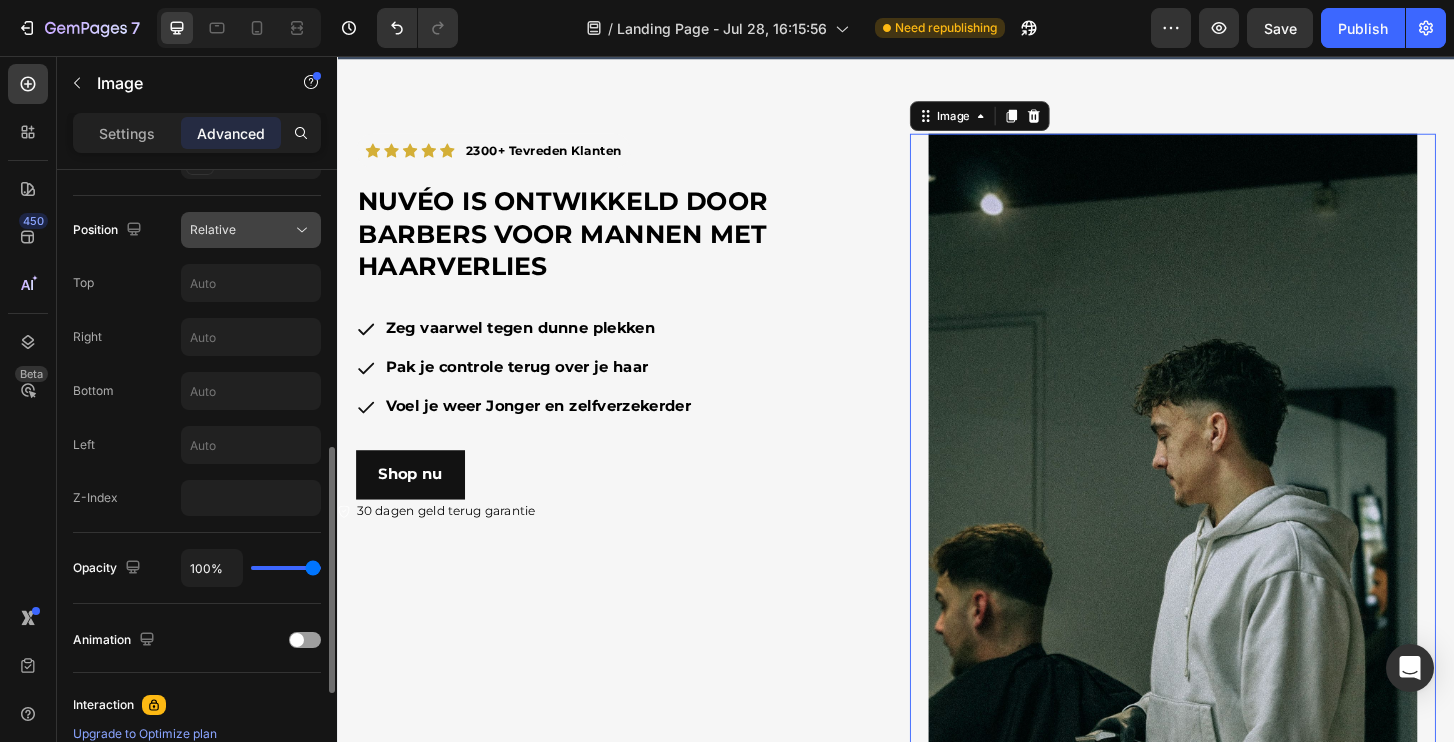 click on "Relative" at bounding box center (241, 230) 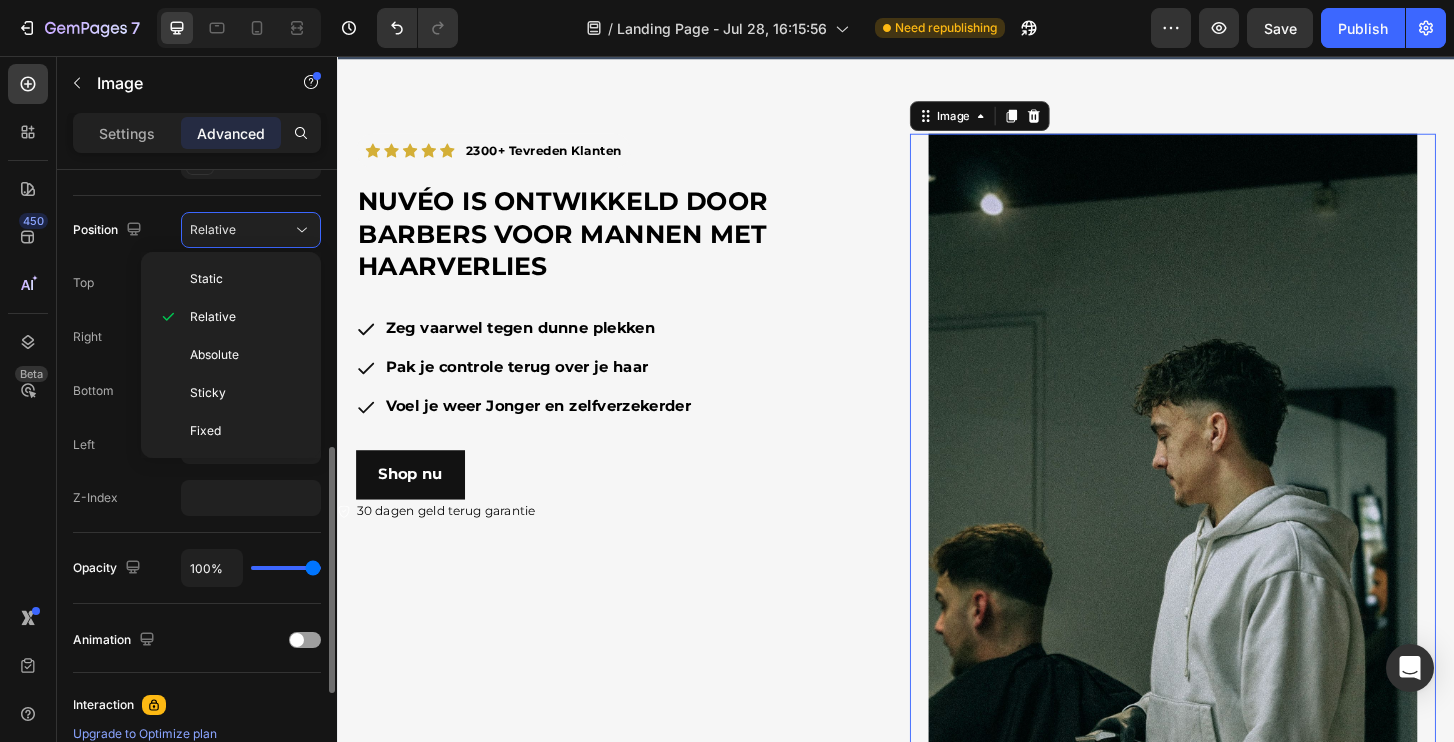click on "Right" at bounding box center (197, 337) 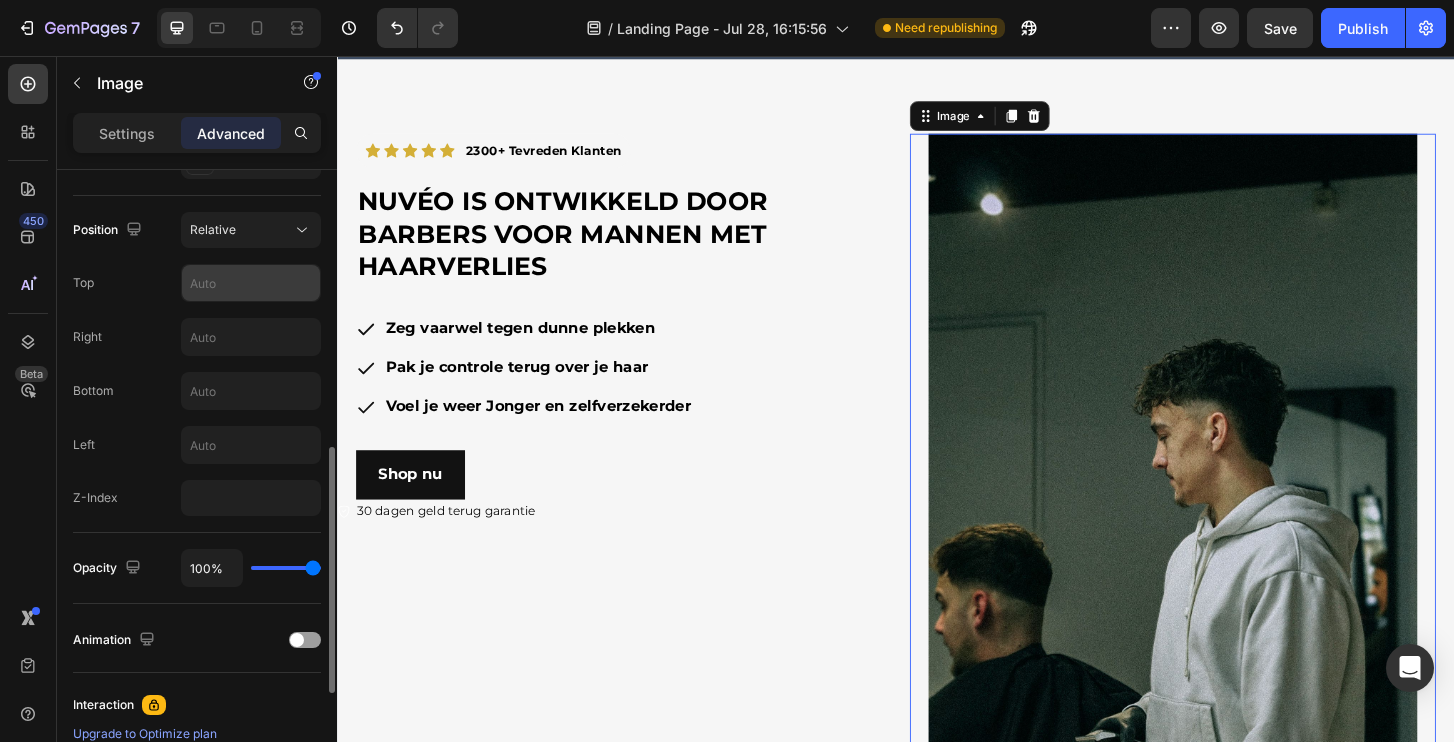 click at bounding box center (251, 283) 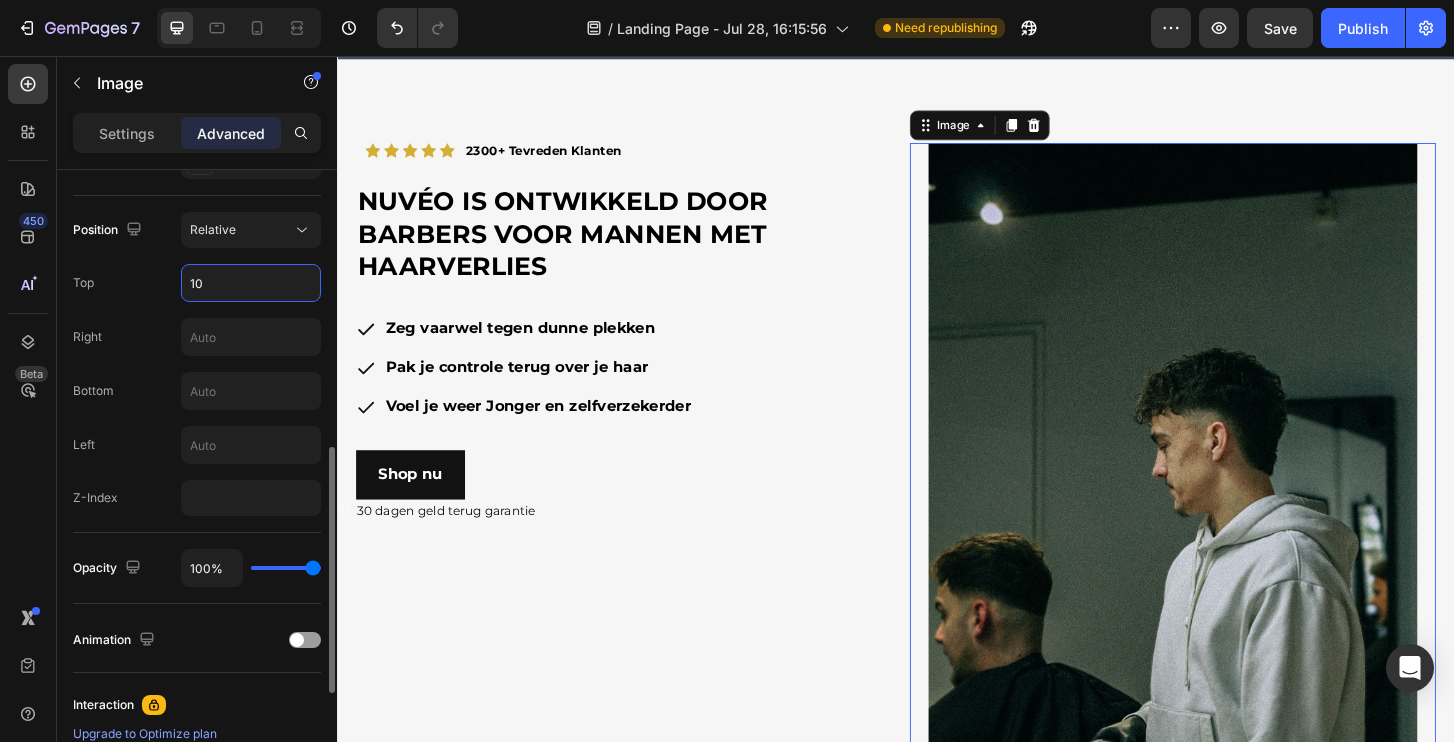 type on "1" 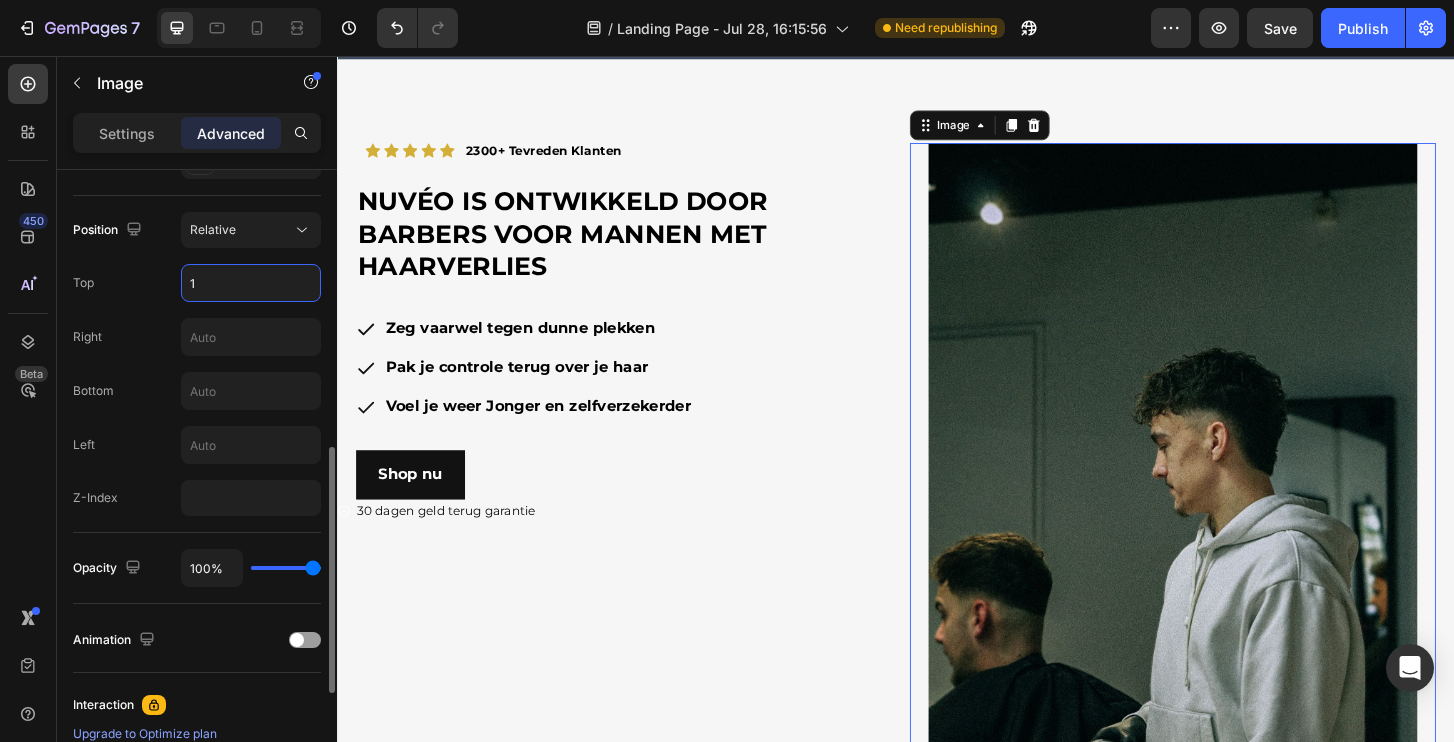 type 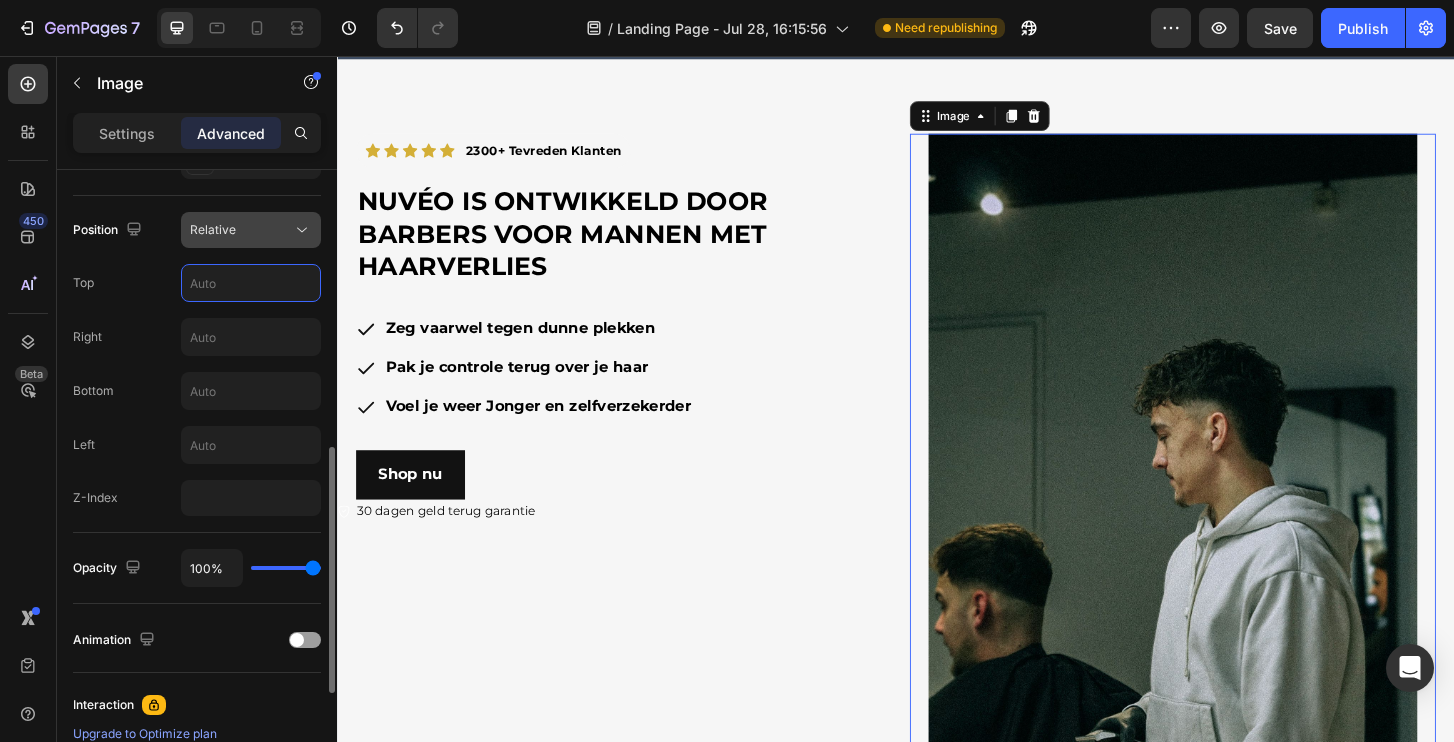 click on "Relative" at bounding box center (241, 230) 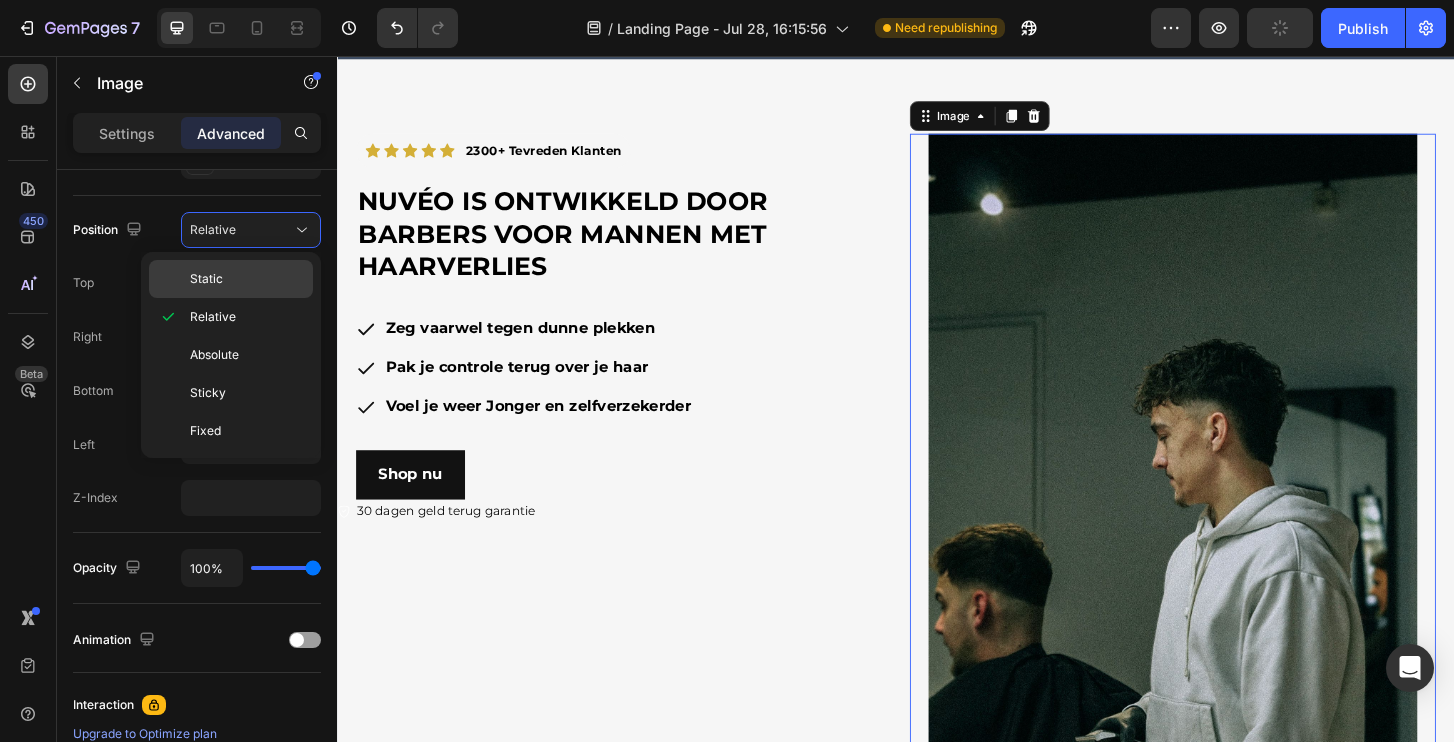 click on "Static" at bounding box center [247, 279] 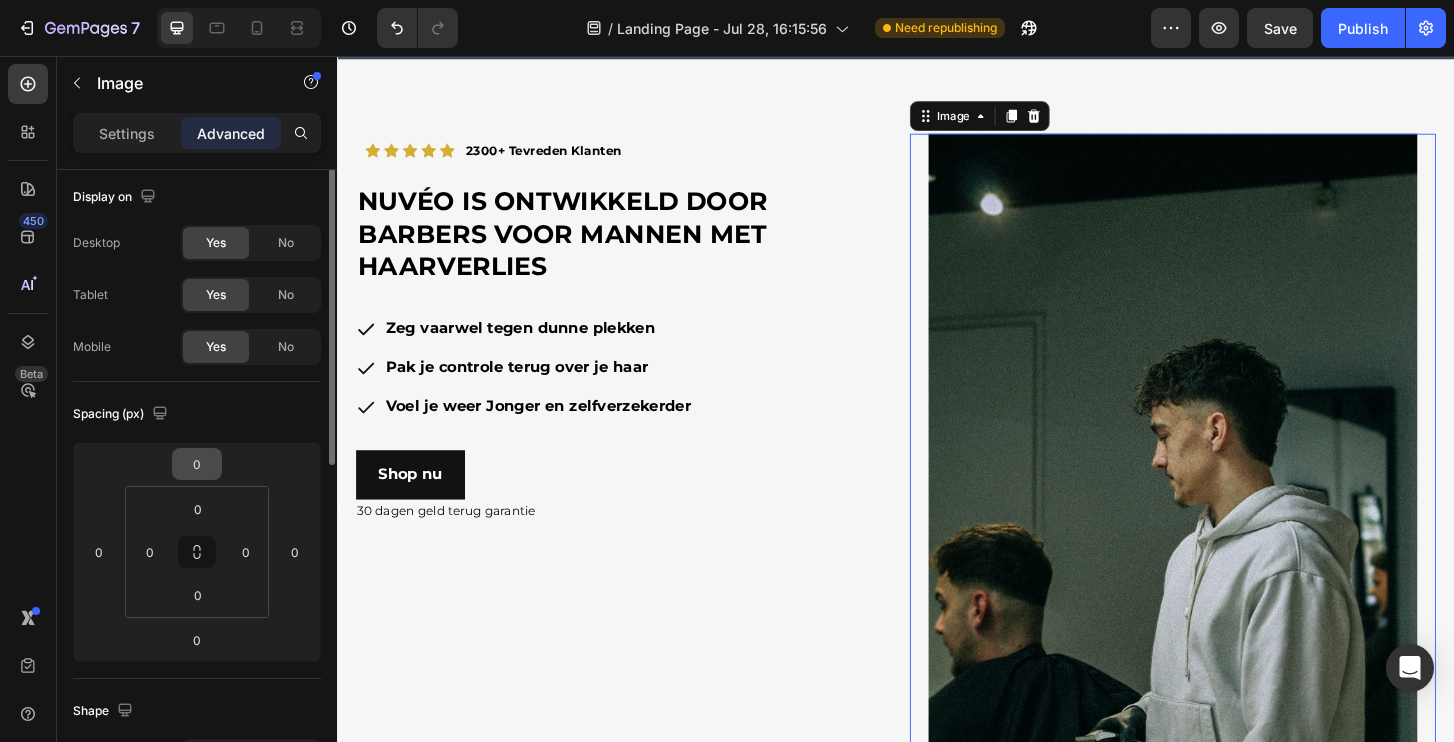 scroll, scrollTop: 0, scrollLeft: 0, axis: both 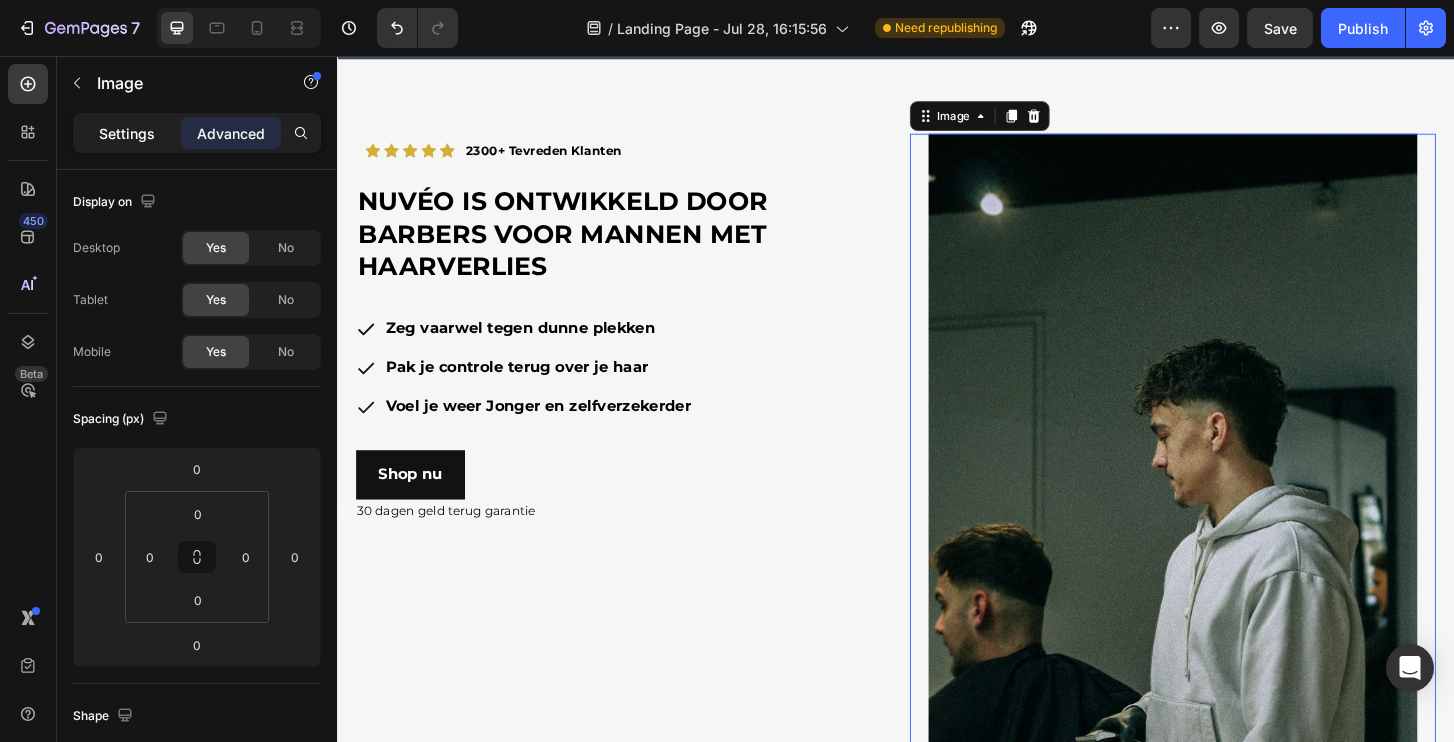 click on "Settings" at bounding box center [127, 133] 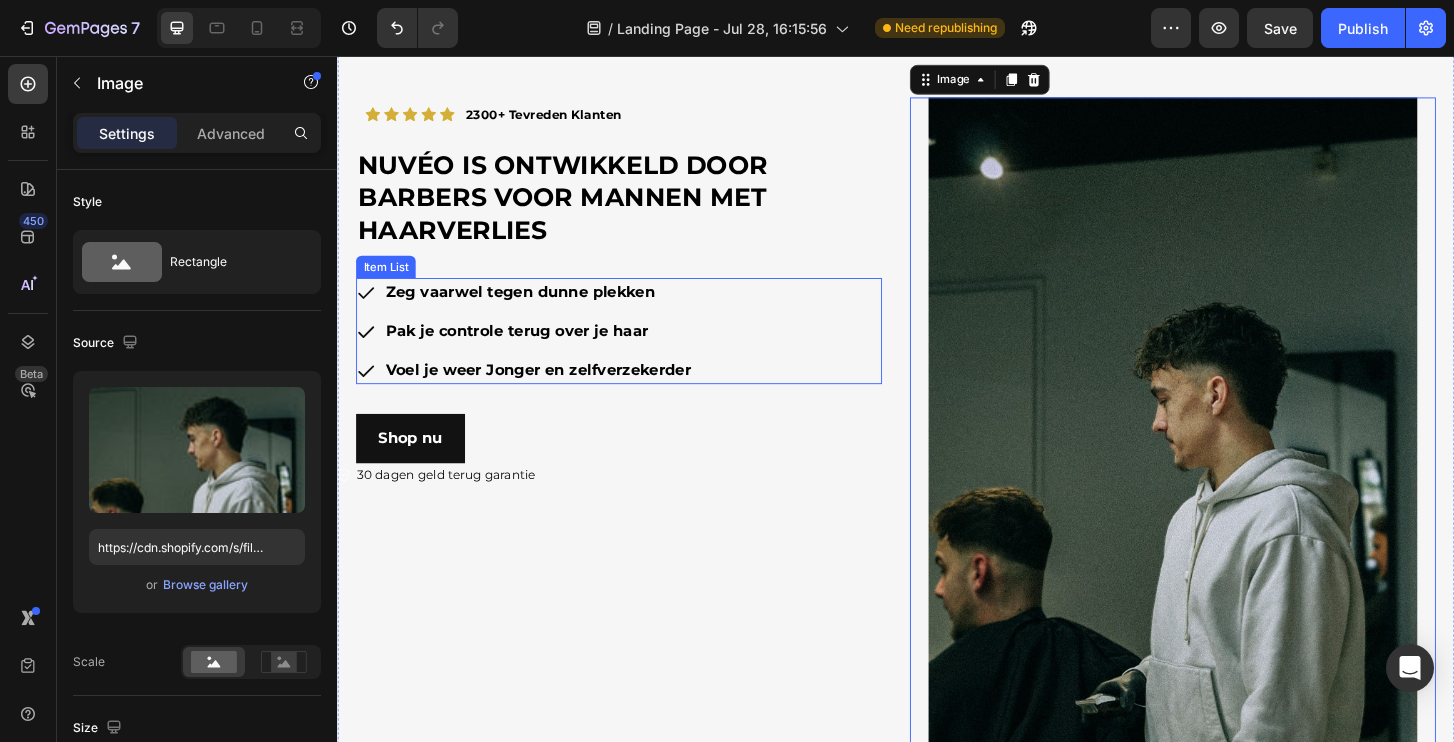 scroll, scrollTop: 2918, scrollLeft: 0, axis: vertical 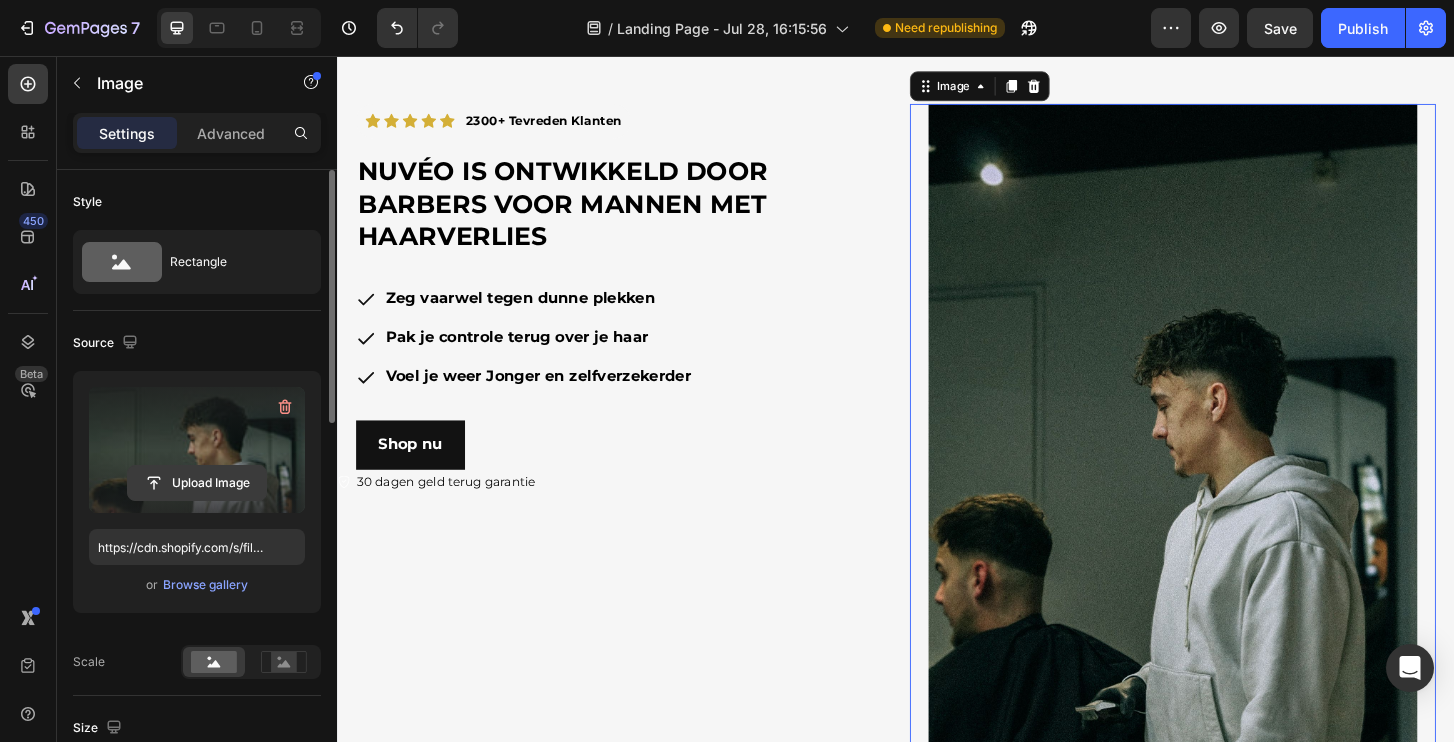 click 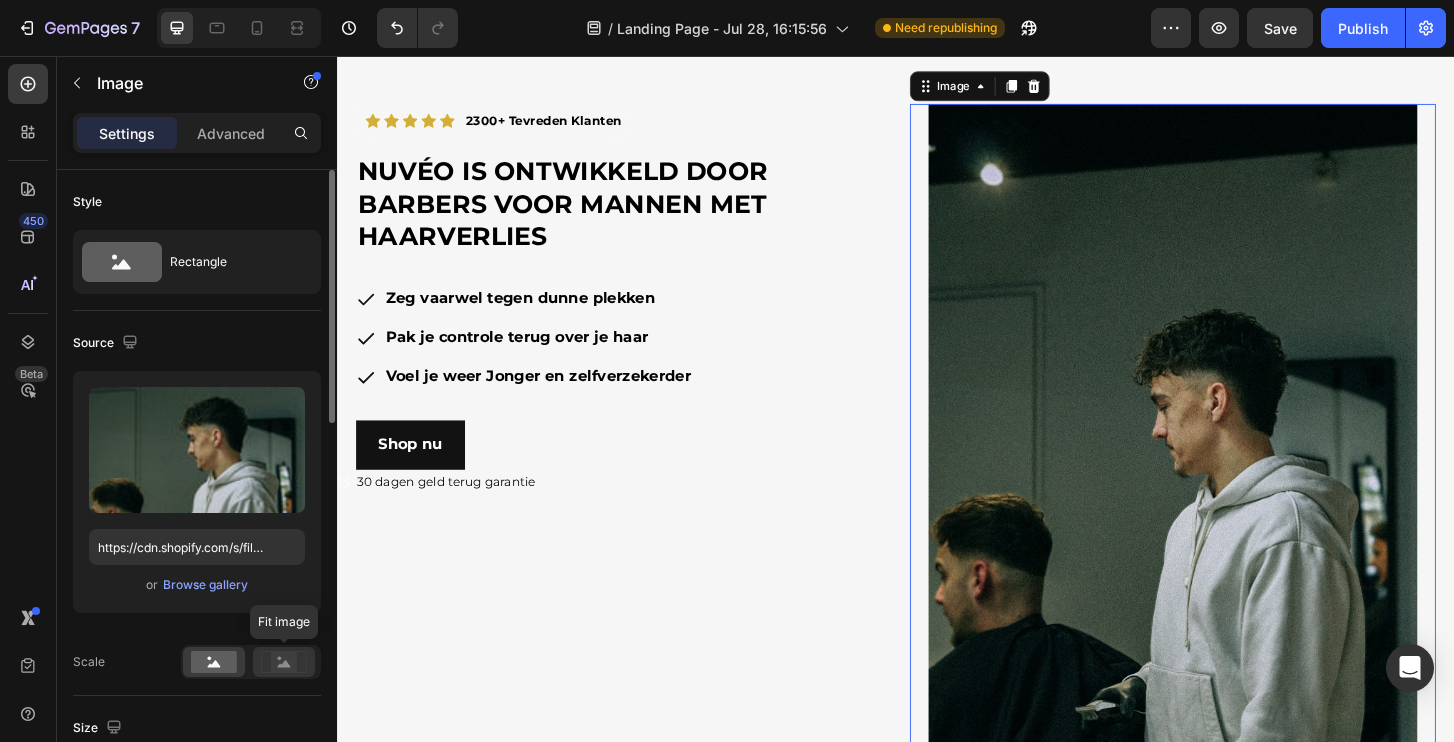 click 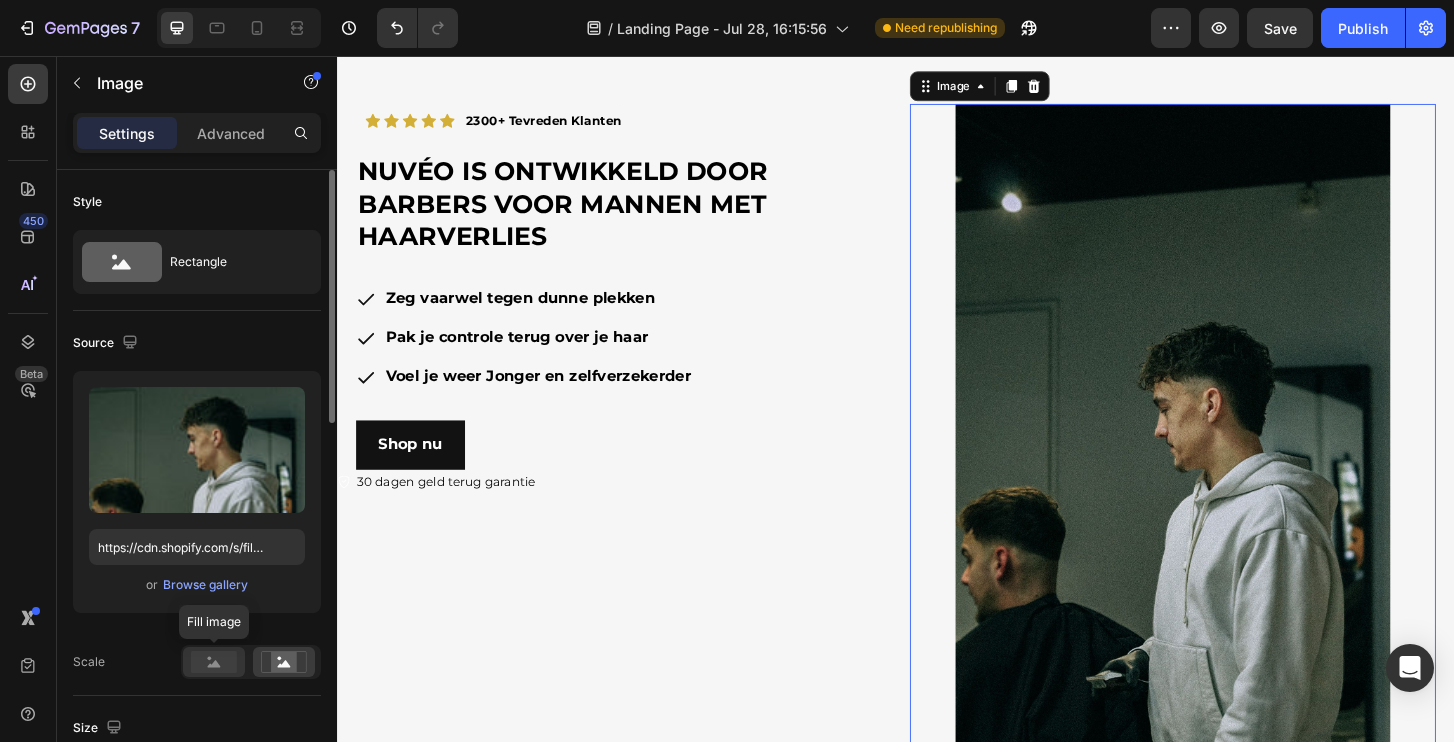 click 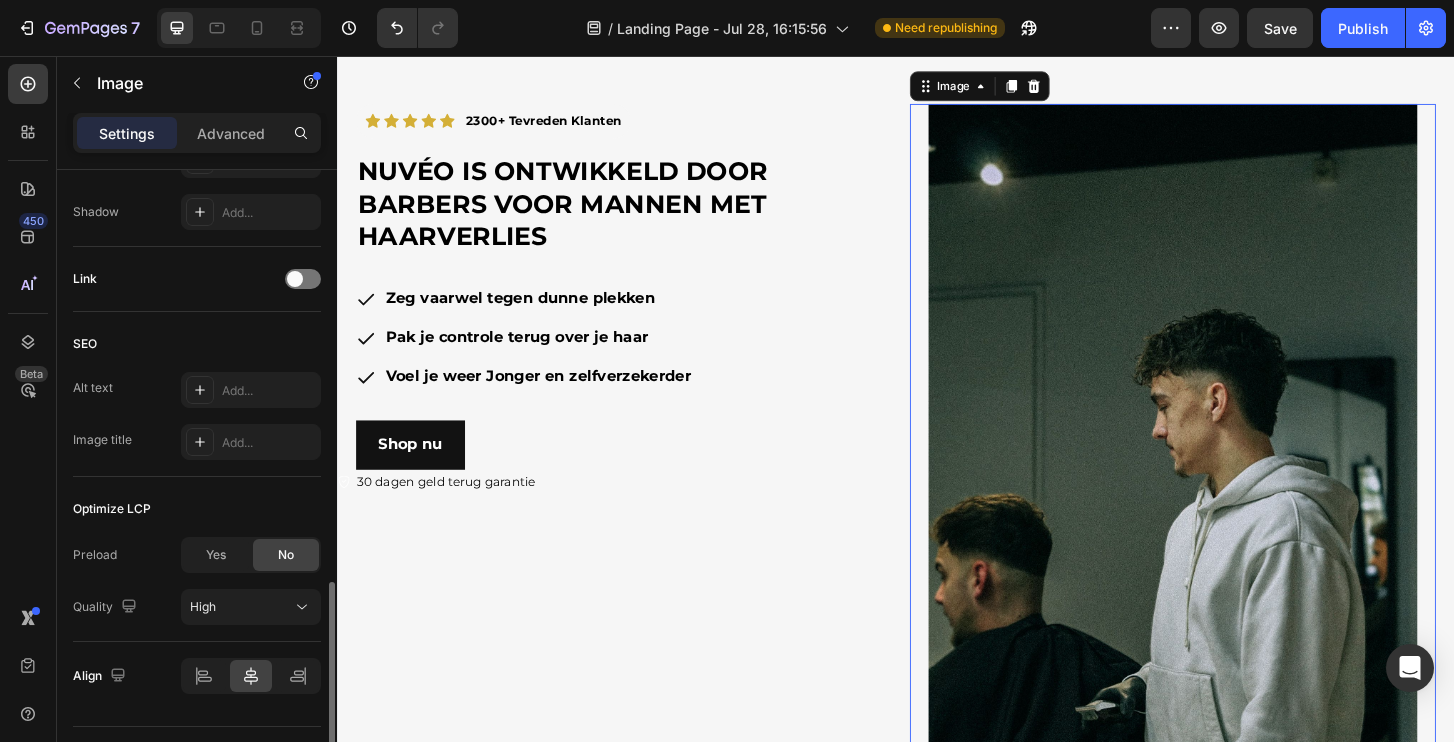scroll, scrollTop: 931, scrollLeft: 0, axis: vertical 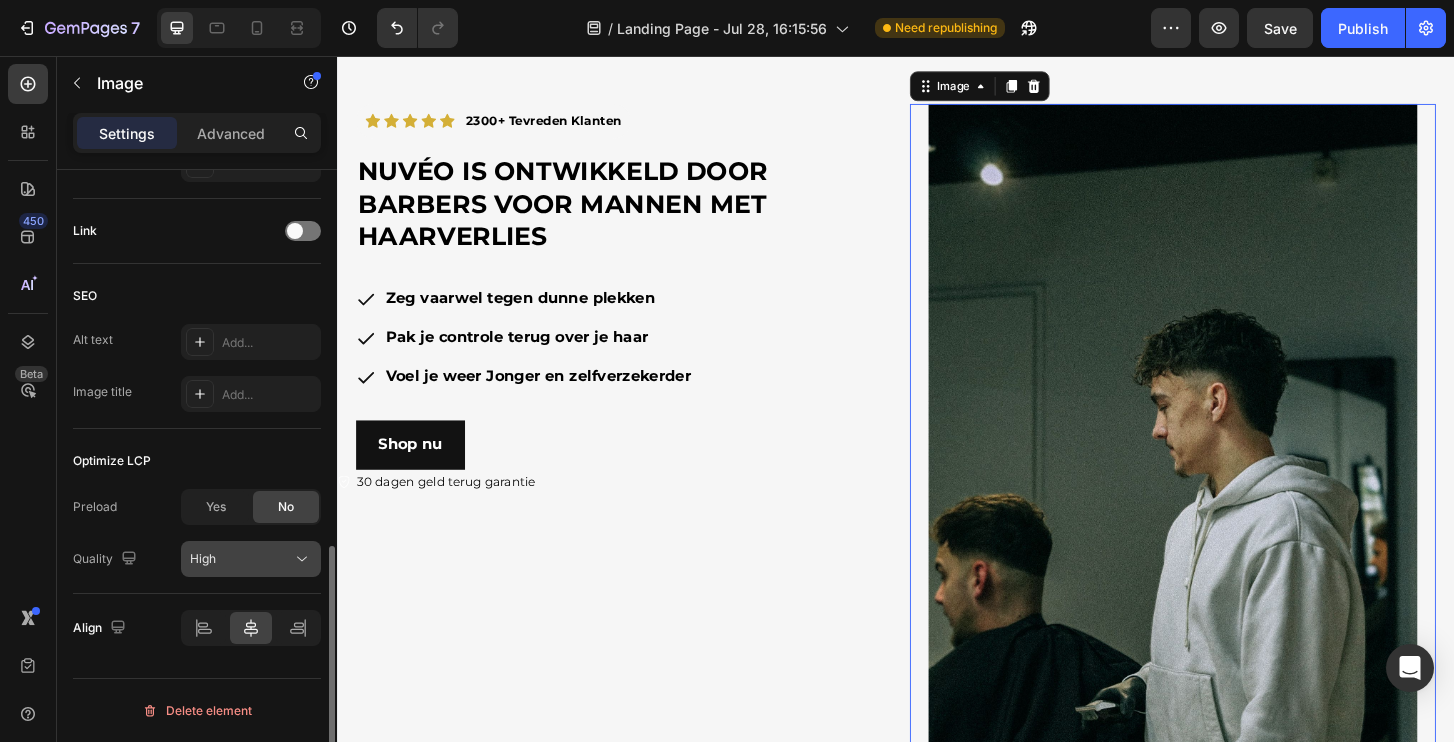 click on "High" at bounding box center (241, 559) 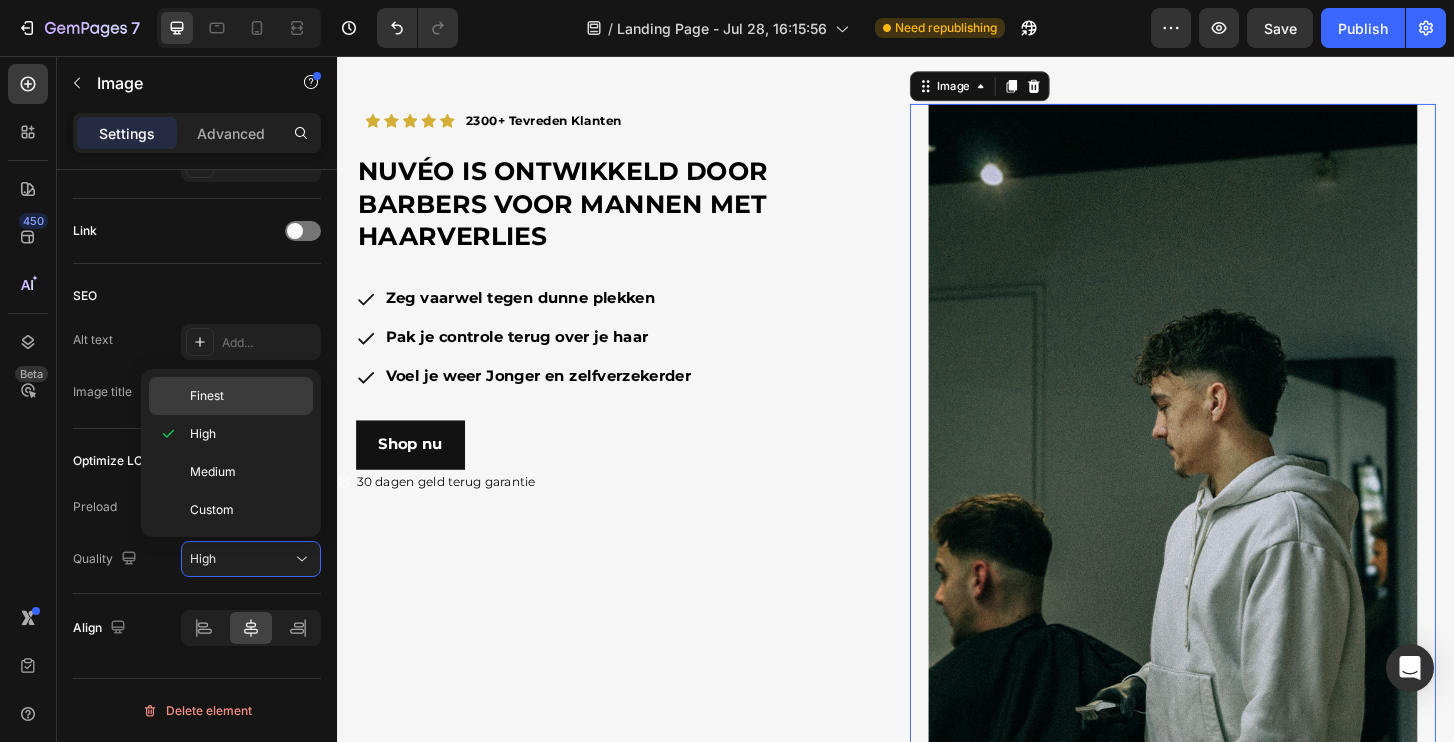 click on "Finest" 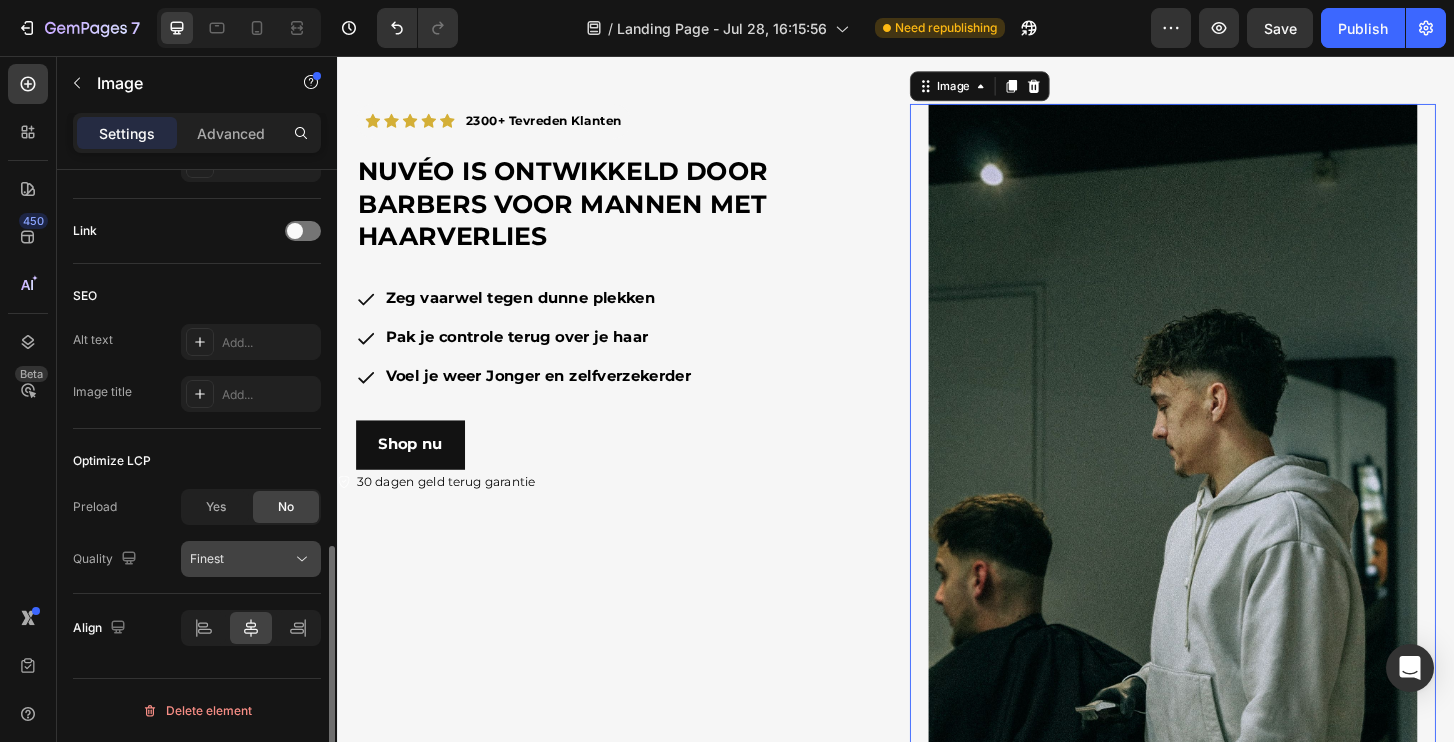 click on "Finest" at bounding box center (241, 559) 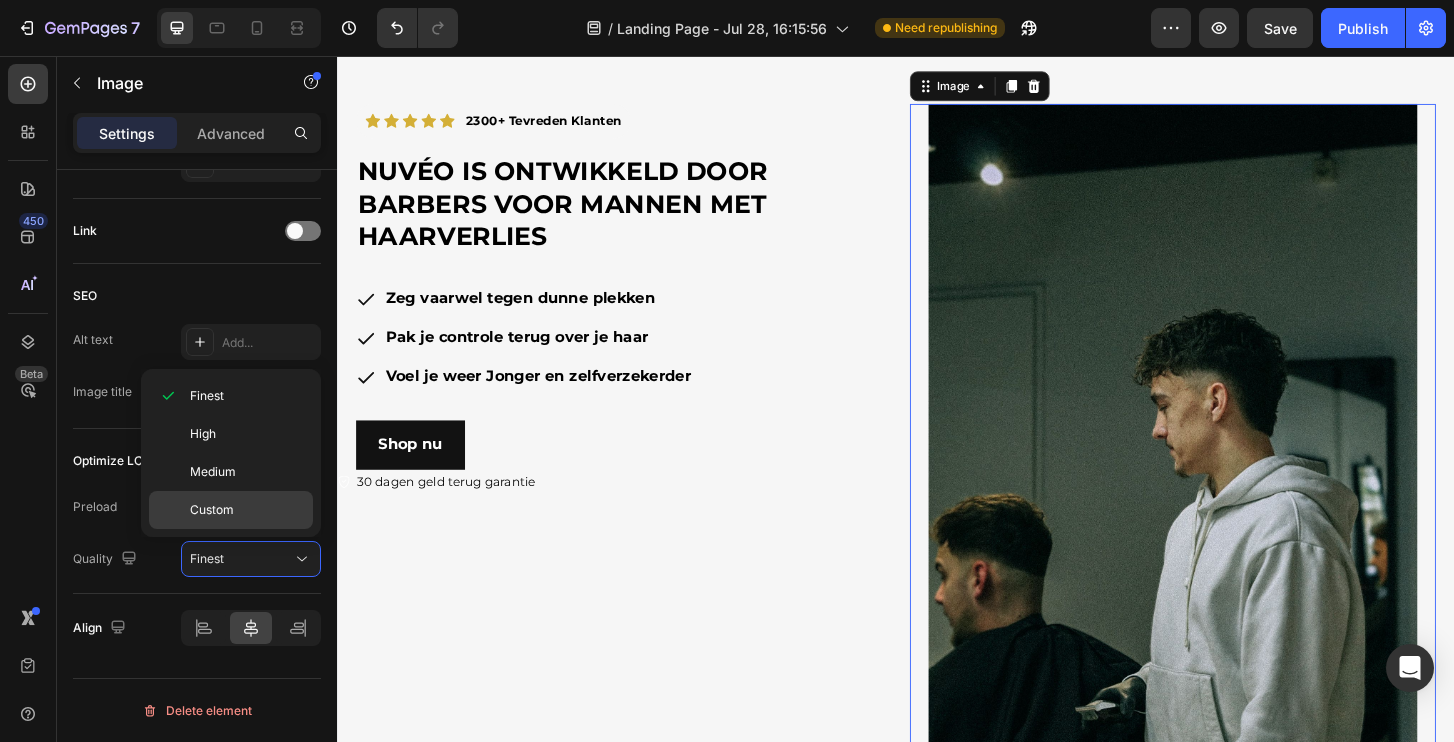 click on "Custom" at bounding box center (247, 510) 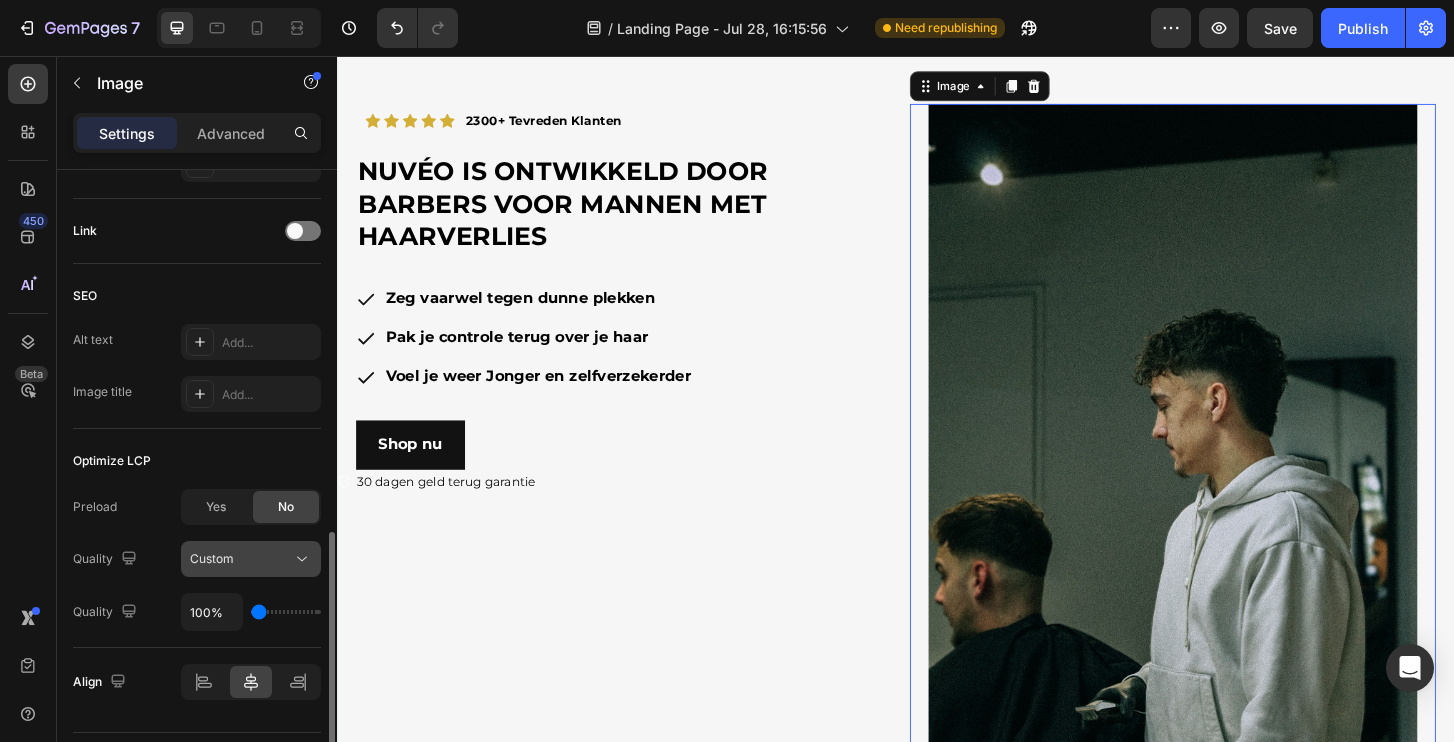 click on "Custom" at bounding box center [241, 559] 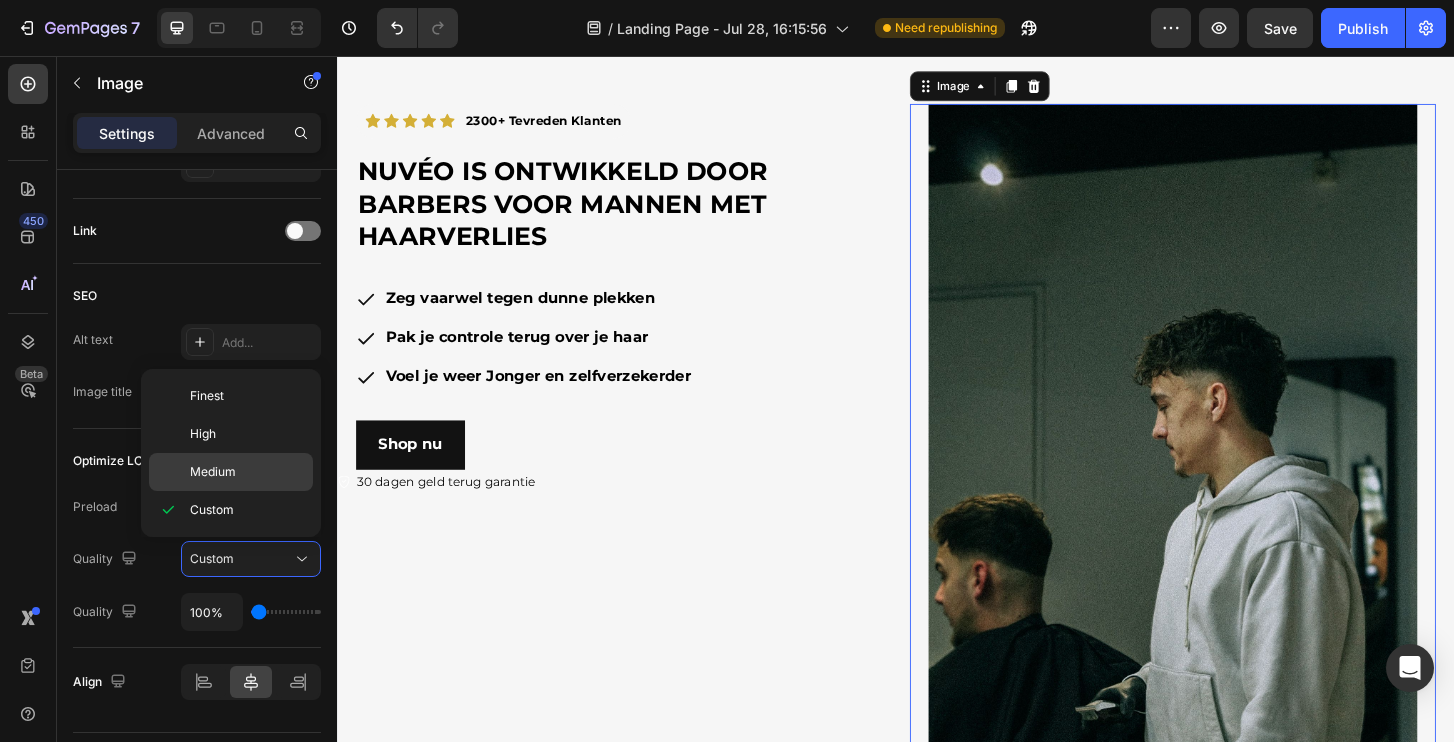 click on "Medium" at bounding box center (247, 472) 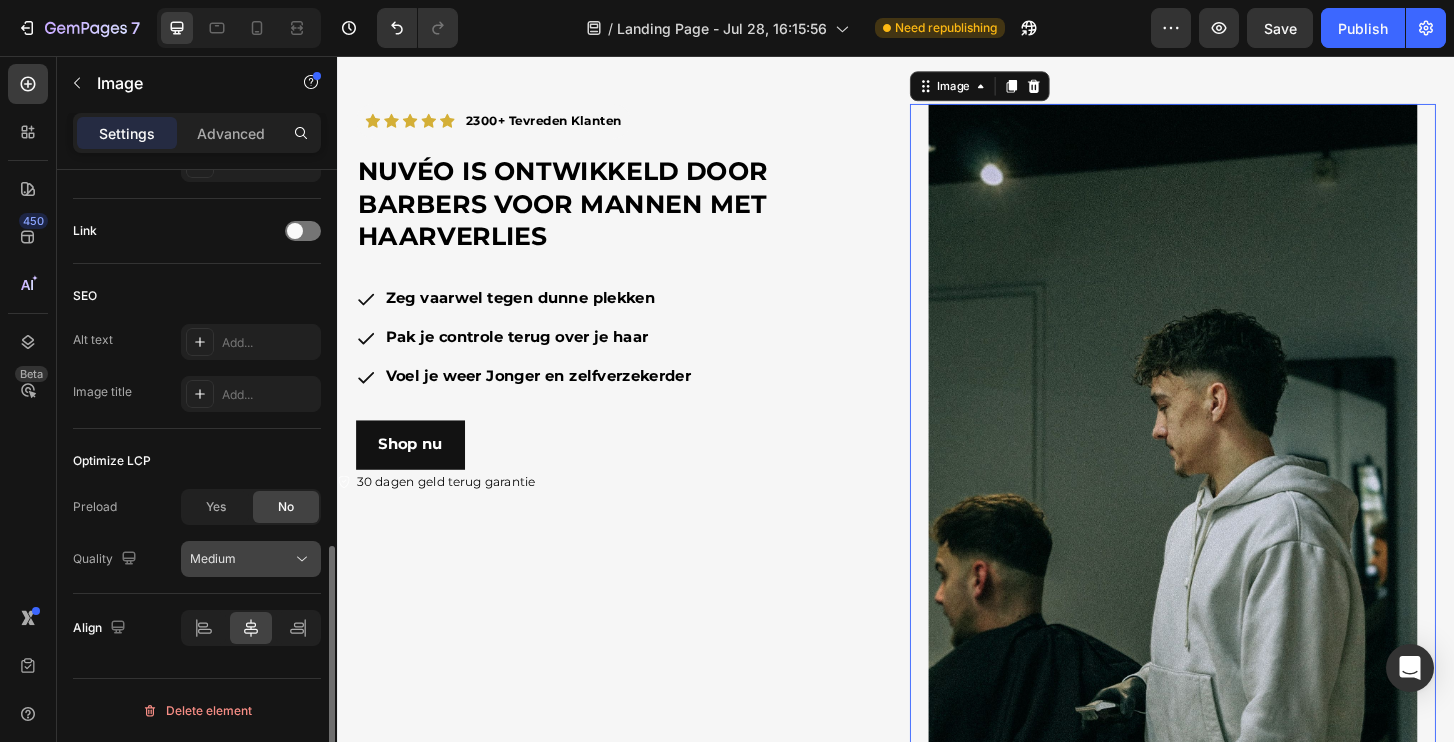 click on "Medium" at bounding box center (241, 559) 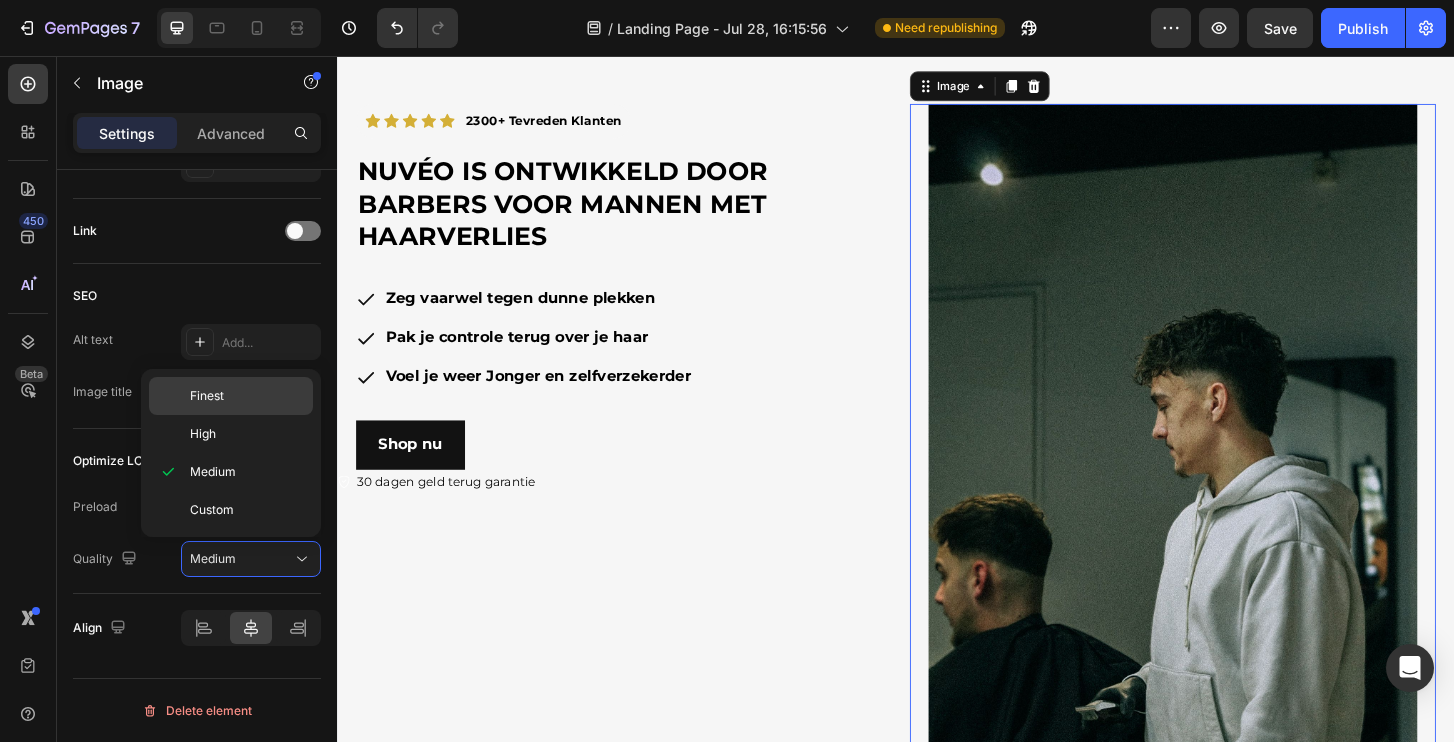 click on "Finest" at bounding box center [247, 396] 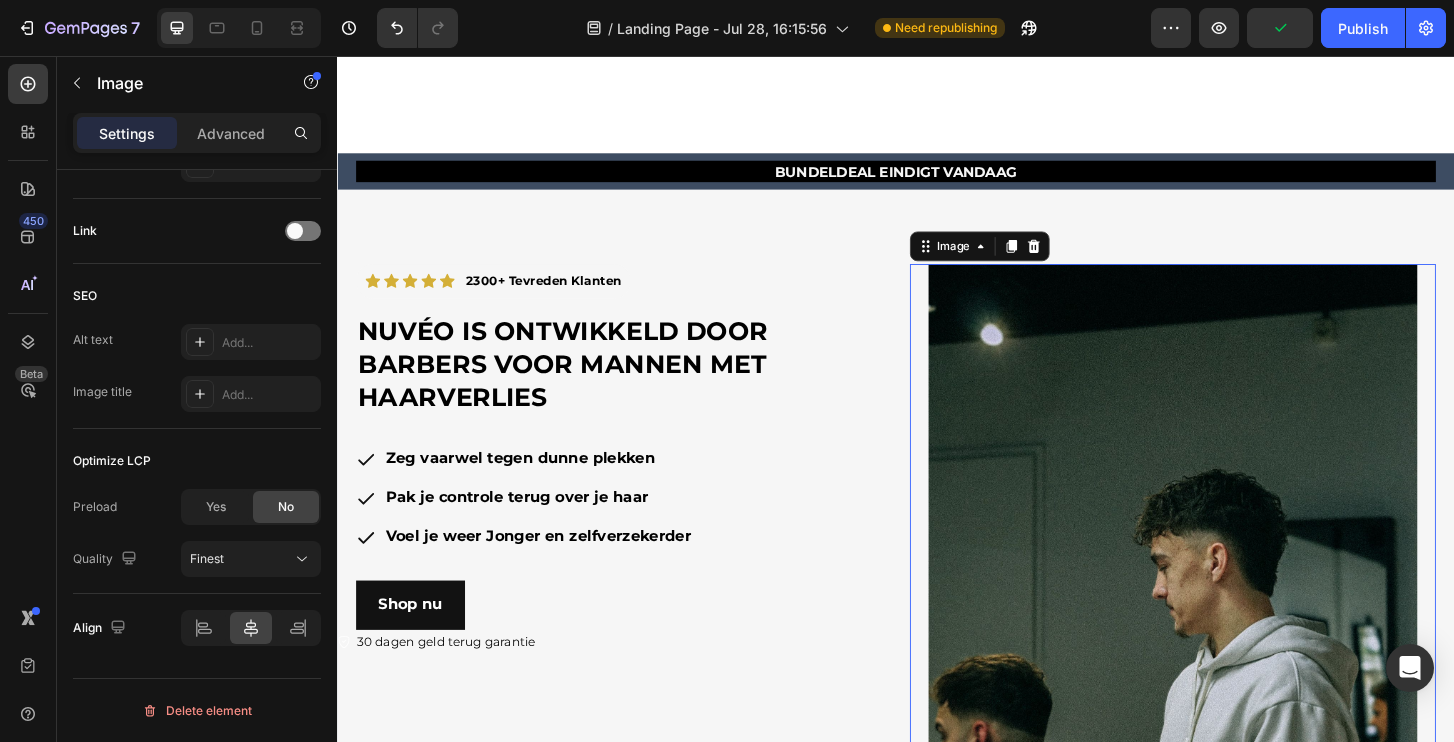 scroll, scrollTop: 3325, scrollLeft: 0, axis: vertical 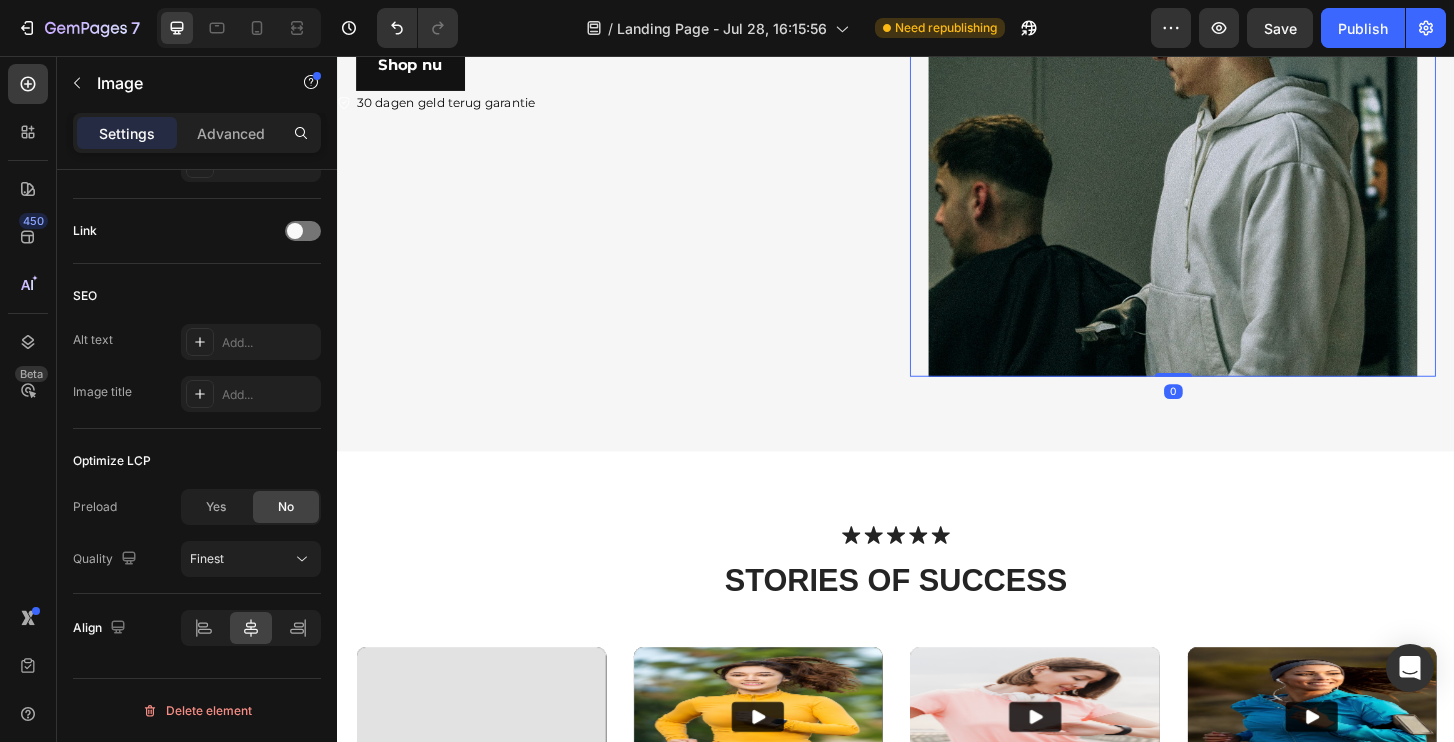drag, startPoint x: 1234, startPoint y: 396, endPoint x: 1236, endPoint y: 317, distance: 79.025314 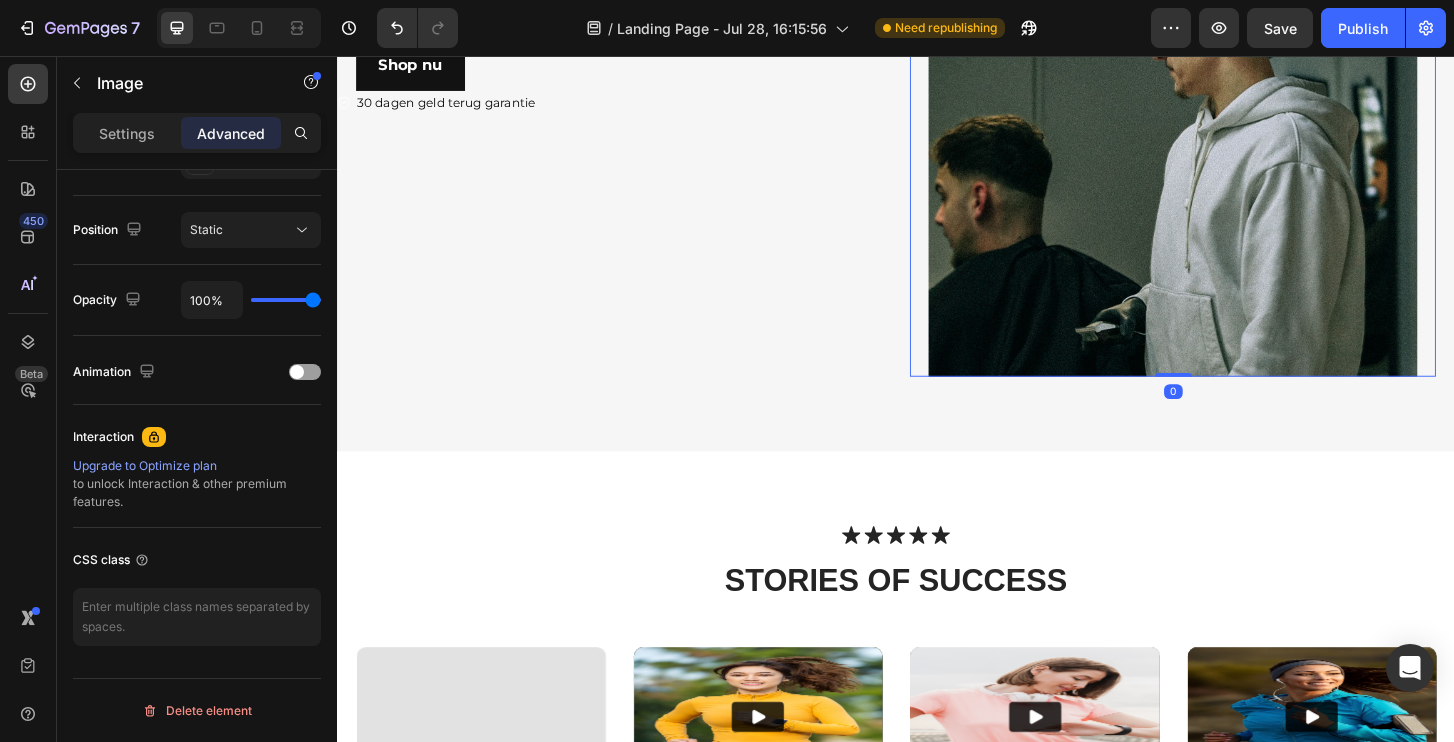 drag, startPoint x: 1231, startPoint y: 396, endPoint x: 1231, endPoint y: 354, distance: 42 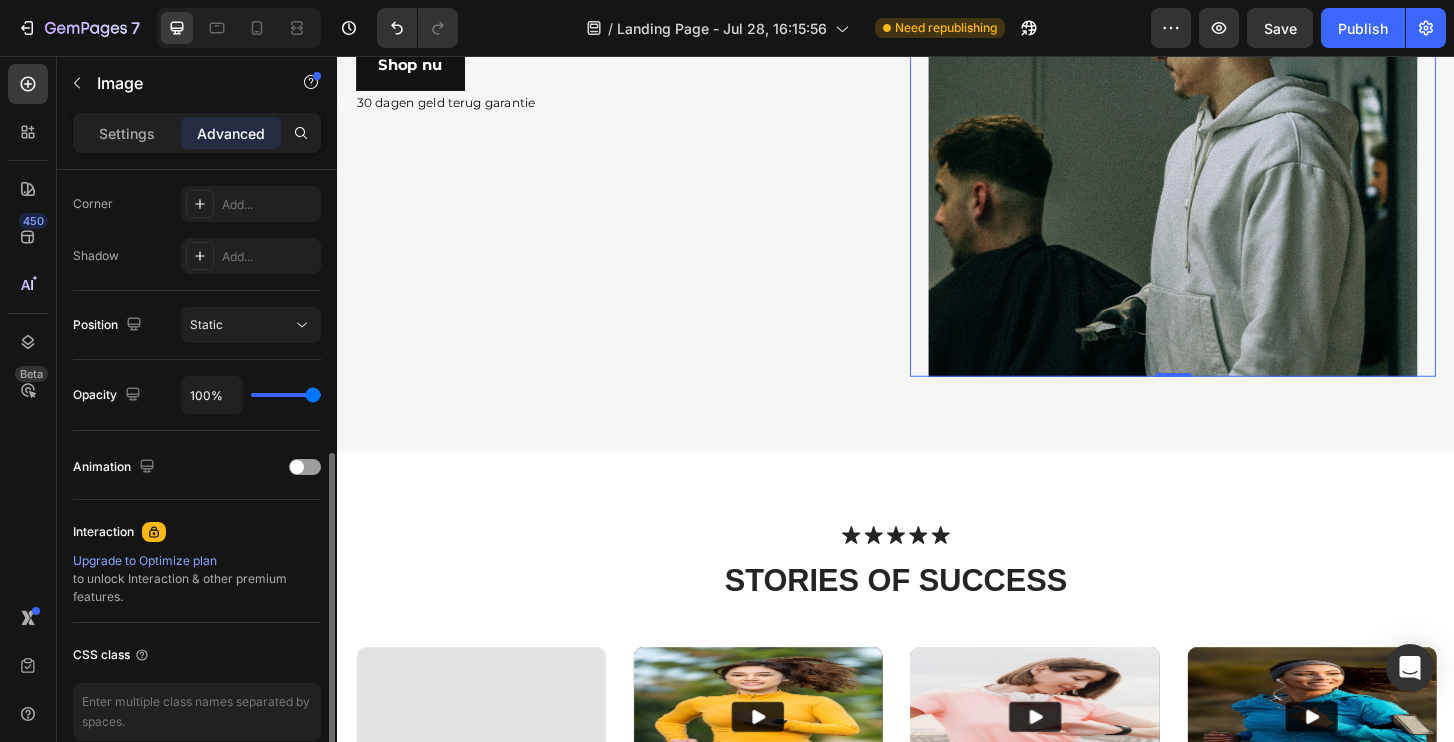 scroll, scrollTop: 607, scrollLeft: 0, axis: vertical 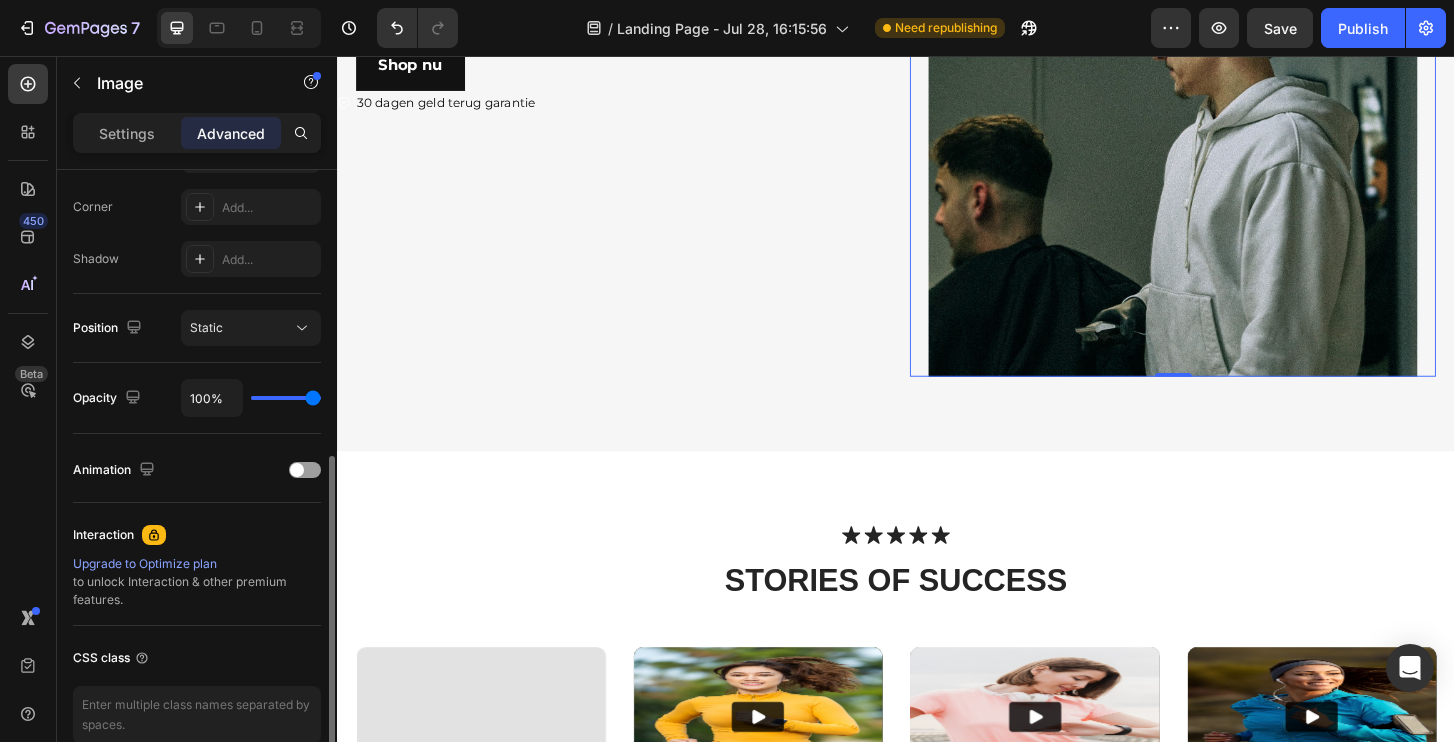 type on "66%" 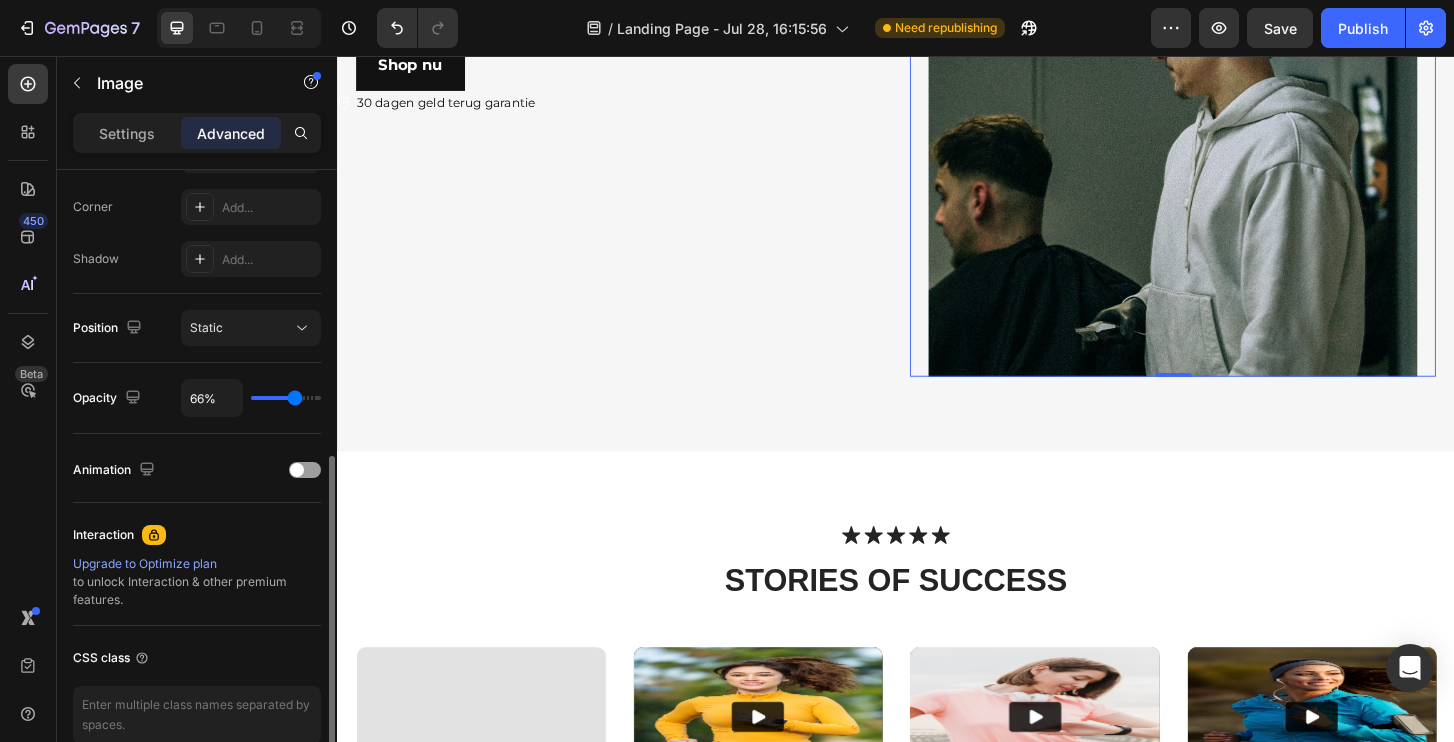 type on "66" 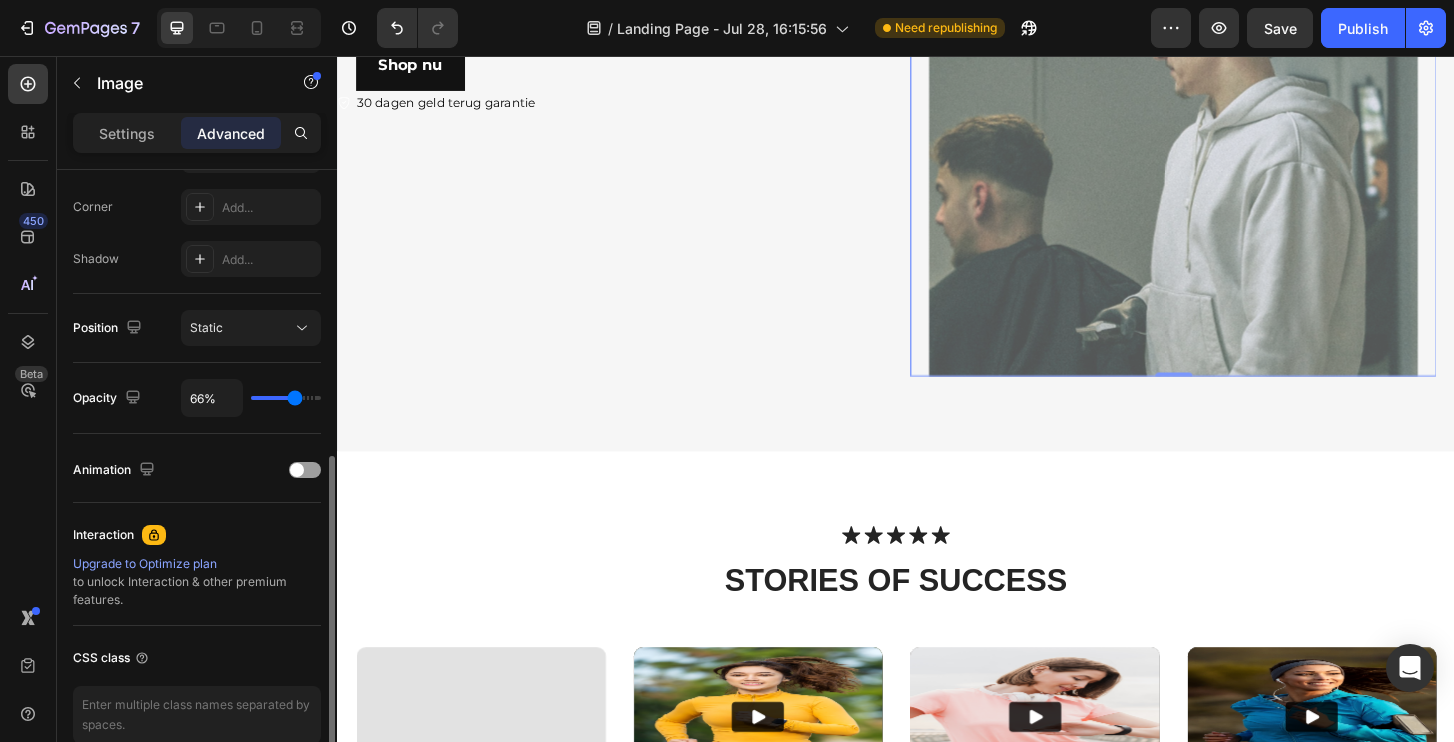 type on "65%" 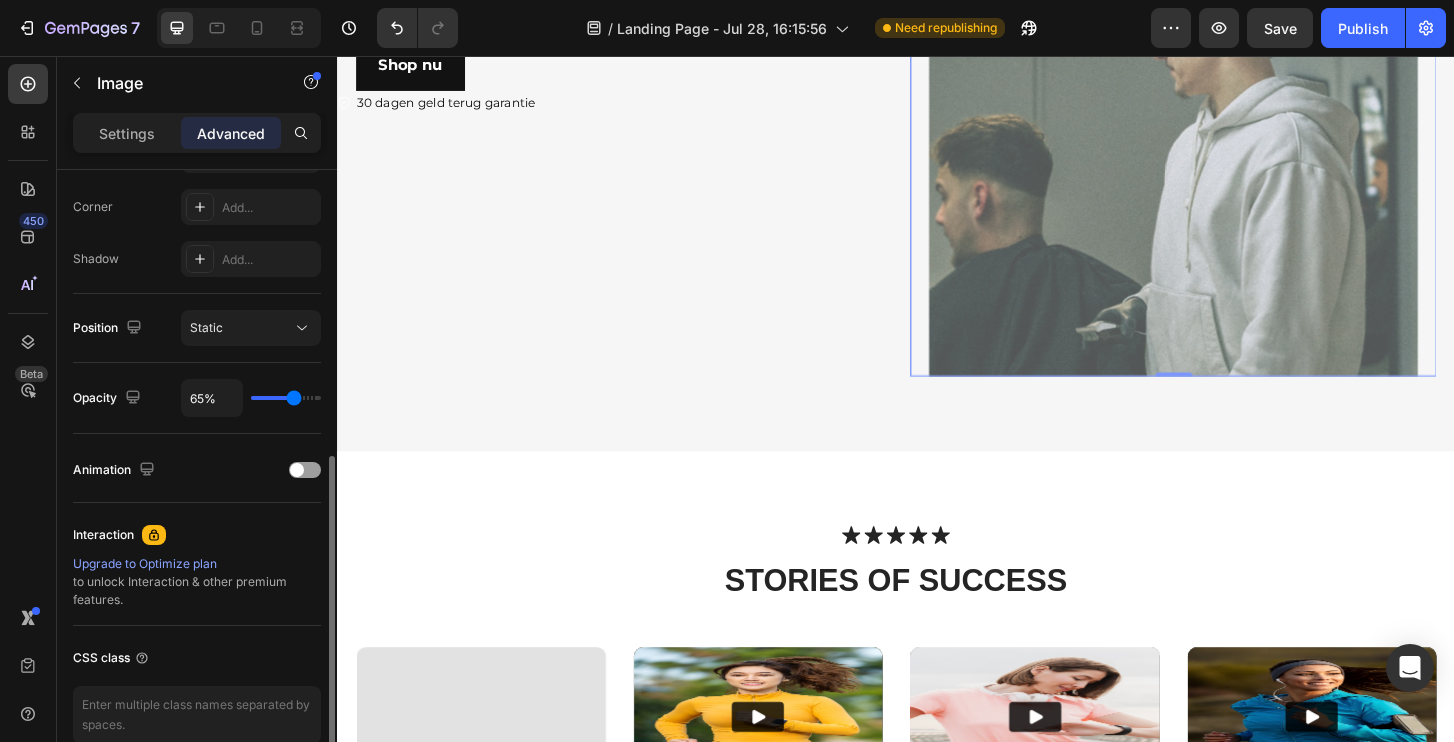 type on "52%" 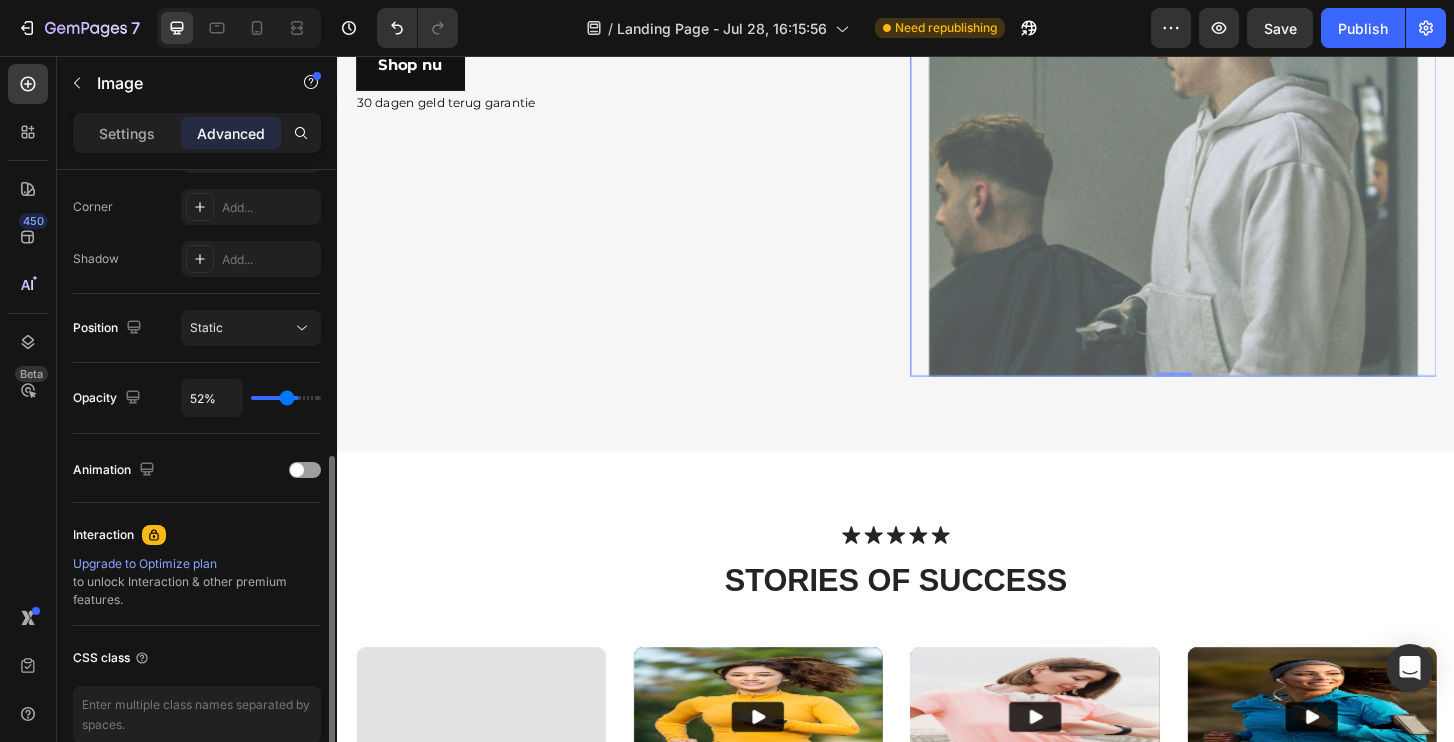 type on "22%" 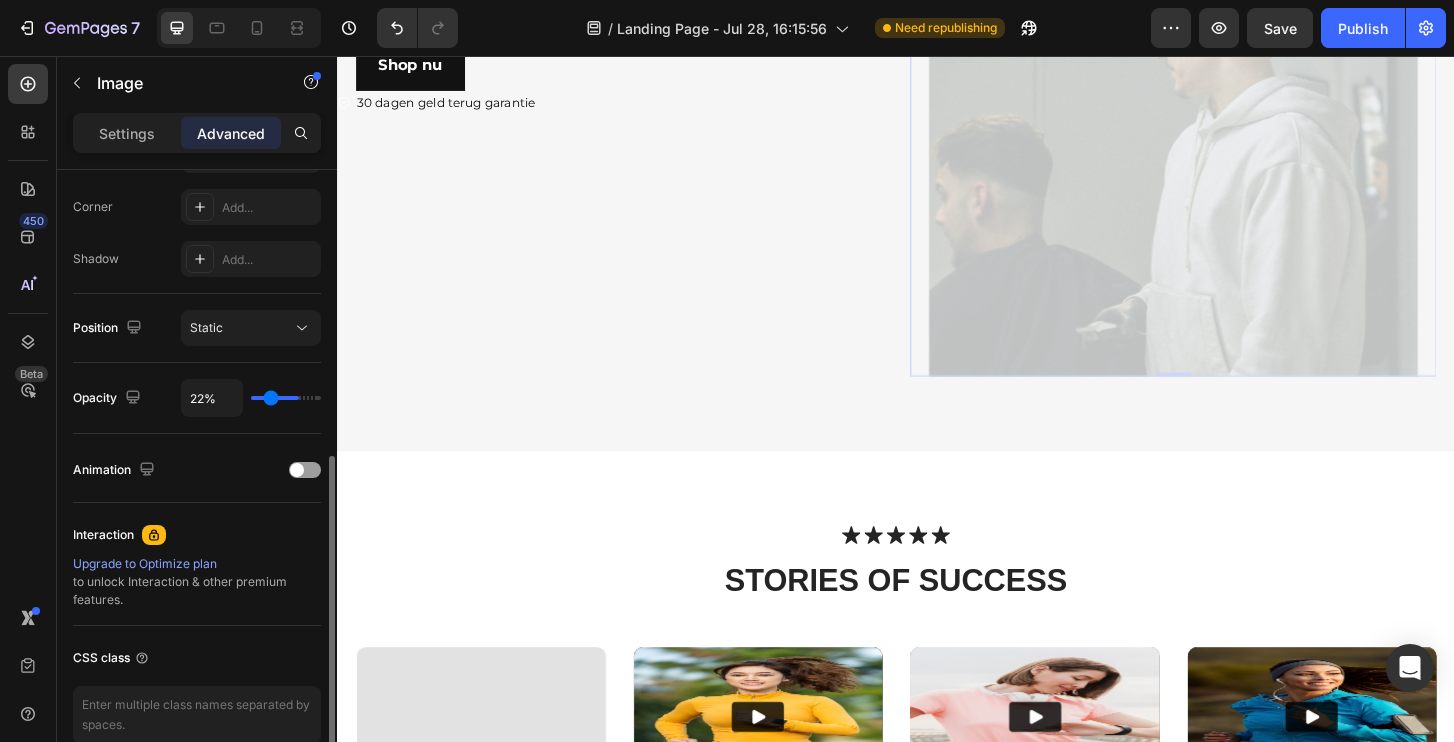 type on "0%" 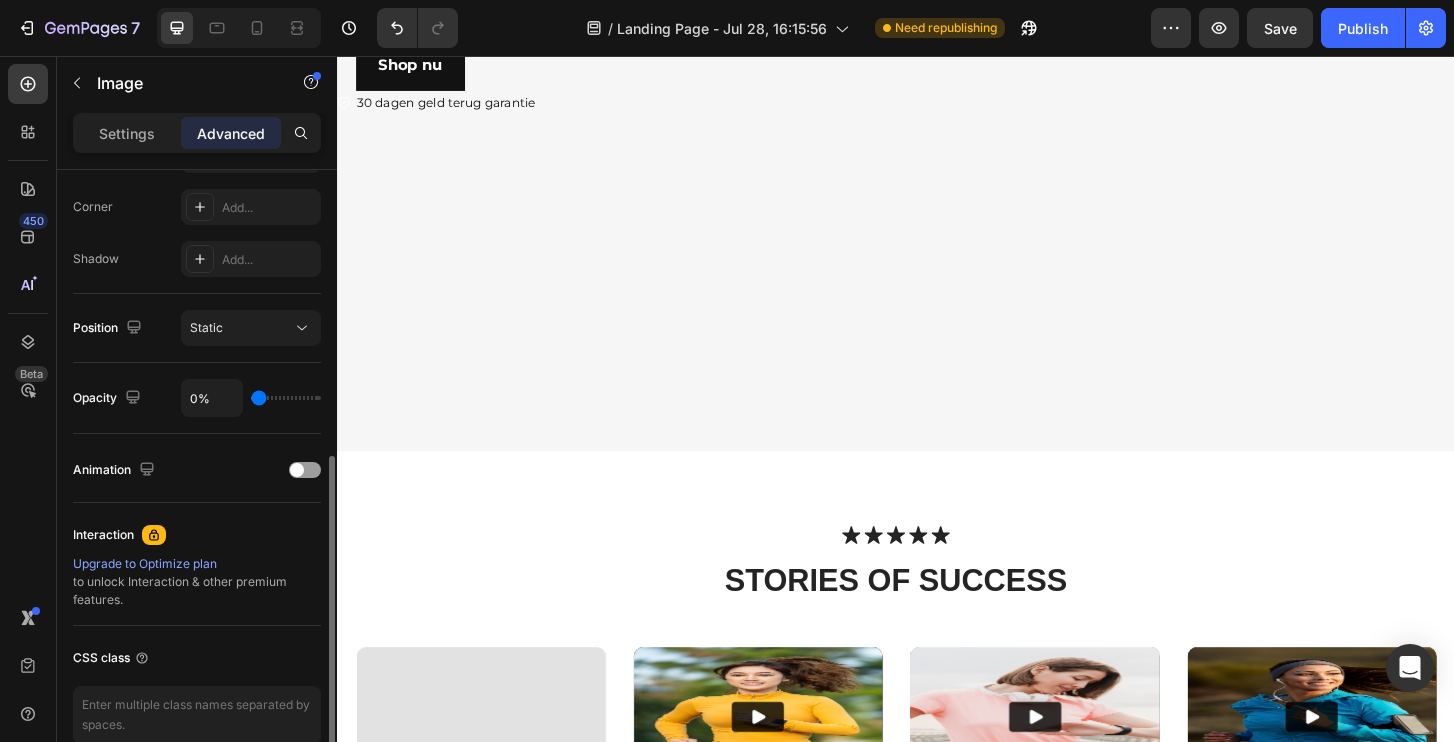 type on "26%" 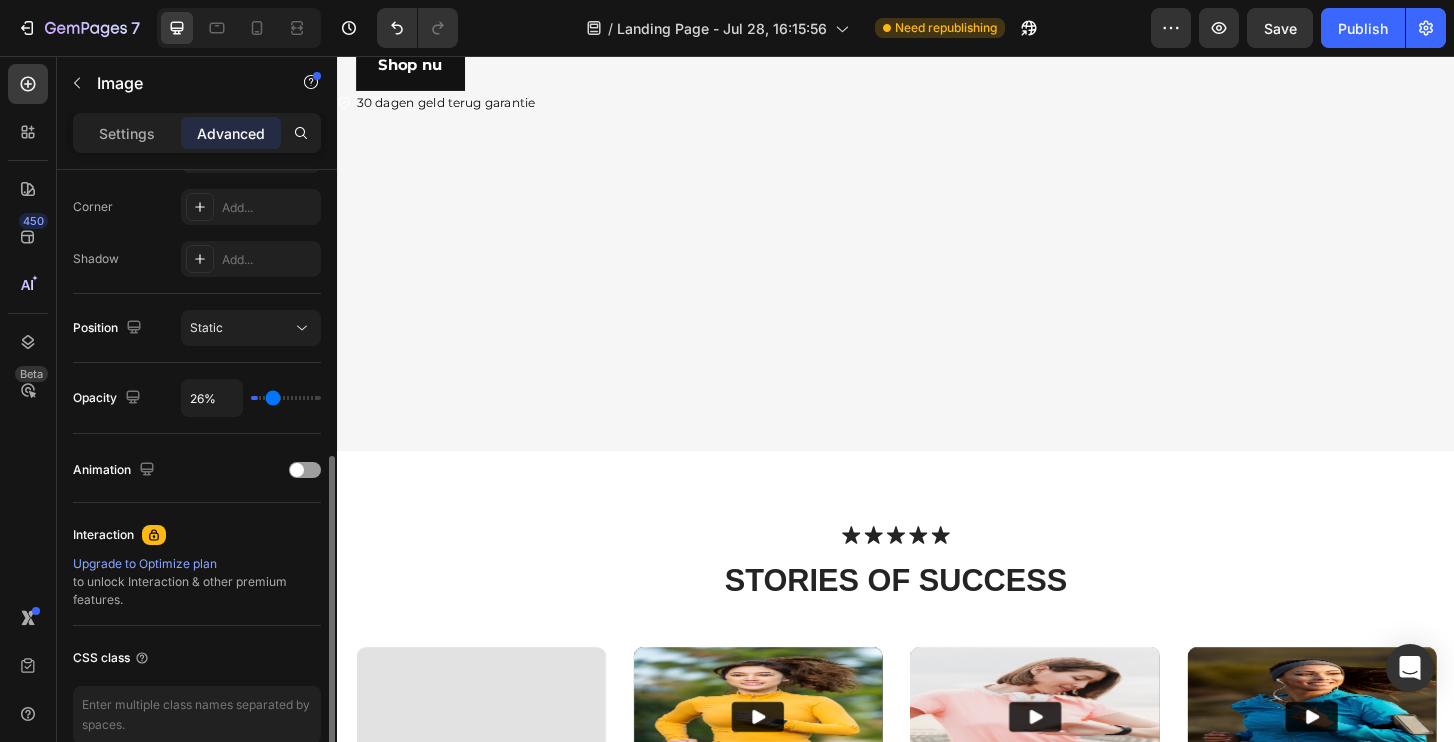 type on "95%" 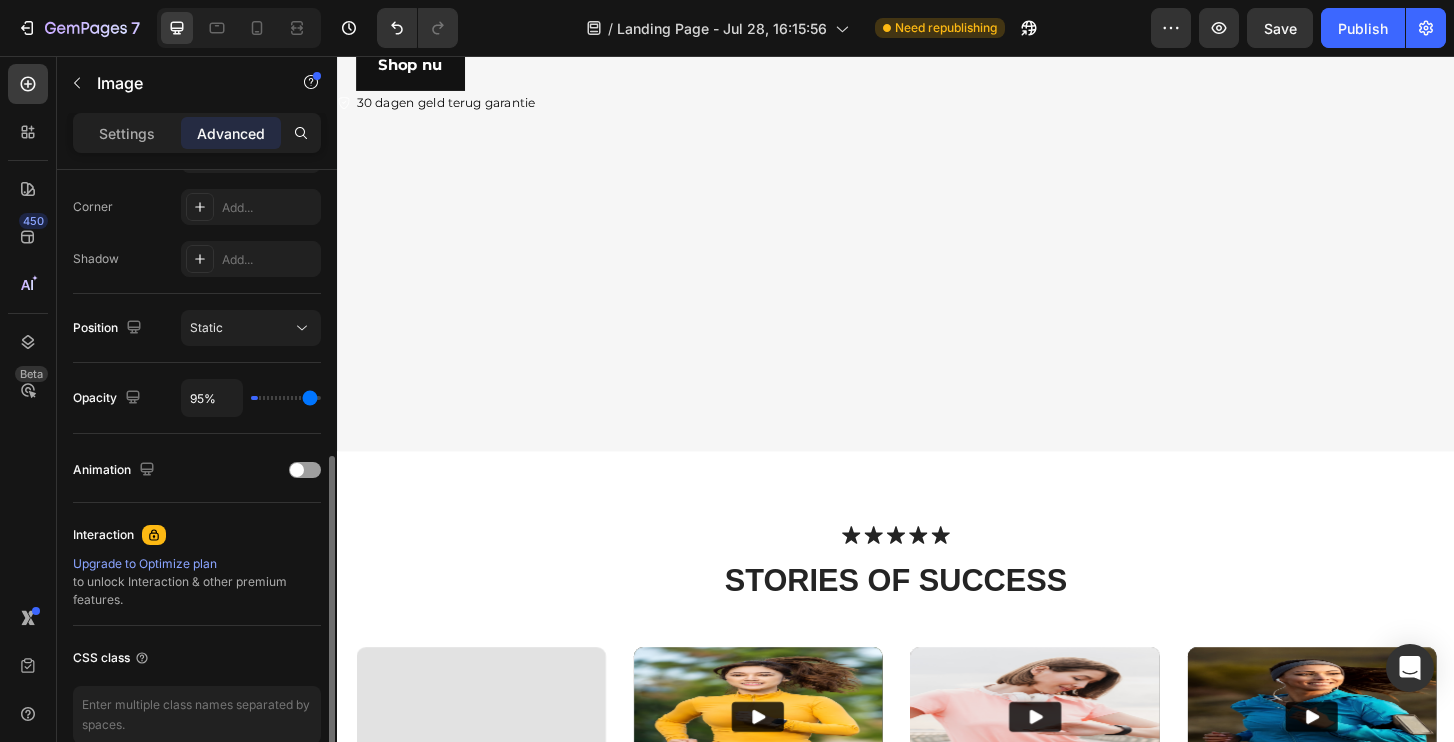 type on "100%" 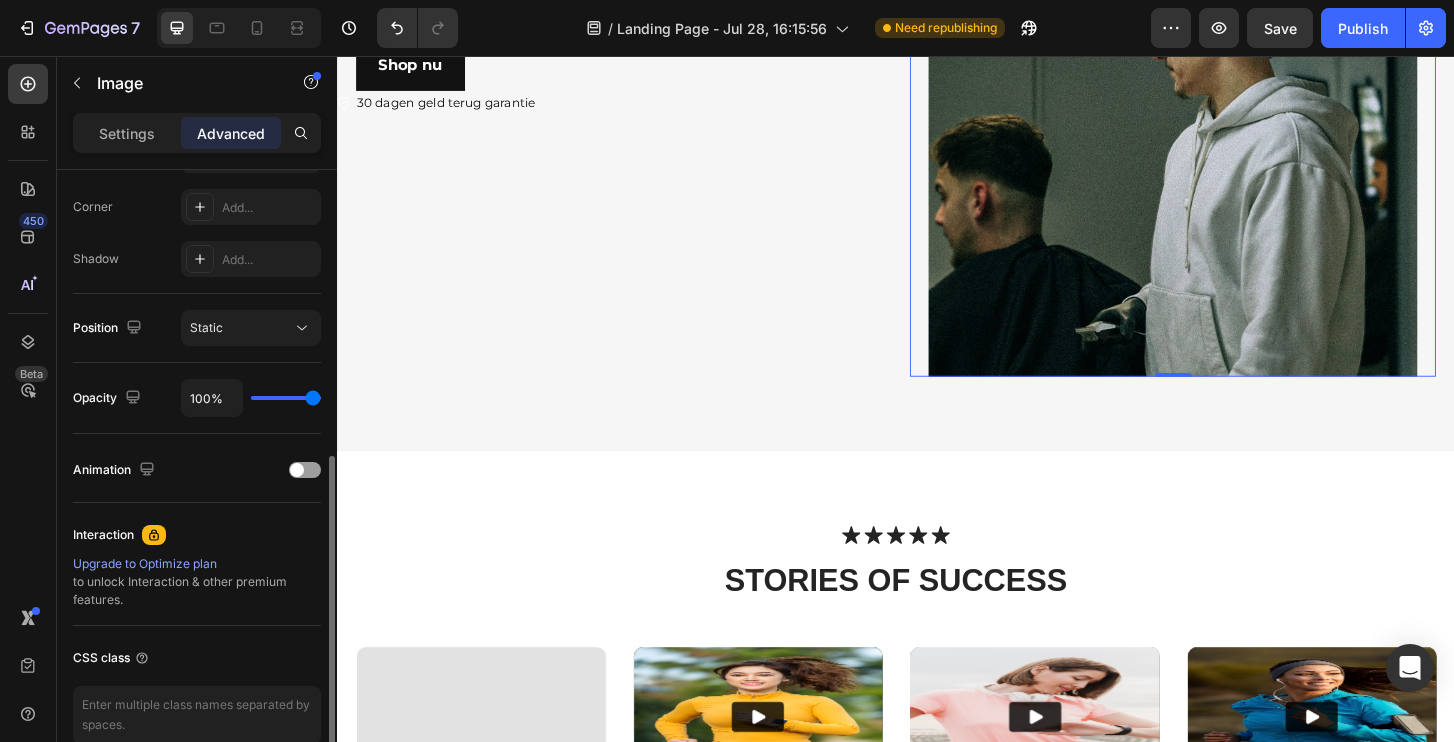 drag, startPoint x: 294, startPoint y: 396, endPoint x: 368, endPoint y: 392, distance: 74.10803 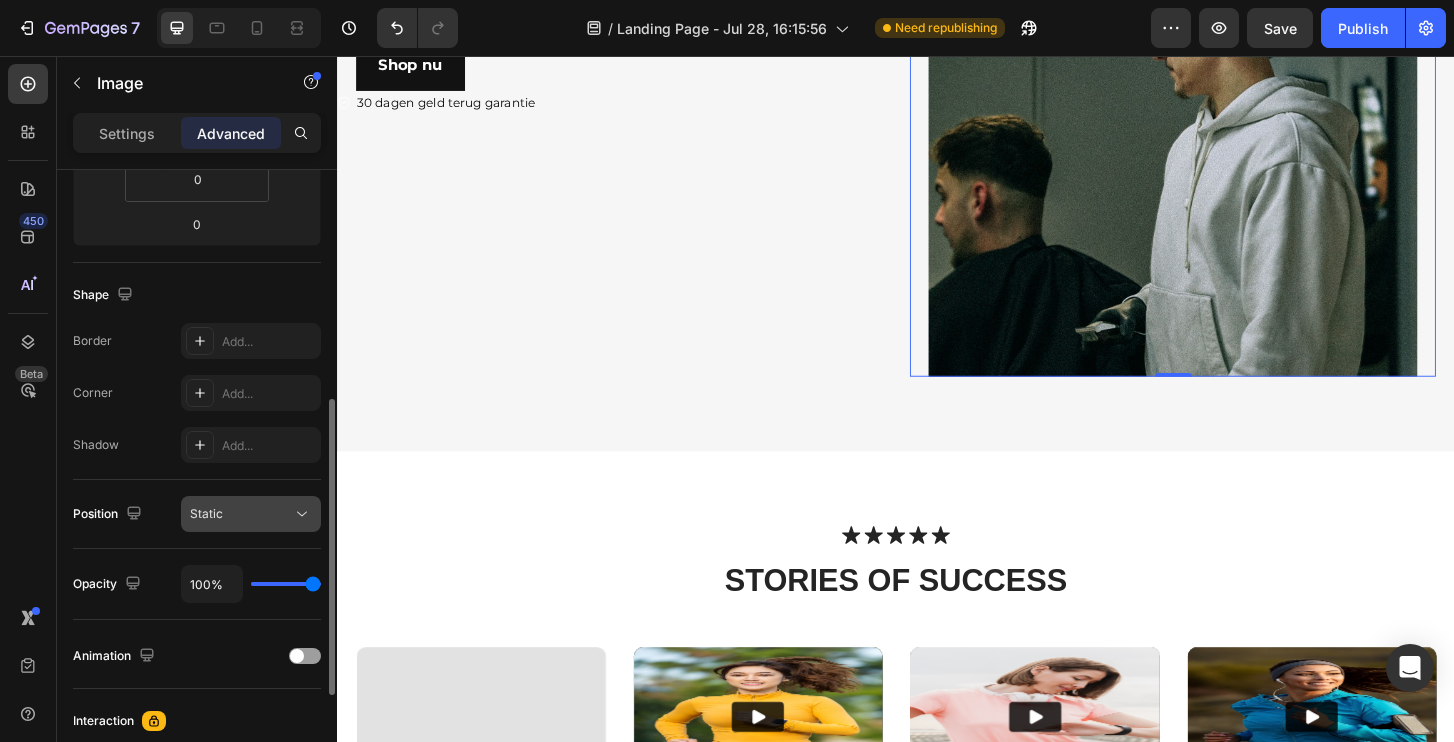 scroll, scrollTop: 370, scrollLeft: 0, axis: vertical 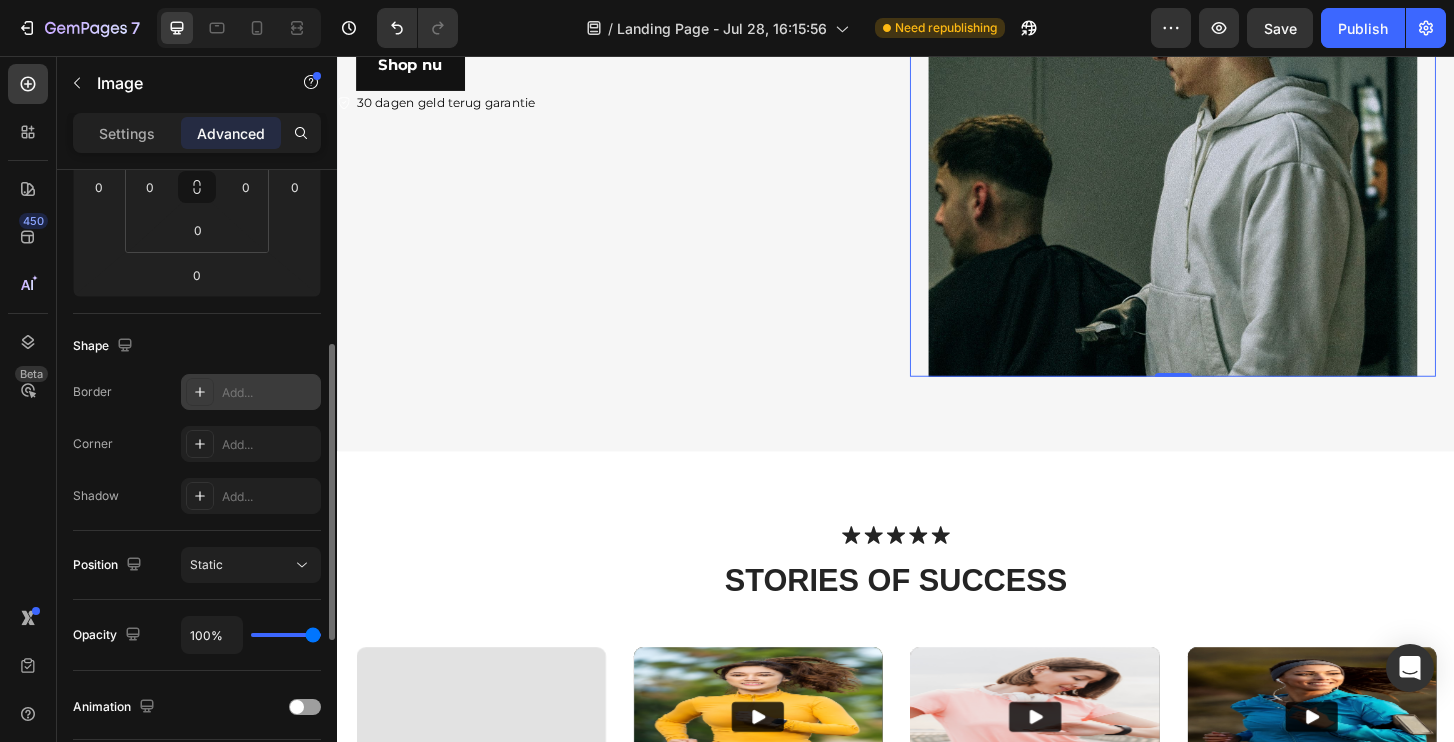 click on "Add..." at bounding box center [269, 393] 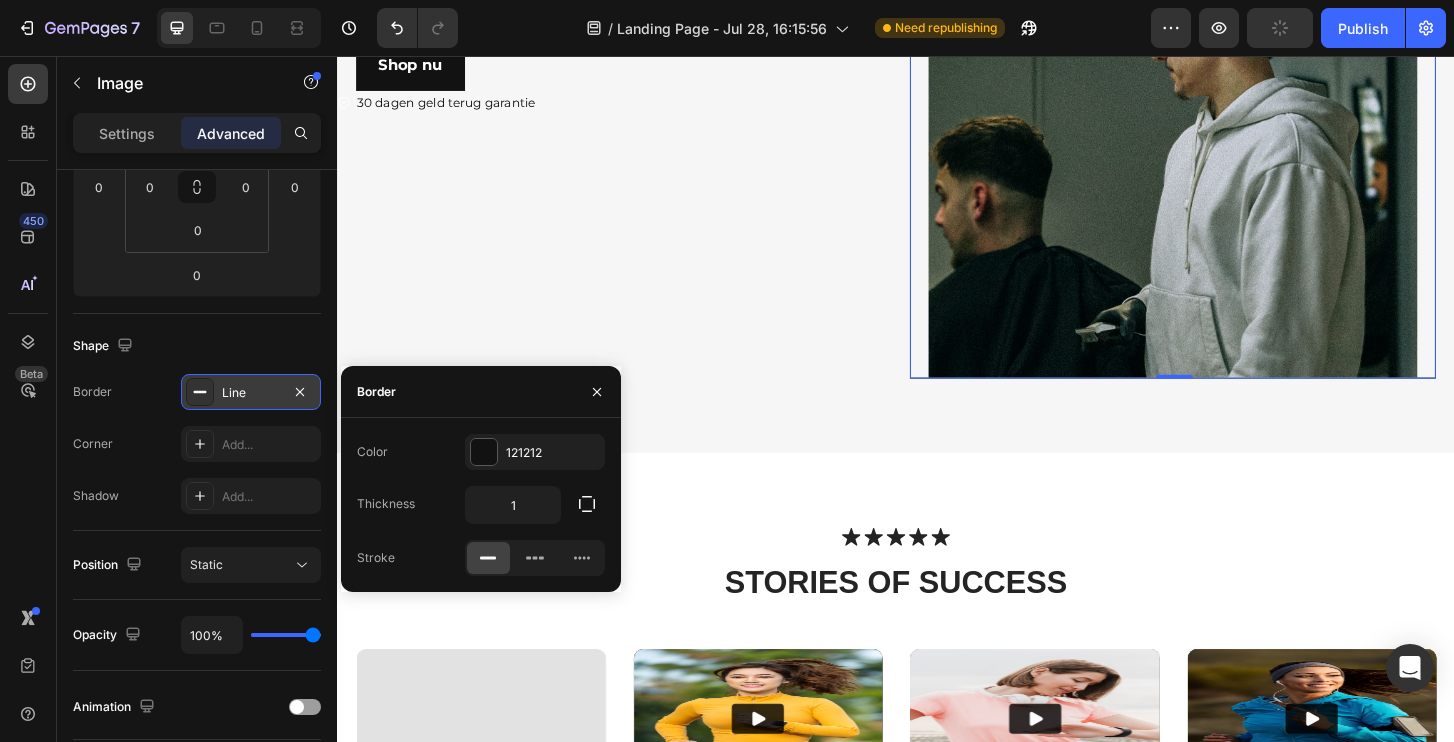 click on "Line" at bounding box center (251, 392) 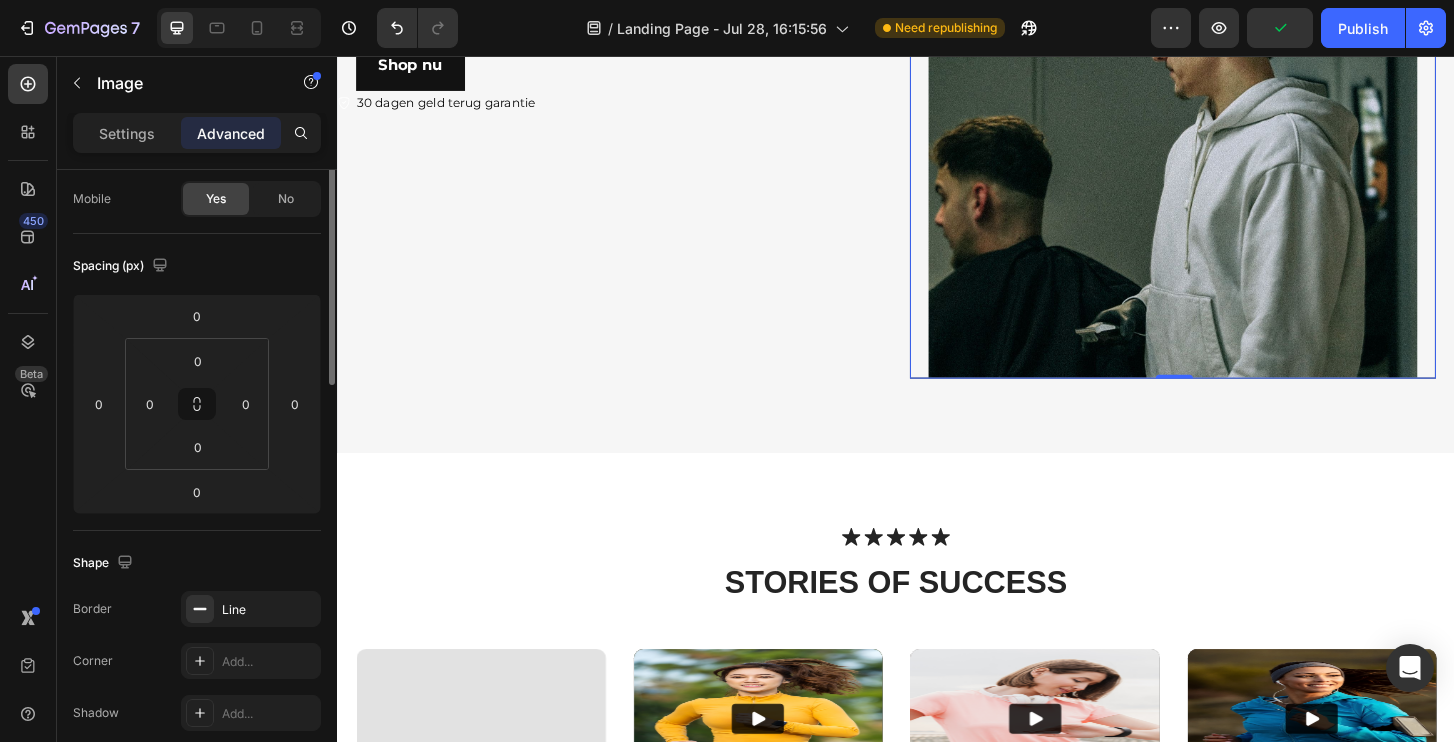 scroll, scrollTop: 0, scrollLeft: 0, axis: both 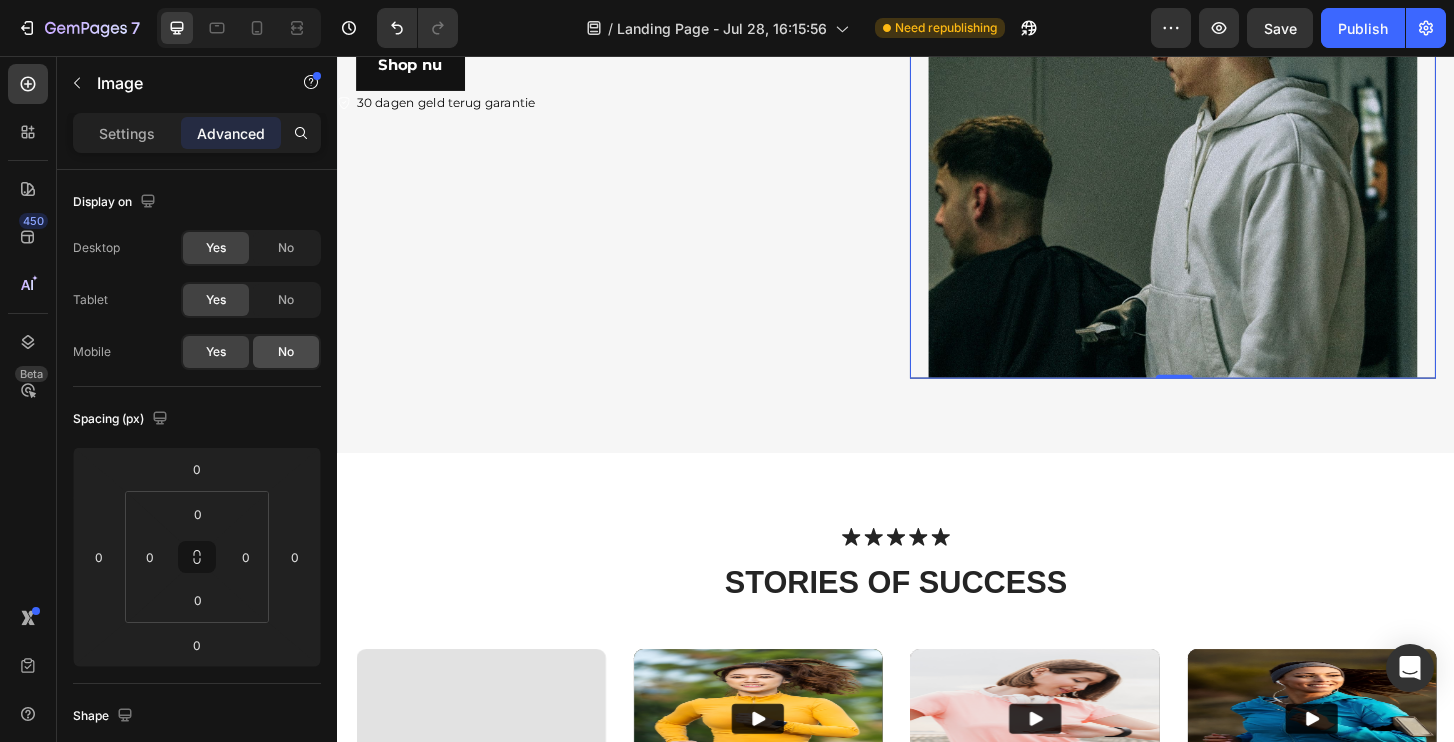 click on "No" 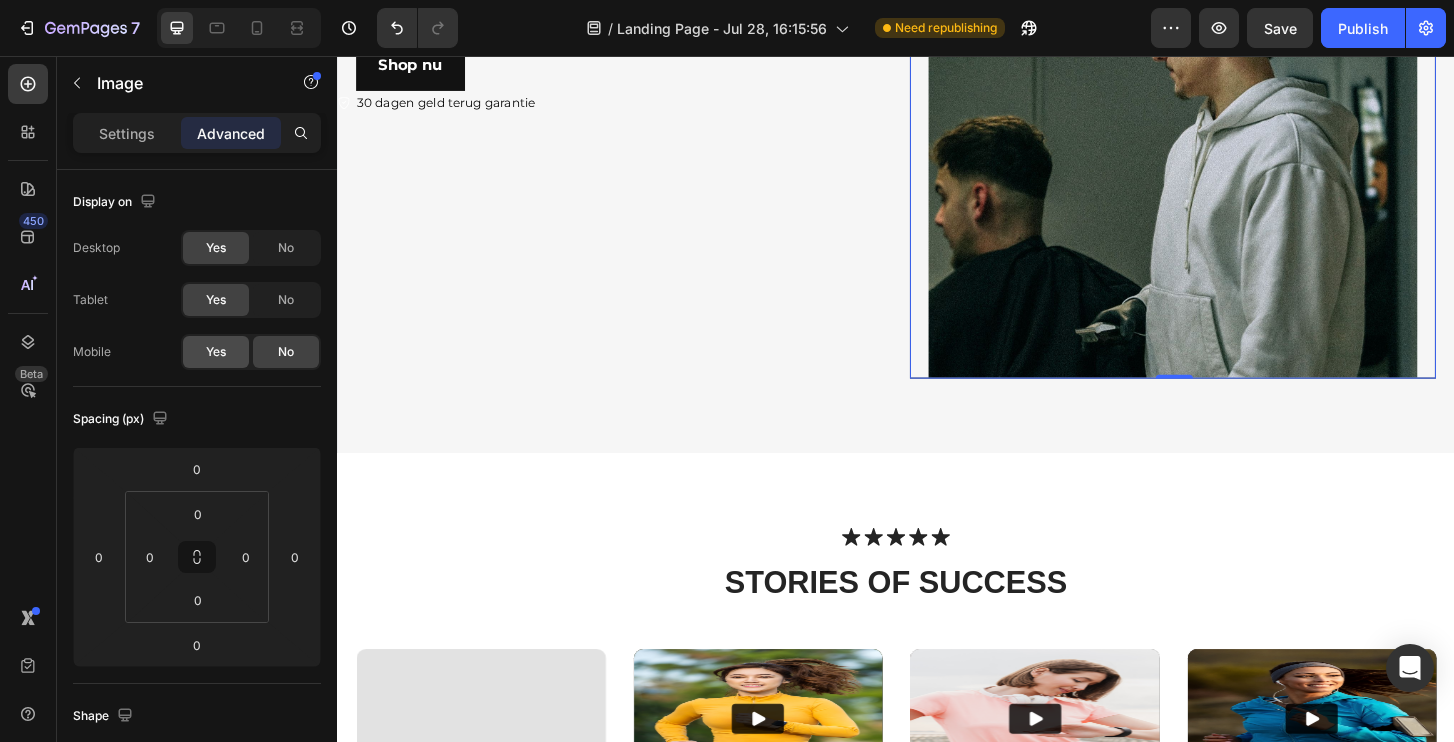 click on "Yes" 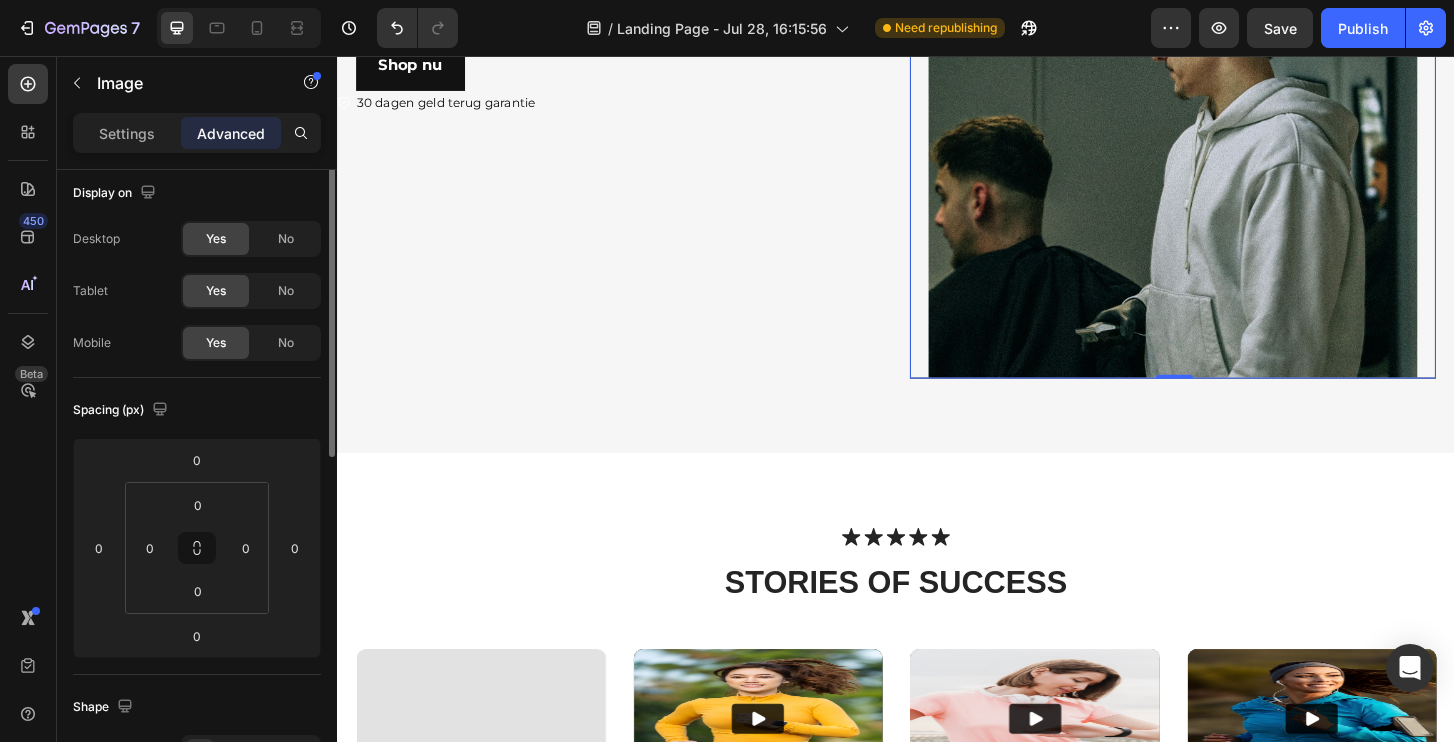 scroll, scrollTop: 0, scrollLeft: 0, axis: both 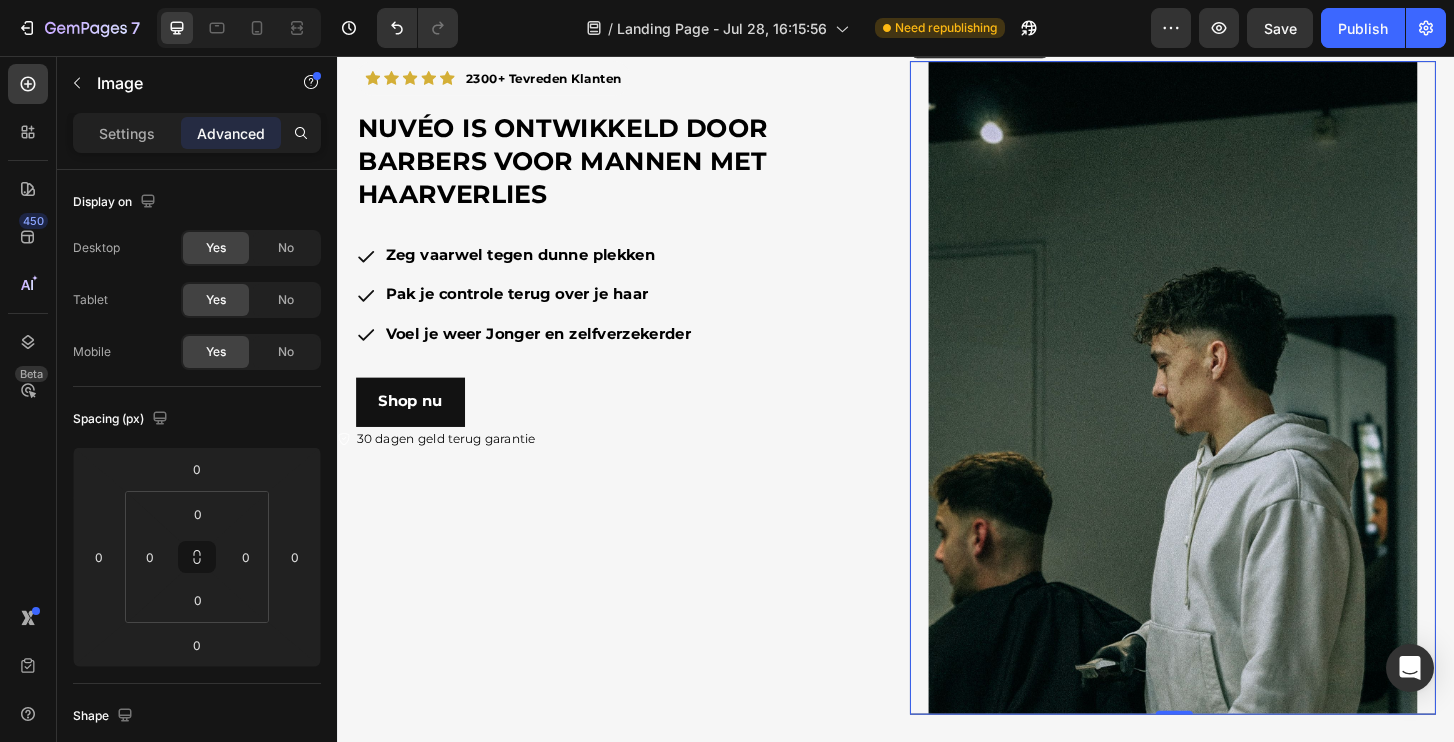 click at bounding box center [1234, 412] 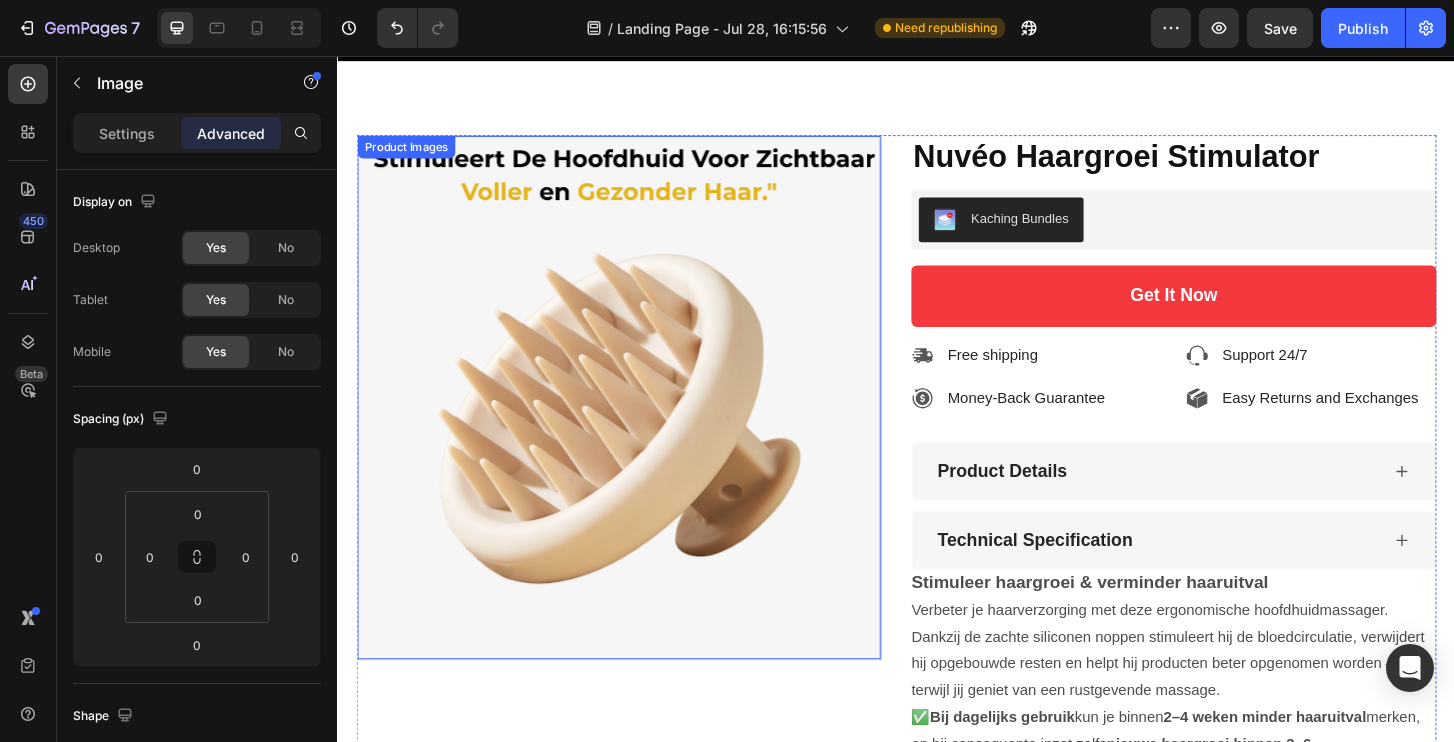 scroll, scrollTop: 7312, scrollLeft: 0, axis: vertical 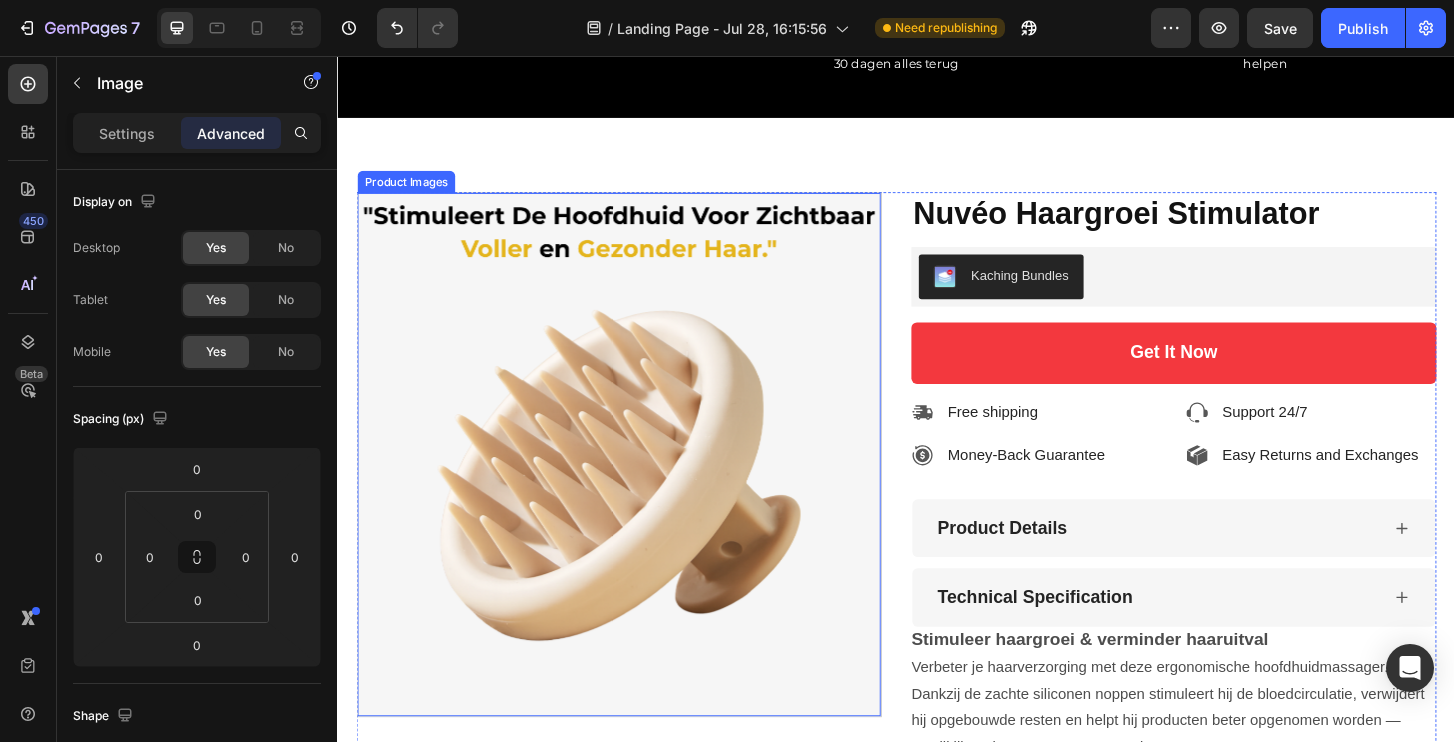 click at bounding box center [639, 484] 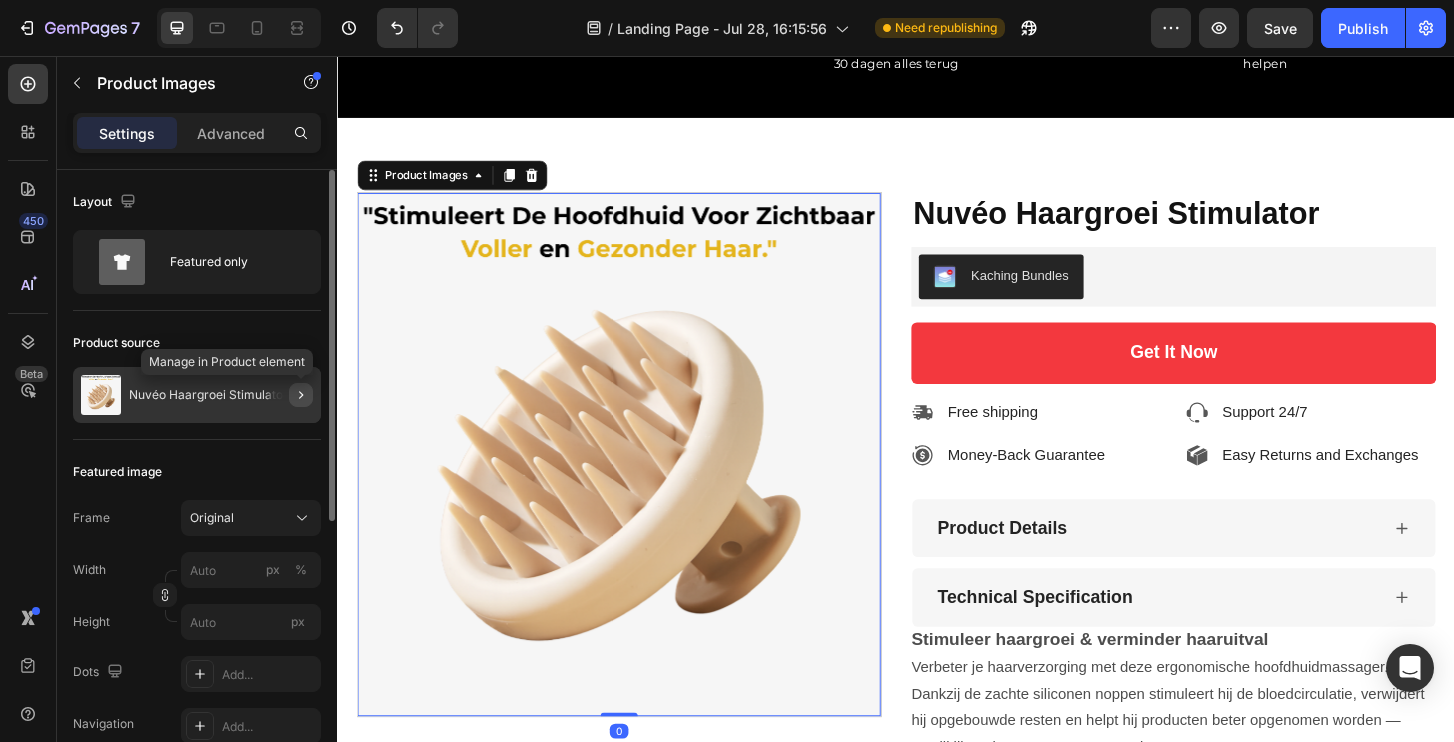 click 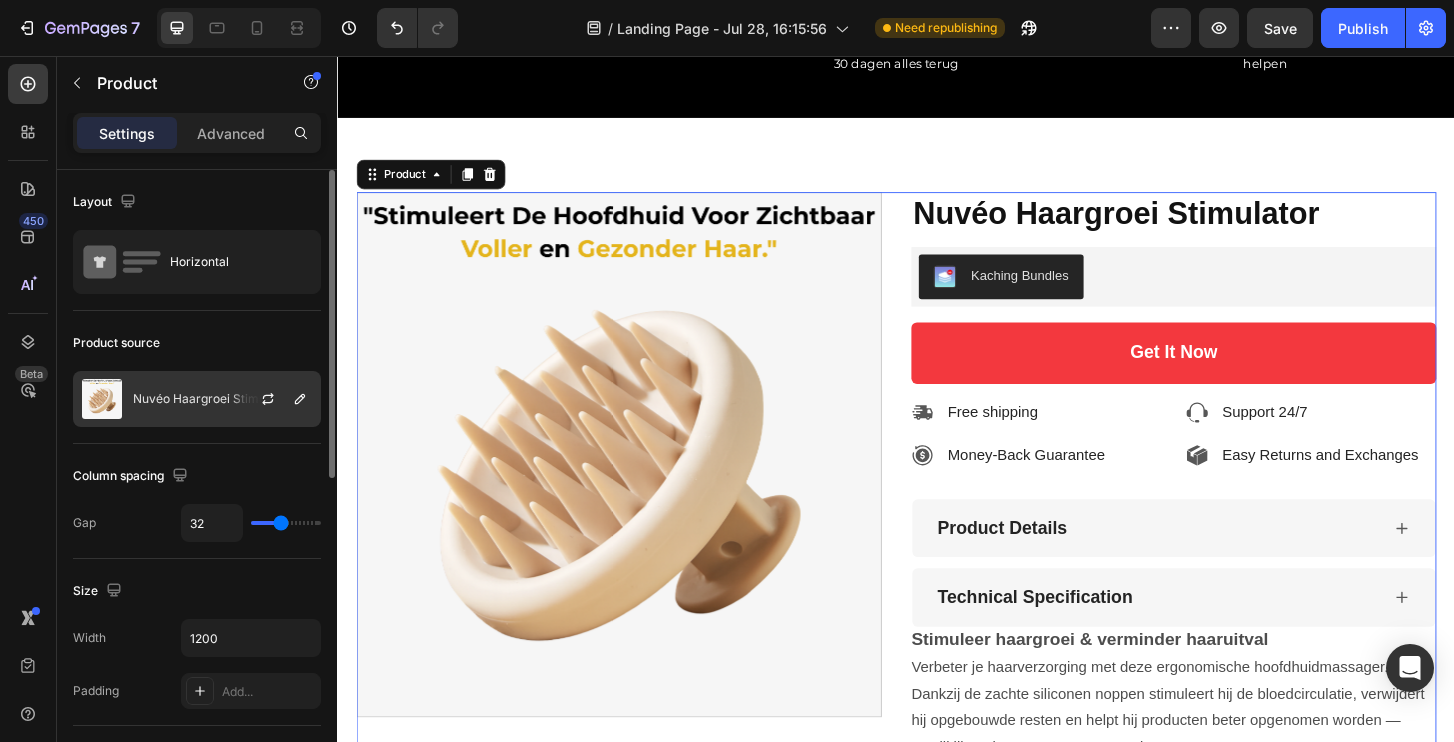 click on "Nuvéo Haargroei Stimulator" 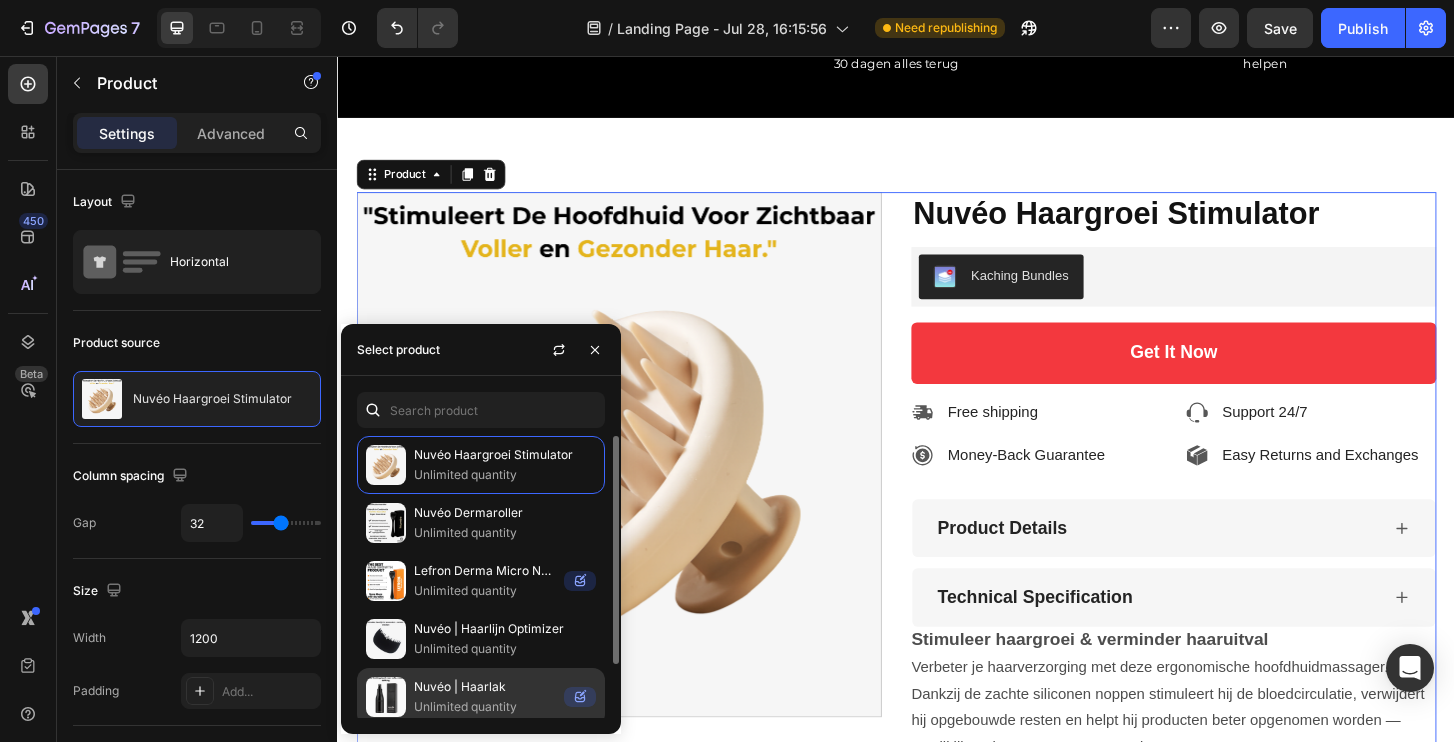 scroll, scrollTop: 5, scrollLeft: 0, axis: vertical 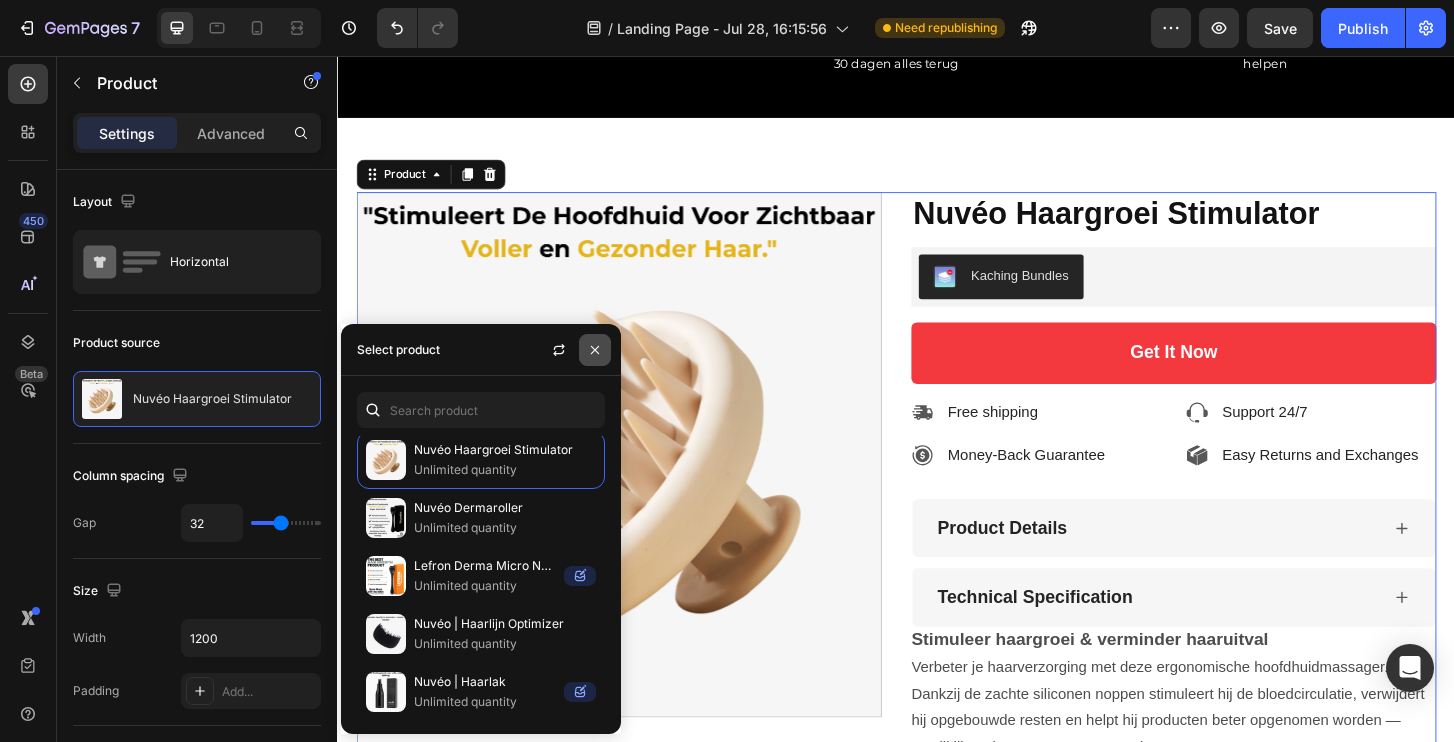 click 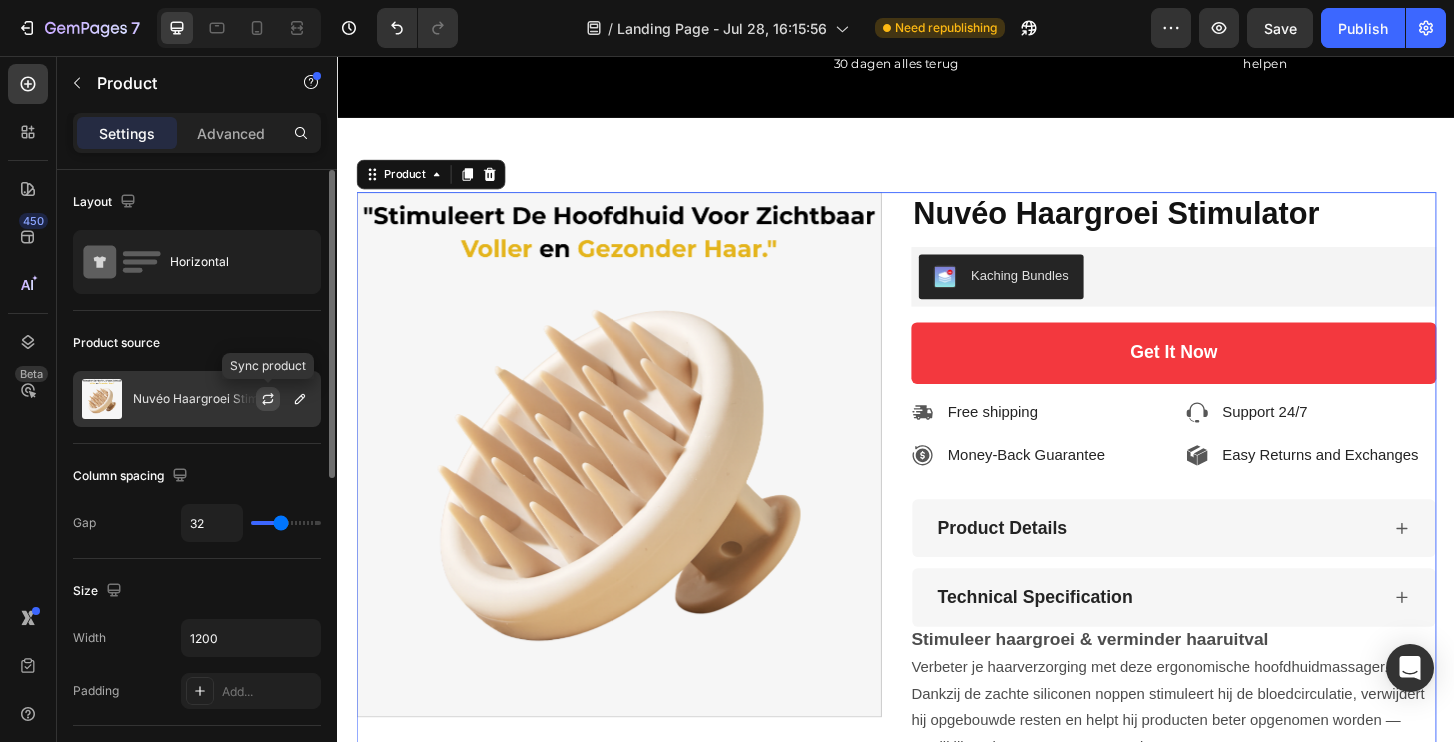 click 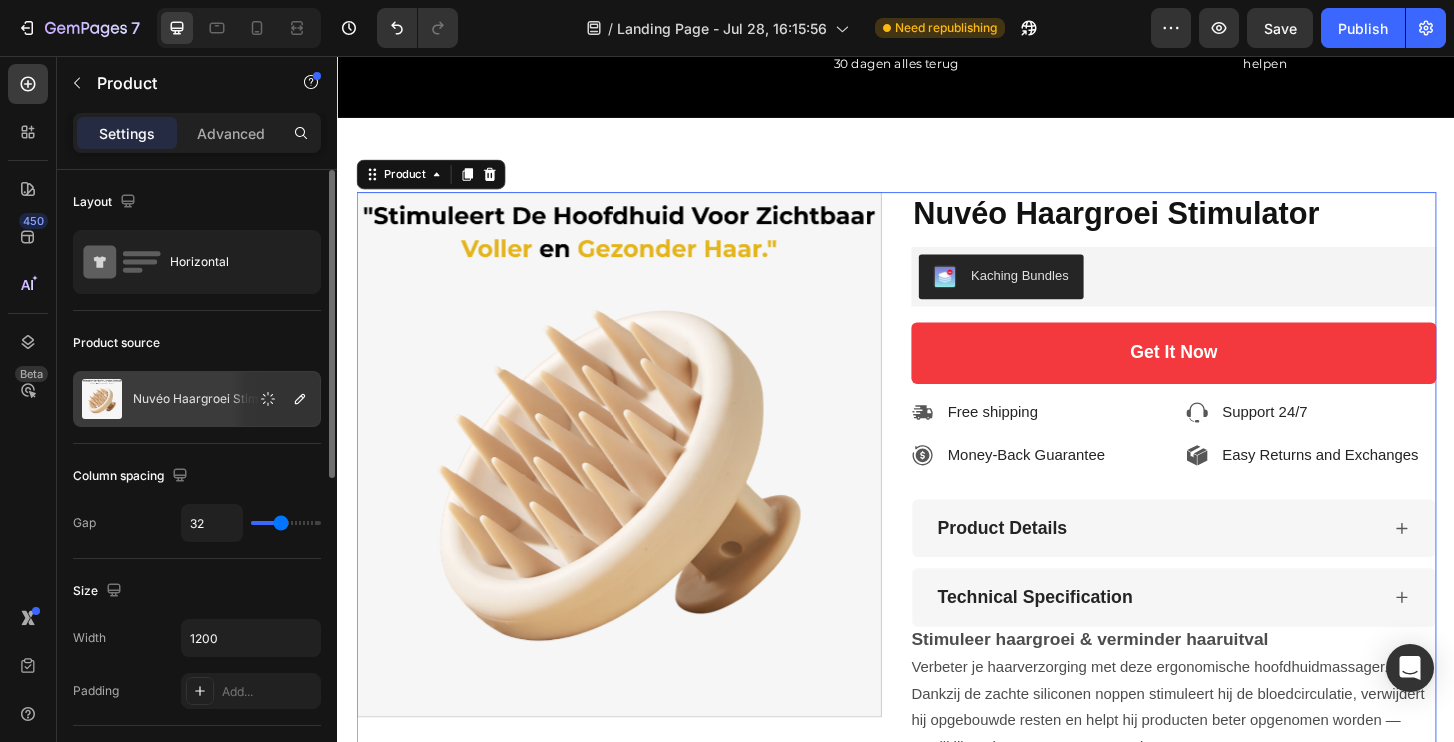 click on "Nuvéo Haargroei Stimulator" at bounding box center [212, 399] 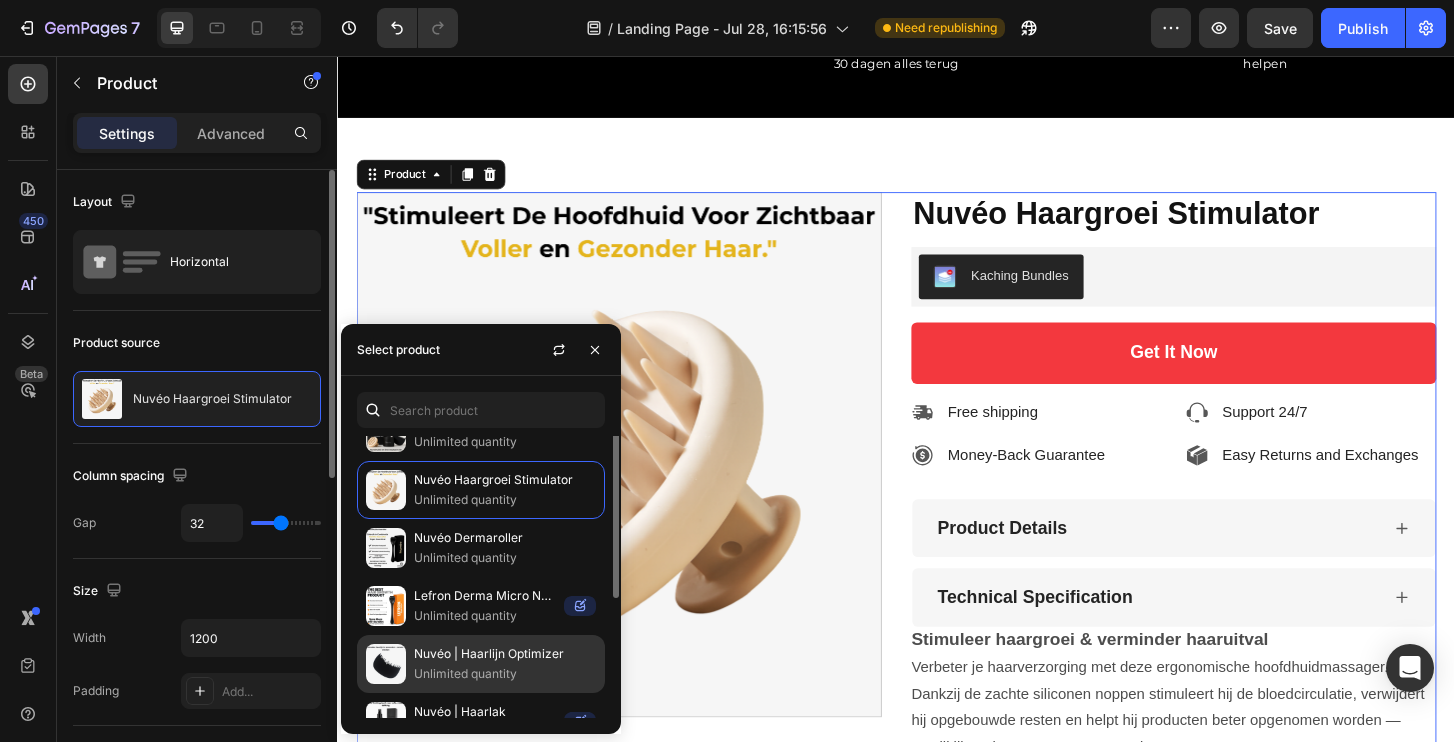 scroll, scrollTop: 0, scrollLeft: 0, axis: both 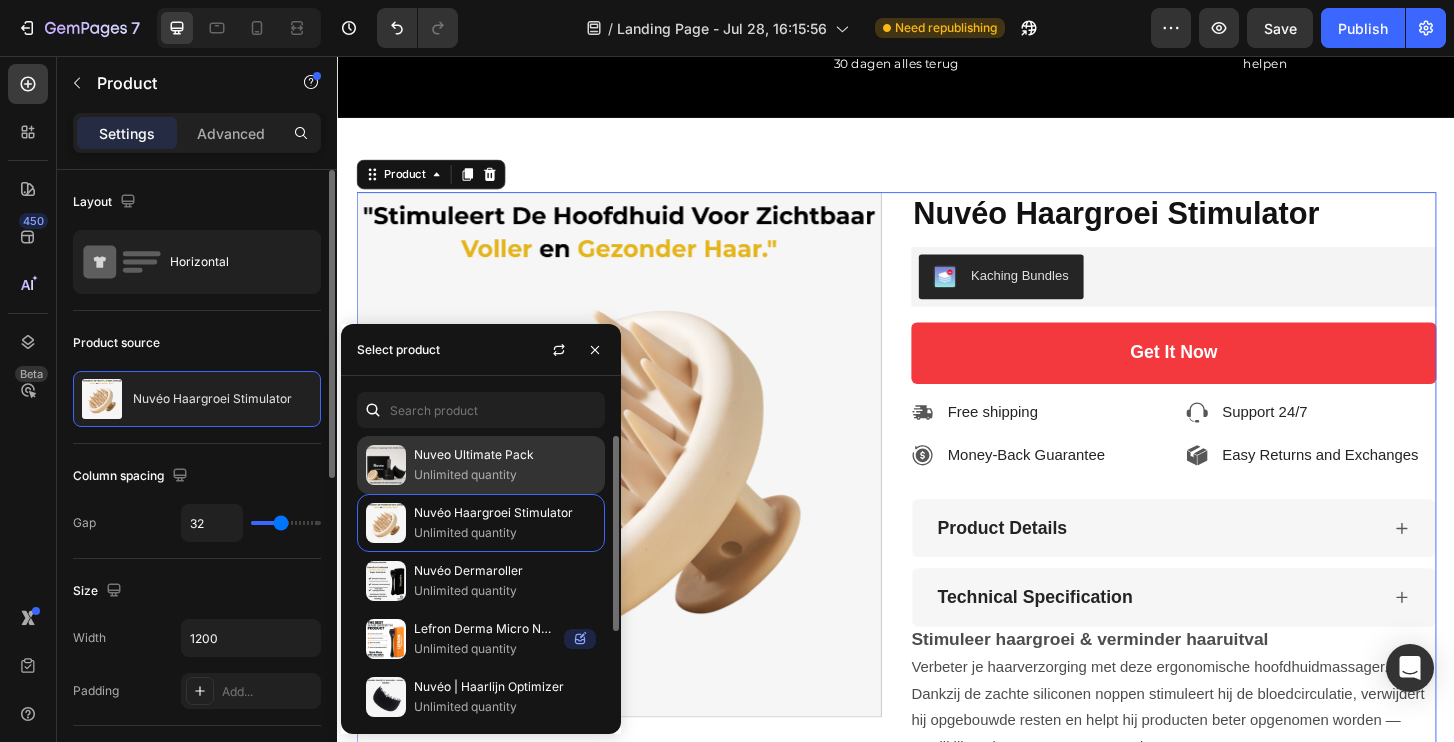click on "Unlimited quantity" at bounding box center (505, 475) 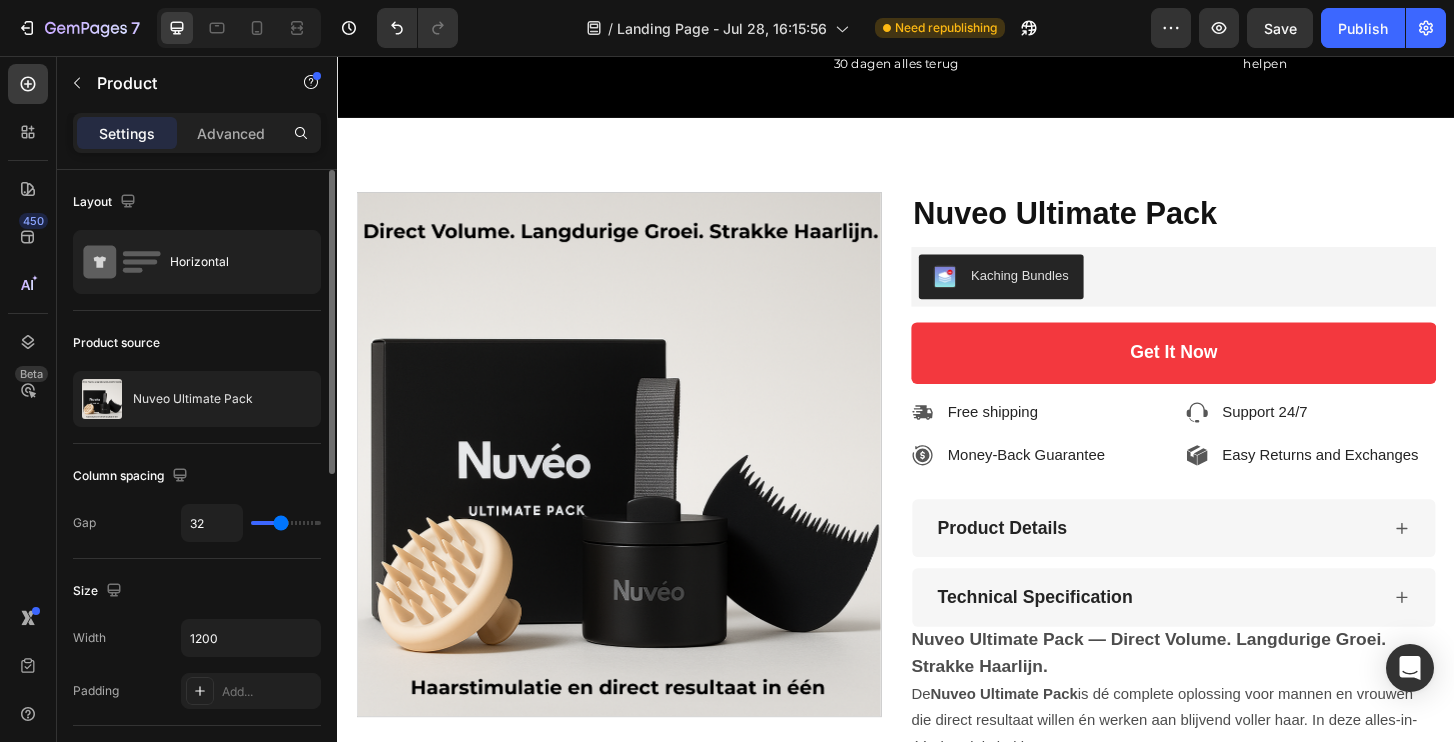 click on "Layout" at bounding box center (197, 202) 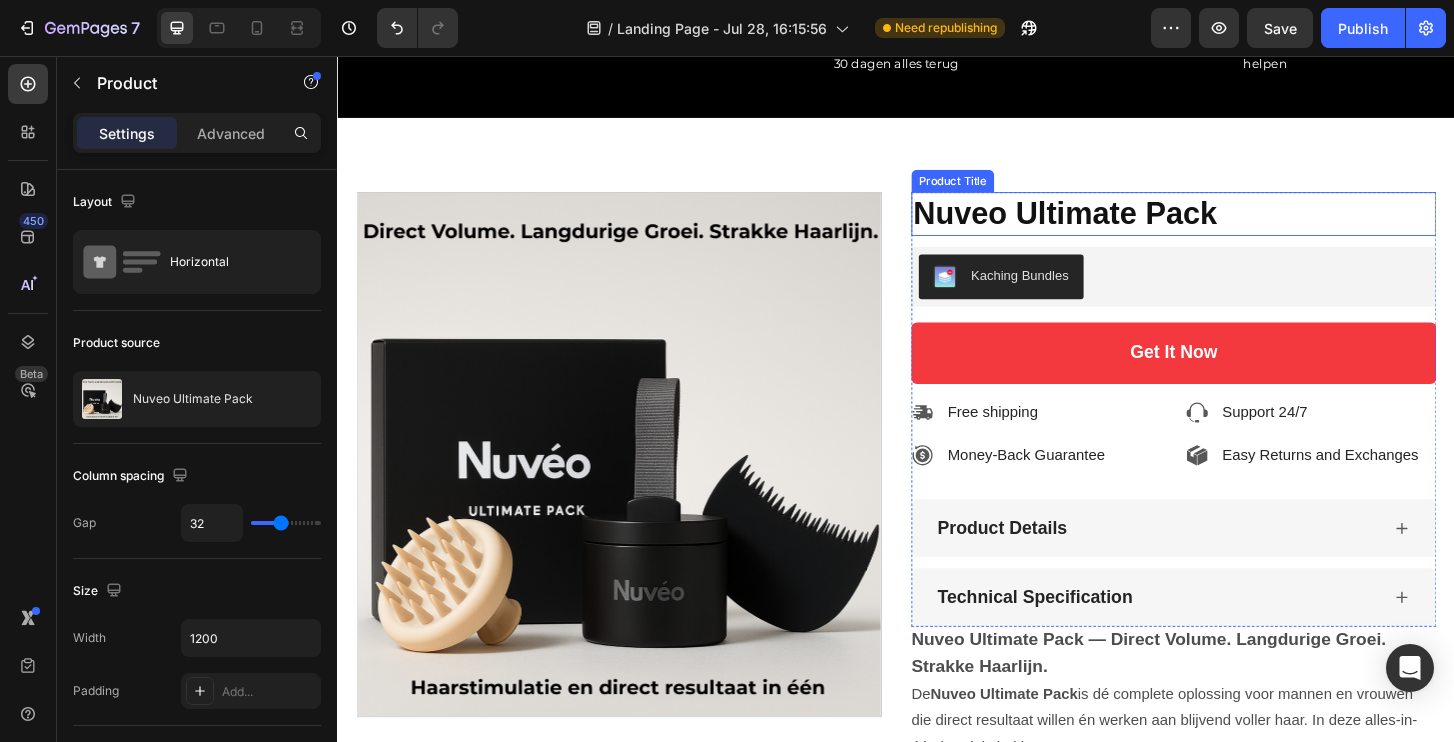 click on "Nuveo Ultimate Pack" at bounding box center (1235, 225) 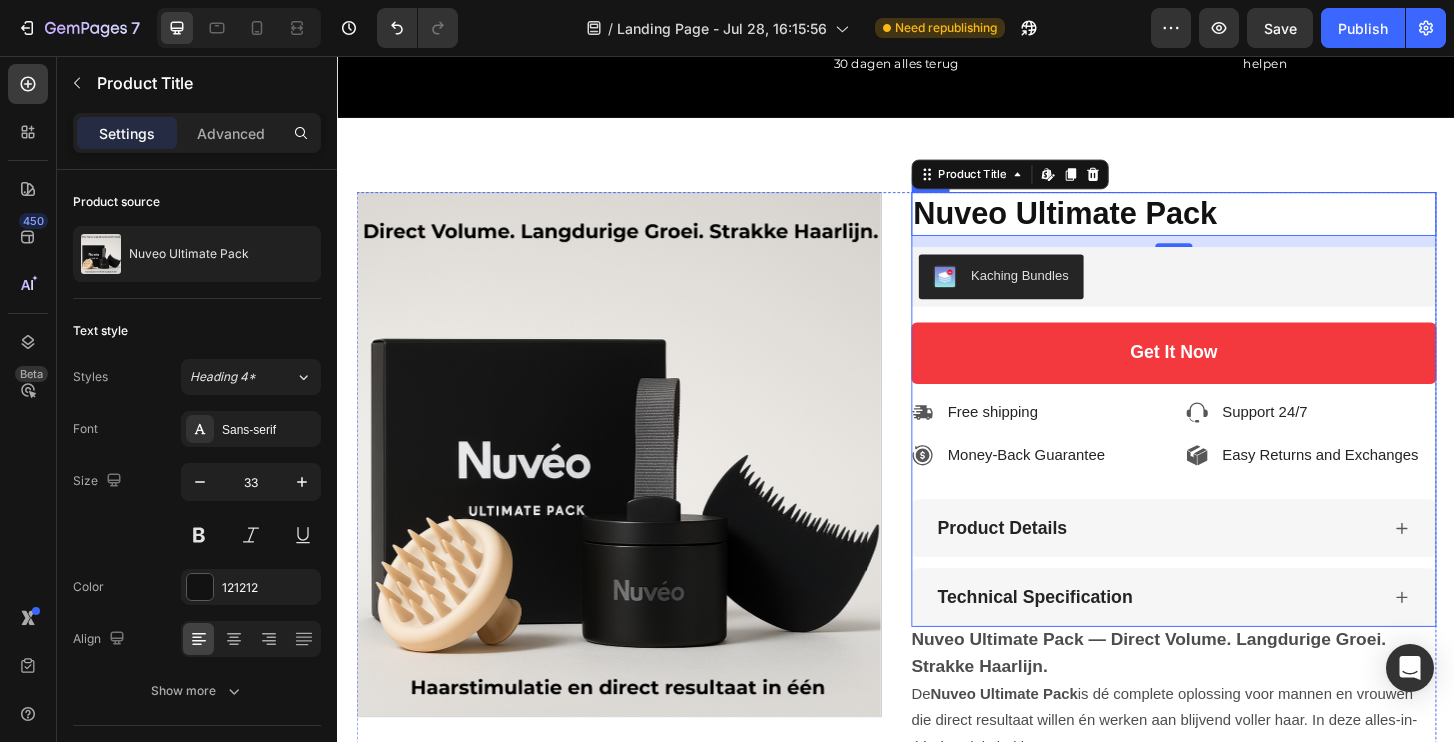 scroll, scrollTop: 7324, scrollLeft: 0, axis: vertical 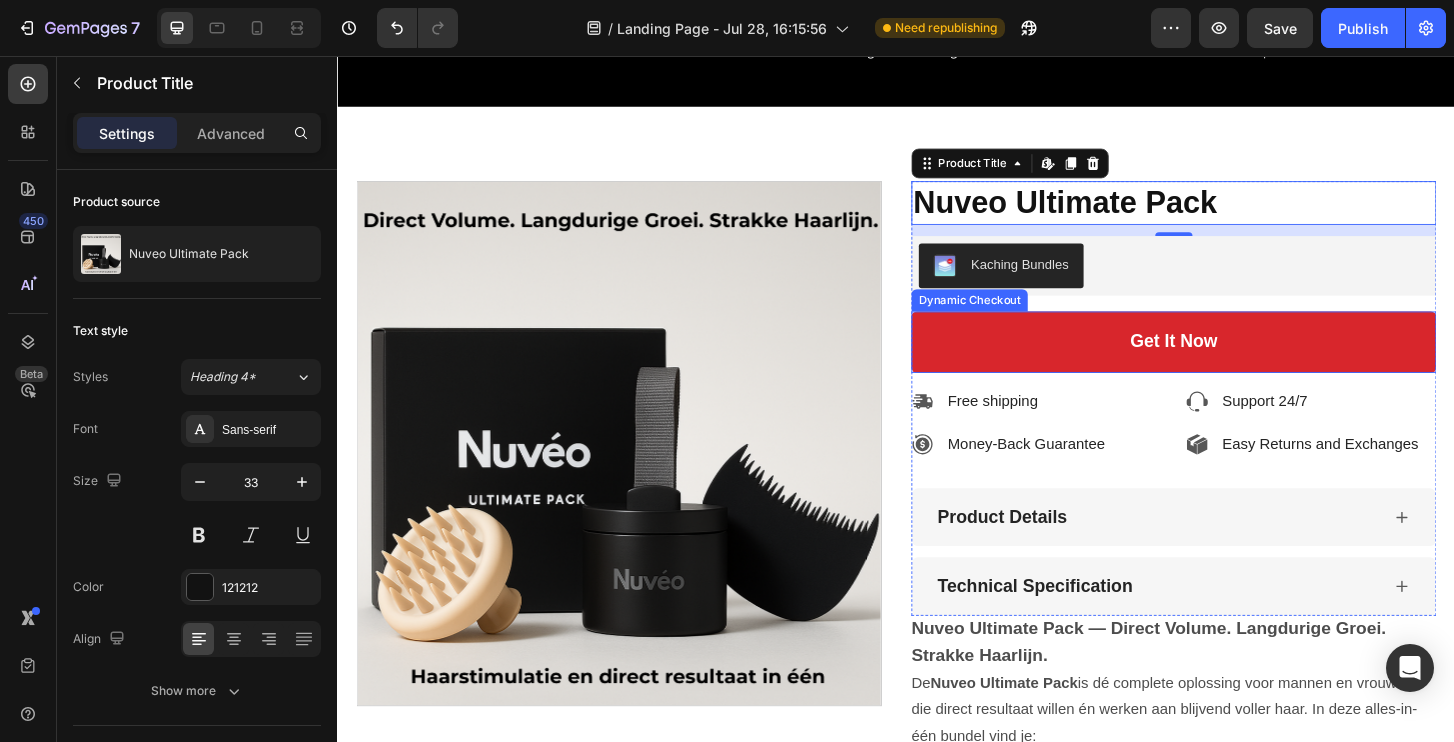 click on "Get It Now" at bounding box center (1235, 363) 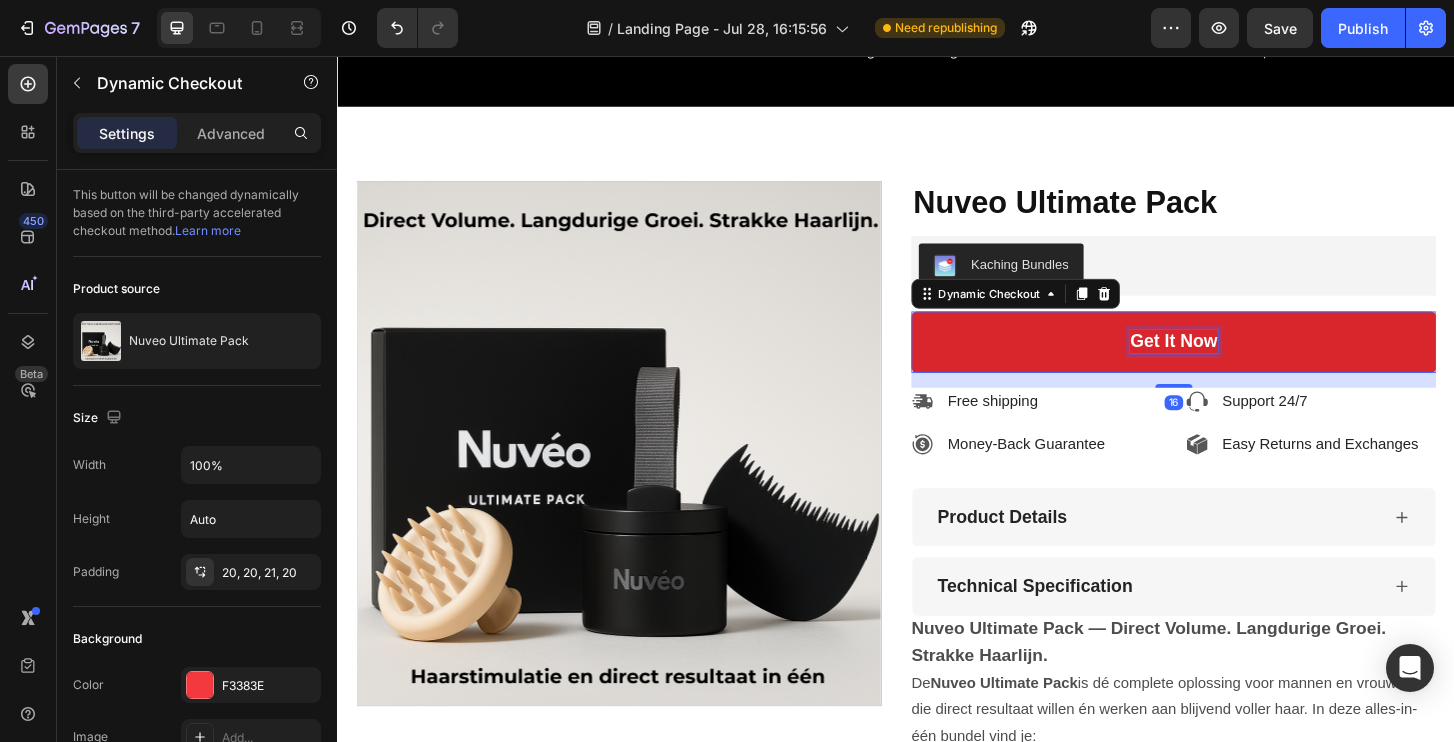 click on "Get It Now" at bounding box center (1235, 362) 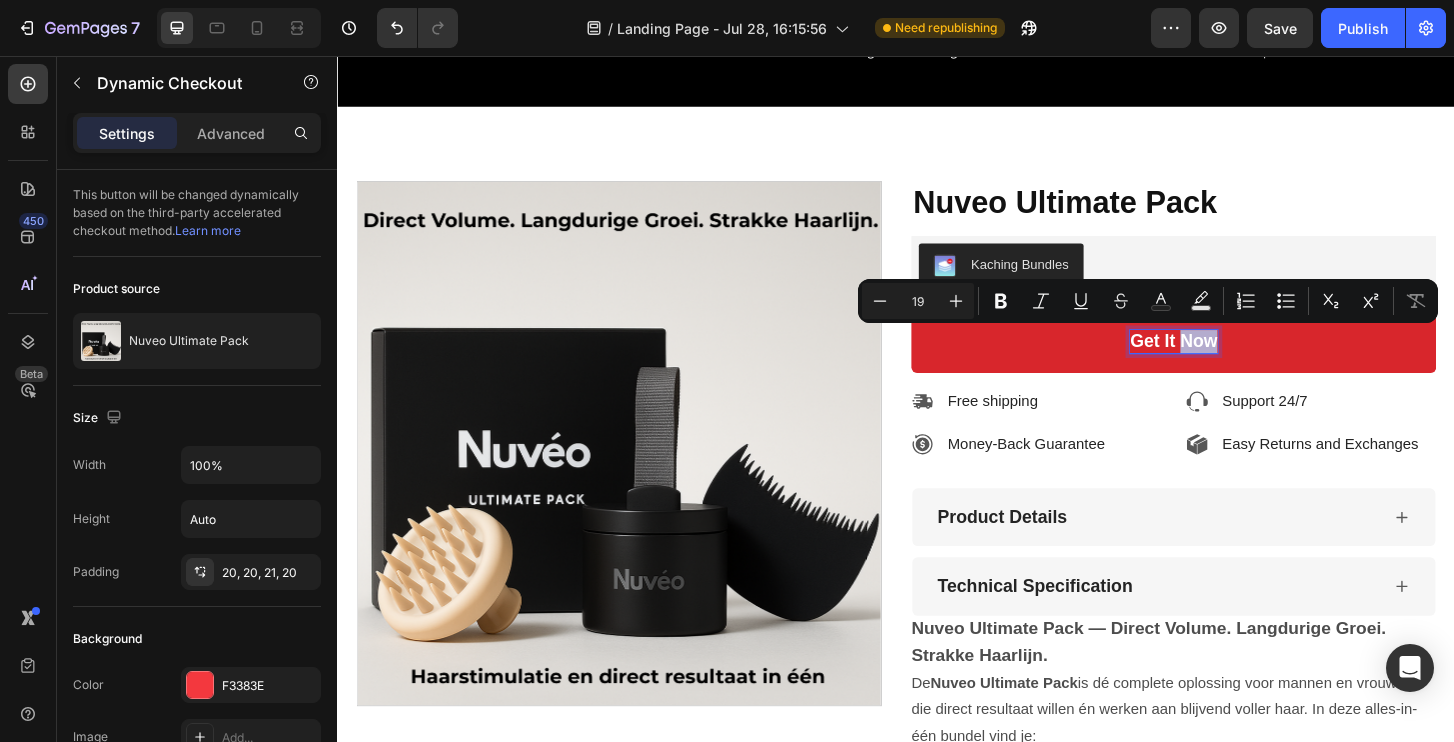 click on "Get It Now" at bounding box center (1235, 362) 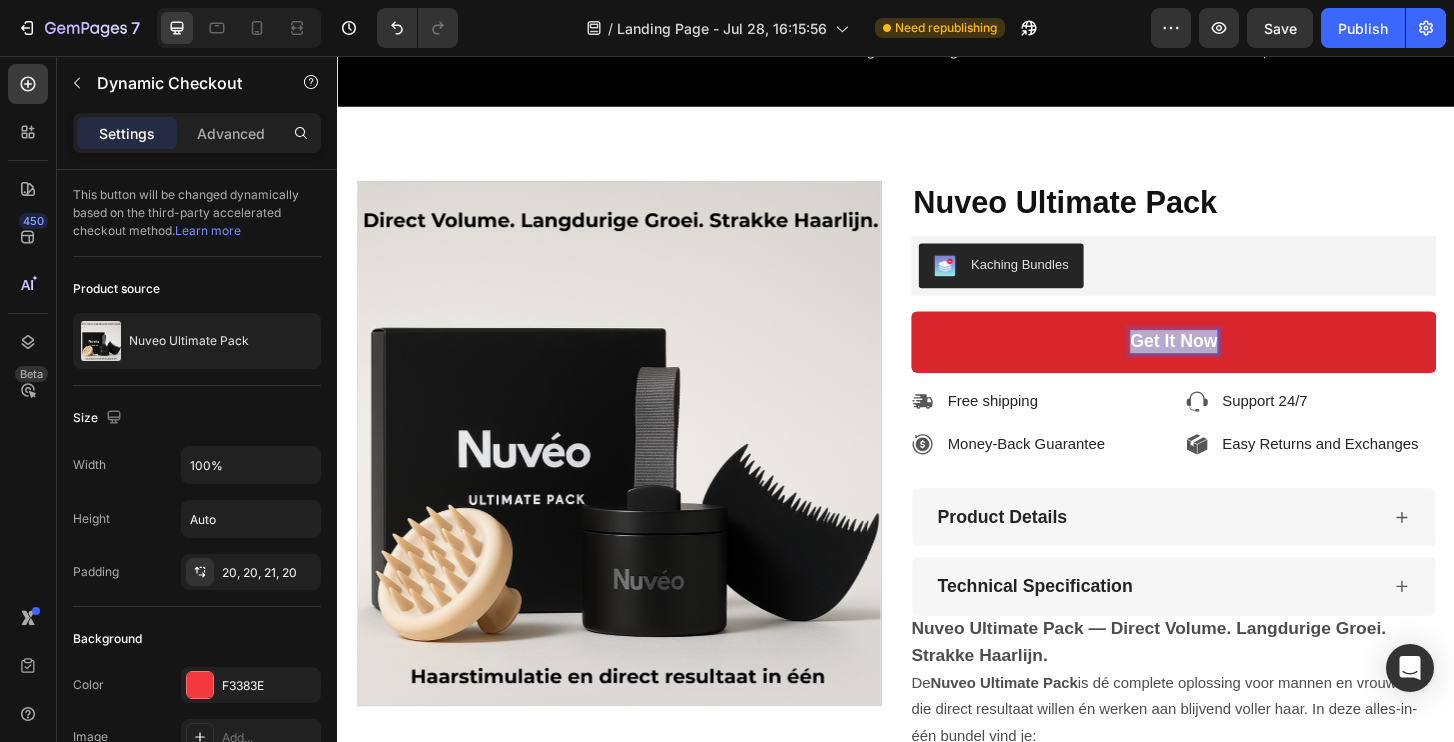 click on "Get It Now" at bounding box center [1235, 362] 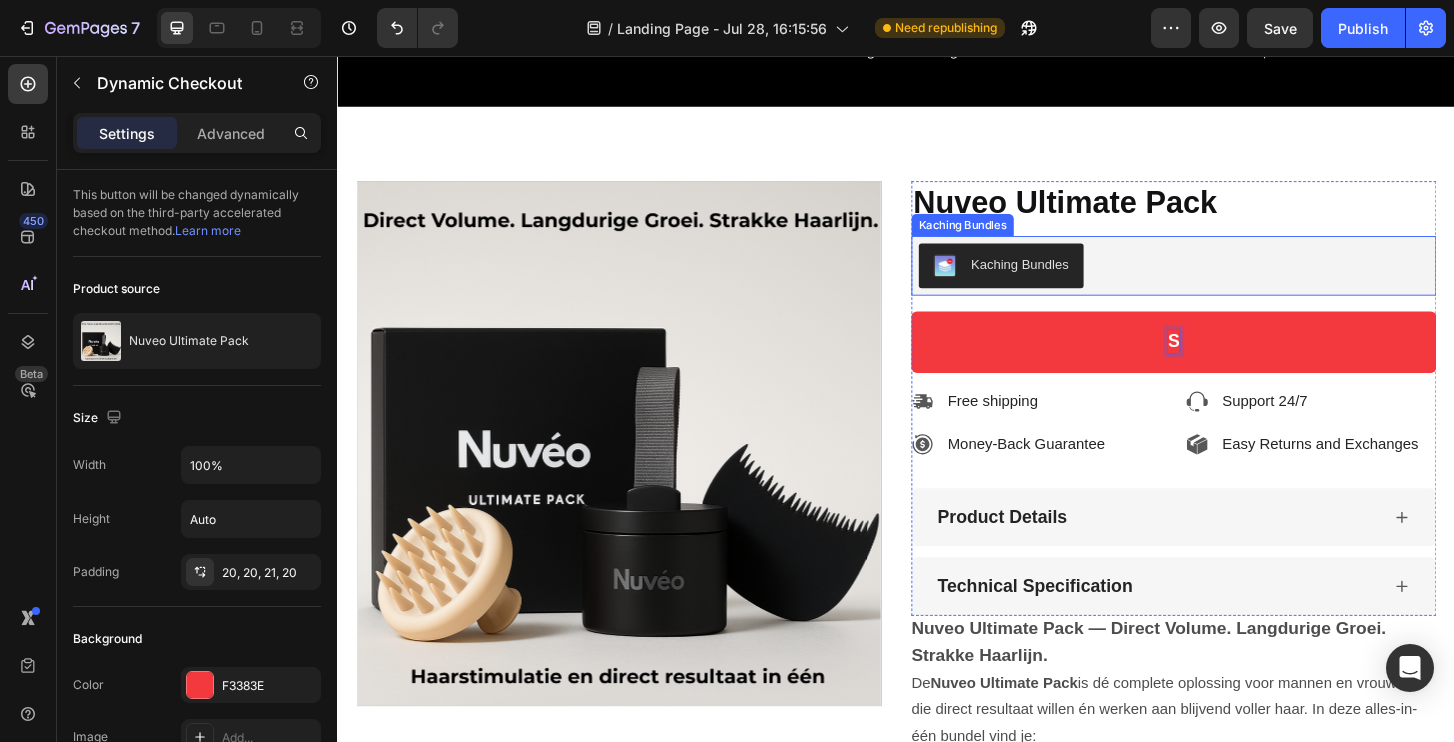 click on "Kaching Bundles" at bounding box center [1069, 279] 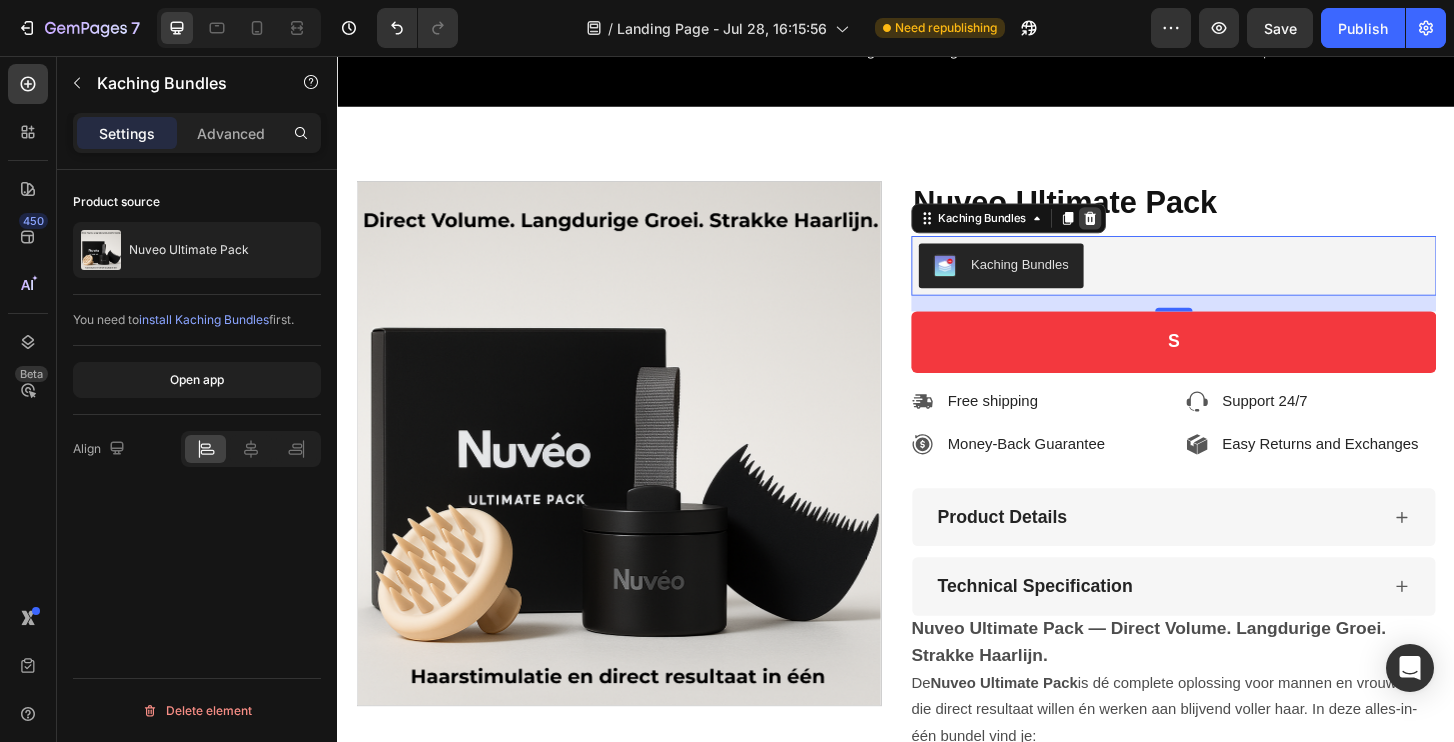 click 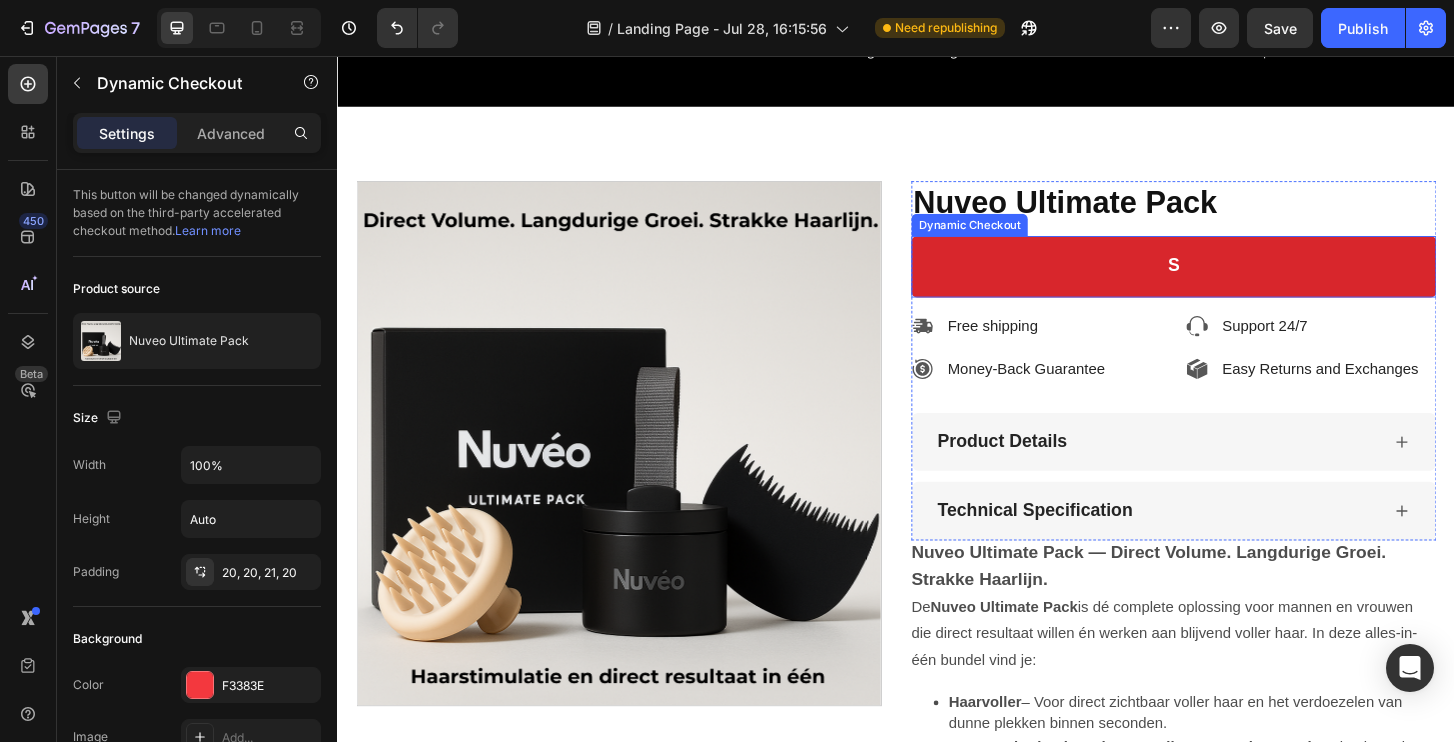 click on "S" at bounding box center (1235, 282) 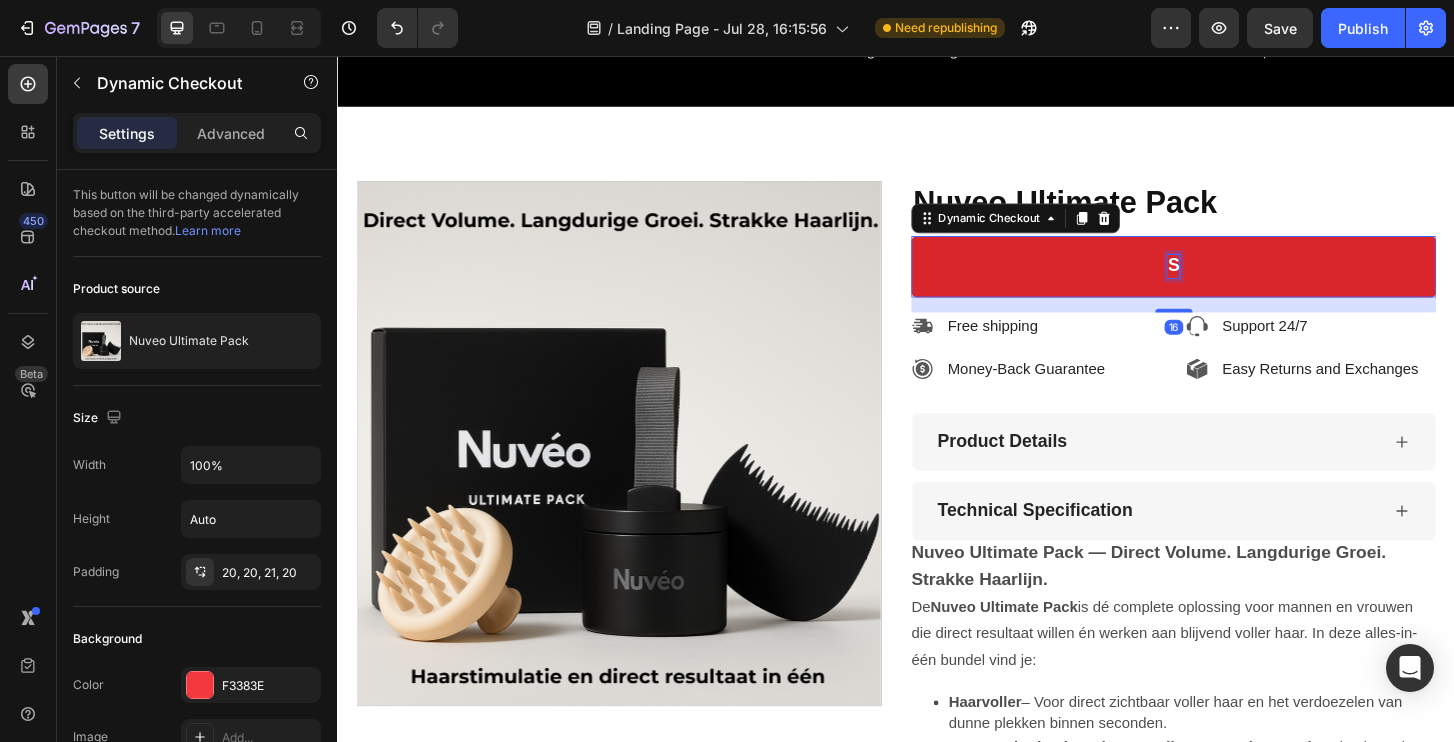 click on "S" at bounding box center [1235, 281] 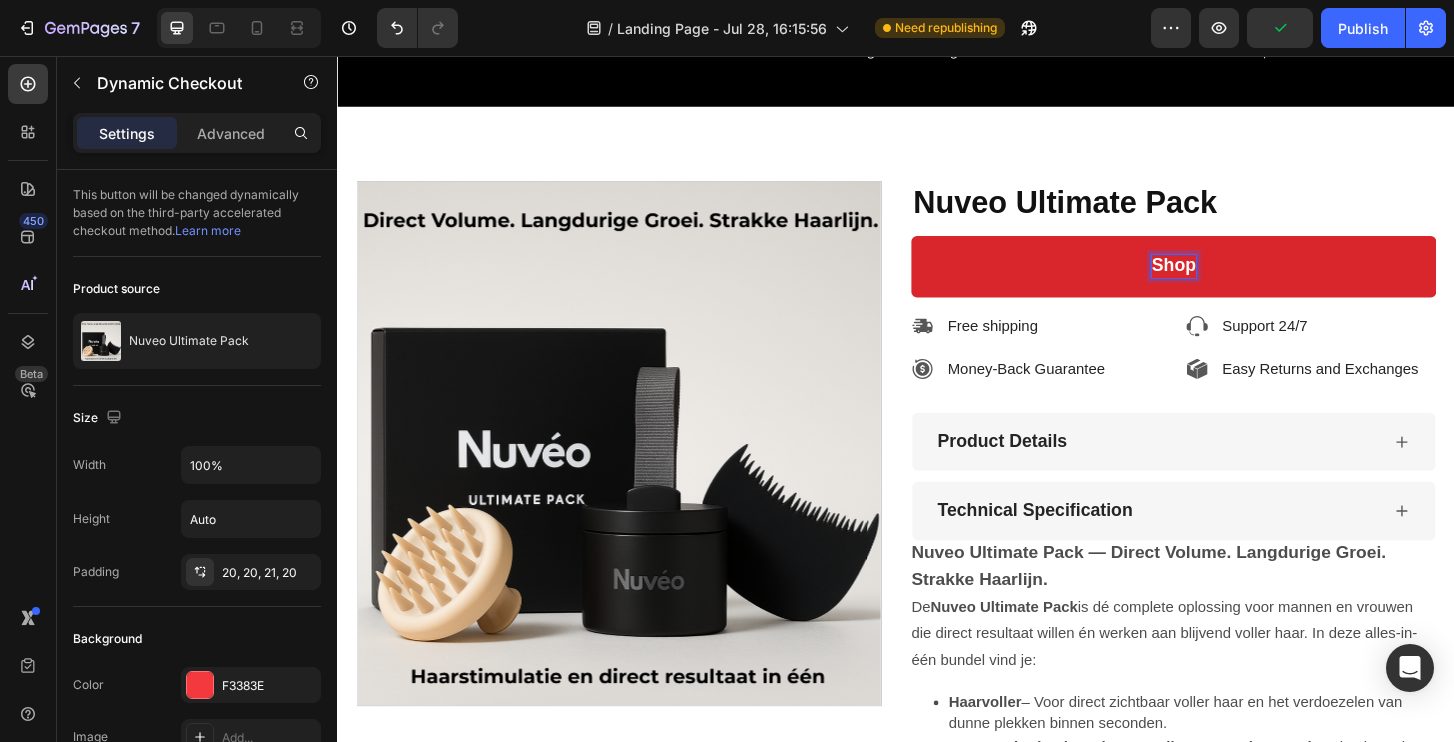 click on "Shop" at bounding box center (1235, 282) 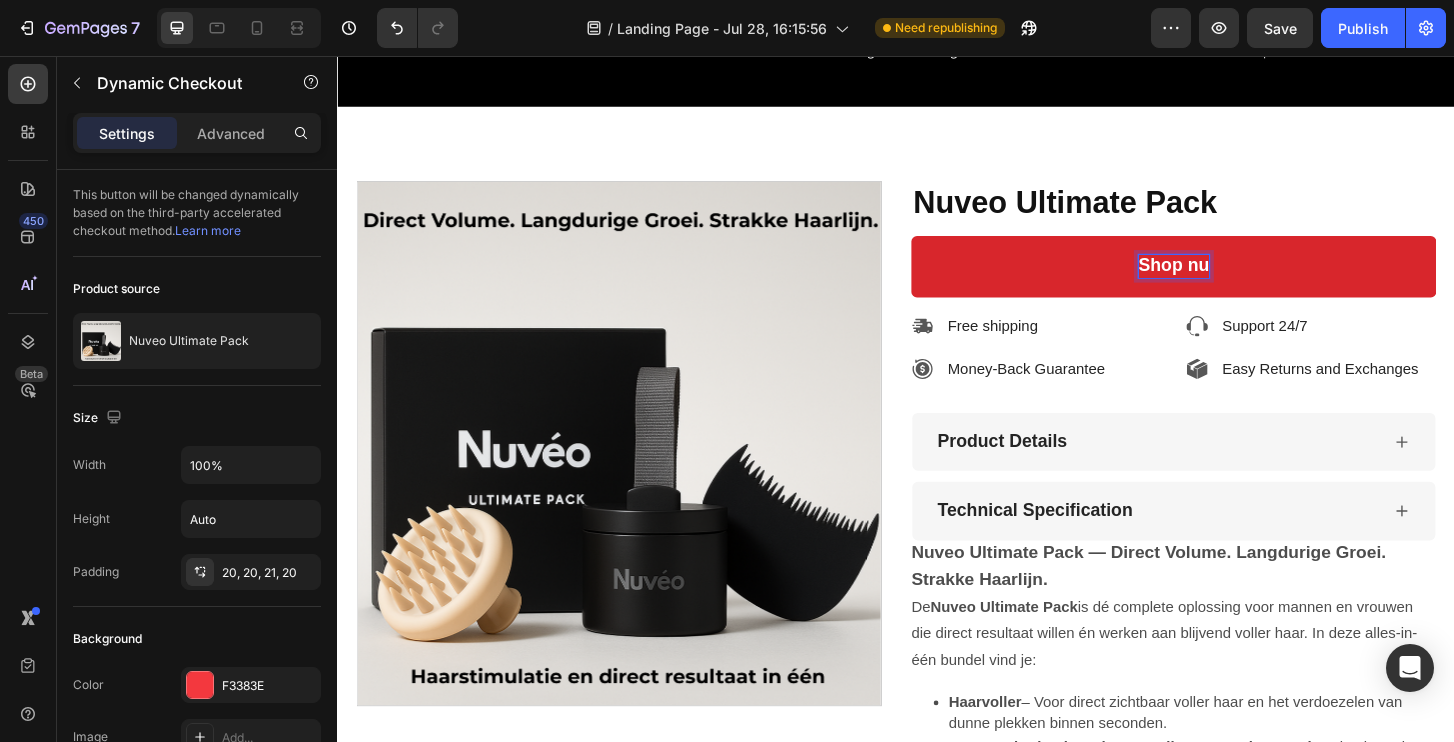 click on "Shop nu" at bounding box center [1235, 282] 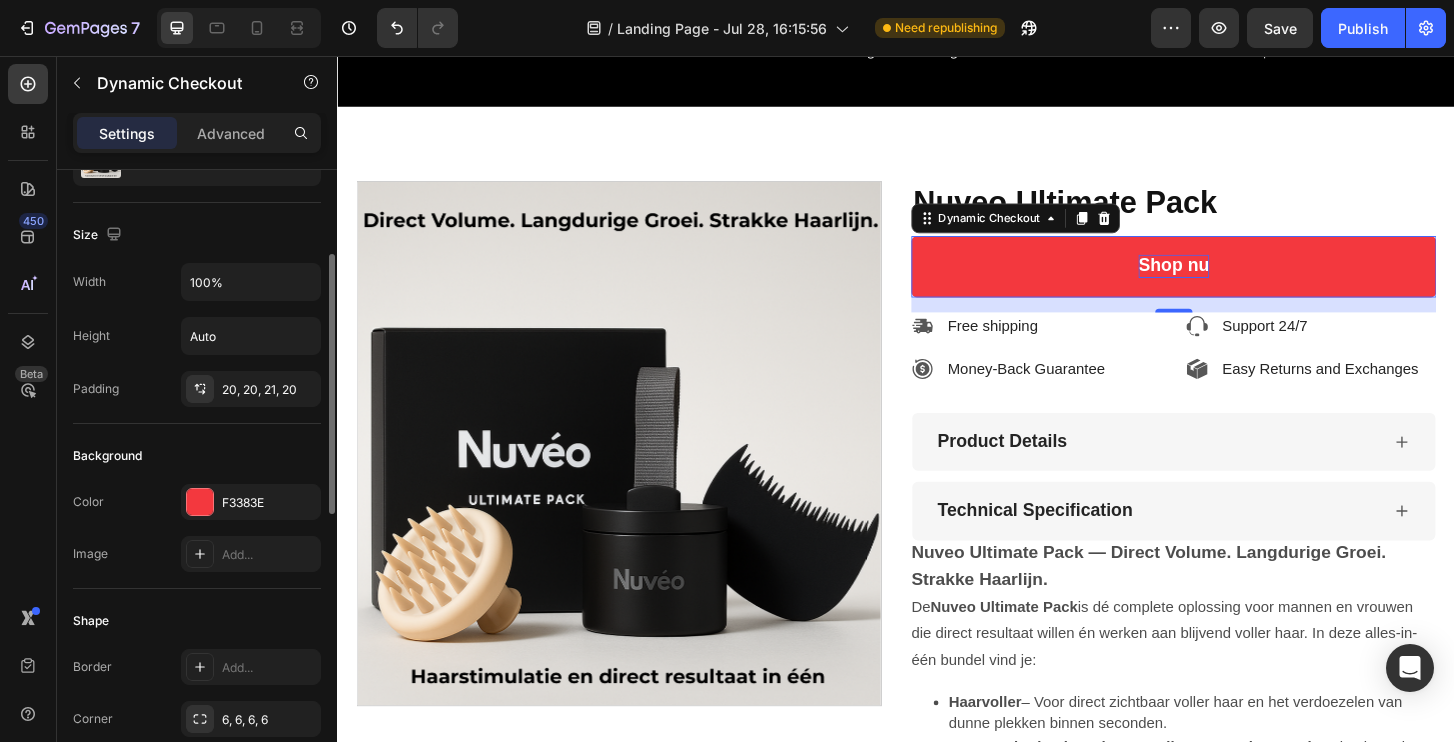 scroll, scrollTop: 189, scrollLeft: 0, axis: vertical 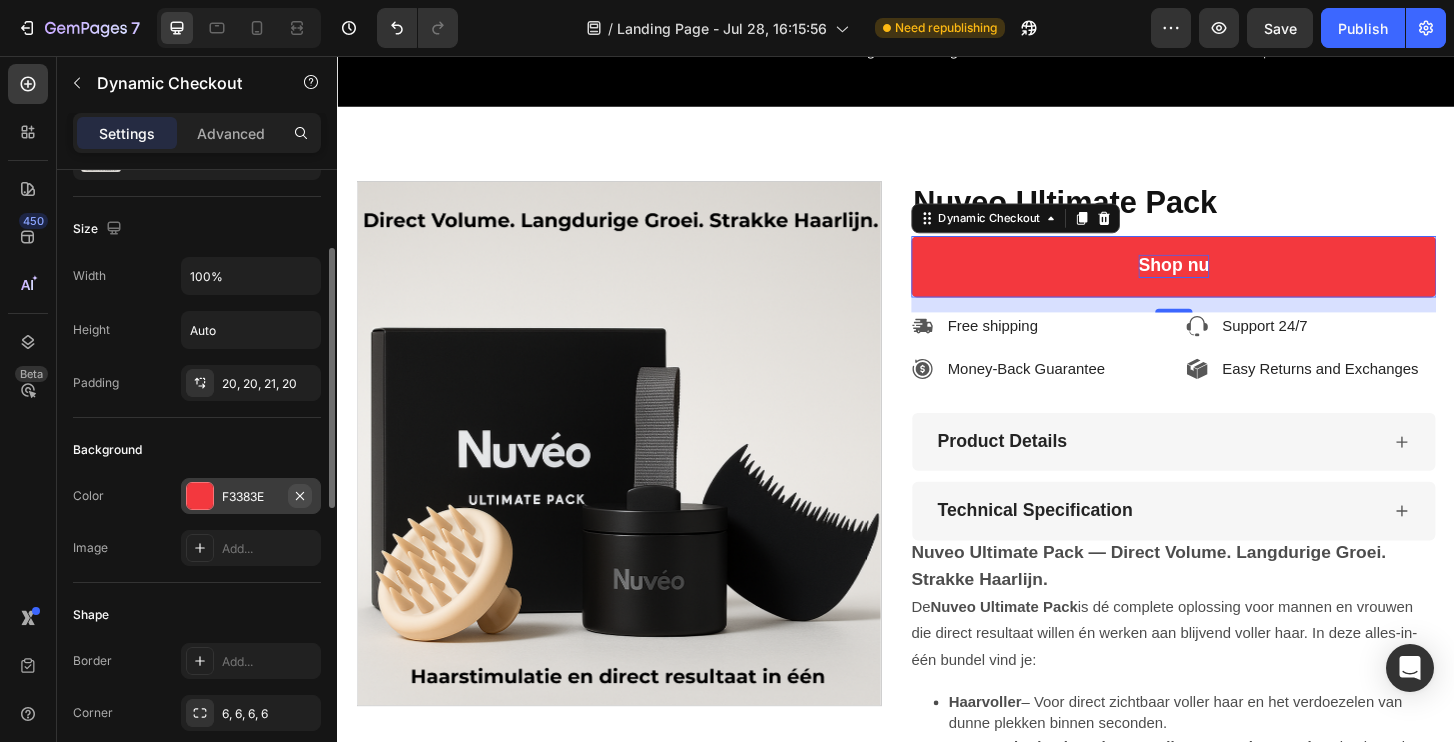 click 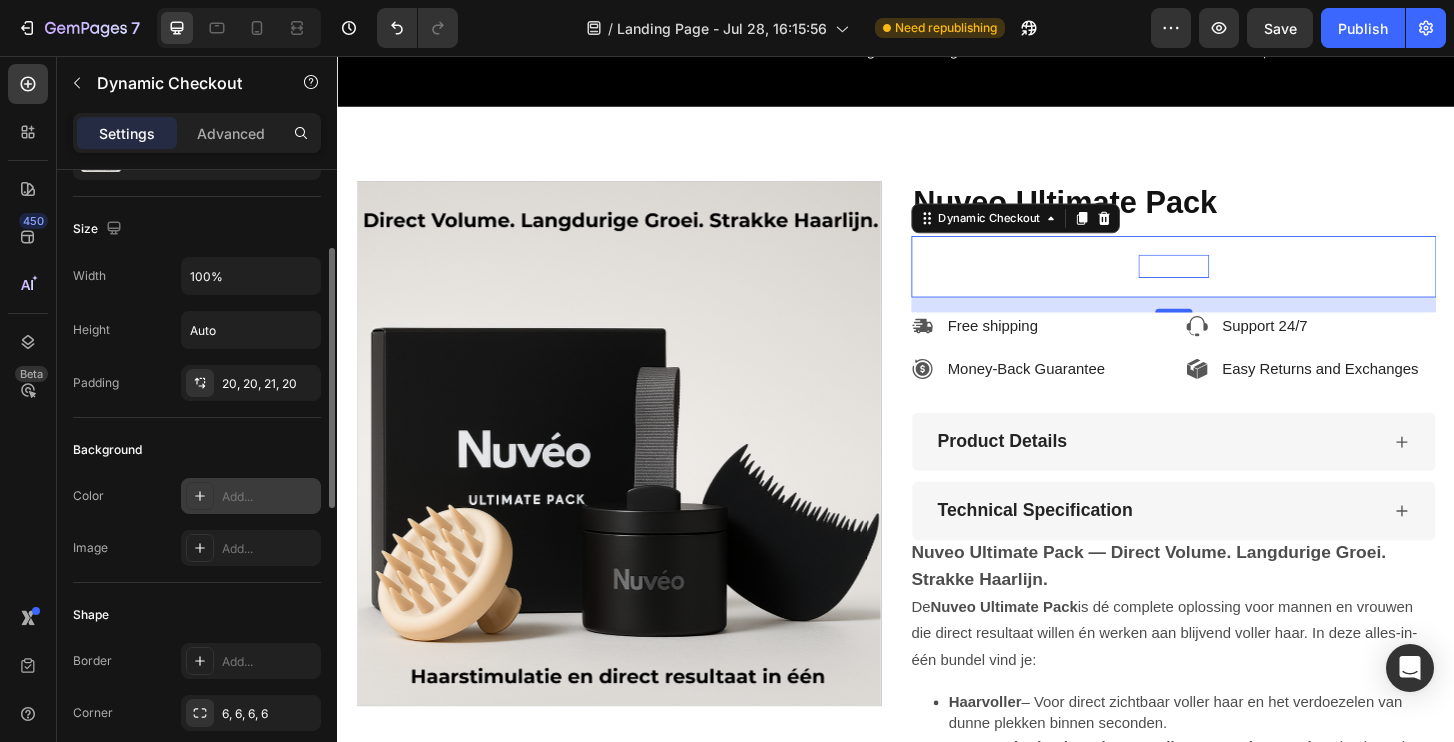 click on "Add..." at bounding box center [269, 497] 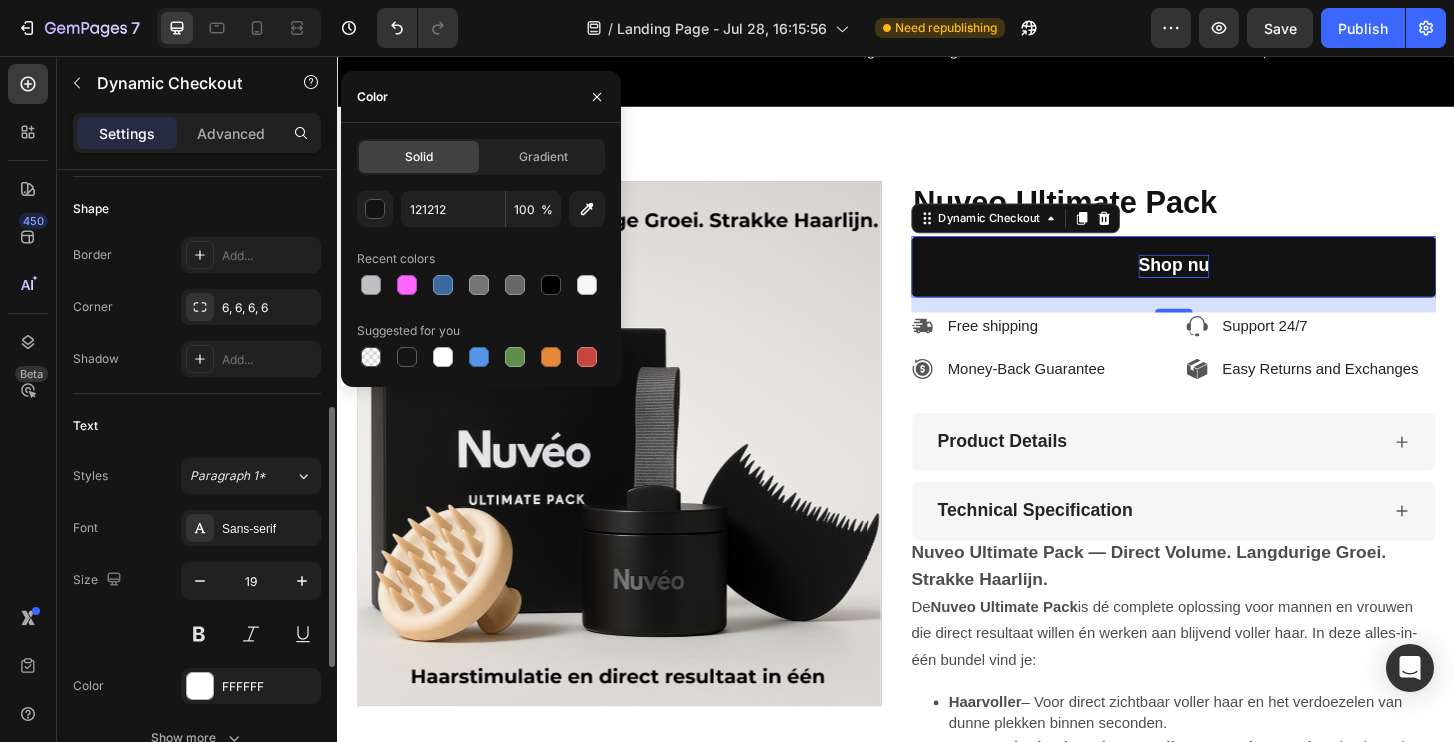 scroll, scrollTop: 599, scrollLeft: 0, axis: vertical 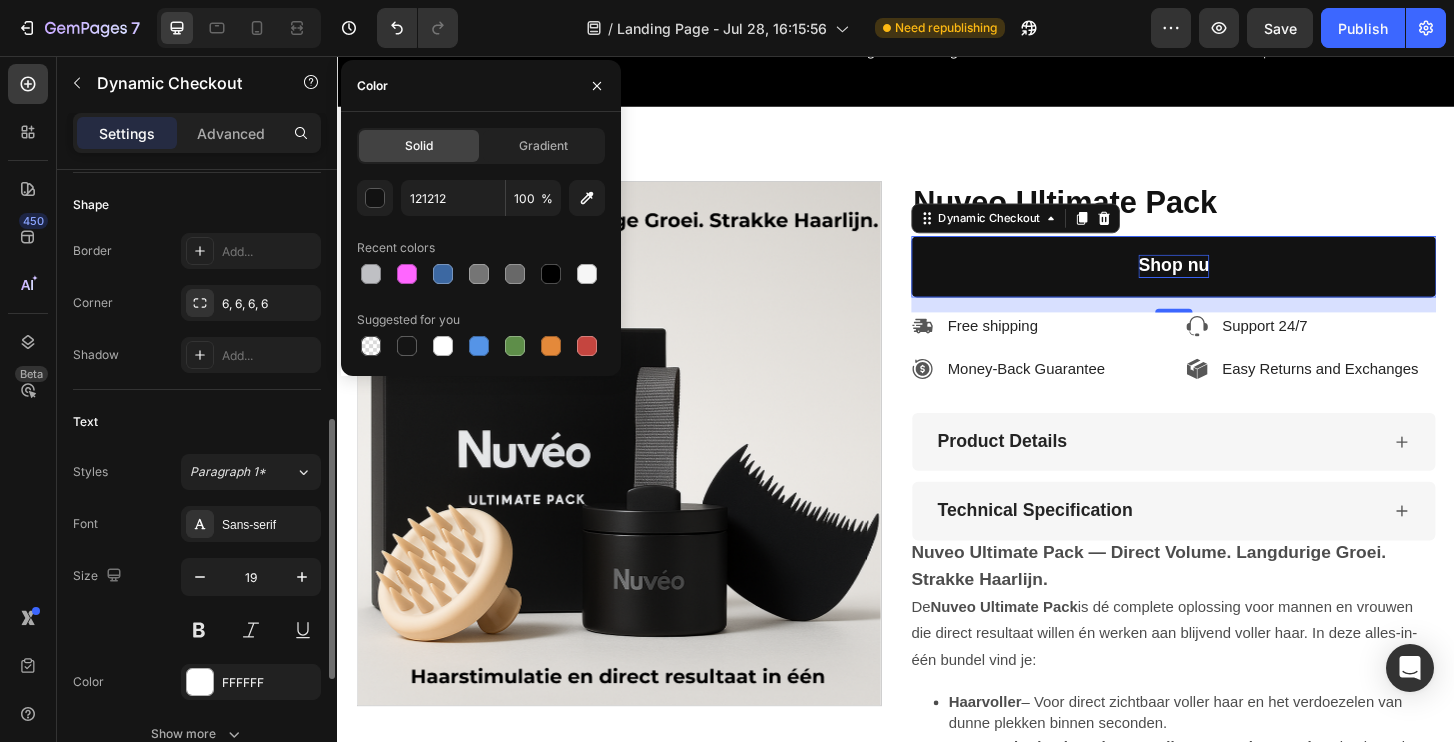 click on "Sans-serif" at bounding box center [251, 524] 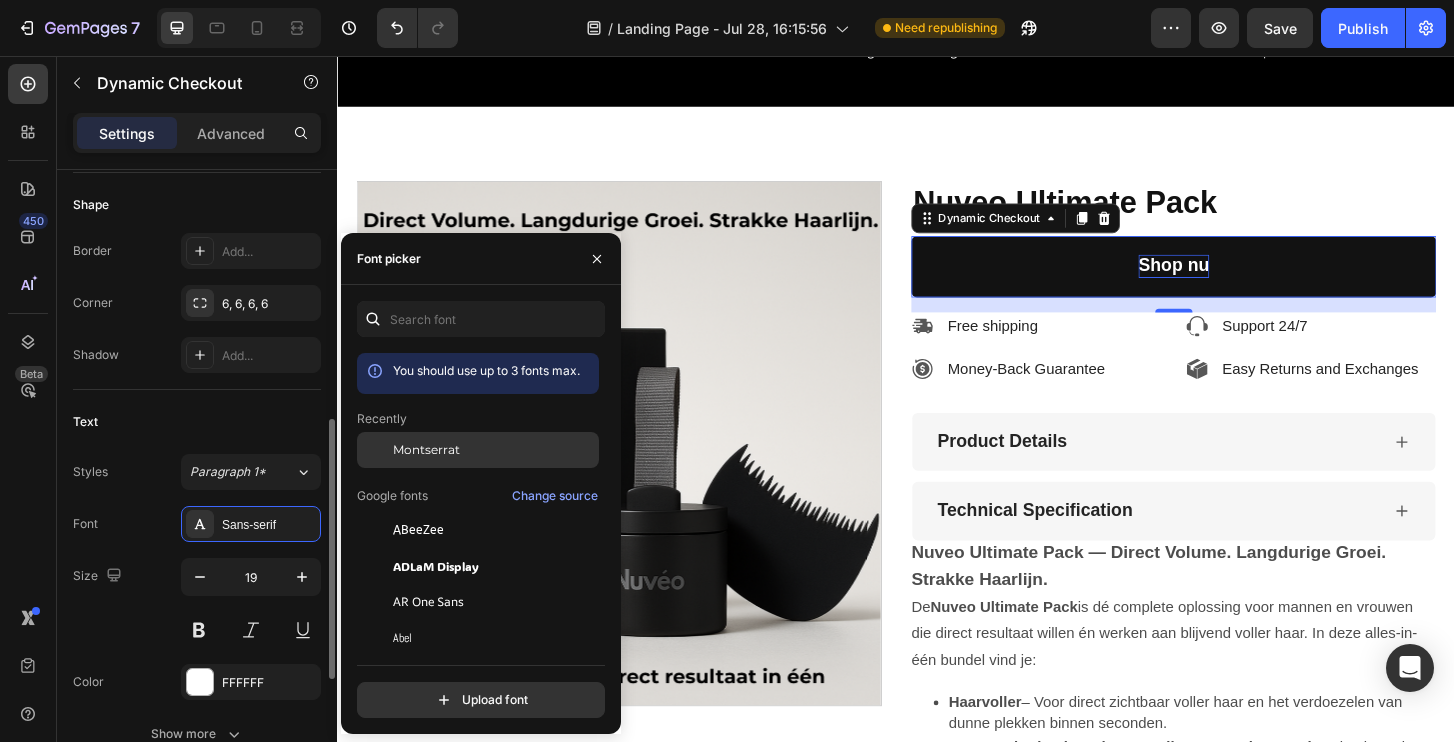click on "Montserrat" at bounding box center [494, 450] 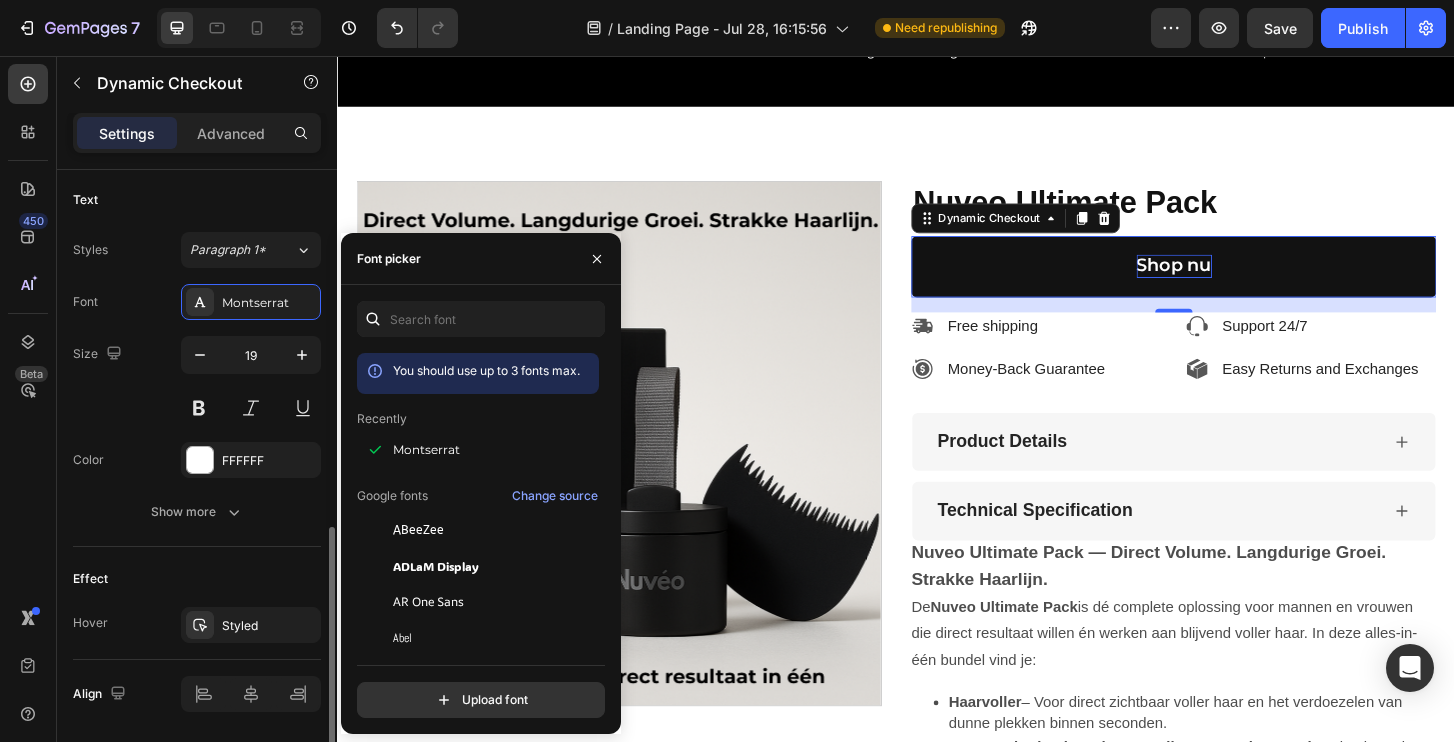 scroll, scrollTop: 832, scrollLeft: 0, axis: vertical 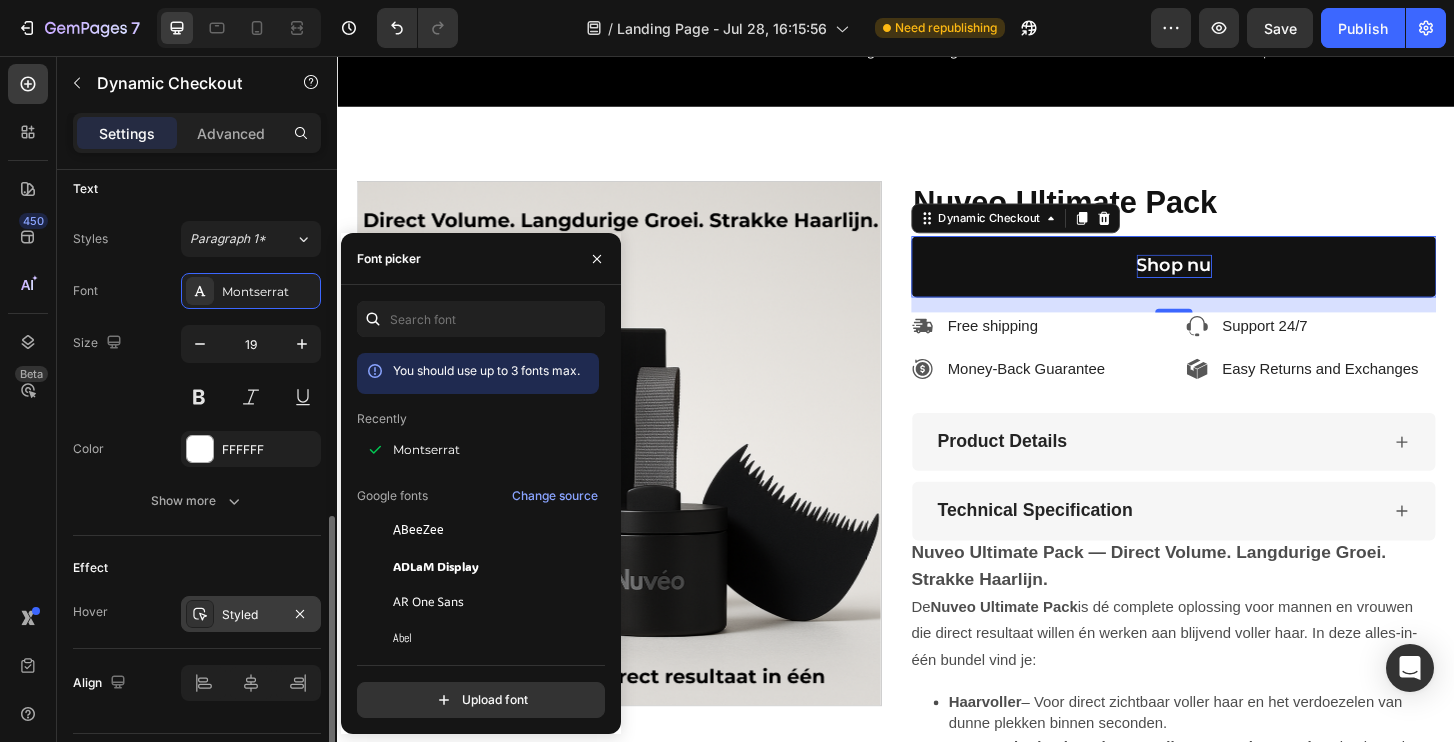 click on "Styled" at bounding box center (251, 615) 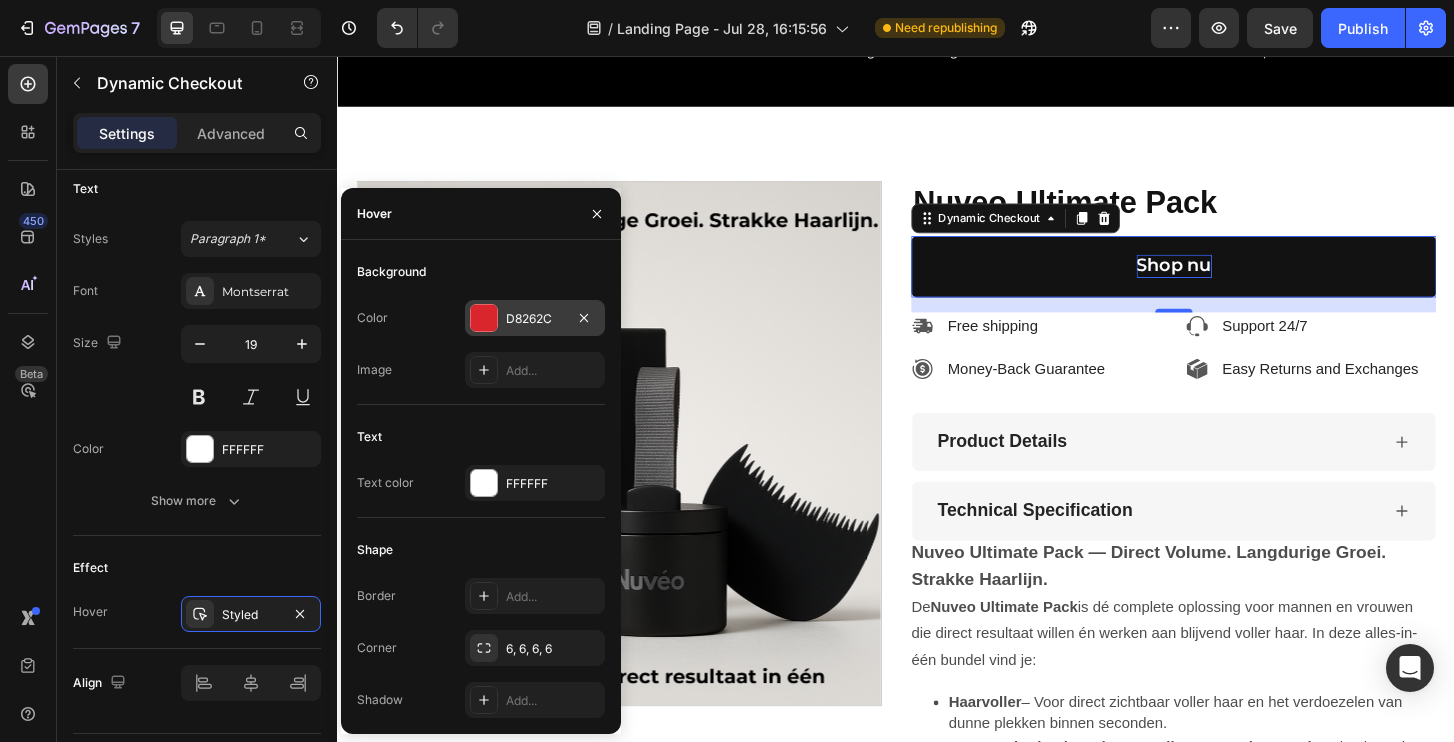 click on "D8262C" at bounding box center (535, 318) 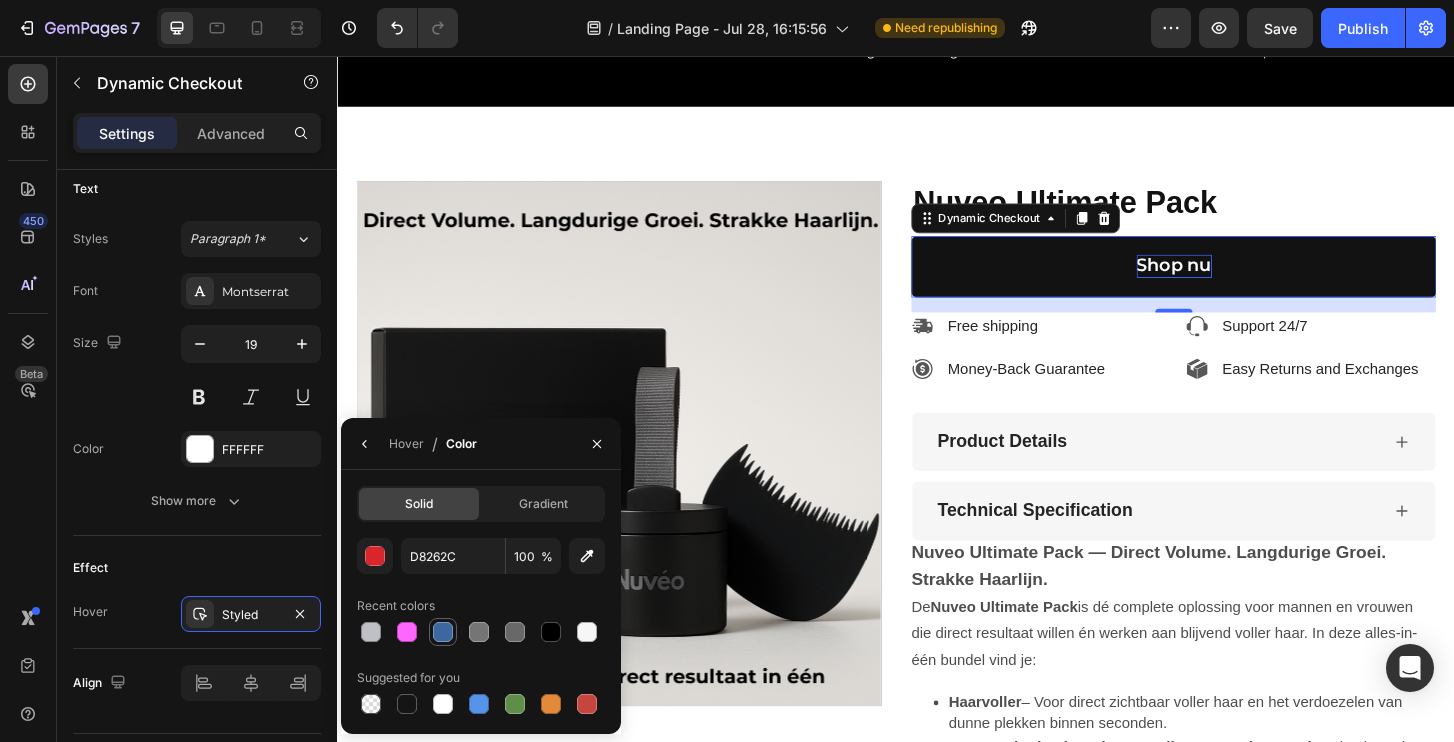 click at bounding box center [443, 632] 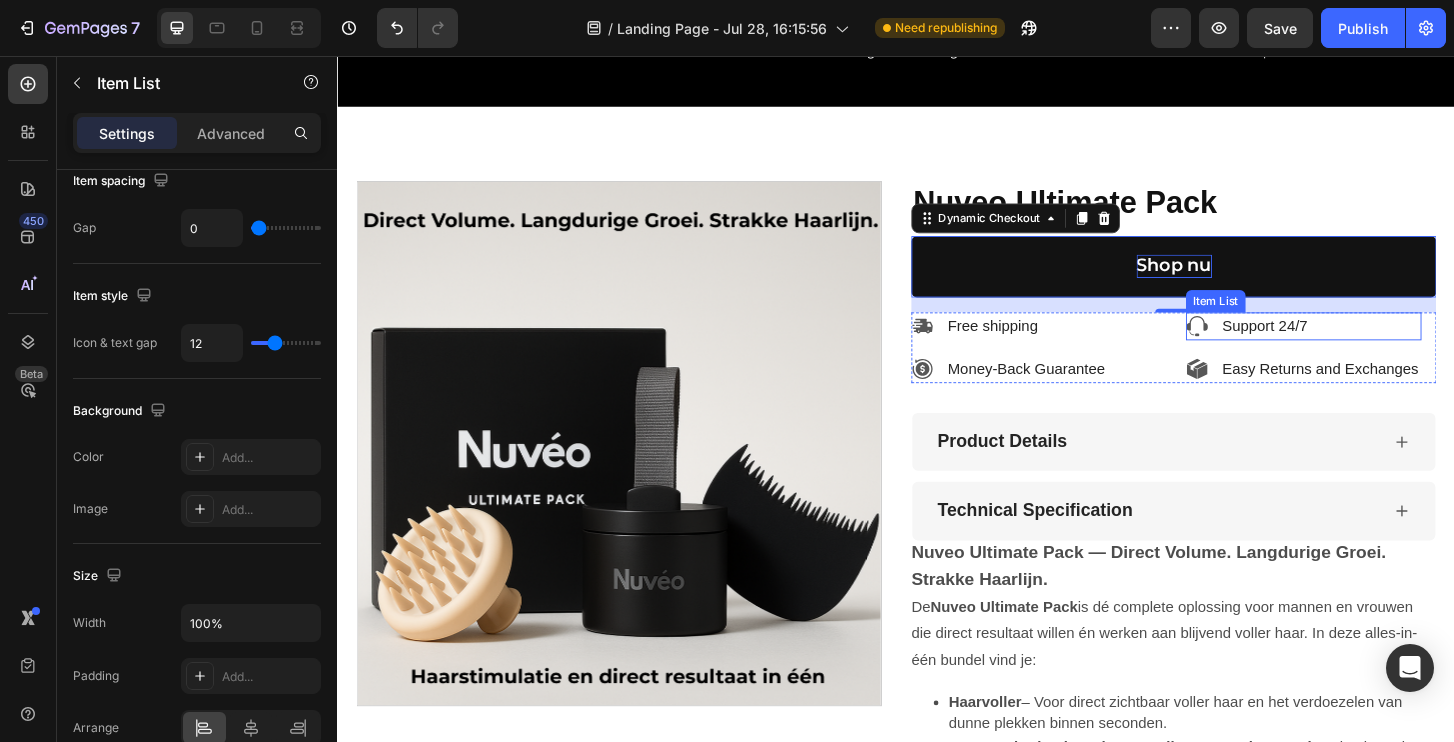 click on "Support 24/7" at bounding box center [1333, 346] 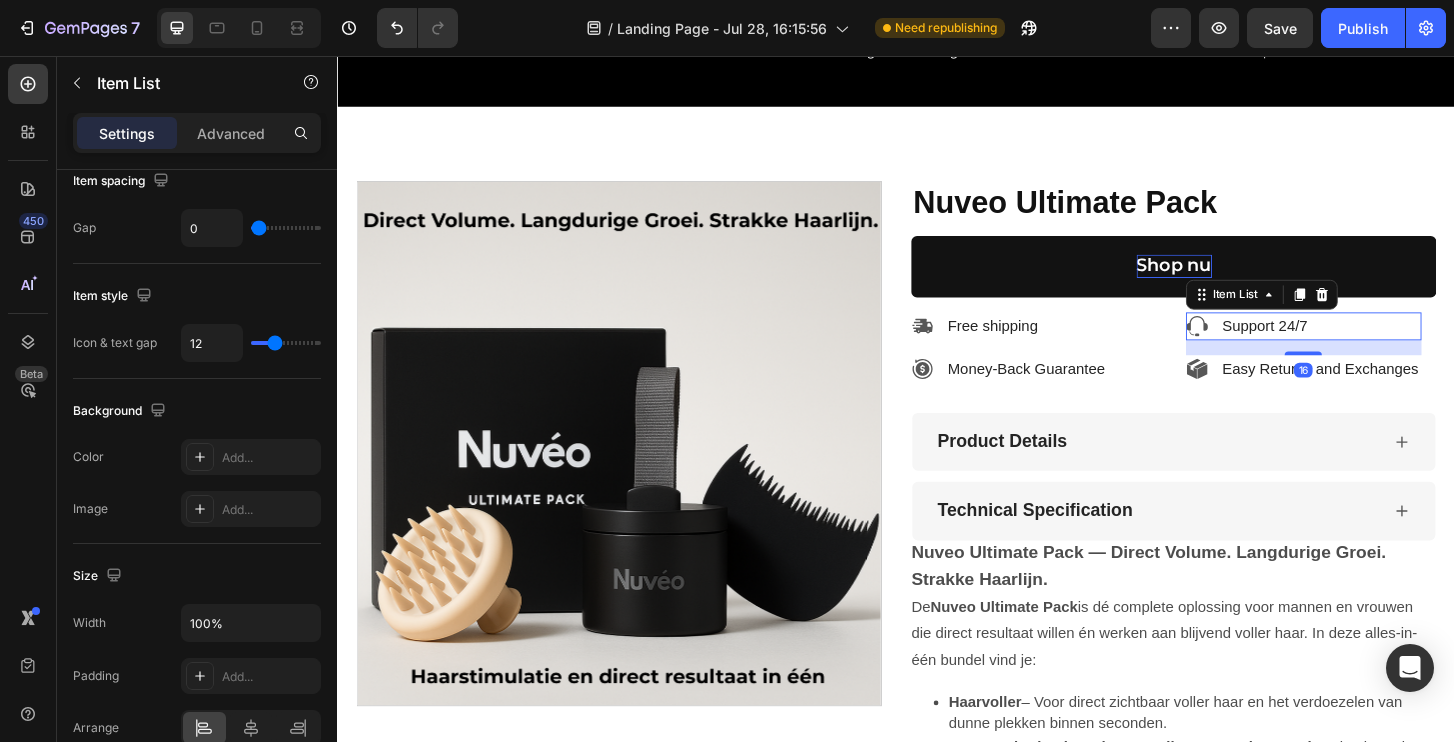 scroll, scrollTop: 0, scrollLeft: 0, axis: both 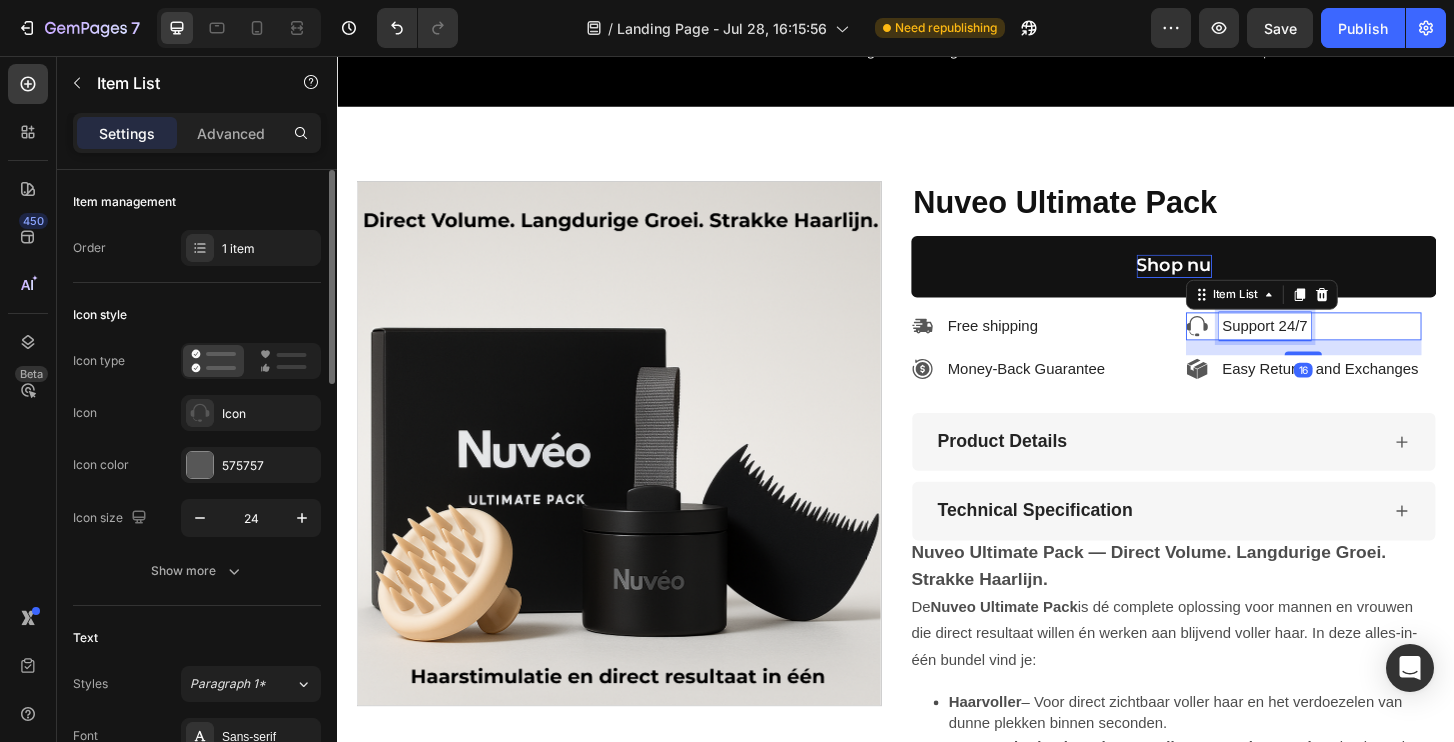 click on "Support 24/7" at bounding box center (1333, 346) 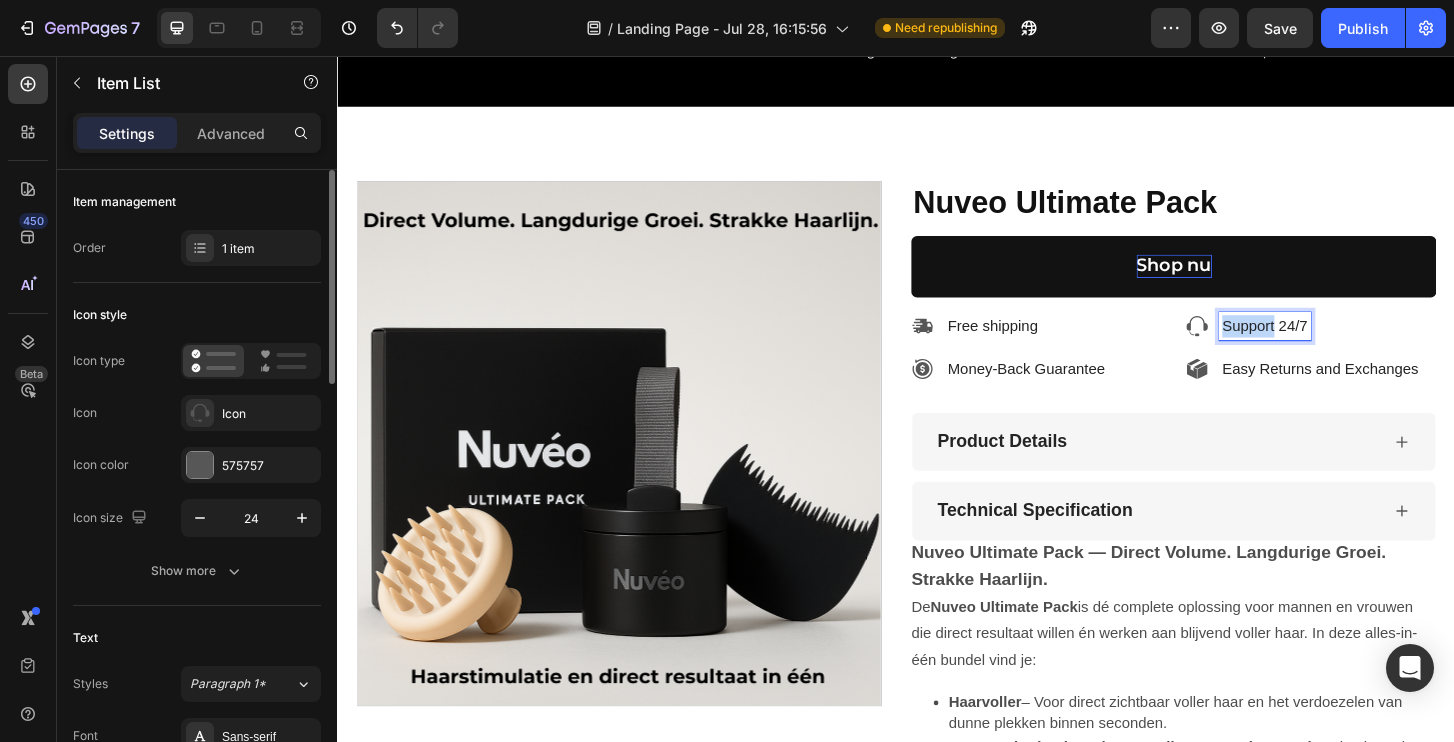 click on "Support 24/7" at bounding box center [1333, 346] 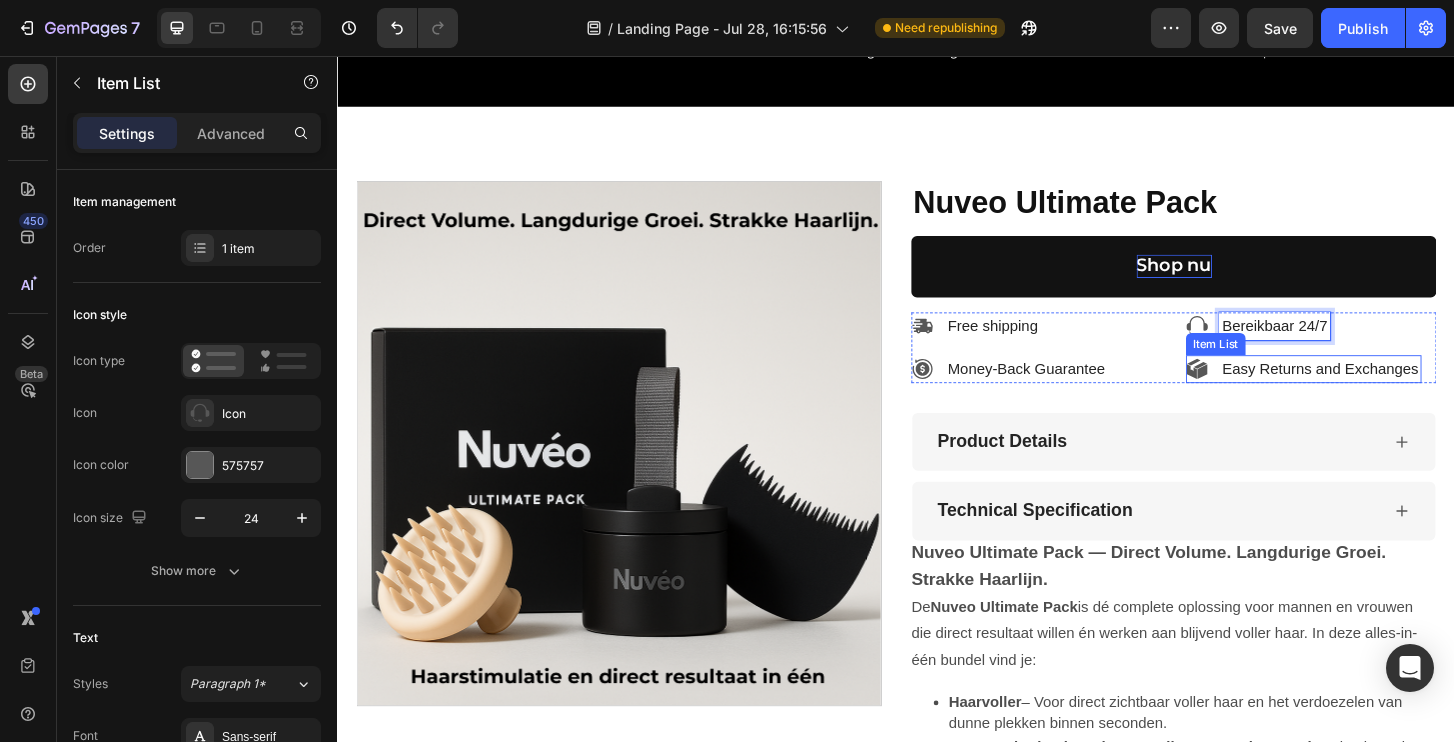 click on "Easy Returns and Exchanges" at bounding box center [1392, 392] 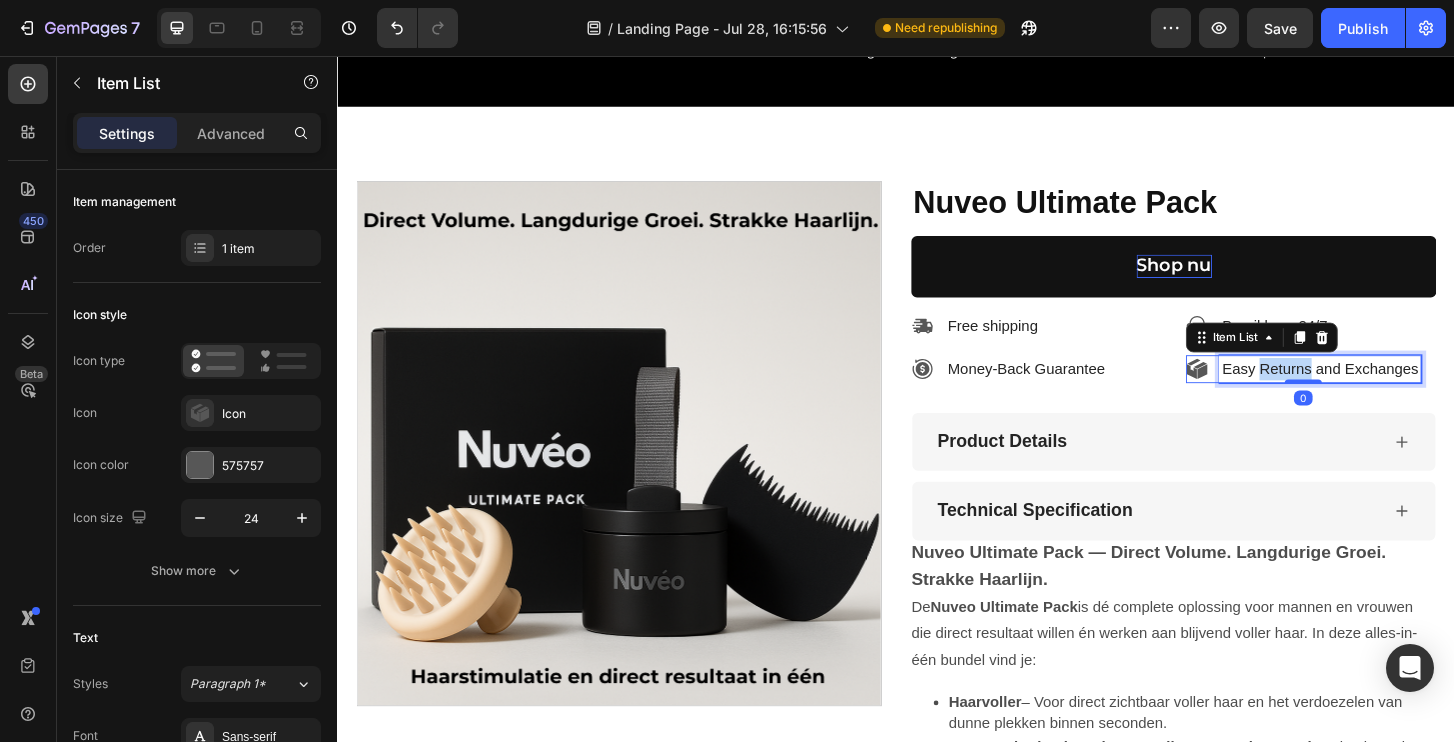 click on "Easy Returns and Exchanges" at bounding box center [1392, 392] 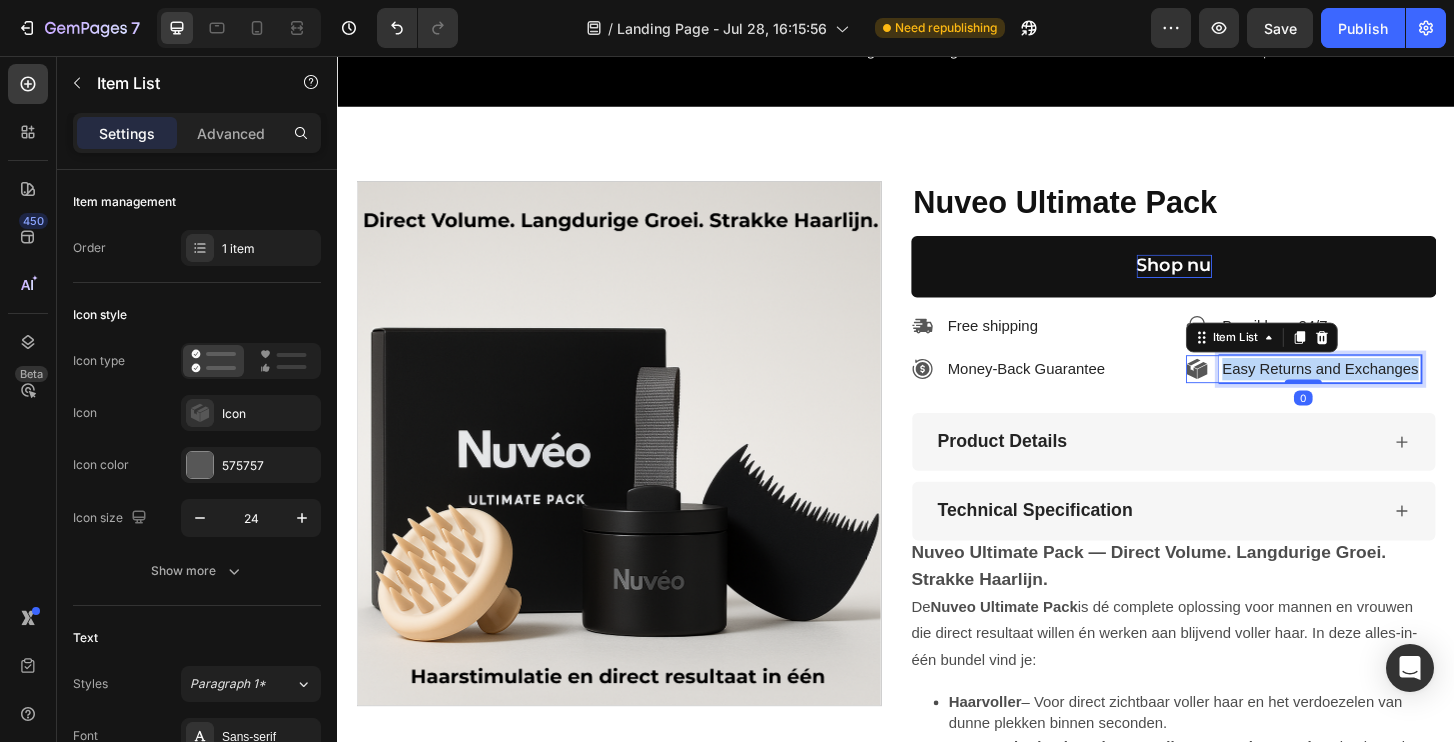 click on "Easy Returns and Exchanges" at bounding box center (1392, 392) 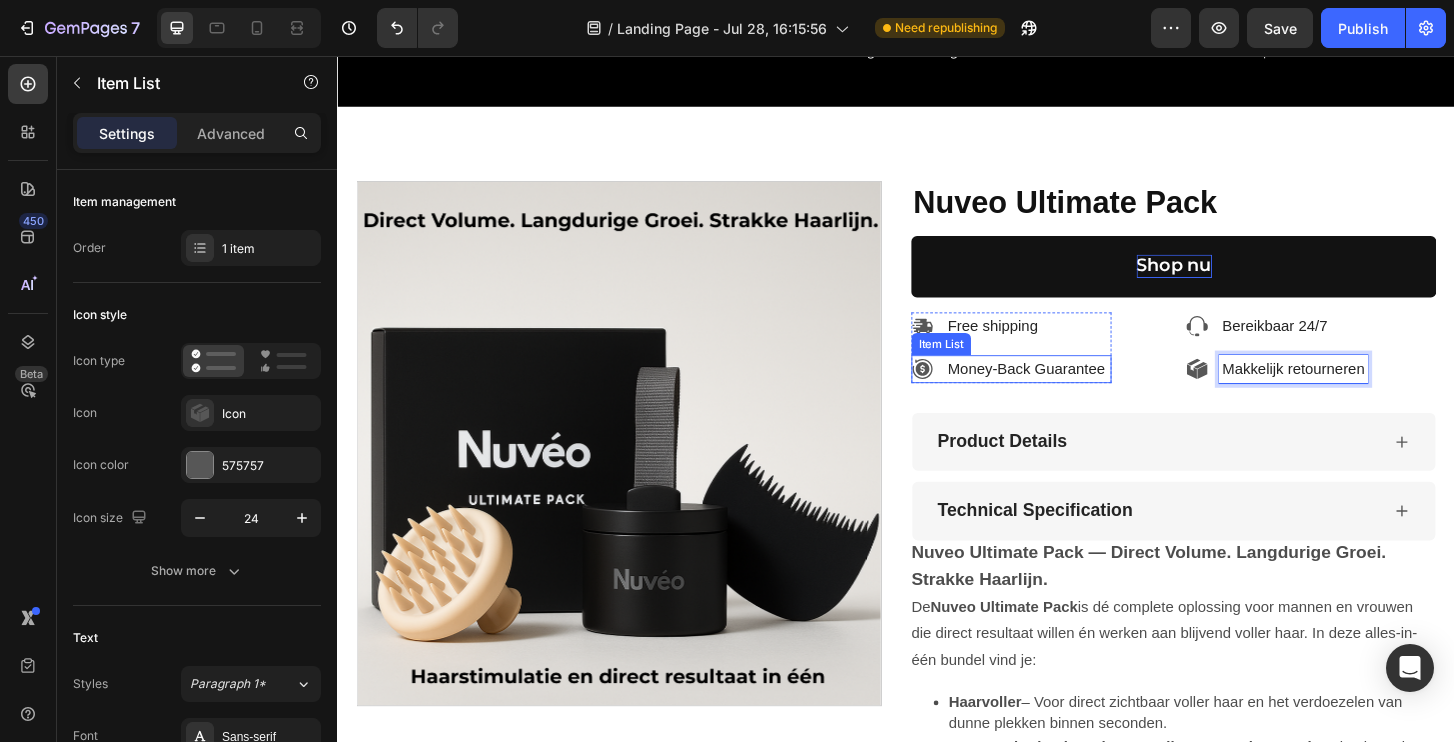 click on "Money-Back Guarantee" at bounding box center (1076, 392) 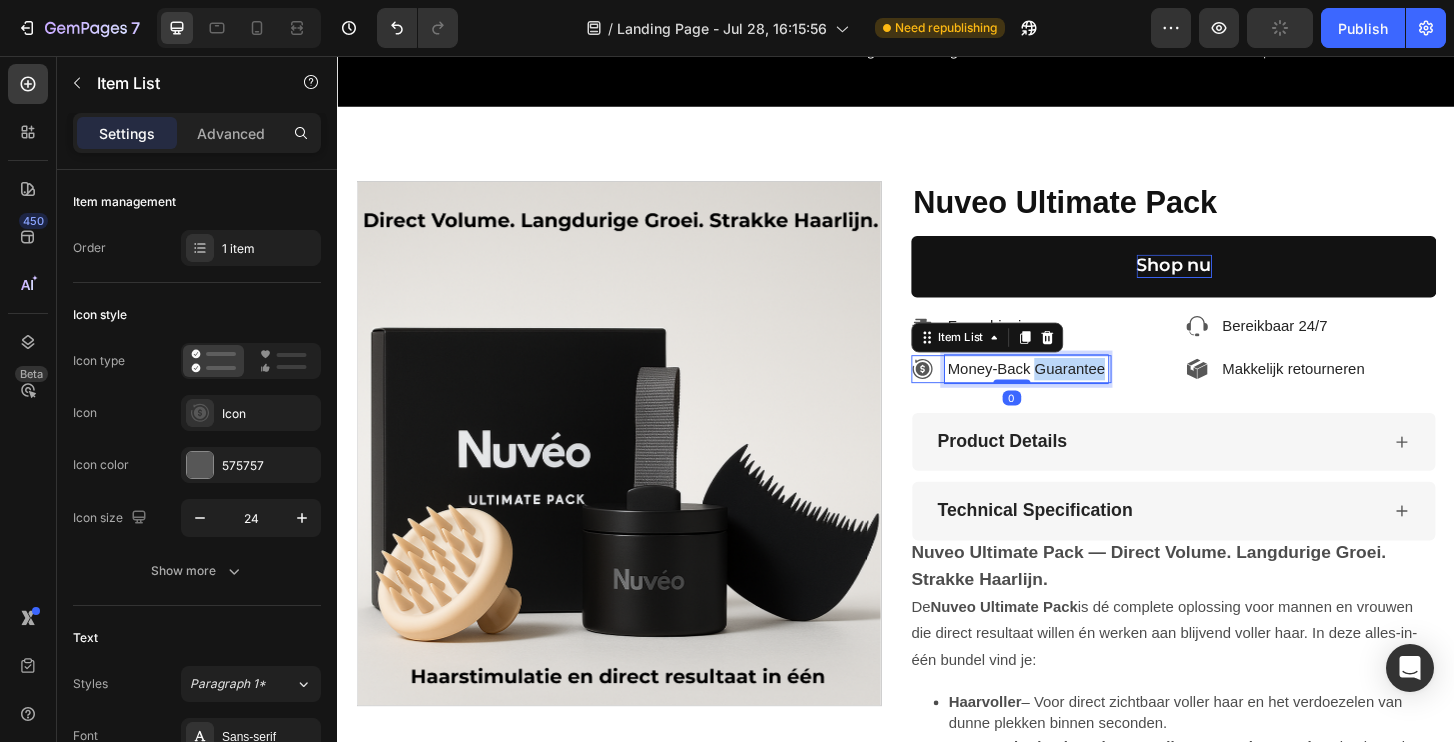 click on "Money-Back Guarantee" at bounding box center [1076, 392] 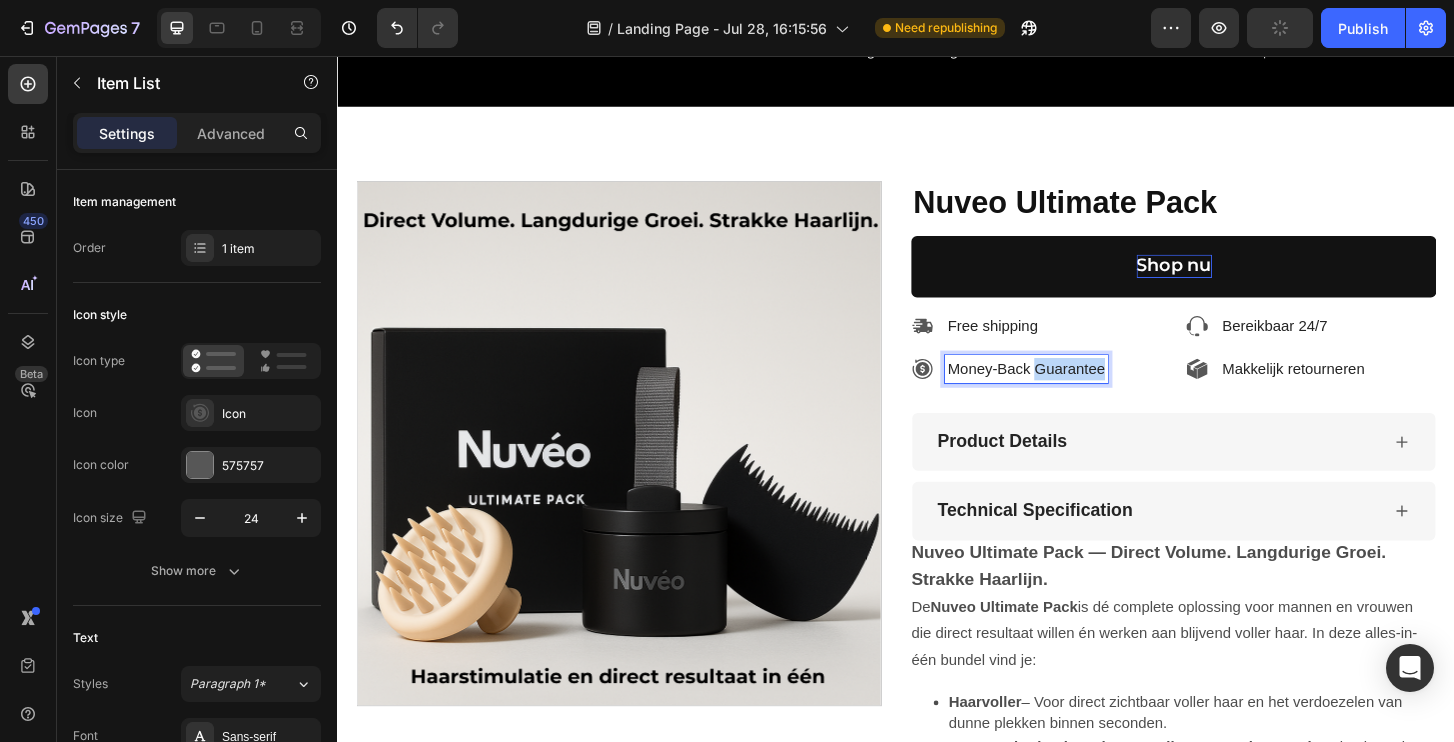 click on "Money-Back Guarantee" at bounding box center [1076, 392] 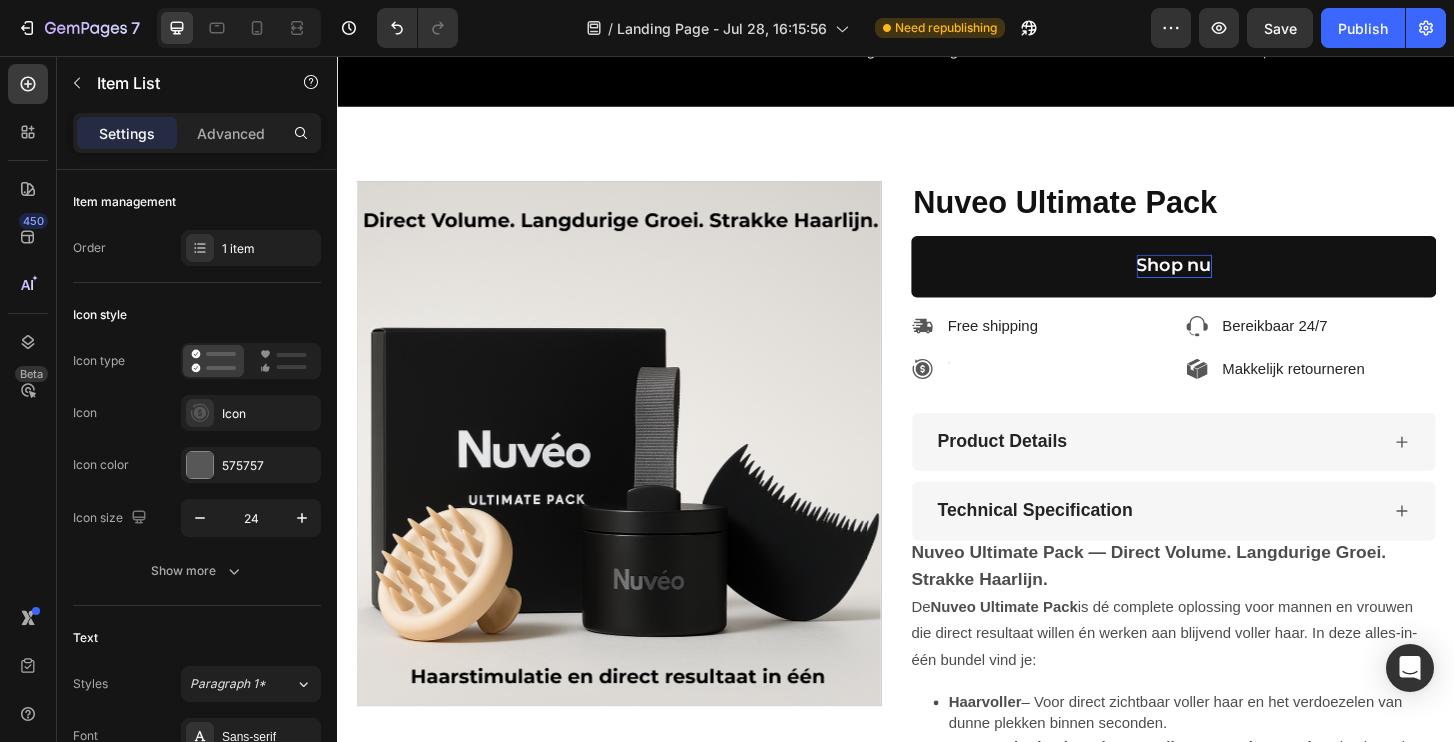 scroll, scrollTop: 7315, scrollLeft: 0, axis: vertical 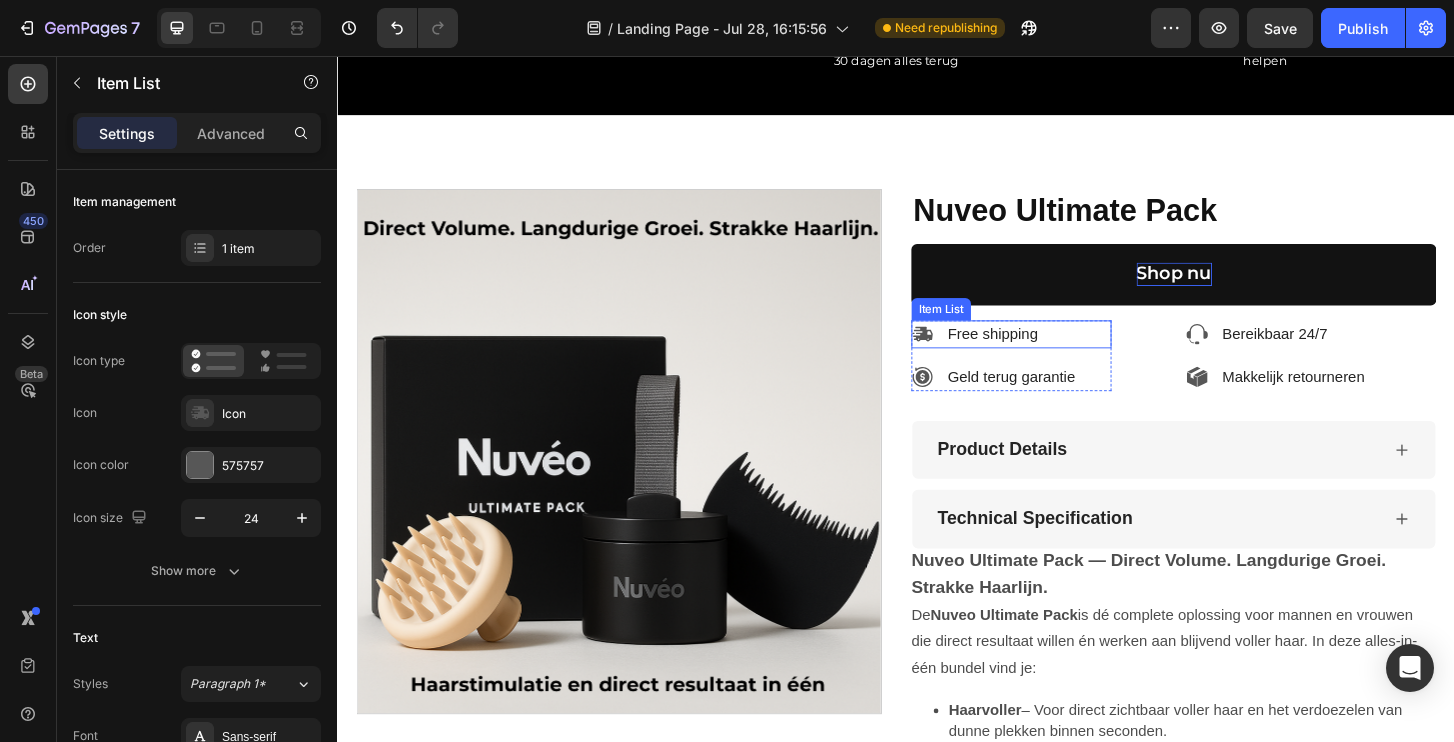 click on "Free shipping" at bounding box center (1040, 355) 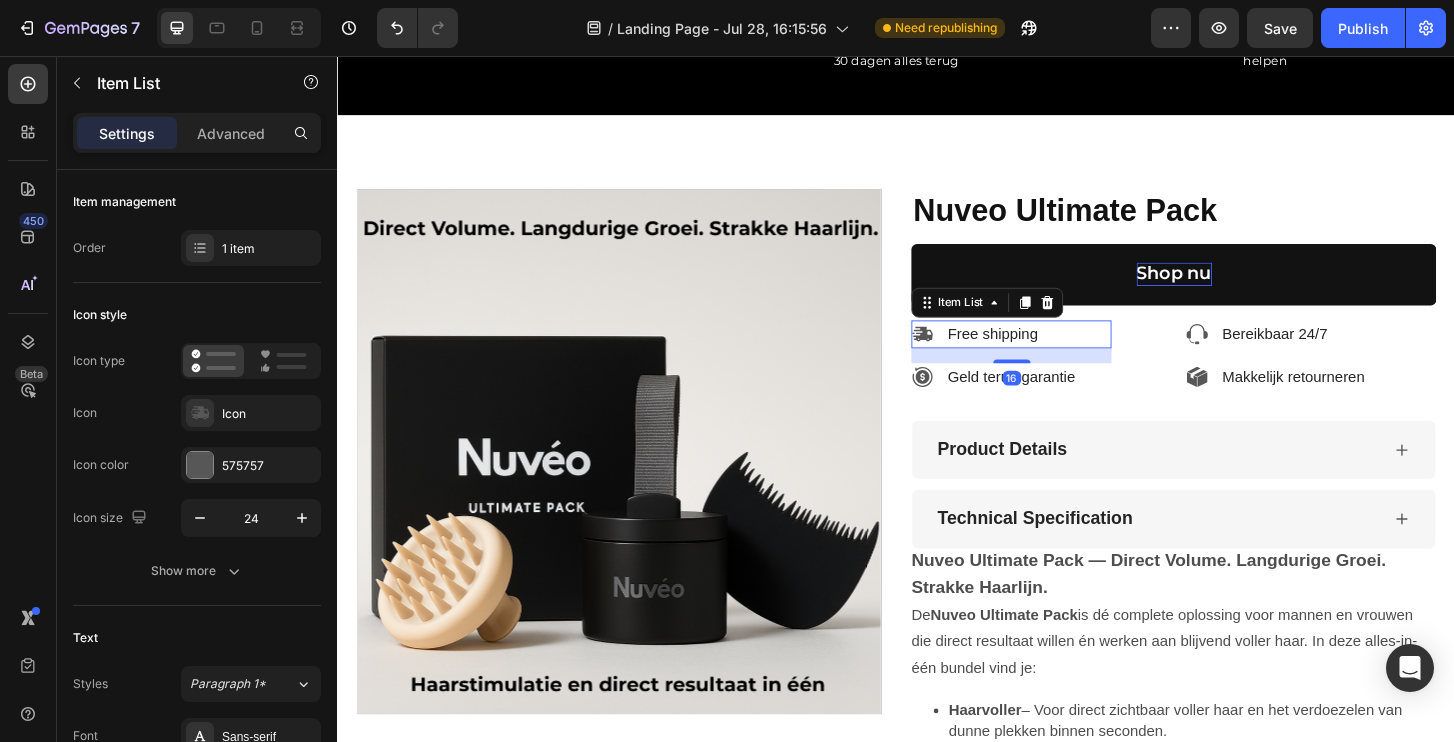 click on "Free shipping" at bounding box center (1040, 355) 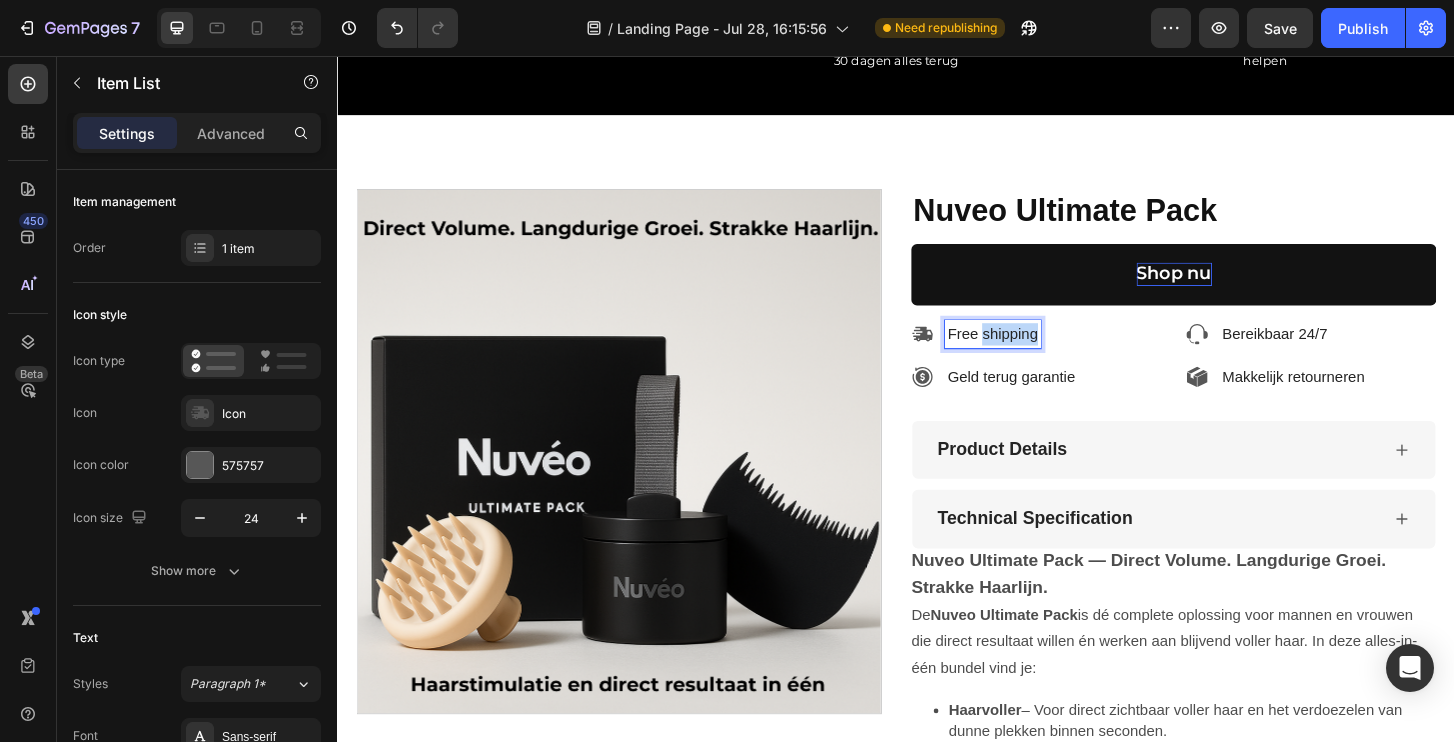 click on "Free shipping" at bounding box center [1040, 355] 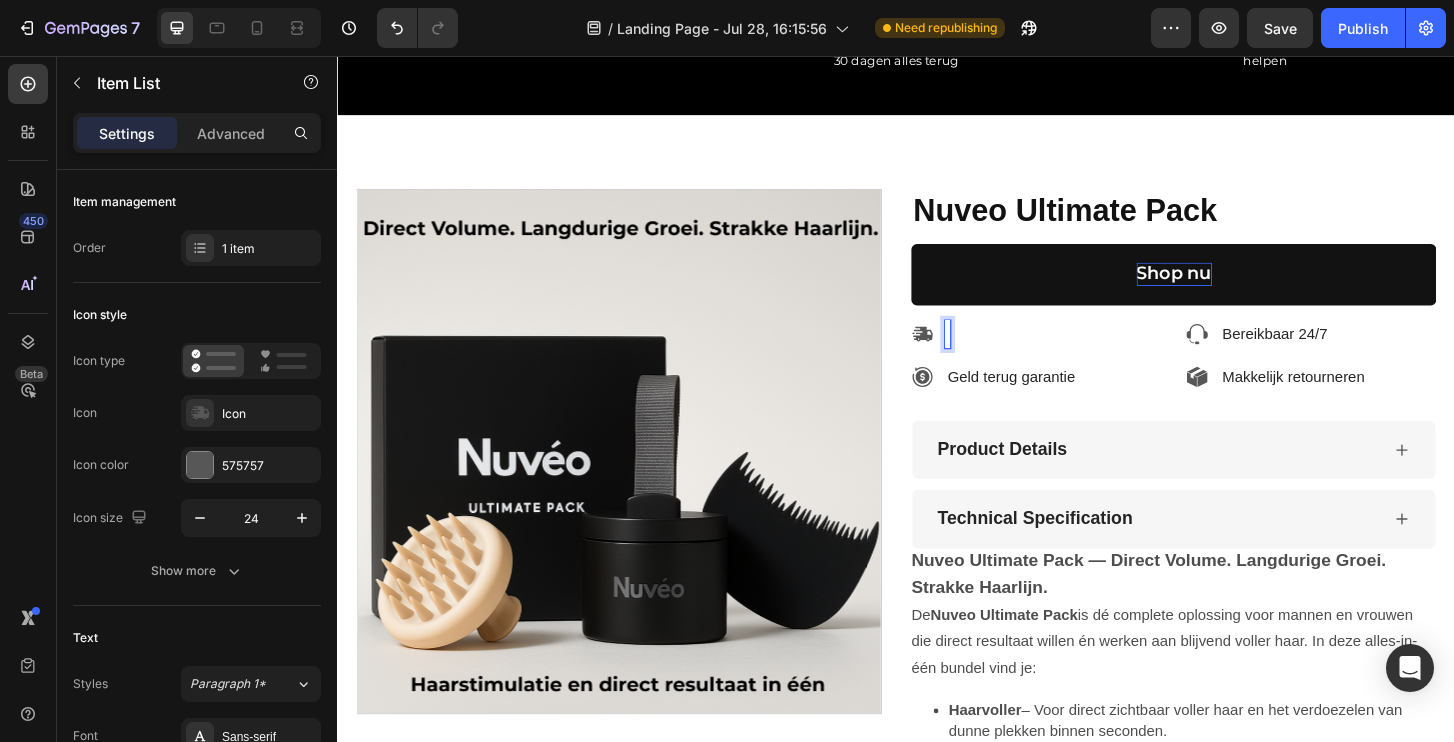 scroll, scrollTop: 7306, scrollLeft: 0, axis: vertical 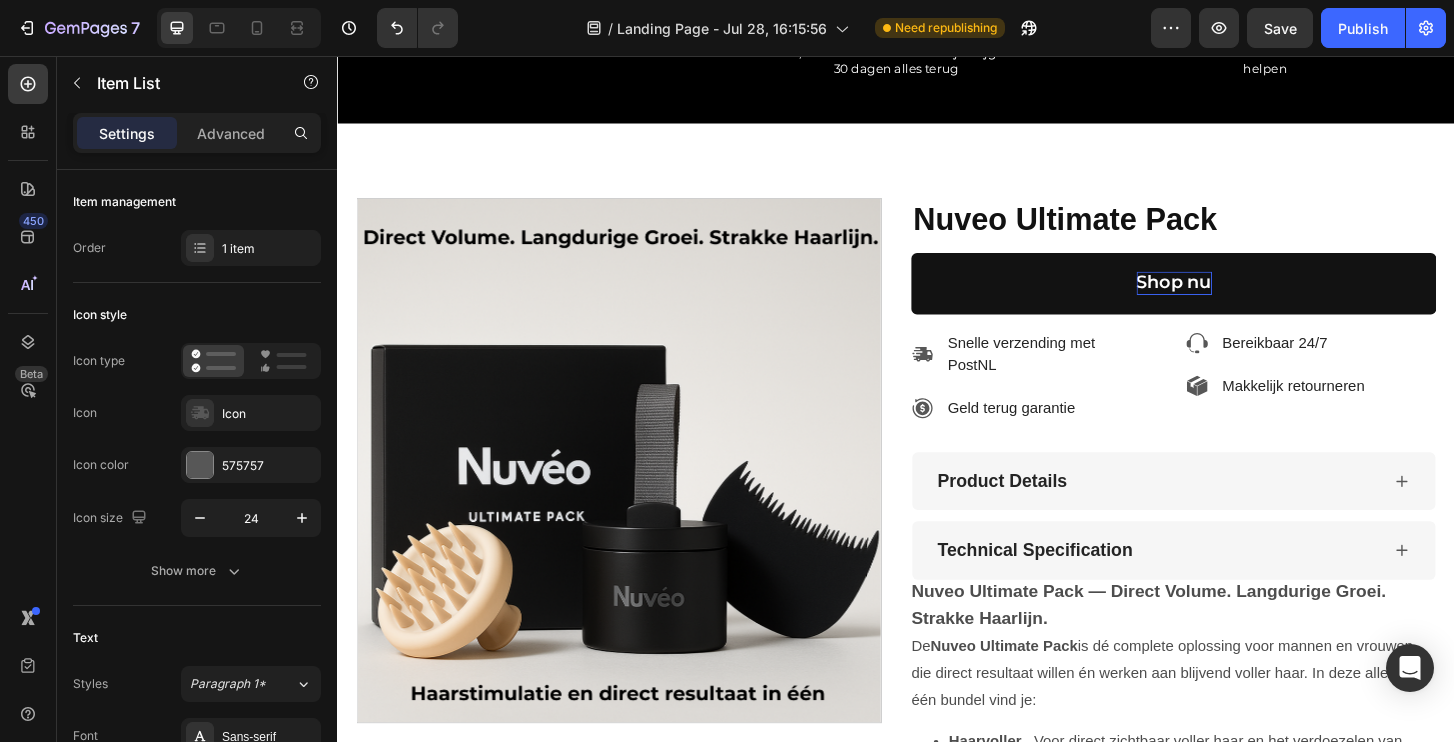 click on "Snelle verzending met PostNL" at bounding box center (1078, 376) 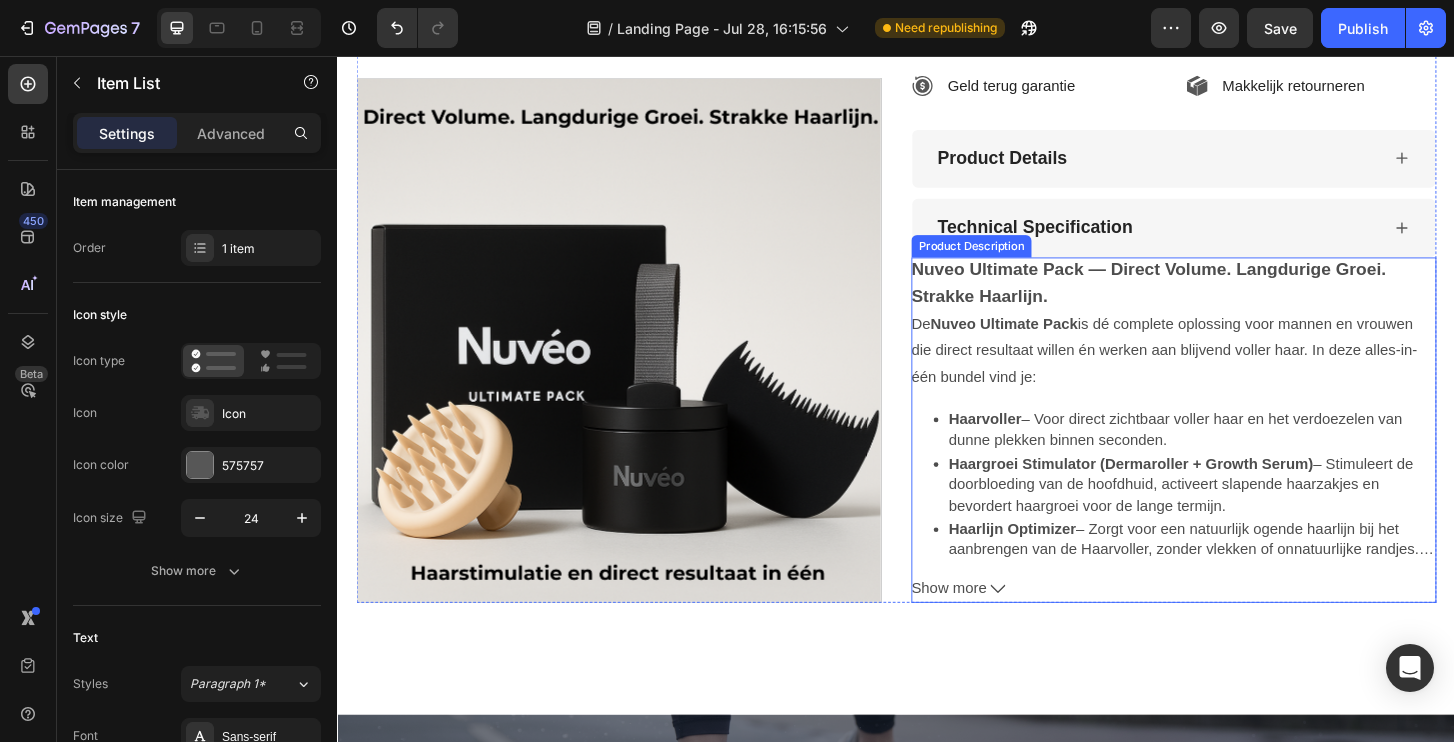 scroll, scrollTop: 7654, scrollLeft: 0, axis: vertical 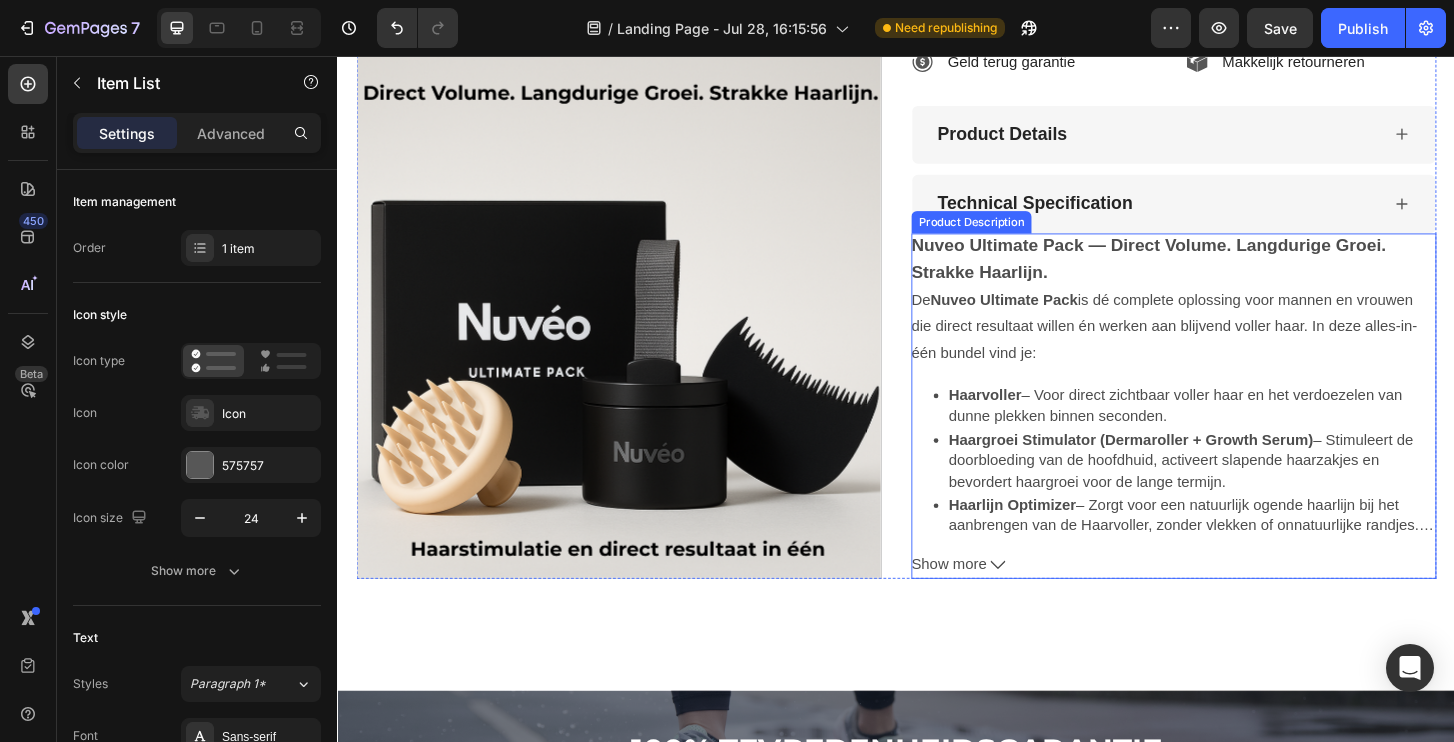click 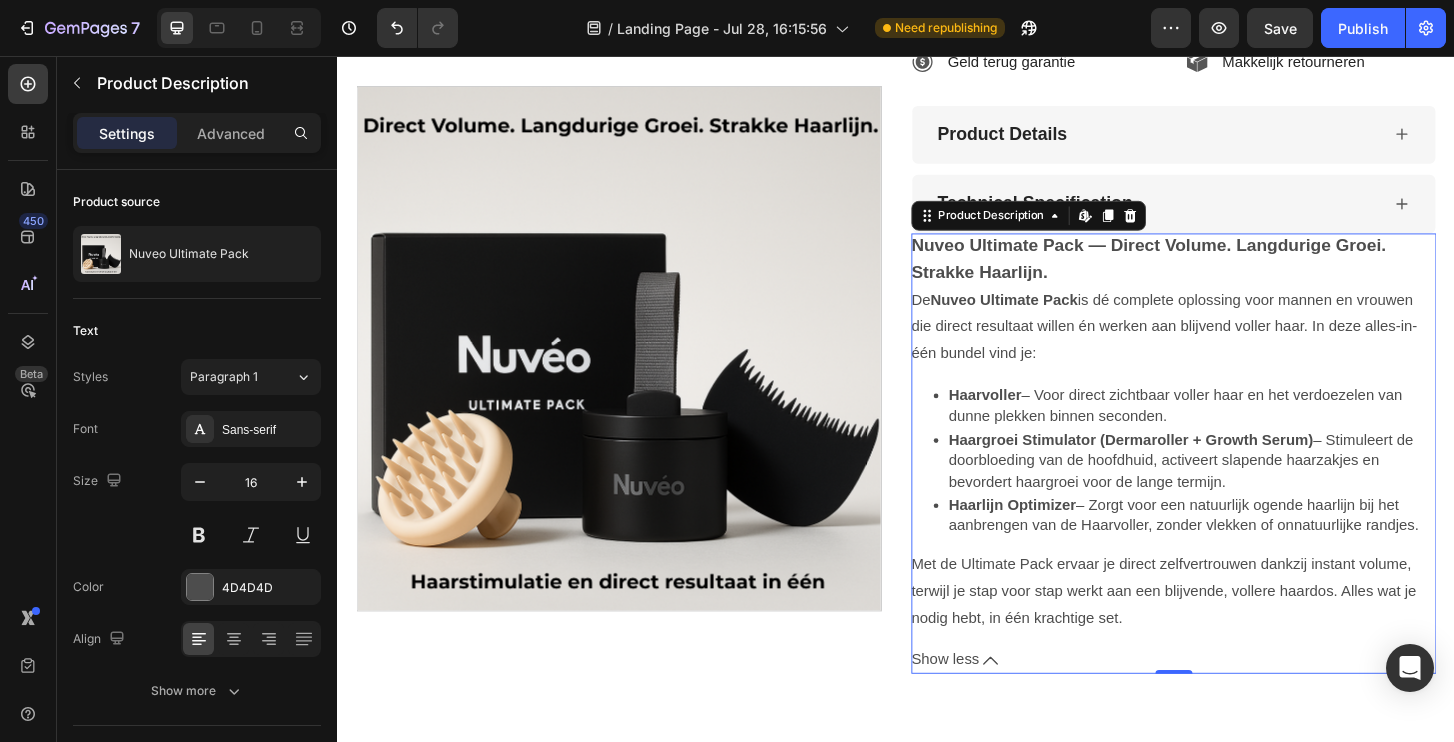 click on "Show less" at bounding box center [989, 704] 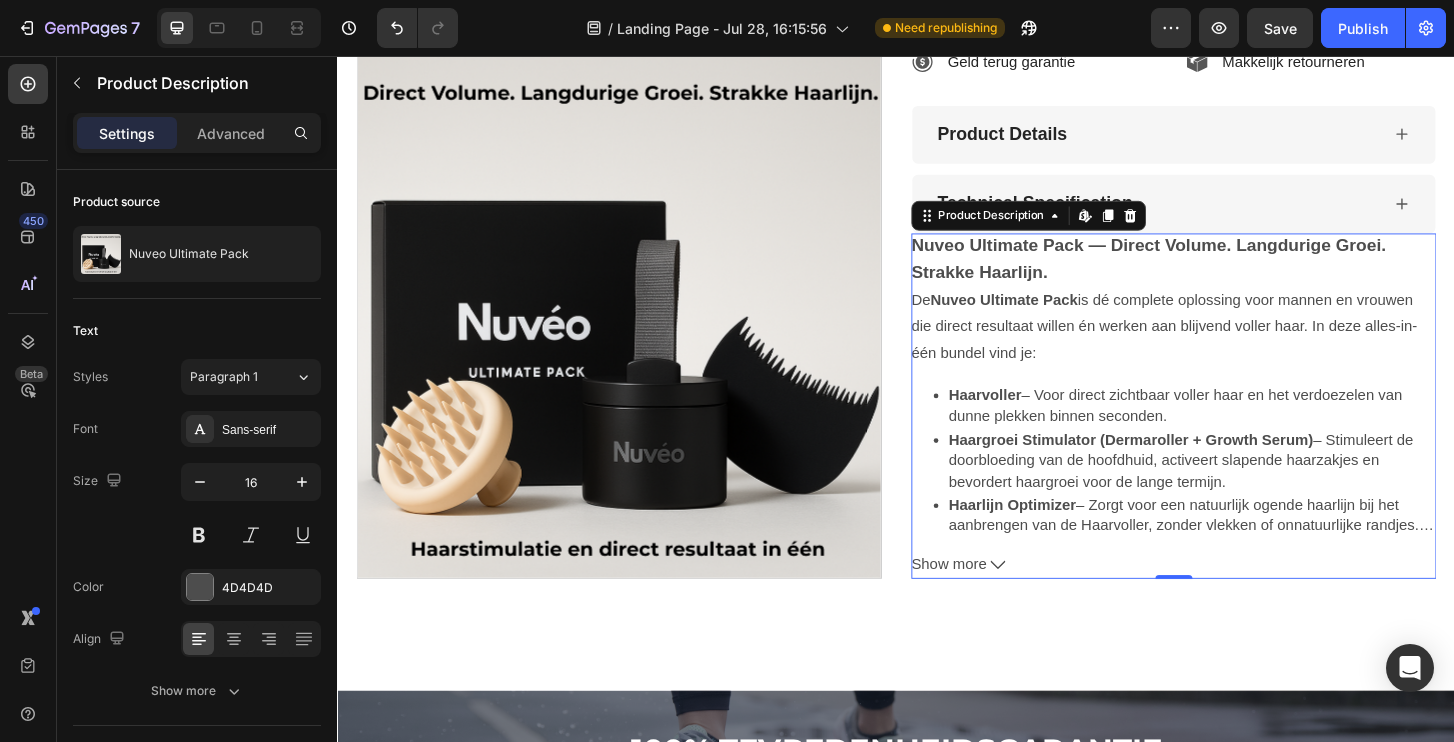 scroll, scrollTop: 7609, scrollLeft: 0, axis: vertical 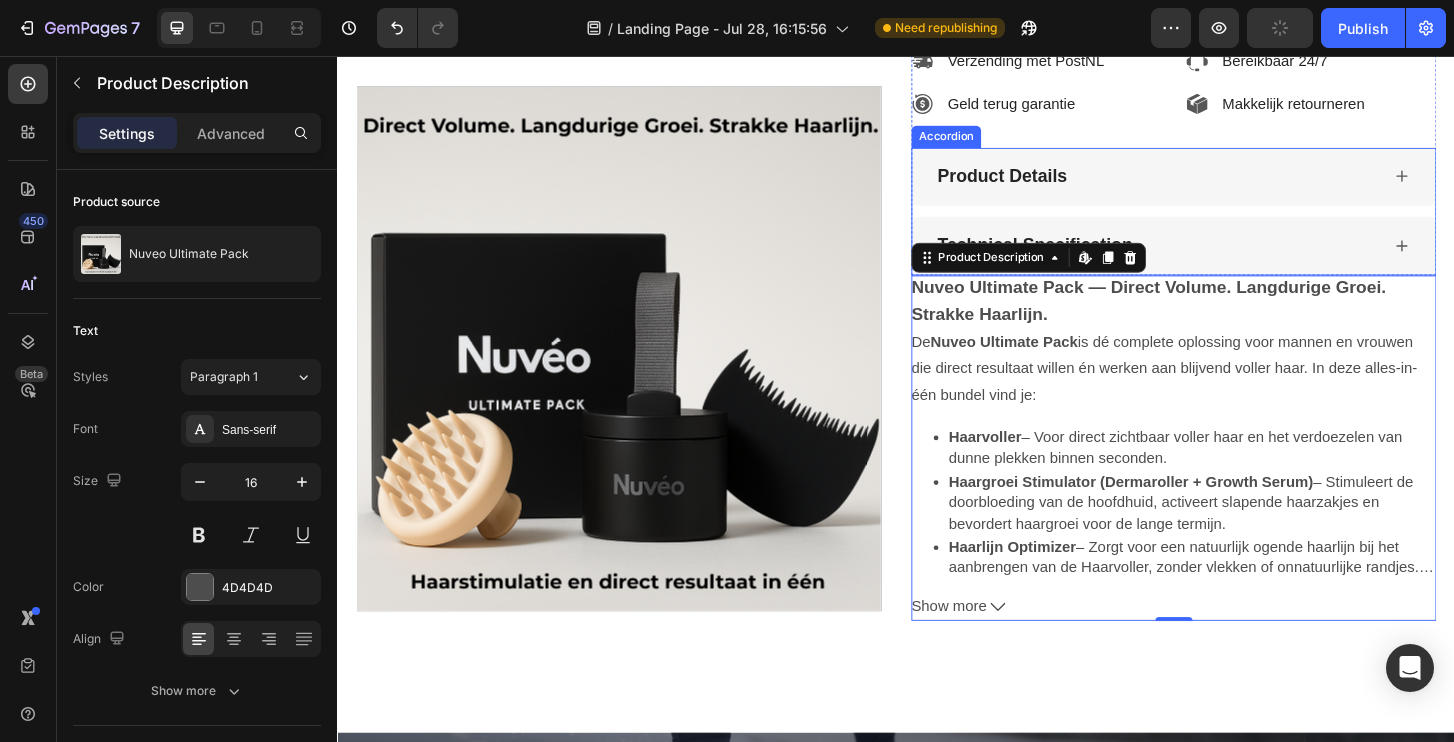 click on "Product Details" at bounding box center (1215, 185) 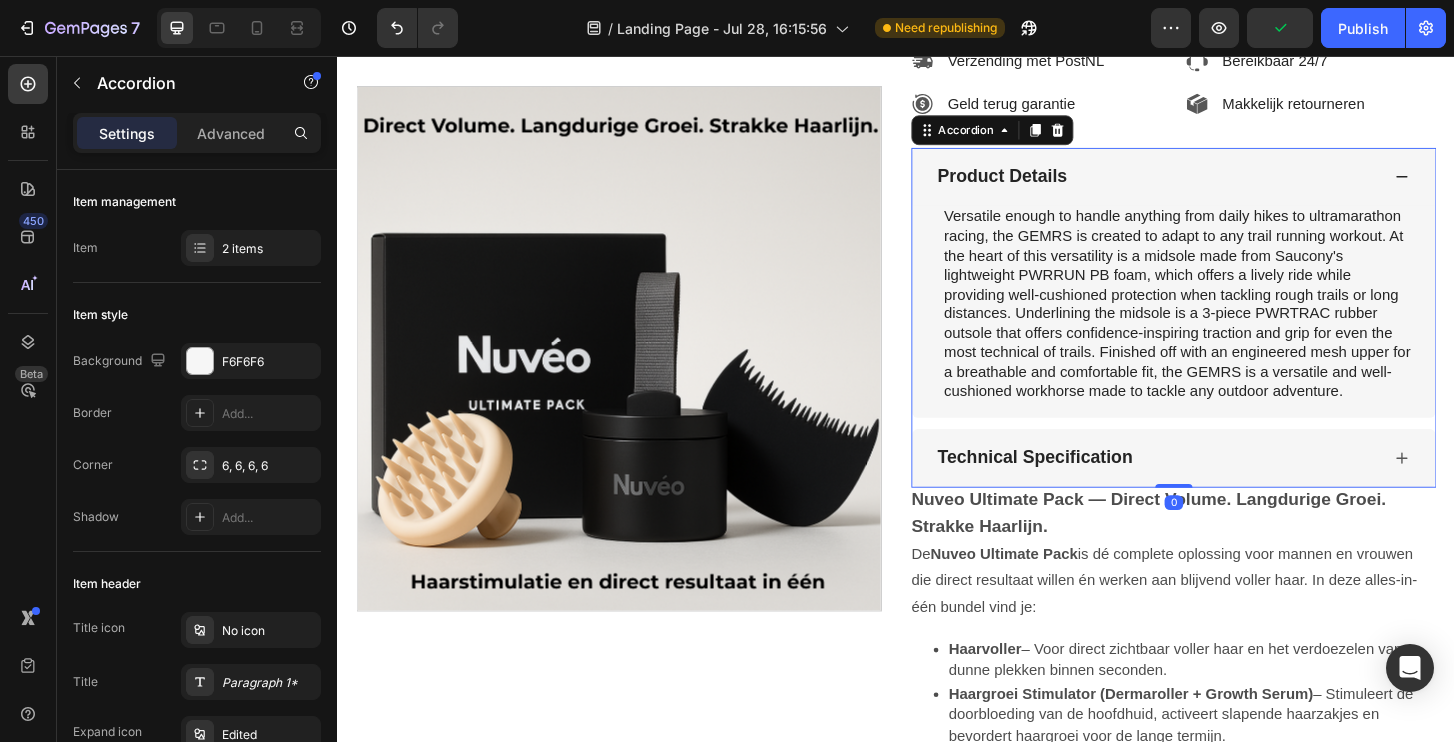 click on "Product Details" at bounding box center [1050, 185] 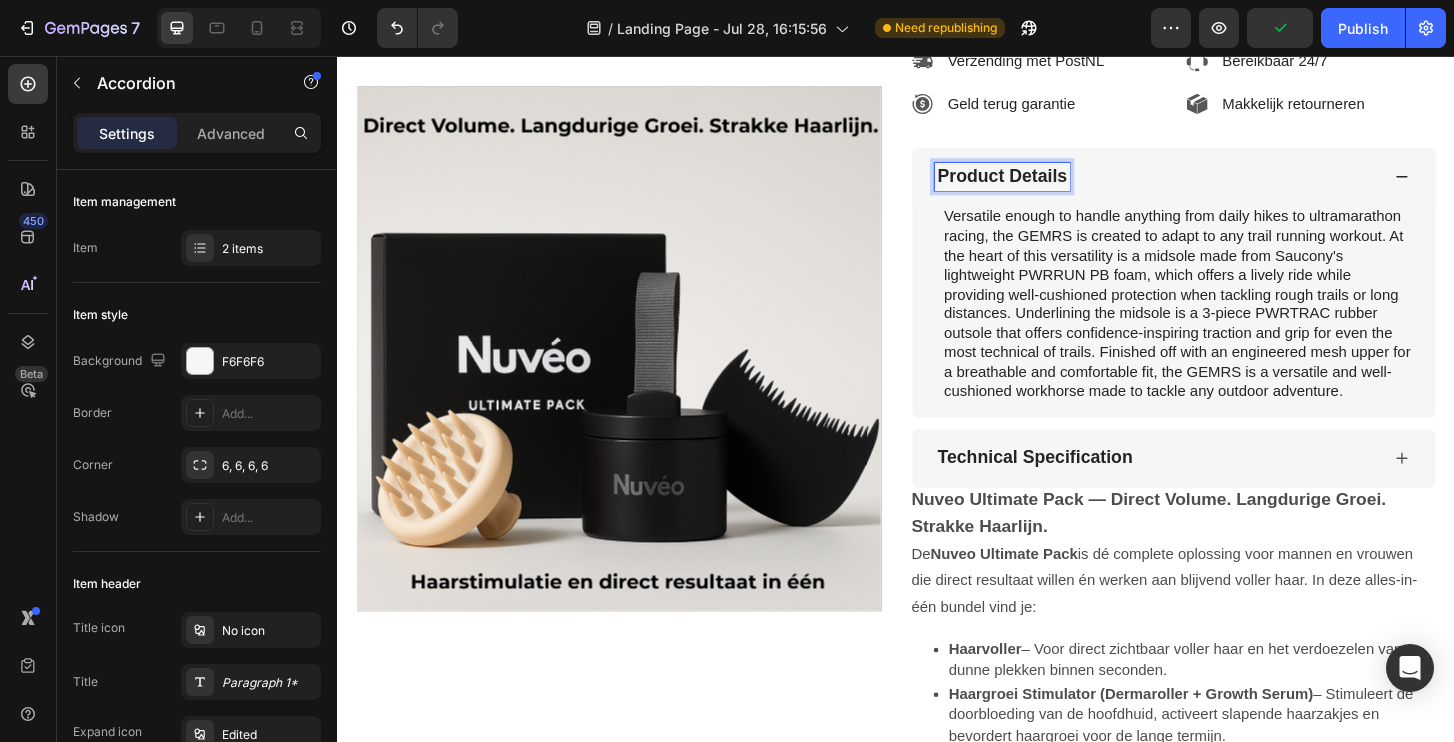 click on "Product Details" at bounding box center (1050, 185) 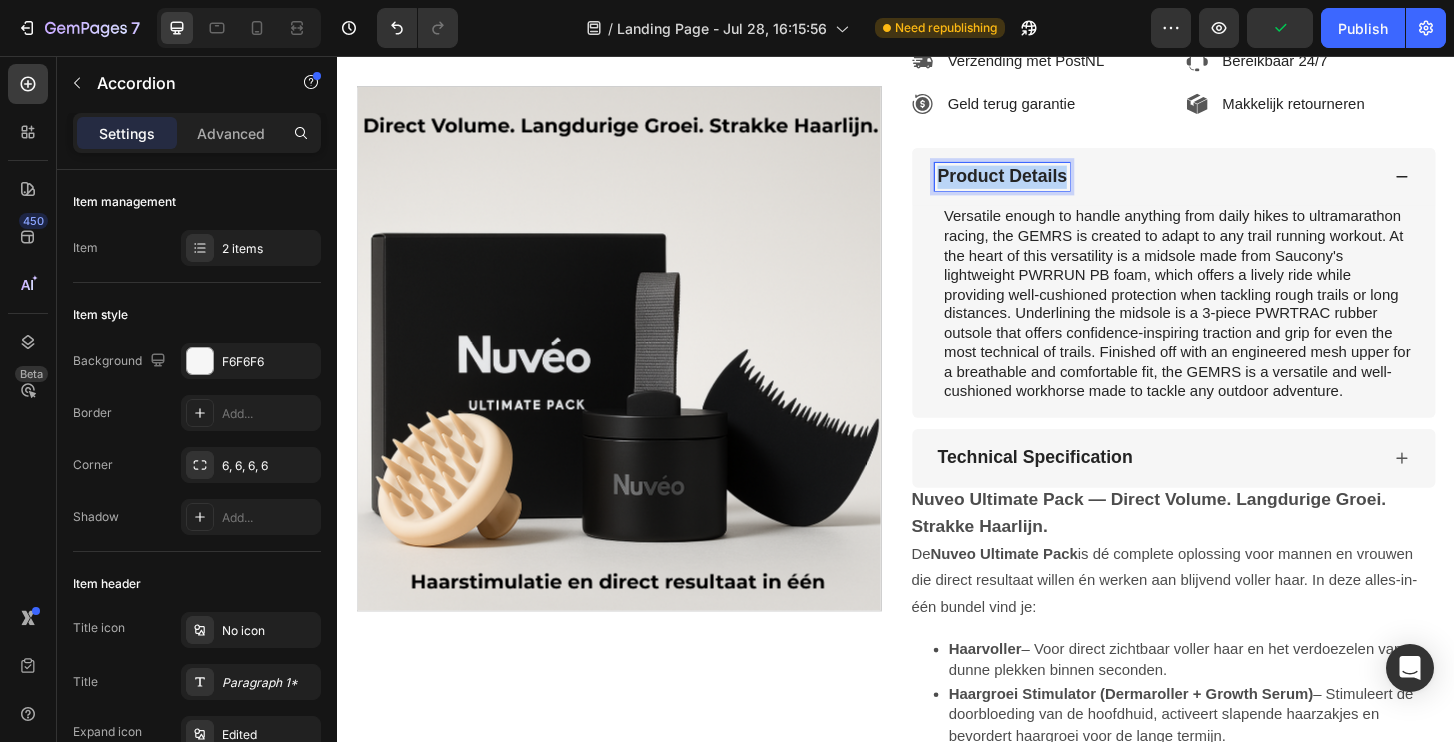 click on "Product Details" at bounding box center [1050, 185] 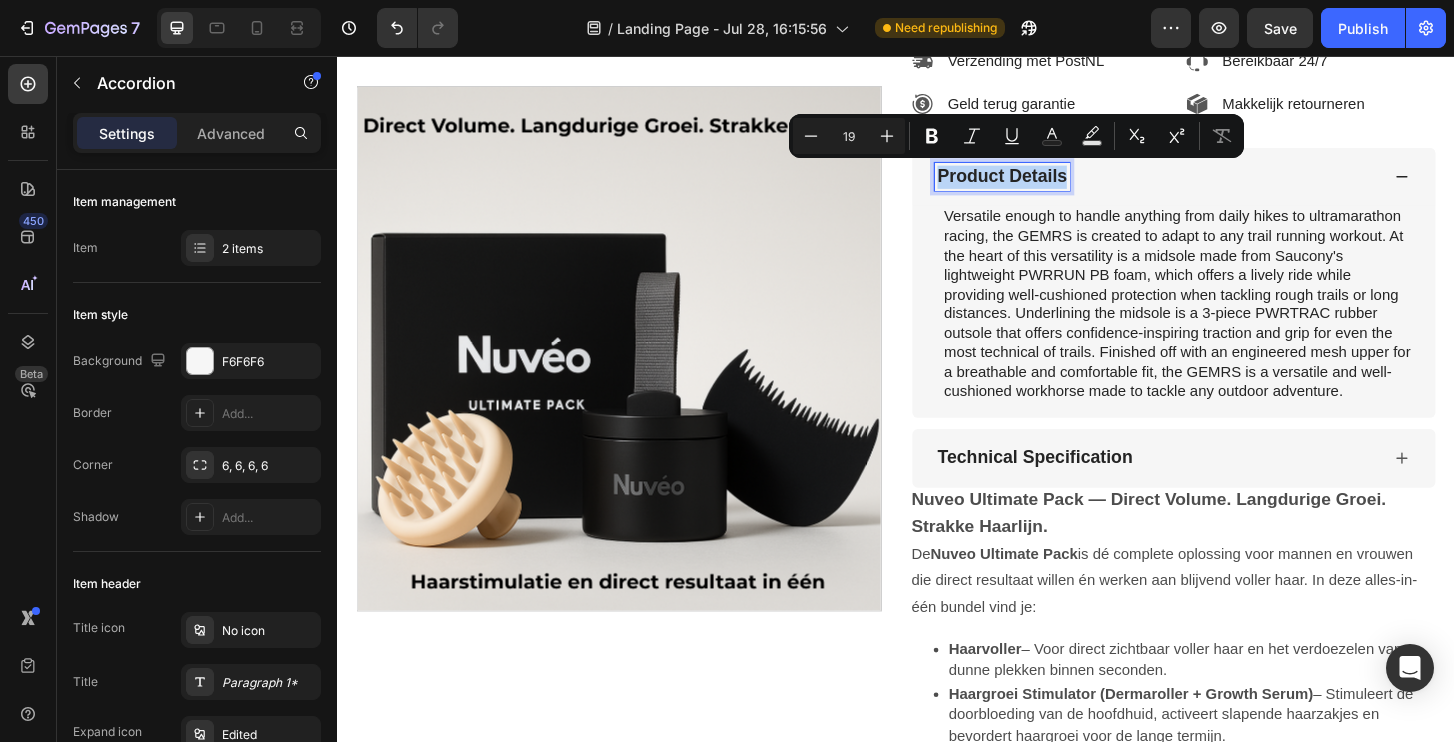 click on "Product Details" at bounding box center (1050, 185) 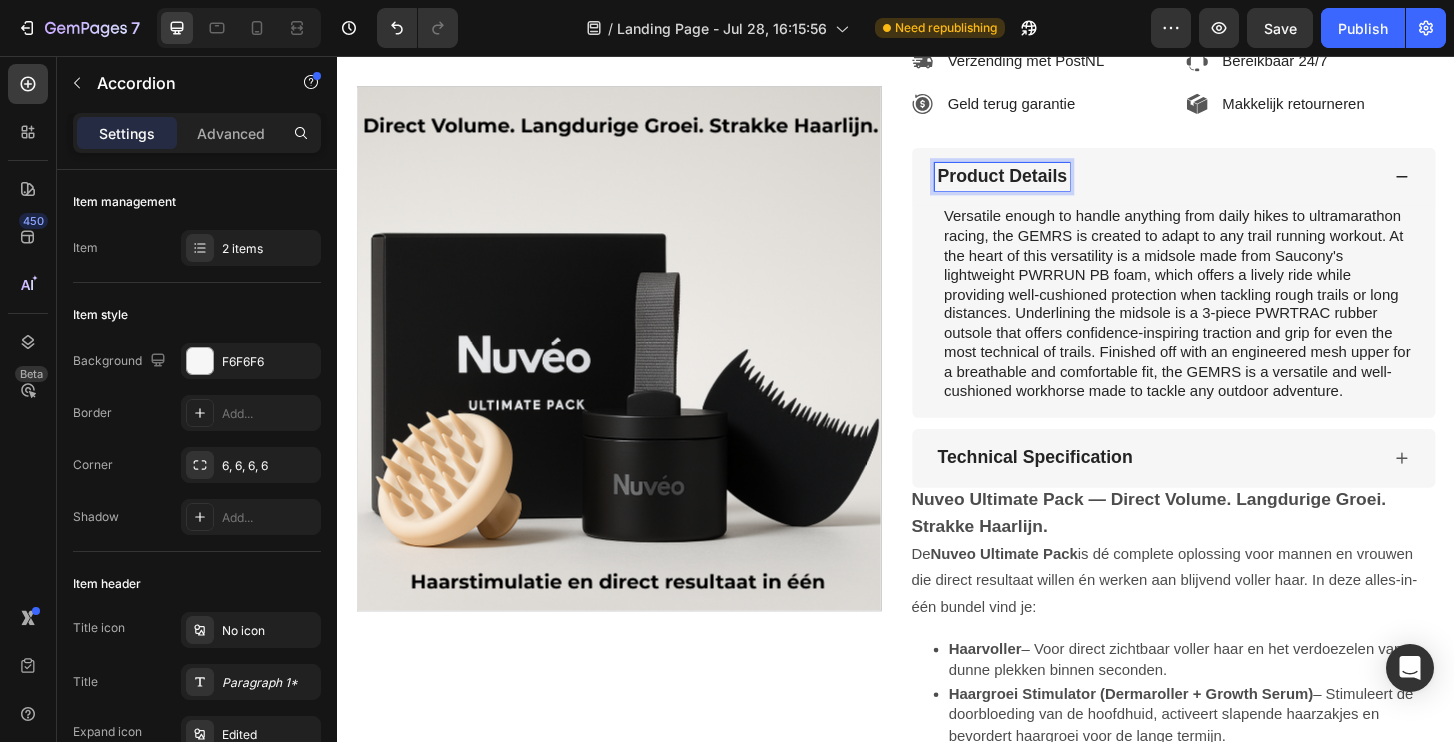click on "Technical Specification" at bounding box center (1086, 487) 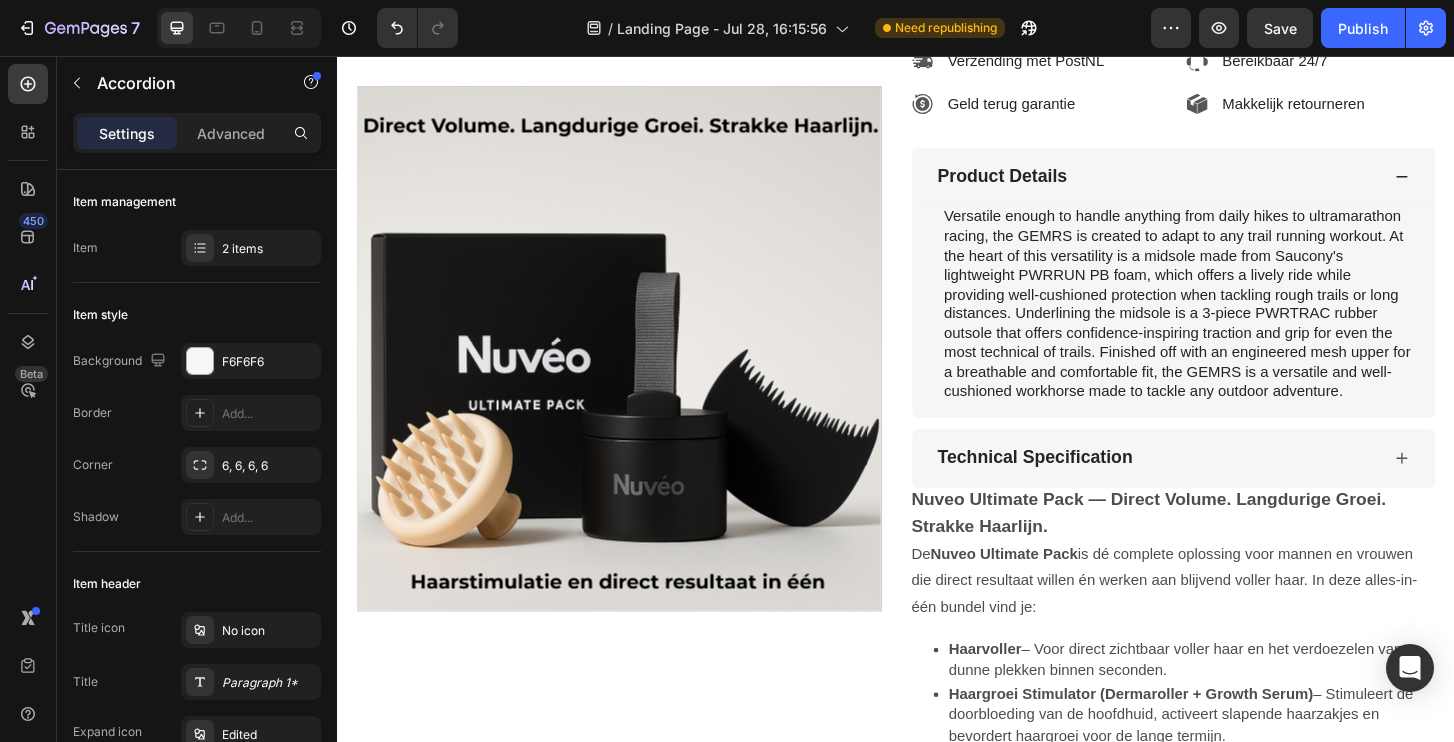 click on "Technical Specification" at bounding box center (1235, 487) 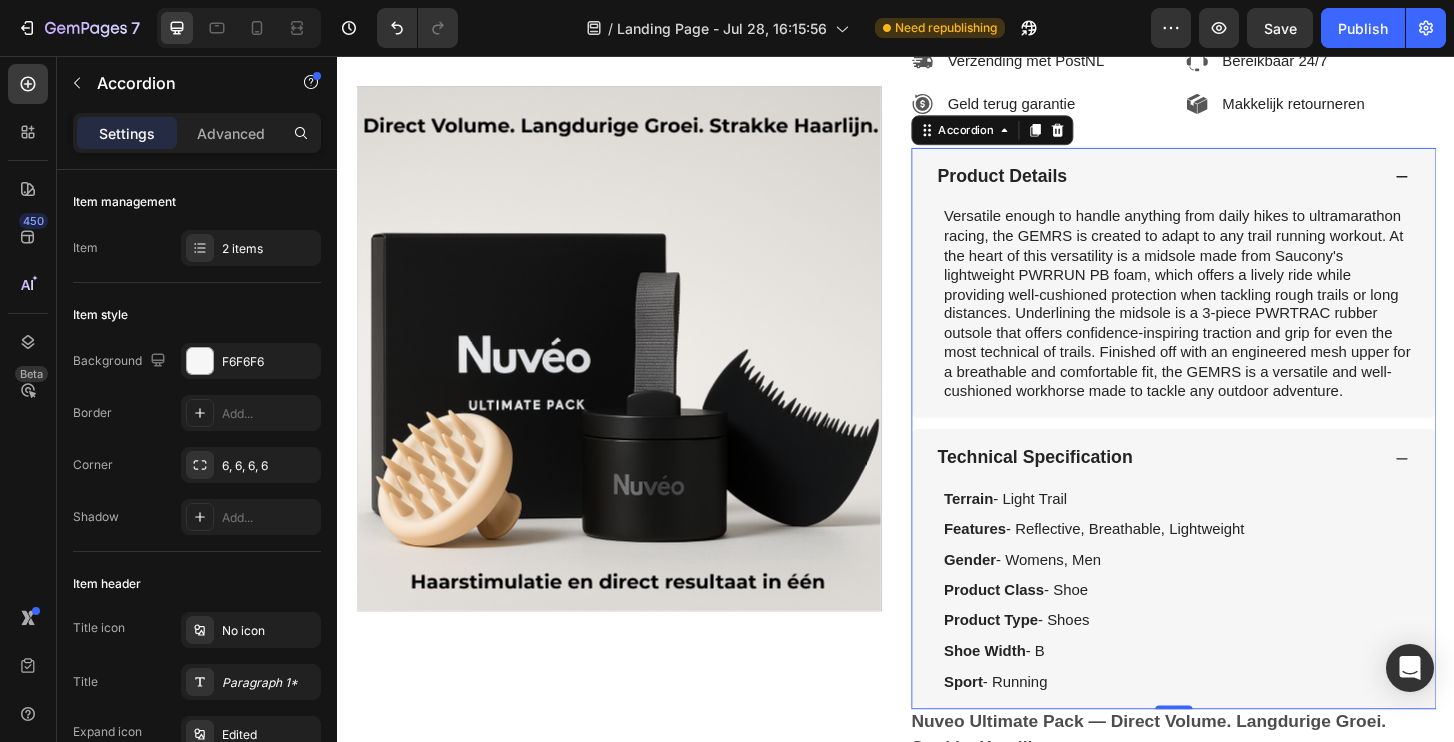 click on "Technical Specification" at bounding box center (1086, 487) 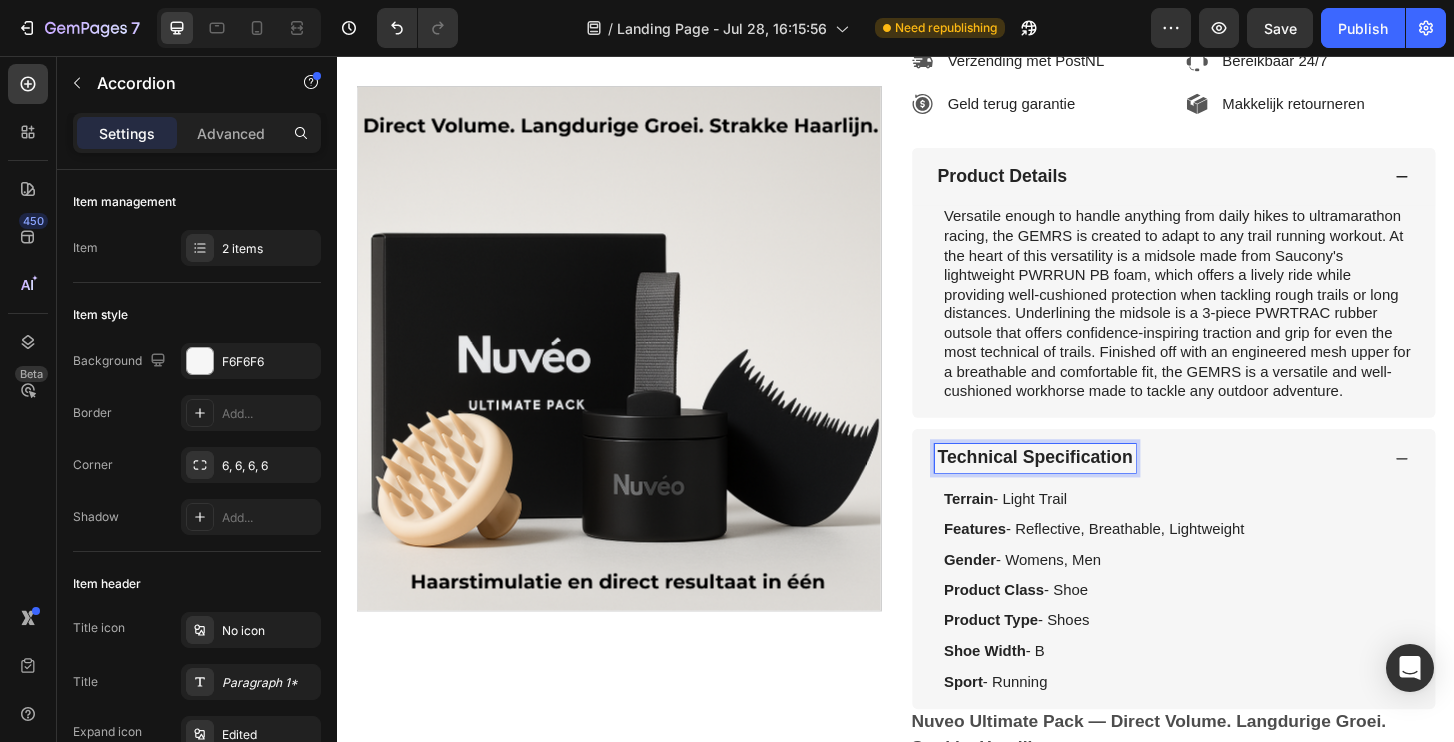 click on "Technical Specification" at bounding box center (1086, 487) 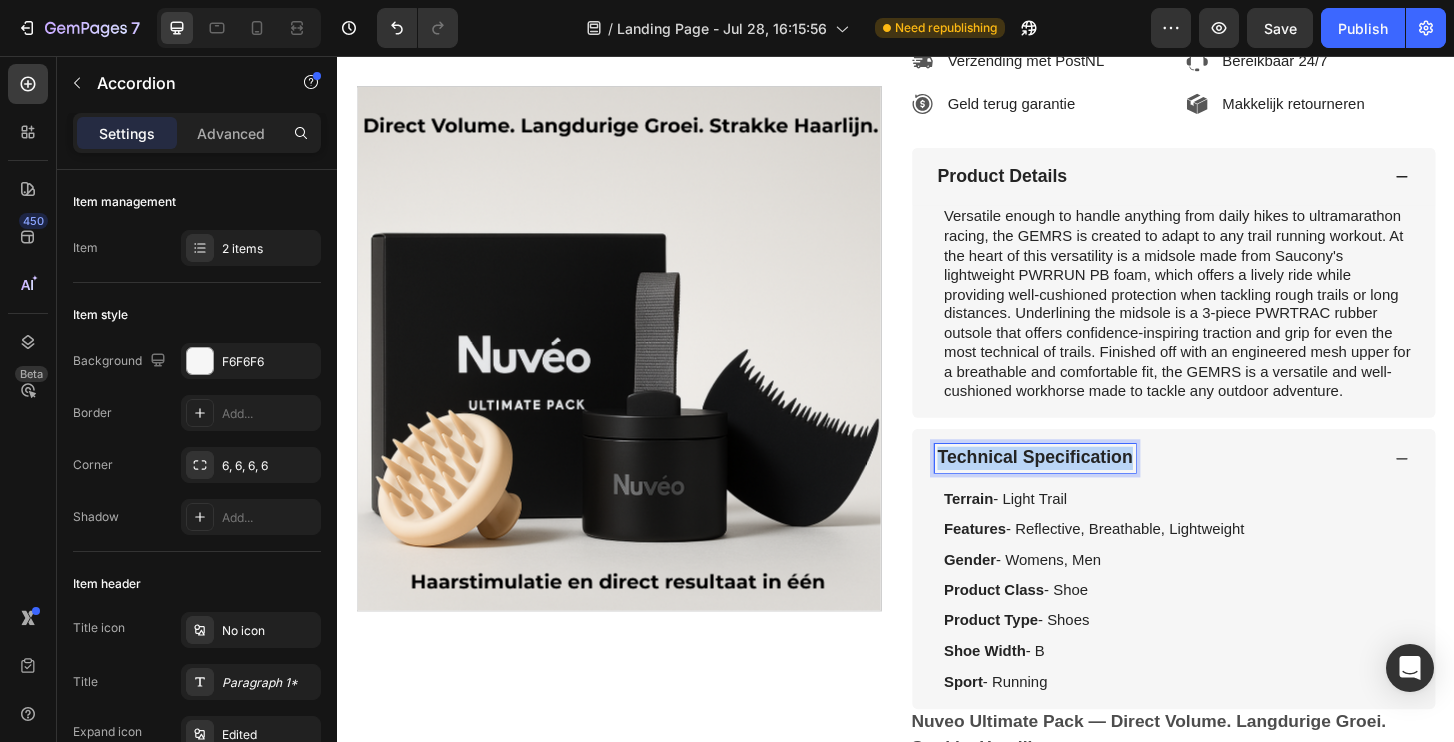 click on "Technical Specification" at bounding box center [1086, 487] 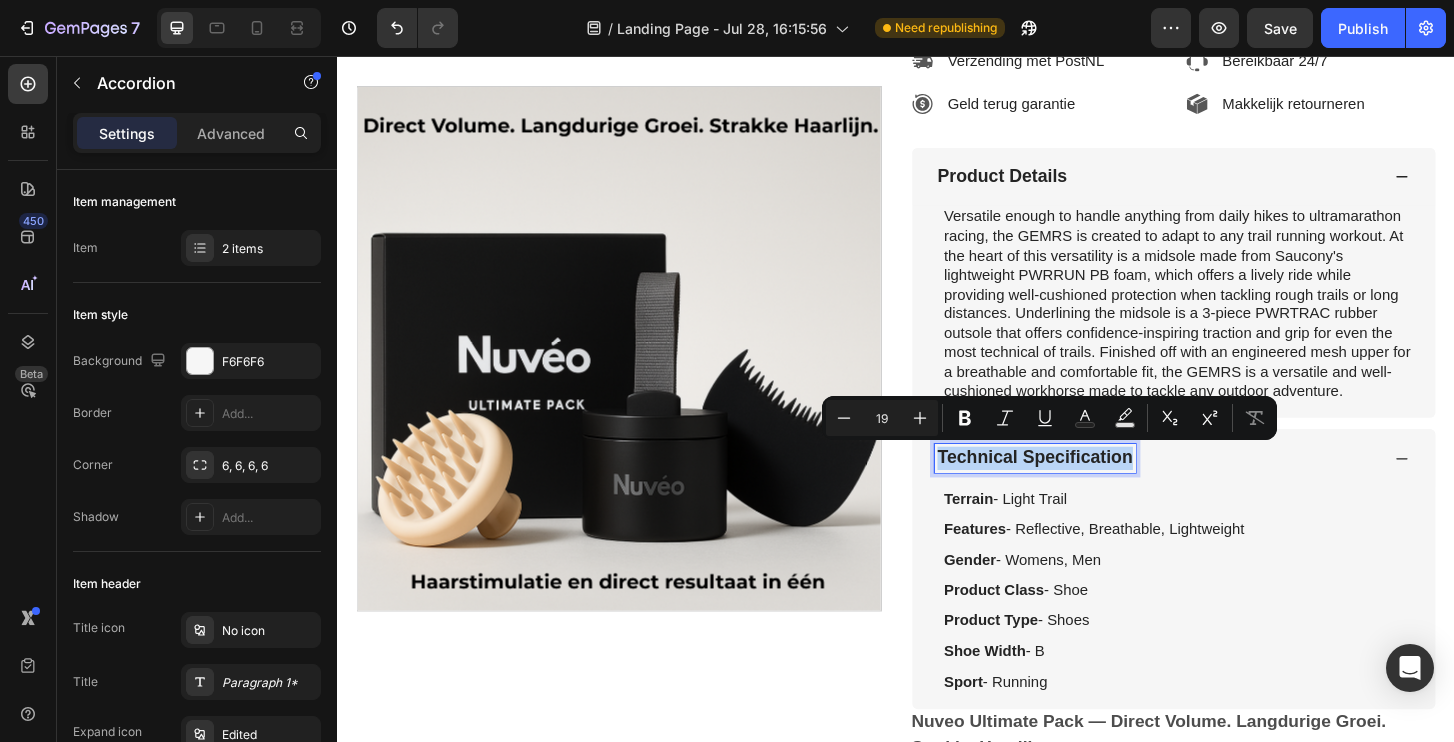 copy on "Technical Specification" 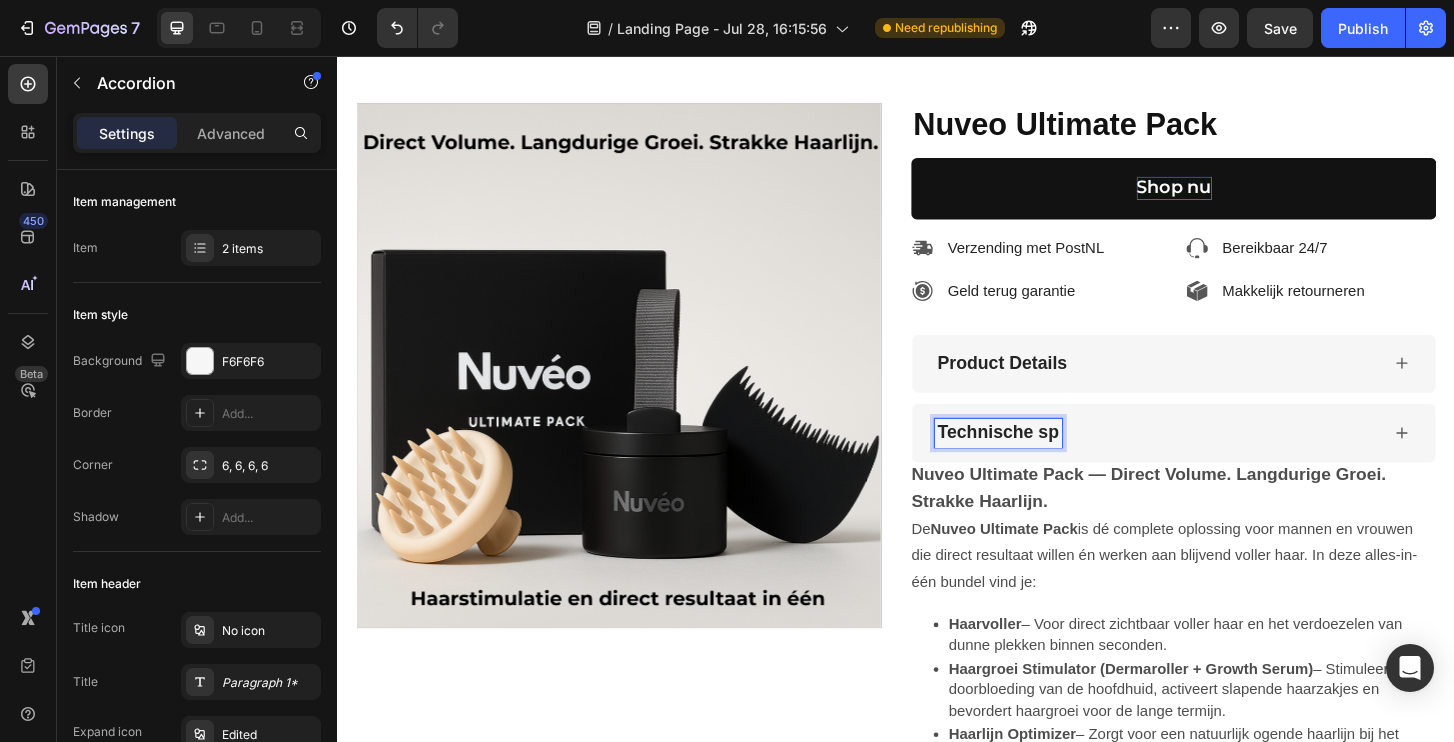 scroll, scrollTop: 7381, scrollLeft: 0, axis: vertical 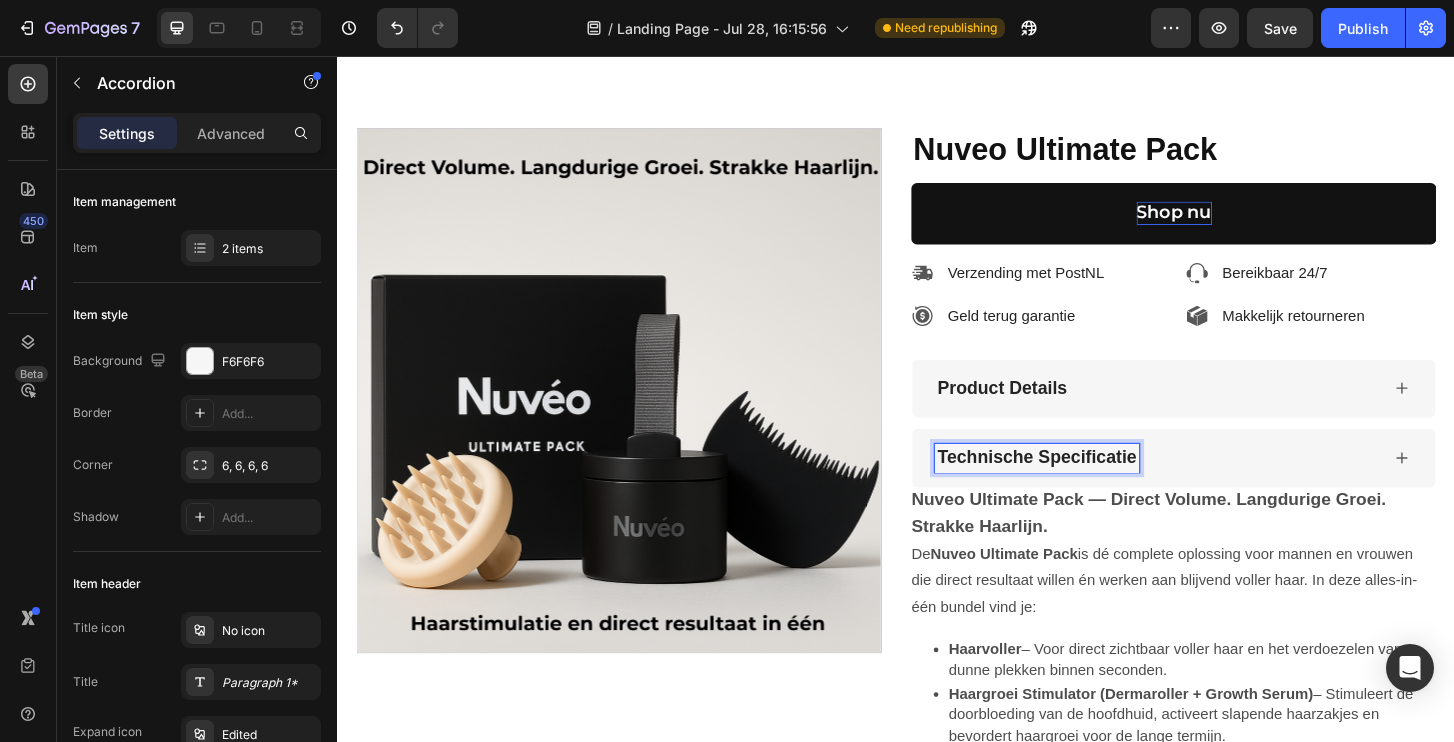 click on "Technische Specificatie" at bounding box center (1215, 487) 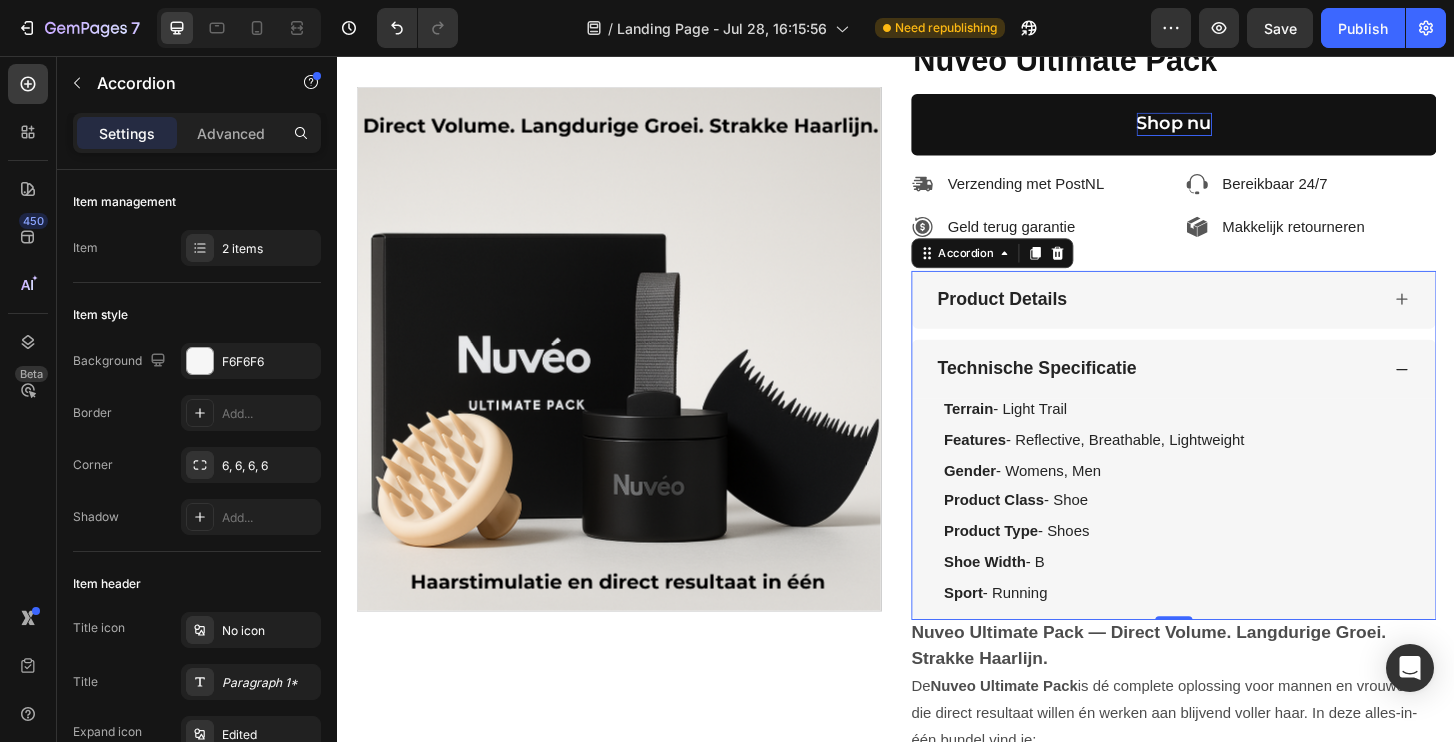 scroll, scrollTop: 7489, scrollLeft: 0, axis: vertical 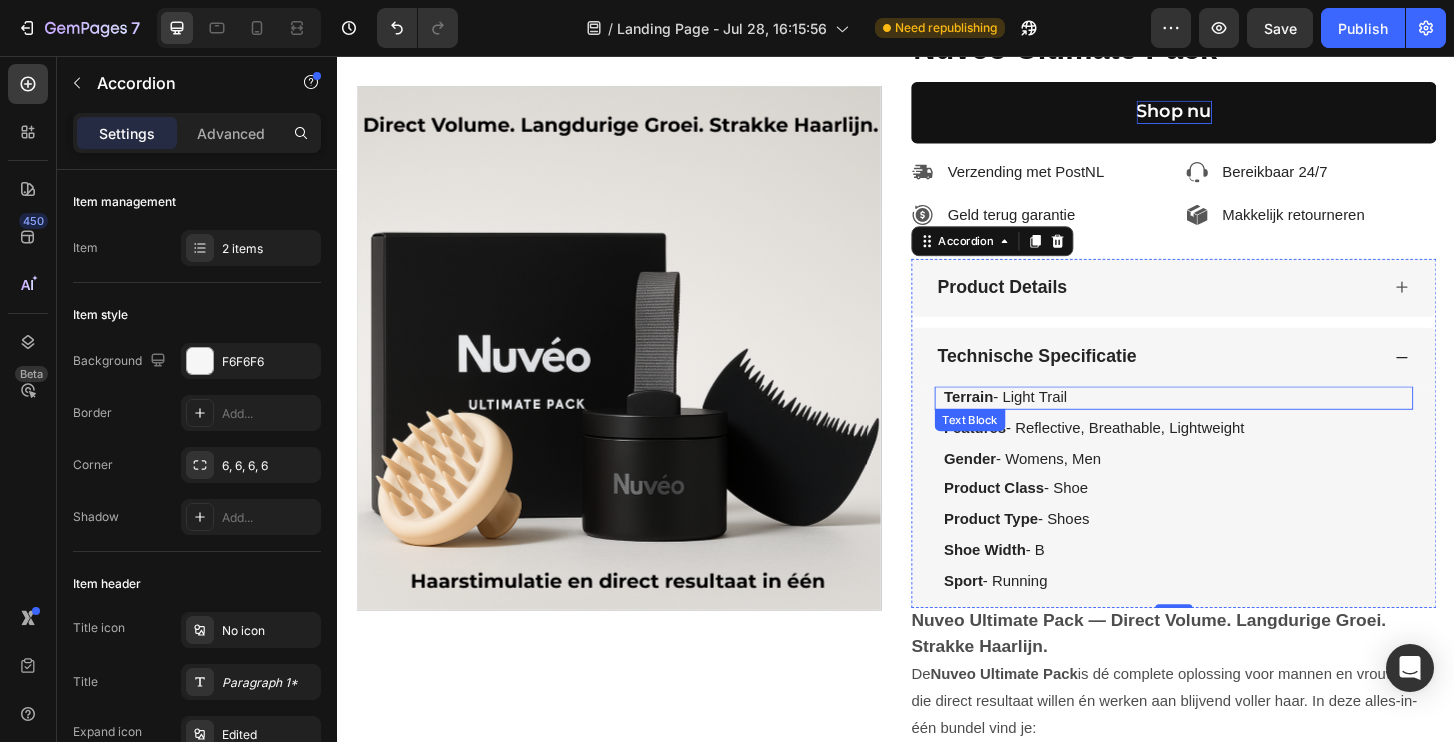 click on "Terrain  - Light Trail Text Block" at bounding box center (1235, 423) 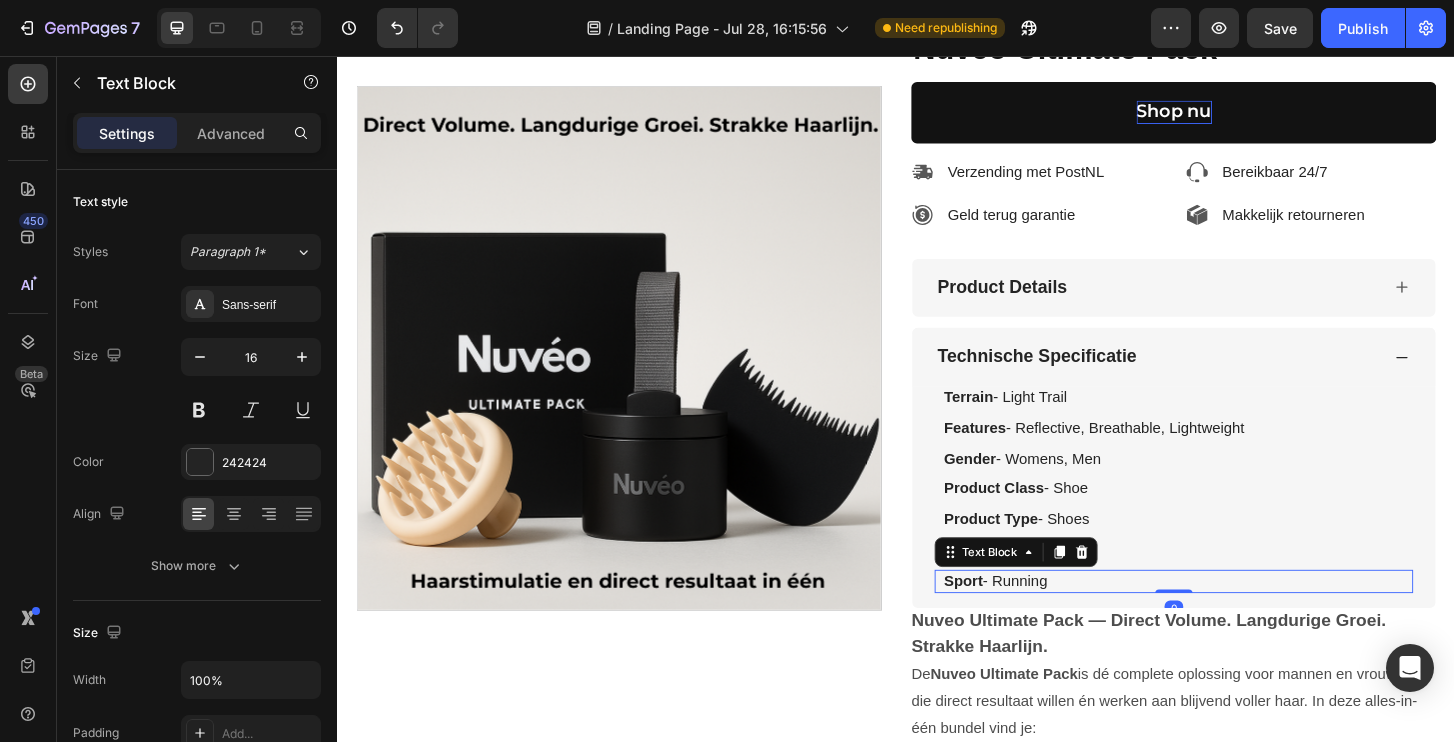 click on "Sport  - Running" at bounding box center (1239, 620) 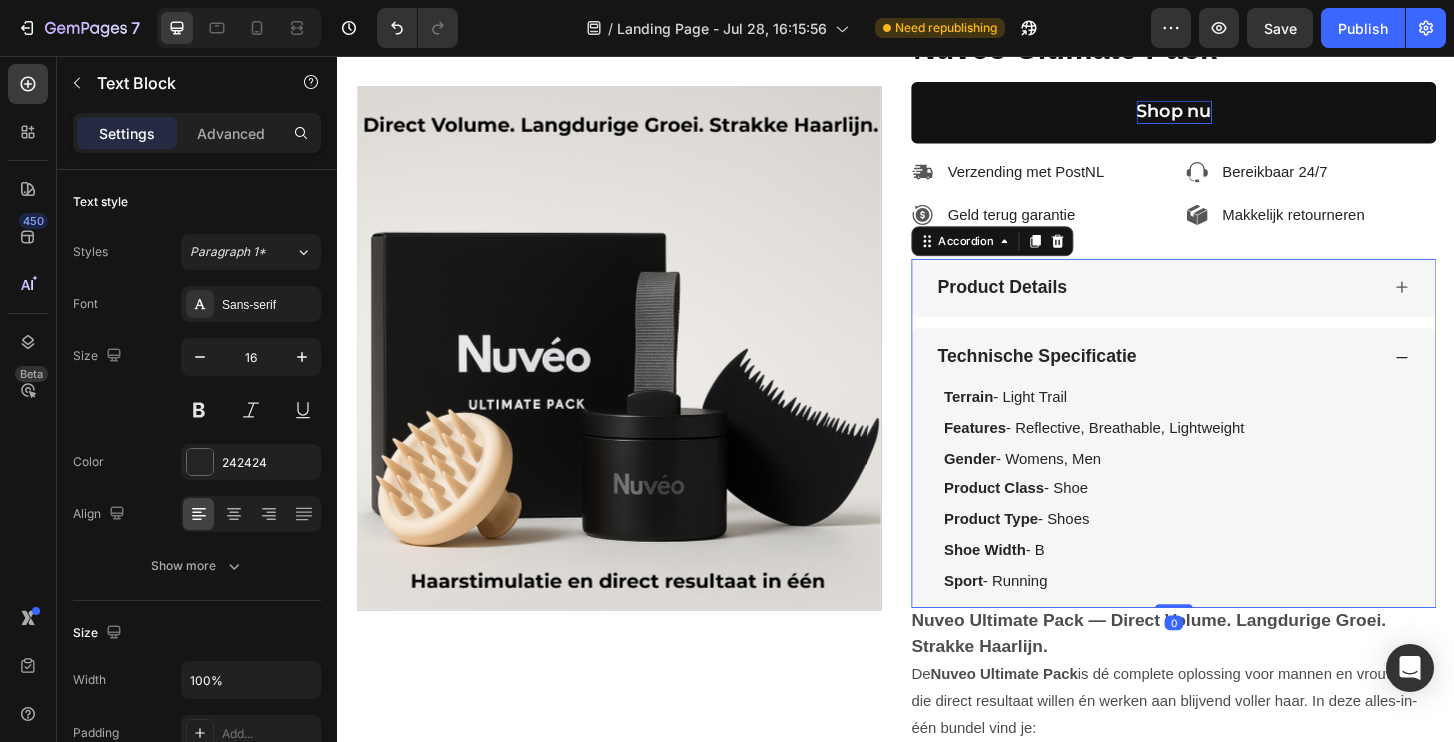 click on "Technische Specificatie" at bounding box center (1235, 379) 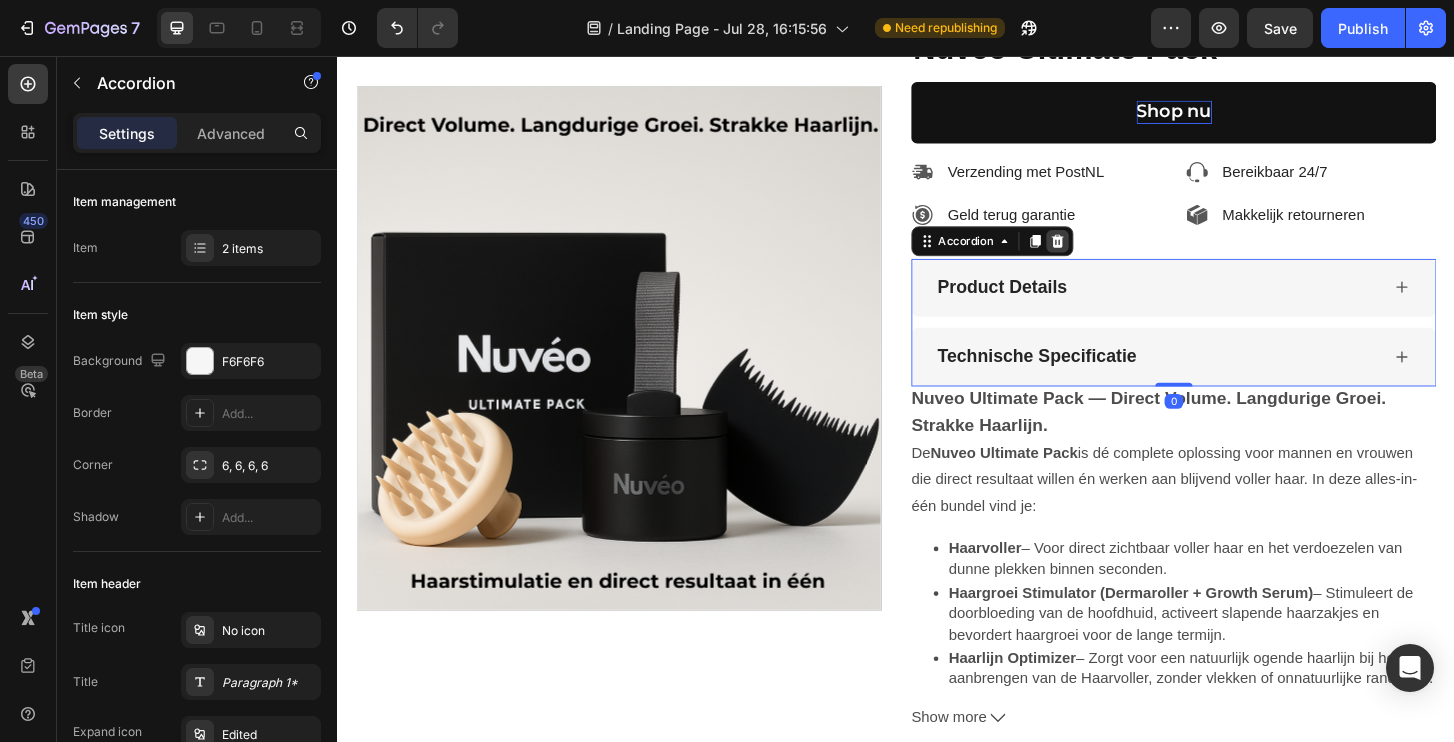 click 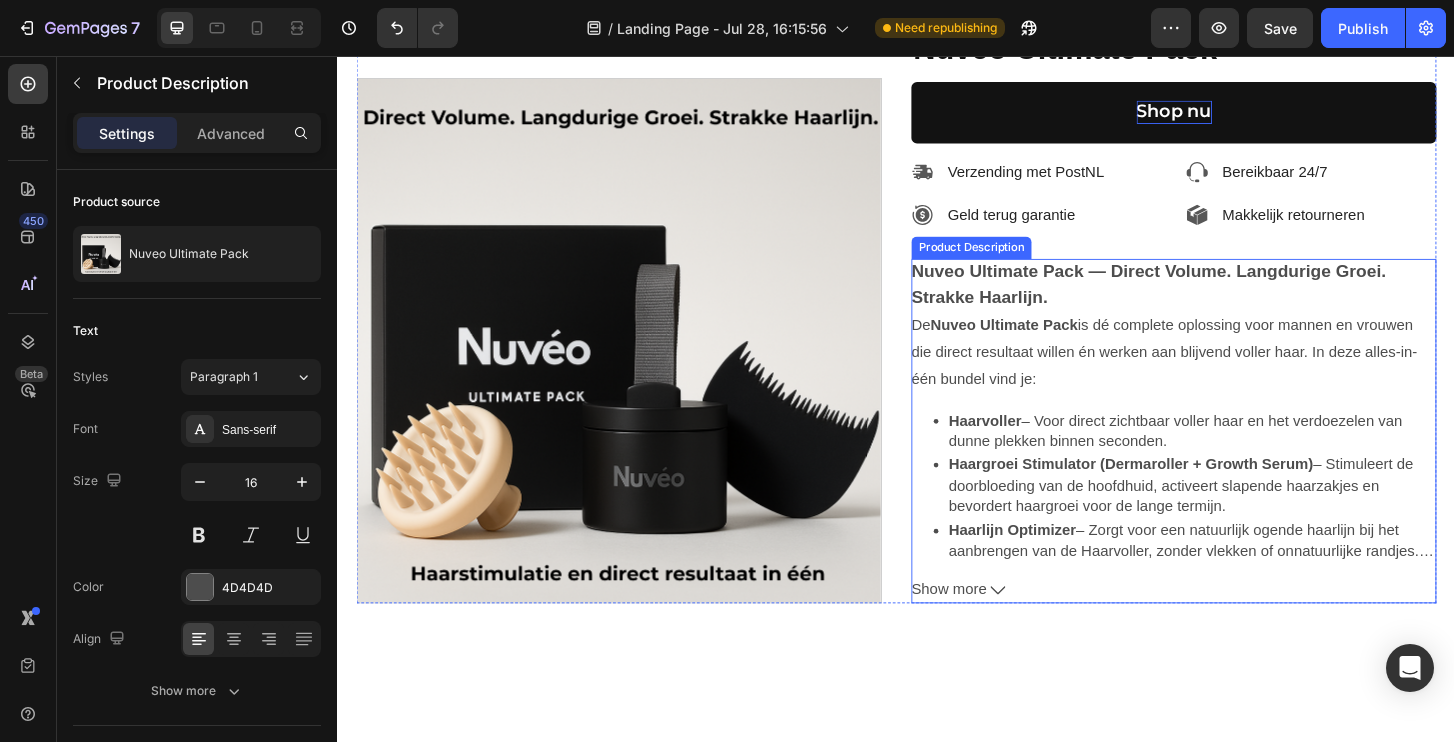 click on "Show more" at bounding box center (993, 629) 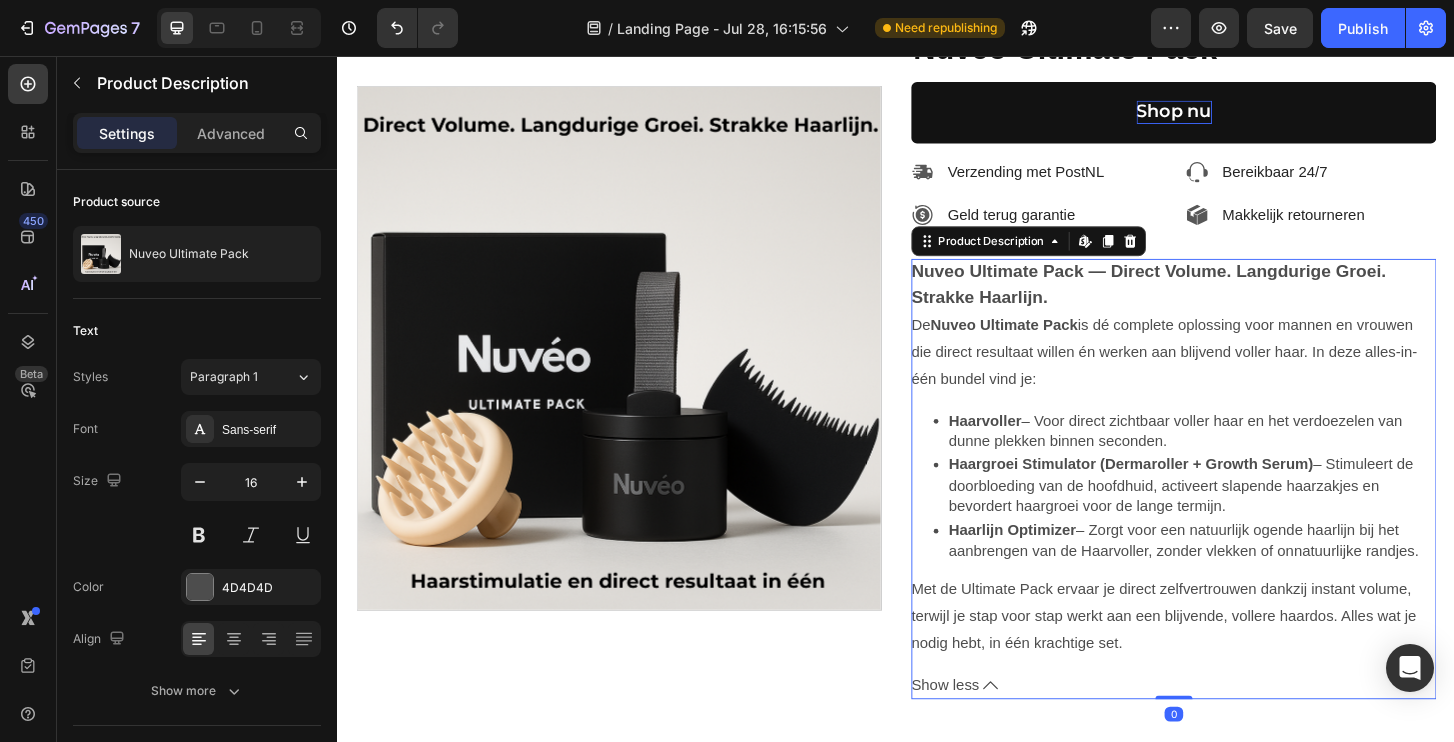 click on "Show less" at bounding box center (989, 732) 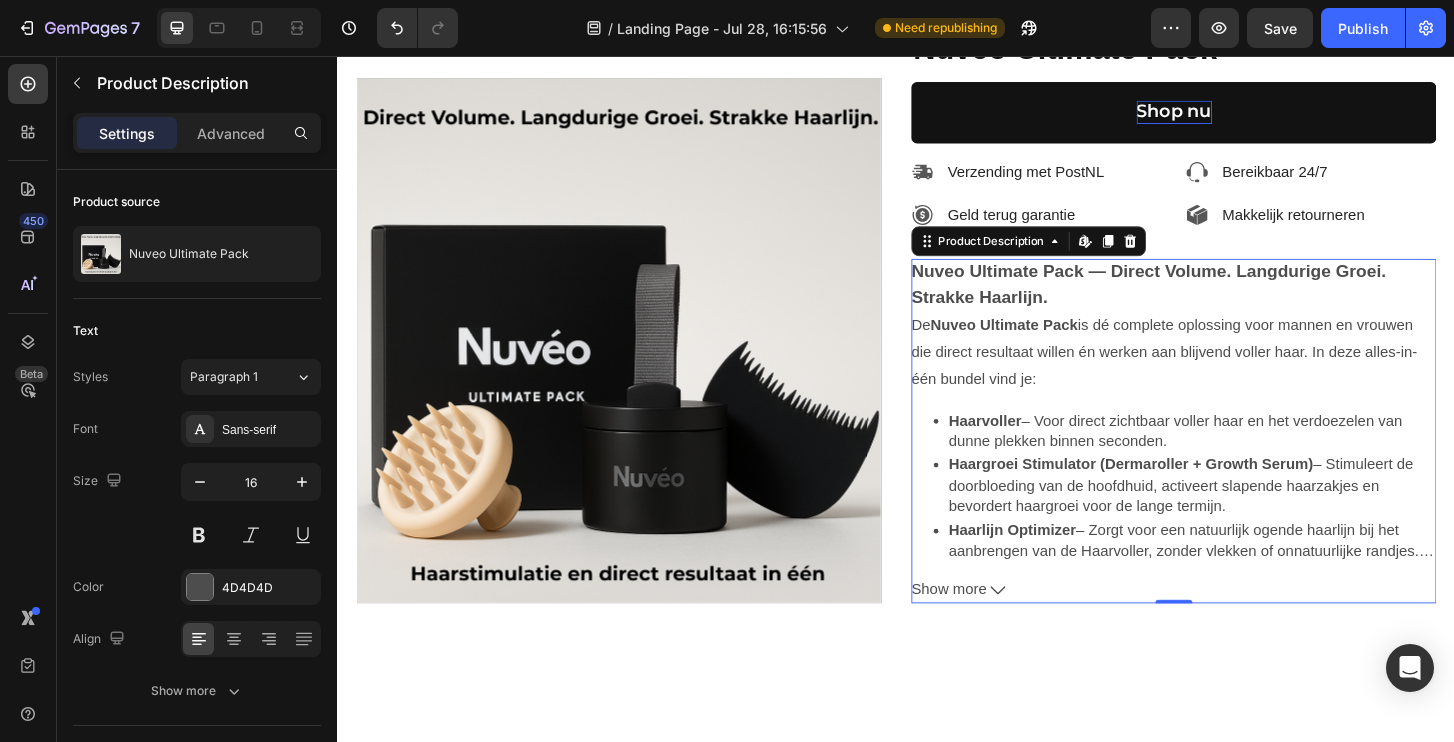 click on "Show more" at bounding box center [993, 629] 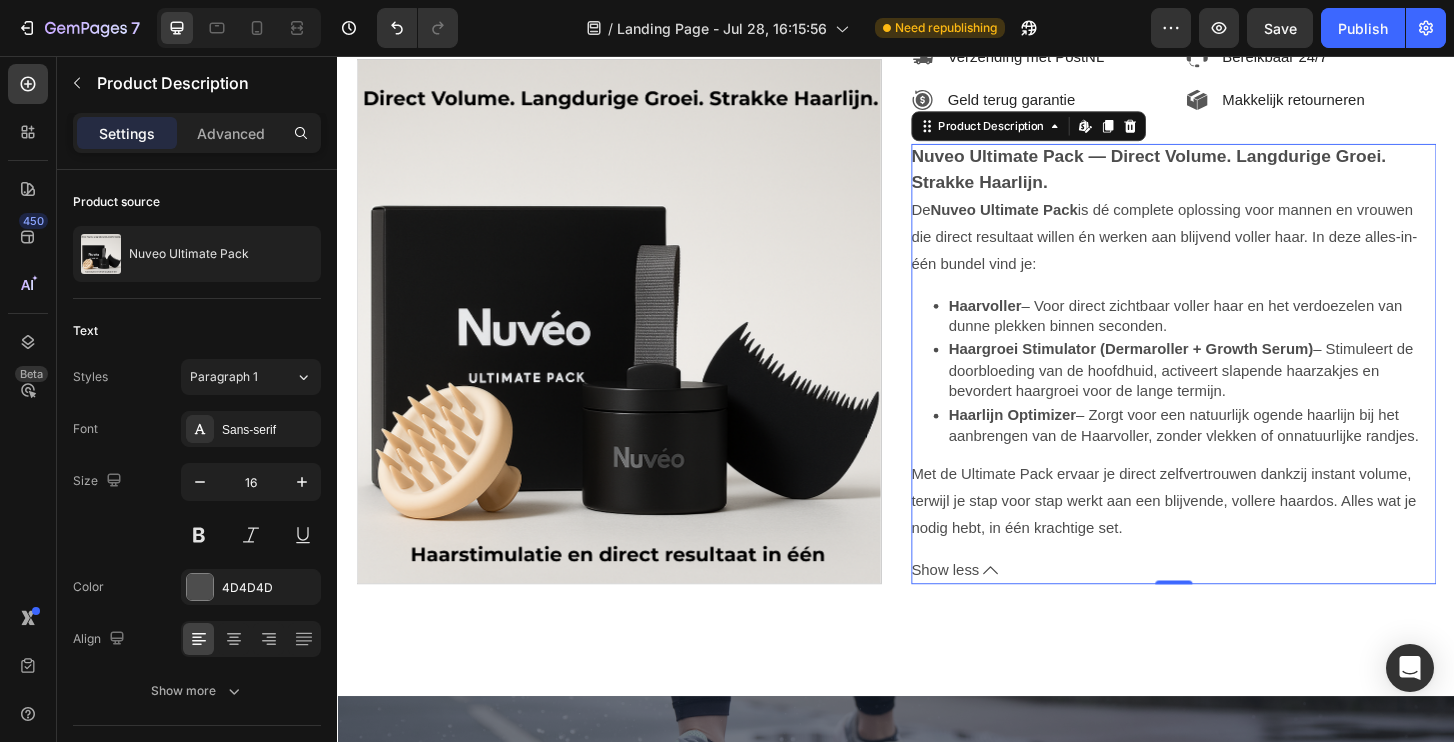 scroll, scrollTop: 7676, scrollLeft: 0, axis: vertical 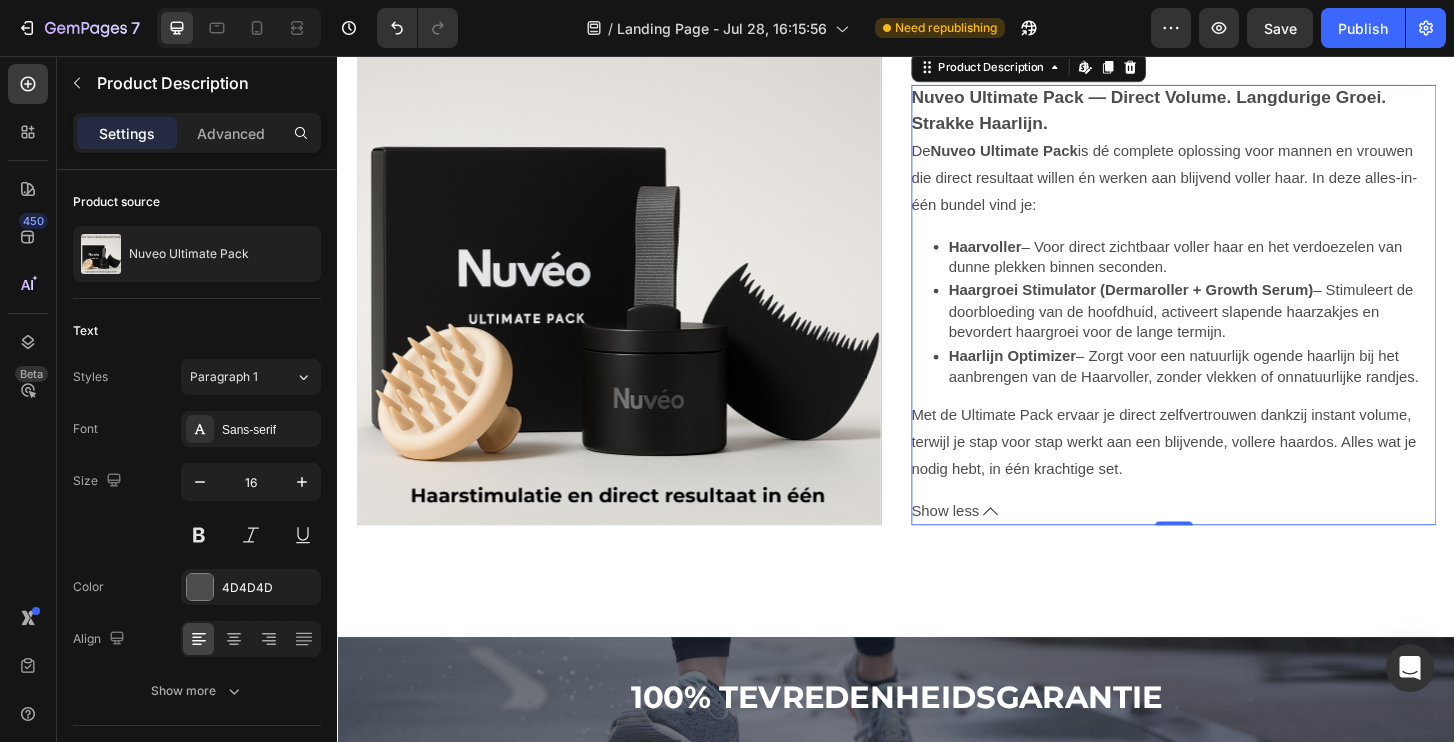 click on "Show less" at bounding box center (989, 545) 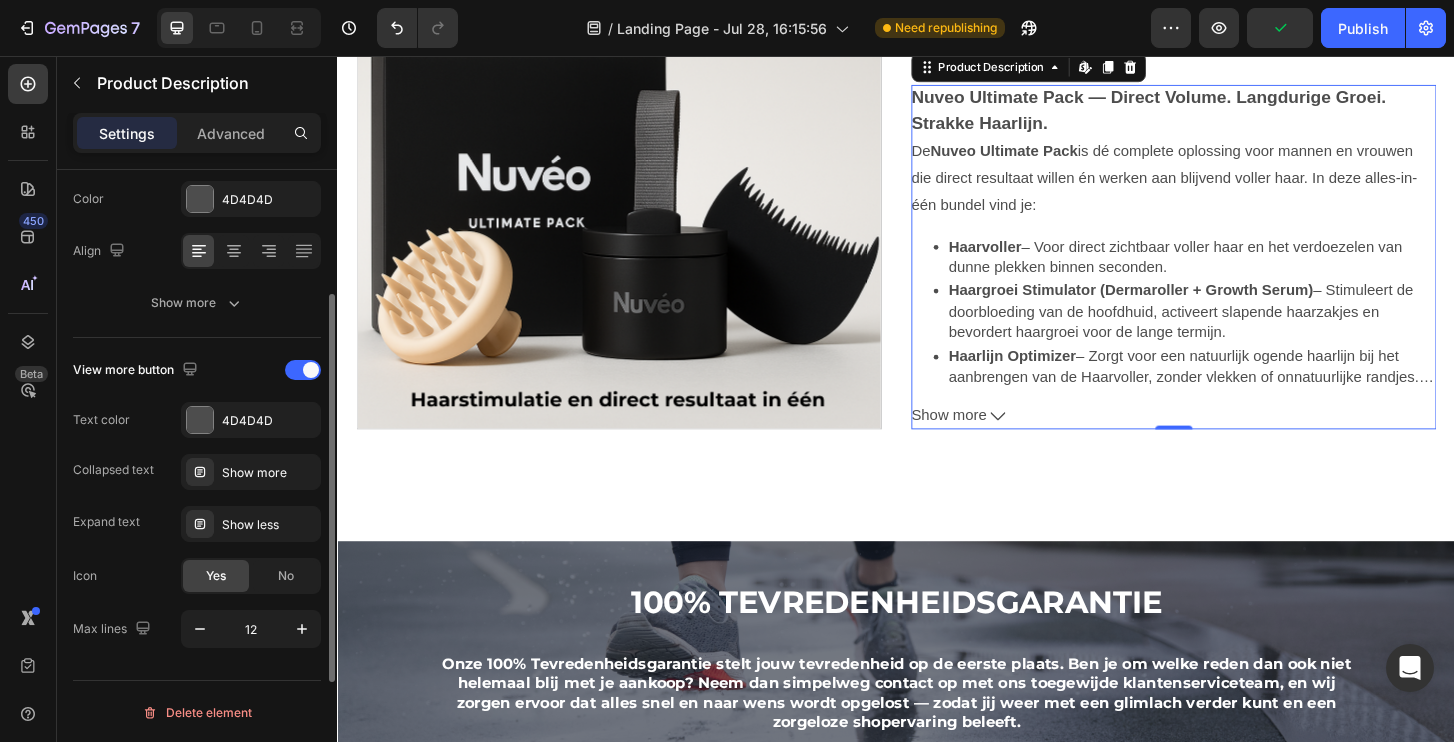 scroll, scrollTop: 390, scrollLeft: 0, axis: vertical 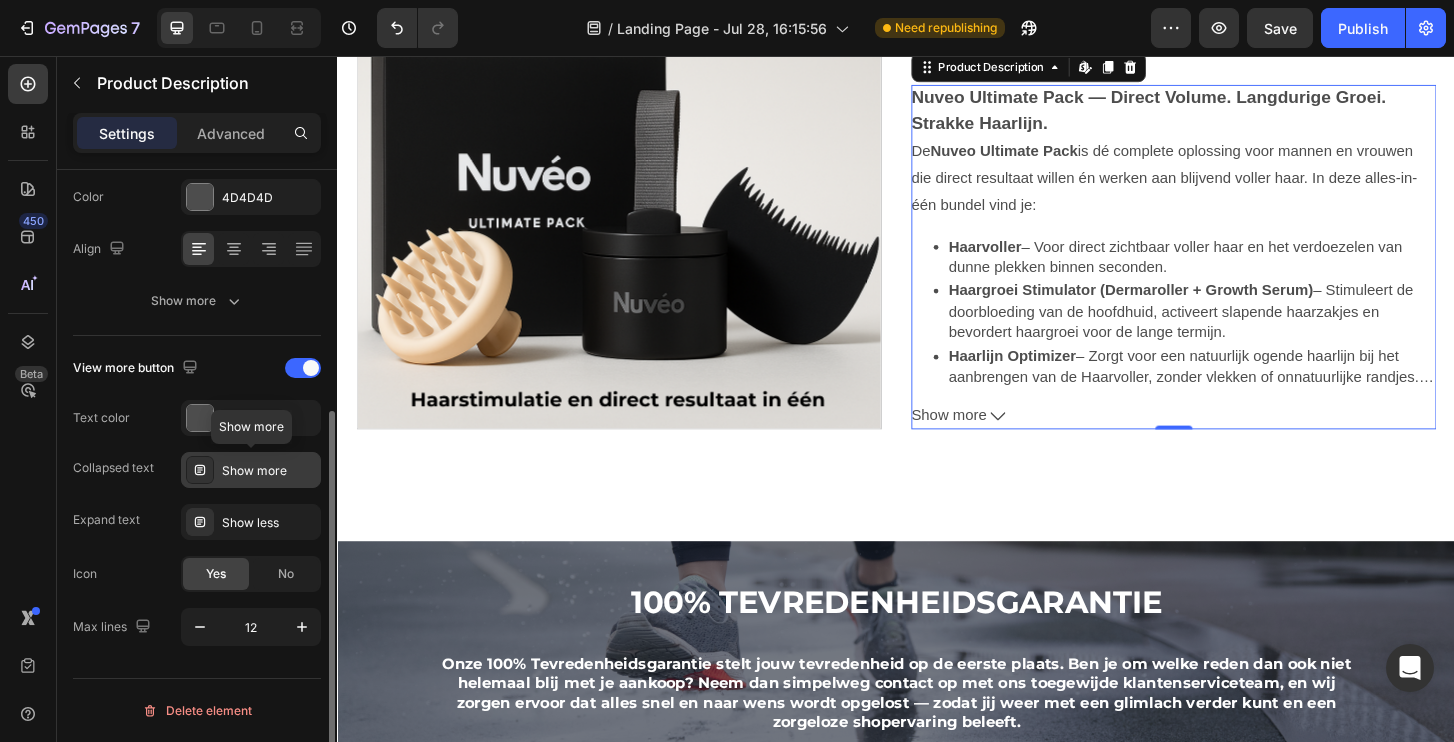 click on "Show more" at bounding box center (269, 471) 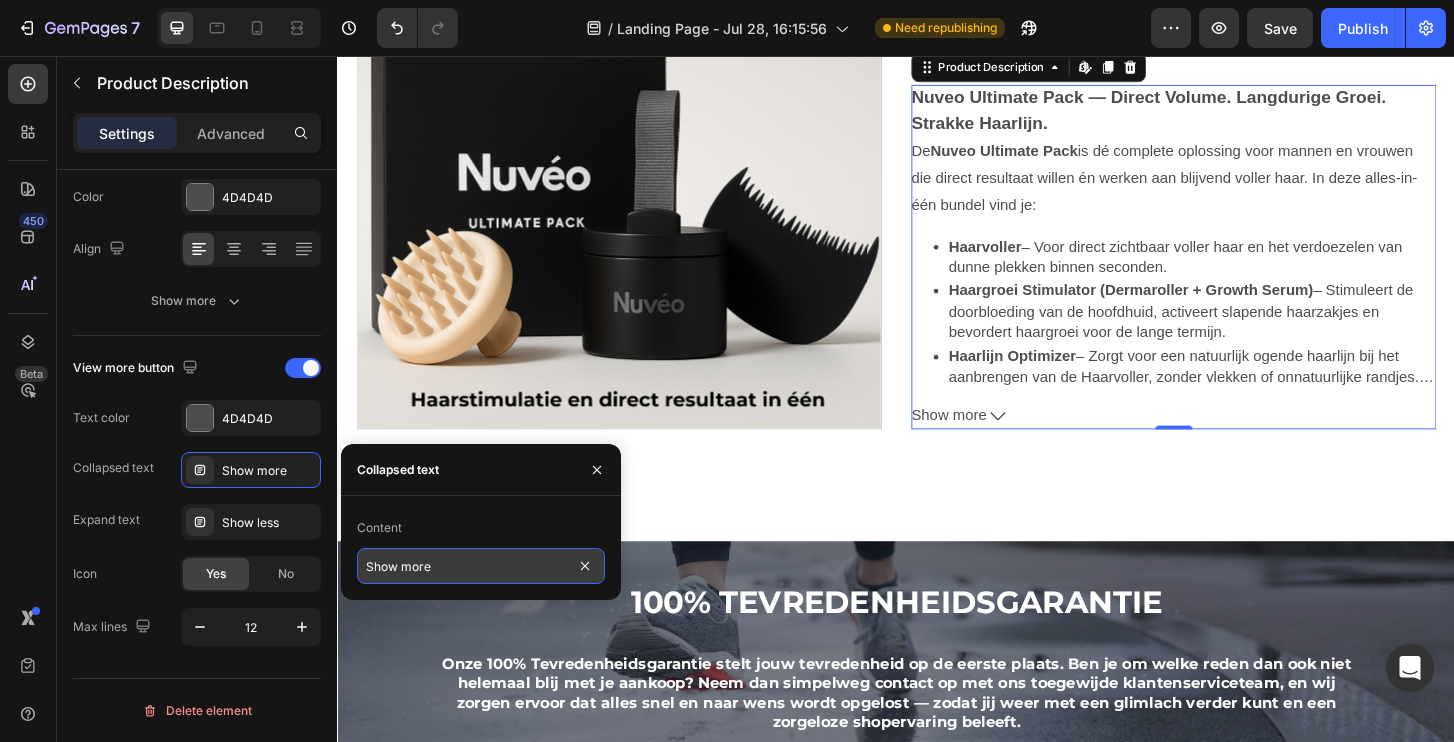 click on "Show more" at bounding box center [481, 566] 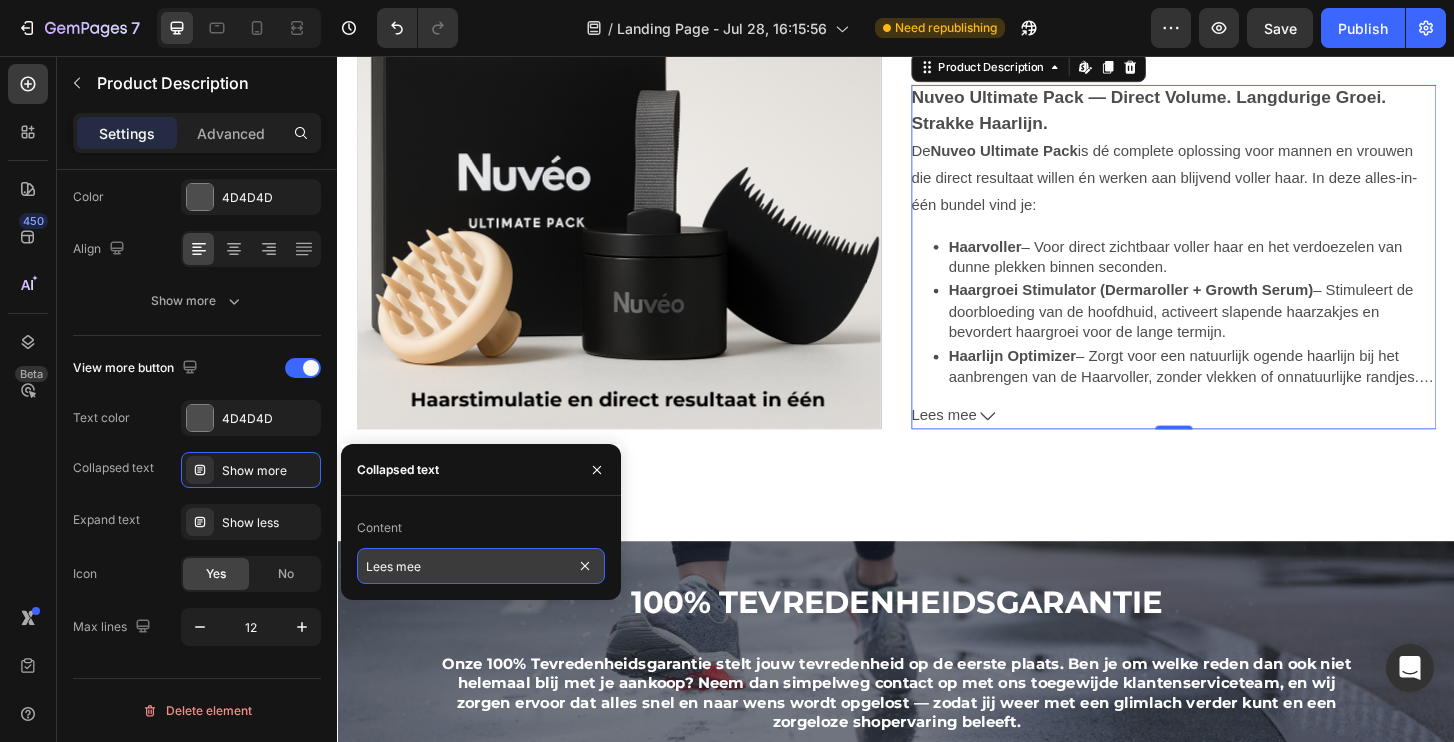 type on "Lees meer" 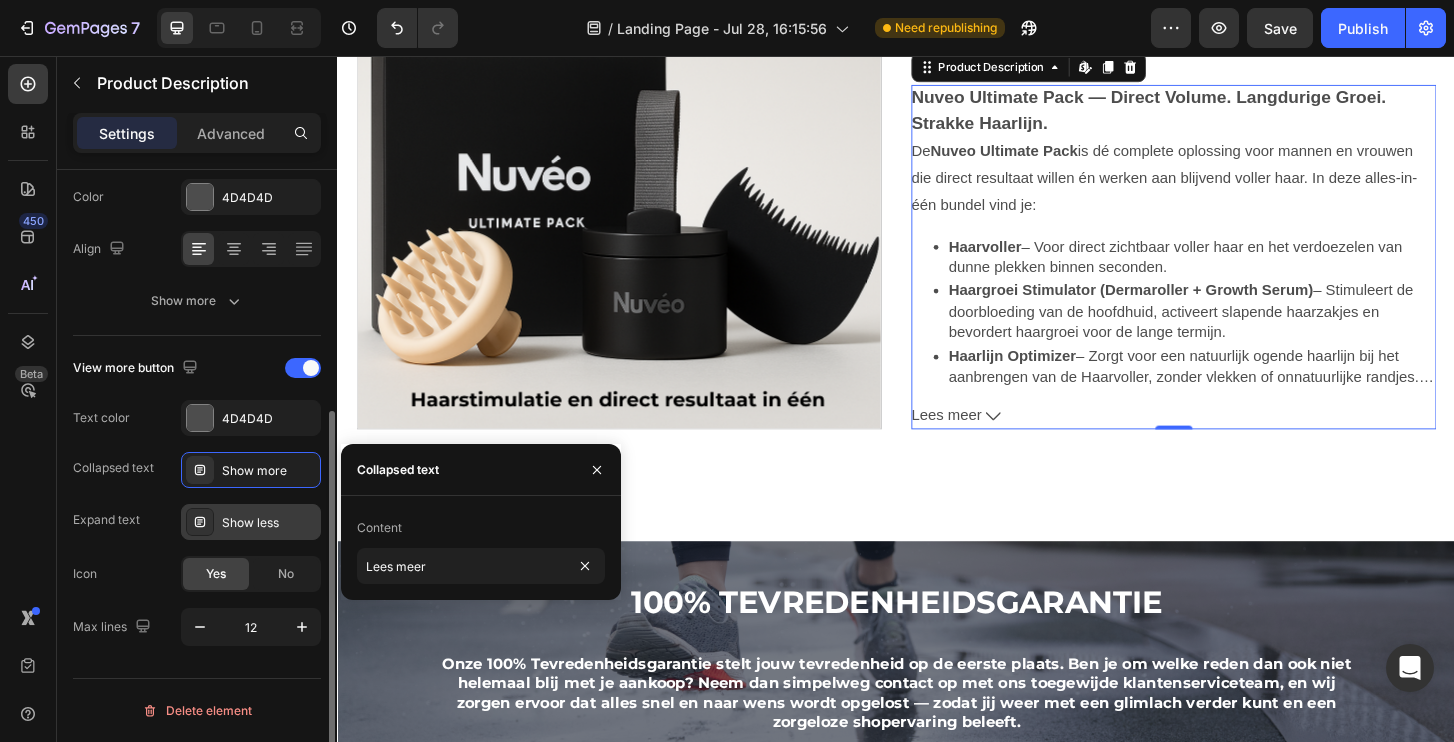 click on "Show less" at bounding box center (269, 523) 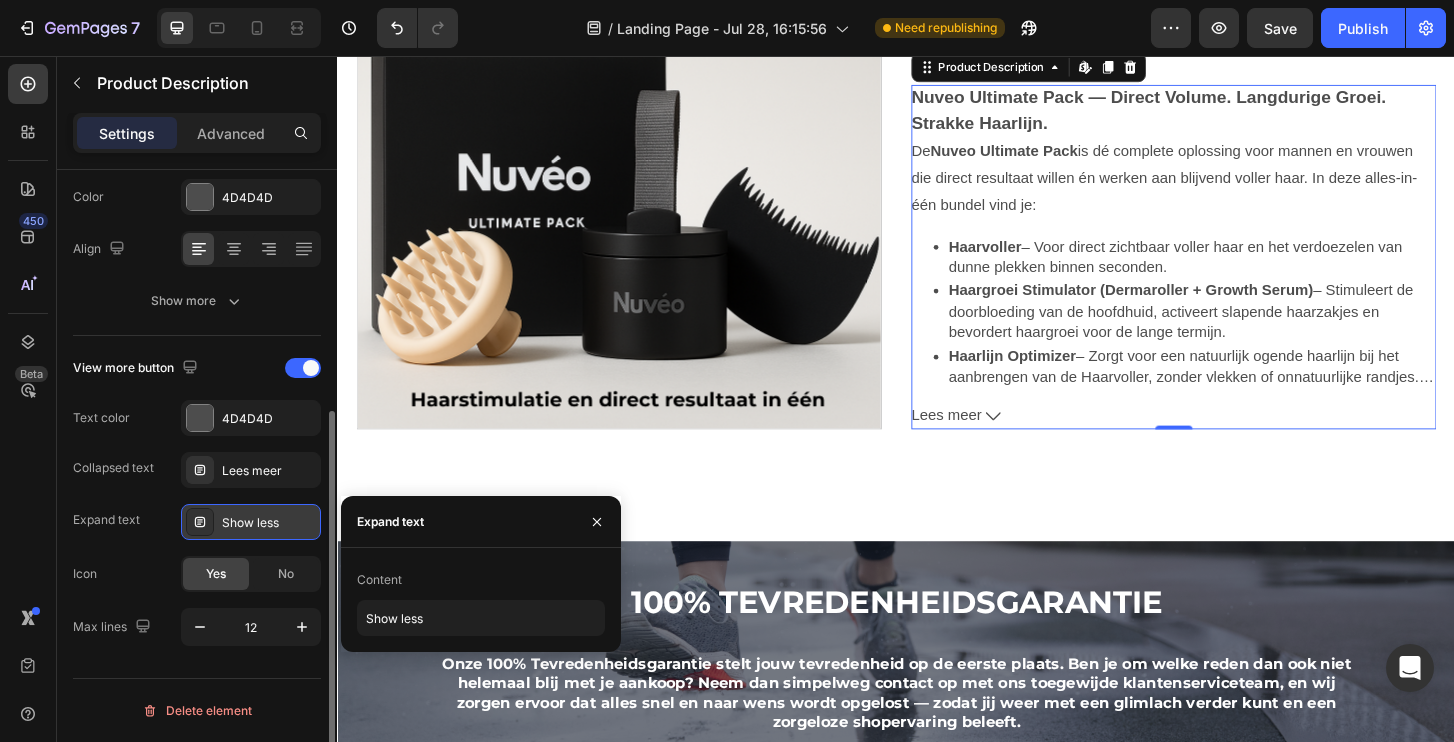 click on "Show less" at bounding box center (269, 523) 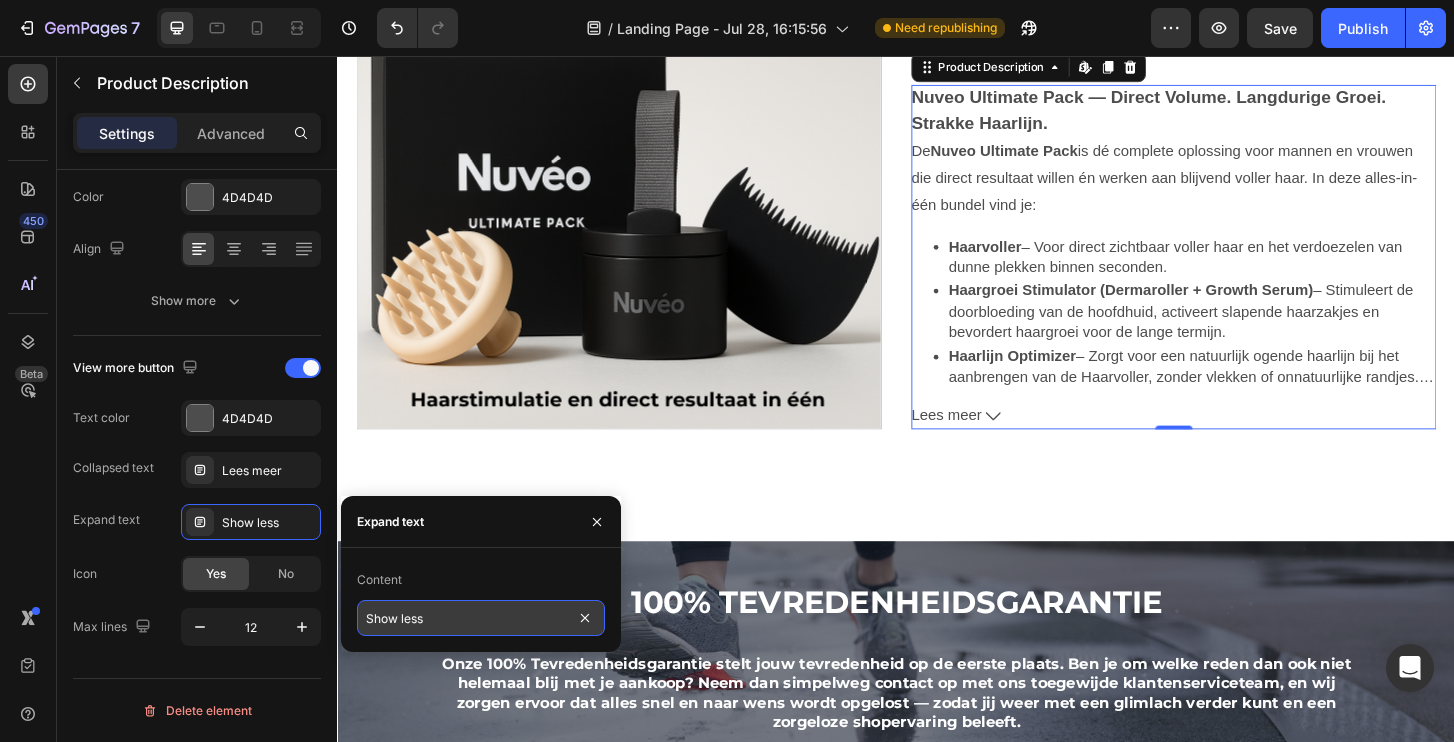 click on "Show less" at bounding box center [481, 618] 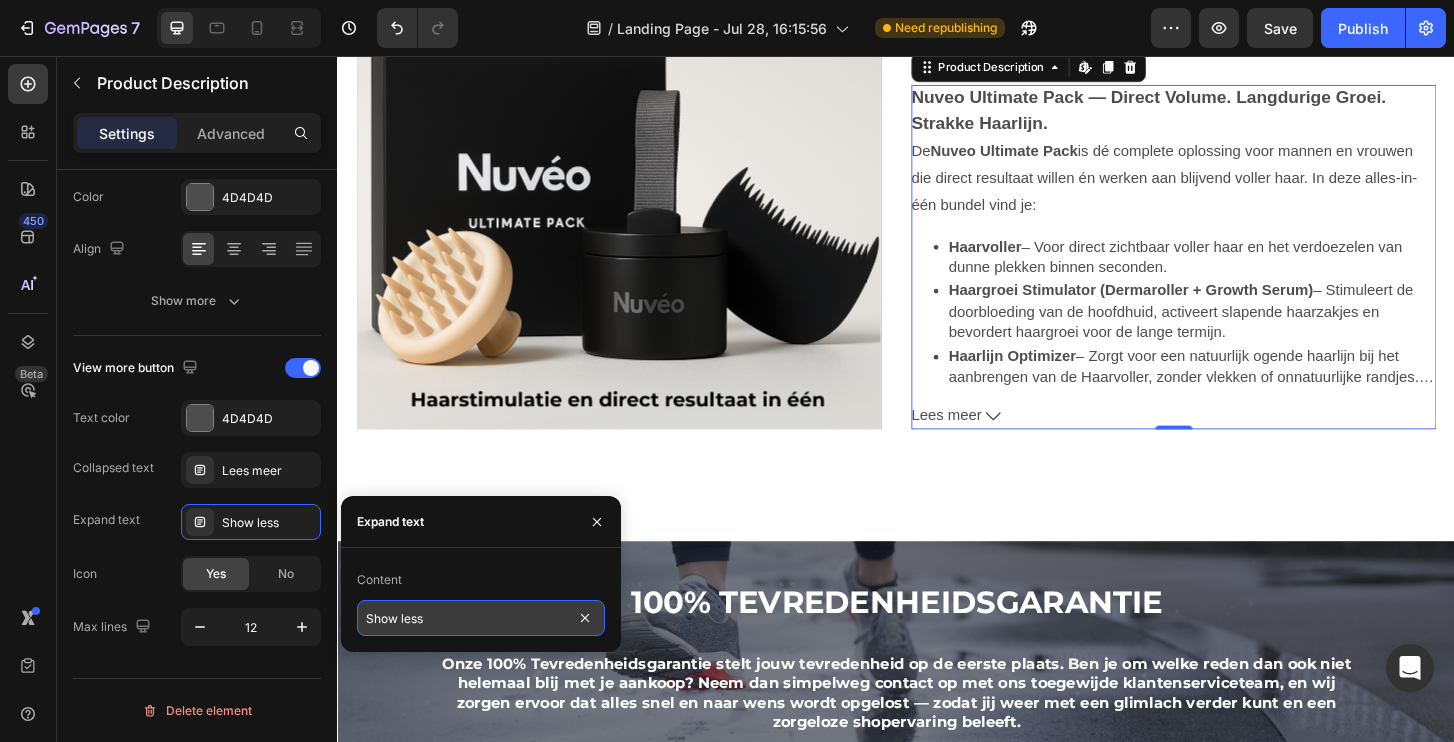 type 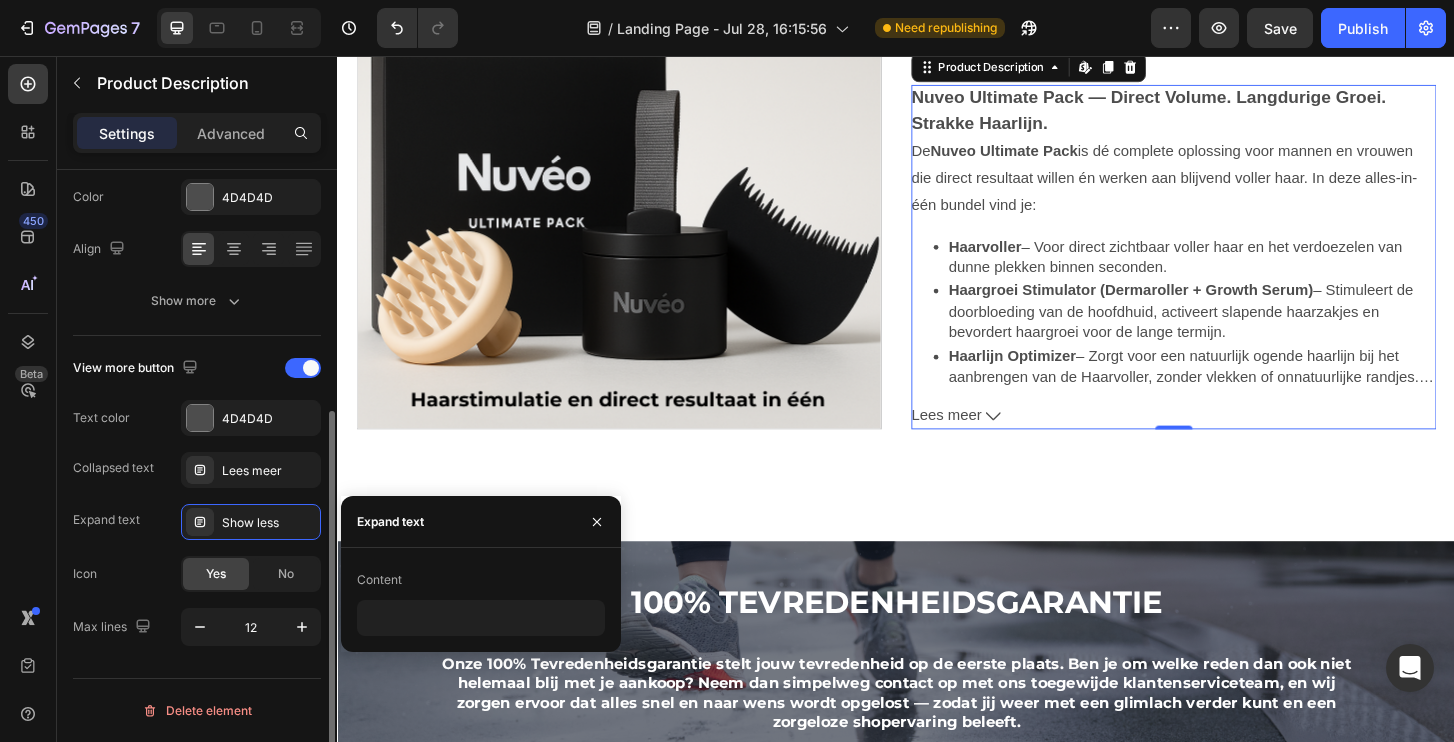 click on "View more button Text color 4D4D4D Collapsed text Lees meer Expand text Show less Icon Yes No Max lines 12" at bounding box center [197, 499] 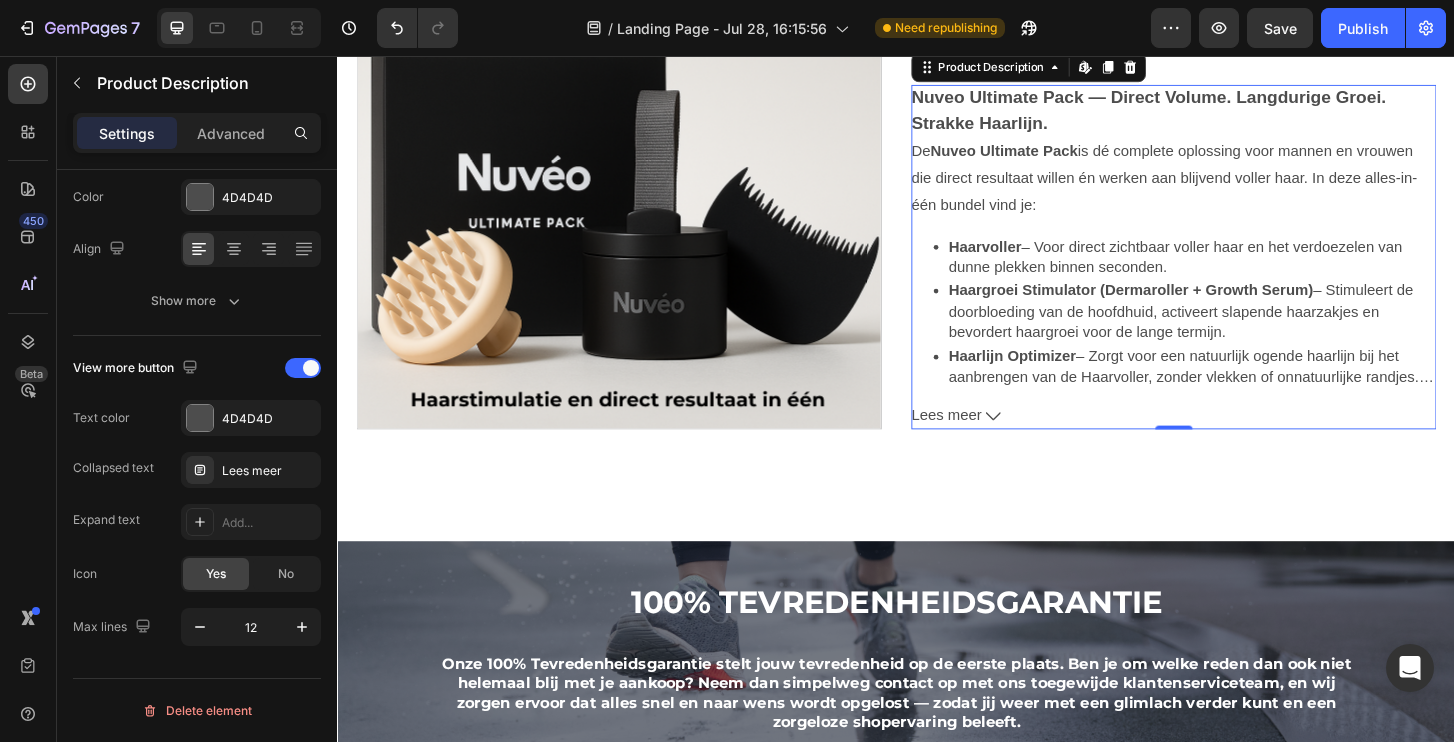 click on "Lees meer" at bounding box center [991, 442] 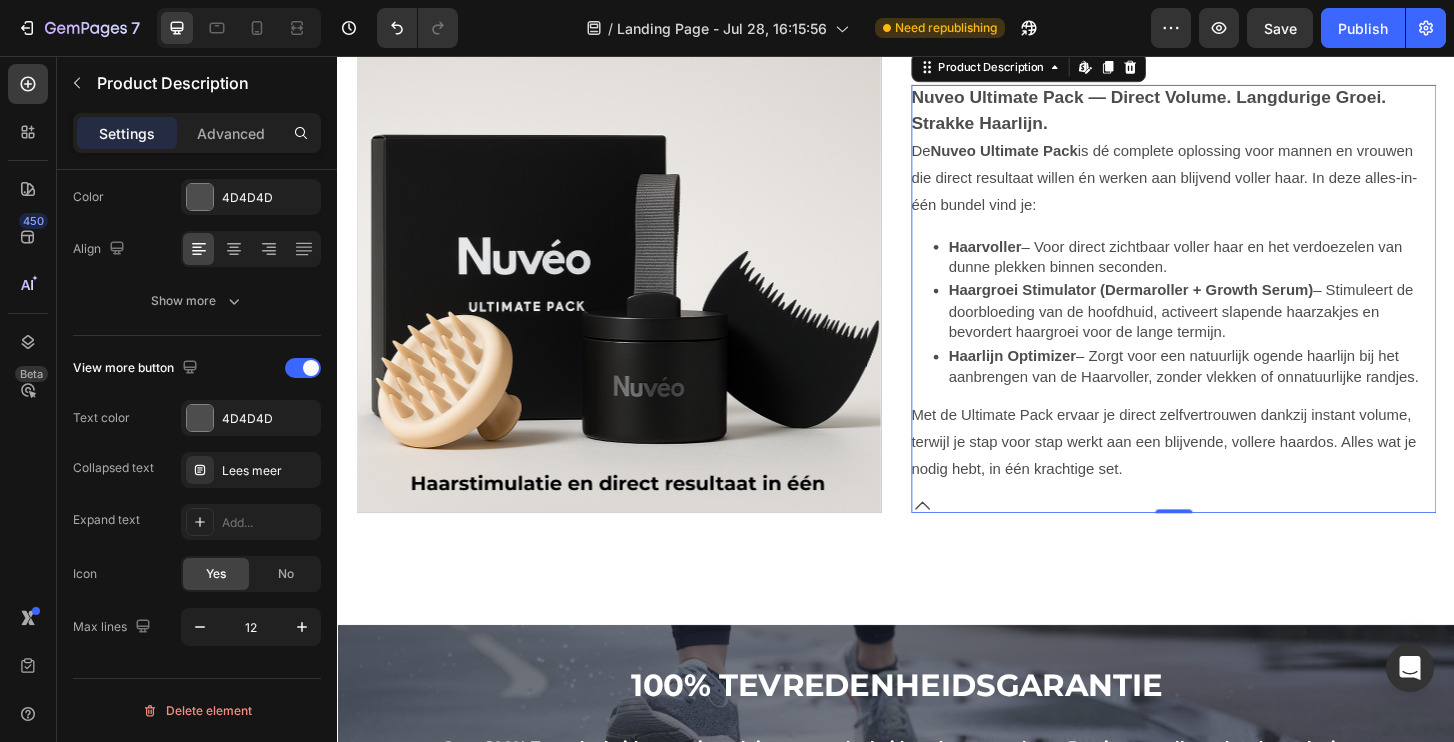 click 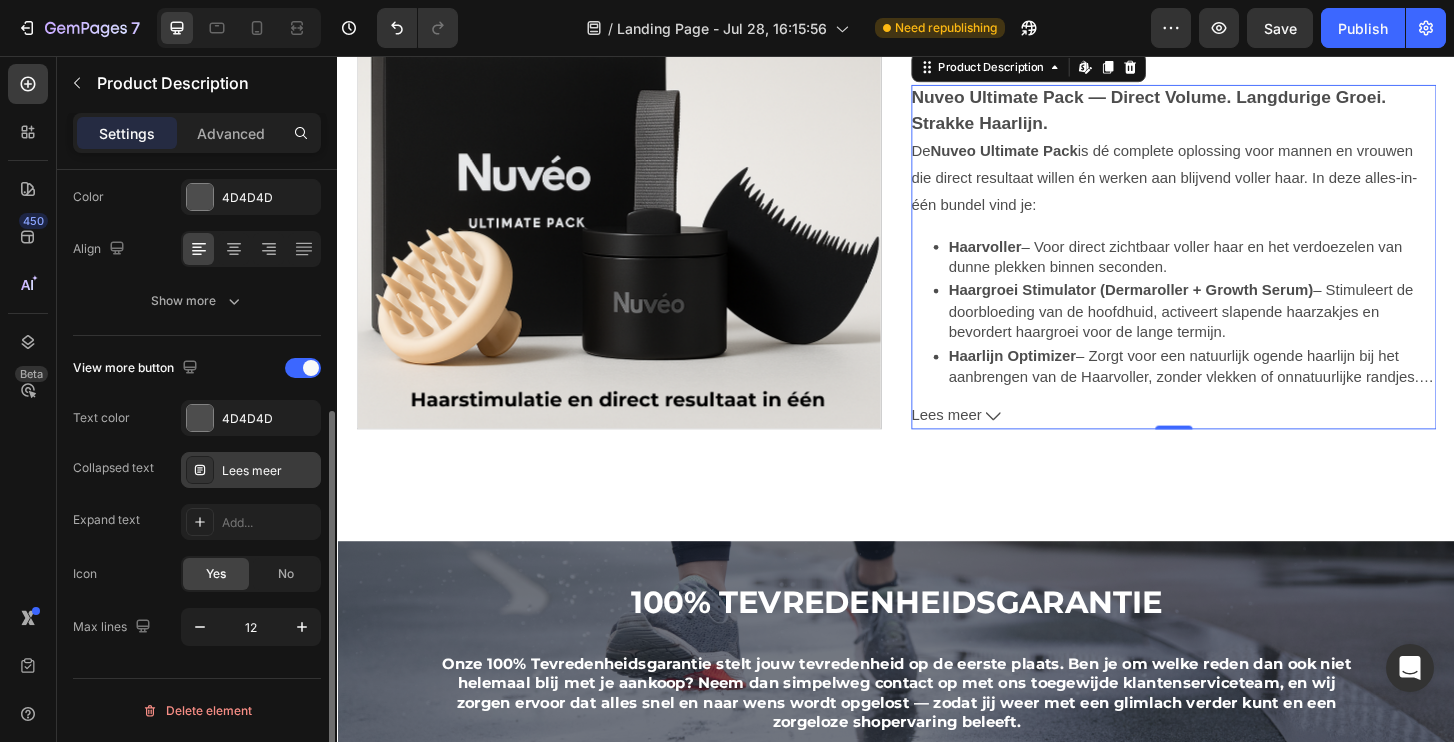 click on "Lees meer" at bounding box center (269, 471) 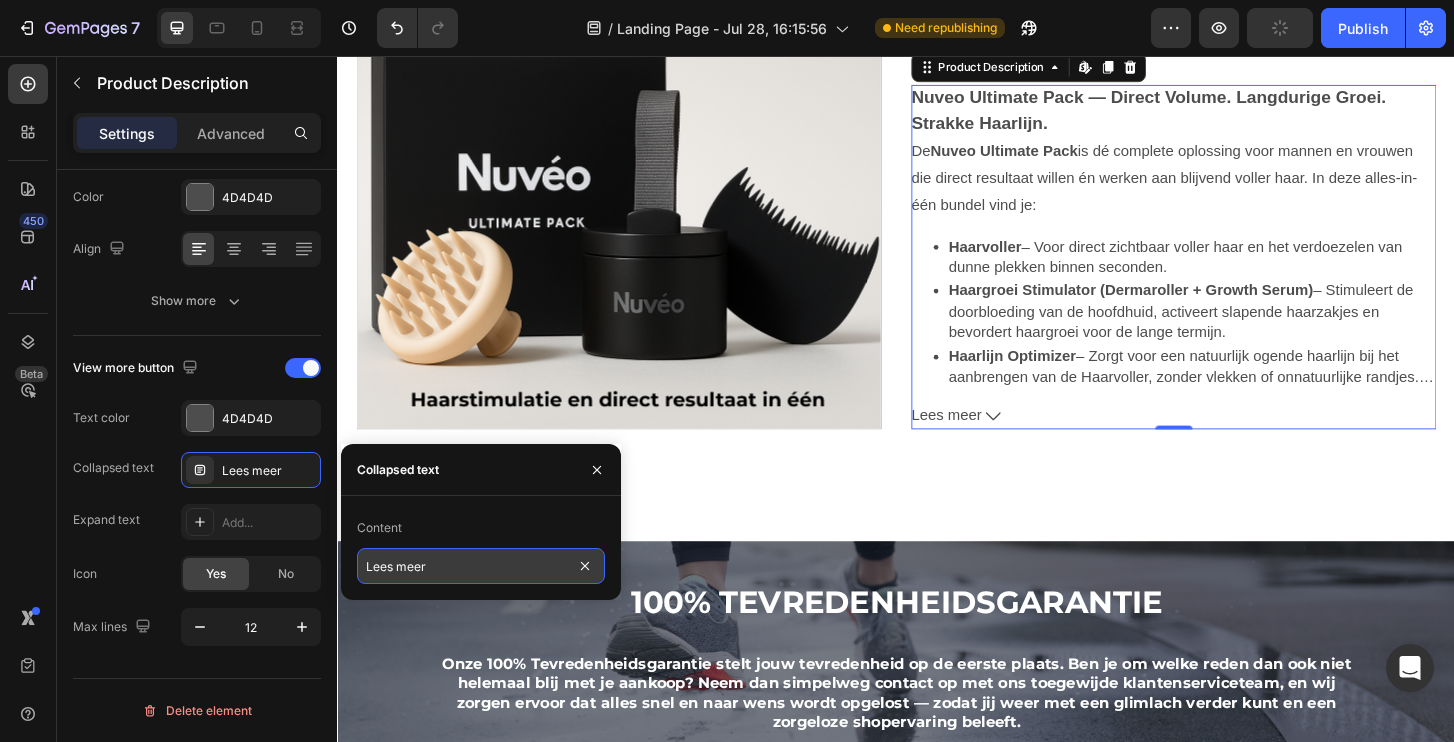 click on "Lees meer" at bounding box center [481, 566] 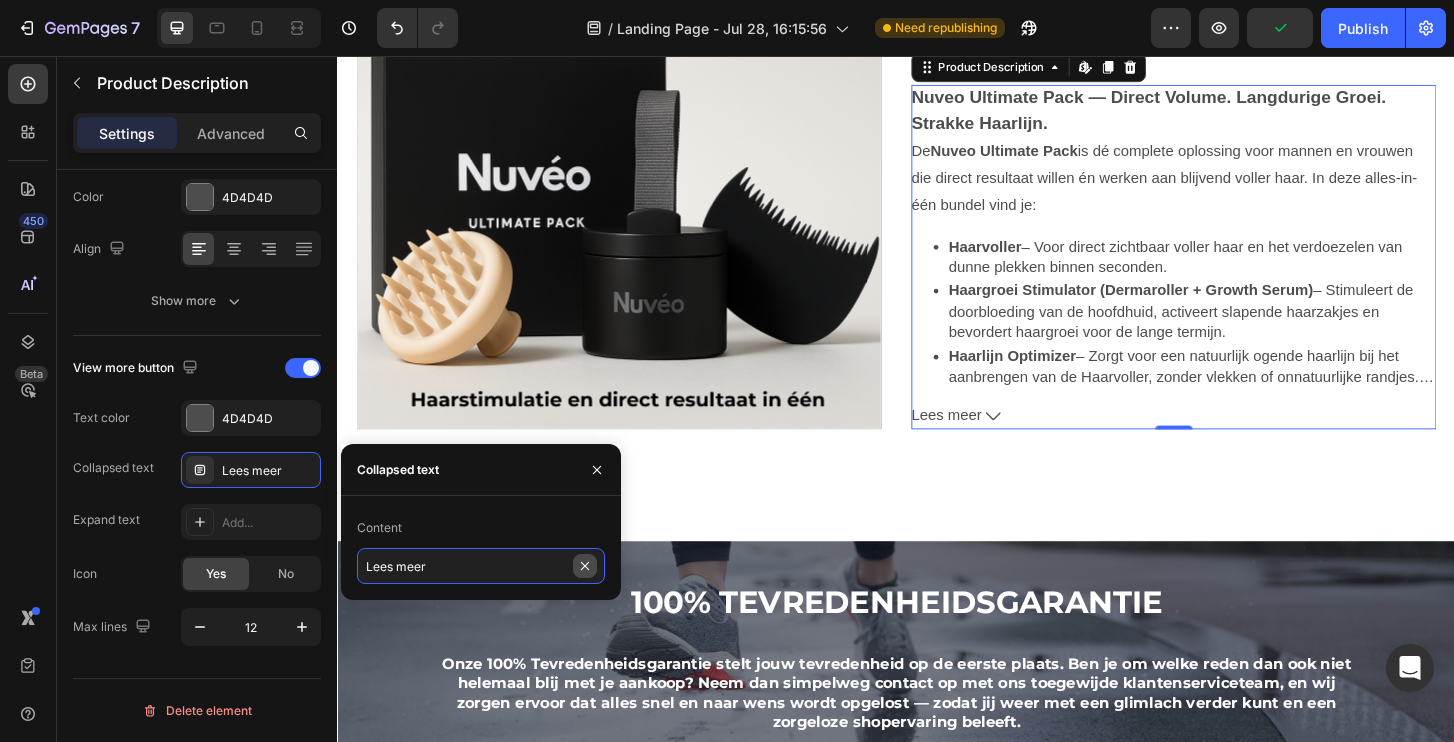 type 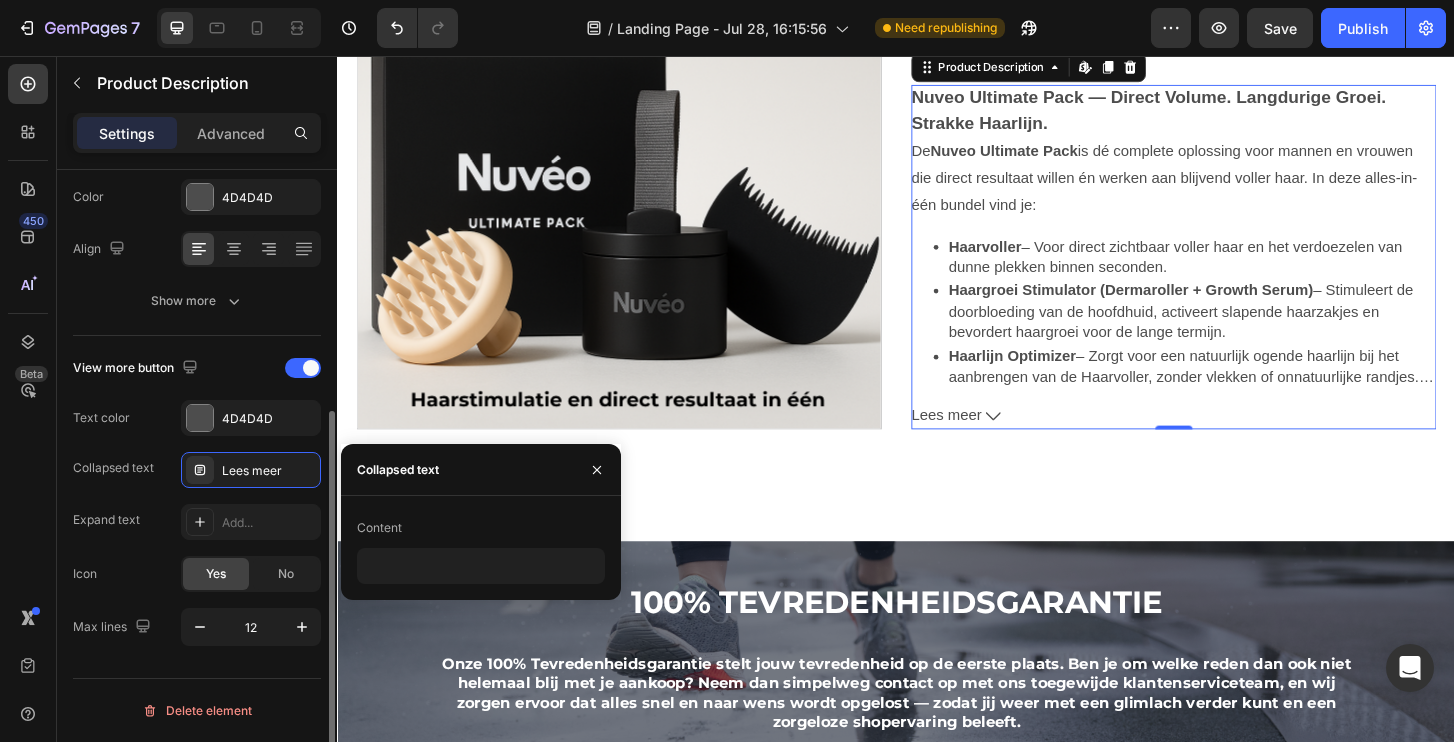 click on "View more button Text color 4D4D4D Collapsed text Lees meer Expand text Add... Icon Yes No Max lines 12" at bounding box center [197, 499] 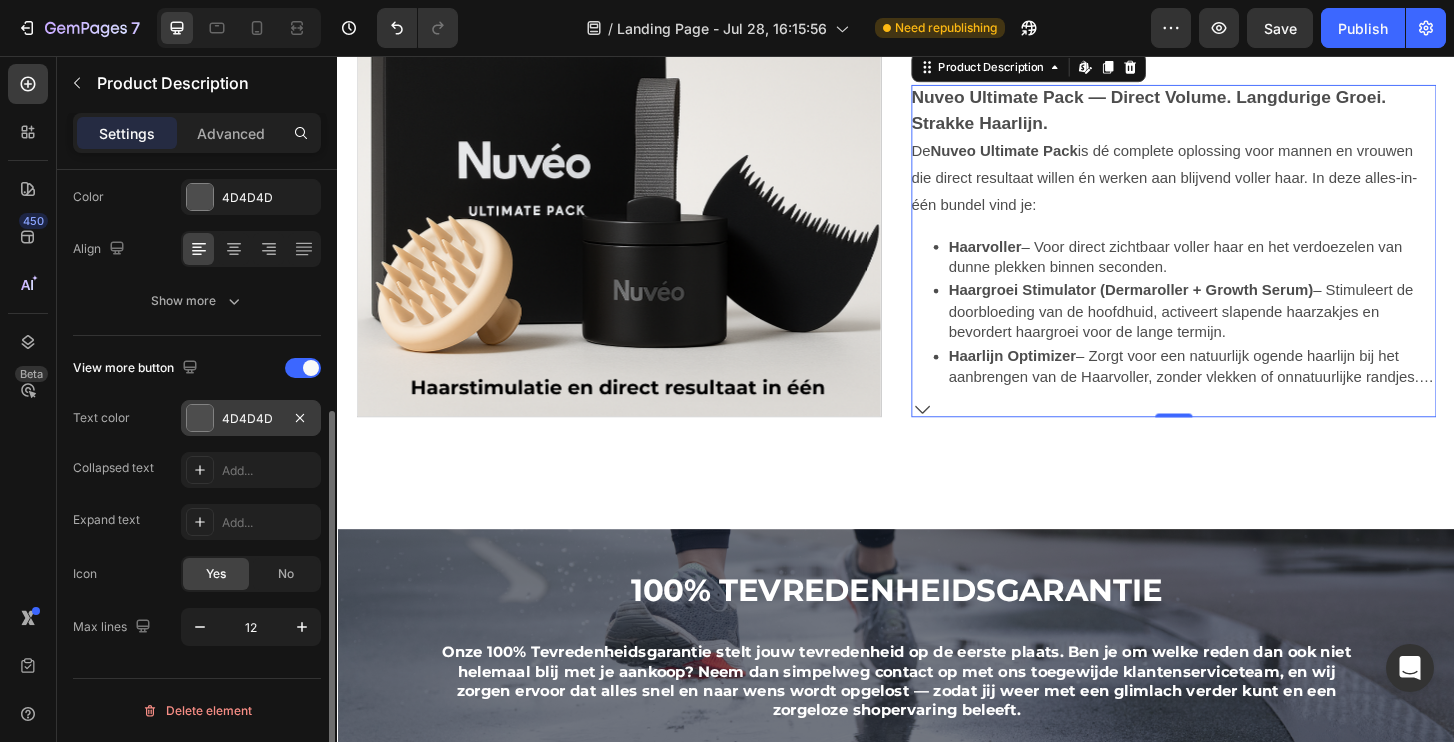 click on "4D4D4D" at bounding box center [251, 418] 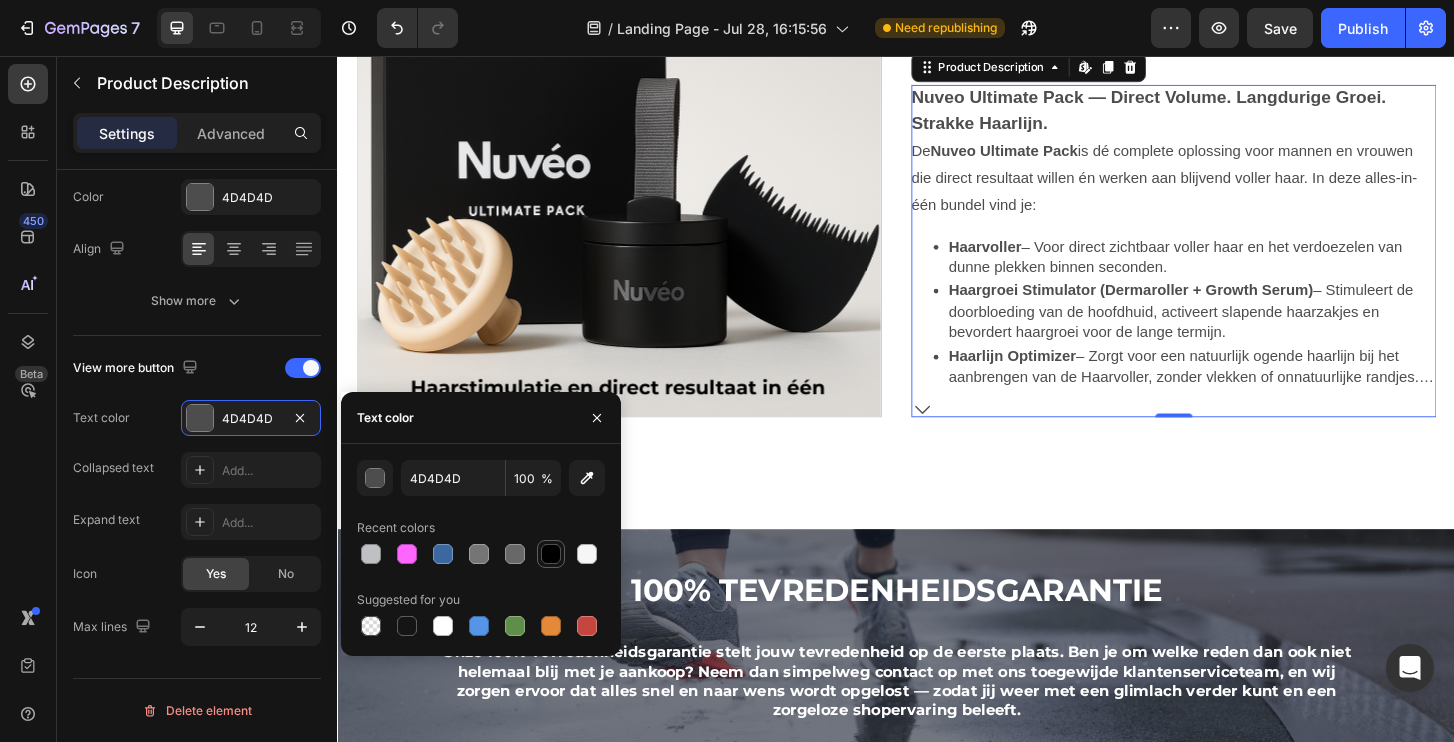 click at bounding box center [551, 554] 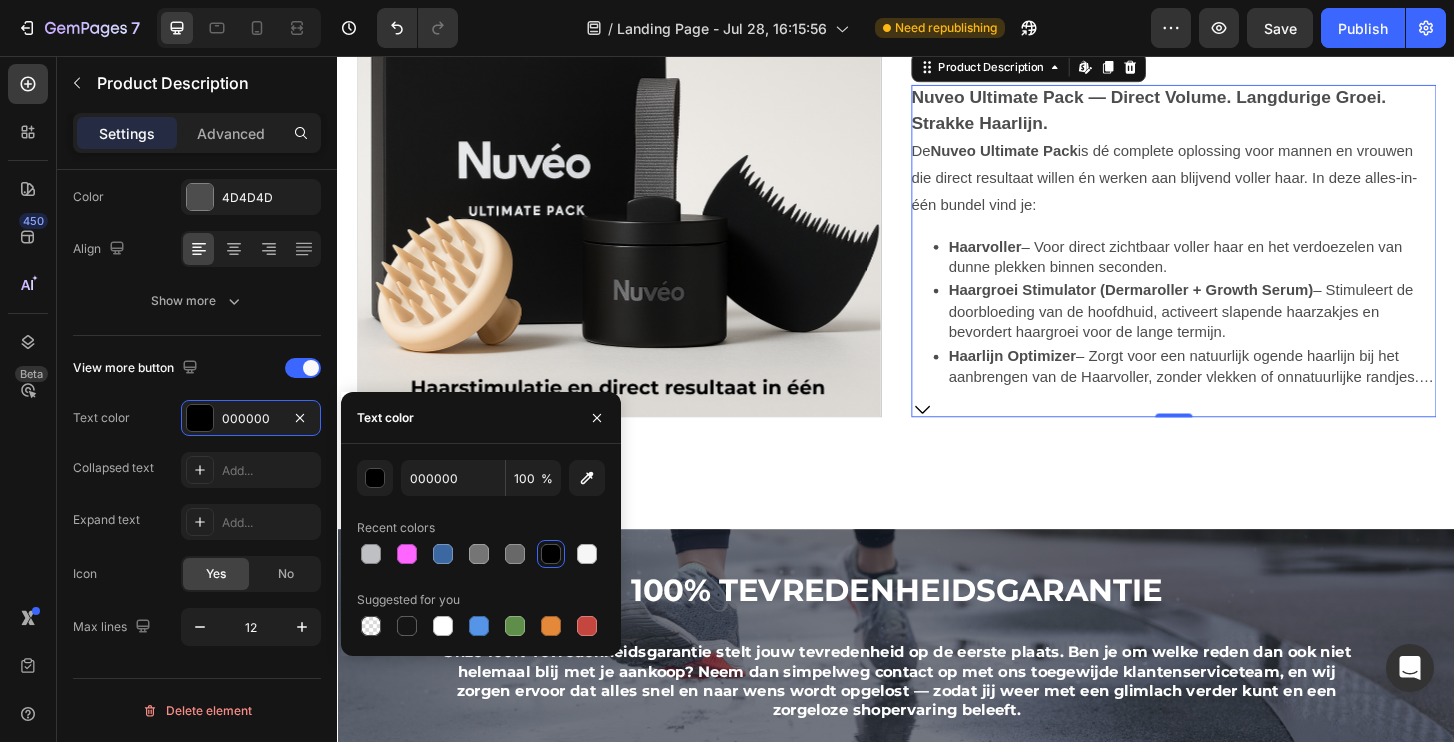 click on "Haargroei Stimulator (Dermaroller + Growth Serum)  – Stimuleert de doorbloeding van de hoofdhuid, activeert slapende haarzakjes en bevordert haargroei voor de lange termijn." at bounding box center [1255, 330] 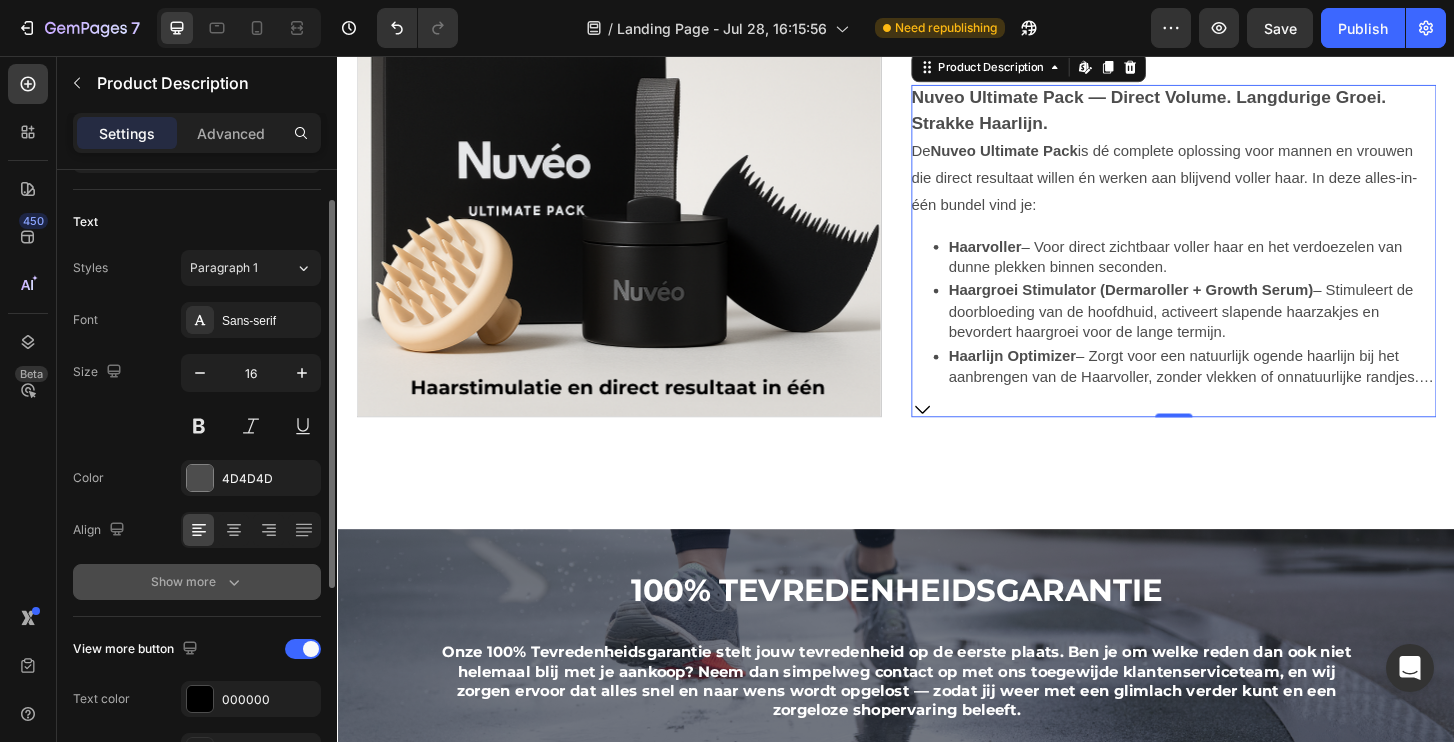 scroll, scrollTop: 86, scrollLeft: 0, axis: vertical 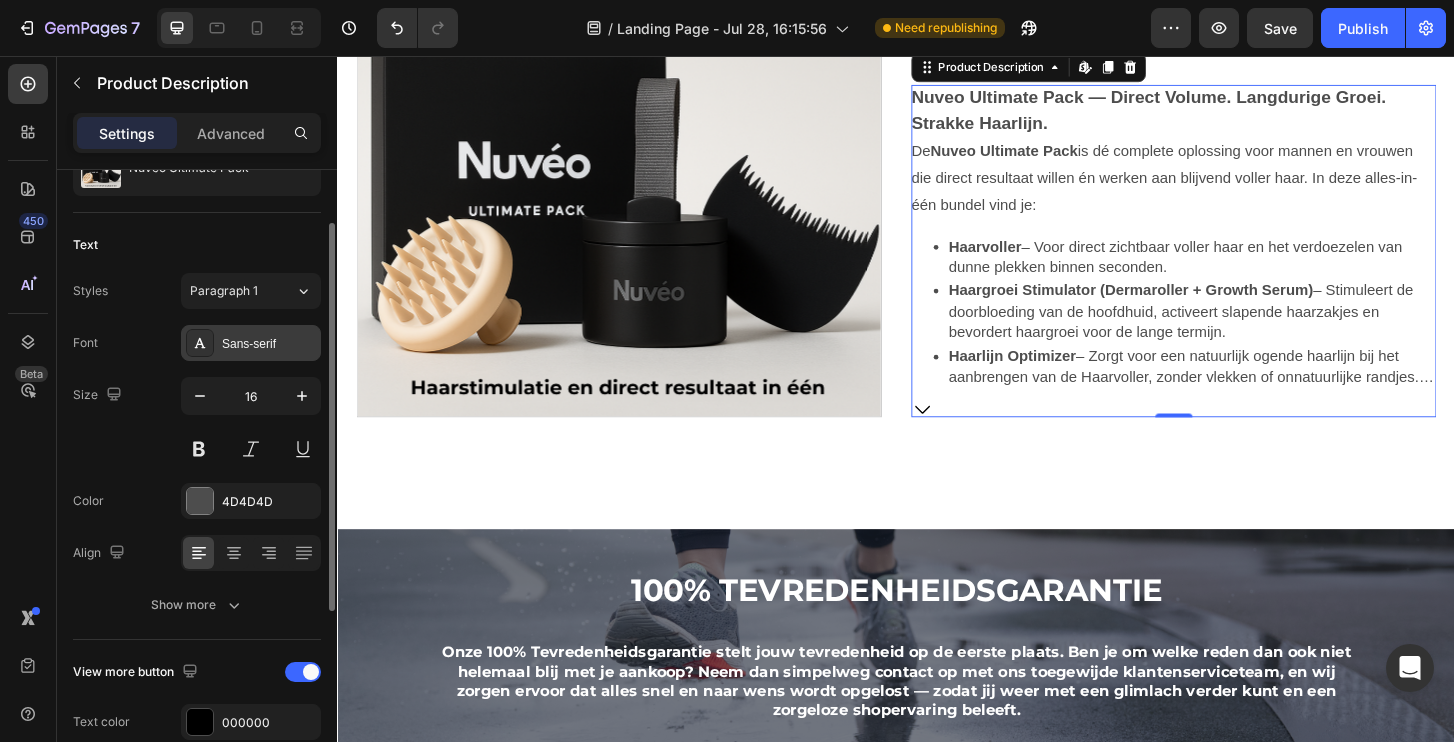 click on "Sans-serif" at bounding box center [269, 344] 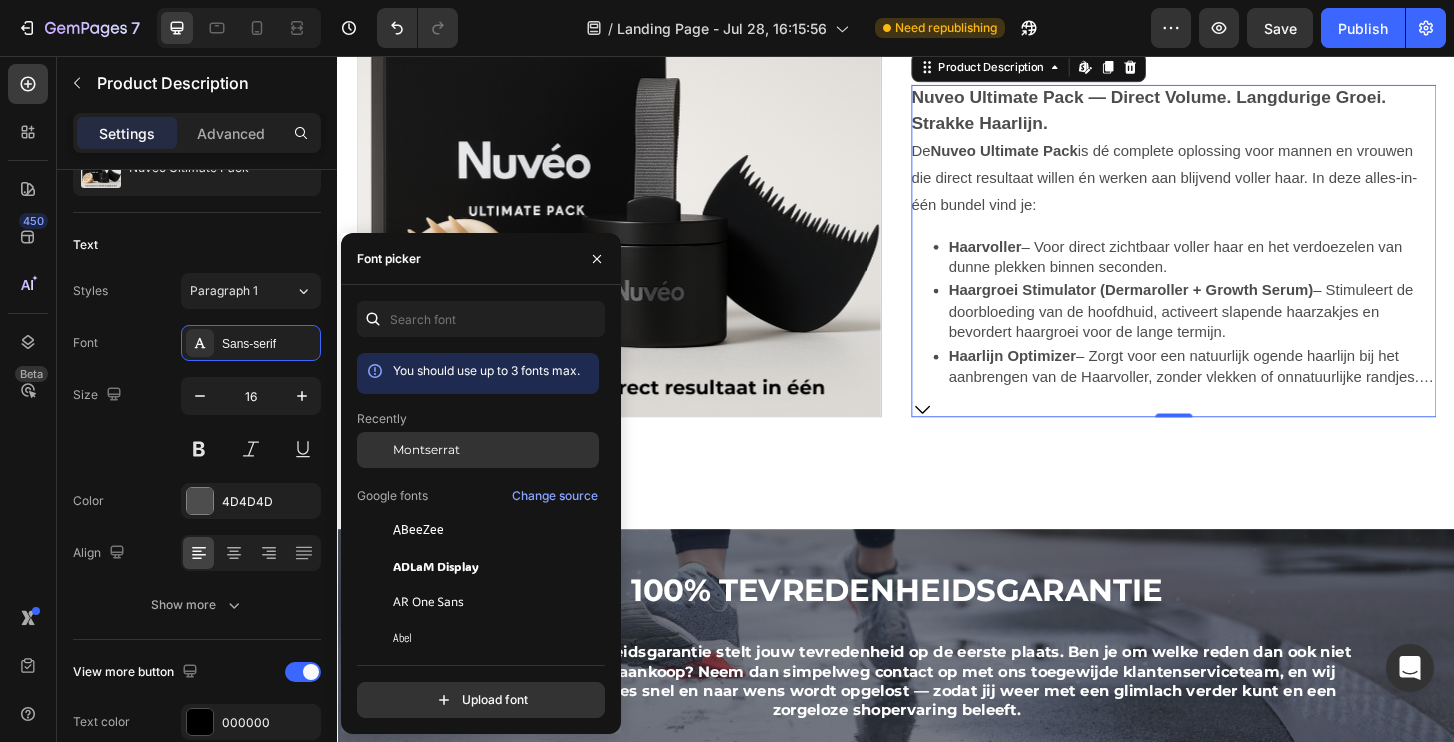 click on "Montserrat" at bounding box center [494, 450] 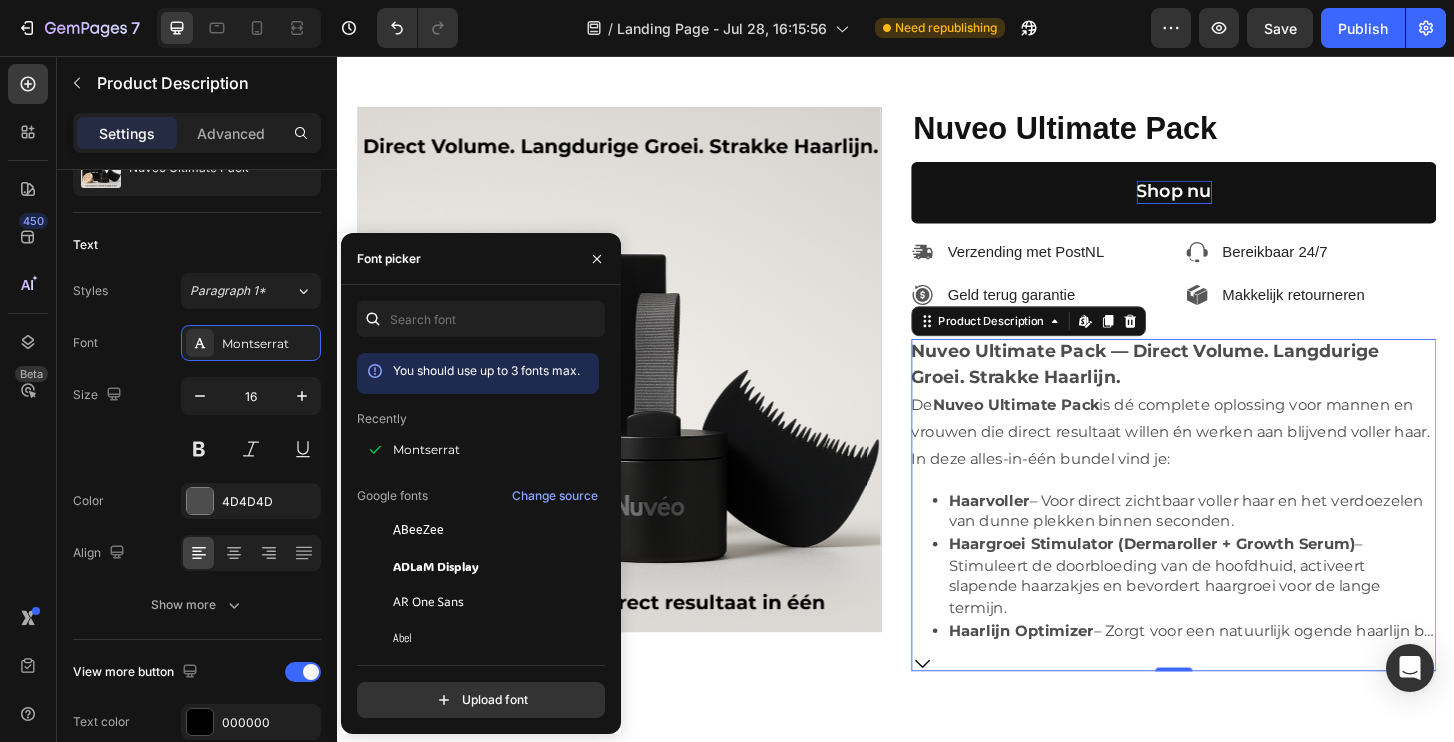scroll, scrollTop: 7390, scrollLeft: 0, axis: vertical 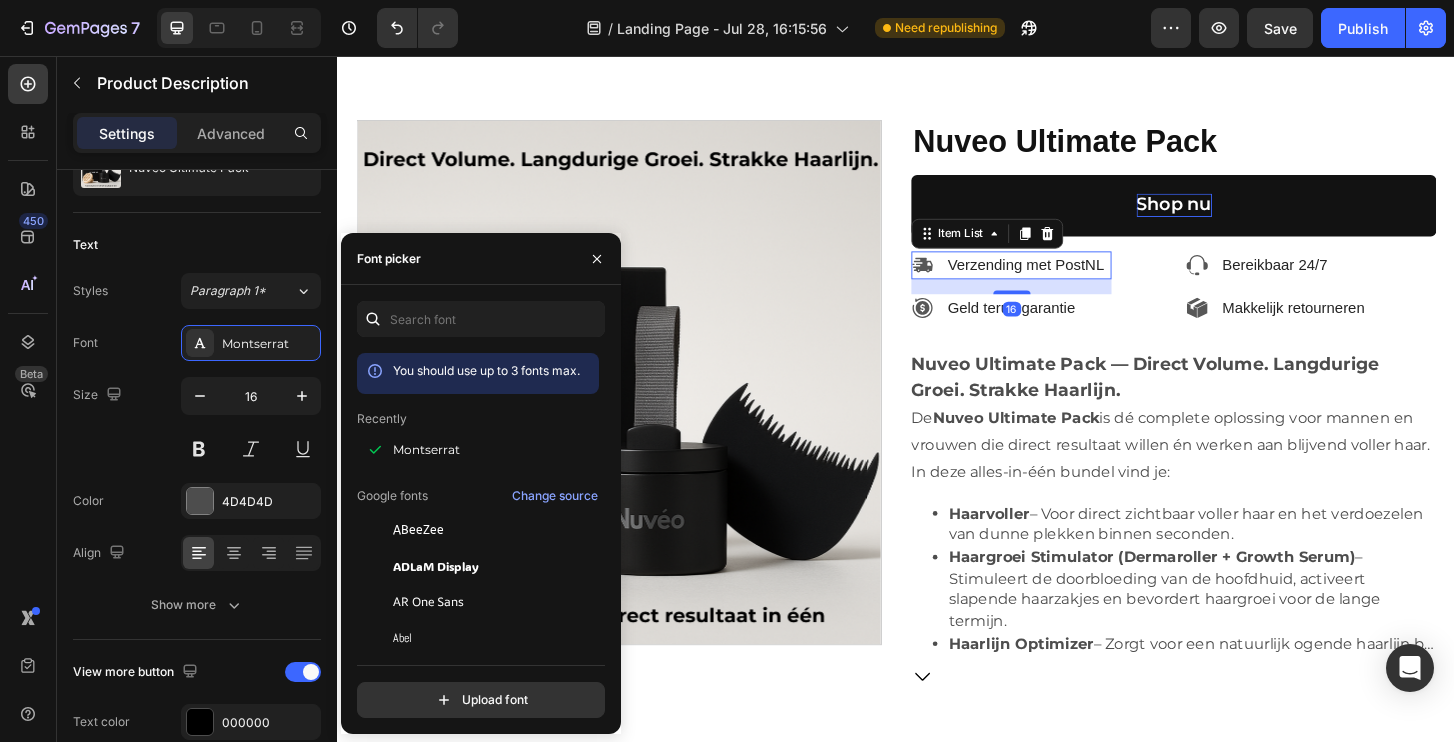 click on "Verzending met PostNL" at bounding box center (1076, 280) 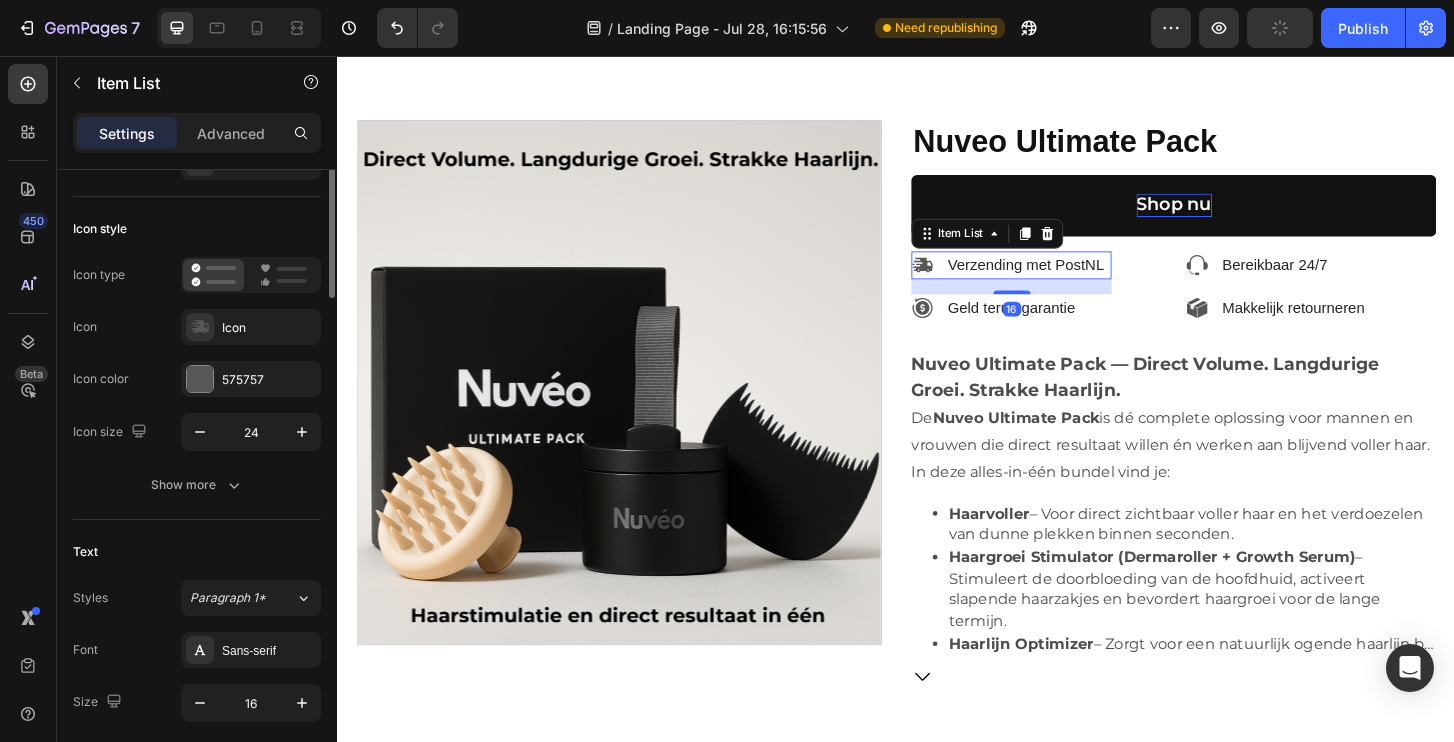 scroll, scrollTop: 0, scrollLeft: 0, axis: both 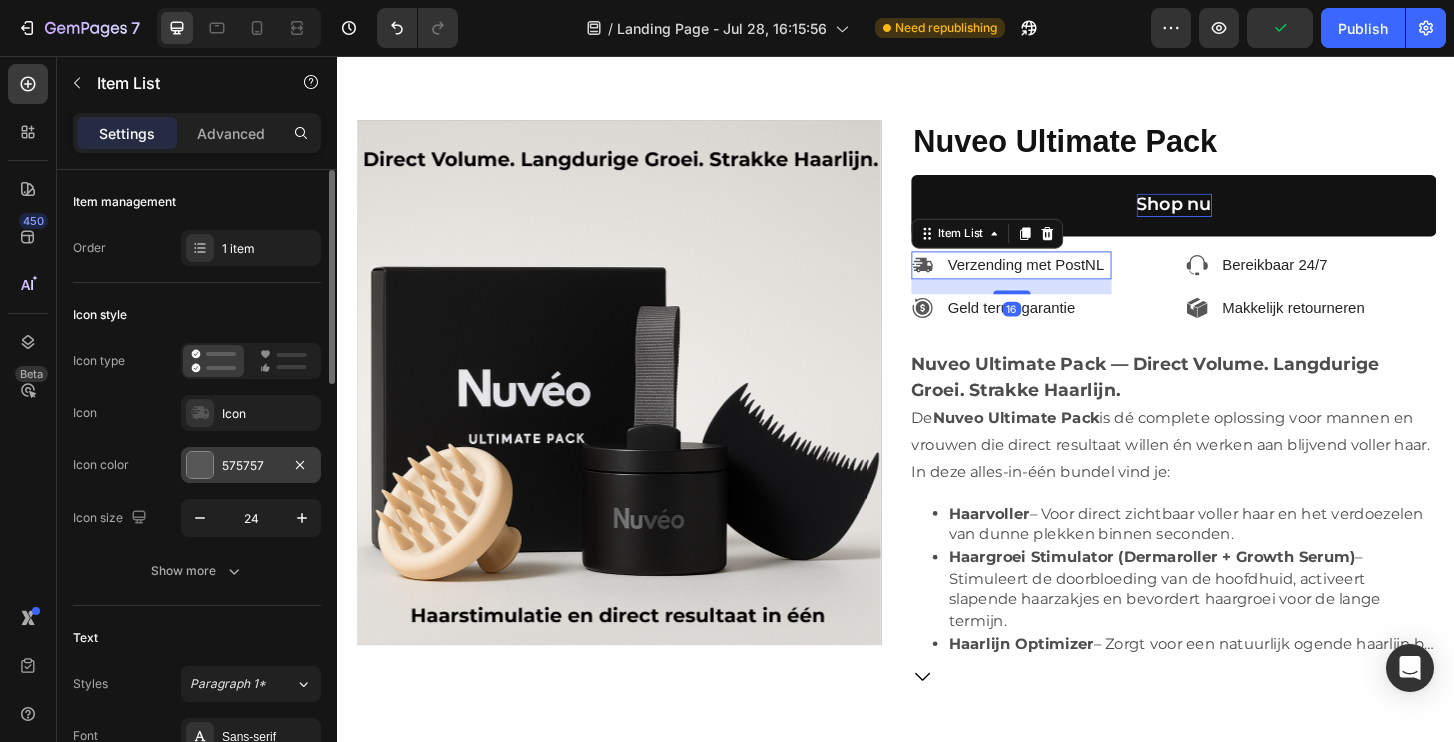 click on "575757" at bounding box center (251, 466) 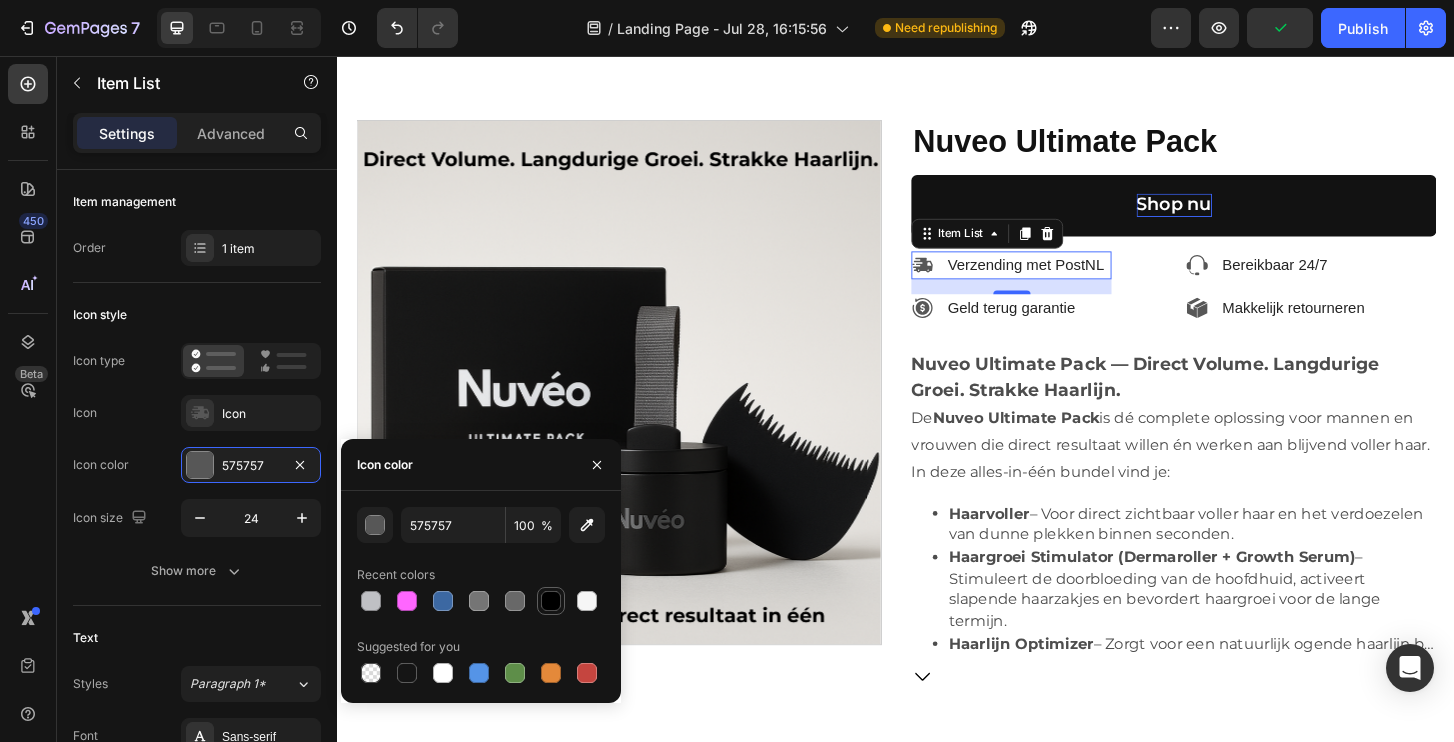 click at bounding box center [551, 601] 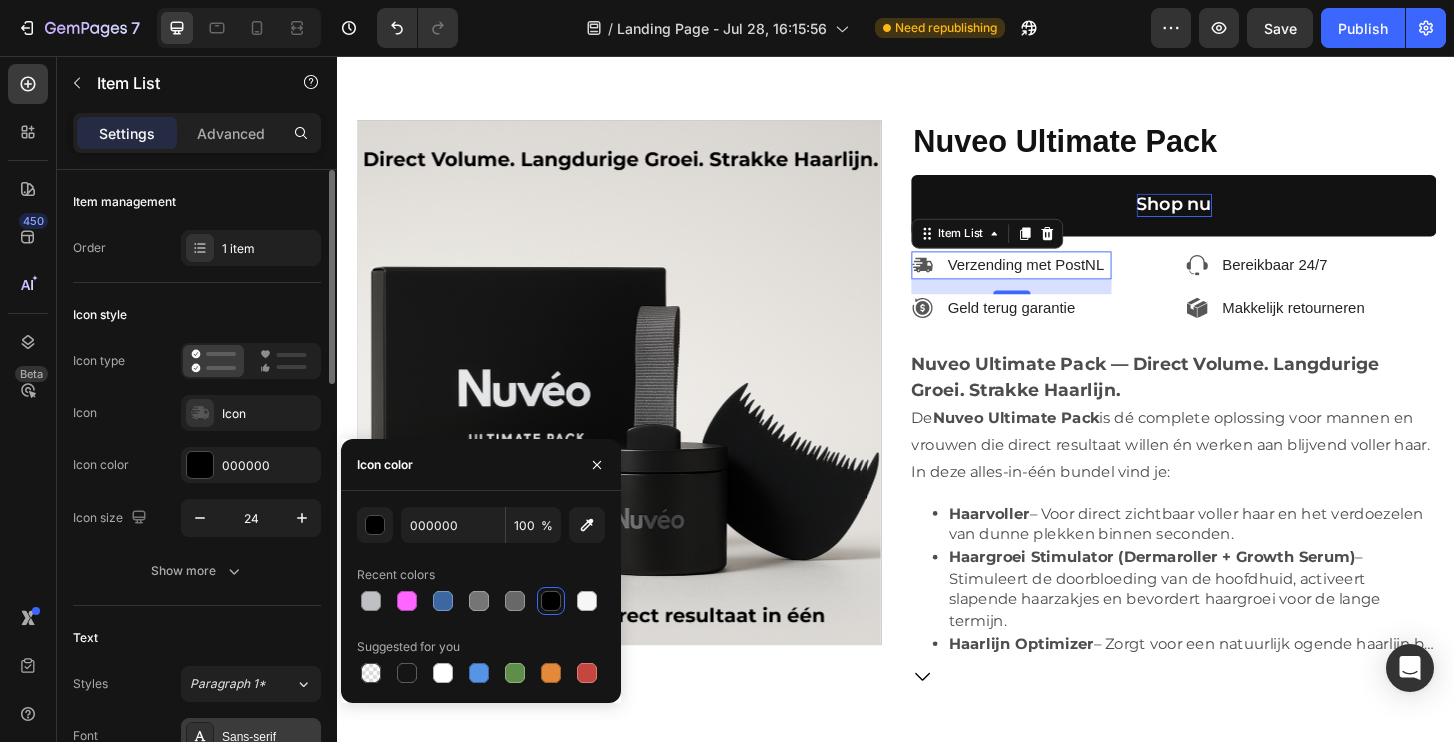 click on "Sans-serif" at bounding box center [269, 737] 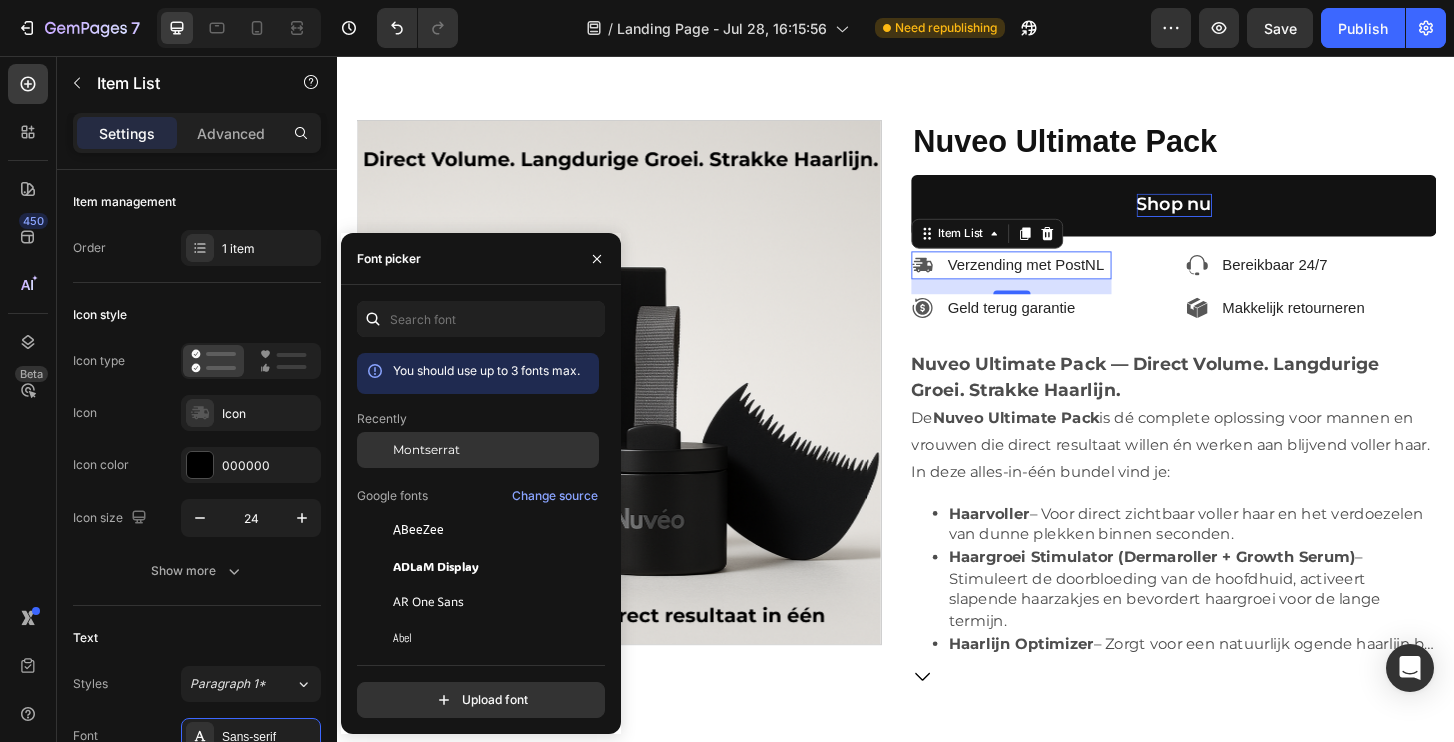 click on "Montserrat" at bounding box center (426, 450) 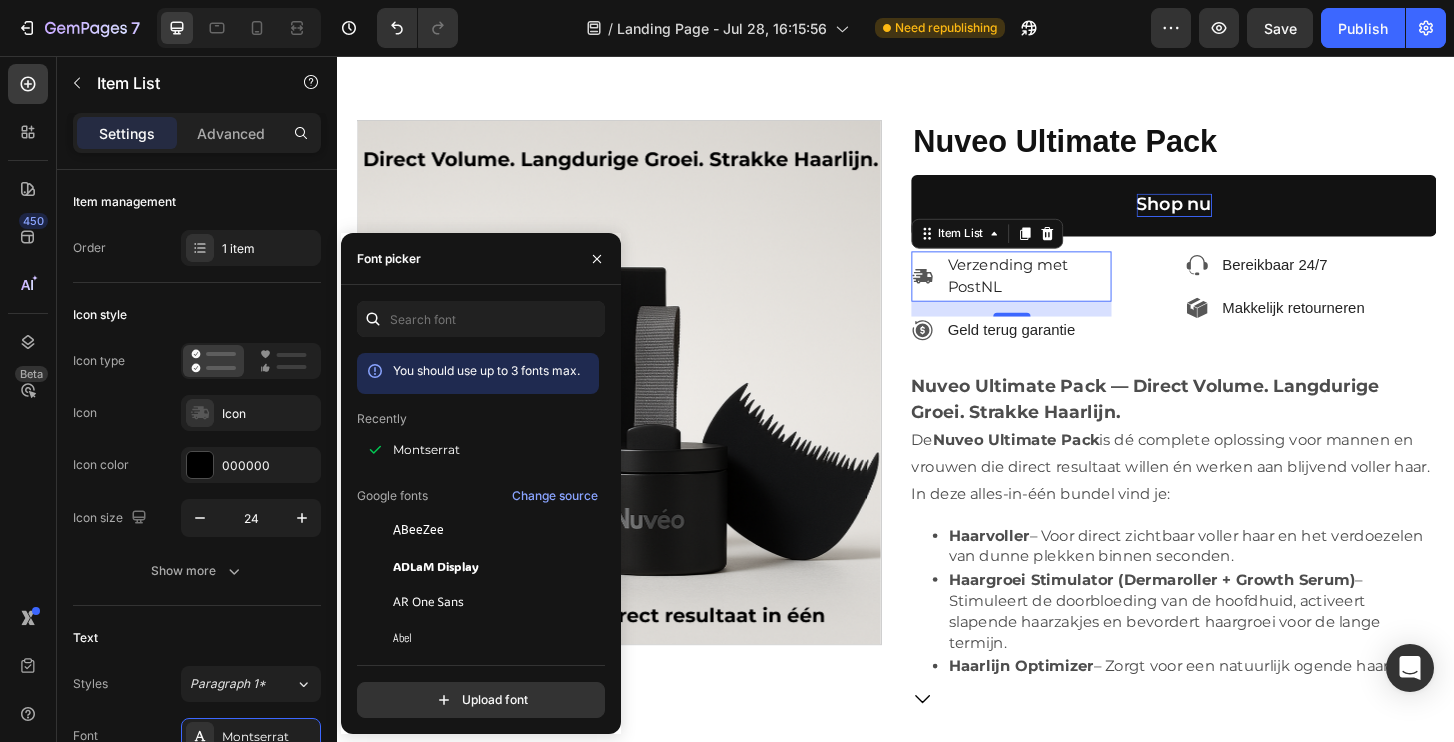 click on "16" at bounding box center [1061, 351] 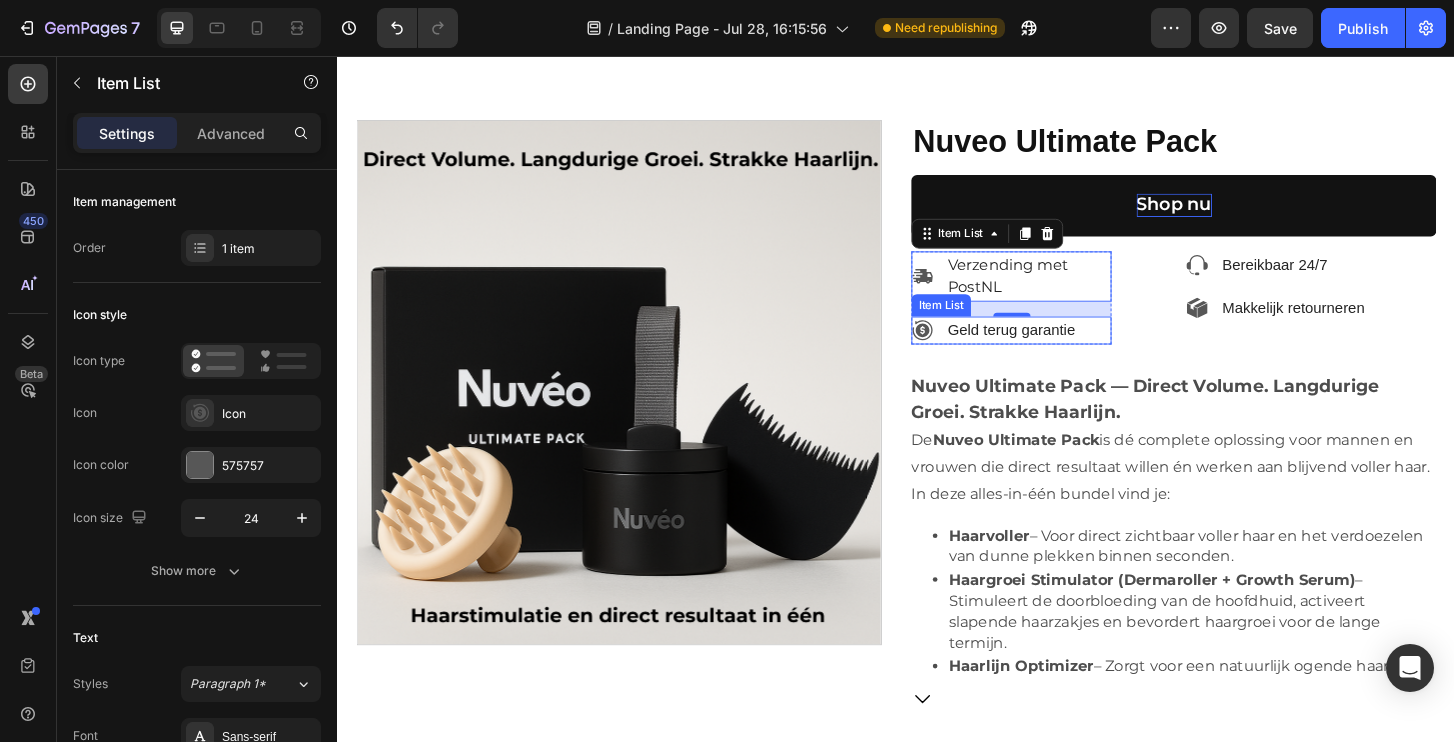 click on "Geld terug garantie" at bounding box center [1060, 350] 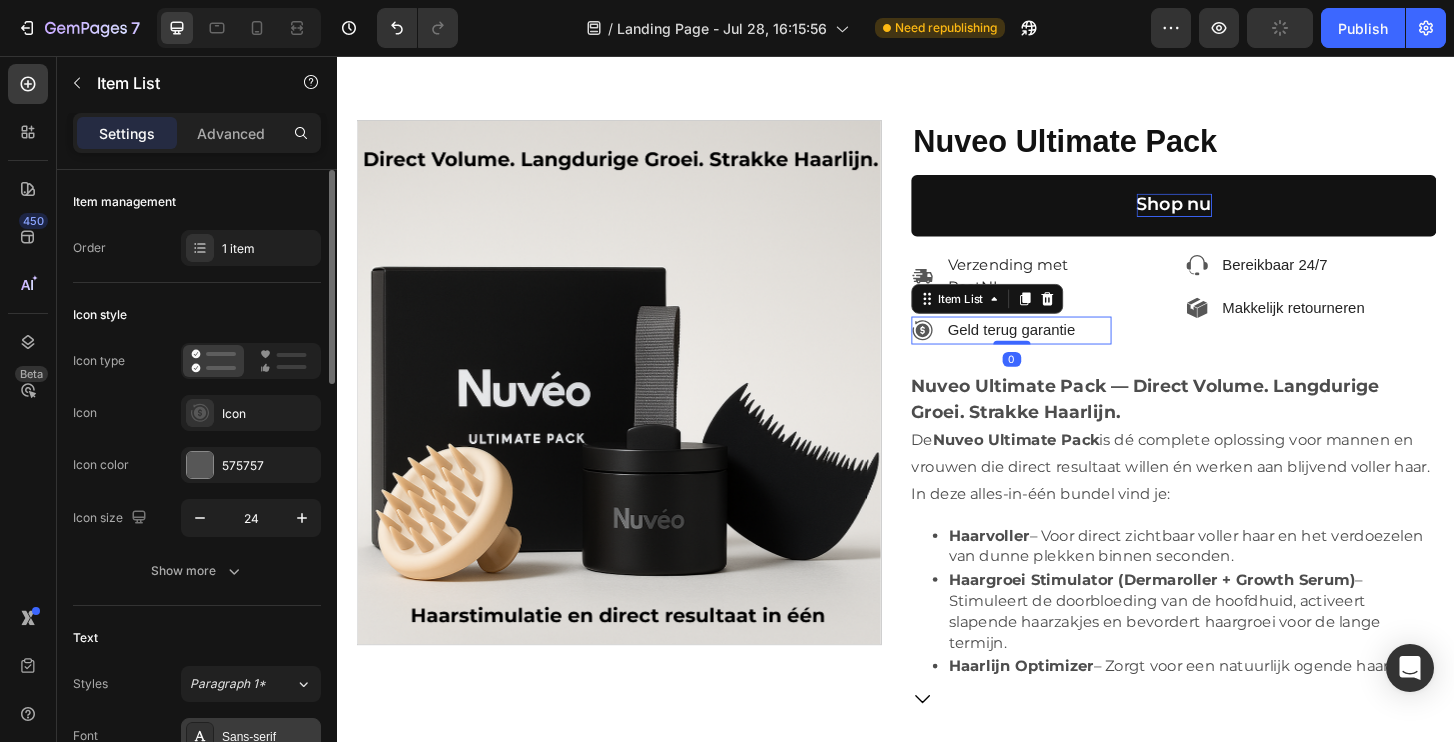 click on "Sans-serif" at bounding box center [269, 737] 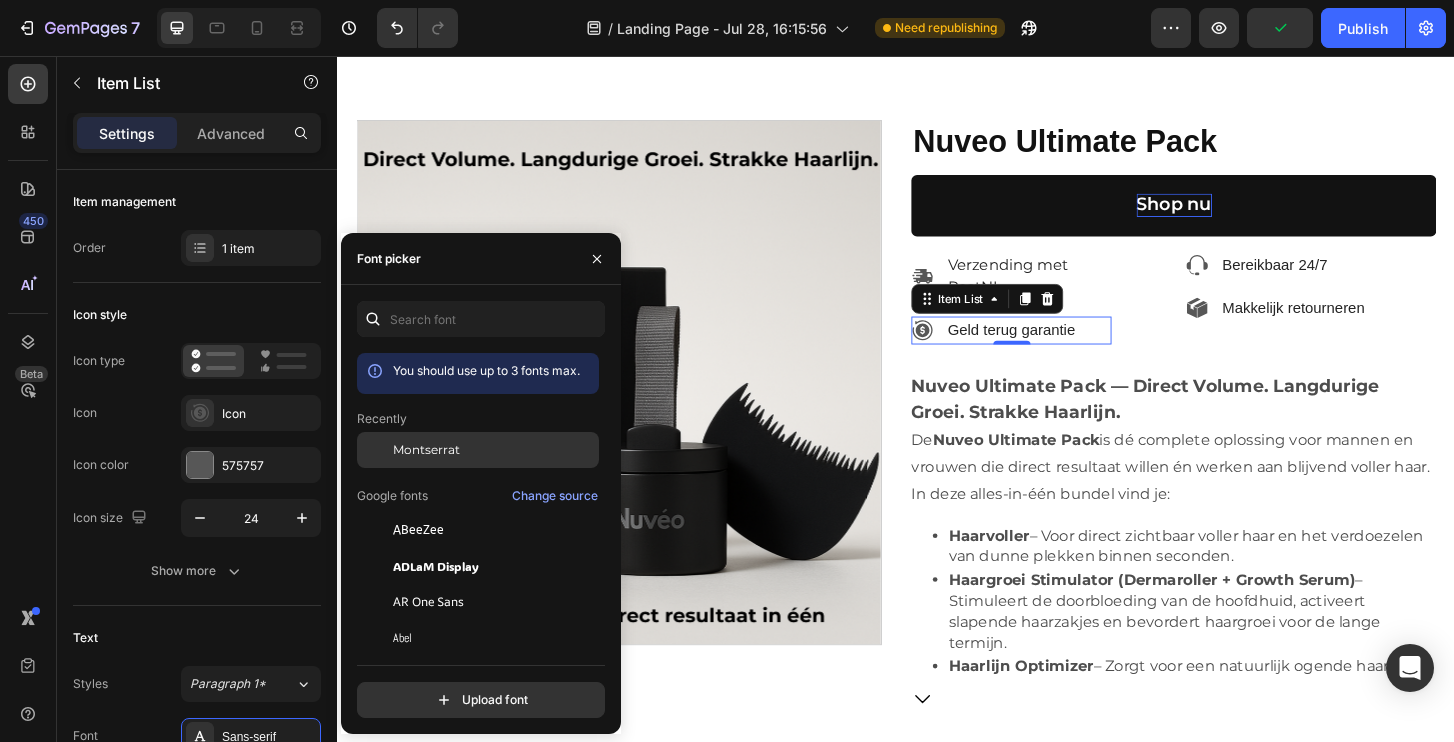 click on "Montserrat" at bounding box center (494, 450) 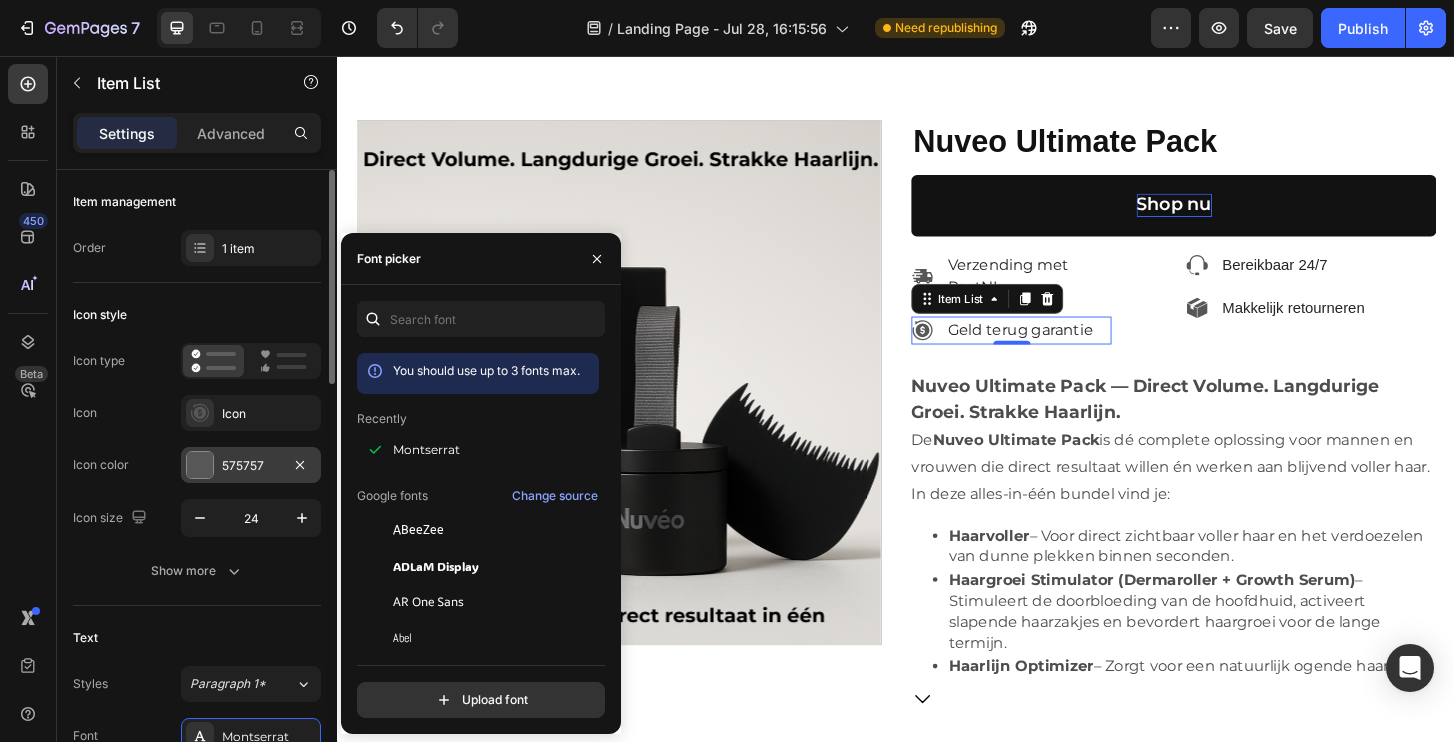 click on "575757" at bounding box center (251, 465) 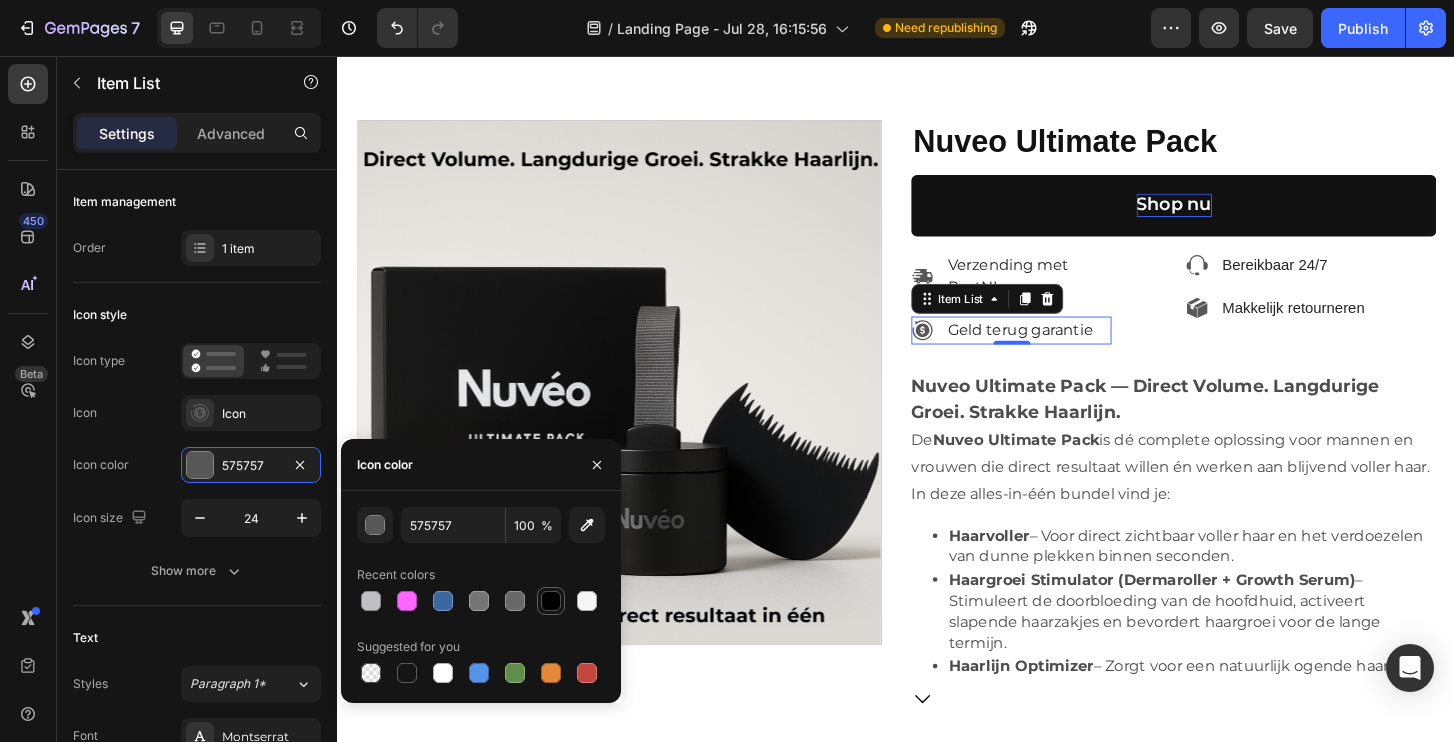 click at bounding box center [551, 601] 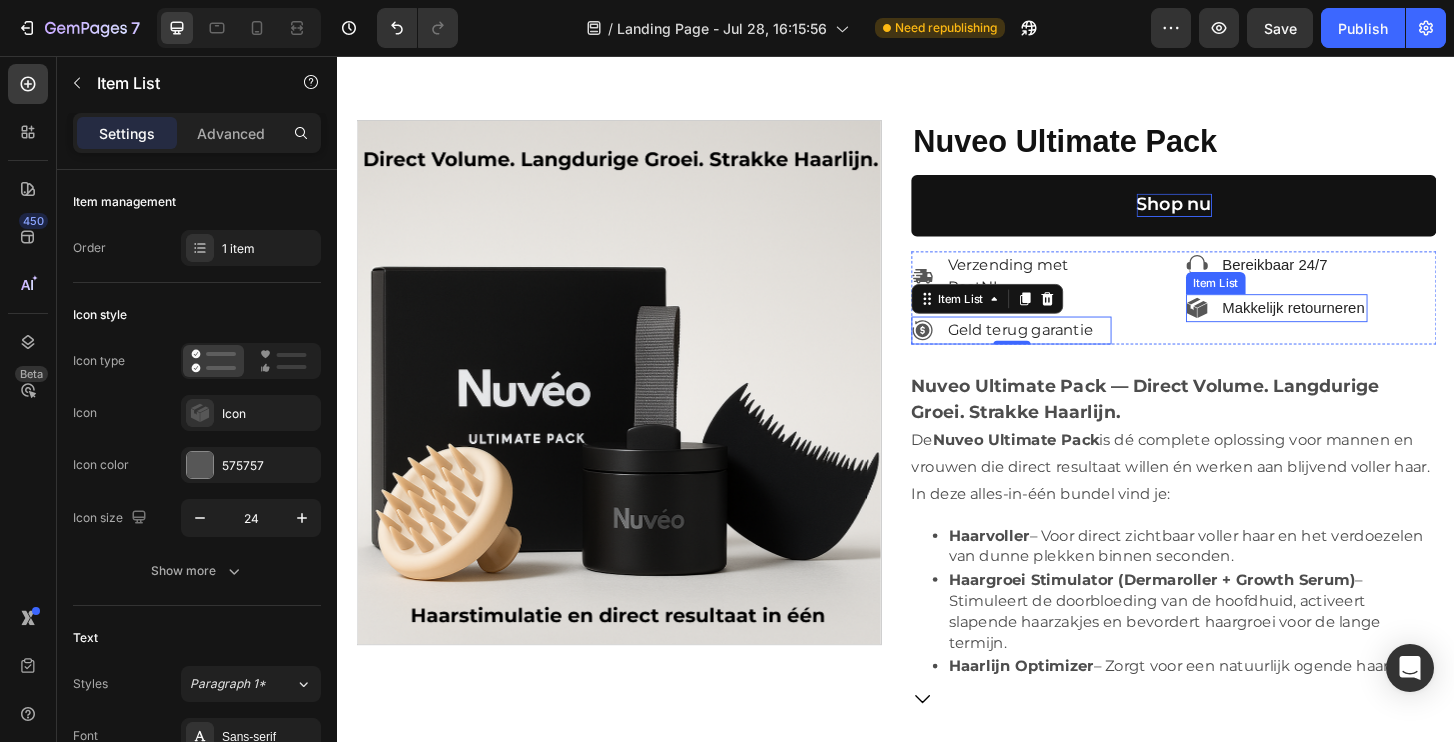click on "Makkelijk retourneren" at bounding box center (1363, 326) 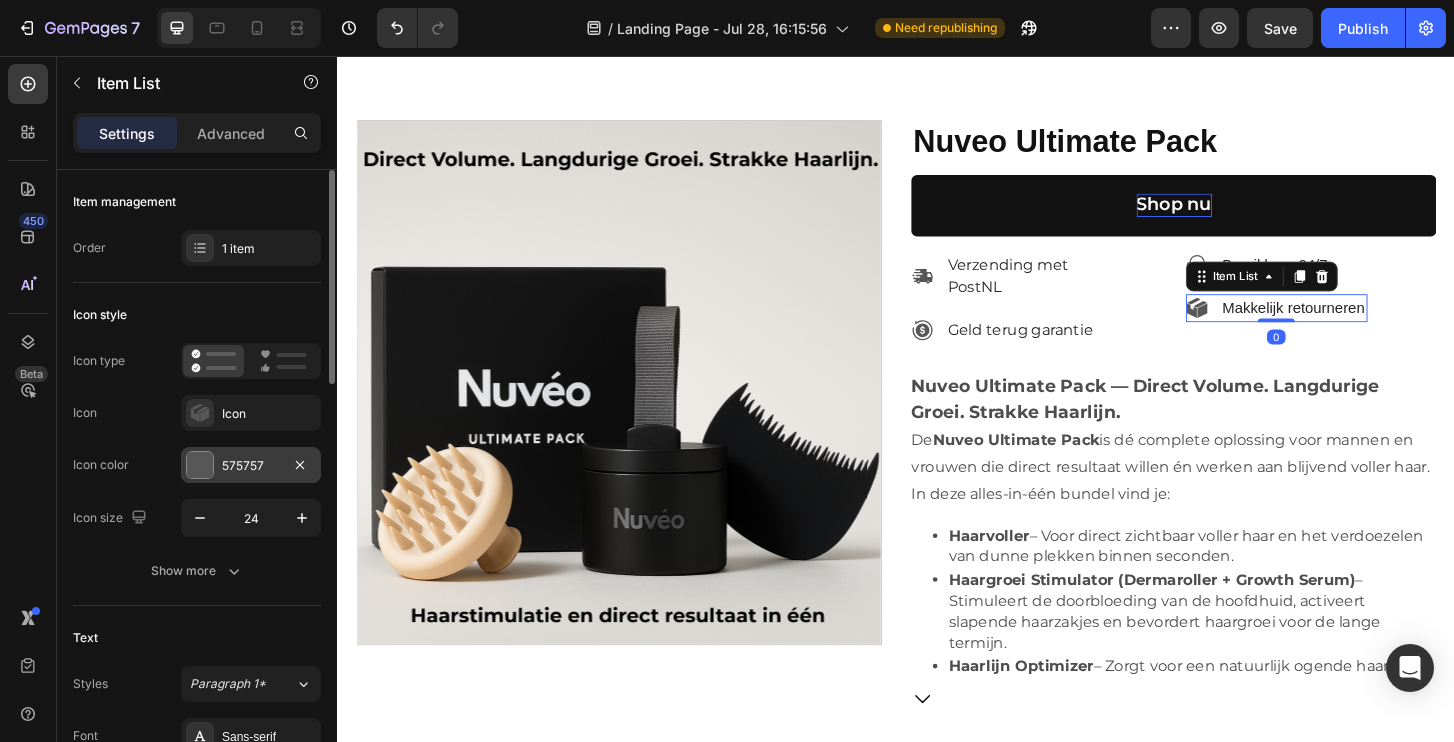 click on "575757" at bounding box center (251, 466) 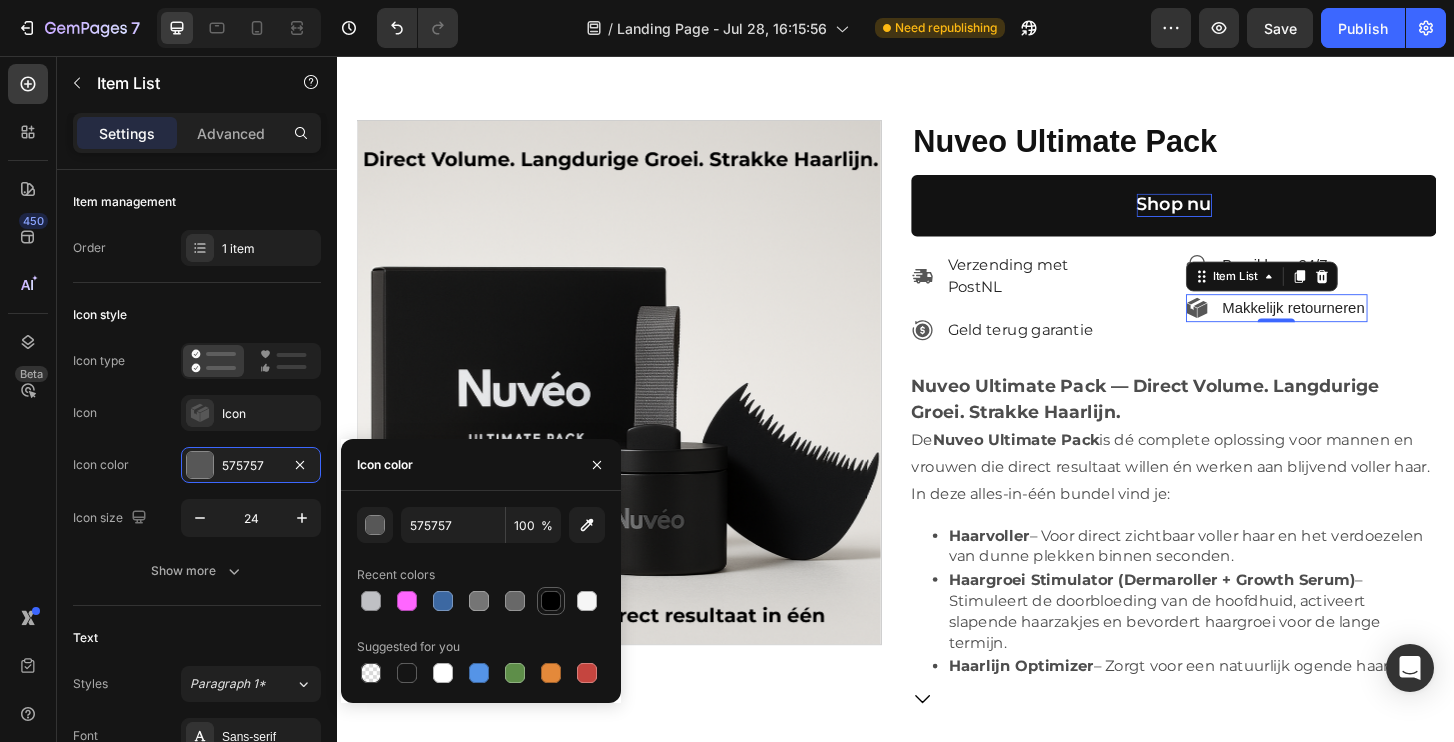 click at bounding box center [551, 601] 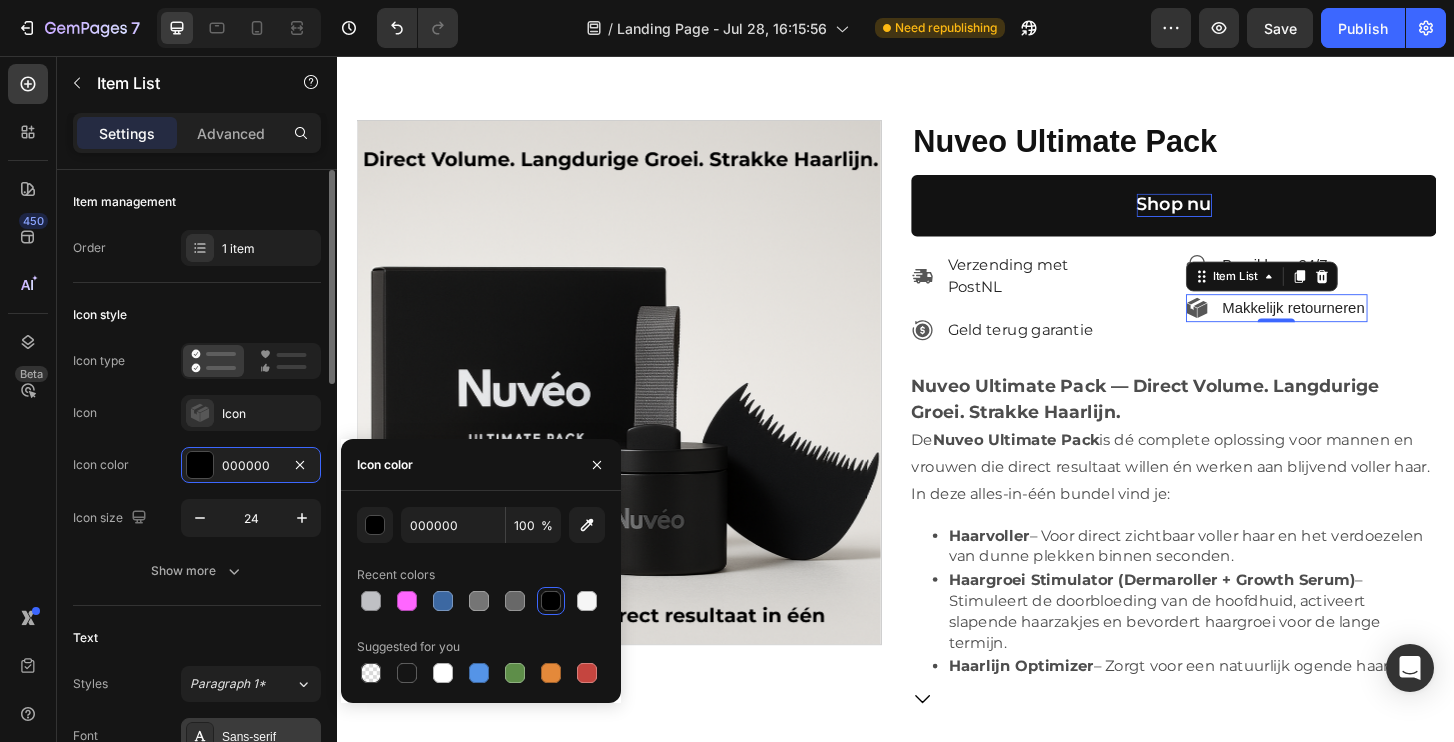 click on "Sans-serif" at bounding box center (251, 736) 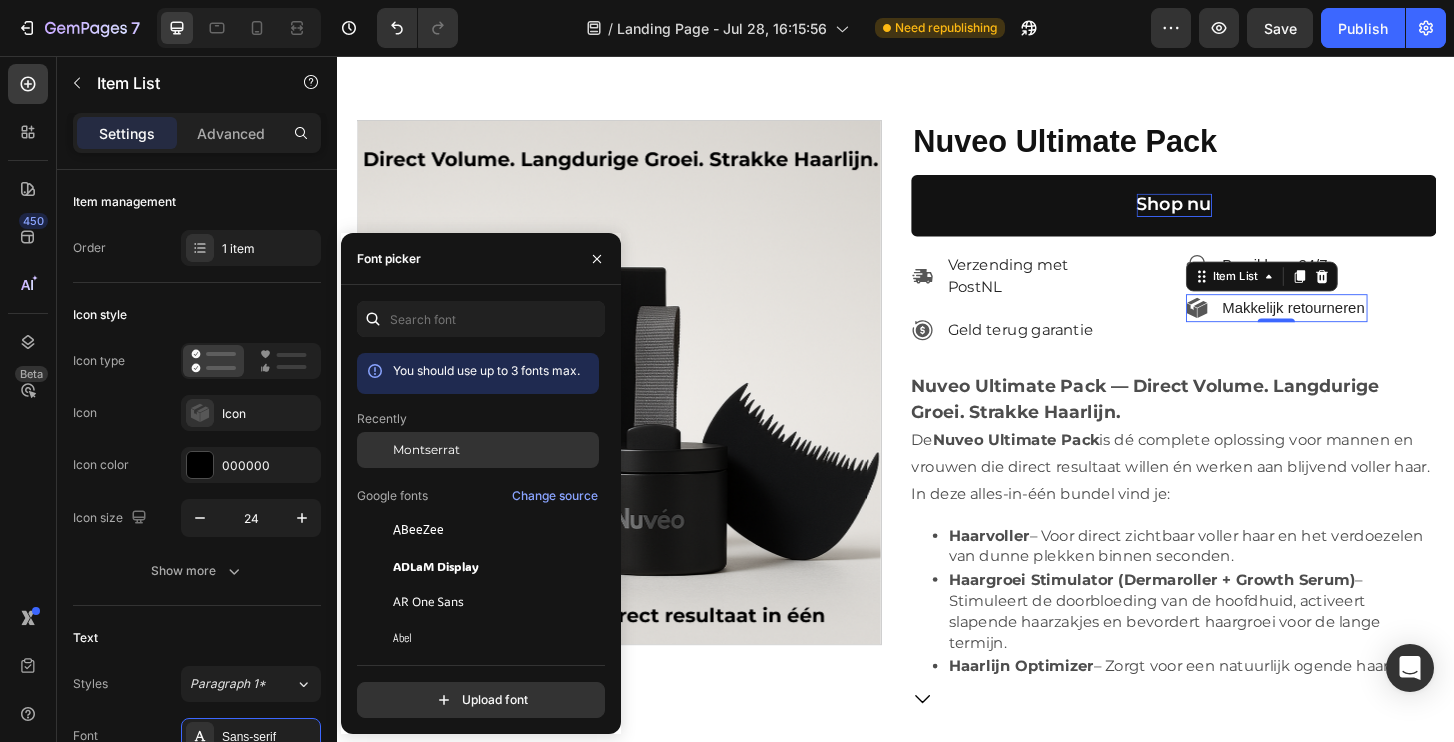 click on "Montserrat" 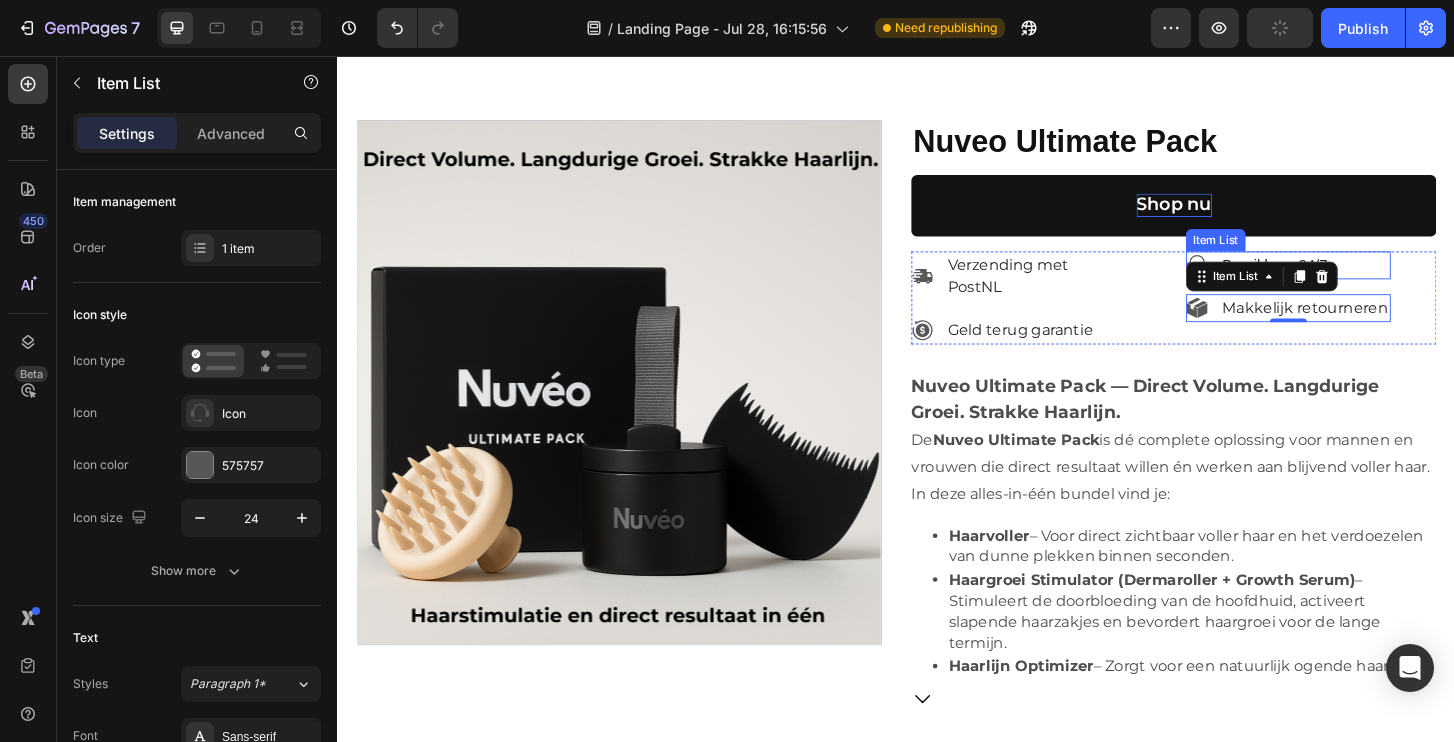 click on "Bereikbaar 24/7" at bounding box center (1343, 280) 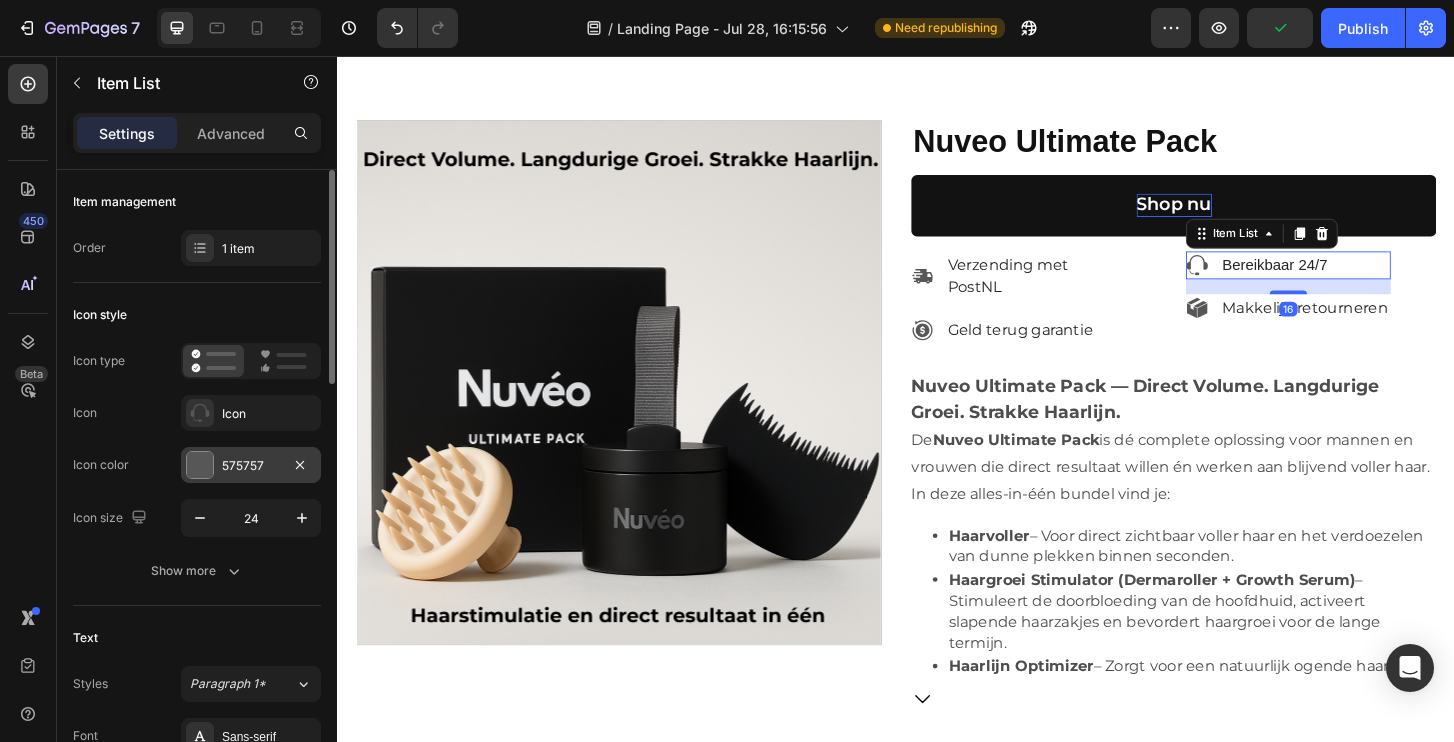 click on "575757" at bounding box center (251, 466) 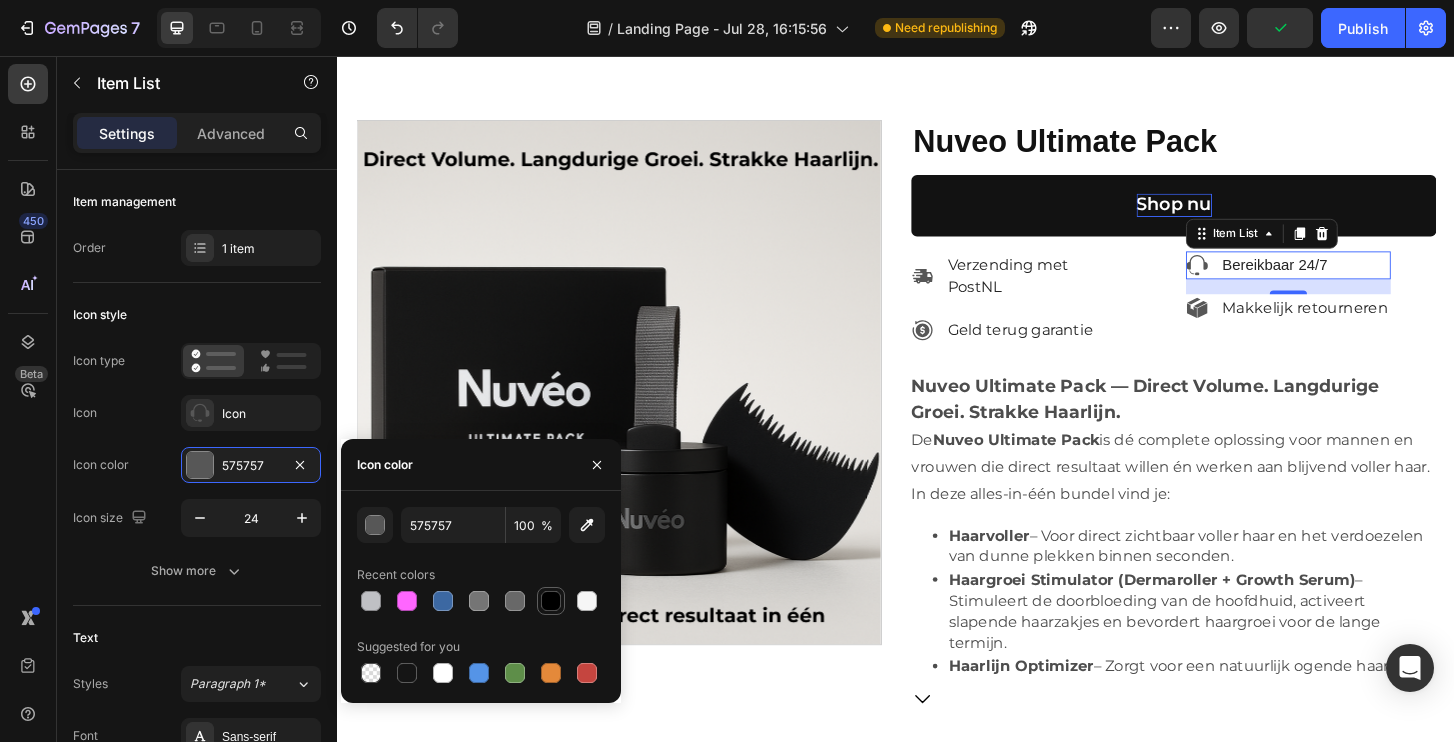 click at bounding box center (551, 601) 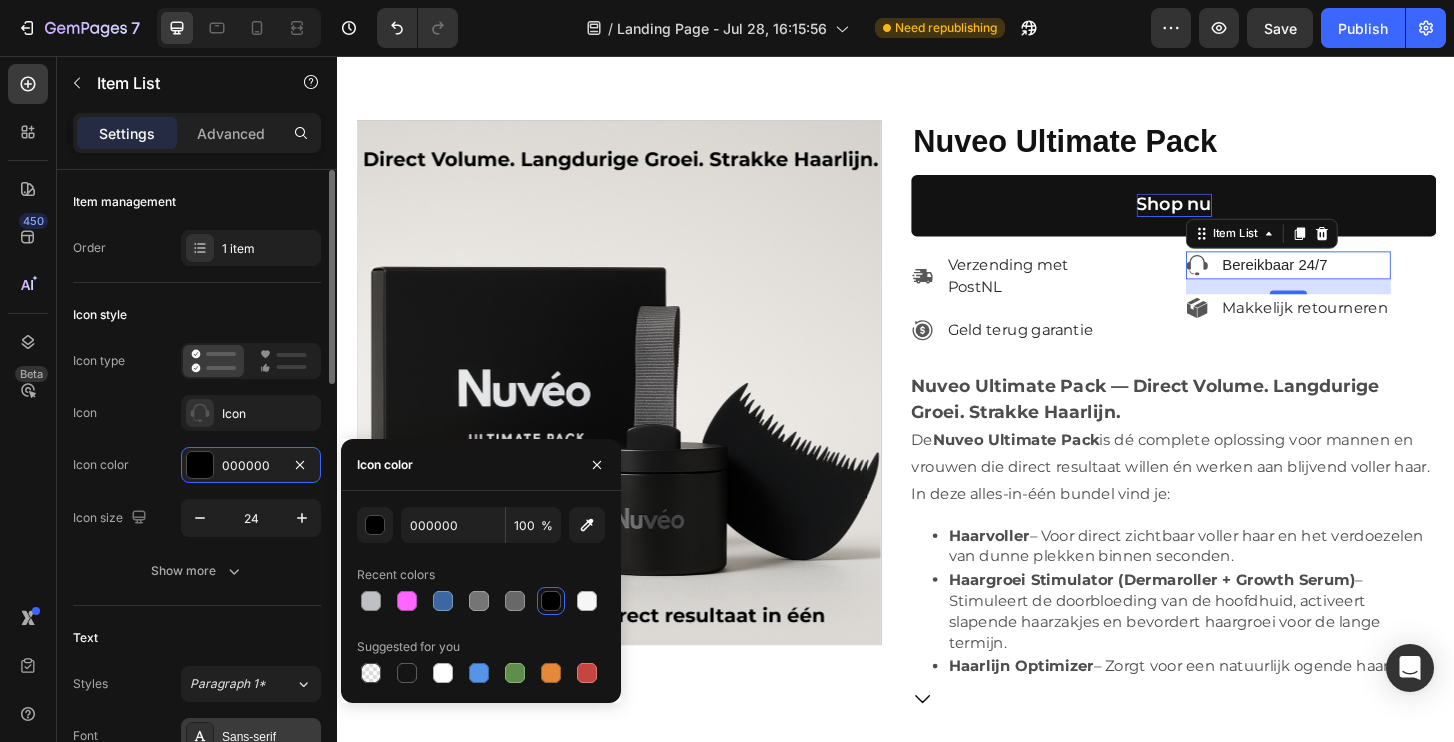click on "Sans-serif" at bounding box center (251, 736) 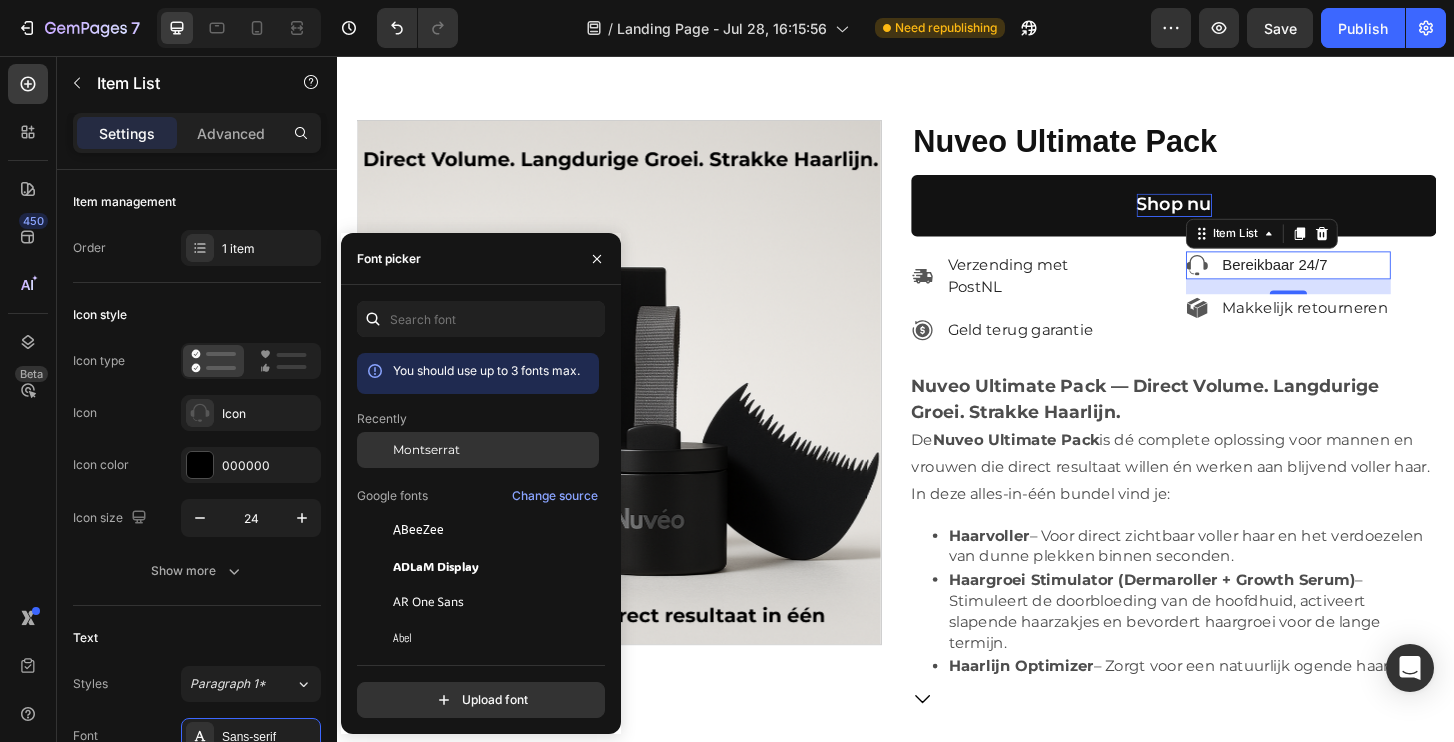 click on "Montserrat" at bounding box center (426, 450) 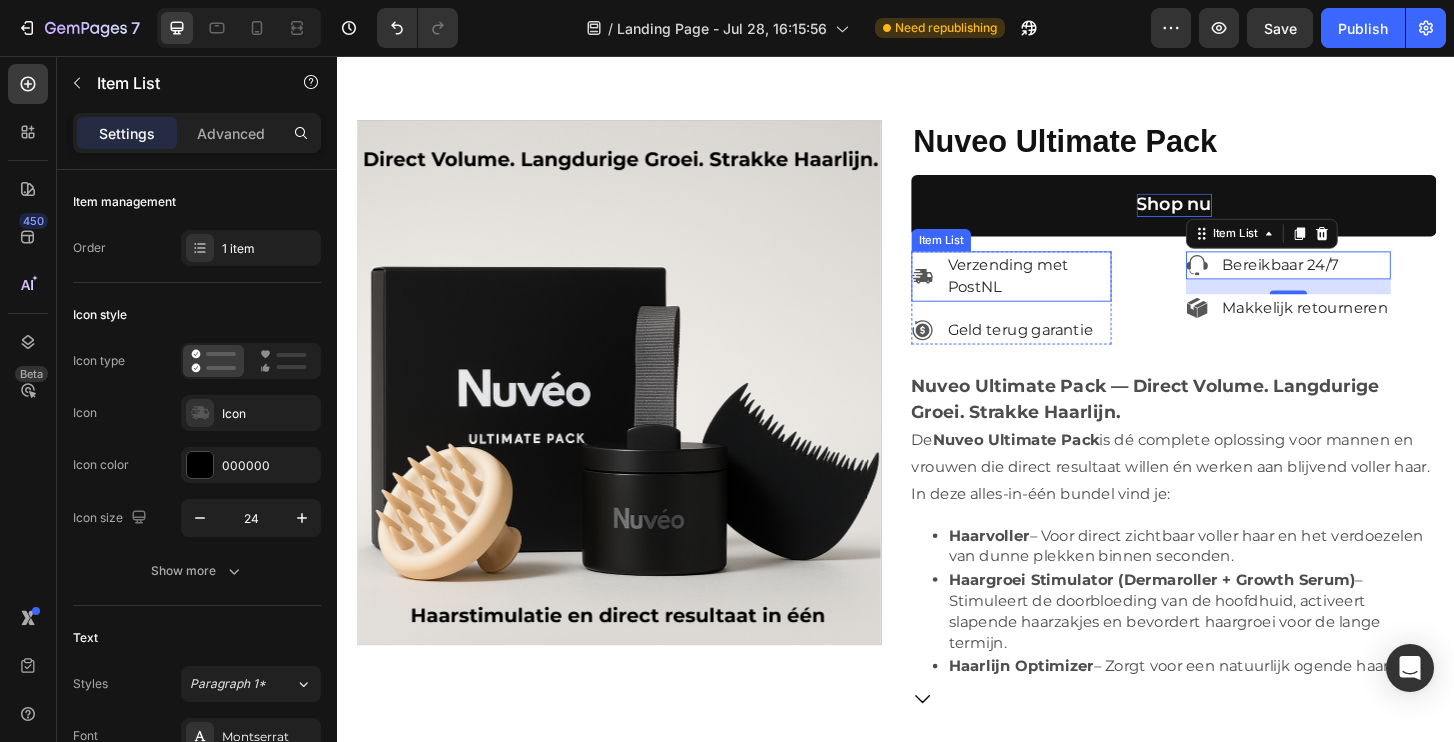 click on "Verzending met PostNL" at bounding box center [1078, 292] 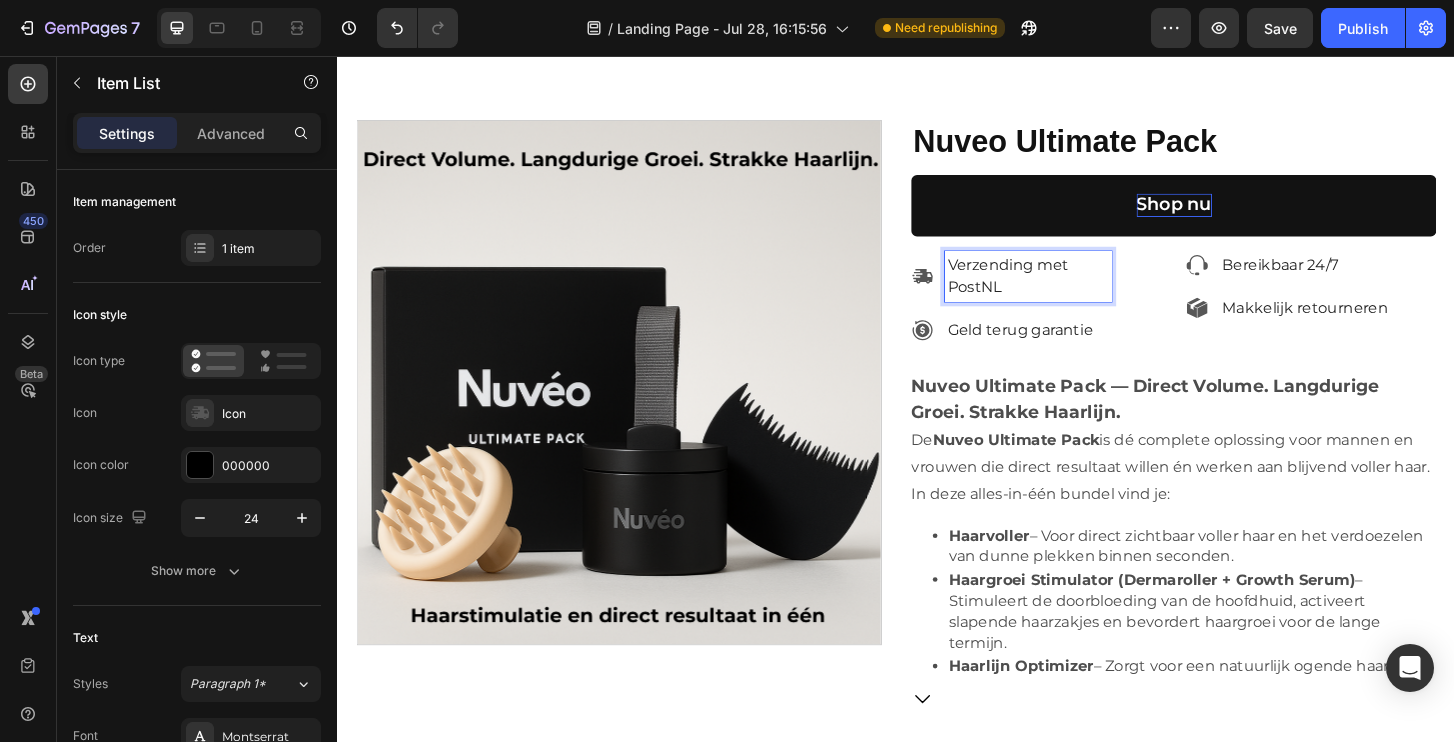 click on "Verzending met PostNL" at bounding box center (1078, 292) 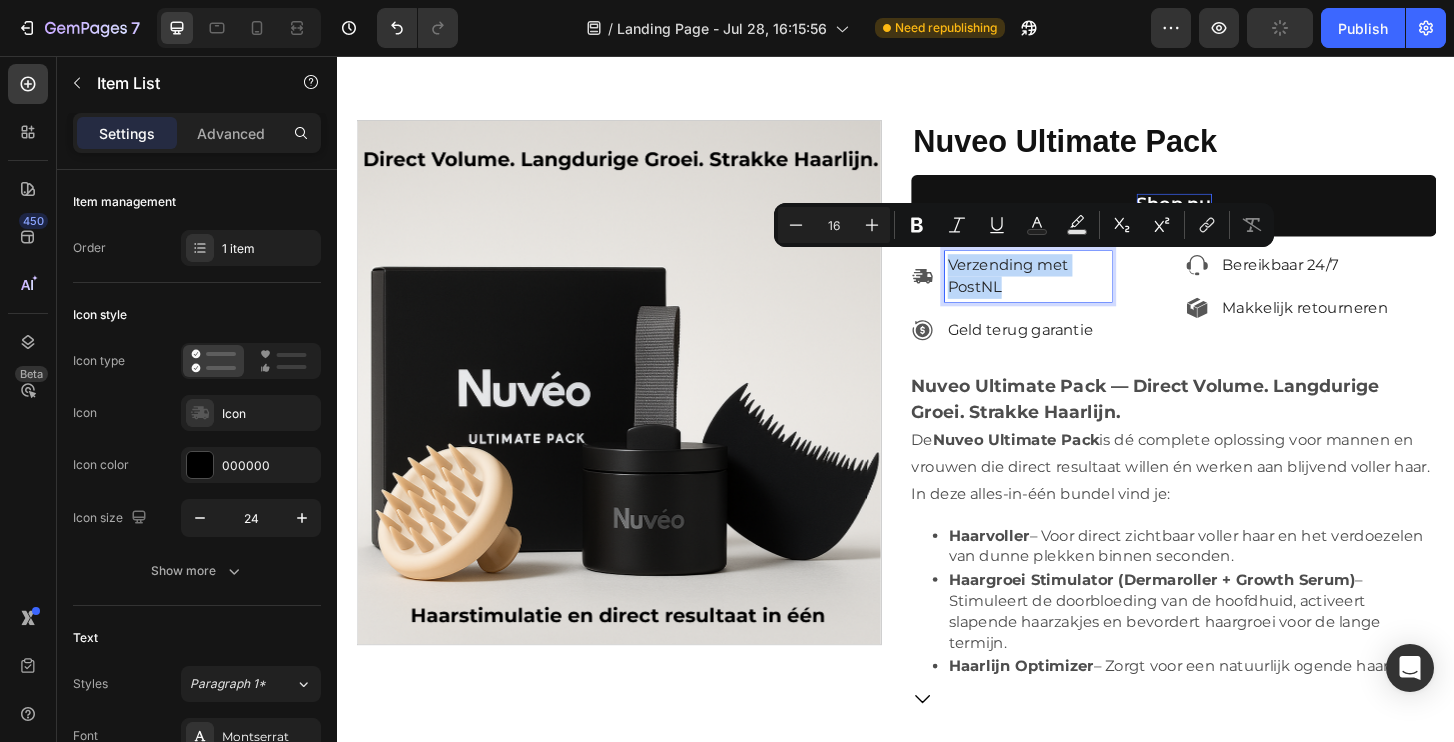 click on "Verzending met PostNL" at bounding box center (1078, 292) 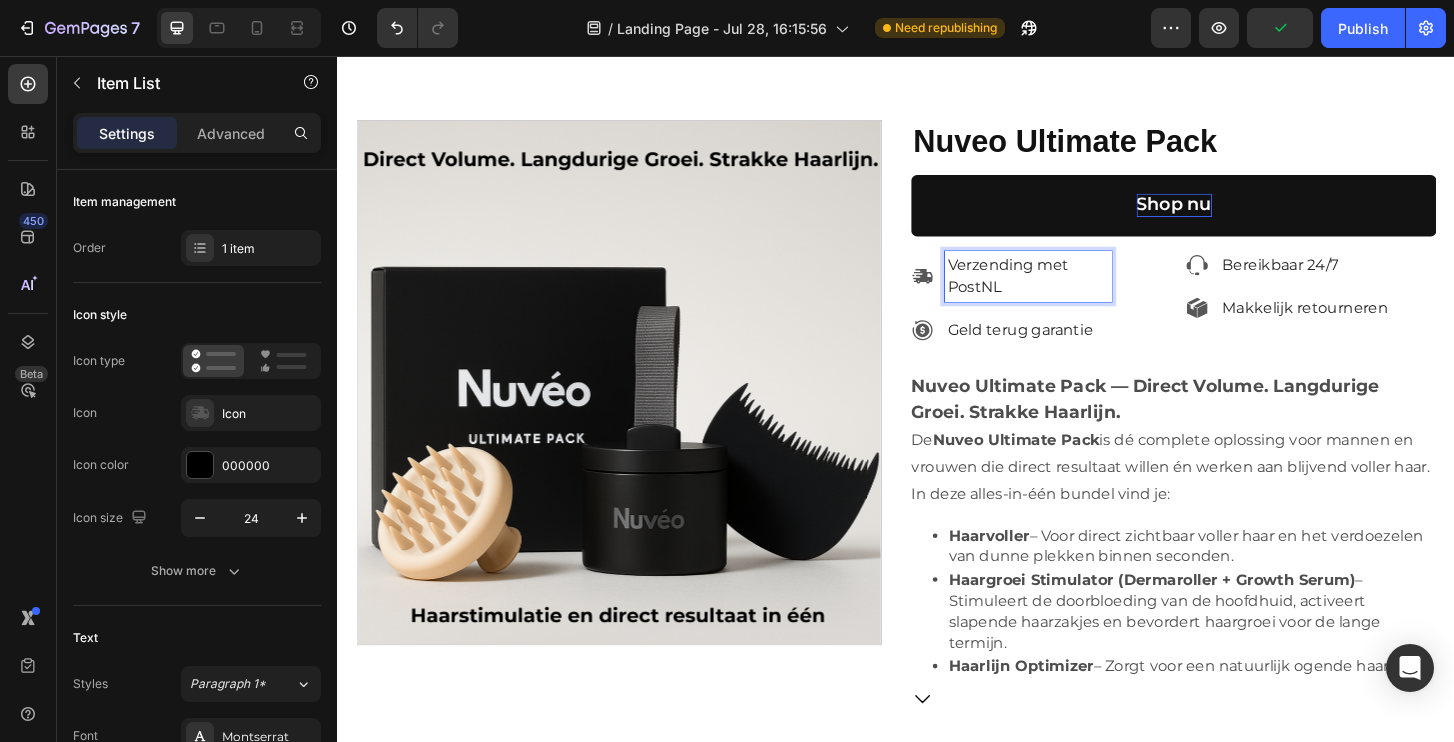 click on "Verzending met PostNL" at bounding box center [1078, 292] 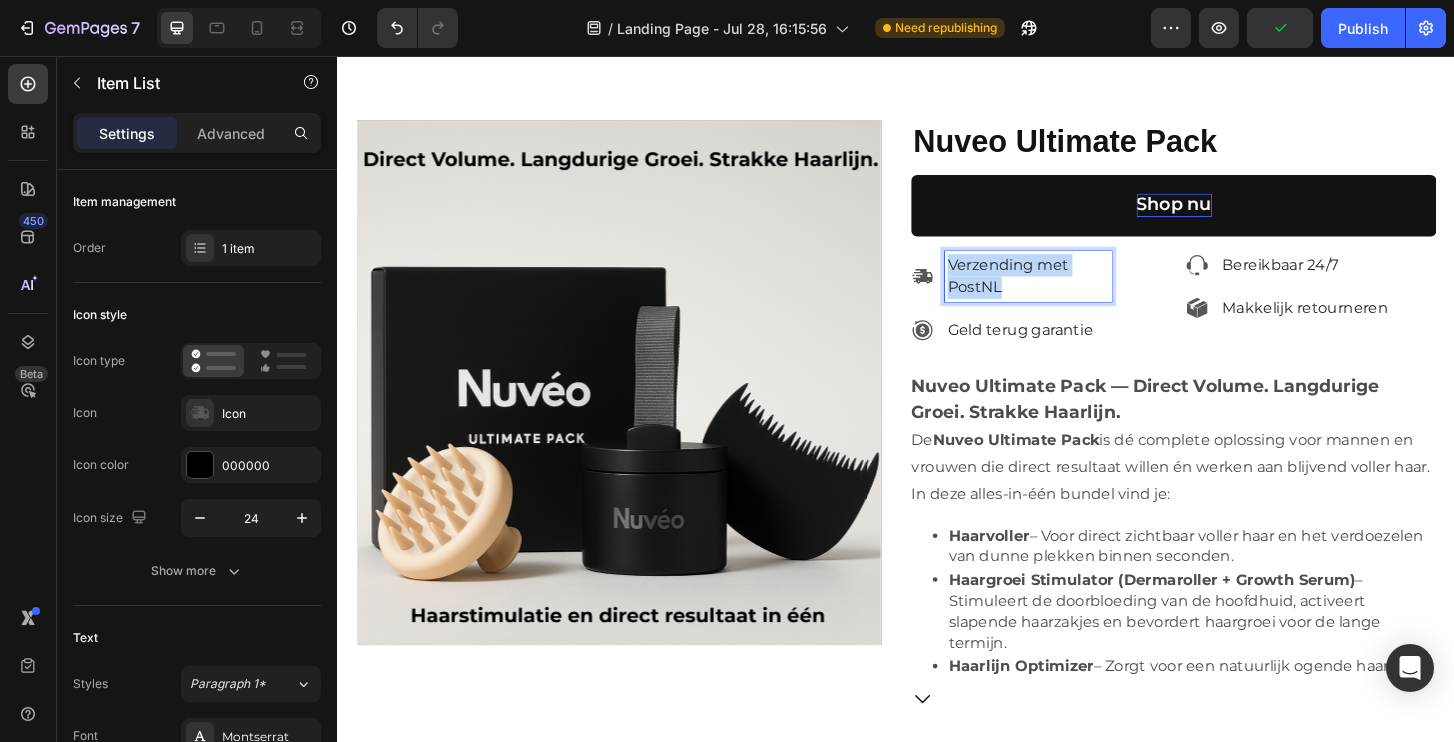 click on "Verzending met PostNL" at bounding box center [1078, 292] 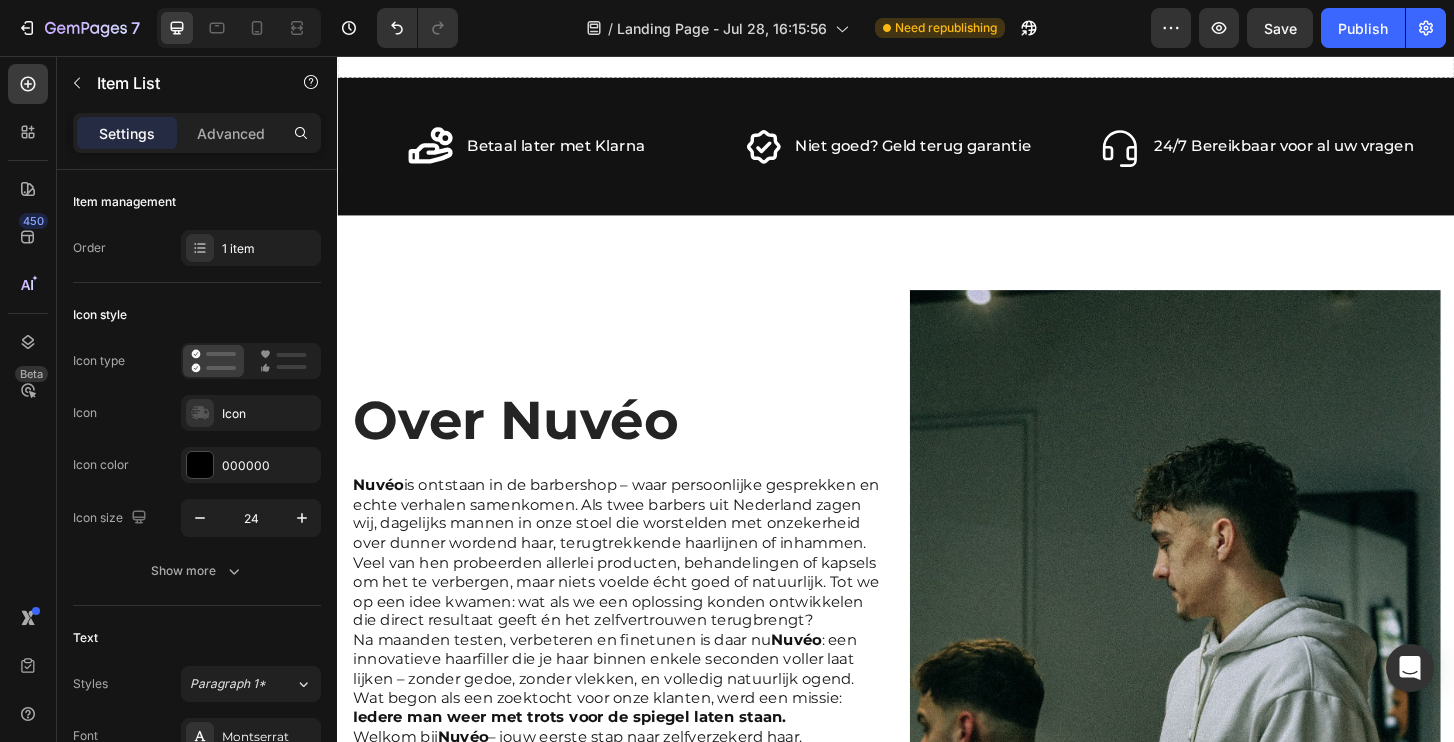 scroll, scrollTop: 0, scrollLeft: 0, axis: both 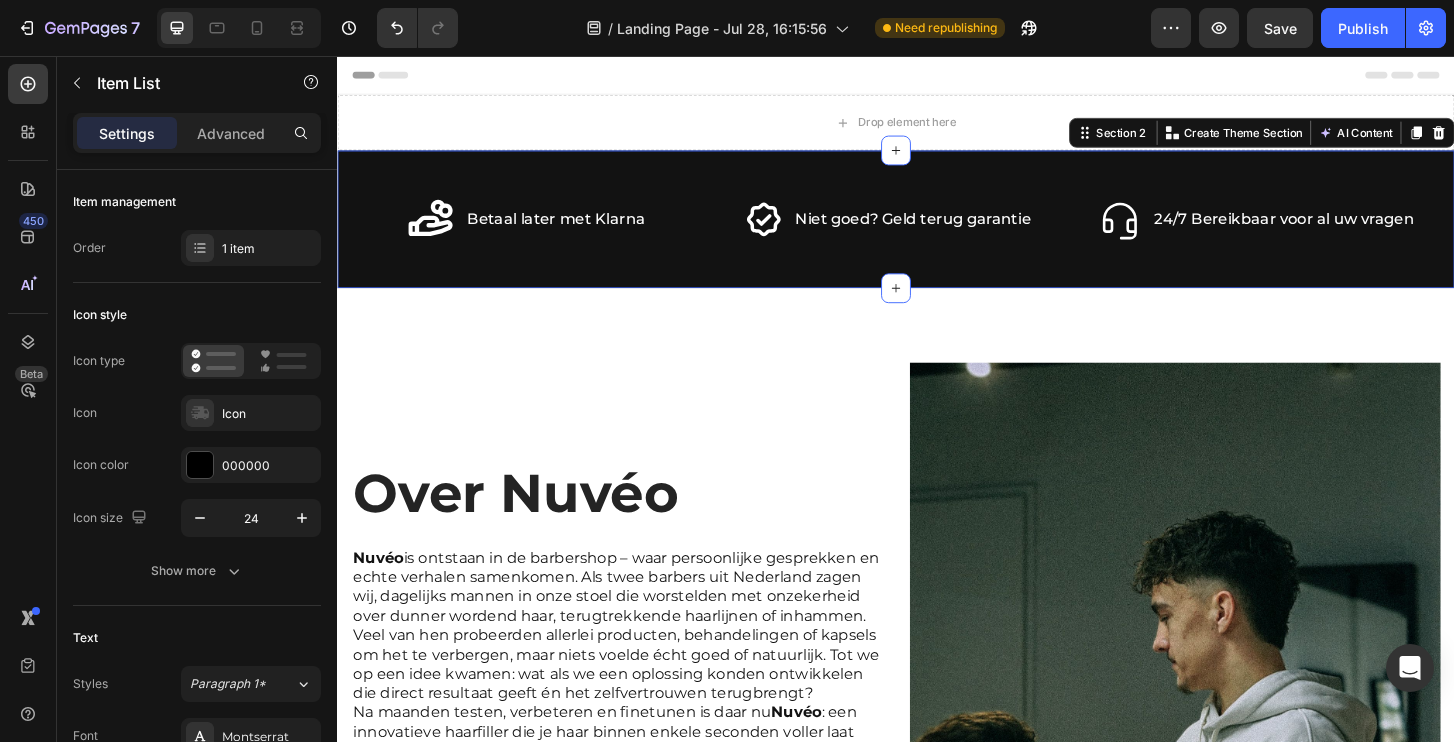 click on "Icon Betaal later met Klarna Text Block Advanced List
Icon Niet goed? Geld terug garantie Text Block Advanced List Row
Icon 24/7 Bereikbaar voor al uw vragen Text Block Advanced List Row Section 2   Create Theme Section AI Content Write with GemAI What would you like to describe here? Tone and Voice Persuasive Product Nuvéo Haargroei Stimulator Show more Generate" at bounding box center (937, 231) 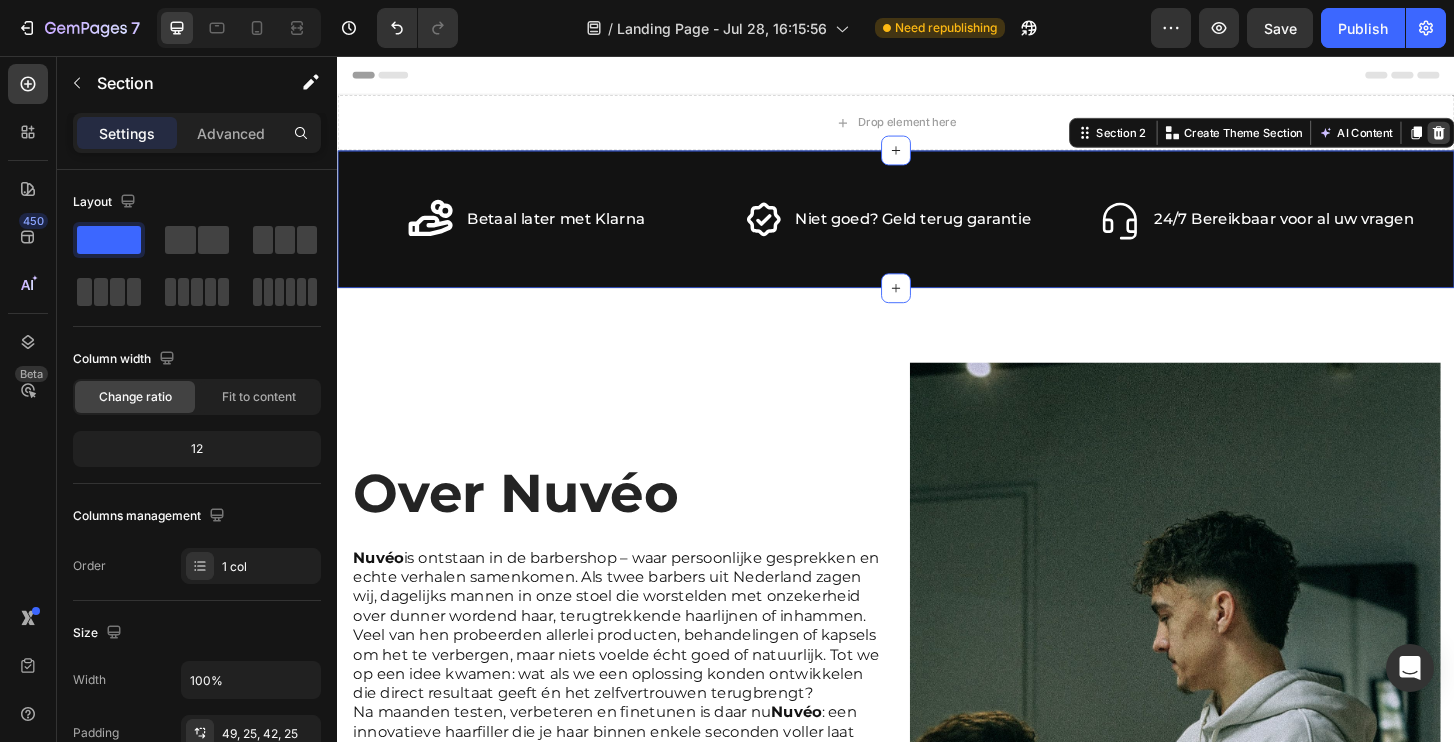 click 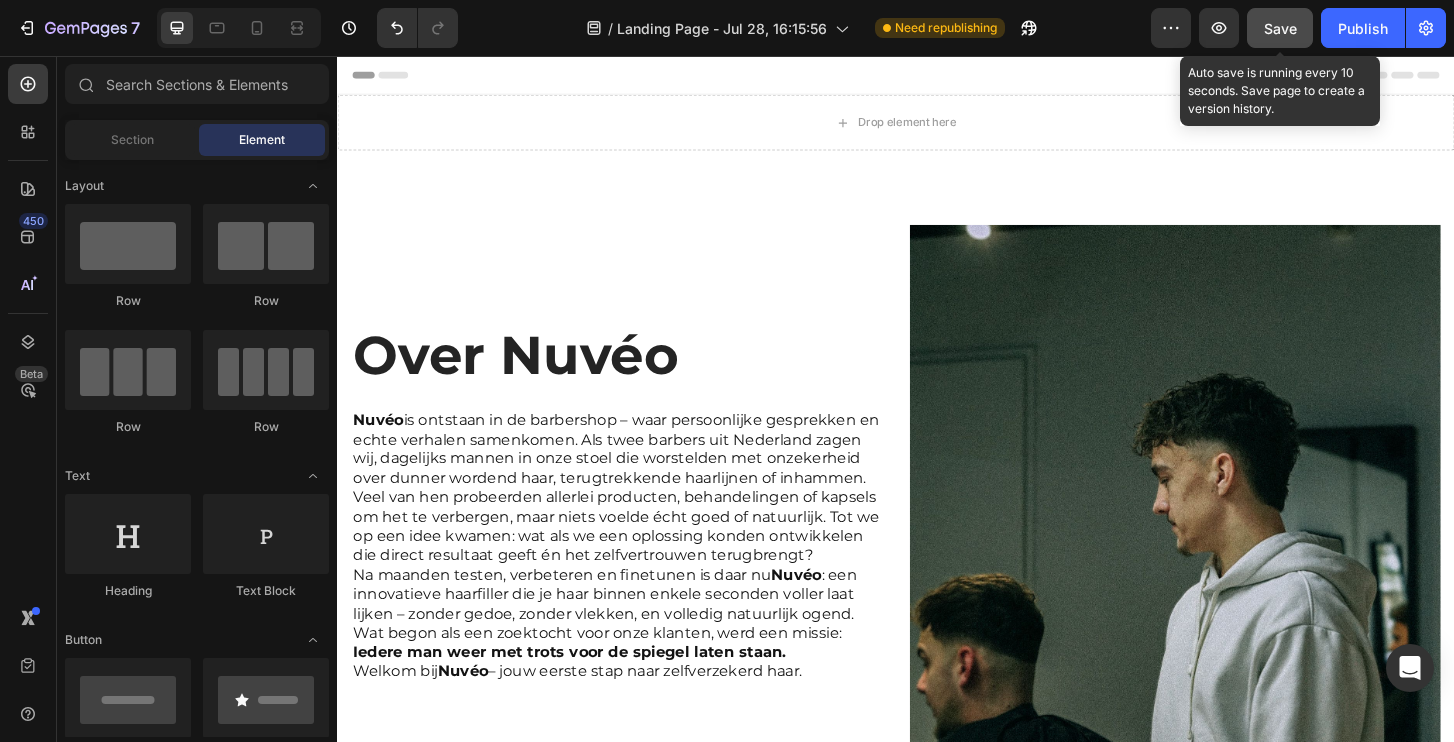 click on "Save" at bounding box center (1280, 28) 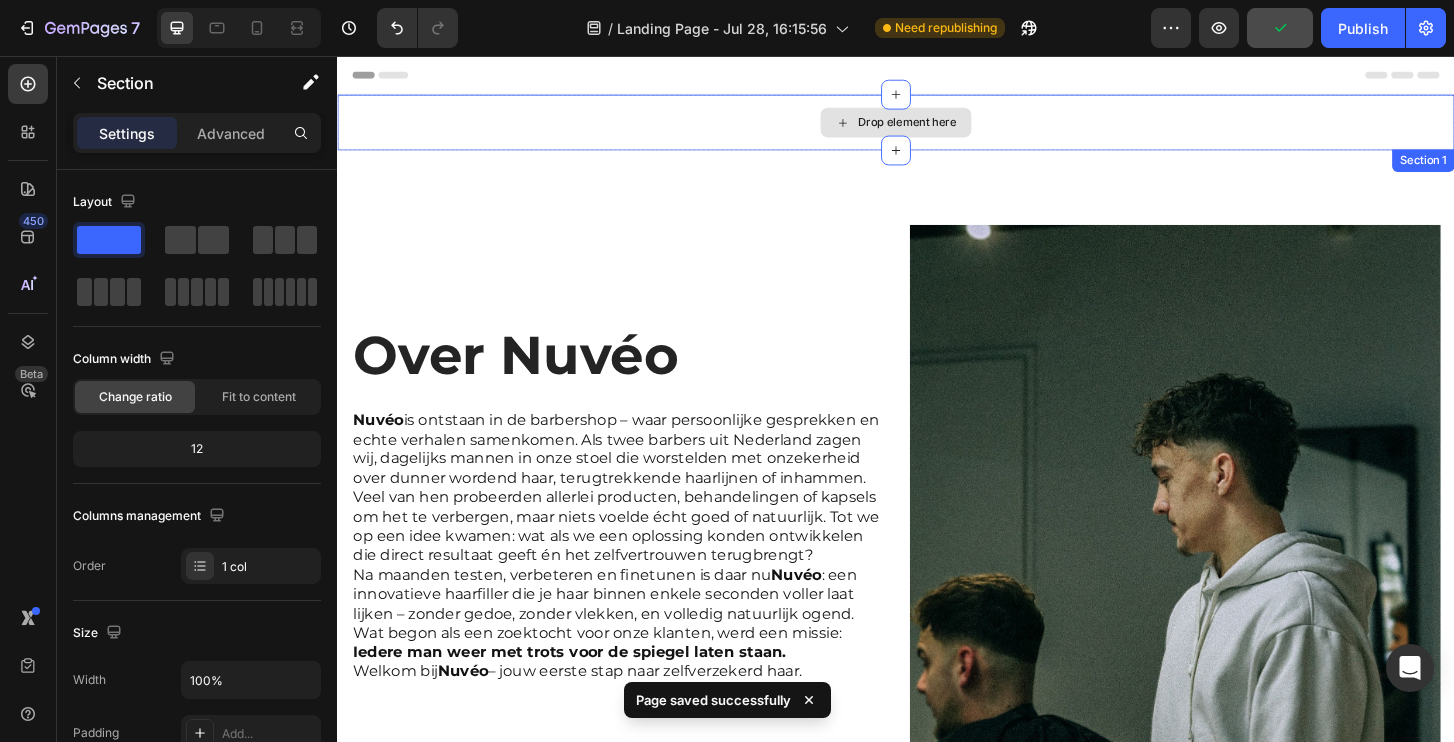 click on "Drop element here" at bounding box center (937, 127) 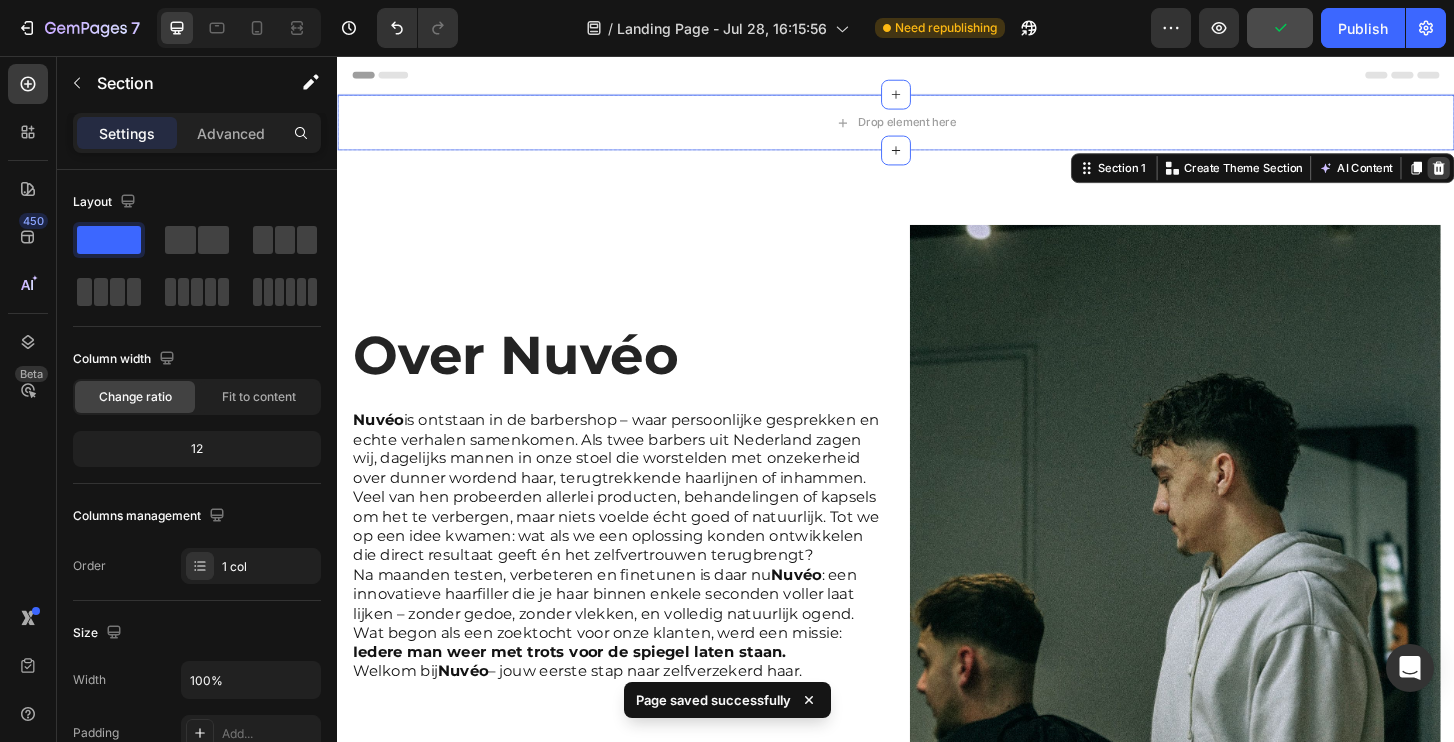 click 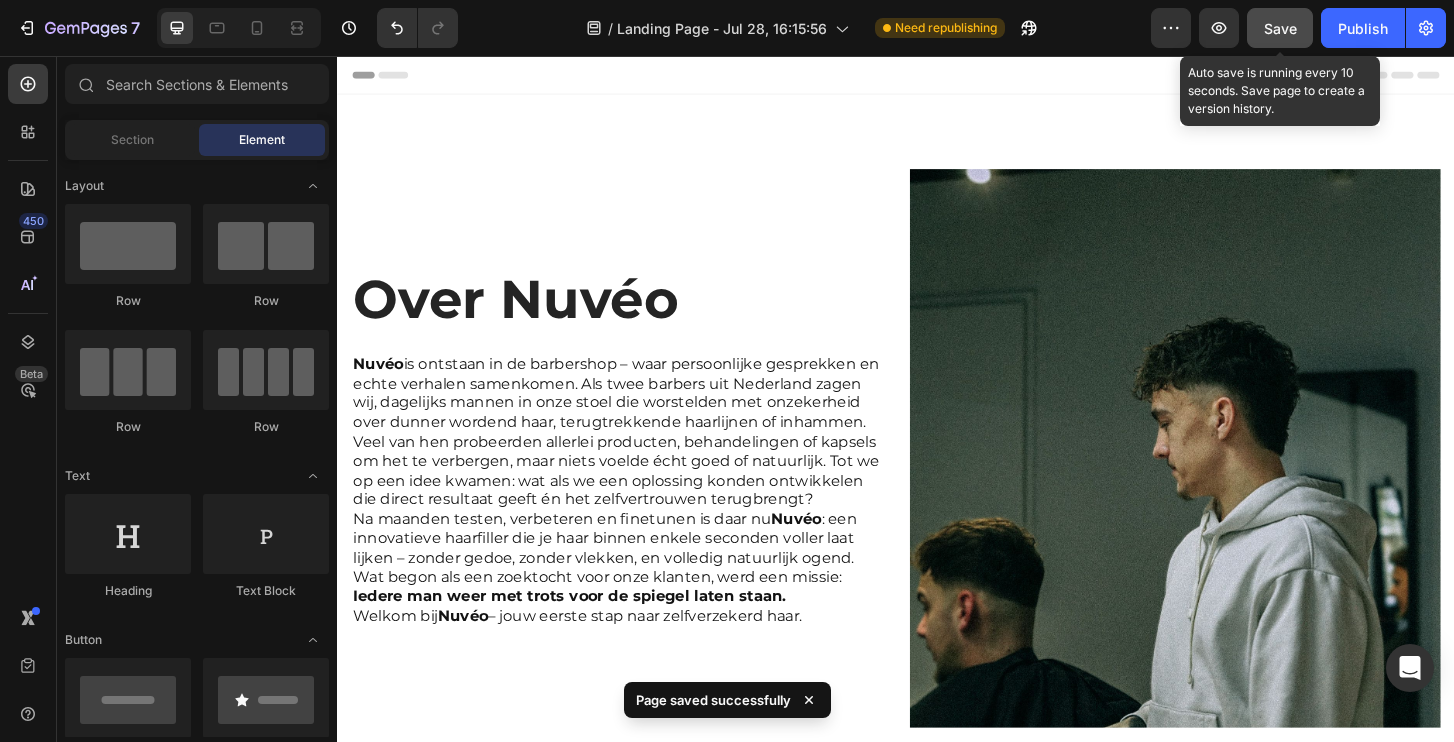 click on "Save" at bounding box center [1280, 28] 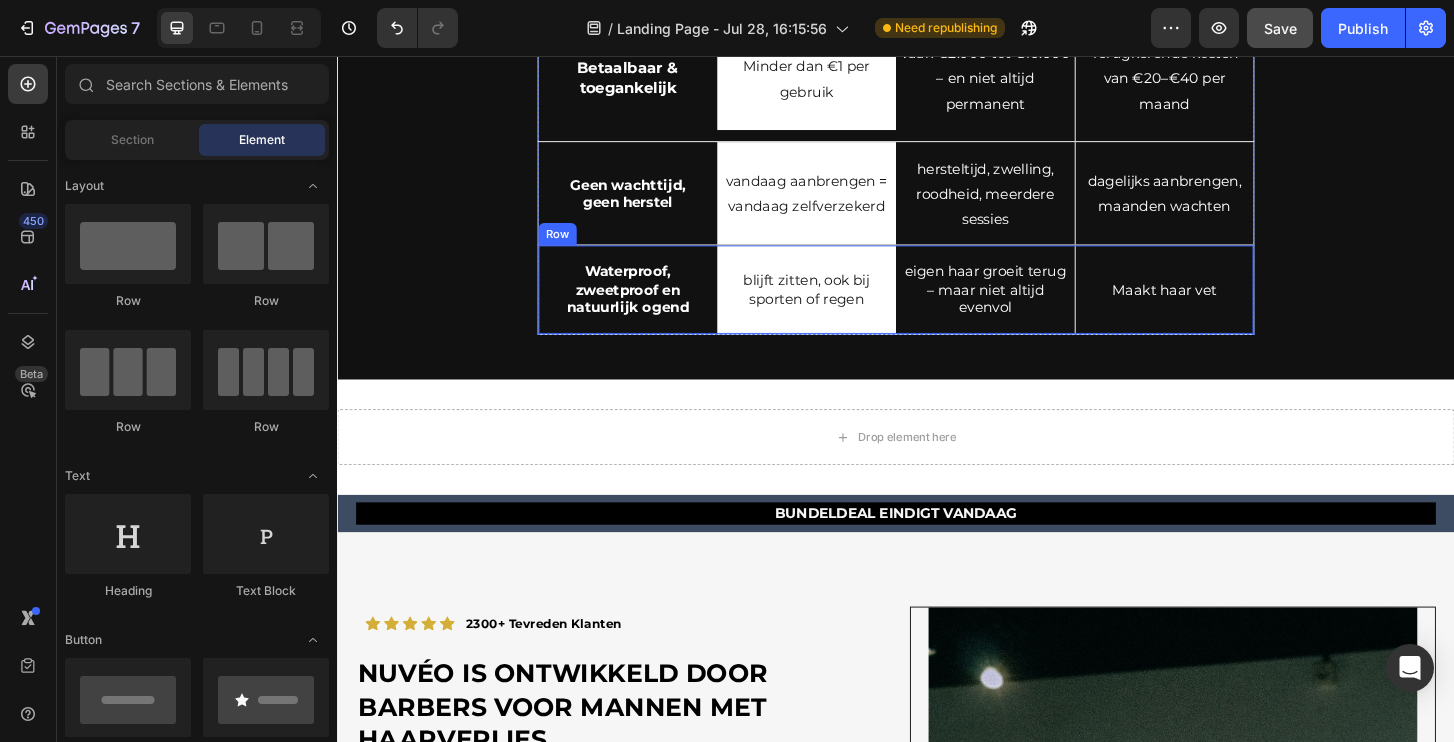 scroll, scrollTop: 2200, scrollLeft: 0, axis: vertical 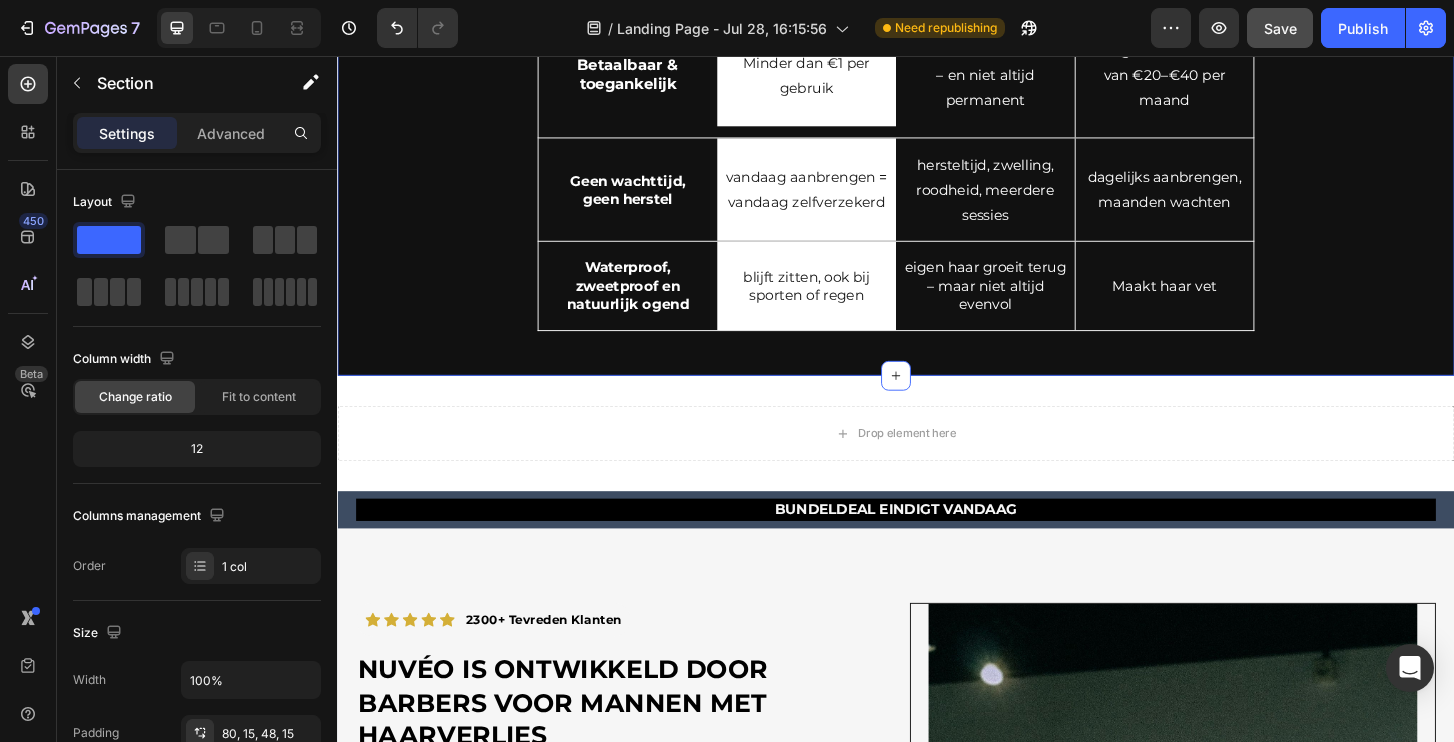 click on "Nuvéo vs Alternatieven Heading
Drop element here Image Row Haarimplantatie Text Block Minoxidil Text Block Row Direct zichtbaar resultaat Text Block 10 seconde Text Block Row 6-12 maanden Text Block 3–6 maanden Text Block Hero Banner Row Geen medische risico’s of bijwerkingen Text Block veilig voor dagelijks gebruik Text Block Row chirurgisch ingrijpen, kans op infecties/littekens Text Block kans op huidirritatie, hartkloppingen, shedding Text Block Hero Banner Row Betaalbaar & toegankelijk Text Block Minder dan €1 per gebruik Text Block Row vaak €2.000 tot €10.000 – en niet altijd permanent Text Block Terugkerende kosten van €20–€40 per maand Text Block Hero Banner Row Geen wachttijd, geen herstel Text Block vandaag aanbrengen = vandaag zelfverzekerd Text Block Row hersteltijd, zwelling, roodheid, meerdere sessies Text Block dagelijks aanbrengen, maanden wachten Text Block Hero Banner Row Waterproof, zweetproof en natuurlijk ogend Text Block Text Block Row Text Block Row" at bounding box center [937, -10] 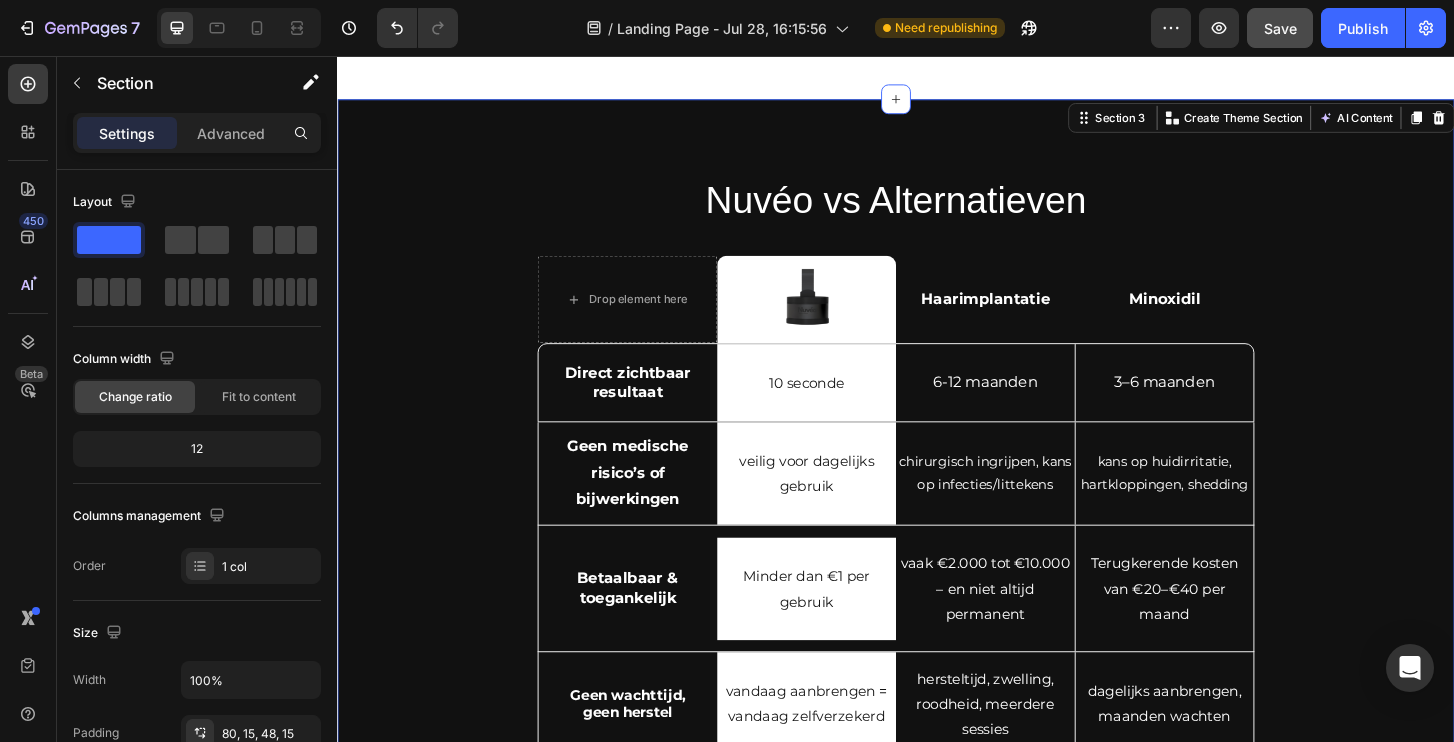 scroll, scrollTop: 1582, scrollLeft: 0, axis: vertical 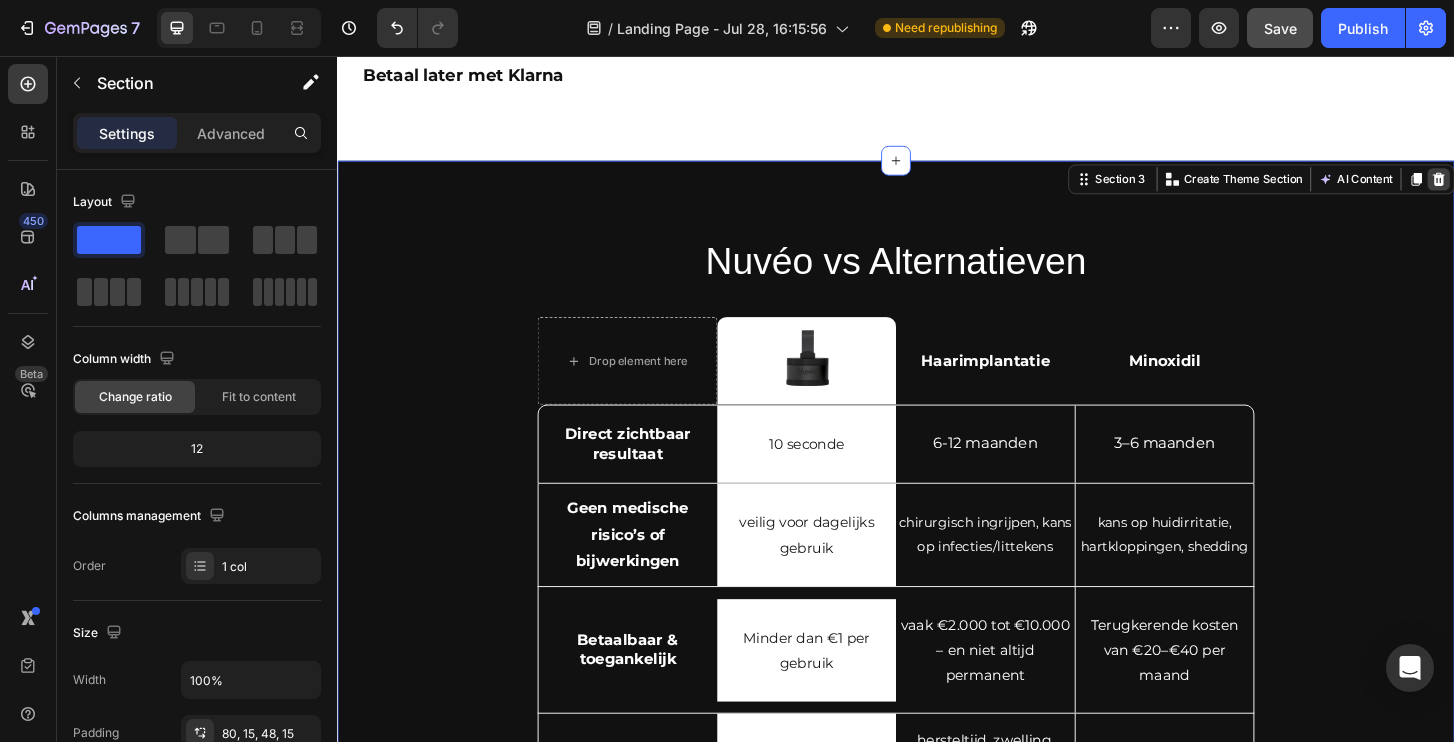 click 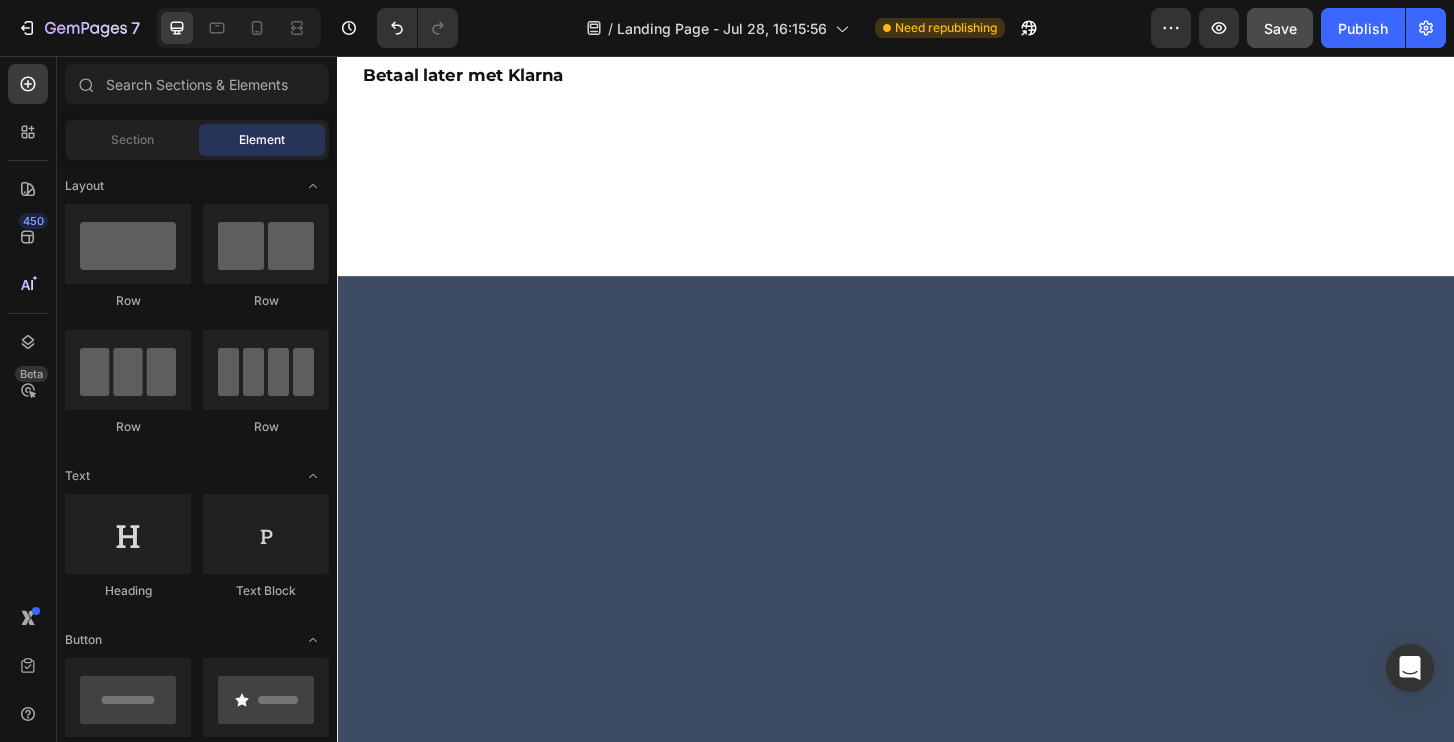click at bounding box center [937, 230] 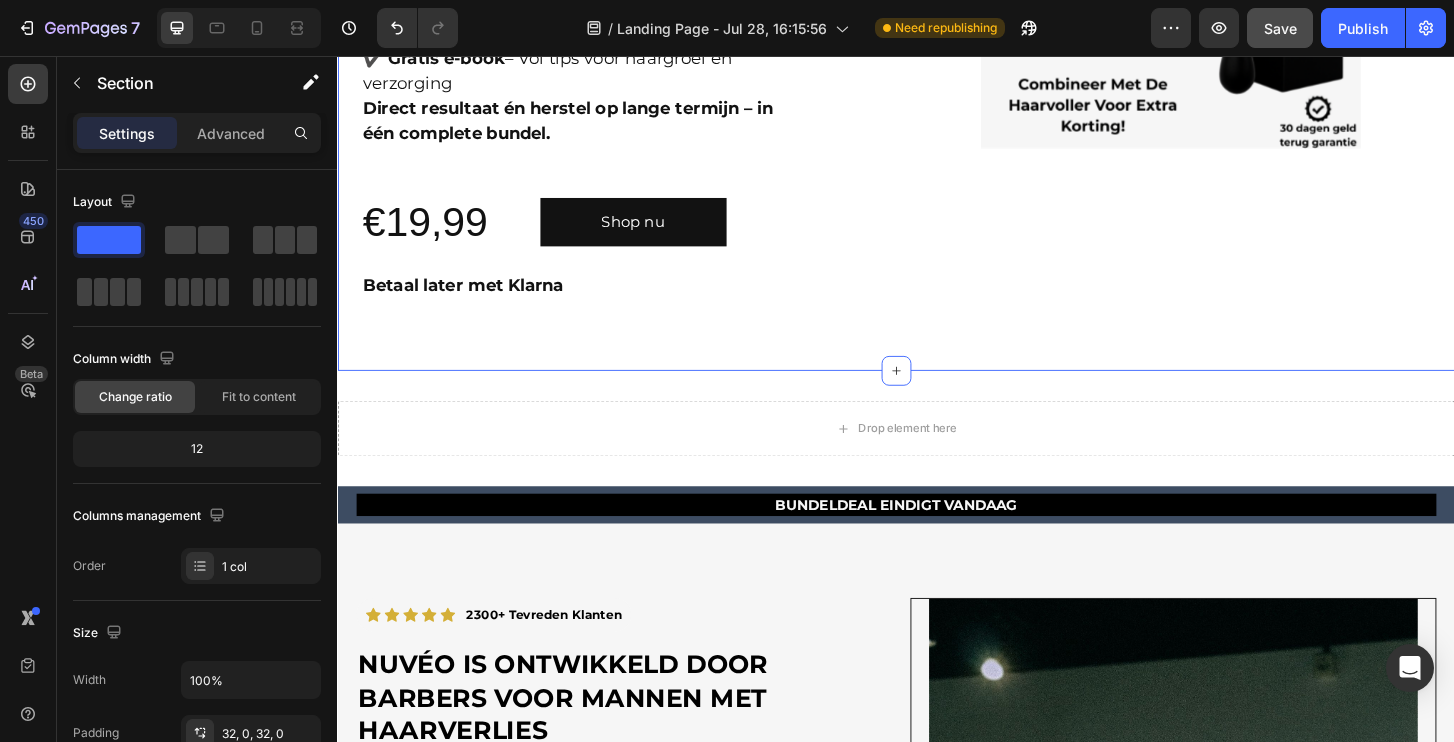 scroll, scrollTop: 1348, scrollLeft: 0, axis: vertical 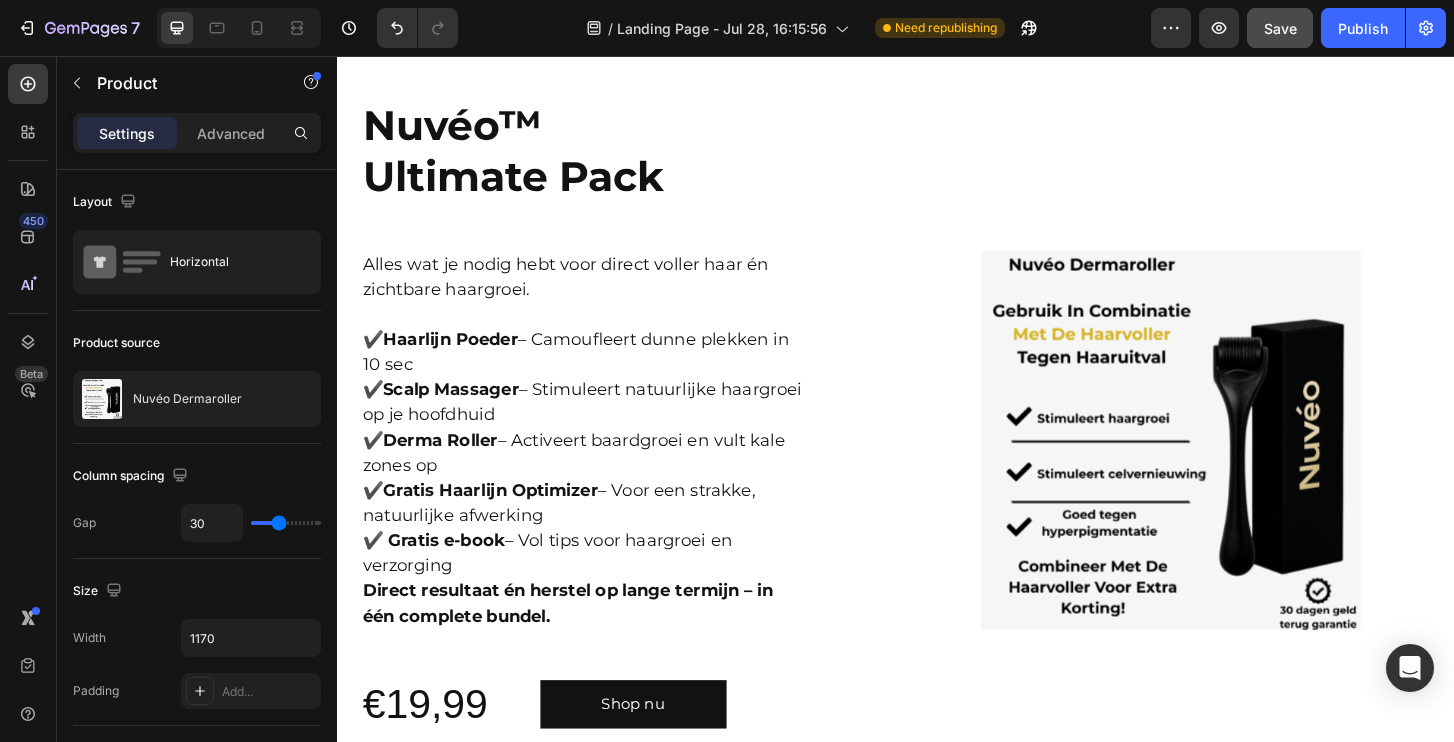 click on "Product Images" at bounding box center [1232, 468] 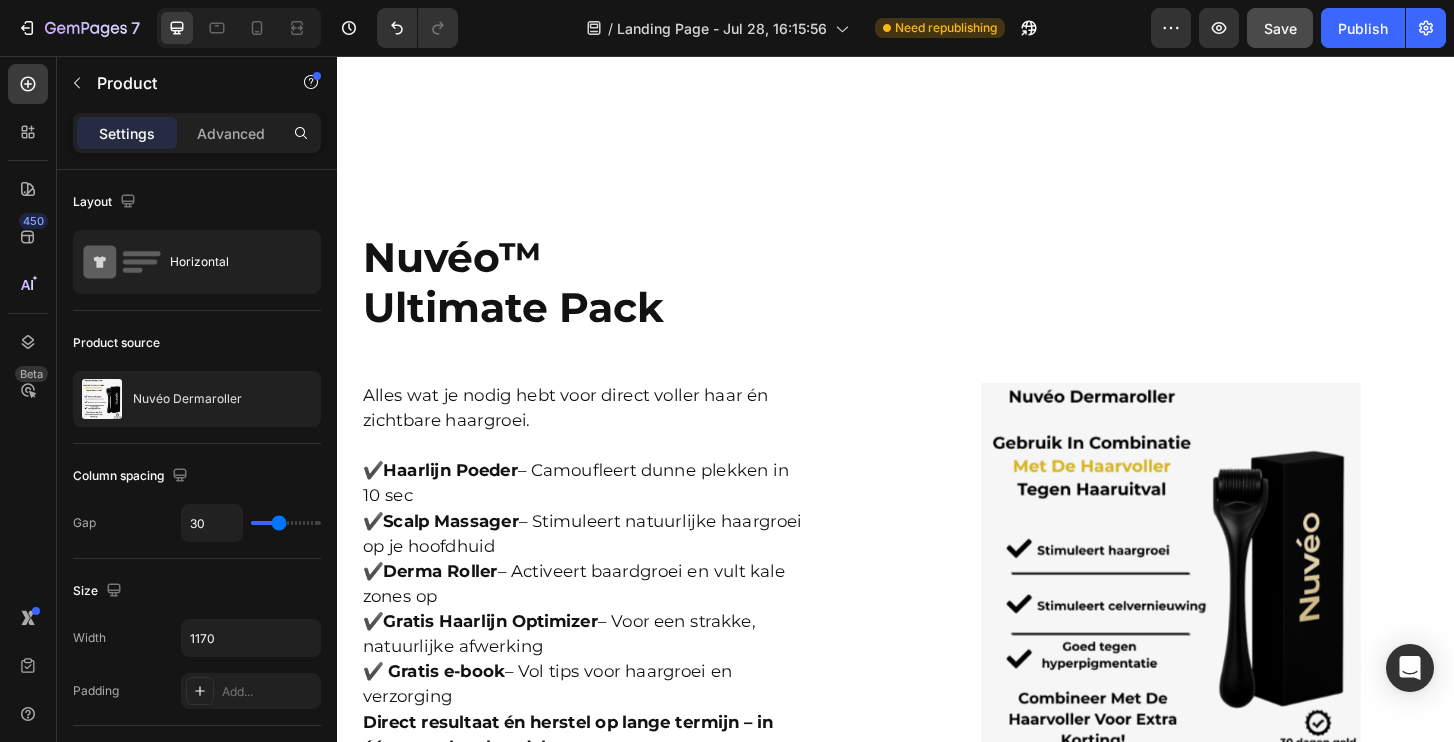 scroll, scrollTop: 529, scrollLeft: 0, axis: vertical 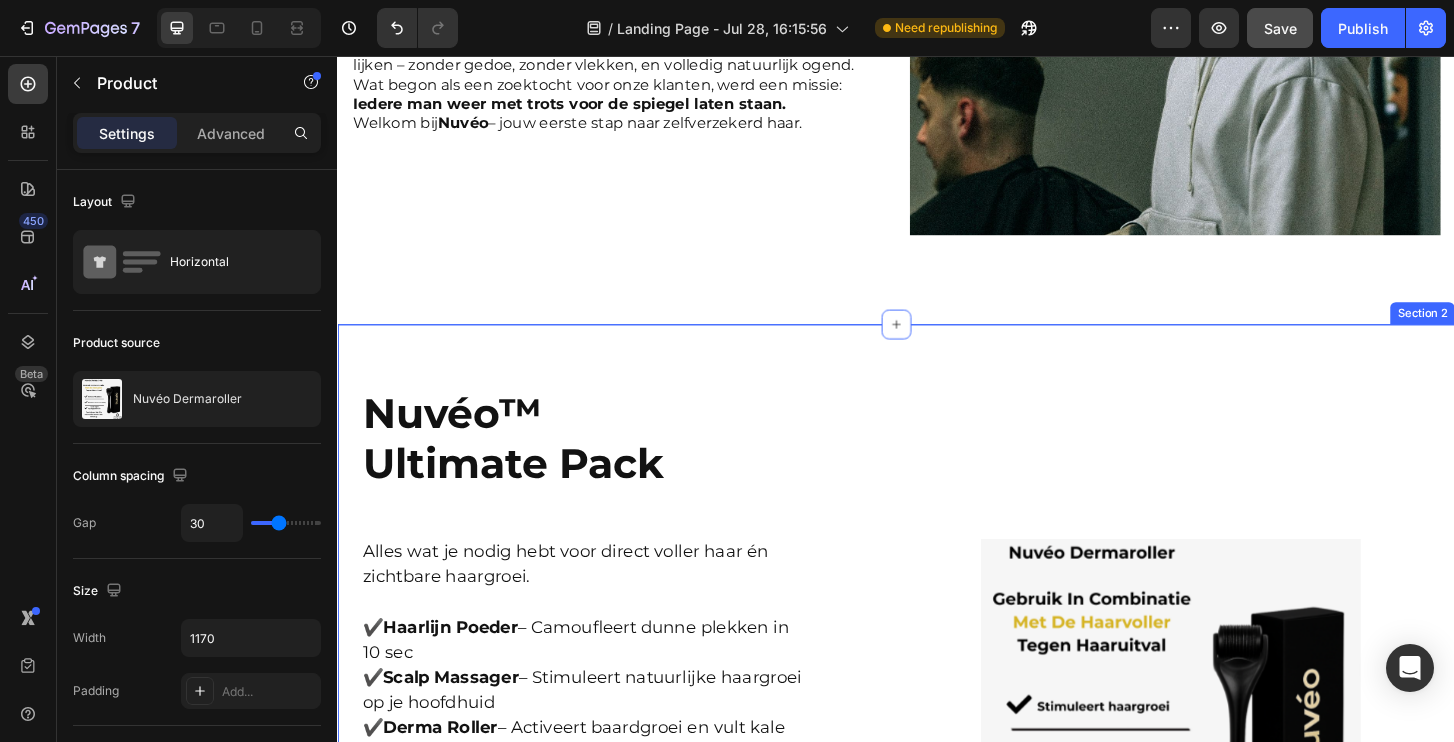 click on "Nuvéo™ Ultimate Pack Heading   Alles wat je nodig hebt voor direct voller haar én zichtbare haargroei.   ✔️  Haarlijn Poeder  – Camoufleert dunne plekken in 10 sec ✔️  Scalp Massager  – Stimuleert natuurlijke haargroei op je hoofdhuid ✔️  Derma Roller  – Activeert baardgroei en vult kale zones op ✔️  Gratis Haarlijn Optimizer  – Voor een strakke, natuurlijke afwerking ✔️ Gratis e-book  – Vol tips voor haargroei en verzorging Direct resultaat én herstel op lange termijn – in één complete bundel. Text Block €19,99 Product Price Product Price Shop nu Button Row Betaal later met Klarna Text Block Row Product Images Product Section 2" at bounding box center (937, 782) 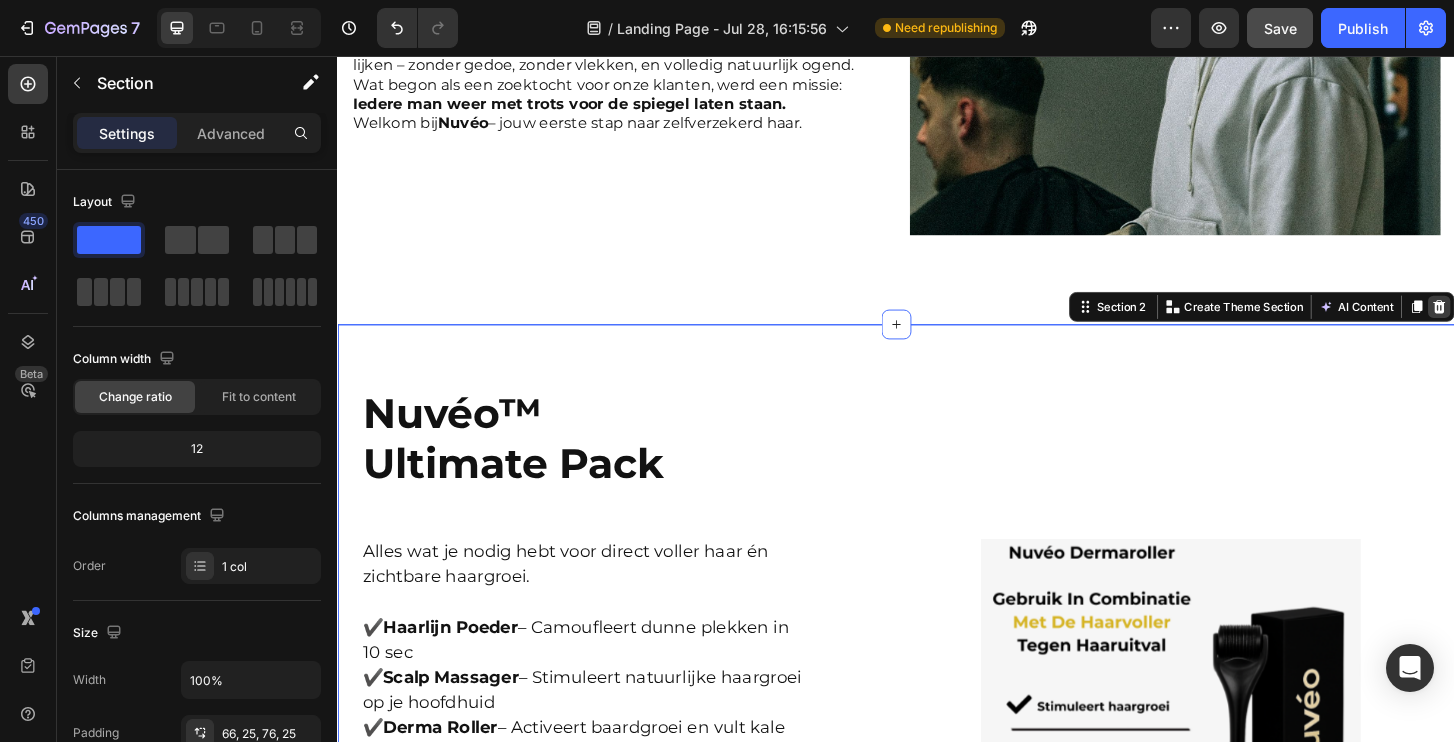 click 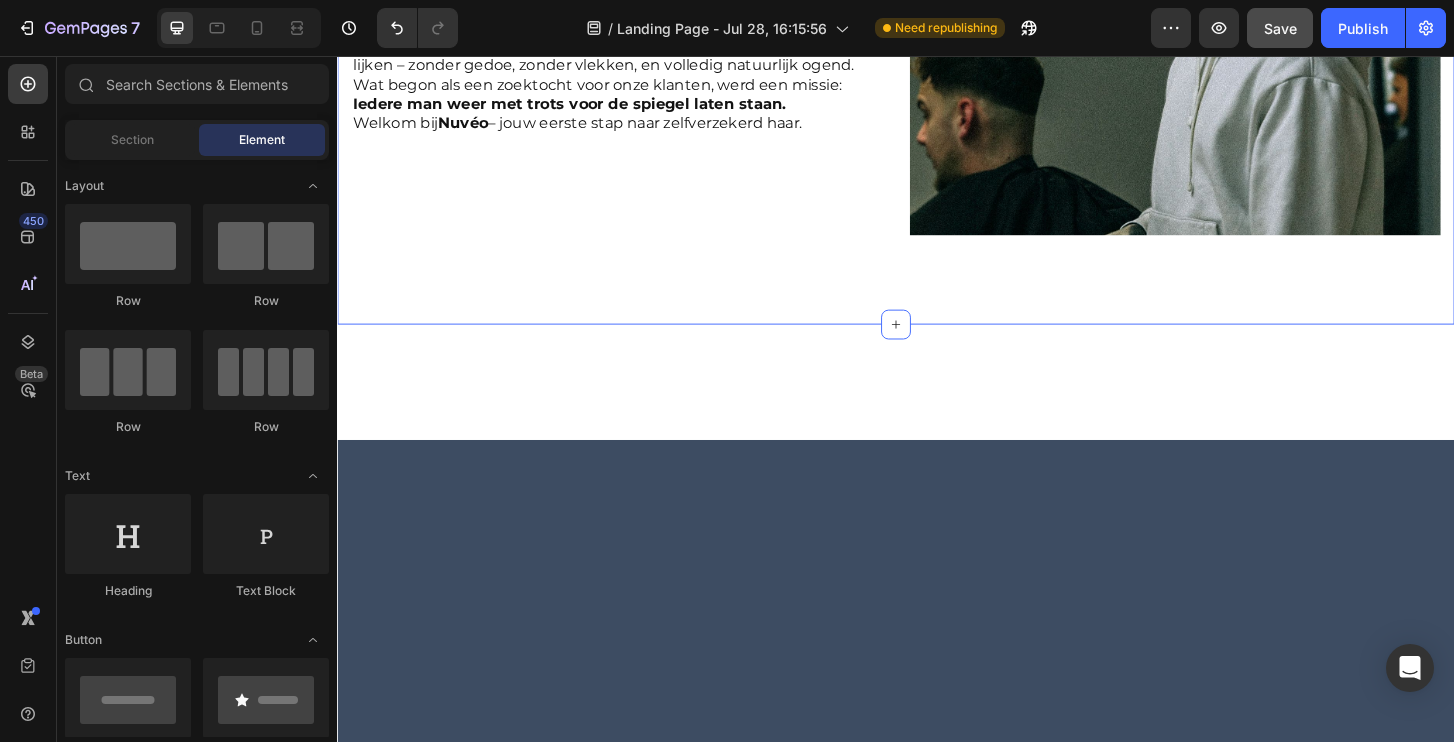 click on "Over Nuvéo Heading Nuvéo  is ontstaan in de barbershop – waar persoonlijke gesprekken en echte verhalen samenkomen. Als twee barbers uit Nederland zagen wij, dagelijks mannen in onze stoel die worstelden met onzekerheid over dunner wordend haar, terugtrekkende haarlijnen of inhammen. Veel van hen probeerden allerlei producten, behandelingen of kapsels om het te verbergen, maar niets voelde écht goed of natuurlijk. Tot we op een idee kwamen: wat als we een oplossing konden ontwikkelen die direct resultaat geeft én het zelfvertrouwen terugbrengt? Na maanden testen, verbeteren en finetunen is daar nu  Nuvéo : een innovatieve haarfiller die je haar binnen enkele seconden voller laat lijken – zonder gedoe, zonder vlekken, en volledig natuurlijk ogend. Wat begon als een zoektocht voor onze klanten, werd een missie: Iedere man weer met trots voor de spiegel laten staan. Welkom bij  Nuvéo  – jouw eerste stap naar zelfverzekerd haar. Text Block Image Row Section 1" at bounding box center [937, -44] 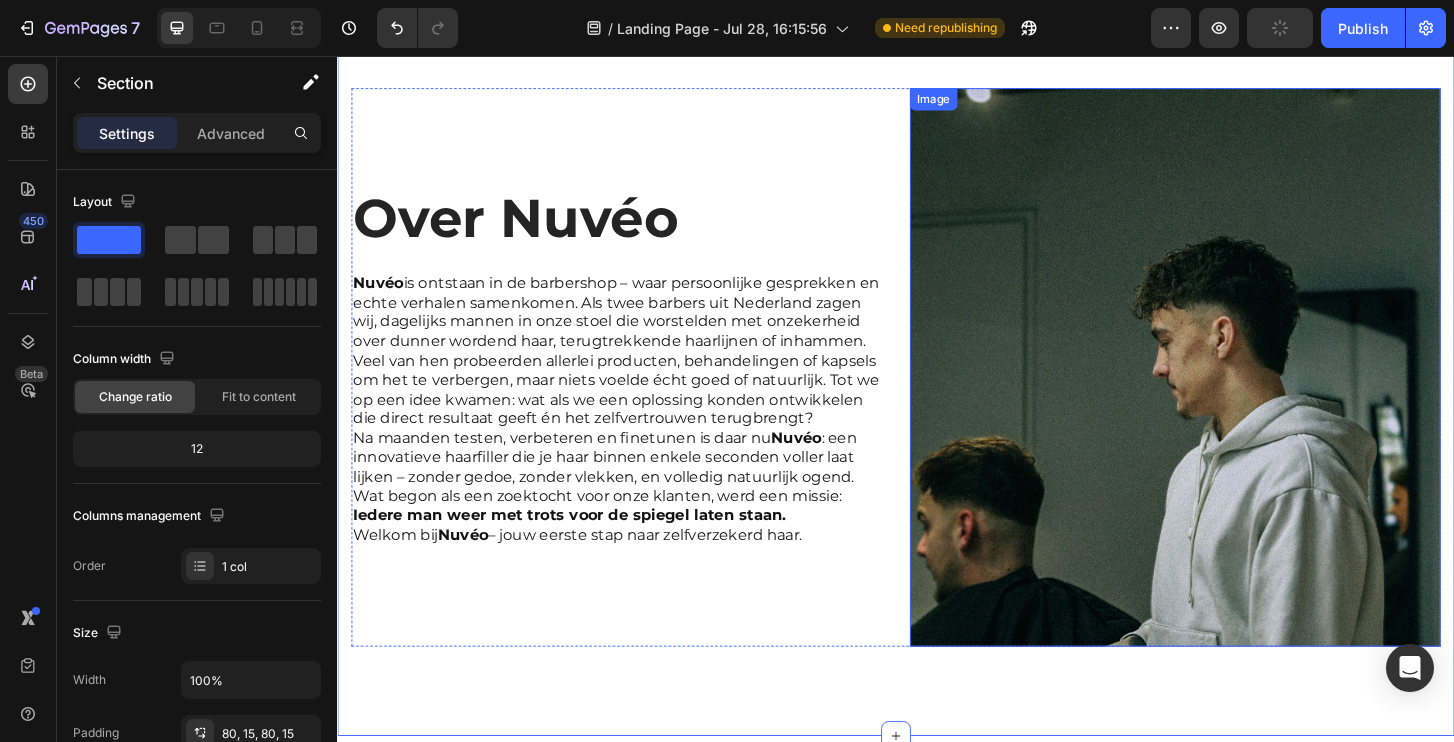 scroll, scrollTop: 0, scrollLeft: 0, axis: both 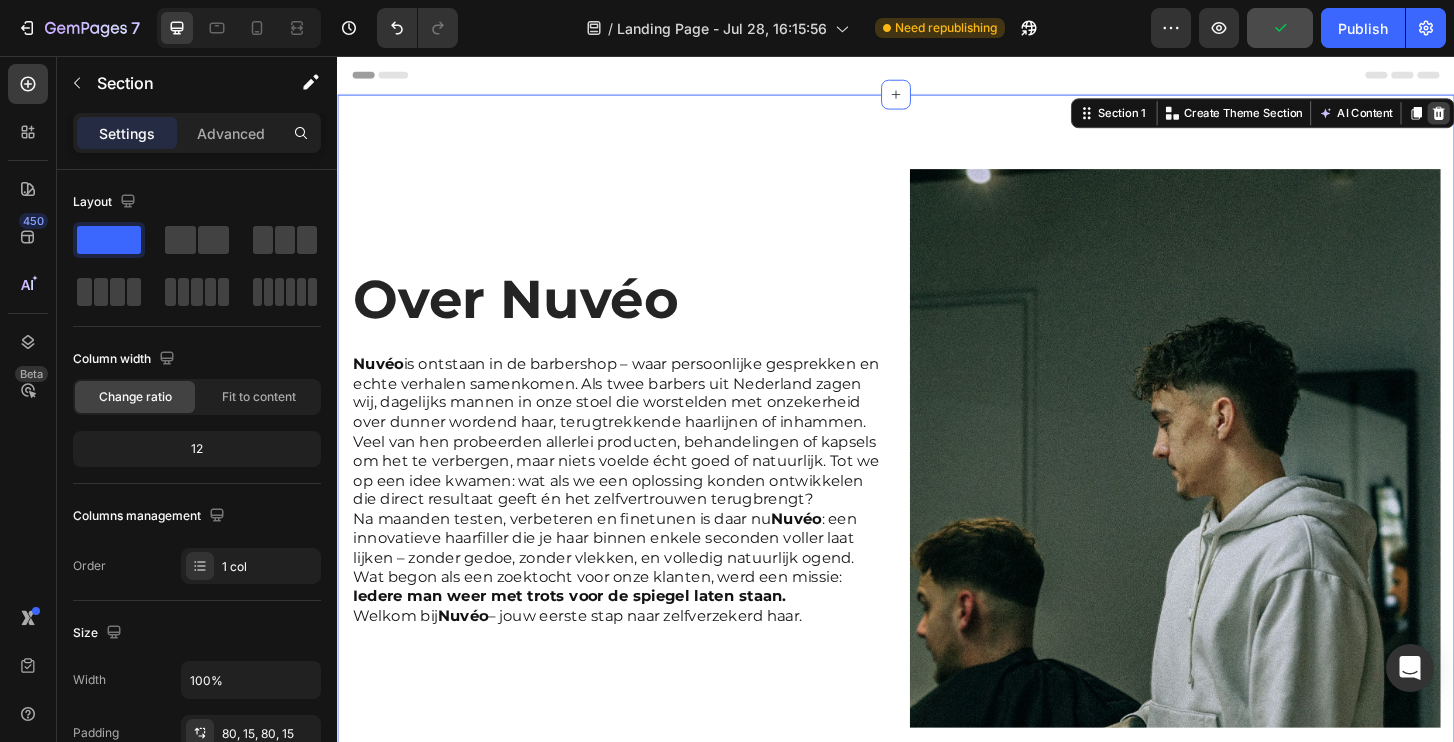 click 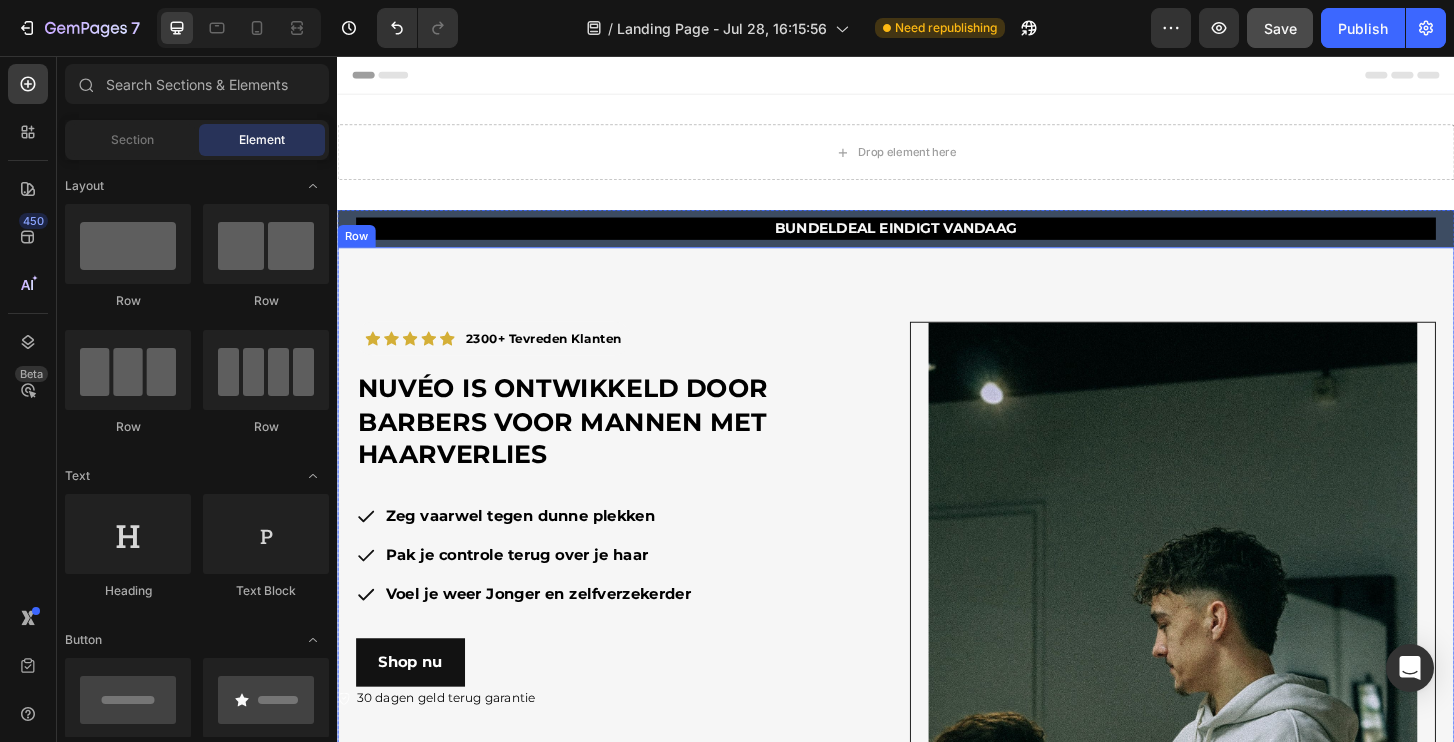 scroll, scrollTop: 20, scrollLeft: 0, axis: vertical 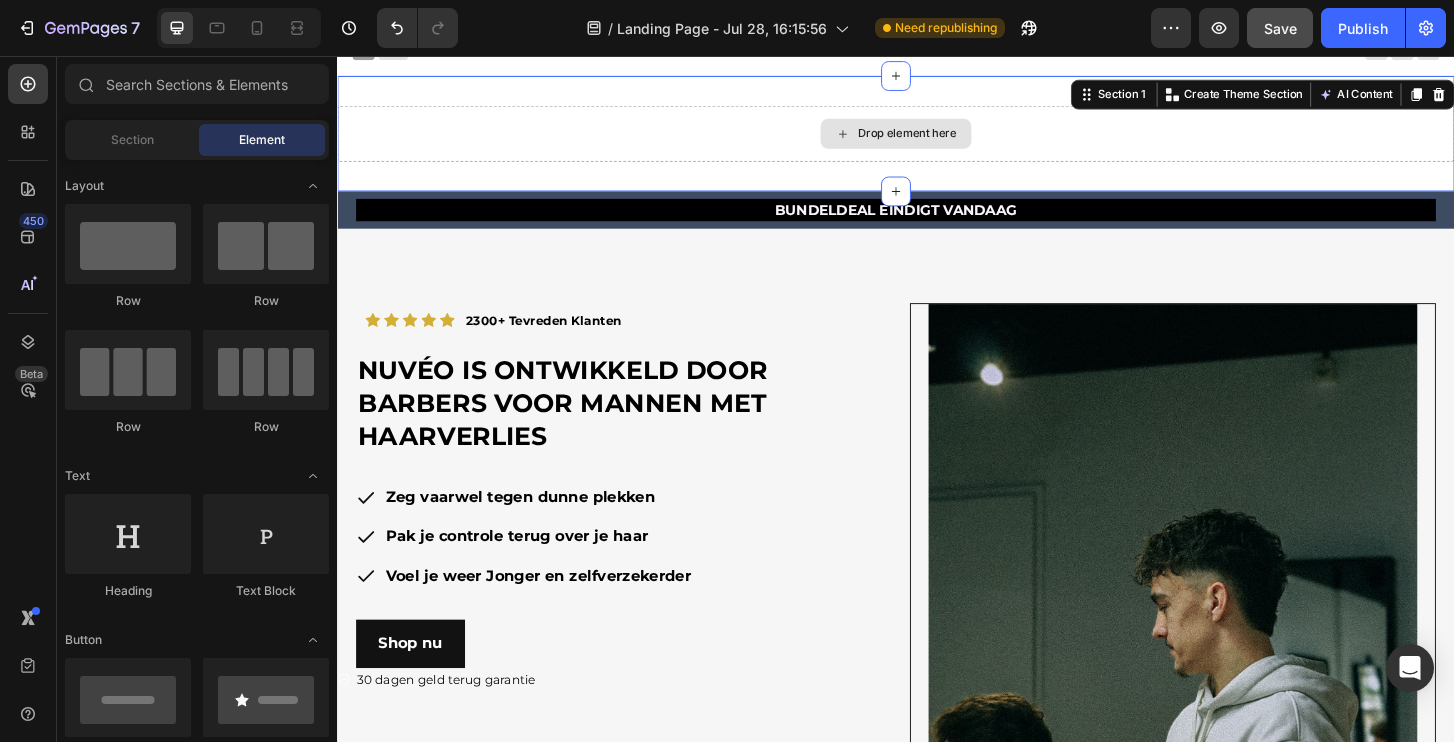 click on "Drop element here" at bounding box center (937, 139) 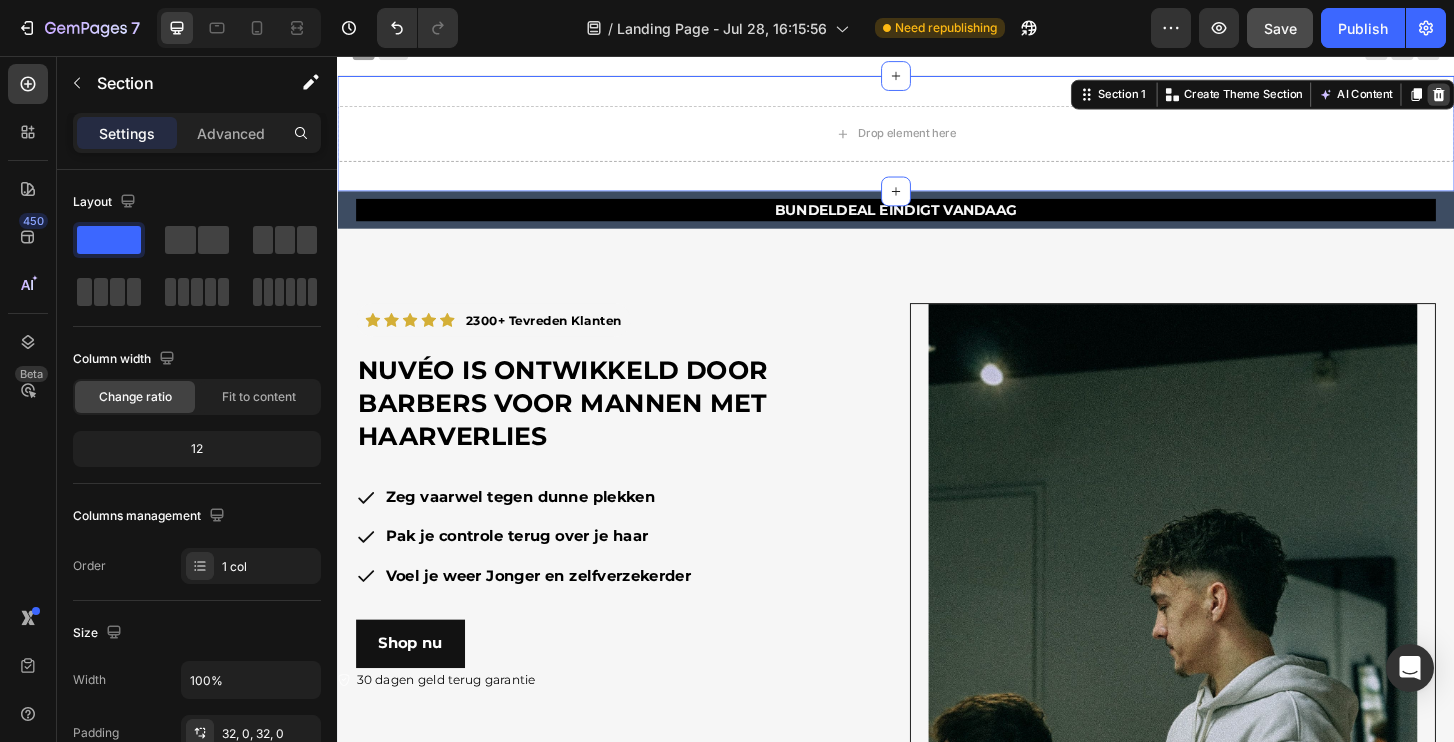 click 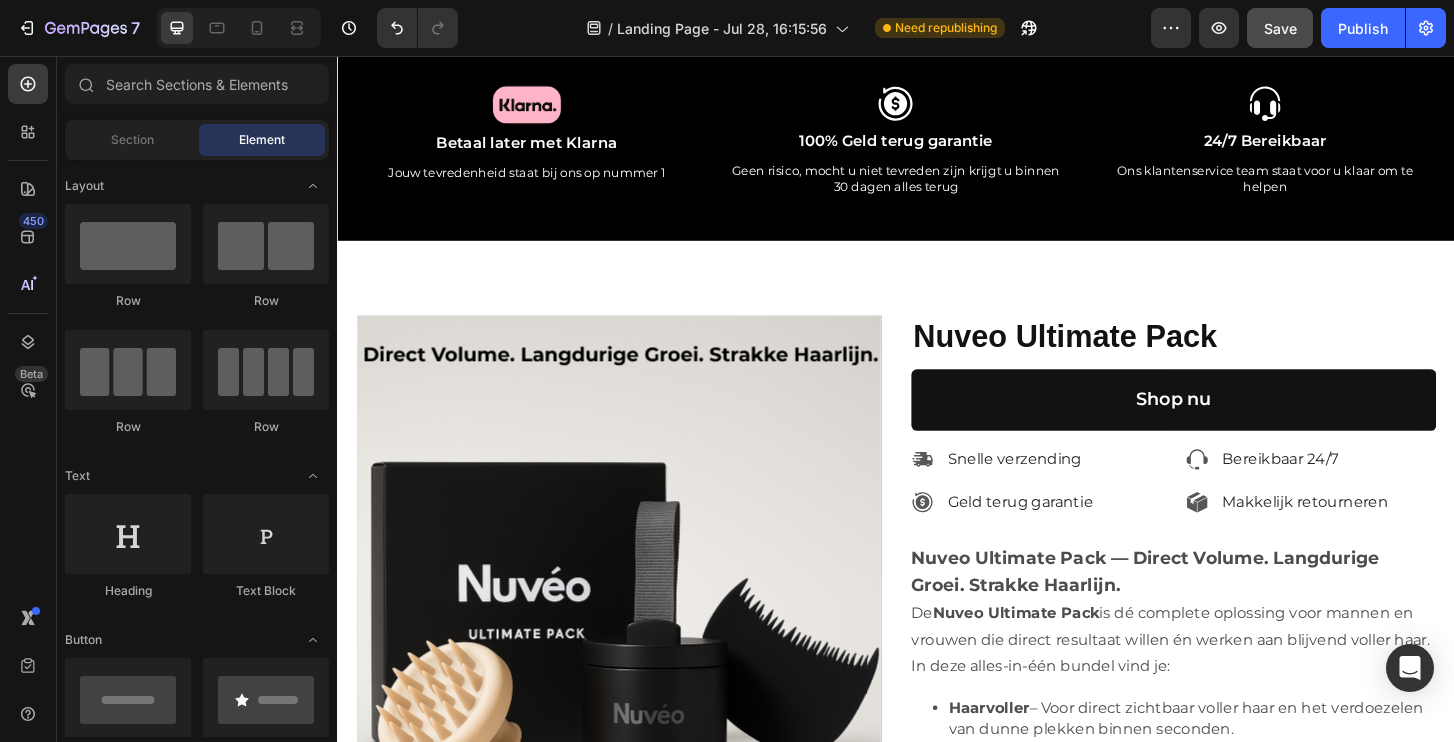 scroll, scrollTop: 4375, scrollLeft: 0, axis: vertical 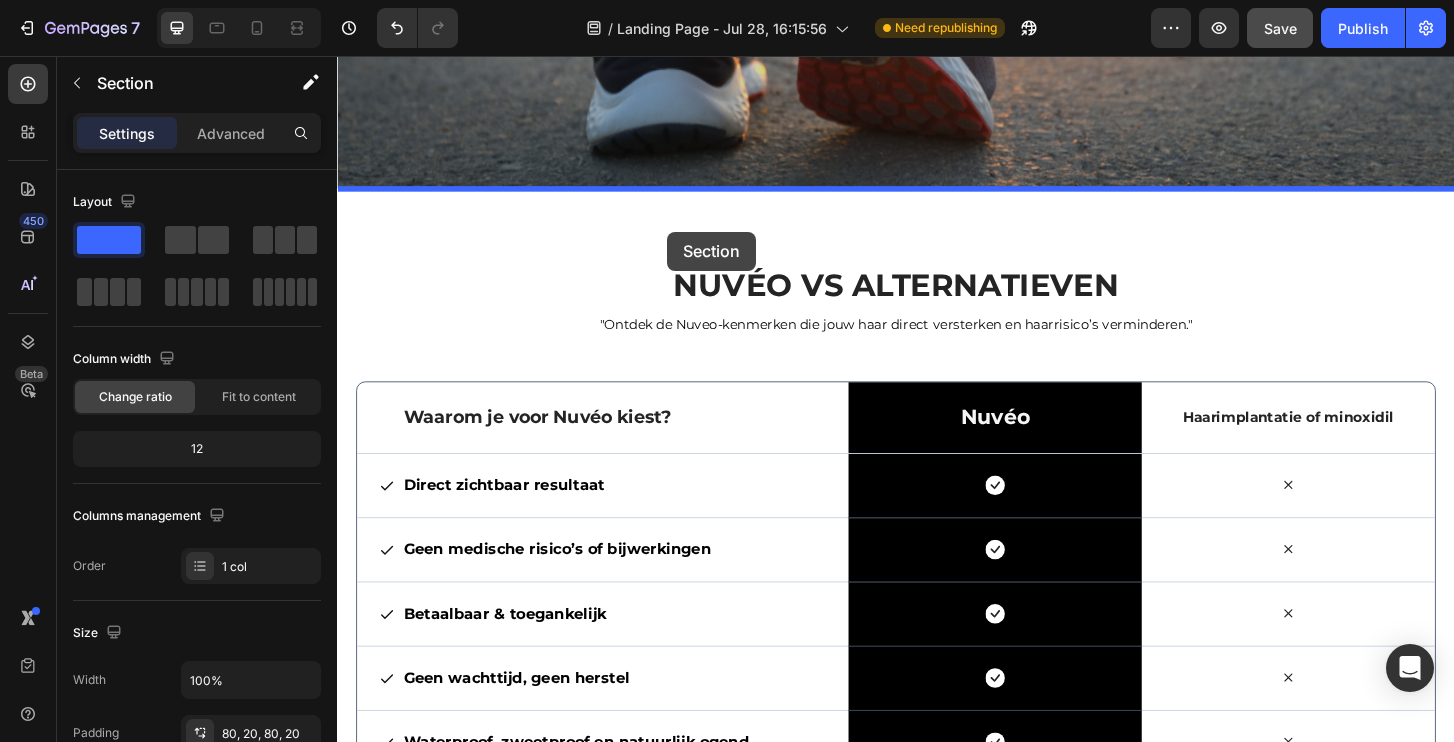 drag, startPoint x: 797, startPoint y: 295, endPoint x: 692, endPoint y: 245, distance: 116.297035 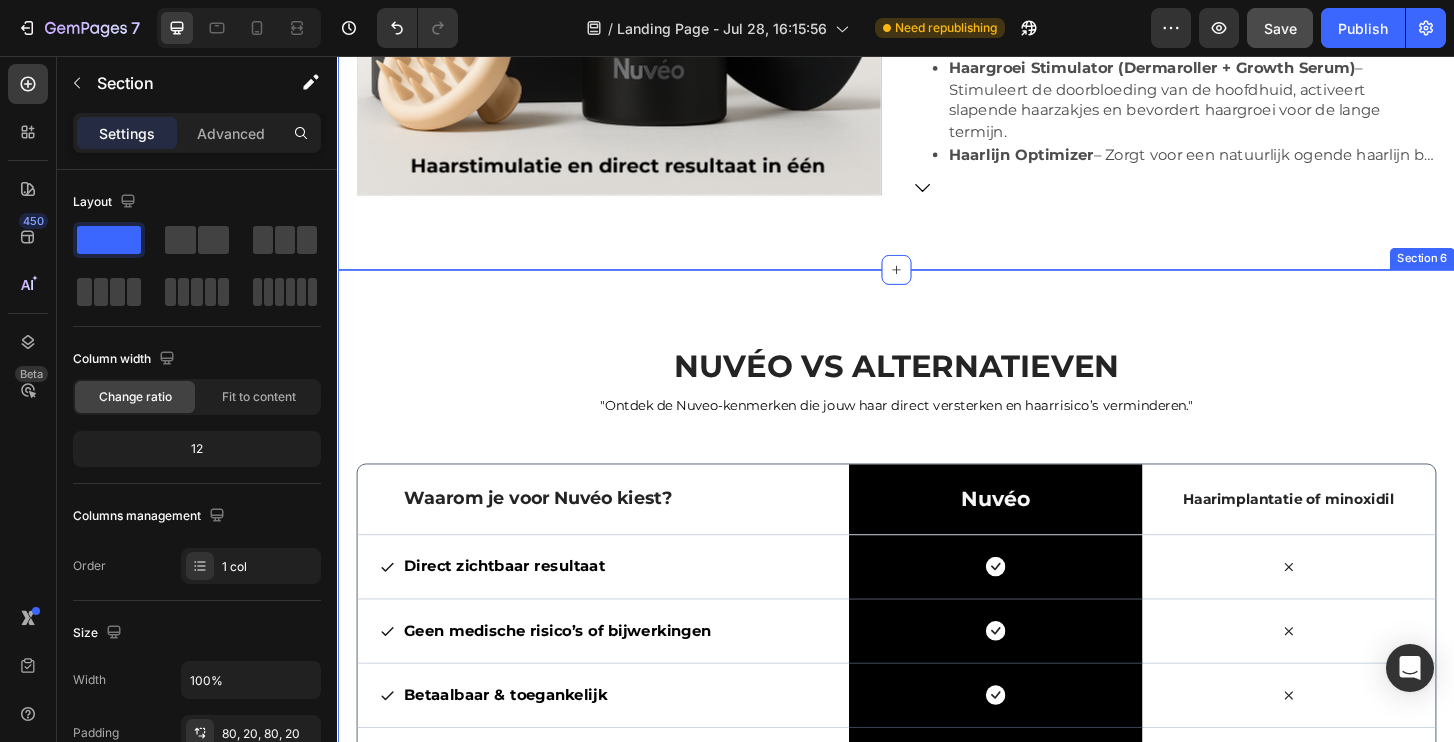 scroll, scrollTop: 4201, scrollLeft: 0, axis: vertical 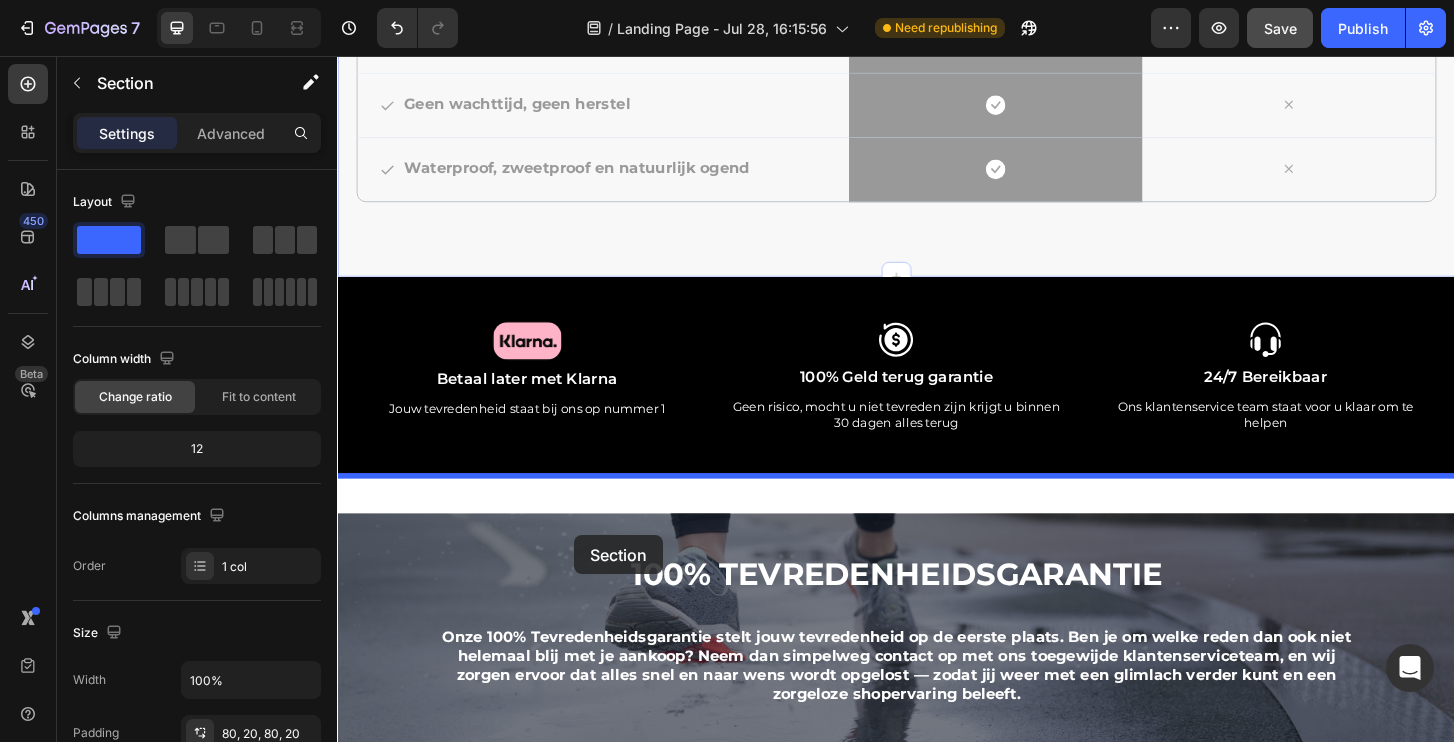 drag, startPoint x: 667, startPoint y: 329, endPoint x: 592, endPoint y: 570, distance: 252.40048 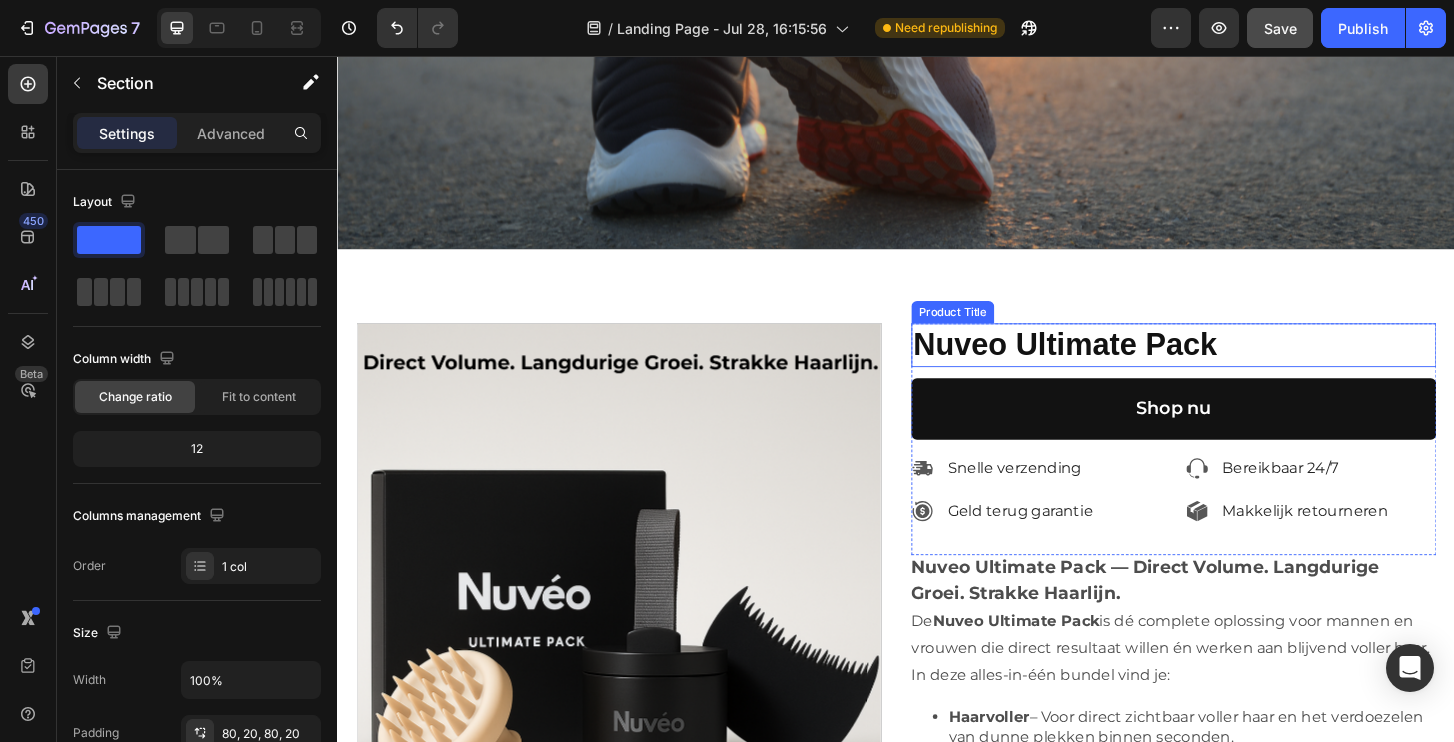scroll, scrollTop: 3442, scrollLeft: 0, axis: vertical 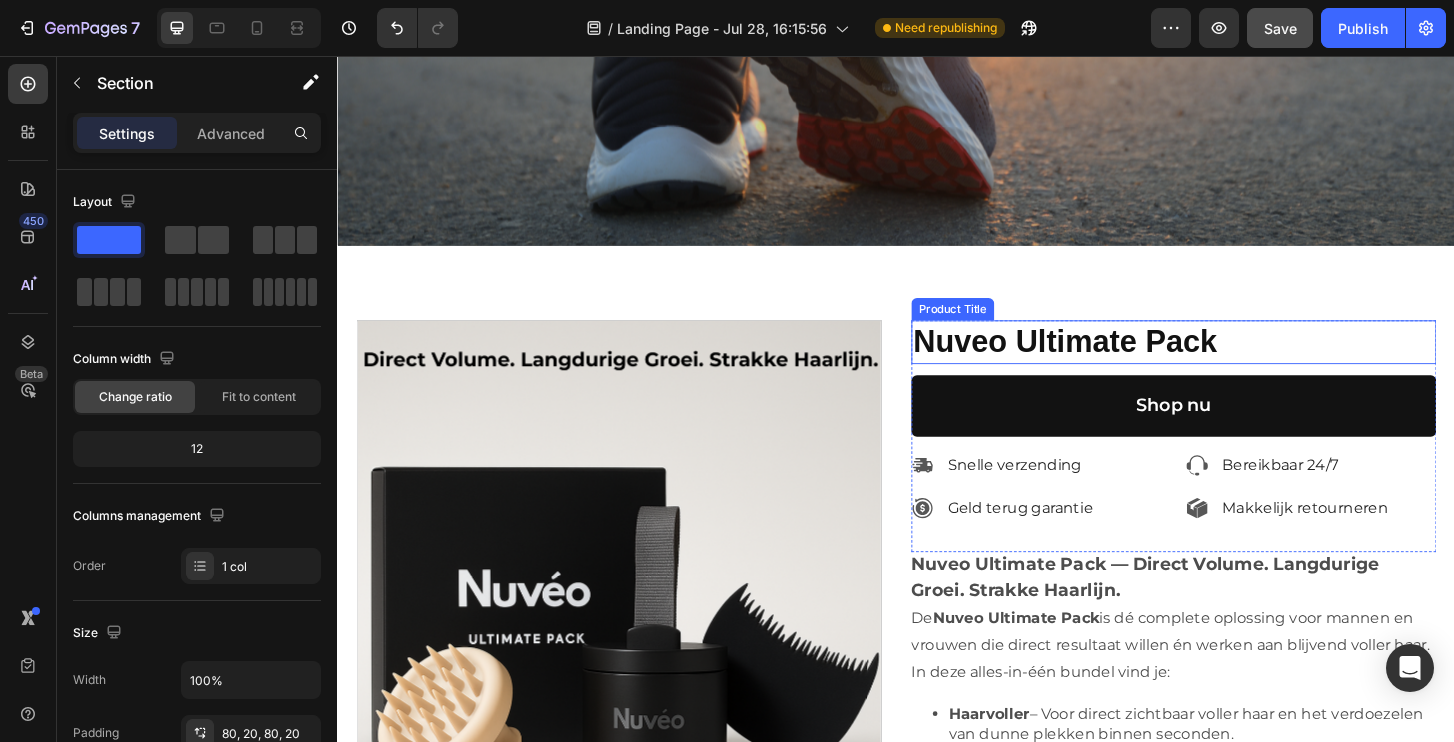 click on "Nuveo Ultimate Pack" at bounding box center [1235, 362] 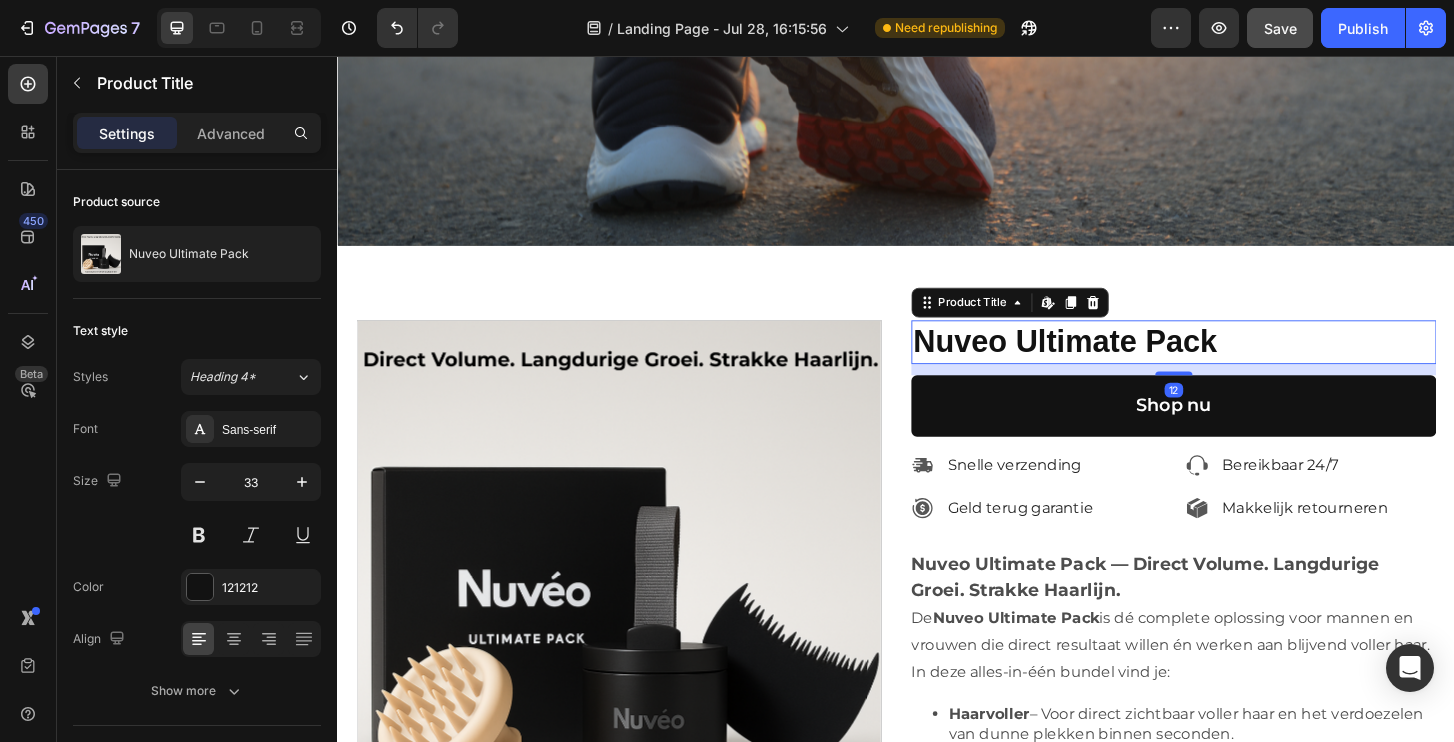 click on "Nuveo Ultimate Pack" at bounding box center (1235, 362) 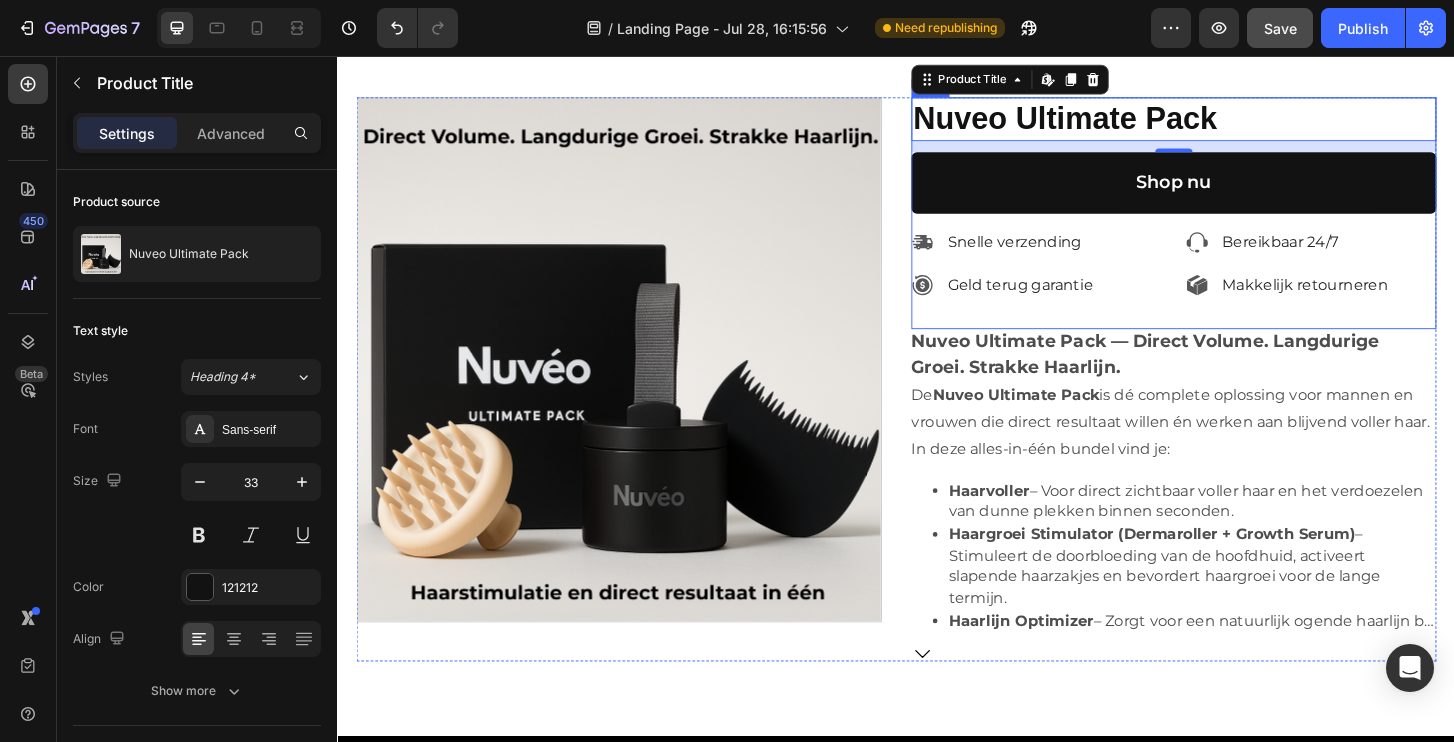 scroll, scrollTop: 3601, scrollLeft: 0, axis: vertical 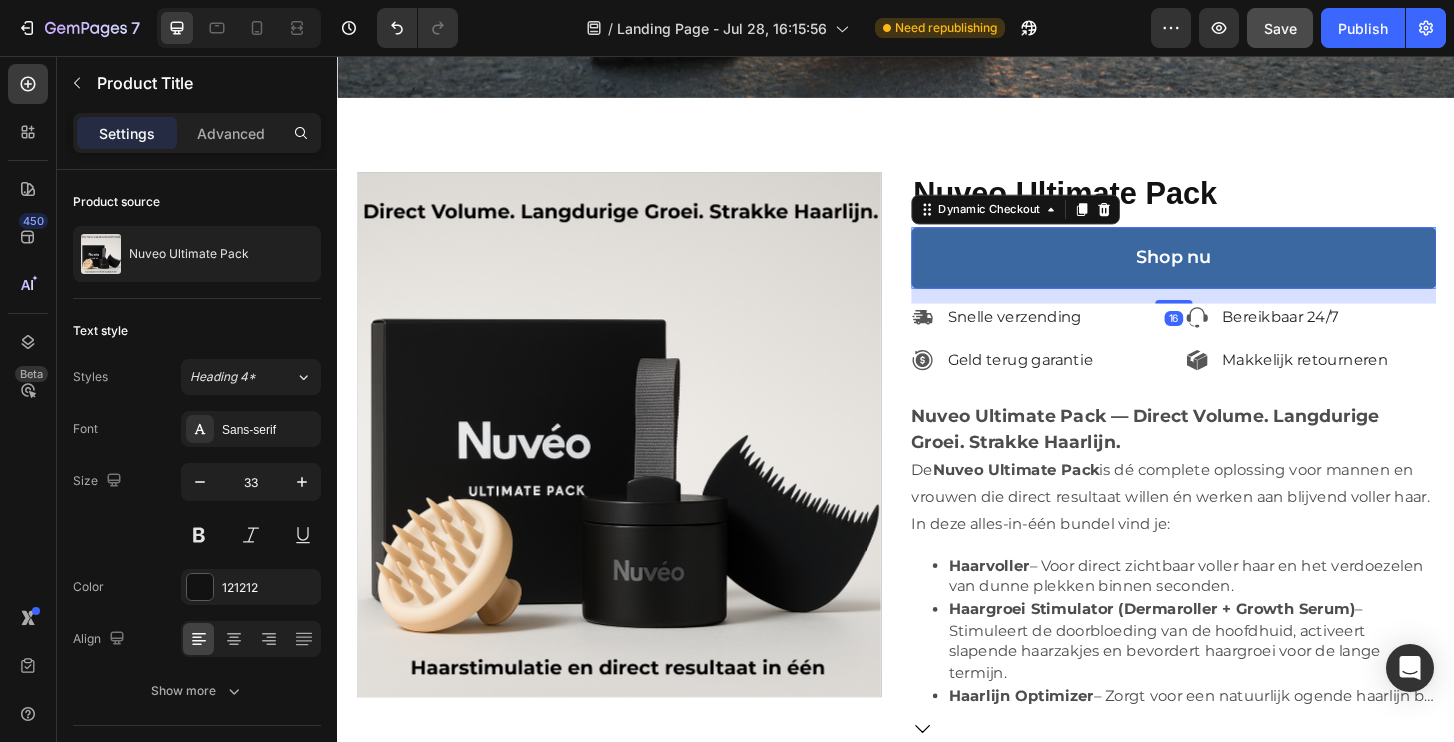 click on "Shop nu" at bounding box center [1235, 272] 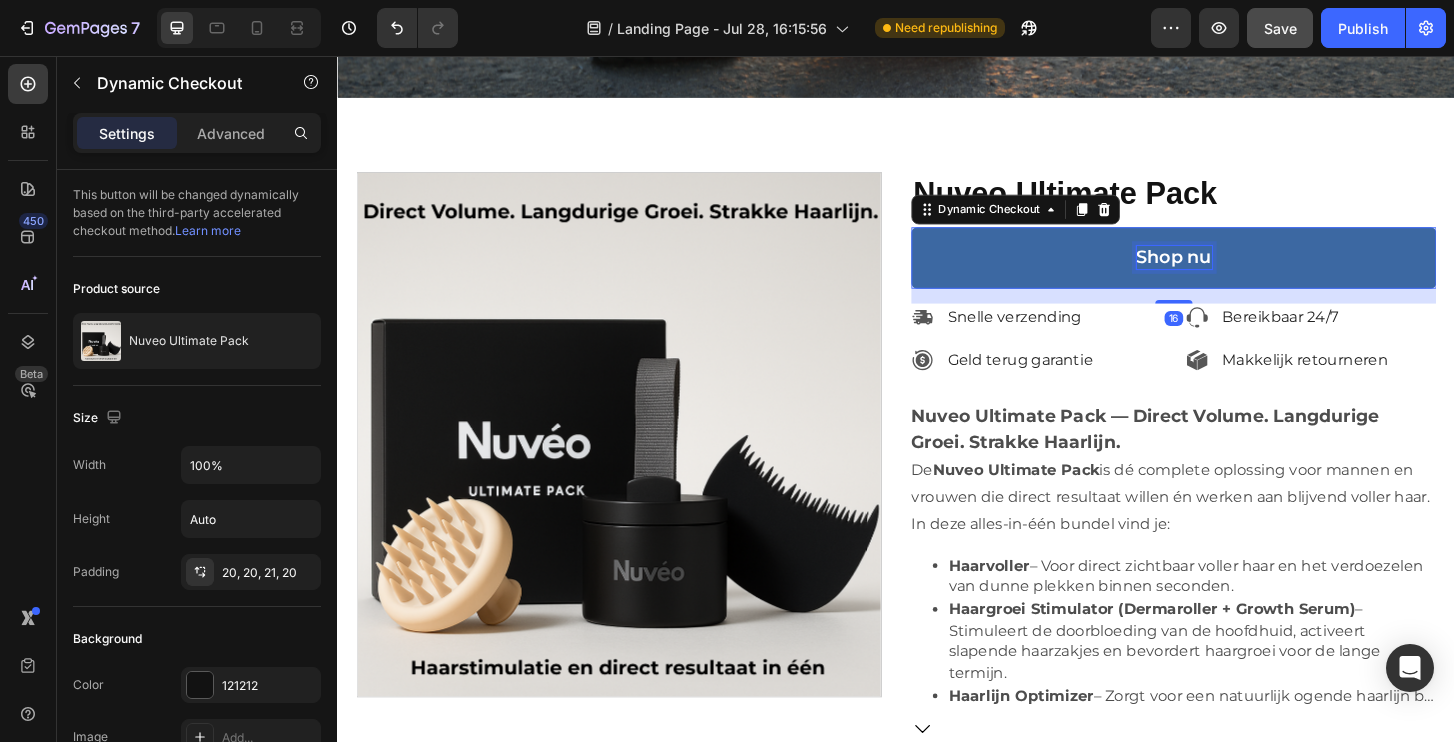 click on "Shop nu" at bounding box center [1235, 271] 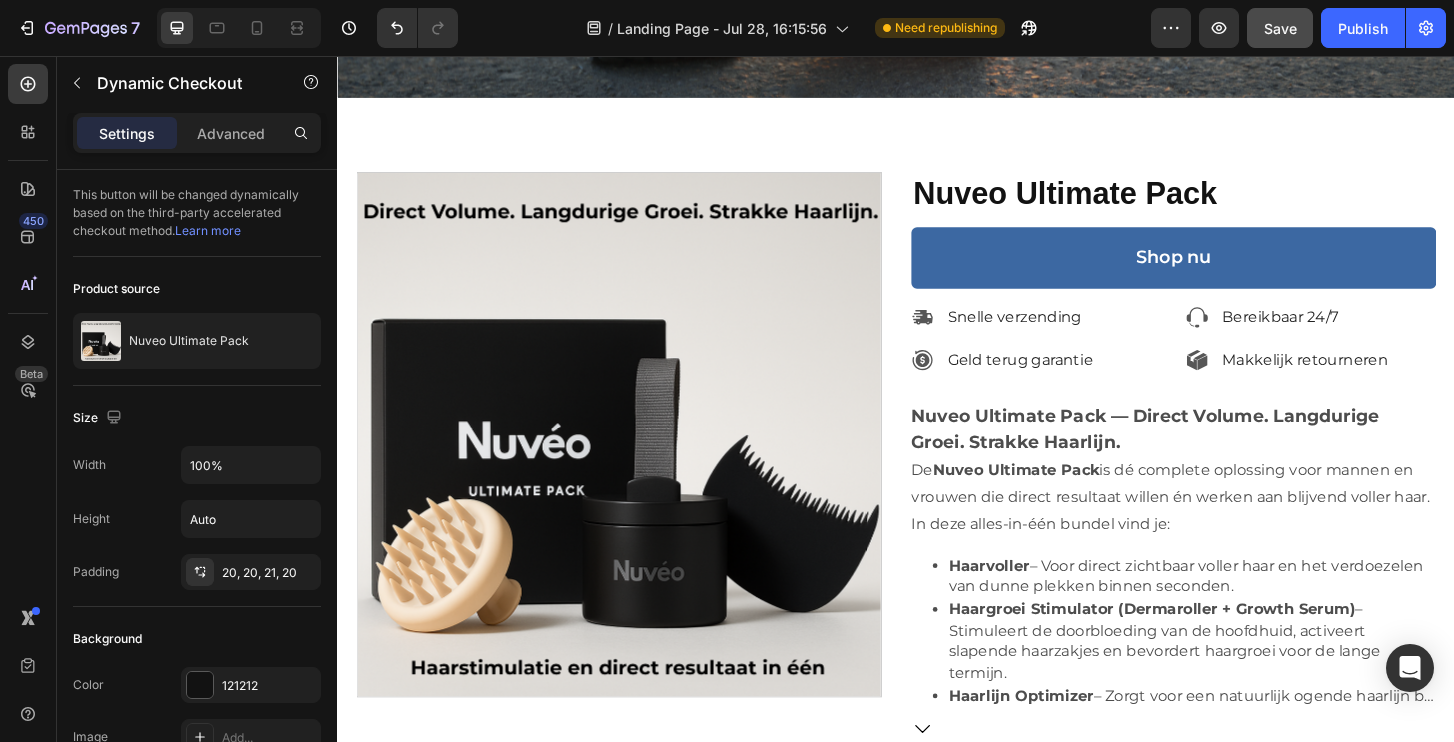 click on "Shop nu" at bounding box center (1235, 272) 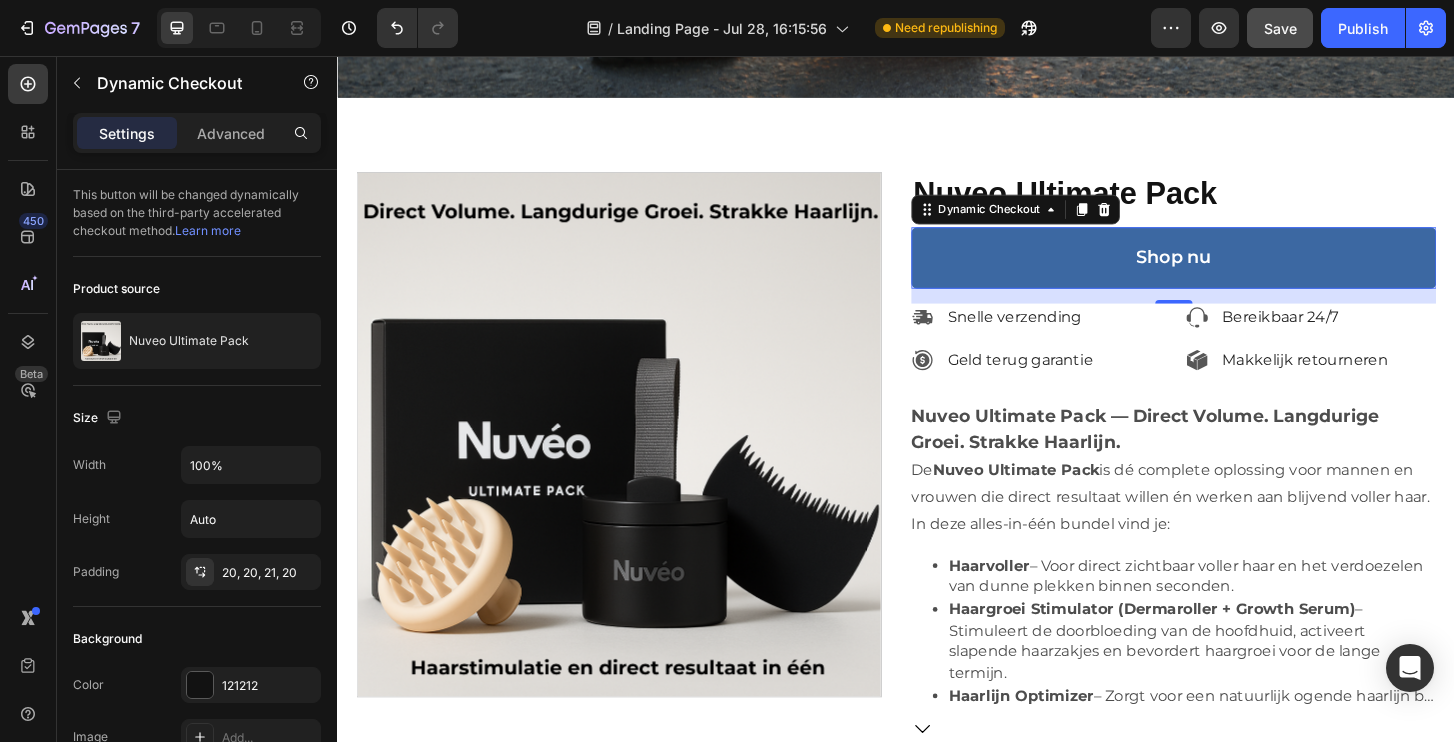 click on "Shop nu" at bounding box center [1235, 272] 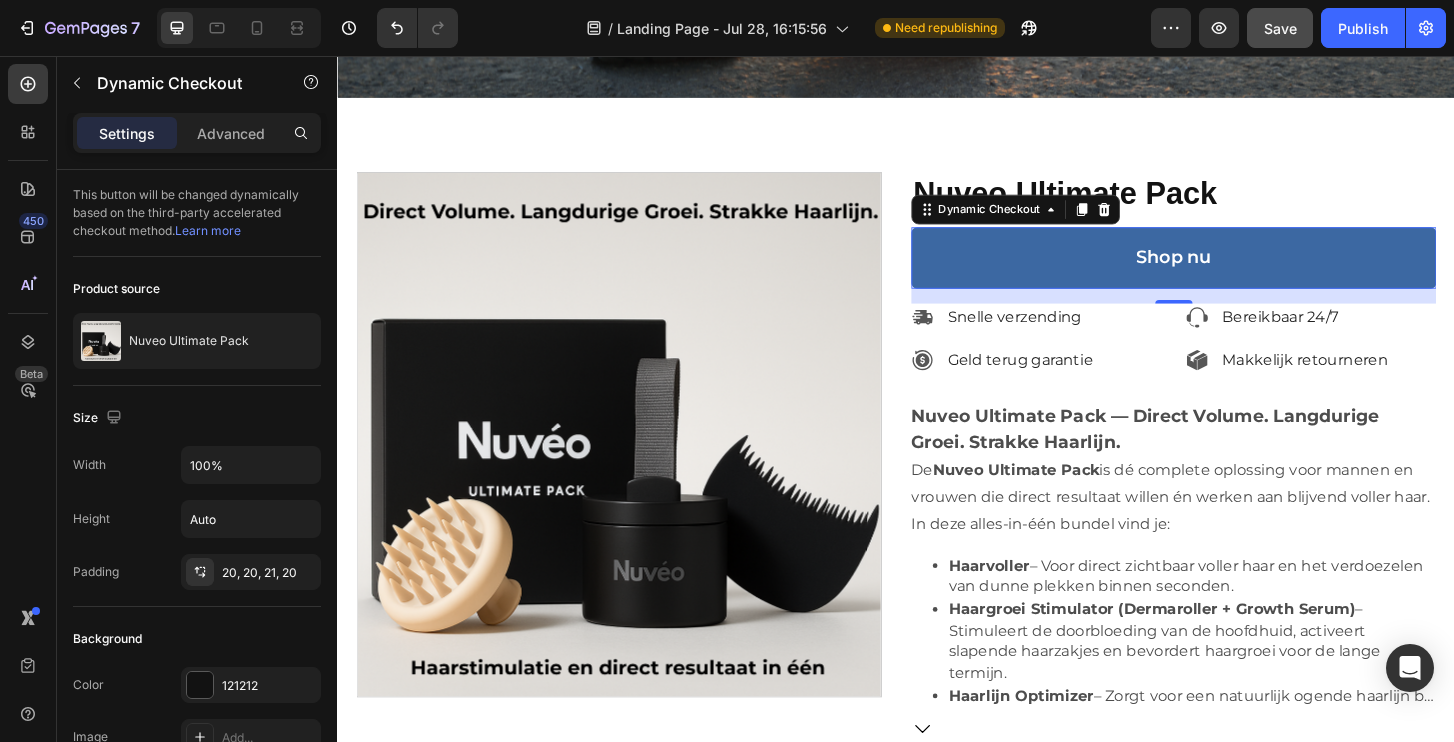 type 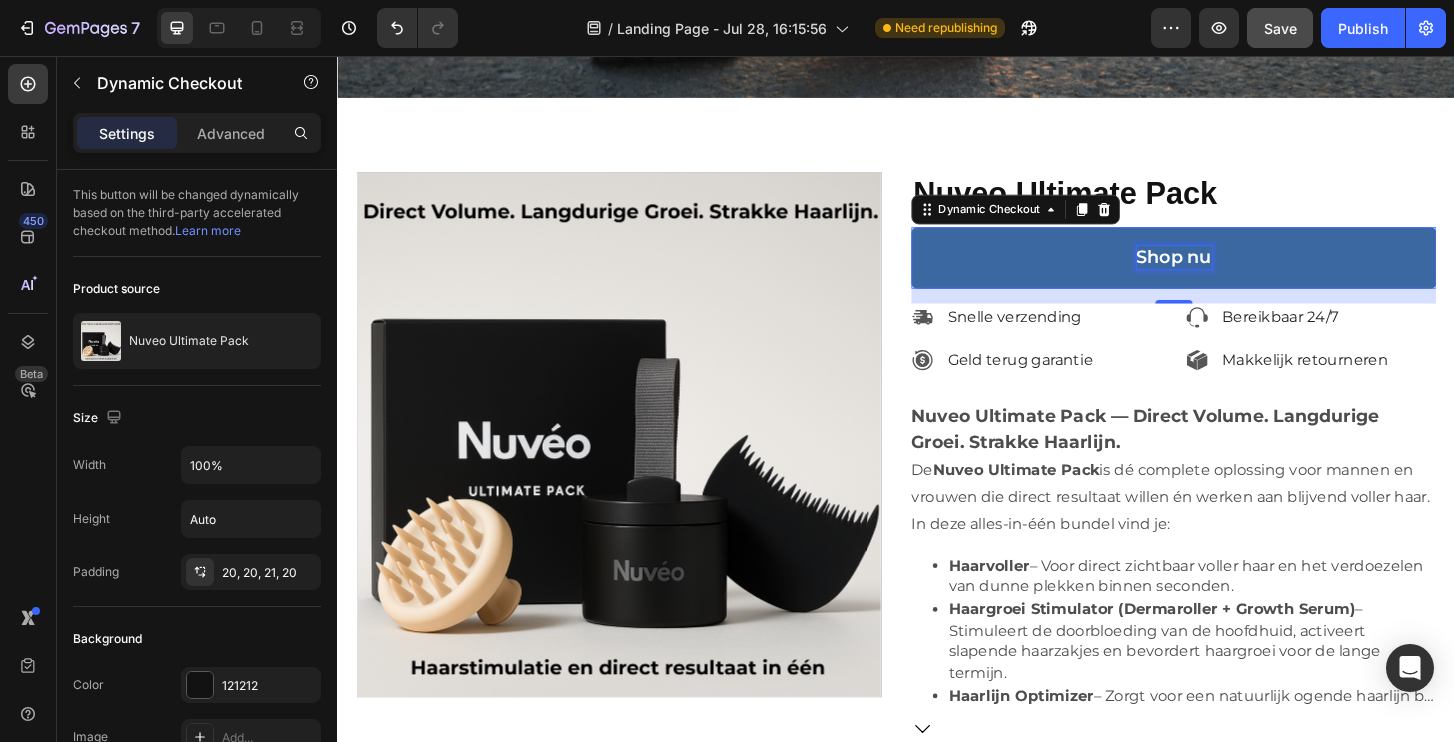 click on "Shop nu" at bounding box center (1235, 271) 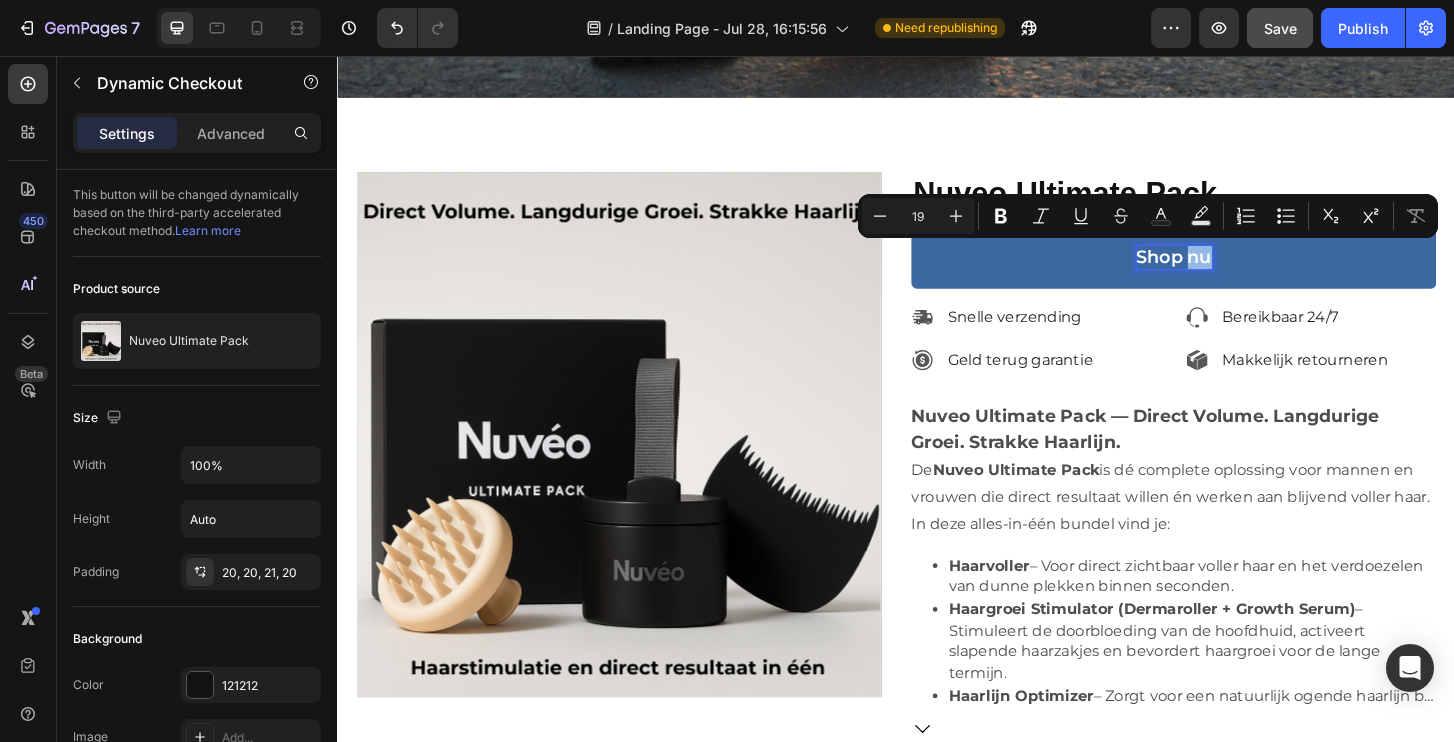 click on "Shop nu" at bounding box center (1235, 271) 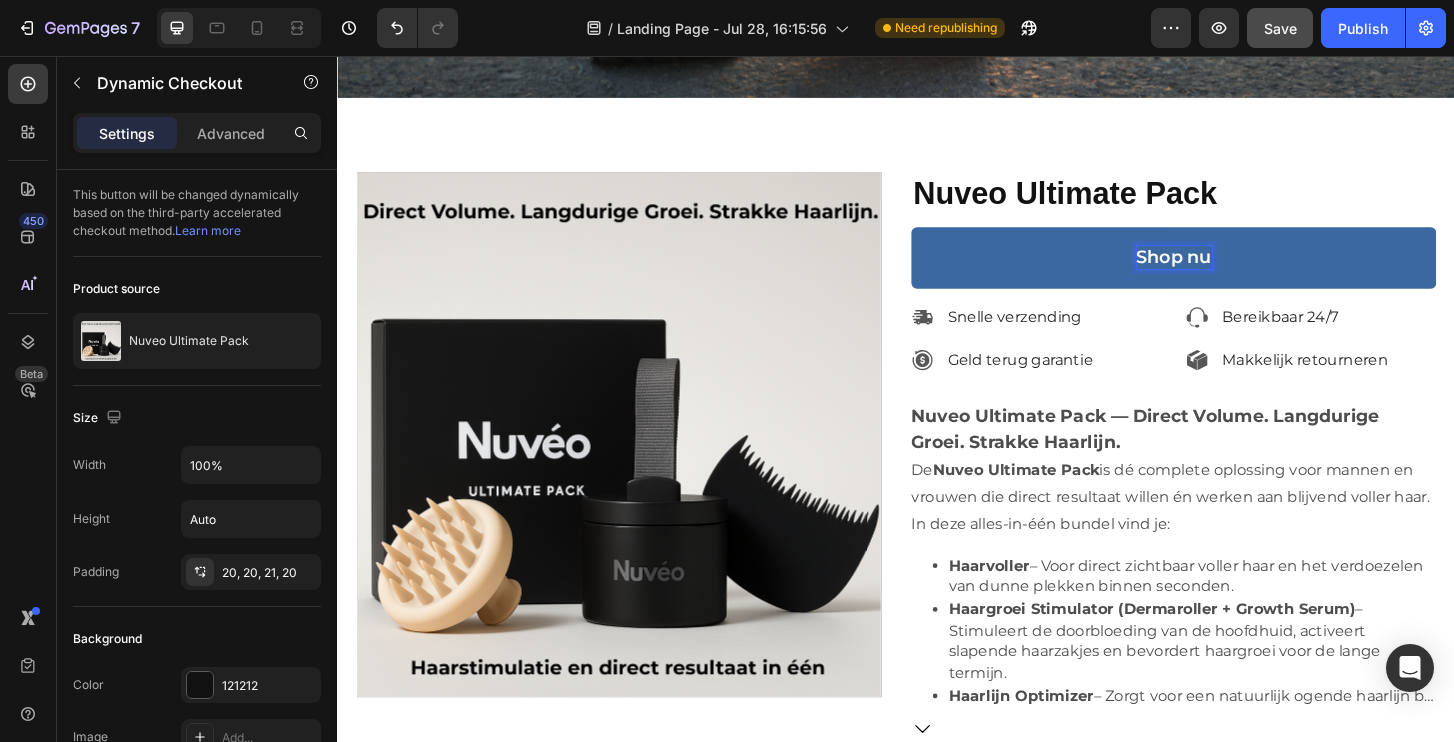 click on "Shop nu" at bounding box center (1235, 272) 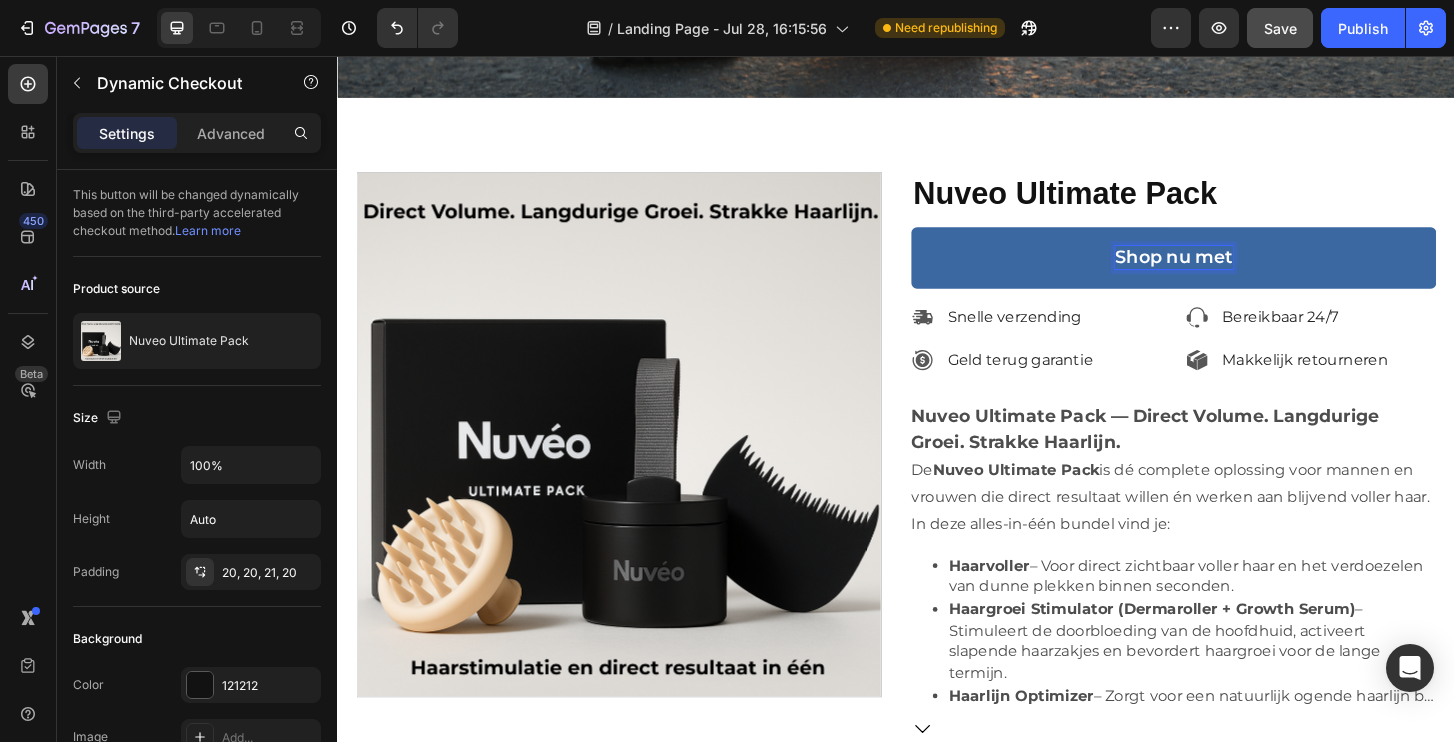 click on "Shop nu met" at bounding box center (1235, 272) 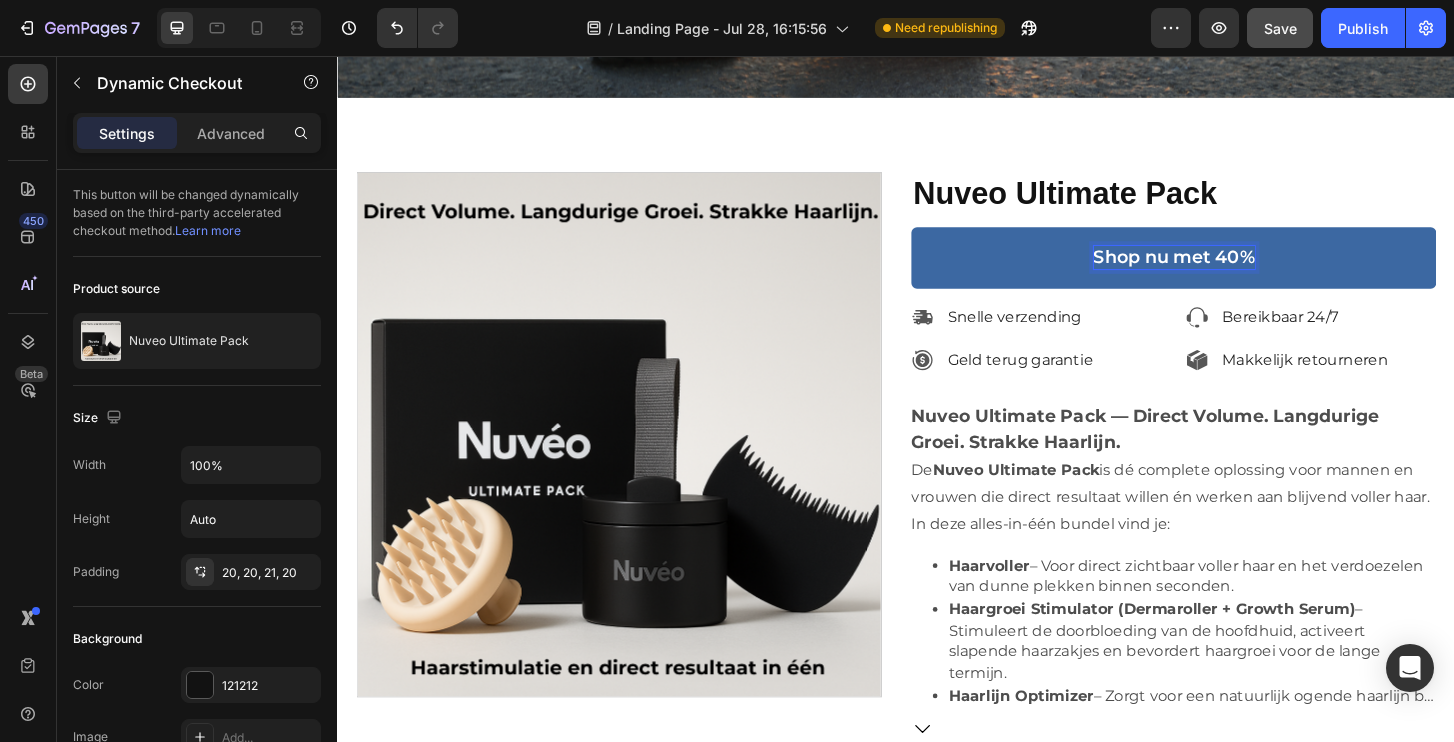 click on "Shop nu met 40%" at bounding box center [1235, 272] 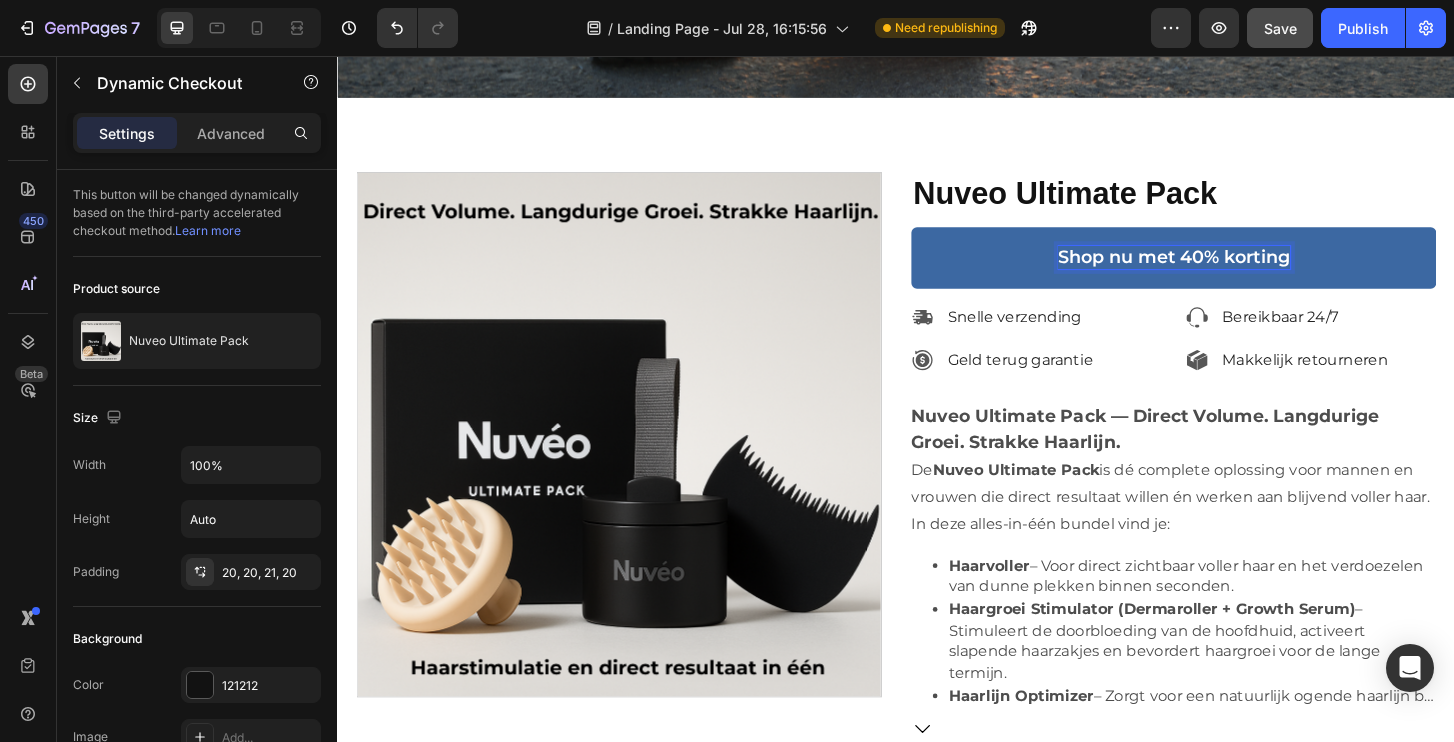 click on "Shop nu met 40% korting" at bounding box center (1235, 271) 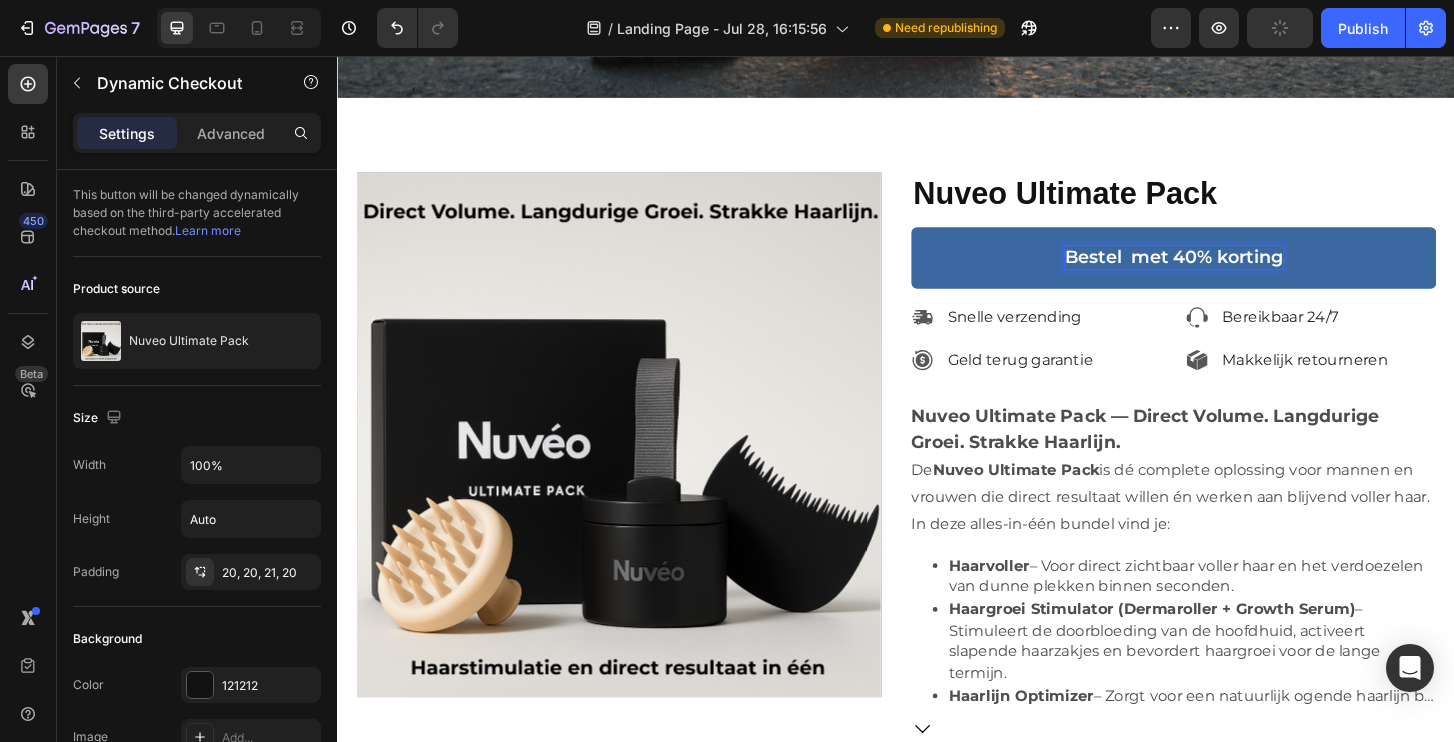 click on "Bestel  met 40% korting" at bounding box center (1235, 272) 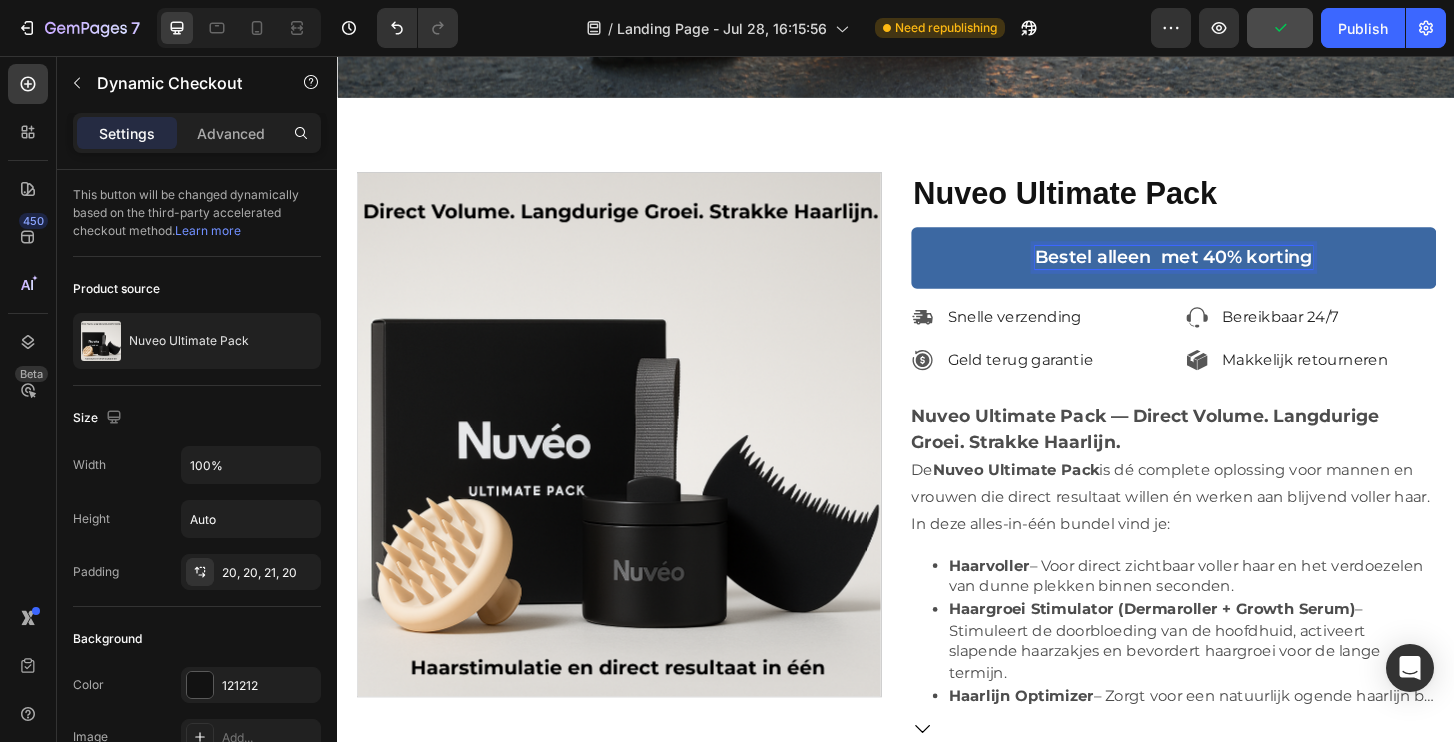 click on "Bestel alleen  met 40% korting" at bounding box center [1235, 272] 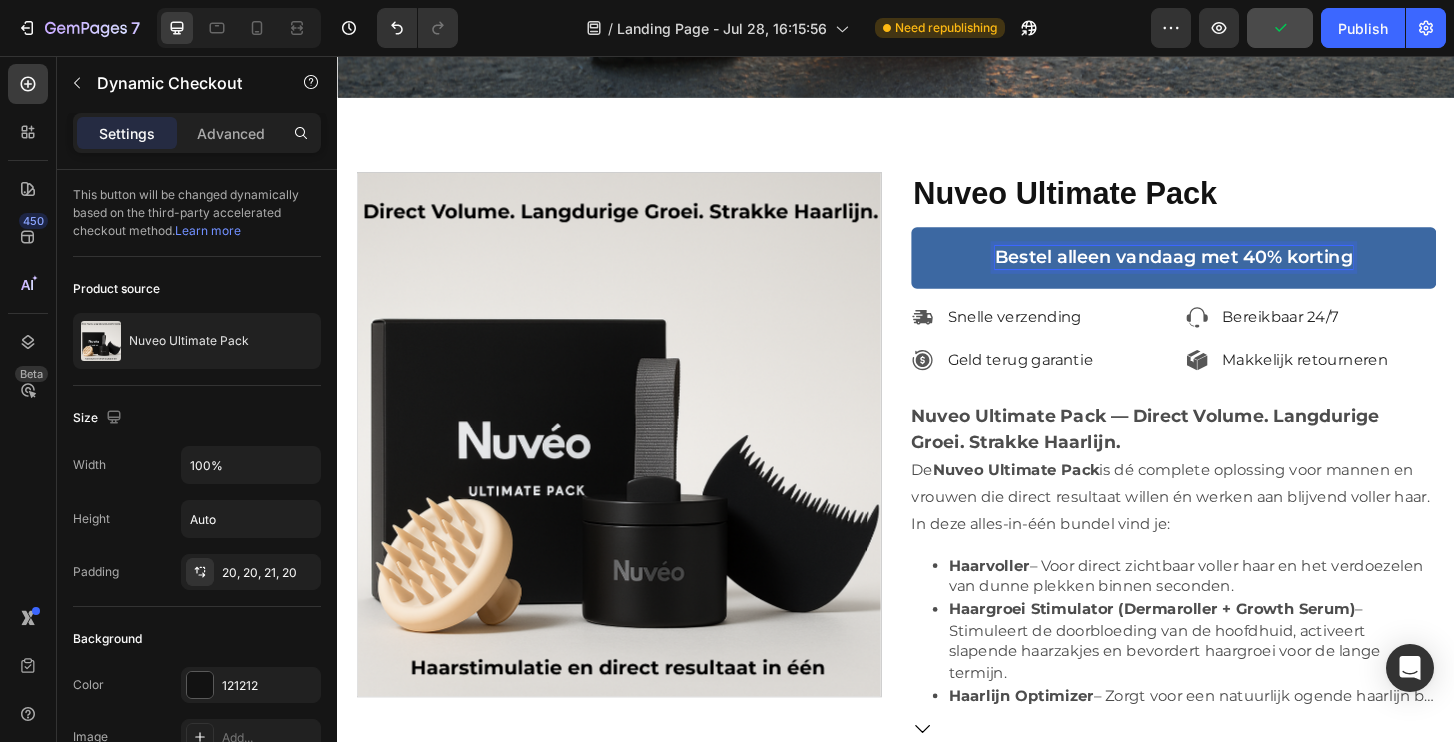click on "Bestel alleen vandaag met 40% korting" at bounding box center (1235, 272) 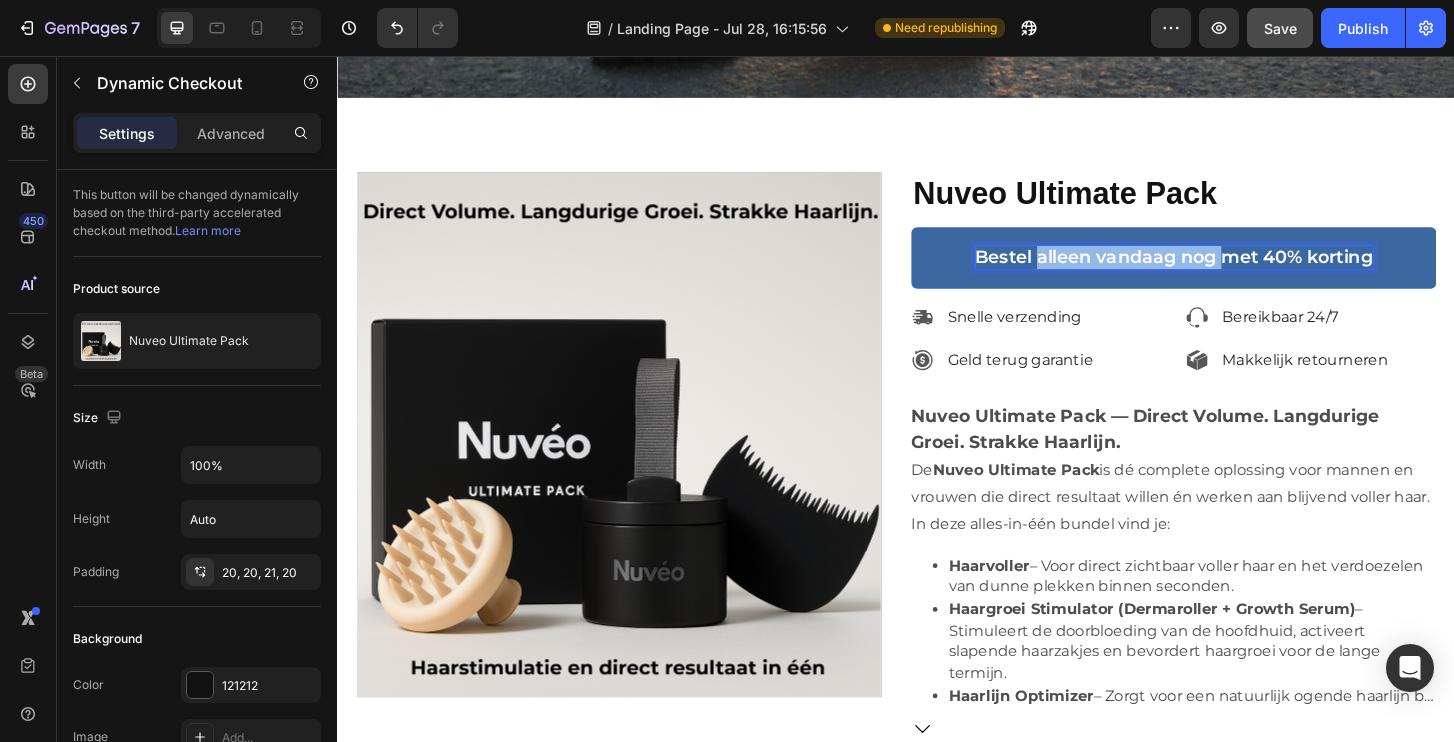 drag, startPoint x: 1282, startPoint y: 272, endPoint x: 1091, endPoint y: 274, distance: 191.01047 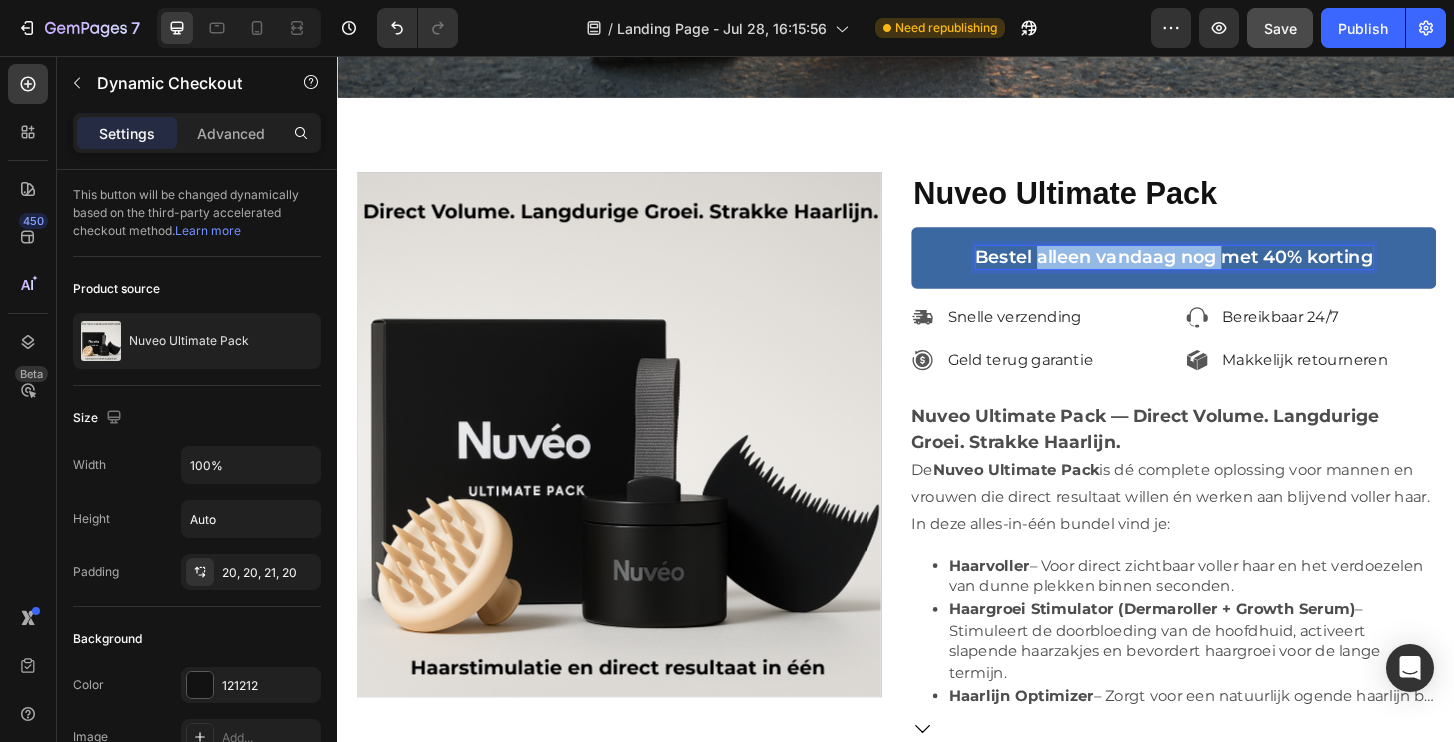 click on "Bestel alleen vandaag nog met 40% korting" at bounding box center (1235, 271) 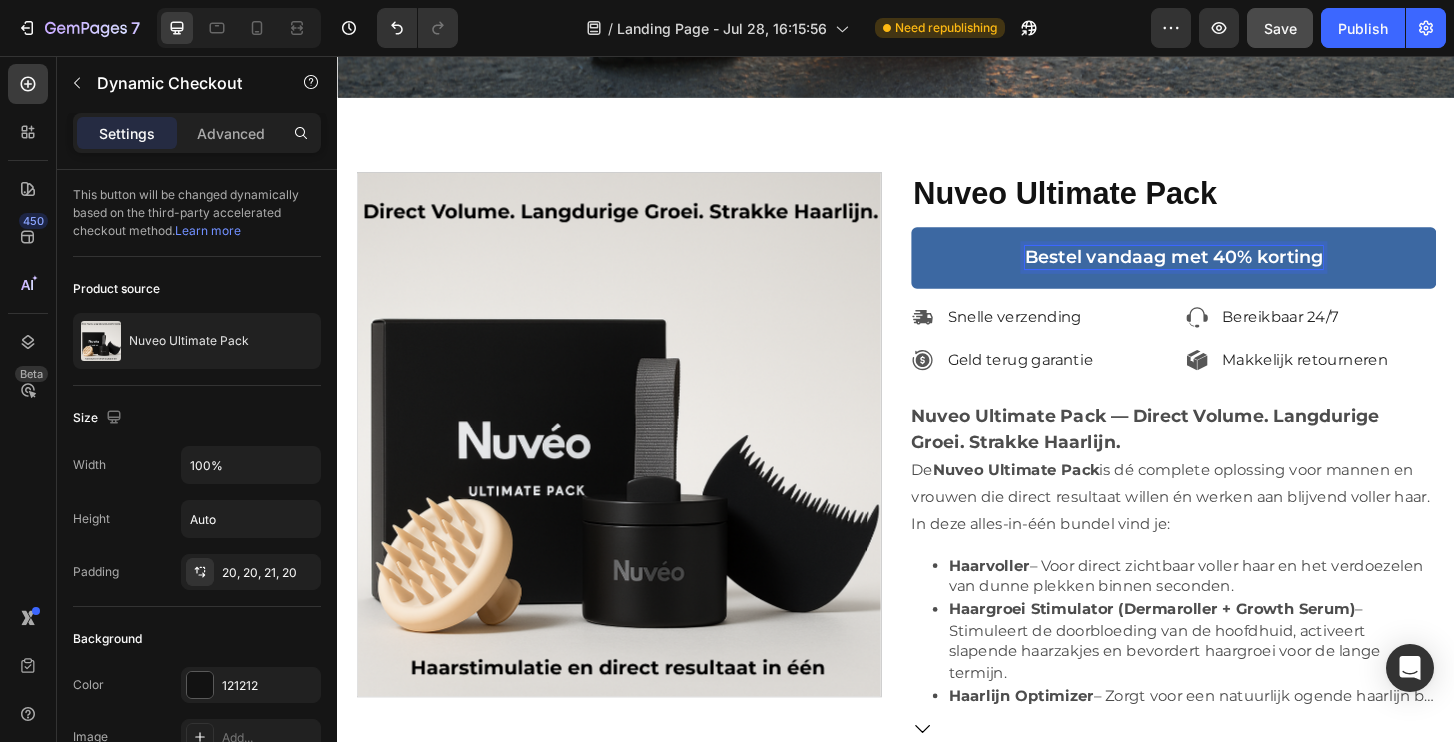 click on "Bestel vandaag met 40% korting" at bounding box center [1235, 272] 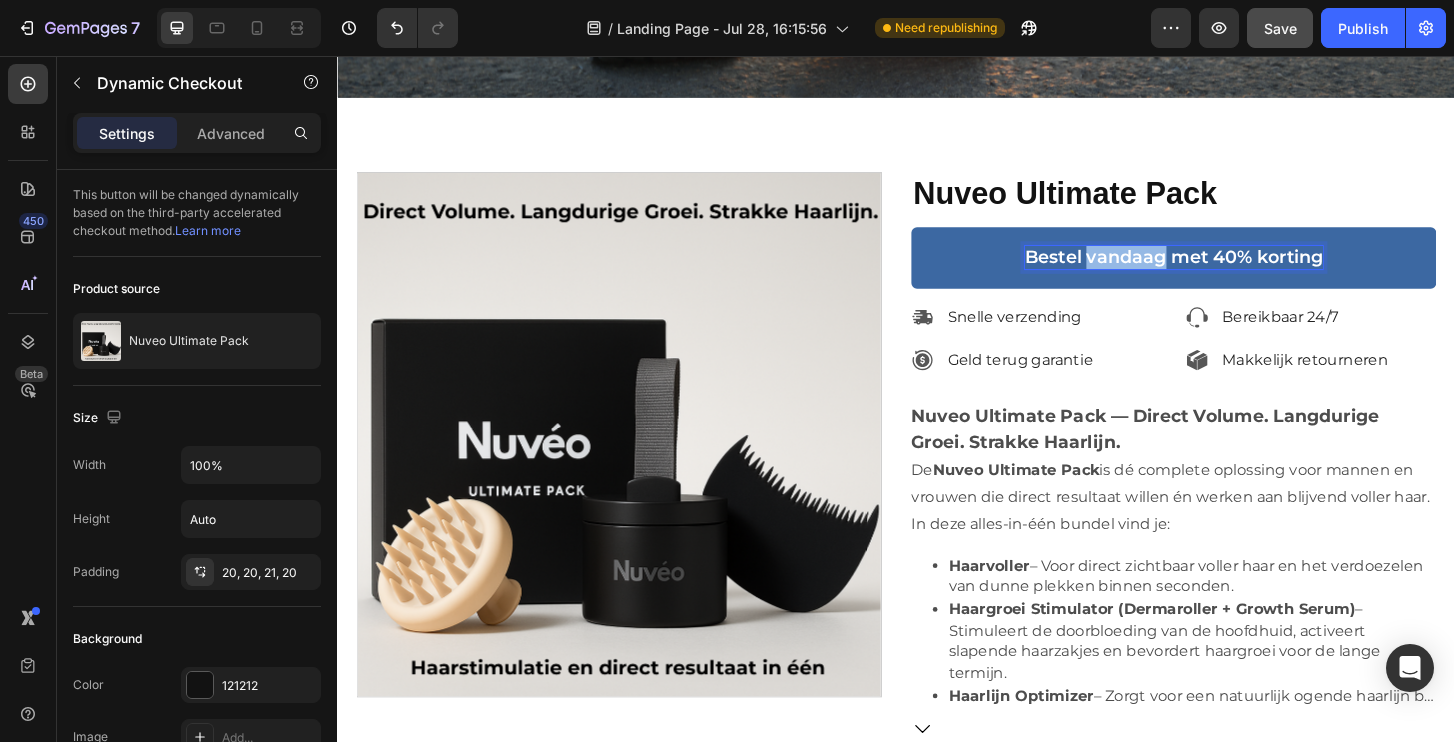 drag, startPoint x: 1227, startPoint y: 275, endPoint x: 1146, endPoint y: 276, distance: 81.00617 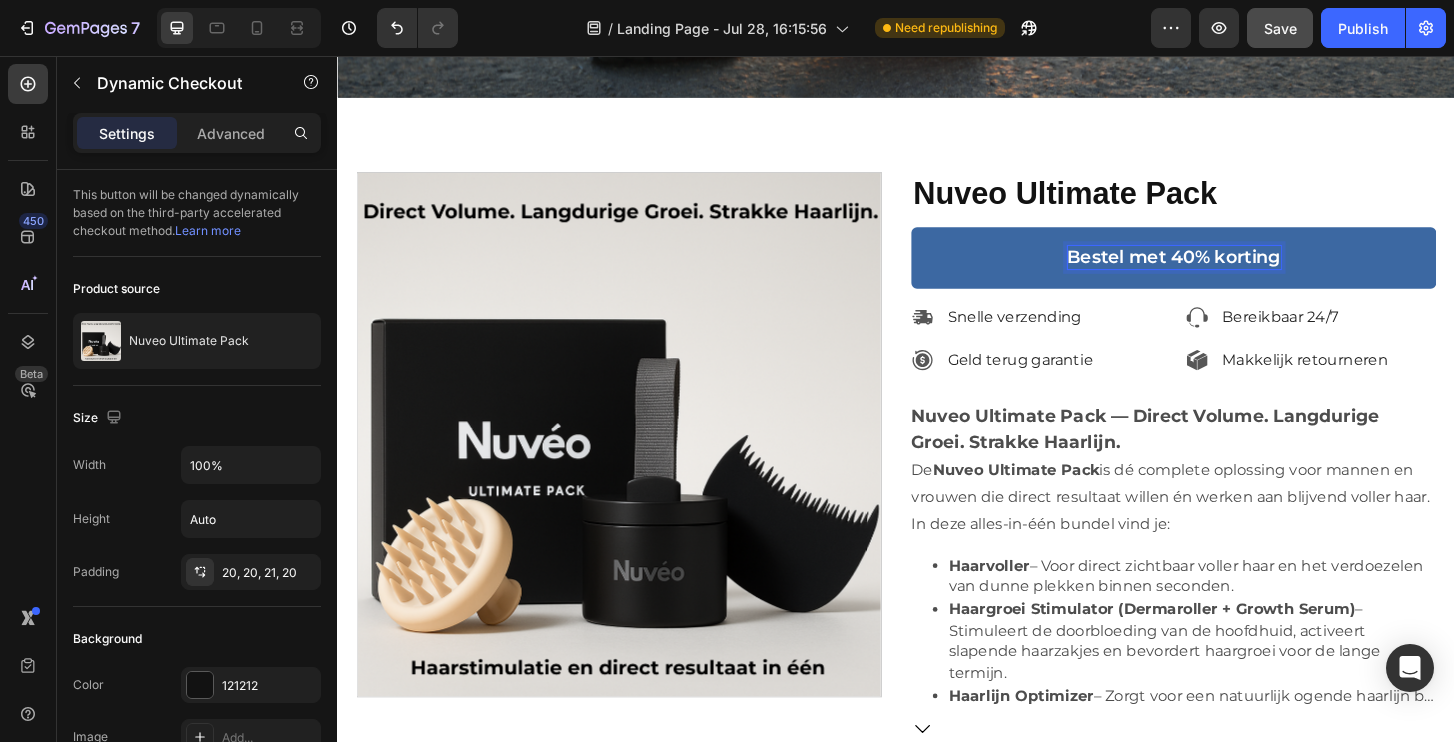 click on "Bestel met 40% korting" at bounding box center (1235, 272) 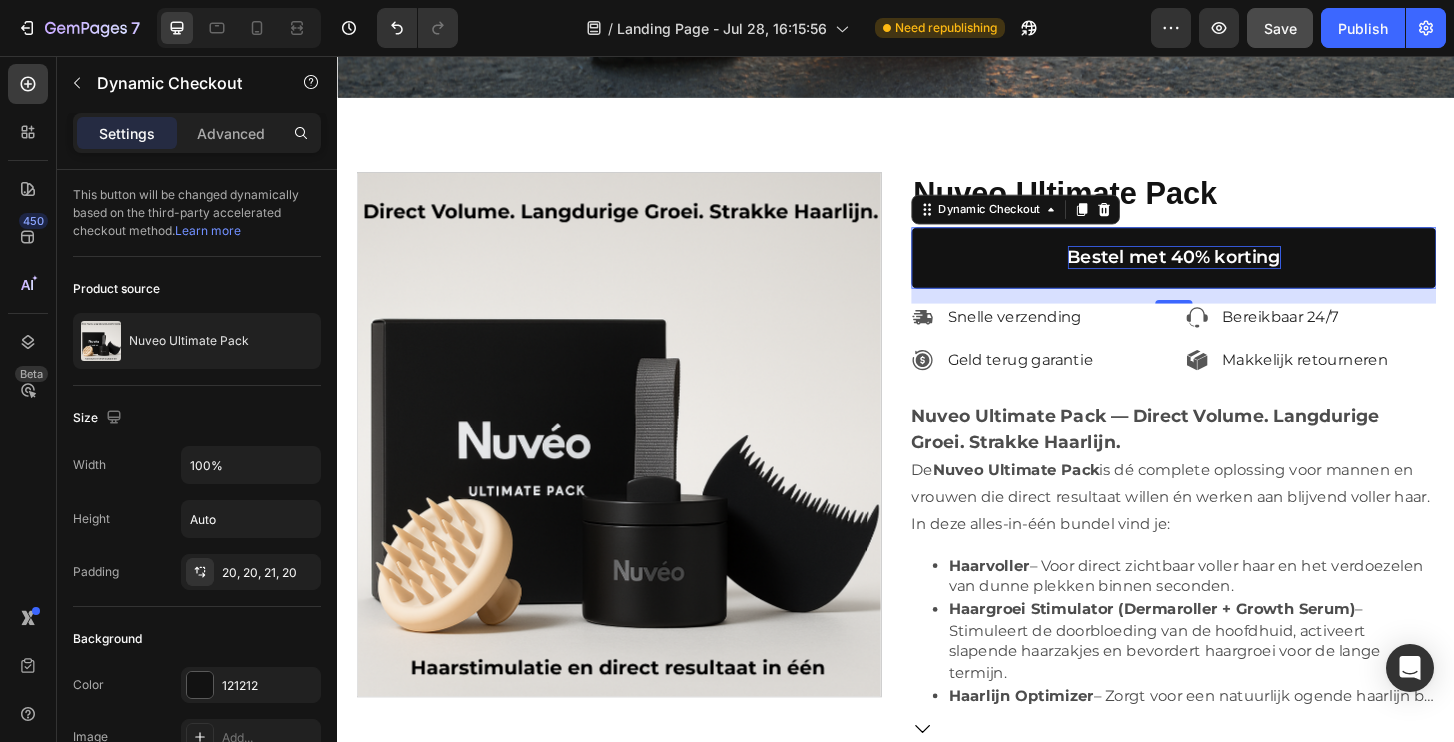 click on "Bestel met 40% korting" at bounding box center (1235, 271) 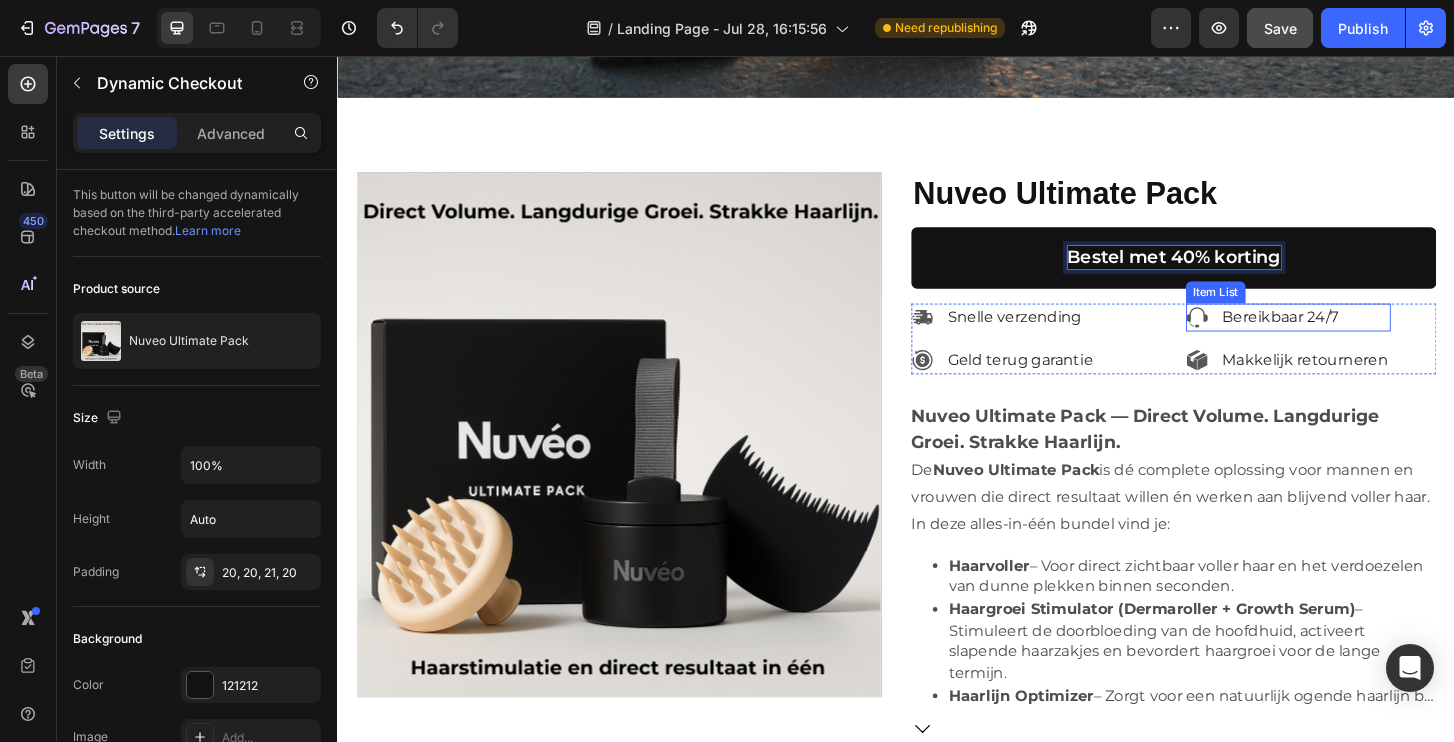 click on "Bestel met 40% korting" at bounding box center (1235, 272) 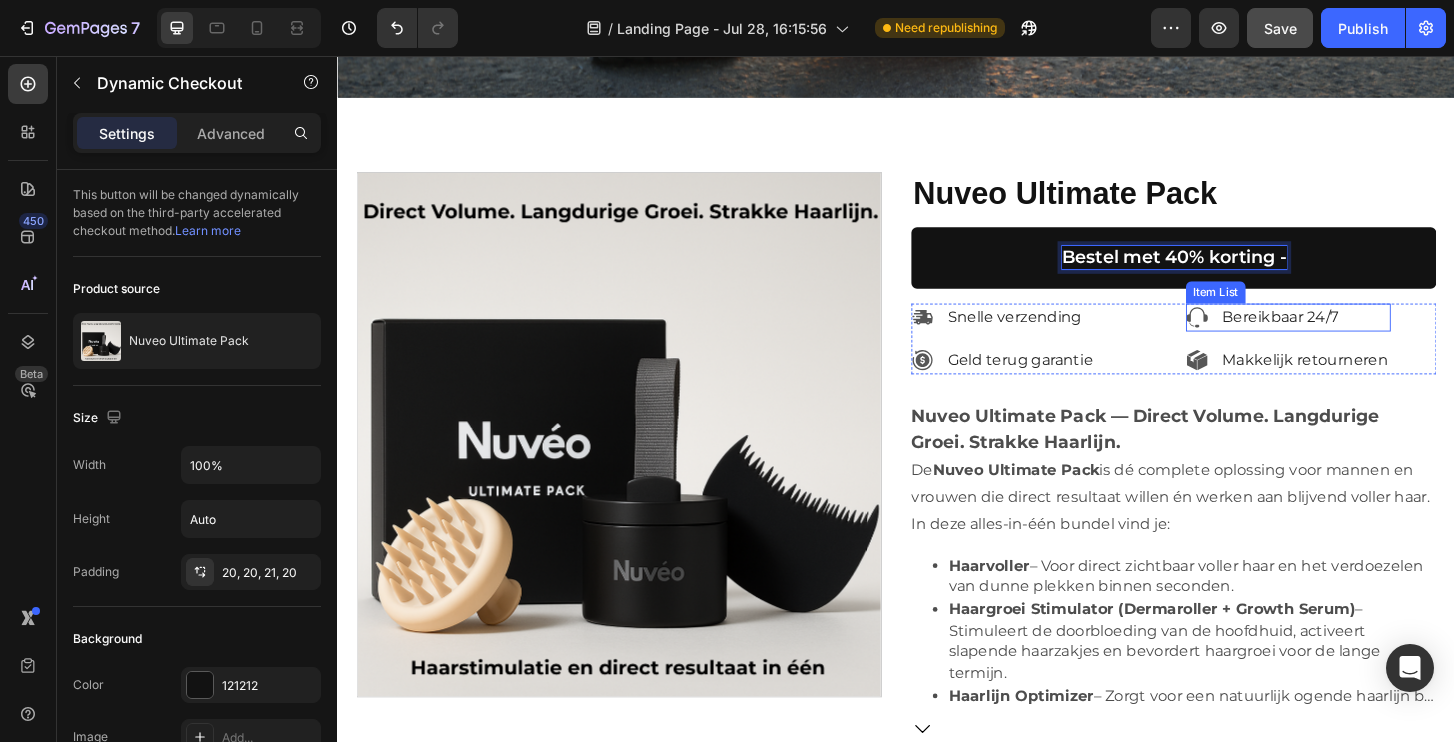 click on "Bestel met 40% korting -" at bounding box center (1235, 272) 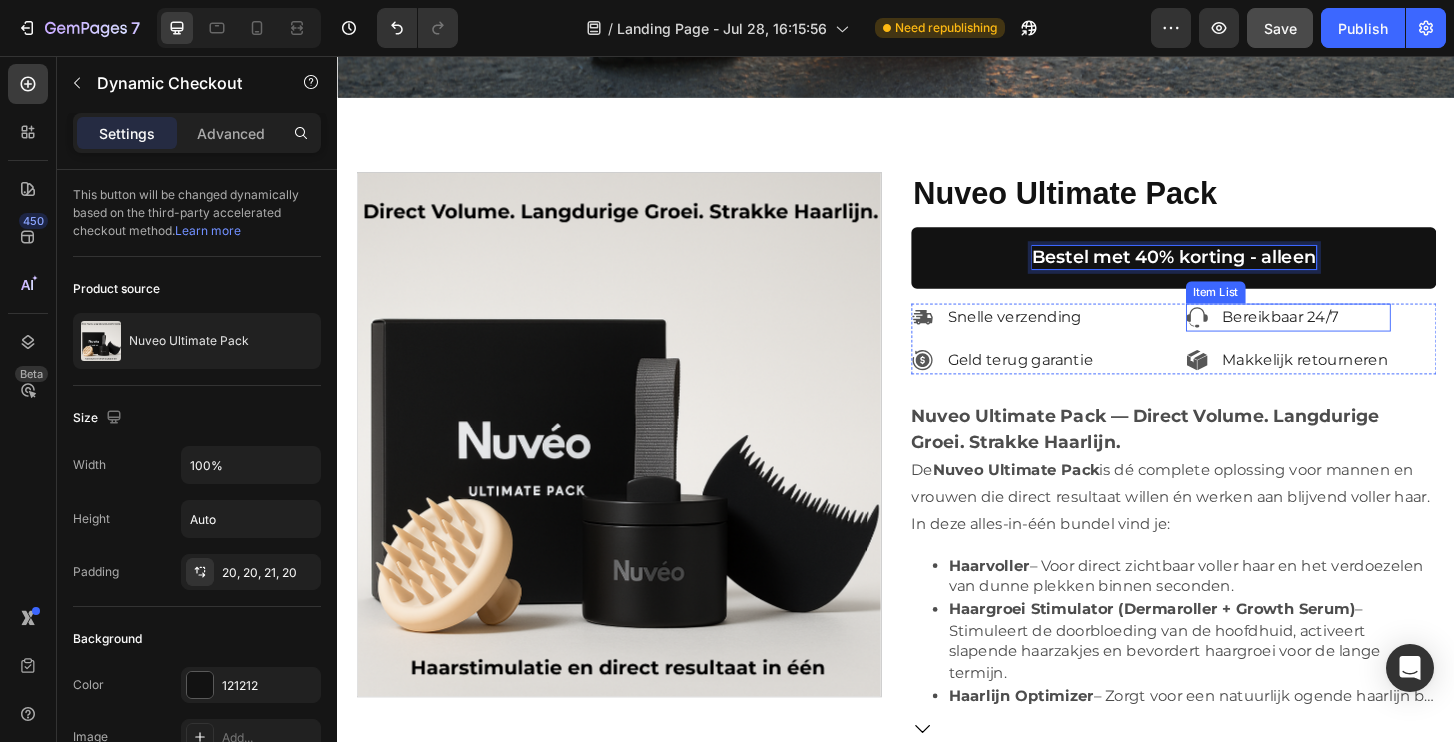 click on "Bestel met 40% korting - alleen" at bounding box center [1235, 272] 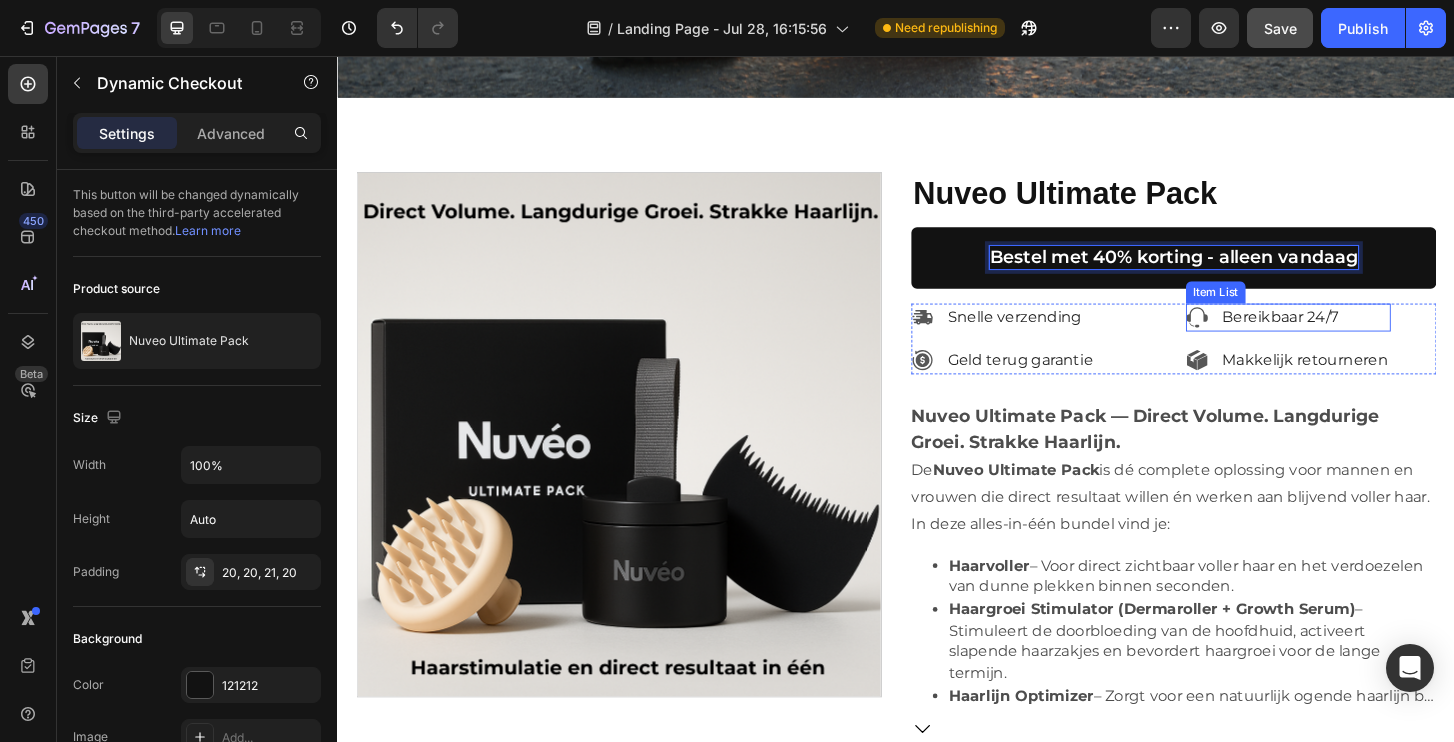 click on "Bestel met 40% korting - alleen vandaag" at bounding box center [1235, 272] 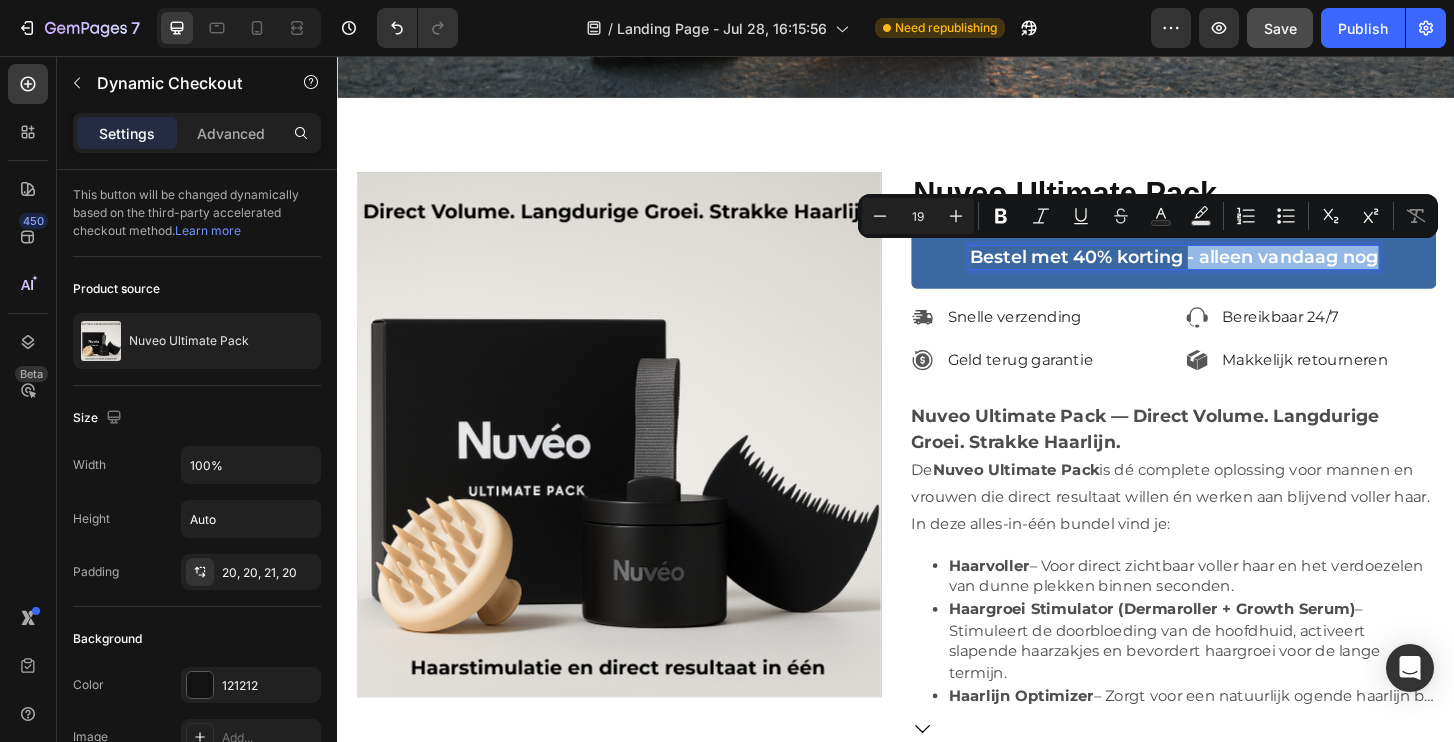 drag, startPoint x: 1452, startPoint y: 275, endPoint x: 1249, endPoint y: 279, distance: 203.0394 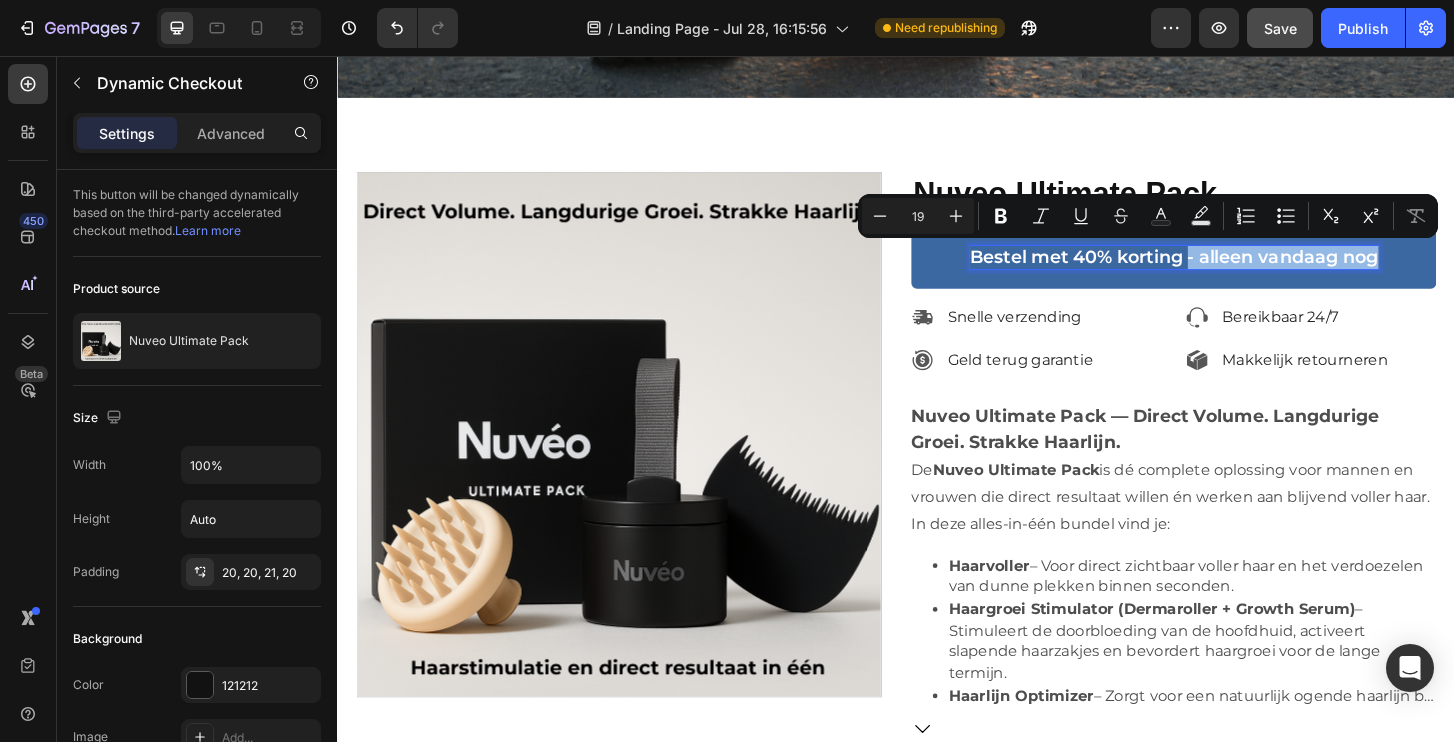 click on "Bestel met 40% korting - alleen vandaag nog" at bounding box center [1235, 271] 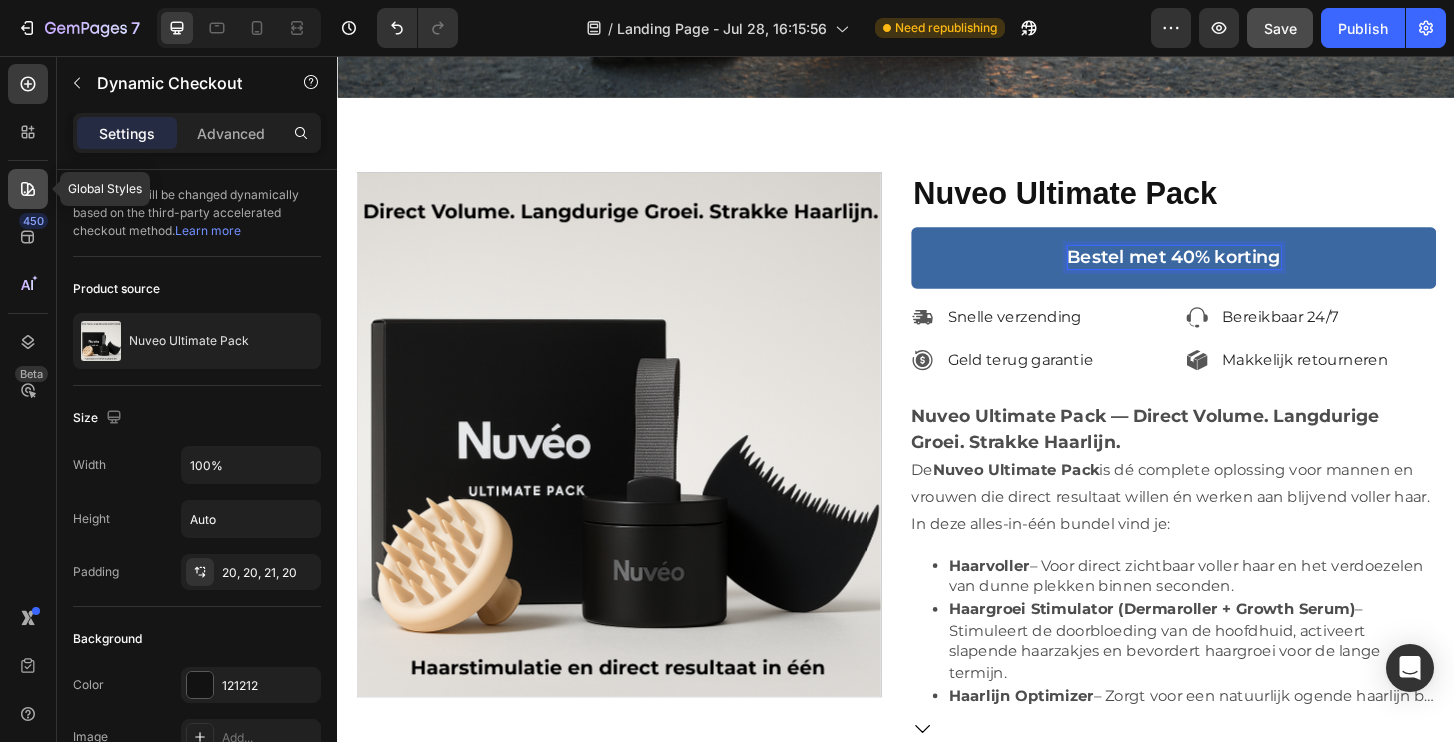 click 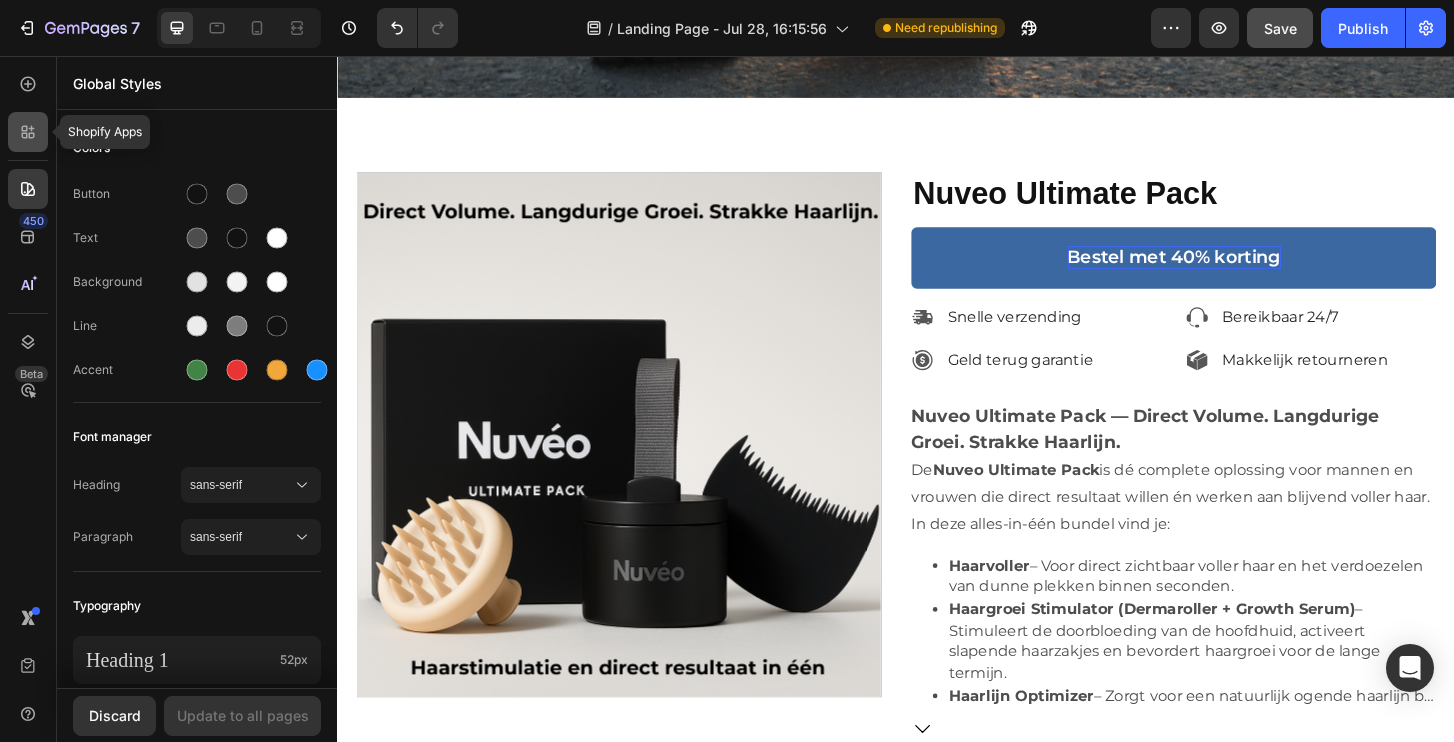 click 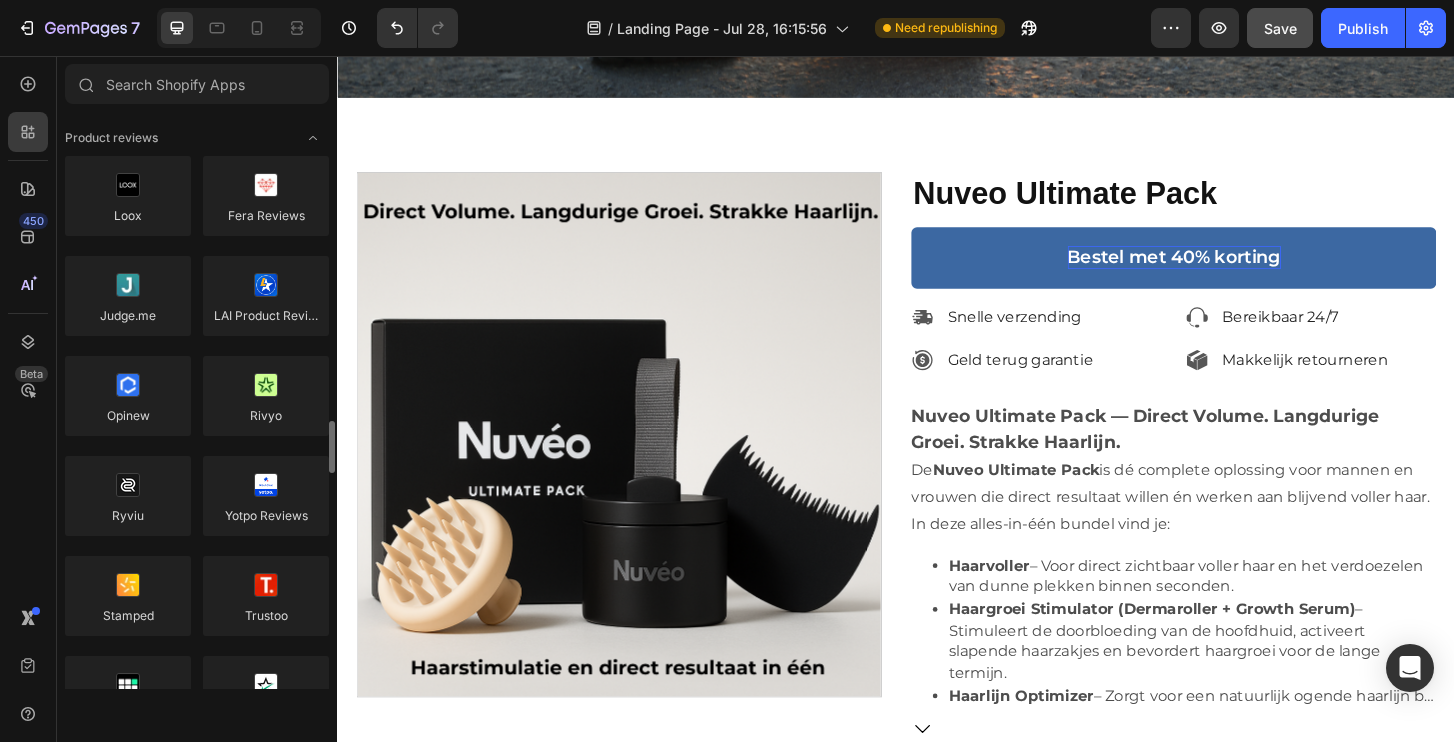 scroll, scrollTop: 284, scrollLeft: 0, axis: vertical 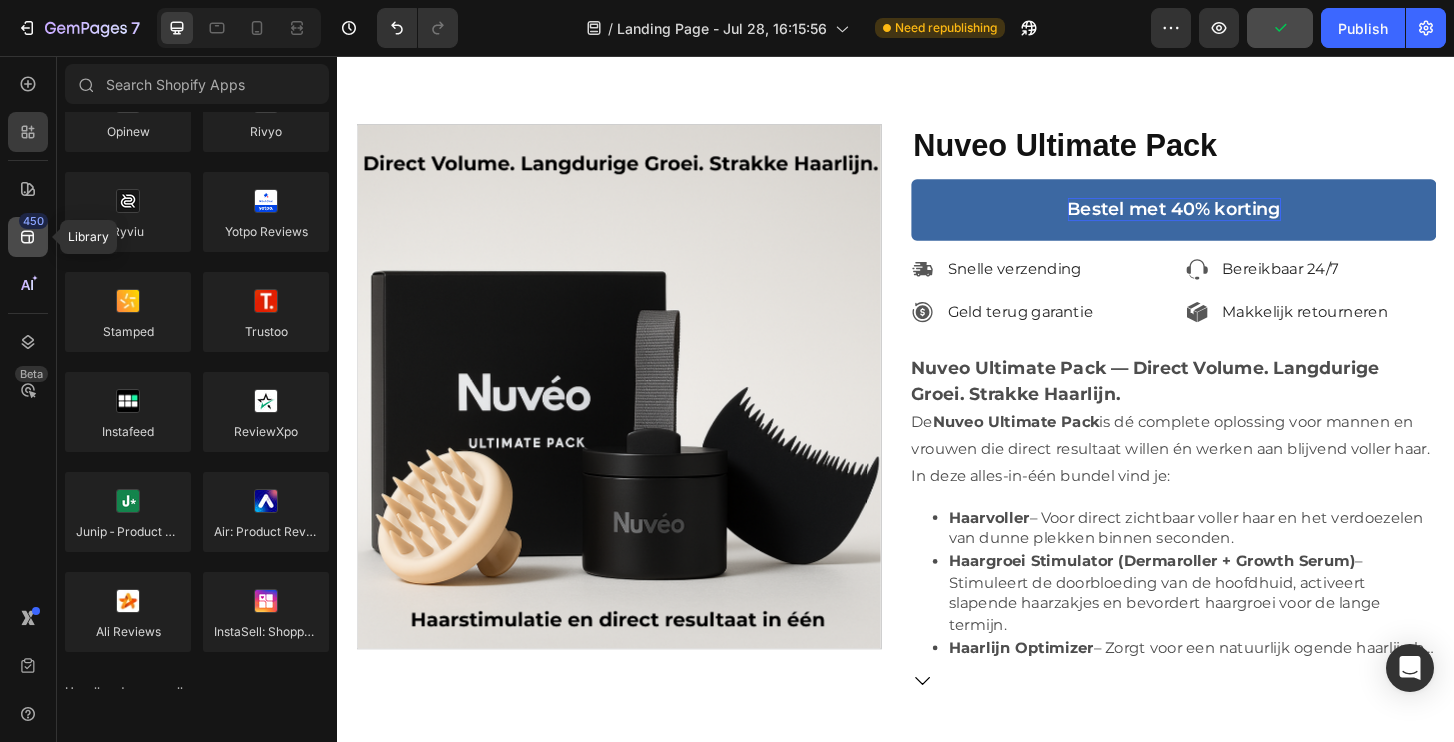 click 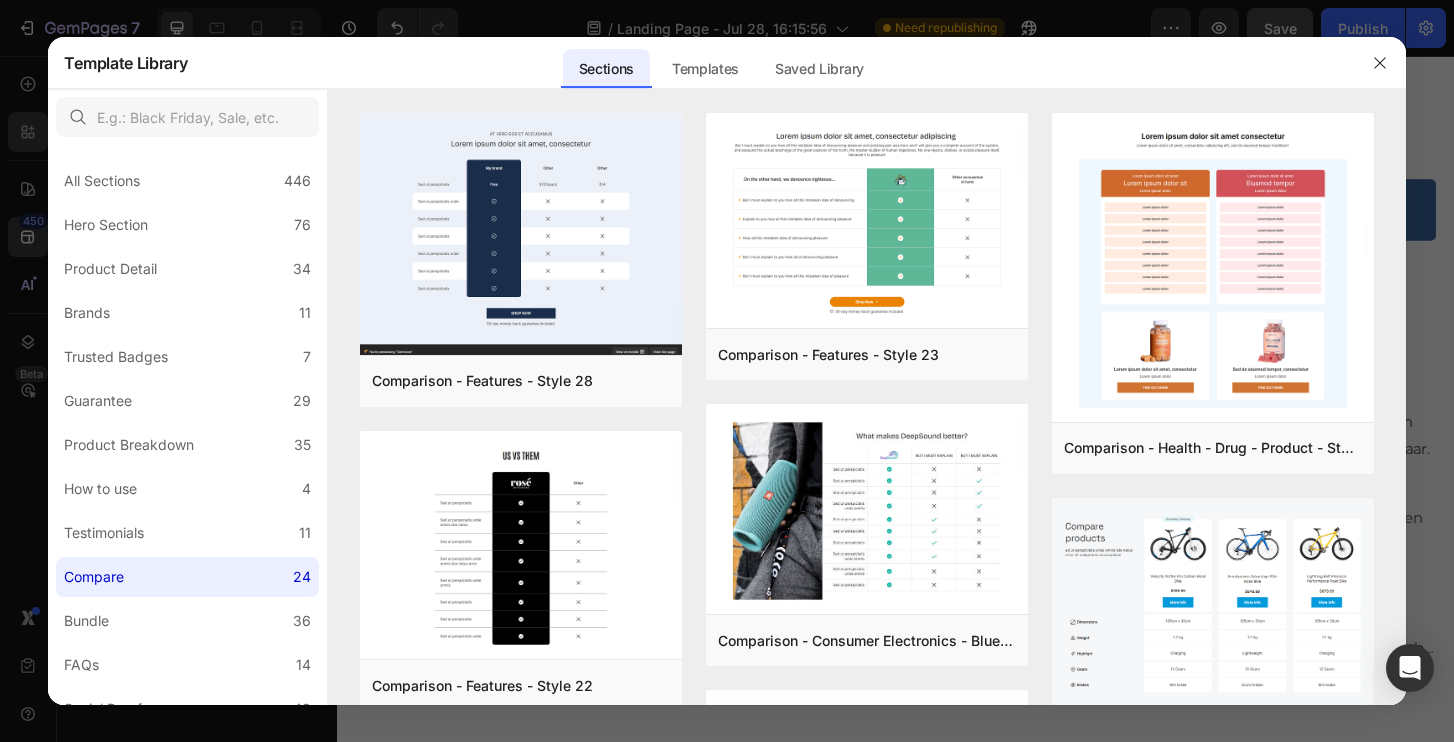 click at bounding box center [727, 371] 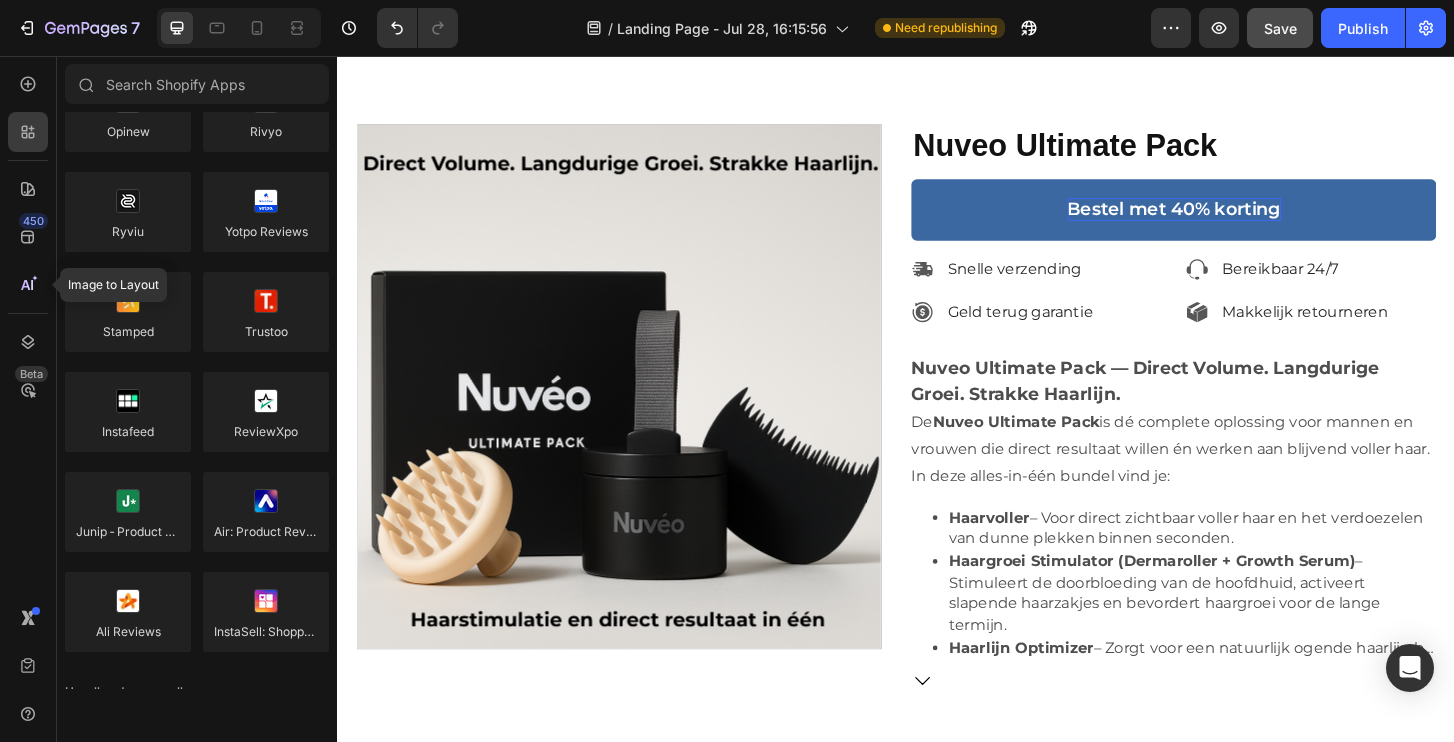 click 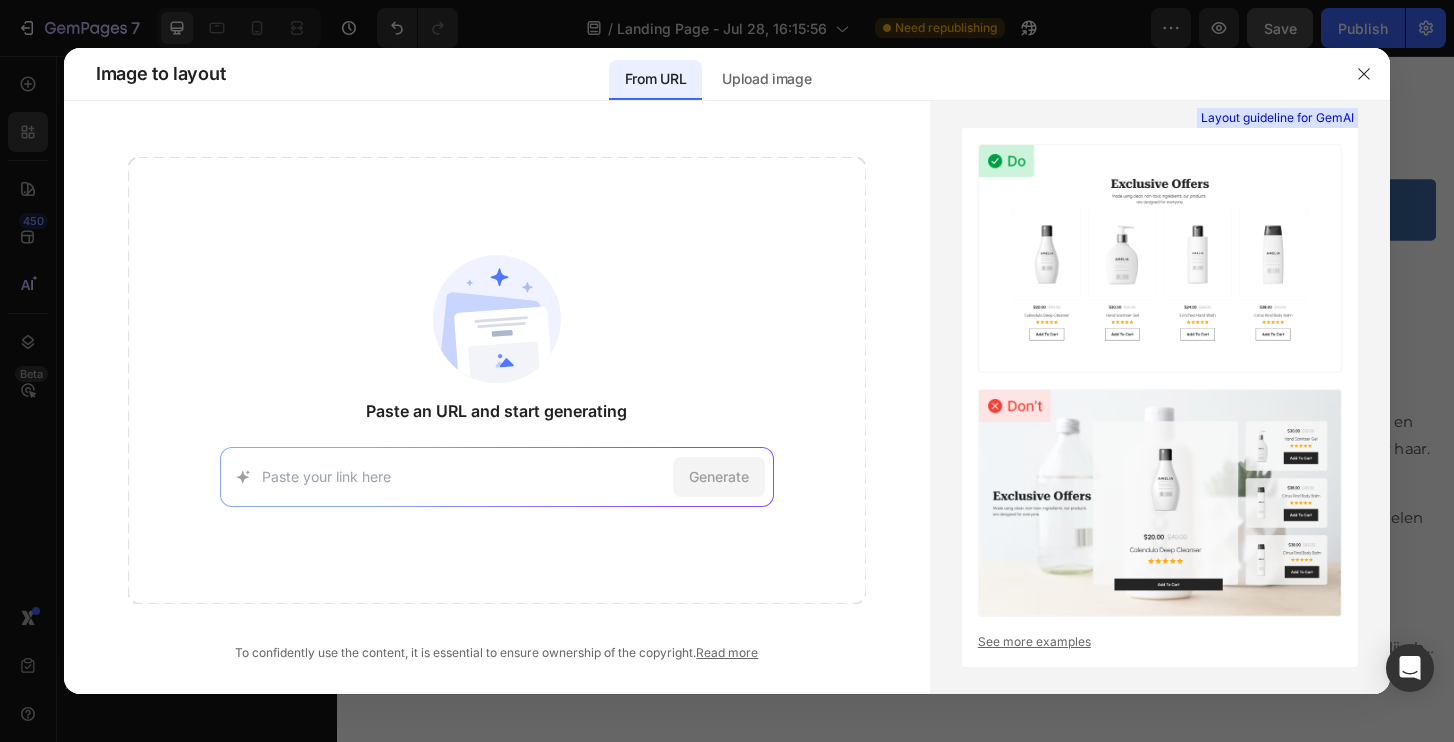 click at bounding box center [727, 371] 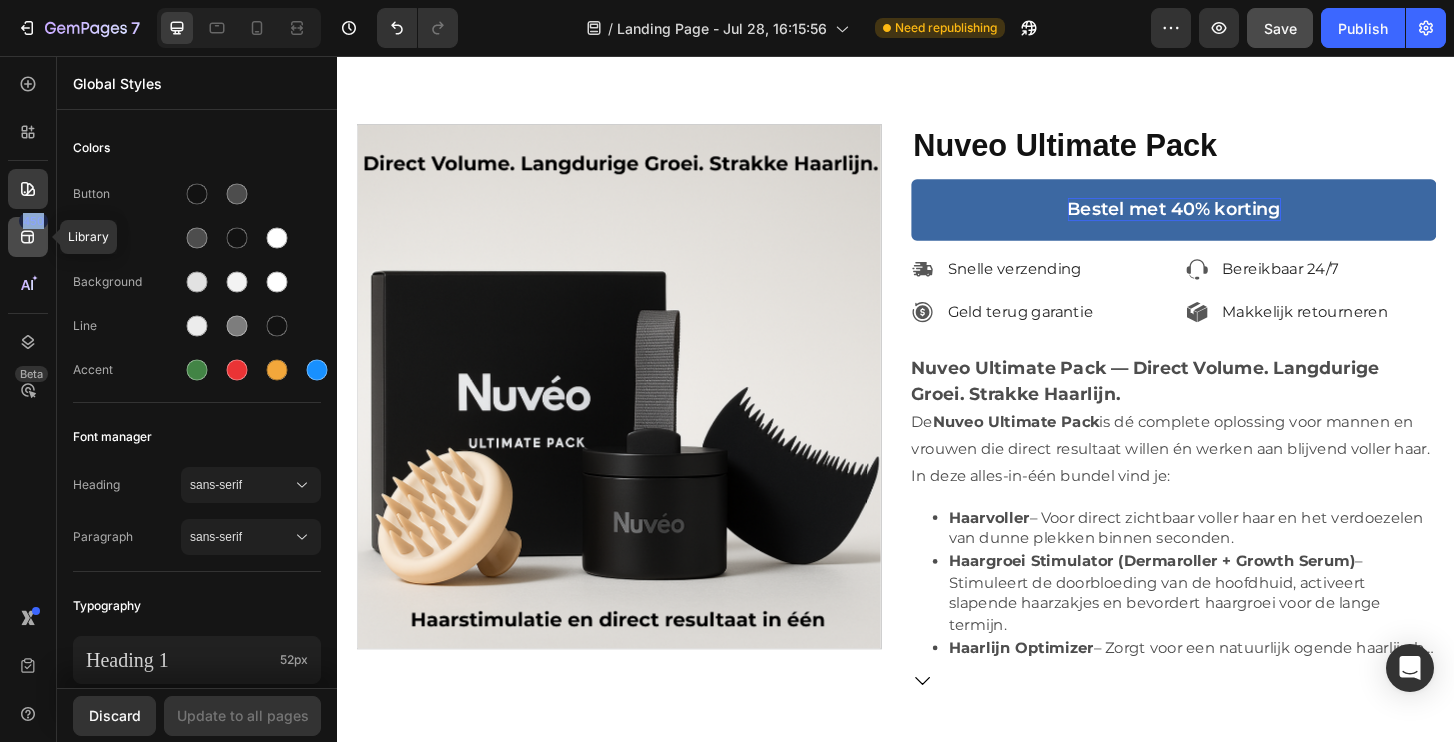 click 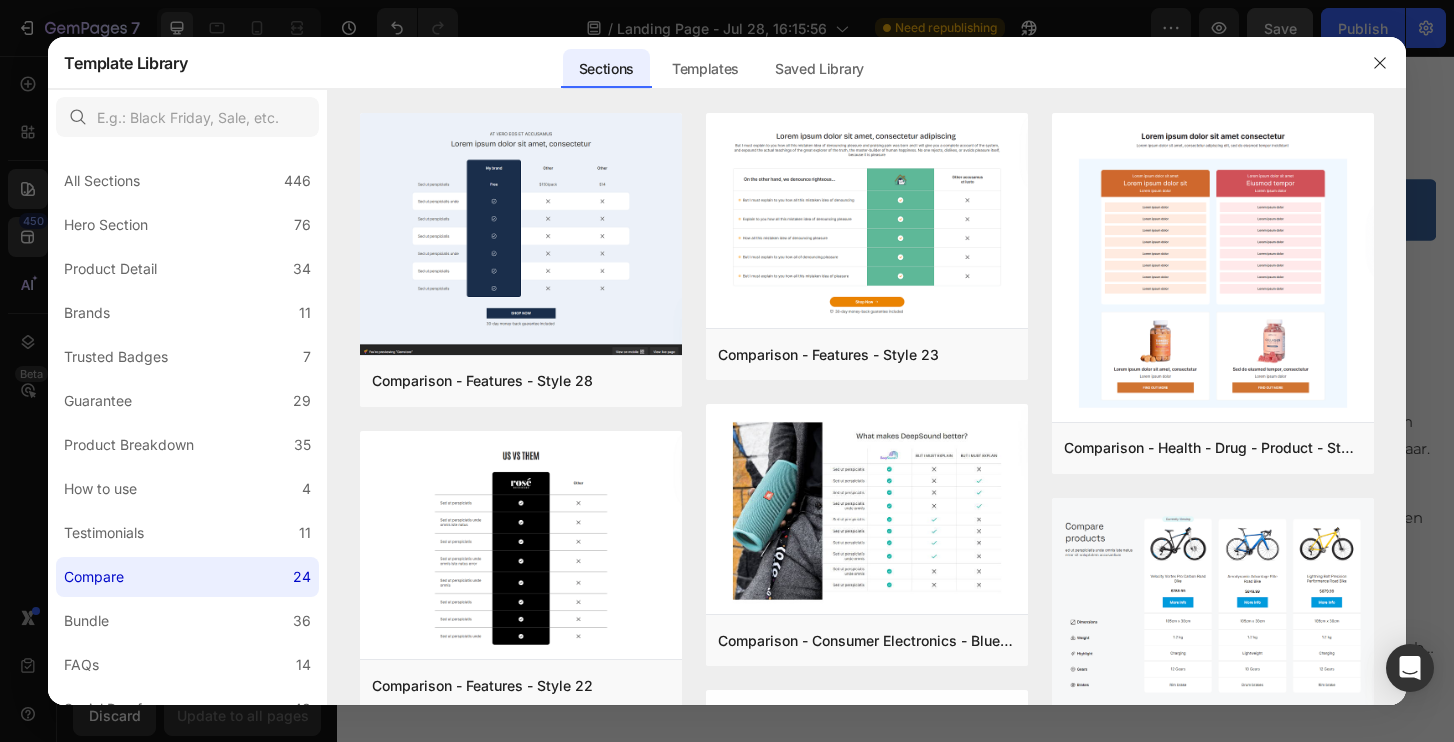 click at bounding box center (727, 371) 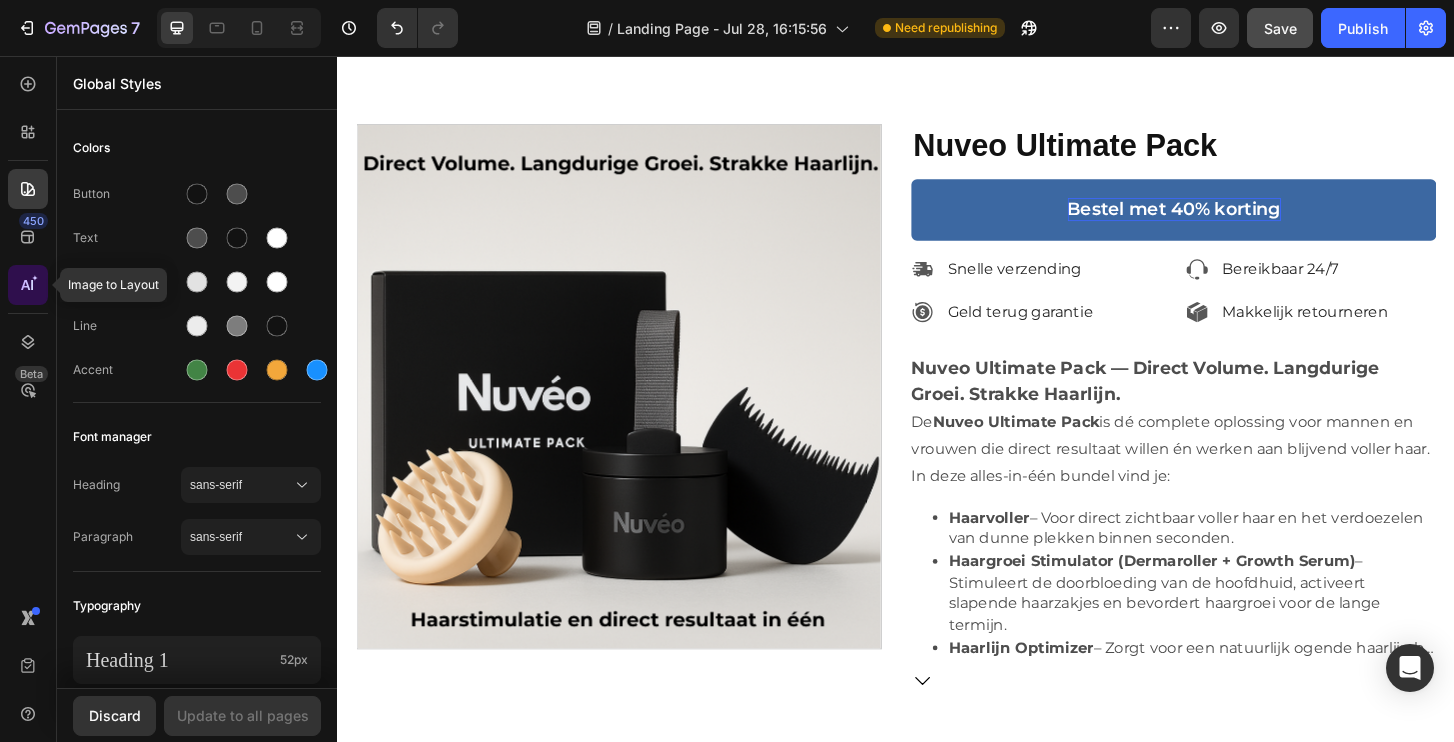 click 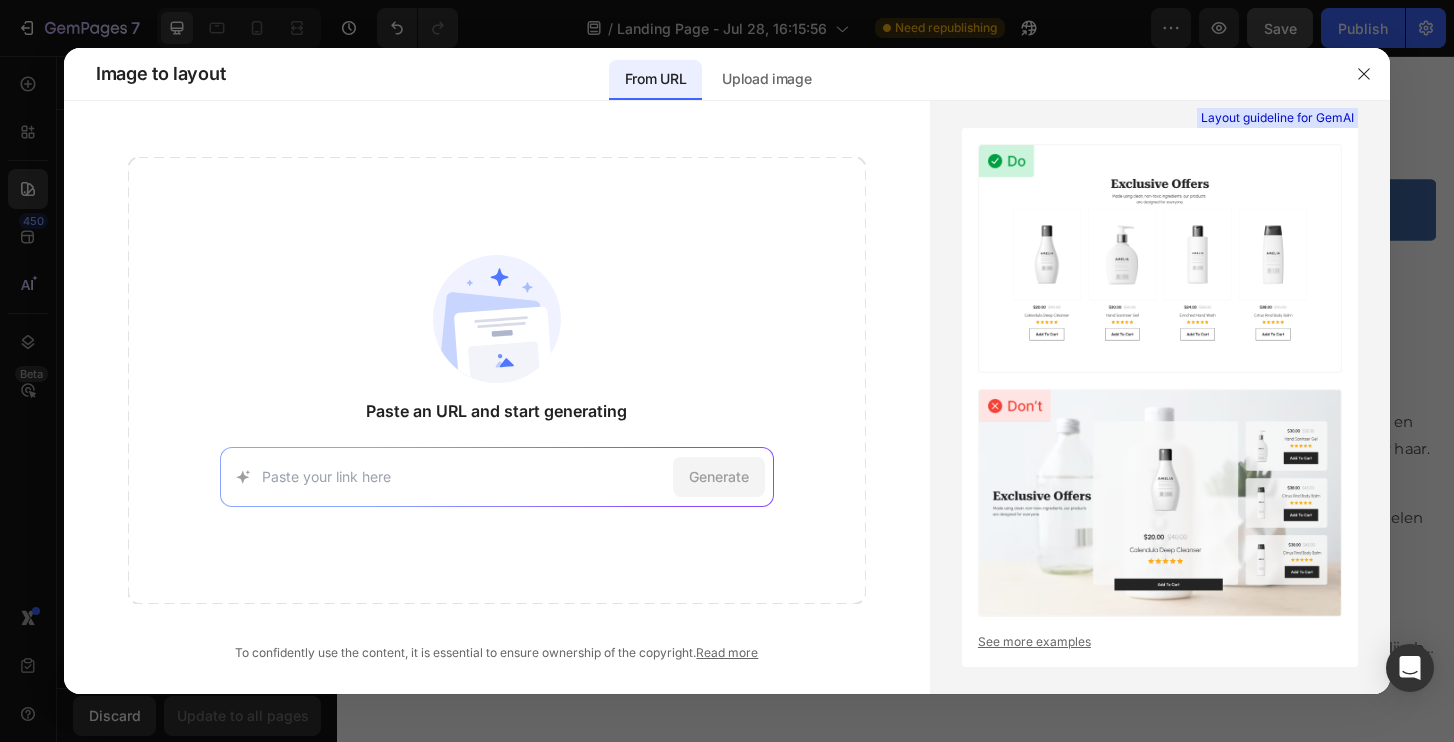 click at bounding box center (727, 371) 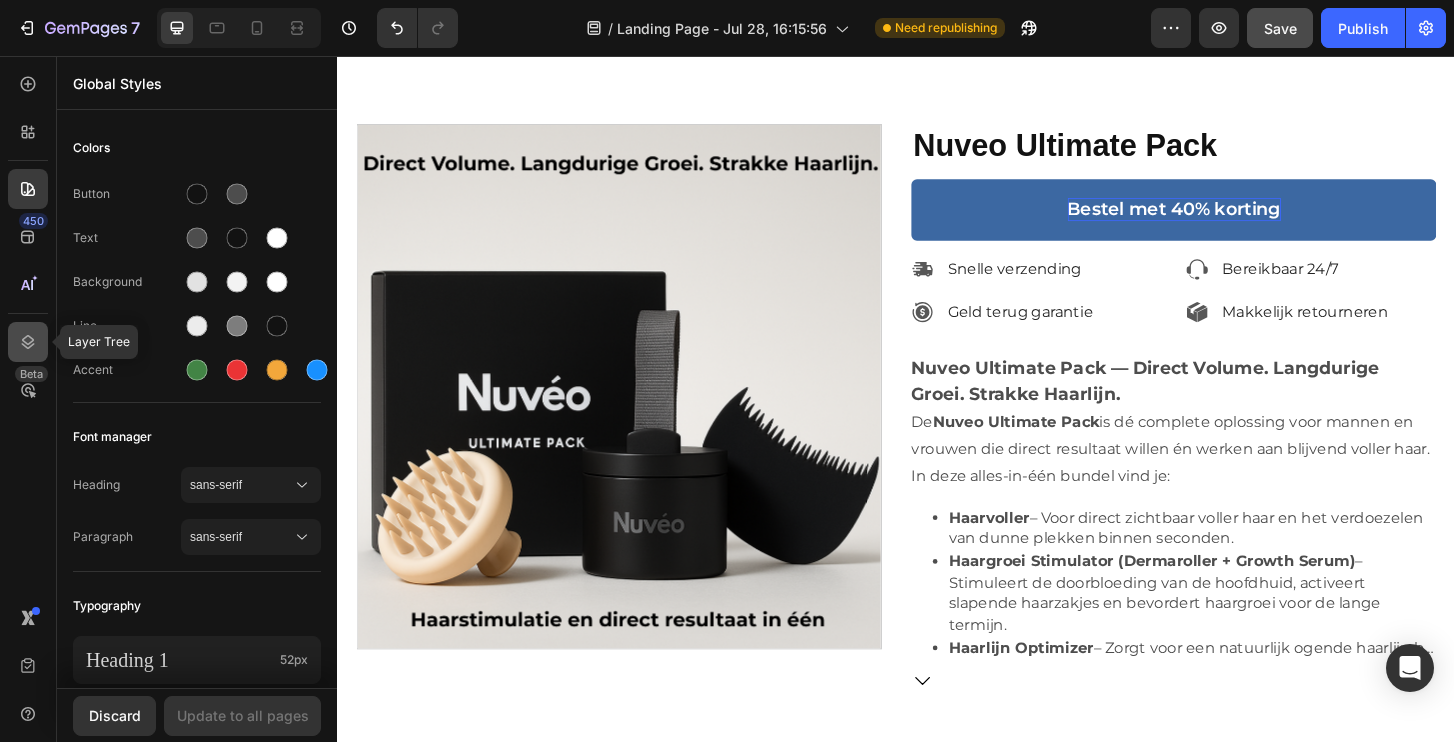click 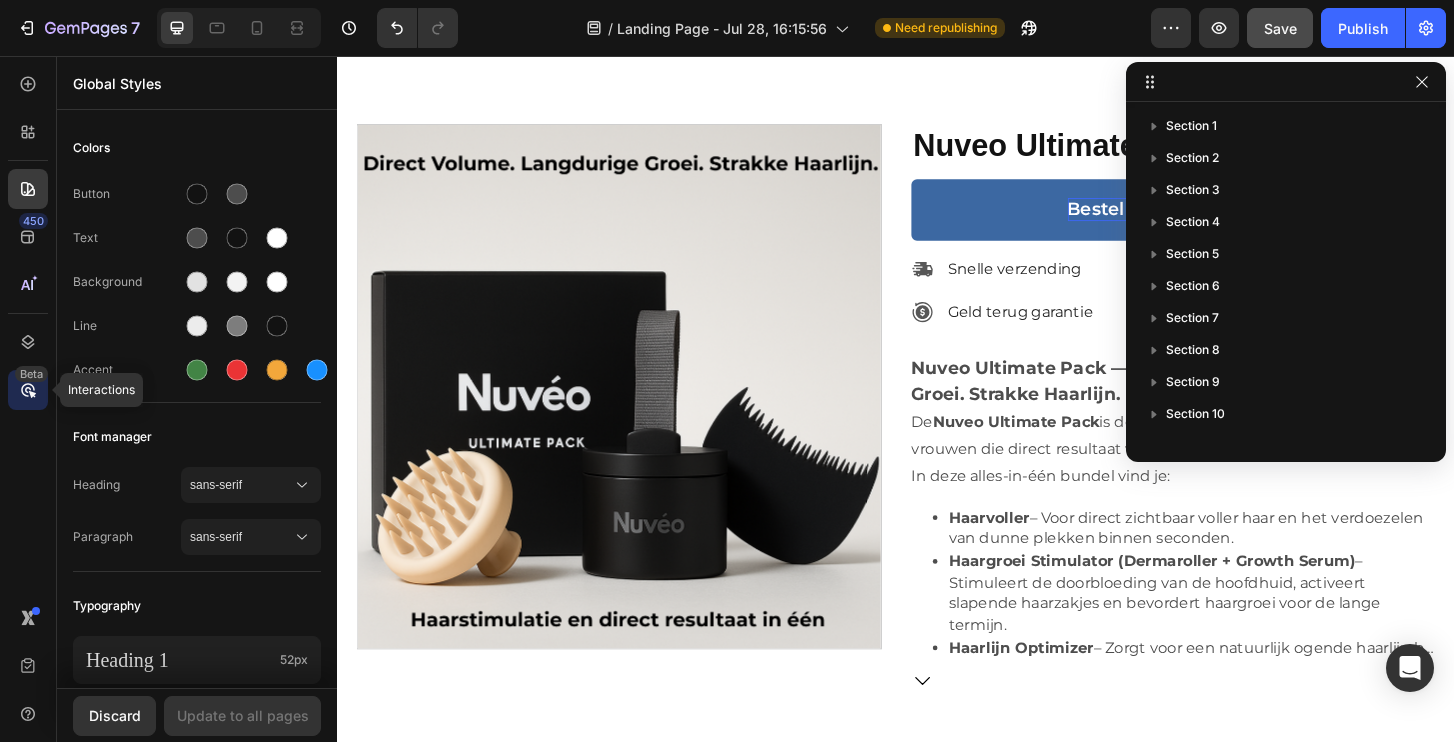click 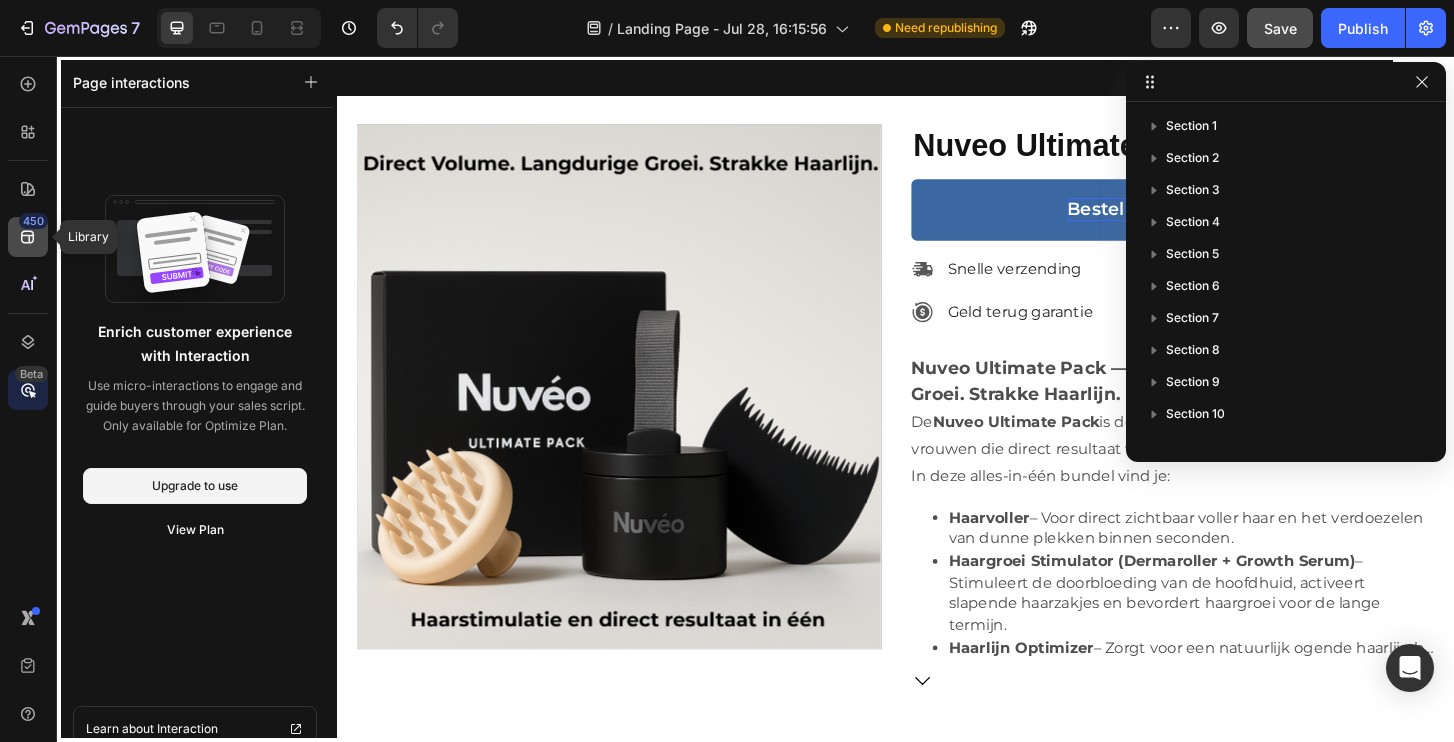 click on "450" at bounding box center [33, 221] 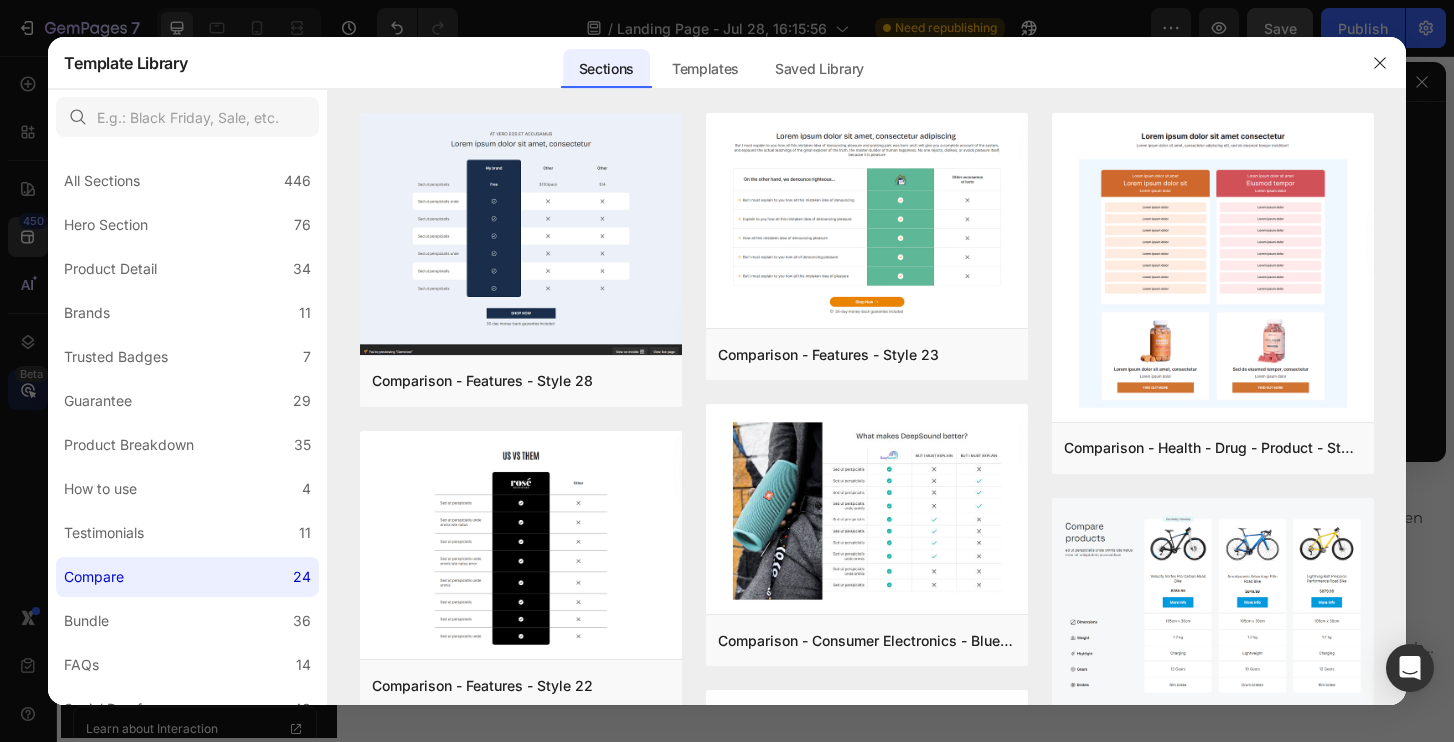click at bounding box center [727, 371] 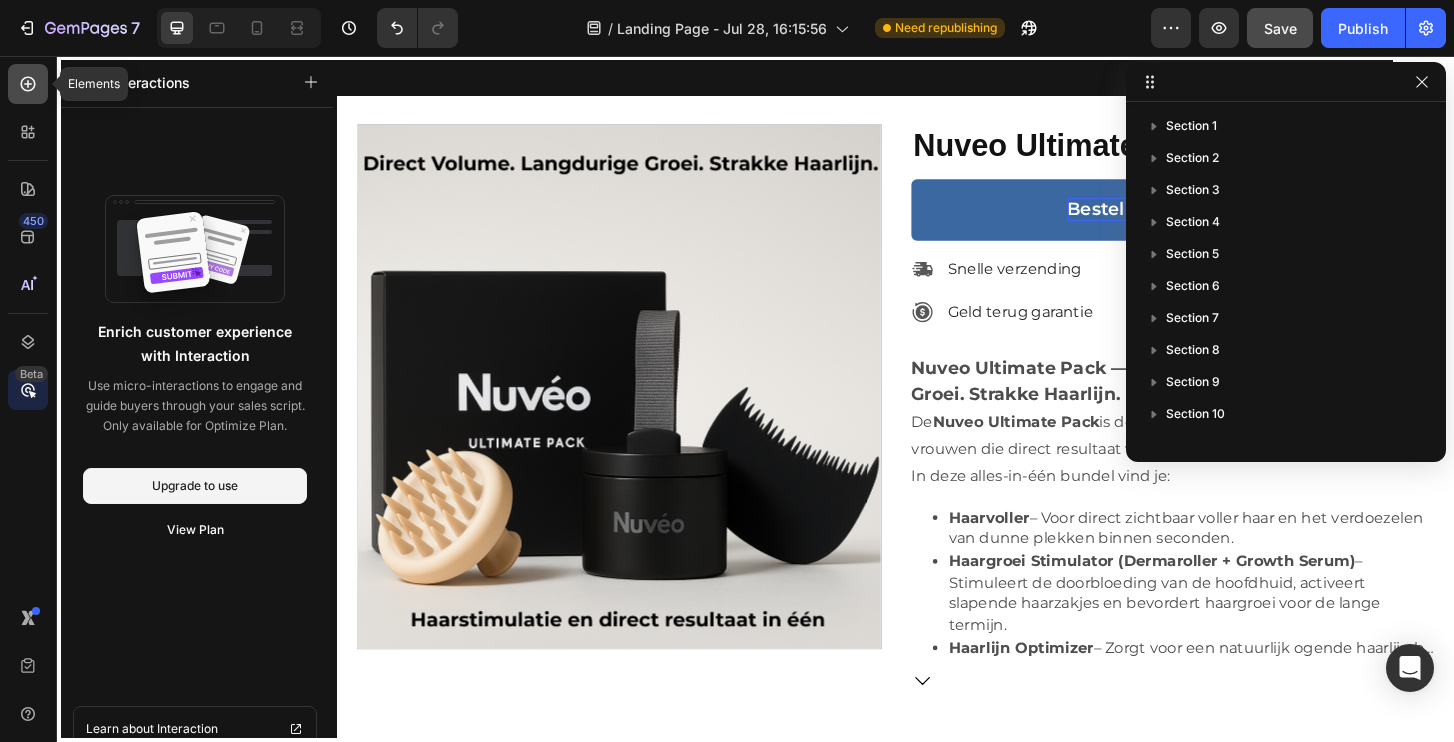 click 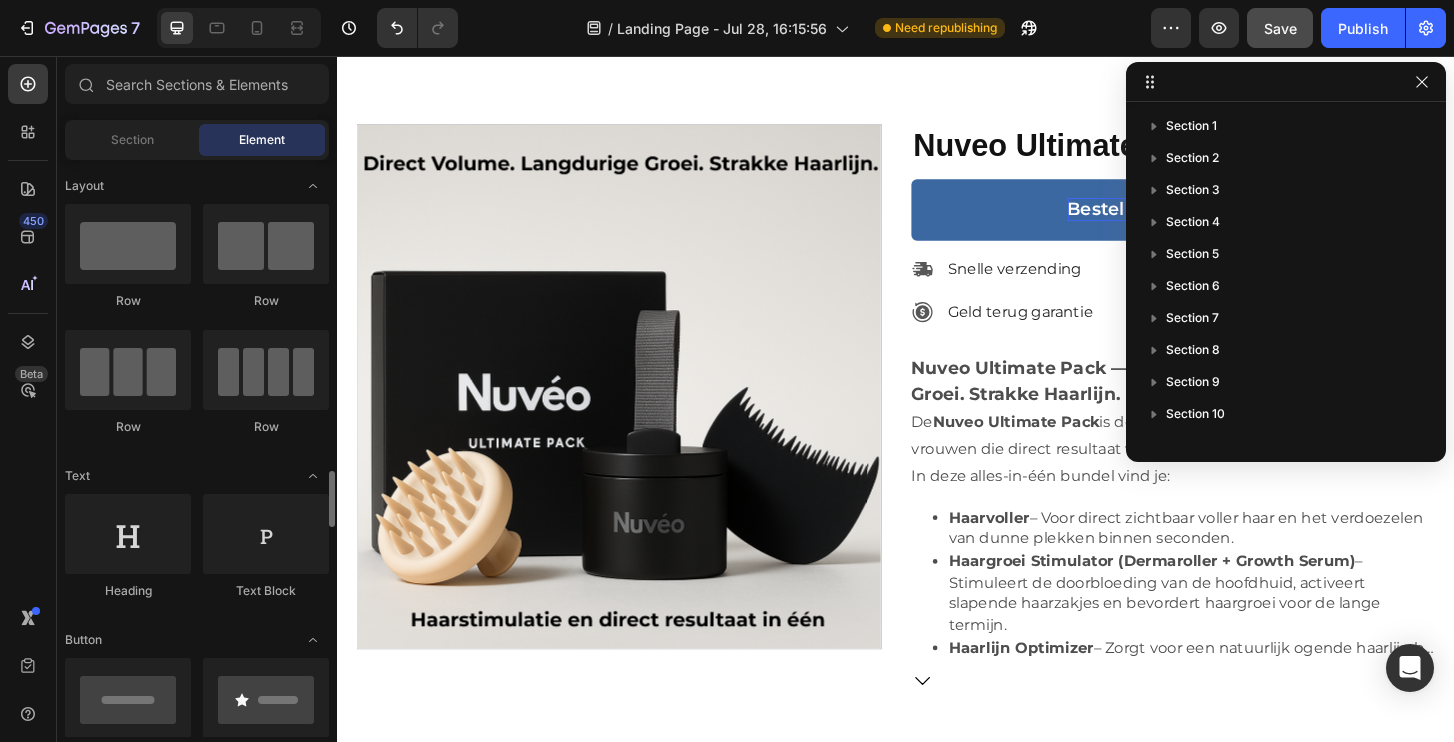 scroll, scrollTop: 284, scrollLeft: 0, axis: vertical 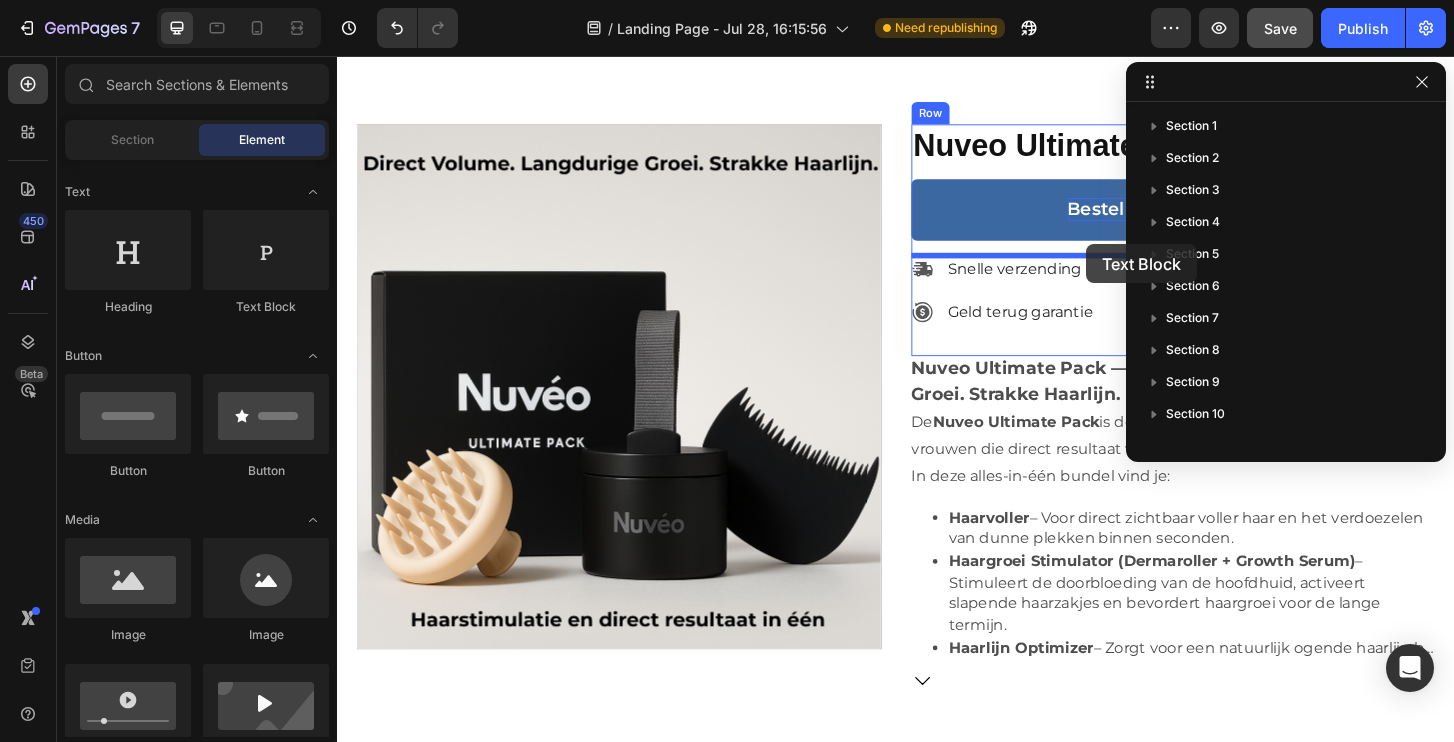 drag, startPoint x: 565, startPoint y: 343, endPoint x: 1143, endPoint y: 260, distance: 583.92896 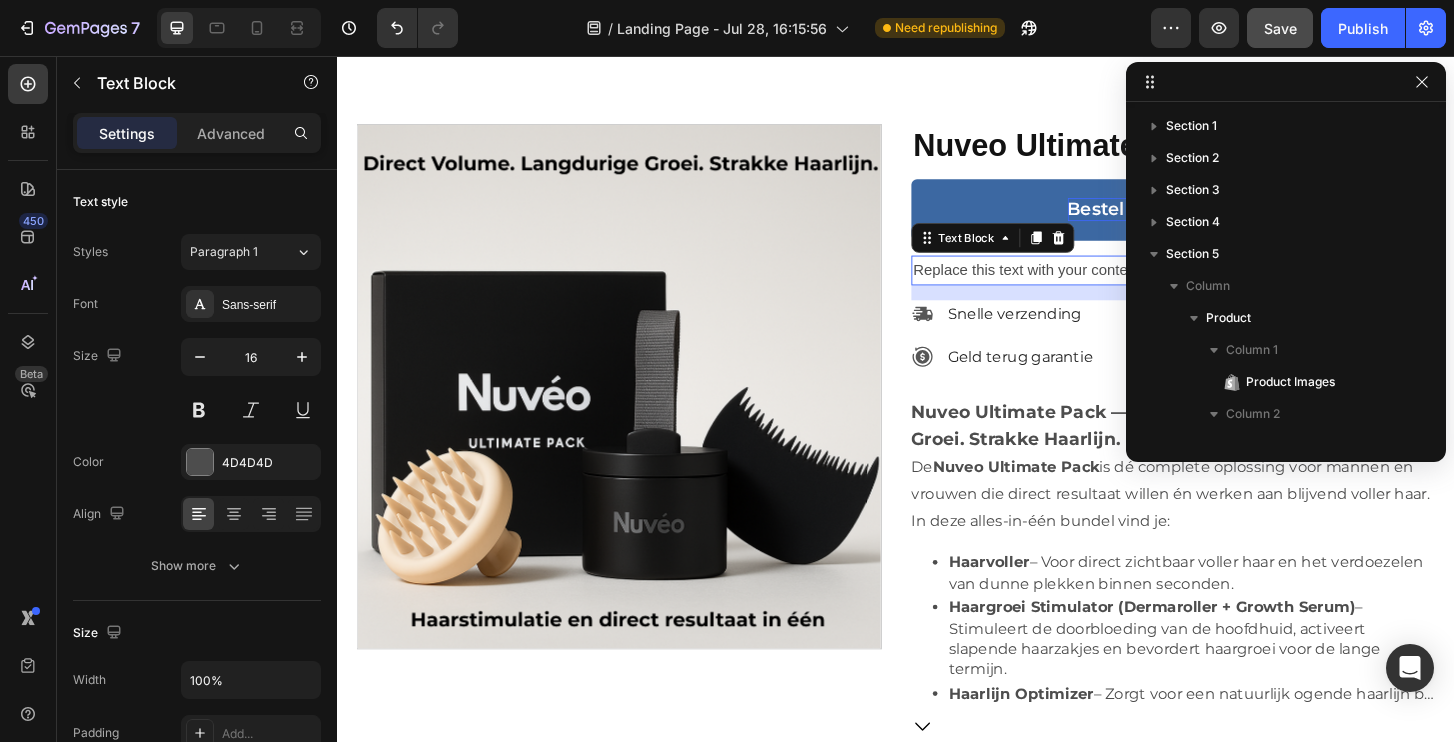 scroll, scrollTop: 314, scrollLeft: 0, axis: vertical 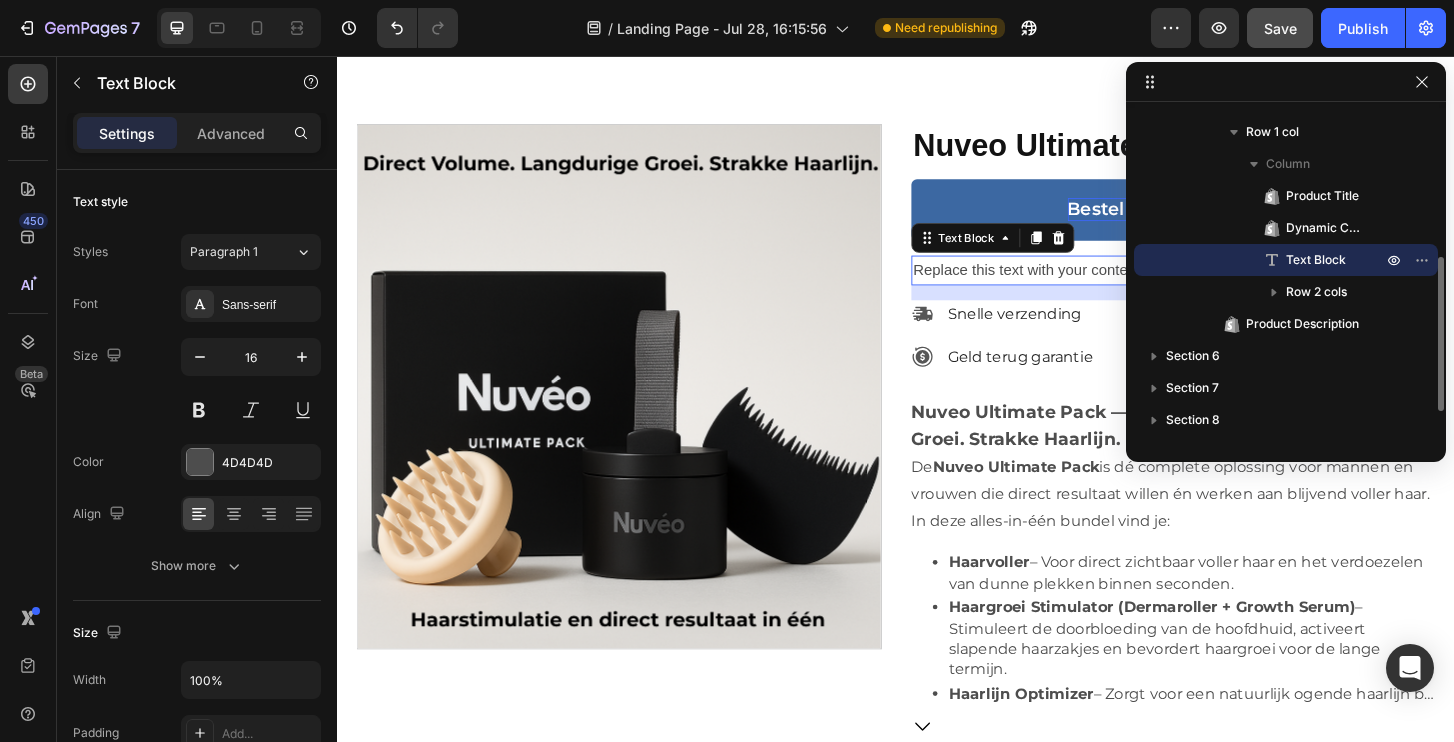 click on "Replace this text with your content" at bounding box center [1235, 286] 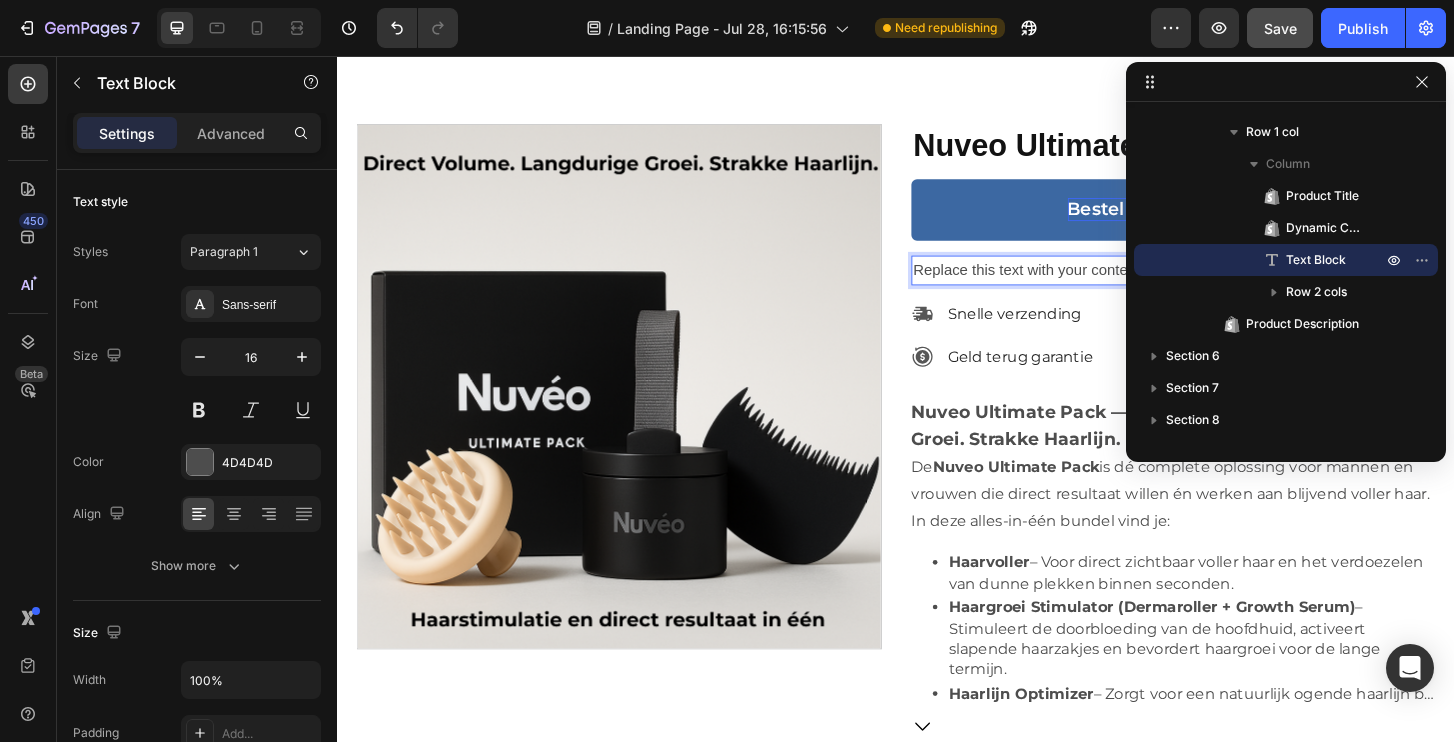 click on "Replace this text with your content" at bounding box center (1235, 286) 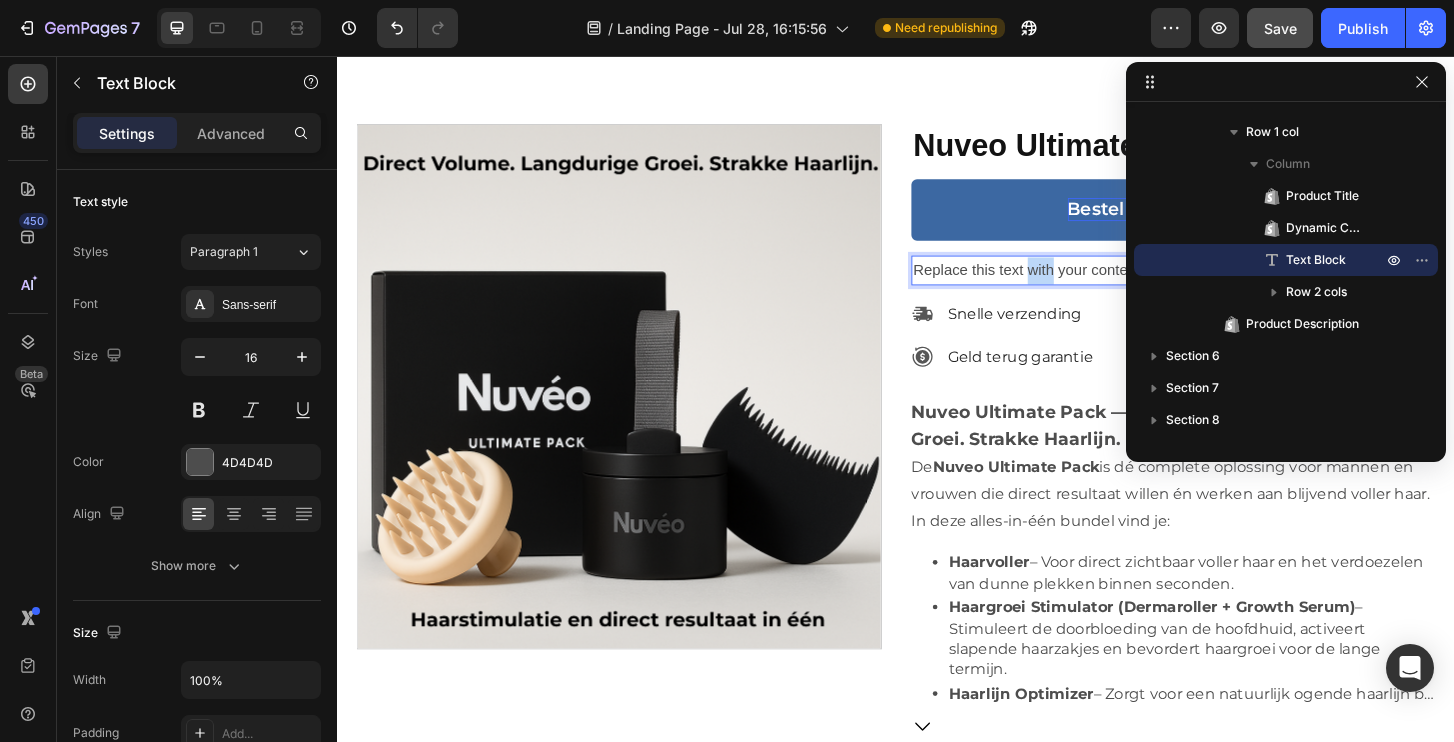 click on "Replace this text with your content" at bounding box center [1235, 286] 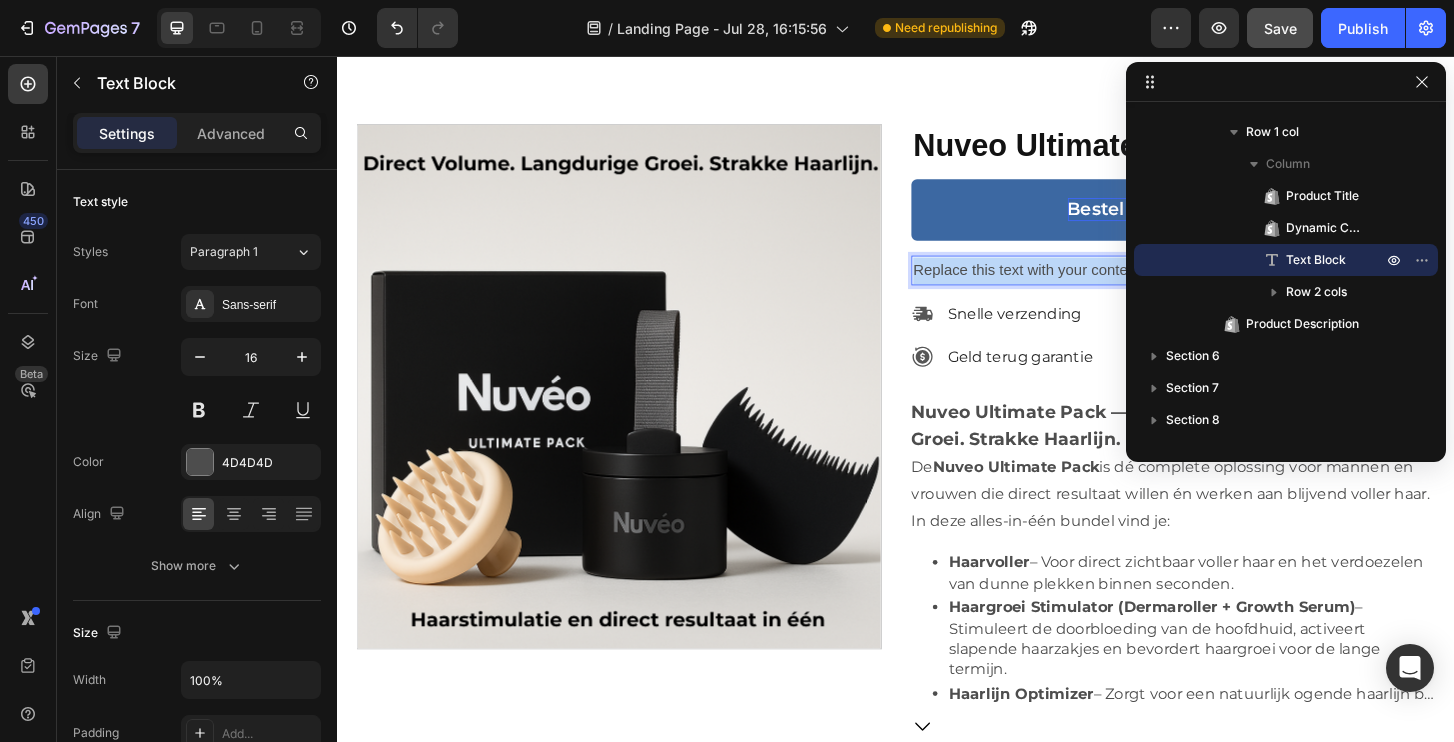click on "Replace this text with your content" at bounding box center [1235, 286] 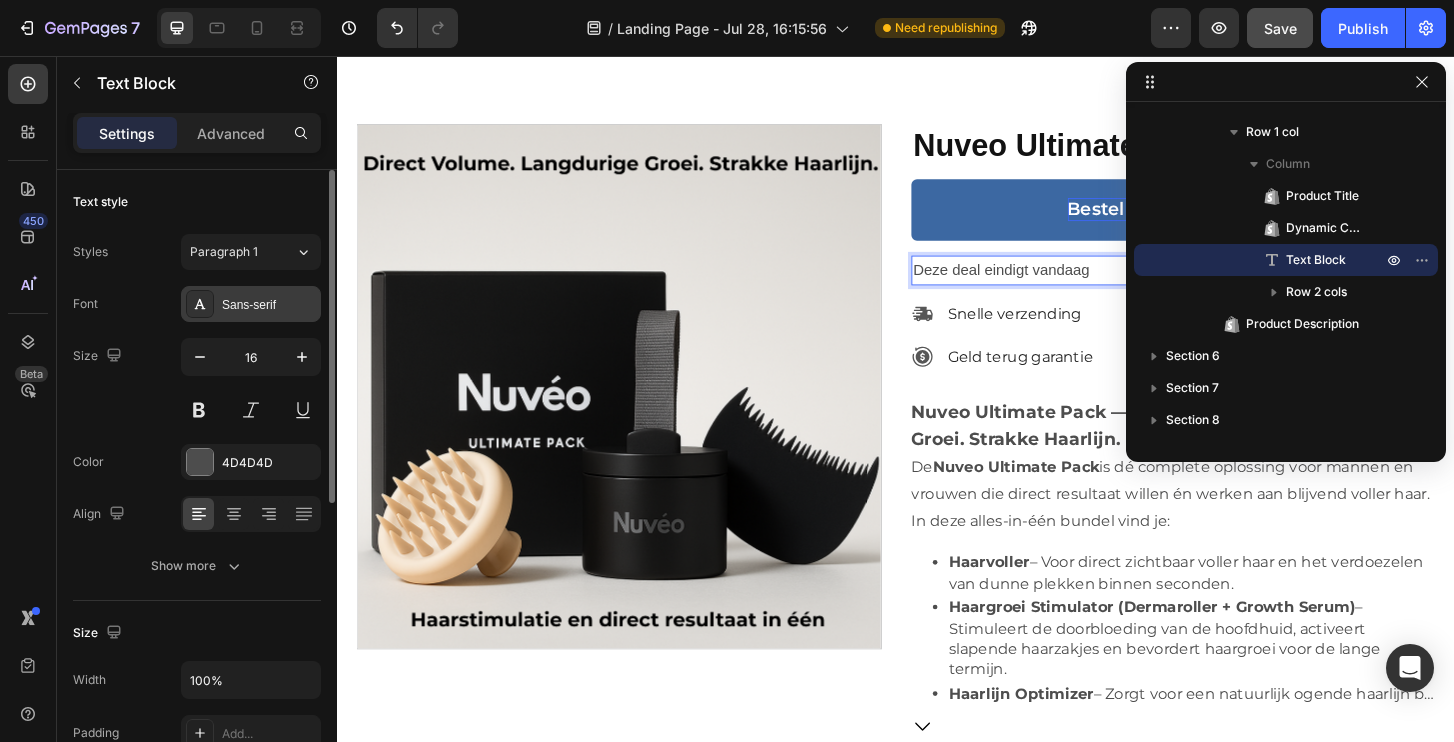 click on "Sans-serif" at bounding box center [269, 305] 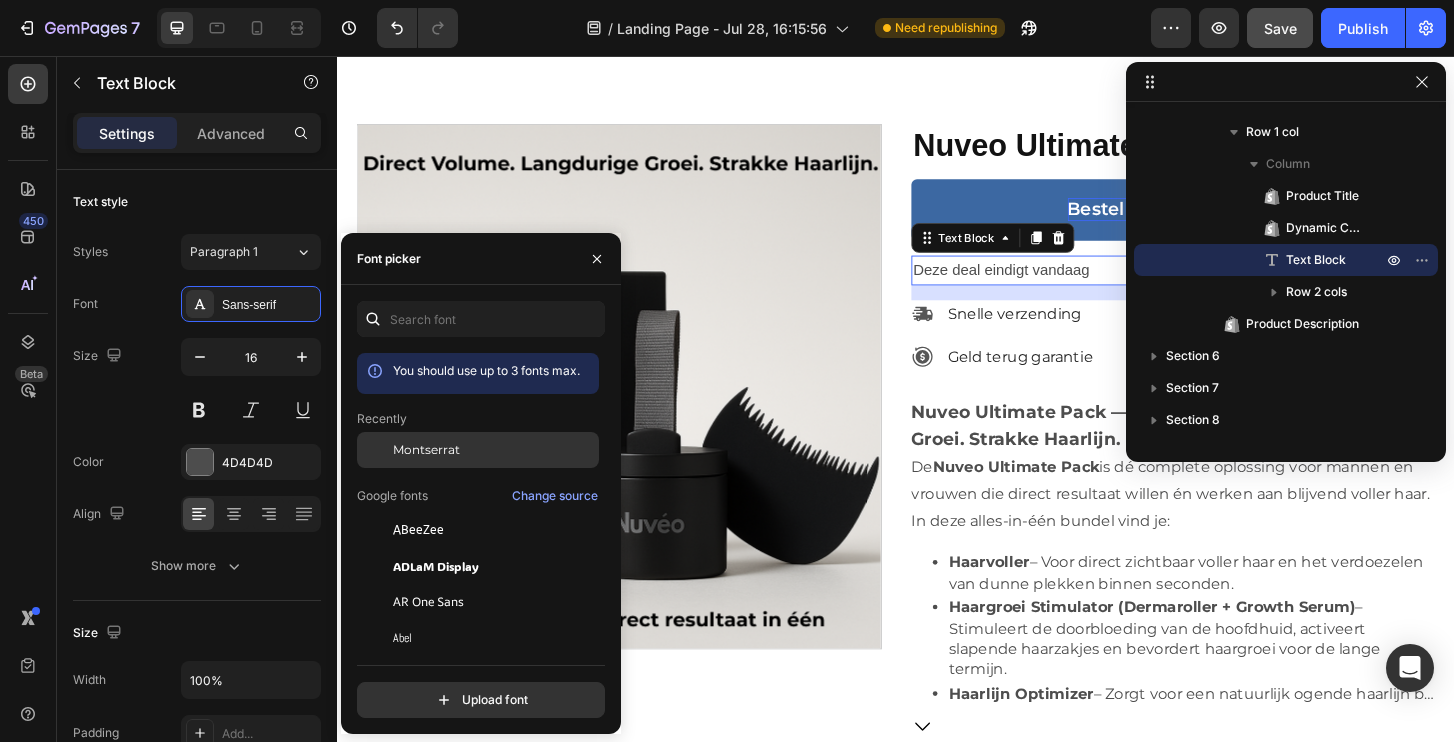 click on "Montserrat" at bounding box center [426, 450] 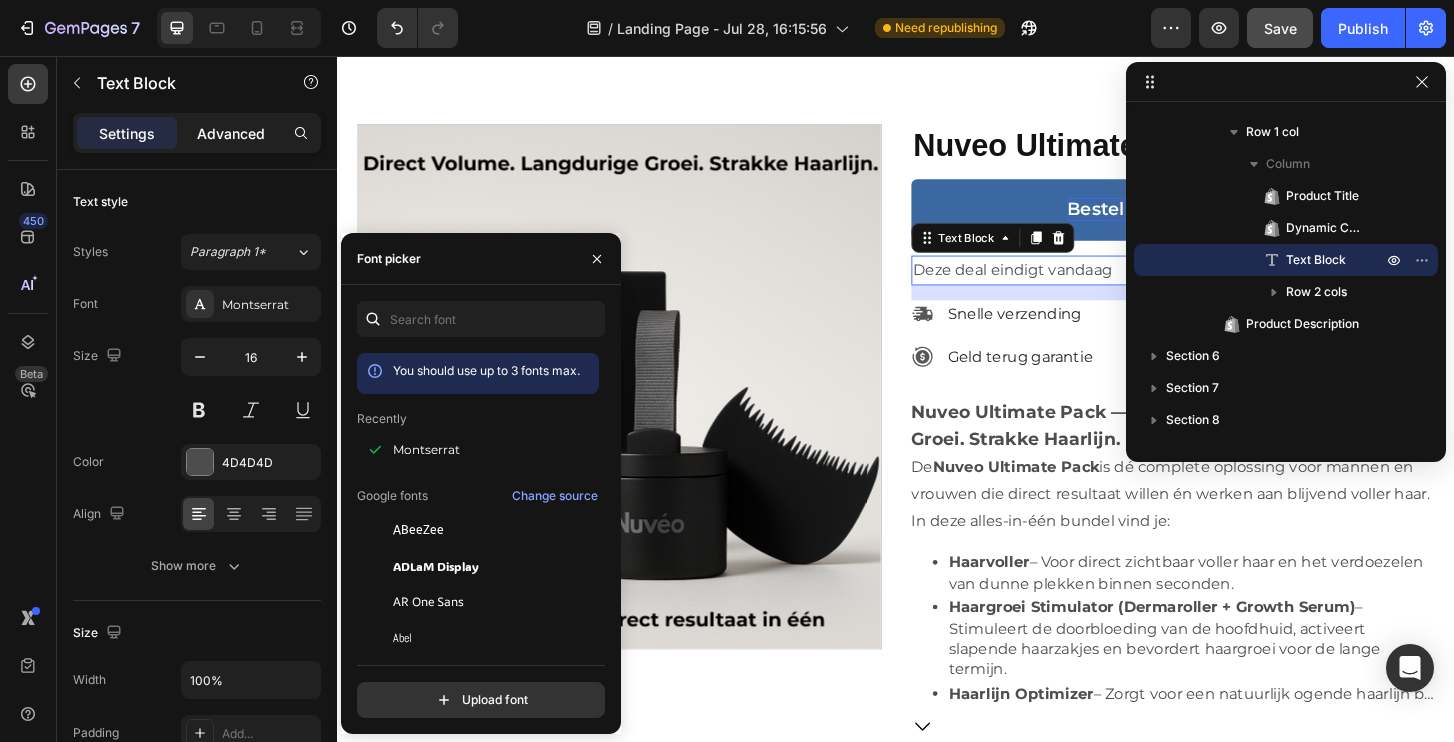 click on "Advanced" at bounding box center [231, 133] 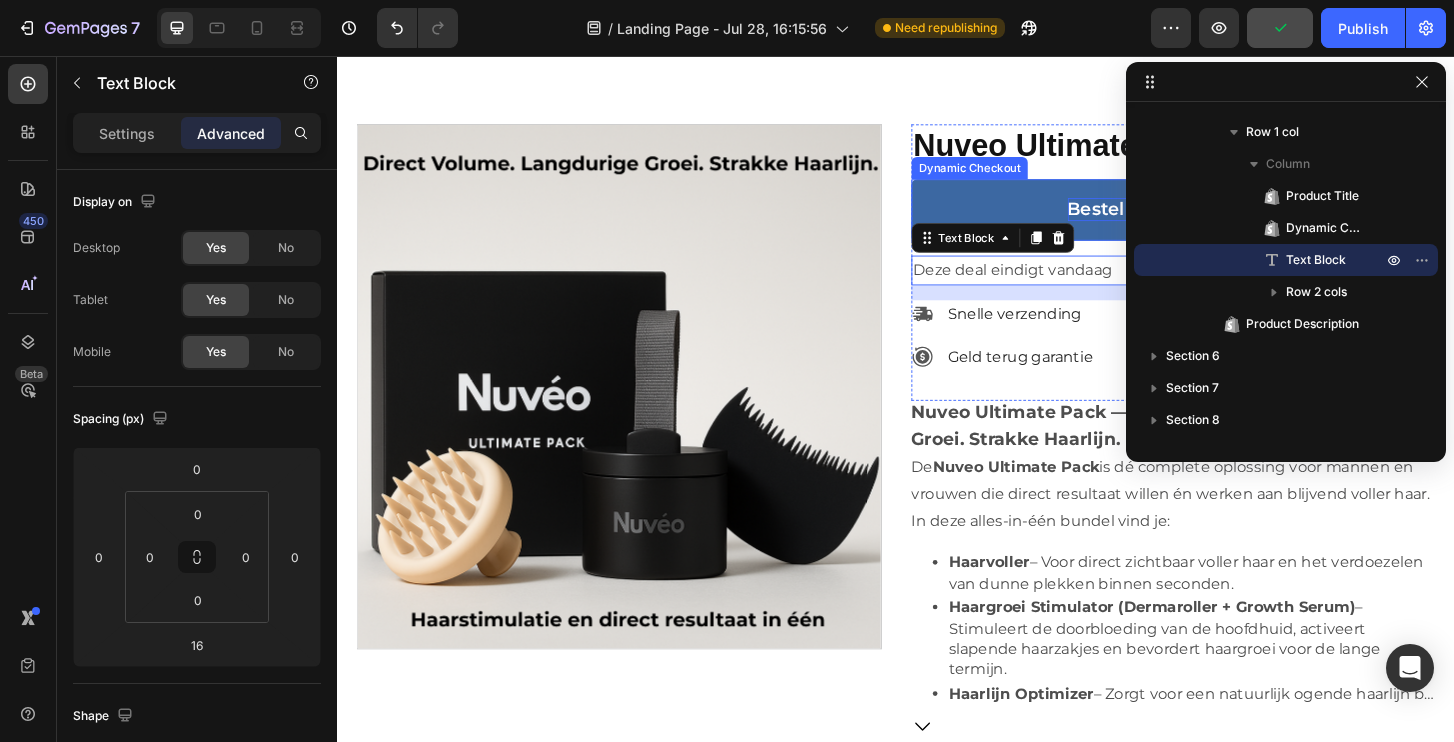 click on "Bestel met 40% korting" at bounding box center (1235, 221) 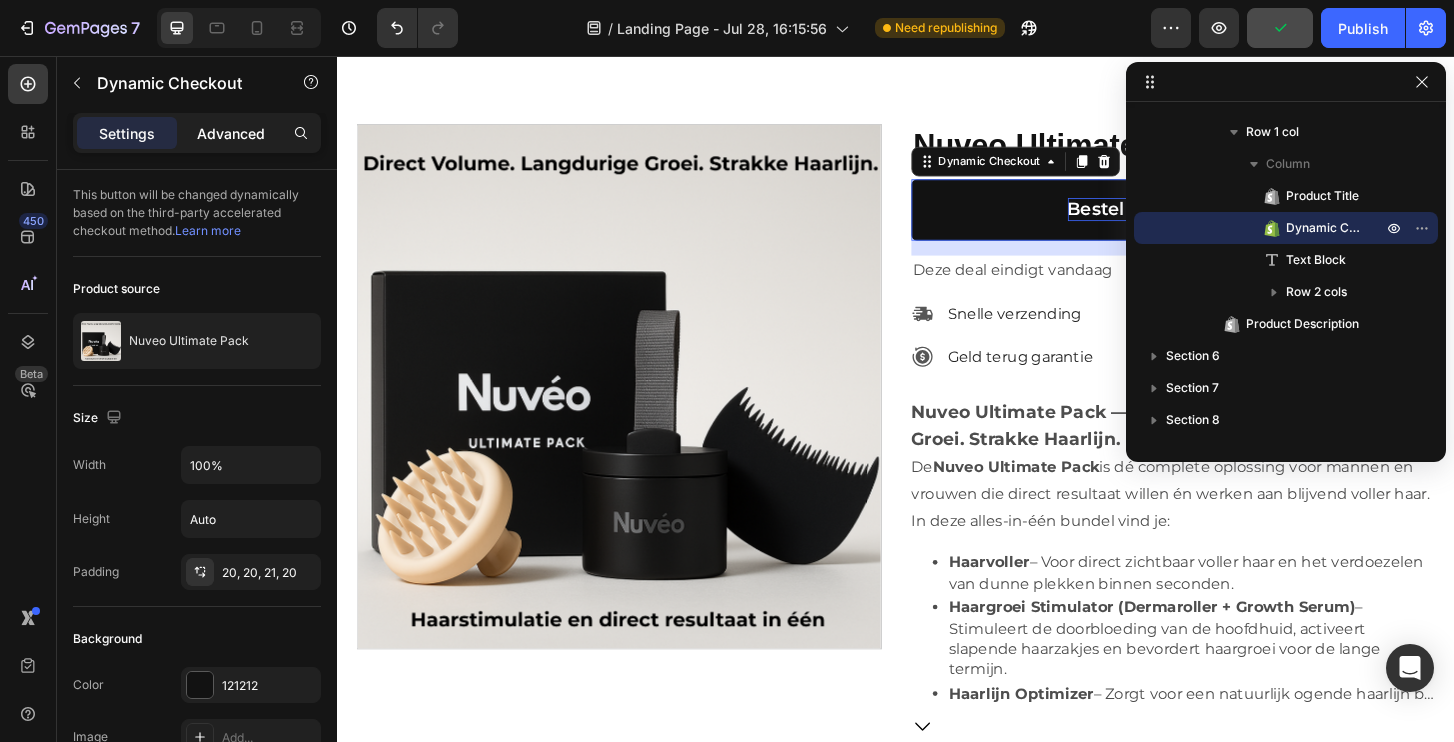 click on "Advanced" at bounding box center [231, 133] 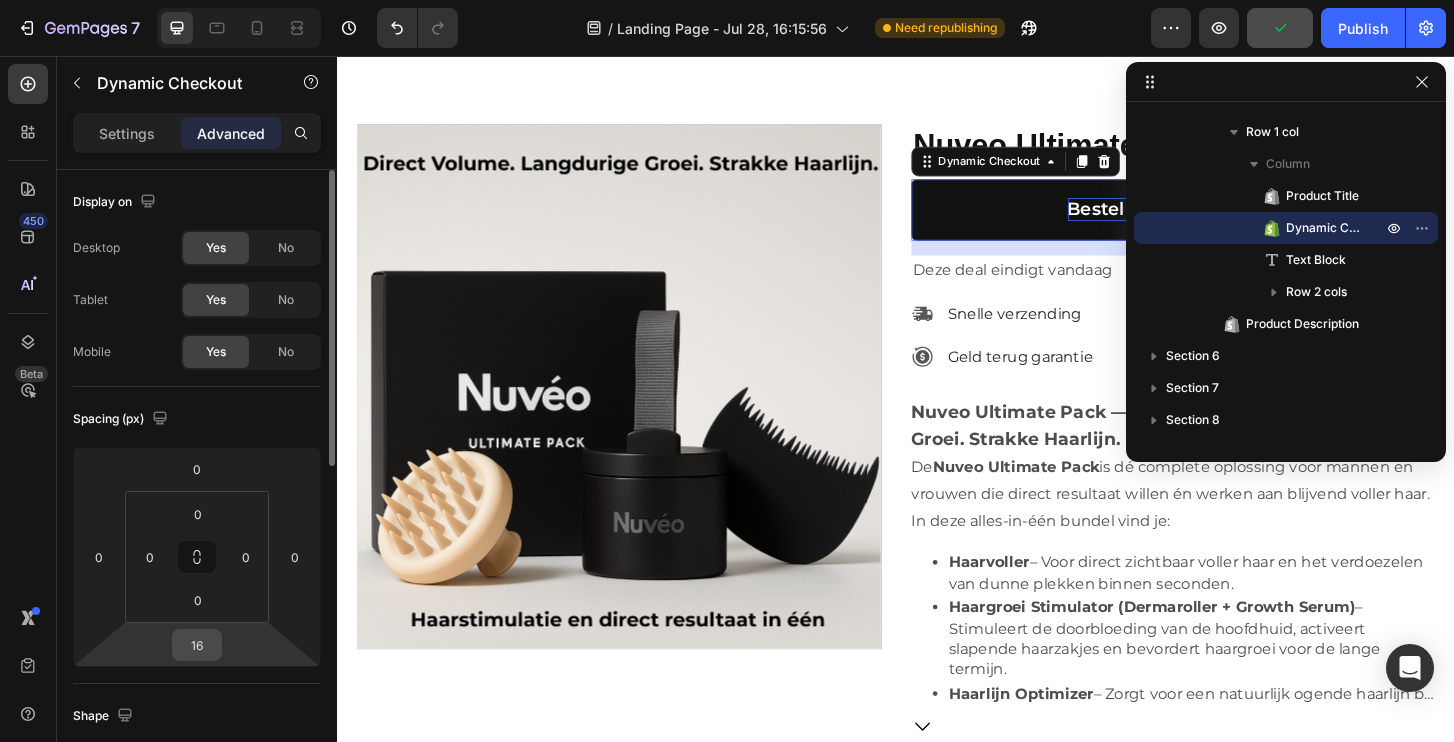 click on "16" at bounding box center [197, 645] 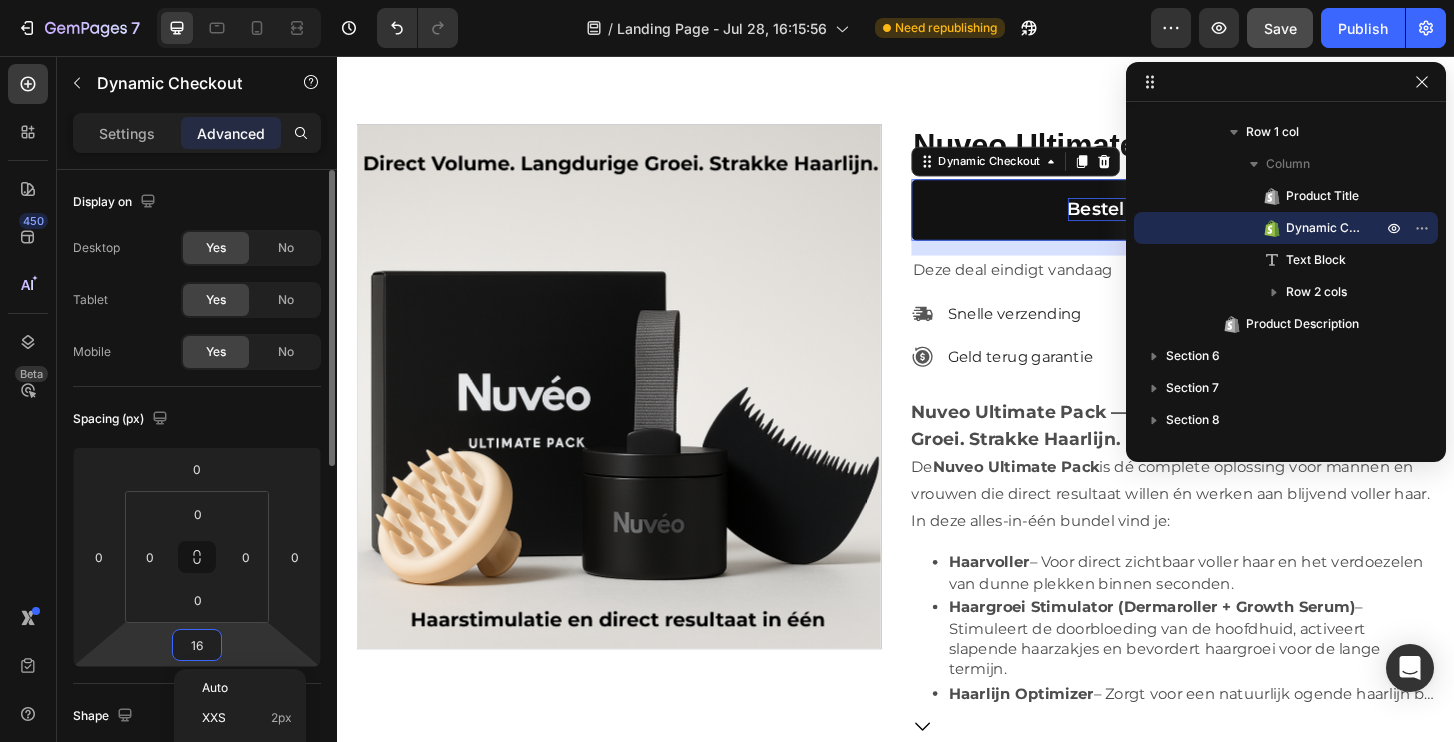type on "0" 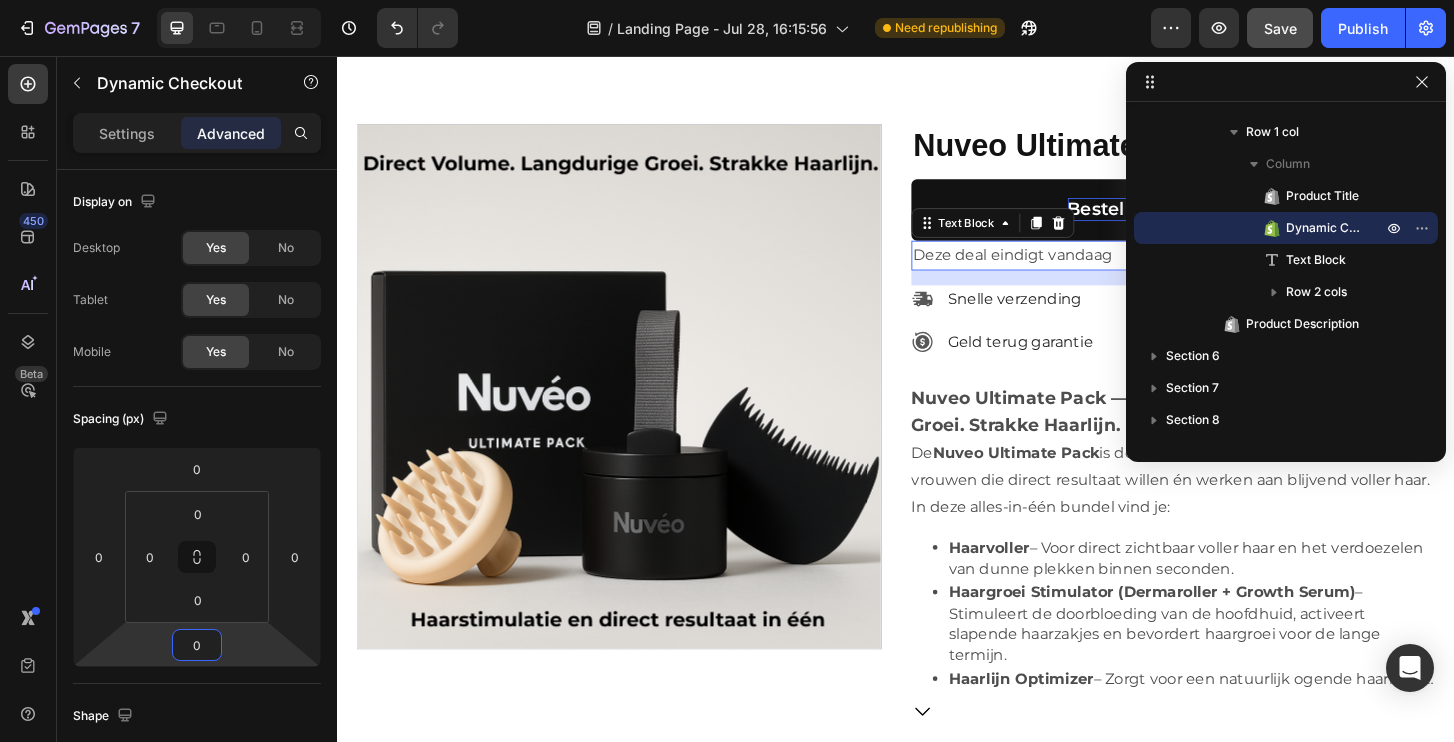 click on "Deze deal eindigt vandaag" at bounding box center [1235, 270] 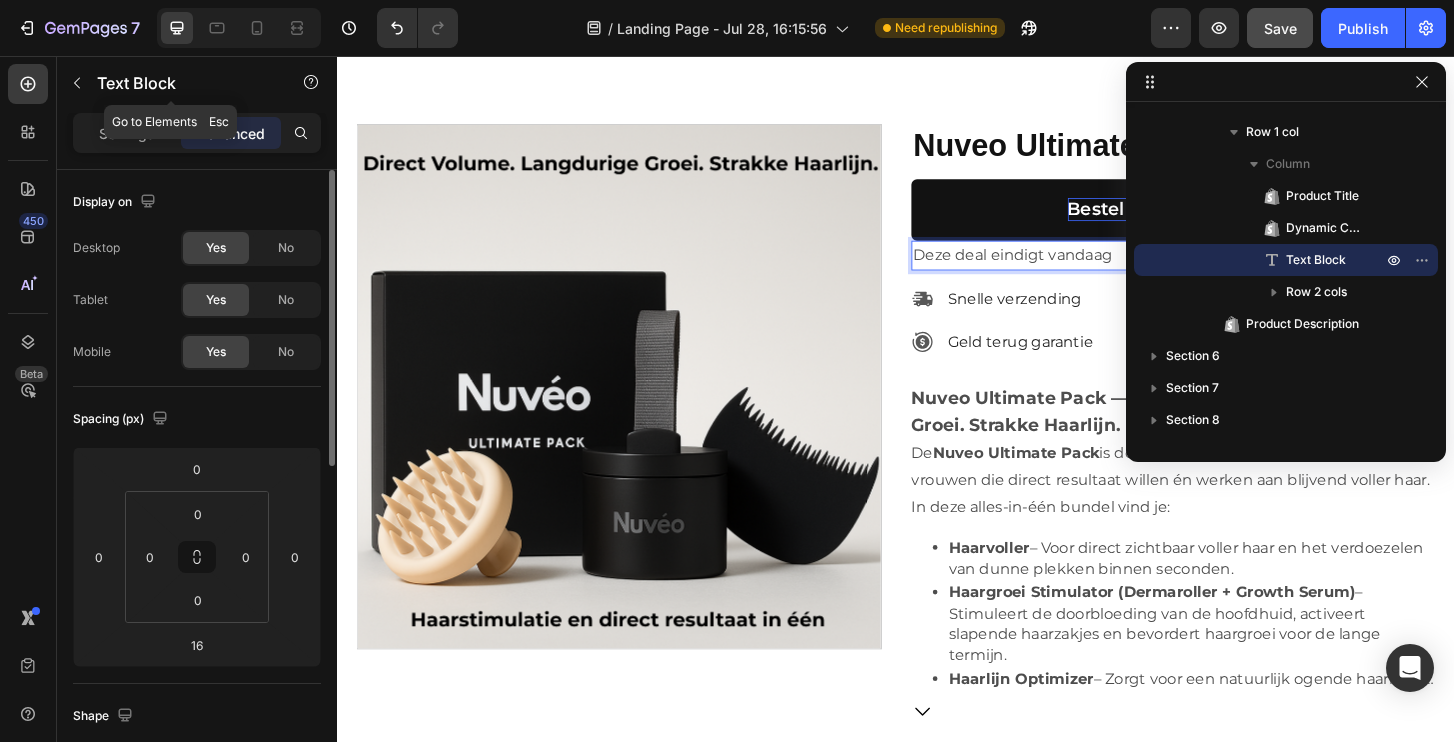 click on "Settings" at bounding box center [127, 133] 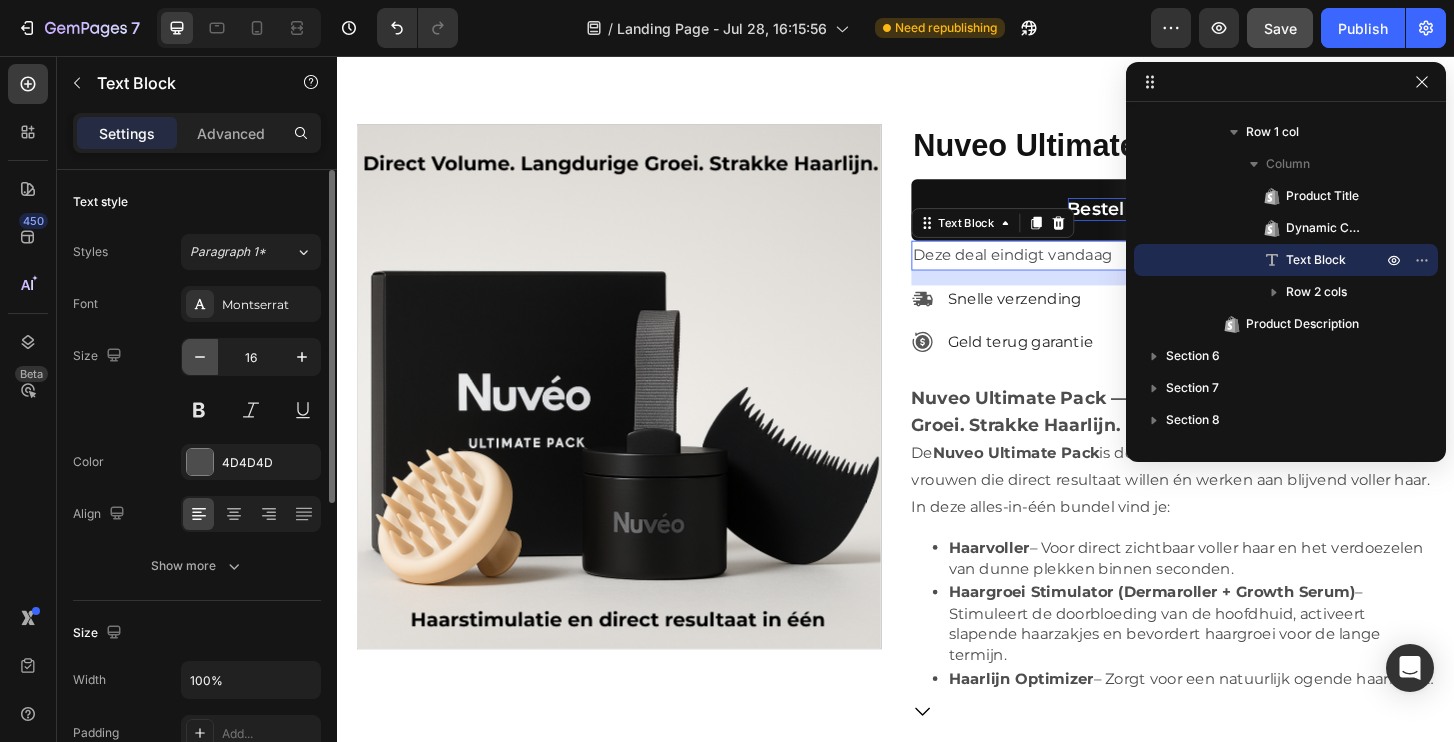click 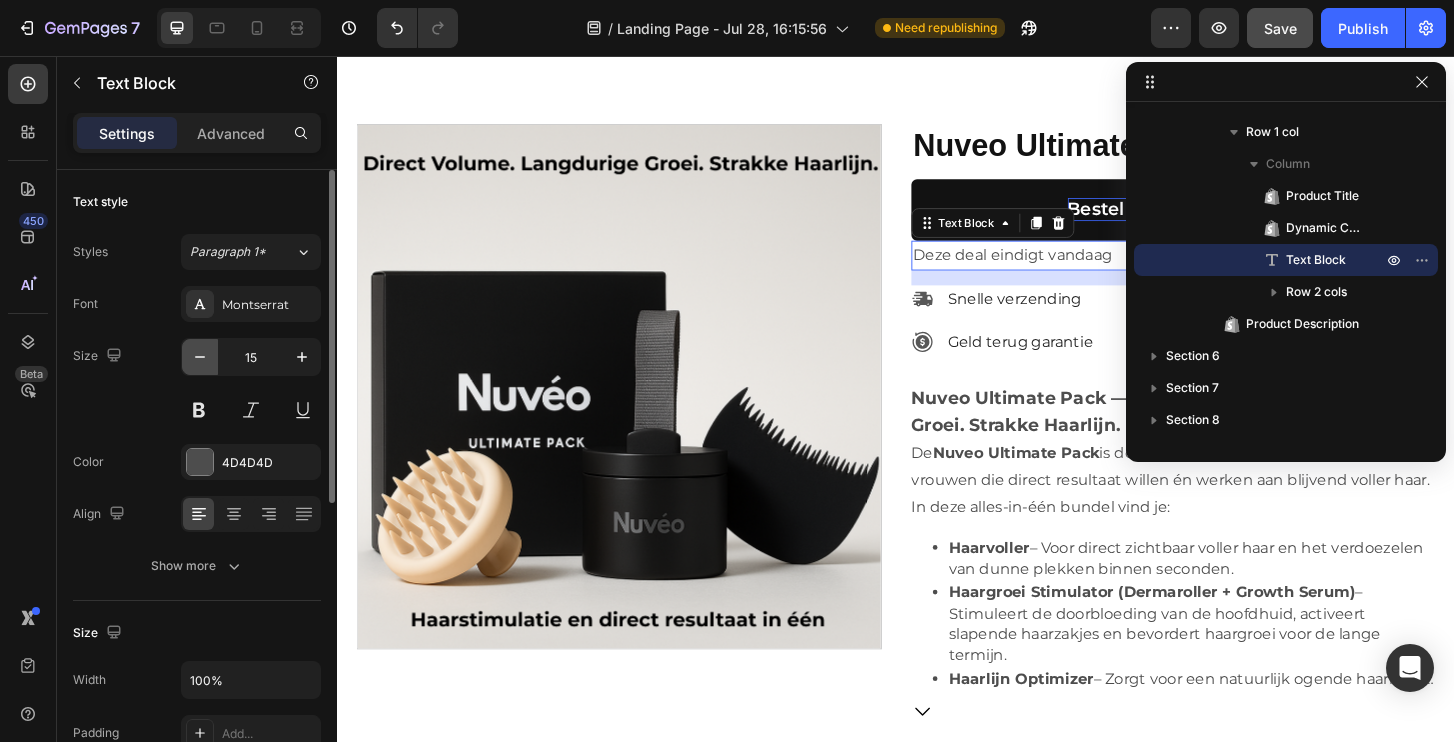 click 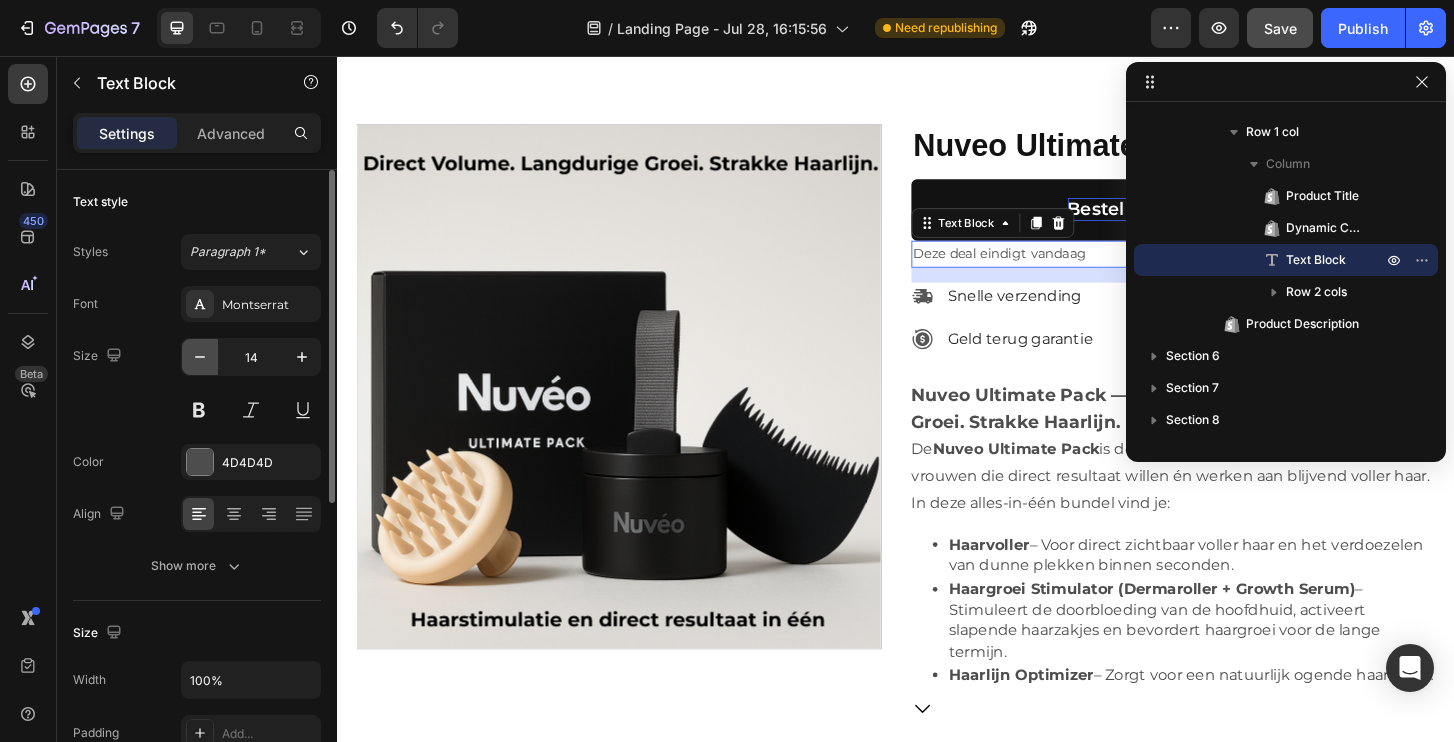 click 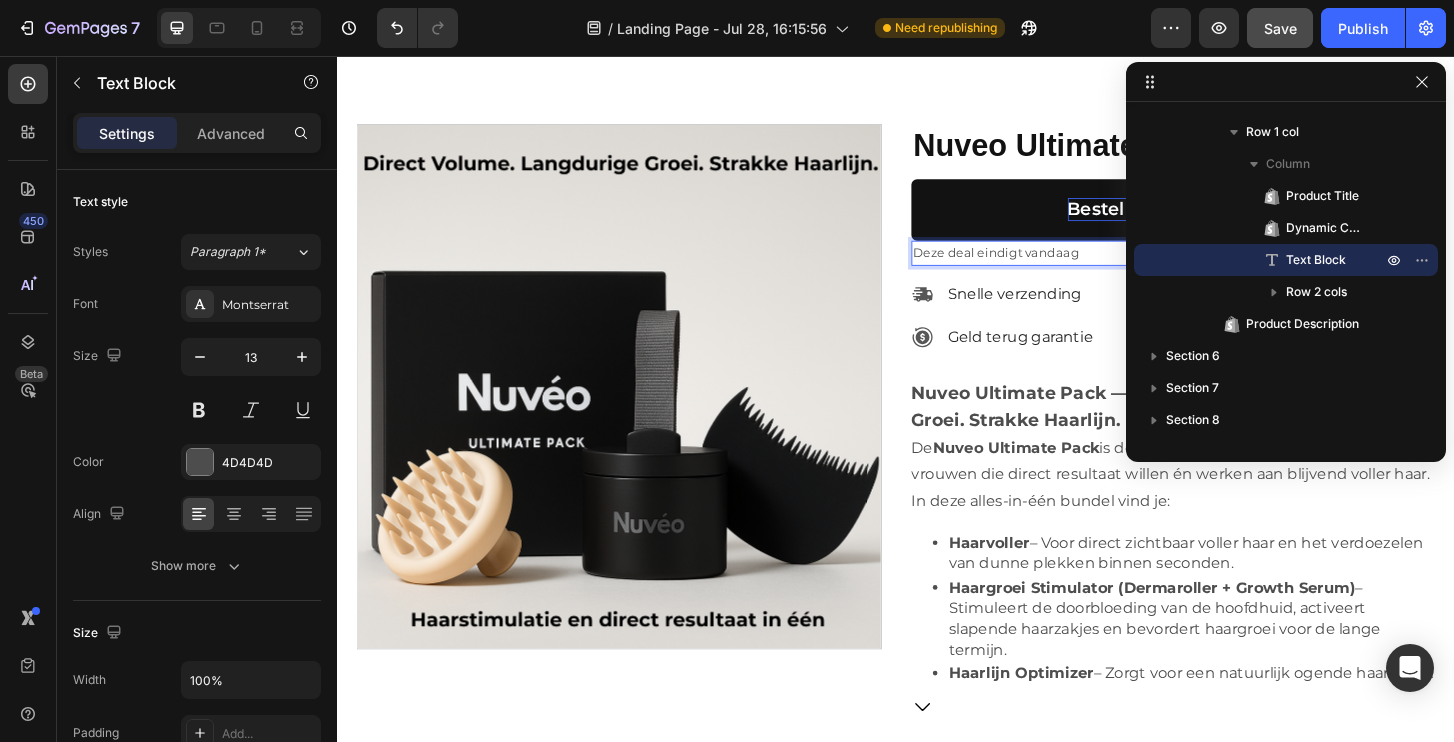 click on "Deze deal eindigt vandaag" at bounding box center (1235, 267) 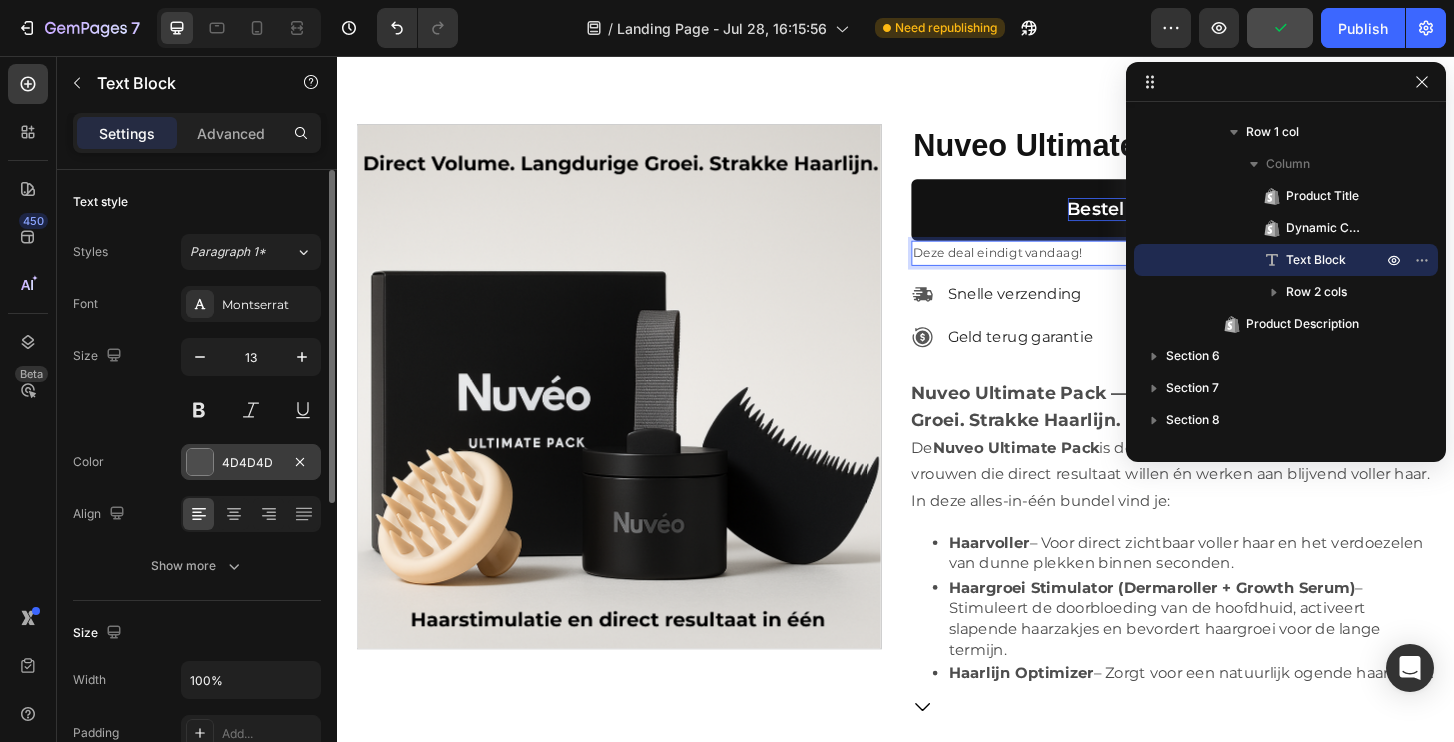 click on "4D4D4D" at bounding box center [251, 462] 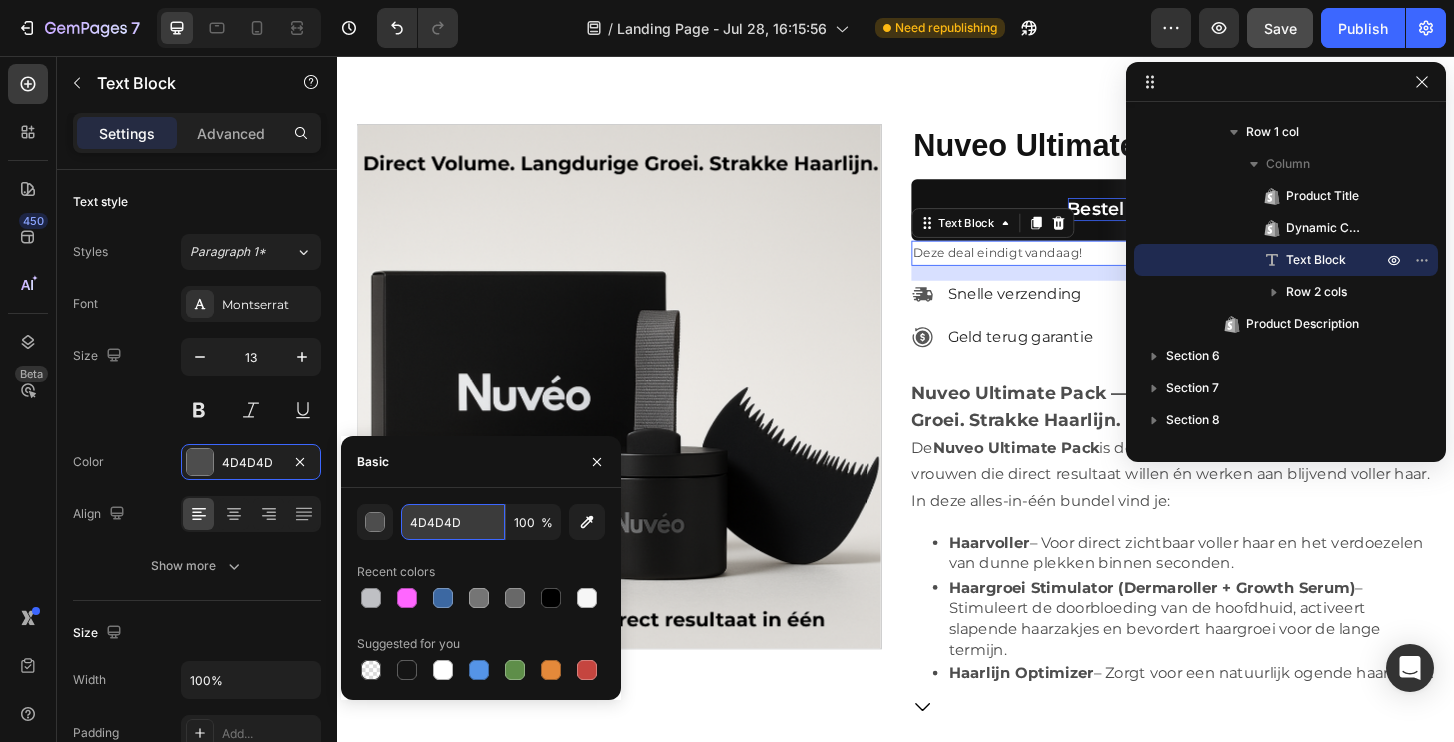 click on "4D4D4D" at bounding box center (453, 522) 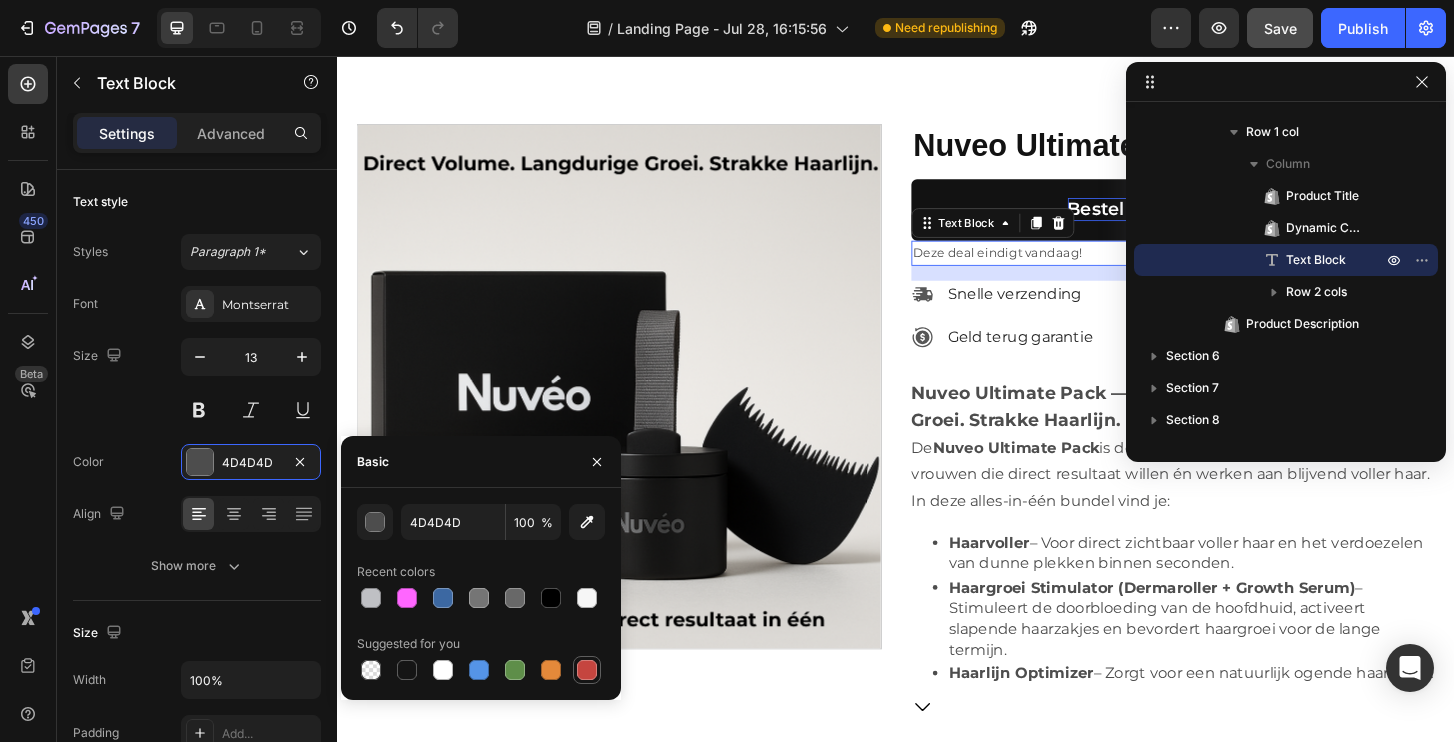 click at bounding box center (587, 670) 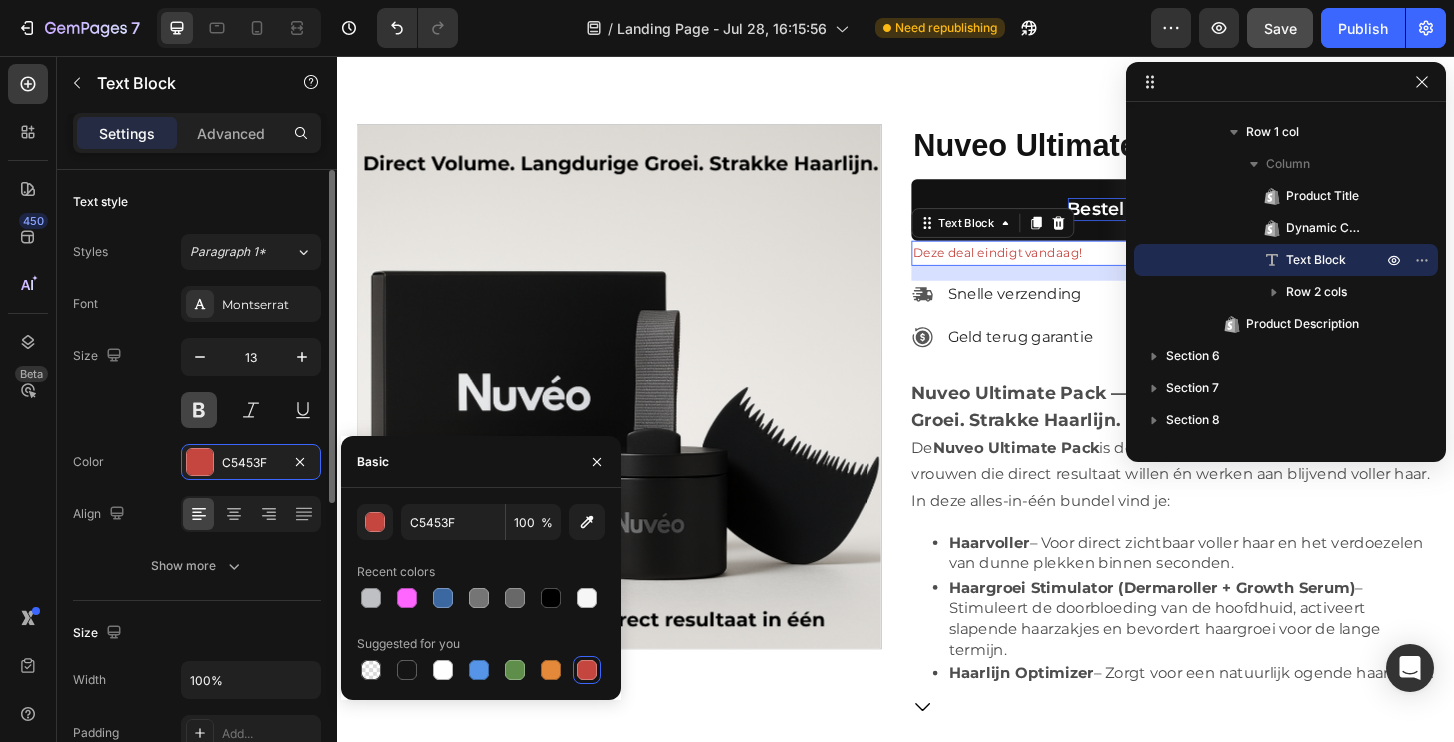 click at bounding box center (199, 410) 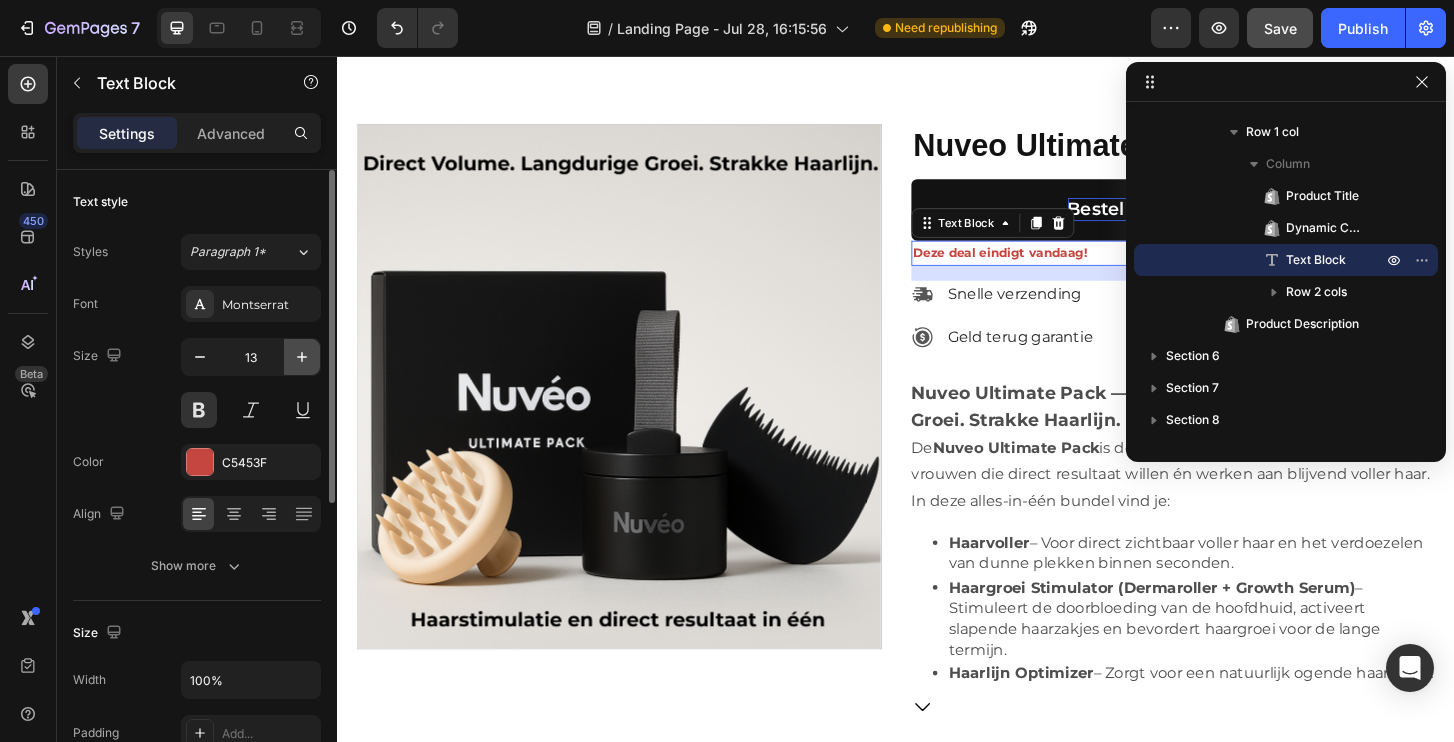 click 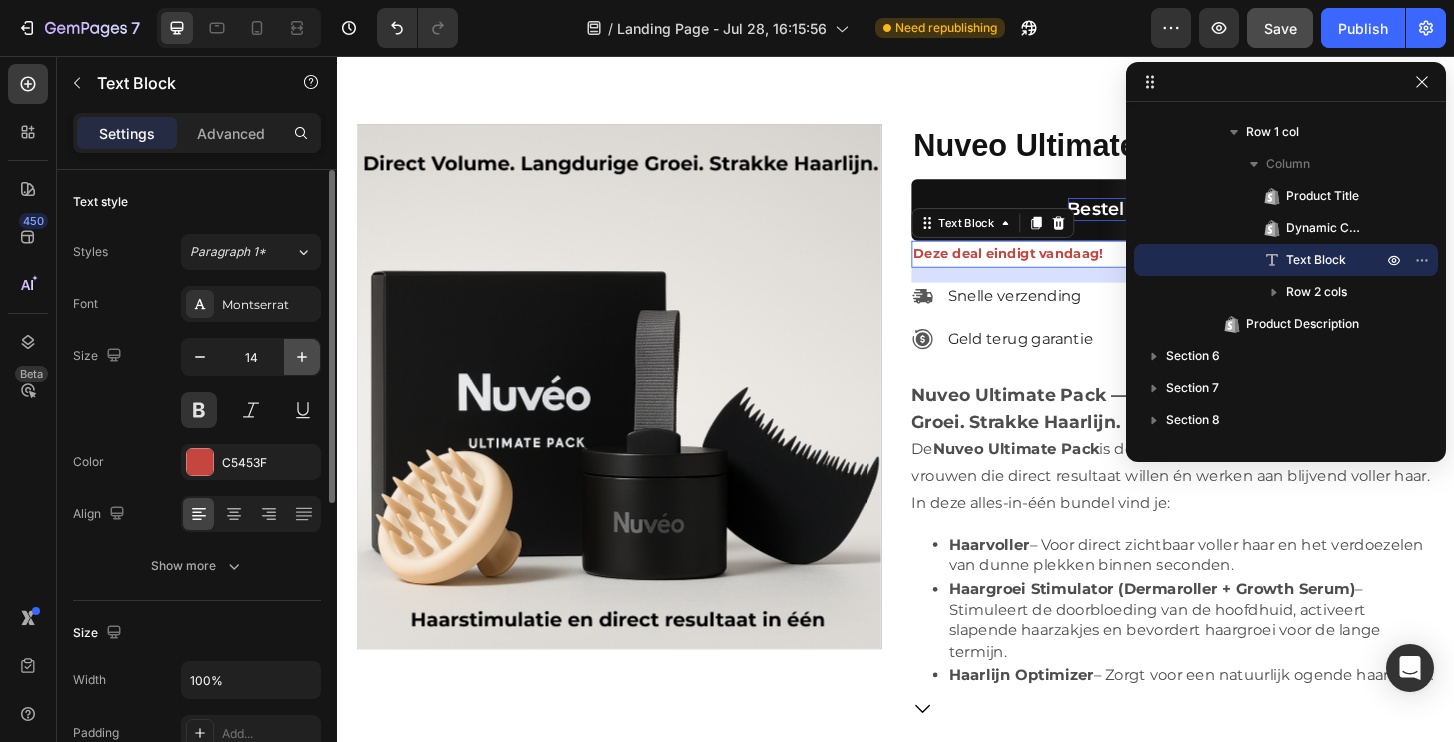 click 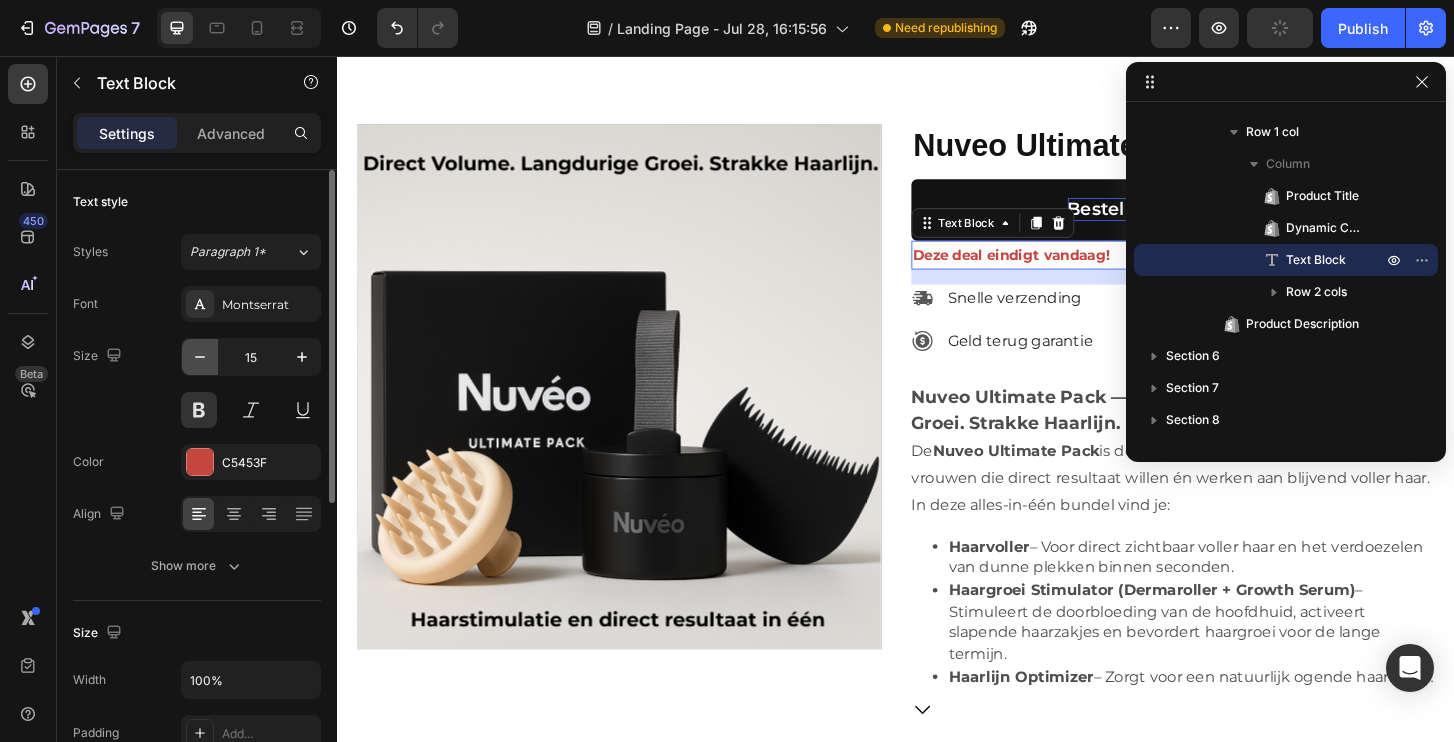 click 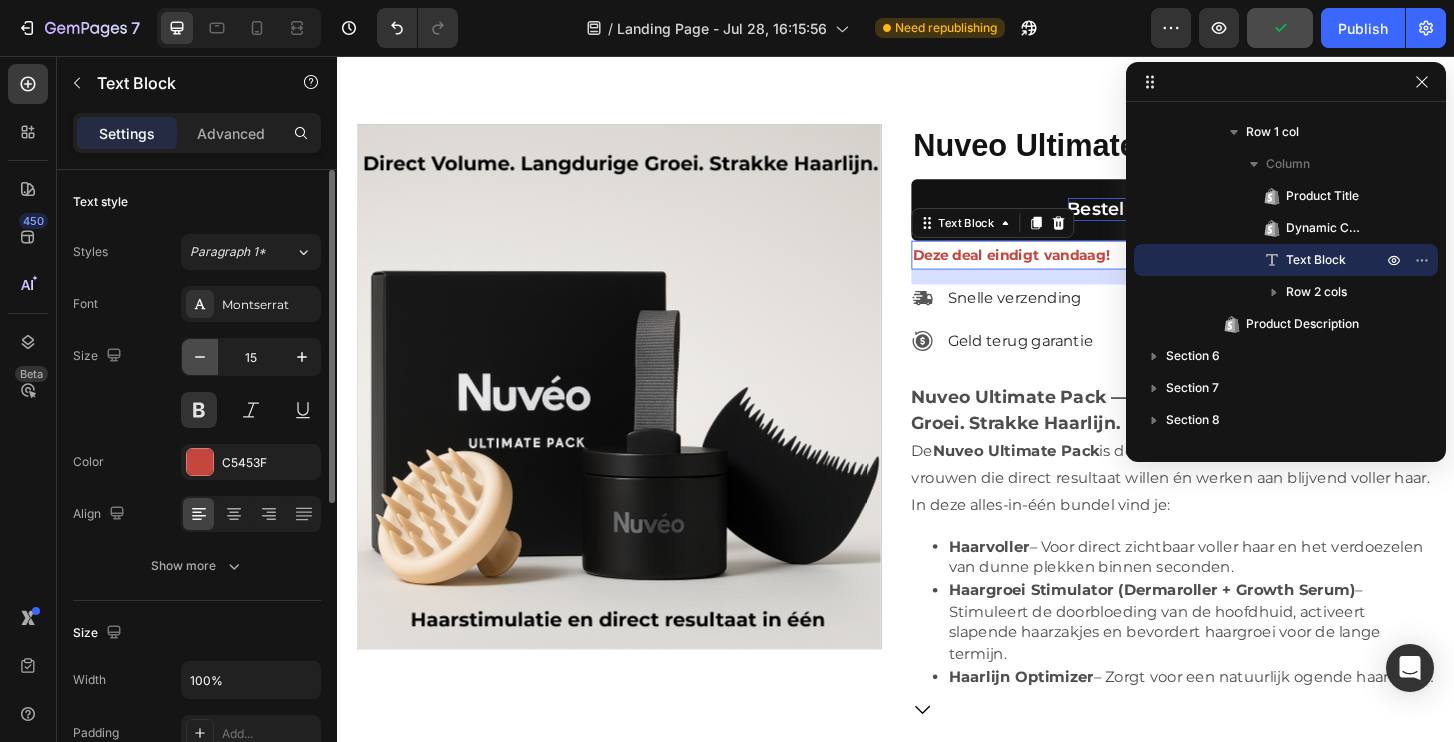 type on "14" 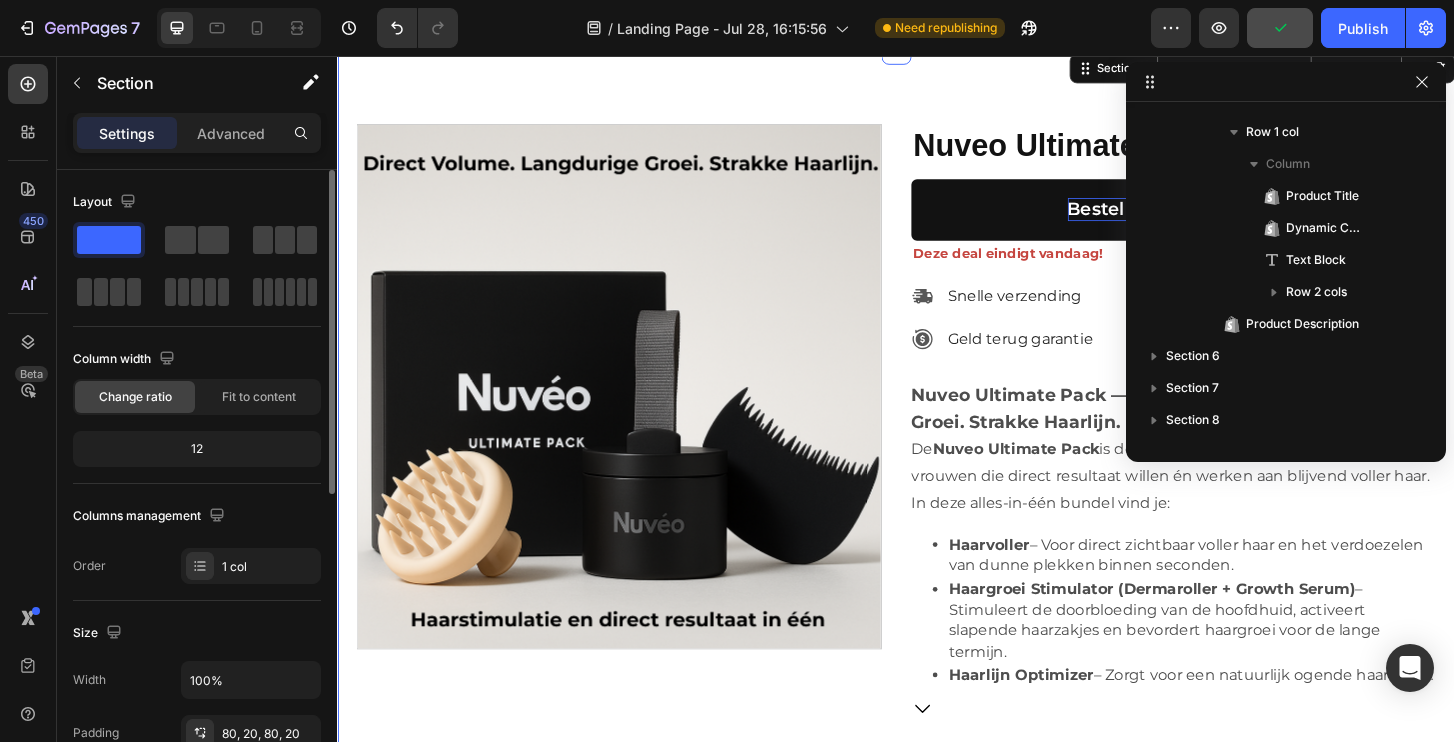 click on "Product Images Nuveo Ultimate Pack Product Title Bestel met 40% korting Dynamic Checkout Deze deal eindigt vandaag! Text Block
Snelle verzending Item List
Geld terug garantie Item List Row
Bereikbaar 24/7 Item List
Makkelijk retourneren Item List Row Row Nuveo Ultimate Pack — Direct Volume. Langdurige Groei. Strakke Haarlijn.
De  Nuveo Ultimate Pack  is dé complete oplossing voor mannen en vrouwen die direct resultaat willen én werken aan blijvend voller haar. In deze alles-in-één bundel vind je:
Haarvoller  – Voor direct zichtbaar voller haar en het verdoezelen van dunne plekken binnen seconden.
Haargroei Stimulator (Dermaroller + Growth Serum)  – Stimuleert de doorbloeding van de hoofdhuid, activeert slapende haarzakjes en bevordert haargroei voor de lange termijn.
Haarlijn Optimizer  – Zorgt voor een natuurlijk ogende haarlijn bij het aanbrengen van de Haarvoller, zonder vlekken of onnatuurlijke randjes." at bounding box center [937, 447] 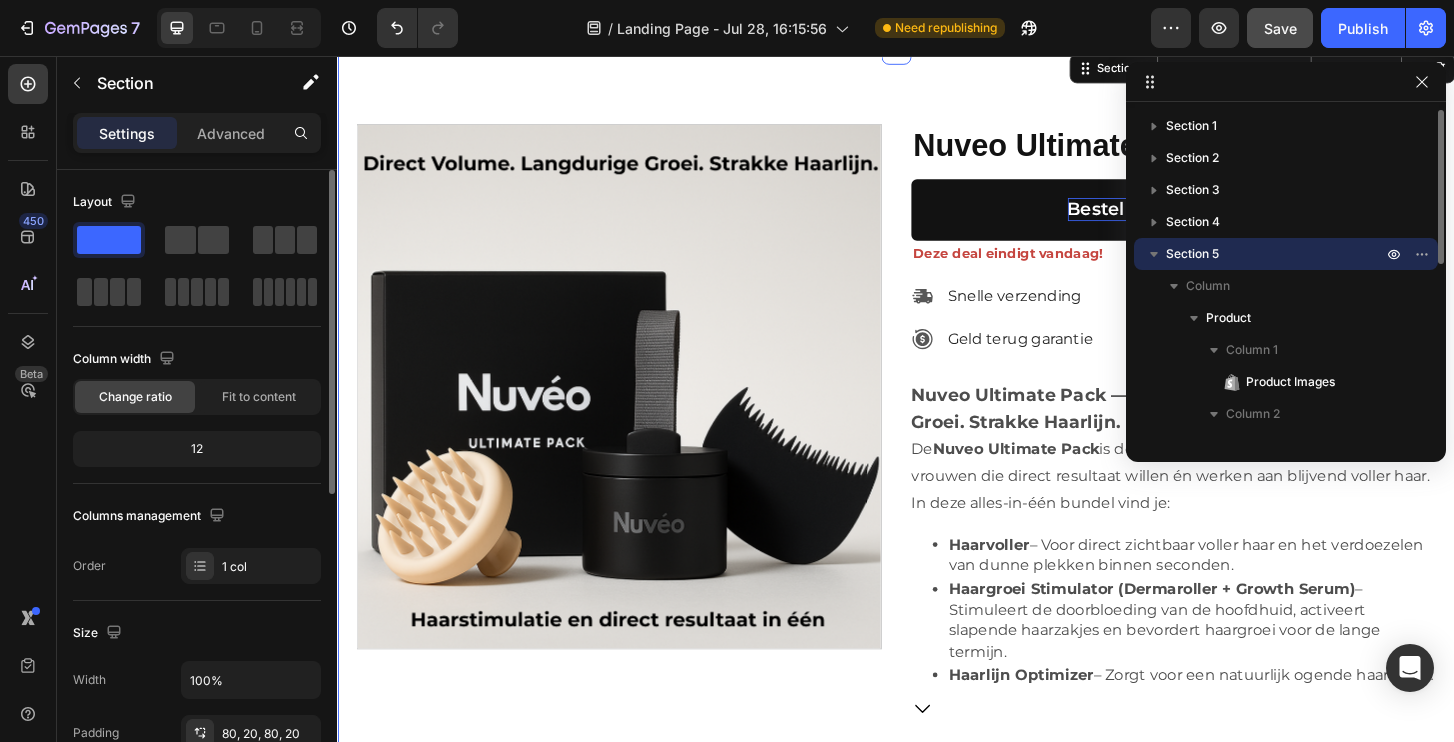 click on "Product Images Nuveo Ultimate Pack Product Title Bestel met 40% korting Dynamic Checkout Deze deal eindigt vandaag! Text Block
Snelle verzending Item List
Geld terug garantie Item List Row
Bereikbaar 24/7 Item List
Makkelijk retourneren Item List Row Row Nuveo Ultimate Pack — Direct Volume. Langdurige Groei. Strakke Haarlijn.
De  Nuveo Ultimate Pack  is dé complete oplossing voor mannen en vrouwen die direct resultaat willen én werken aan blijvend voller haar. In deze alles-in-één bundel vind je:
Haarvoller  – Voor direct zichtbaar voller haar en het verdoezelen van dunne plekken binnen seconden.
Haargroei Stimulator (Dermaroller + Growth Serum)  – Stimuleert de doorbloeding van de hoofdhuid, activeert slapende haarzakjes en bevordert haargroei voor de lange termijn.
Haarlijn Optimizer  – Zorgt voor een natuurlijk ogende haarlijn bij het aanbrengen van de Haarvoller, zonder vlekken of onnatuurlijke randjes." at bounding box center [937, 447] 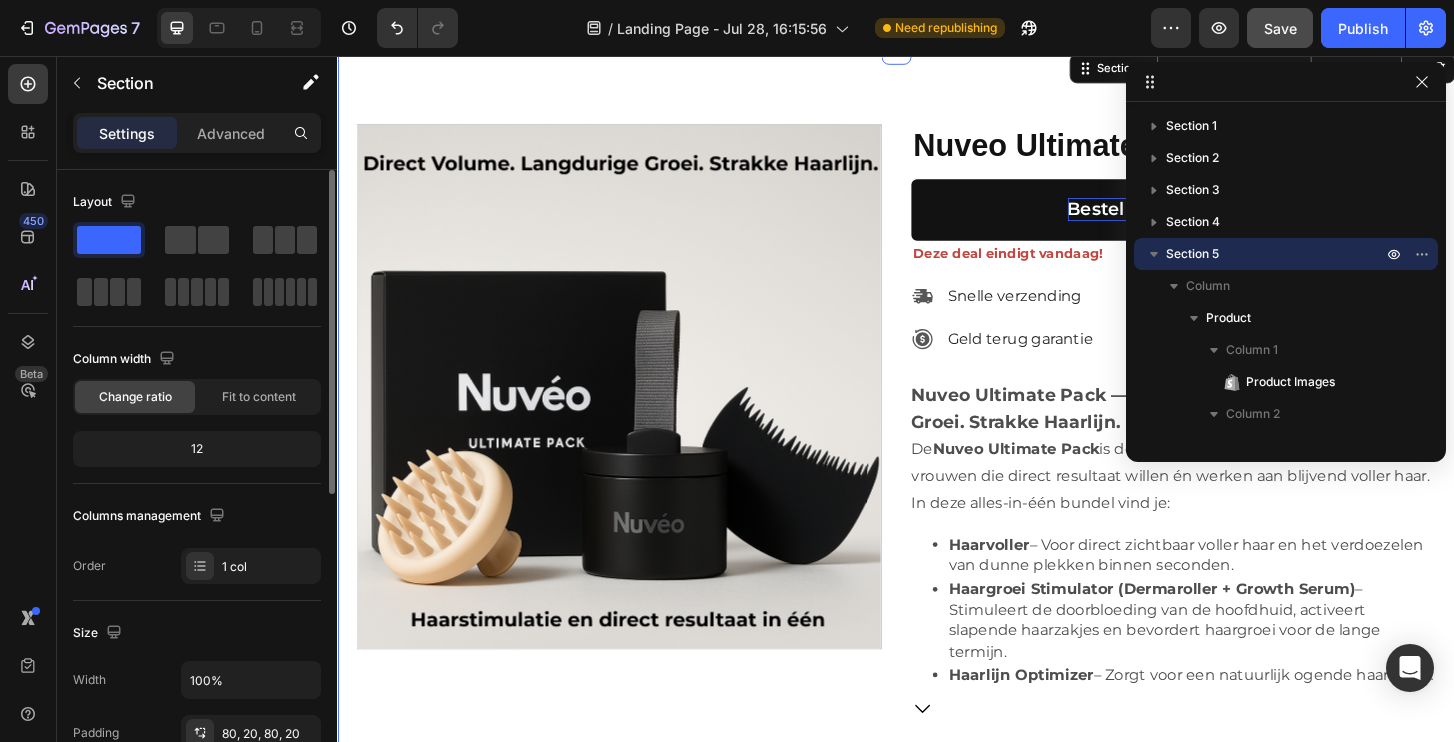 click on "Product Images Nuveo Ultimate Pack Product Title Bestel met 40% korting Dynamic Checkout Deze deal eindigt vandaag! Text Block
Snelle verzending Item List
Geld terug garantie Item List Row
Bereikbaar 24/7 Item List
Makkelijk retourneren Item List Row Row Nuveo Ultimate Pack — Direct Volume. Langdurige Groei. Strakke Haarlijn.
De  Nuveo Ultimate Pack  is dé complete oplossing voor mannen en vrouwen die direct resultaat willen én werken aan blijvend voller haar. In deze alles-in-één bundel vind je:
Haarvoller  – Voor direct zichtbaar voller haar en het verdoezelen van dunne plekken binnen seconden.
Haargroei Stimulator (Dermaroller + Growth Serum)  – Stimuleert de doorbloeding van de hoofdhuid, activeert slapende haarzakjes en bevordert haargroei voor de lange termijn.
Haarlijn Optimizer  – Zorgt voor een natuurlijk ogende haarlijn bij het aanbrengen van de Haarvoller, zonder vlekken of onnatuurlijke randjes." at bounding box center (937, 447) 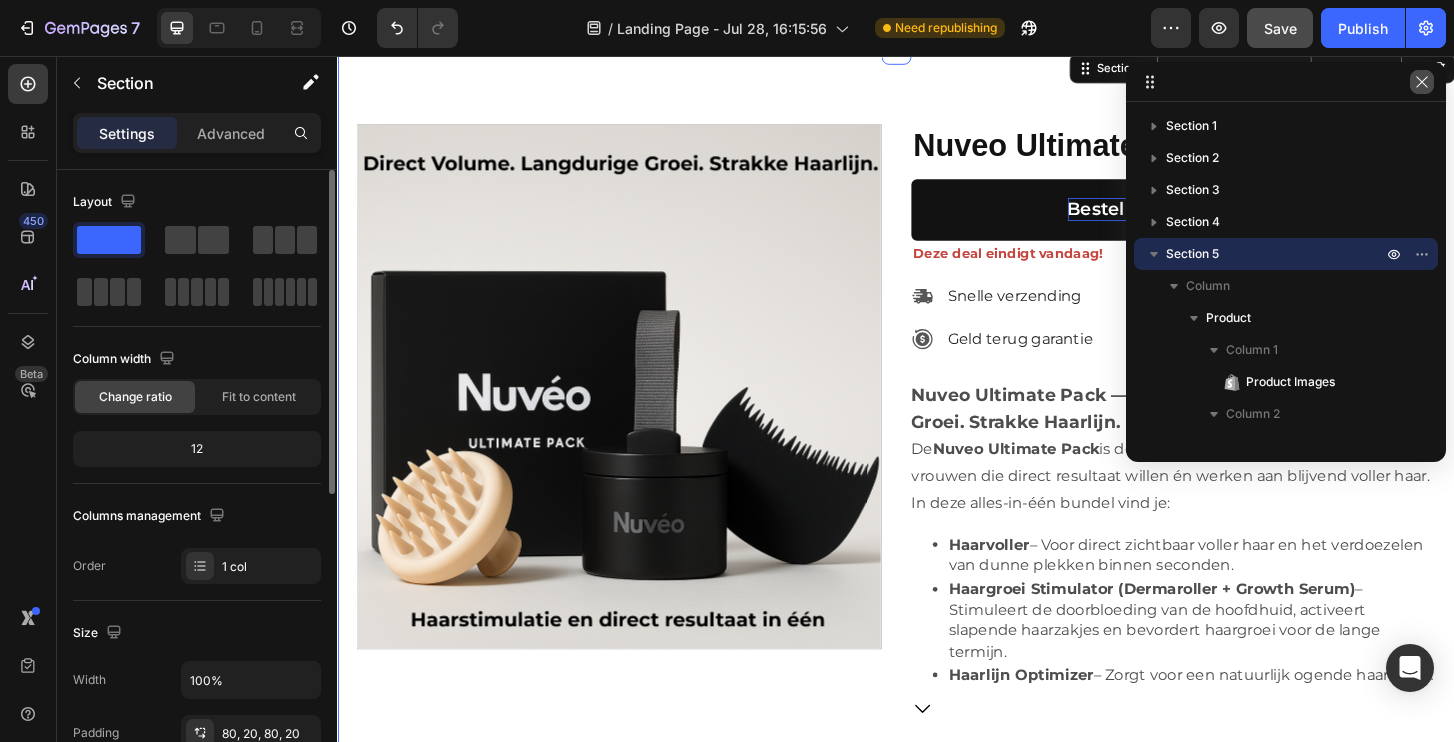 click 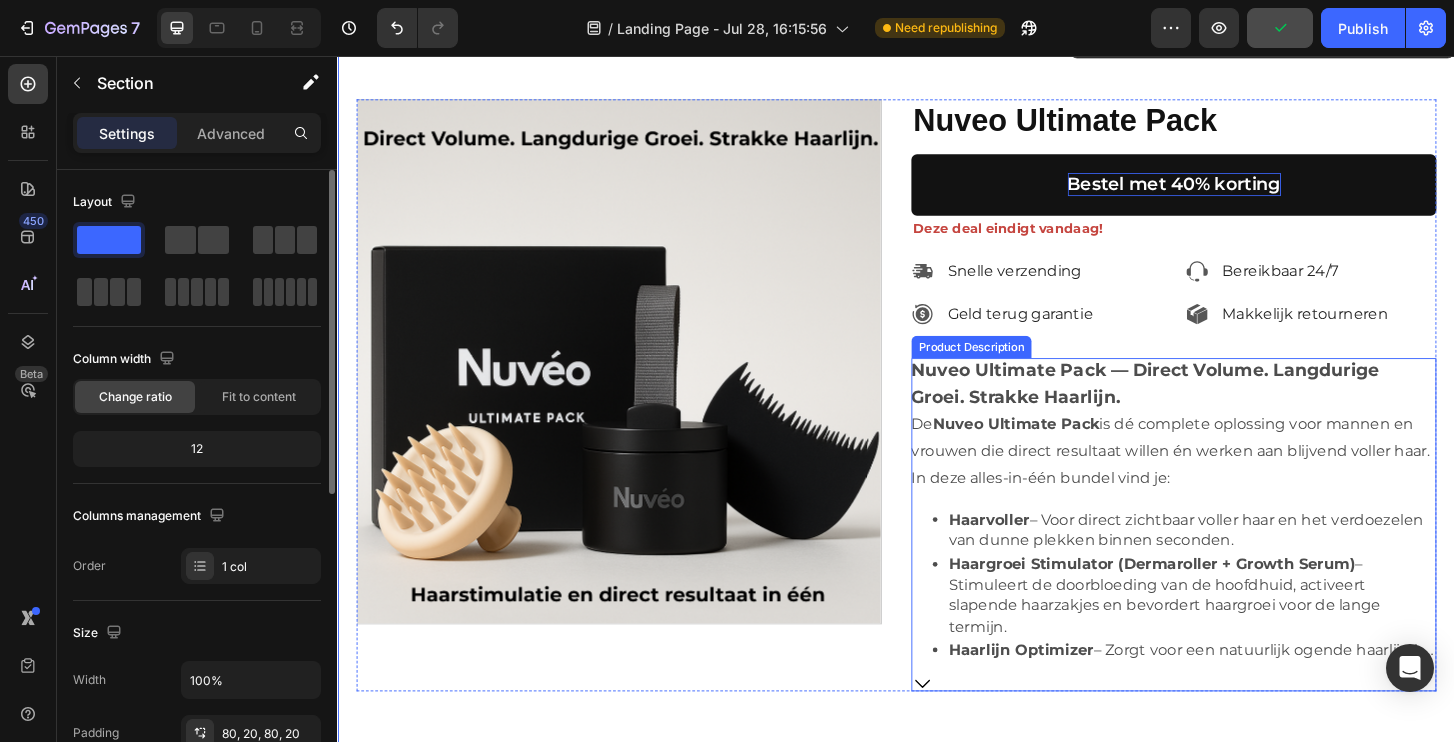 scroll, scrollTop: 3677, scrollLeft: 0, axis: vertical 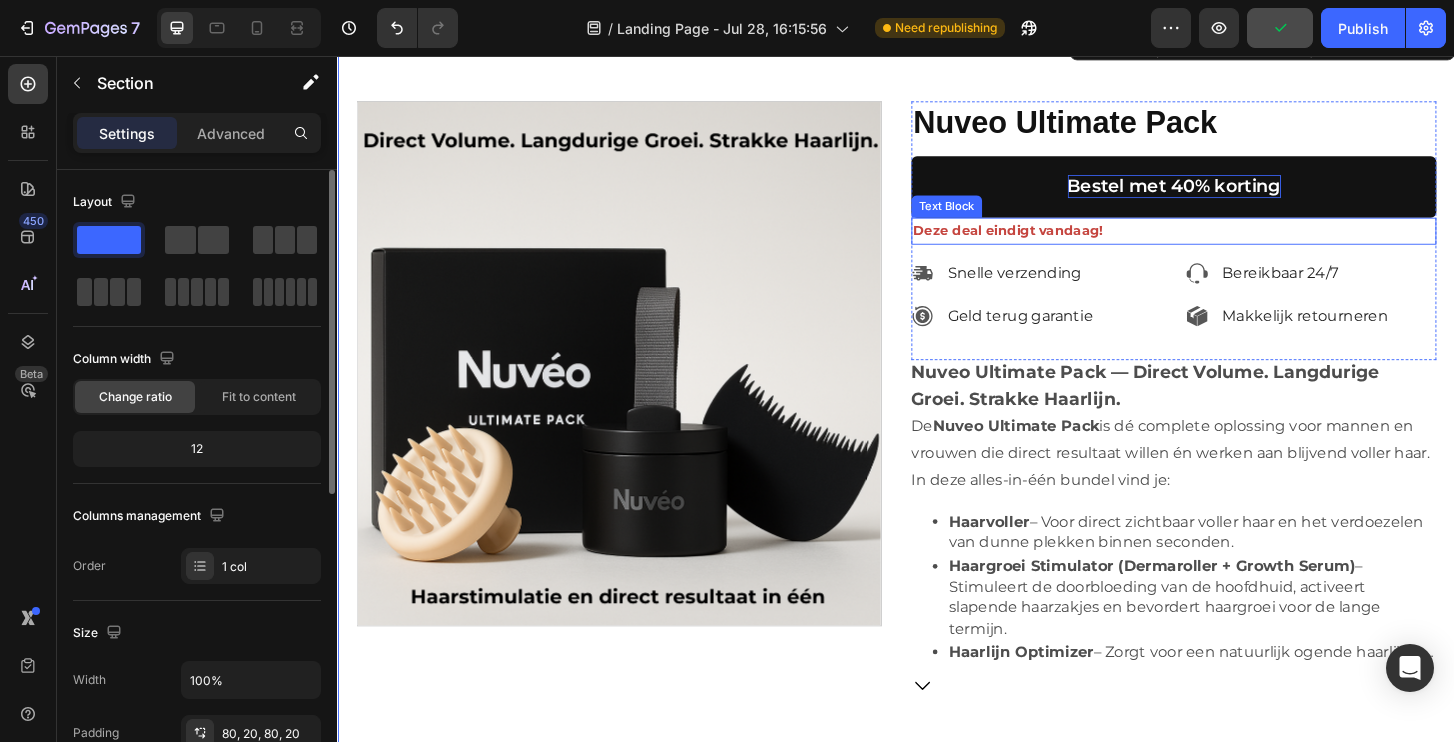 click on "Deze deal eindigt vandaag!" at bounding box center [1235, 243] 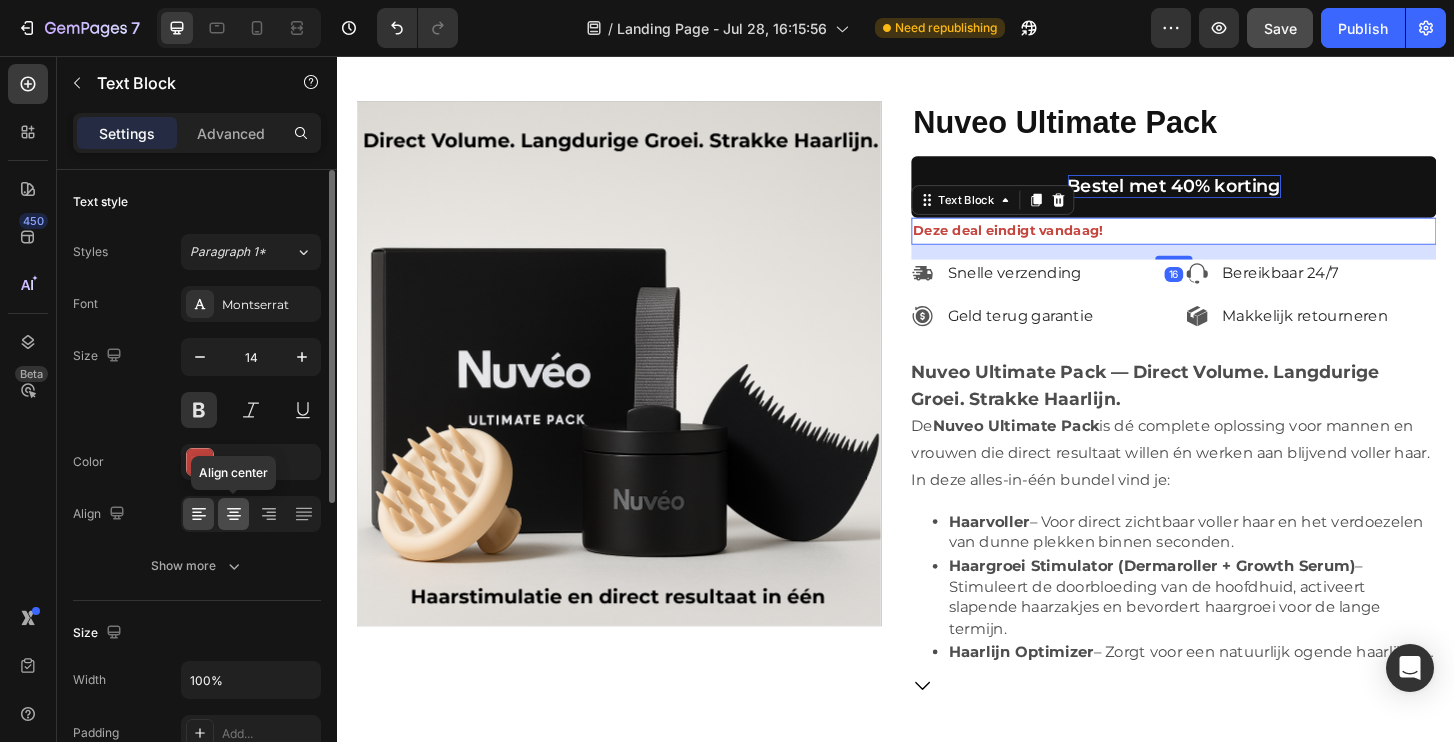 click 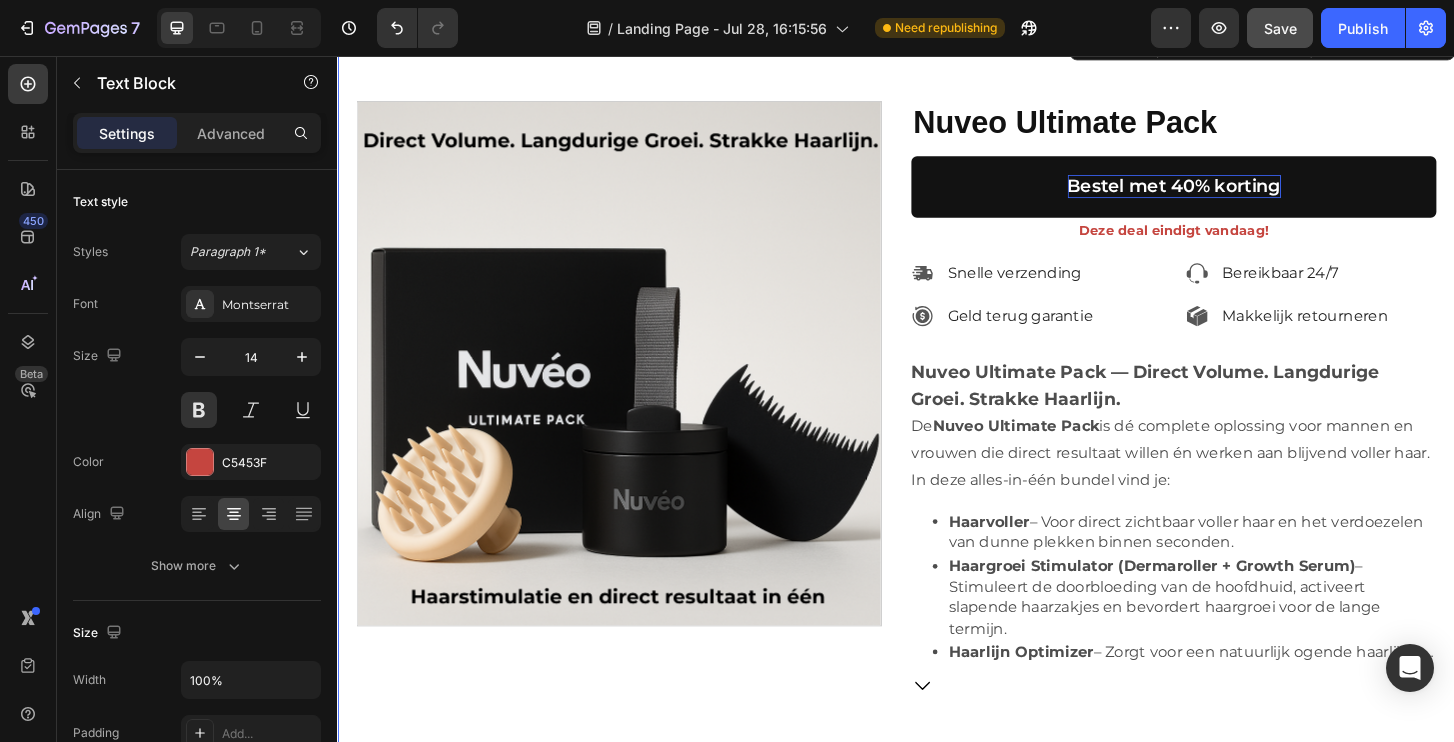 click on "Product Images Nuveo Ultimate Pack Product Title Bestel met 40% korting Dynamic Checkout Deze deal eindigt vandaag! Text Block
Snelle verzending Item List
Geld terug garantie Item List Row
Bereikbaar 24/7 Item List
Makkelijk retourneren Item List Row Row Nuveo Ultimate Pack — Direct Volume. Langdurige Groei. Strakke Haarlijn.
De  Nuveo Ultimate Pack  is dé complete oplossing voor mannen en vrouwen die direct resultaat willen én werken aan blijvend voller haar. In deze alles-in-één bundel vind je:
Haarvoller  – Voor direct zichtbaar voller haar en het verdoezelen van dunne plekken binnen seconden.
Haargroei Stimulator (Dermaroller + Growth Serum)  – Stimuleert de doorbloeding van de hoofdhuid, activeert slapende haarzakjes en bevordert haargroei voor de lange termijn.
Haarlijn Optimizer  – Zorgt voor een natuurlijk ogende haarlijn bij het aanbrengen van de Haarvoller, zonder vlekken of onnatuurlijke randjes." at bounding box center [937, 422] 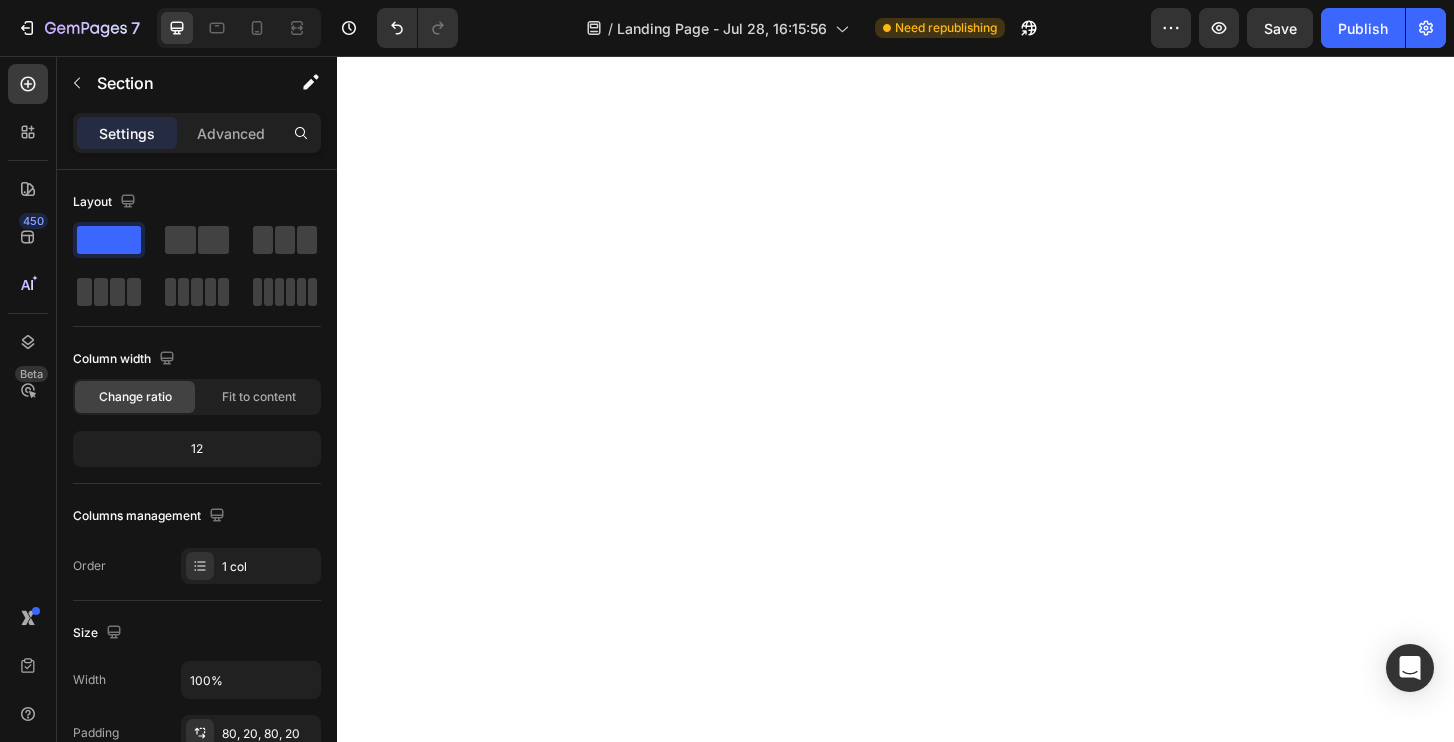 scroll, scrollTop: 0, scrollLeft: 0, axis: both 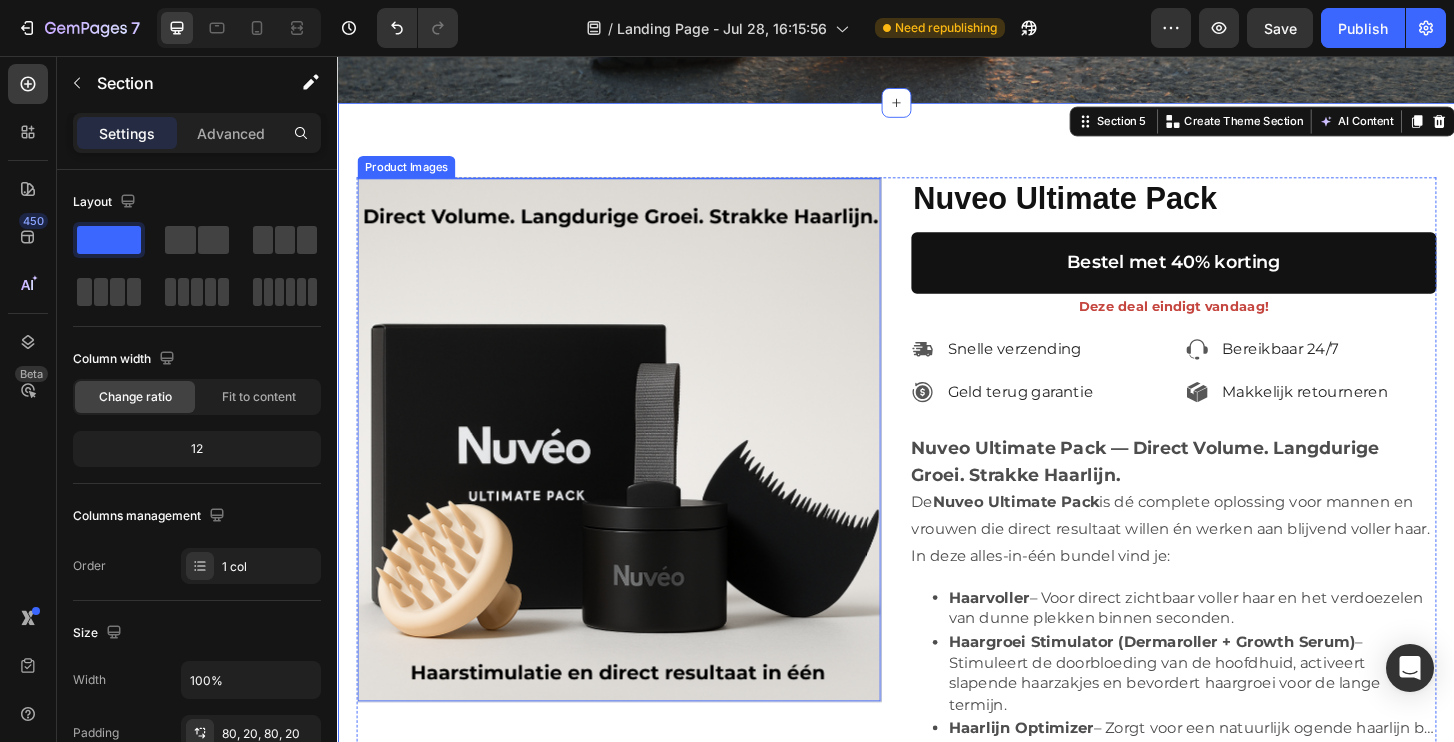 click at bounding box center [639, 468] 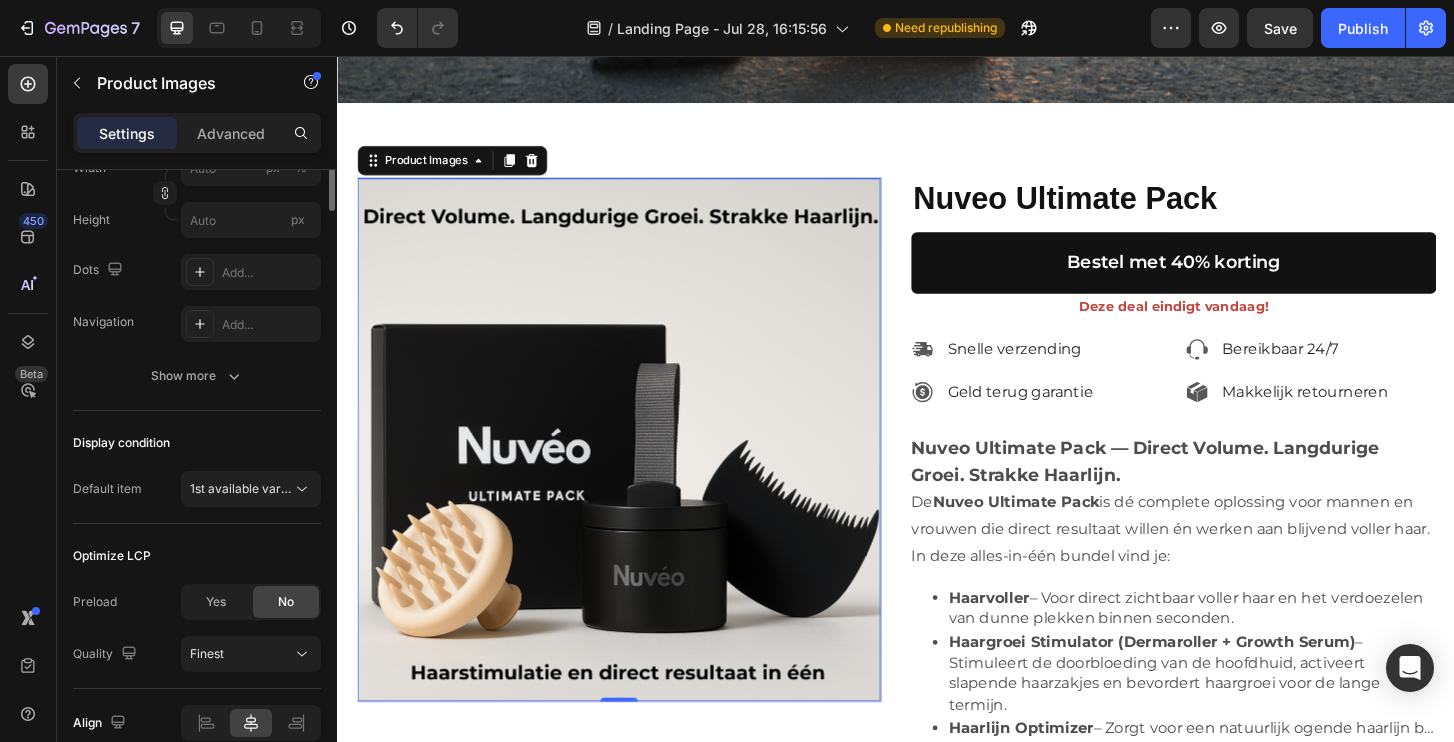 scroll, scrollTop: 0, scrollLeft: 0, axis: both 